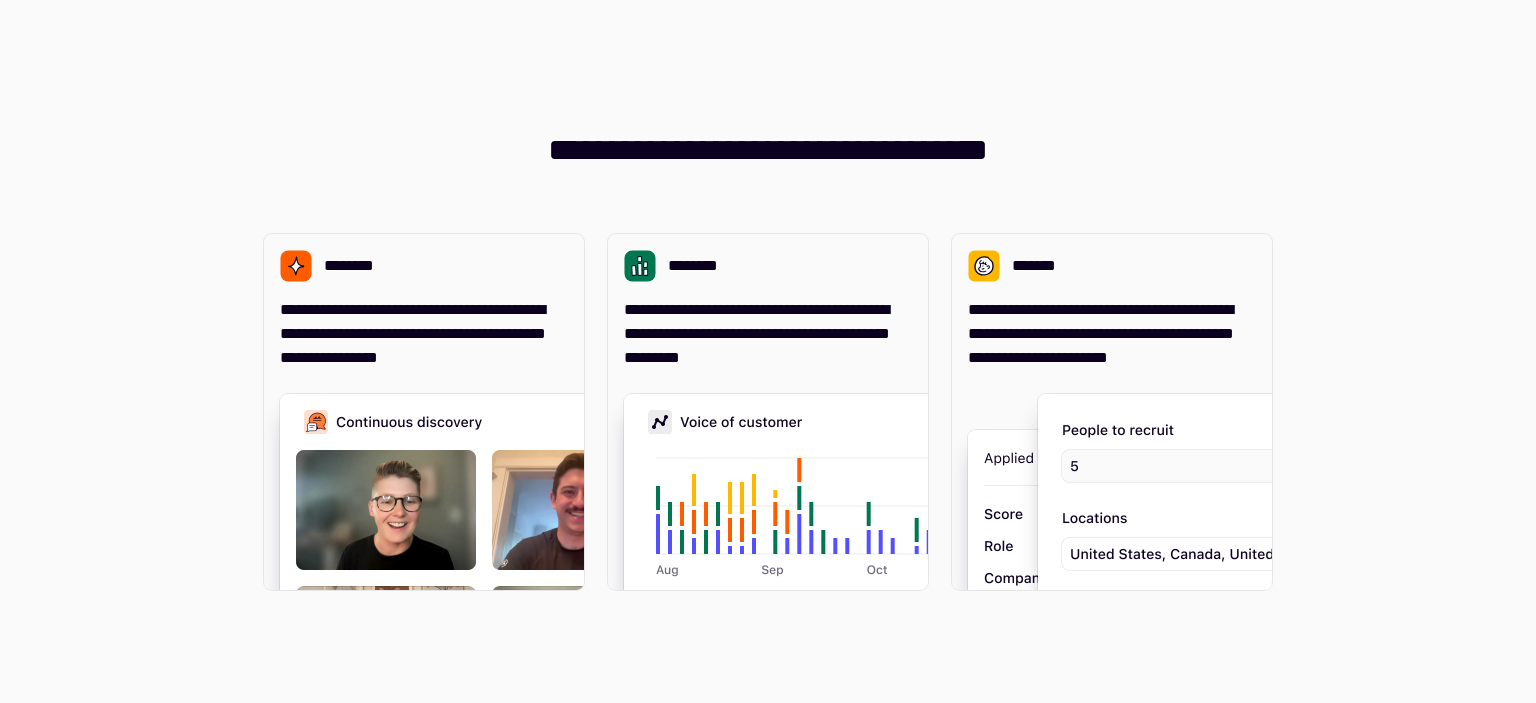 scroll, scrollTop: 0, scrollLeft: 0, axis: both 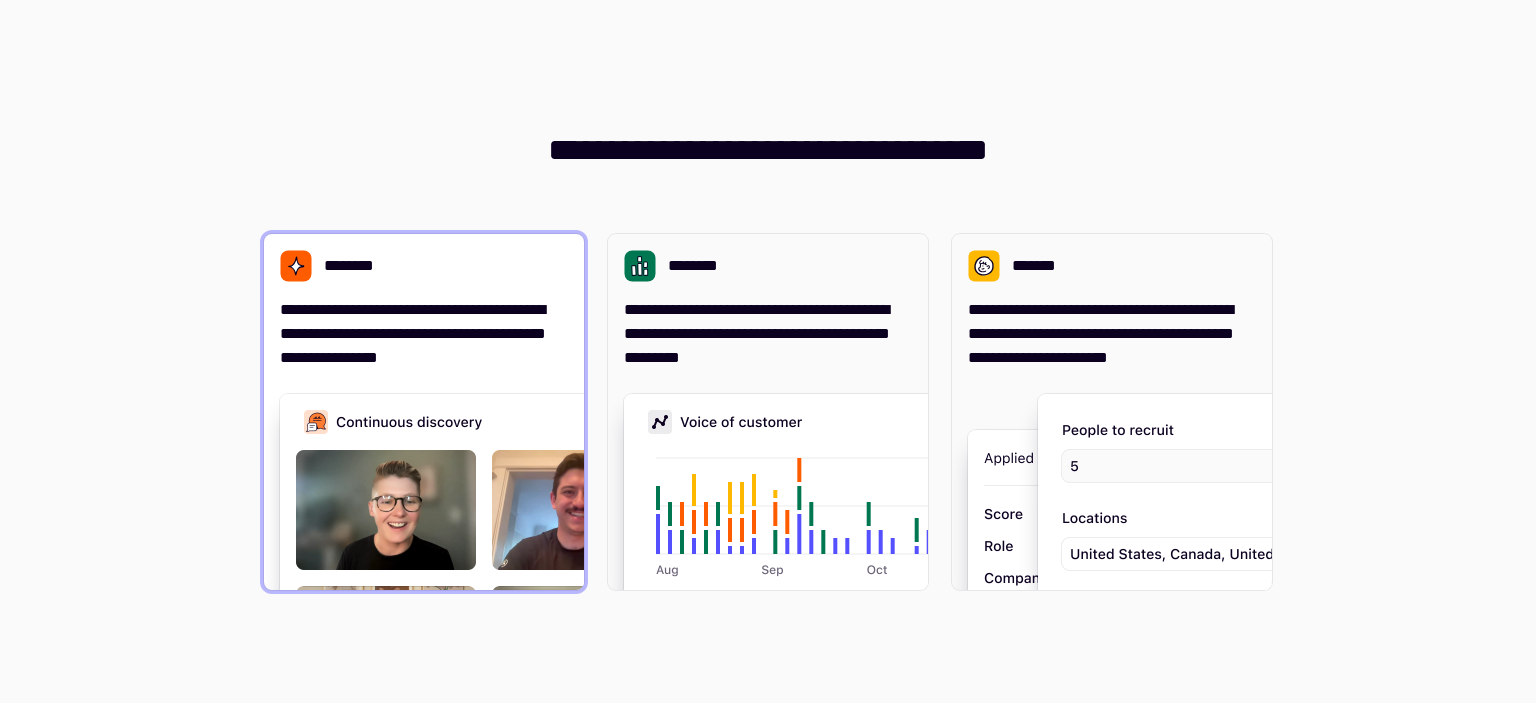 click on "**********" at bounding box center (424, 334) 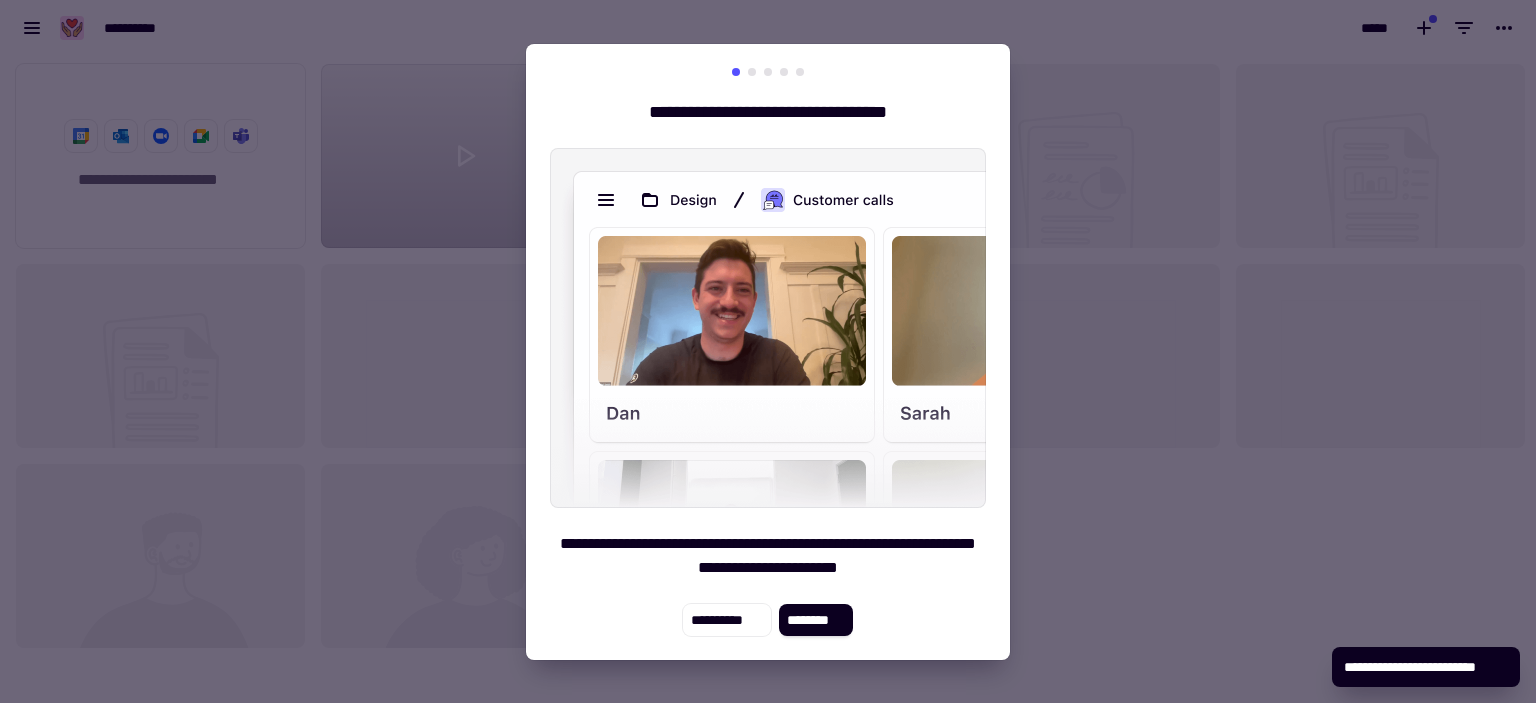 scroll, scrollTop: 16, scrollLeft: 16, axis: both 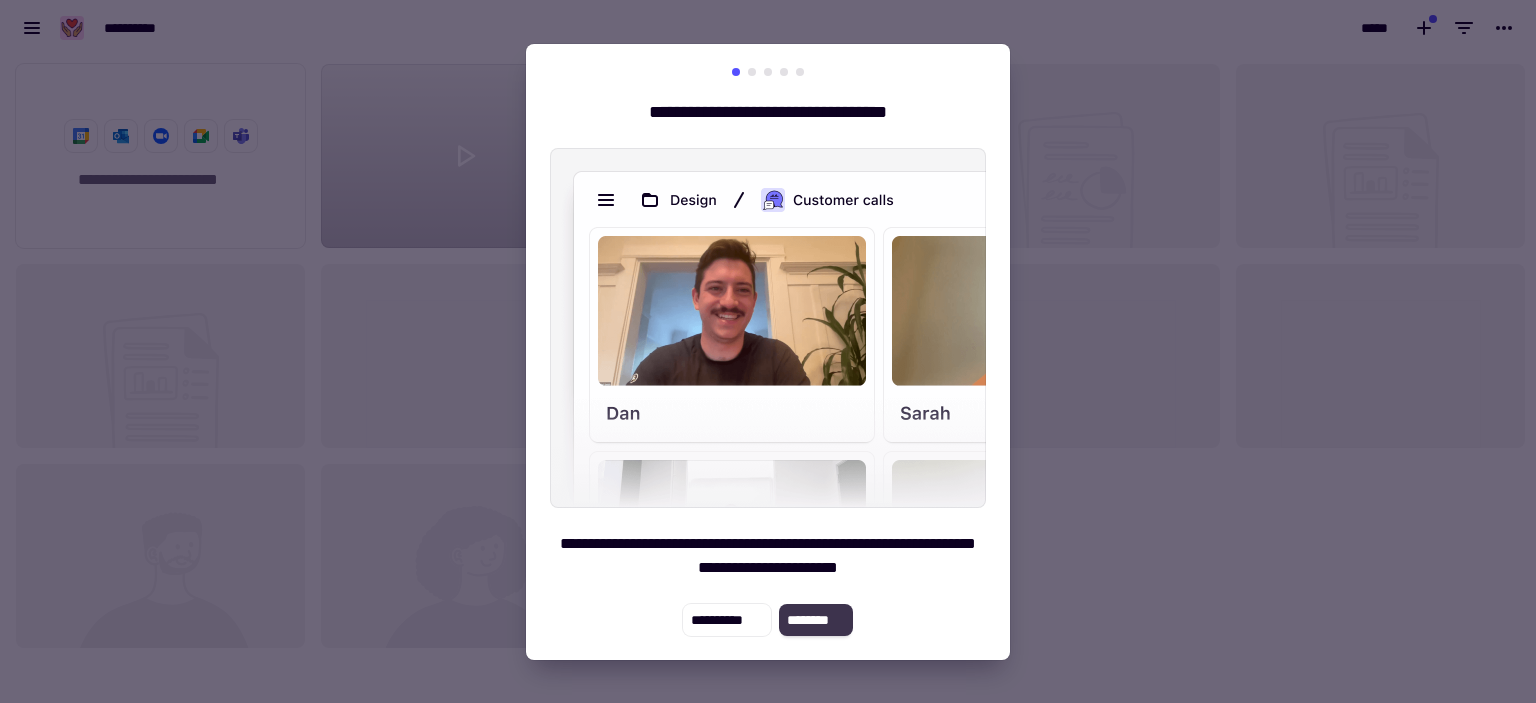 click on "********" 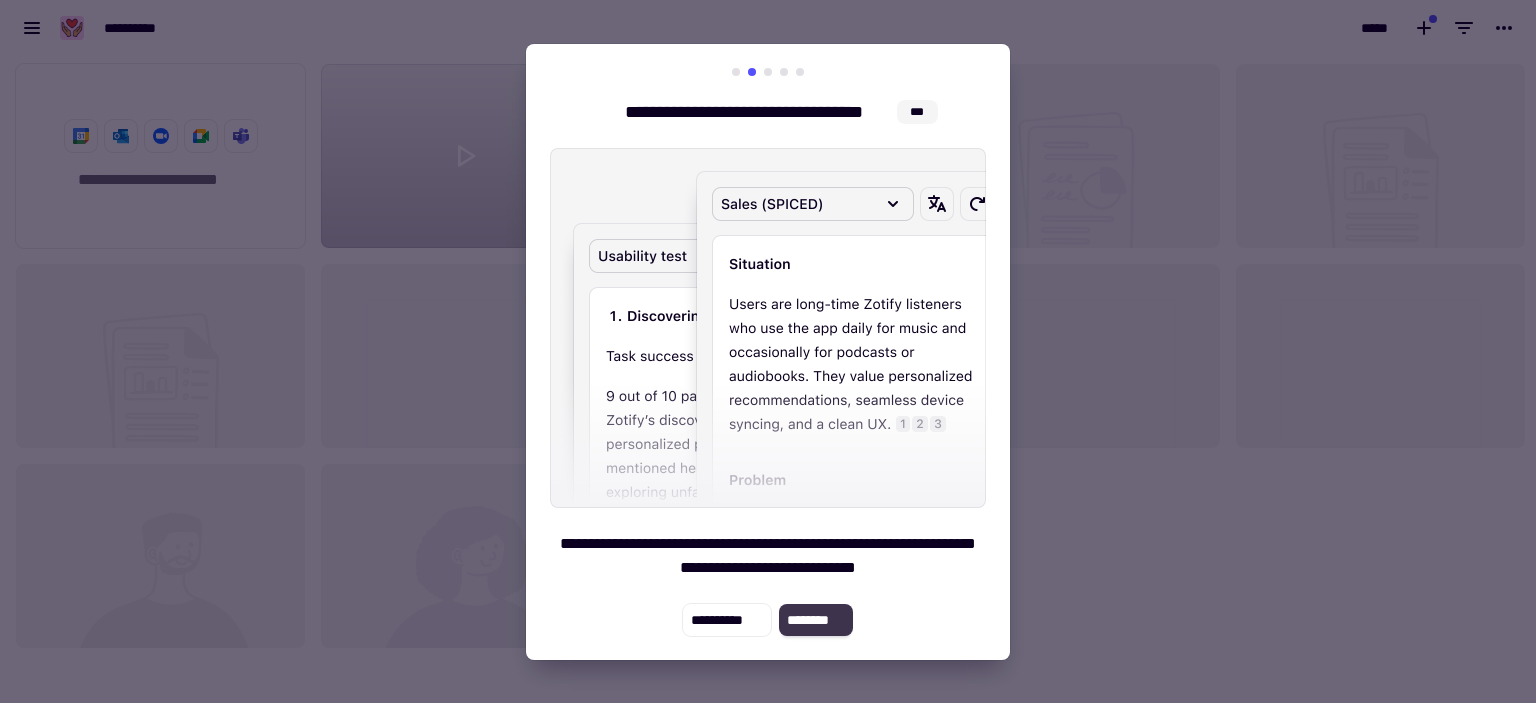 click on "********" 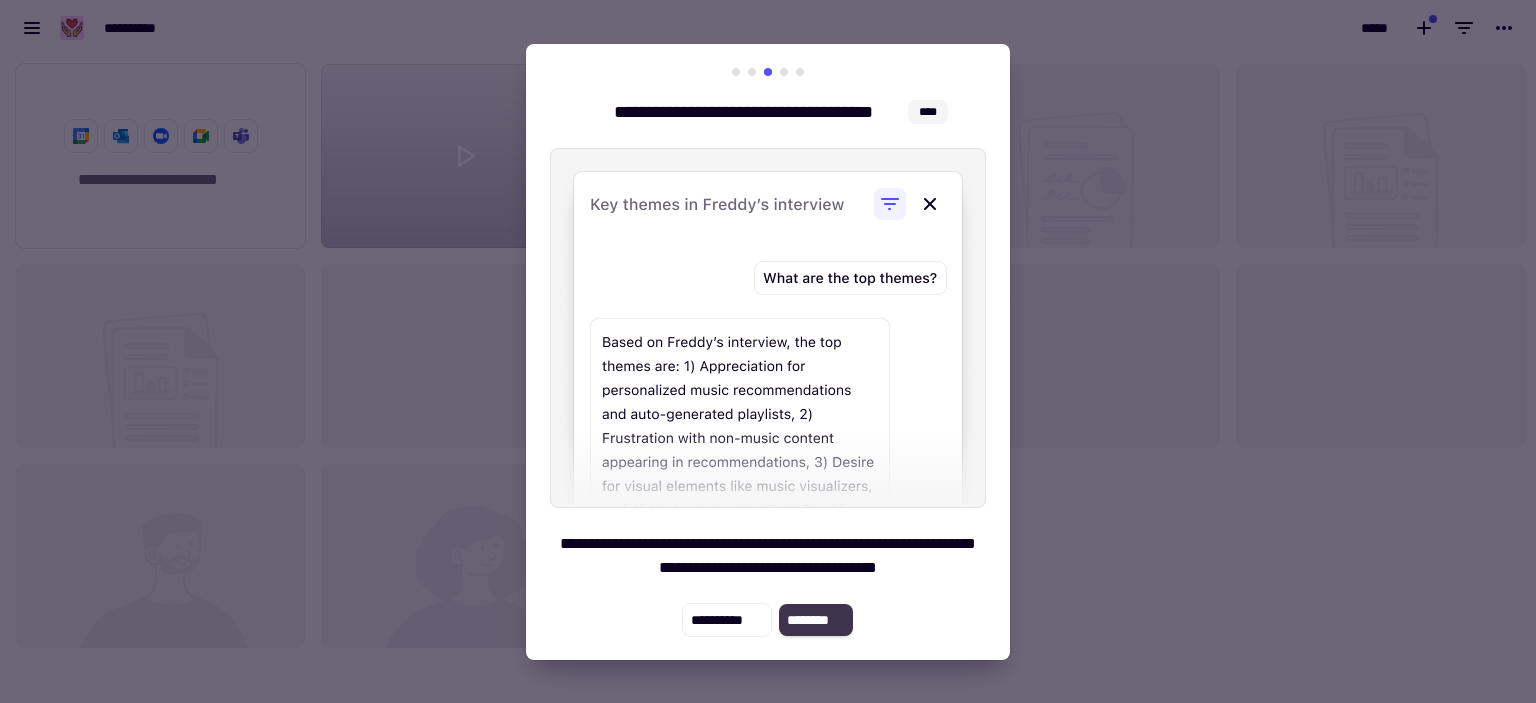 click on "********" 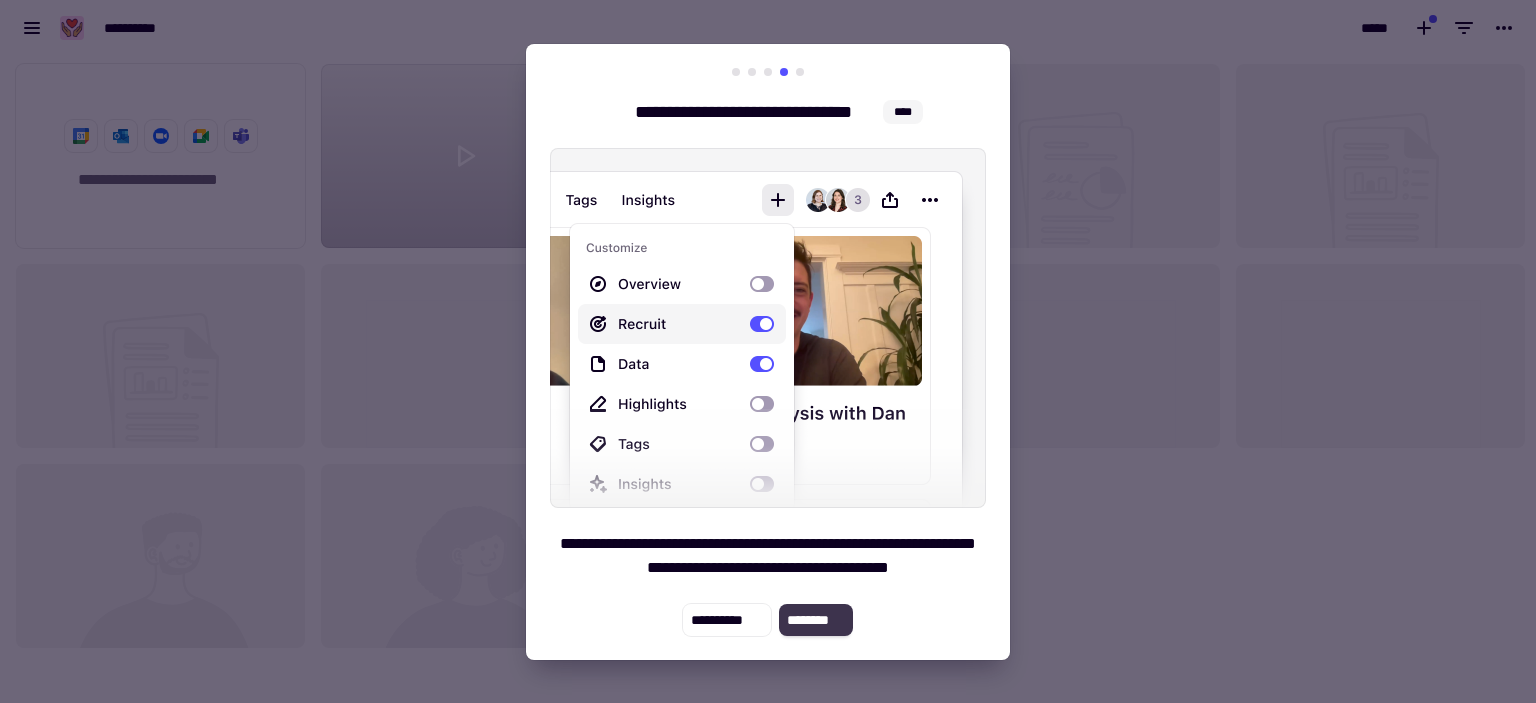 click on "********" 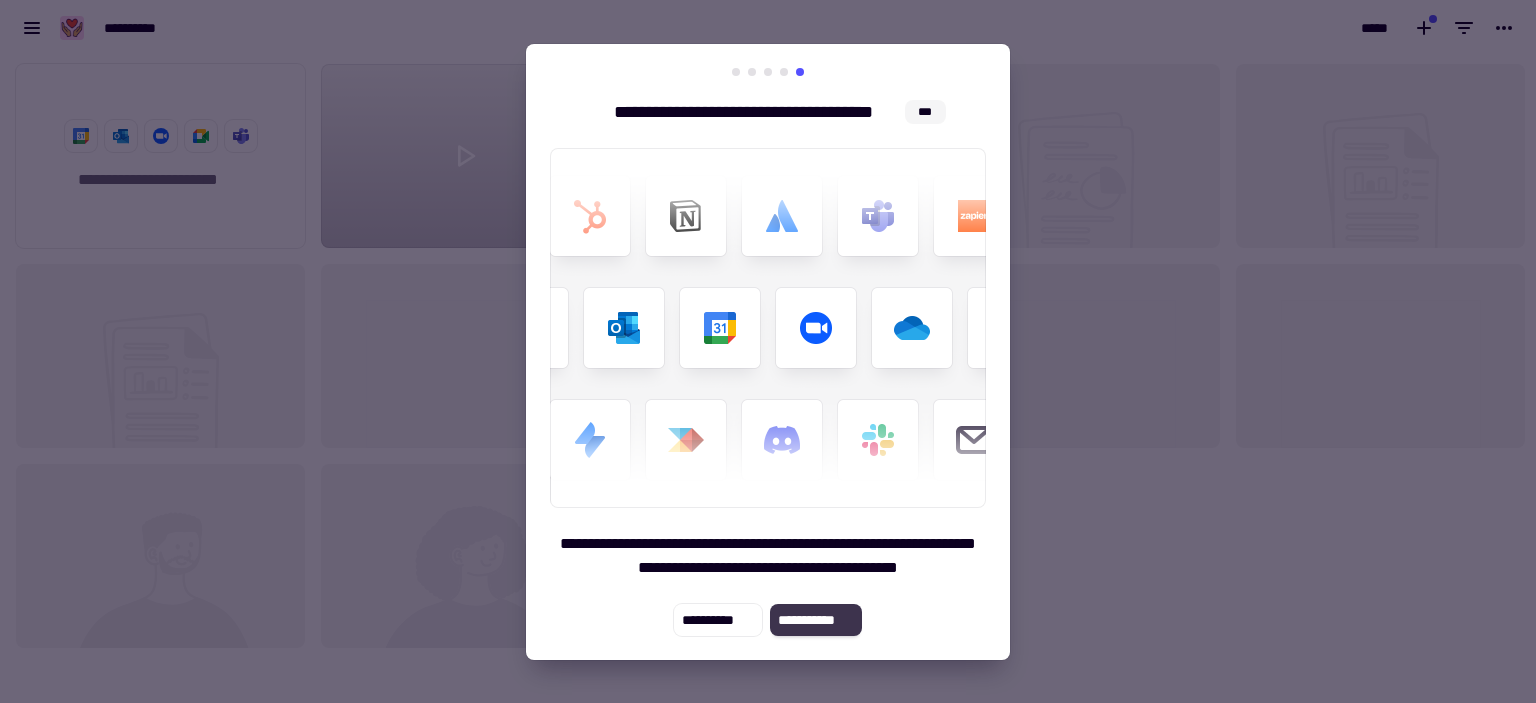 click on "**********" 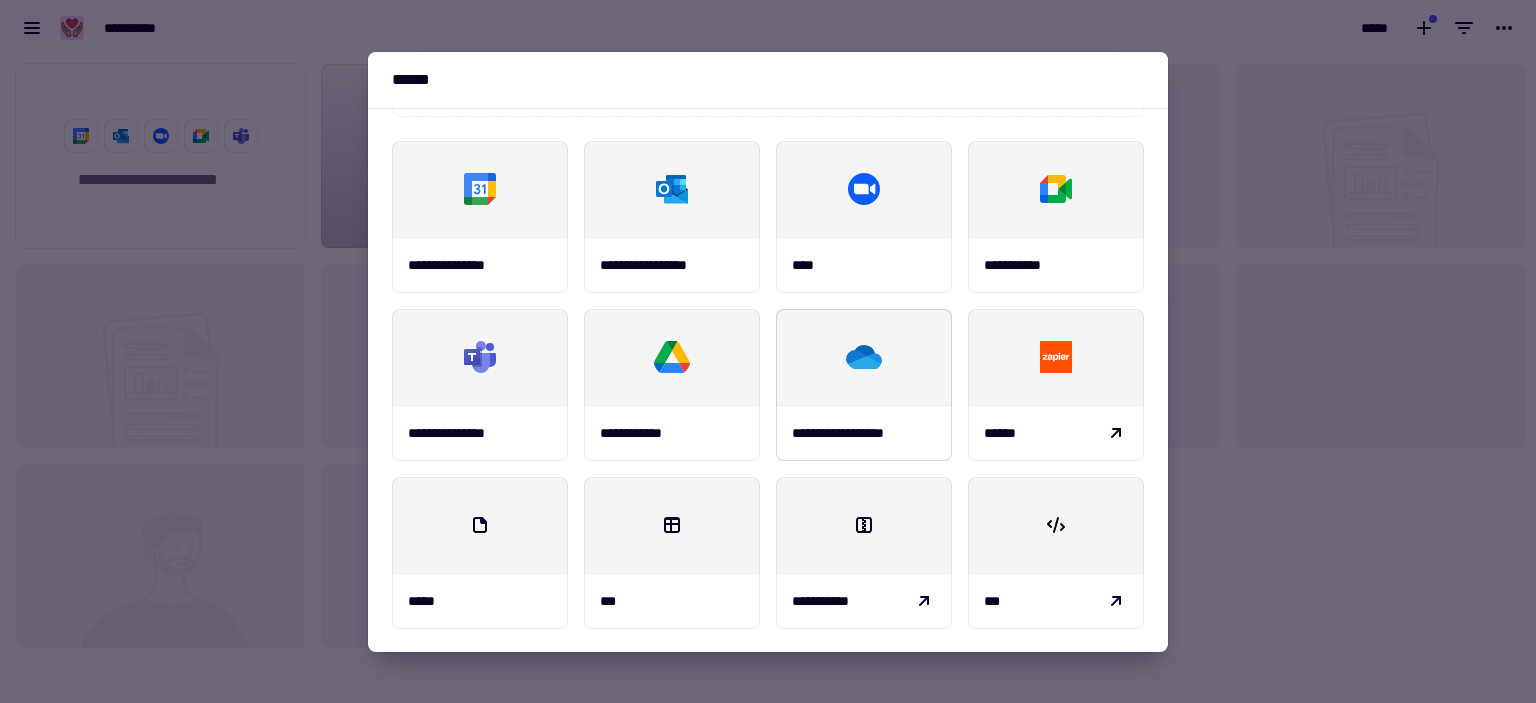 scroll, scrollTop: 0, scrollLeft: 0, axis: both 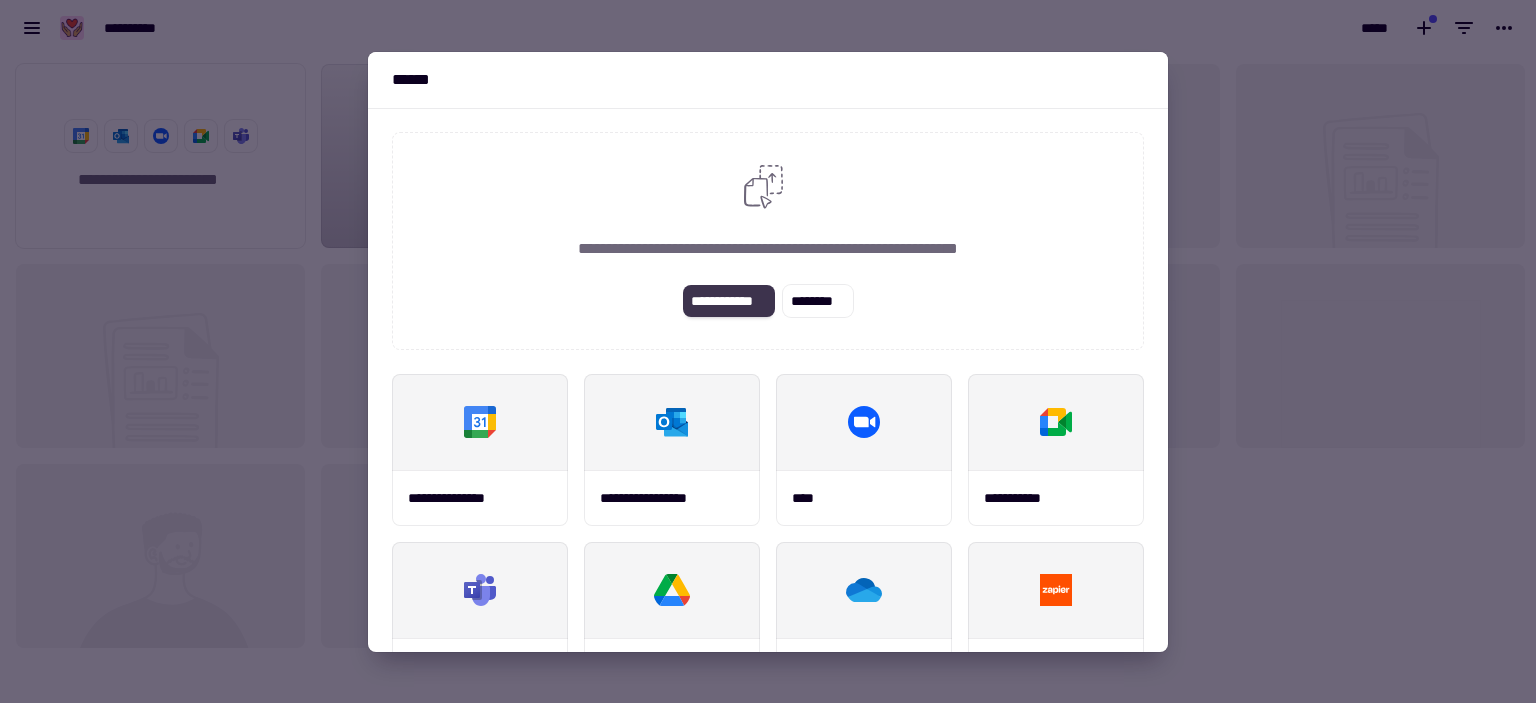 click on "**********" 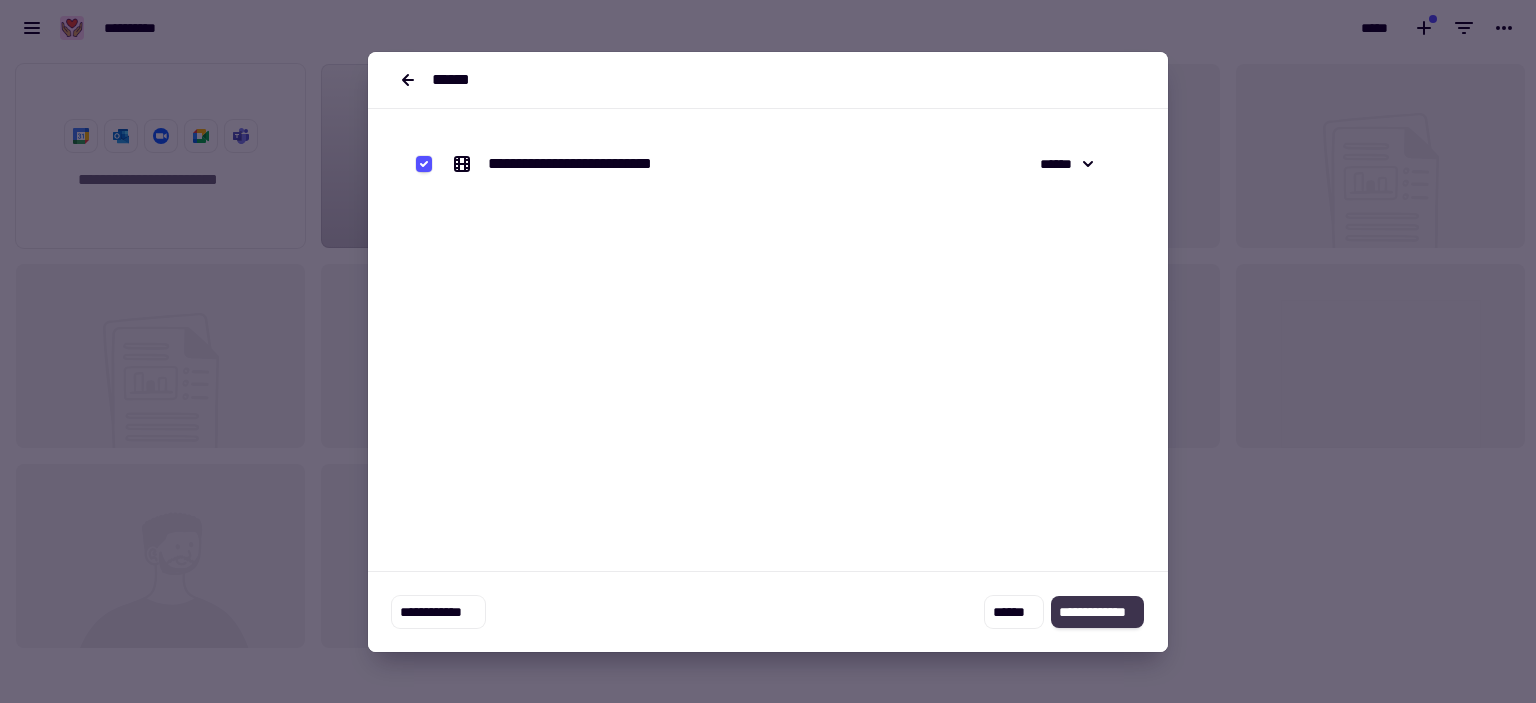 click on "**********" 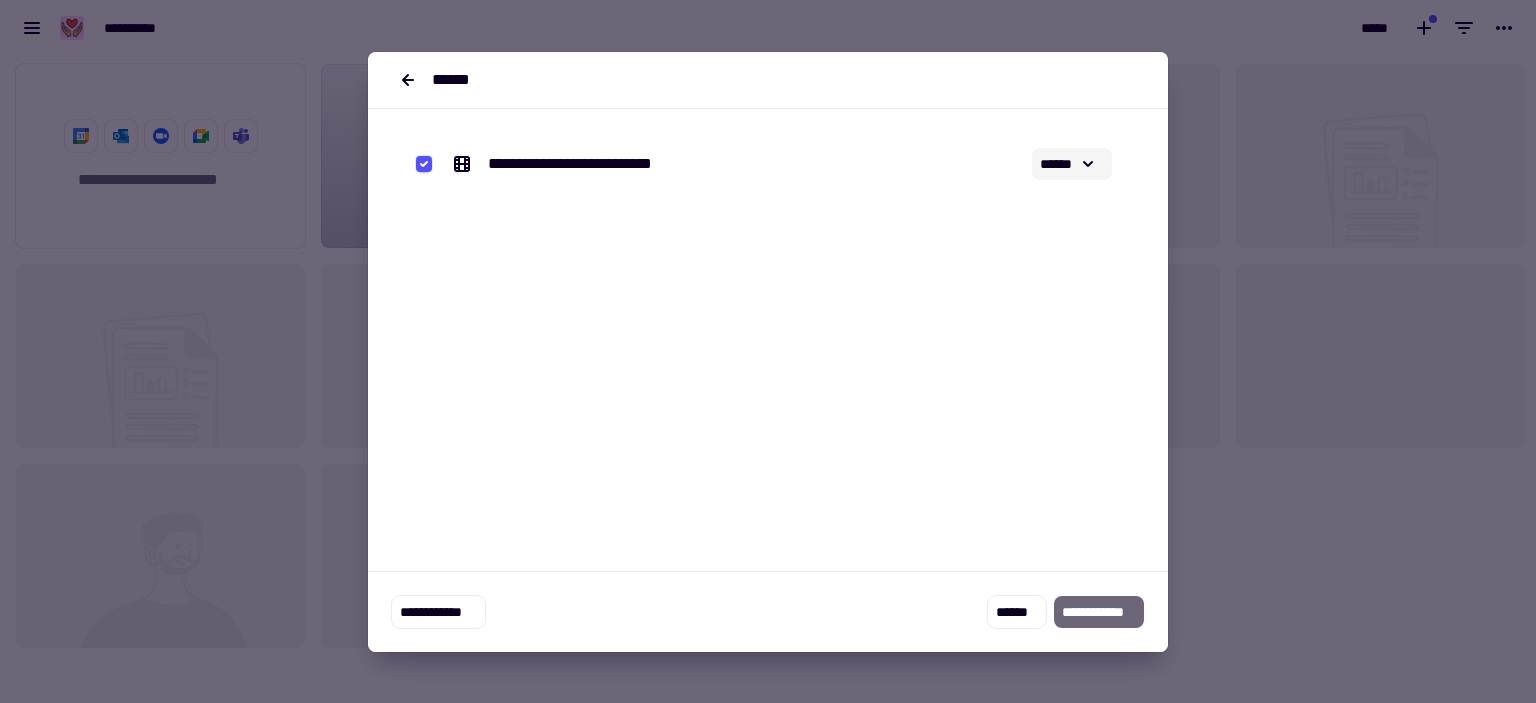 click on "******" 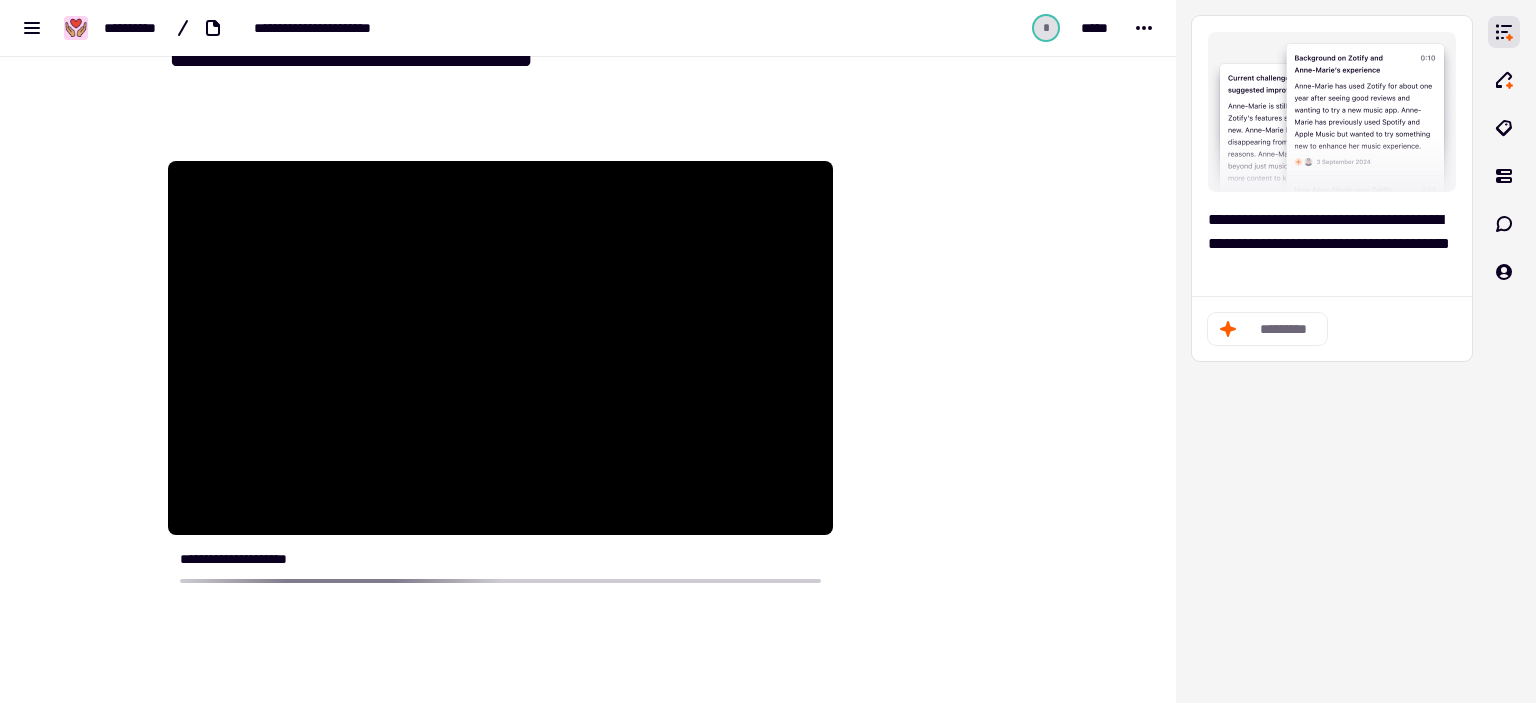 scroll, scrollTop: 57, scrollLeft: 0, axis: vertical 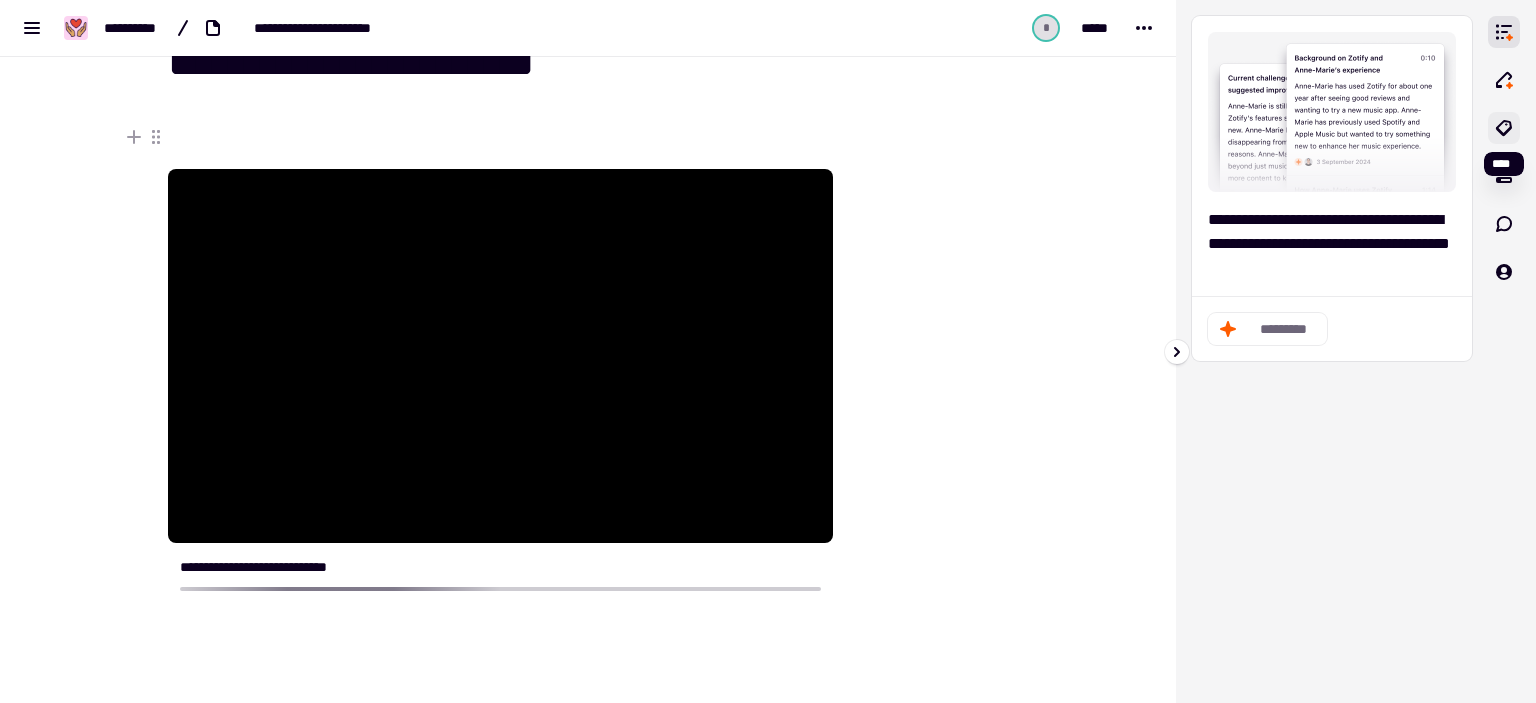 click 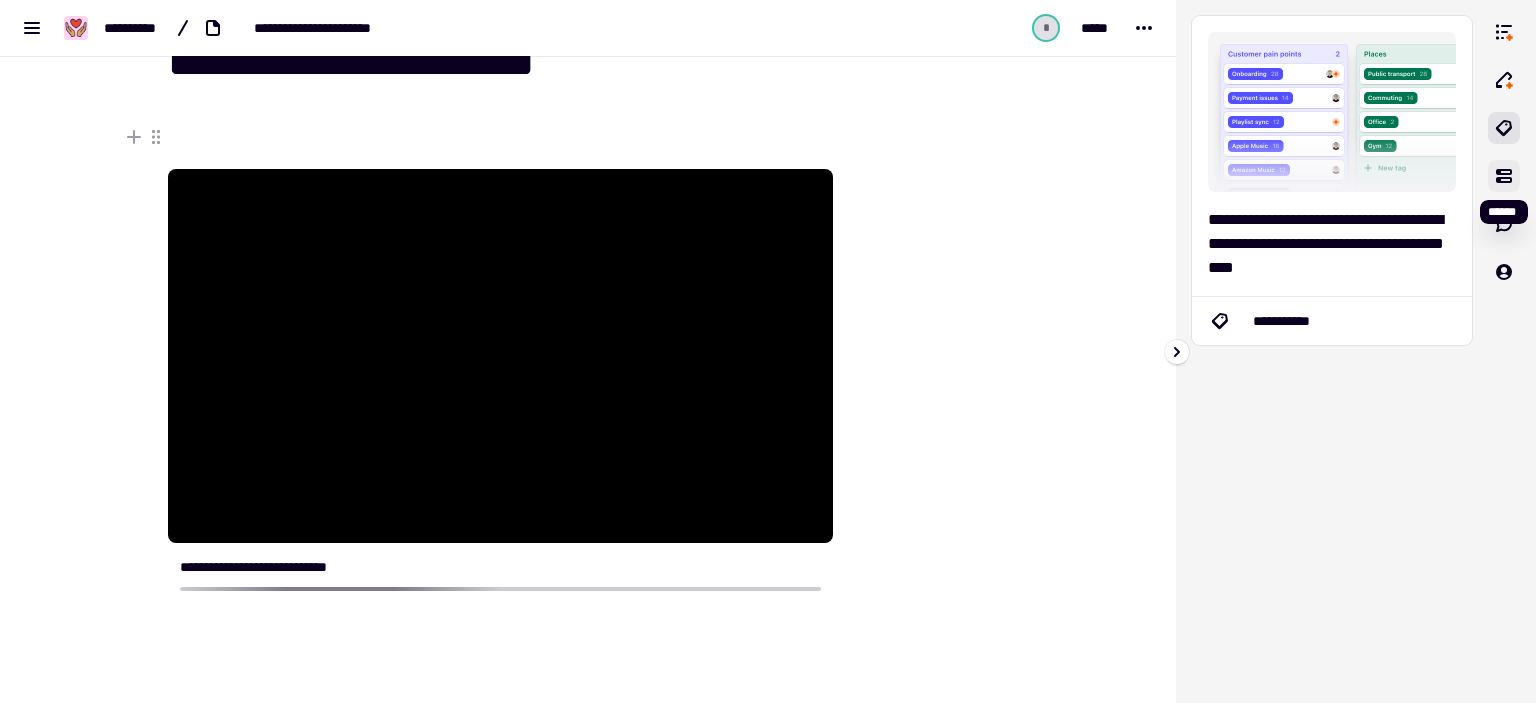 click 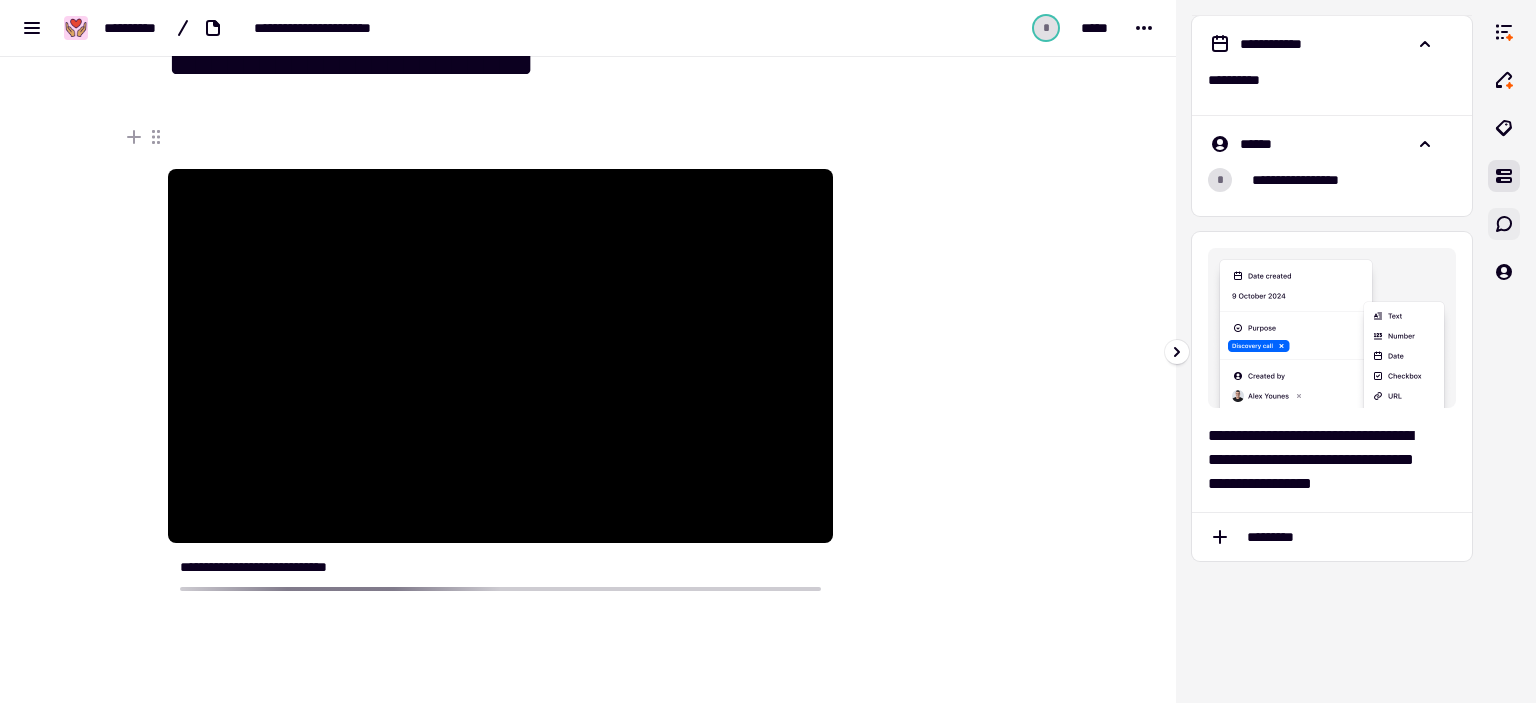 click 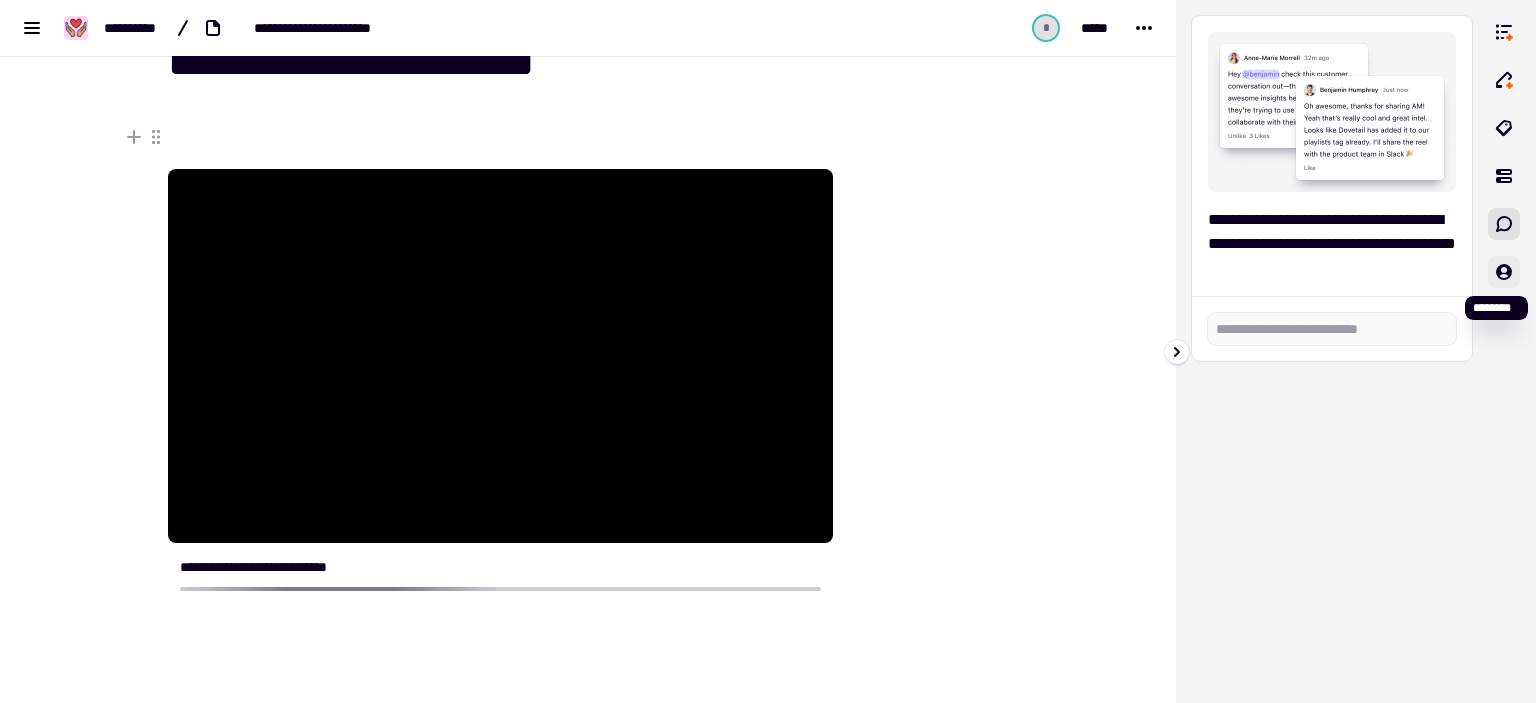 click 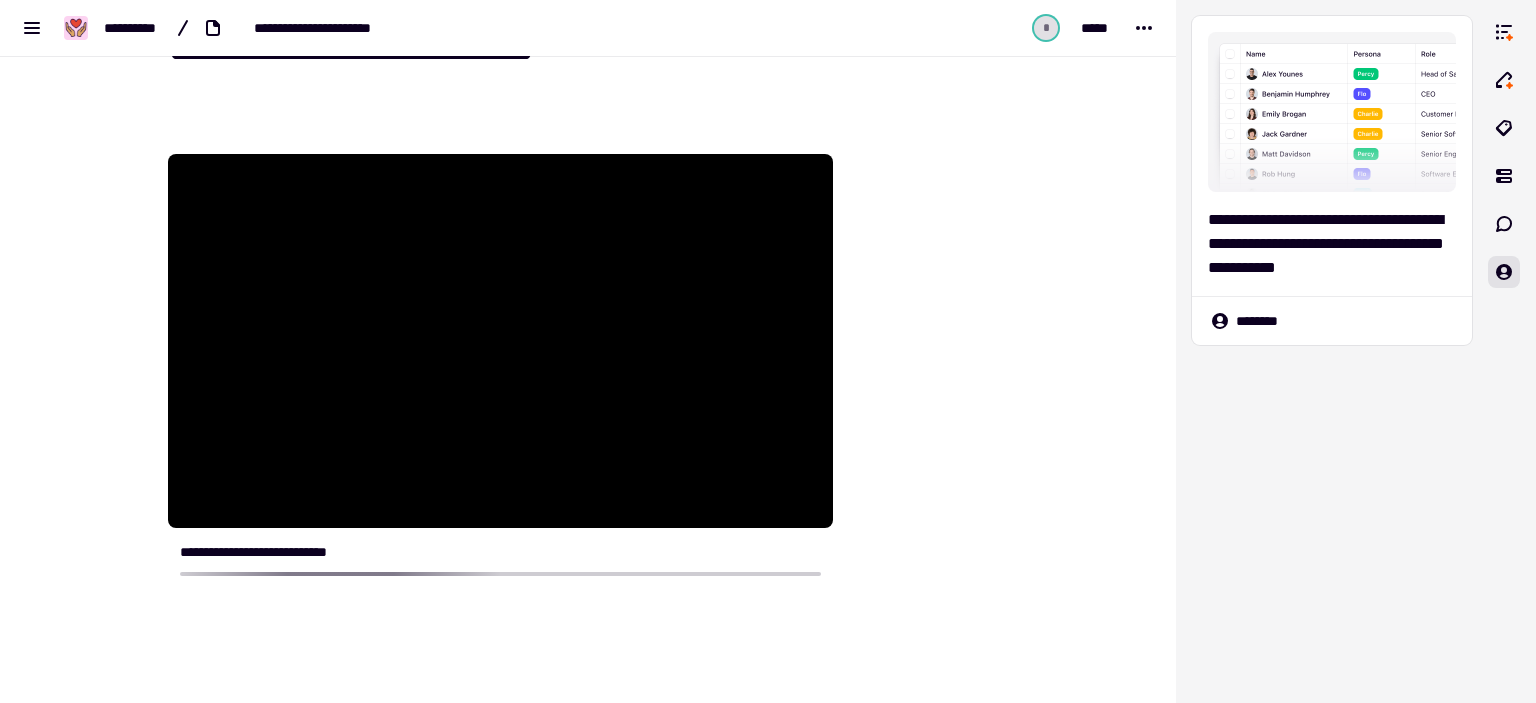 scroll, scrollTop: 0, scrollLeft: 0, axis: both 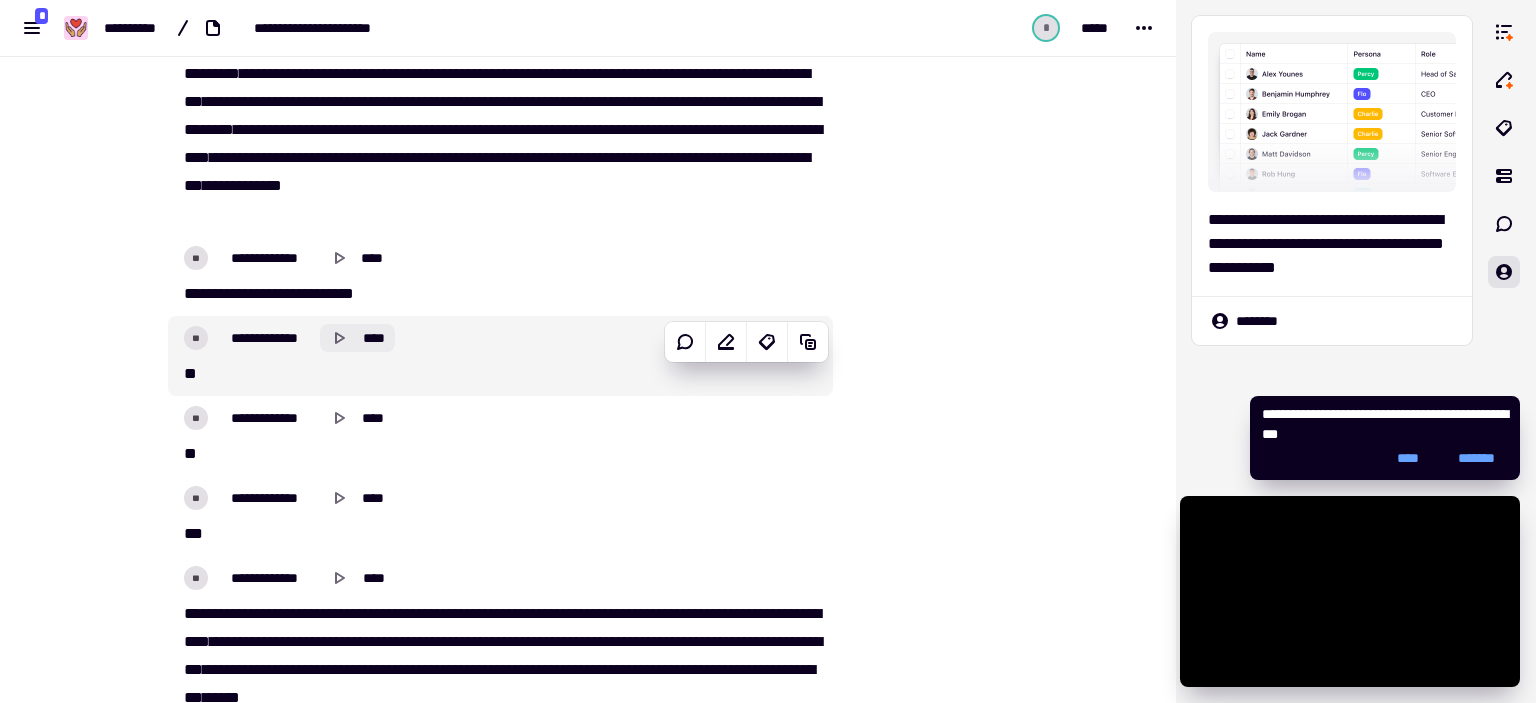 click 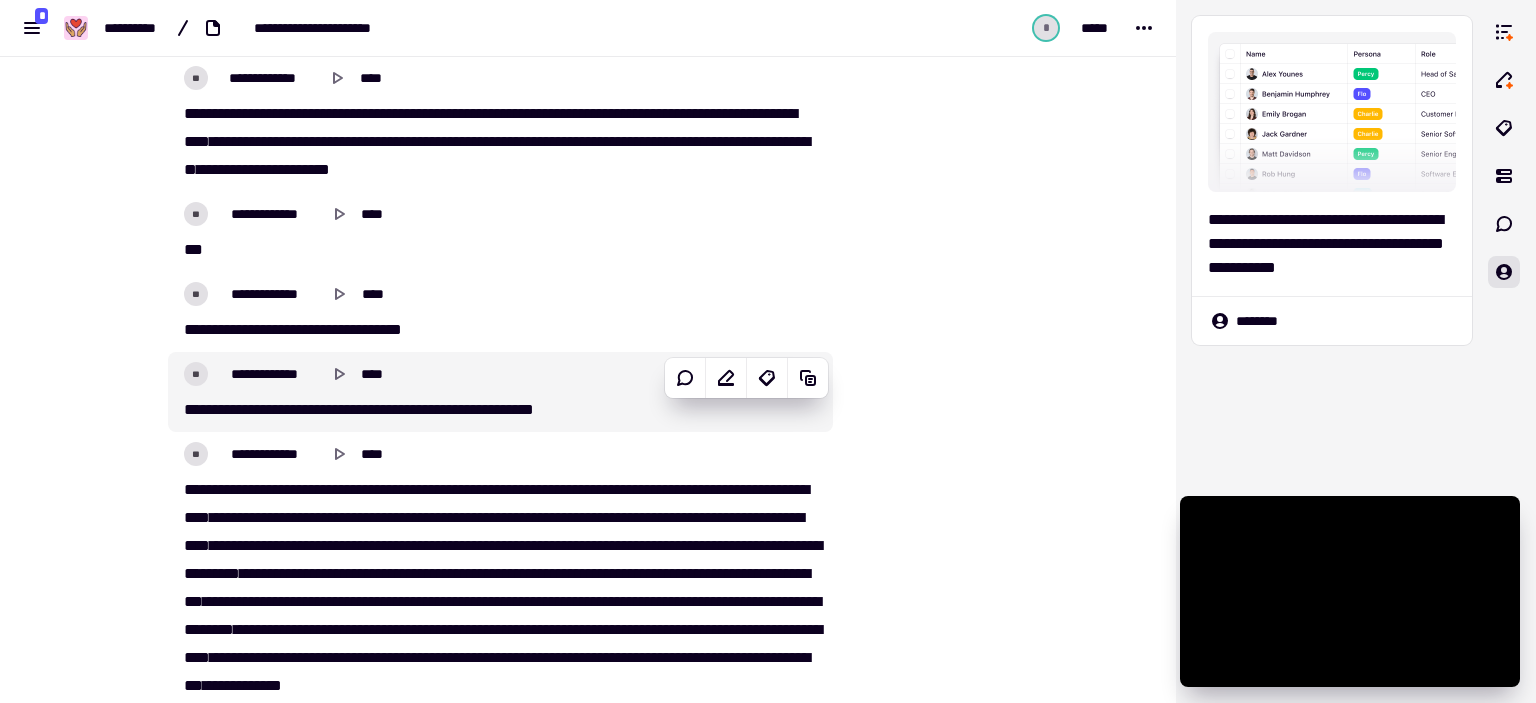type on "******" 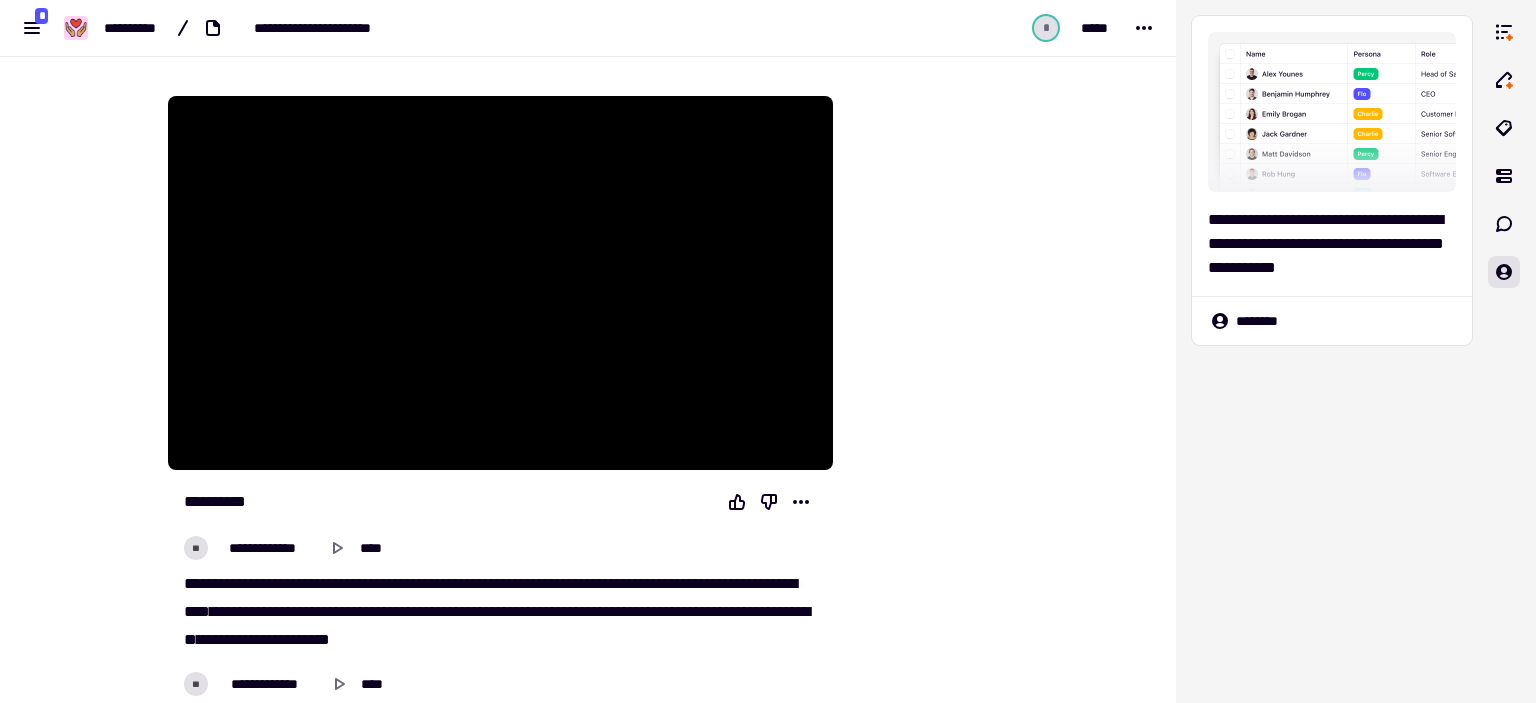 scroll, scrollTop: 100, scrollLeft: 0, axis: vertical 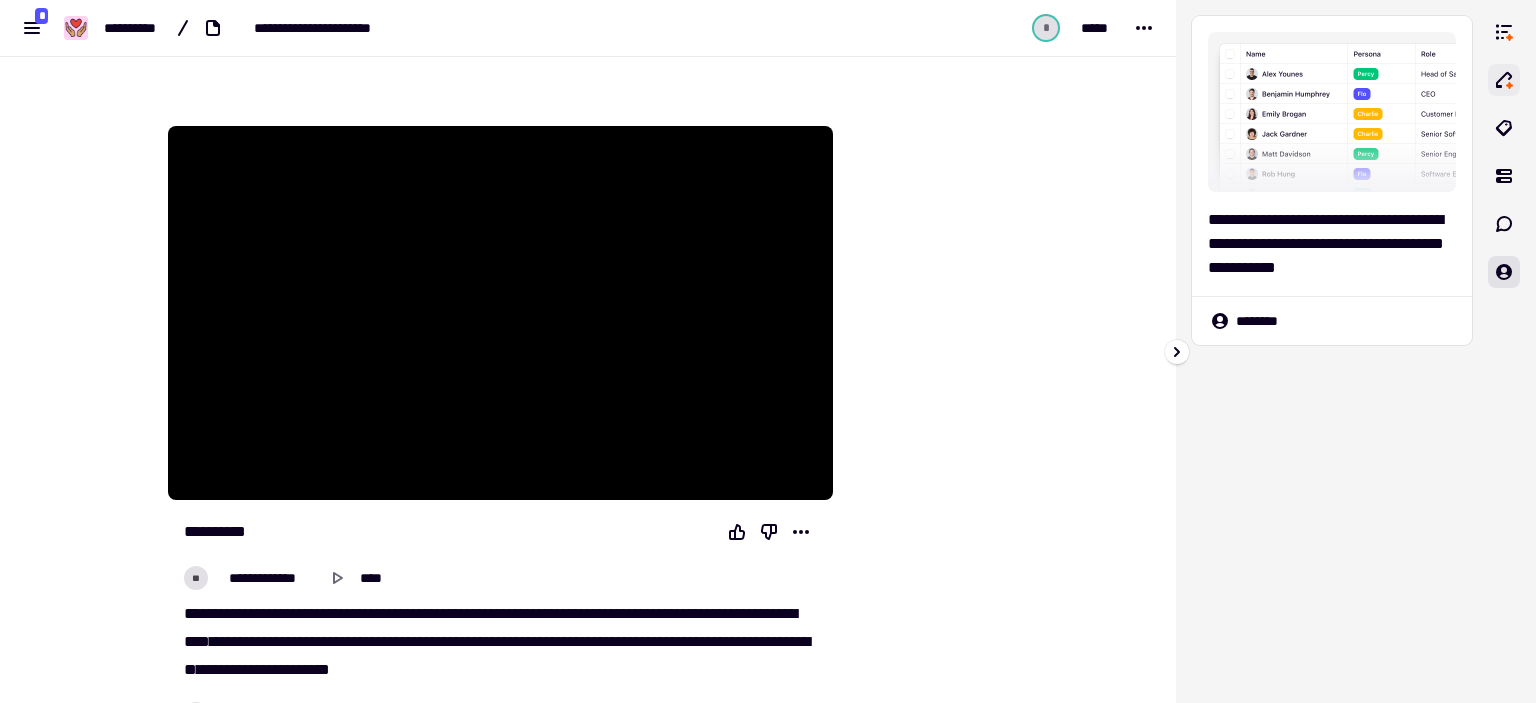 click 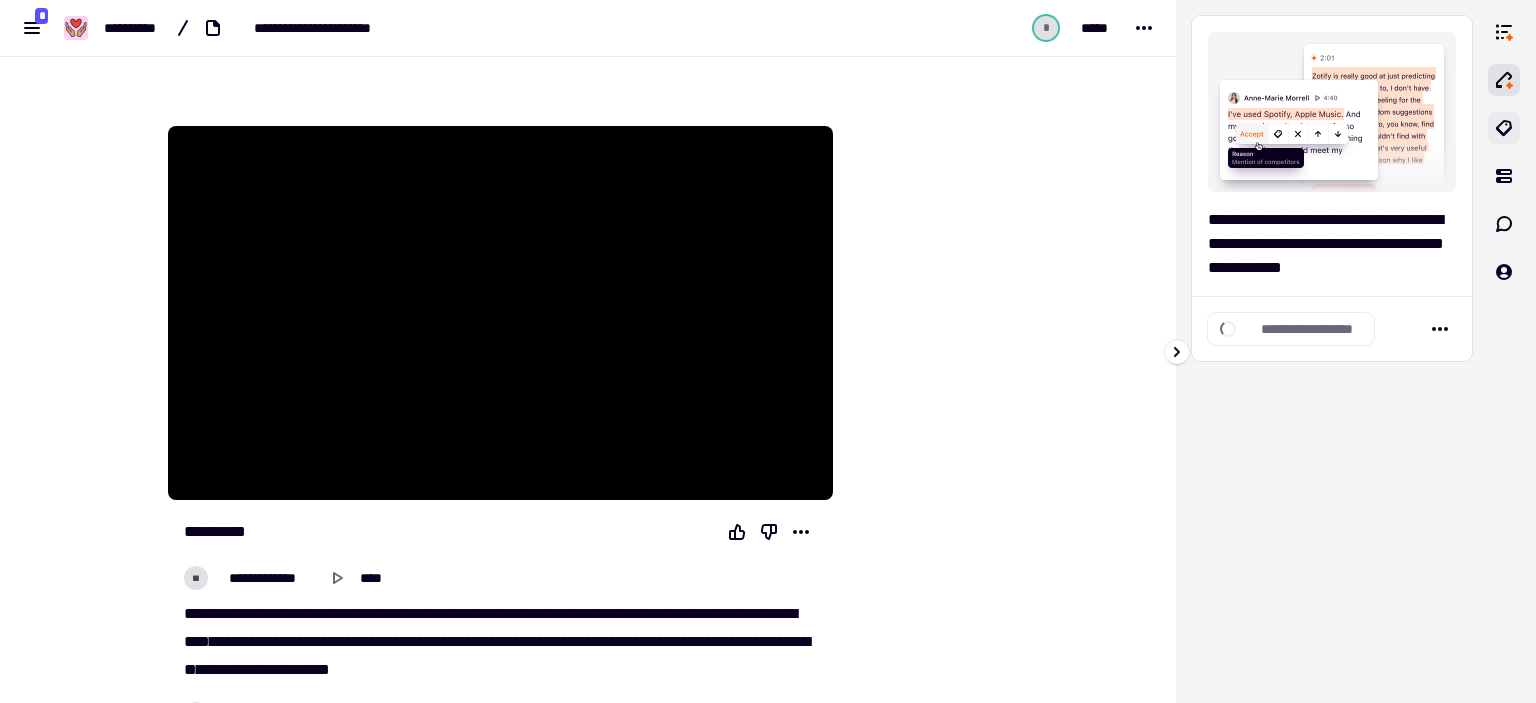 click 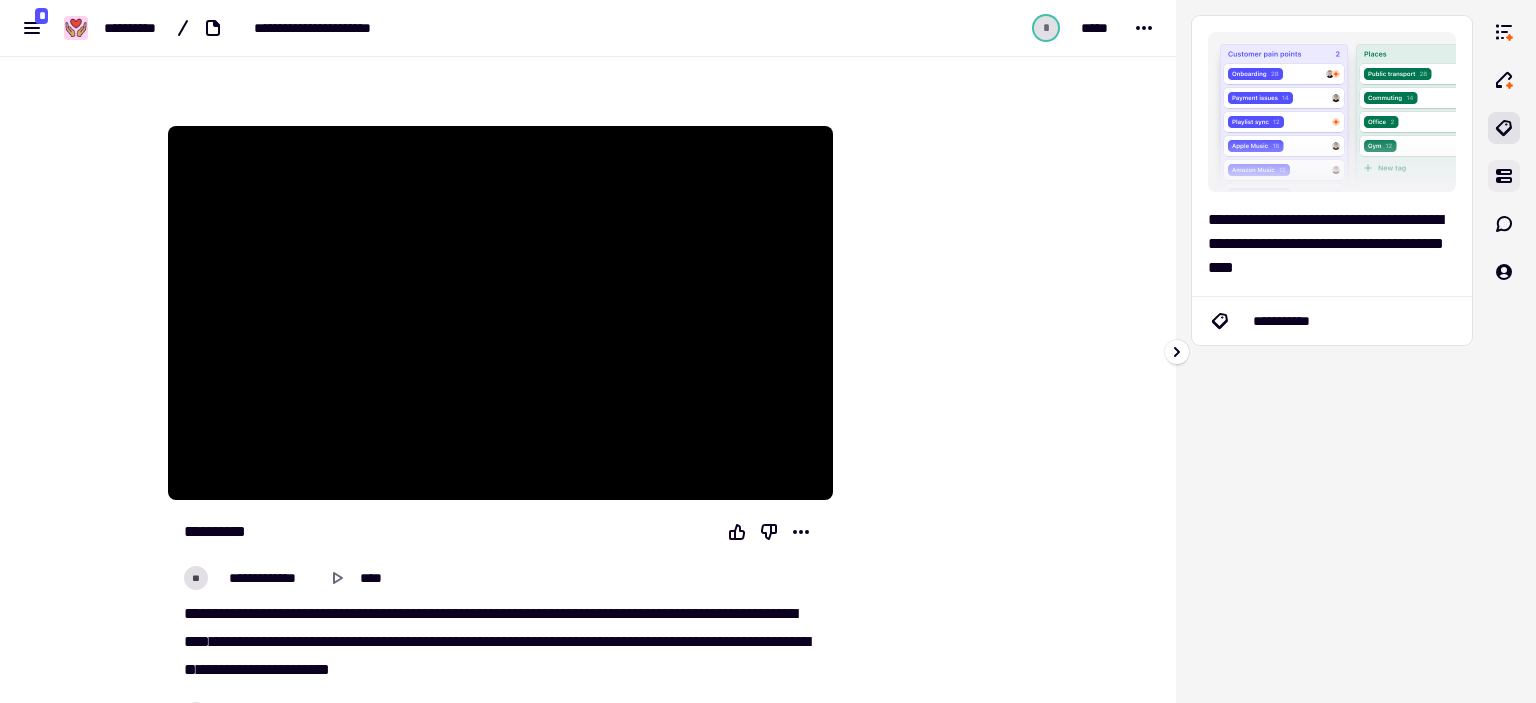 click 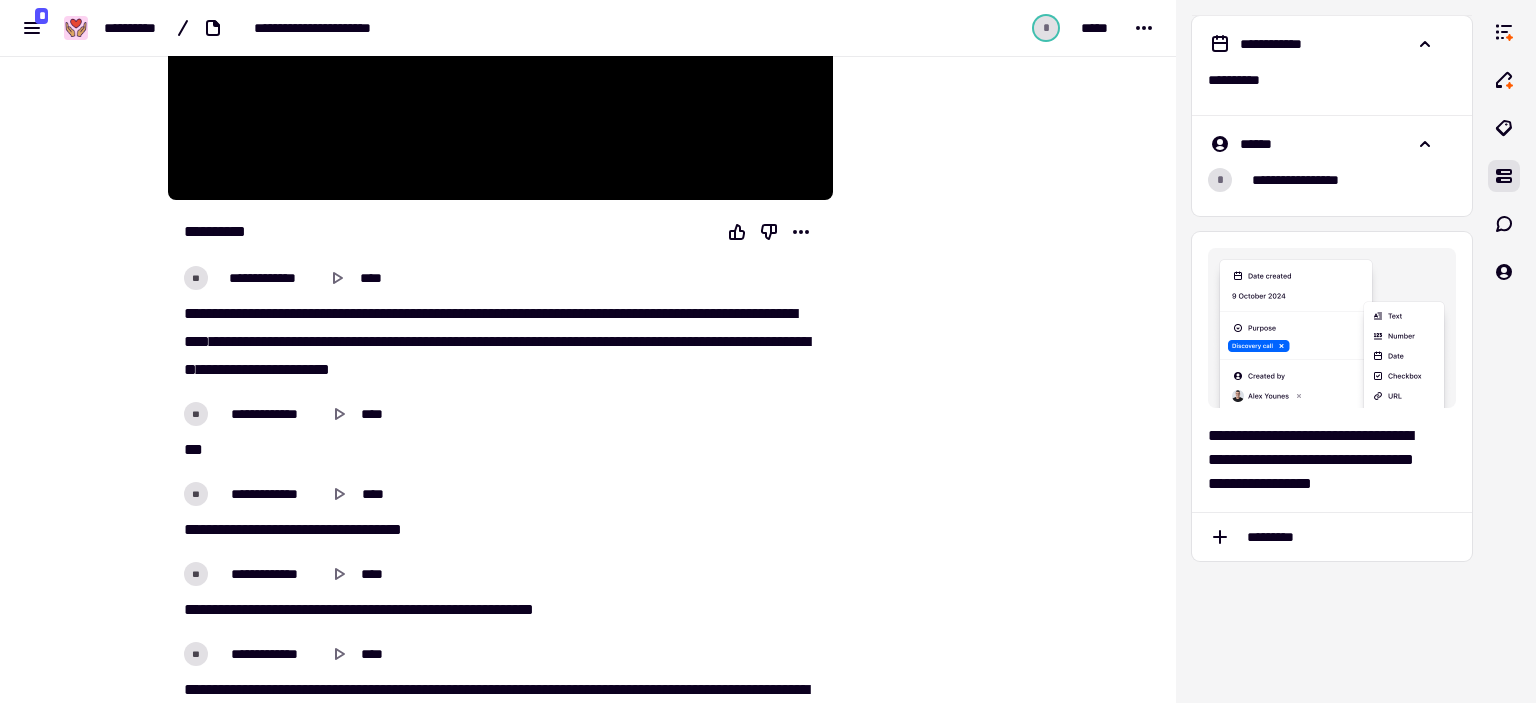 type on "******" 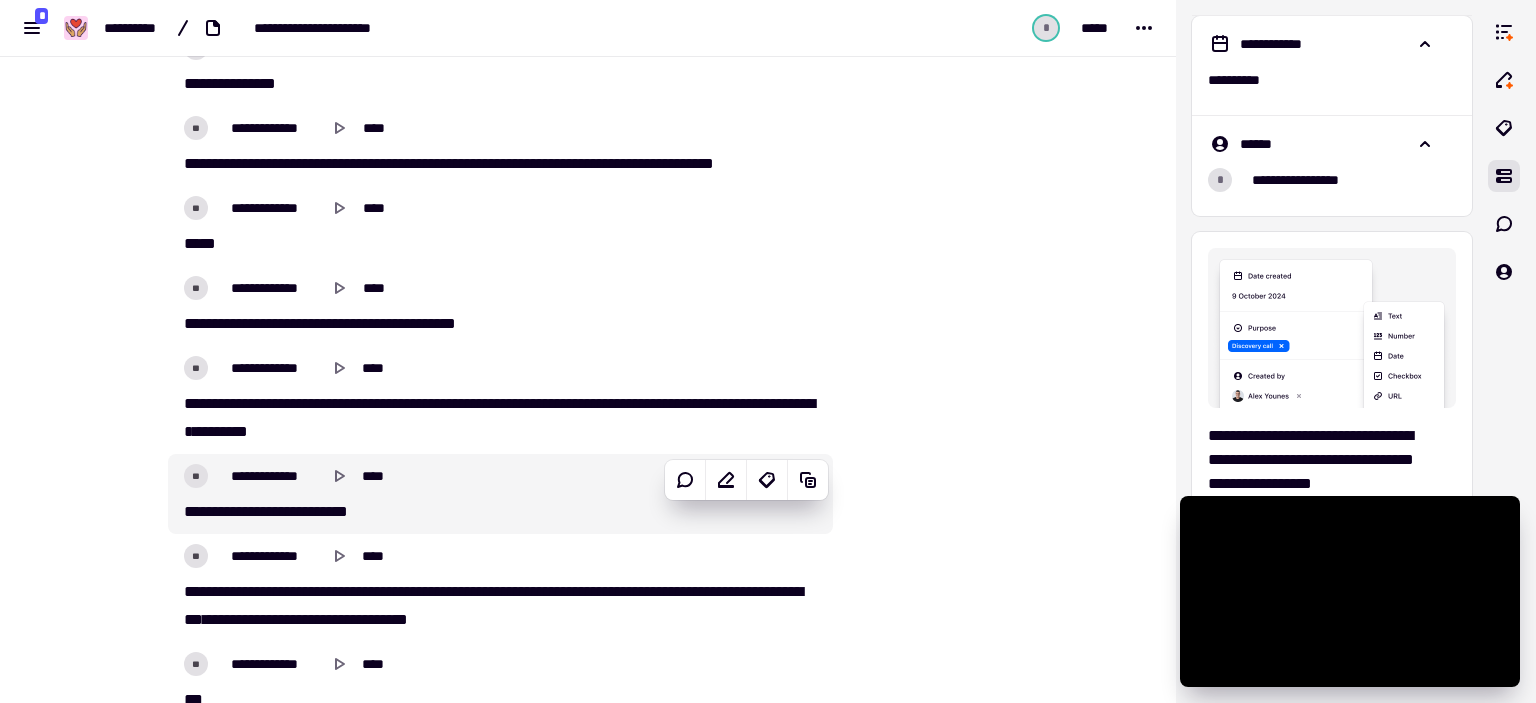 scroll, scrollTop: 2300, scrollLeft: 0, axis: vertical 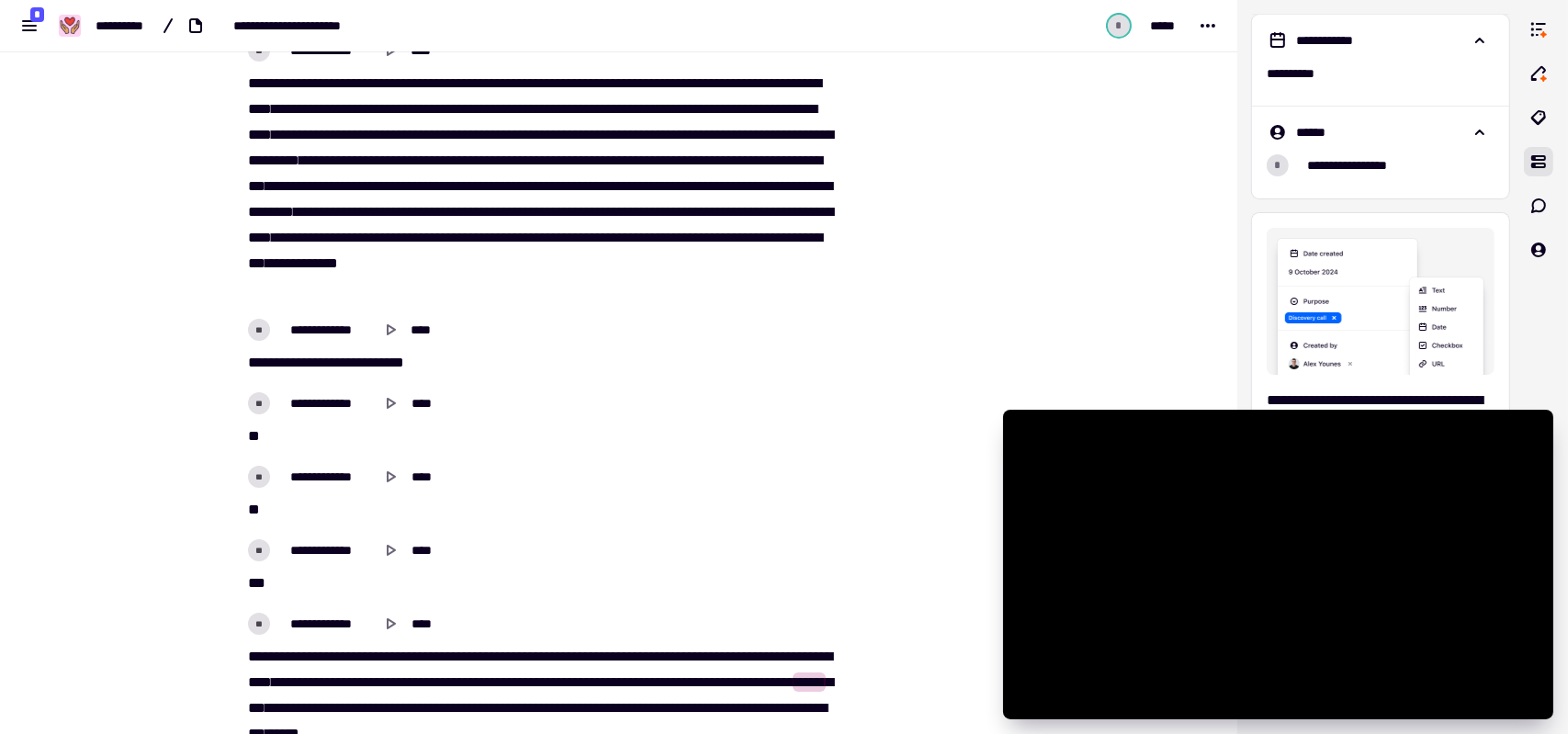 drag, startPoint x: 1260, startPoint y: 563, endPoint x: 1022, endPoint y: 336, distance: 328.89664 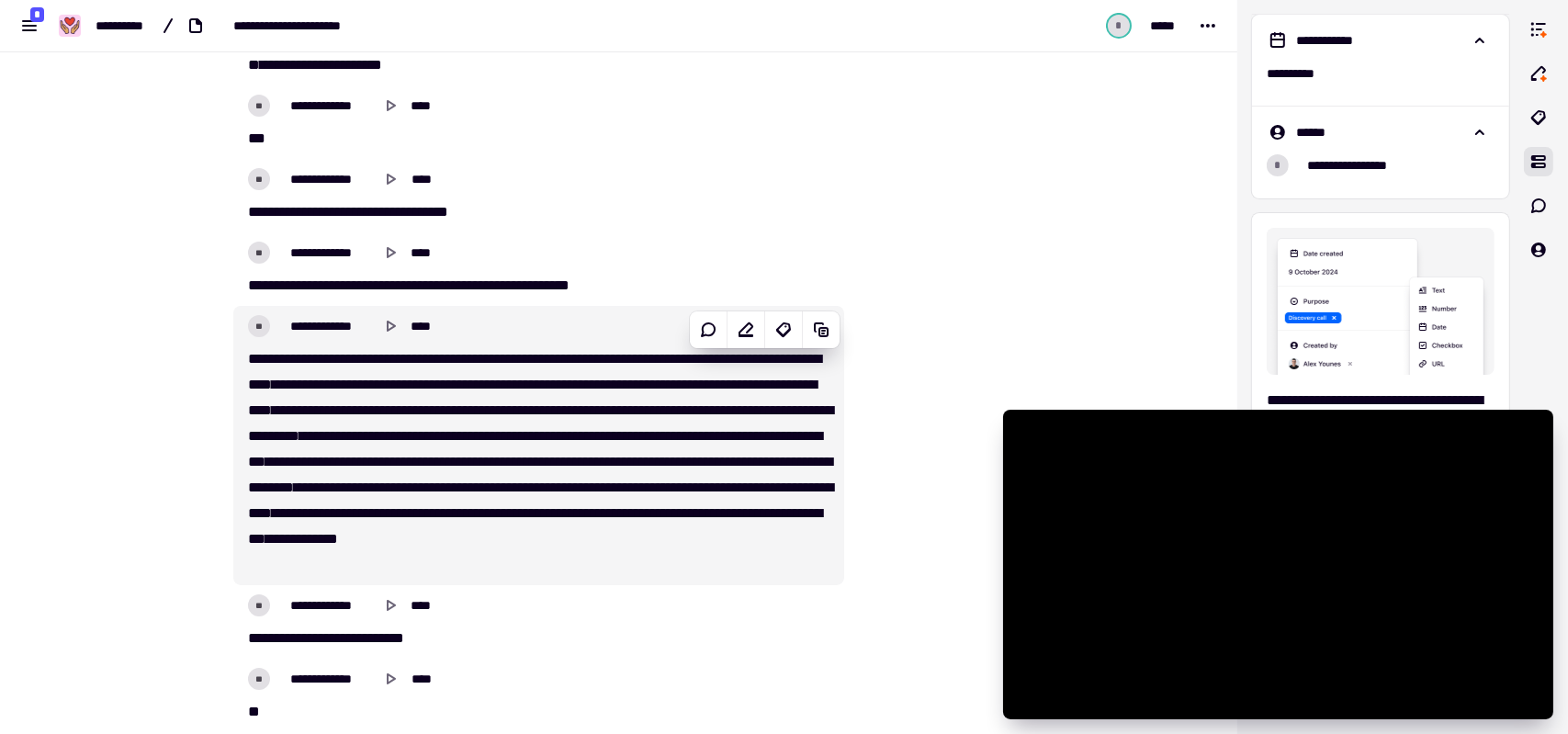type on "******" 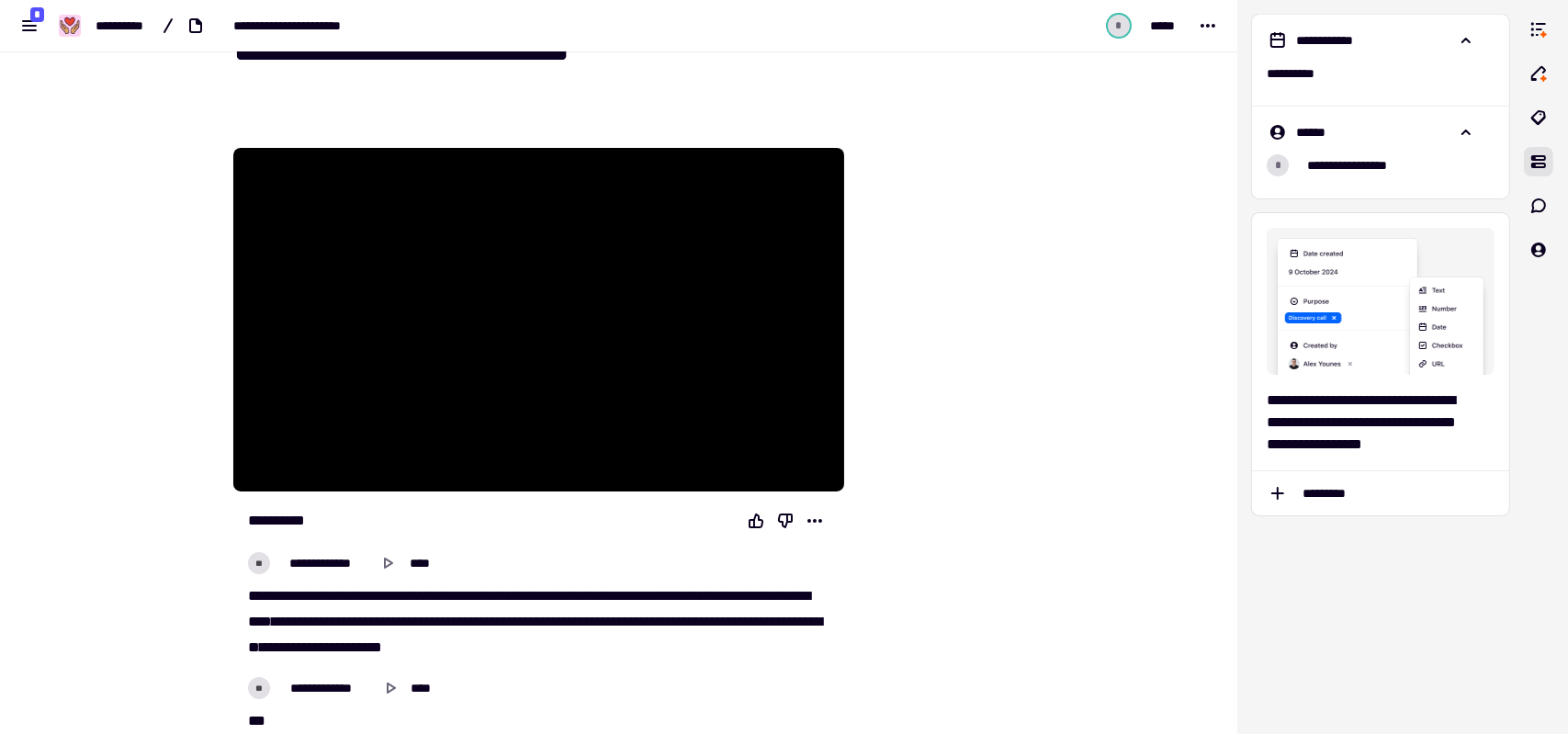 scroll, scrollTop: 0, scrollLeft: 0, axis: both 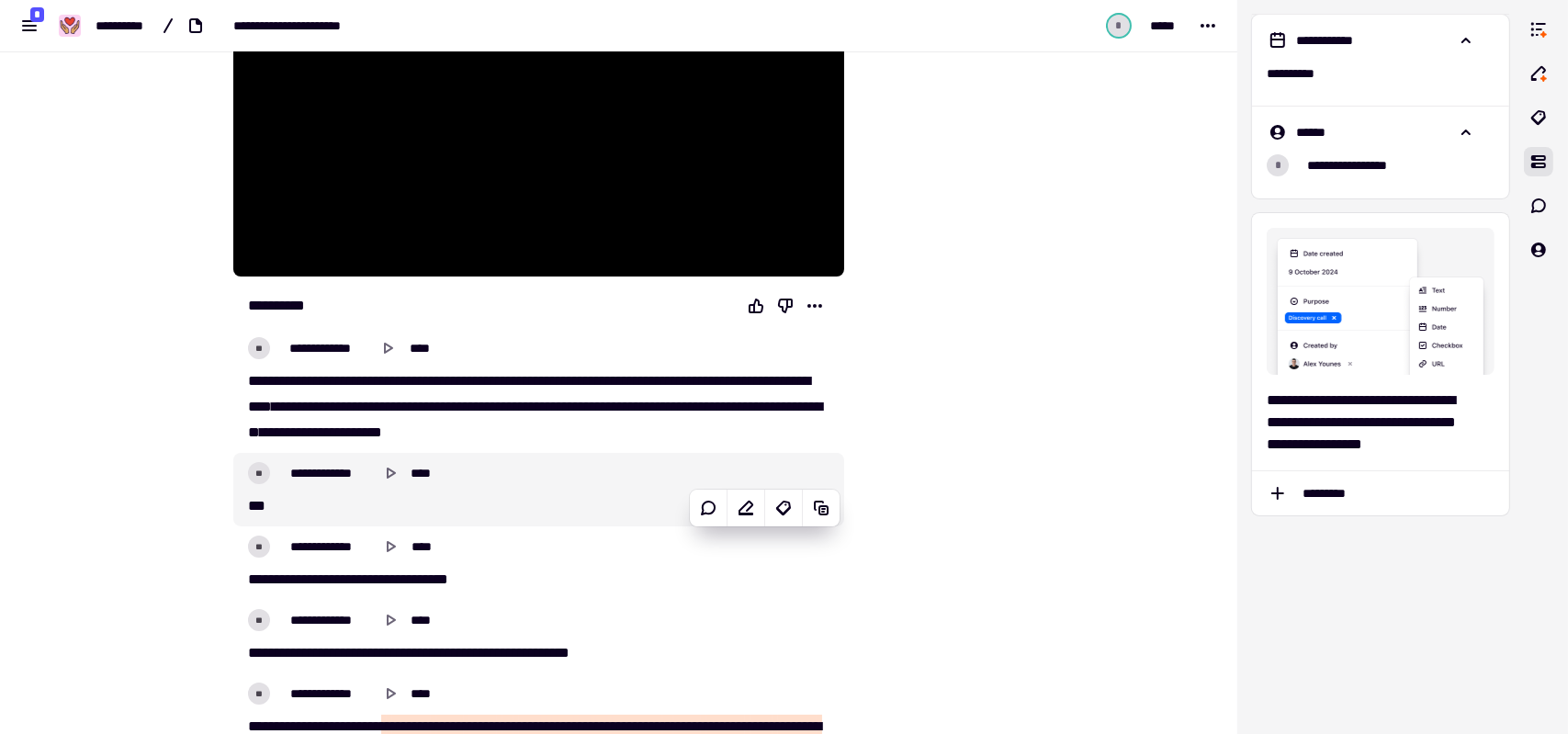 type on "*****" 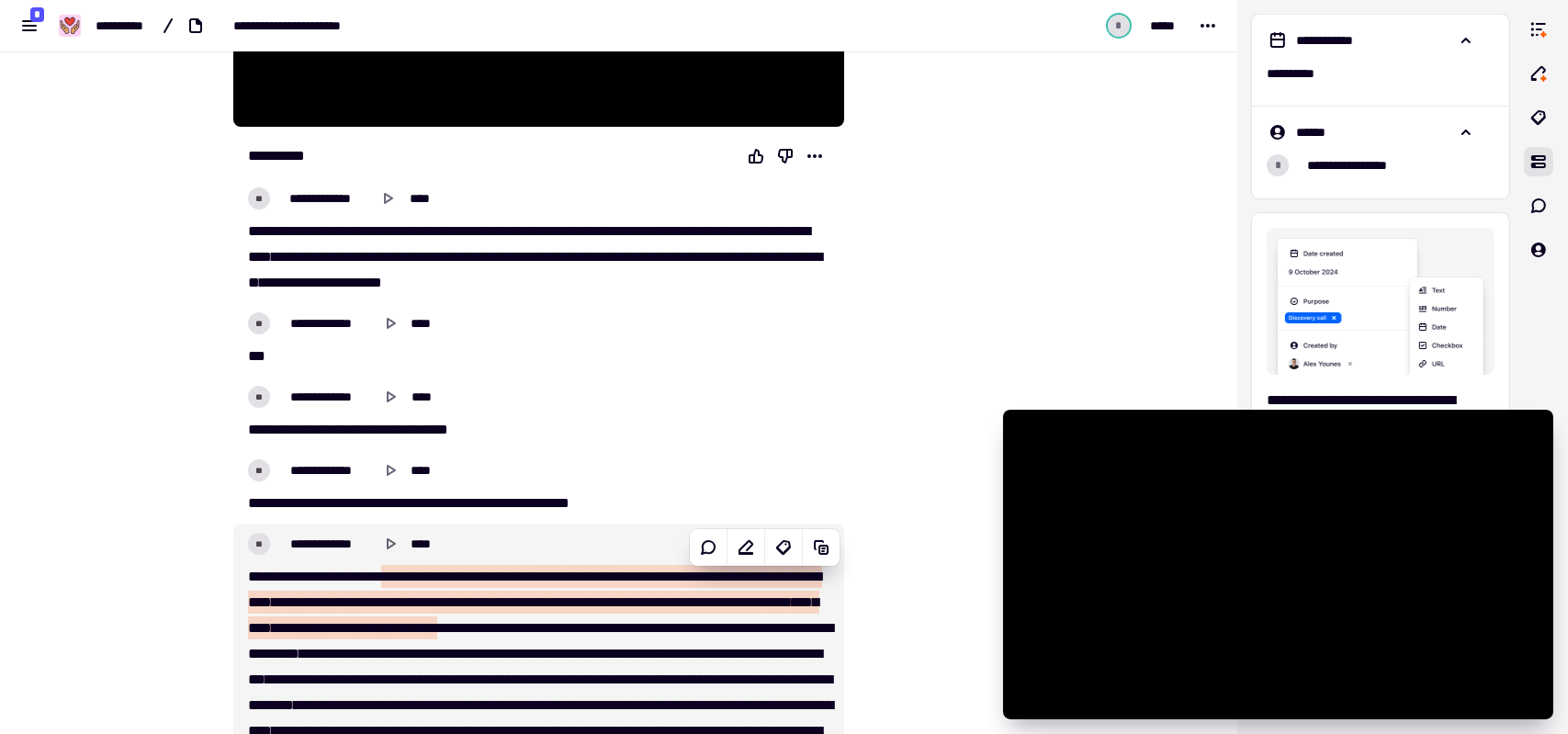 scroll, scrollTop: 551, scrollLeft: 0, axis: vertical 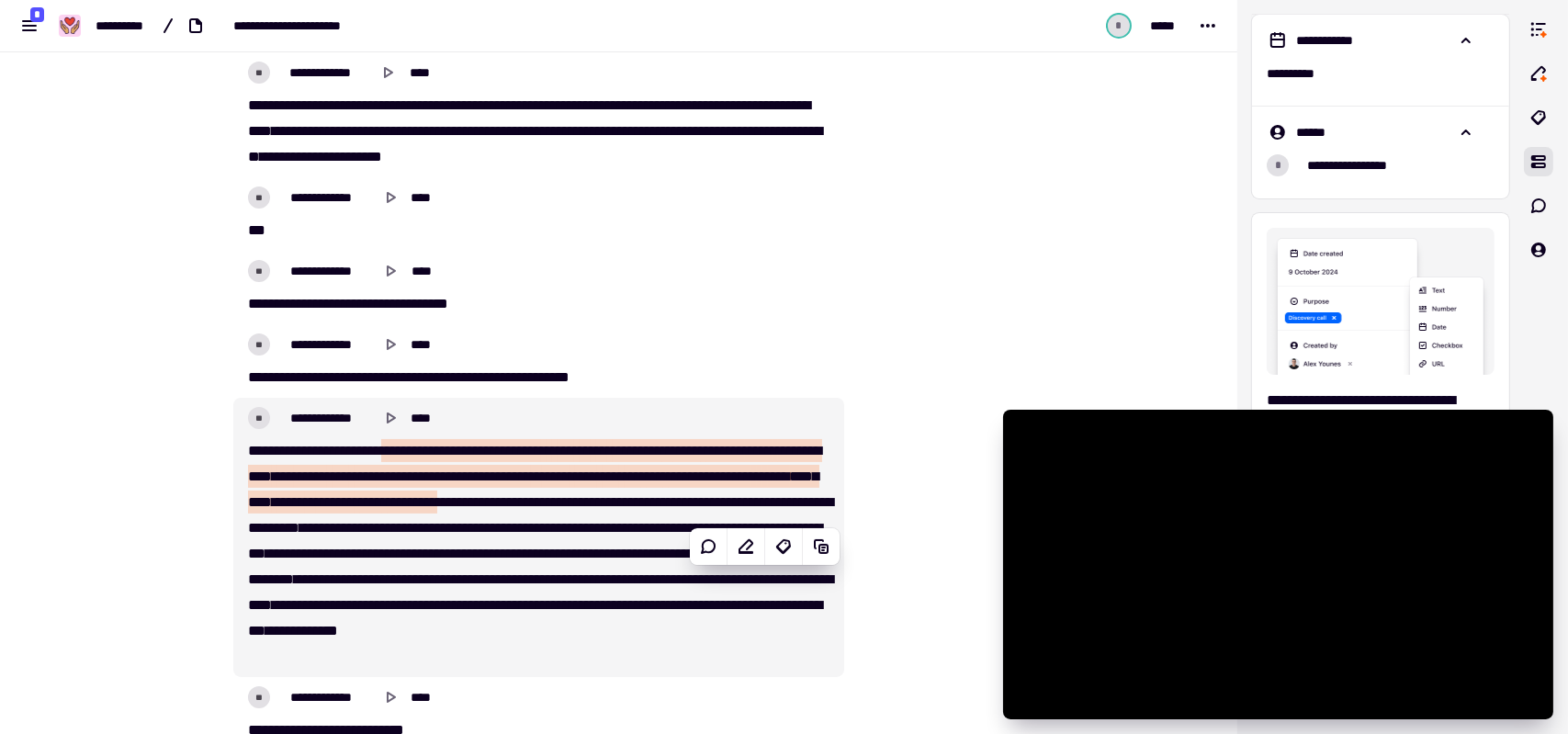 click on "****" at bounding box center (366, 476) 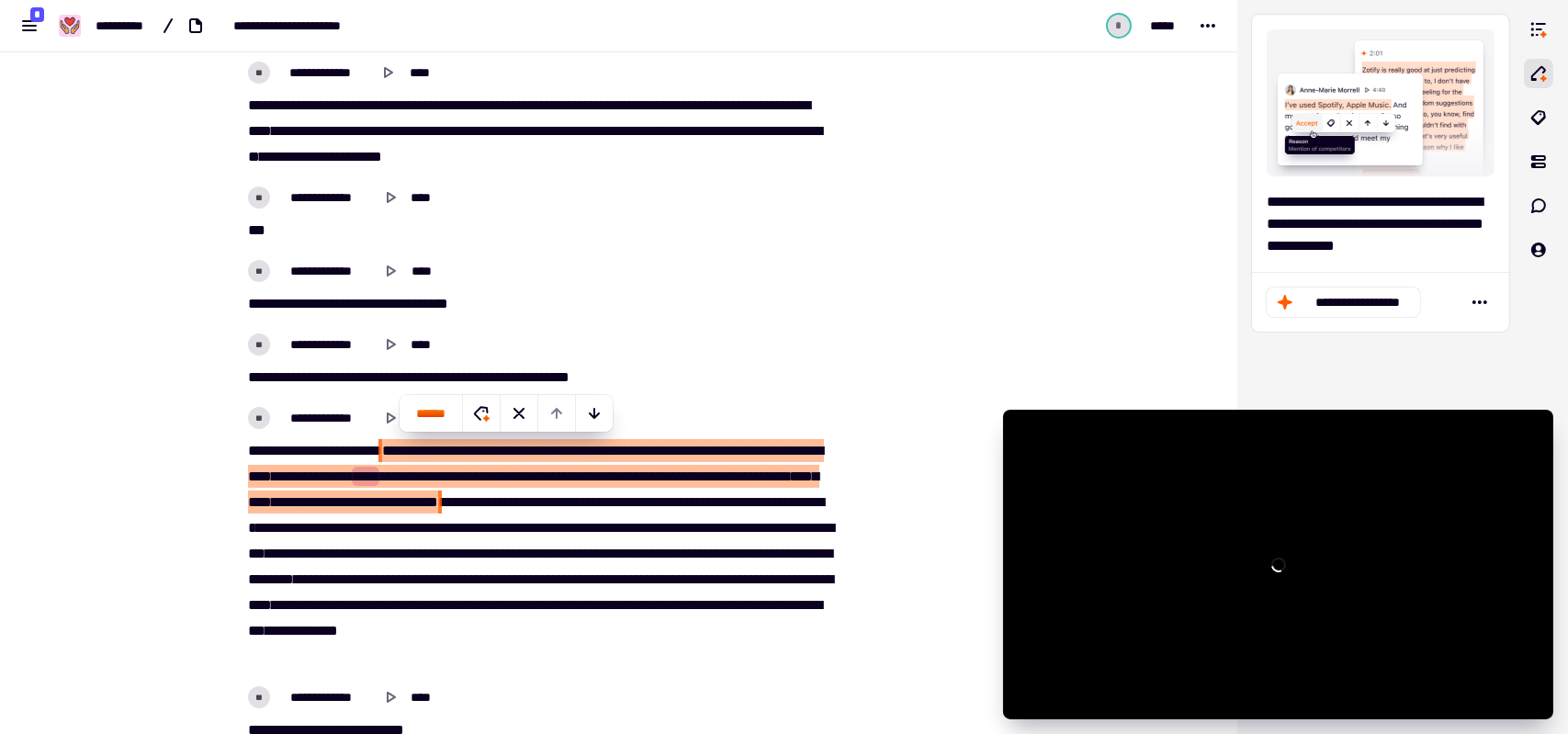 click on "*   ***   ***   **** * ** * ** * *   *******   *****   *****   **   ****   *   ***   **   **   ********* * *****   *******   ****   *******   ****   ***   *****   ***   ****   ***   ****   ****   *   **   *   **** * **   ****   ****   ***   ***   ***   ****   ****** * **   *   ***   *********   ****   **   ******   ****   ******** *   ****   **   ****   ****   **   ***   ***   ****   ***   ****   ****   ***   ***** * *****   ***   *   ********* * ** * *******   **   ***   ***   **   ***** * ** * *   ******   *****   **** * ****   *** * **** * **   ***   *******   ***   ***   *****   **   ***   **** * ***   ***   ****   ****** * ** * *   *******   *   ***   *****   ** * ** * ****   ***   ****   ****   *****   **   ********   ***   ****   ***   ***   ****** * ** * ****   ** * ****   **   ******   *****   ****   ***** * ***   **   ****   **   ******   ***   ****   ***** * ******   **   ****   **   ****   ***** * ** * ** * **   *   ***** * ***   *****   **   ***   ****   *****   ***   ***   **   **   ***   ***" at bounding box center (538, 554) 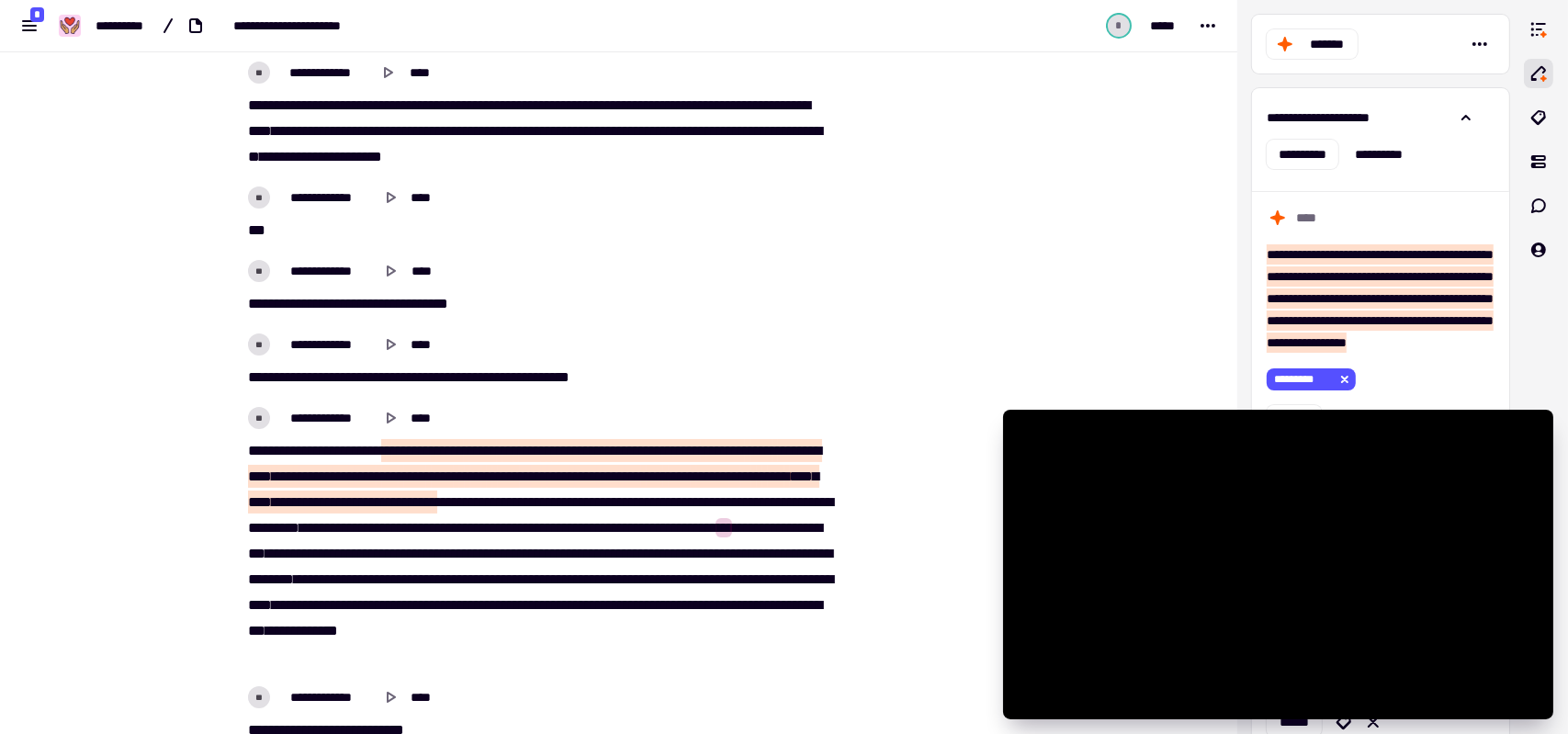 click on "*   ***   ***   **** * ** * ** * *   *******   *****   *****   **   ****   *   ***   **   **   ********* * *****   *******   ****   *******   ****   ***   *****   ***   ****   ***   ****   ****   *   **   *   **** * **   ****   ****   ***   ***   ***   ****   ****** * **   *   ***   *********   ****   **   ******   ****   ******** *   ****   **   ****   ****   **   ***   ***   ****   ***   ****   ****   ***   ***** * *****   ***   *   ********* * ** * *******   **   ***   ***   **   ***** * ** * *   ******   *****   **** * ****   *** * **** * **   ***   *******   ***   ***   *****   **   ***   **** * ***   ***   ****   ****** * ** * *   *******   *   ***   *****   ** * ** * ****   ***   ****   ****   *****   **   ********   ***   ****   ***   ***   ****** * ** * ****   ** * ****   **   ******   *****   ****   ***** * ***   **   ****   **   ******   ***   ****   ***** * ******   **   ****   **   ****   ***** * ** * ** * **   *   ***** * ***   *****   **   ***   ****   *****   ***   ***   **   **   ***   ***" at bounding box center [538, 554] 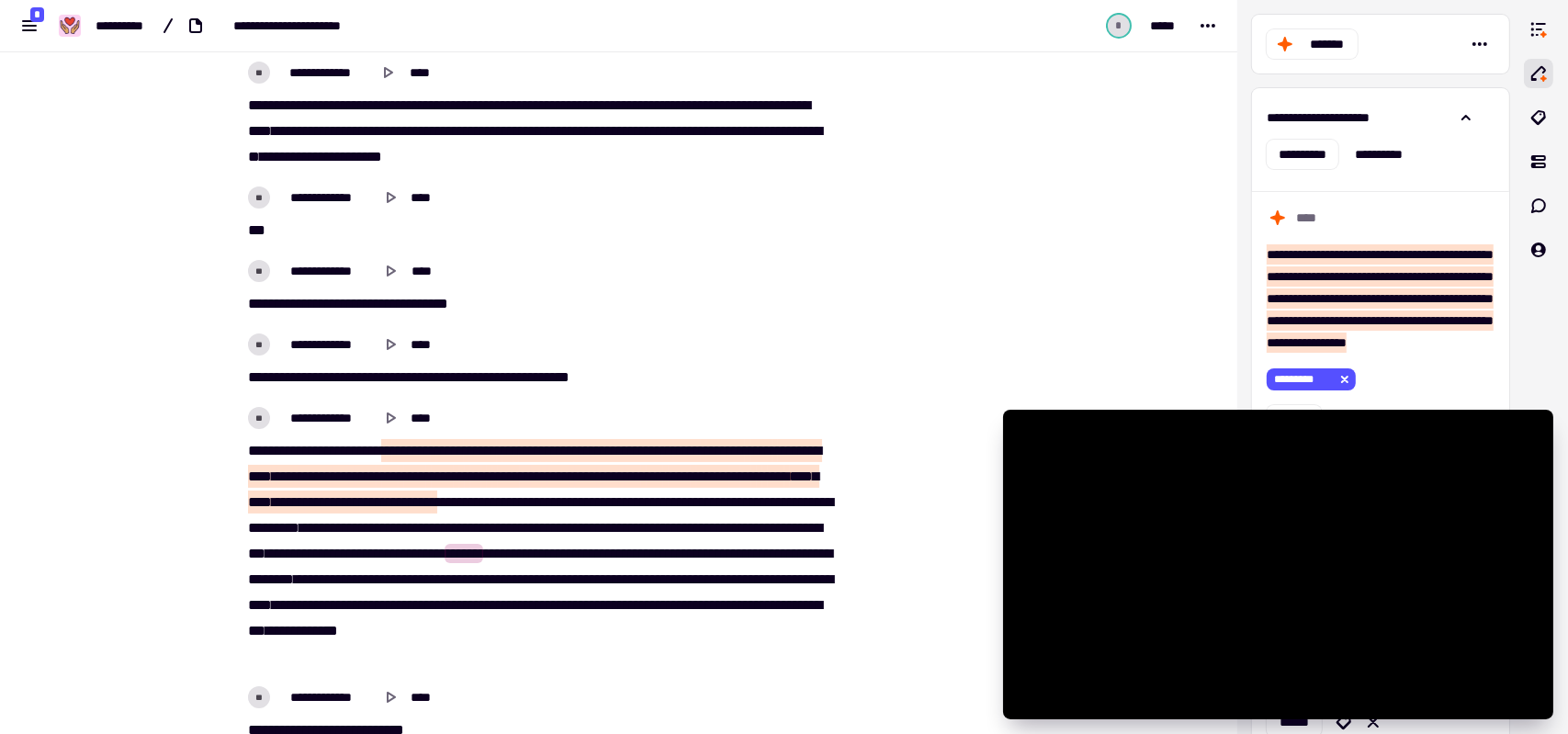 type on "*****" 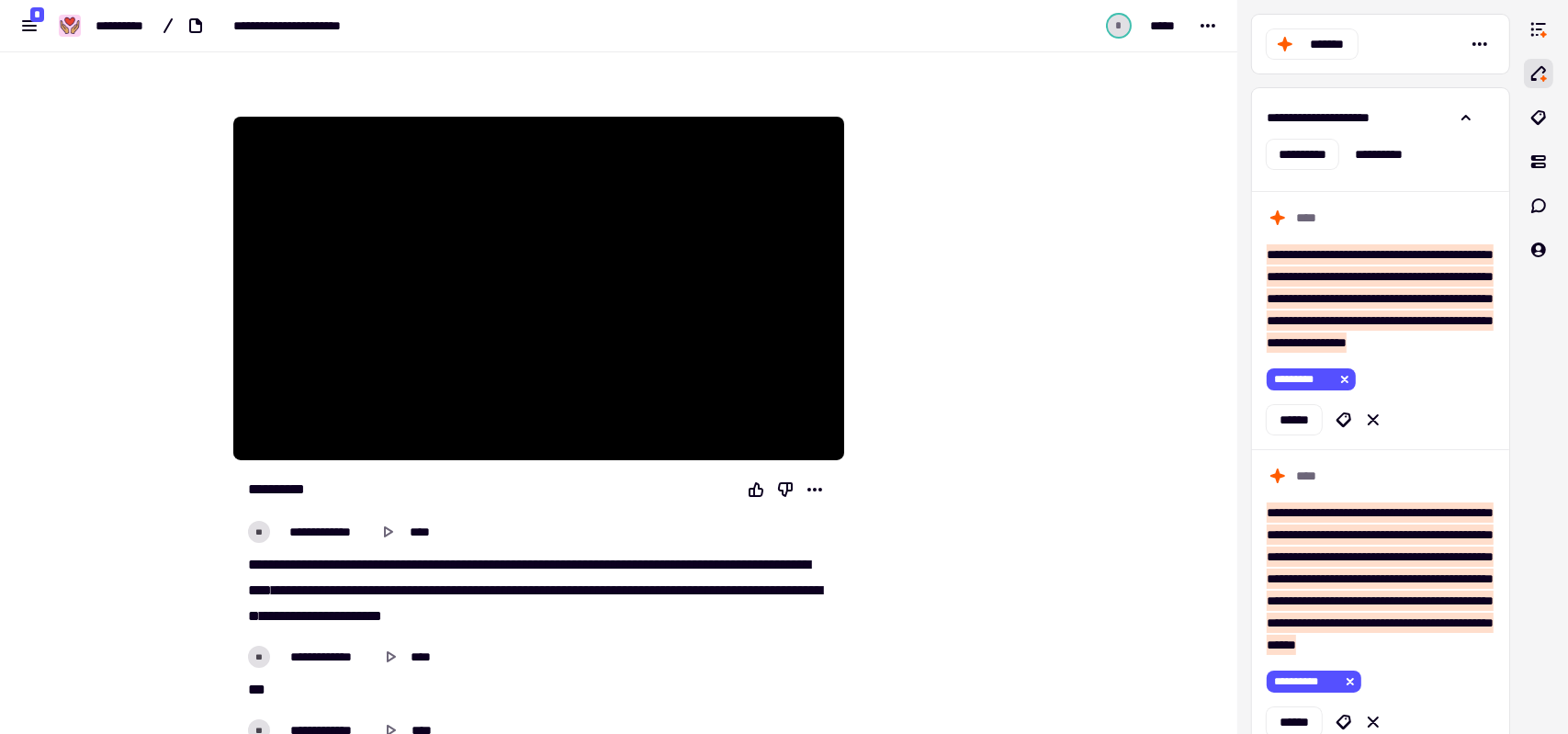 click on "**" at bounding box center (647, 590) 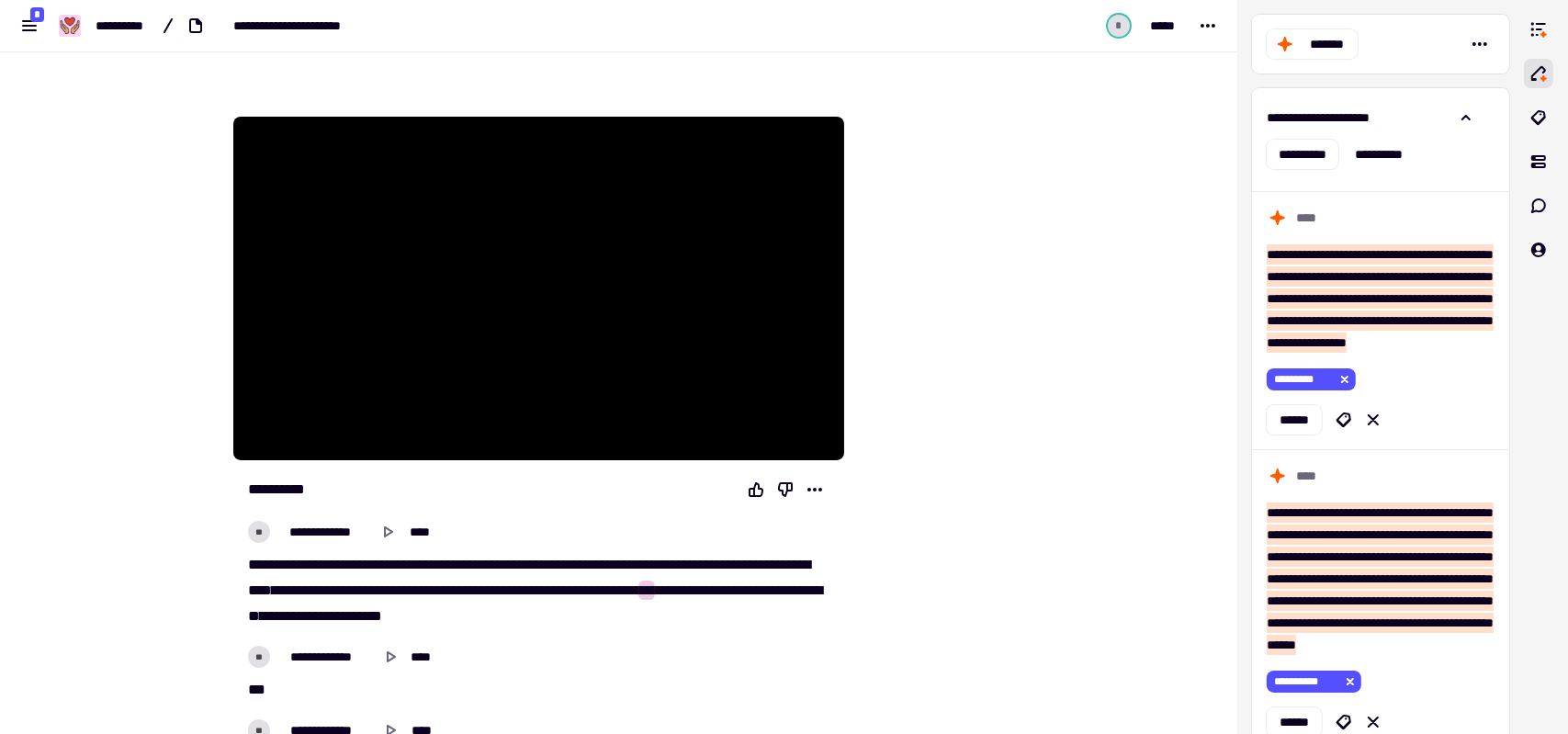 click on "**********" at bounding box center (538, 591) 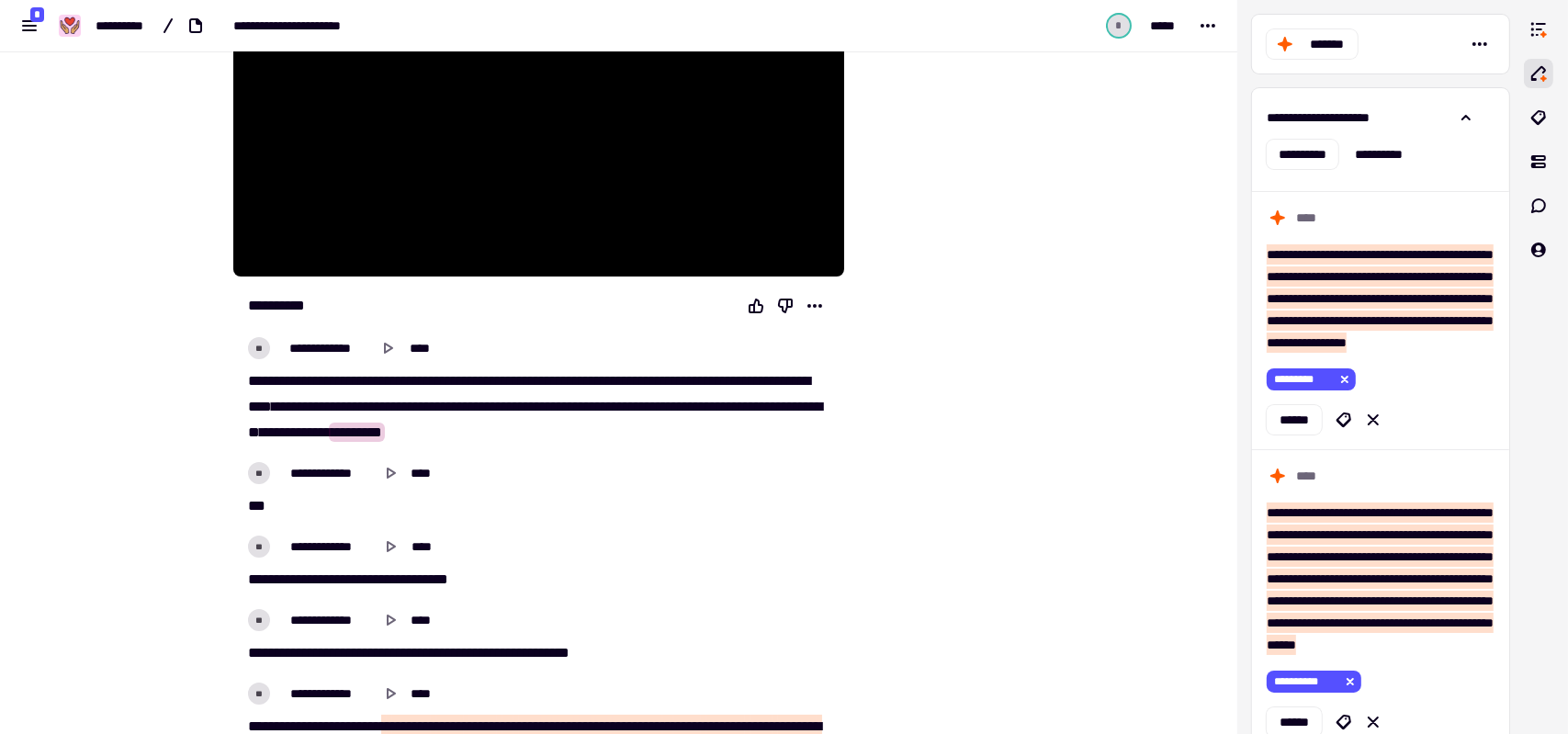 type on "****" 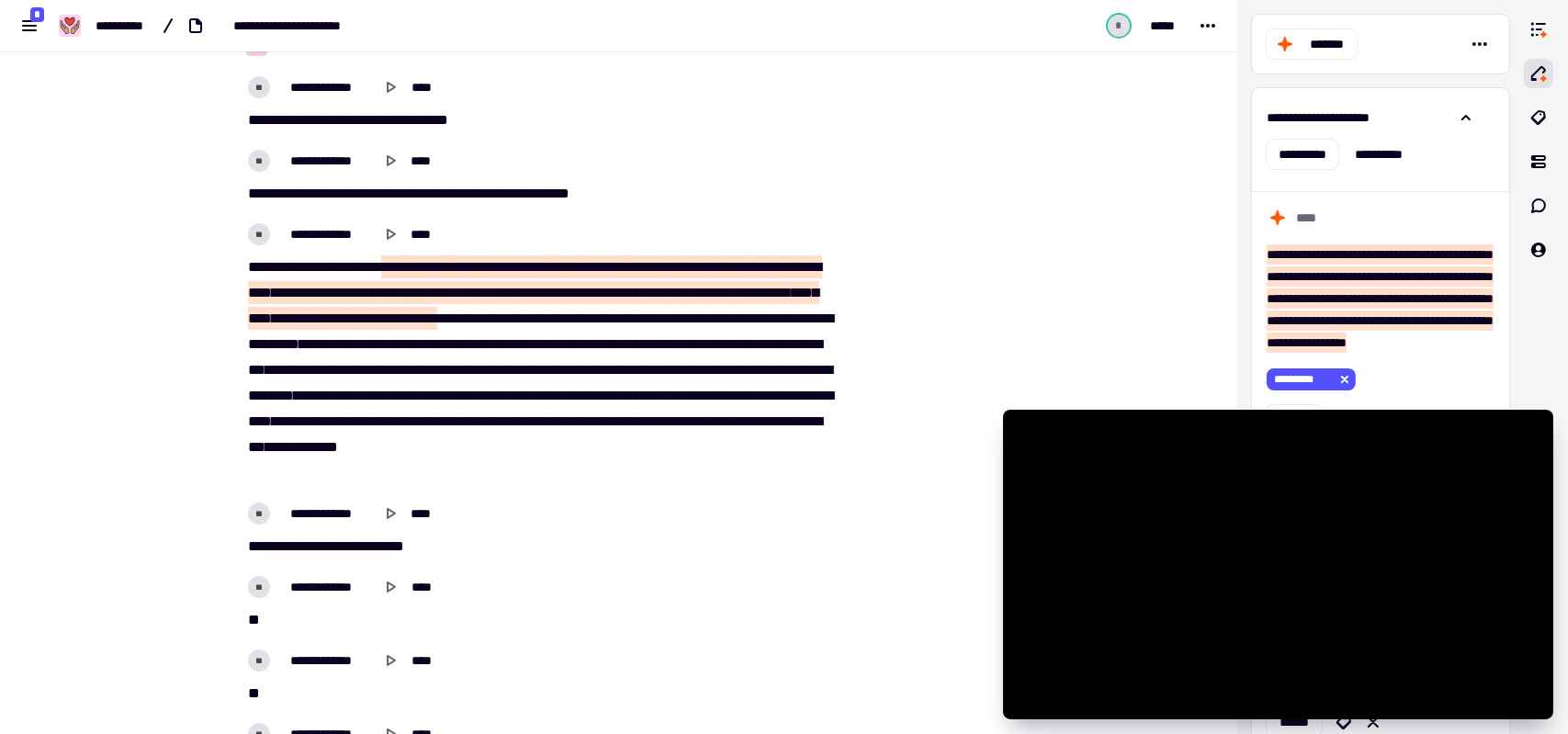 type on "*****" 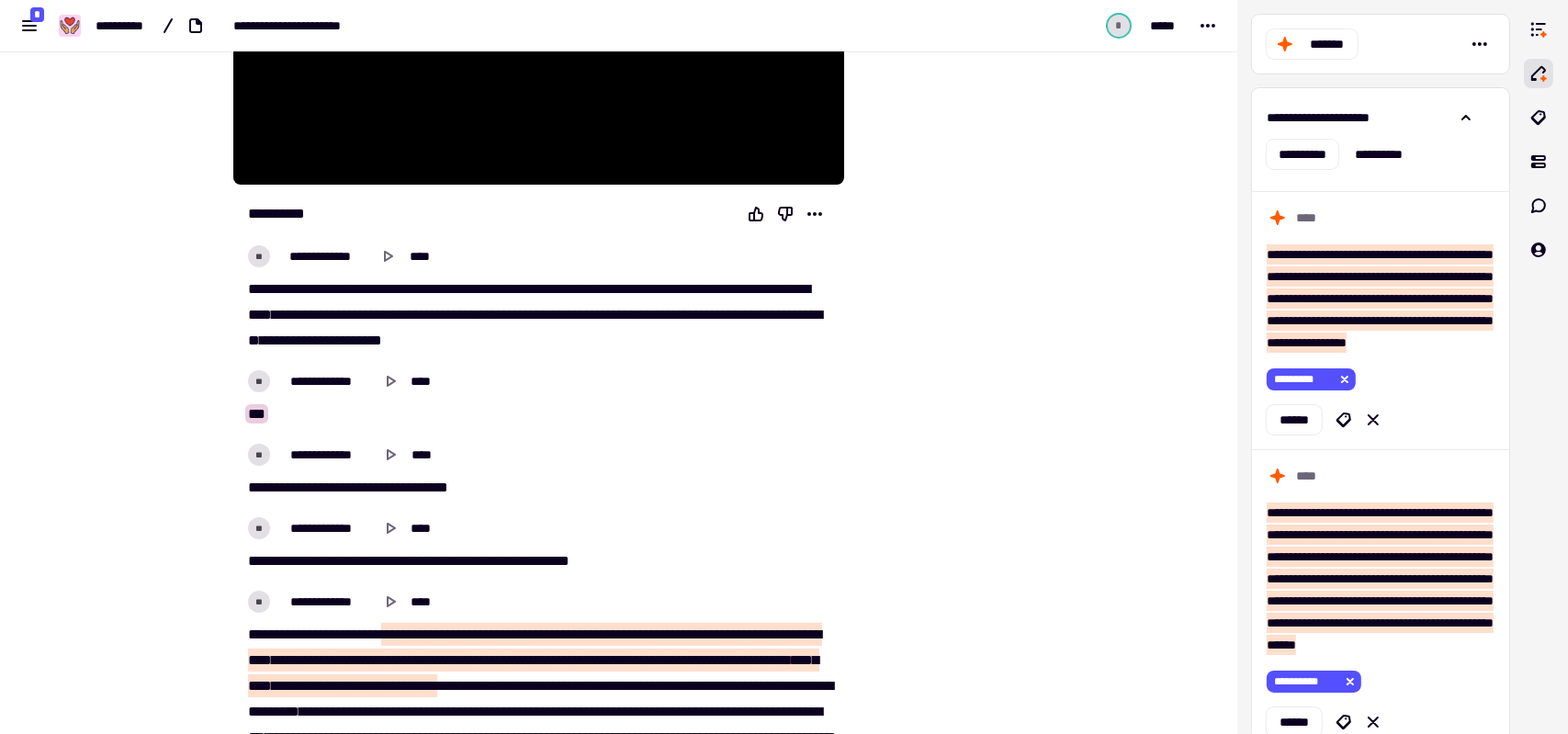 type on "*****" 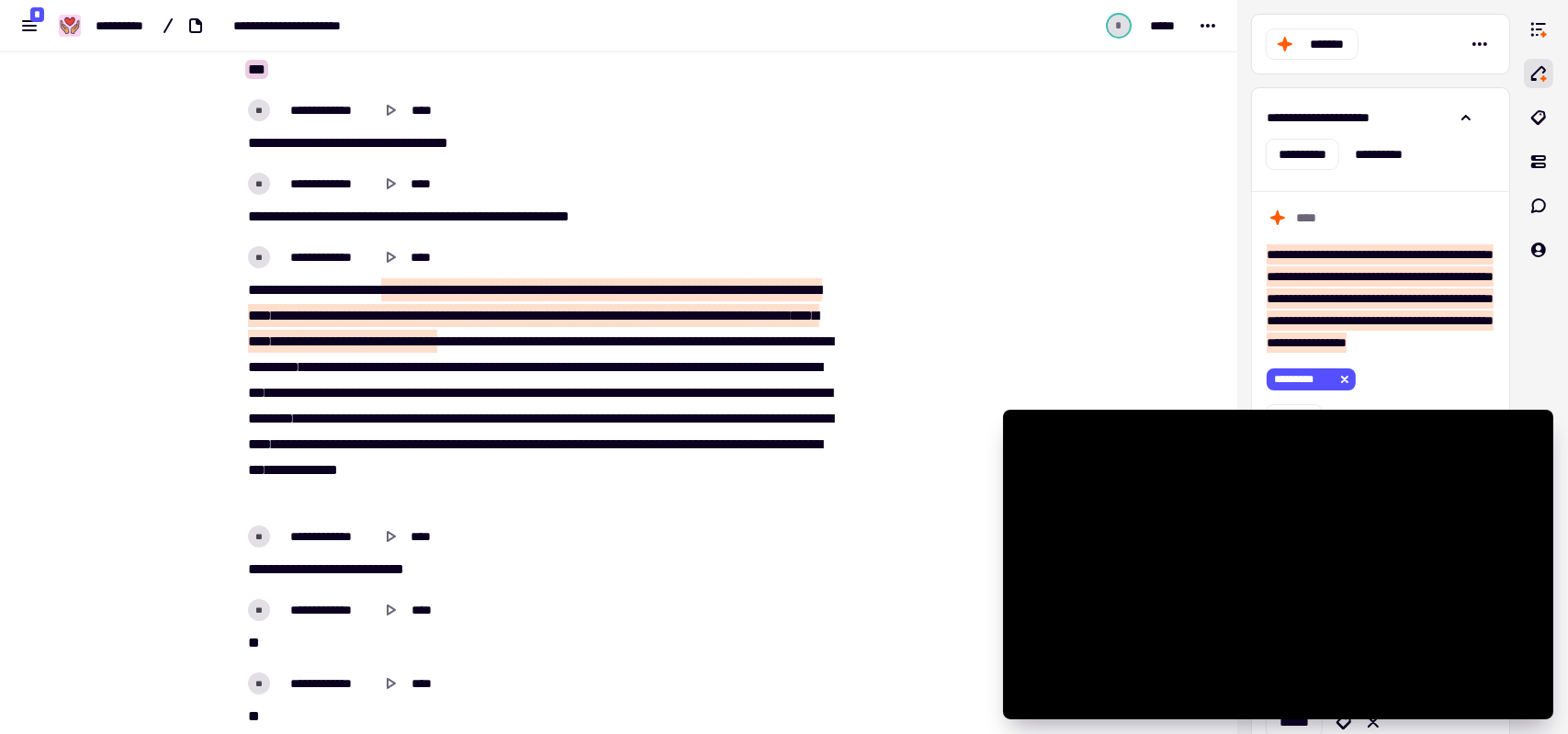 scroll, scrollTop: 735, scrollLeft: 0, axis: vertical 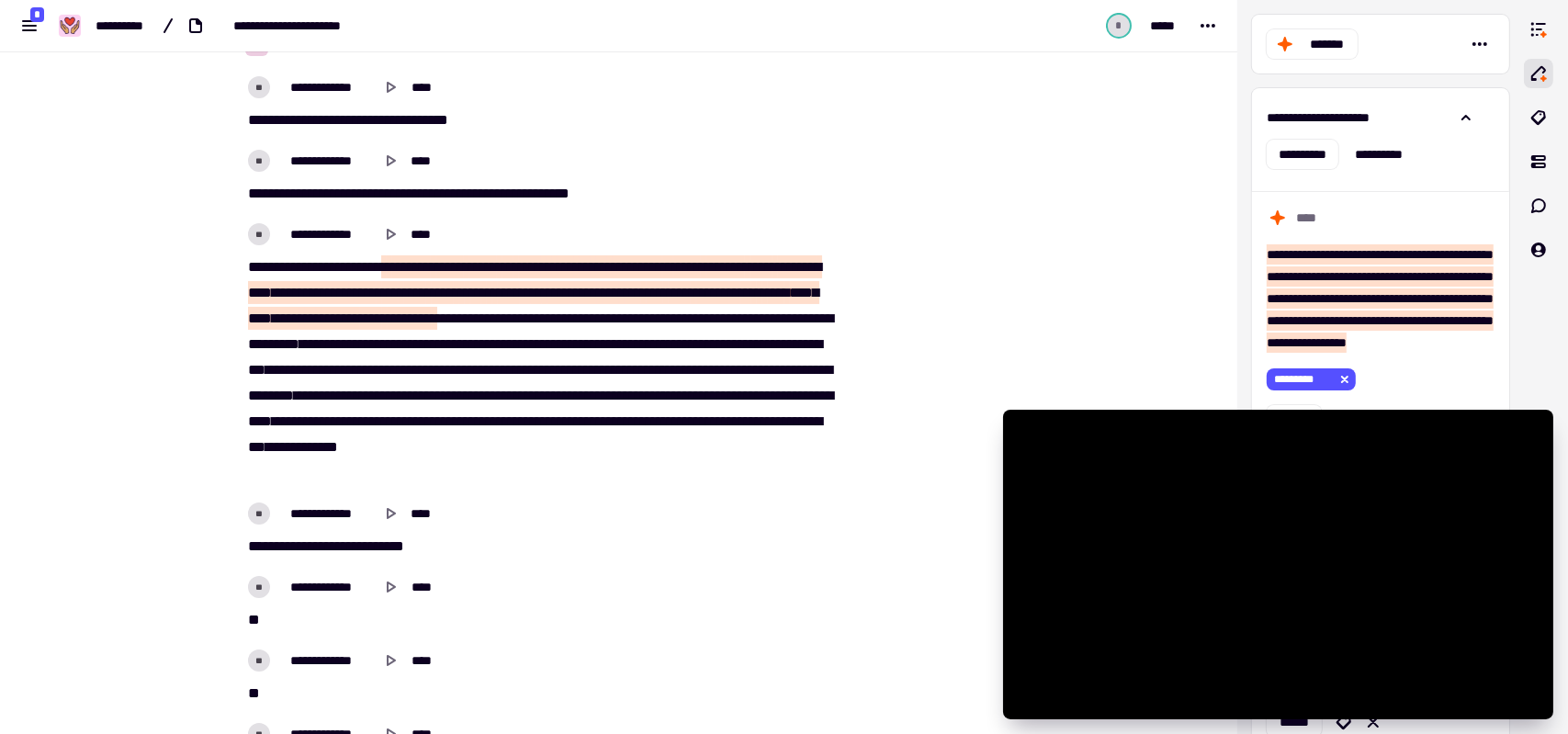 click on "***" at bounding box center (743, 344) 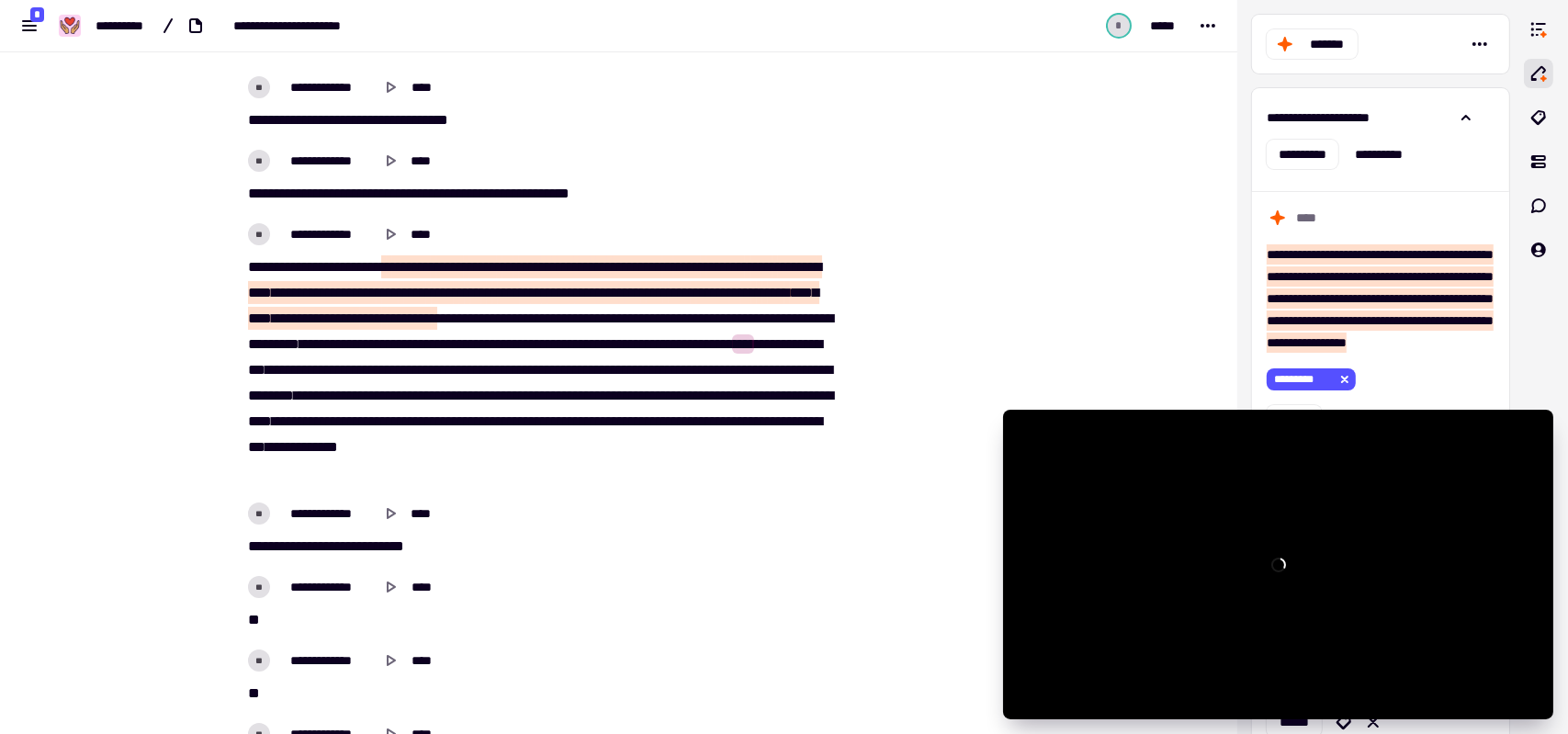 scroll, scrollTop: 643, scrollLeft: 0, axis: vertical 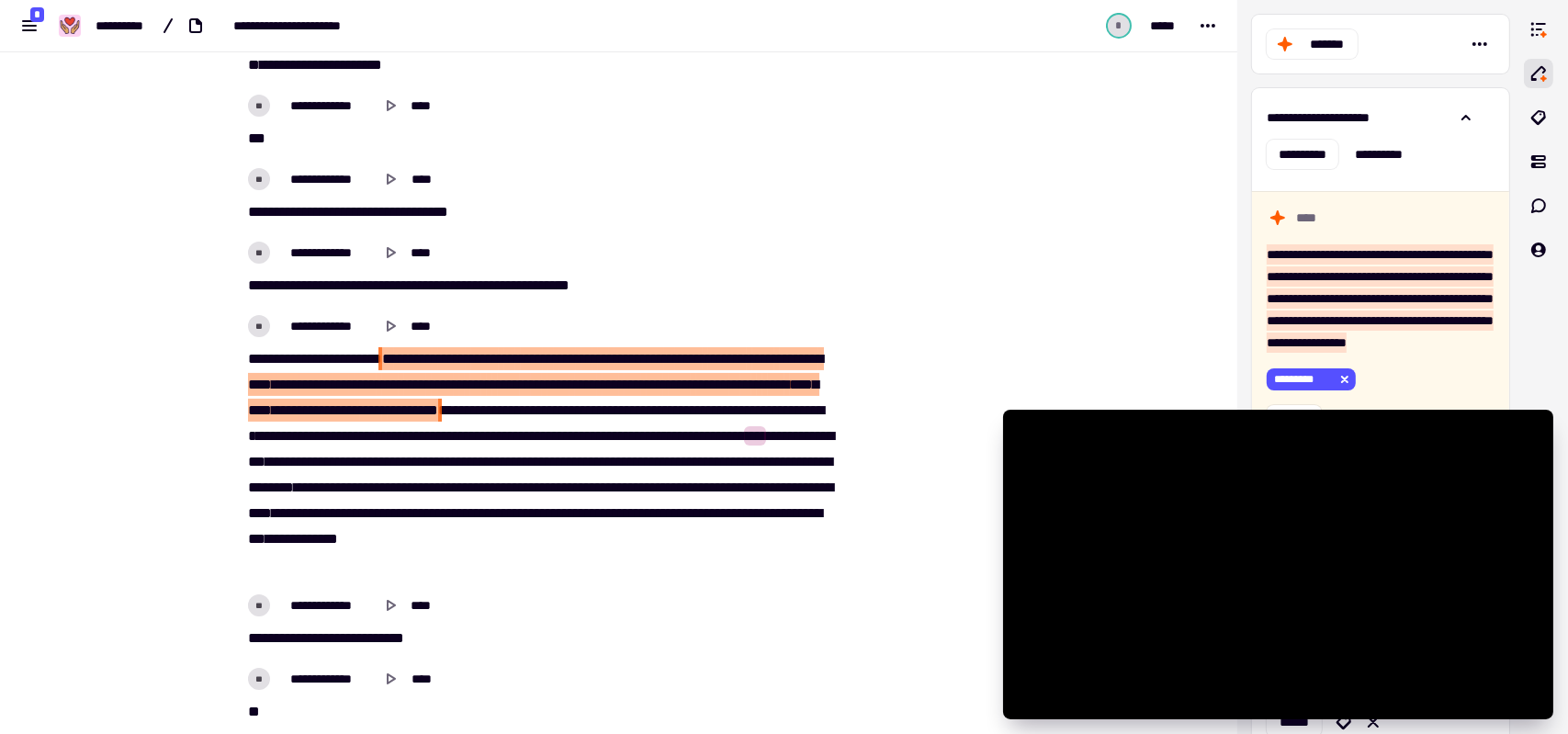 click on "****" at bounding box center [366, 384] 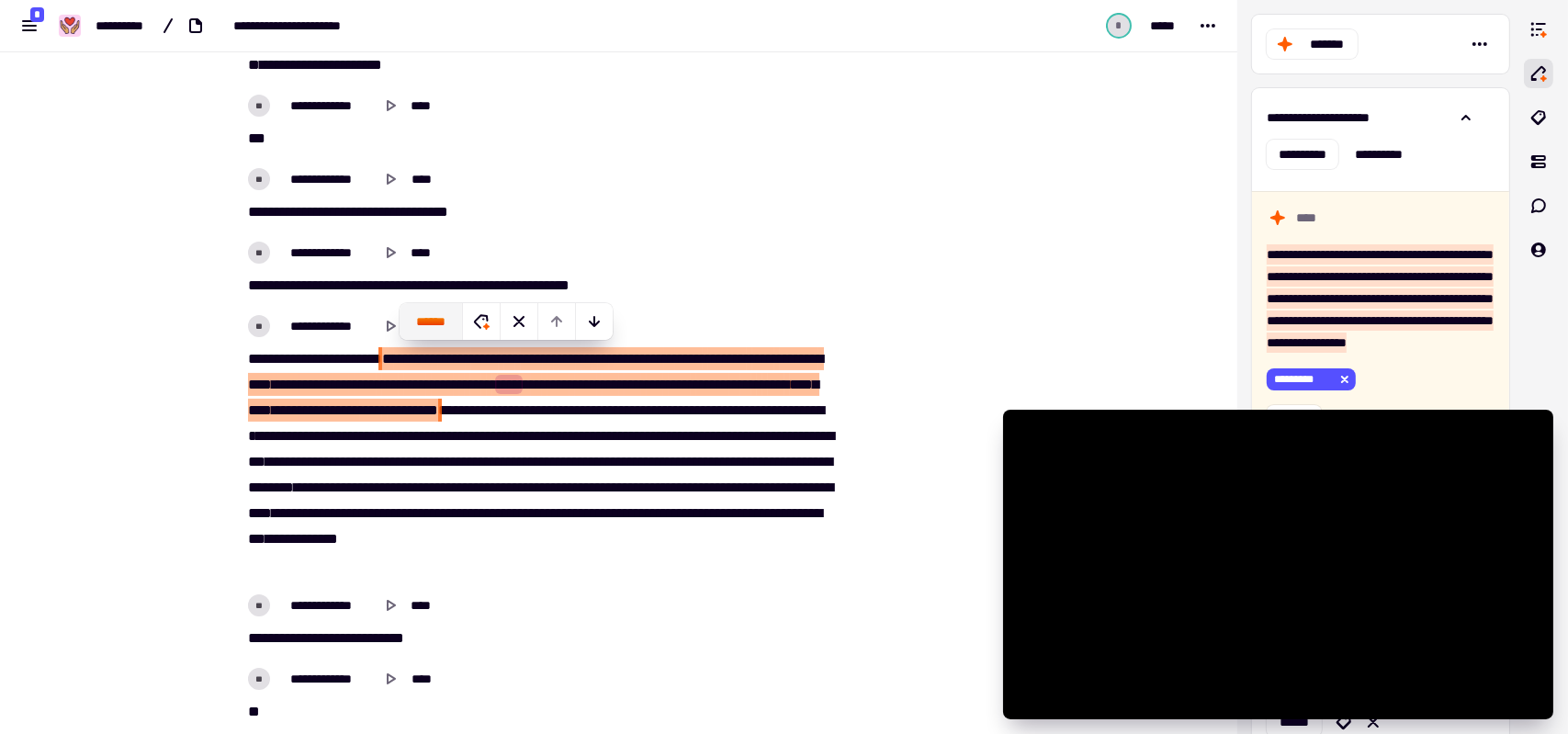 click on "******" 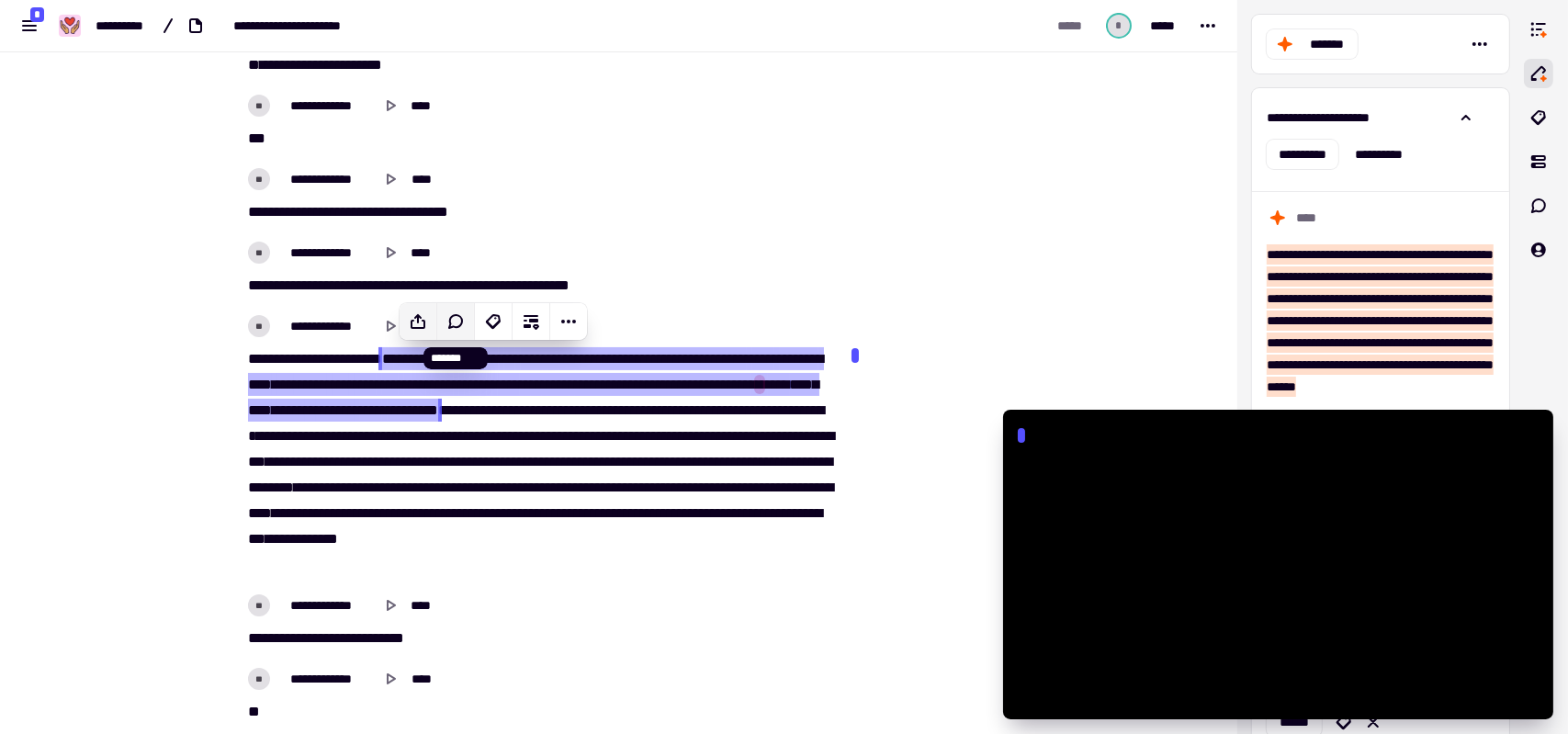 click 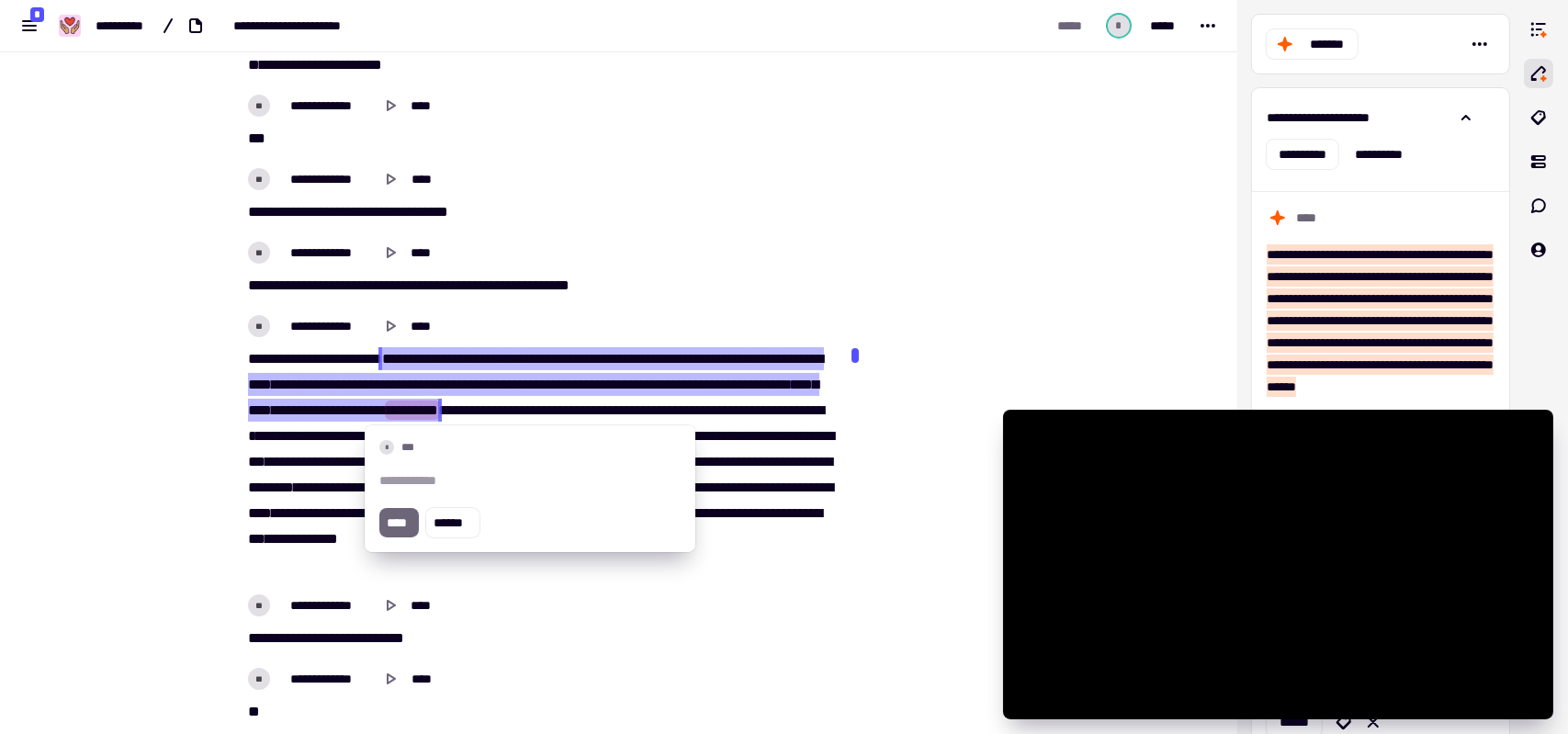 type on "*****" 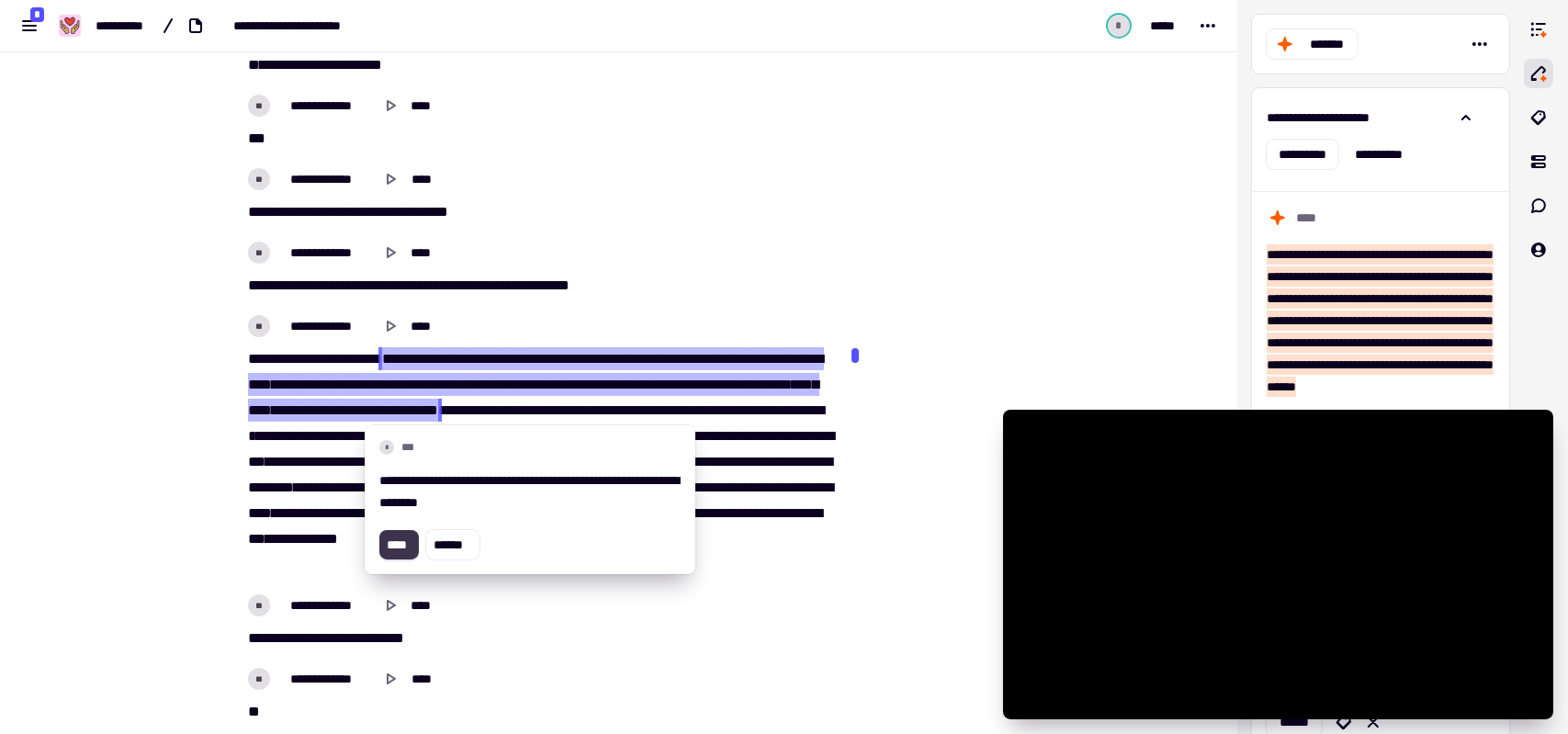 click on "****" 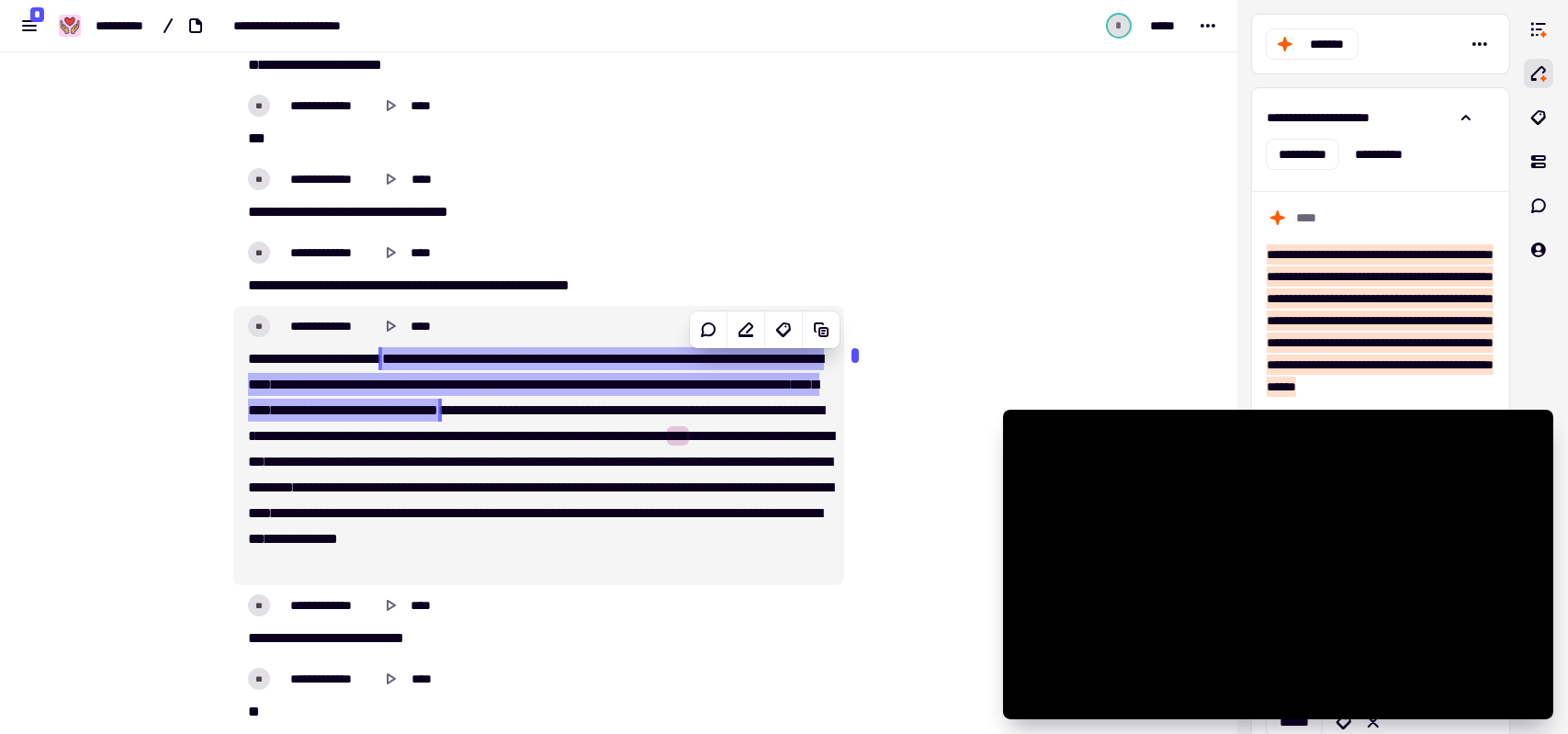 type on "*****" 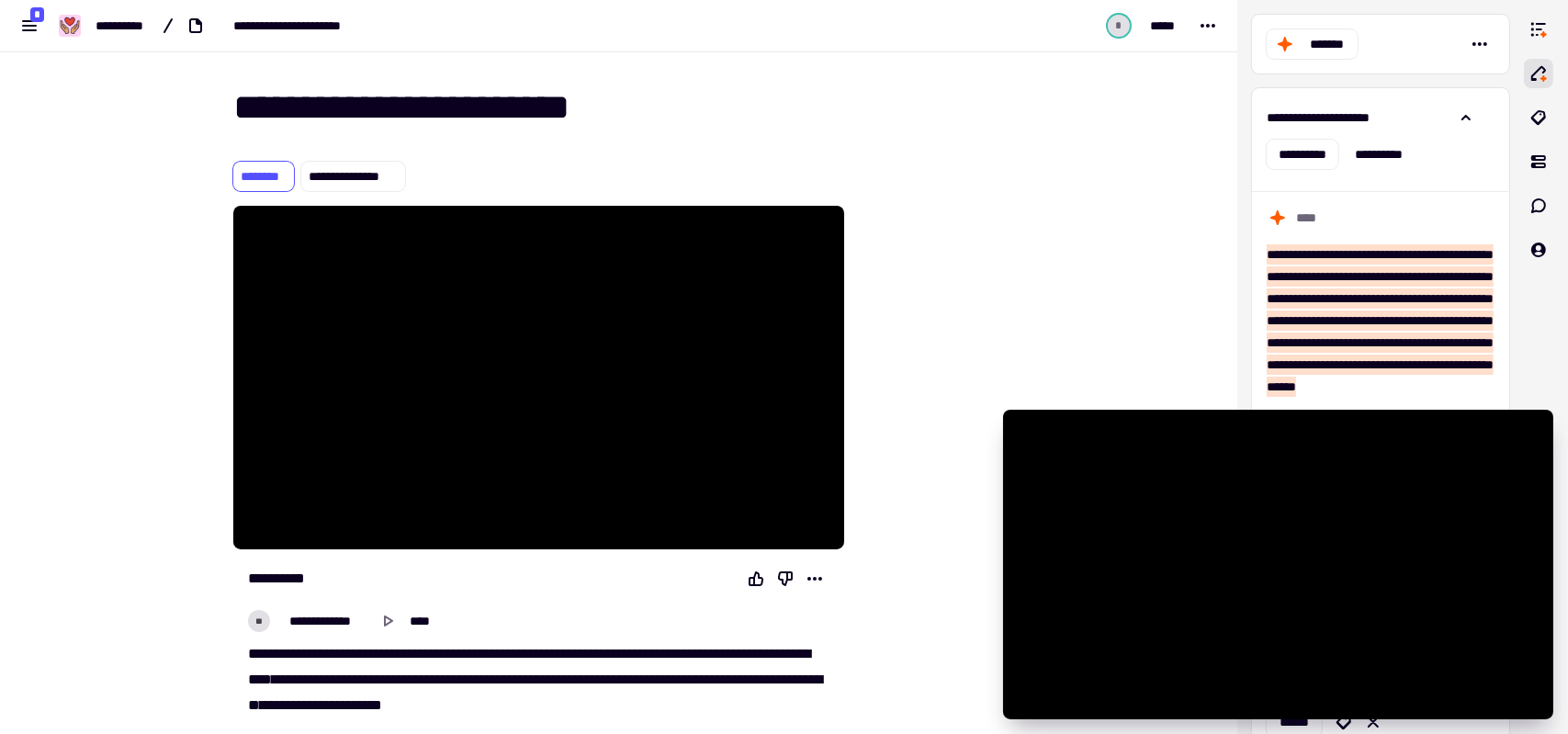 scroll, scrollTop: 0, scrollLeft: 0, axis: both 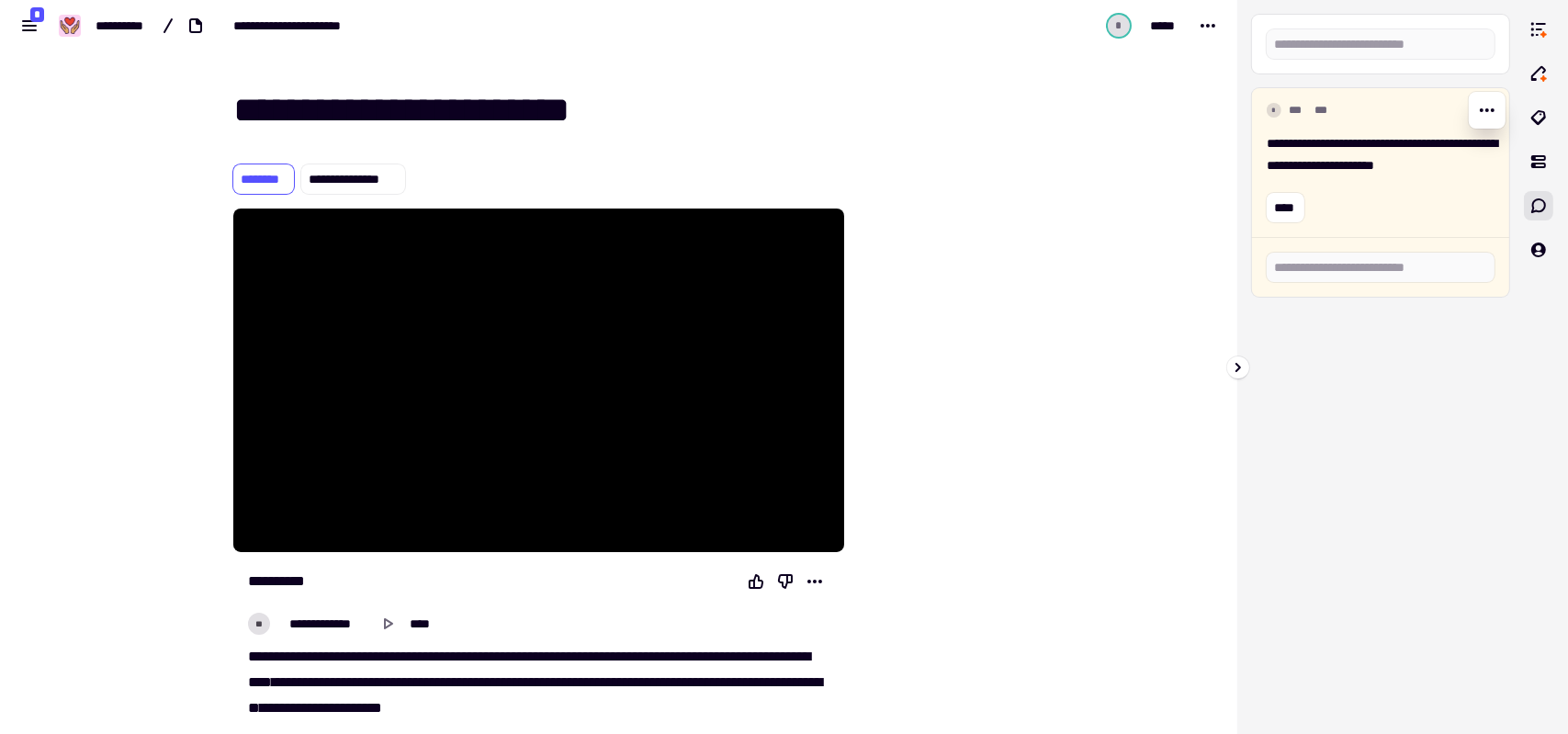 click on "**********" at bounding box center [1381, 154] 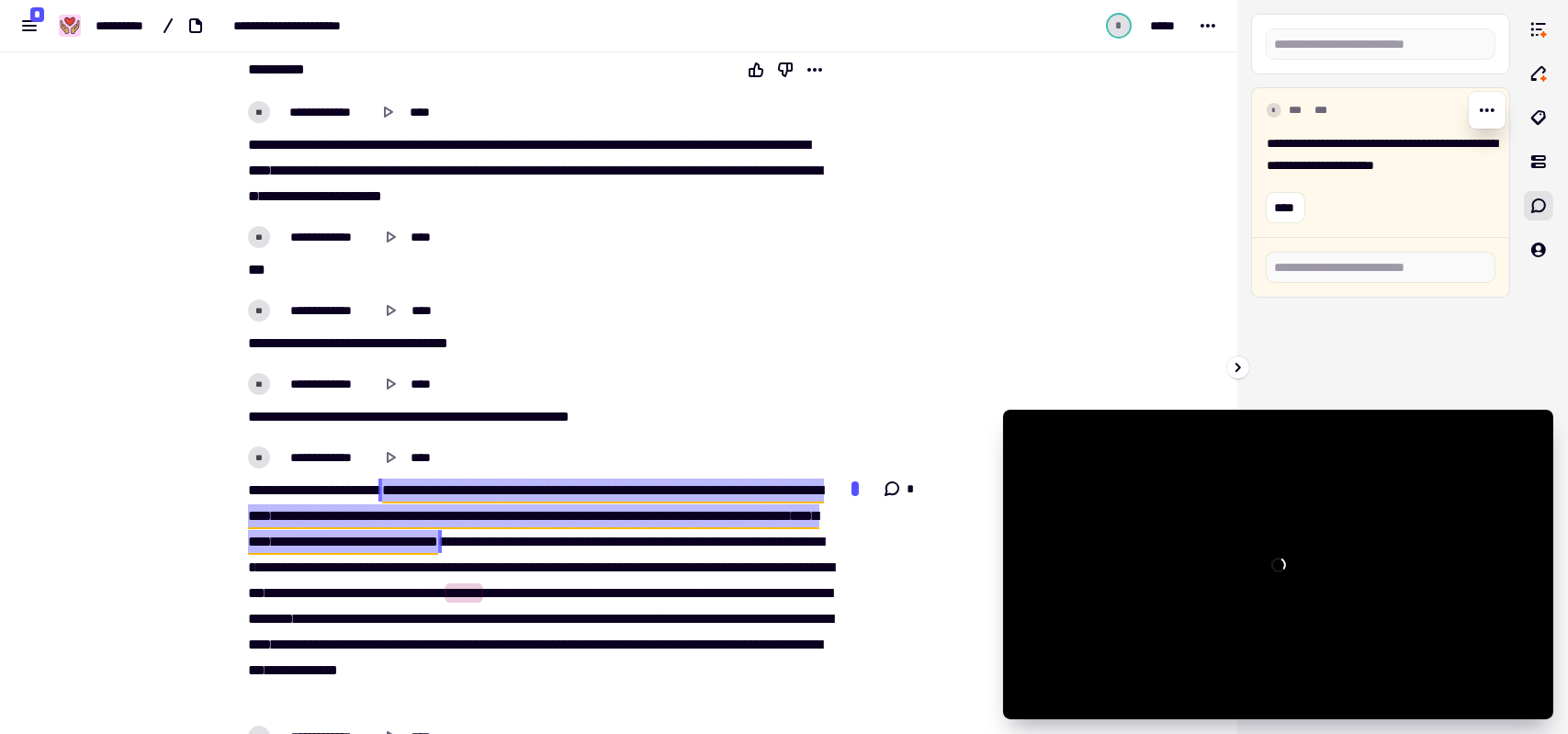 scroll, scrollTop: 606, scrollLeft: 0, axis: vertical 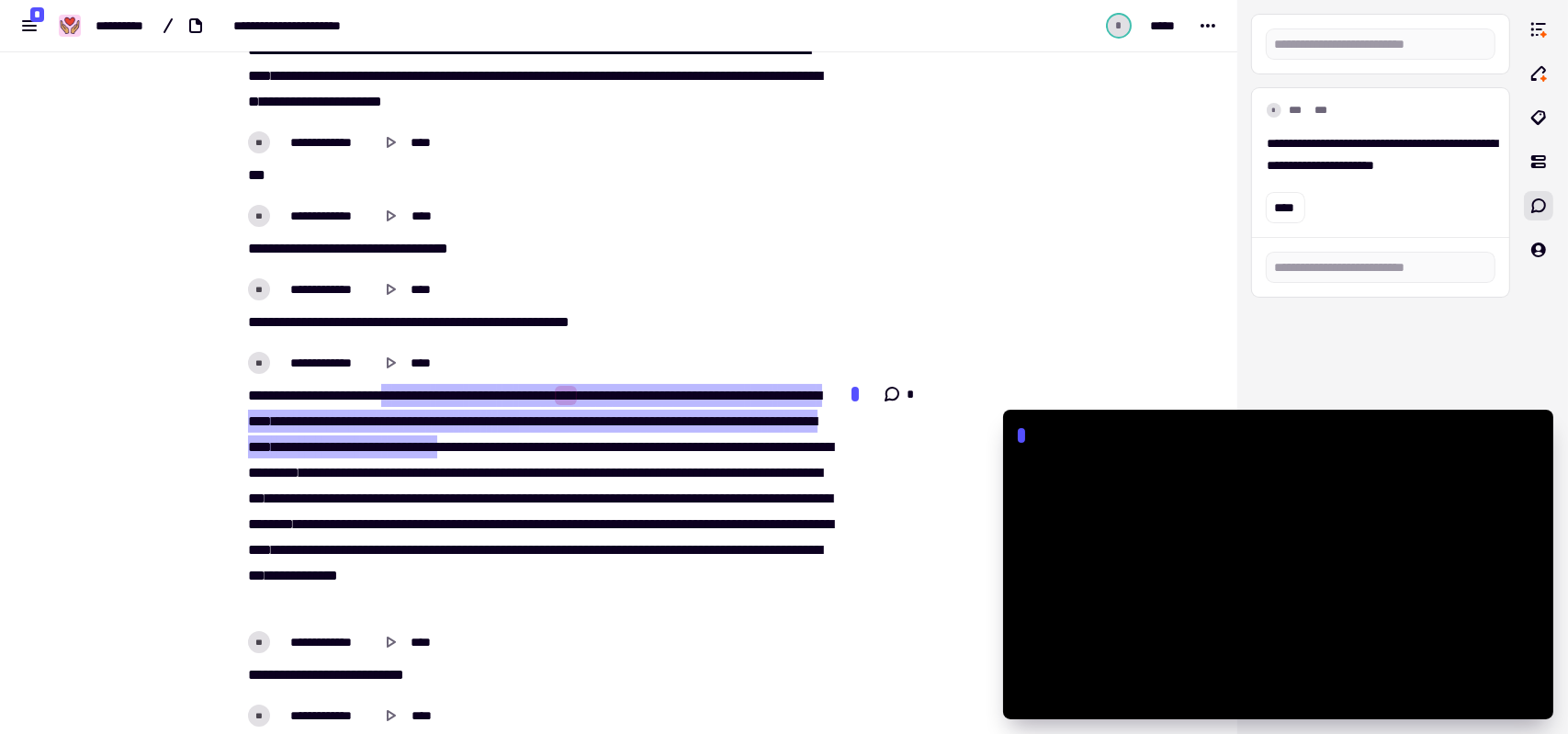 drag, startPoint x: 1137, startPoint y: 433, endPoint x: 953, endPoint y: 330, distance: 210.86726 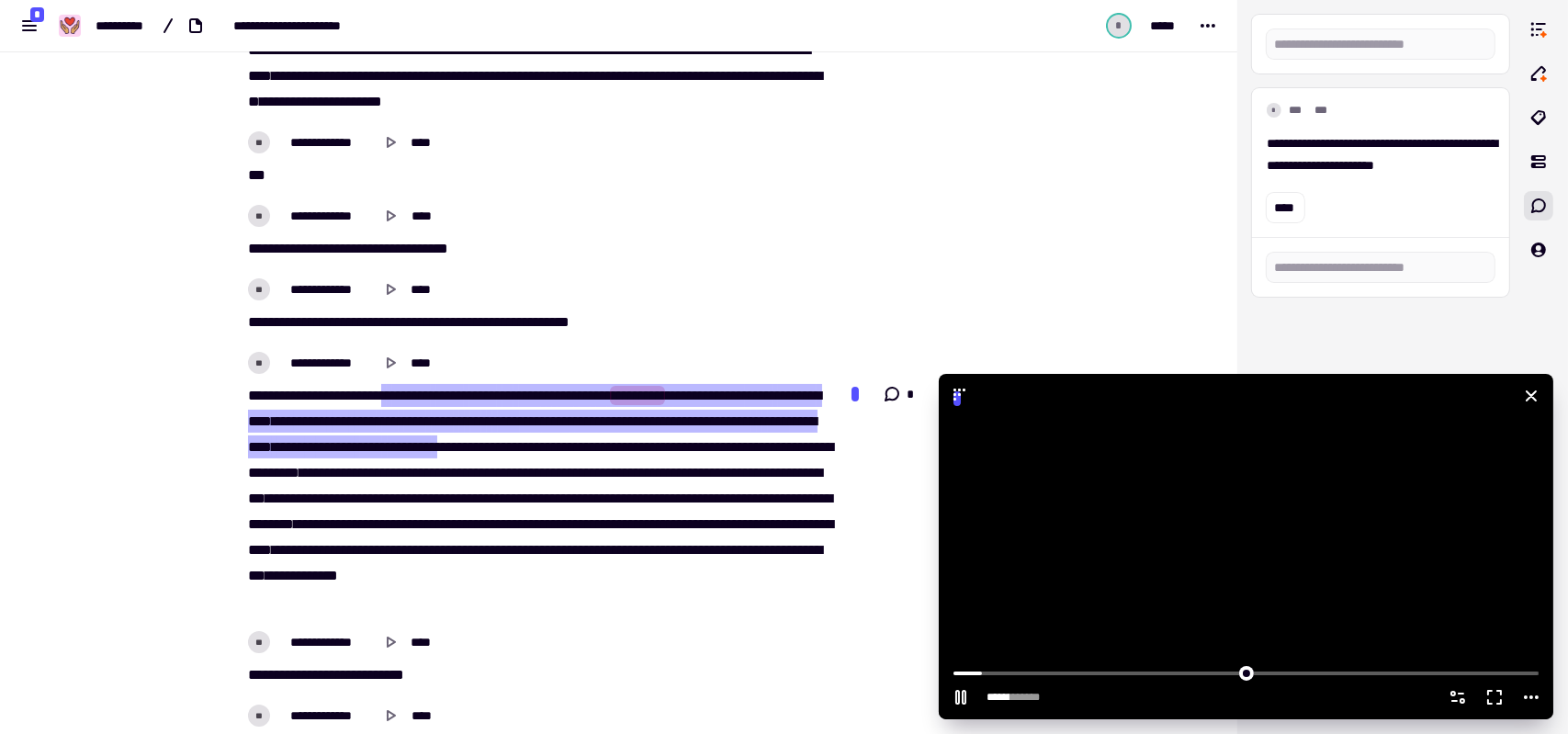 drag, startPoint x: 1023, startPoint y: 428, endPoint x: 1139, endPoint y: 503, distance: 138.13399 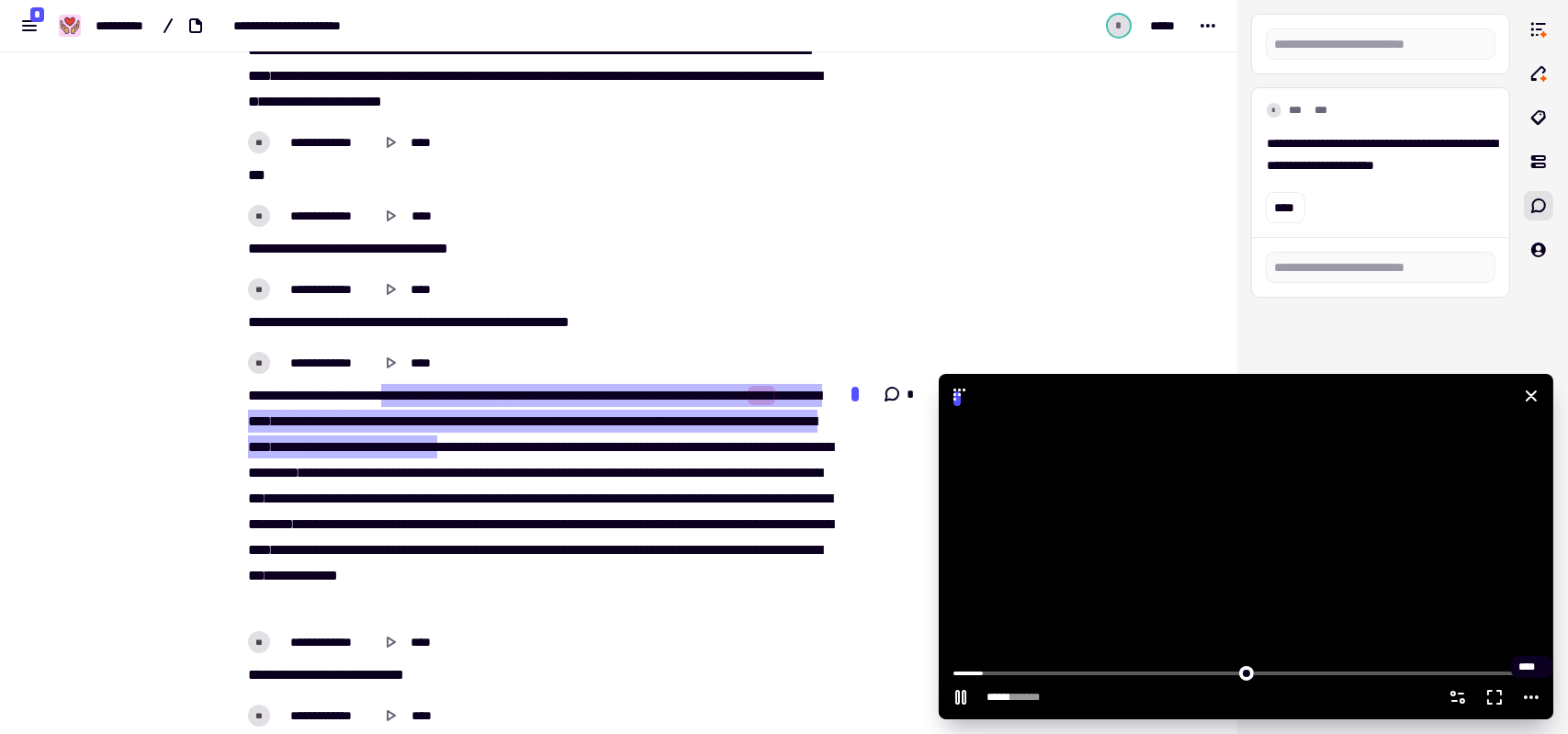 click 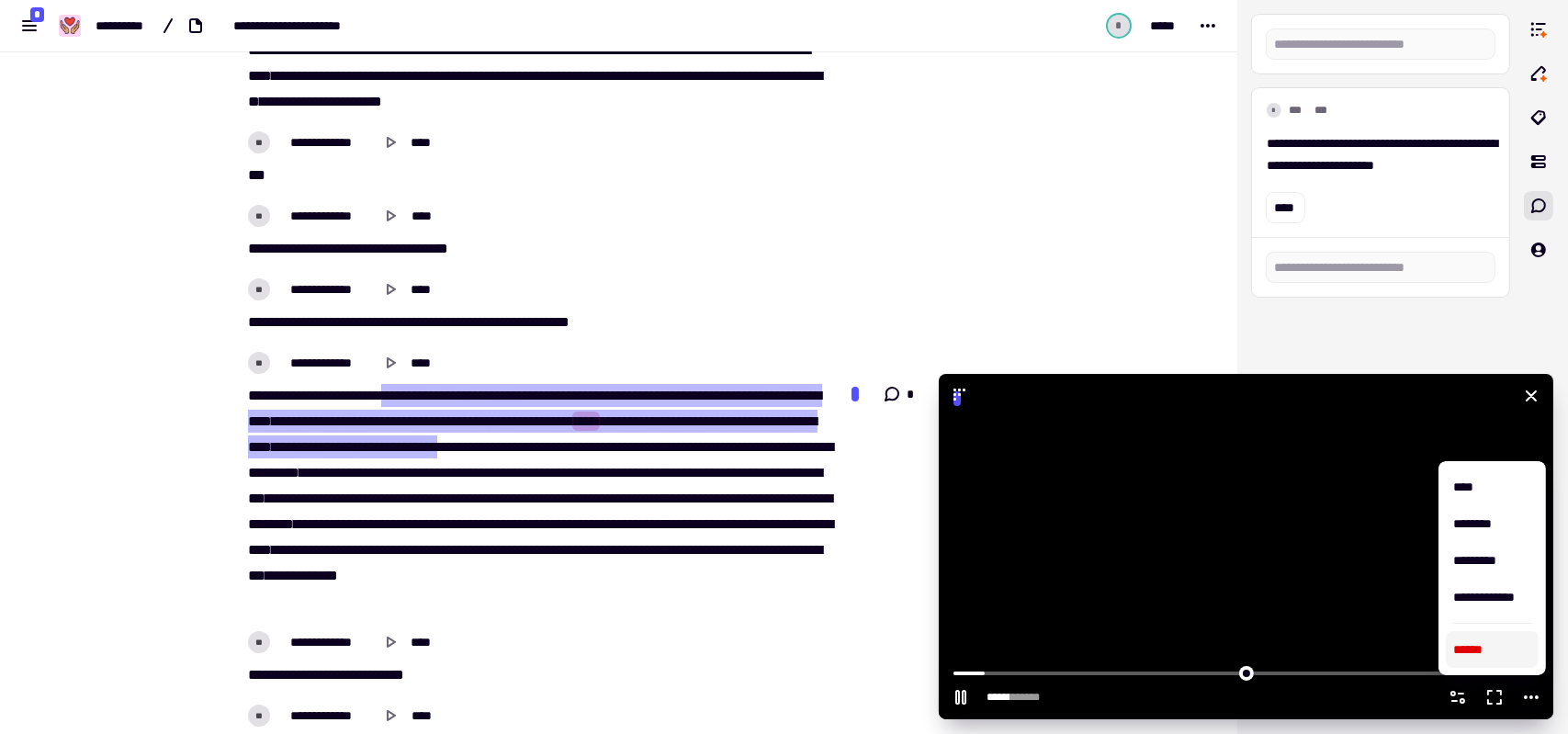 click 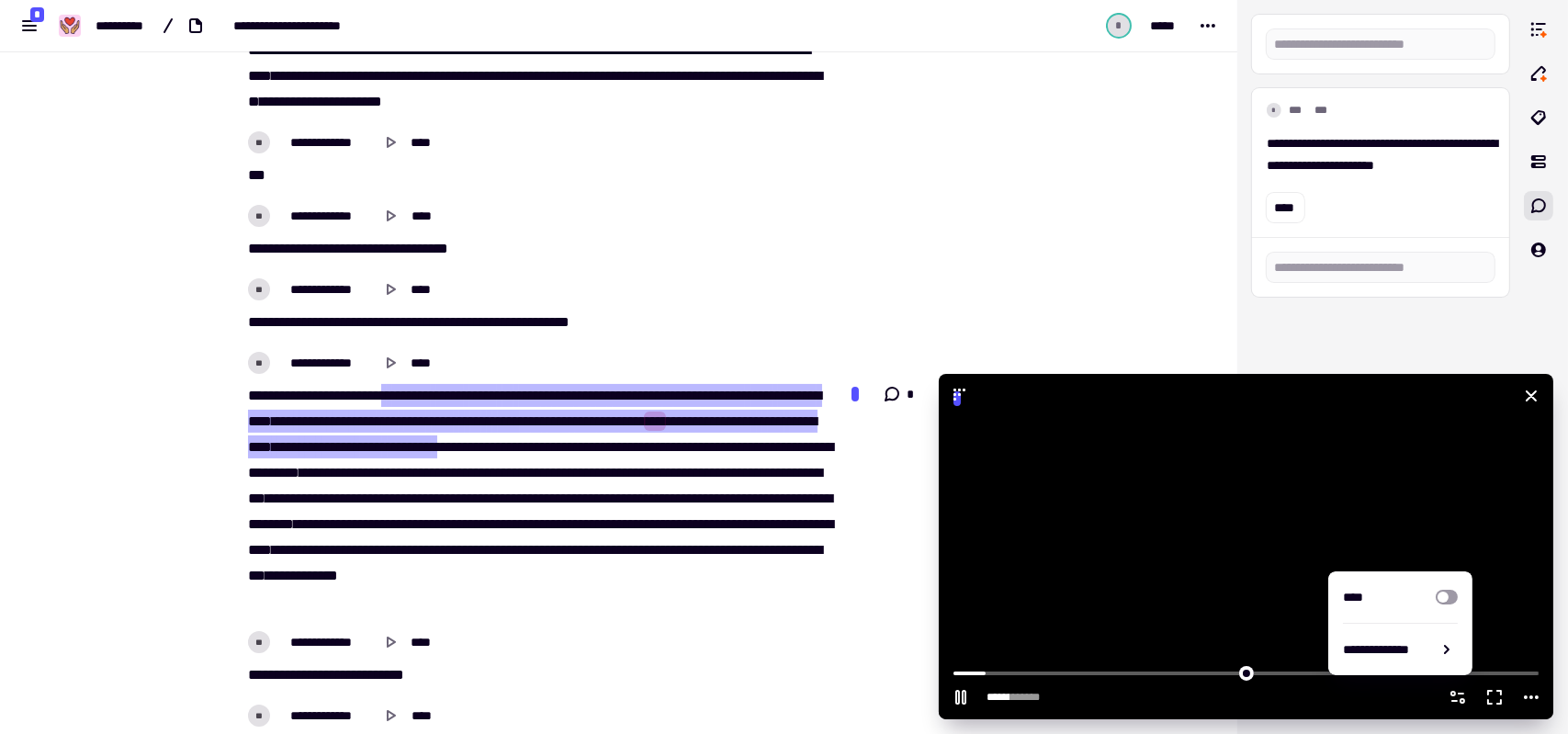 click 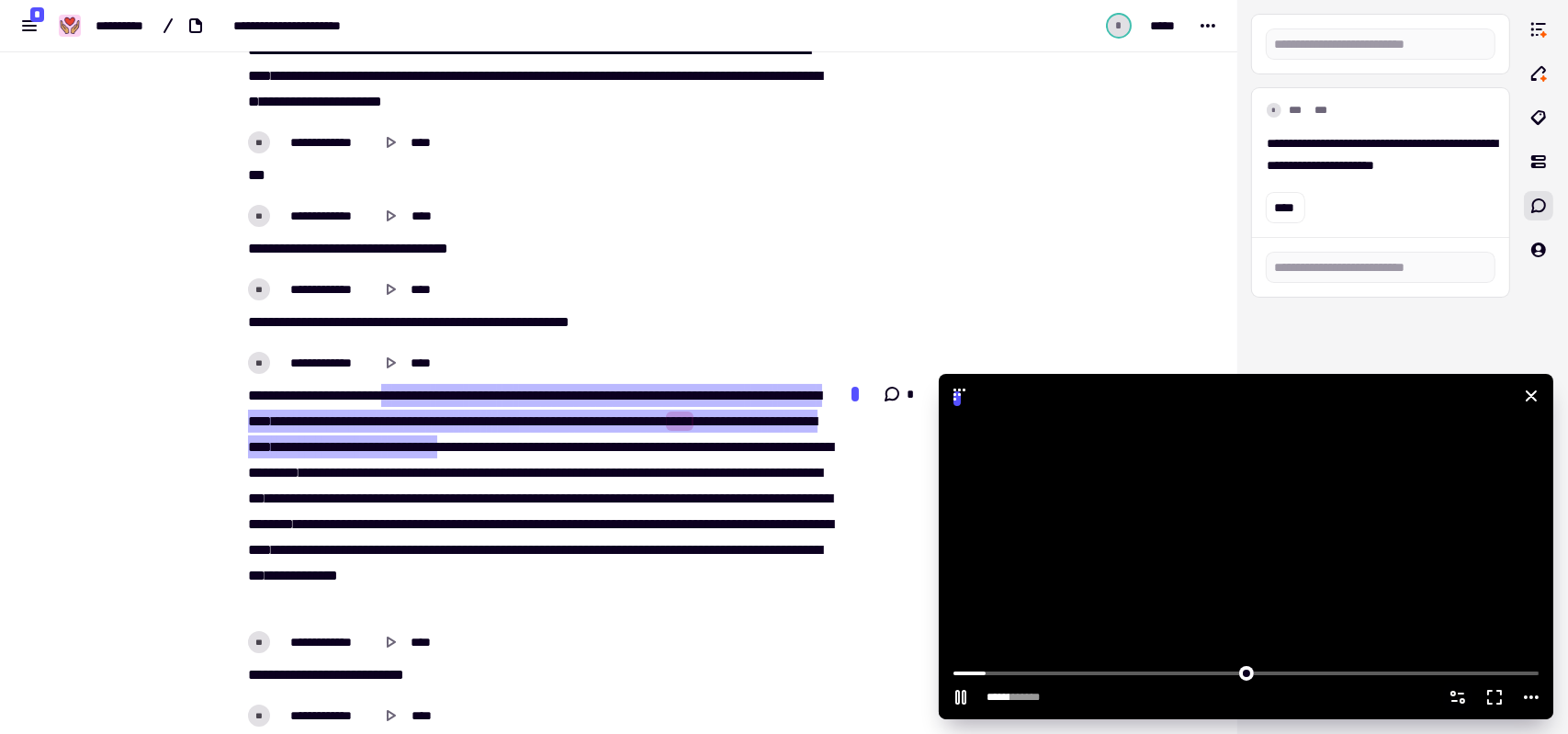 click 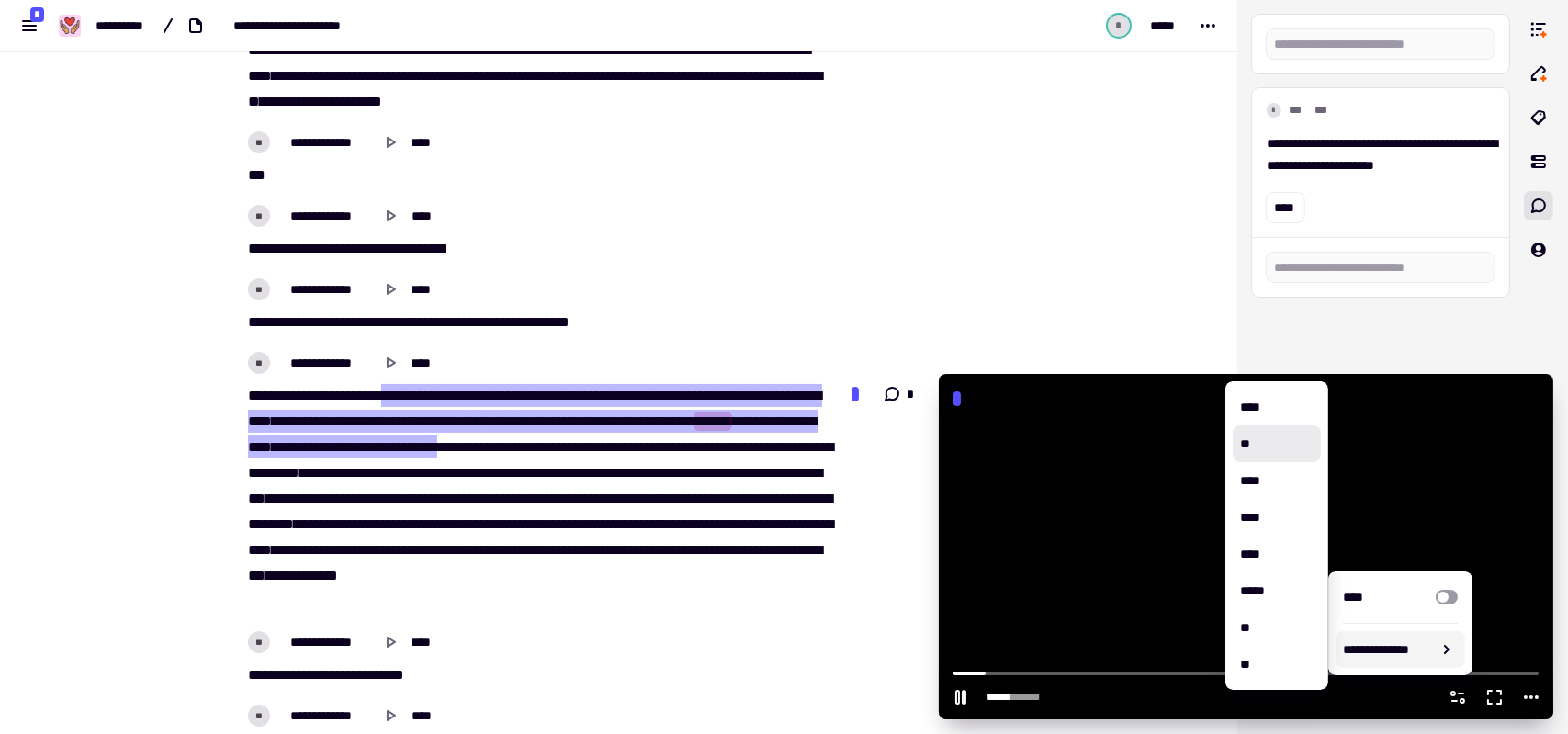 click 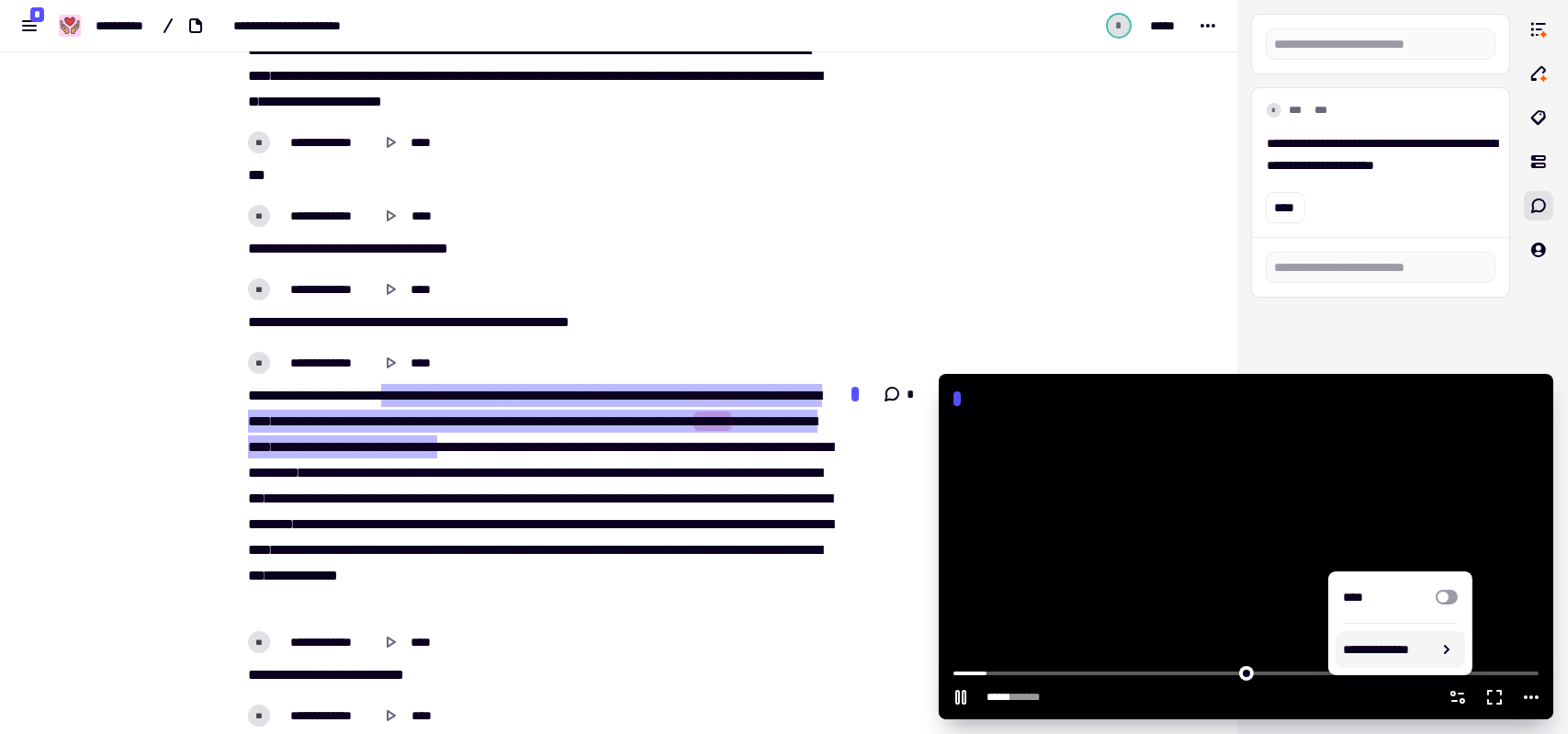 click on "**********" at bounding box center (1387, 649) 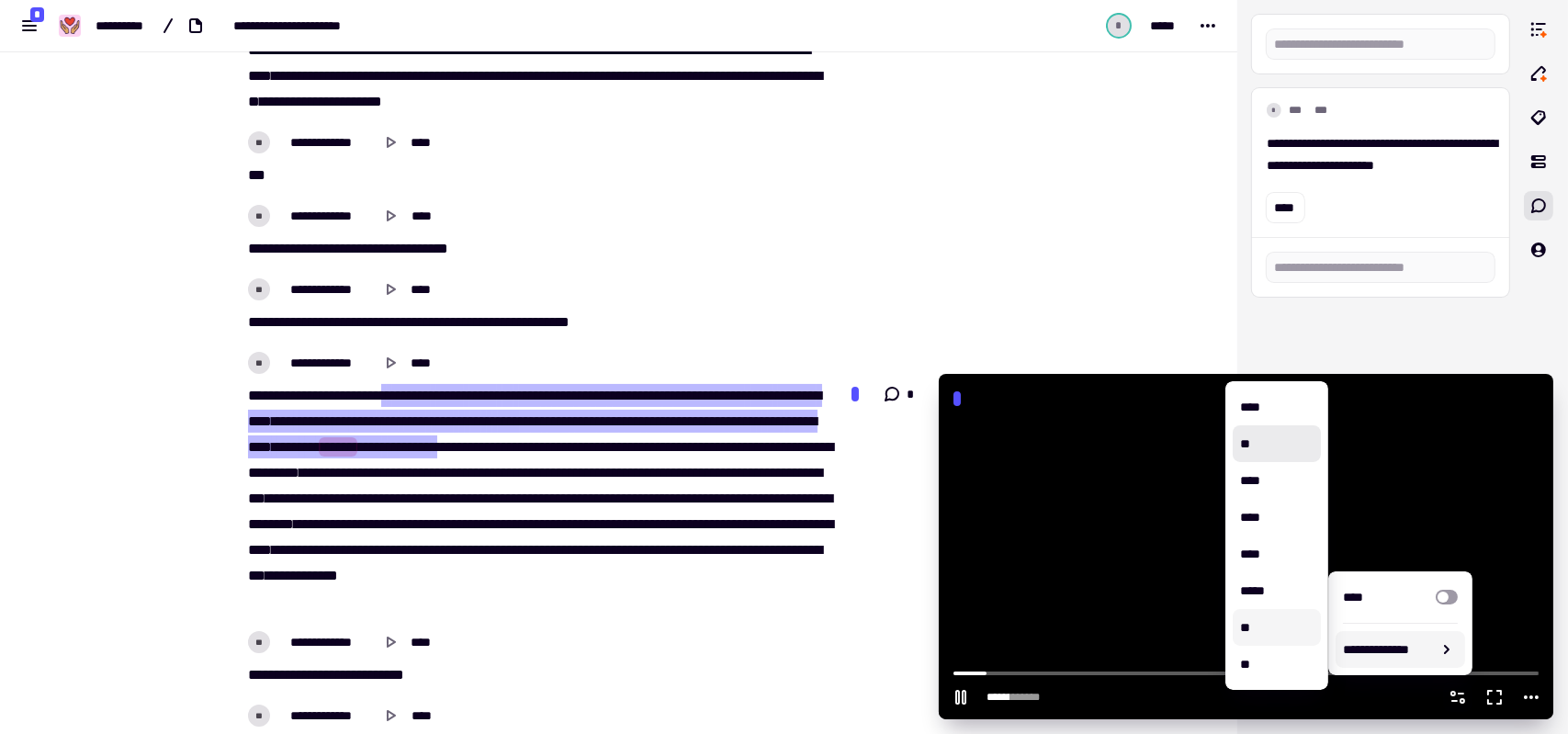 click on "**" at bounding box center (1277, 627) 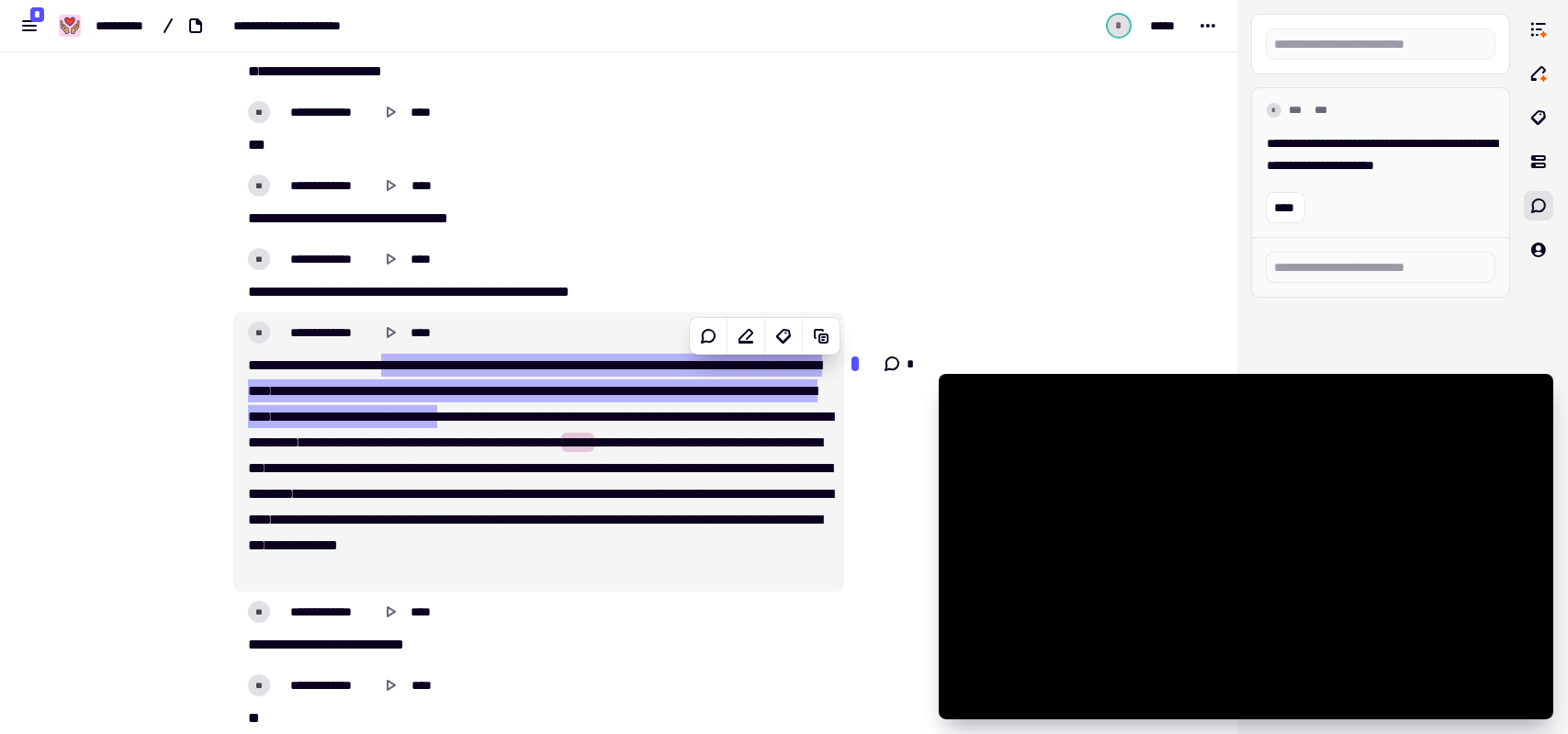 scroll, scrollTop: 606, scrollLeft: 0, axis: vertical 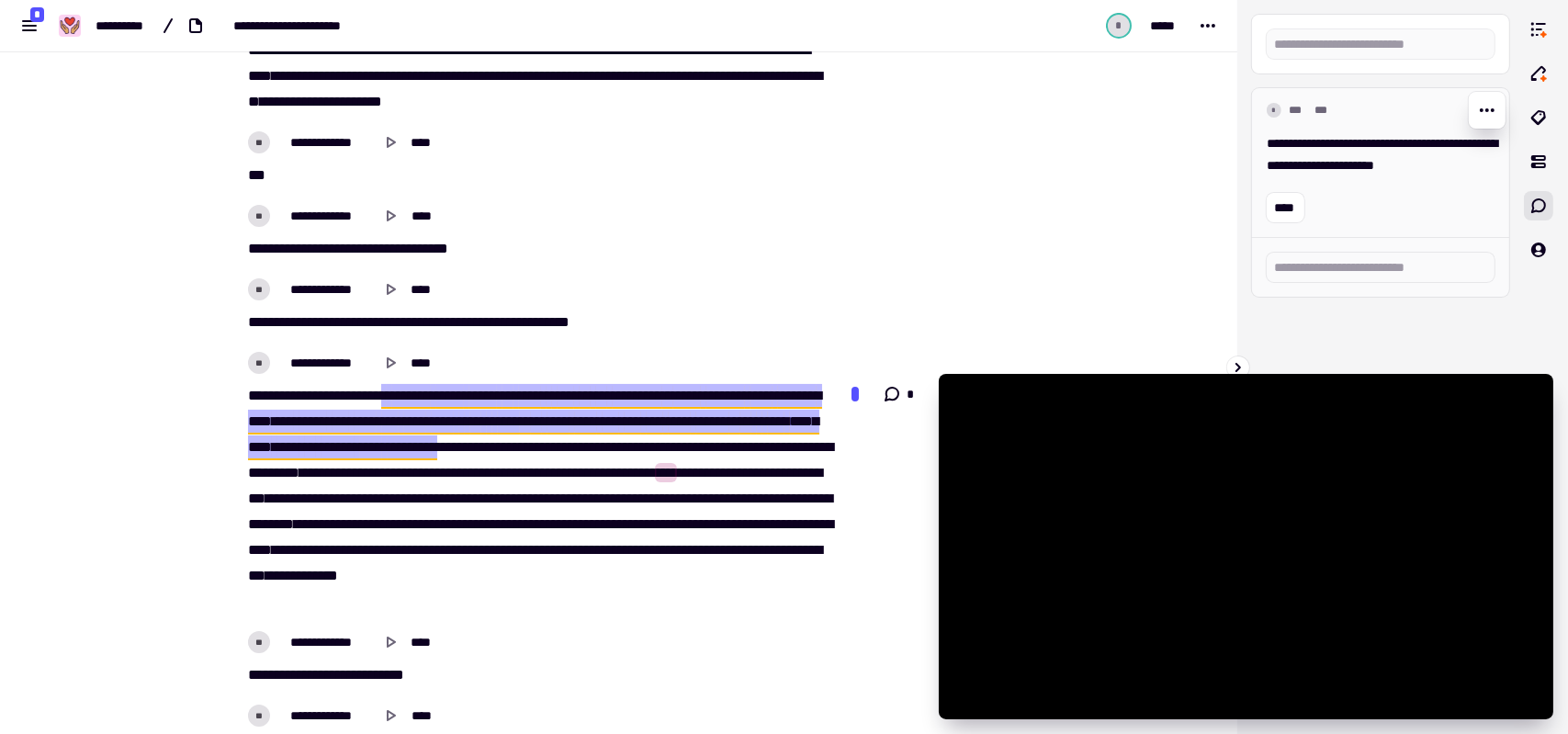 click on "**********" at bounding box center (1381, 154) 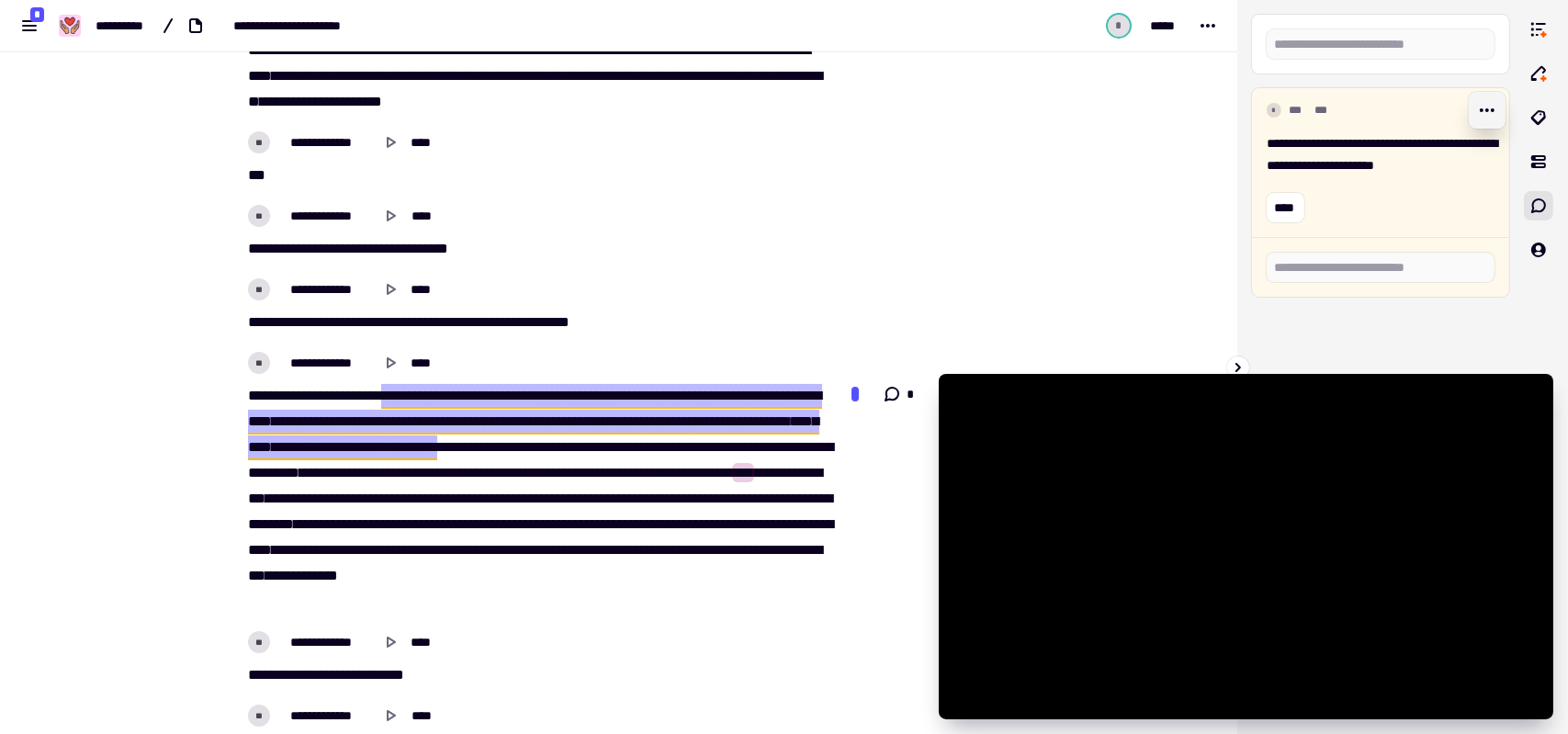 click 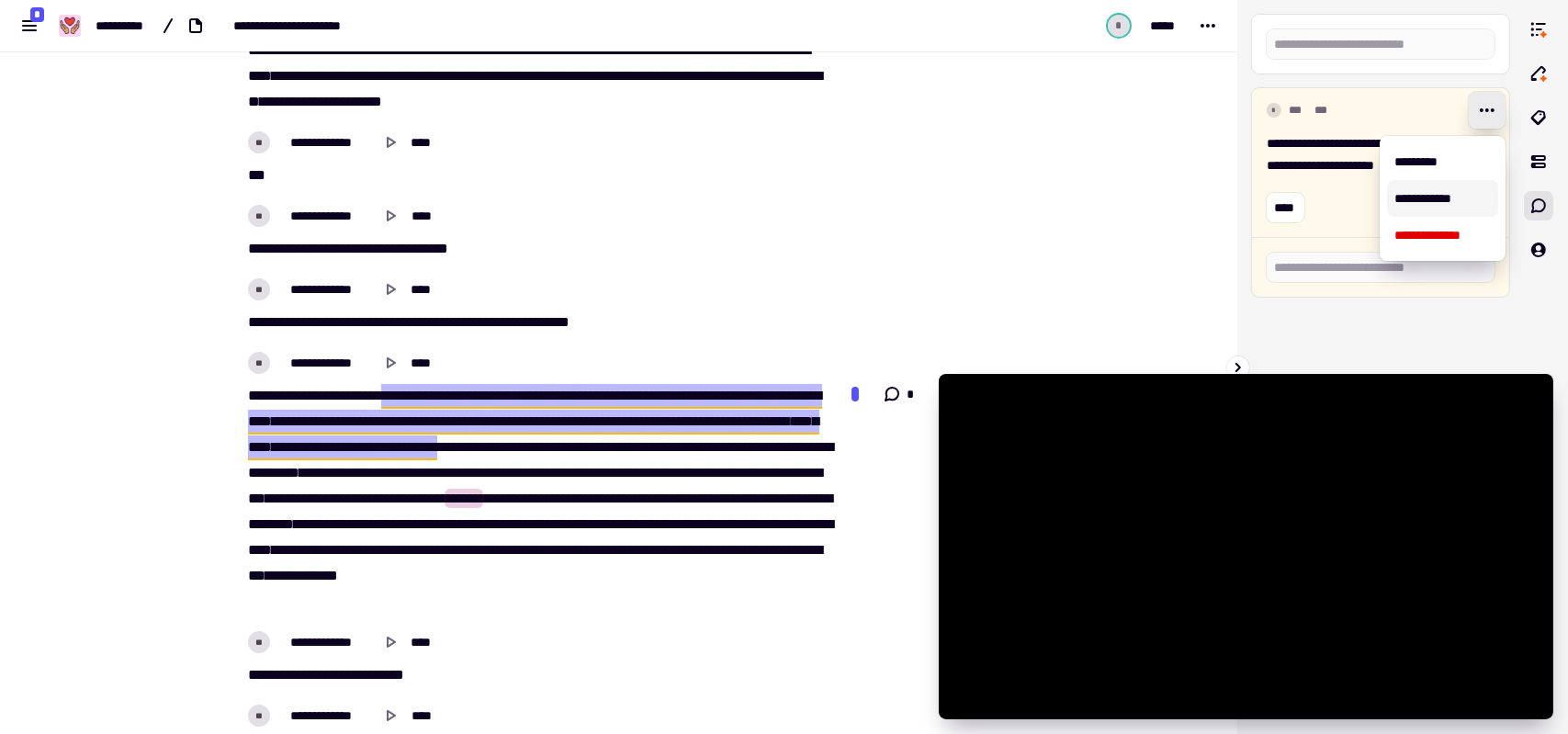 click on "**********" at bounding box center [1442, 198] 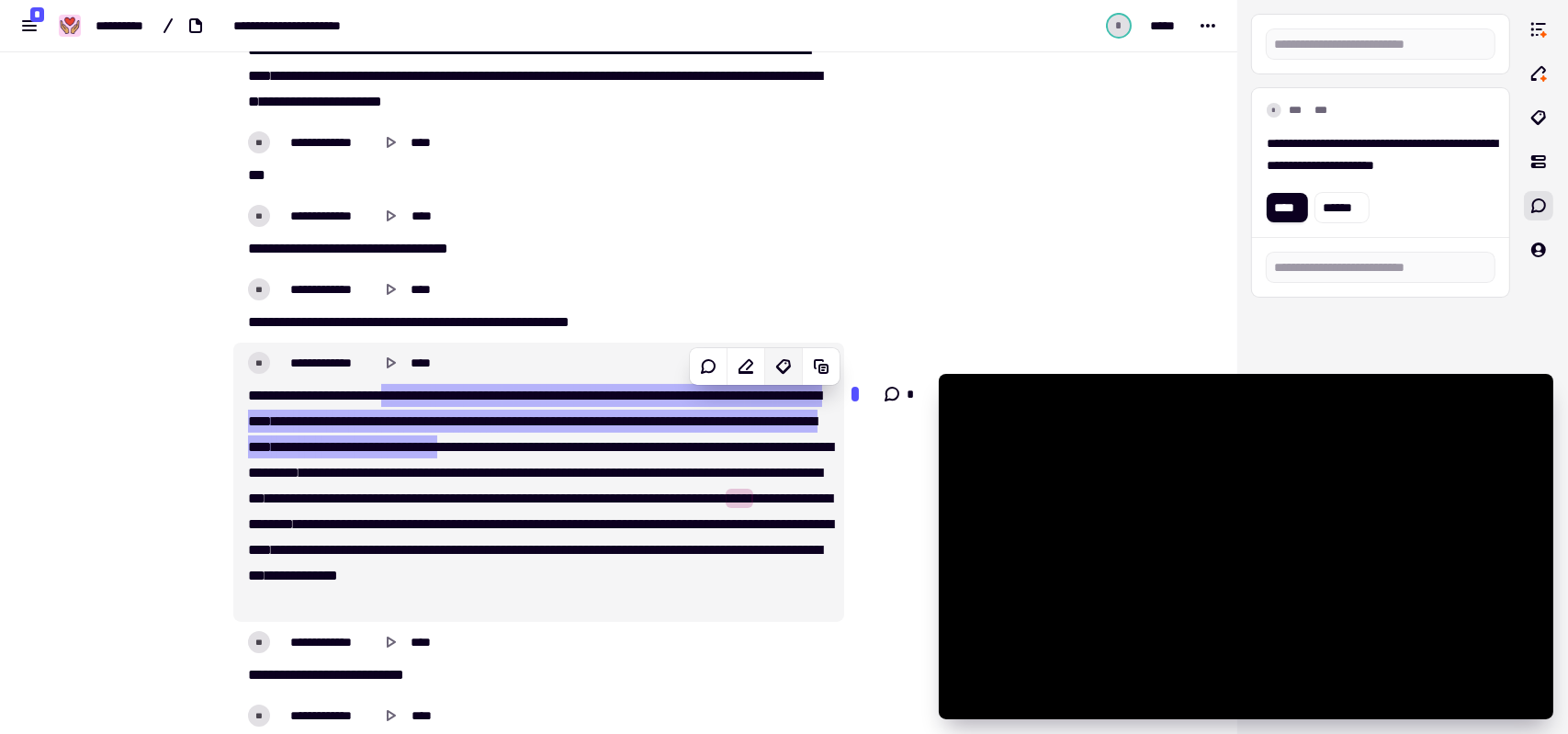 click 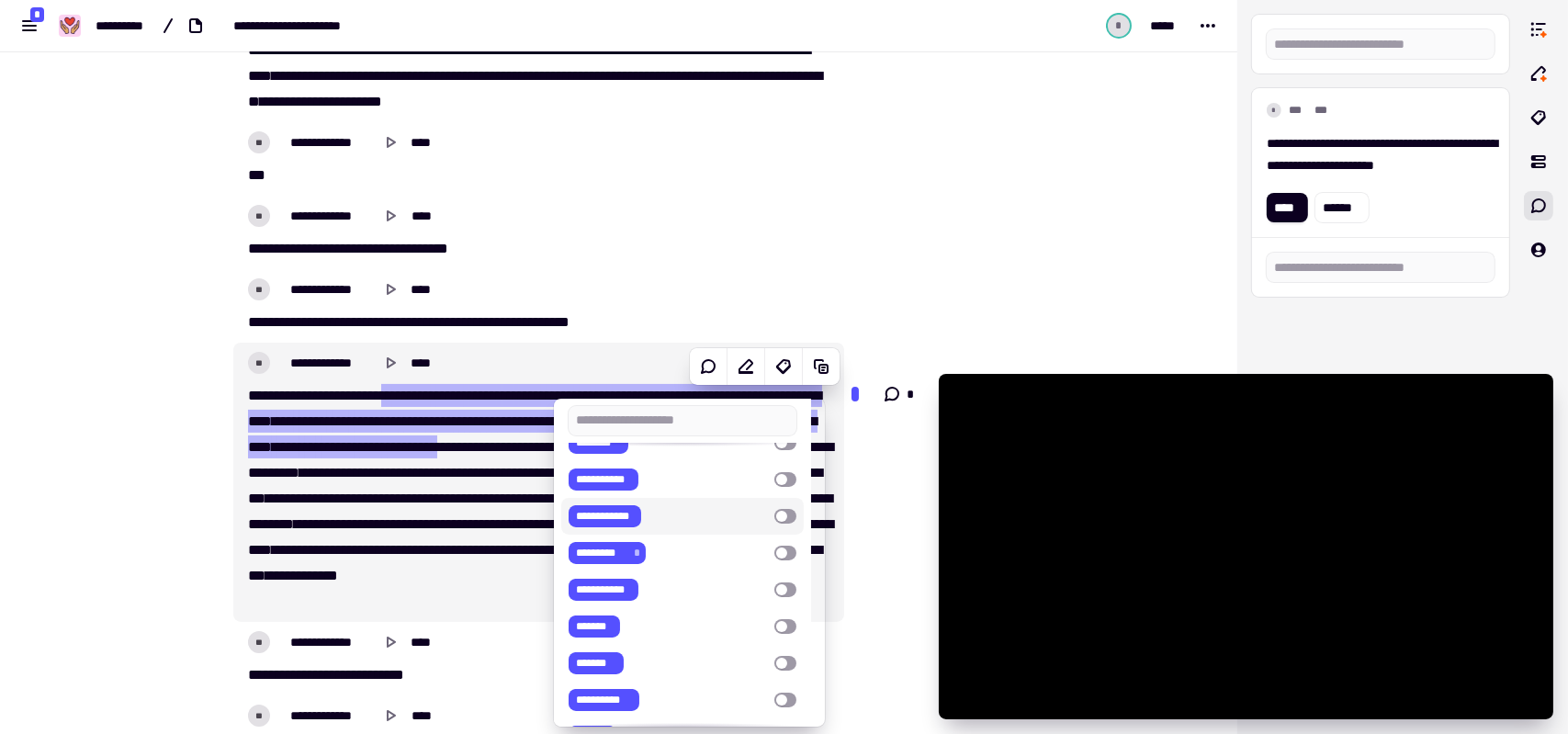 scroll, scrollTop: 119, scrollLeft: 0, axis: vertical 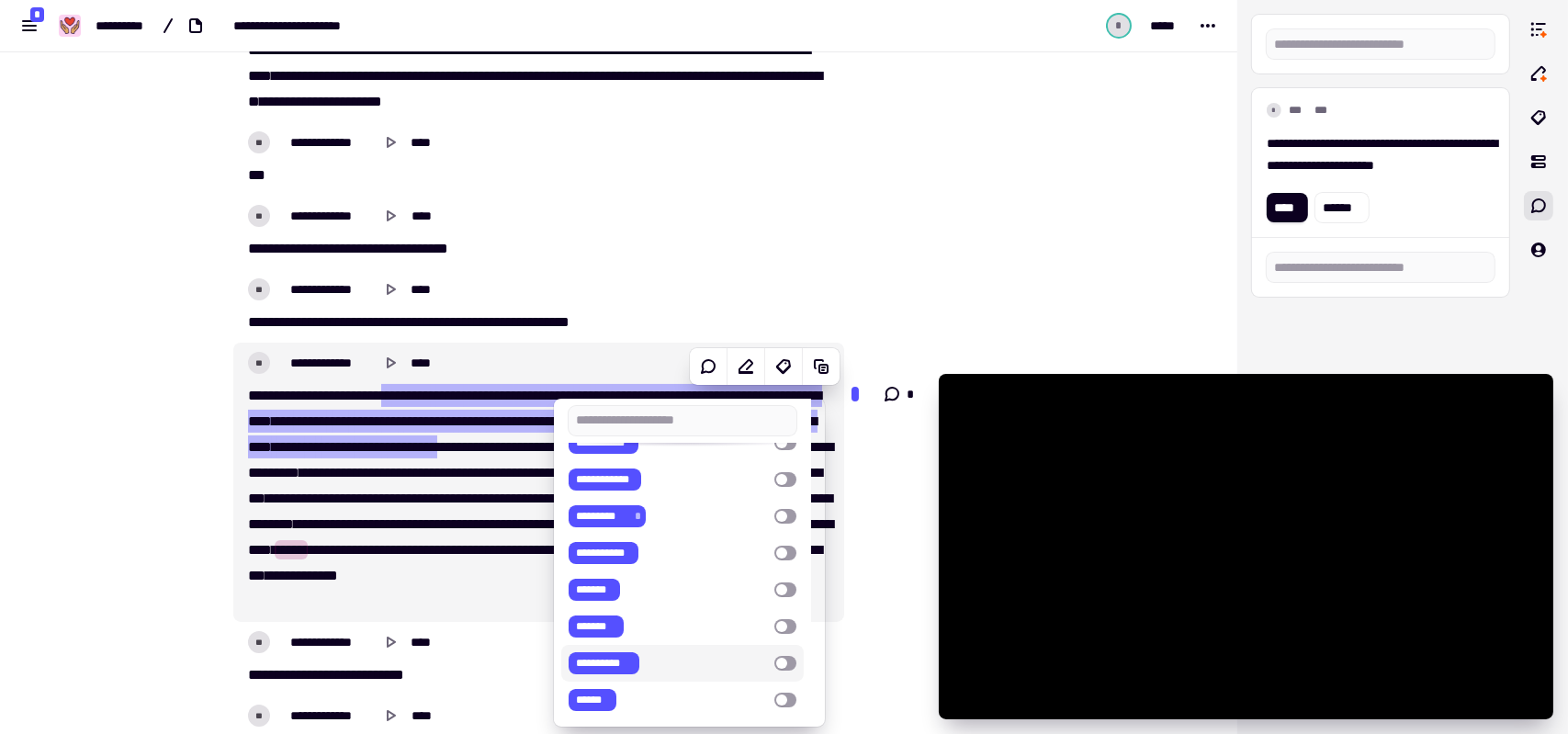click on "**********" at bounding box center (668, 663) 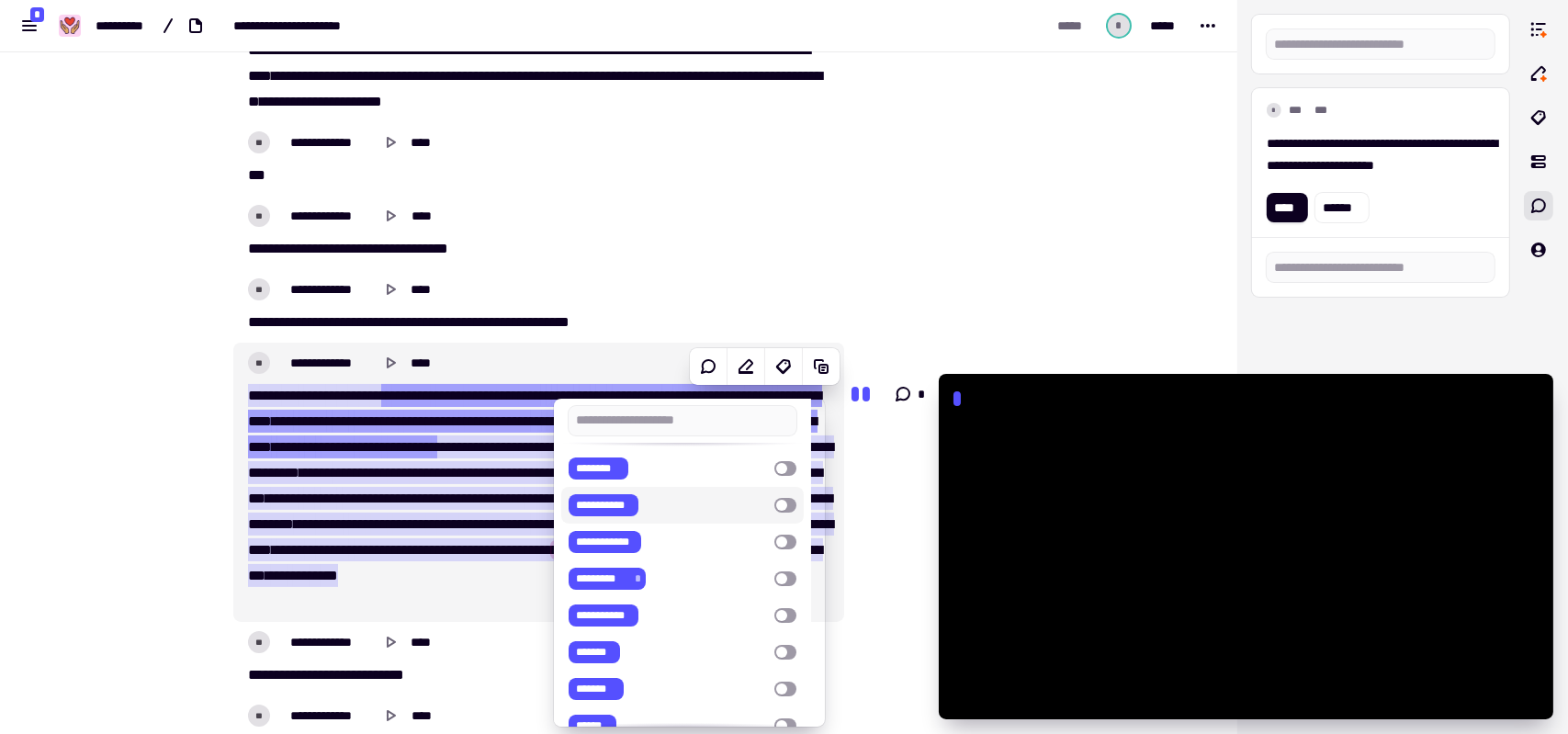 click at bounding box center [939, -42] 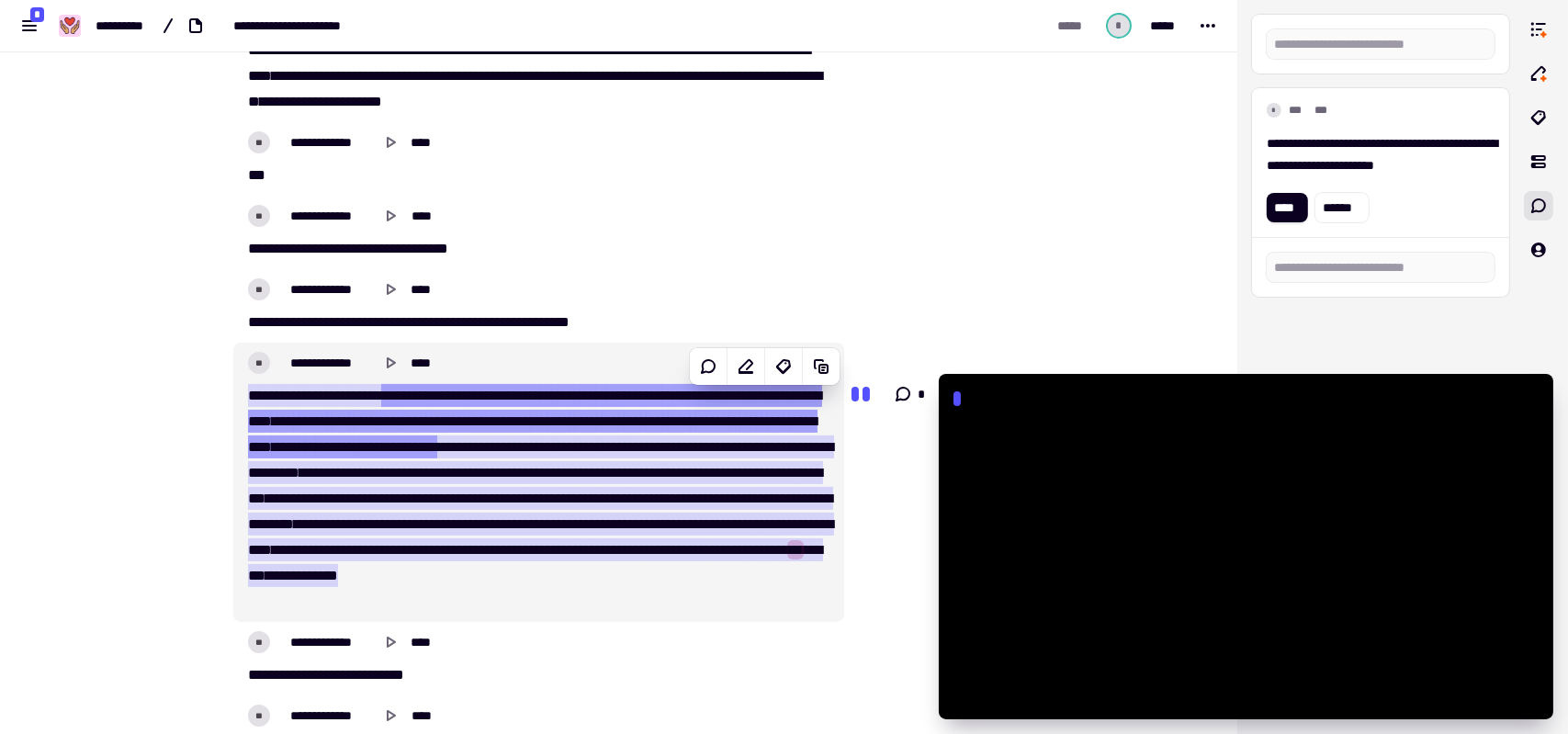 click at bounding box center (866, 394) 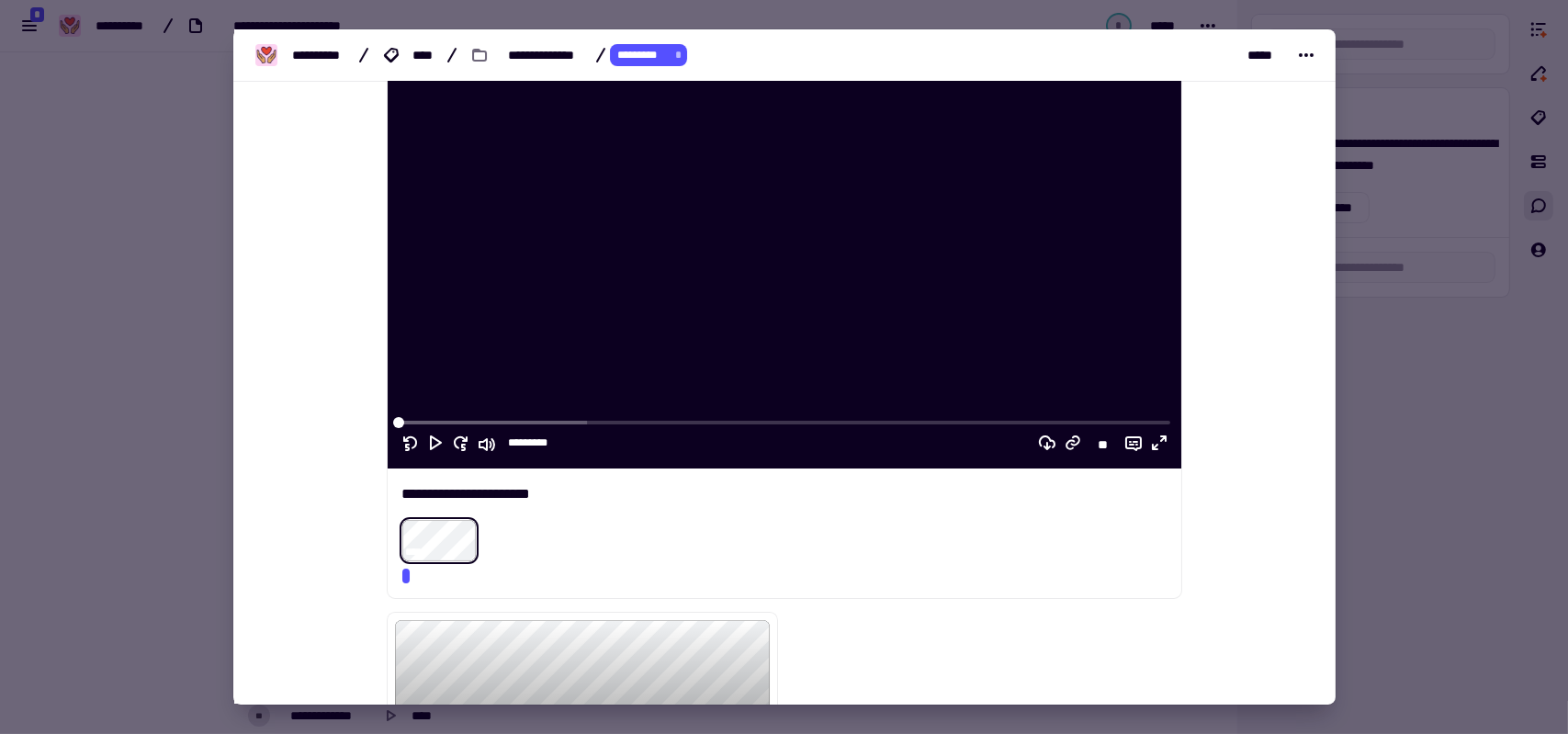 scroll, scrollTop: 276, scrollLeft: 0, axis: vertical 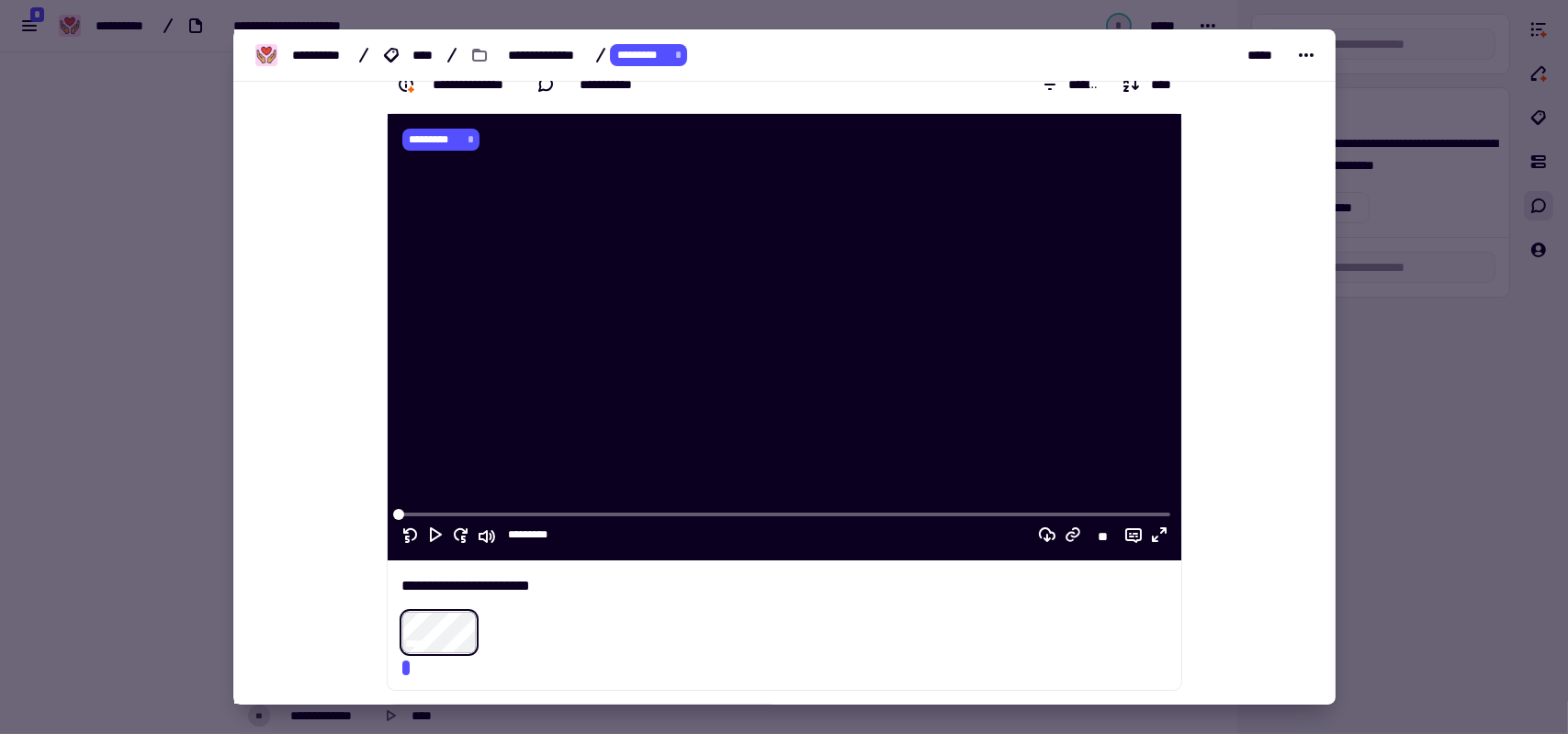 type on "******" 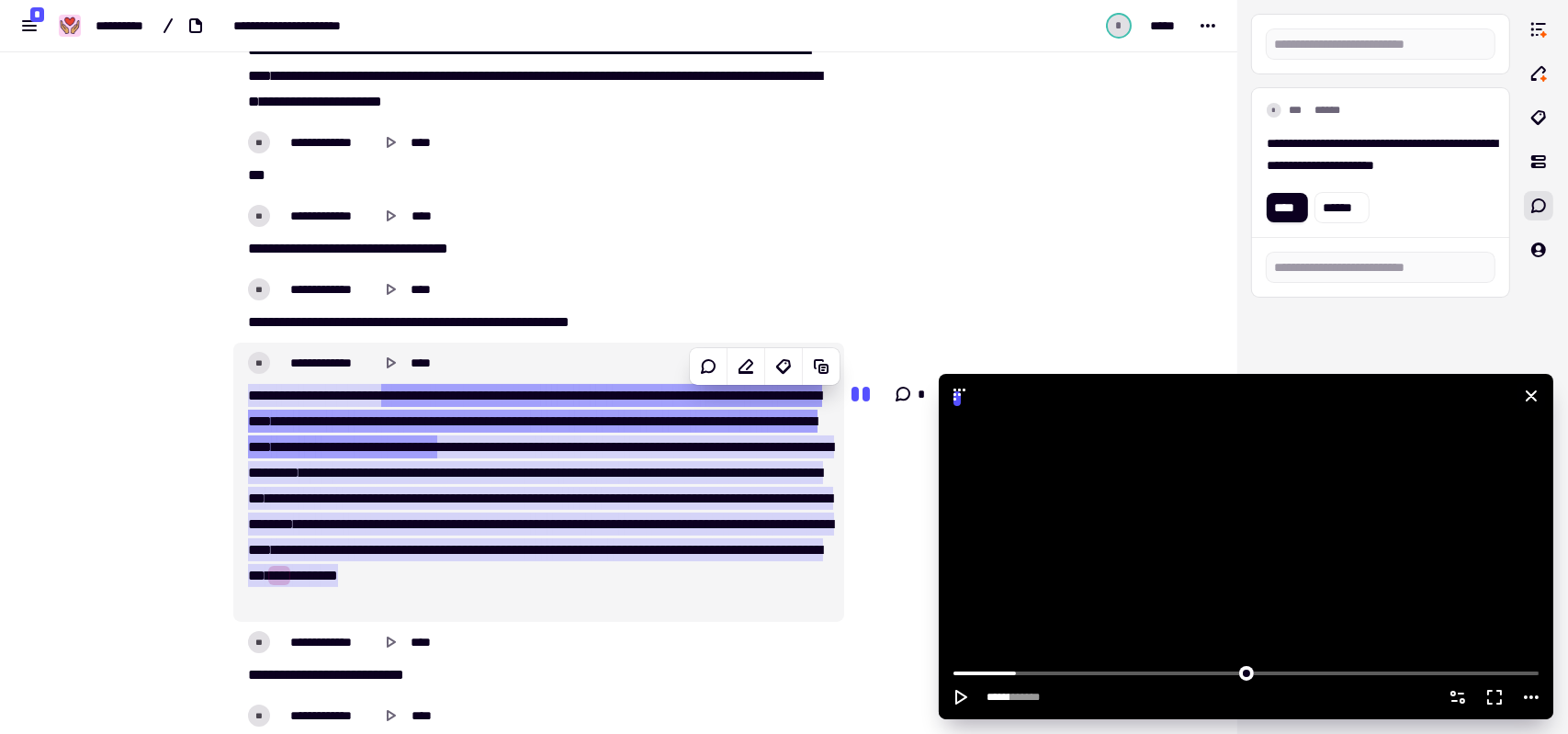 click 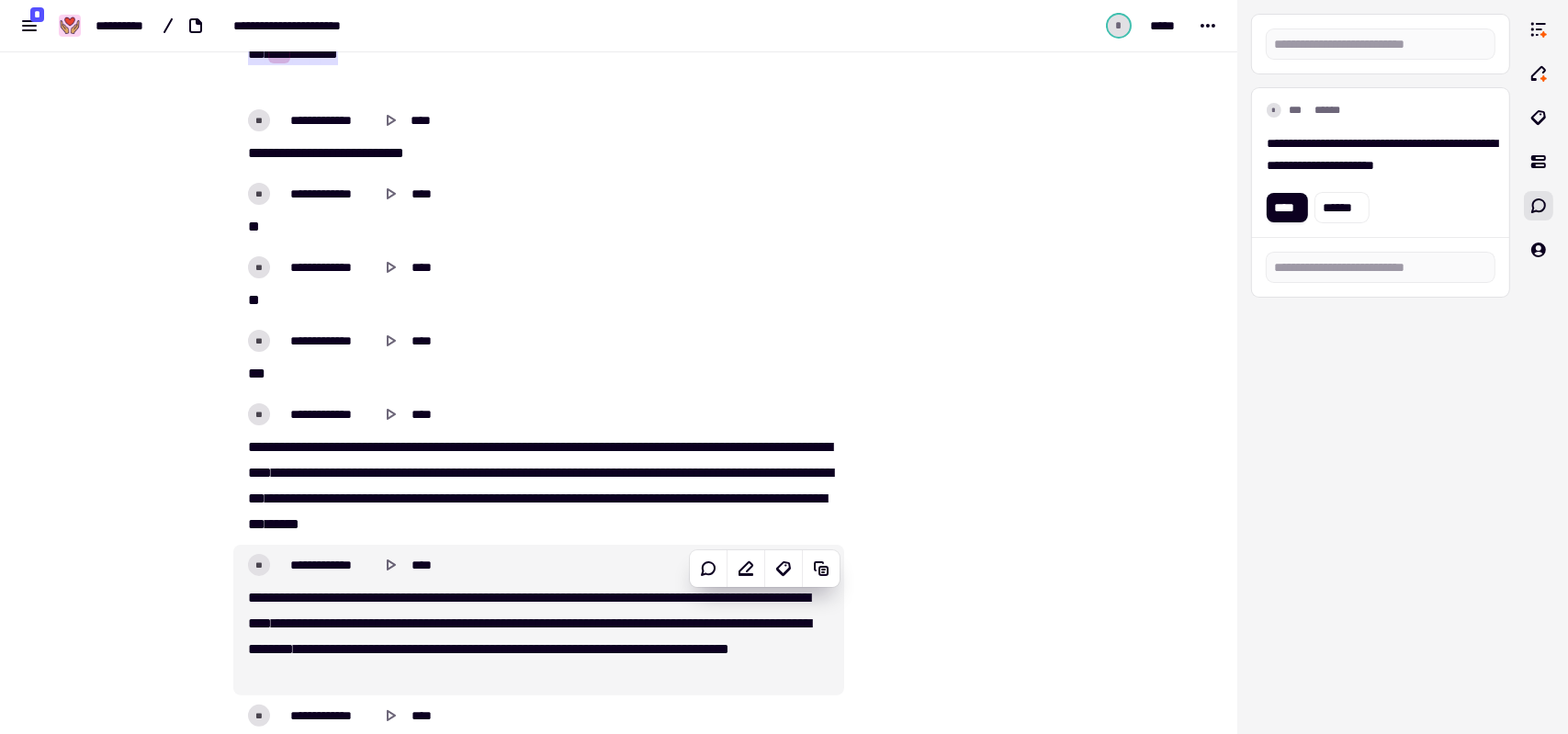 scroll, scrollTop: 1157, scrollLeft: 0, axis: vertical 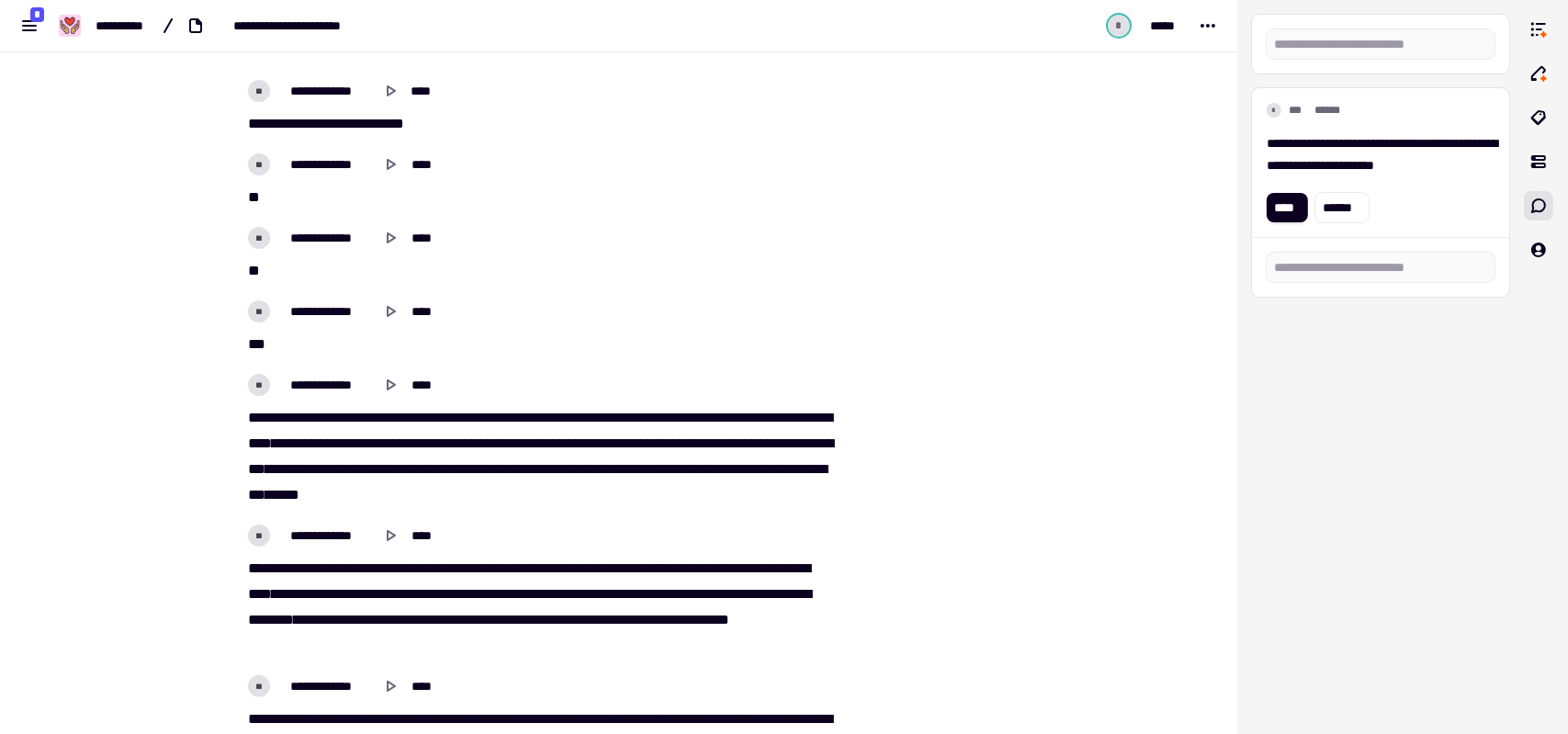 click on "**********" at bounding box center (538, 457) 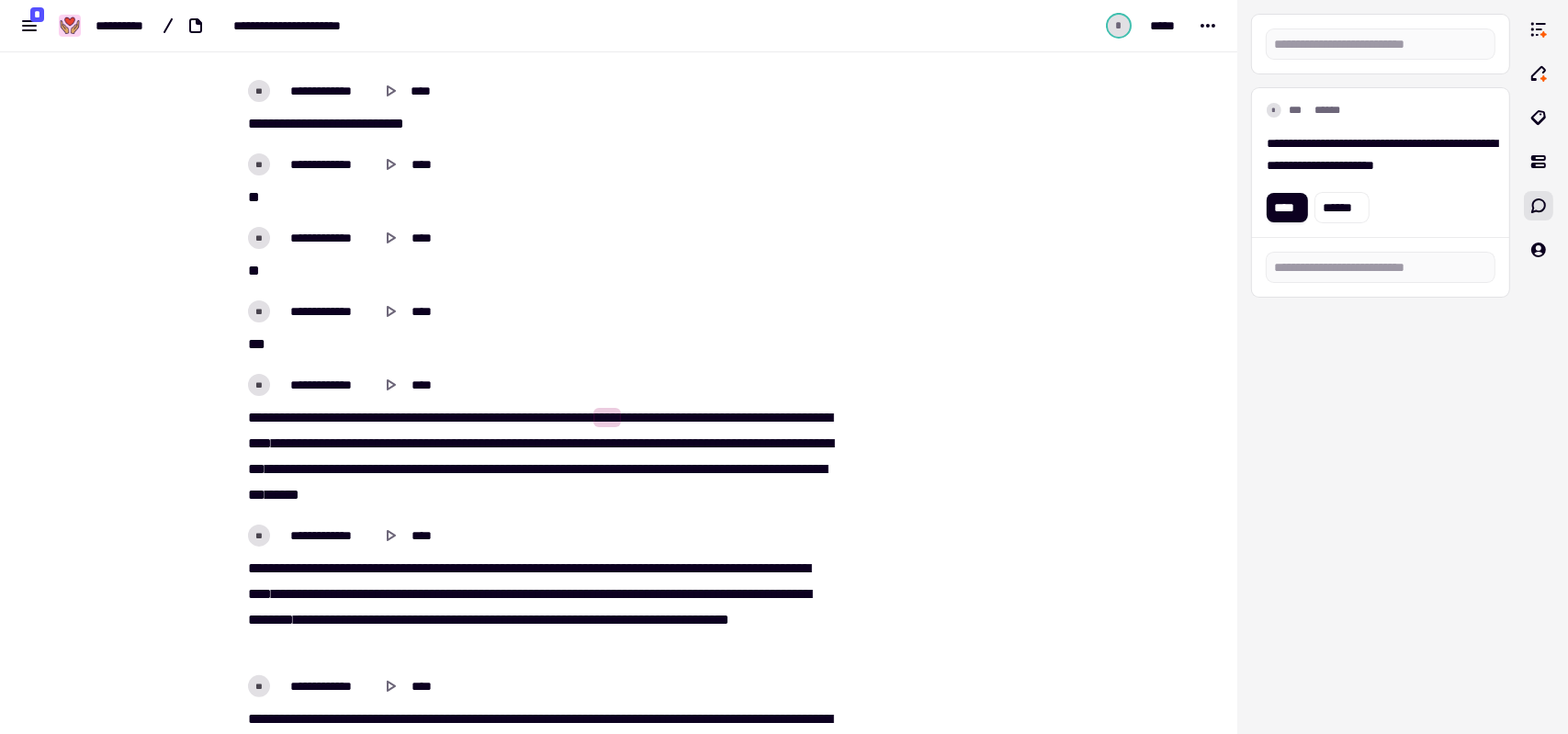 click on "*******" at bounding box center (400, 417) 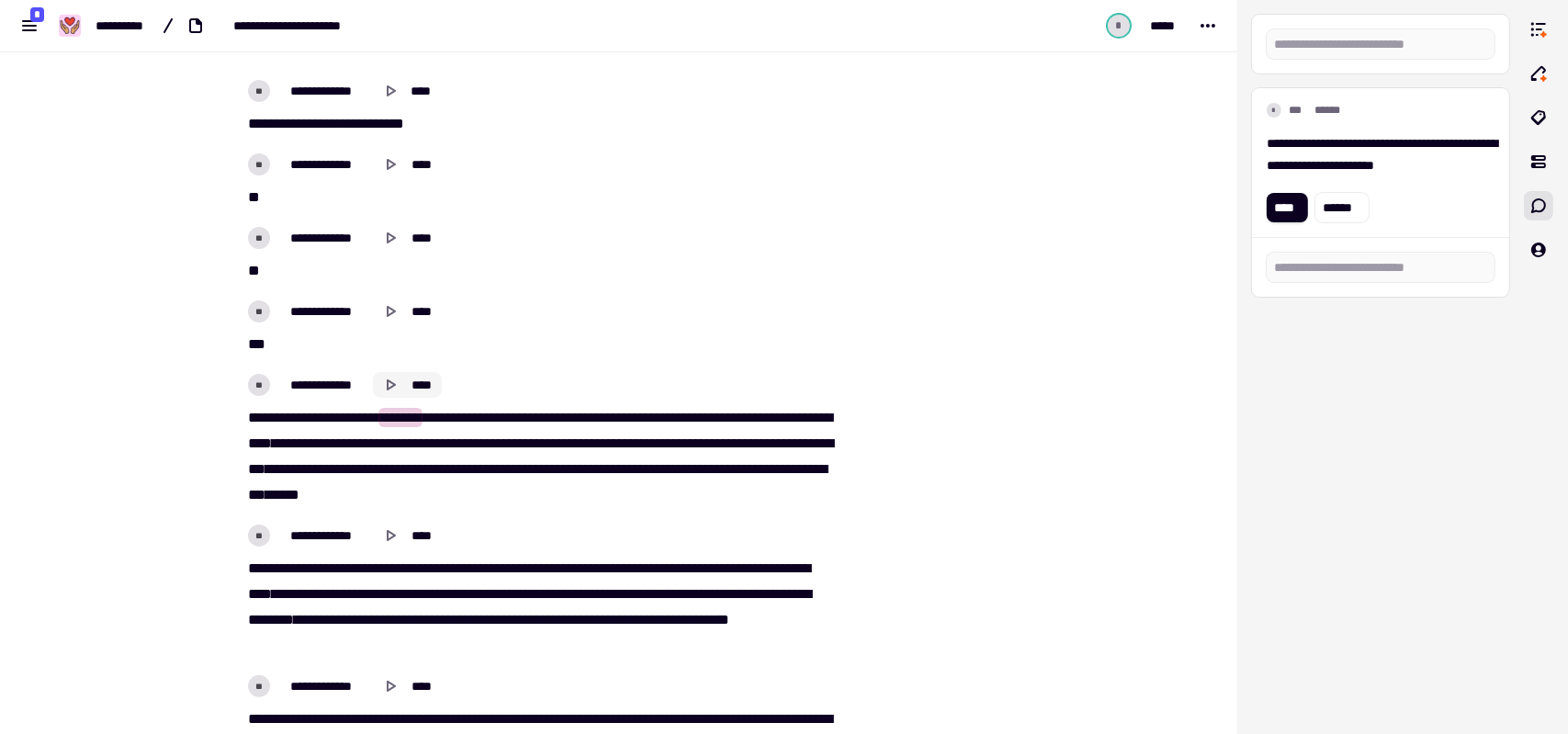 click 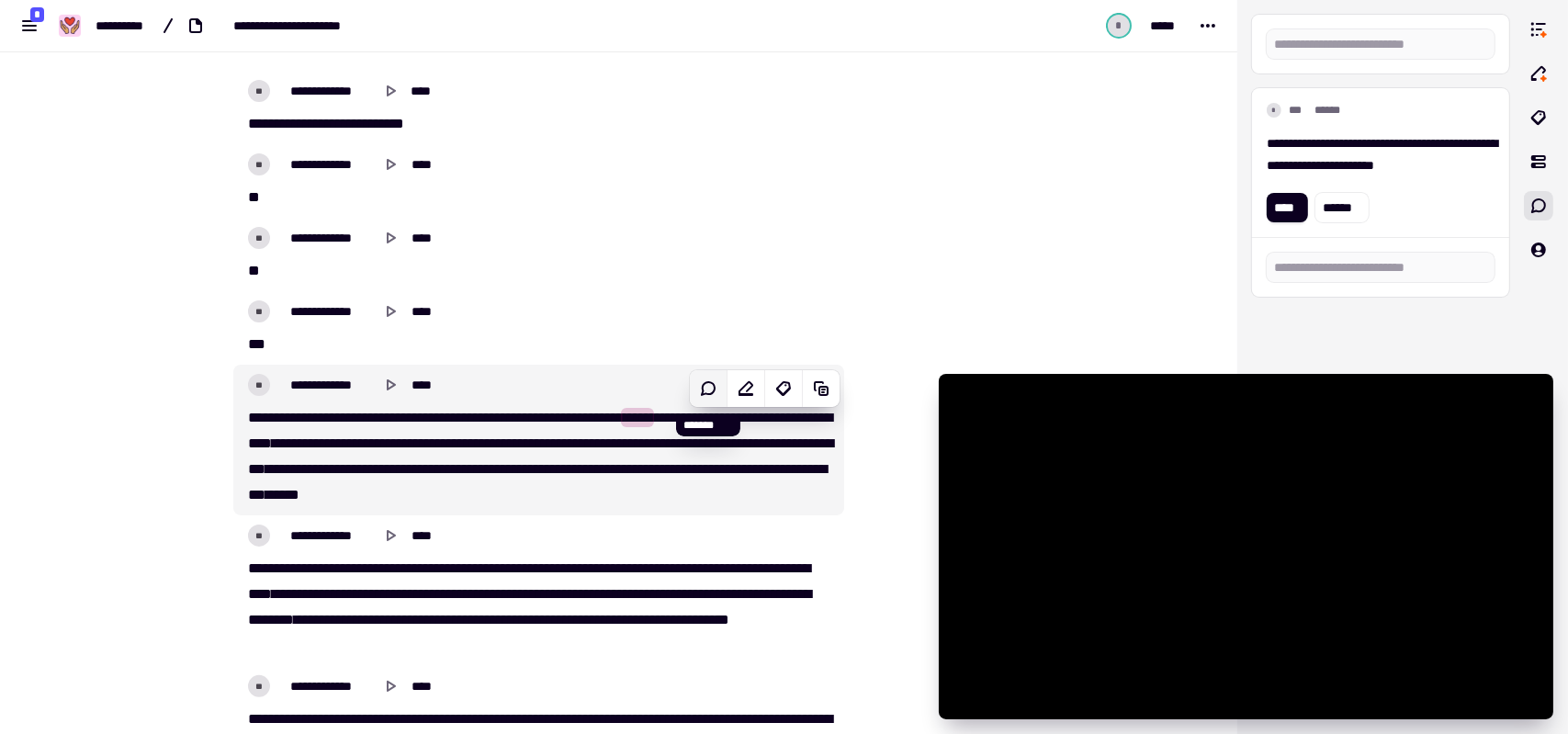 click 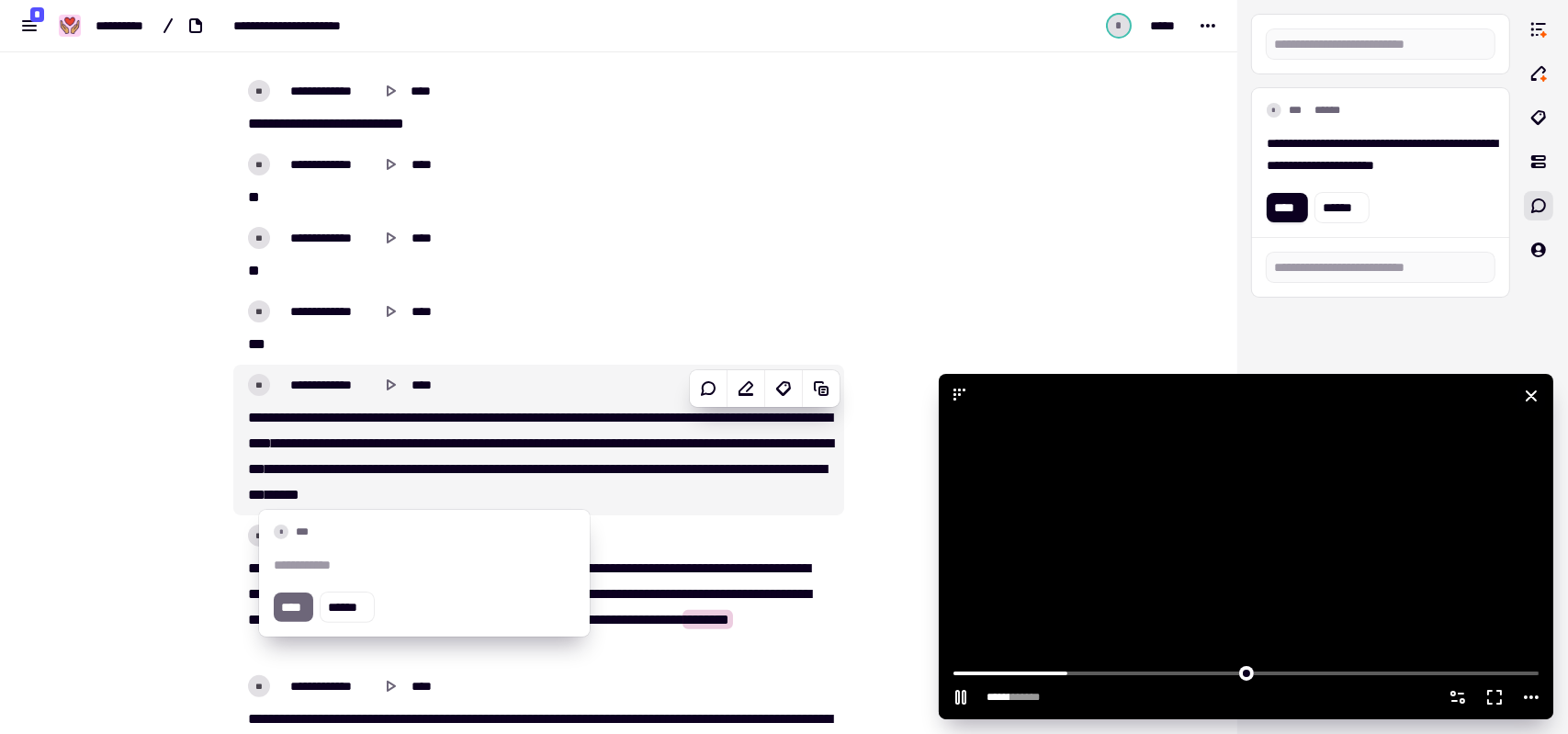 type on "******" 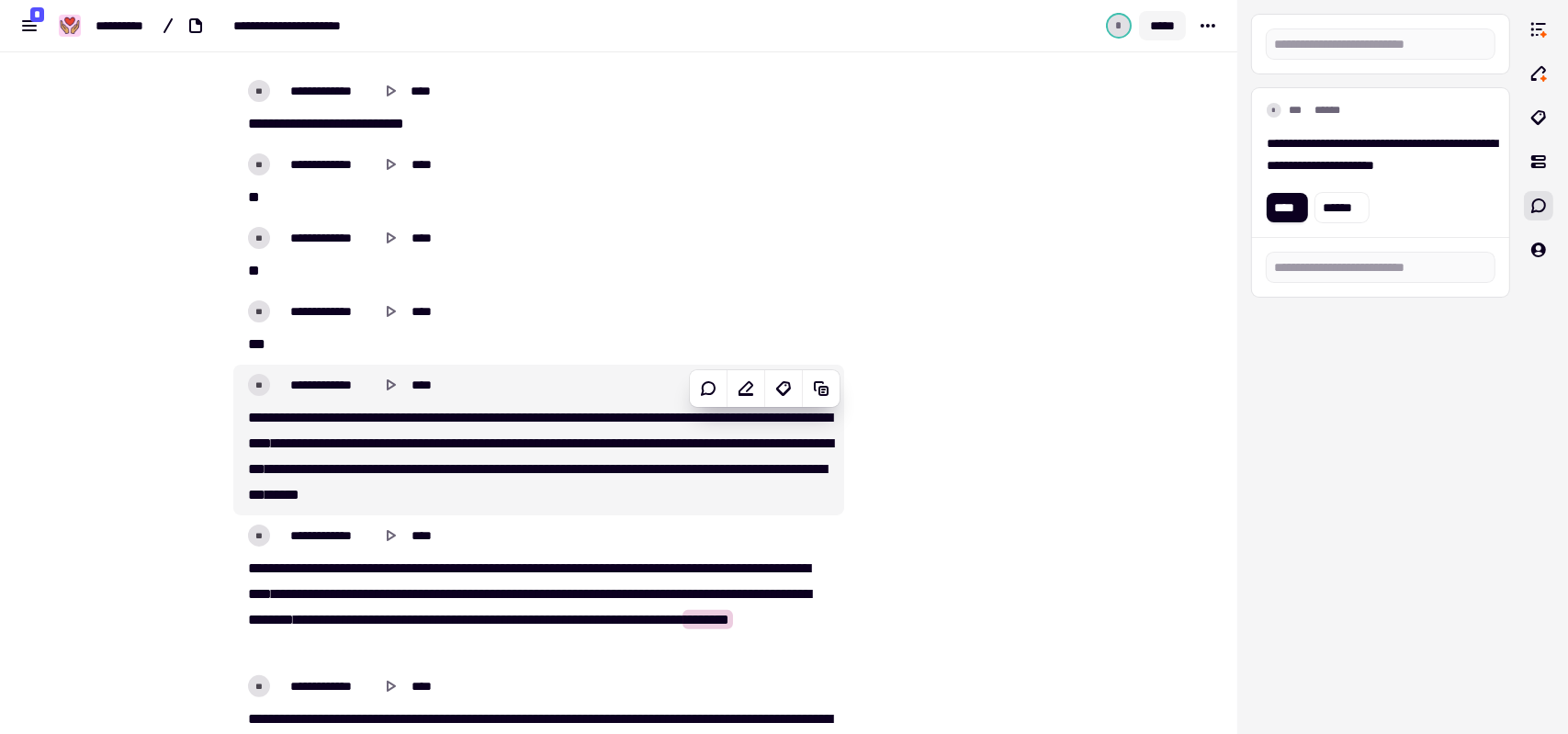 click on "*****" 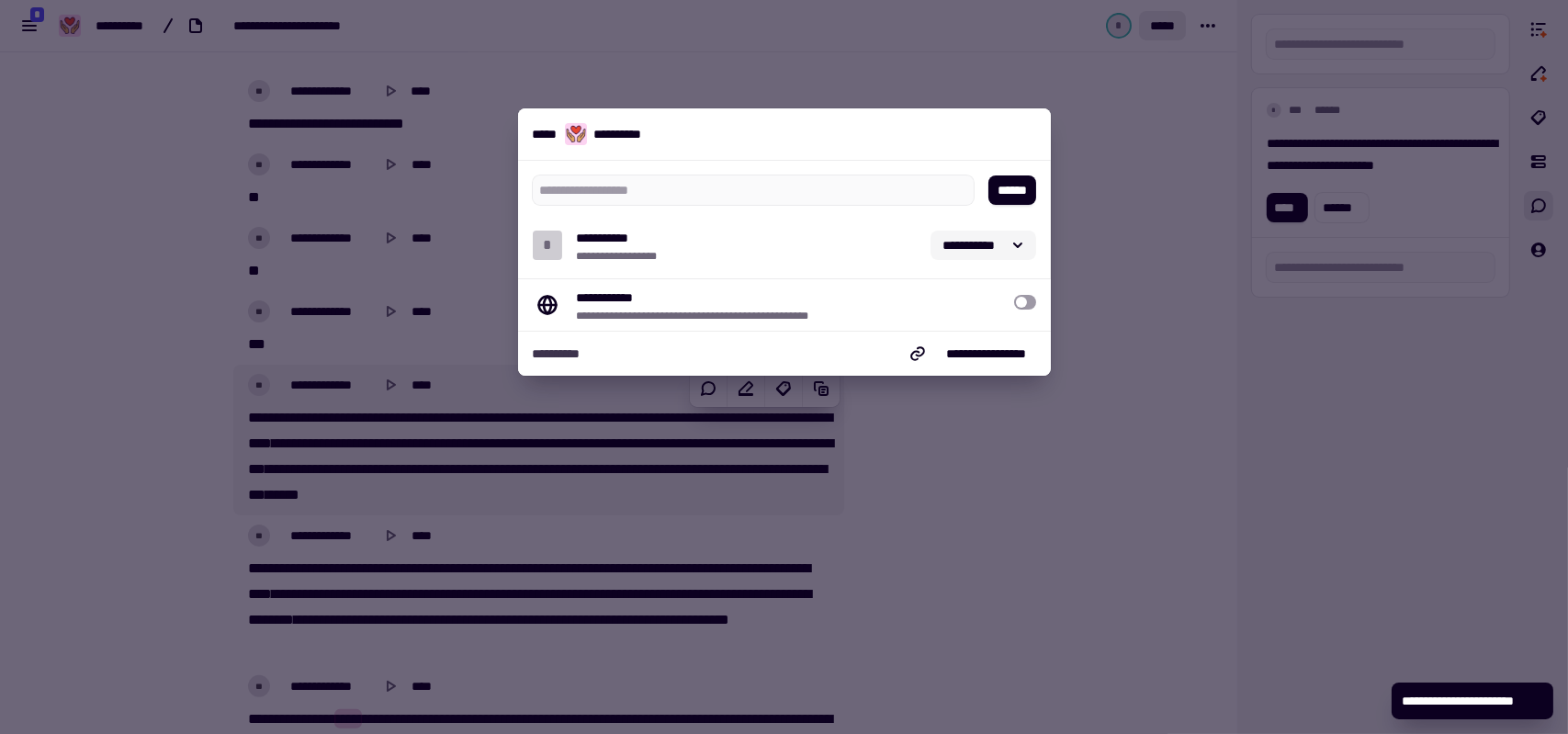 click on "**********" 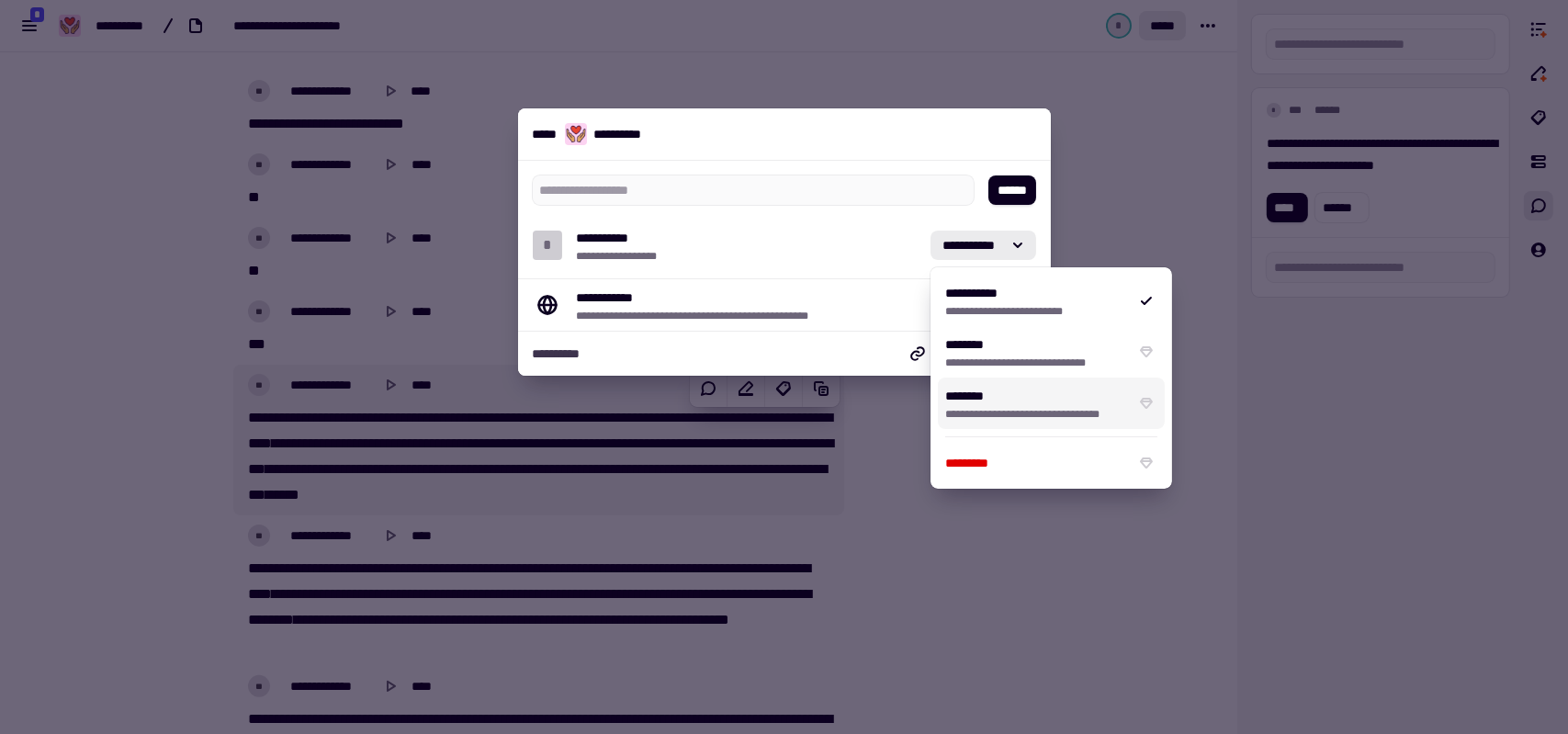 click on "**********" at bounding box center [1036, 352] 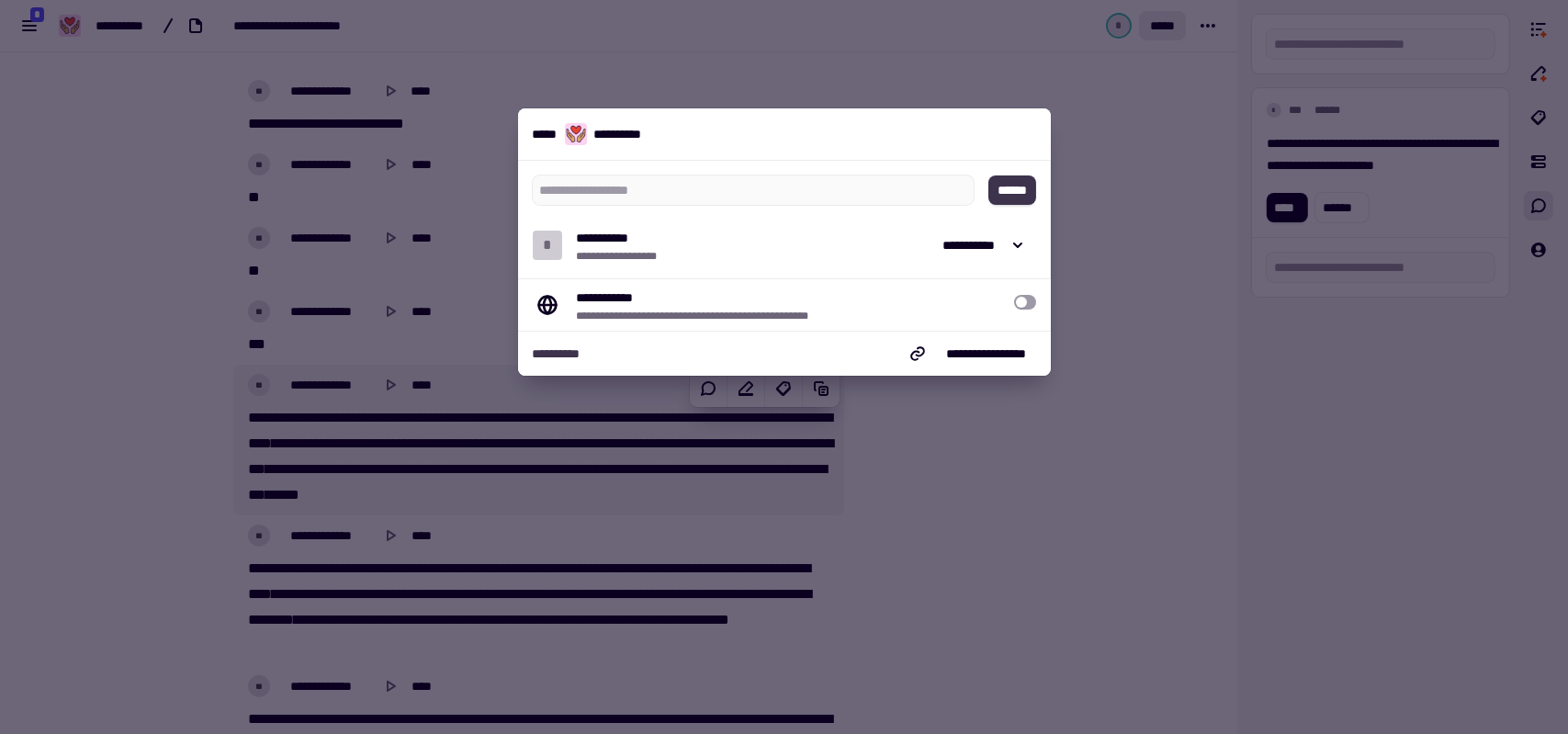 click on "******" 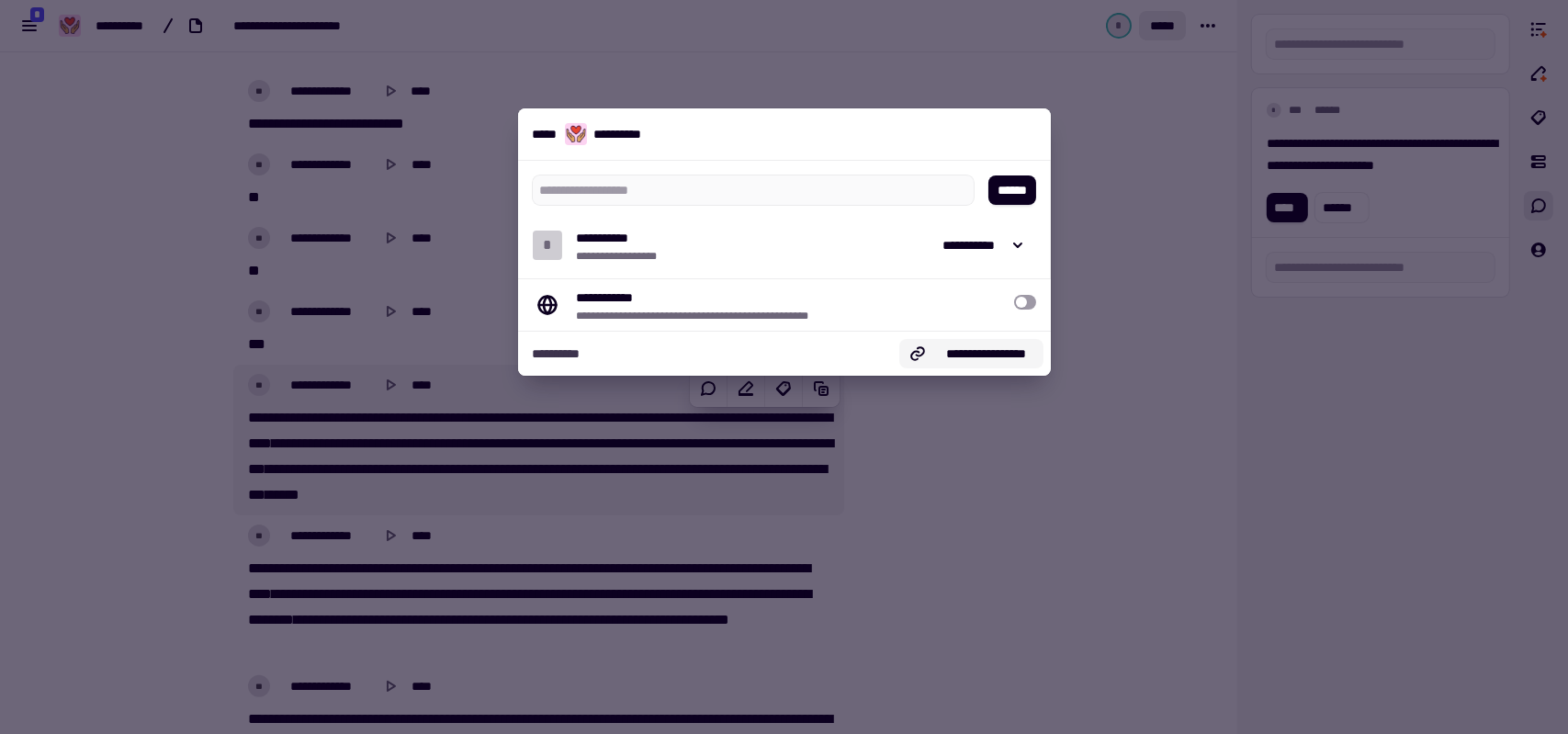 click on "**********" 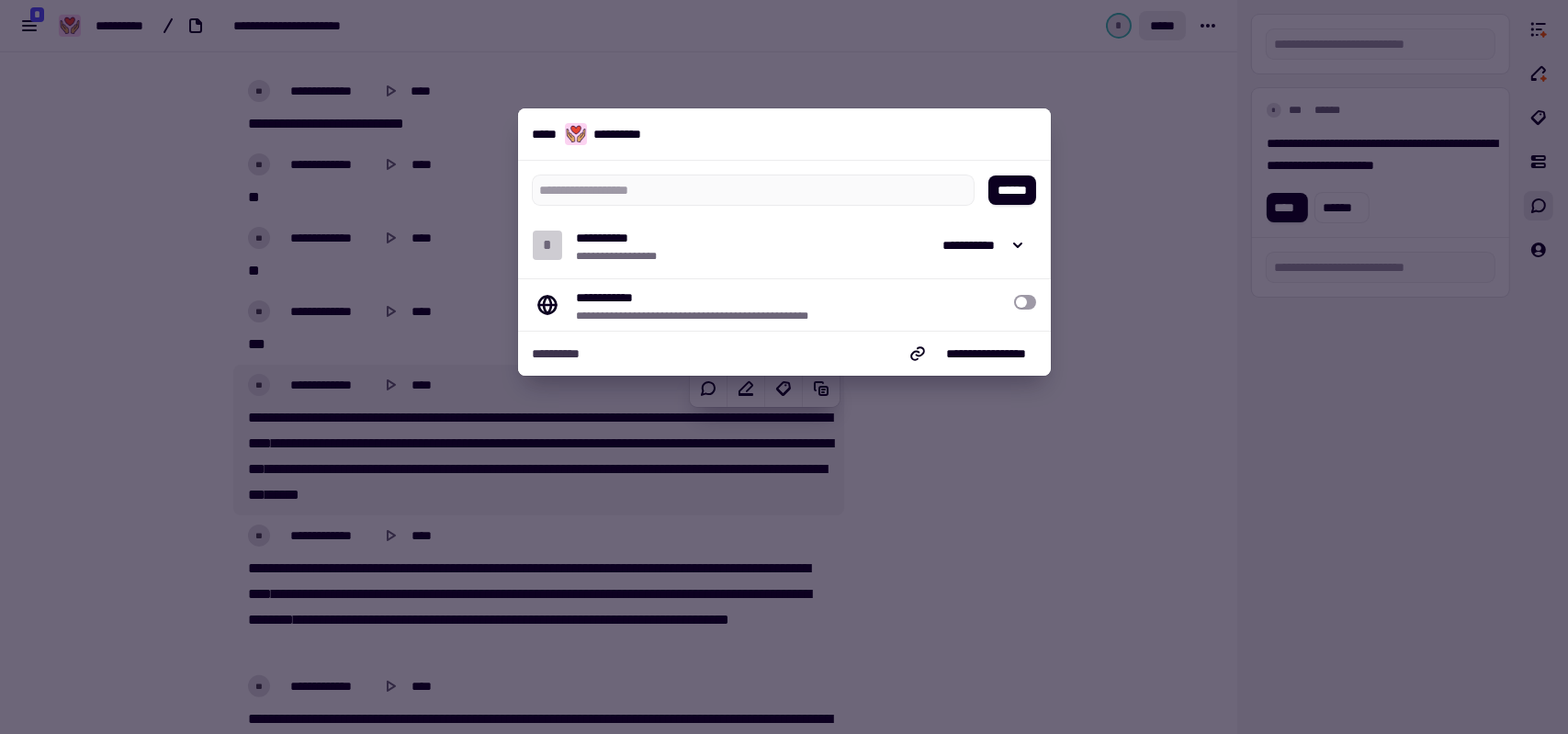 click at bounding box center [784, 367] 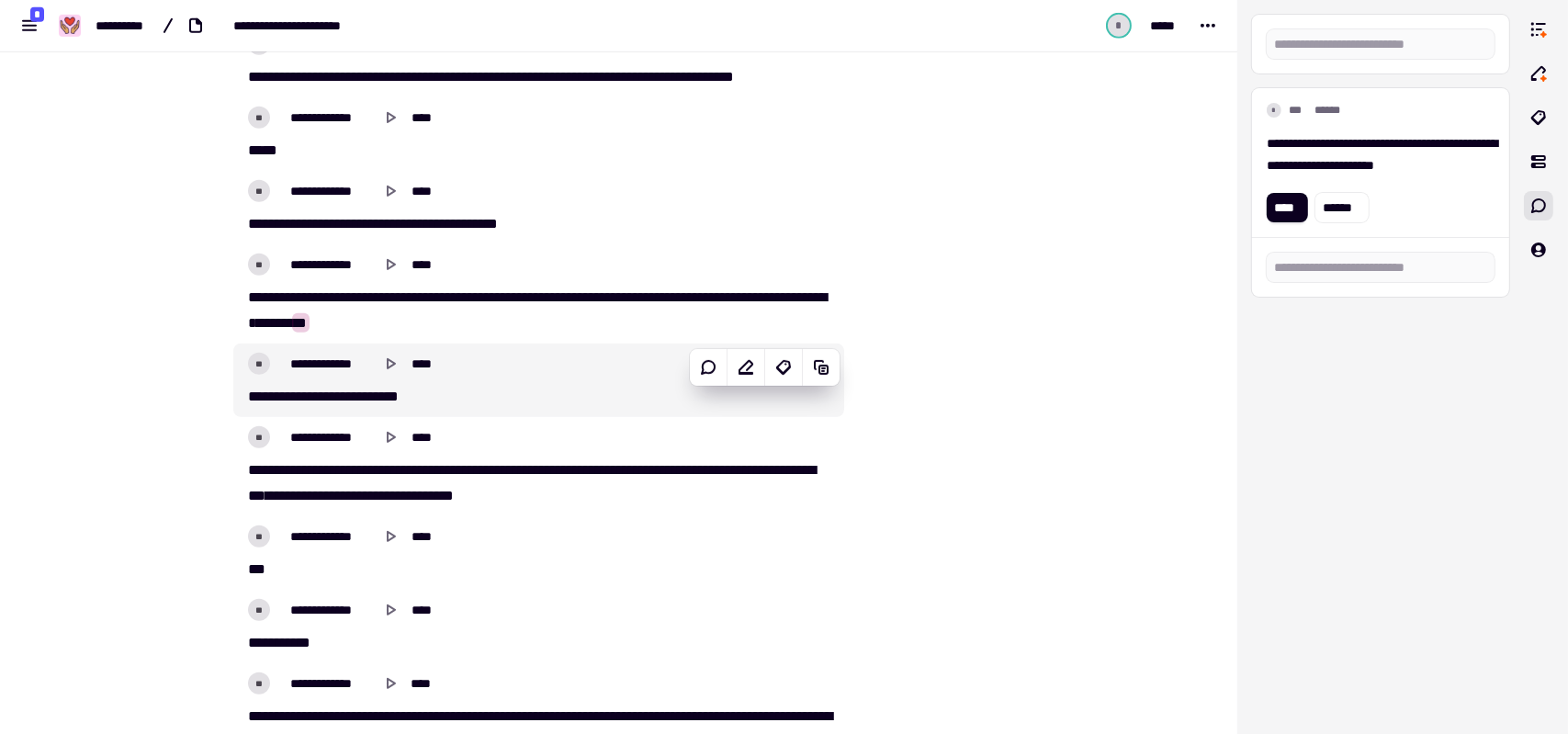 scroll, scrollTop: 2076, scrollLeft: 0, axis: vertical 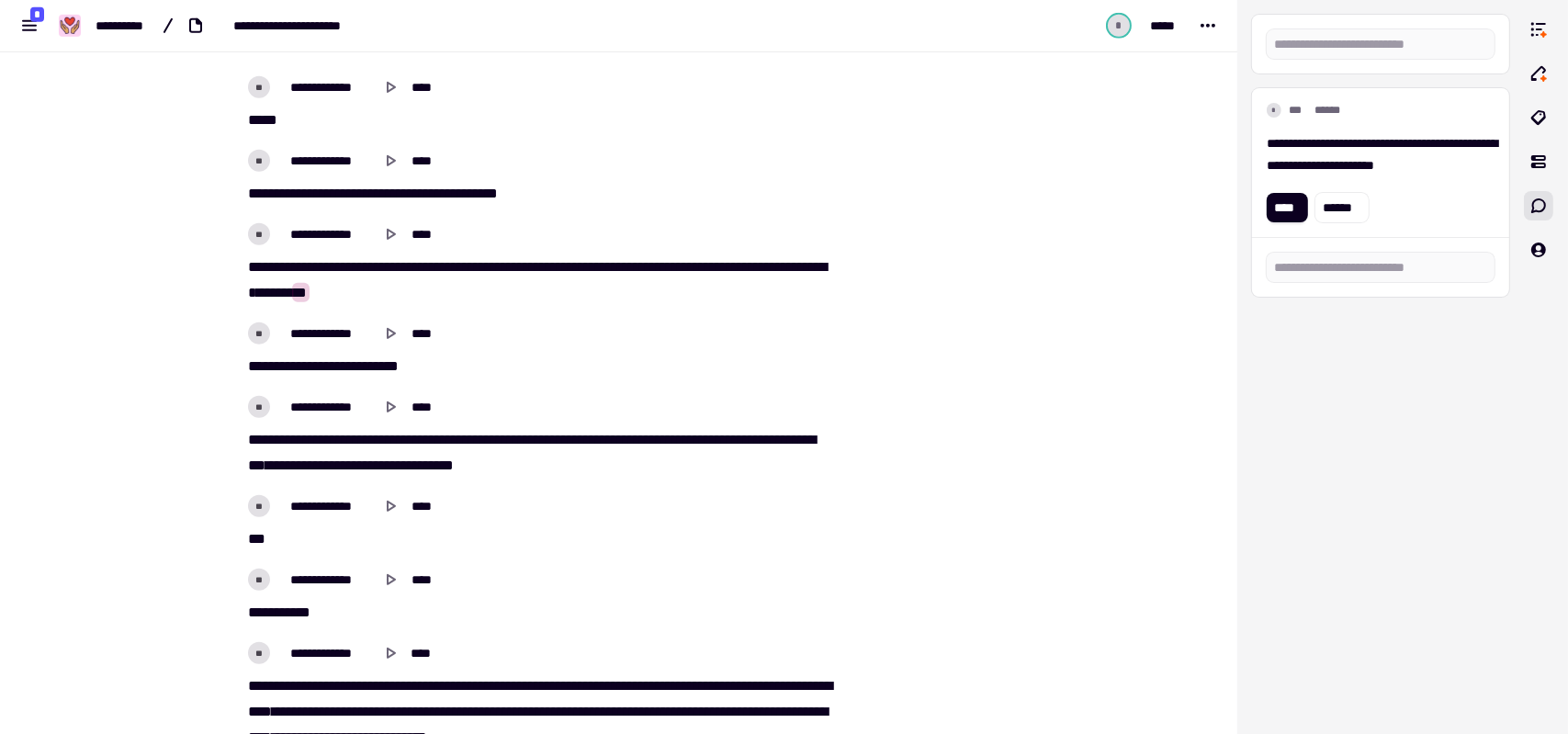 click on "*   ***   **   ***** * *****   ***   ****   ***** * ***** * ****   ** * ****   ***** * ******   ****   ***   *****   **** * ** * ***   **   *   ***   *   * *" at bounding box center [538, 280] 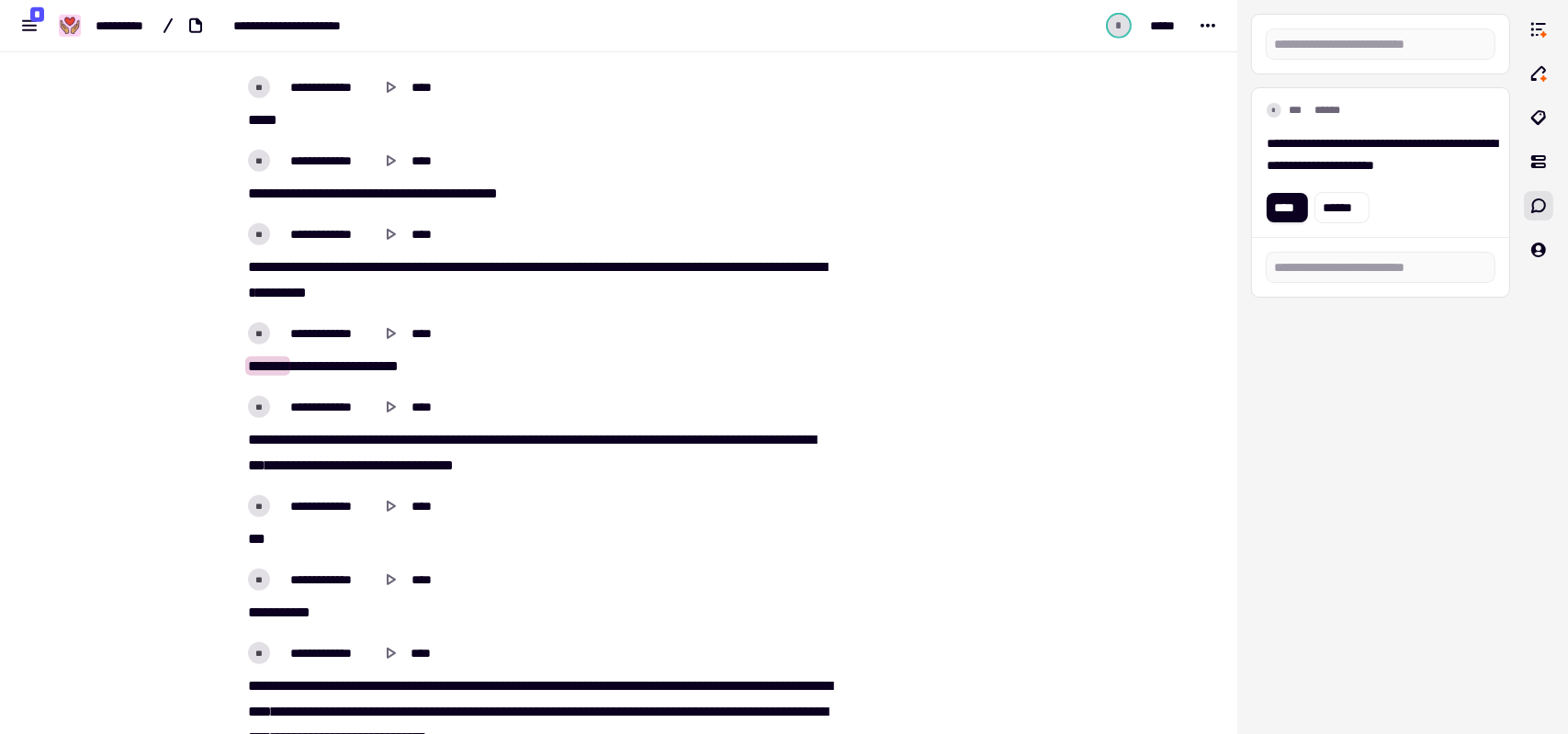 click on "**********" at bounding box center [538, 234] 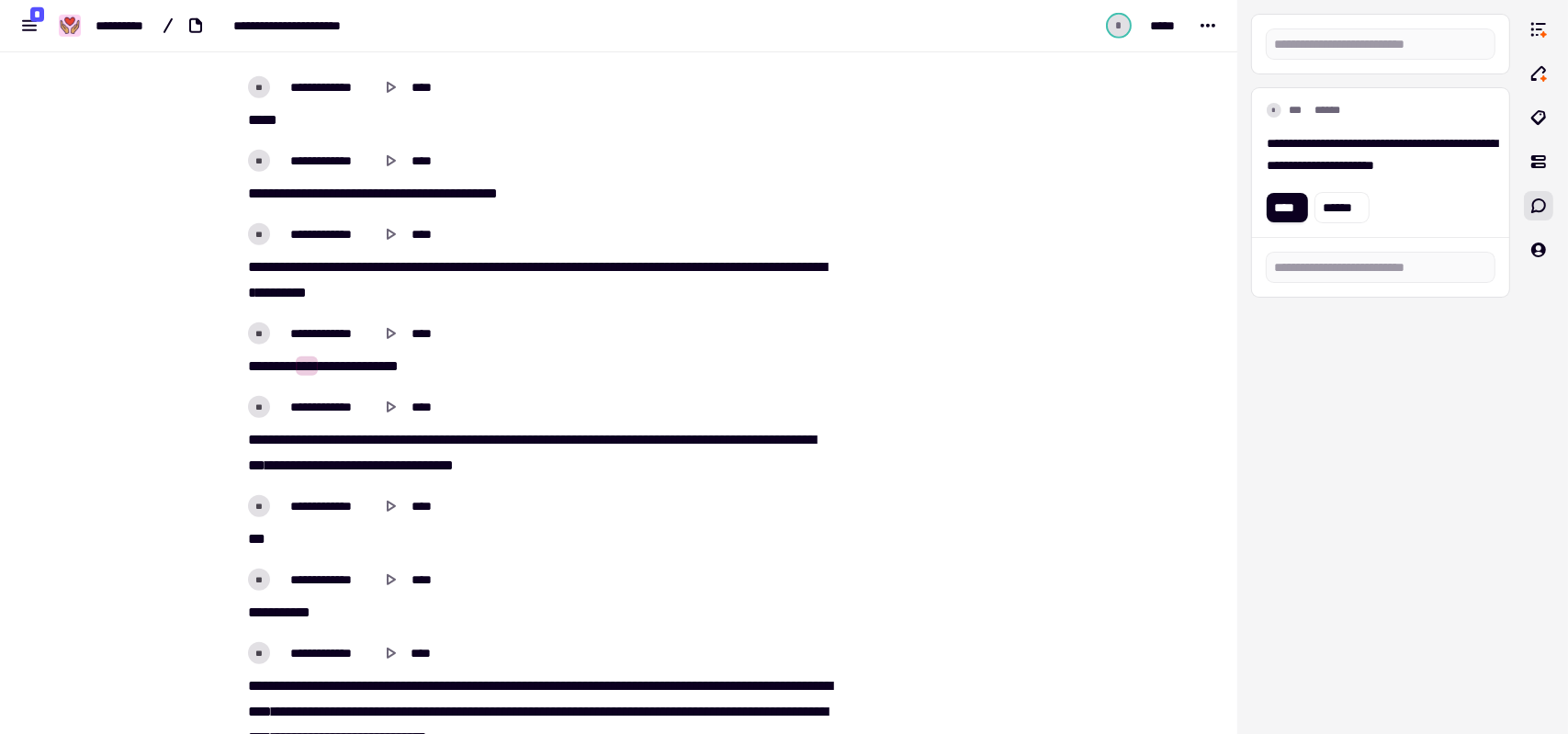 click on "**********" at bounding box center [538, 234] 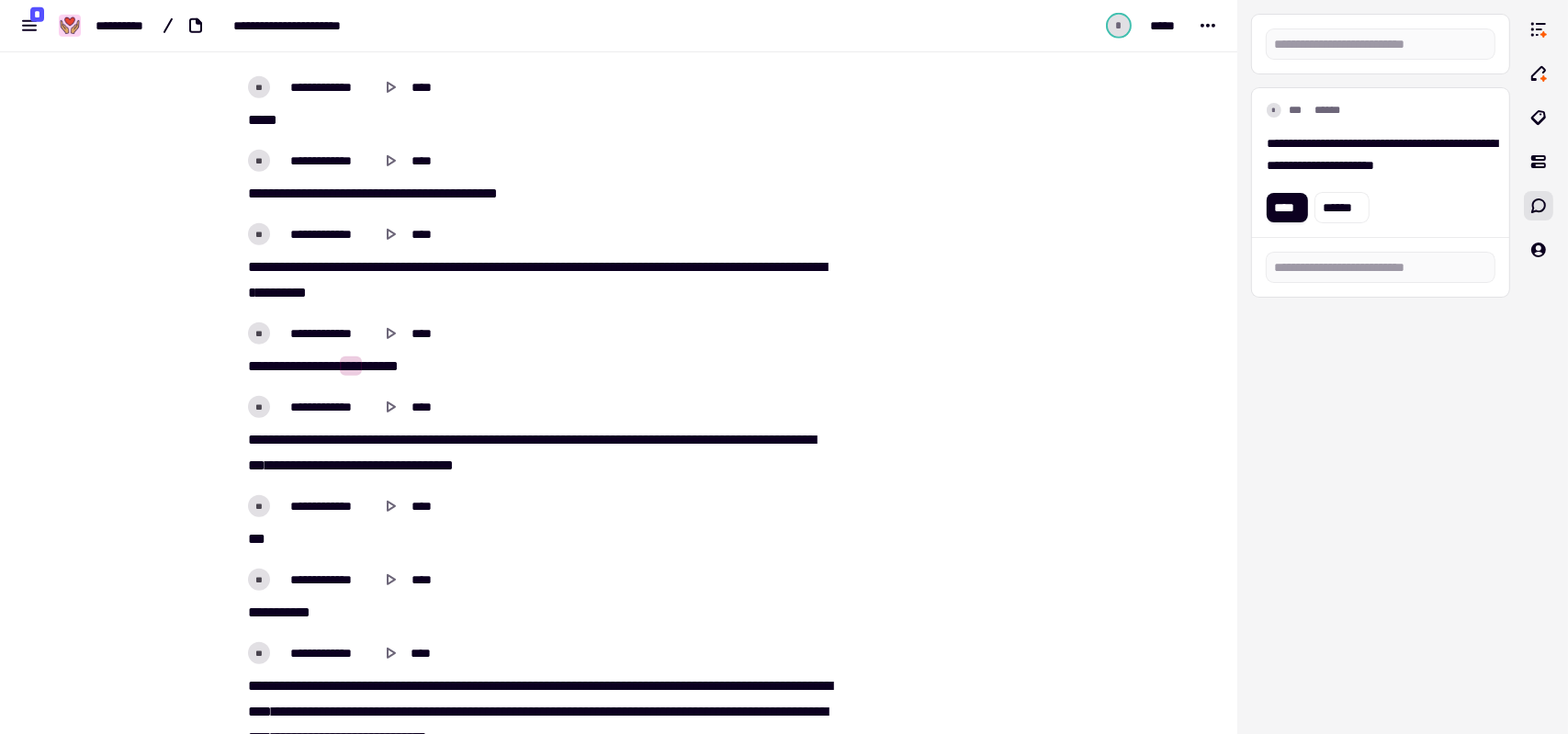 scroll, scrollTop: 1892, scrollLeft: 0, axis: vertical 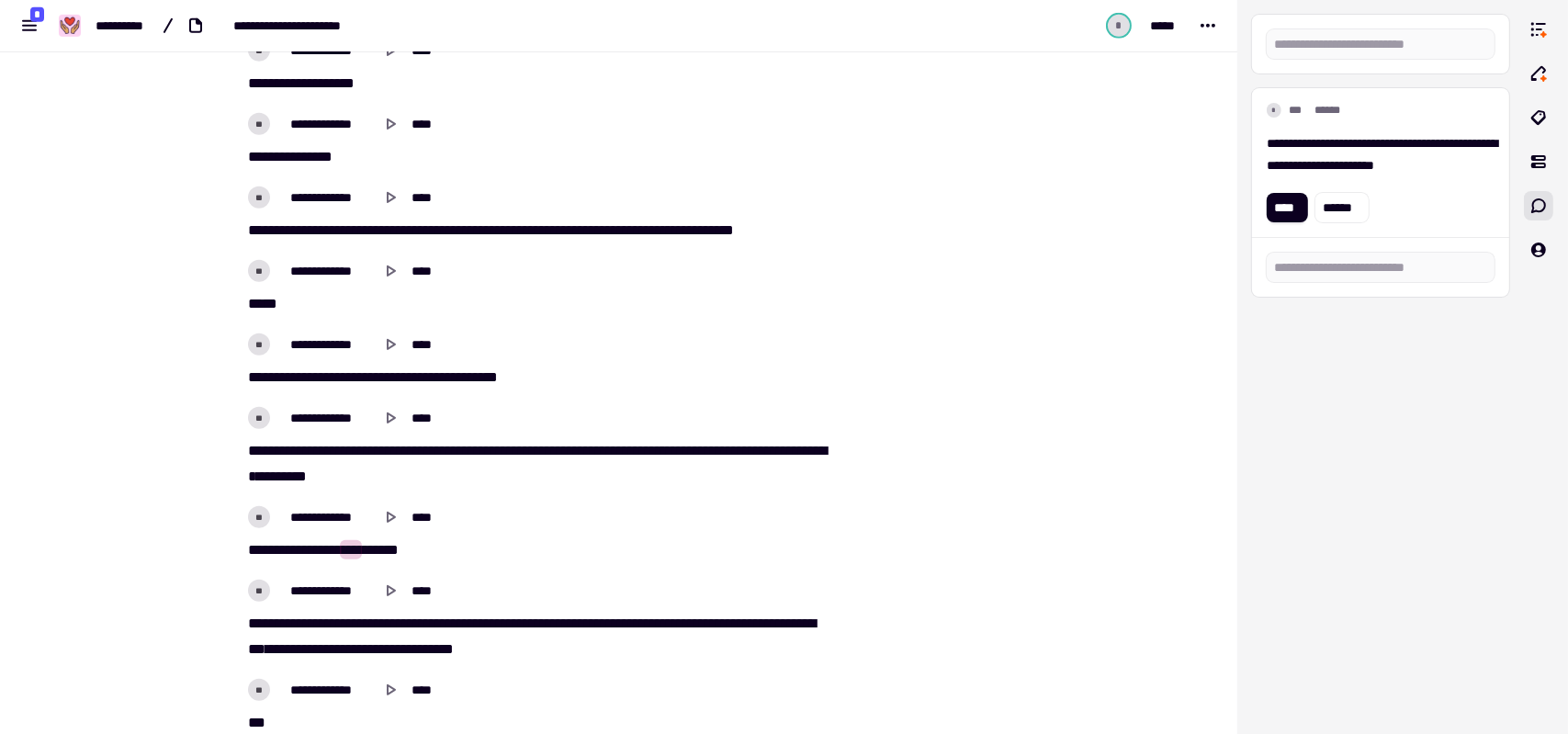 click on "**********" at bounding box center [538, 418] 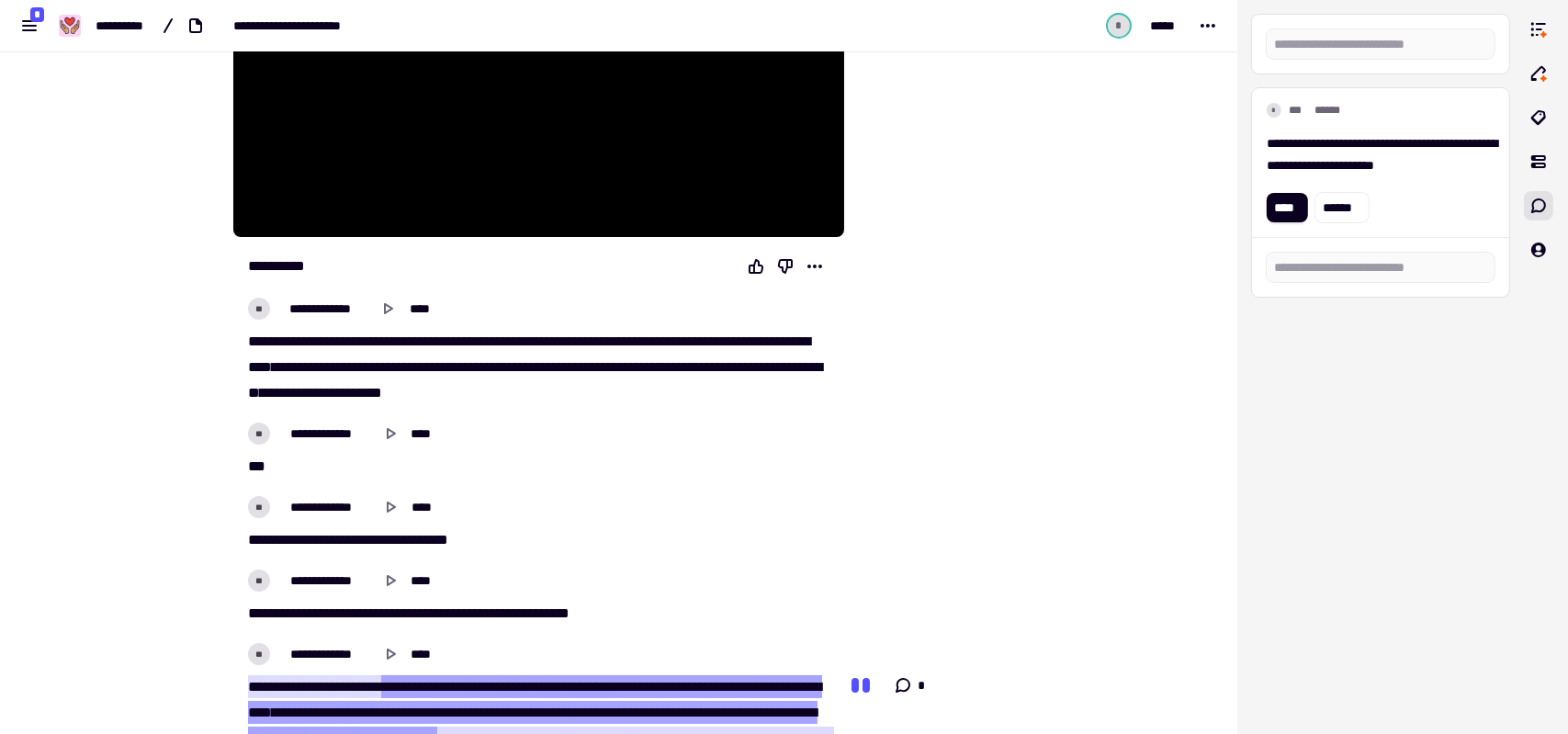scroll, scrollTop: 55, scrollLeft: 0, axis: vertical 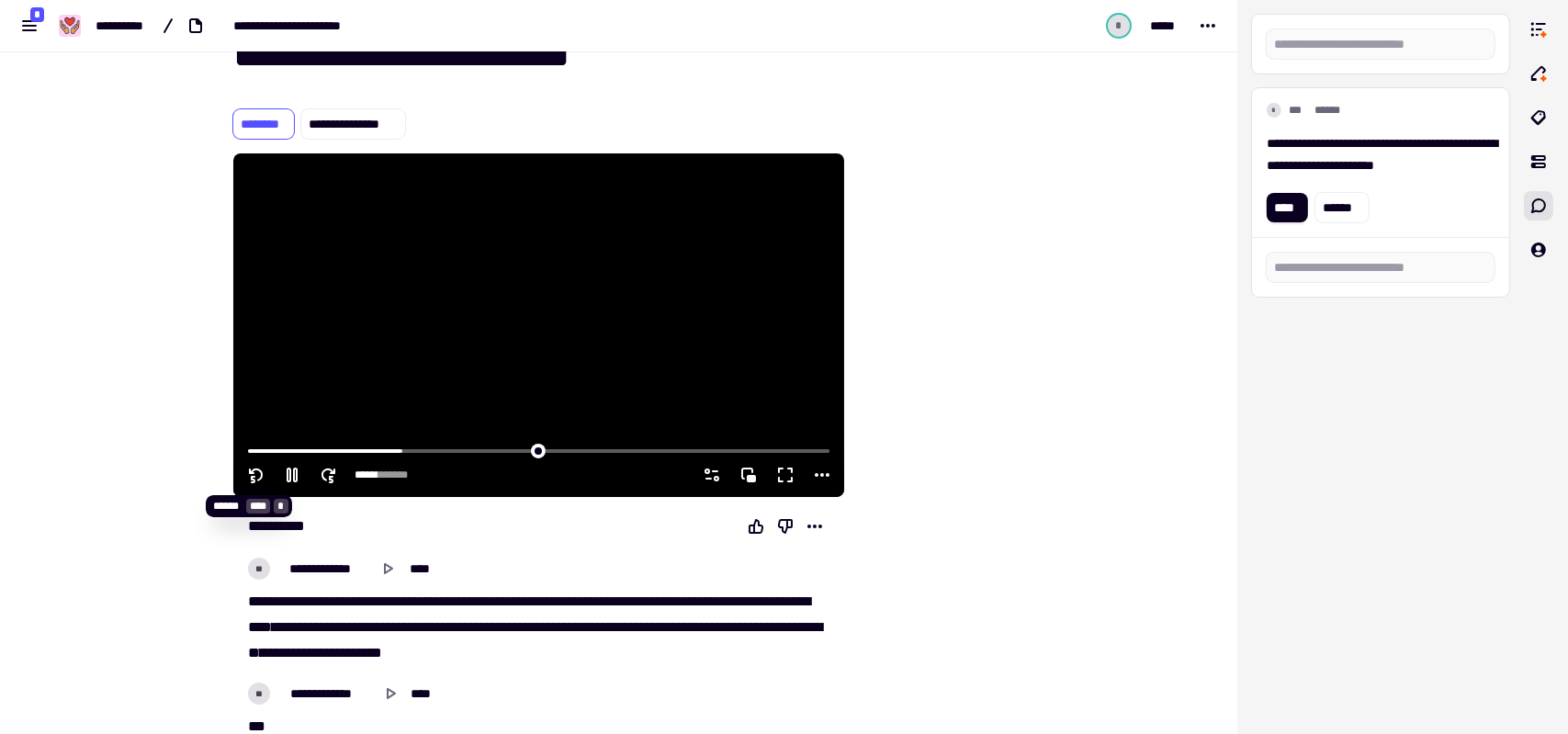 click 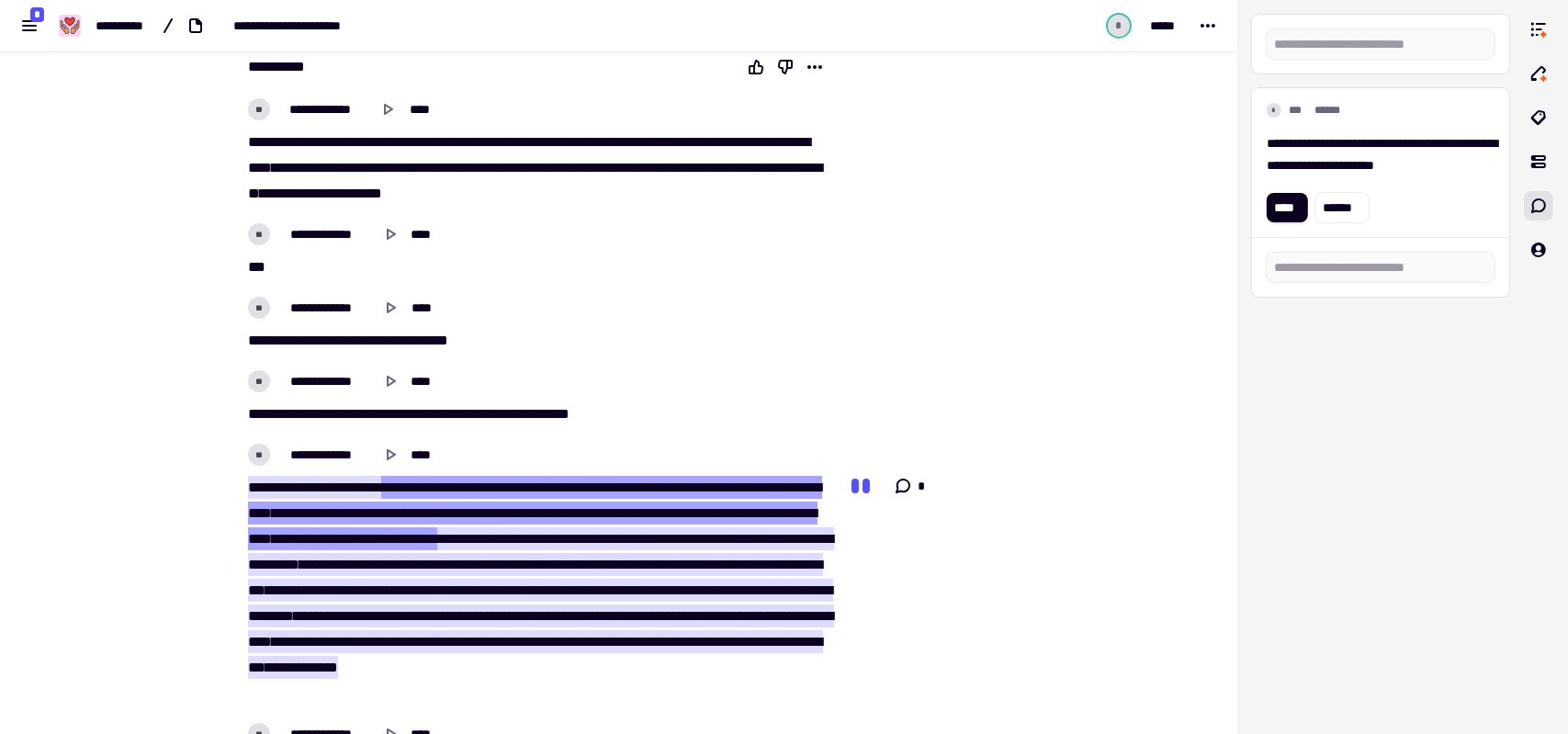 scroll, scrollTop: 606, scrollLeft: 0, axis: vertical 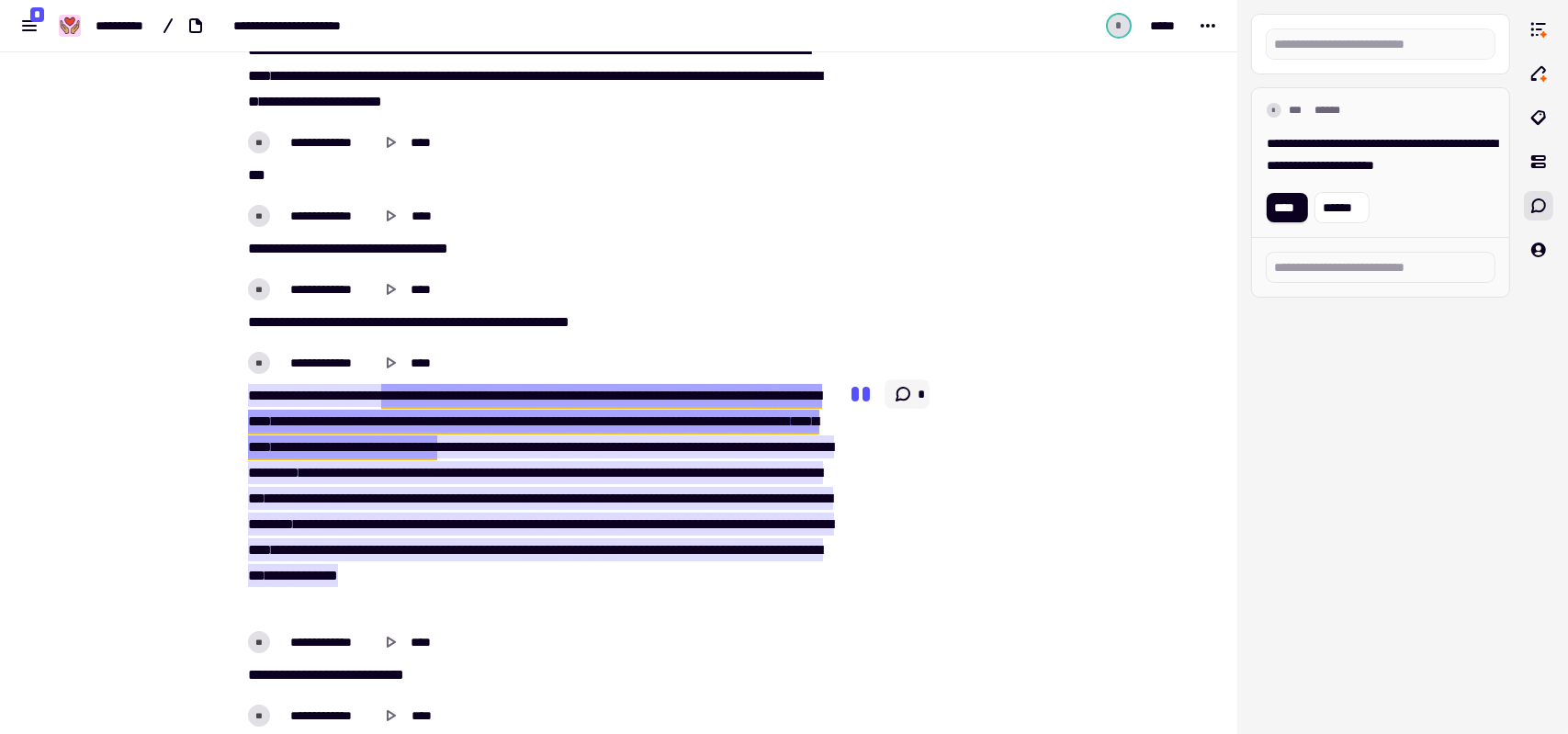 click 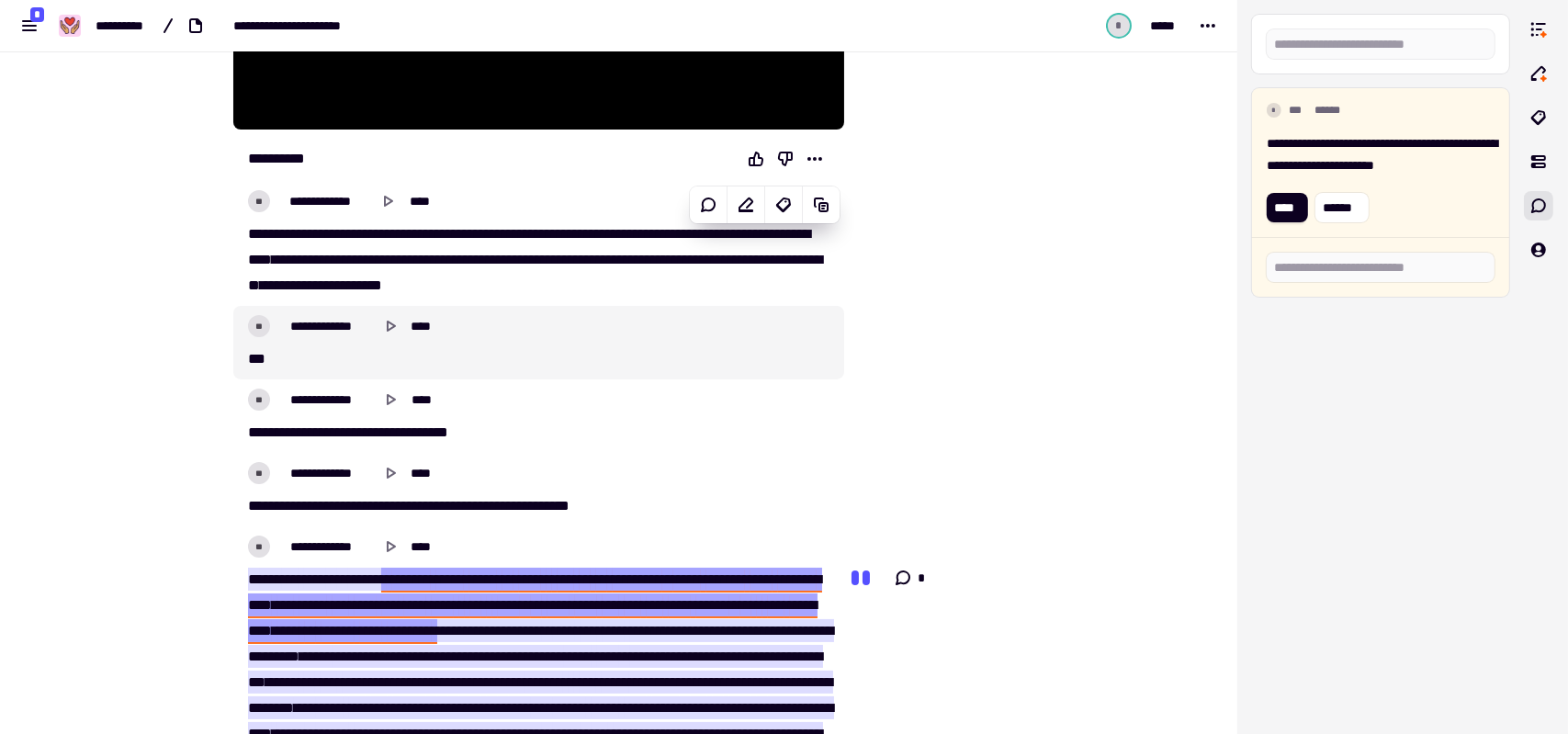scroll, scrollTop: 790, scrollLeft: 0, axis: vertical 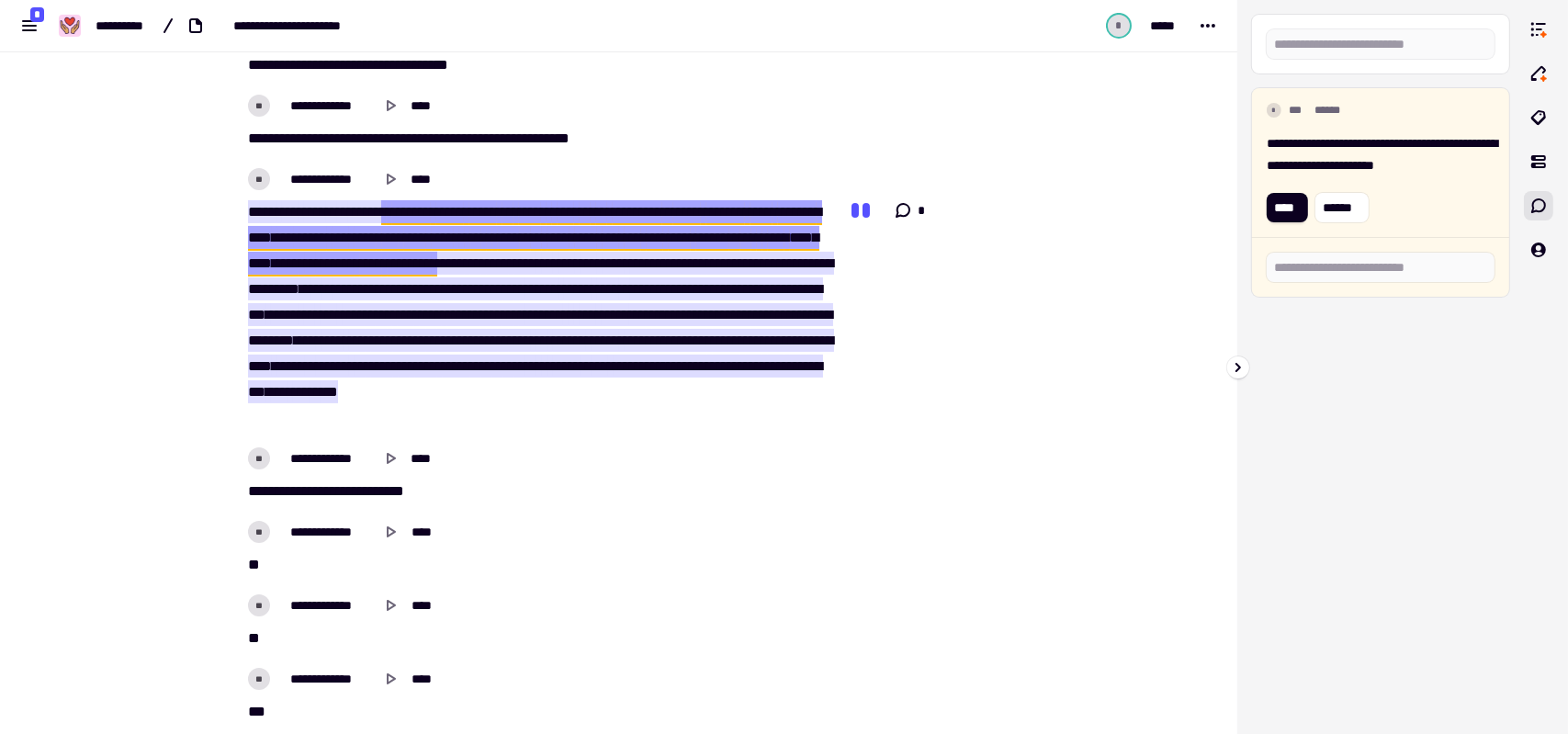 click on "**********" at bounding box center (1381, 154) 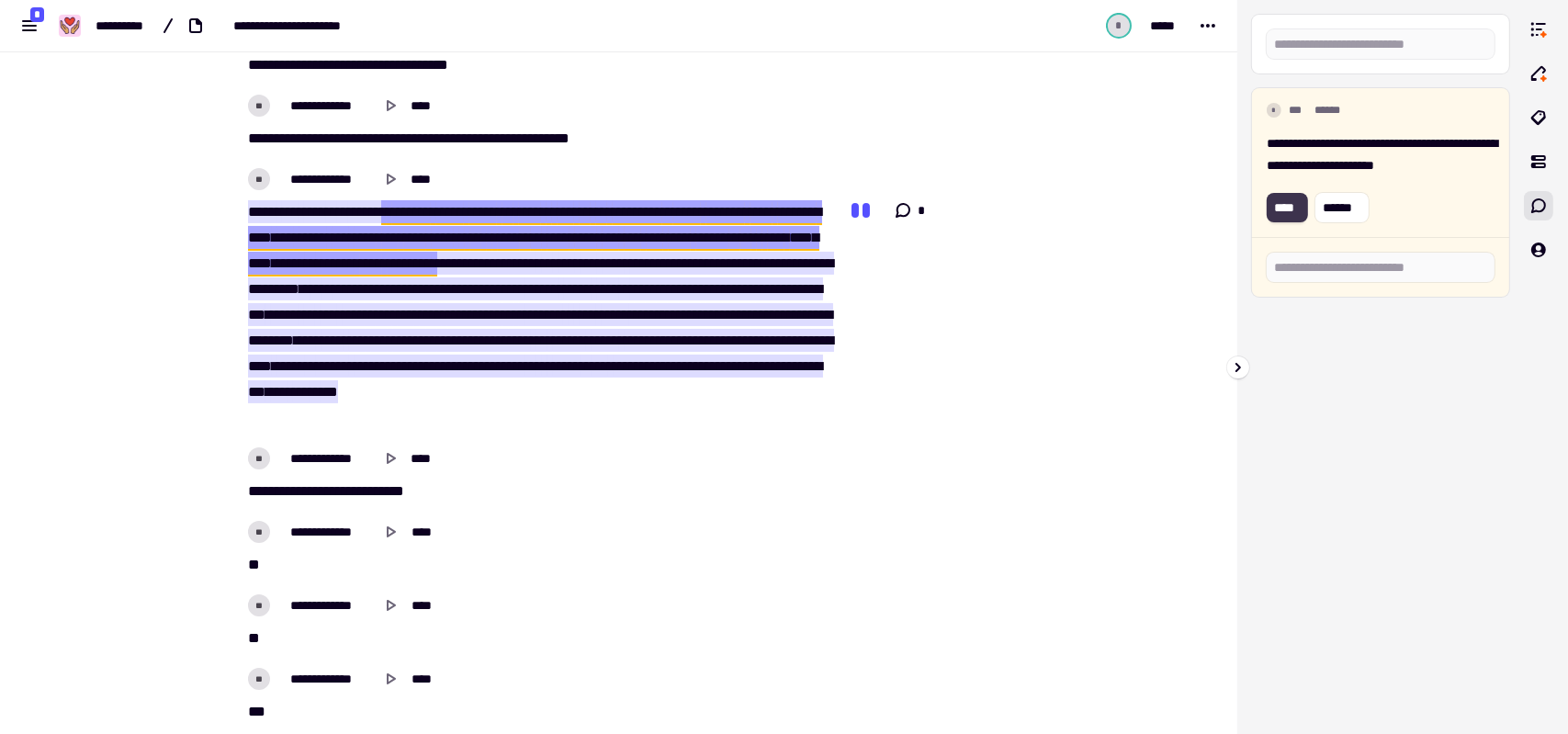 click on "****" 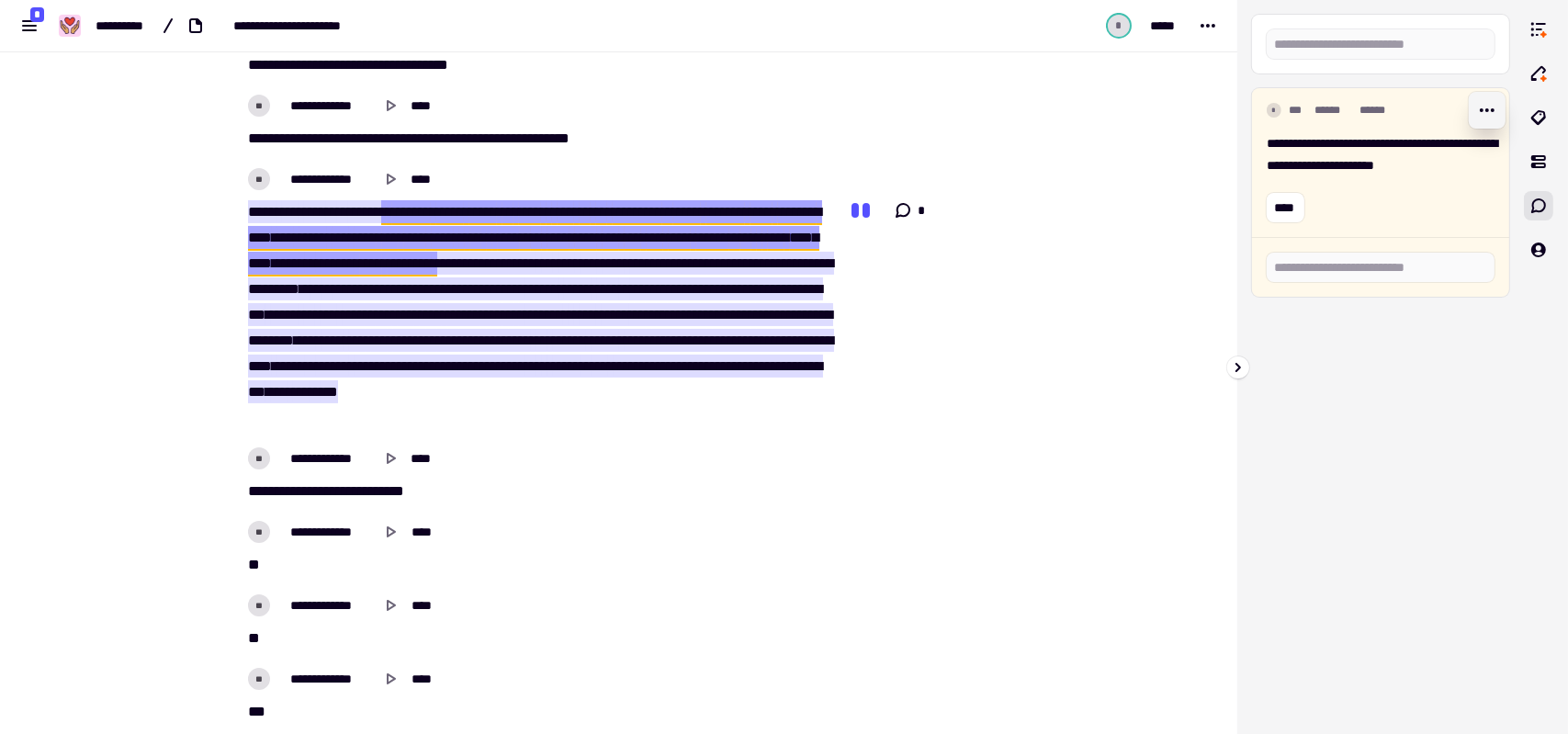 click 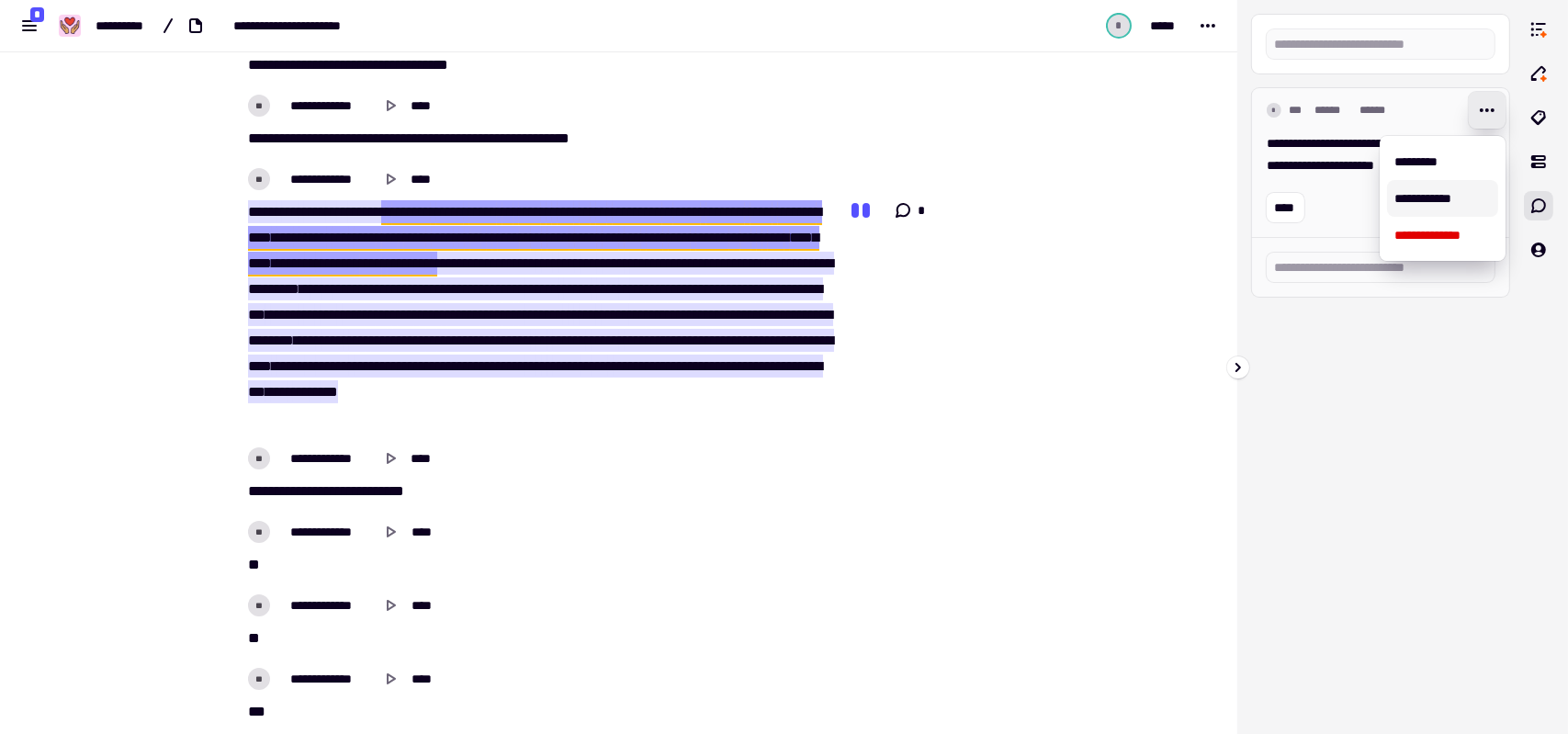 click on "**********" at bounding box center (1442, 198) 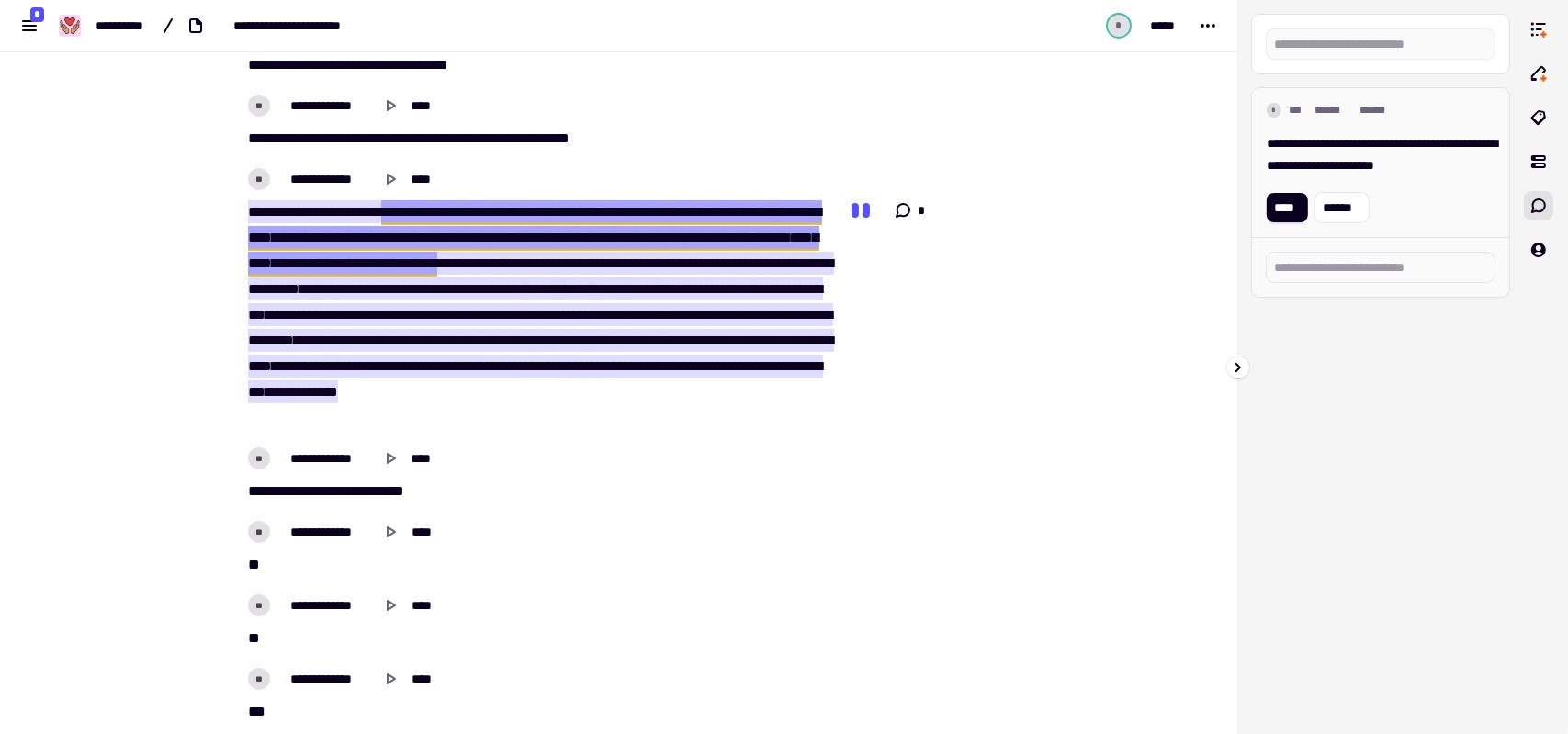 click on "**********" at bounding box center (1381, 154) 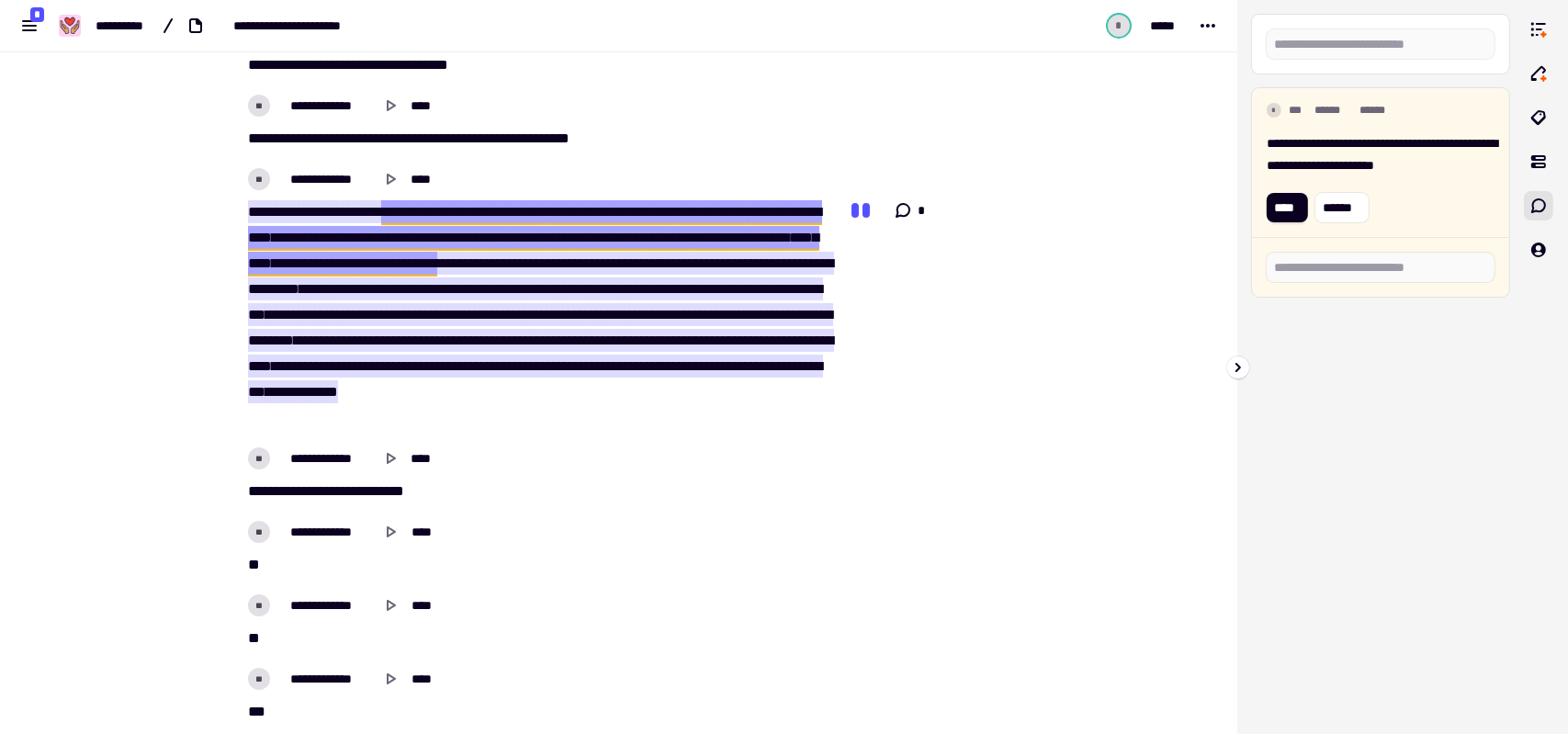 click on "**********" at bounding box center [1381, 154] 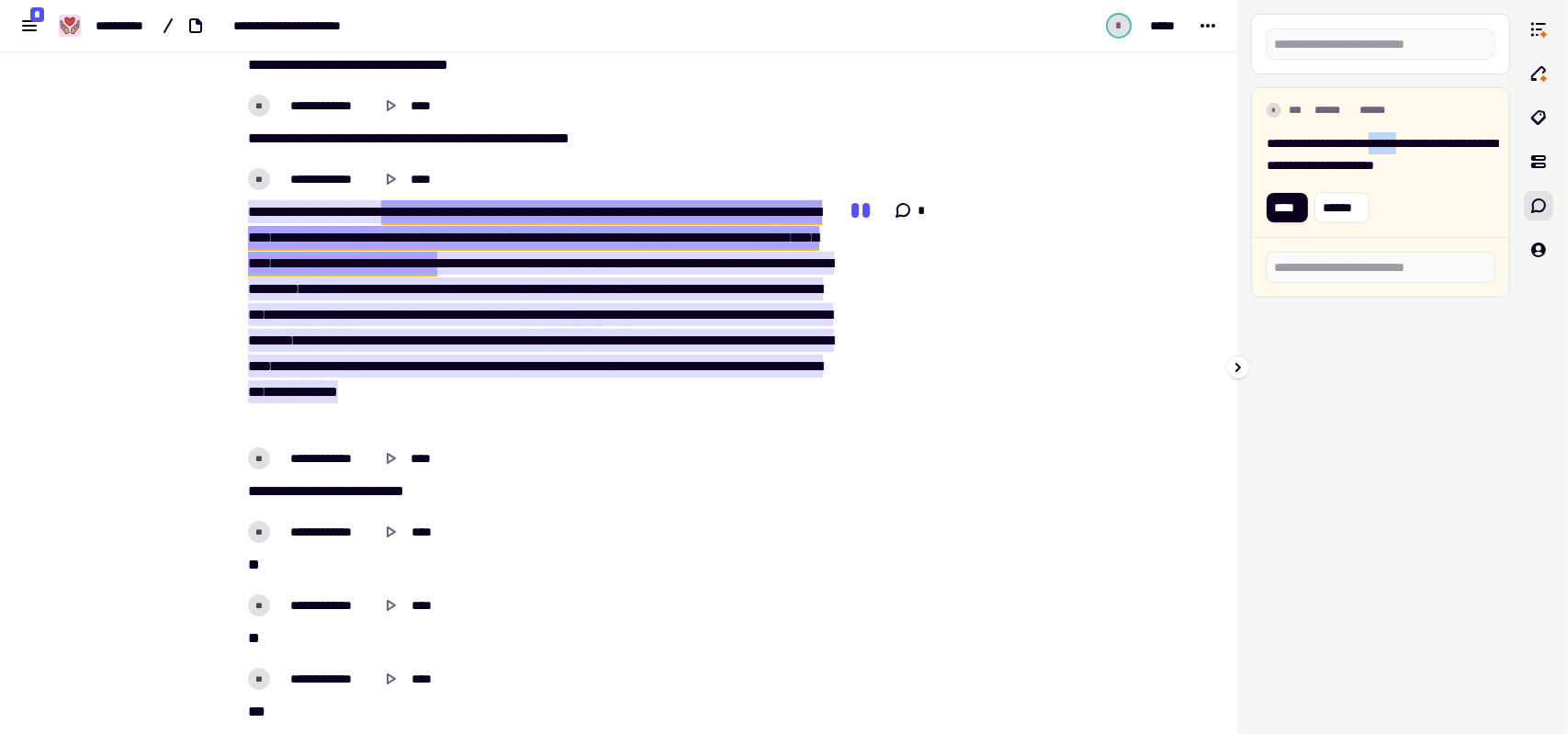 click on "**********" at bounding box center (1381, 154) 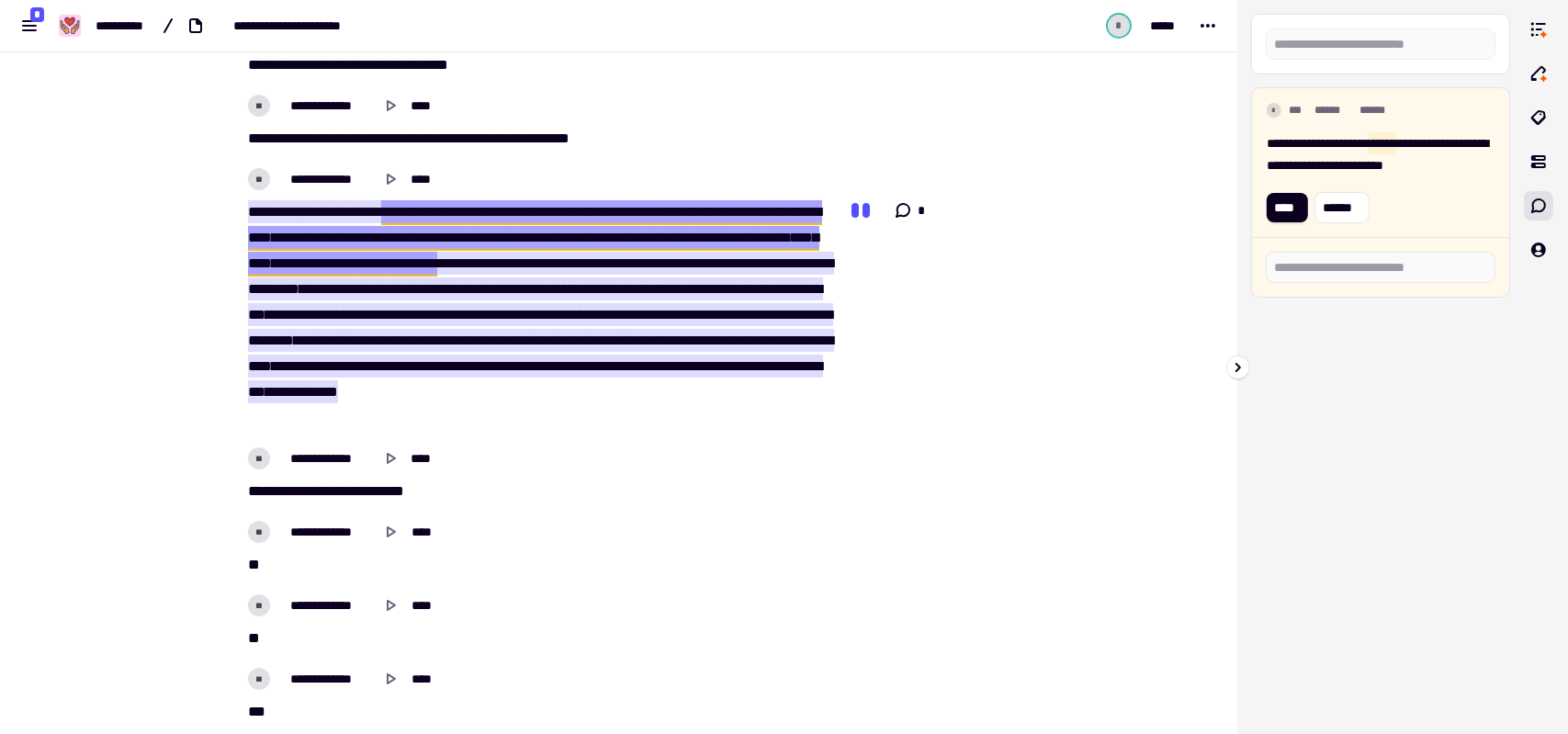 type 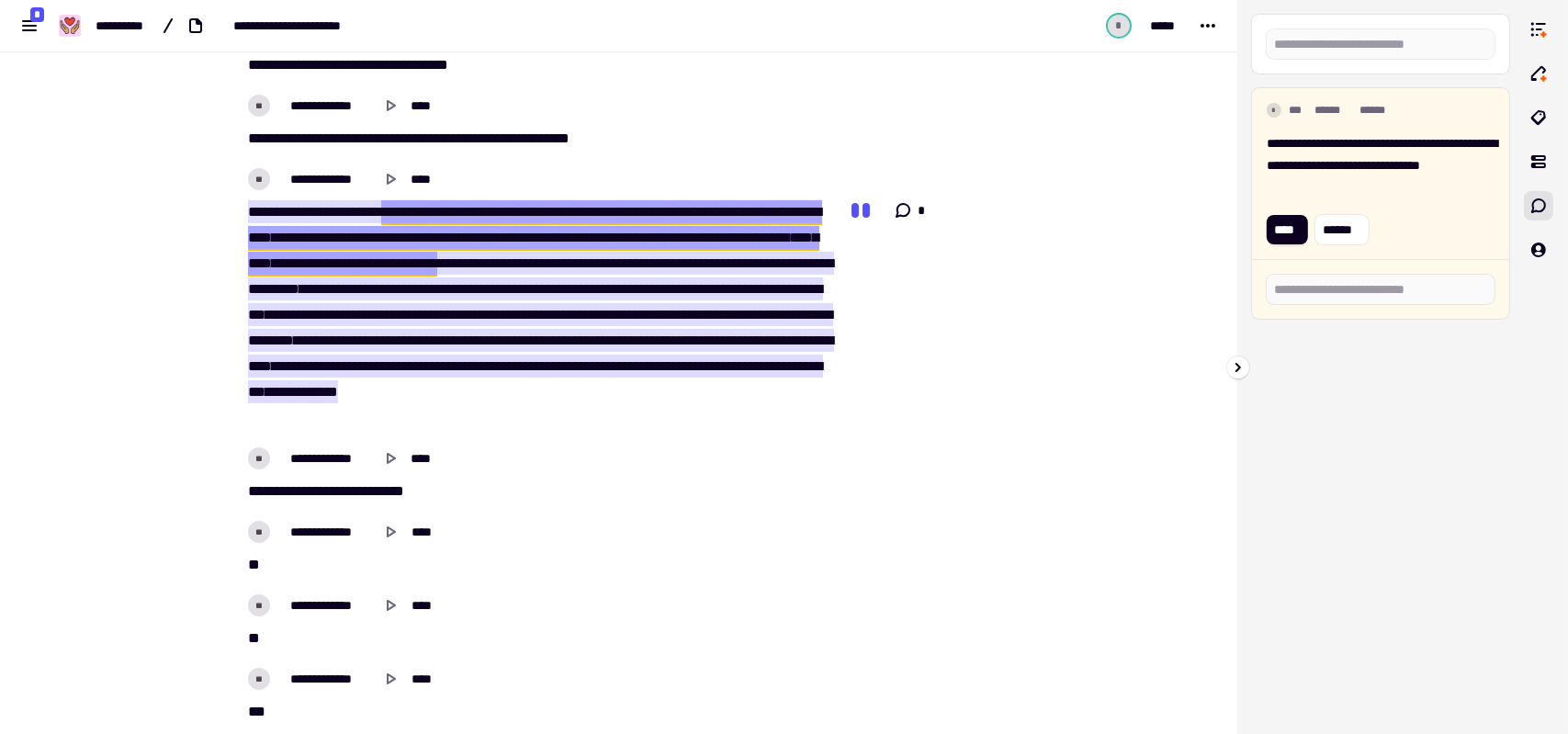 click on "**********" at bounding box center (1381, 188) 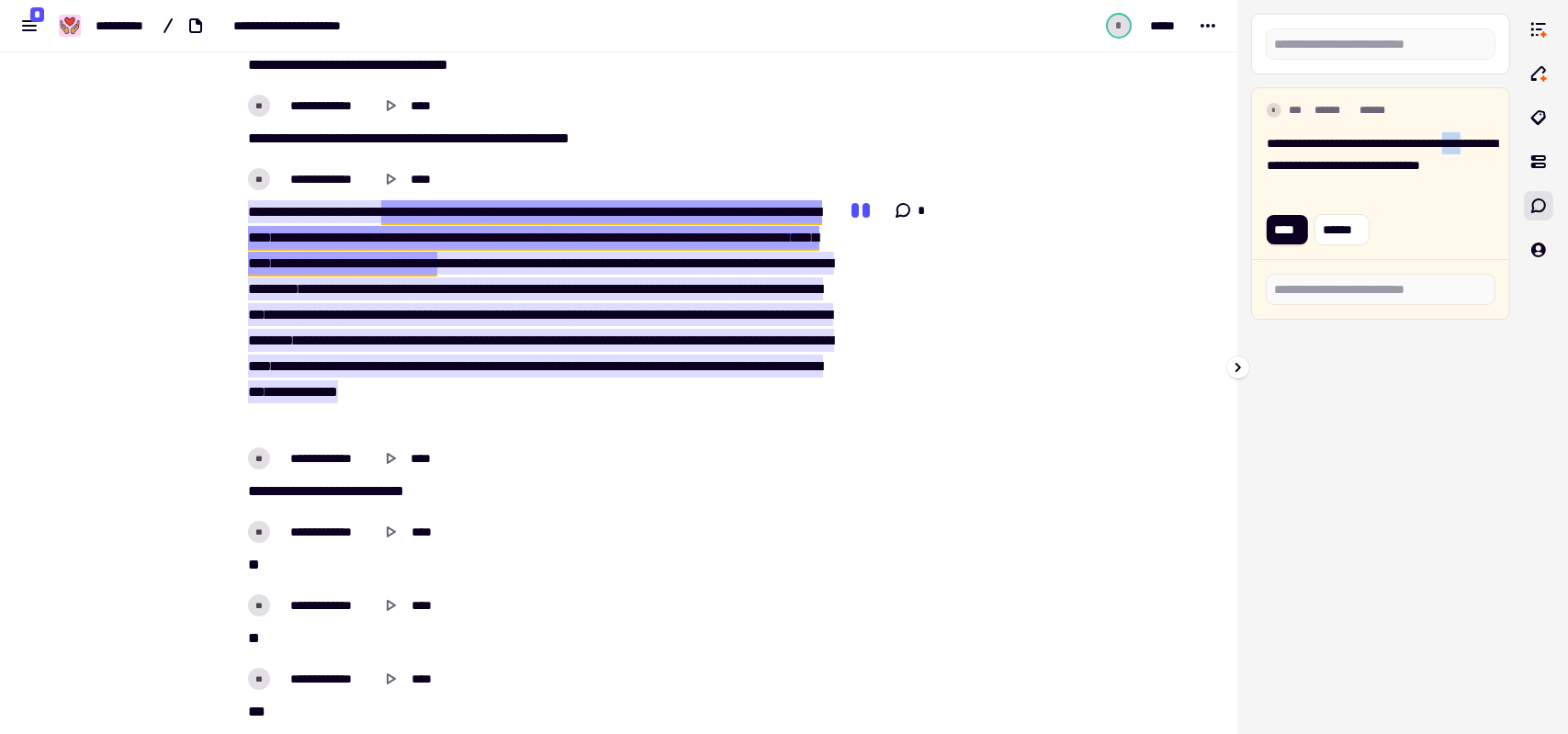 click on "**********" at bounding box center (1381, 165) 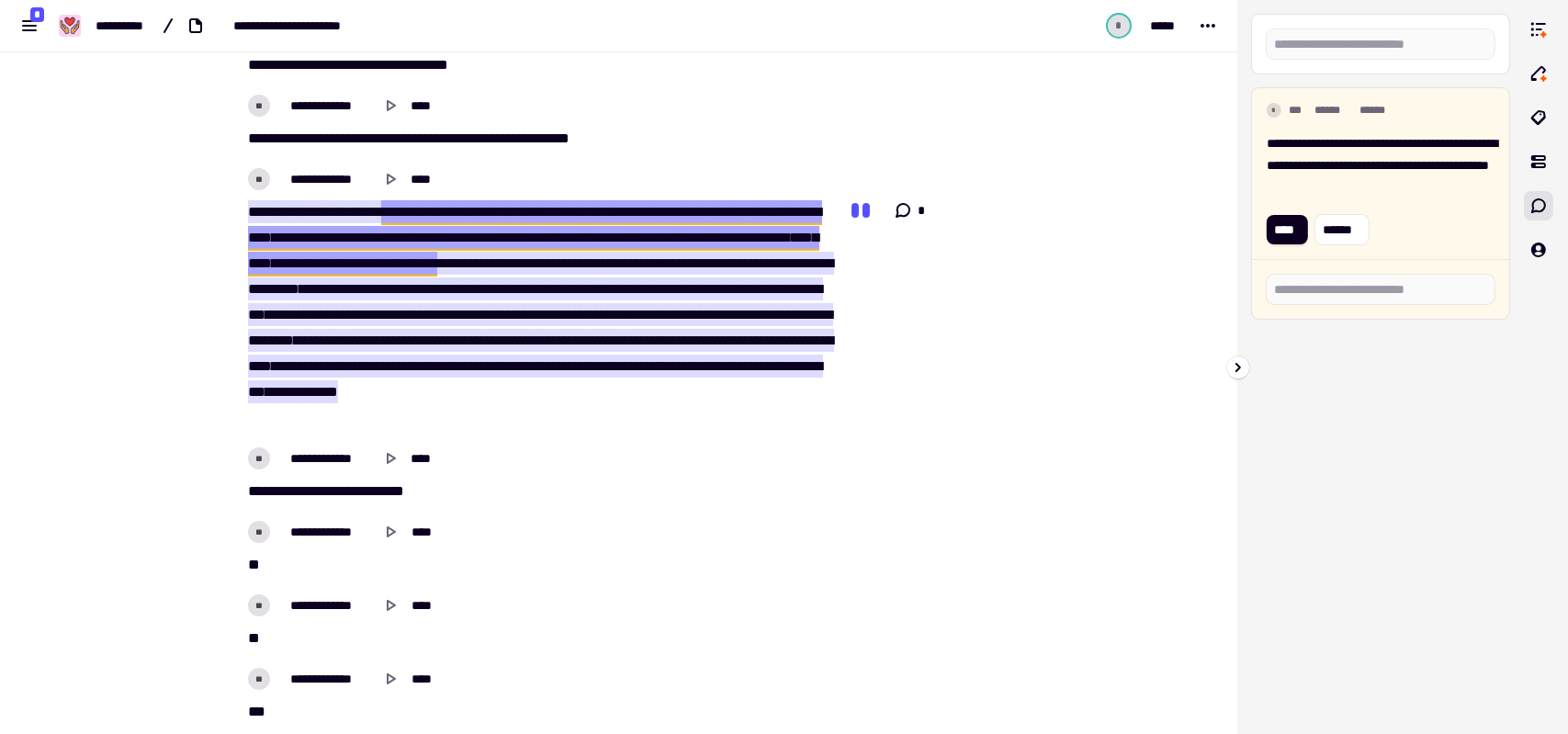 click on "**********" at bounding box center [1381, 165] 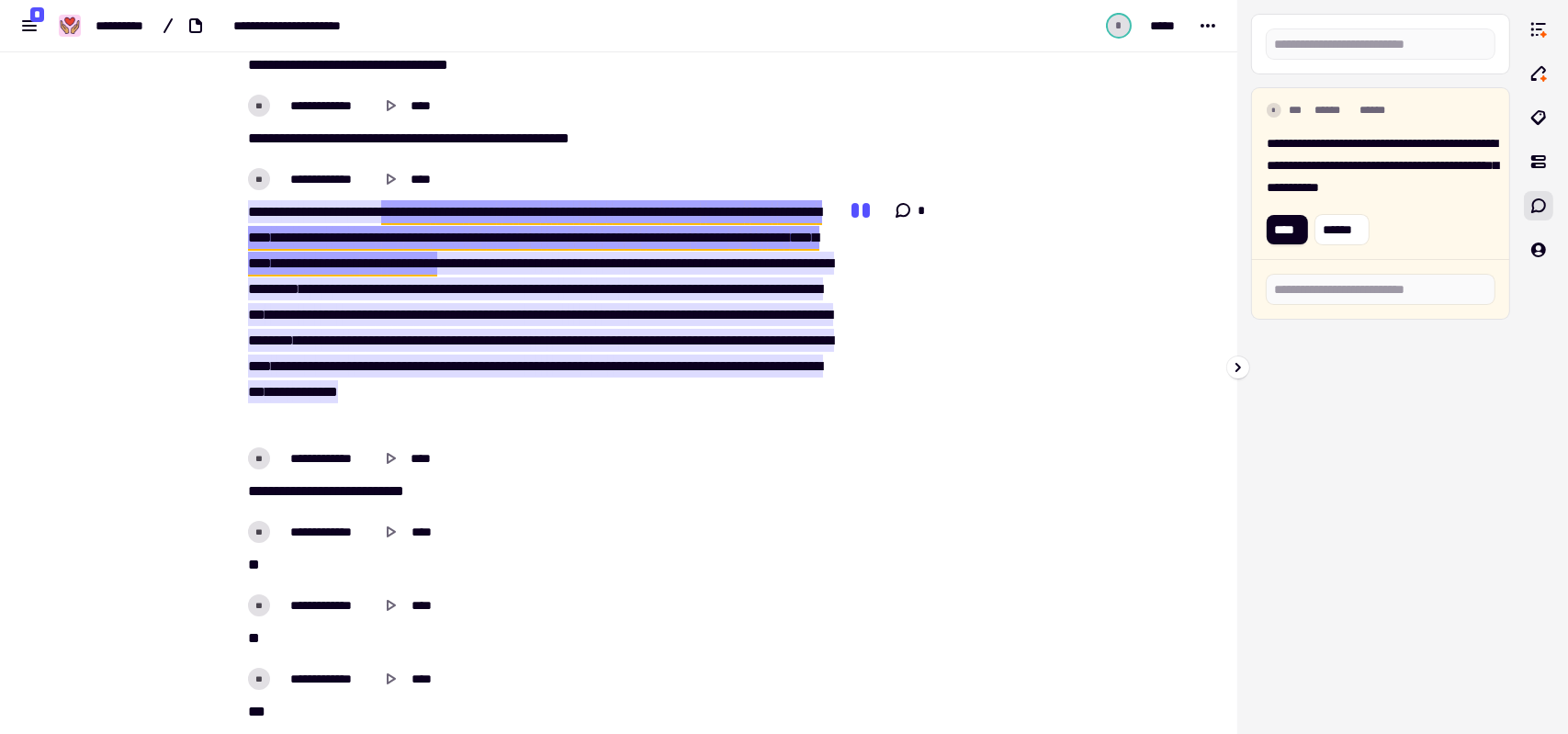 click on "**********" at bounding box center (1381, 165) 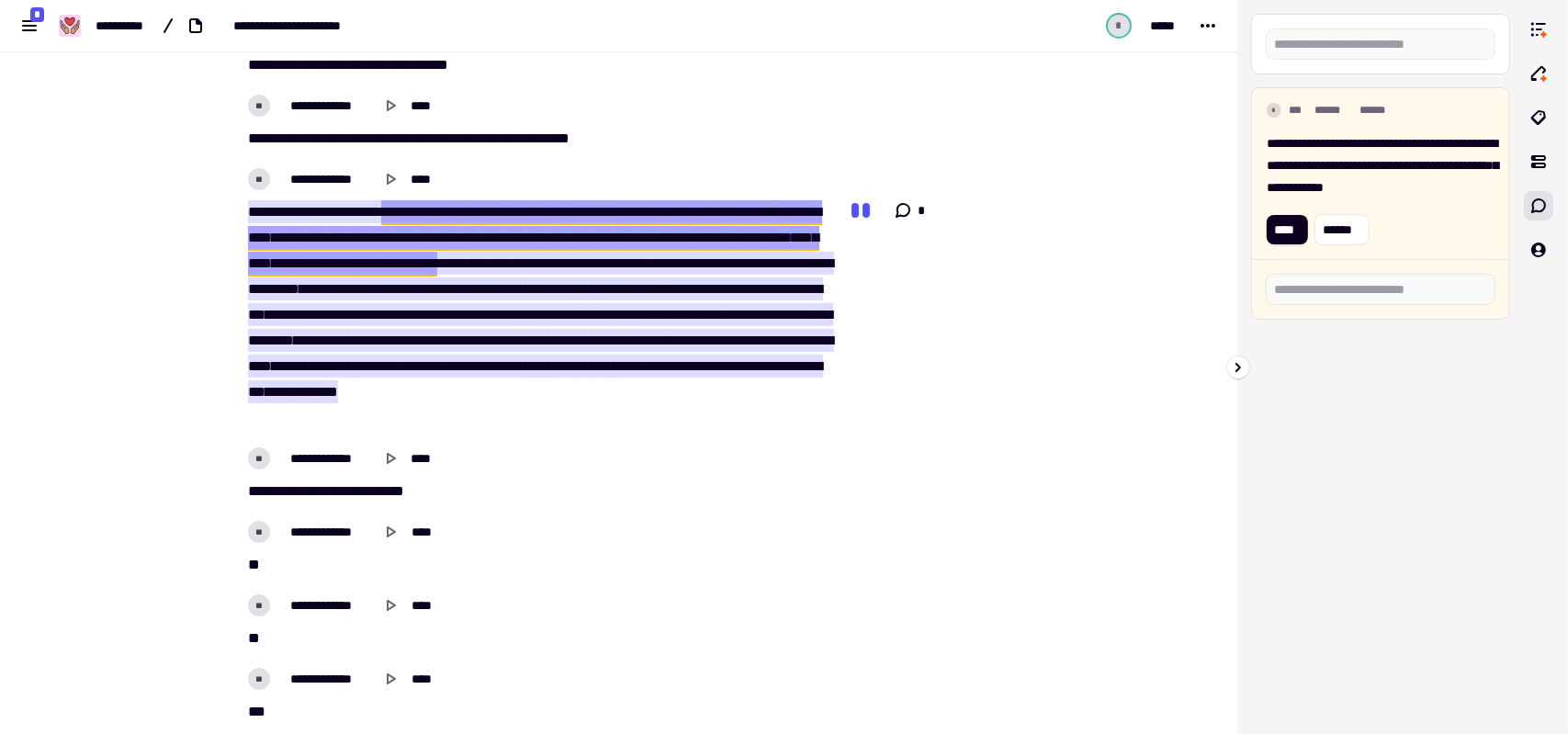 click on "**********" at bounding box center (1381, 165) 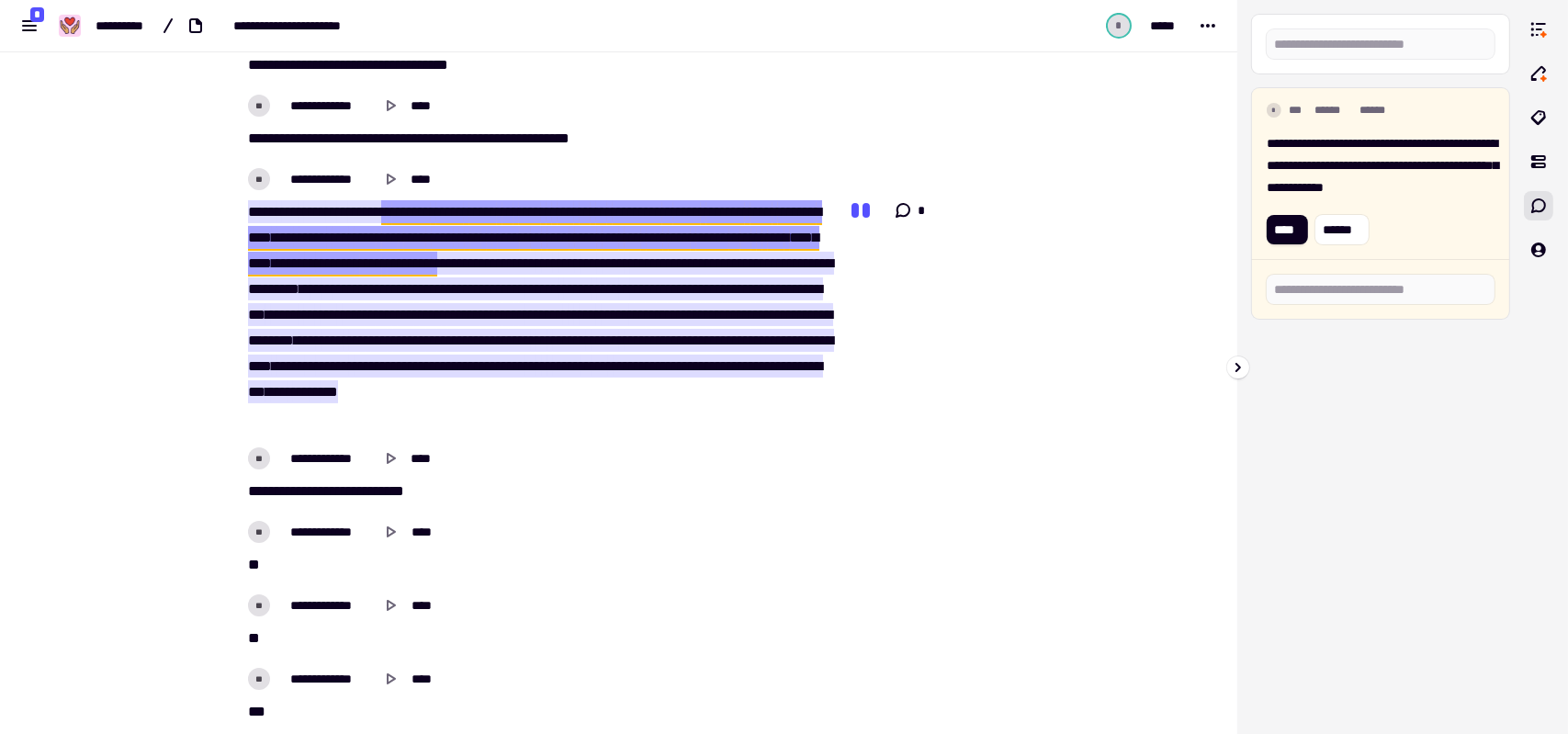 click on "**********" at bounding box center (1381, 165) 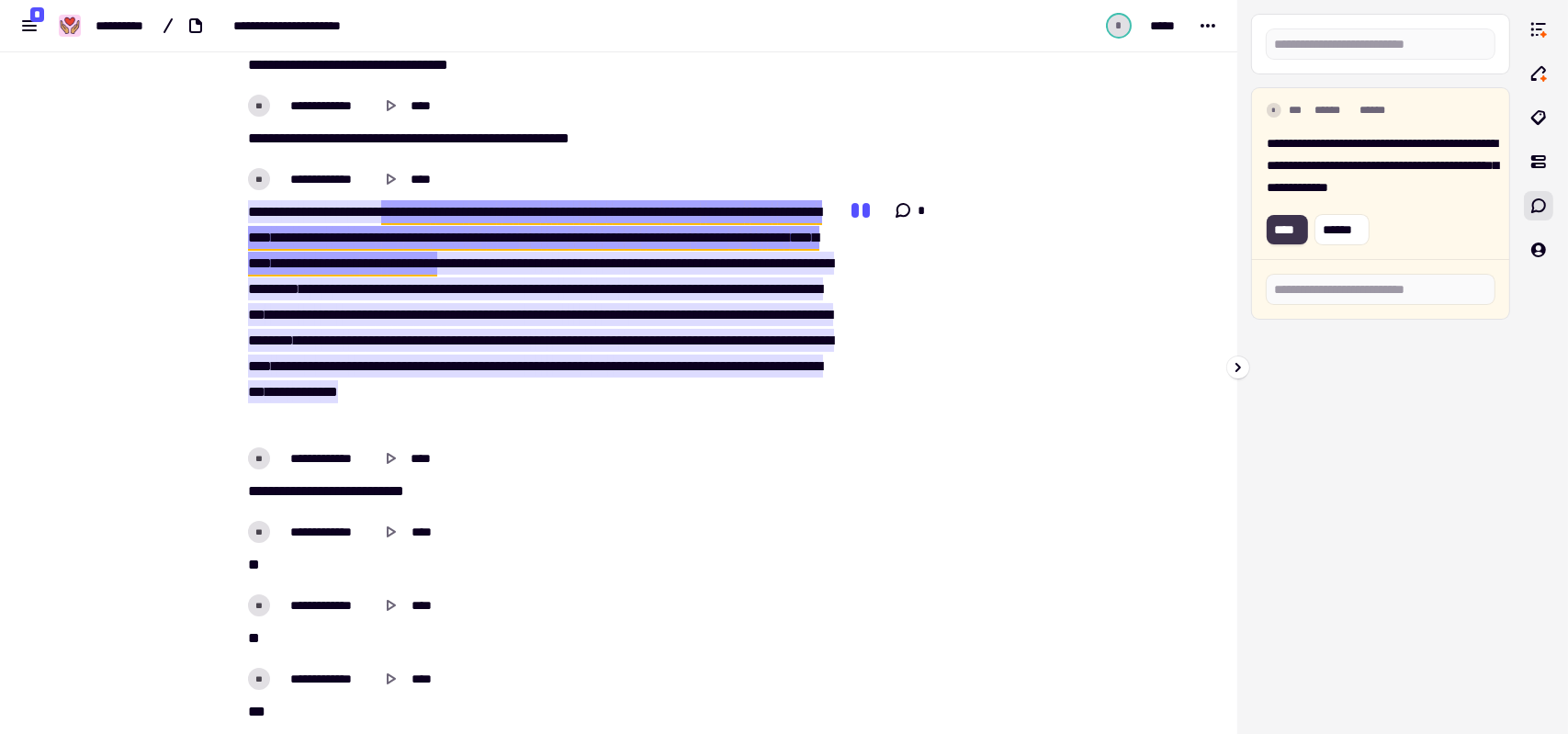 click on "****" 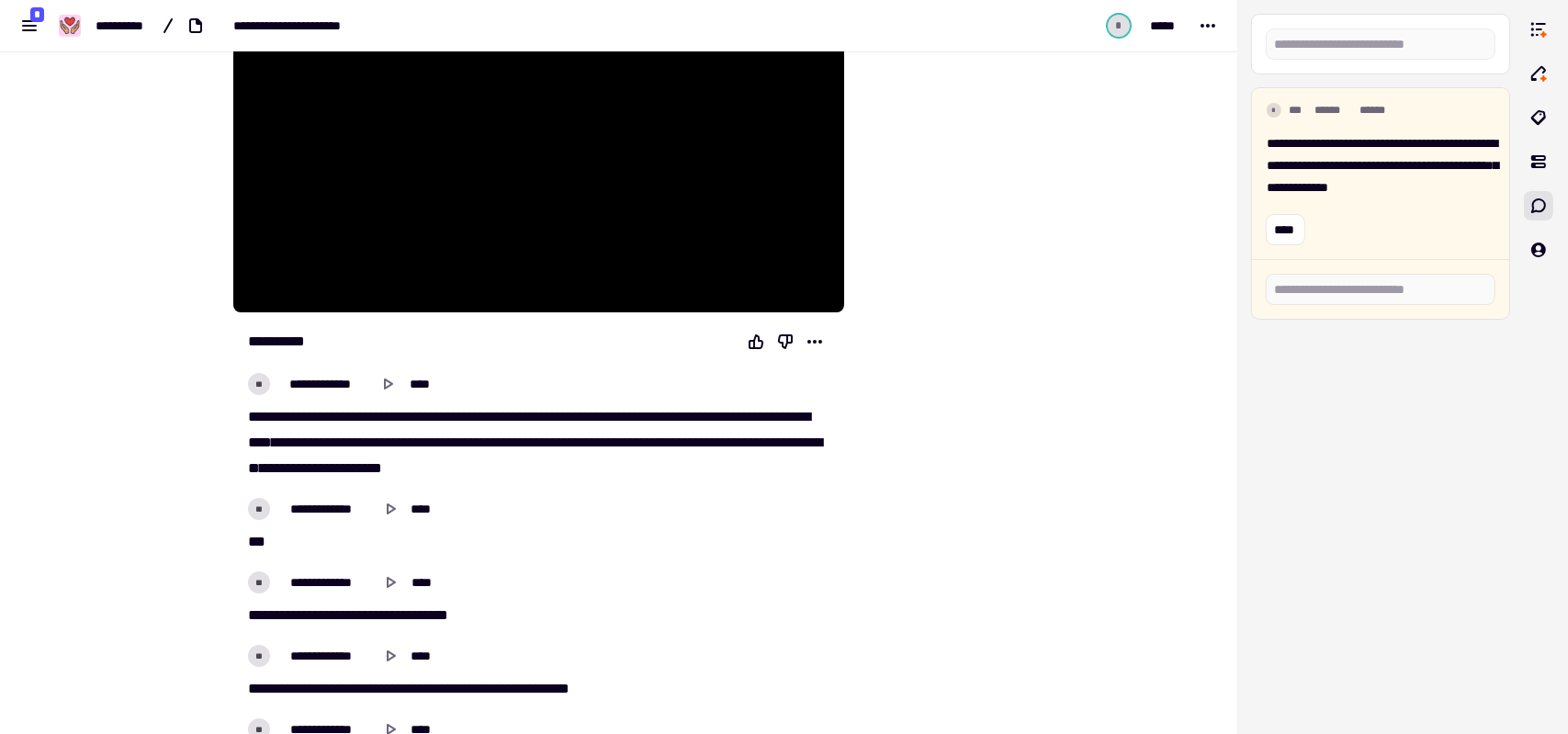 scroll, scrollTop: 239, scrollLeft: 0, axis: vertical 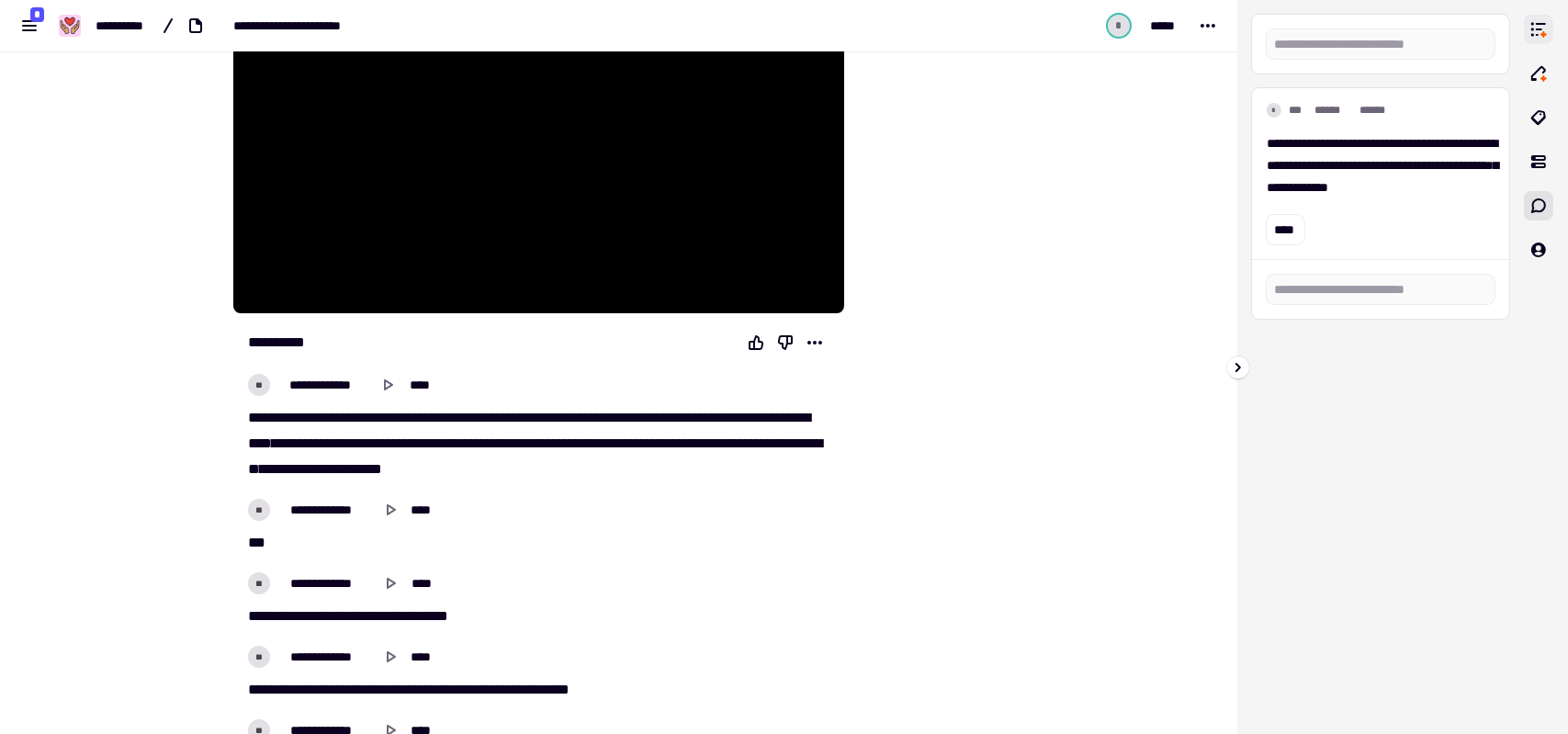 click 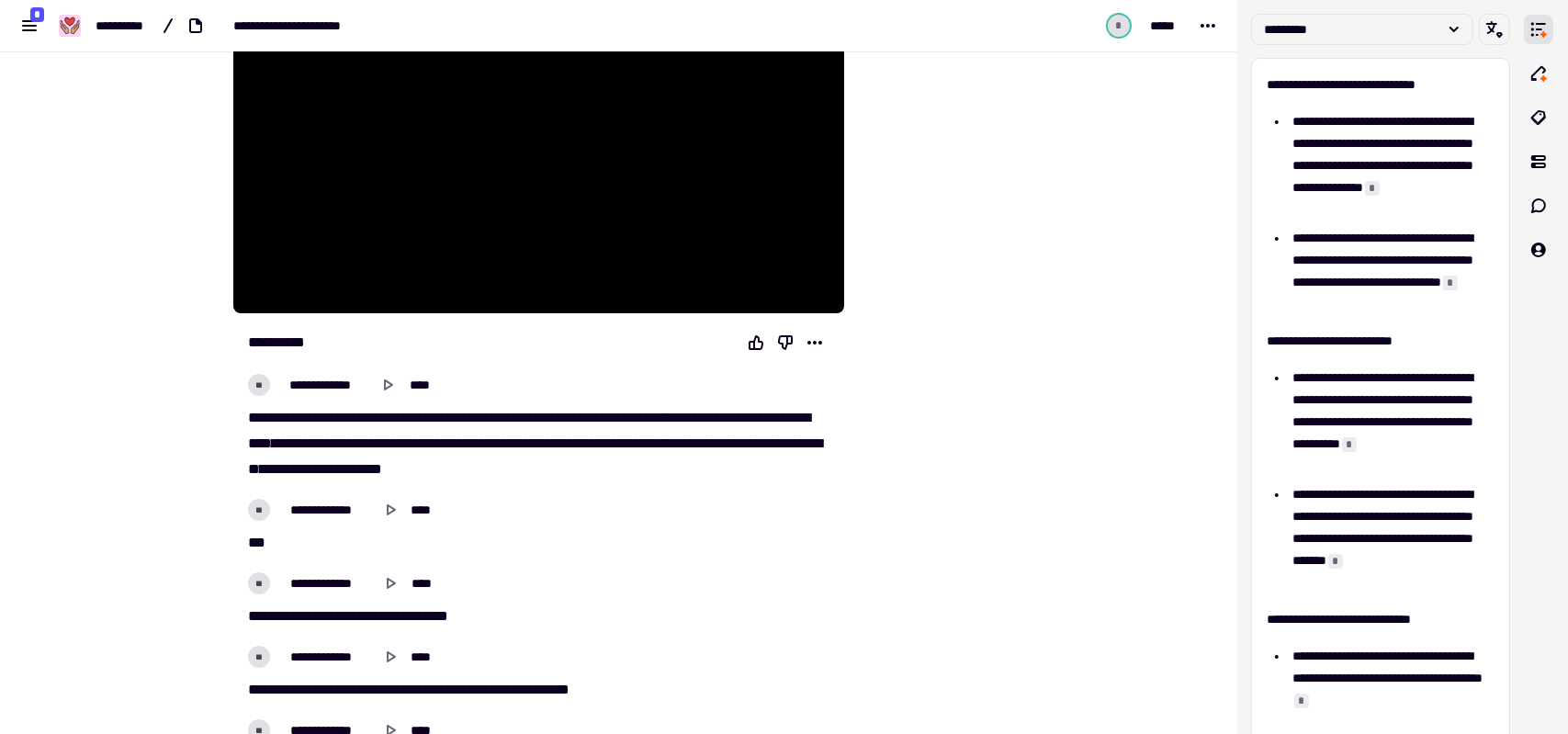 type 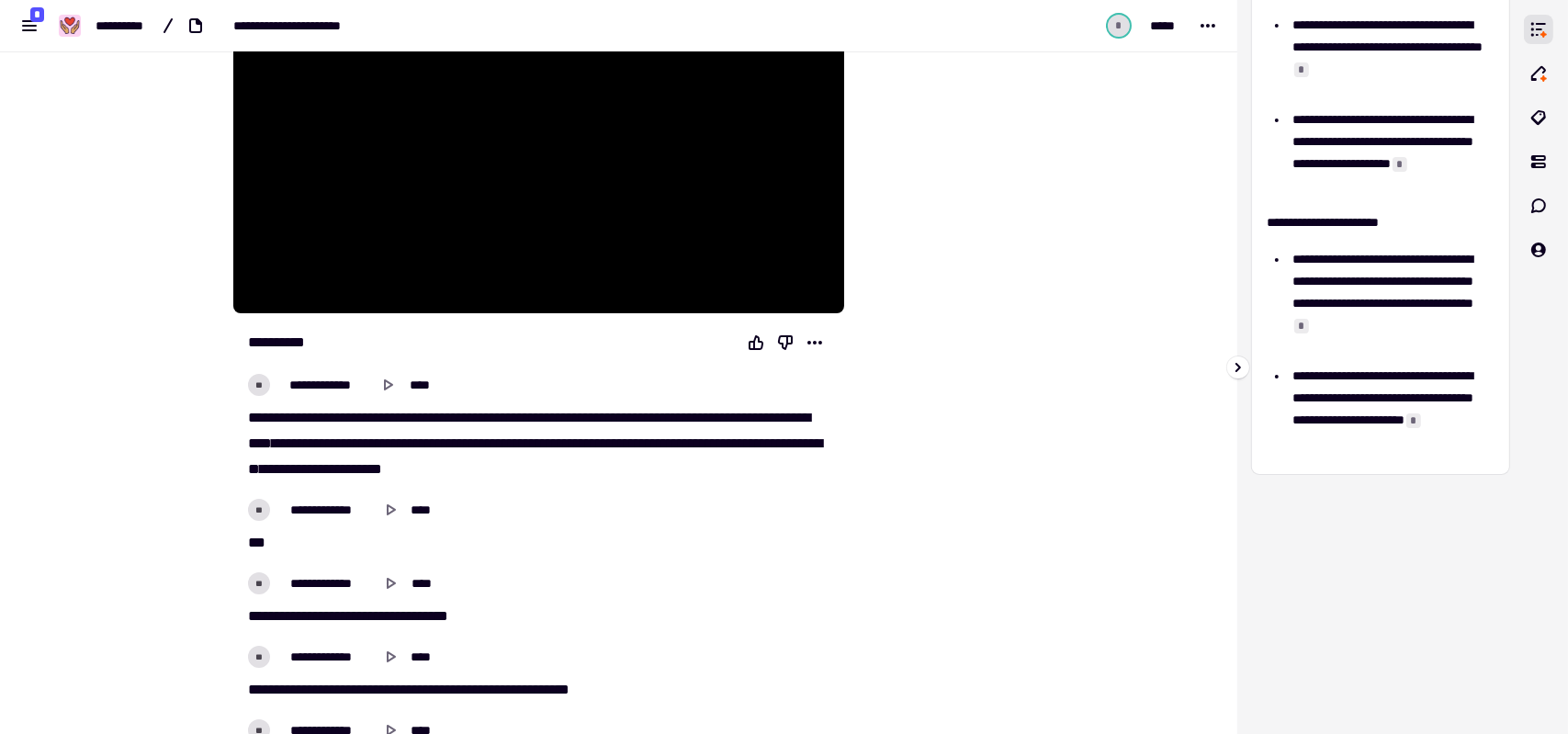 scroll, scrollTop: 731, scrollLeft: 0, axis: vertical 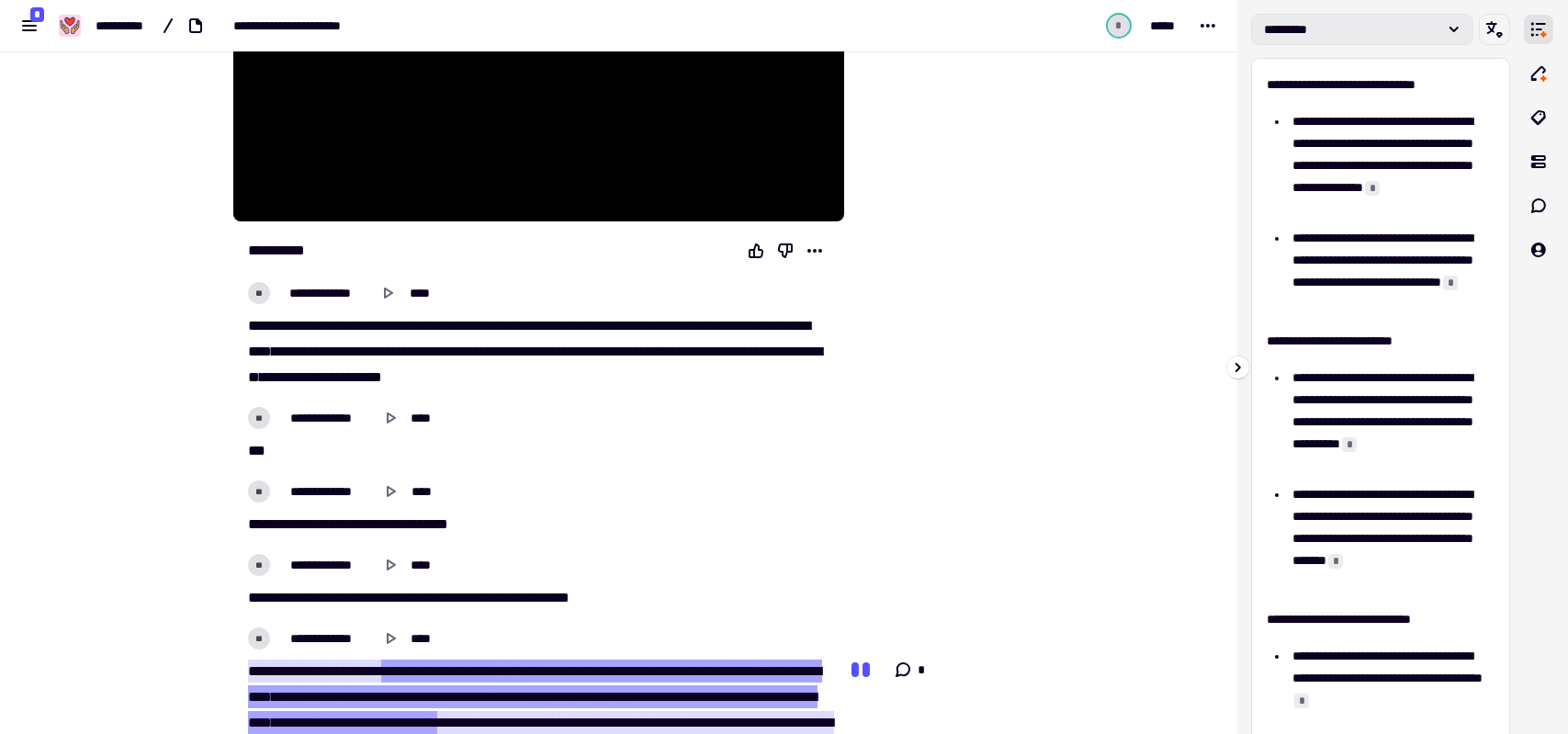 click on "*********" 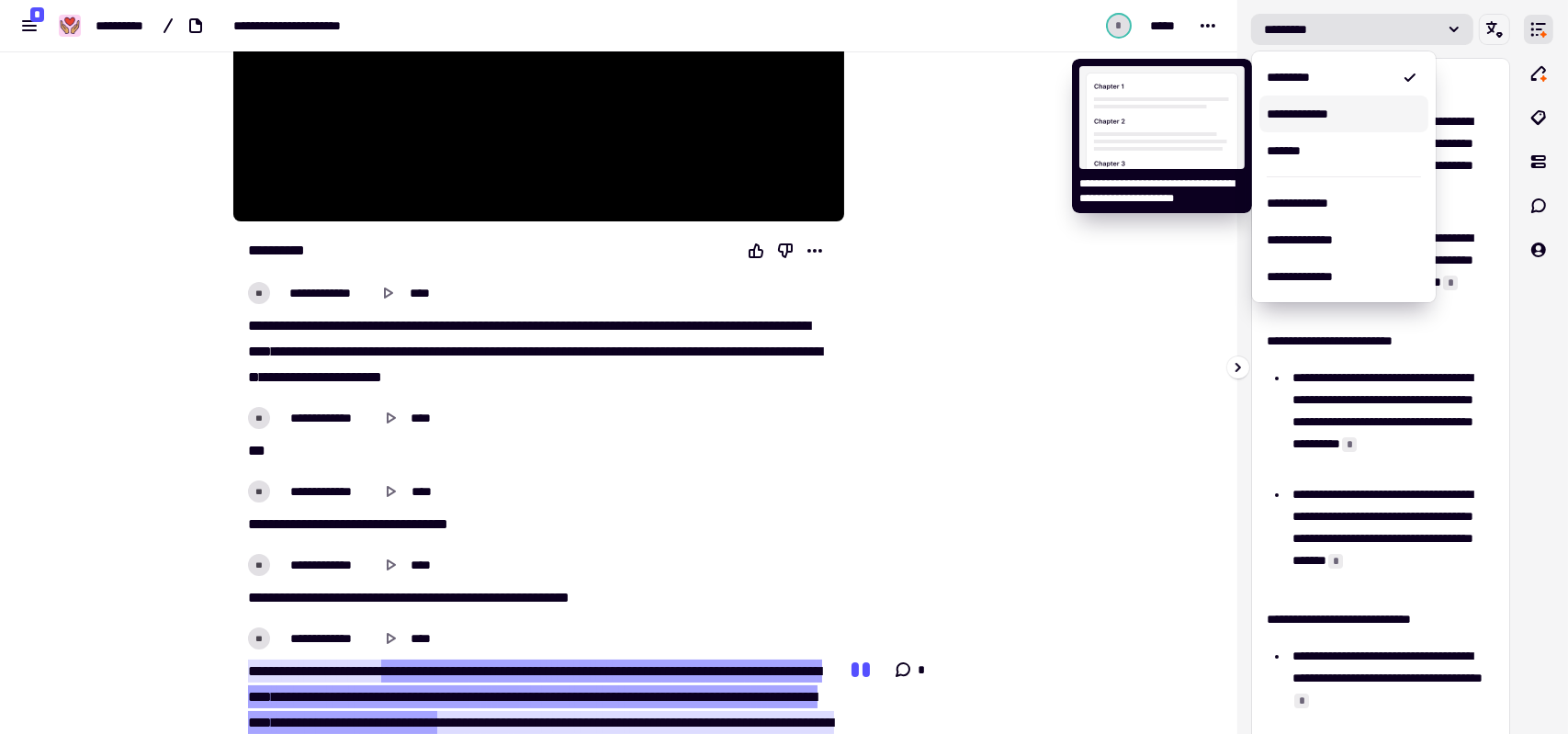 click on "**********" at bounding box center [1344, 114] 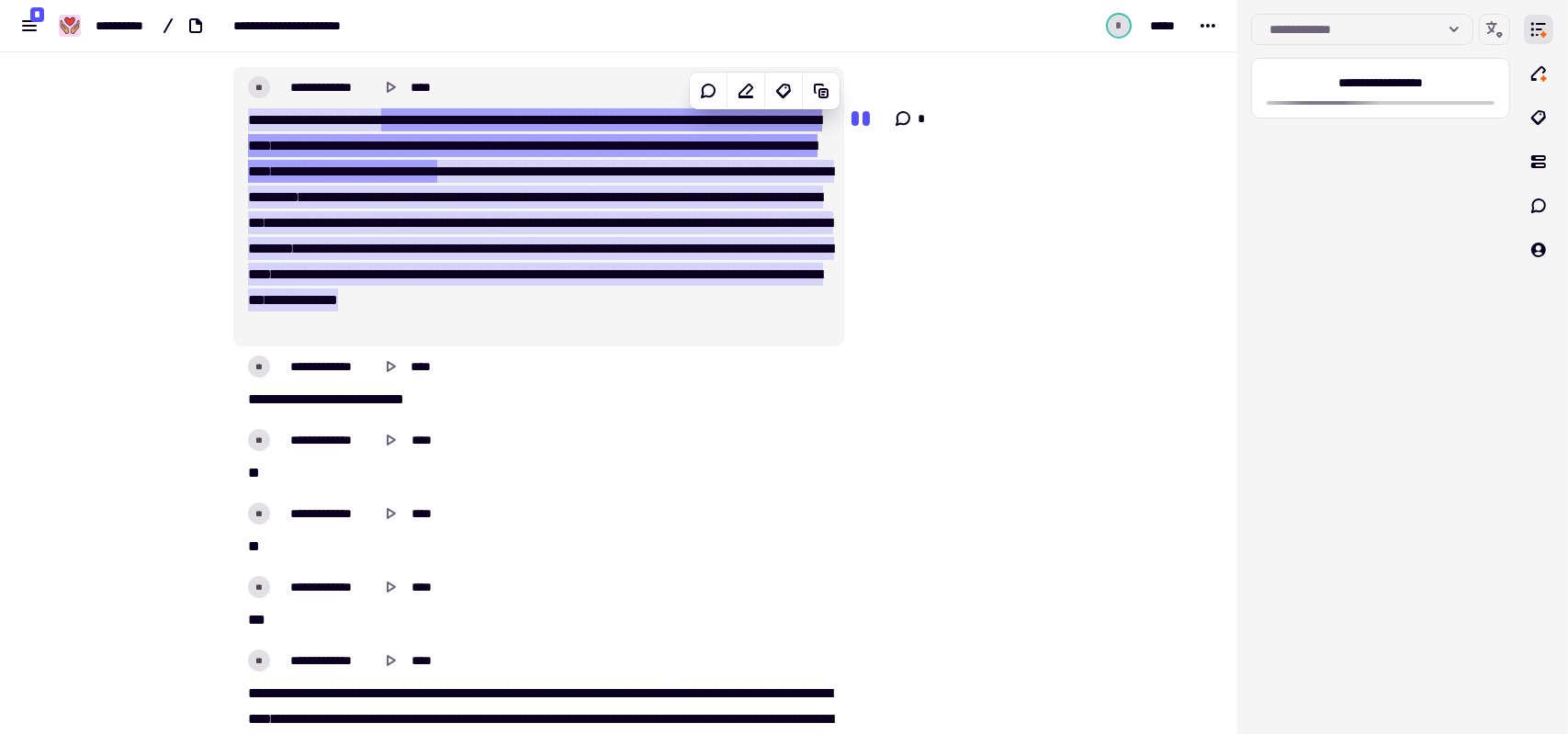 scroll, scrollTop: 790, scrollLeft: 0, axis: vertical 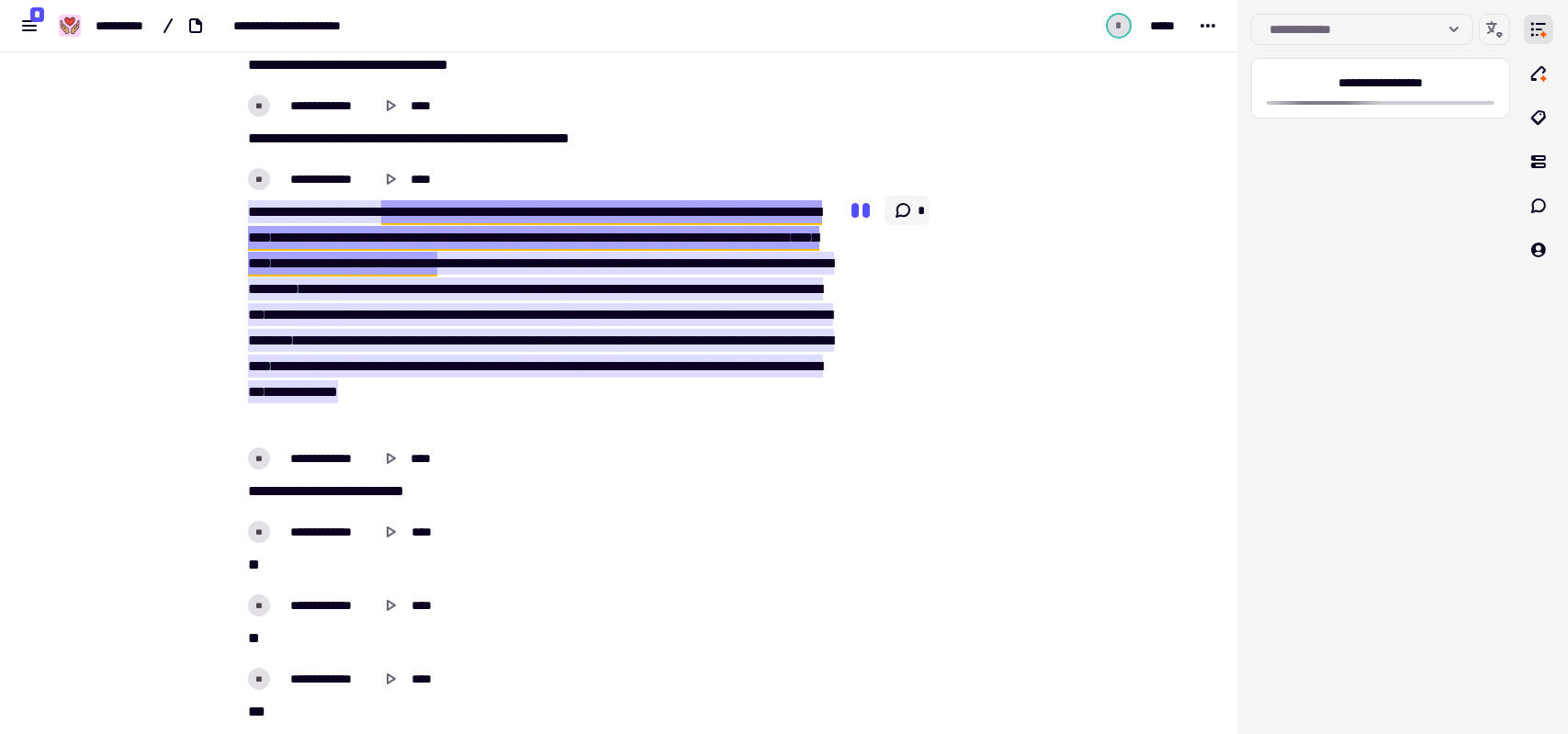 click 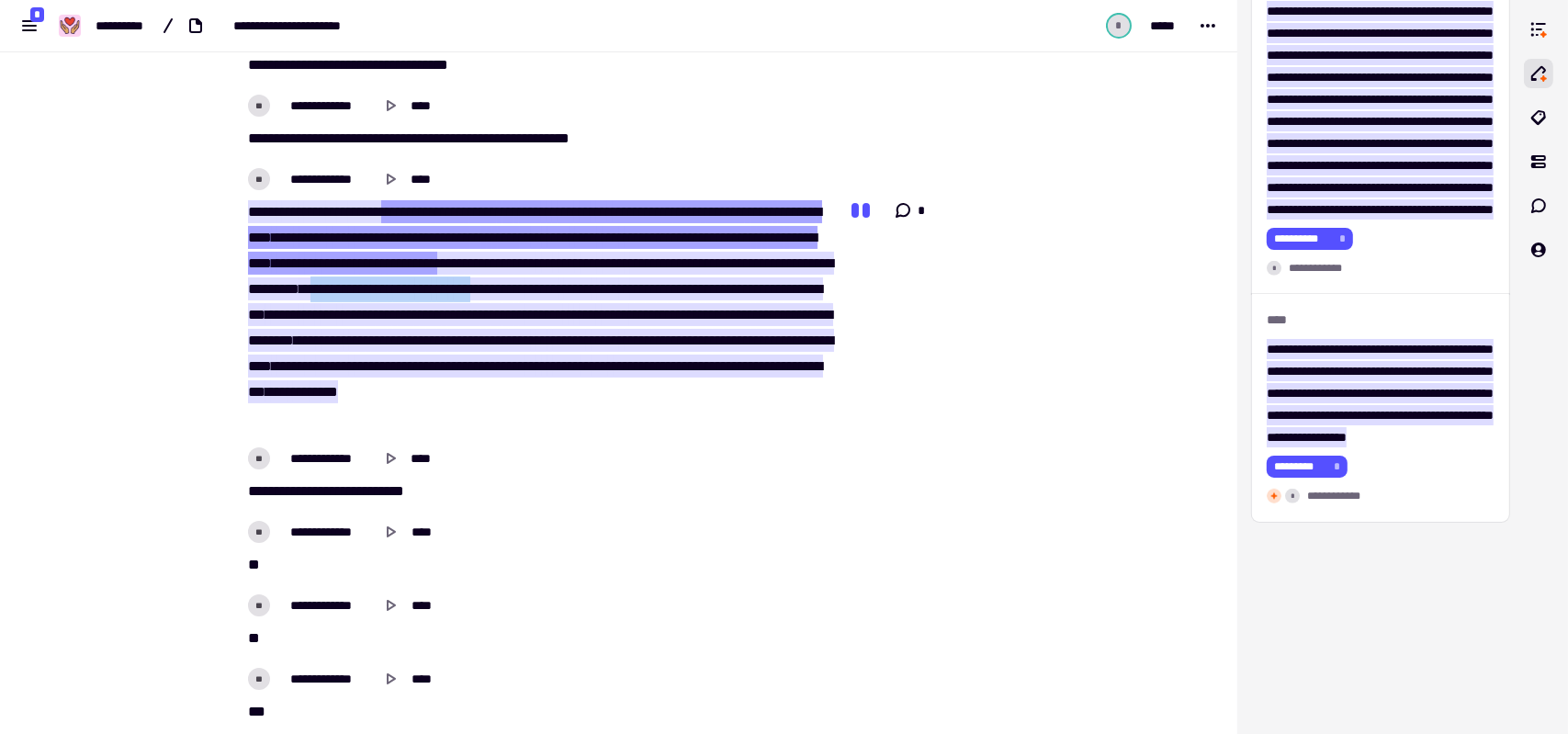scroll, scrollTop: 2718, scrollLeft: 0, axis: vertical 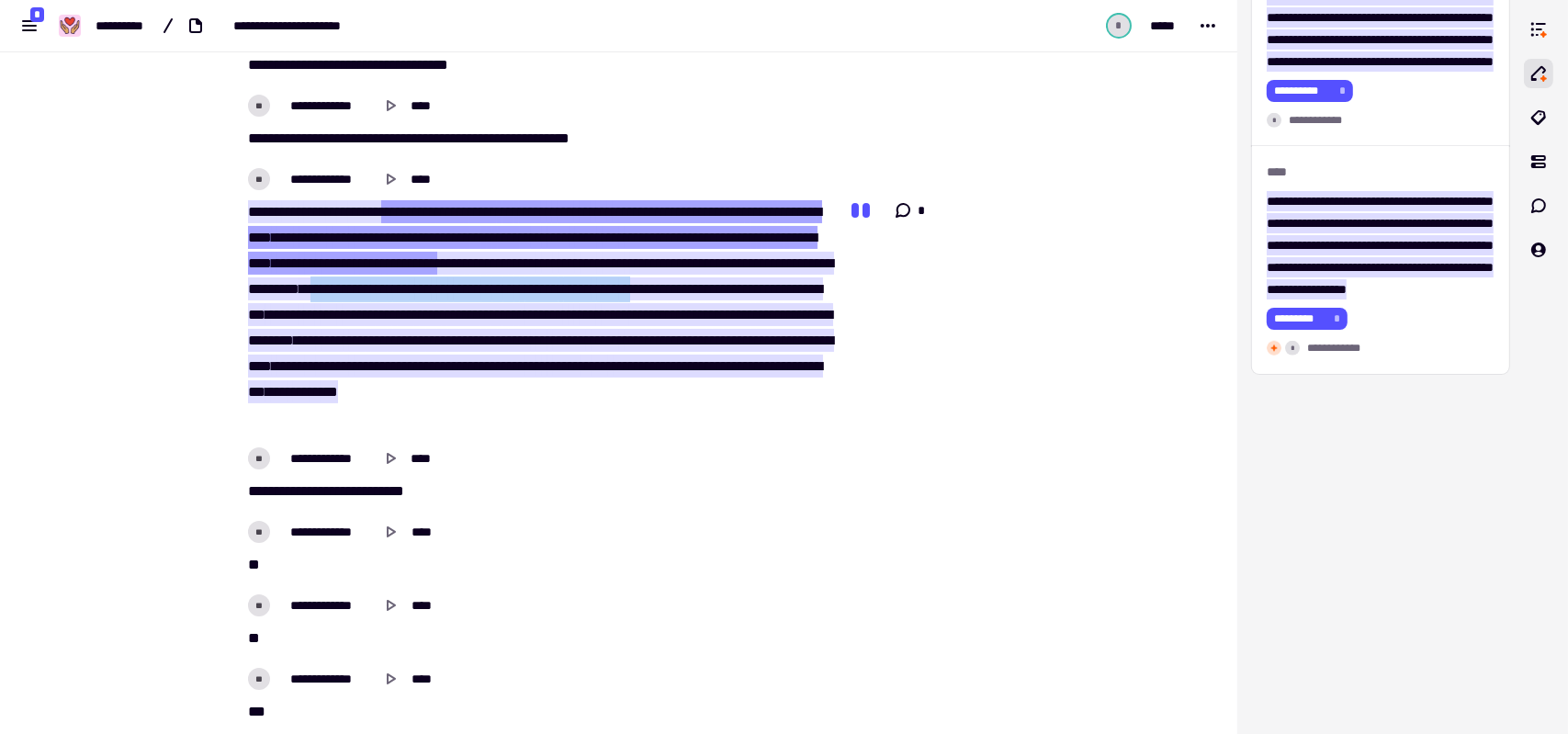 drag, startPoint x: 595, startPoint y: 290, endPoint x: 362, endPoint y: 317, distance: 234.55916 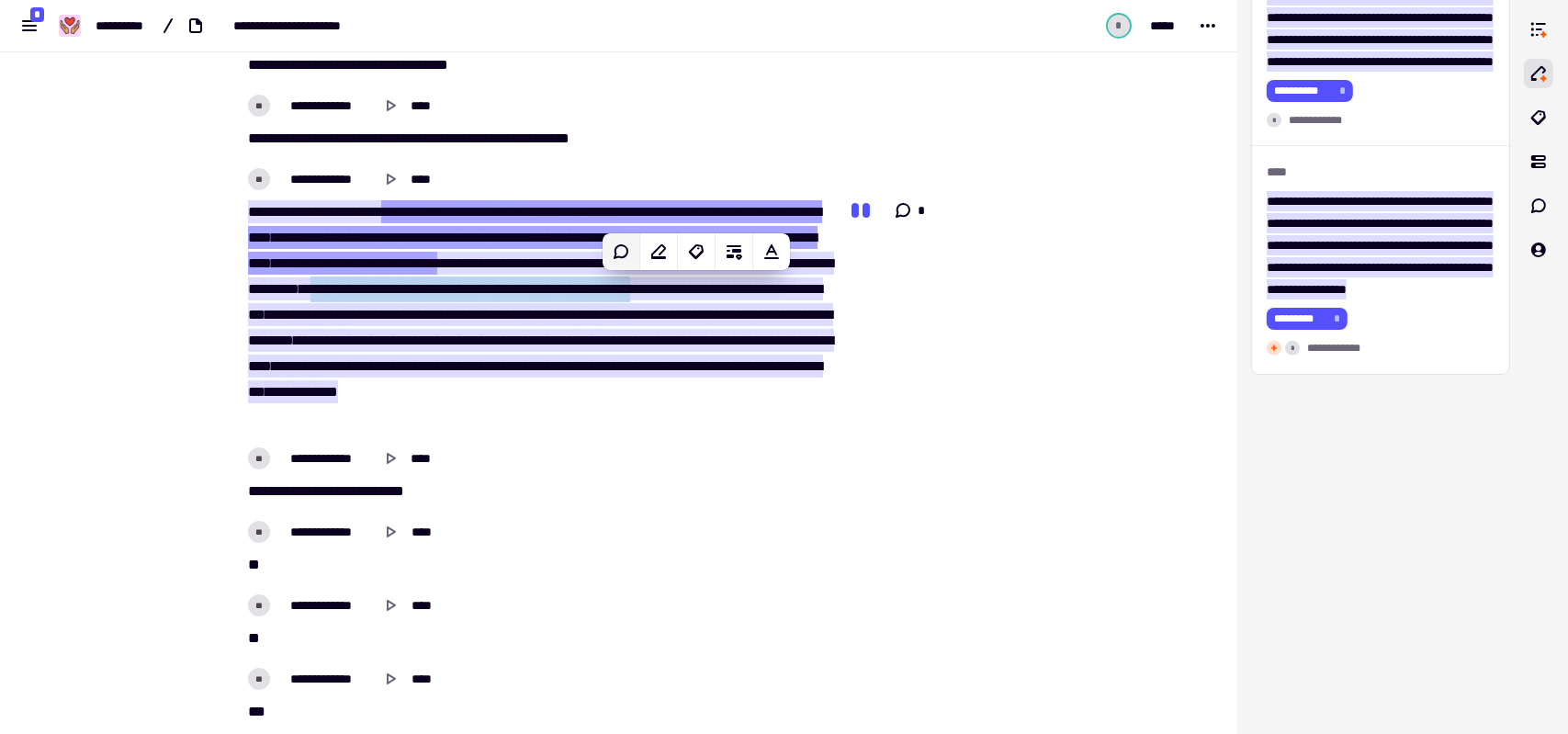 click 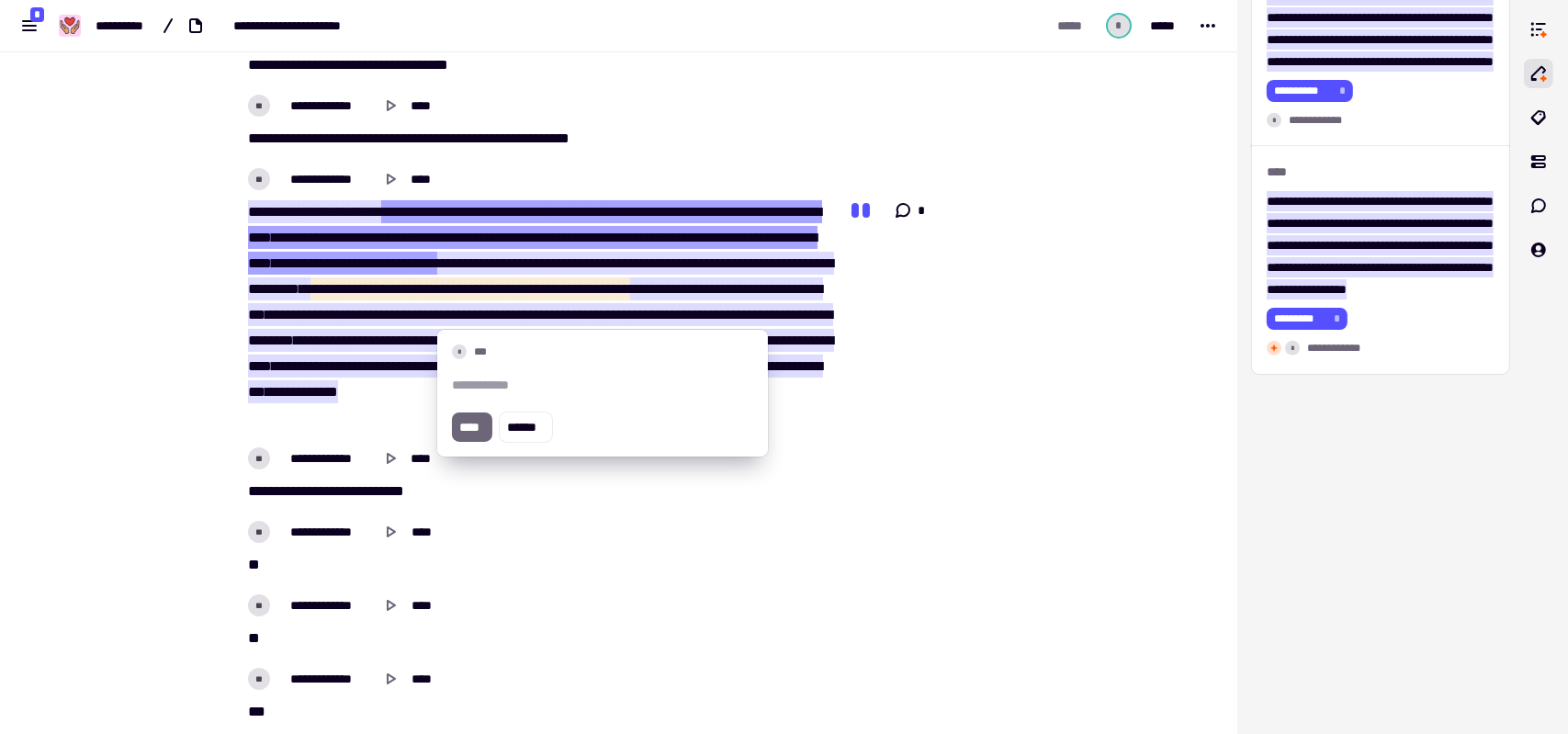type 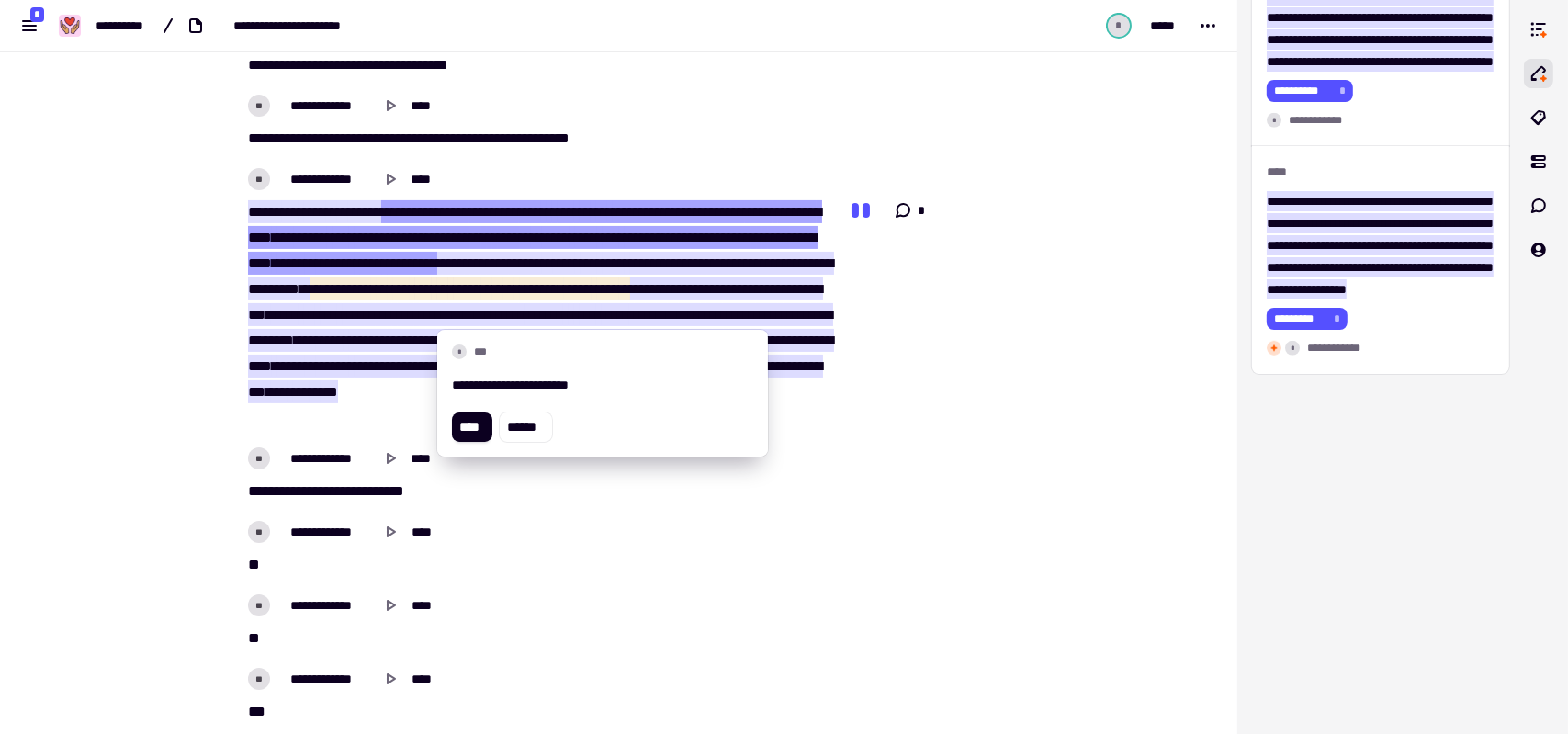 click on "**********" at bounding box center (603, 385) 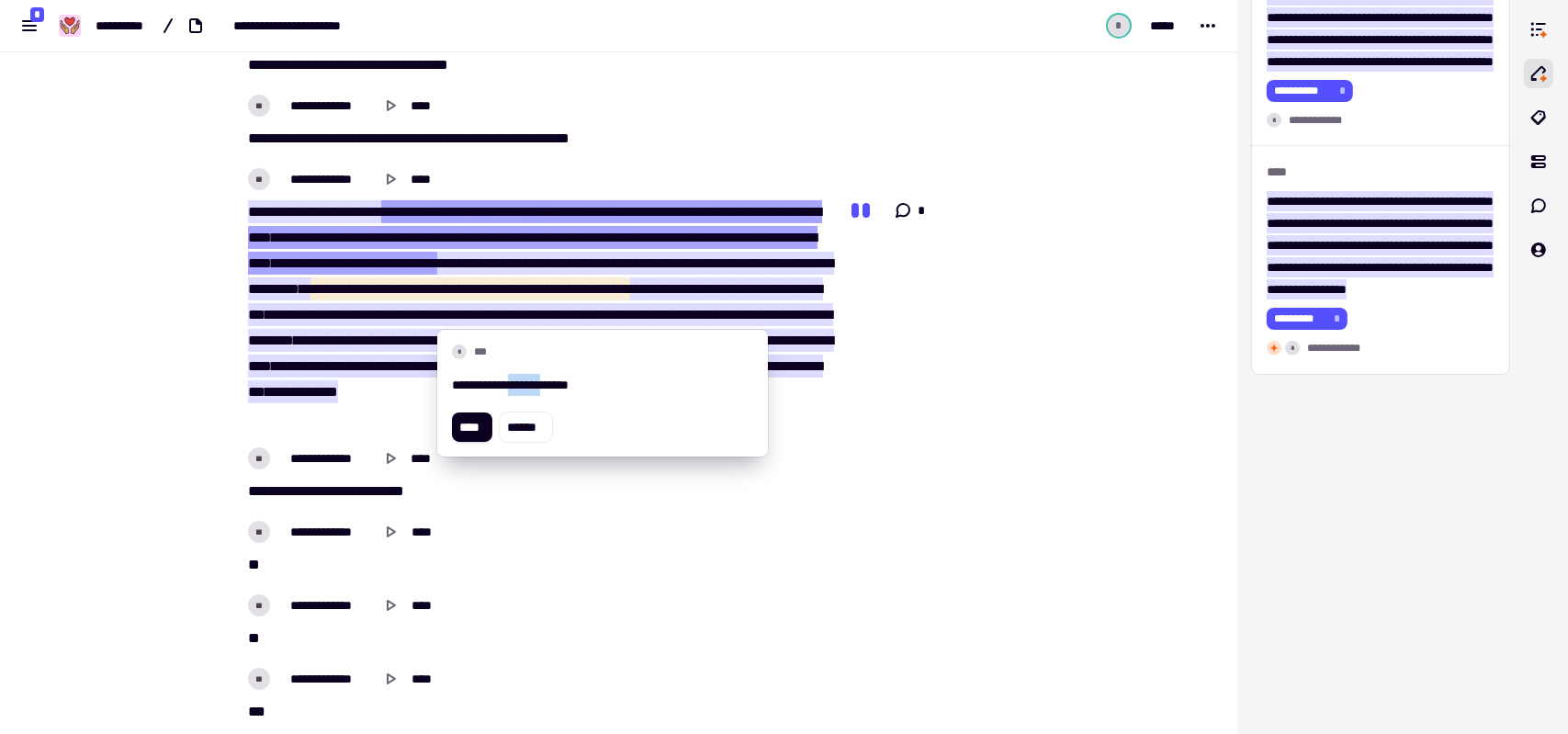 click on "**********" at bounding box center (603, 385) 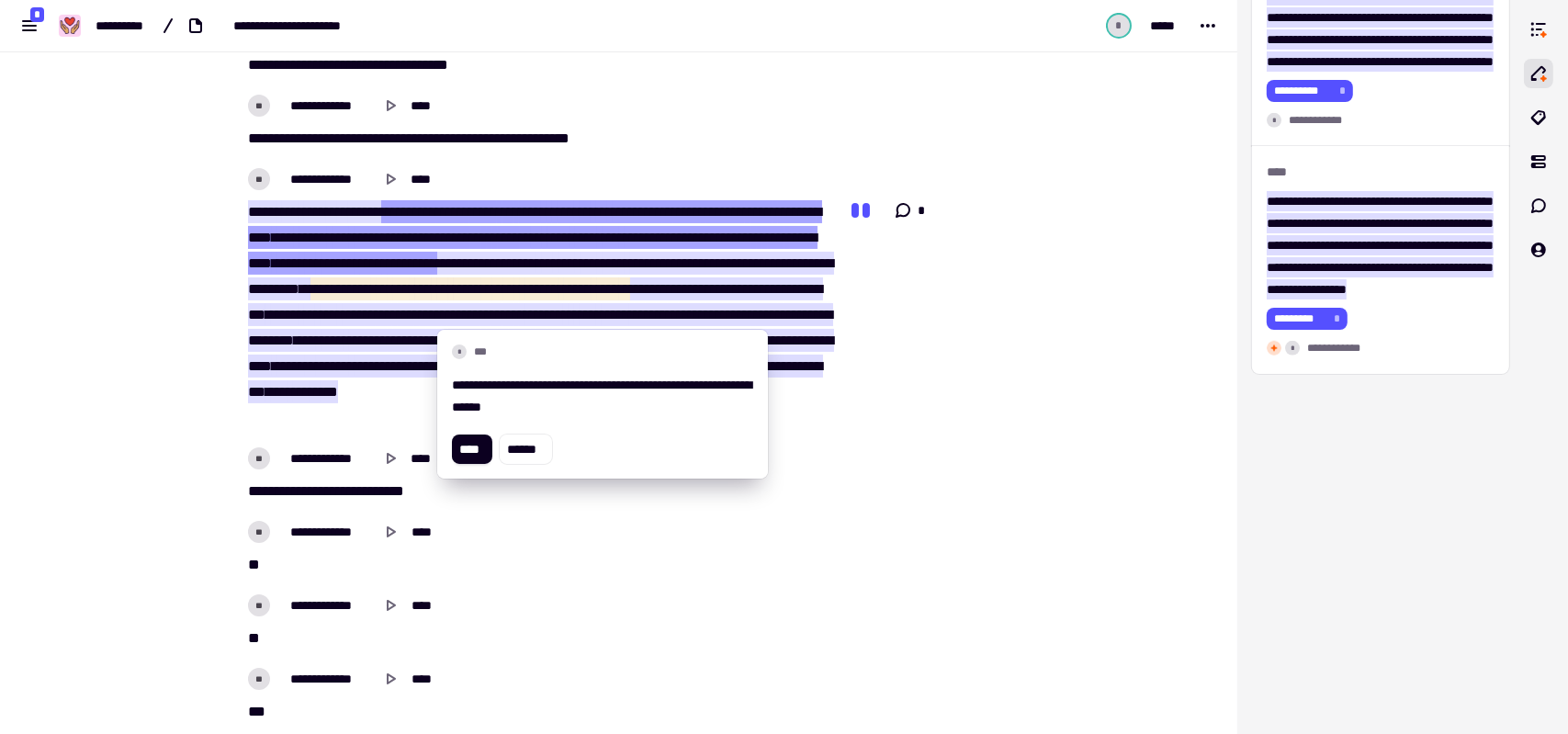 drag, startPoint x: 626, startPoint y: 390, endPoint x: 725, endPoint y: 377, distance: 99.85 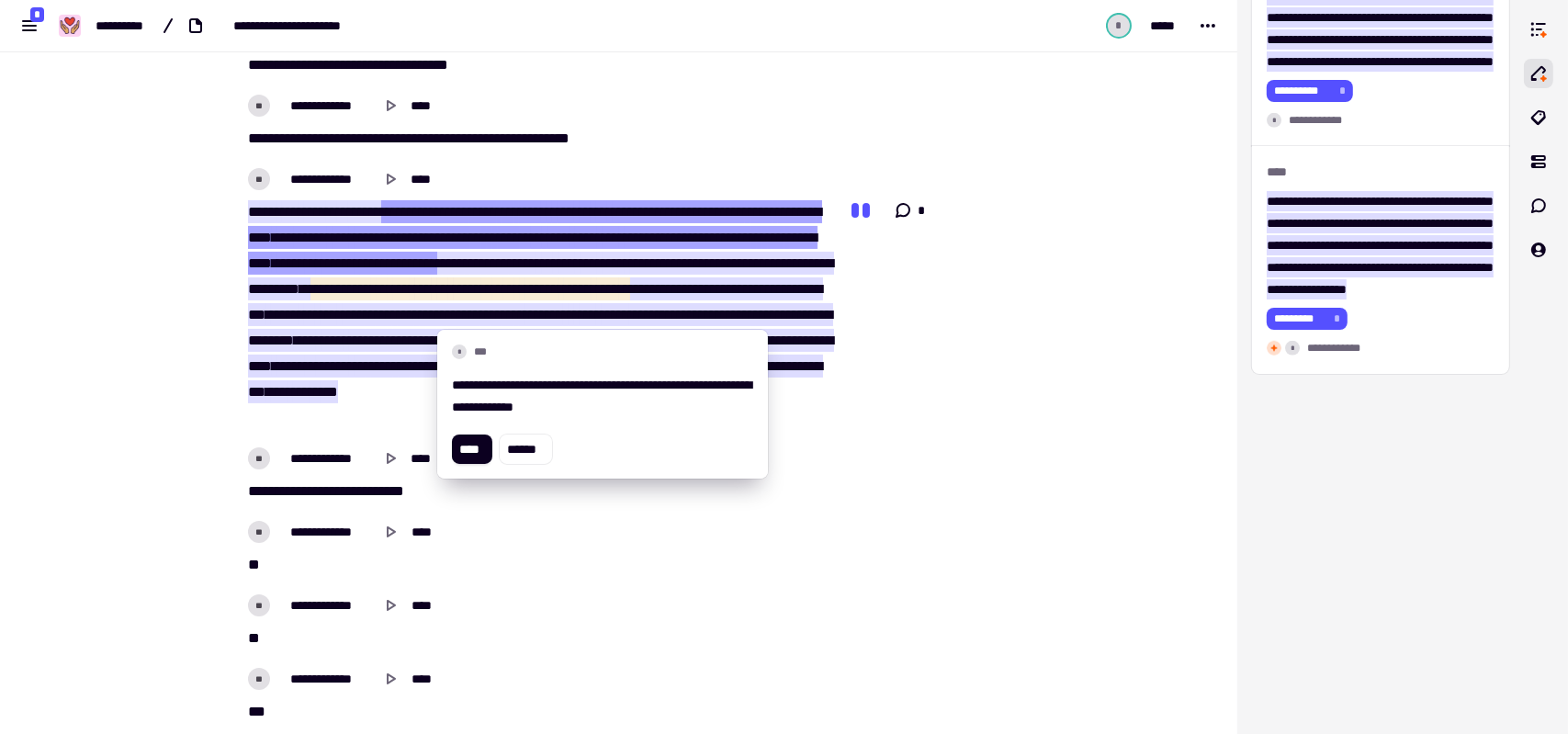 click on "**********" at bounding box center (603, 396) 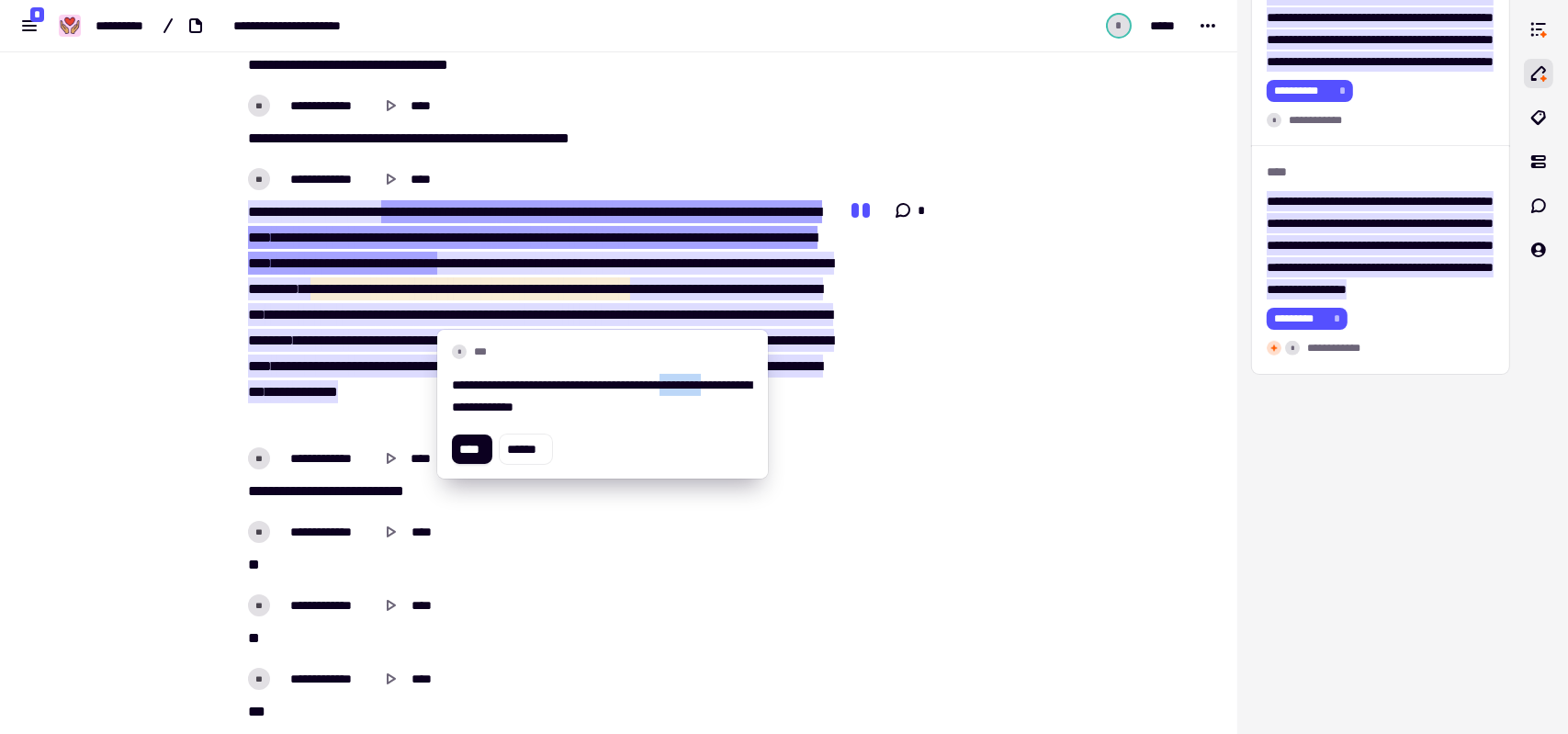 click on "**********" at bounding box center [603, 396] 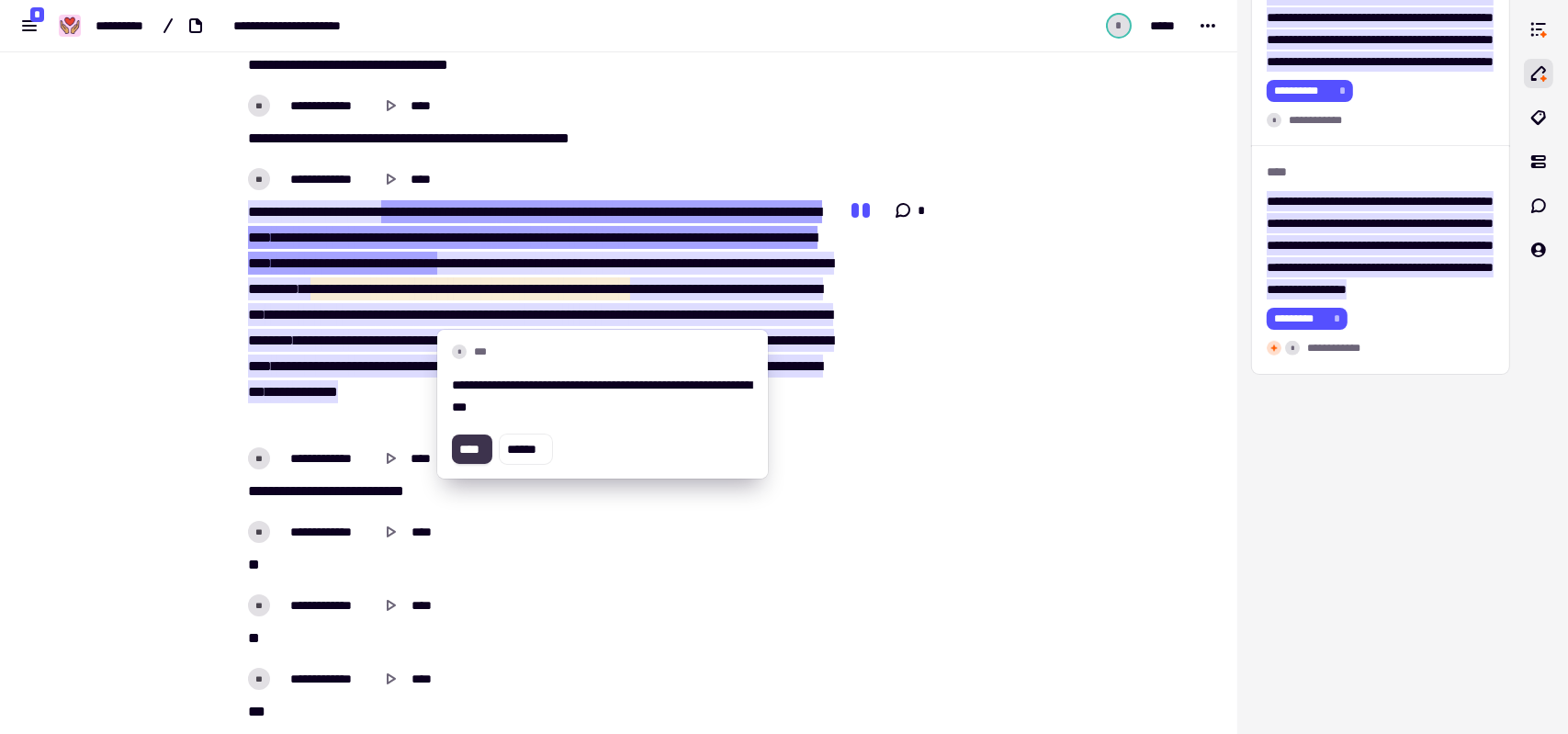 click on "****" 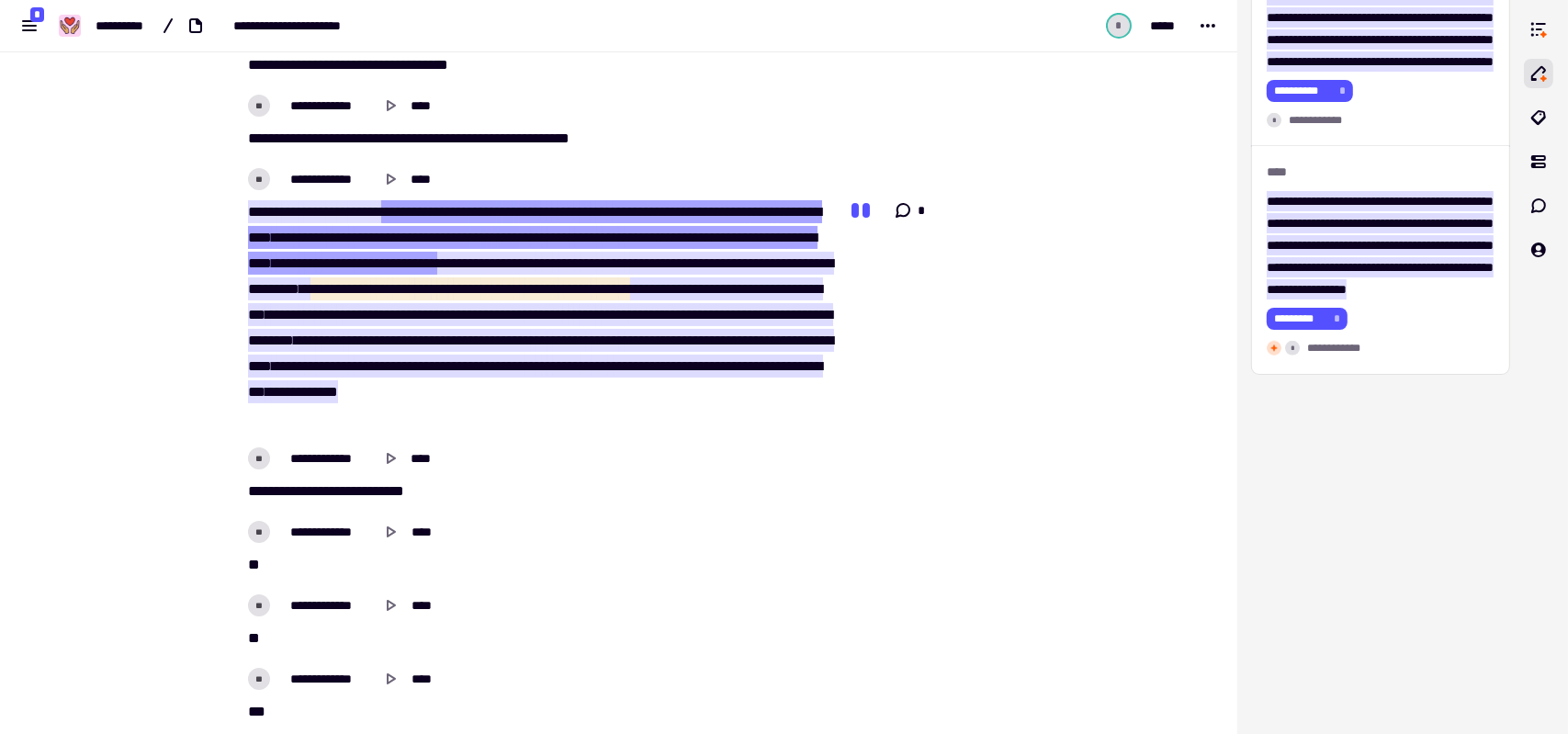 scroll, scrollTop: 0, scrollLeft: 0, axis: both 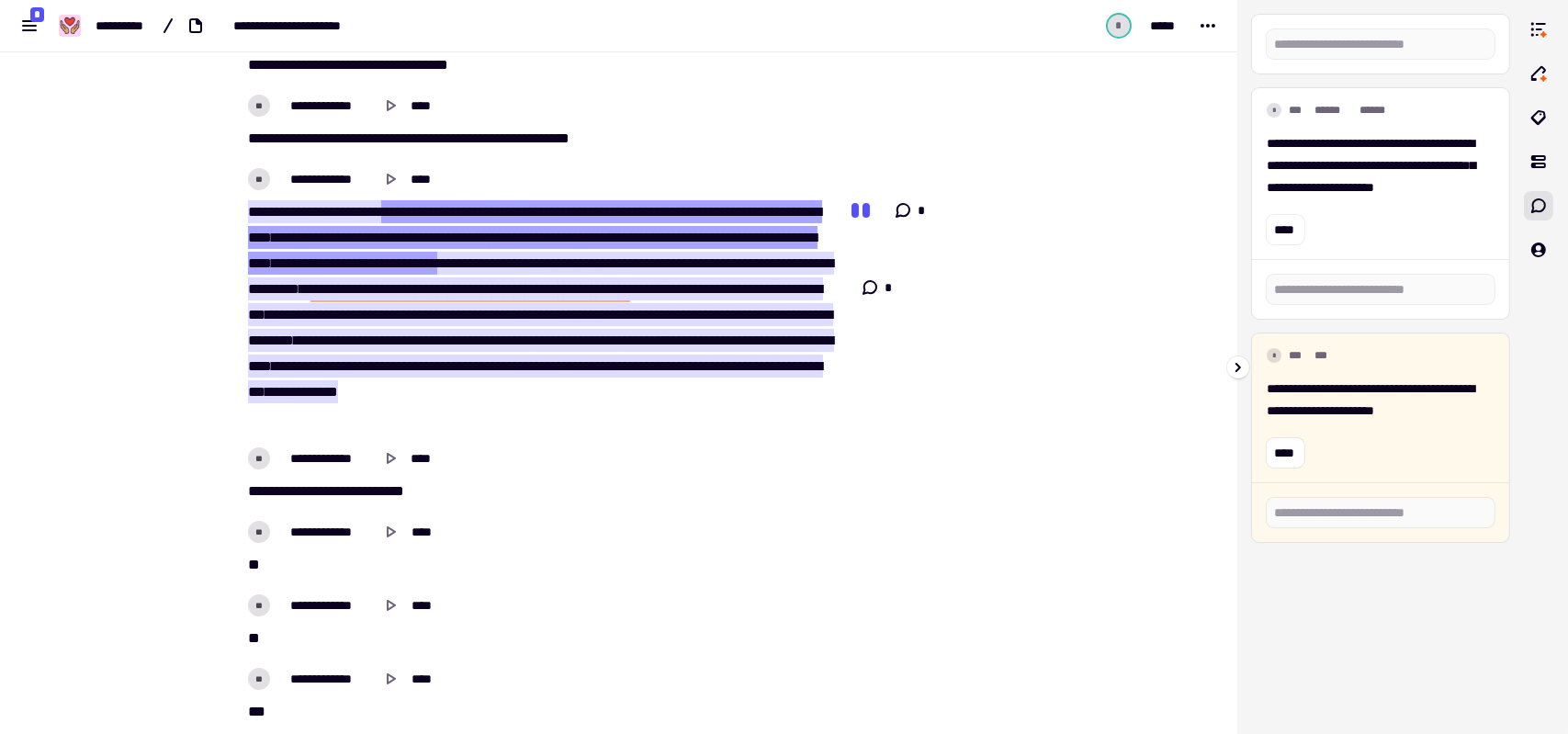 click 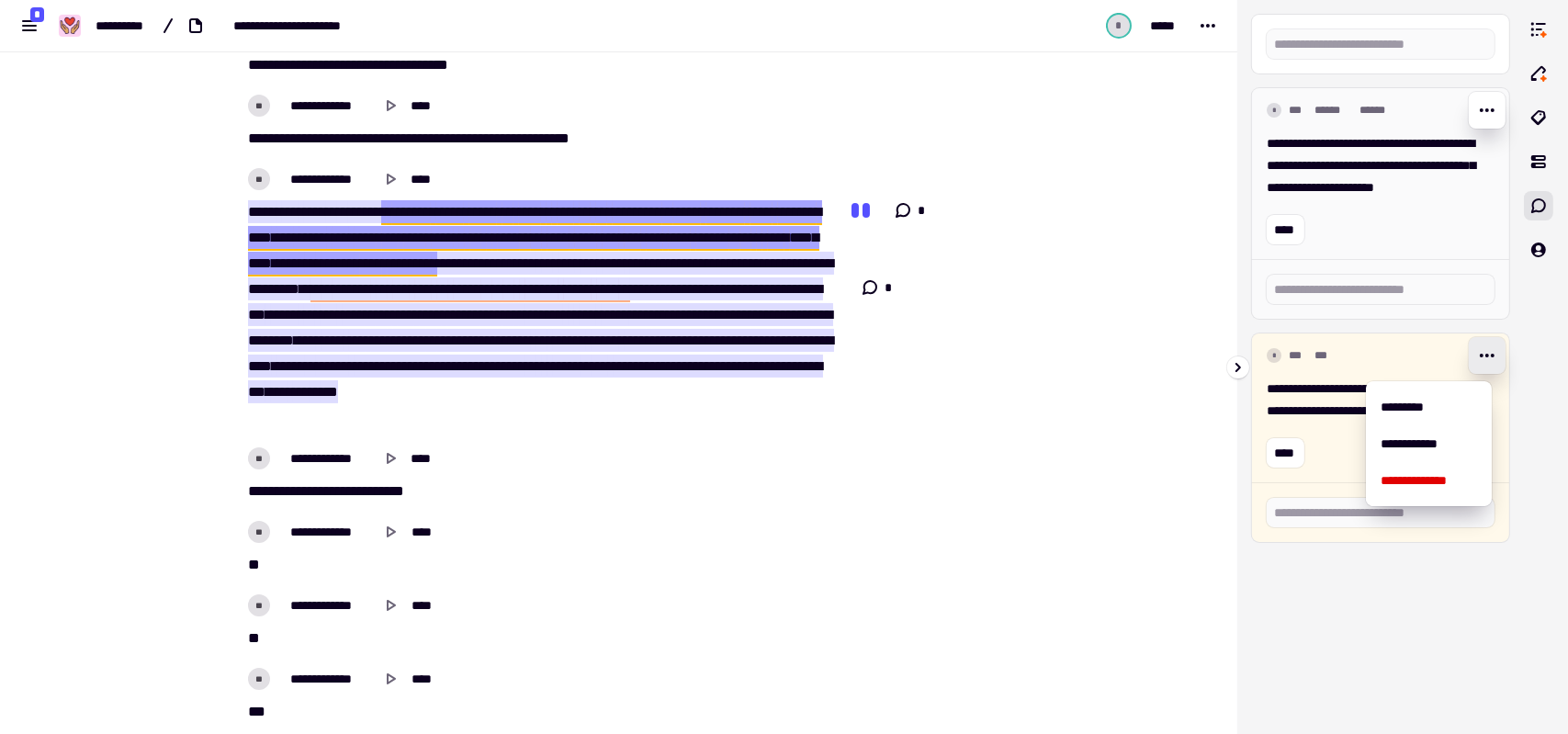 click on "**********" at bounding box center [1373, 165] 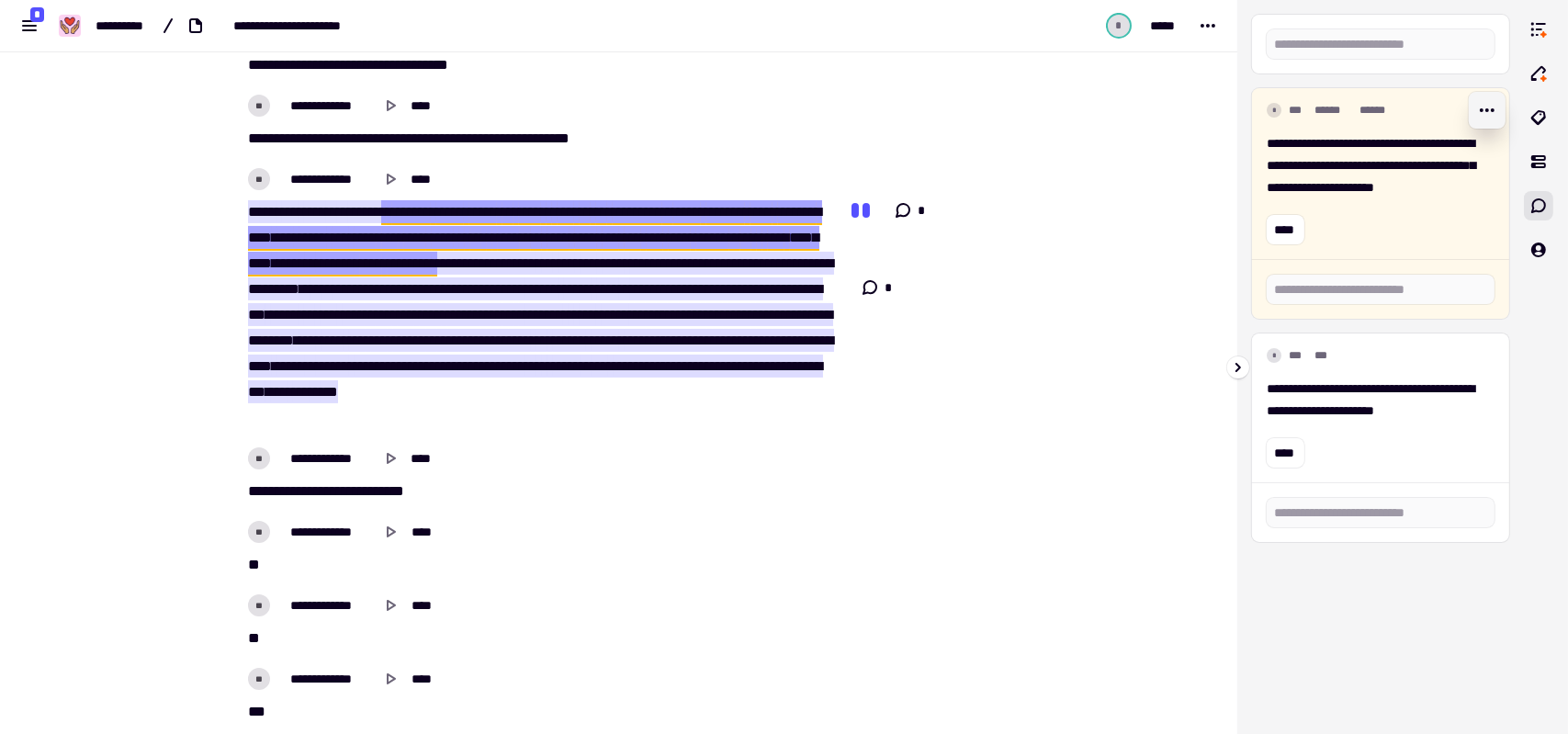 click 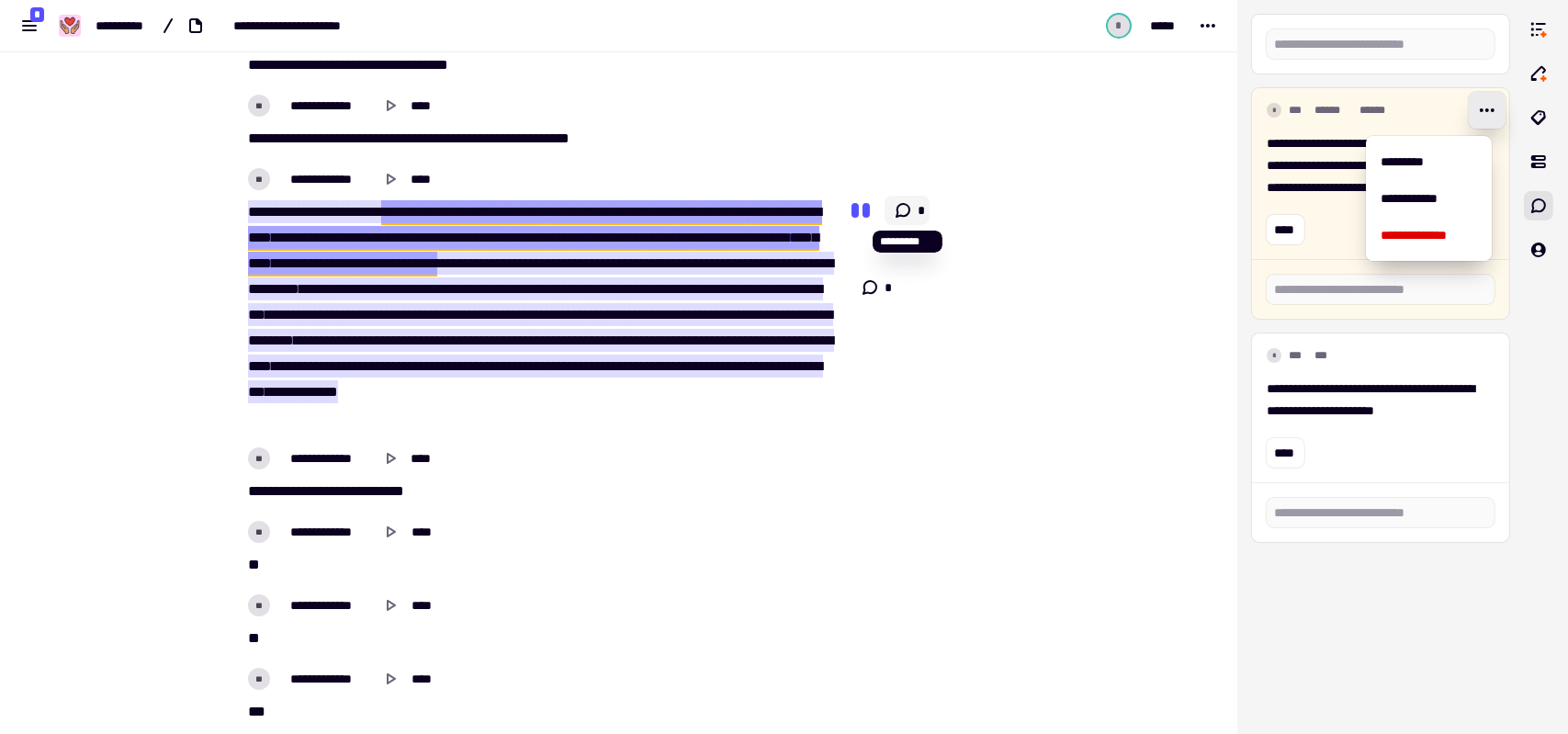 click 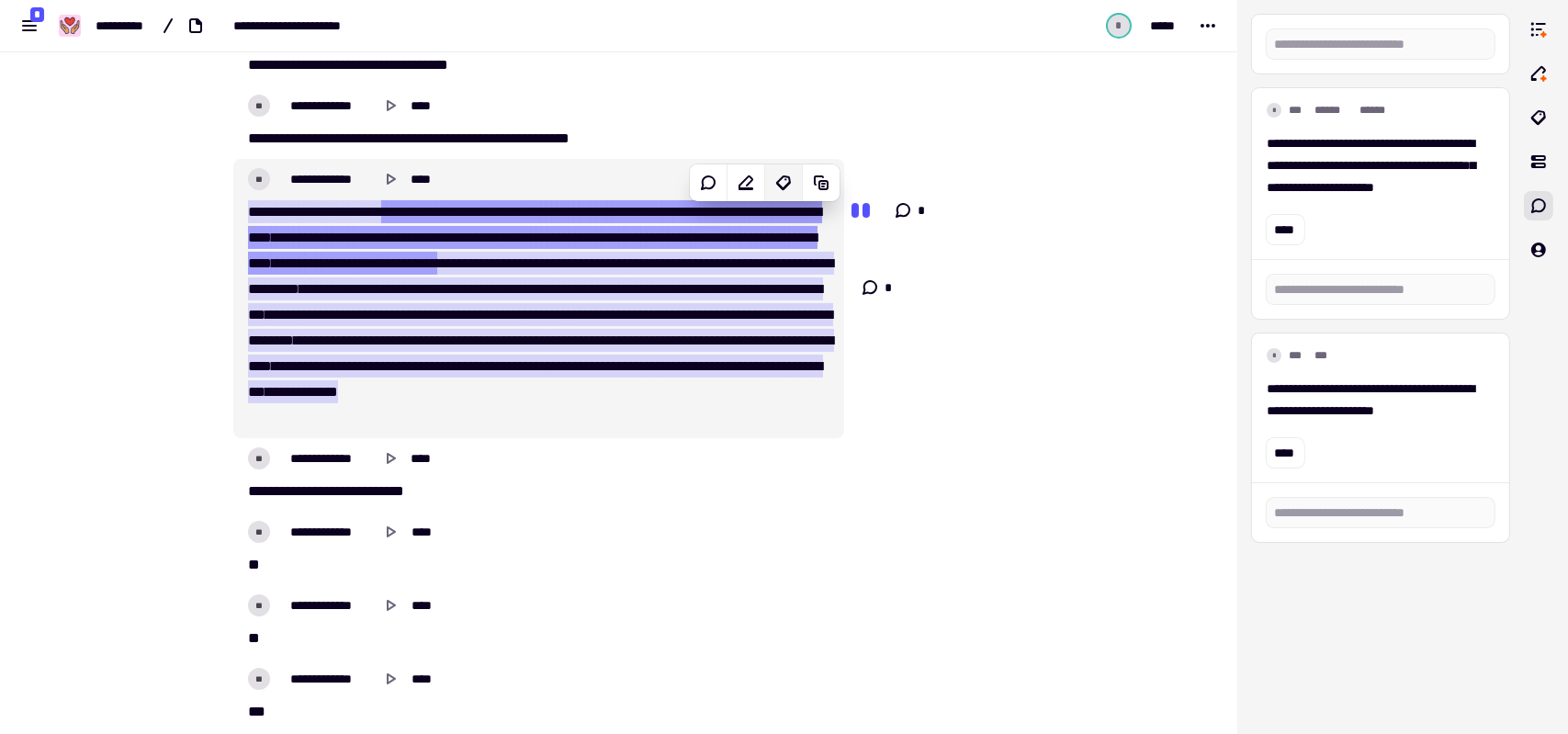 click 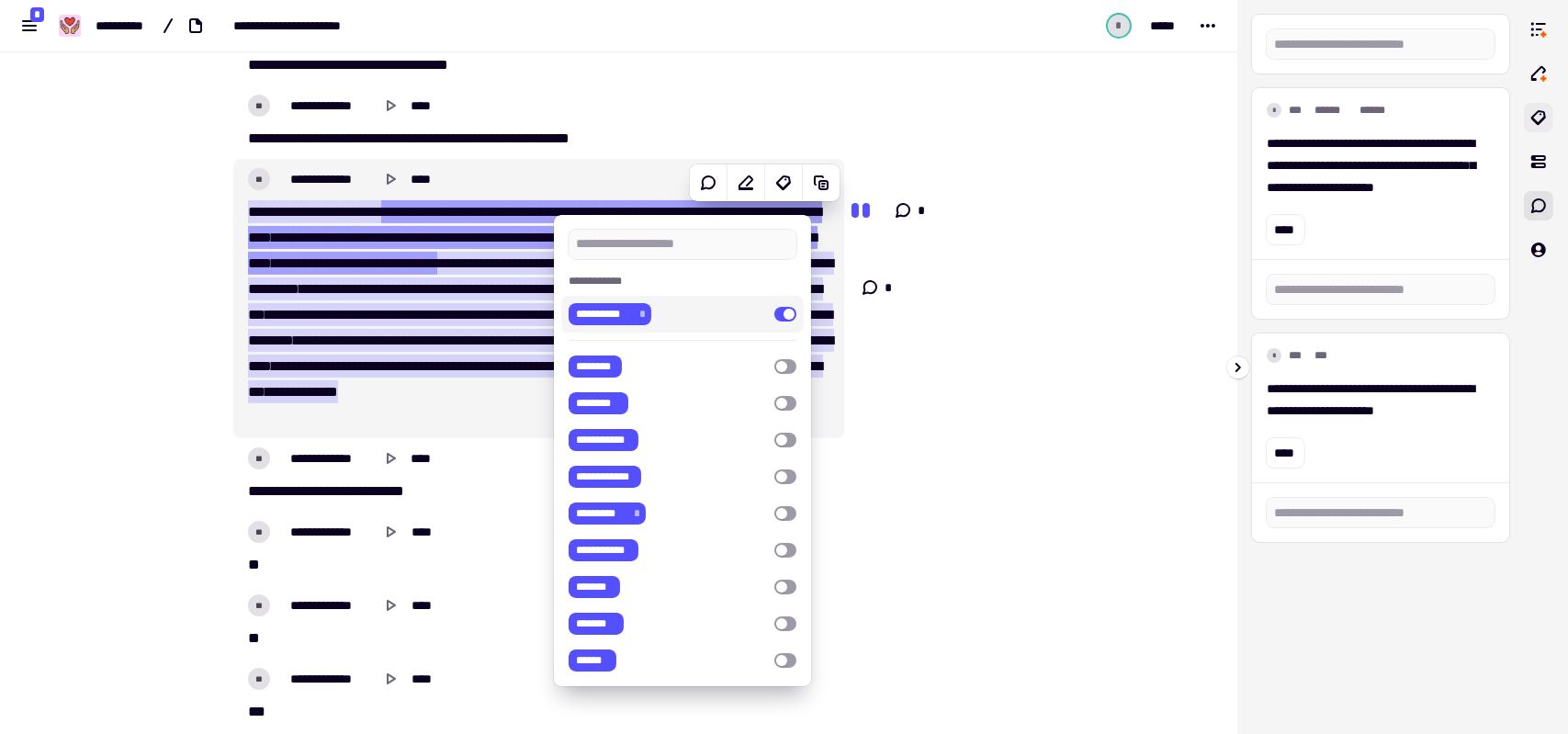 click 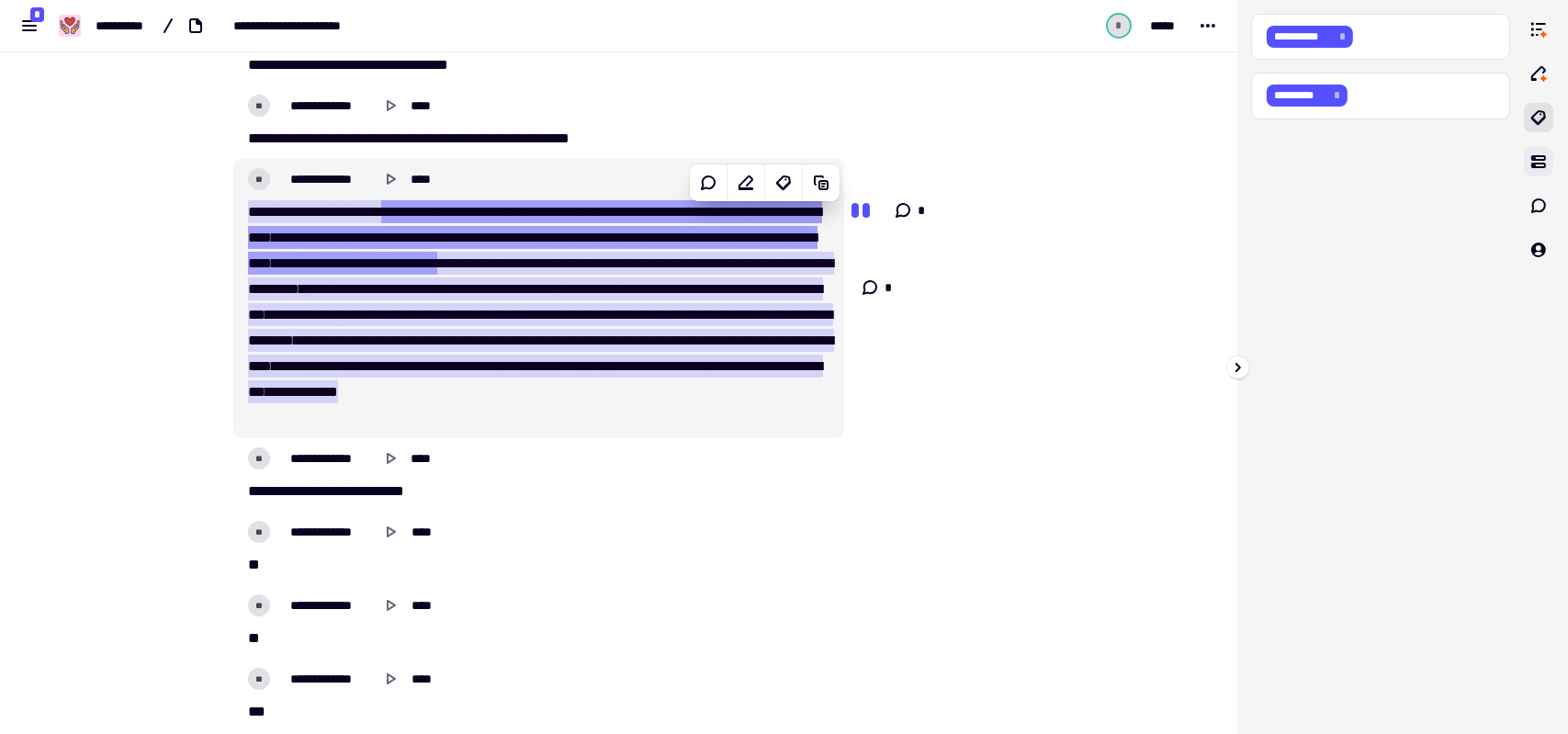 click 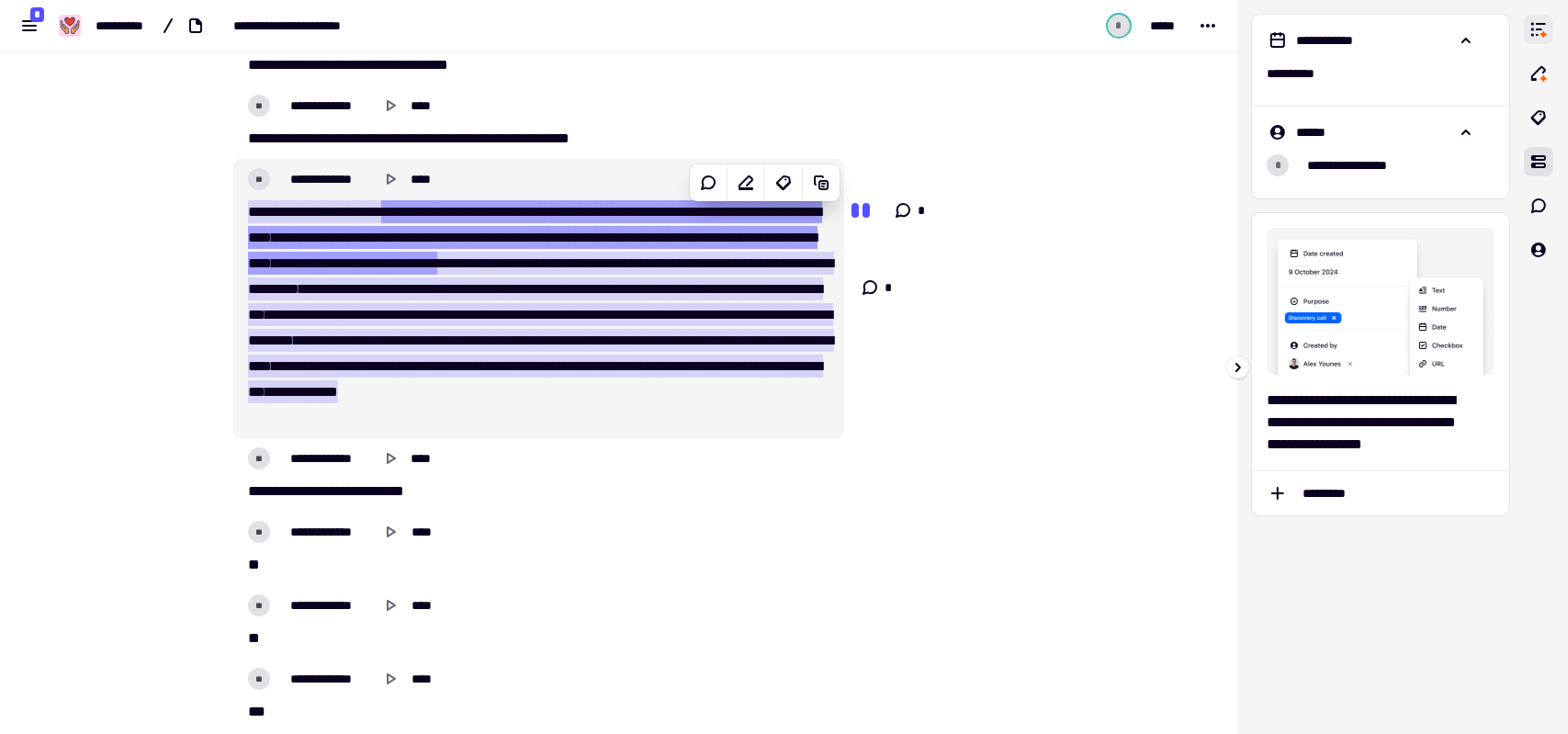 click 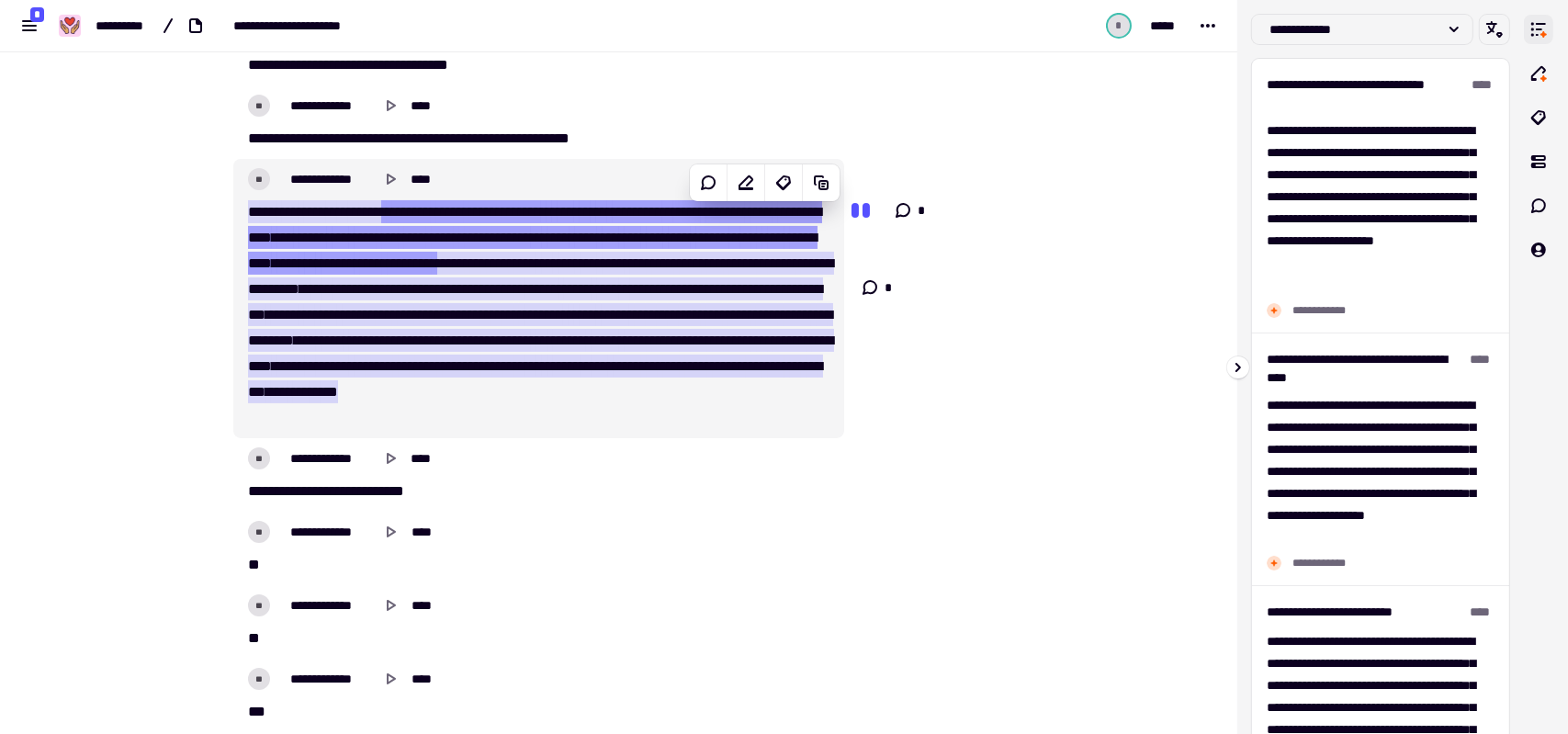 click 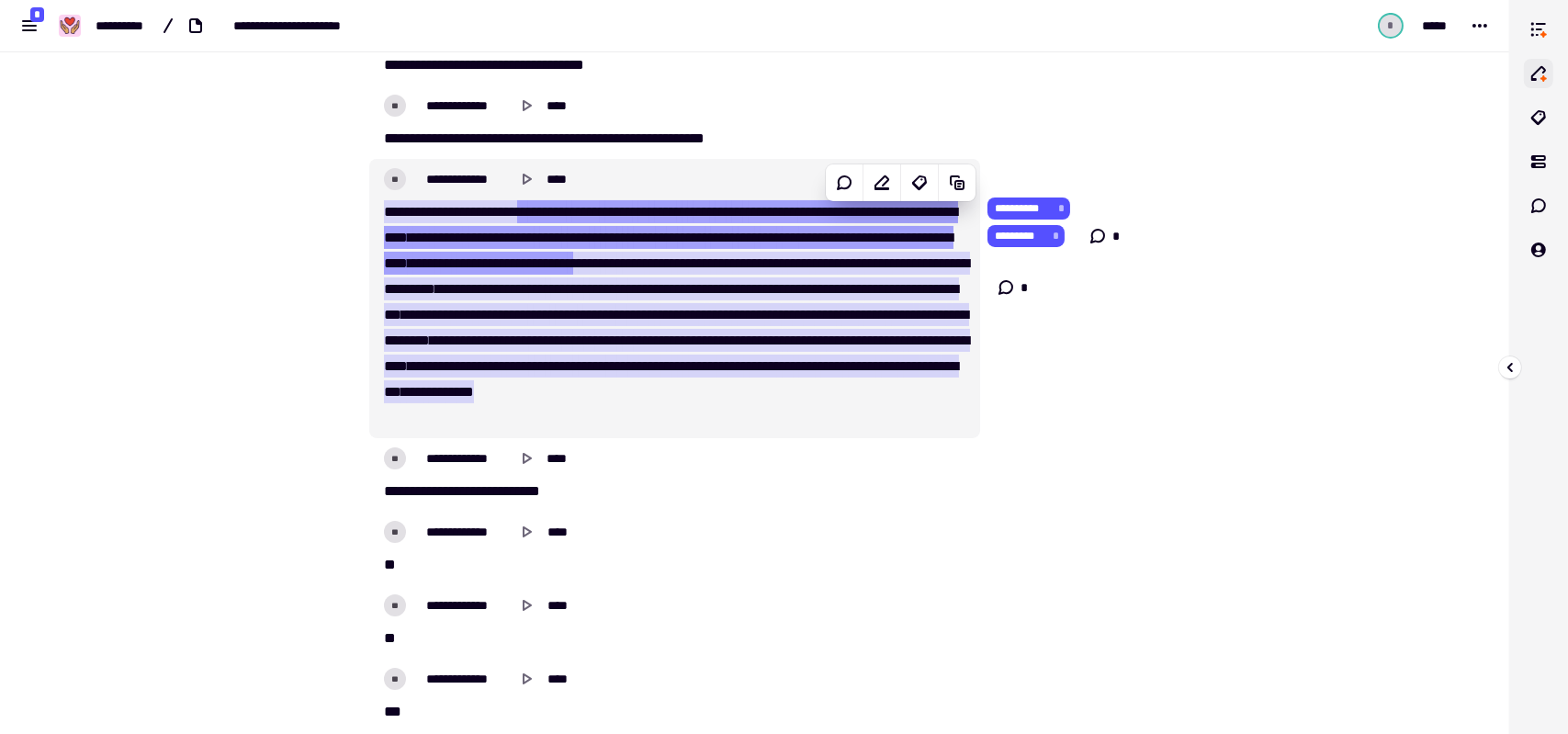 click 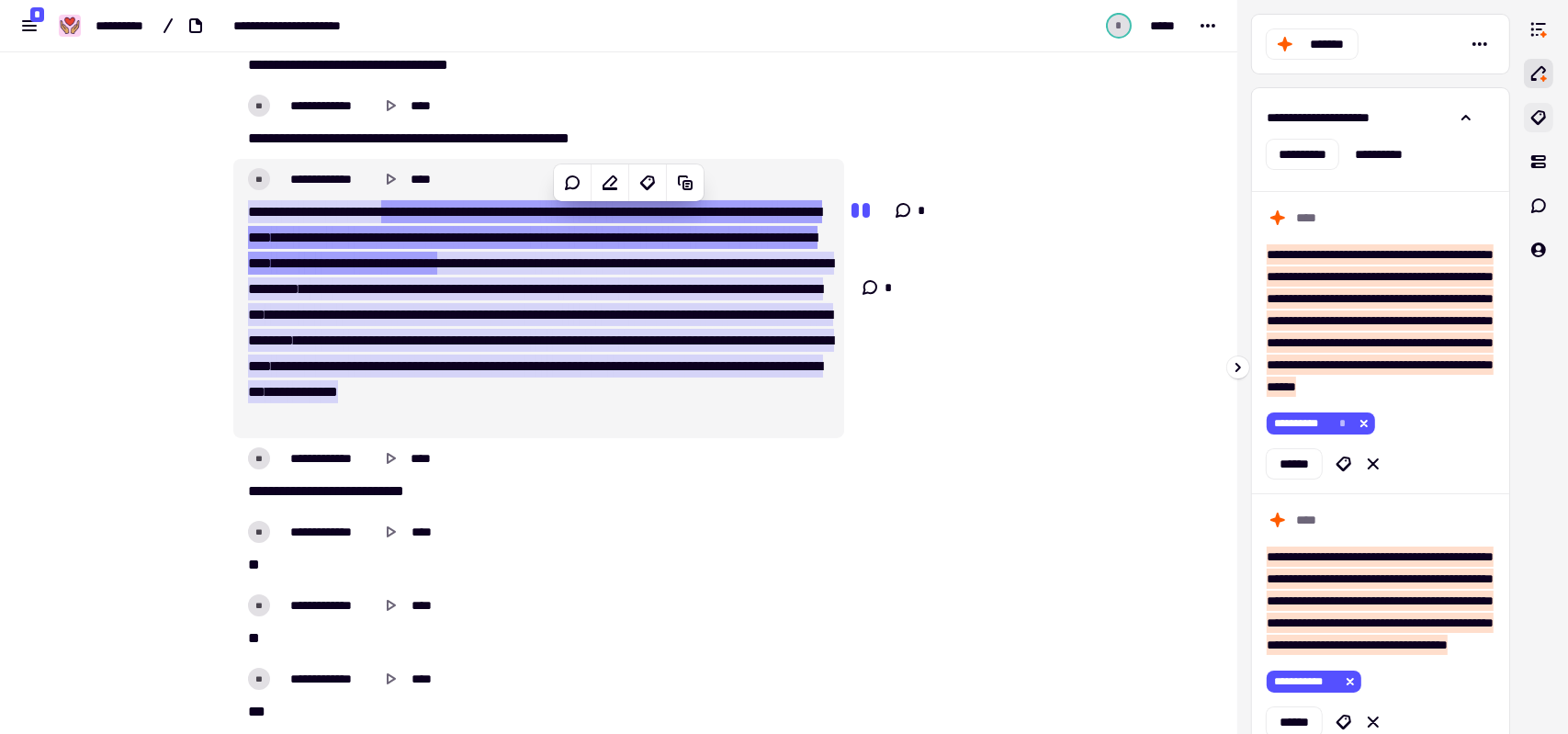 click 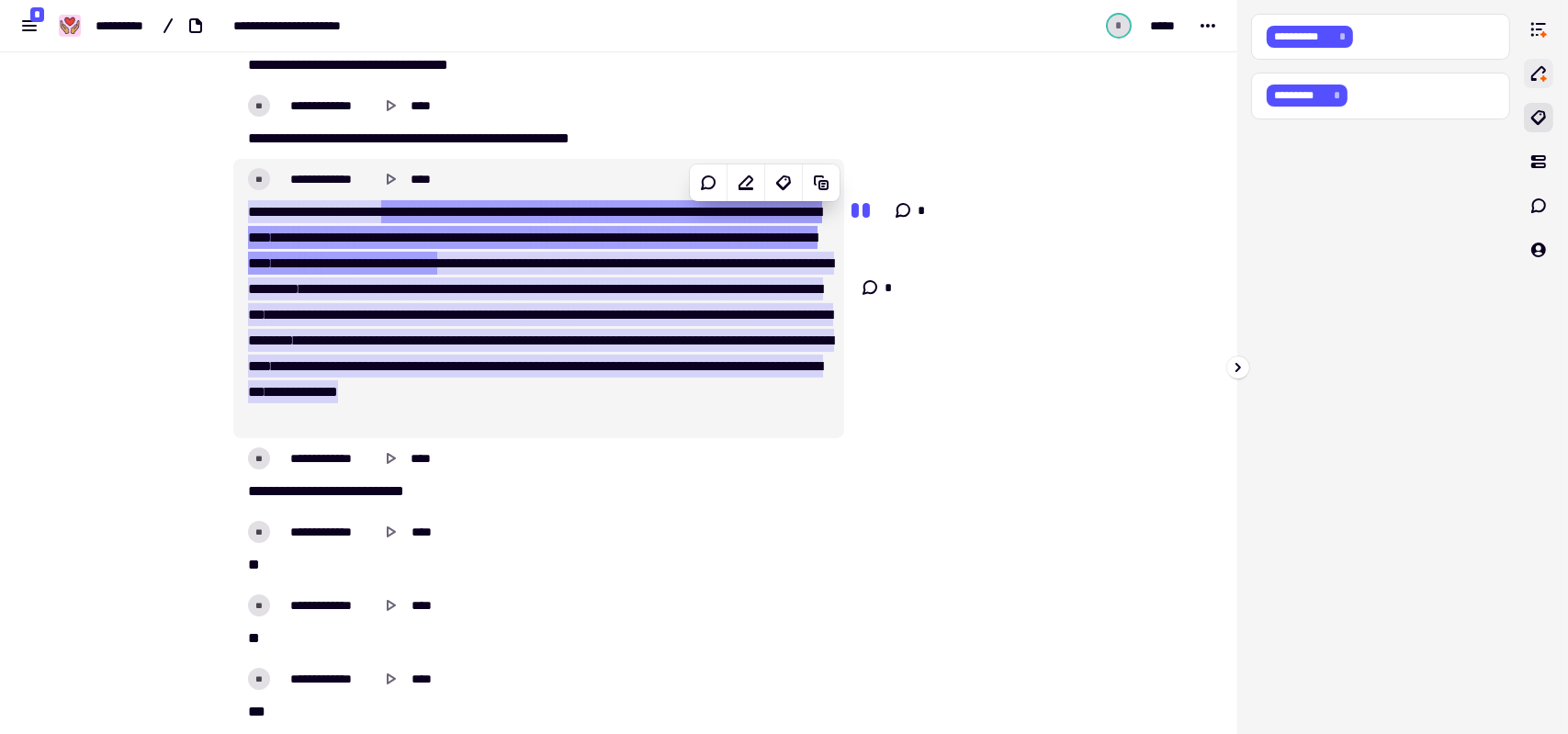 click 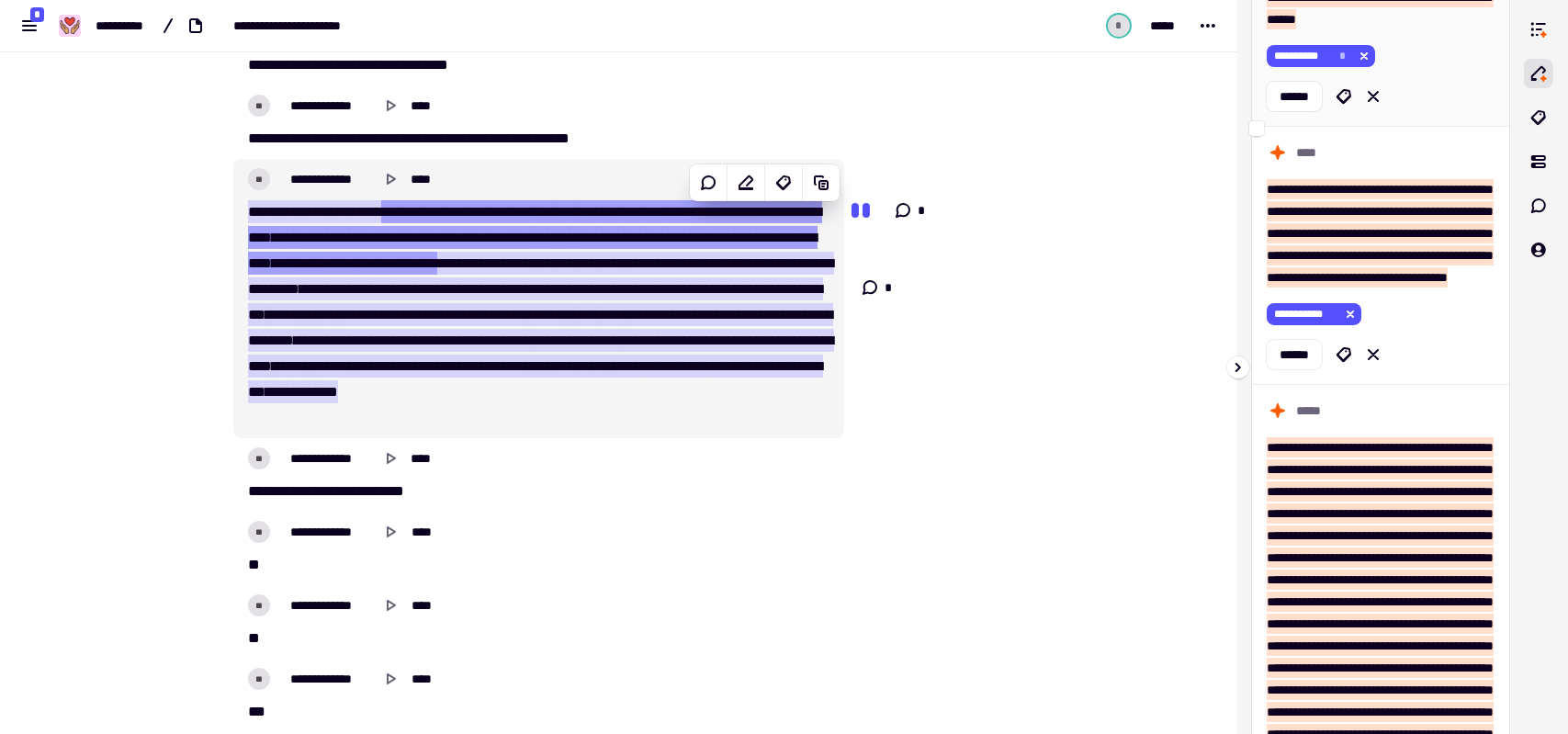 scroll, scrollTop: 459, scrollLeft: 0, axis: vertical 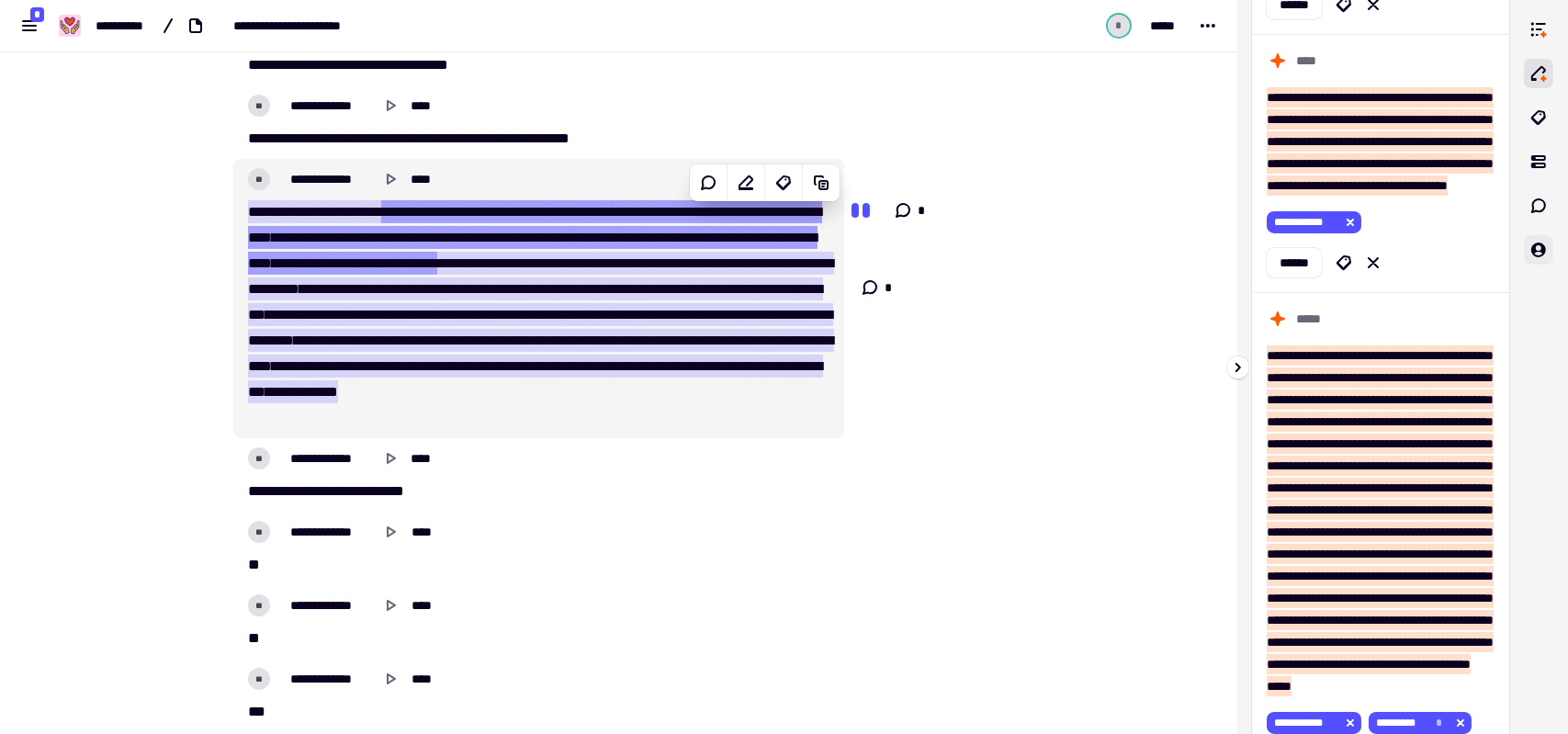 click 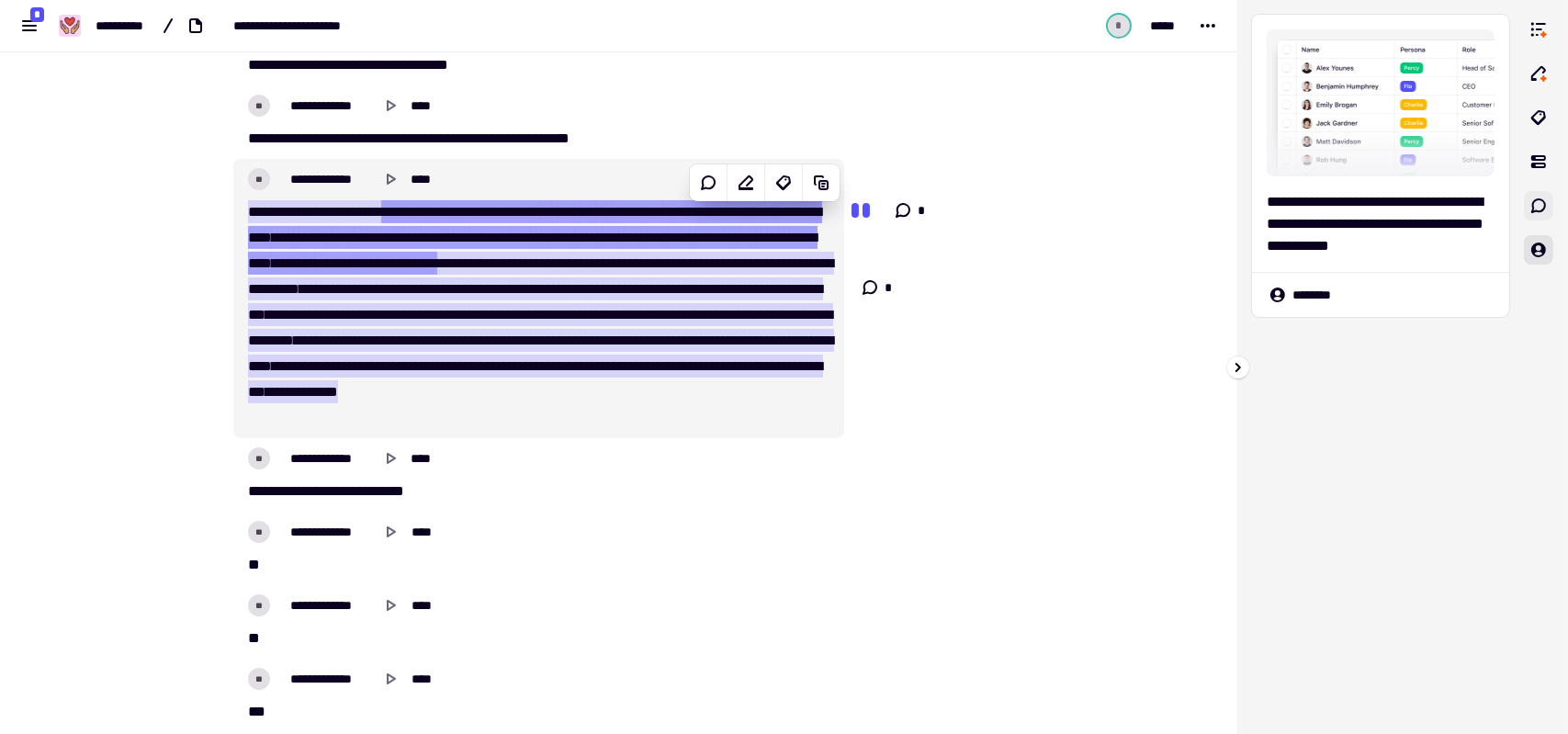 scroll, scrollTop: 0, scrollLeft: 0, axis: both 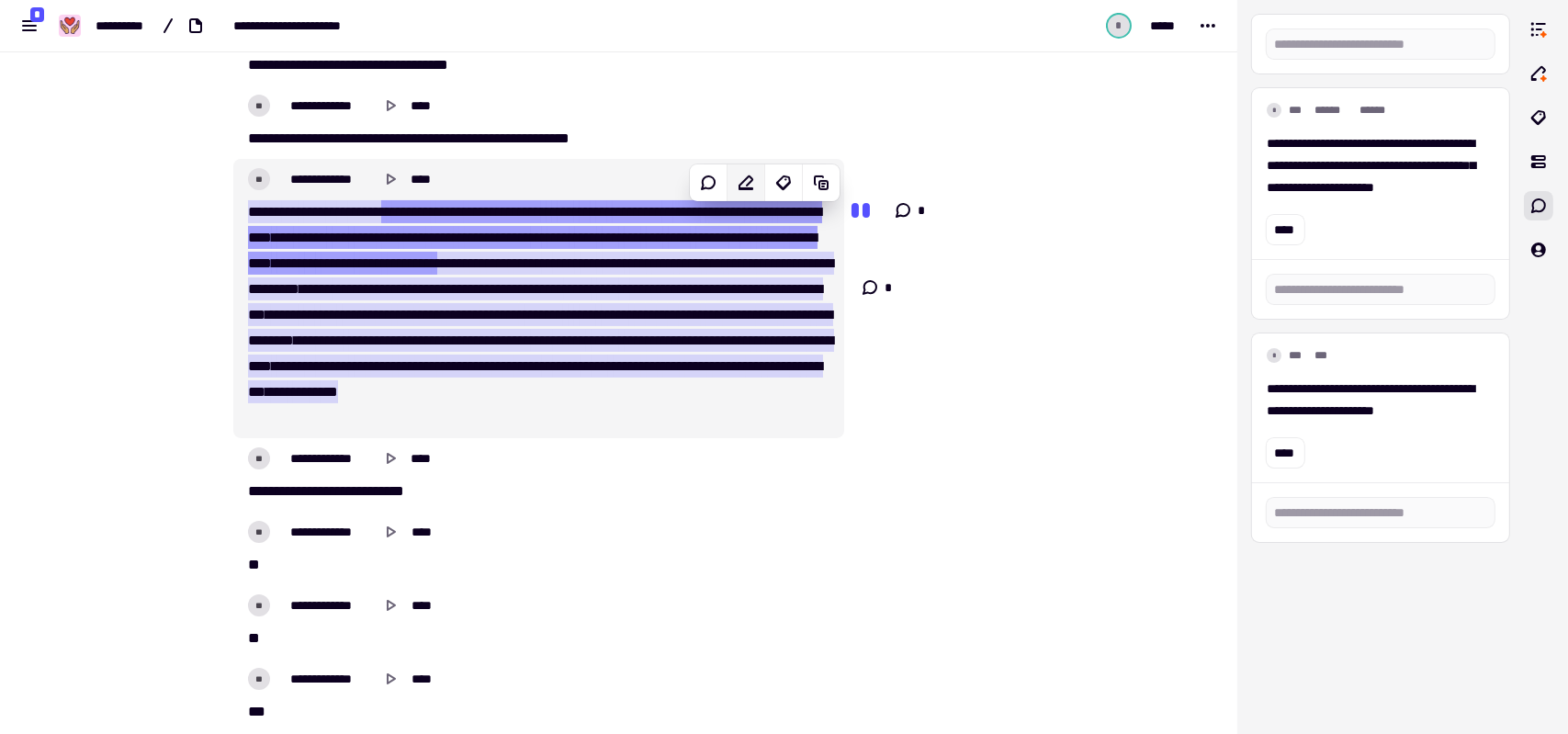 click 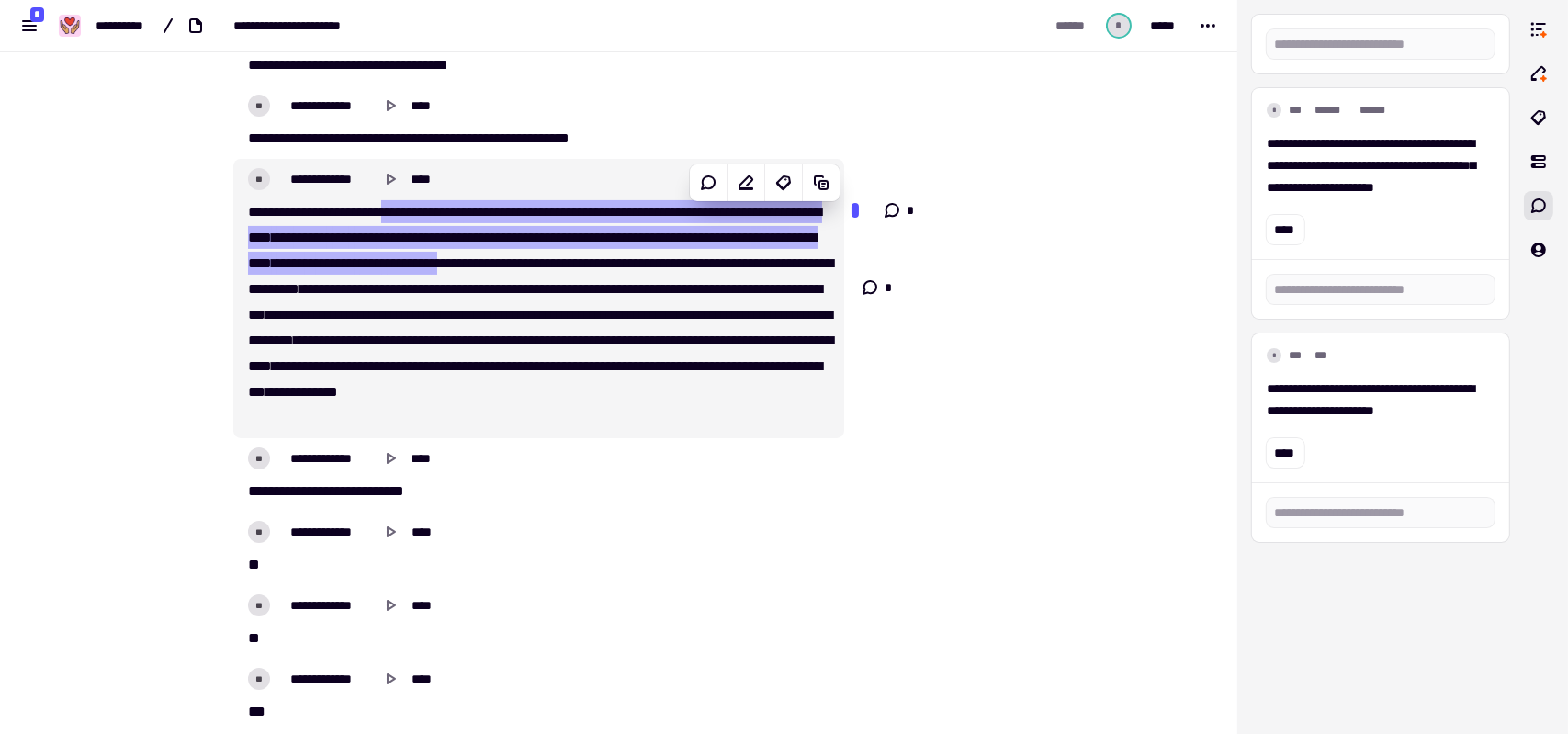 click on "********" at bounding box center [271, 340] 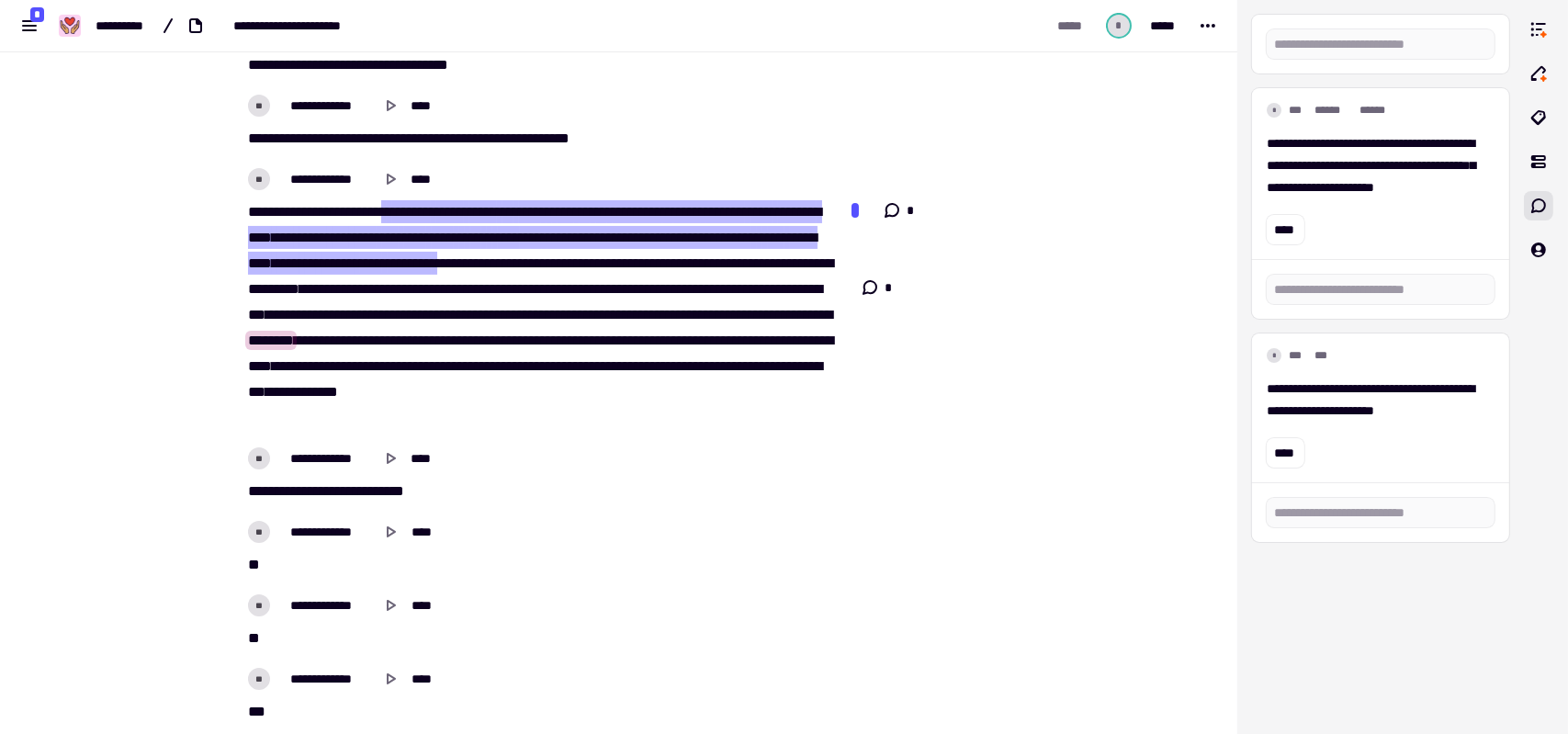 click on "***" at bounding box center [423, 288] 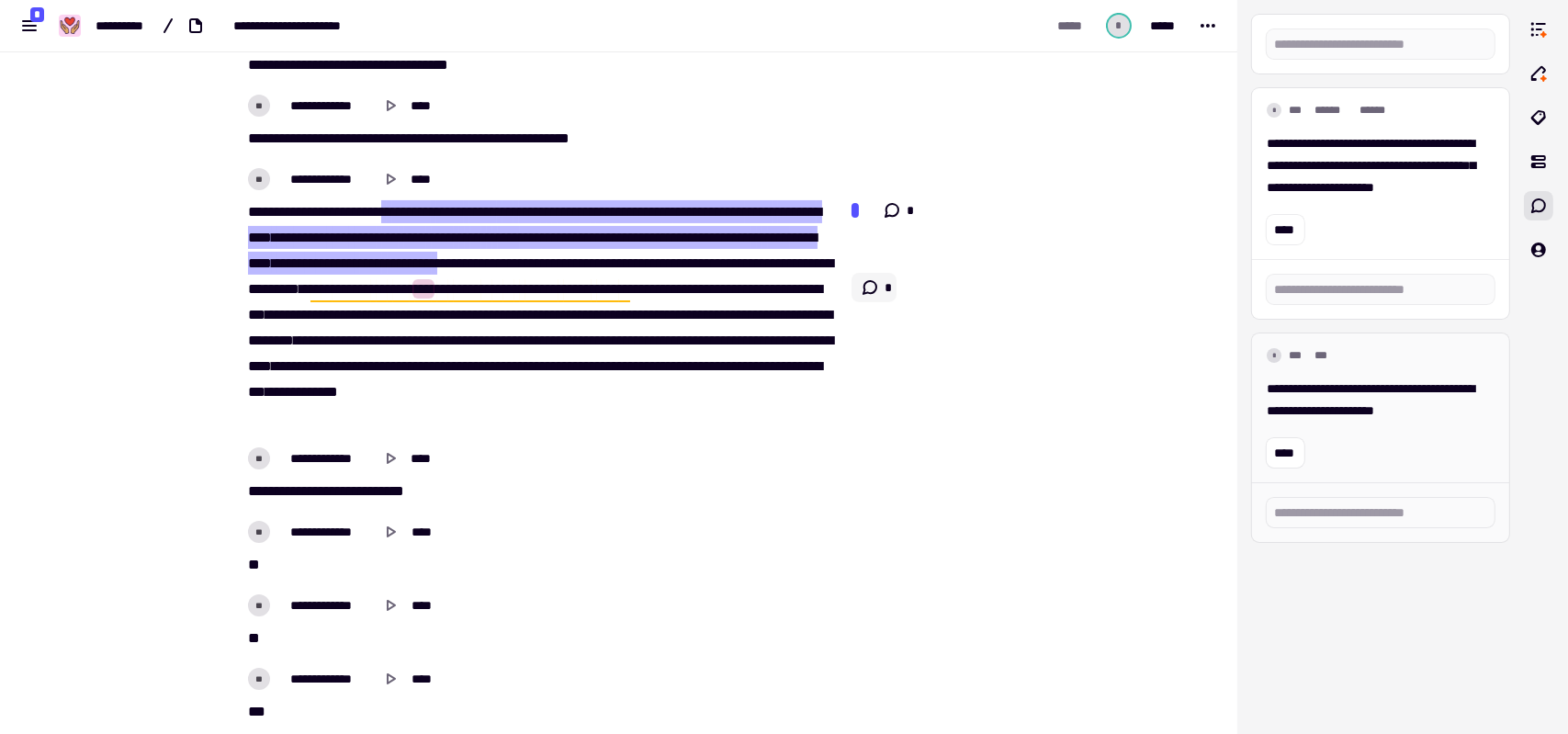 click 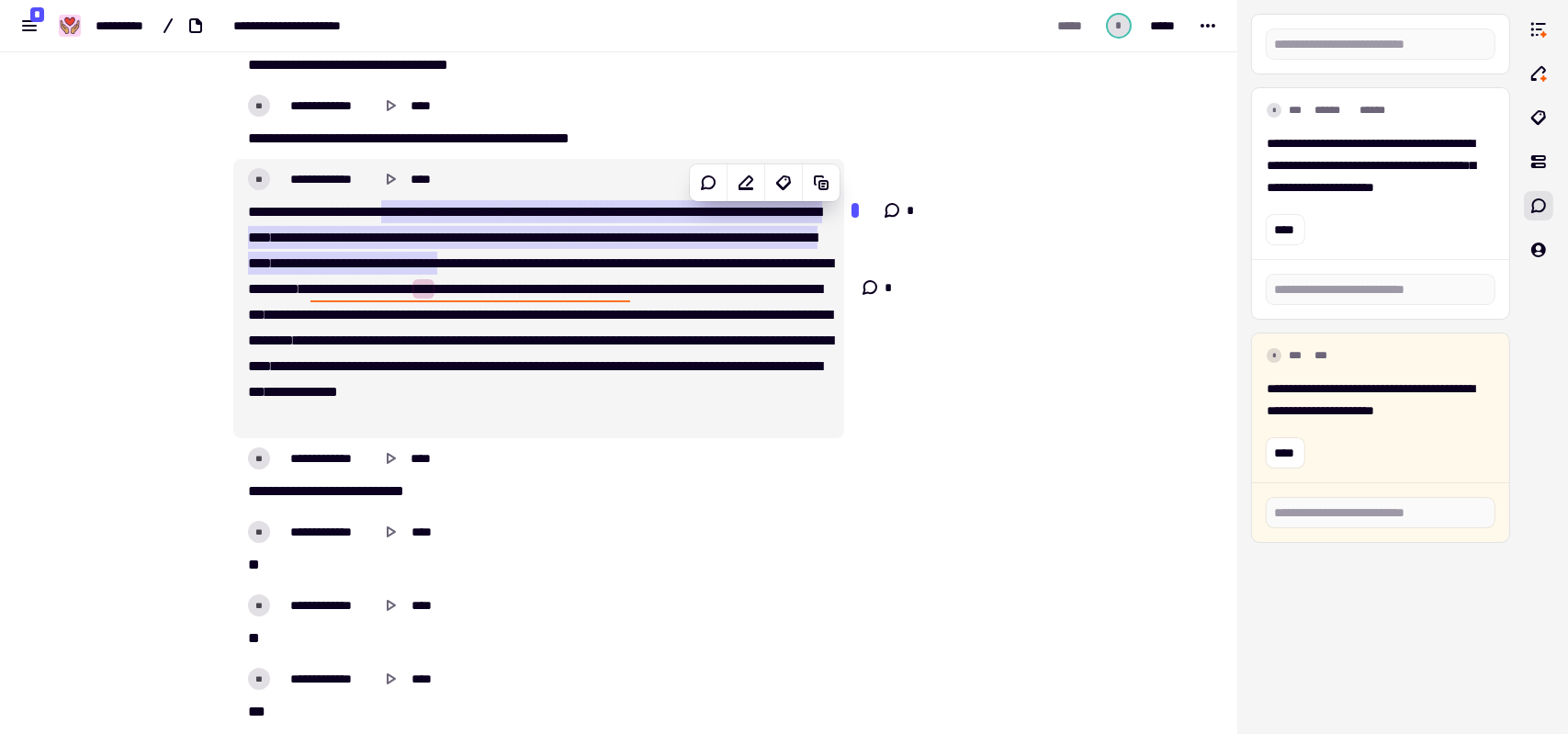 click 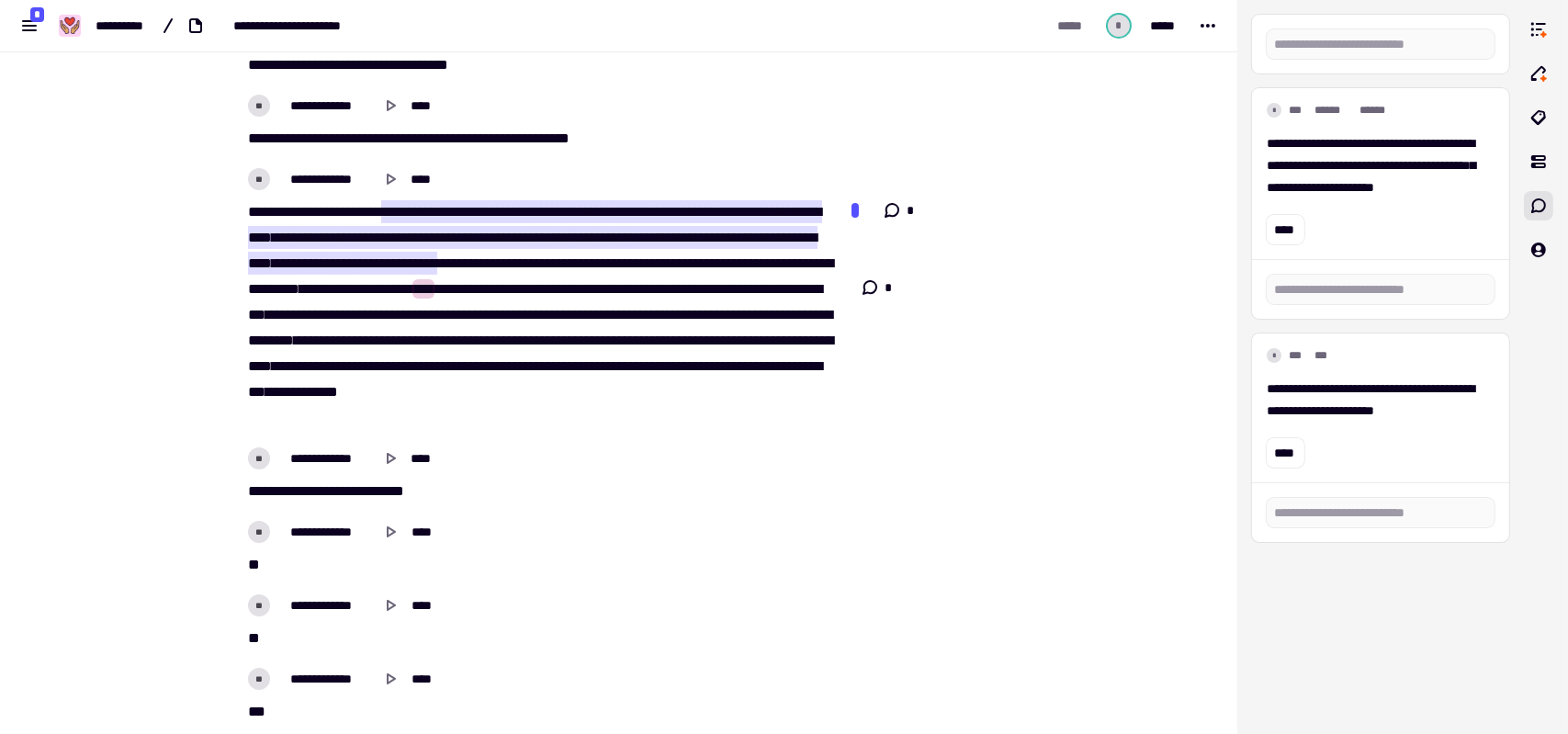 click on "*******" at bounding box center (352, 288) 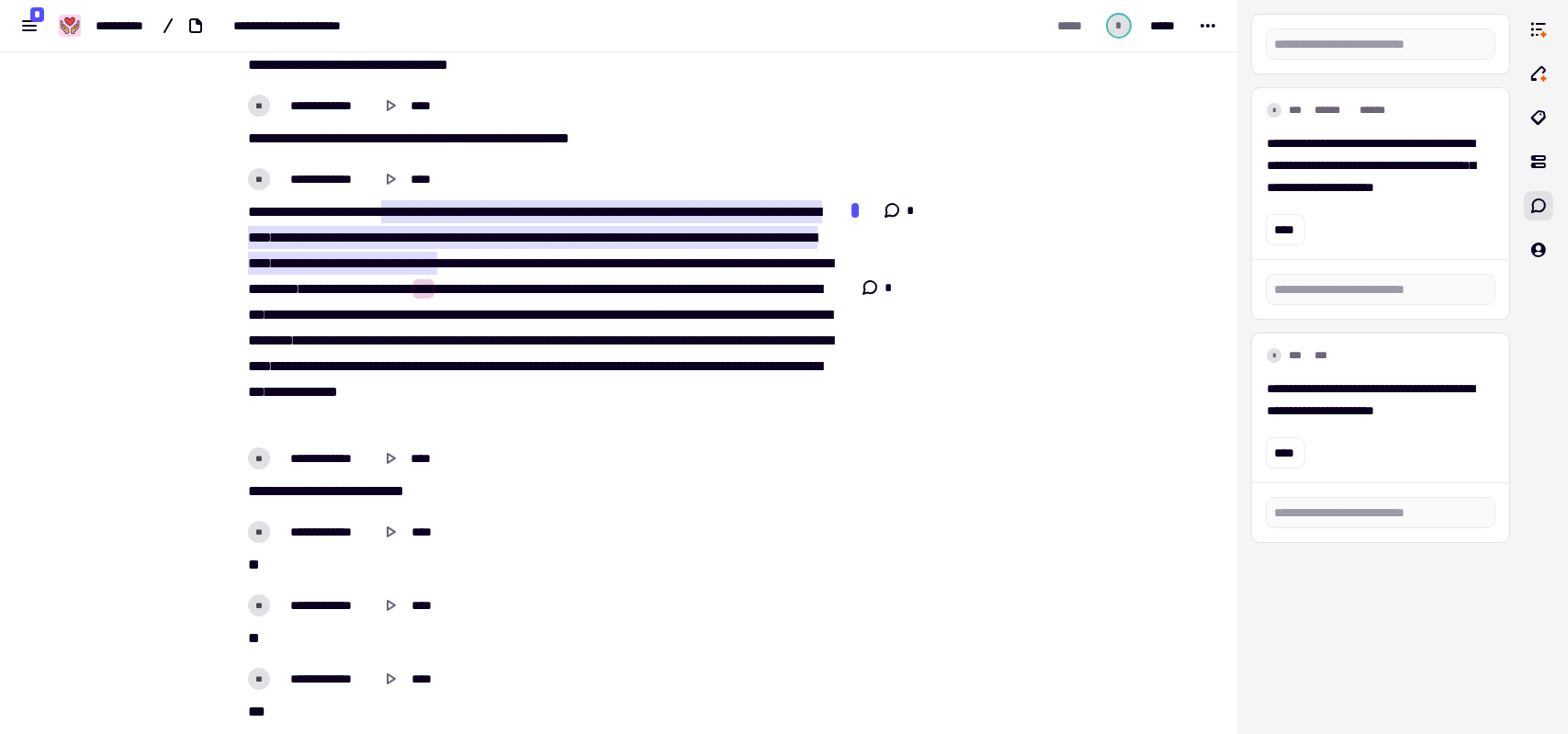 type on "*****" 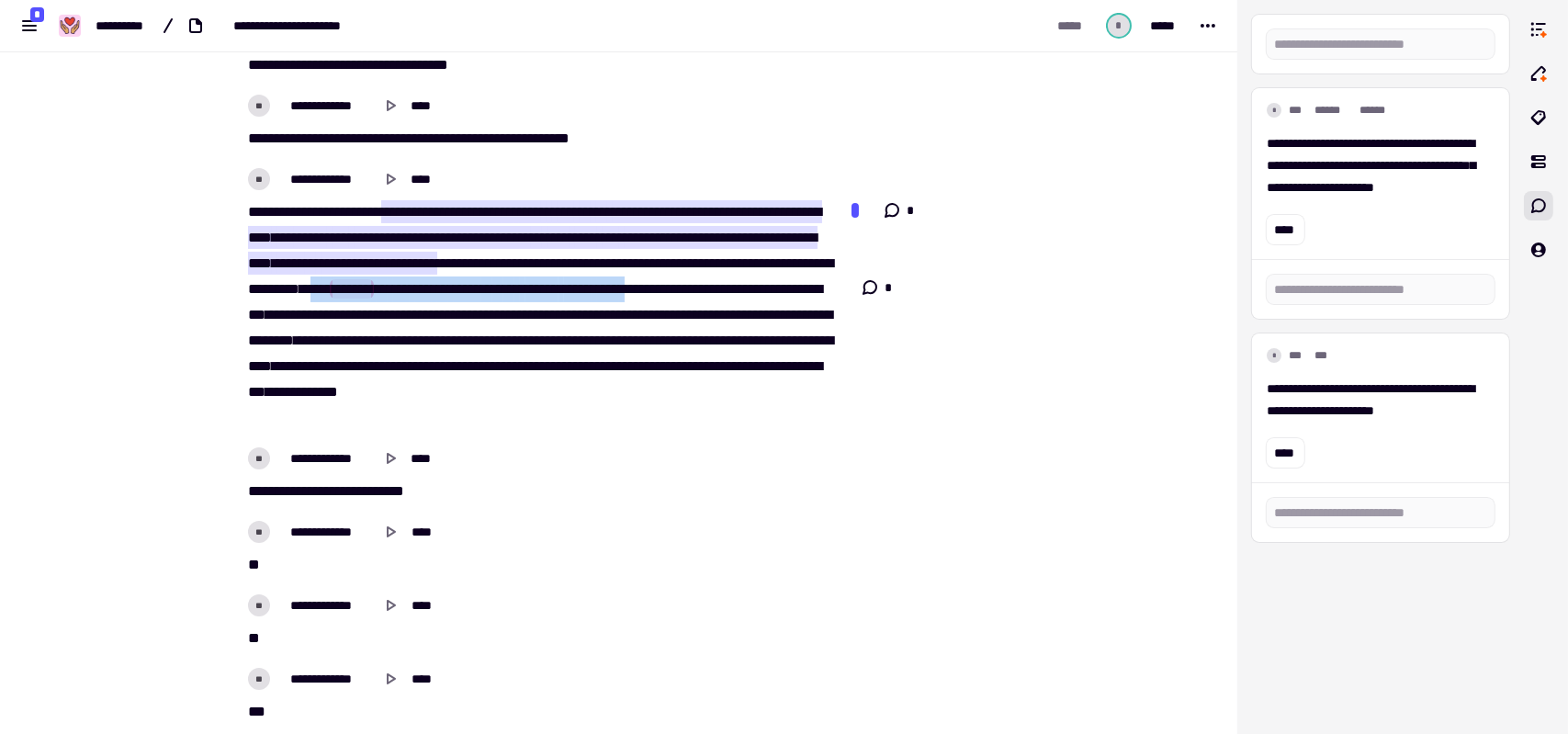 drag, startPoint x: 598, startPoint y: 287, endPoint x: 357, endPoint y: 311, distance: 242.19207 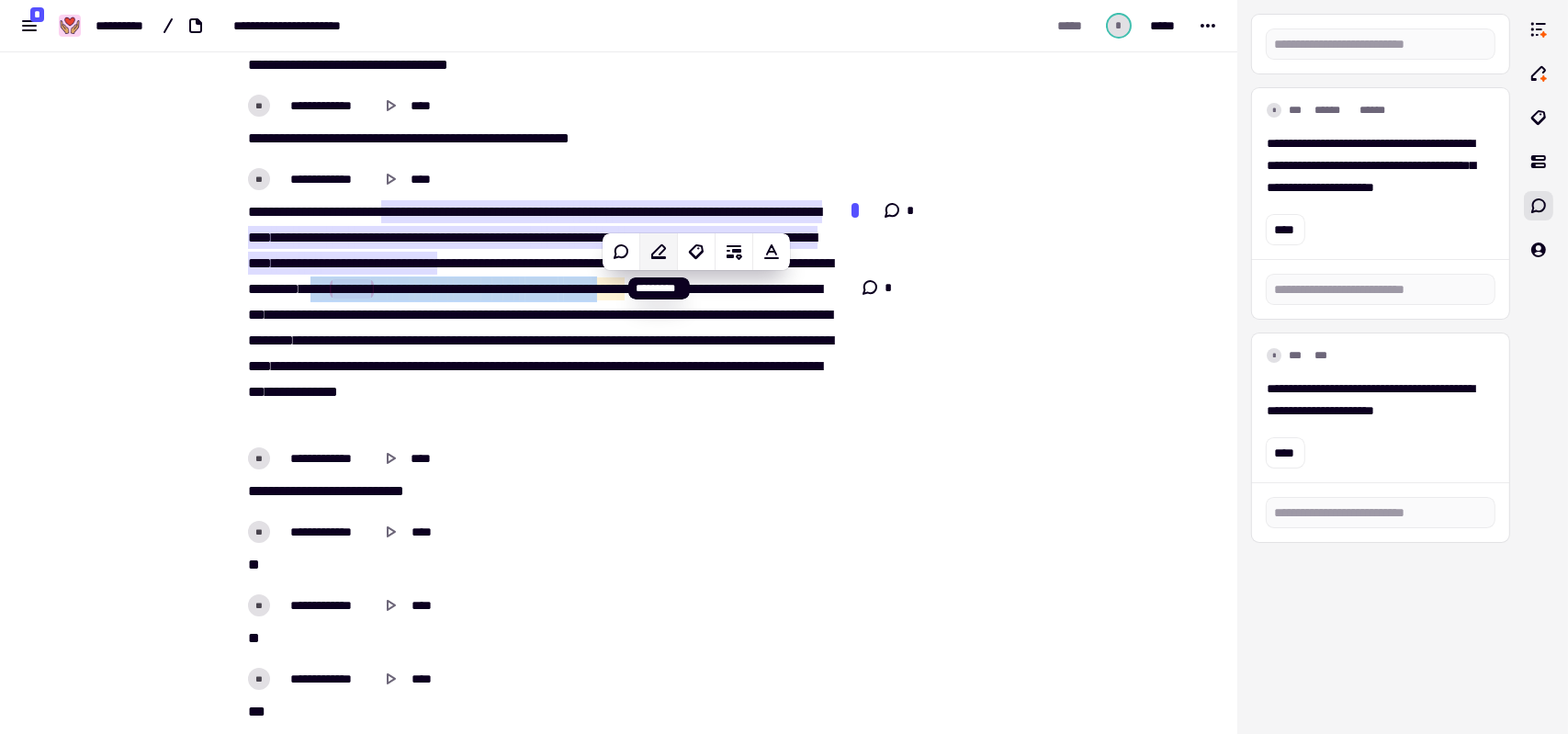 click 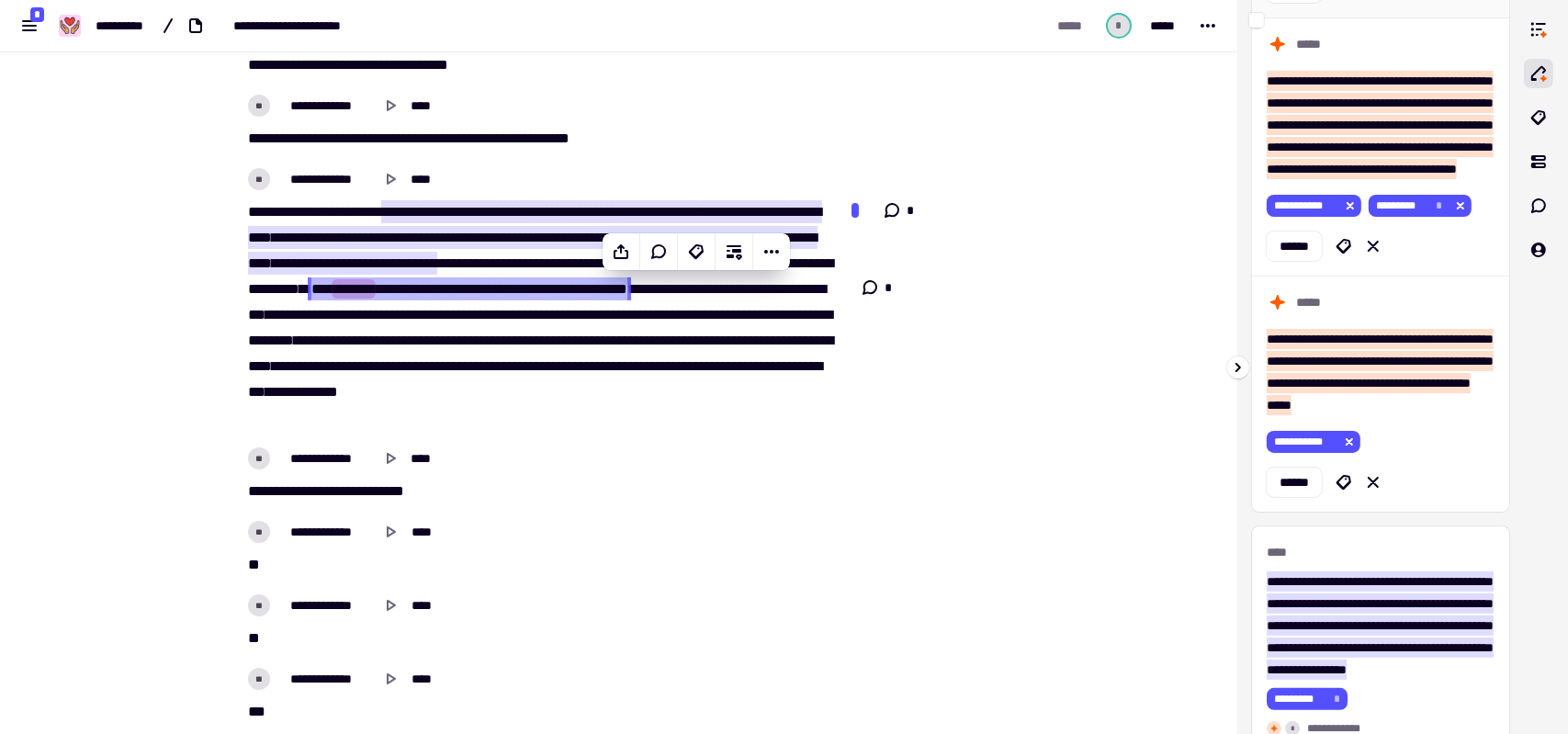 scroll, scrollTop: 1738, scrollLeft: 0, axis: vertical 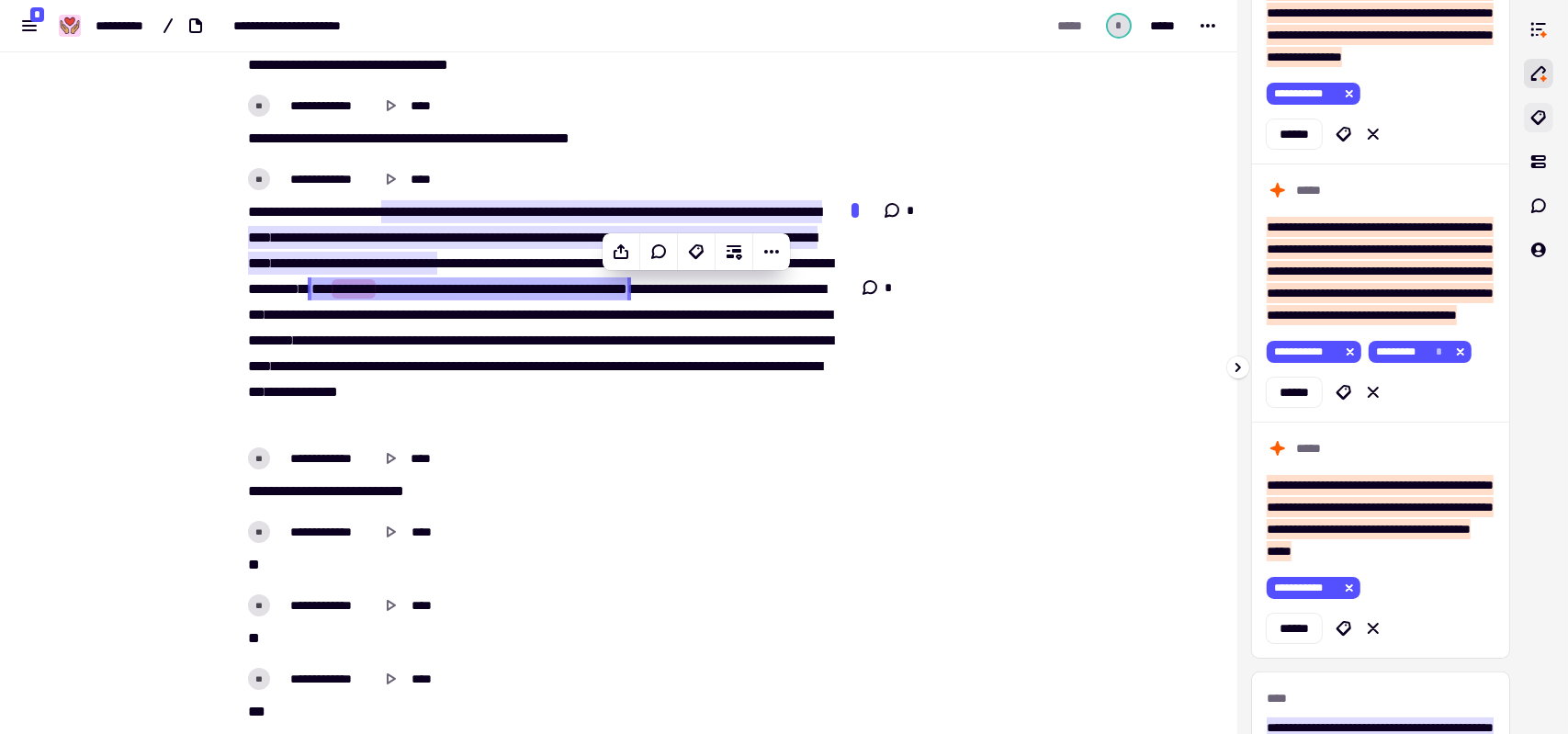 click 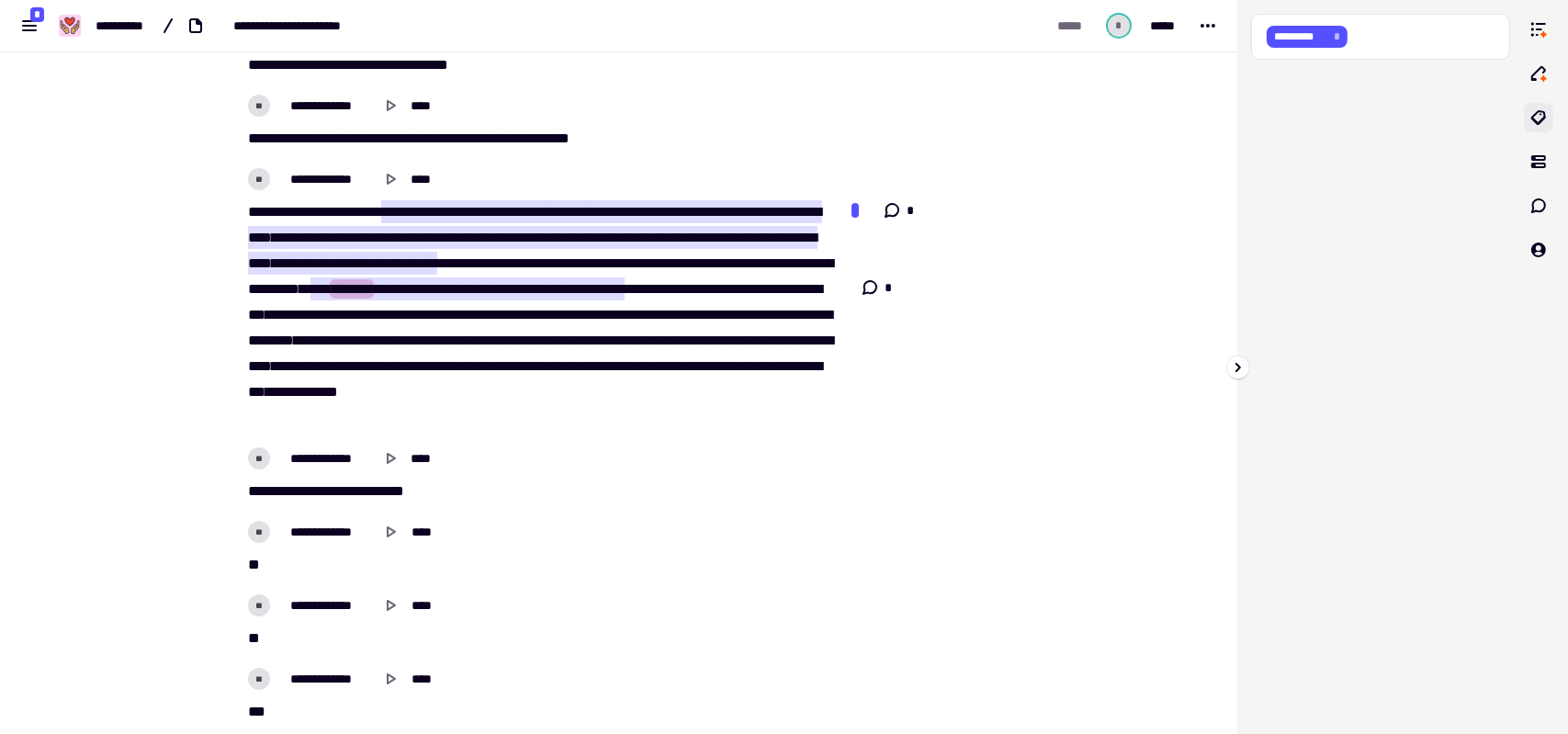 scroll, scrollTop: 0, scrollLeft: 0, axis: both 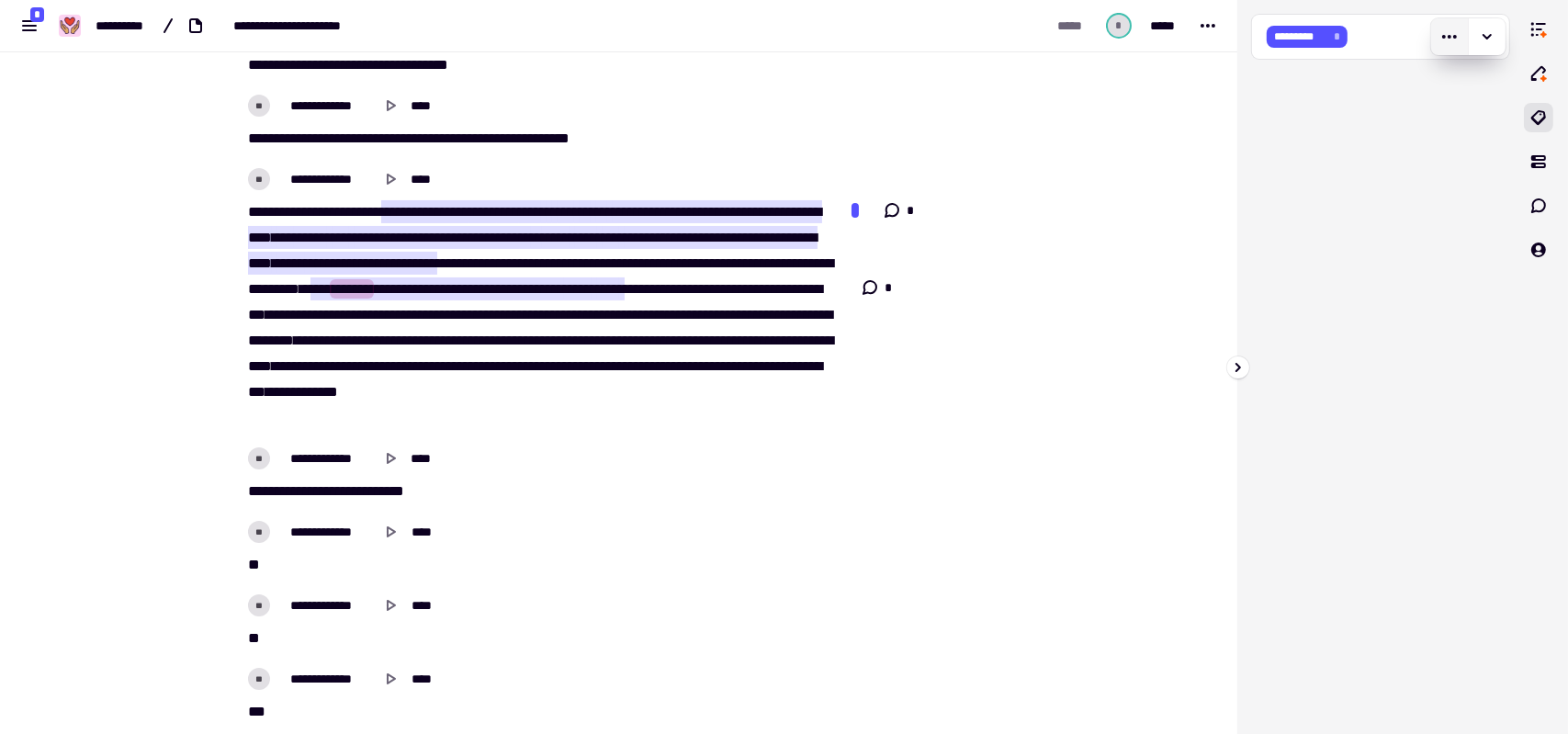 click 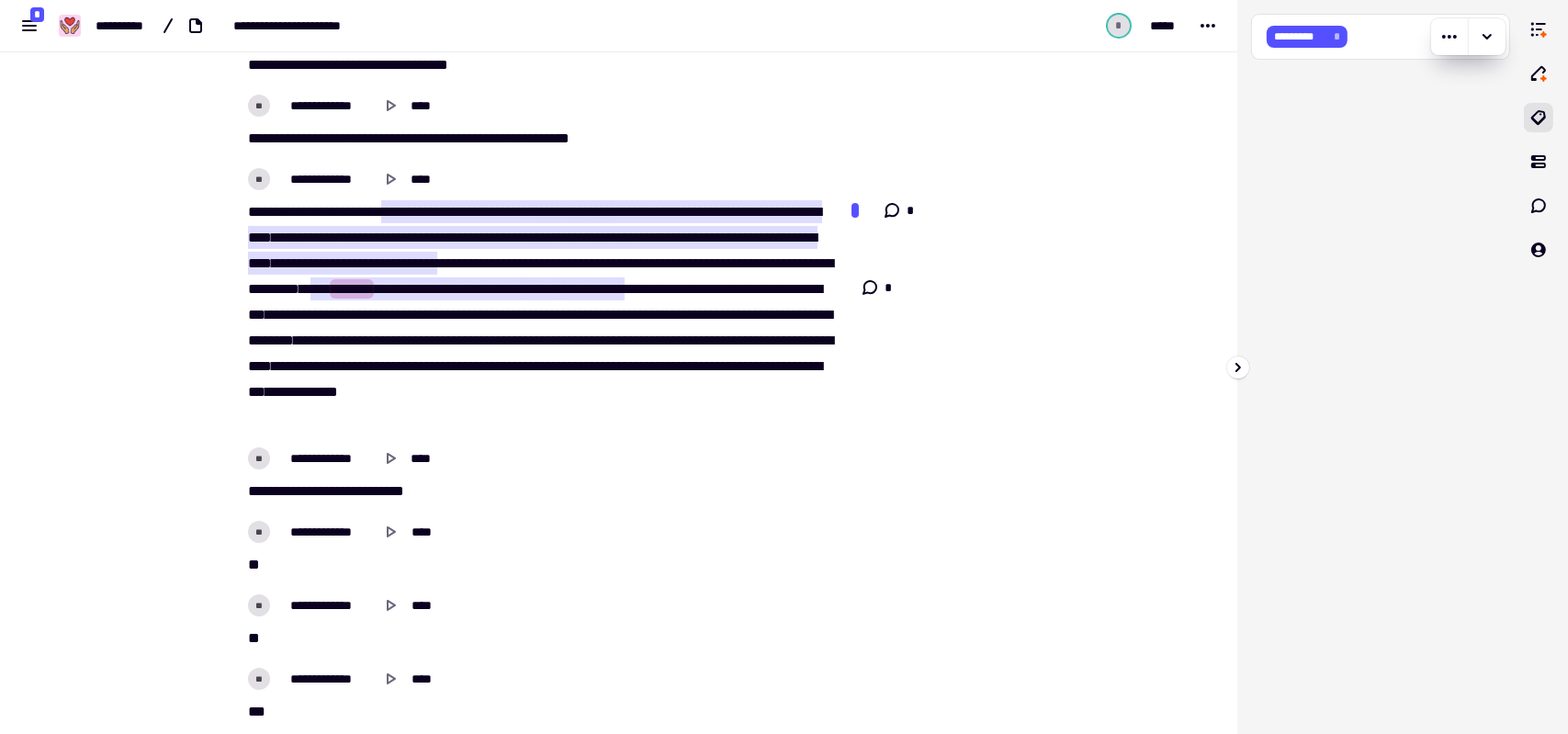 click 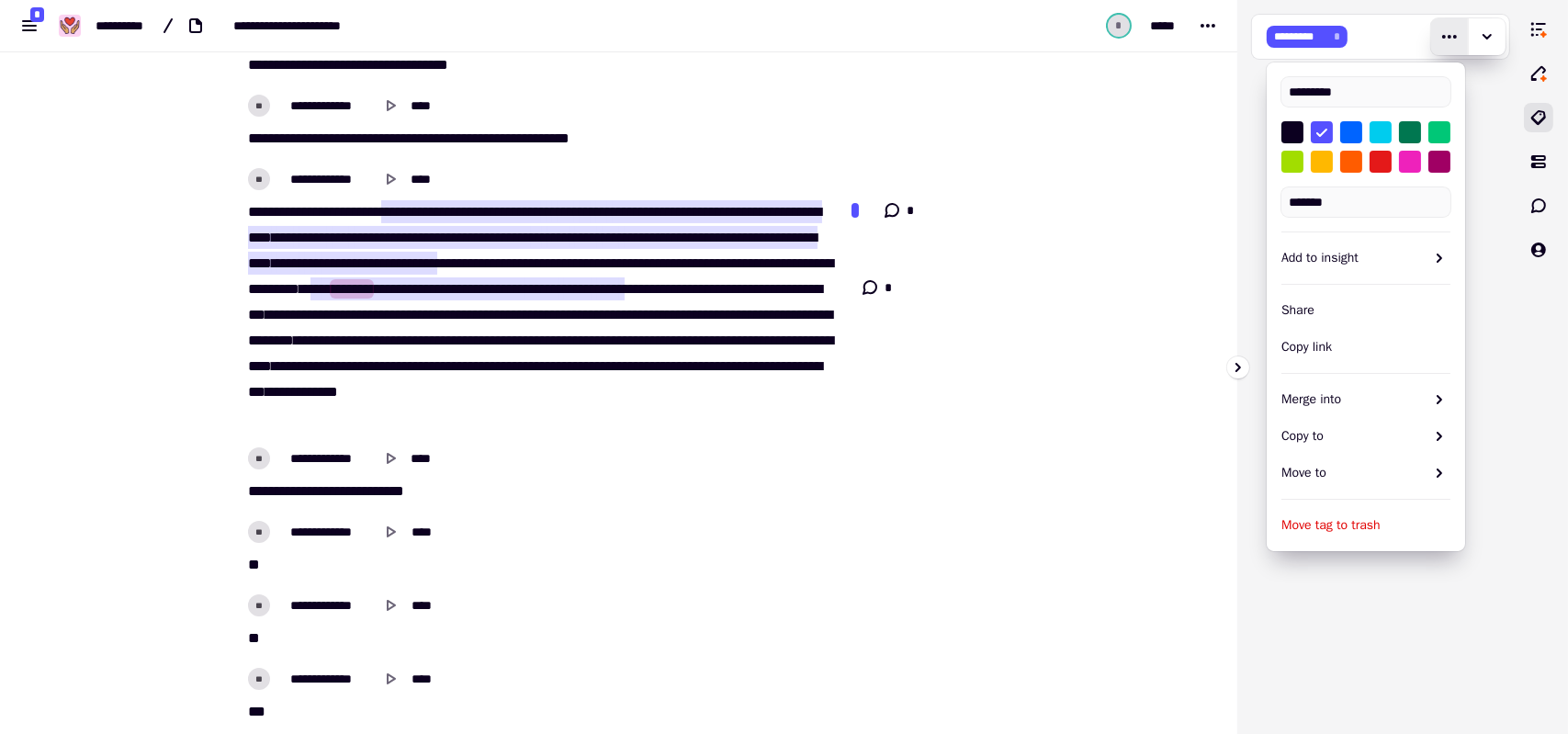 click at bounding box center [1381, 162] 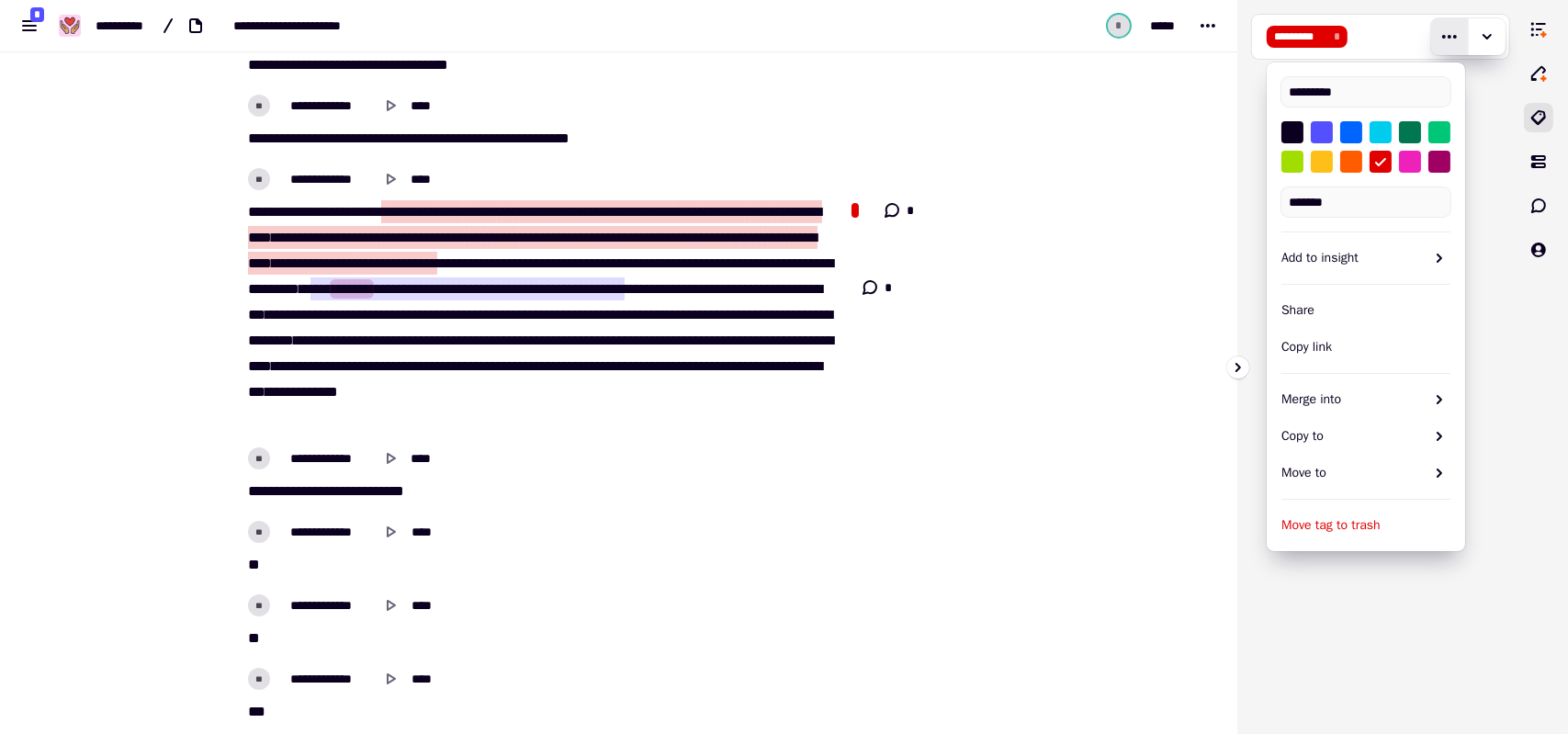 click at bounding box center [1322, 162] 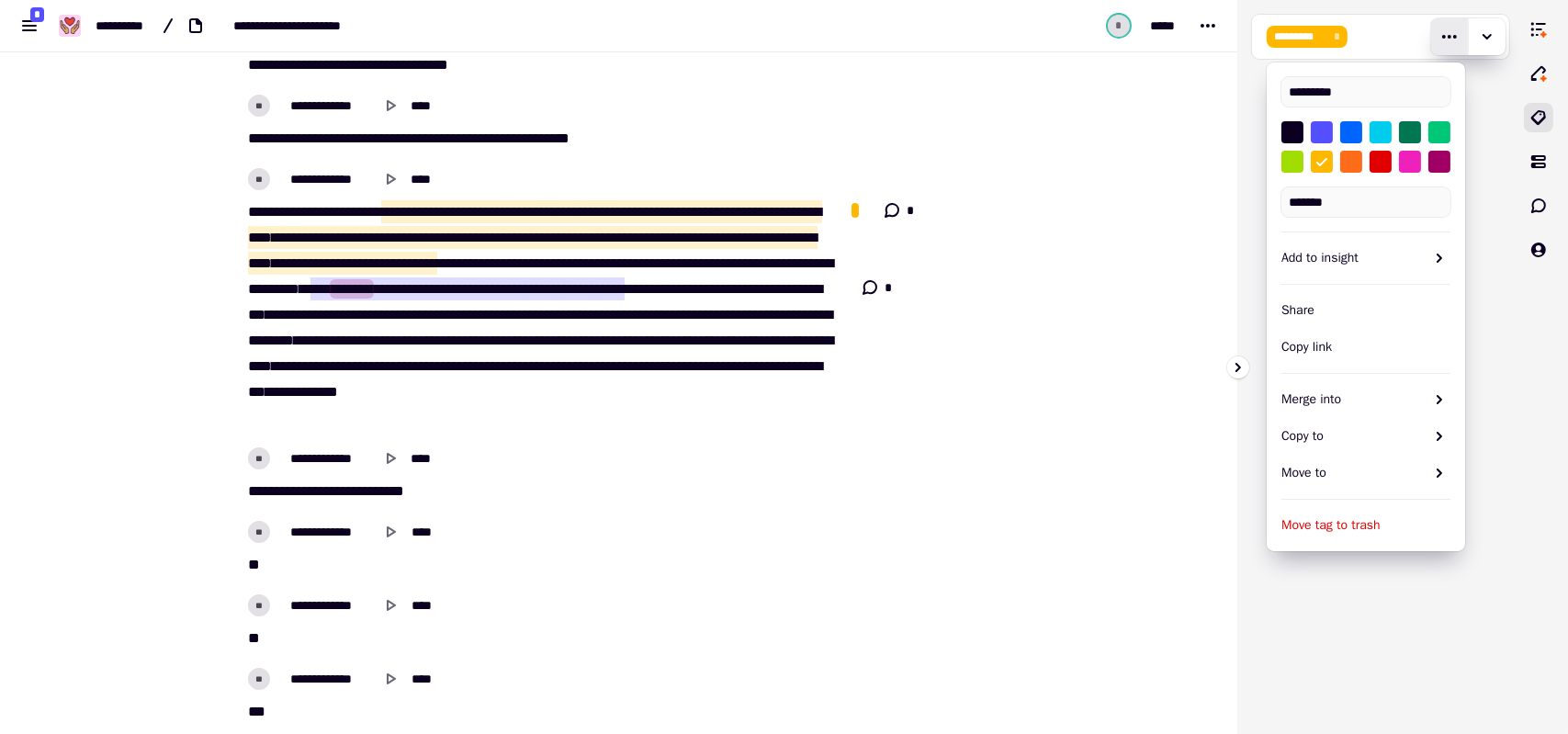 click at bounding box center [1351, 162] 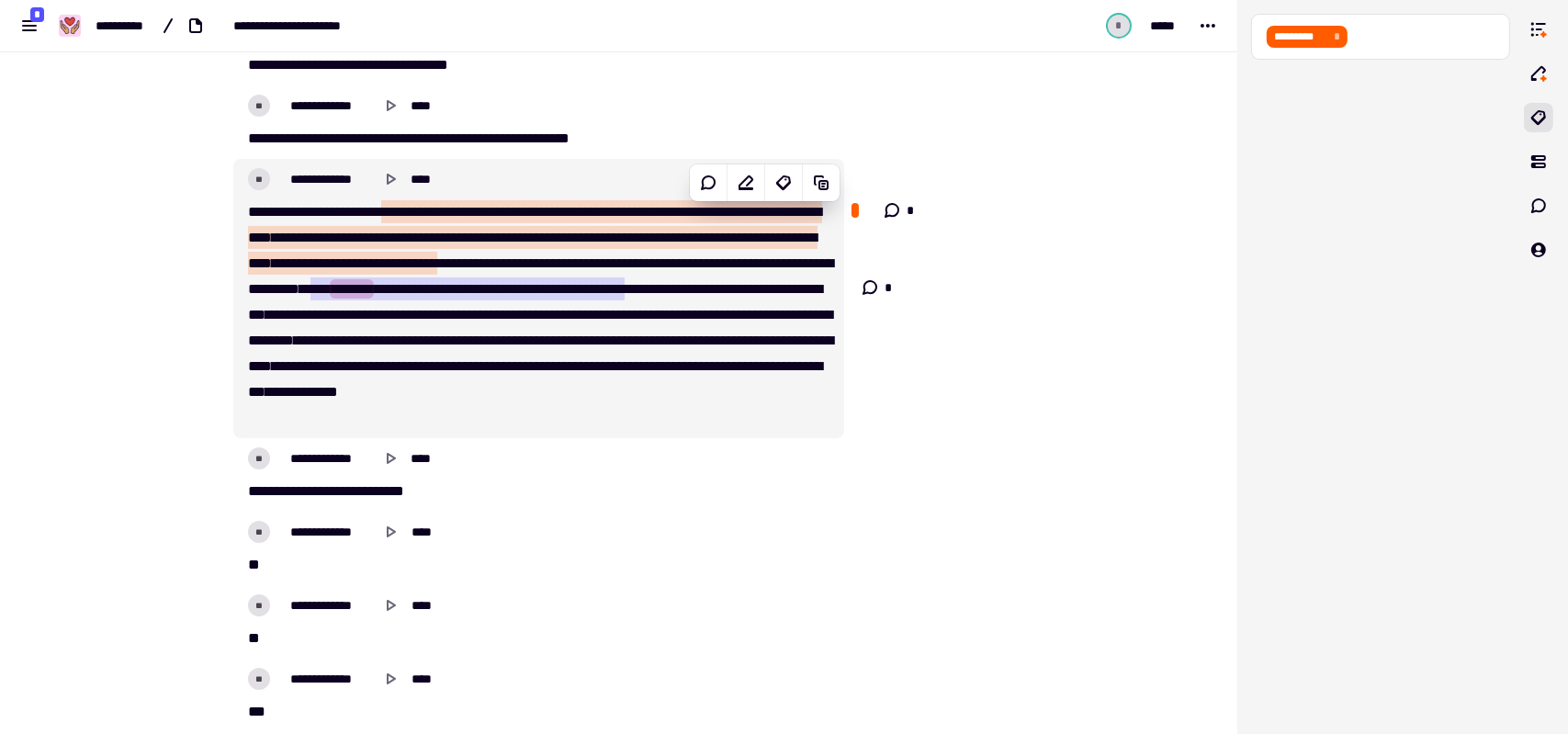 click on "***" at bounding box center (423, 288) 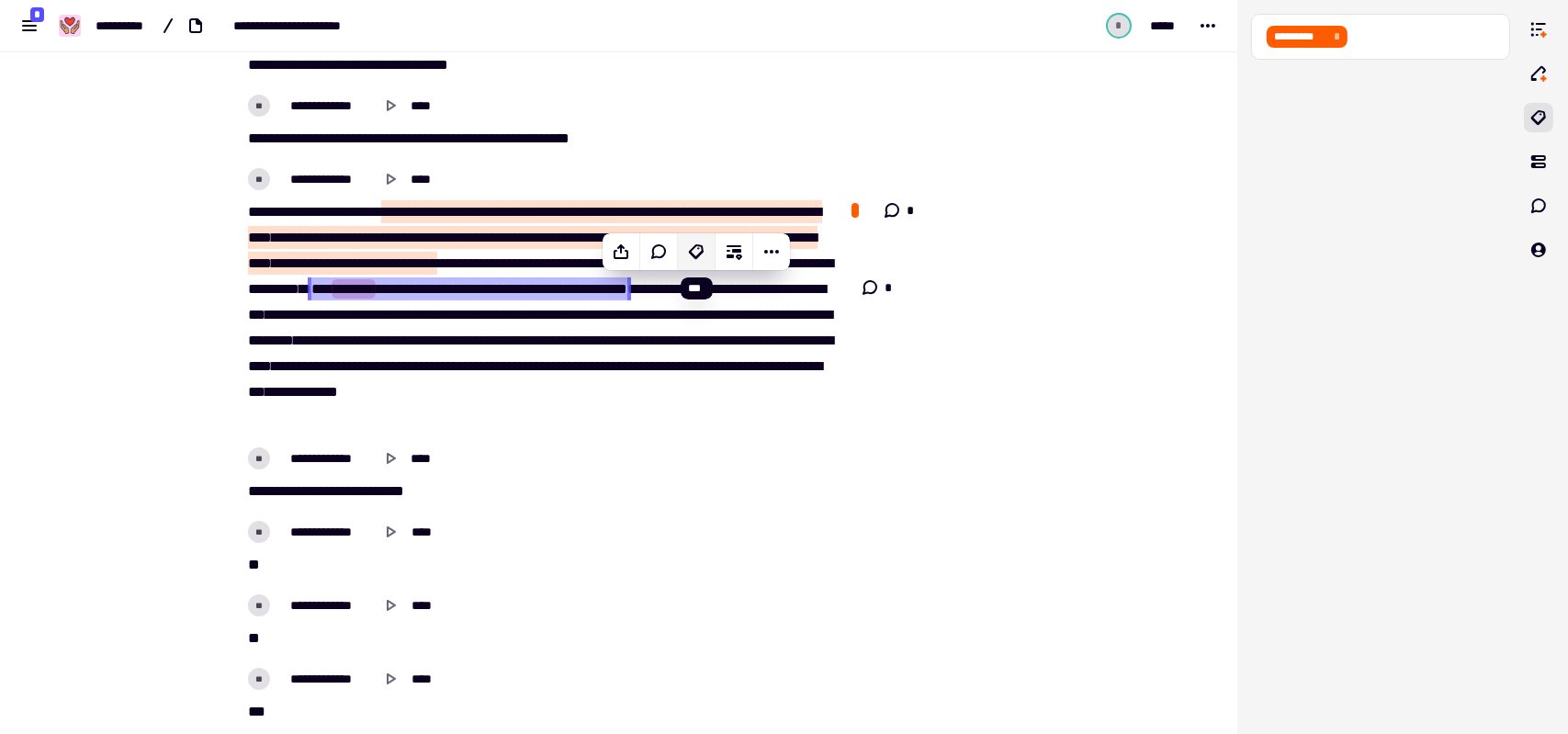 click 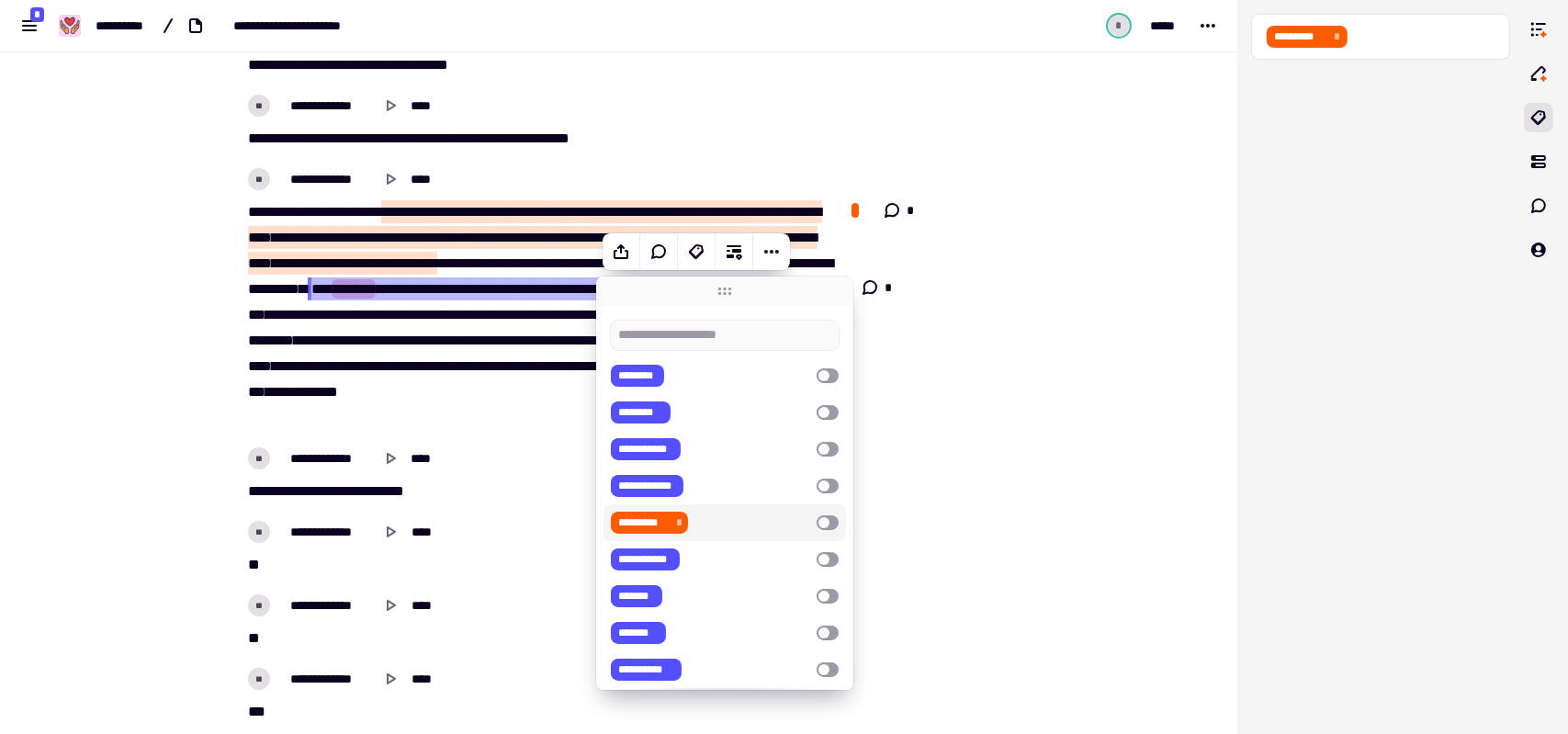 click on "*********" at bounding box center (643, 523) 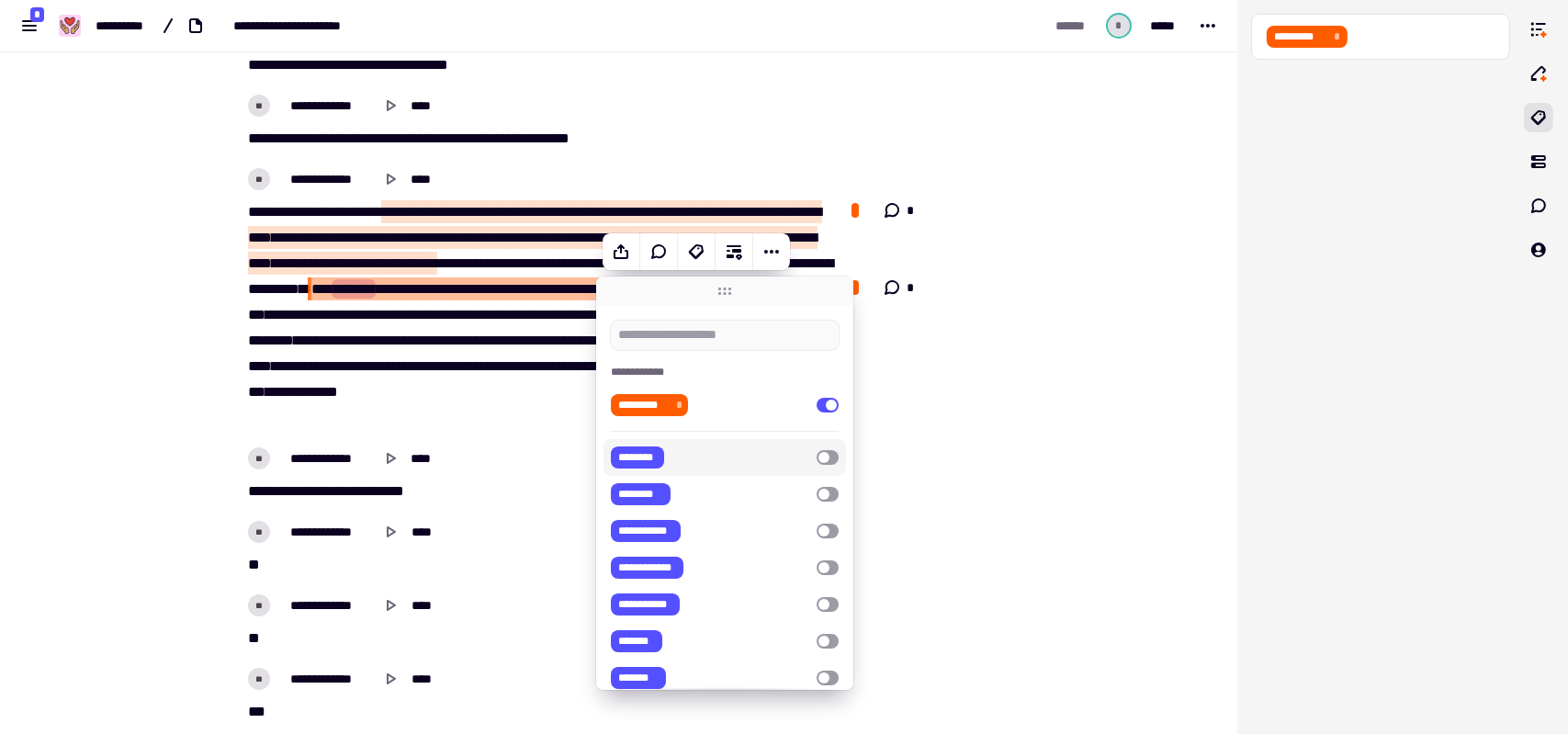 click on "* *" at bounding box center (937, 3136) 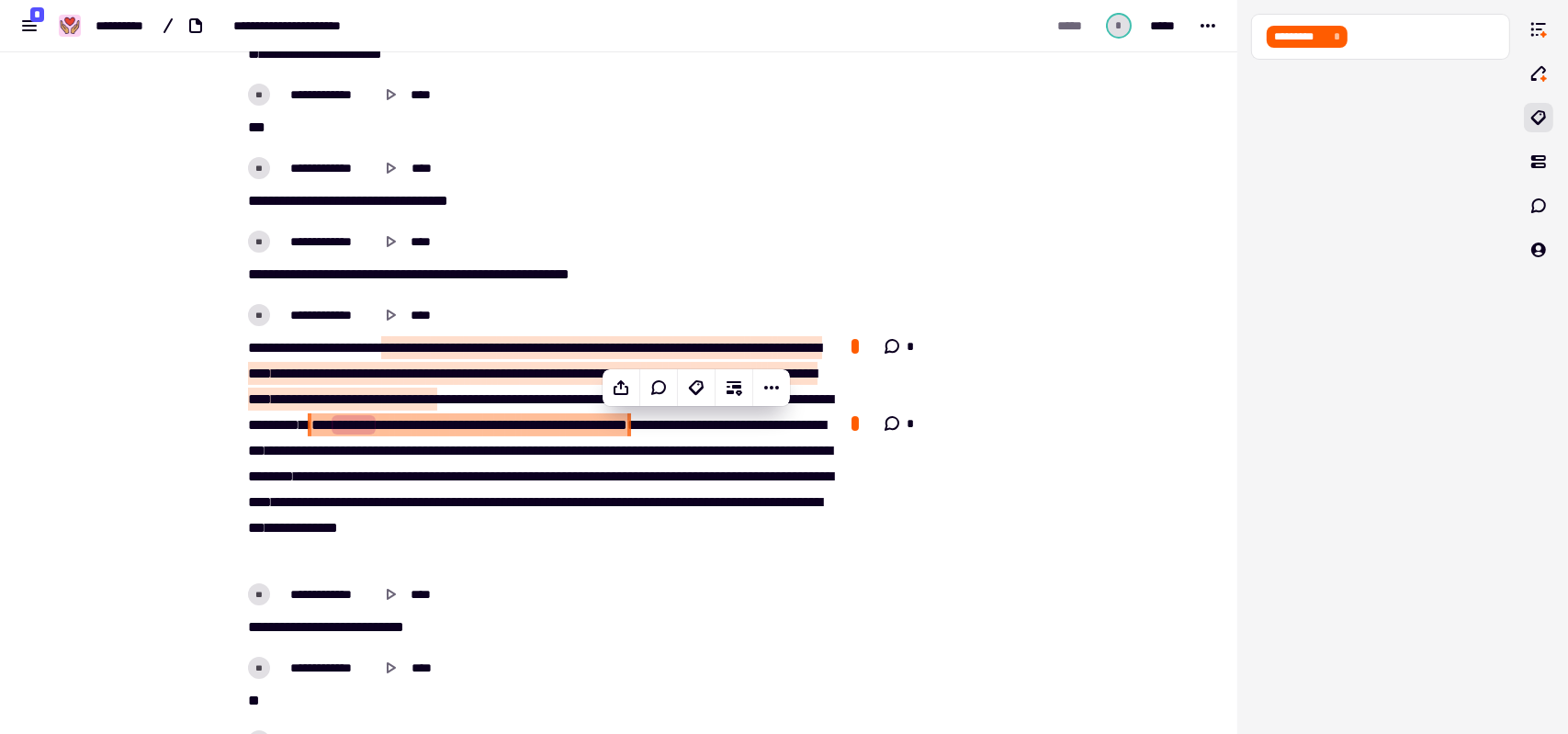 scroll, scrollTop: 698, scrollLeft: 0, axis: vertical 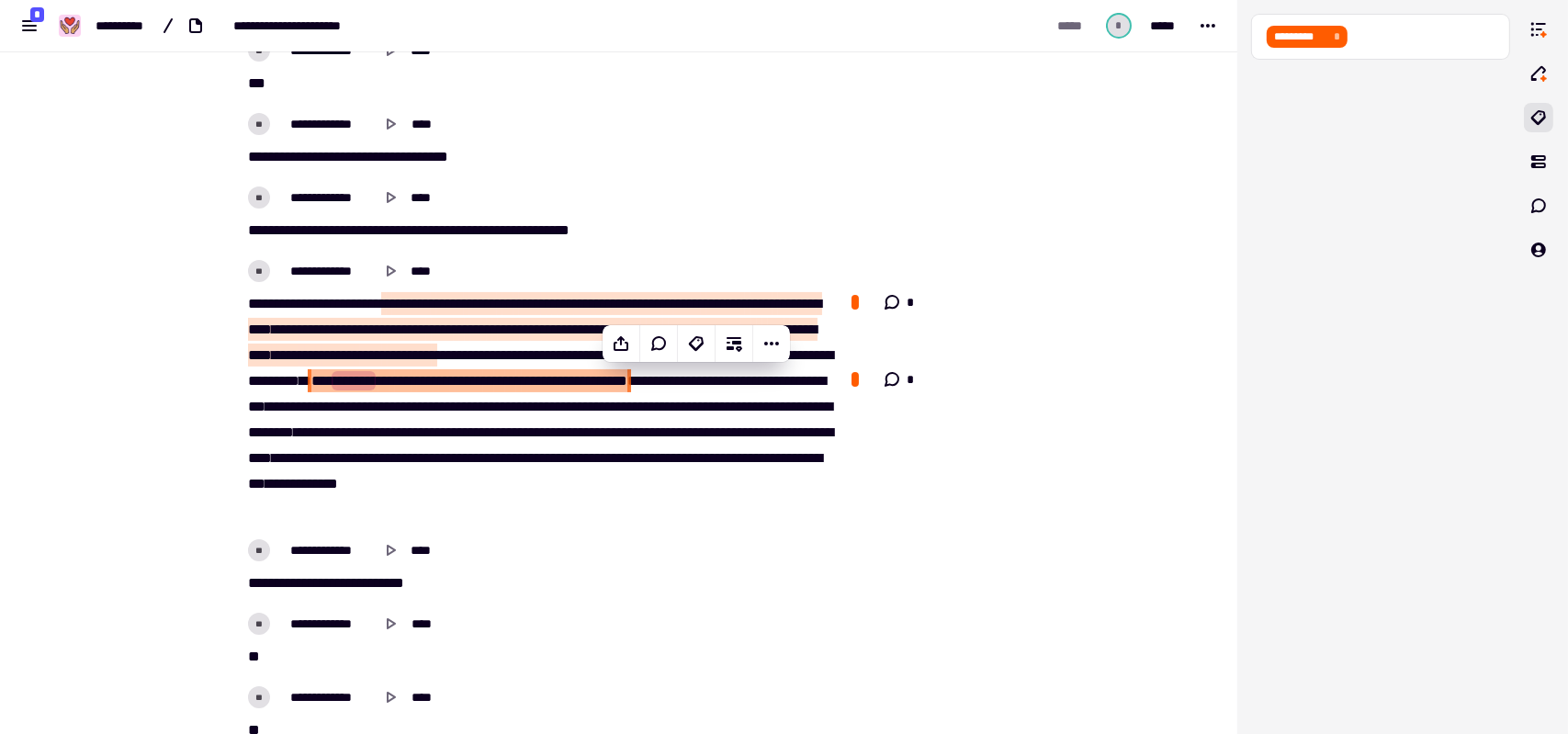 click on "*****" at bounding box center (666, 432) 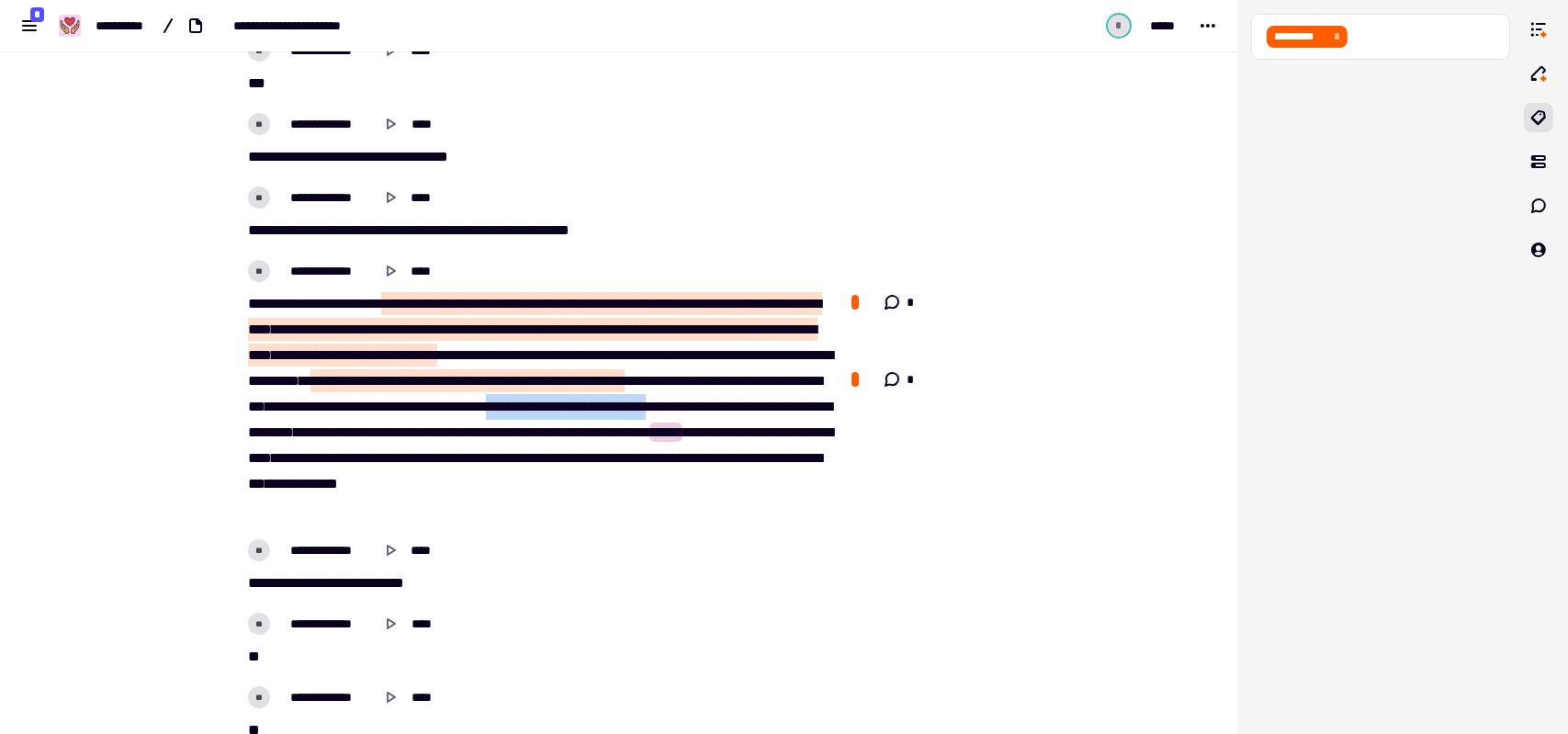 drag, startPoint x: 290, startPoint y: 429, endPoint x: 468, endPoint y: 425, distance: 178.04494 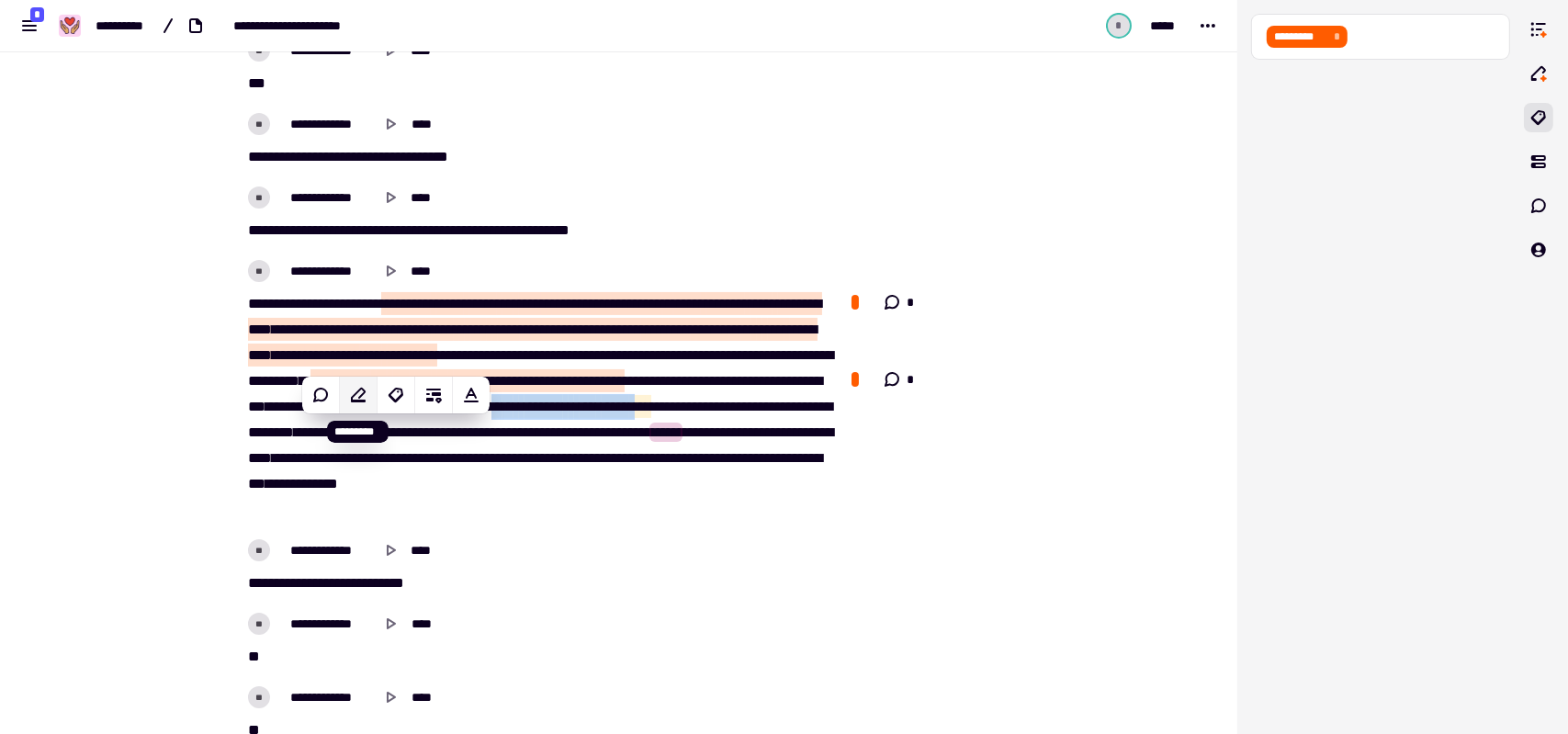 click 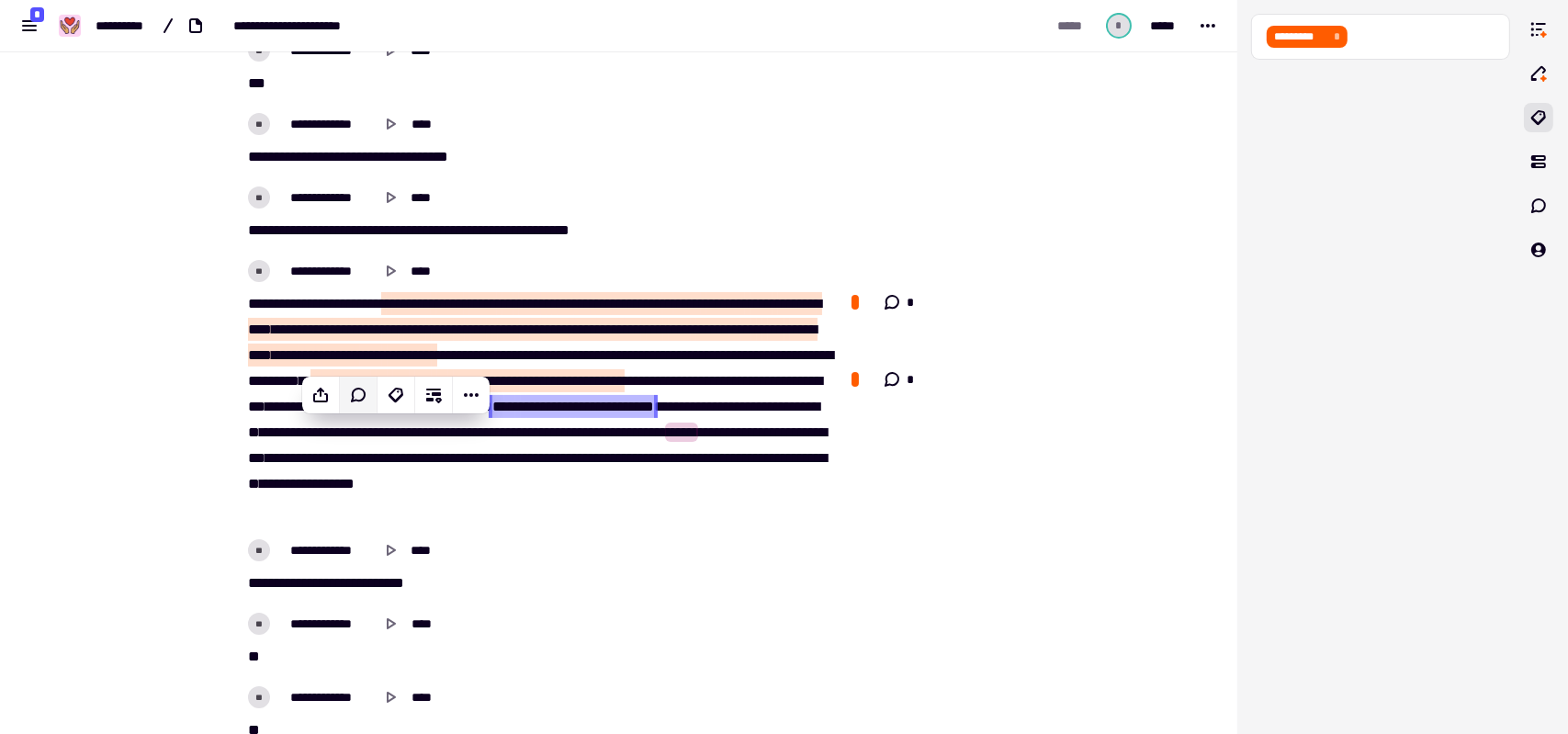 click 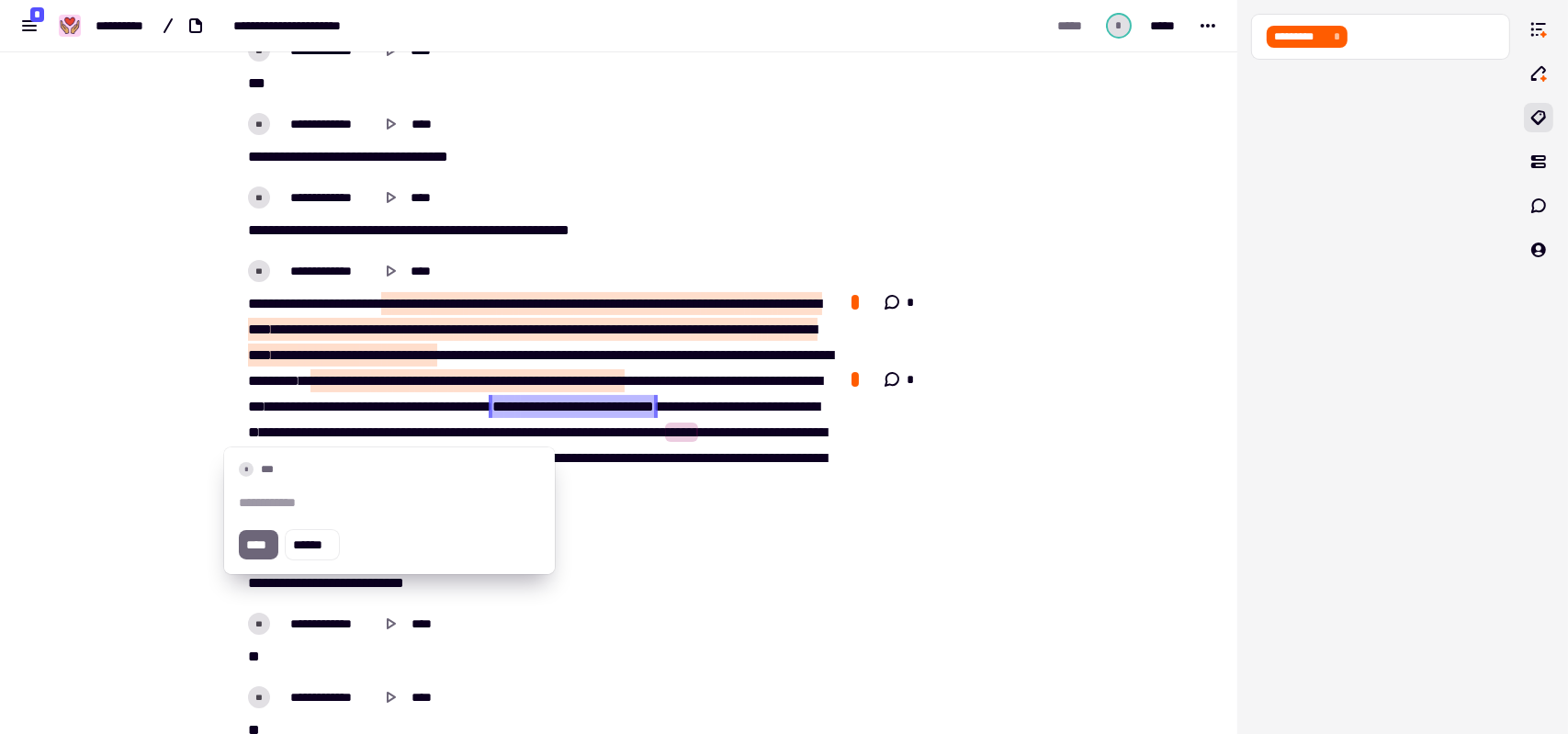 type 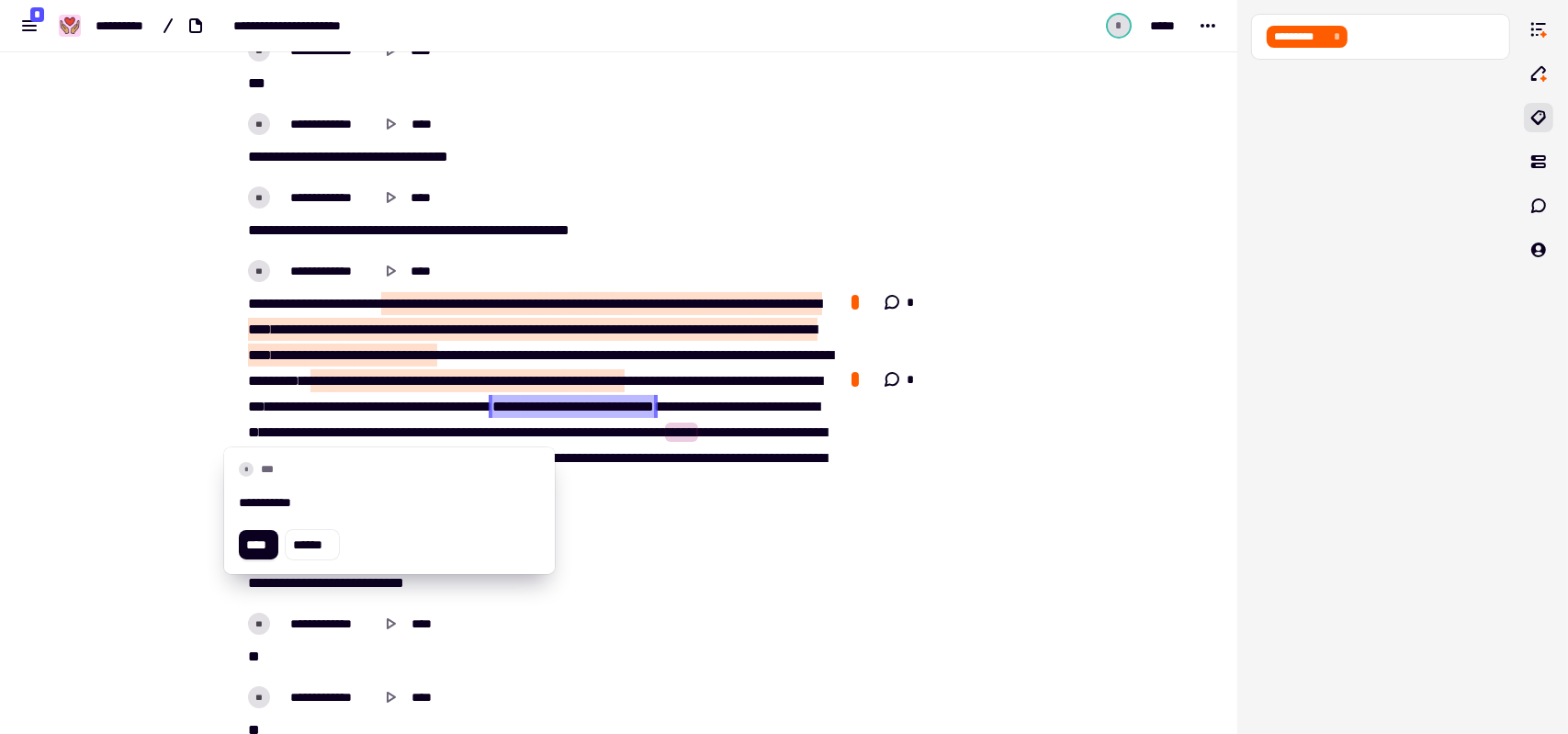 click on "**********" at bounding box center [389, 503] 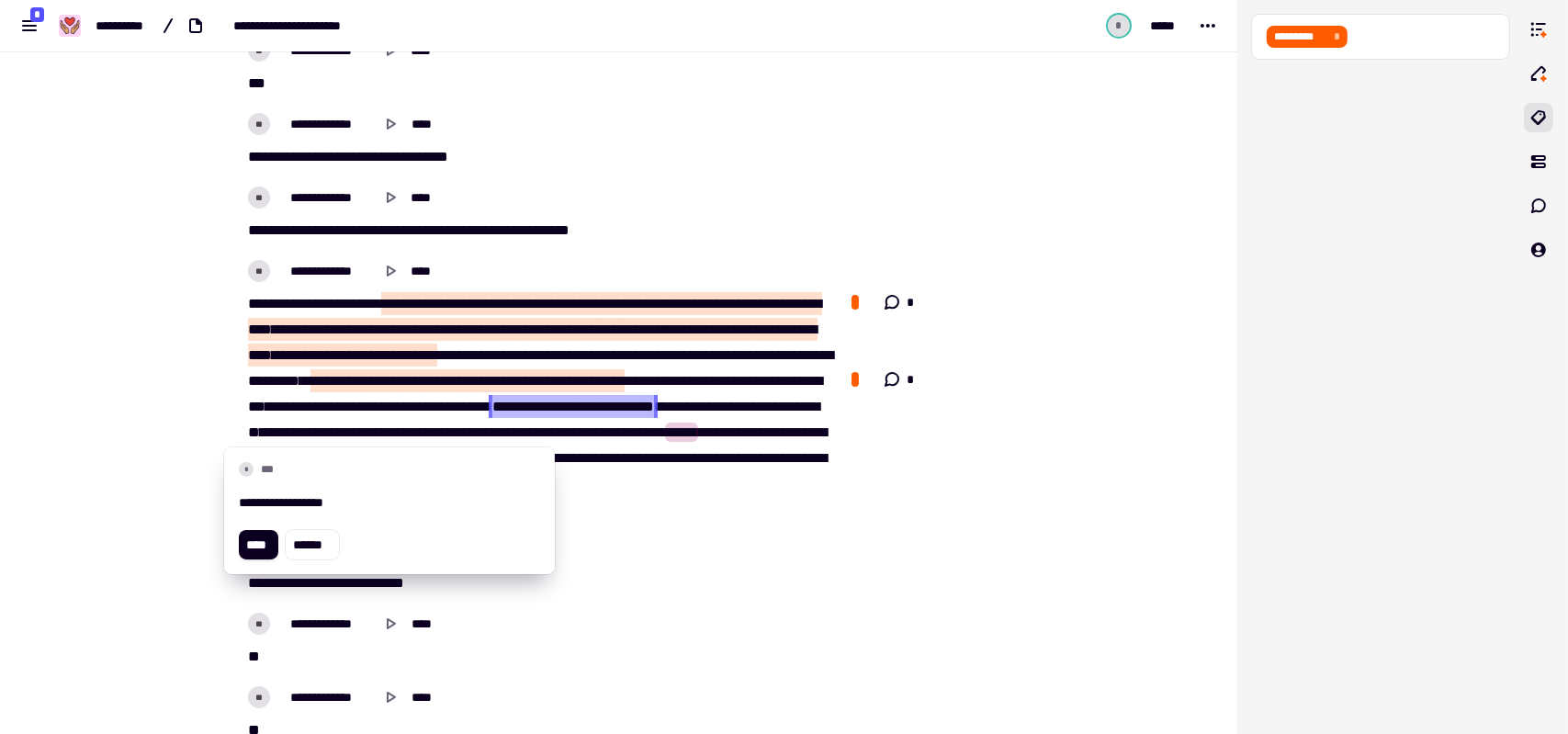 click on "**********" at bounding box center [389, 503] 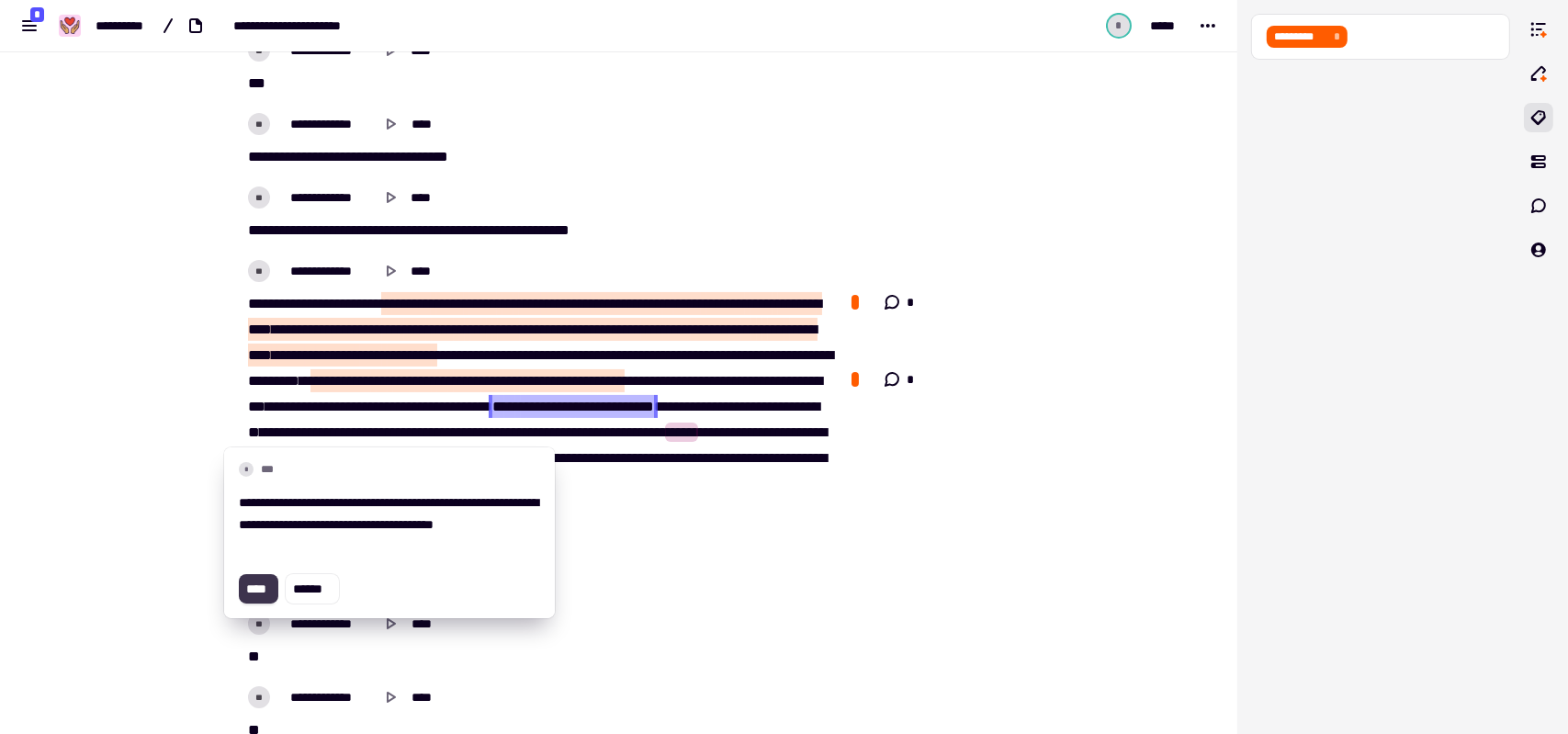 click on "****" 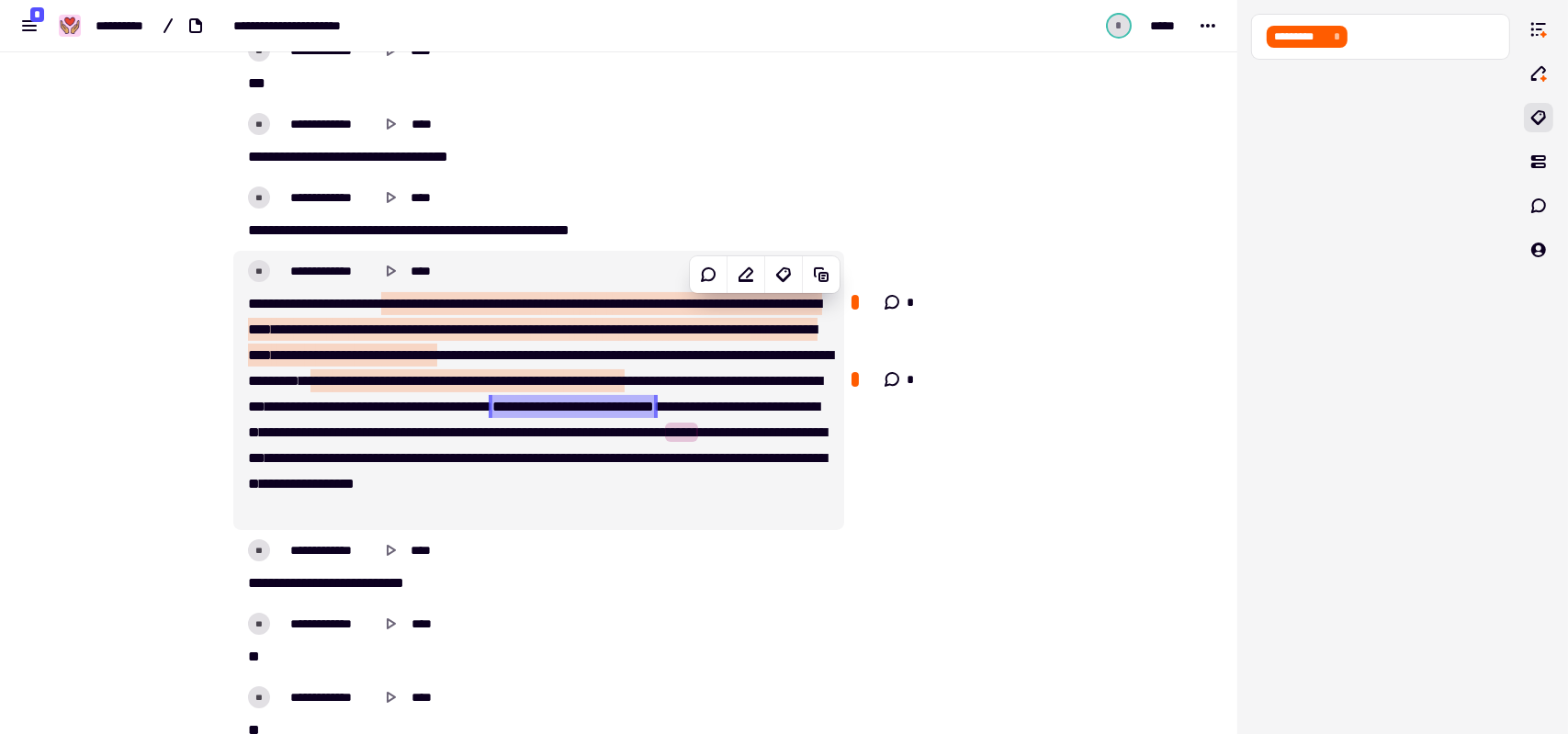 click 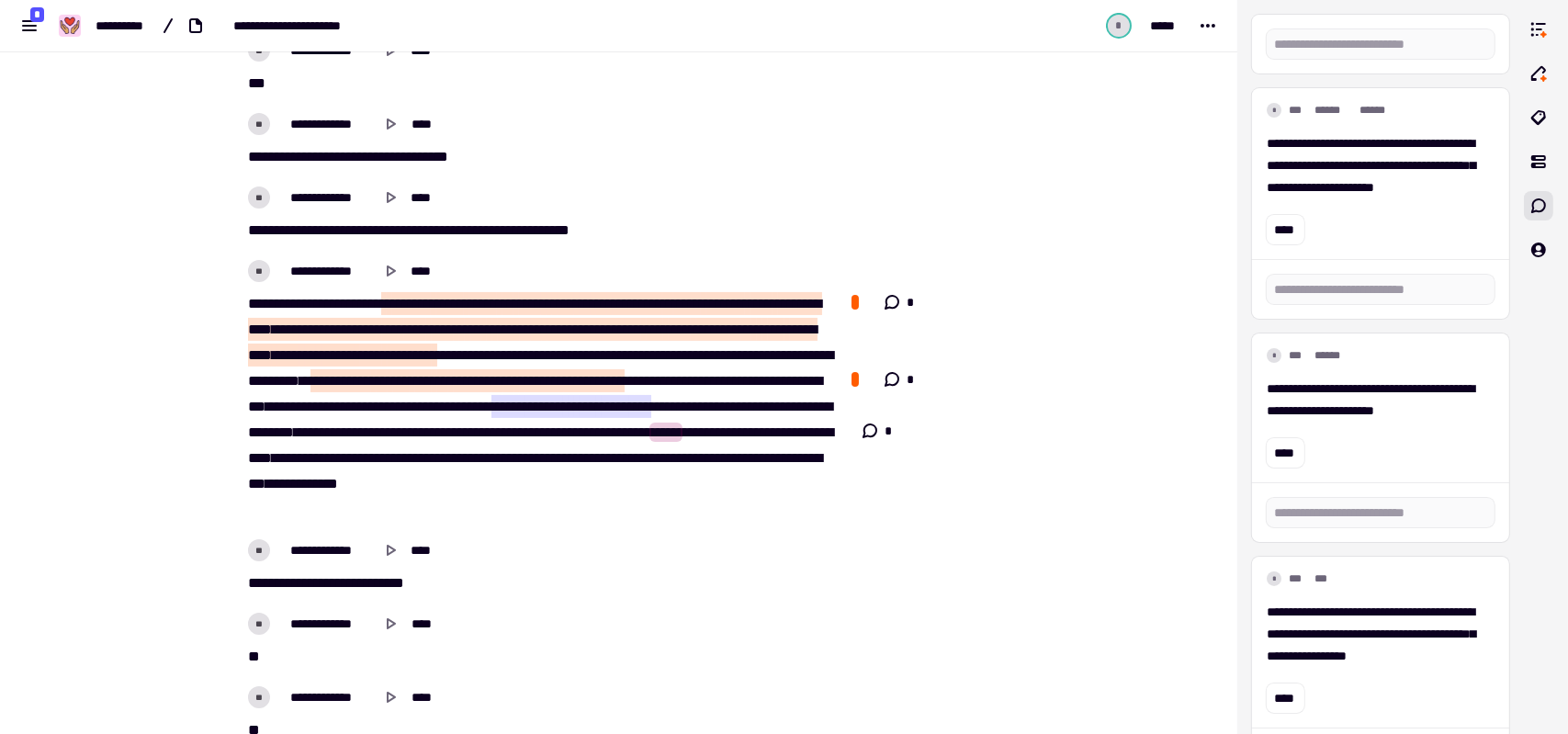 click on "*******" at bounding box center (544, 406) 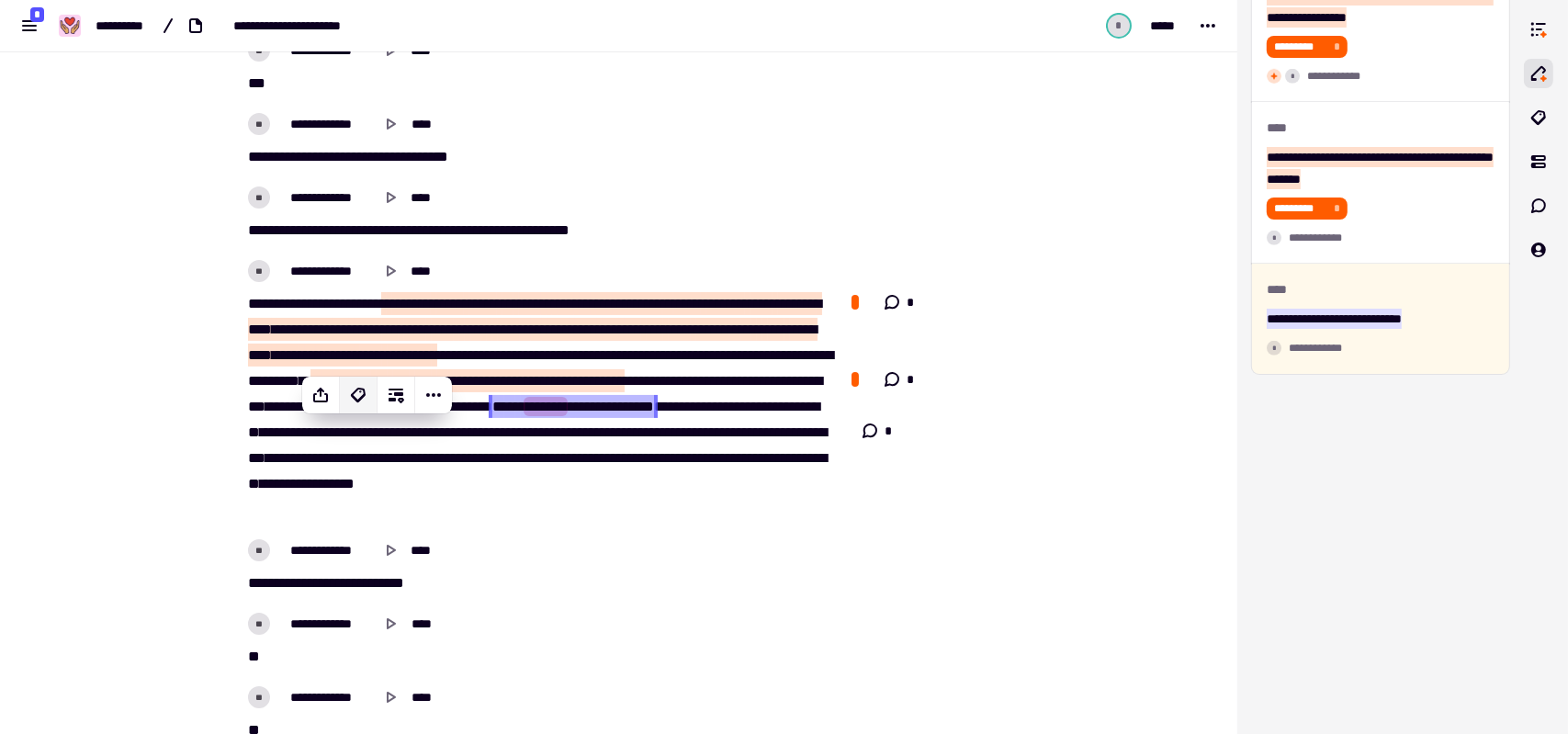 scroll, scrollTop: 2888, scrollLeft: 0, axis: vertical 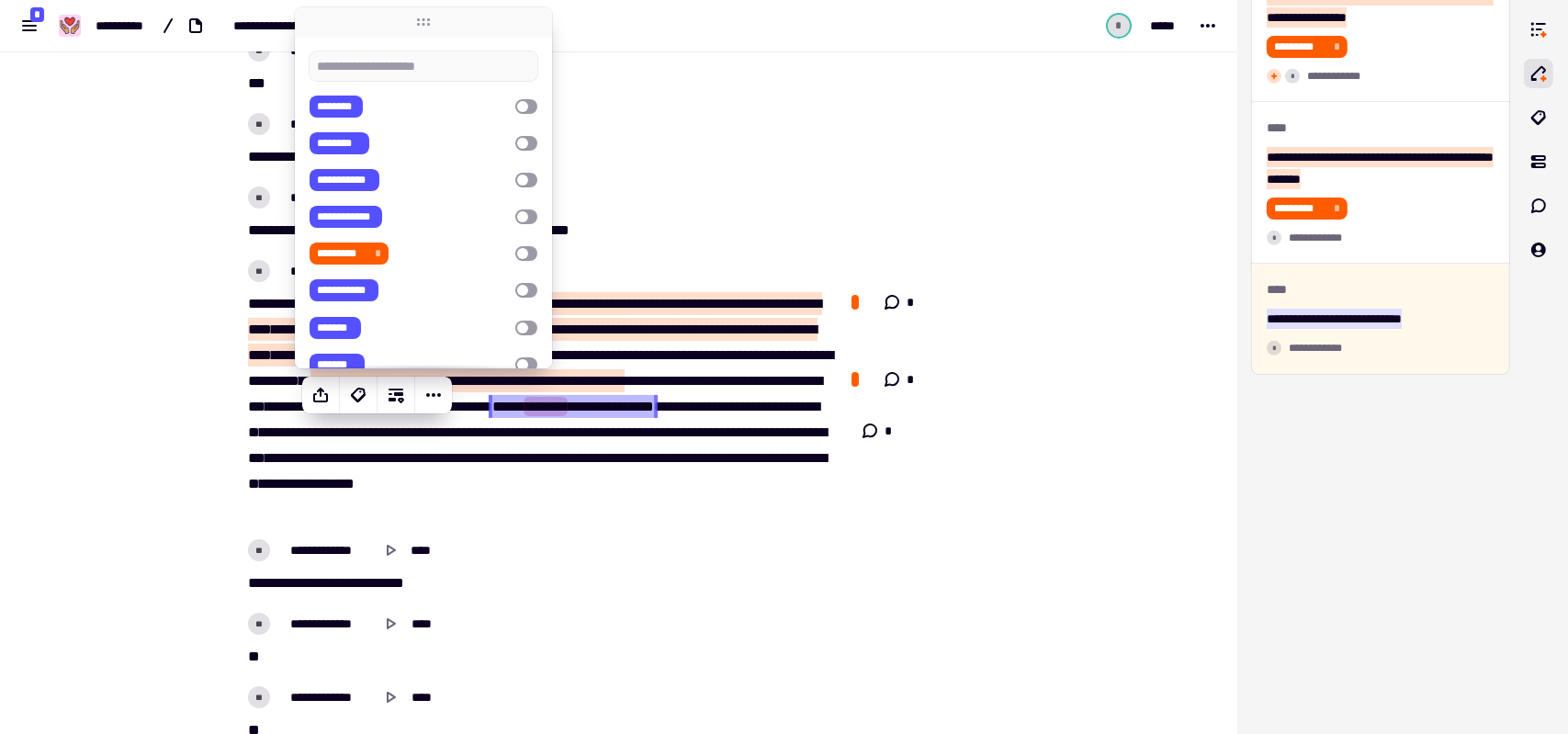 click on "*****" at bounding box center [617, 406] 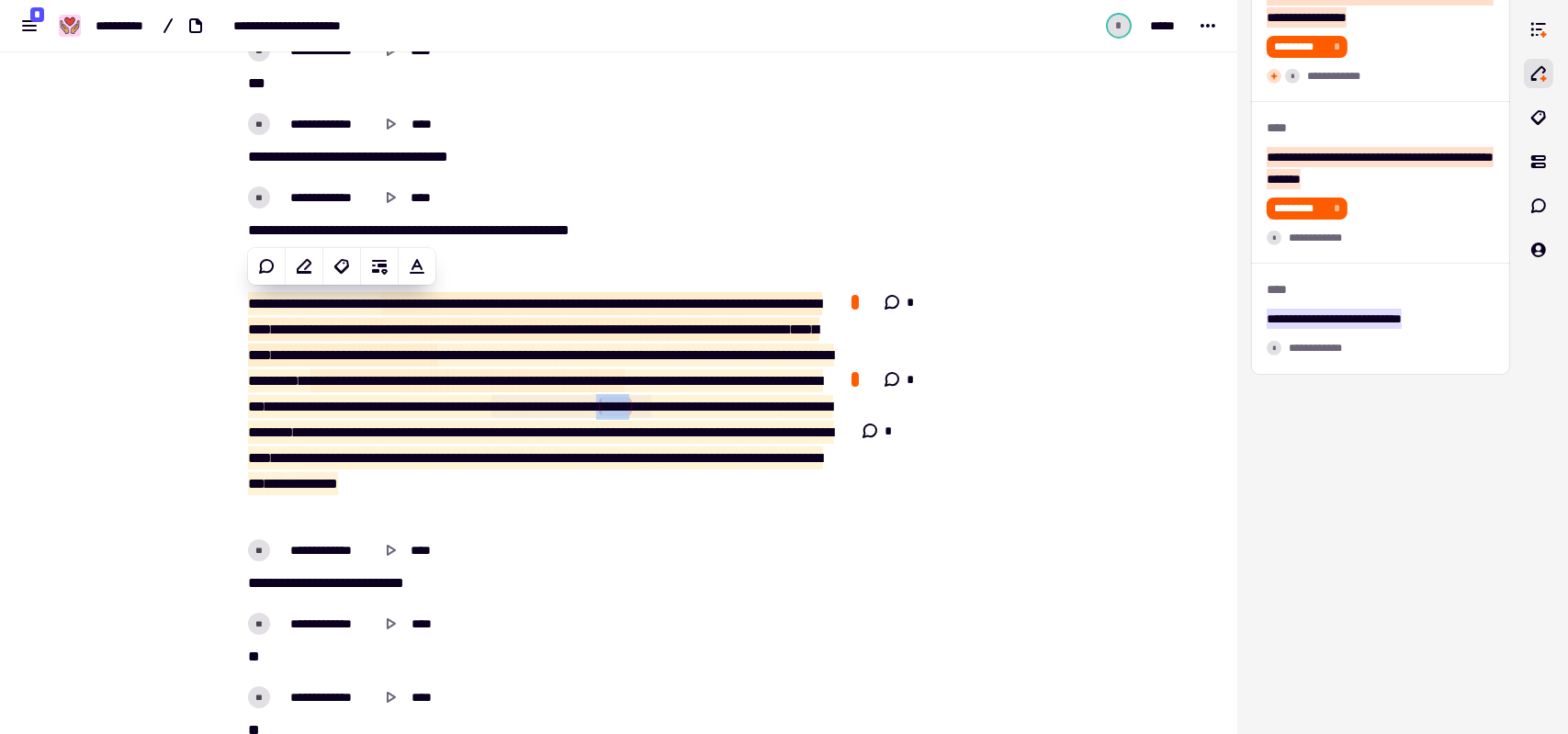 click on "*******" at bounding box center (544, 406) 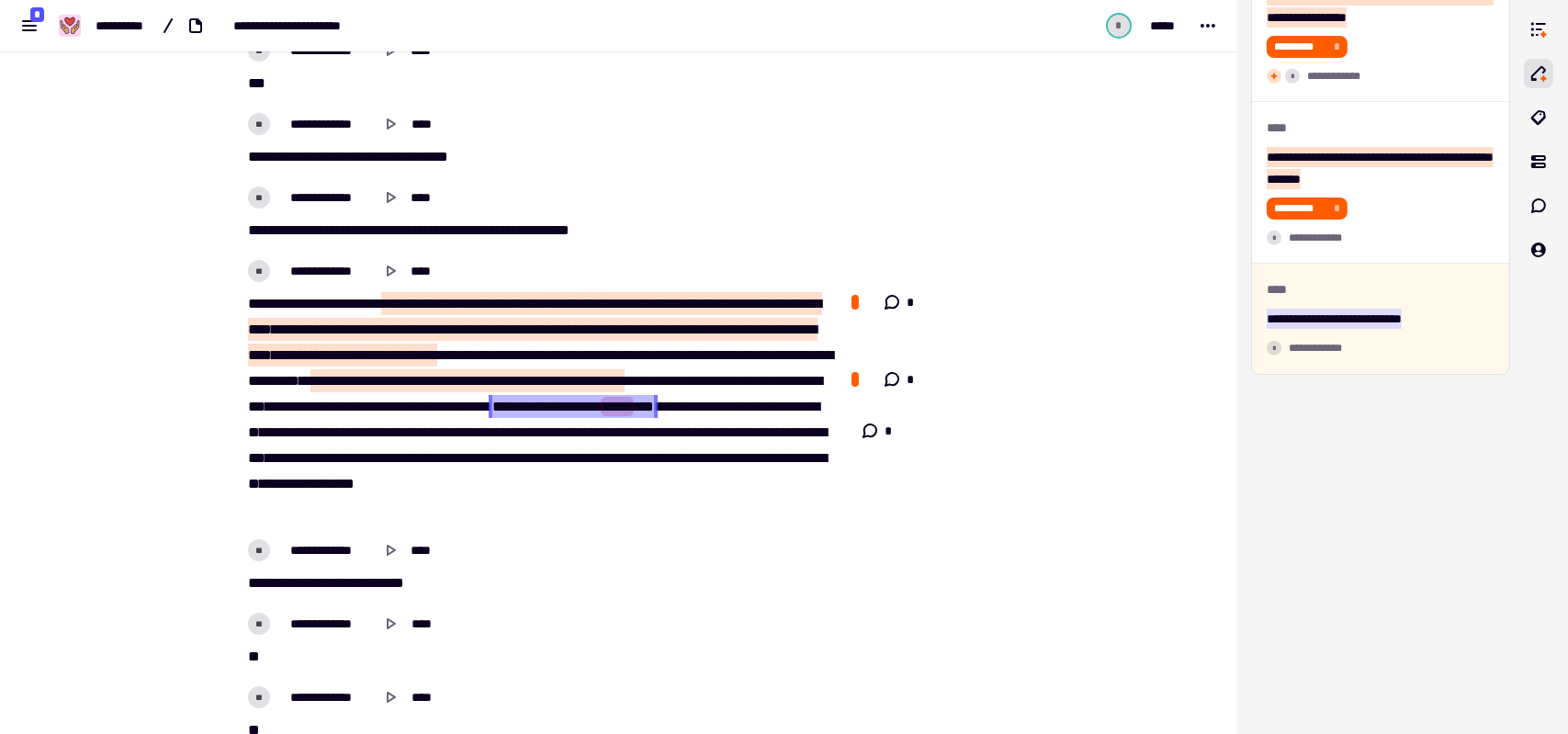 drag, startPoint x: 299, startPoint y: 434, endPoint x: 454, endPoint y: 433, distance: 155.00323 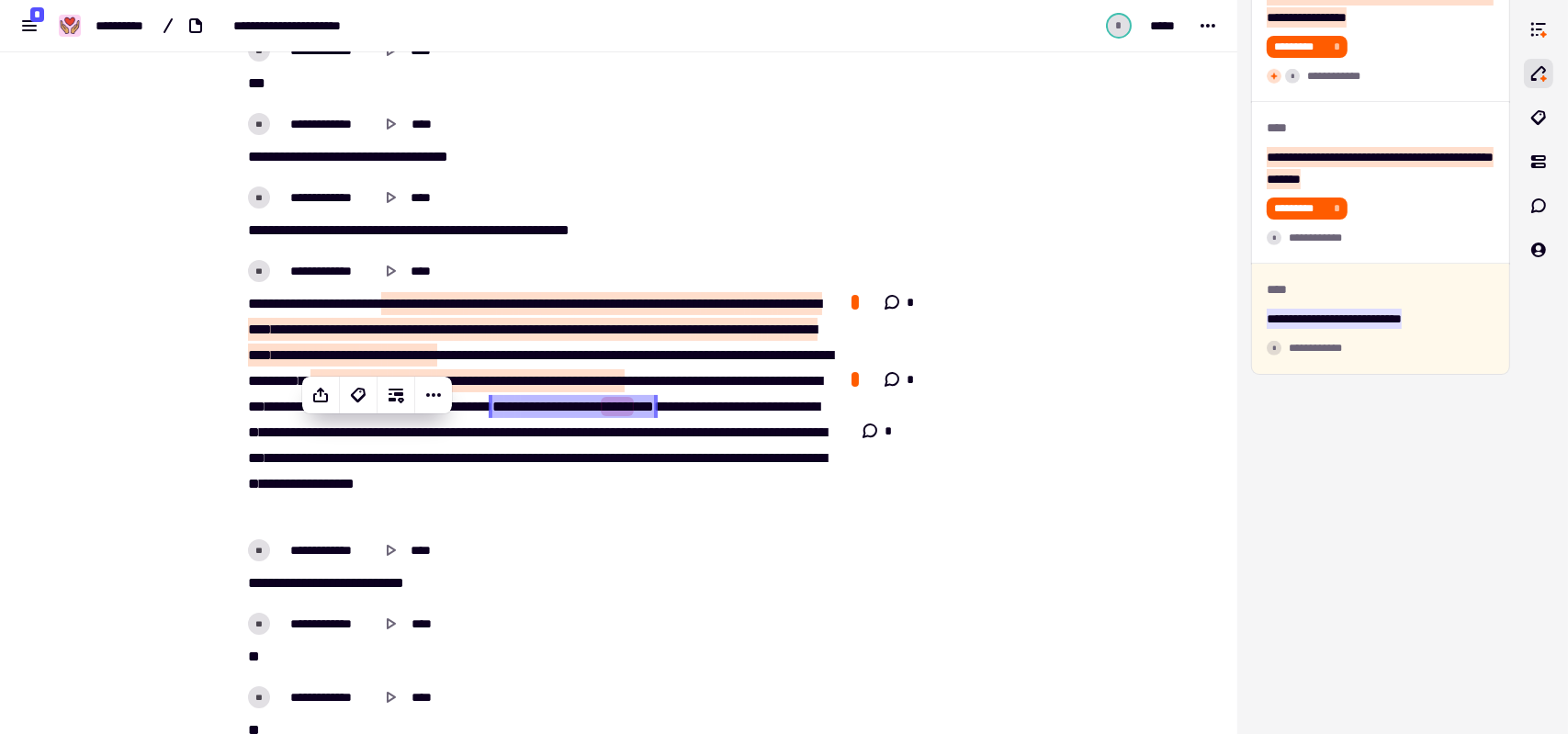 click 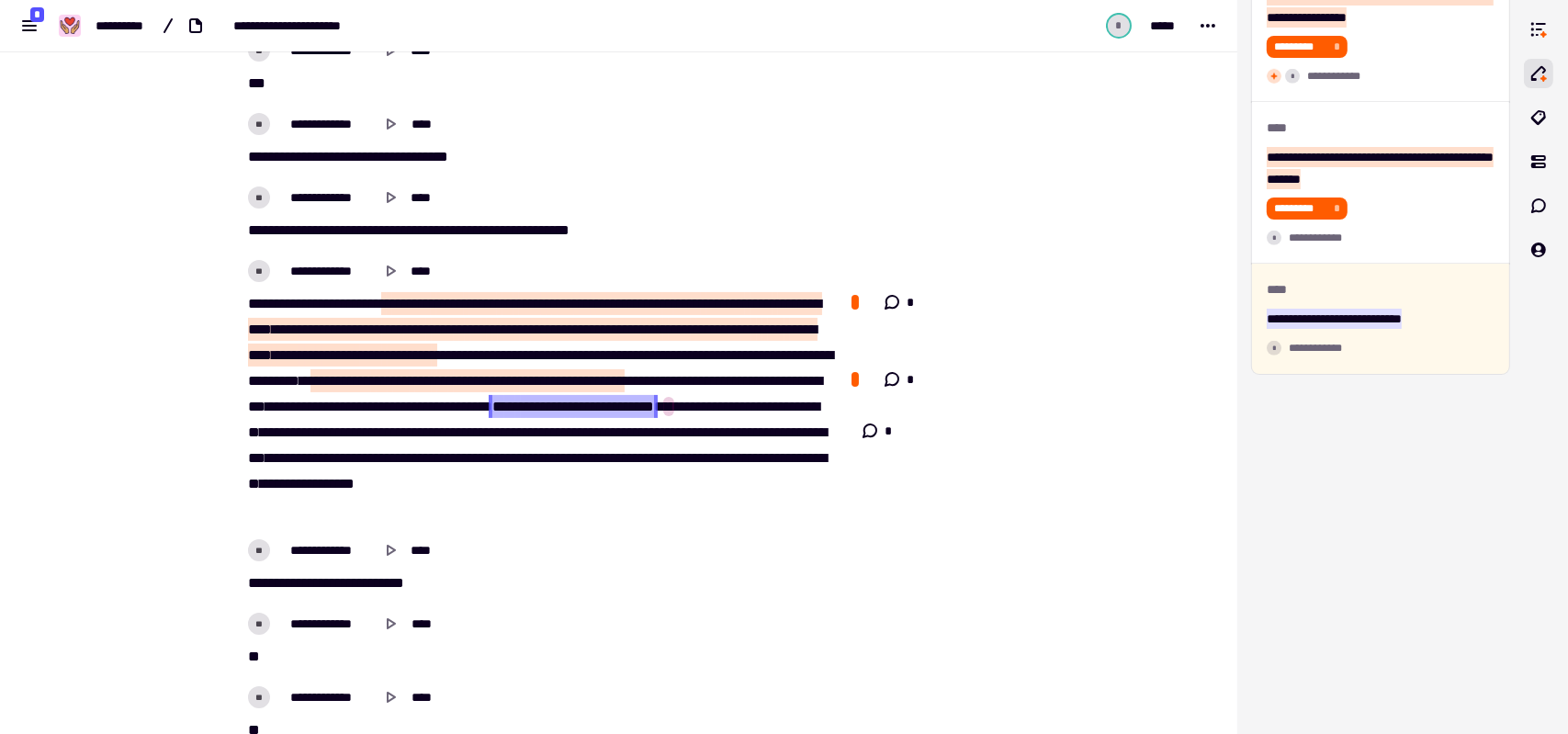 click 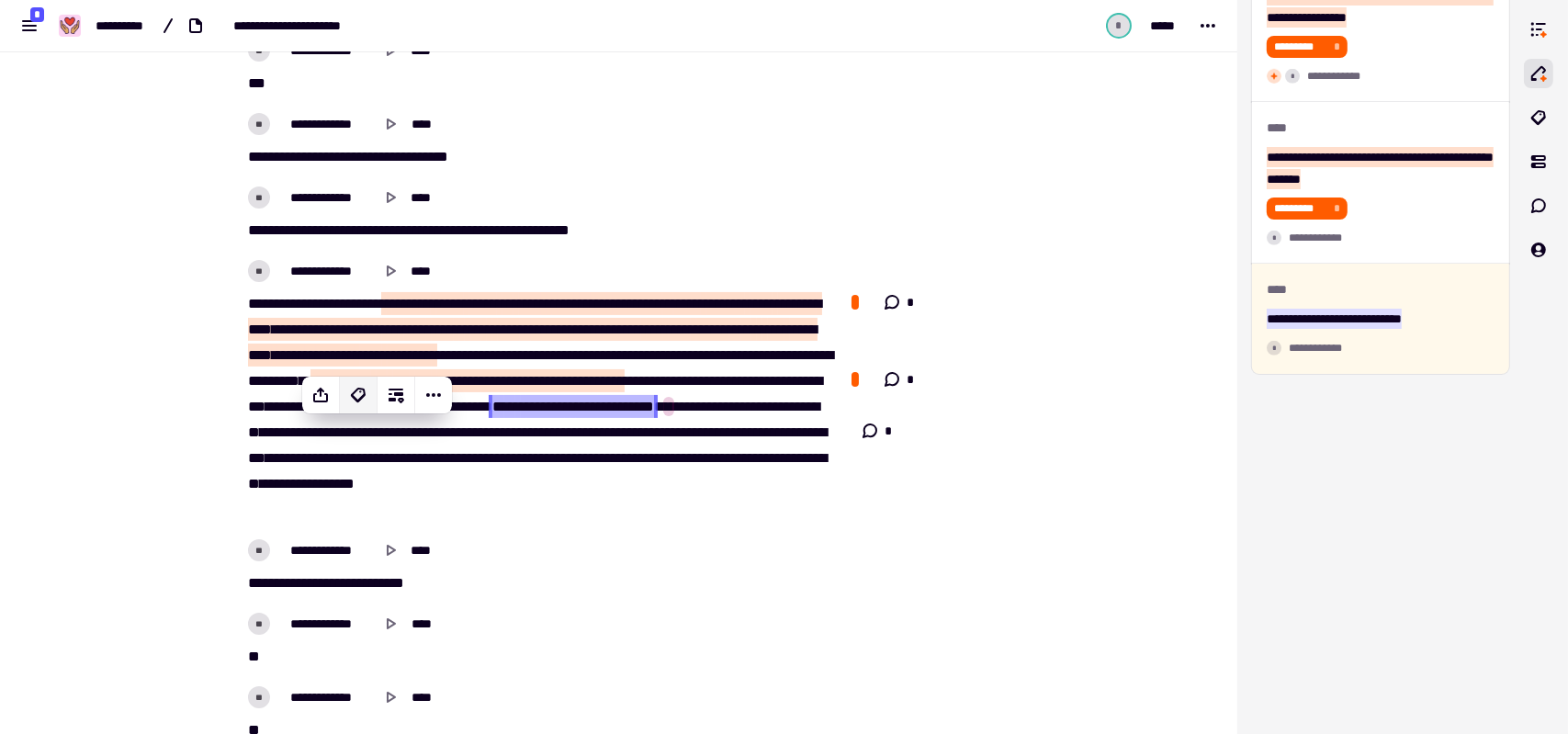 click 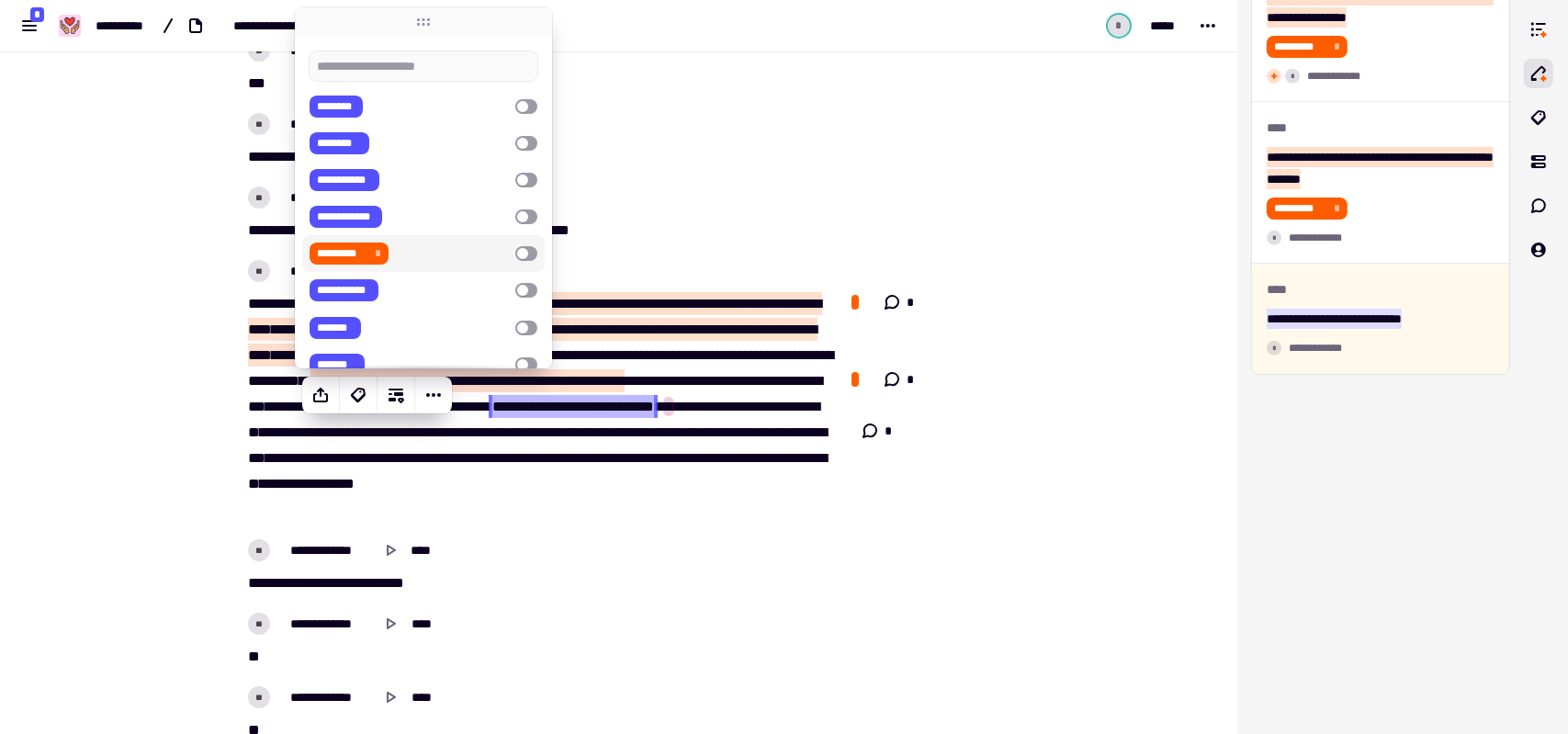click on "********* *" at bounding box center (349, 254) 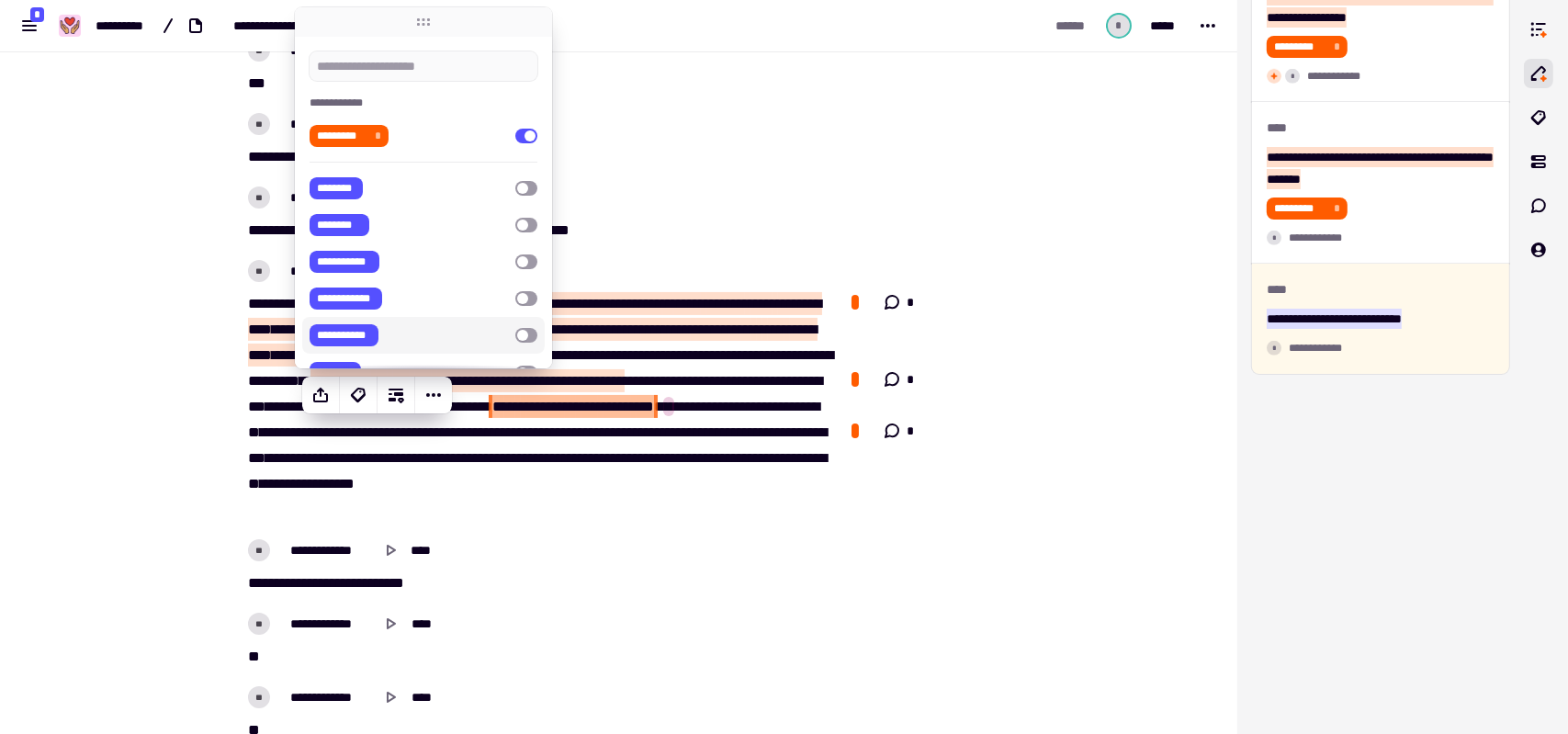 click on "*   ***   ***   **** * ** * ** * *   *******   *****   *****   **   ****   *   ***   **   **   ********* * *****   *******   ****   *******   ****   ***   *****   ***   ****   ***   ****   ****   *   **   *   **** * **   ****   ****   ***   ***   ***   ****   ****** * **   *   ***   *********   ****   **   ******   ****   ******** *   ****   **   ****   ****   **   ***   ***   ****   ***   ****   ****   ***   ***** * *****   ***   *   ********* * ** * *******   **   ***   ***   **   ***** * ** * *   ******   *****   **** *   ****   *** * **** * **   ***   *******   ***   ***   *****   **   ***   **** * ***   ***   ****   ****** * ** * *   *******   *   ***   *****   ** *   ** * ****   ***   ****   ****   *****   **   ********   ***   ****   ***   ***   ****** * ** * ****   ** * ****   **   ******   *****   ****   ***** * ***   **   ****   **   ******   ***   ****   ***** * ******   **   ****   **   ****   ***** * ** * ** * **   *   ***** * ***   *****   **   ***   ****   *****   ***   ***   **   **   ***" at bounding box center (538, 407) 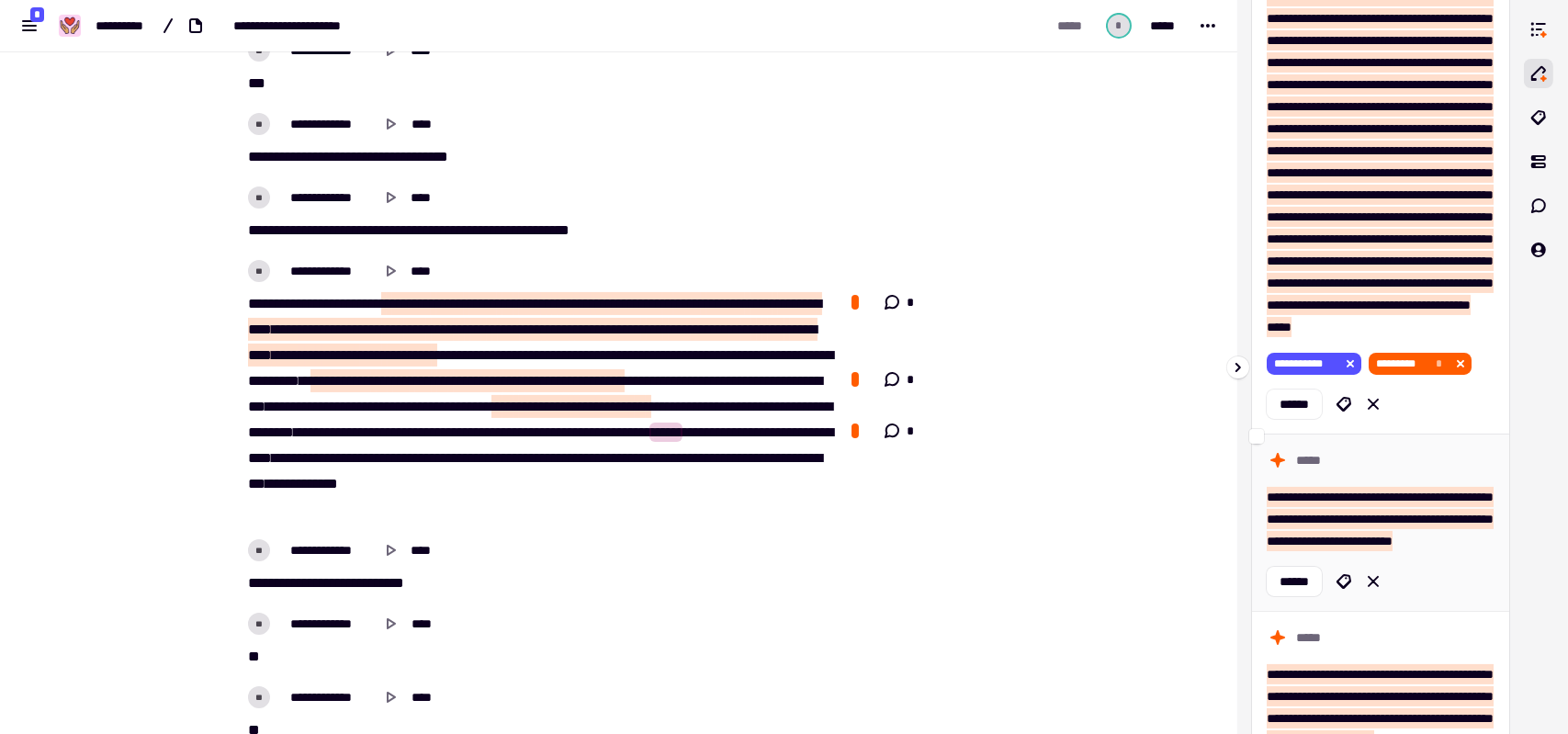 scroll, scrollTop: 0, scrollLeft: 0, axis: both 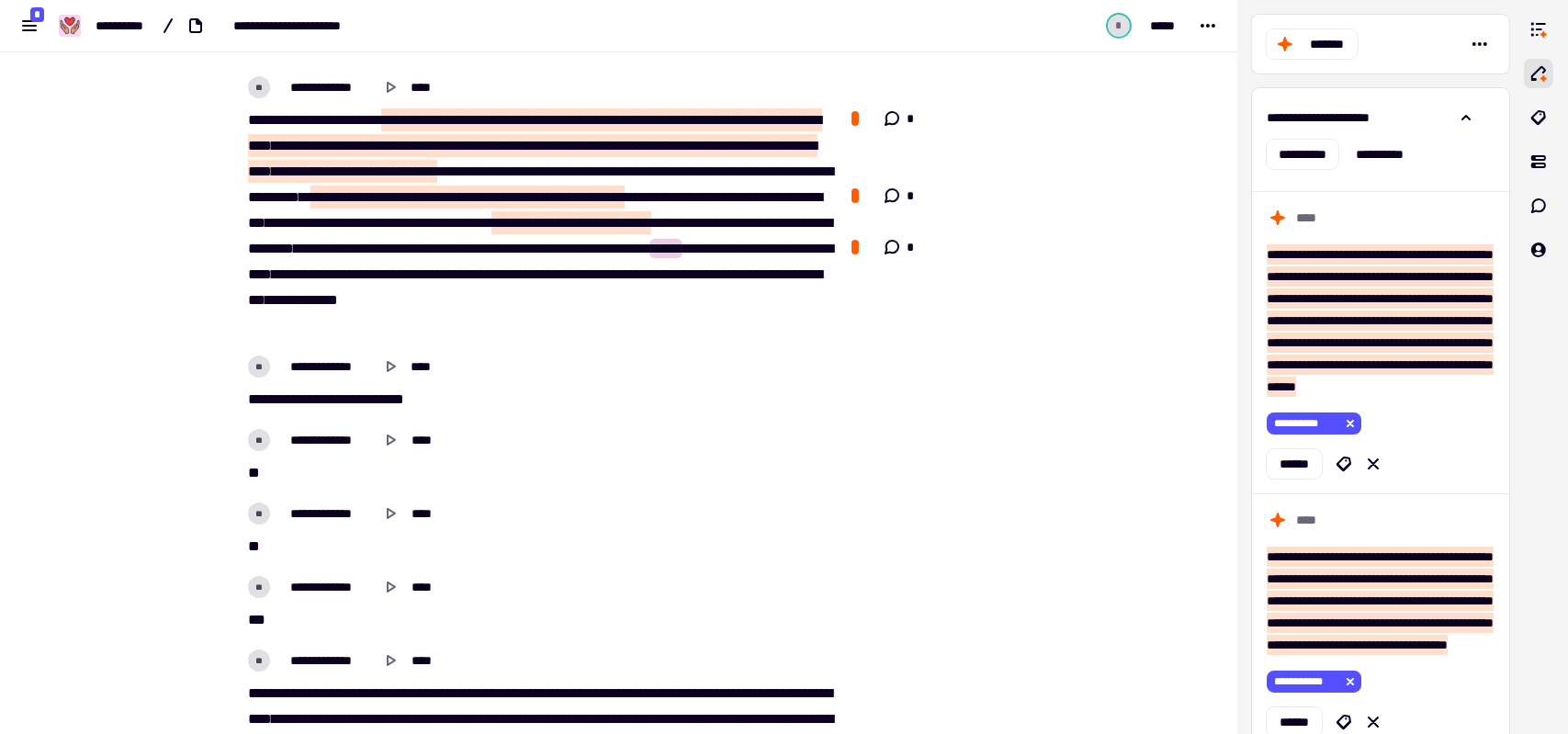 click on "********" at bounding box center [293, 399] 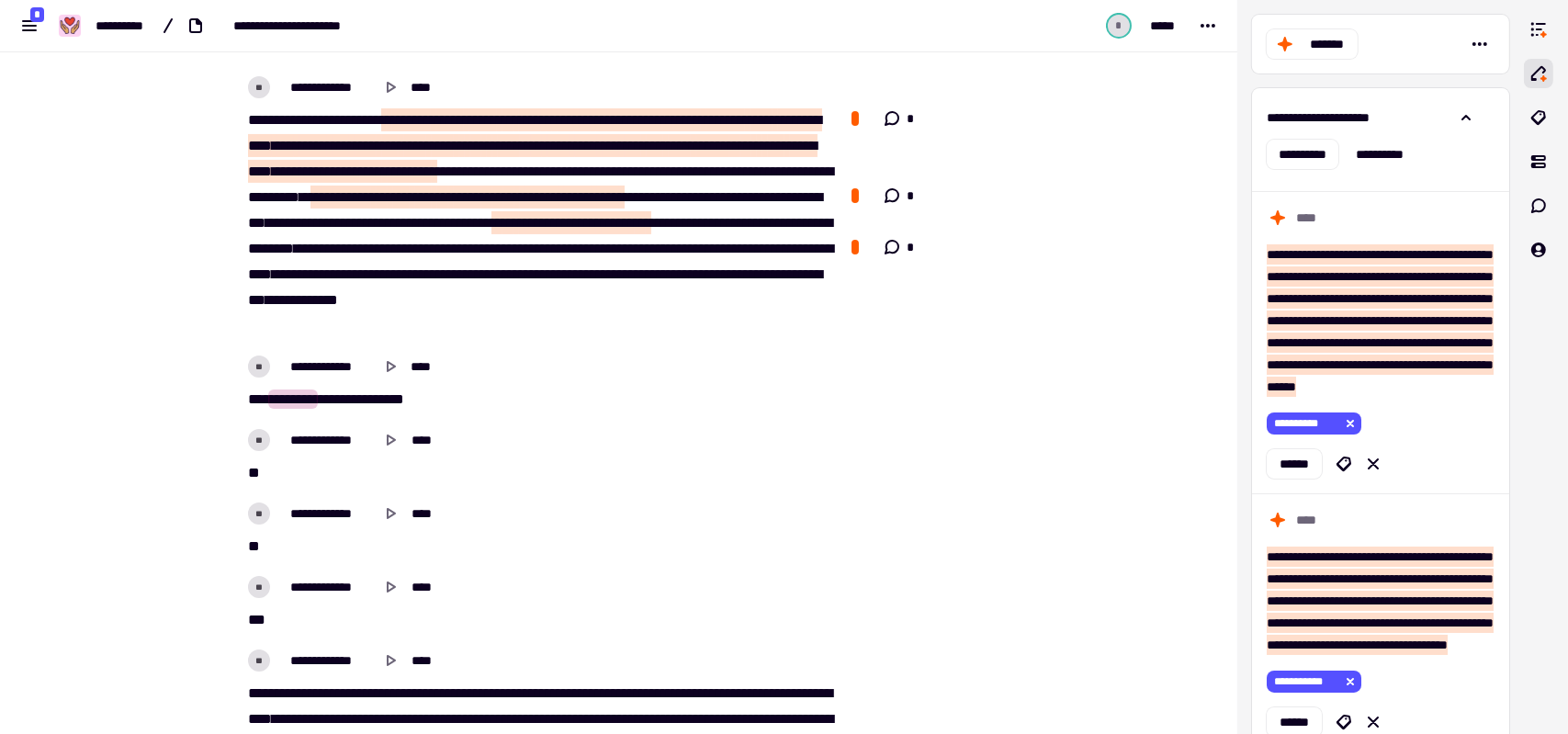 click on "********" at bounding box center [293, 399] 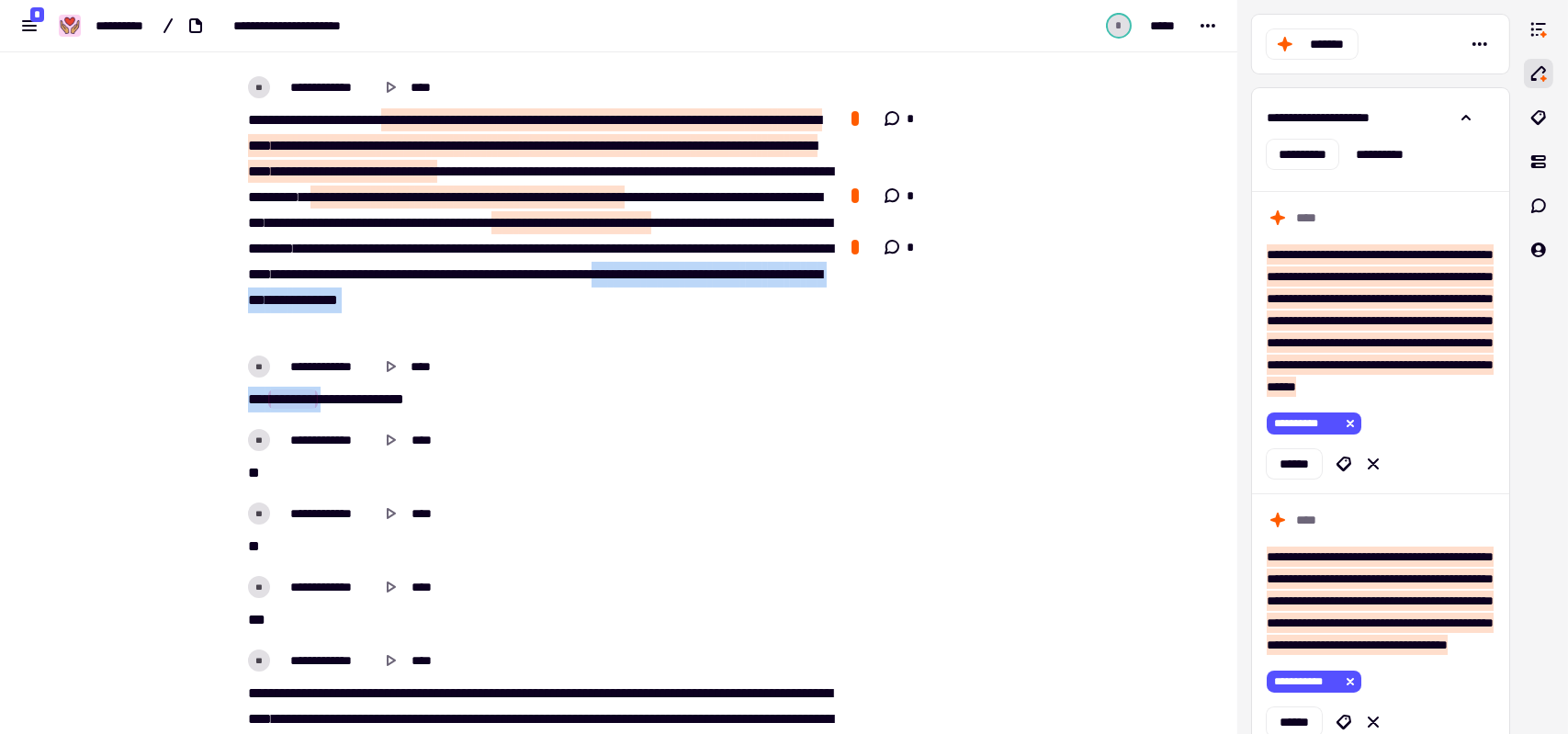 drag, startPoint x: 638, startPoint y: 298, endPoint x: 327, endPoint y: 397, distance: 326.37708 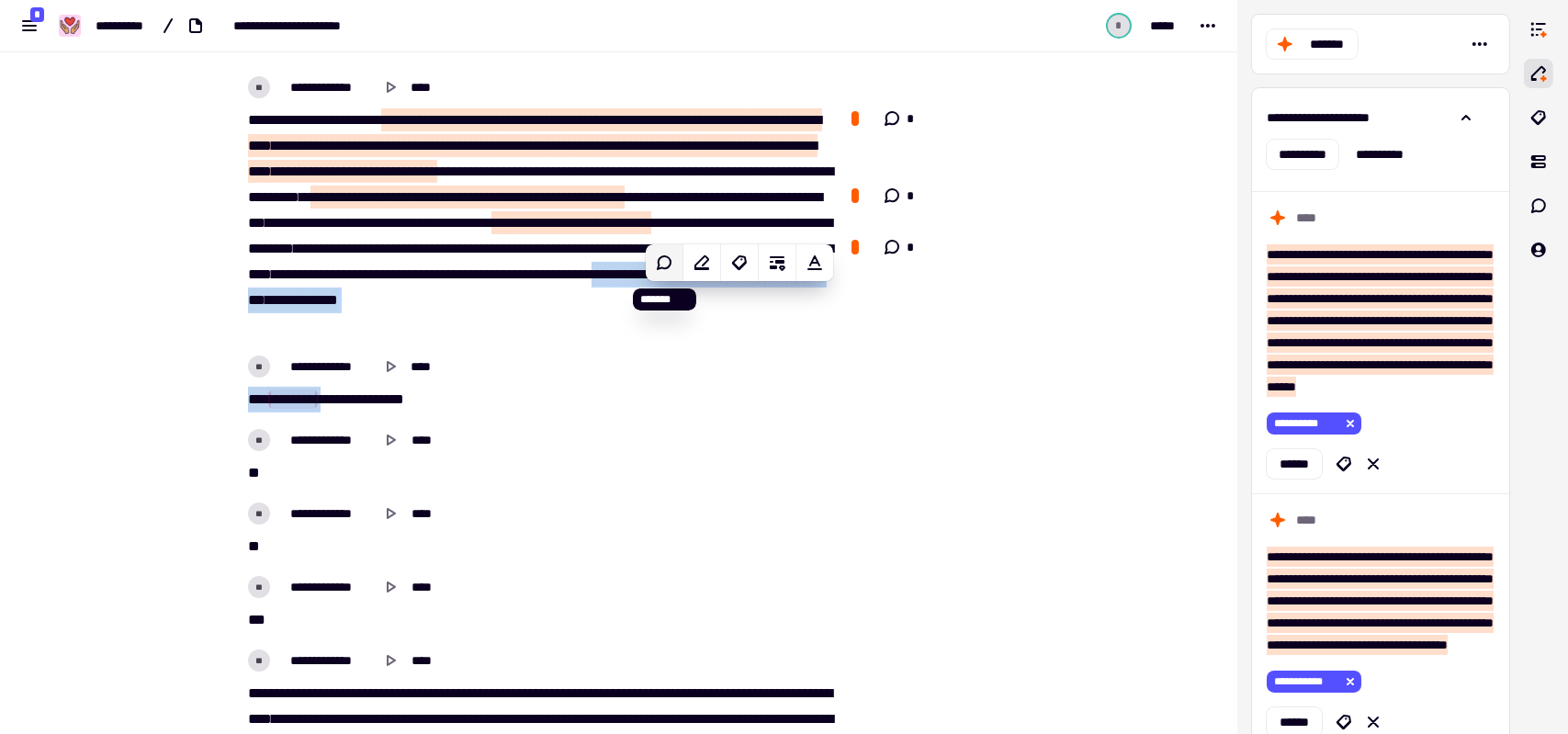 click 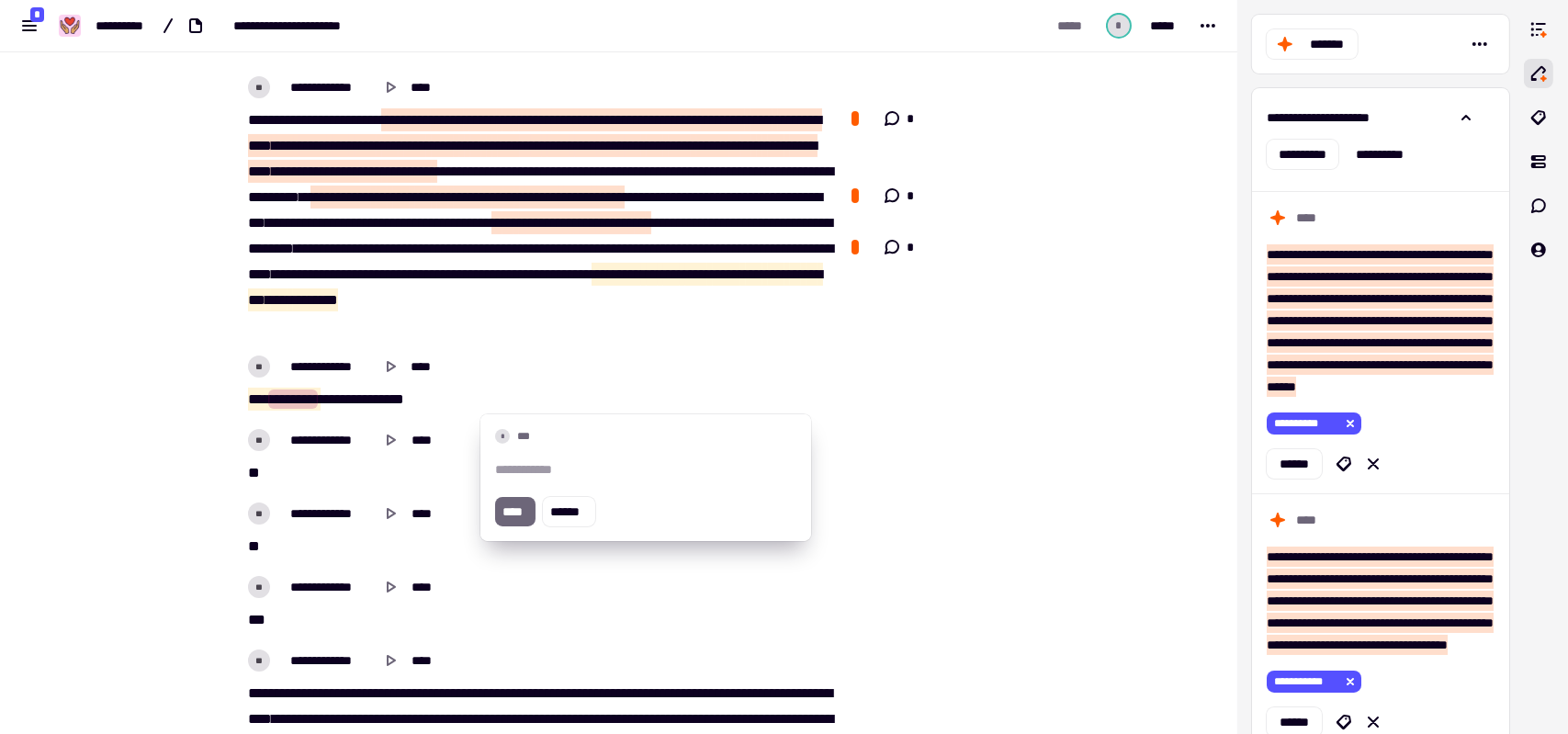 type 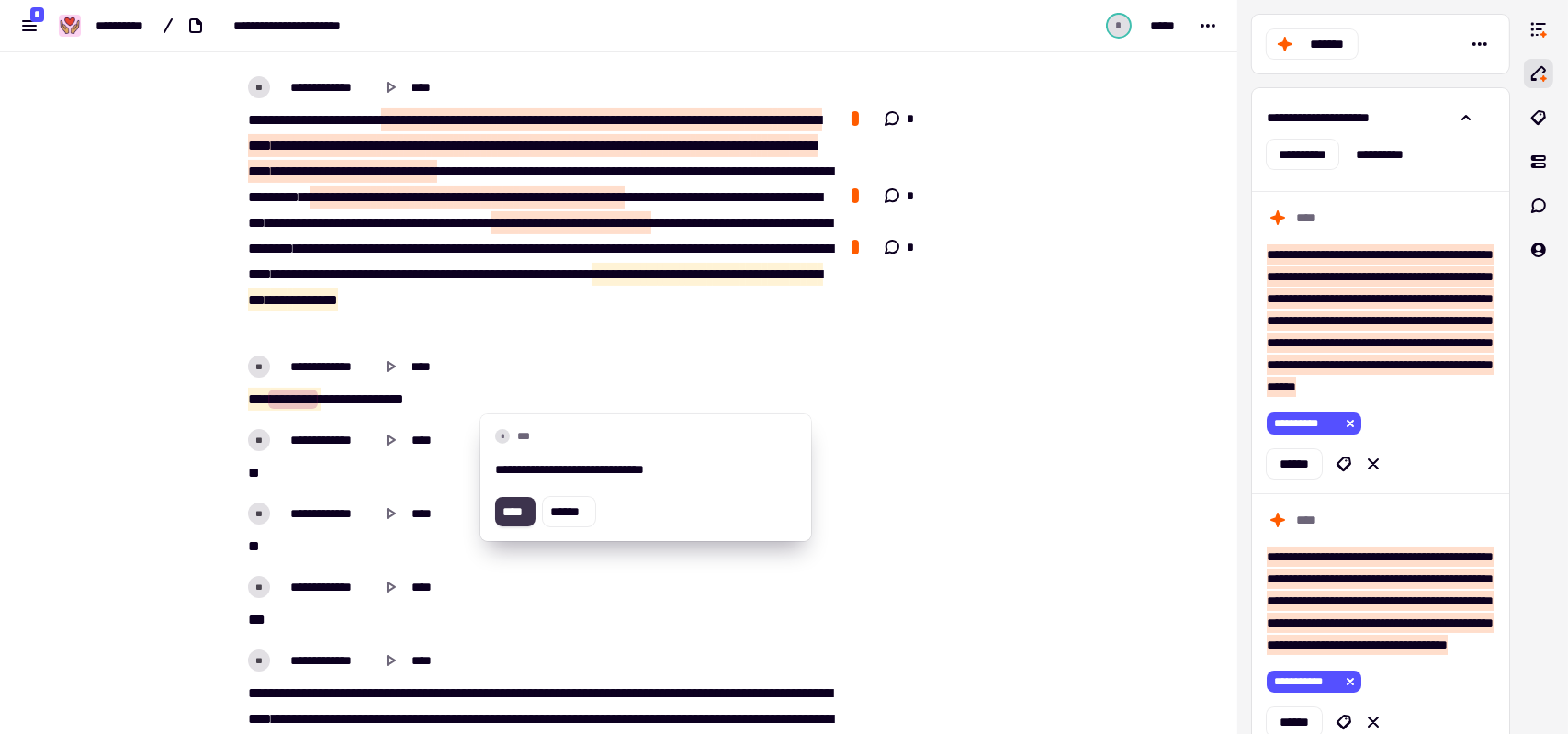 click on "****" 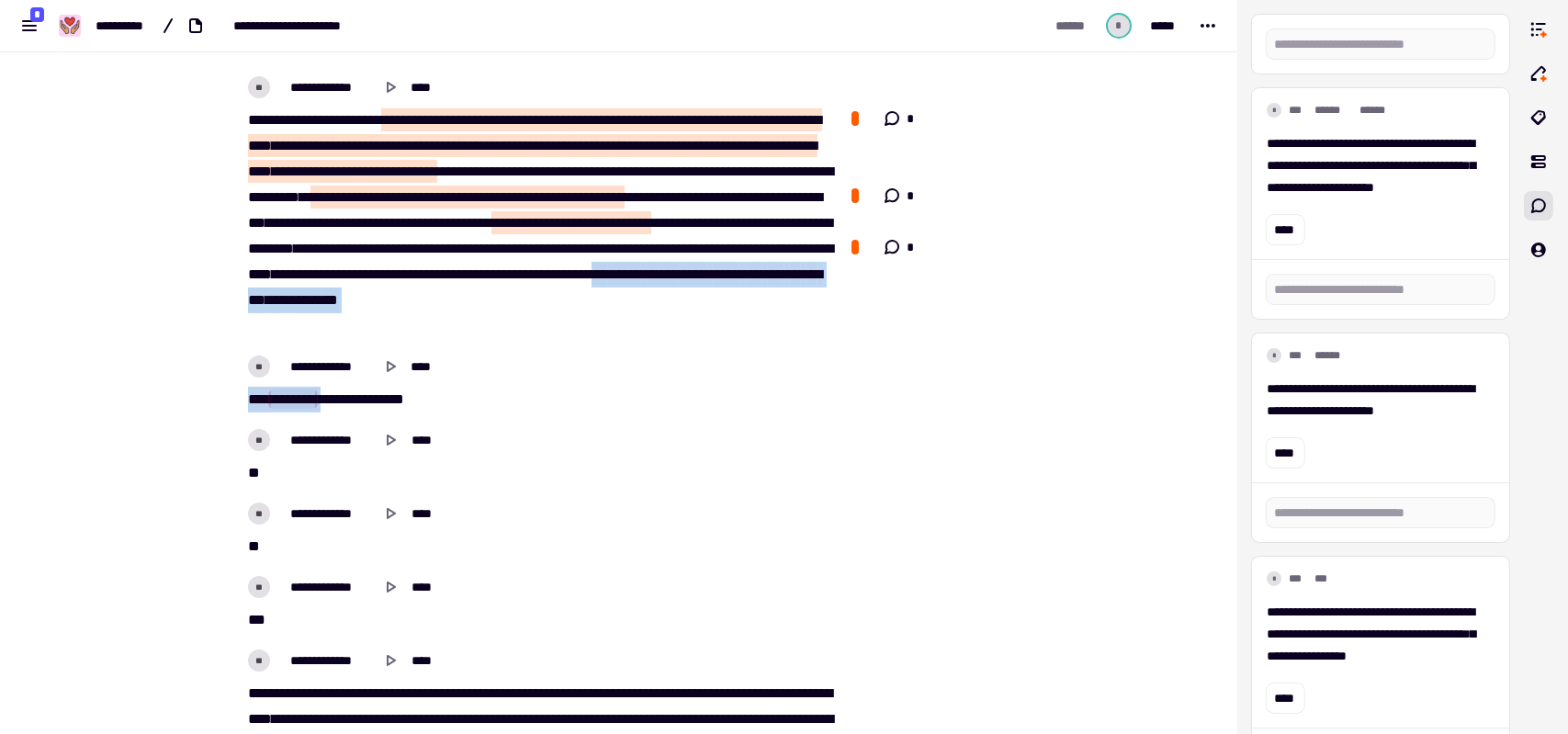 click on "*****" at bounding box center (627, 274) 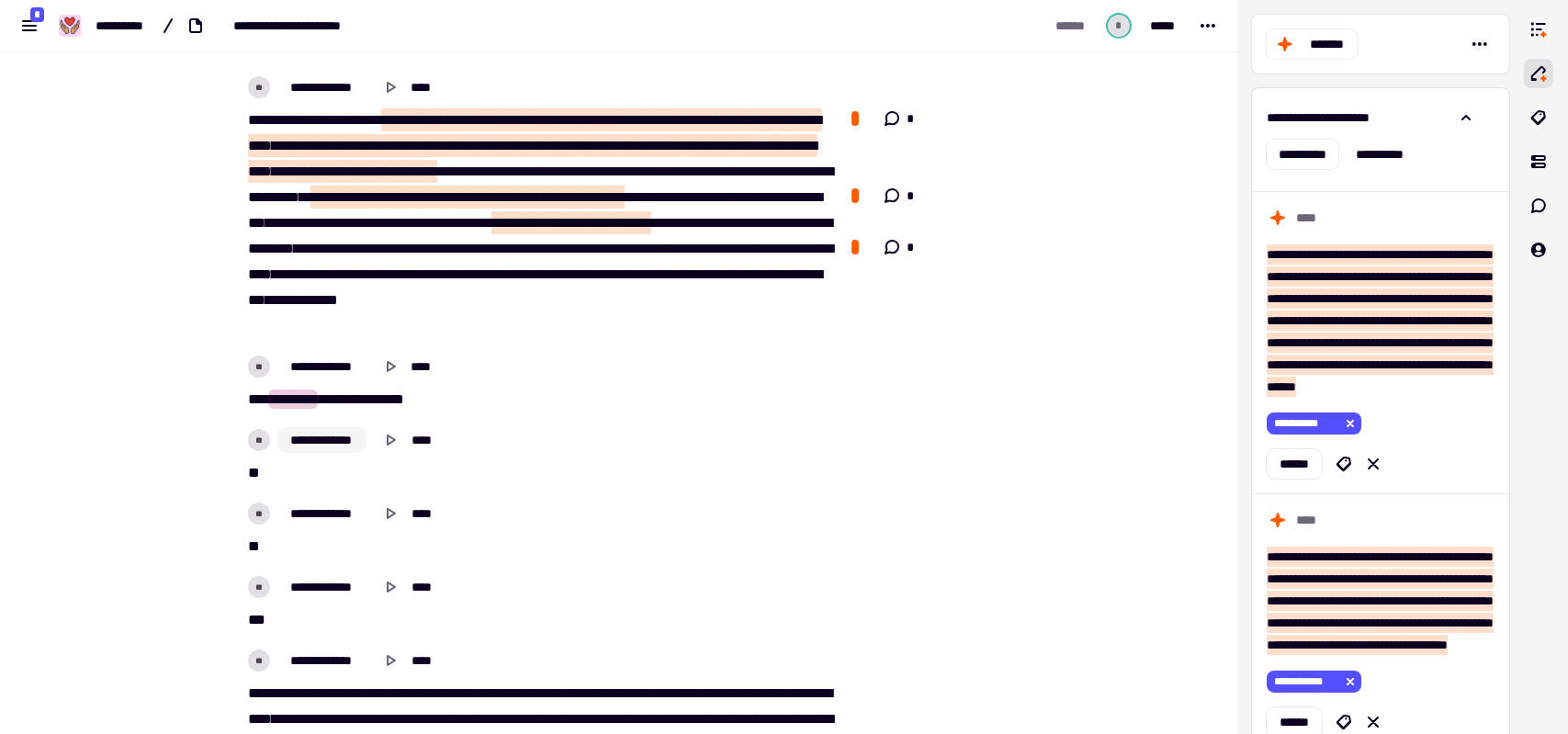 scroll, scrollTop: 639, scrollLeft: 0, axis: vertical 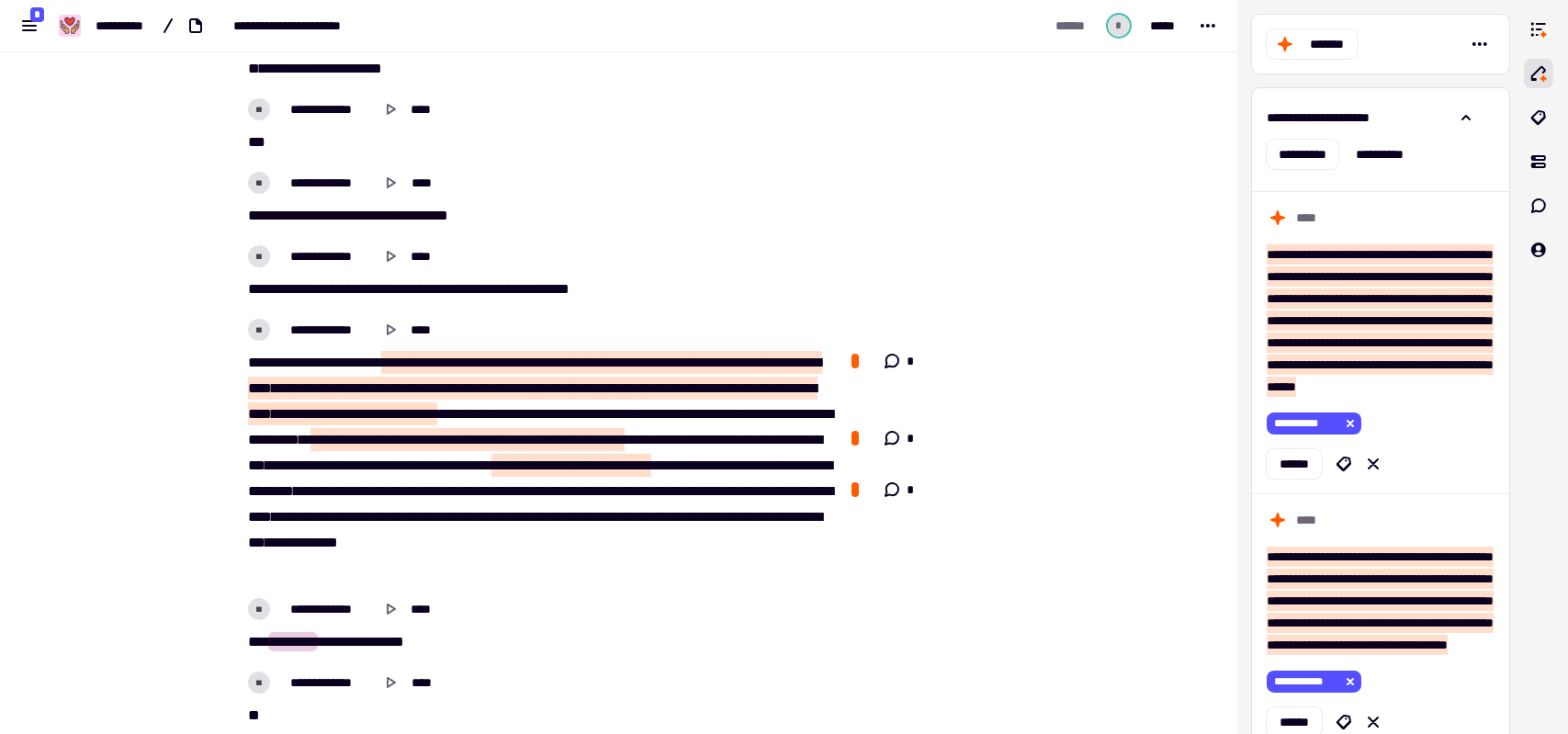 click on "*****" at bounding box center (457, 516) 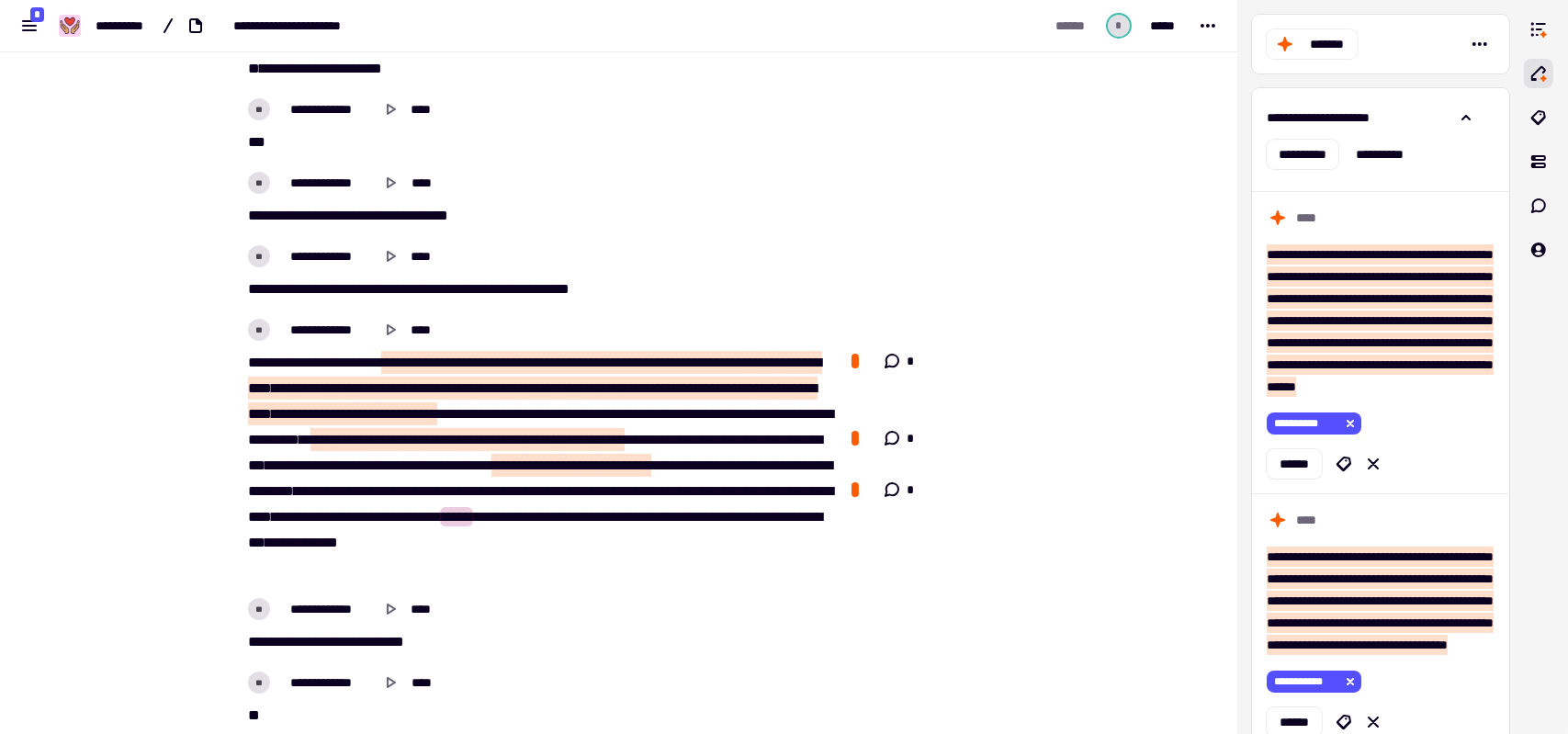 scroll, scrollTop: 731, scrollLeft: 0, axis: vertical 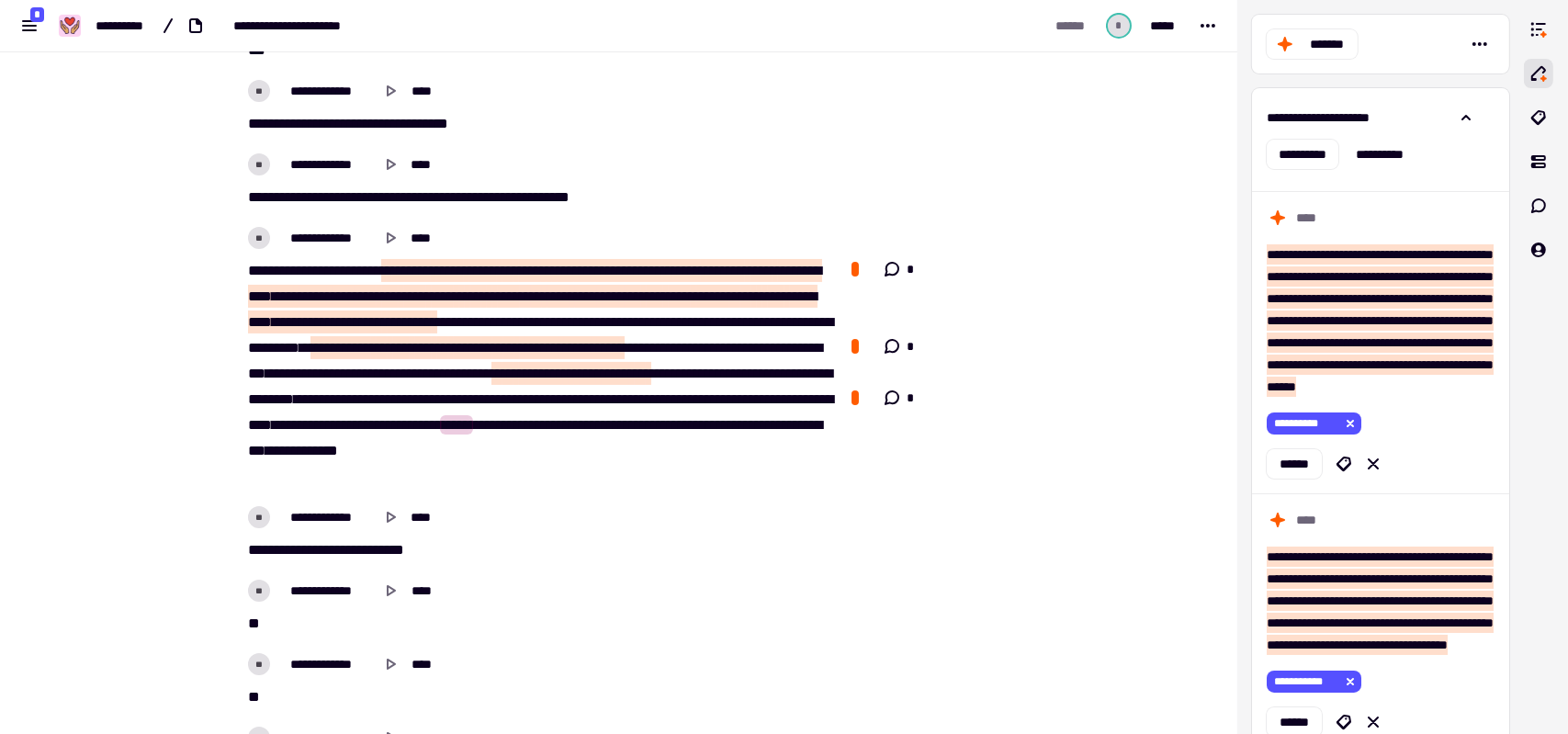 click on "***" at bounding box center (600, 424) 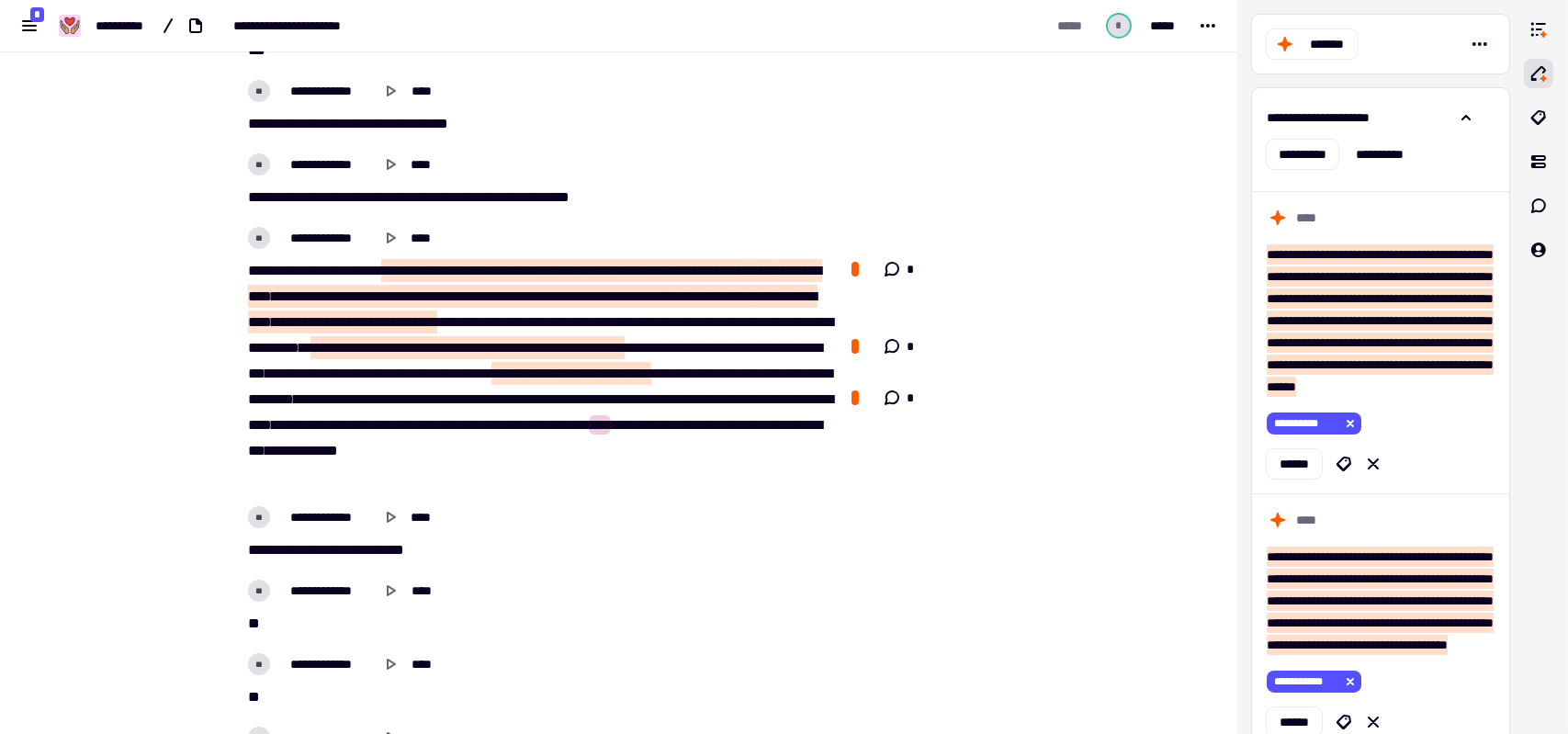 click on "*   ***   ***   **** * ** * ** * *   *******   *****   *****   **   ****   *   ***   **   **   ********* * *****   *******   ****   *******   ****   ***   *****   ***   ****   ***   ****   ****   *   **   *   **** * **   ****   ****   ***   ***   ***   ****   ****** * **   *   ***   *********   ****   **   ******   ****   ******** *   ****   **   ****   ****   **   ***   ***   ****   ***   ****   ****   ***   ***** * *****   ***   *   ********* * ** * *******   **   ***   ***   **   ***** * ** * *   ******   *****   **** *   ****   *** * **** * **   ***   *******   ***   ***   *****   **   ***   **** * ***   ***   ****   ****** * ** * *   *******   *   ***   *****   ** *   ** * ****   ***   ****   ****   *****   **   ********   ***   ****   ***   ***   ****** * ** * ****   ** * ****   **   ******   *****   ****   ***** * ***   **   ****   **   ******   ***   ****   ***** * ******   **   ****   **   ****   ***** * ** * ** * **   *   ***** * ***   *****   **   ***   ****   *****   ***   ***   **   **   ***" at bounding box center (538, 374) 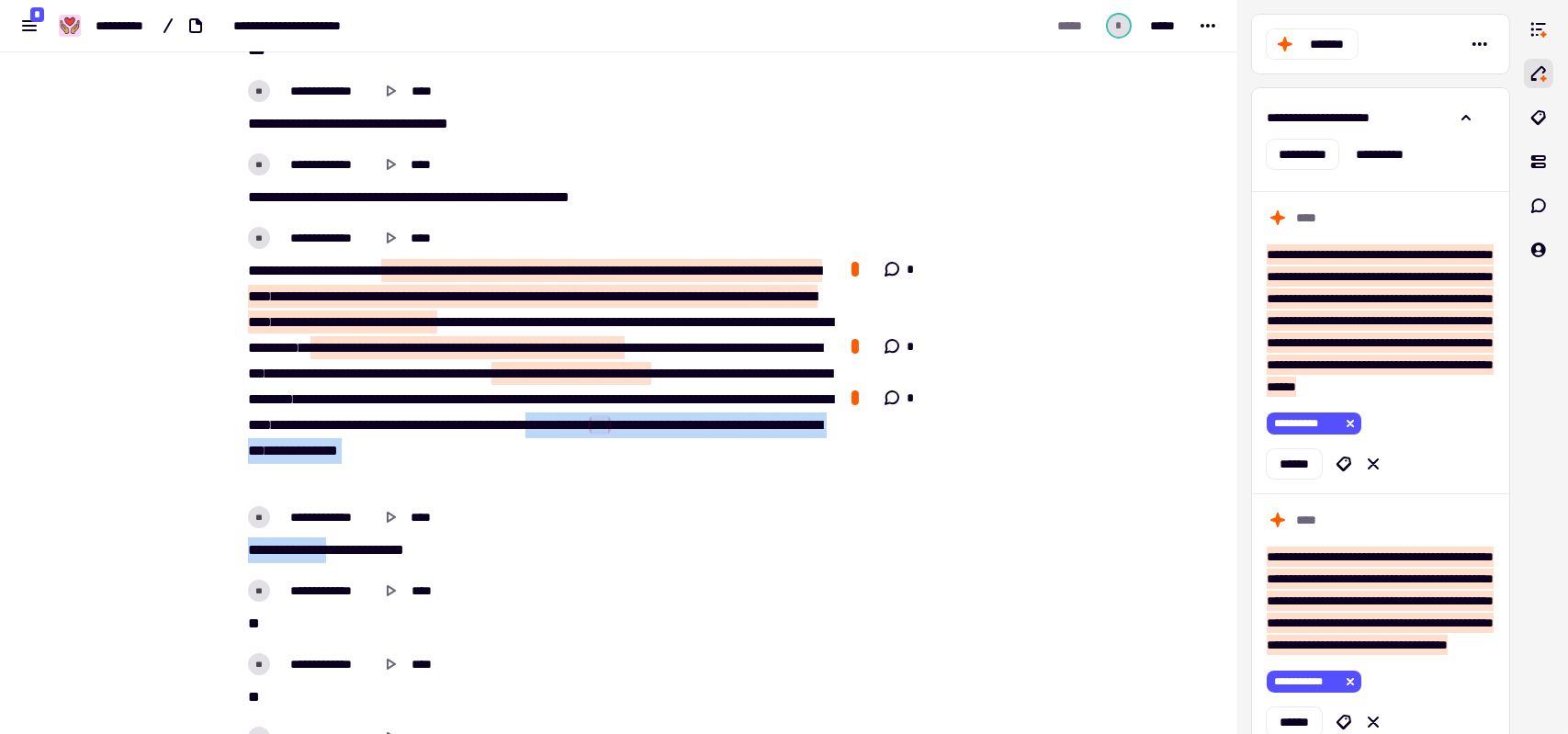 drag, startPoint x: 558, startPoint y: 447, endPoint x: 333, endPoint y: 544, distance: 245.0184 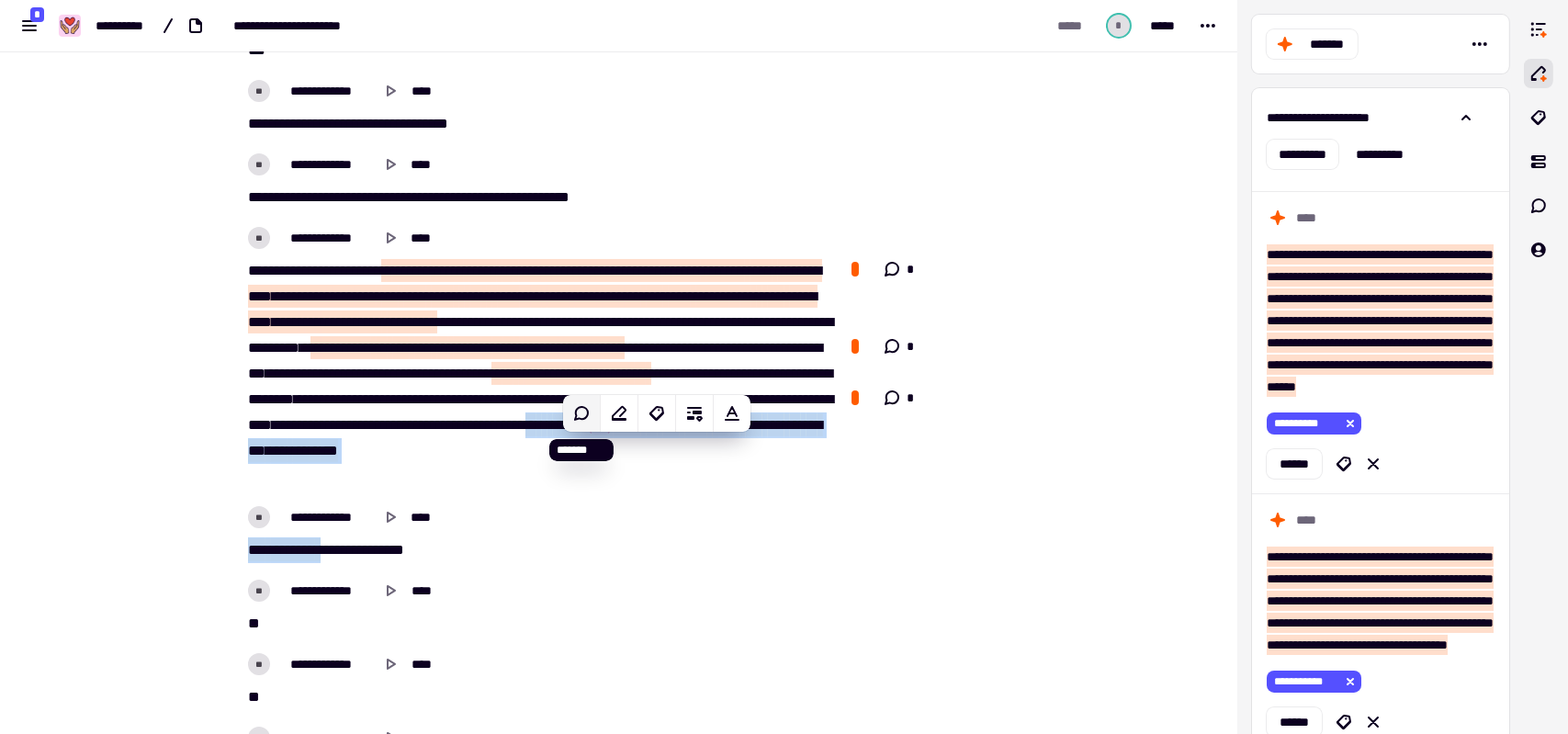 click 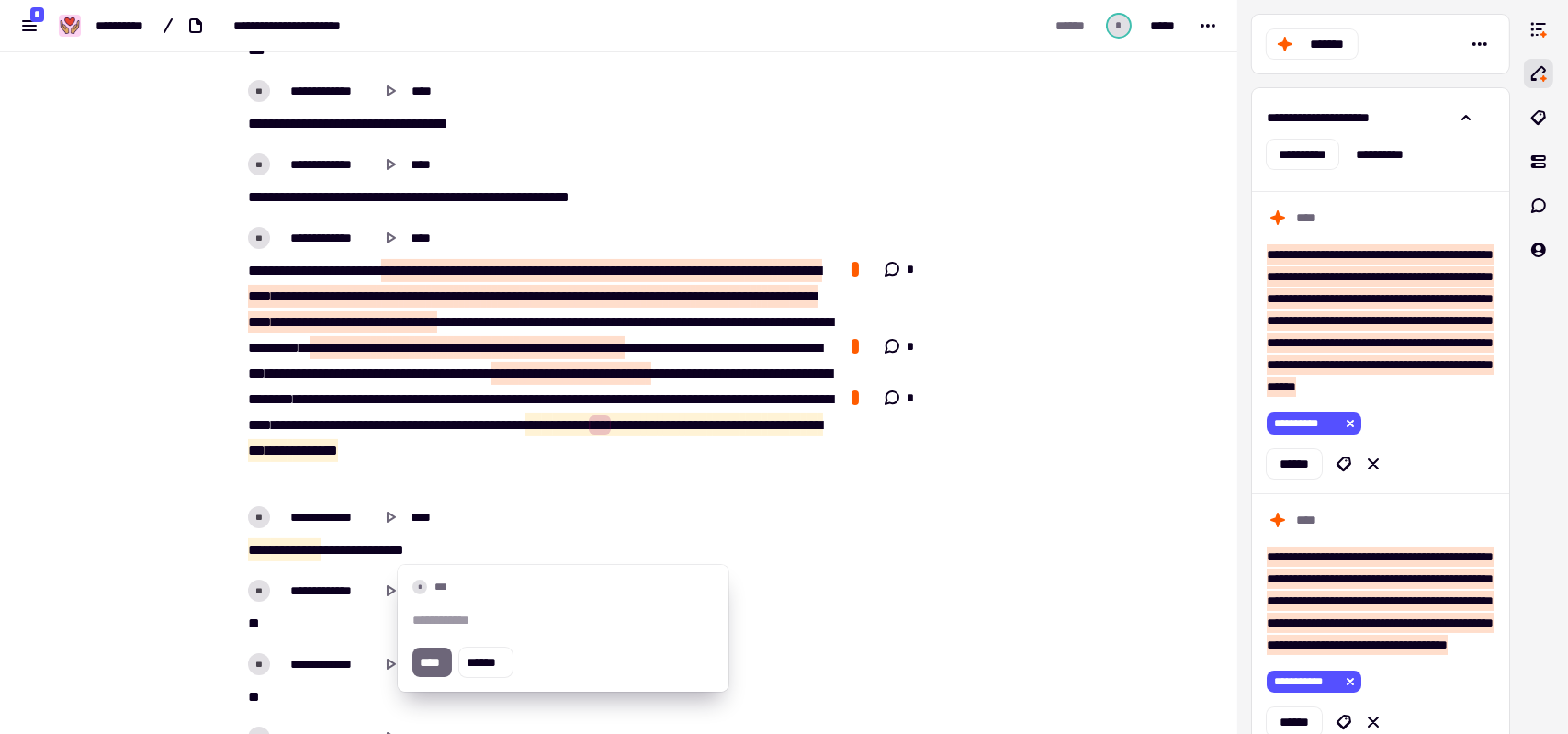 type 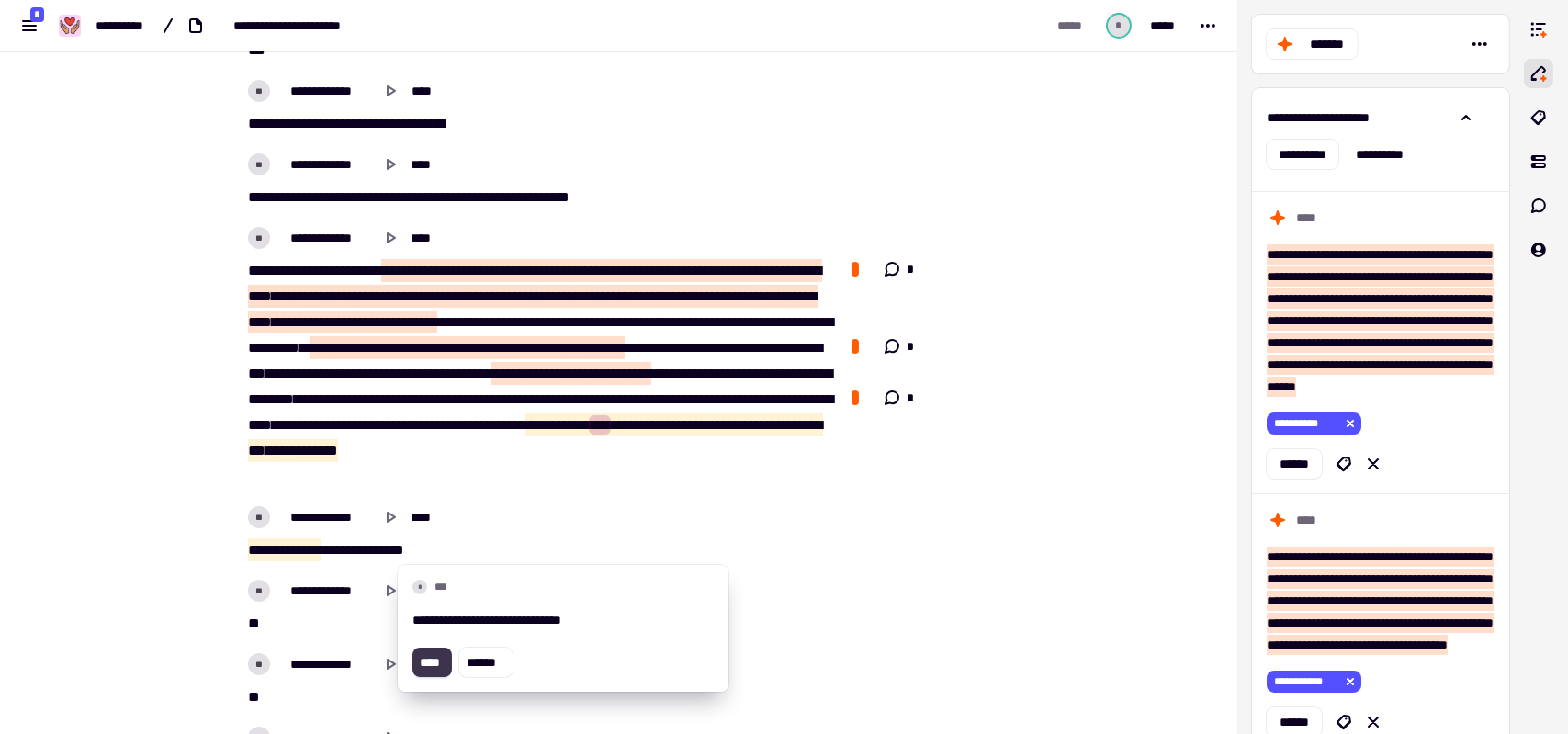 click on "****" 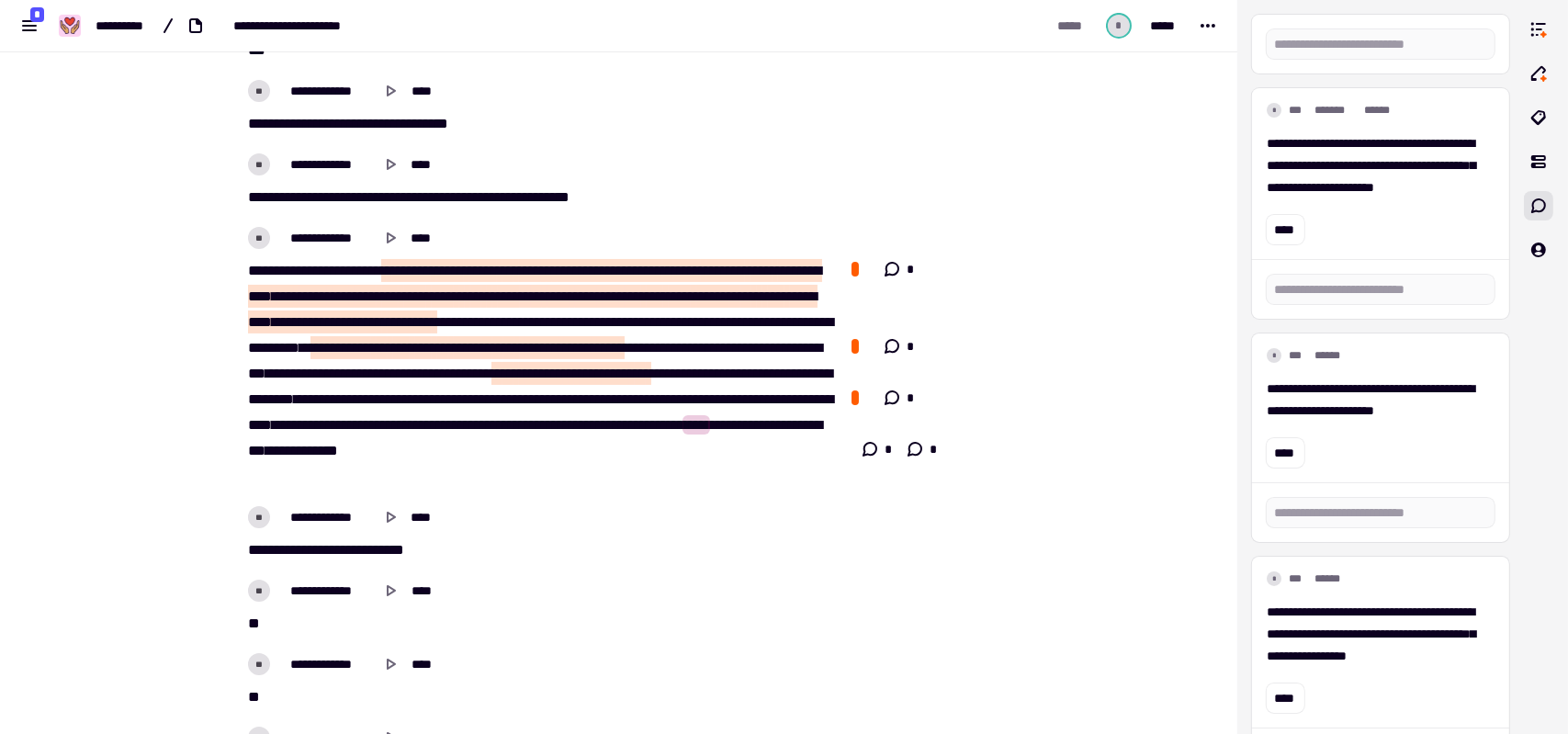 drag, startPoint x: 631, startPoint y: 503, endPoint x: 852, endPoint y: 464, distance: 224.41479 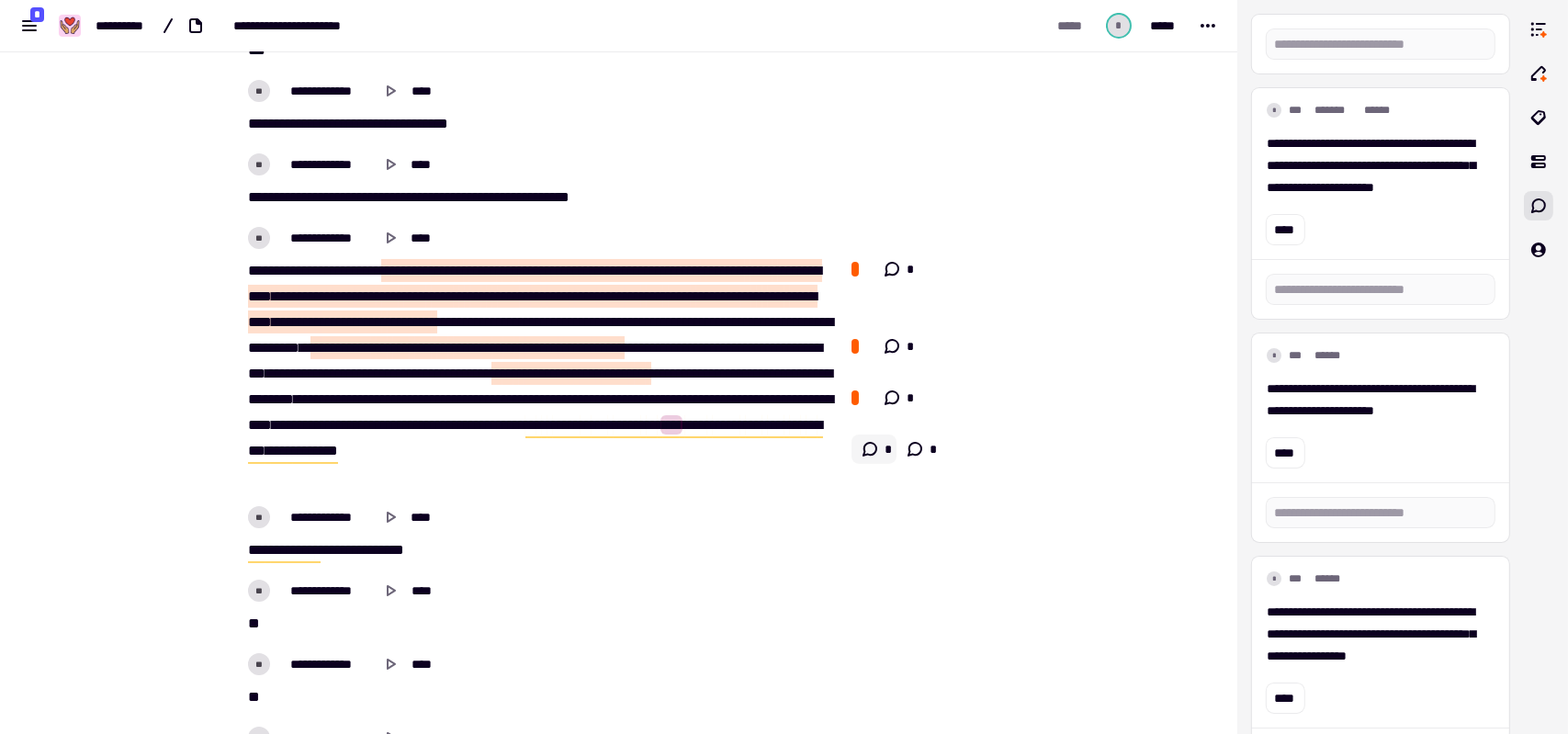 click 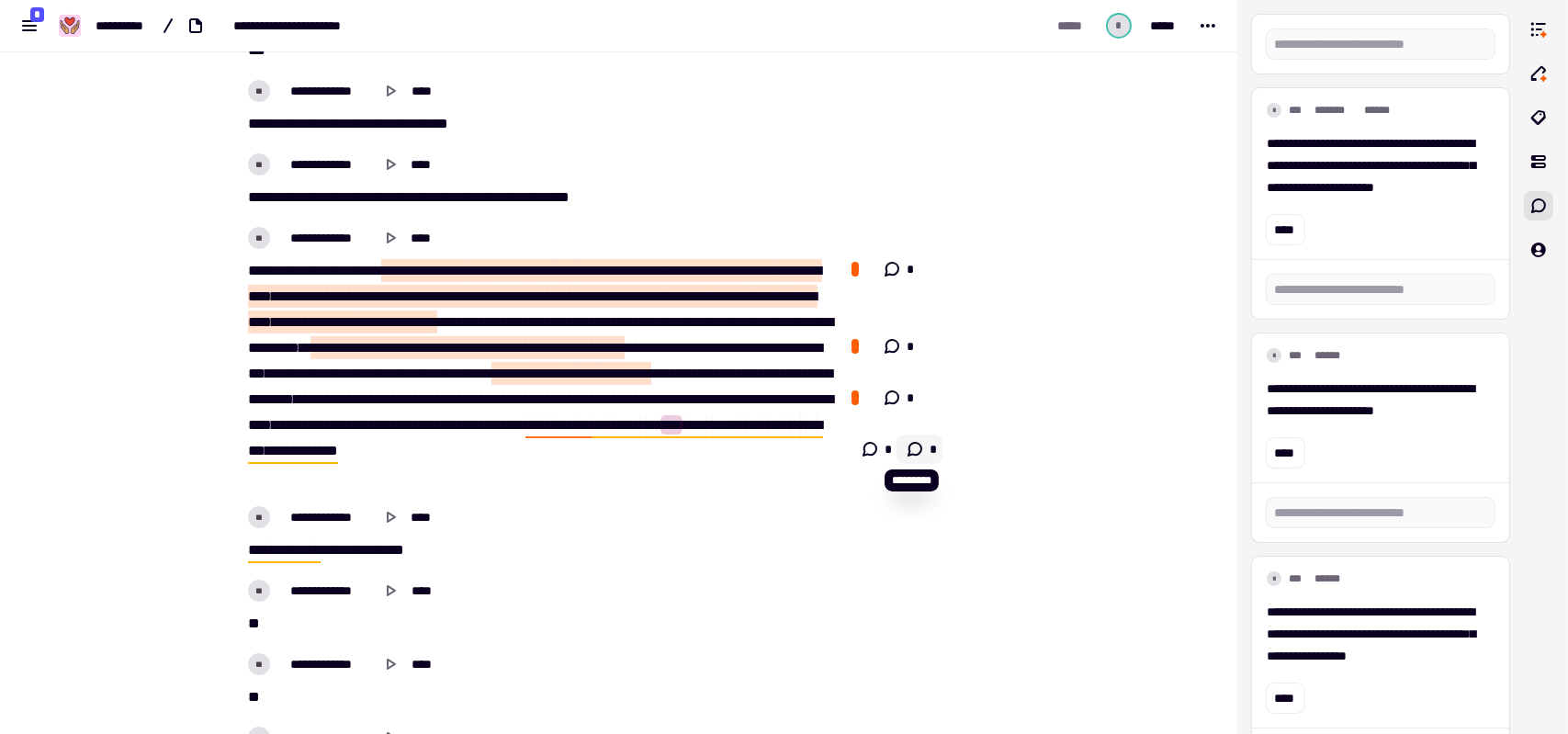click on "*" at bounding box center [919, 449] 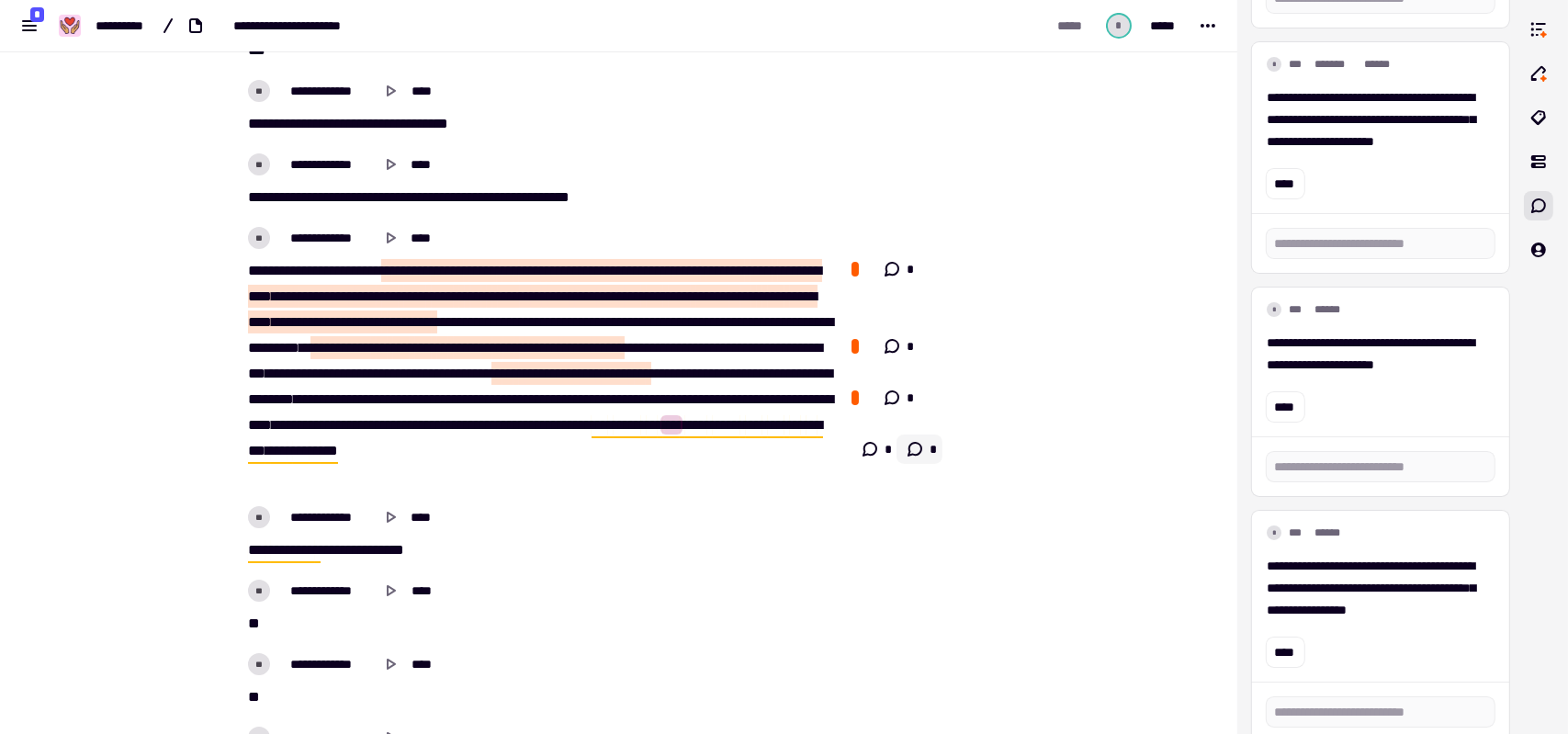 click on "*" at bounding box center (919, 449) 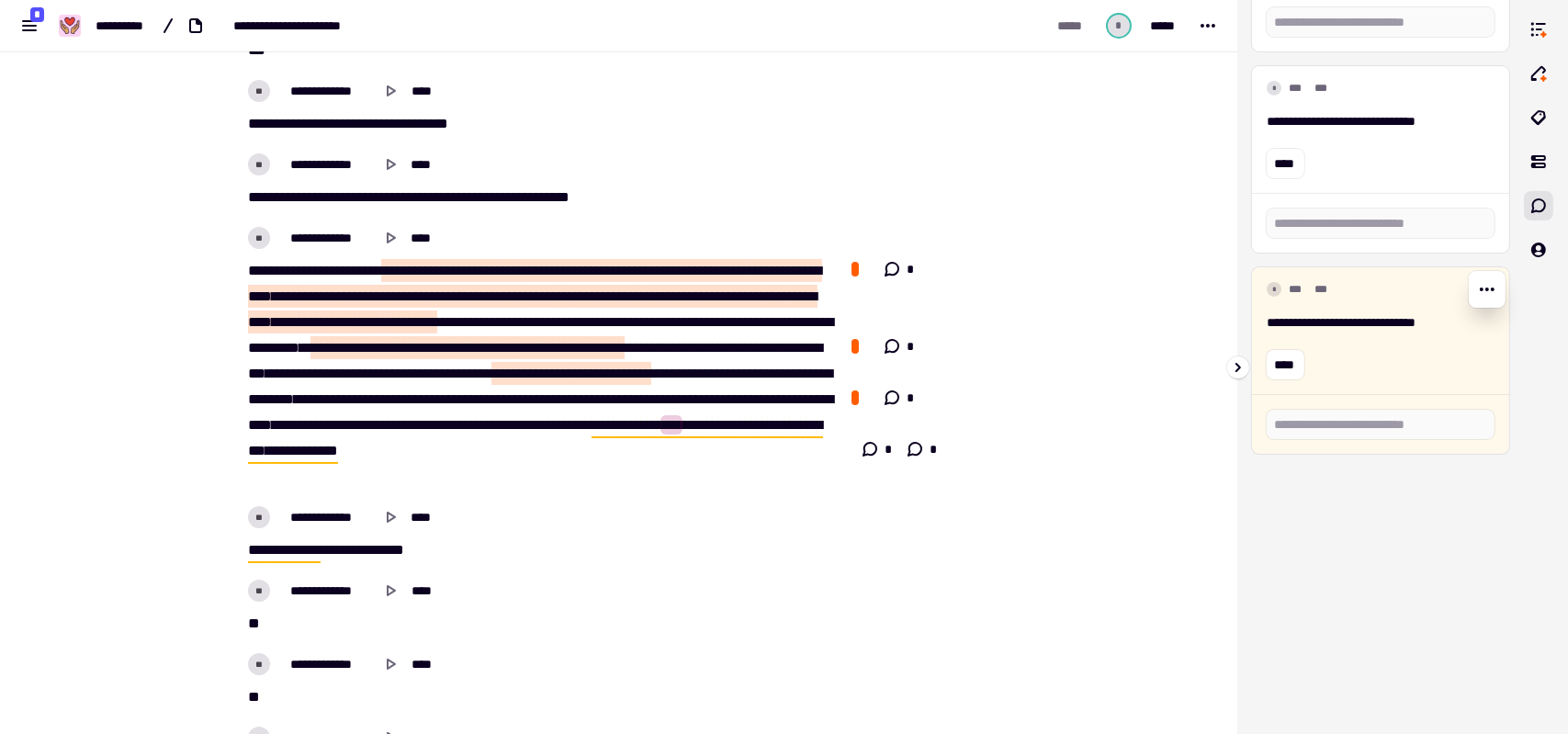scroll, scrollTop: 646, scrollLeft: 0, axis: vertical 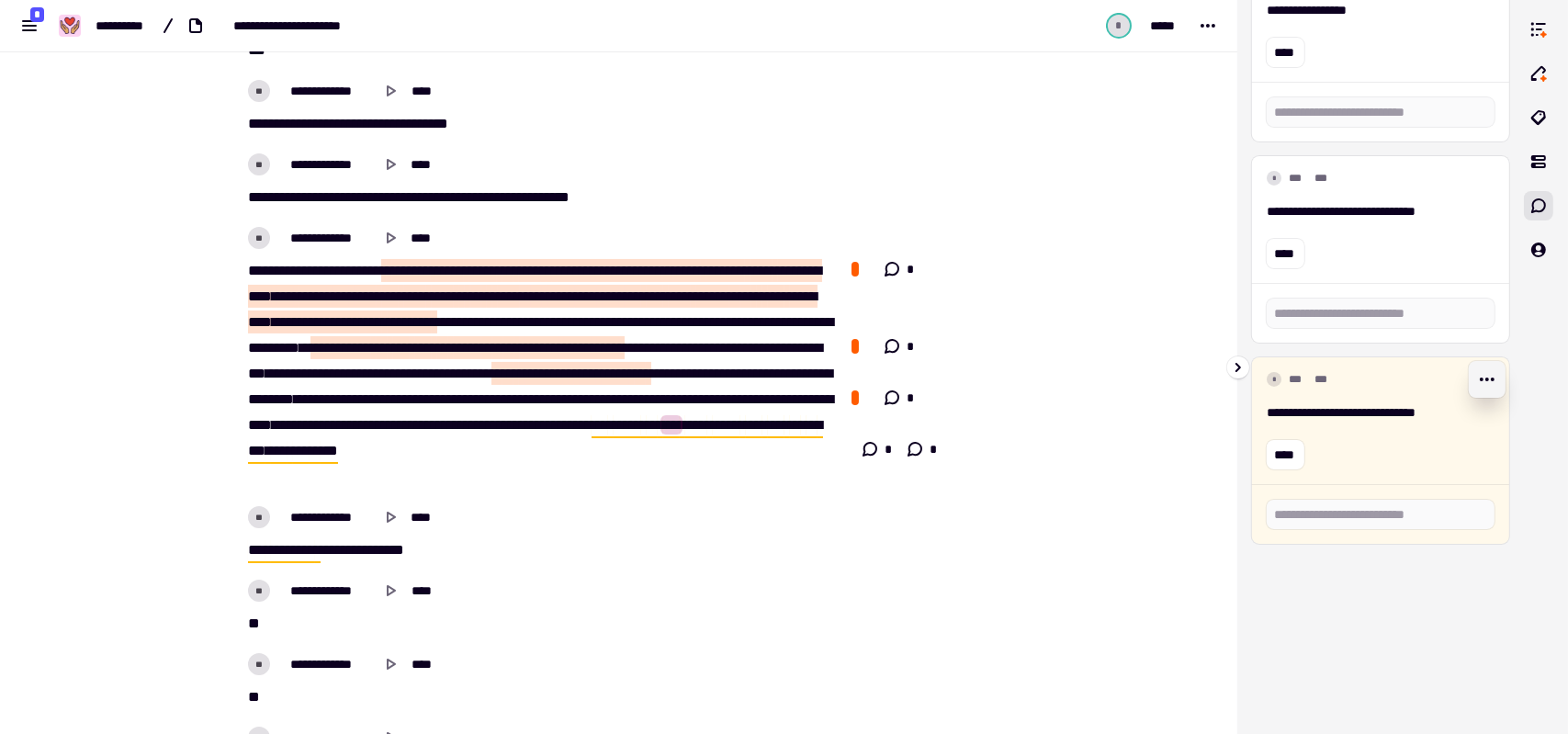click 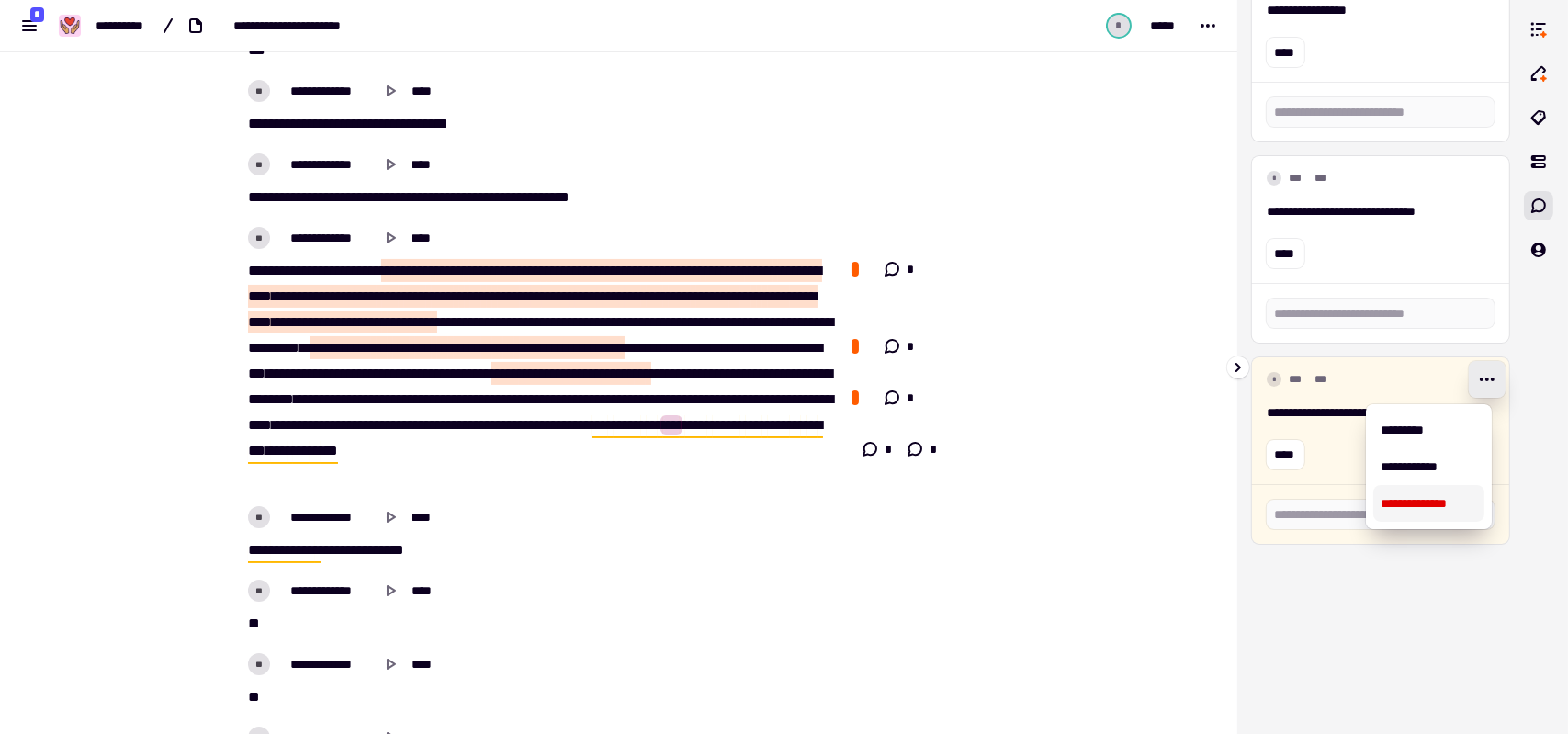 click on "**********" at bounding box center [1428, 503] 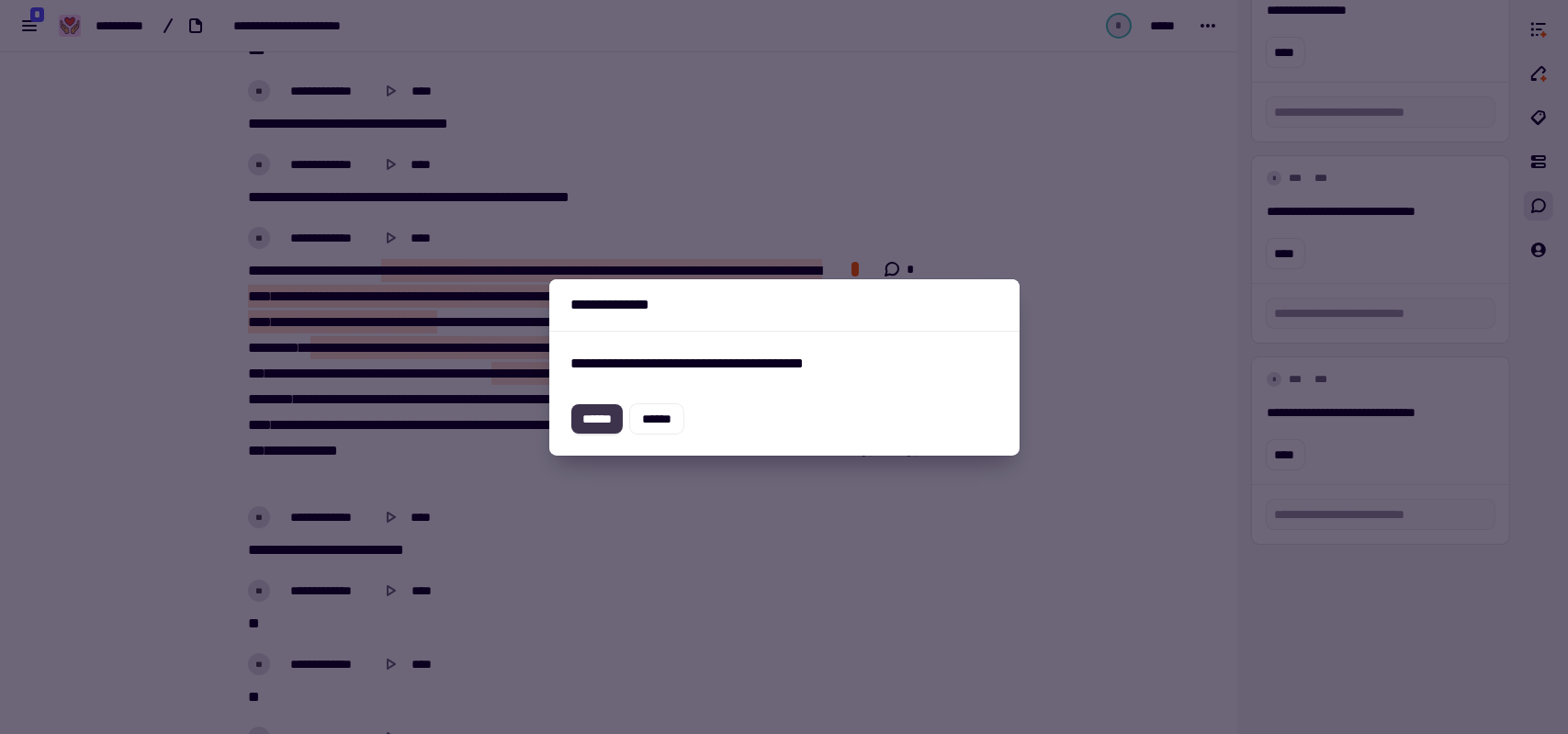 click on "******" 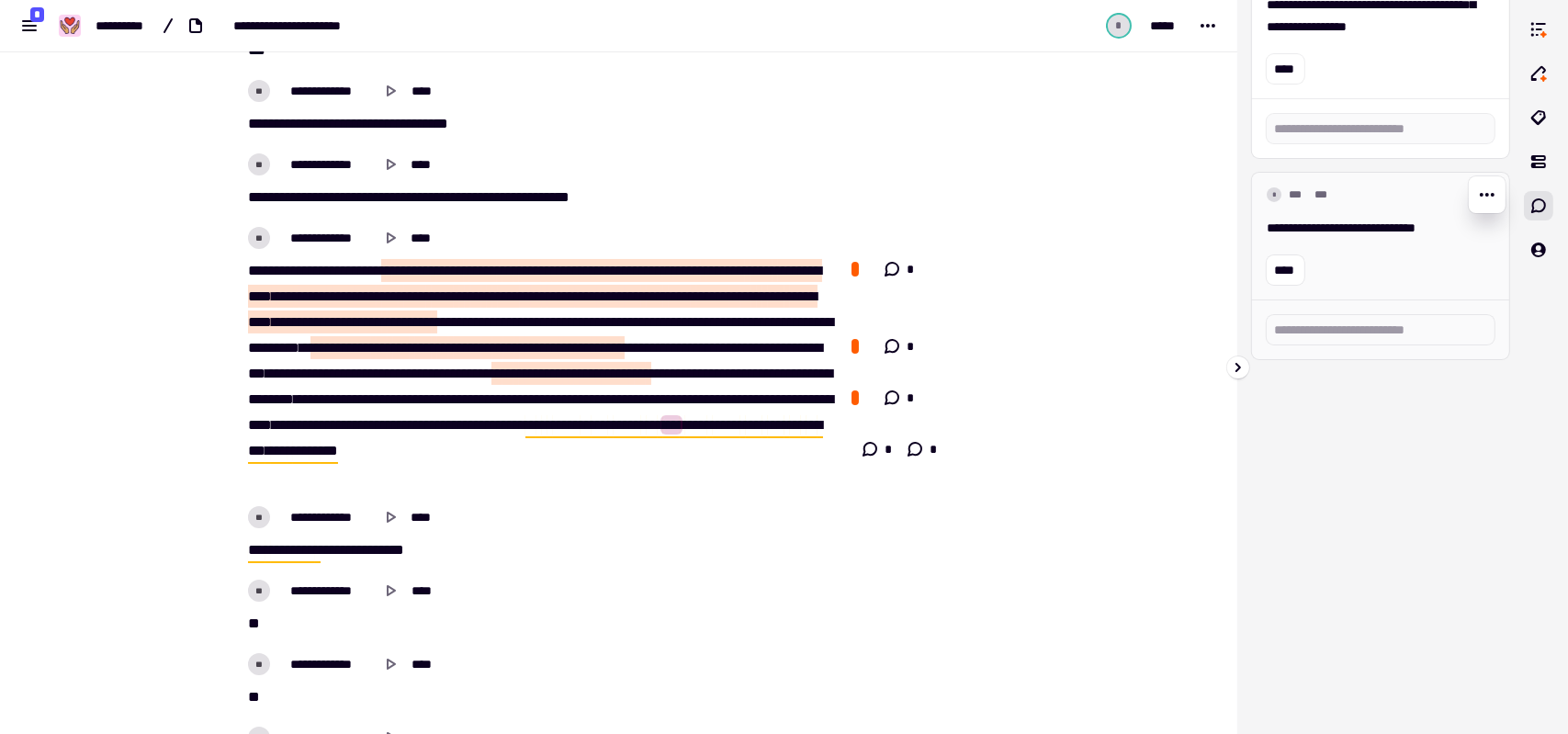 scroll, scrollTop: 628, scrollLeft: 0, axis: vertical 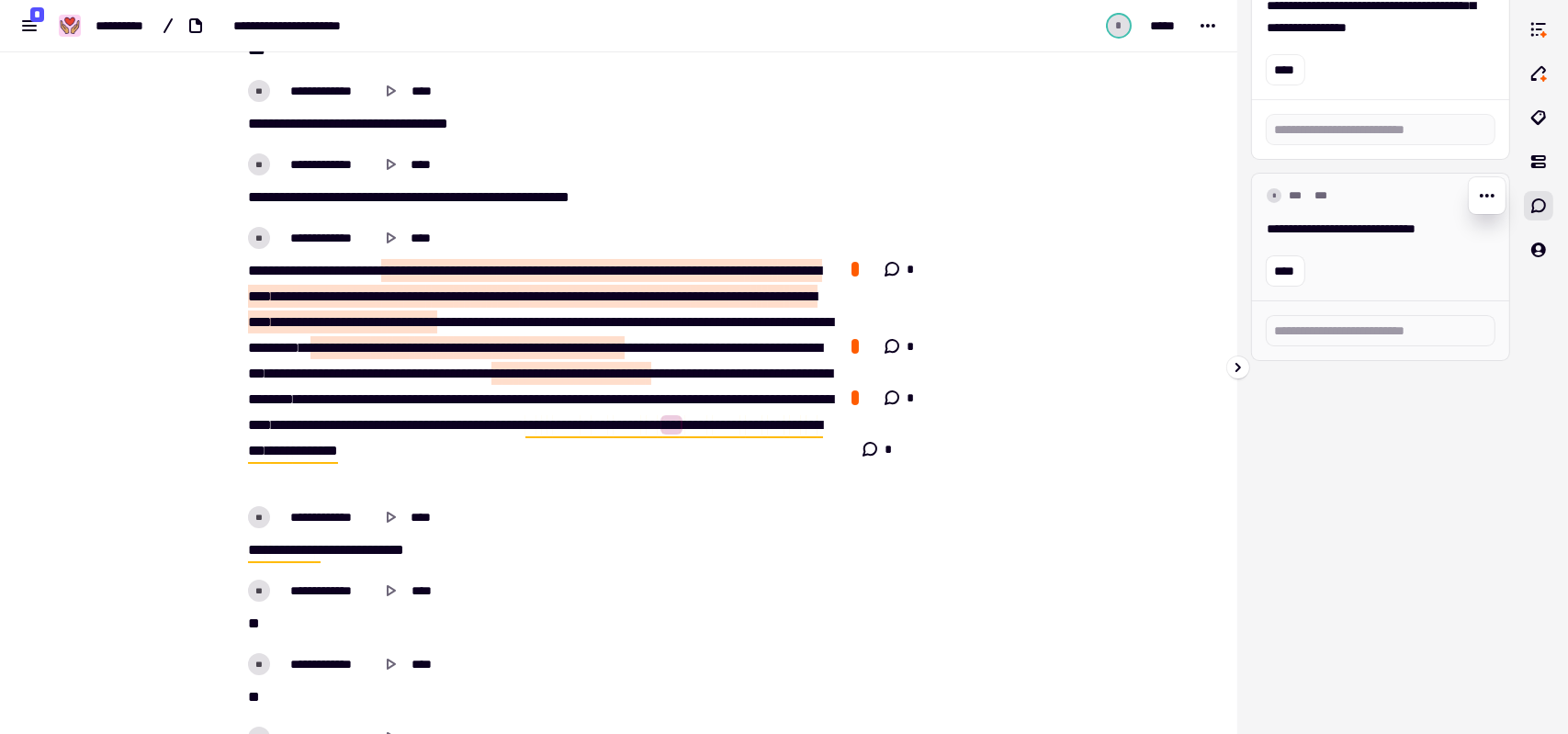 click on "**********" at bounding box center (1373, 229) 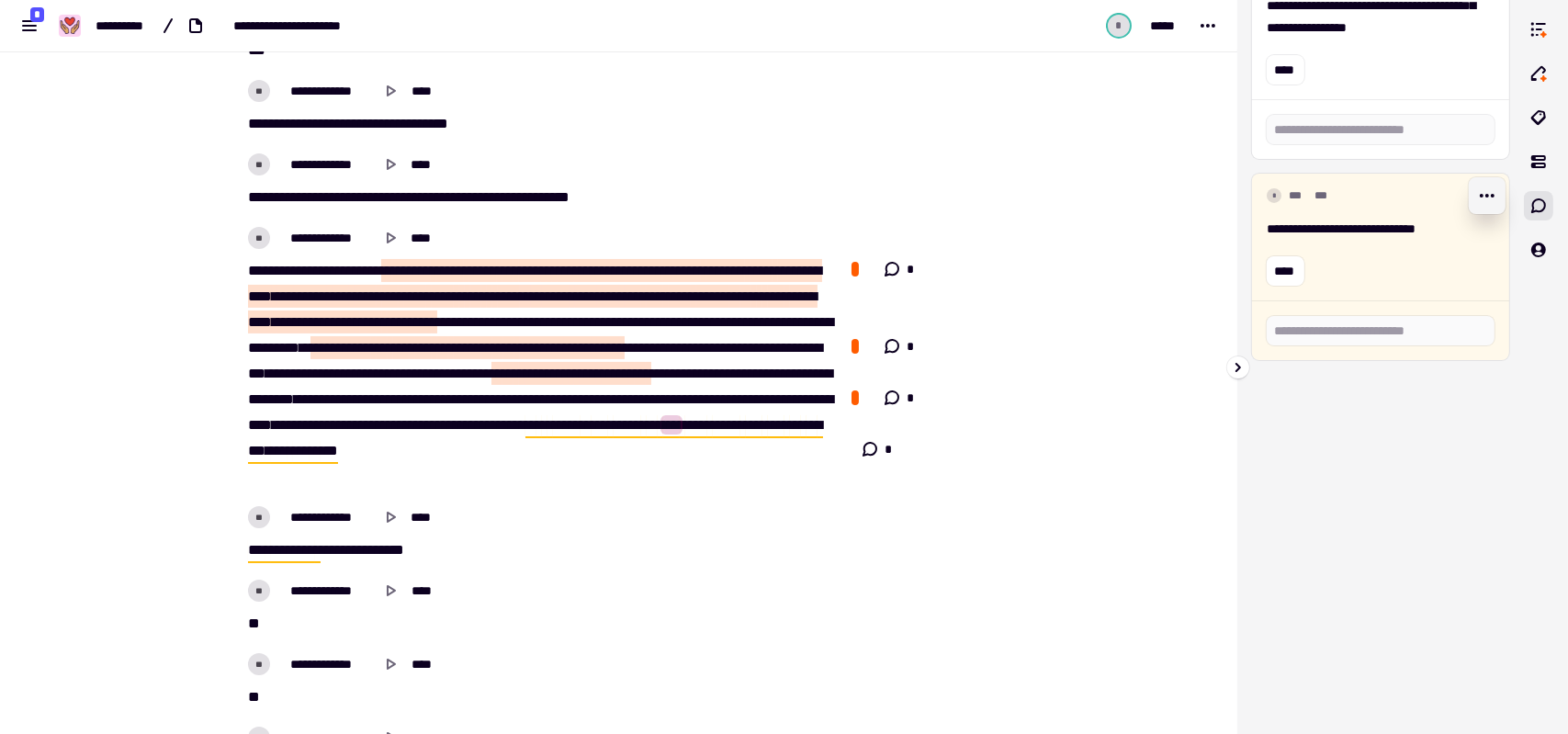 click 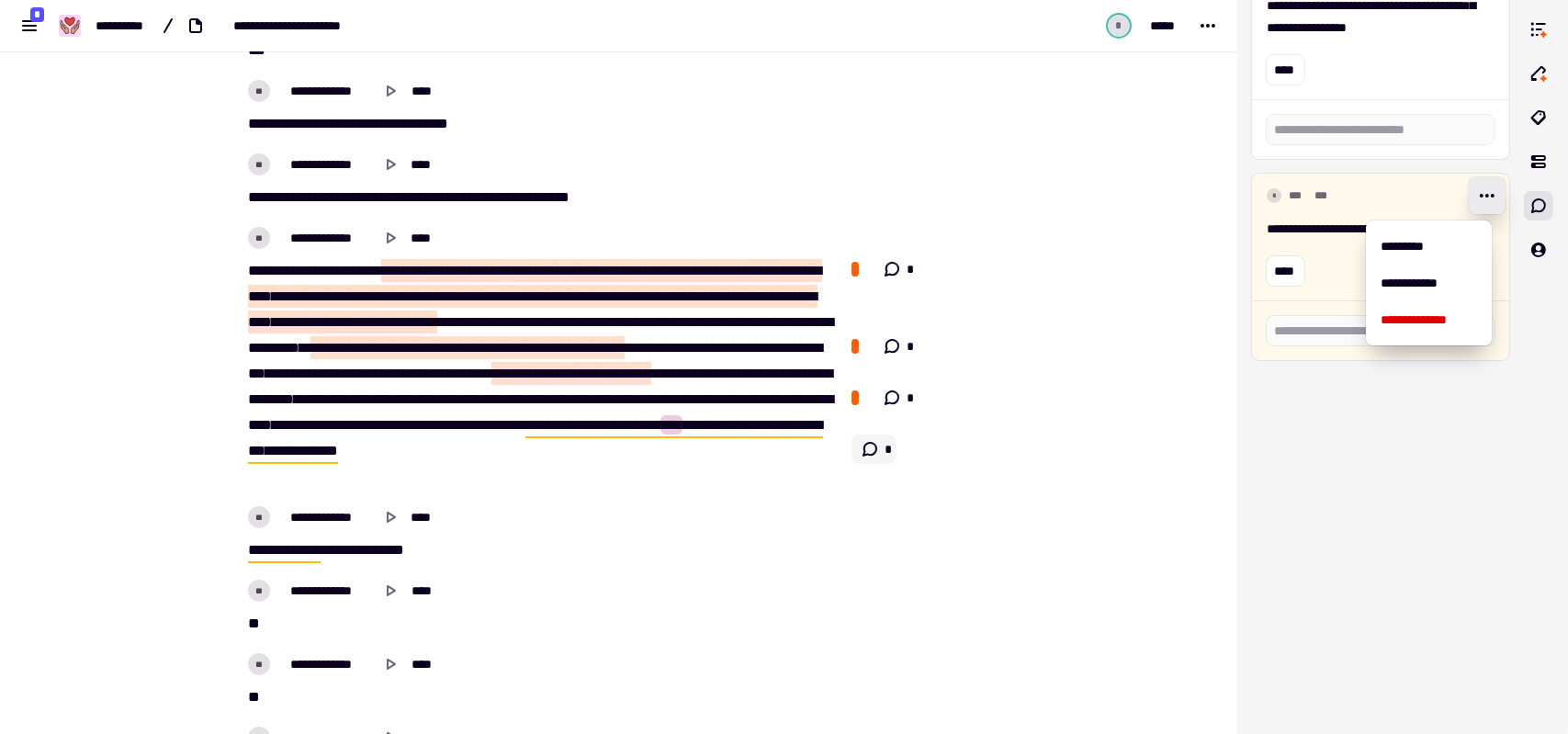click 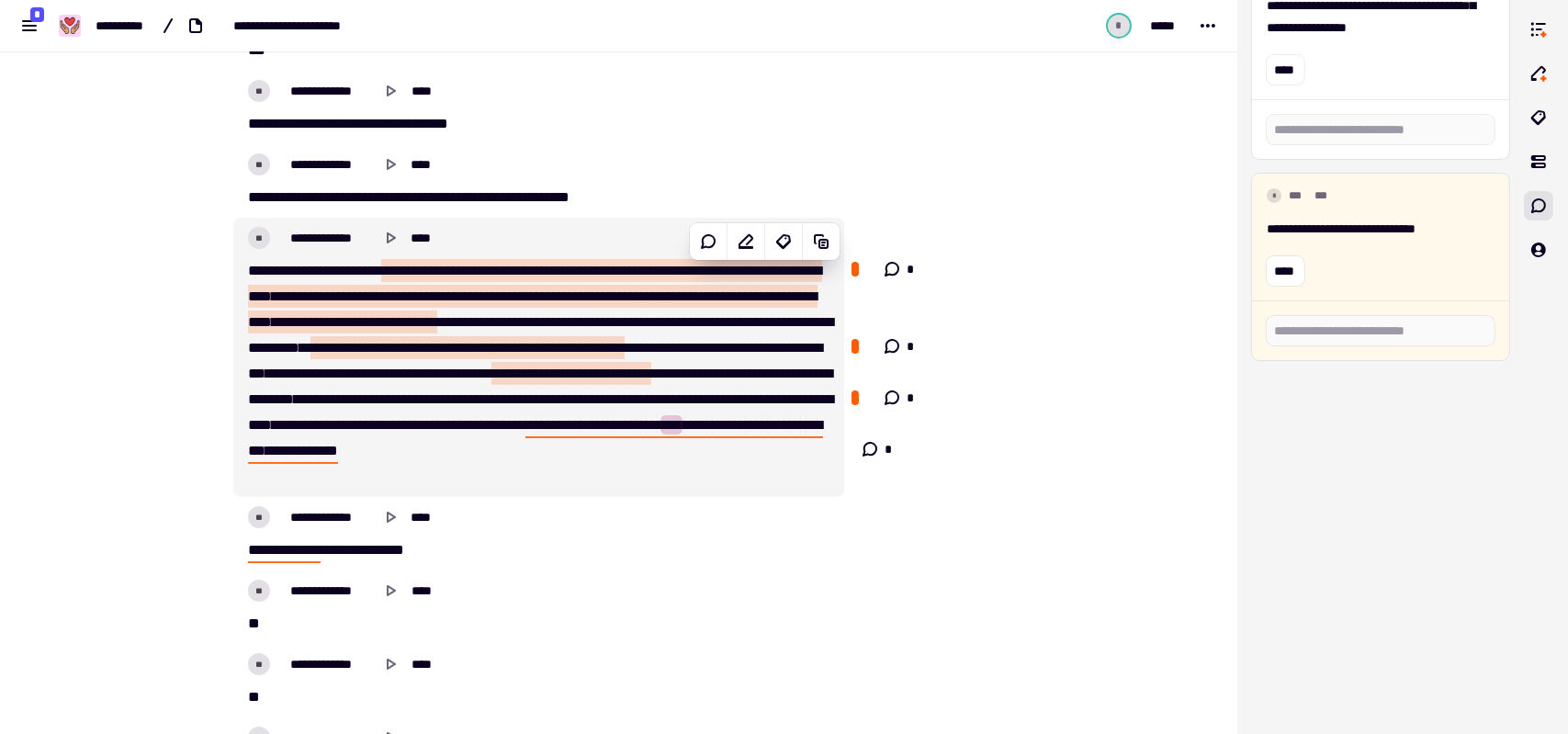 click on "****" at bounding box center [696, 424] 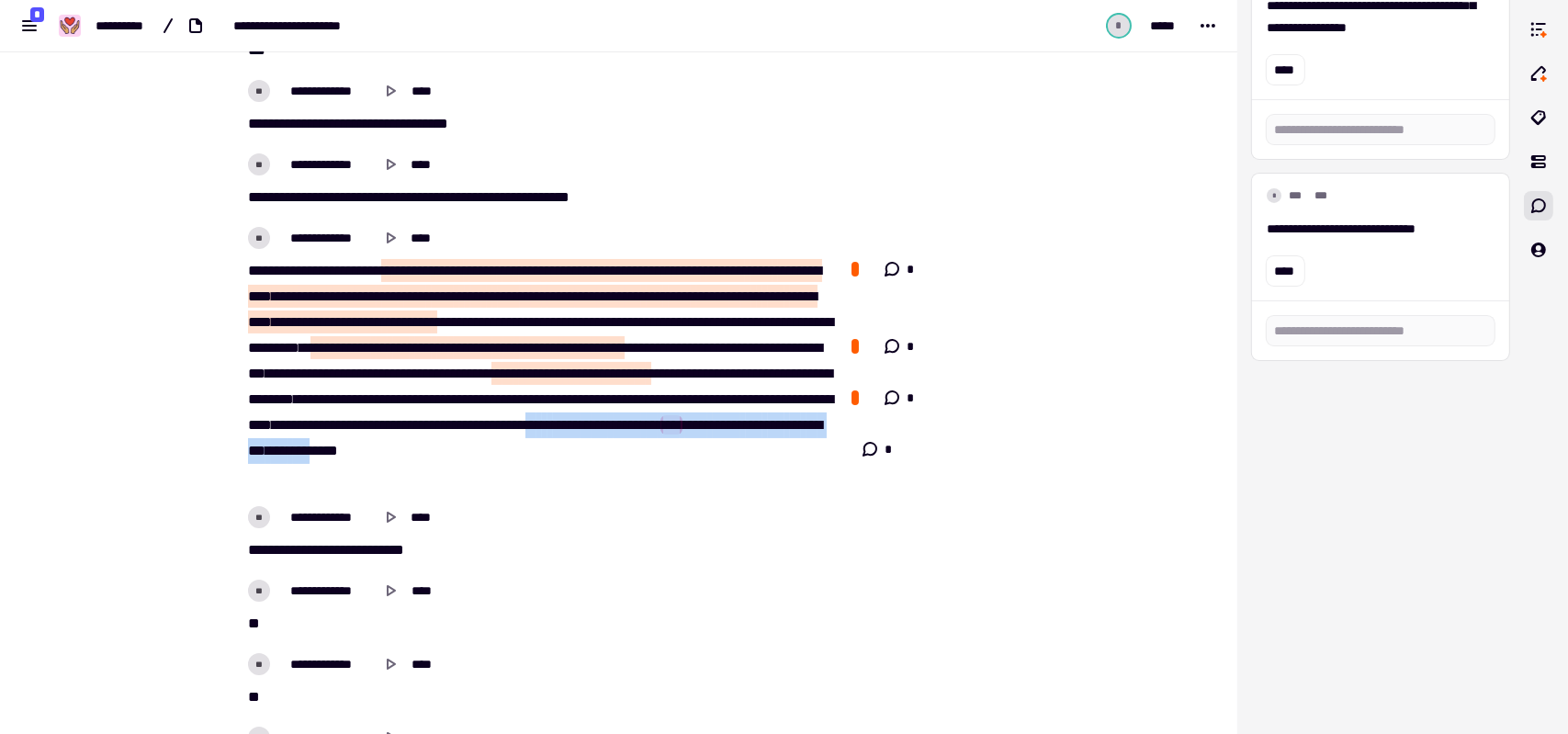 drag, startPoint x: 558, startPoint y: 450, endPoint x: 403, endPoint y: 477, distance: 157.334 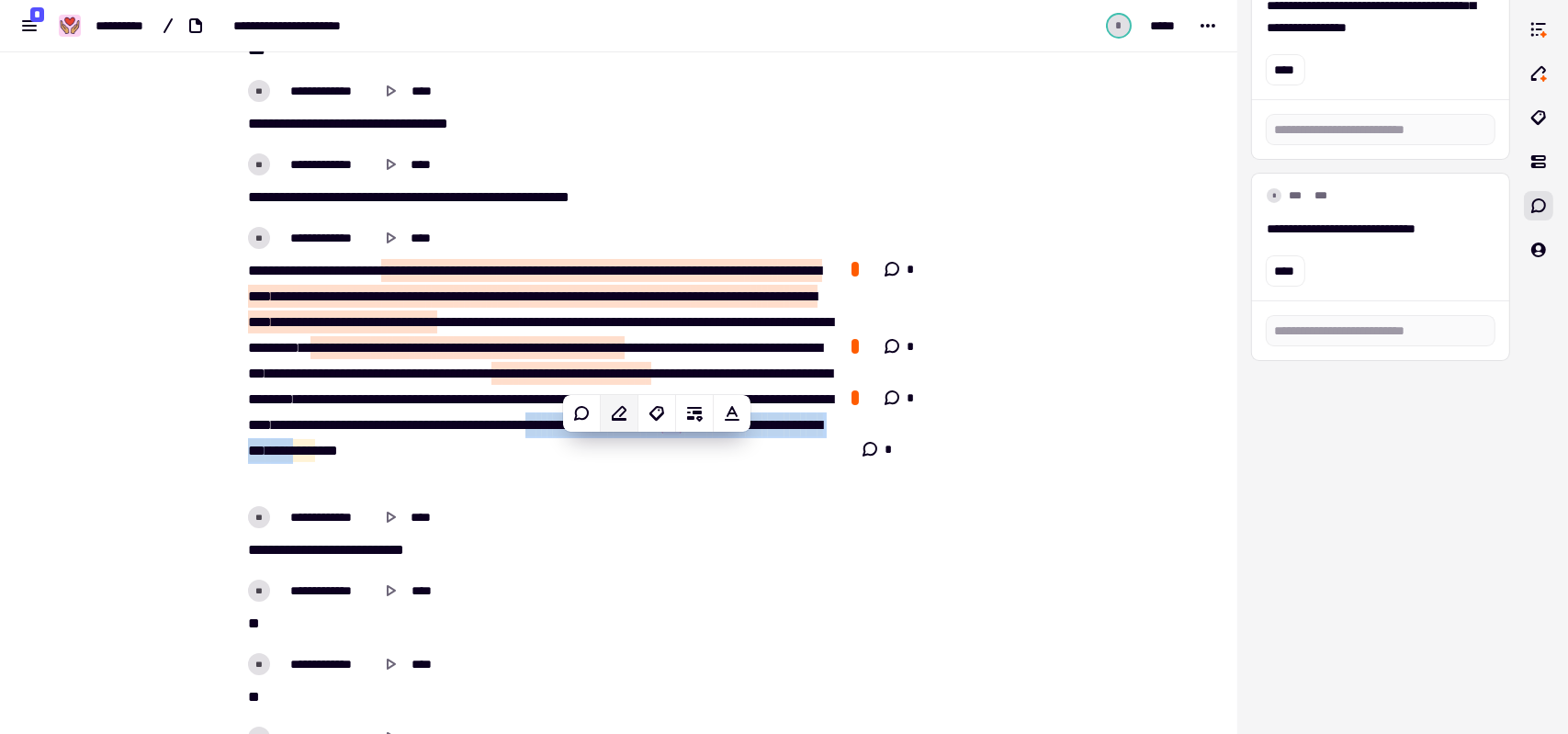 click 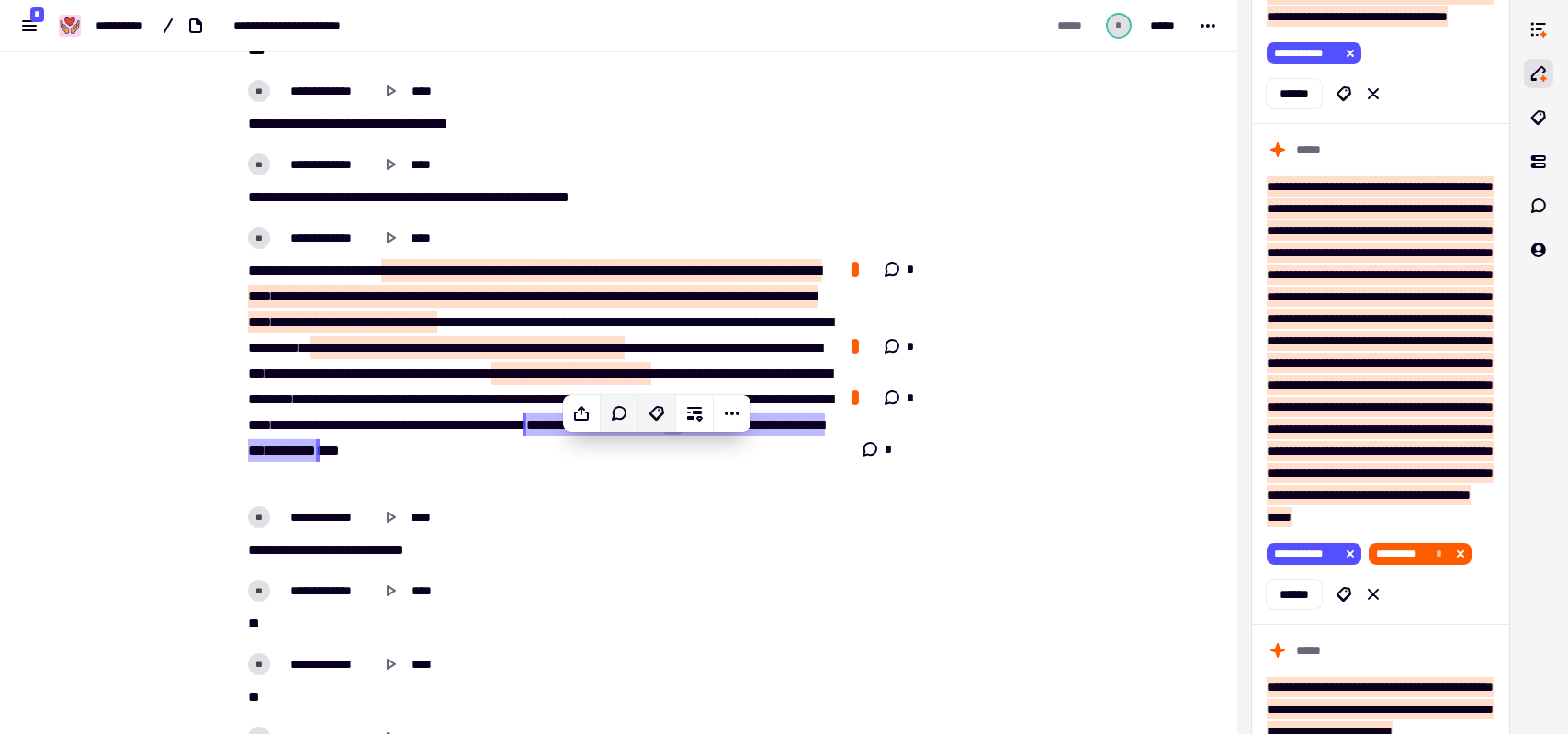 click 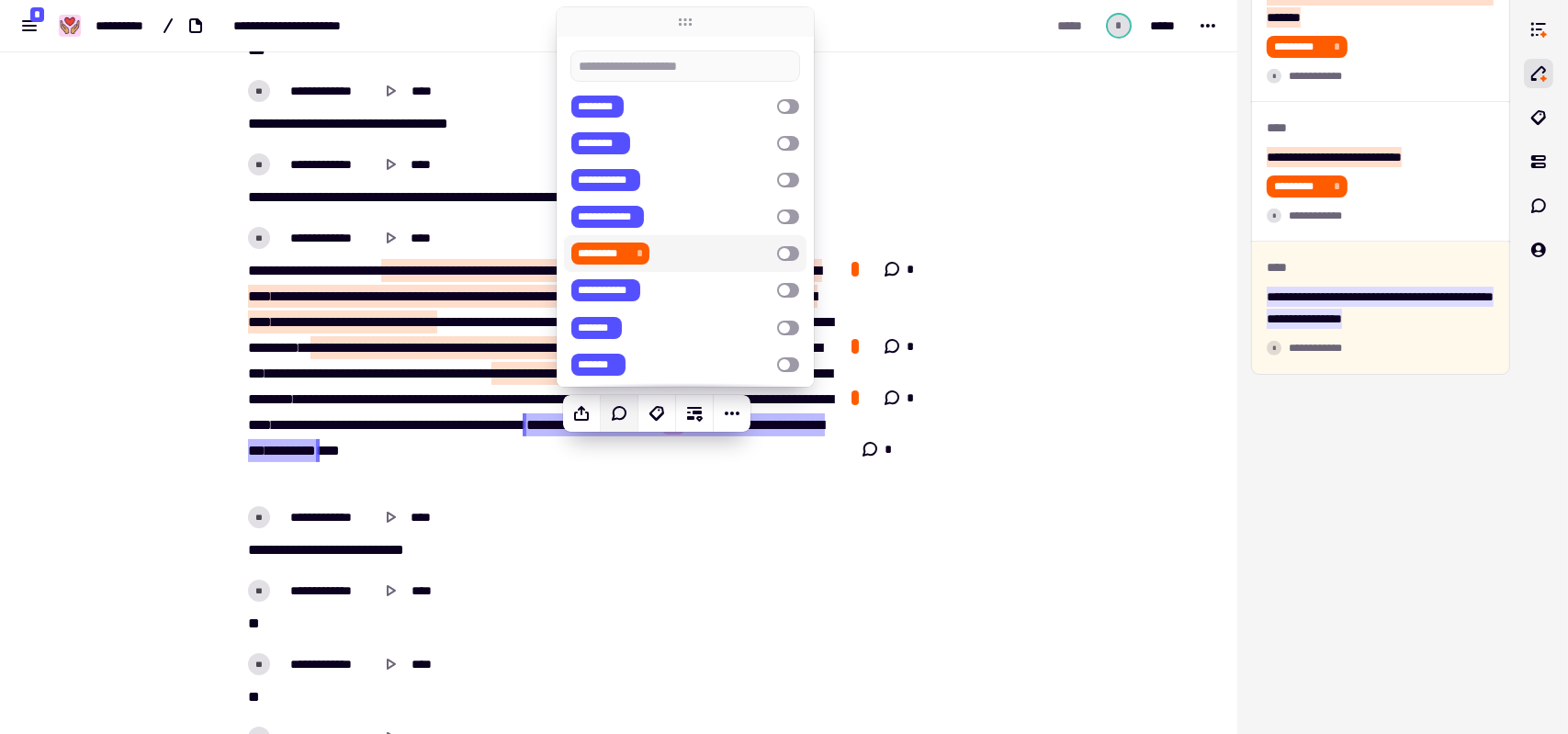 scroll, scrollTop: 3050, scrollLeft: 0, axis: vertical 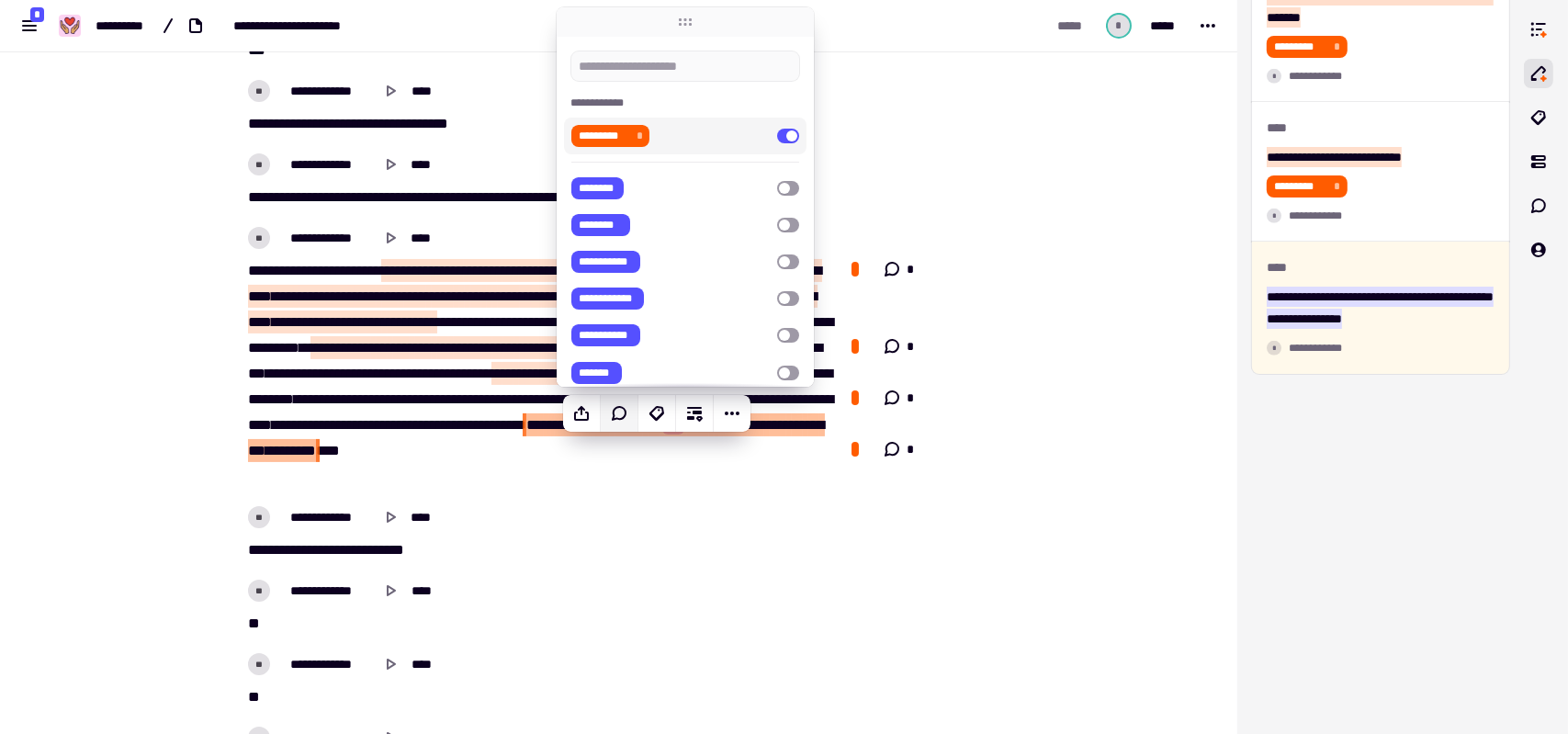 click on "*" at bounding box center [939, -129] 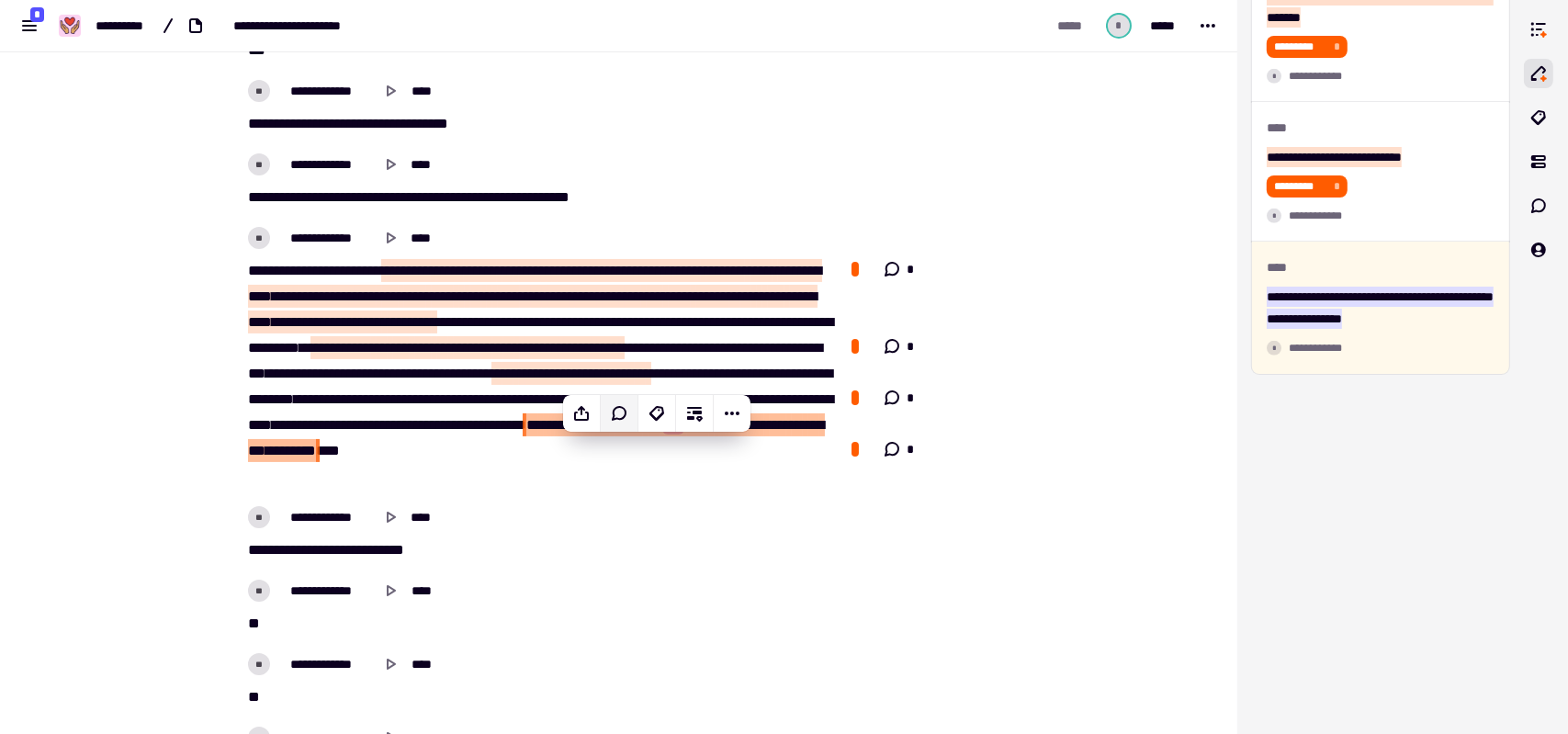 click on "**********" at bounding box center [538, 591] 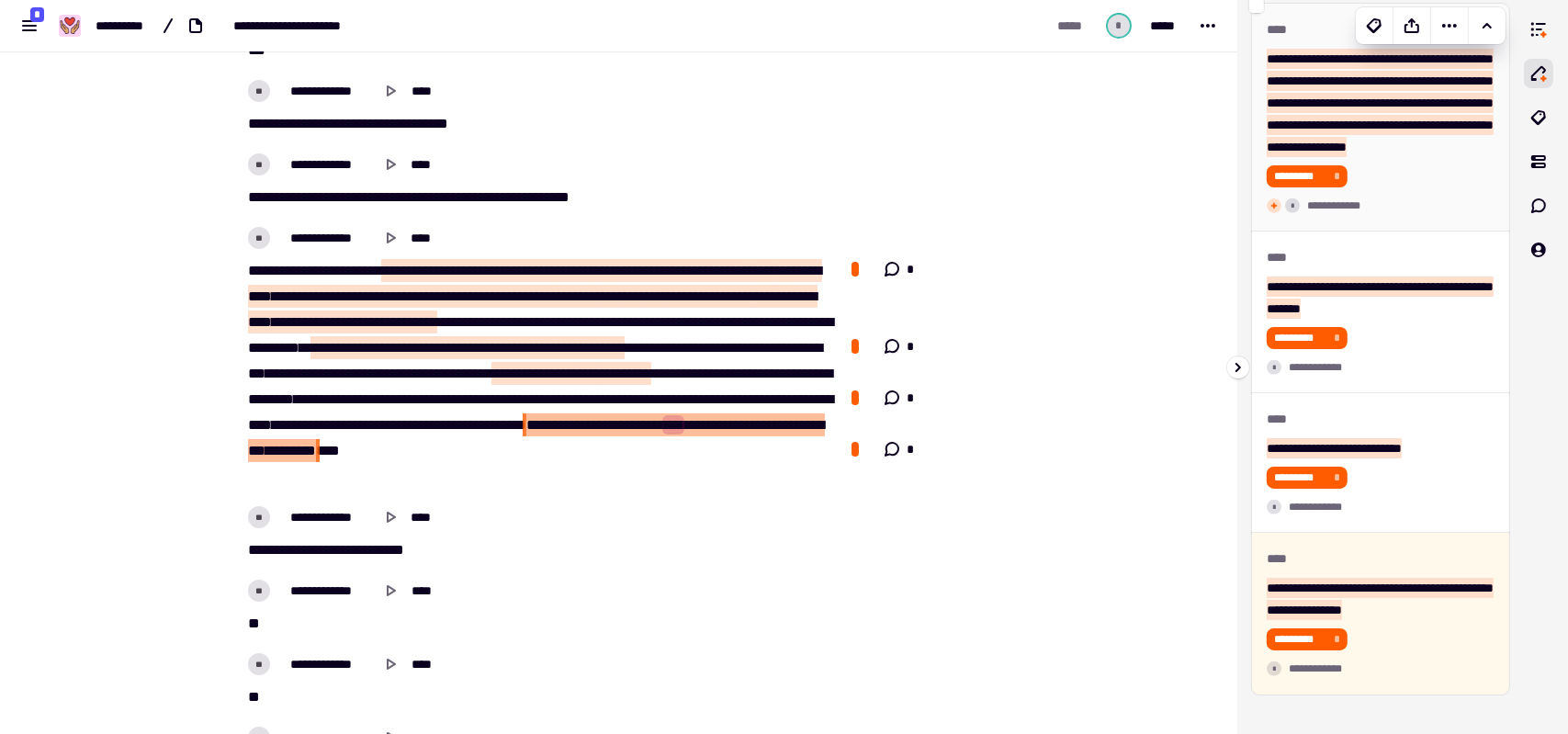 scroll, scrollTop: 2223, scrollLeft: 0, axis: vertical 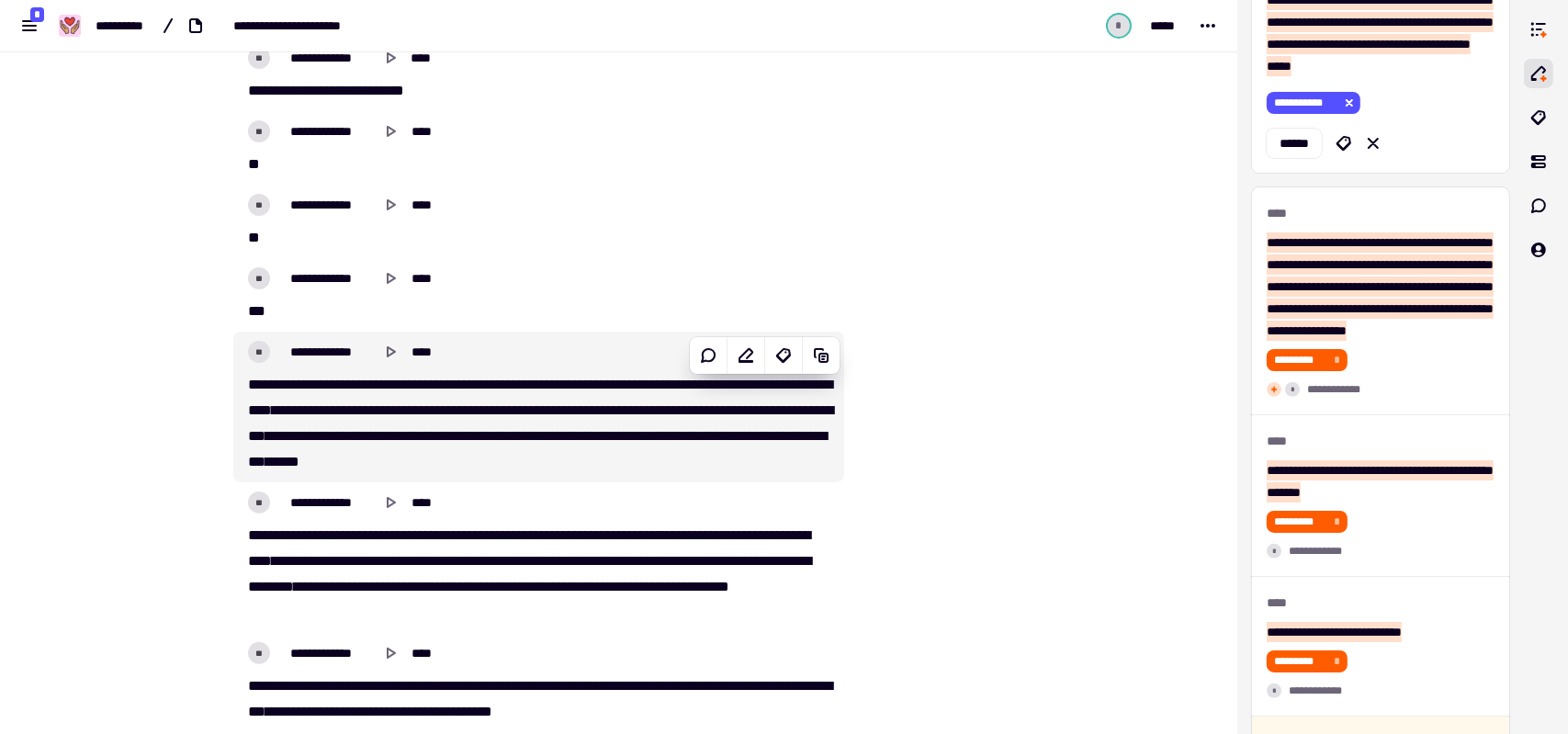click on "*******" at bounding box center [400, 384] 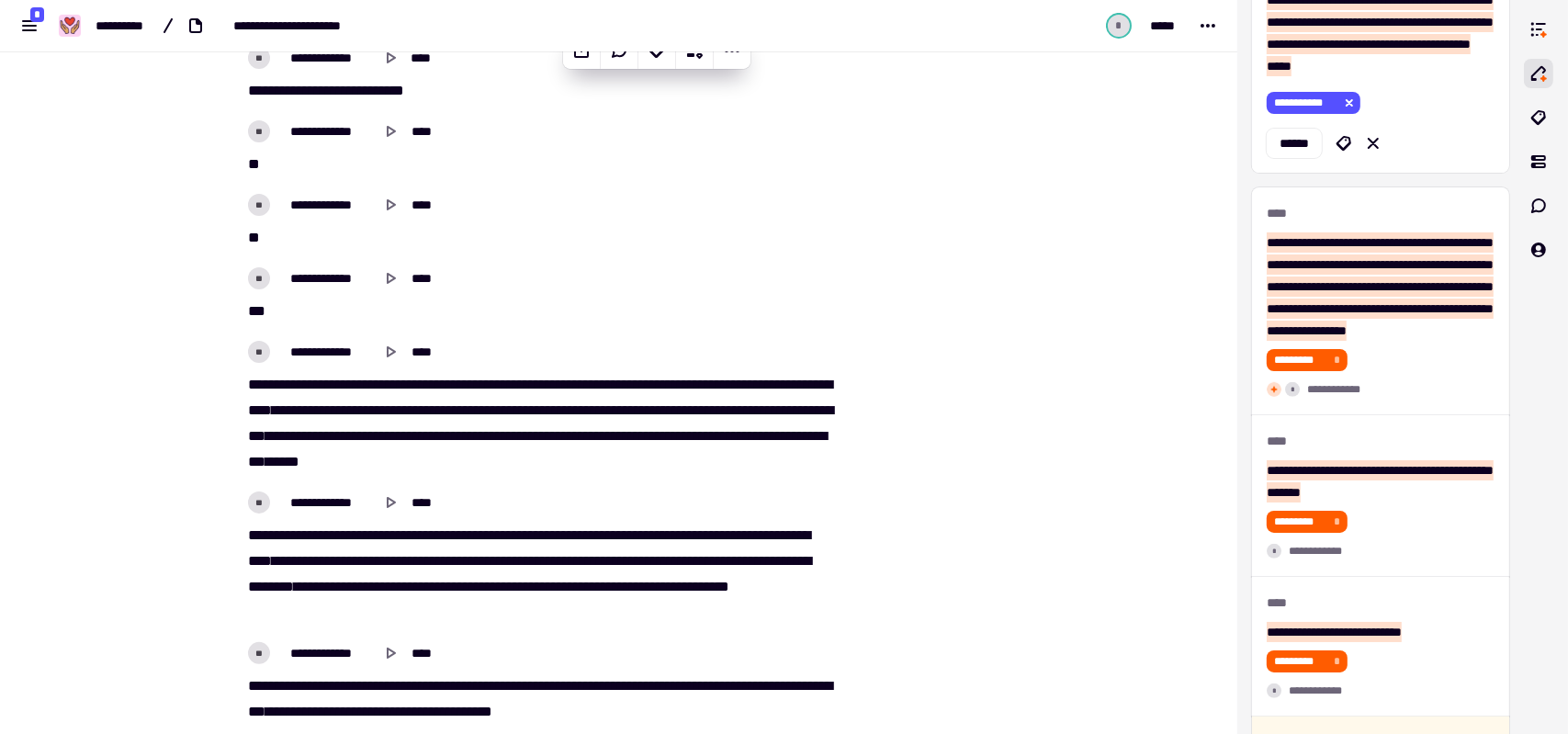 type on "******" 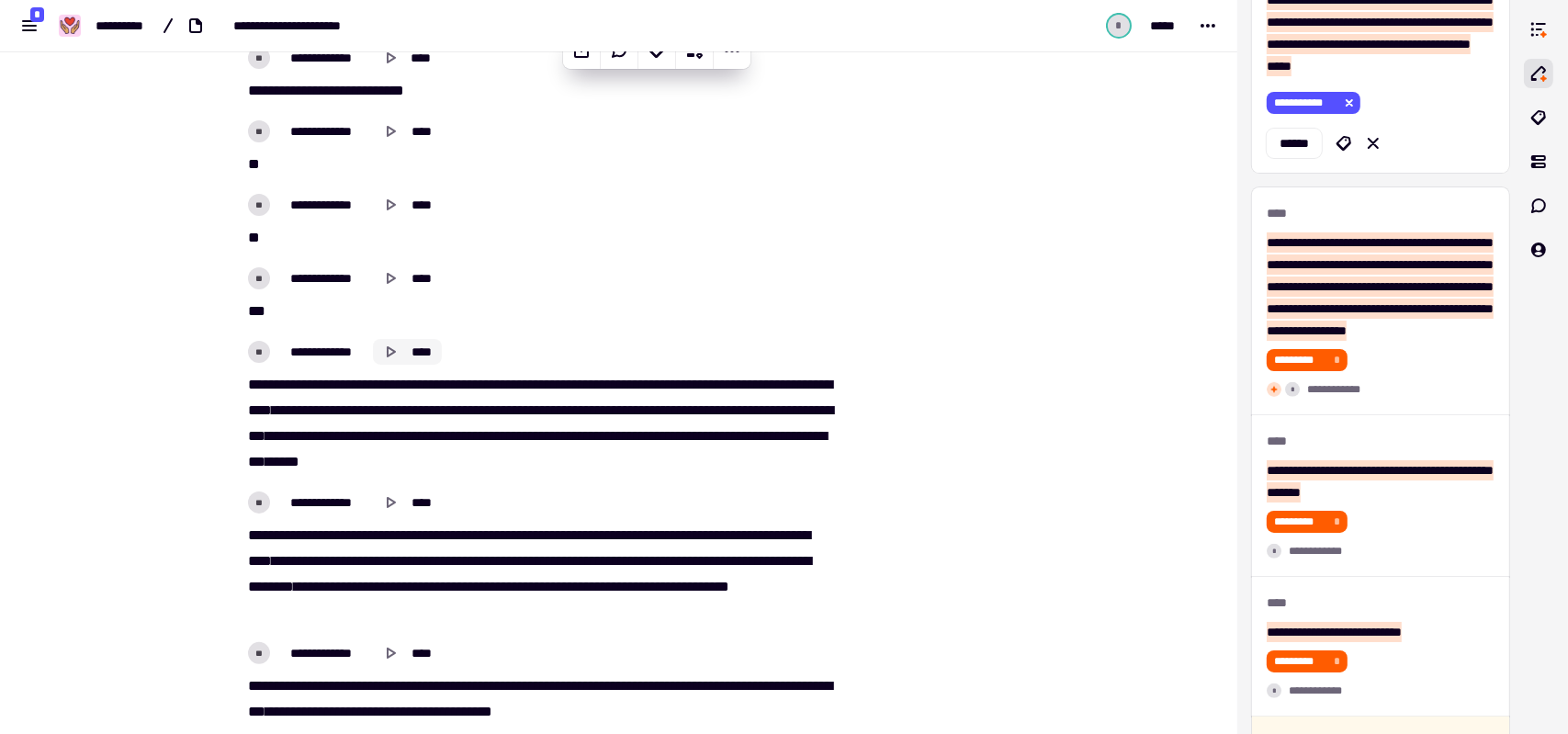 click 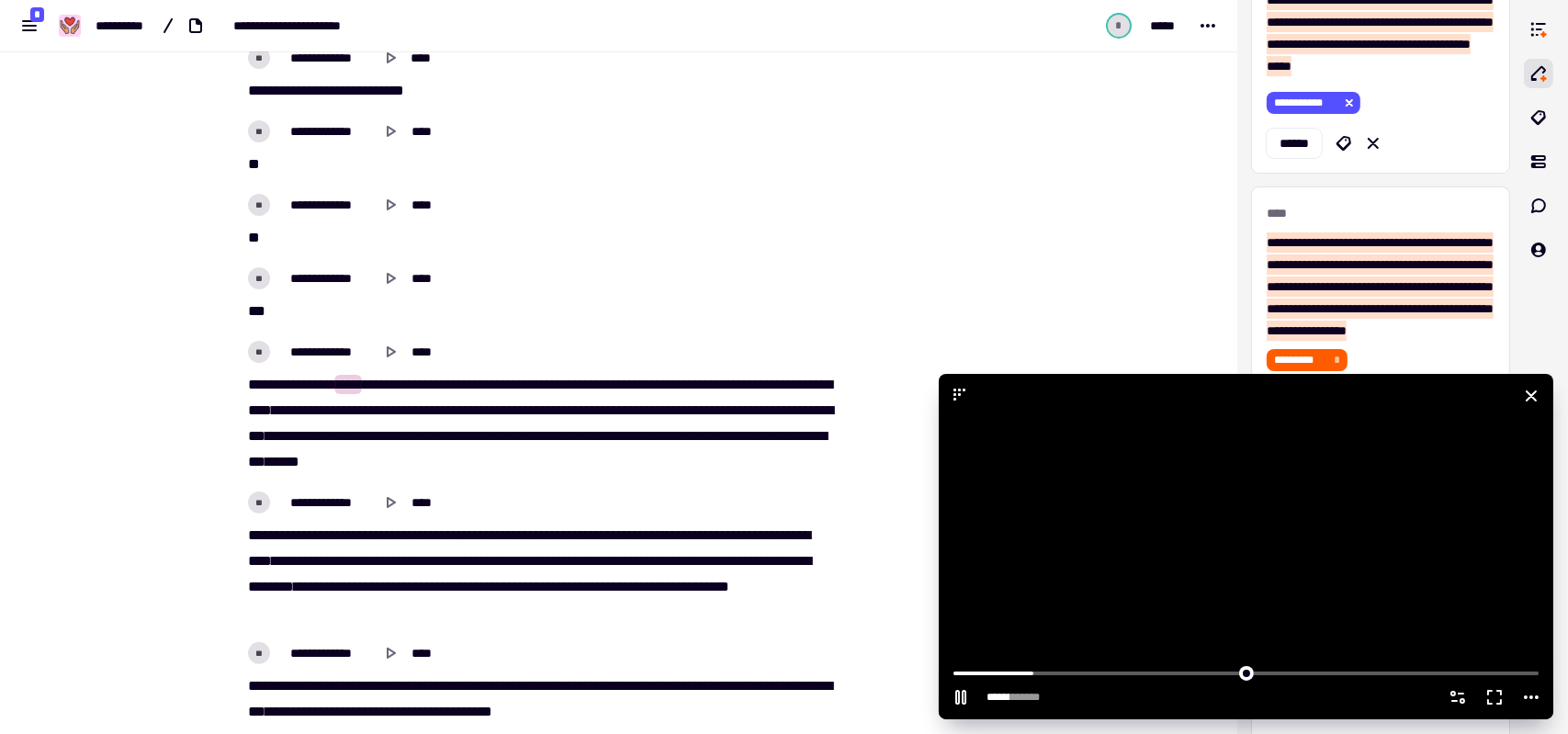 drag, startPoint x: 1471, startPoint y: 401, endPoint x: 1346, endPoint y: 409, distance: 125.25574 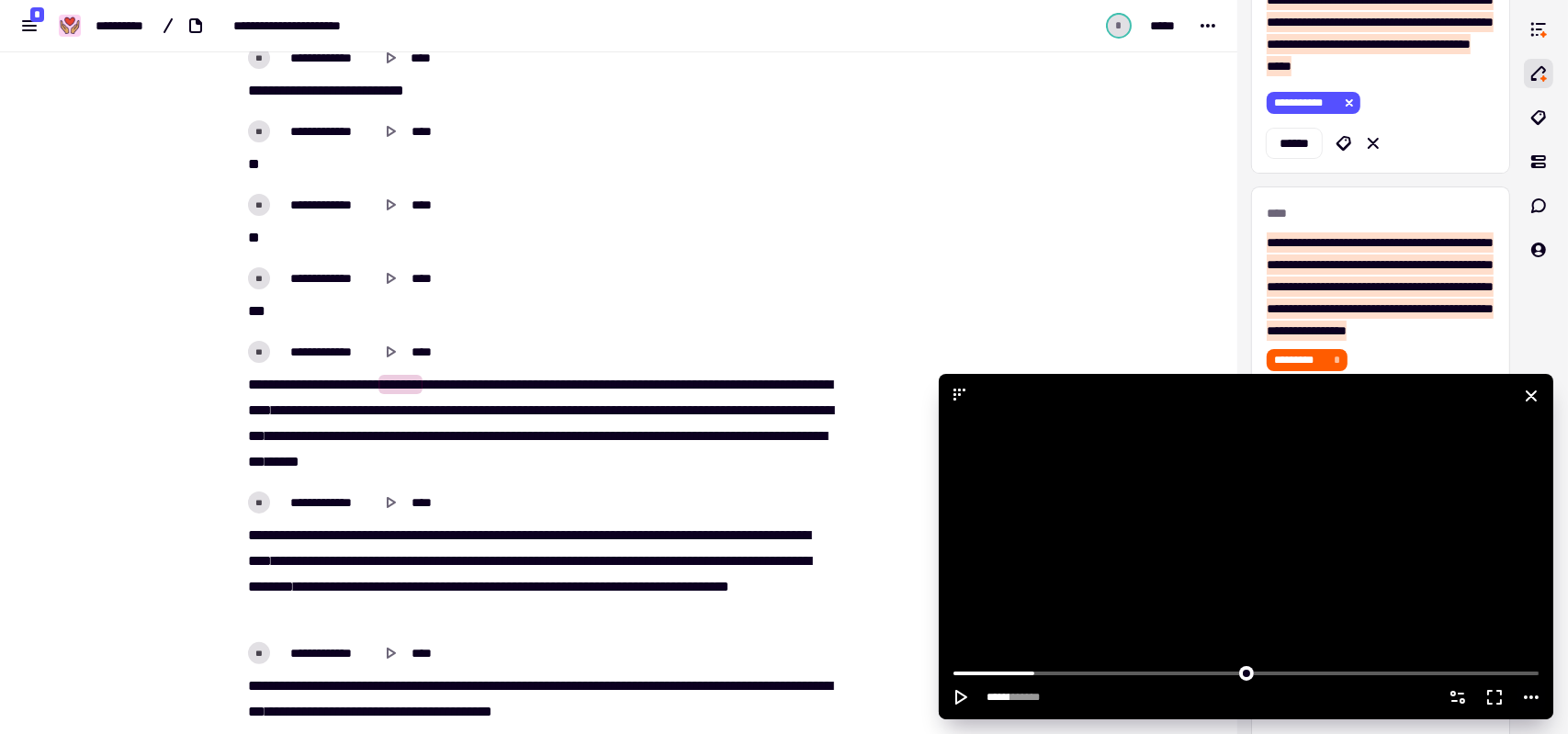 click 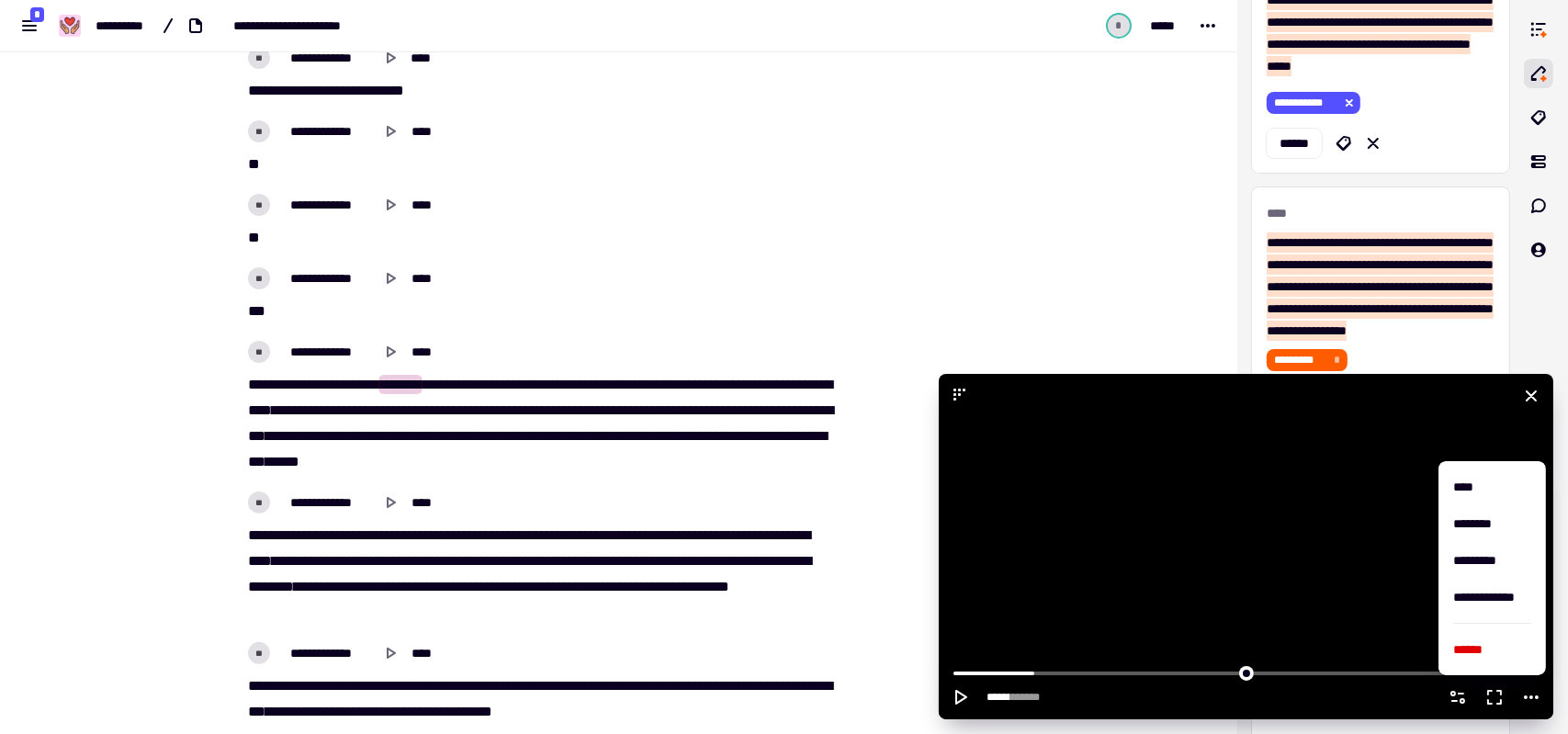 click 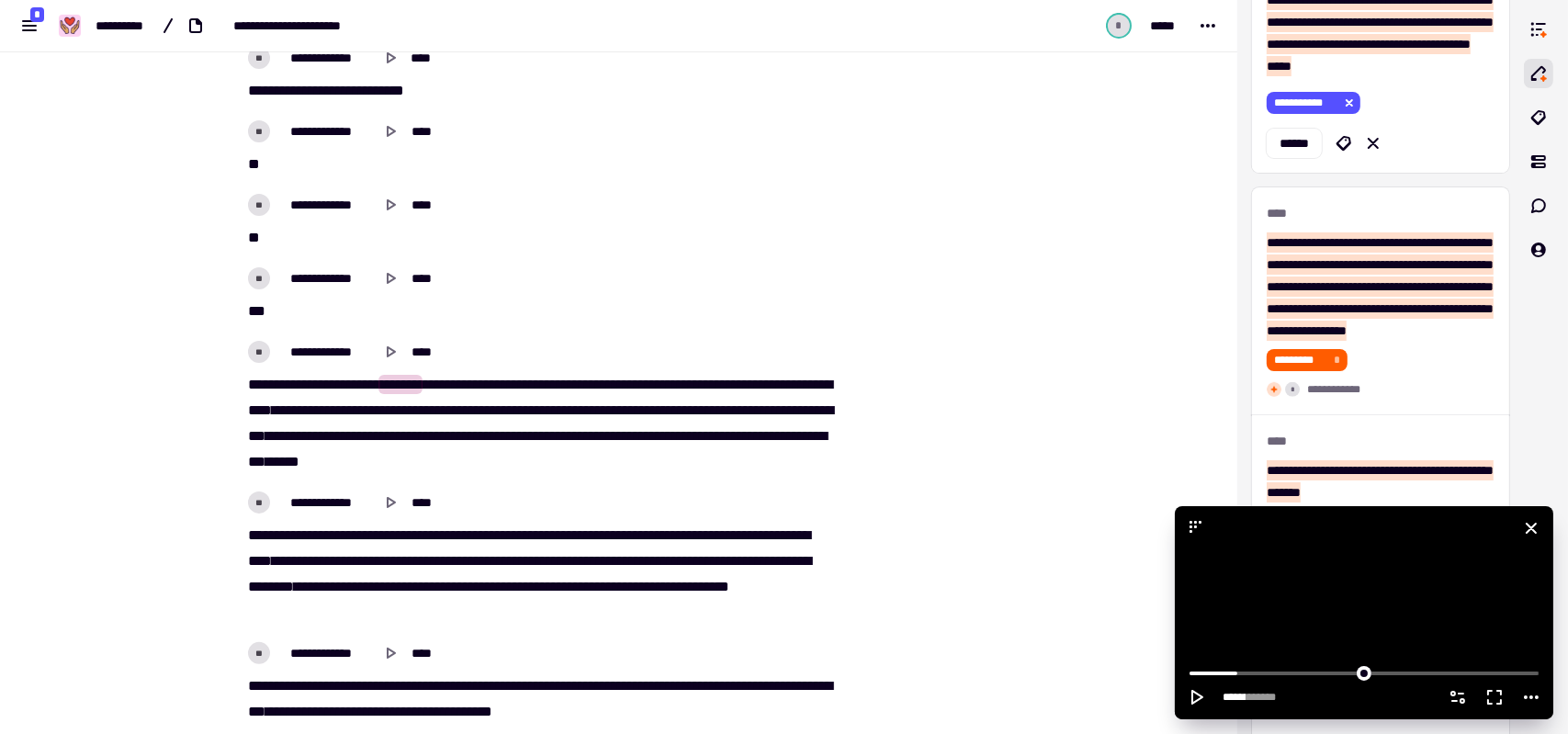 drag, startPoint x: 963, startPoint y: 396, endPoint x: 1123, endPoint y: 535, distance: 211.94575 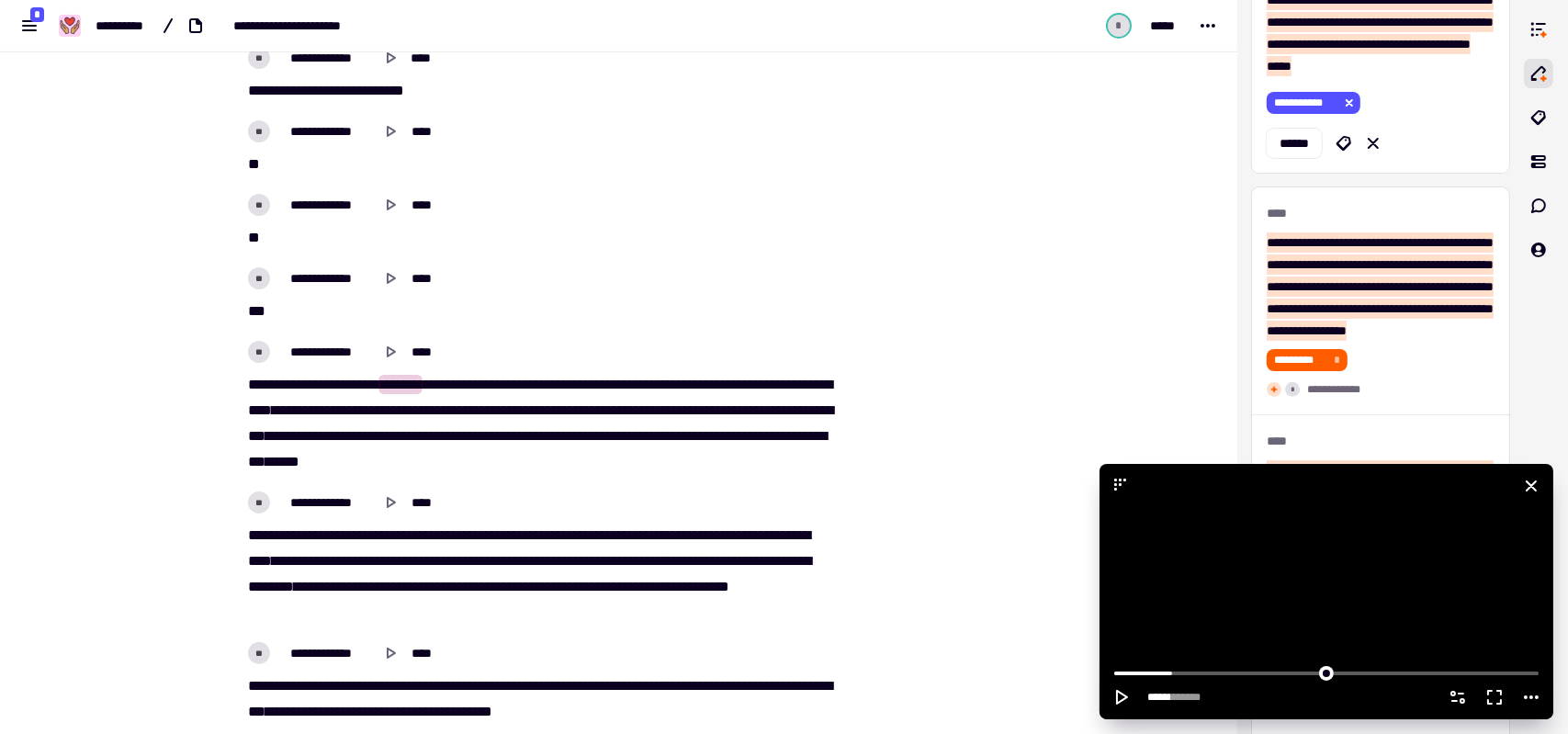 click 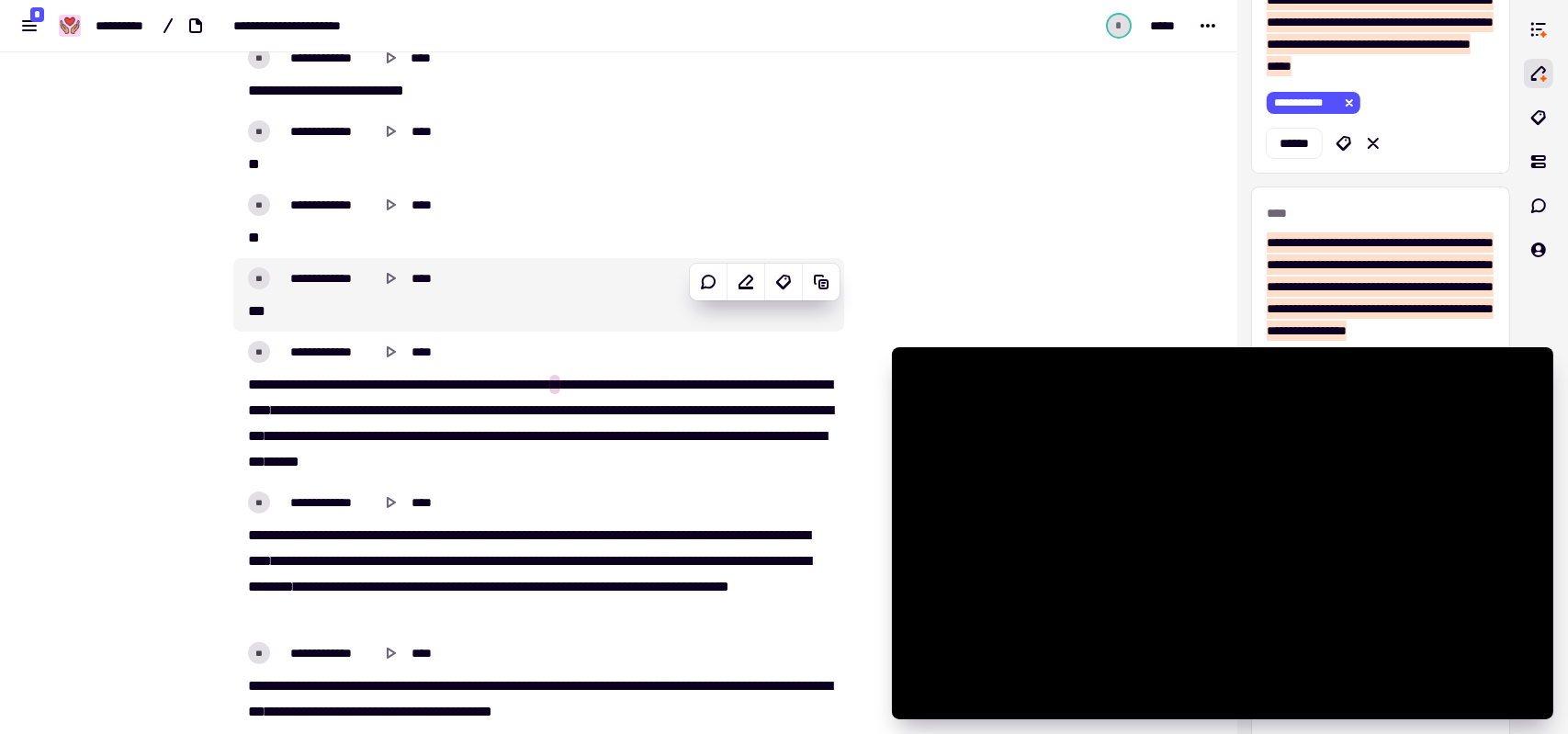 drag, startPoint x: 1114, startPoint y: 484, endPoint x: 720, endPoint y: 315, distance: 428.71552 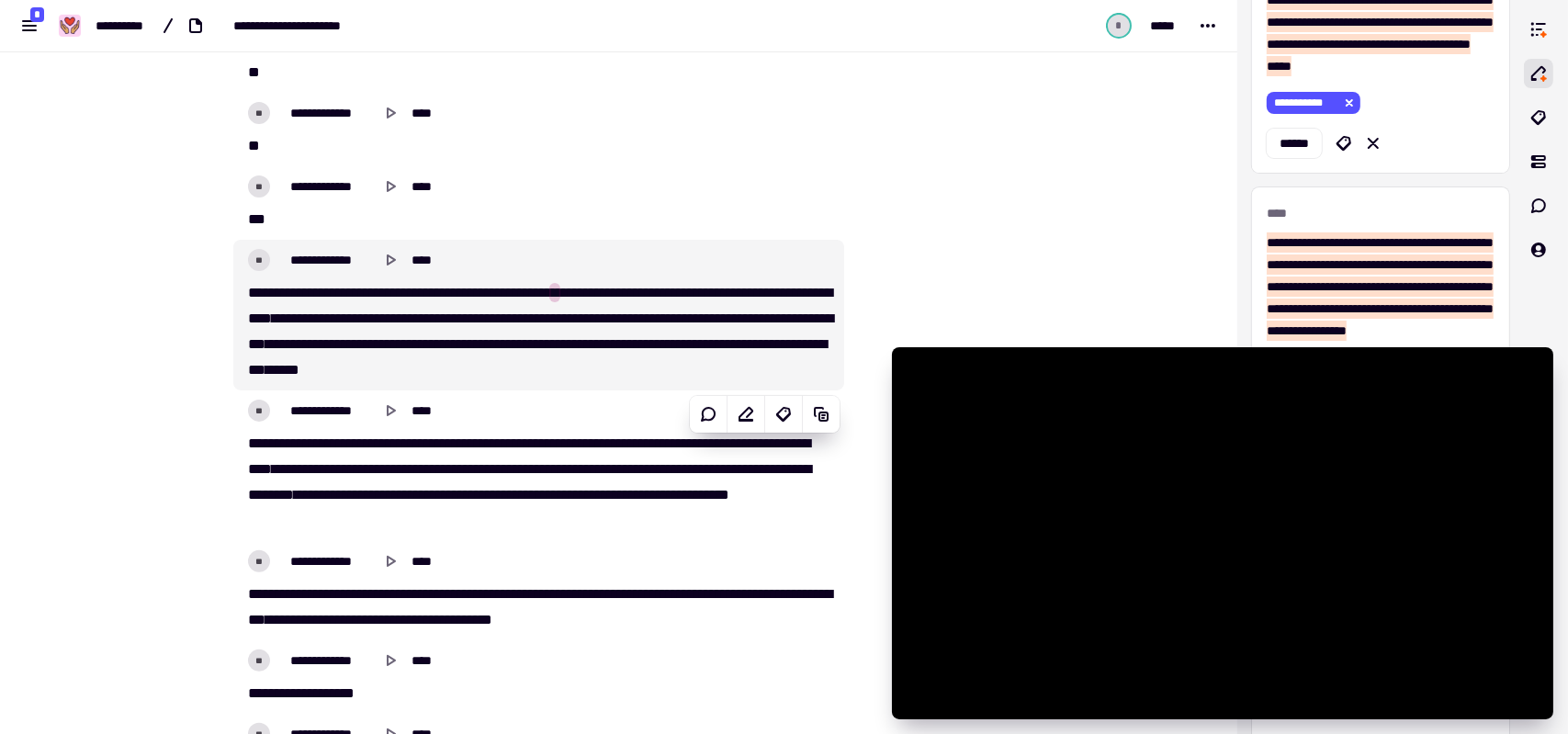 scroll, scrollTop: 1099, scrollLeft: 0, axis: vertical 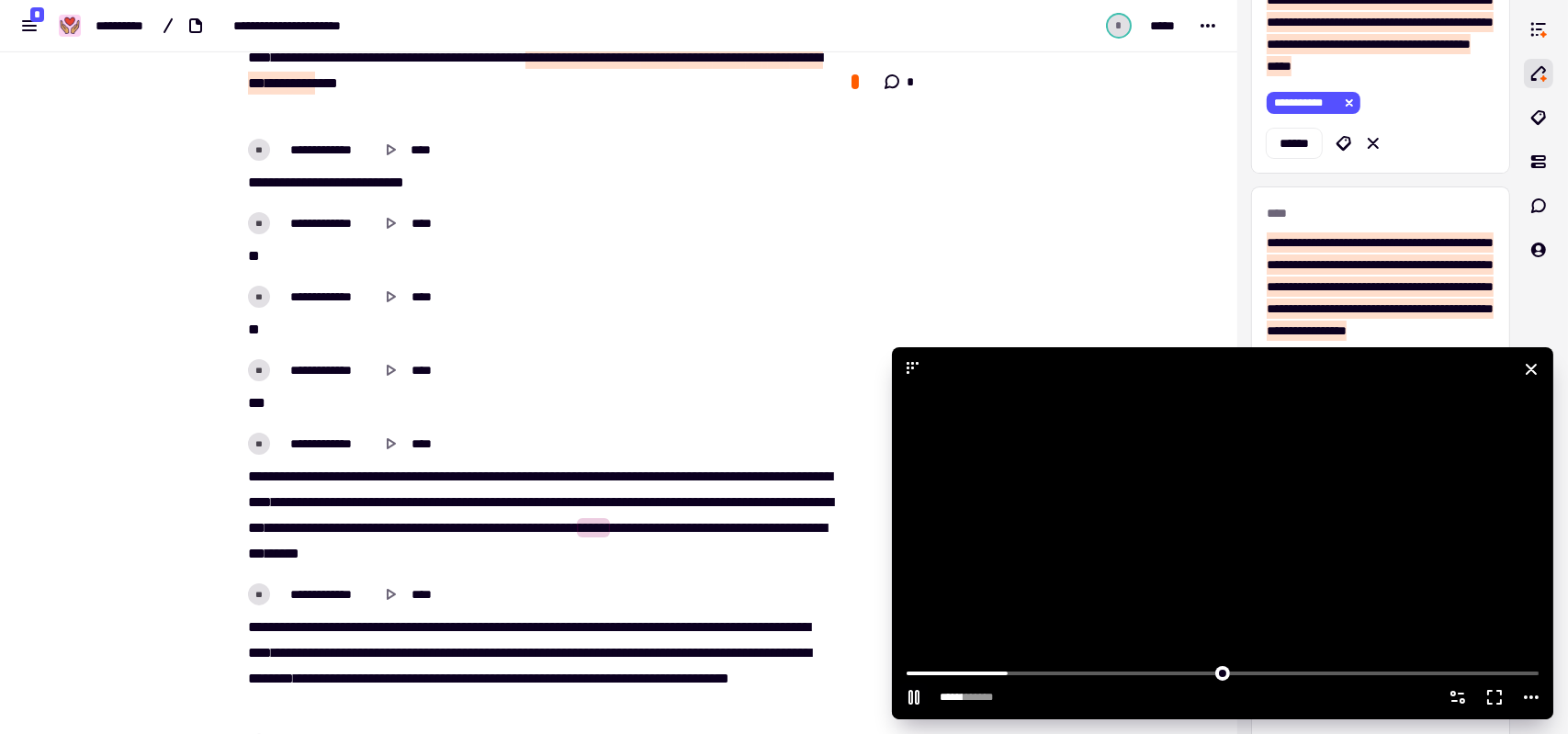 click 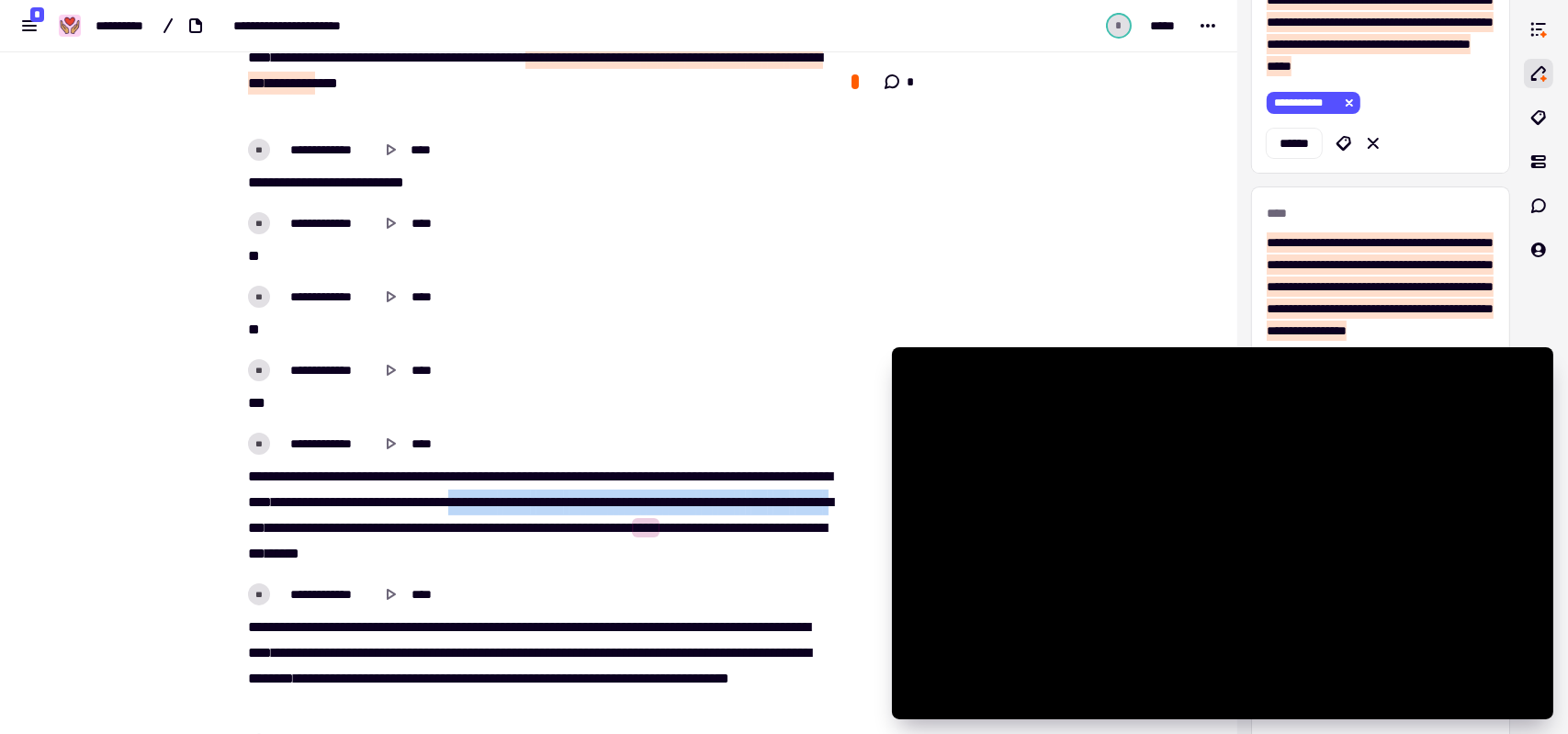 drag, startPoint x: 437, startPoint y: 517, endPoint x: 421, endPoint y: 525, distance: 17.88854 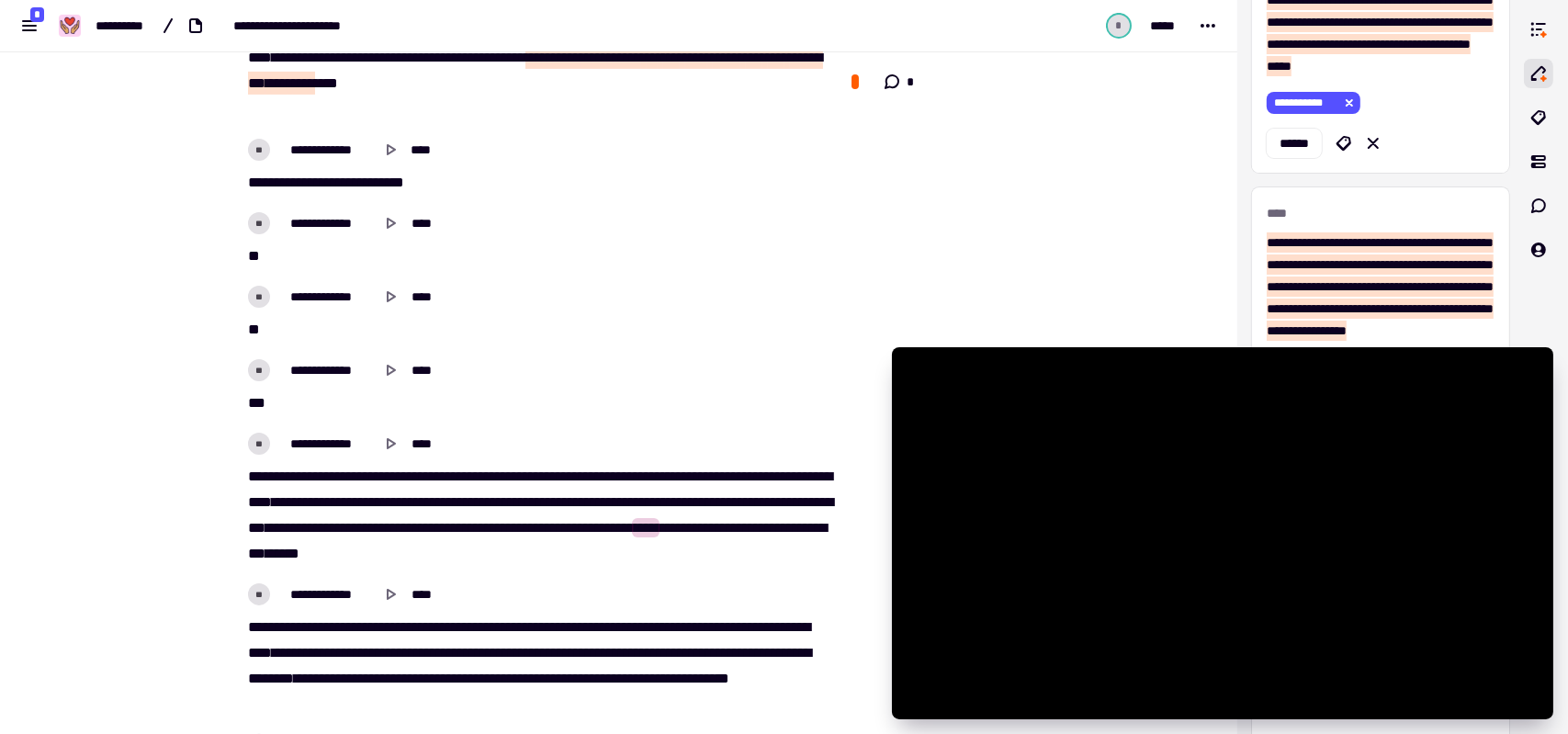 click on "*******" at bounding box center [297, 502] 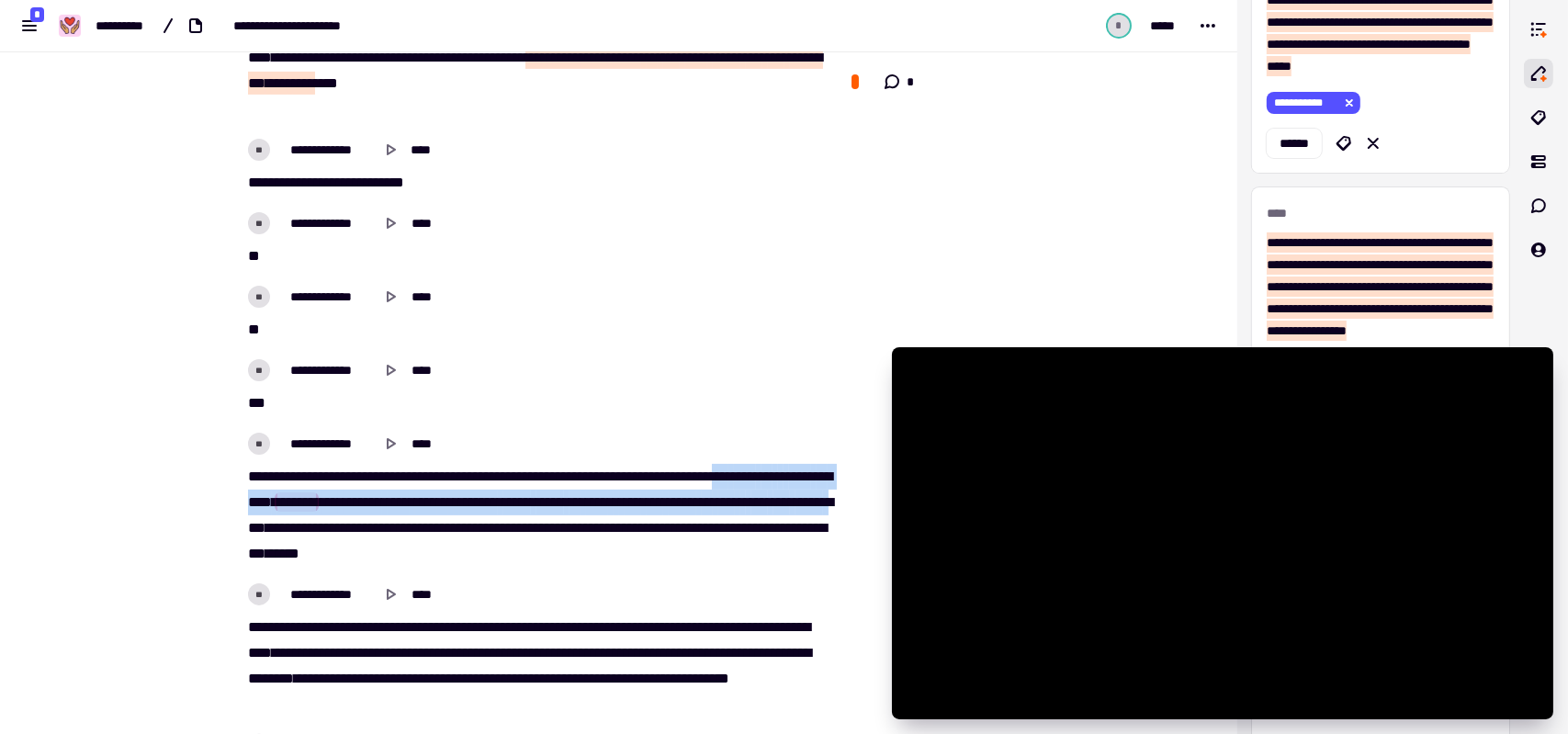 drag, startPoint x: 768, startPoint y: 473, endPoint x: 423, endPoint y: 523, distance: 348.60436 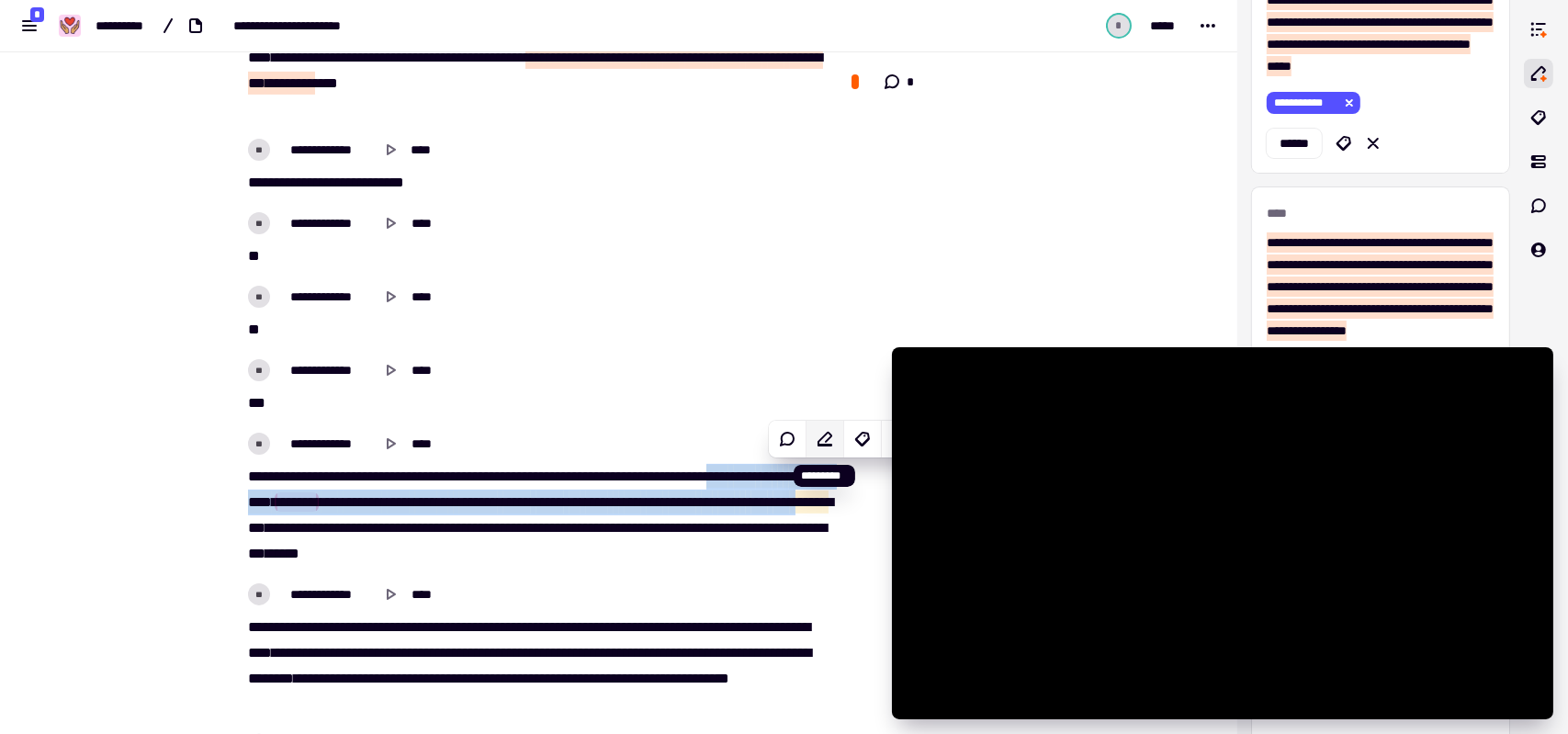 click 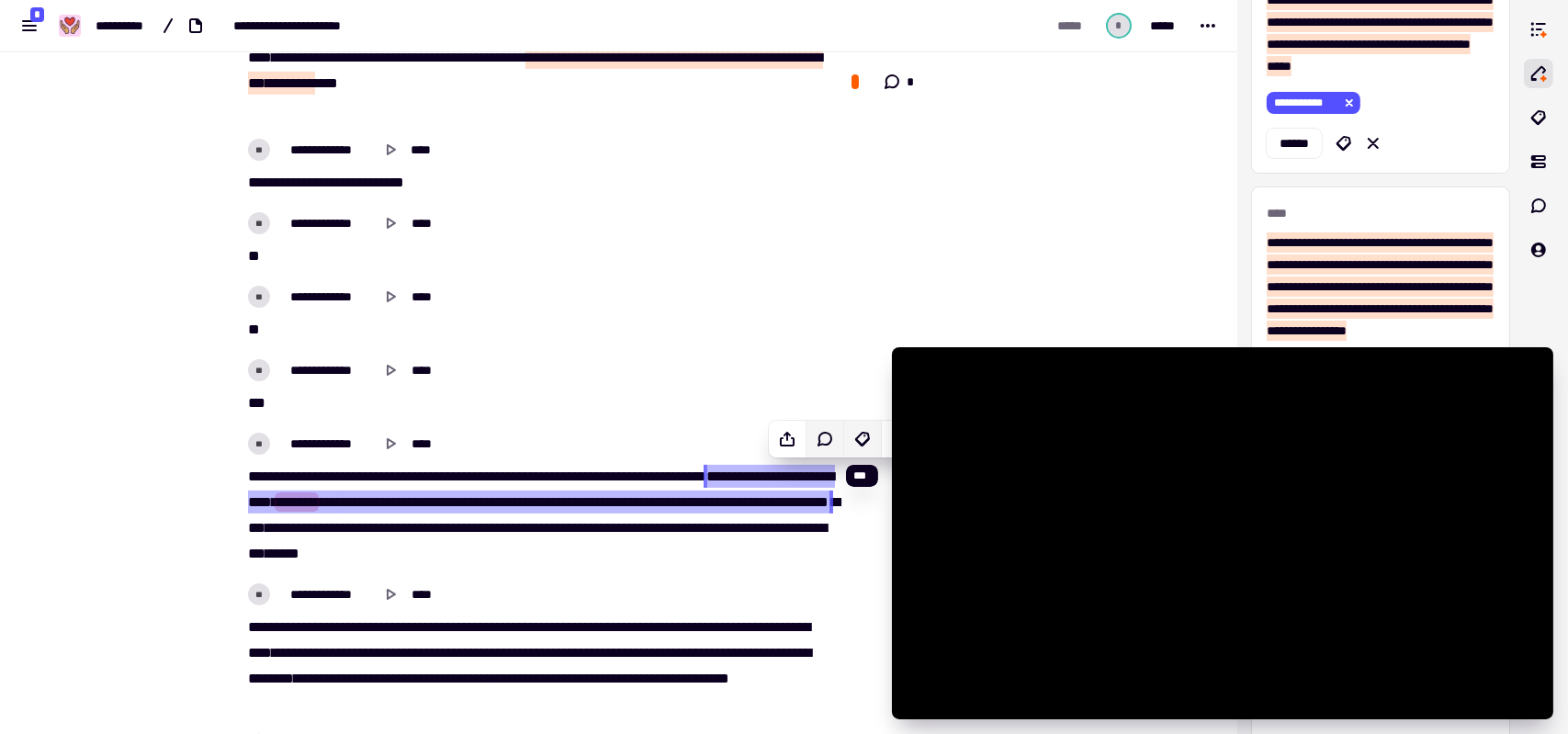click 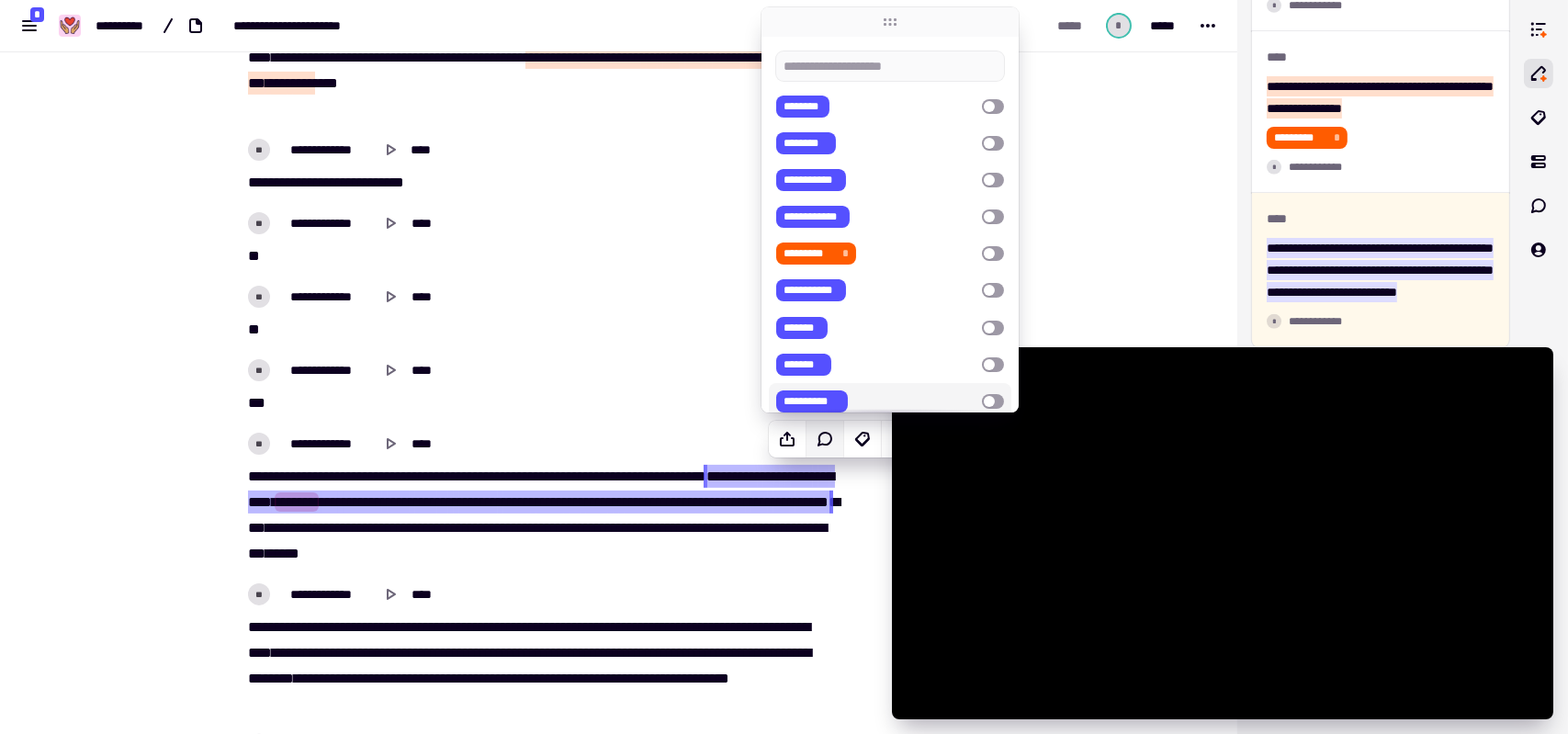 scroll, scrollTop: 3281, scrollLeft: 0, axis: vertical 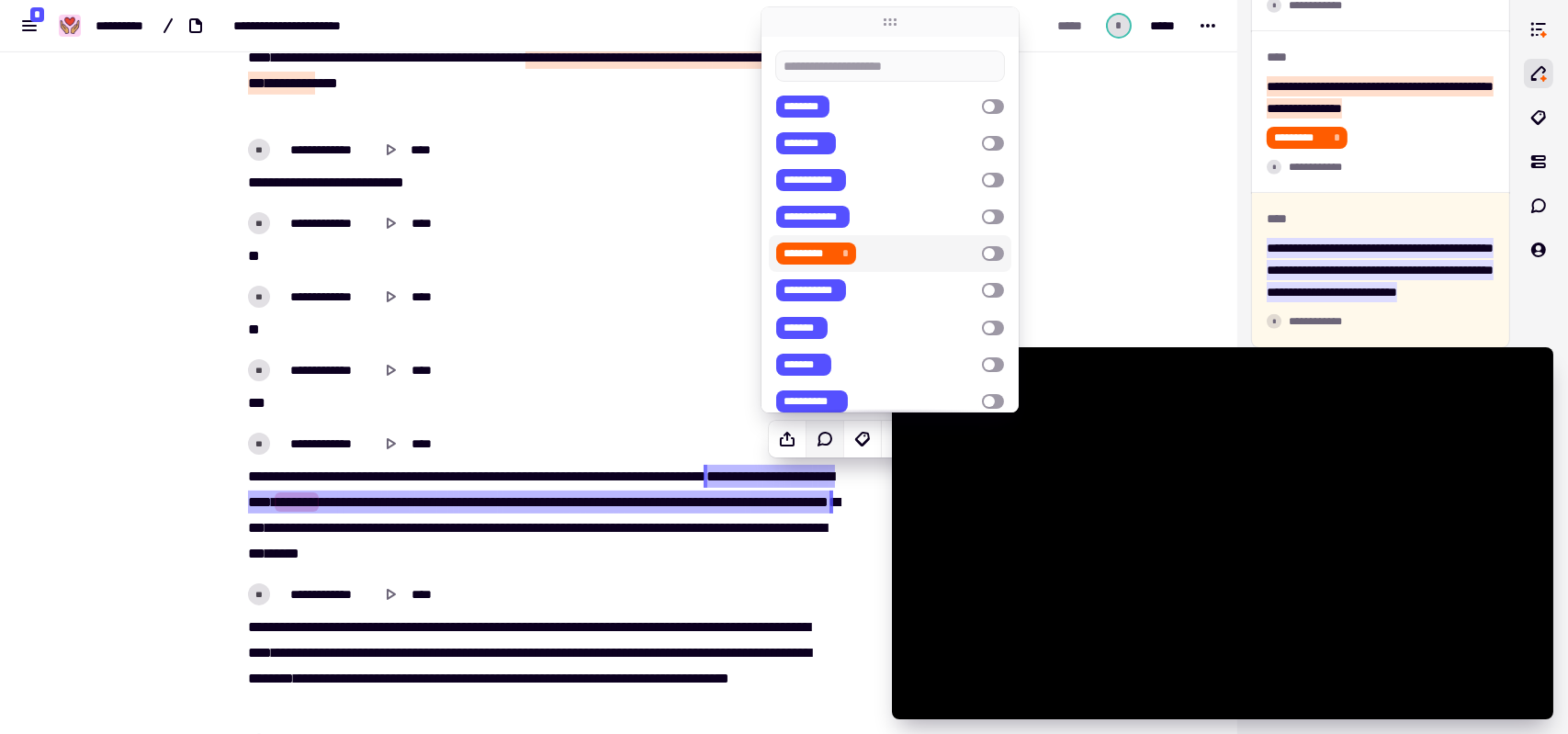 click at bounding box center [993, 254] 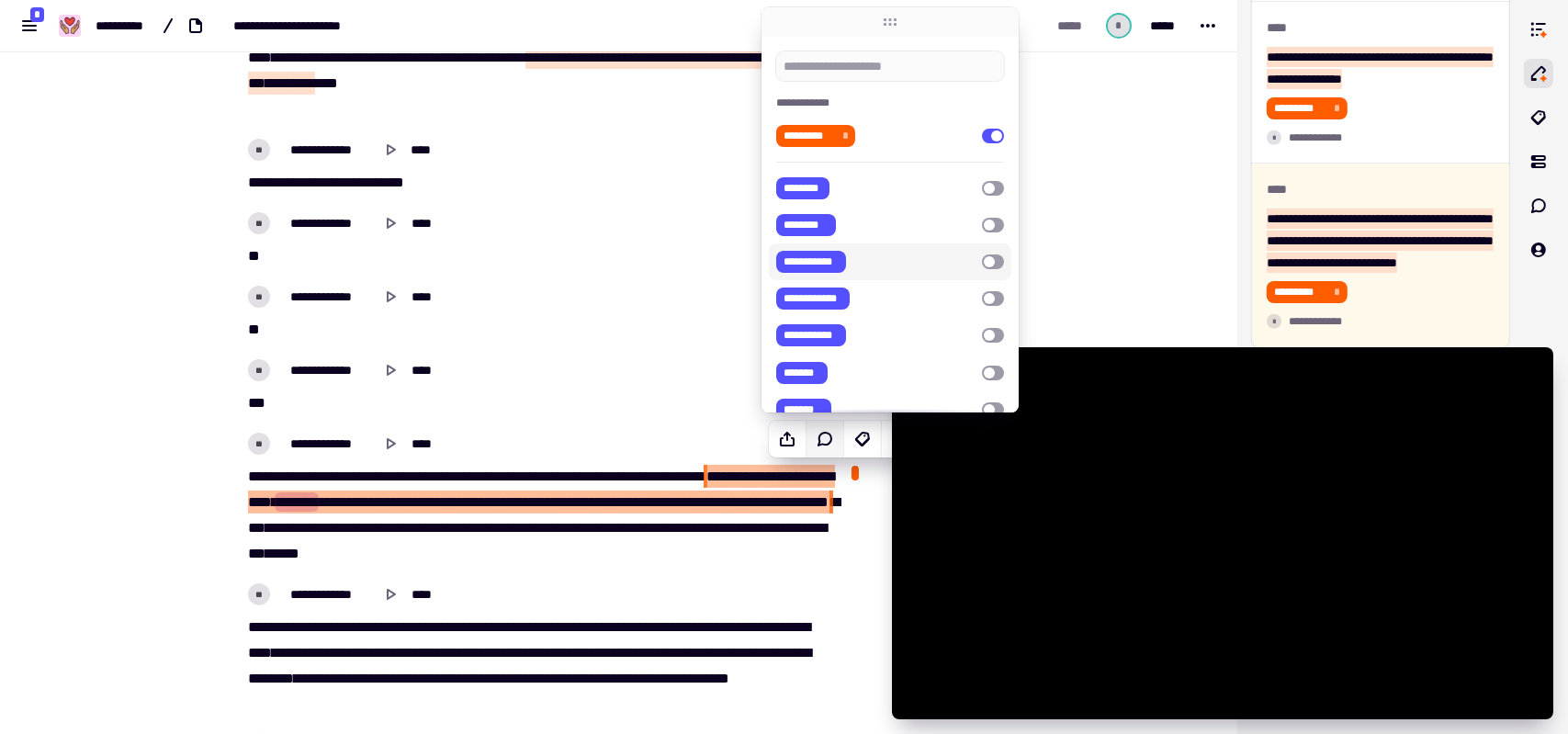 click 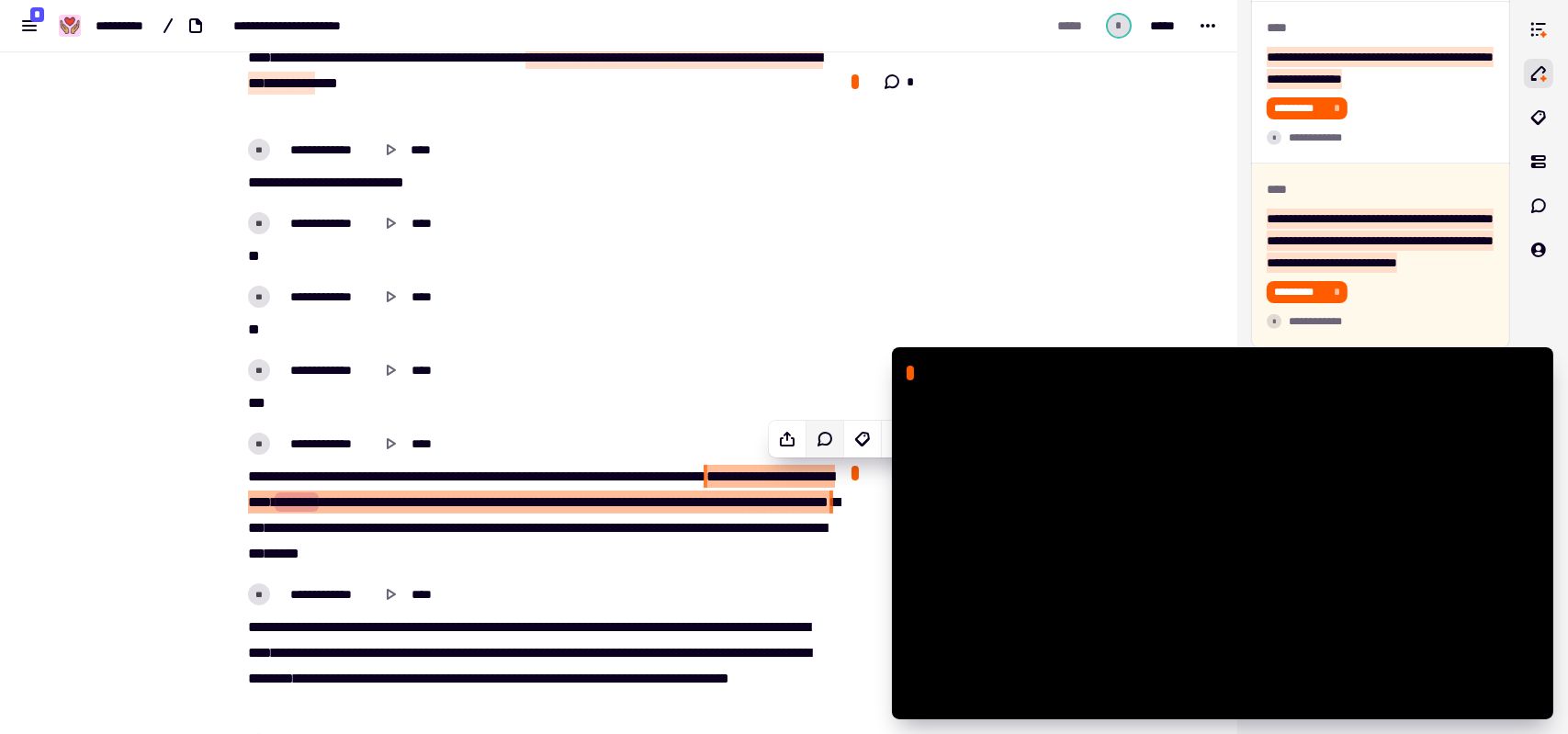 click 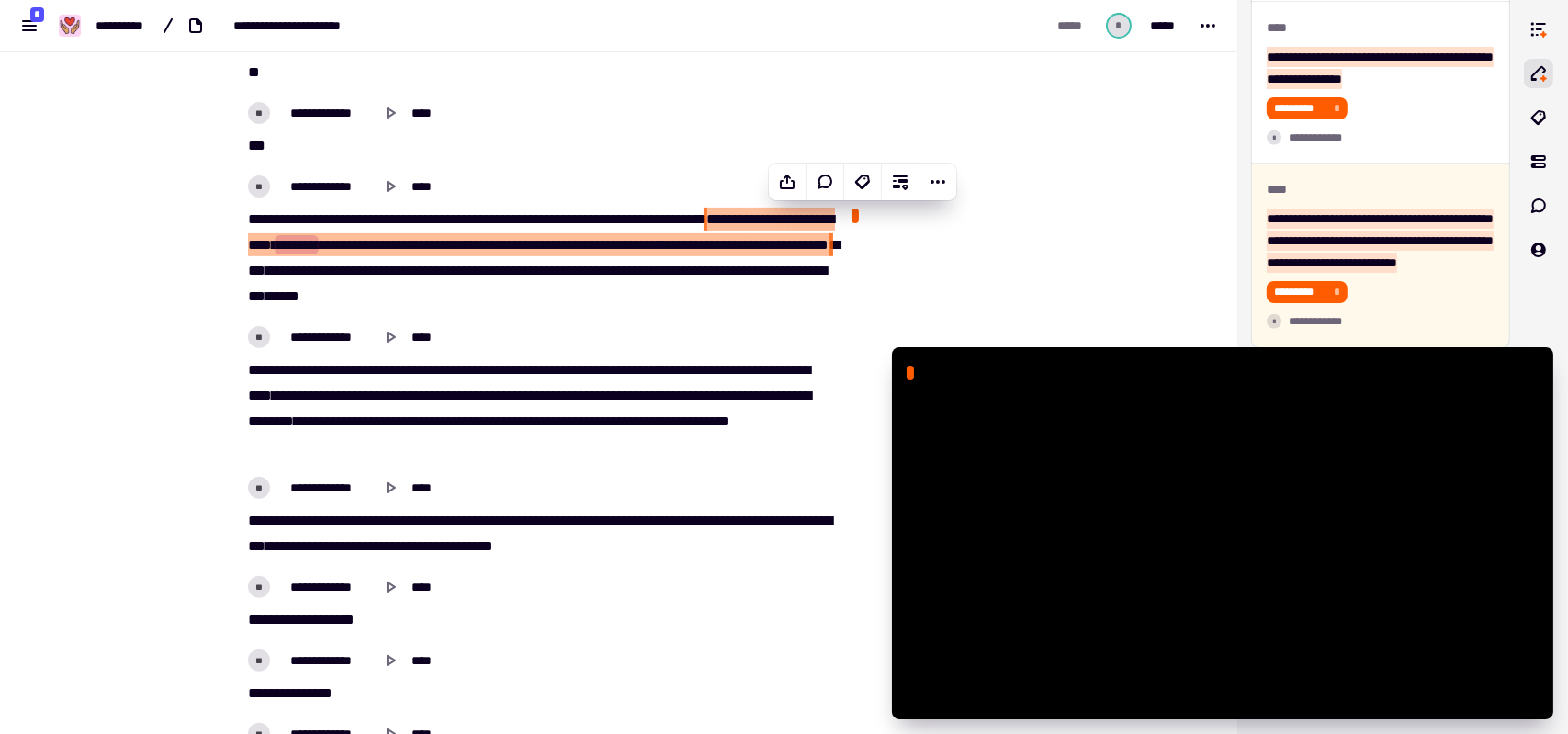 scroll, scrollTop: 1374, scrollLeft: 0, axis: vertical 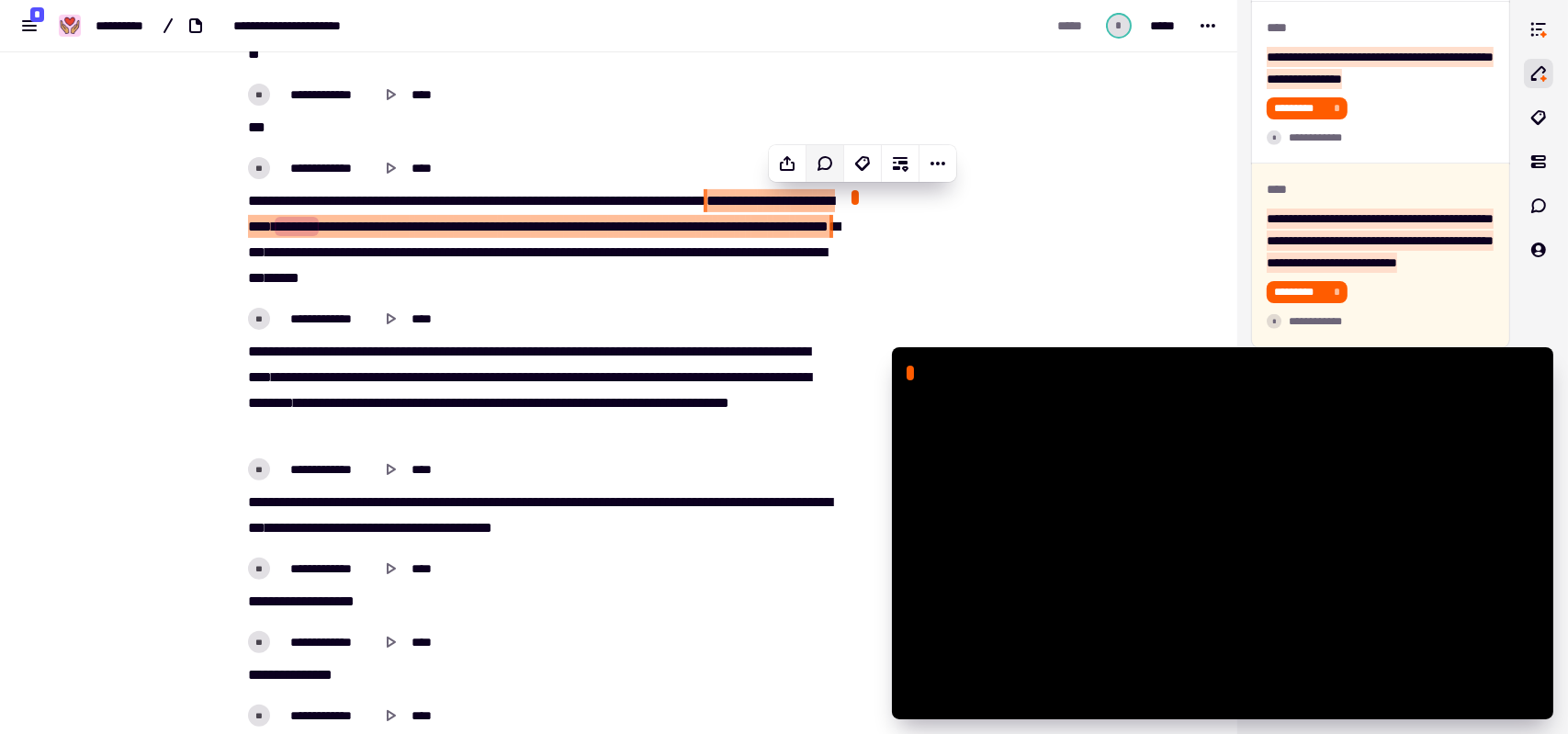click 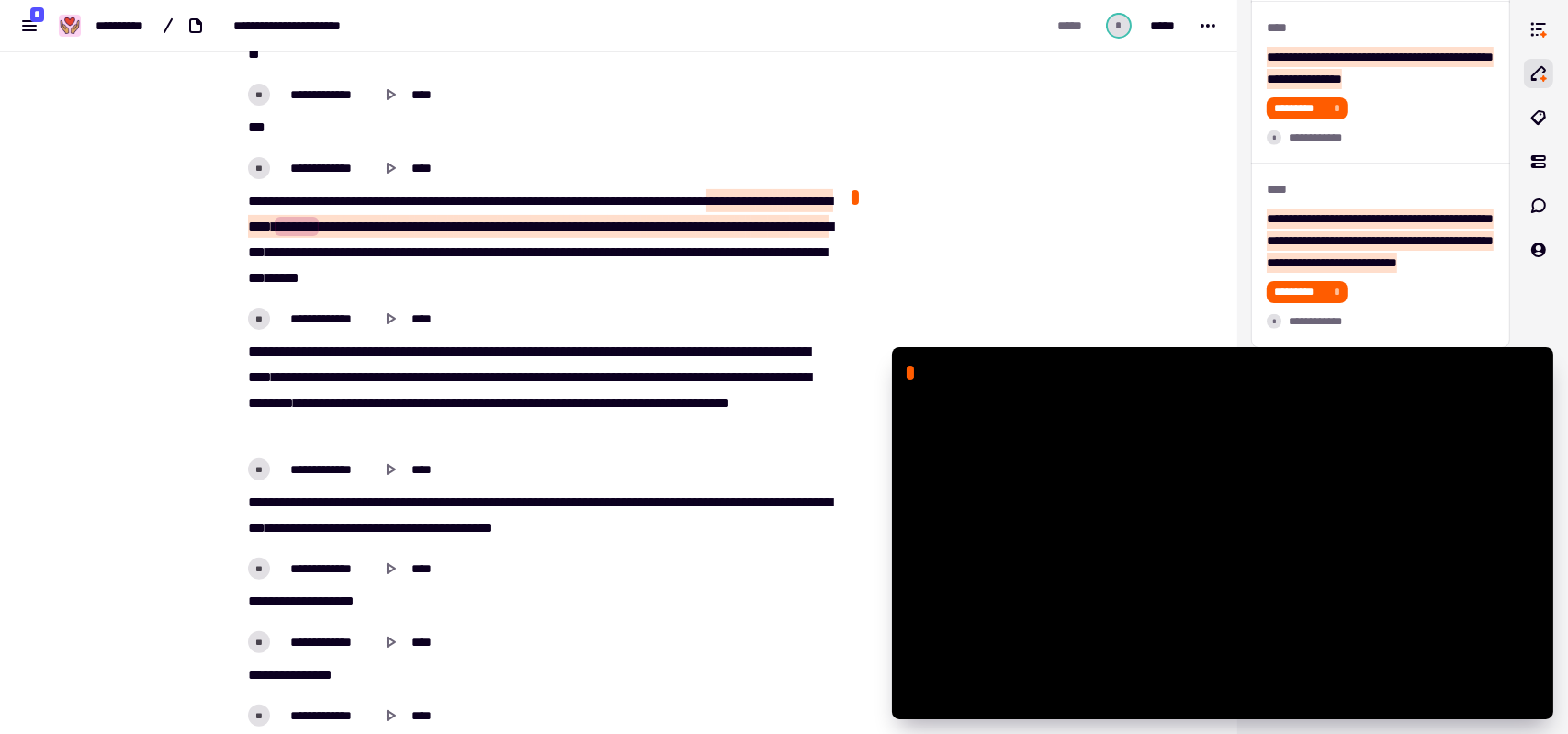click on "**********" at bounding box center (497, 252) 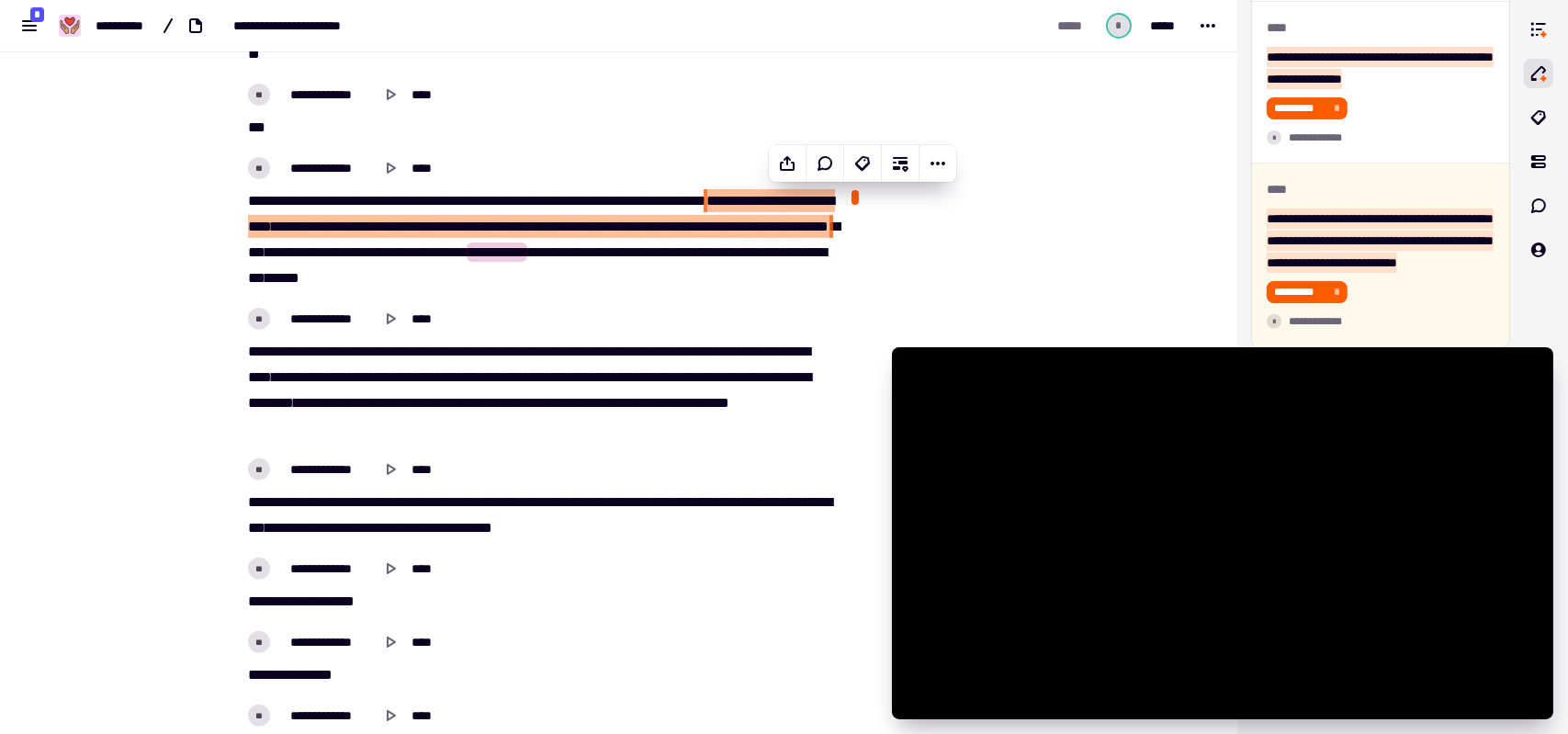 click on "****" at bounding box center [718, 200] 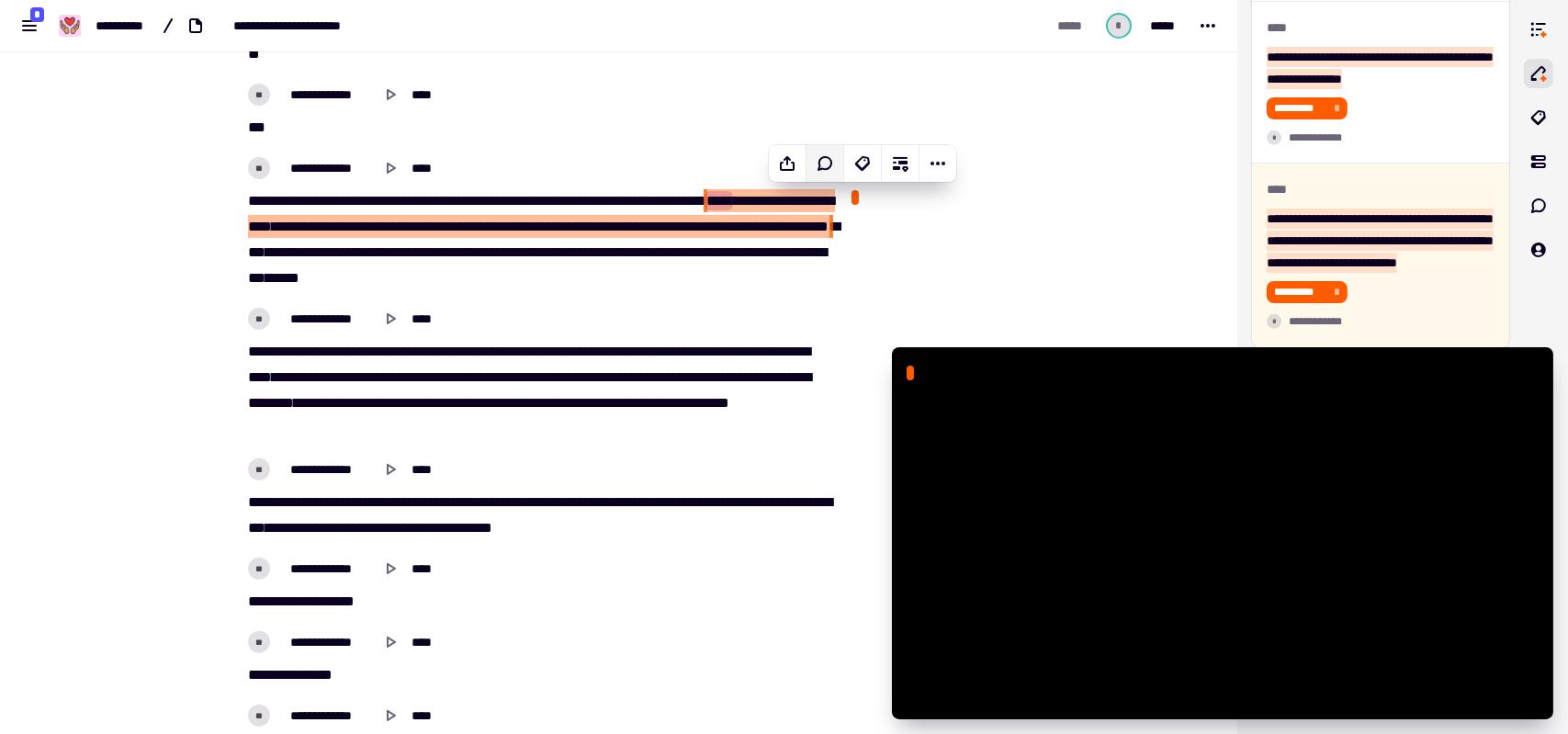 click 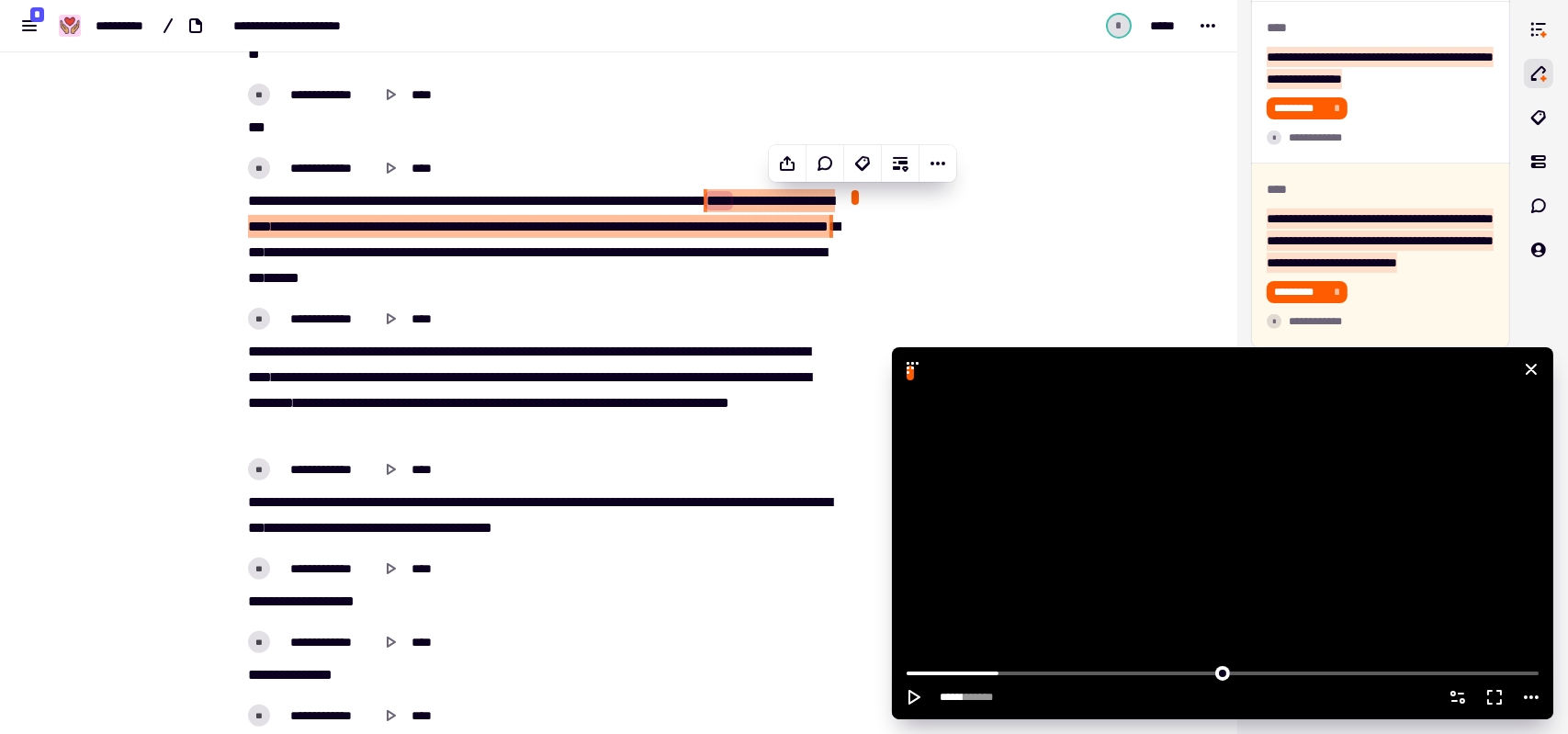 drag, startPoint x: 1337, startPoint y: 433, endPoint x: 977, endPoint y: 357, distance: 367.93478 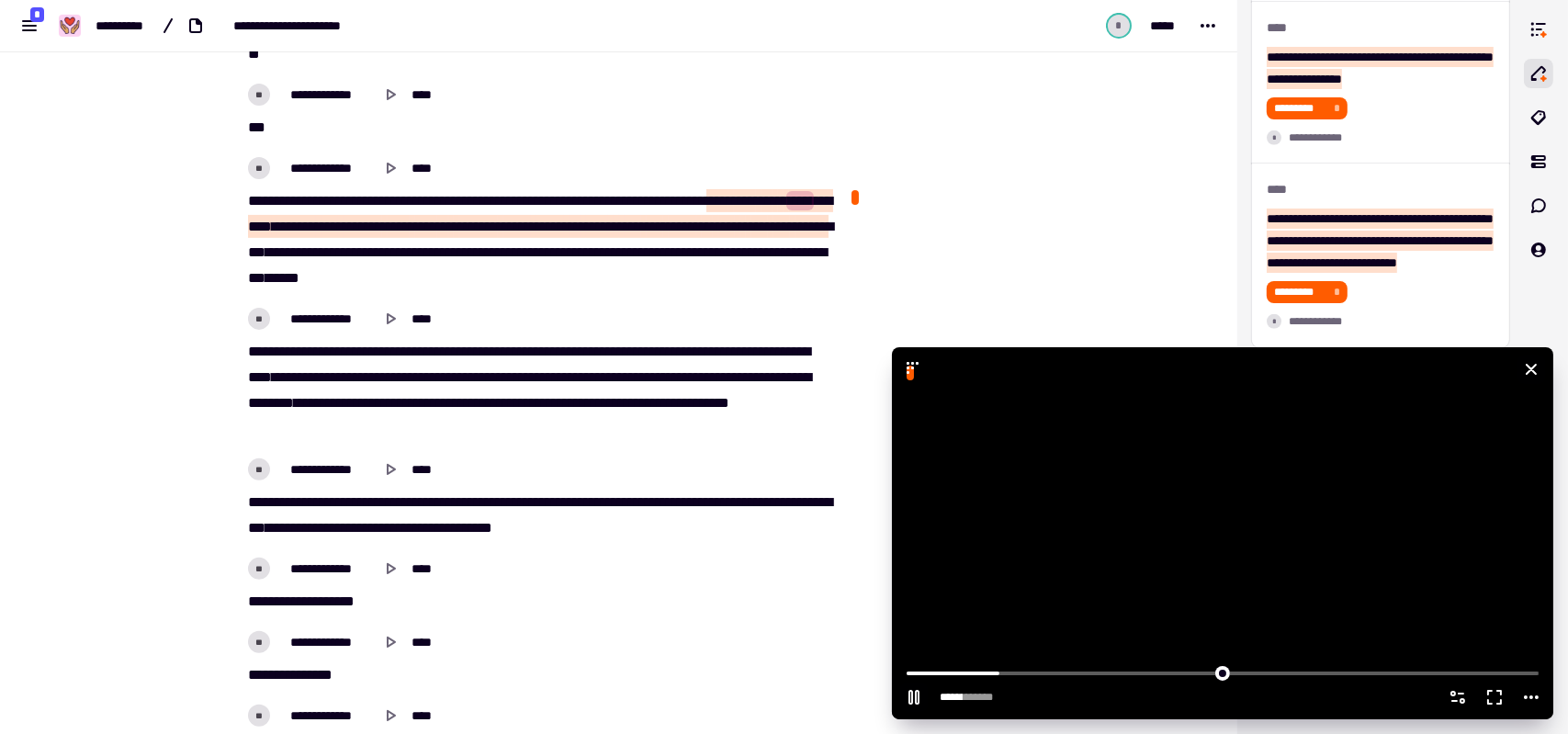 type on "******" 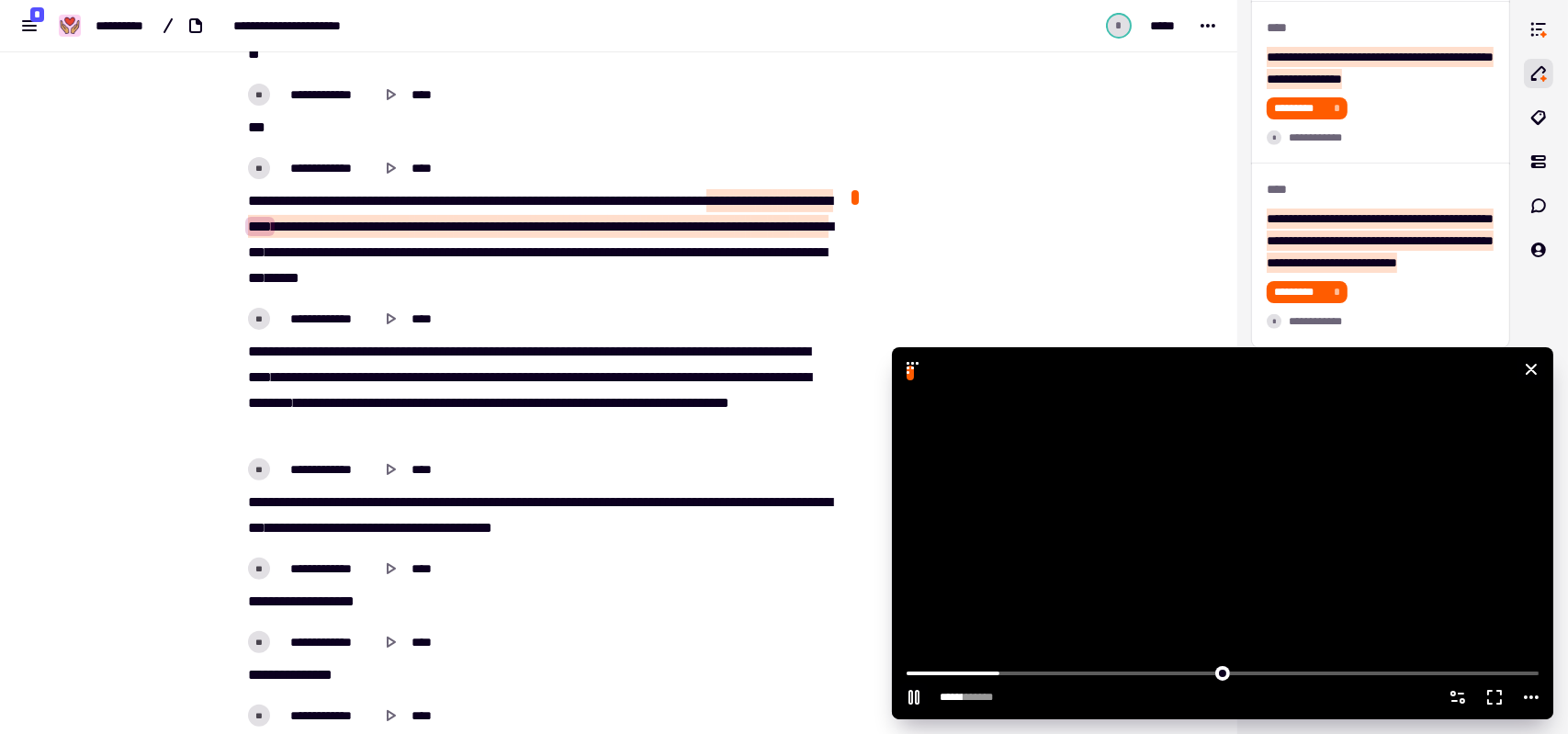 click 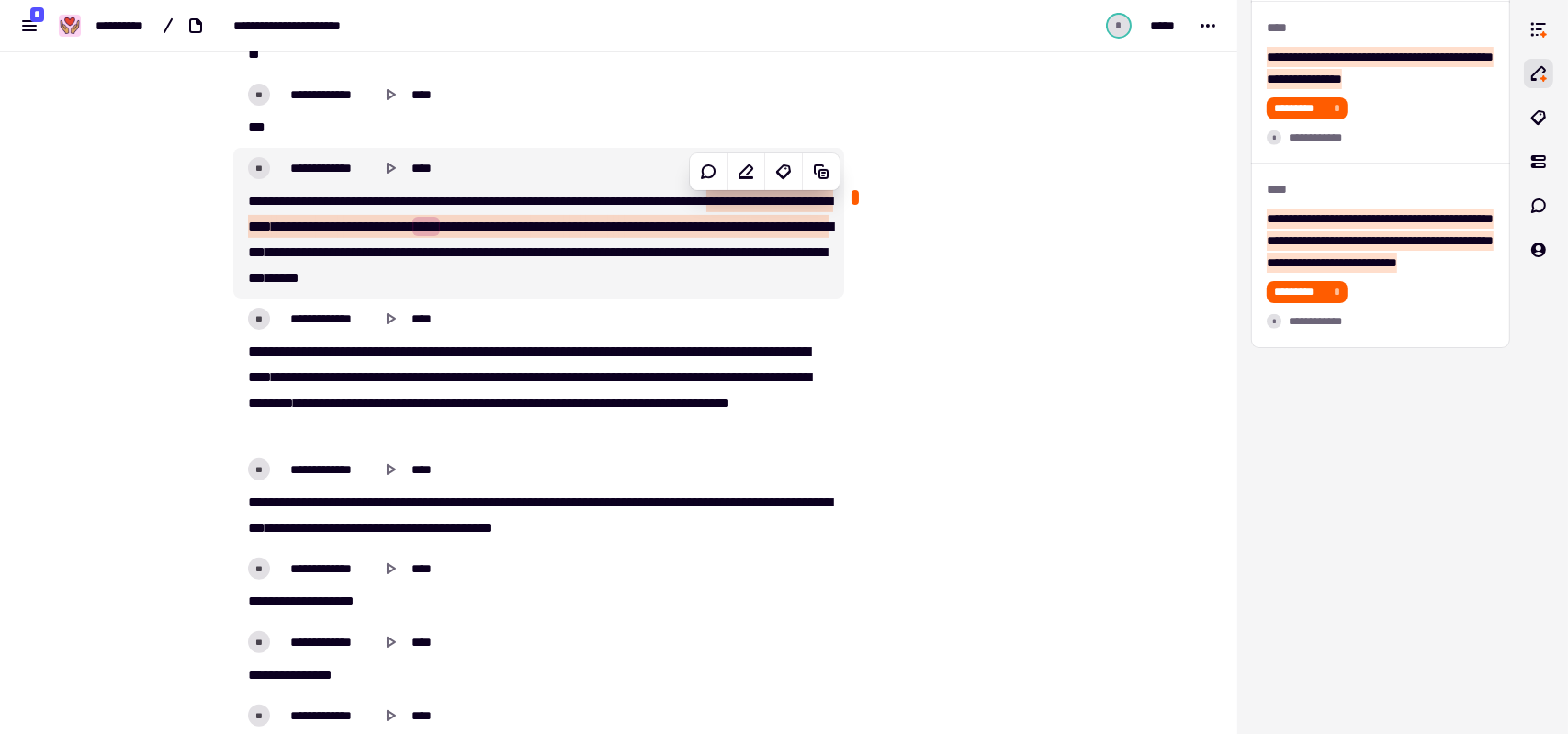 click on "****" at bounding box center (717, 200) 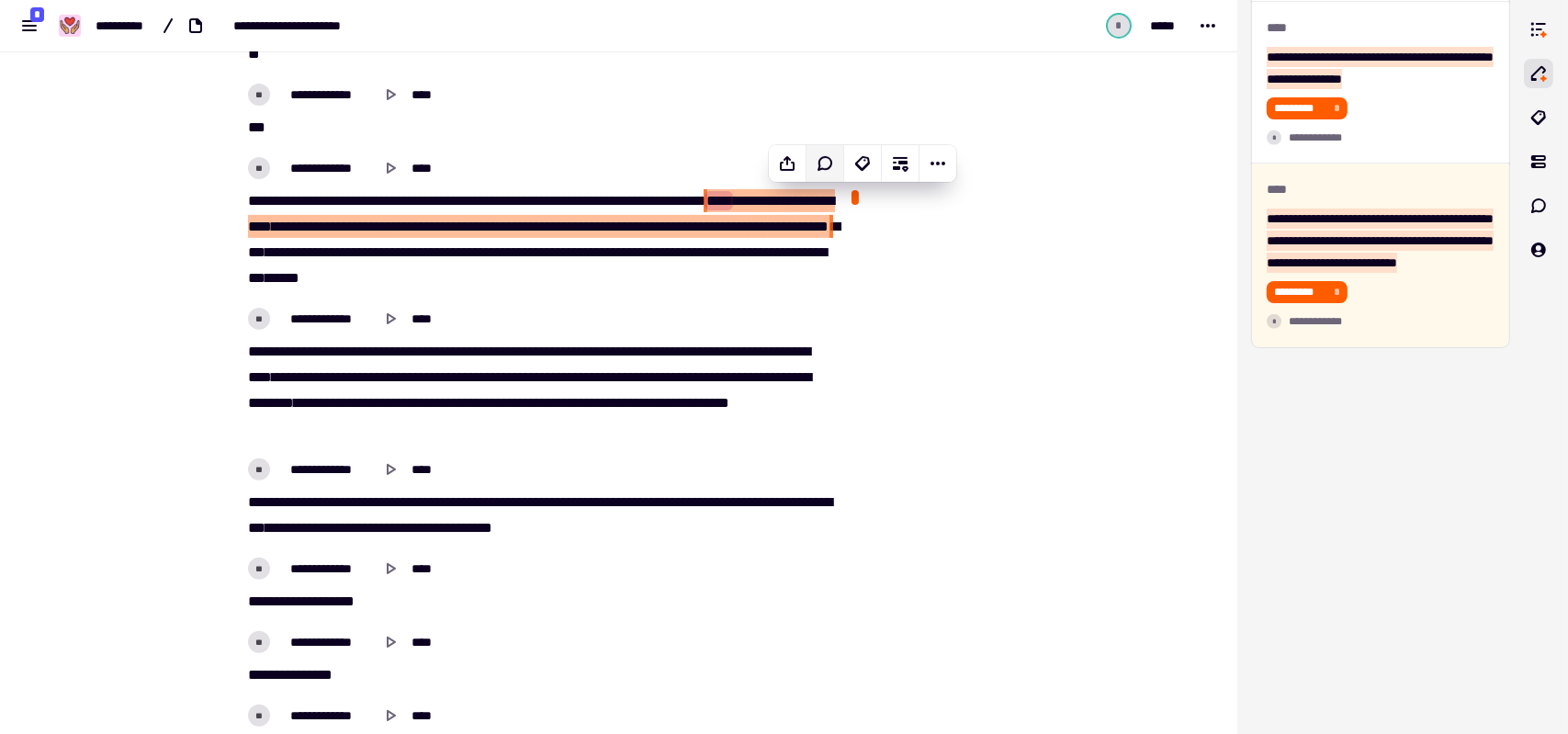 click 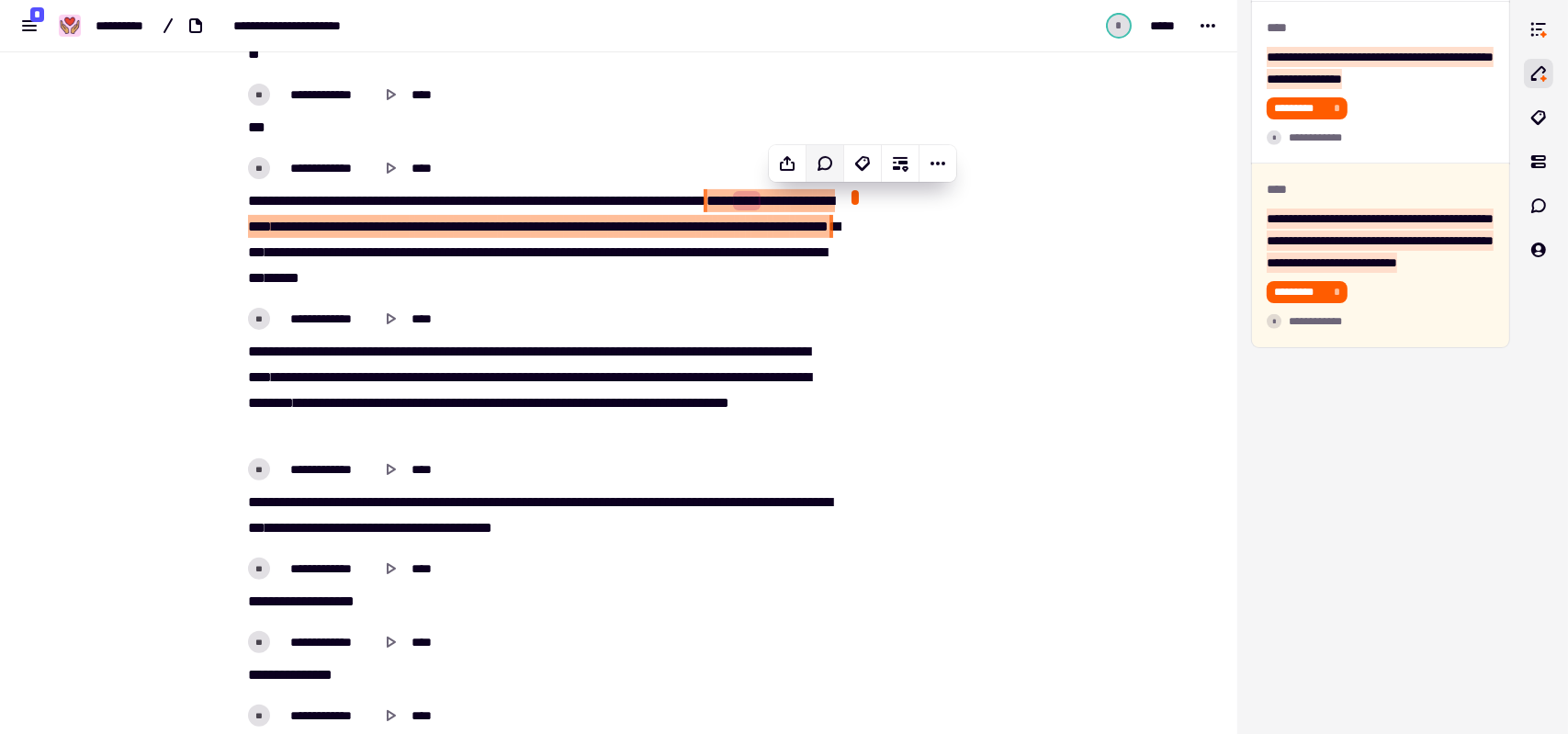 click 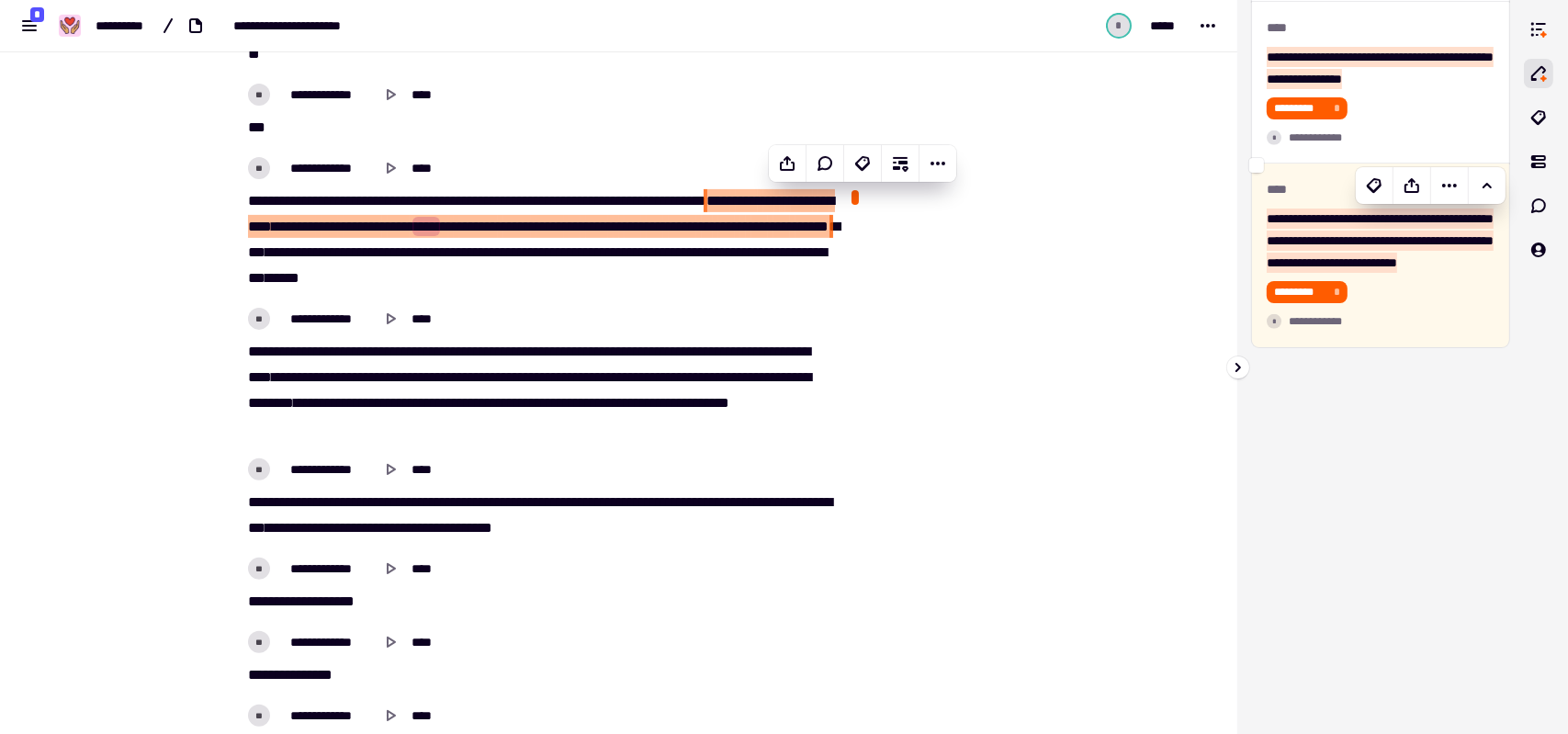 click on "**********" at bounding box center (1380, 241) 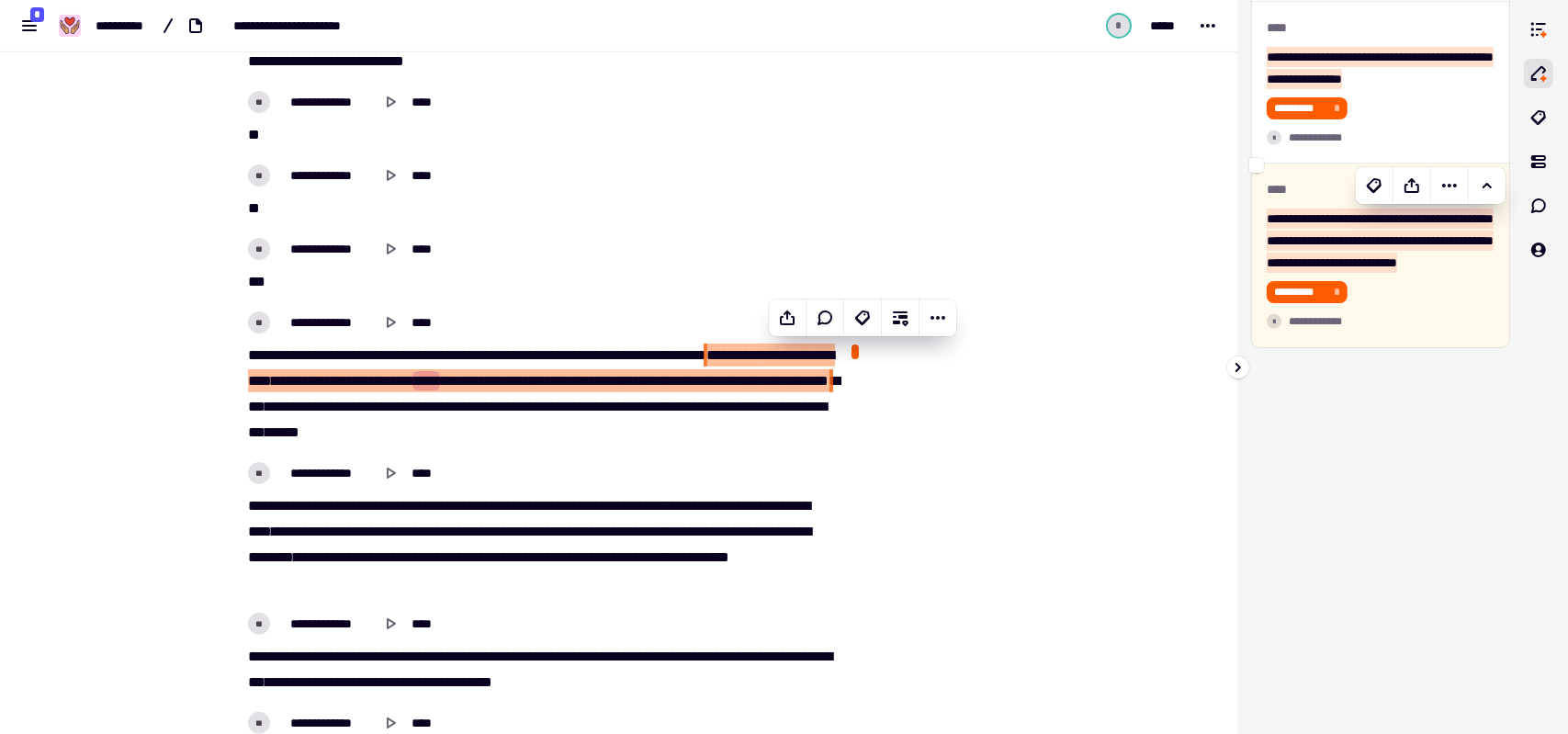 scroll, scrollTop: 1180, scrollLeft: 0, axis: vertical 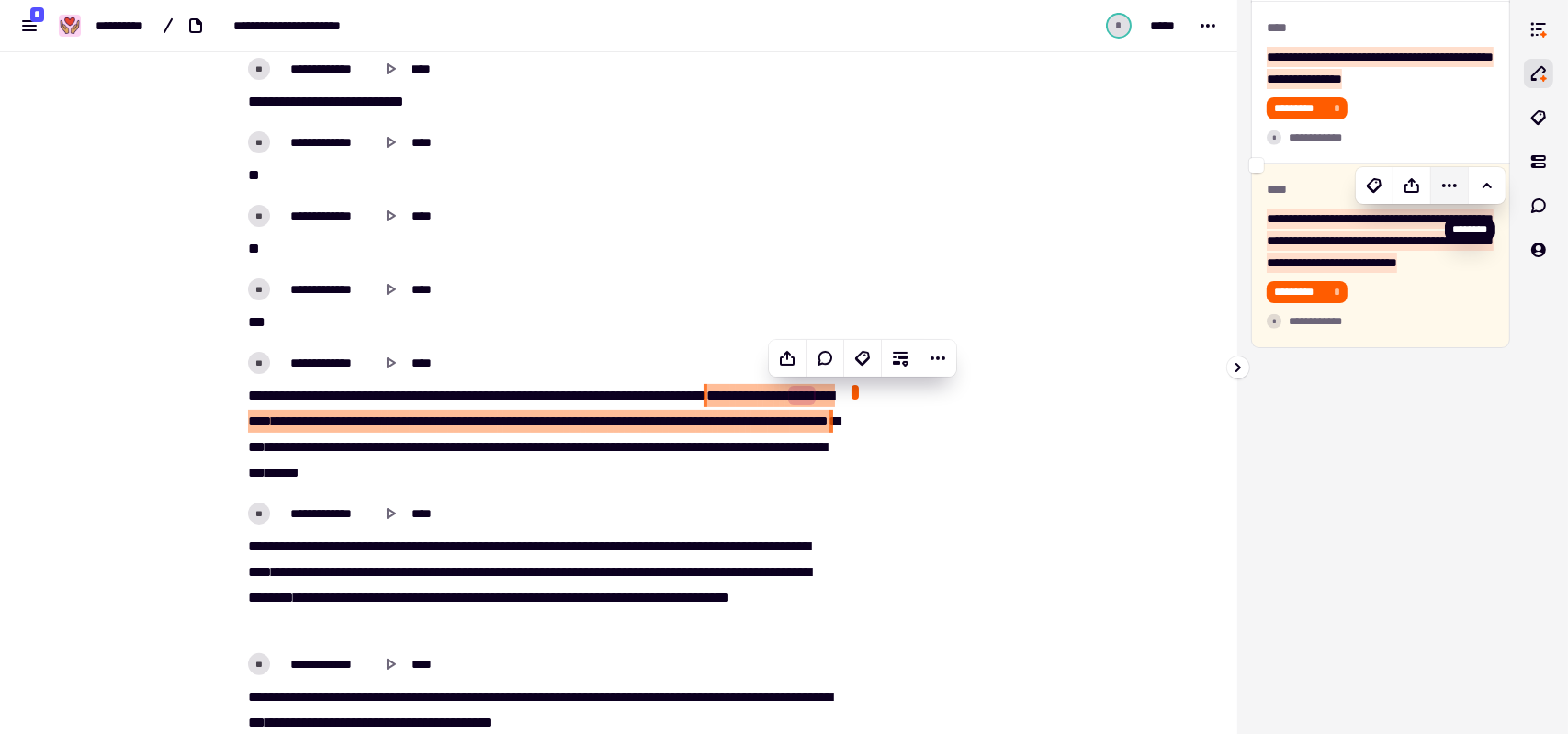 click 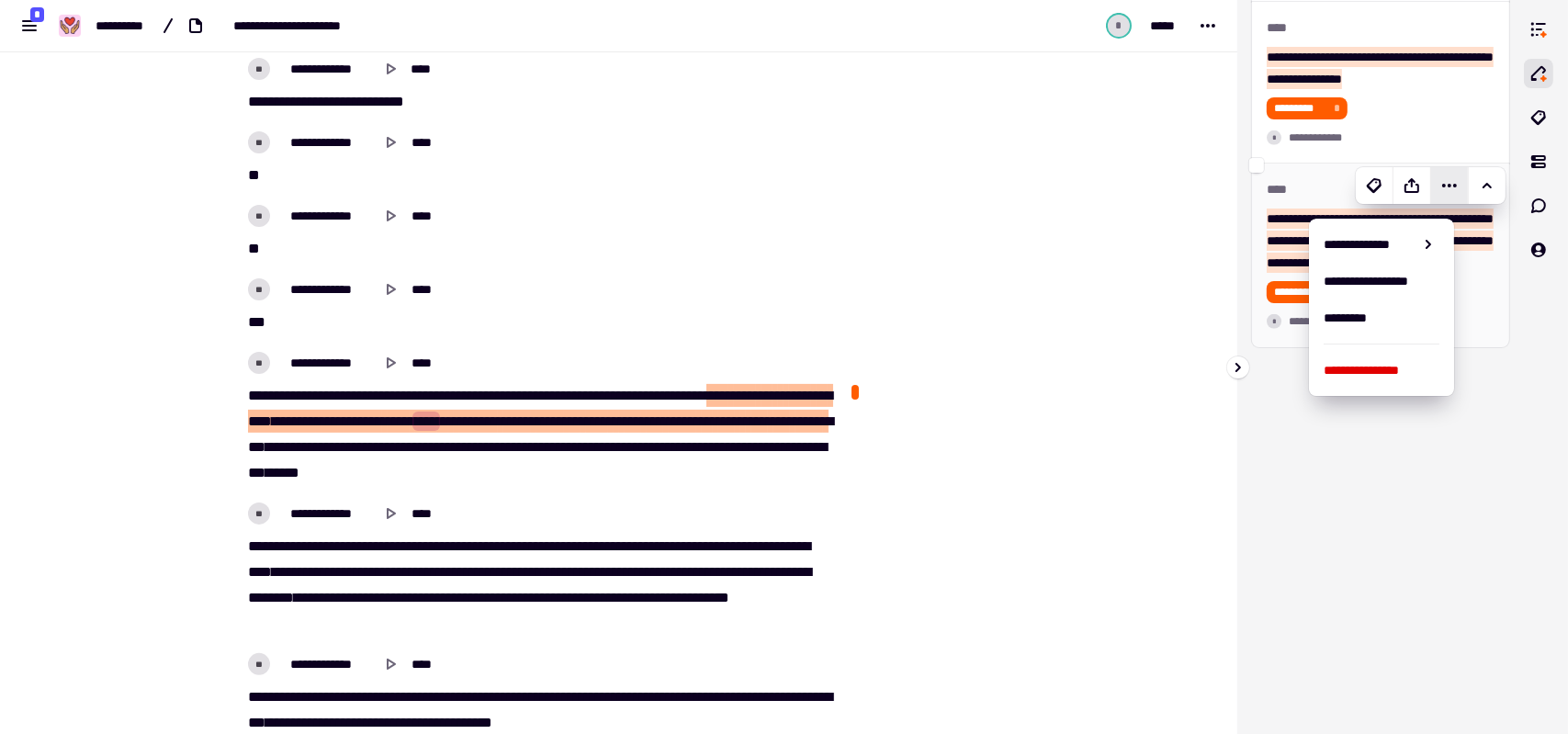 click 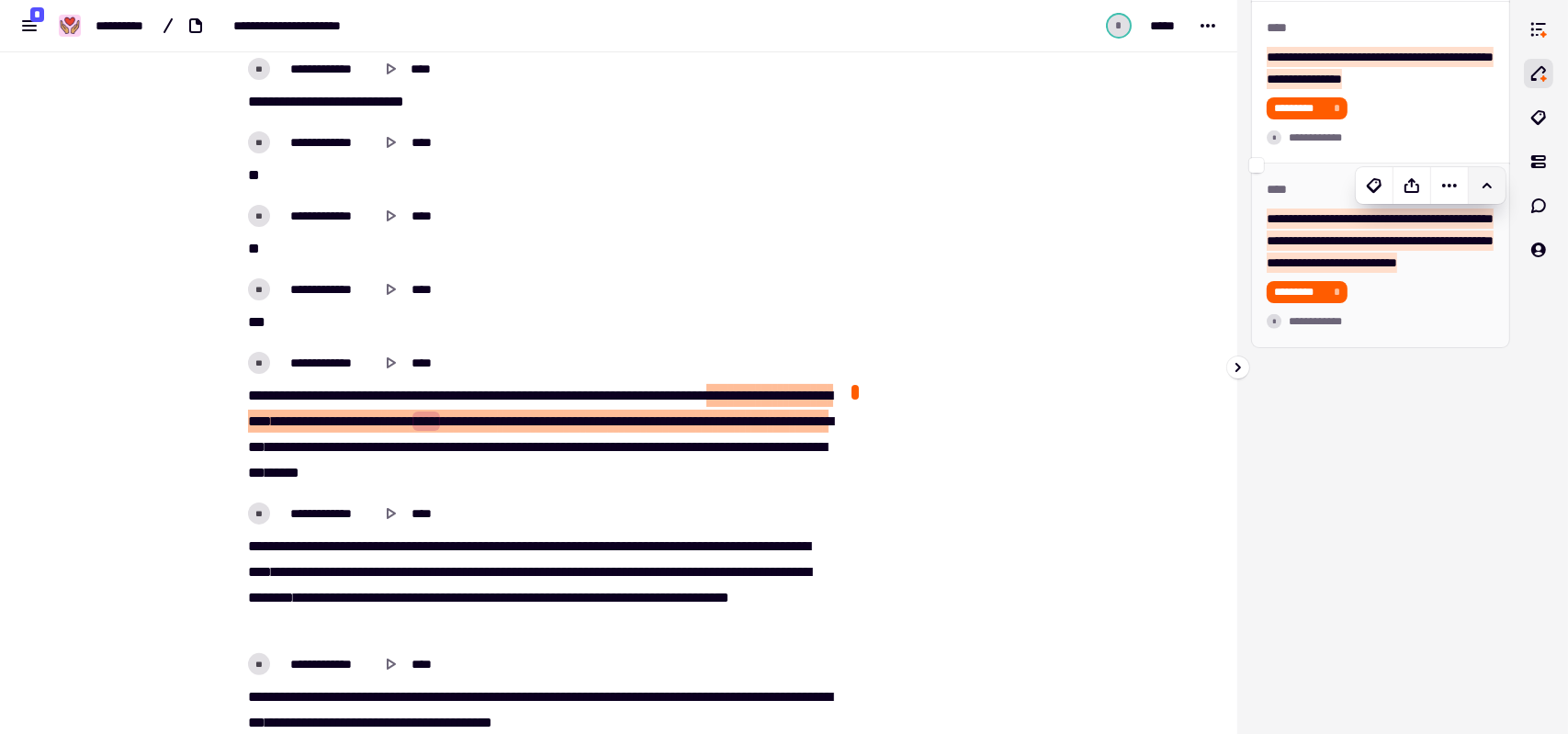 click 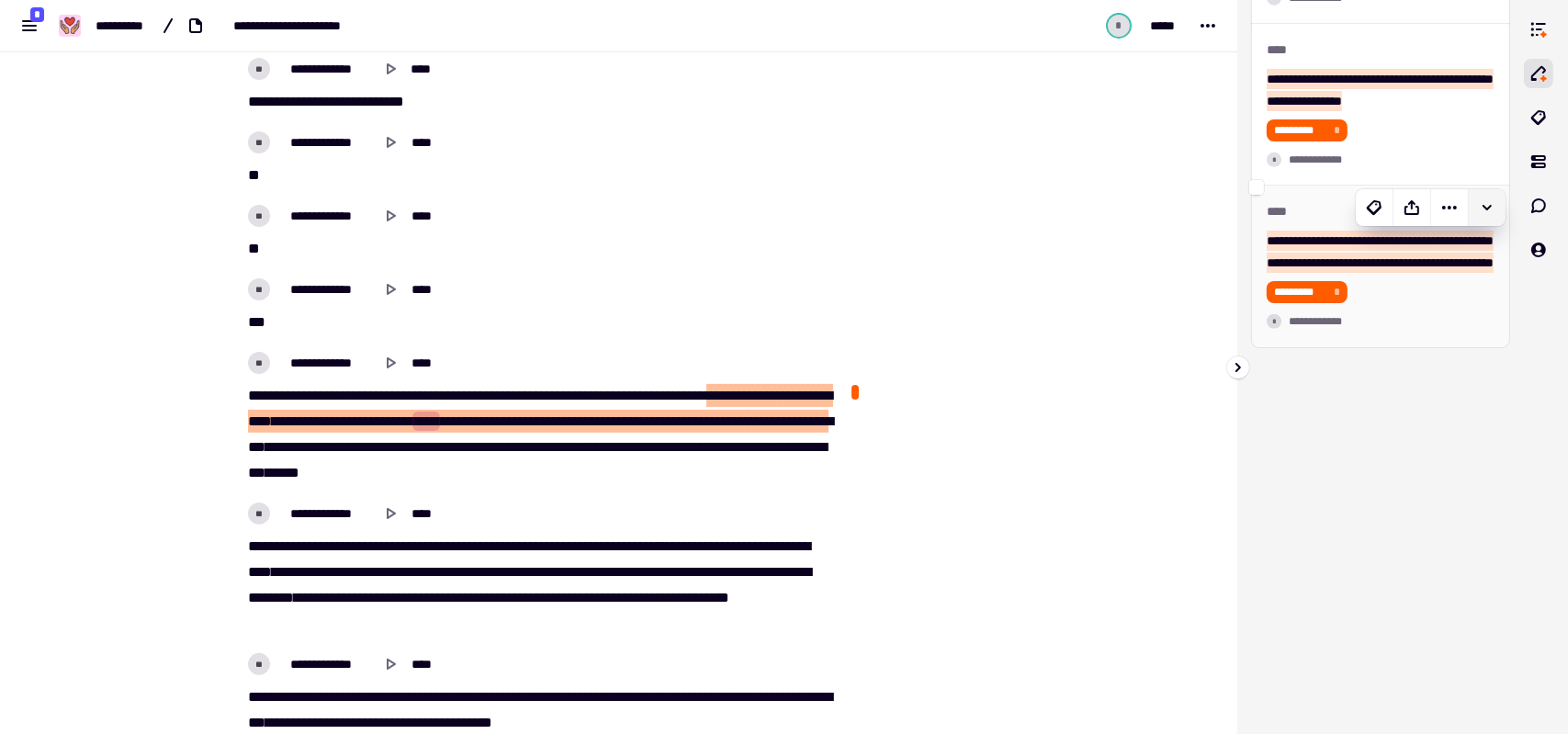 click 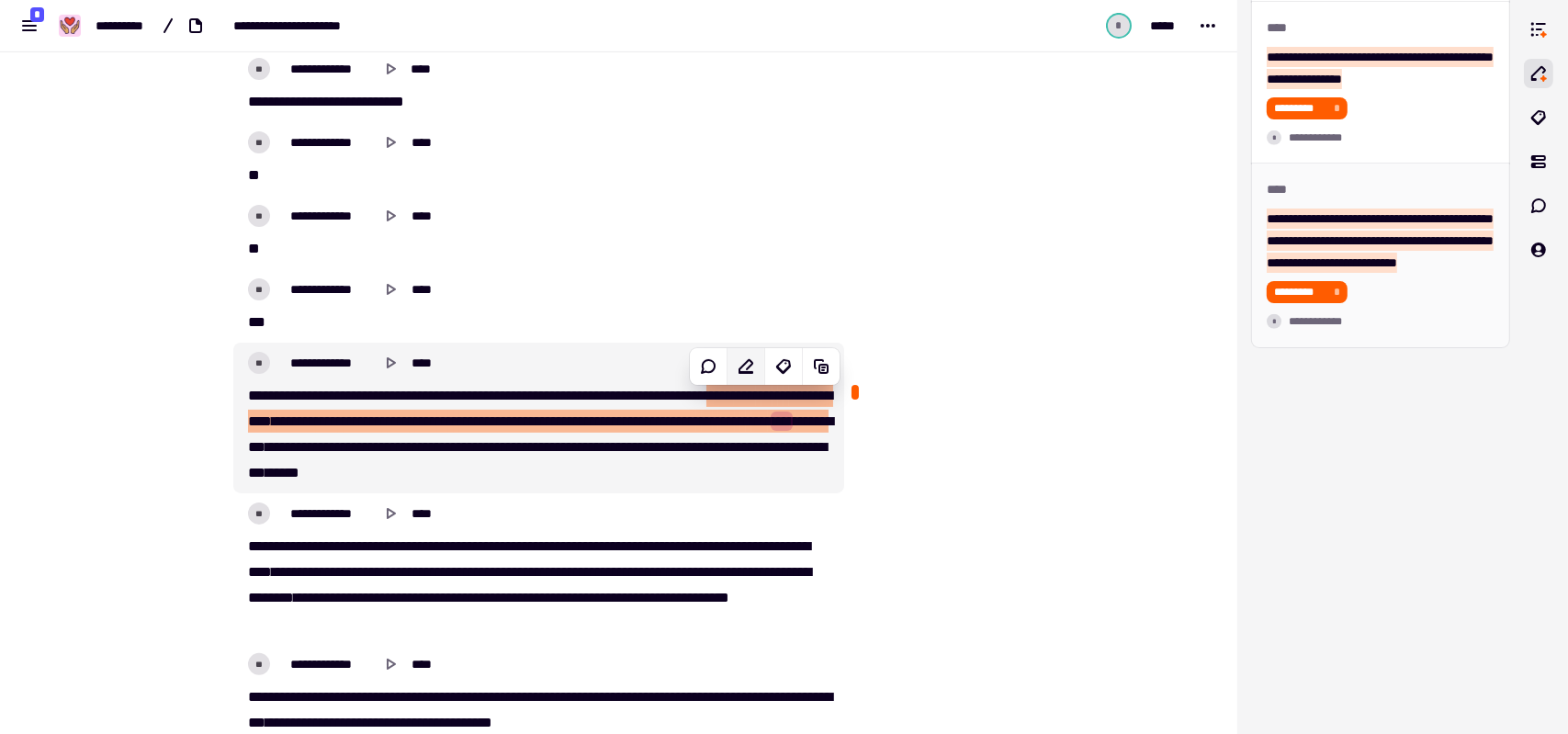 click 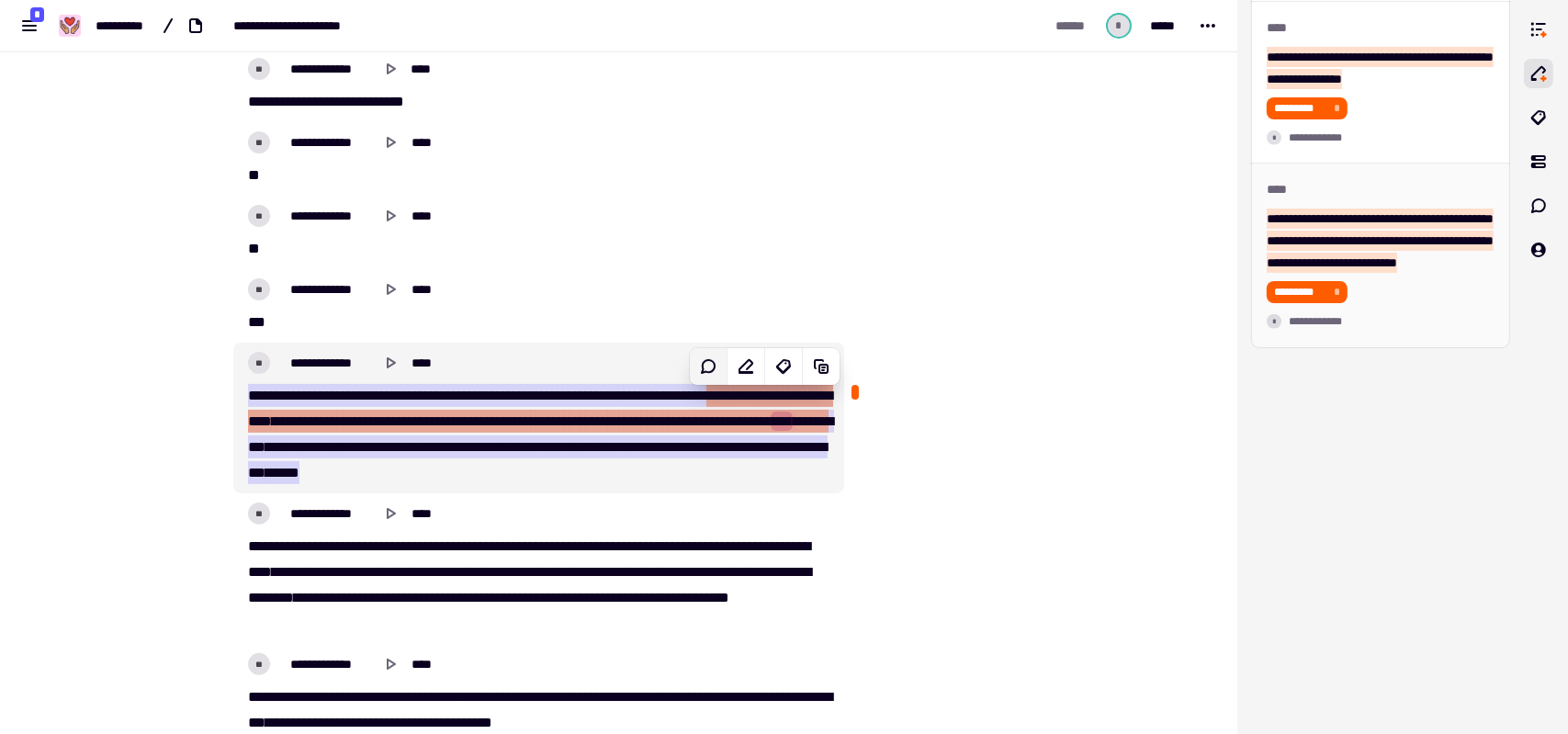 click 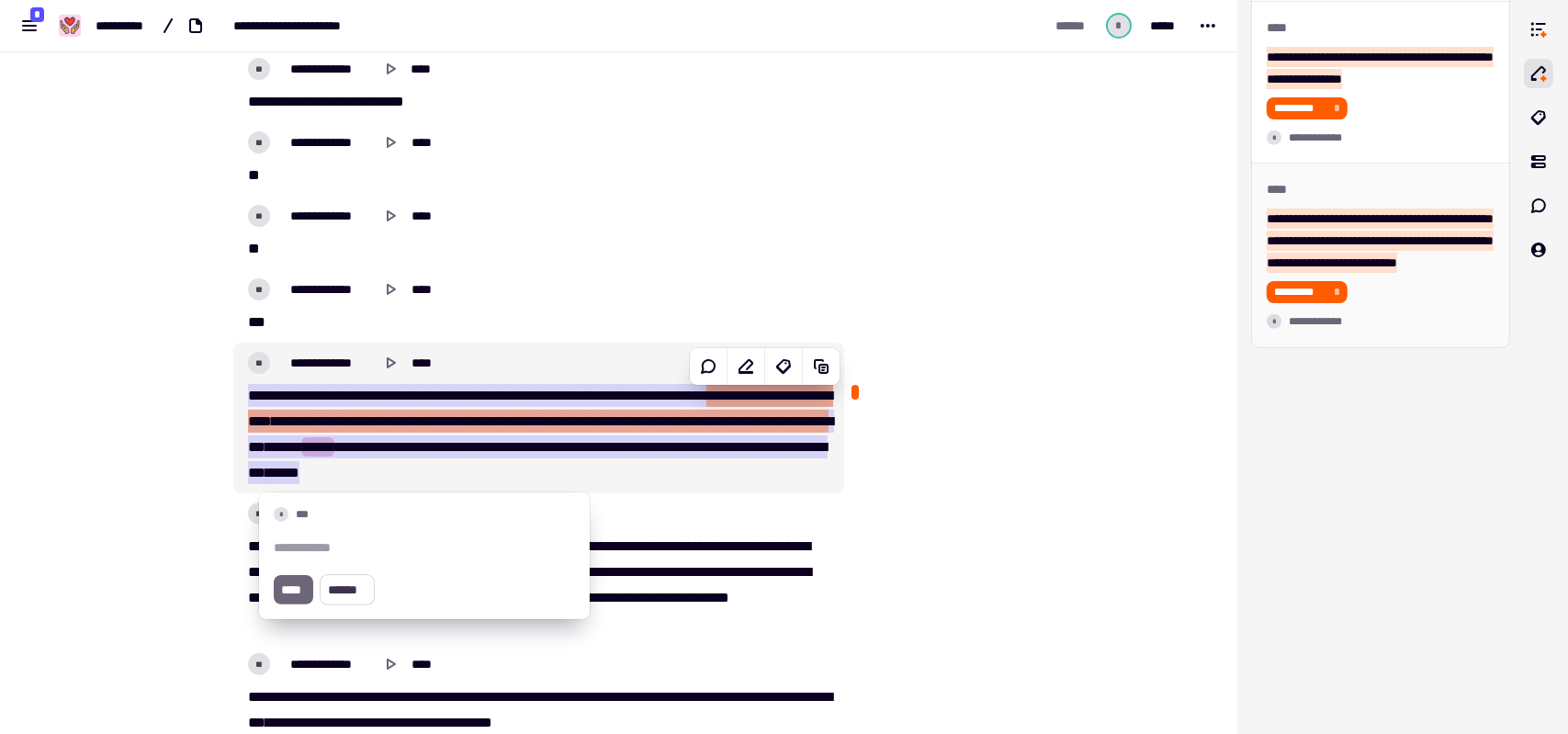 click on "******" 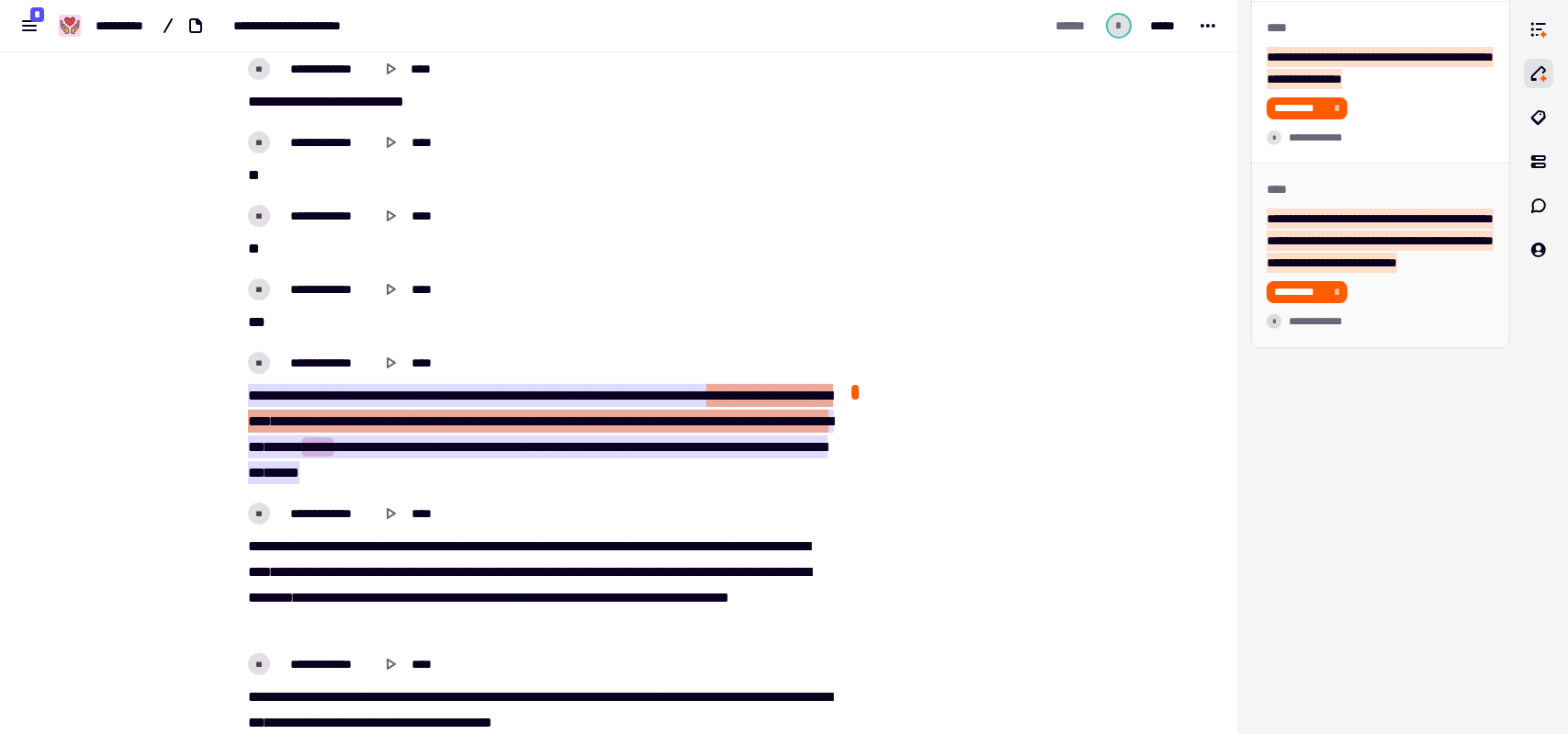 click on "* * * *" at bounding box center (935, 2750) 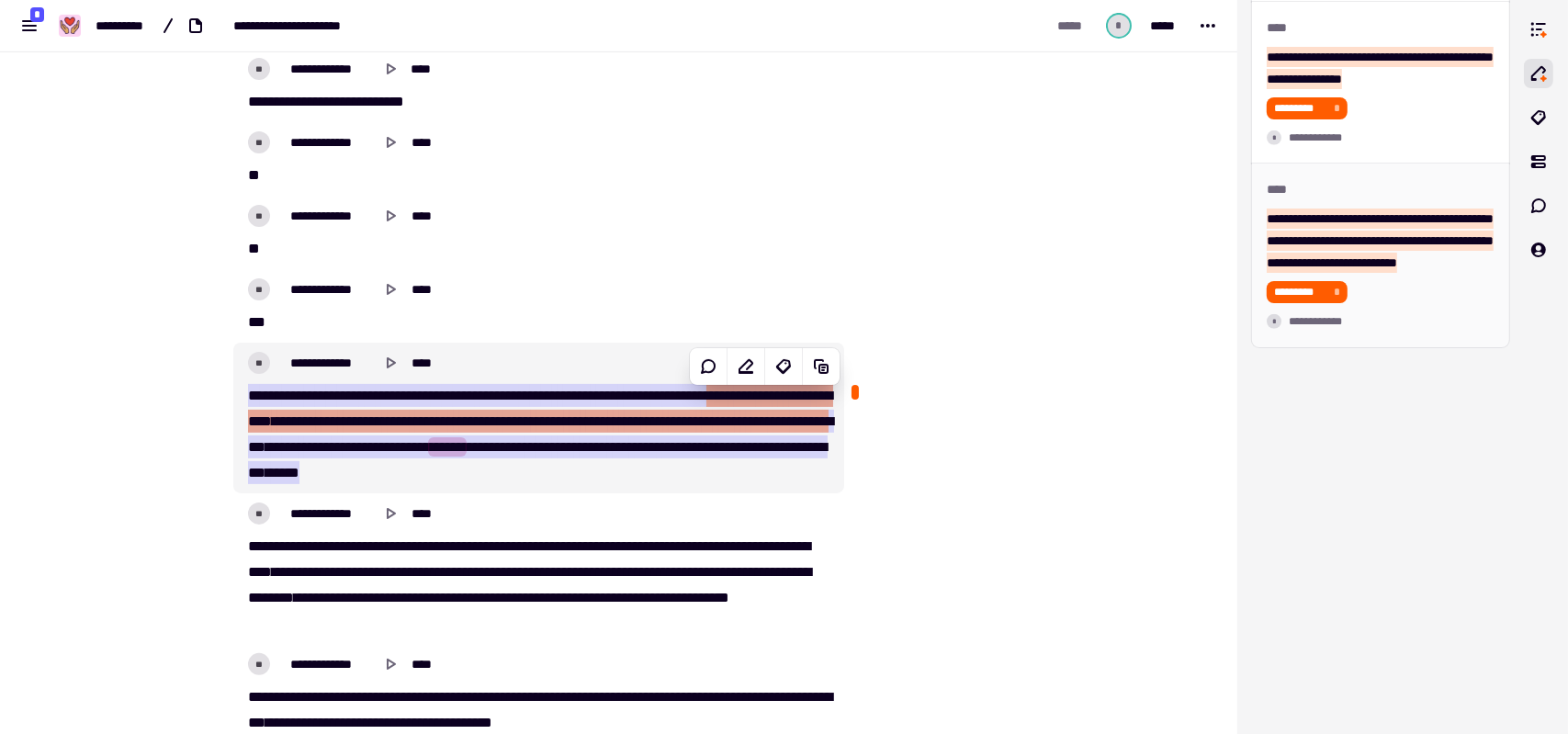click on "***" at bounding box center (655, 421) 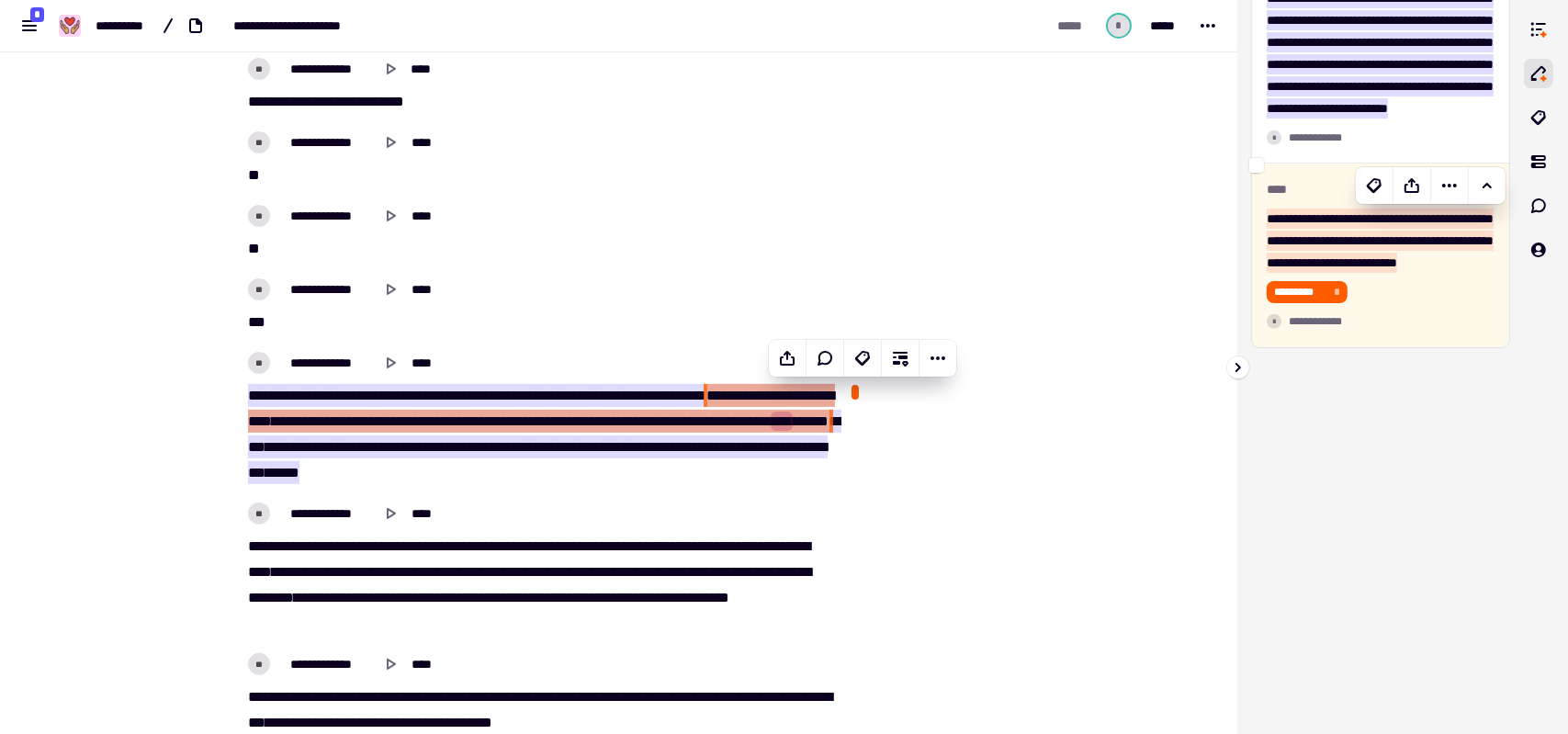 type on "******" 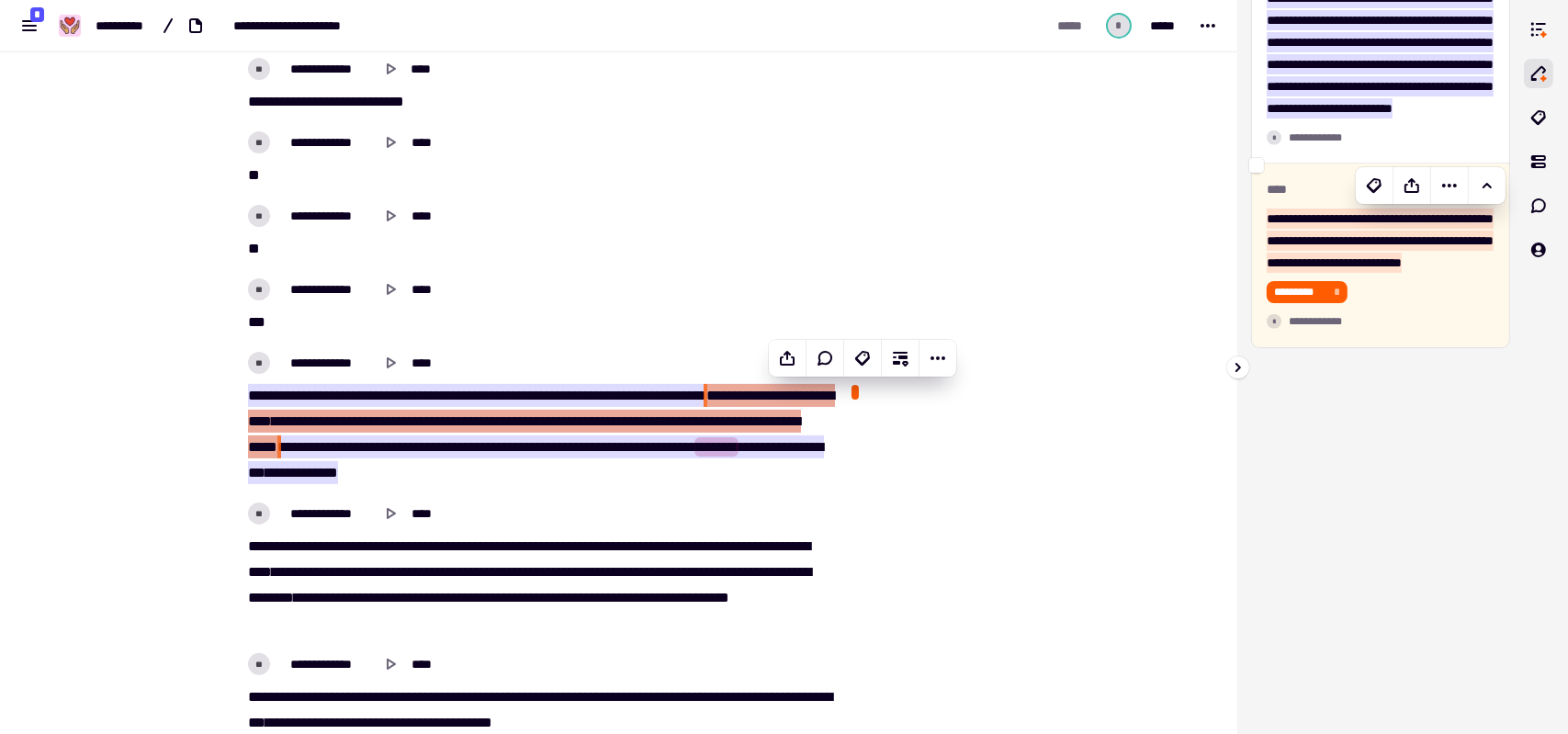 click on "**********" at bounding box center (1381, 241) 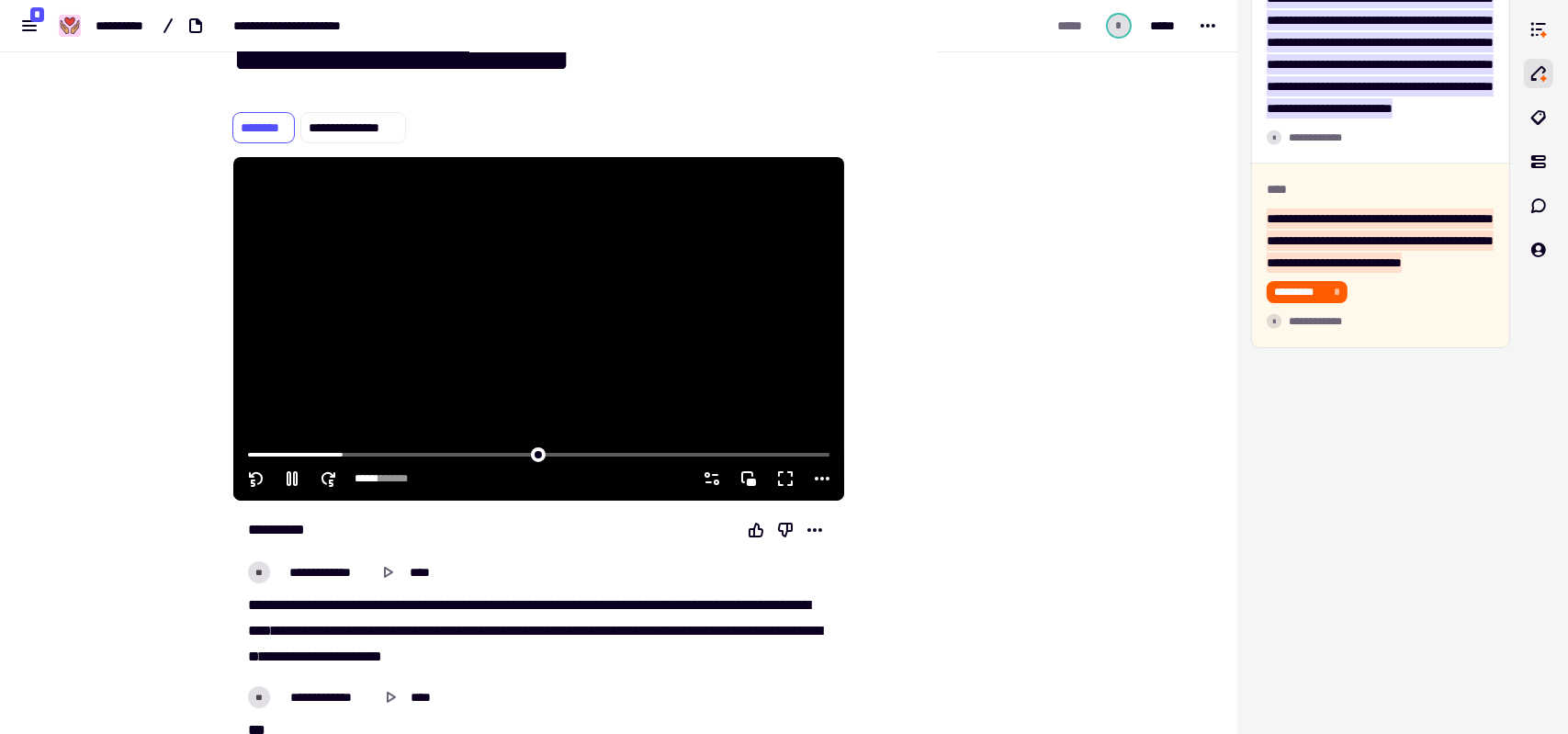 scroll, scrollTop: 0, scrollLeft: 0, axis: both 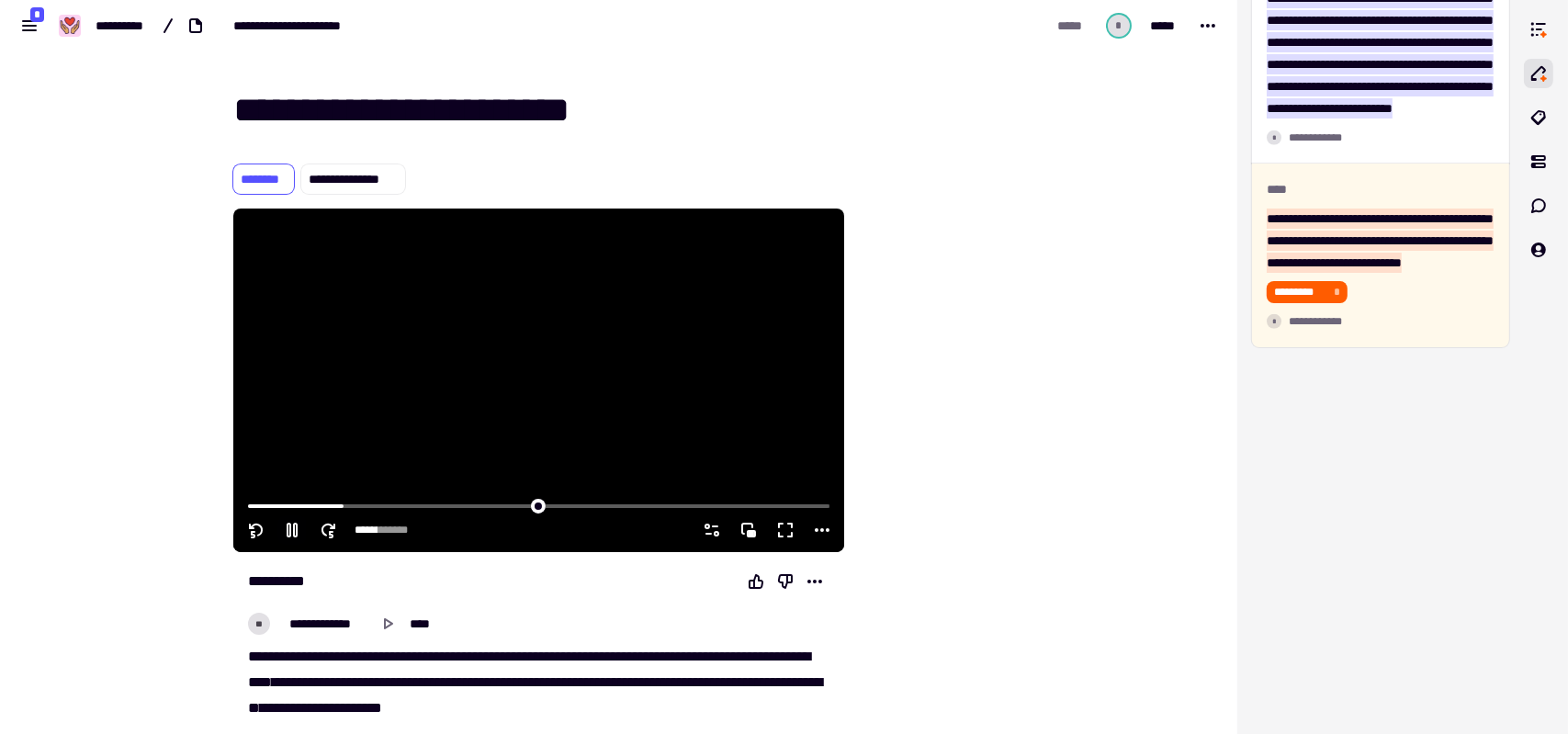 click 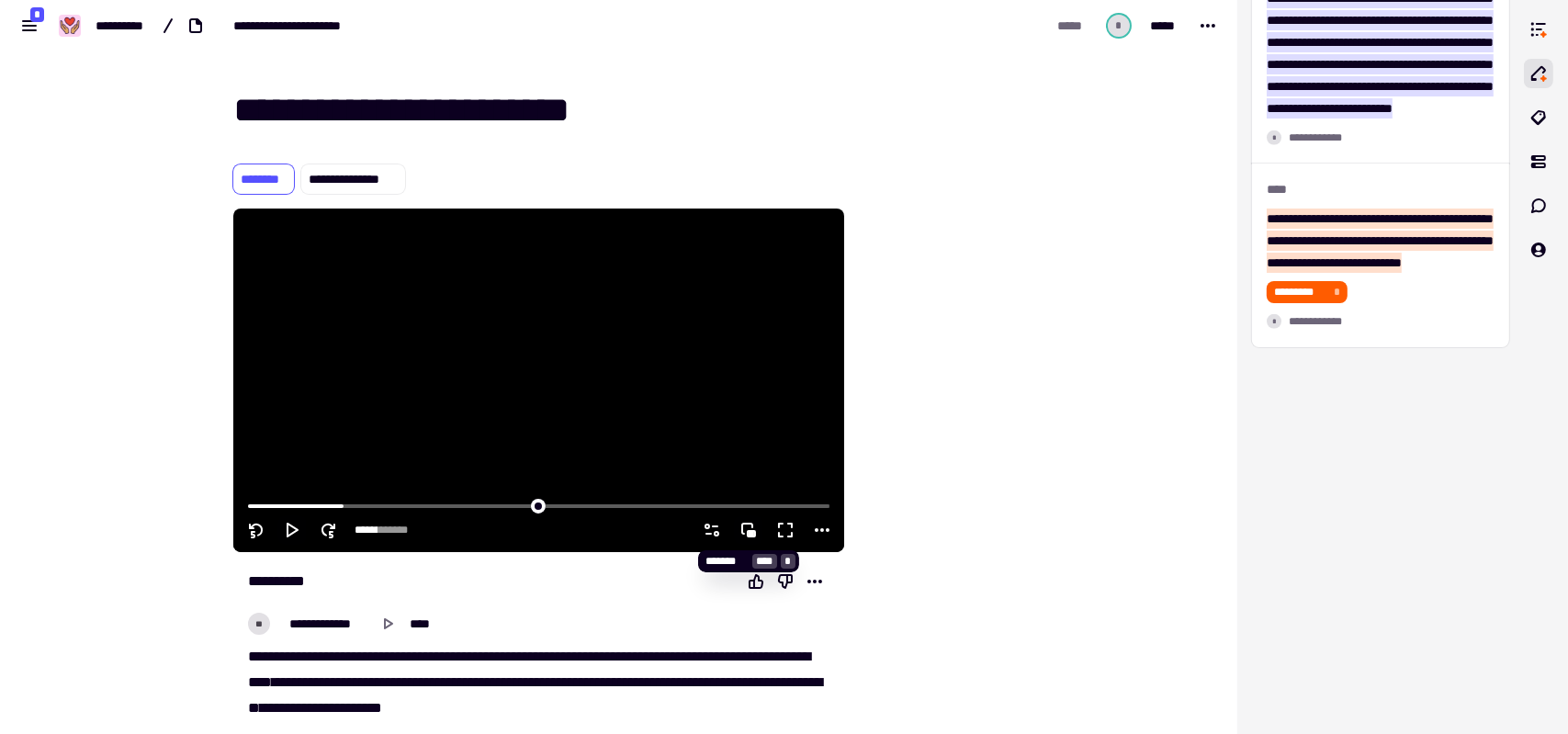 click 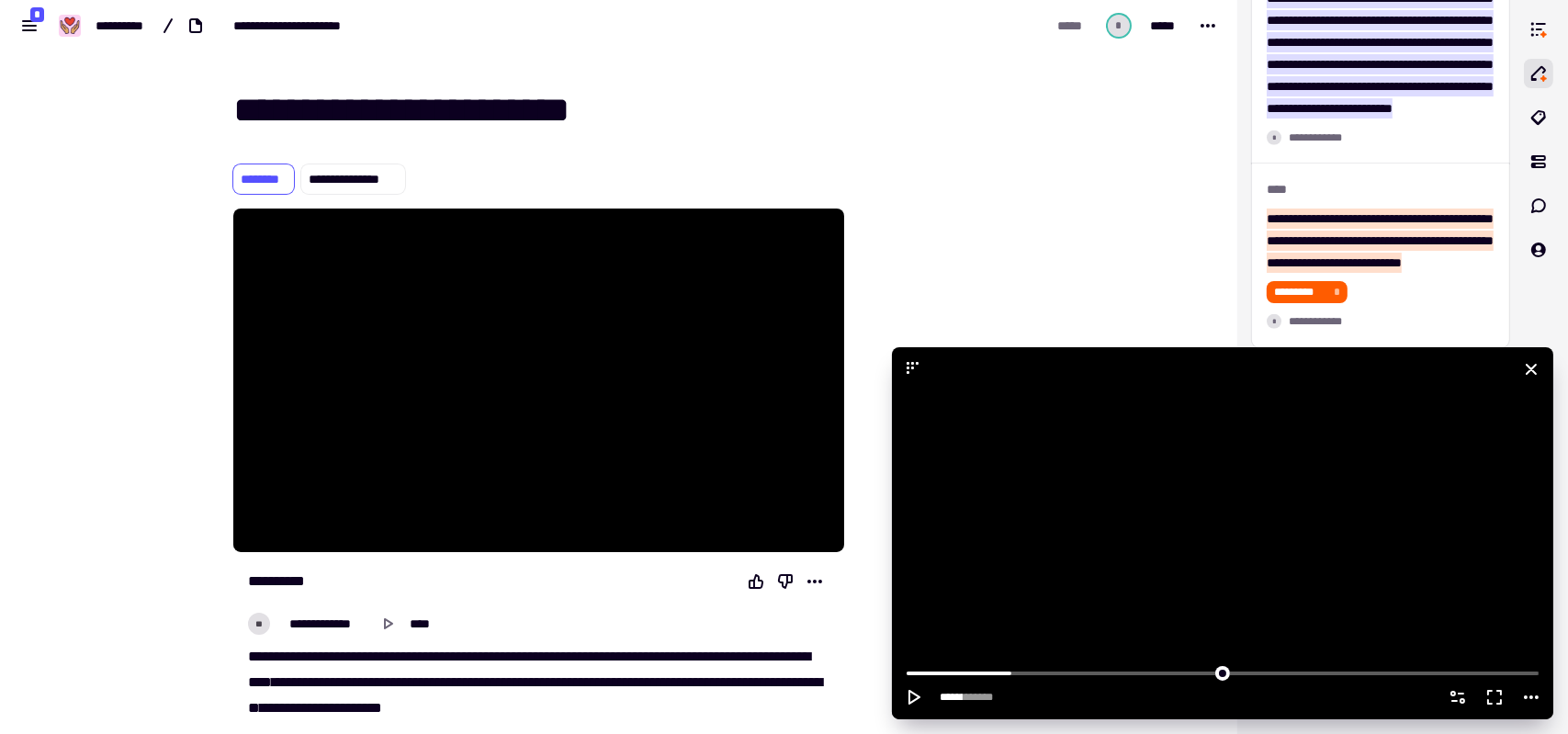drag, startPoint x: 958, startPoint y: 357, endPoint x: 909, endPoint y: 336, distance: 53.31041 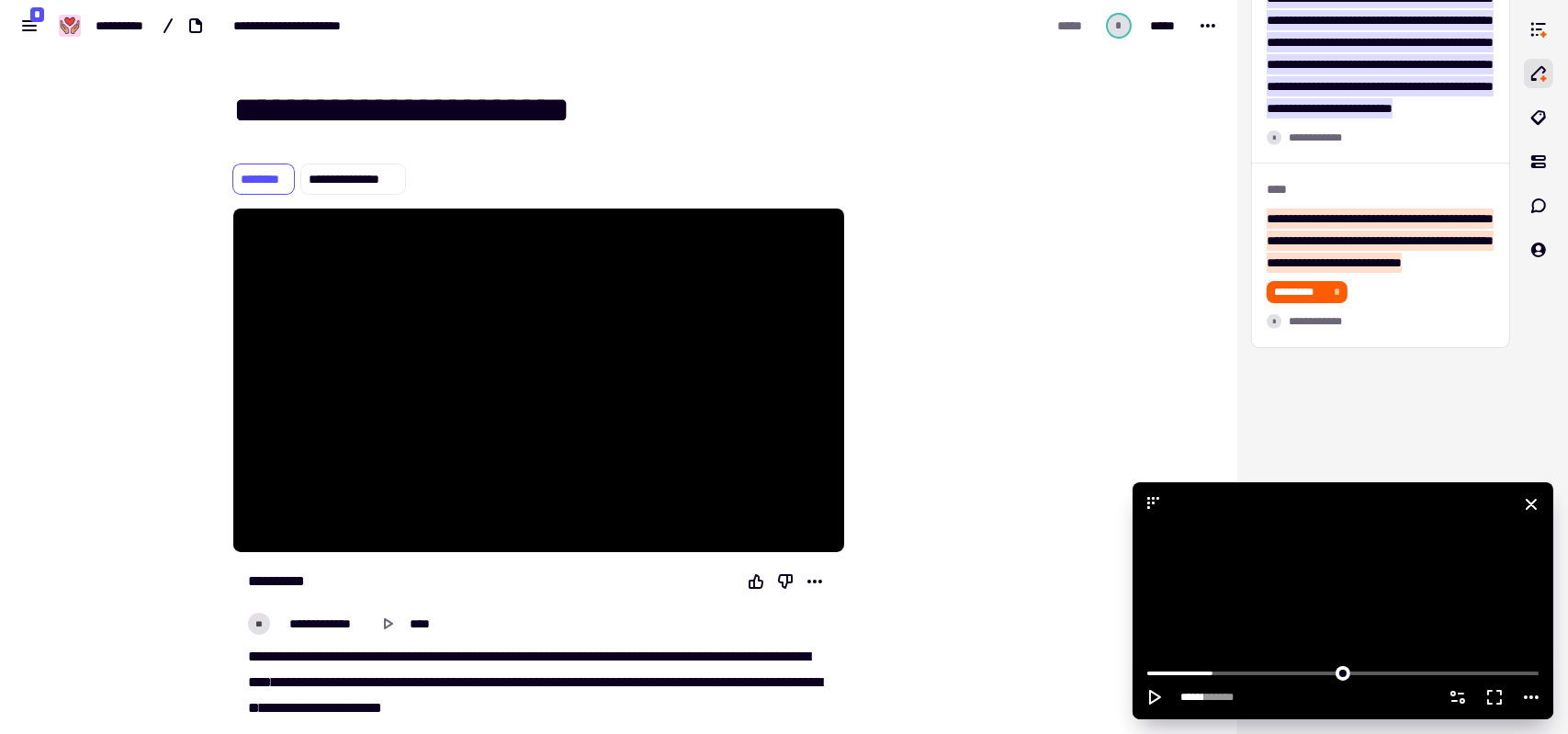drag, startPoint x: 915, startPoint y: 370, endPoint x: 1356, endPoint y: 643, distance: 518.6617 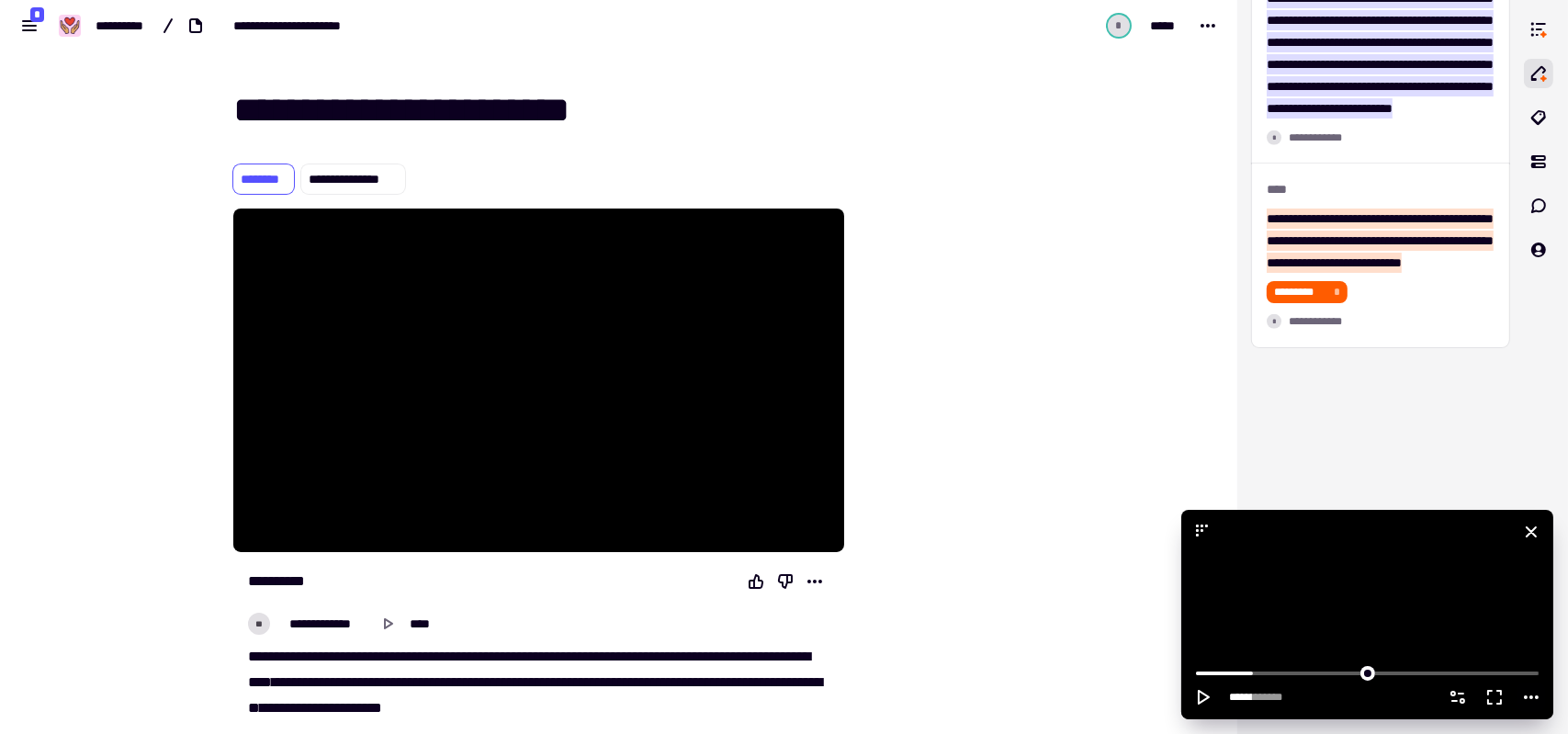 click 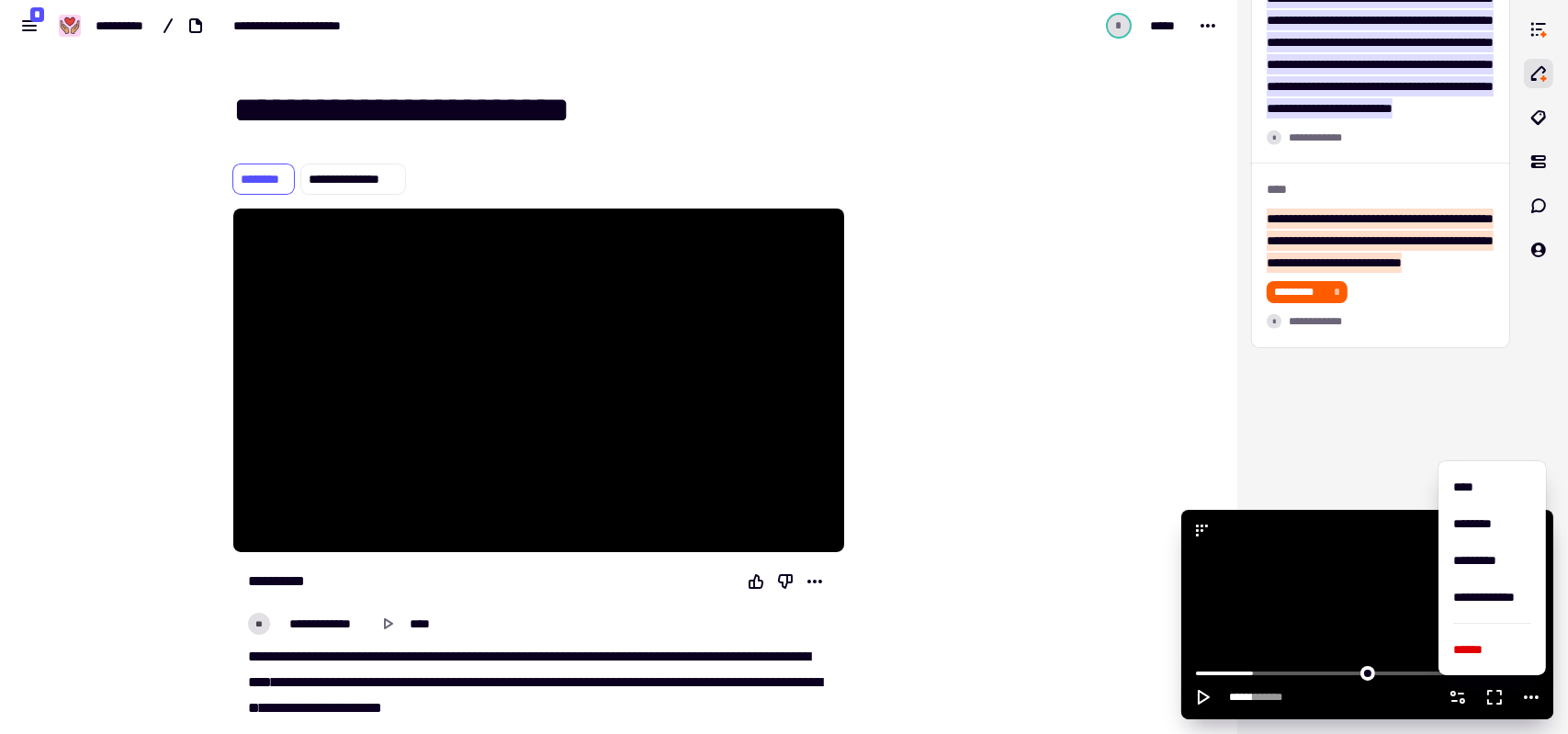 click 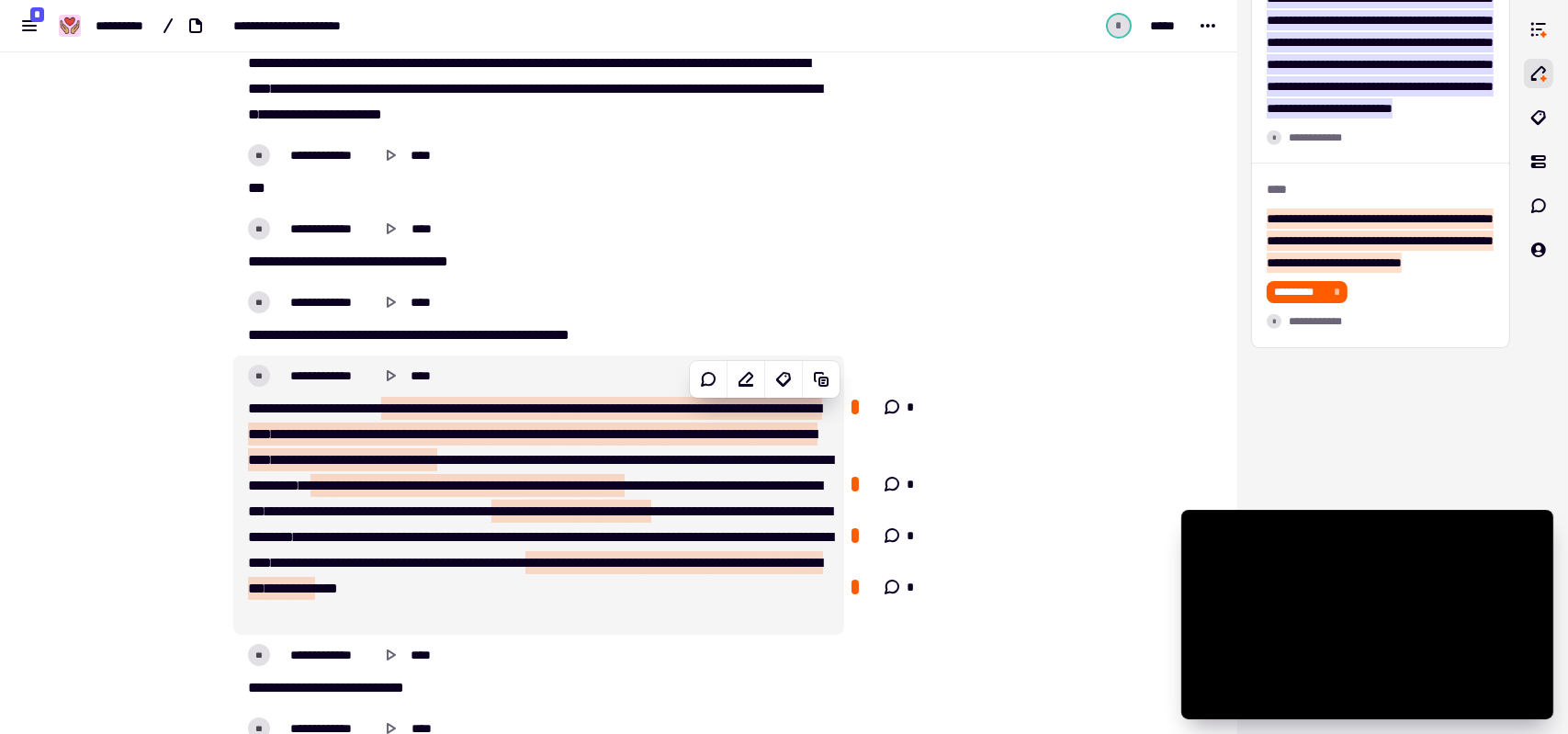 scroll, scrollTop: 643, scrollLeft: 0, axis: vertical 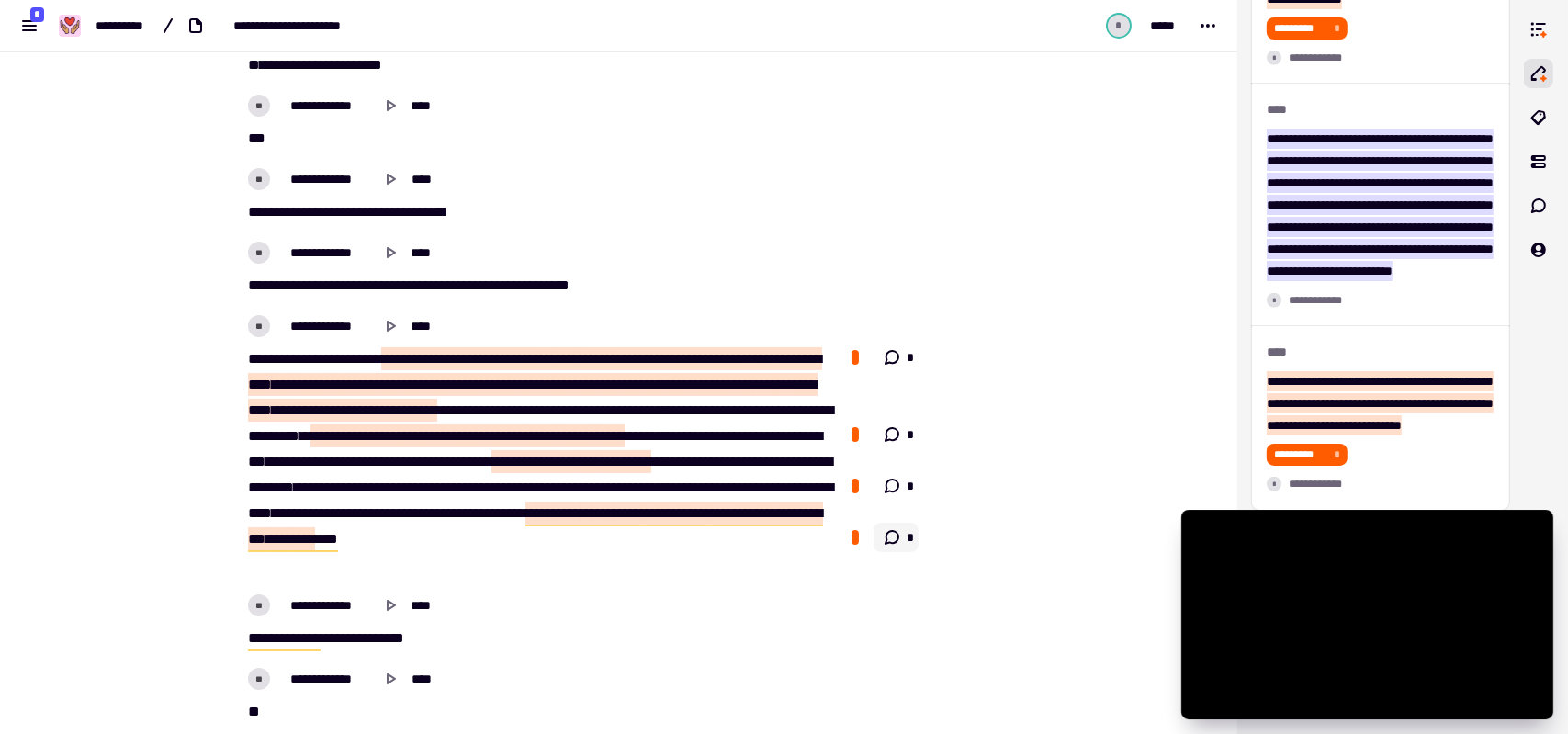 click 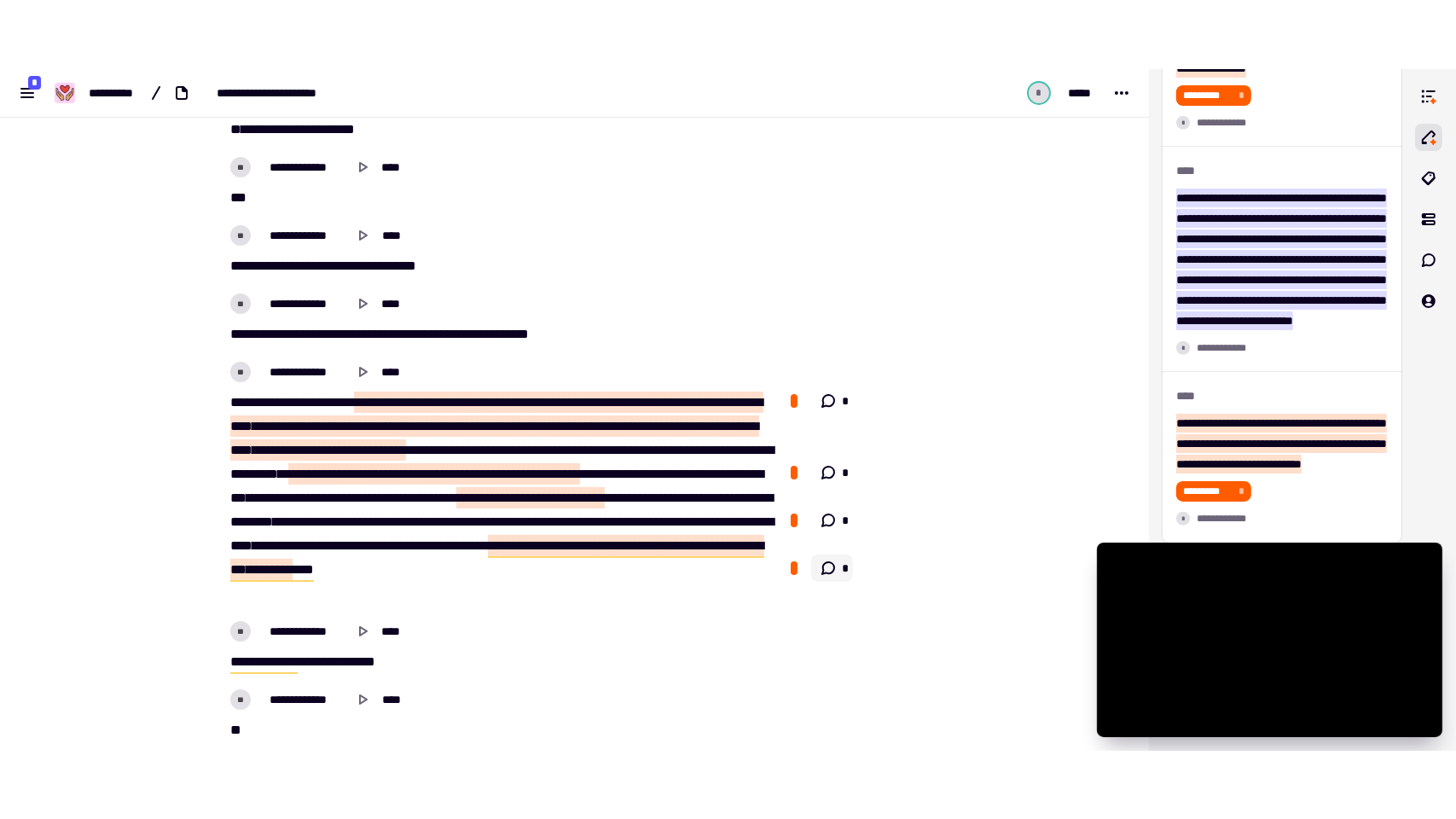 scroll, scrollTop: 334, scrollLeft: 0, axis: vertical 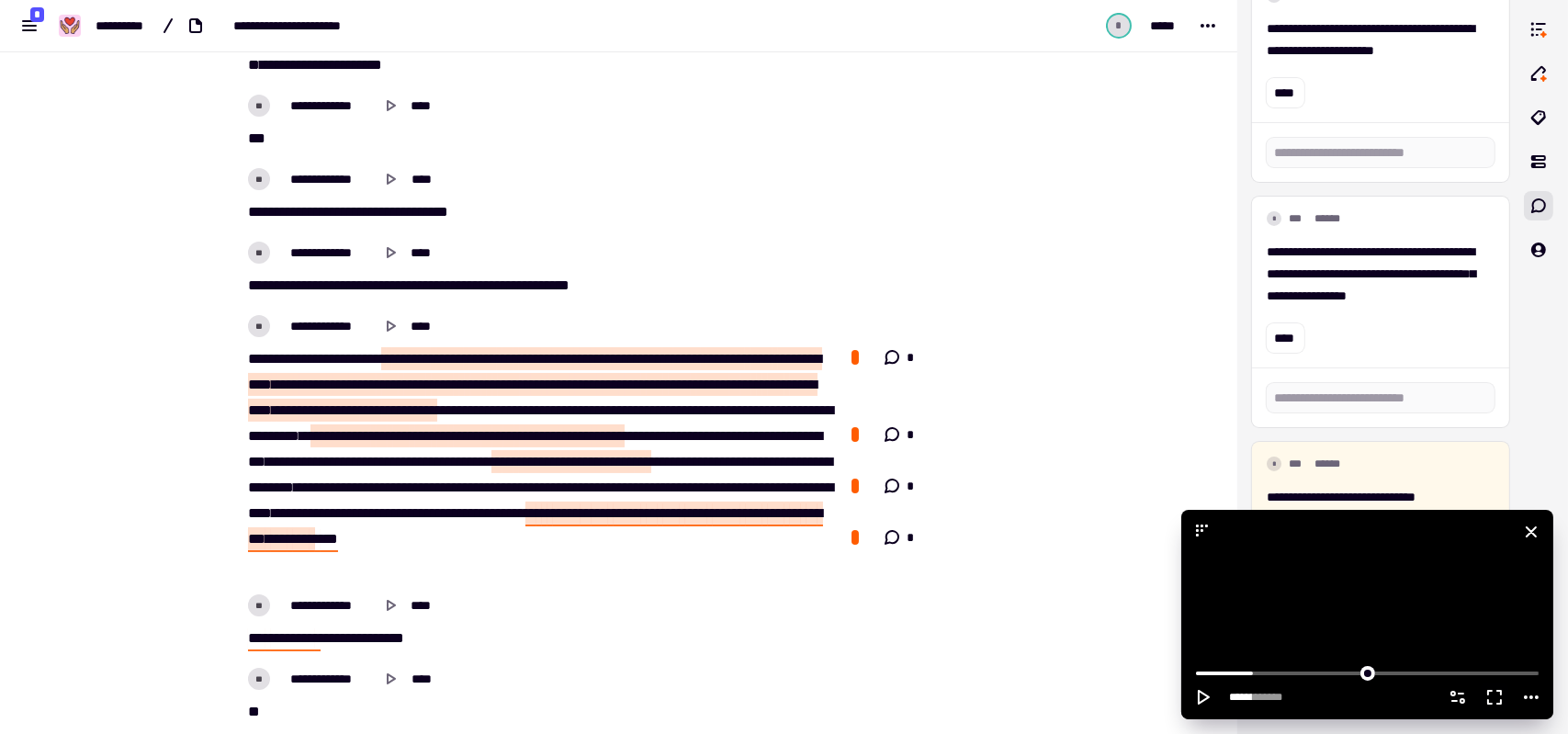 click 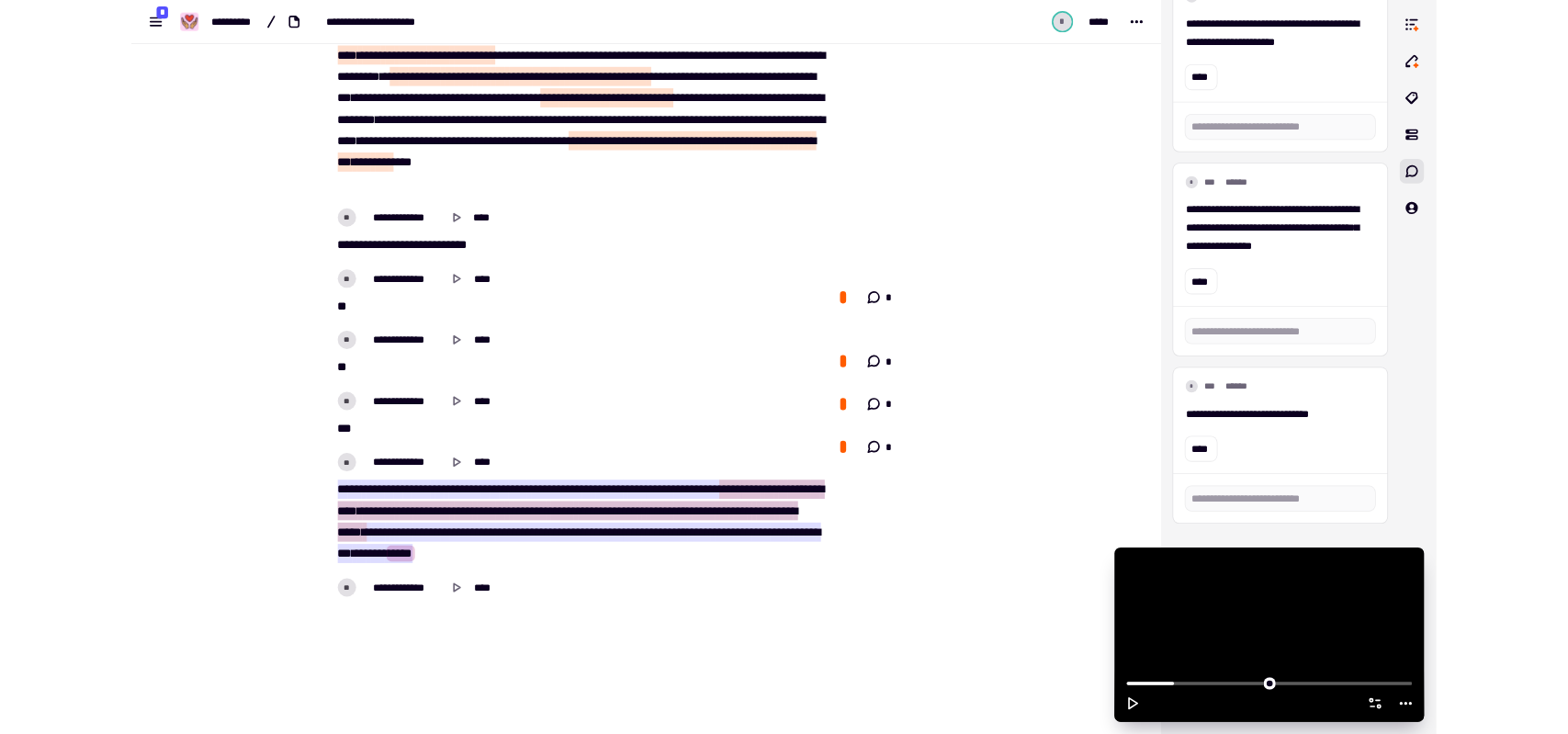 scroll, scrollTop: 344, scrollLeft: 0, axis: vertical 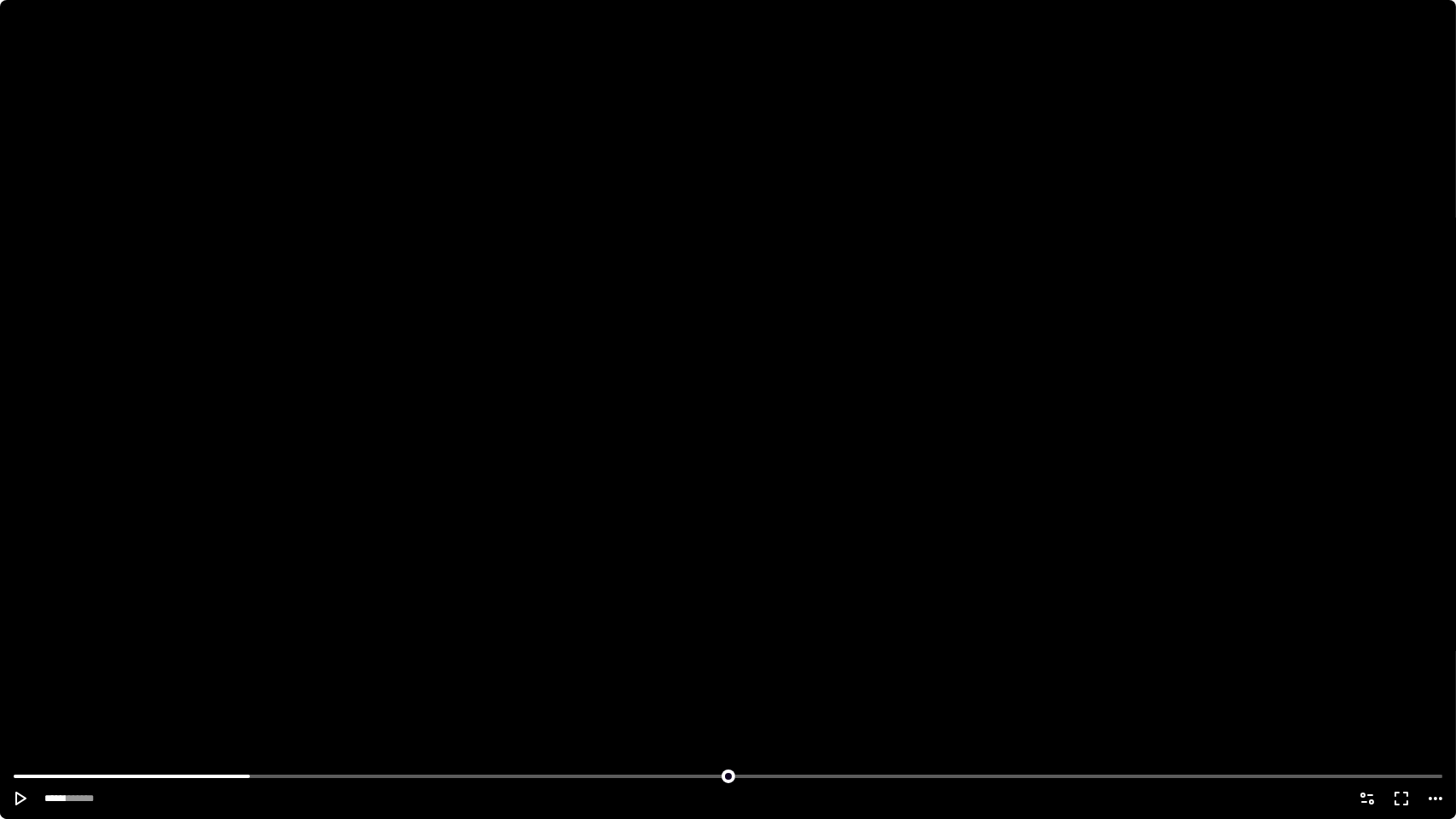 click at bounding box center (1401, 799) 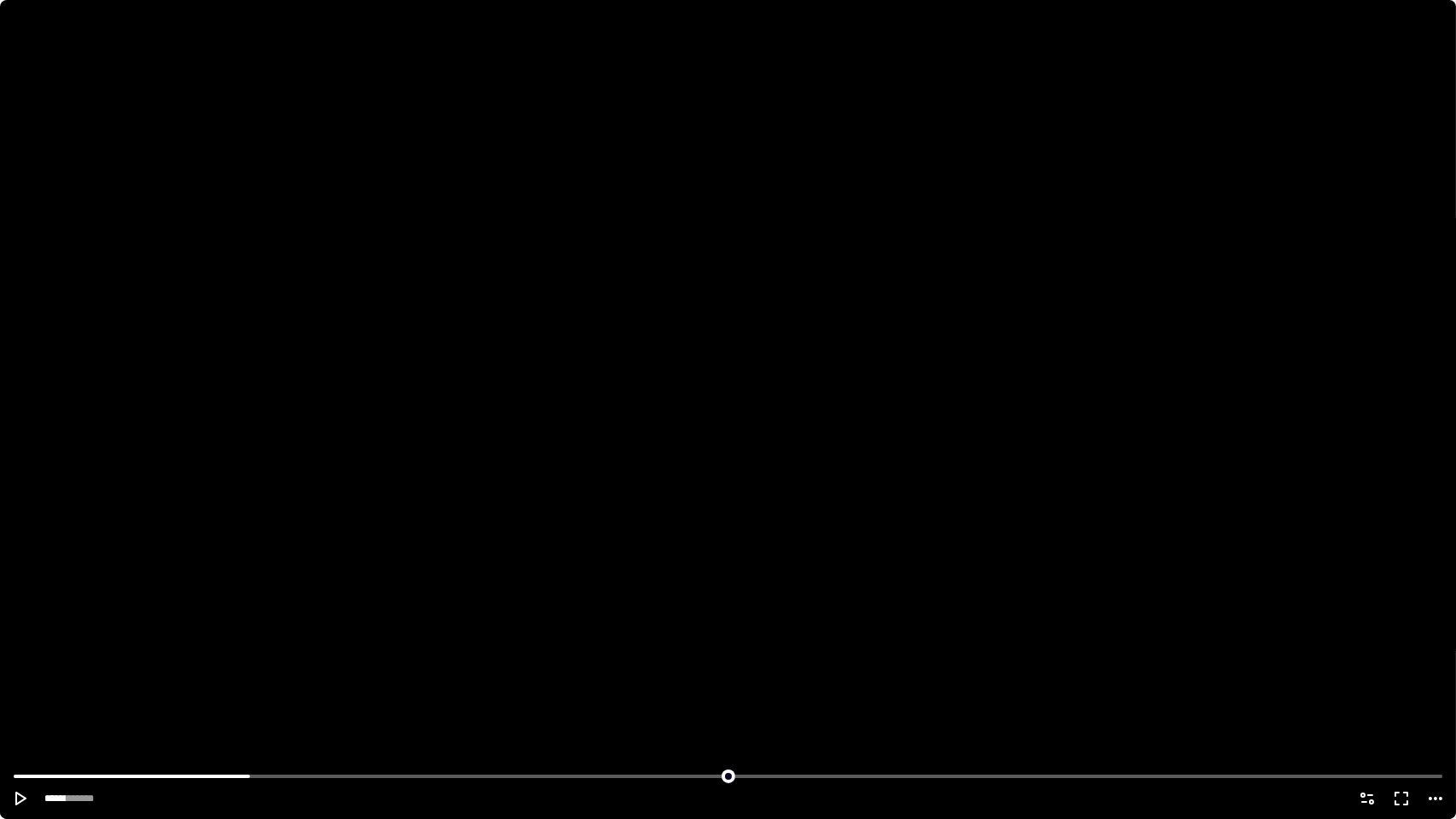 click 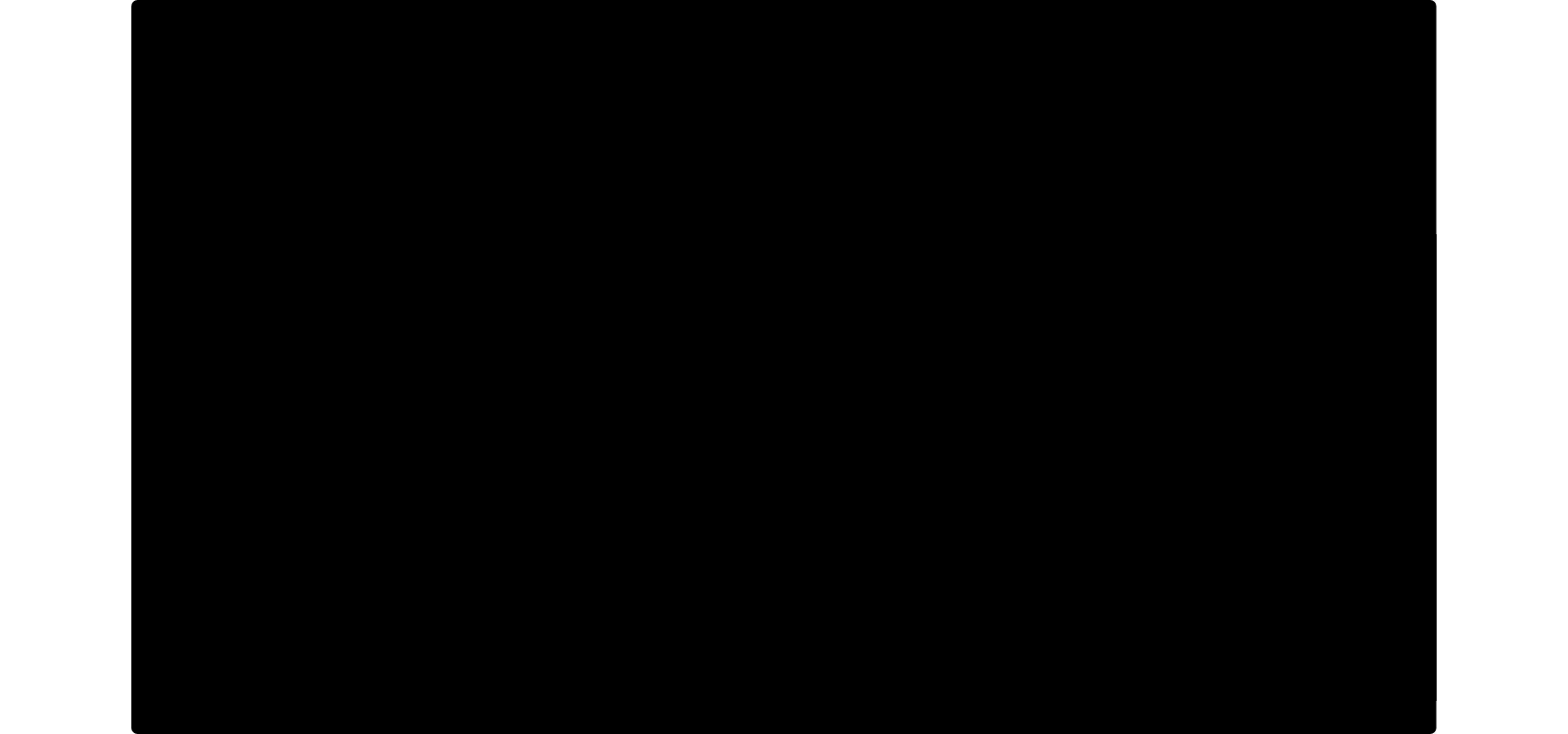 scroll, scrollTop: 360, scrollLeft: 0, axis: vertical 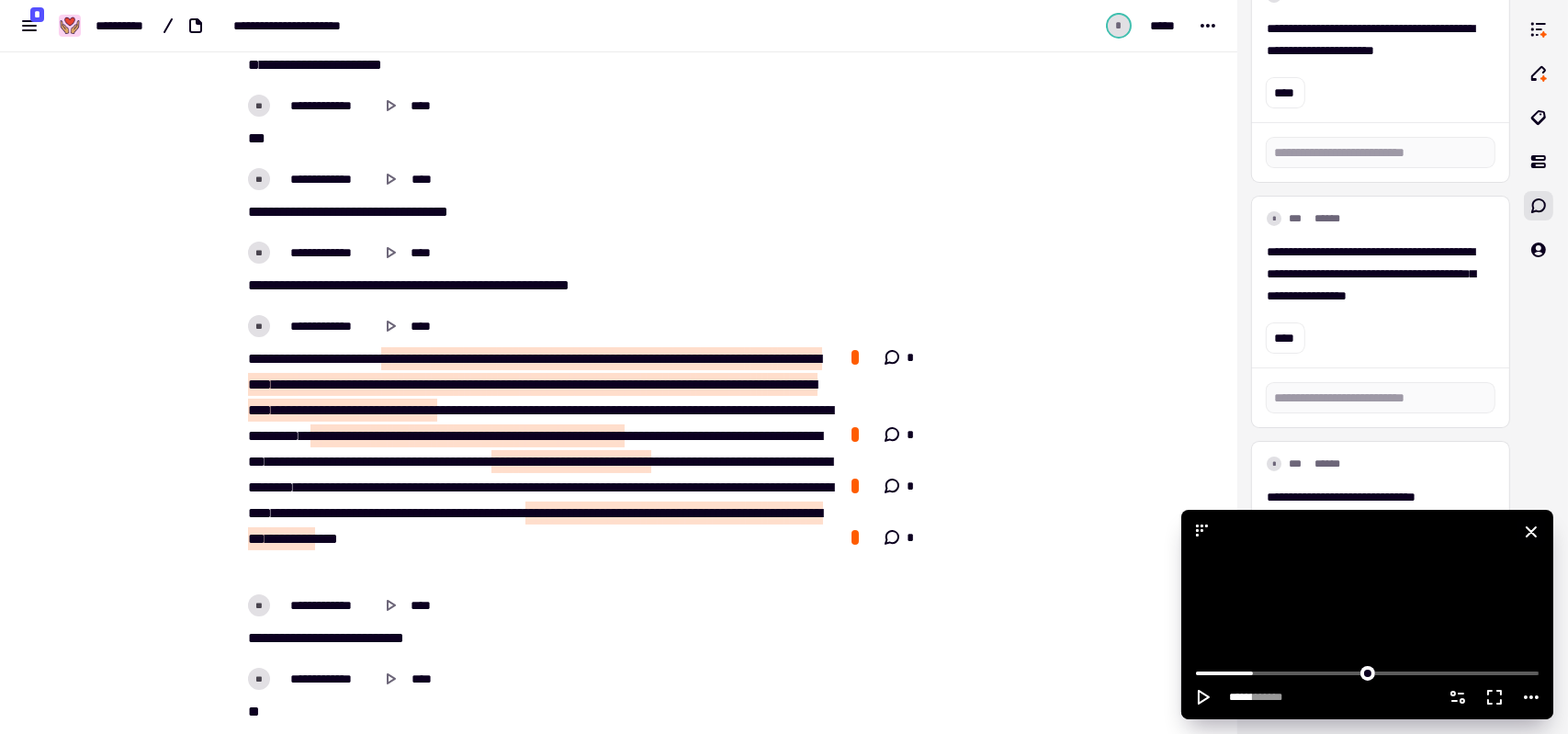 click 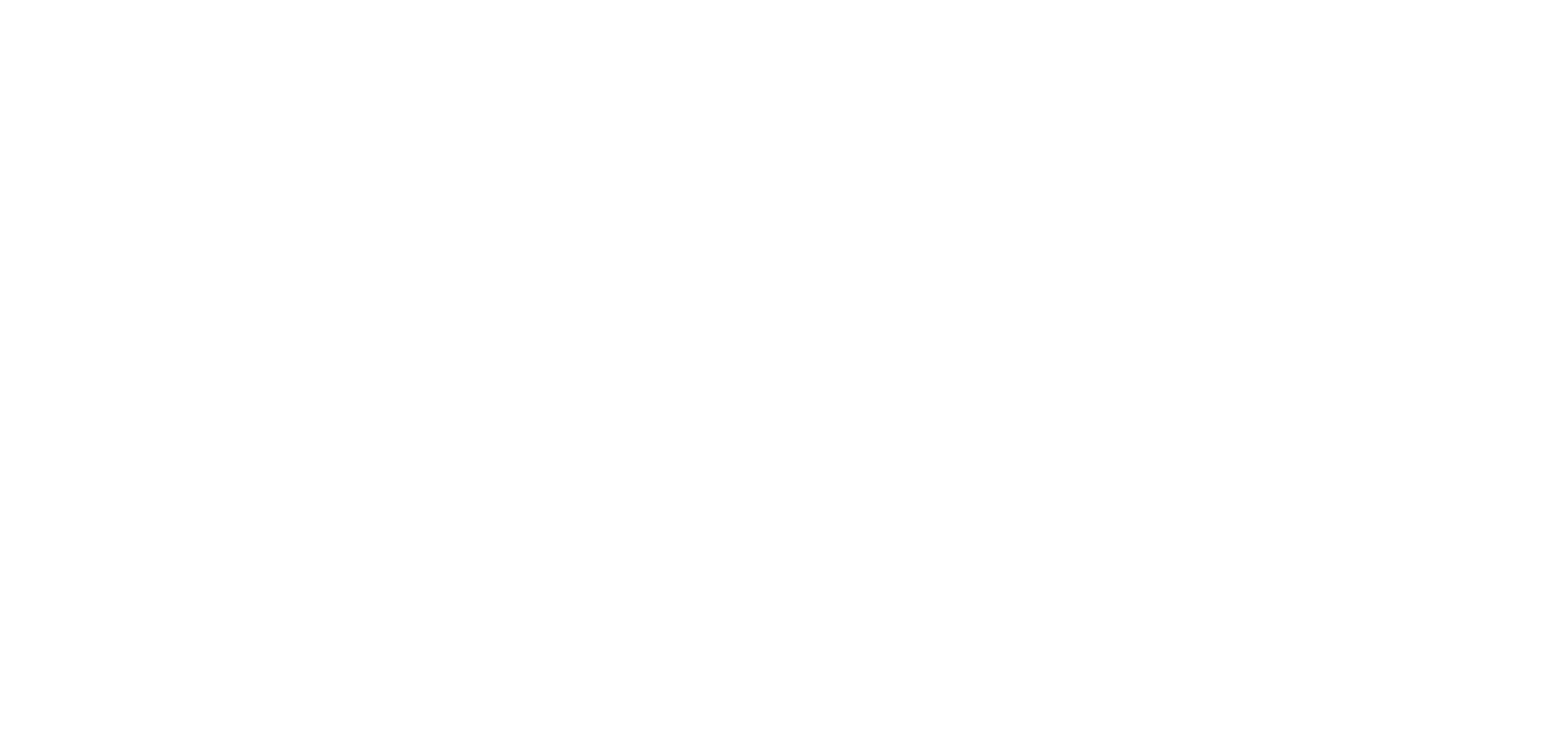 scroll, scrollTop: 0, scrollLeft: 0, axis: both 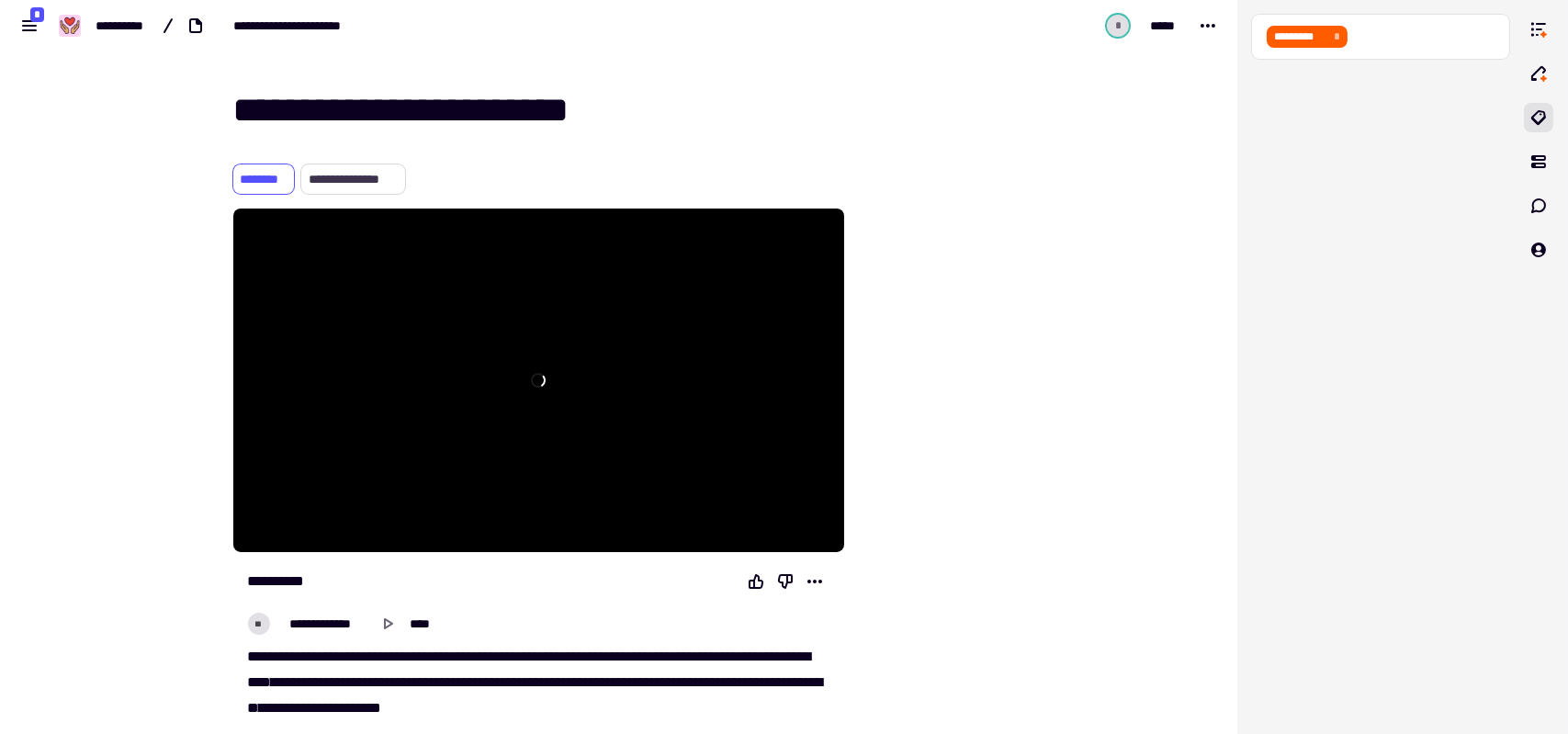 click on "**********" 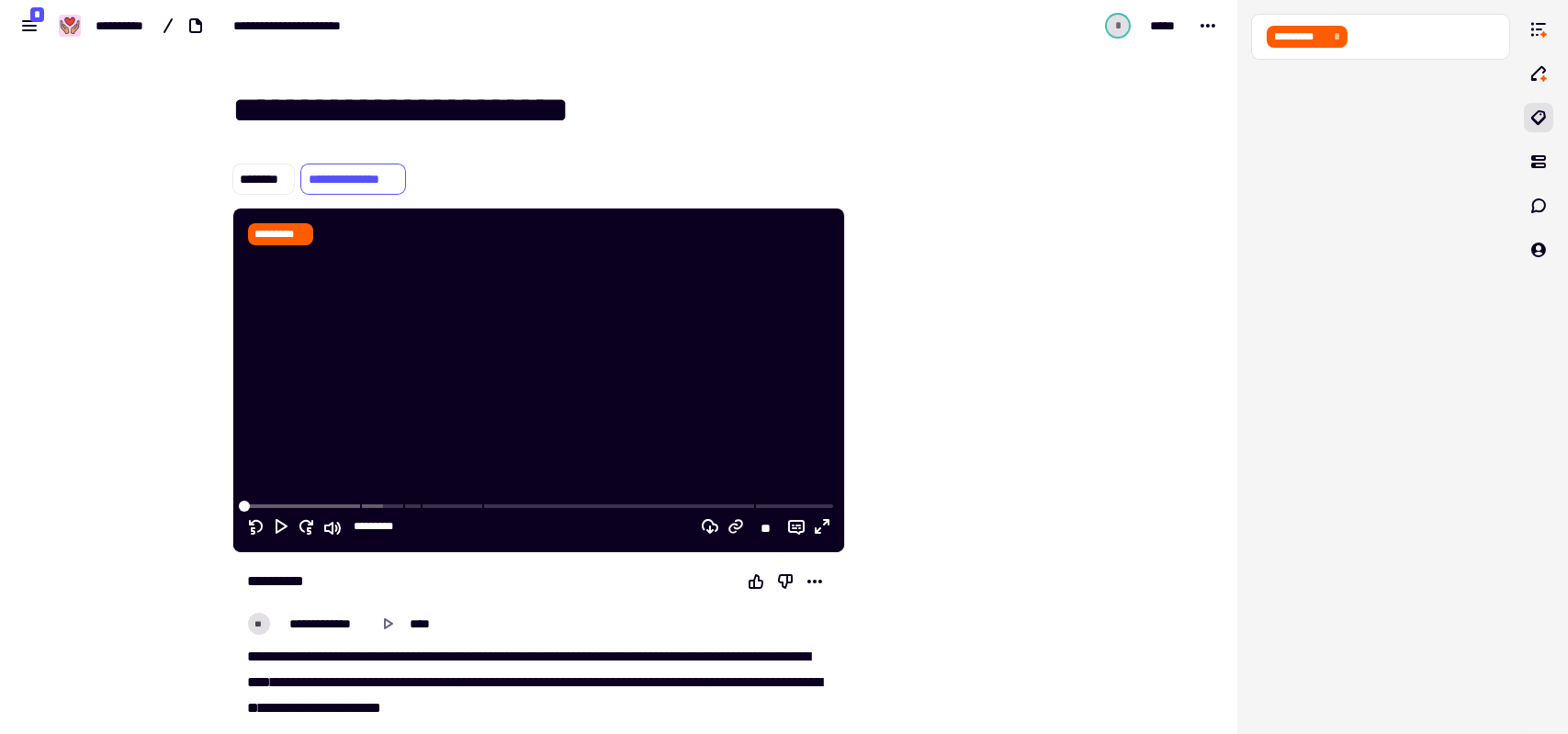 click 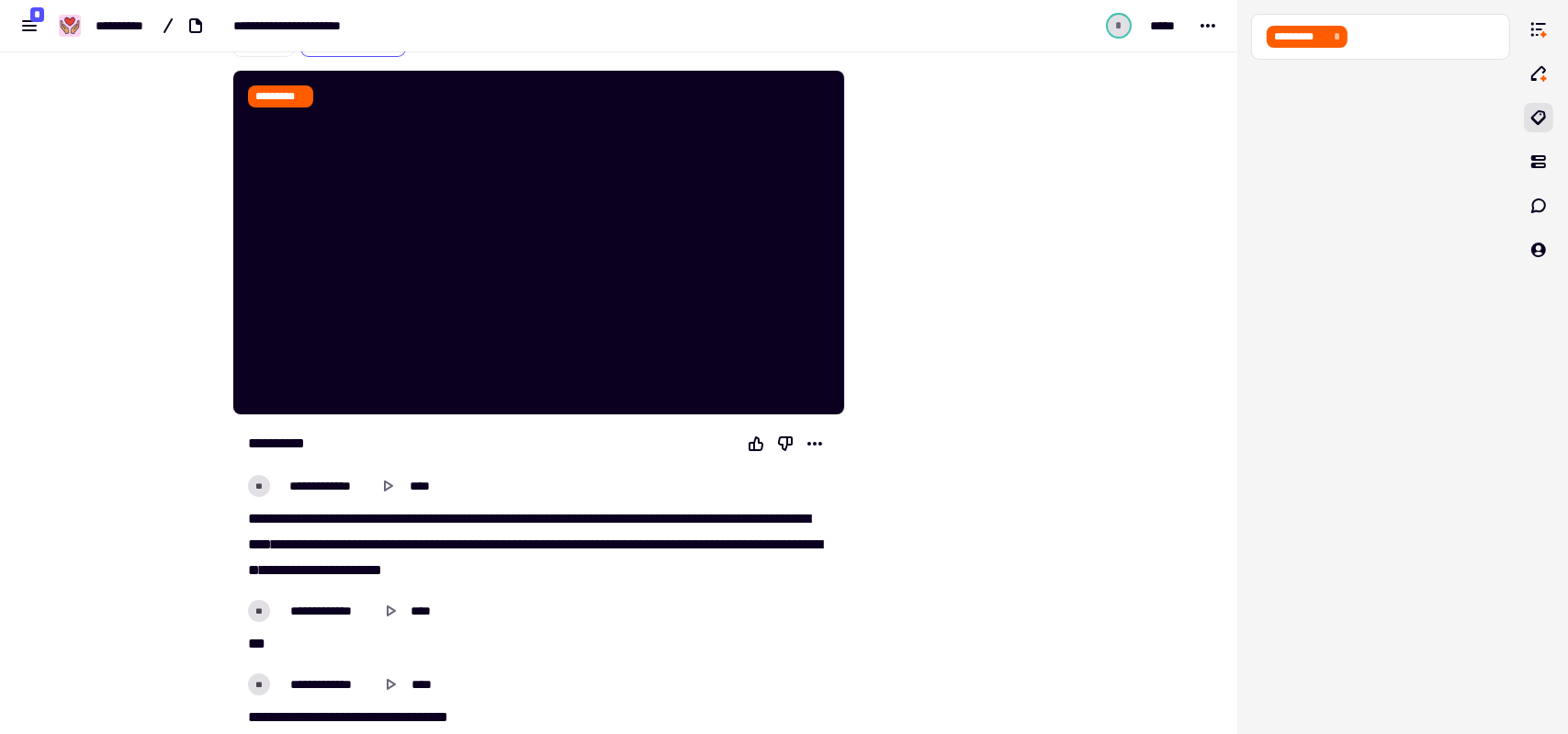 scroll, scrollTop: 0, scrollLeft: 0, axis: both 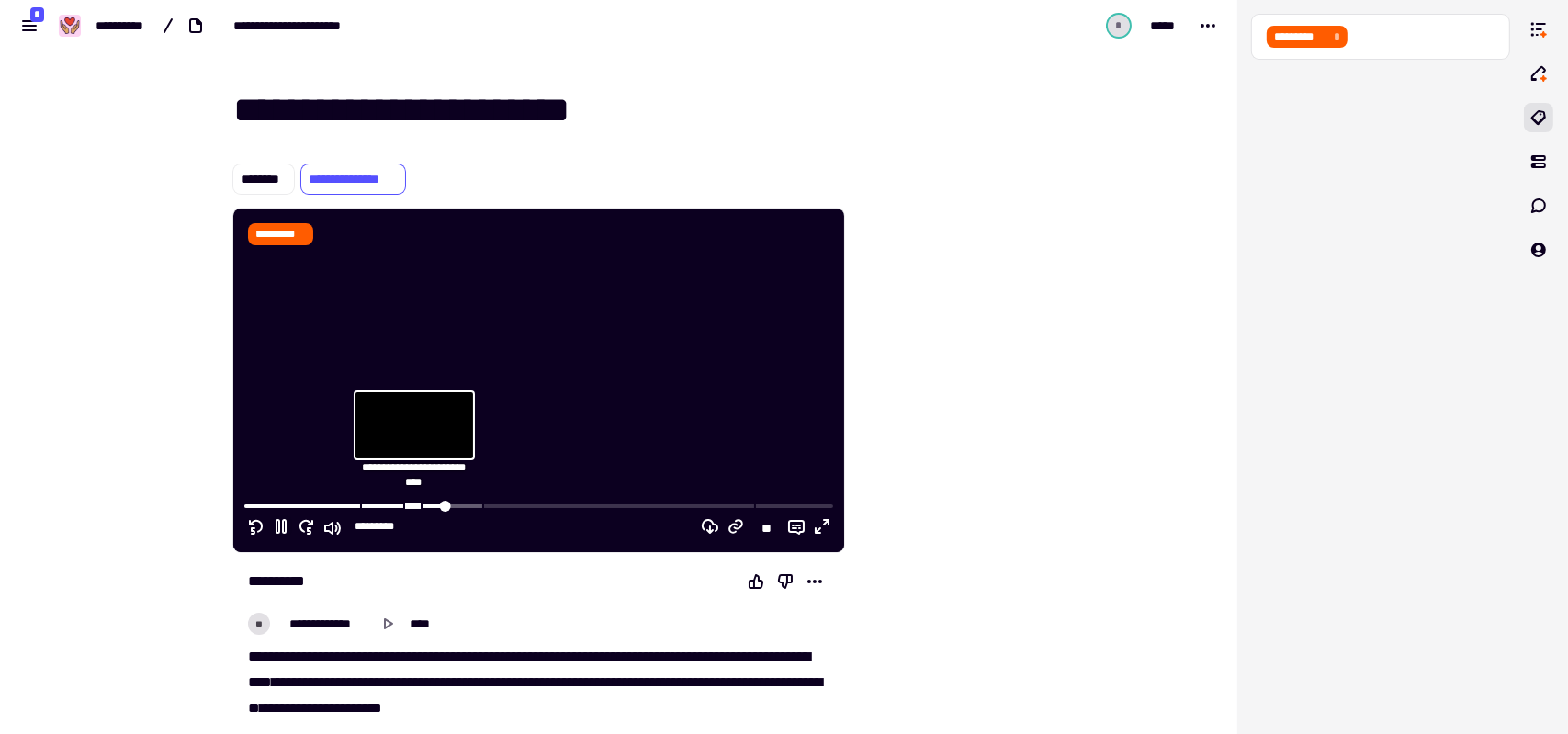 type 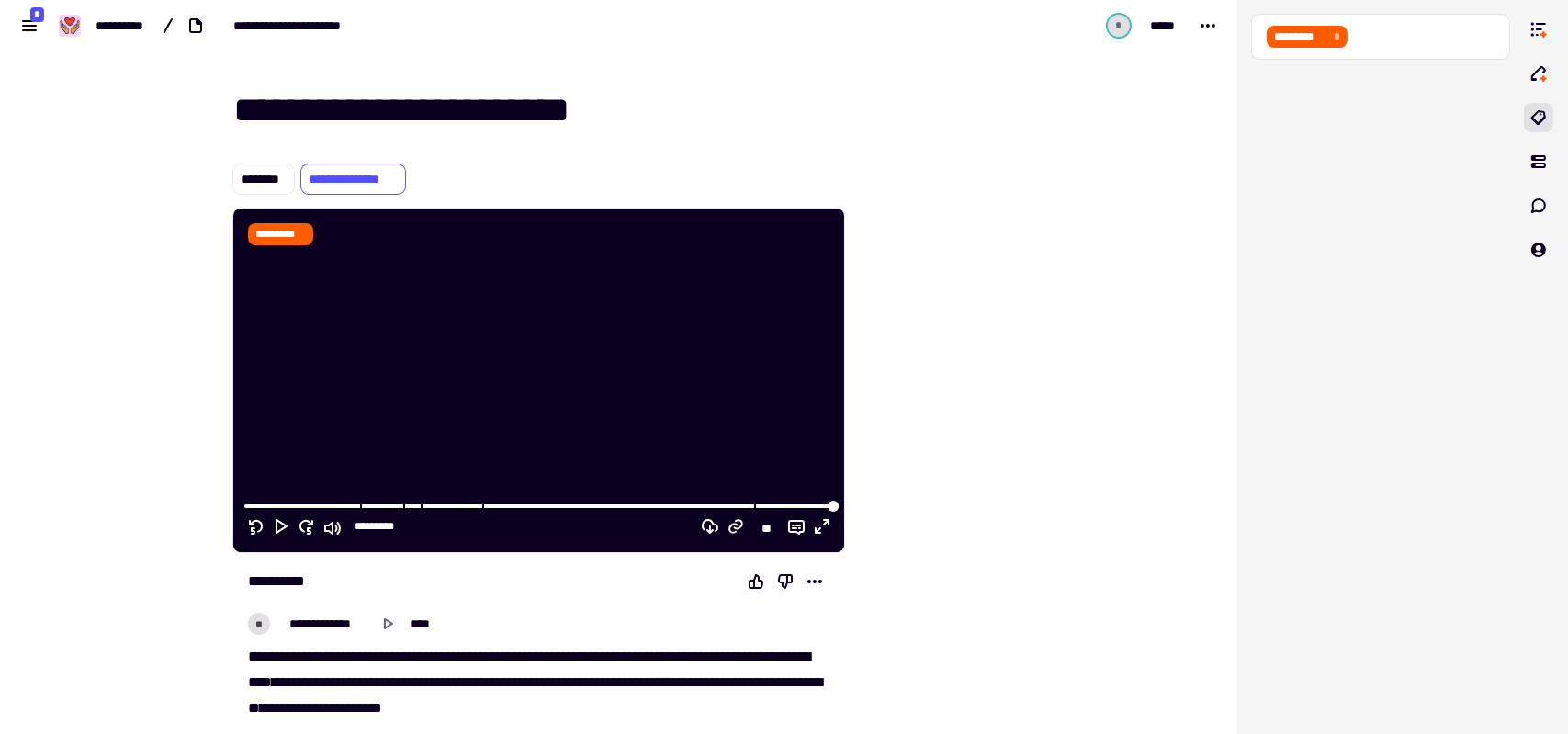 click on "**" 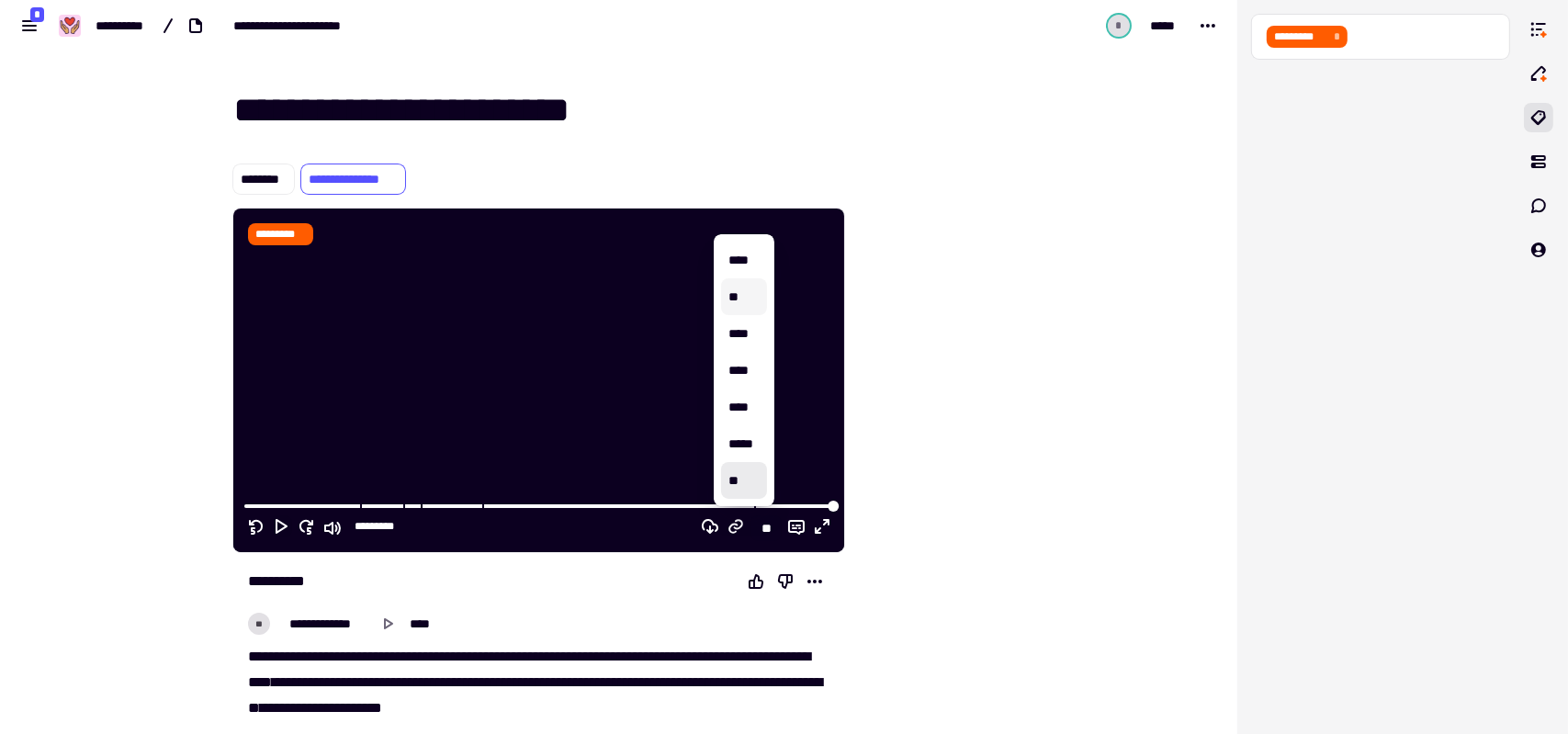 drag, startPoint x: 746, startPoint y: 336, endPoint x: 743, endPoint y: 300, distance: 36.124784 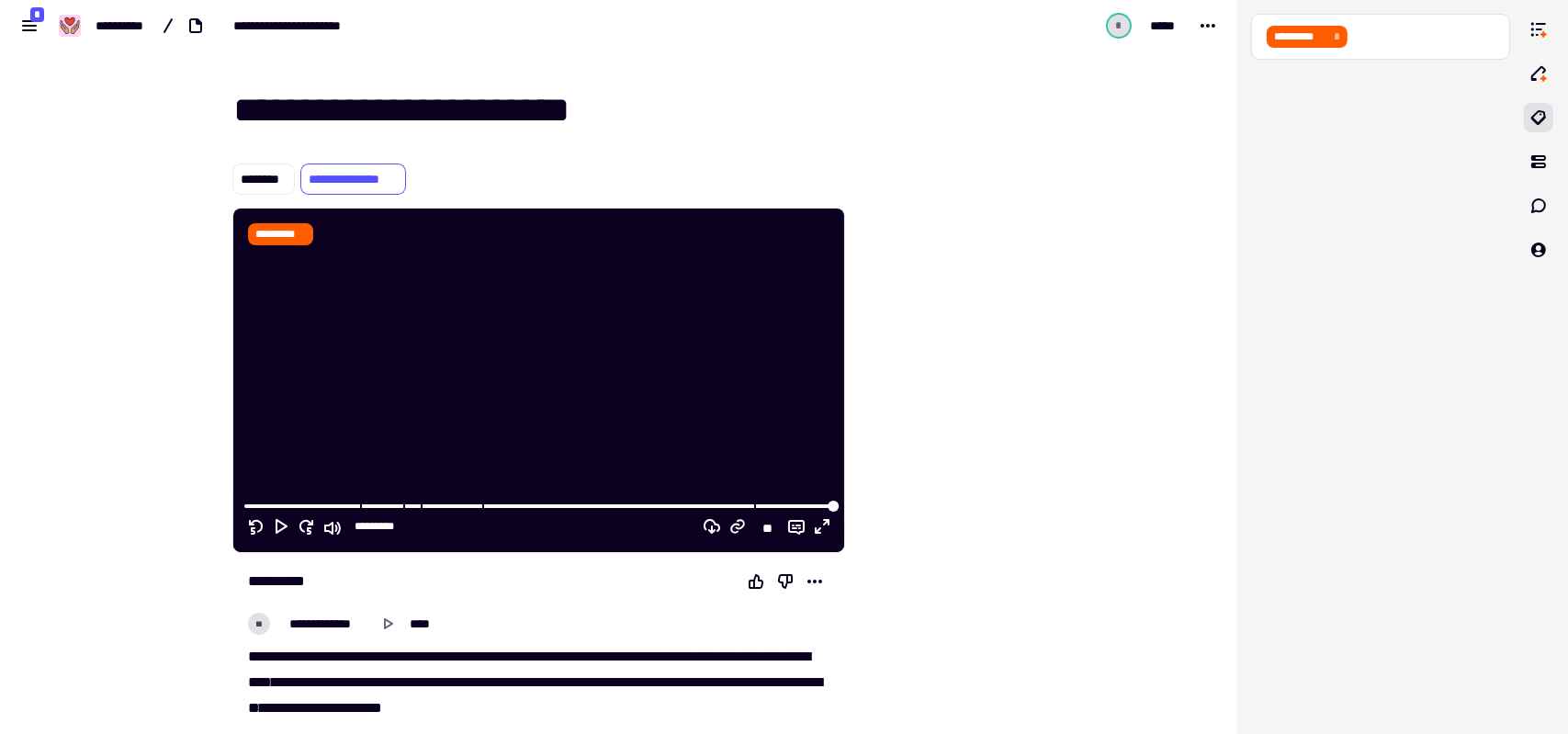 click 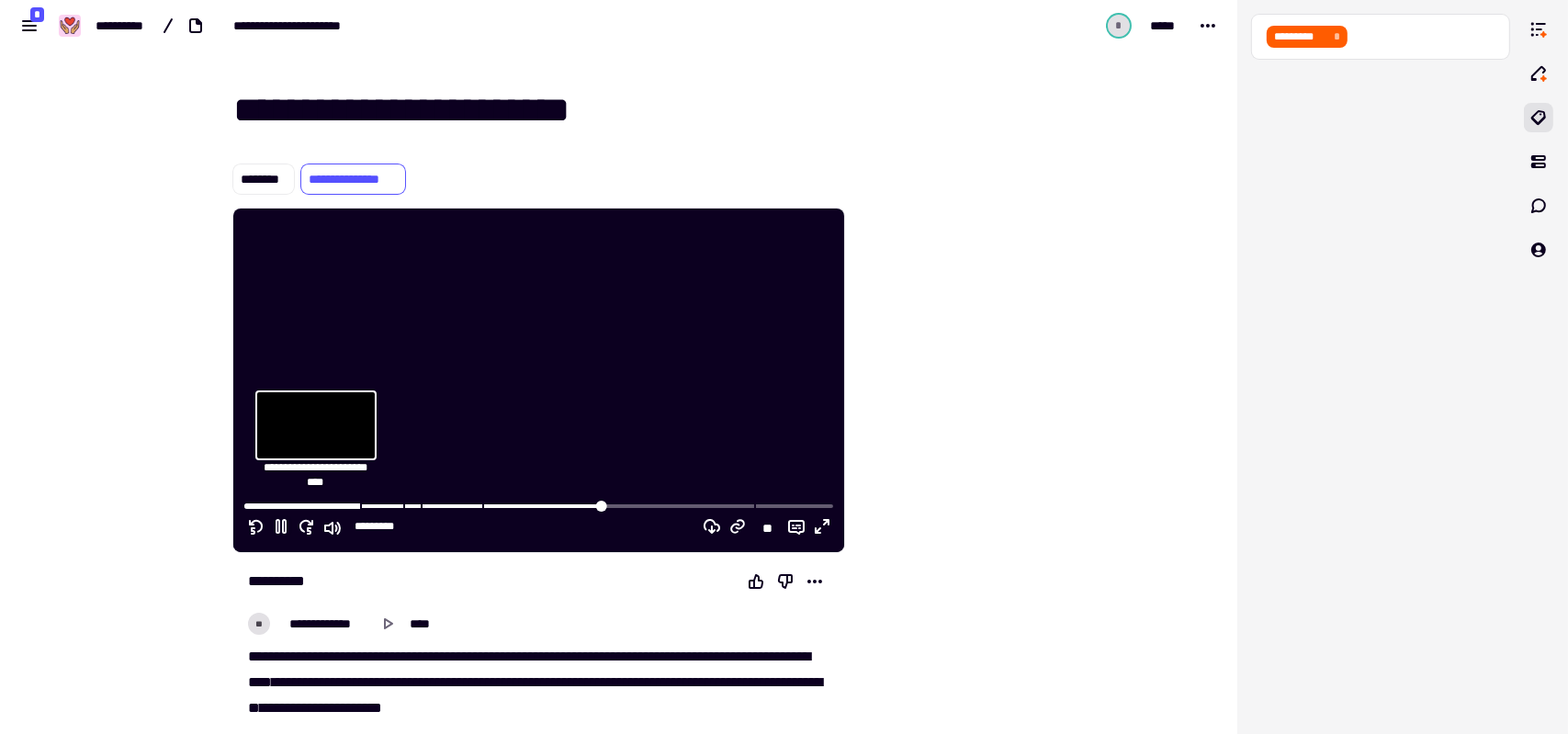 click at bounding box center (538, 506) 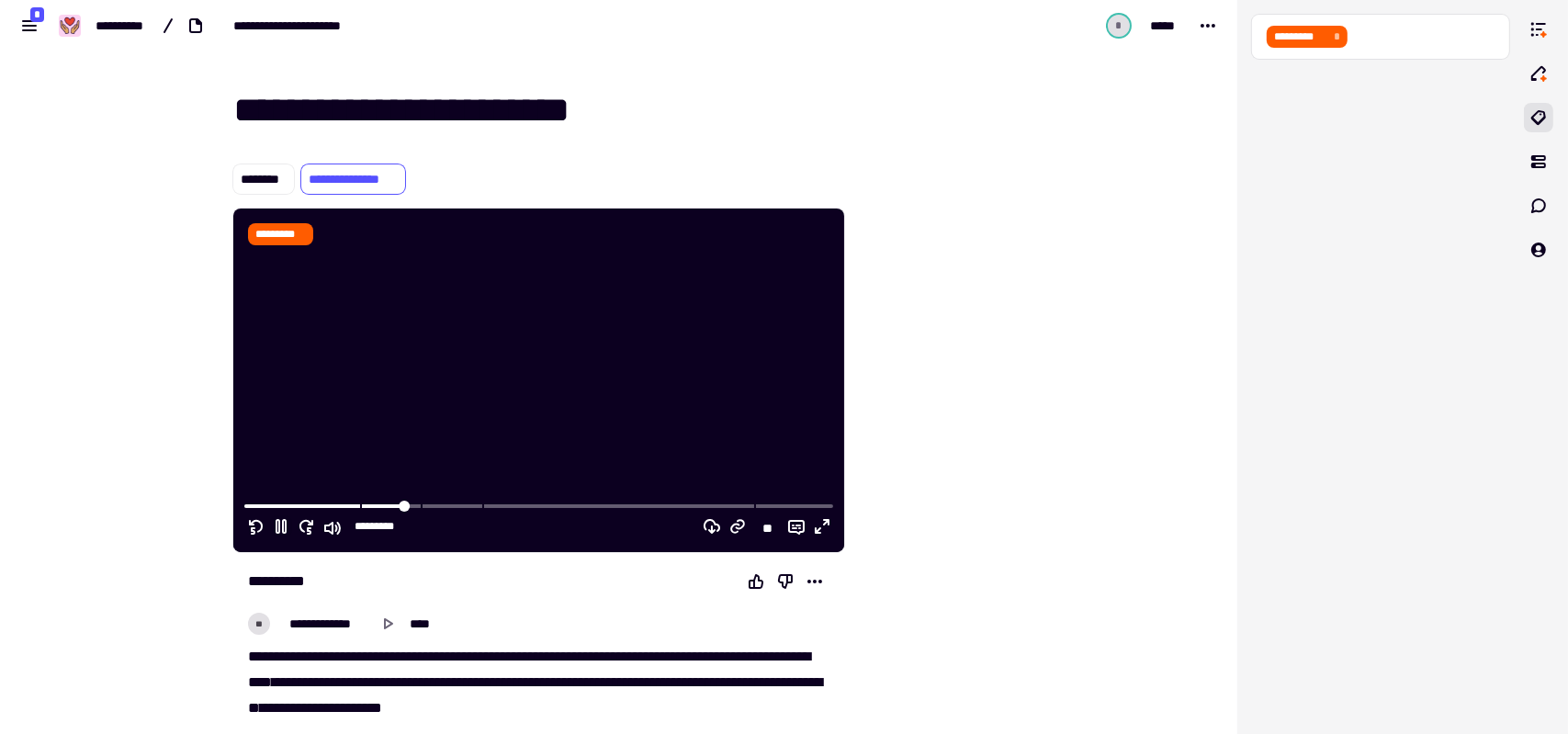 click 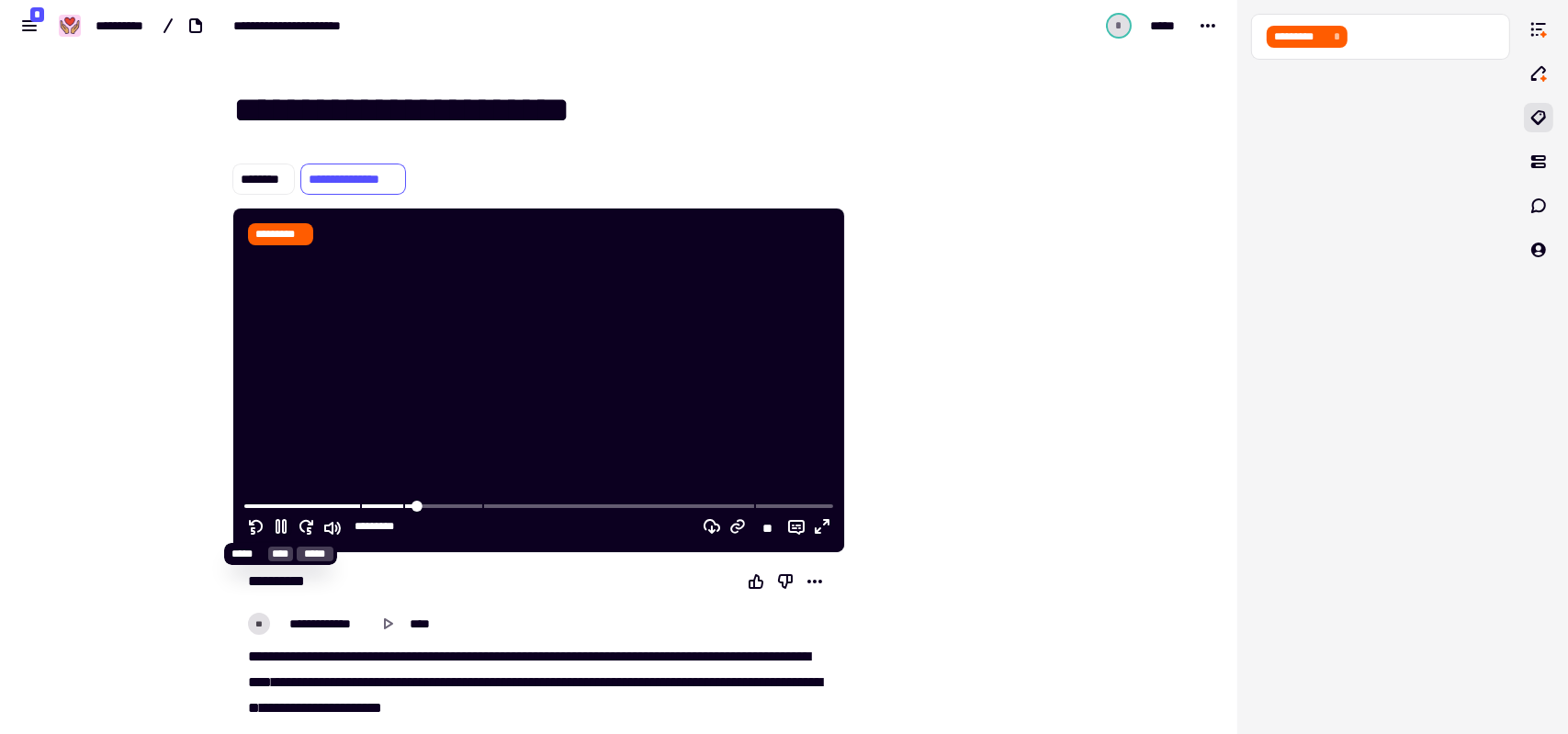 click 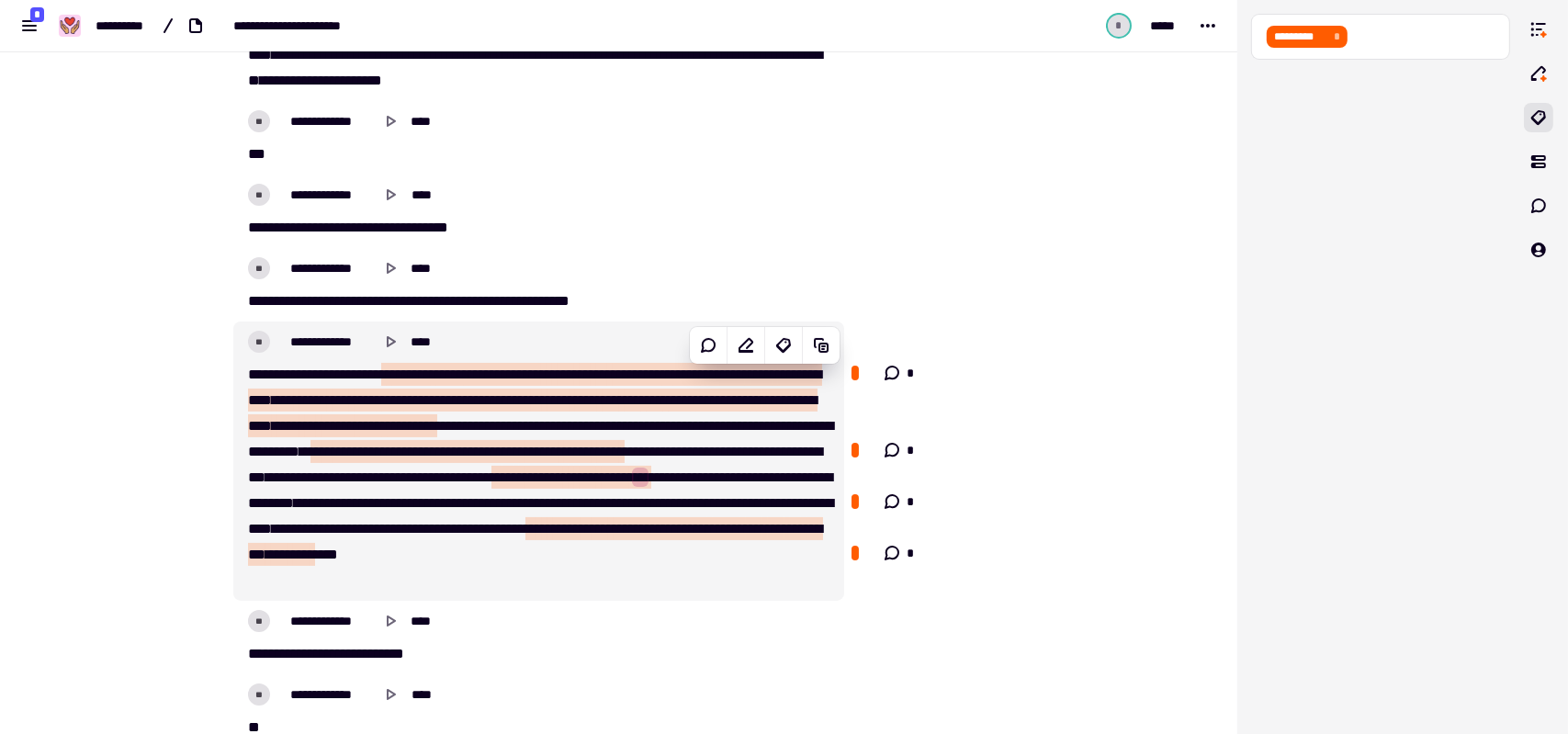 scroll, scrollTop: 643, scrollLeft: 0, axis: vertical 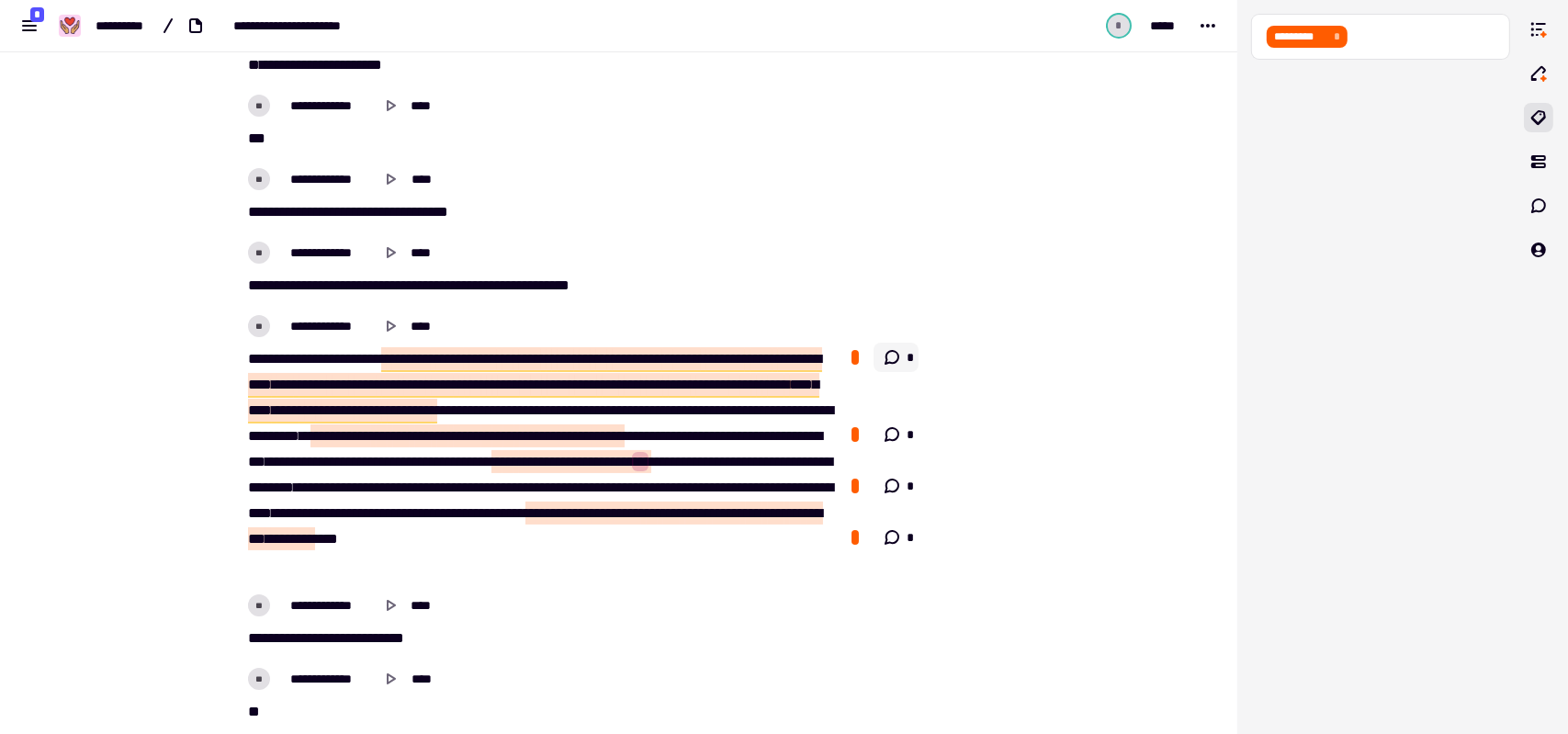 click on "*" at bounding box center (897, 357) 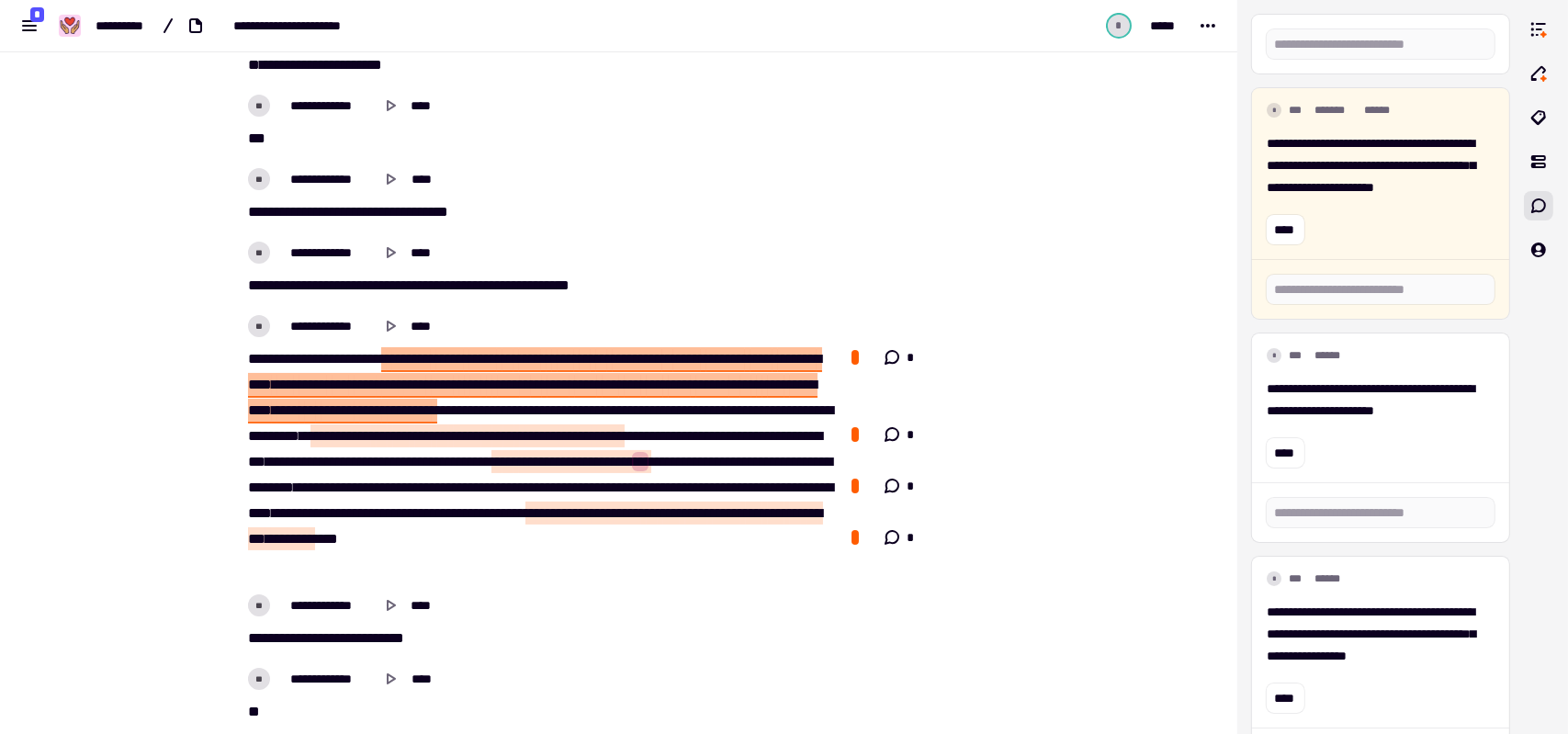 type 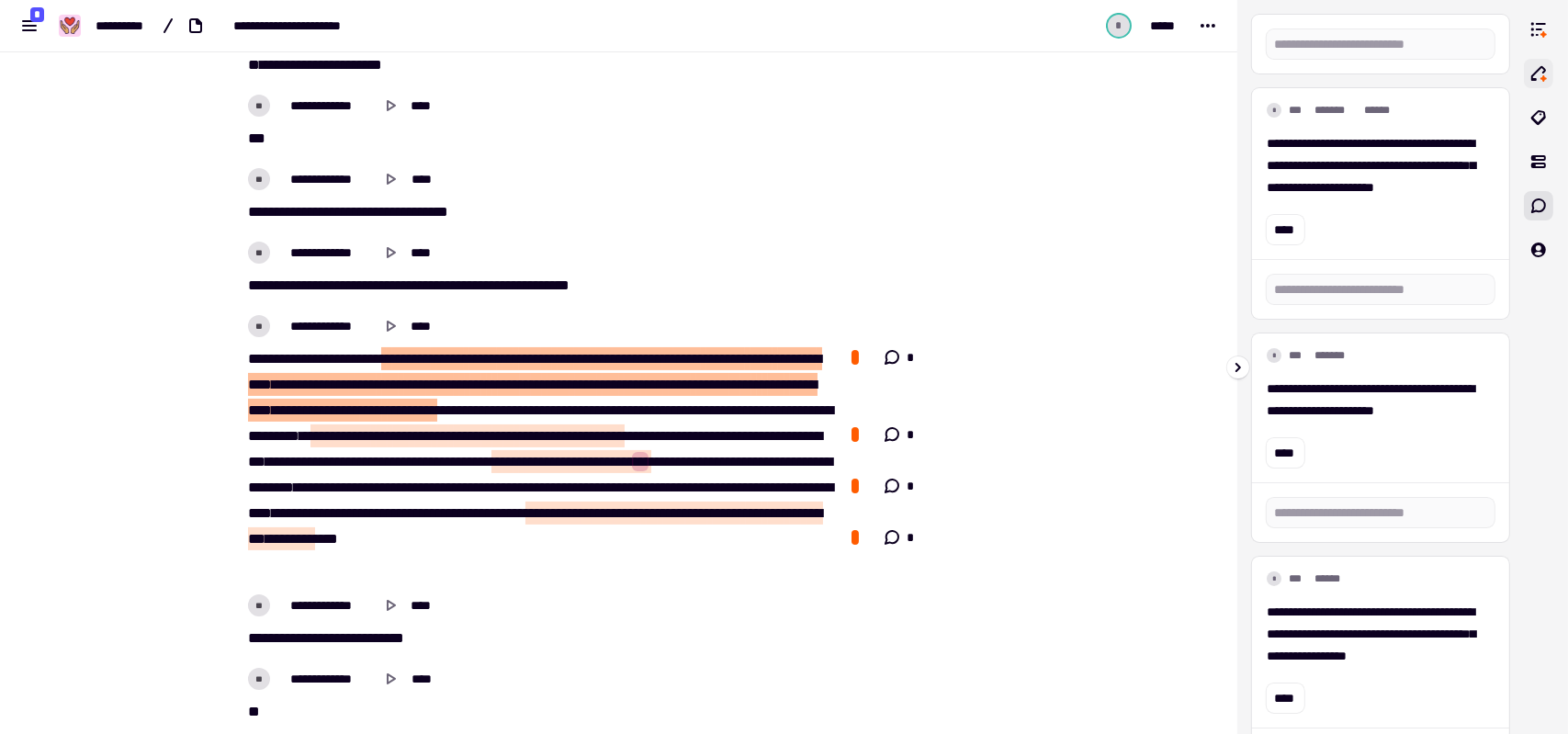 click 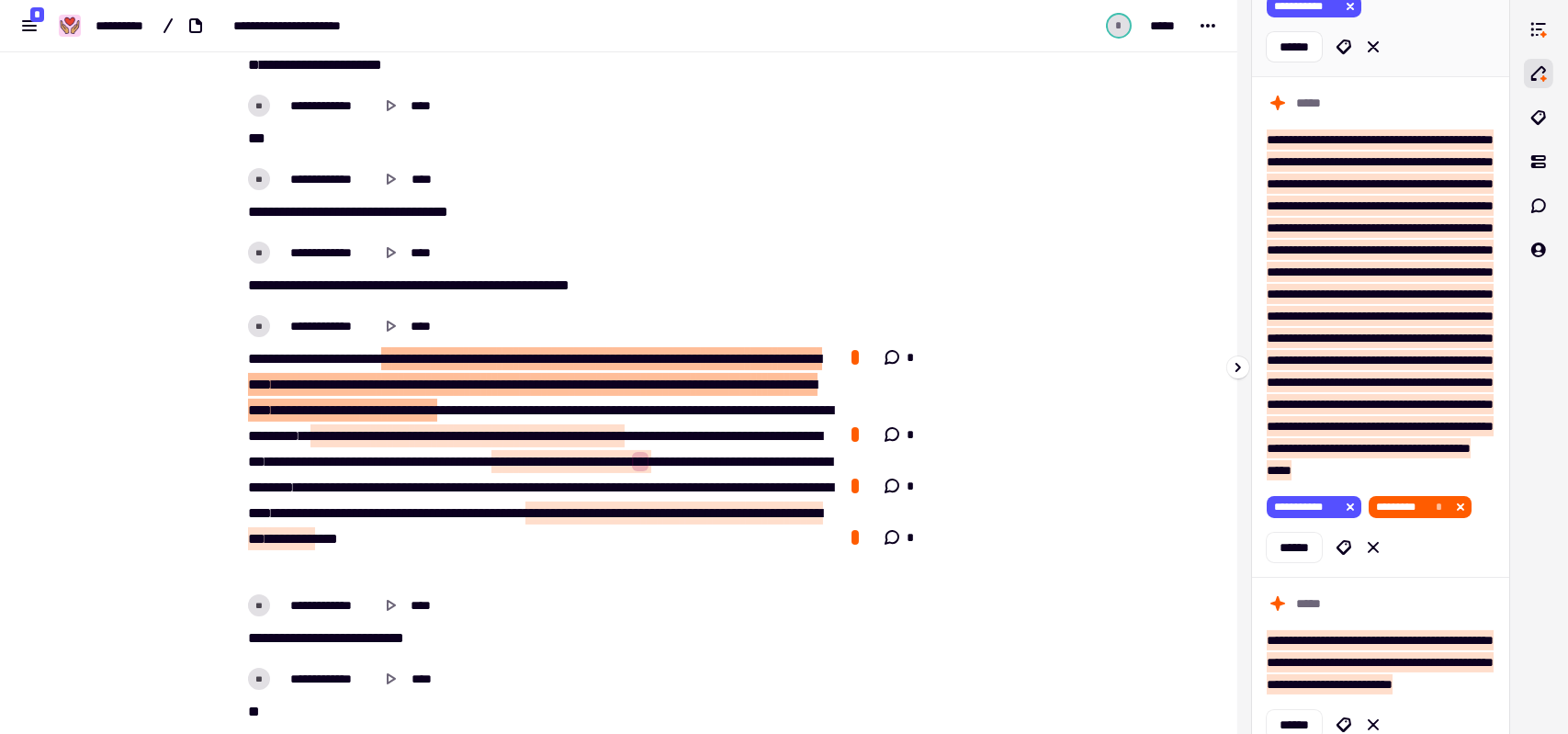 scroll, scrollTop: 919, scrollLeft: 0, axis: vertical 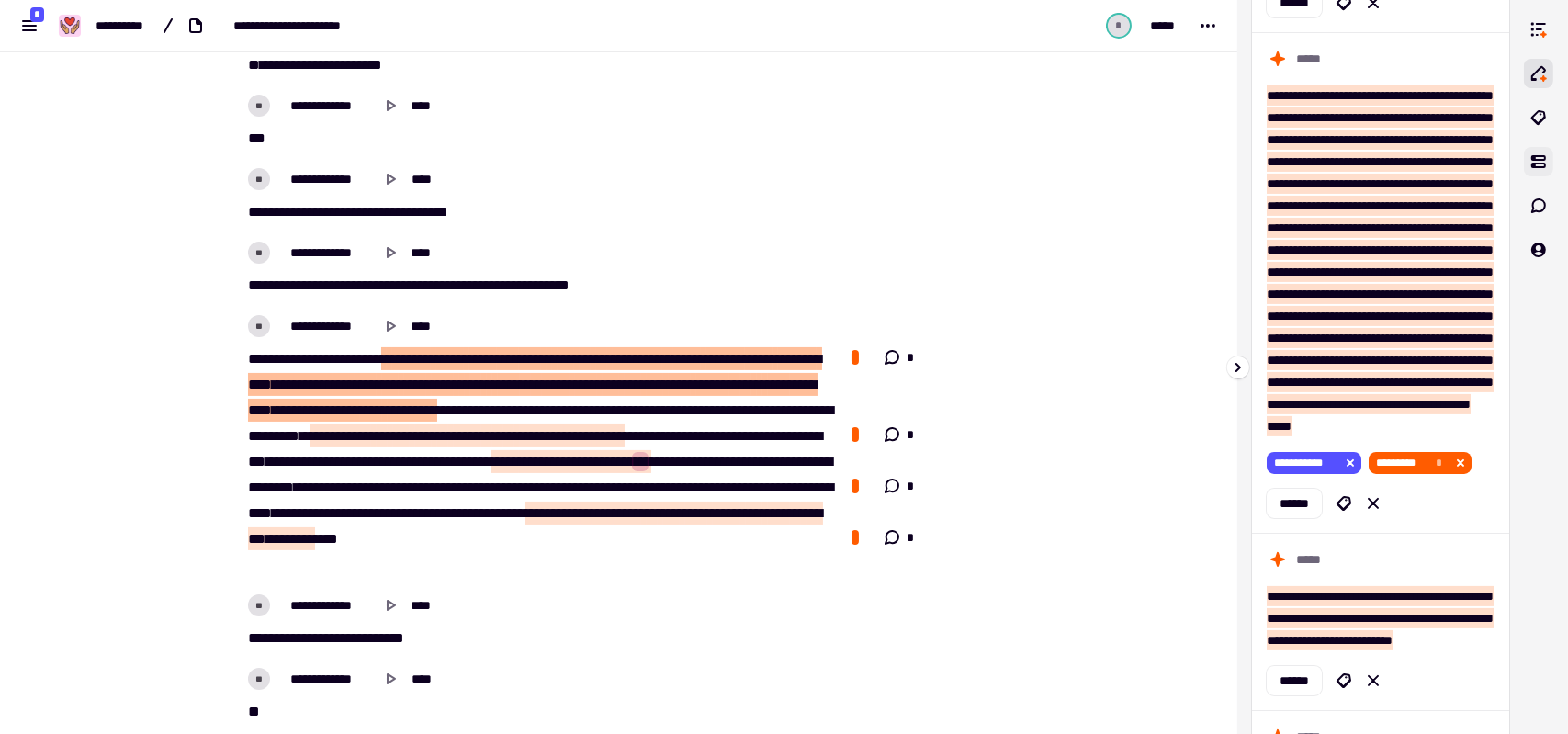 click 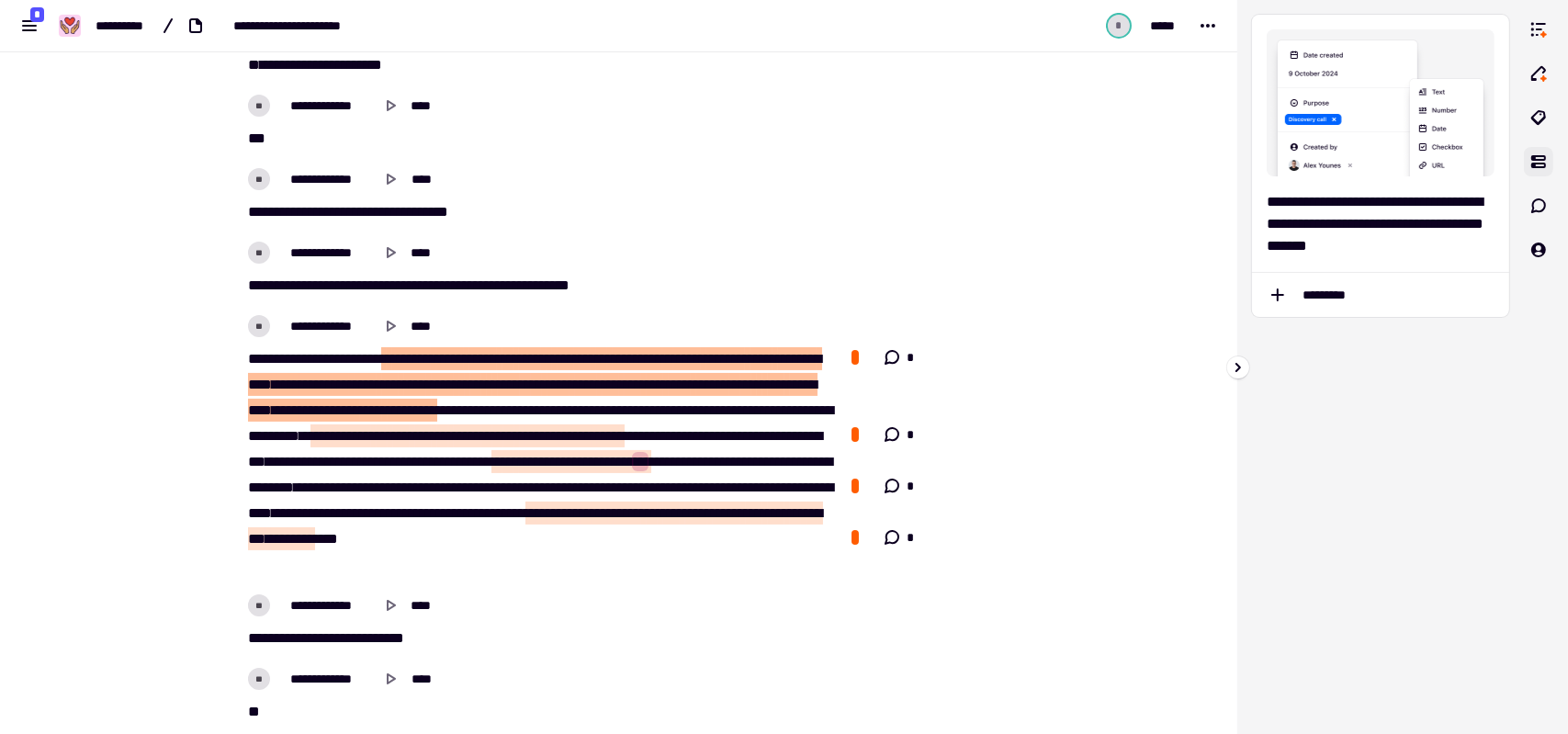 scroll, scrollTop: 0, scrollLeft: 0, axis: both 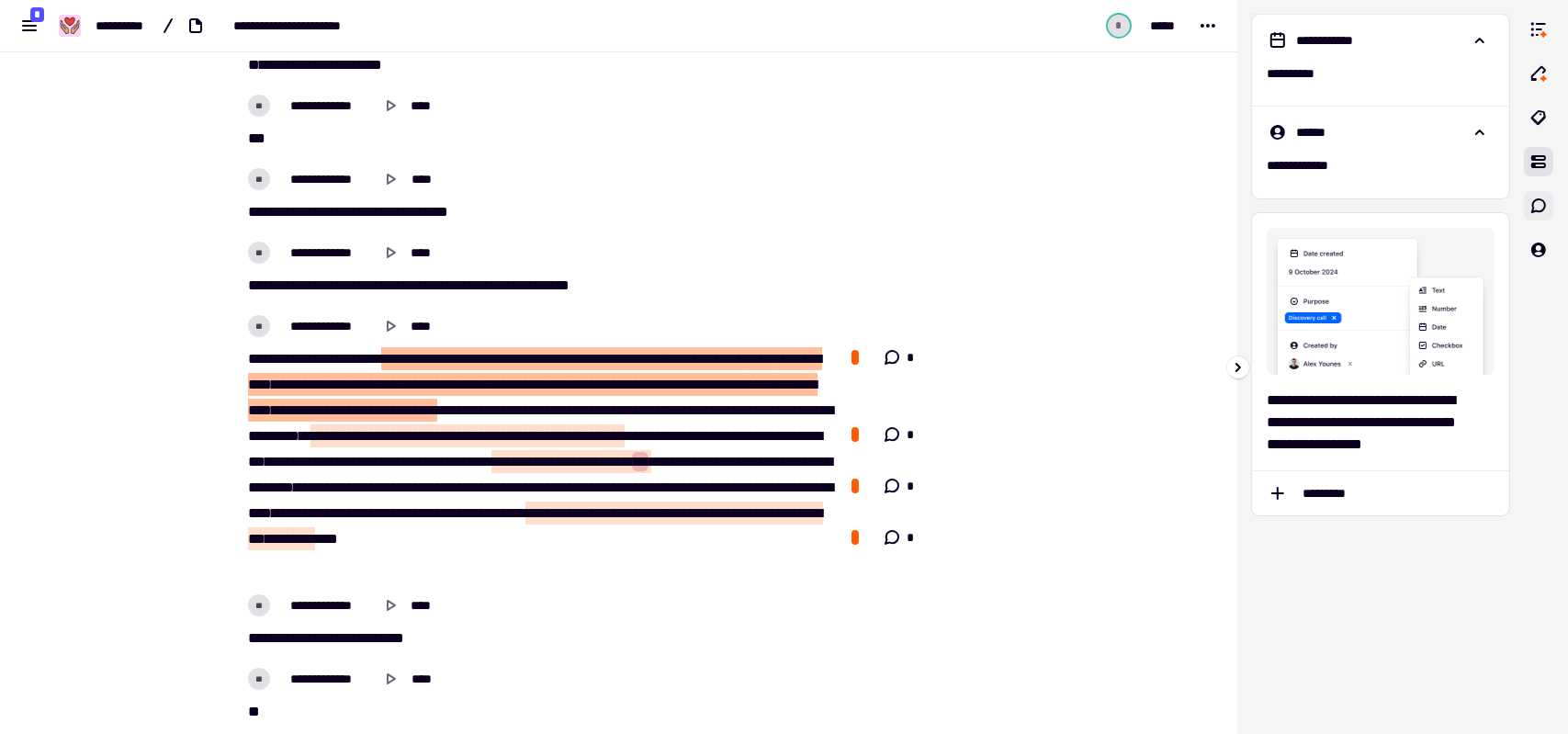 click 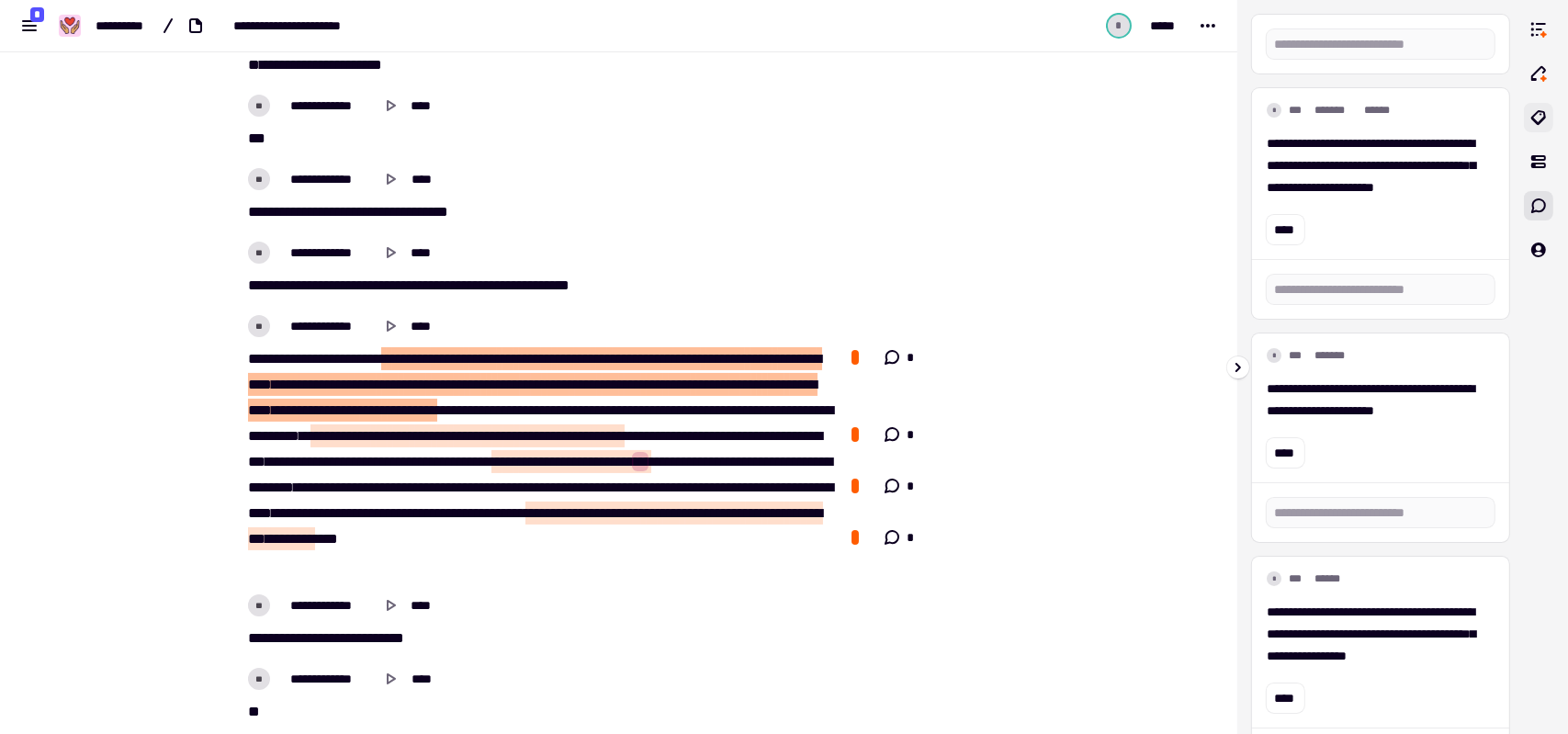 click 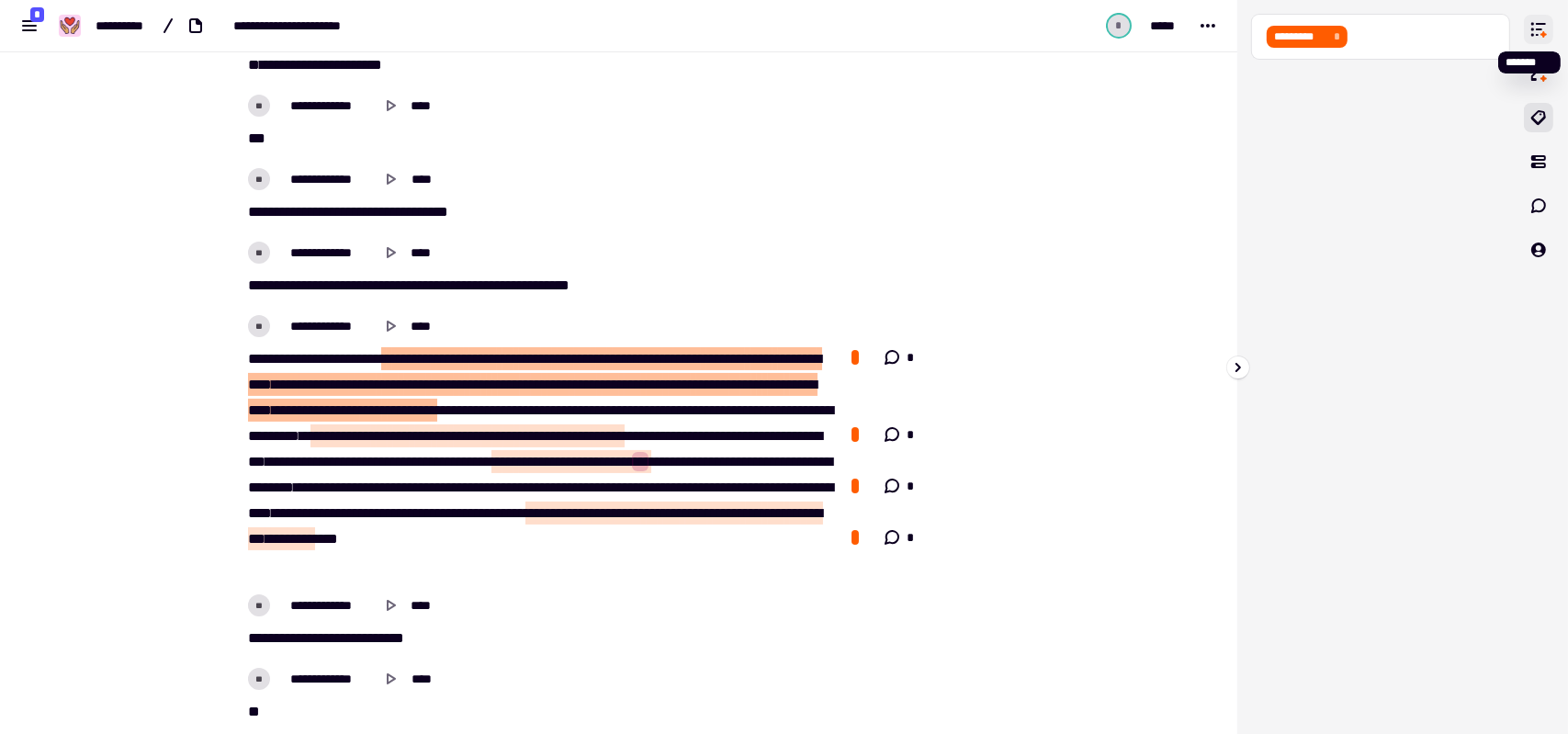 click 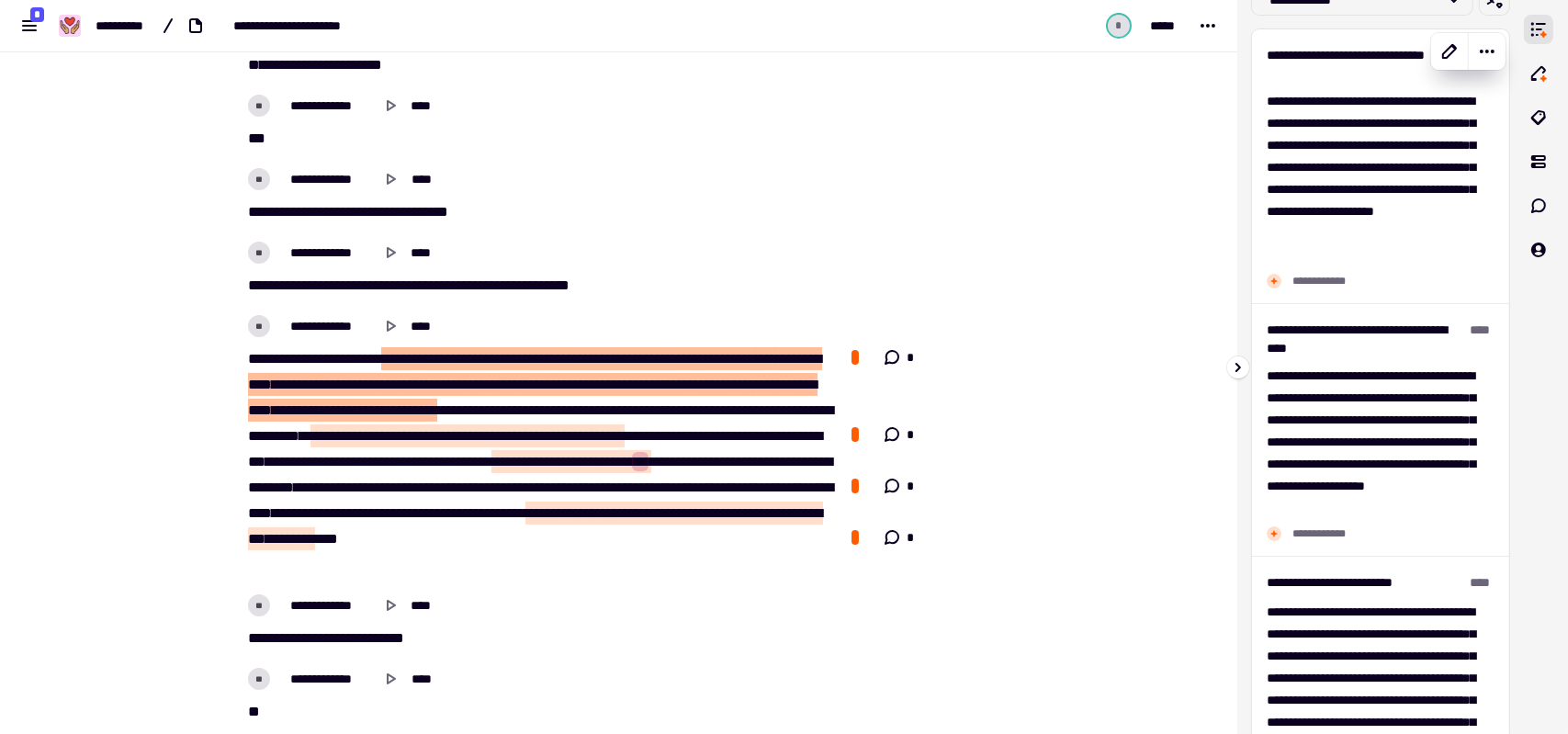 scroll, scrollTop: 0, scrollLeft: 0, axis: both 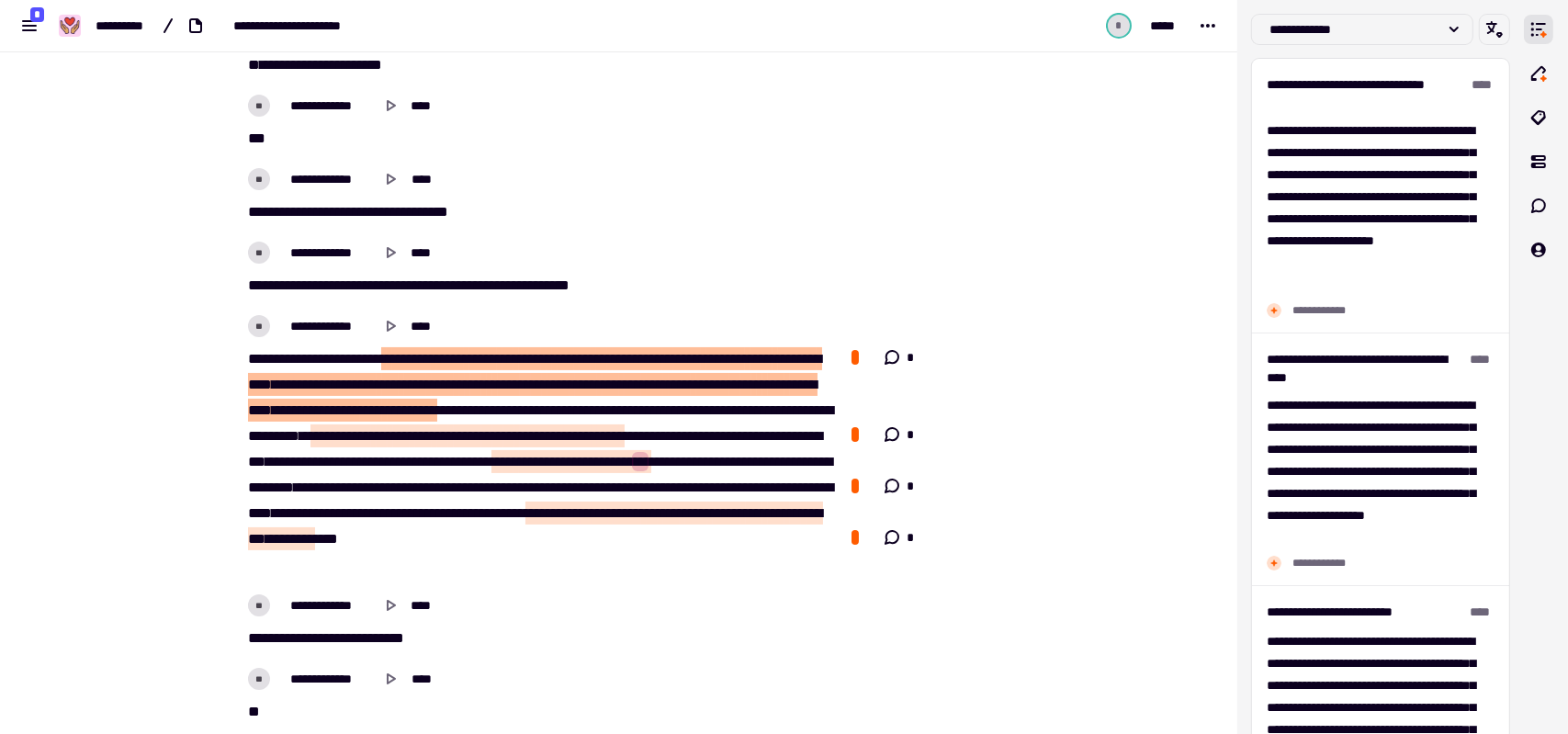 type 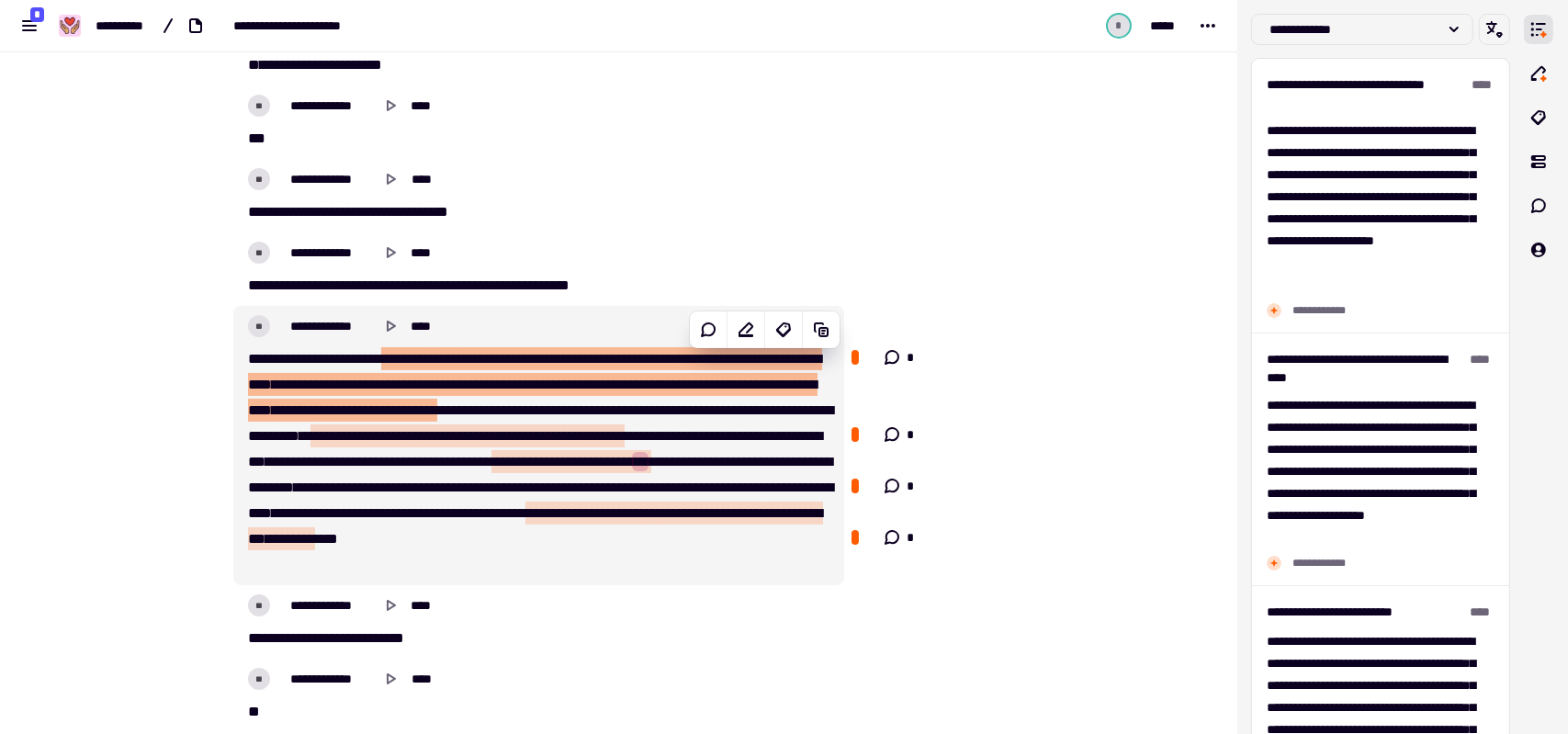 click on "****" at bounding box center [696, 513] 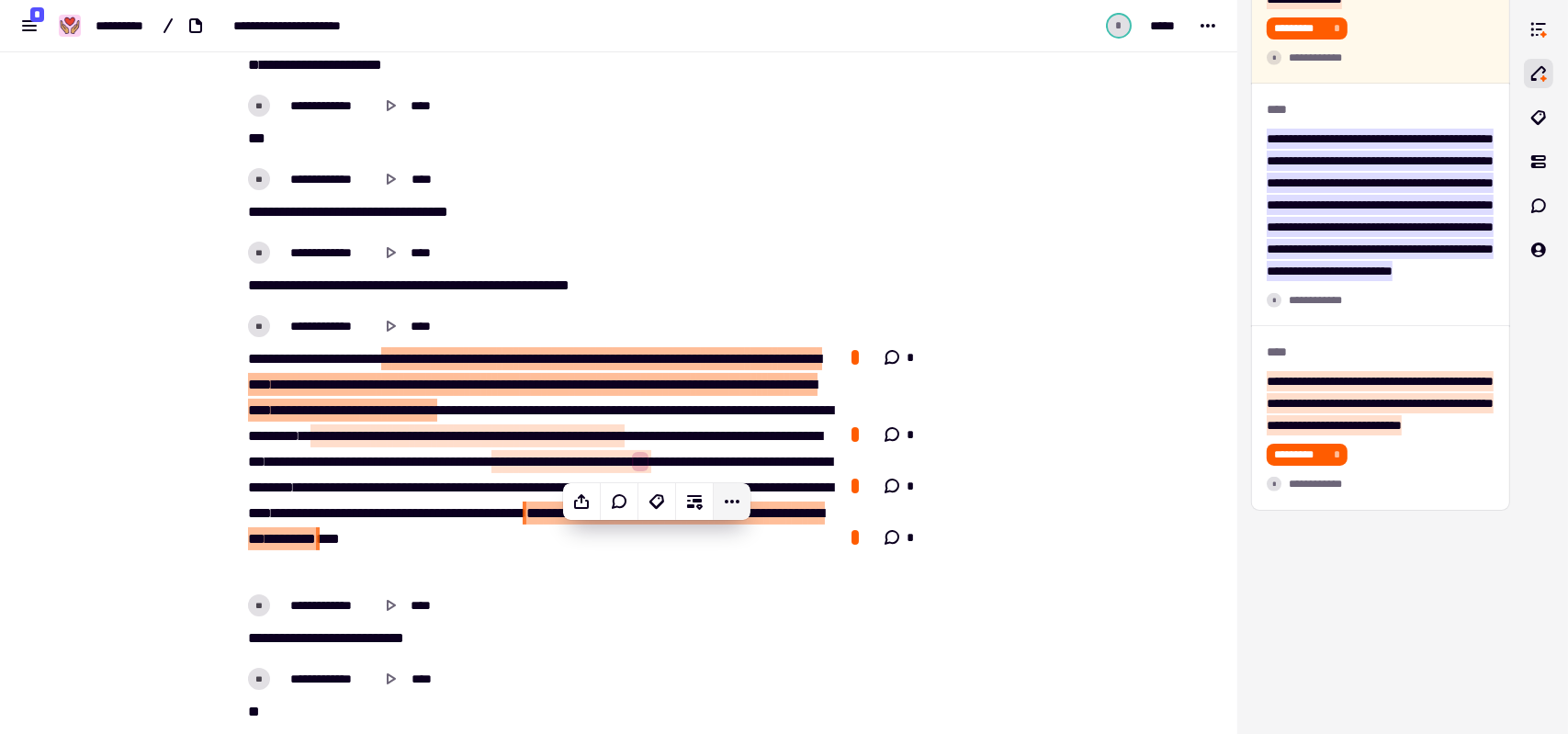 scroll, scrollTop: 3535, scrollLeft: 0, axis: vertical 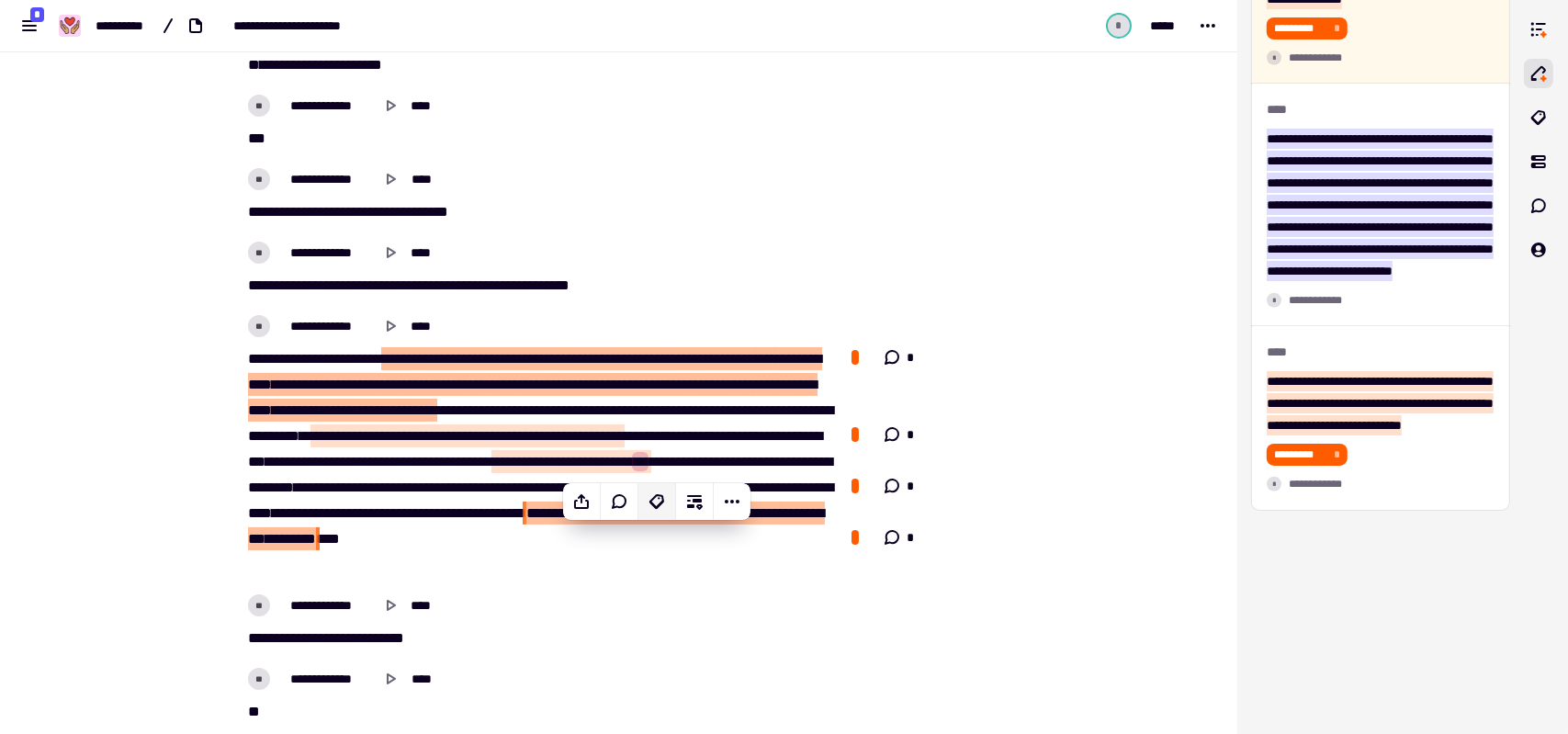click 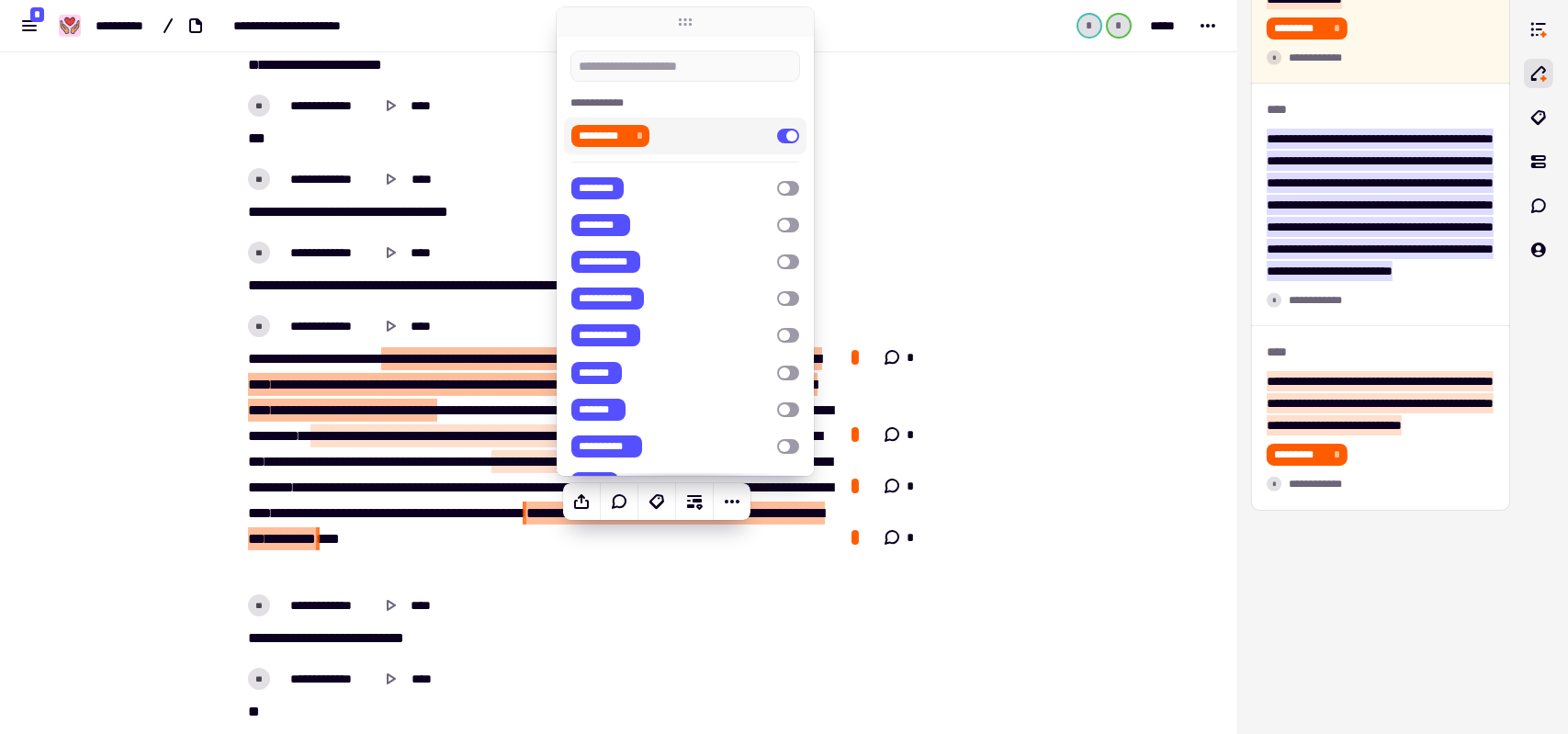 click on "**********" at bounding box center (365, 26) 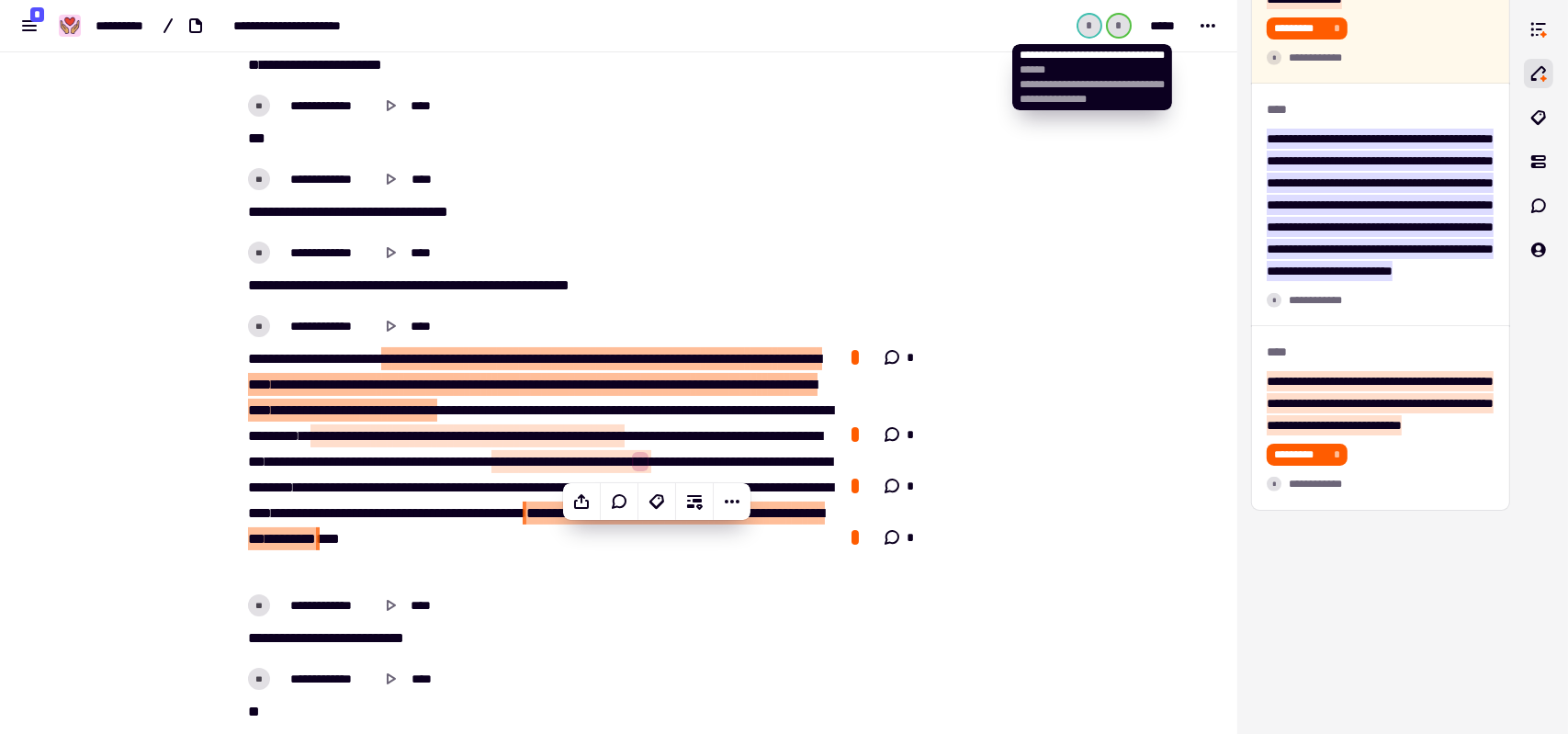 click on "*" at bounding box center (1119, 26) 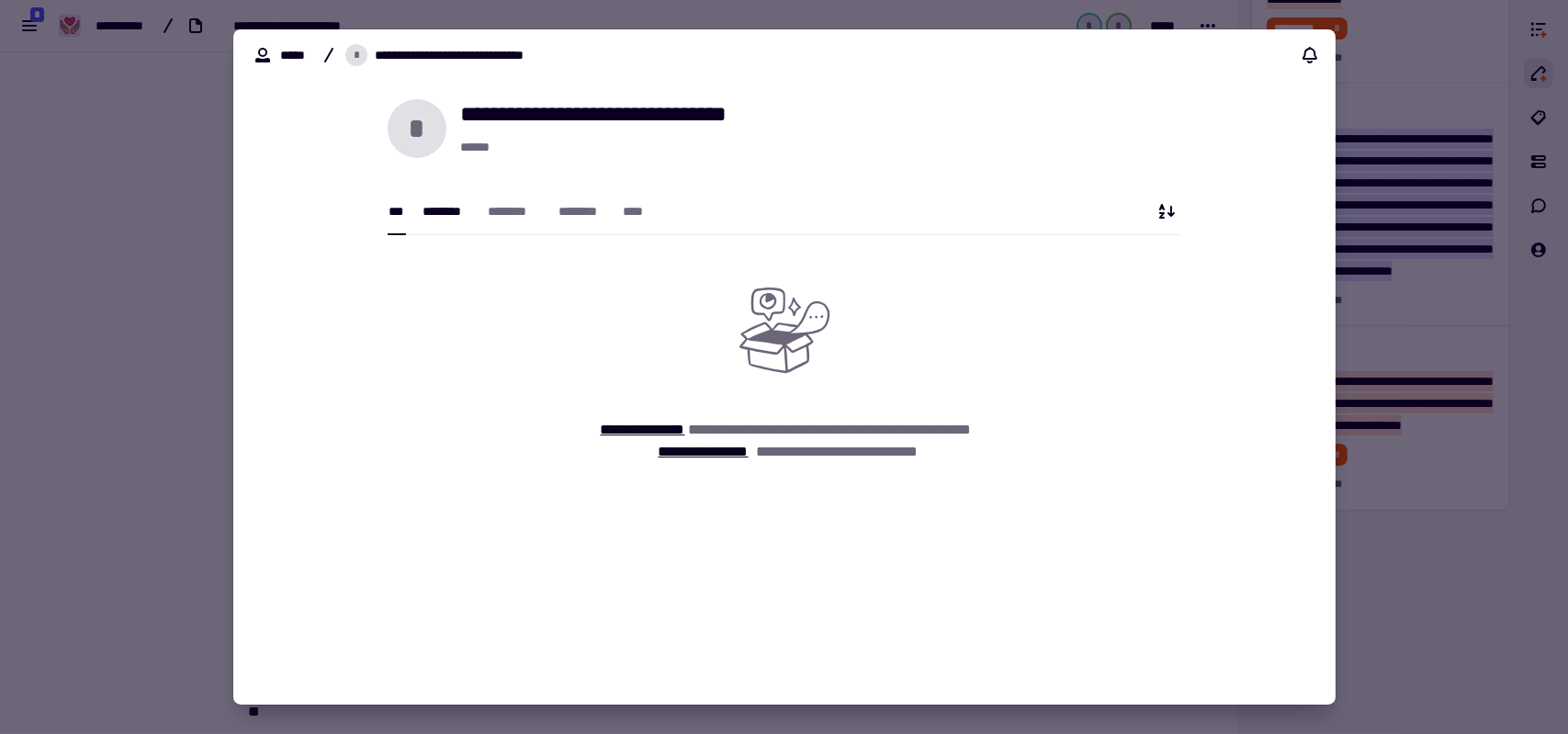 click on "********" at bounding box center (446, 211) 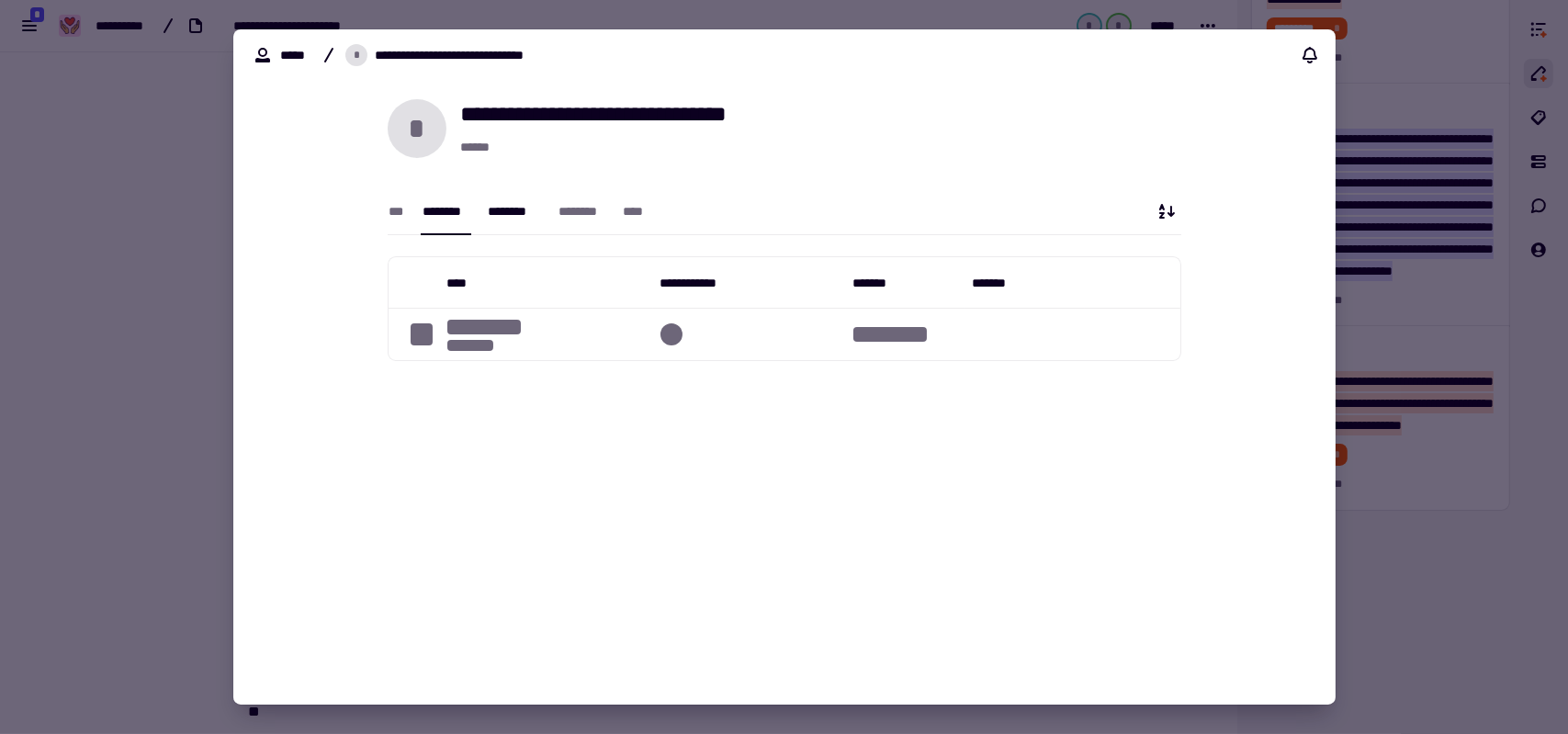 click on "********" at bounding box center [514, 211] 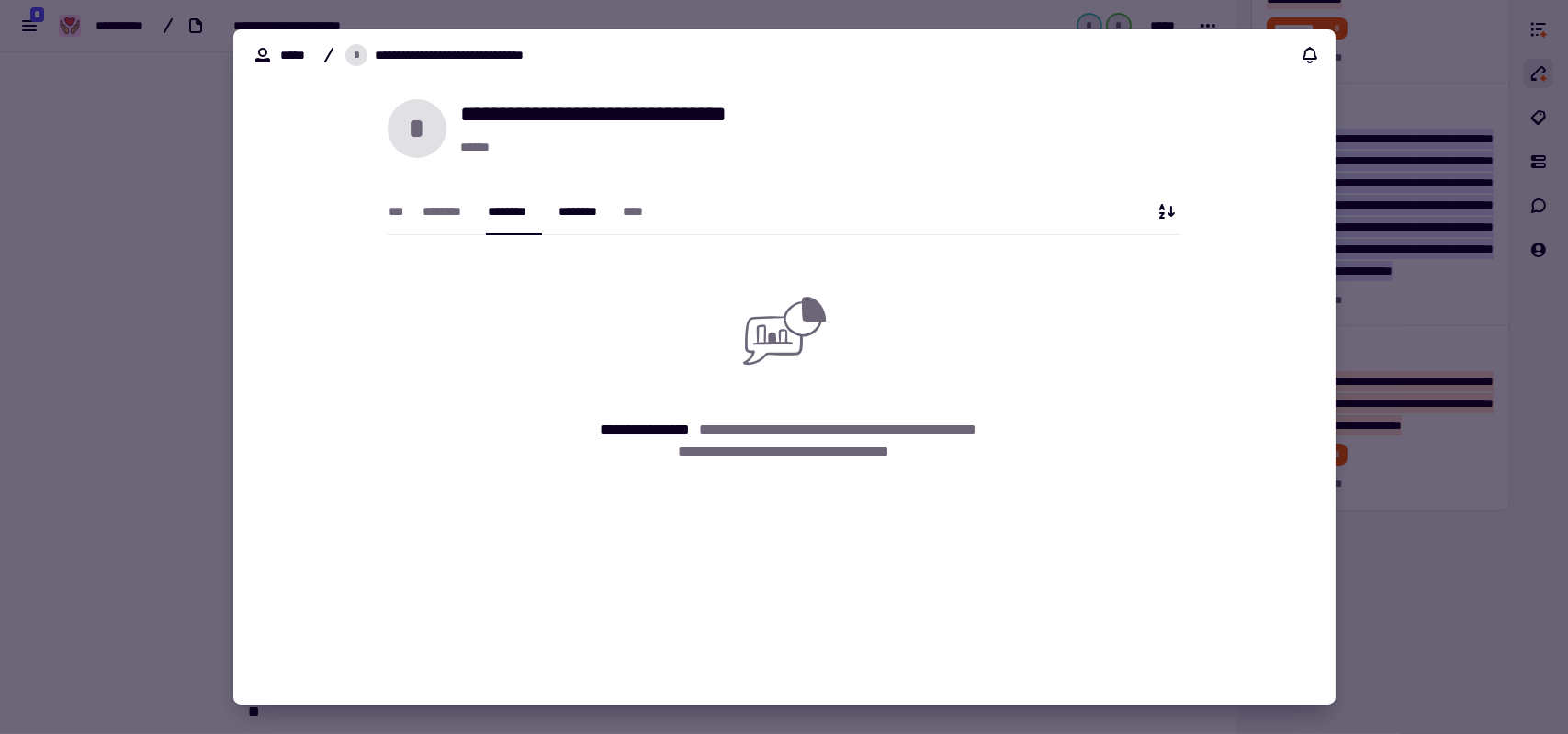 click on "********" at bounding box center [581, 211] 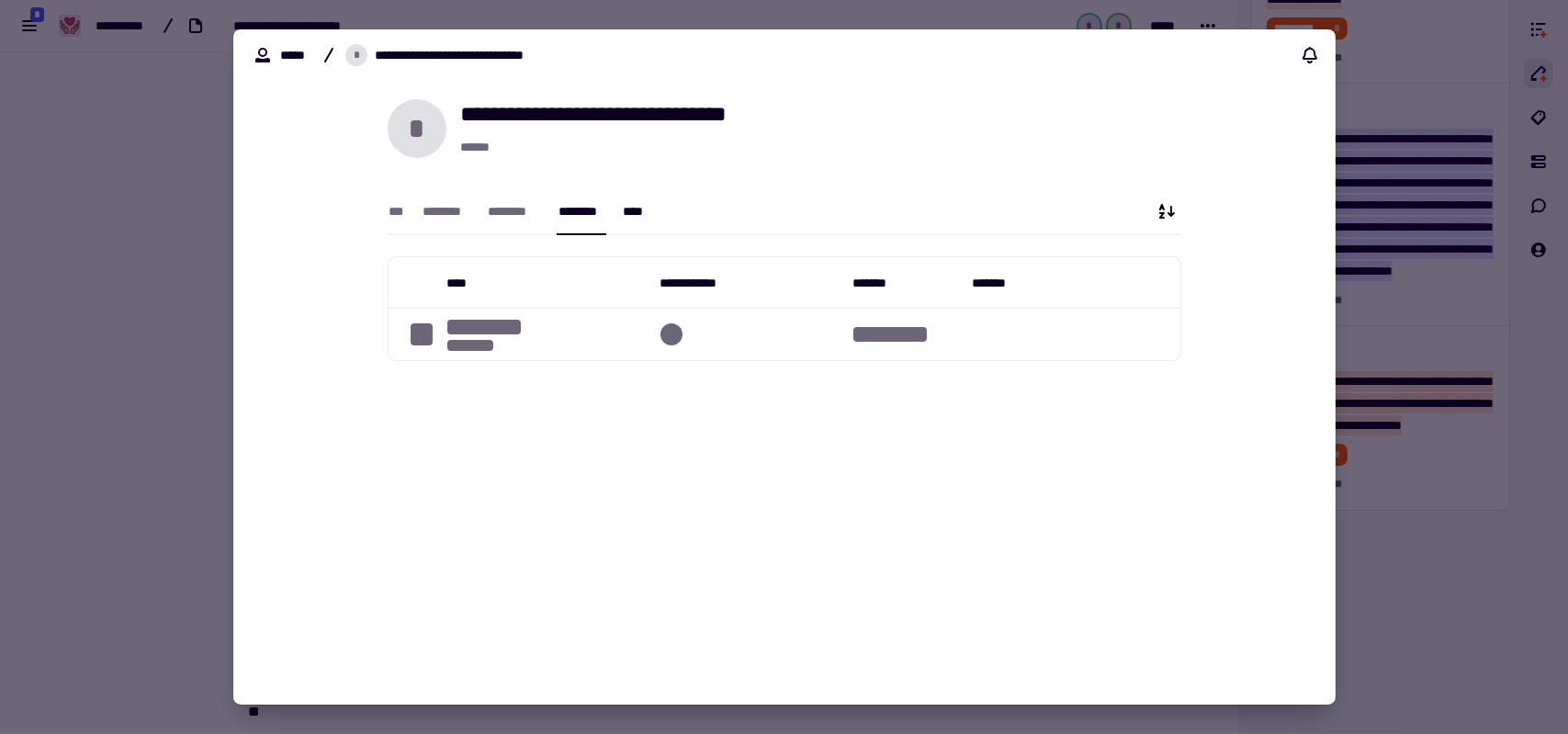 click on "*** ******** ******** ******** ****" at bounding box center (784, 197) 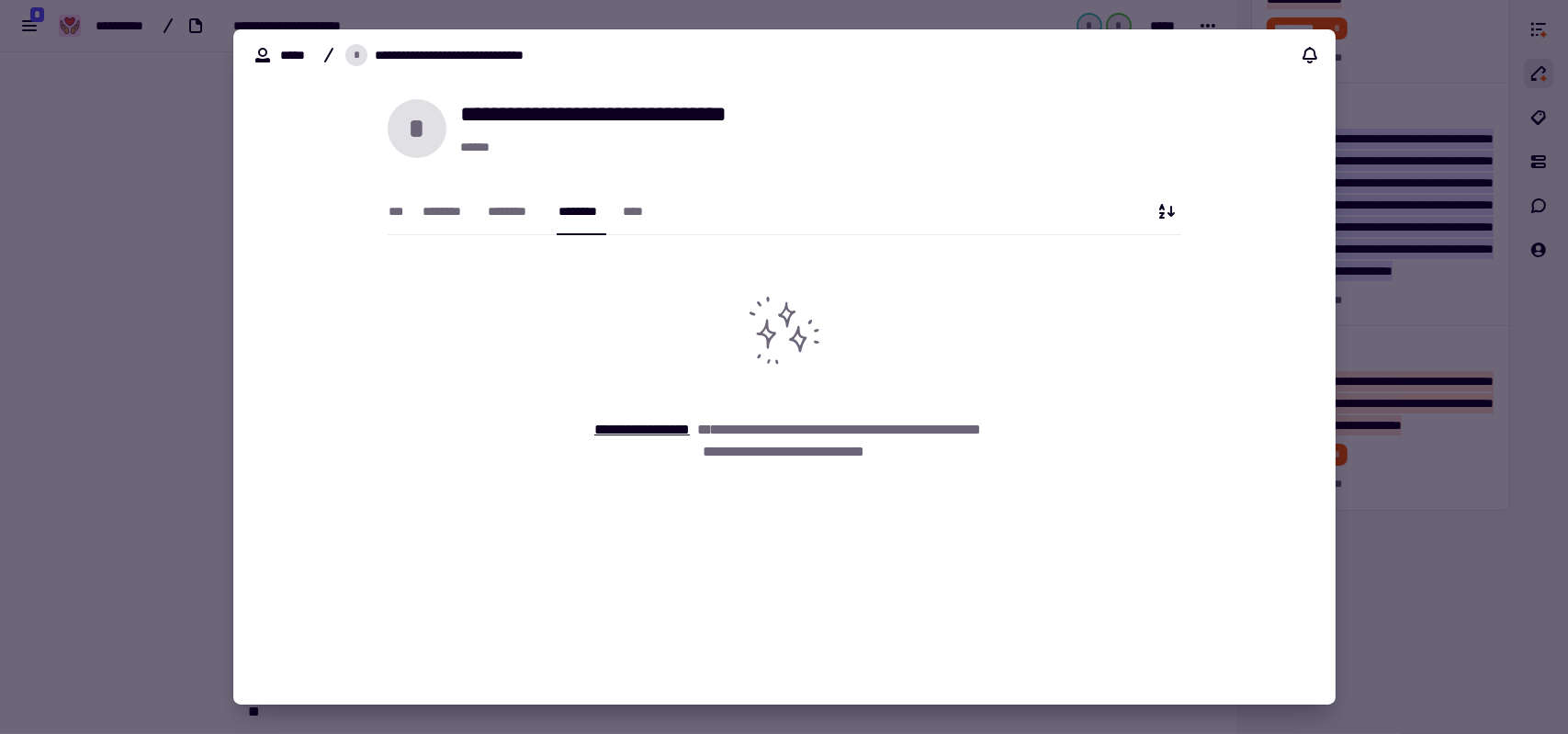 click at bounding box center [784, 367] 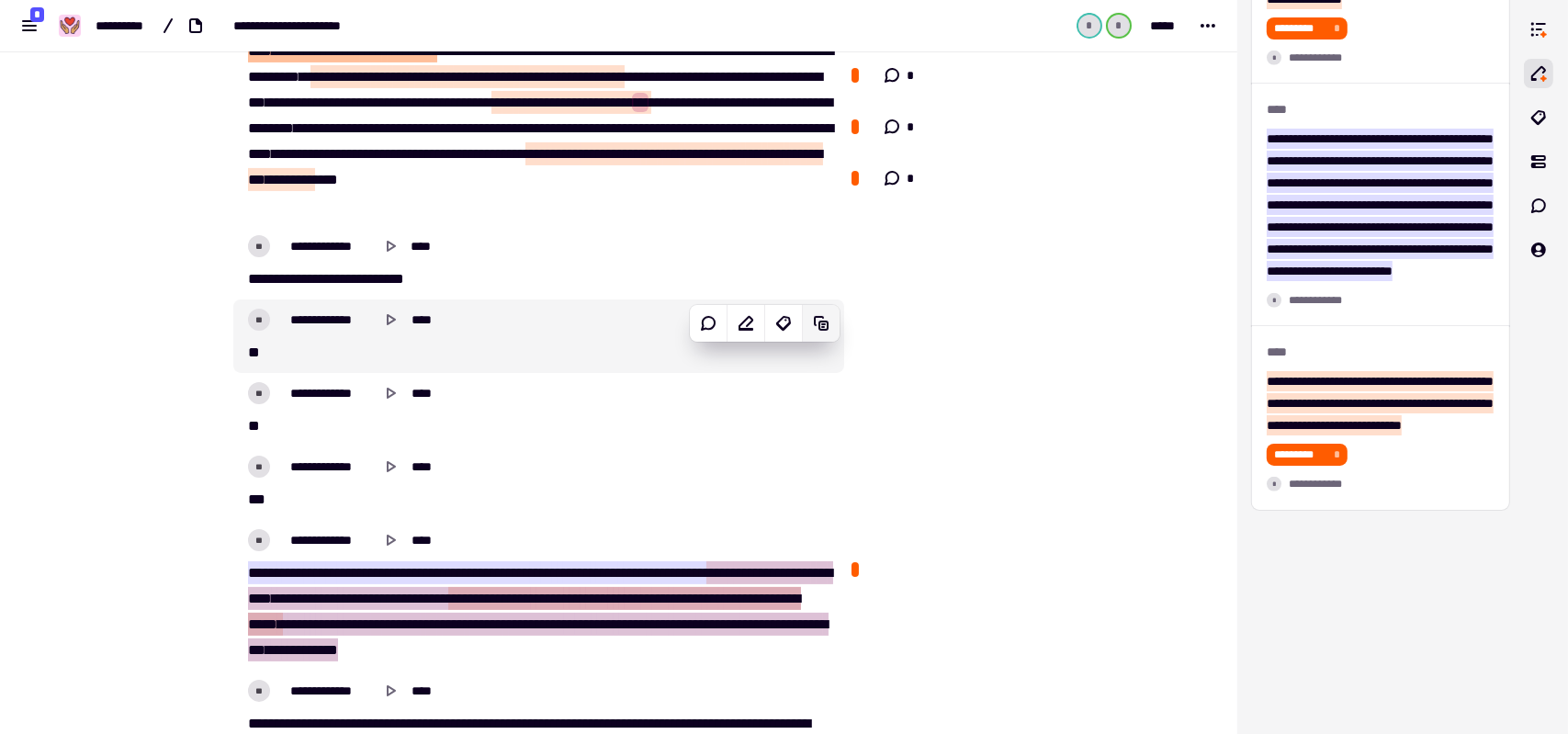 scroll, scrollTop: 1011, scrollLeft: 0, axis: vertical 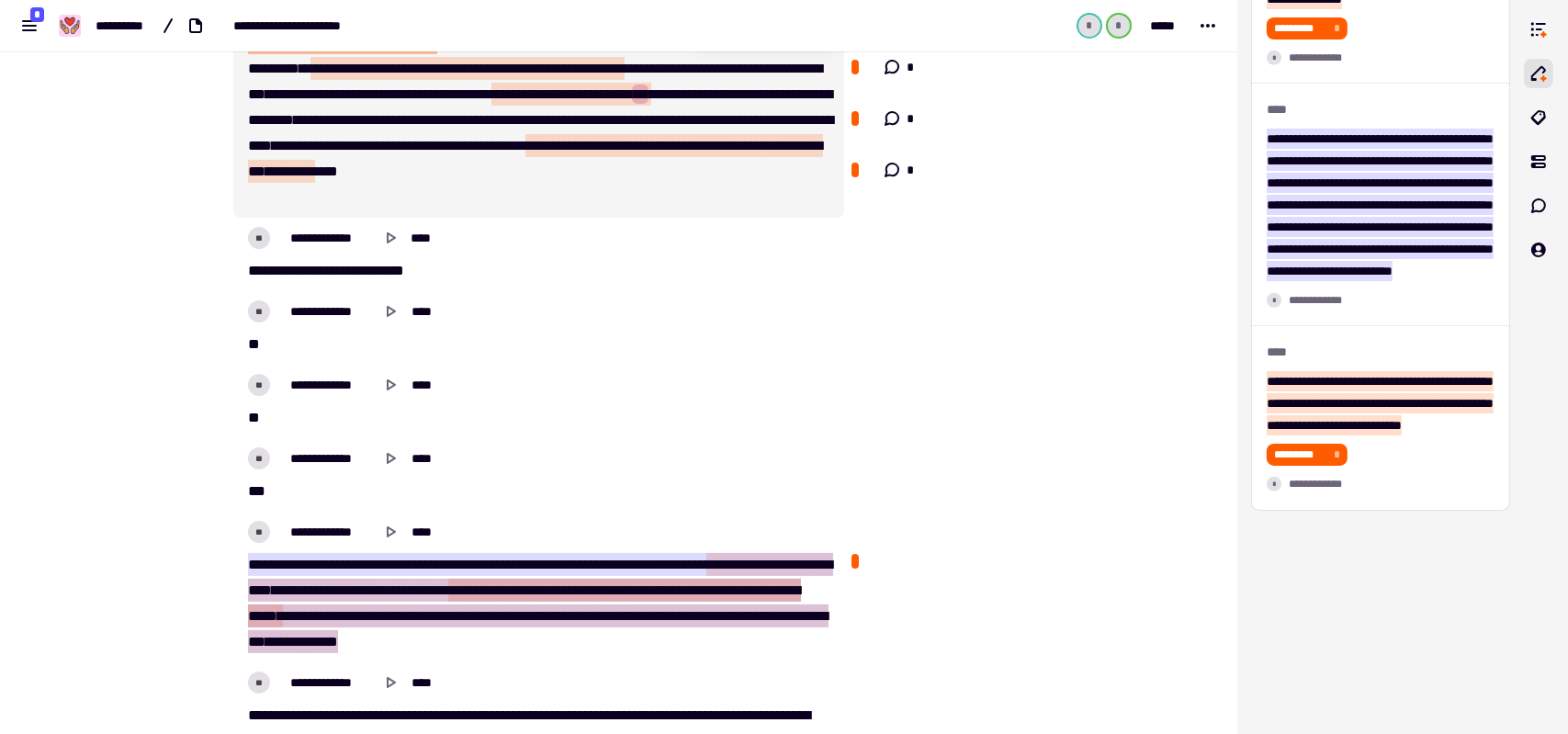 click on "**" at bounding box center (531, 145) 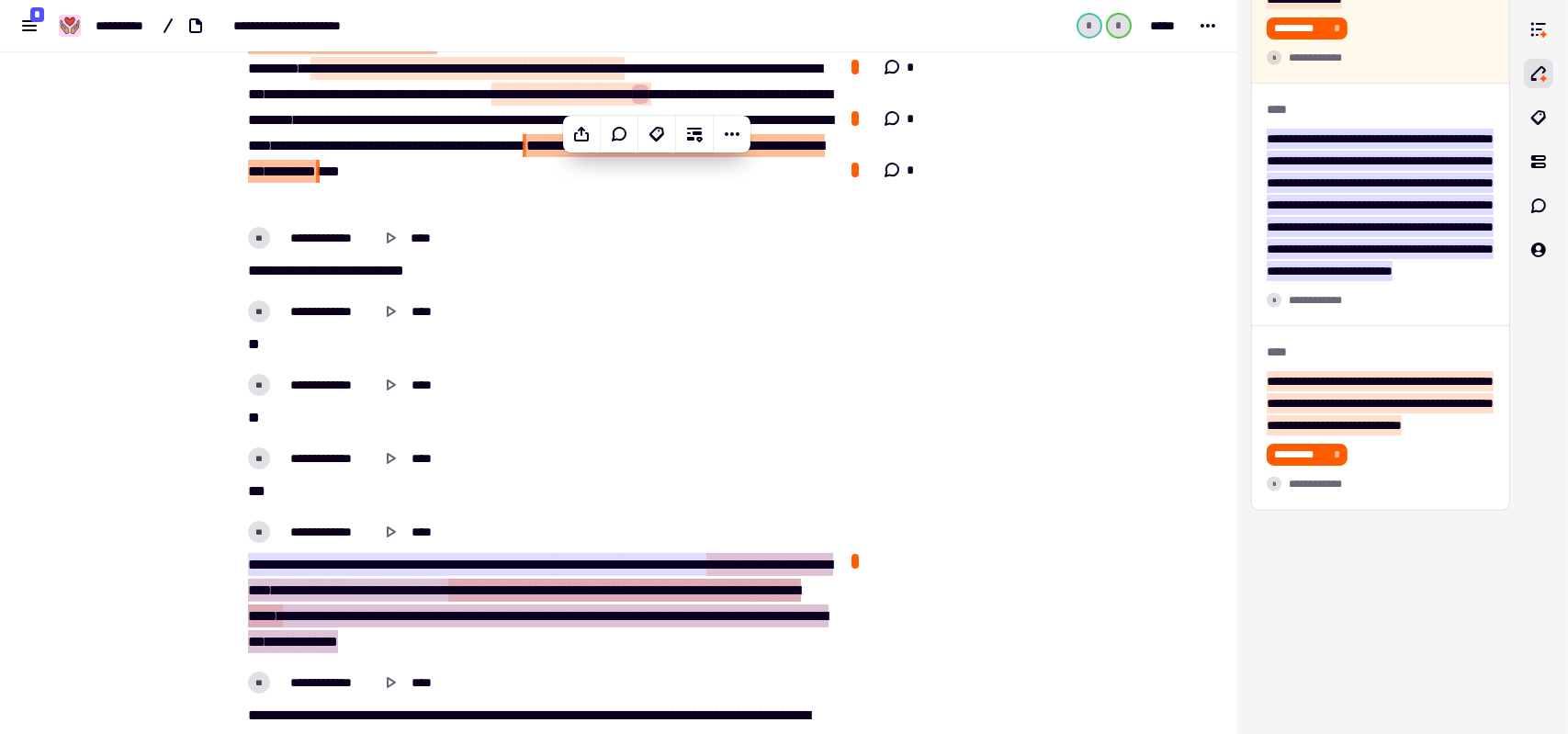 click on "*" at bounding box center (547, 145) 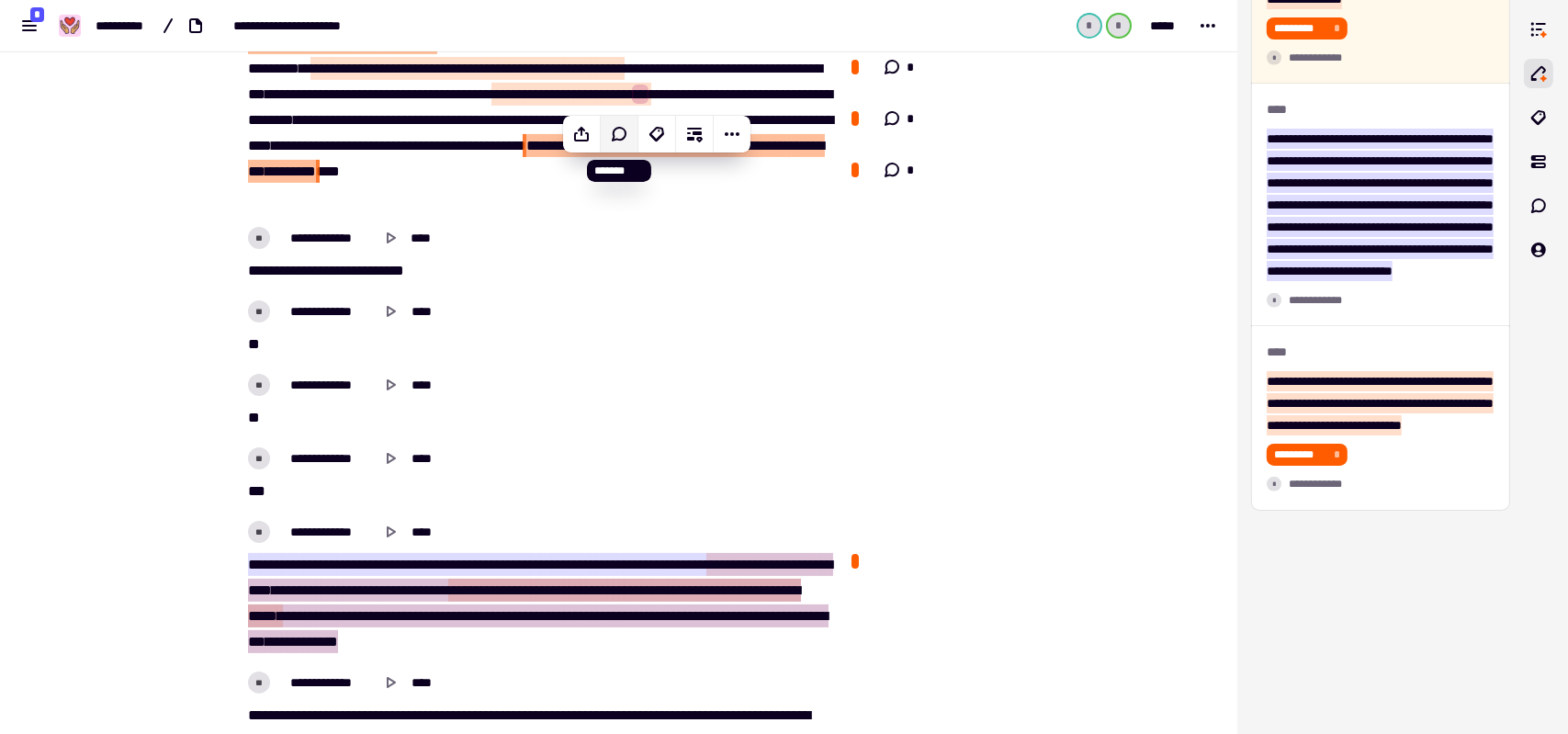 click 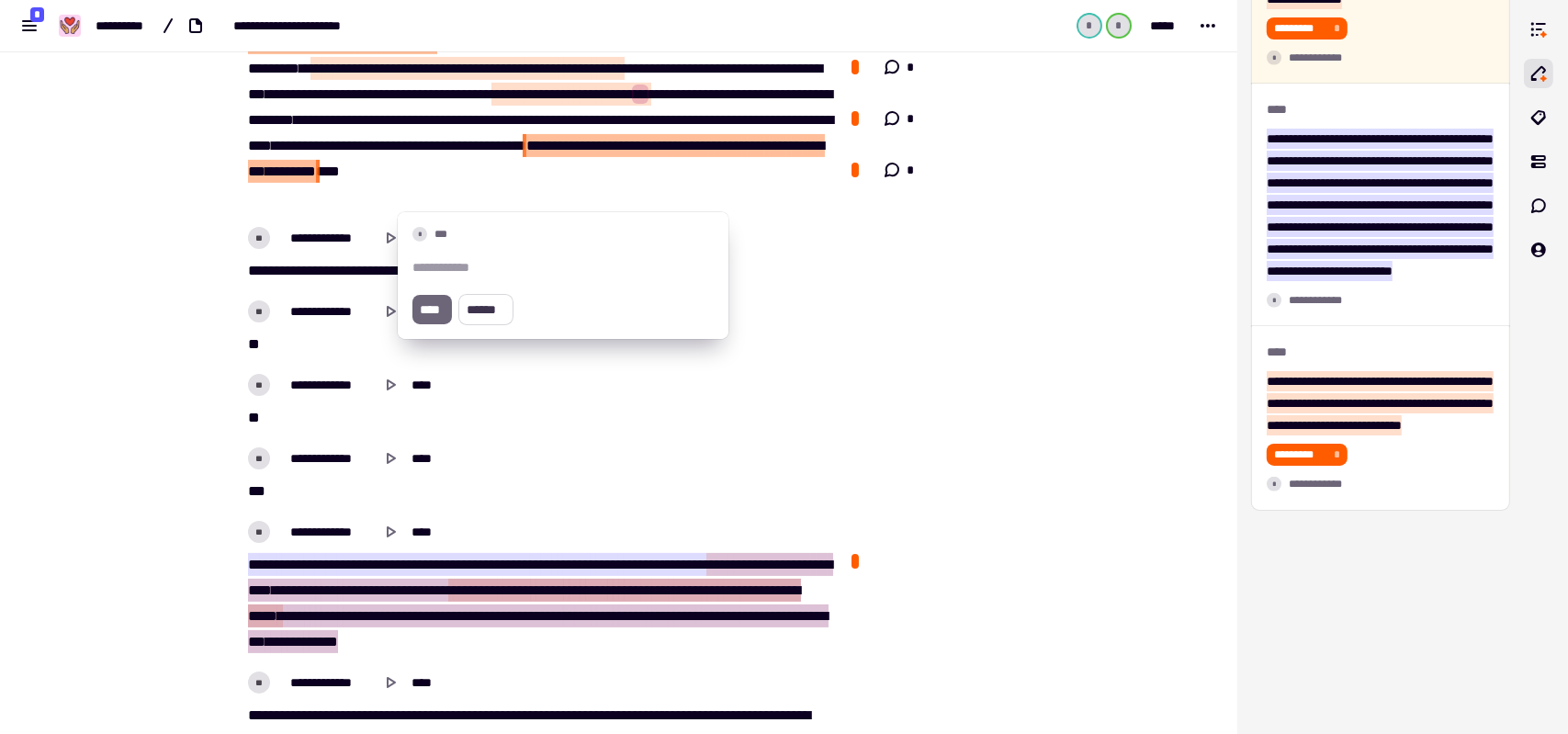 click on "******" 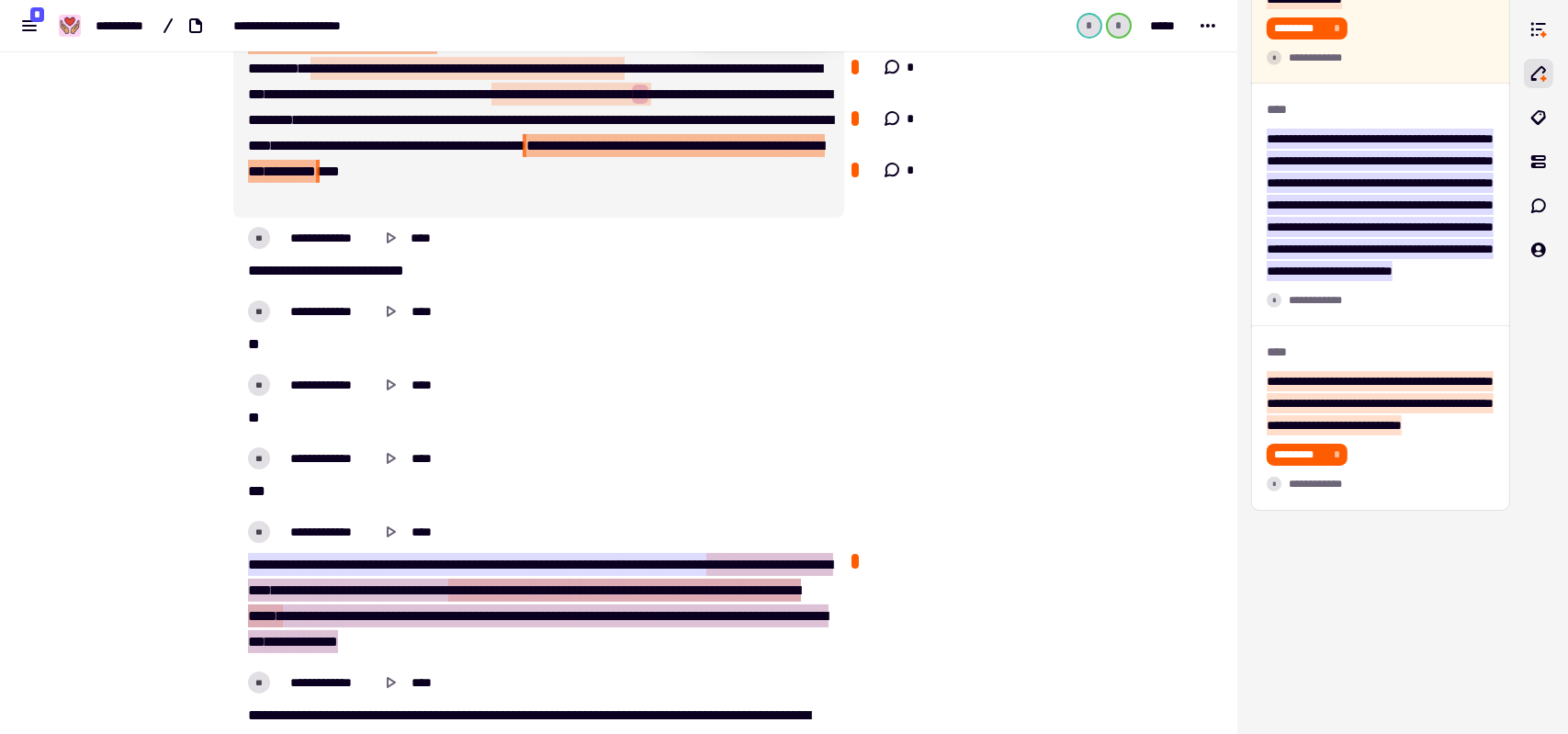 click 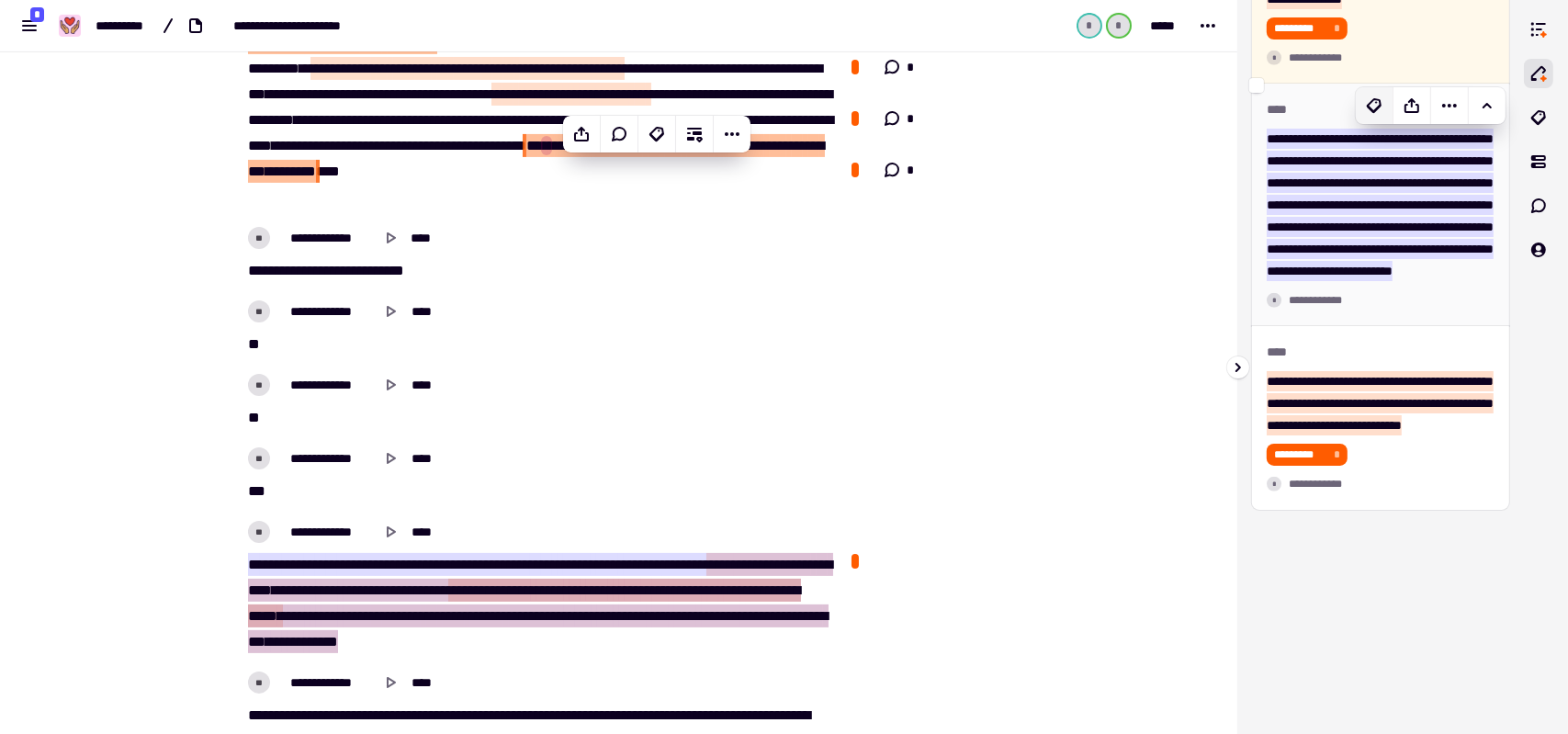 scroll, scrollTop: 3351, scrollLeft: 0, axis: vertical 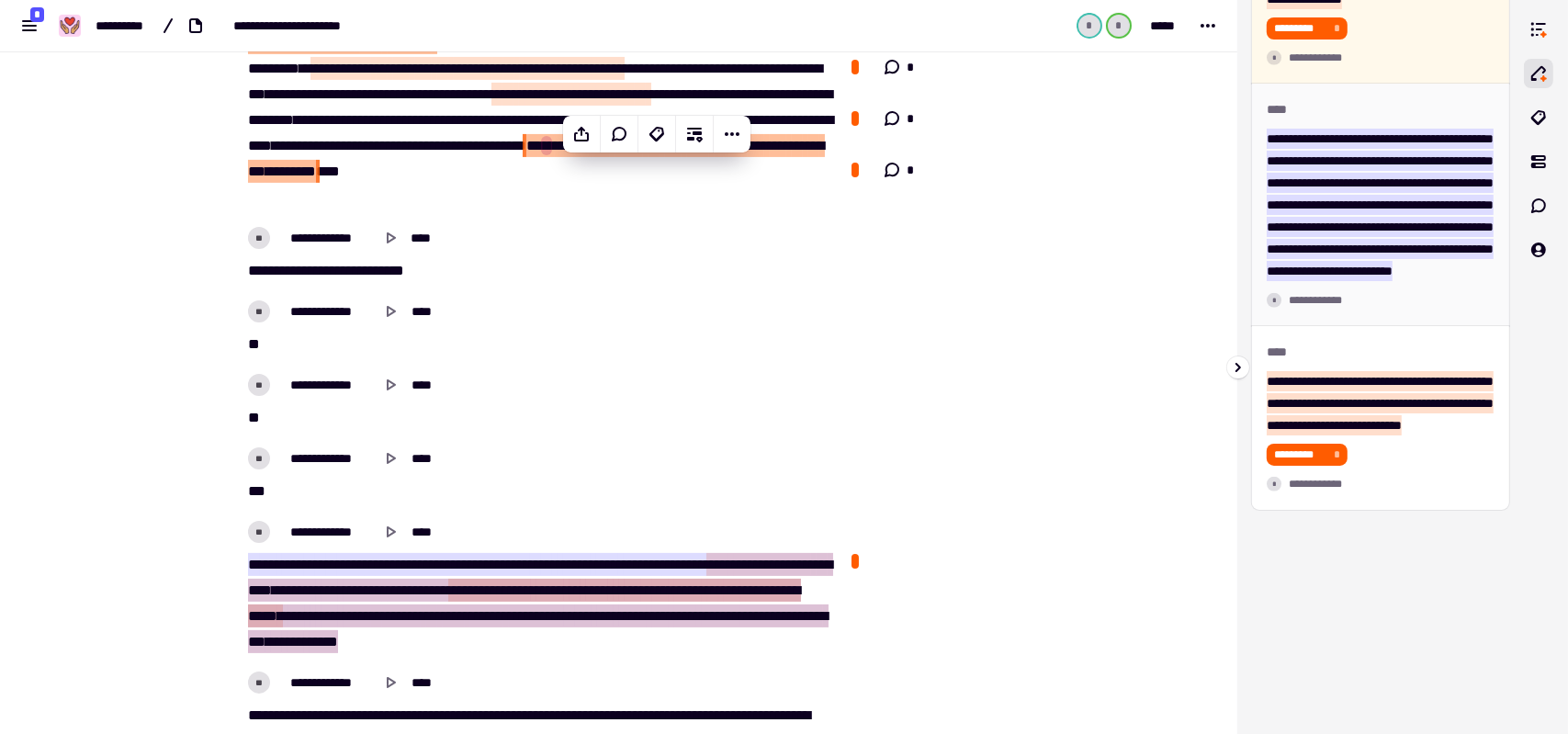 click on "**********" at bounding box center (1380, -12) 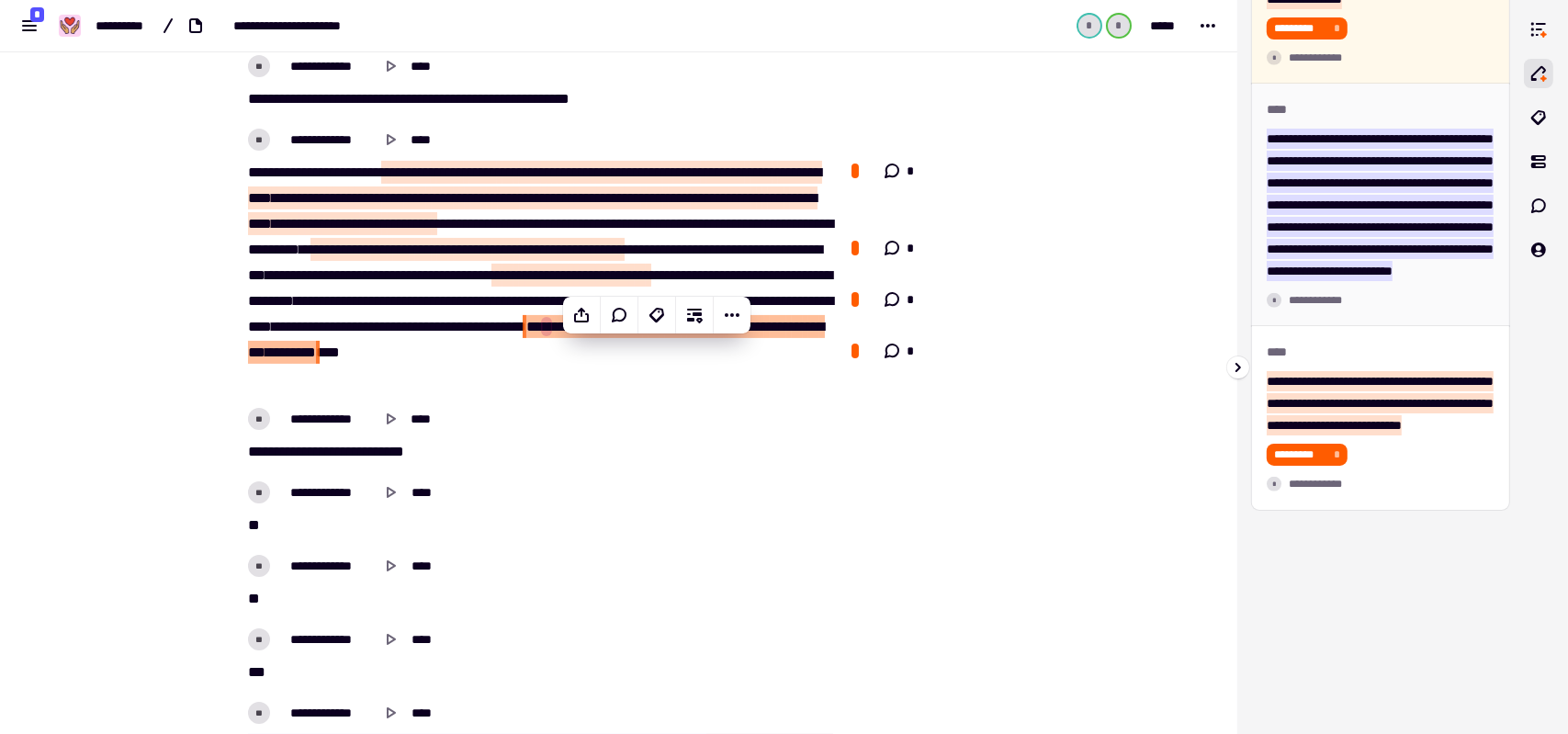 scroll, scrollTop: 774, scrollLeft: 0, axis: vertical 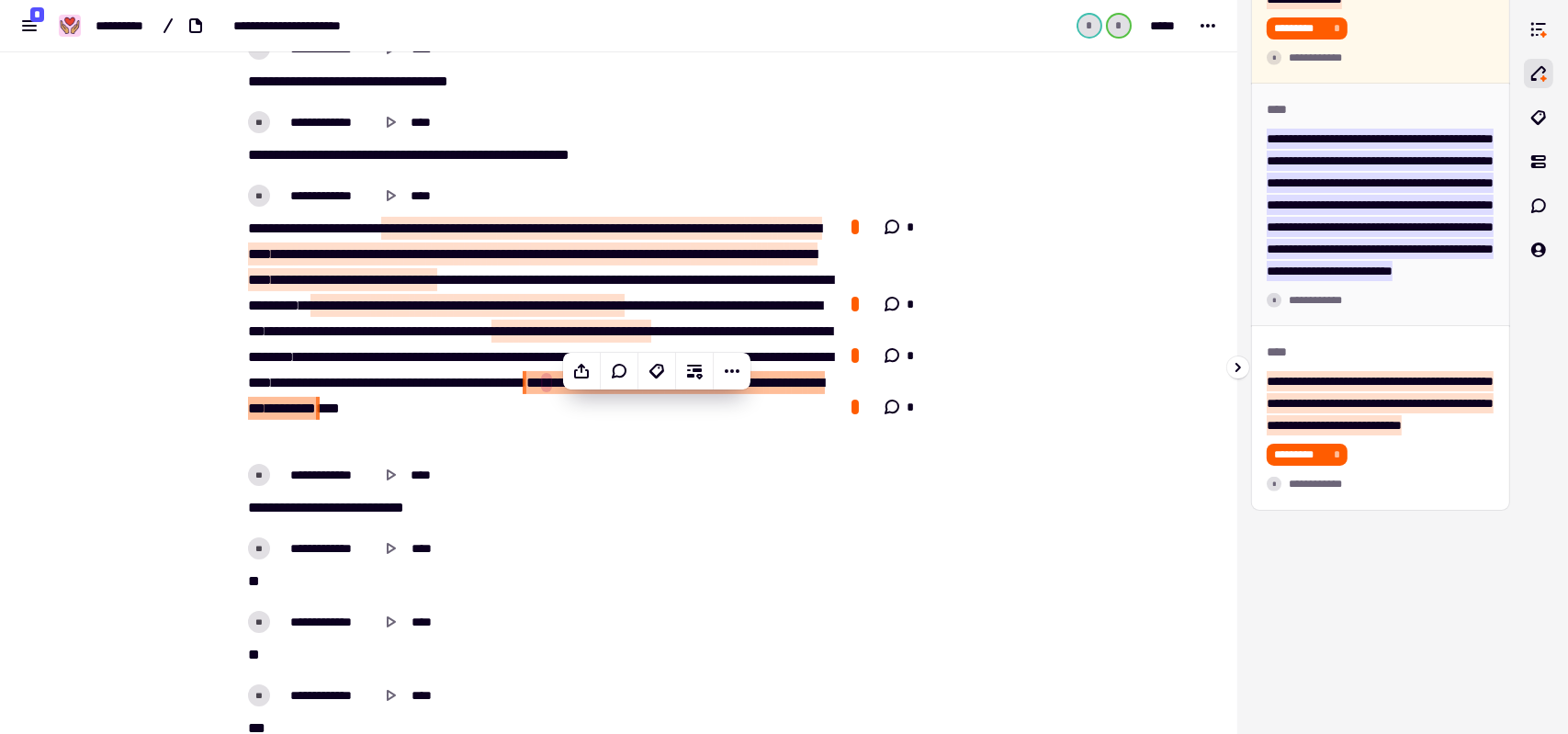 click 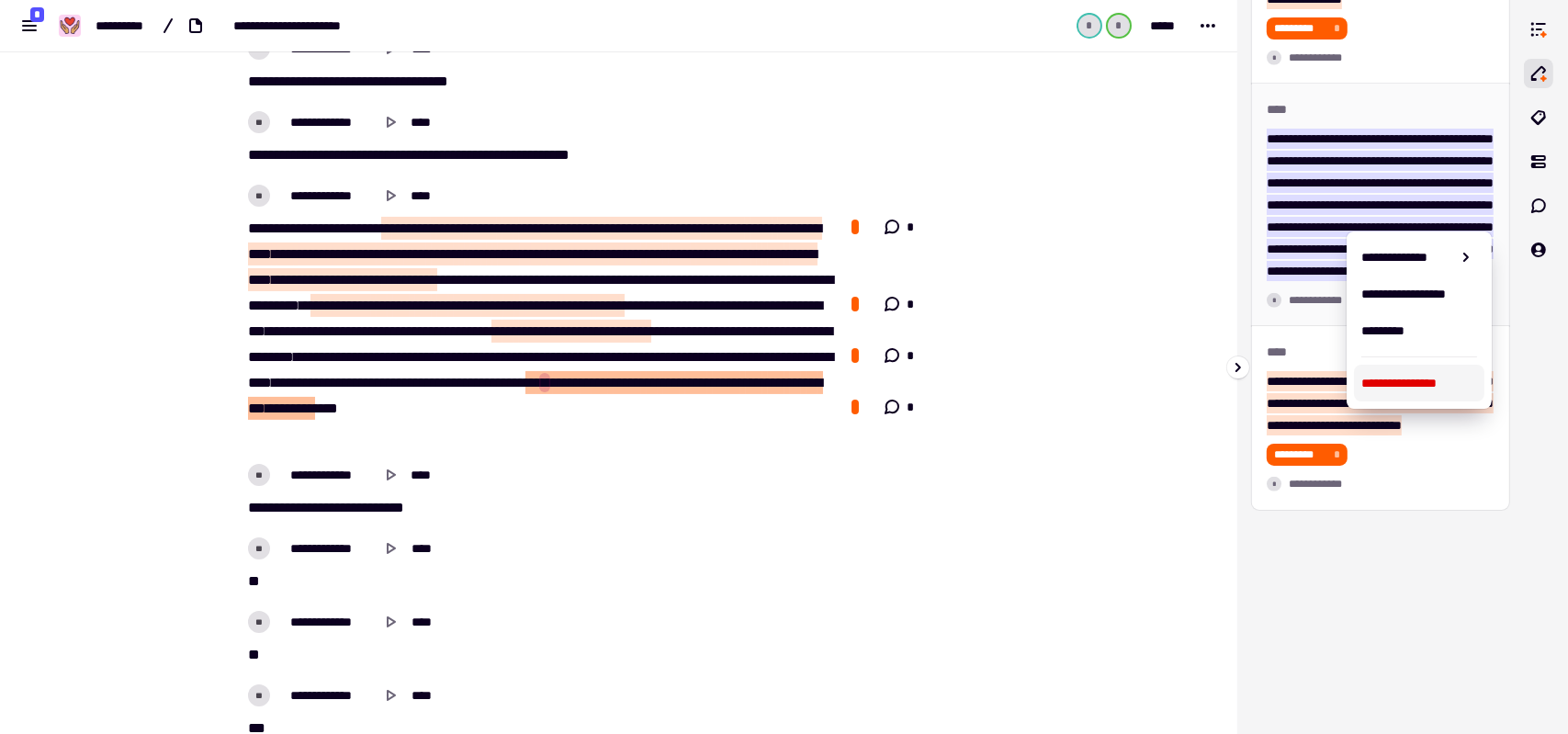click on "**********" at bounding box center (1419, 383) 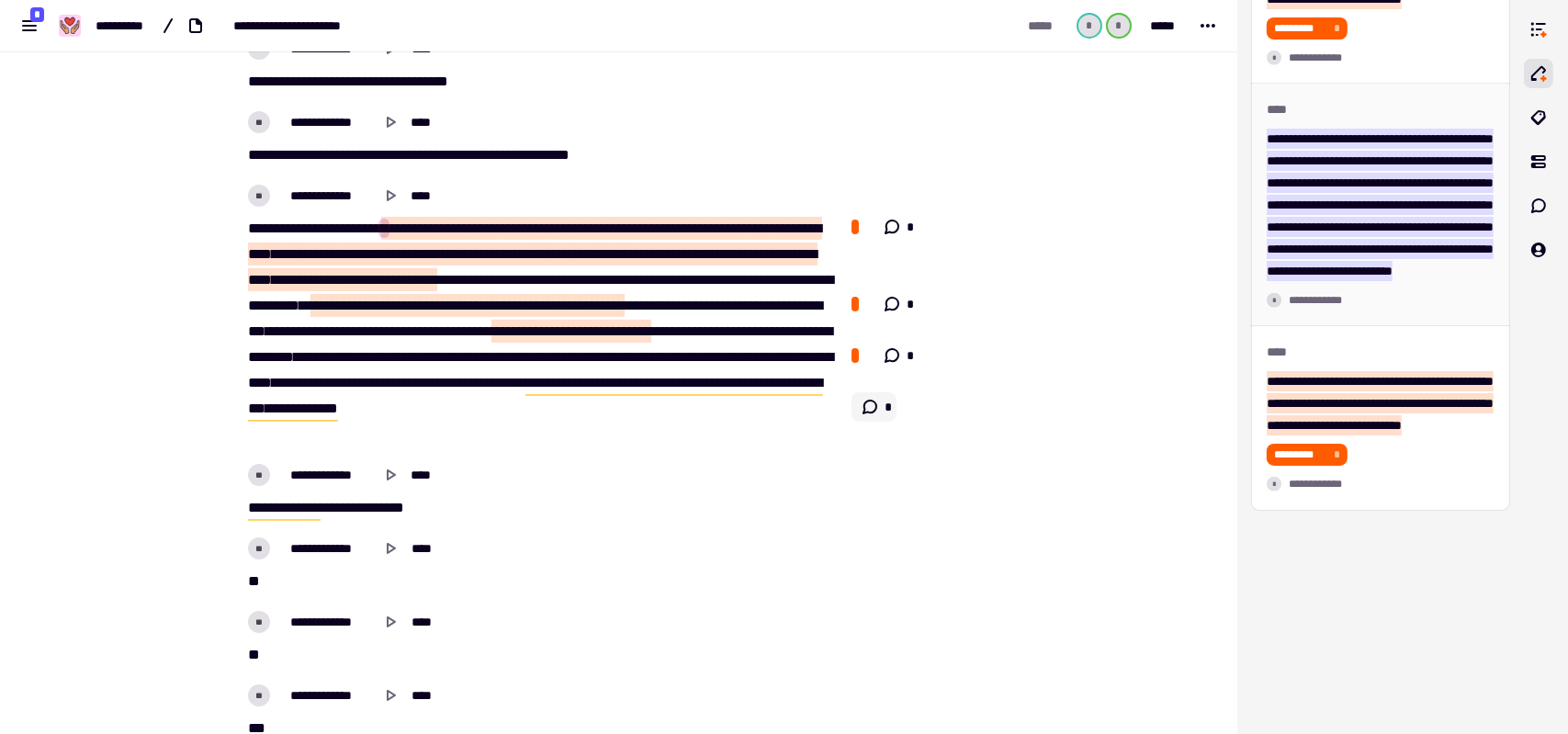 click on "*" at bounding box center (874, 407) 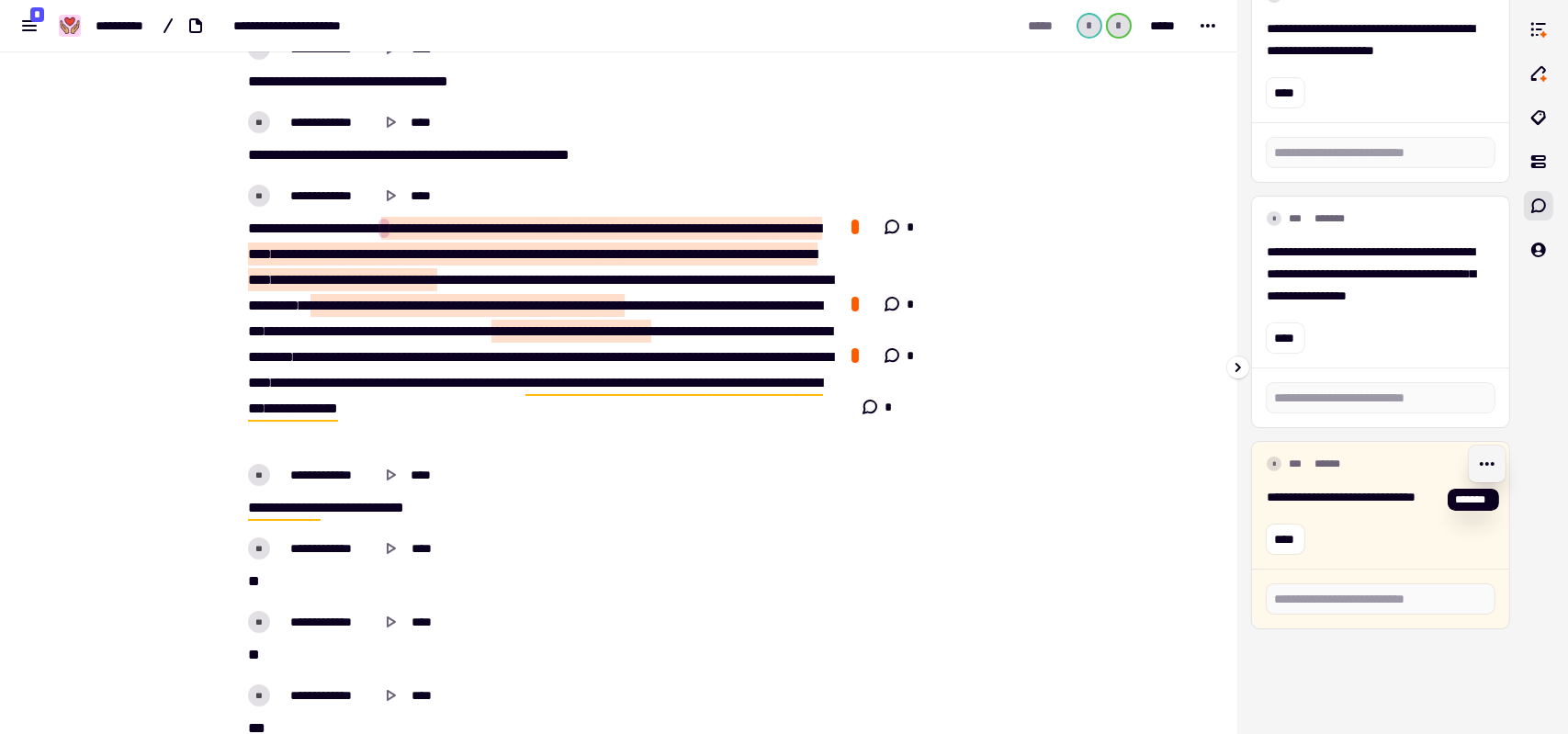 click 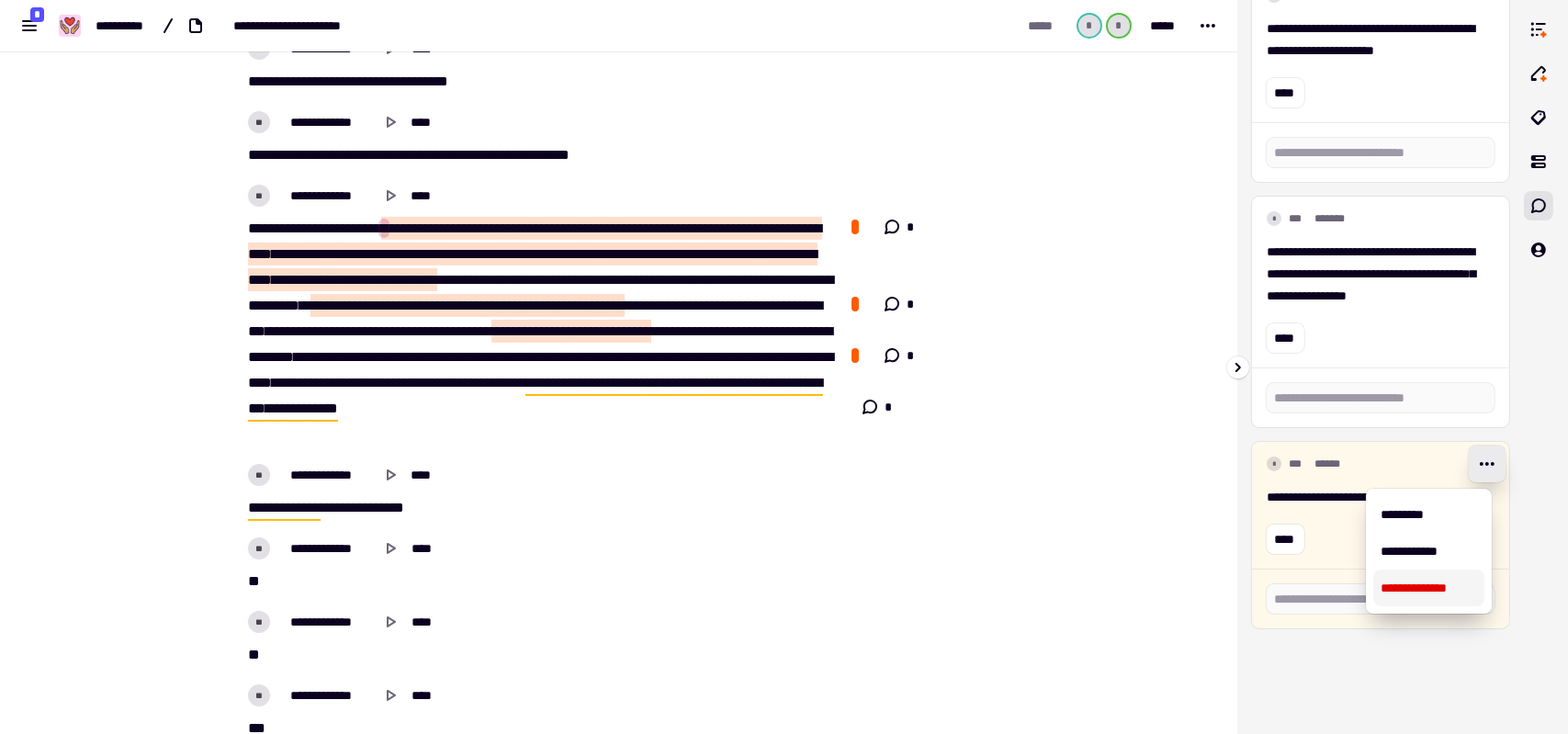 click on "**********" at bounding box center (1428, 588) 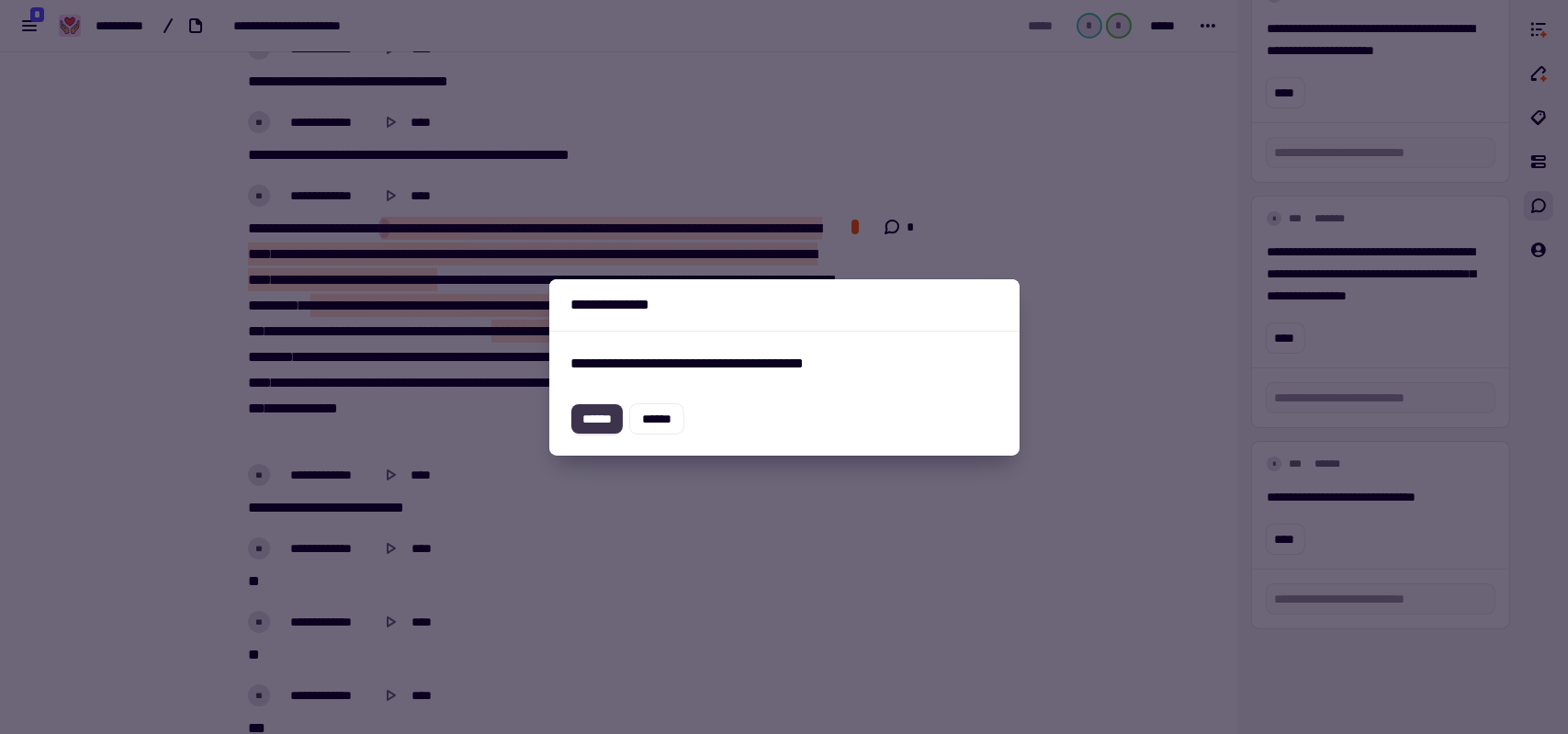 click on "******" 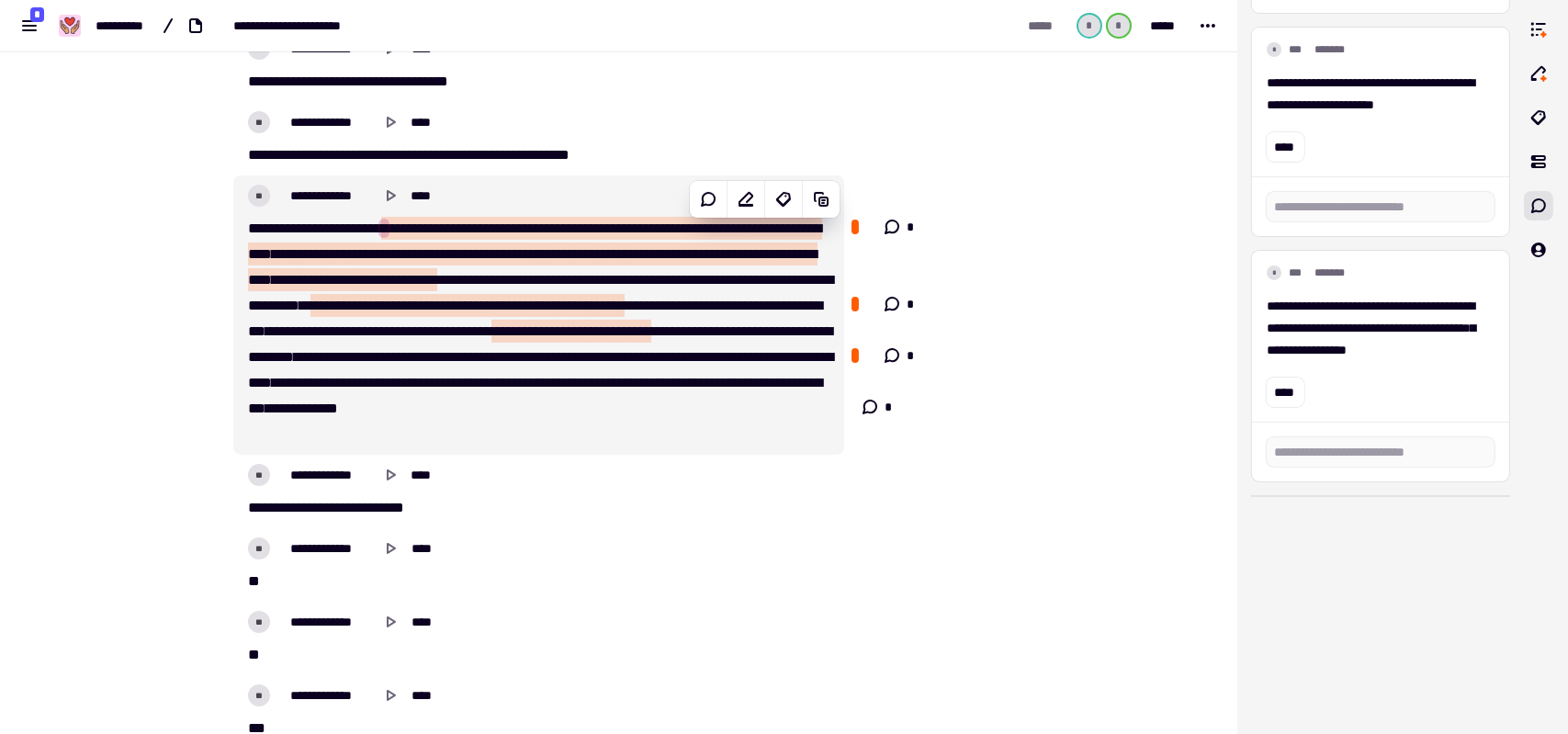 scroll, scrollTop: 291, scrollLeft: 0, axis: vertical 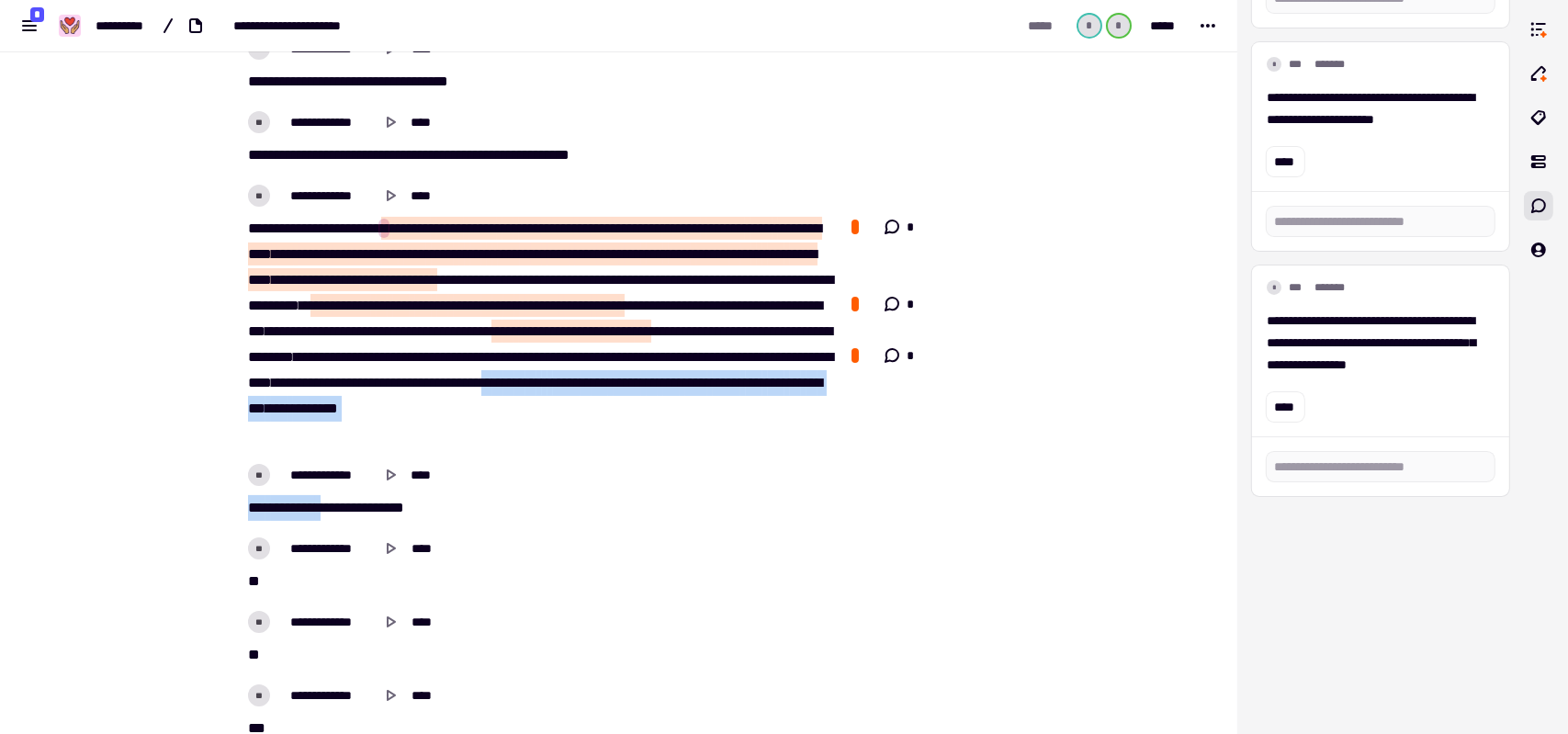 drag, startPoint x: 502, startPoint y: 408, endPoint x: 327, endPoint y: 503, distance: 199.12308 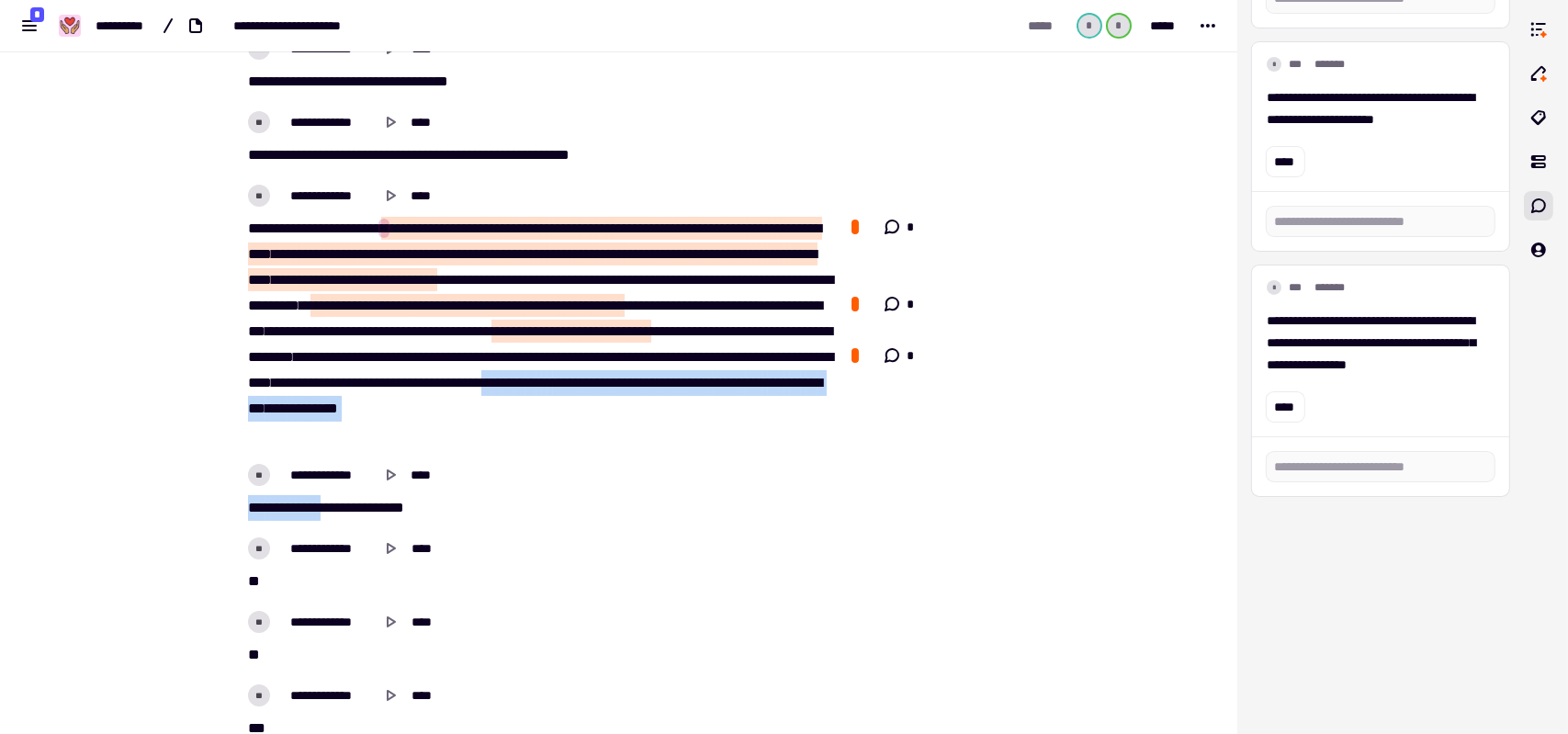 click on "**********" at bounding box center (538, 3262) 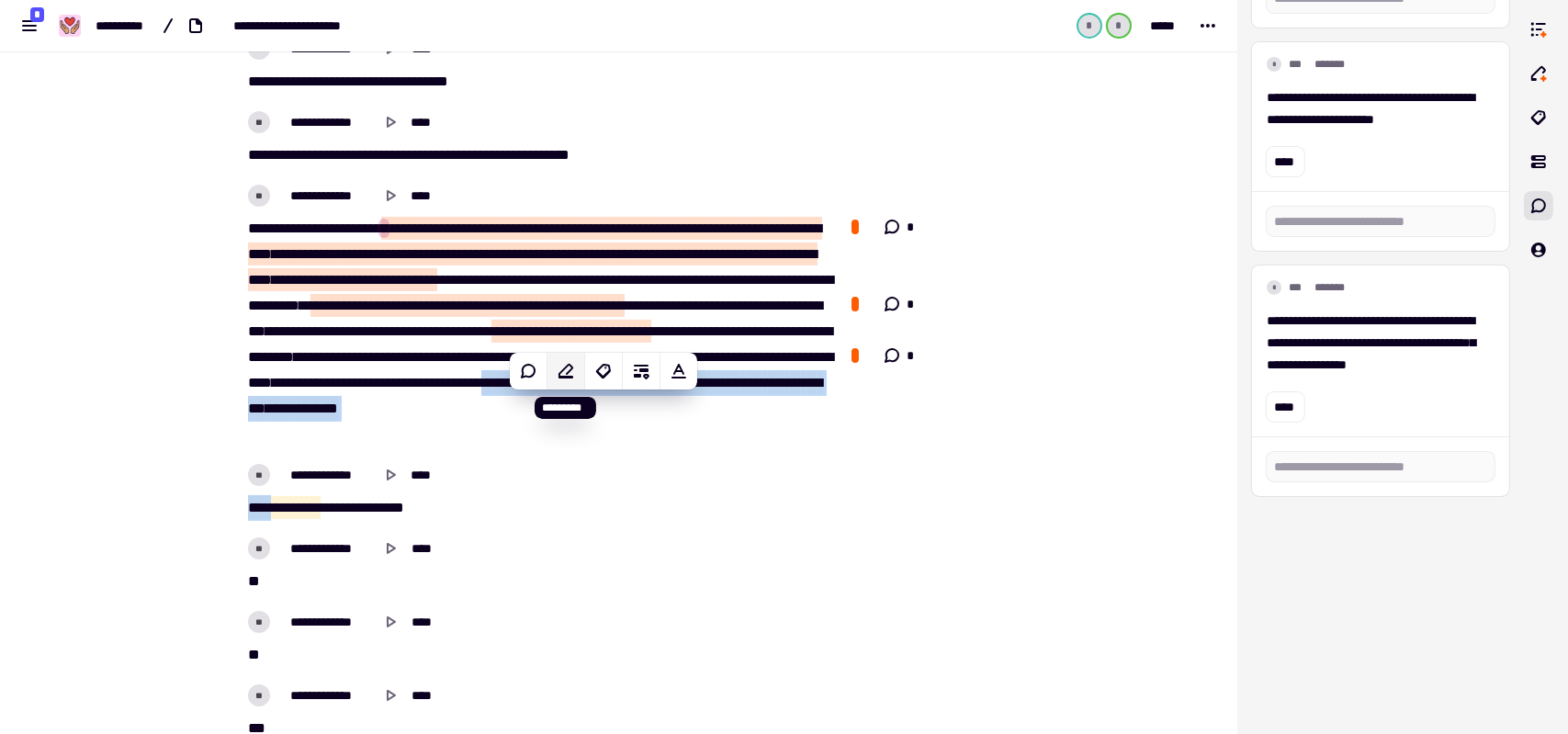 click 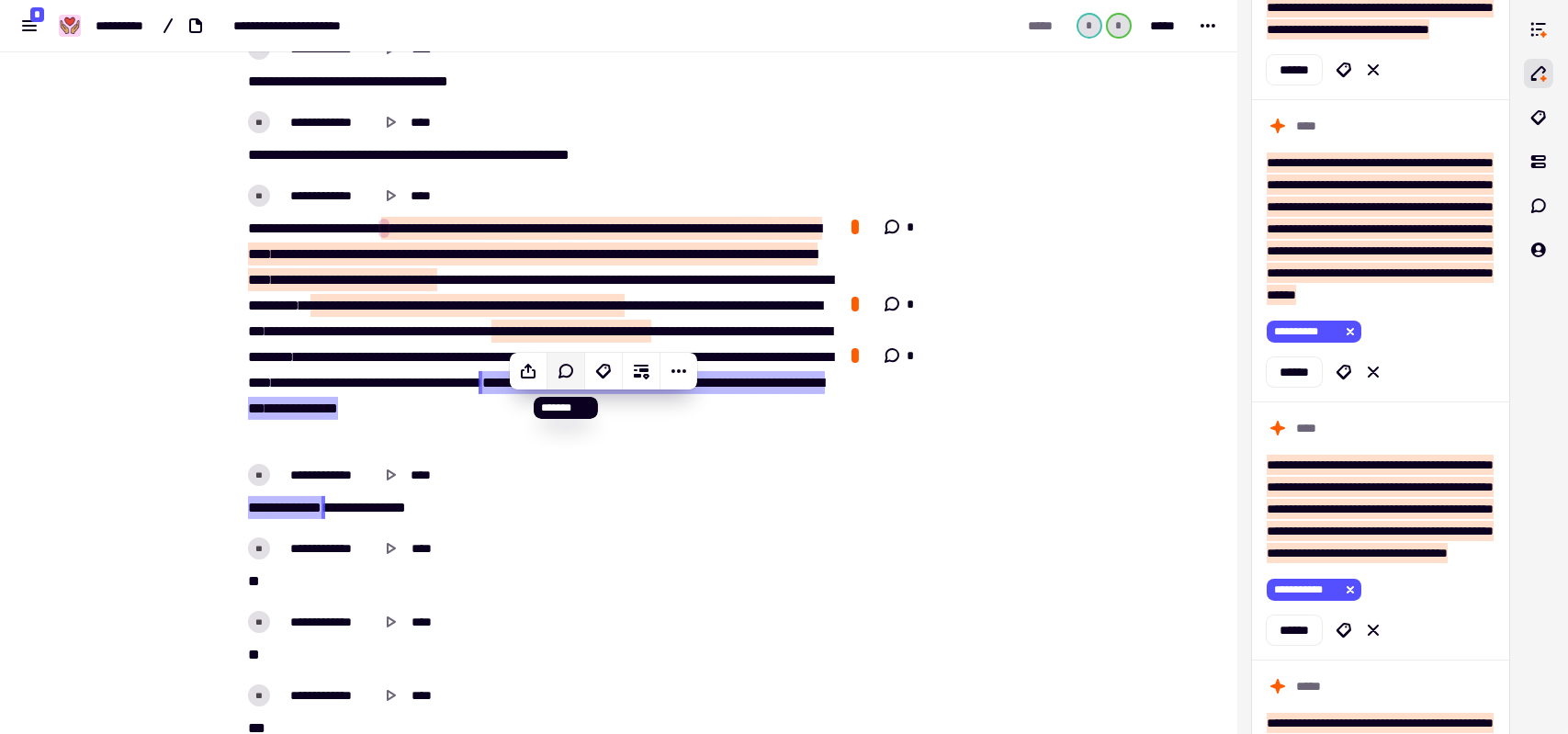click 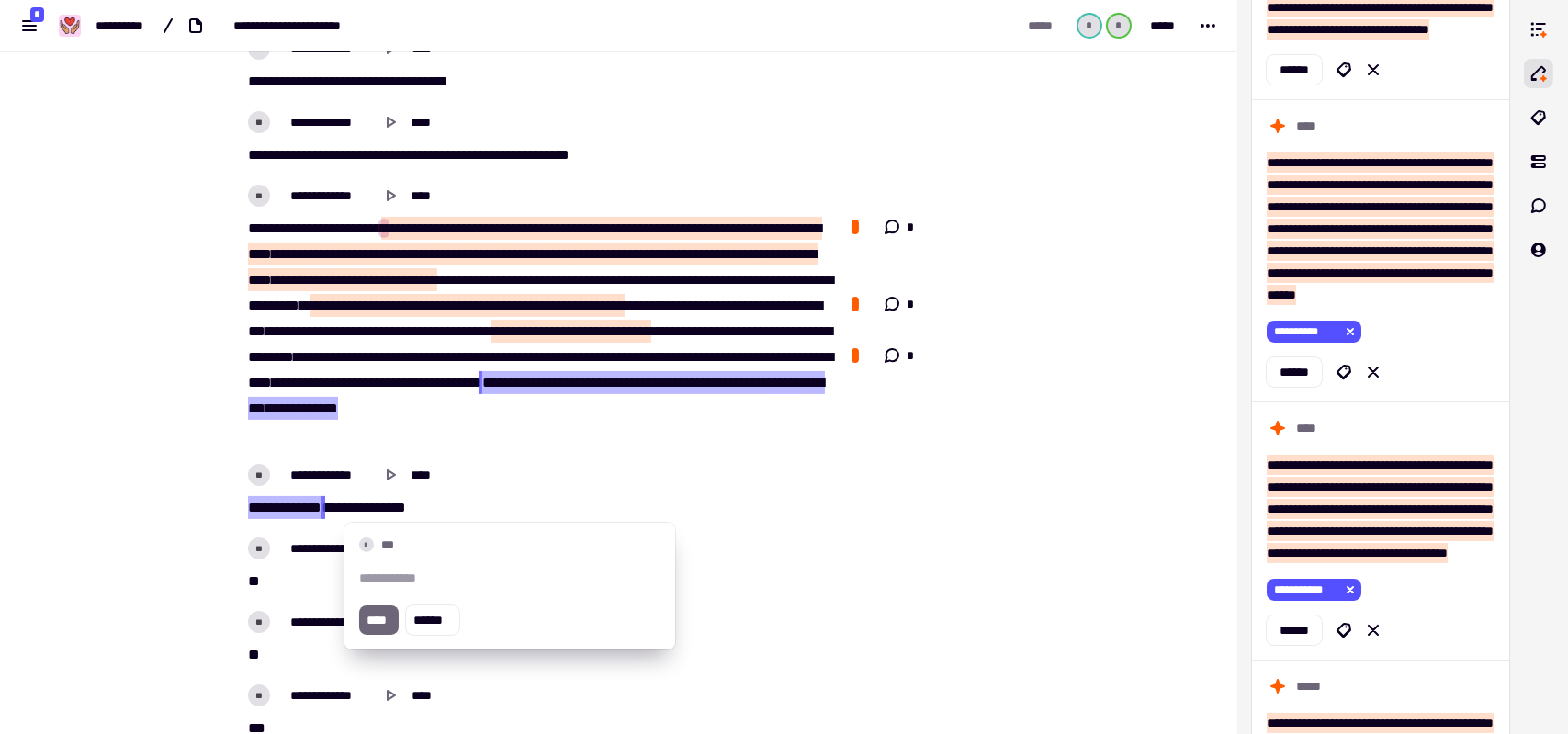type 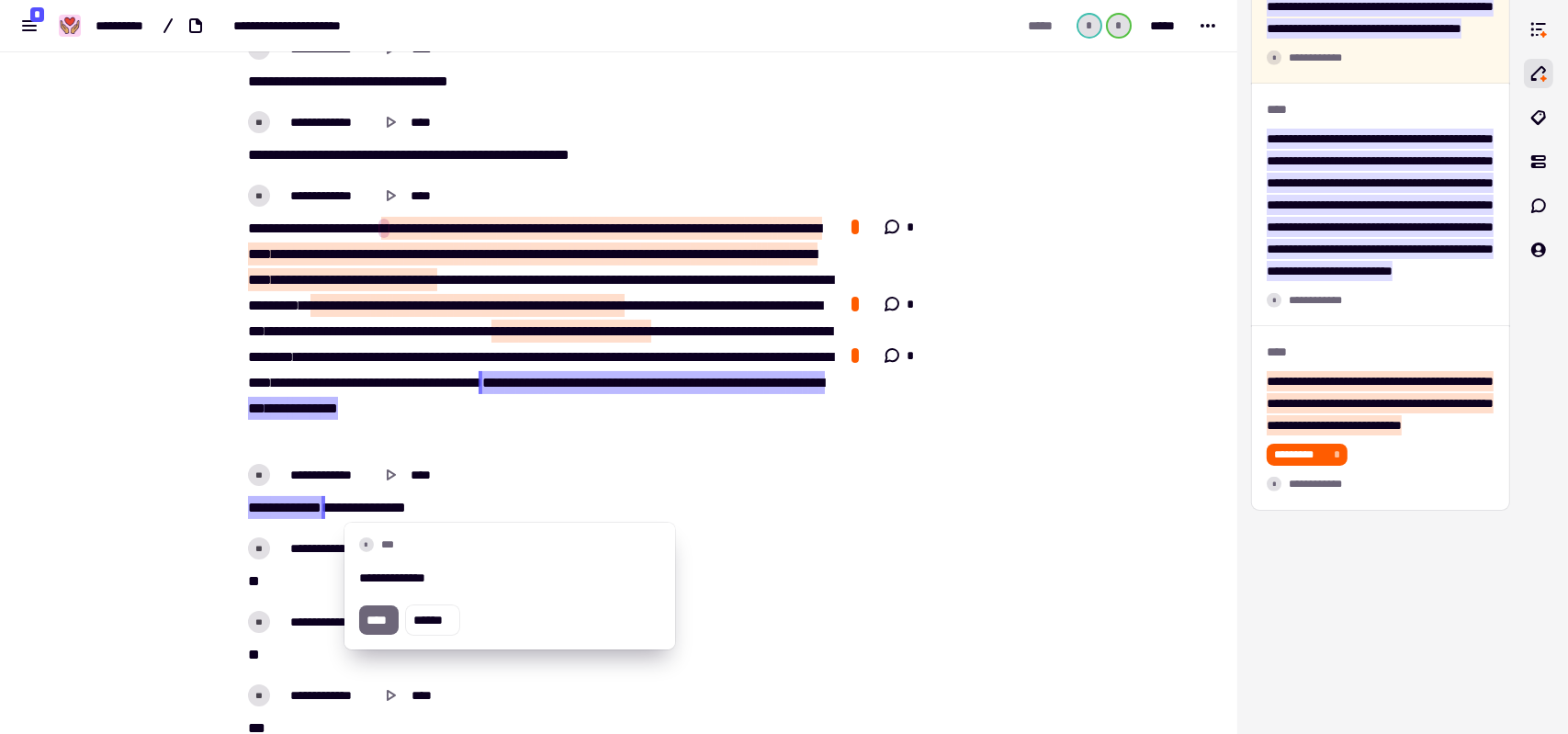 scroll, scrollTop: 3535, scrollLeft: 0, axis: vertical 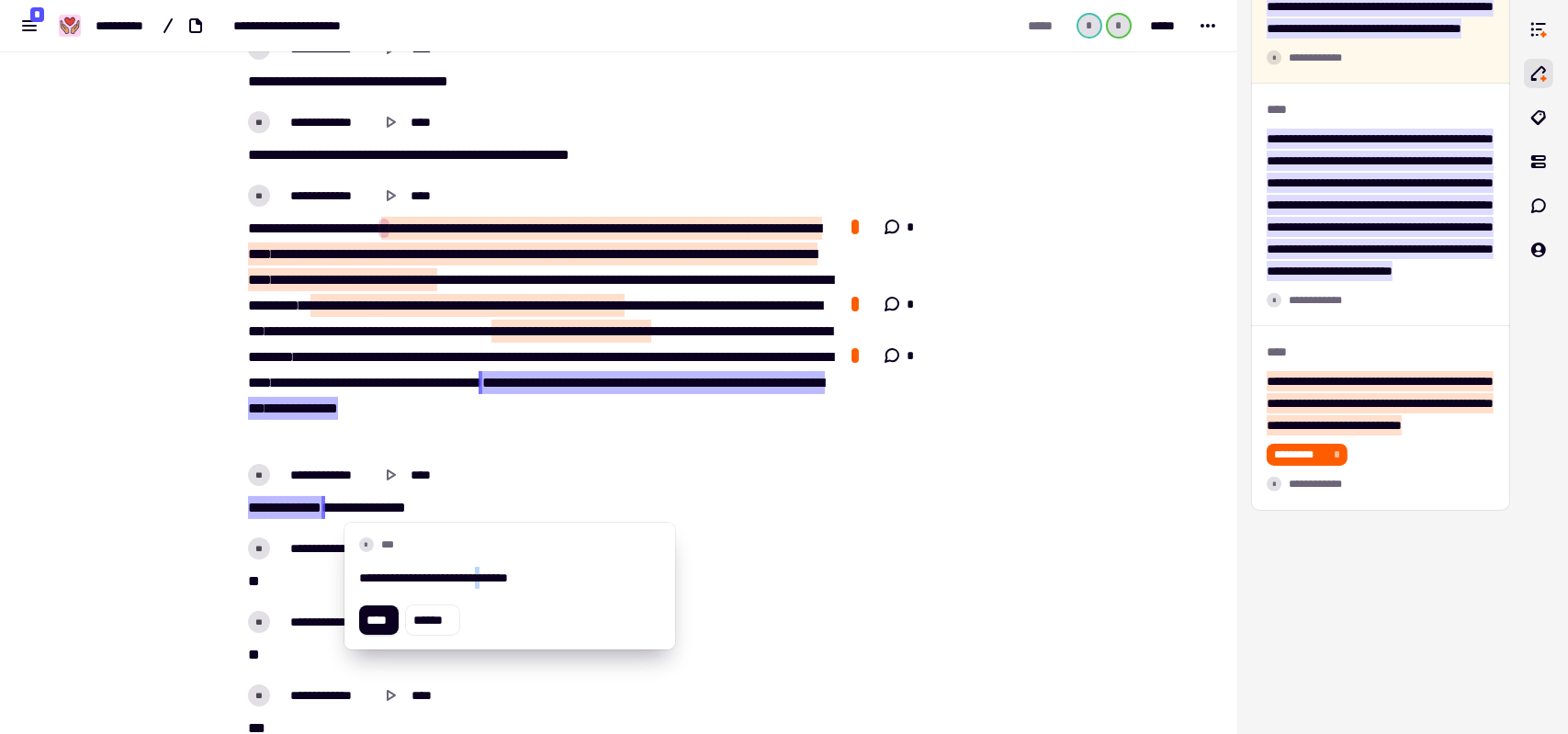 click on "**********" at bounding box center [510, 578] 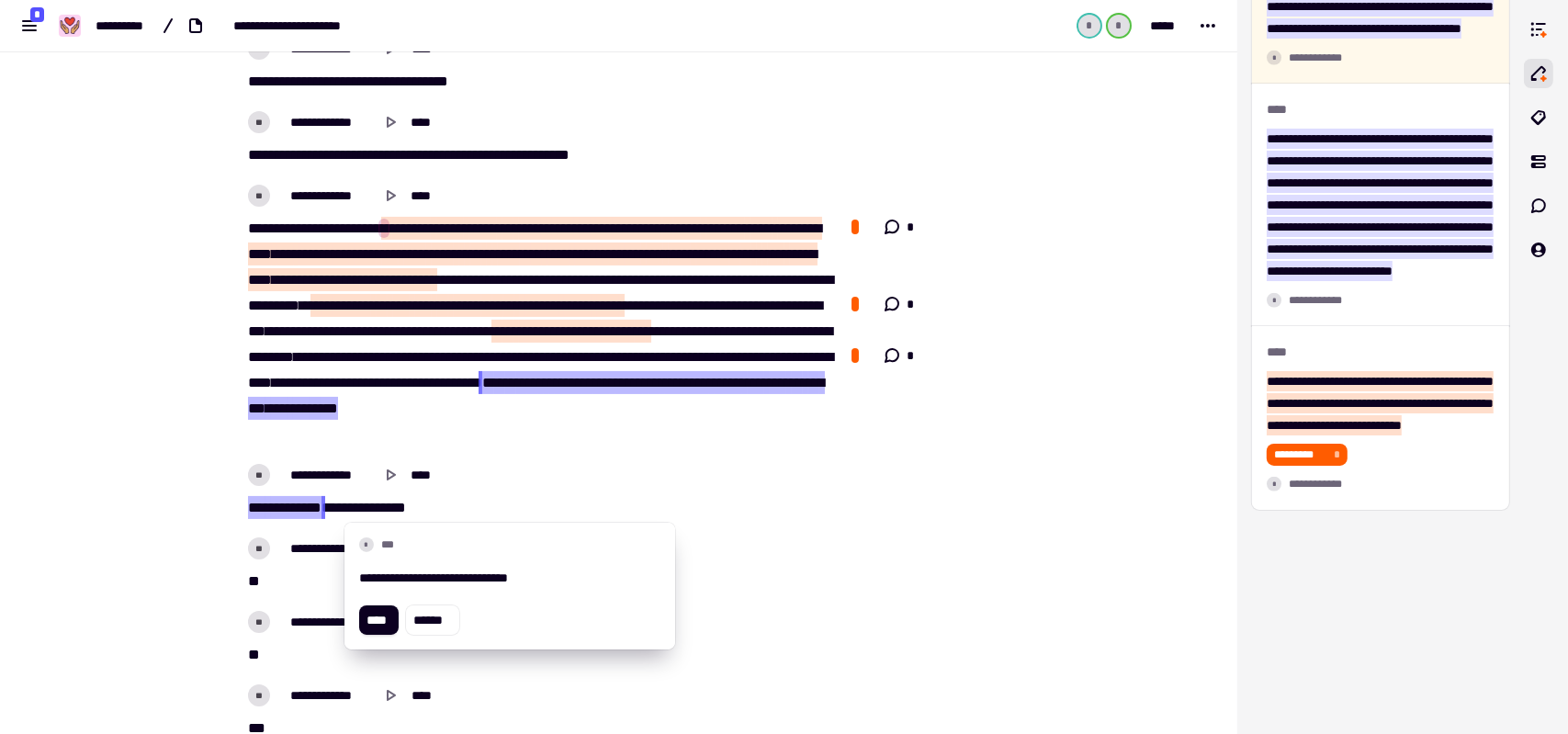 click on "**********" at bounding box center [510, 578] 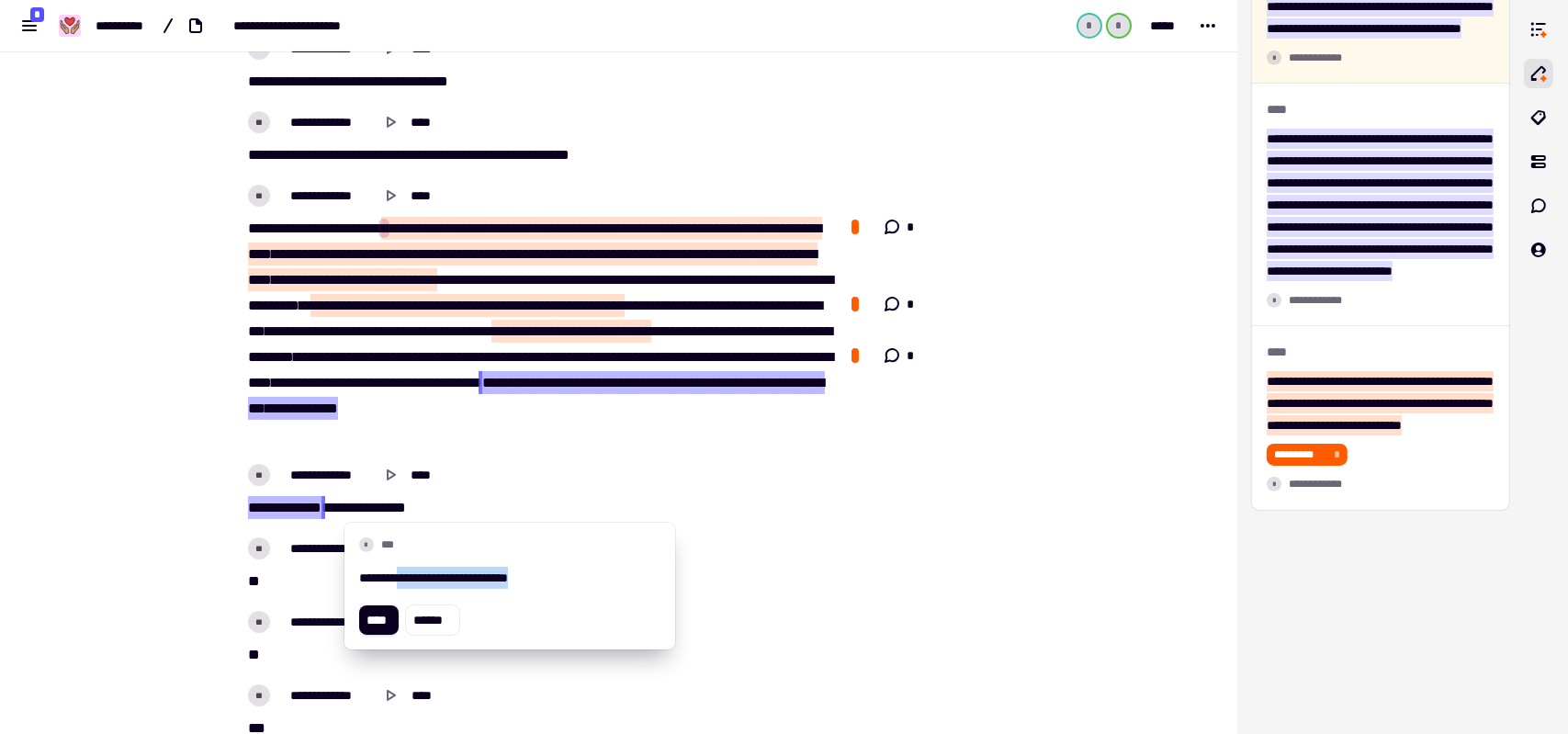 drag, startPoint x: 392, startPoint y: 578, endPoint x: 558, endPoint y: 572, distance: 166.1084 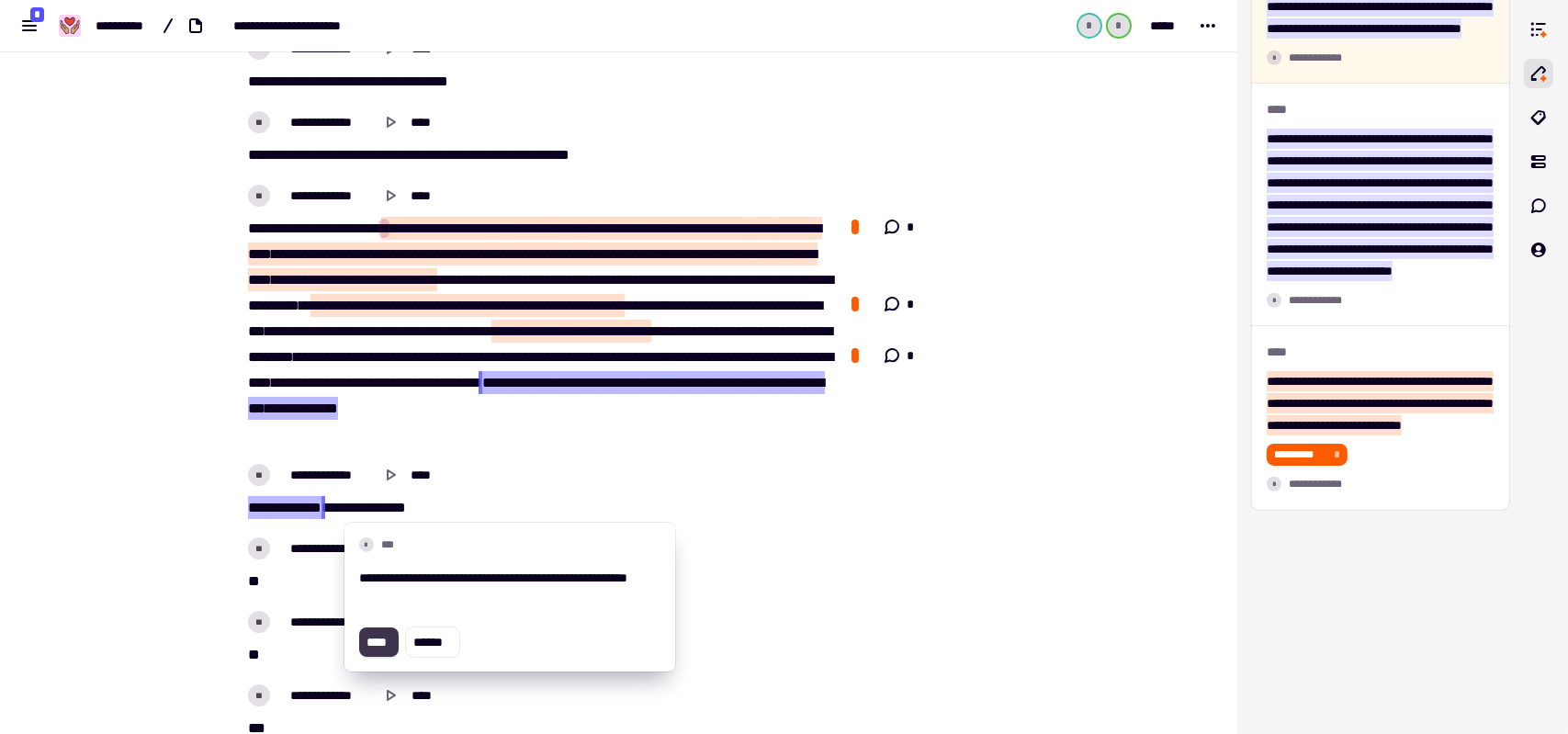click on "****" 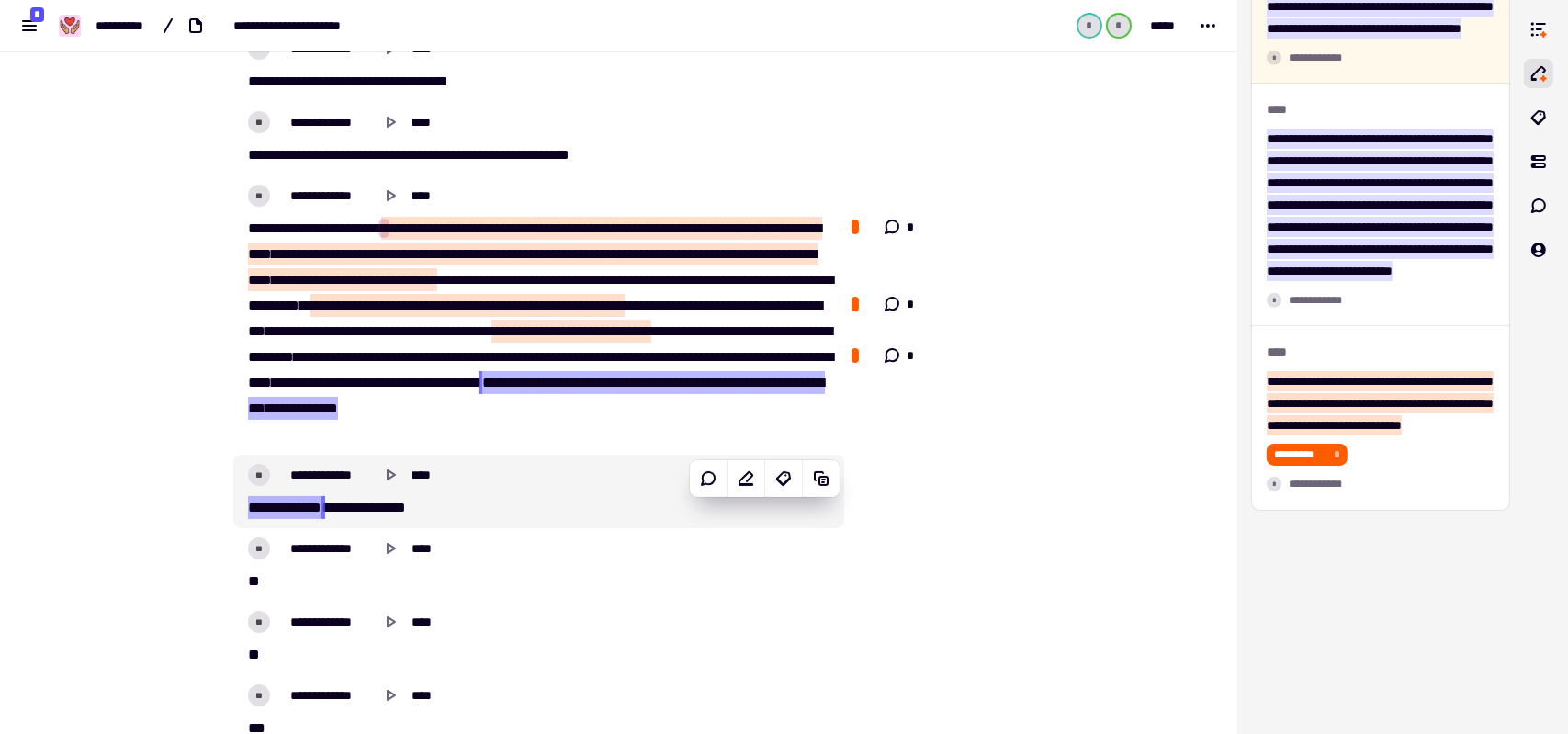 scroll, scrollTop: 291, scrollLeft: 0, axis: vertical 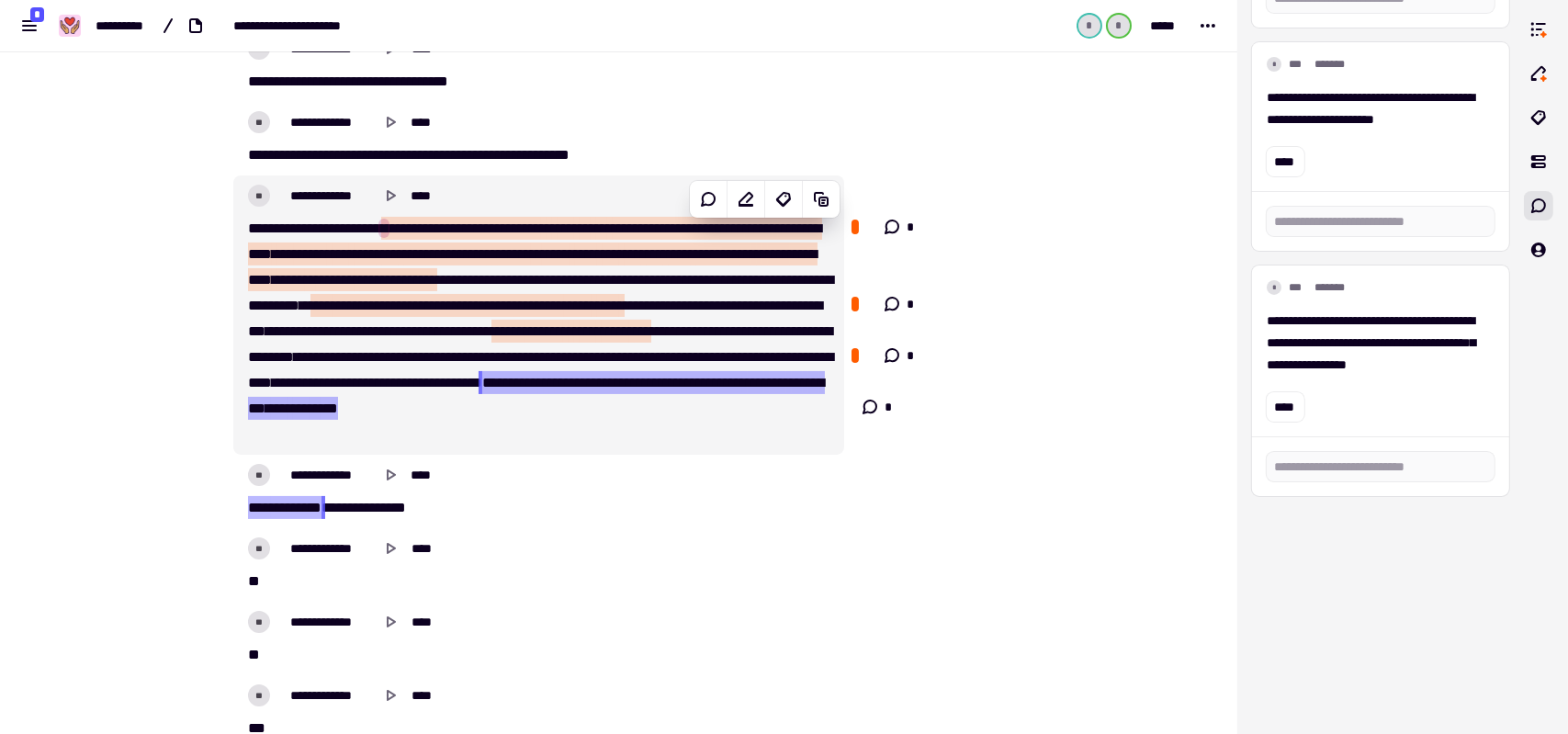 click on "**" at bounding box center [533, 382] 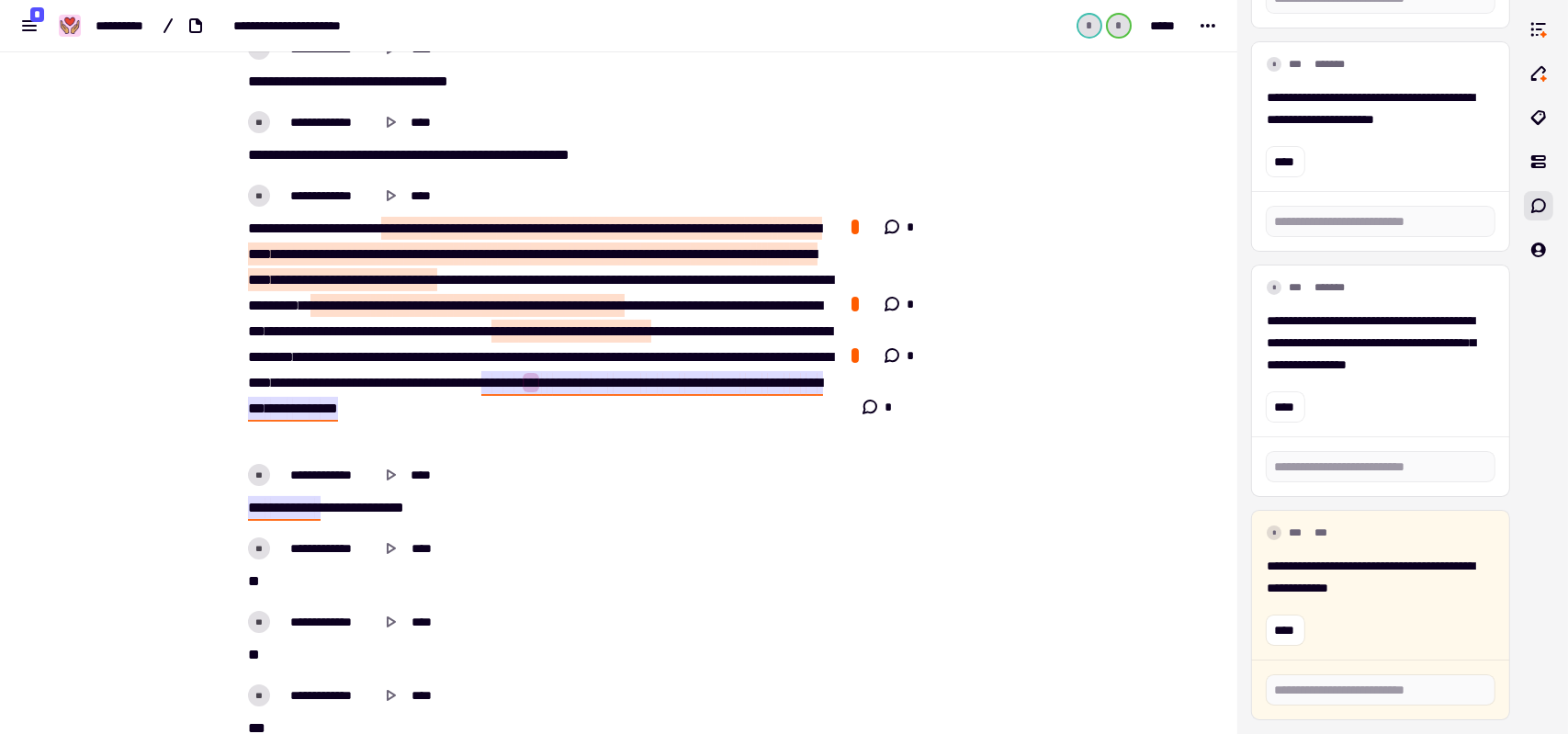 click on "*" 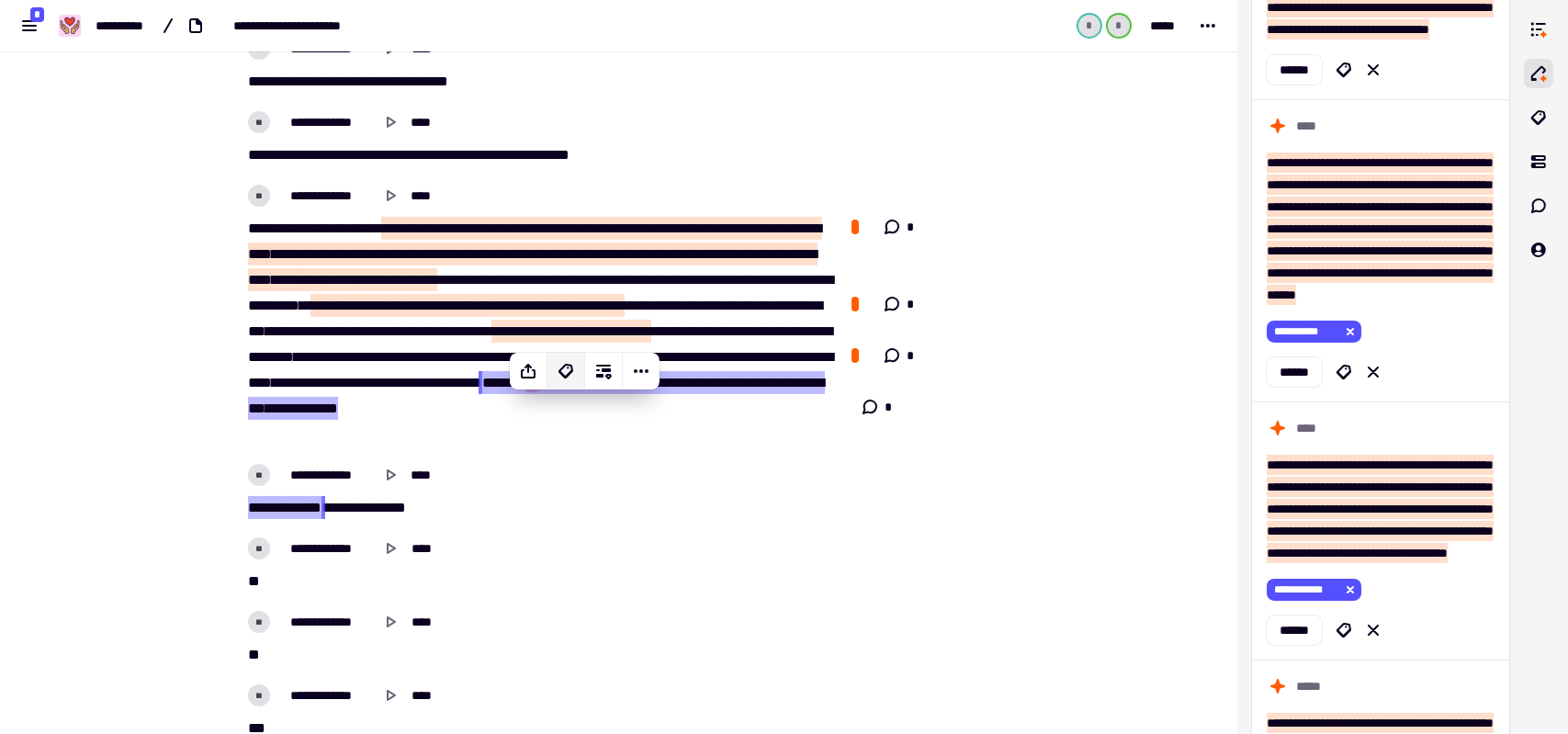 click 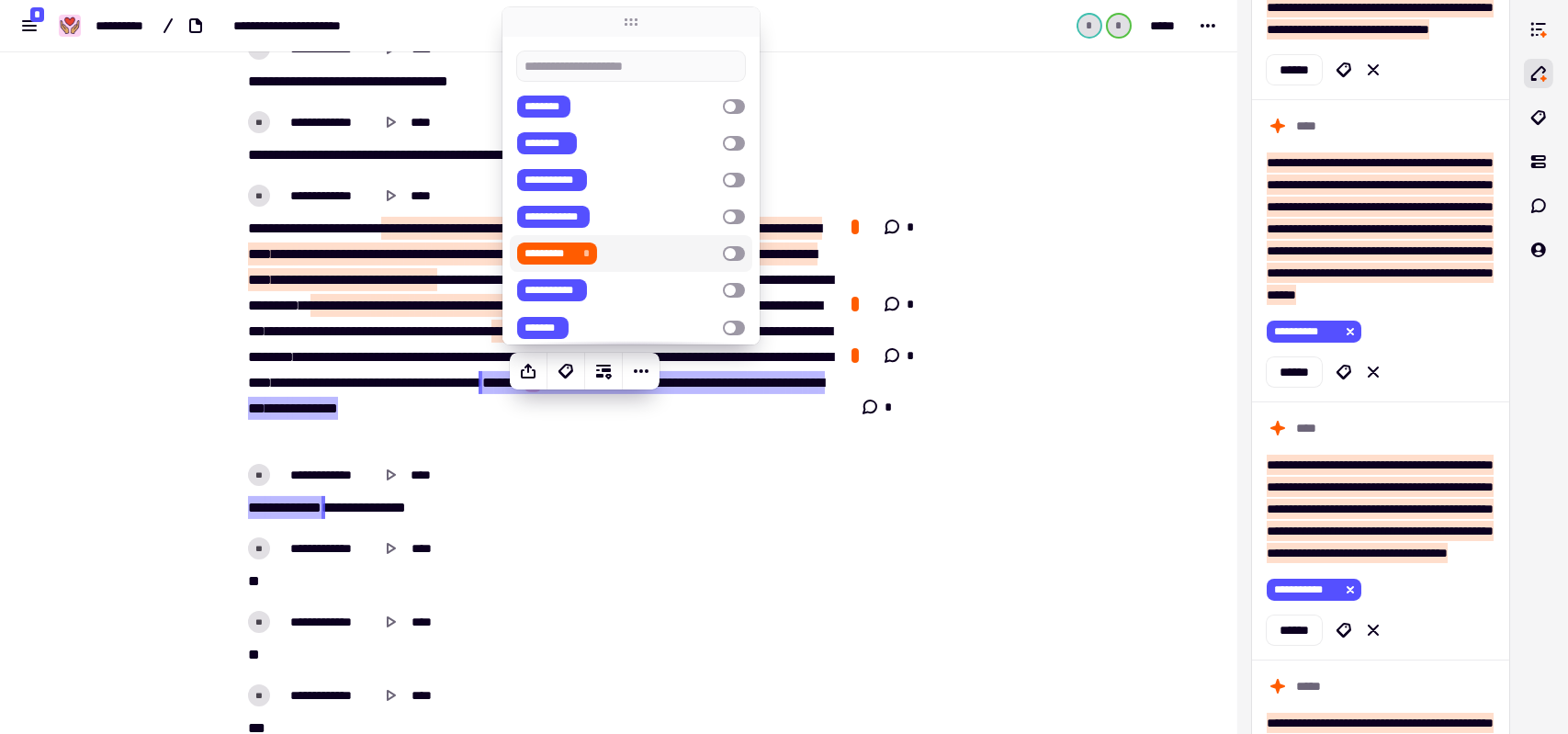 click on "*********" at bounding box center (549, 254) 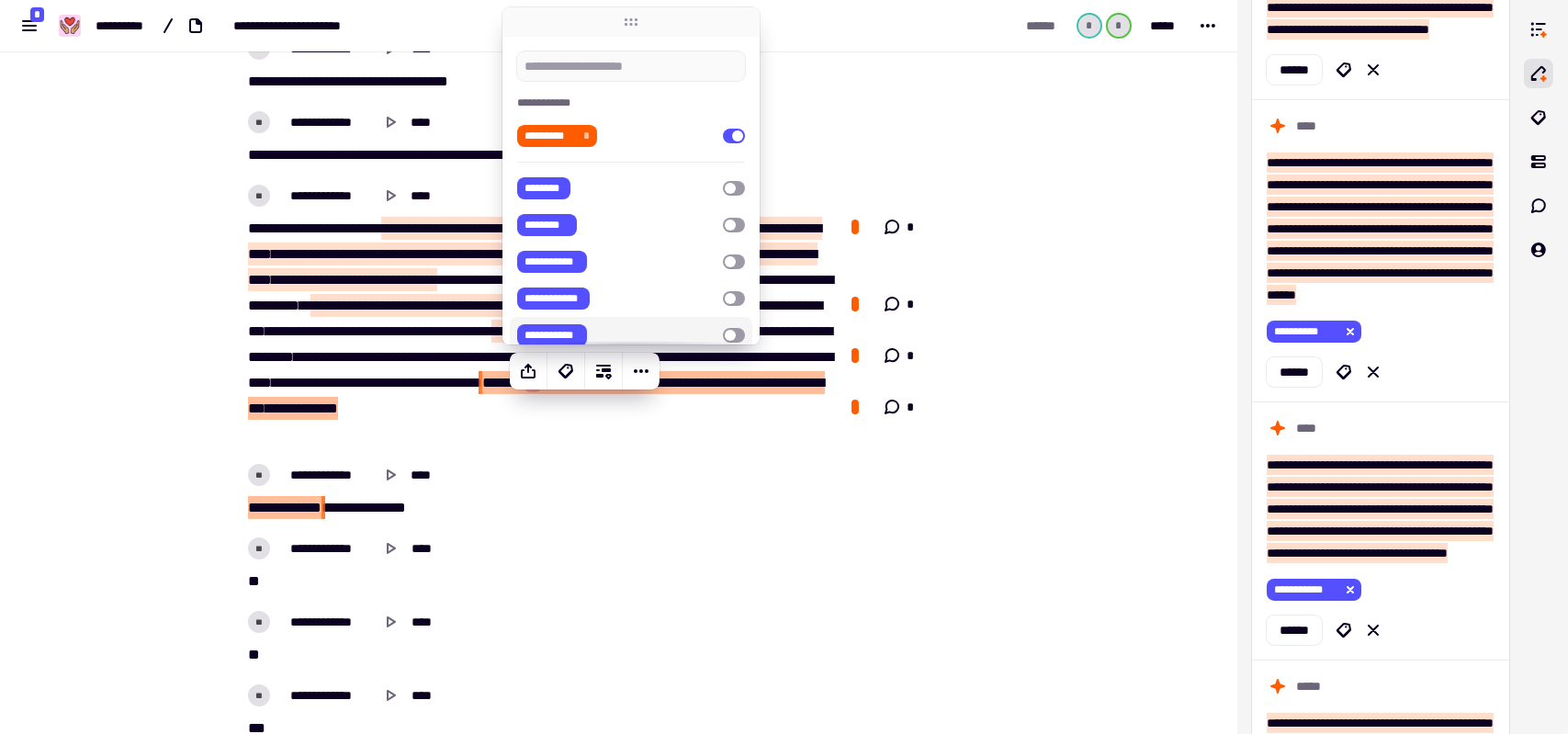 click on "**********" at bounding box center (538, 491) 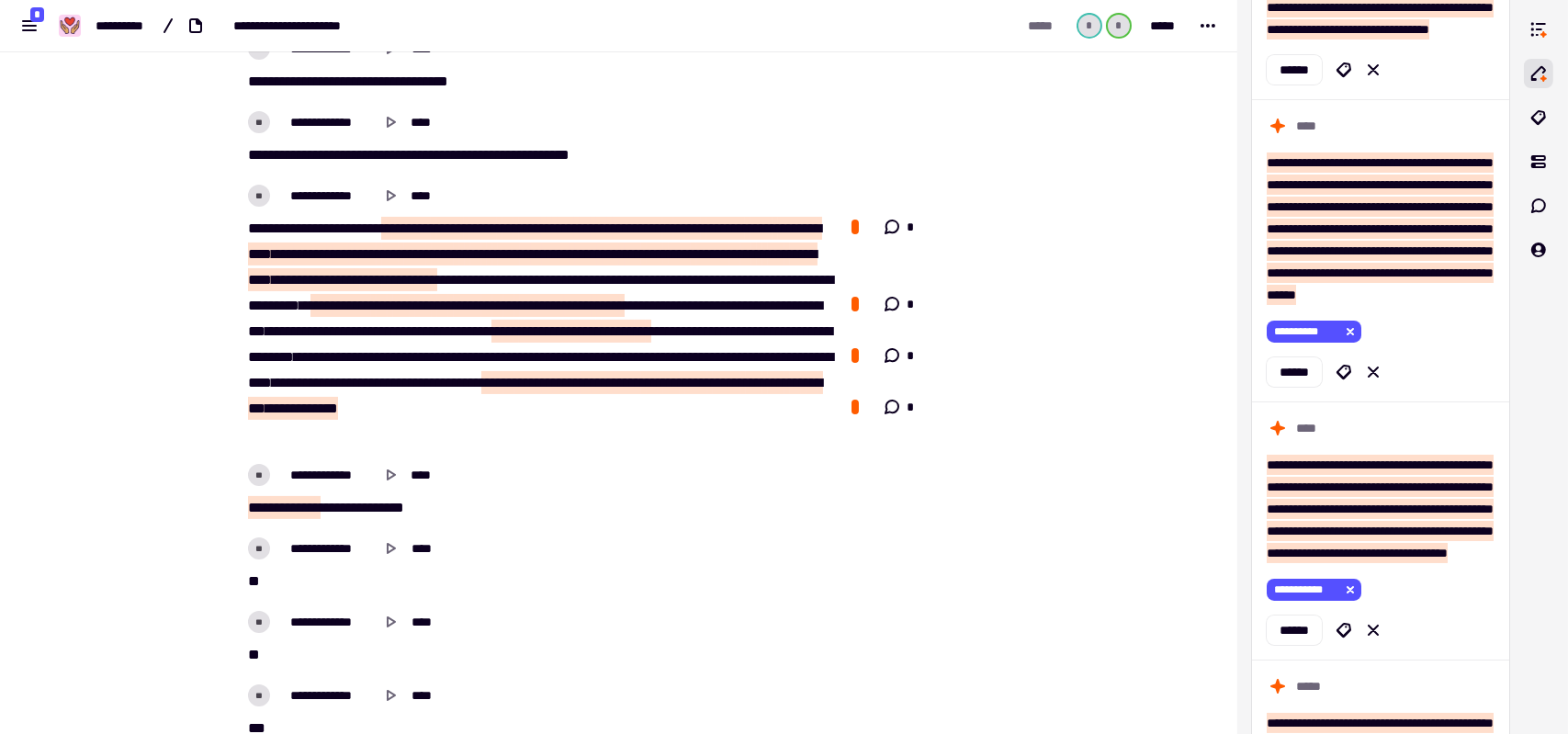 click on "*****" at bounding box center (627, 382) 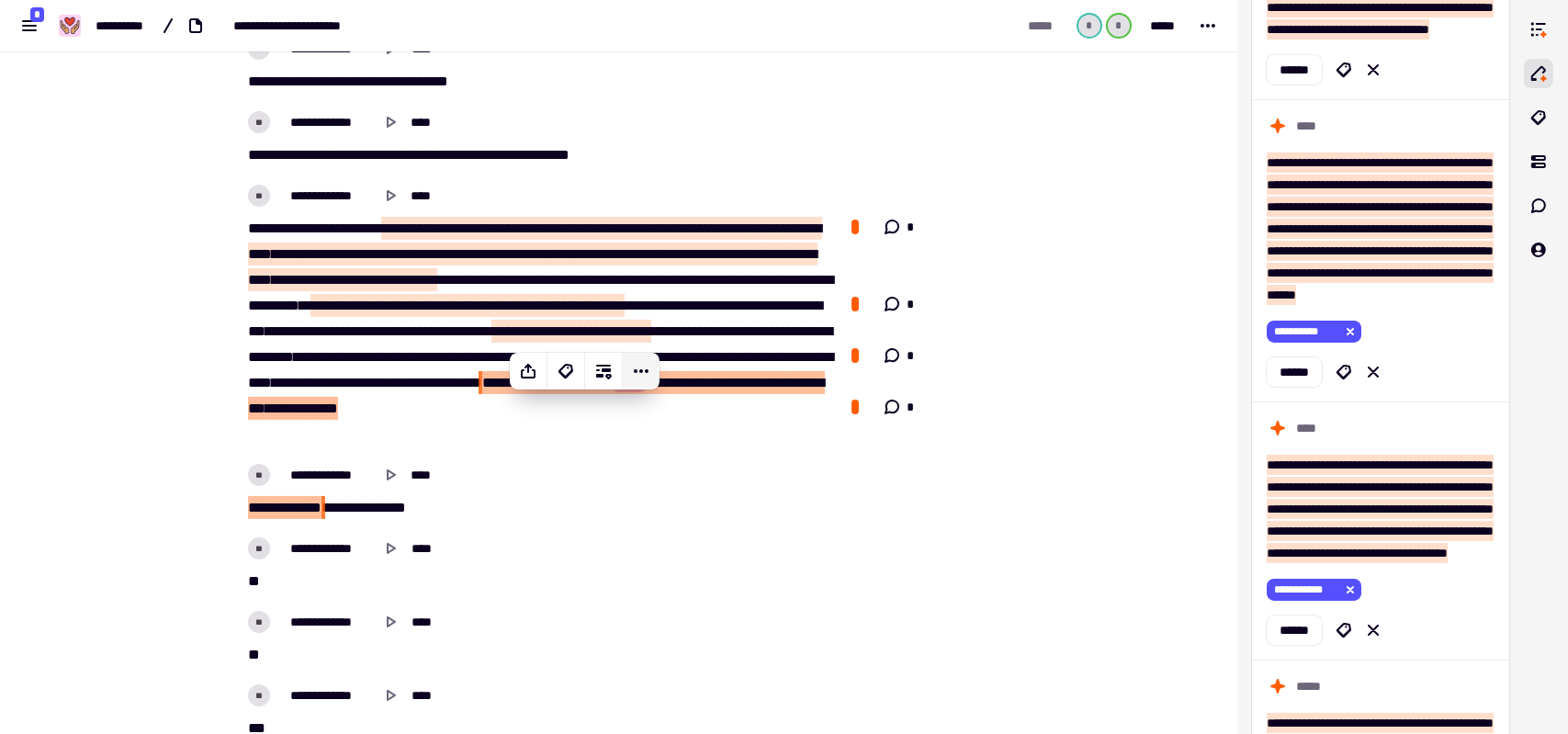 click 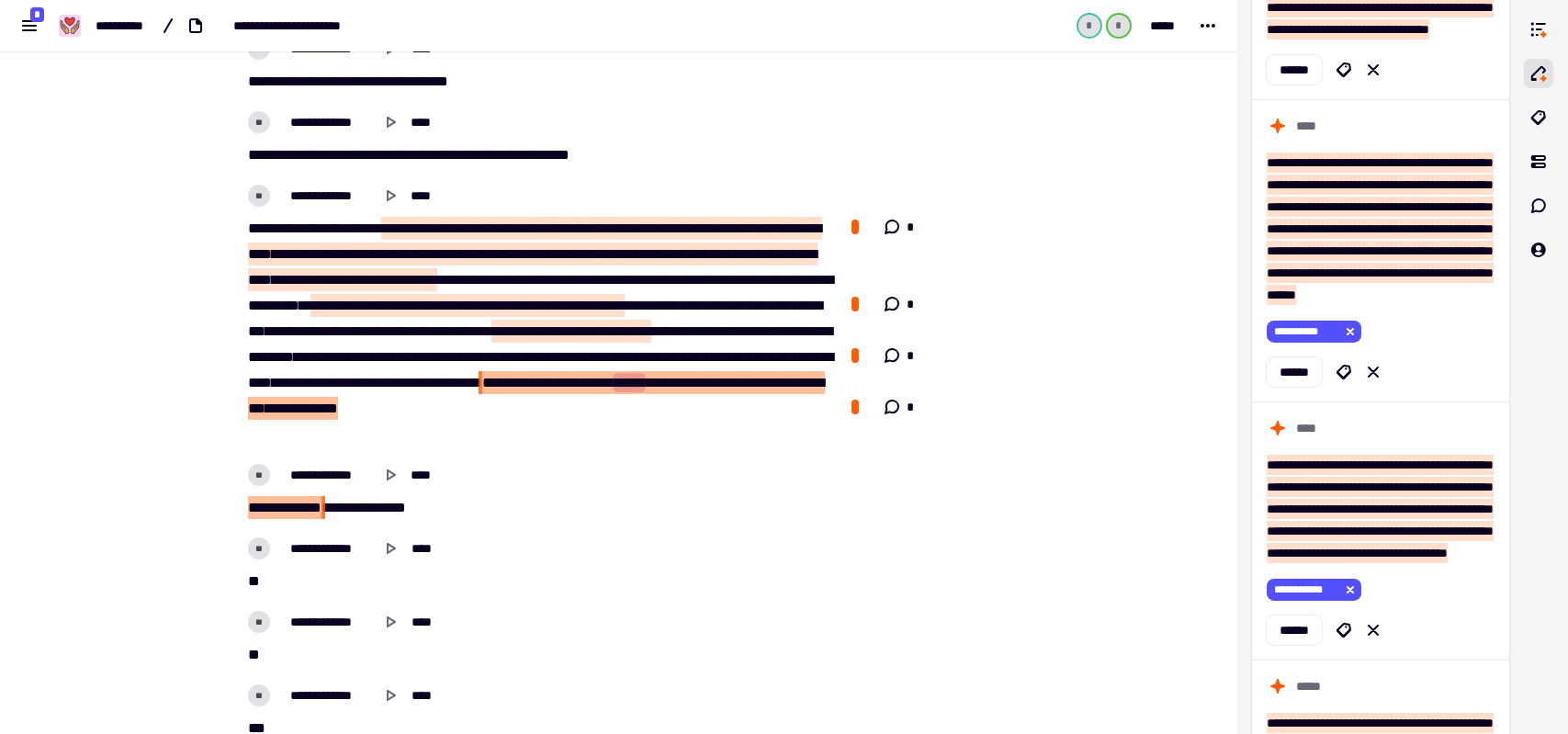 click on "*" 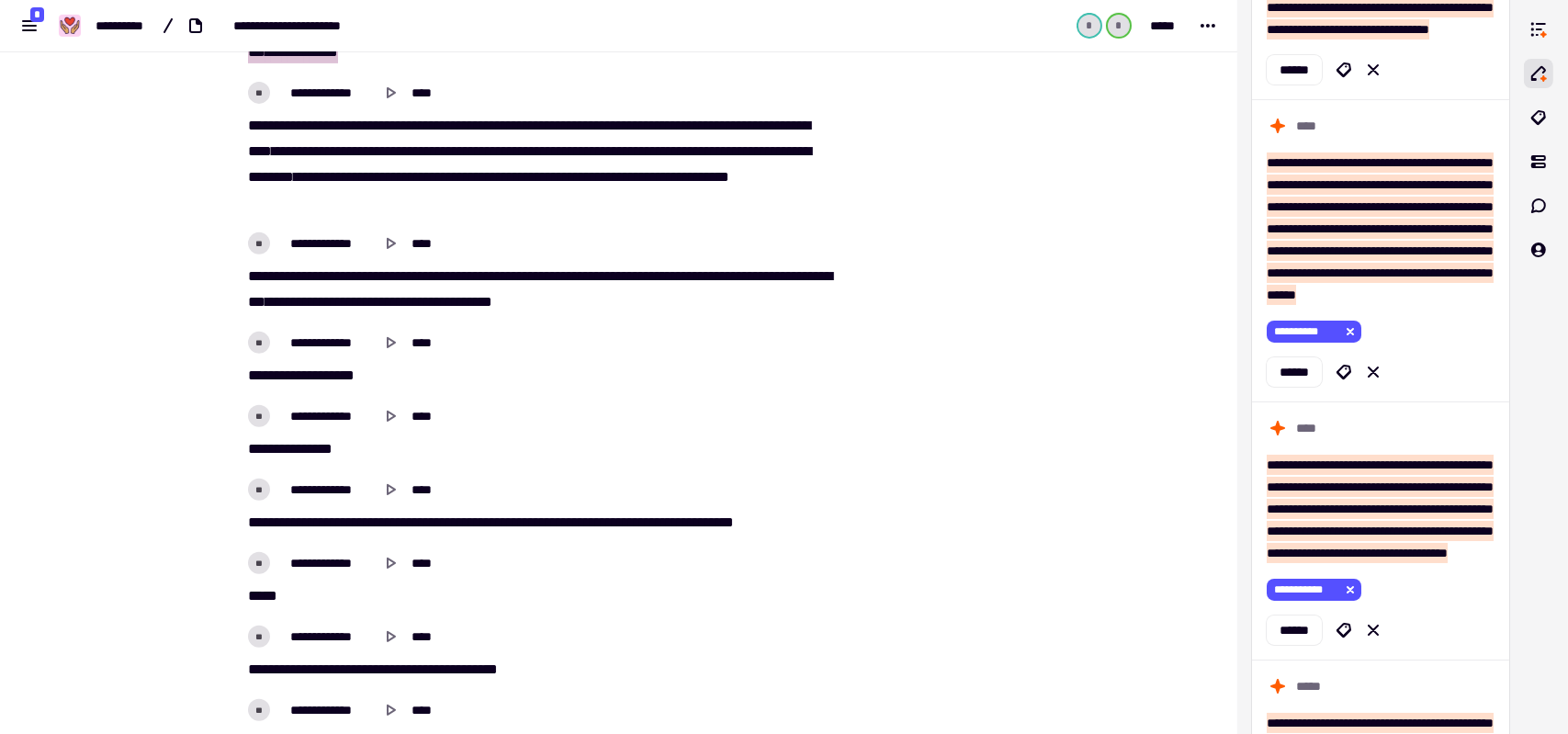 scroll, scrollTop: 1417, scrollLeft: 0, axis: vertical 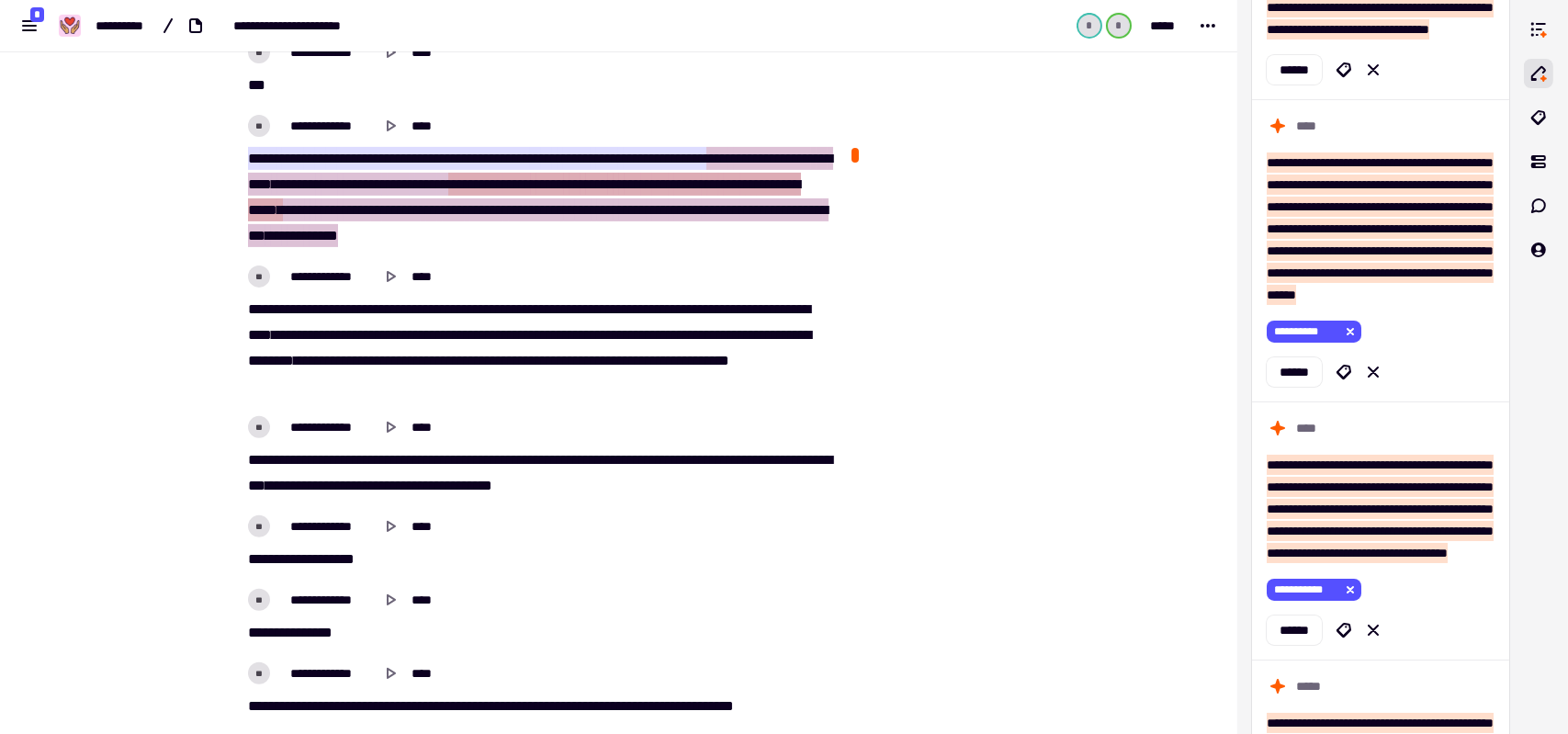 click on "**********" at bounding box center (538, 348) 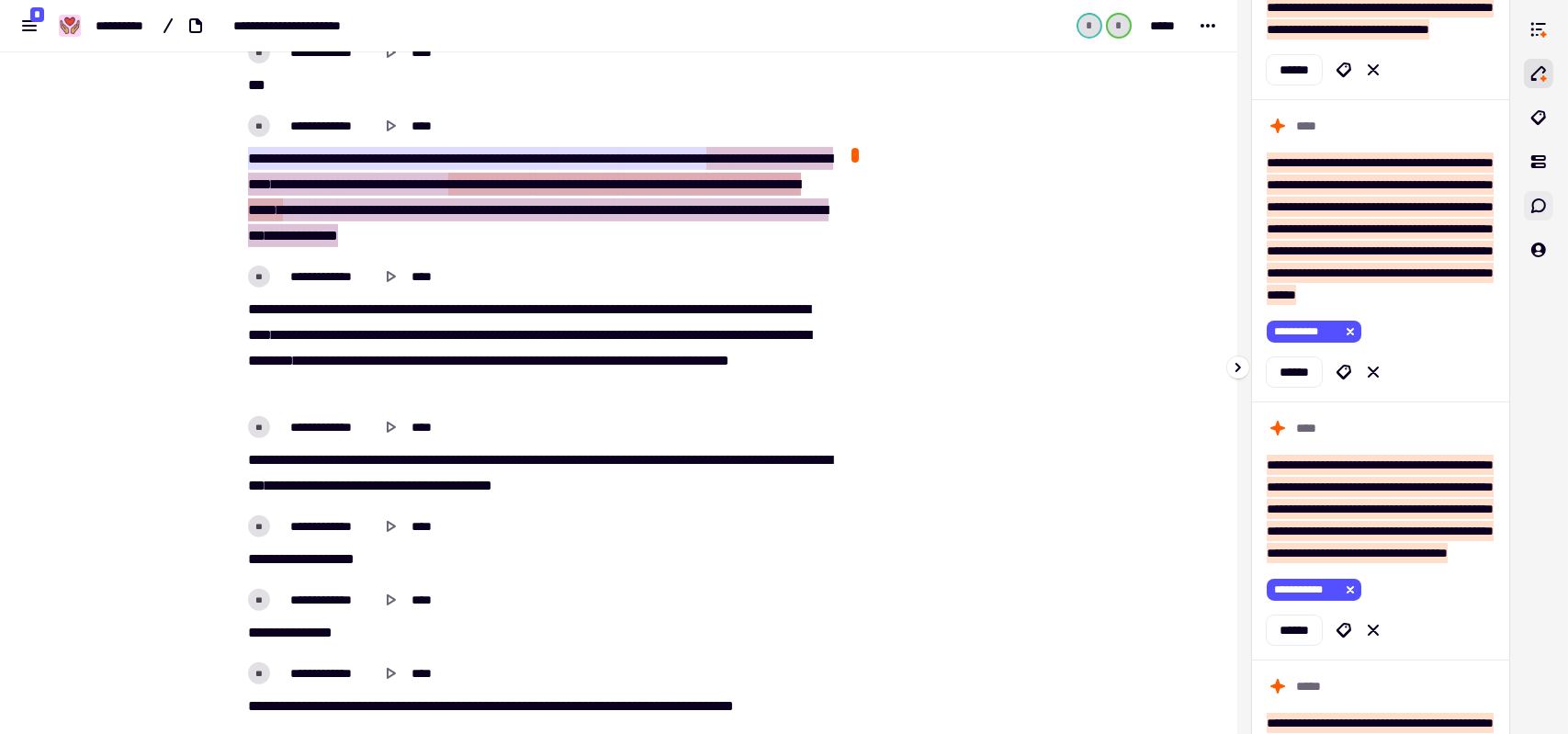 click 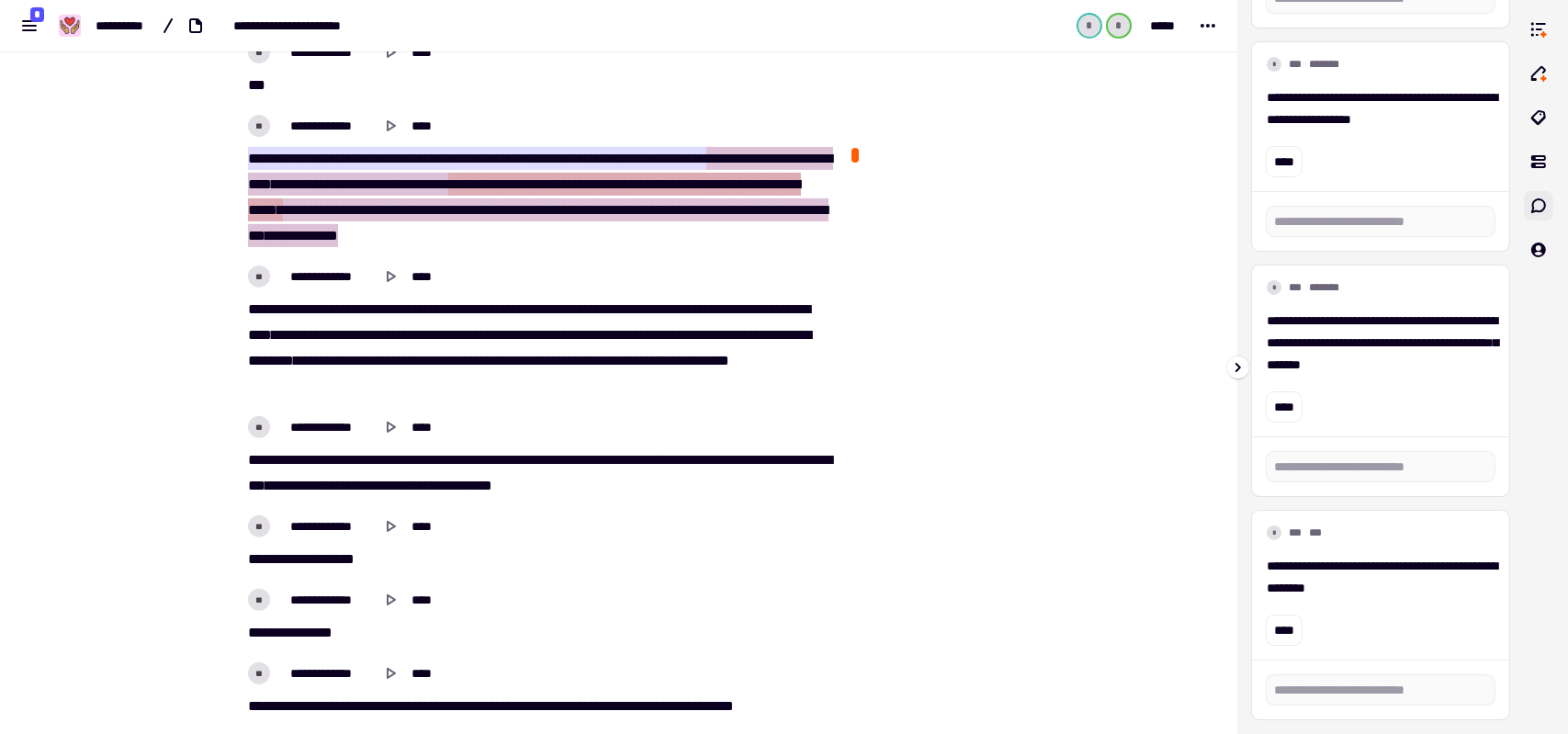 scroll, scrollTop: 357, scrollLeft: 0, axis: vertical 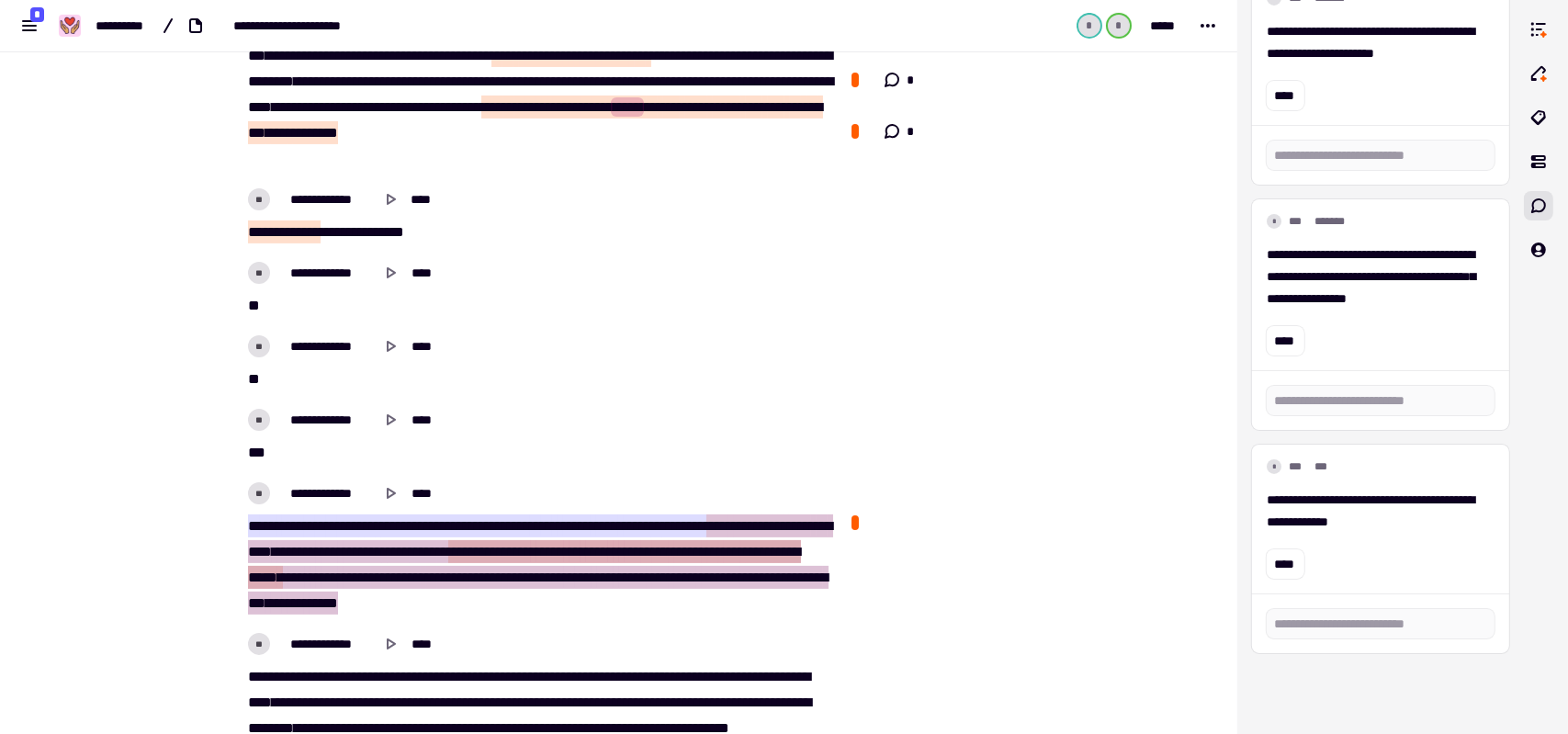 click at bounding box center (855, 523) 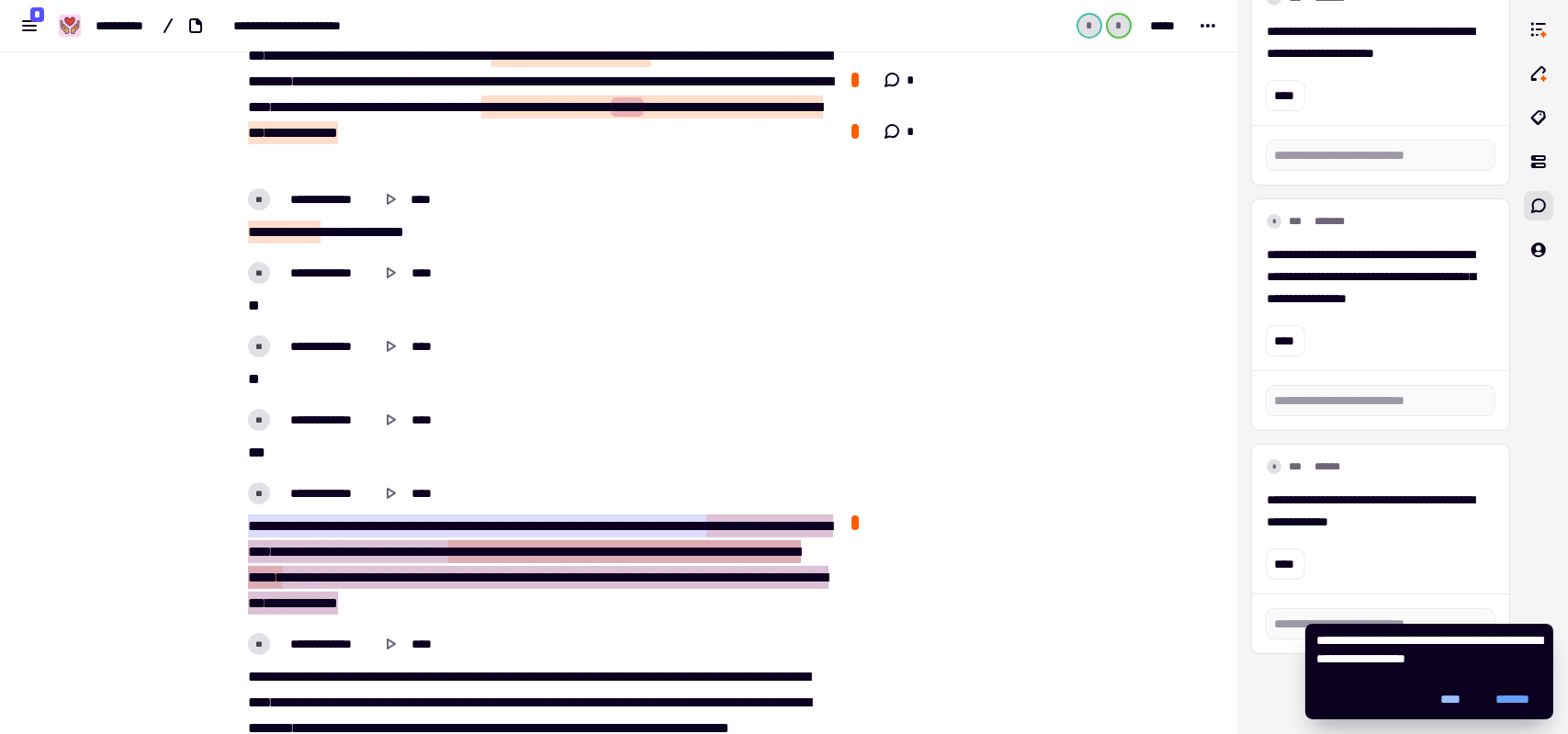click on "****" 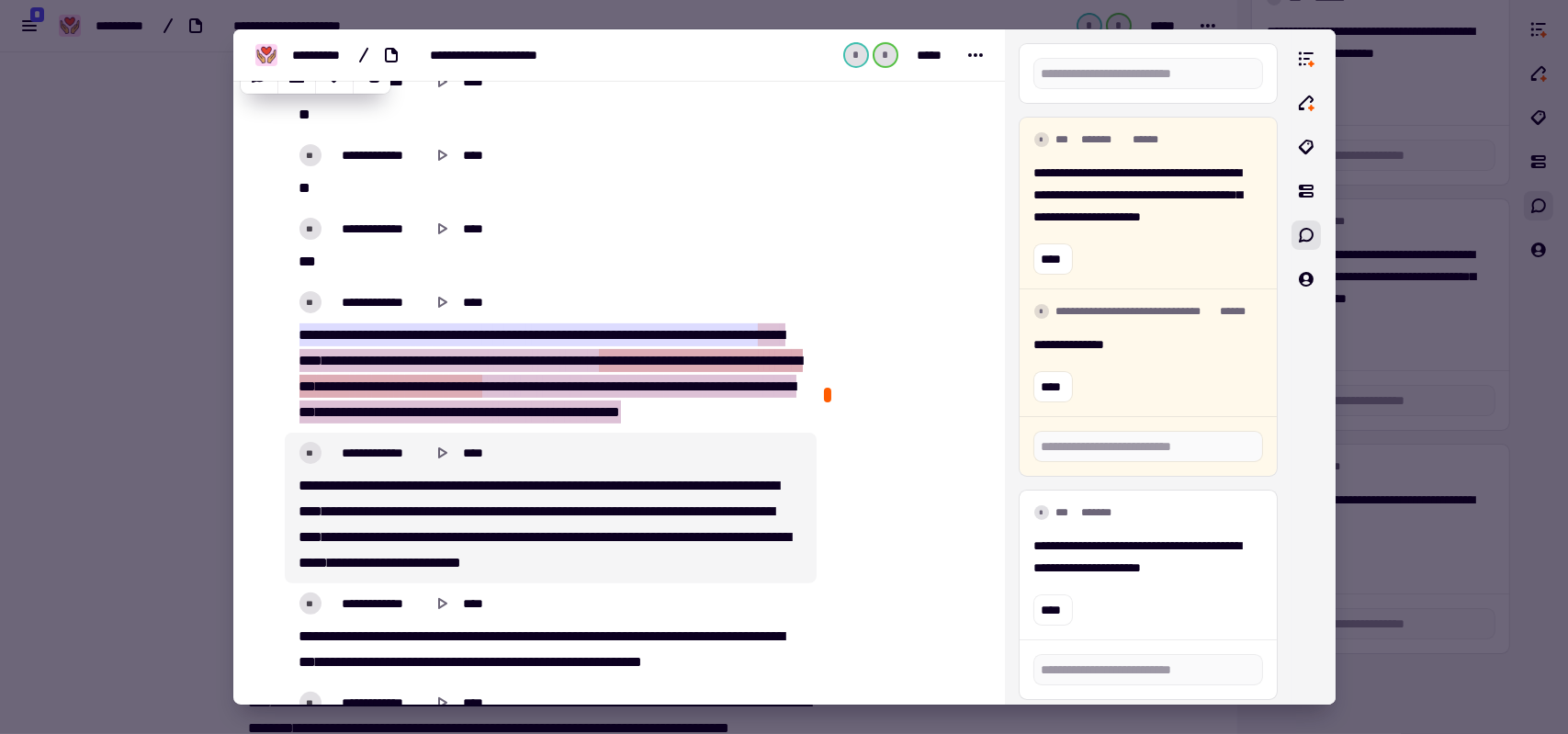 scroll, scrollTop: 1359, scrollLeft: 0, axis: vertical 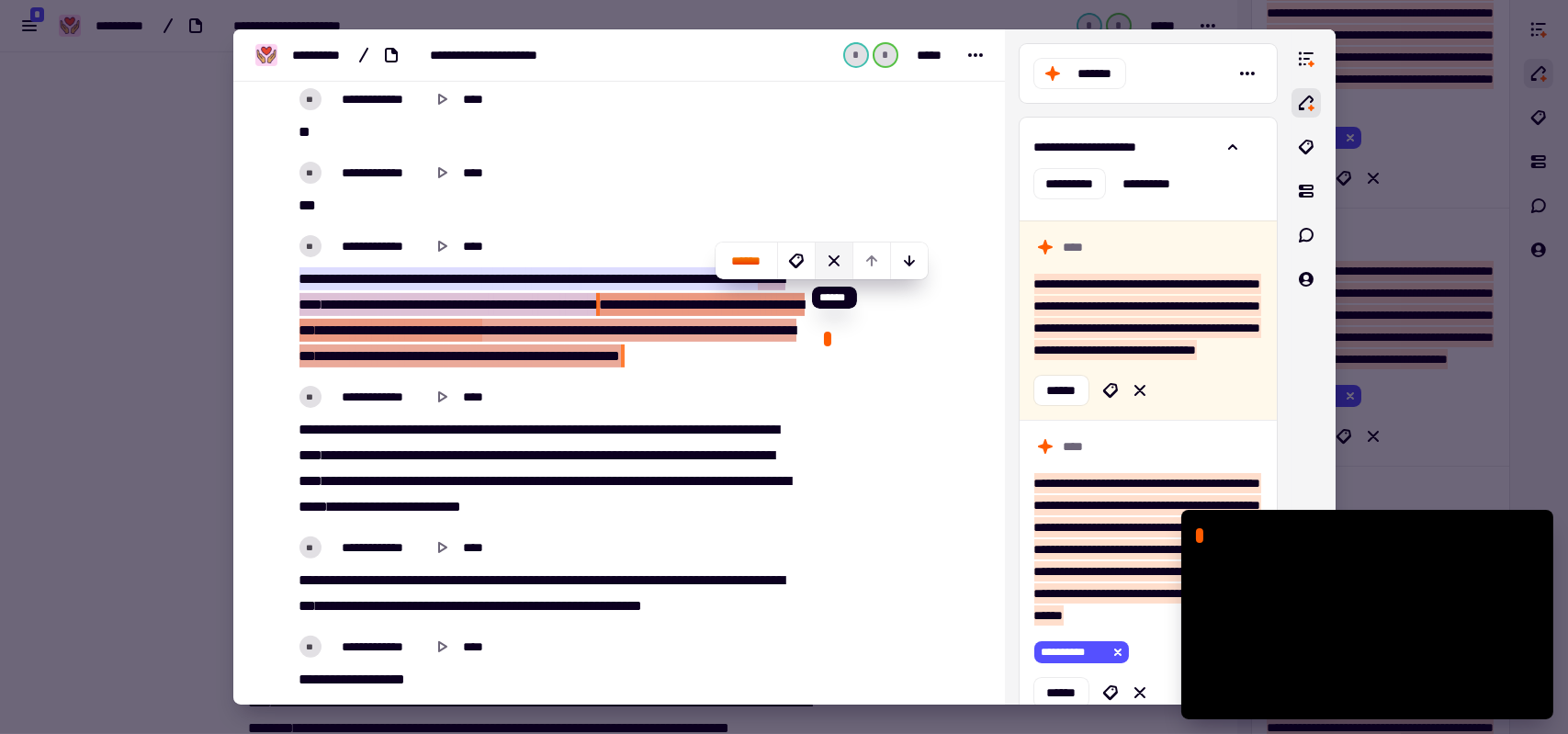 click 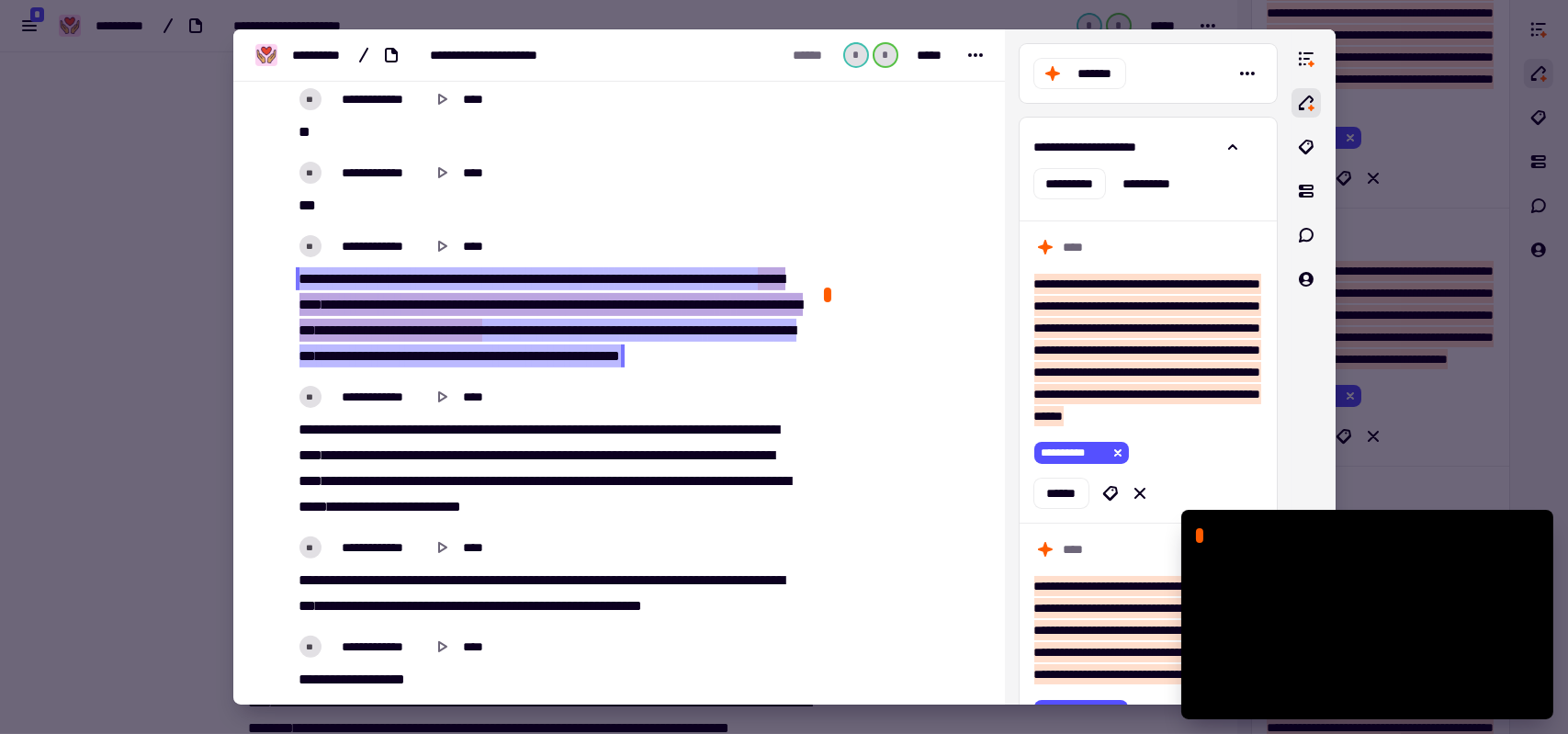 click on "***" at bounding box center (529, 330) 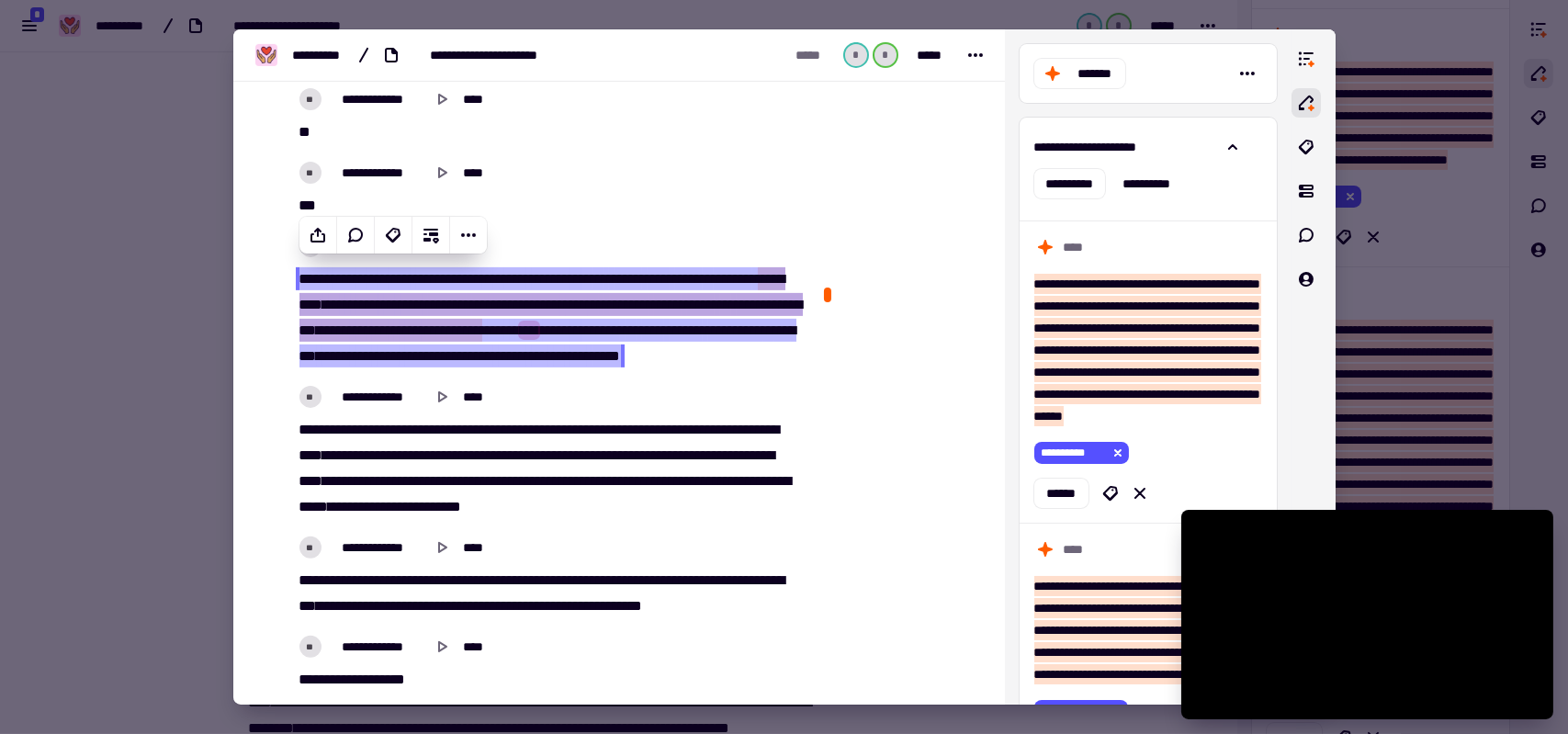 scroll, scrollTop: 242, scrollLeft: 0, axis: vertical 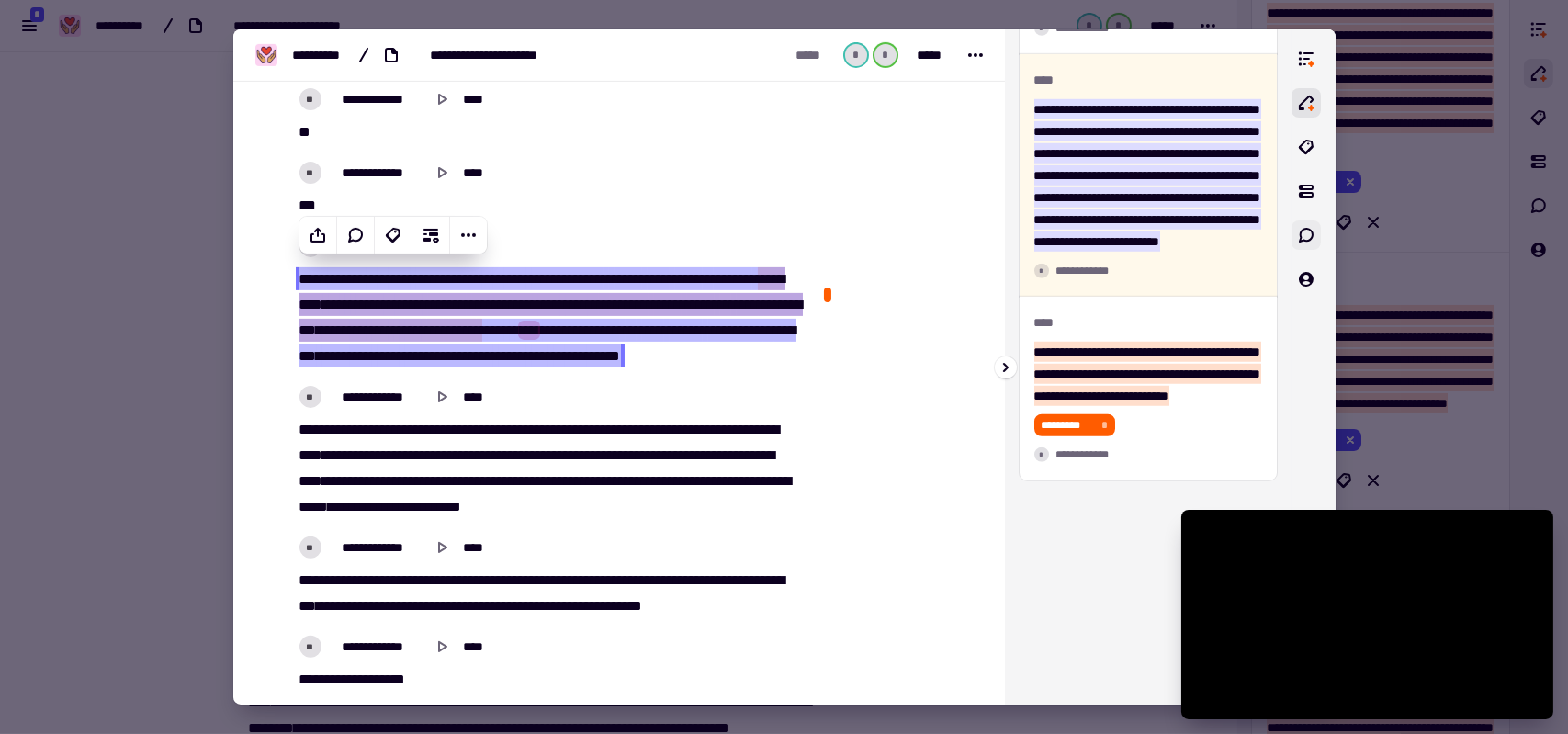 click 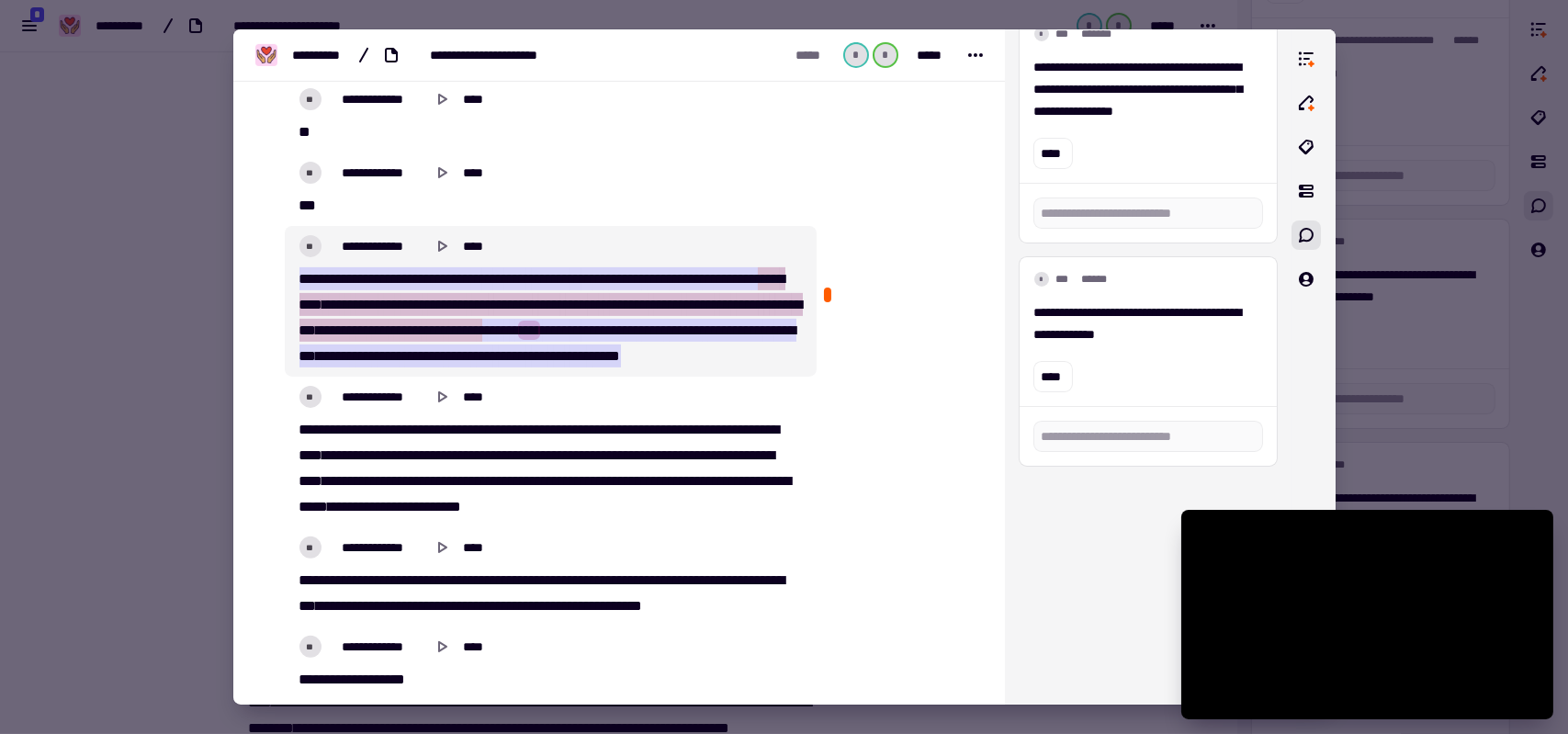scroll, scrollTop: 591, scrollLeft: 0, axis: vertical 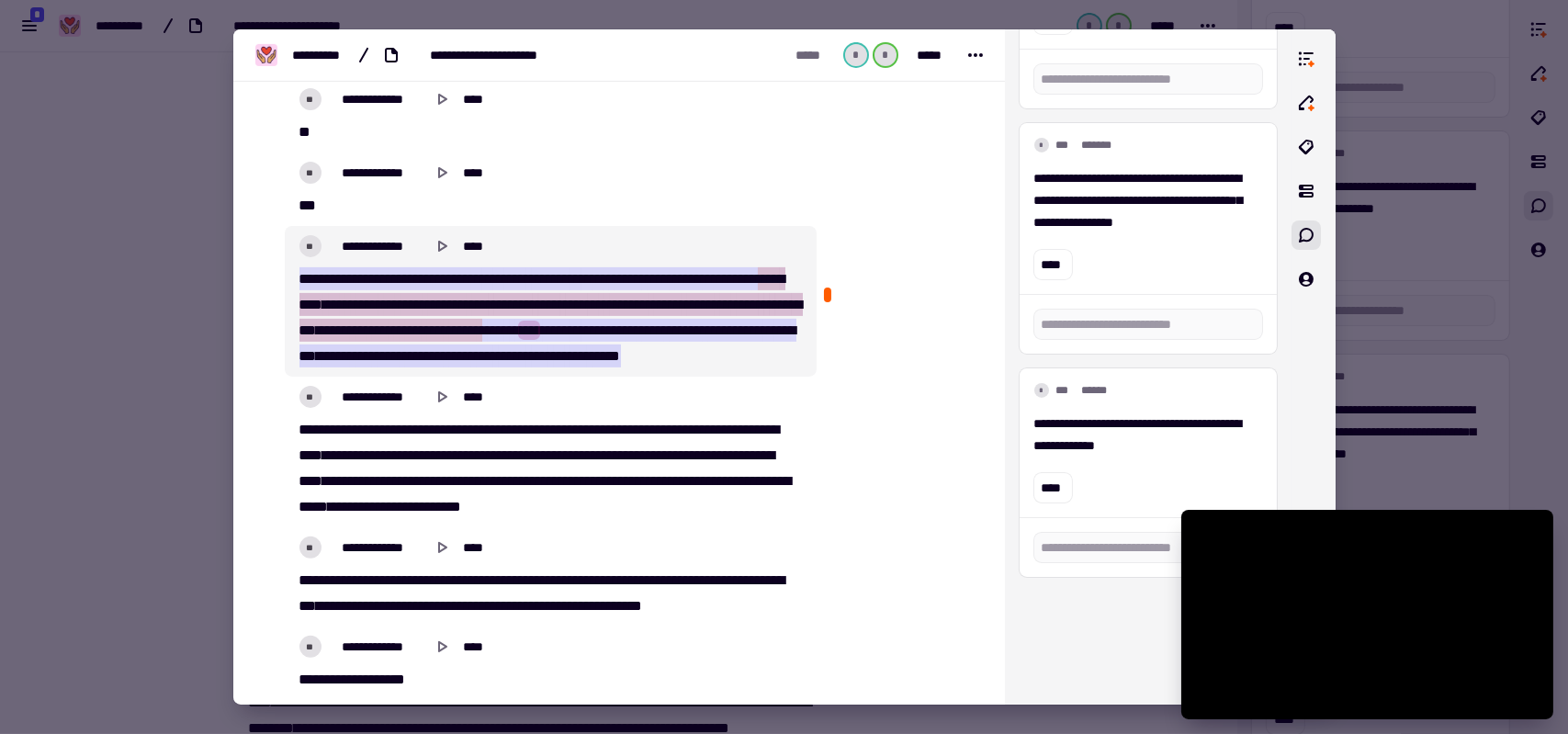 click on "***" at bounding box center (320, 278) 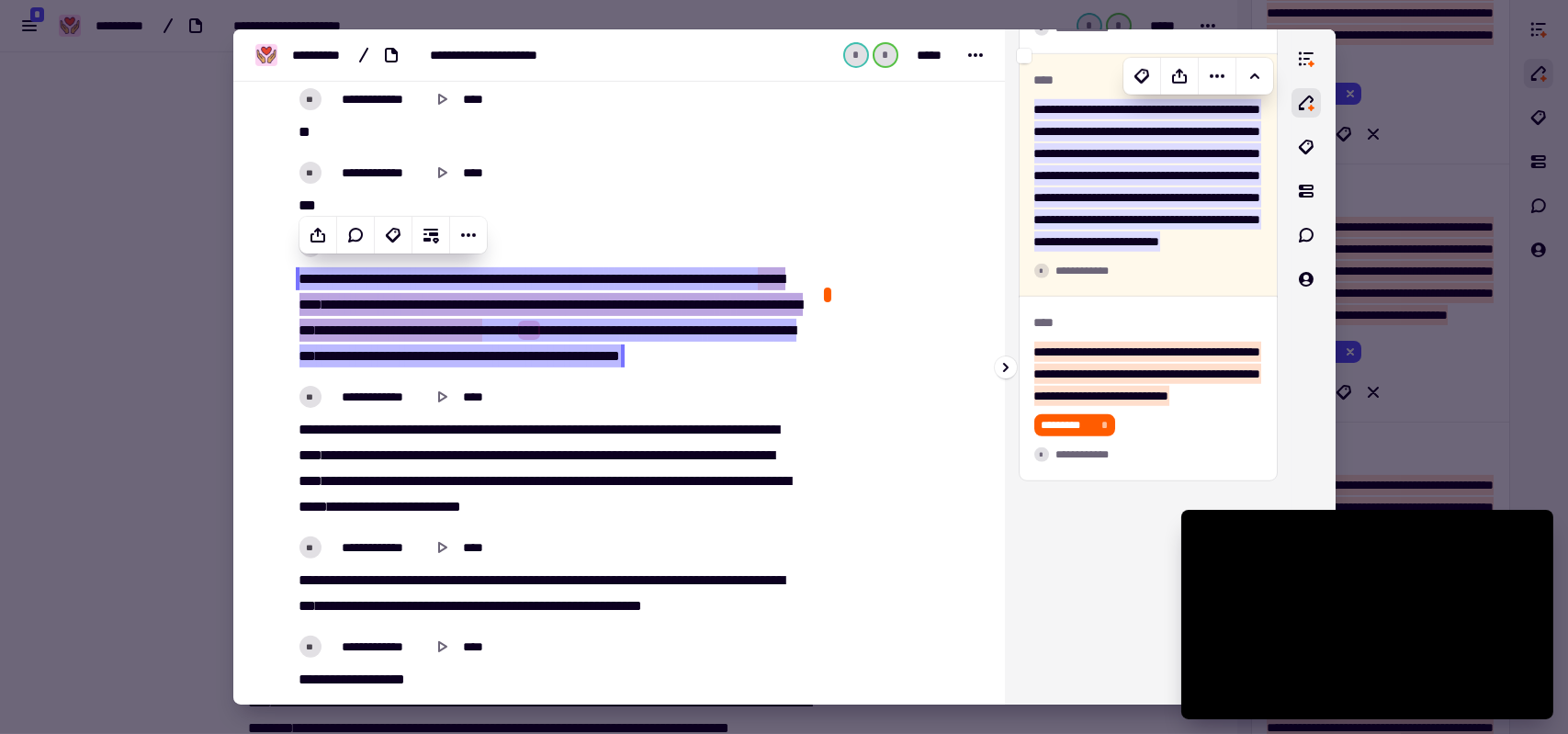 scroll, scrollTop: 3383, scrollLeft: 0, axis: vertical 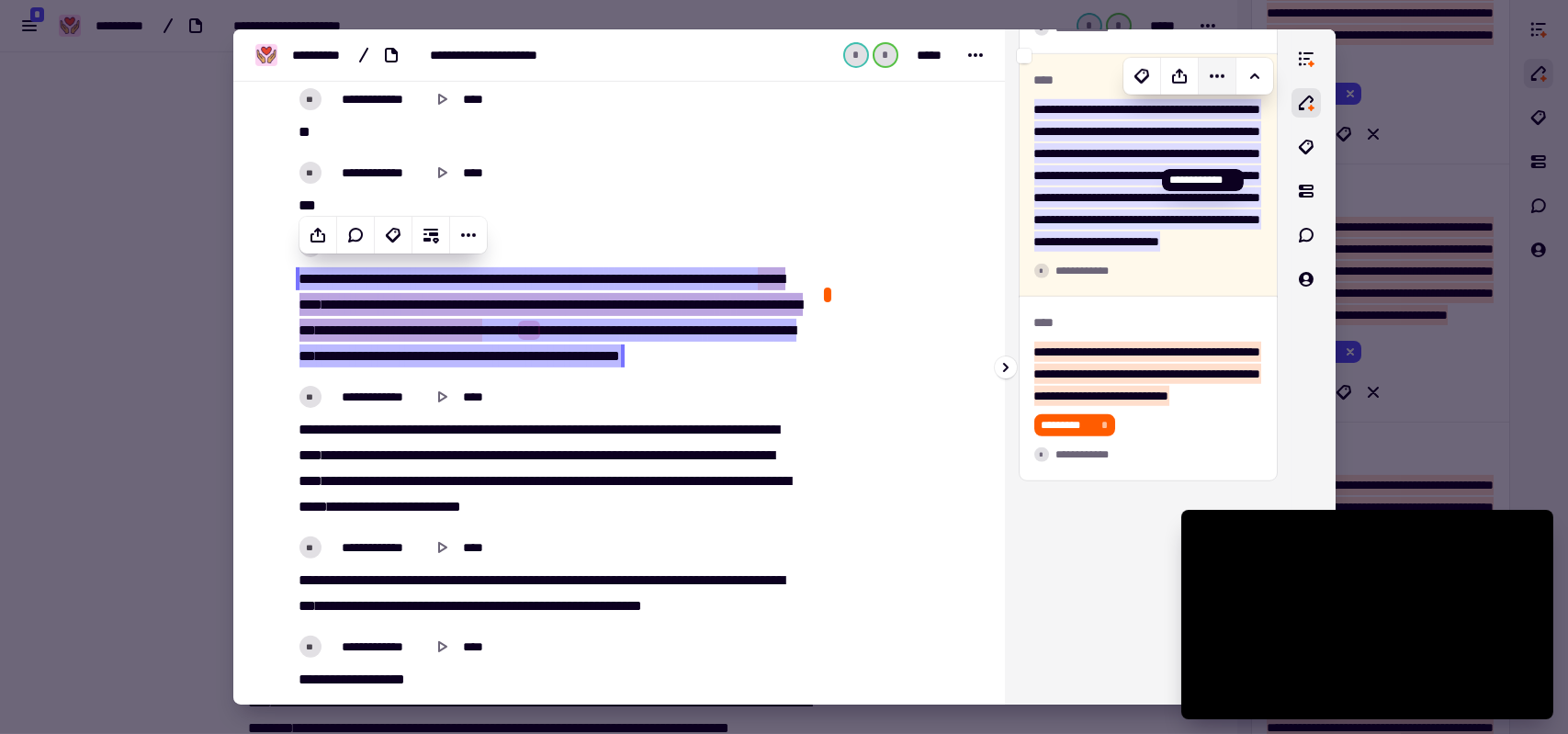 click 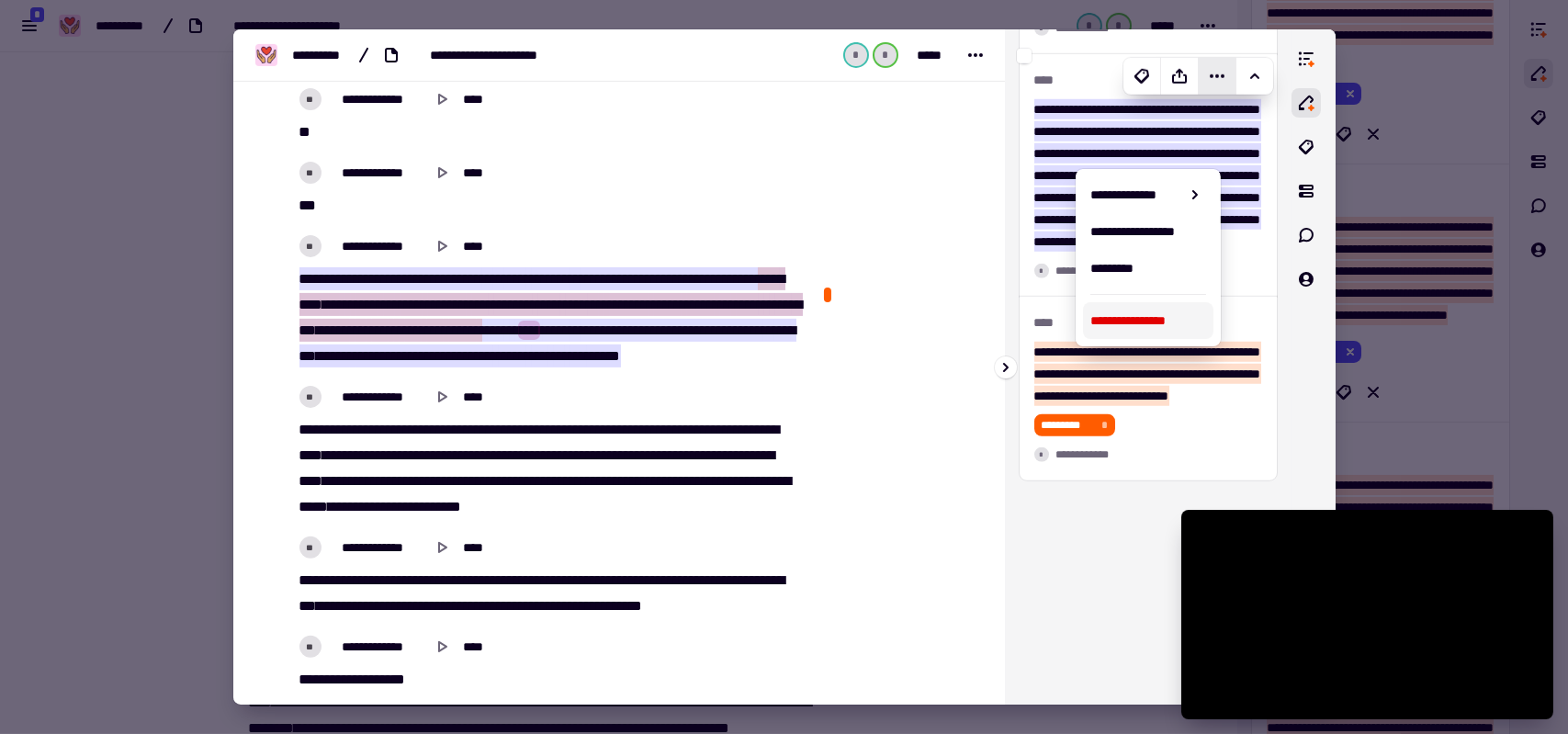 click on "**********" at bounding box center [1148, 321] 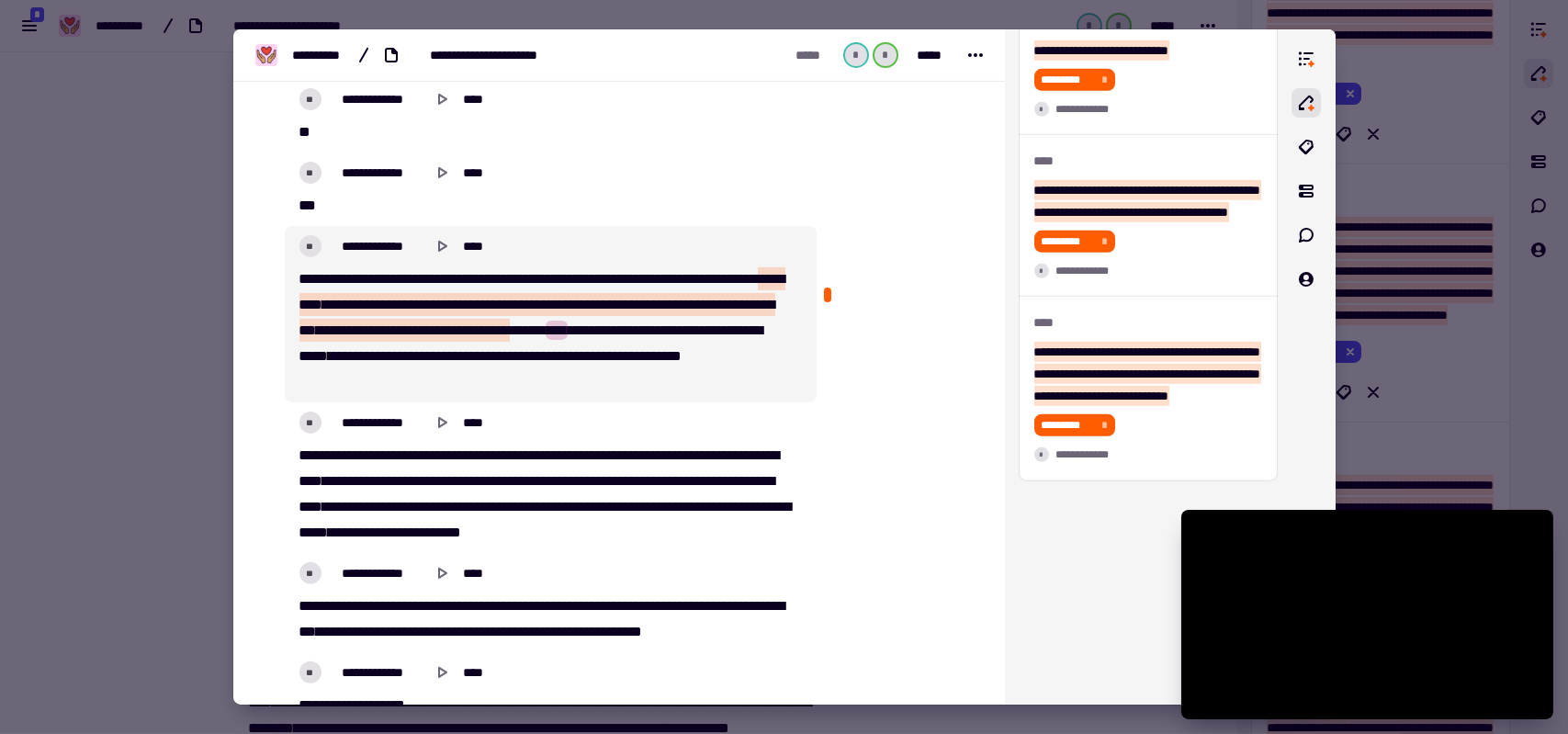 click on "***" at bounding box center (557, 330) 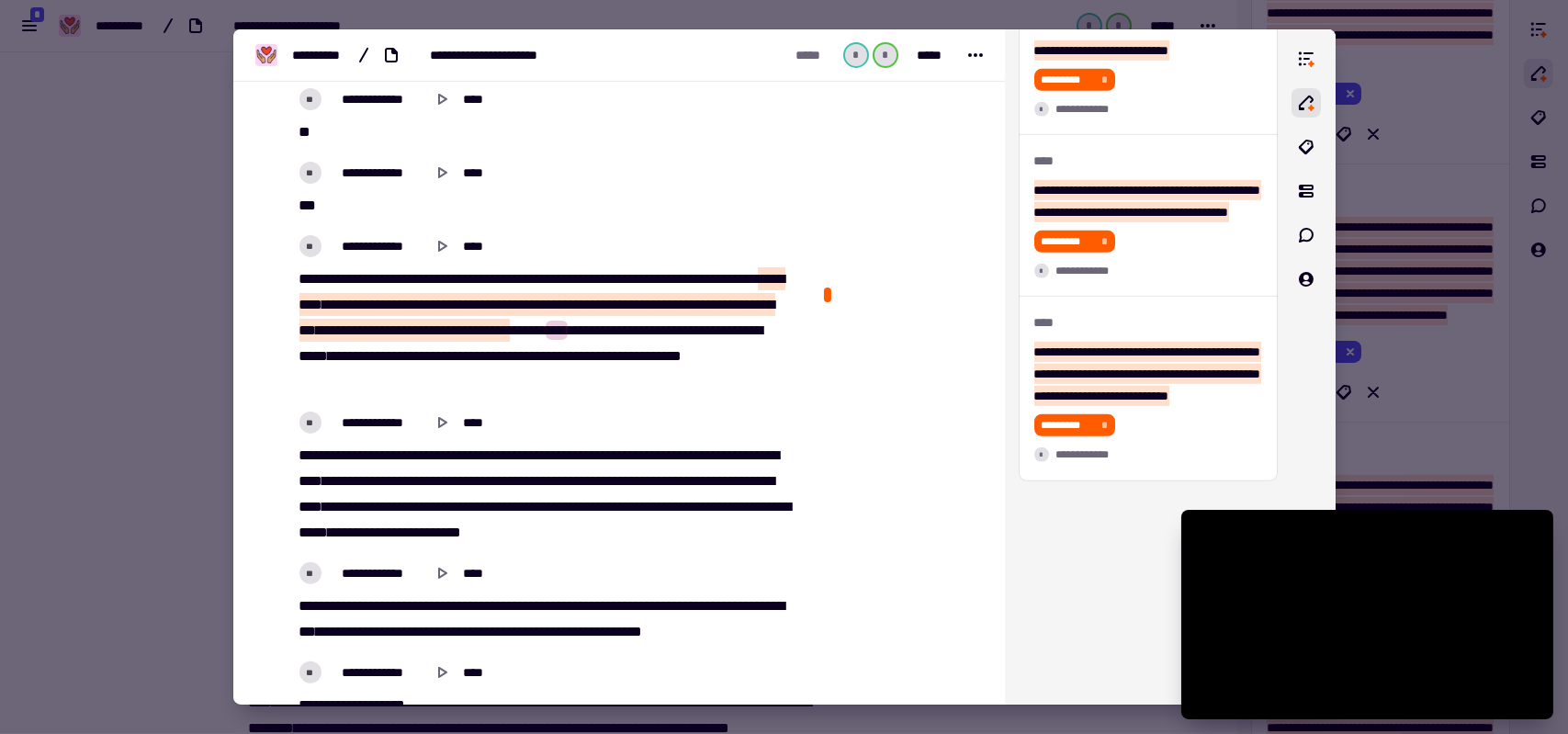 click on "**********" at bounding box center [545, 331] 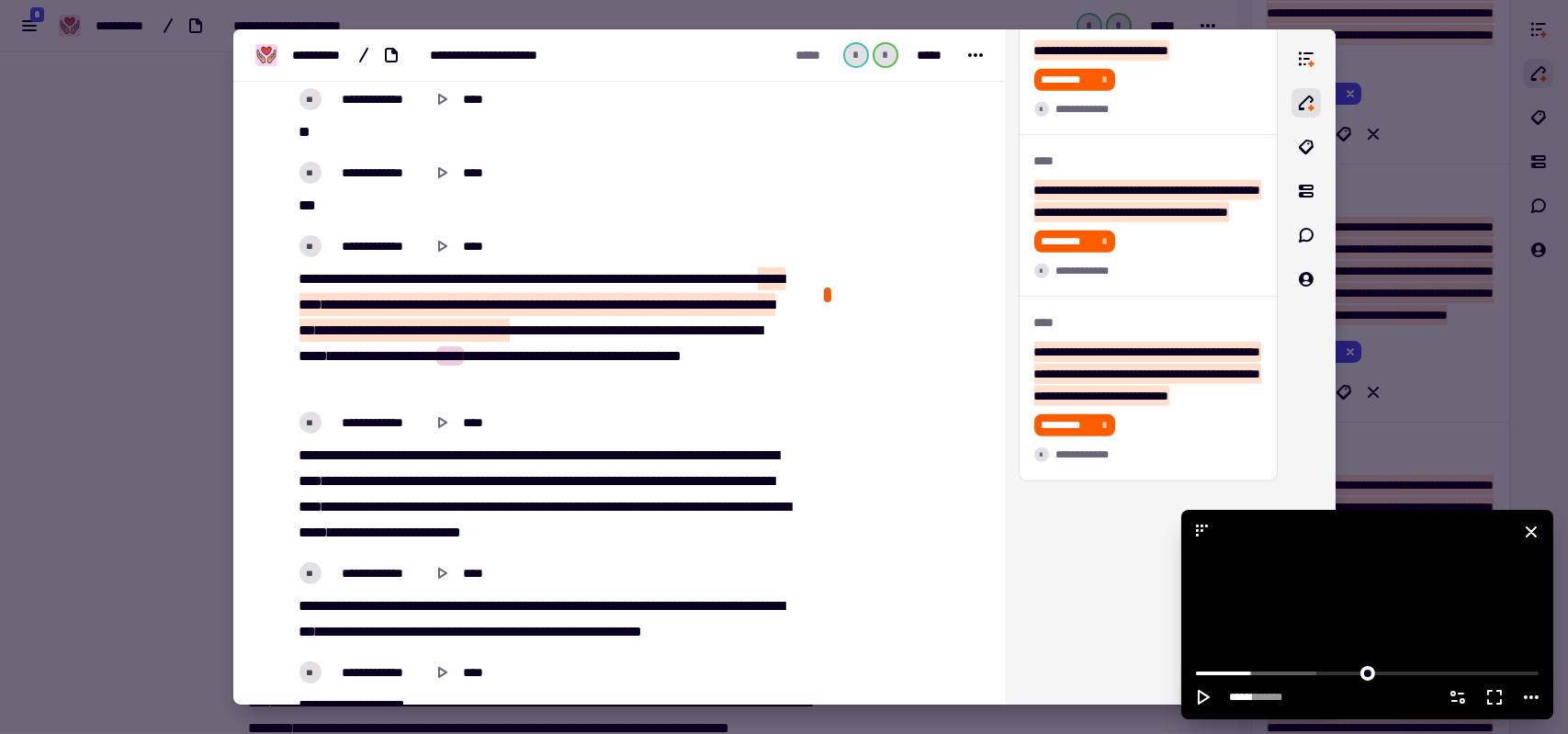 click 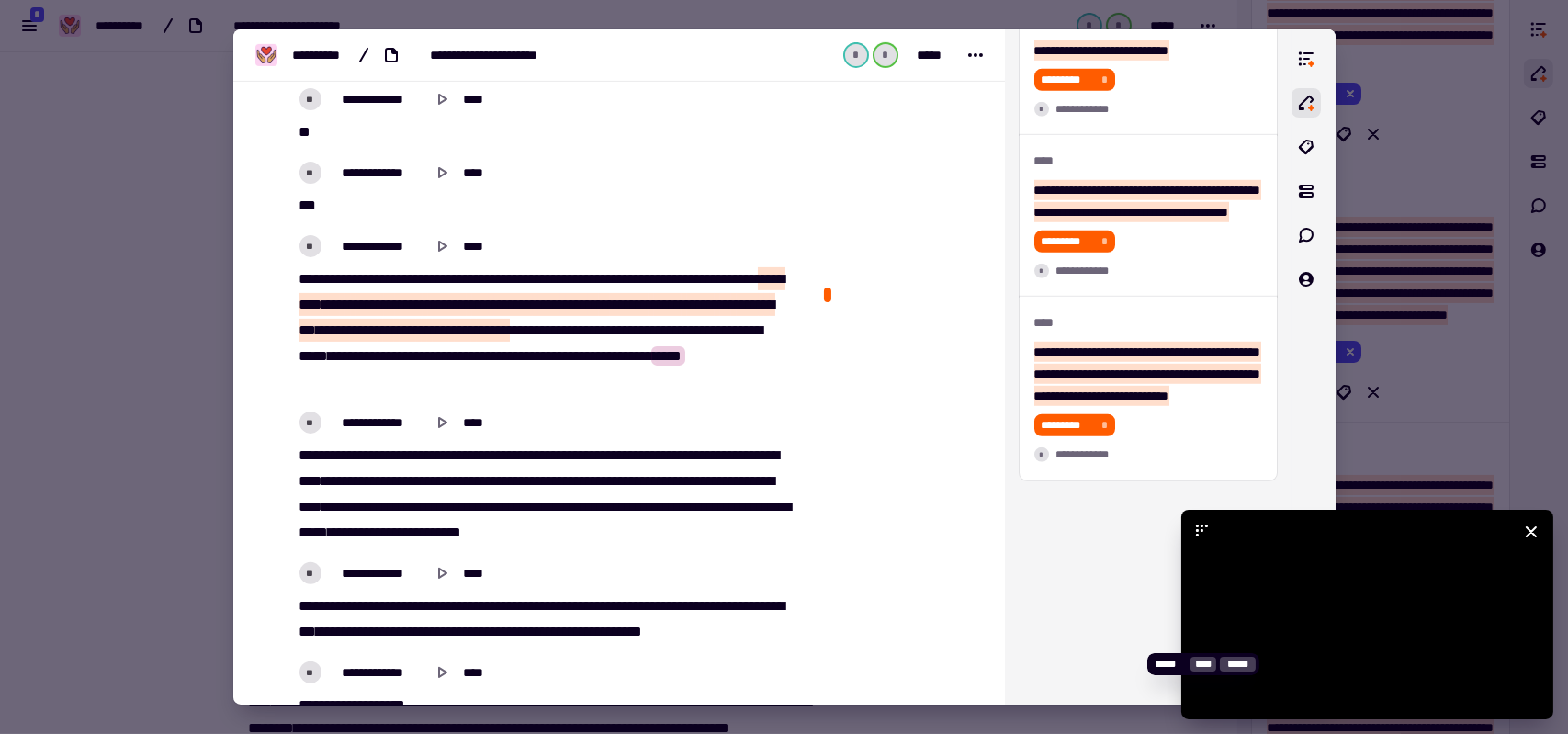 click 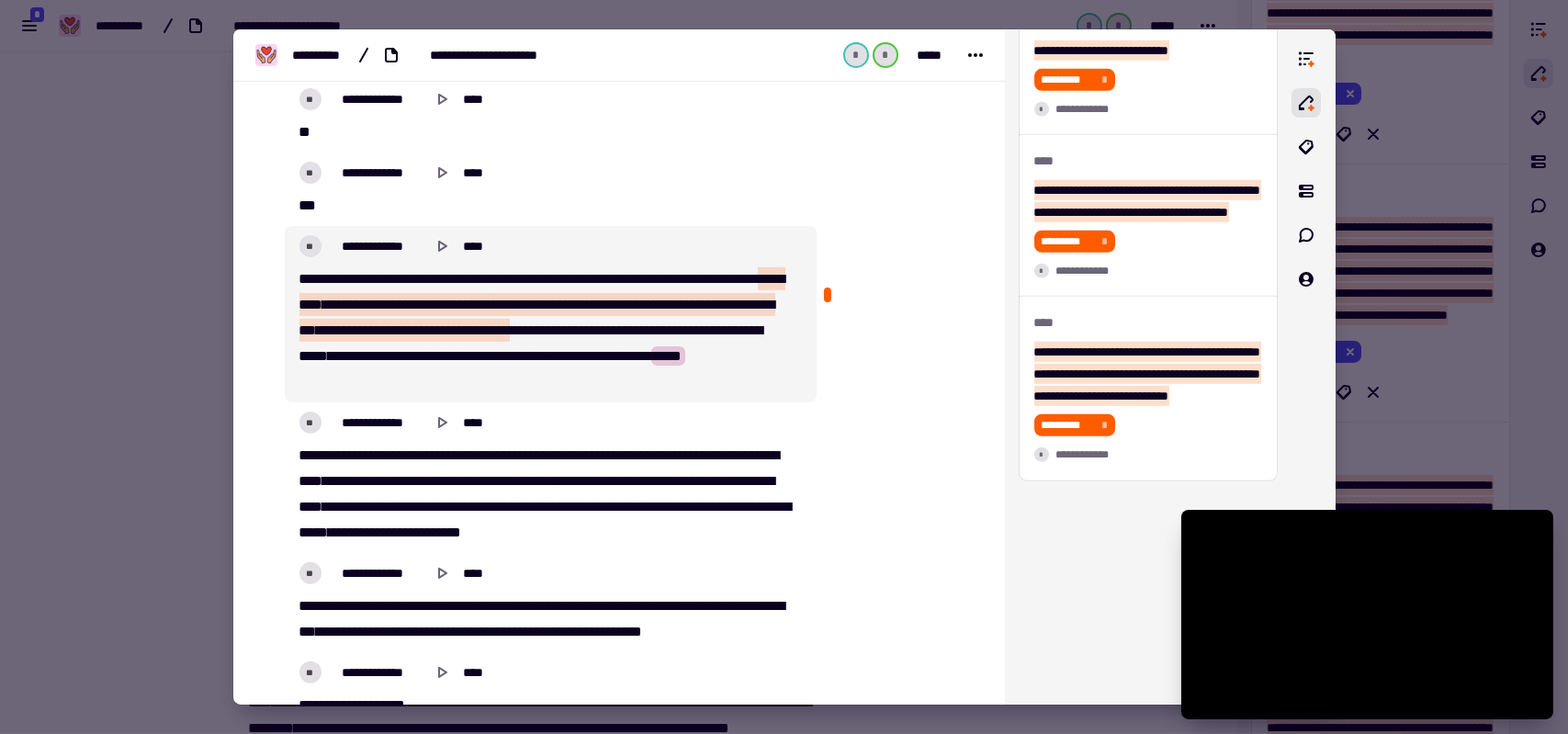 click on "*******" at bounding box center [513, 304] 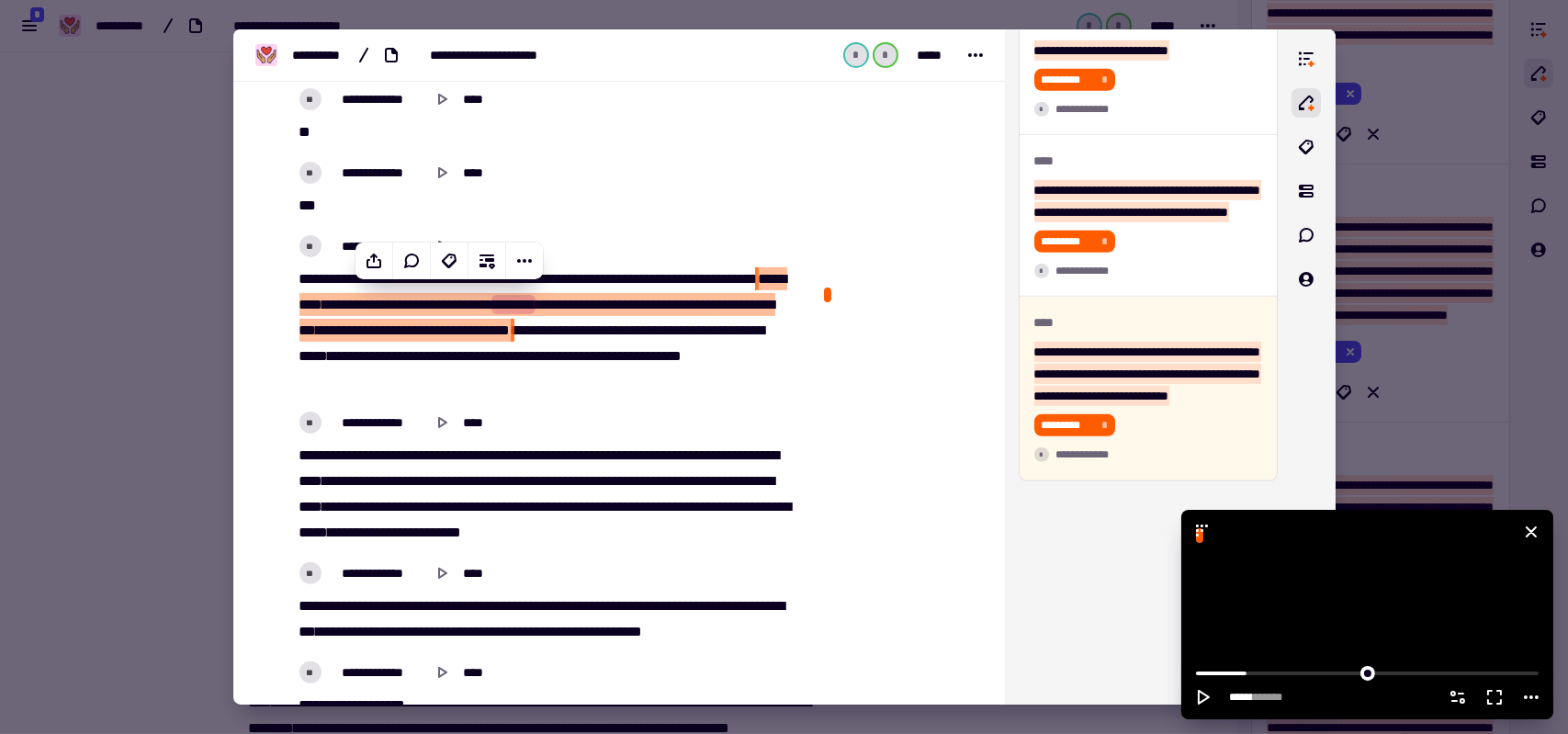 click 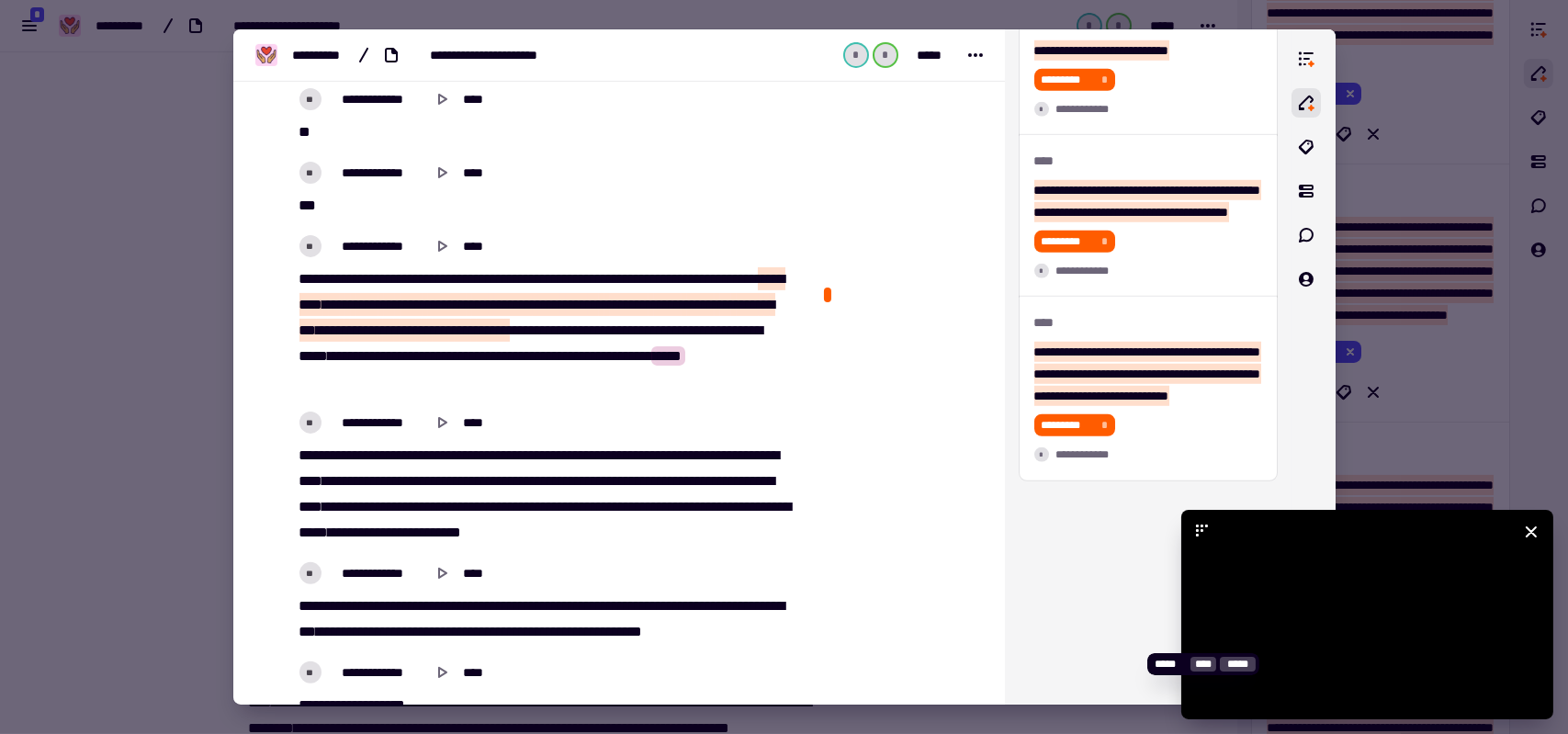 click 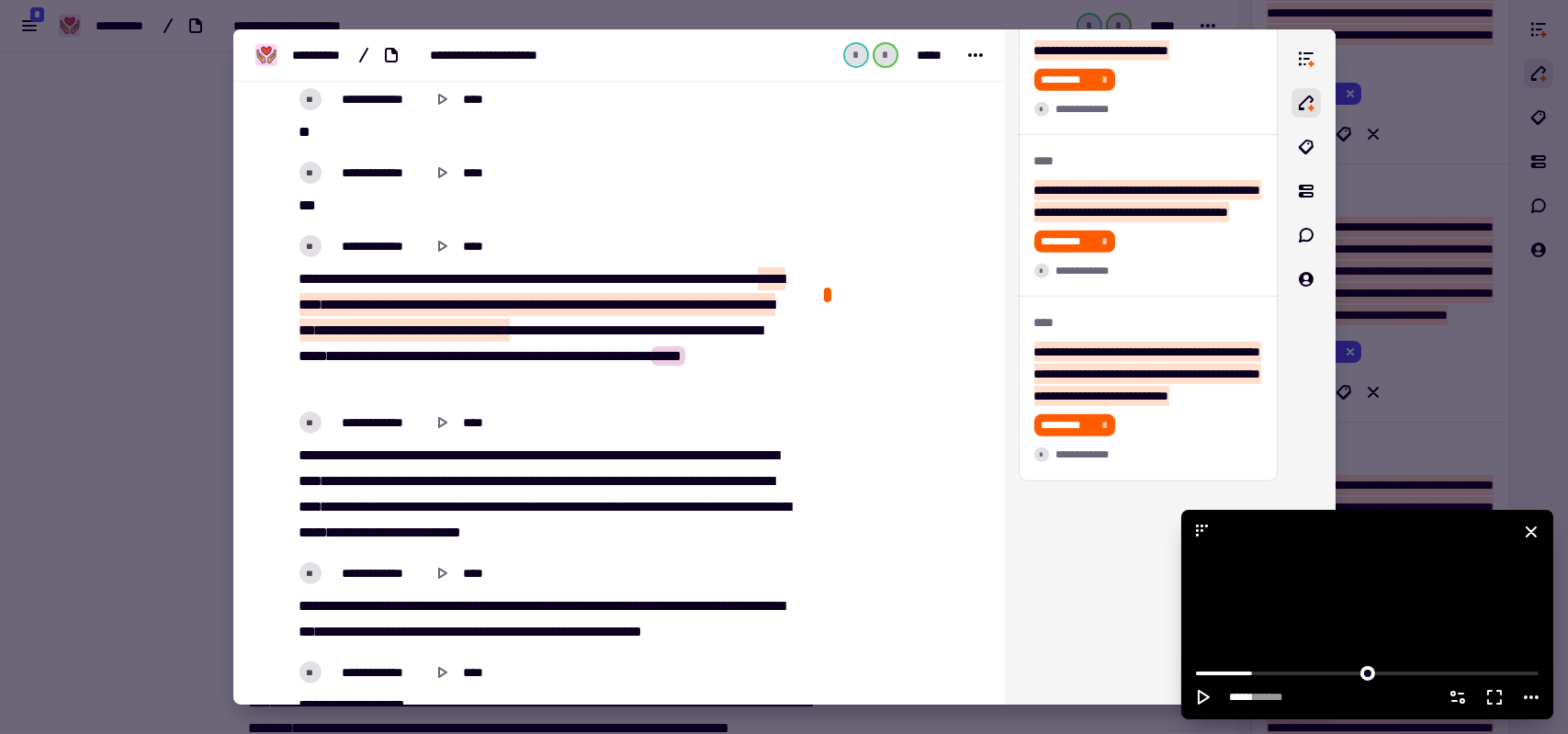 click 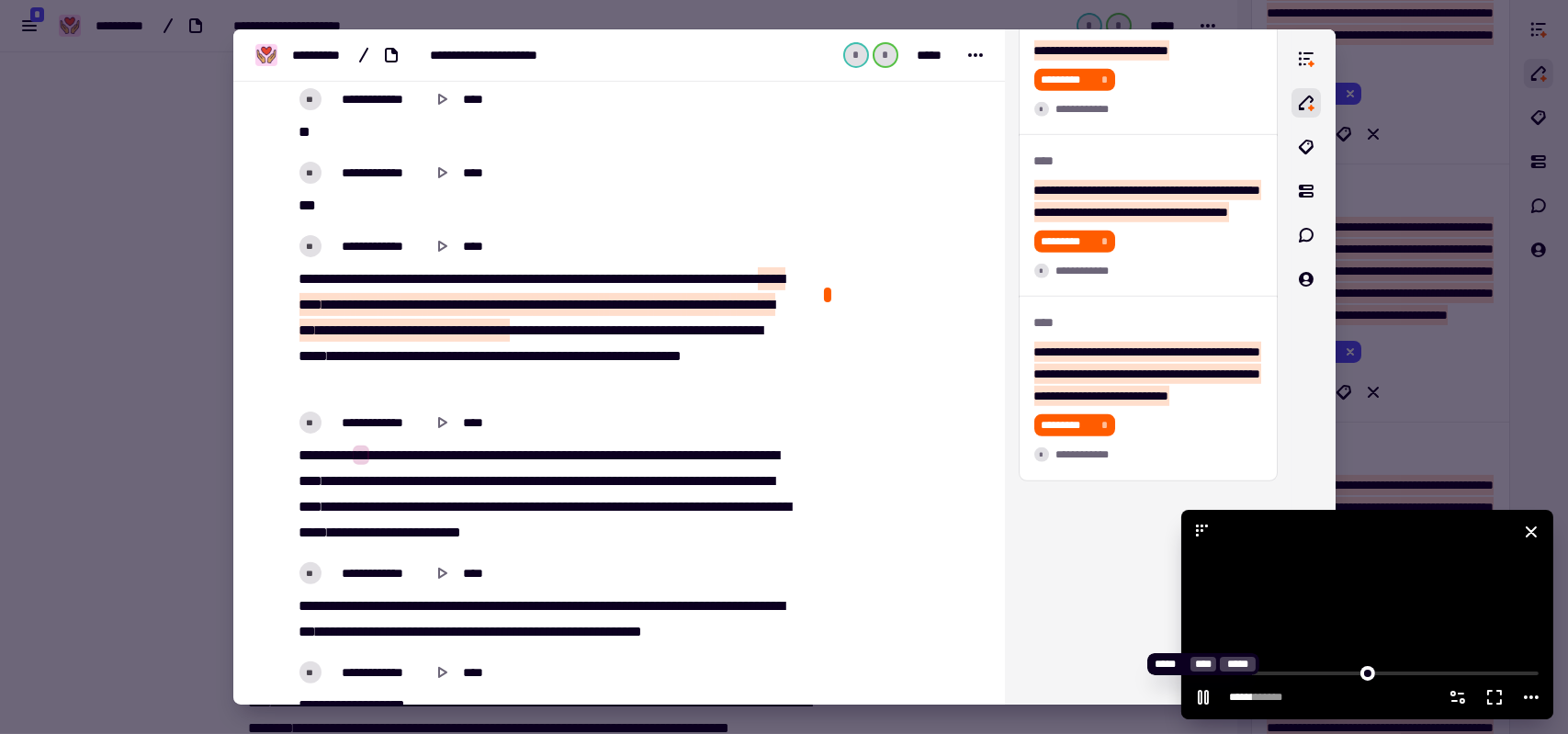 click 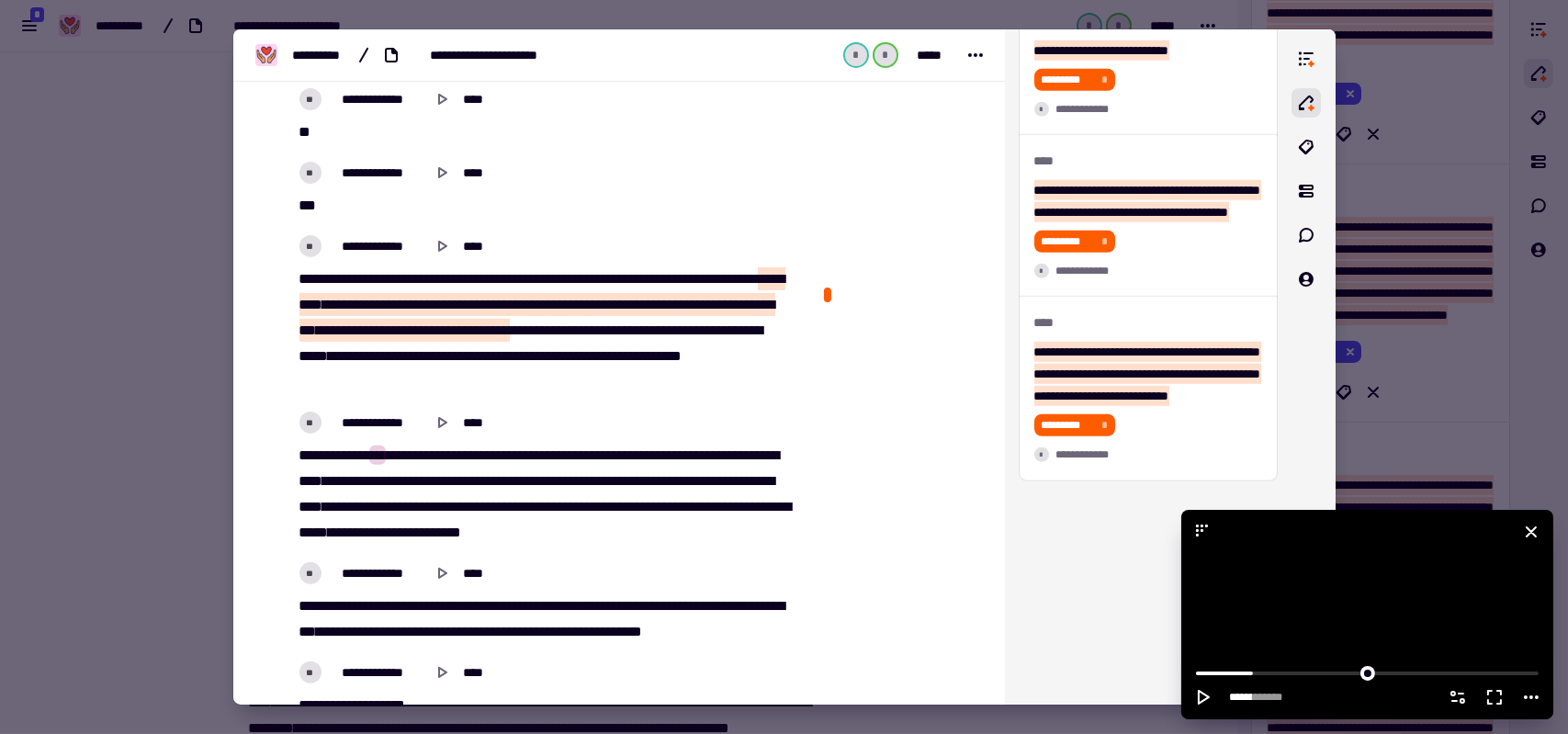 click 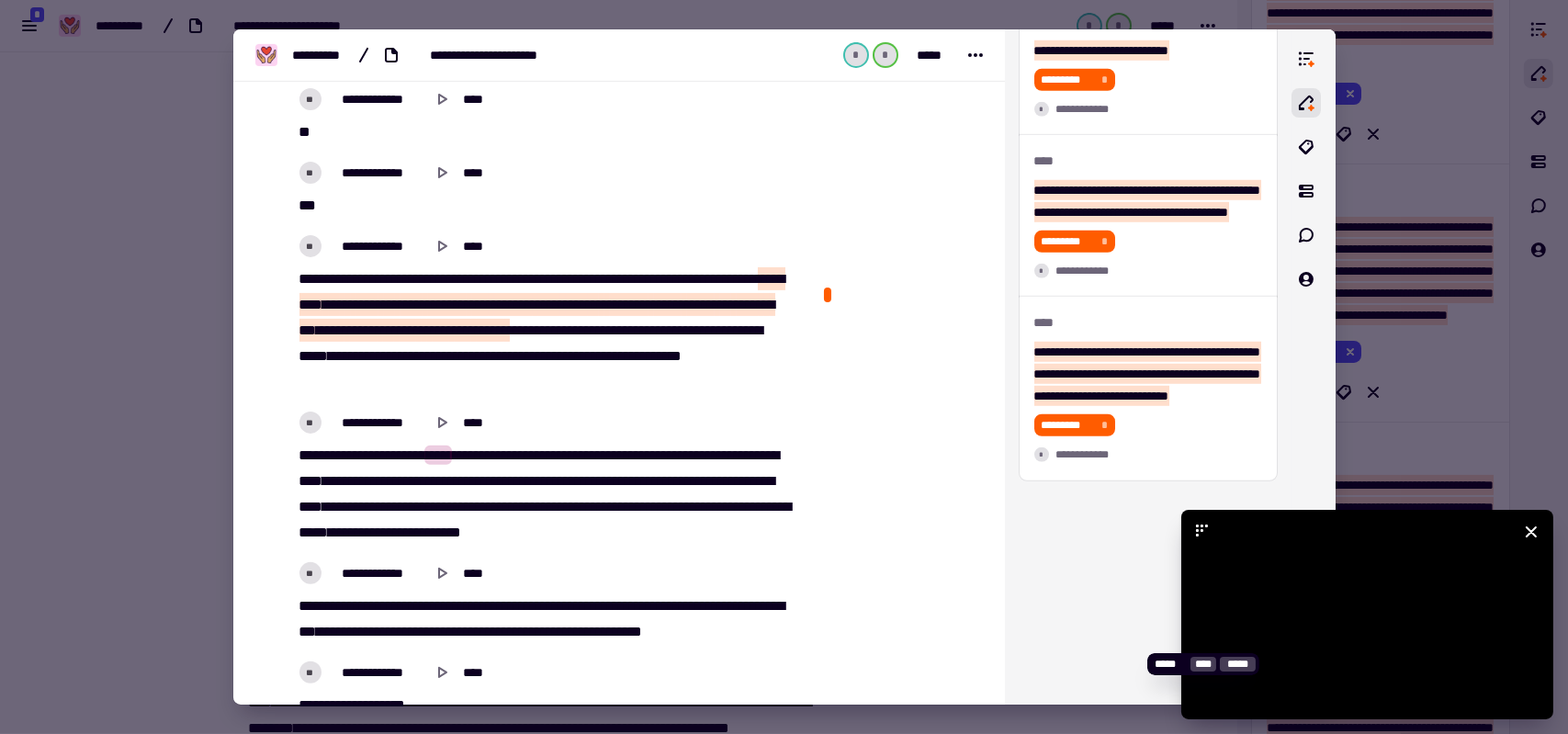 click 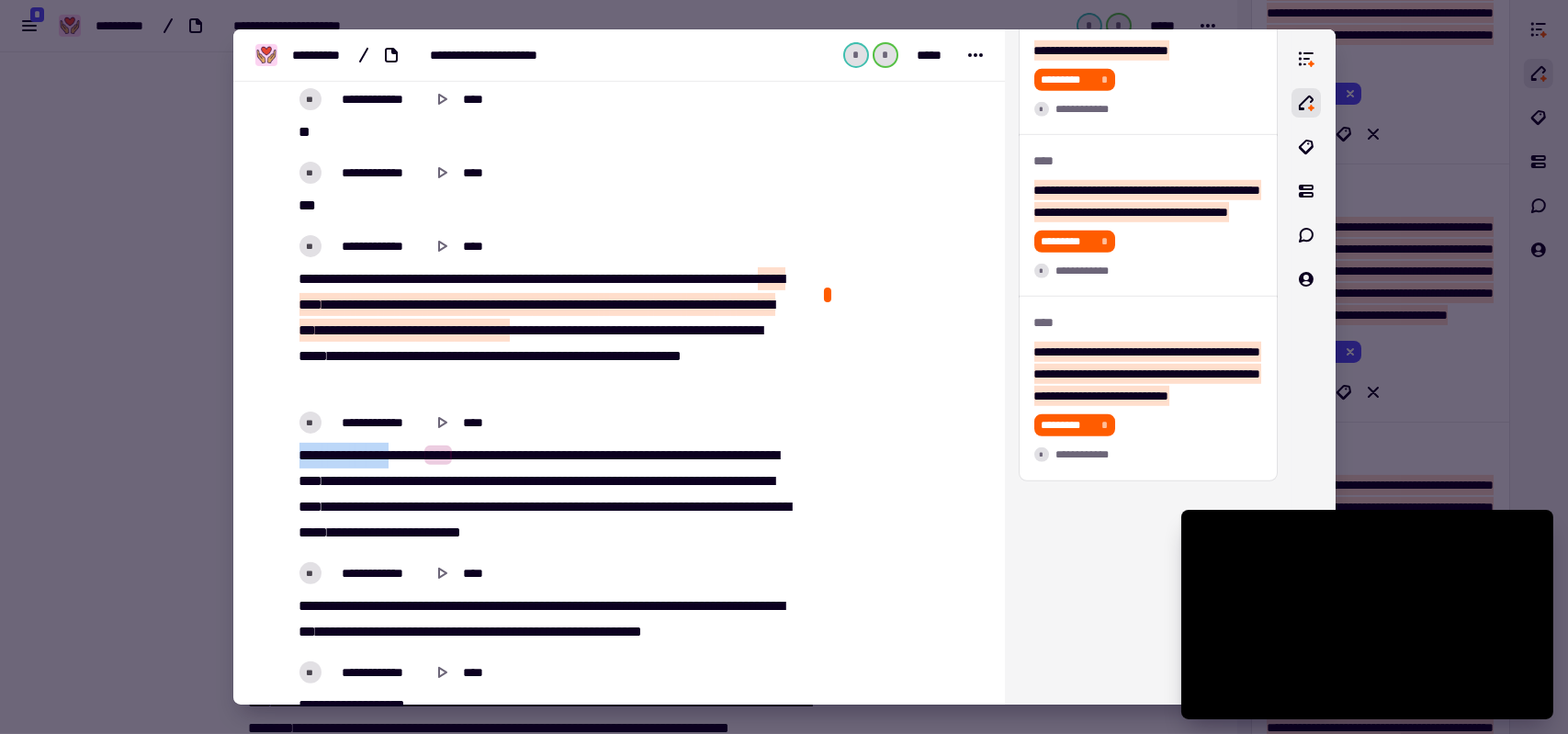 drag, startPoint x: 301, startPoint y: 451, endPoint x: 411, endPoint y: 448, distance: 110.0409 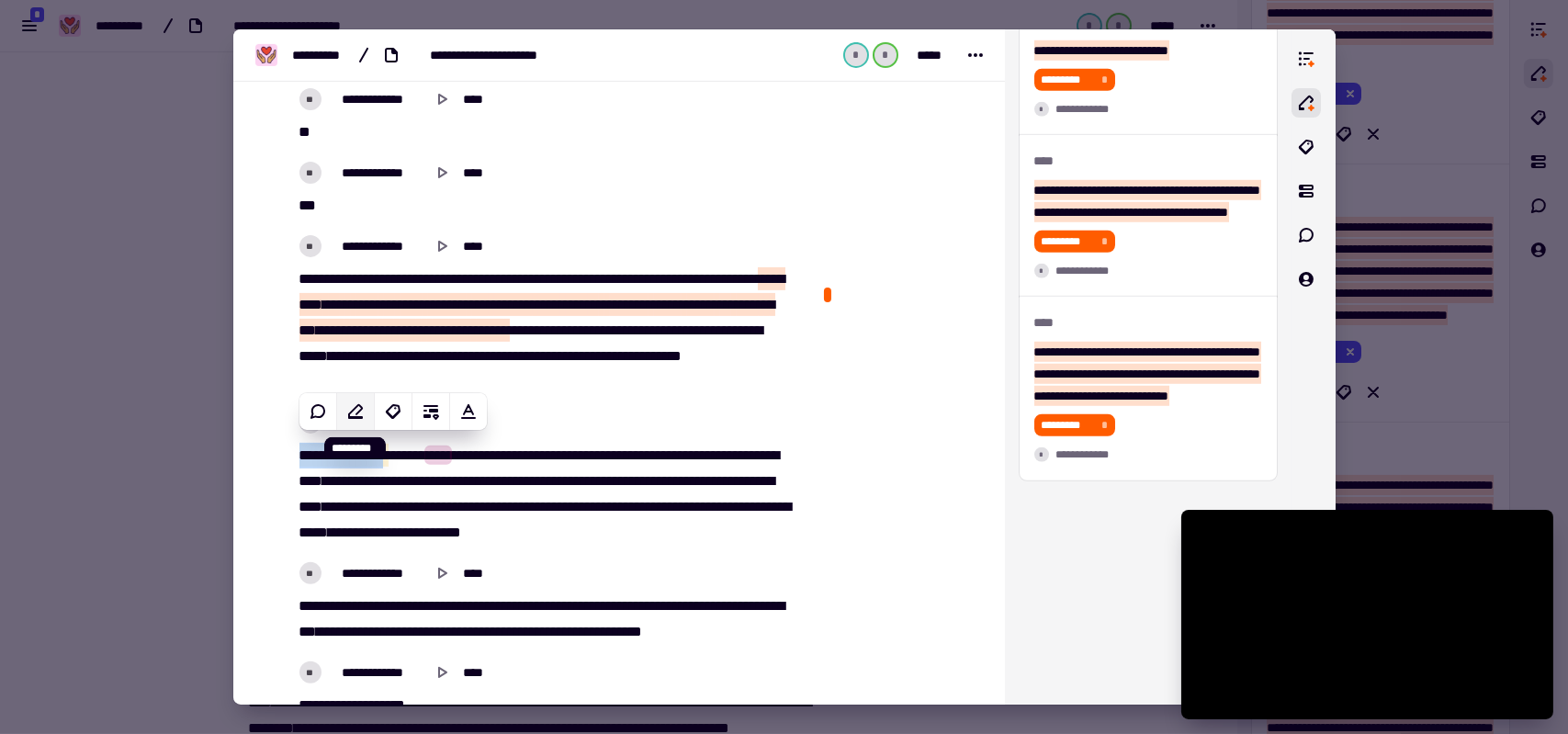 click 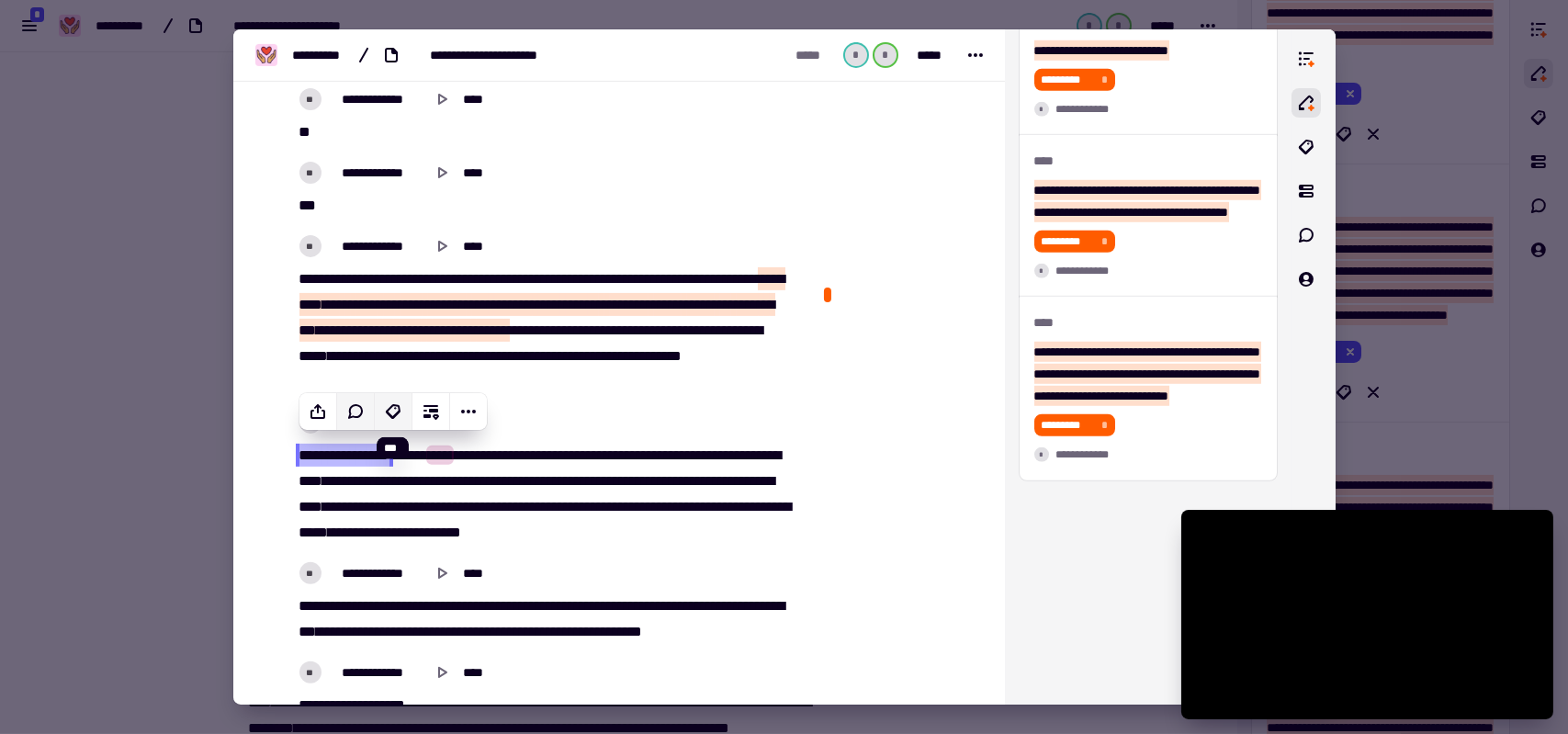 scroll, scrollTop: 3340, scrollLeft: 0, axis: vertical 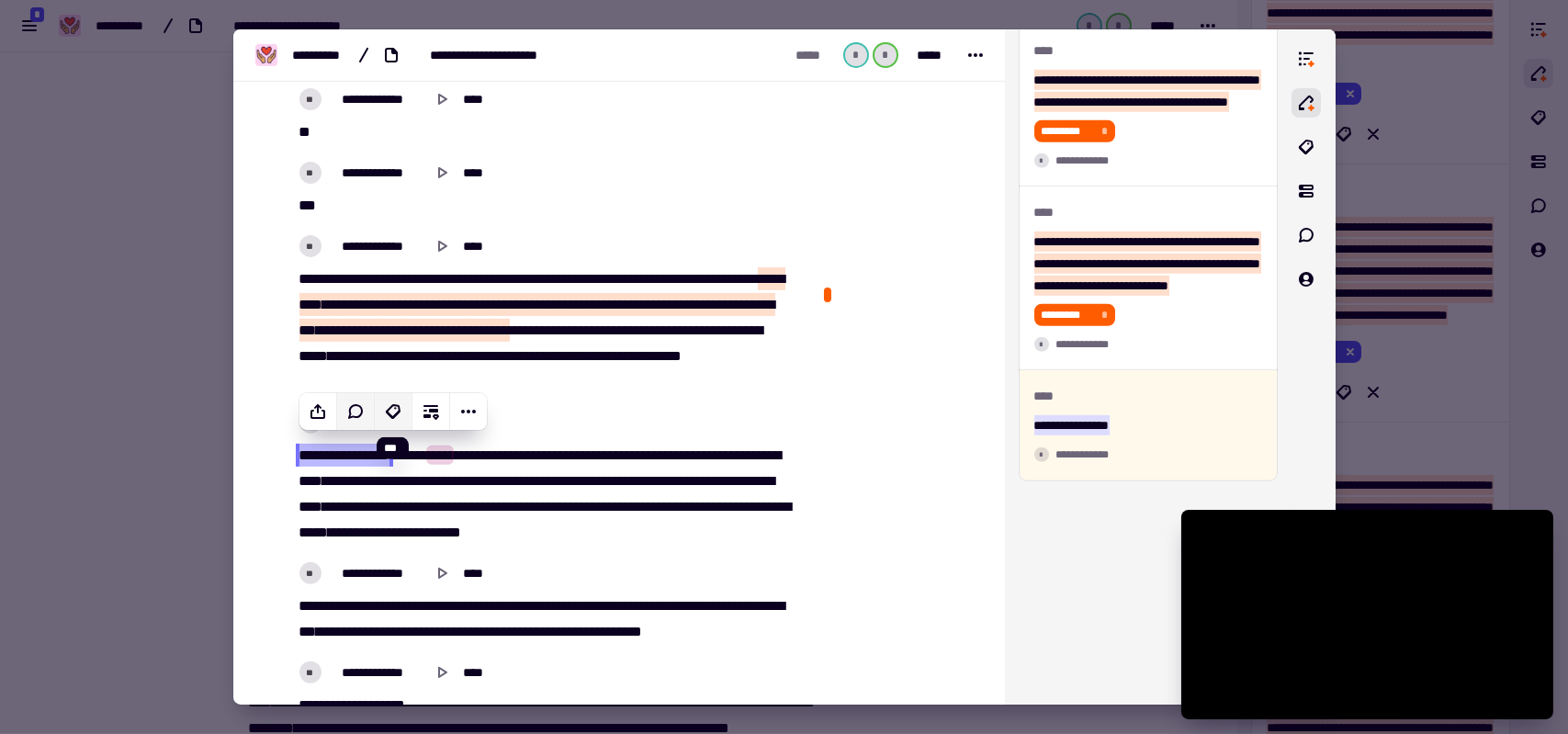 click 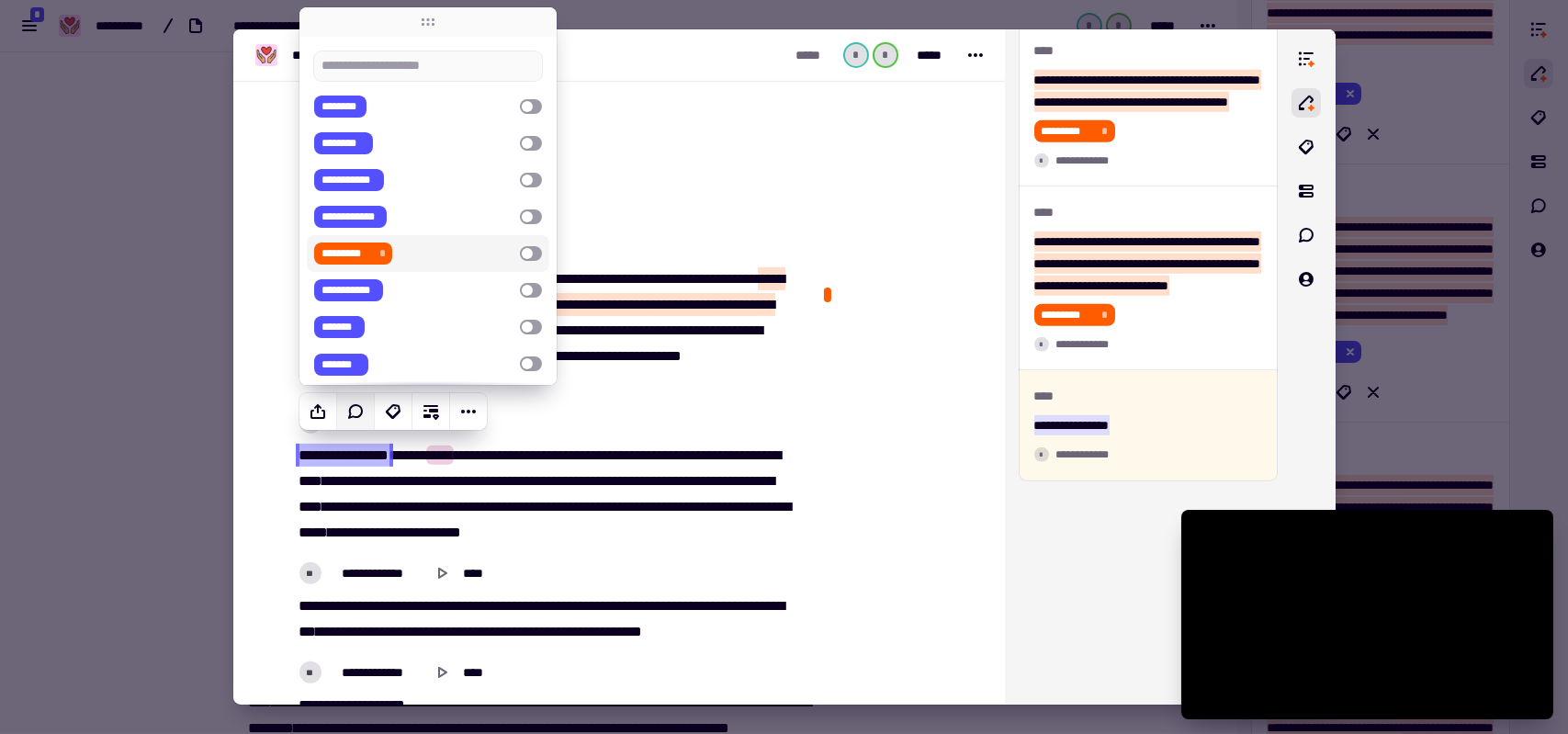 click at bounding box center (531, 254) 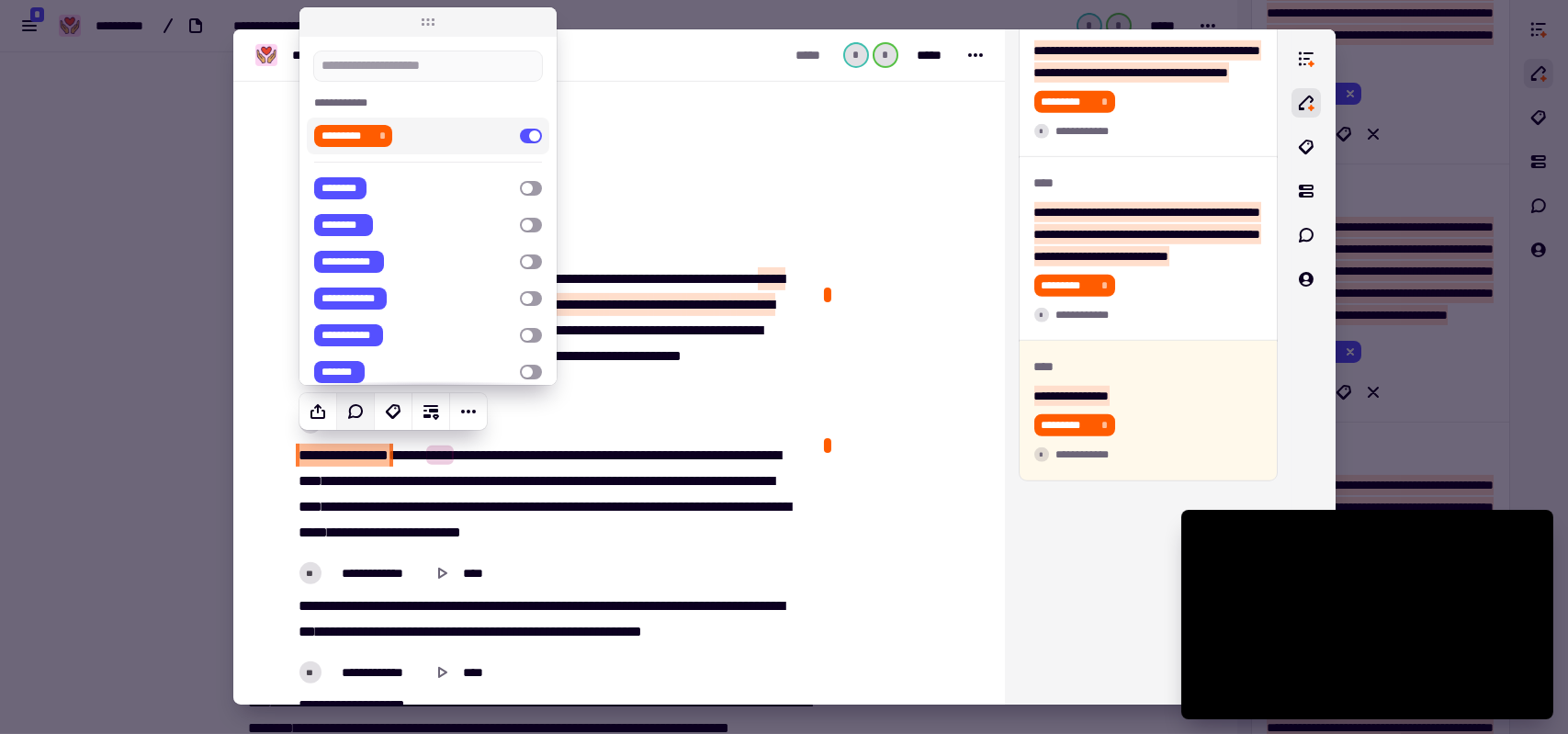 scroll, scrollTop: 3370, scrollLeft: 0, axis: vertical 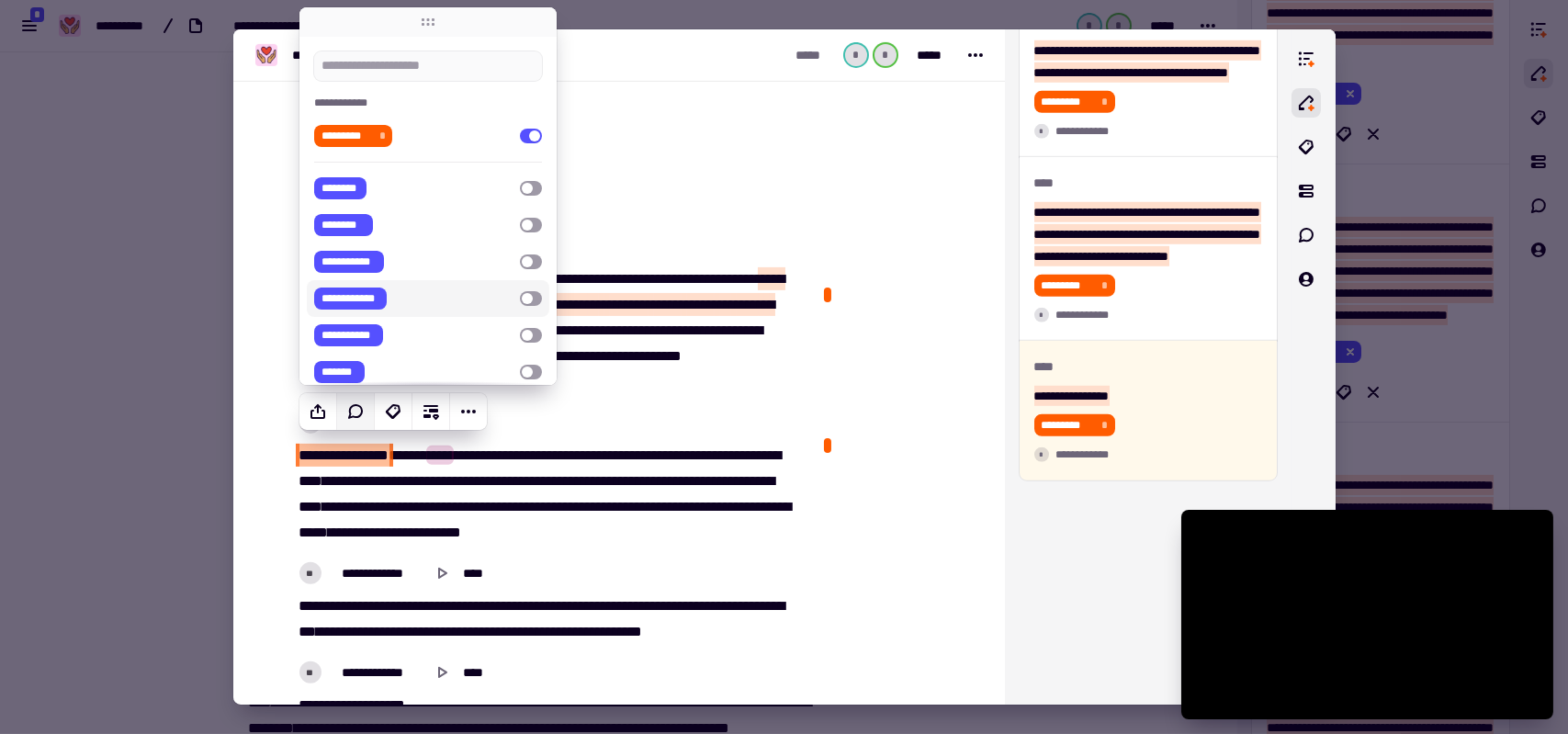 click 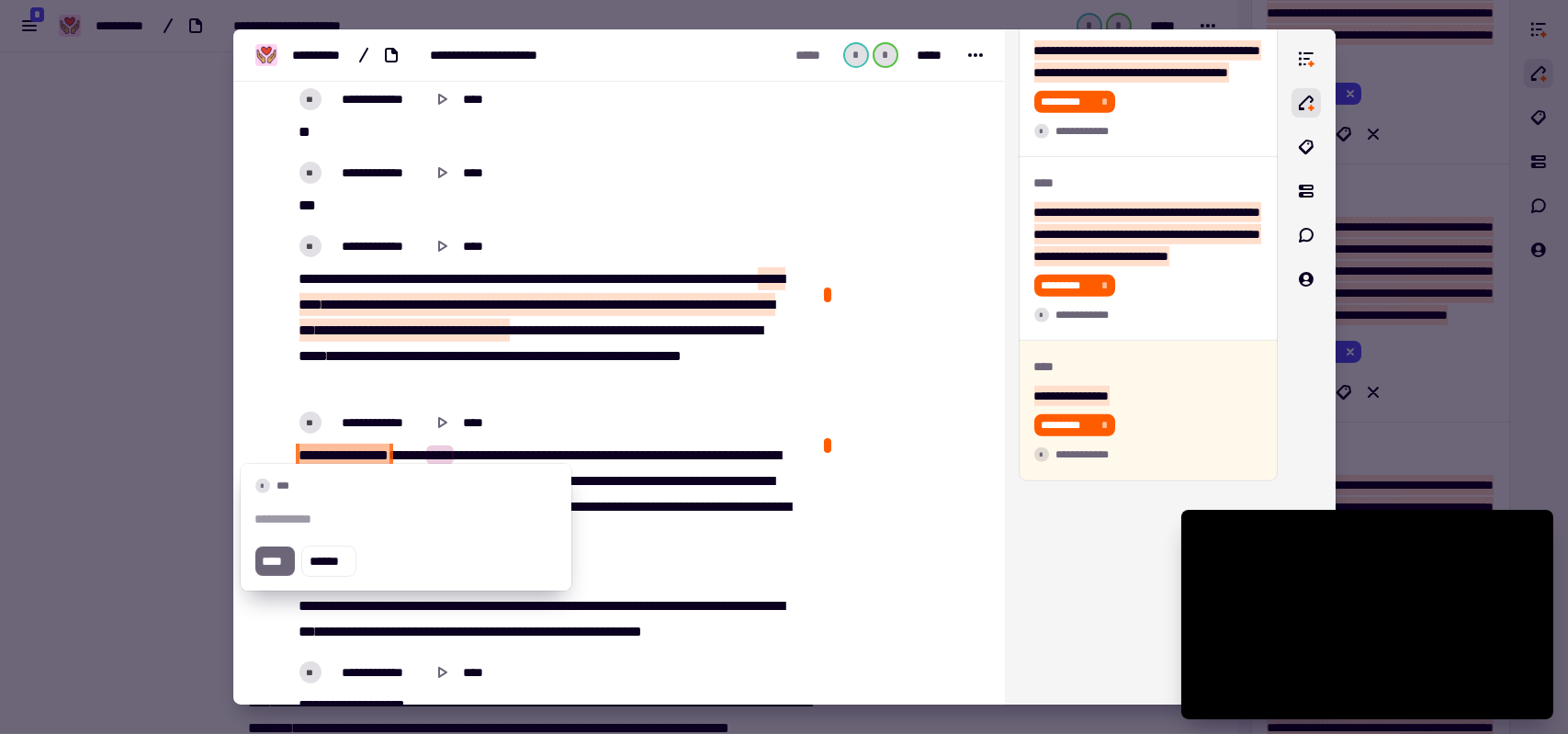 type 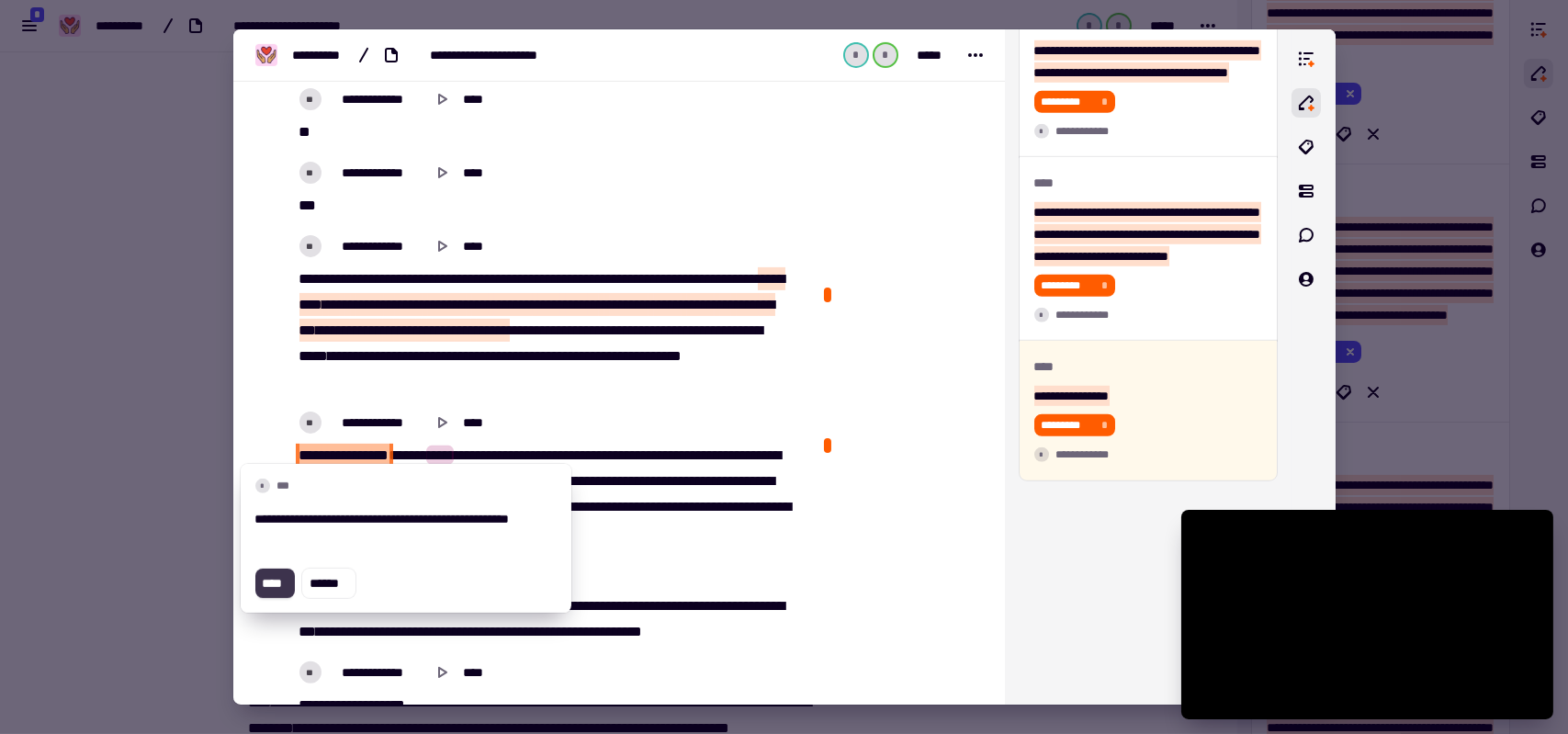 click on "****" 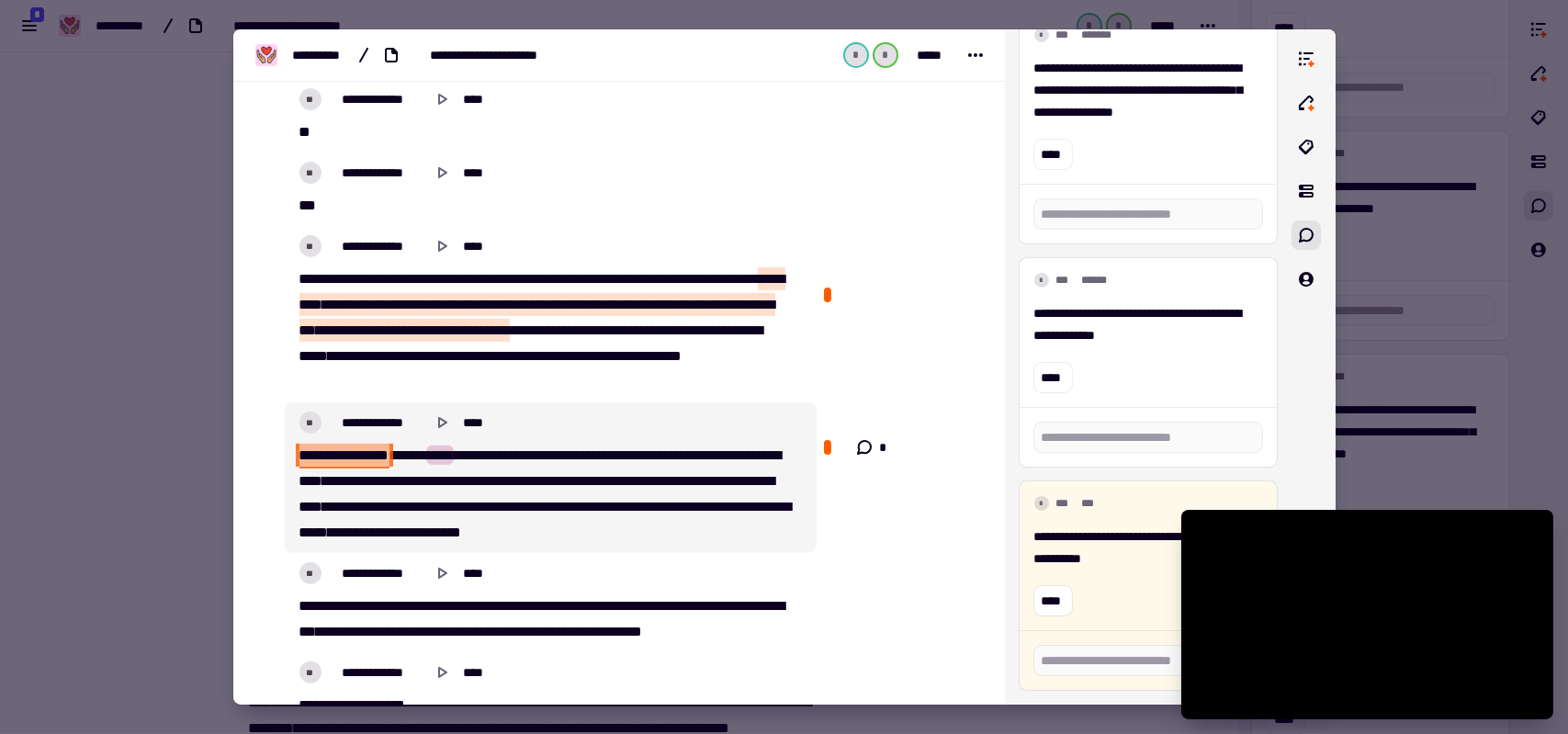 scroll, scrollTop: 573, scrollLeft: 0, axis: vertical 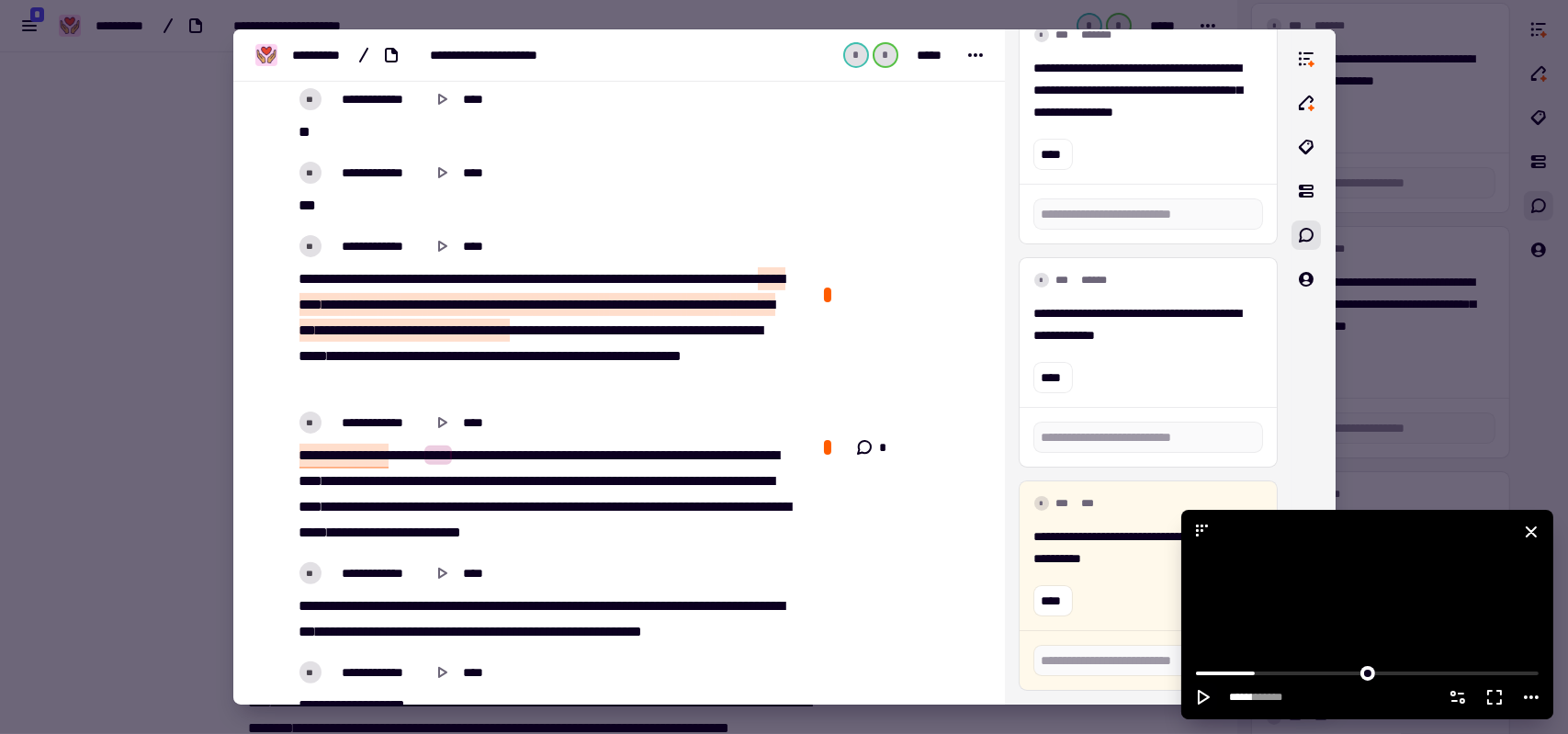 click 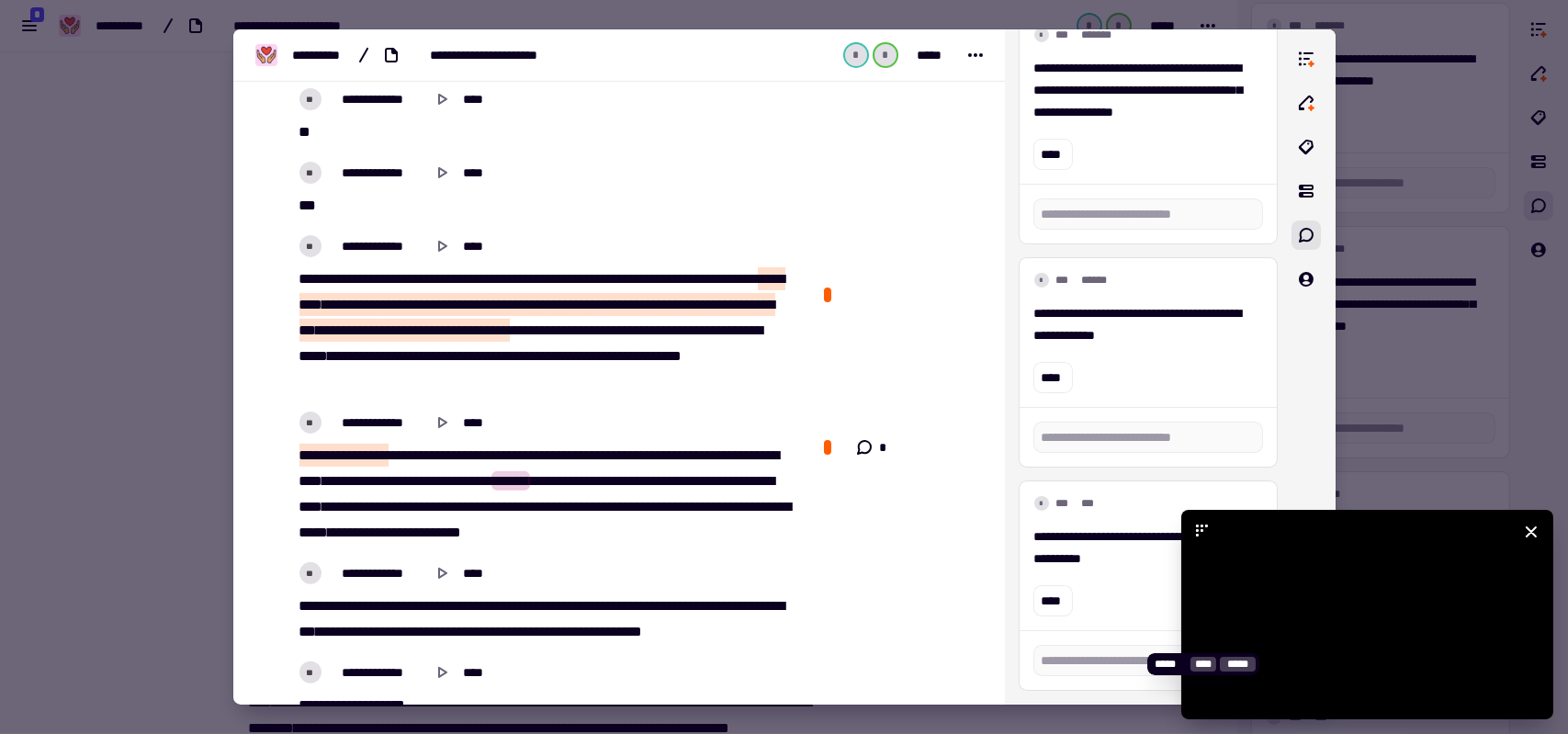 click 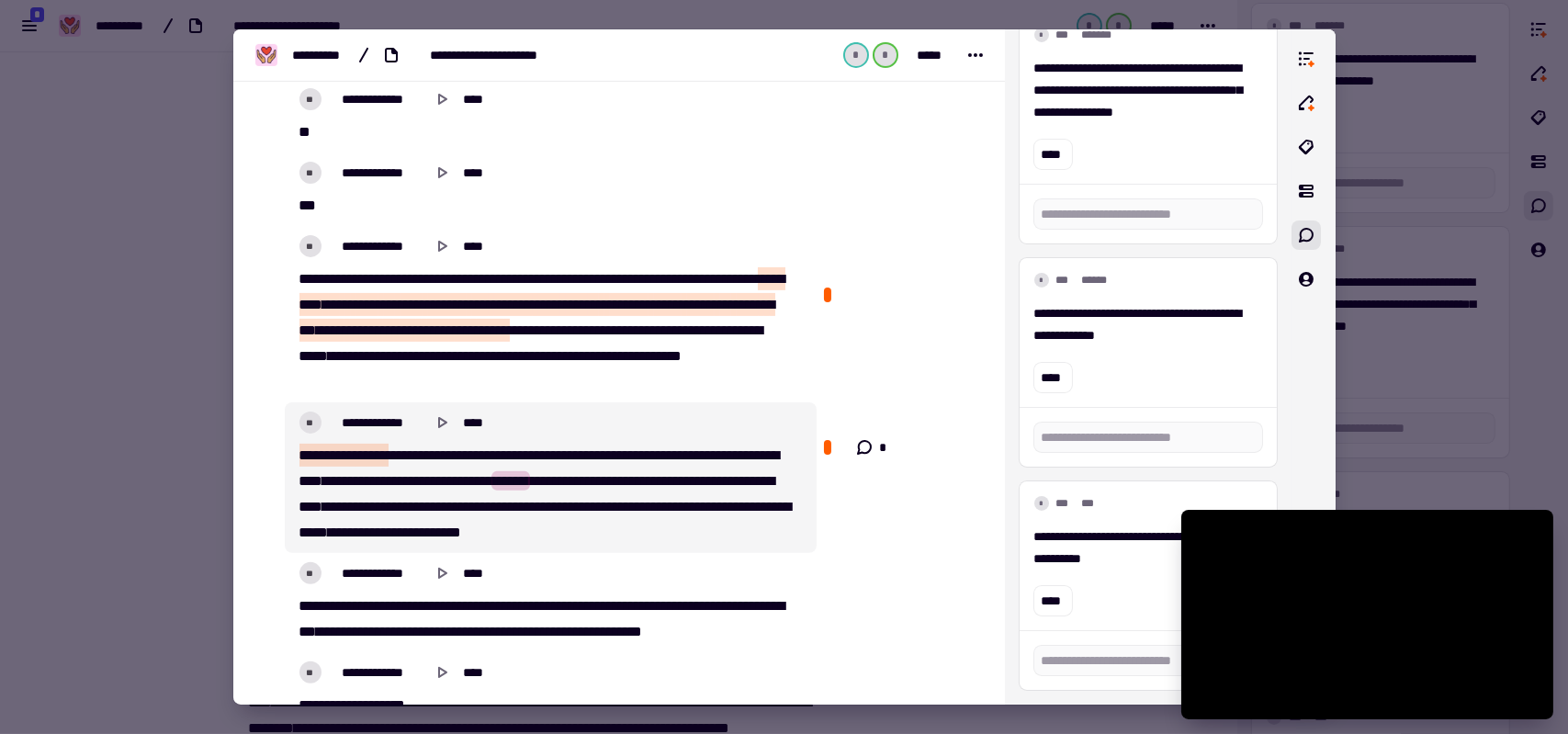 click on "**" at bounding box center [361, 455] 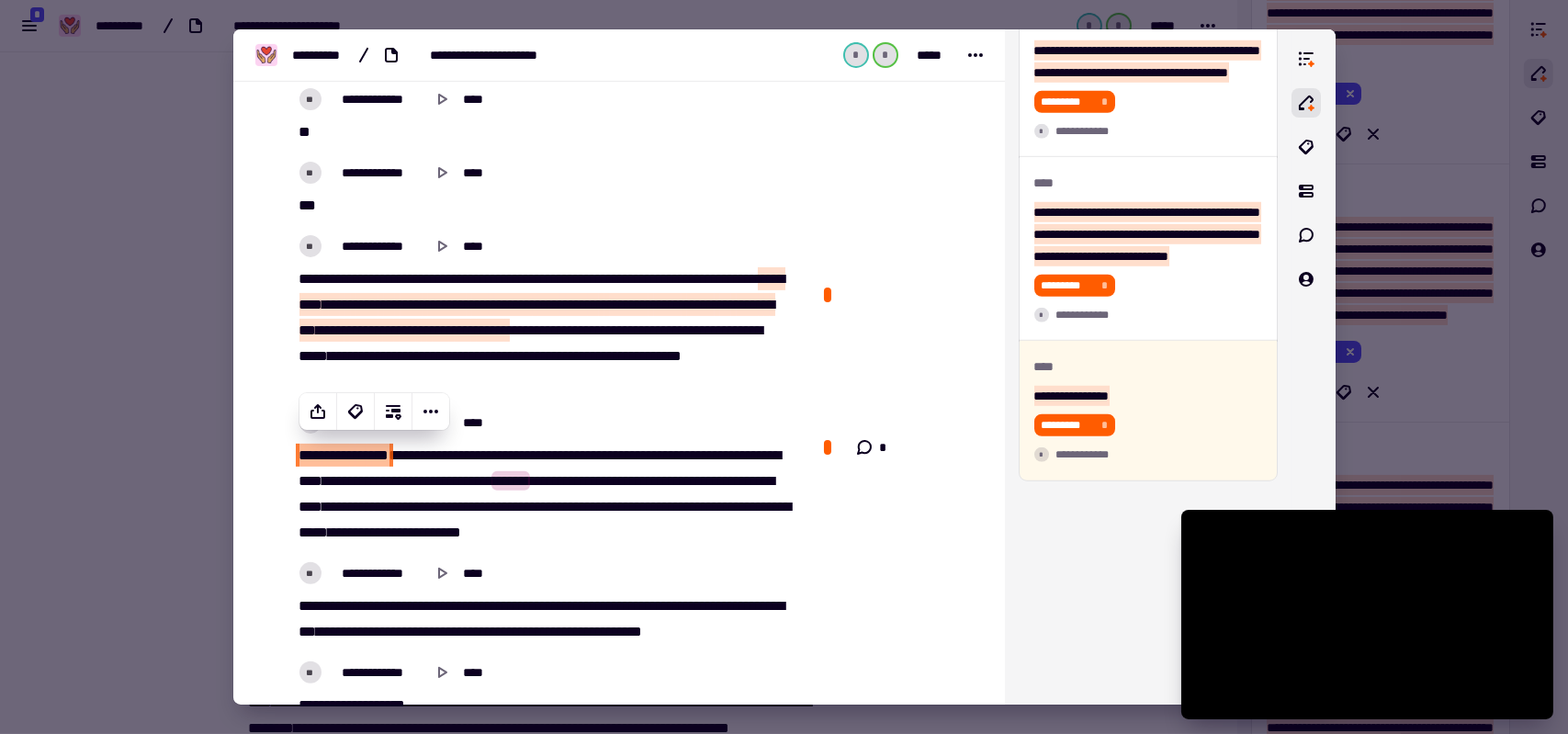 scroll, scrollTop: 3370, scrollLeft: 0, axis: vertical 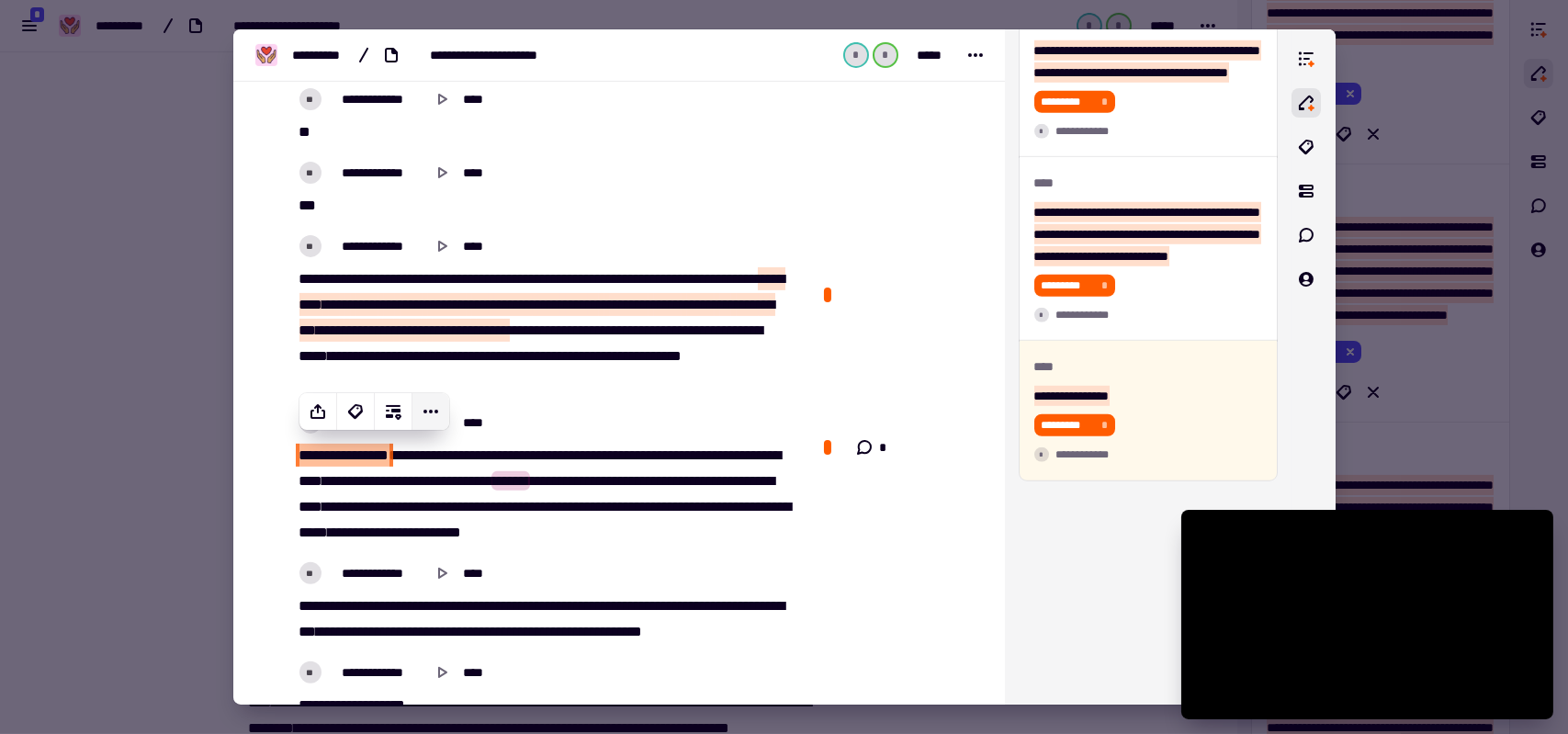 click 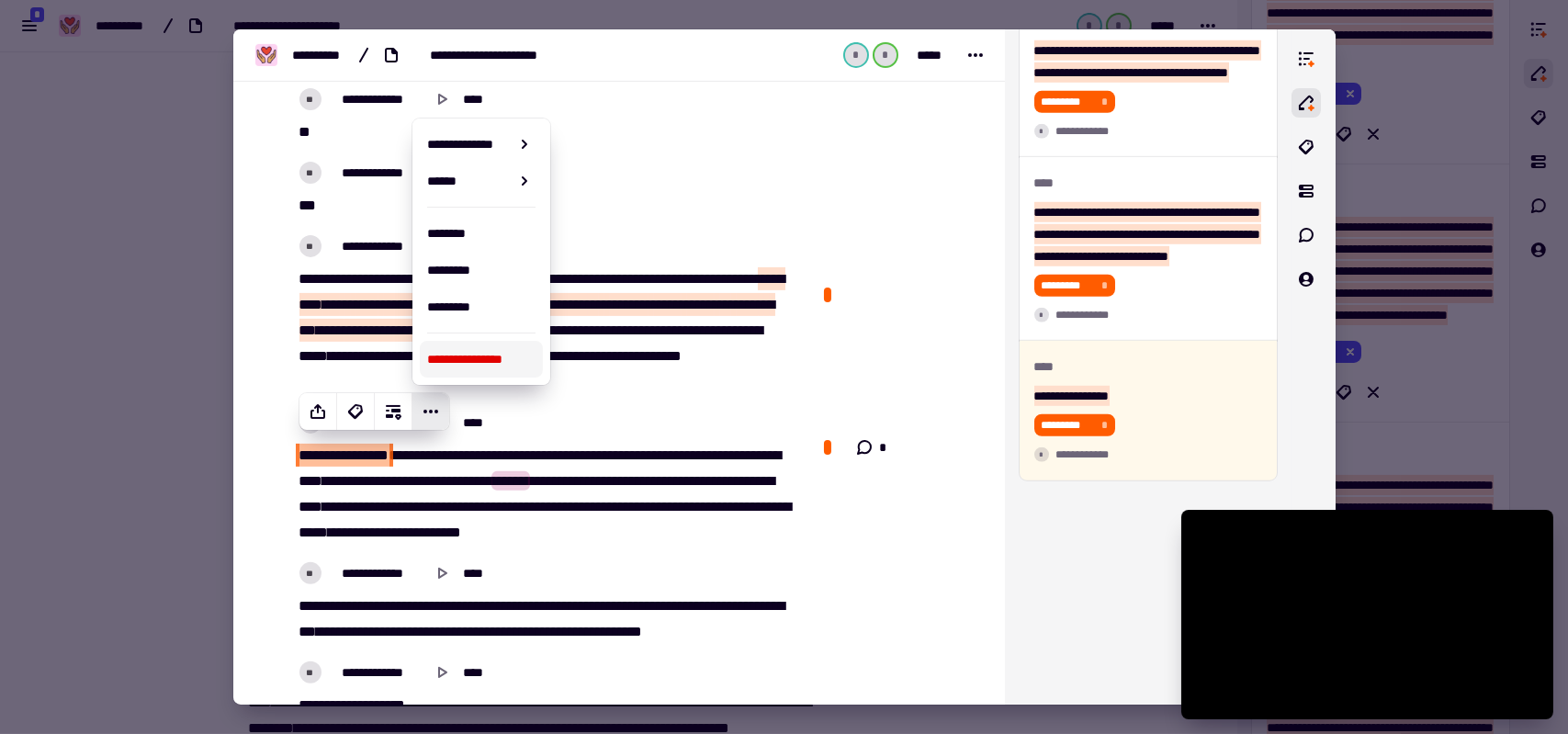 click on "**********" at bounding box center [481, 359] 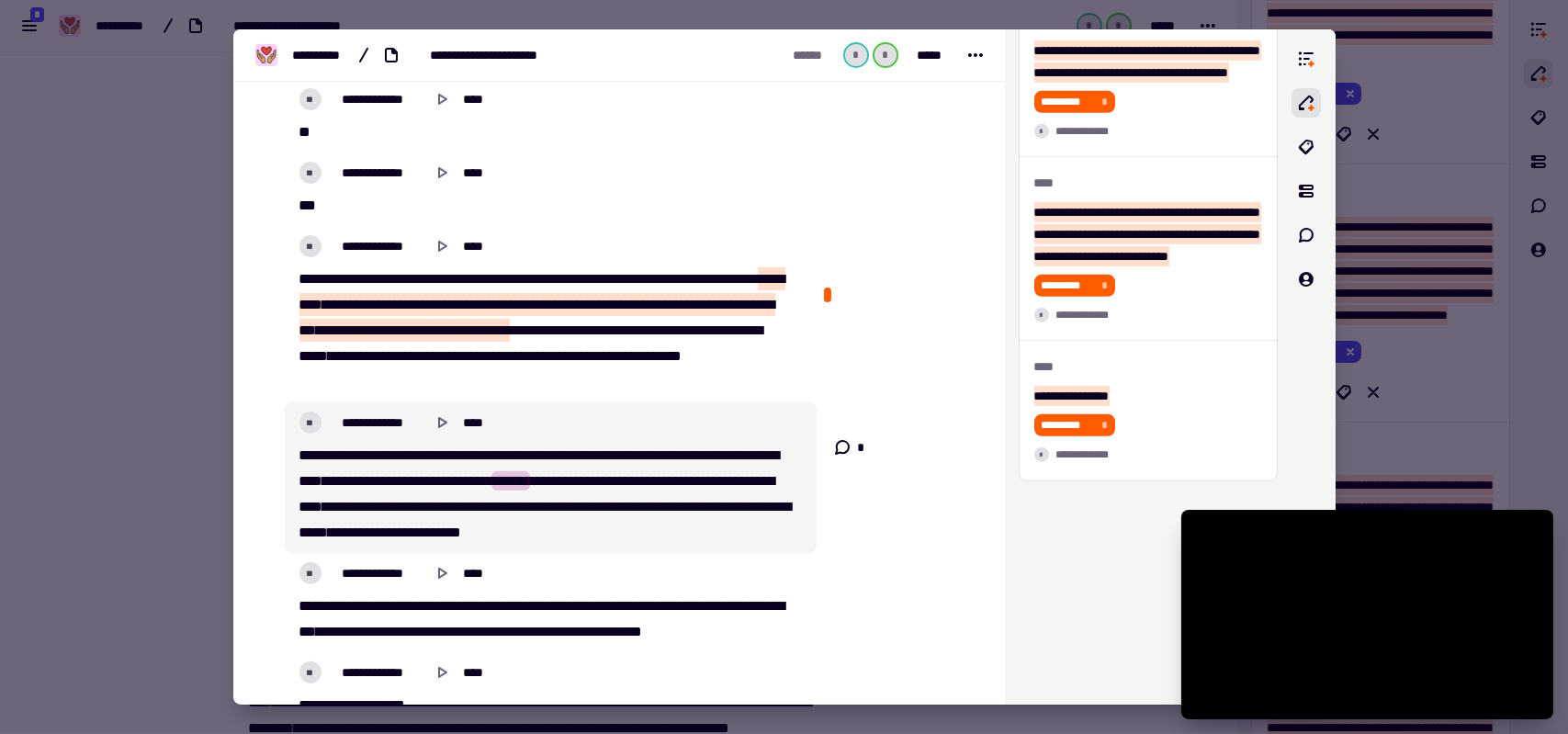 click on "**" at bounding box center (378, 455) 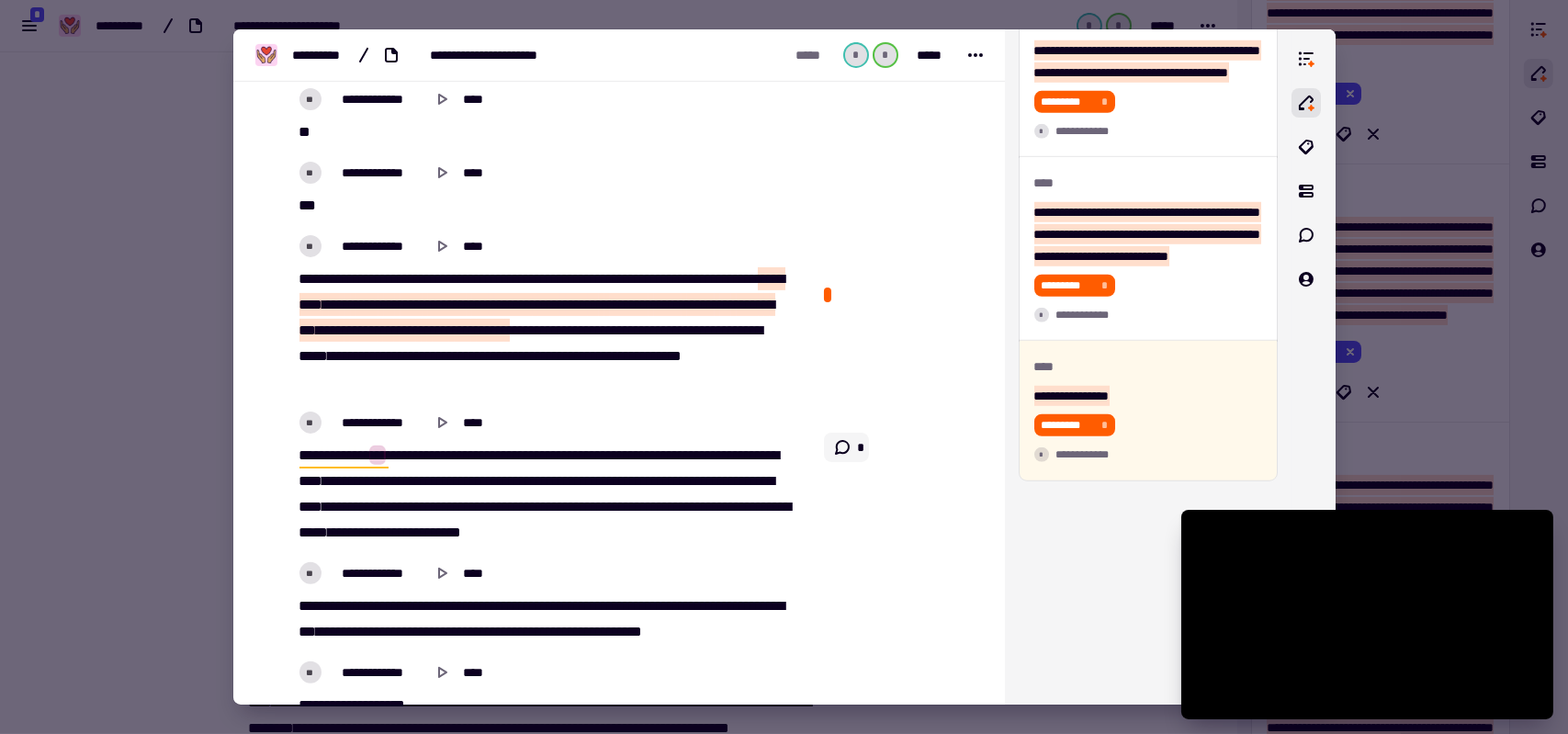 click 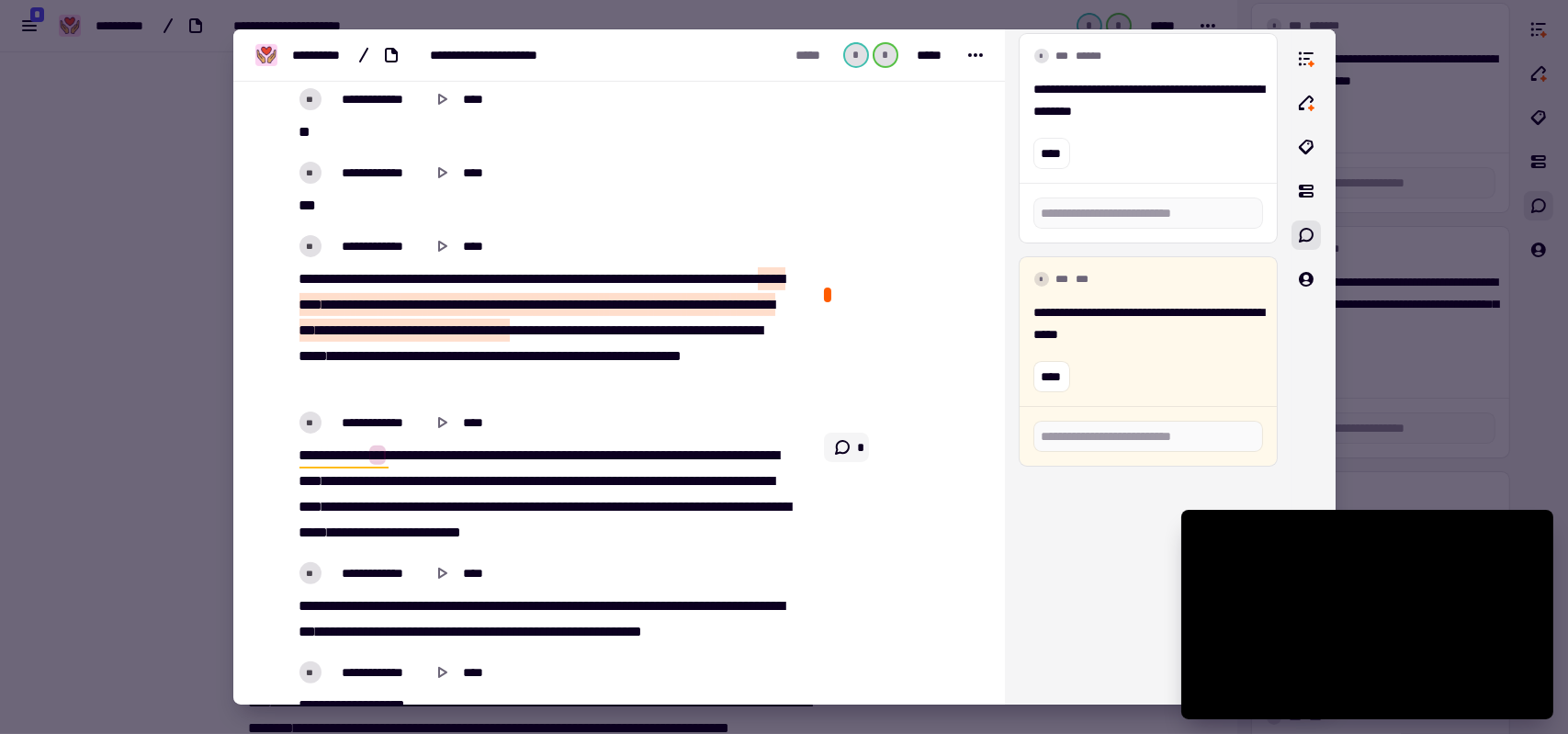scroll, scrollTop: 708, scrollLeft: 0, axis: vertical 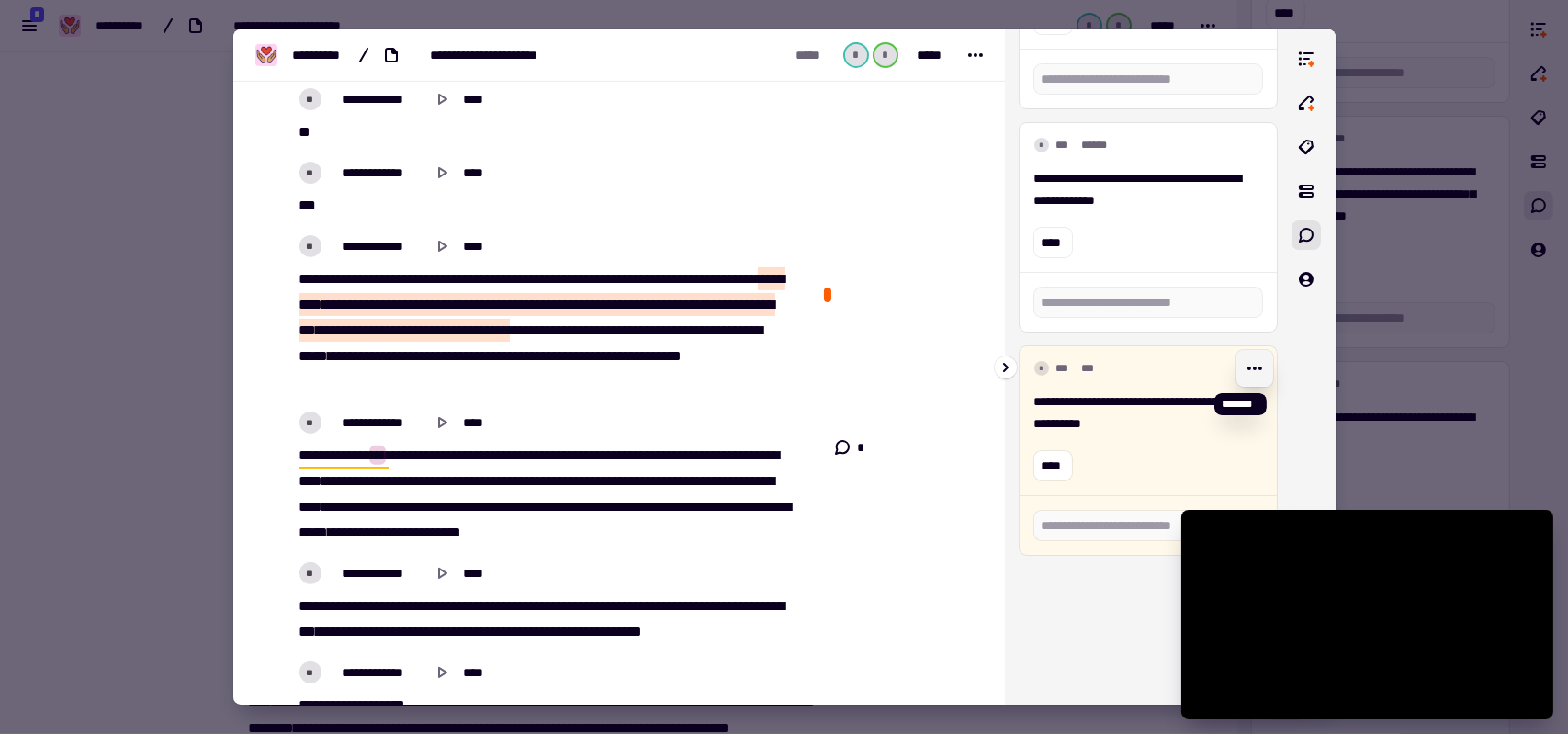 click 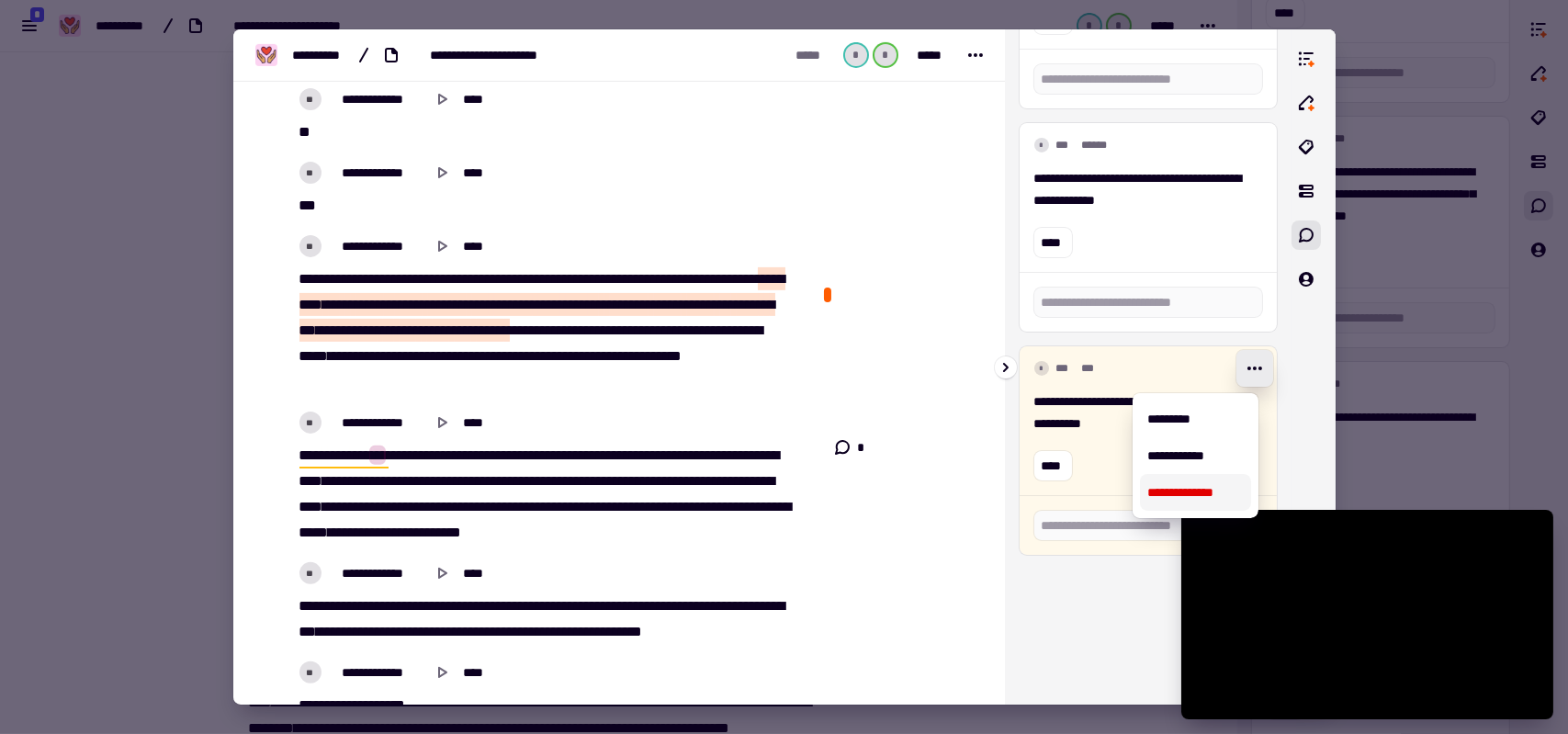 click on "**********" at bounding box center [1195, 492] 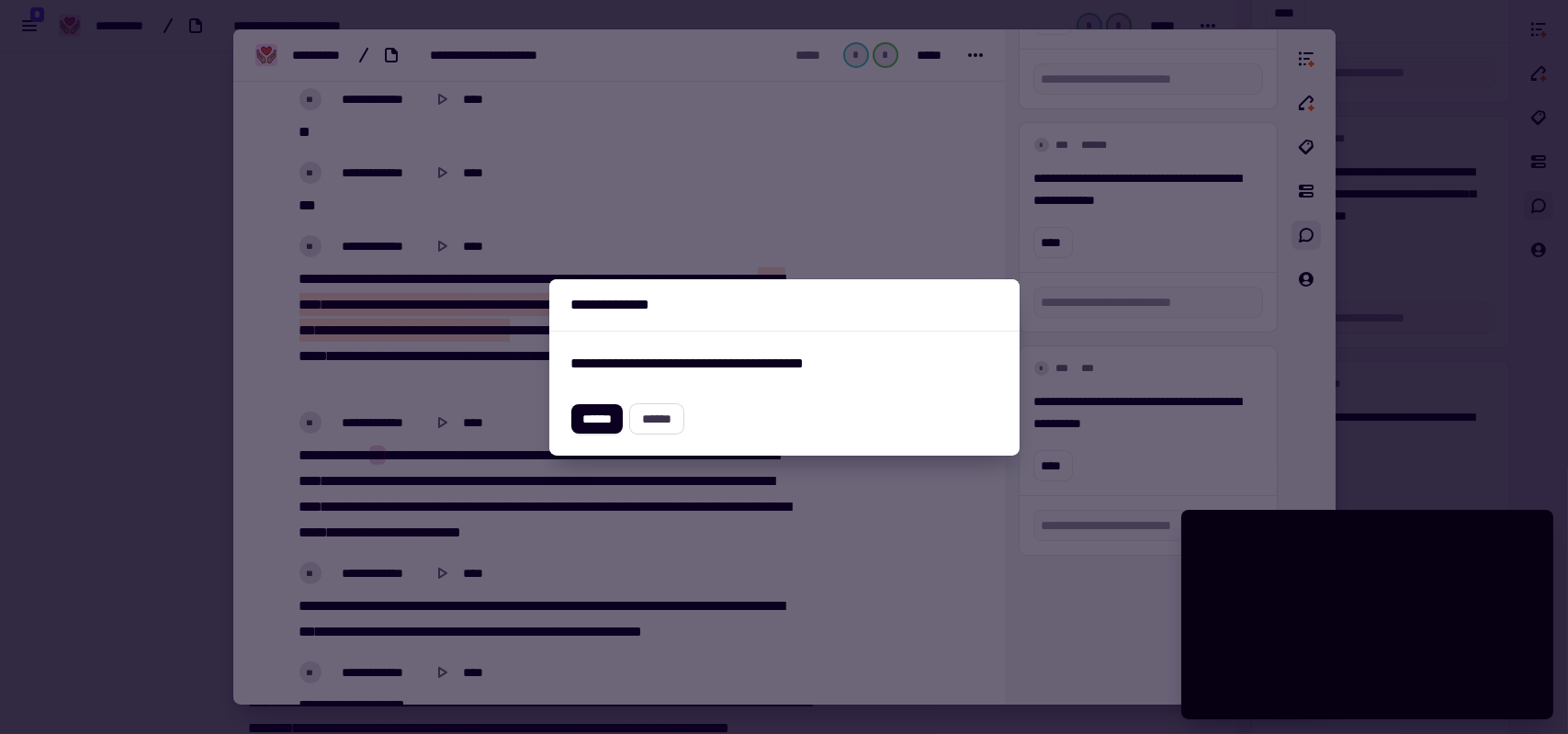 click on "******" 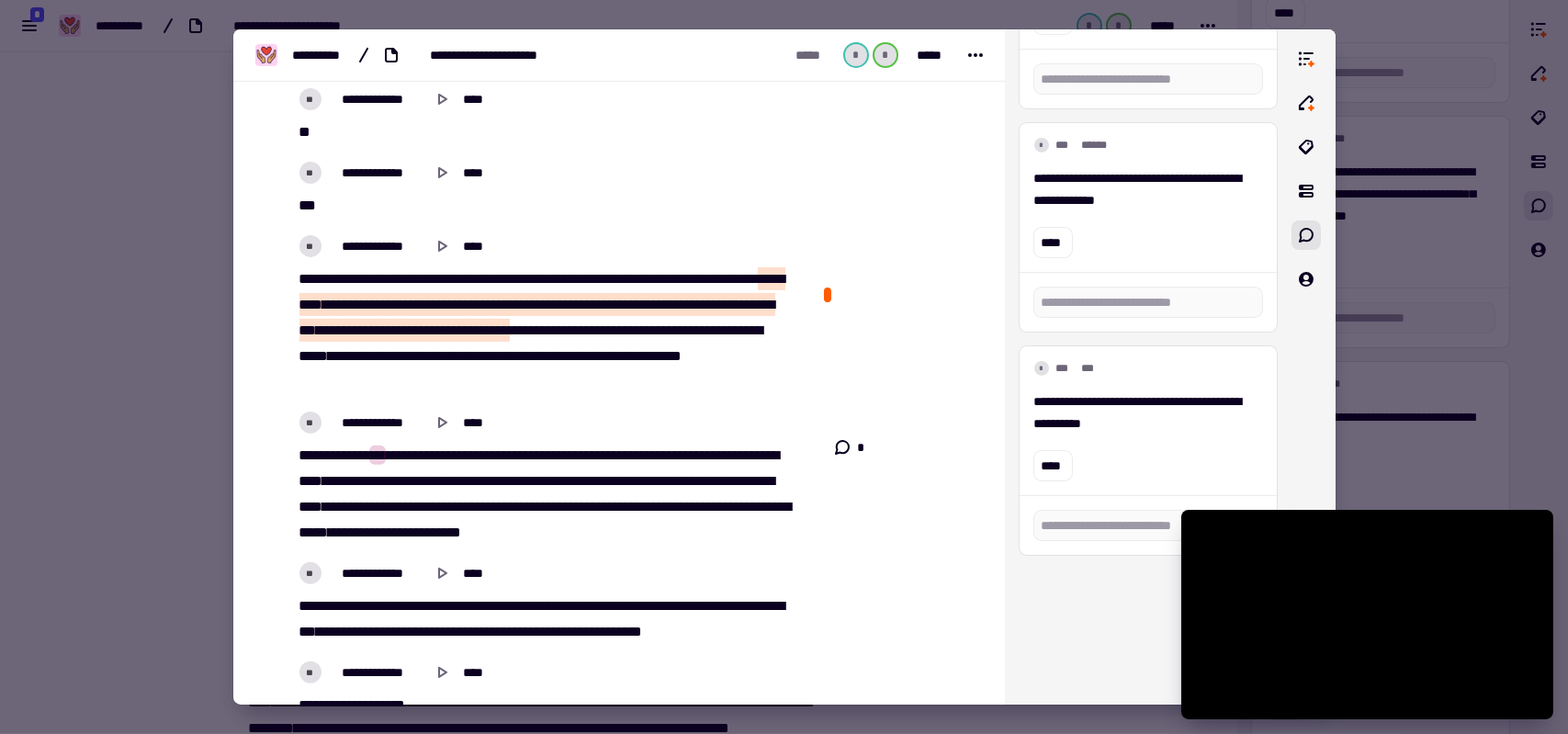 click on "****" at bounding box center (471, 455) 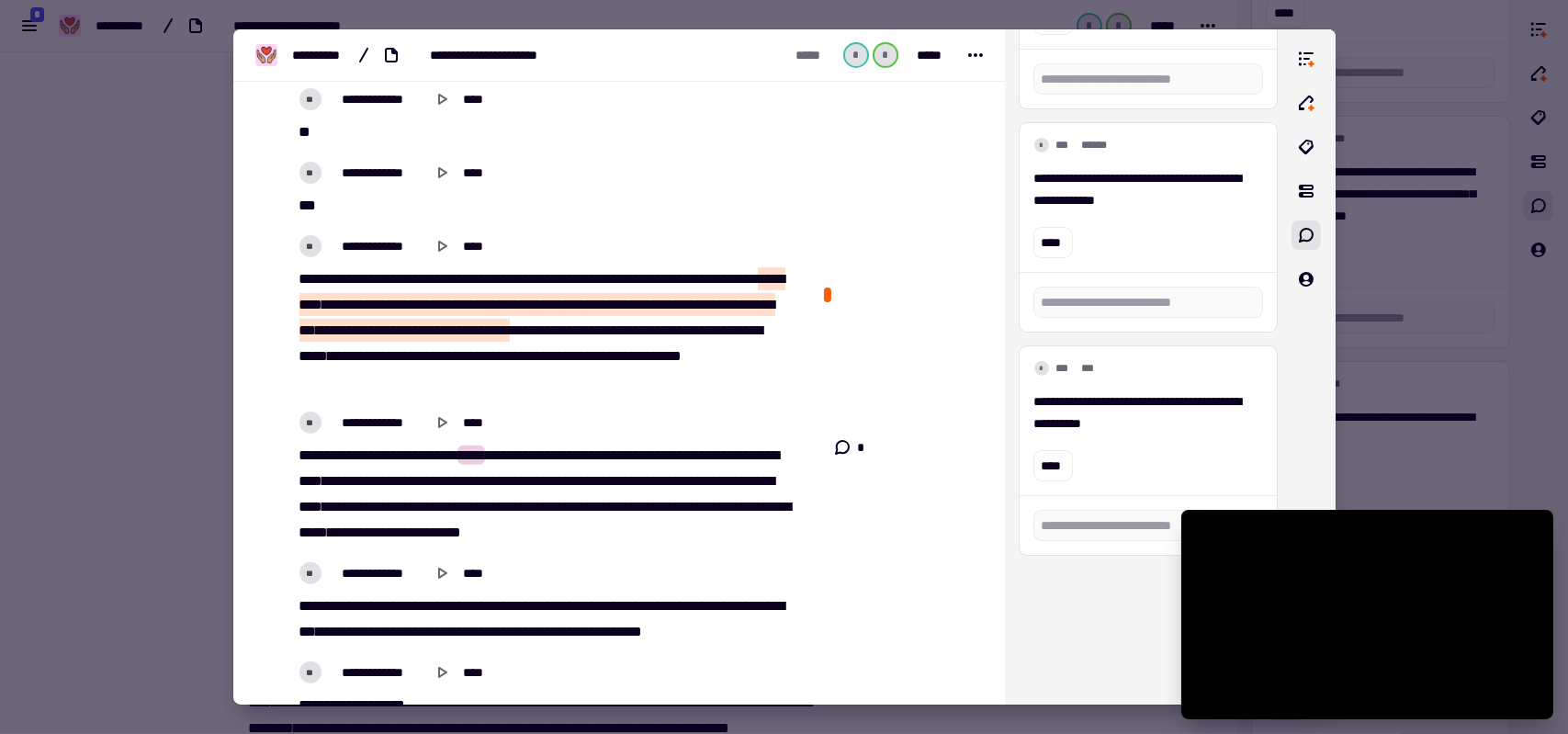click on "**********" at bounding box center [545, 494] 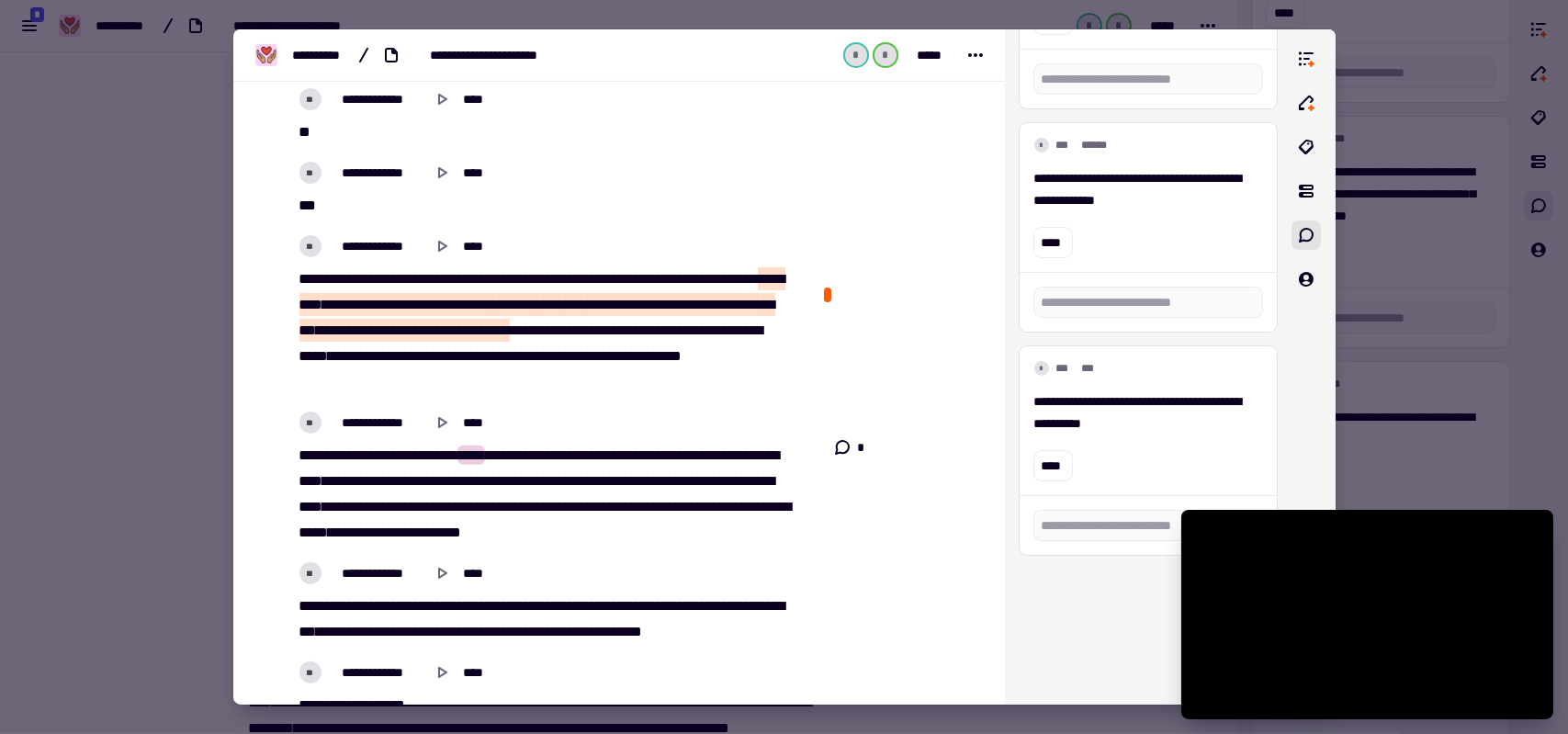 click on "**********" at bounding box center [545, 494] 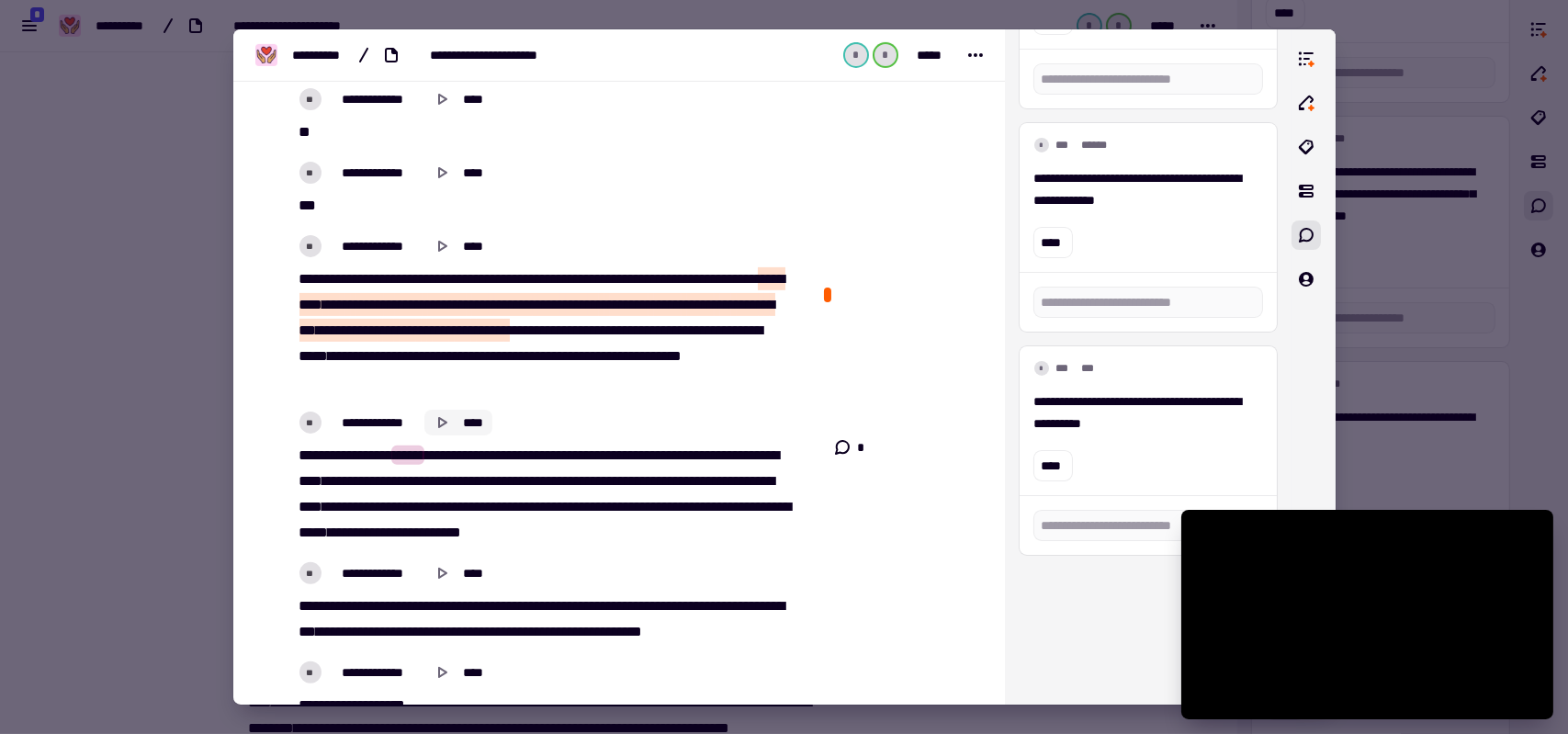 click on "****" 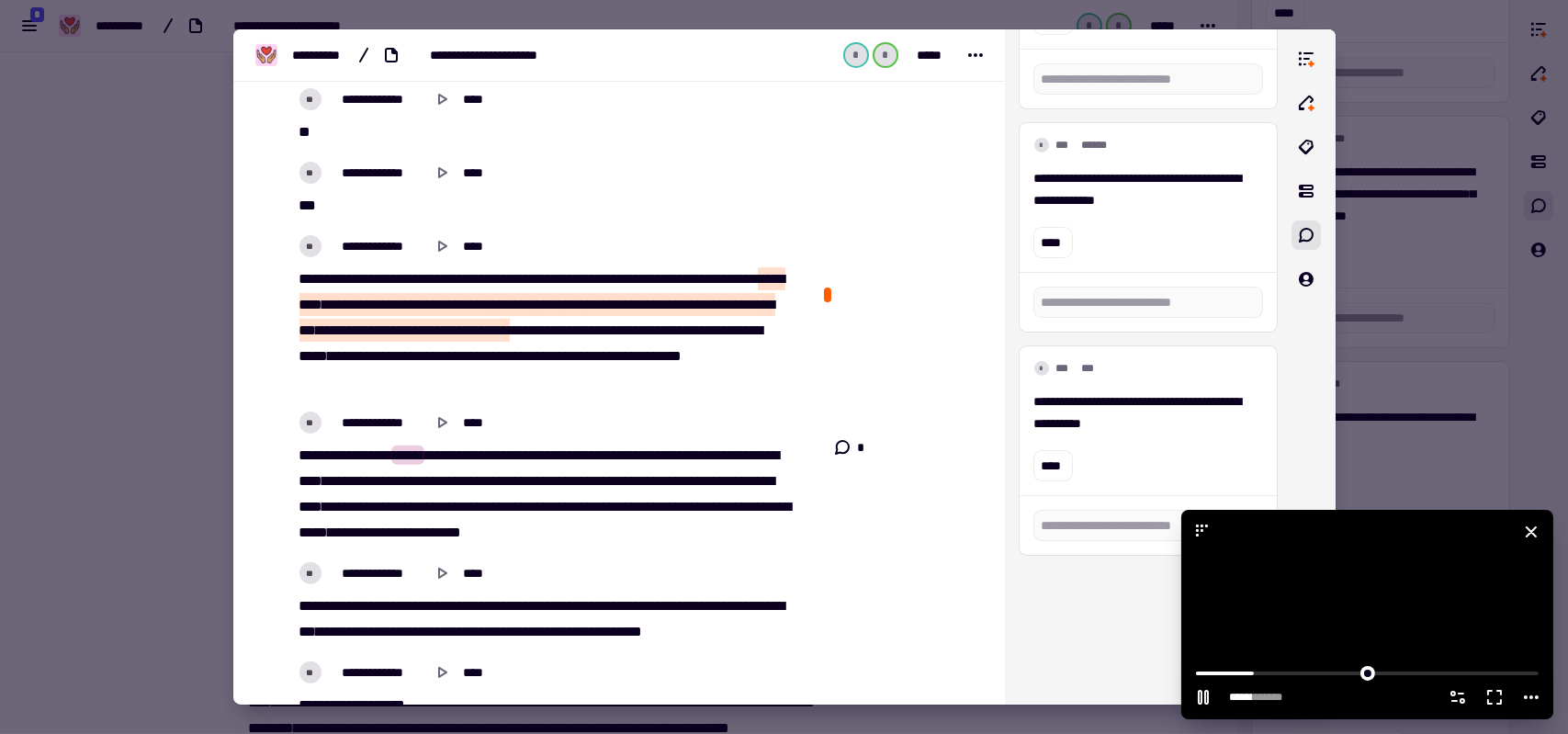 click at bounding box center [1211, 517] 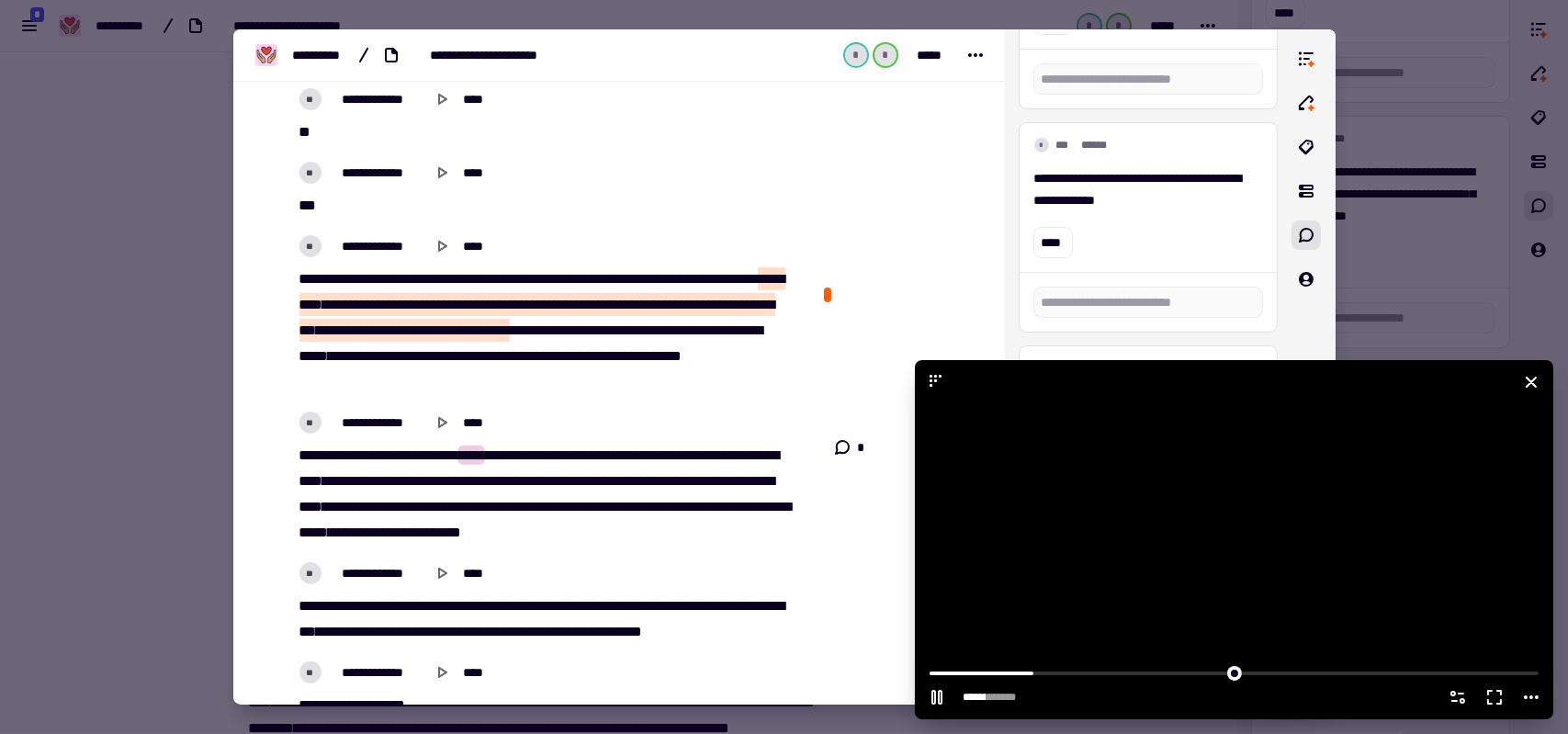 drag, startPoint x: 1198, startPoint y: 525, endPoint x: 961, endPoint y: 365, distance: 285.9528 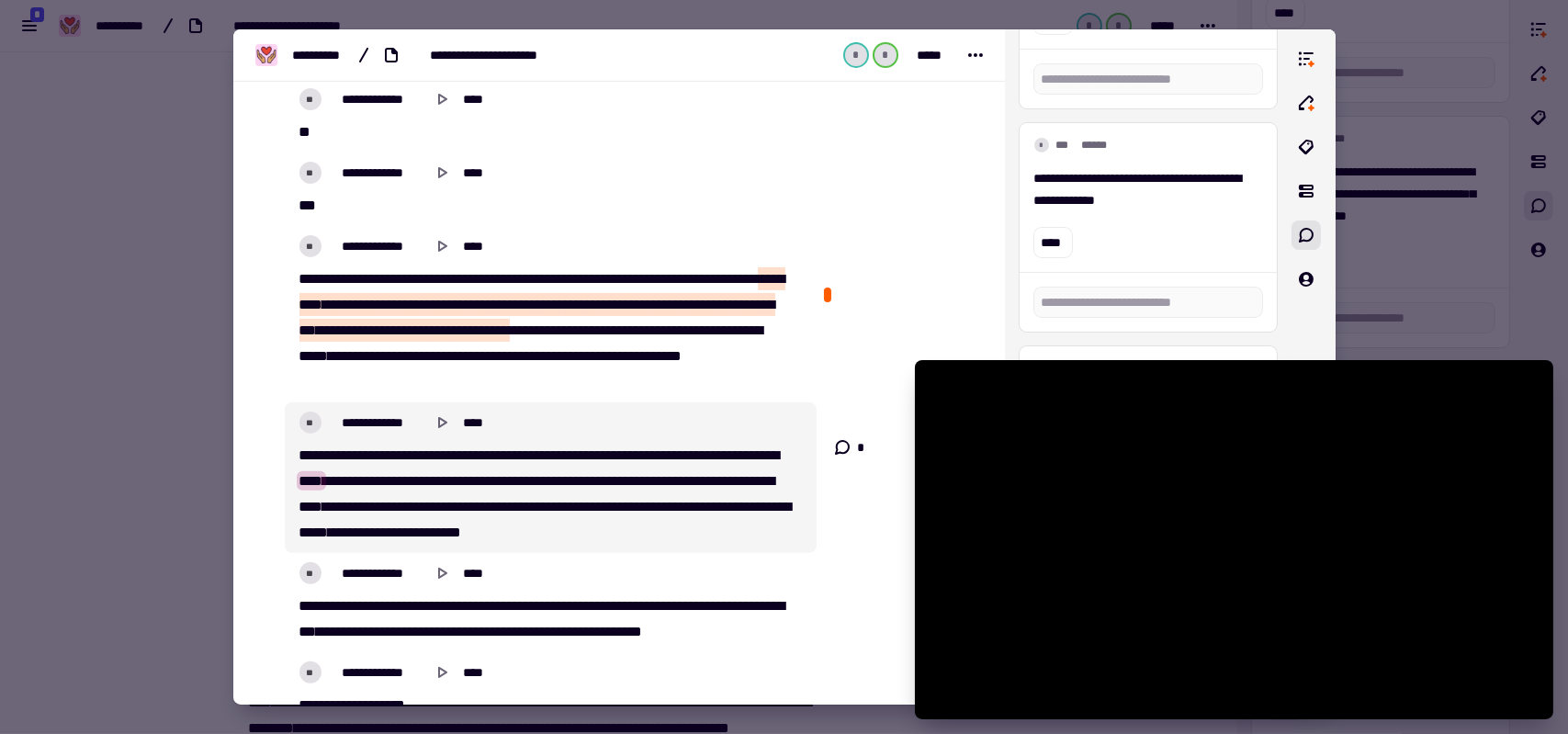 click on "**********" at bounding box center (545, 494) 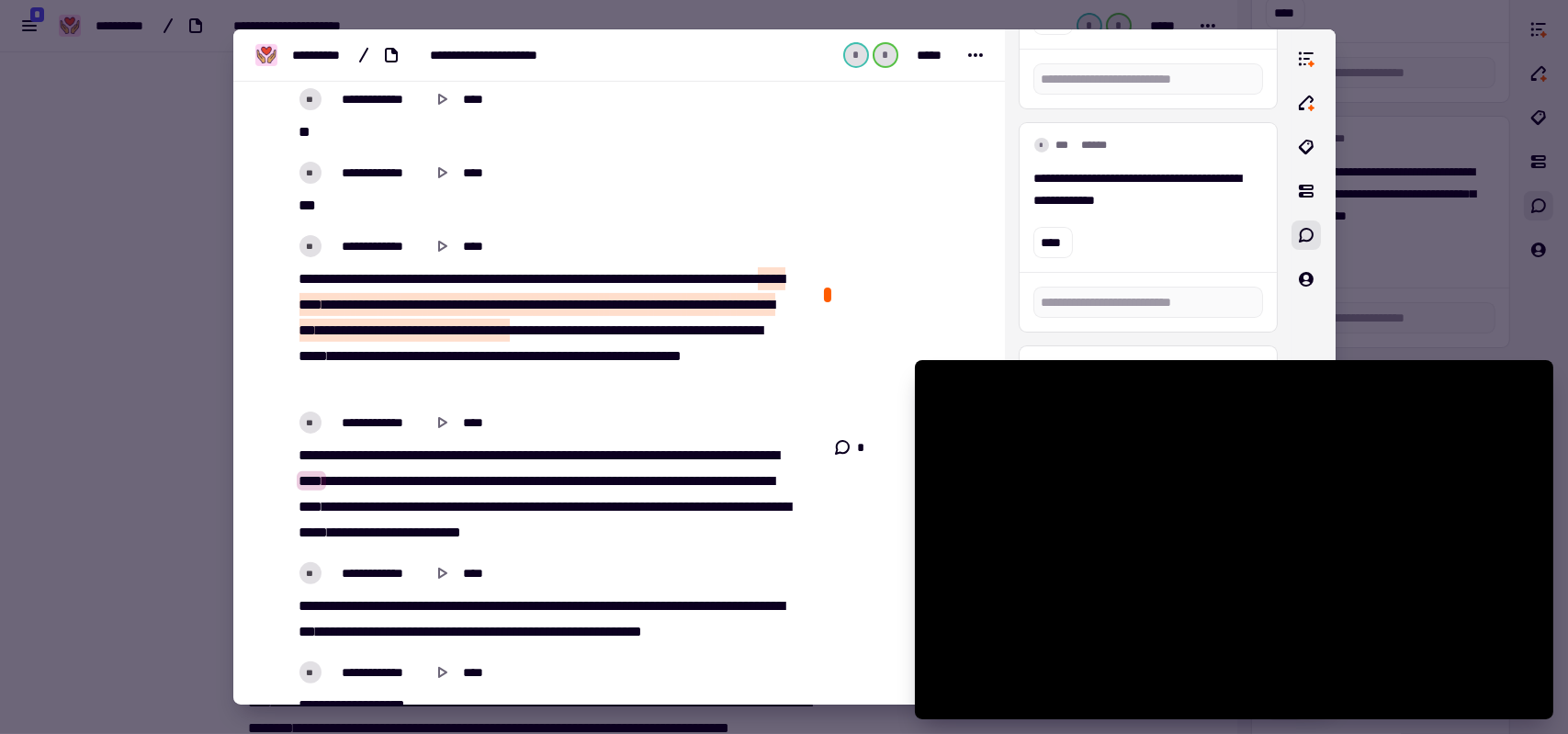 type on "******" 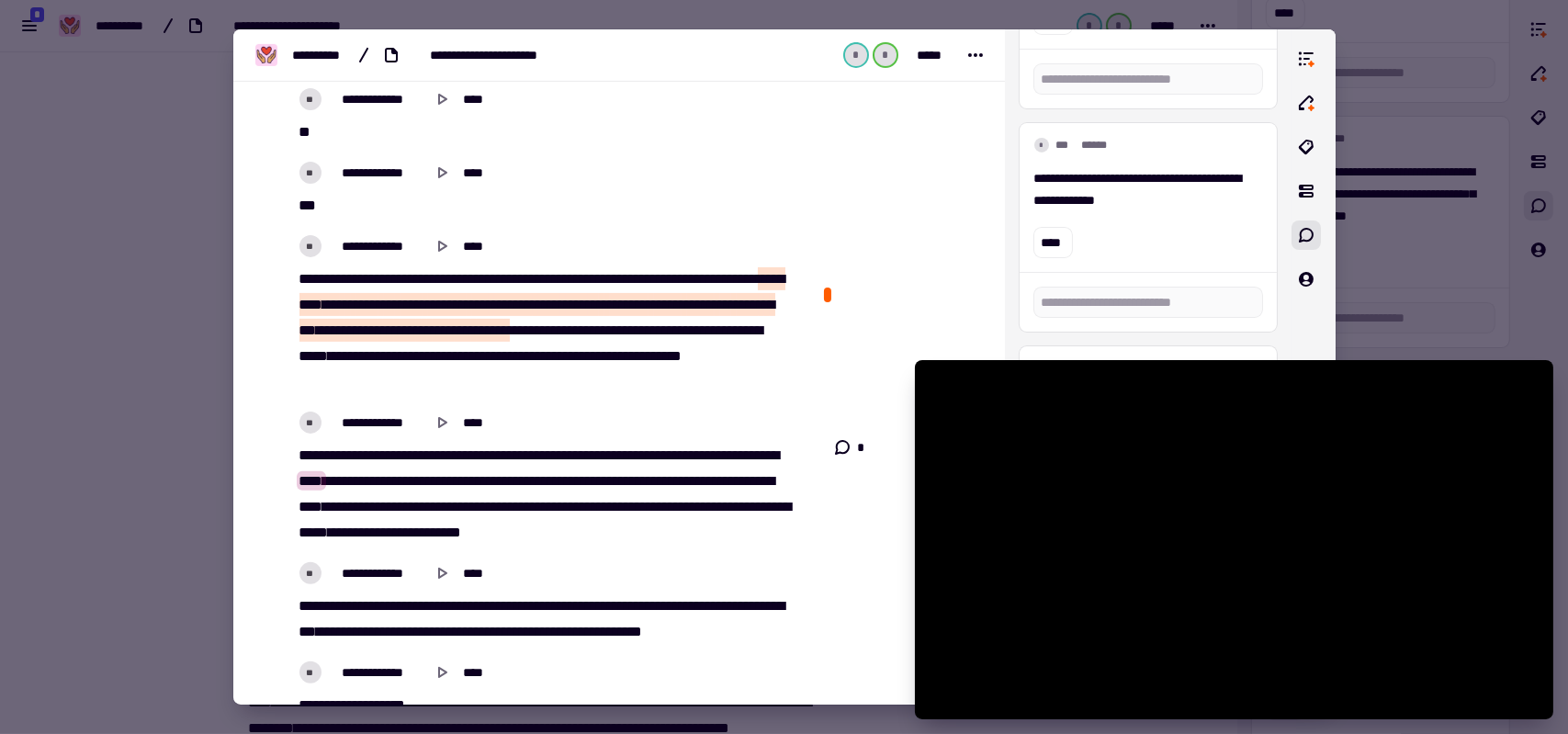type 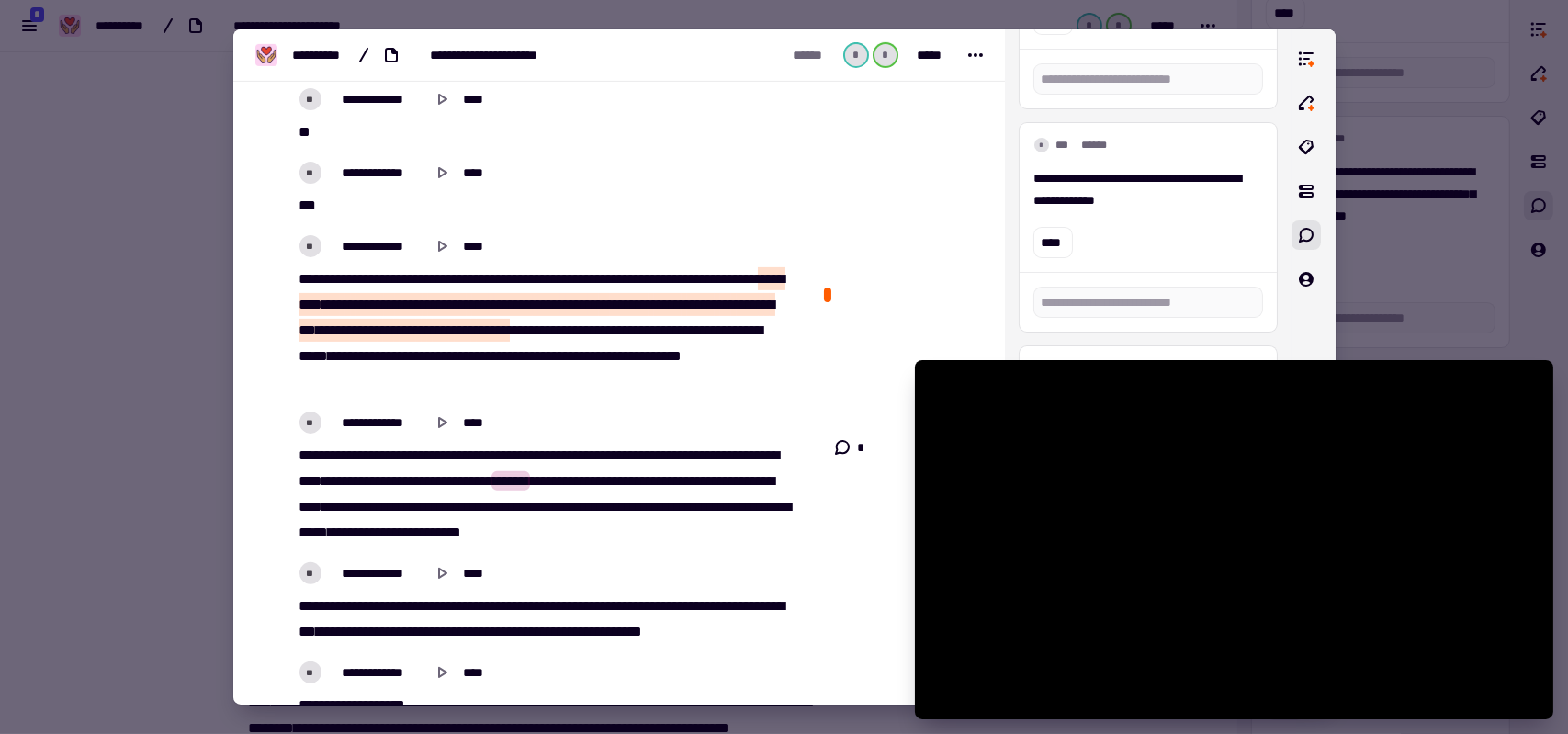 click on "***" at bounding box center (496, 455) 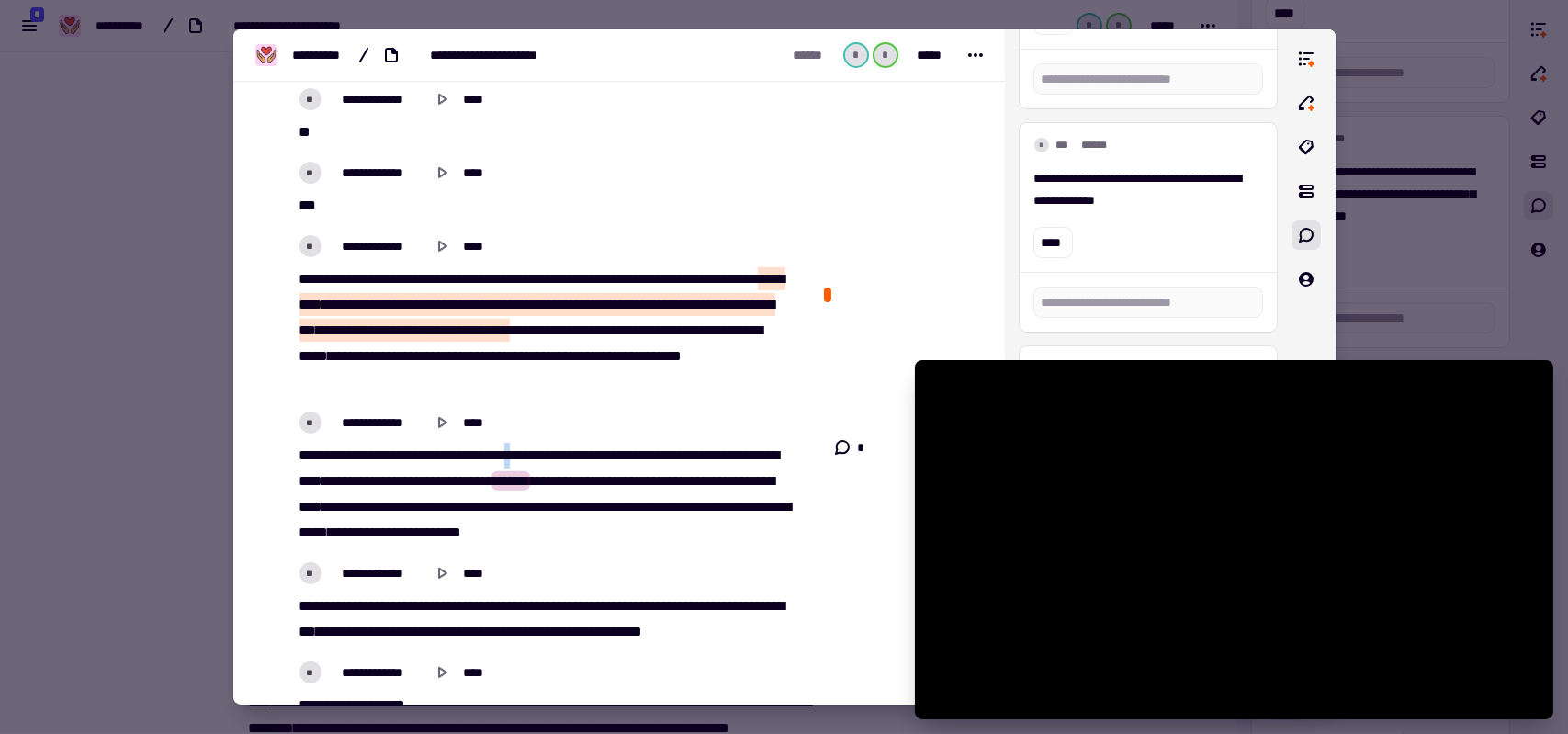 click on "***" at bounding box center [496, 455] 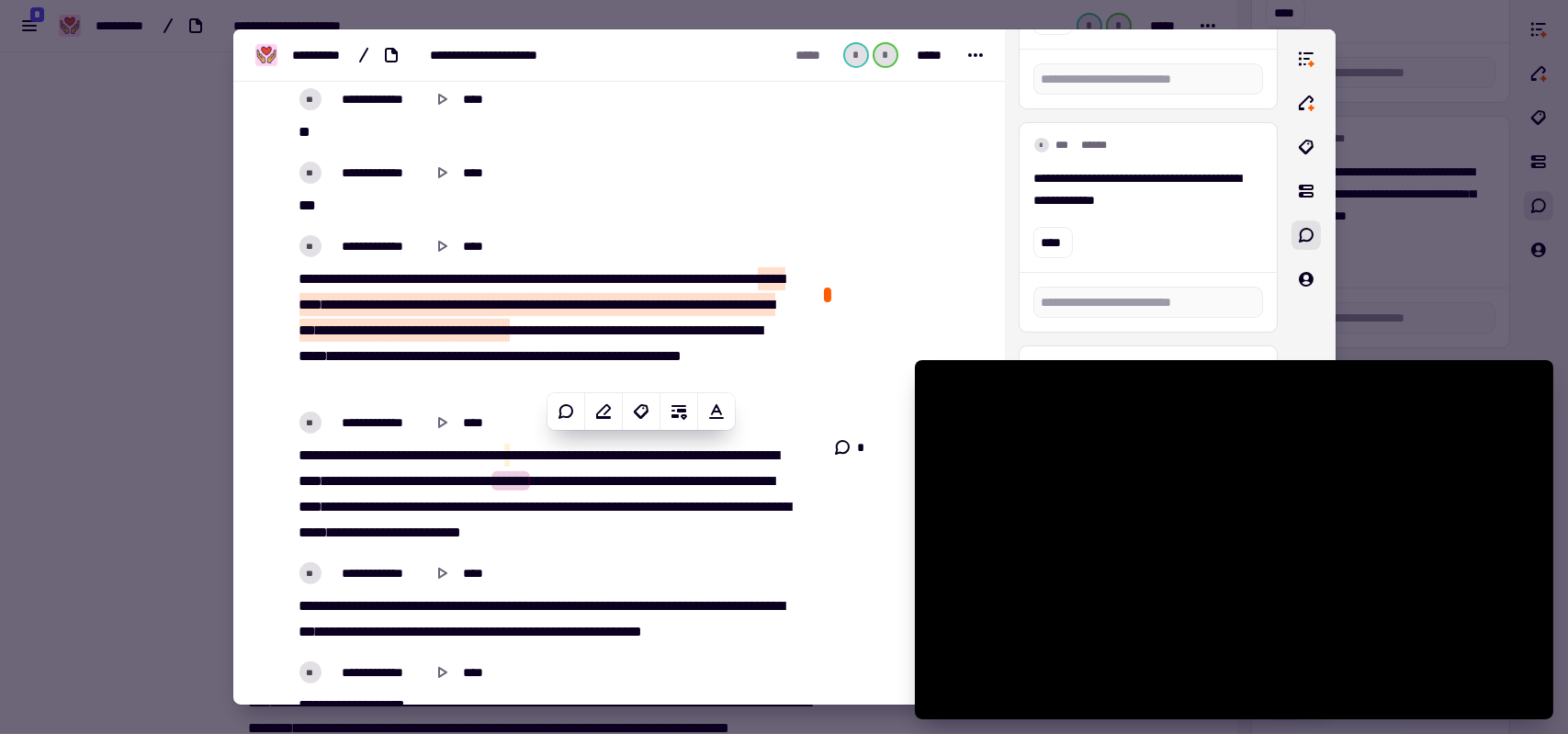 click on "**********" at bounding box center (545, 494) 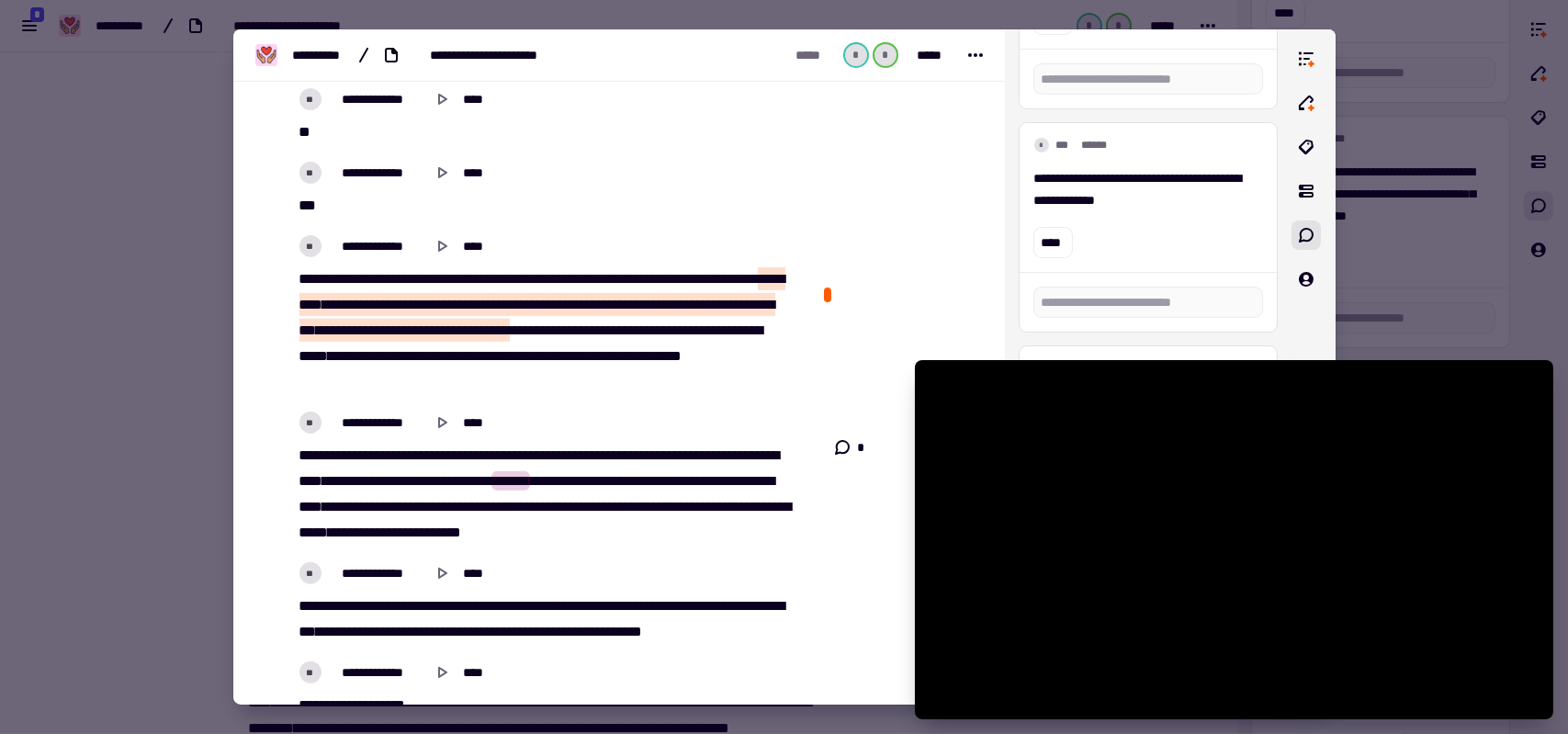 click on "****" at bounding box center [471, 455] 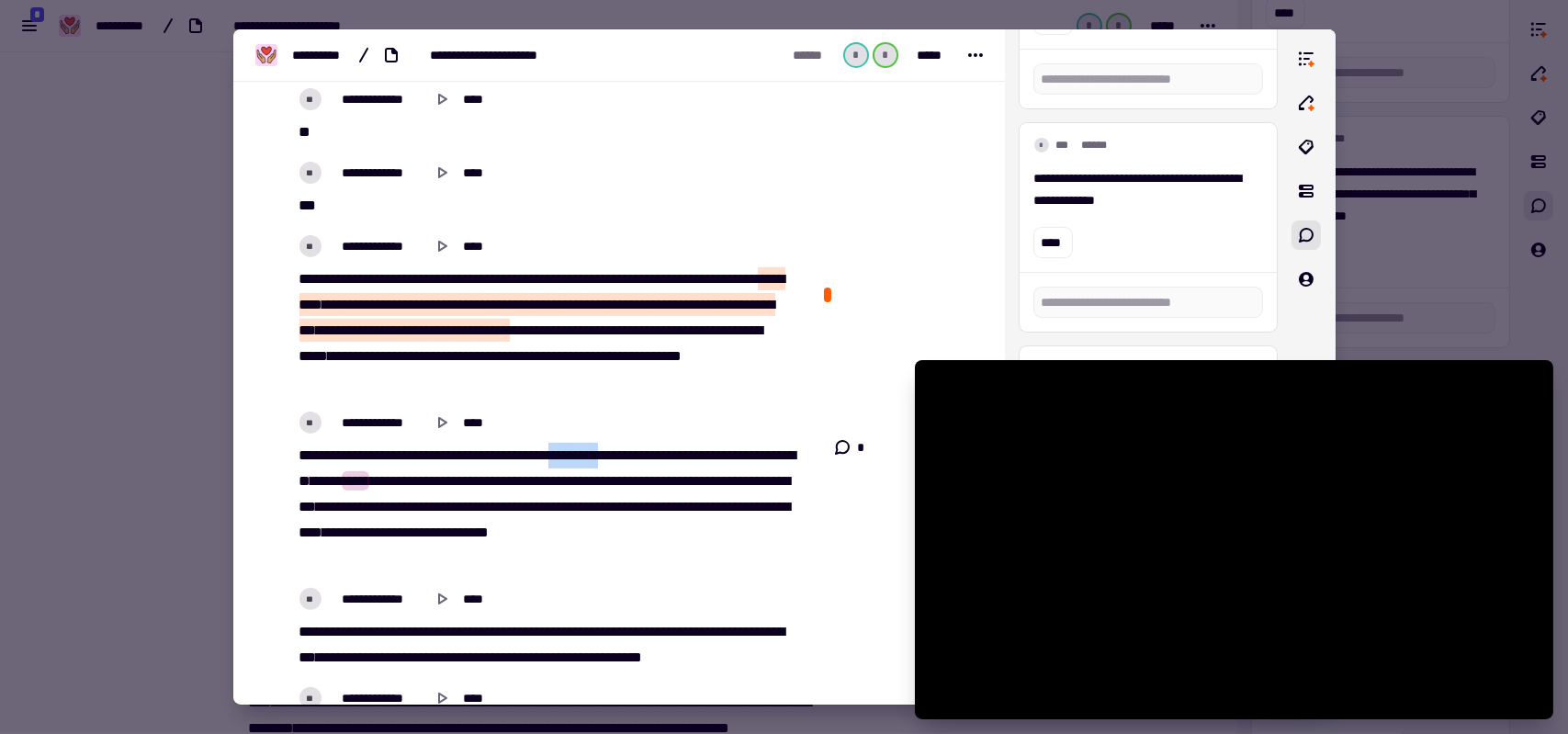 drag, startPoint x: 605, startPoint y: 444, endPoint x: 660, endPoint y: 442, distance: 55.036352 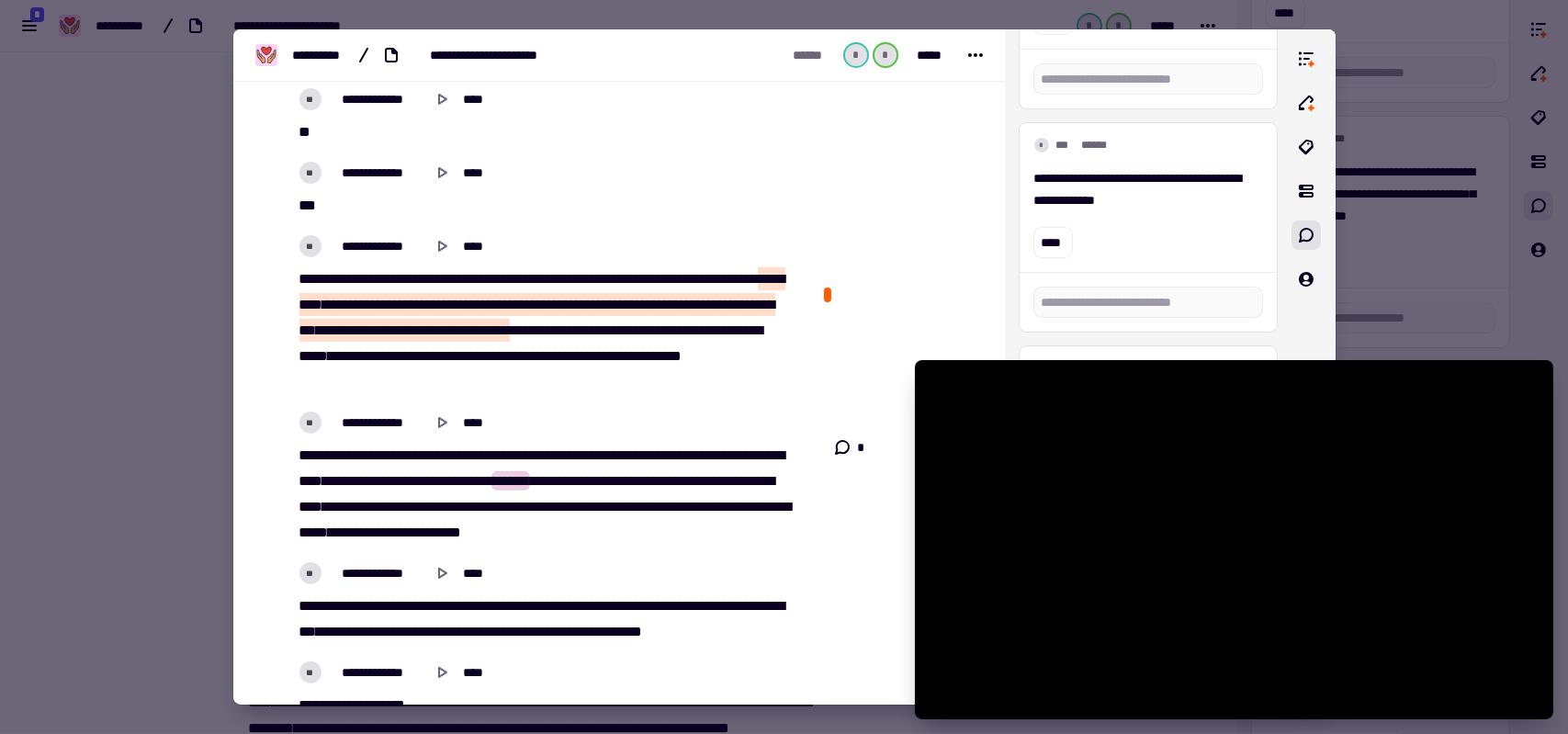 click on "******" at bounding box center [511, 480] 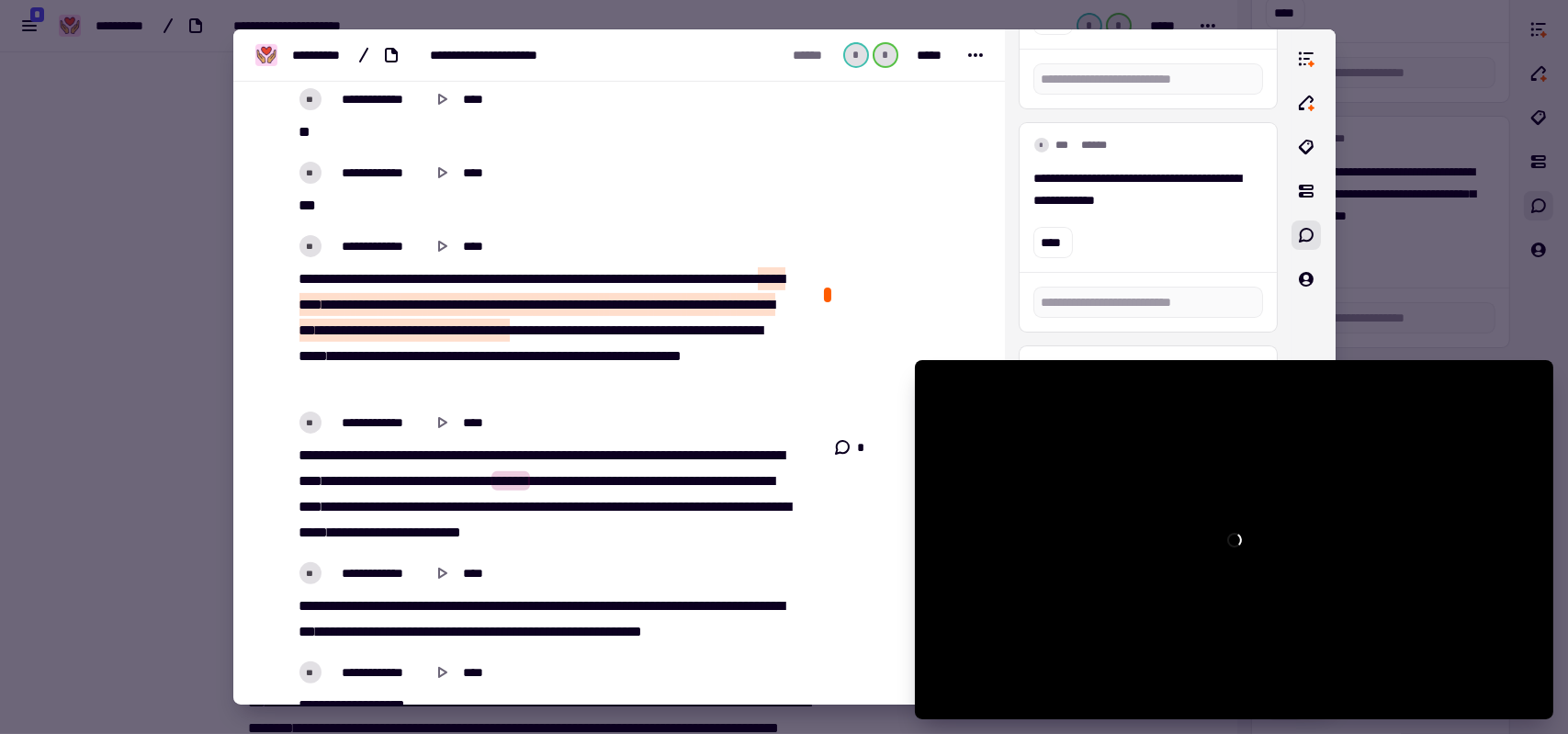 click on "****" at bounding box center (438, 455) 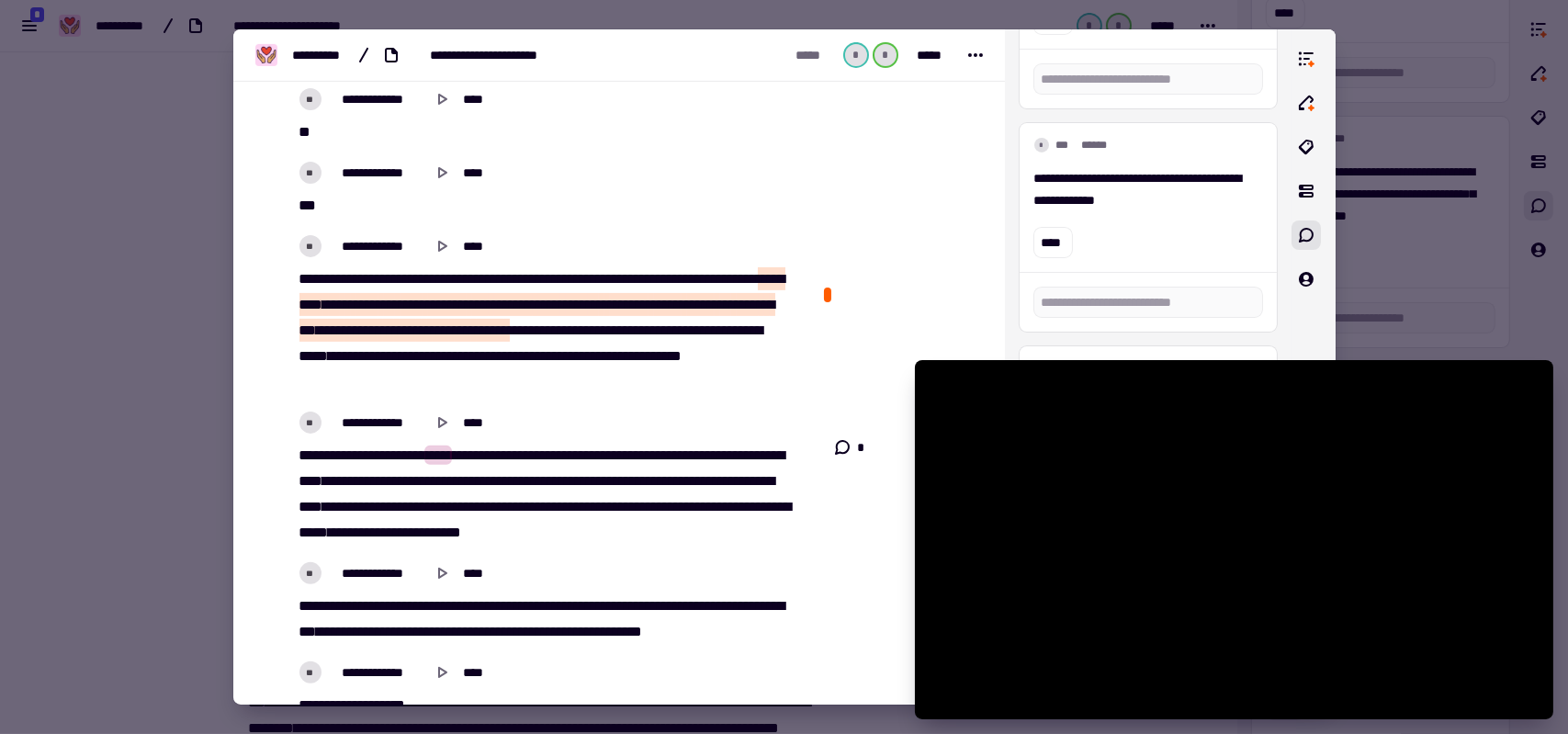 click on "*****" at bounding box center (408, 455) 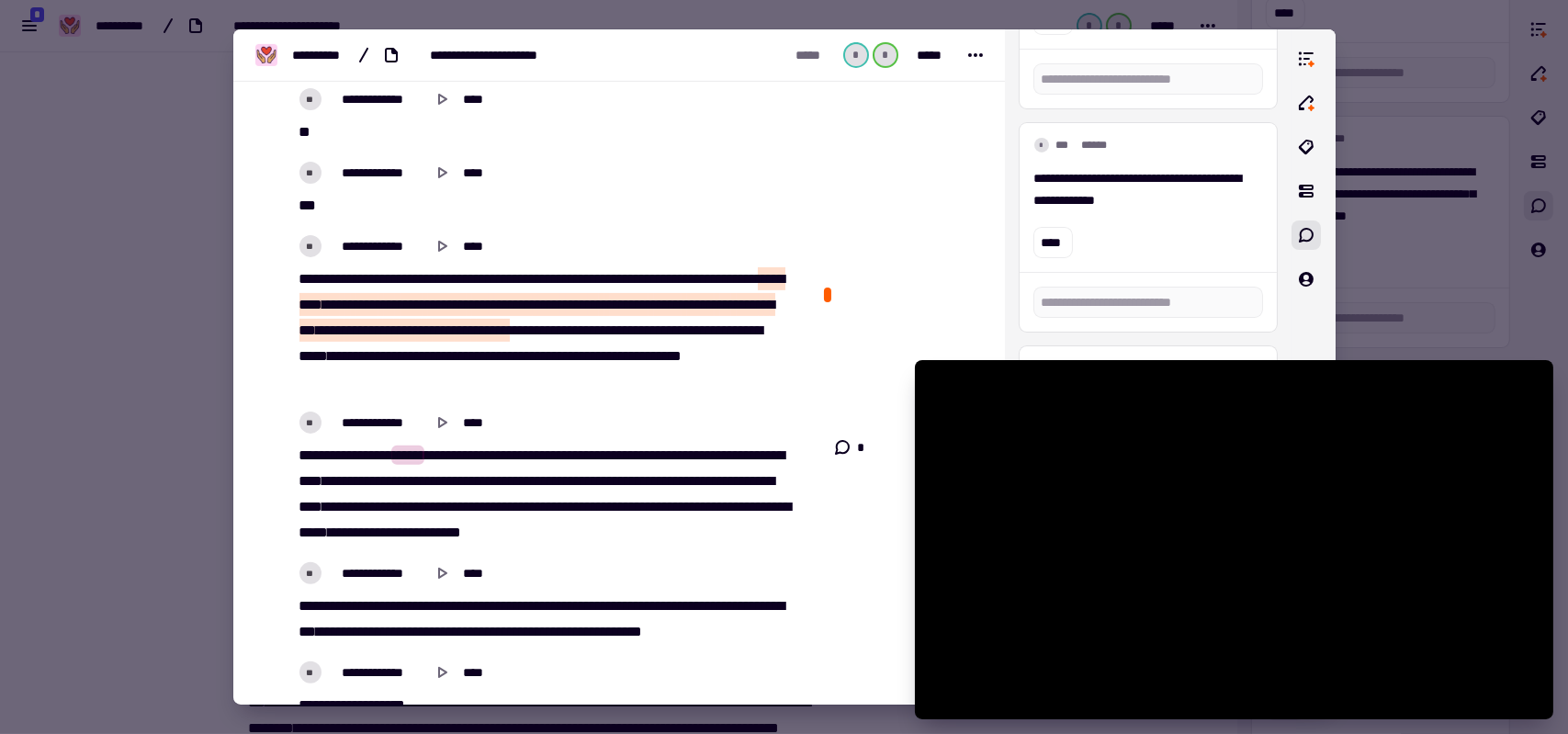 click on "*****" at bounding box center (408, 455) 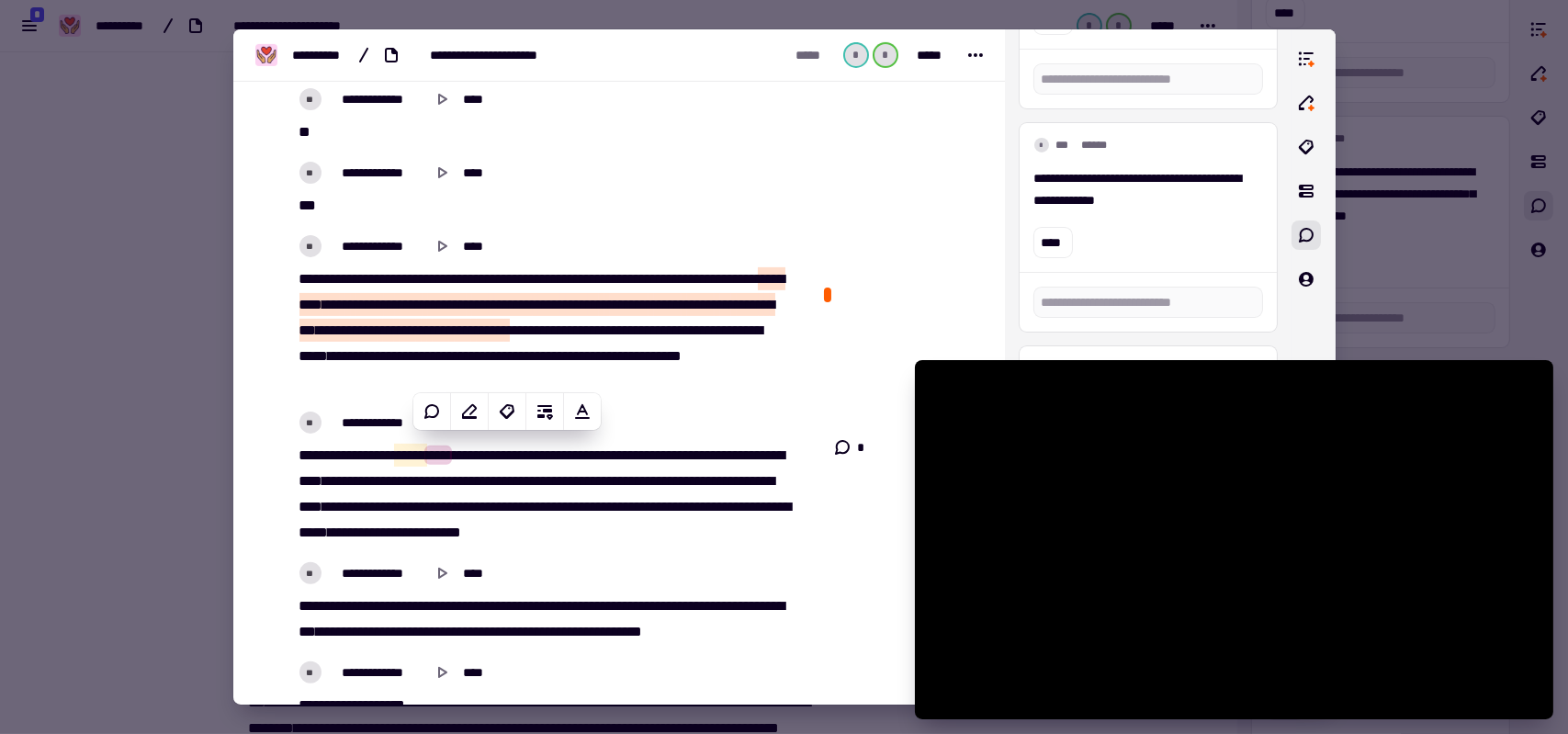 click on "*****" at bounding box center (408, 455) 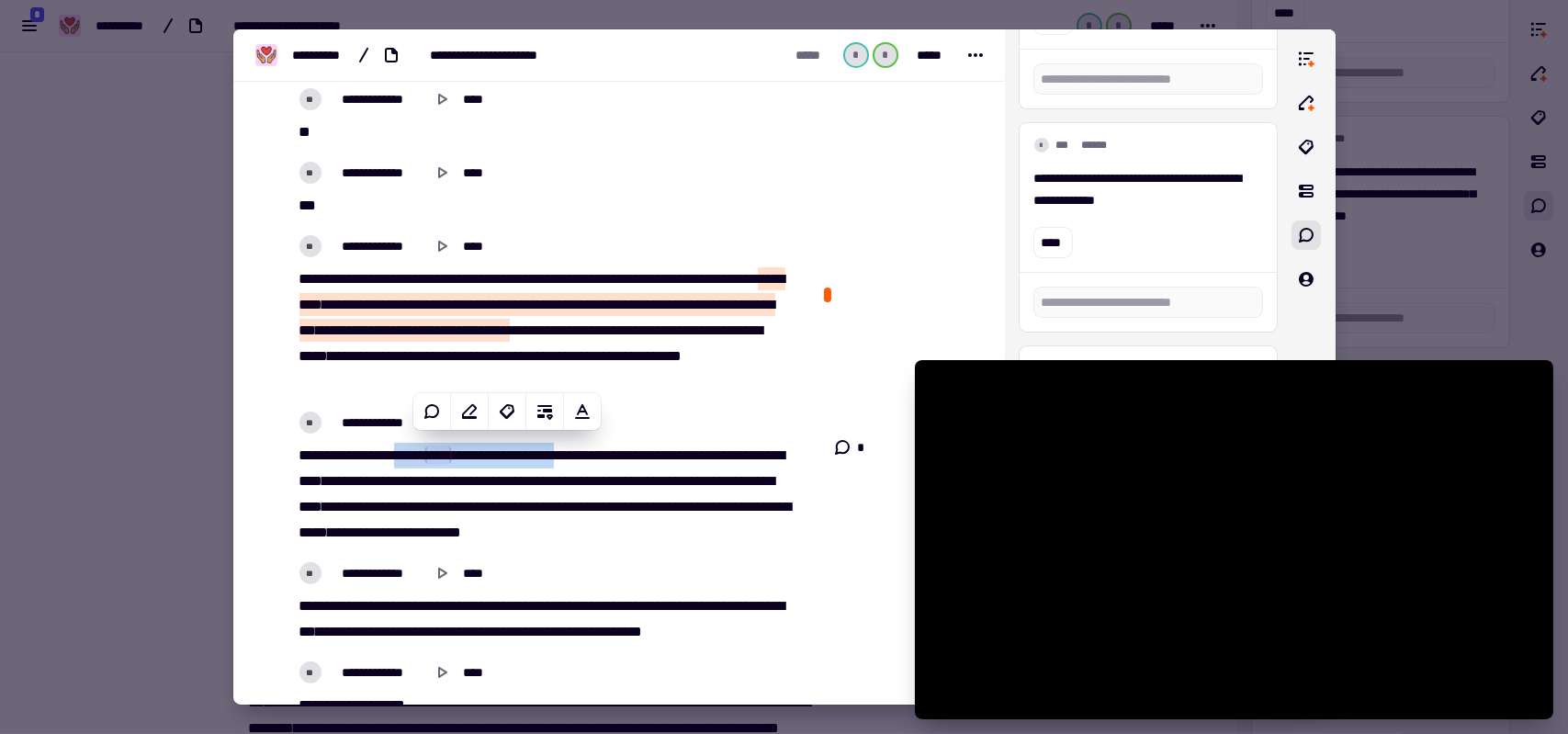 click on "*****" at bounding box center (408, 455) 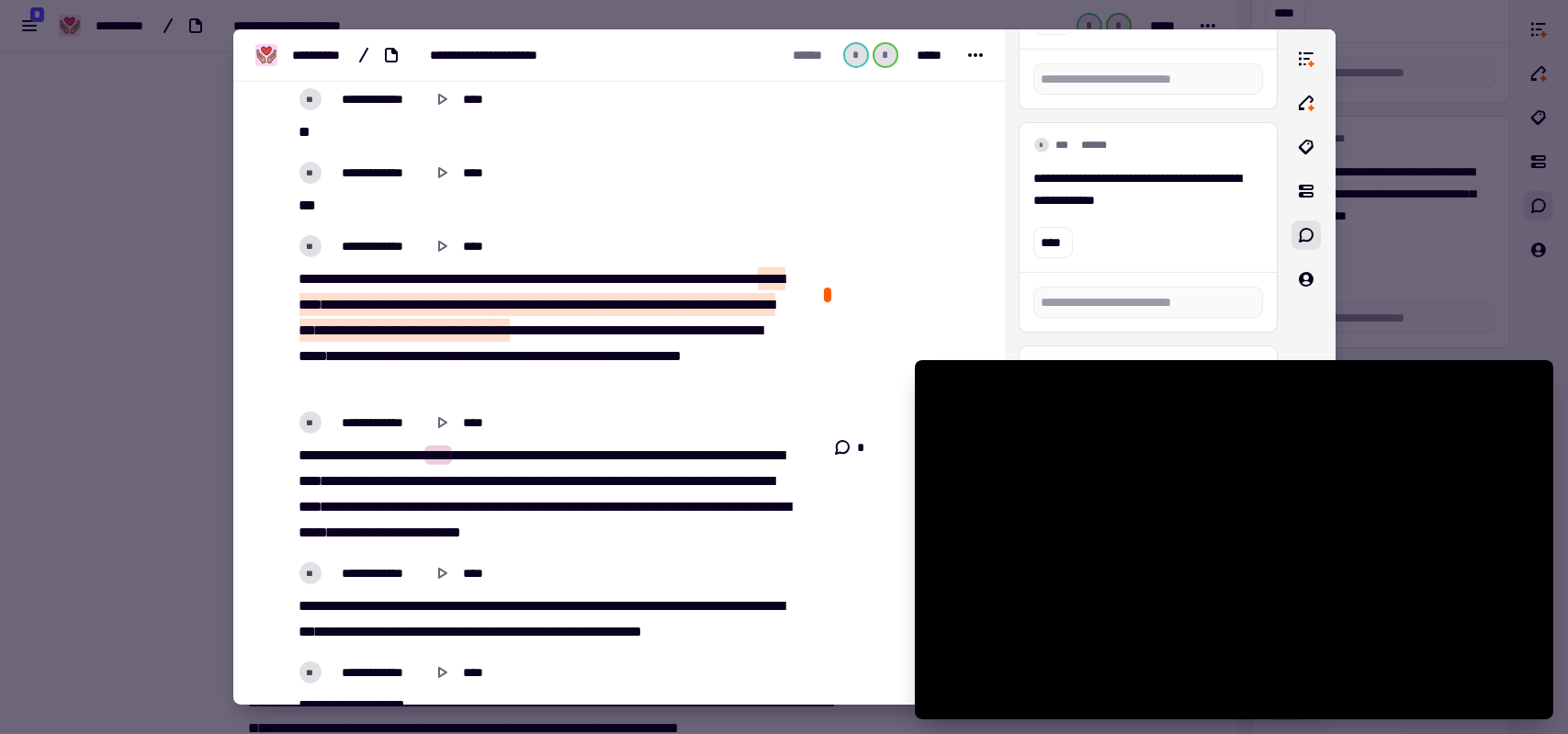 click on "****" at bounding box center (438, 455) 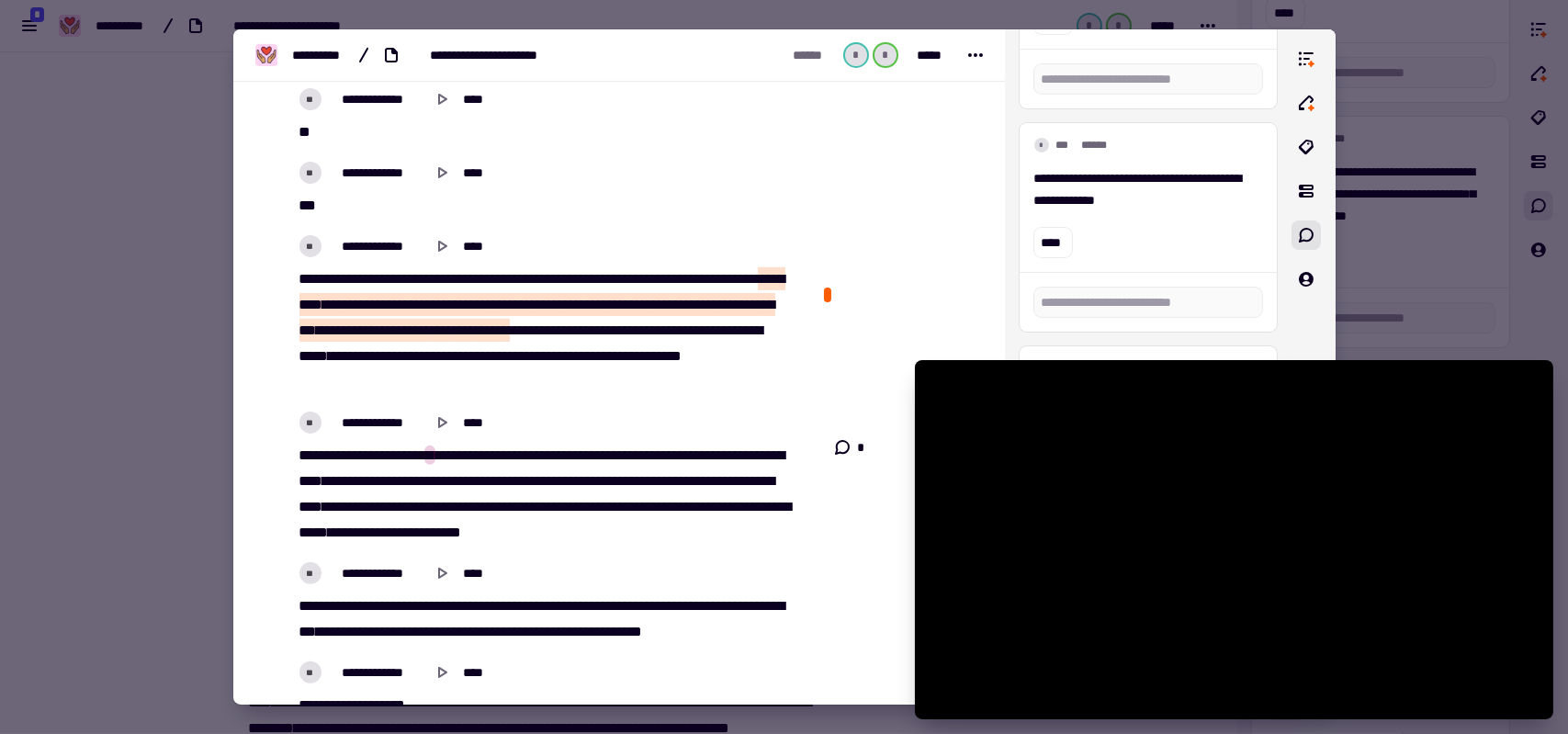 click on "****" at bounding box center (395, 480) 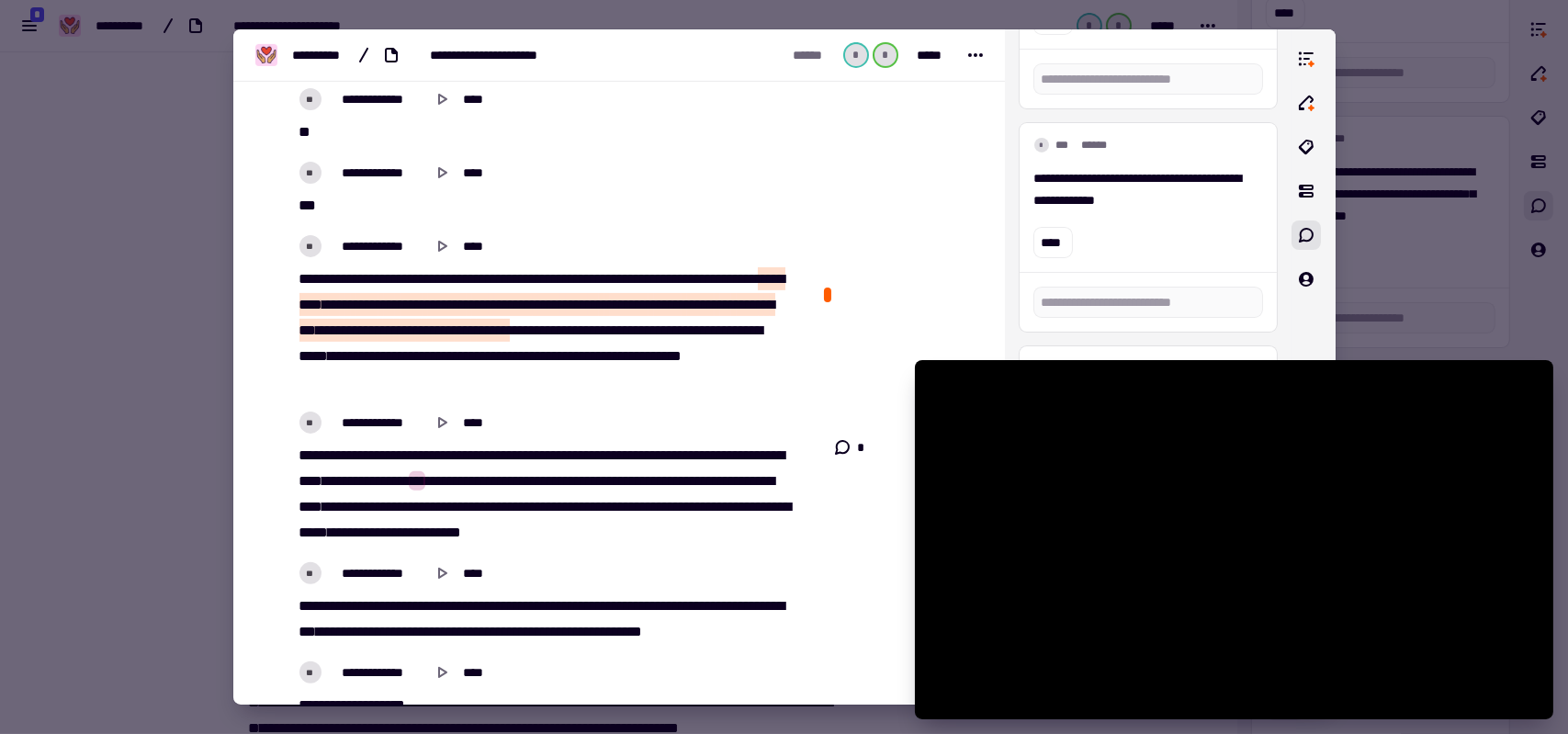 click on "*****" at bounding box center [411, 455] 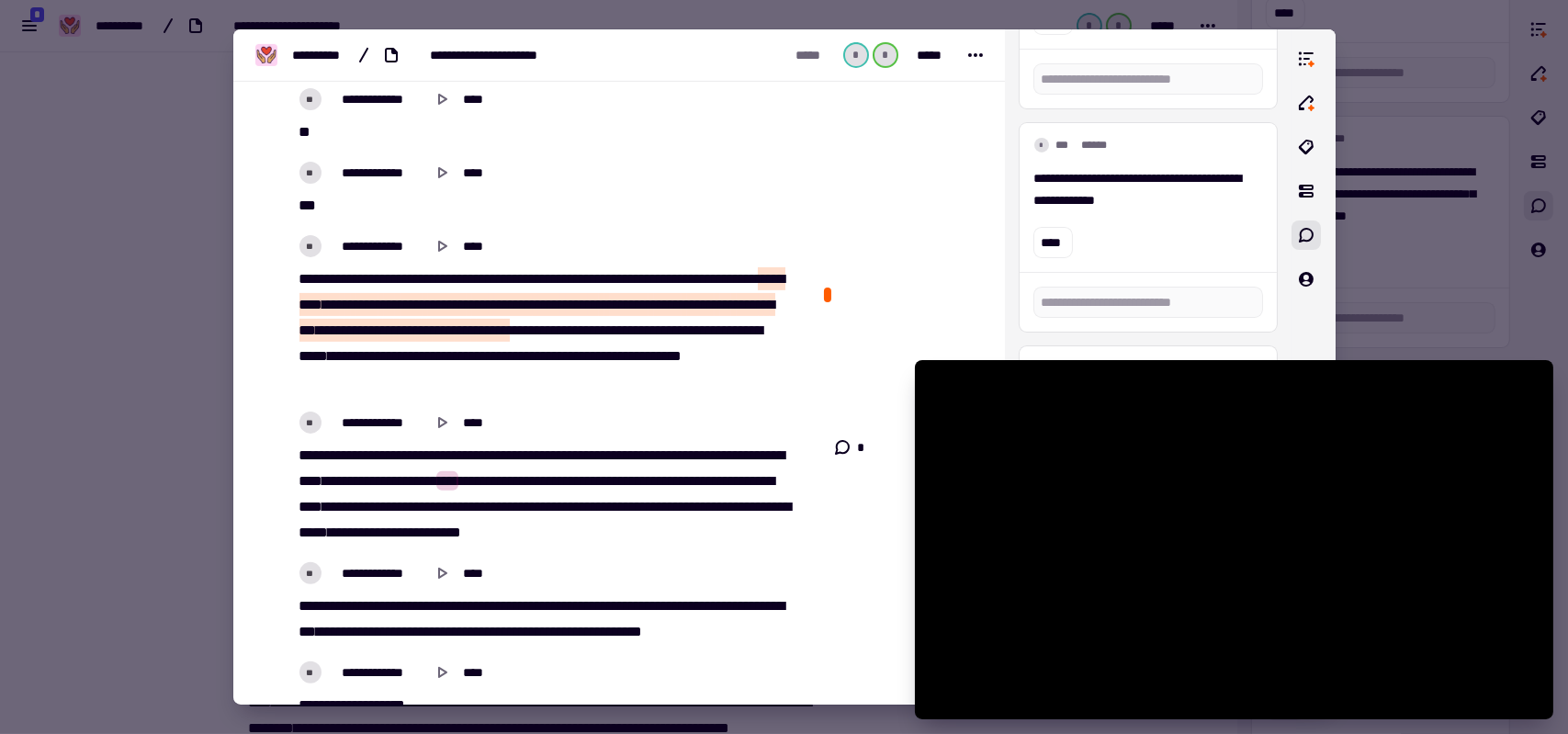click on "******" at bounding box center [719, 455] 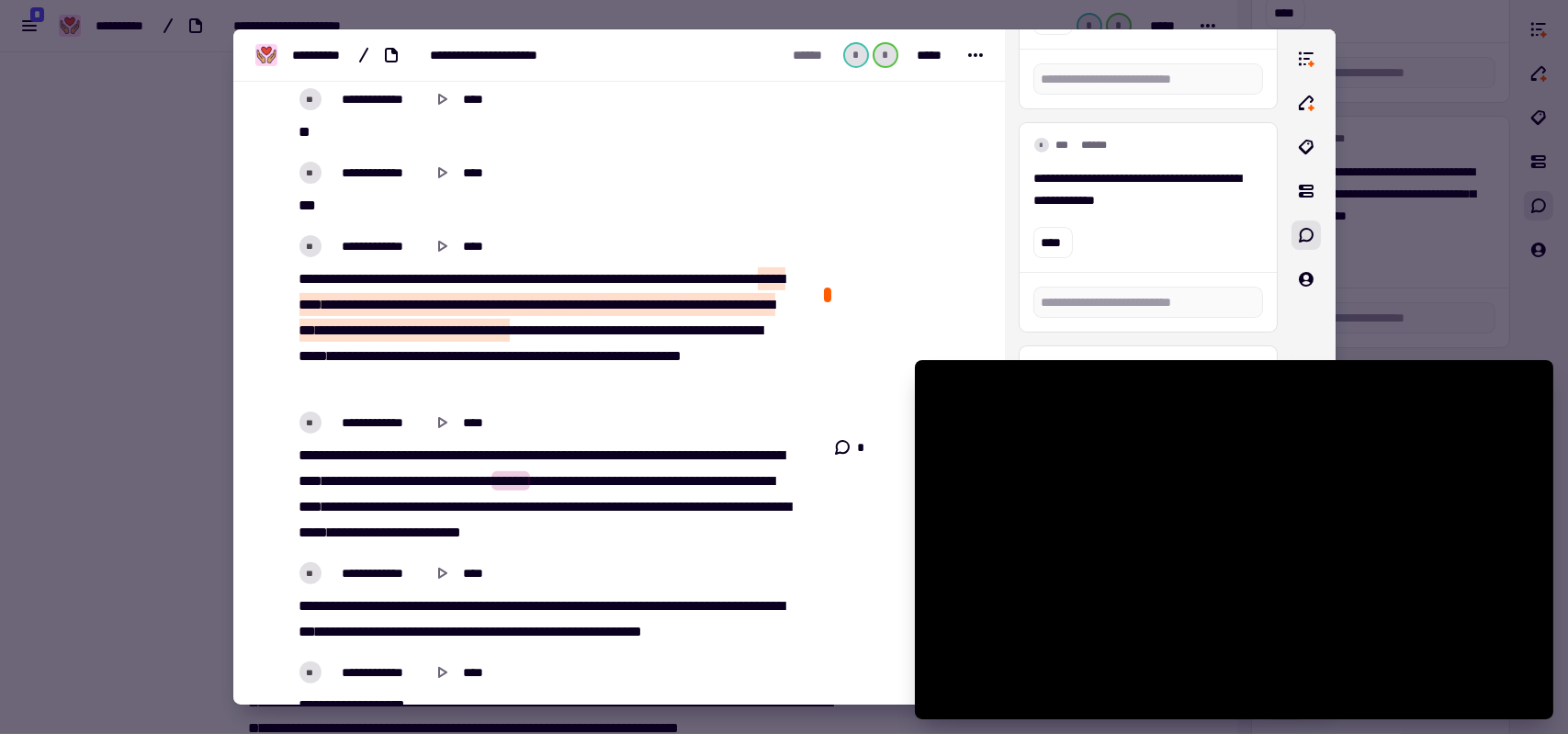 click on "******" at bounding box center [722, 455] 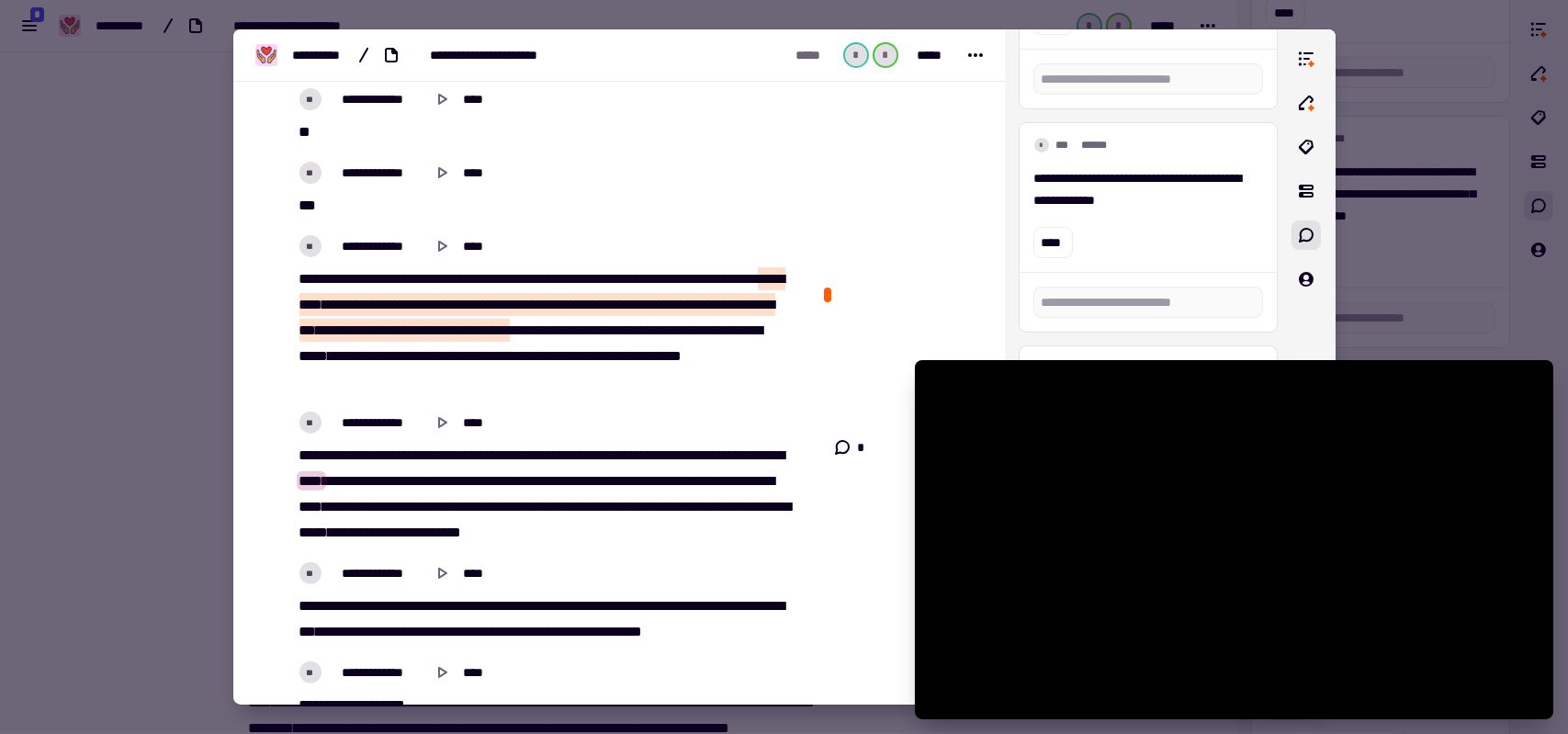 click on "****" at bounding box center [664, 455] 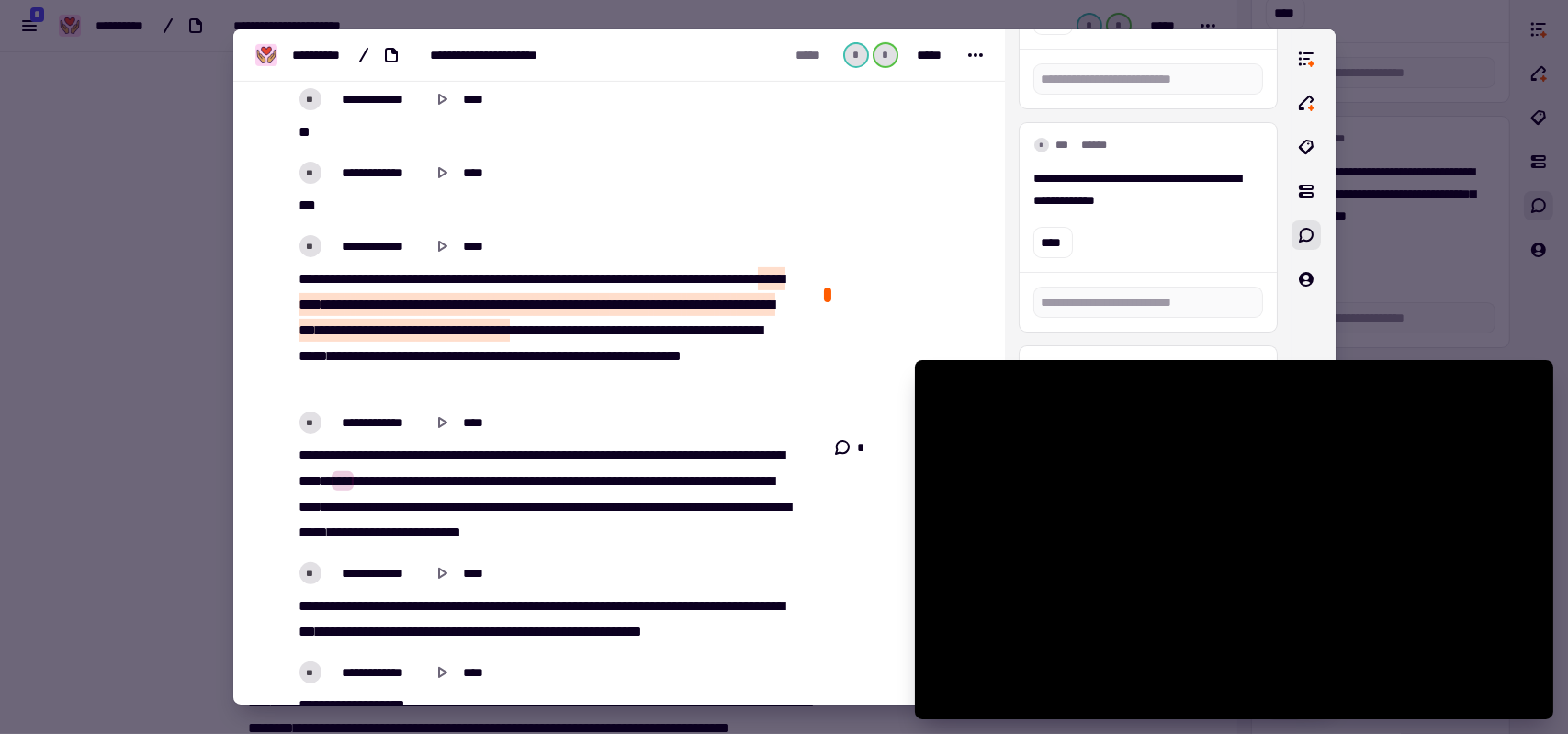 click on "****" at bounding box center (664, 455) 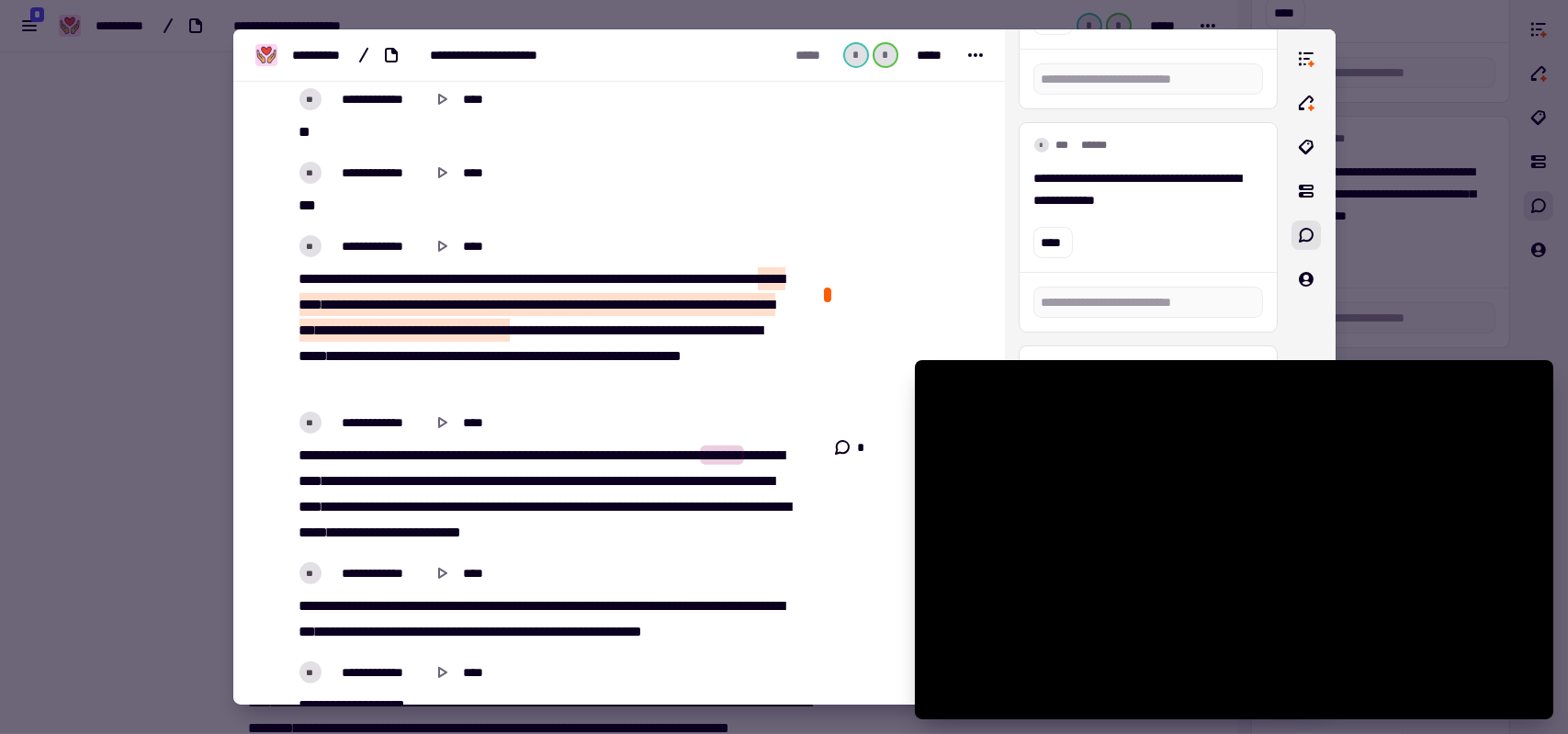 click on "**" at bounding box center [747, 455] 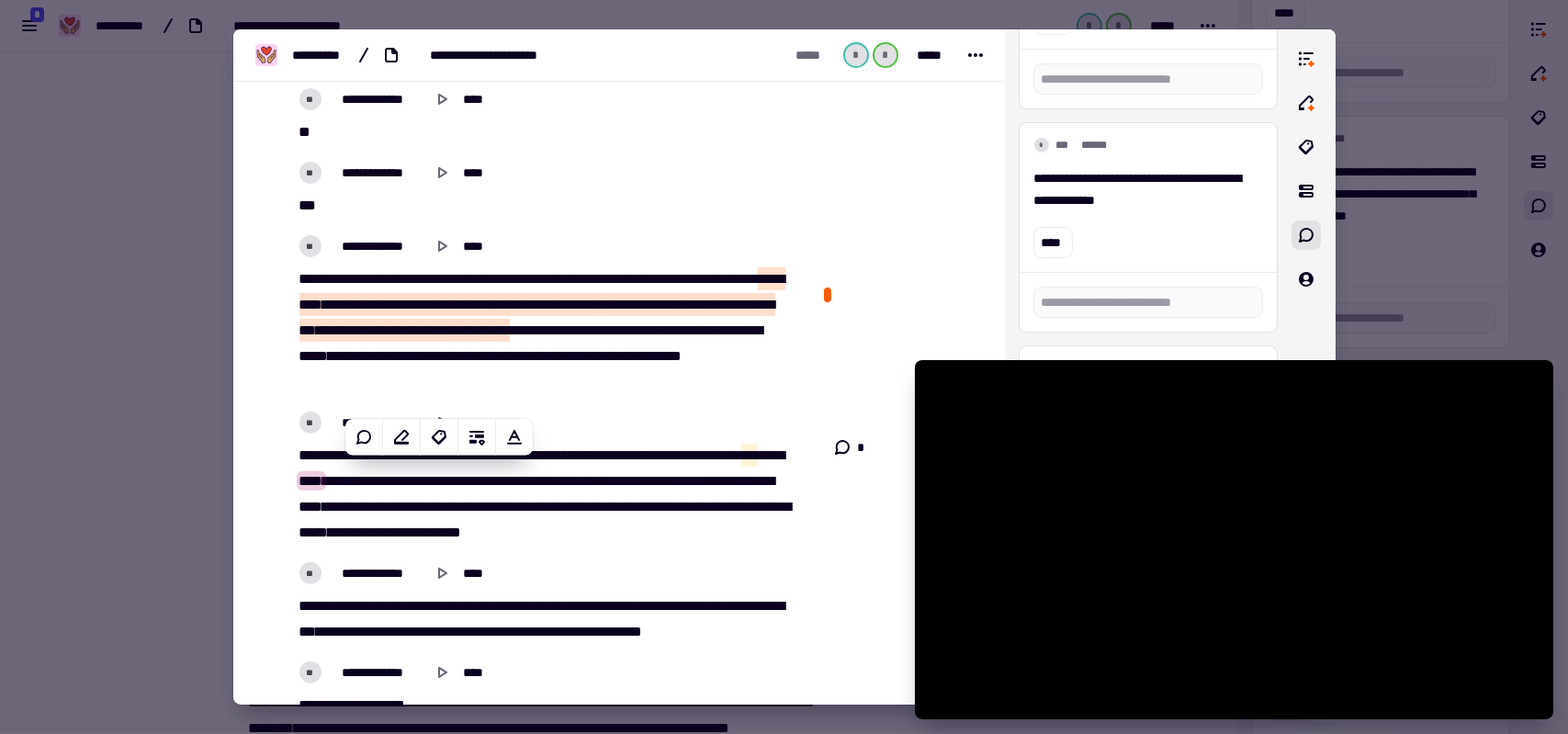 click on "**" at bounding box center [747, 455] 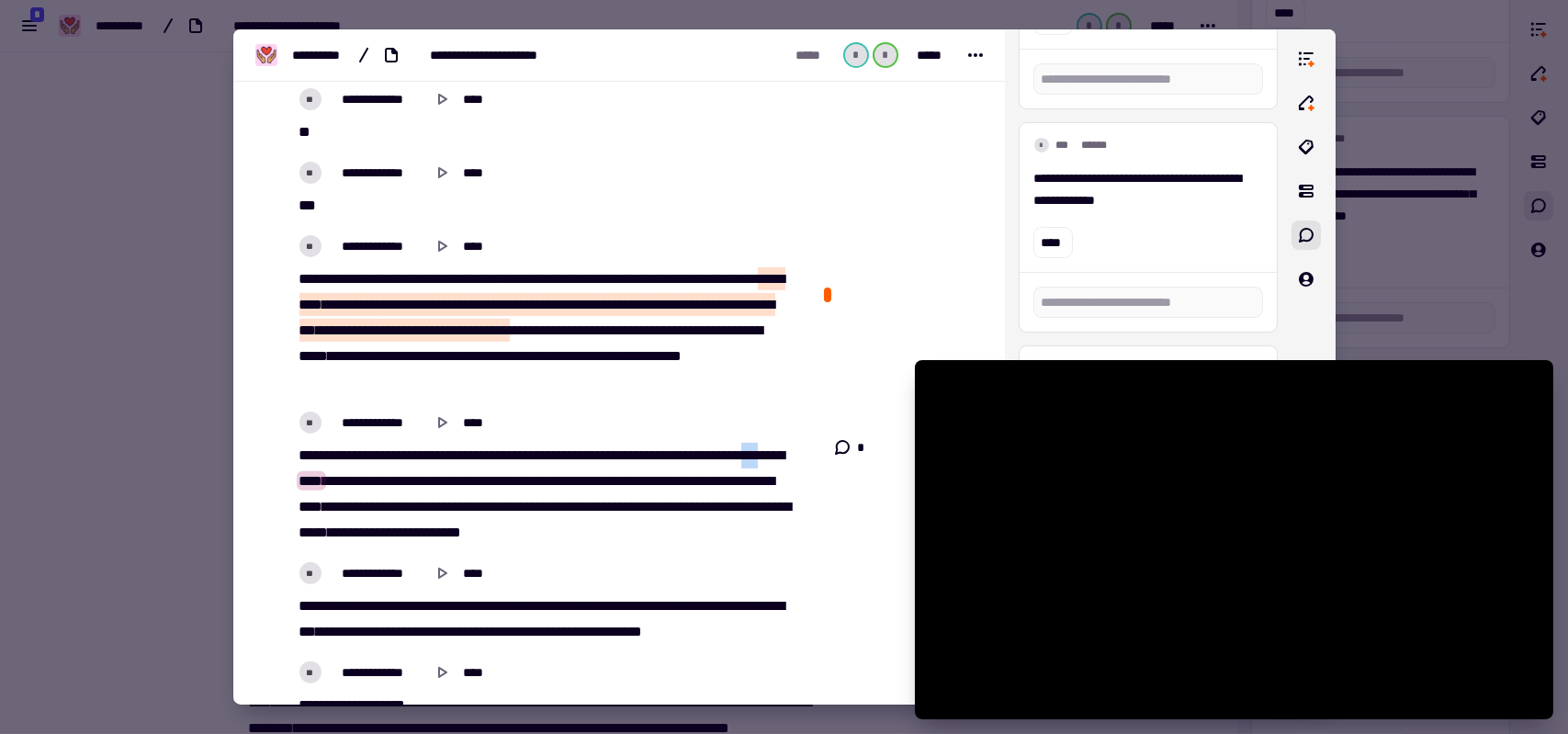 click on "**" at bounding box center [747, 455] 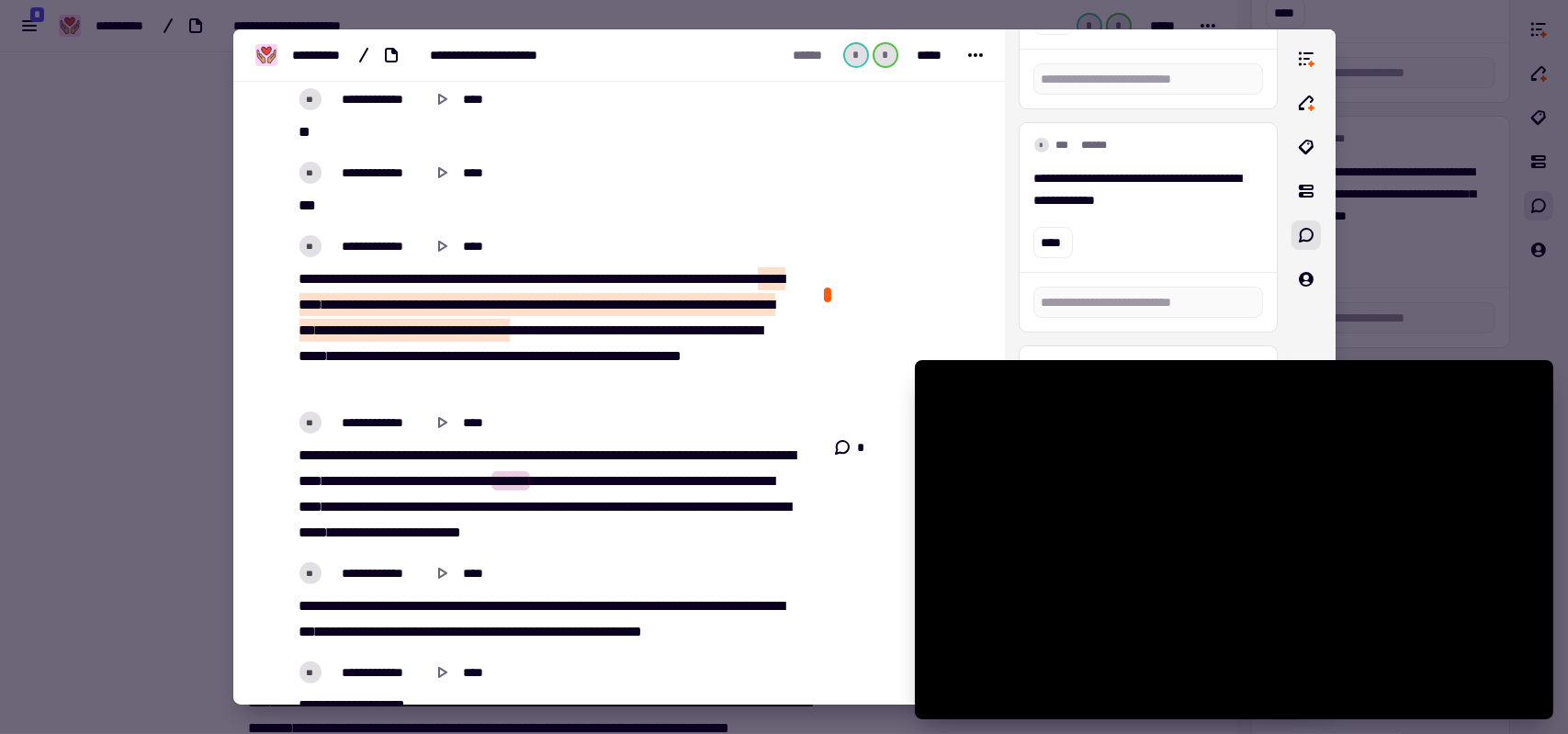 click on "**********" at bounding box center (545, 494) 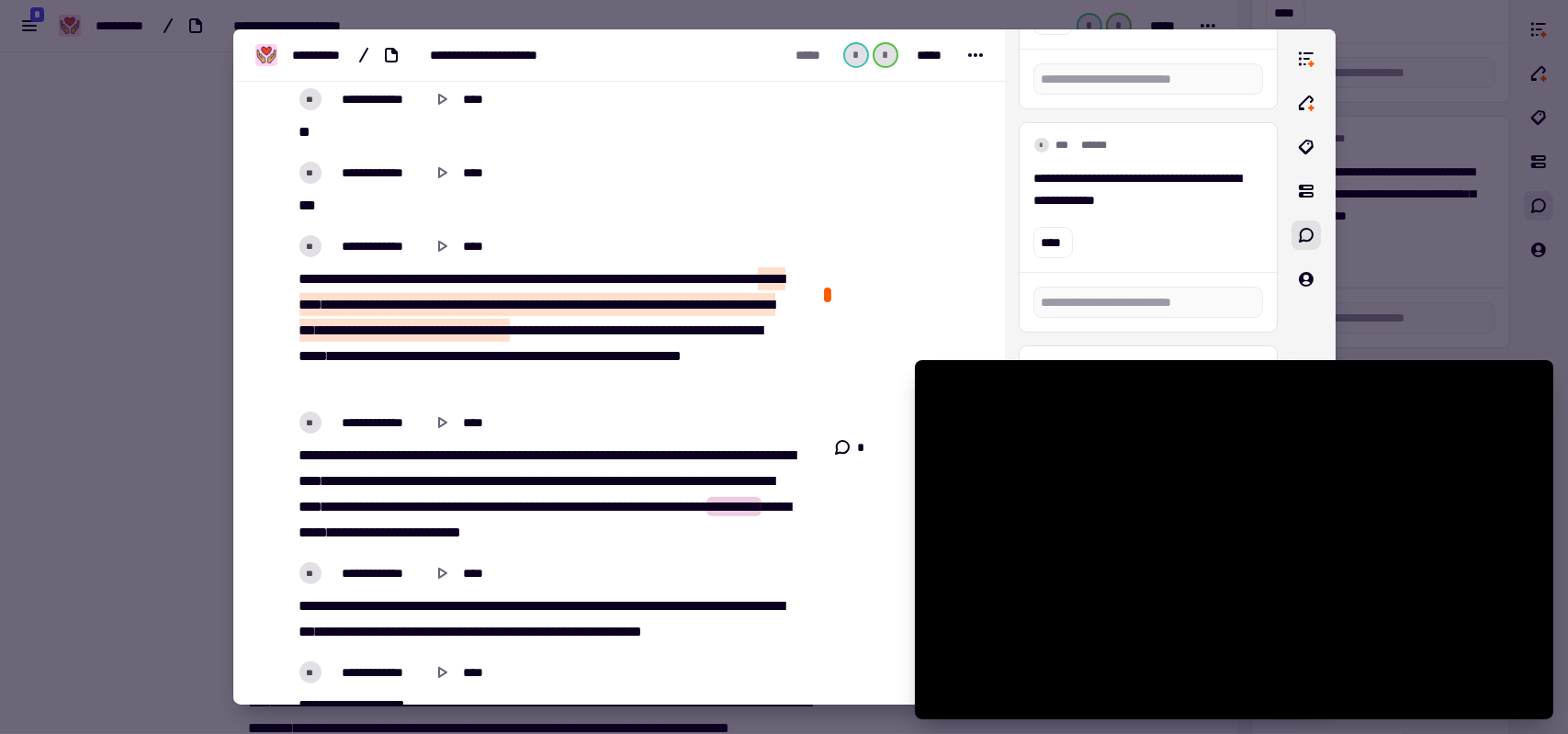 click on "**********" at bounding box center [545, 494] 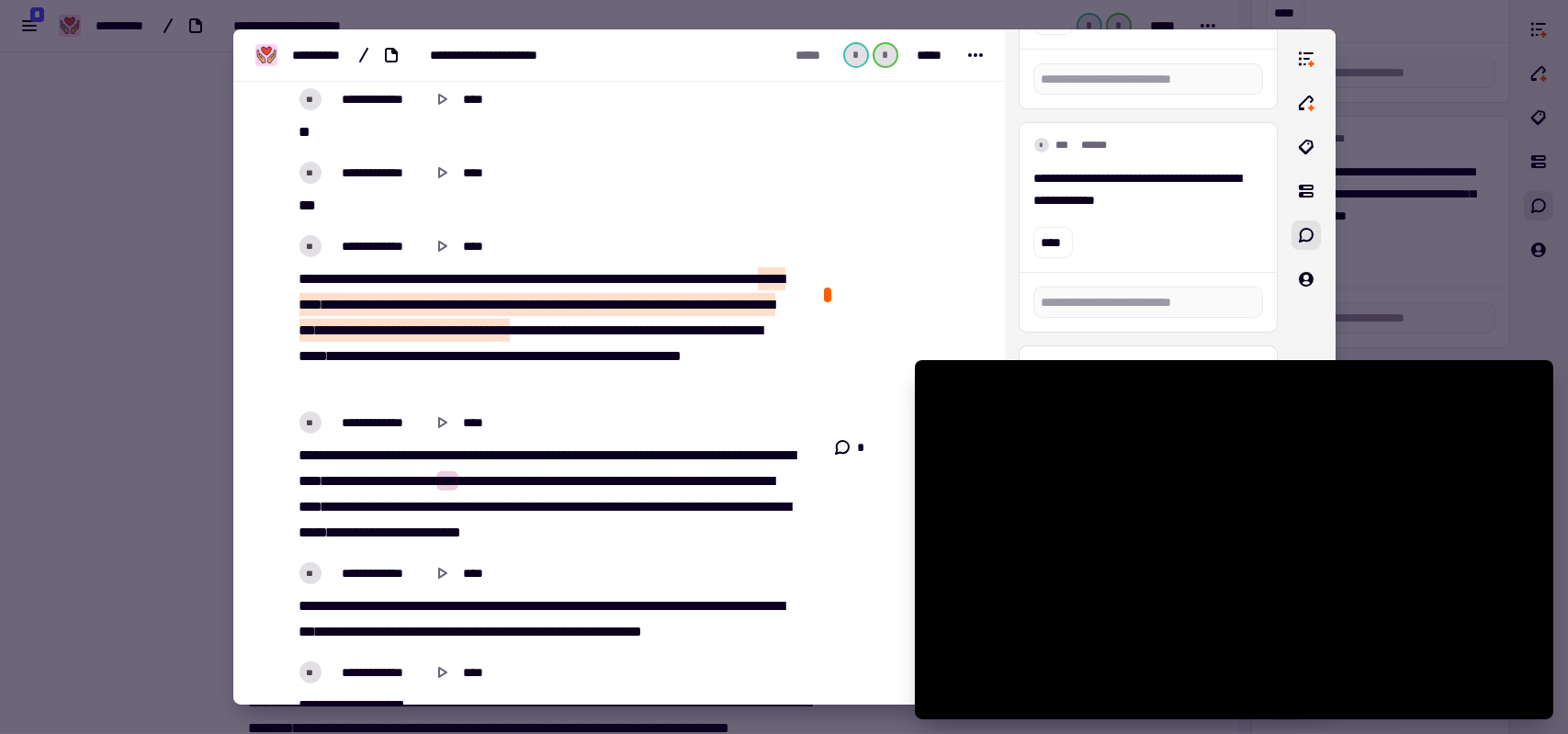 click on "***" at bounding box center [343, 480] 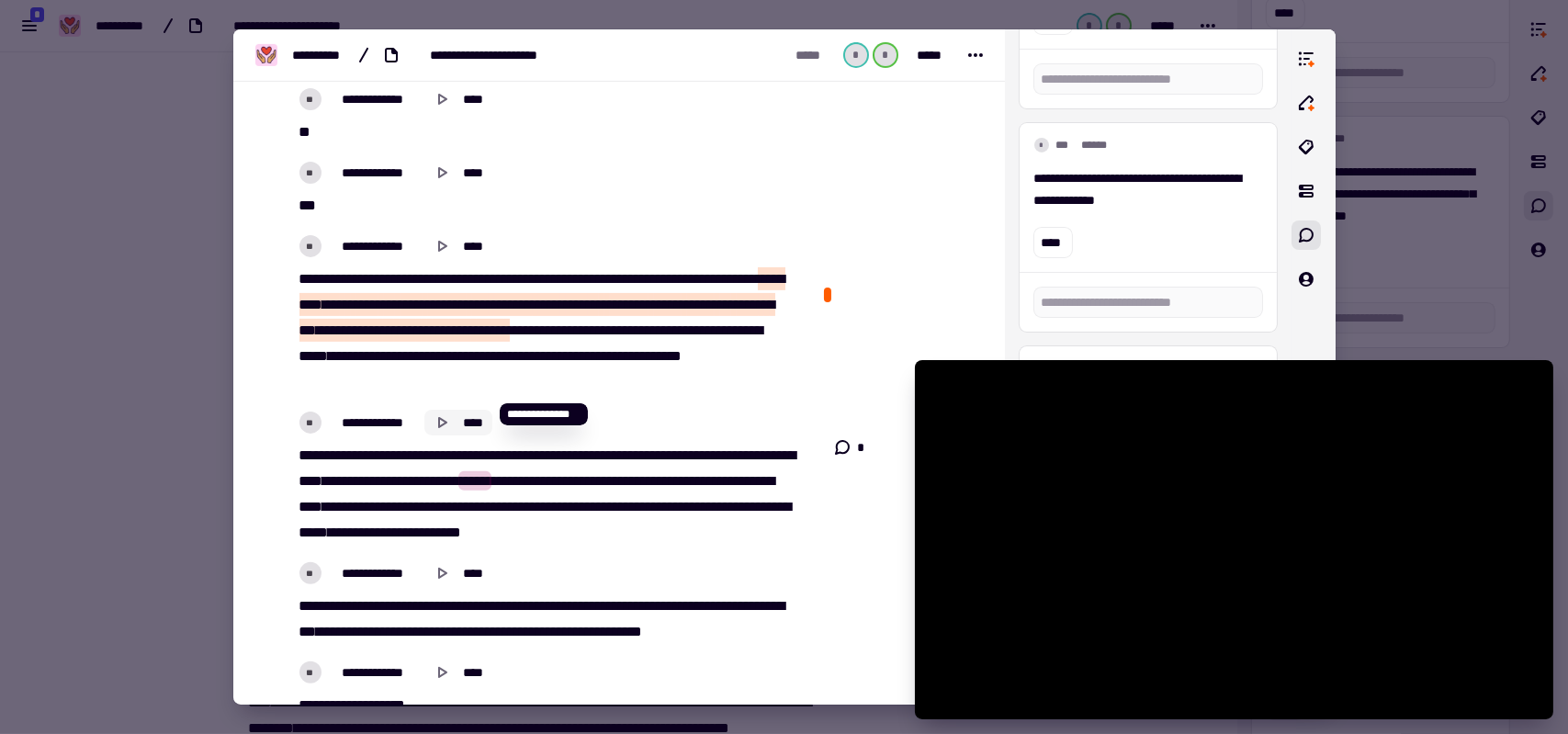 click on "****" 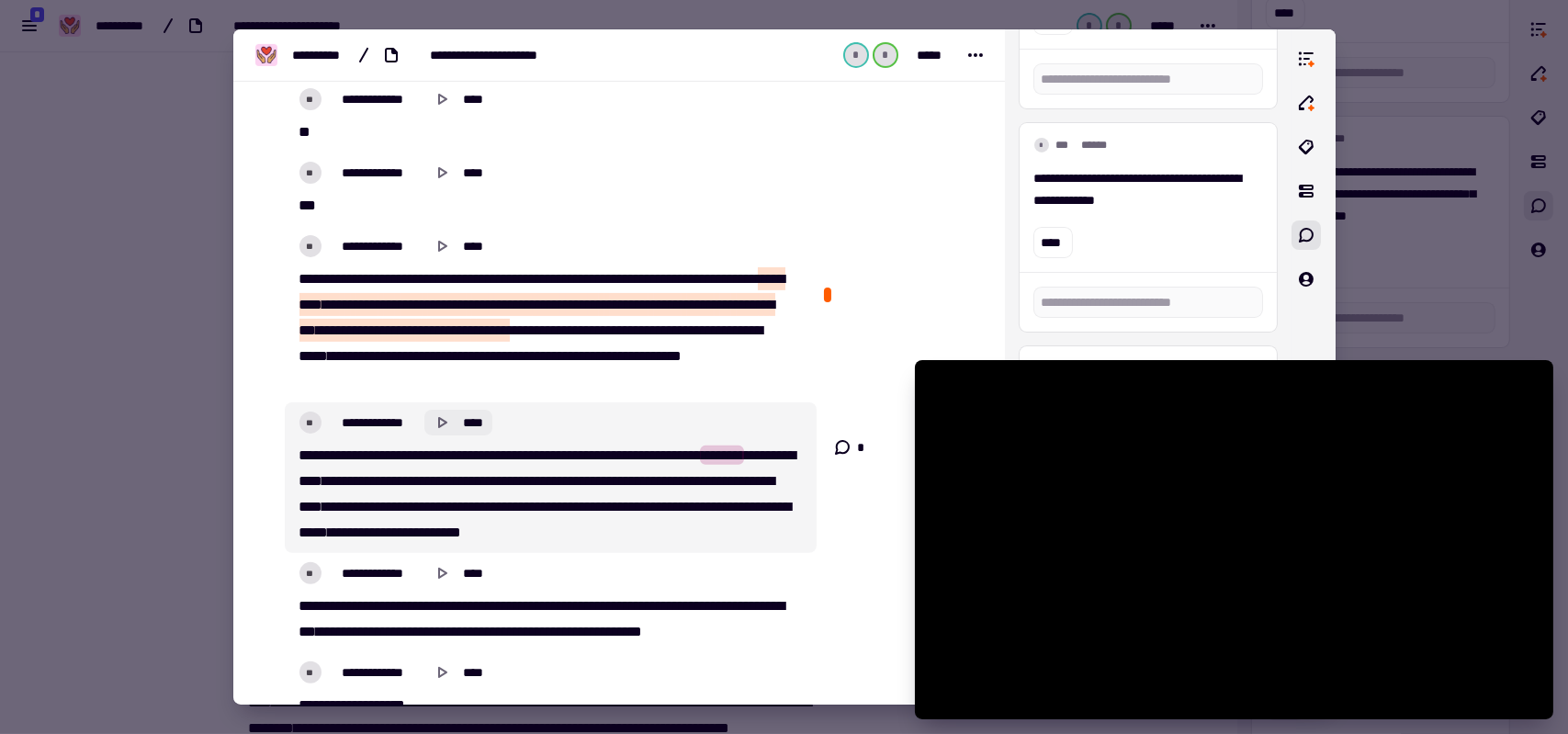 click 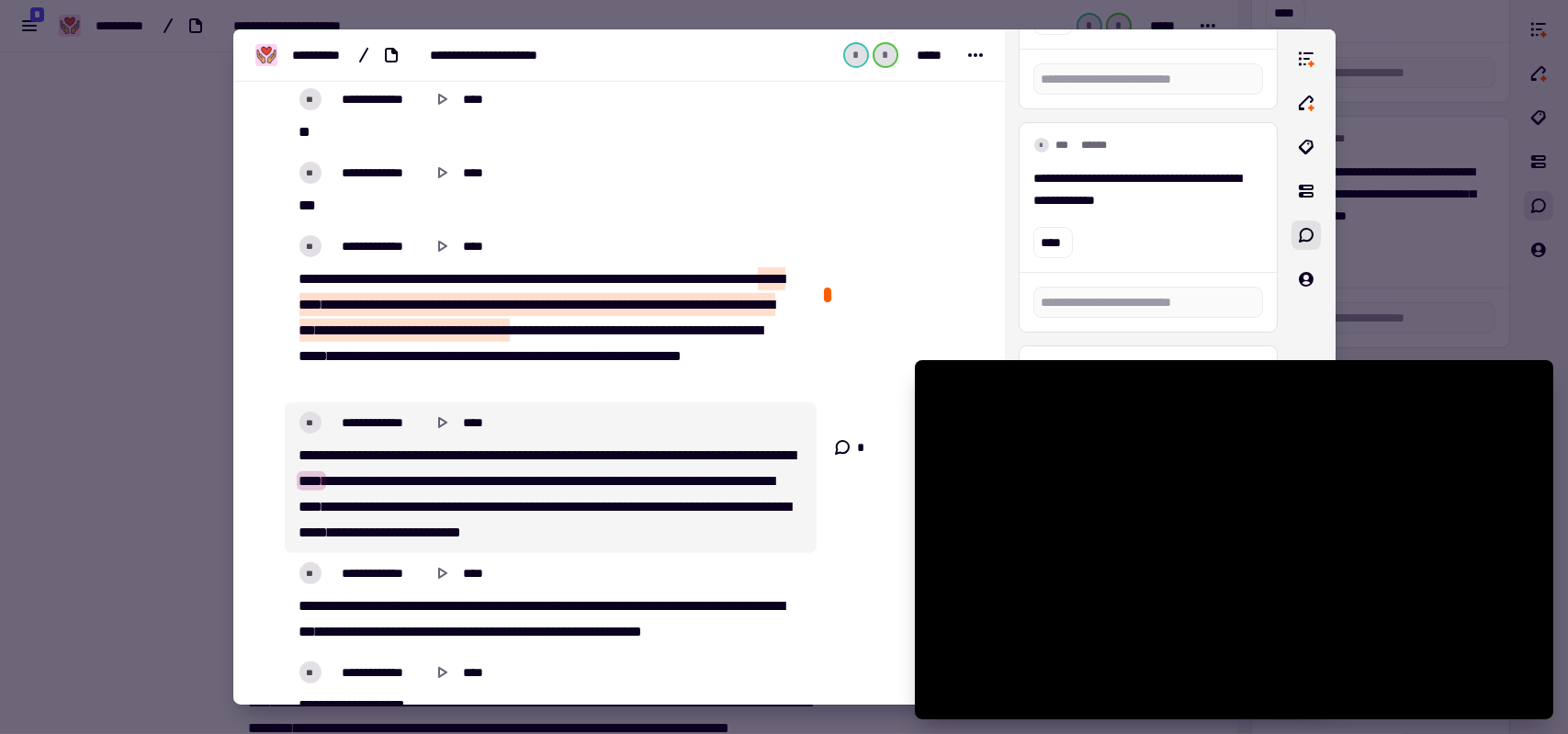 click on "***" at bounding box center (689, 455) 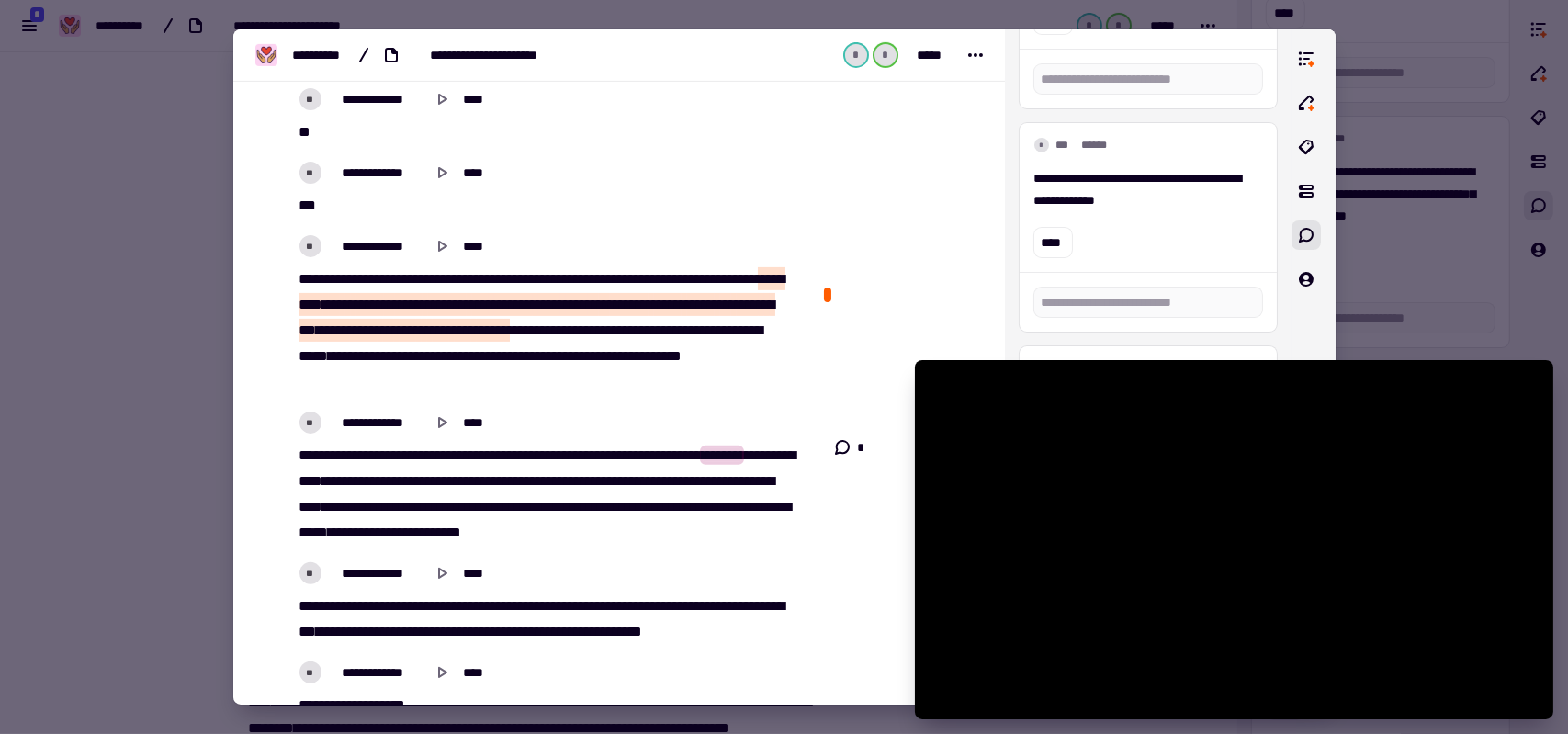 click on "***" at bounding box center [689, 455] 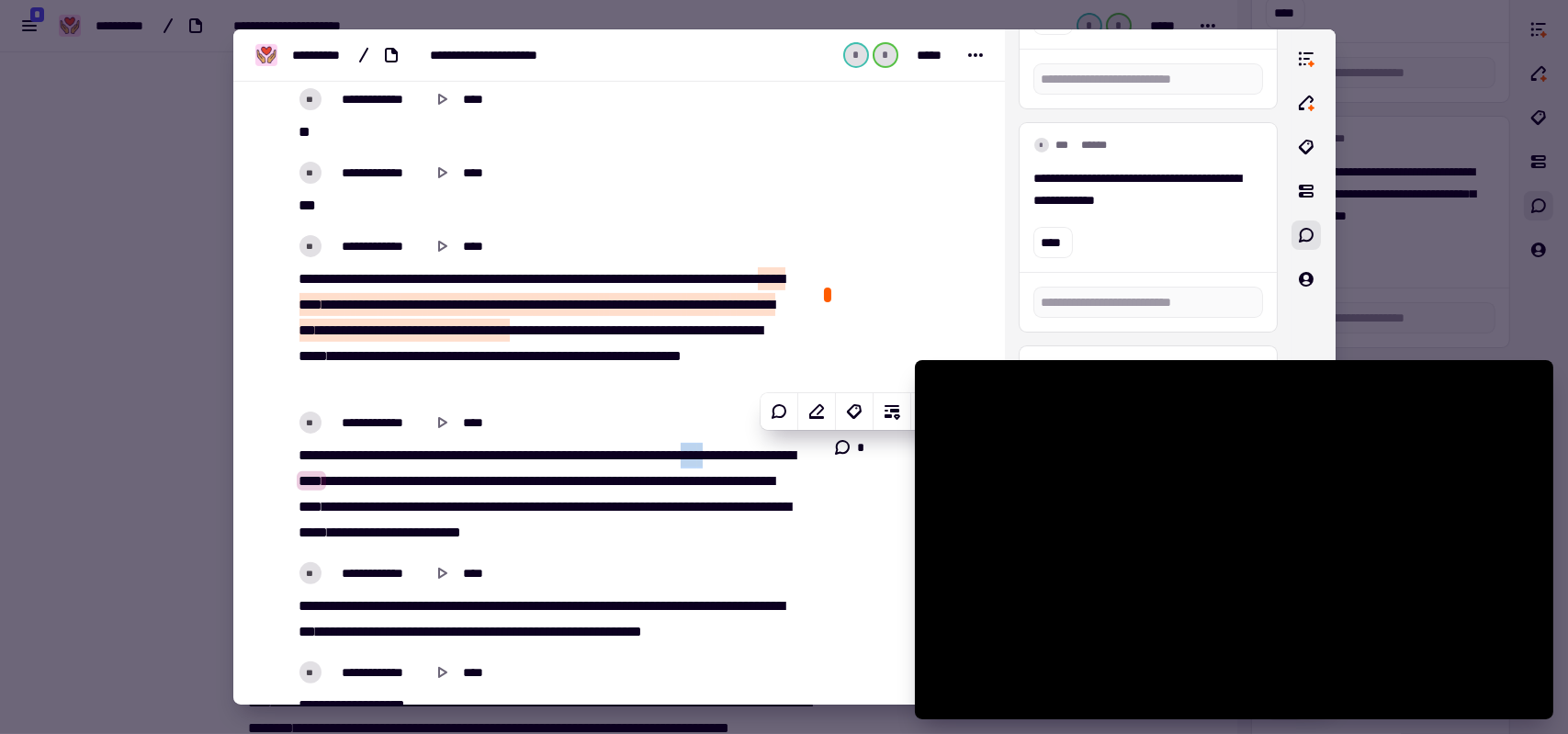 click on "***" at bounding box center [689, 455] 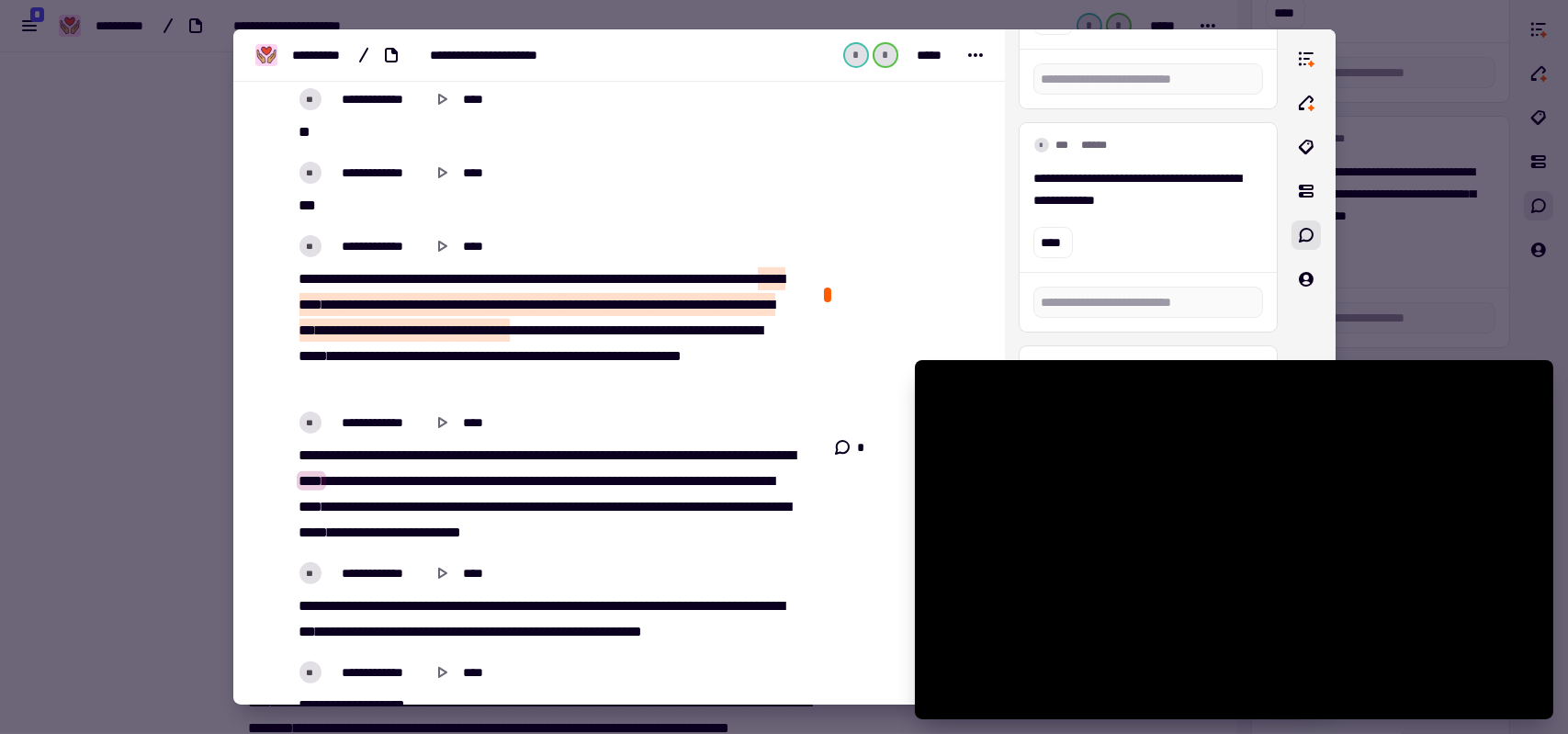 click on "**********" at bounding box center (545, 494) 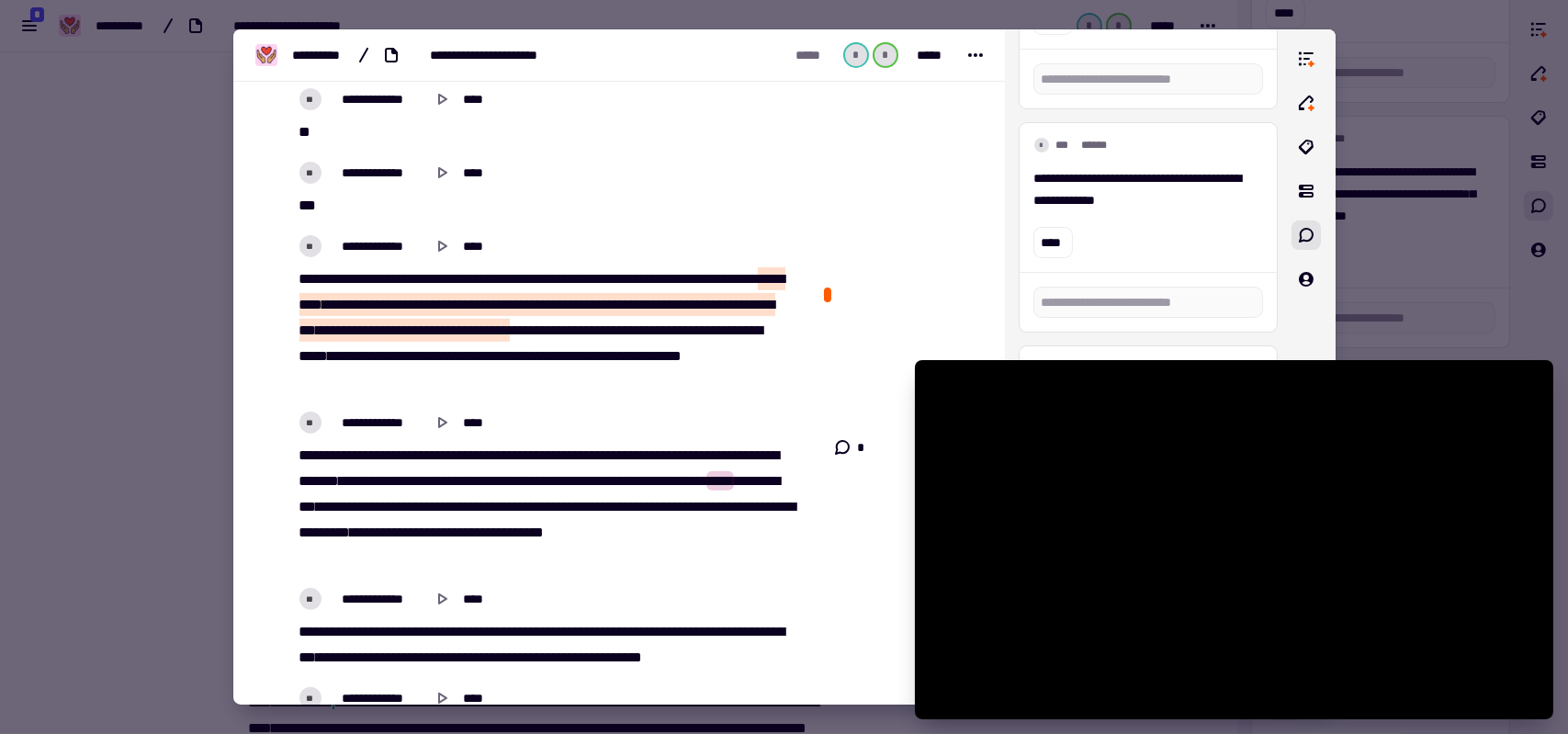 click on "*******" at bounding box center (684, 480) 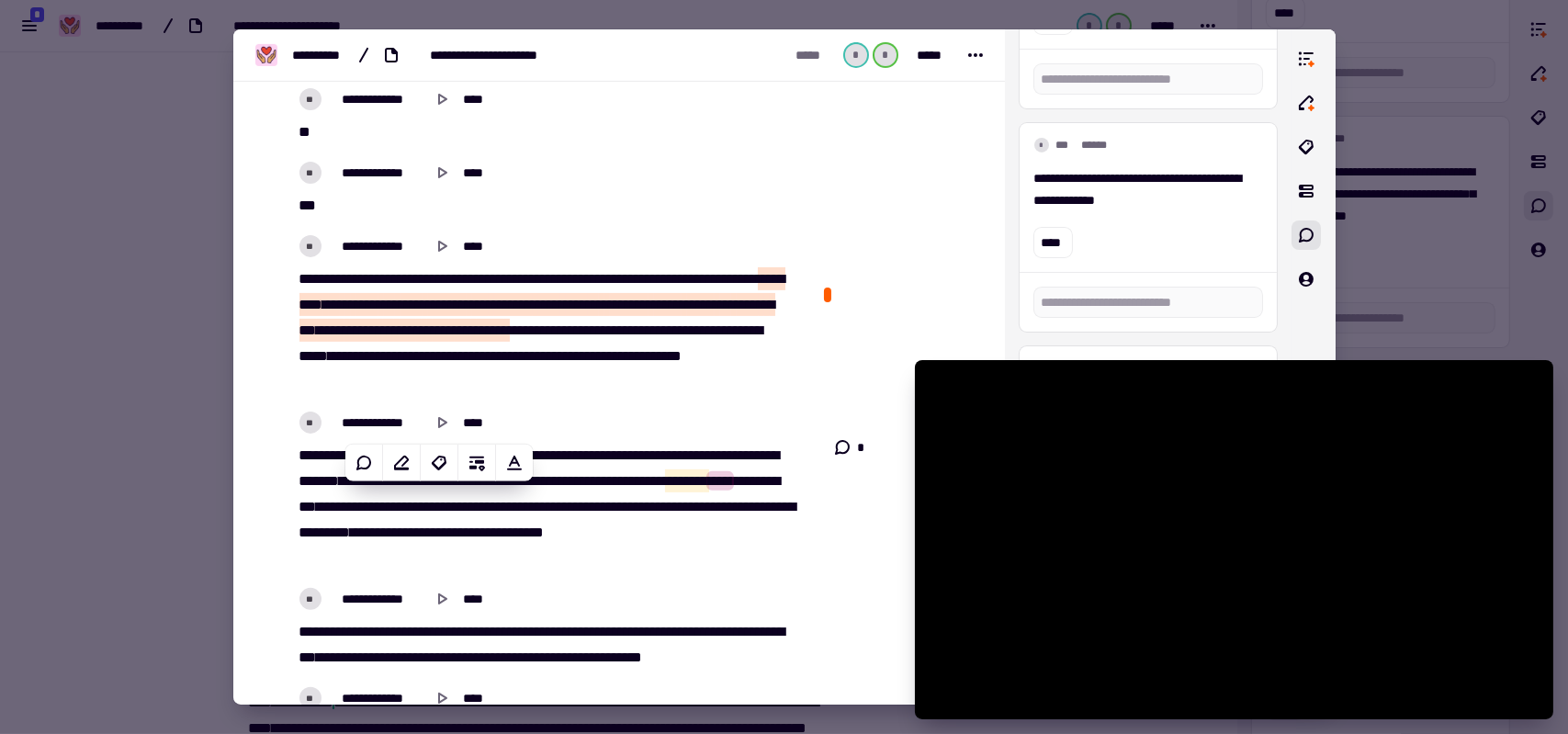 click on "*******" at bounding box center (684, 480) 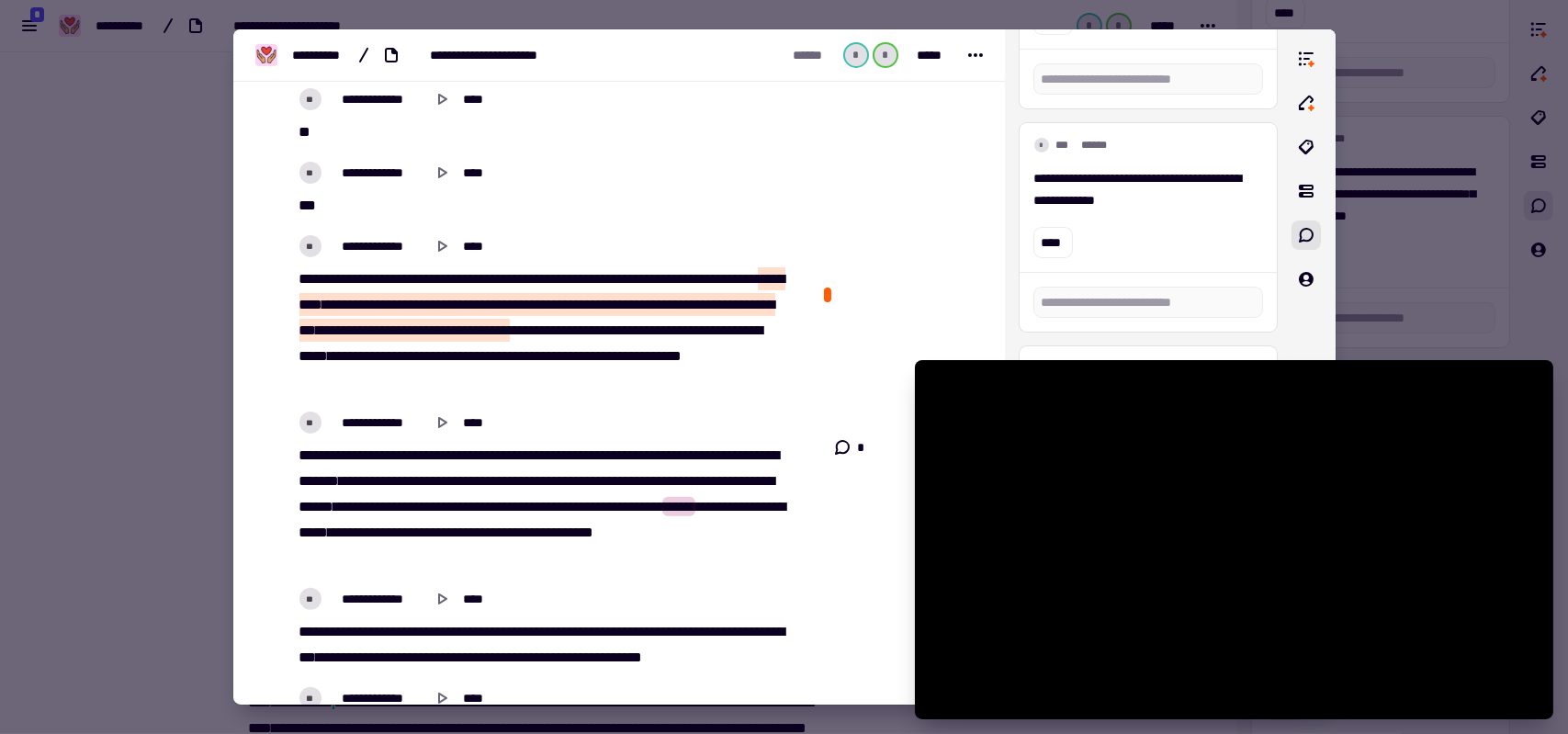 click on "****" at bounding box center (753, 480) 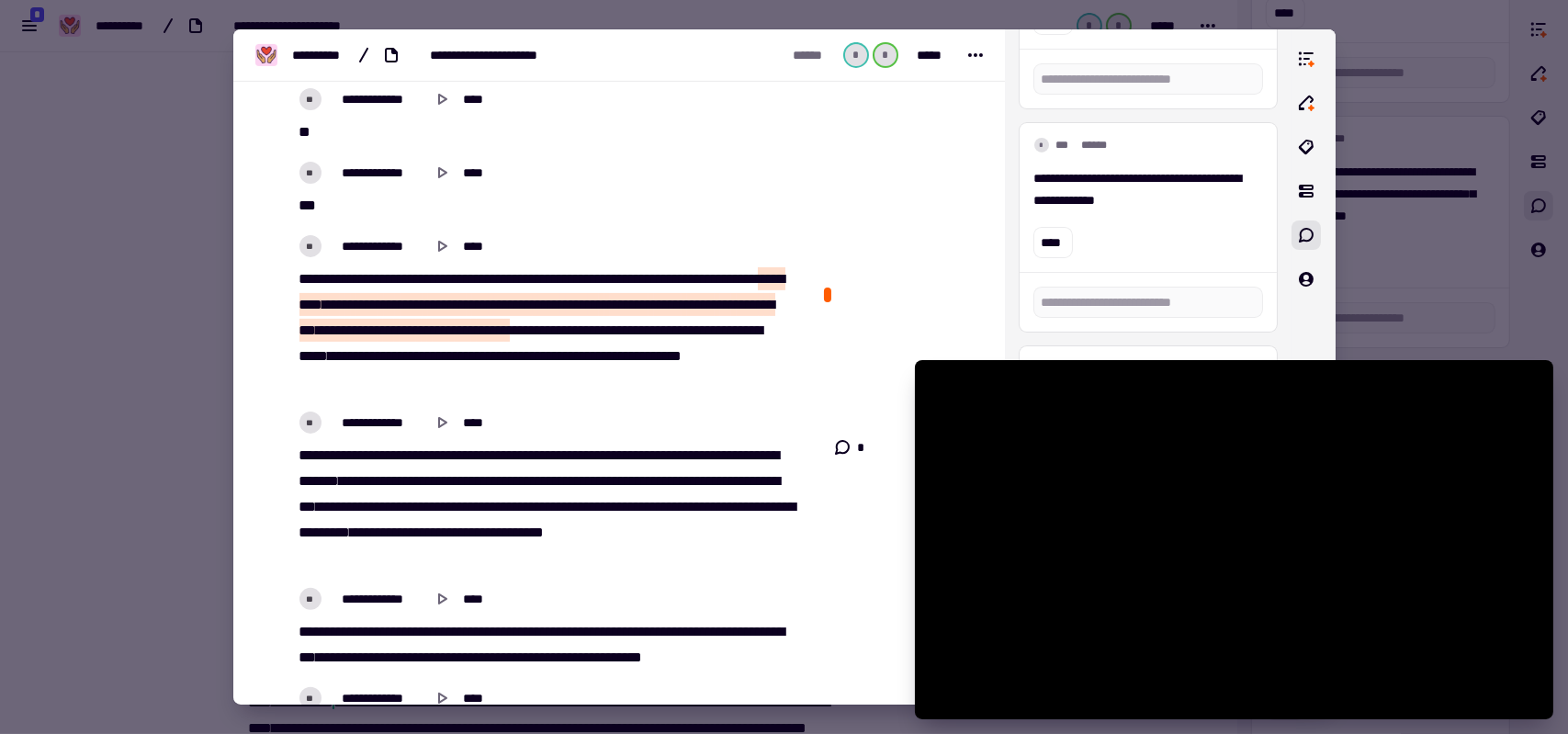 click on "******" at bounding box center [320, 480] 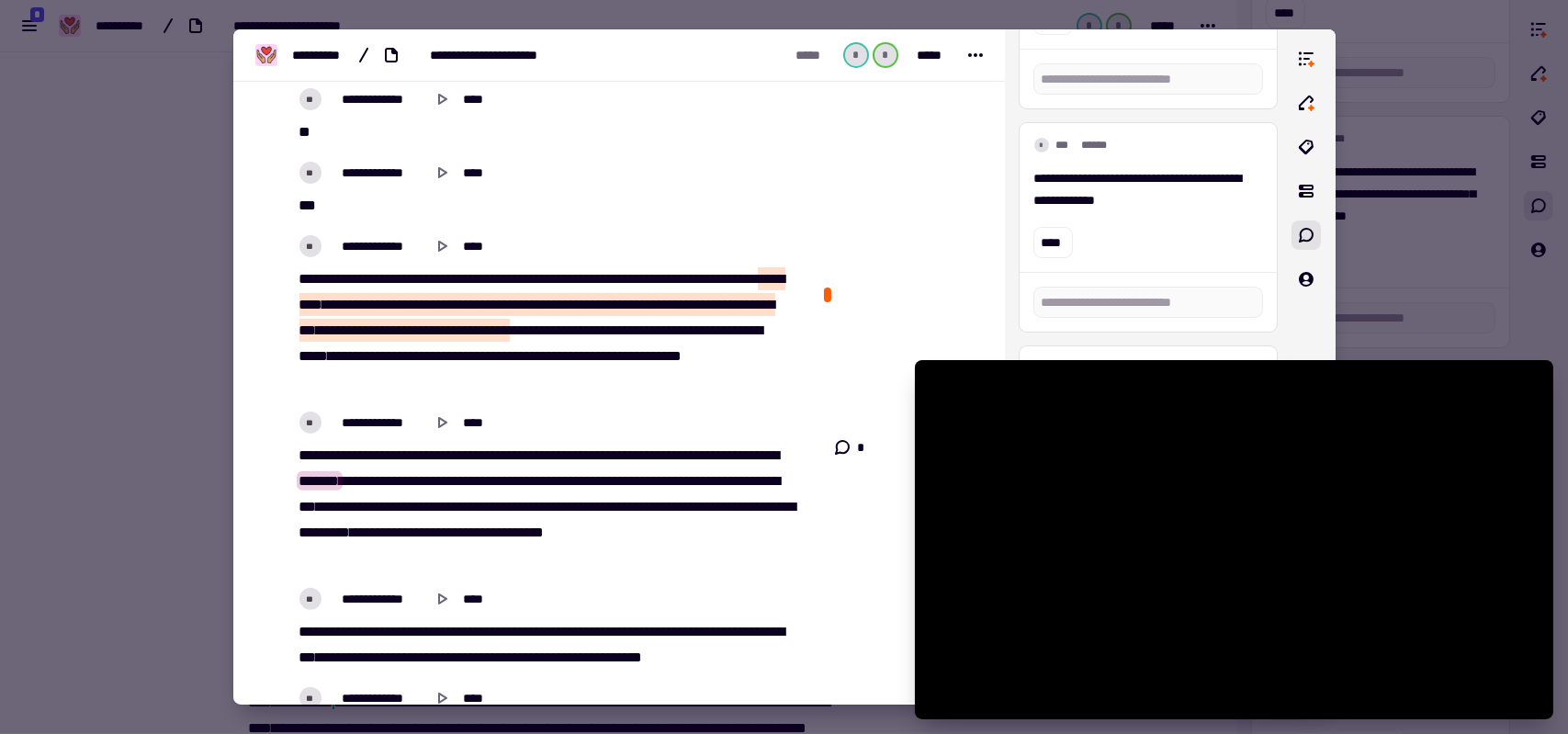 click on "***" at bounding box center [369, 506] 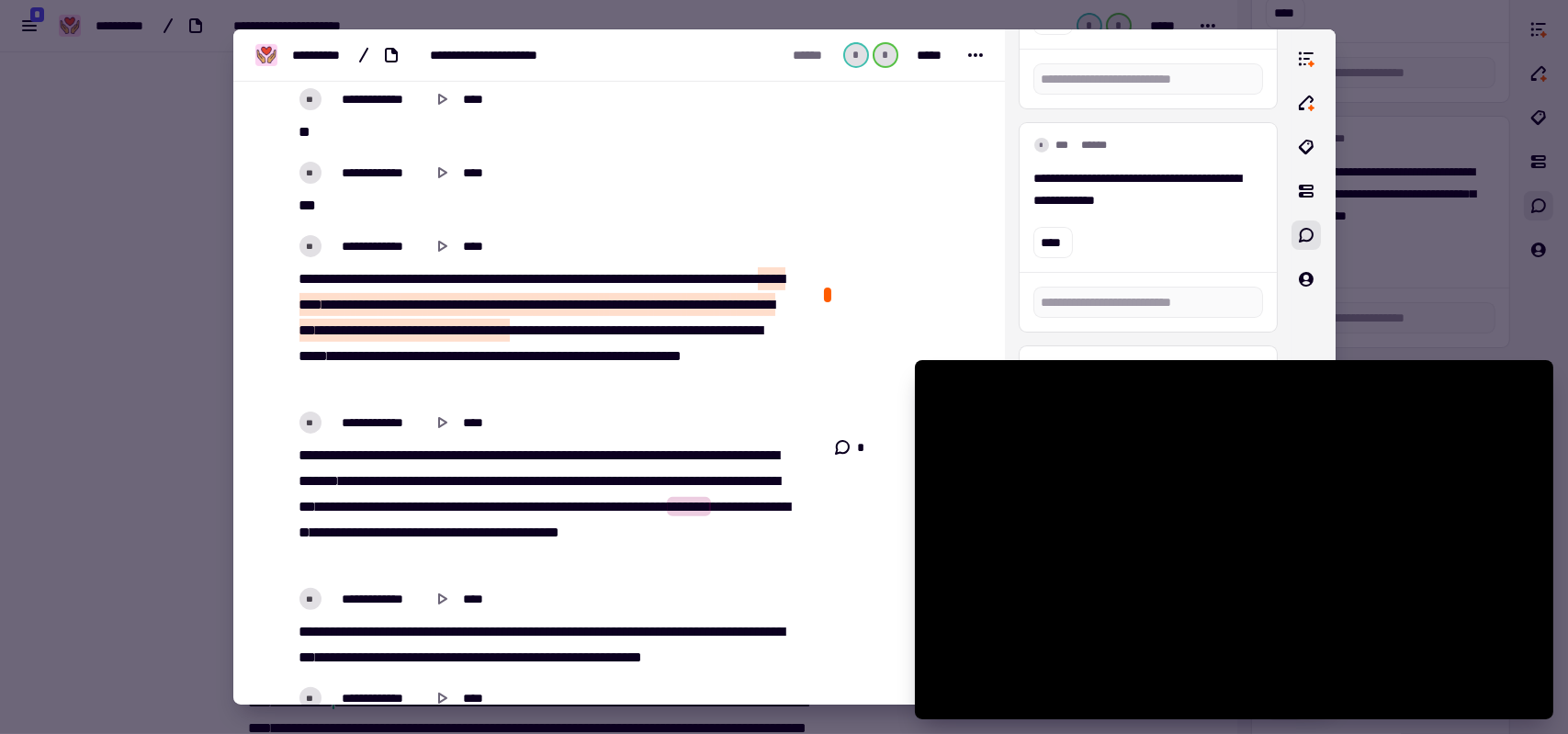 click on "******" at bounding box center (759, 480) 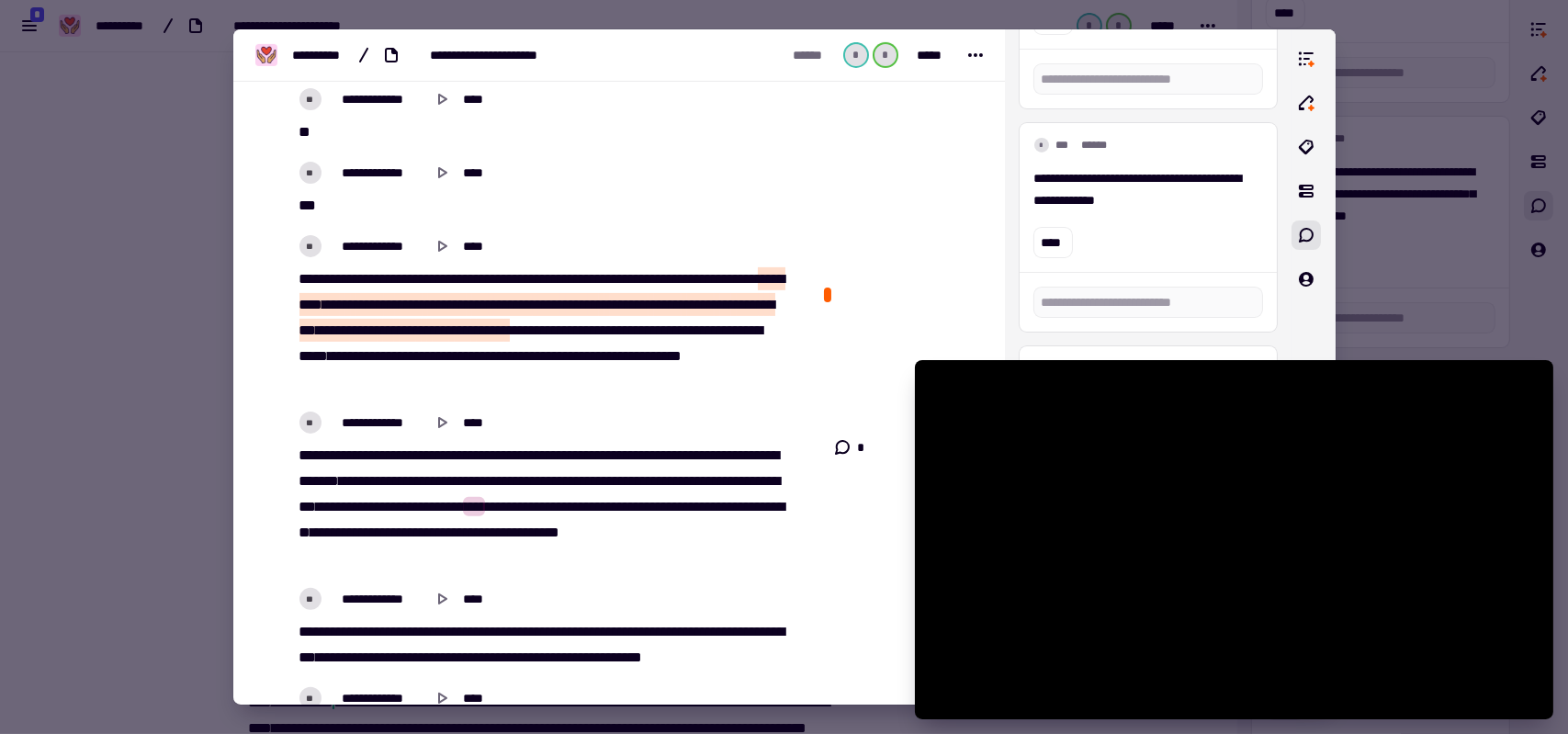click on "**********" at bounding box center (504, 455) 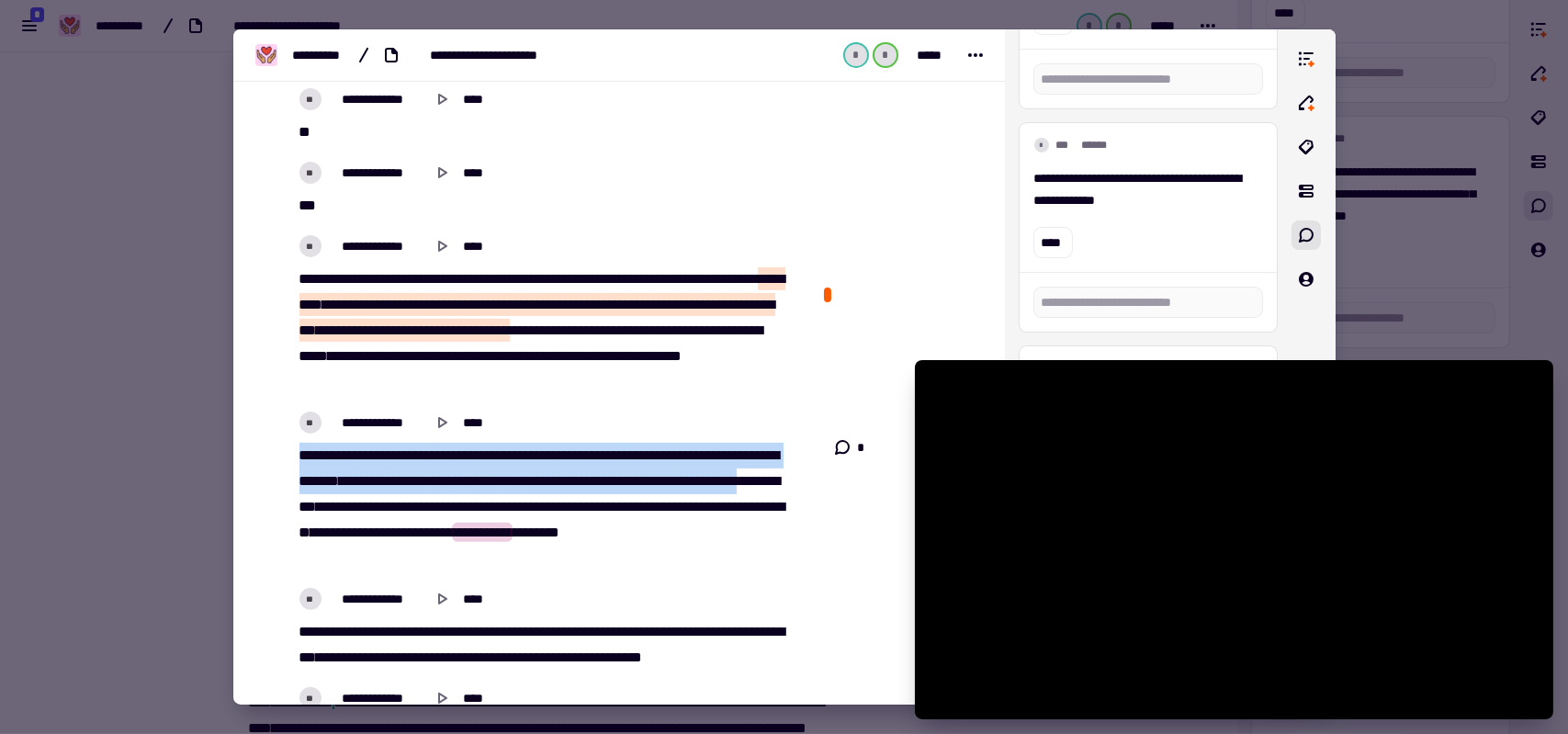 drag, startPoint x: 301, startPoint y: 446, endPoint x: 431, endPoint y: 497, distance: 139.64598 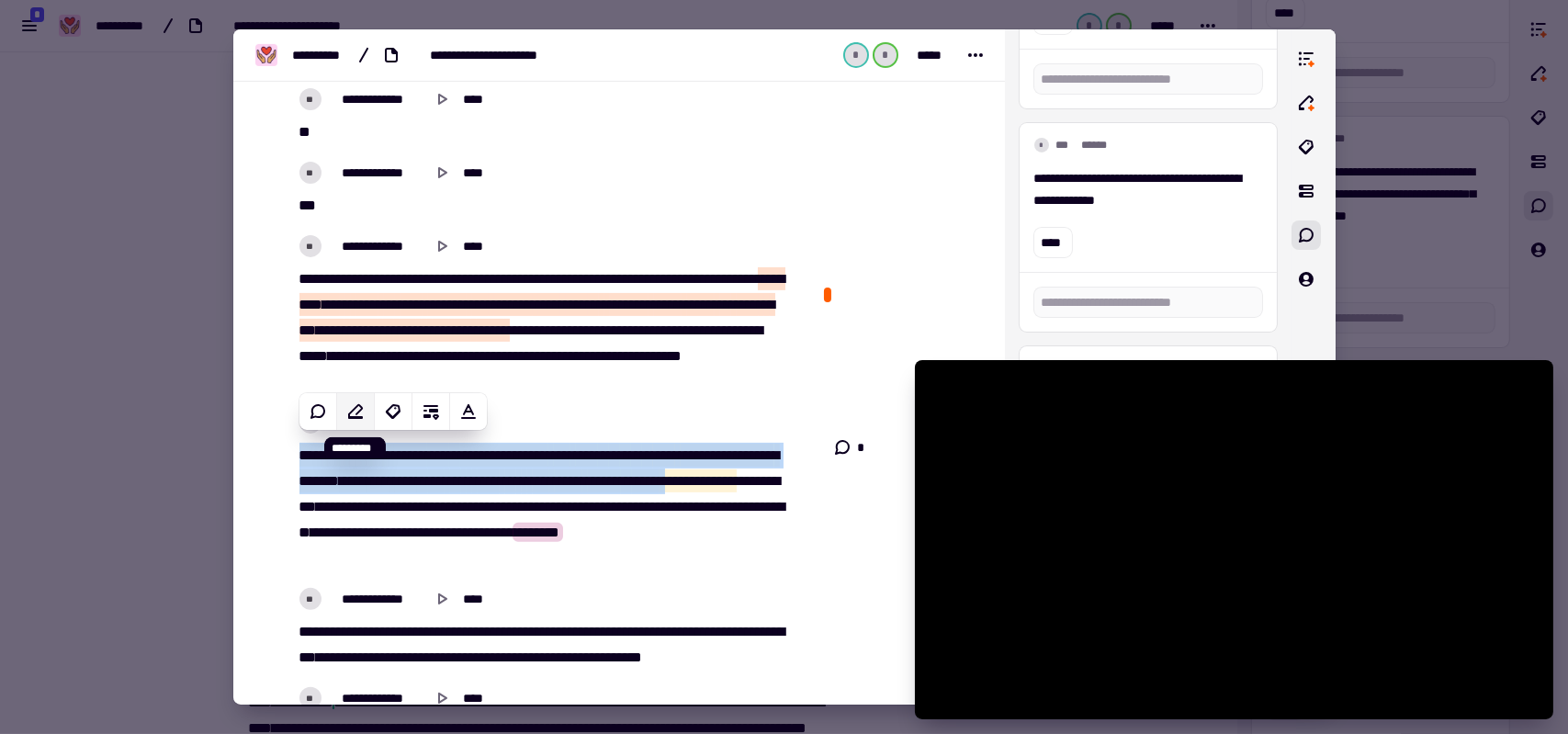 click 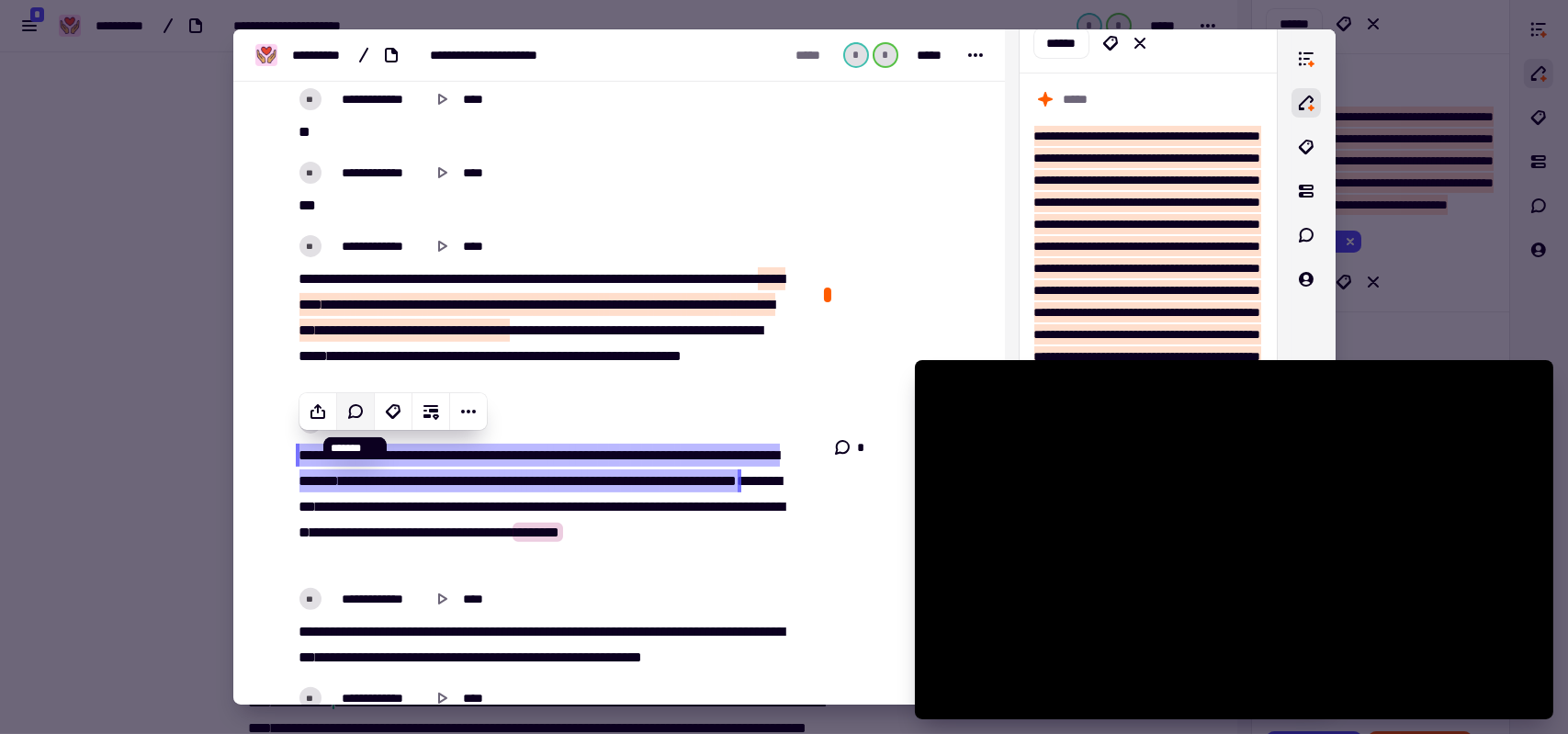 click 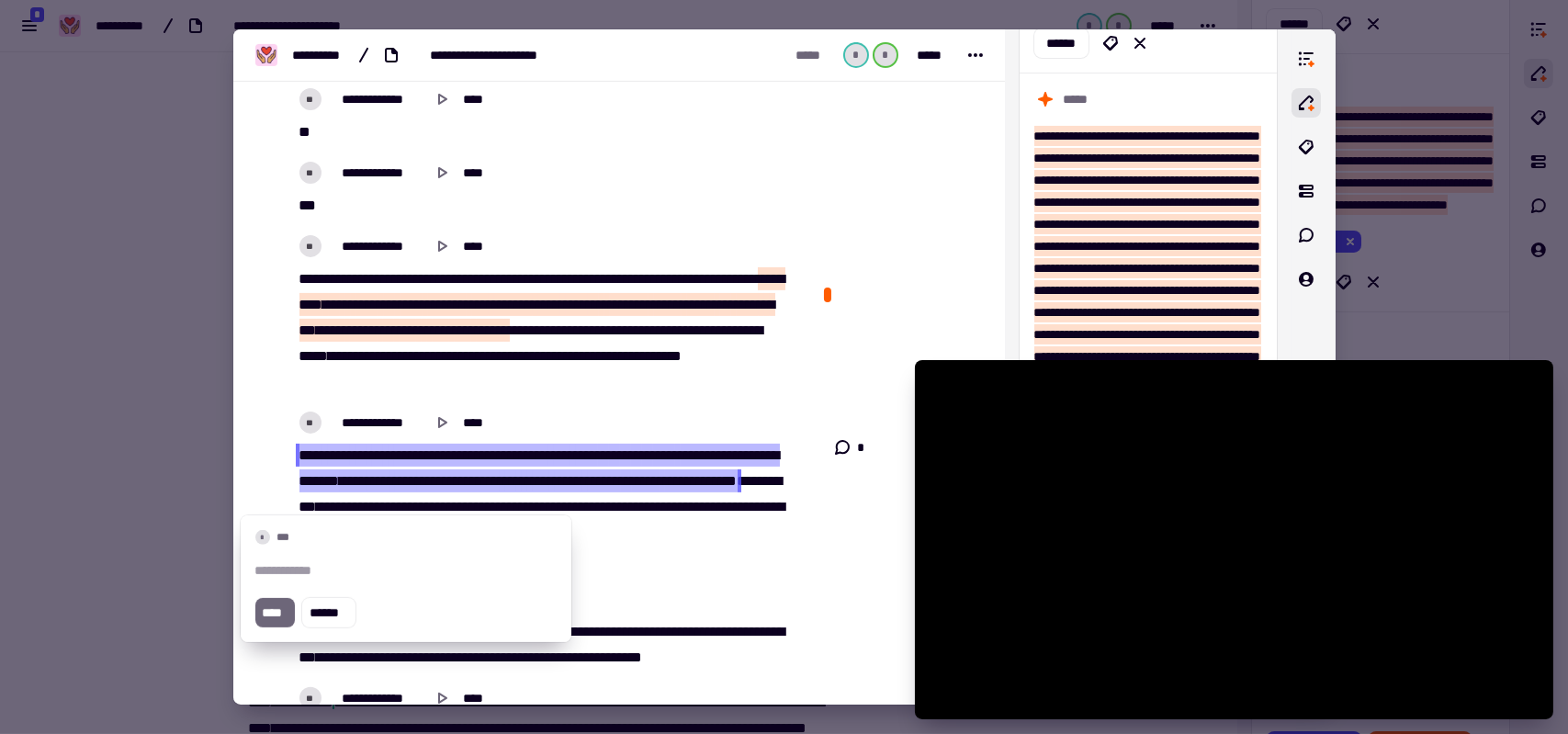type on "******" 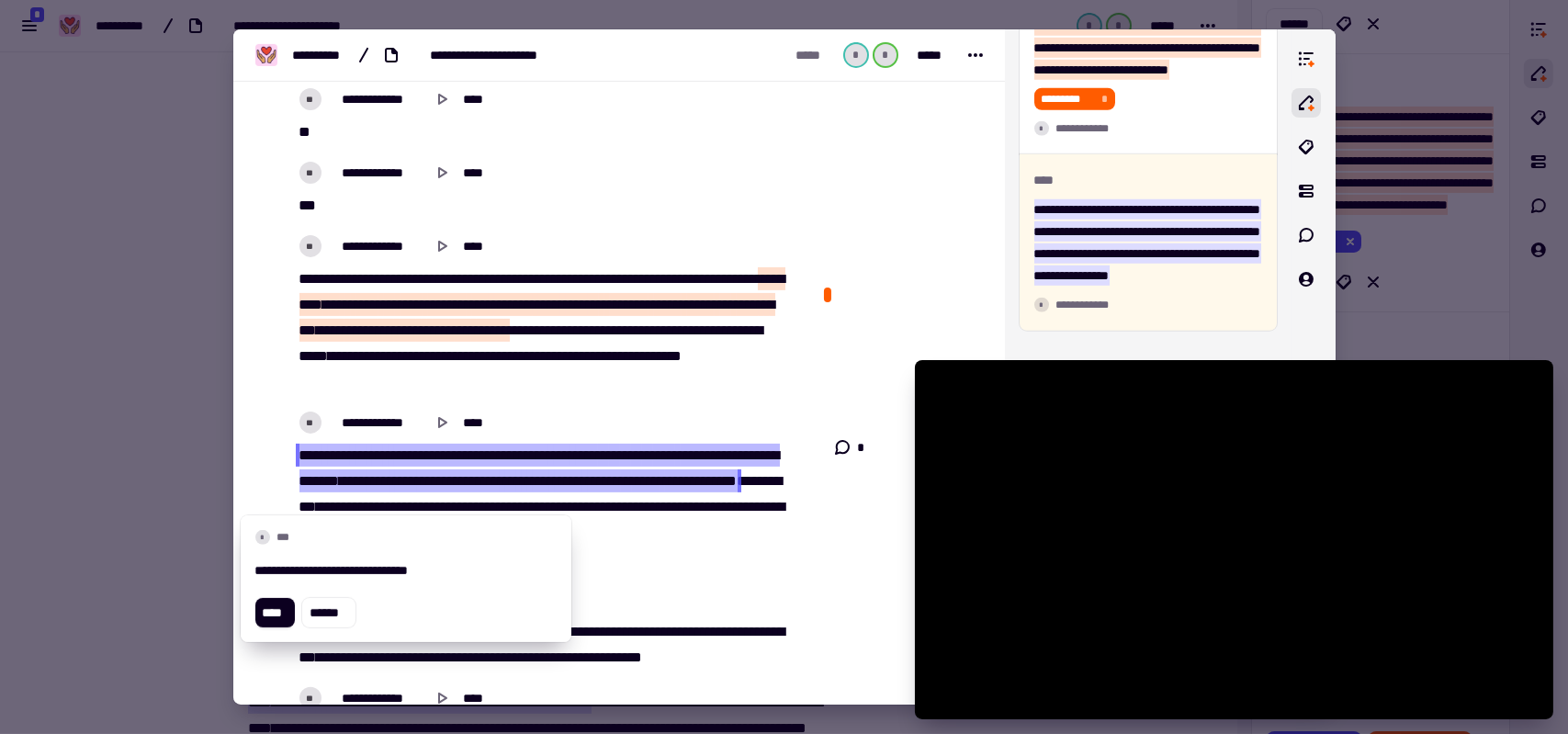 scroll, scrollTop: 3578, scrollLeft: 0, axis: vertical 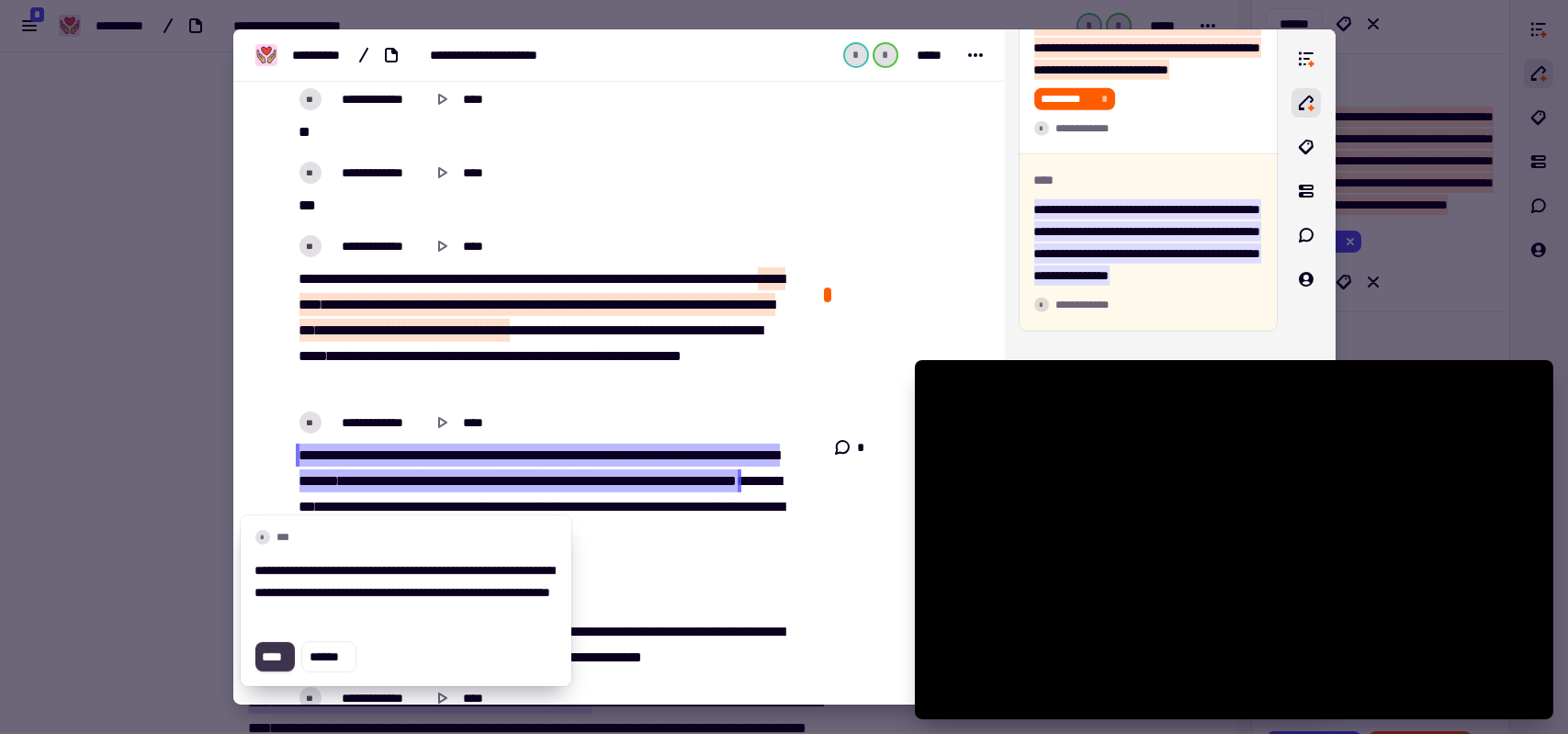 click on "****" 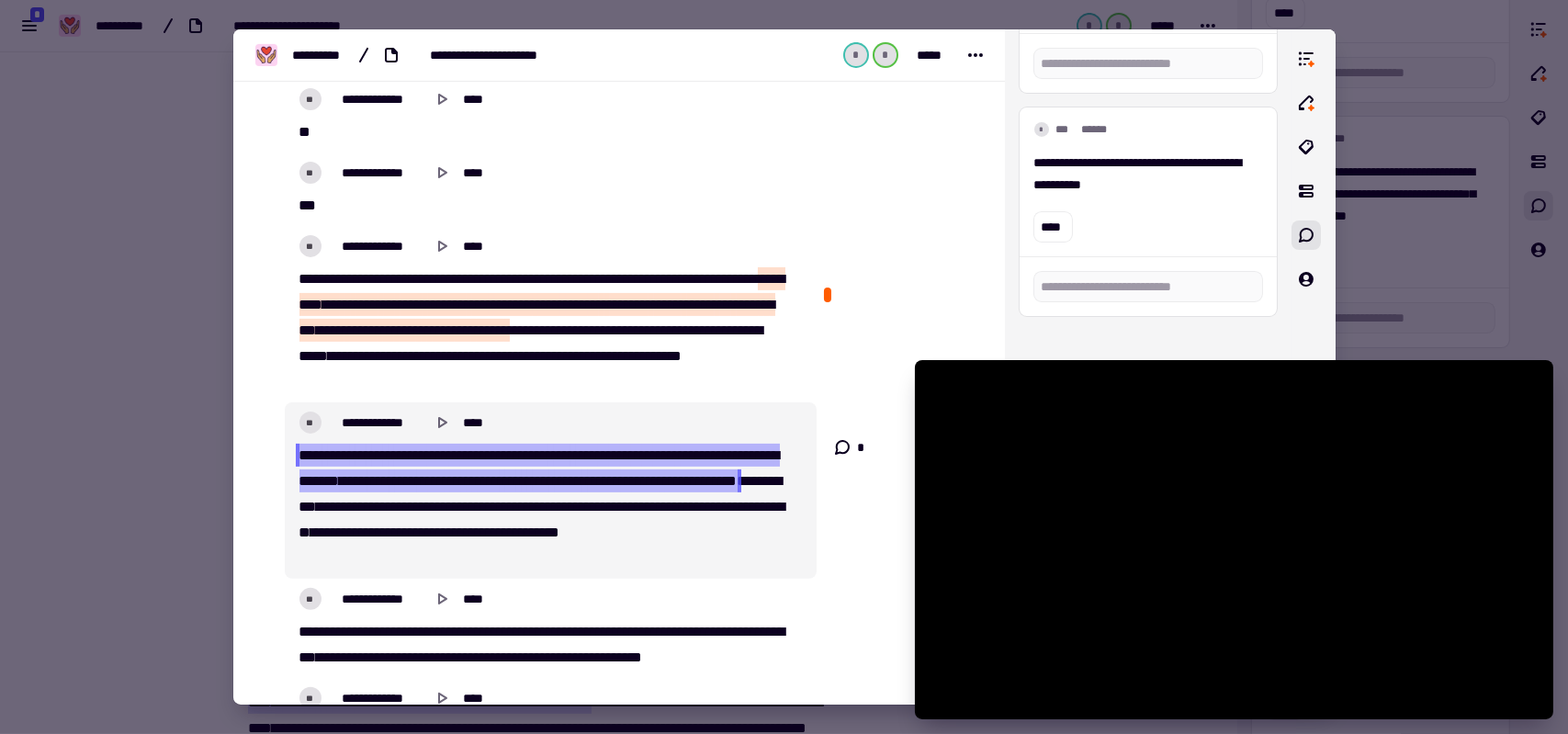 scroll, scrollTop: 946, scrollLeft: 0, axis: vertical 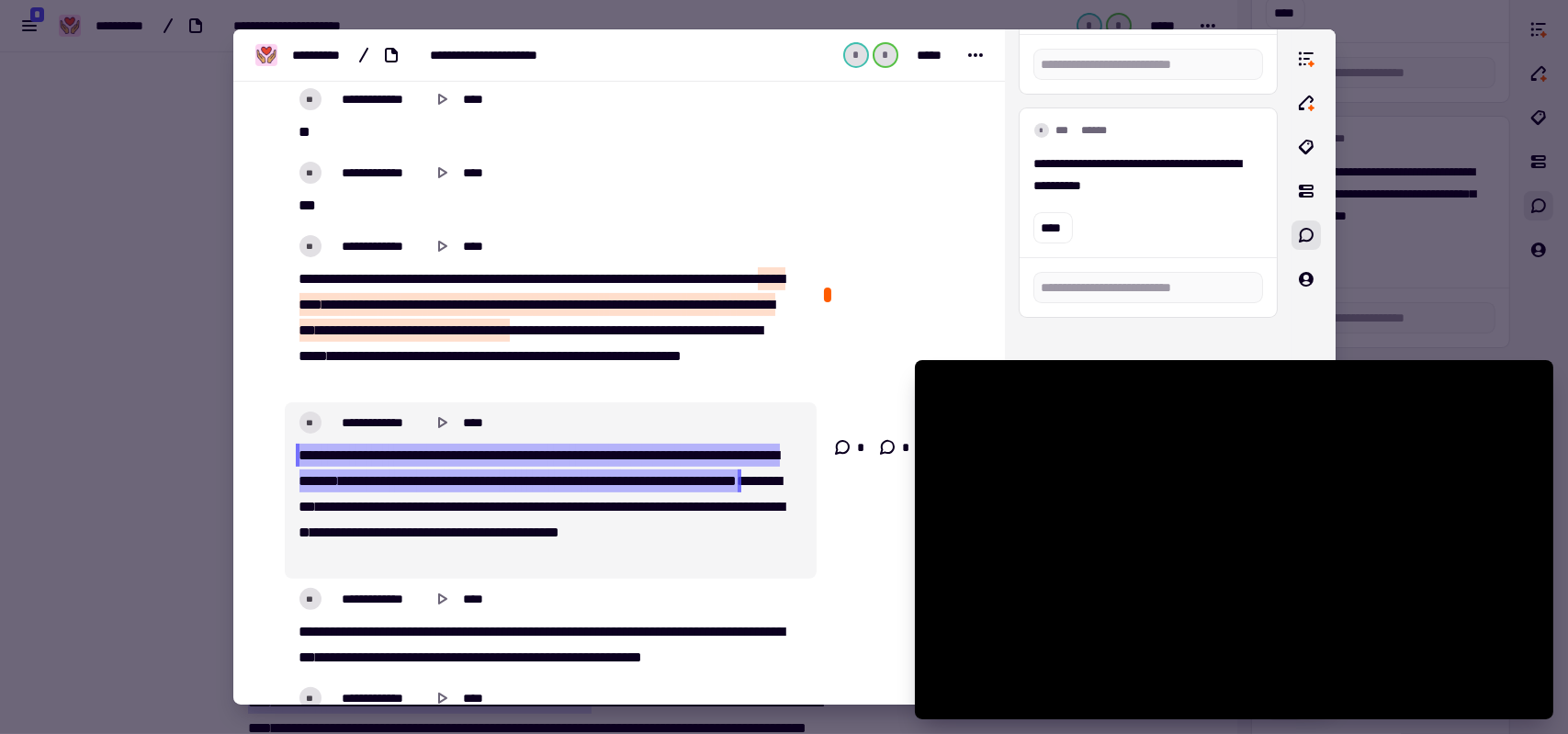 click at bounding box center (573, 455) 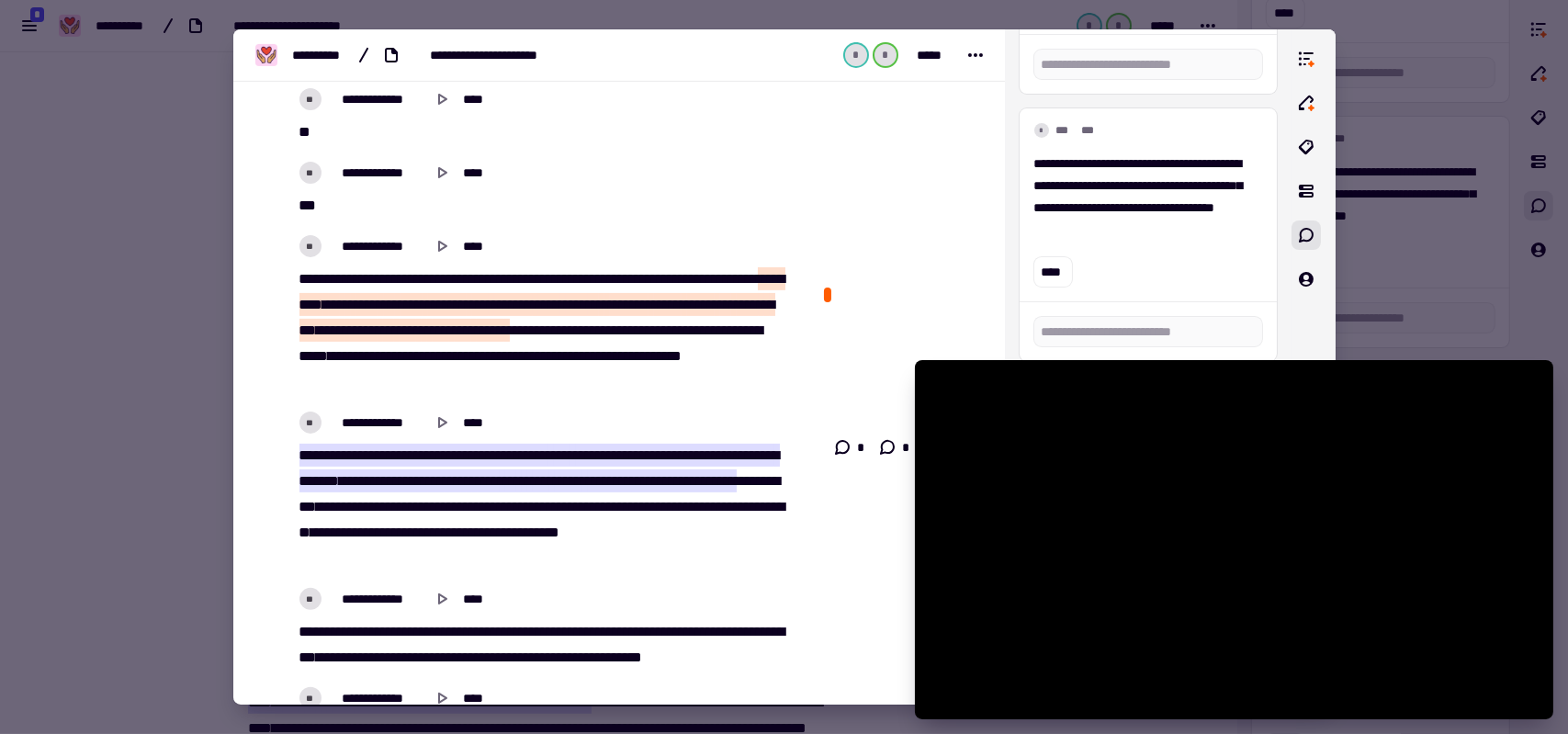 click on "*****" at bounding box center [411, 455] 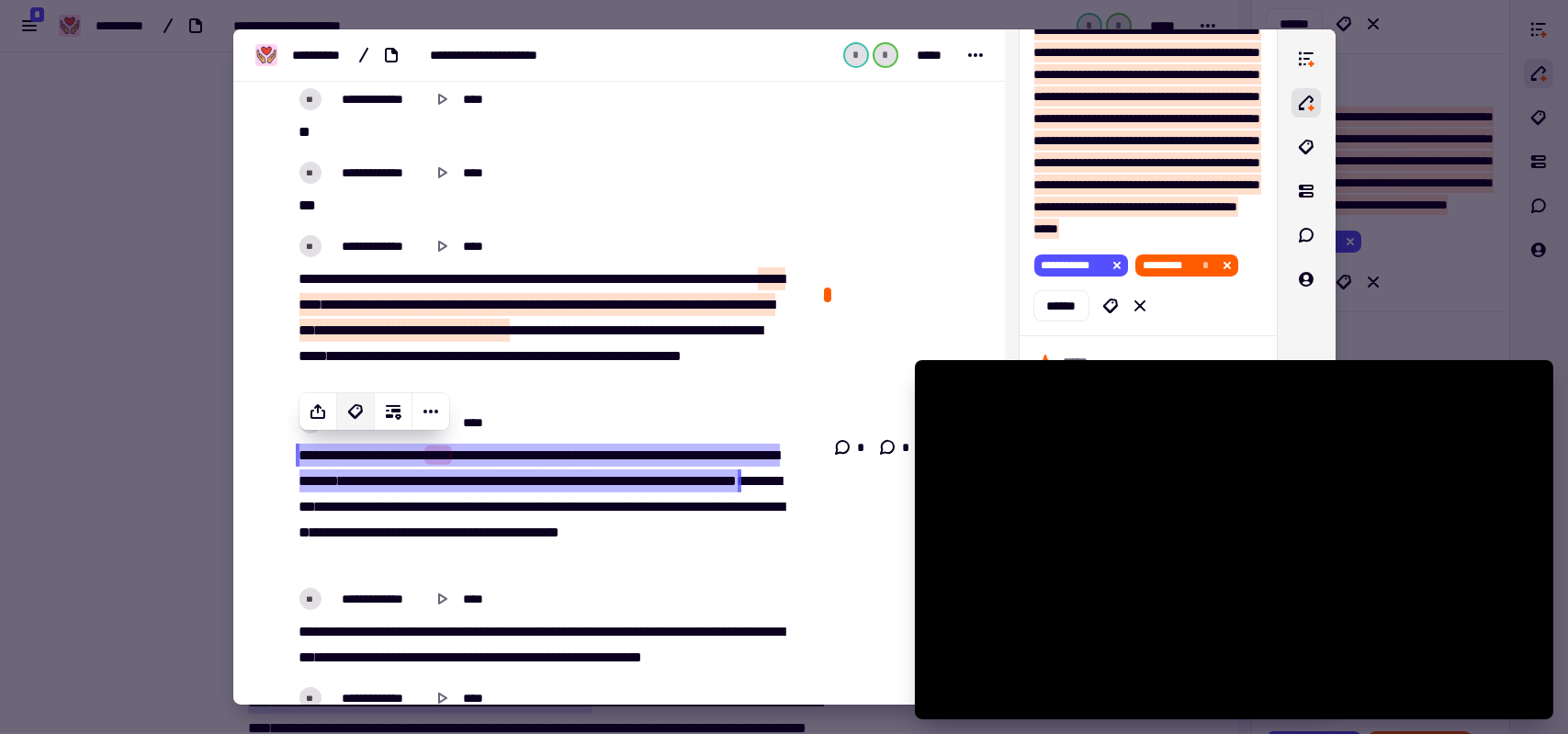 click 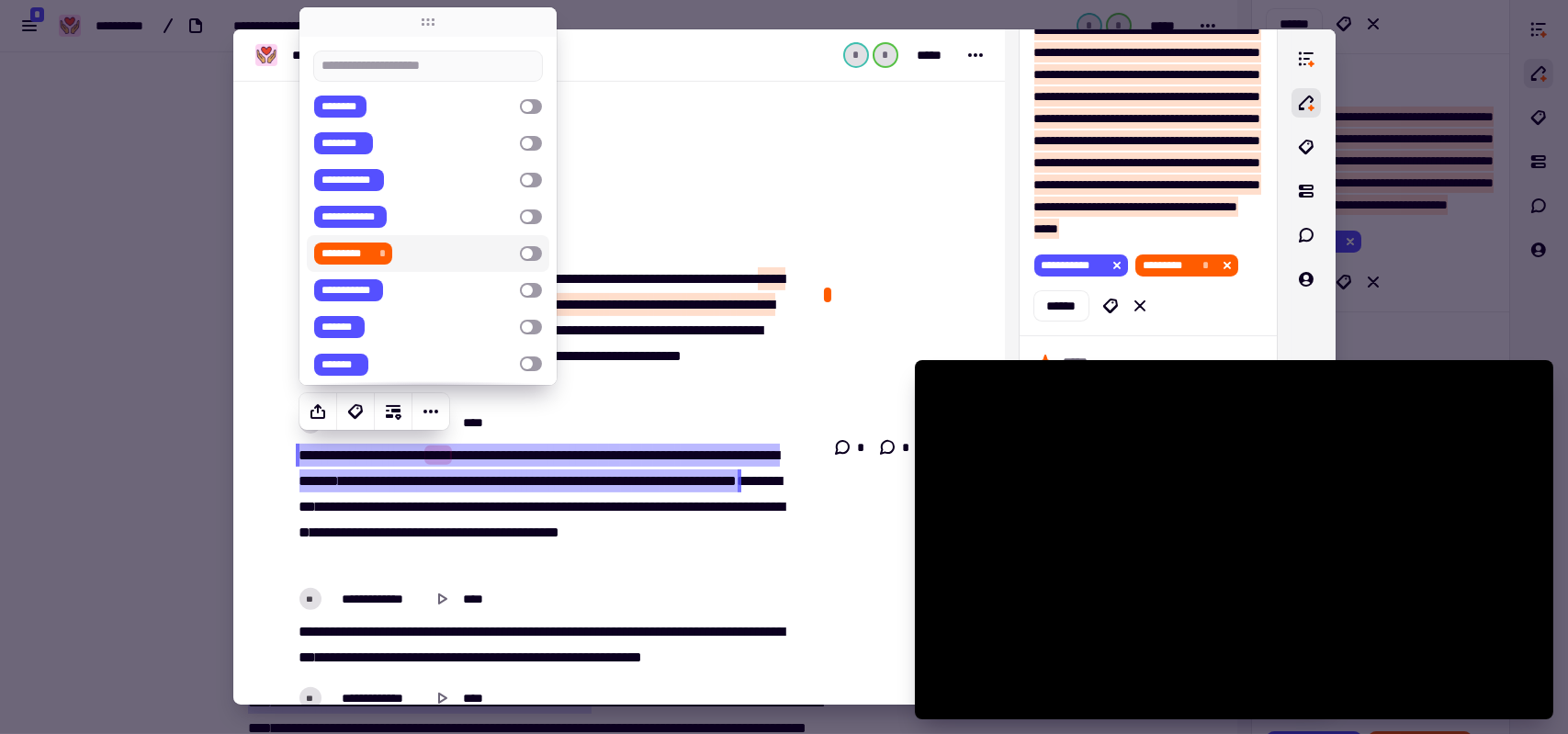 click on "*********" at bounding box center (346, 254) 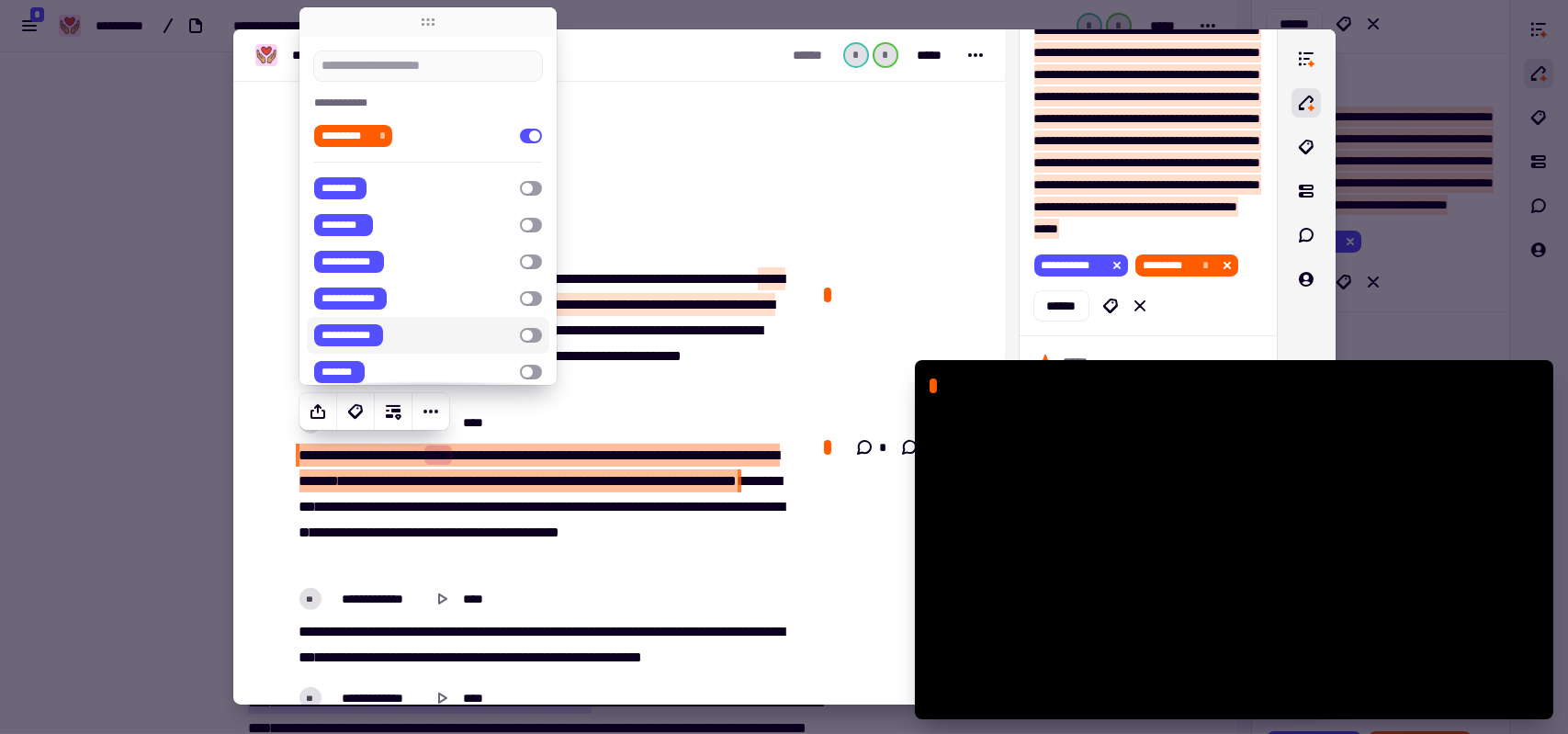 click on "***" at bounding box center [430, 506] 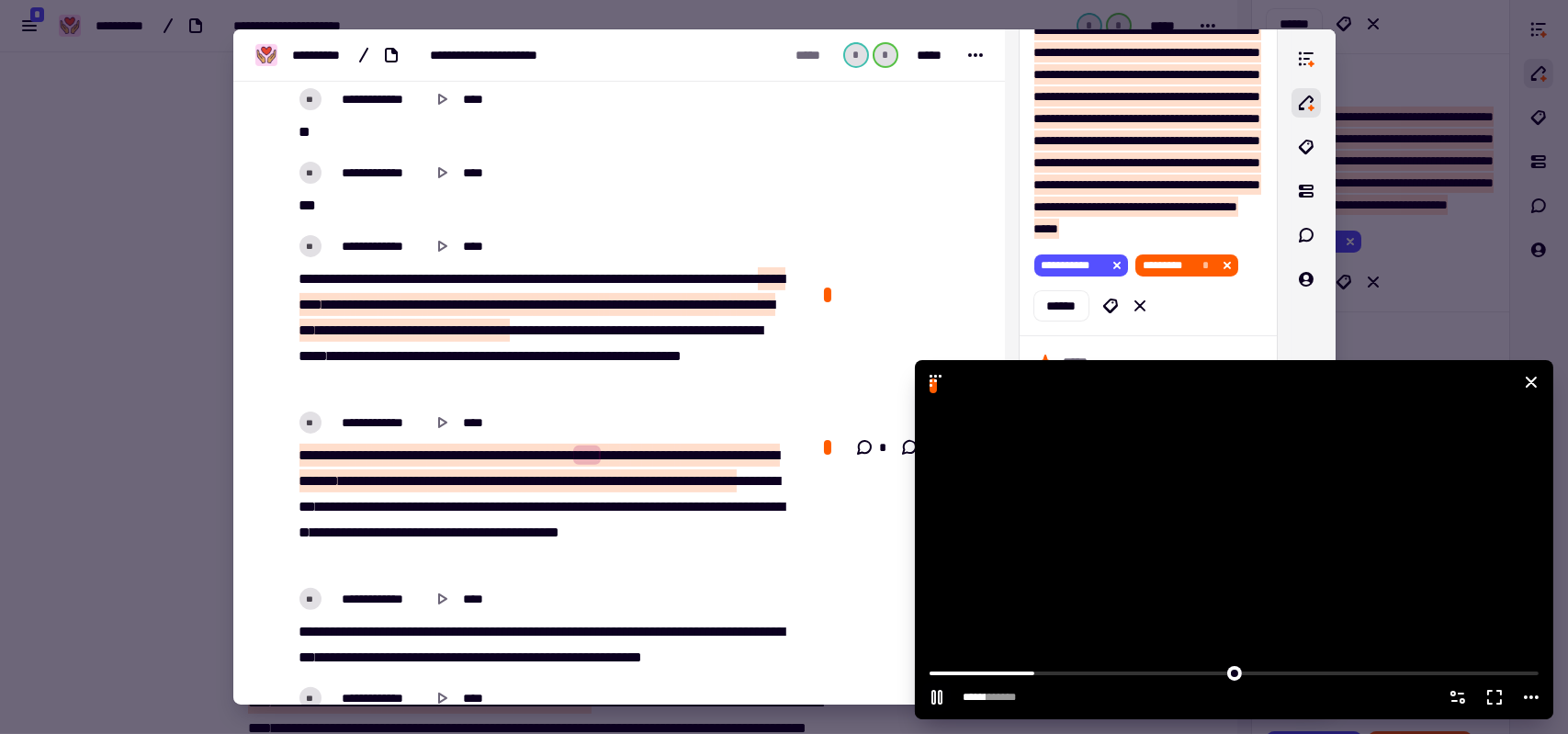 click 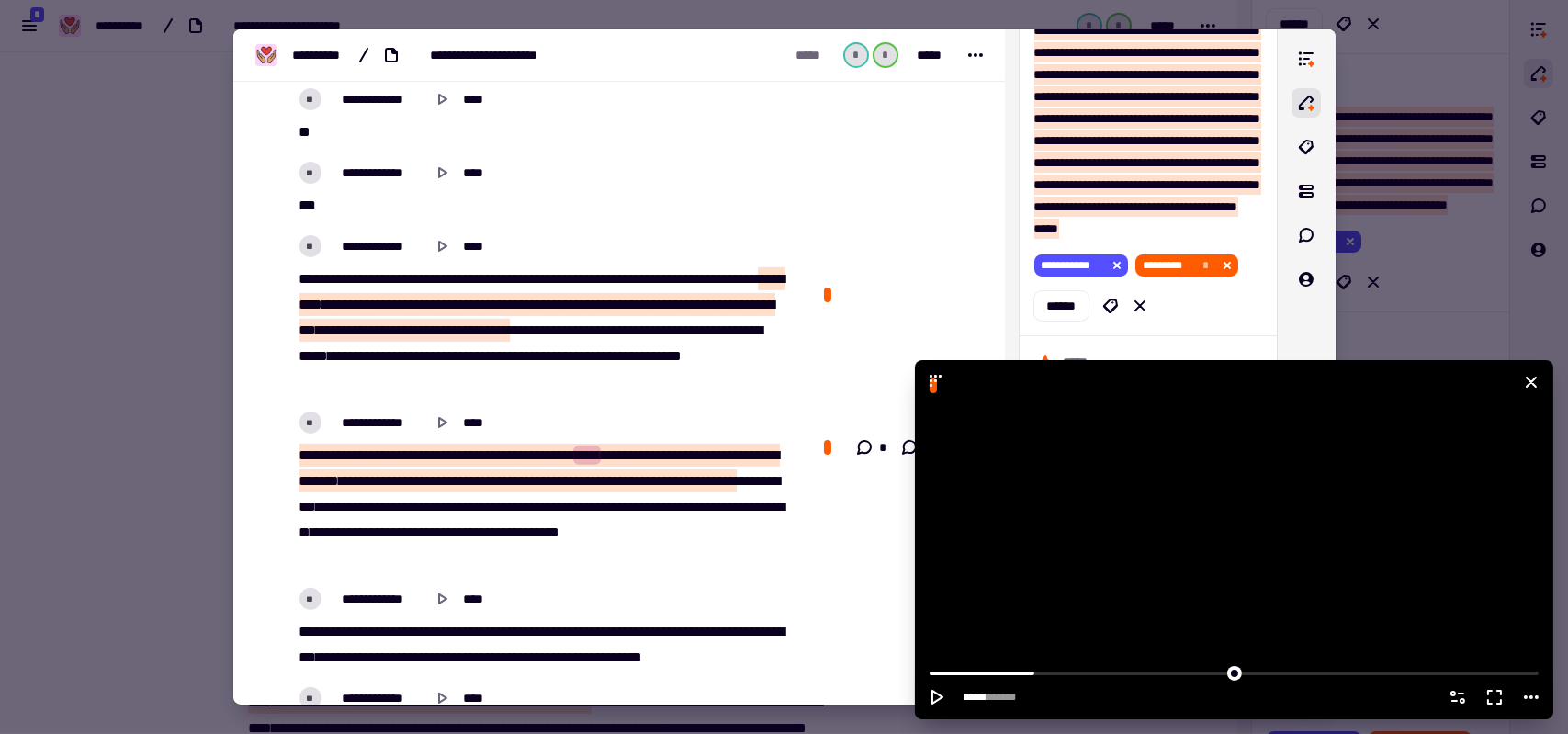 click 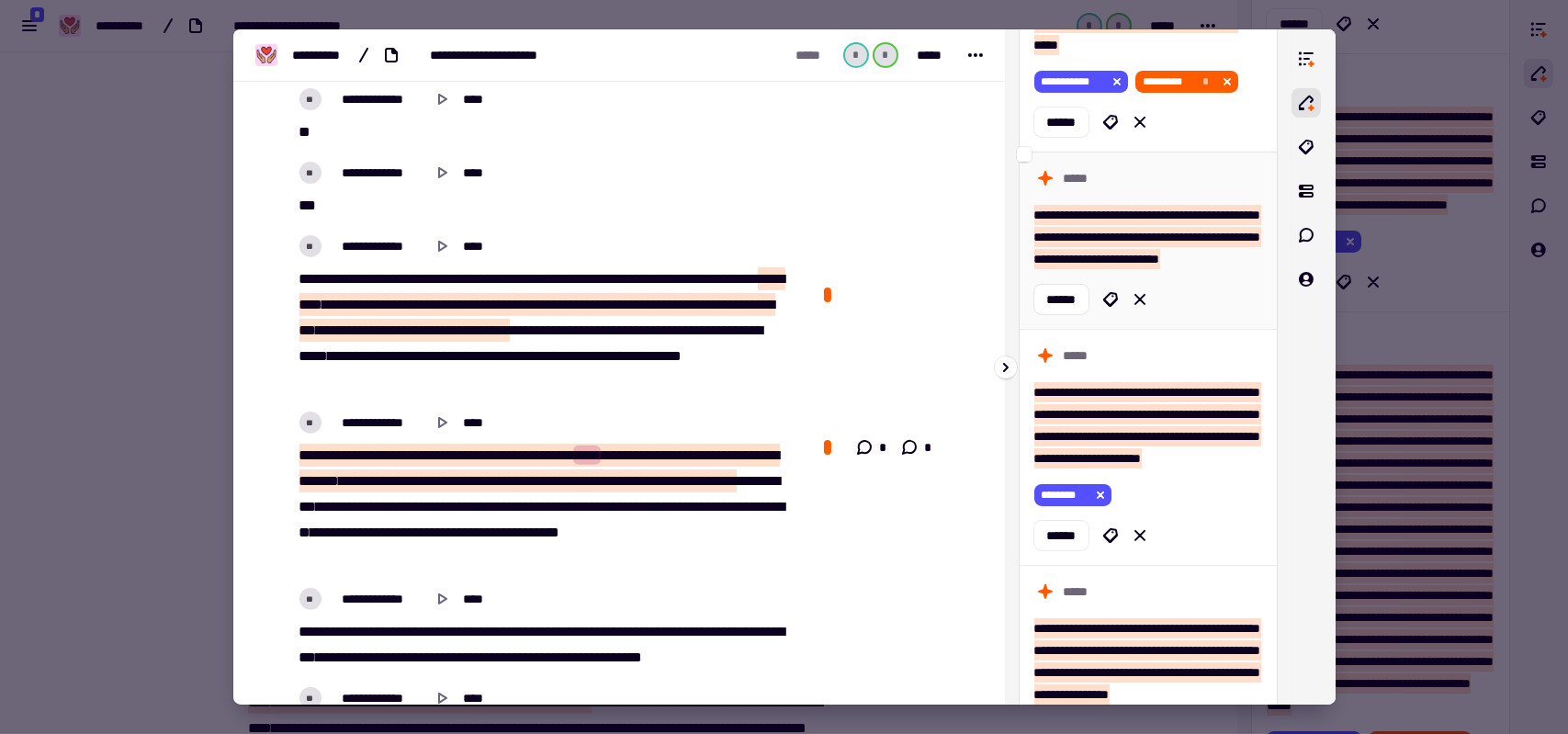 scroll, scrollTop: 1314, scrollLeft: 0, axis: vertical 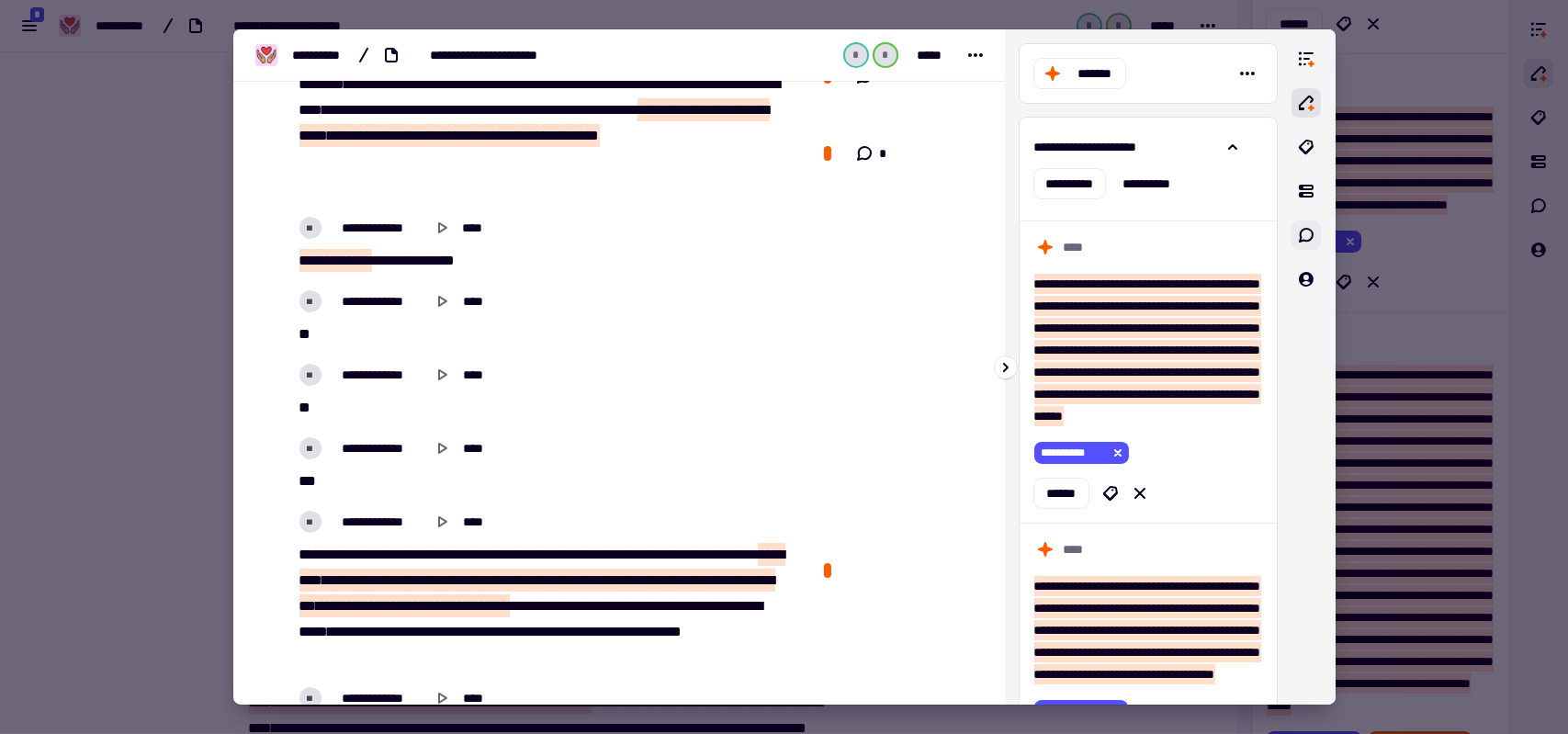 click 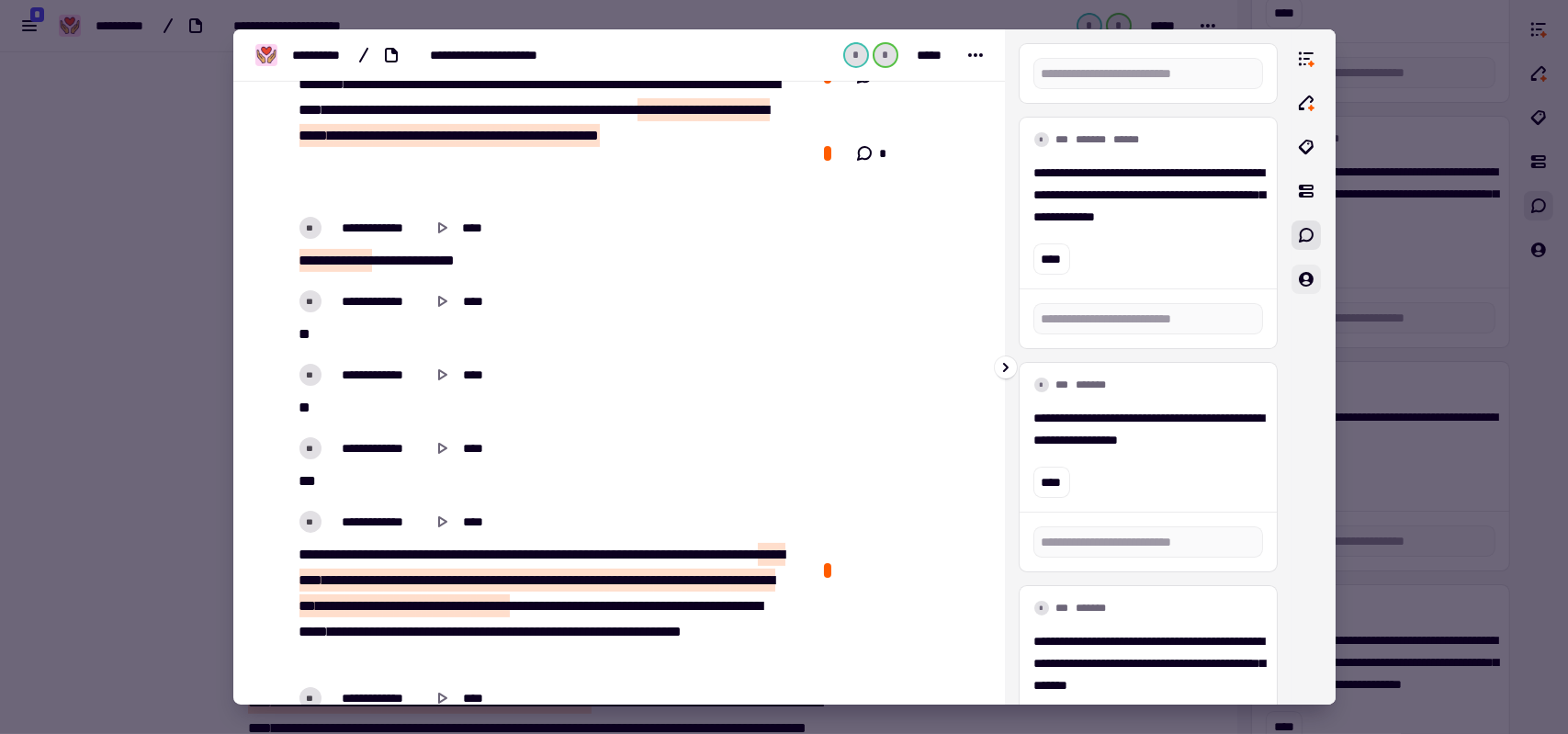 scroll, scrollTop: 550, scrollLeft: 0, axis: vertical 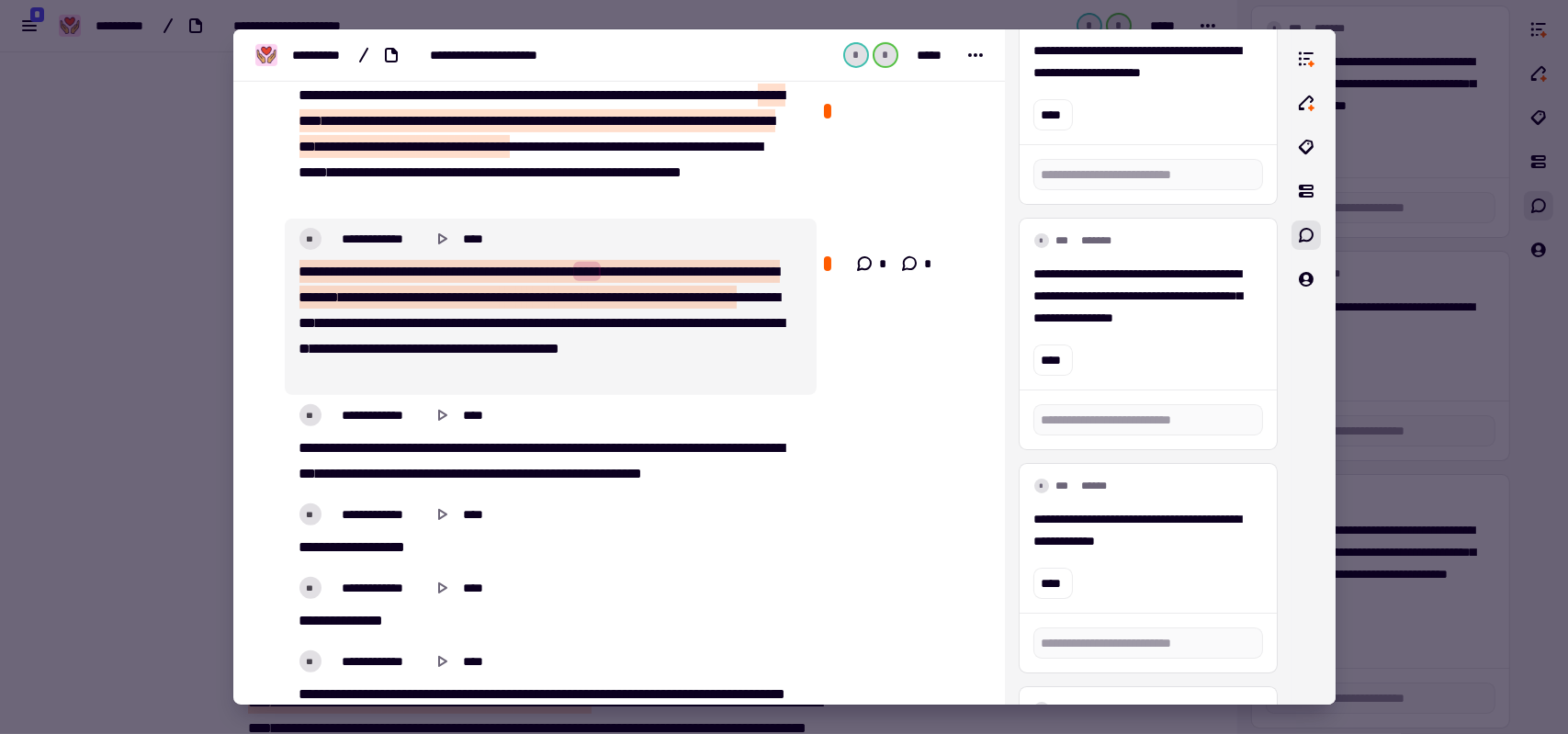 click on "****" at bounding box center [736, 322] 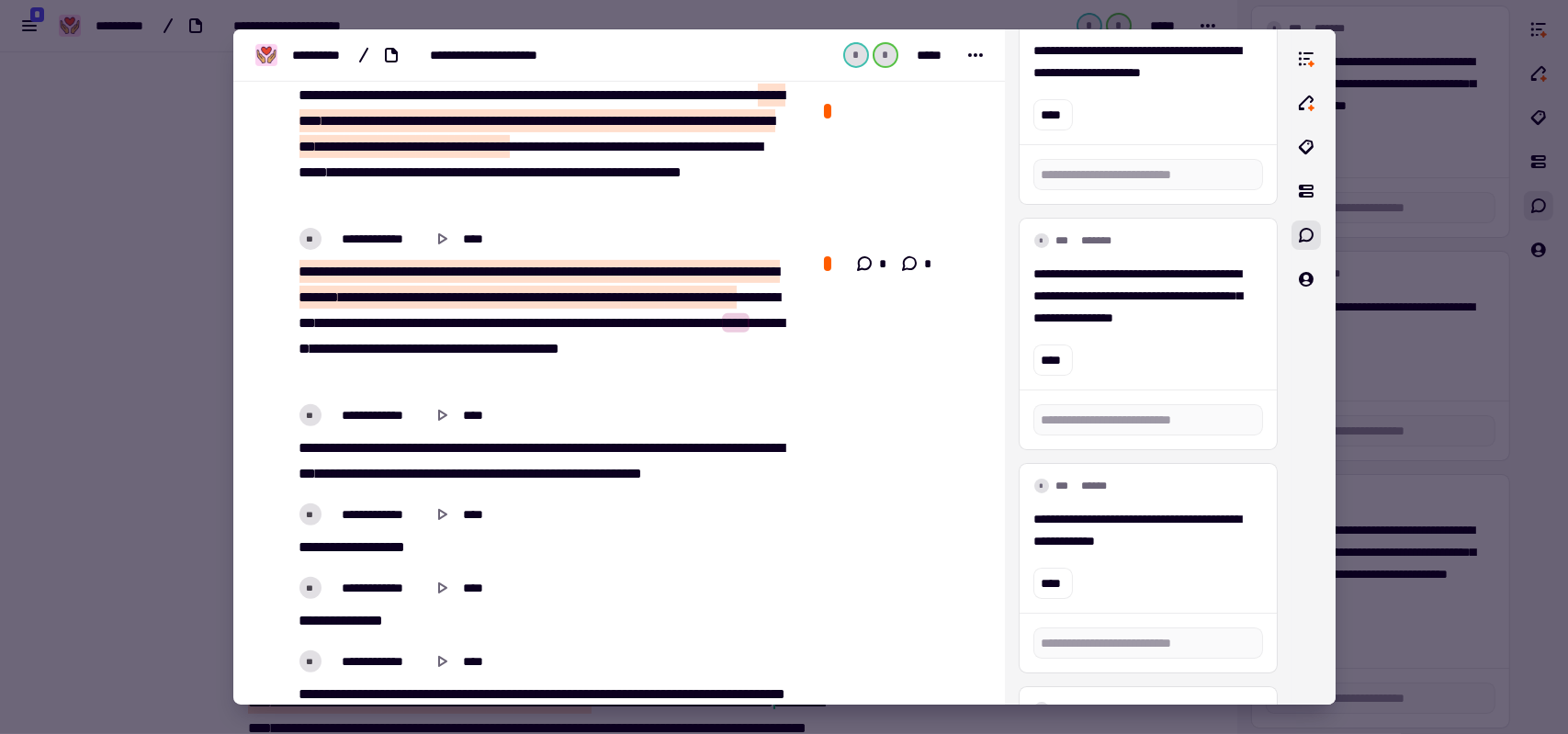 click on "****" at bounding box center [736, 322] 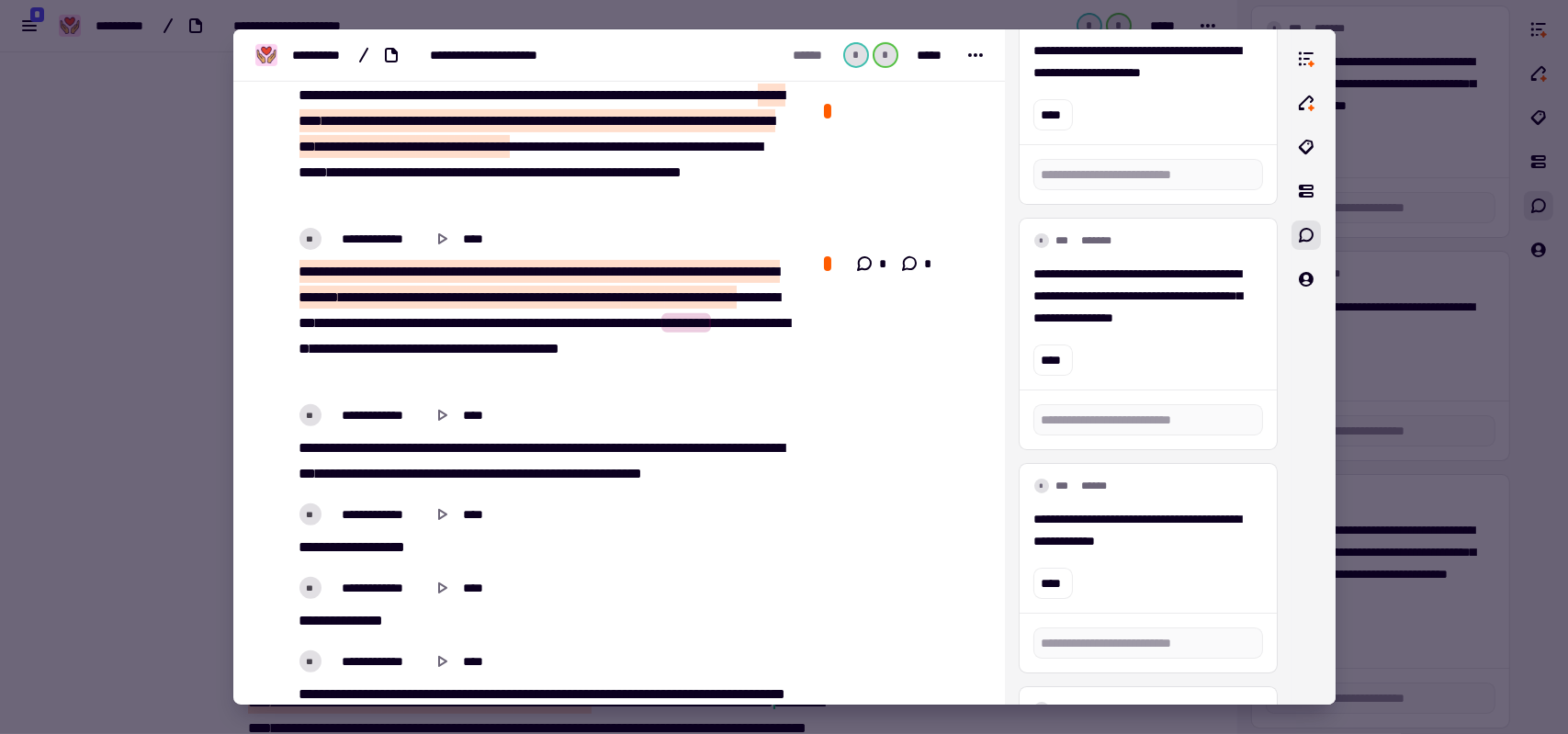 type on "******" 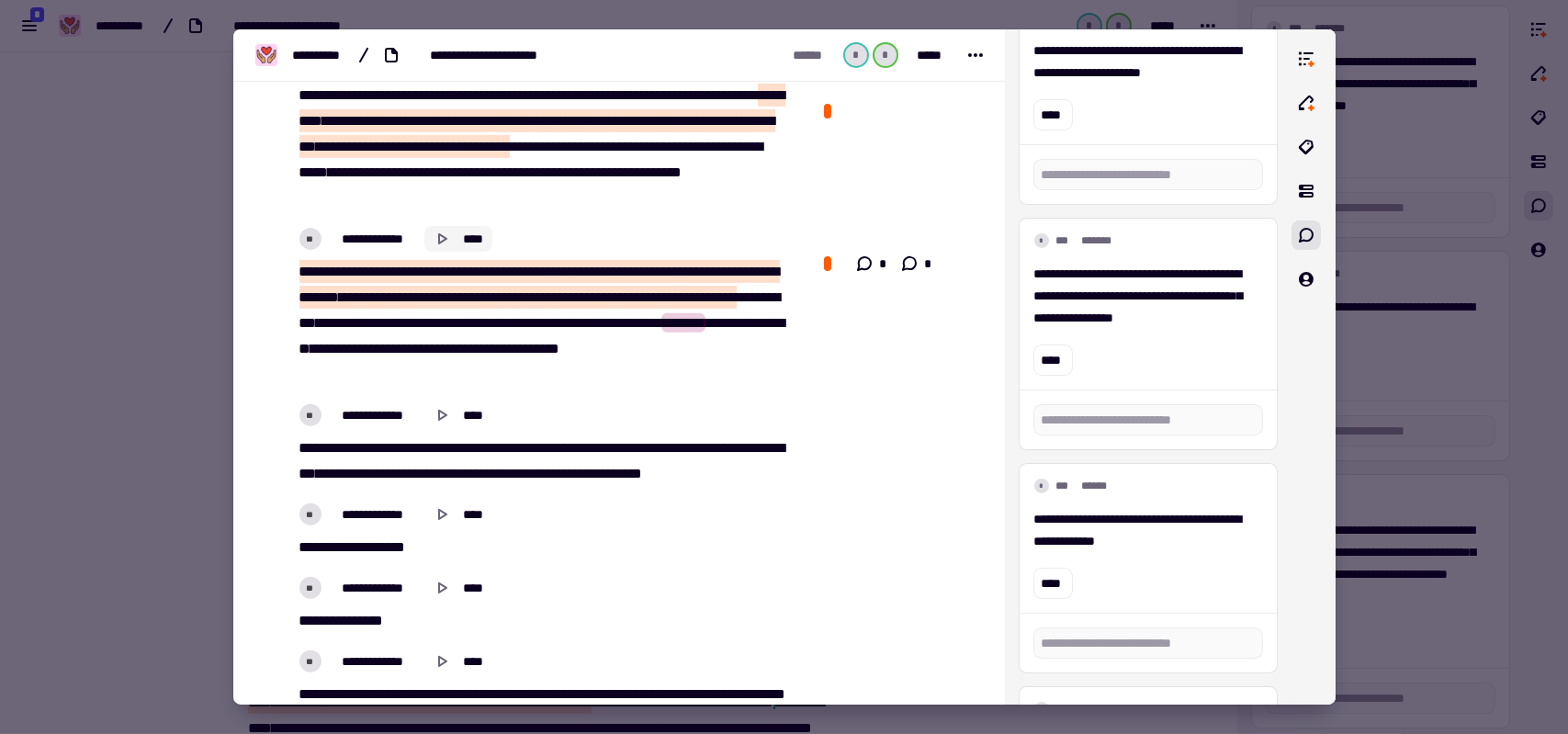 click 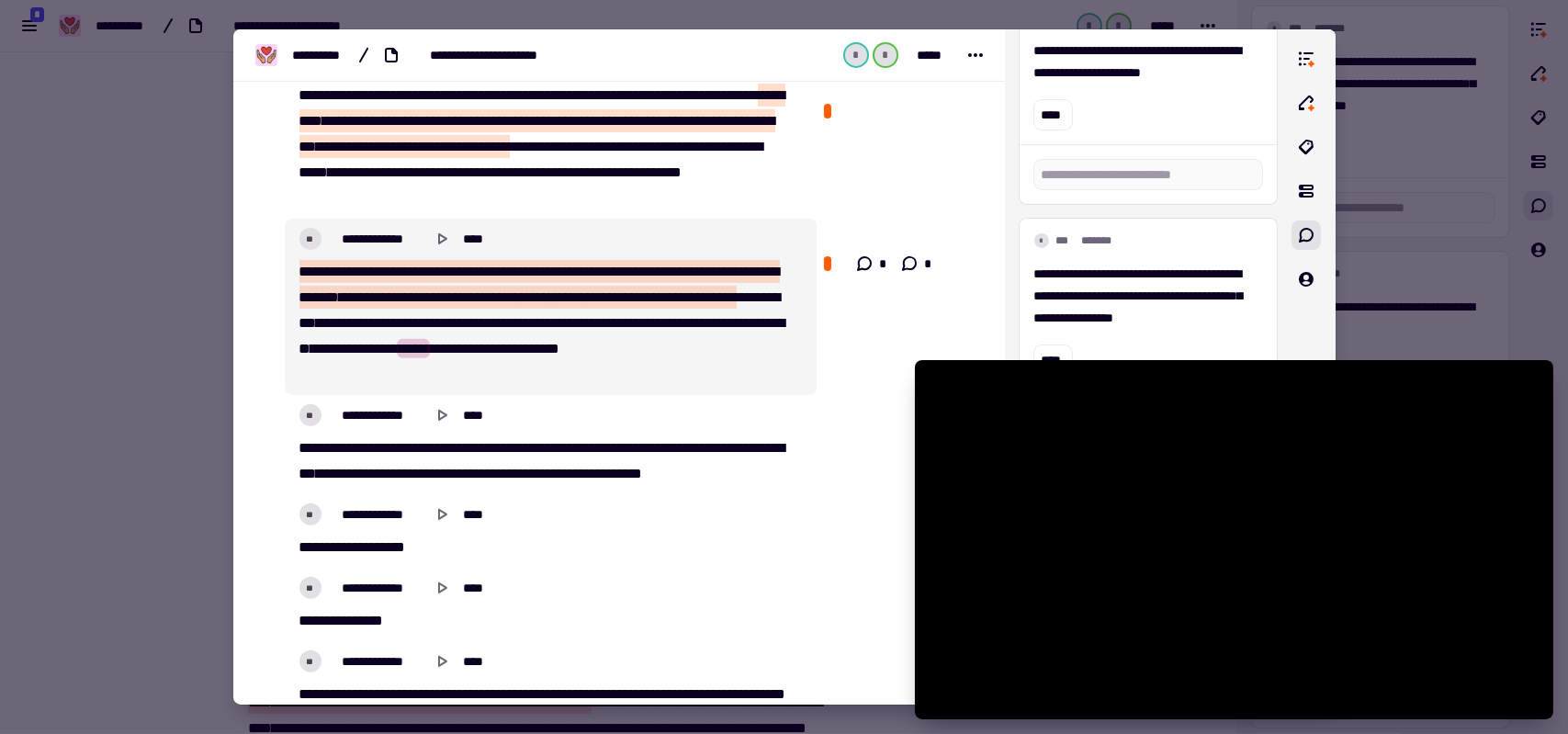 click on "**********" at bounding box center [545, 323] 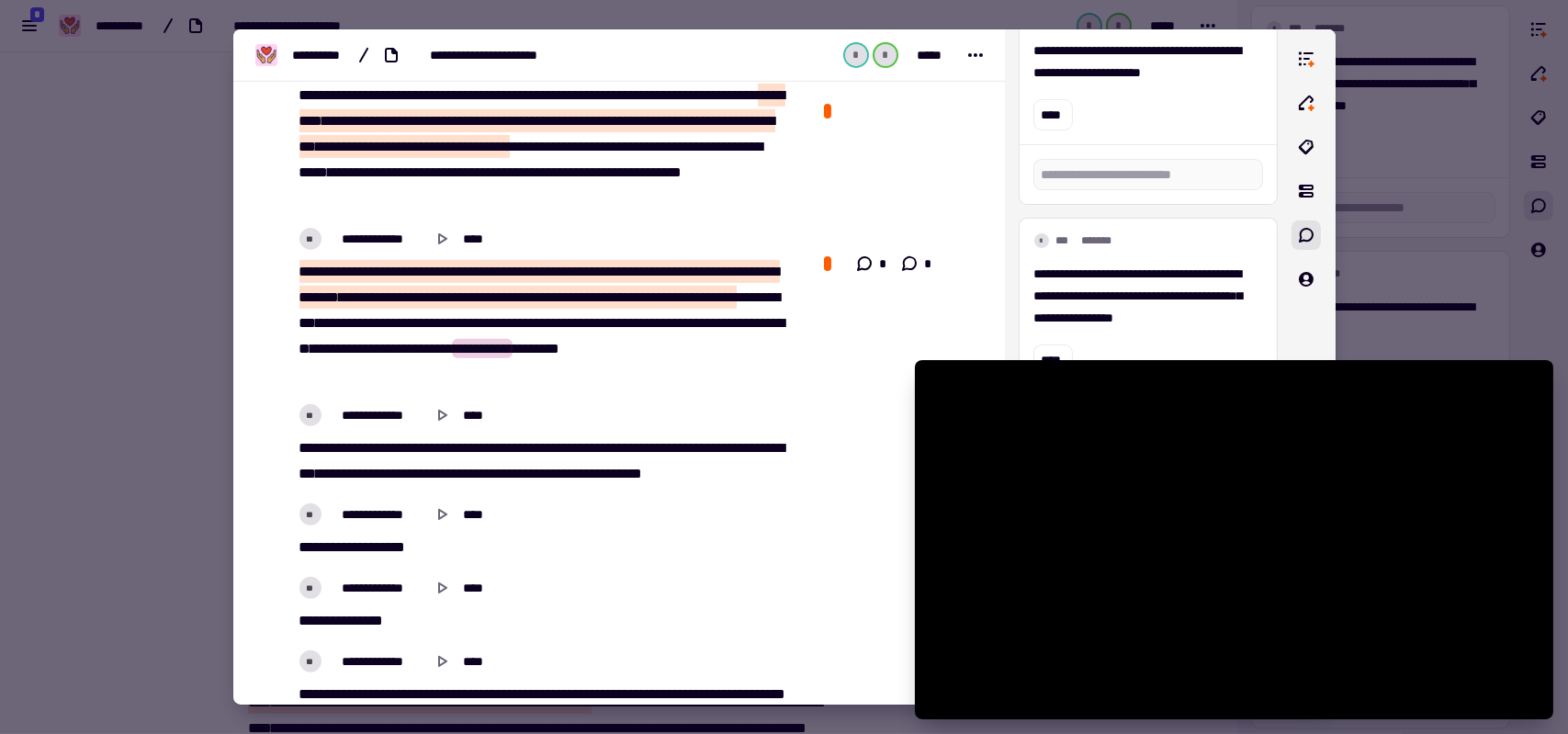 click on "**********" at bounding box center (545, 323) 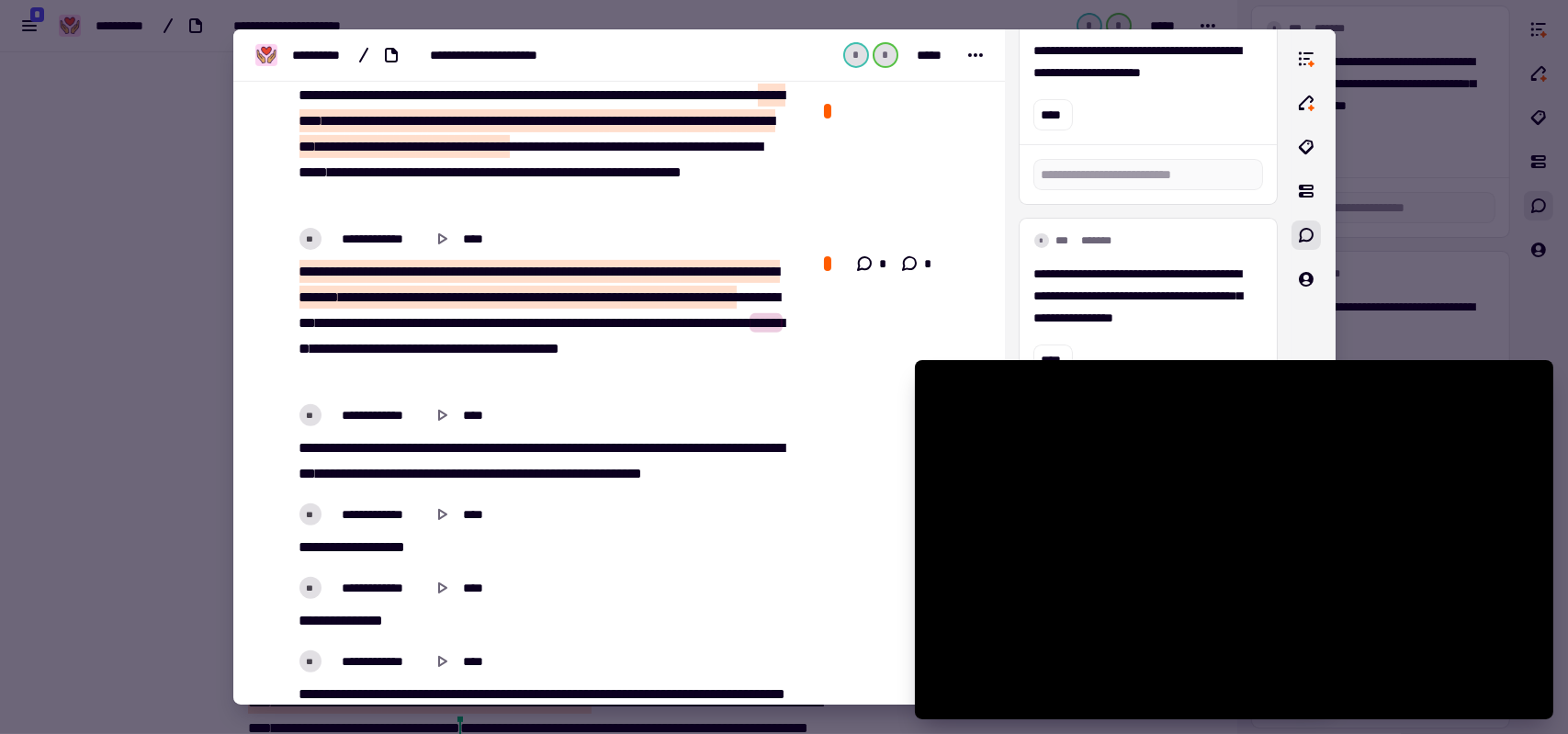 click on "**********" at bounding box center [545, 323] 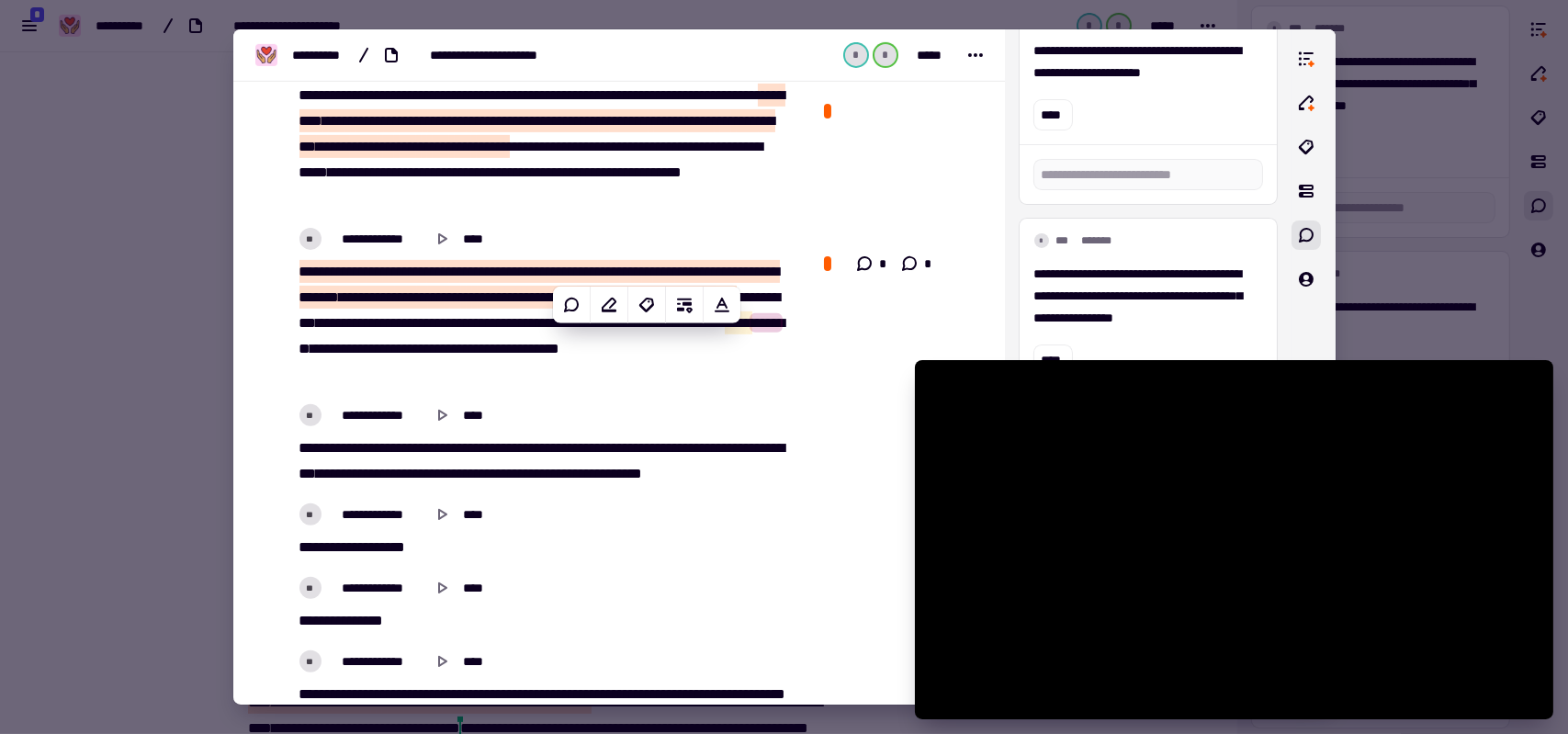 click on "**" at bounding box center [714, 322] 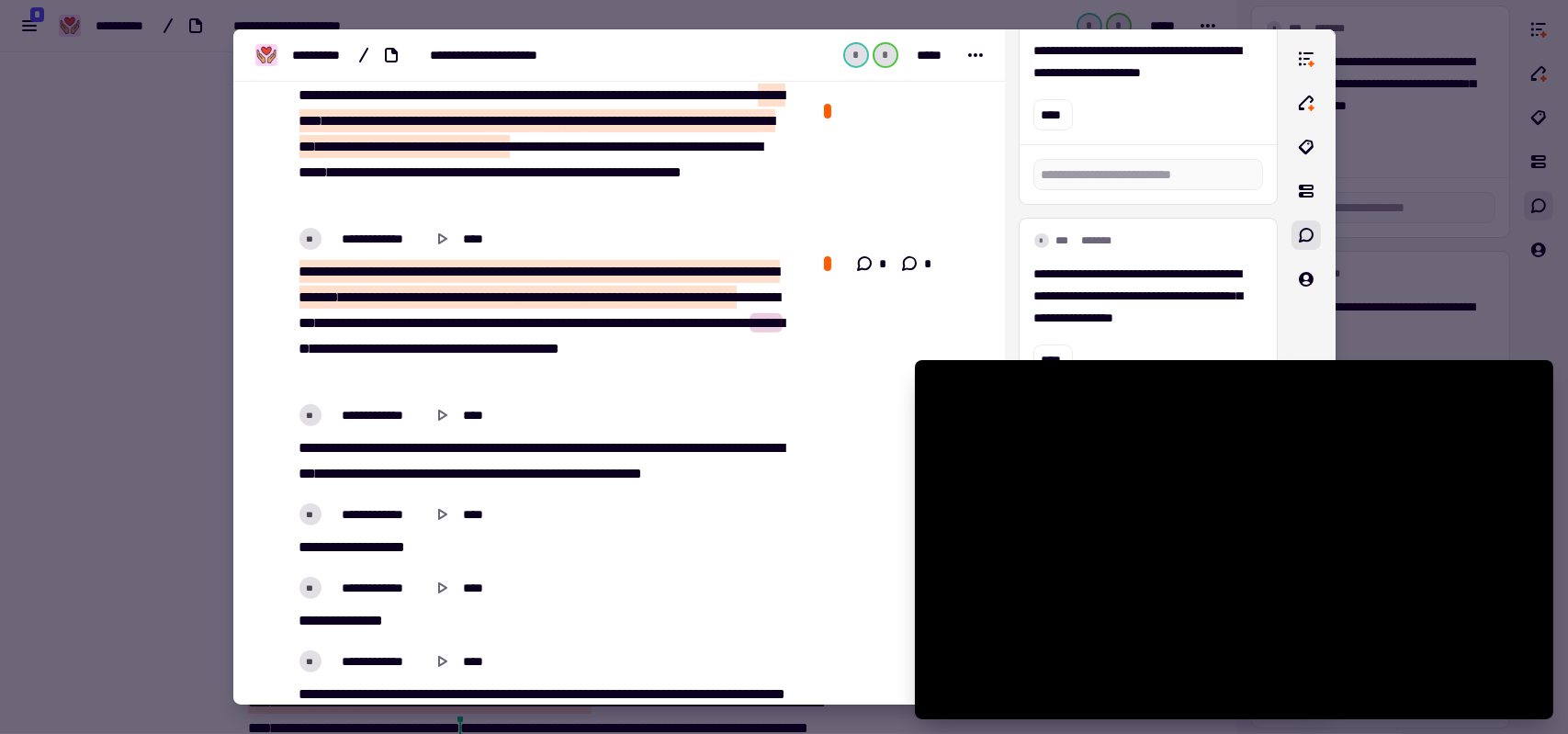 click on "****" at bounding box center [736, 322] 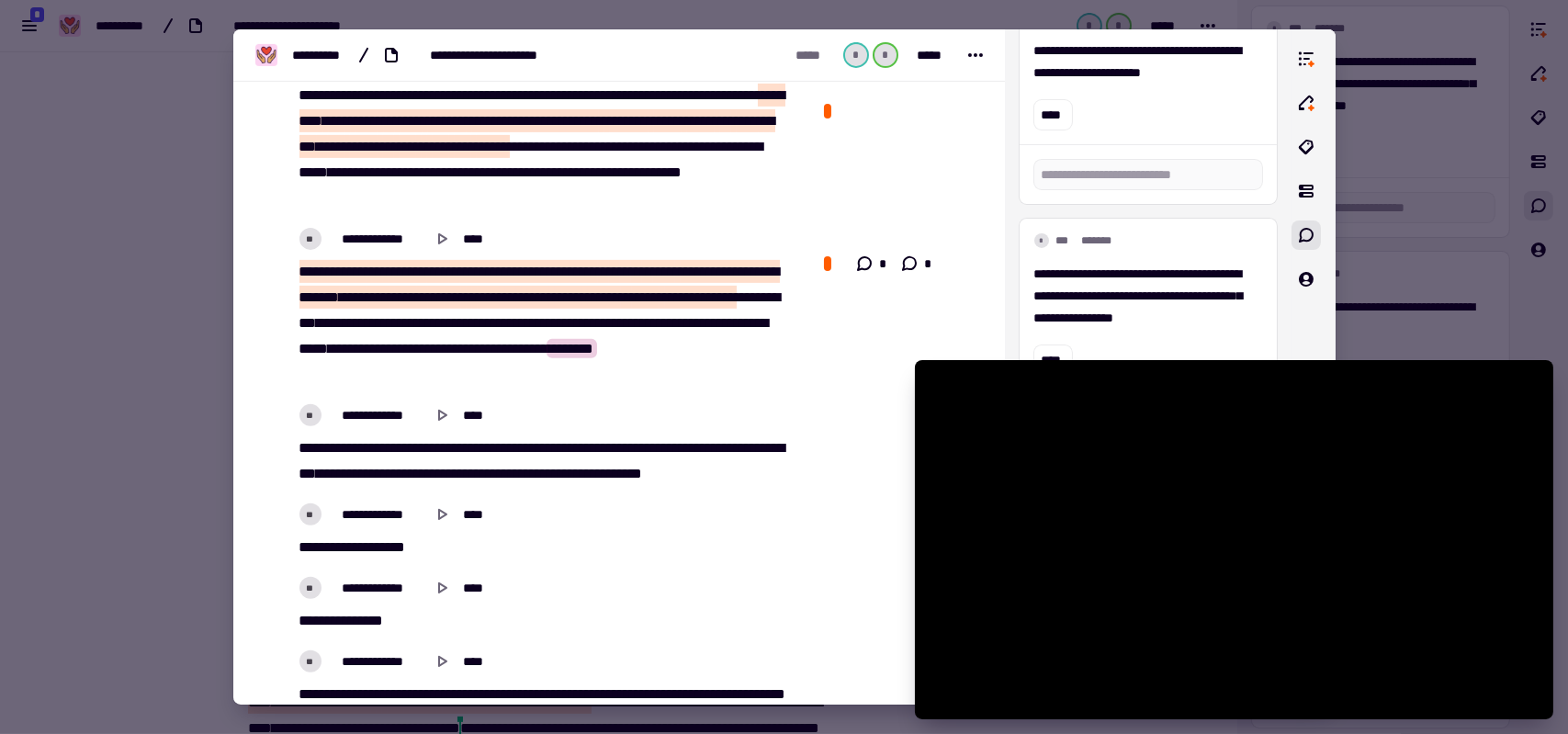 click on "**" at bounding box center (714, 322) 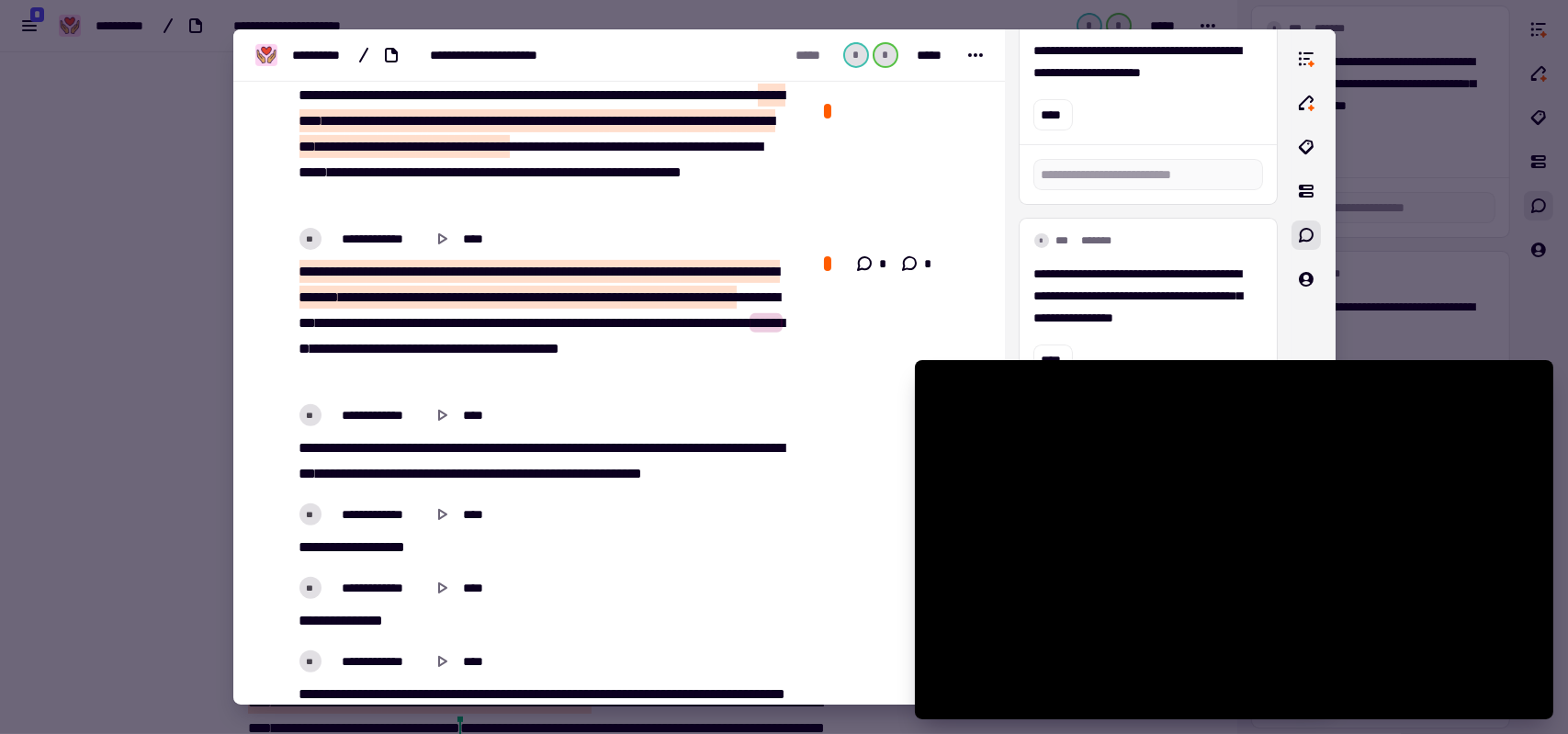 click on "*******" at bounding box center [730, 322] 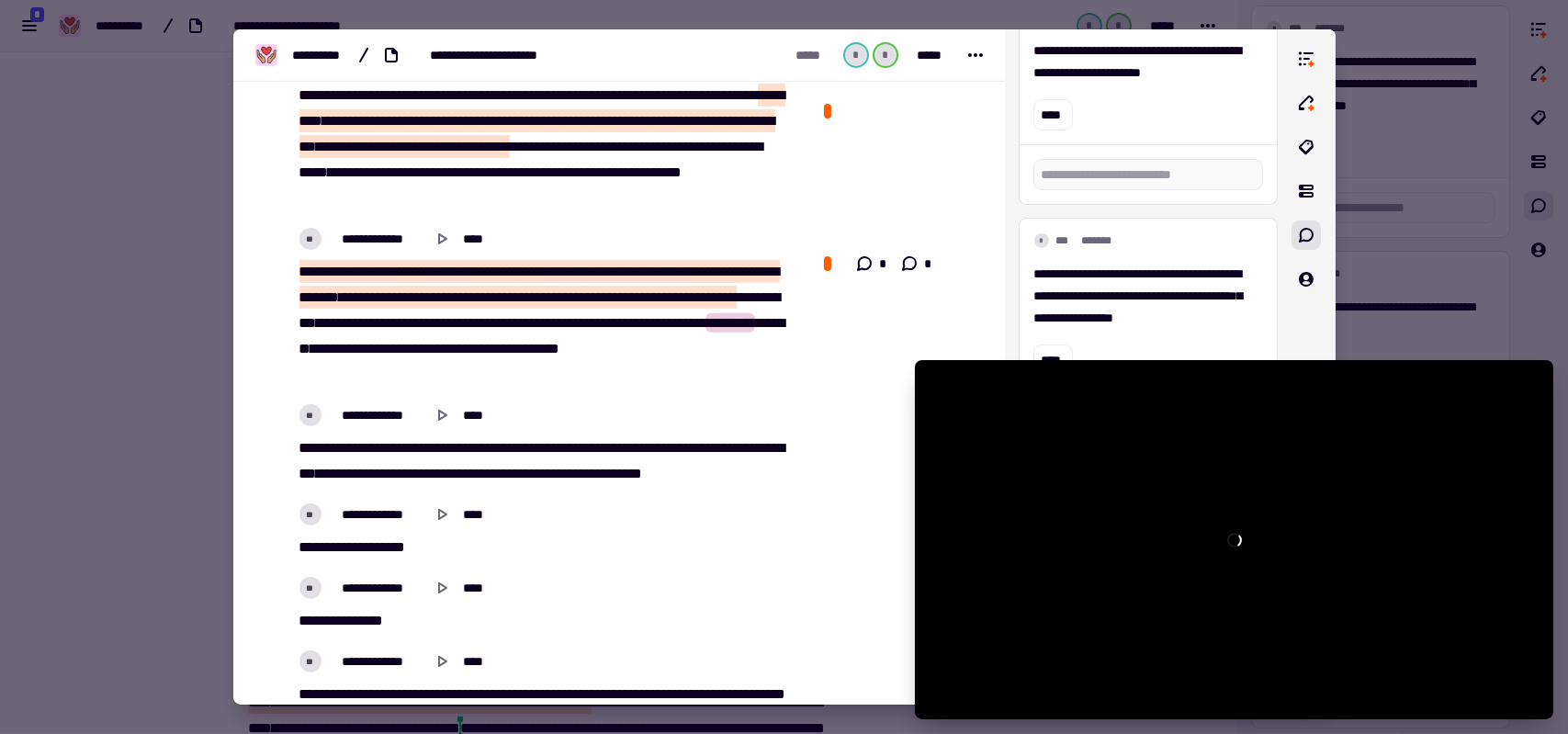 click on "*******" at bounding box center [730, 322] 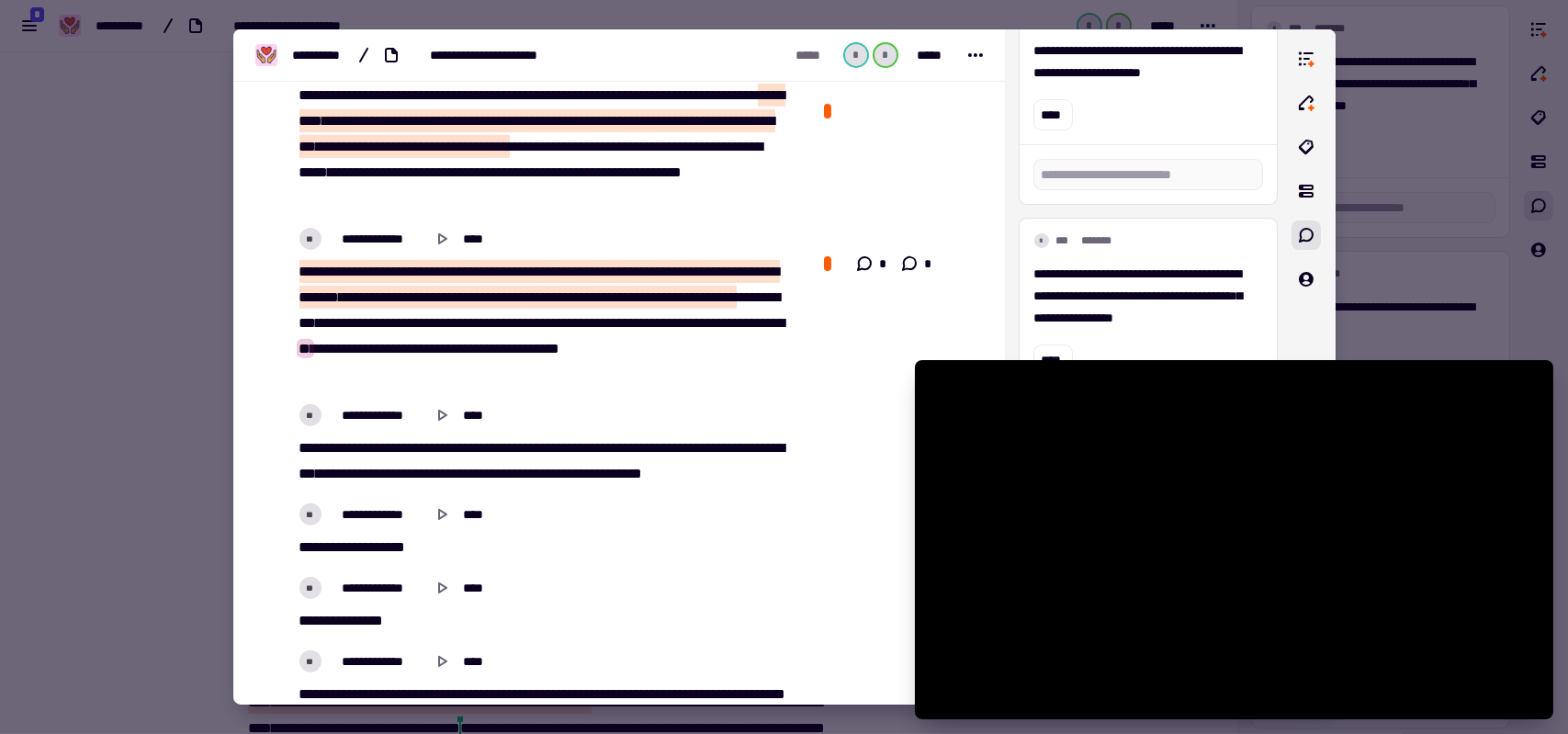 click on "*******" at bounding box center (730, 322) 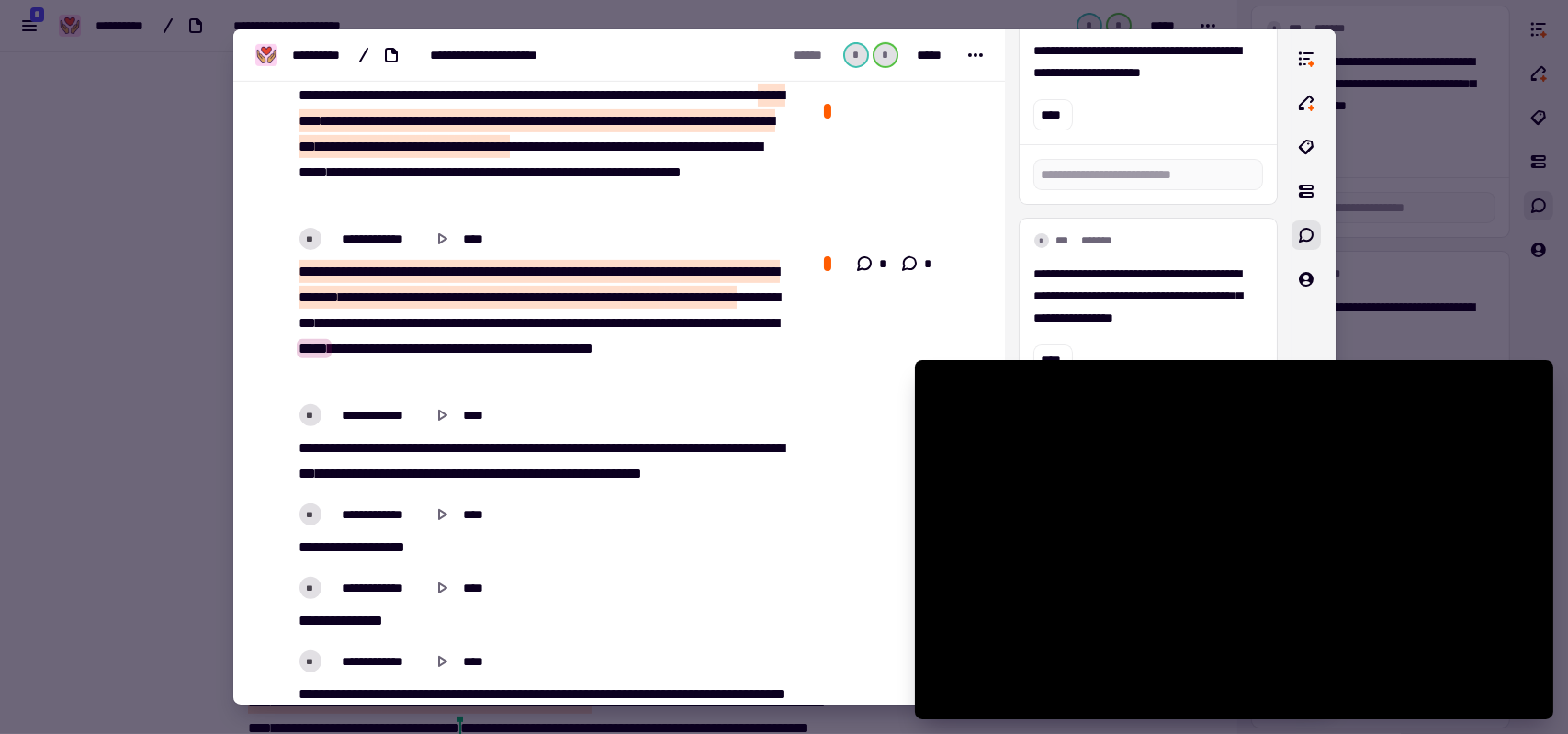 click on "****" at bounding box center (489, 297) 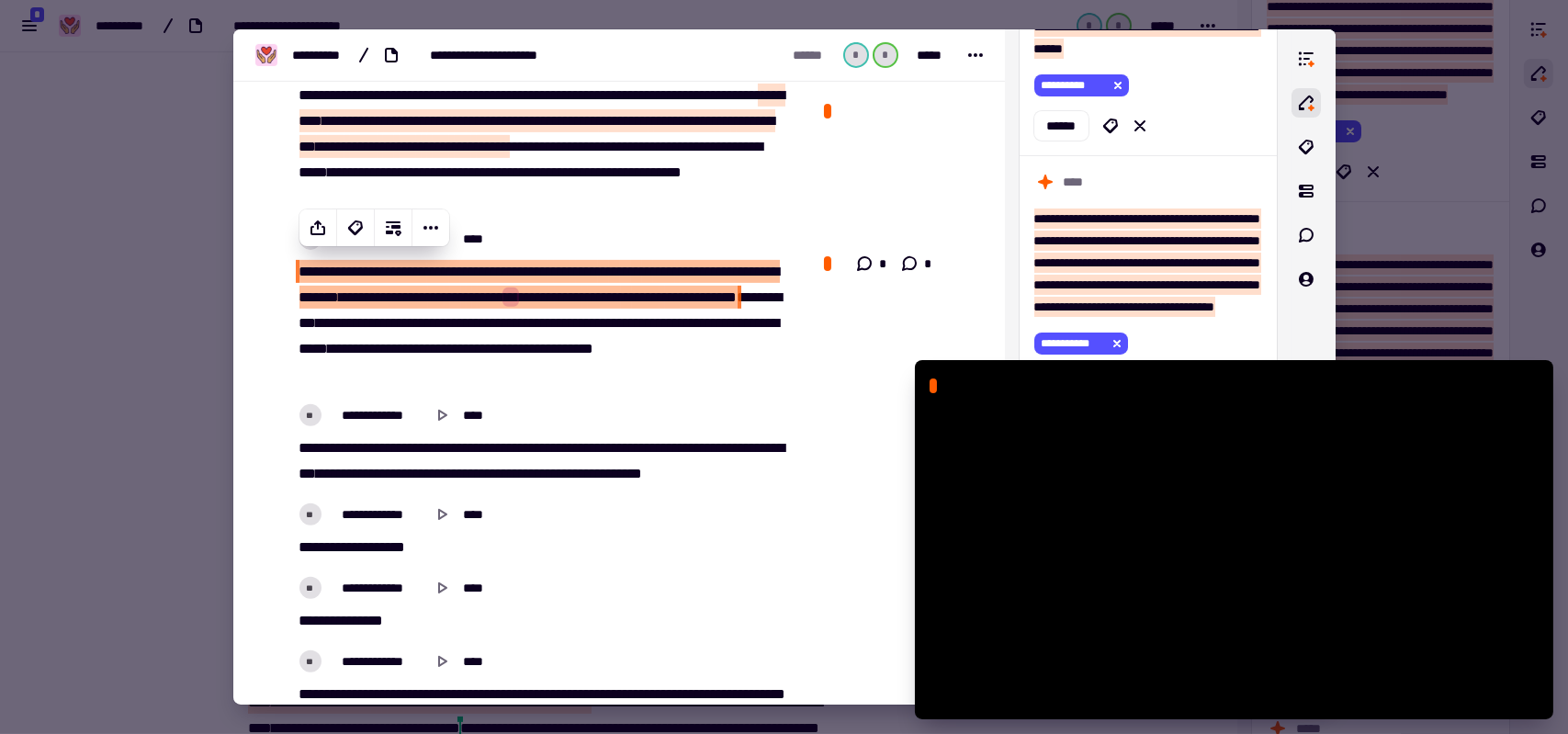 click on "**********" at bounding box center (744, 322) 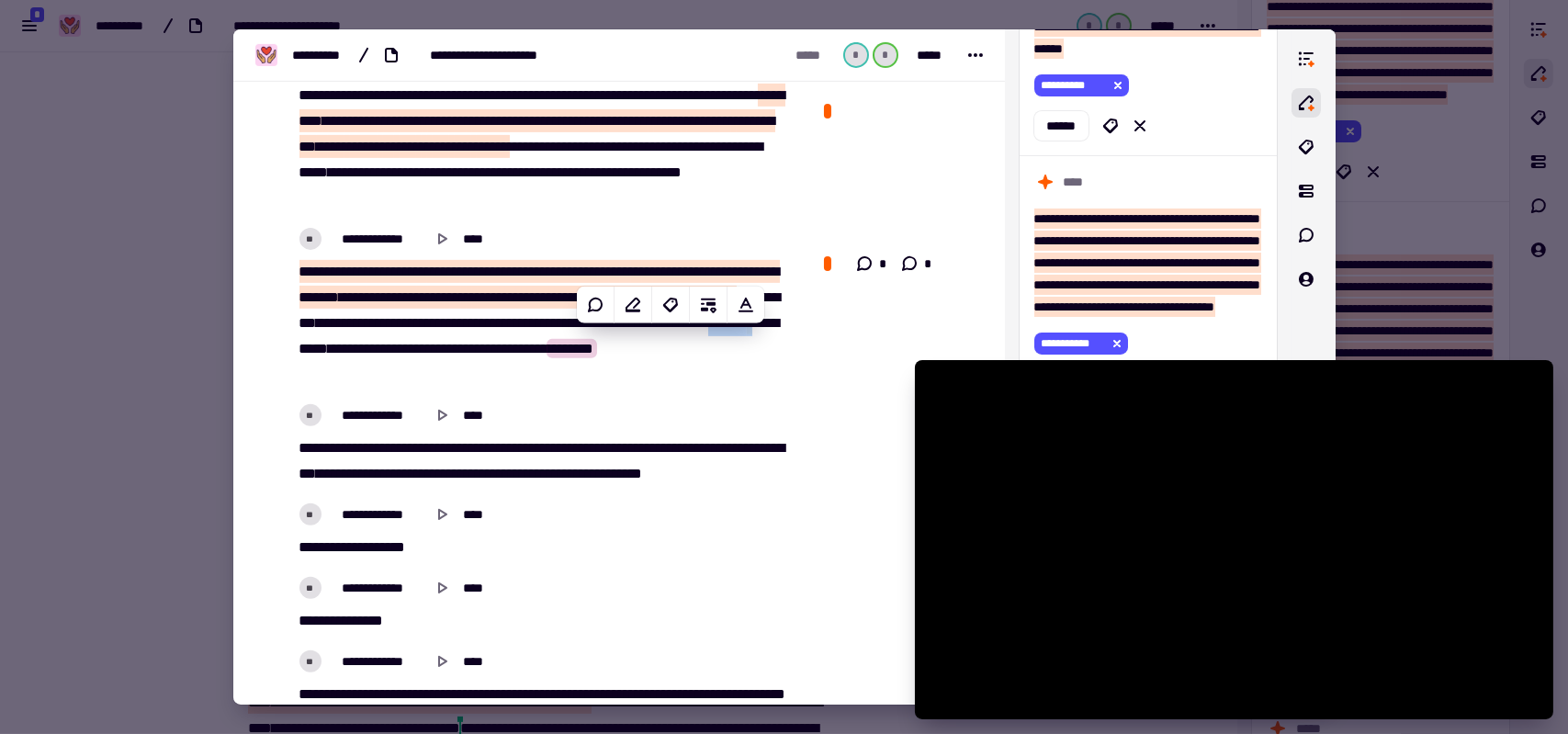 click on "****" at bounding box center [310, 447] 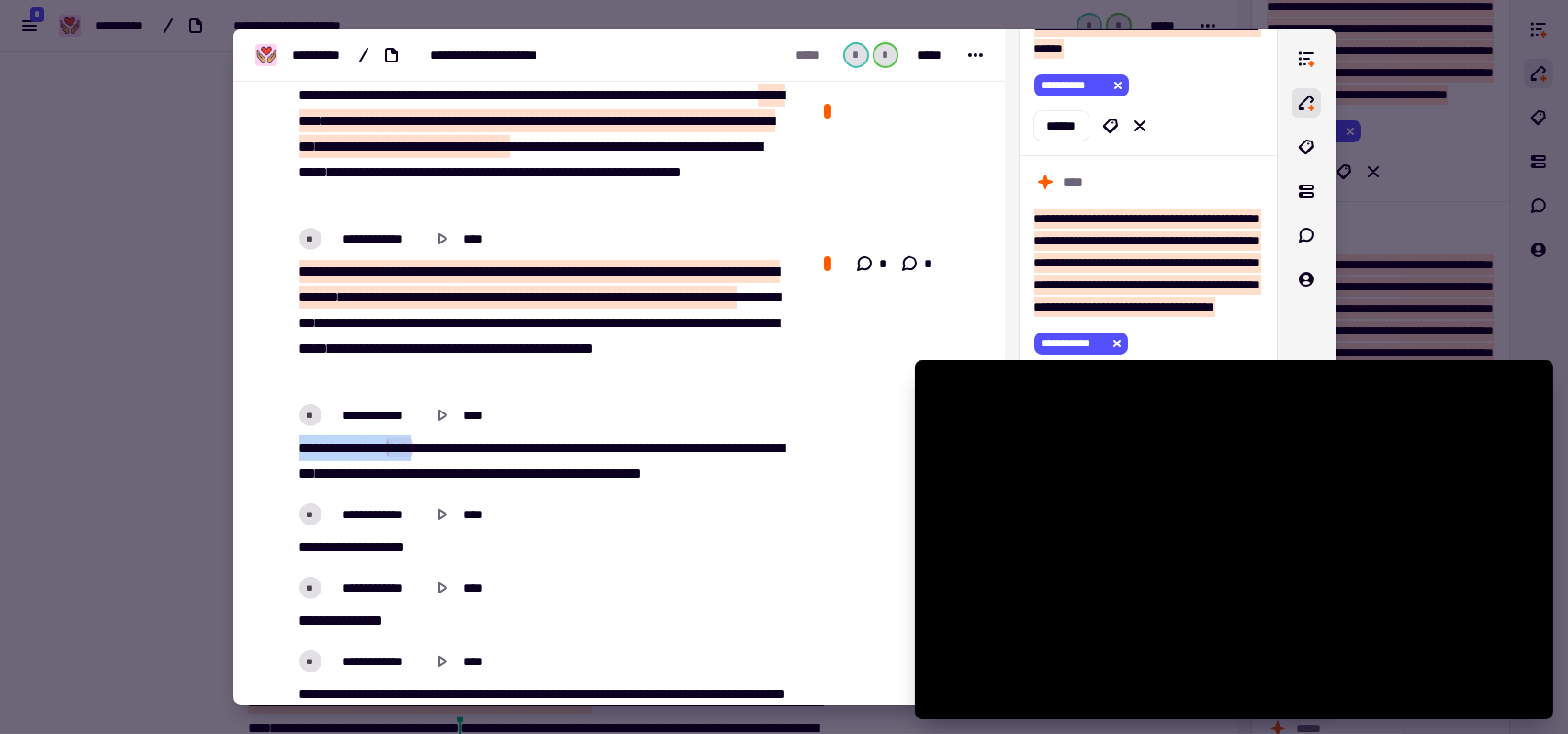 drag, startPoint x: 300, startPoint y: 438, endPoint x: 422, endPoint y: 438, distance: 122 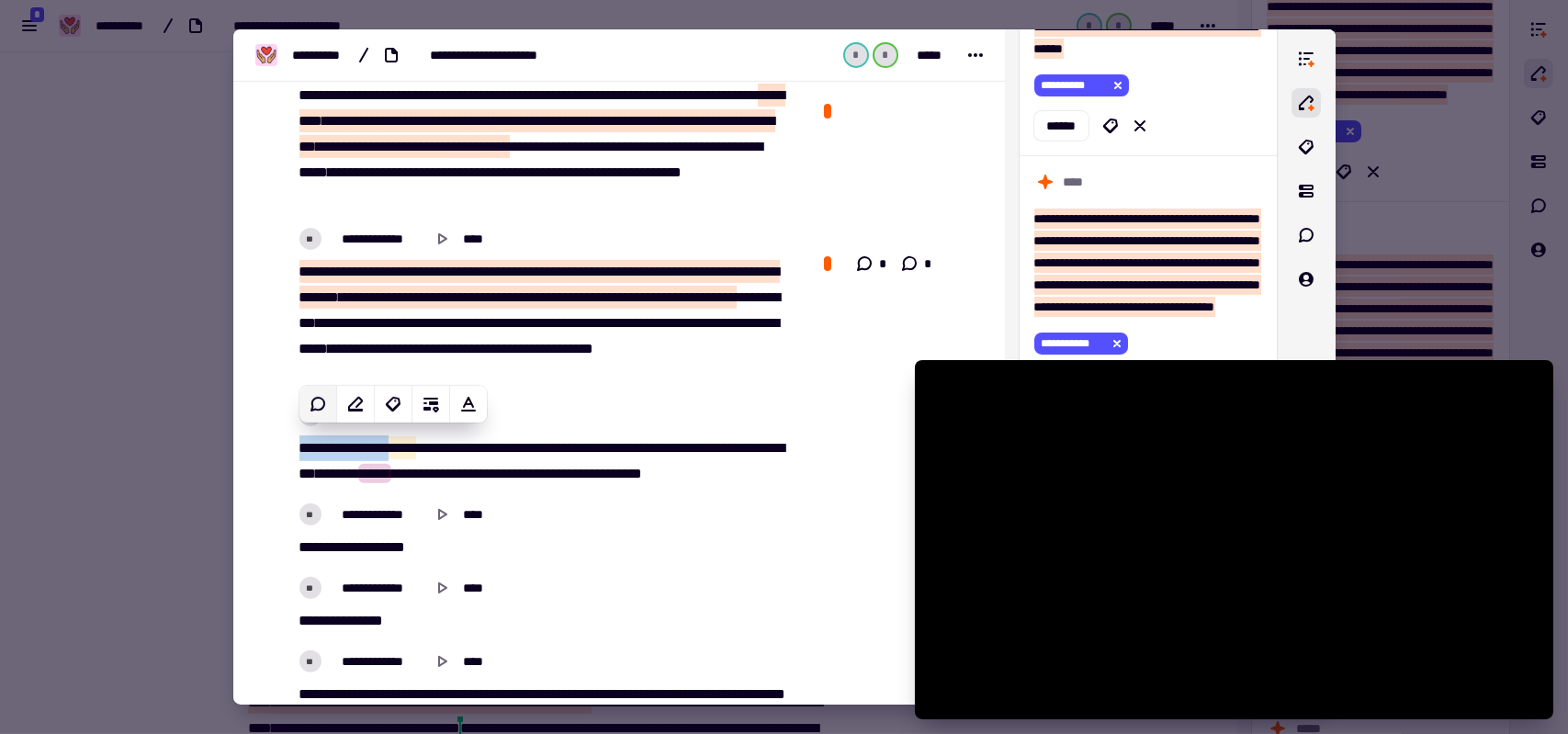 click 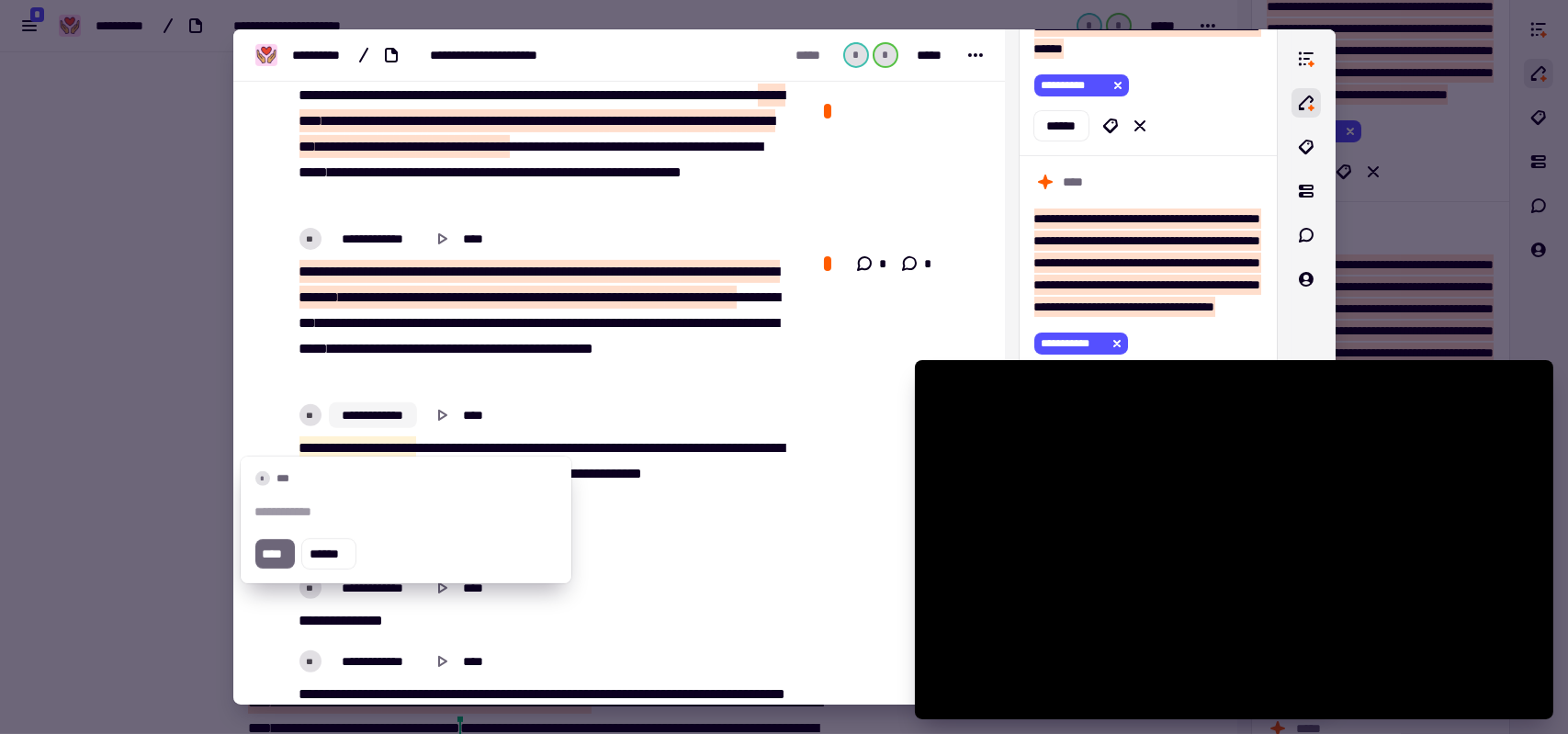 type on "******" 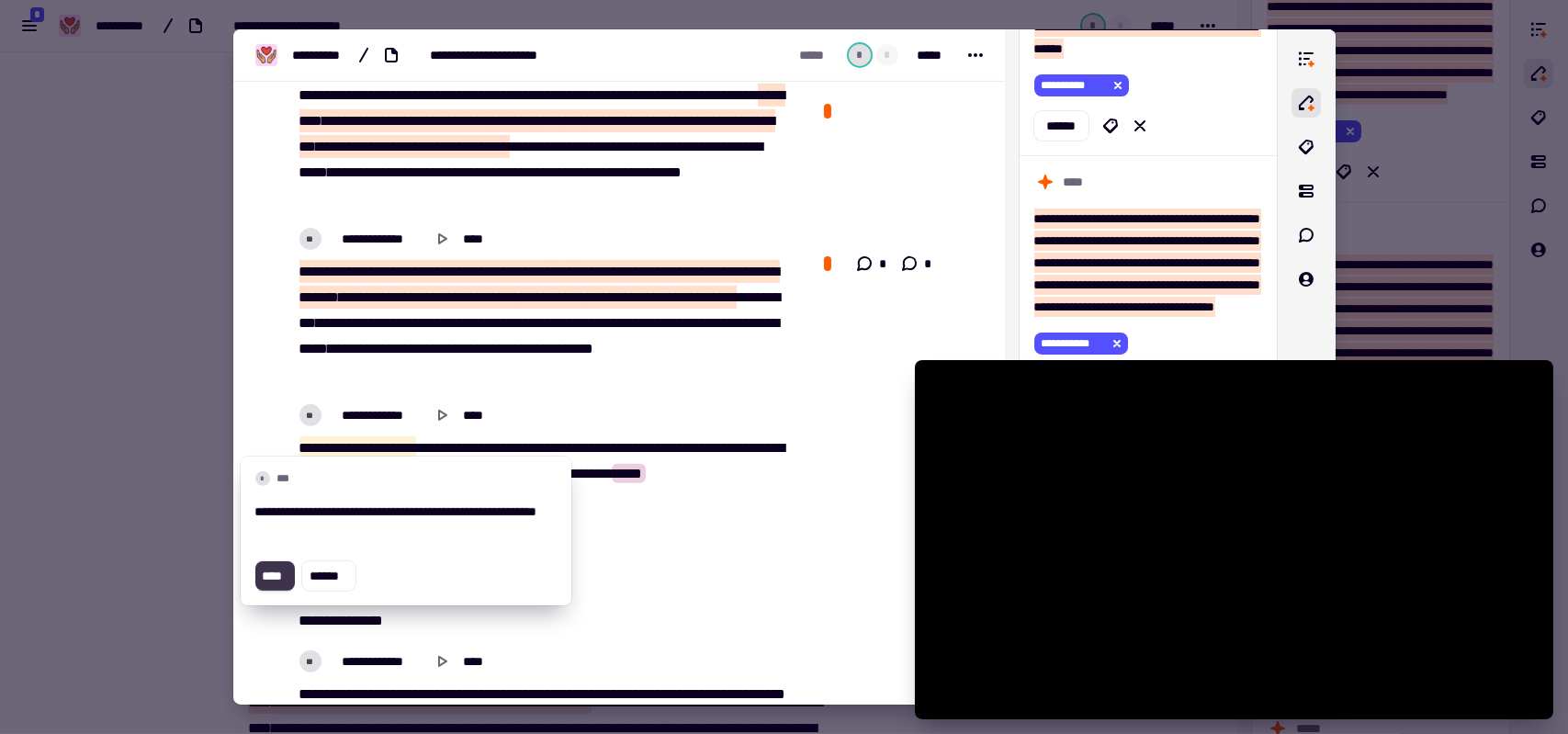 click on "****" 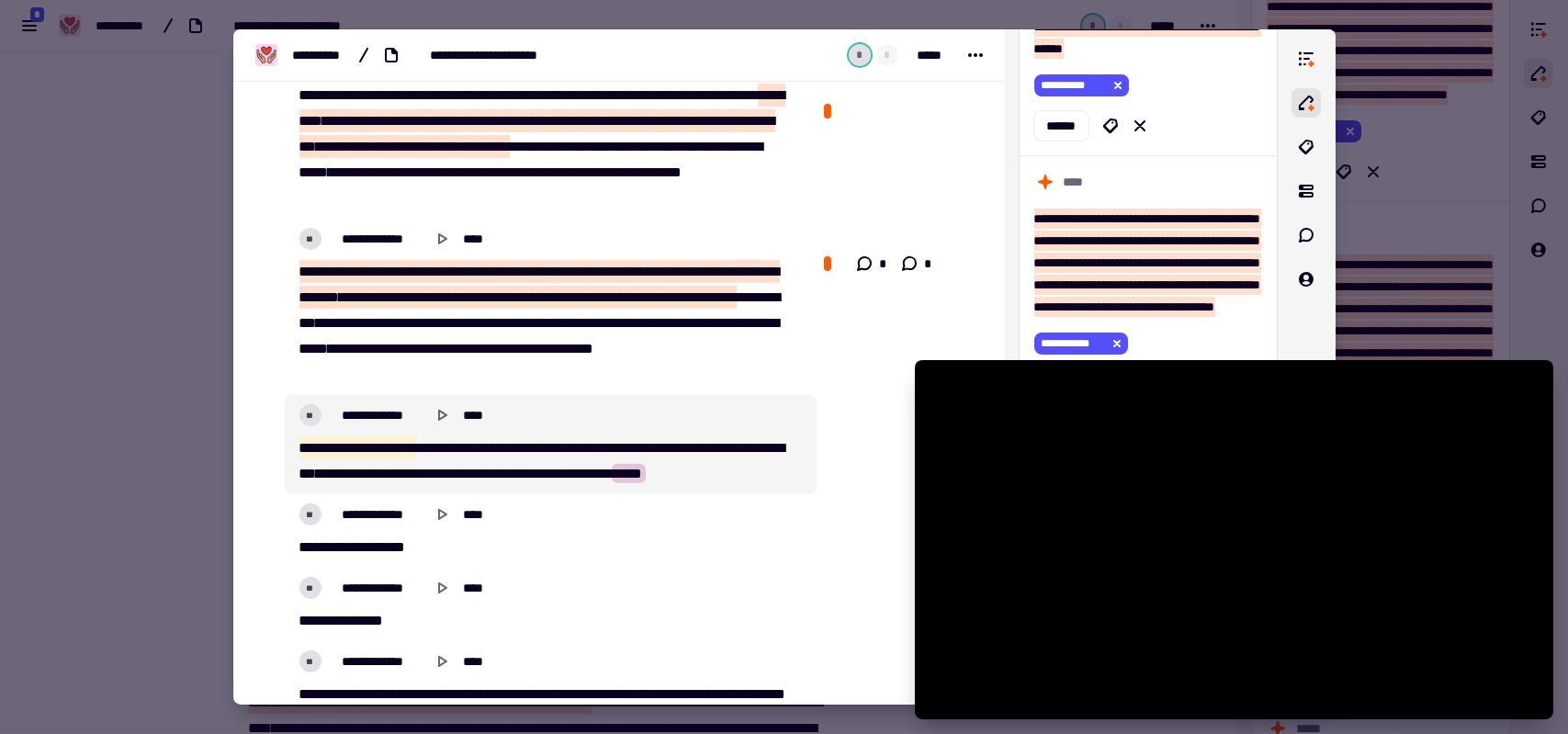 click on "***" at bounding box center (513, 447) 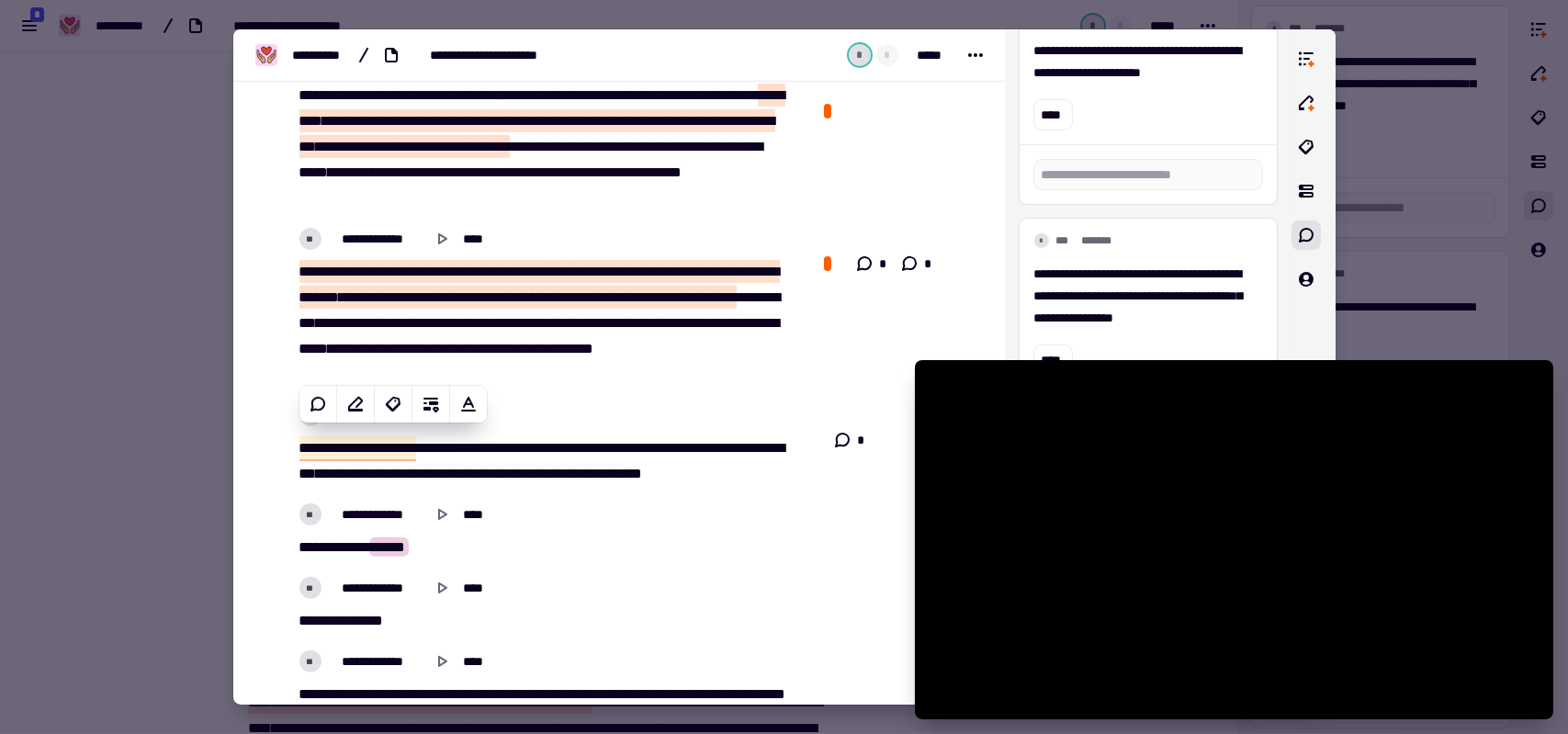 scroll, scrollTop: 1634, scrollLeft: 0, axis: vertical 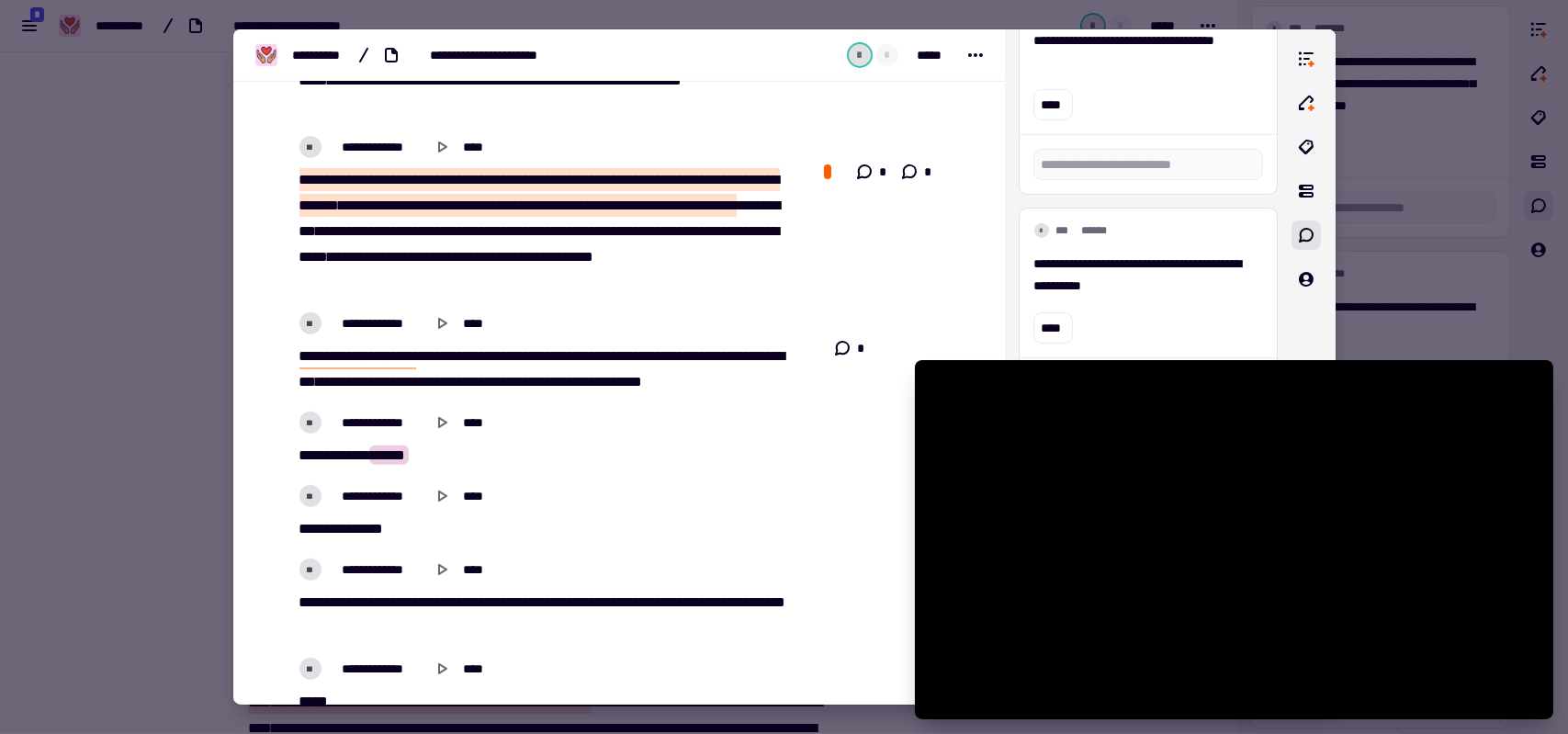 click on "******" at bounding box center [510, 381] 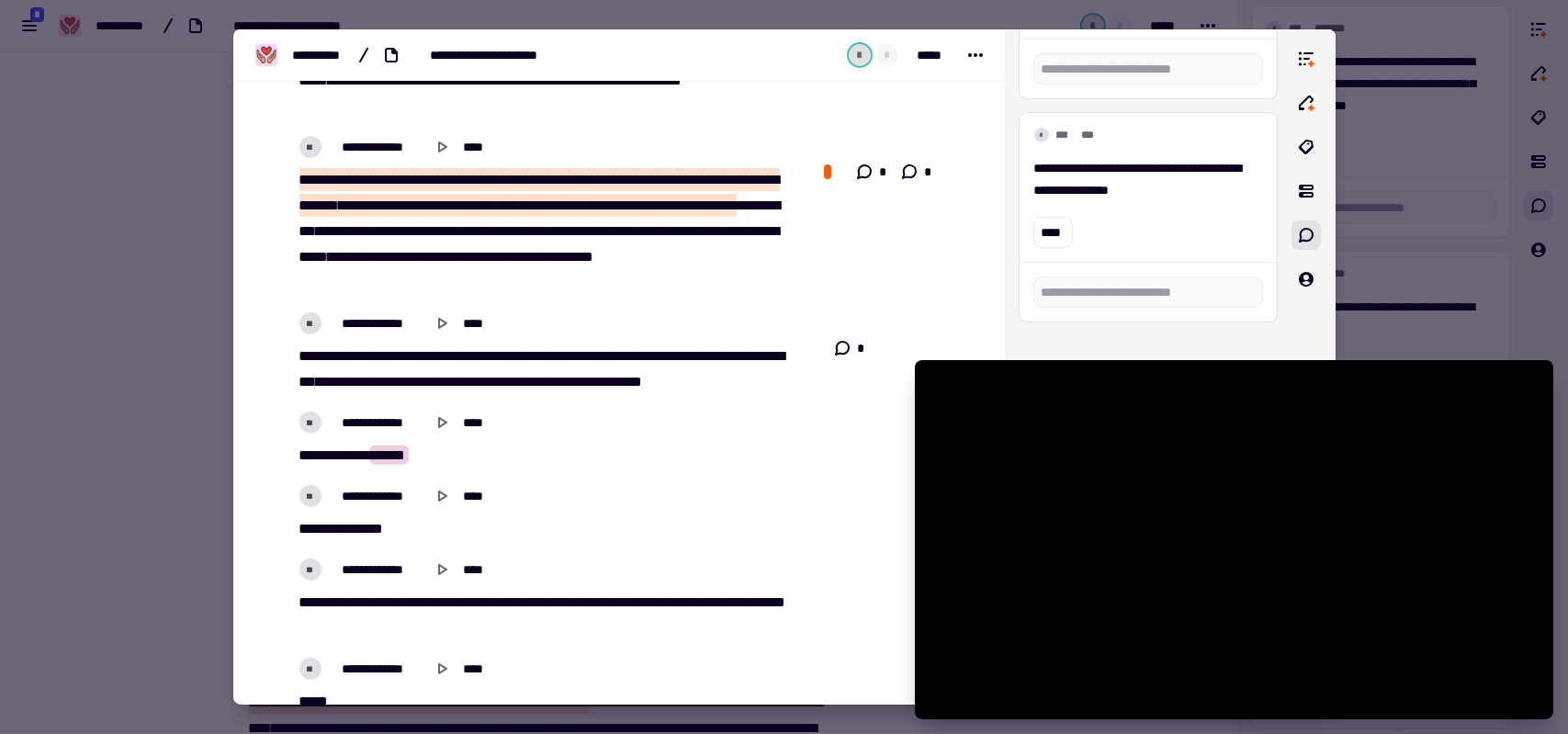 scroll, scrollTop: 1437, scrollLeft: 0, axis: vertical 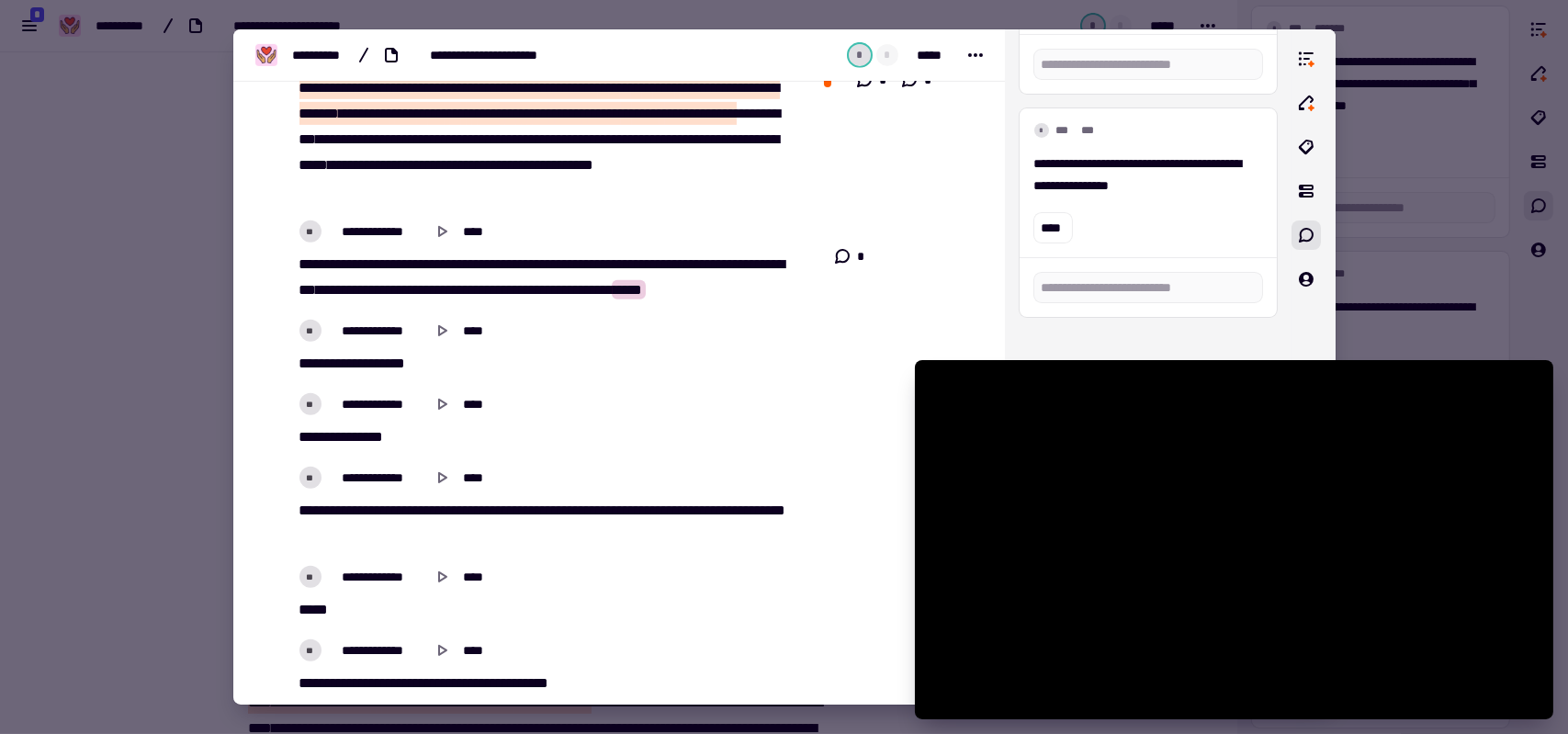 click on "****" at bounding box center [543, 289] 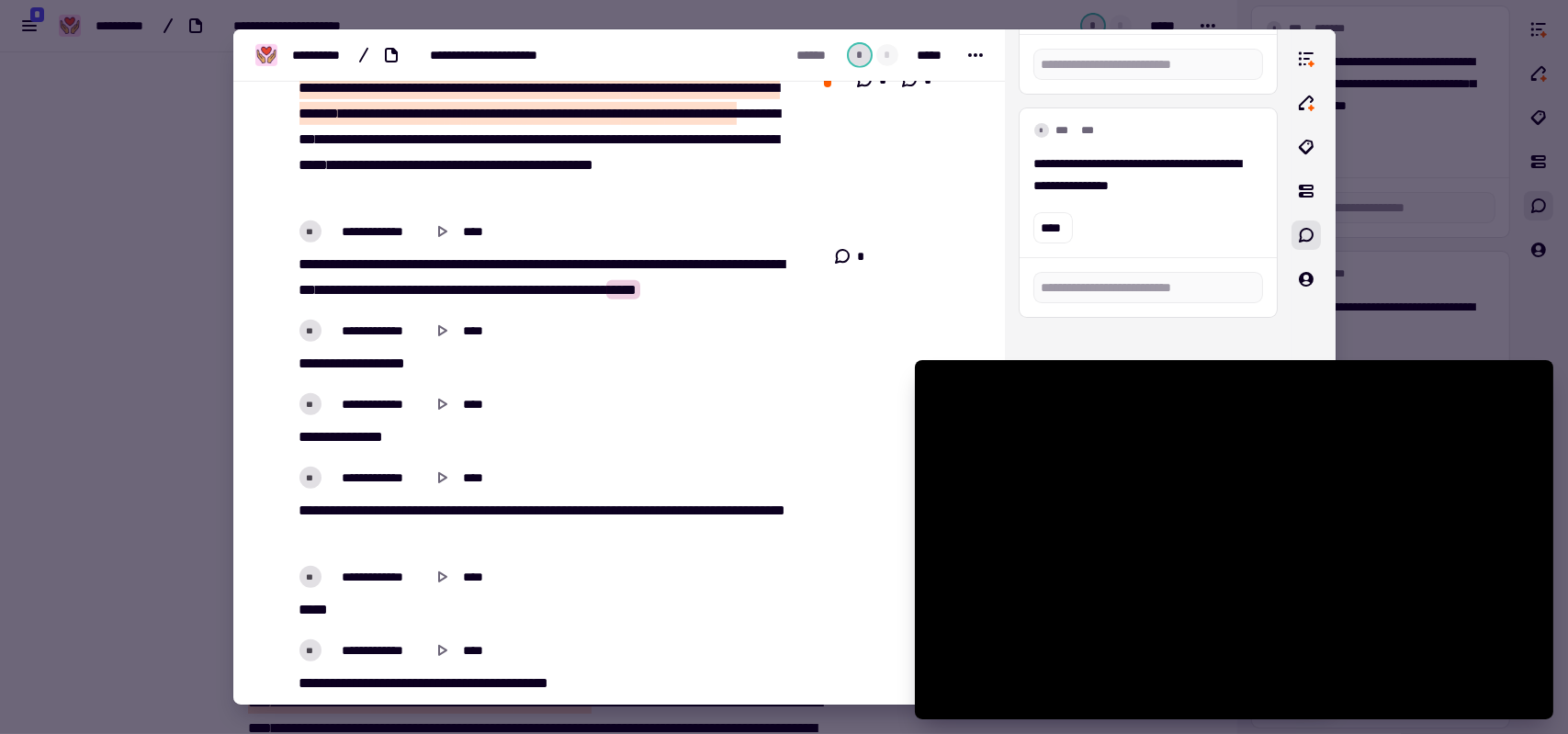 click on "*****" at bounding box center (568, 289) 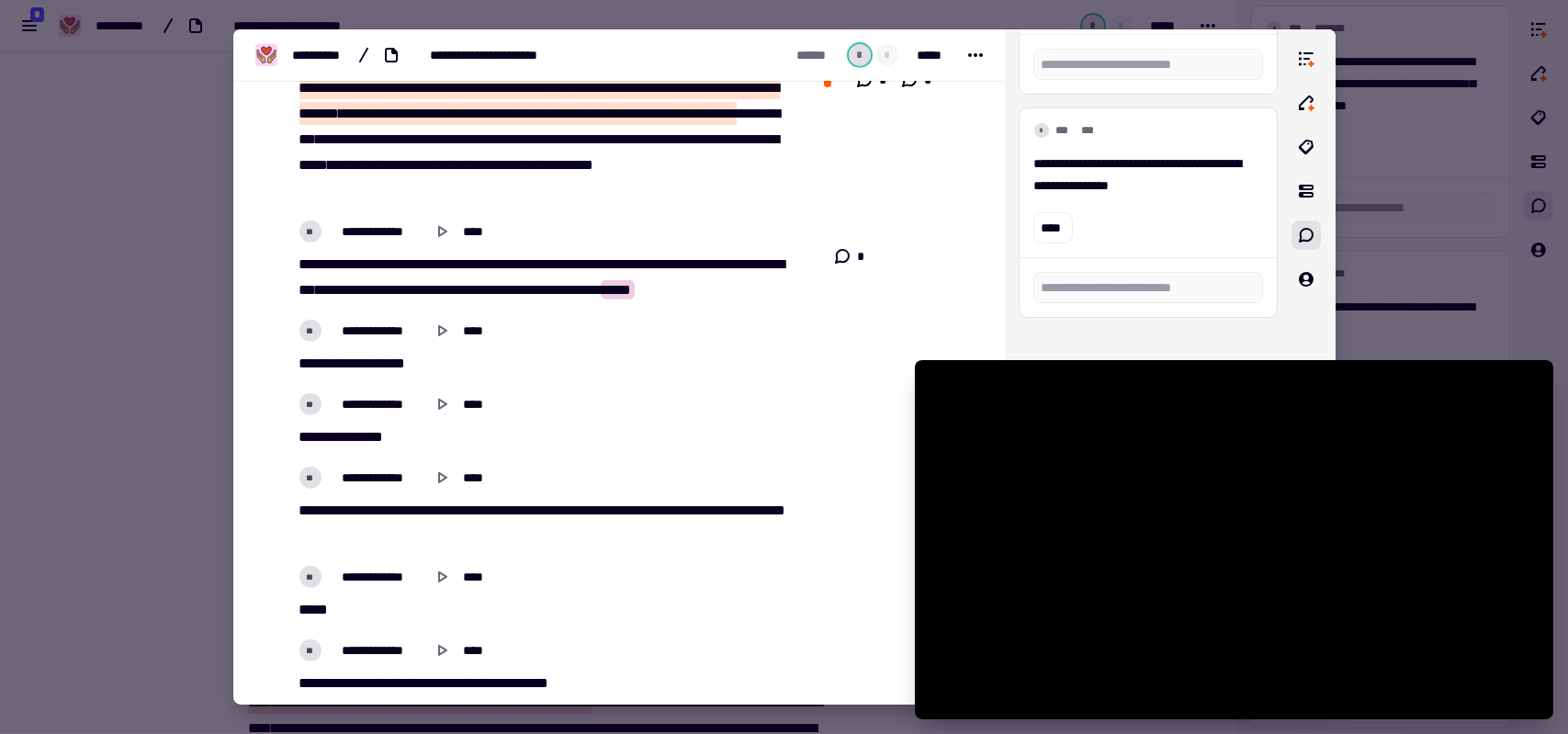 click on "**********" at bounding box center [550, 261] 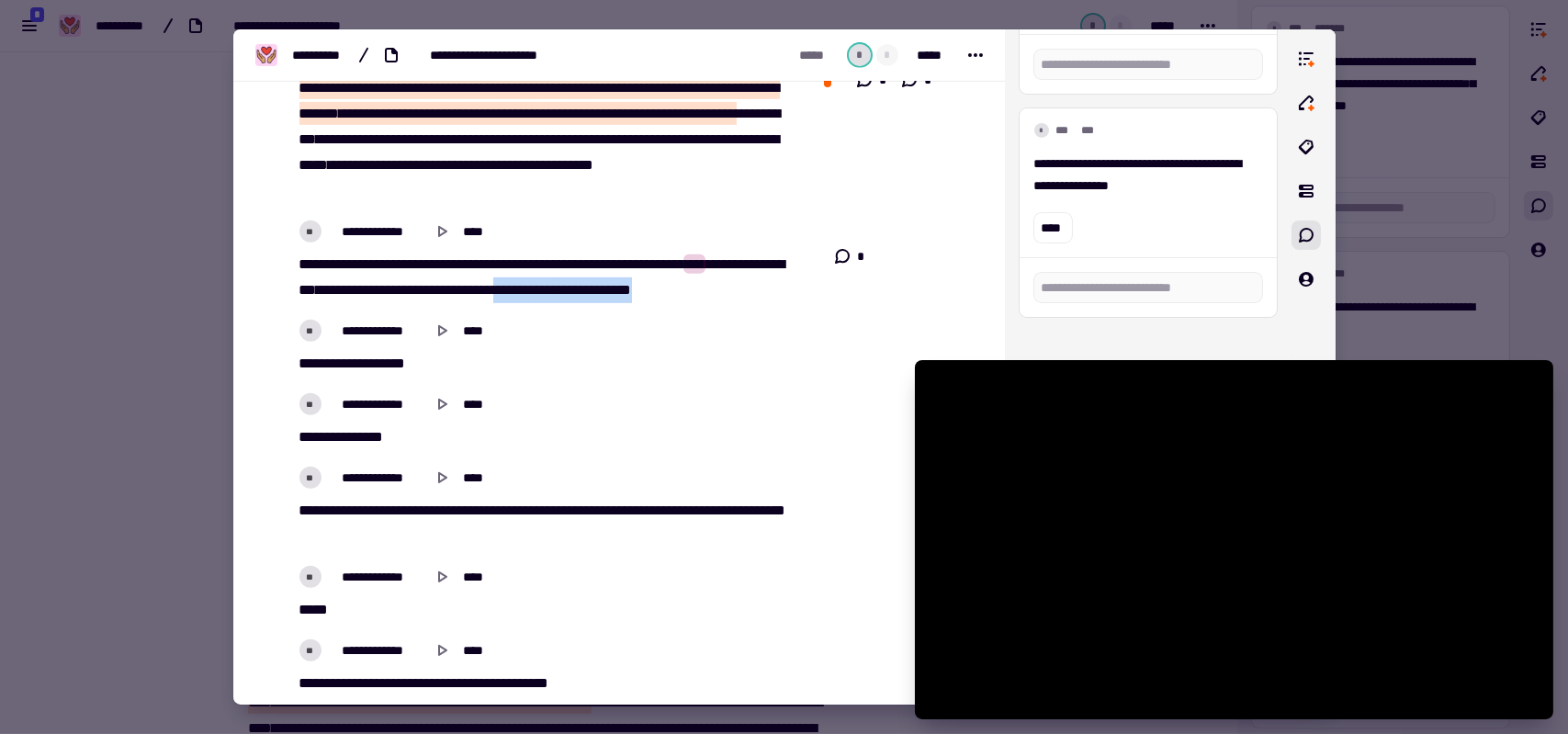 drag, startPoint x: 608, startPoint y: 278, endPoint x: 767, endPoint y: 281, distance: 159.0283 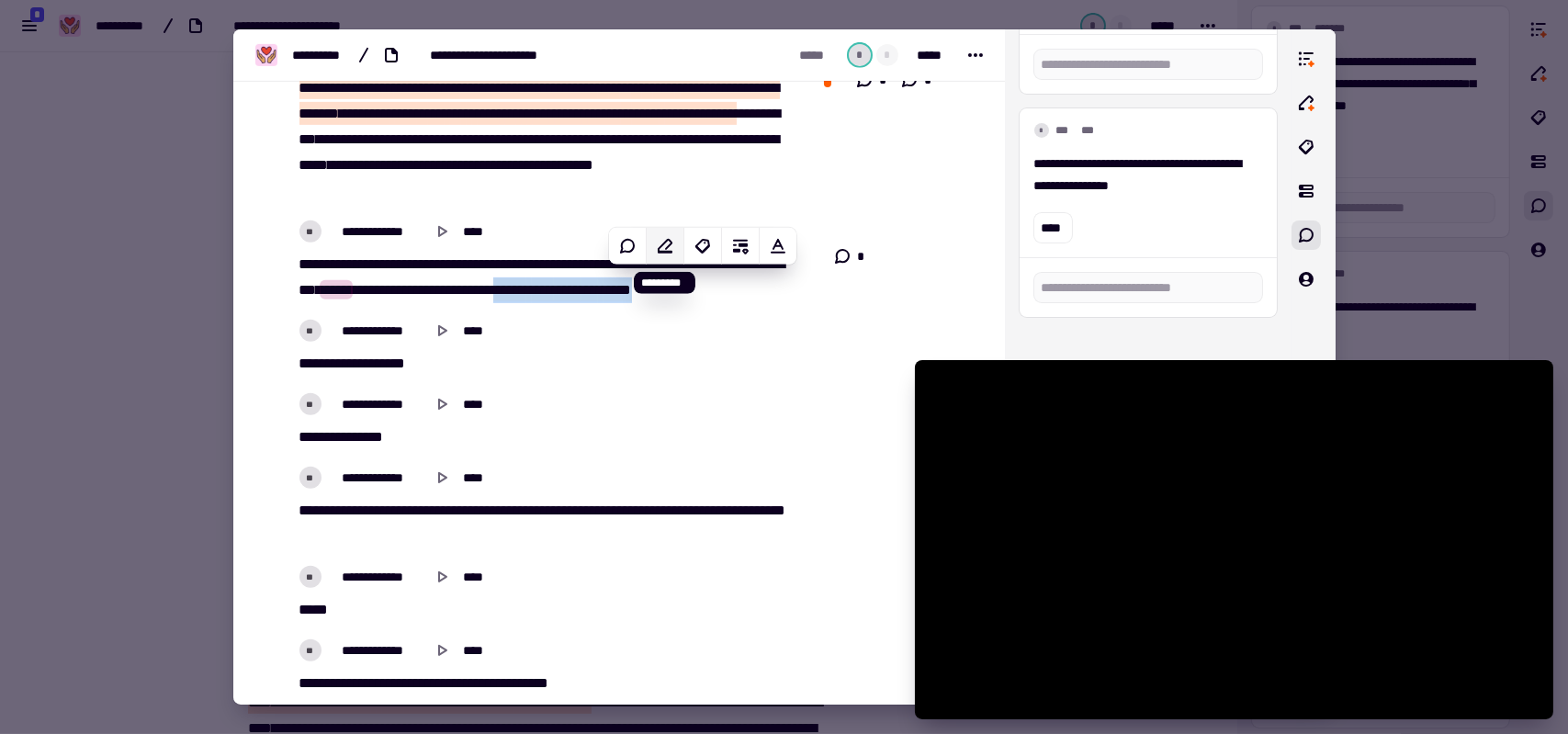 click 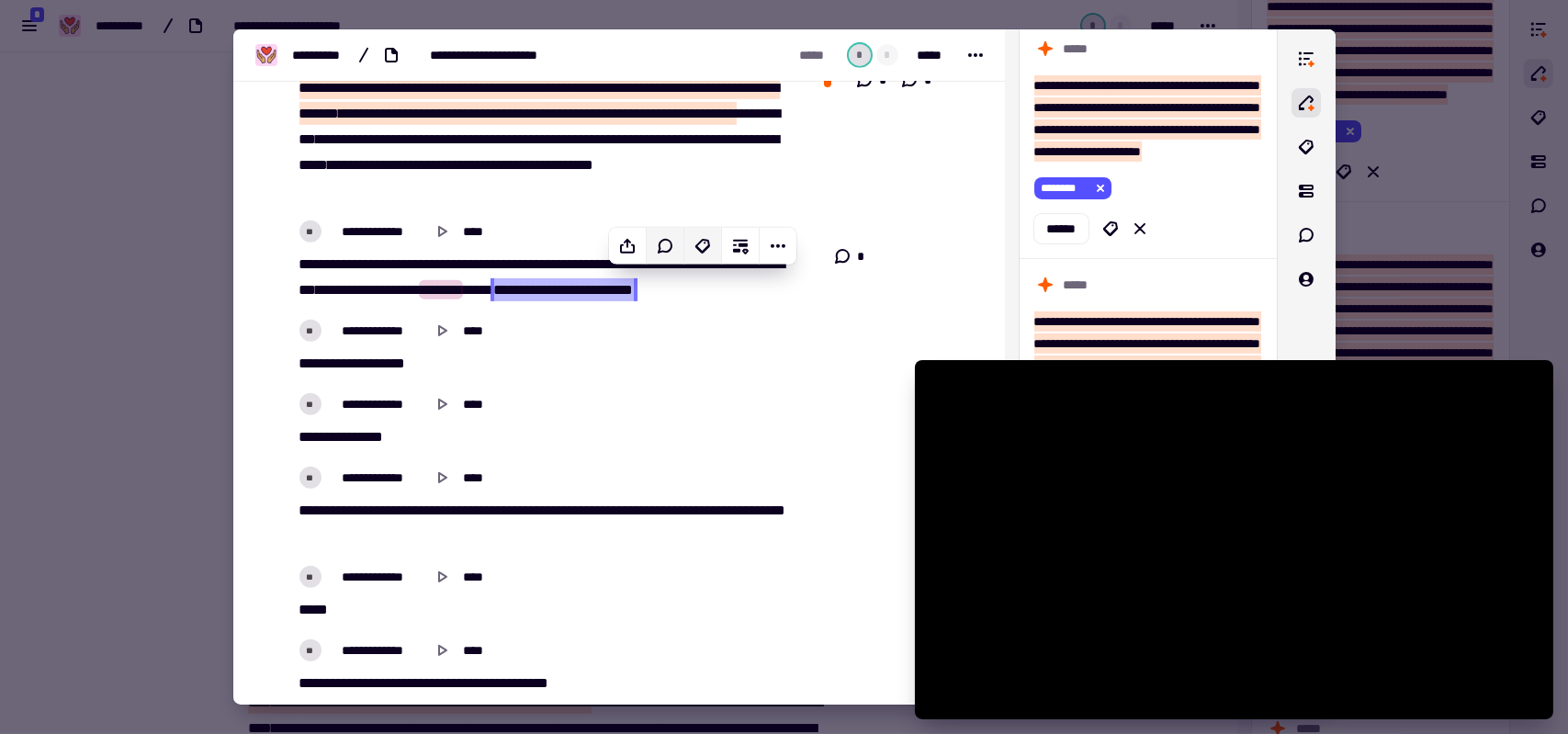 click 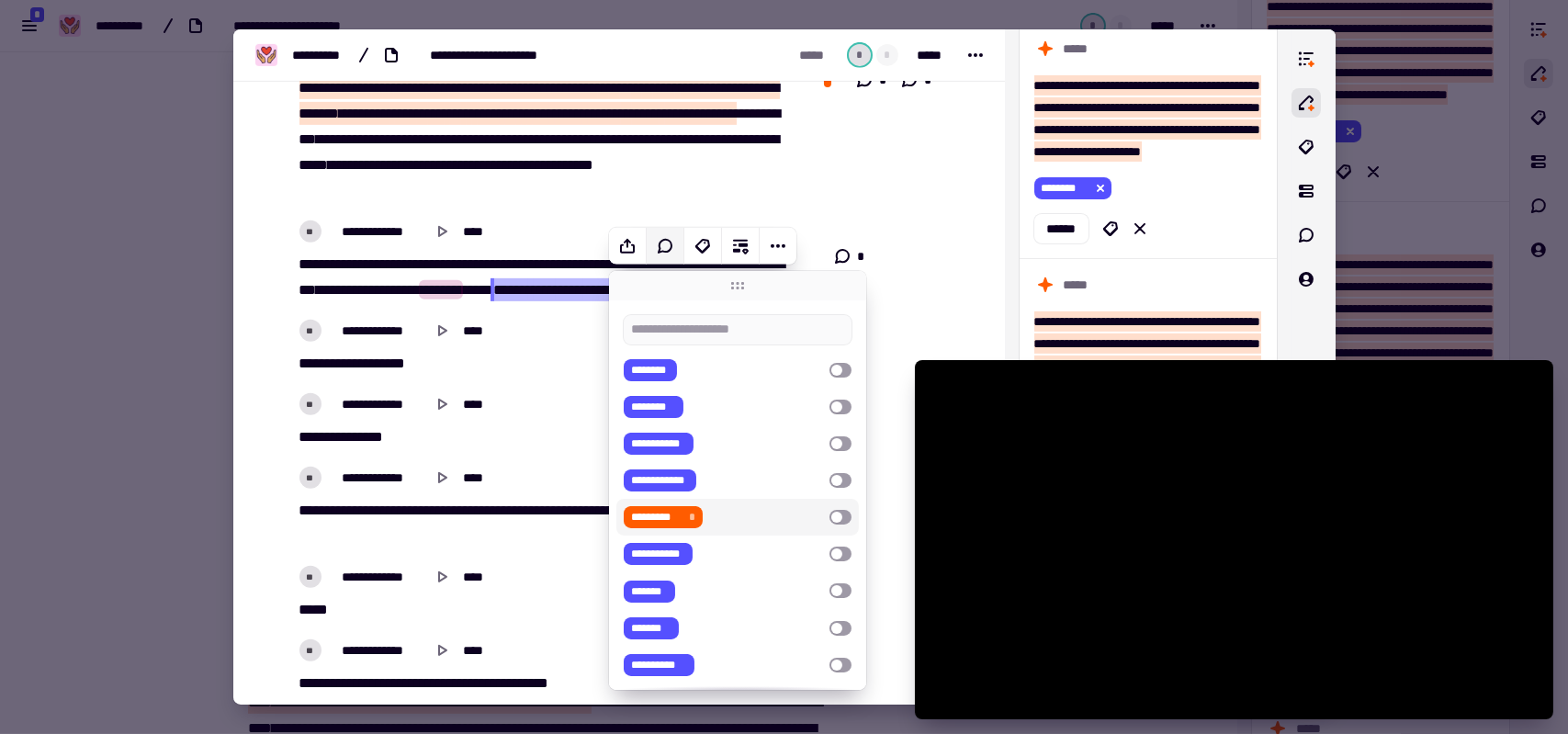 click on "********* *" at bounding box center [663, 517] 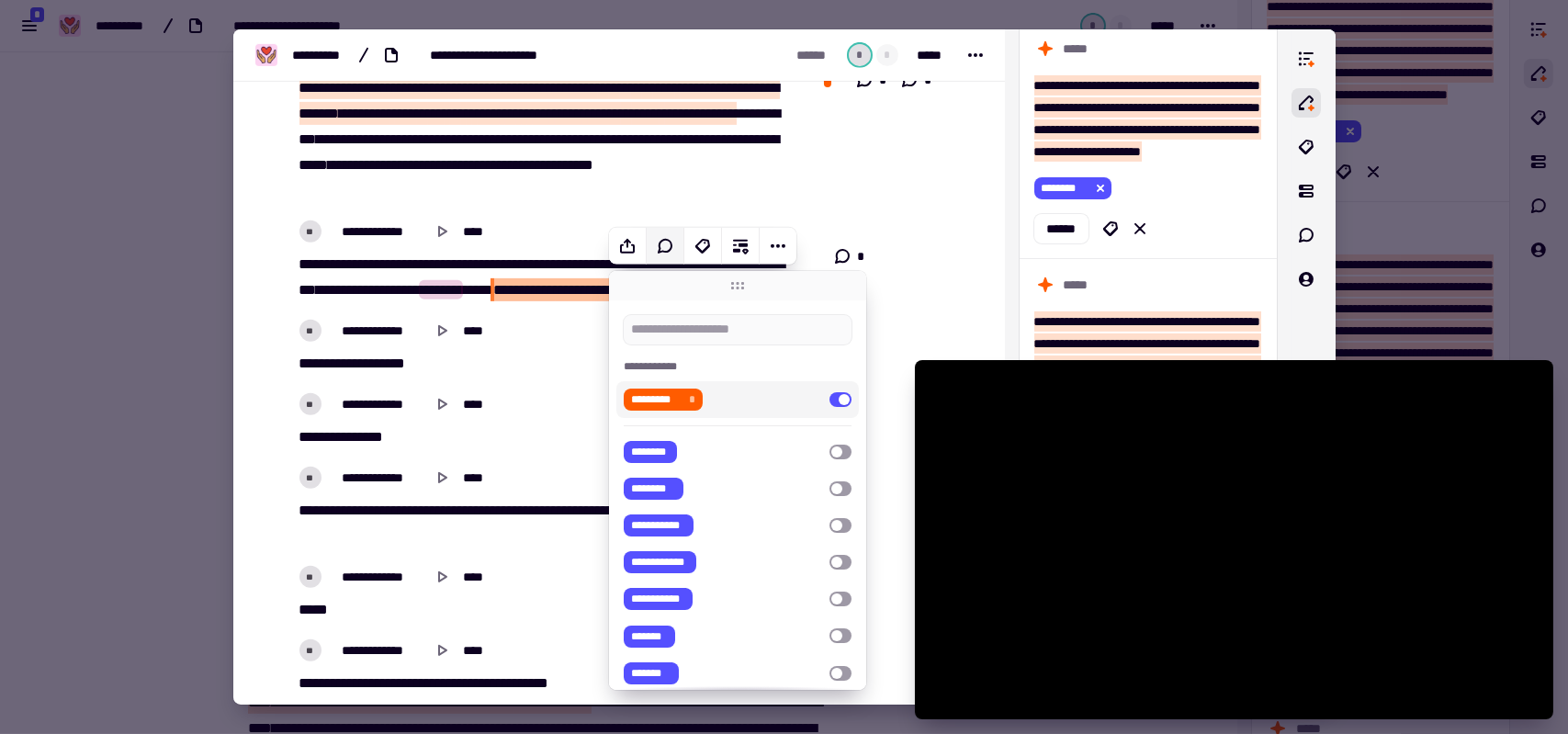 click 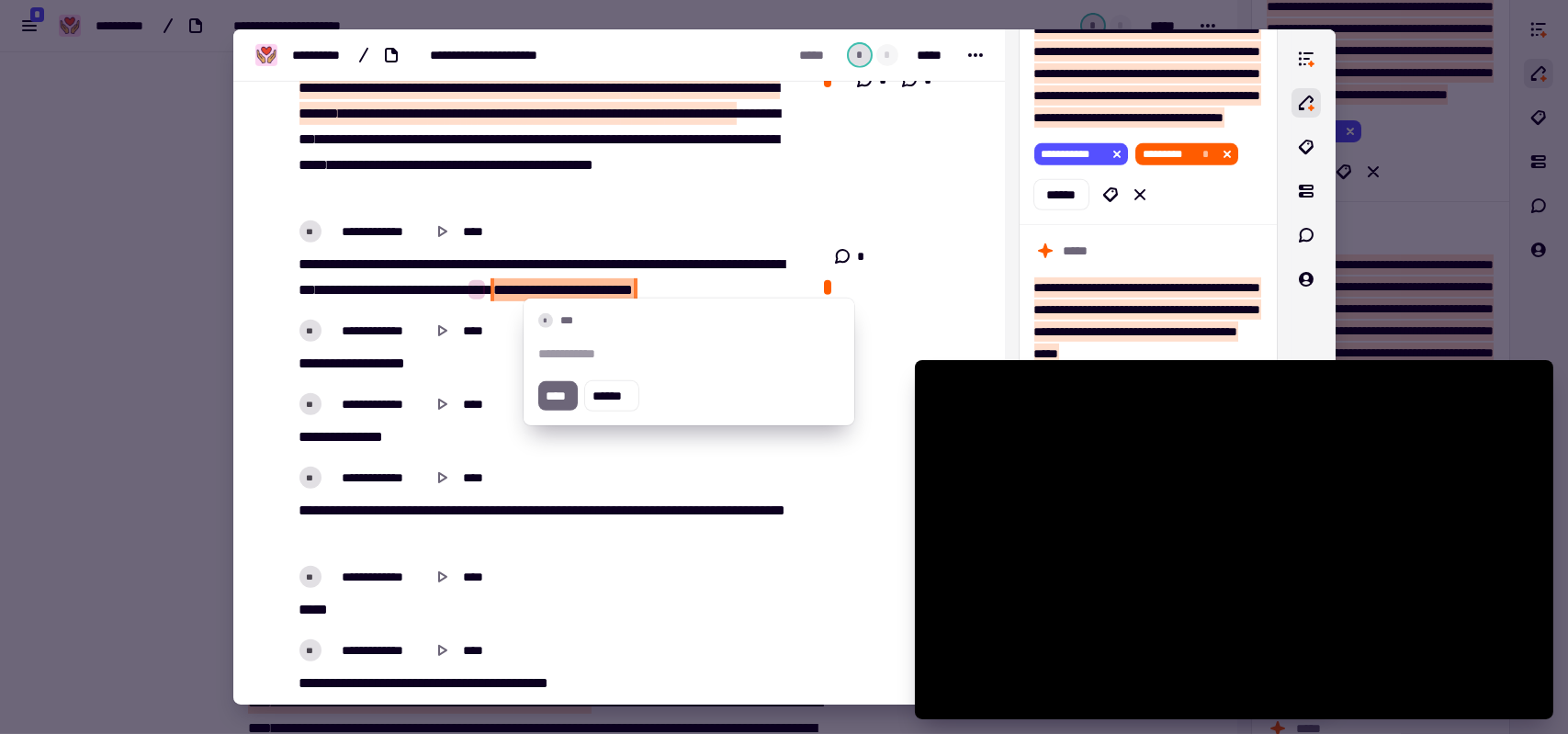 type on "******" 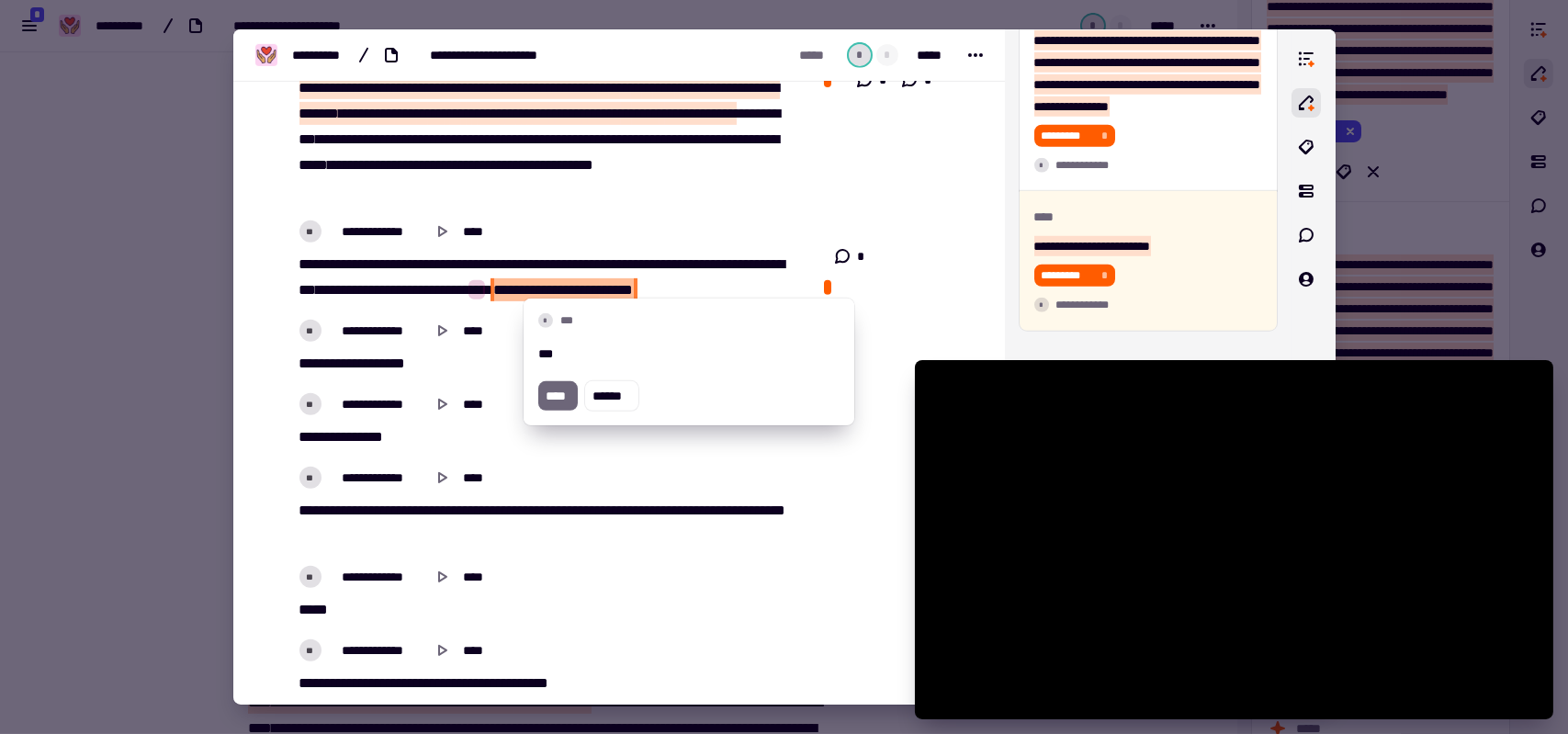 scroll, scrollTop: 3718, scrollLeft: 0, axis: vertical 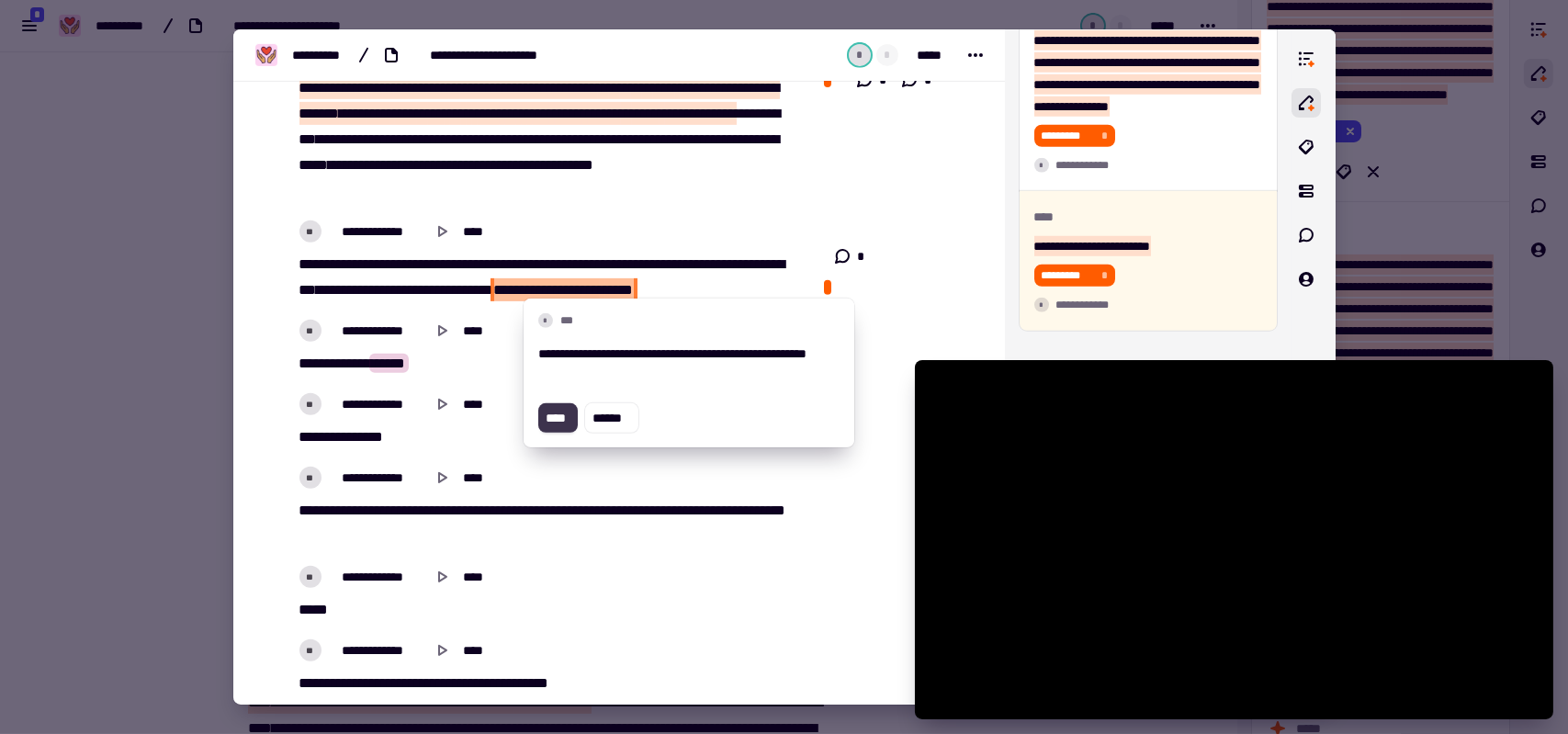 click on "****" 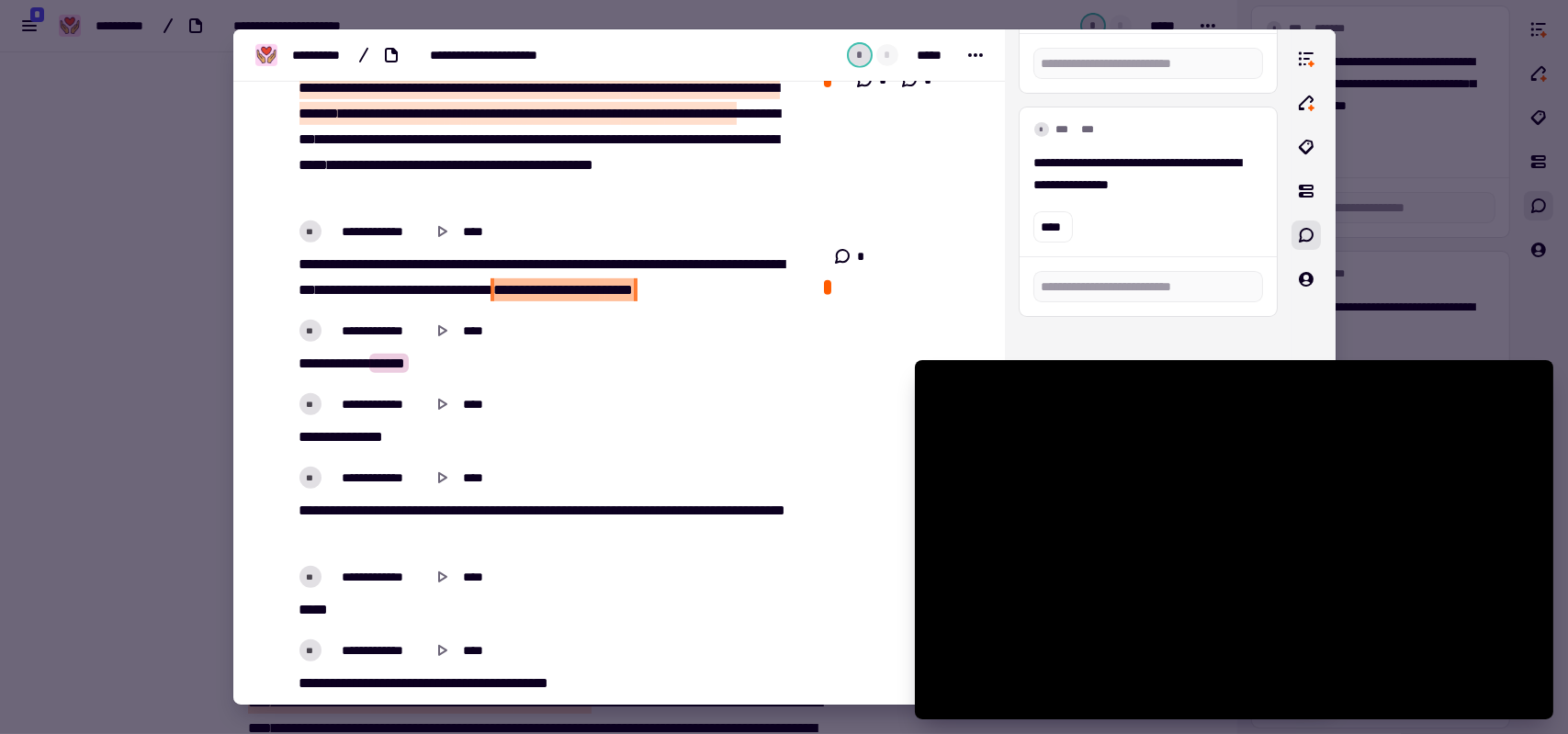 scroll, scrollTop: 1437, scrollLeft: 0, axis: vertical 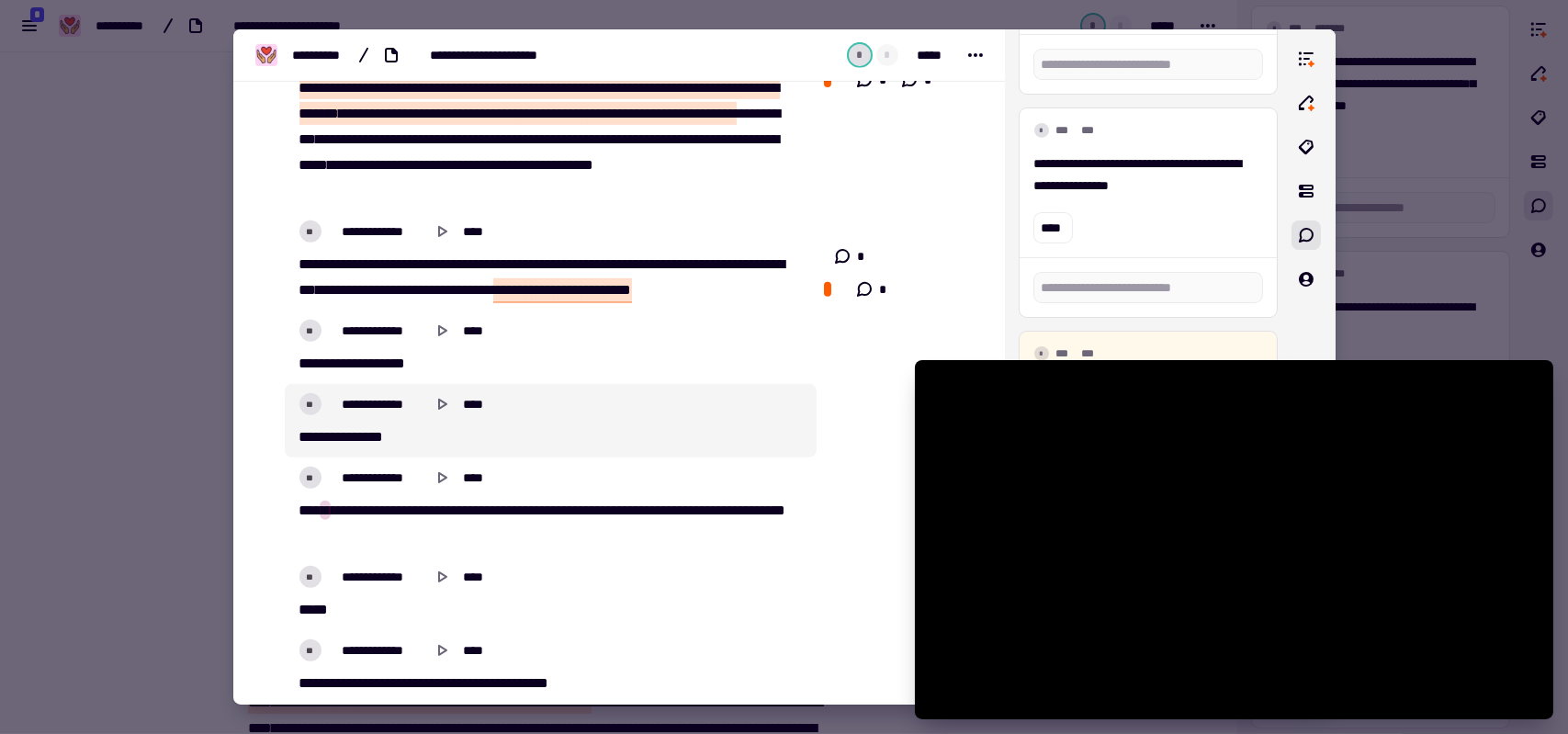 click on "****" at bounding box center (322, 436) 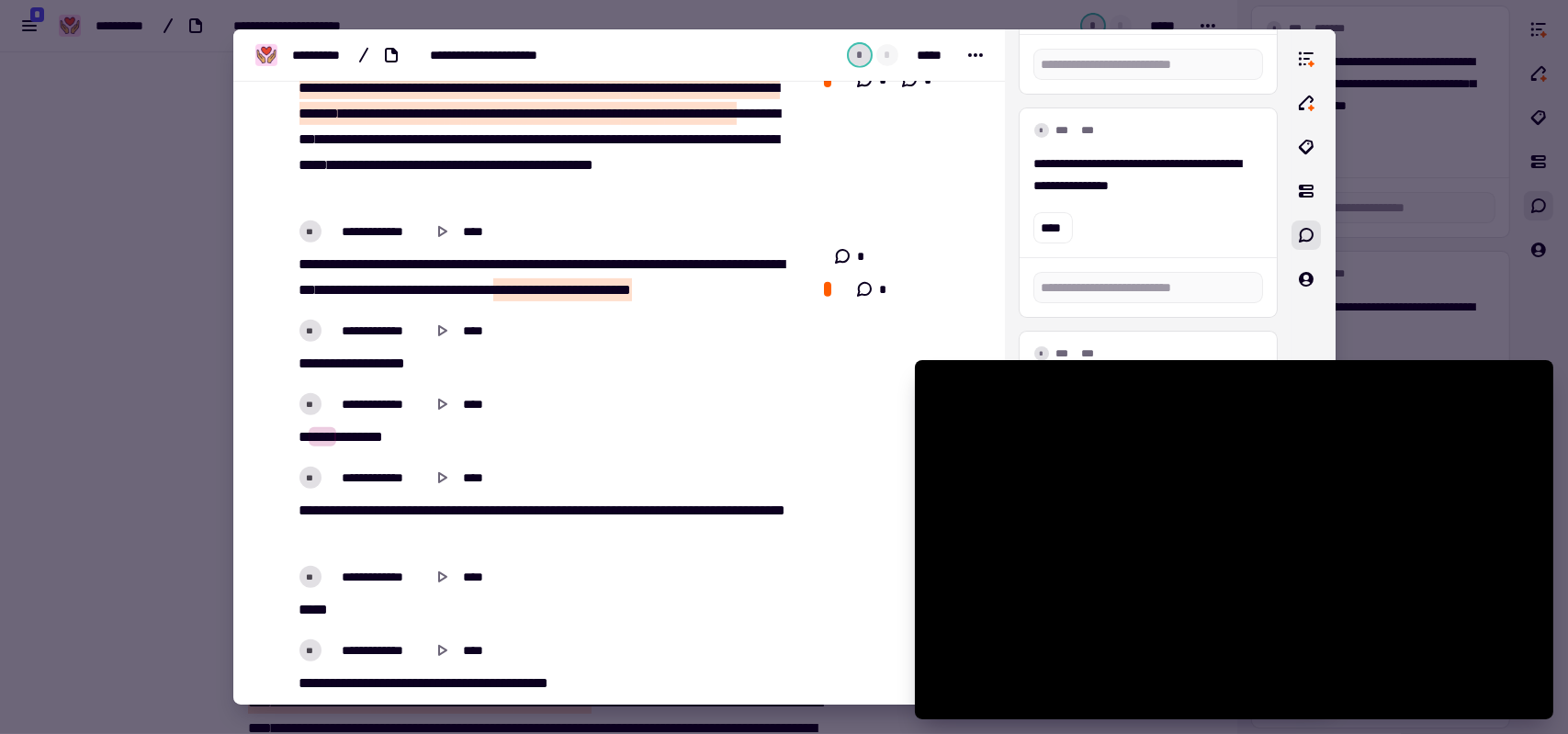 click on "*   ****   ** * *** *" at bounding box center (545, 437) 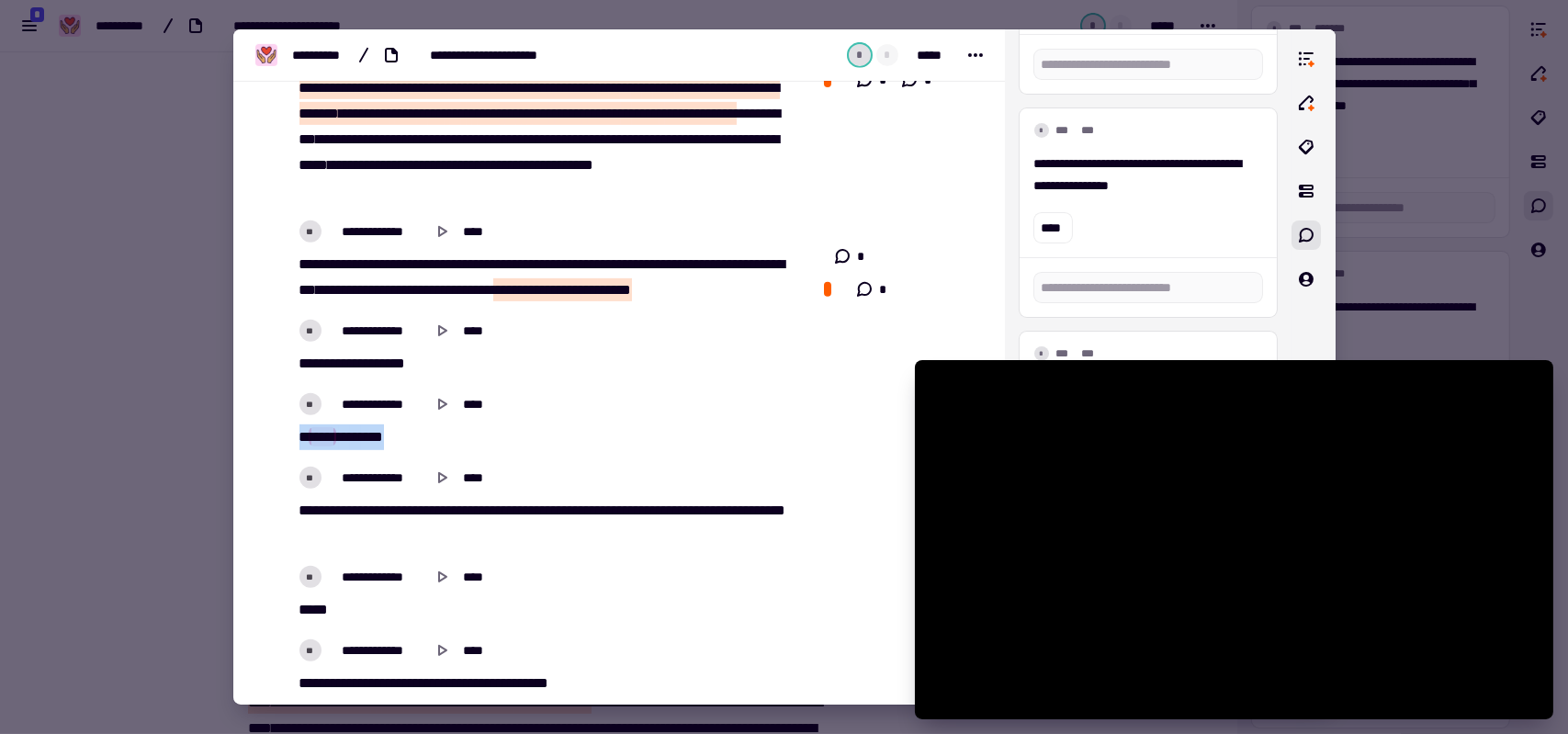 click on "*" at bounding box center [305, 436] 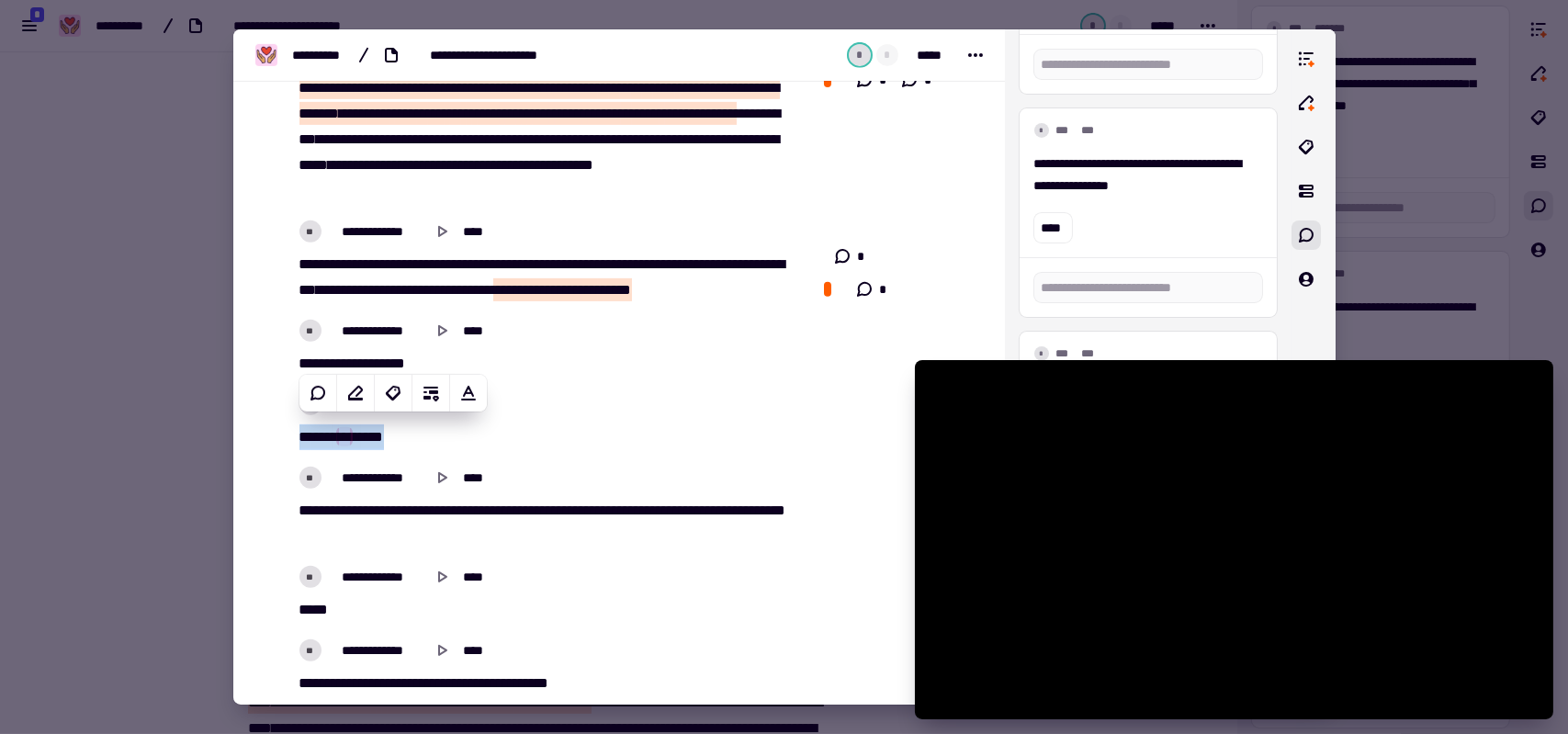 click on "*" at bounding box center [305, 436] 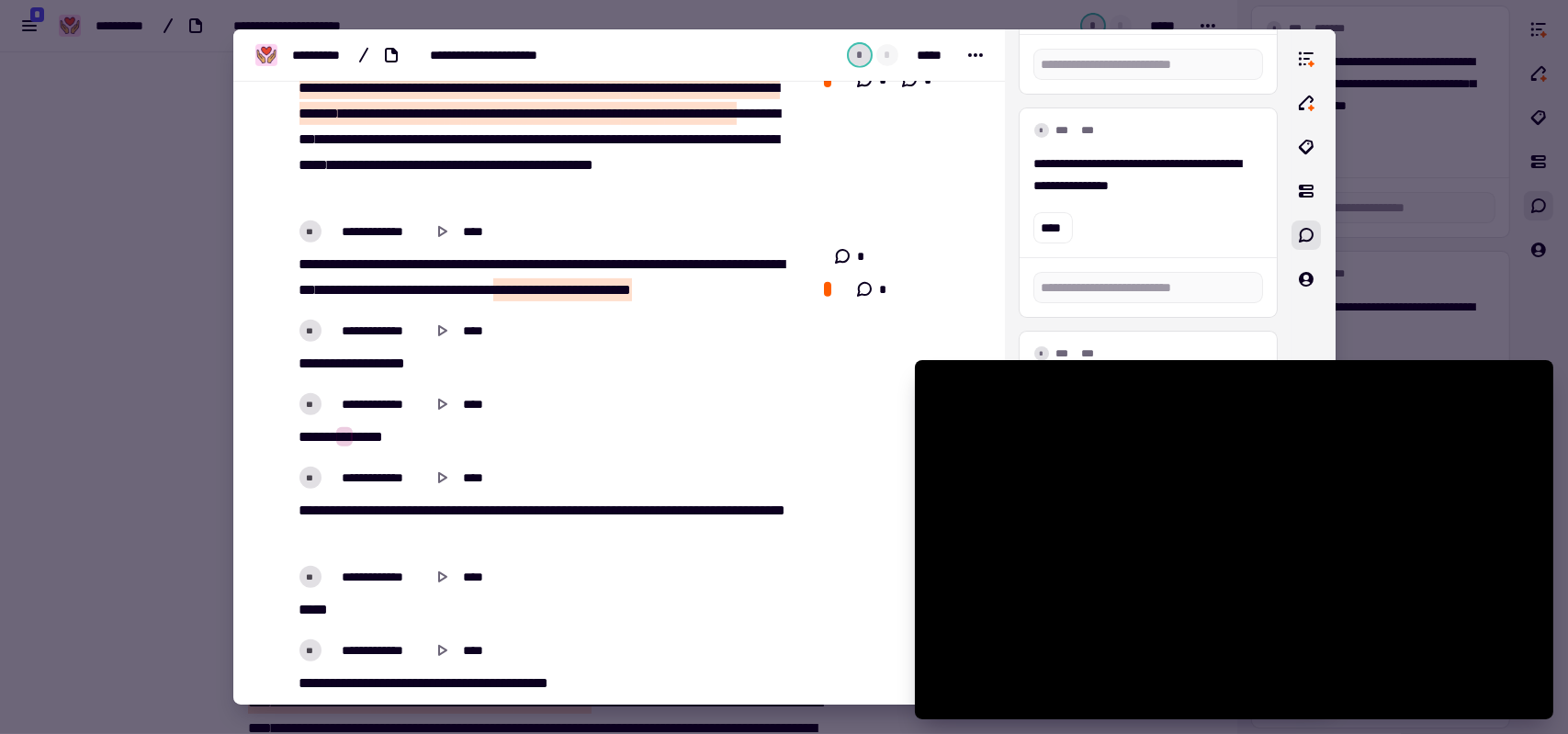 click on "*" at bounding box center [305, 436] 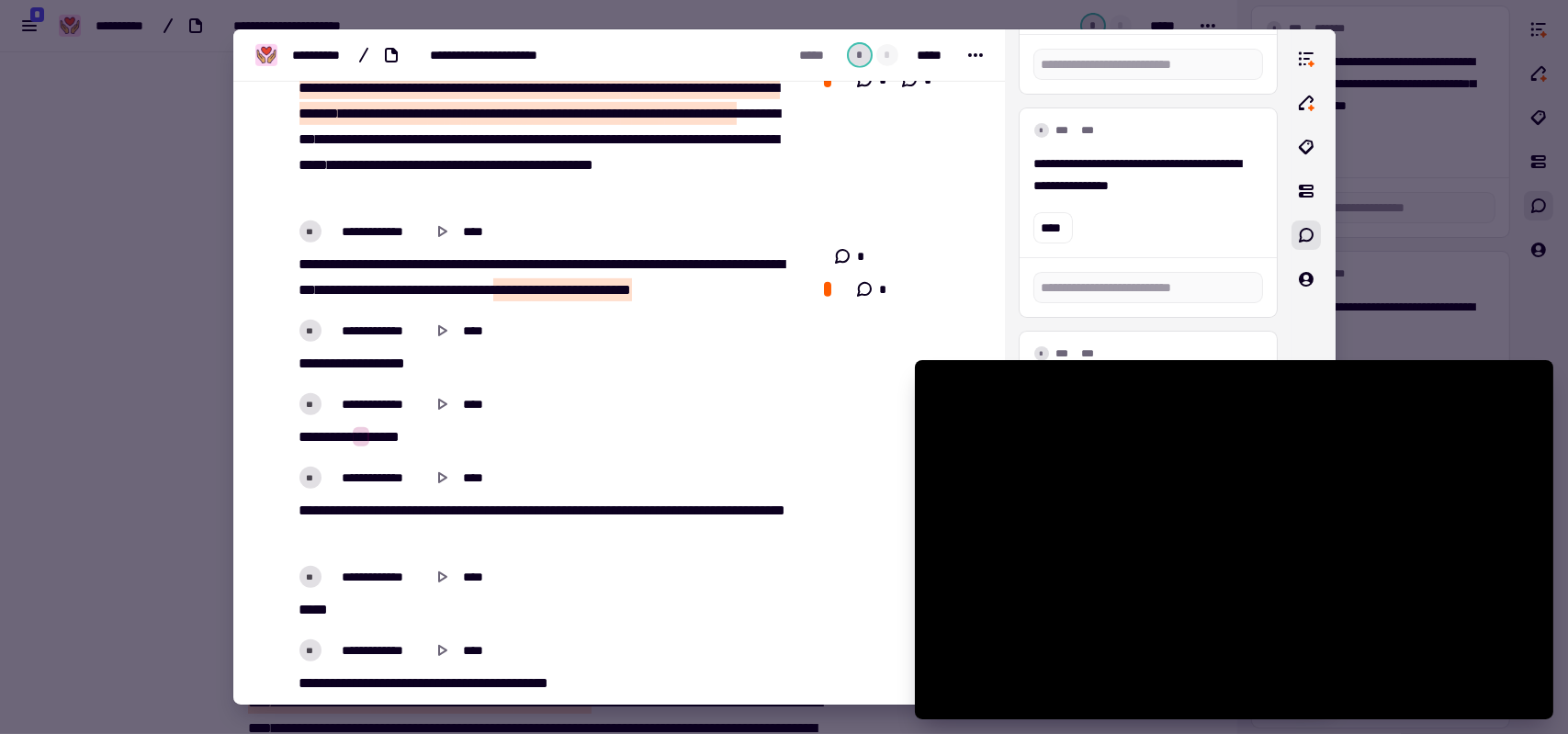 click on "****   ****   ** * *** *" at bounding box center (545, 437) 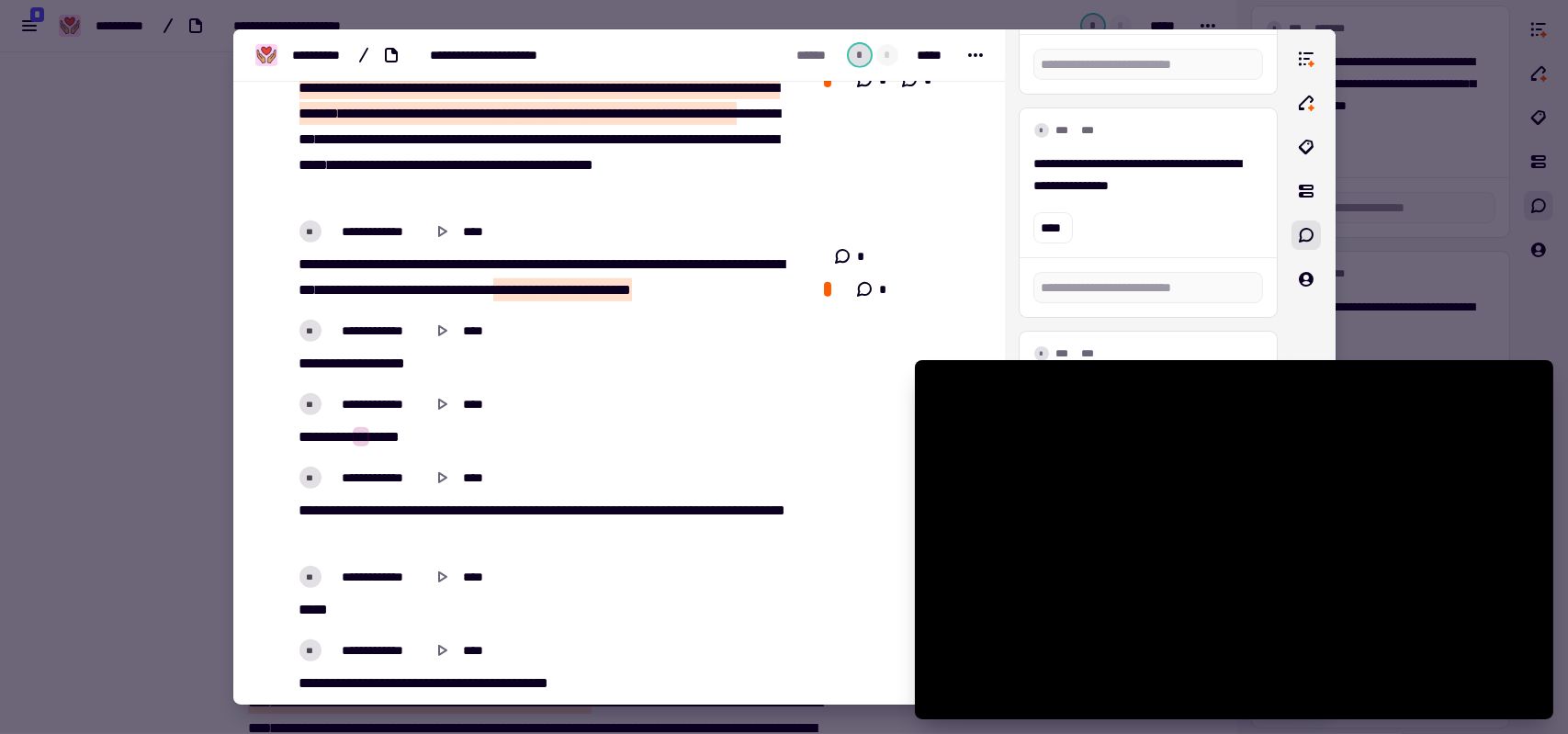 click on "****   ****   ** * *** *" at bounding box center [545, 437] 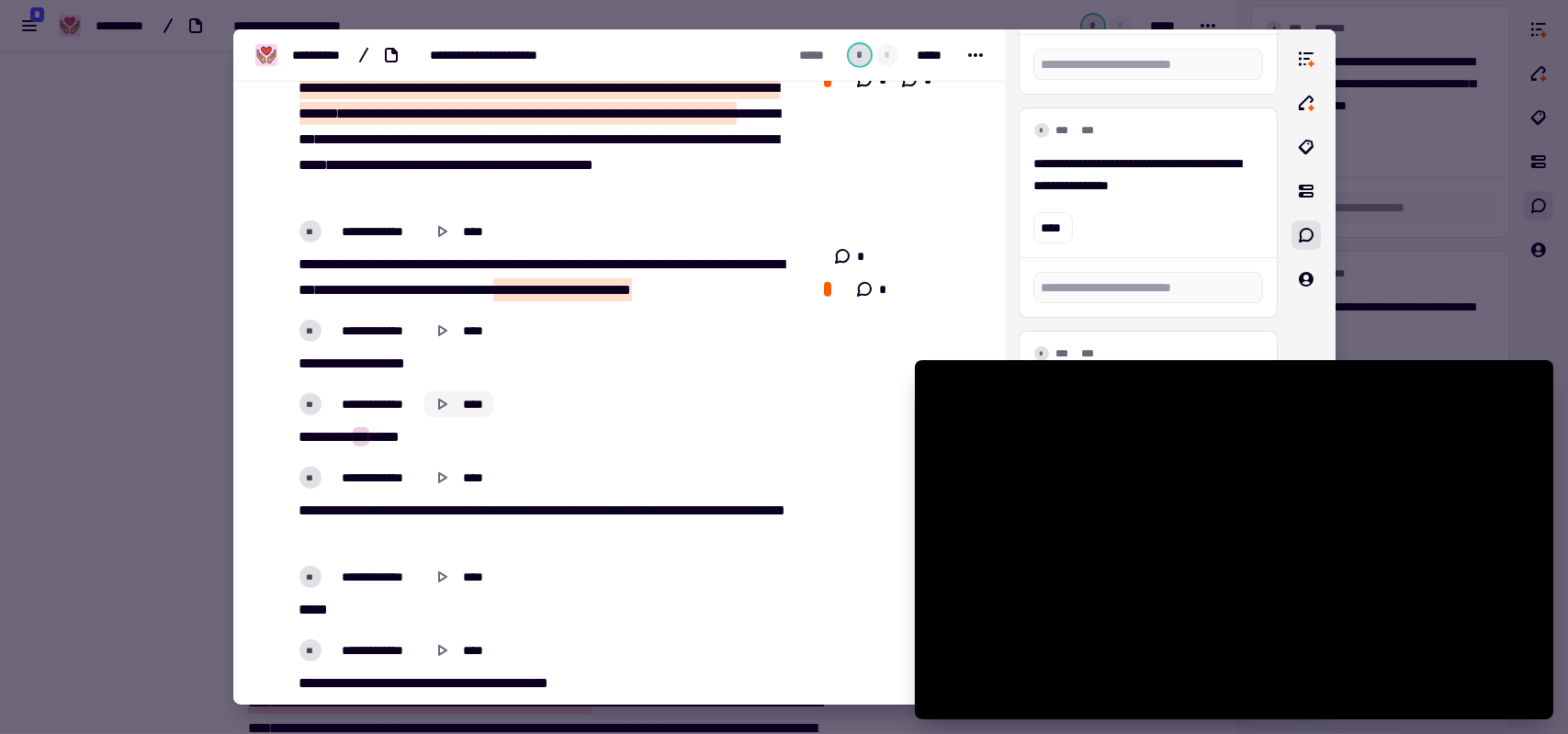 click 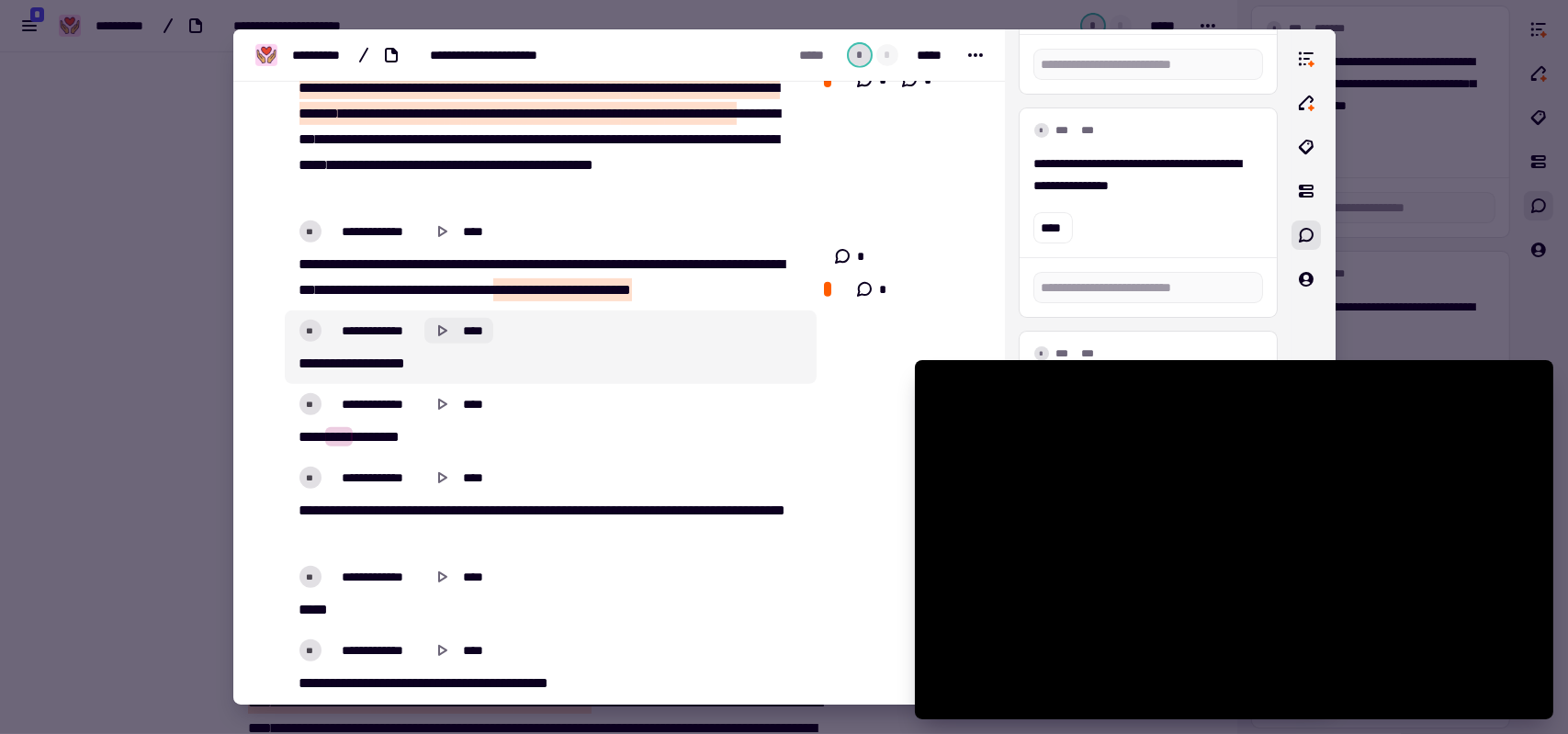 click on "****" 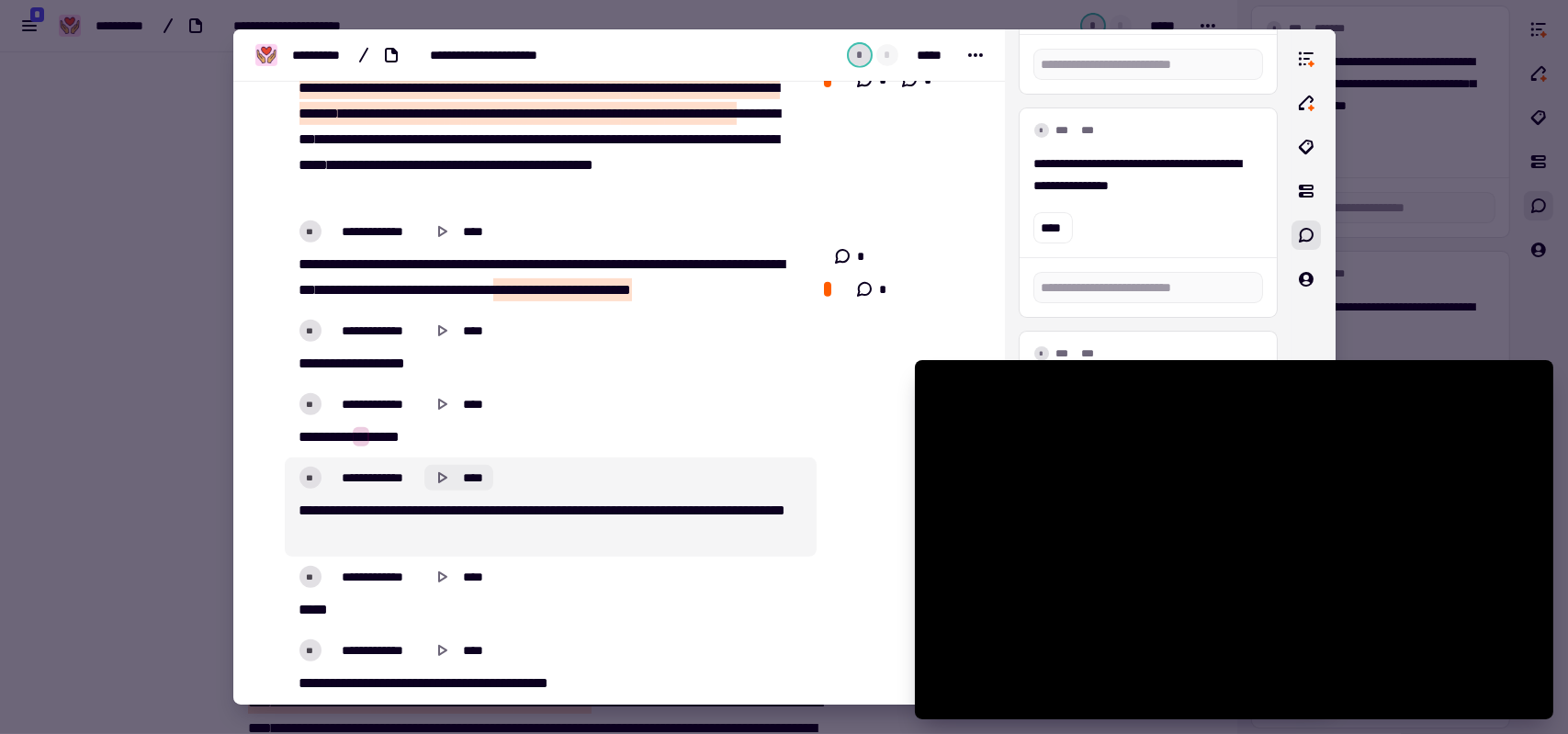 click on "****" 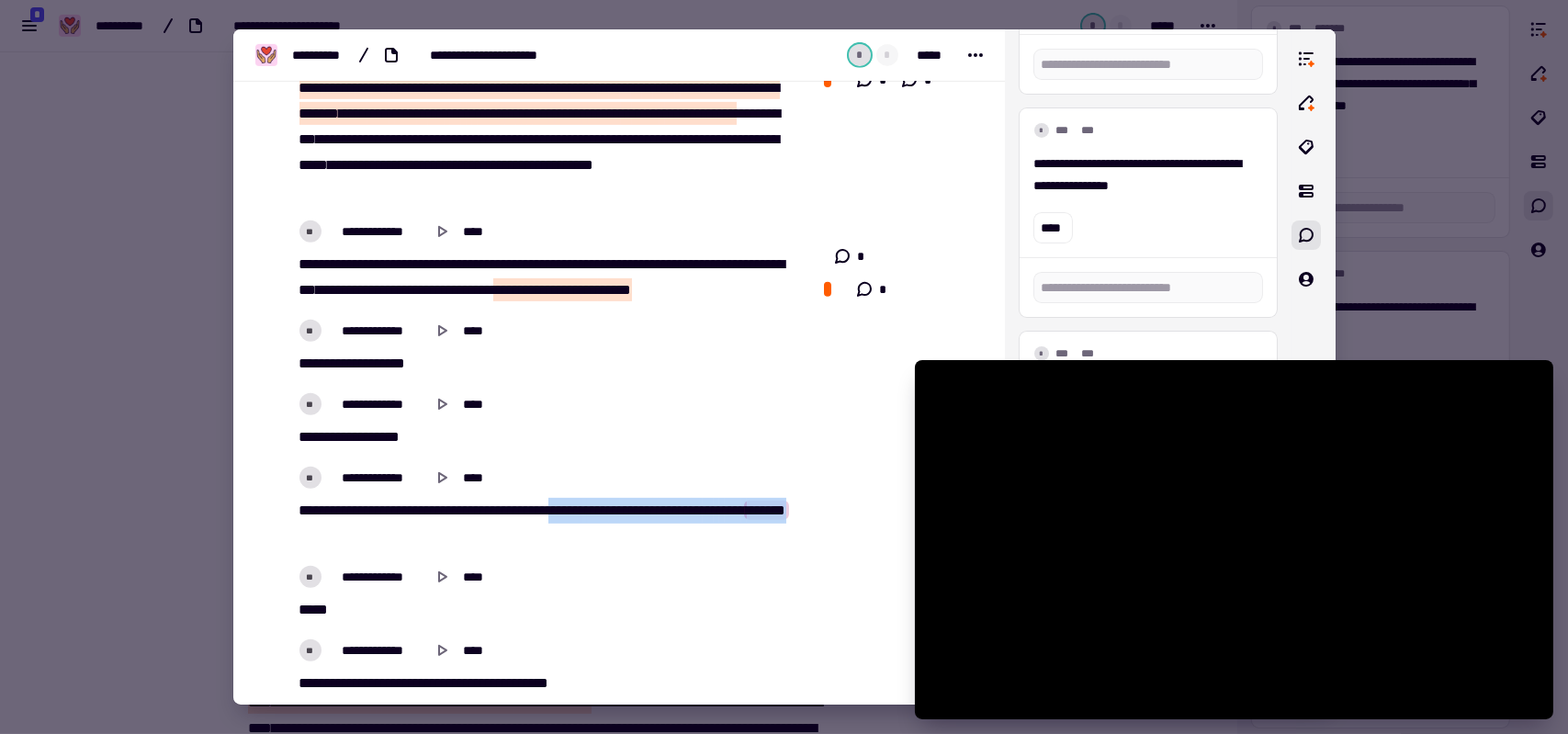 drag, startPoint x: 572, startPoint y: 503, endPoint x: 573, endPoint y: 525, distance: 22.022716 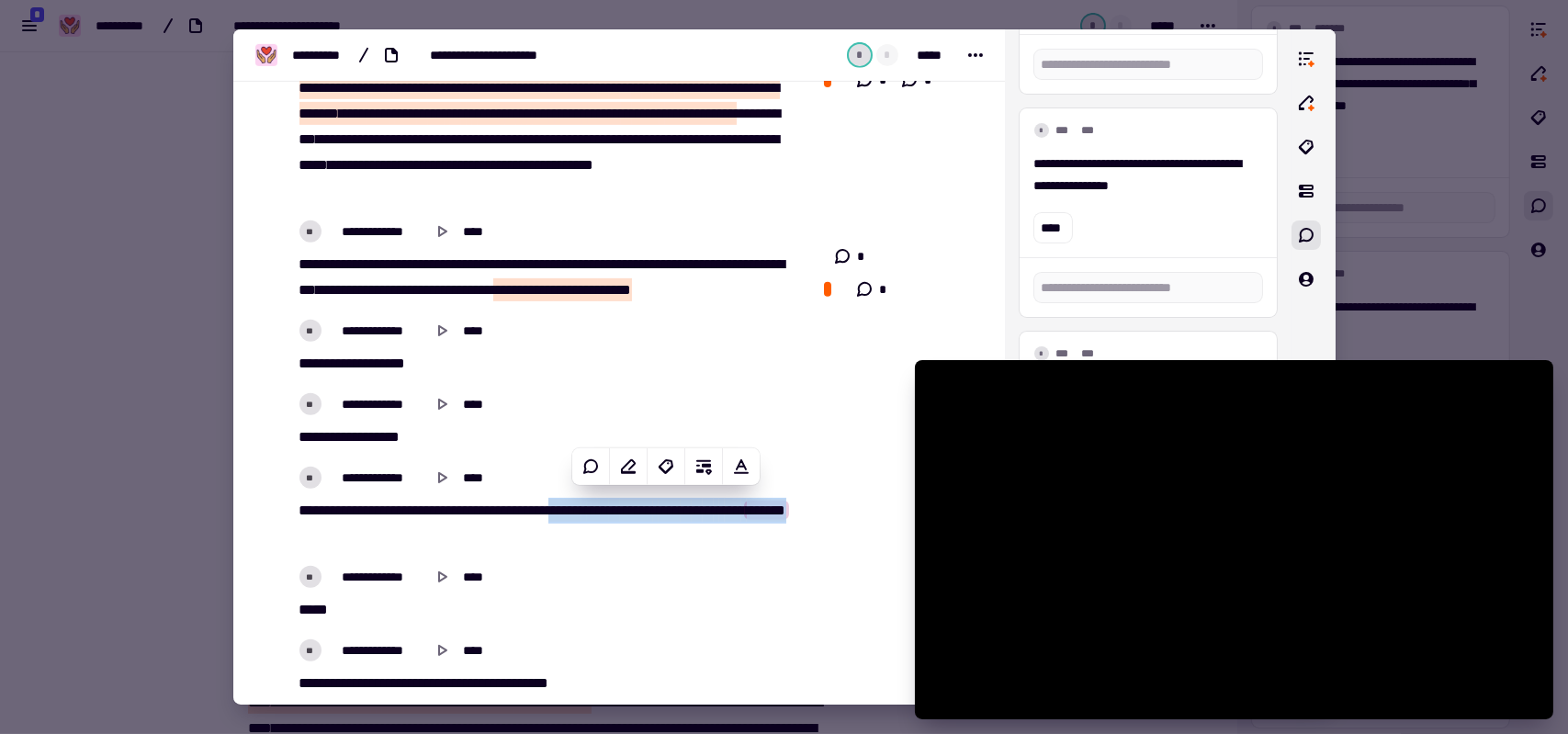 click on "*" at bounding box center [716, 510] 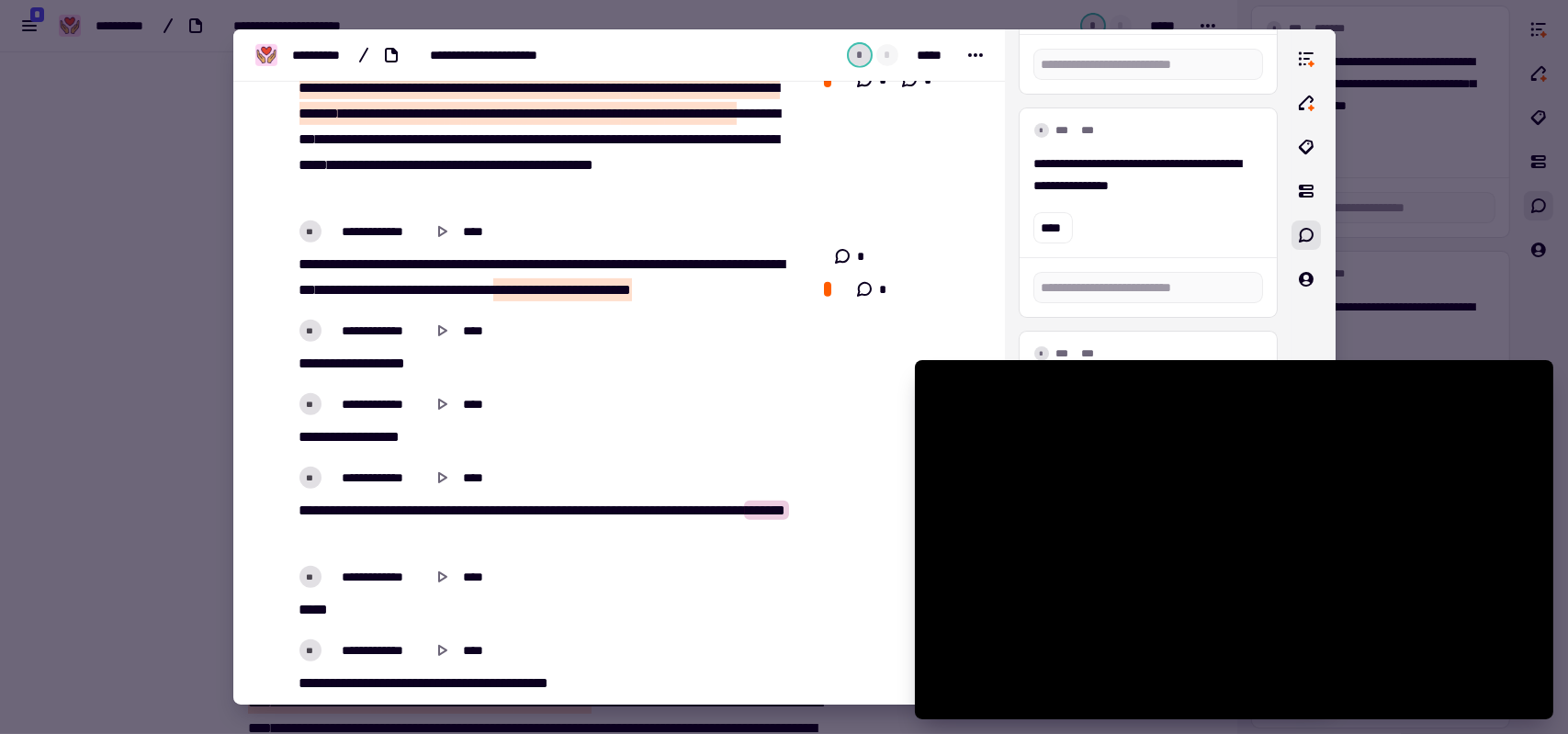 click on "*" at bounding box center (716, 510) 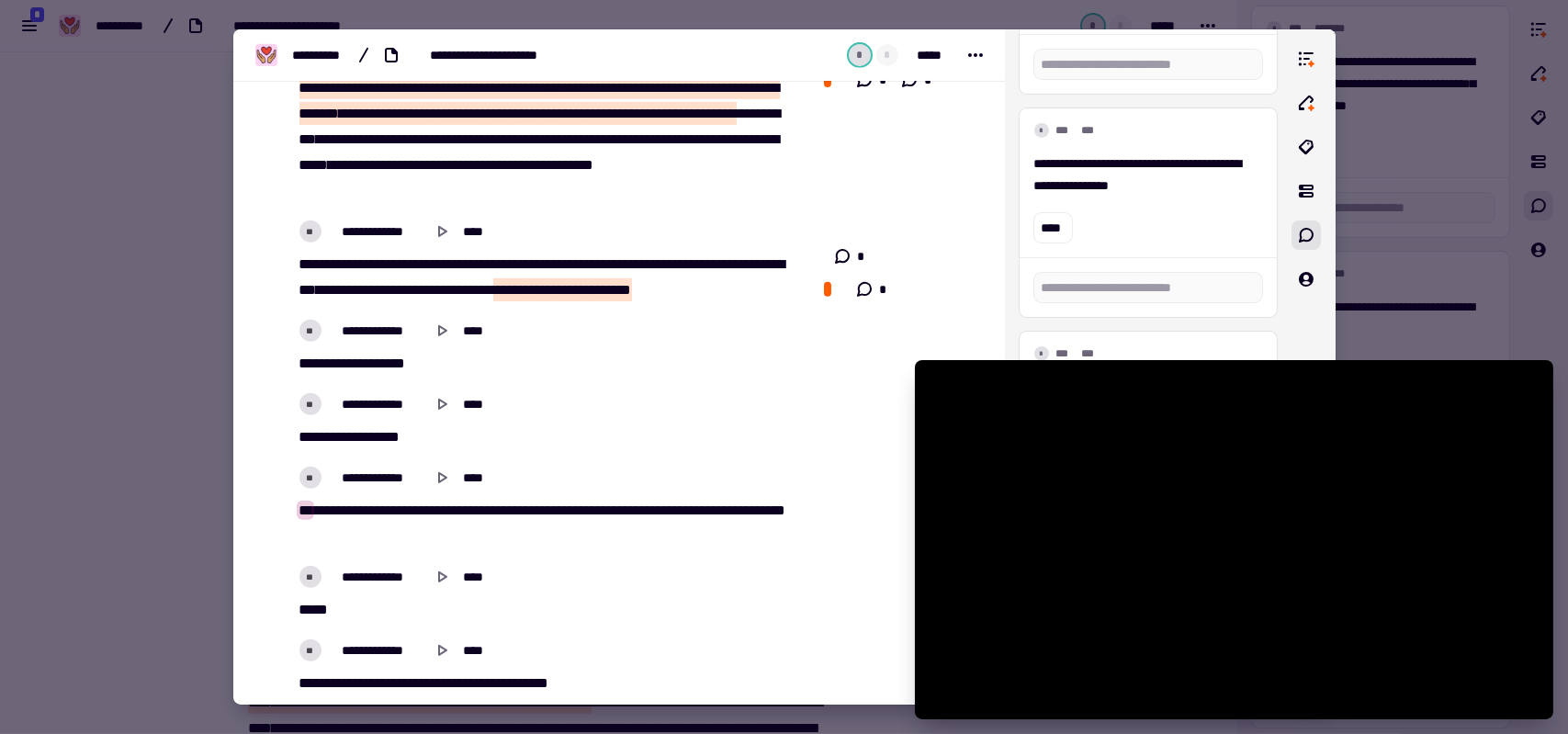 click on "*" at bounding box center [716, 510] 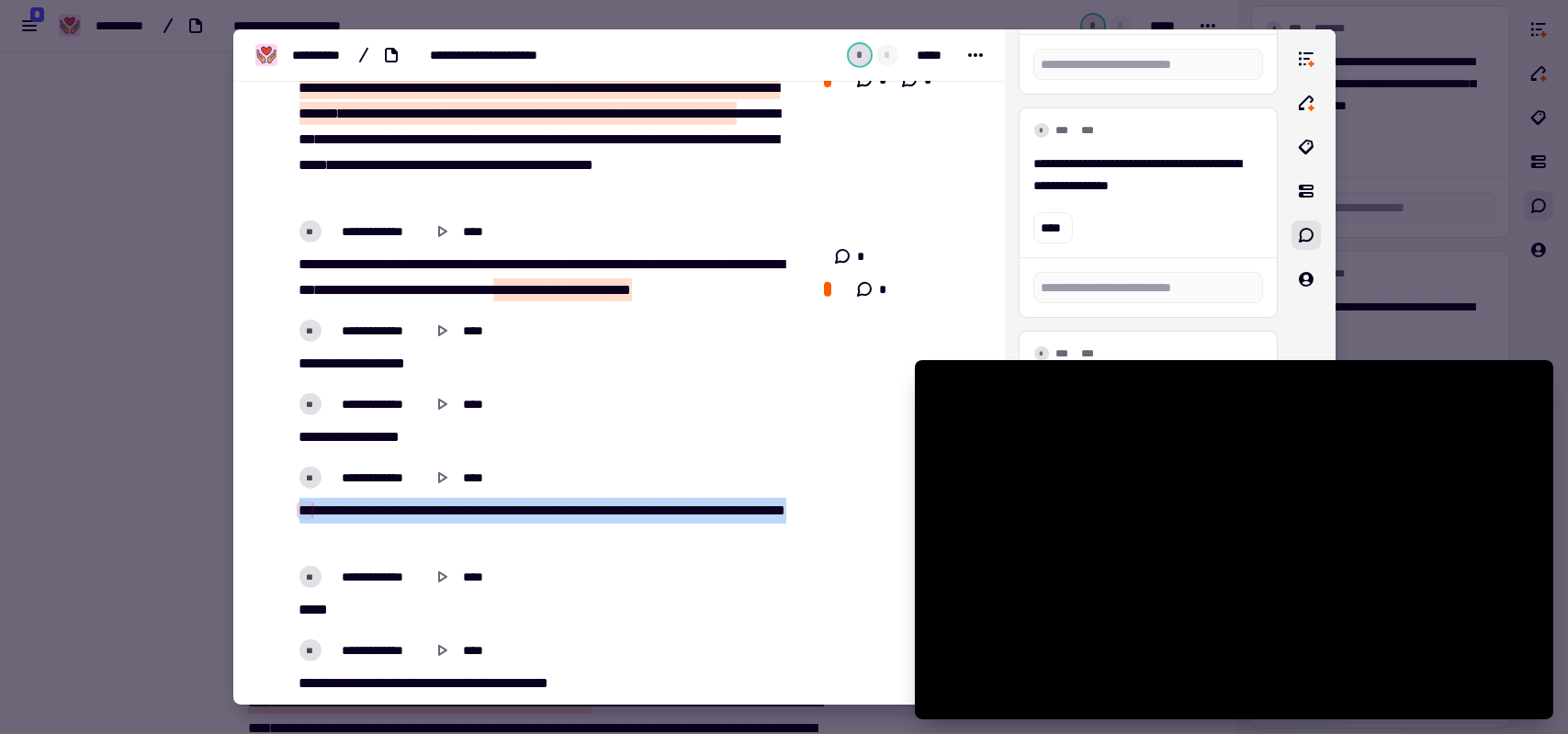 click on "*" at bounding box center [716, 510] 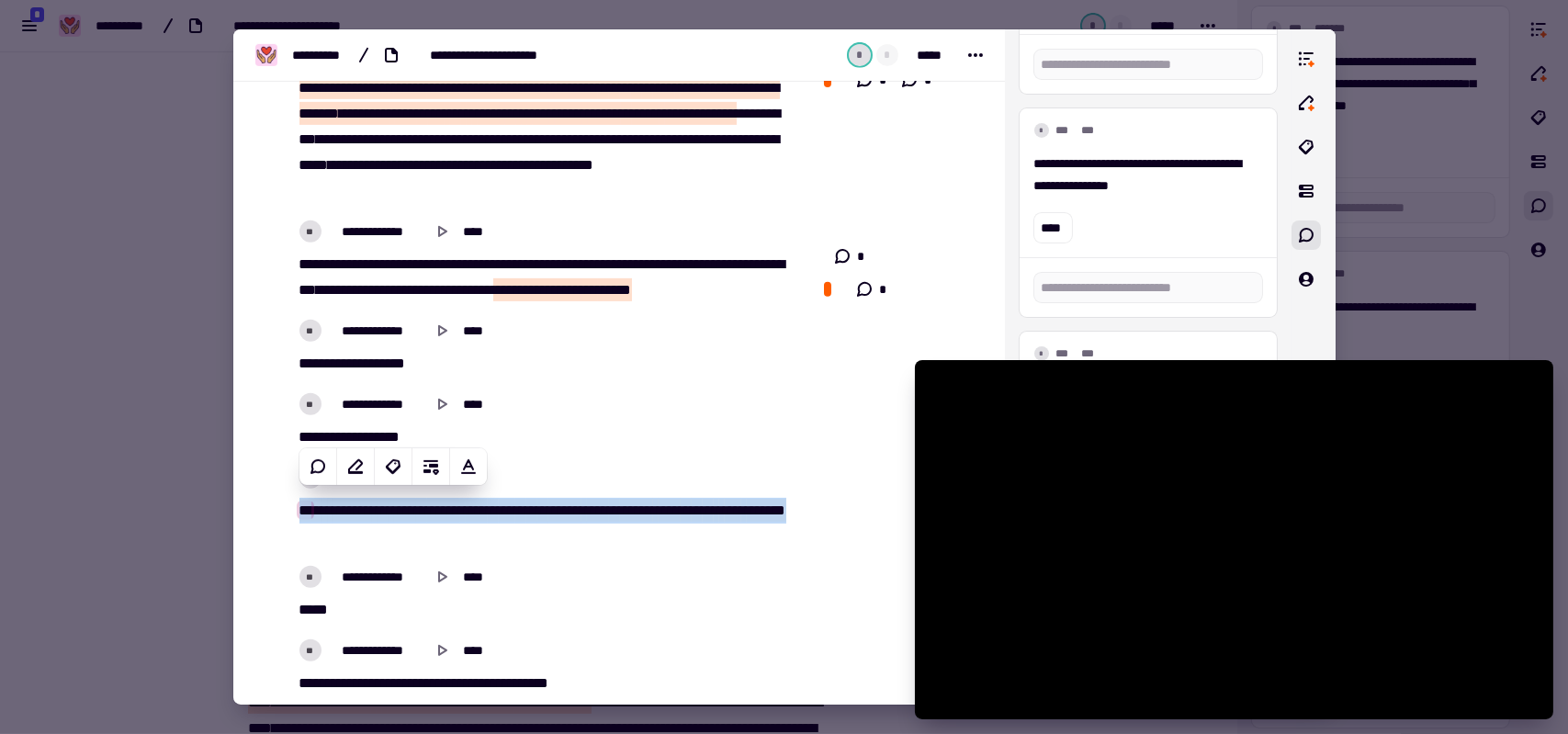 click on "*" at bounding box center (716, 510) 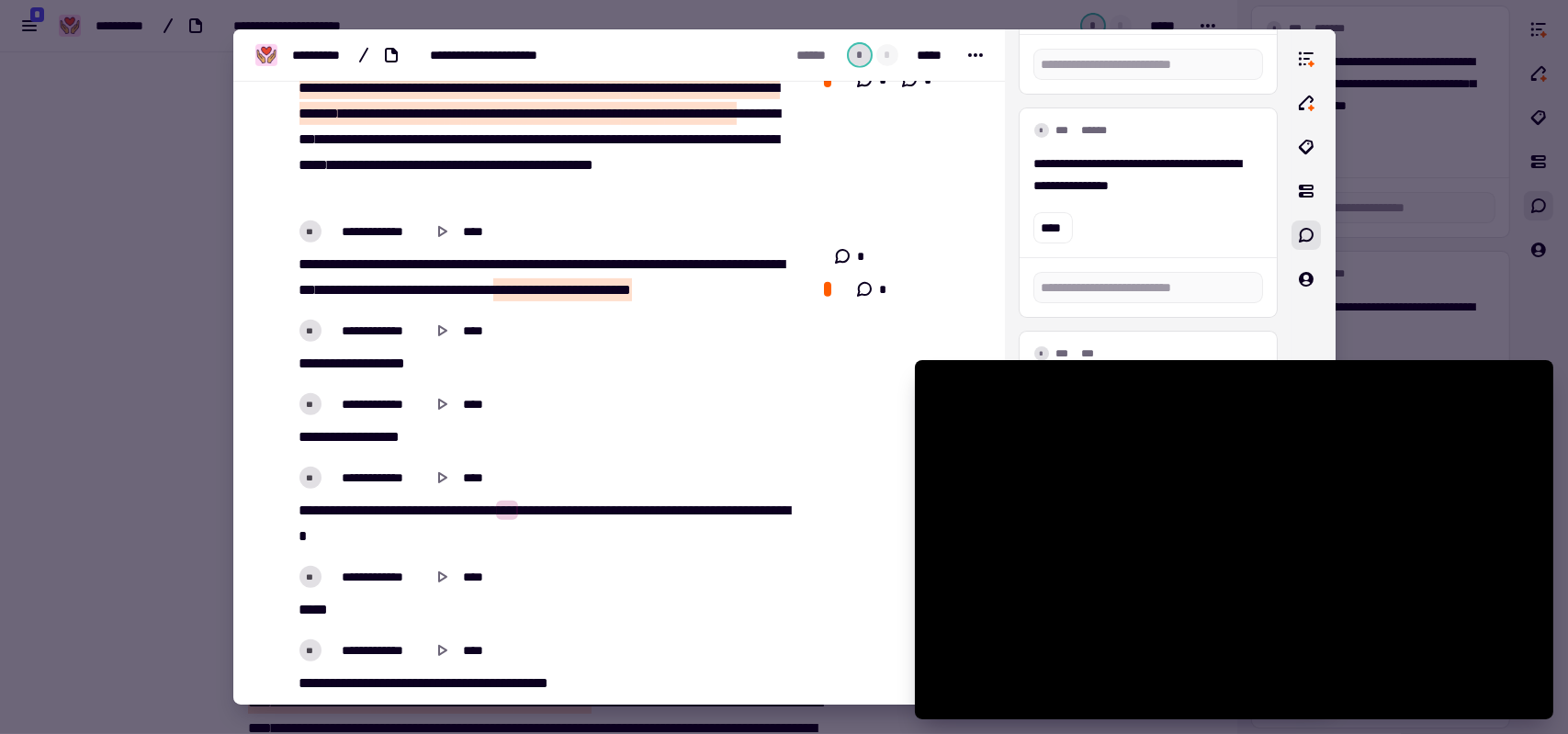 click on "******" at bounding box center [545, 523] 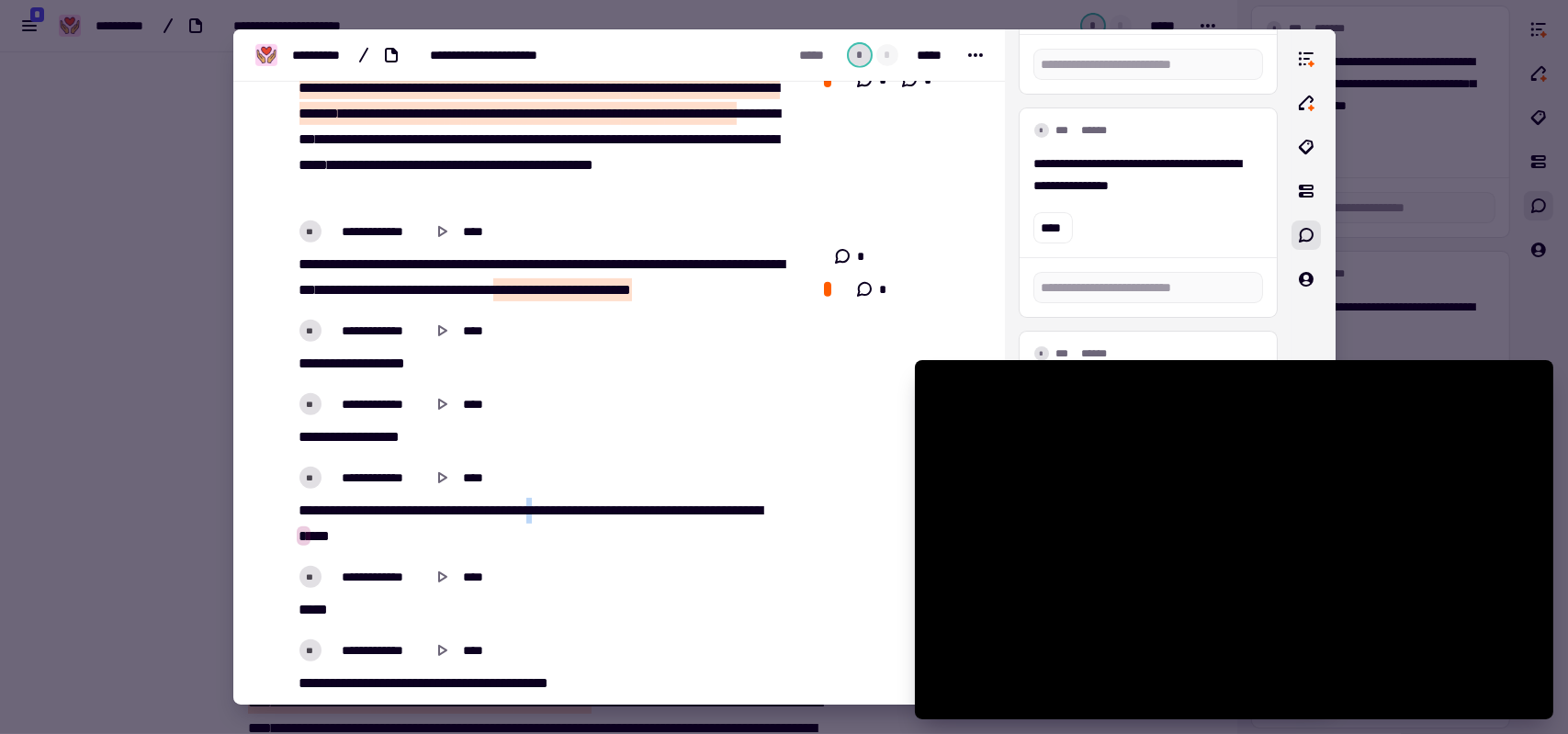 click on "**" at bounding box center (532, 510) 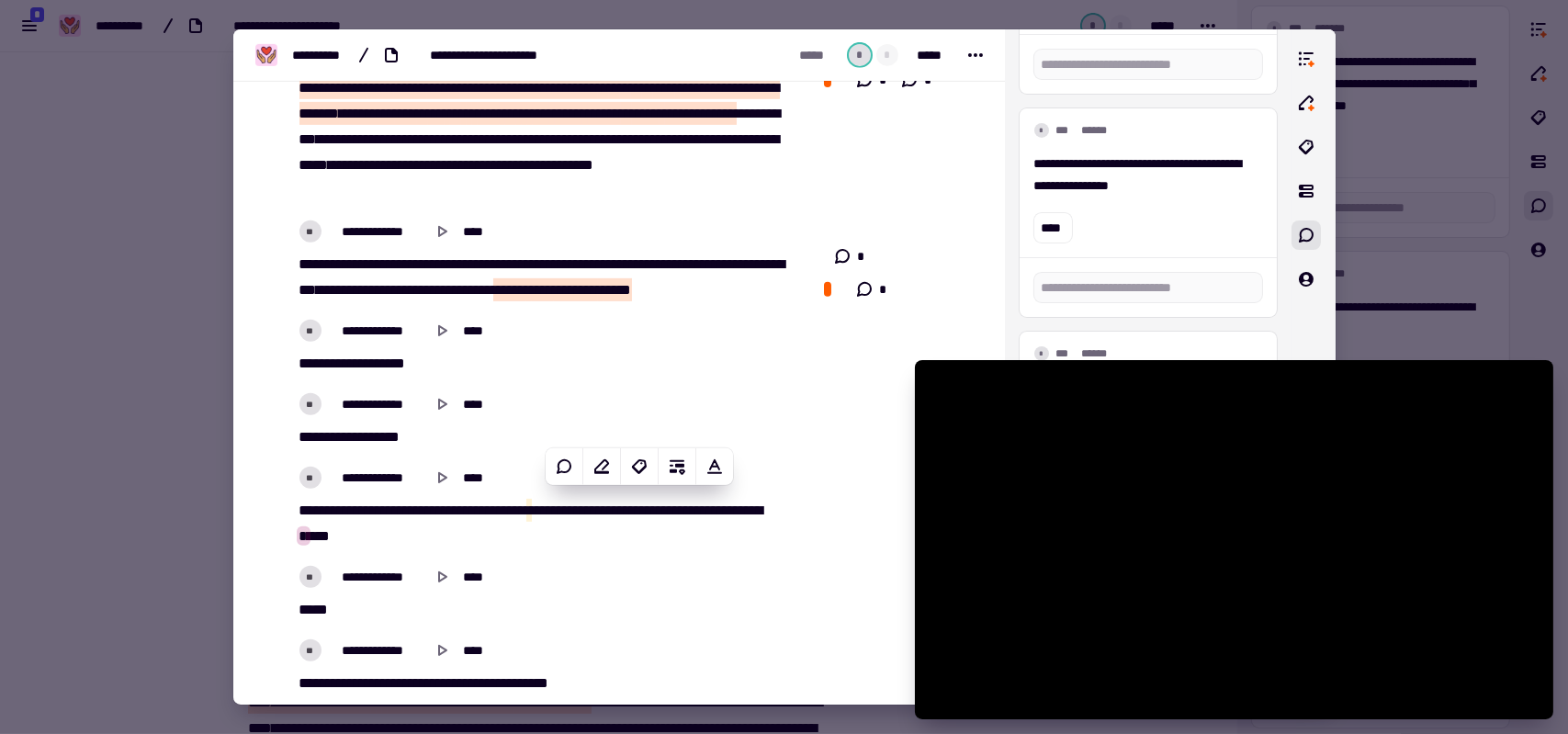 click on "******" at bounding box center (565, 510) 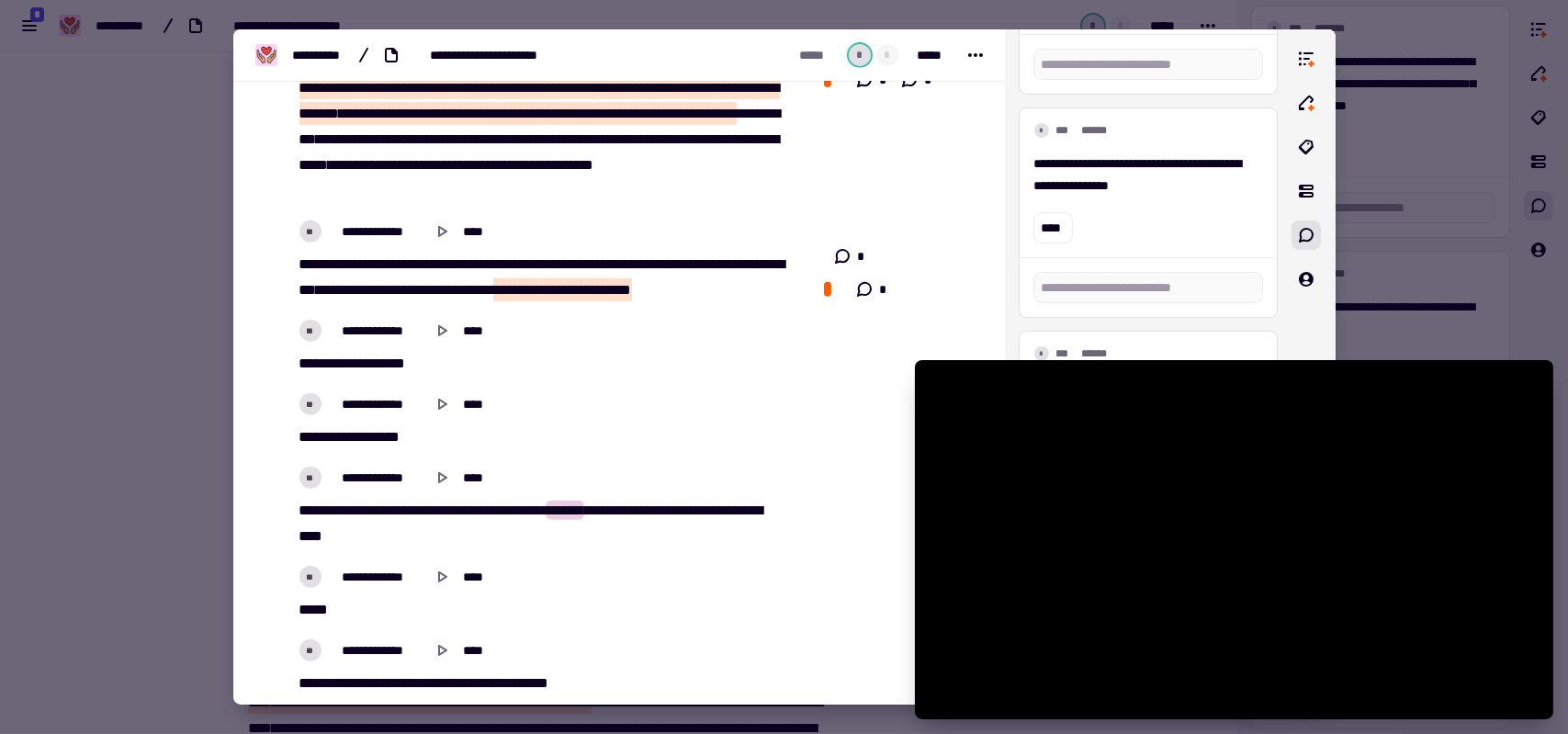 click on "******" at bounding box center (565, 510) 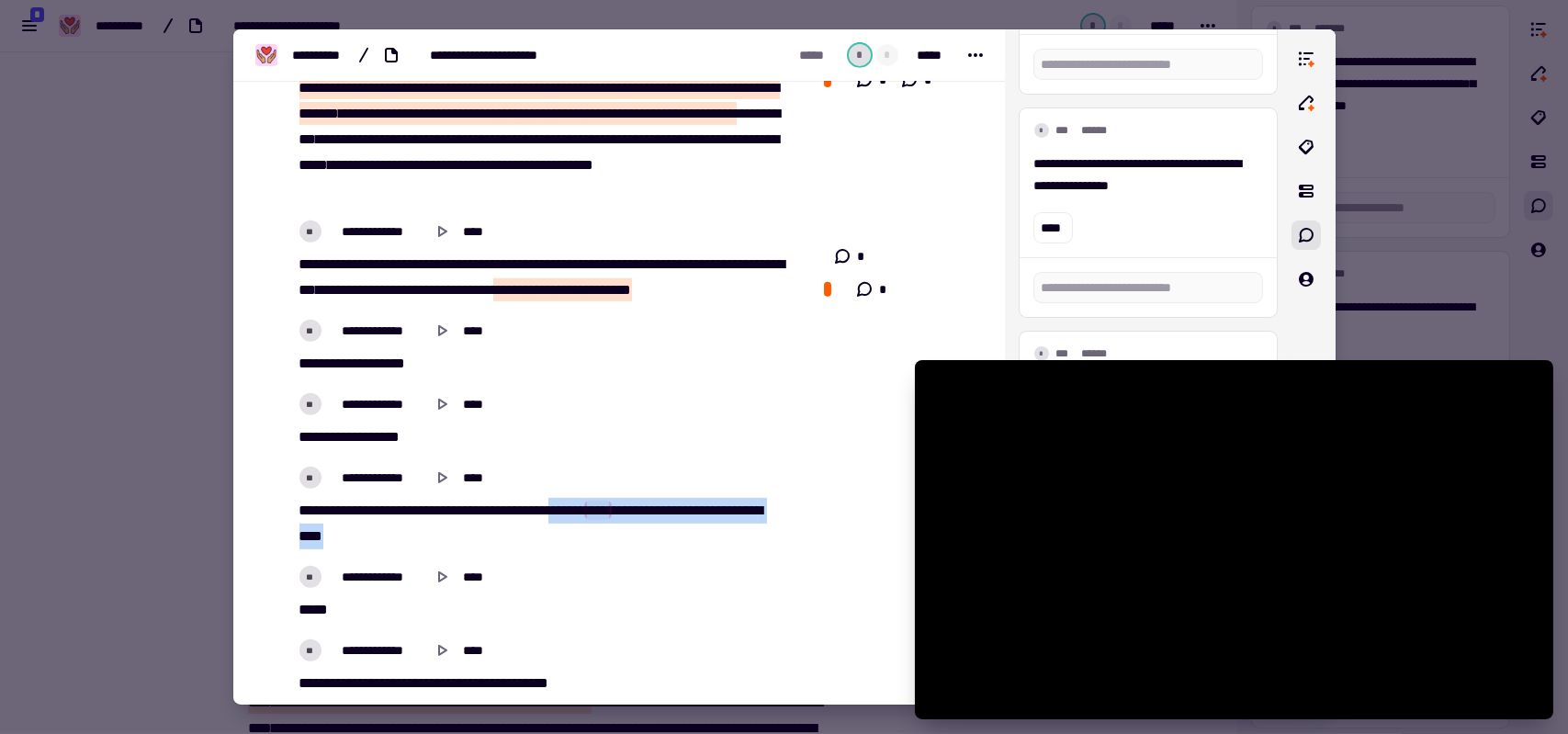 drag, startPoint x: 571, startPoint y: 497, endPoint x: 575, endPoint y: 525, distance: 28.284 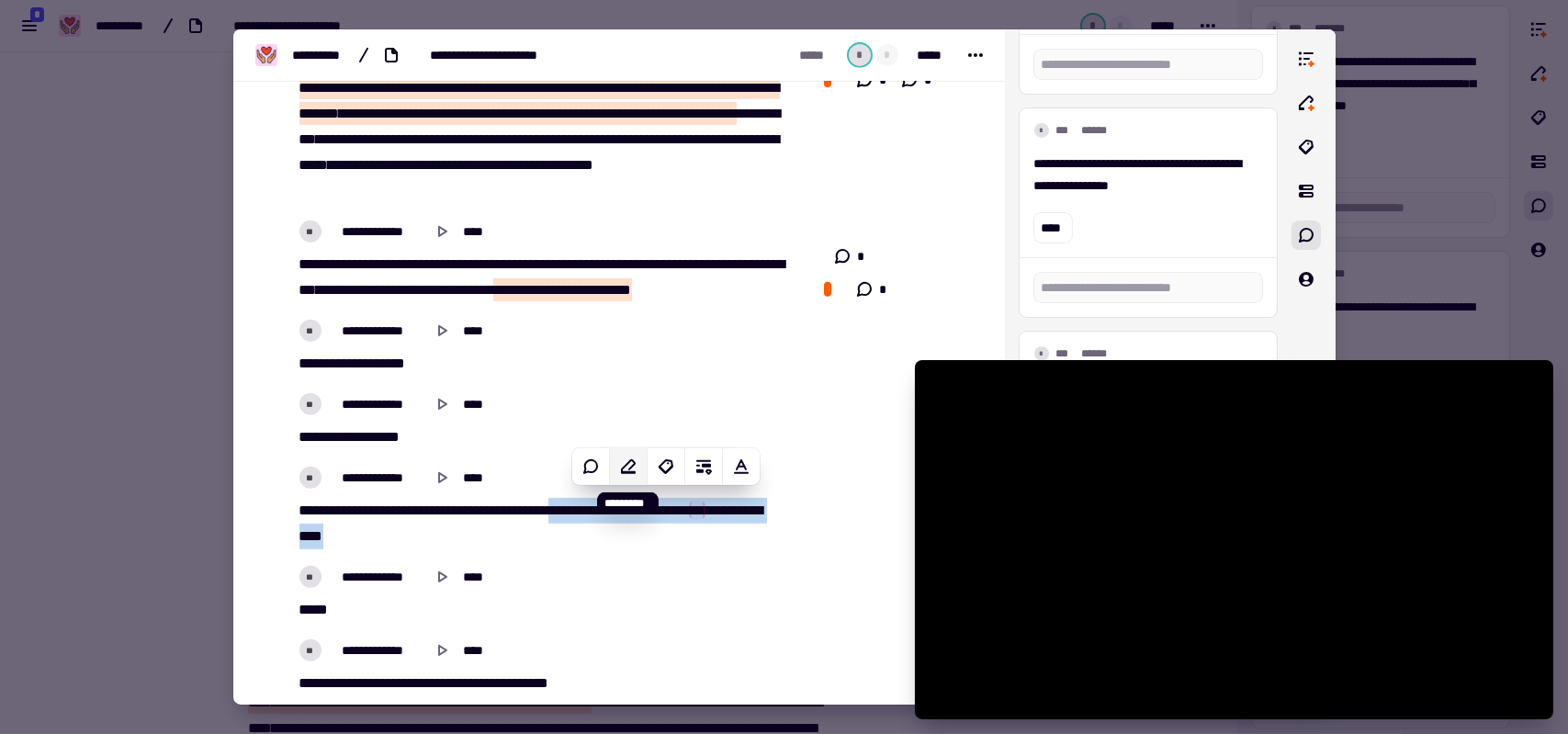 click 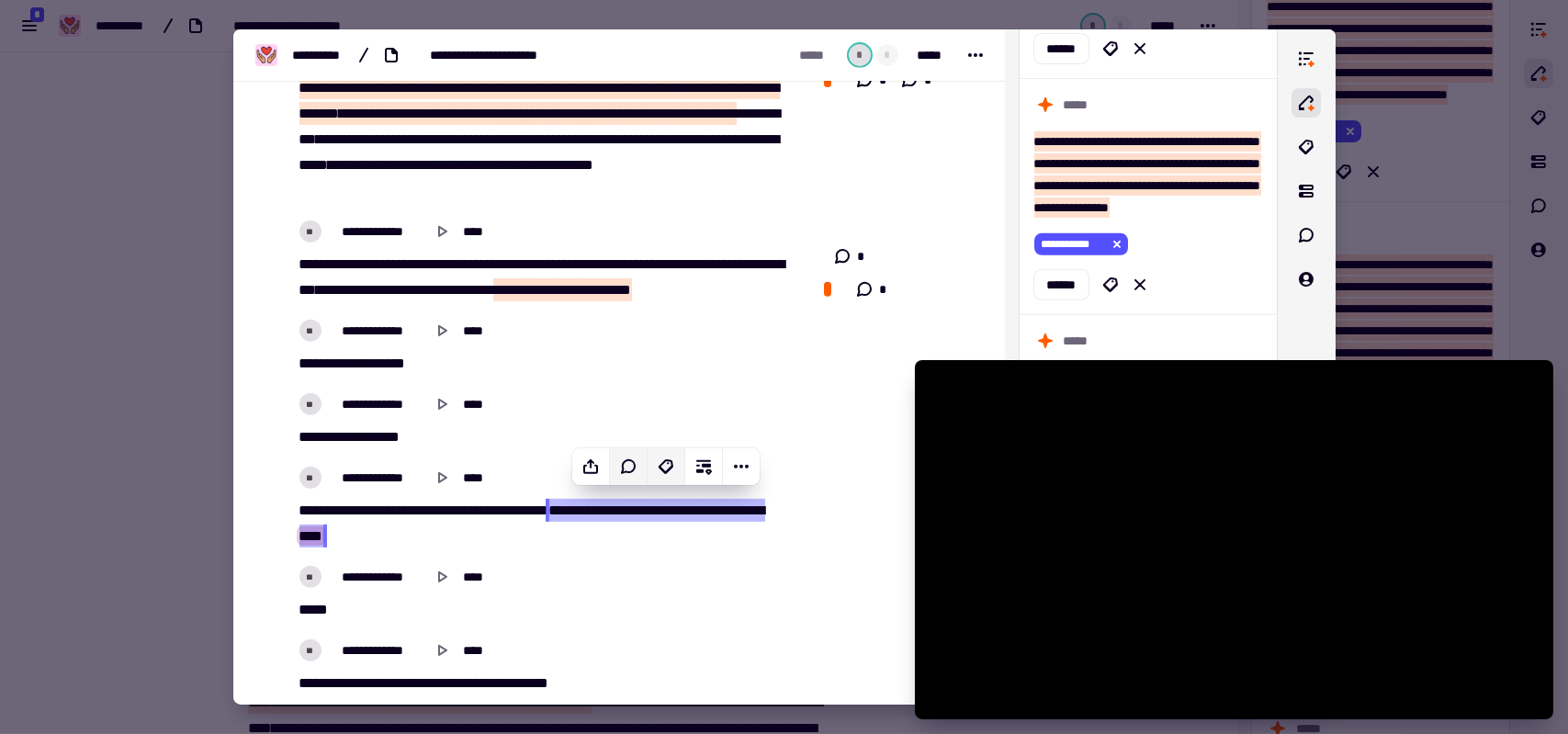 click 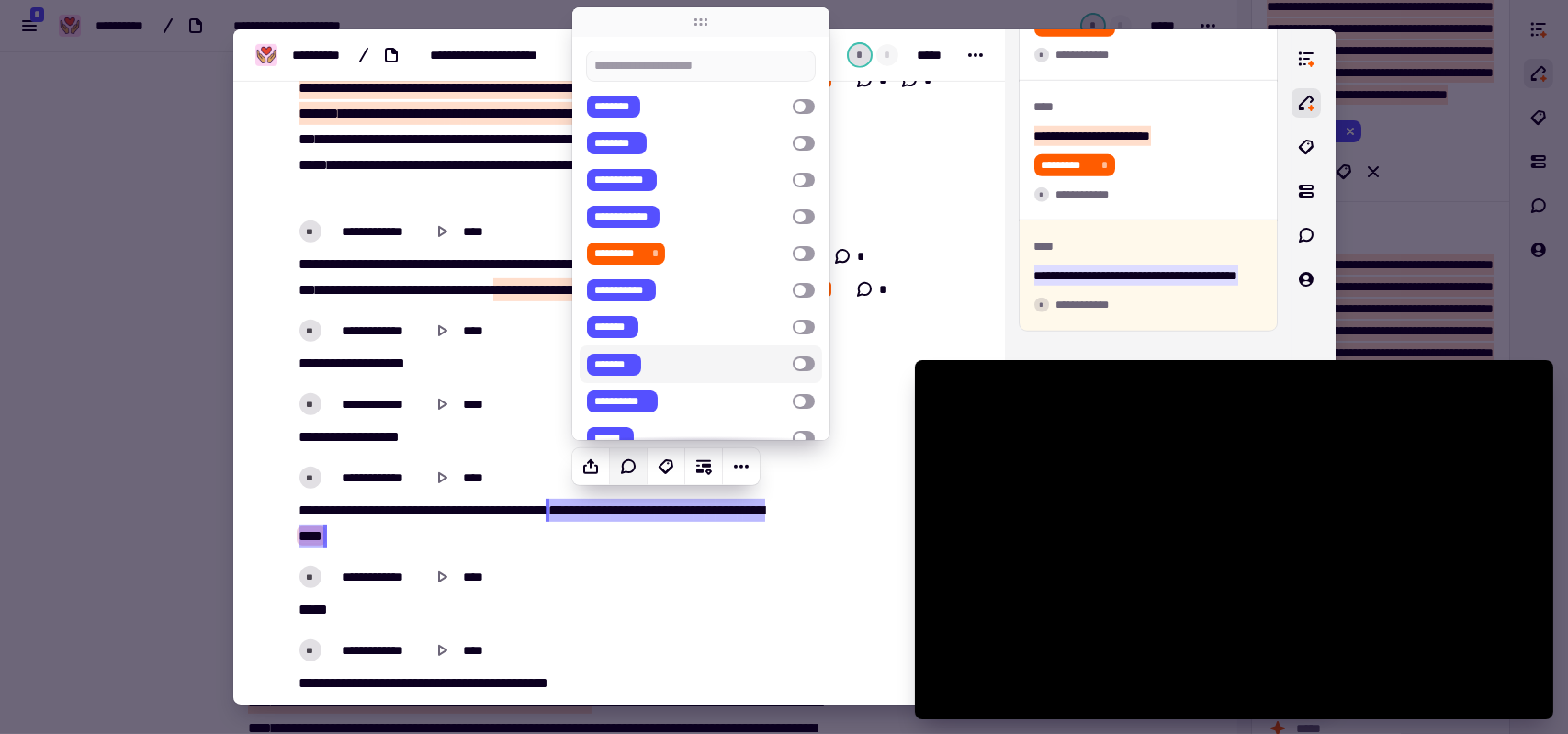 scroll, scrollTop: 3879, scrollLeft: 0, axis: vertical 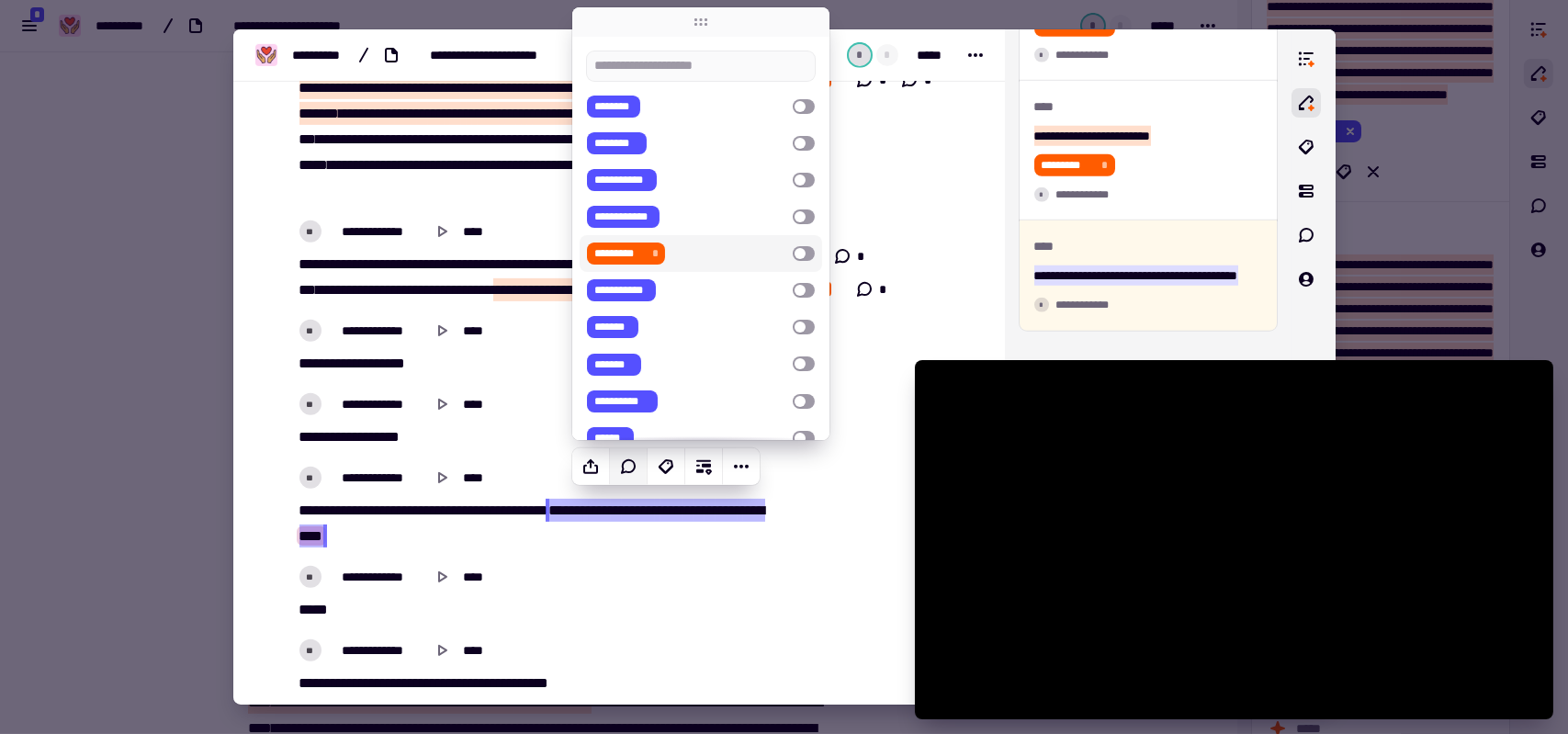 click on "*********" at bounding box center [619, 254] 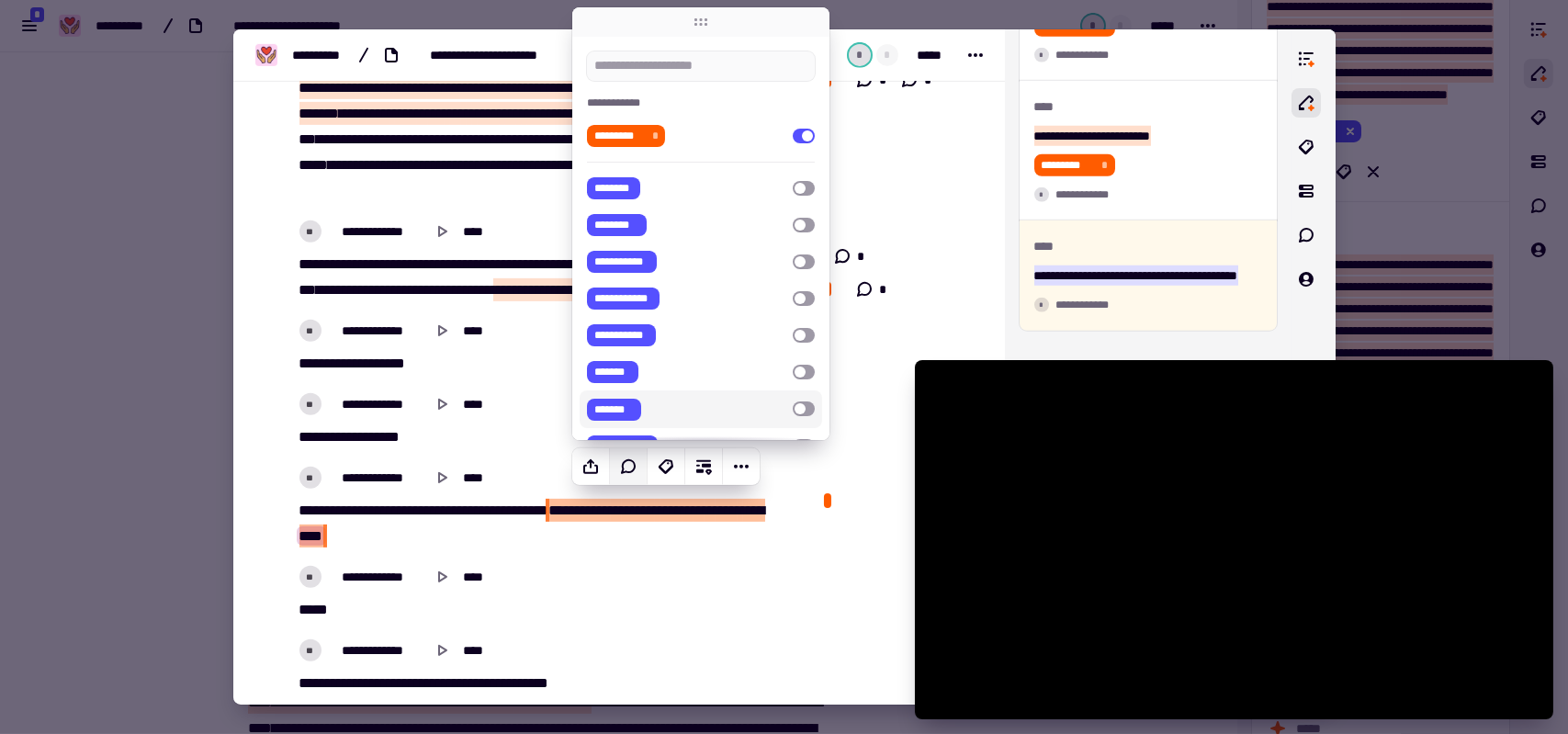 click 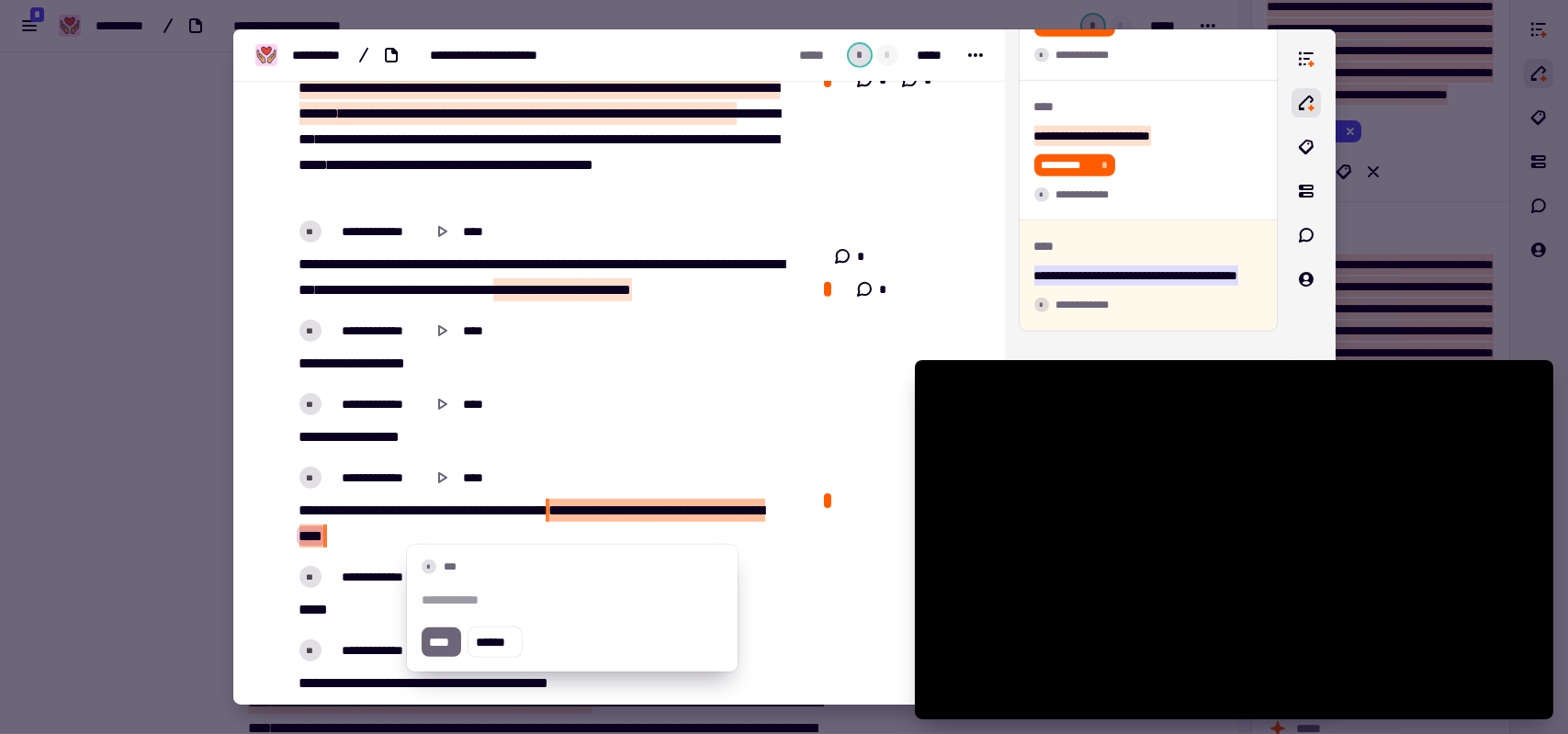 type on "******" 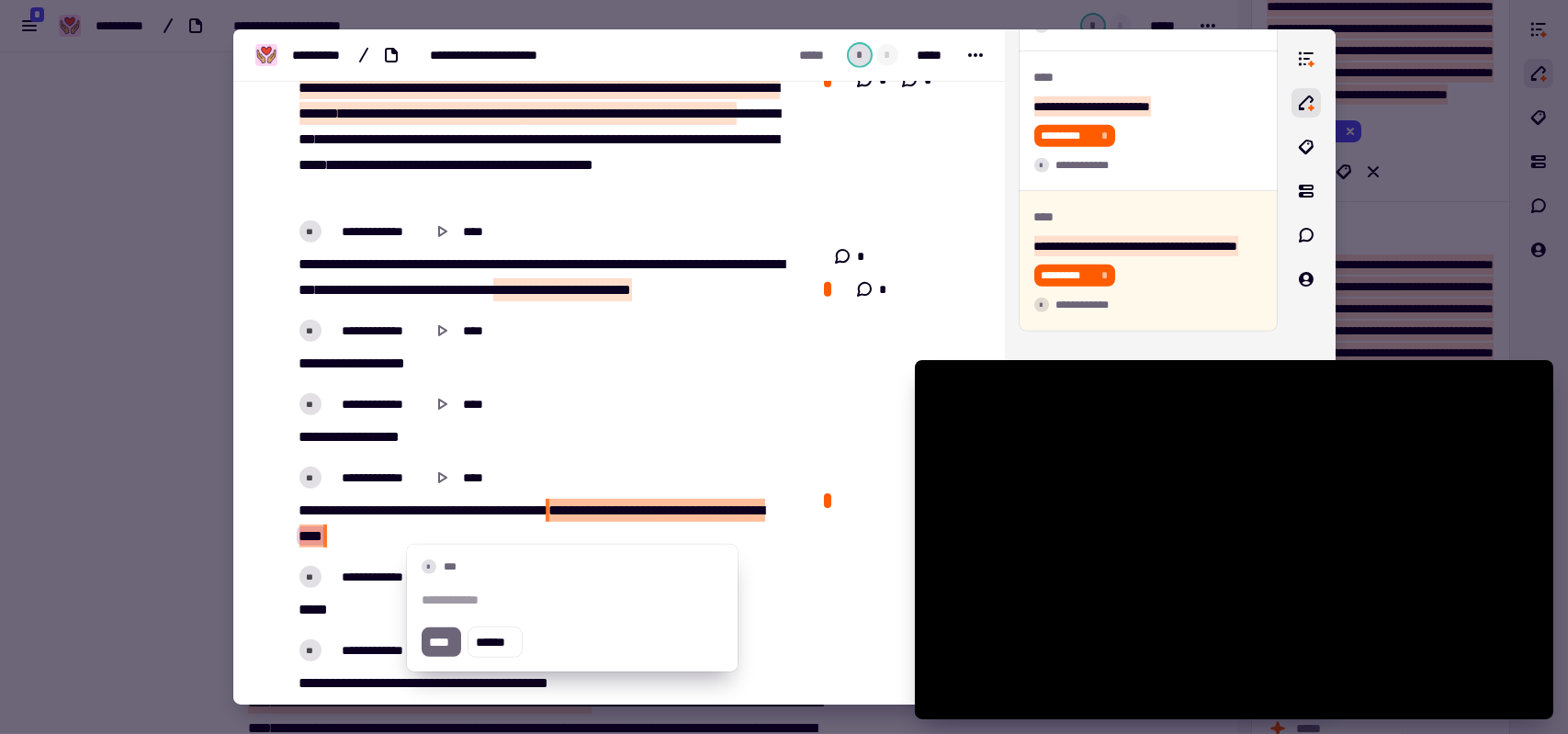 type 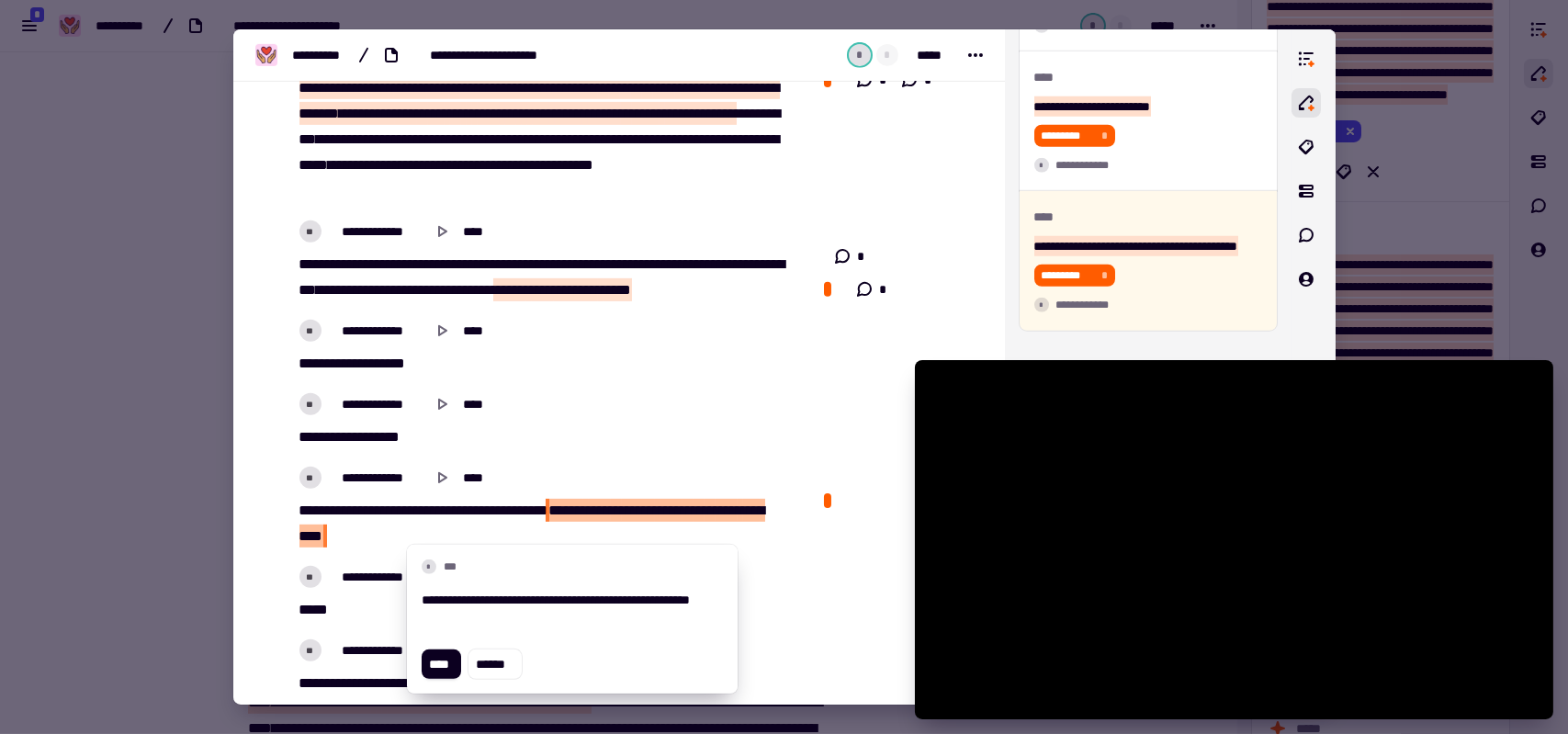 click on "**********" at bounding box center [572, 611] 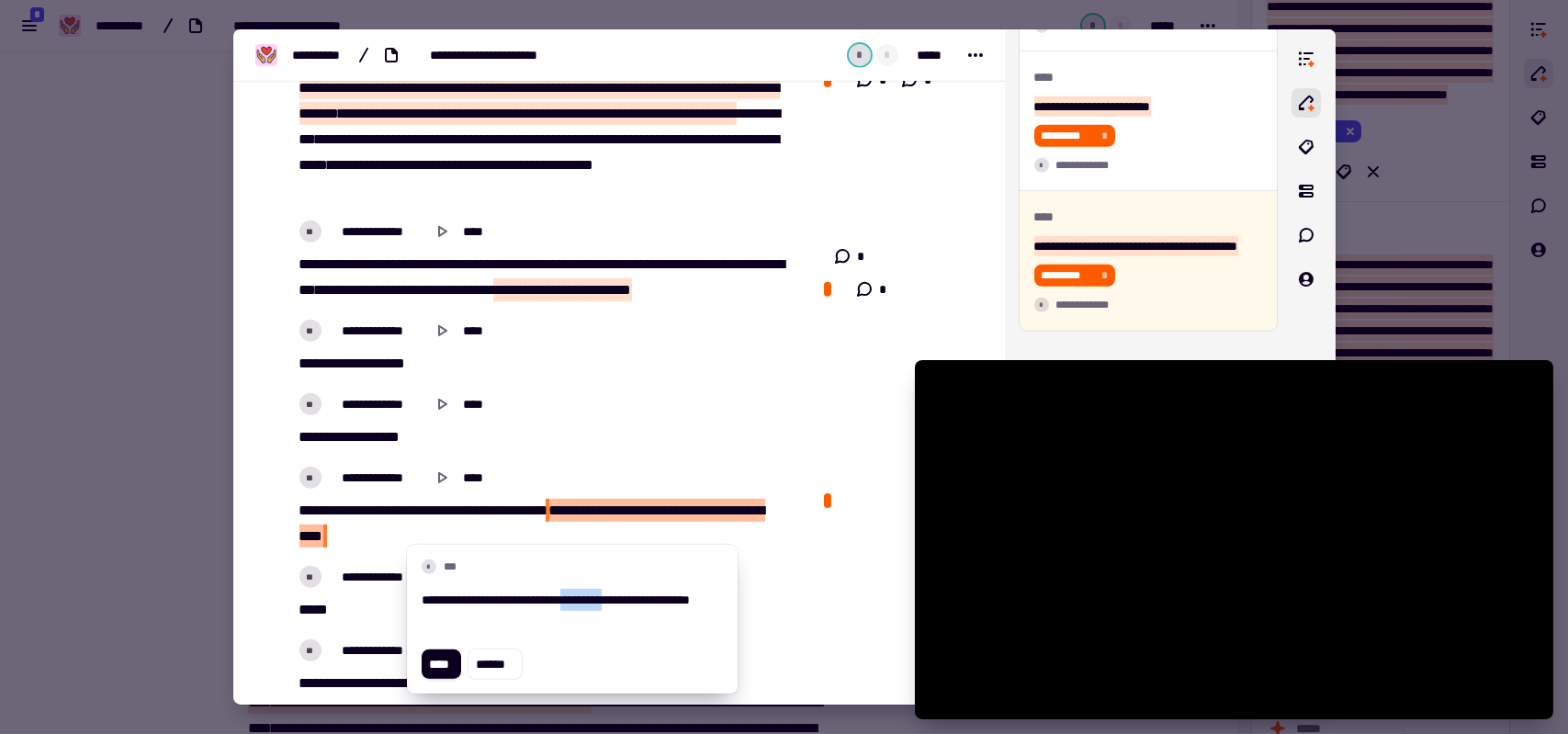 click on "**********" at bounding box center [572, 611] 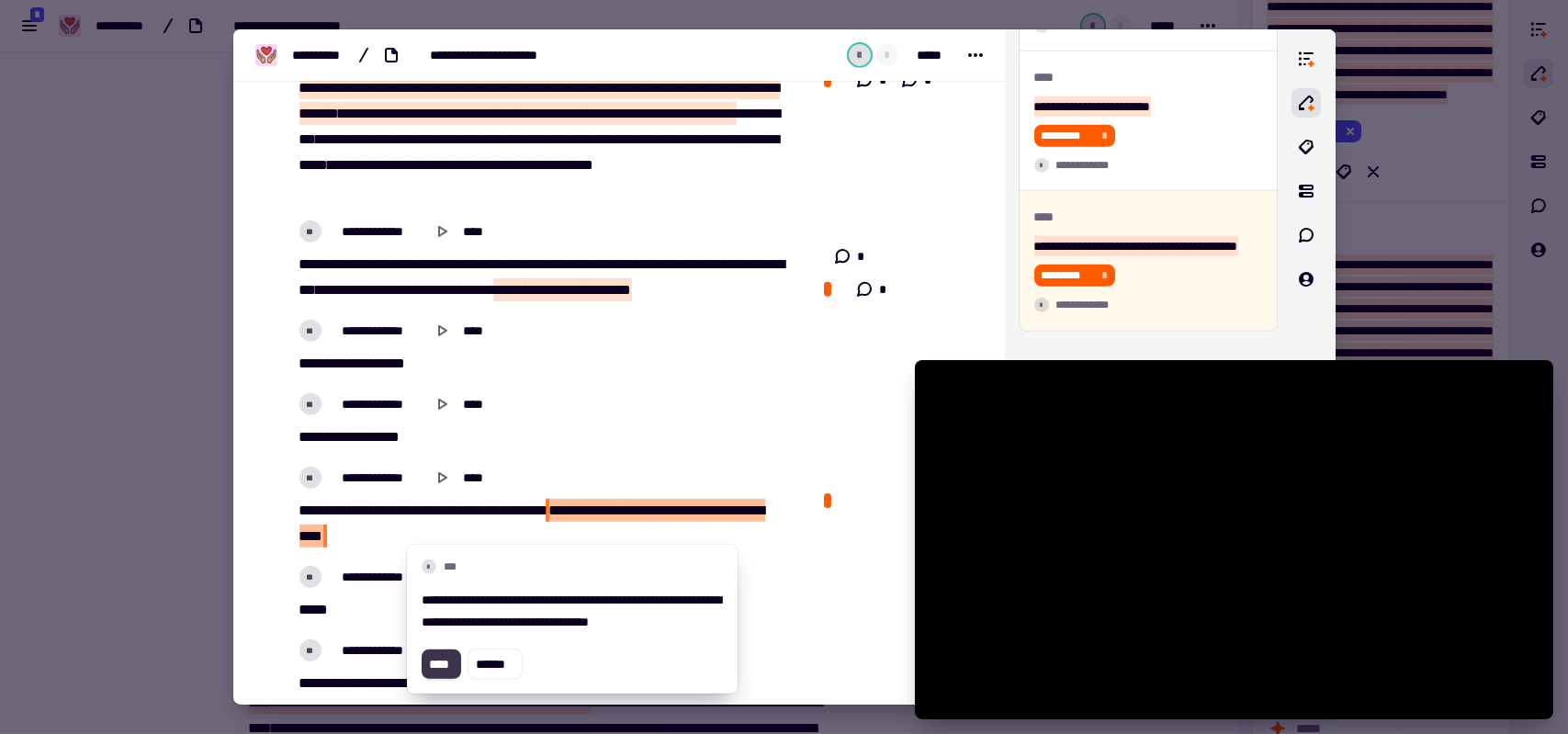 click on "****" 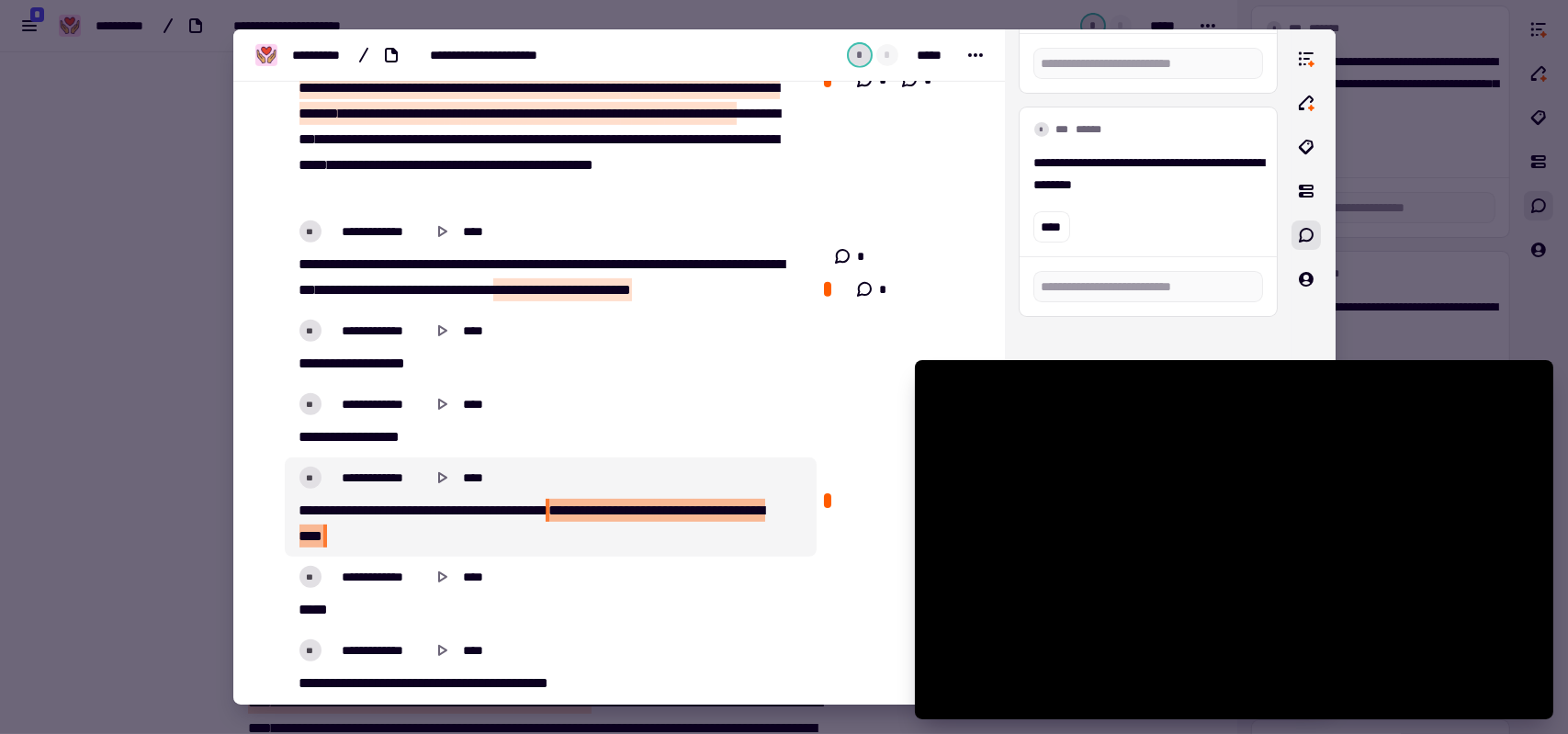 click on "******" at bounding box center (566, 510) 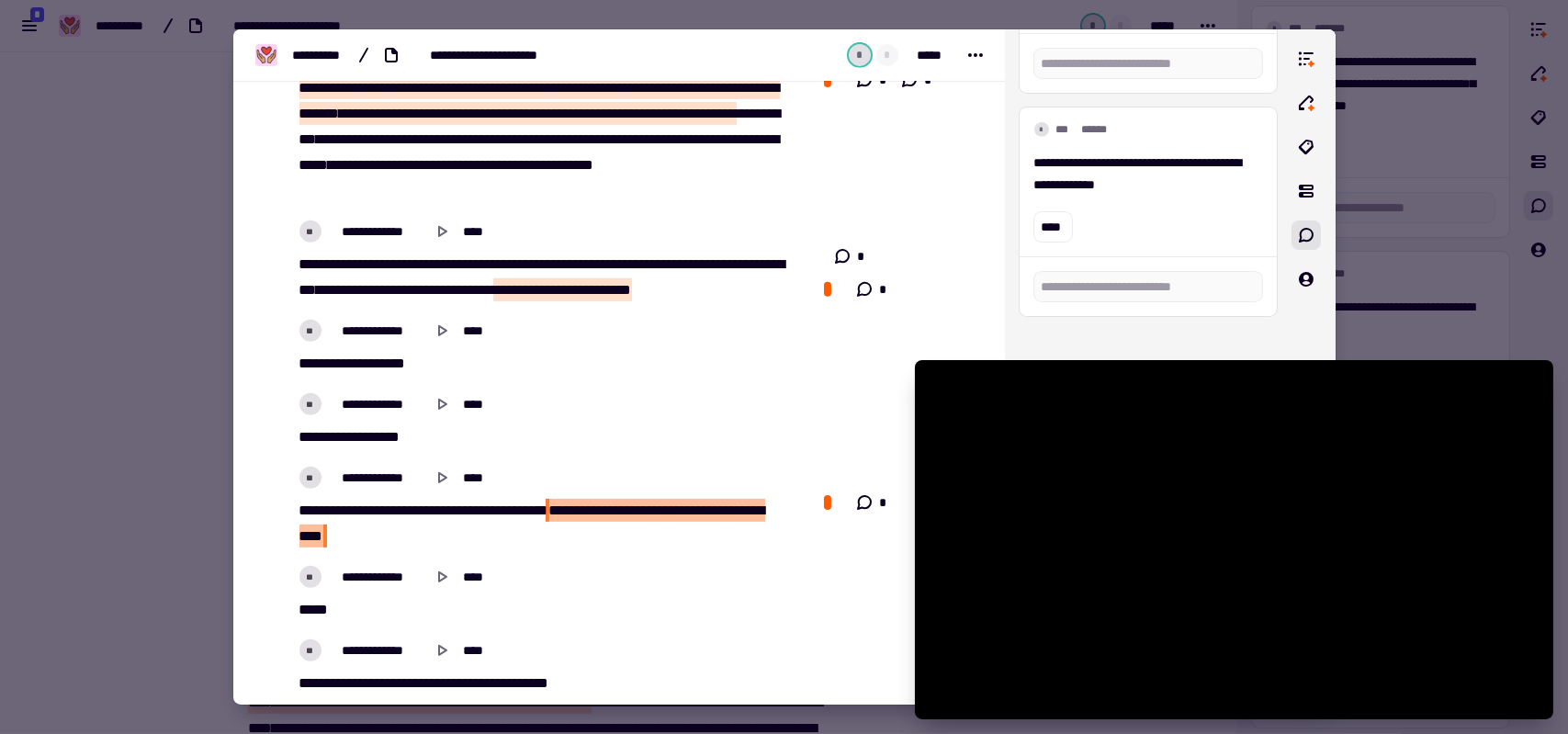 scroll, scrollTop: 1660, scrollLeft: 0, axis: vertical 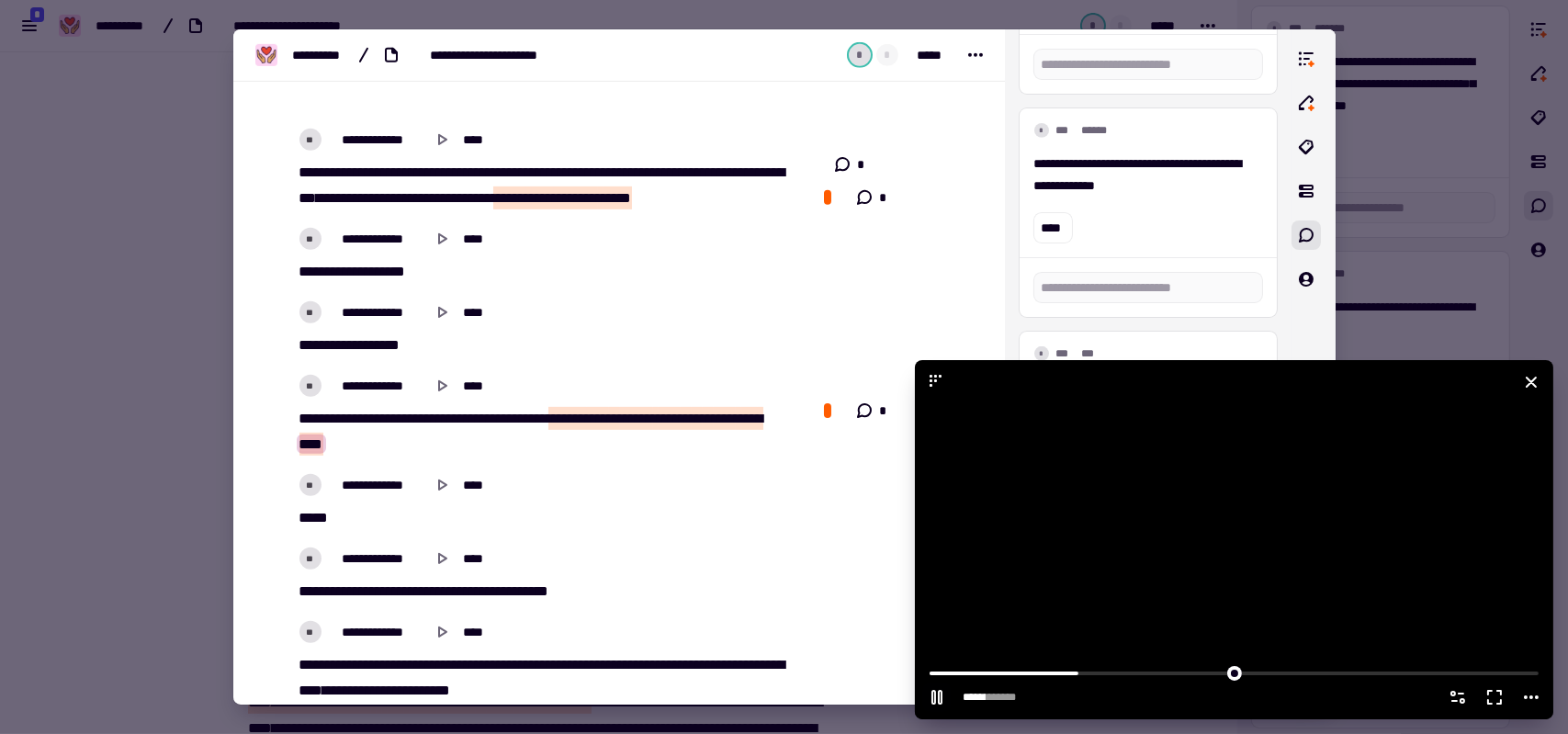 click 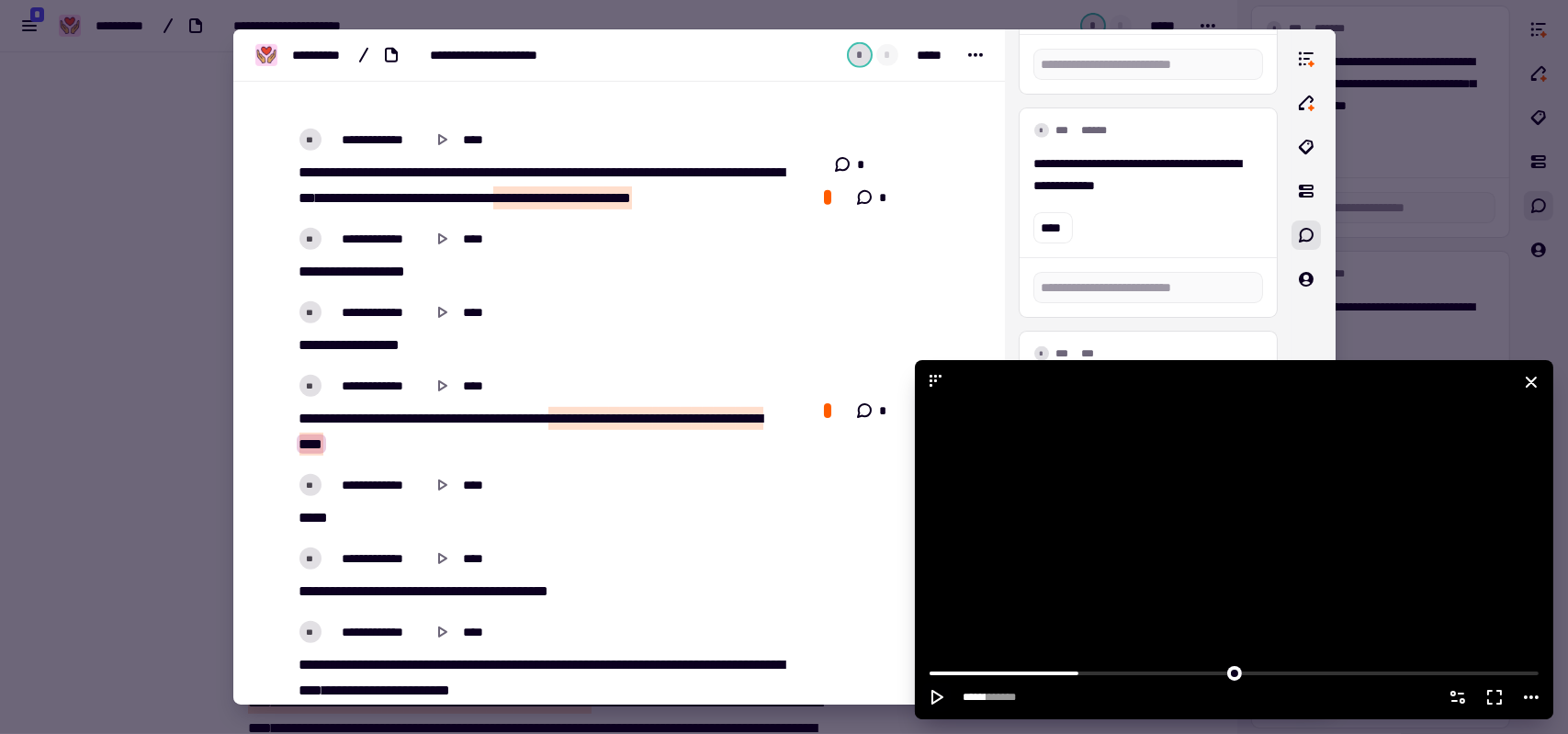 click 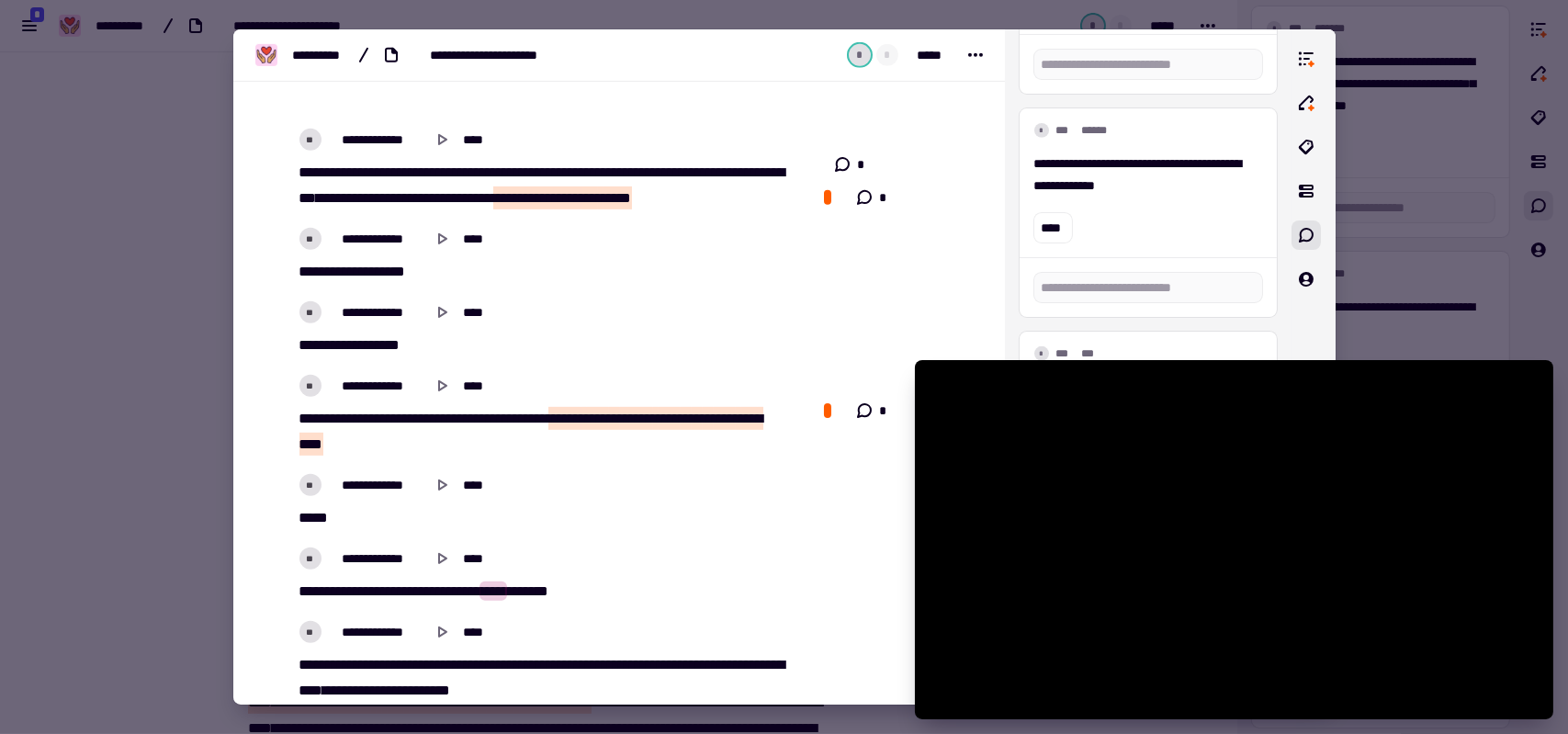 click on "*****" at bounding box center [532, 591] 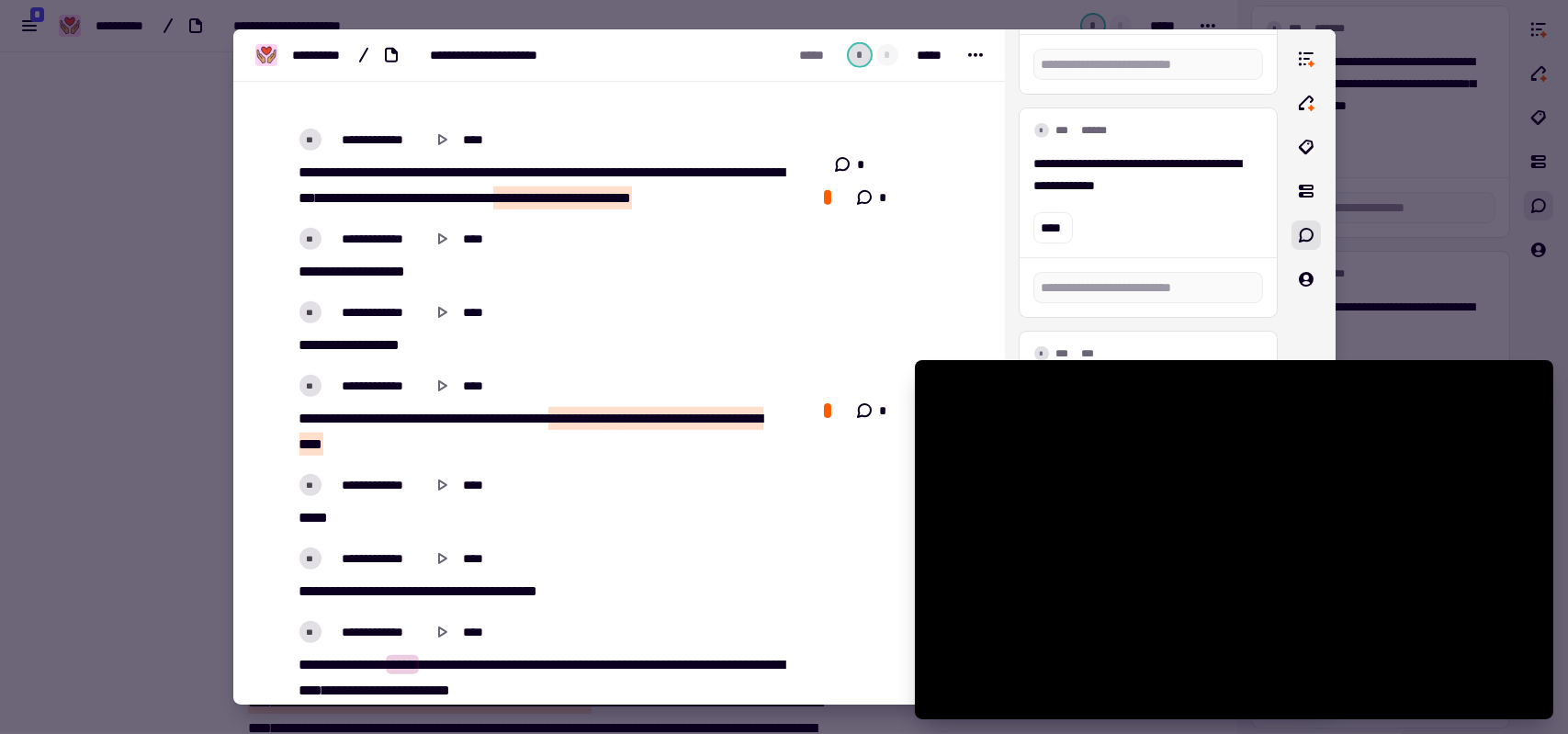 click on "*******" at bounding box center (391, 591) 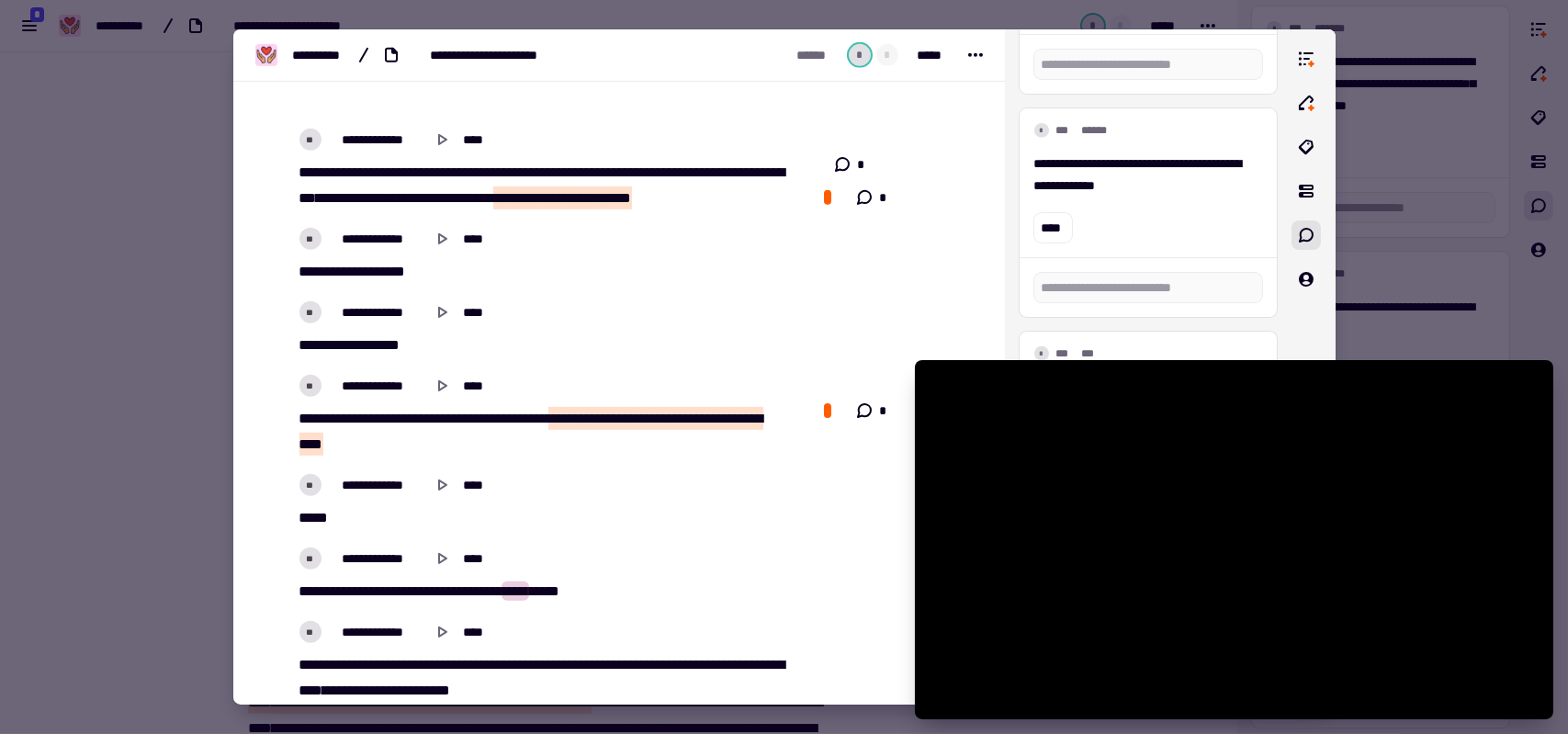 click on "**" at bounding box center [444, 591] 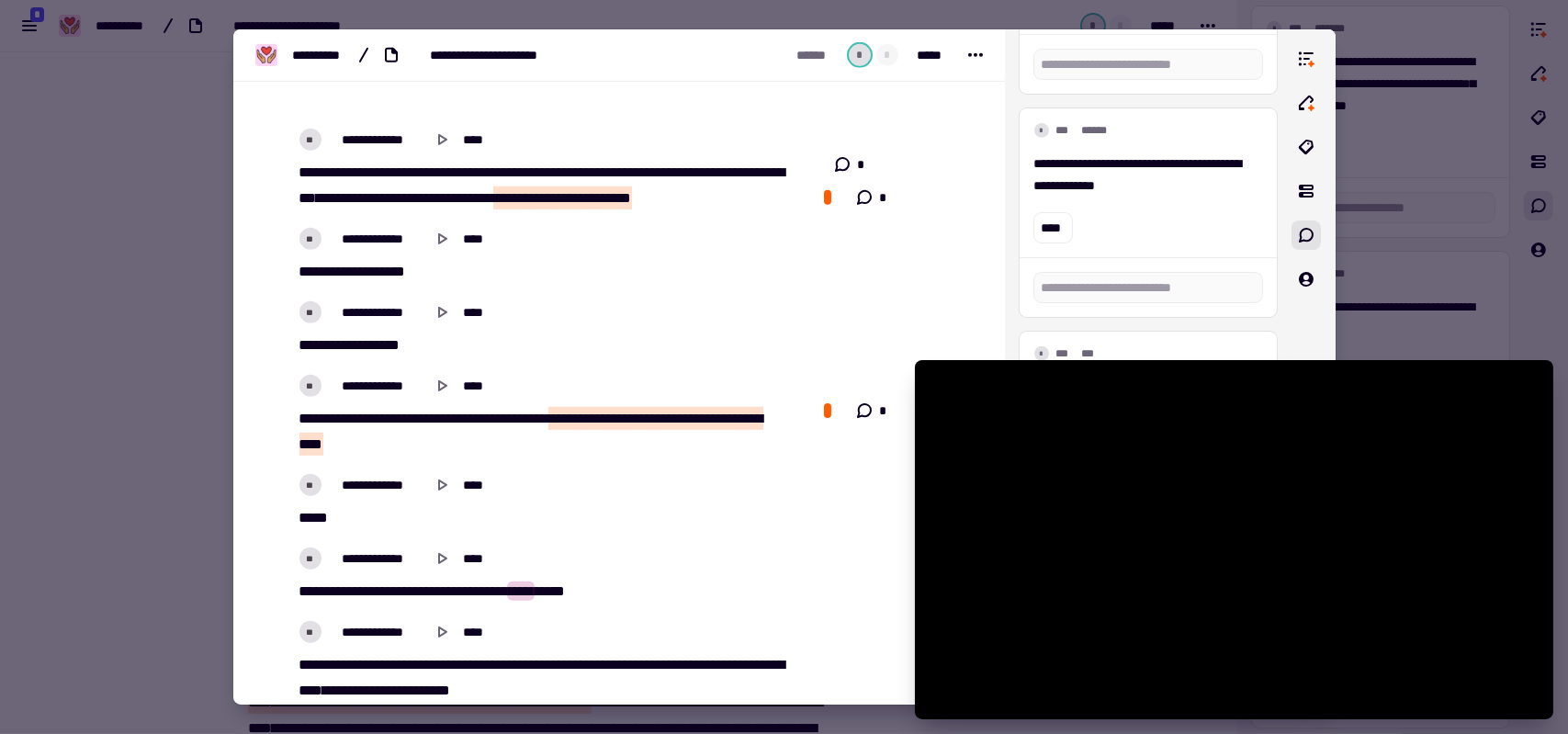 click on "**" at bounding box center [466, 591] 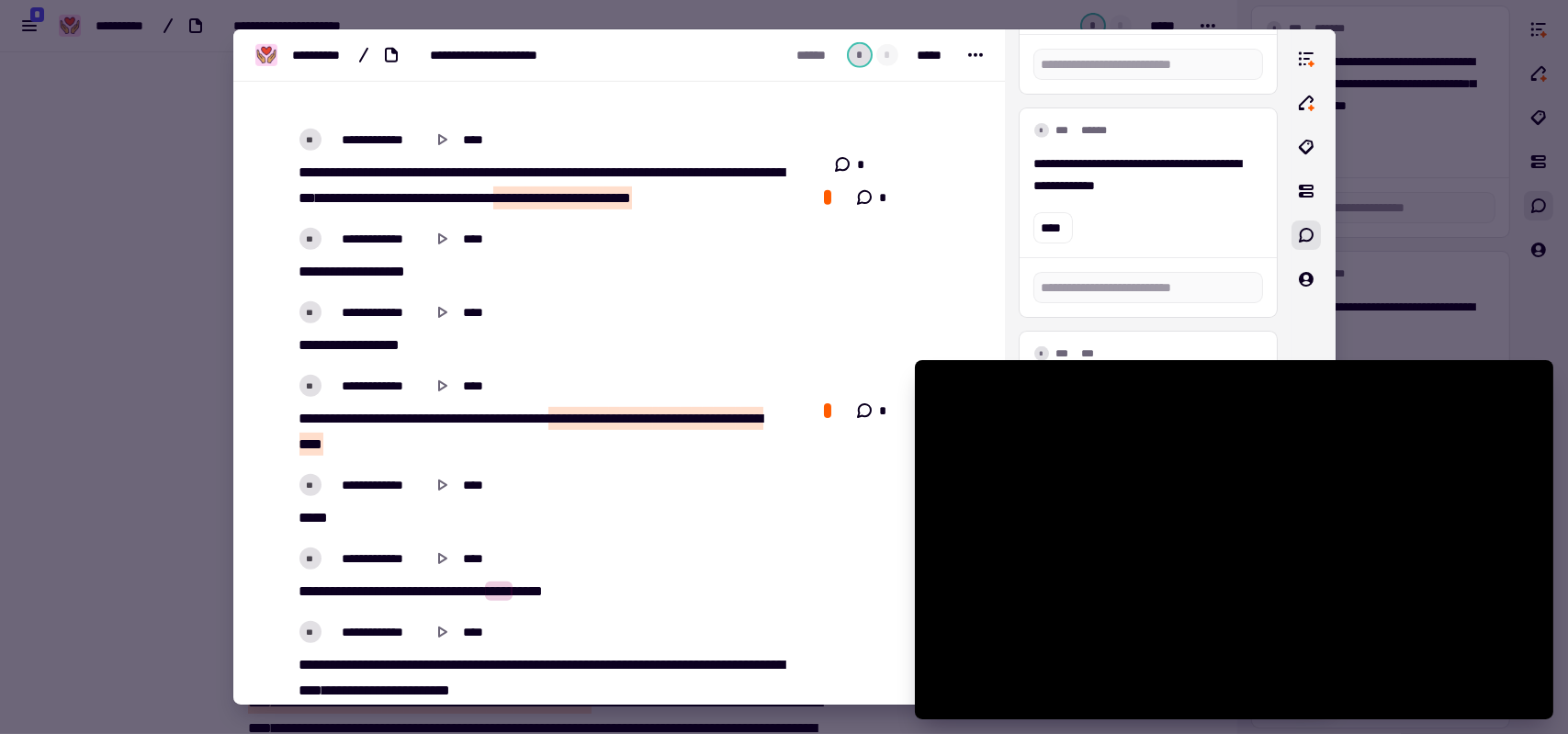 click on "*****" at bounding box center [468, 591] 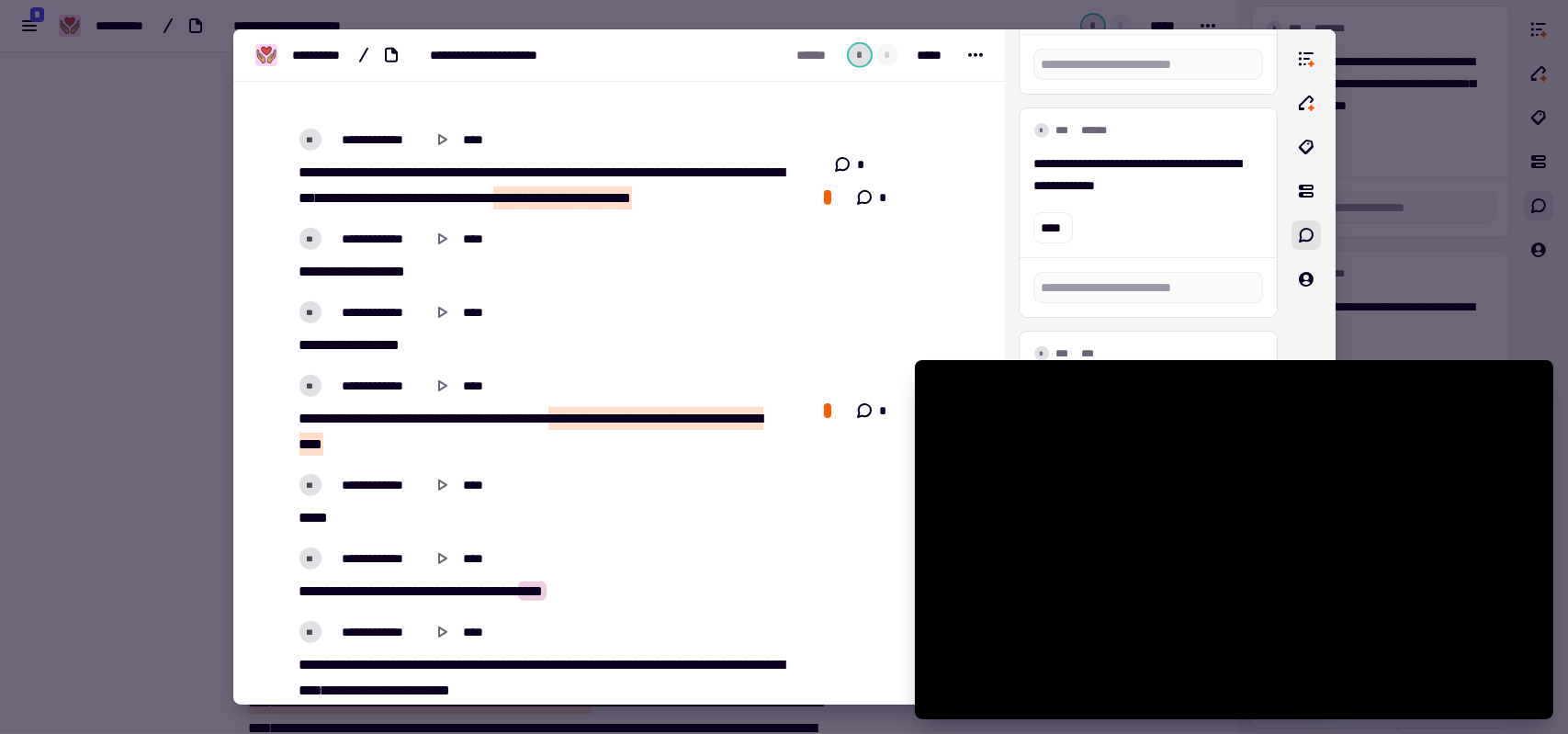 click on "*******" at bounding box center (342, 591) 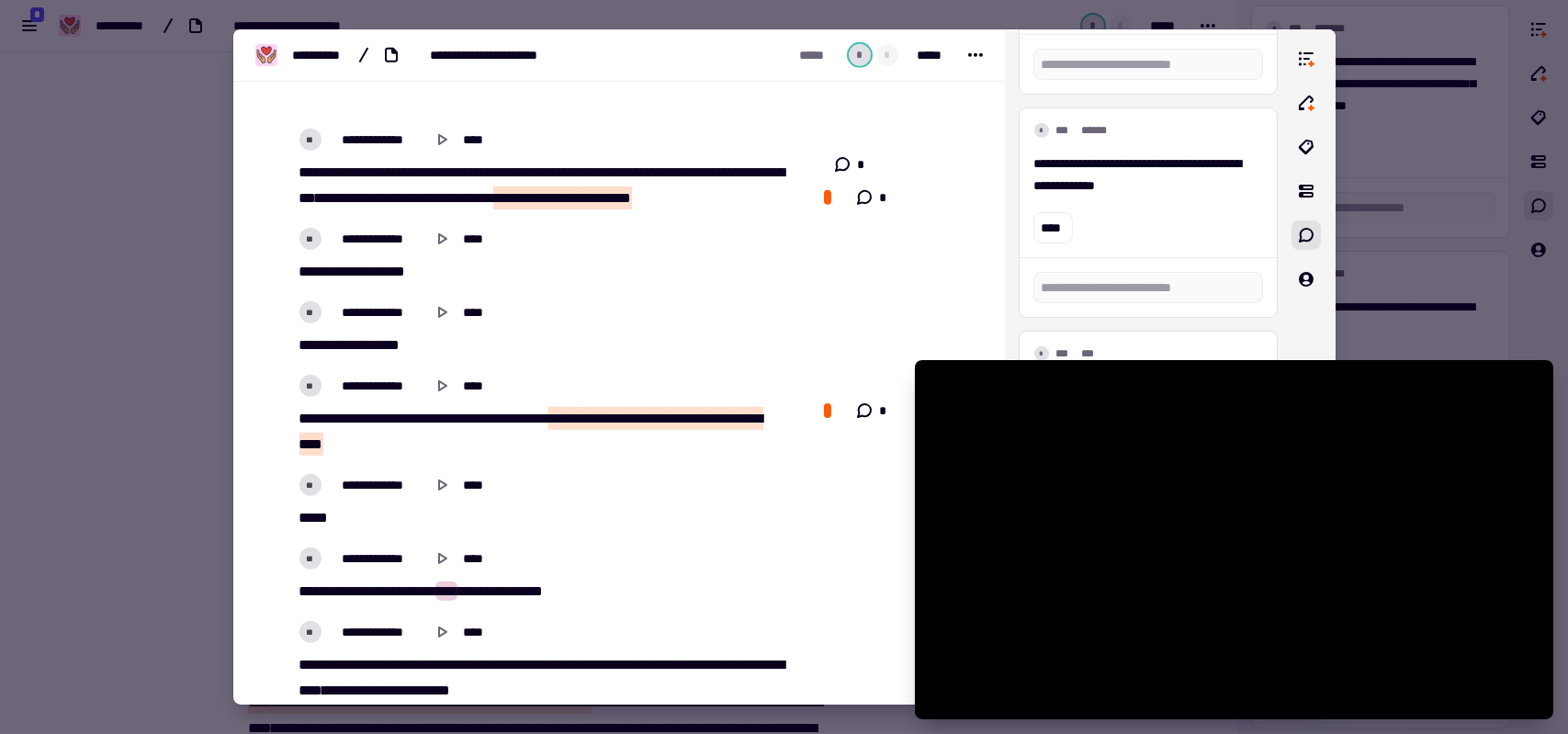 click on "**" at bounding box center (305, 591) 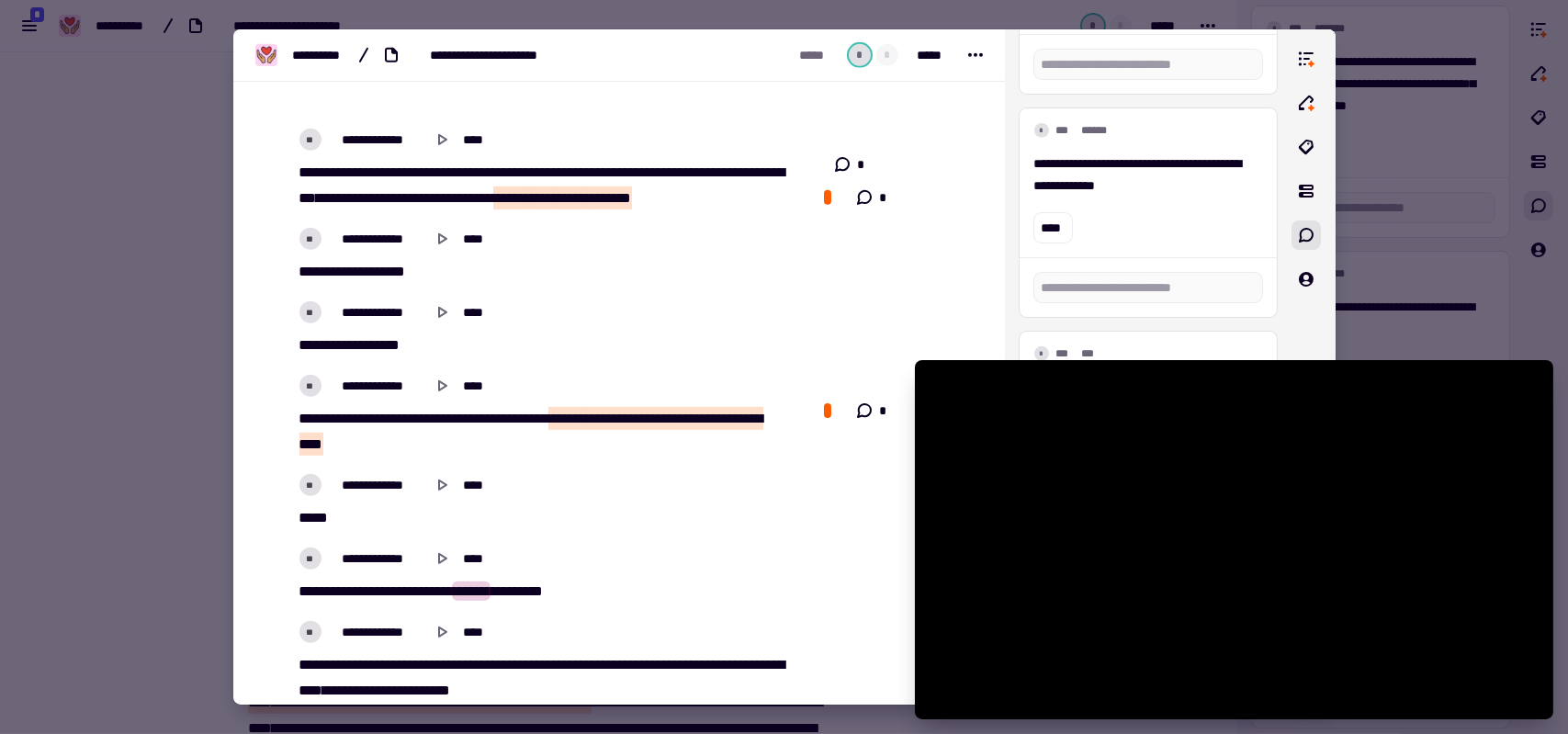click on "**" at bounding box center [305, 591] 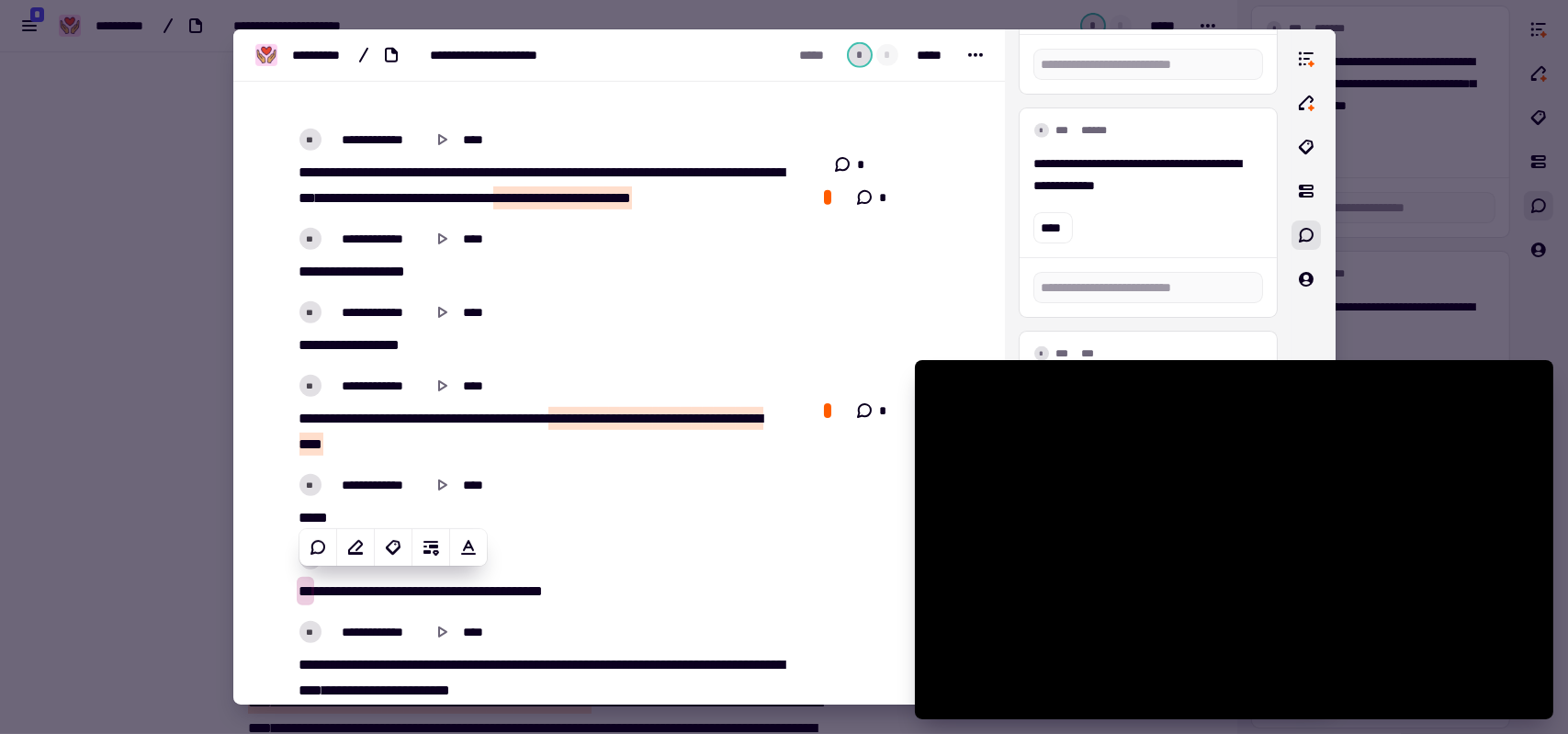 click on "**" at bounding box center [305, 591] 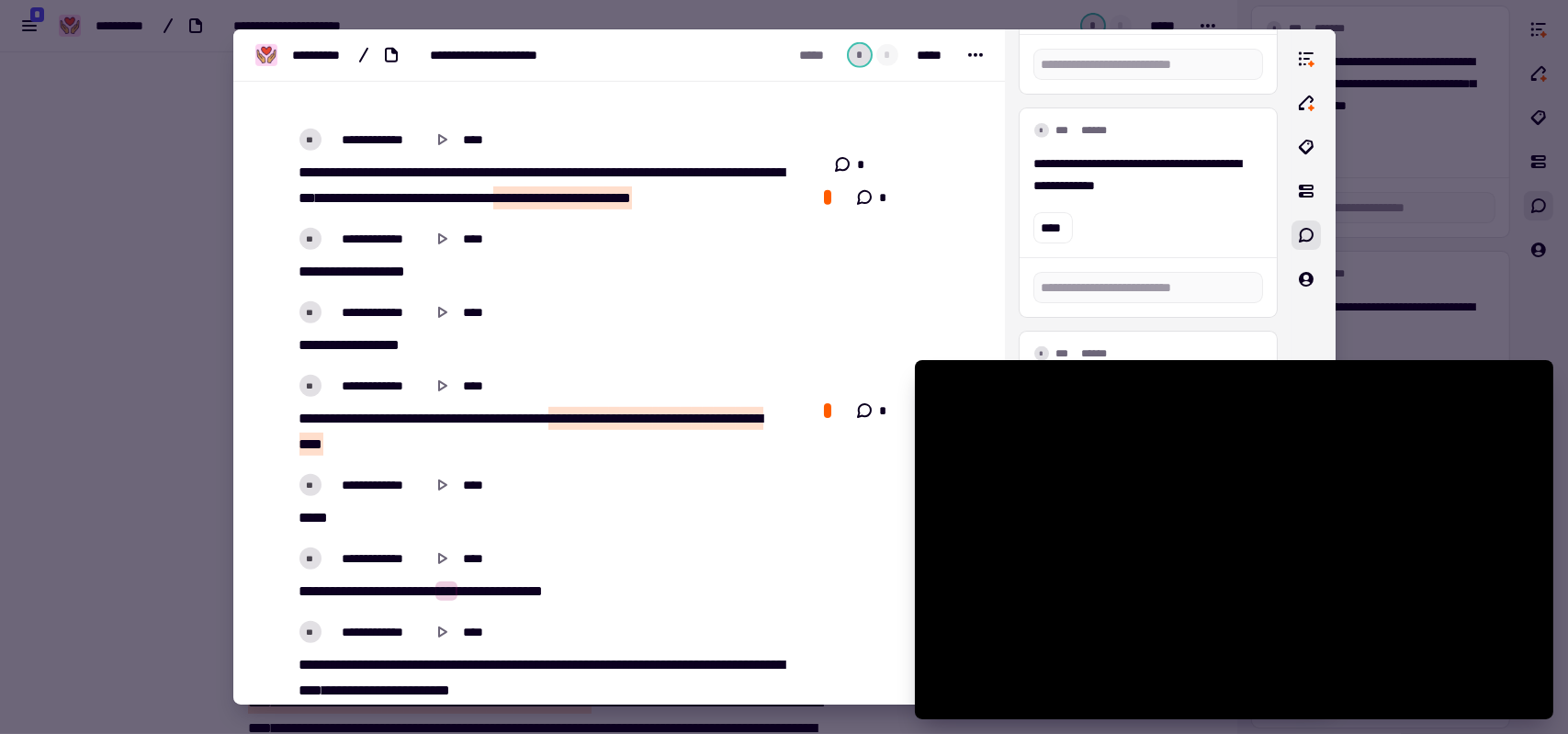 click on "*******" at bounding box center (342, 591) 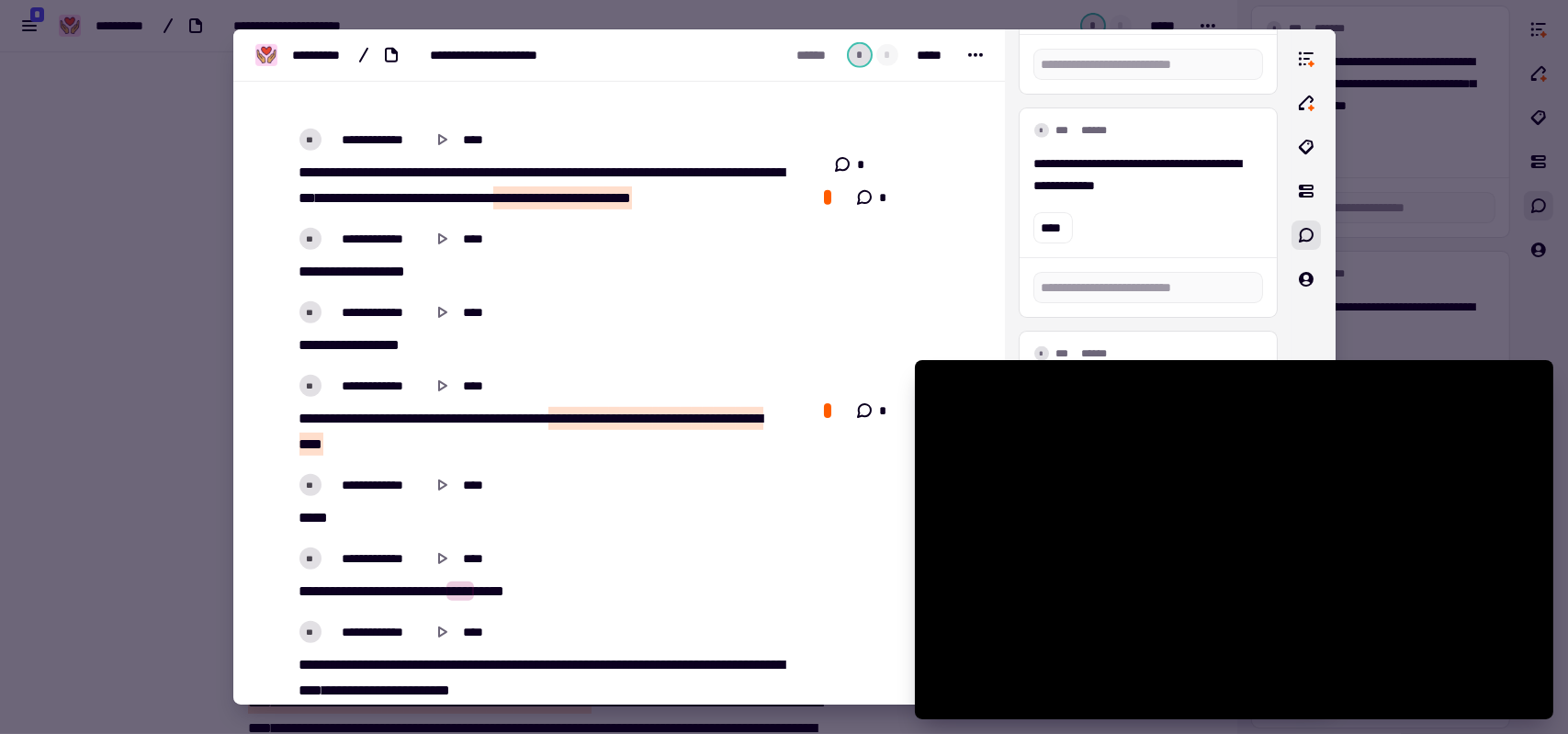 click on "**********" at bounding box center (545, 592) 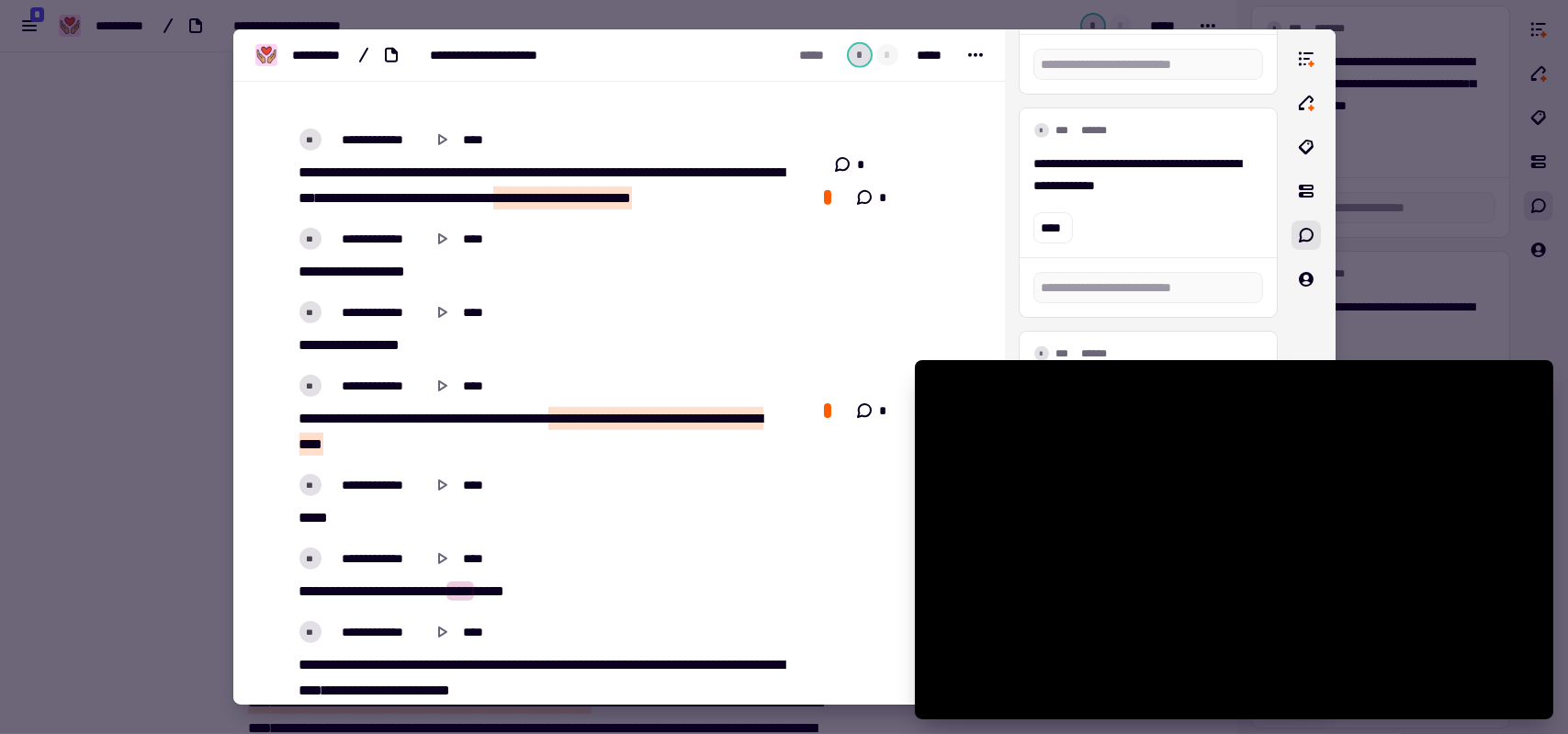 click on "**********" at bounding box center (367, 591) 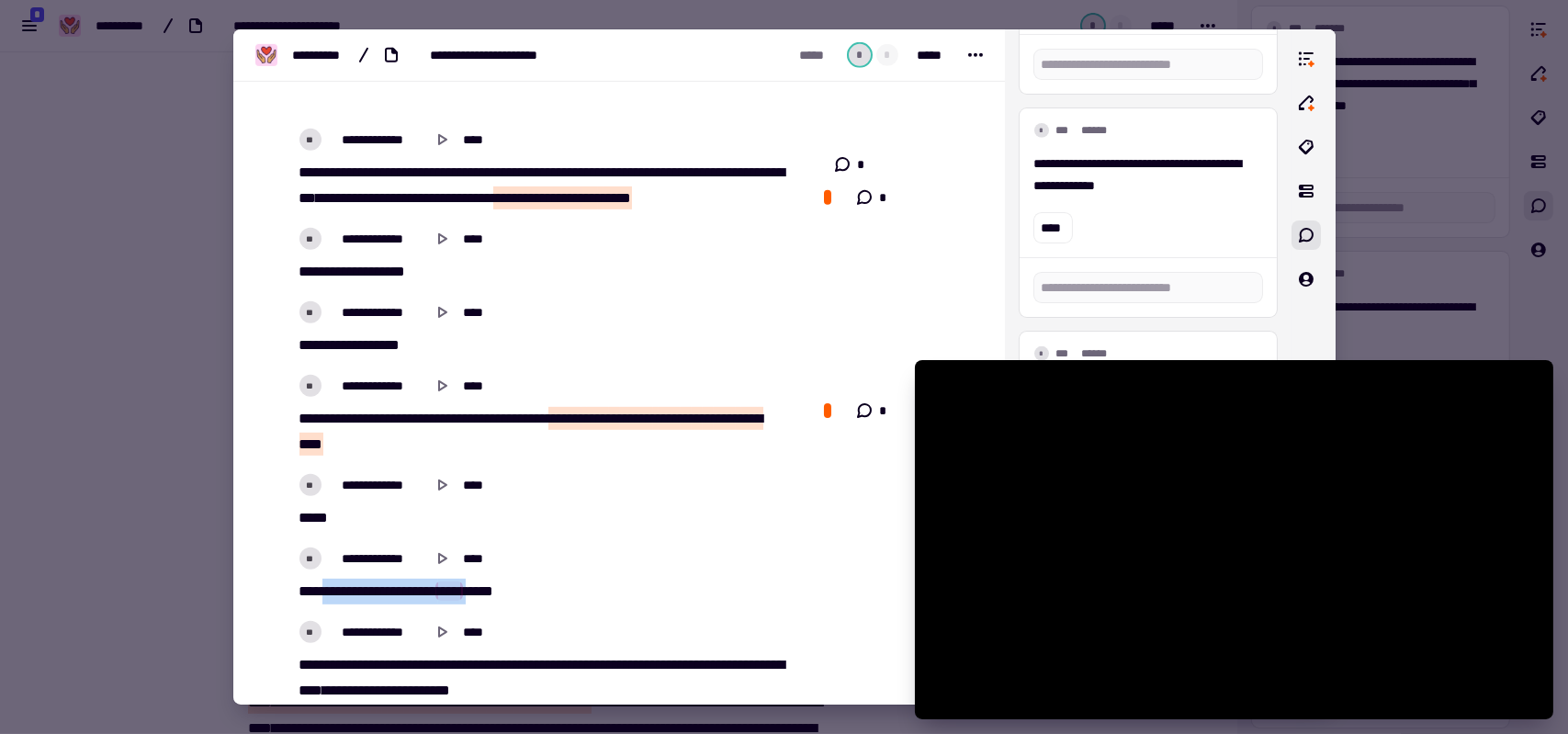 drag, startPoint x: 324, startPoint y: 584, endPoint x: 482, endPoint y: 583, distance: 158.00316 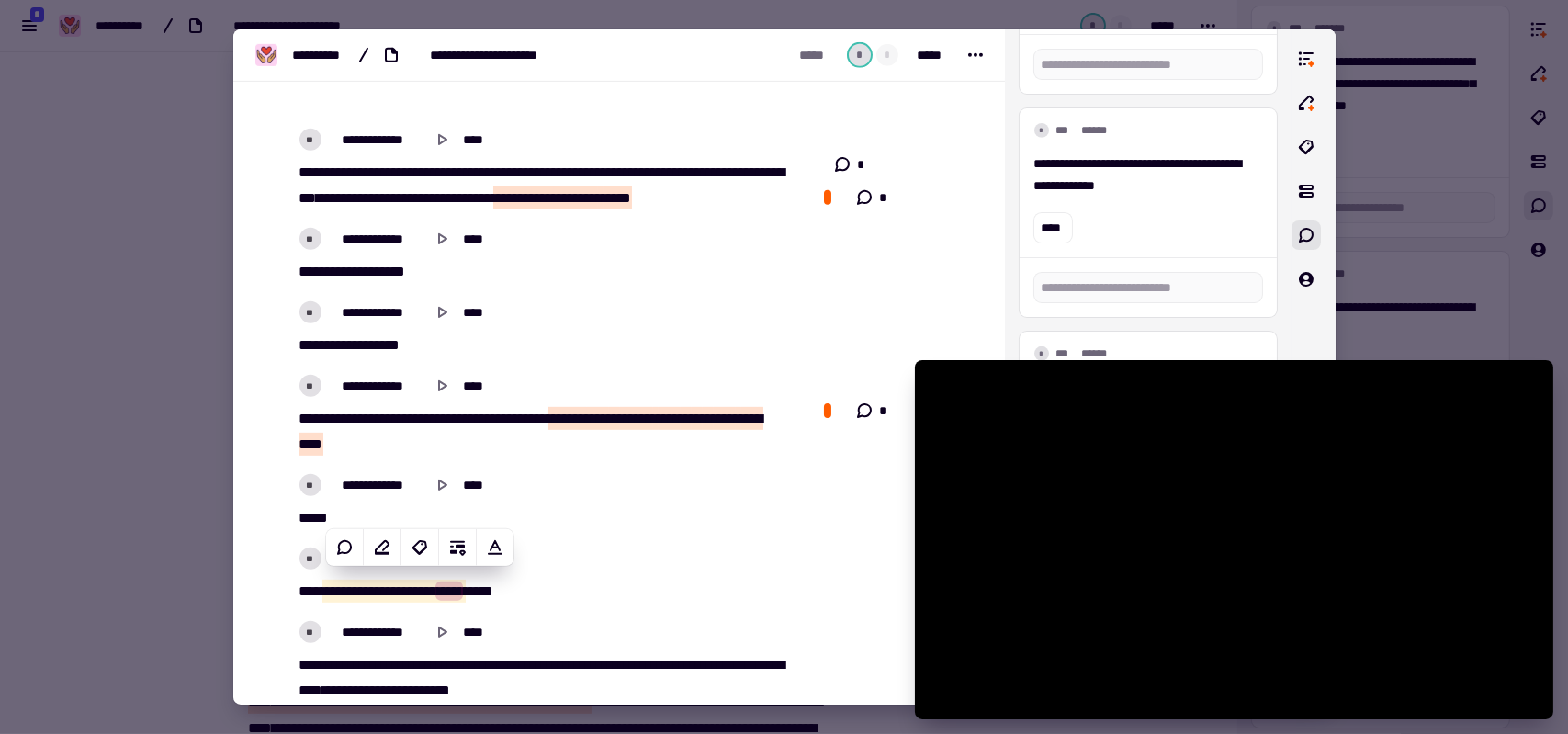 click on "***" at bounding box center [482, 591] 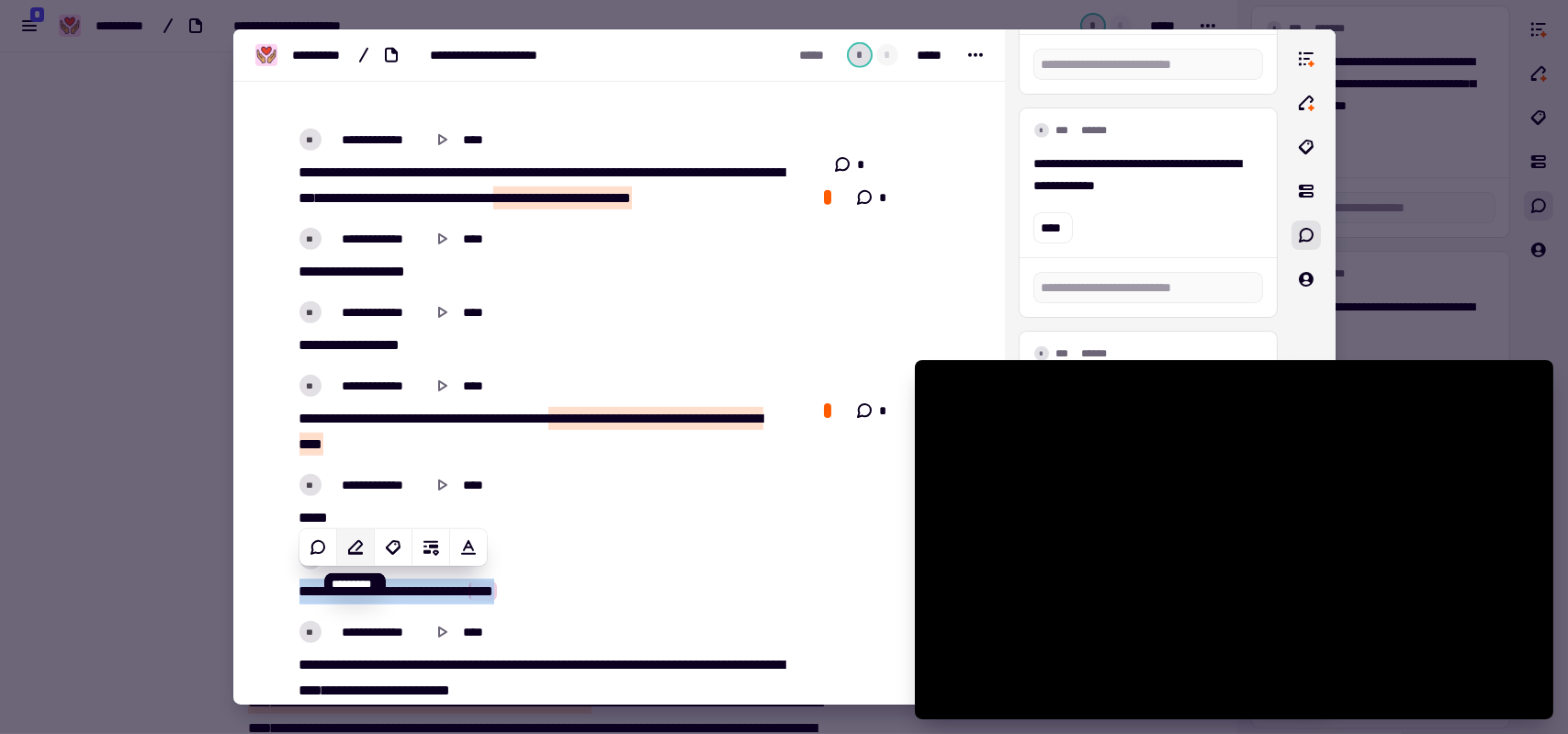 click 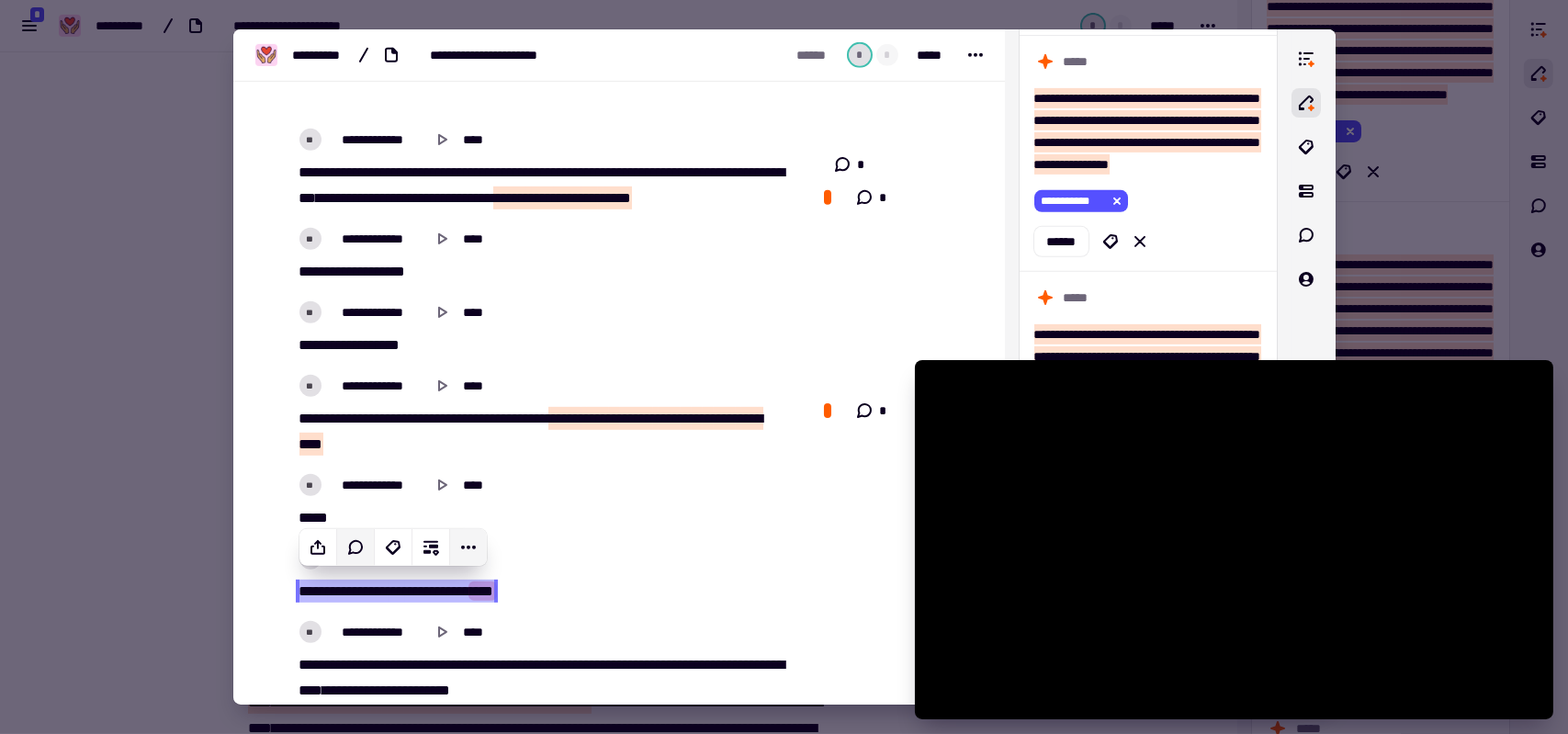 click 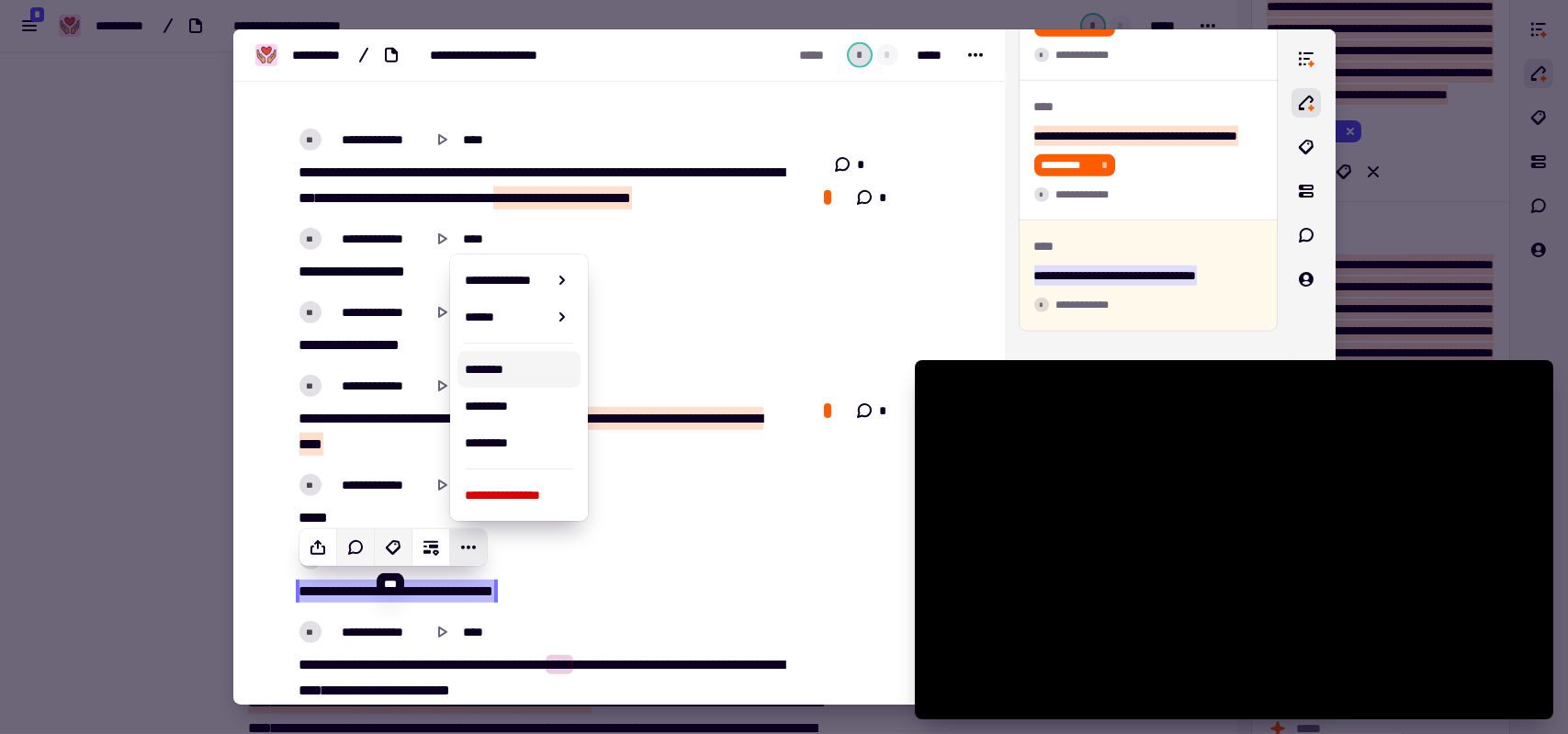 scroll, scrollTop: 4019, scrollLeft: 0, axis: vertical 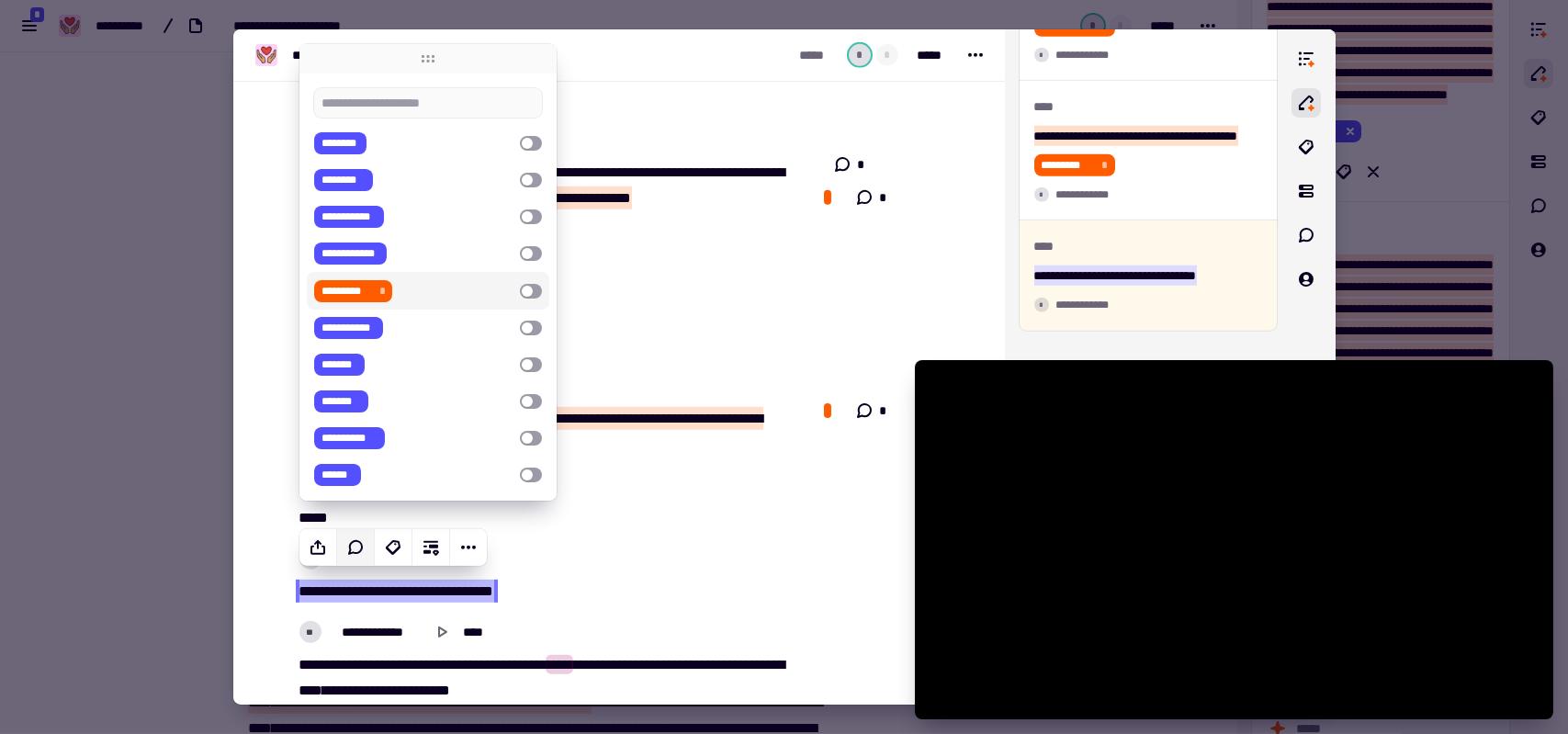 click on "*********" at bounding box center [346, 291] 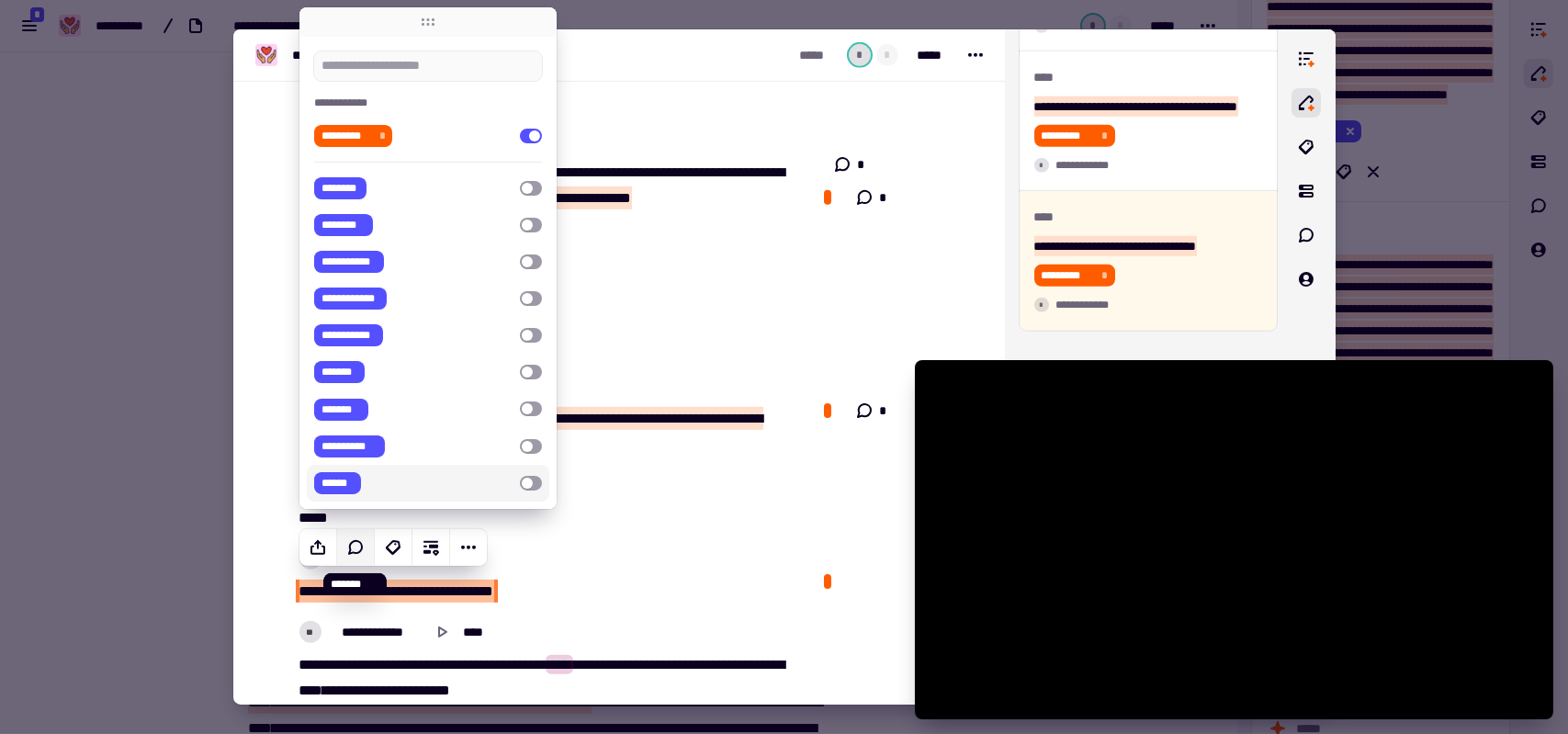 click 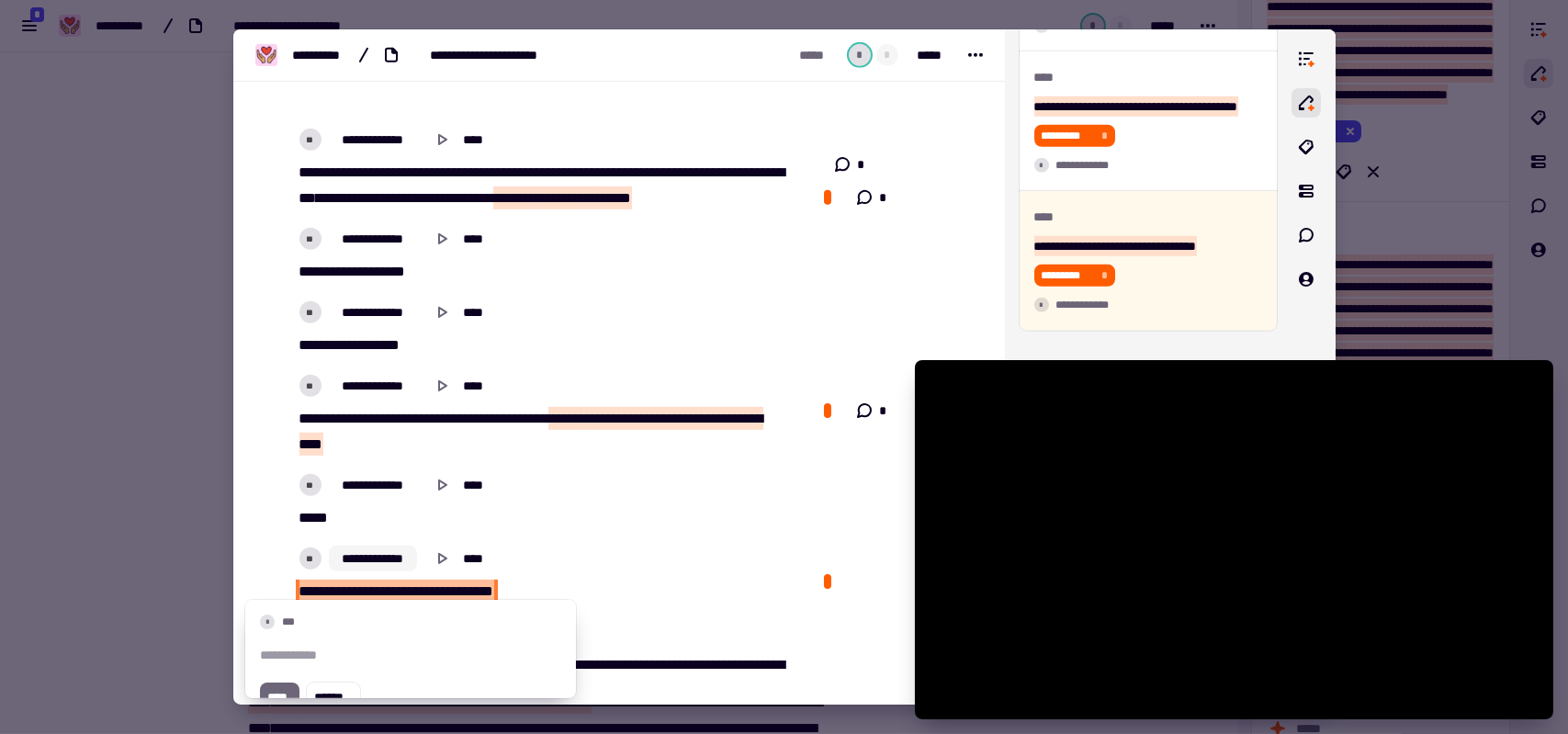 type on "******" 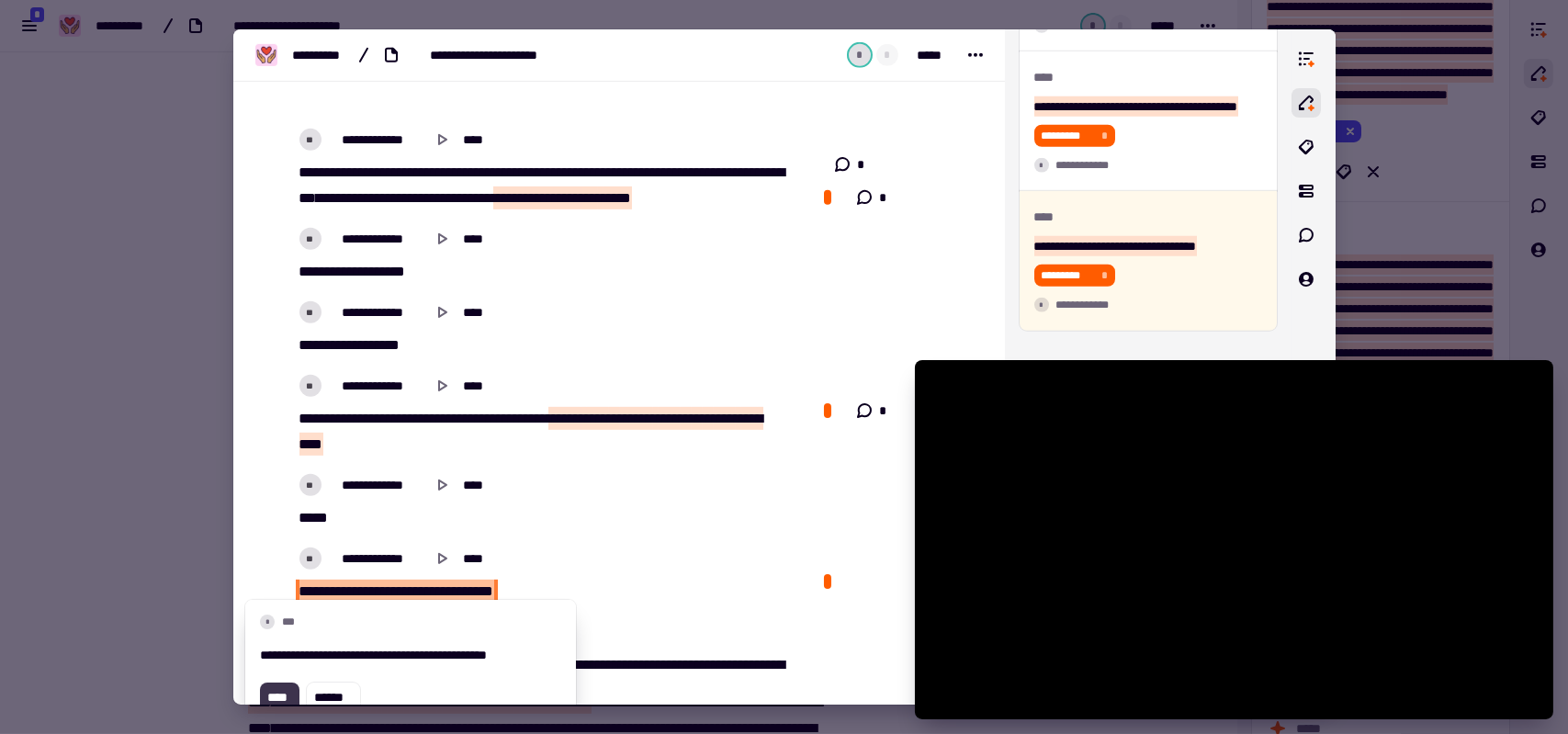 scroll, scrollTop: 1910, scrollLeft: 0, axis: vertical 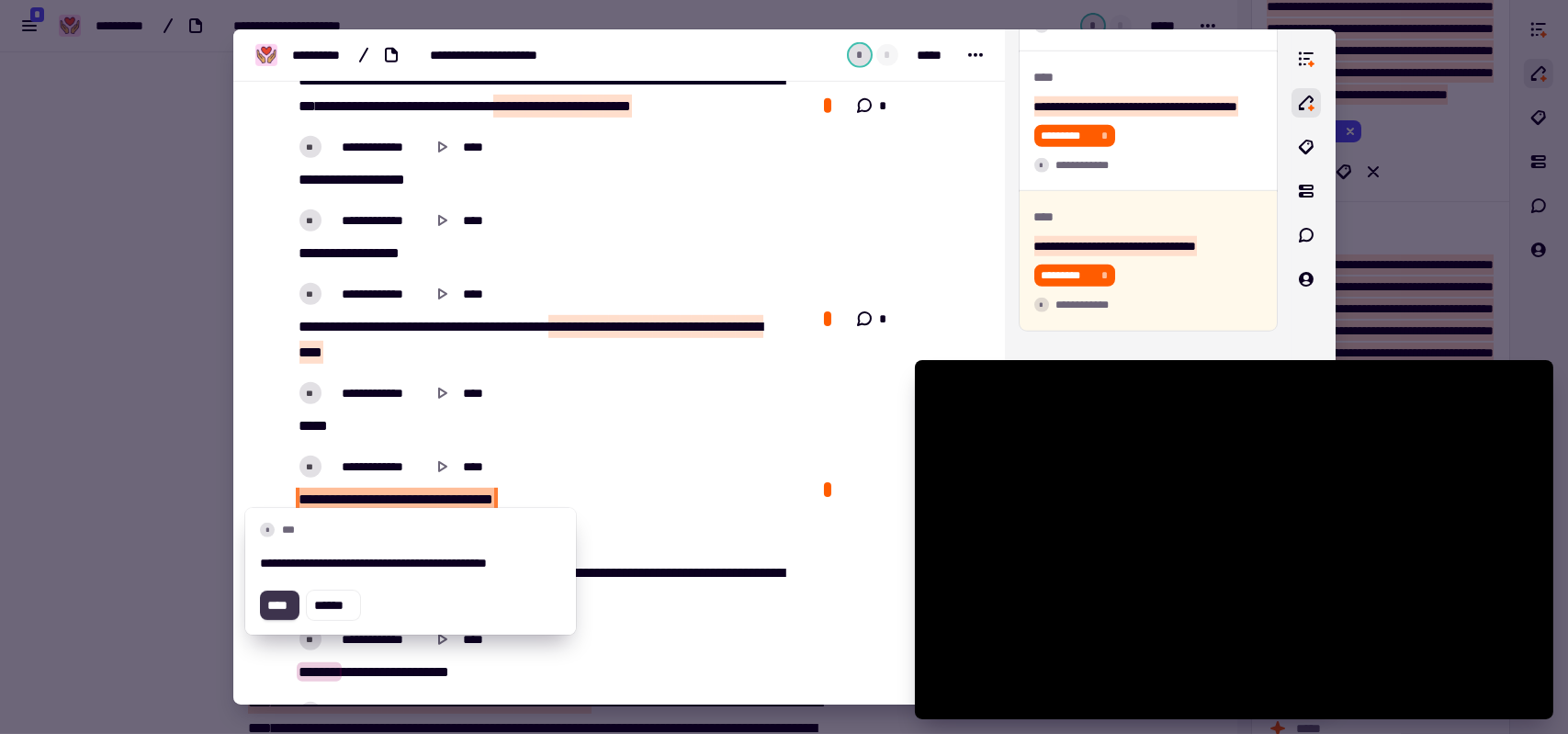 click on "****" 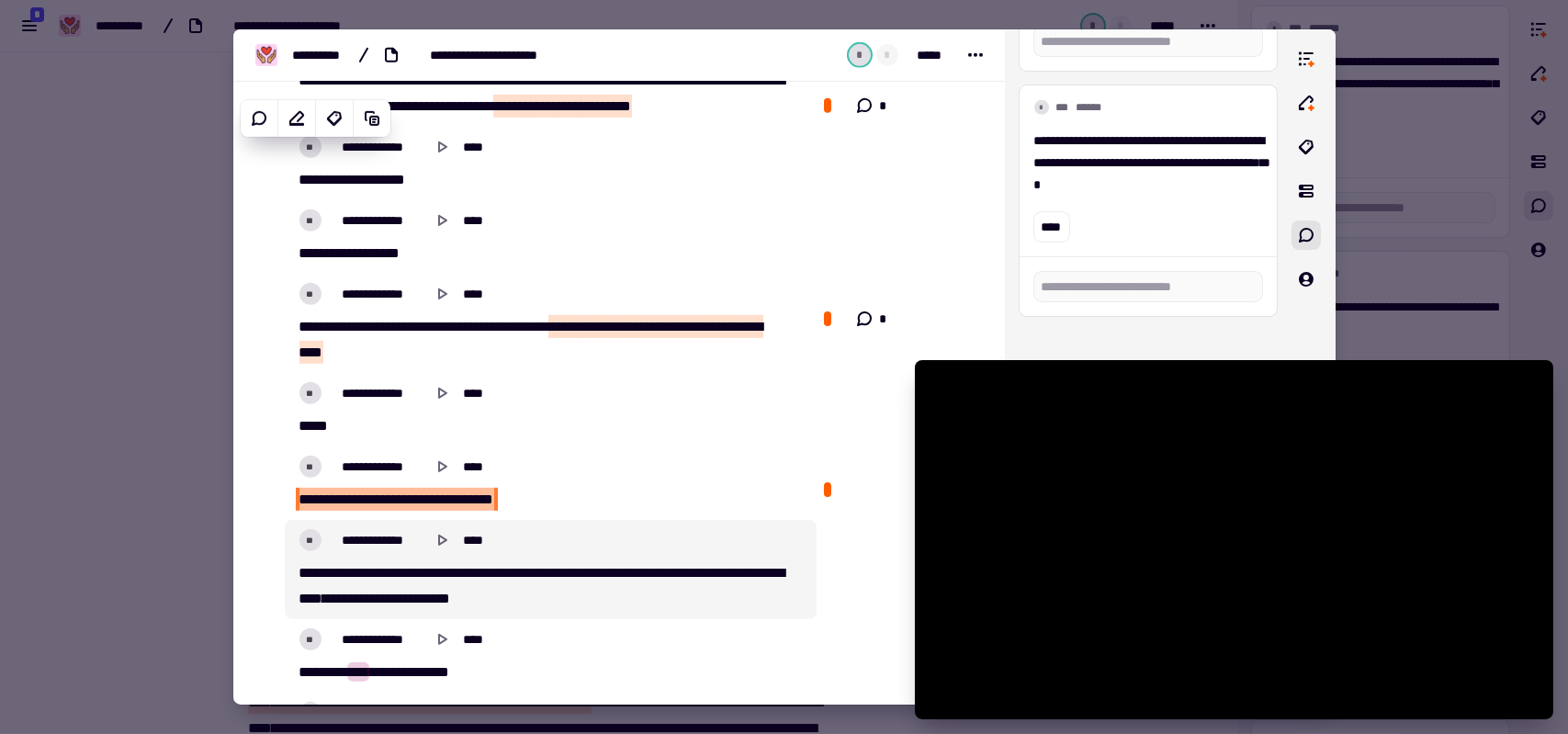 scroll, scrollTop: 1904, scrollLeft: 0, axis: vertical 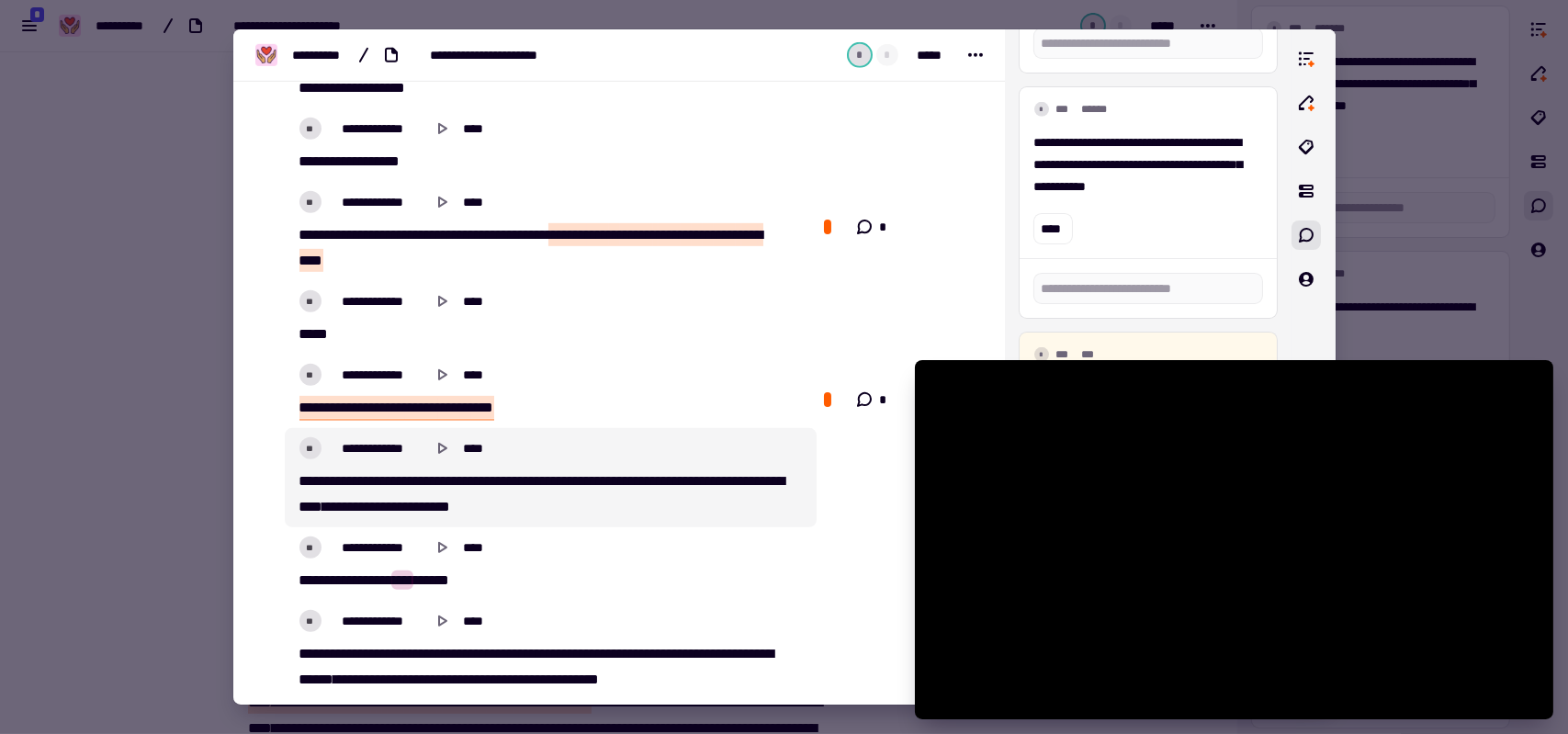 click on "*   ***   **   ***** * *****   ***   ****   ***** * ***** * ****   ** * ****   ***** * ******   ****   ***   *****   **** * ** * ***   **   *   ***   *   * *" at bounding box center [545, 494] 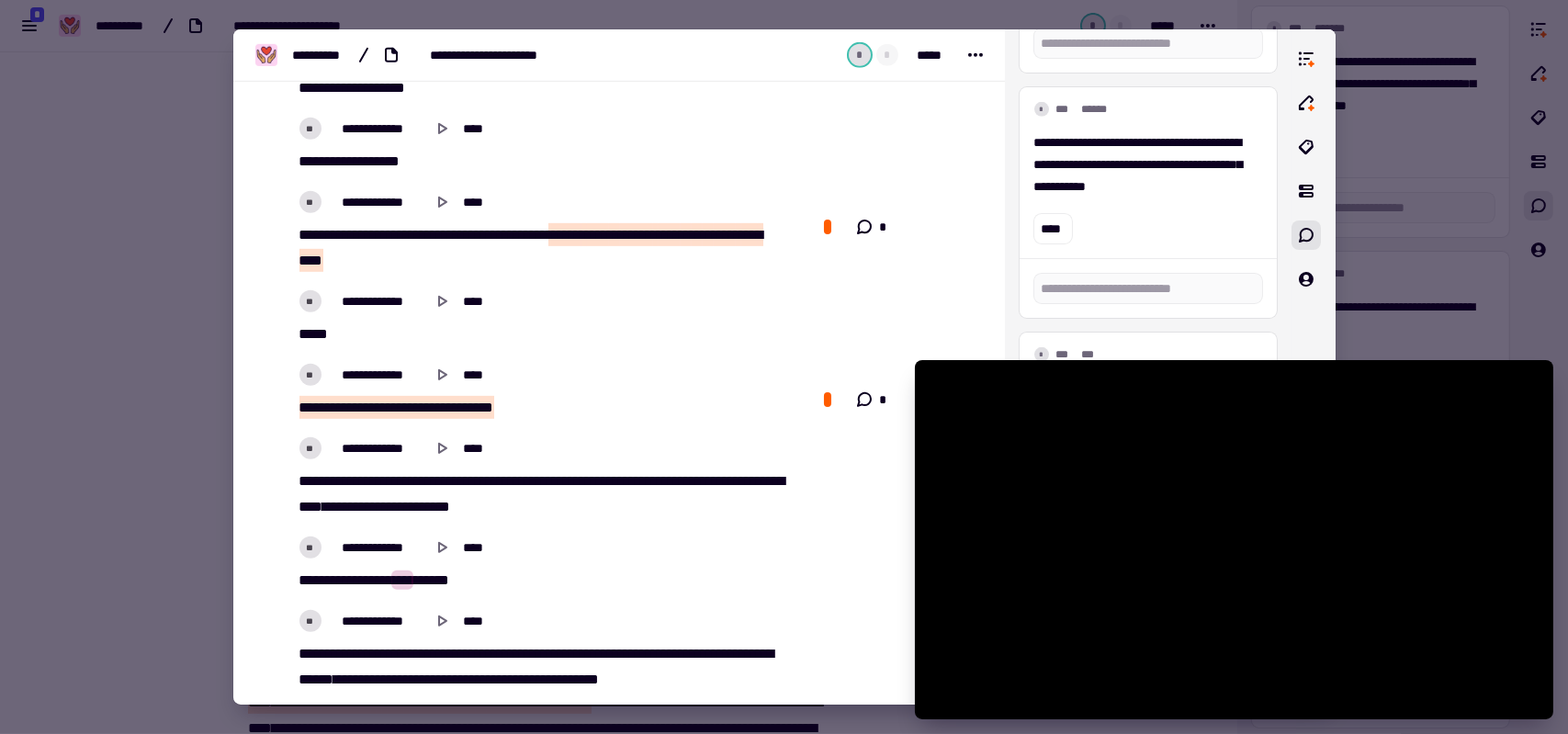 click on "*   ***   **   ***** * *****   ***   ****   ***** * ***** * ****   ** * ****   ***** * ******   ****   ***   *****   **** * ** * ***   **   *   ***   *   * *" at bounding box center (545, 494) 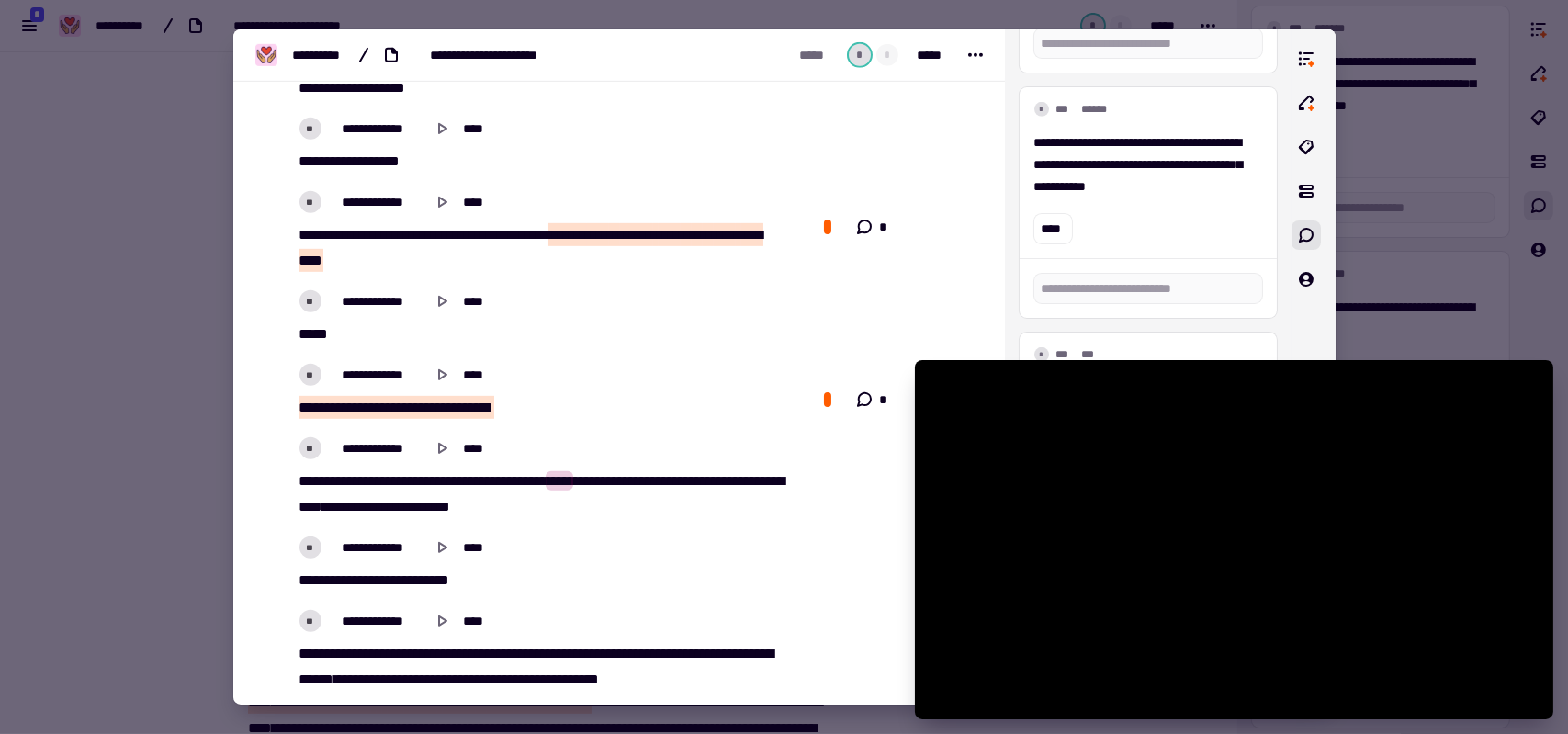 click on "****" at bounding box center (559, 480) 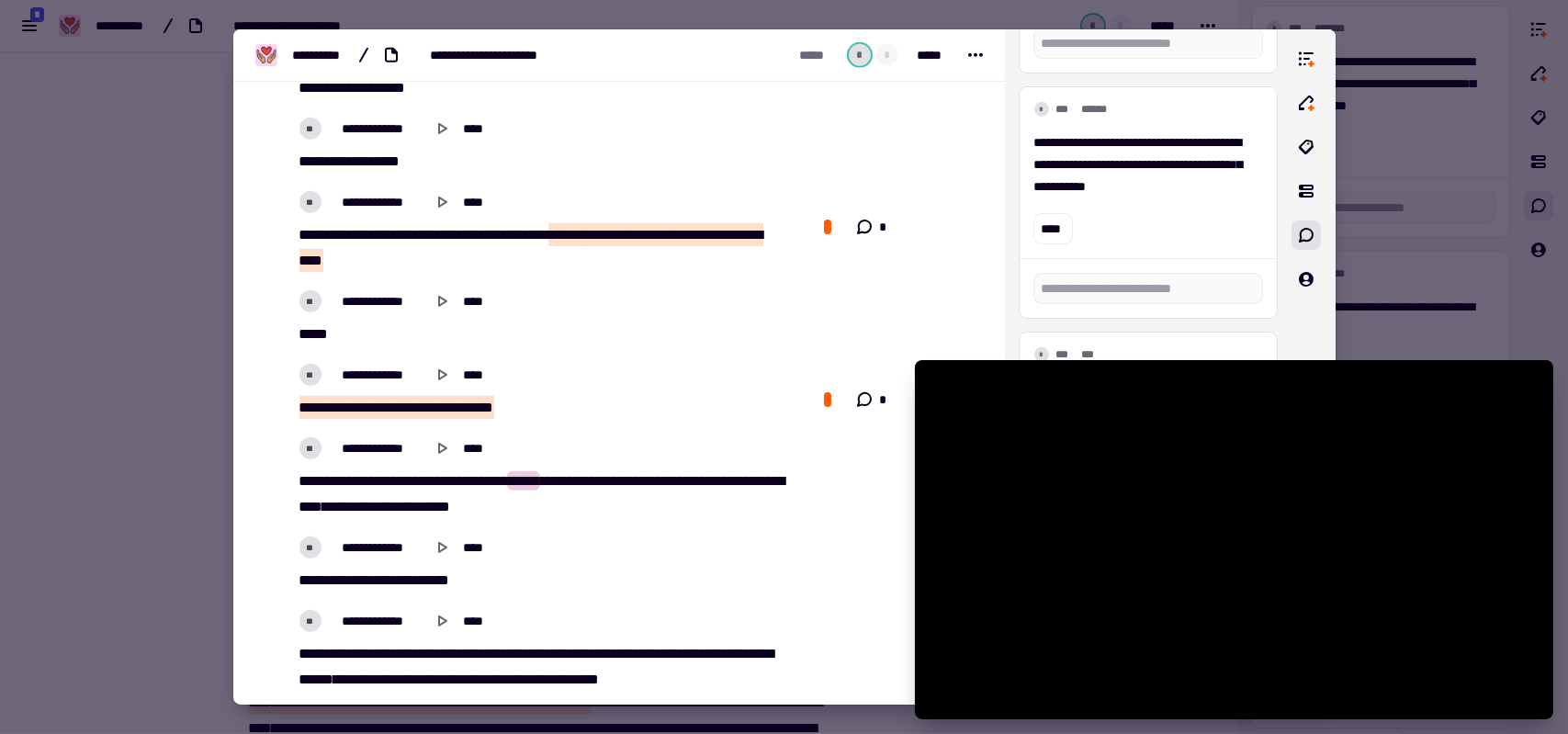 click on "*   ***   **   ***** * *****   ***   ****   ***** * ***** * ****   ** * ****   ***** * ******   ****   ***   *****   **** * ** * ***   **   *   ***   *   * *" at bounding box center (545, 494) 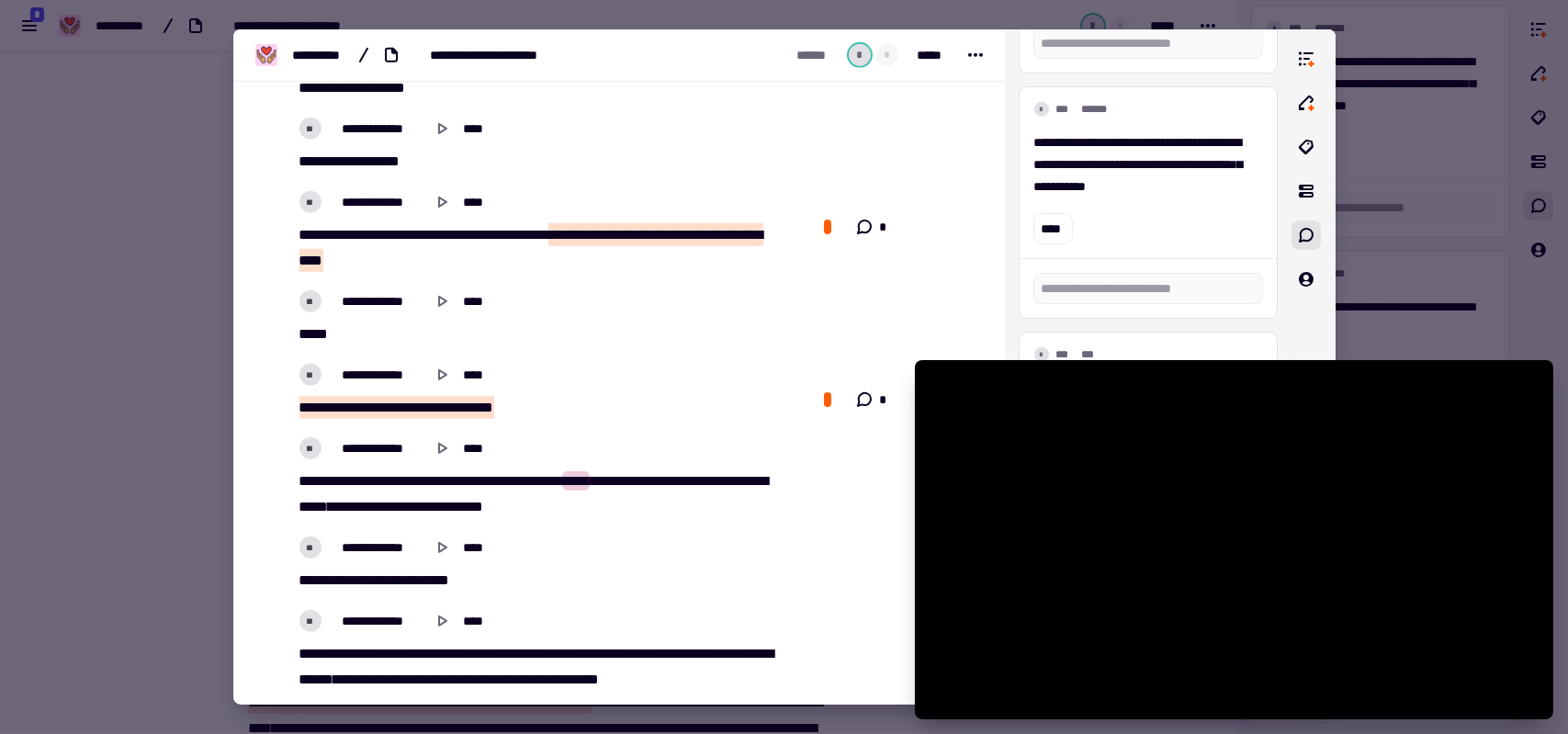 click on "****" at bounding box center [576, 480] 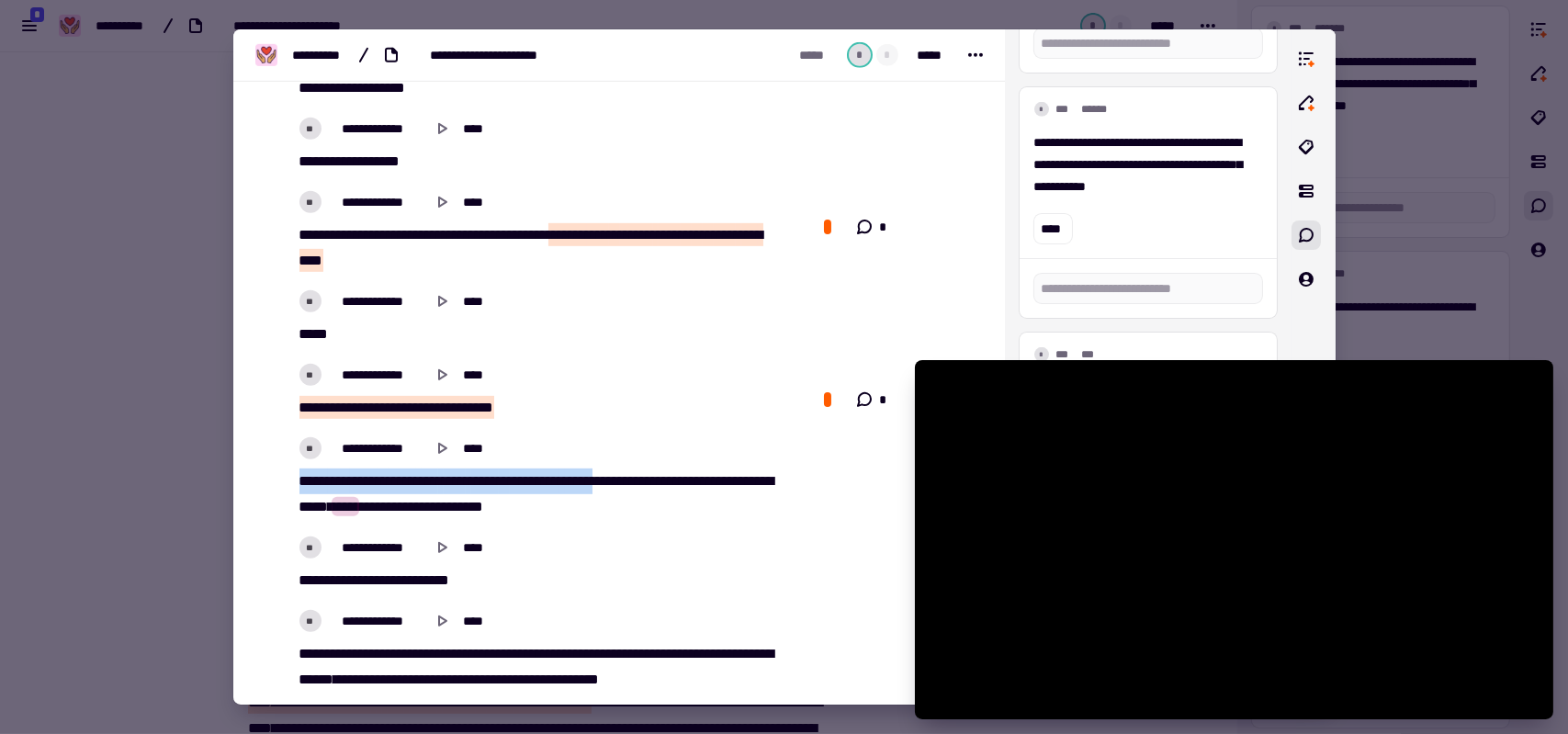 drag, startPoint x: 620, startPoint y: 472, endPoint x: 293, endPoint y: 471, distance: 327.0015 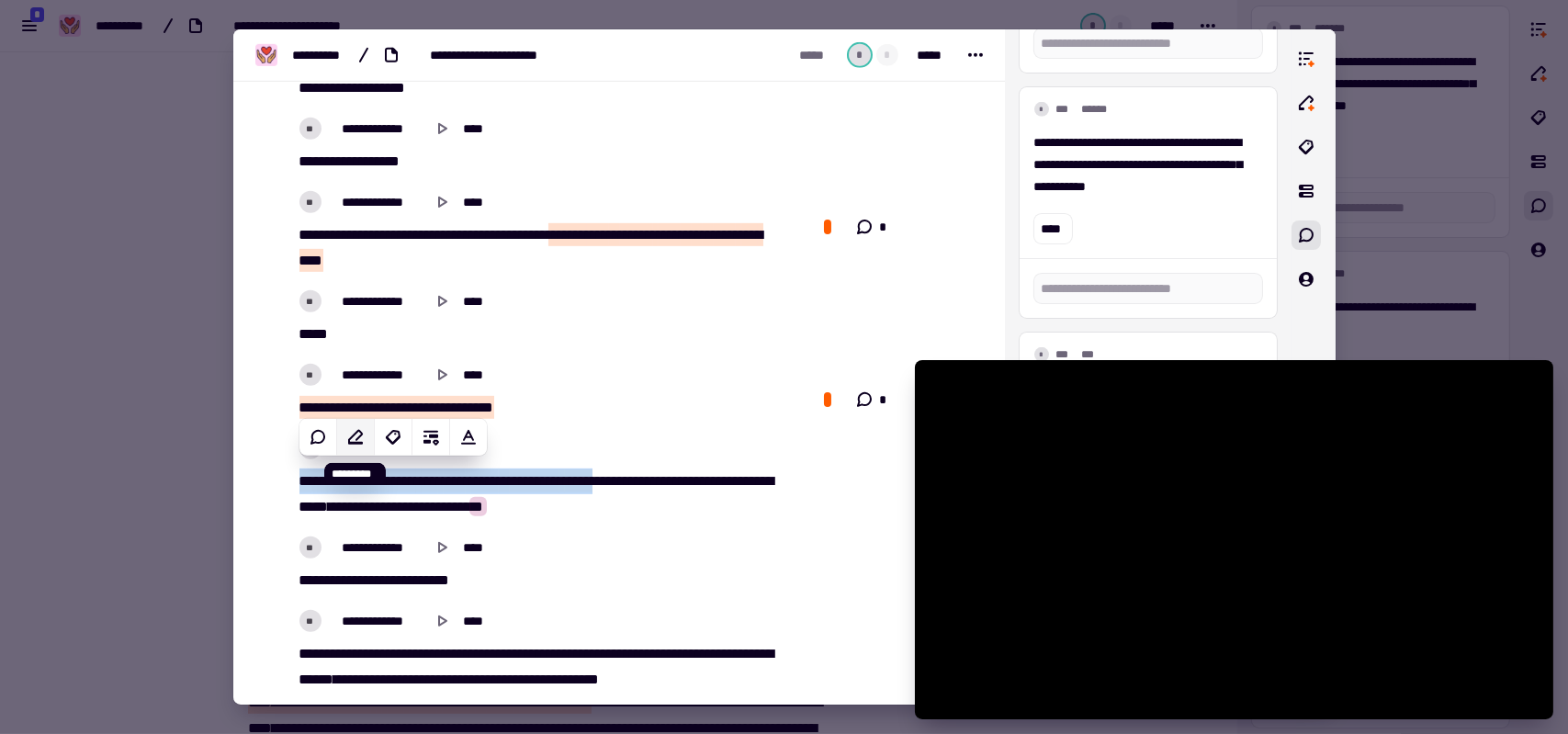 click 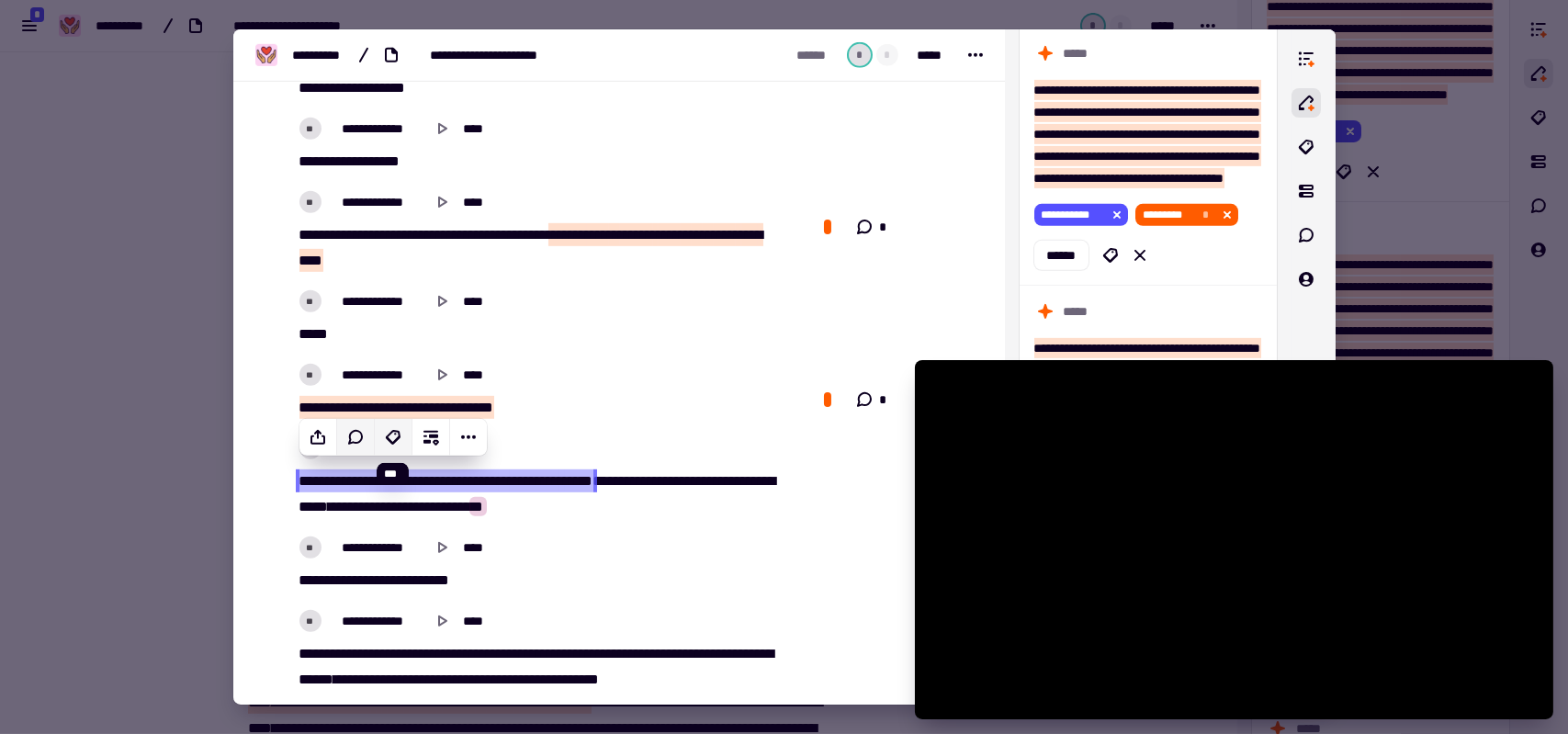 click 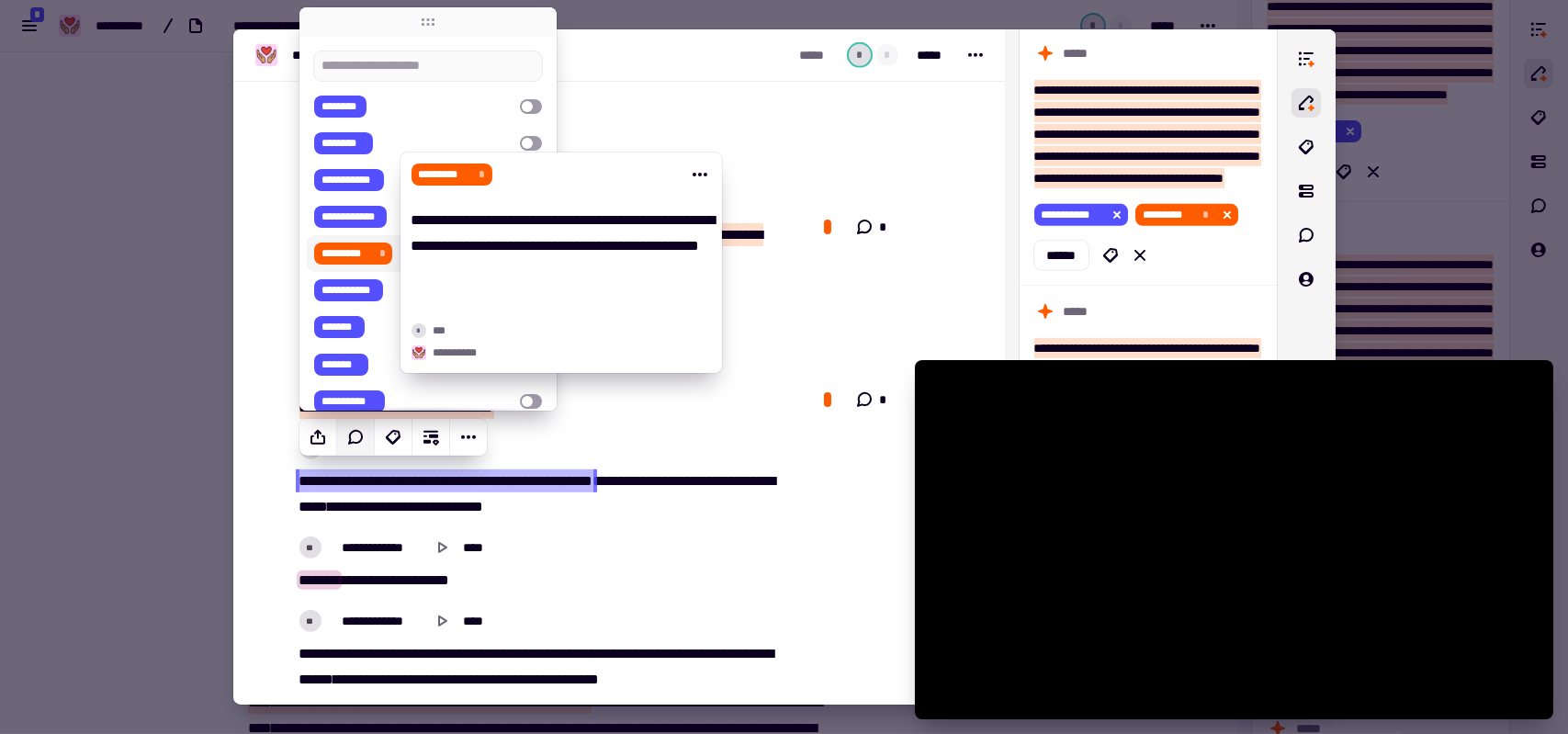 click on "*********" at bounding box center [346, 254] 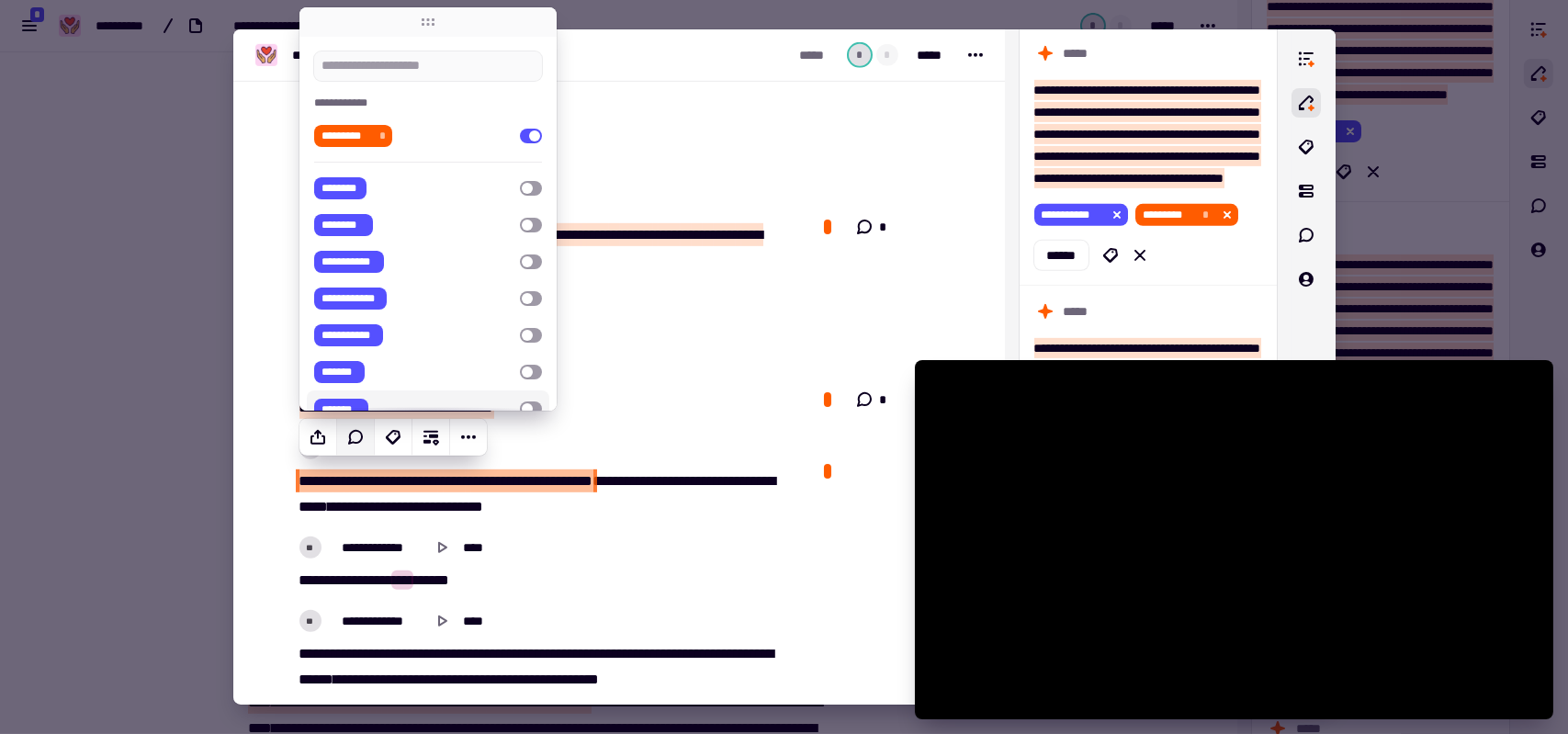 click 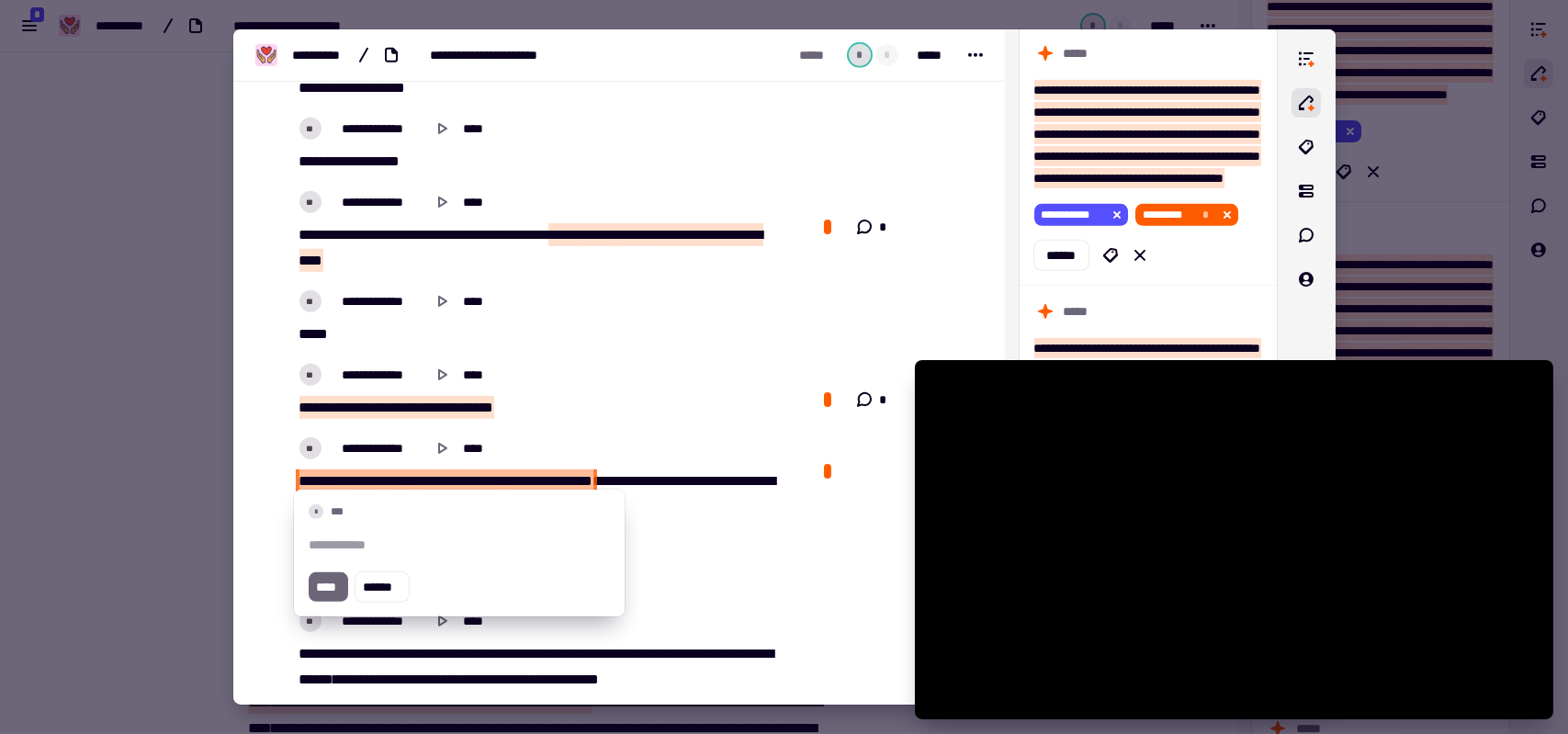 type on "******" 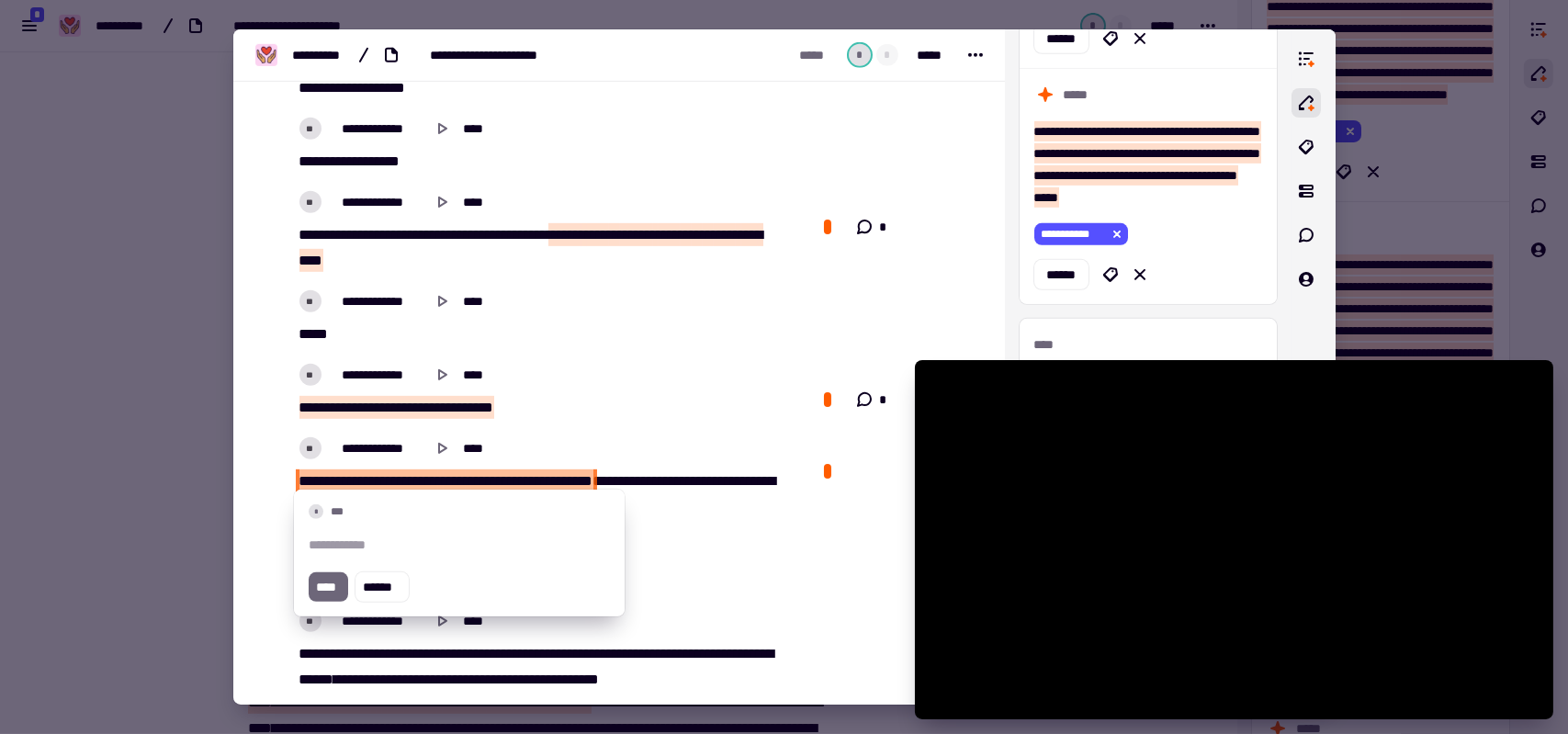 type 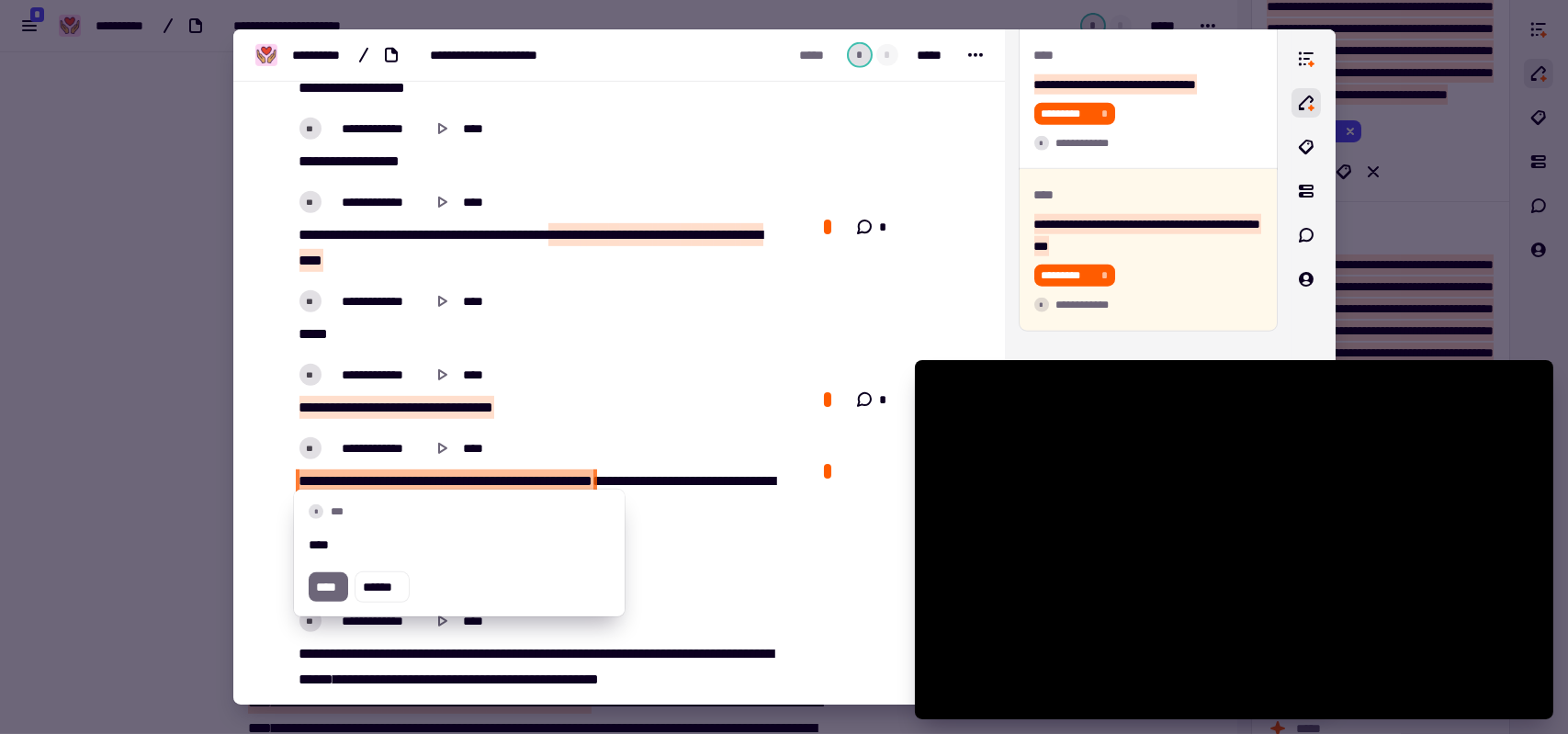 scroll, scrollTop: 4210, scrollLeft: 0, axis: vertical 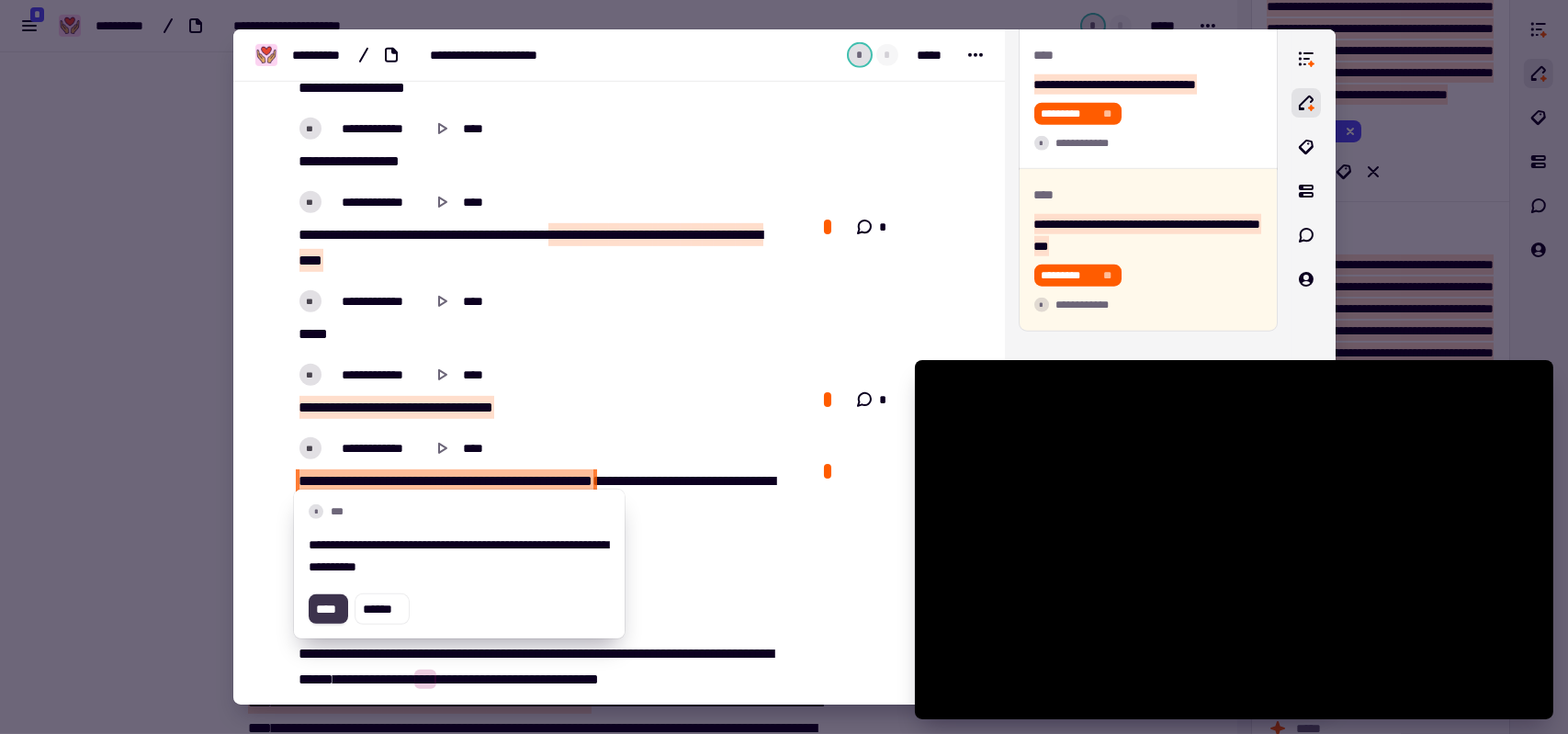 click on "****" 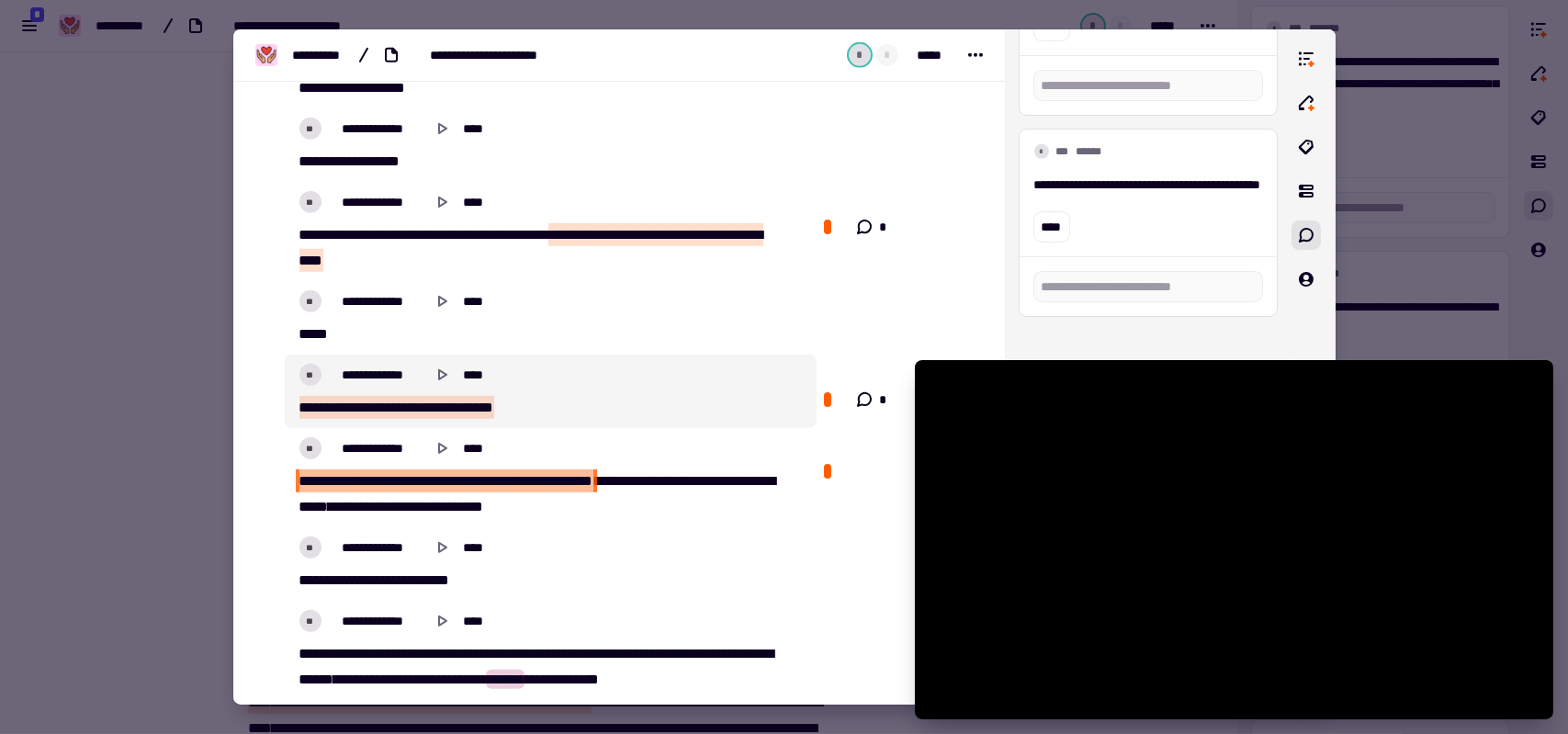 scroll, scrollTop: 2128, scrollLeft: 0, axis: vertical 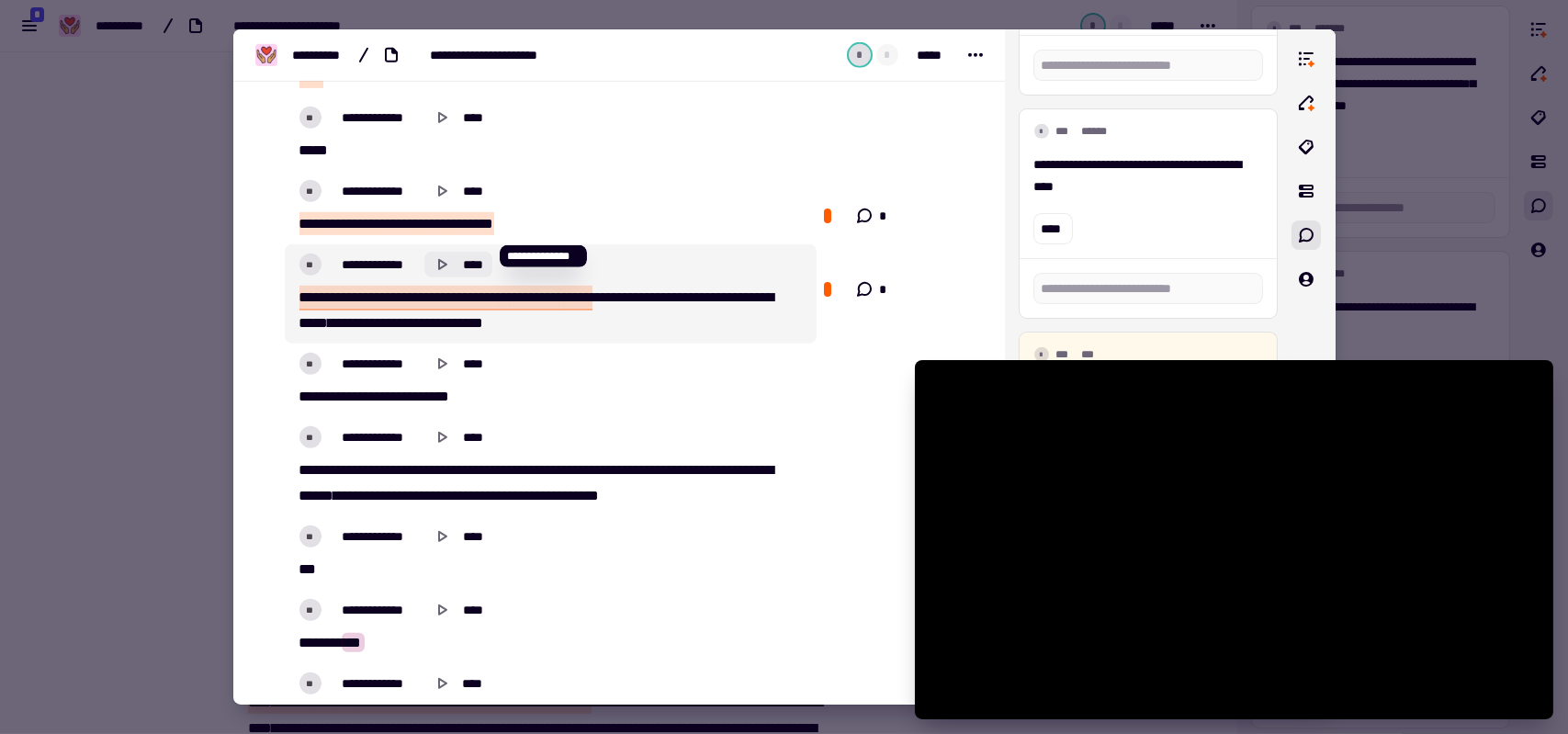 click 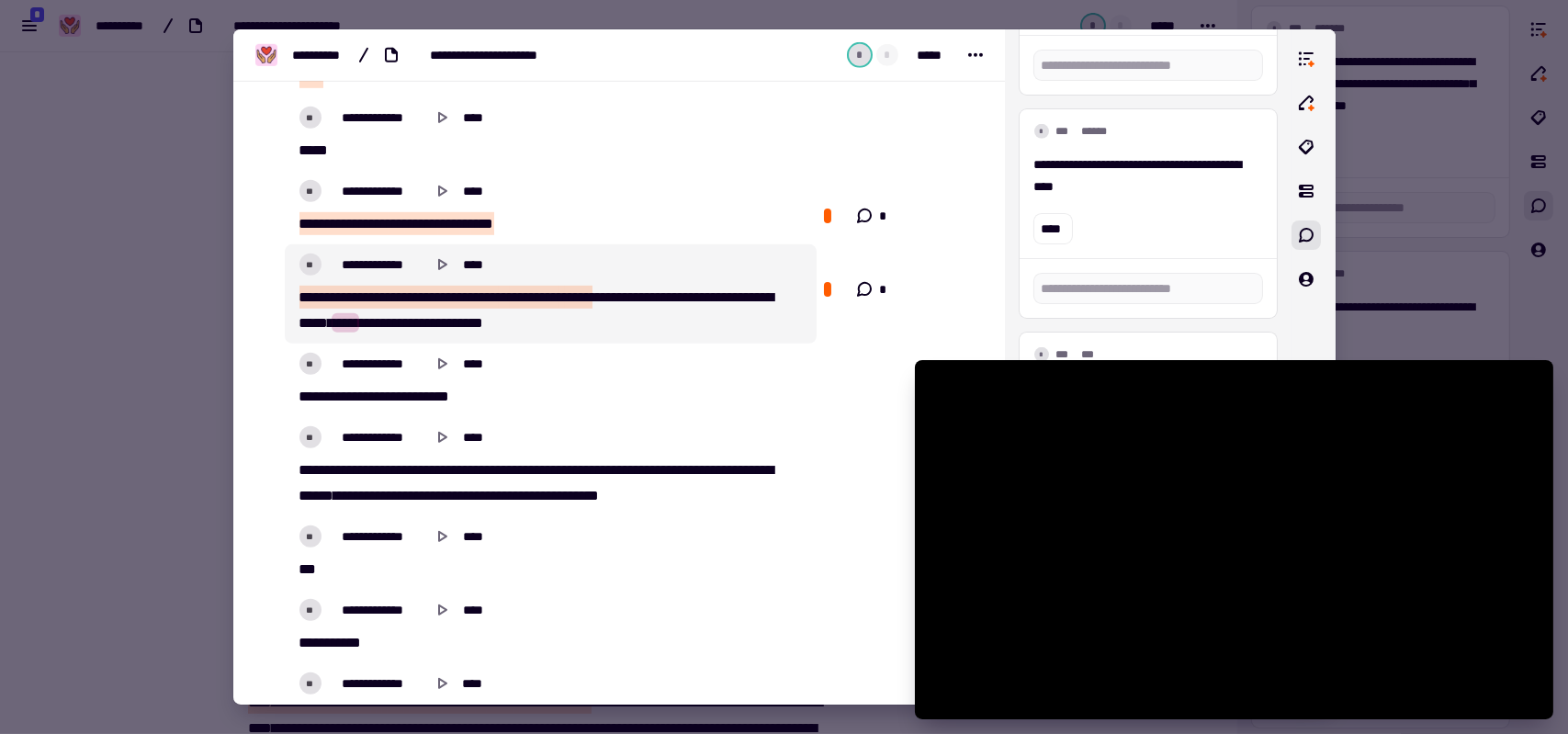 click on "*****" at bounding box center [661, 297] 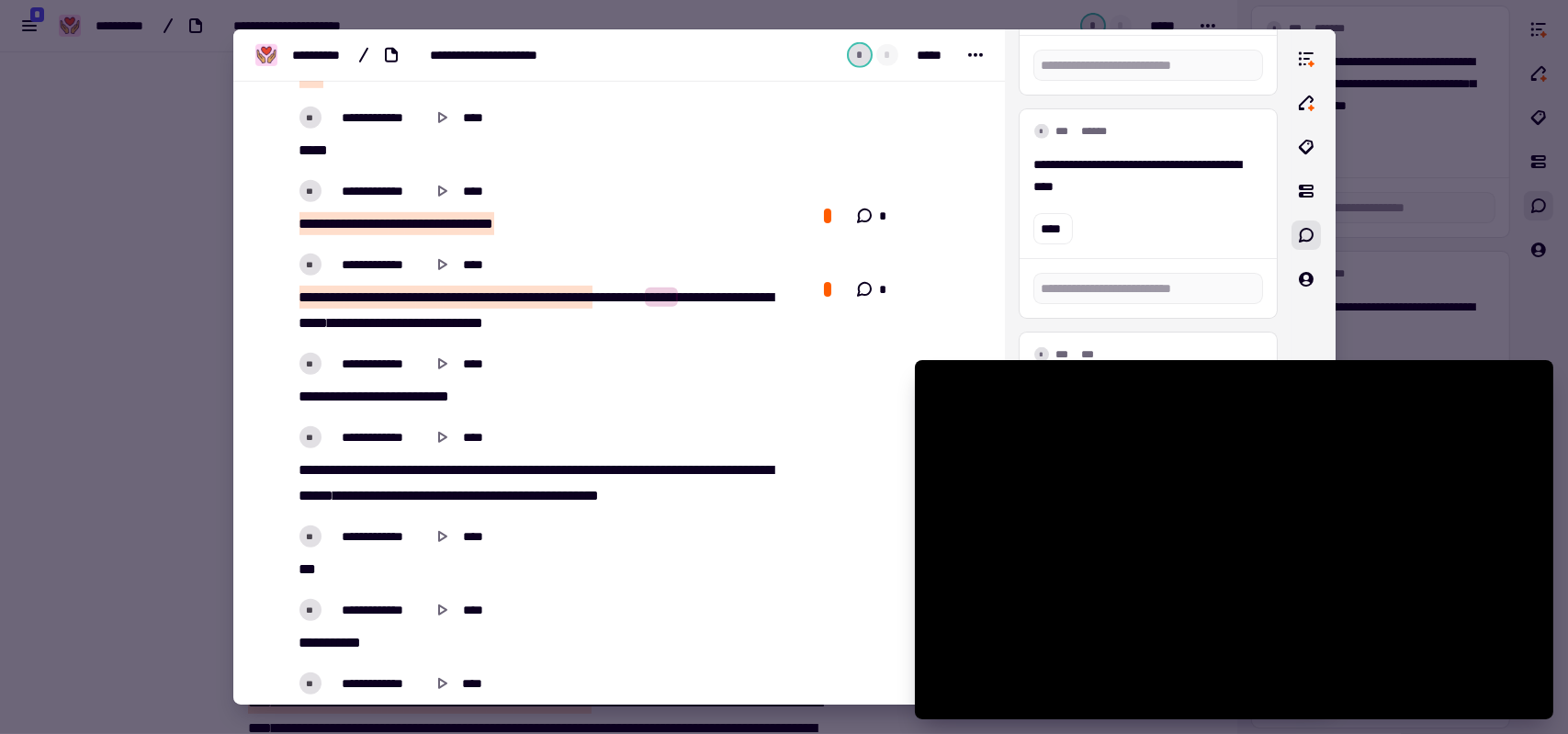 click on "****" at bounding box center (631, 297) 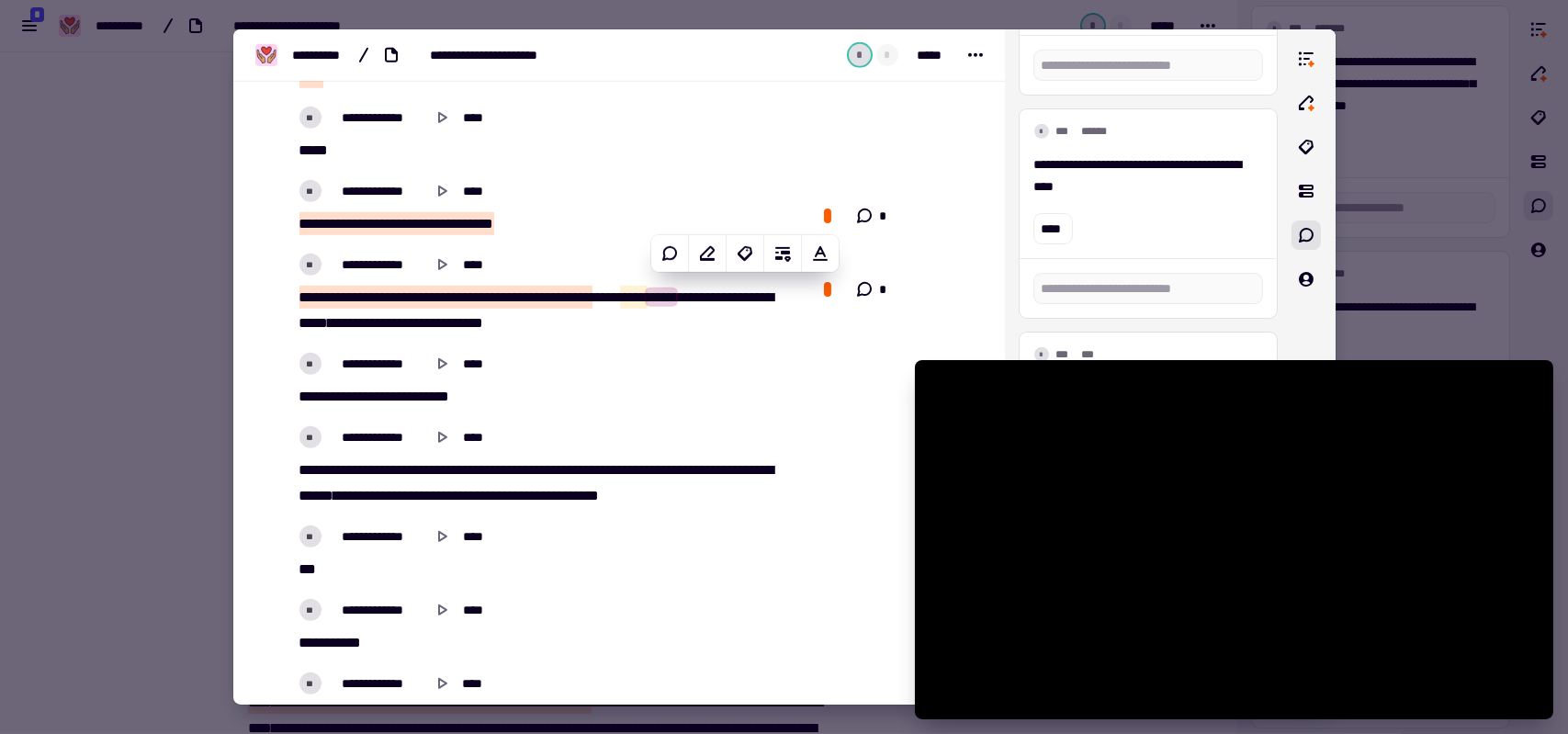 click on "*****" at bounding box center (661, 297) 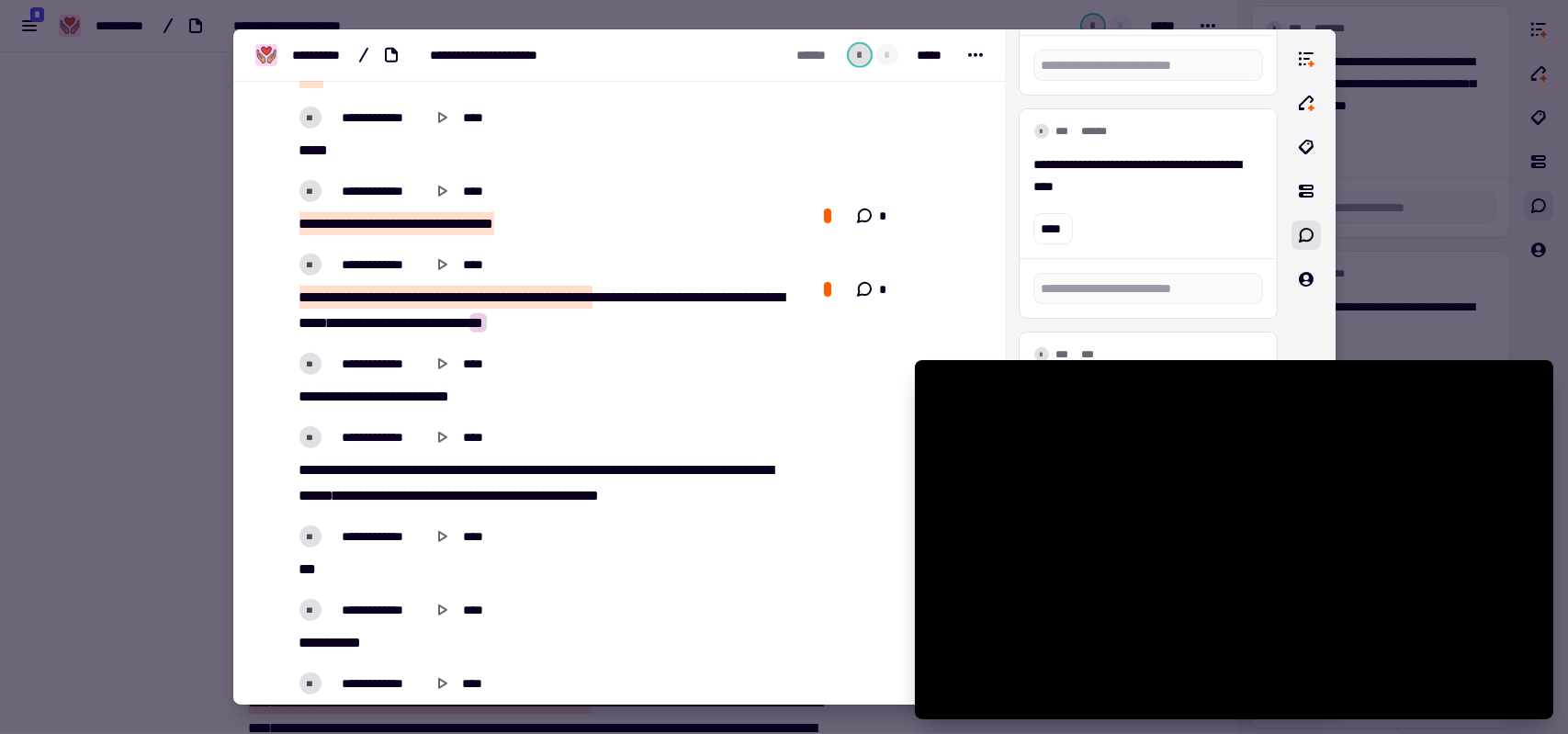click on "*   ***   **   ***** * *****   ***   ****   ***** * *********   *****   ** * *****   ****** * ******   ****   ***   *****   **** * ** * ***   **   *   ***   *   * *" at bounding box center (545, 311) 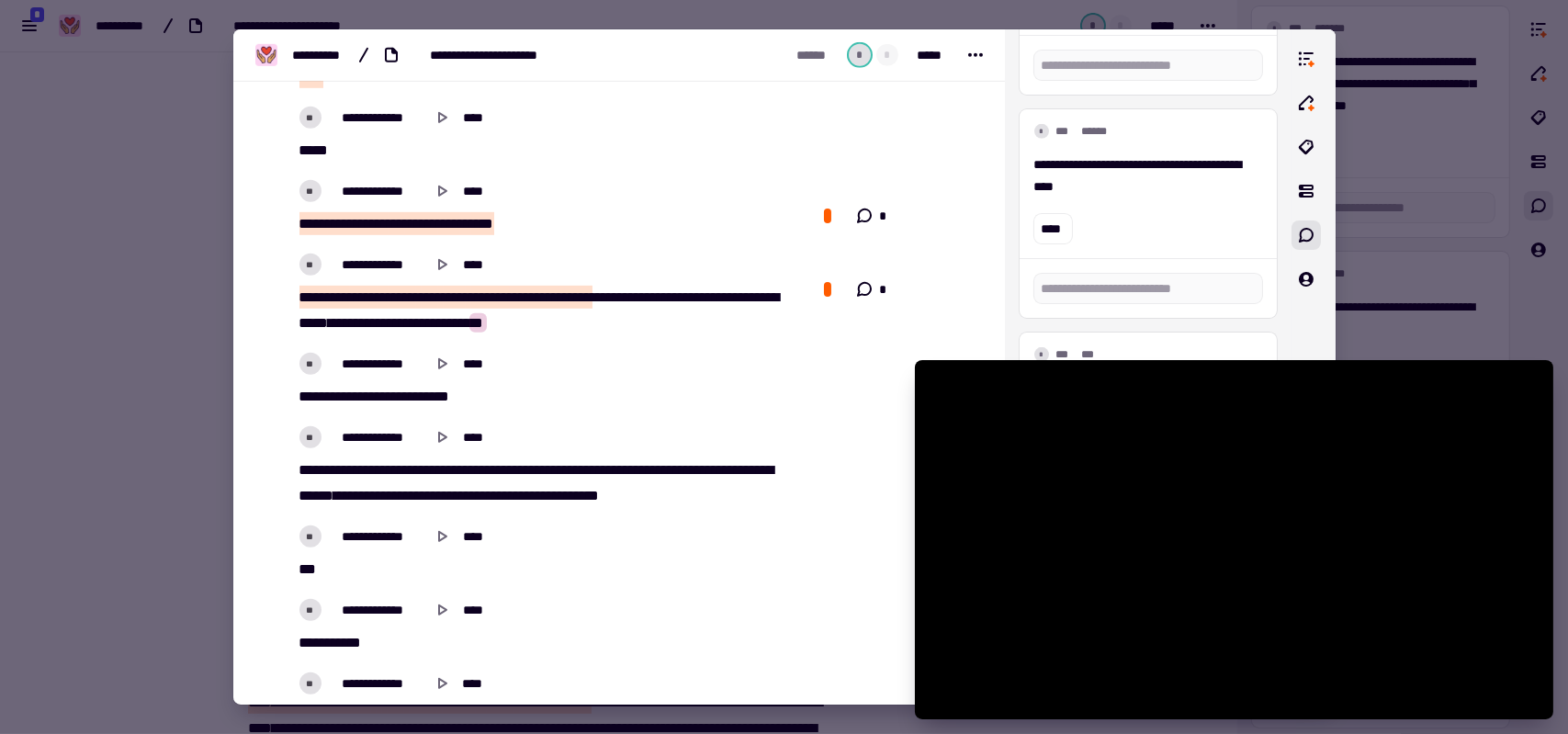 click on "*   ***   **   ***** * *****   ***   ****   ***** * *********   *****   ** * *****   ******   ******   ****   ***   *****   **** * ** * ***   **   *   ***   *   * *" at bounding box center [545, 311] 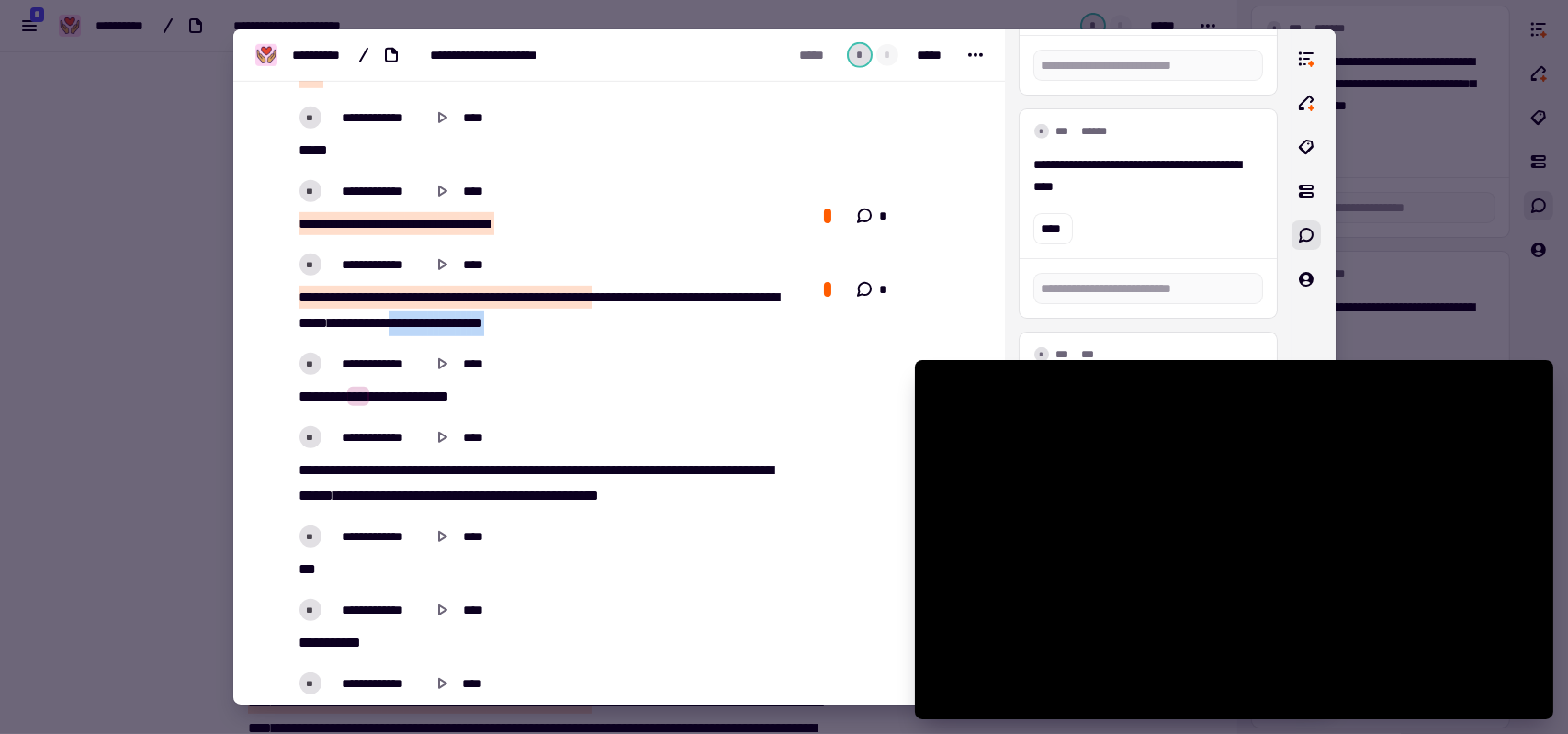 drag, startPoint x: 621, startPoint y: 316, endPoint x: 505, endPoint y: 315, distance: 116.00431 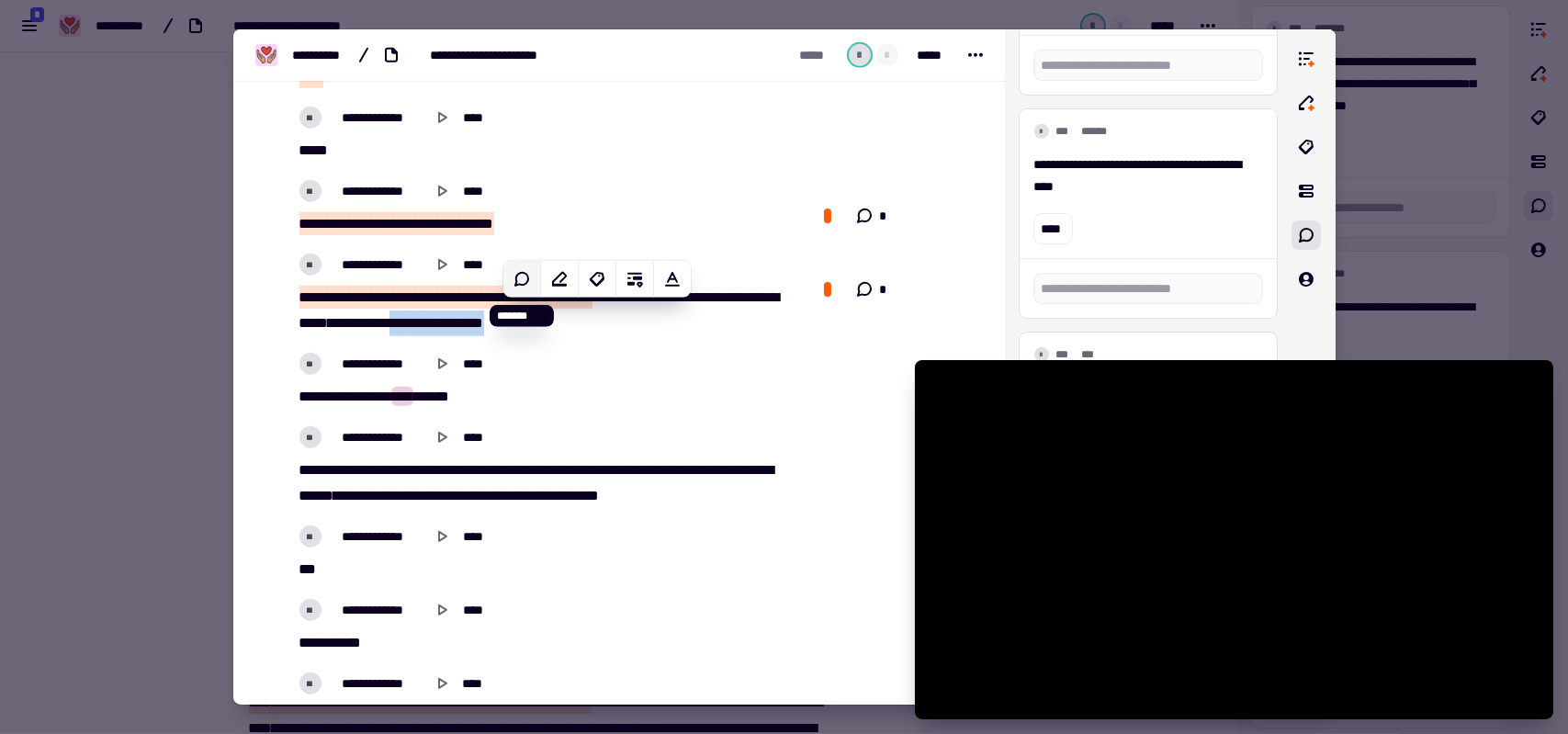 click 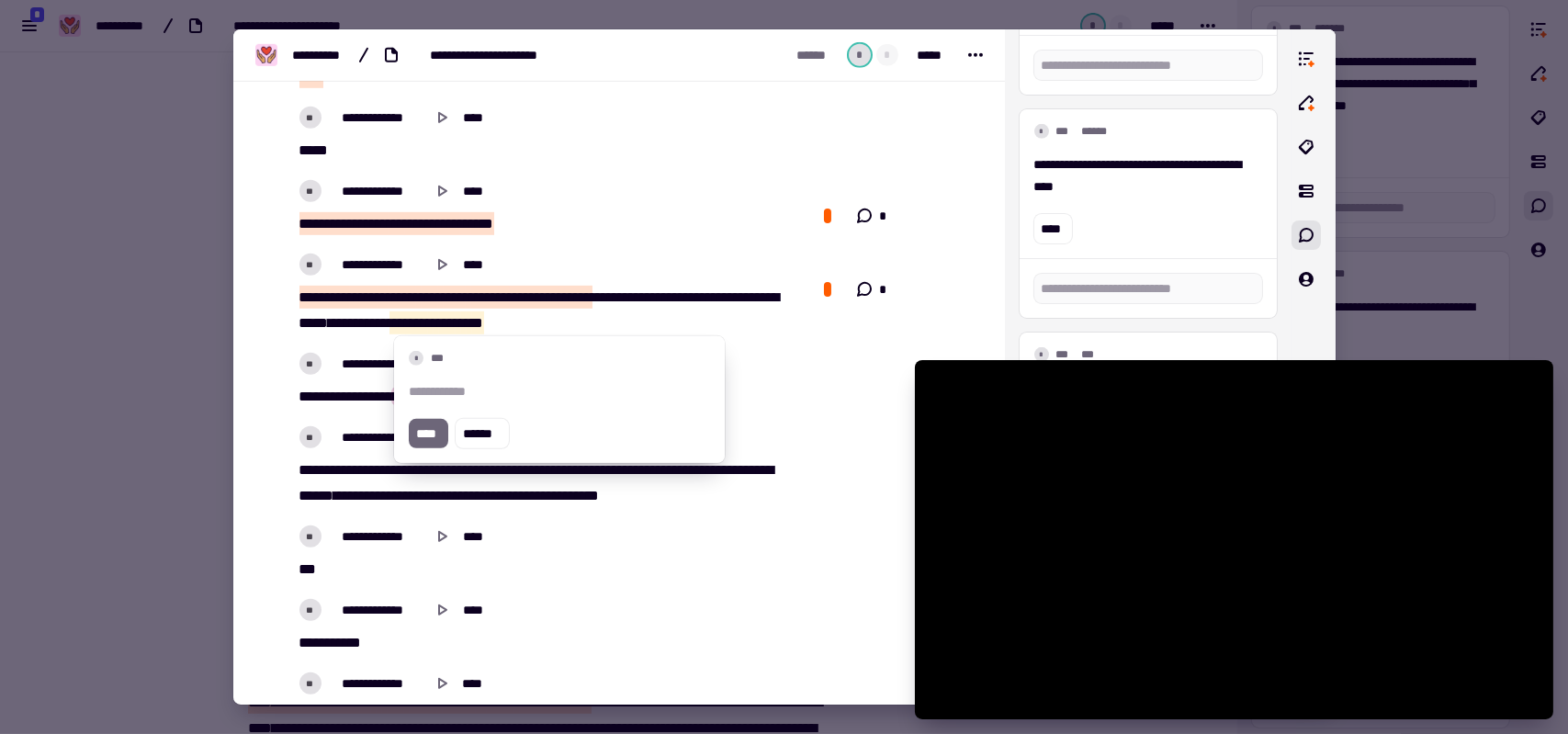 type on "*****" 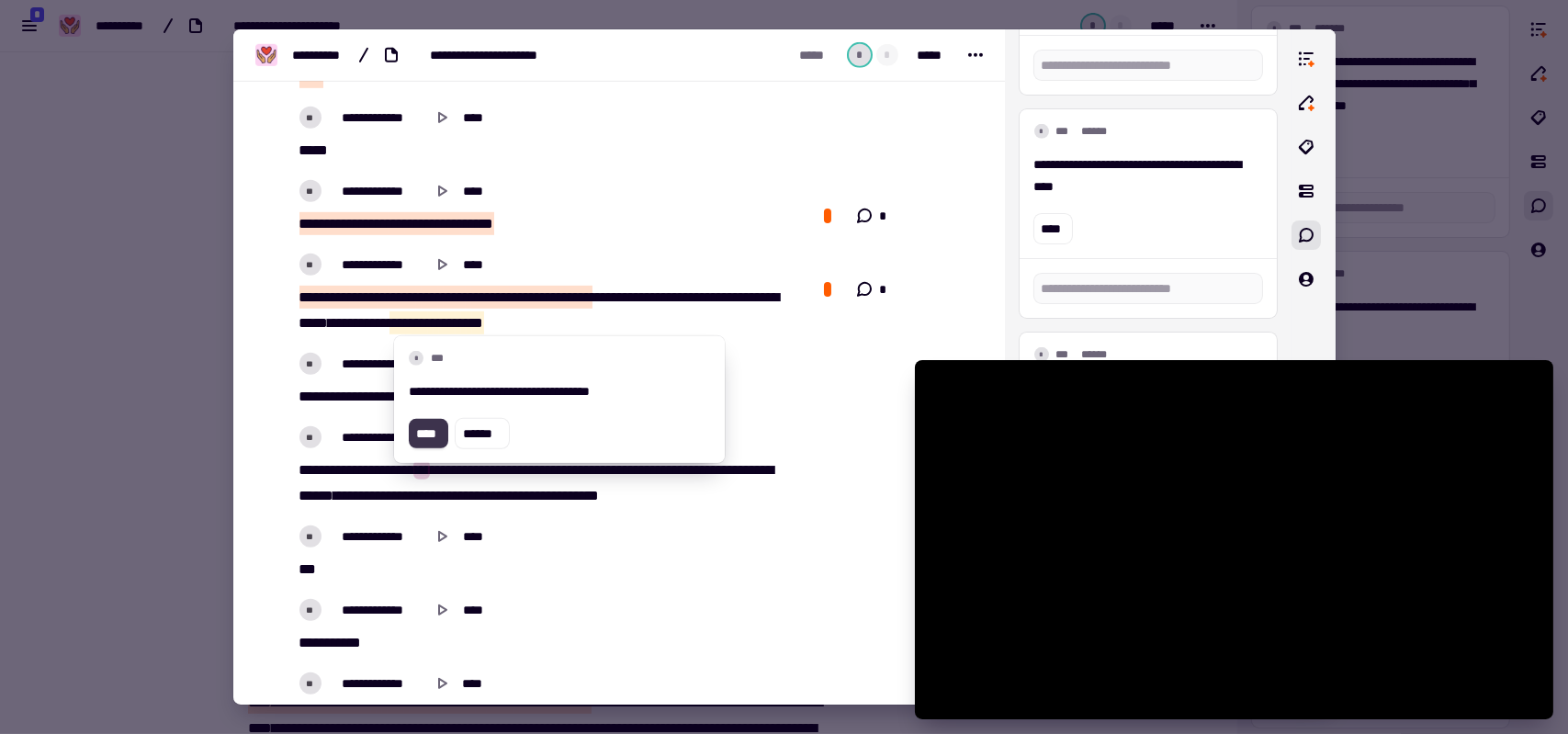 click on "****" 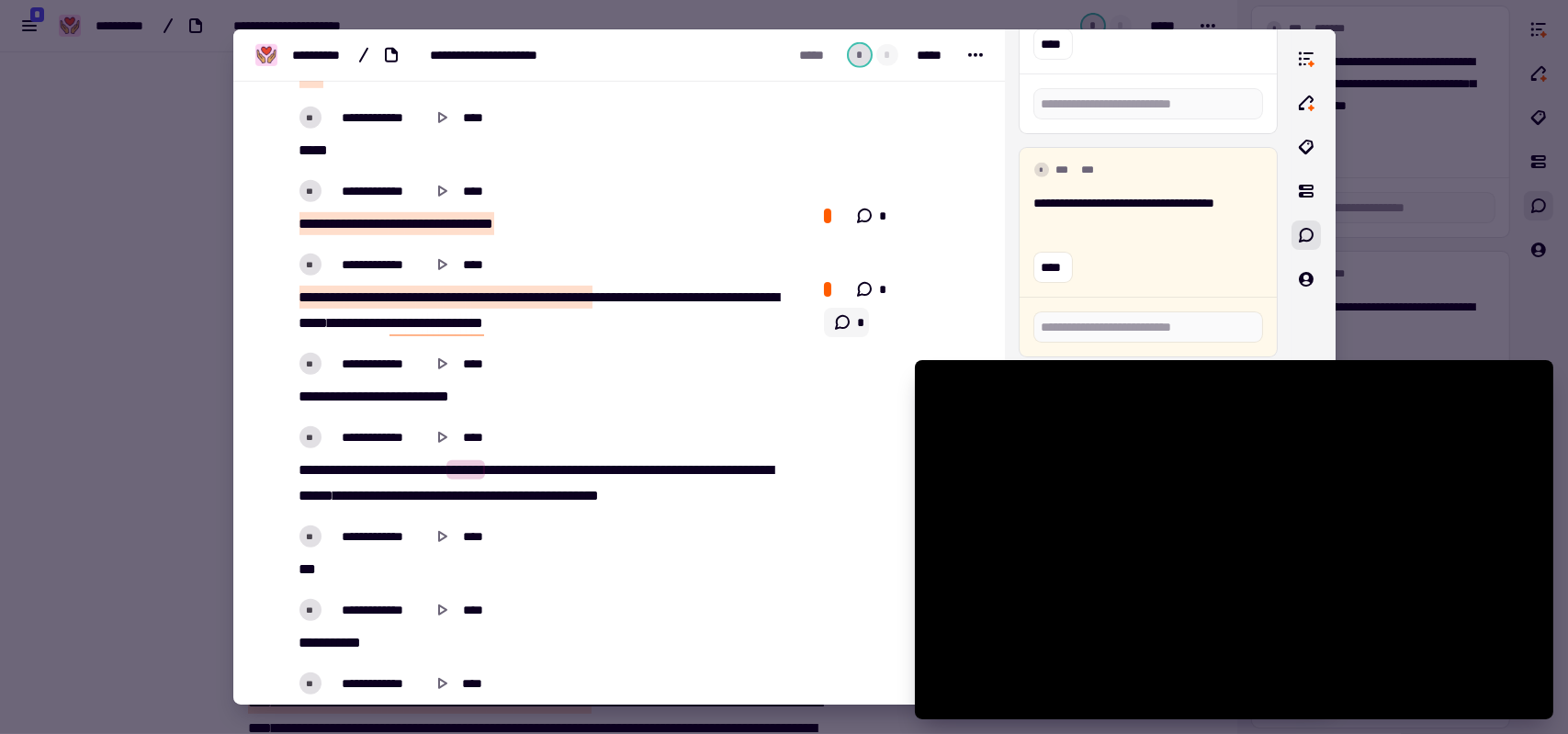 scroll, scrollTop: 2596, scrollLeft: 0, axis: vertical 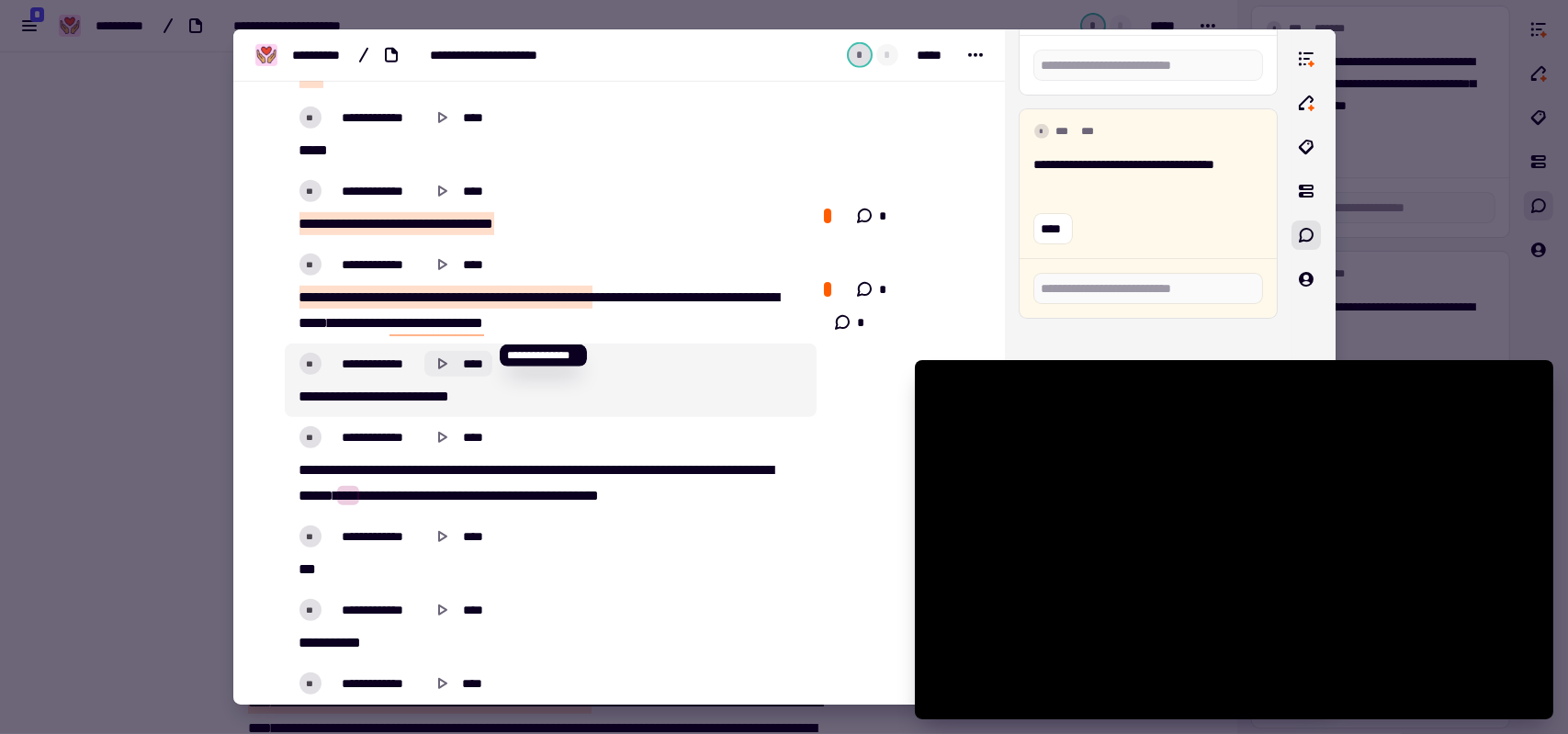 click 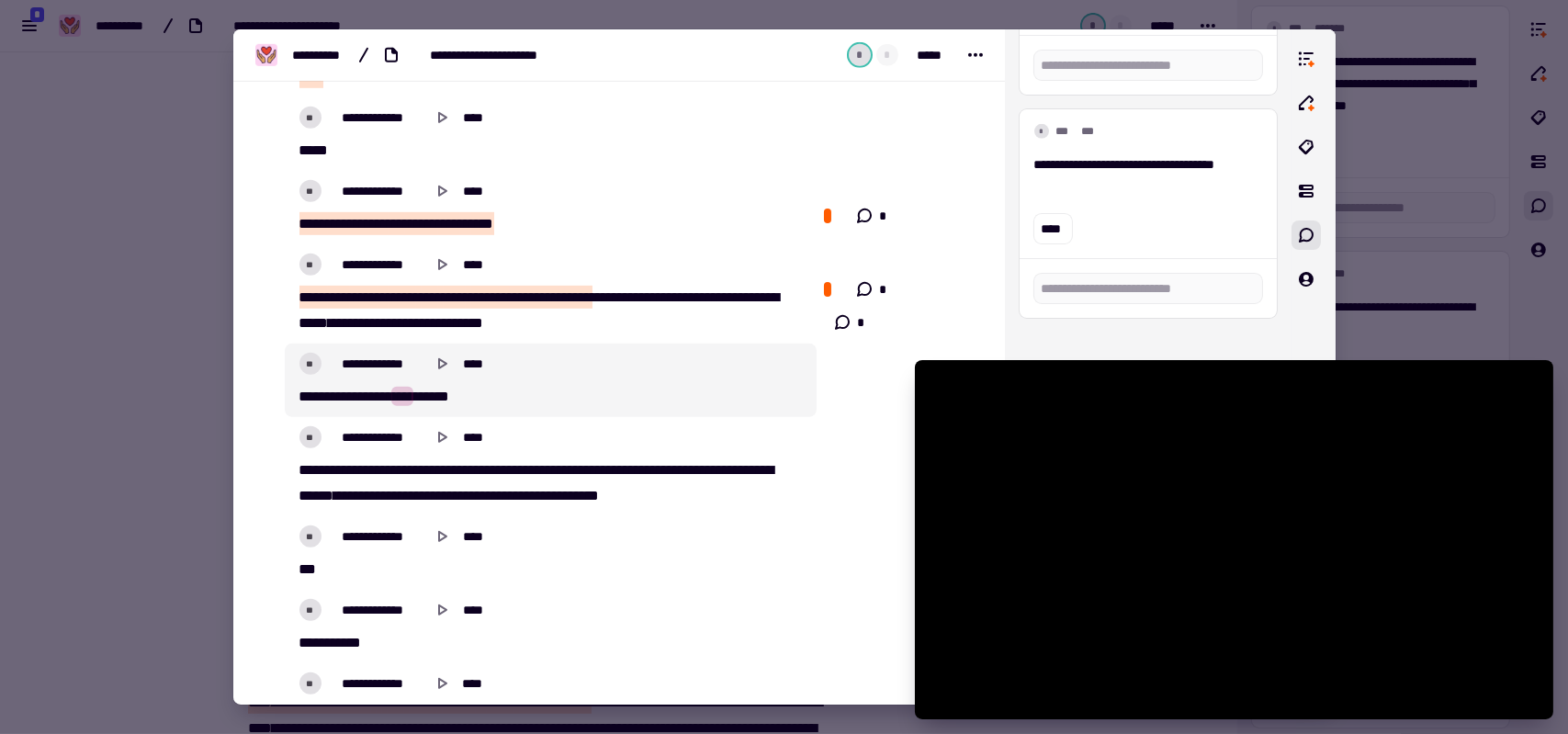 click on "***" at bounding box center (380, 396) 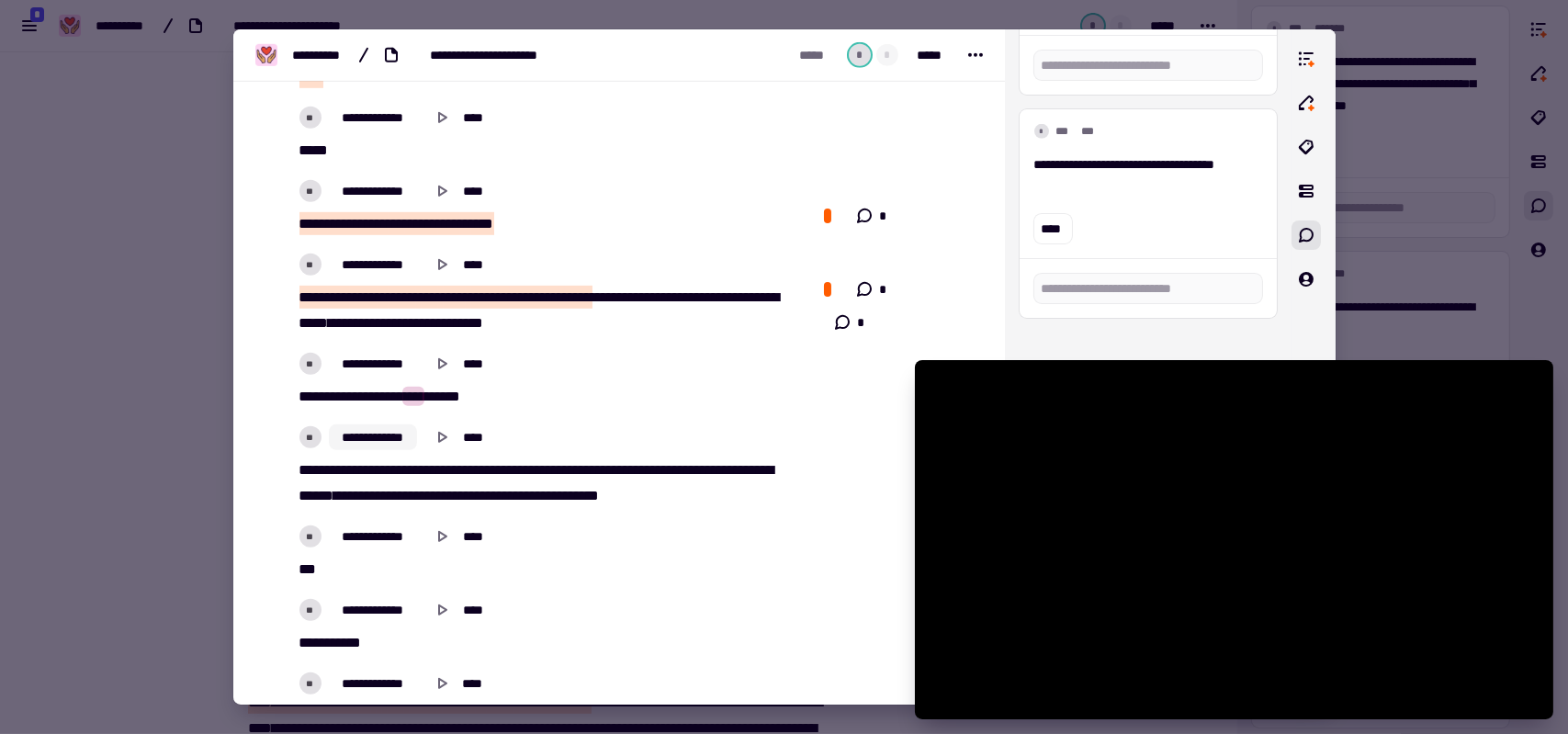 click on "**********" 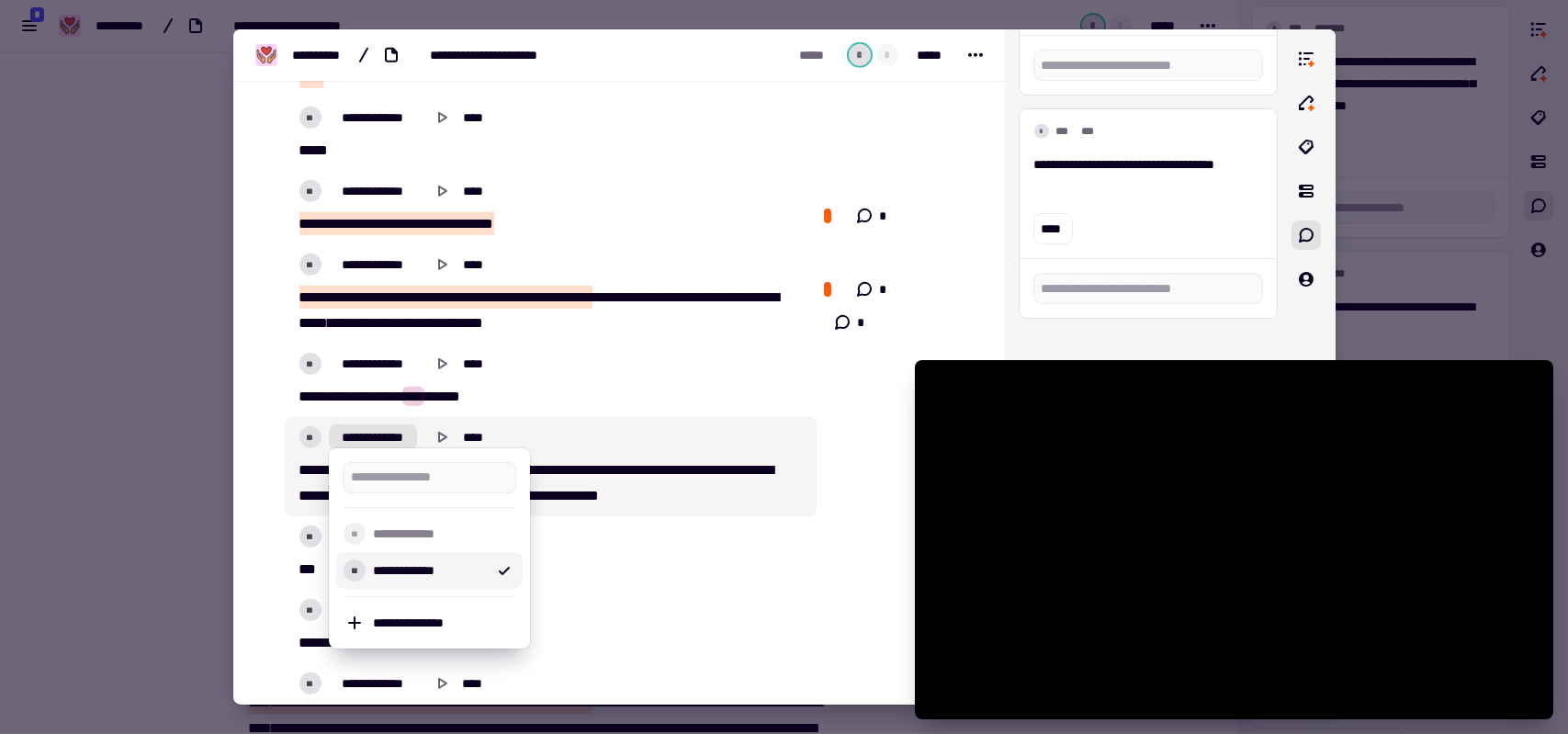 click on "**********" at bounding box center [429, 570] 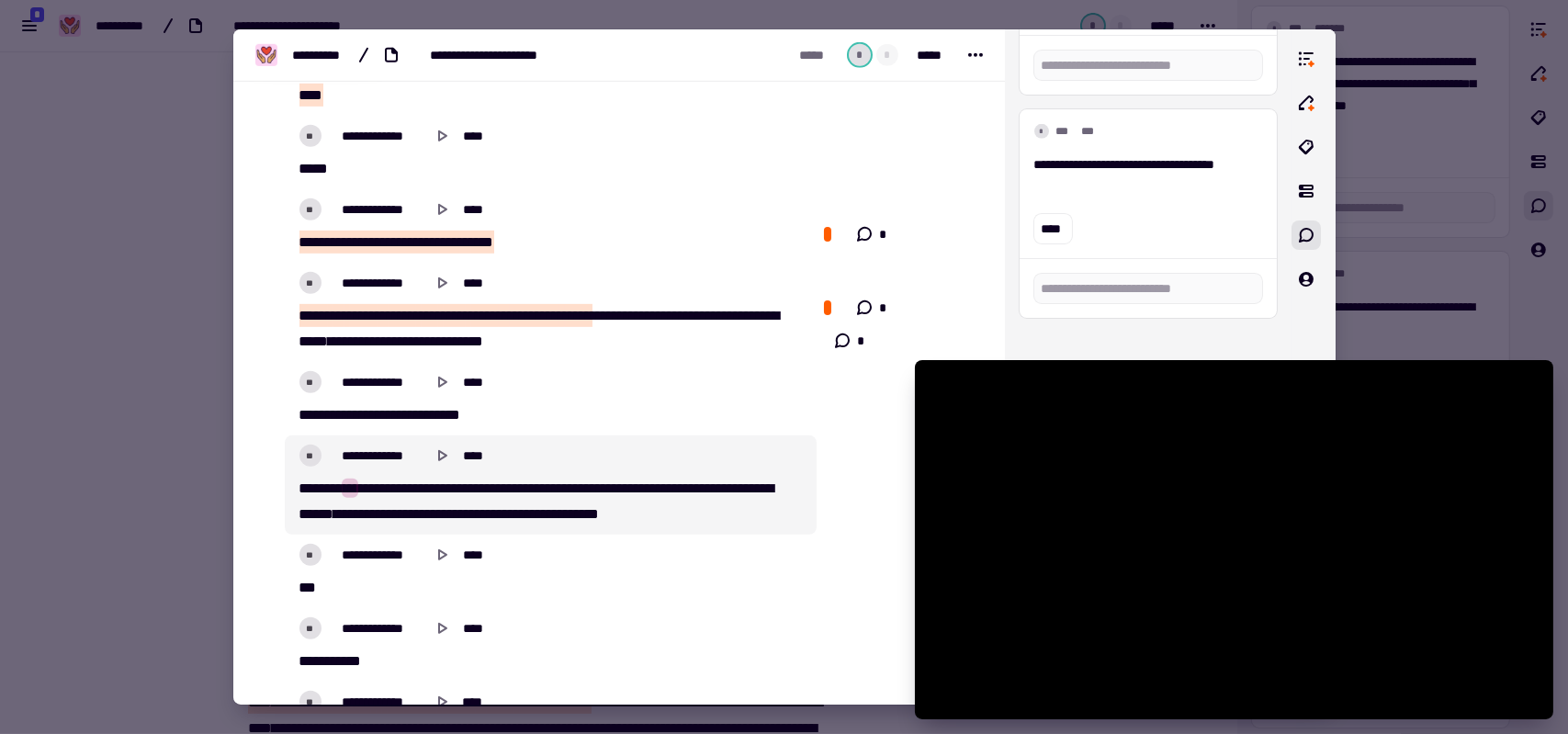 scroll, scrollTop: 2185, scrollLeft: 0, axis: vertical 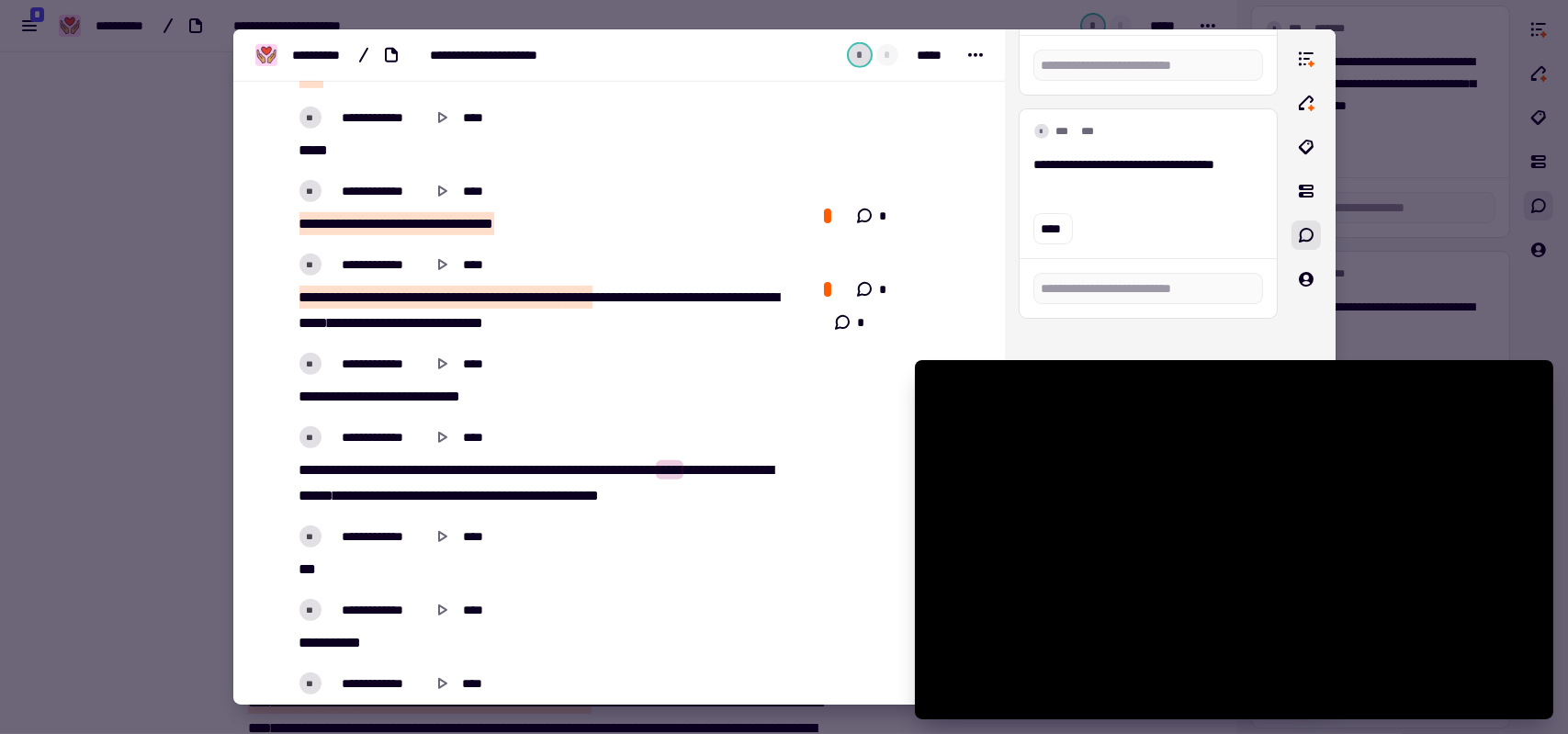 click on "***" at bounding box center [402, 469] 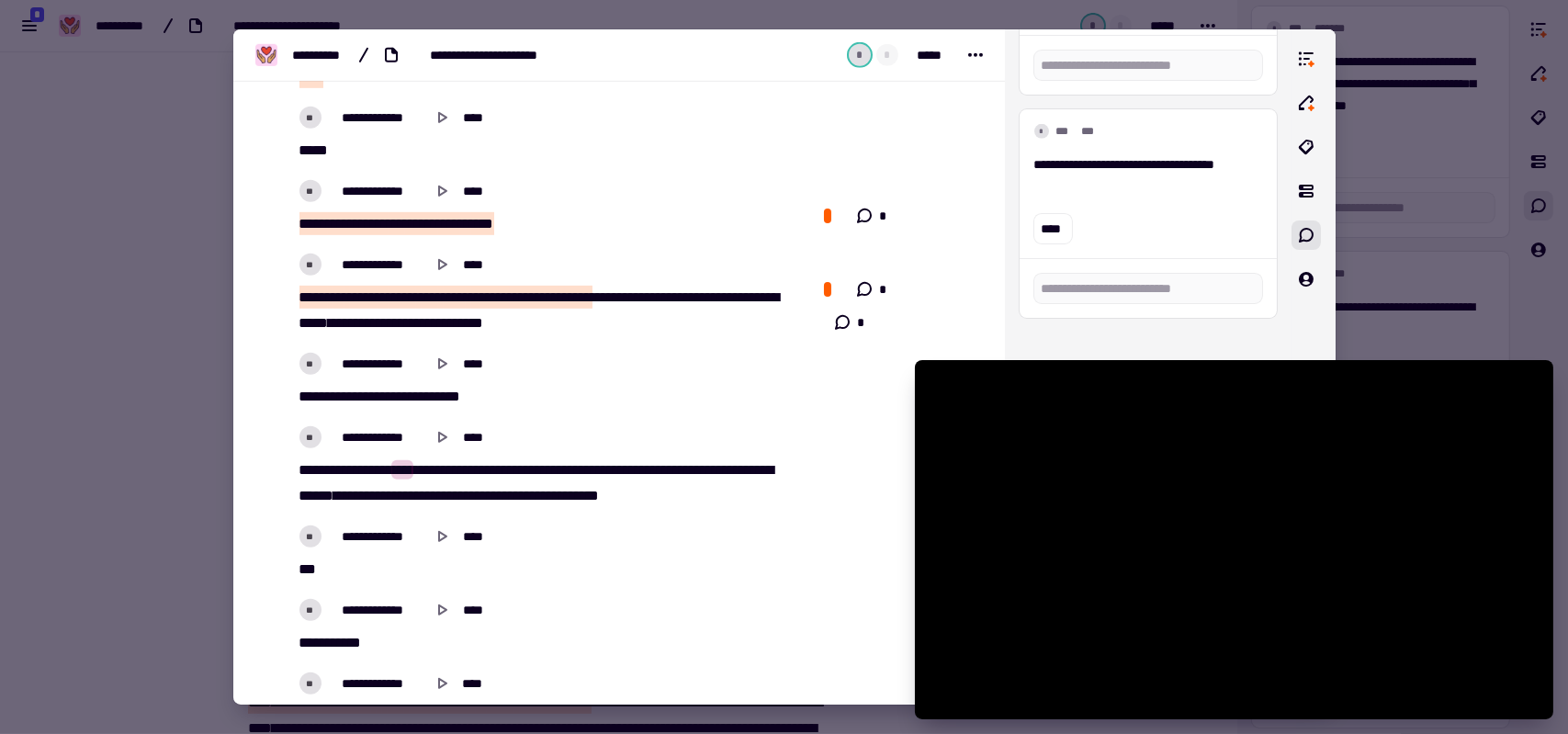 click on "***" at bounding box center [402, 469] 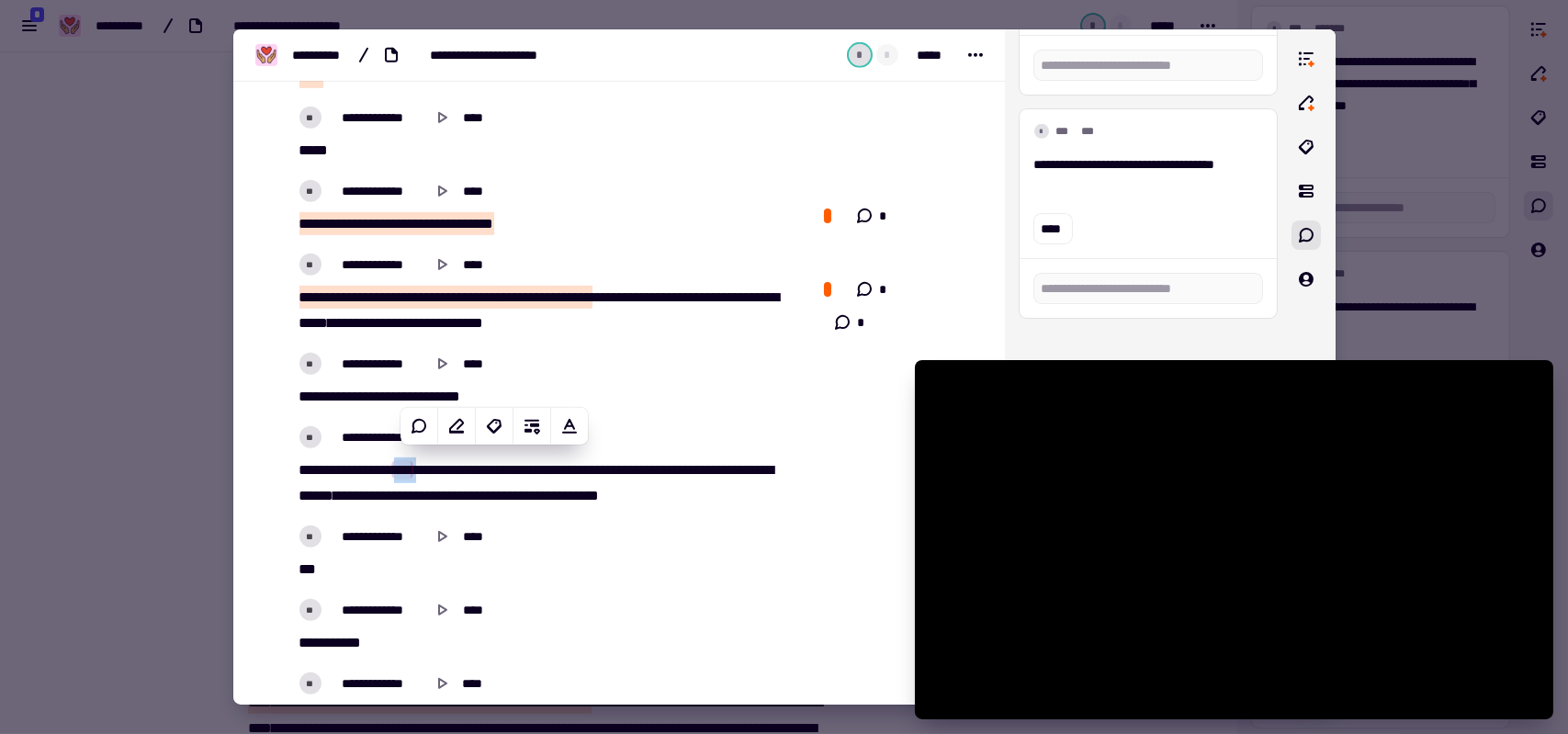 click at bounding box center [413, 469] 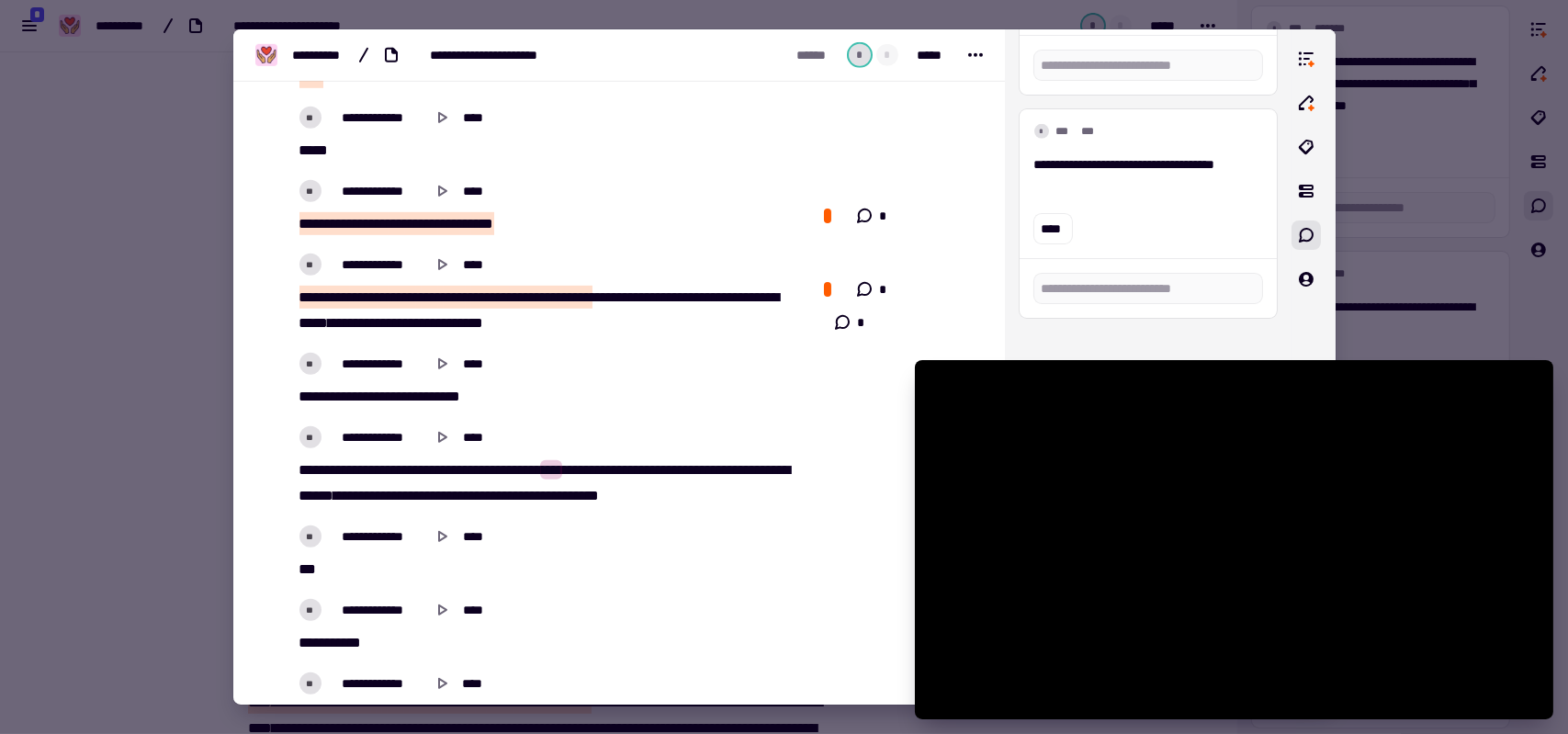 click on "**" at bounding box center [438, 469] 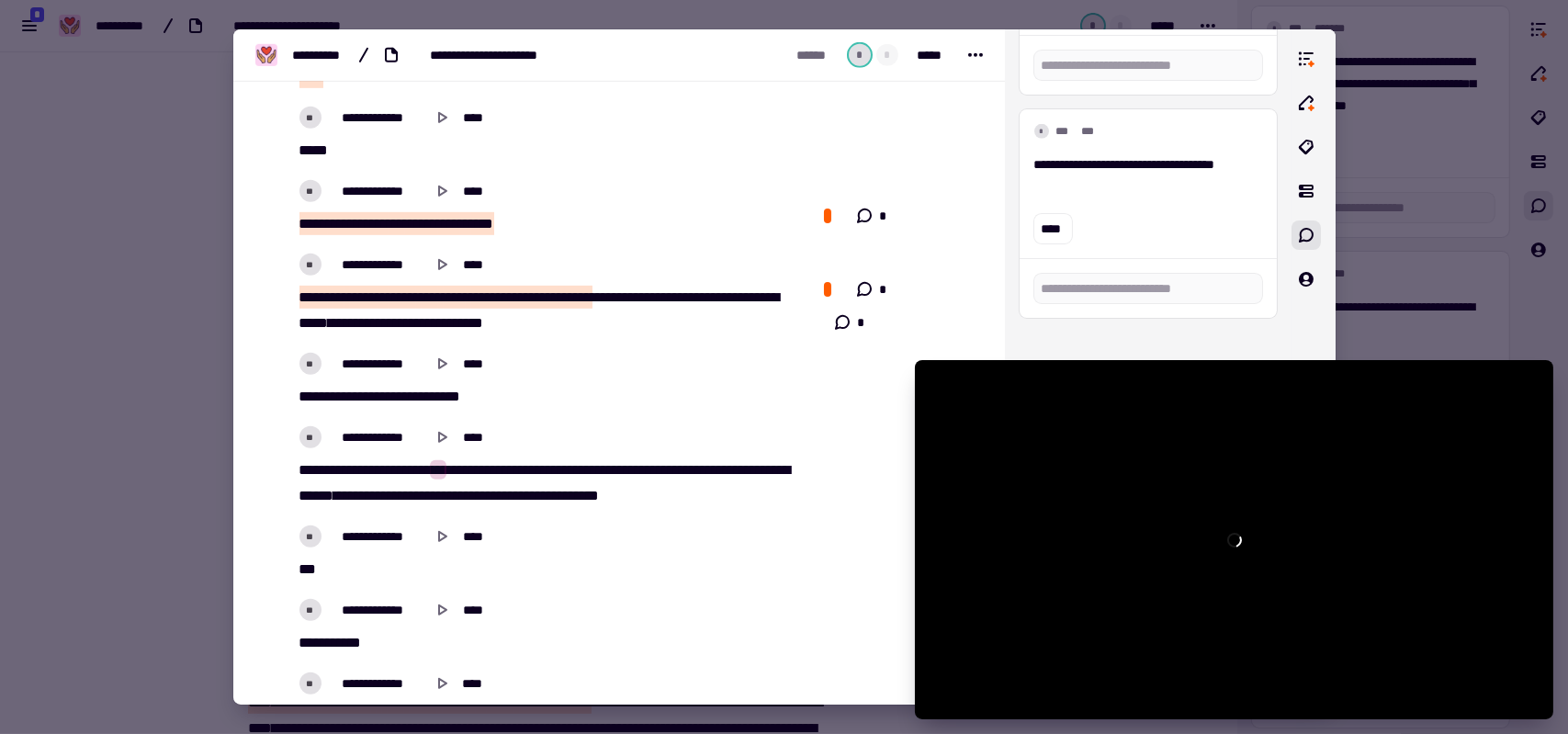 click on "**" at bounding box center (438, 469) 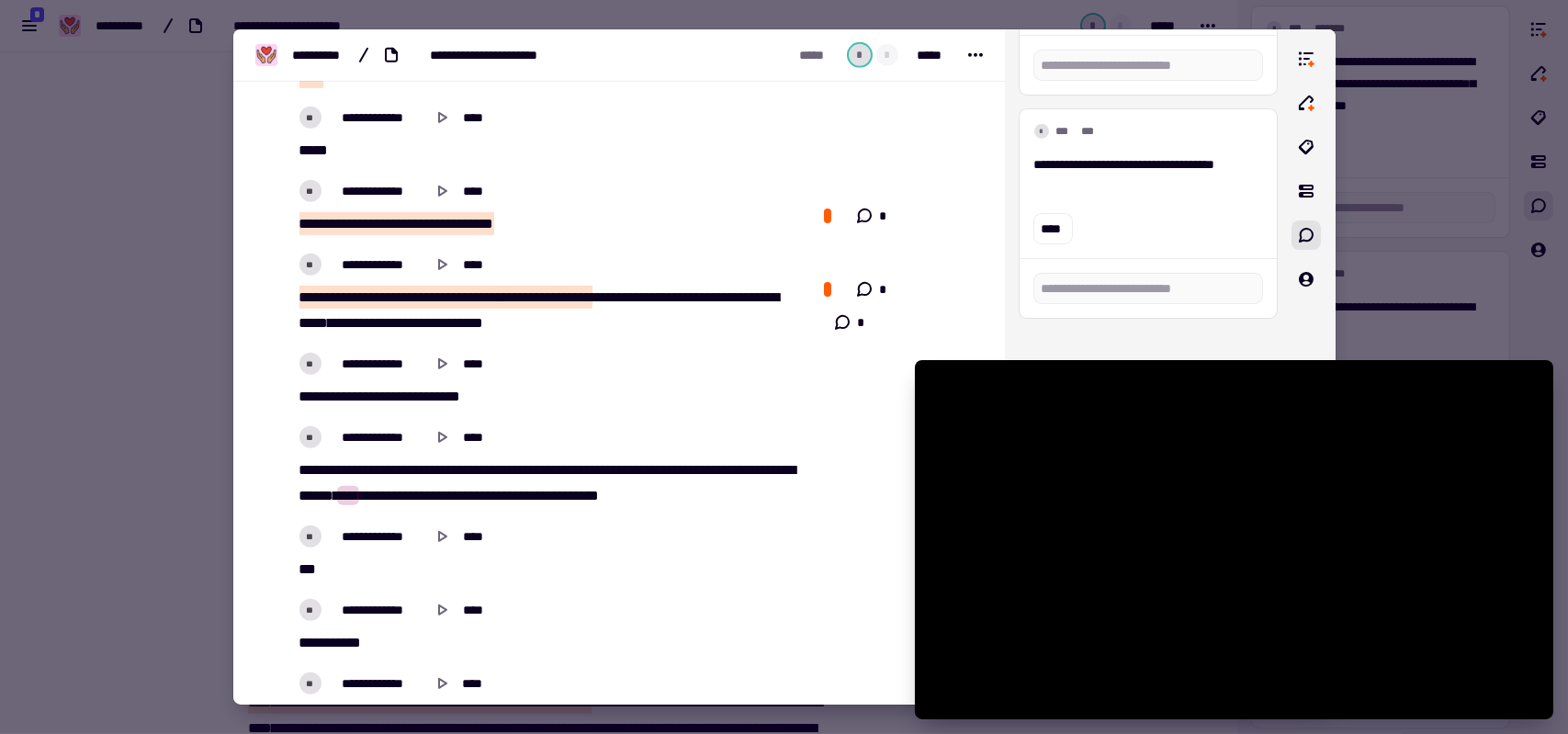 click on "***" at bounding box center [761, 469] 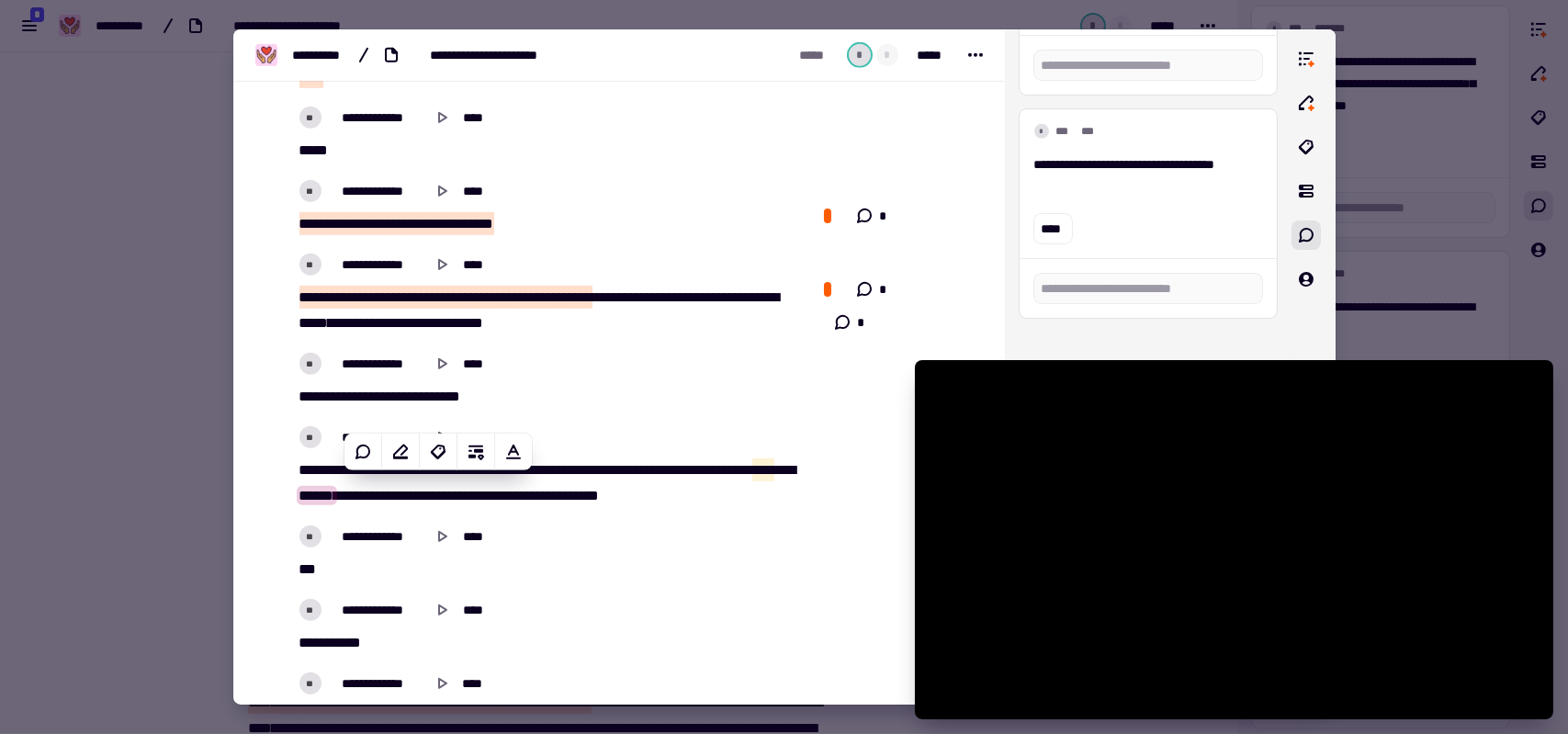 click on "*   *****   **   ***   *   ******   ***   **   ******   **   ***   ***   *******   ****   ******   ****   ****** * ***   ***   ******   *** * ****   ***   *** * ****** * ******   ****   ******* *" at bounding box center (545, 483) 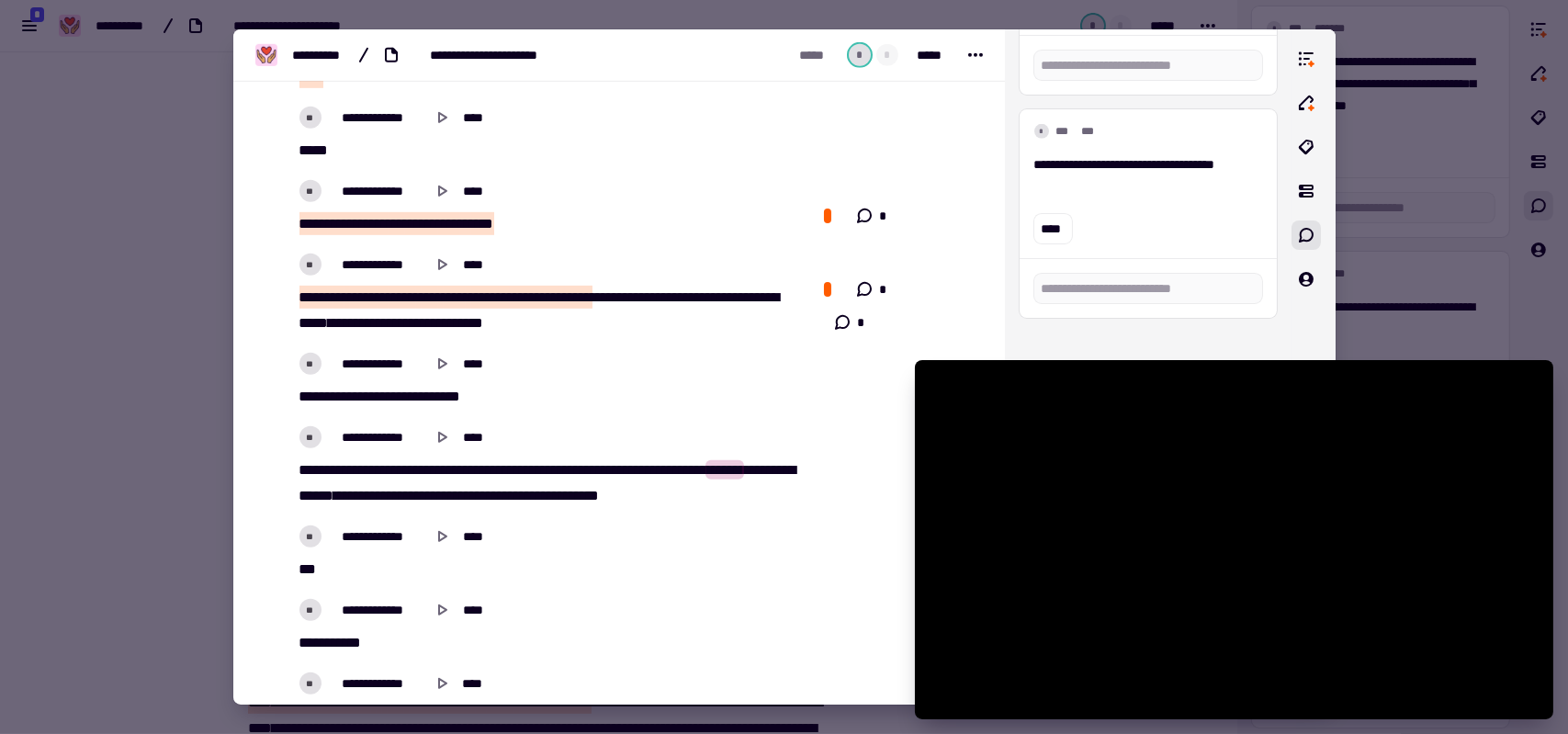 click on "******" at bounding box center [725, 469] 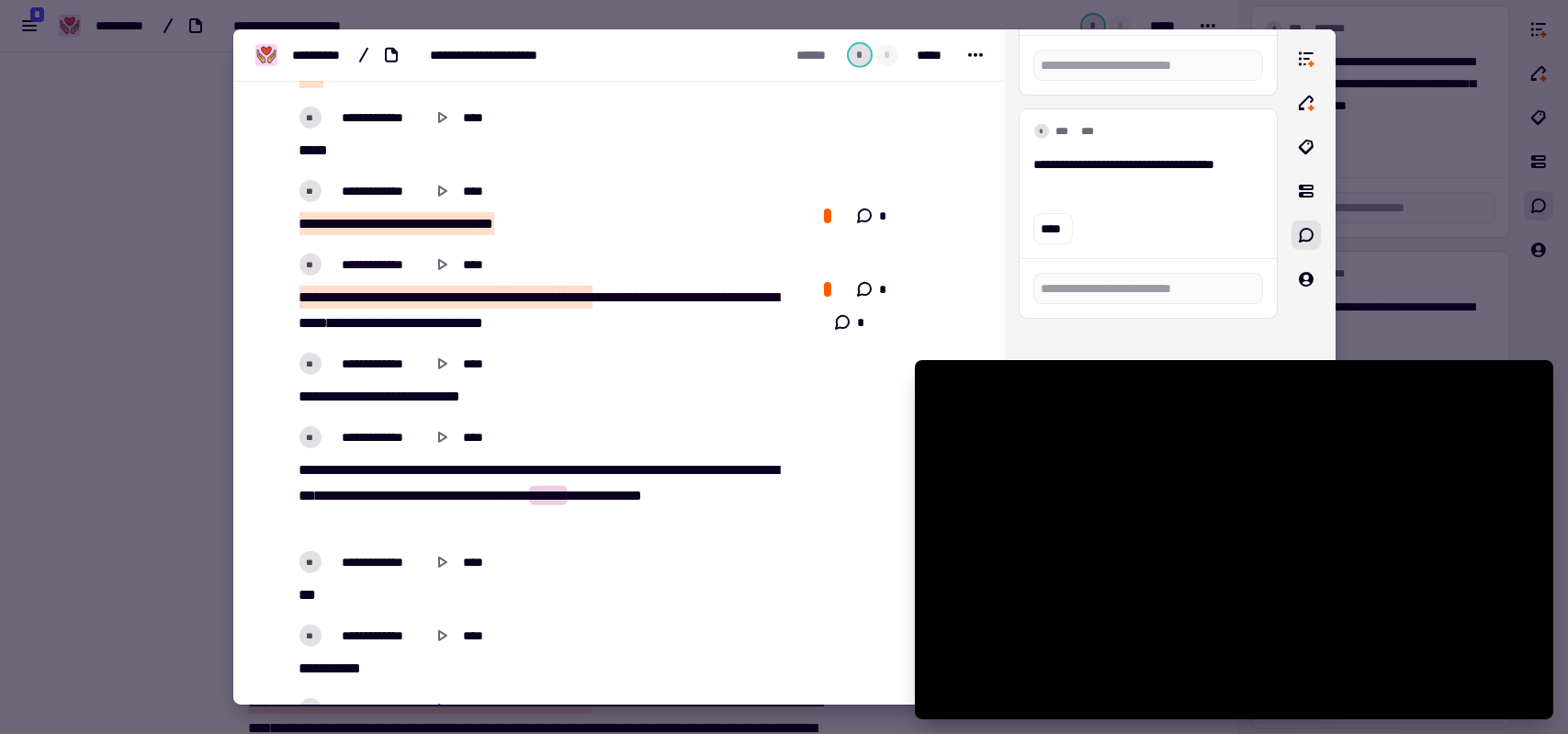 click on "***" at bounding box center [308, 495] 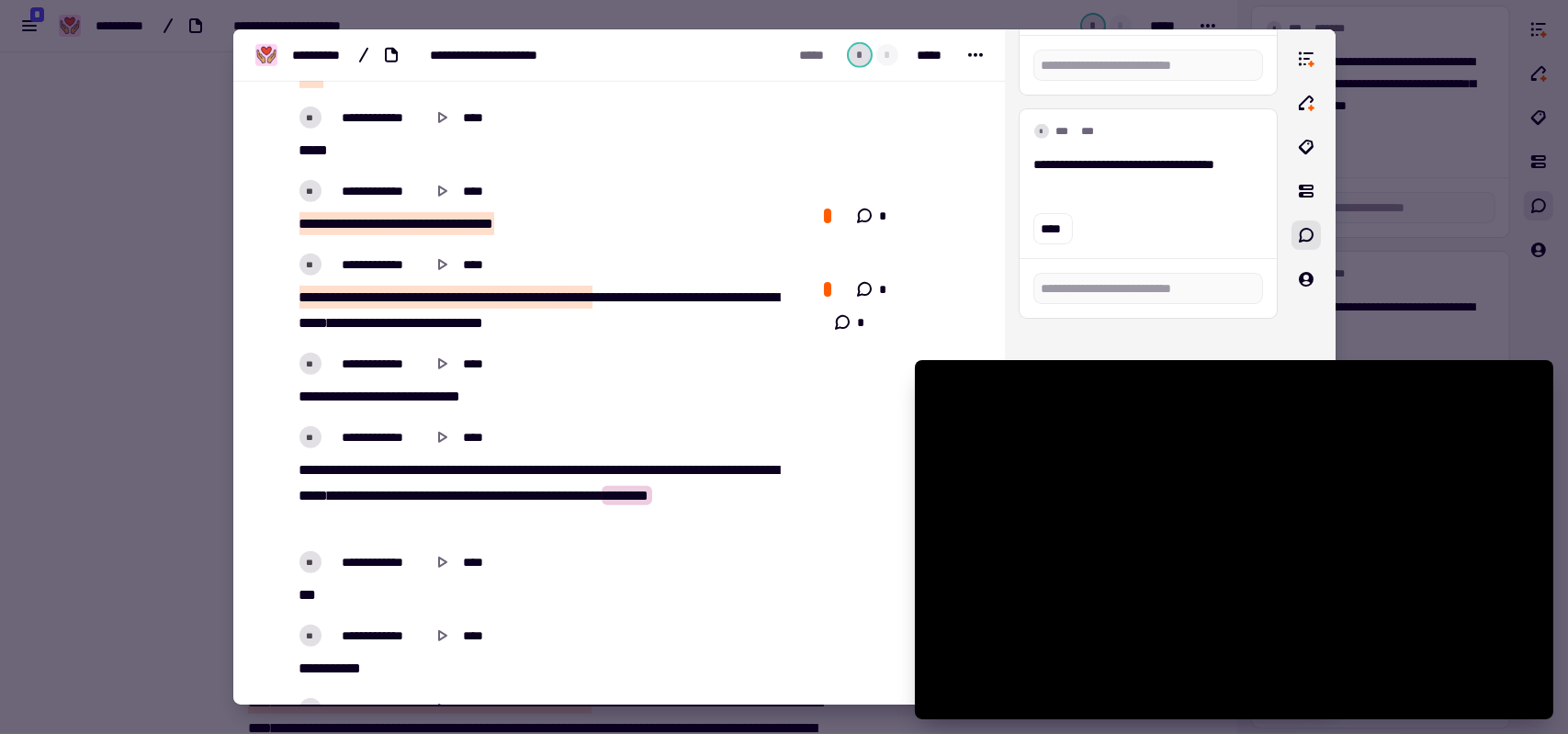 click on "***" at bounding box center (398, 495) 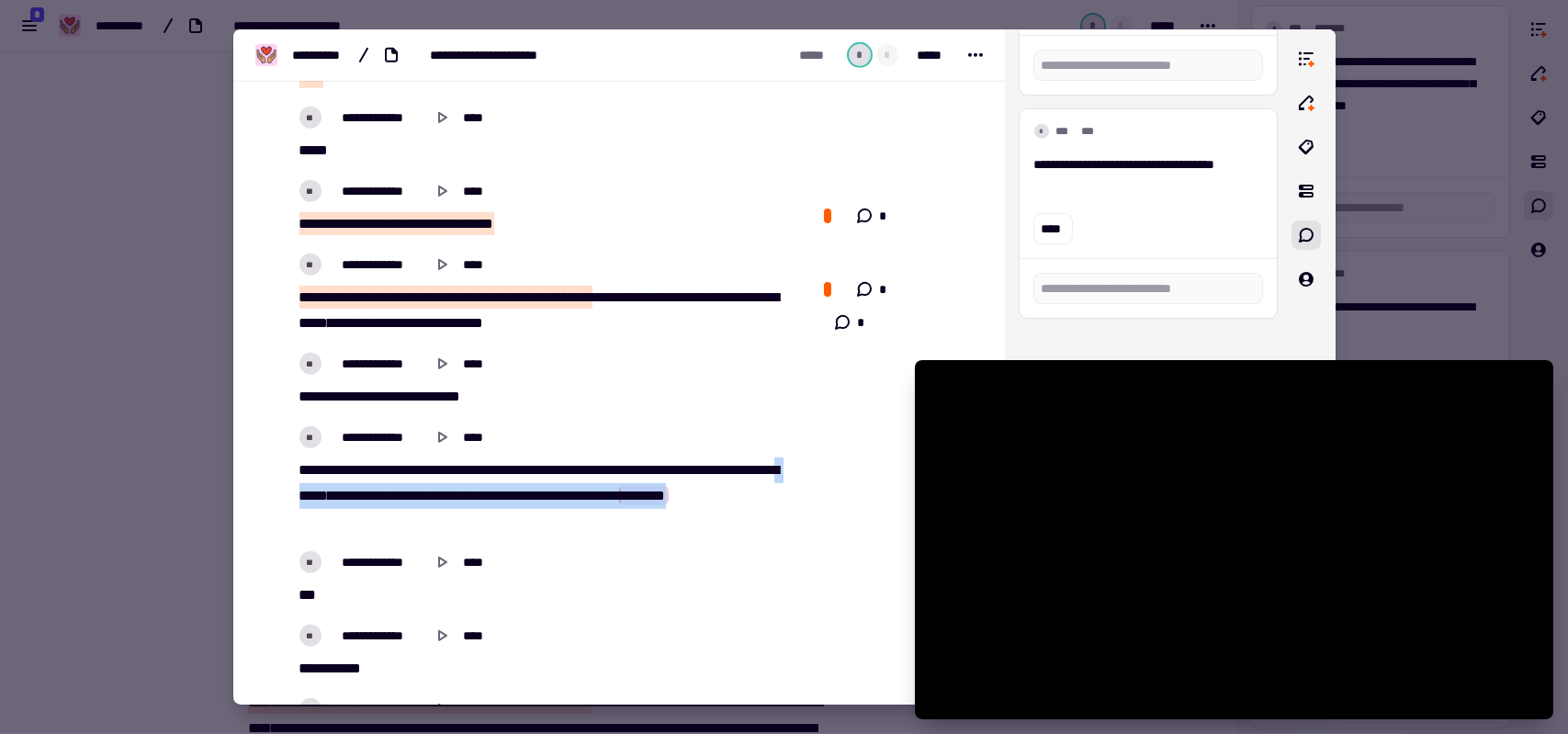 drag, startPoint x: 378, startPoint y: 485, endPoint x: 382, endPoint y: 506, distance: 21.377558 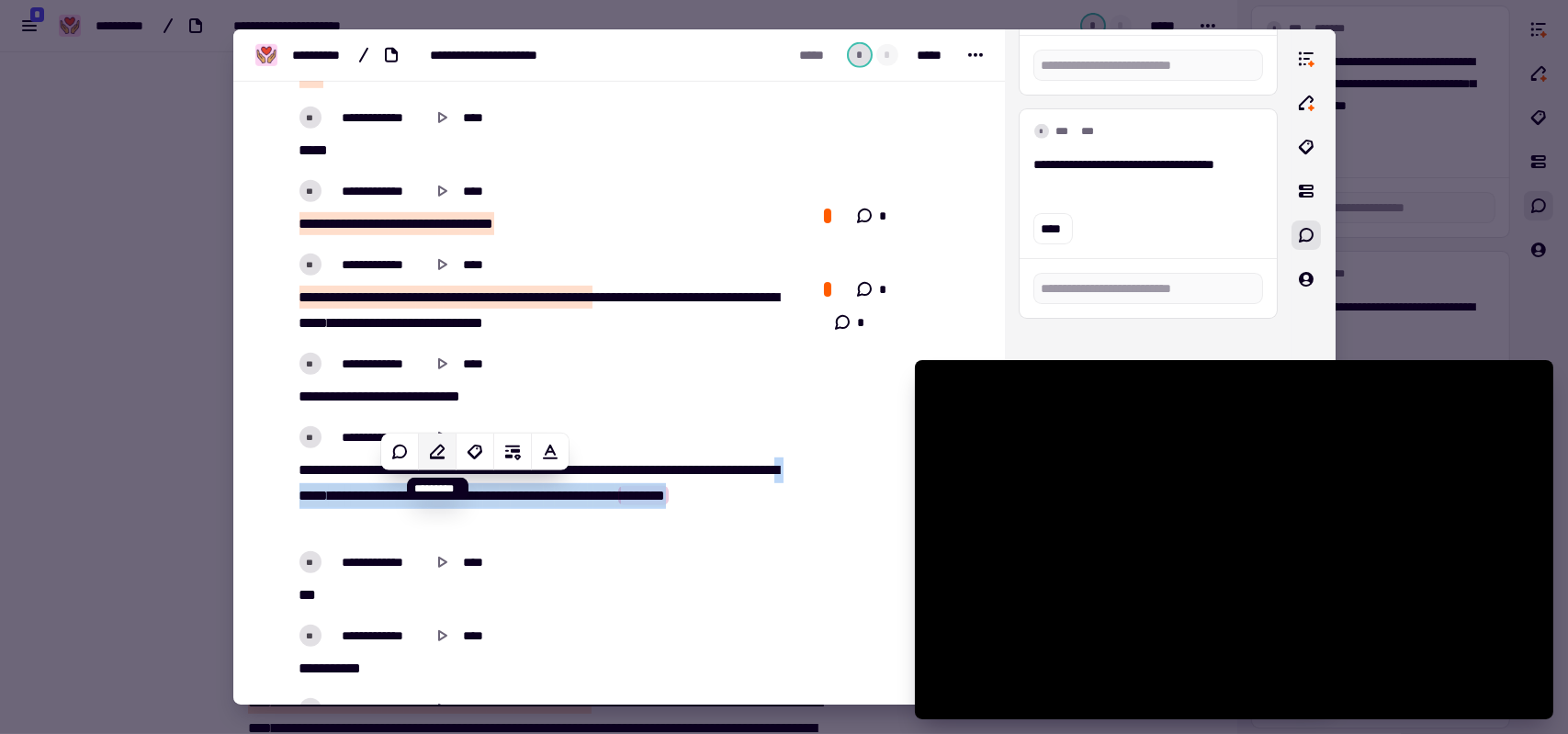 click 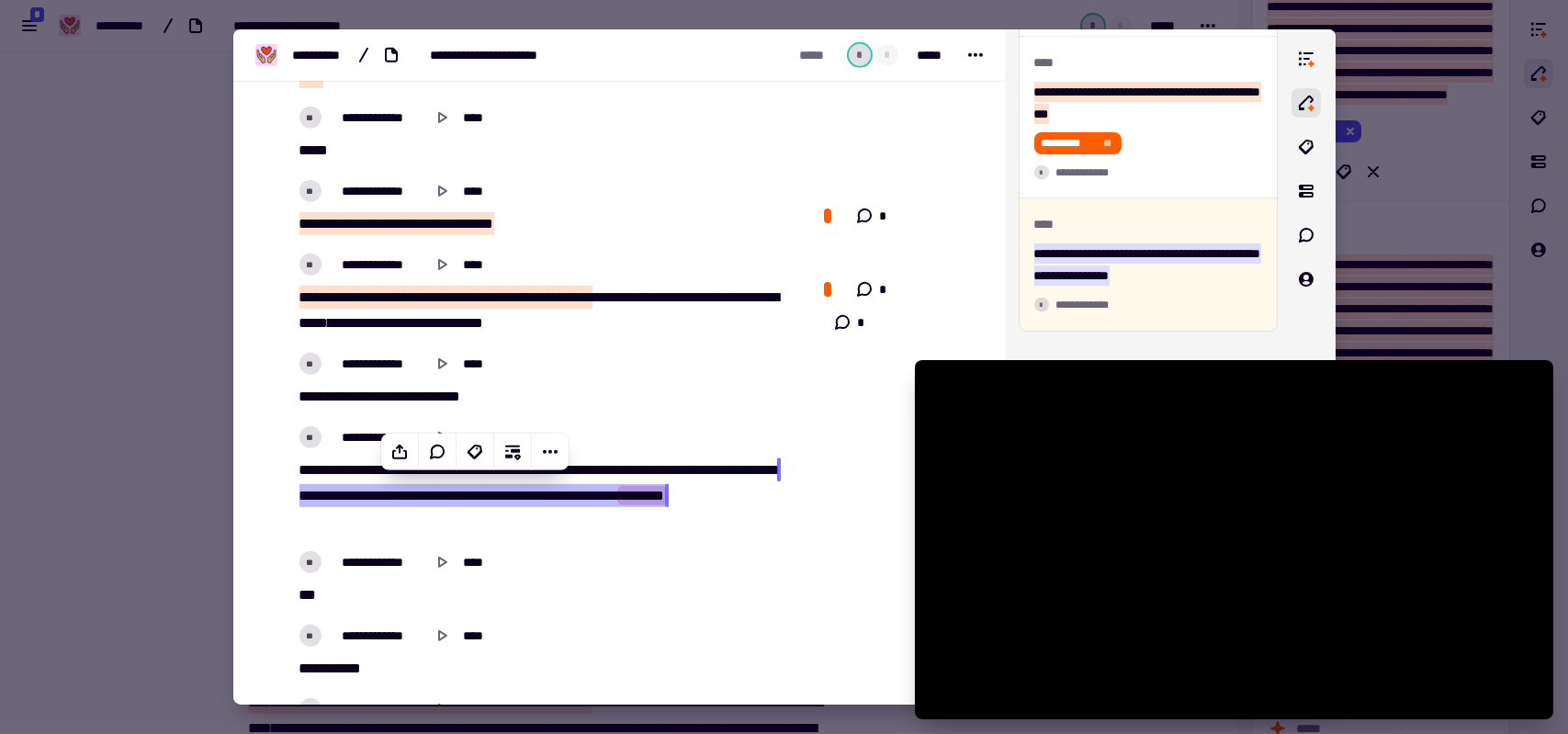 scroll, scrollTop: 4210, scrollLeft: 0, axis: vertical 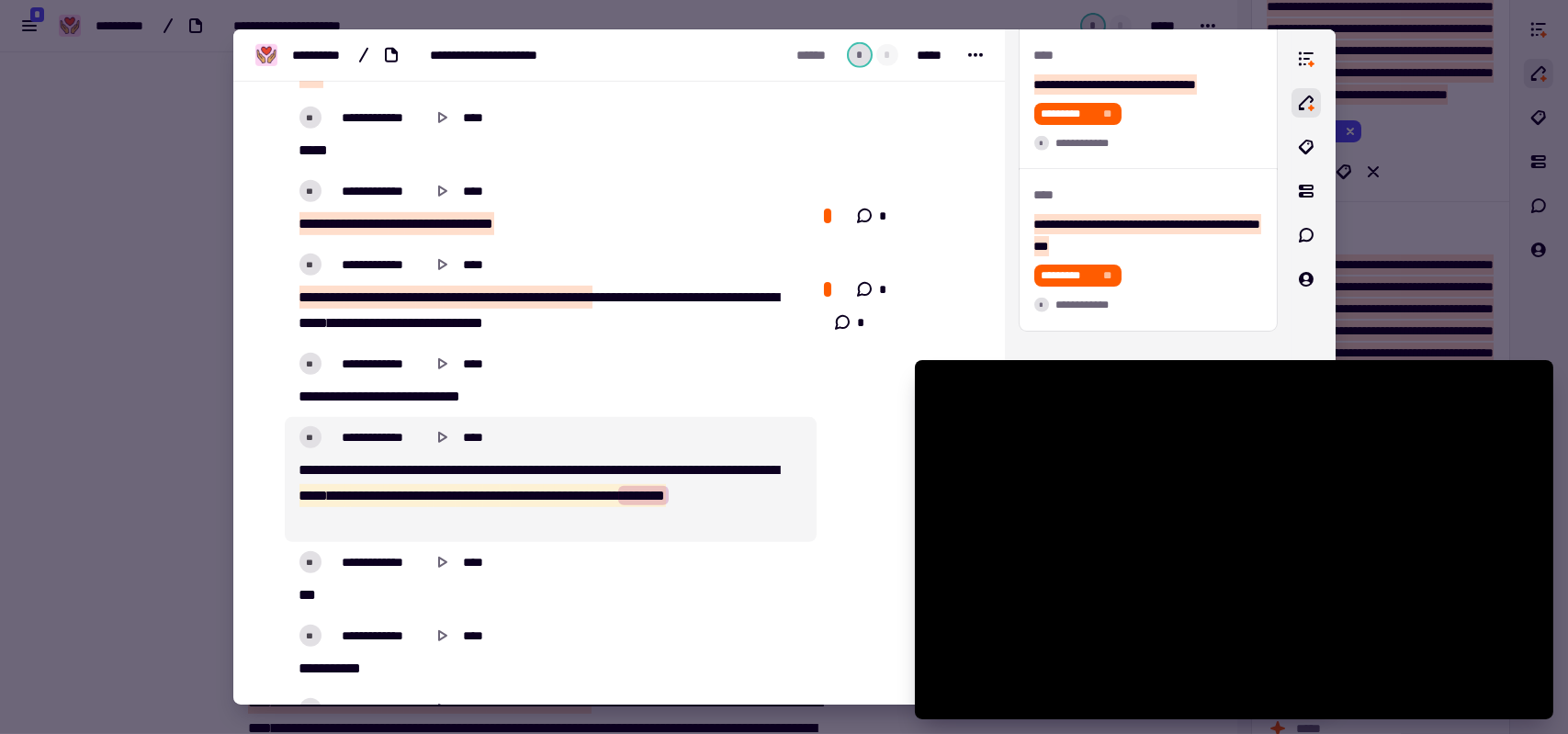 click on "**********" at bounding box center [545, 496] 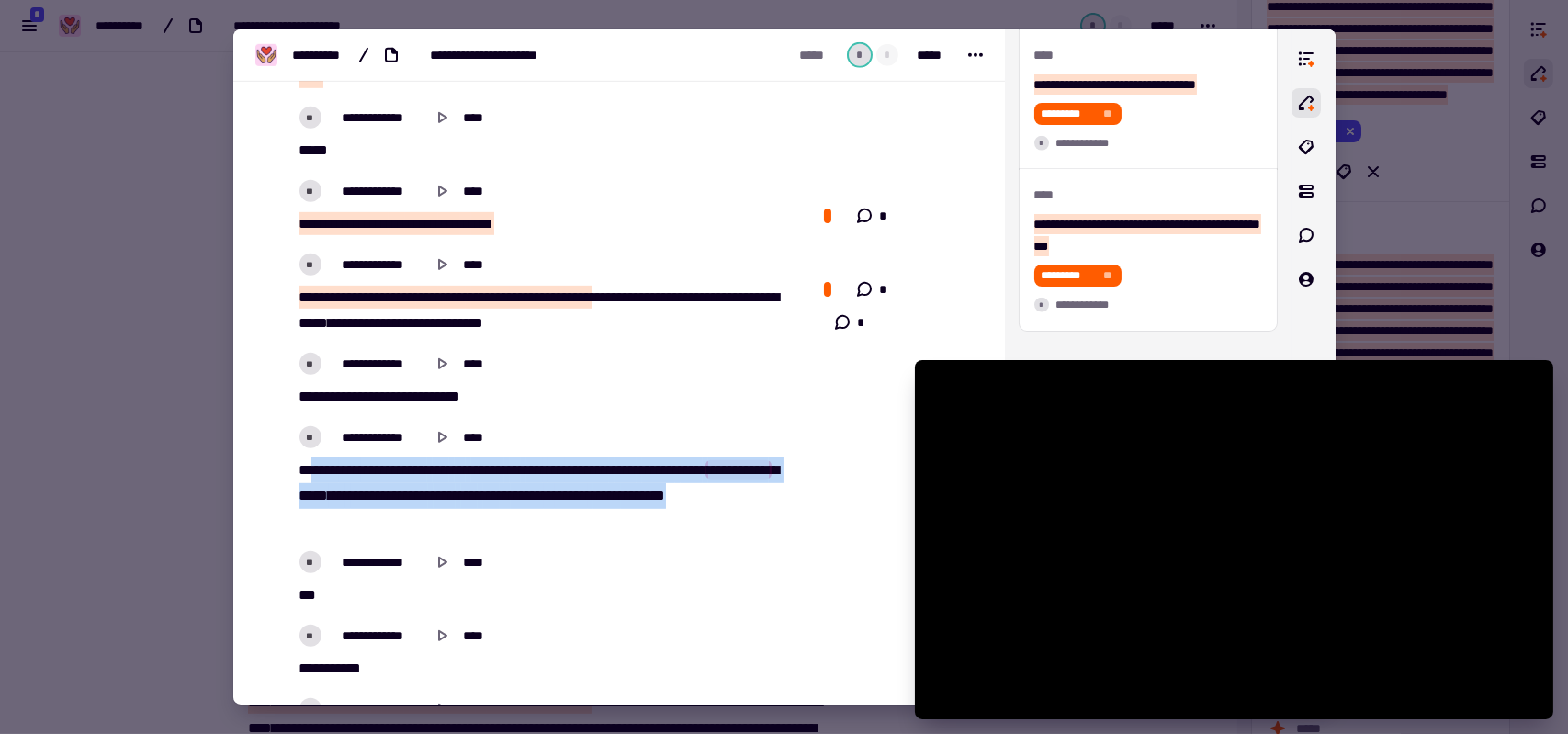 drag, startPoint x: 301, startPoint y: 459, endPoint x: 352, endPoint y: 505, distance: 68.680419 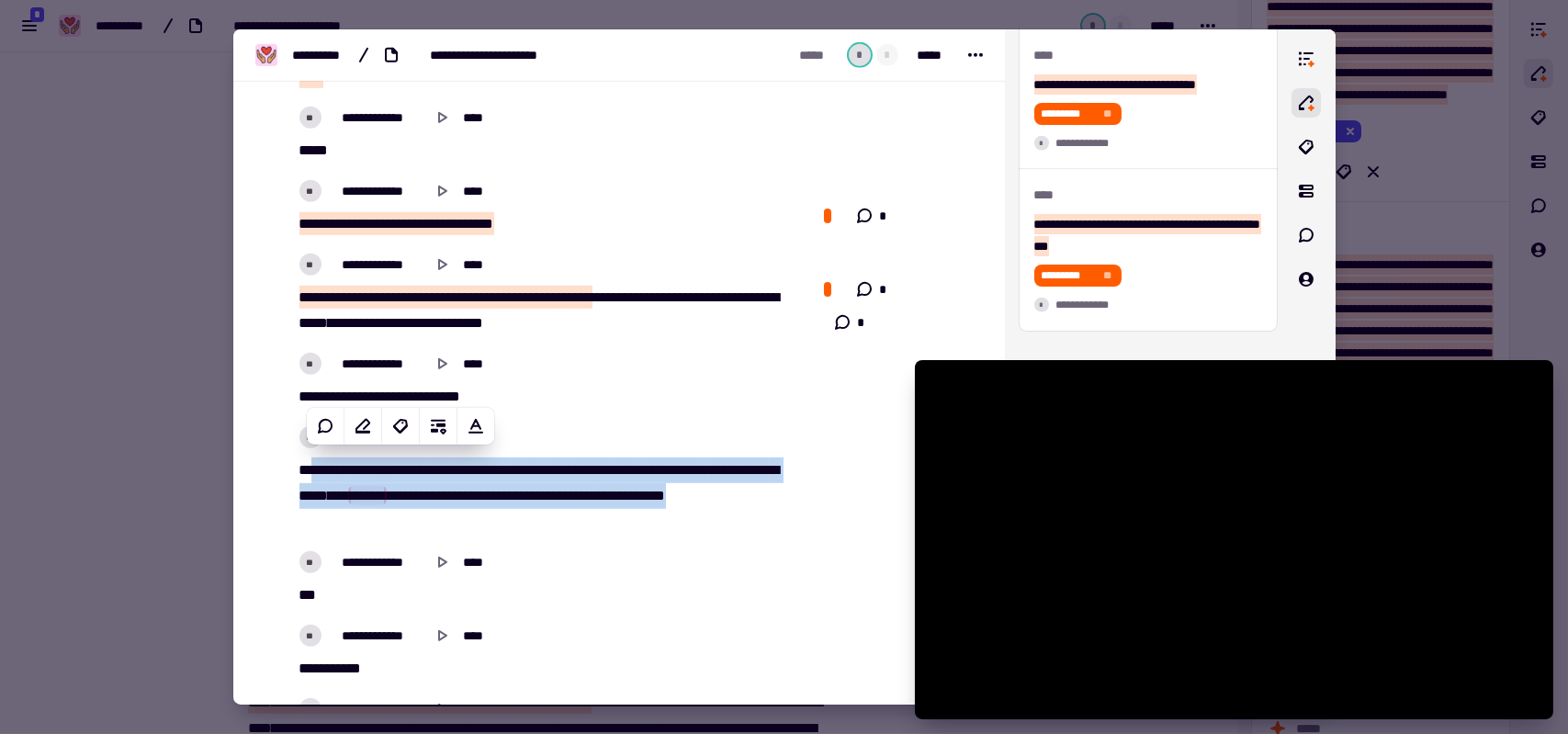 click on "**********" at bounding box center [545, 496] 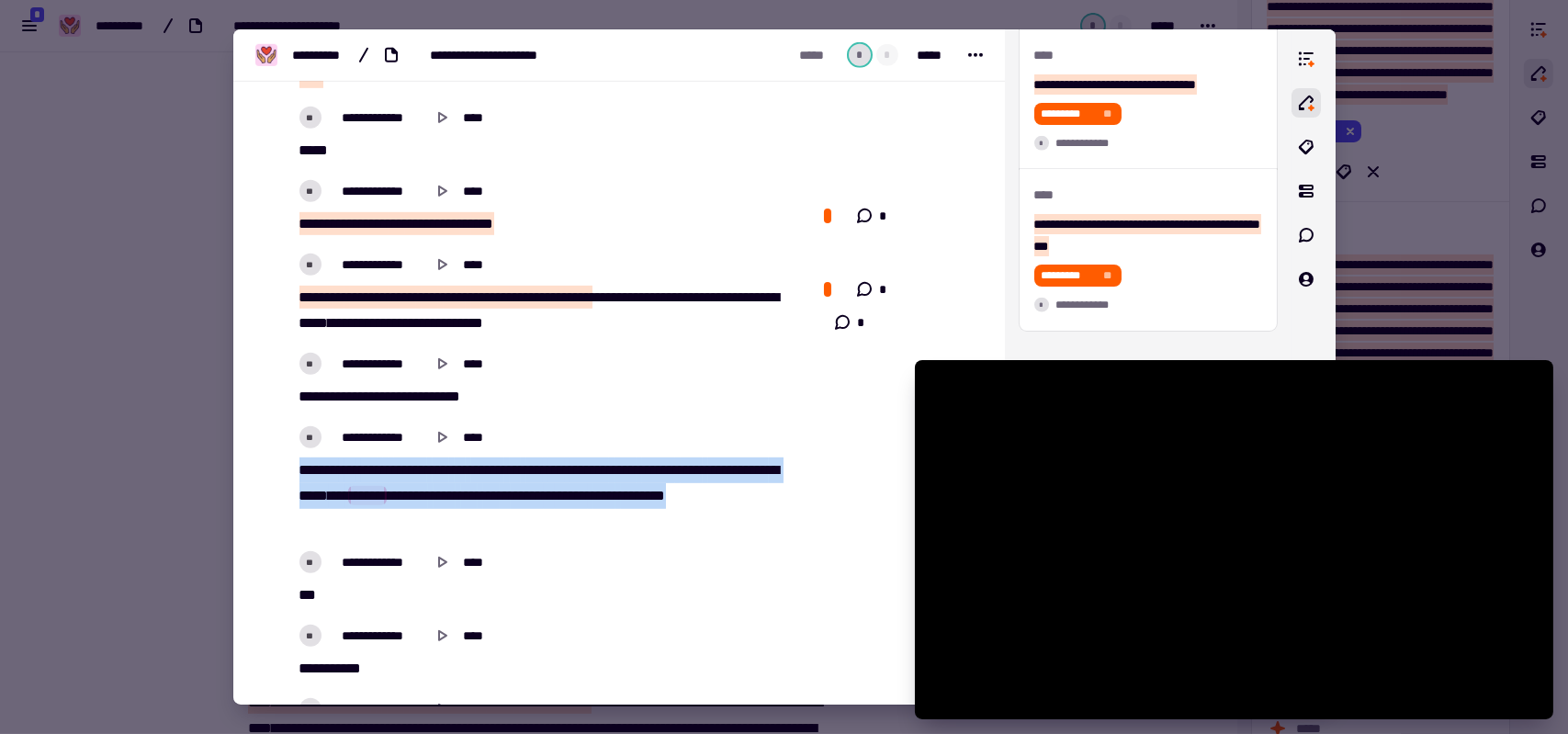 drag, startPoint x: 366, startPoint y: 512, endPoint x: 290, endPoint y: 465, distance: 89.35883 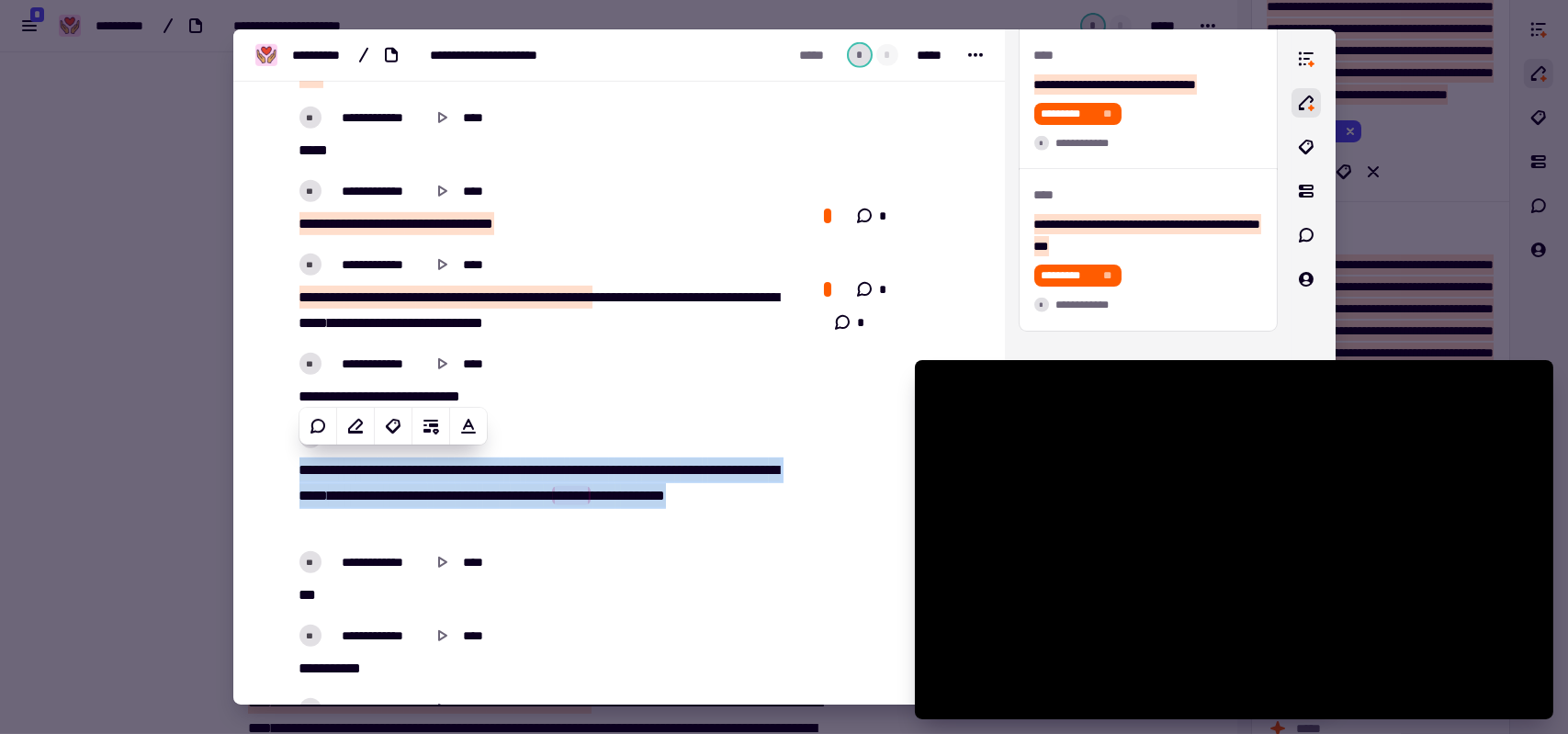 click on "***" at bounding box center [369, 469] 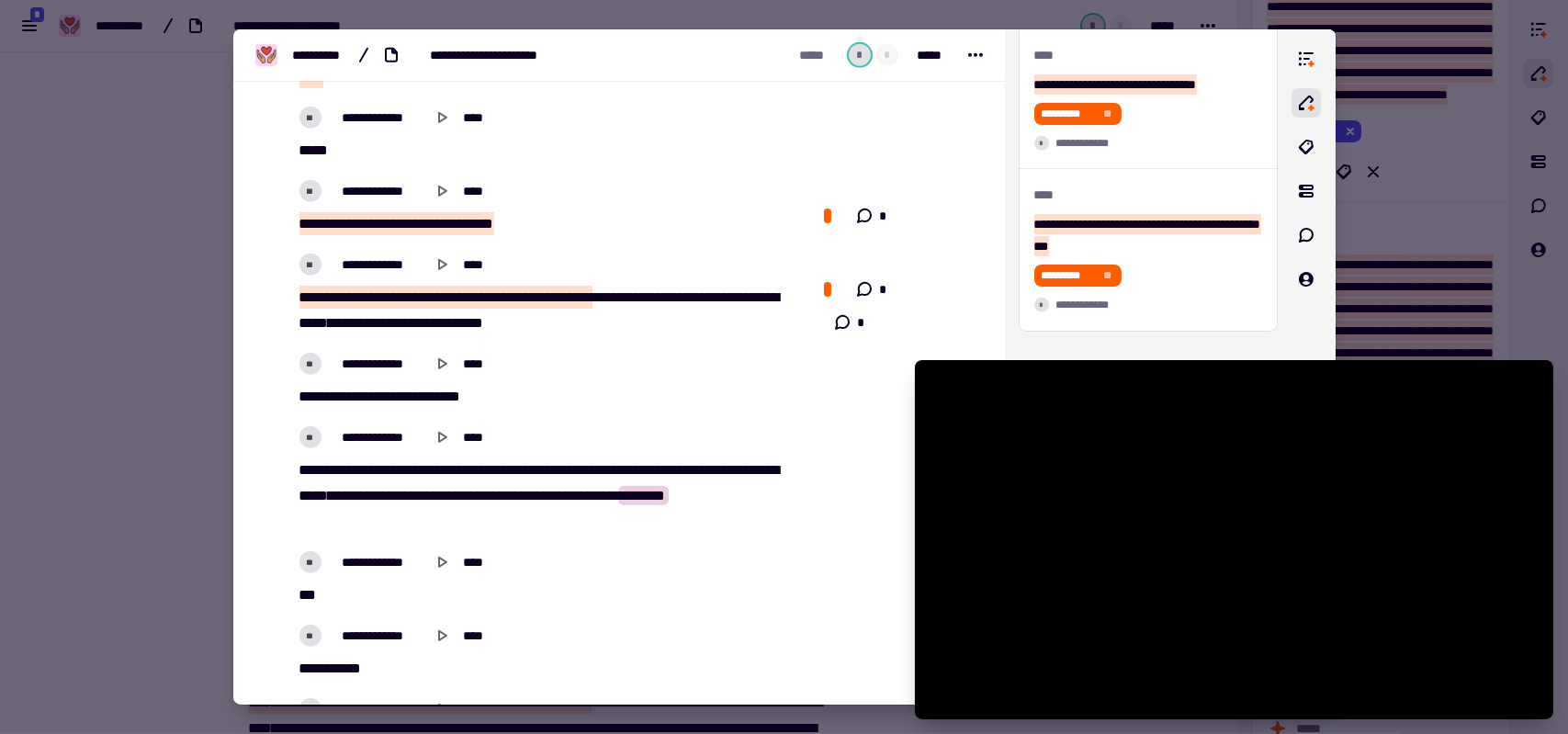 click on "*" at bounding box center [305, 469] 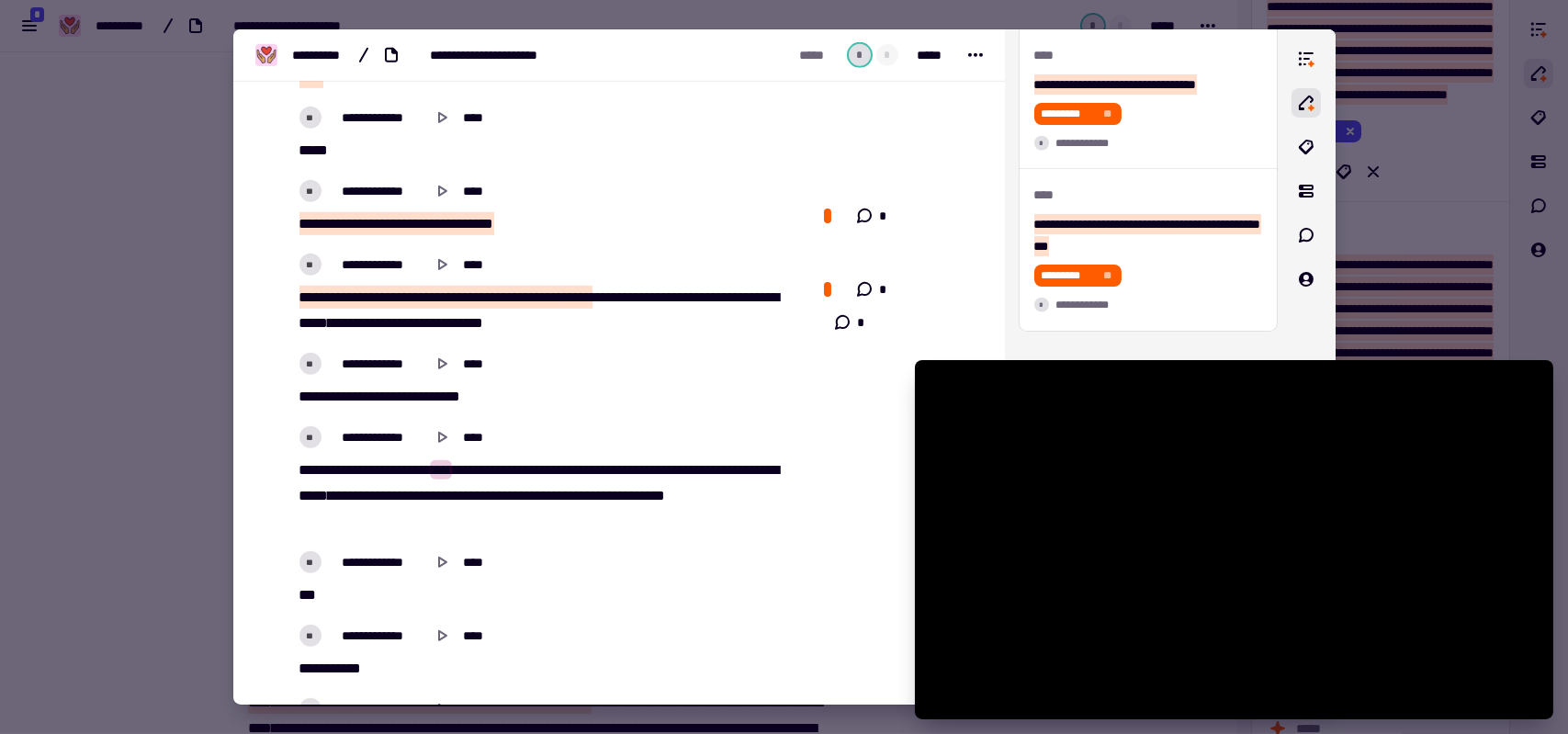 click on "***" at bounding box center [369, 469] 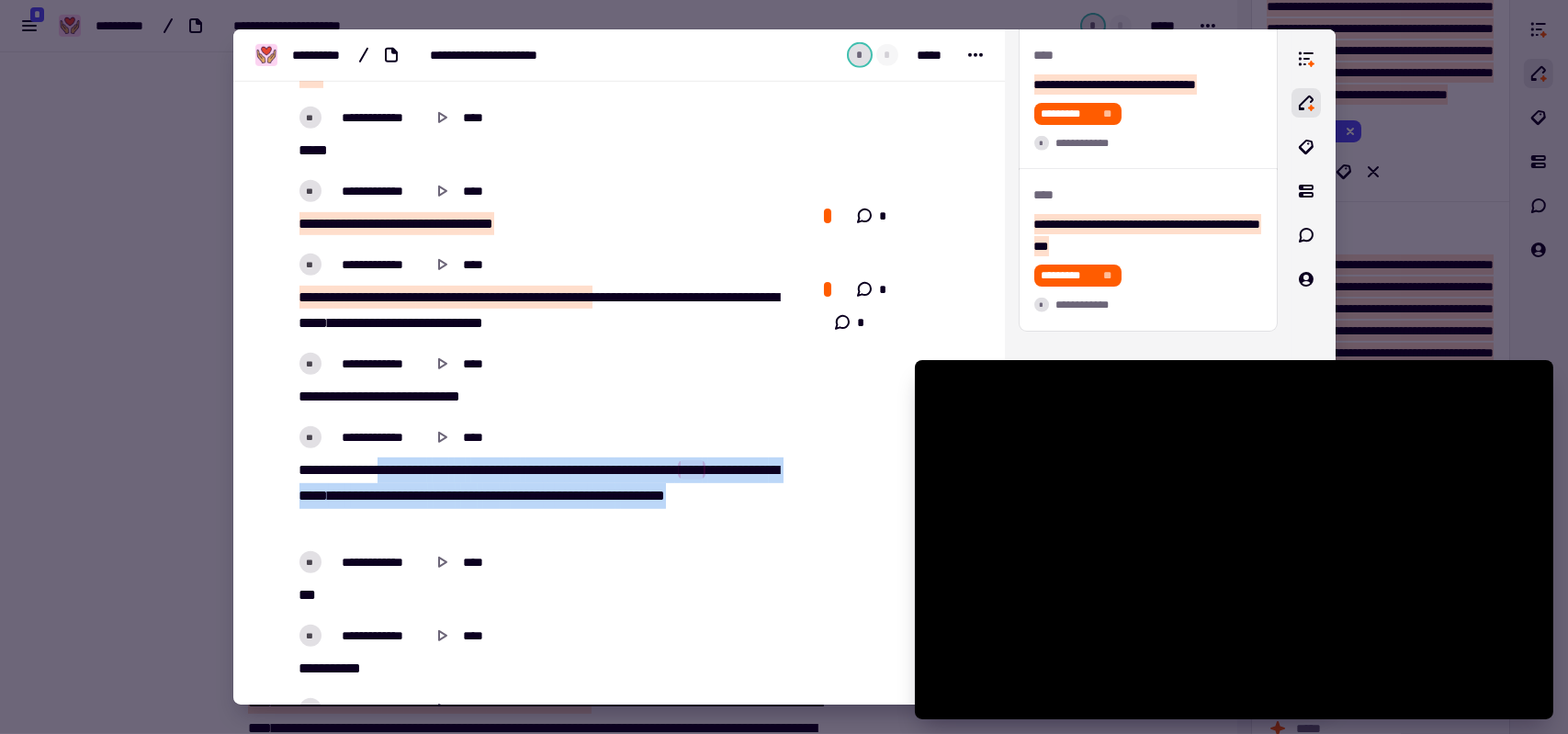 drag, startPoint x: 389, startPoint y: 461, endPoint x: 412, endPoint y: 506, distance: 50.53712 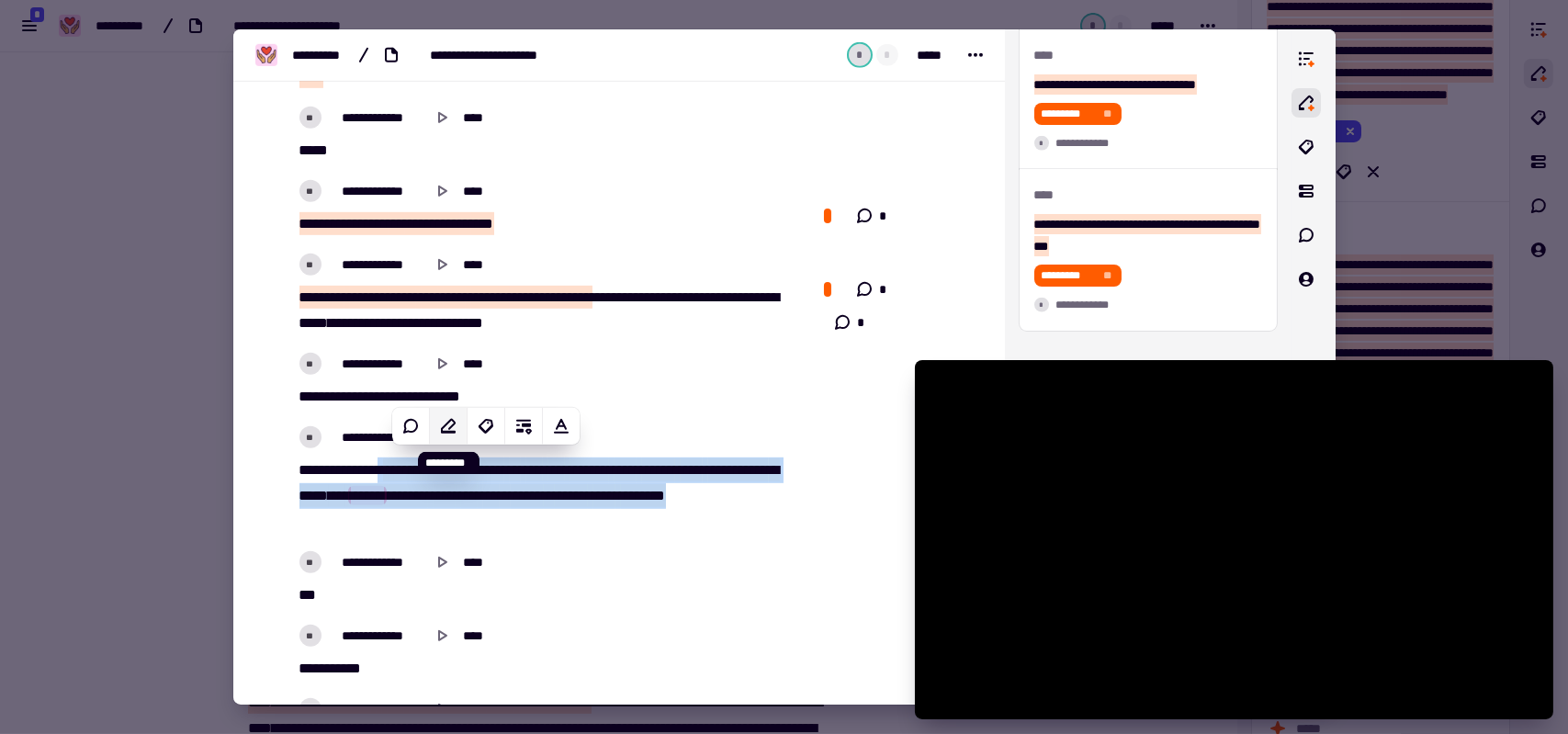 click 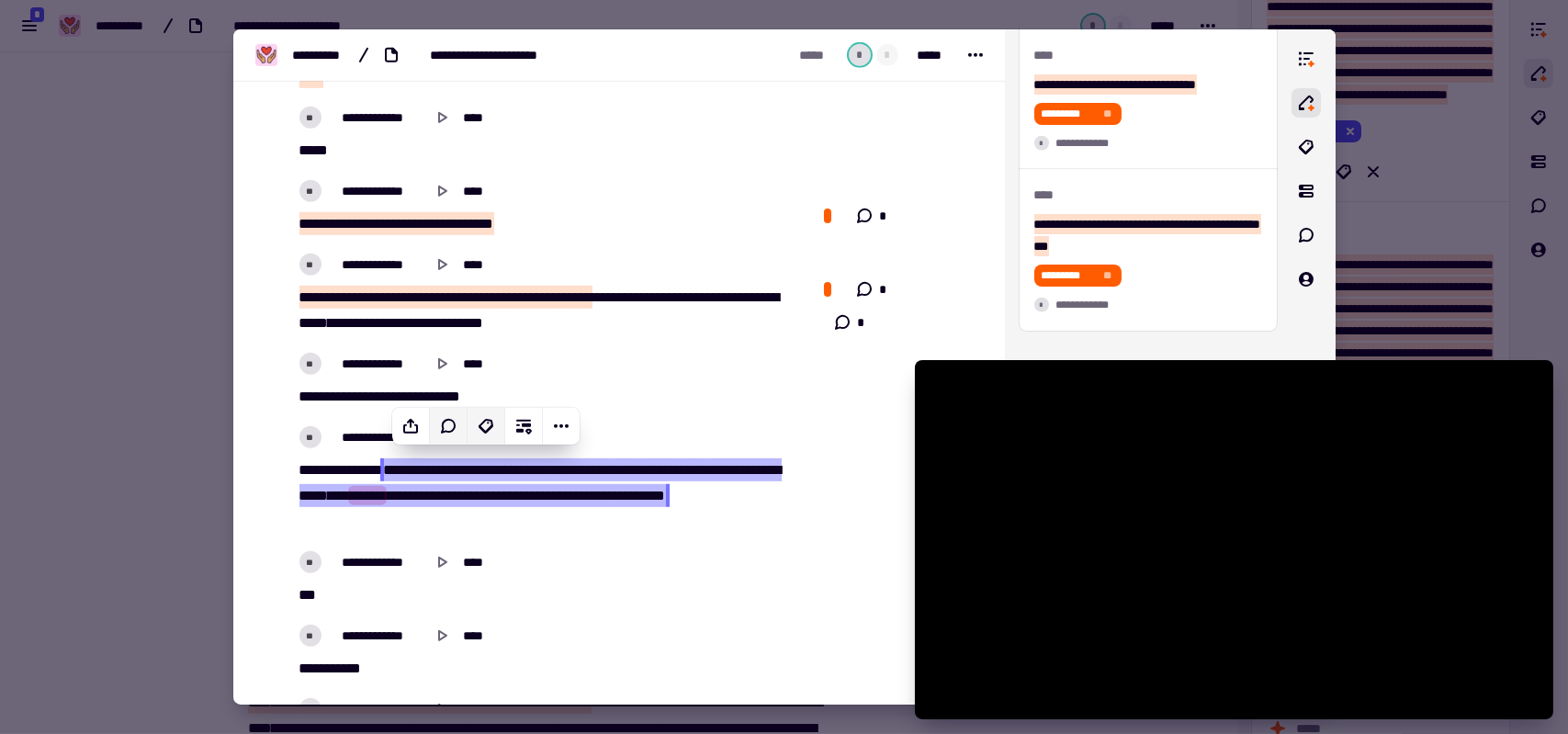 click 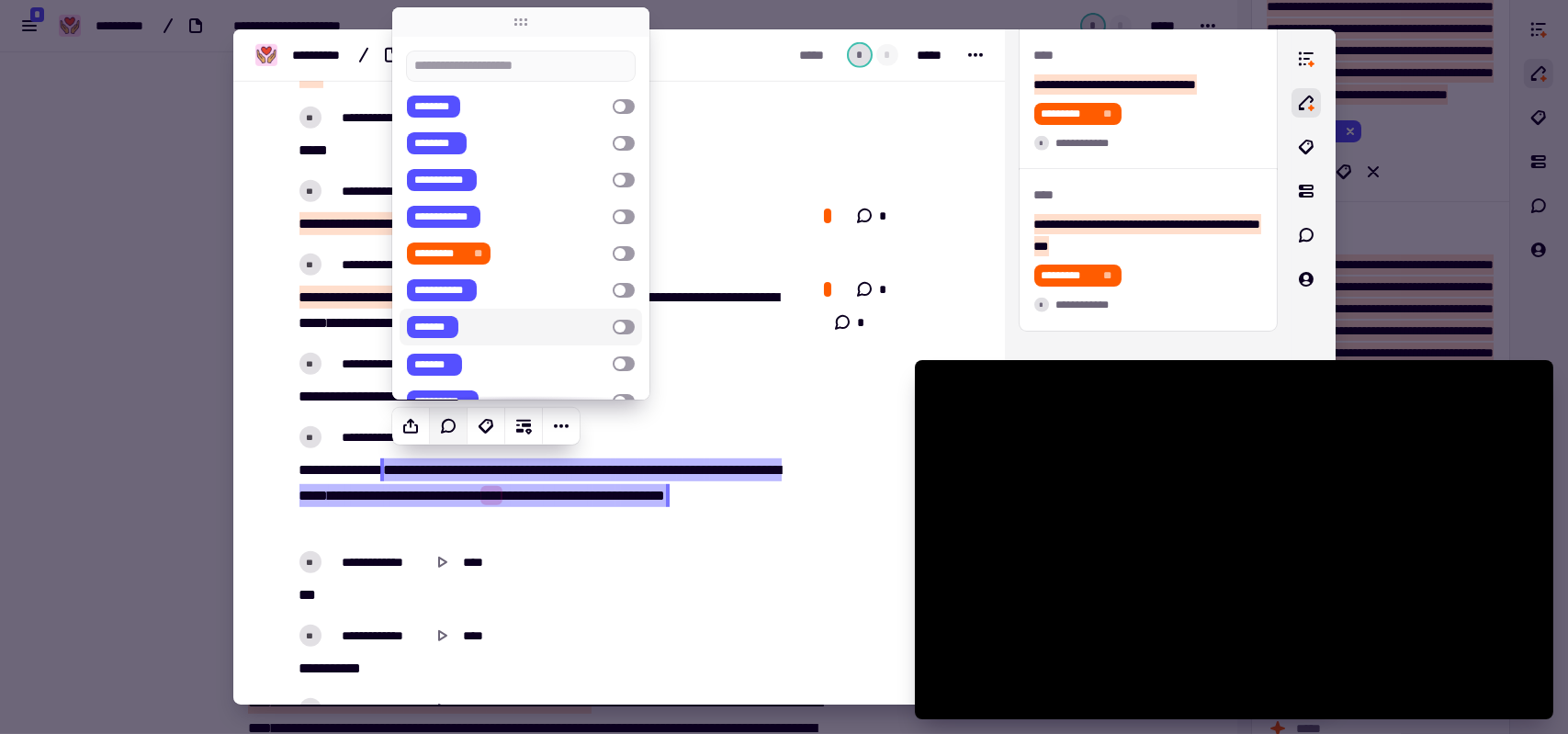 scroll, scrollTop: 4342, scrollLeft: 0, axis: vertical 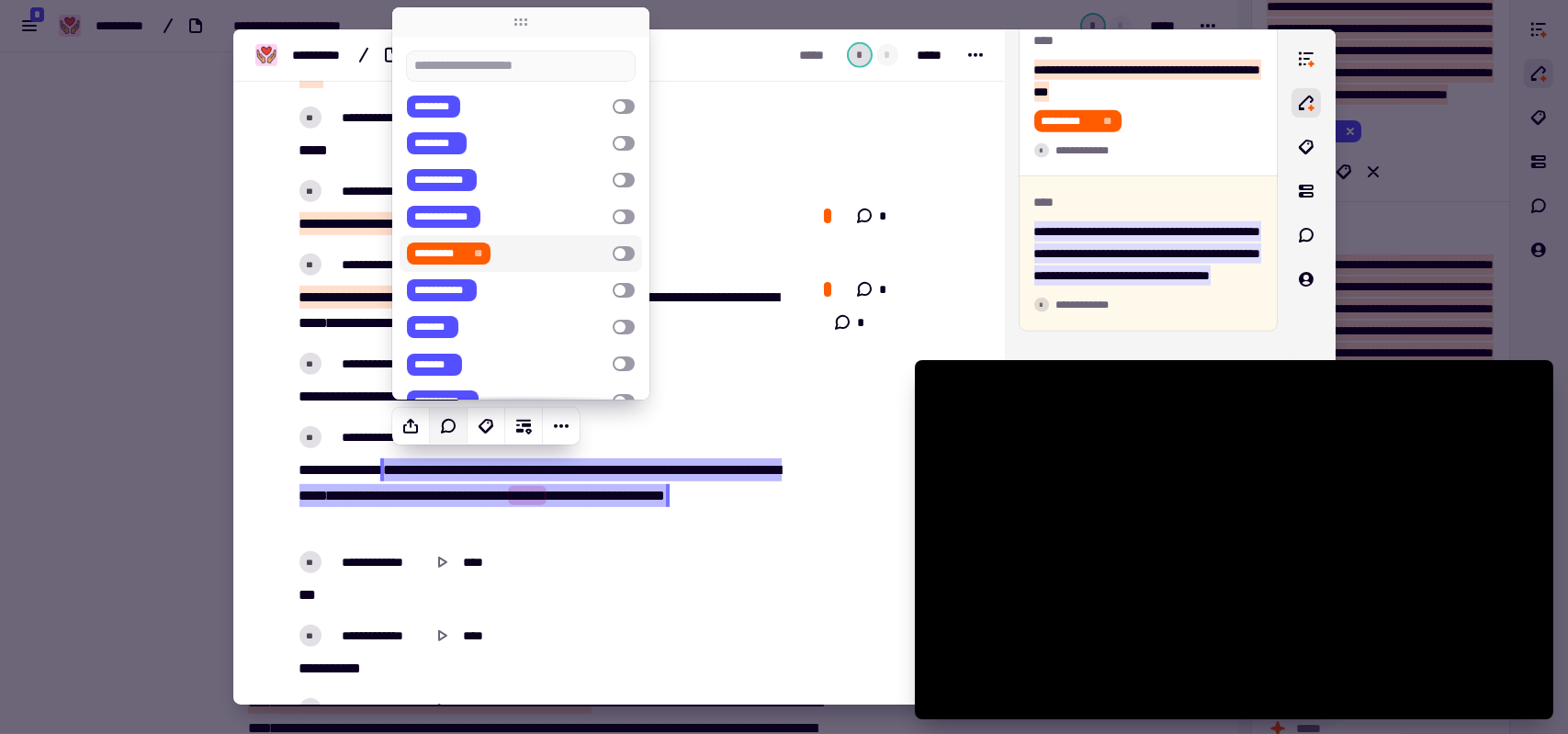 click on "*********" at bounding box center [439, 254] 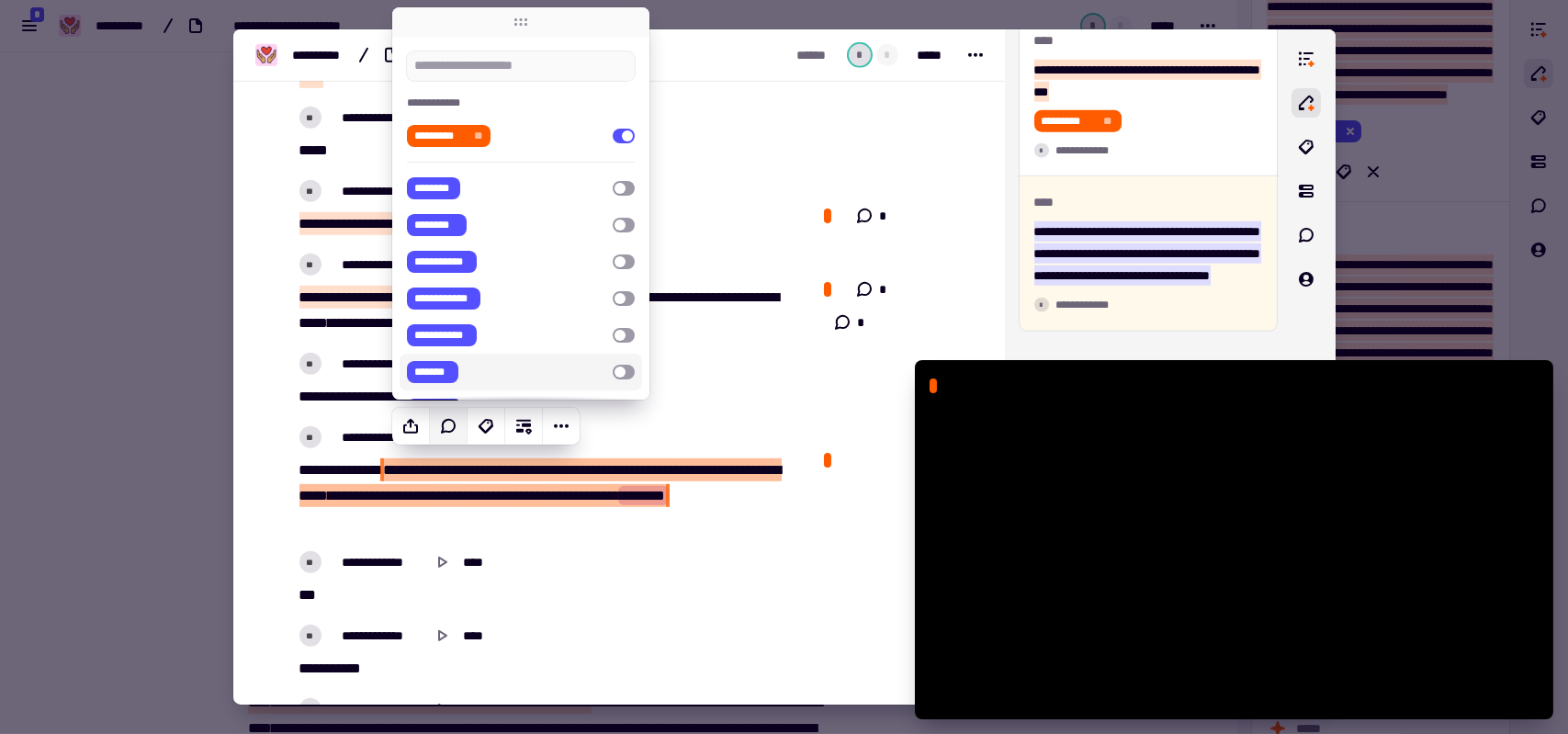 click 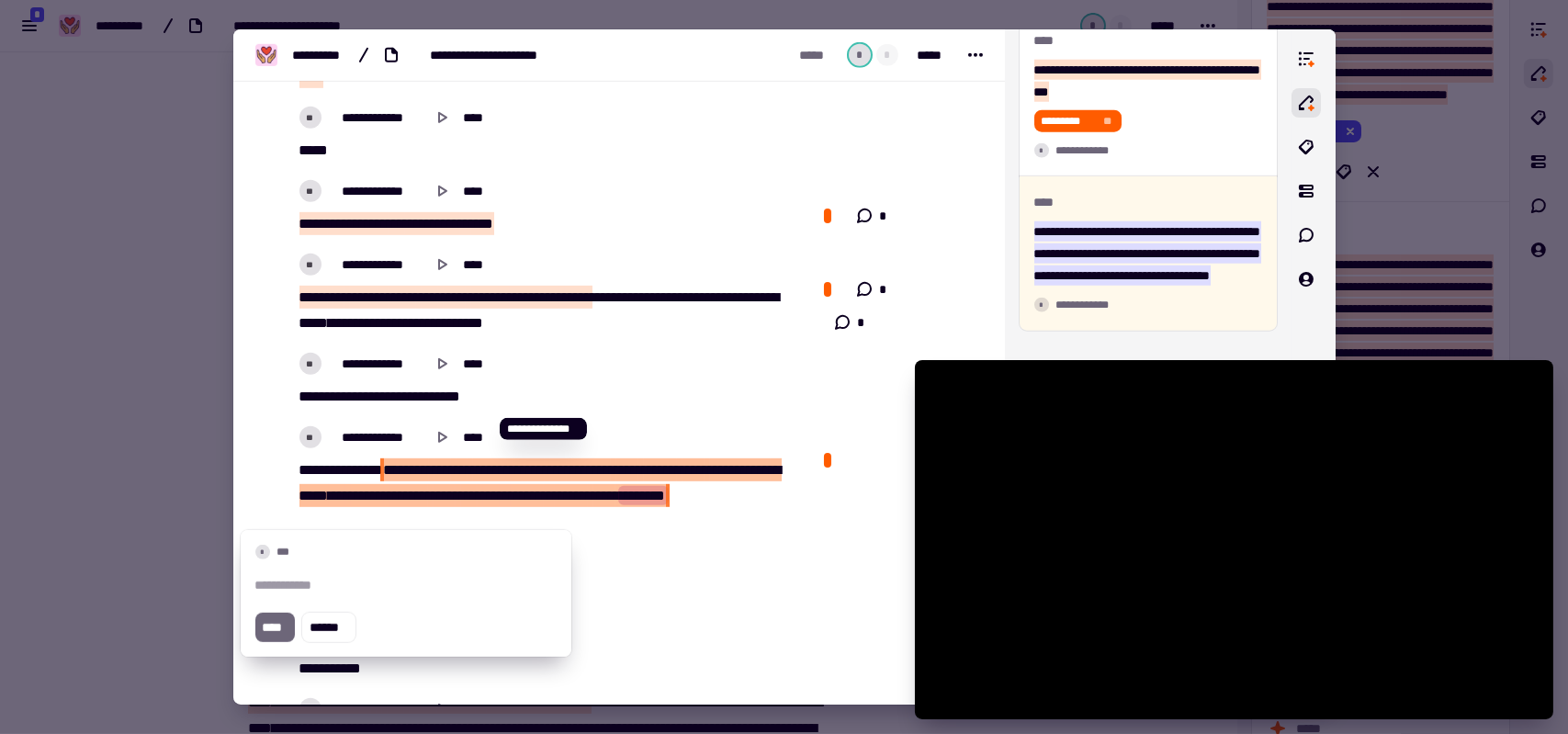 type on "******" 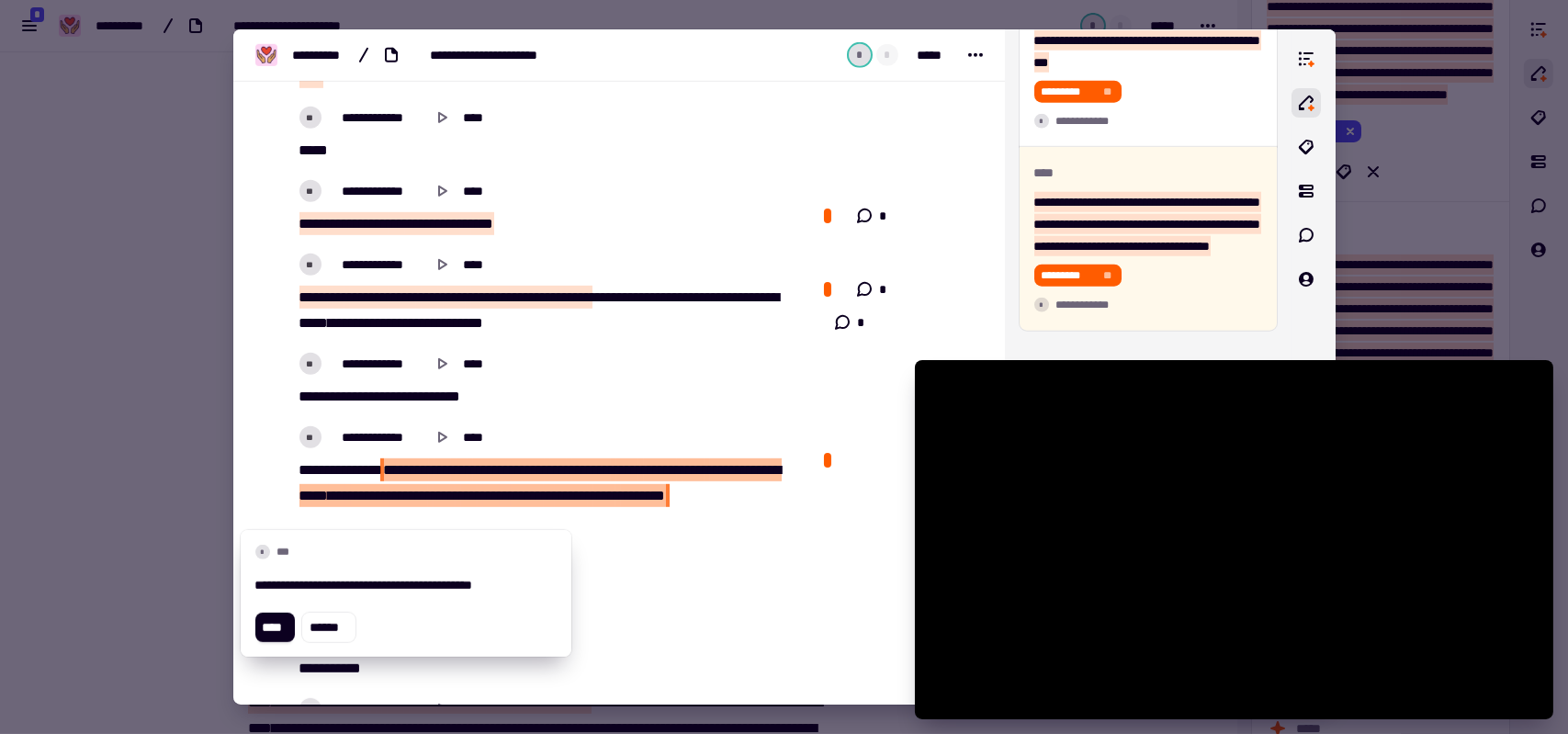 click on "**********" at bounding box center (406, 585) 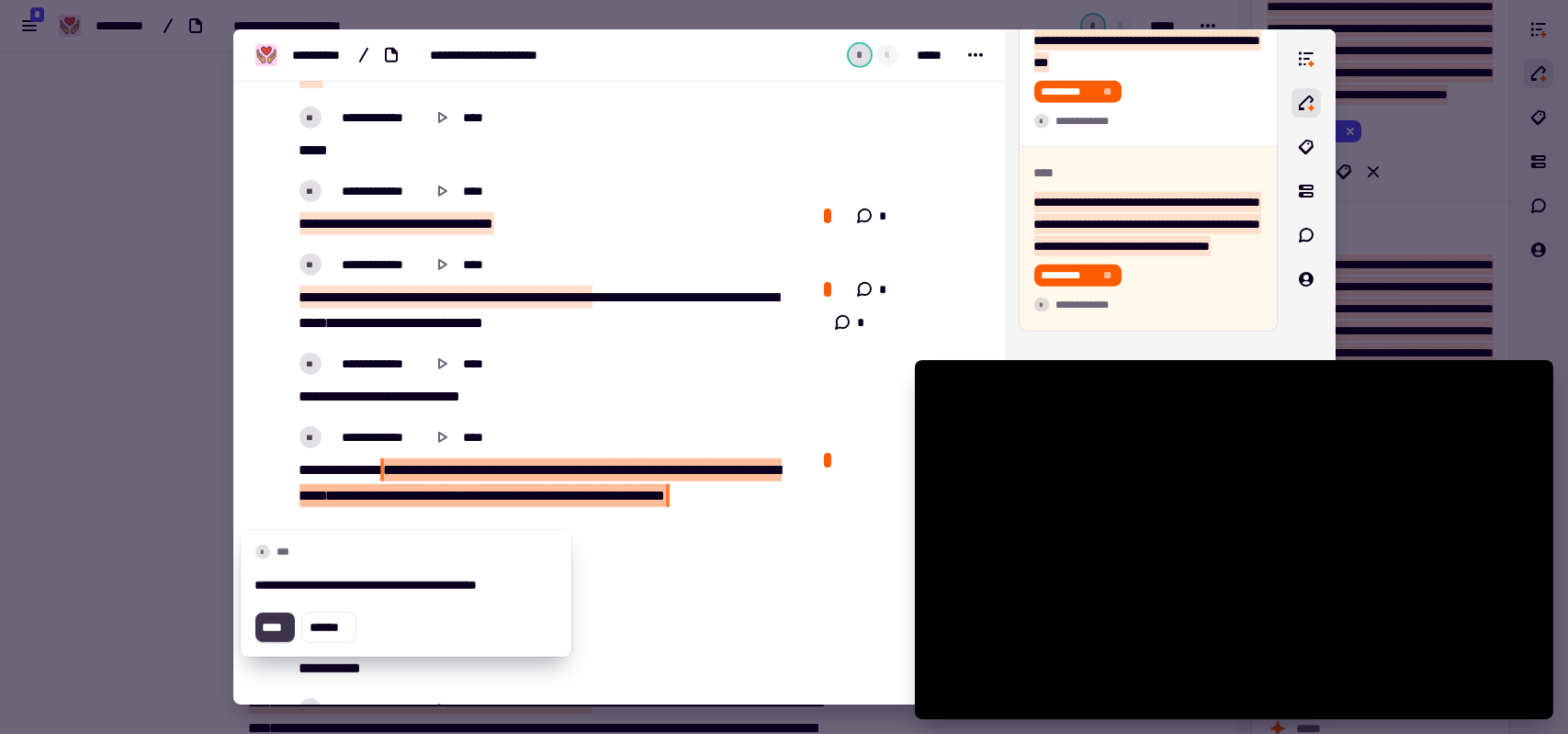 click on "****" 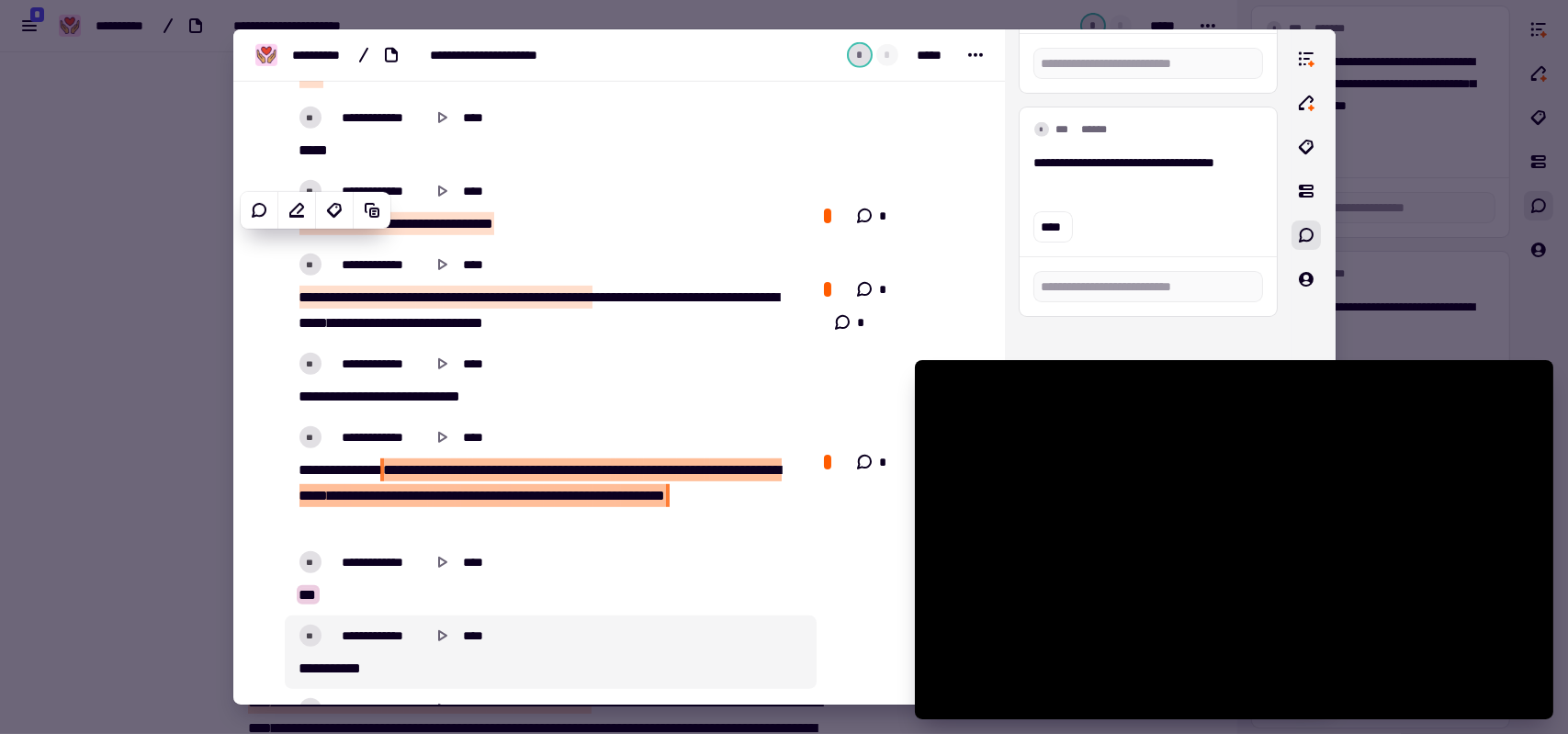 scroll, scrollTop: 2596, scrollLeft: 0, axis: vertical 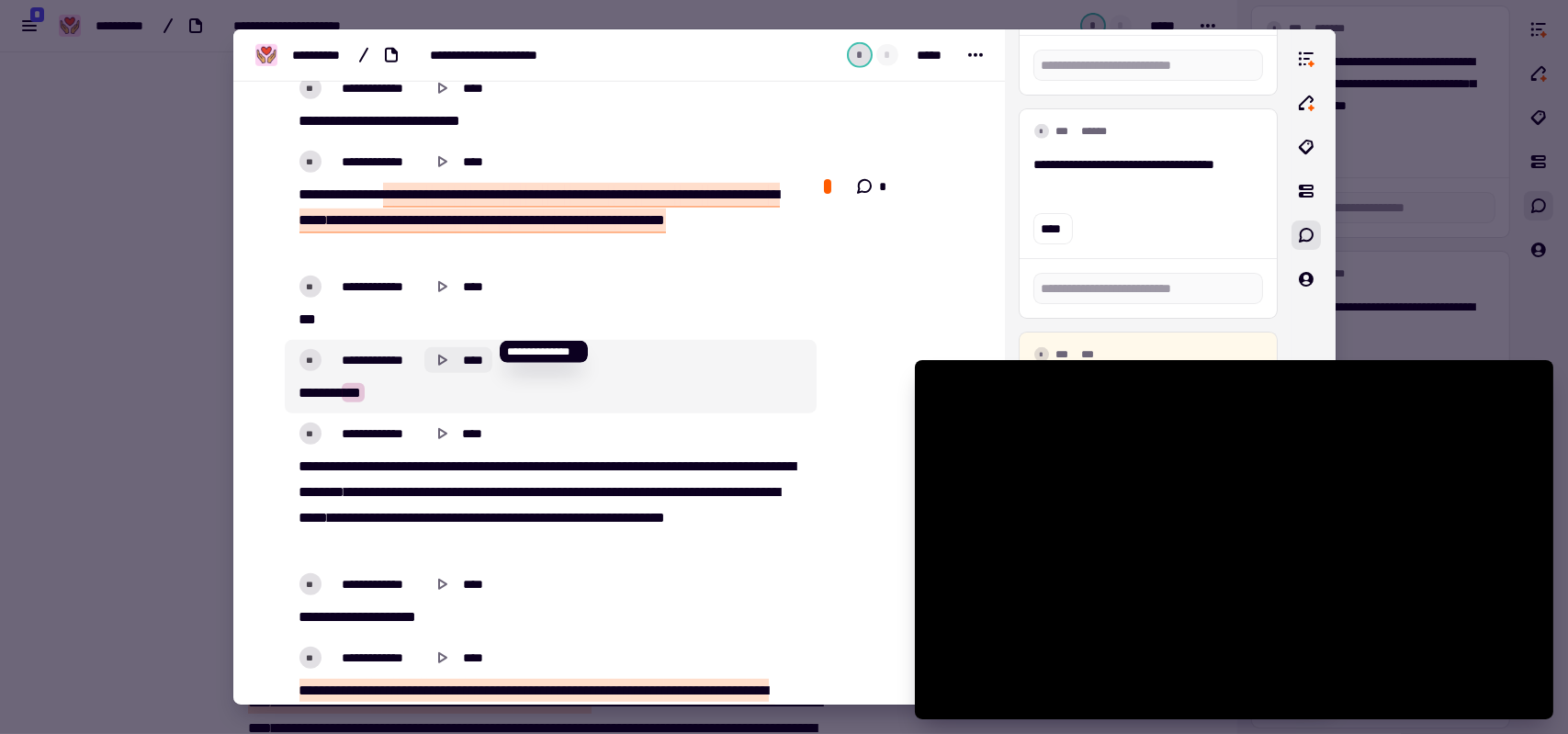 click 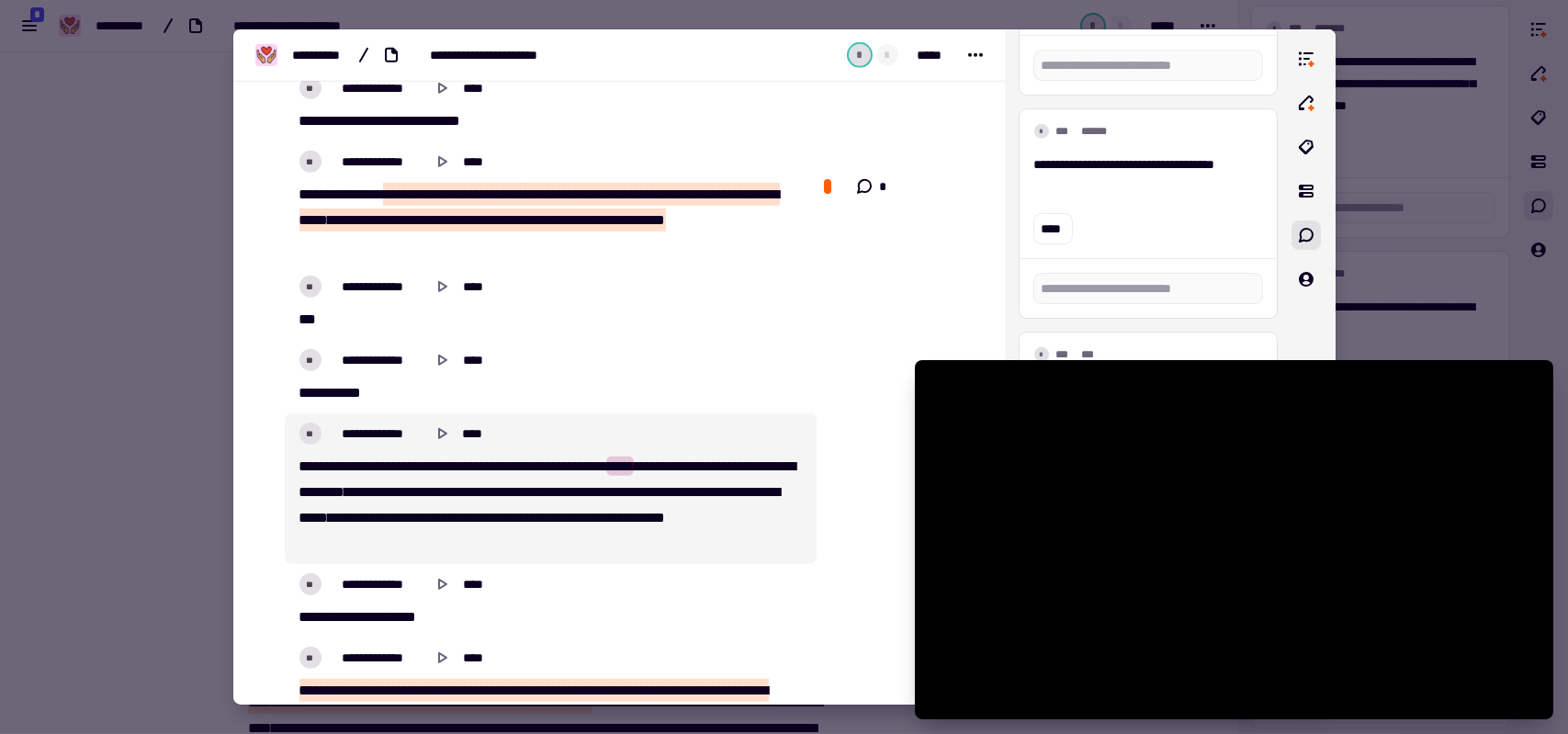 click on "****" at bounding box center (620, 466) 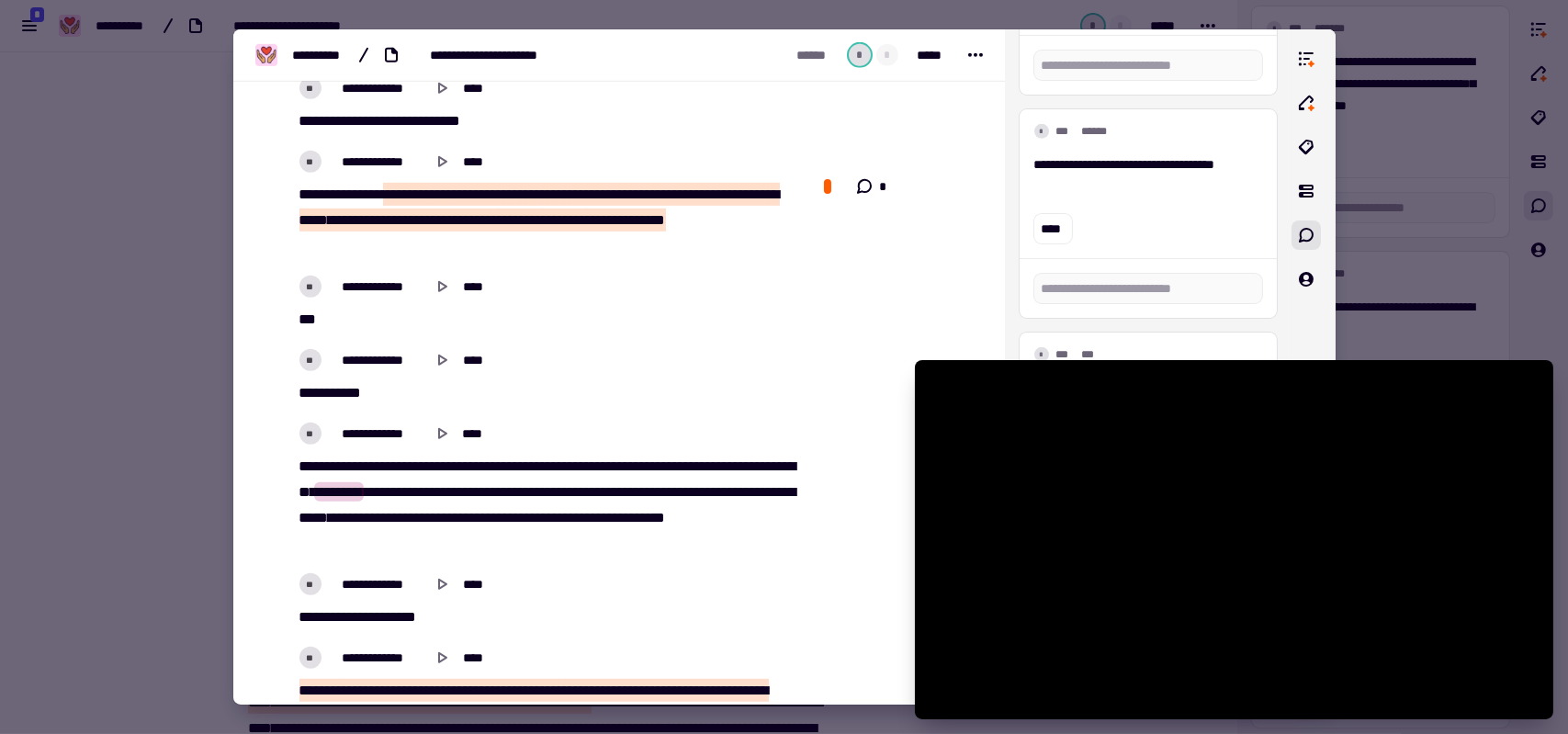 click on "*****" at bounding box center (524, 491) 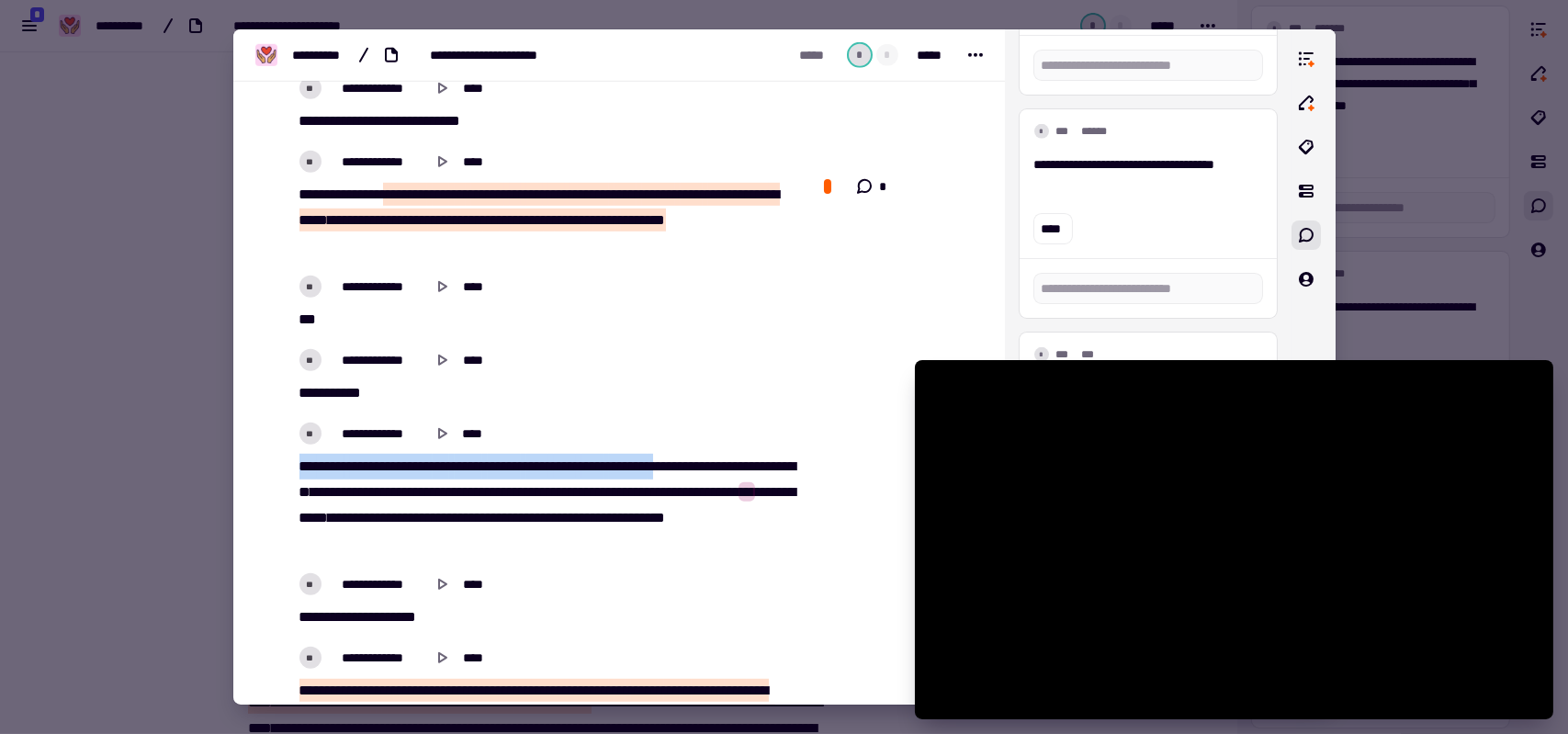 drag, startPoint x: 675, startPoint y: 459, endPoint x: 299, endPoint y: 457, distance: 376.005 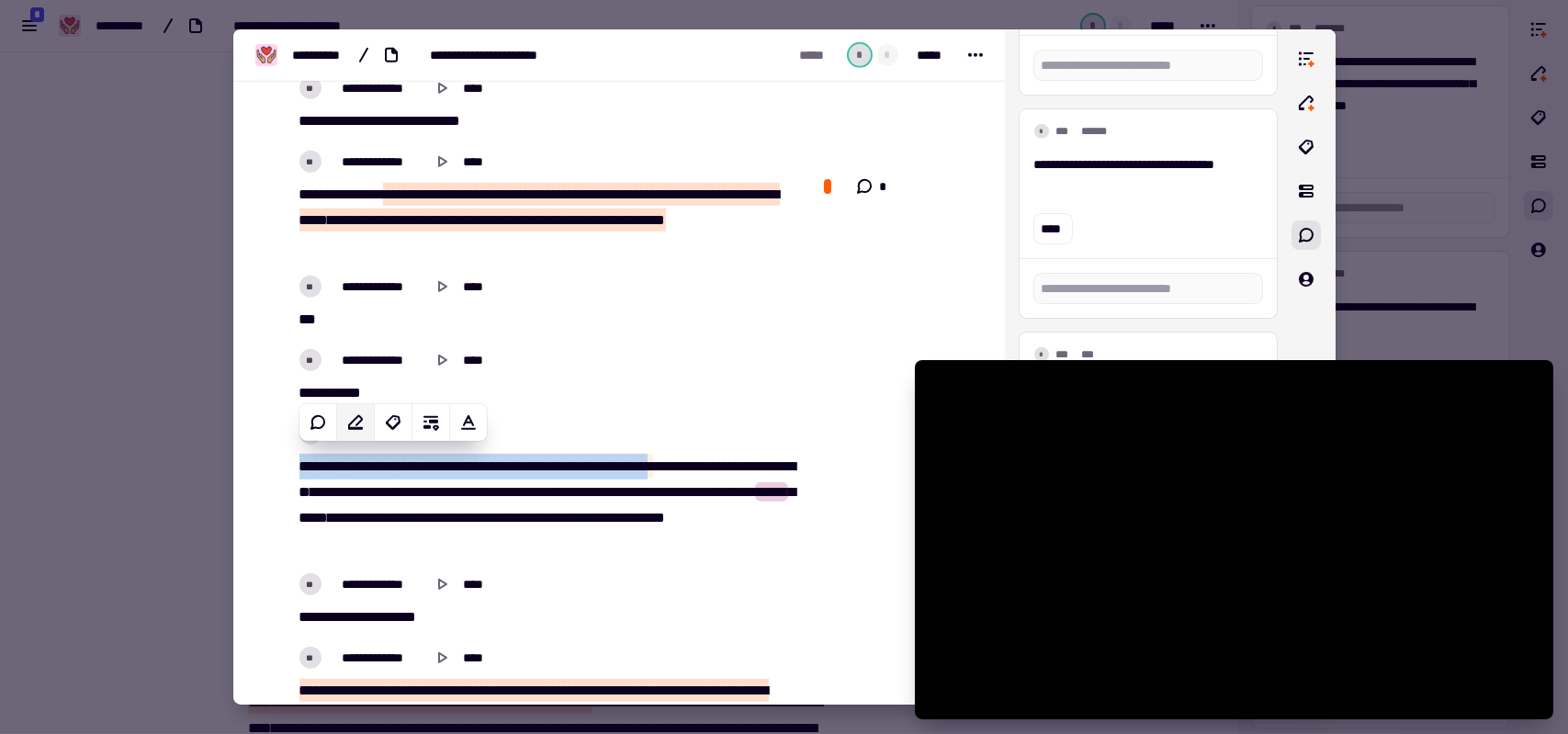 click 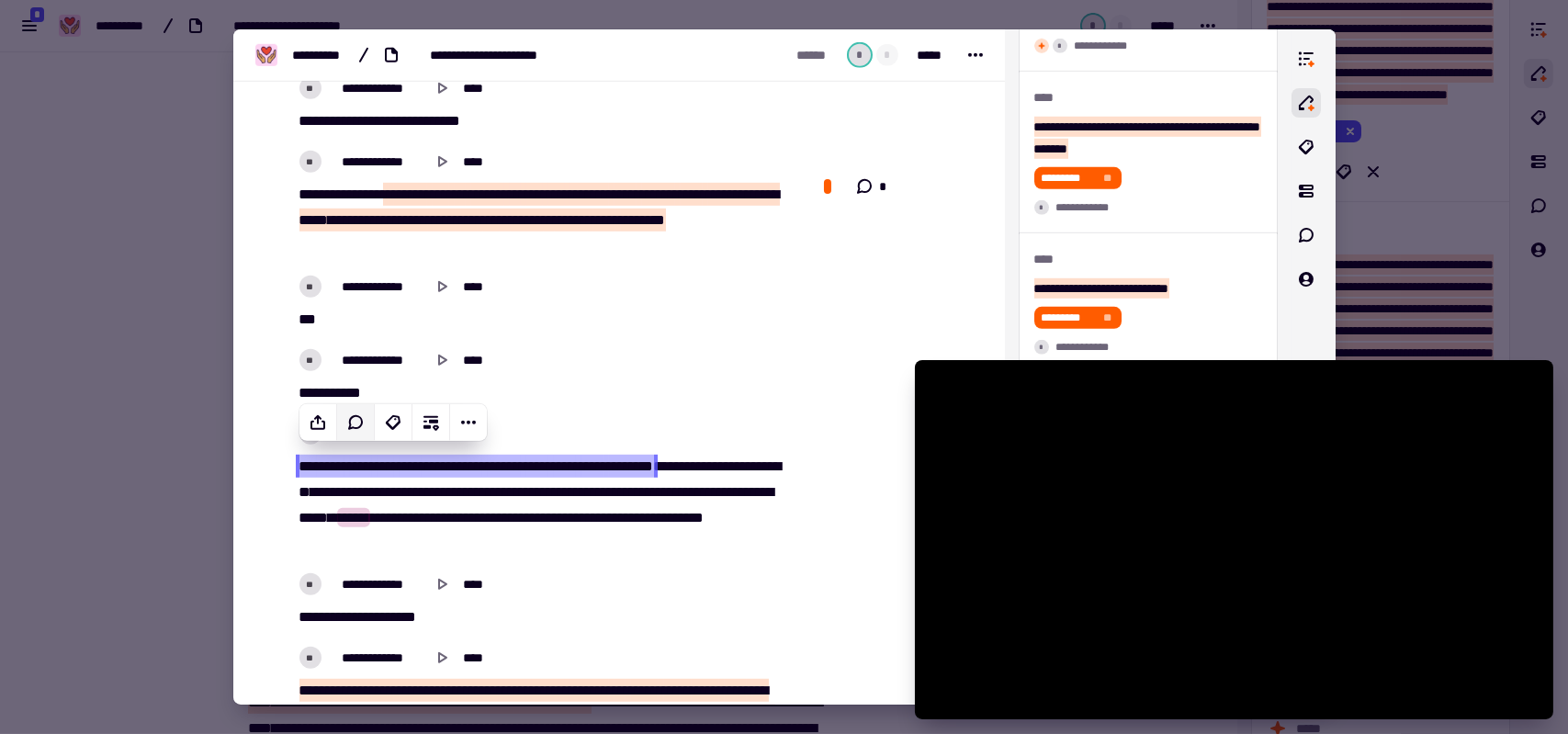 click 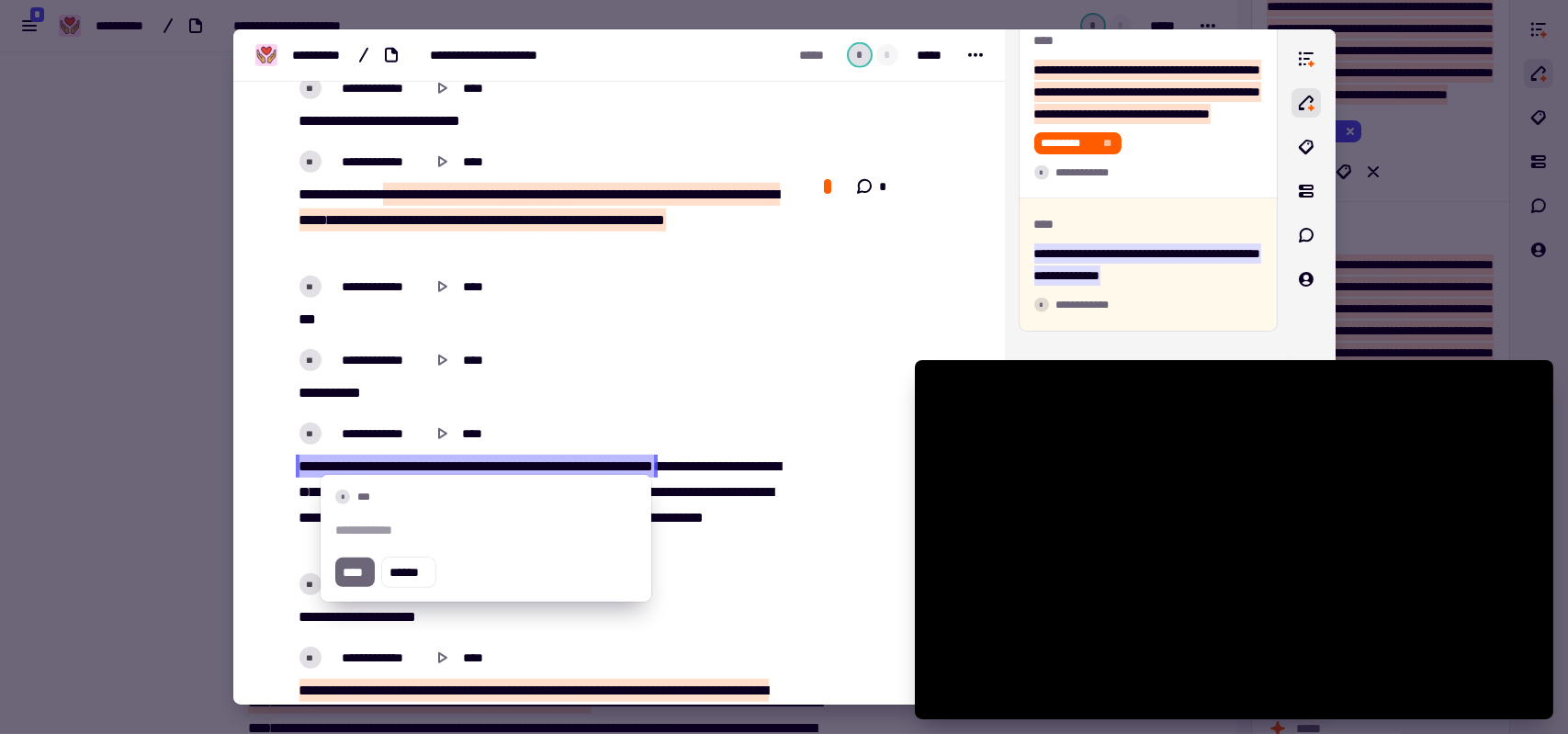 type on "******" 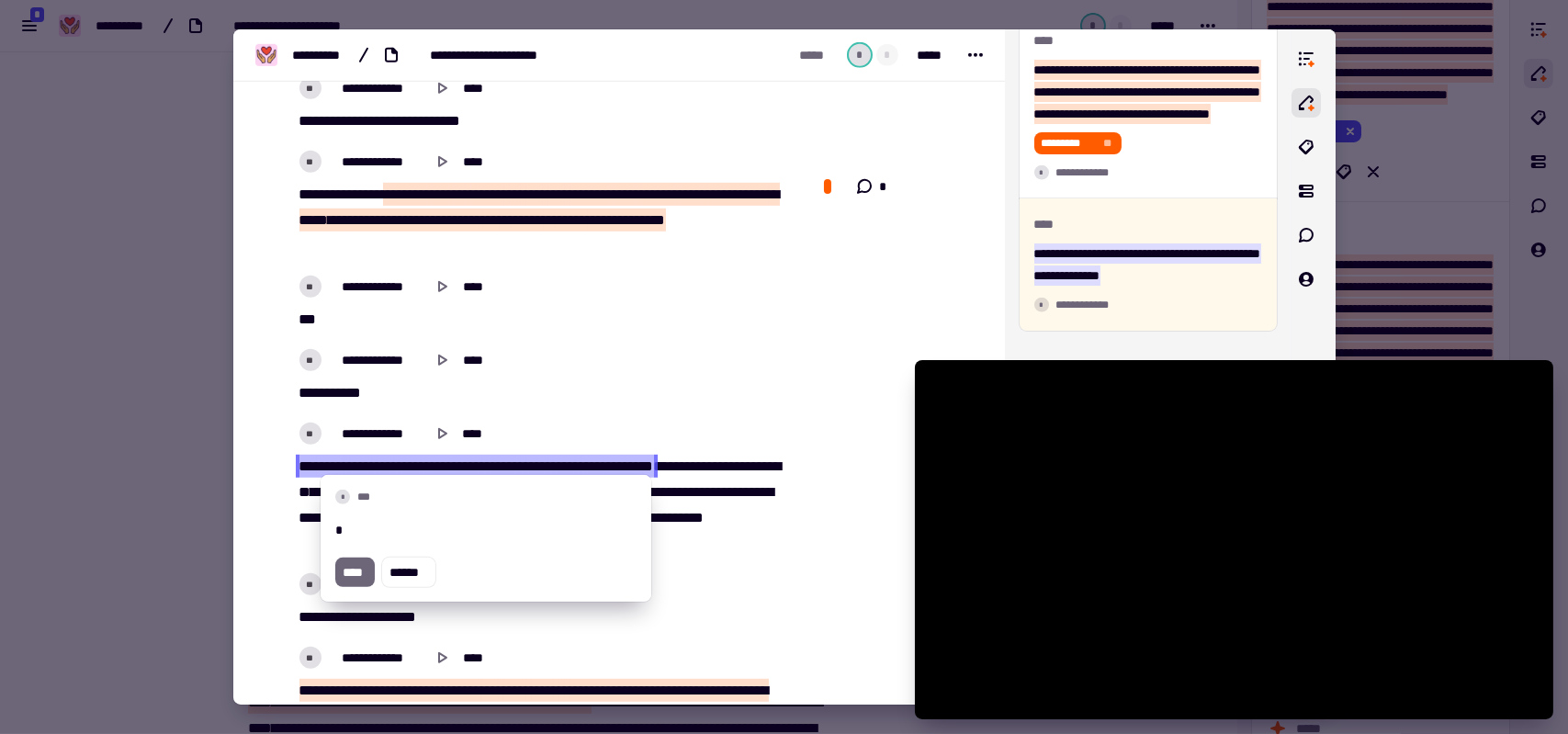scroll, scrollTop: 4548, scrollLeft: 0, axis: vertical 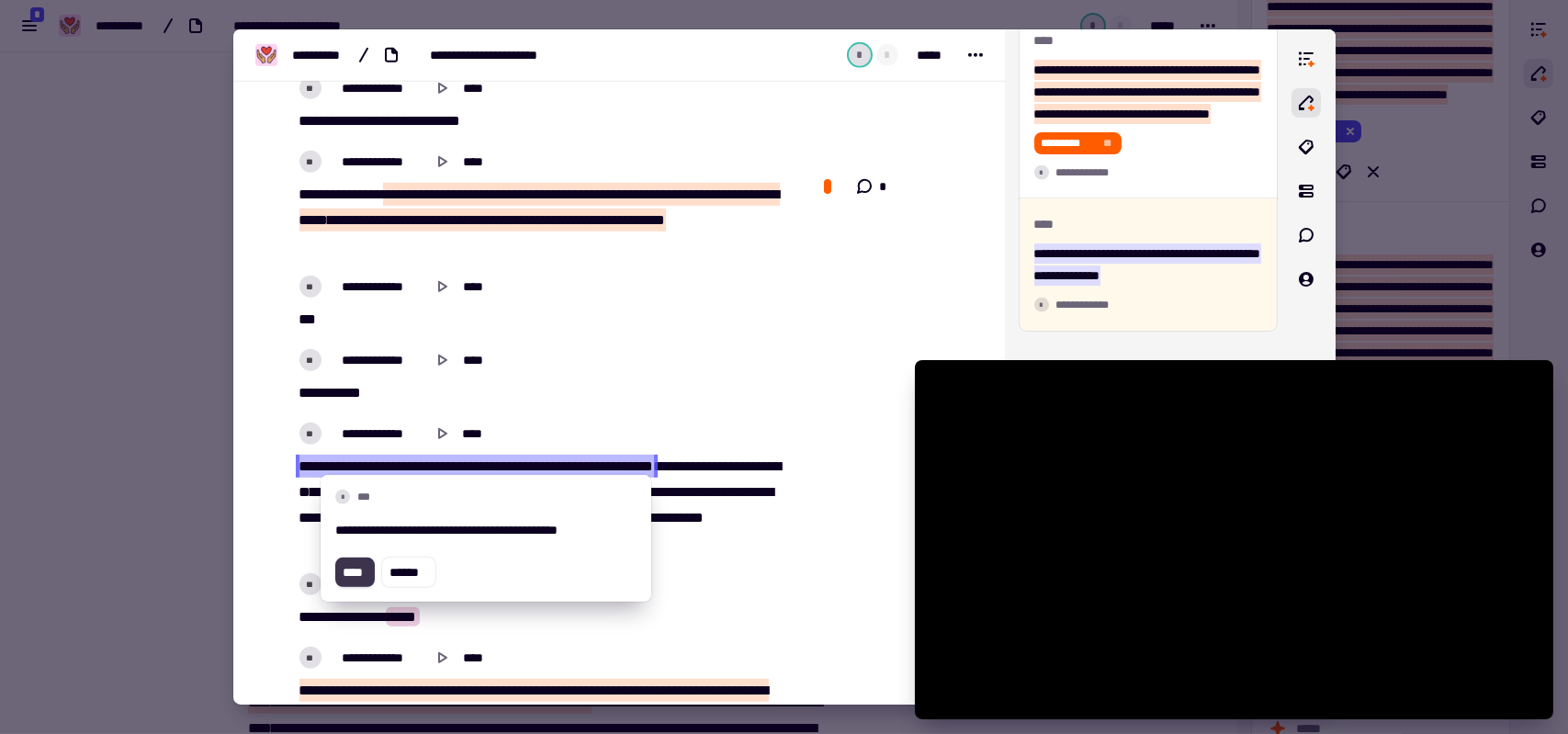 click on "****" 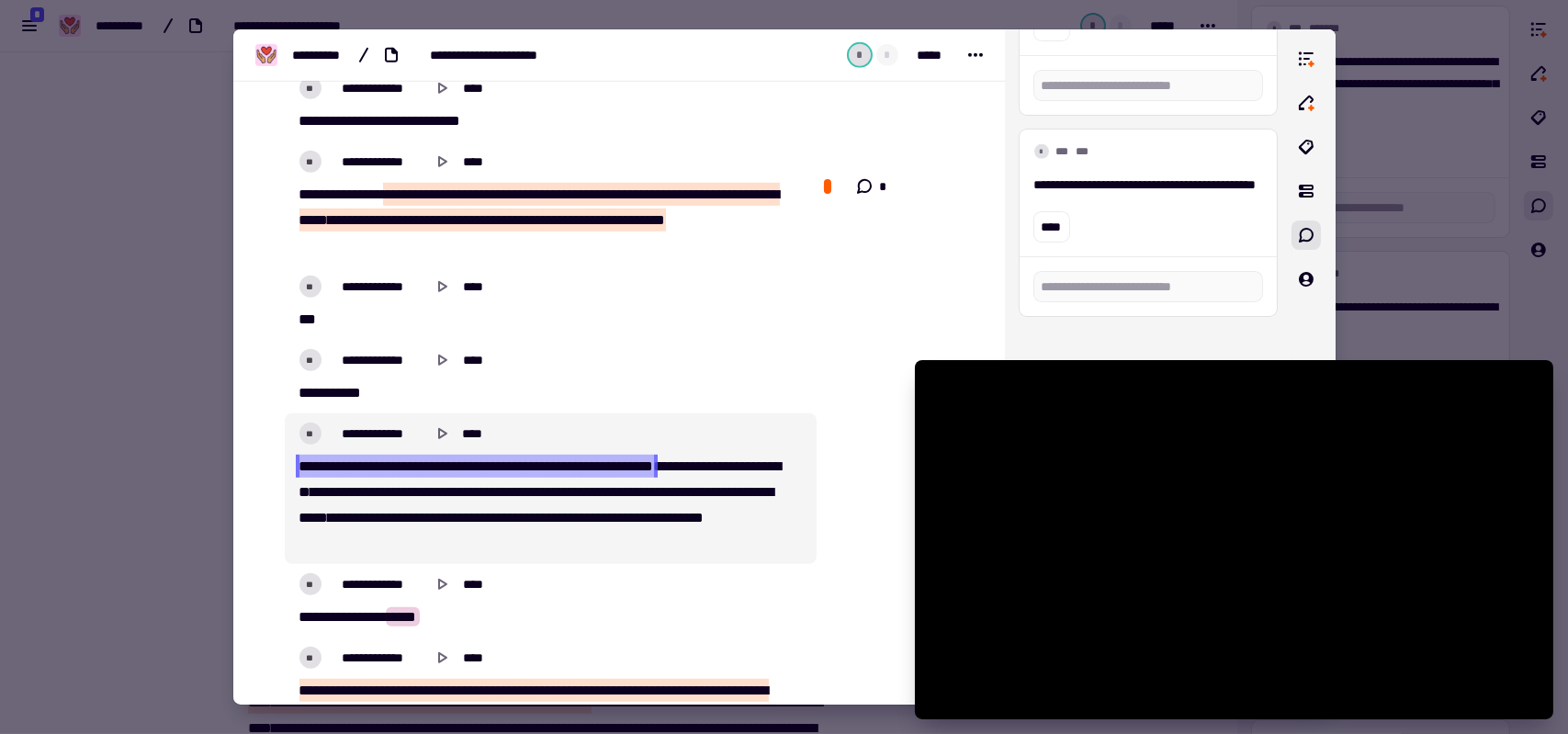 click on "******" at bounding box center (504, 466) 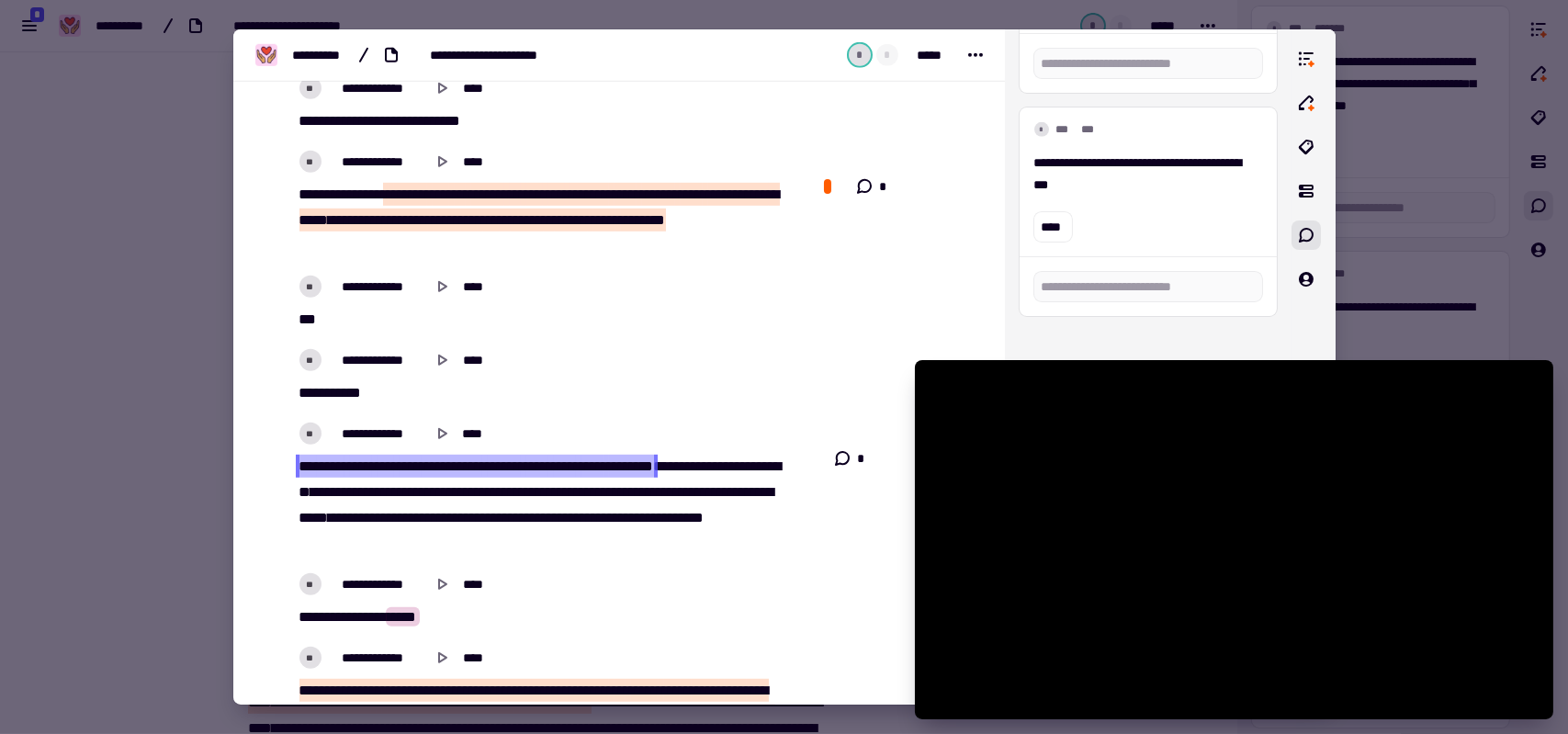 scroll, scrollTop: 2819, scrollLeft: 0, axis: vertical 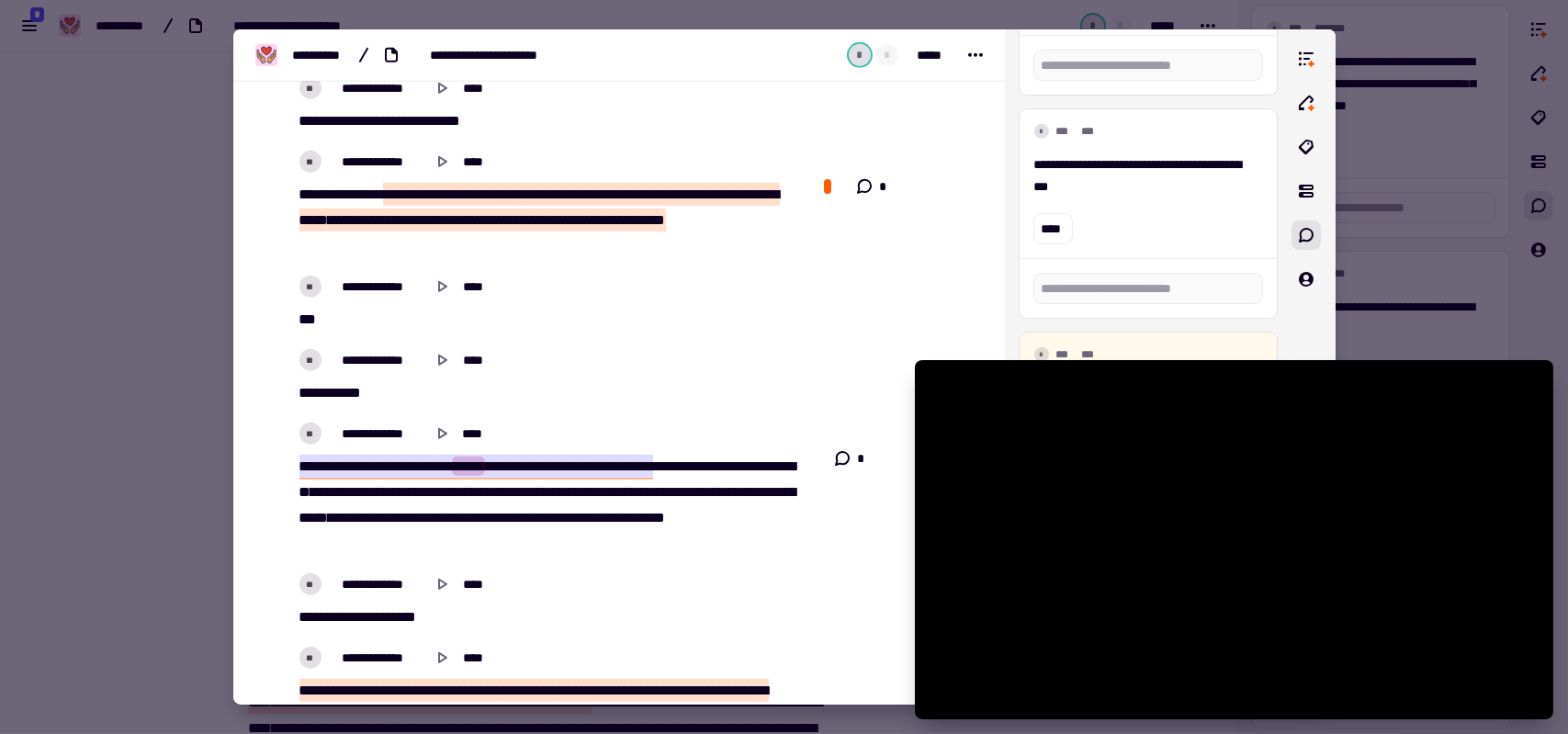 click on "**********" 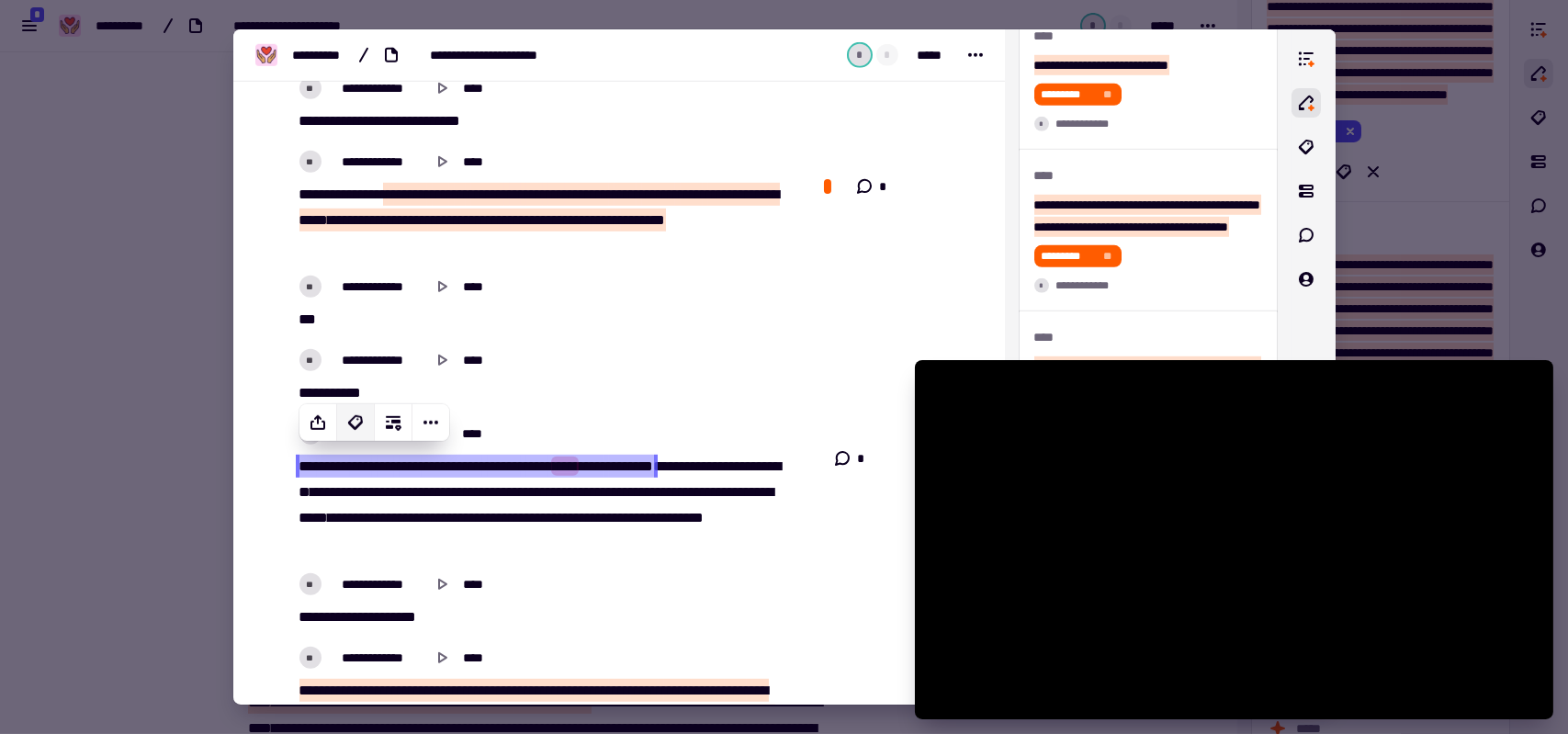 click 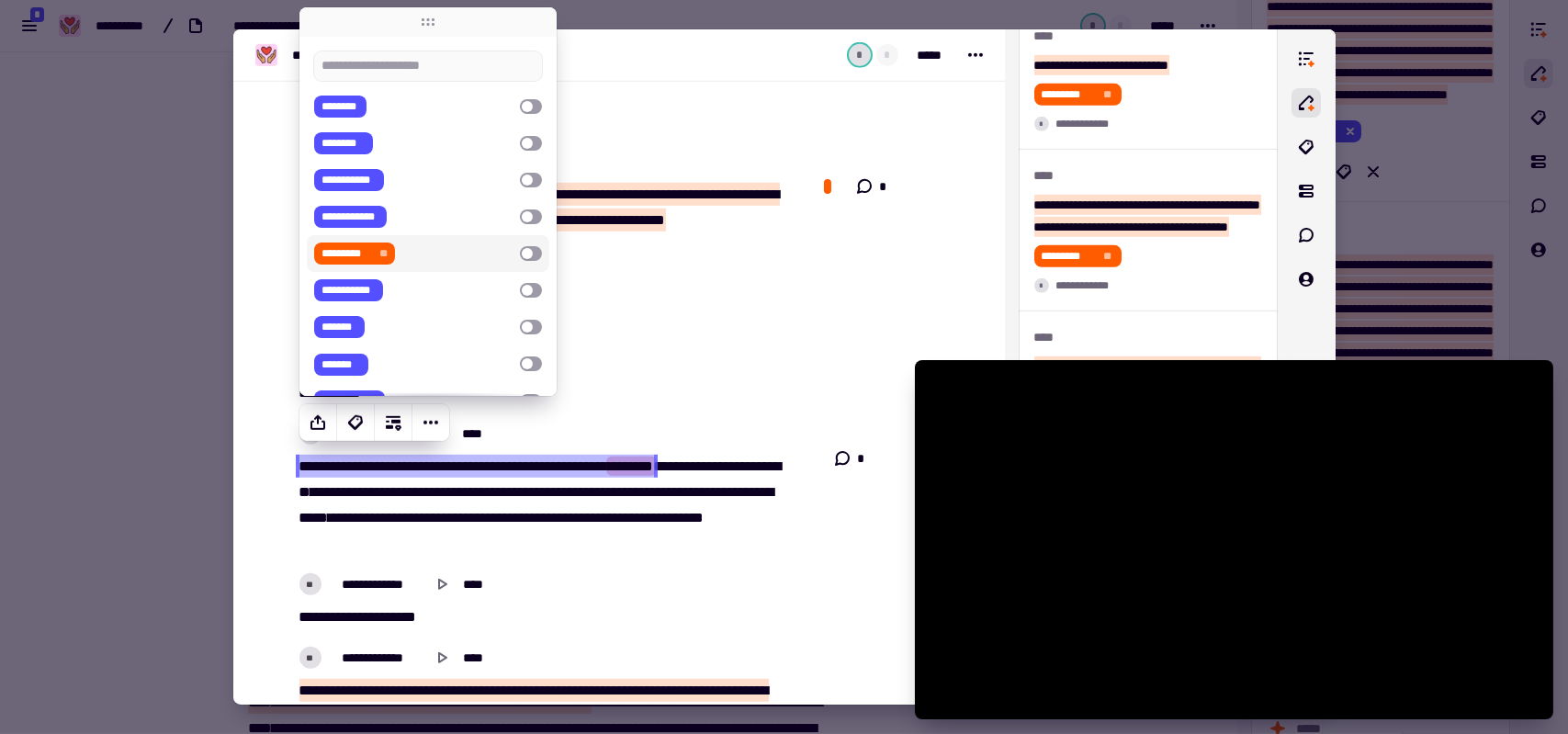click on "********* **" at bounding box center [355, 254] 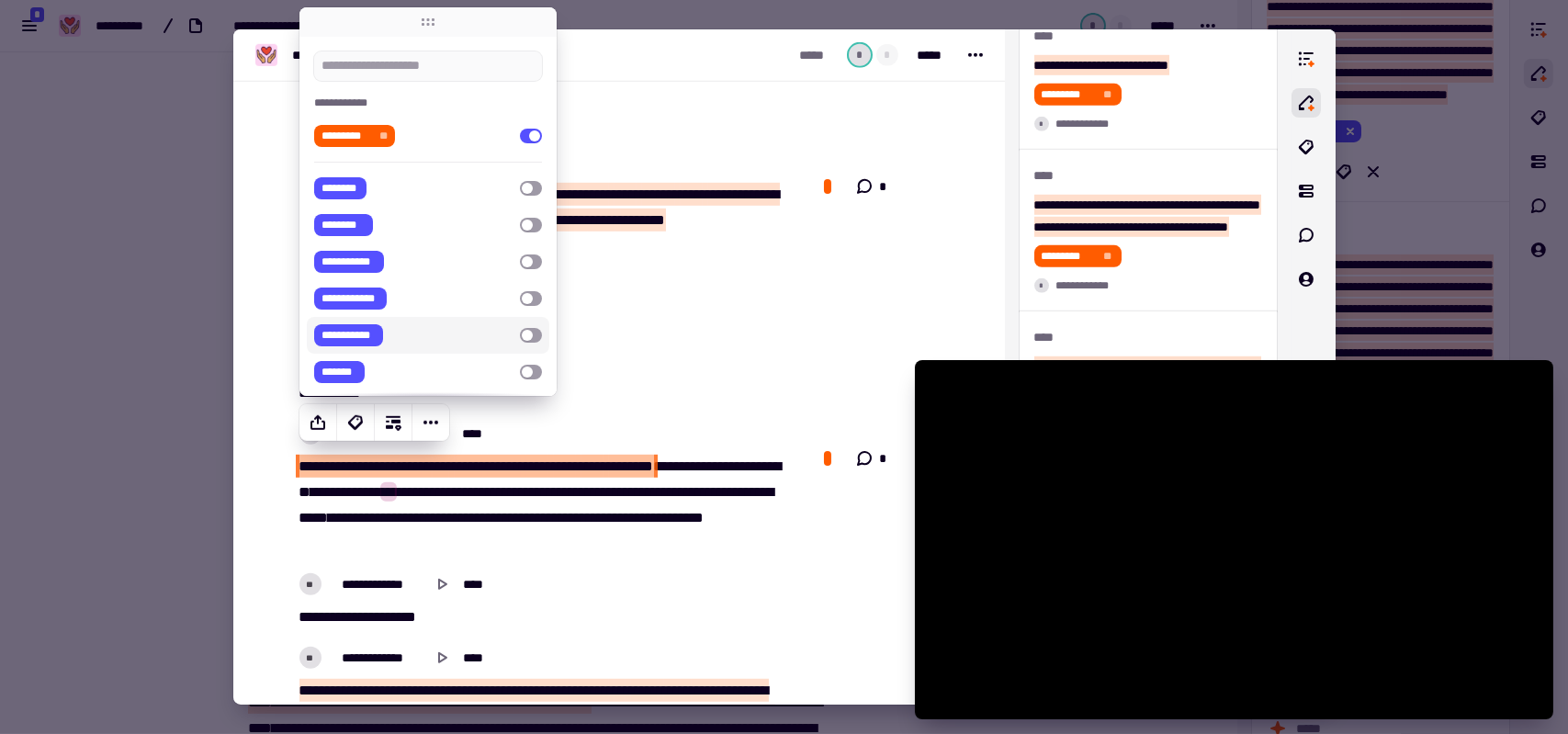 click on "*******" at bounding box center (540, 479) 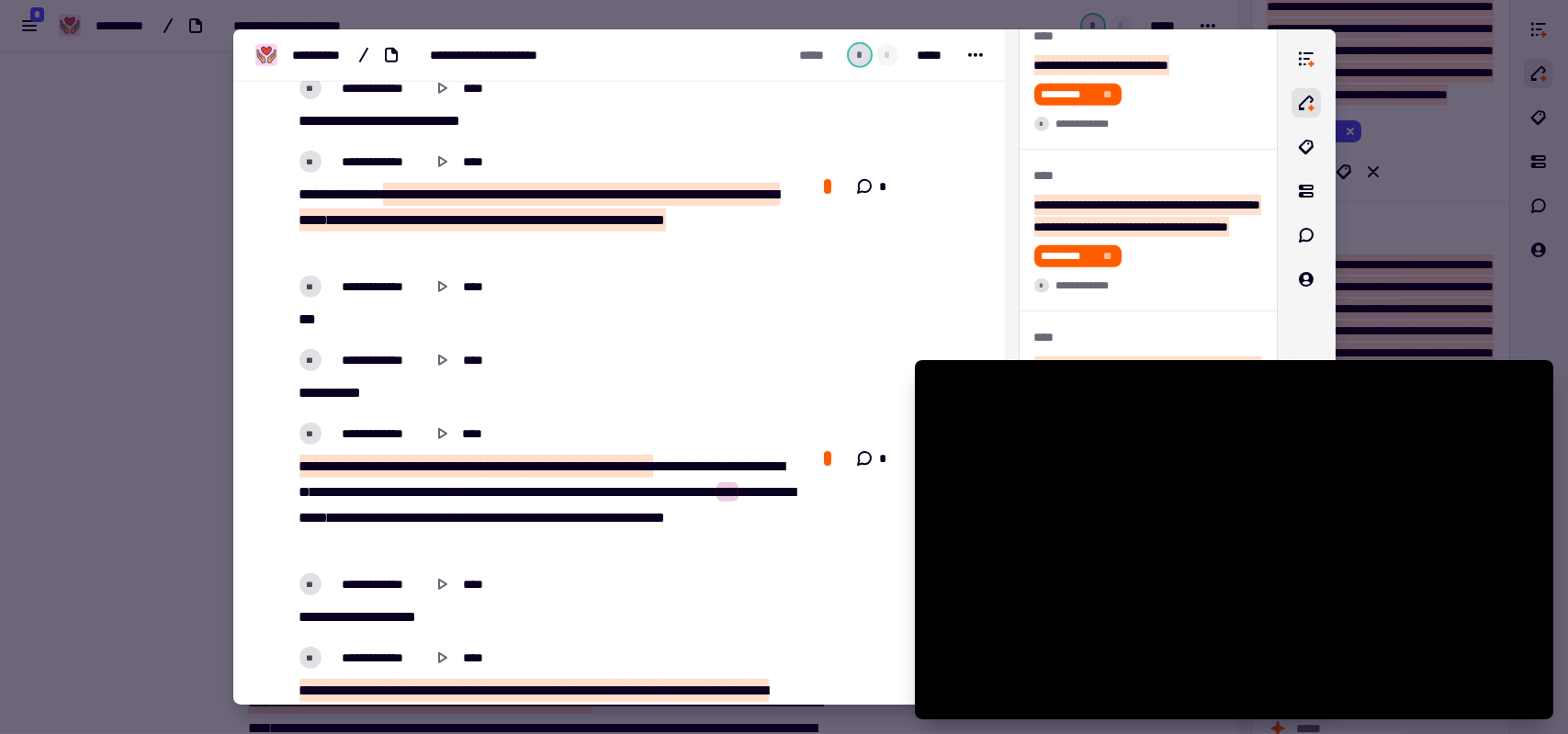 click on "***" at bounding box center (496, 491) 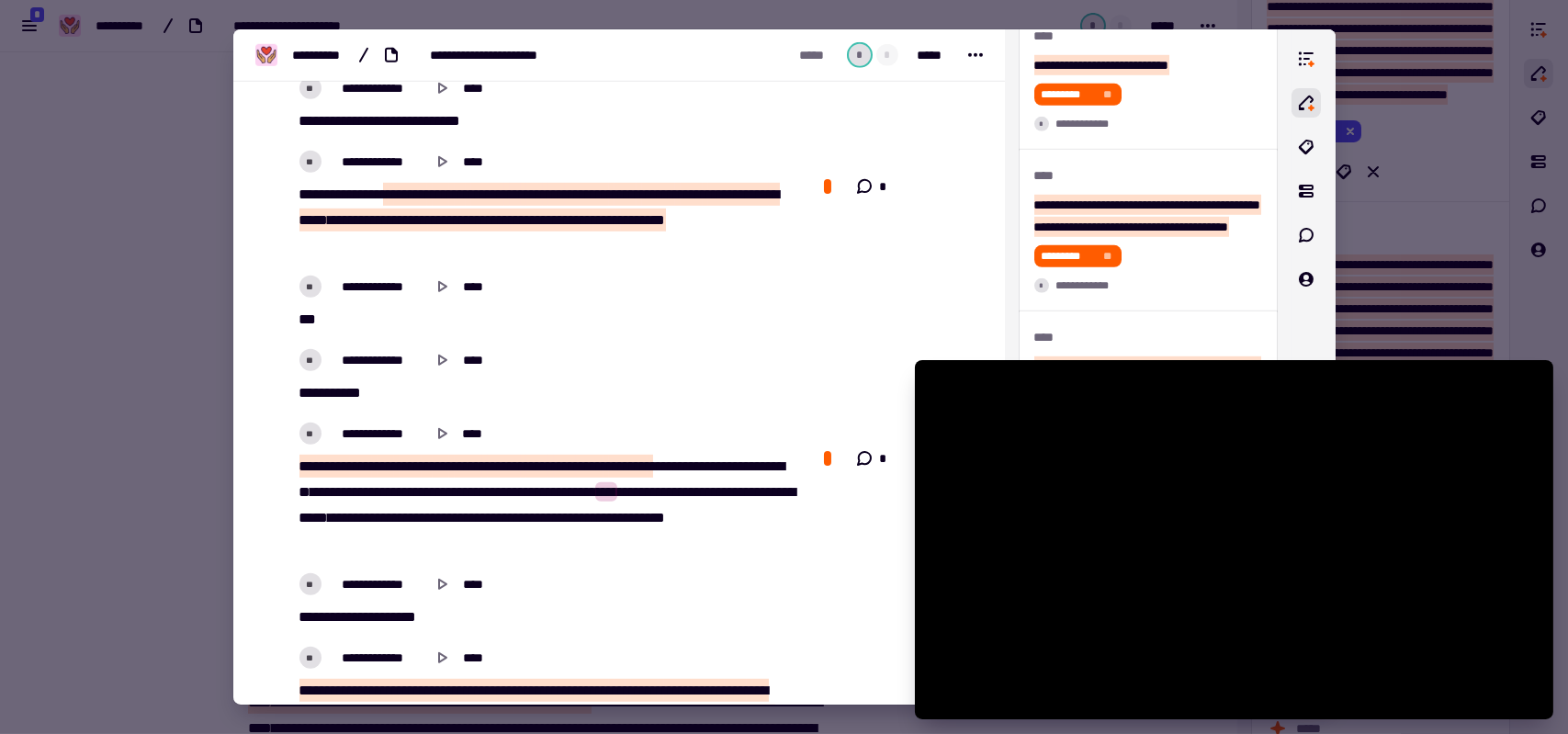 click on "***" at bounding box center (496, 491) 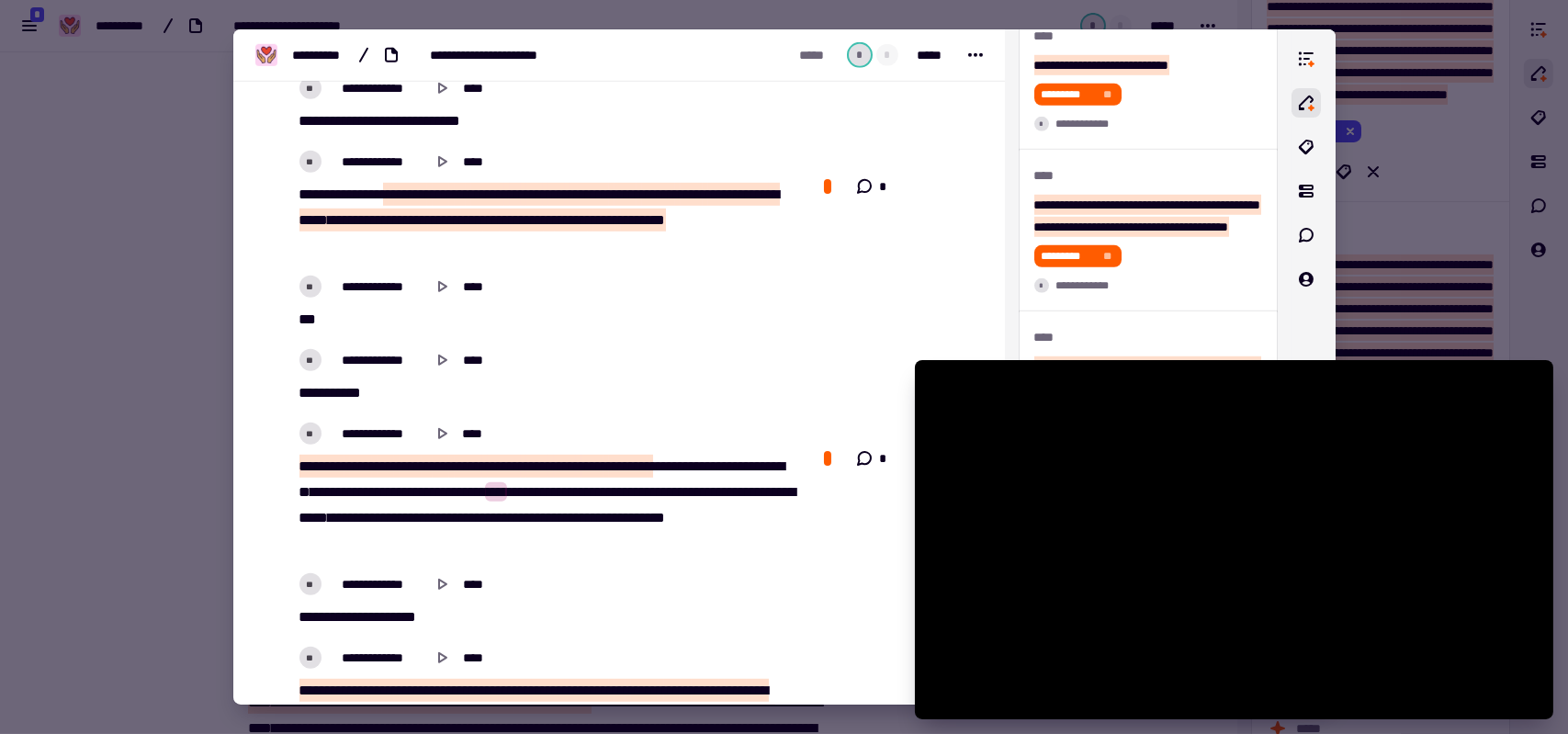click on "*****" at bounding box center [524, 491] 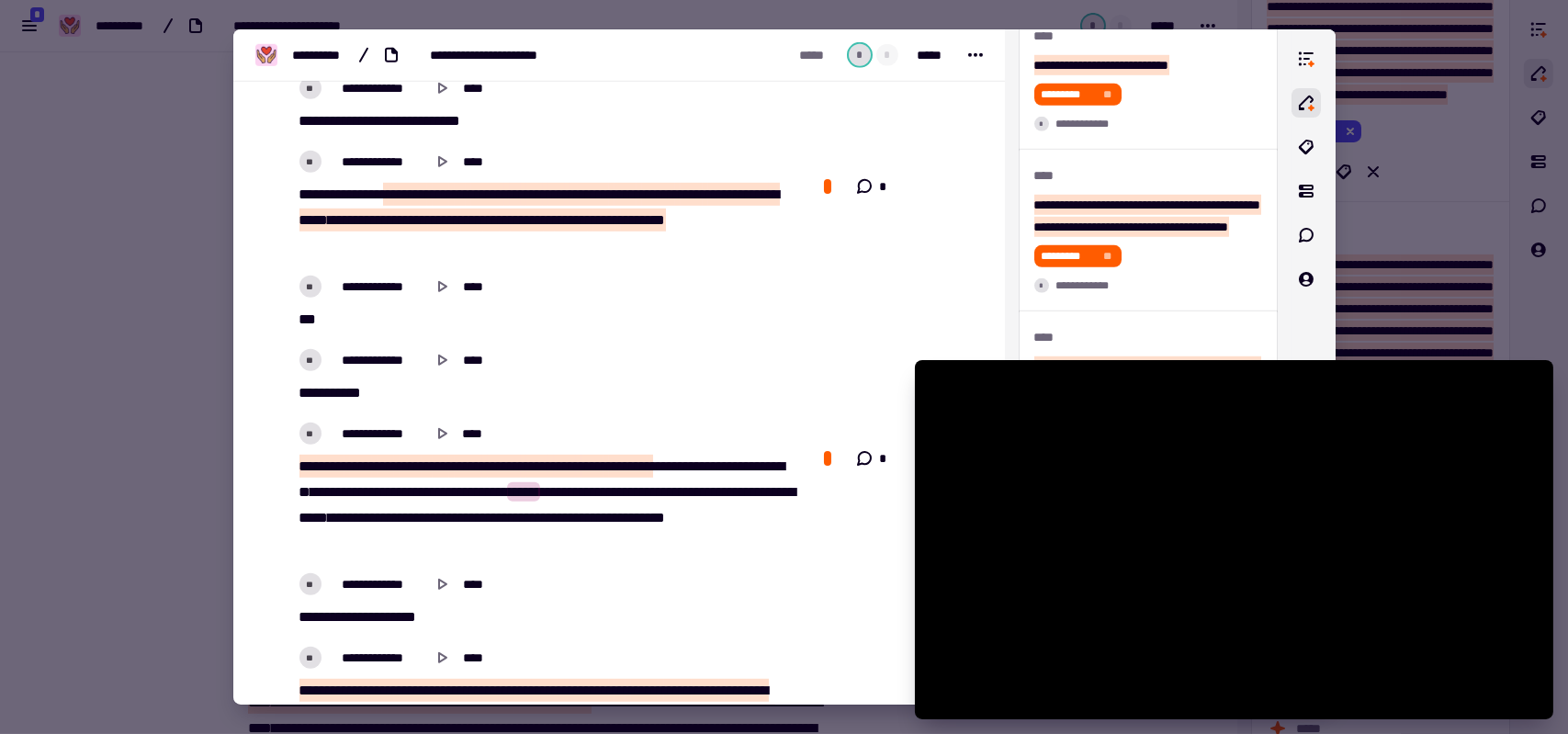 click on "***" at bounding box center [496, 491] 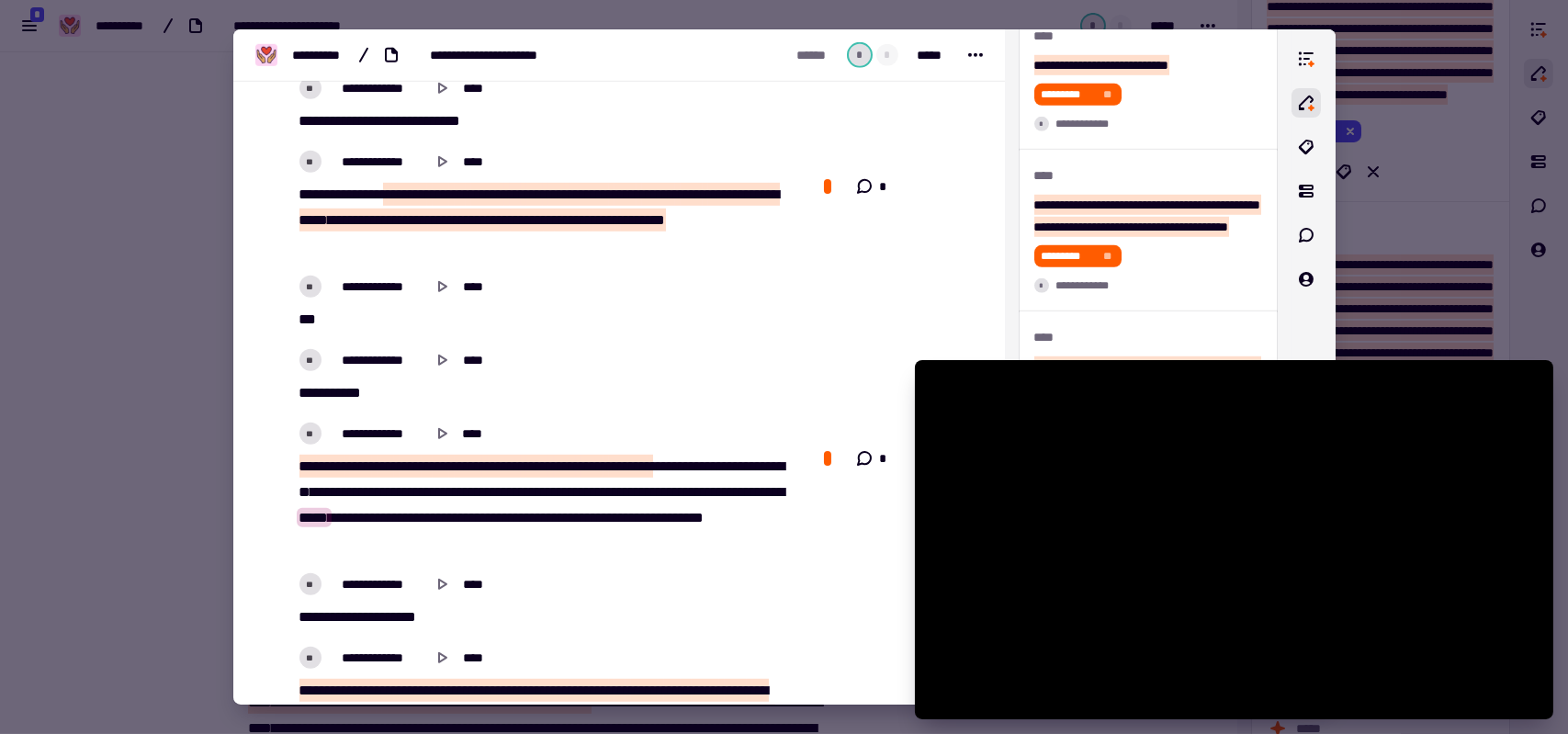 click on "*****" at bounding box center [551, 491] 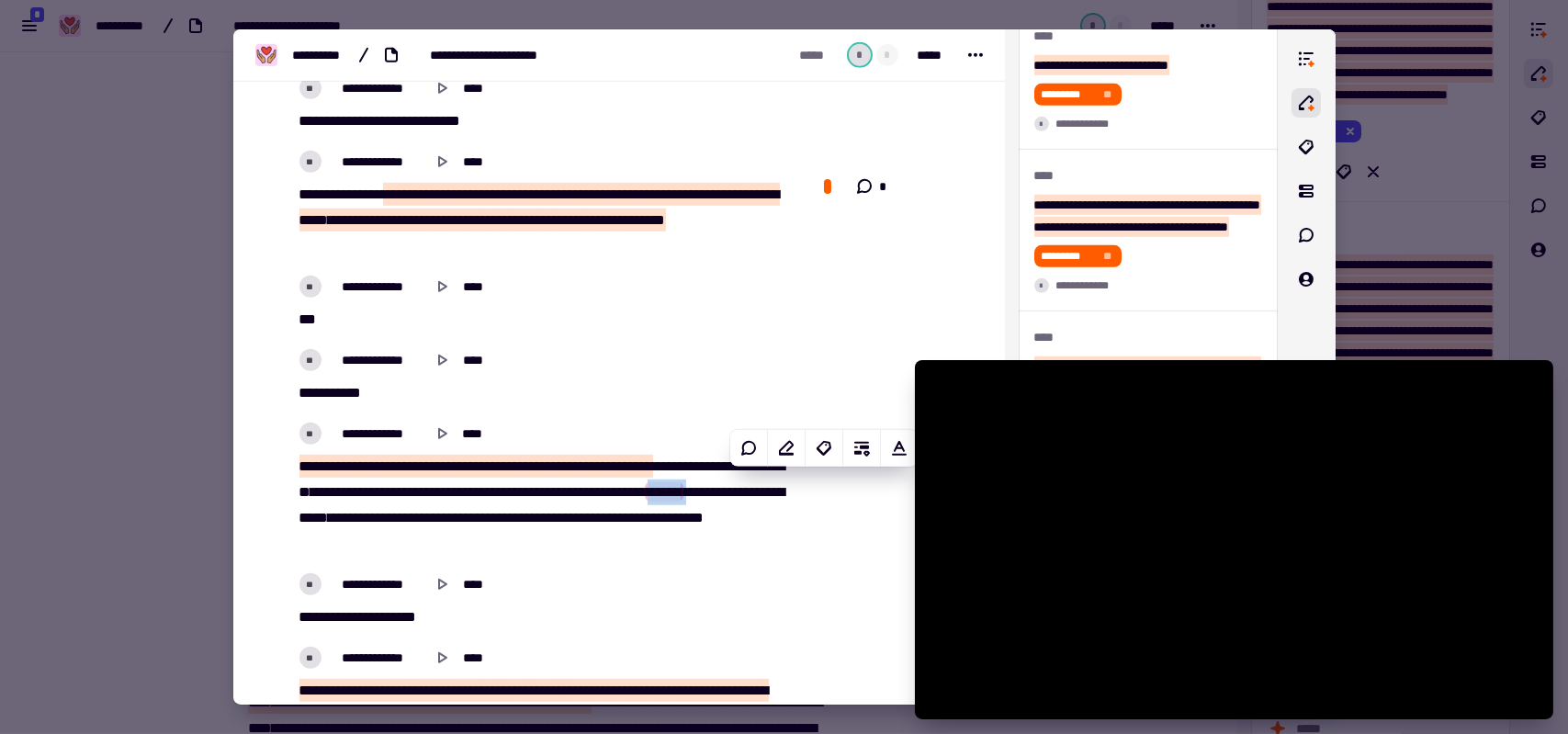 click on "***" at bounding box center (634, 491) 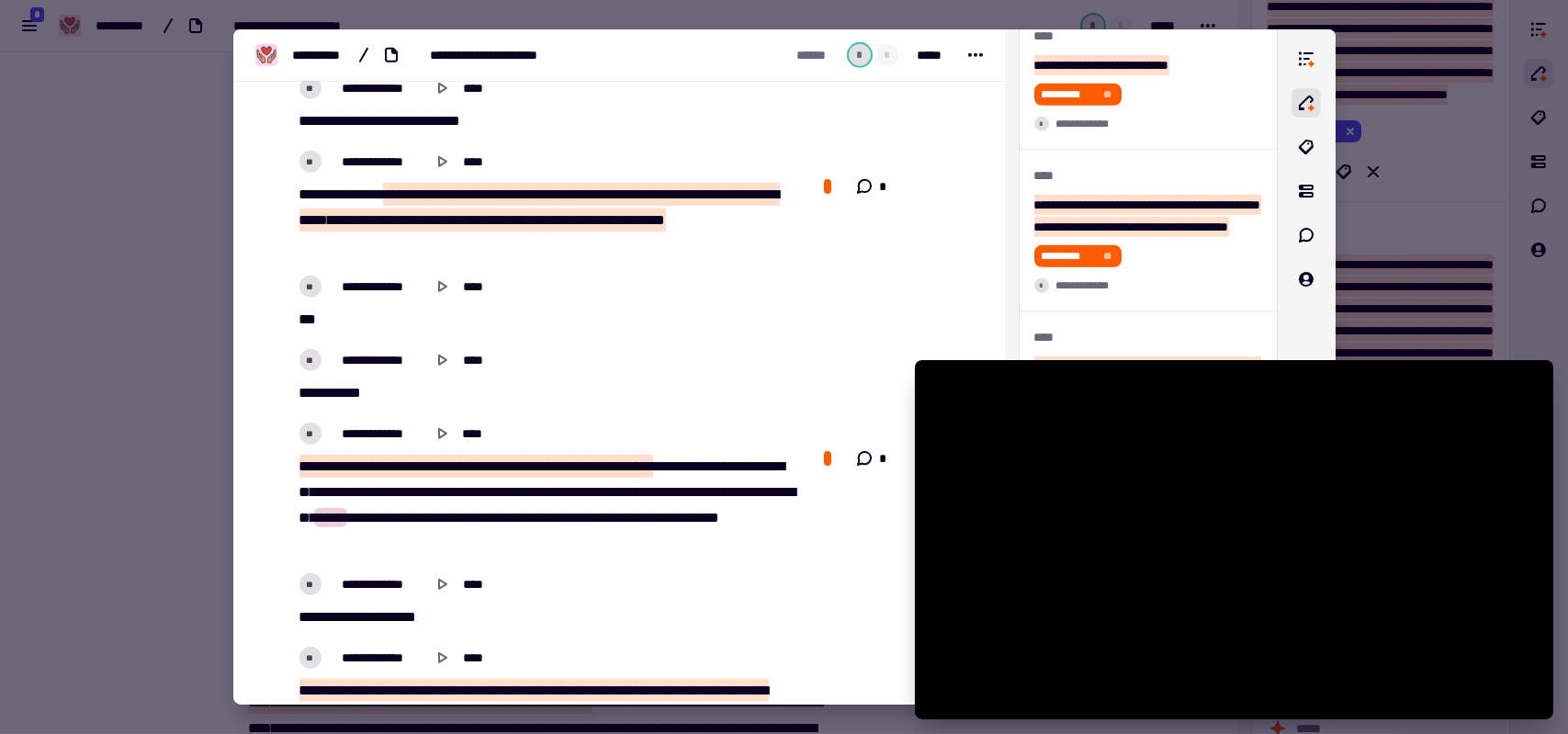 click on "**   *****   ****   ***   **** * ***   *****   ******   ****   ****   ****   ******* *   ***   ***   ****   ***   ***** **   ********   **   ***   ****   *********   ******** ***** * **** * **   ******** ******   ********* * ***   **   ***** * *****   ****   **** * **   ***   ***   *****   ****   ** * ** * ****   ***   ********* *" at bounding box center (545, 505) 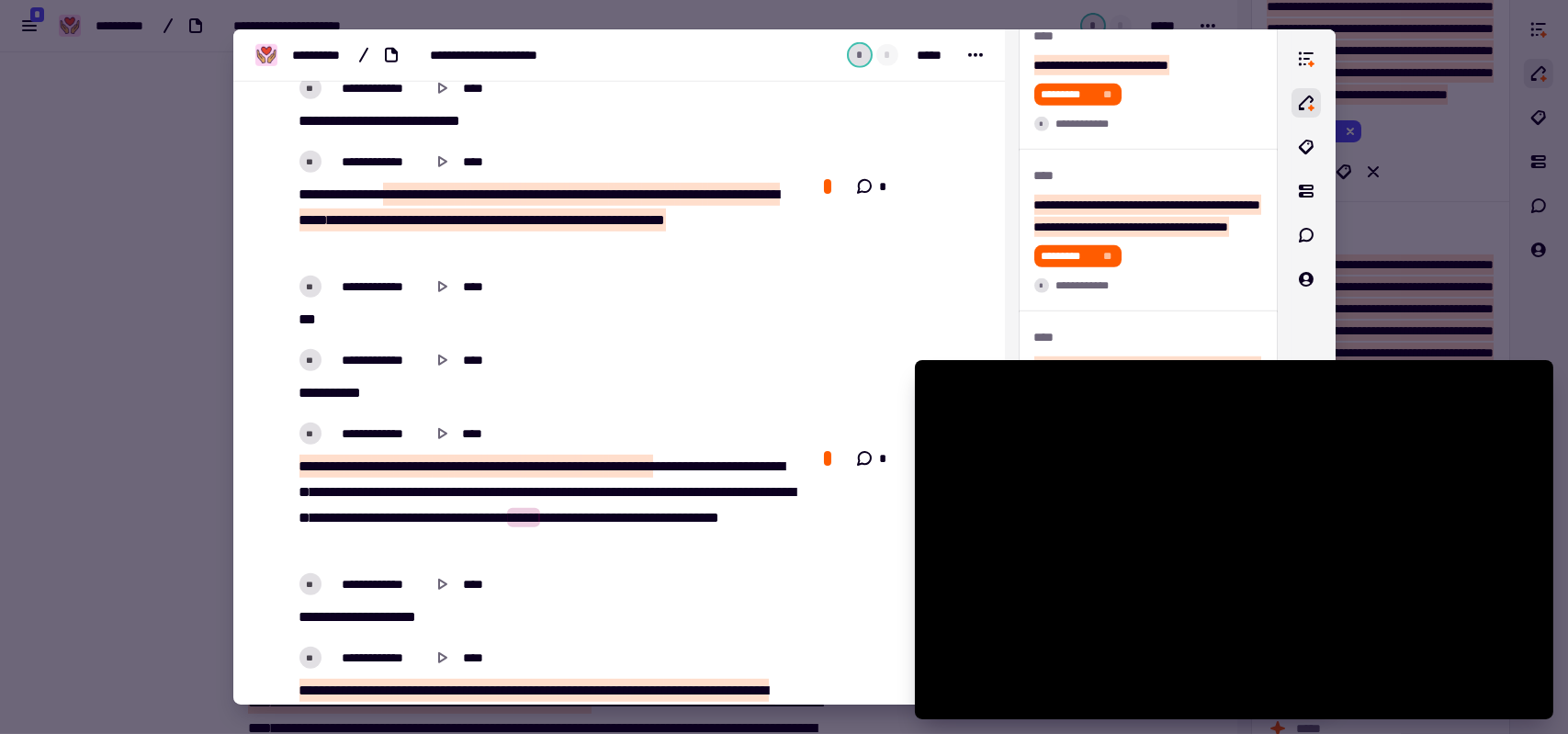 click on "****" at bounding box center [626, 517] 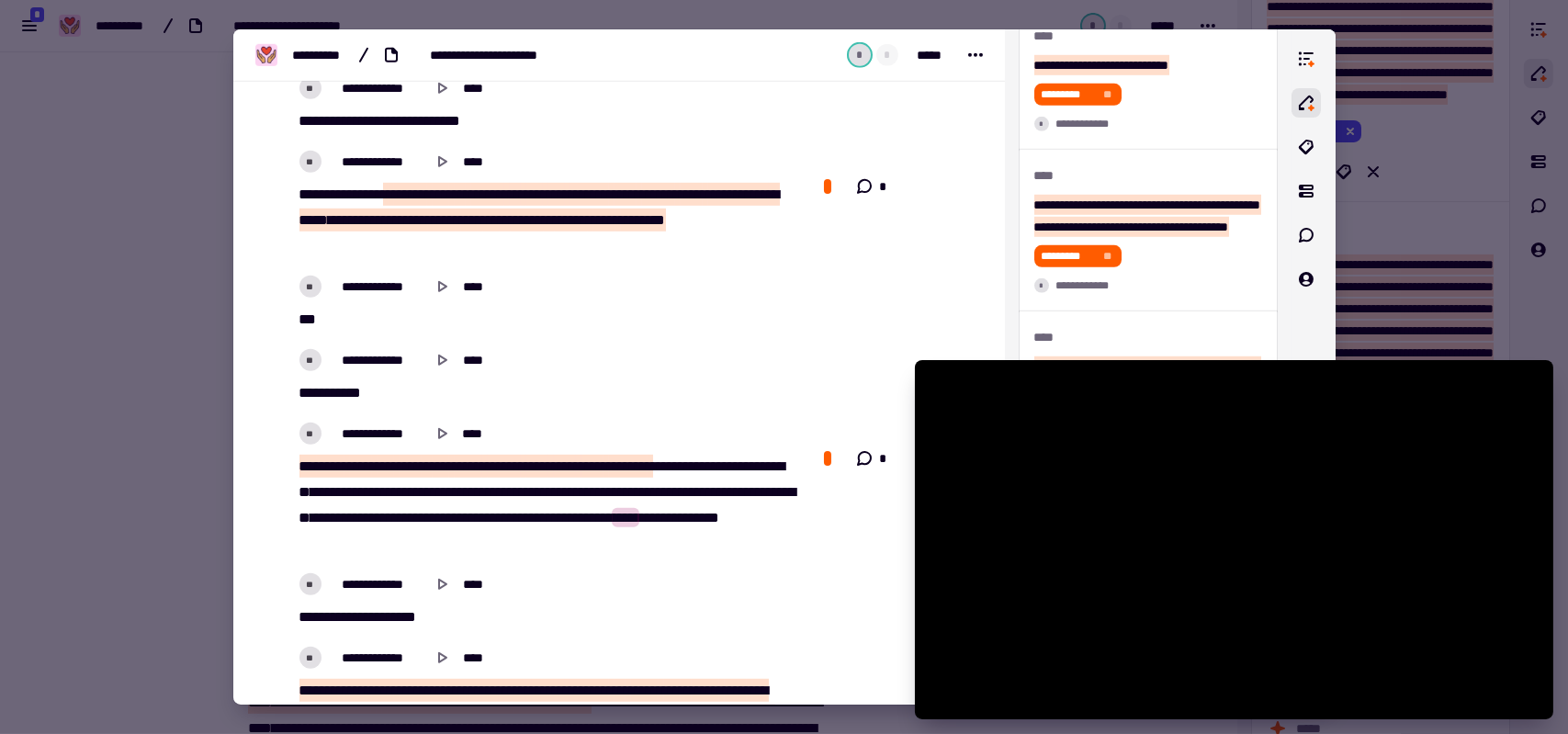 click on "****" at bounding box center (626, 517) 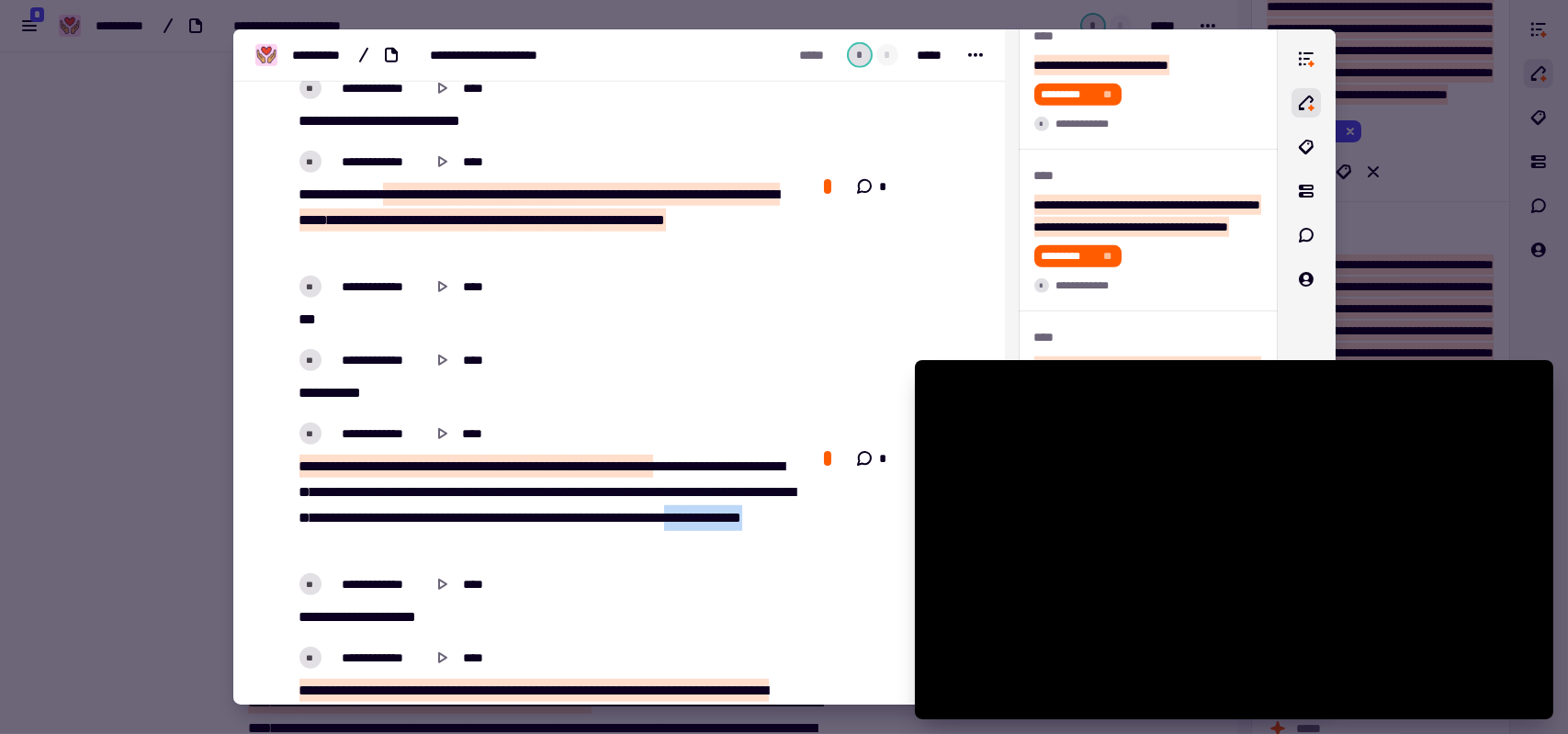 drag, startPoint x: 380, startPoint y: 536, endPoint x: 482, endPoint y: 532, distance: 102.0784 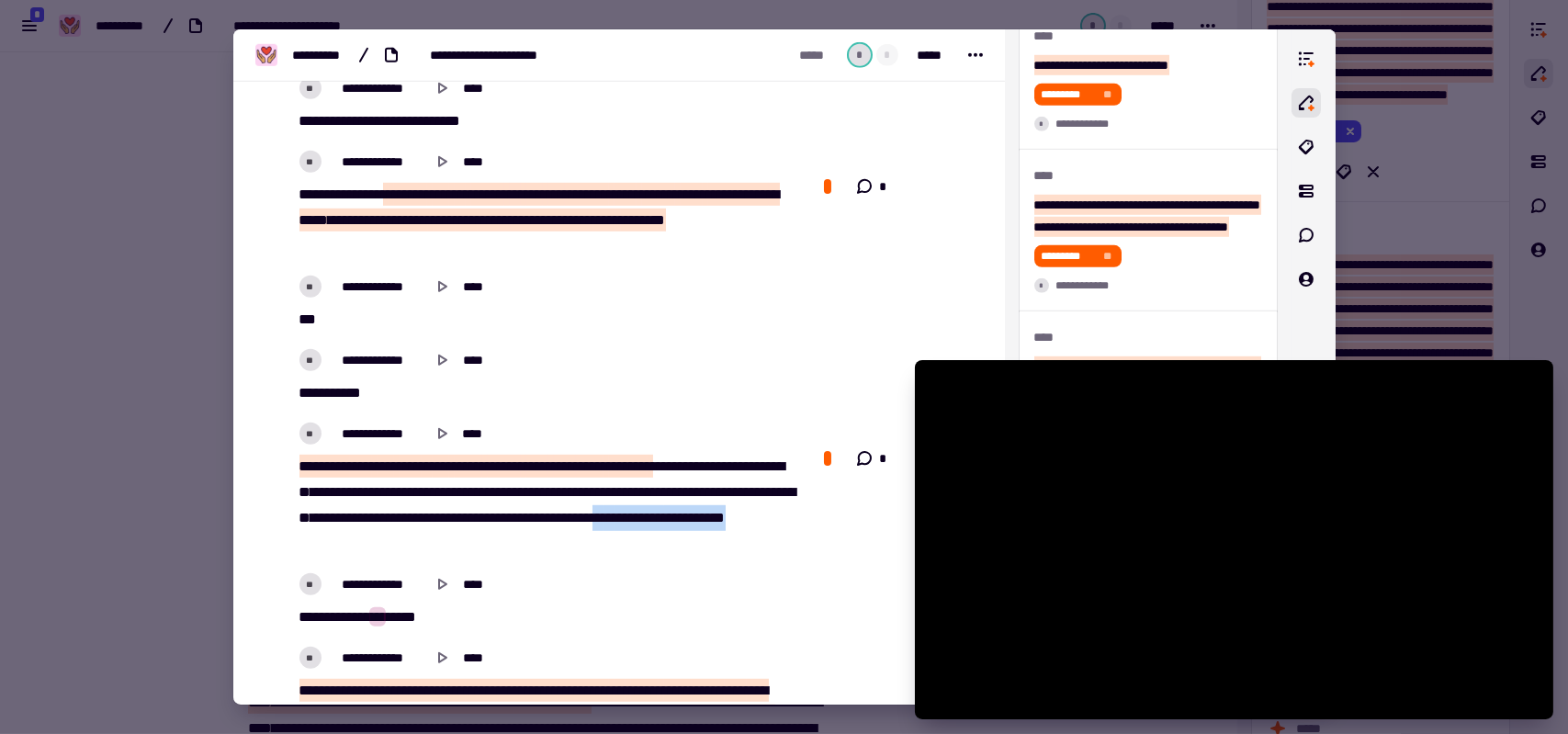 drag, startPoint x: 443, startPoint y: 532, endPoint x: 287, endPoint y: 531, distance: 156.00321 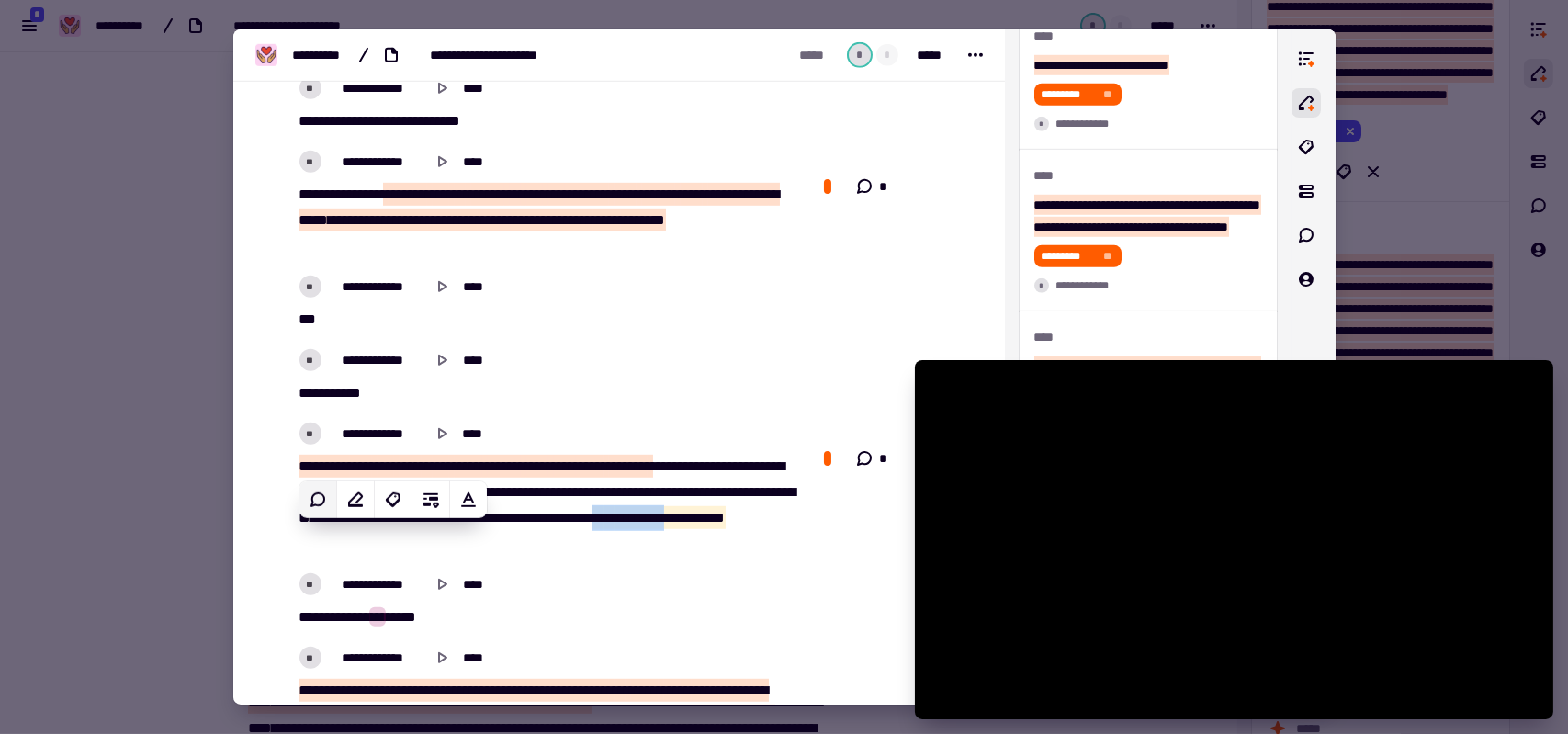 click 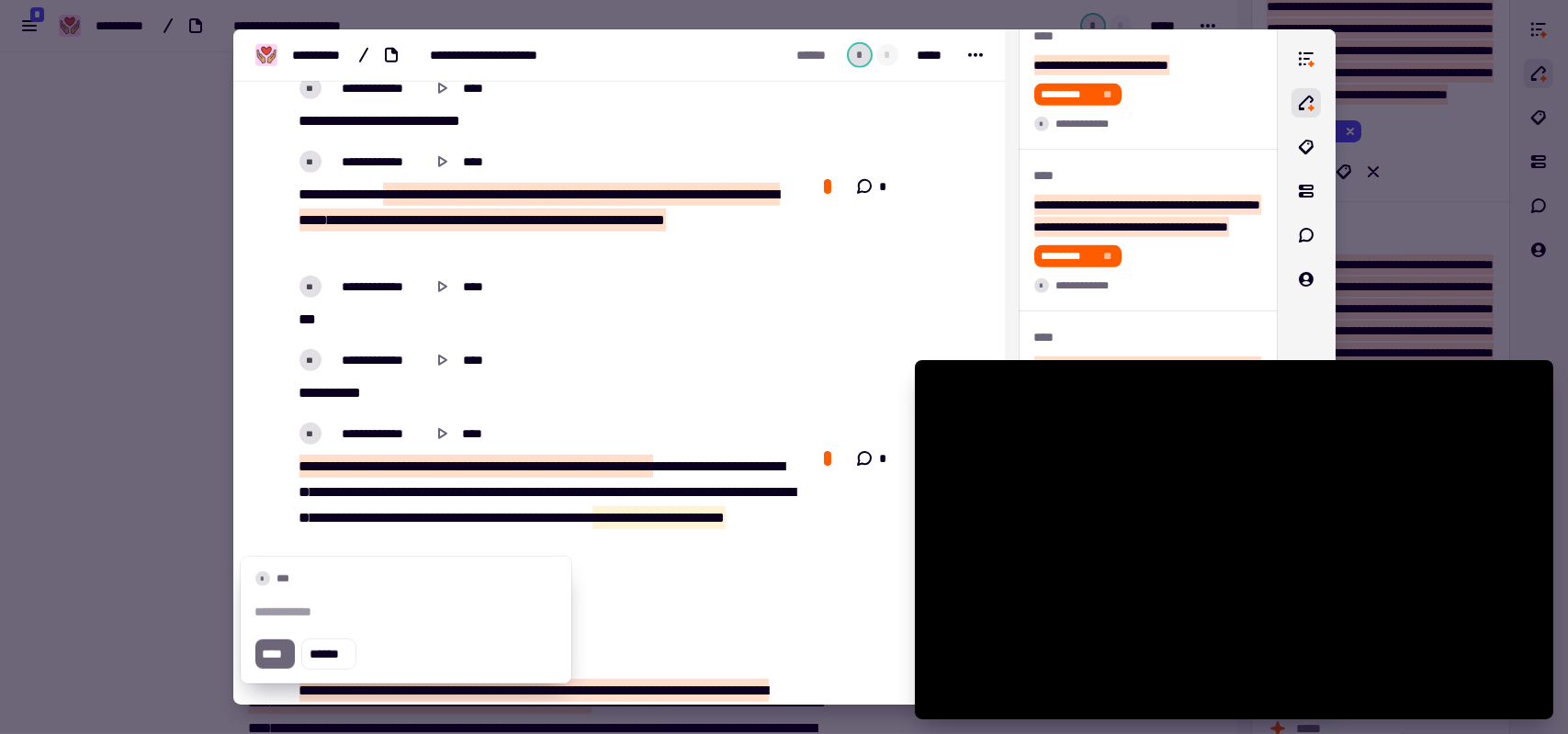 type on "******" 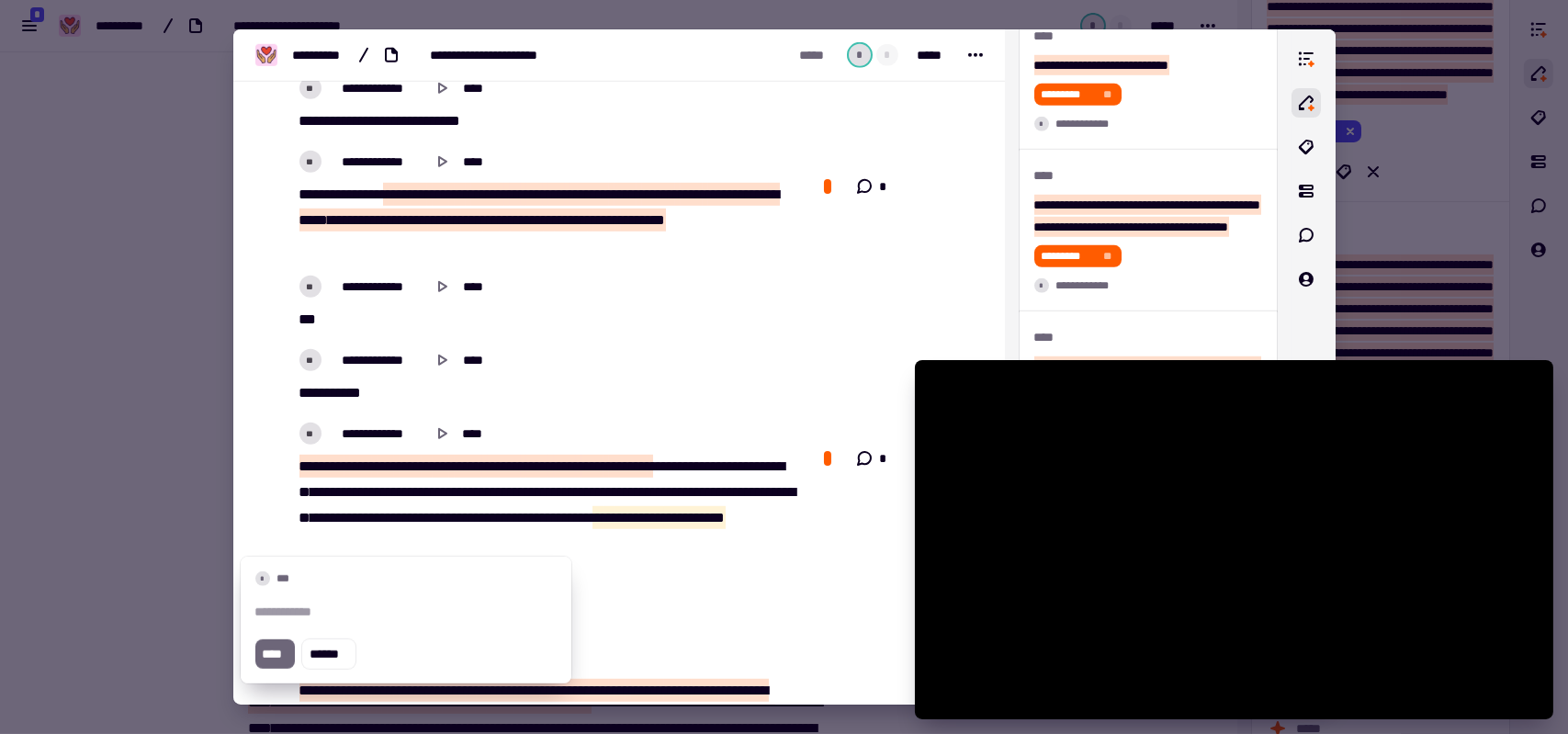 type 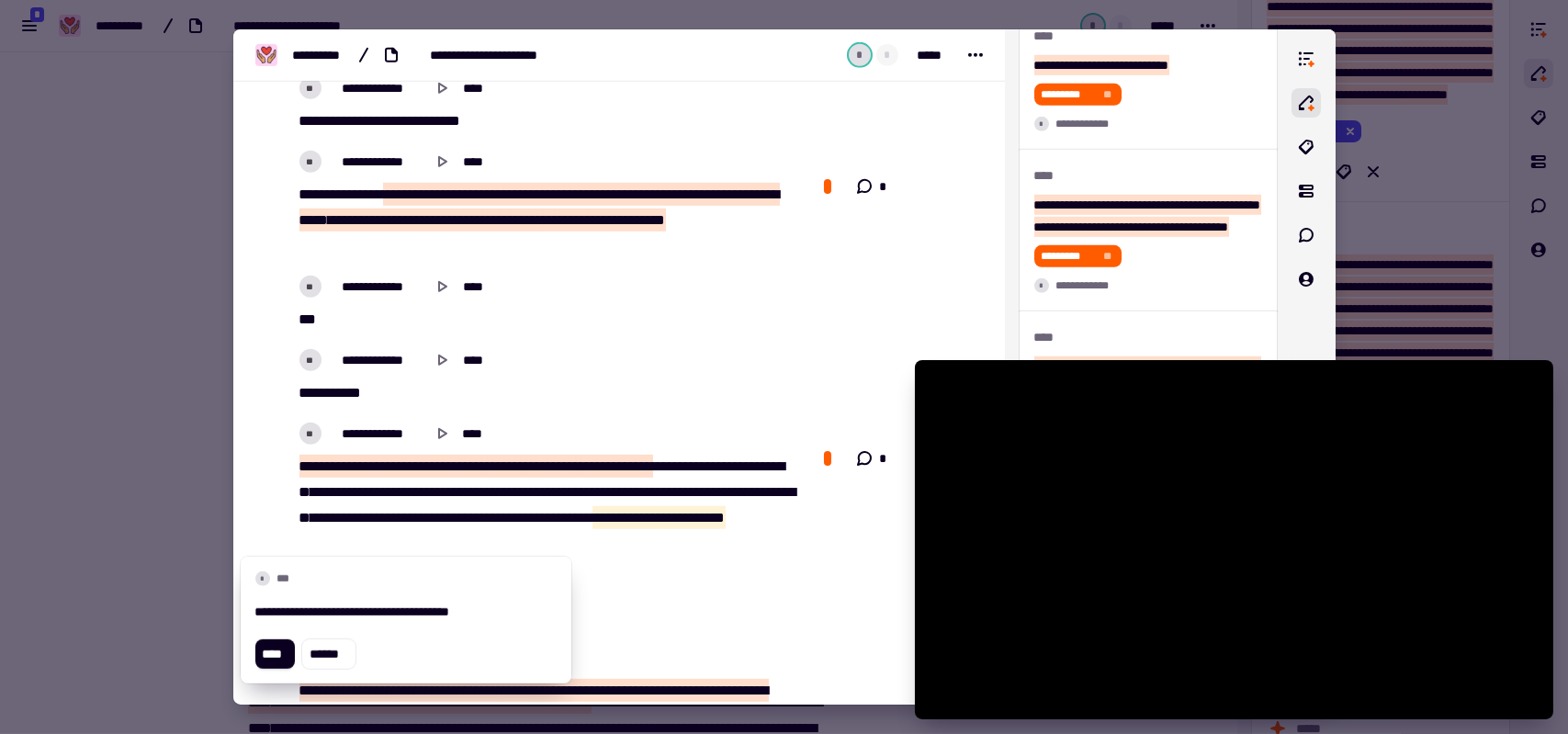 click on "**********" at bounding box center (406, 612) 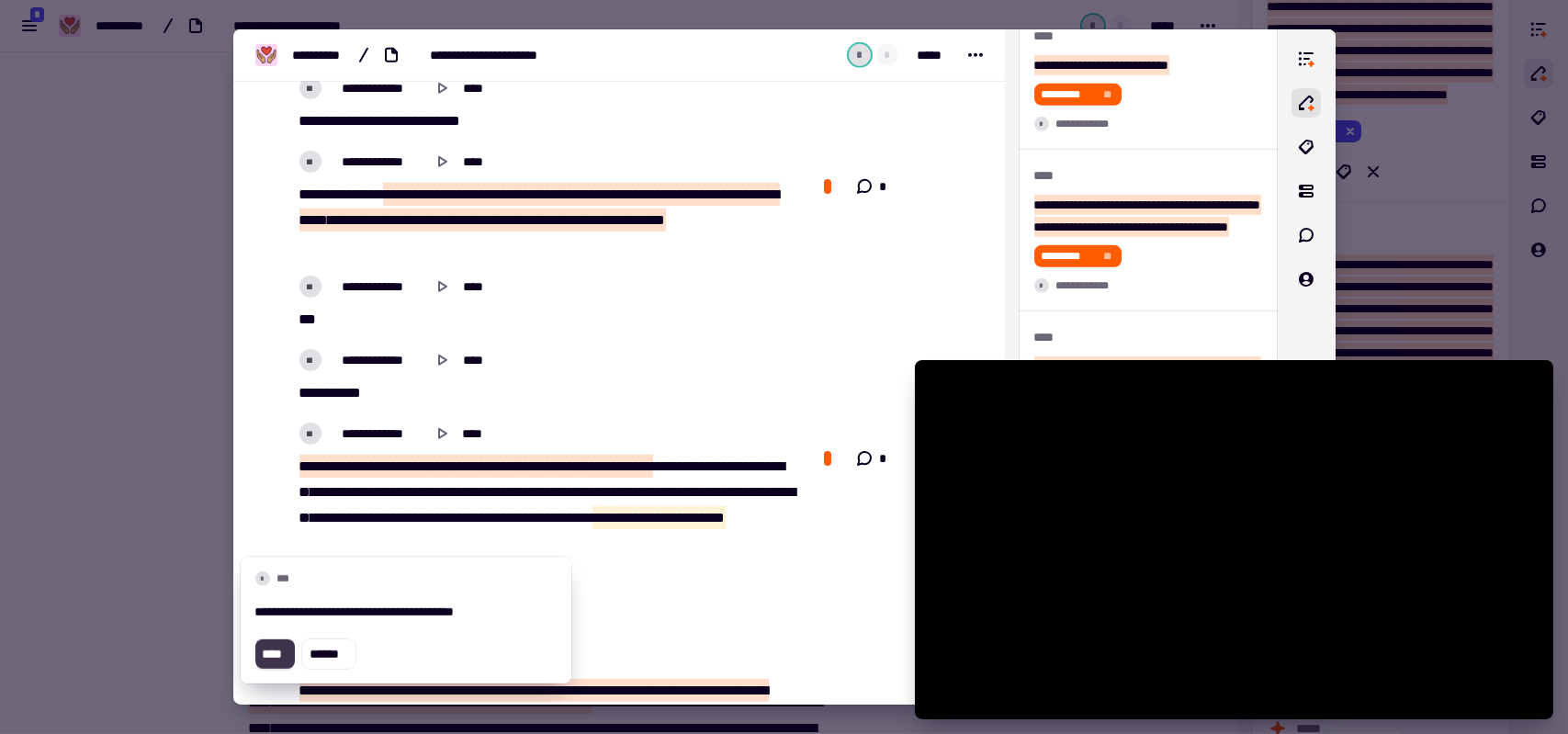 click on "****" 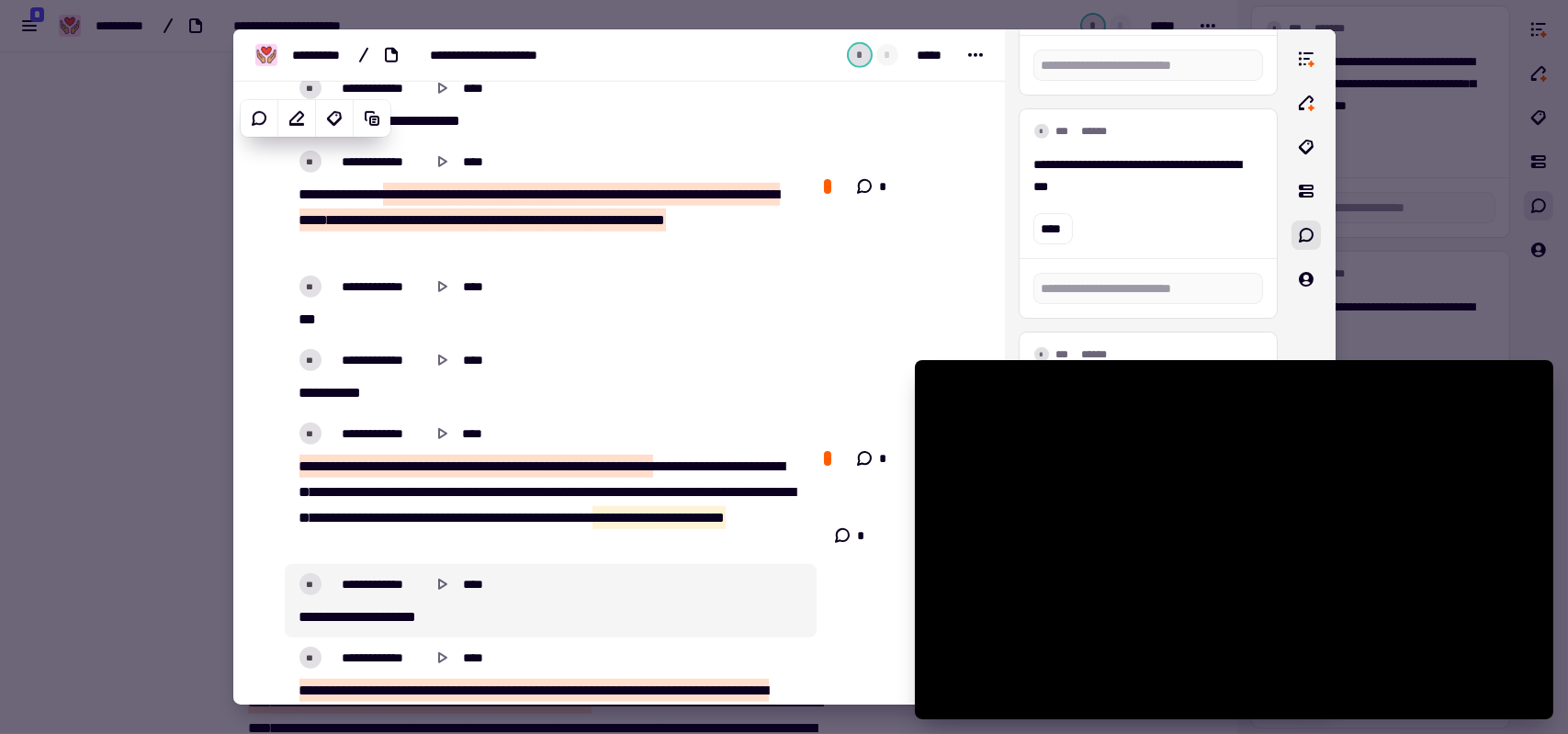 scroll, scrollTop: 2553, scrollLeft: 0, axis: vertical 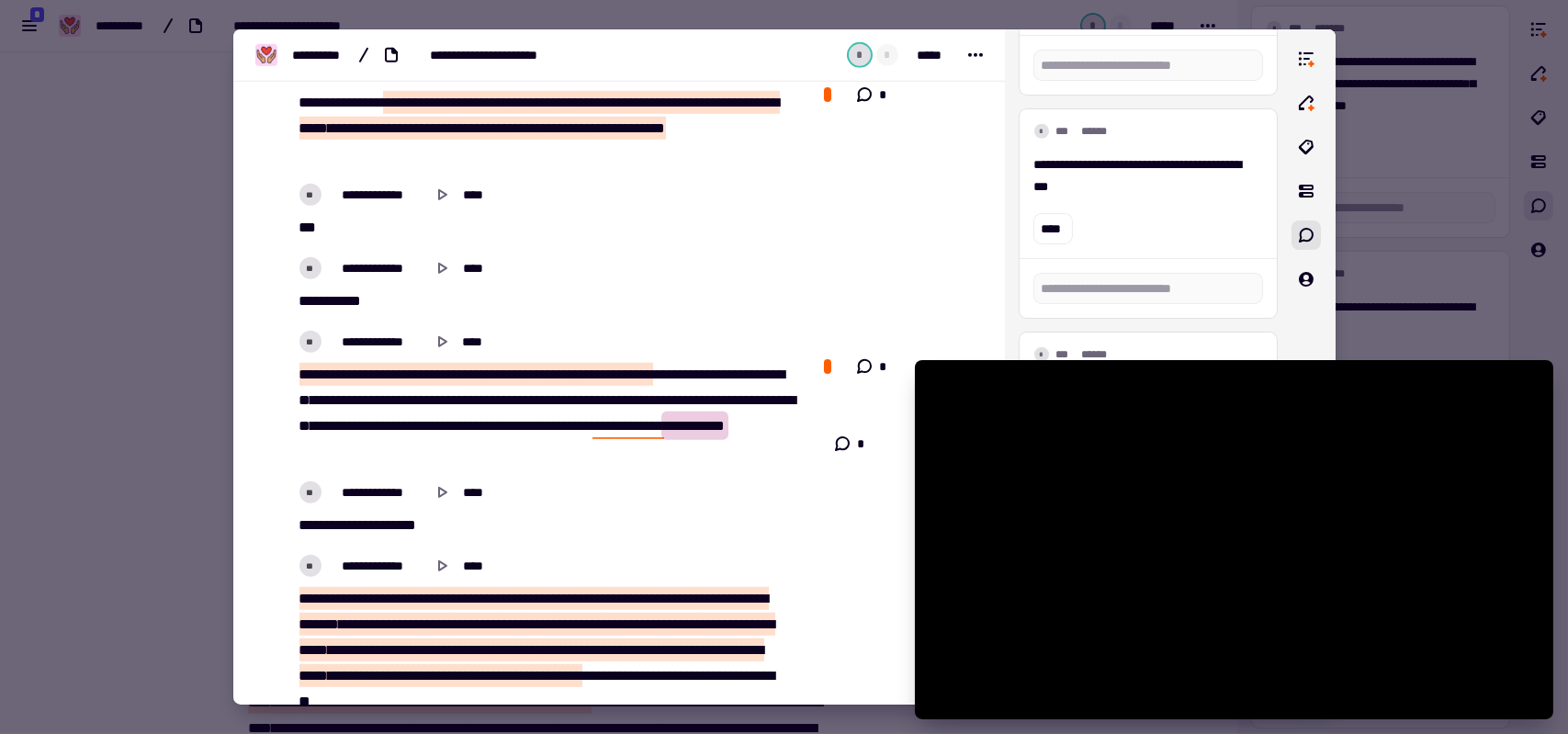 click on "********" at bounding box center (639, 425) 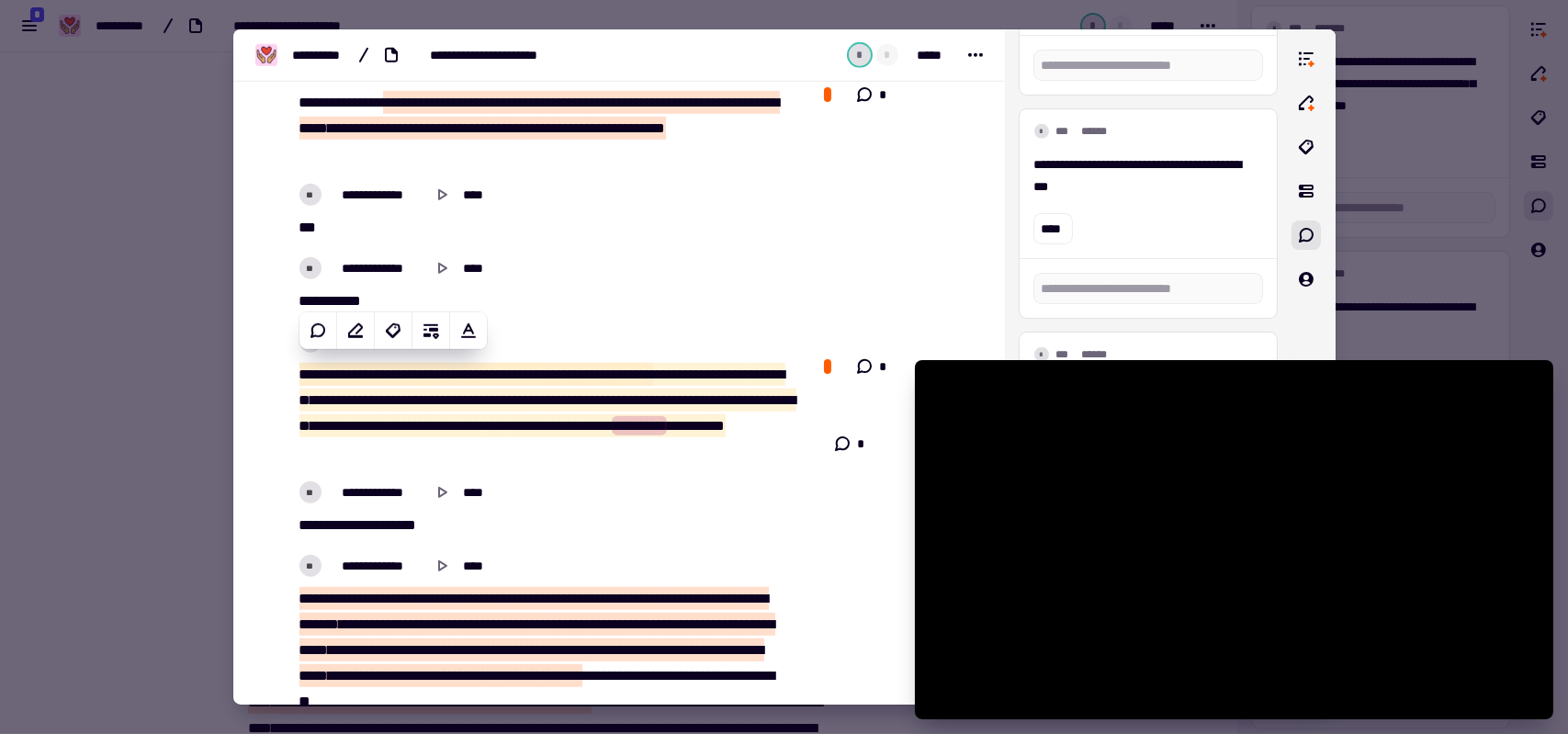 click on "**" at bounding box center [598, 425] 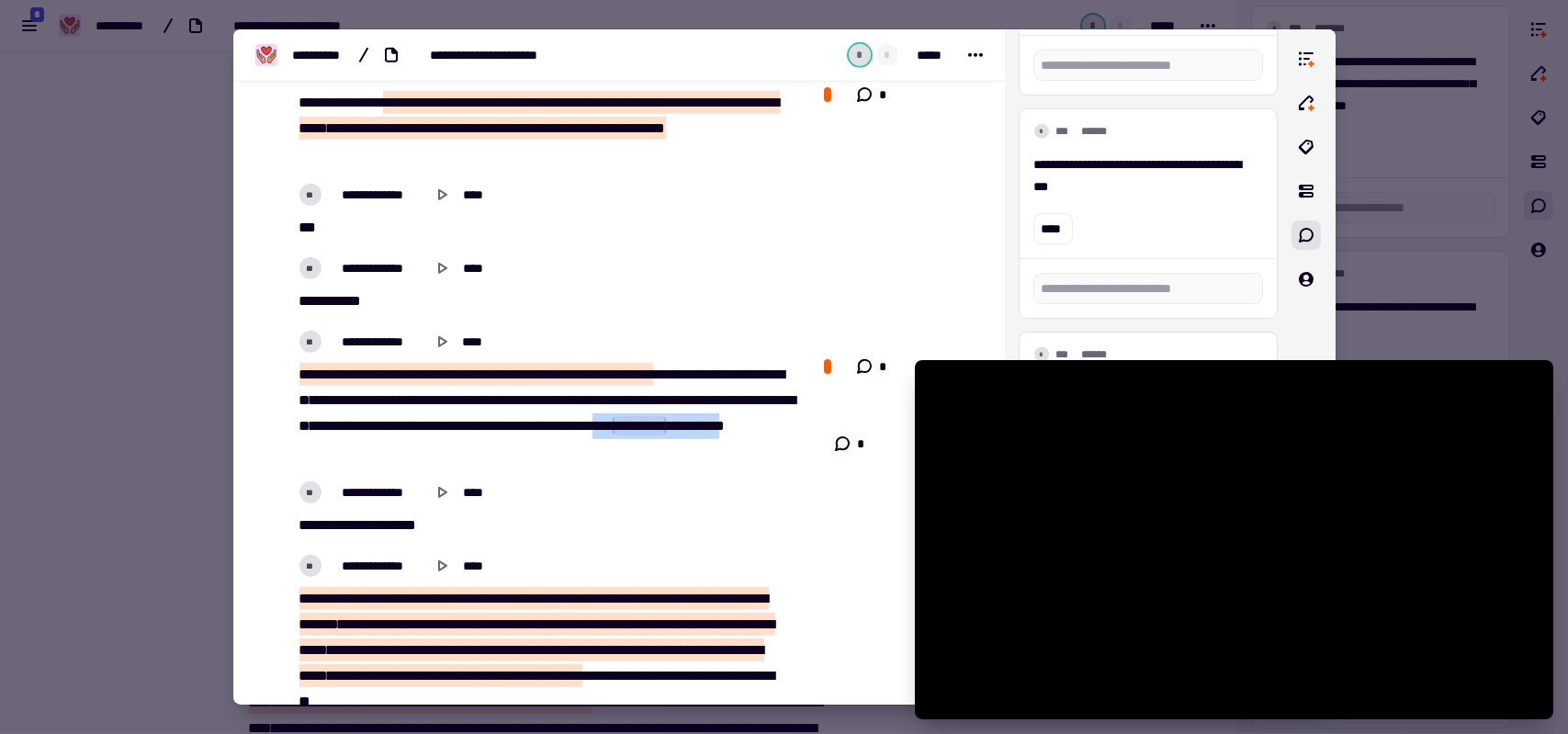 type on "*****" 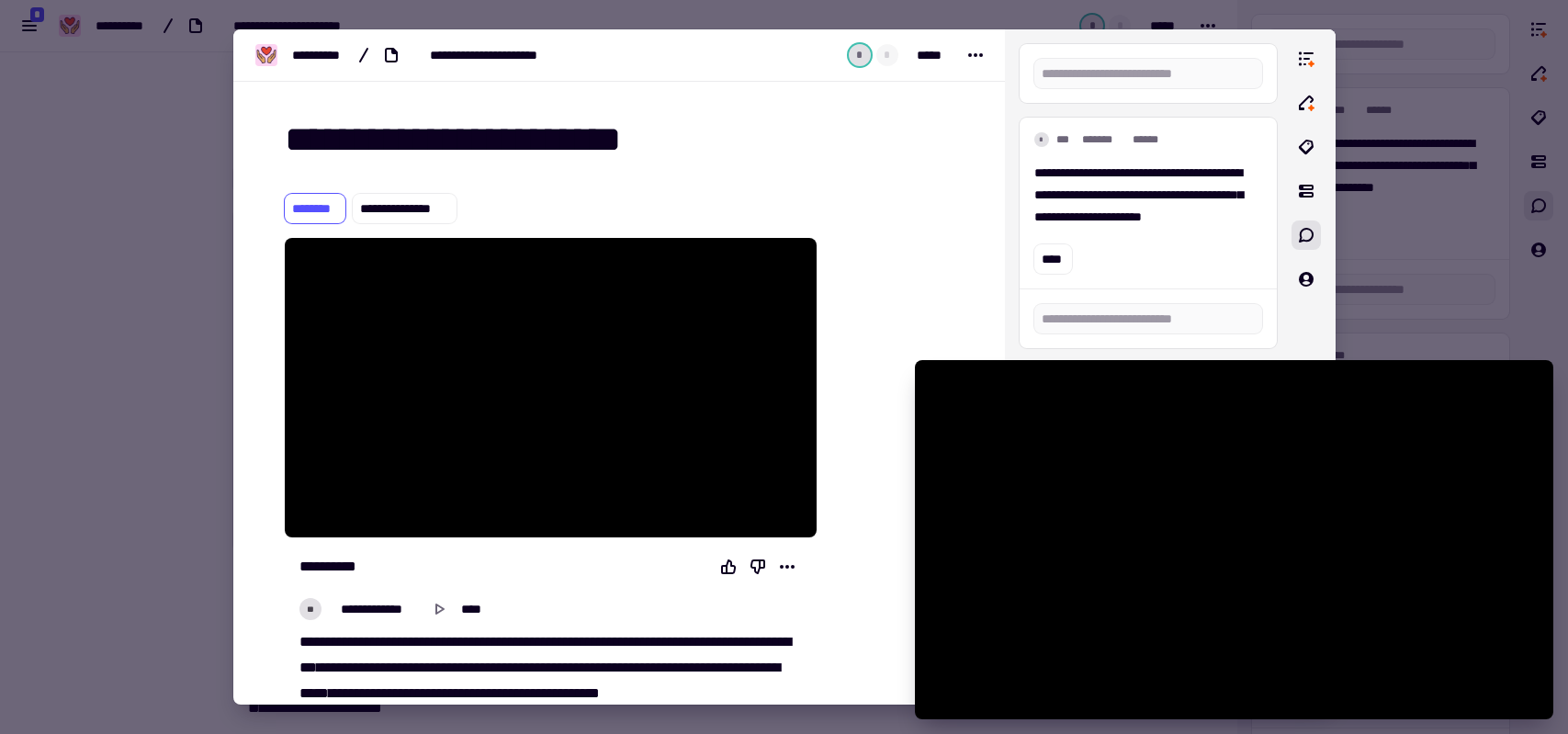 scroll, scrollTop: 0, scrollLeft: 0, axis: both 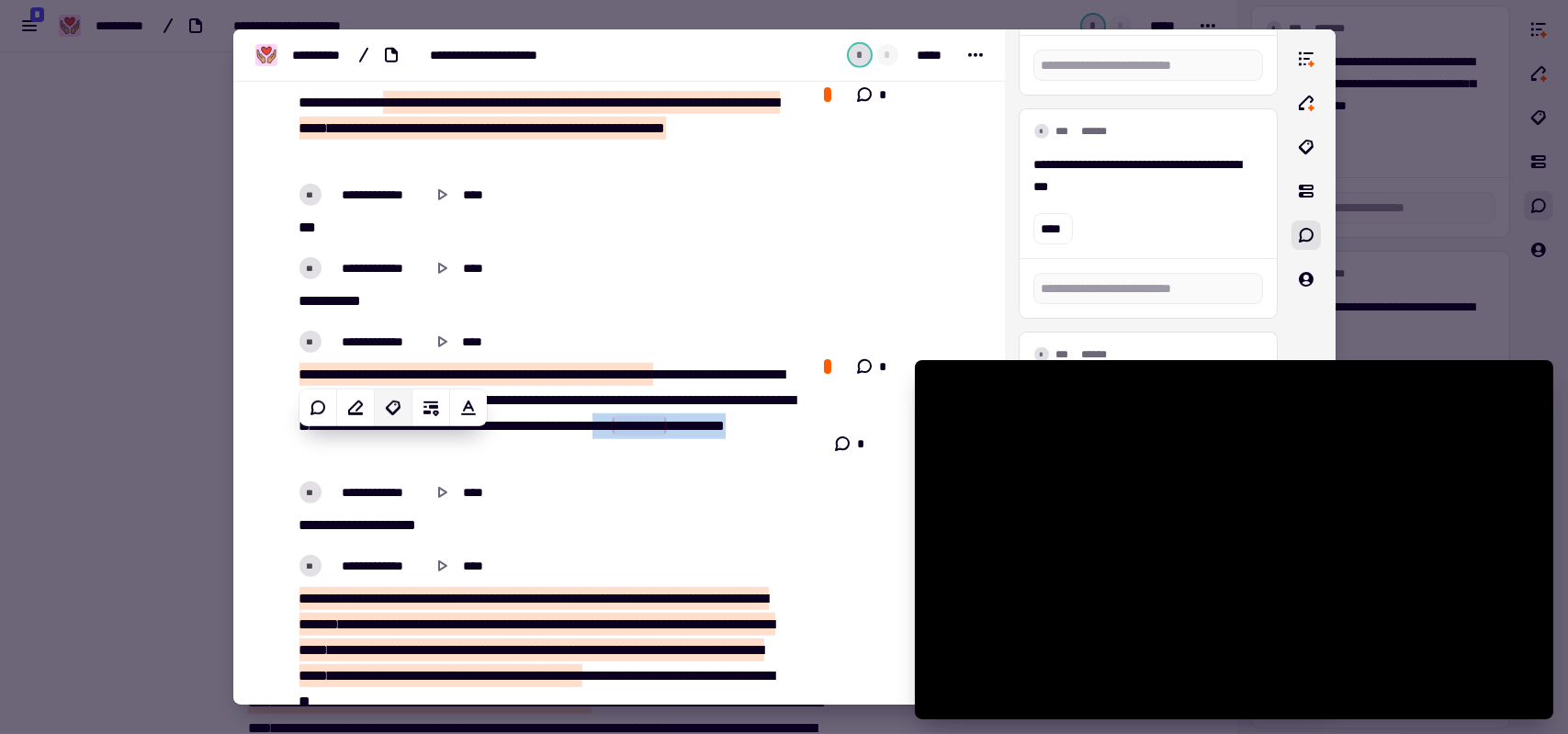 click 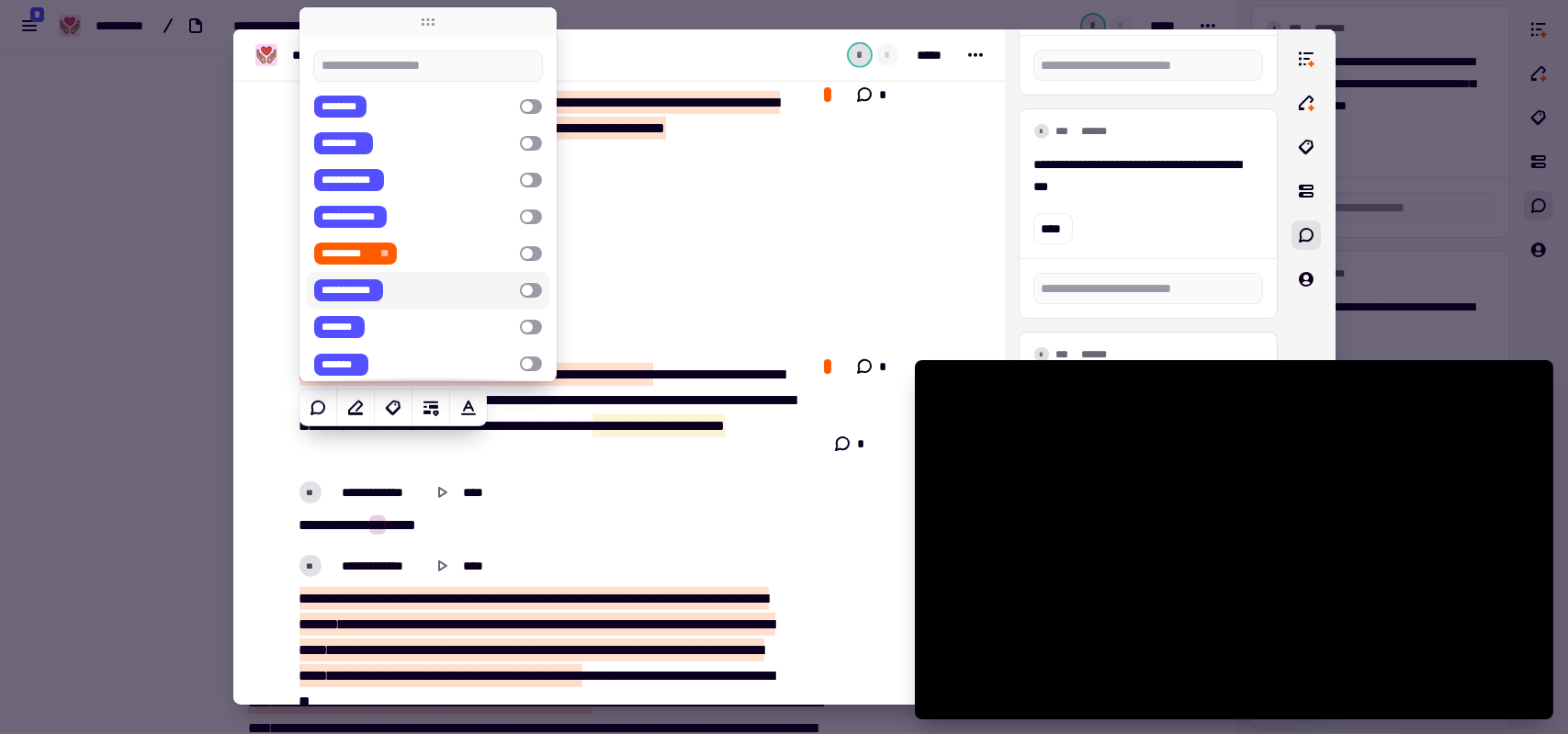 click at bounding box center (531, 290) 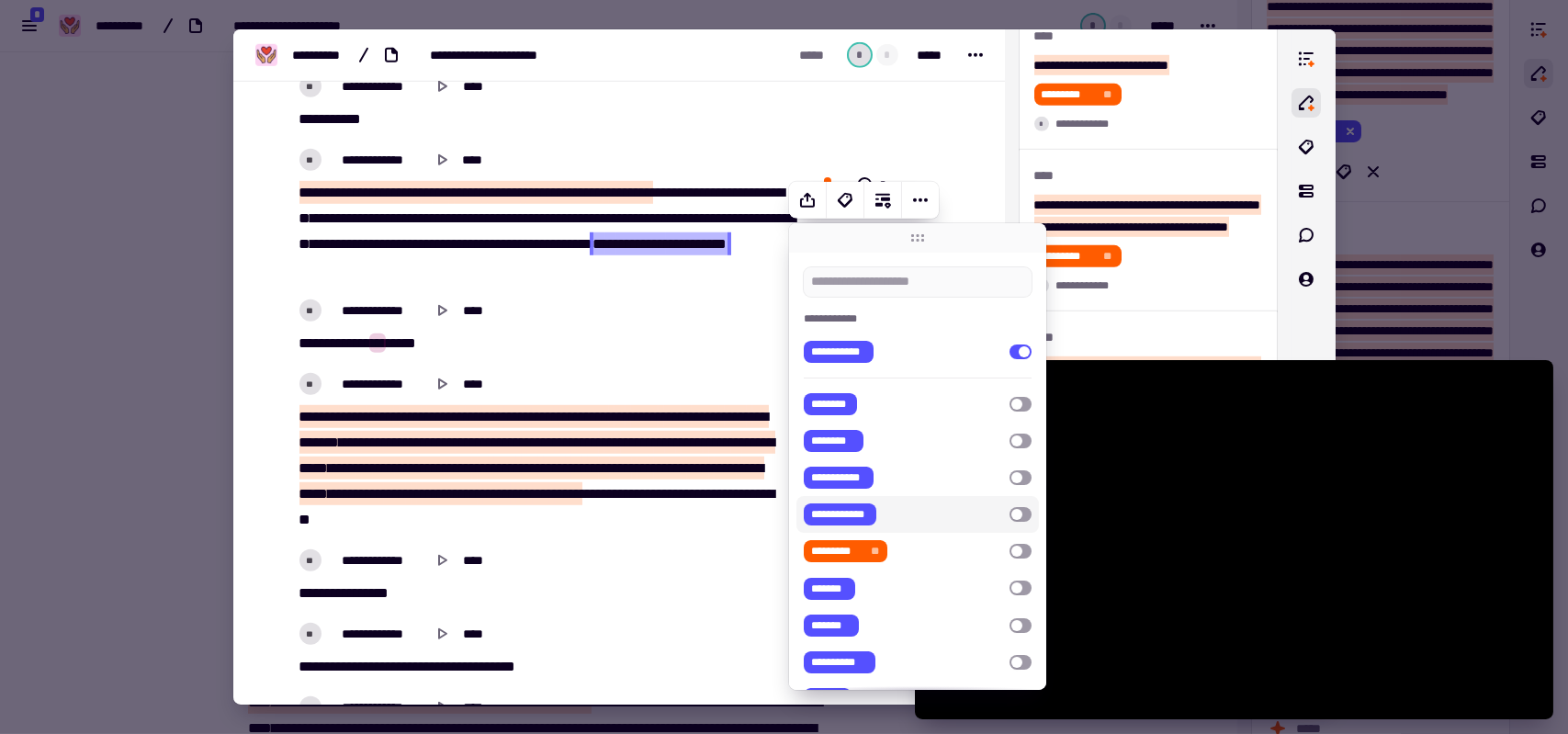 scroll, scrollTop: 2737, scrollLeft: 0, axis: vertical 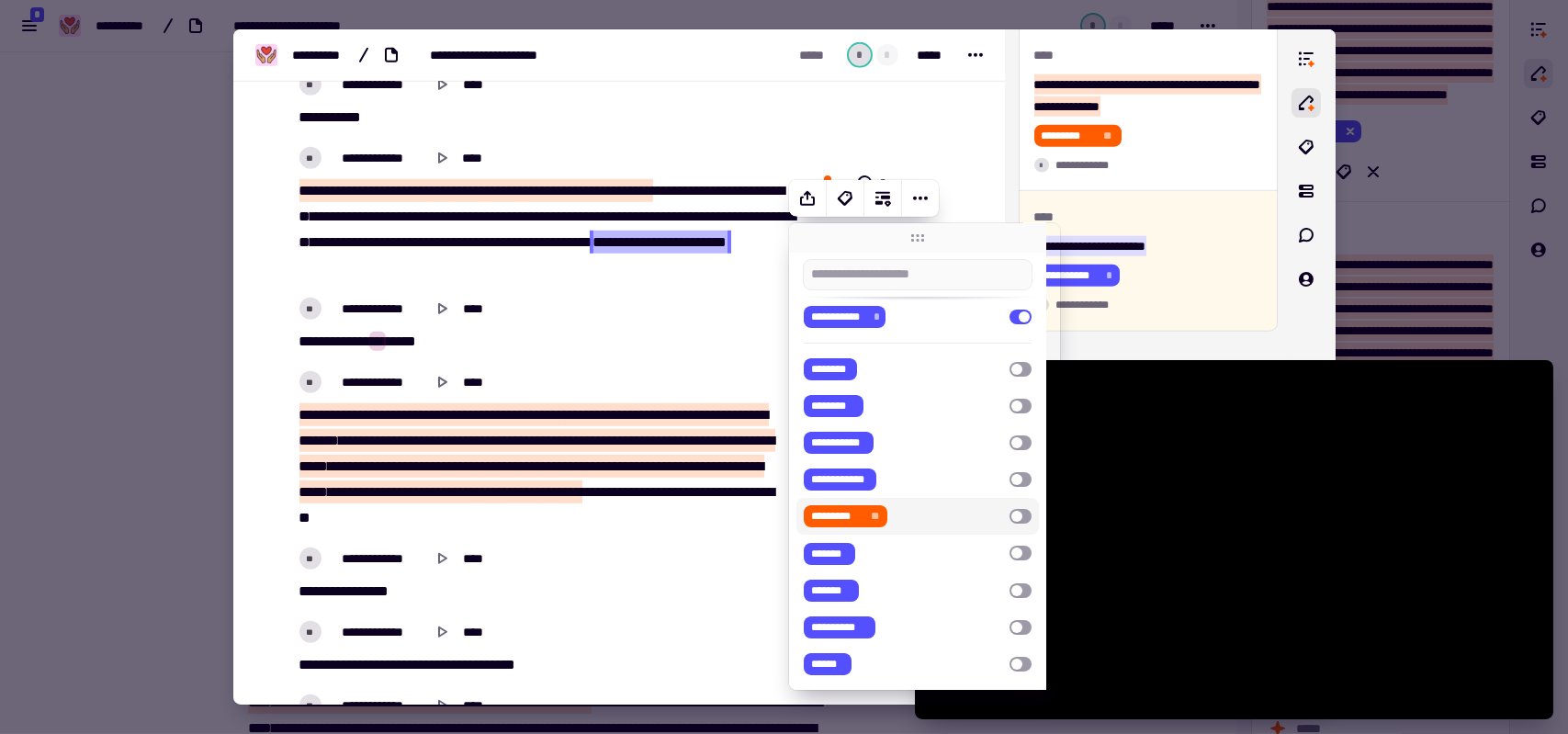 click on "****" at bounding box center [345, 466] 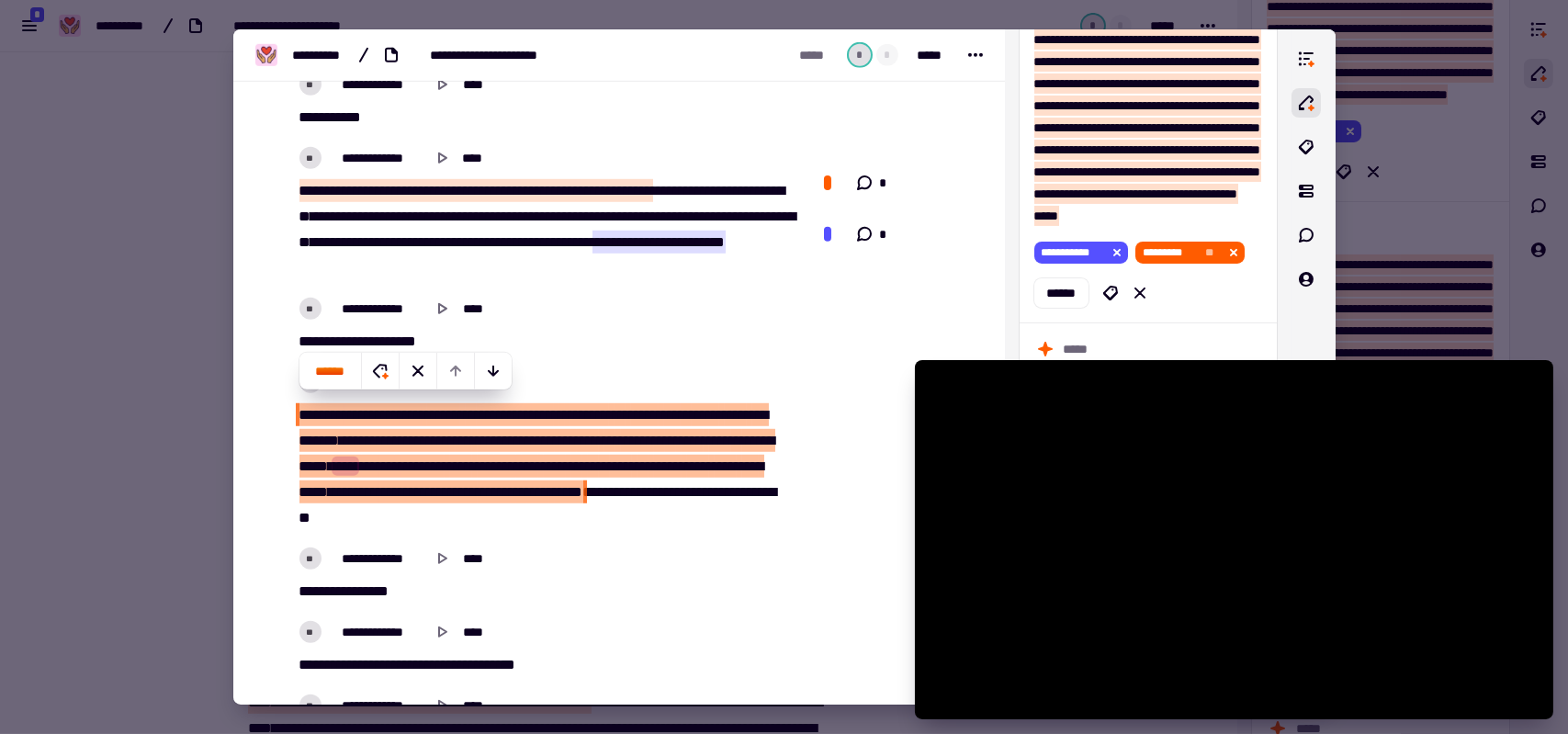 click on "***   **   *   ***   **   **** *" at bounding box center (545, 342) 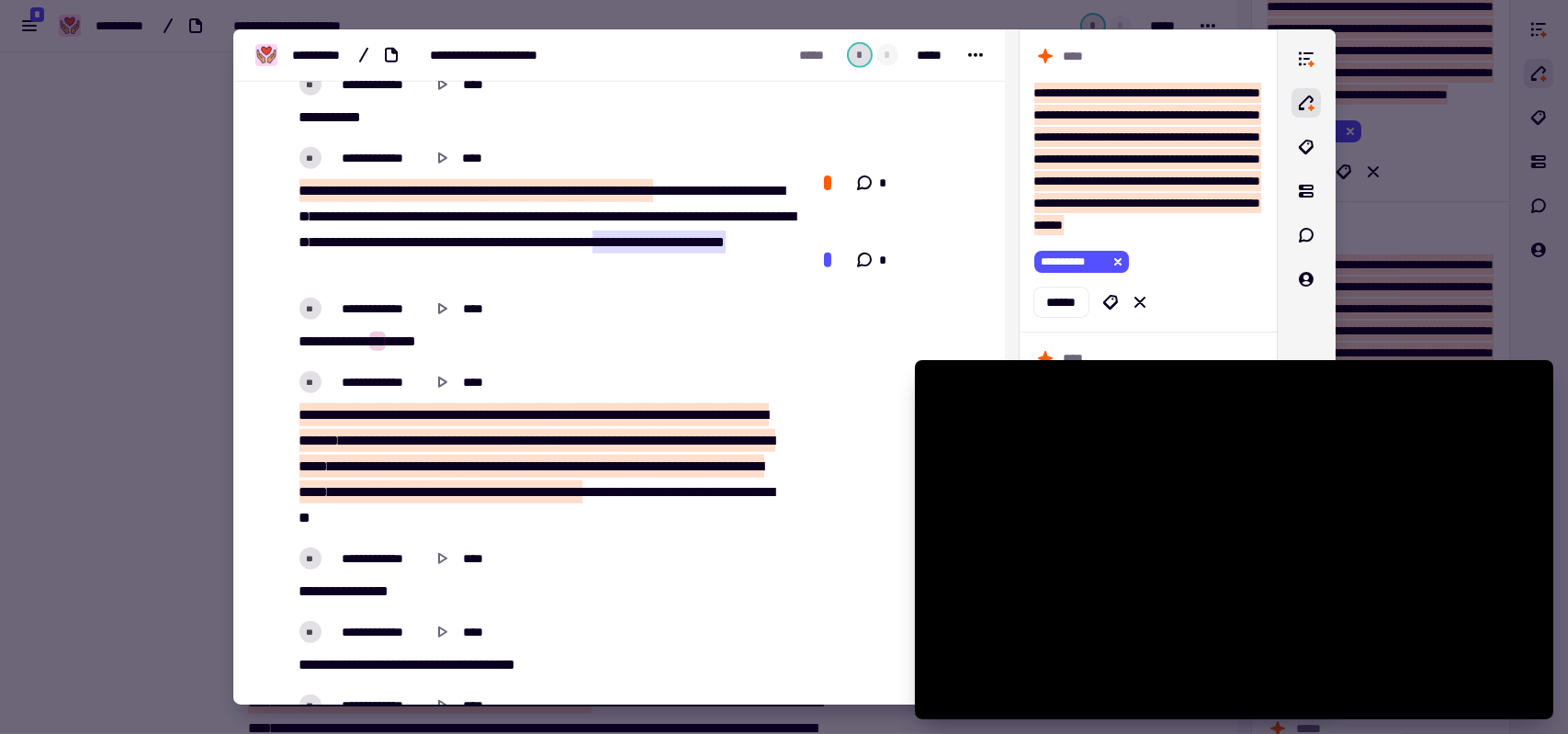 click on "****" at bounding box center [402, 341] 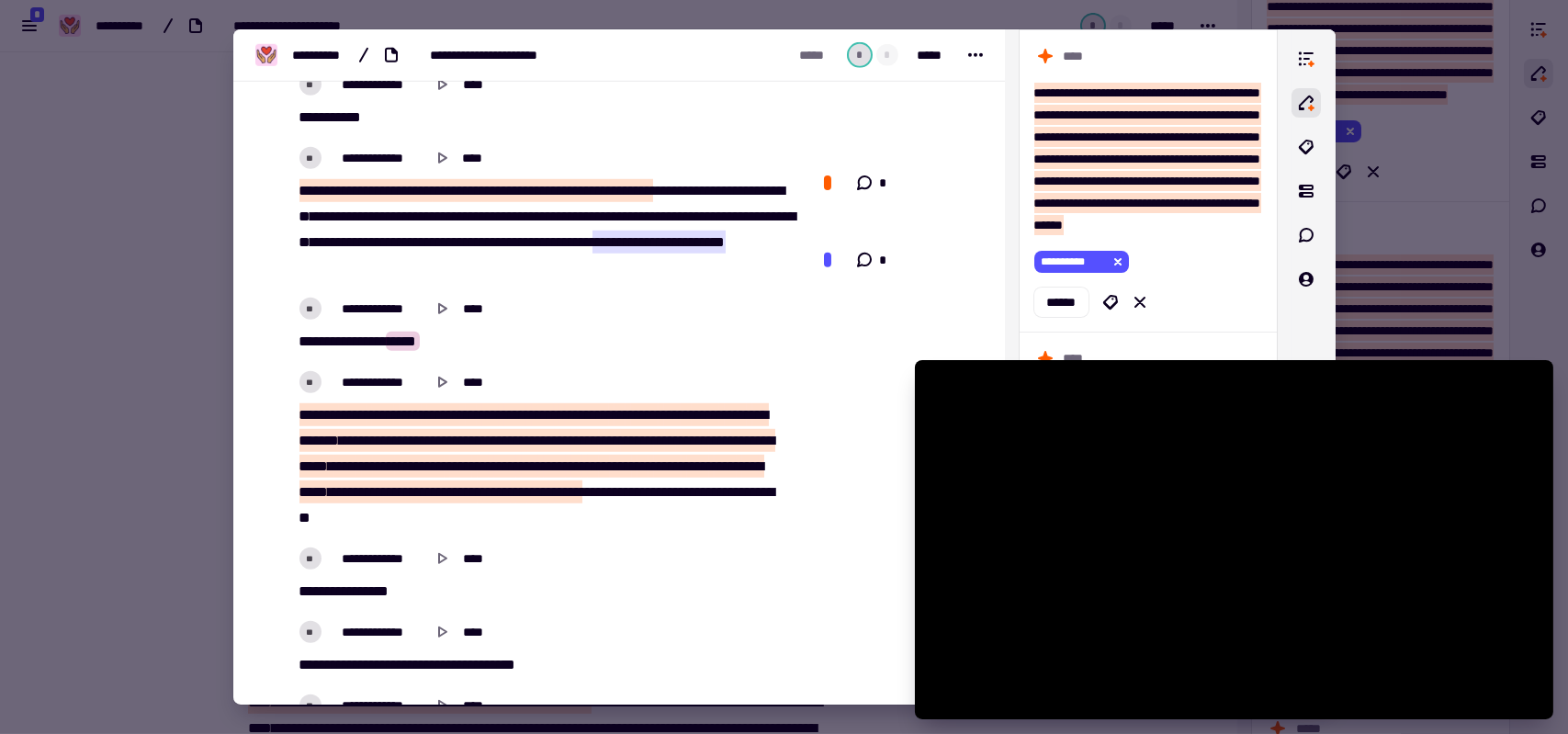 click on "***" at bounding box center (308, 341) 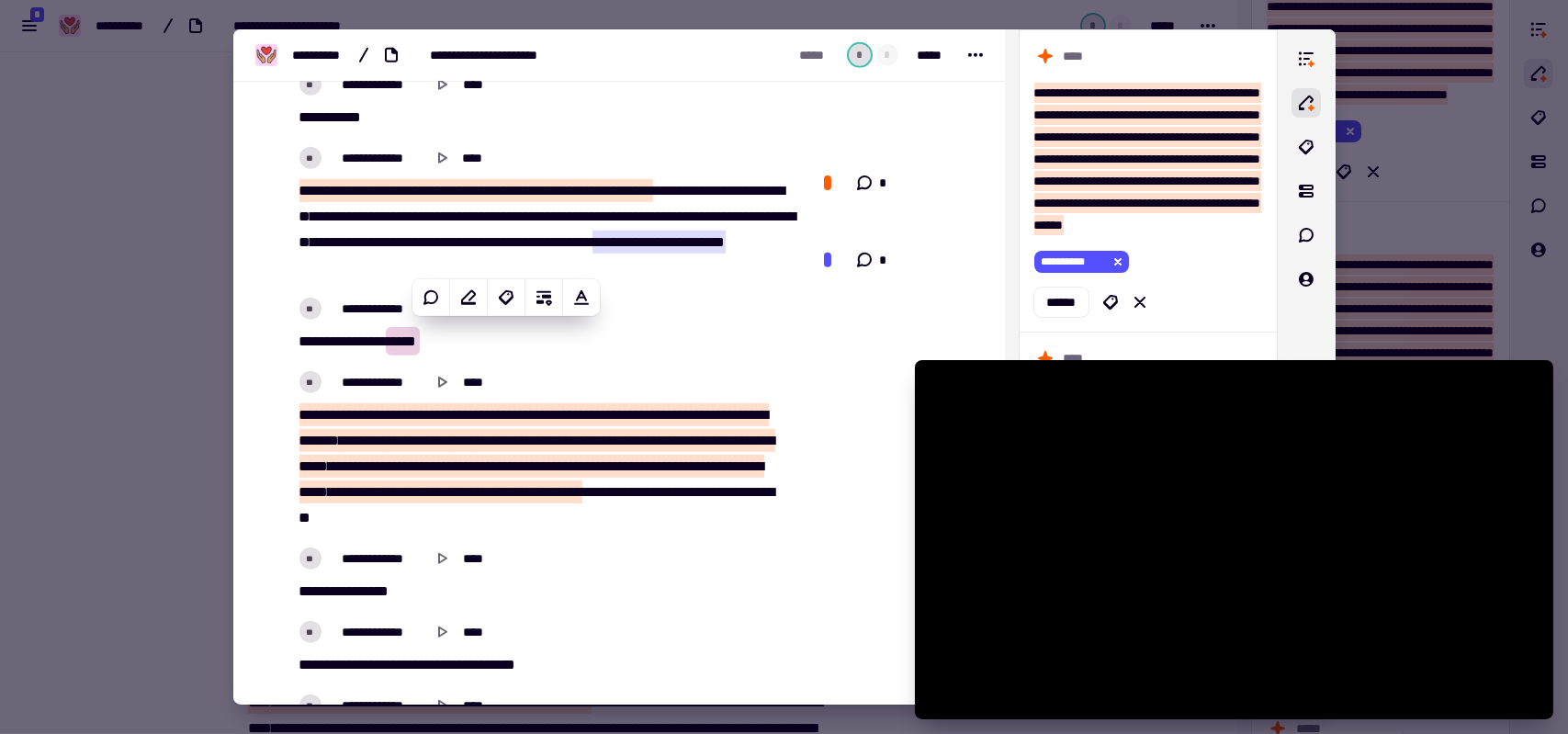 type on "******" 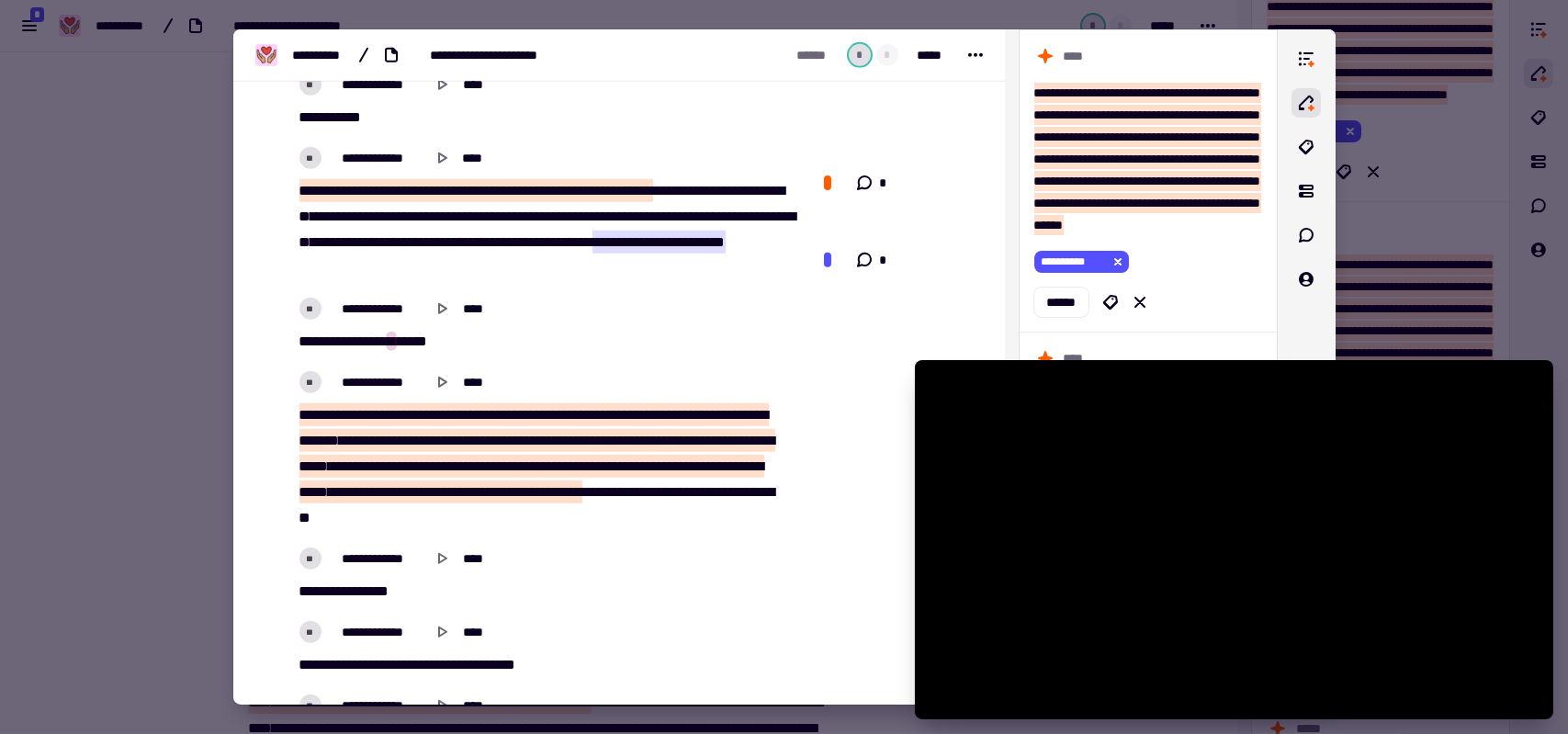 click on "******" at bounding box center [444, 414] 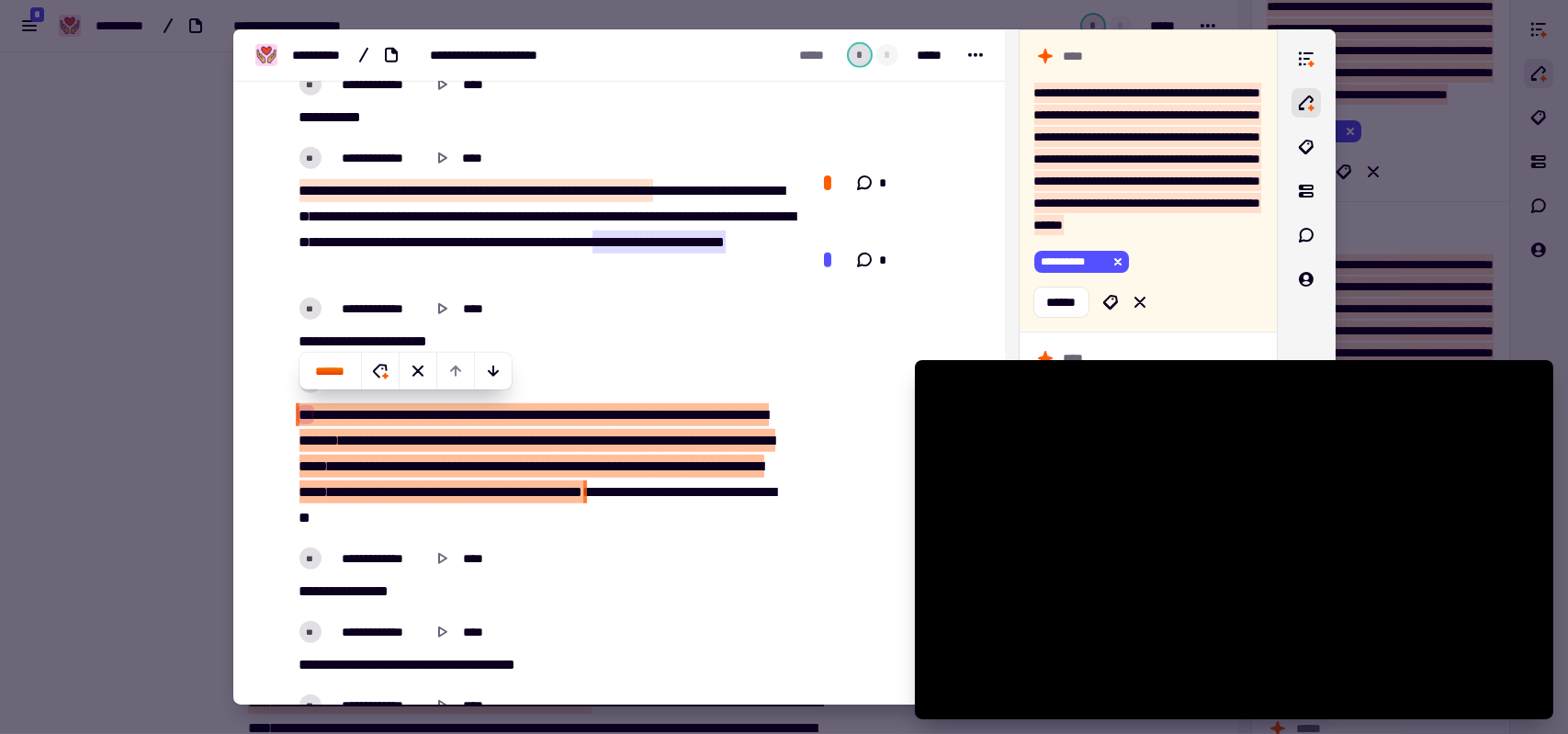 click on "******" at bounding box center (434, 440) 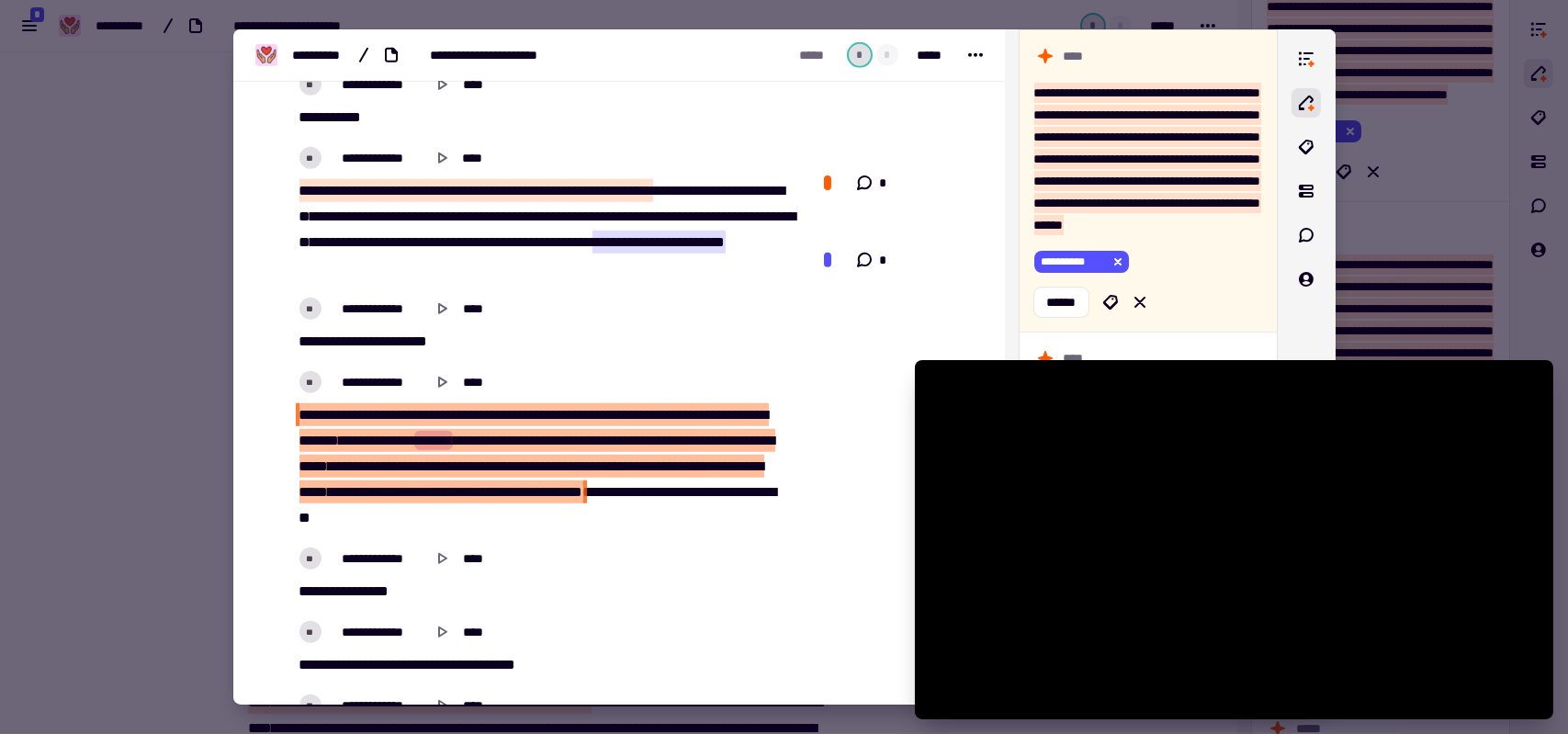 click at bounding box center (369, 414) 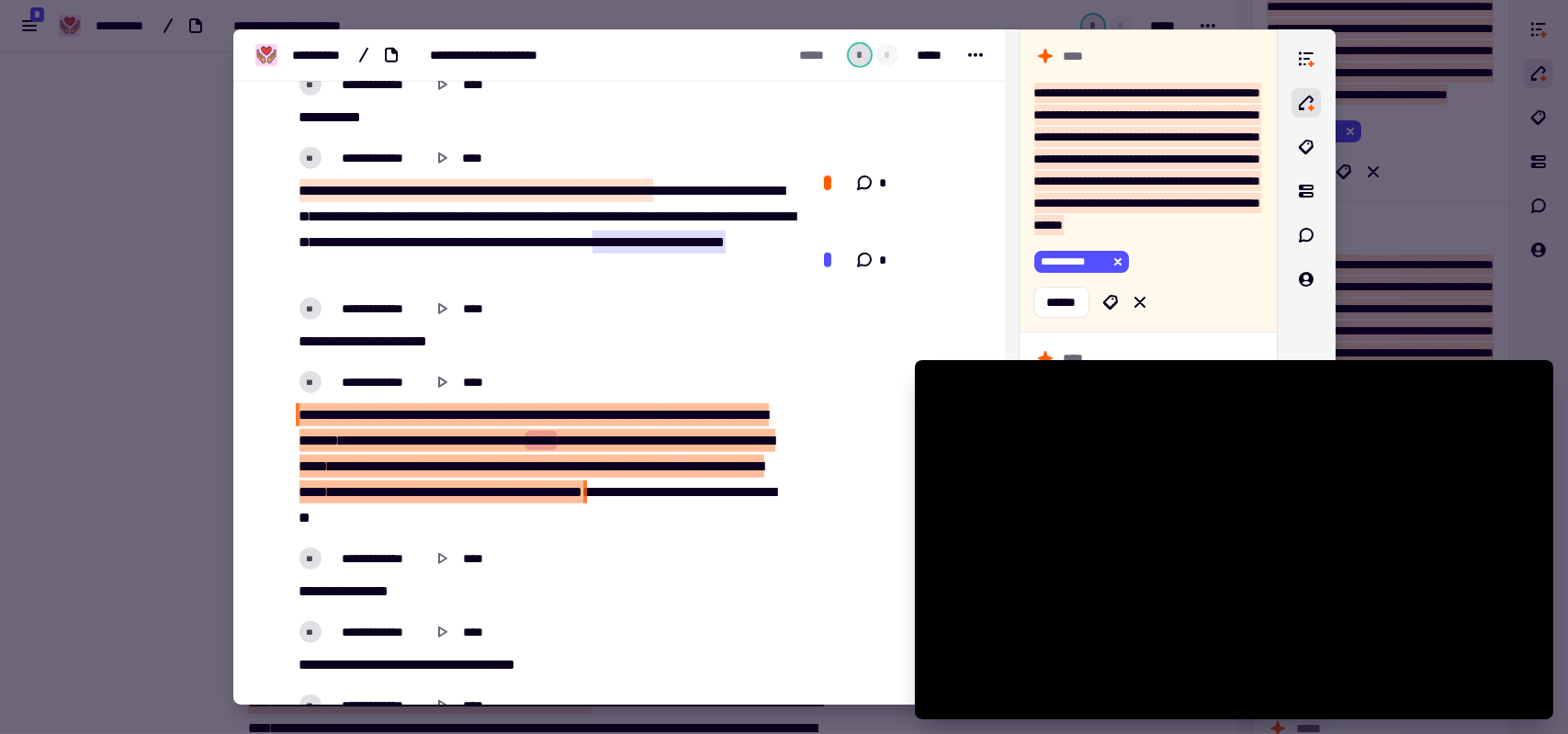 click on "*****" at bounding box center (325, 414) 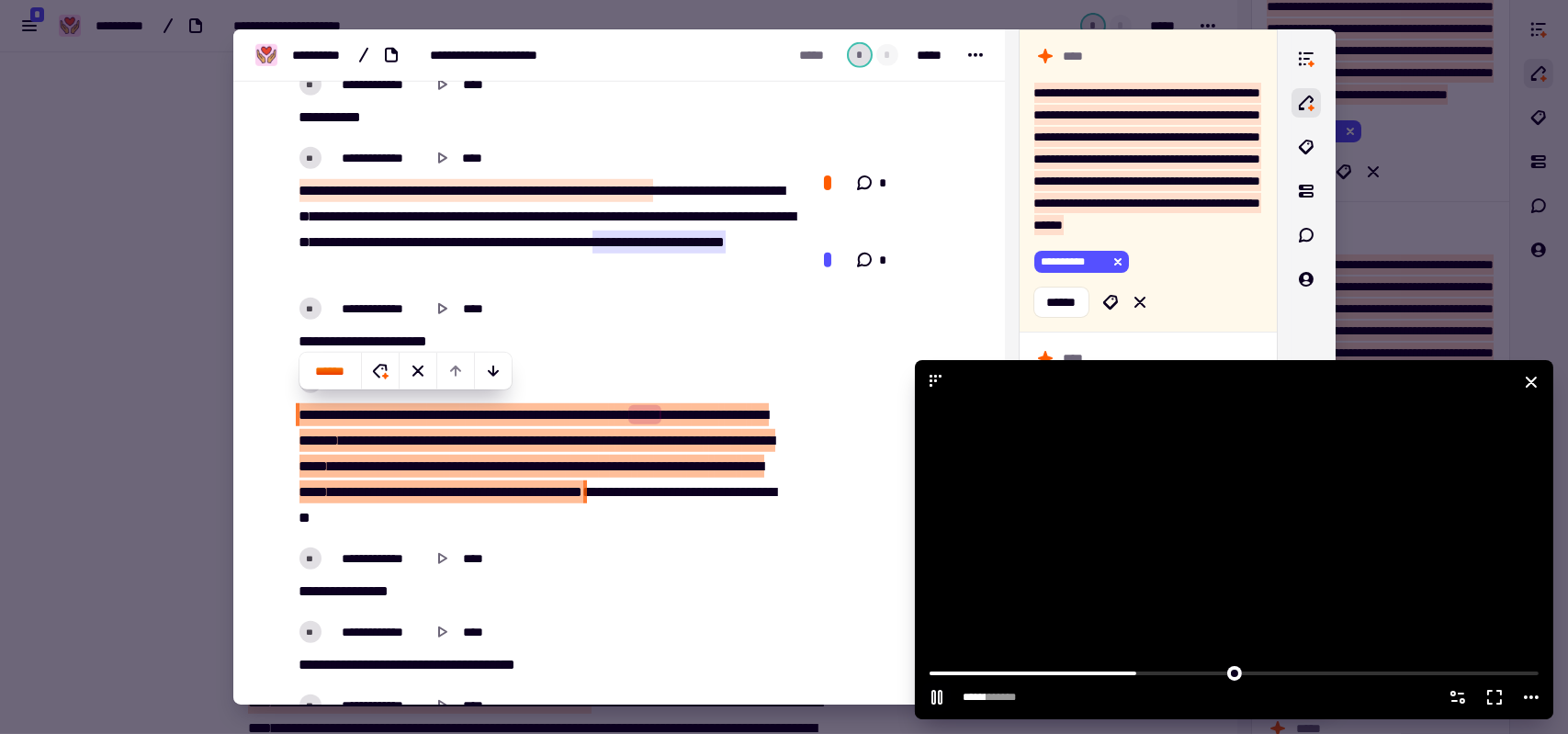 click 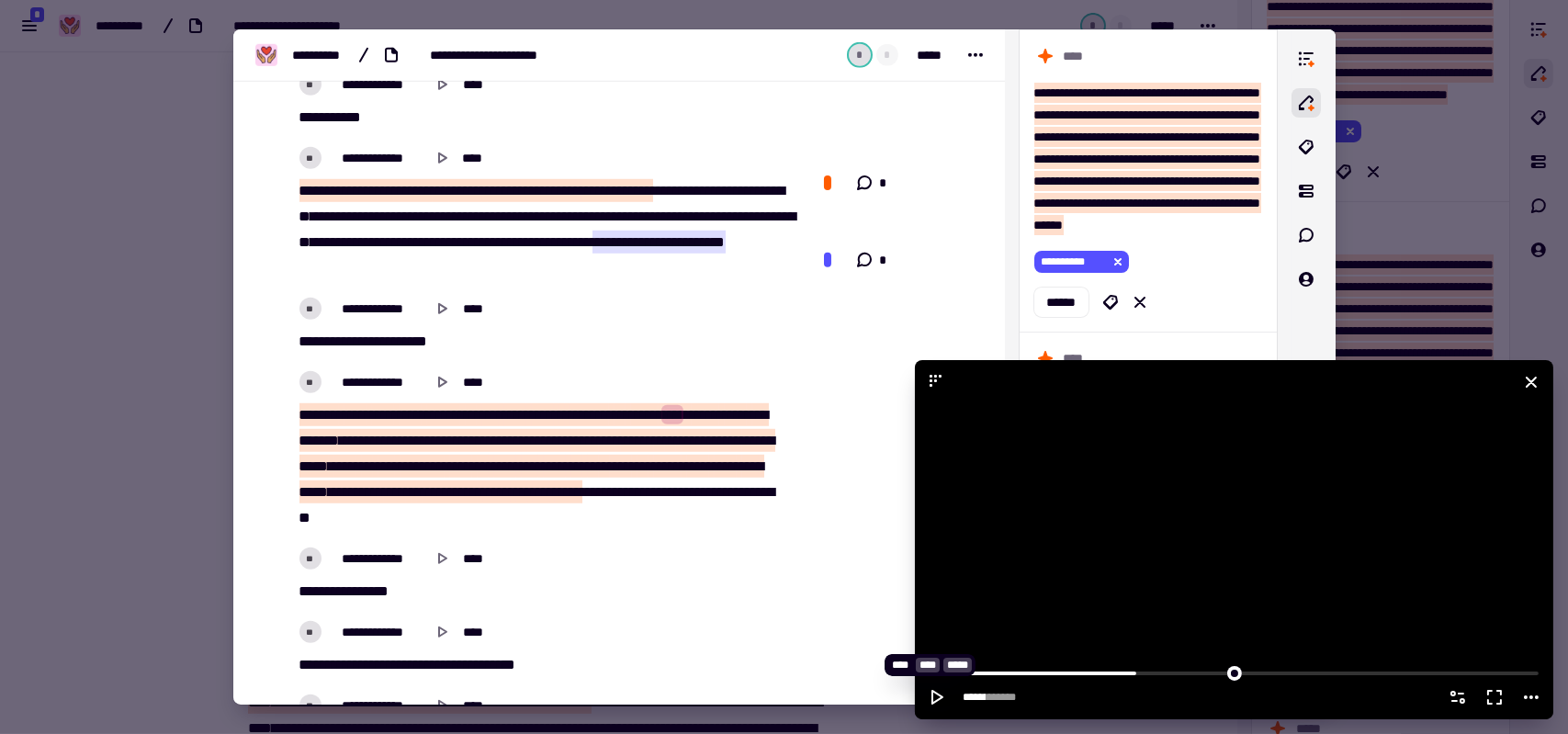 click 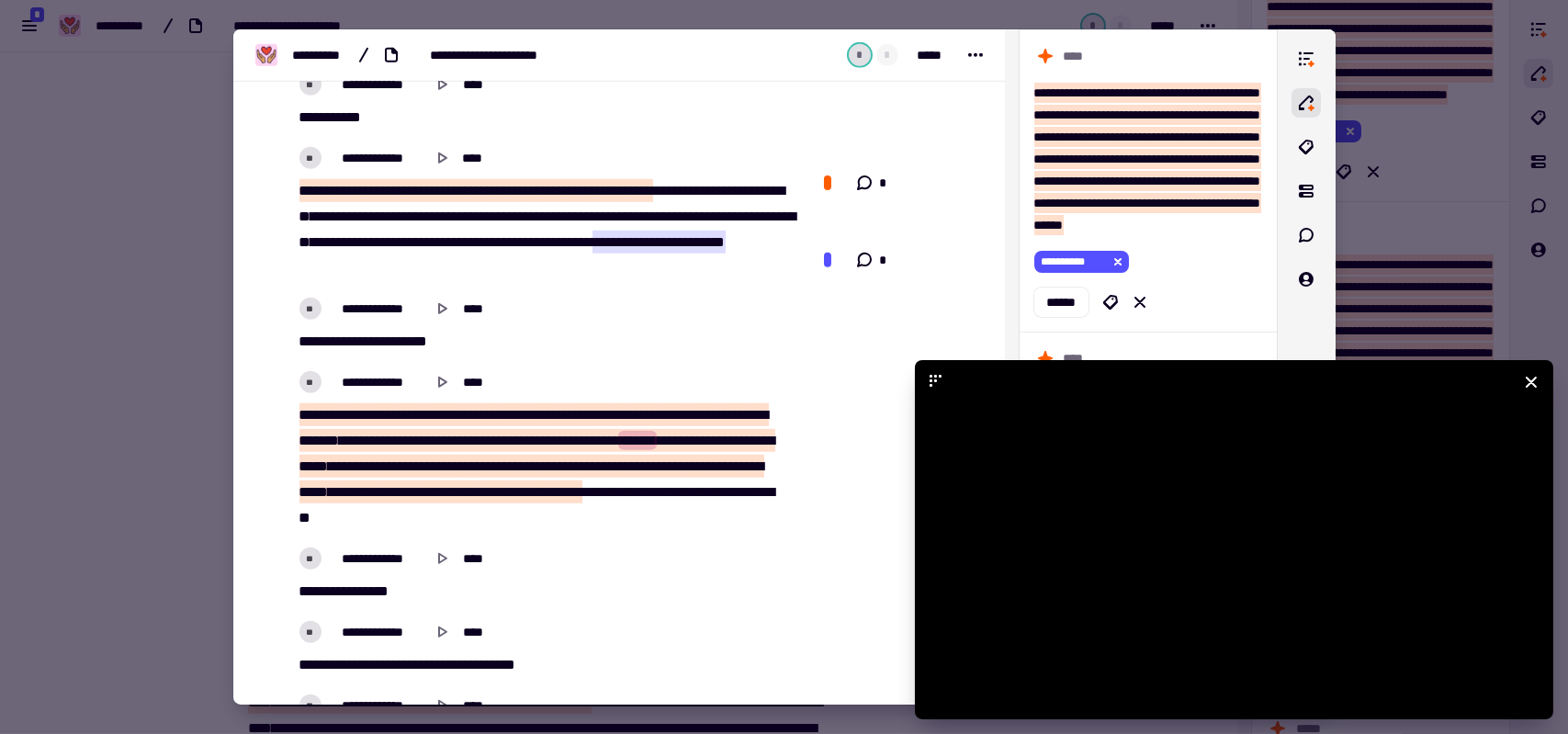 click 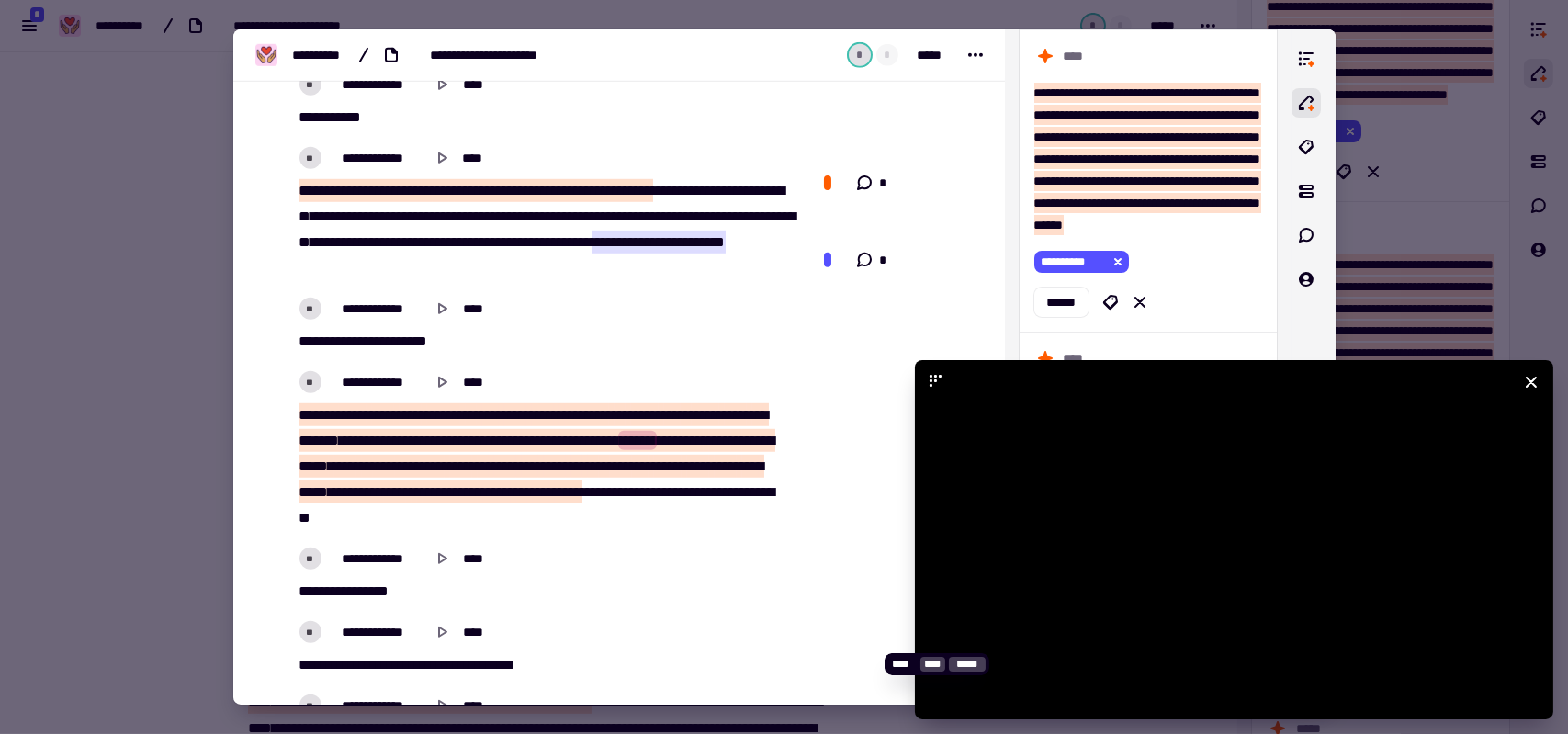 click 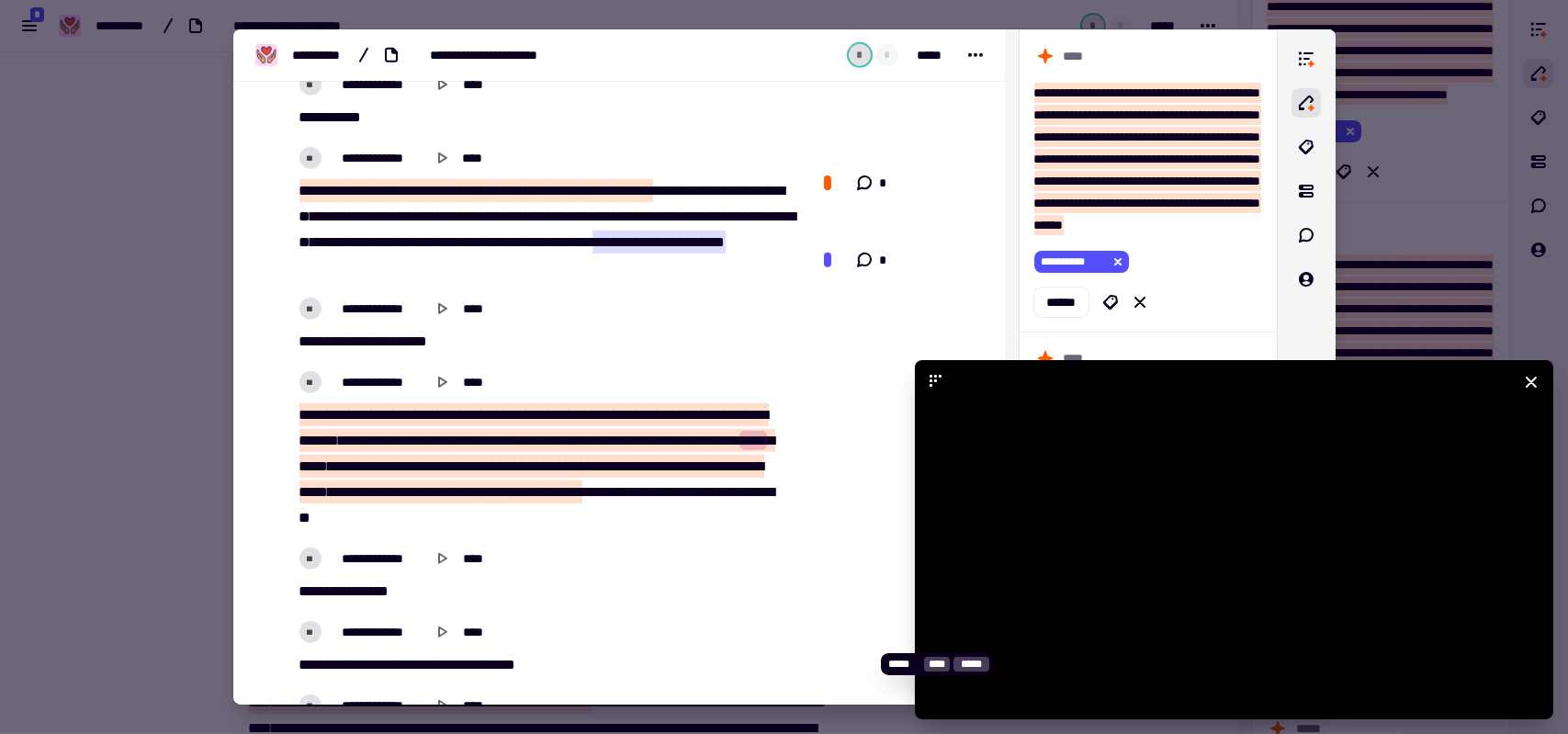 click 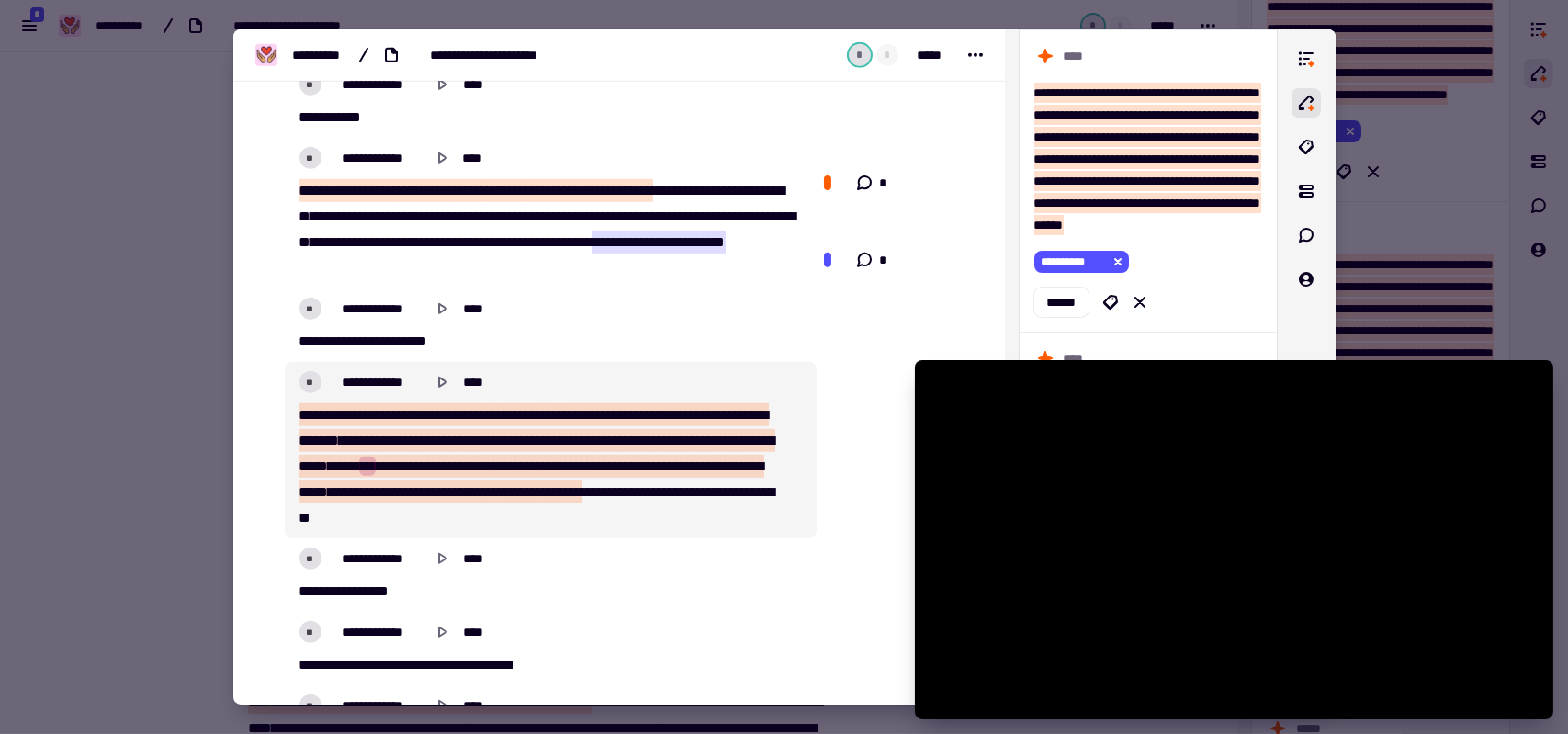 click on "*" at bounding box center [686, 414] 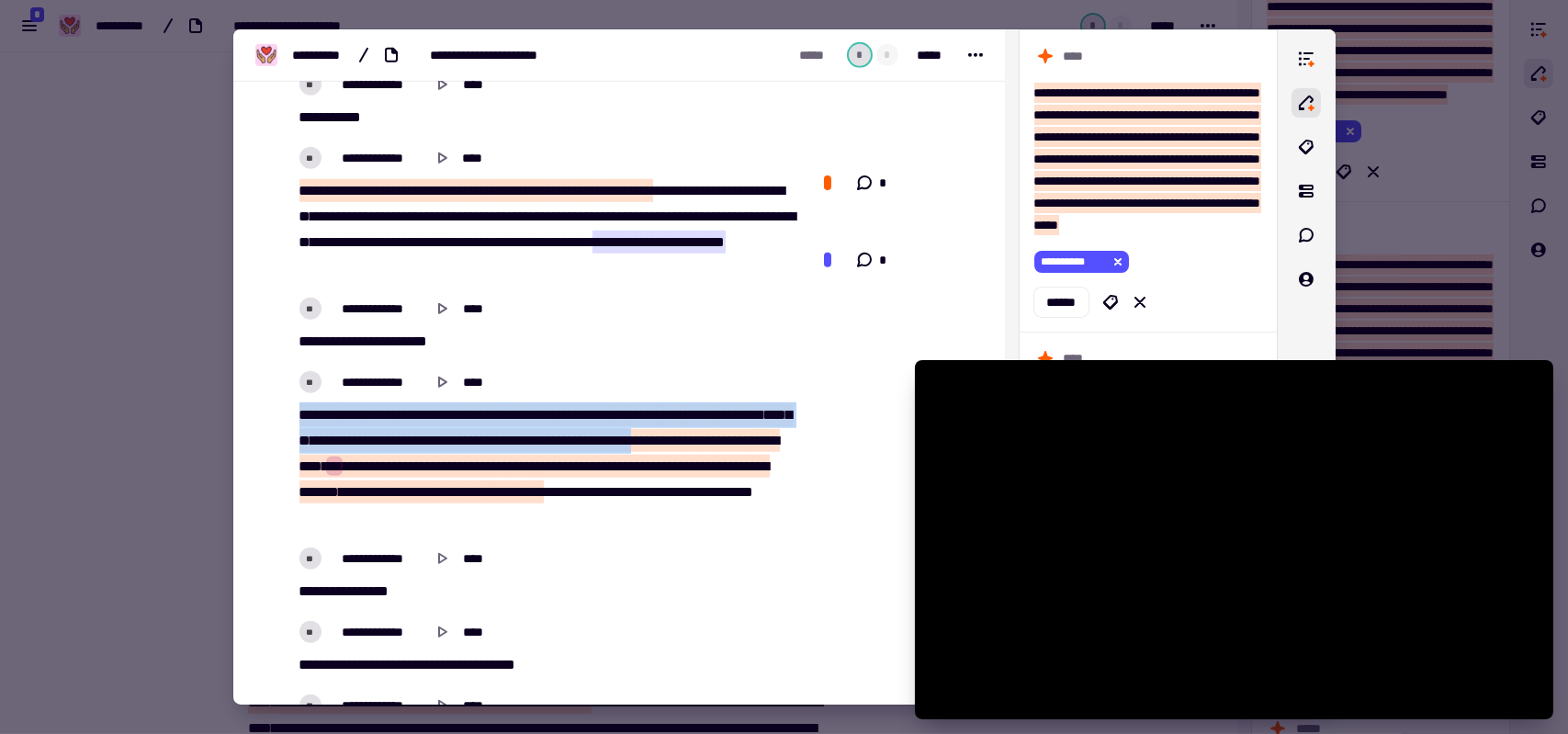 drag, startPoint x: 728, startPoint y: 434, endPoint x: 292, endPoint y: 407, distance: 436.83521 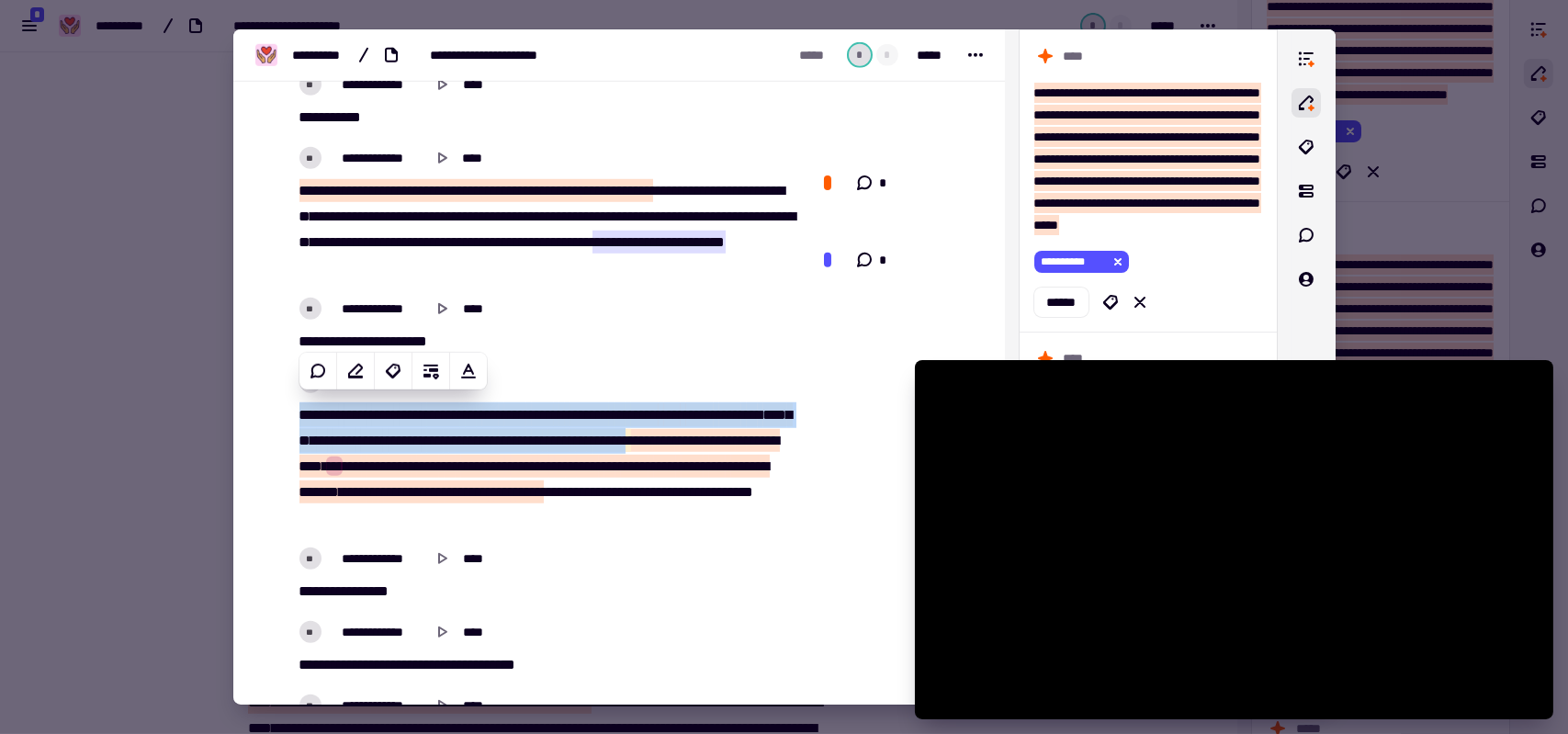 click at bounding box center [311, 414] 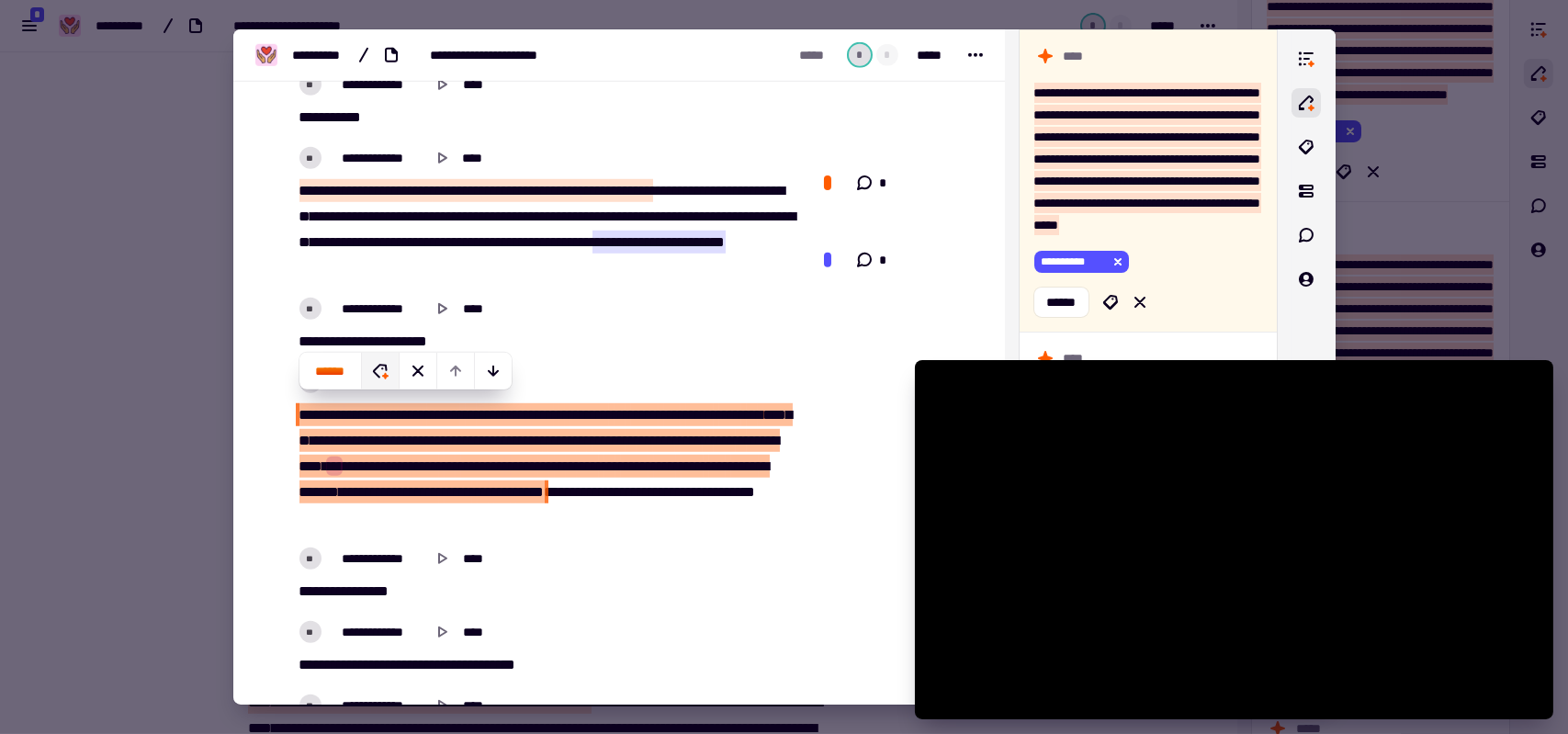 click 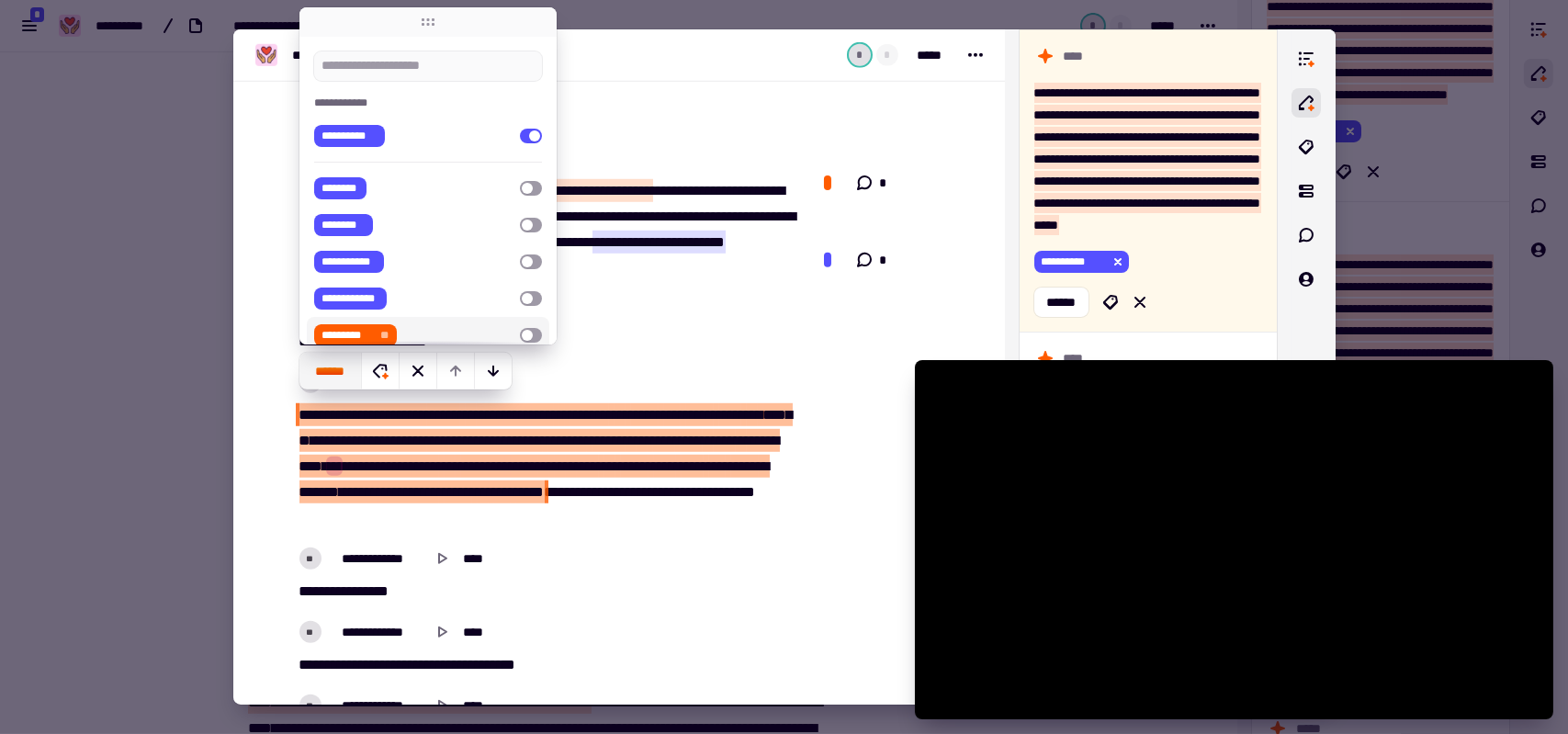 click on "******" 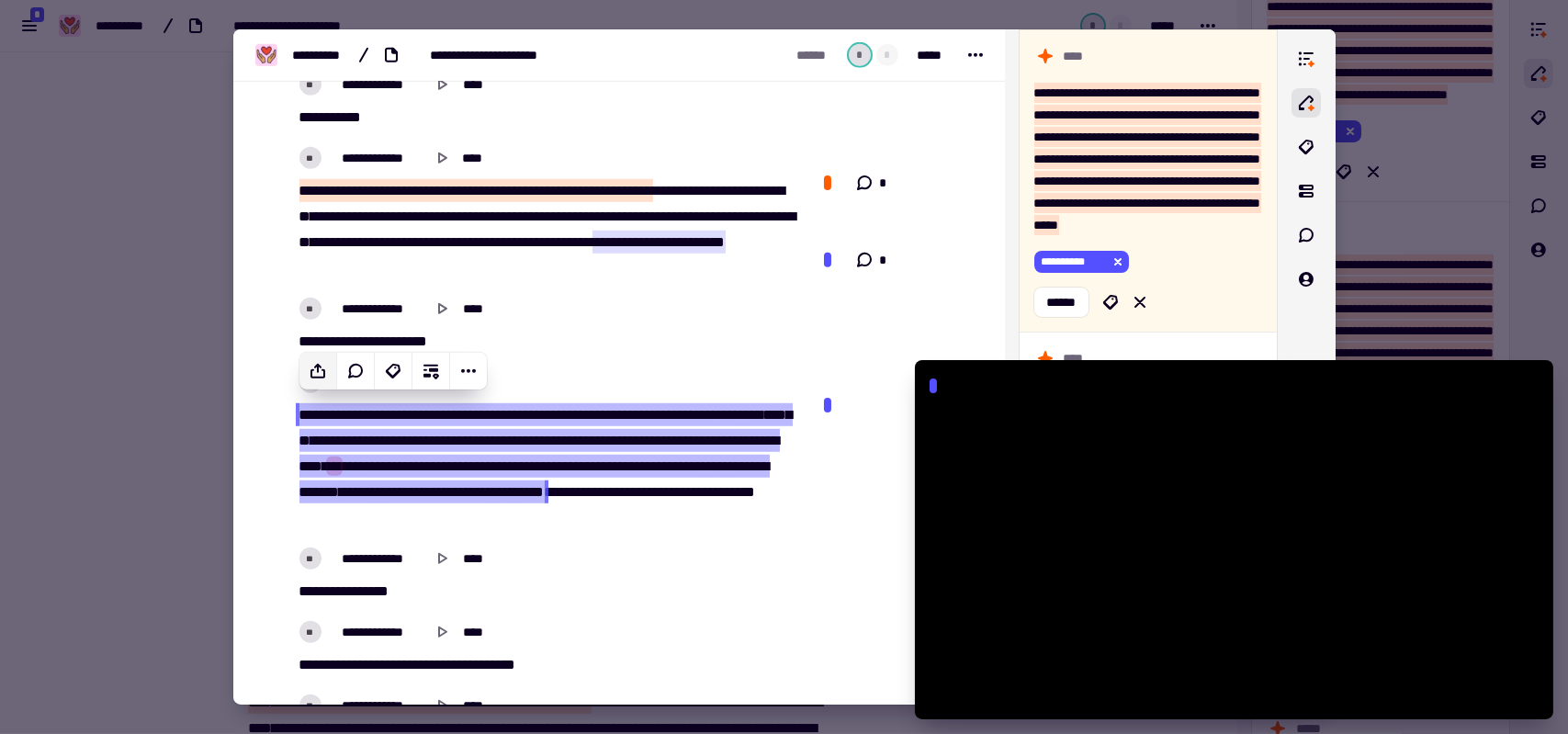 click on "********" at bounding box center (389, 466) 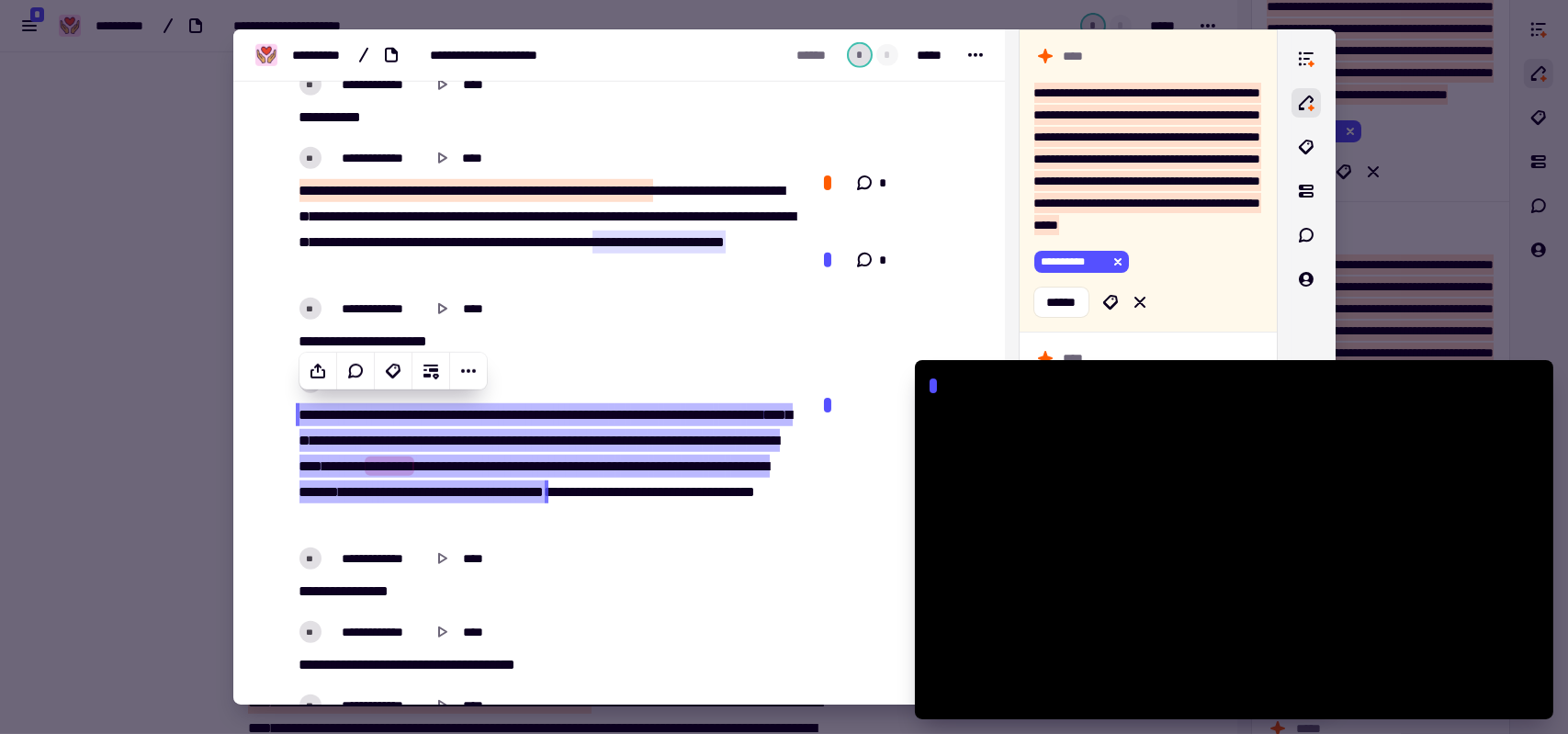 click on "**********" at bounding box center [545, 467] 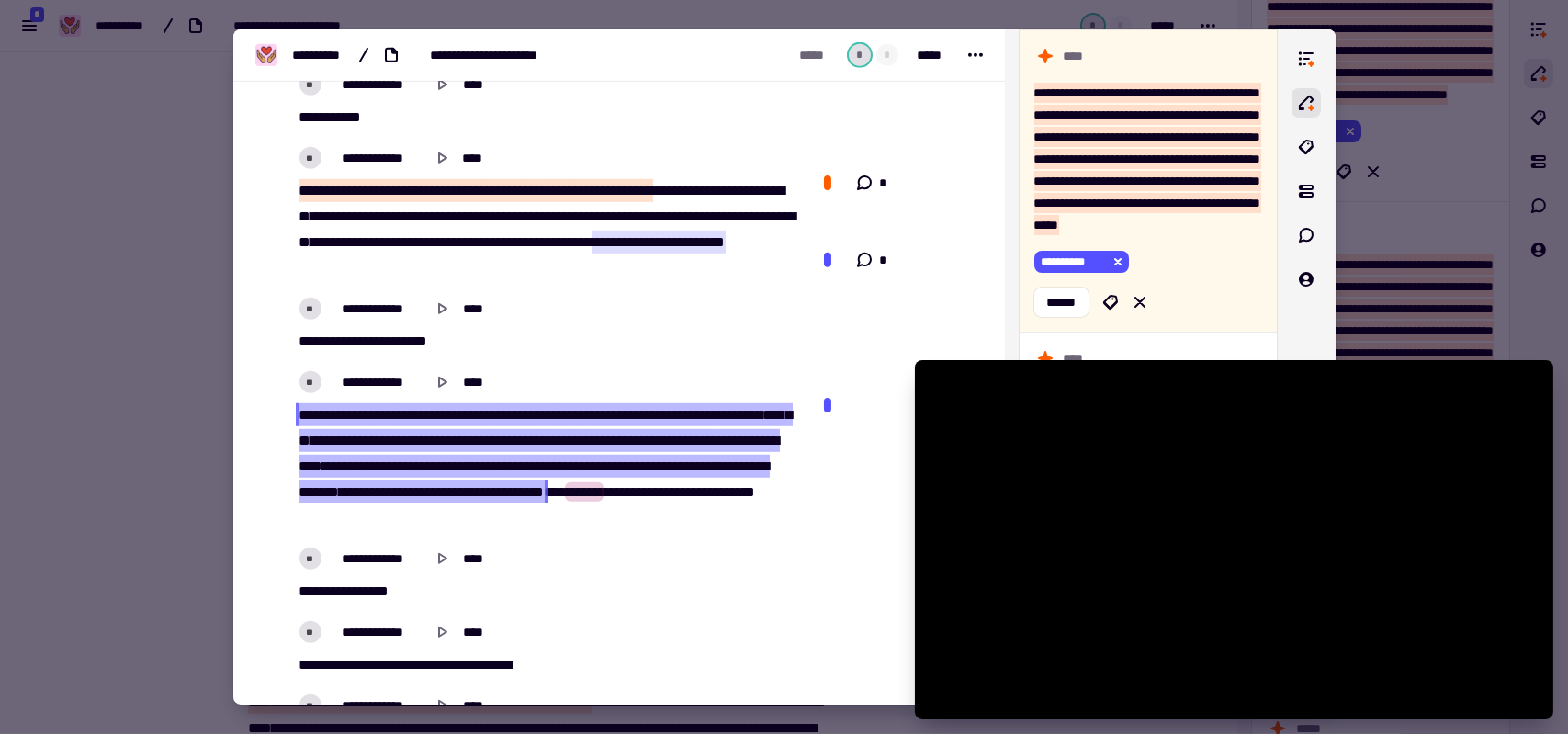 click on "*****" at bounding box center [530, 491] 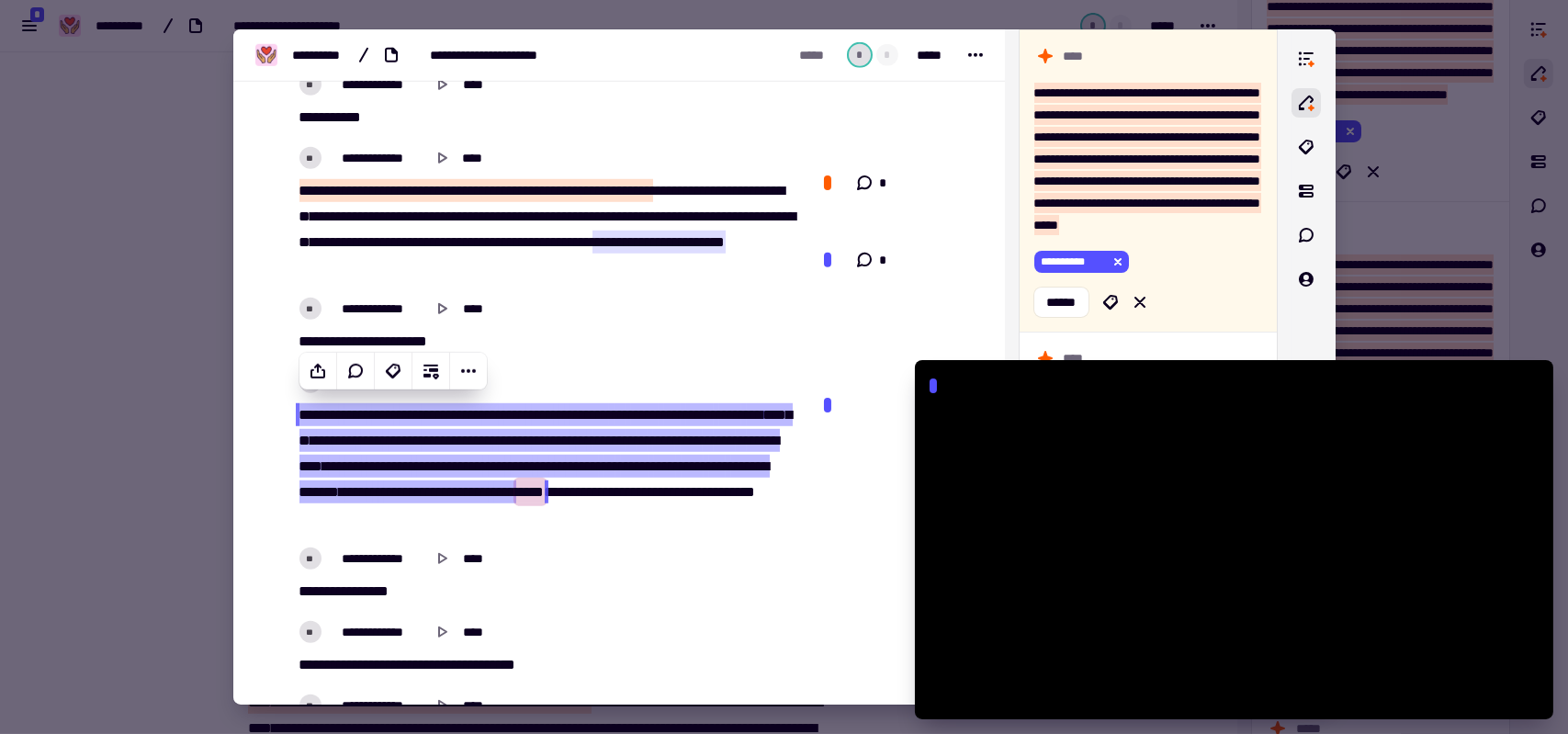 scroll, scrollTop: 226, scrollLeft: 0, axis: vertical 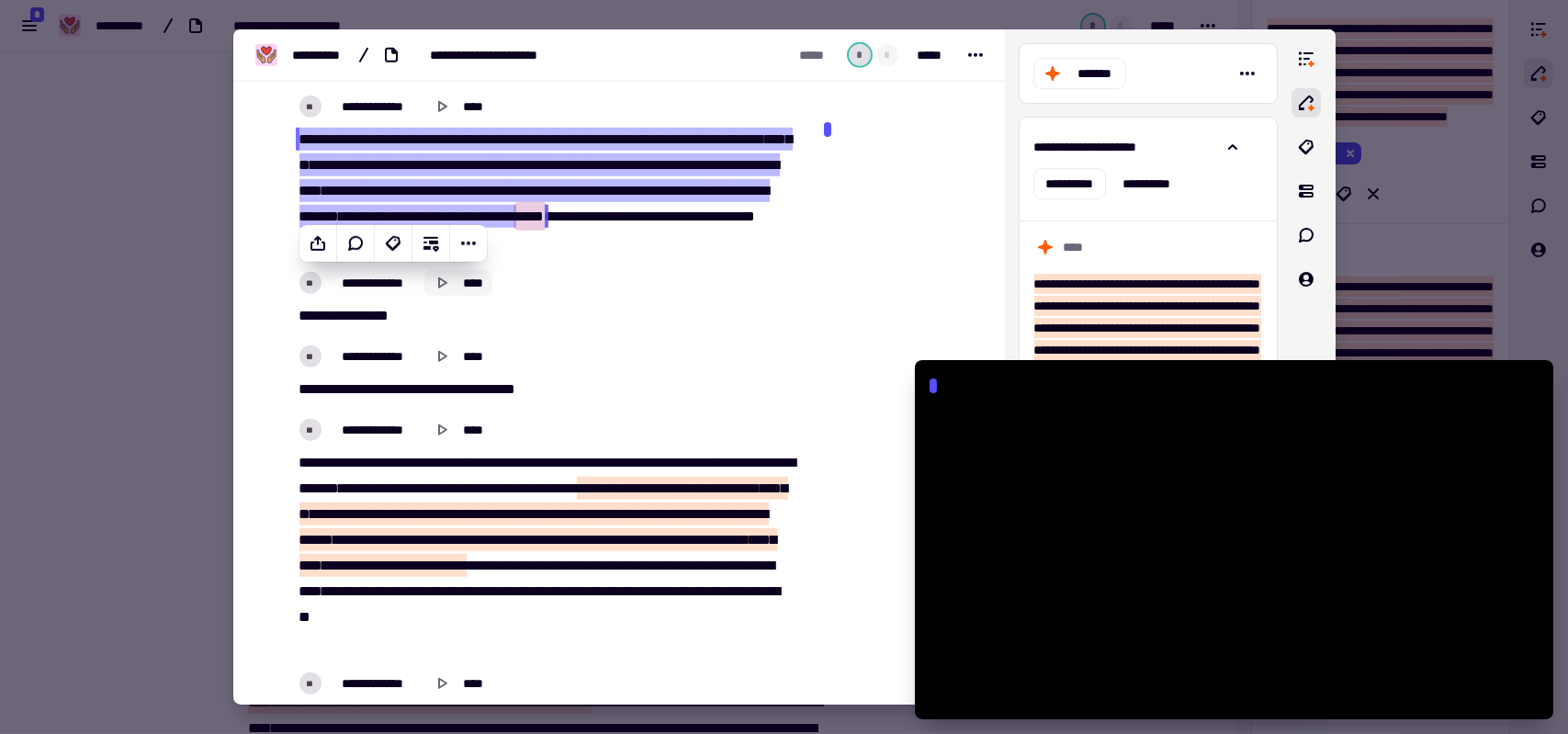 click 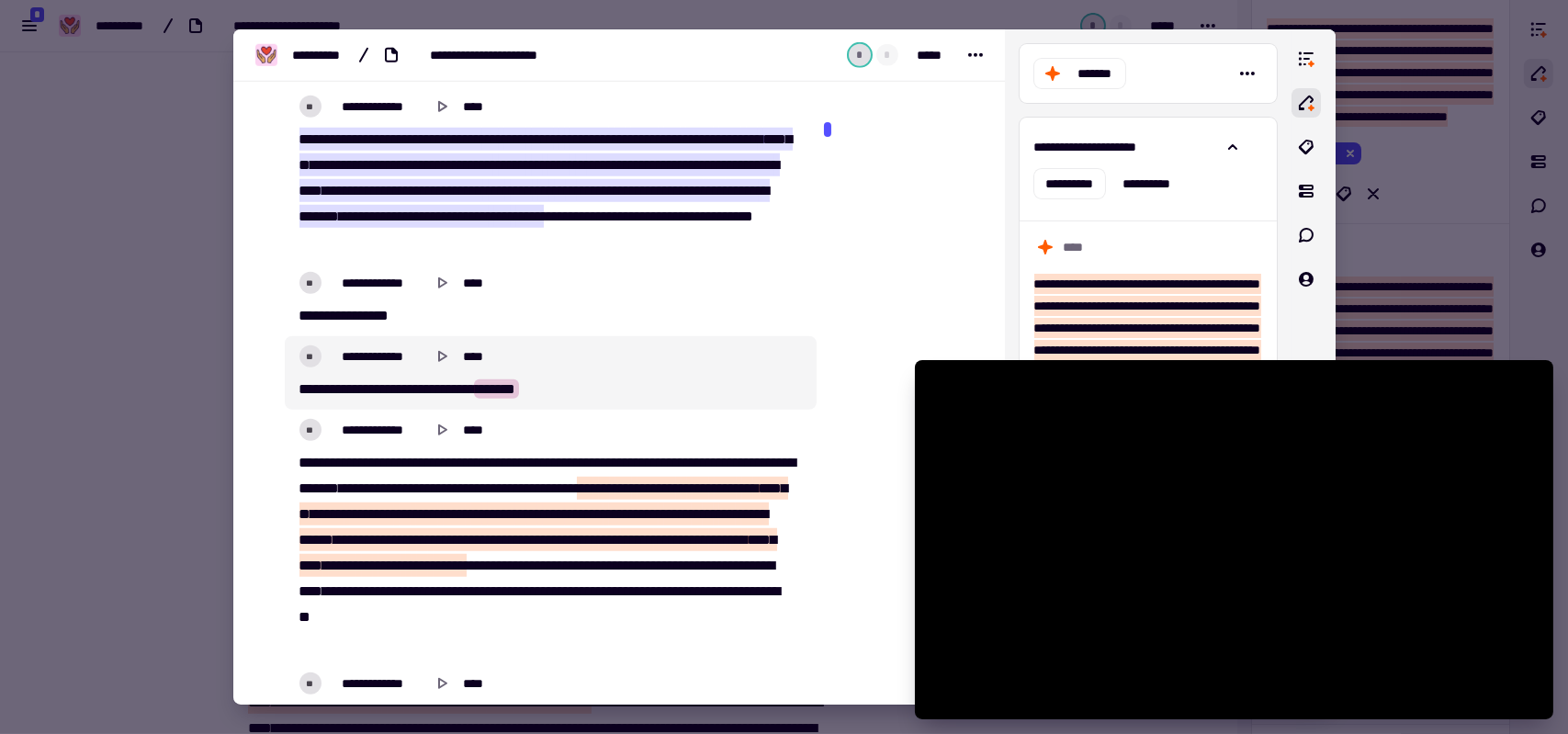click on "******" at bounding box center [496, 389] 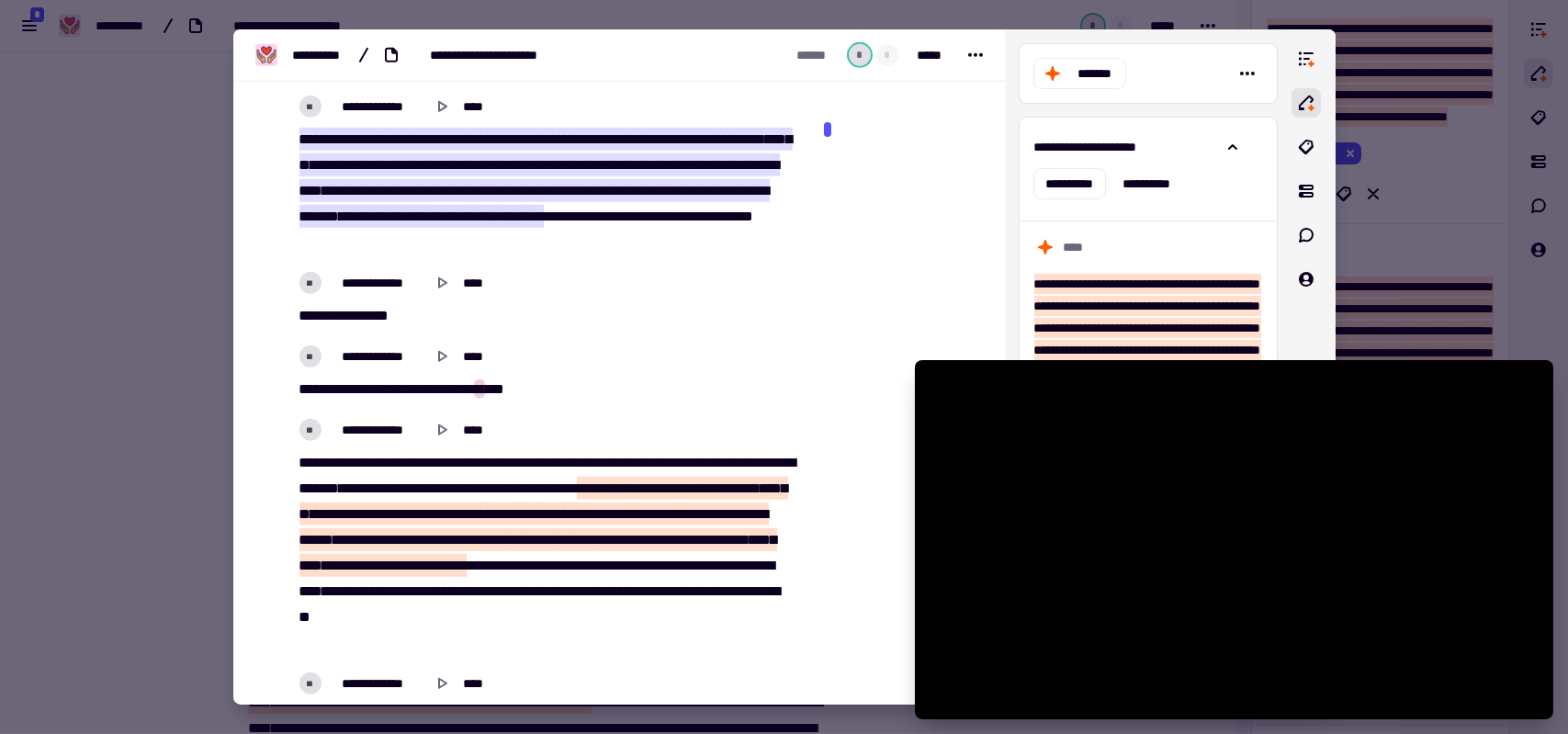 click on "**********" at bounding box center (545, 553) 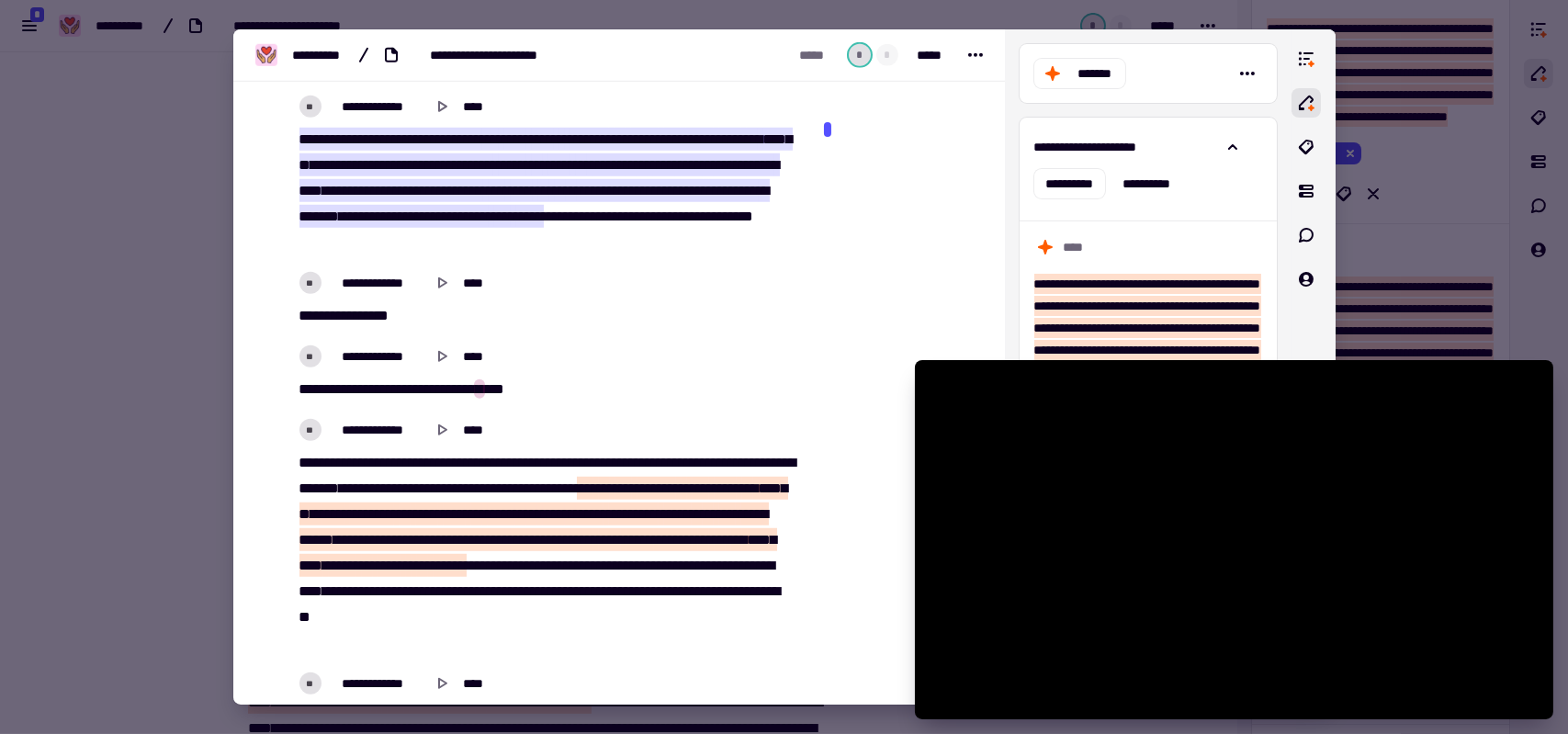 click on "****" at bounding box center (310, 389) 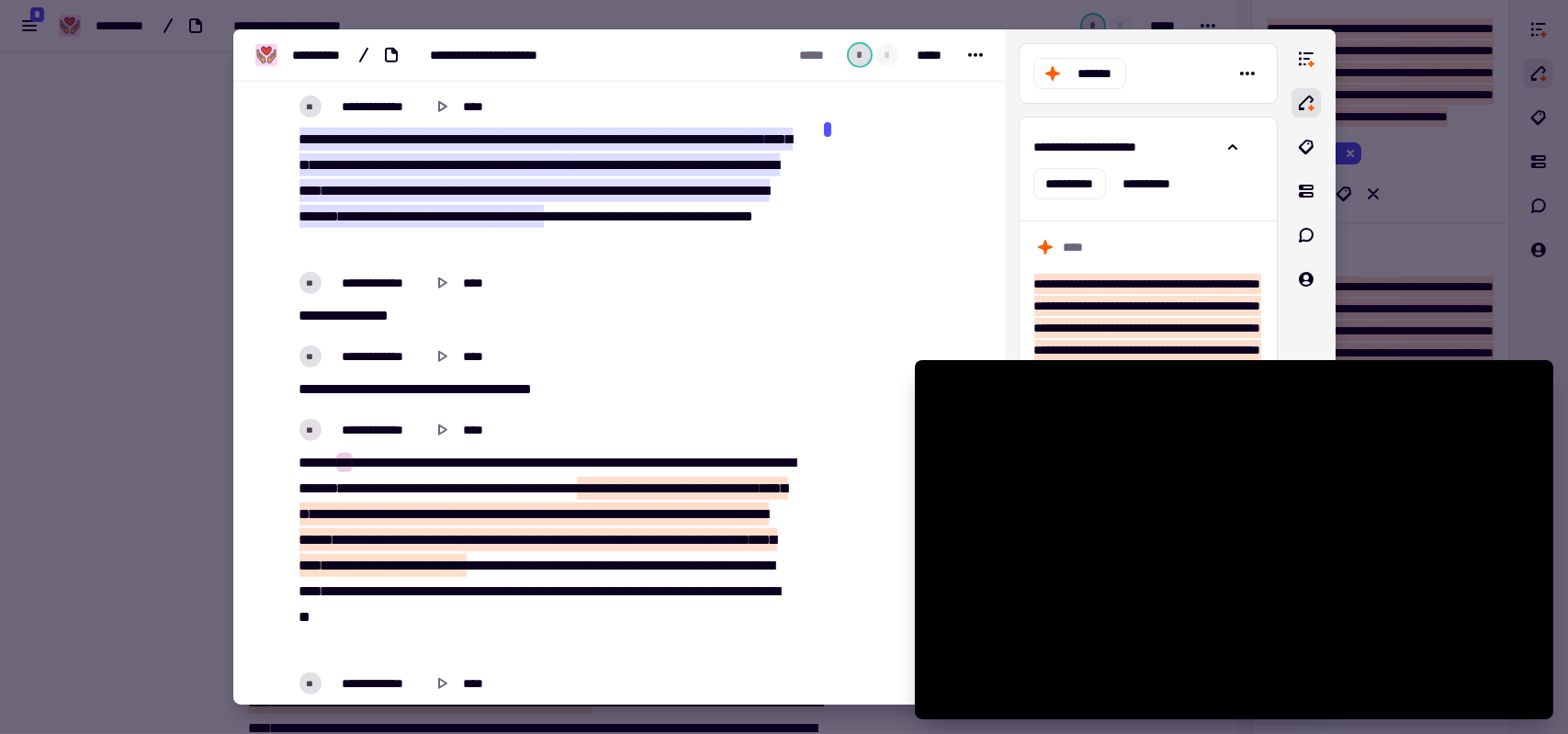 click on "**********" at bounding box center [545, 390] 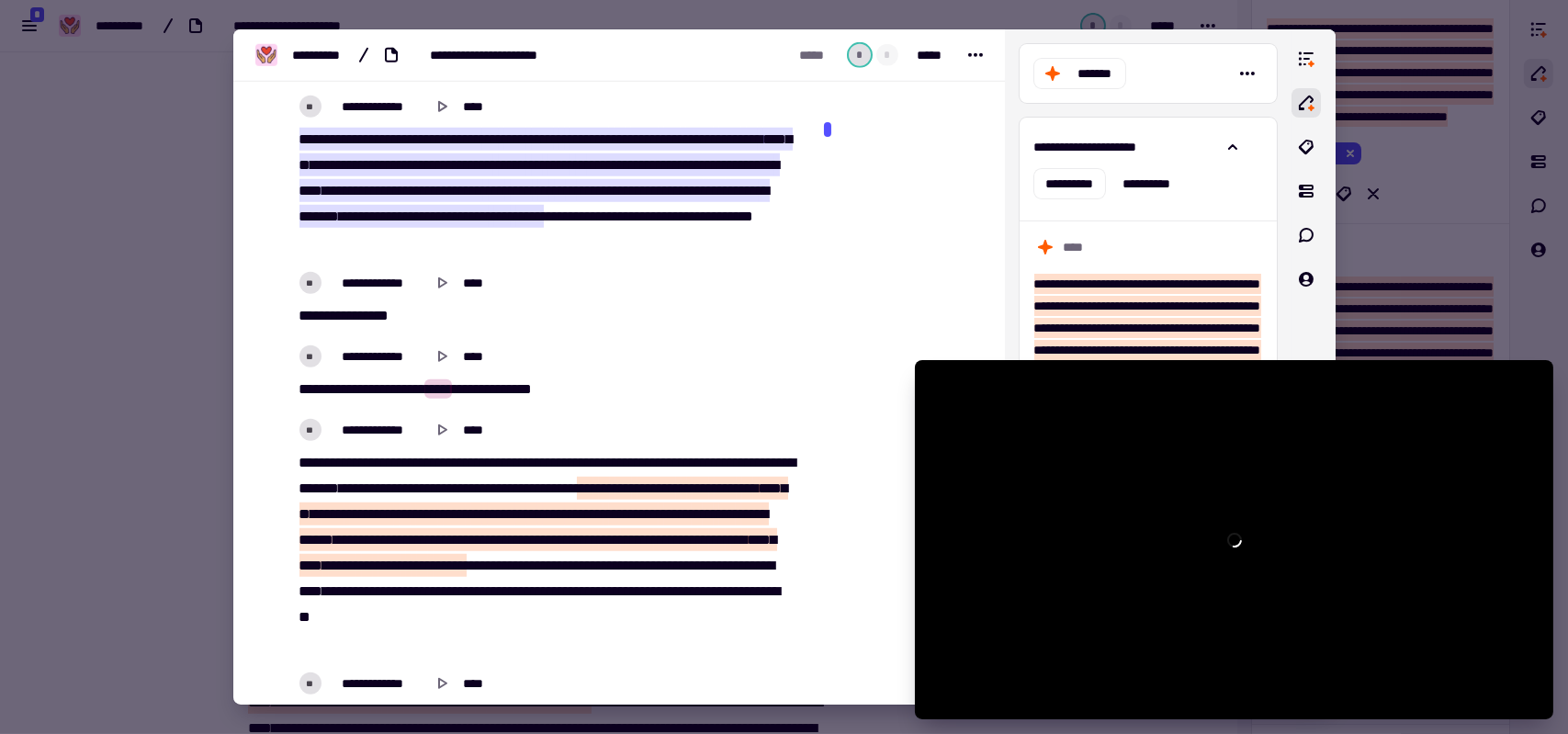click on "****" at bounding box center [438, 389] 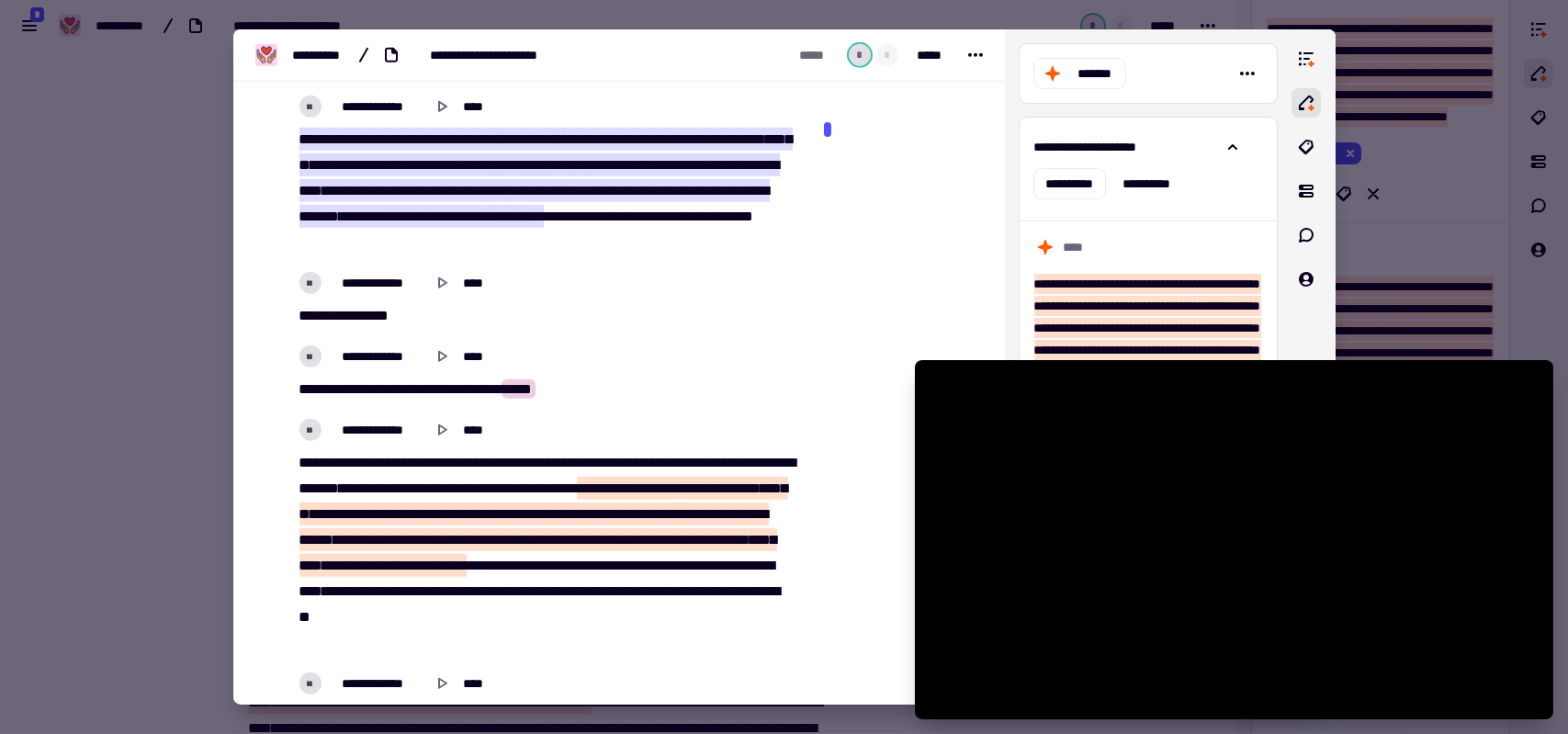 click on "**********" at bounding box center (545, 390) 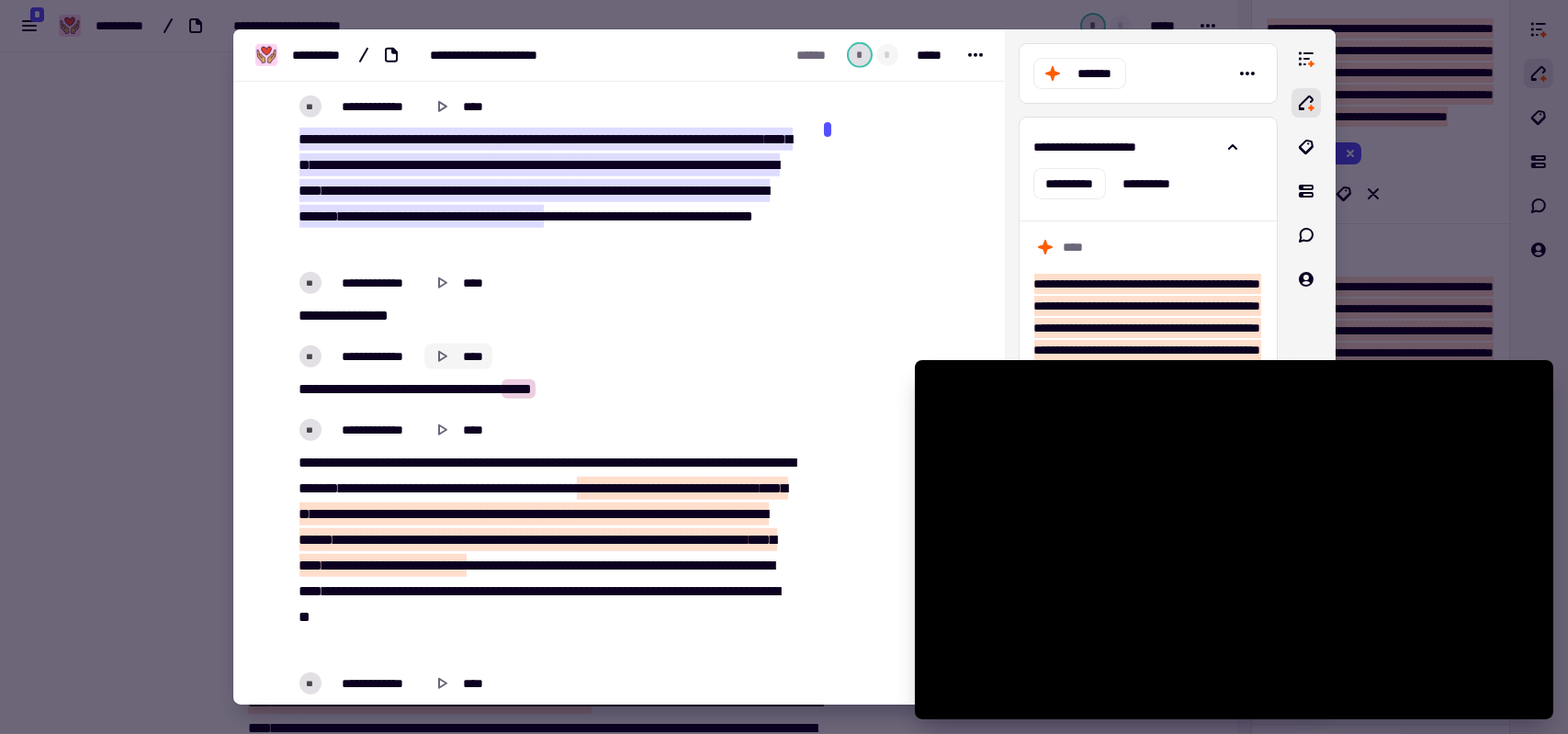 click 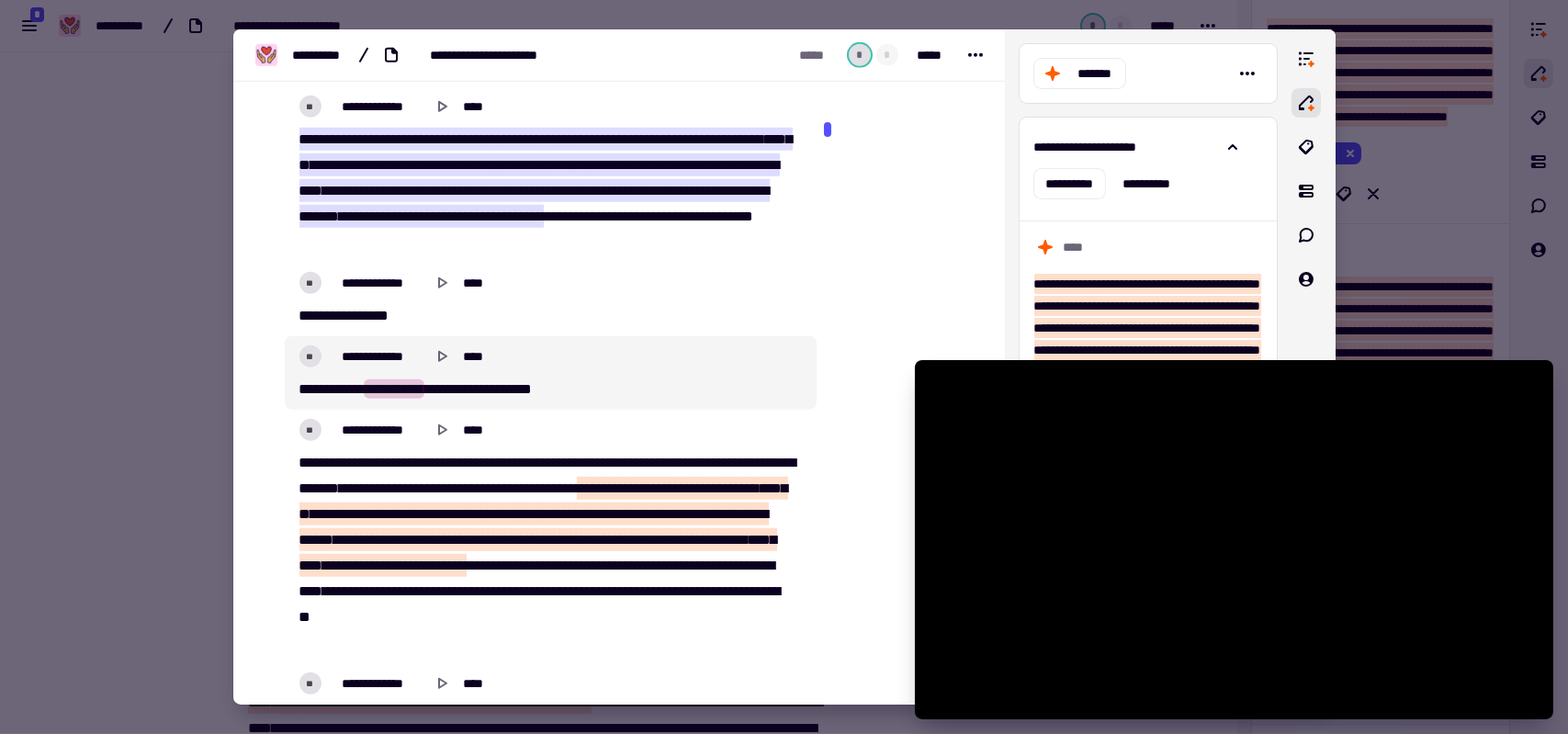 click on "**********" at bounding box center [394, 389] 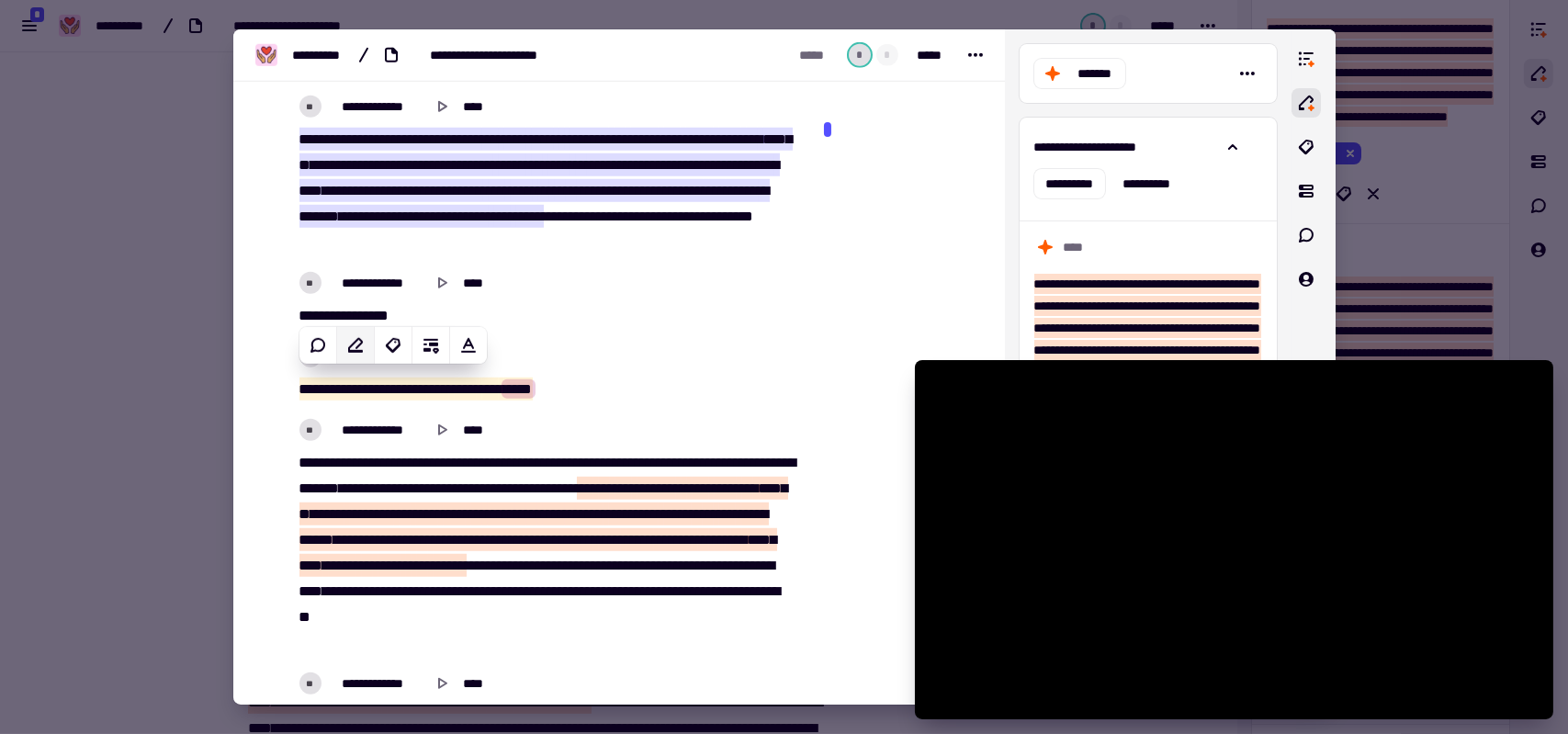 click 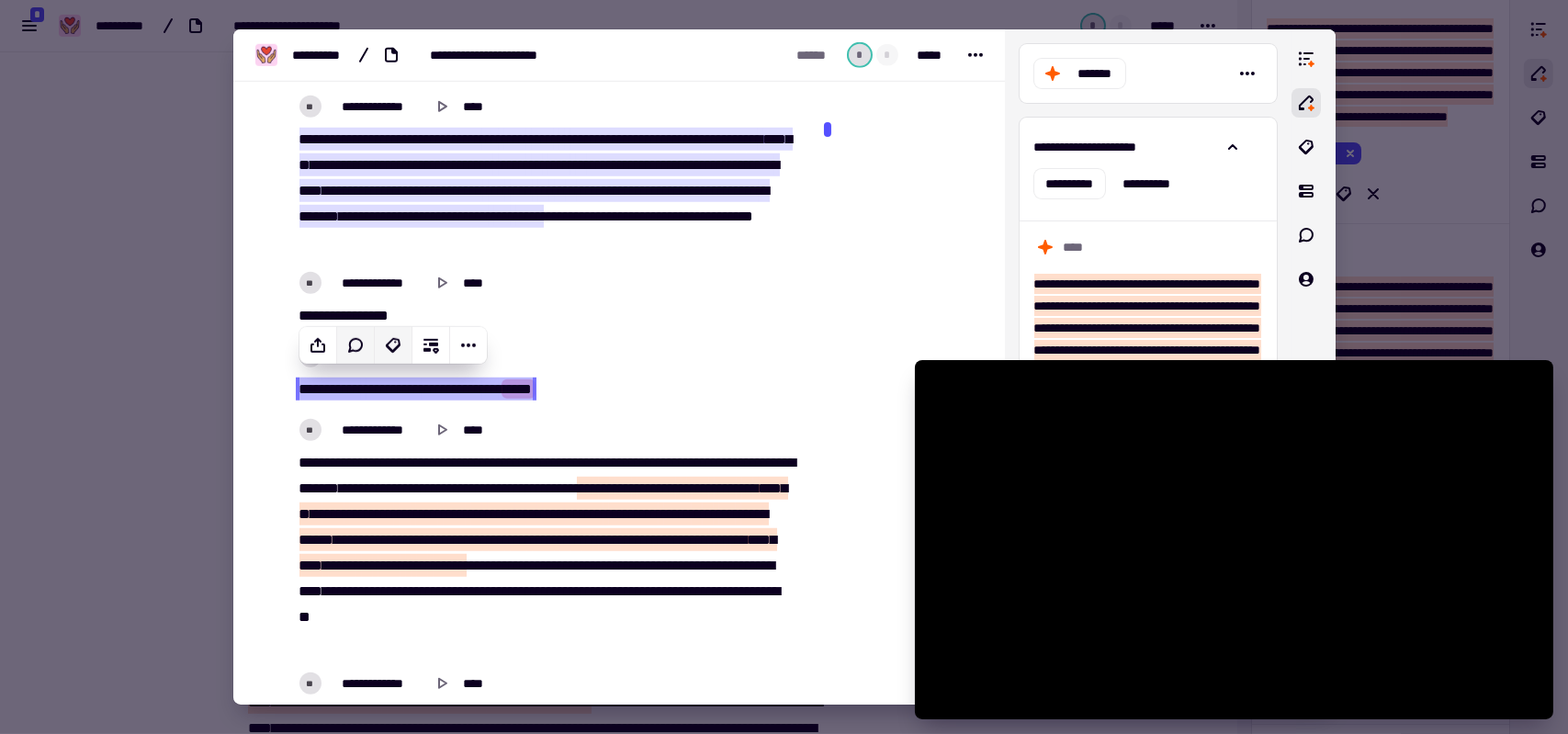 click 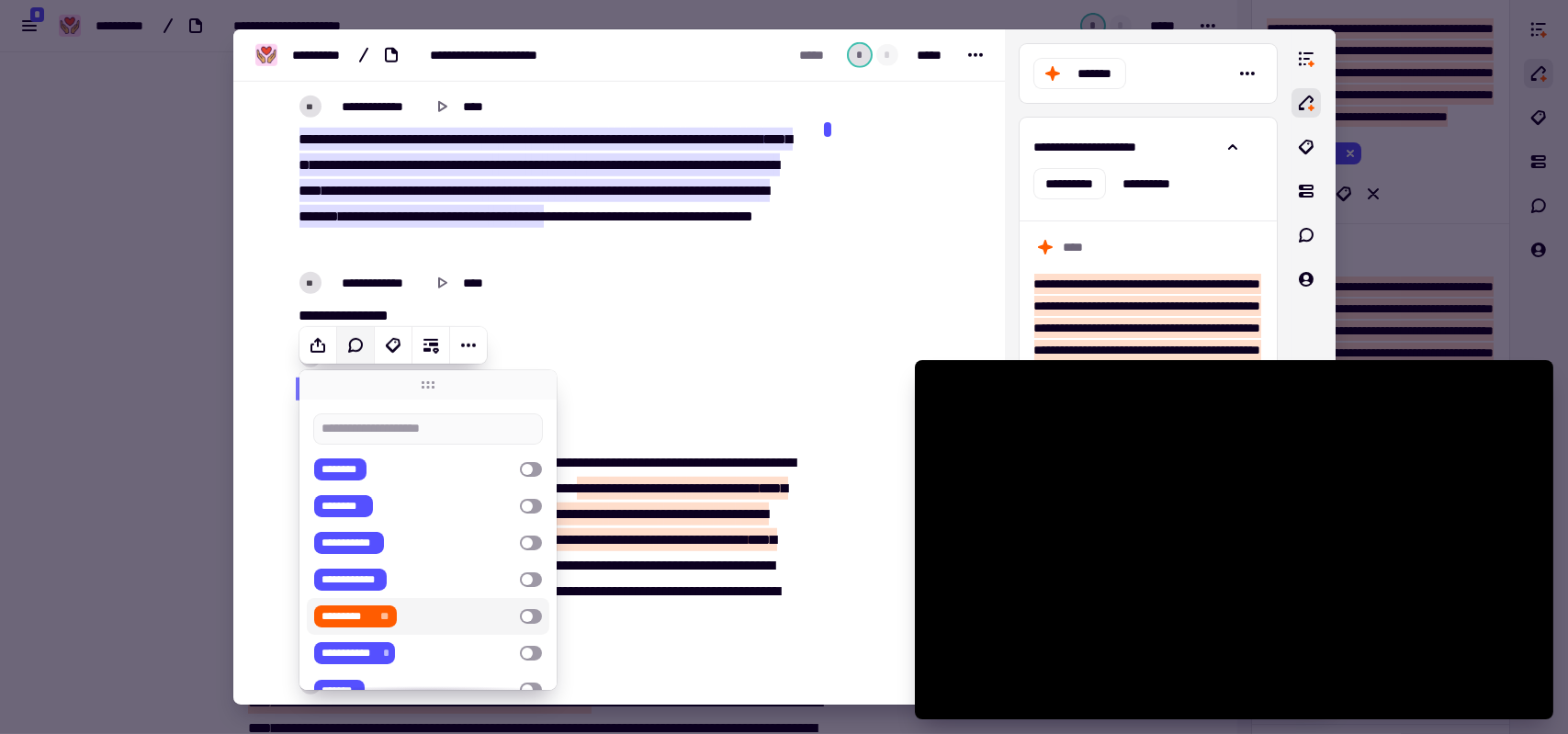 click on "********* **" at bounding box center (355, 616) 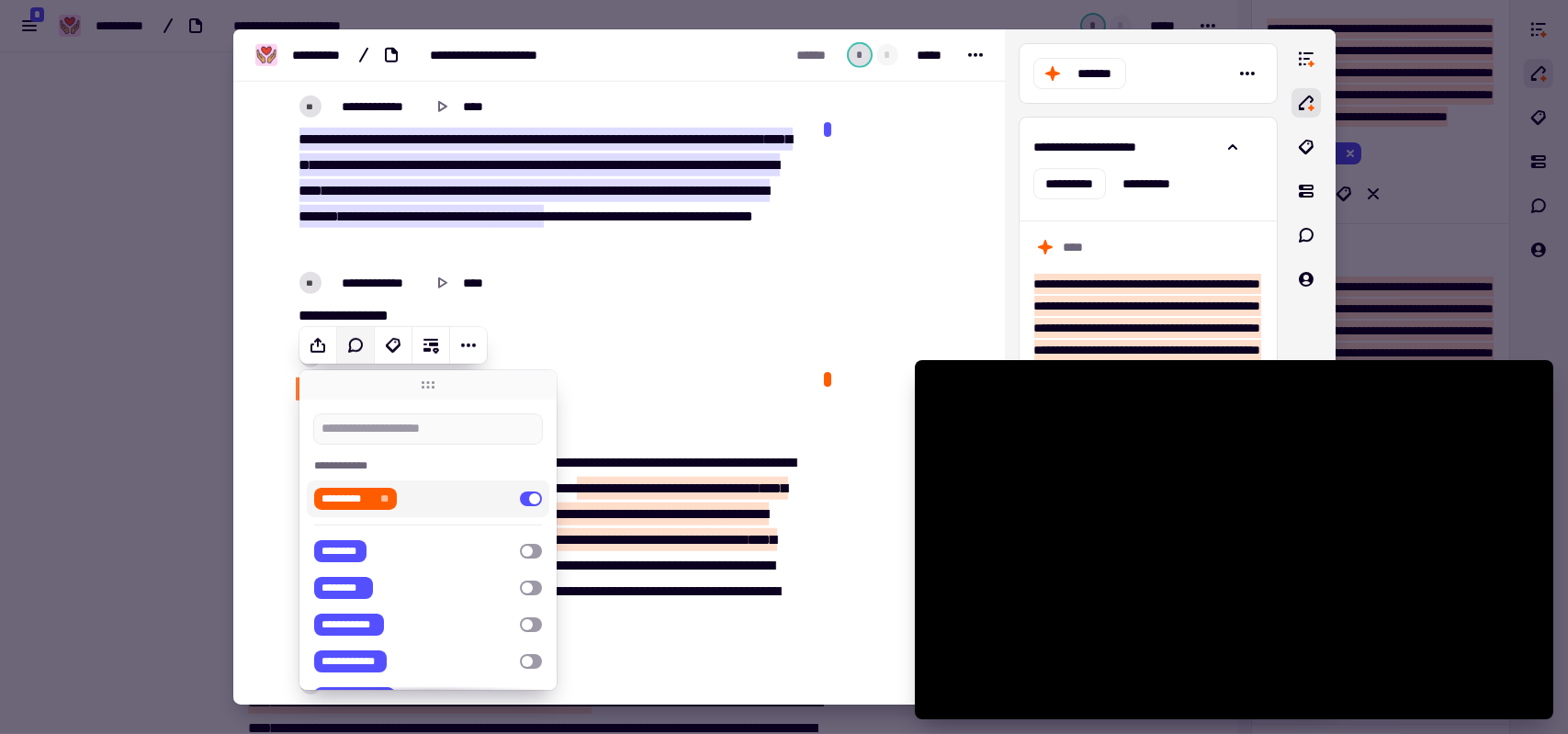 click 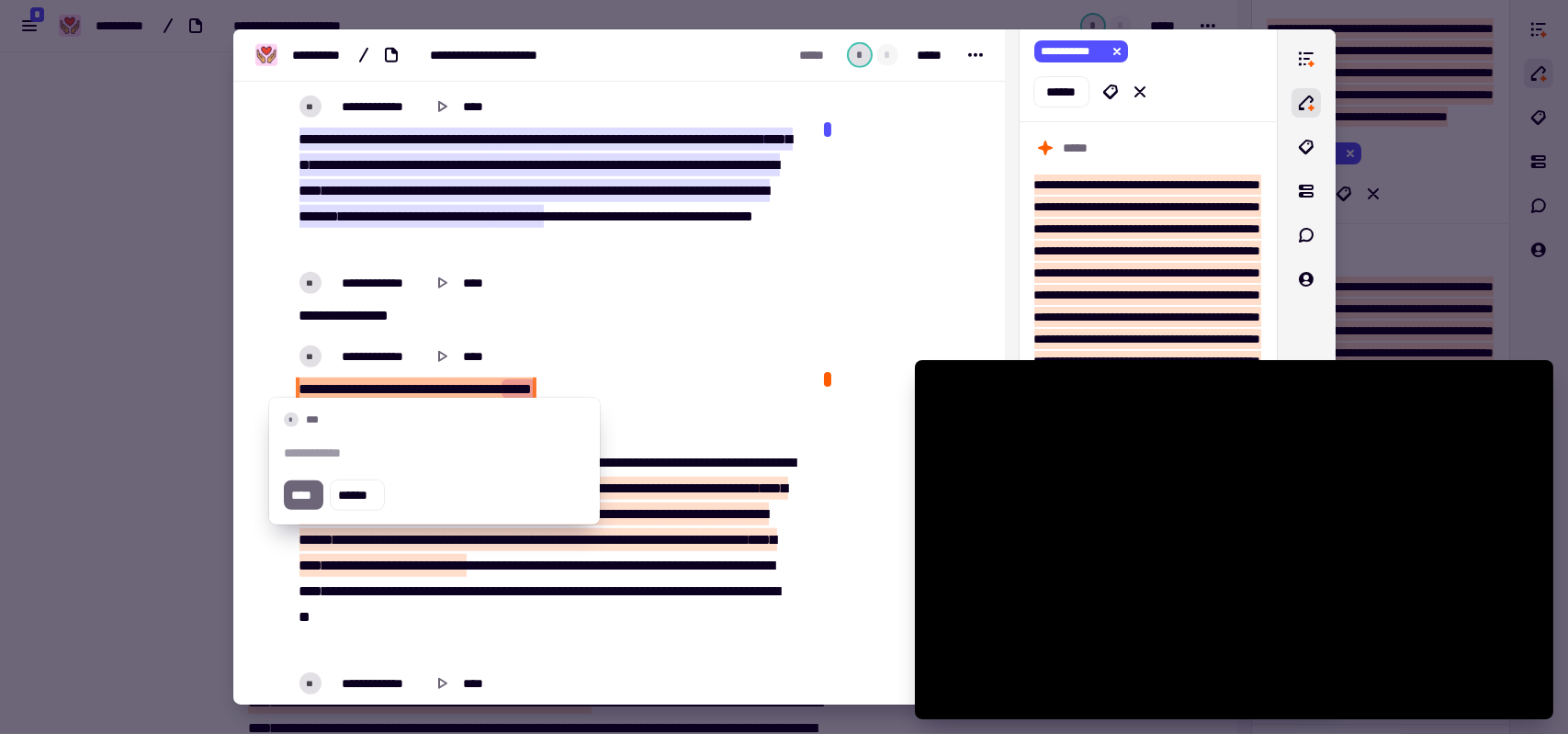 type on "******" 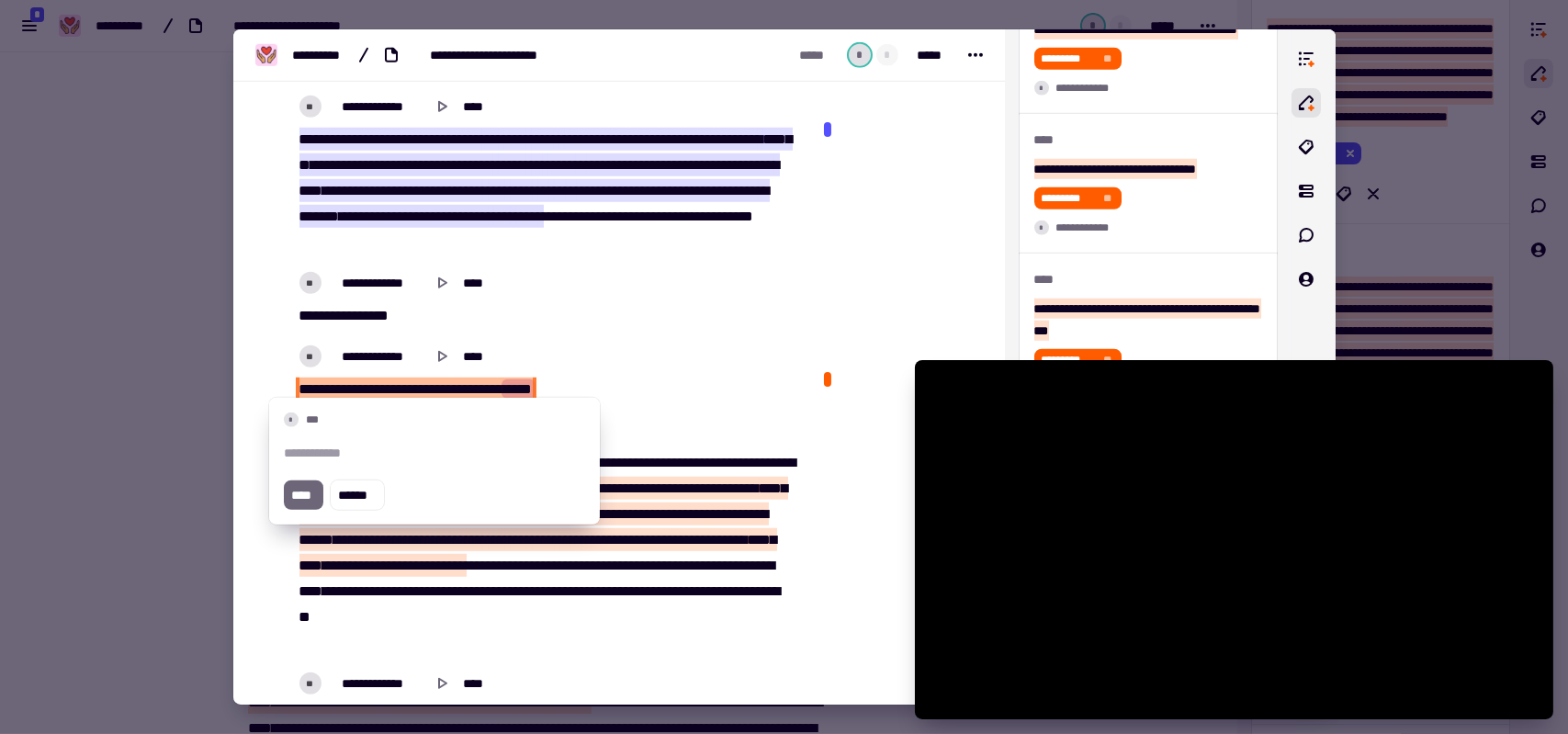 type 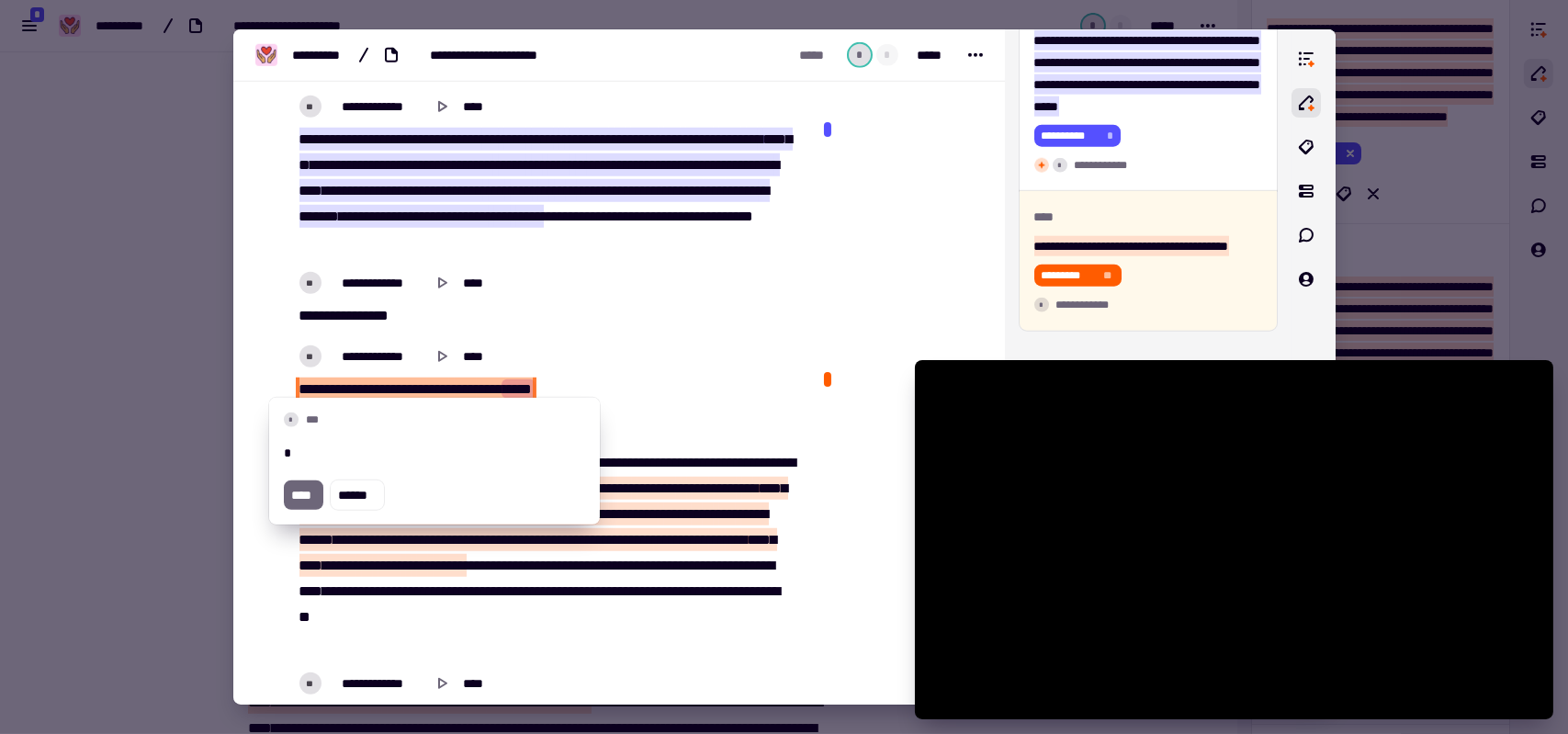 scroll, scrollTop: 4848, scrollLeft: 0, axis: vertical 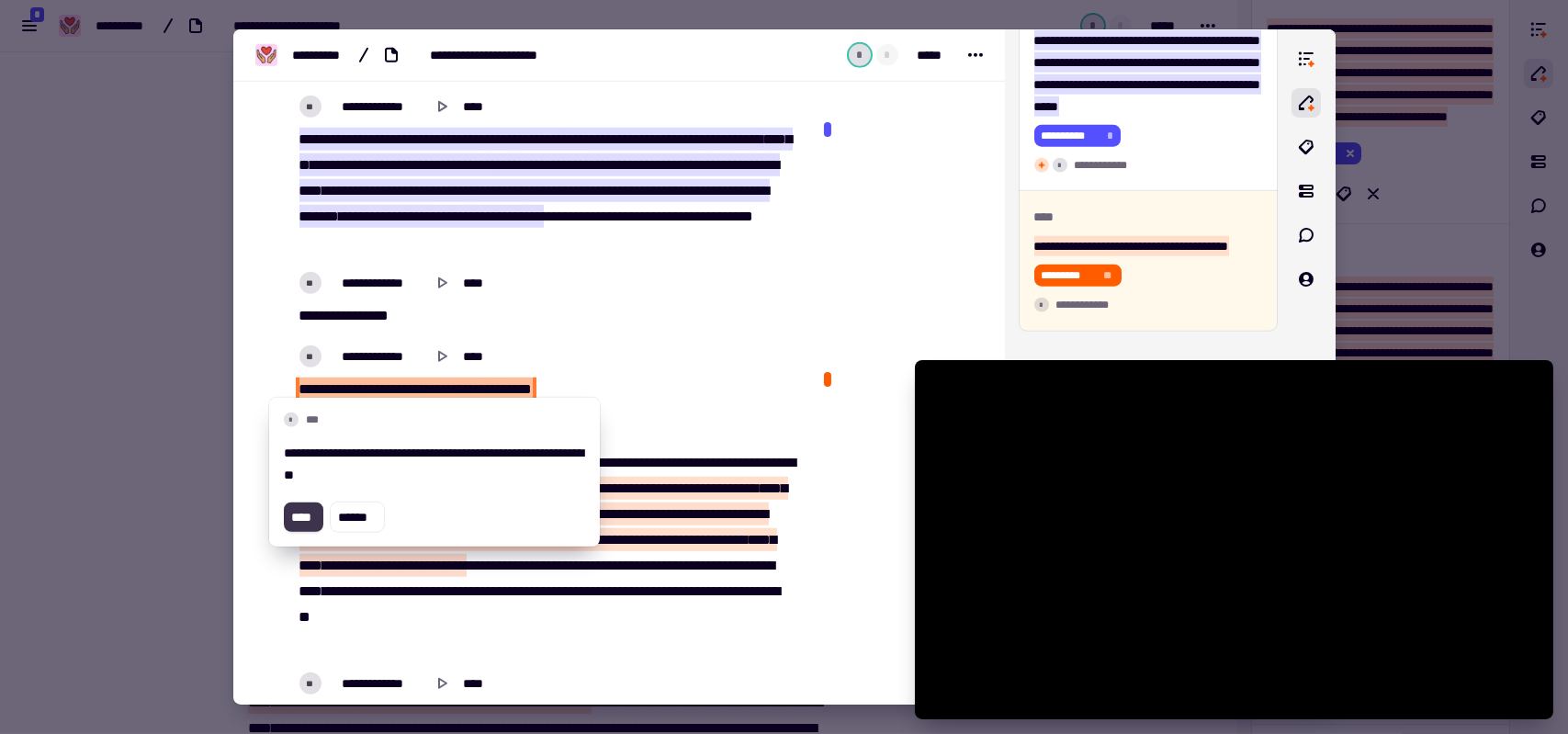 click on "****" 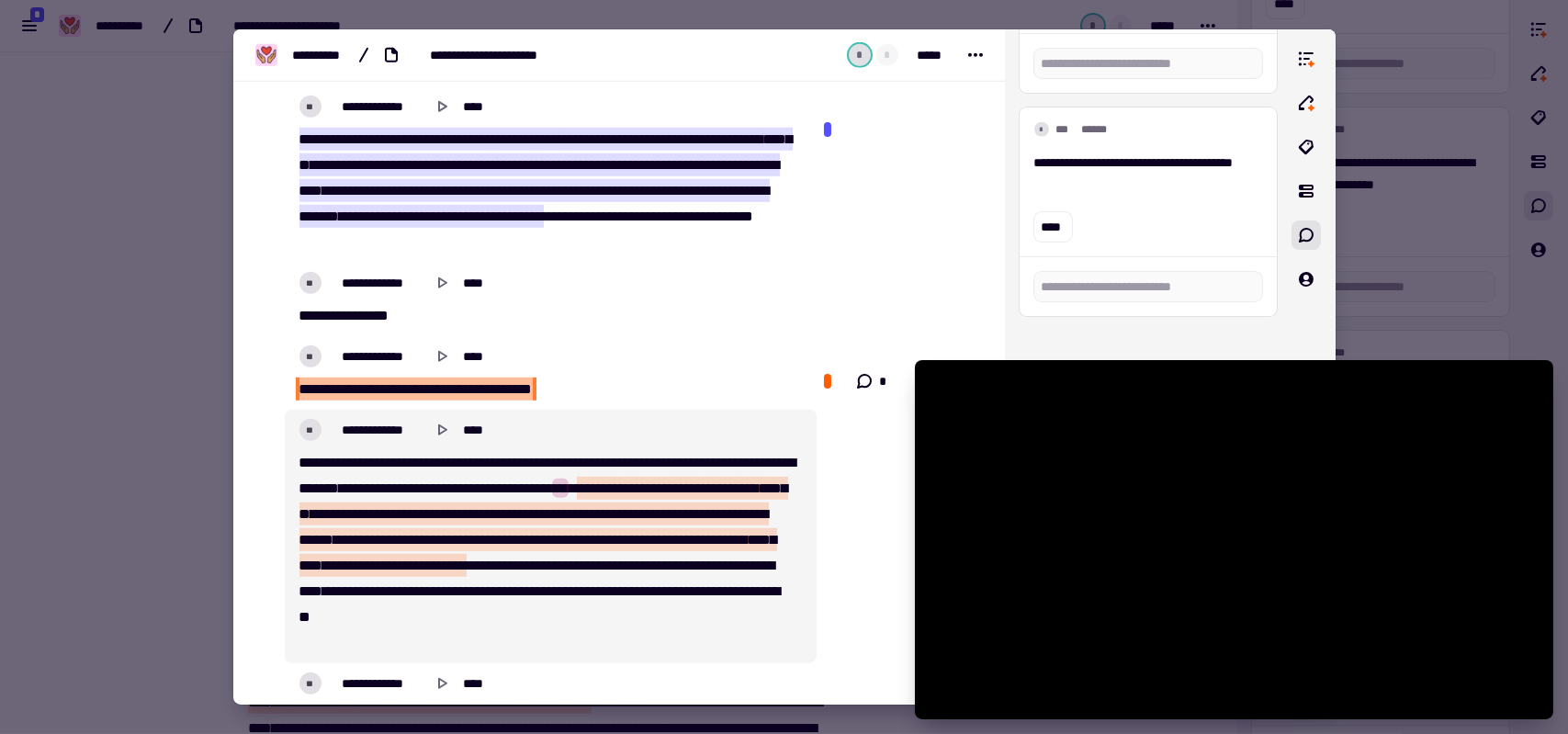 scroll, scrollTop: 3266, scrollLeft: 0, axis: vertical 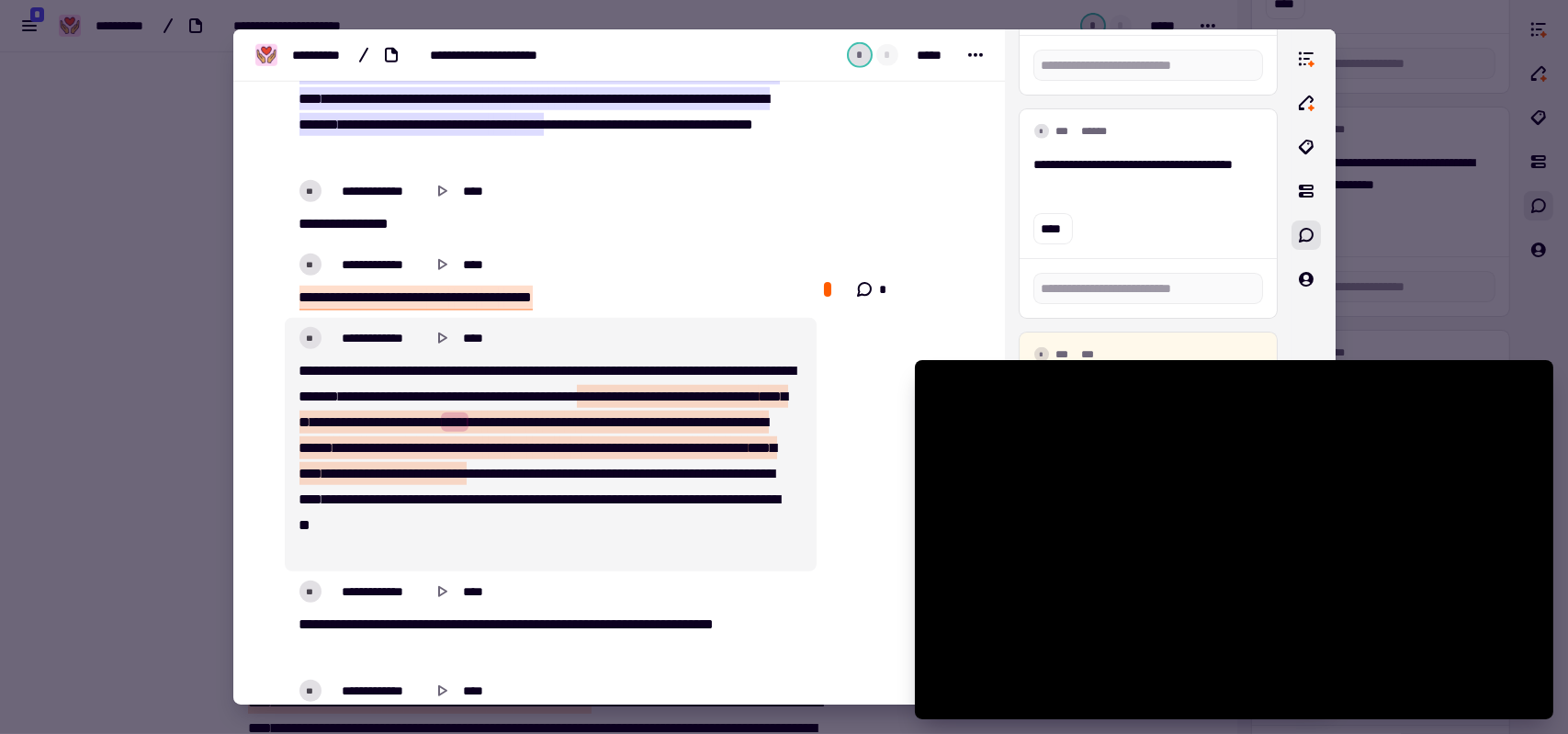 click on "*****" at bounding box center [502, 422] 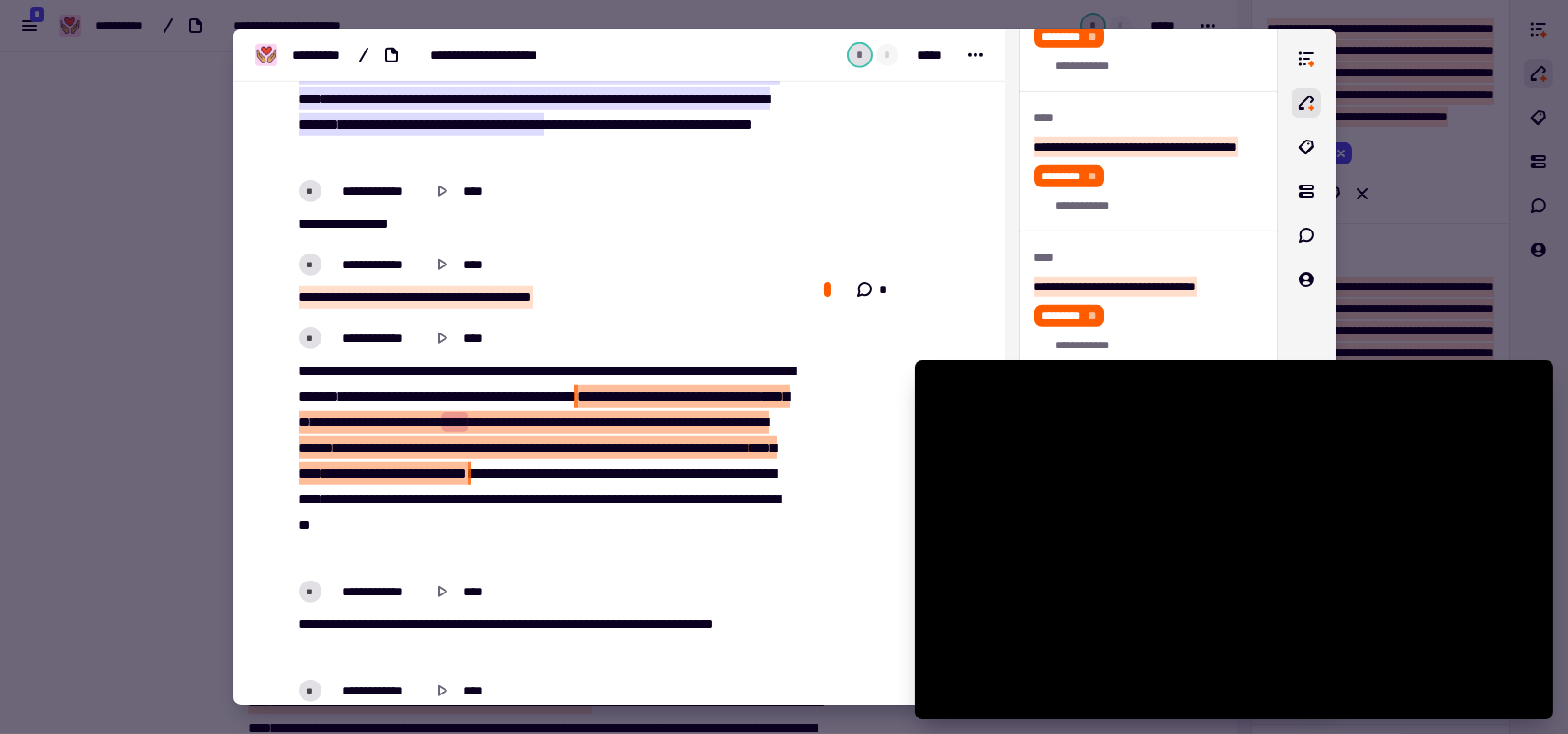 click on "**" at bounding box center (477, 422) 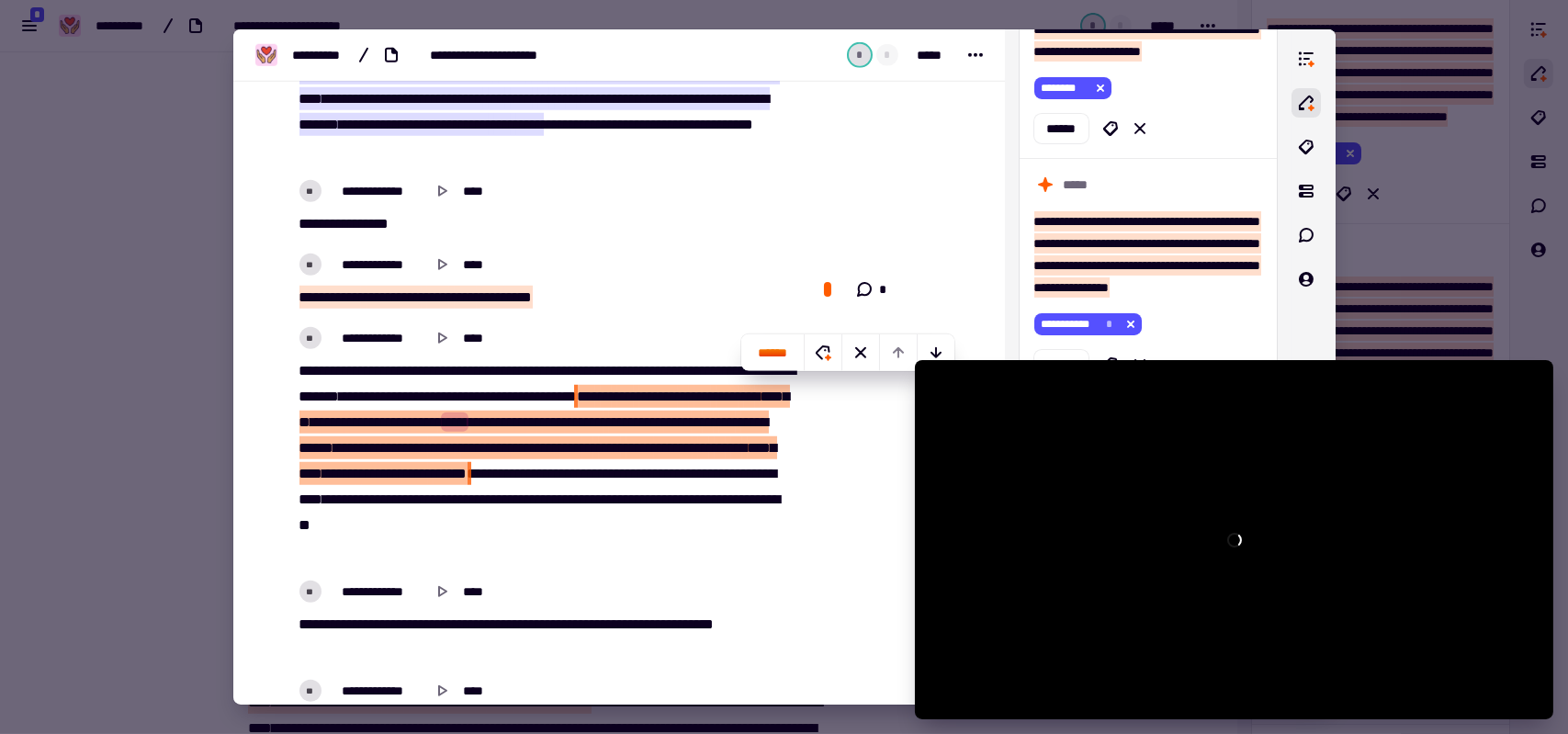 scroll, scrollTop: 191, scrollLeft: 0, axis: vertical 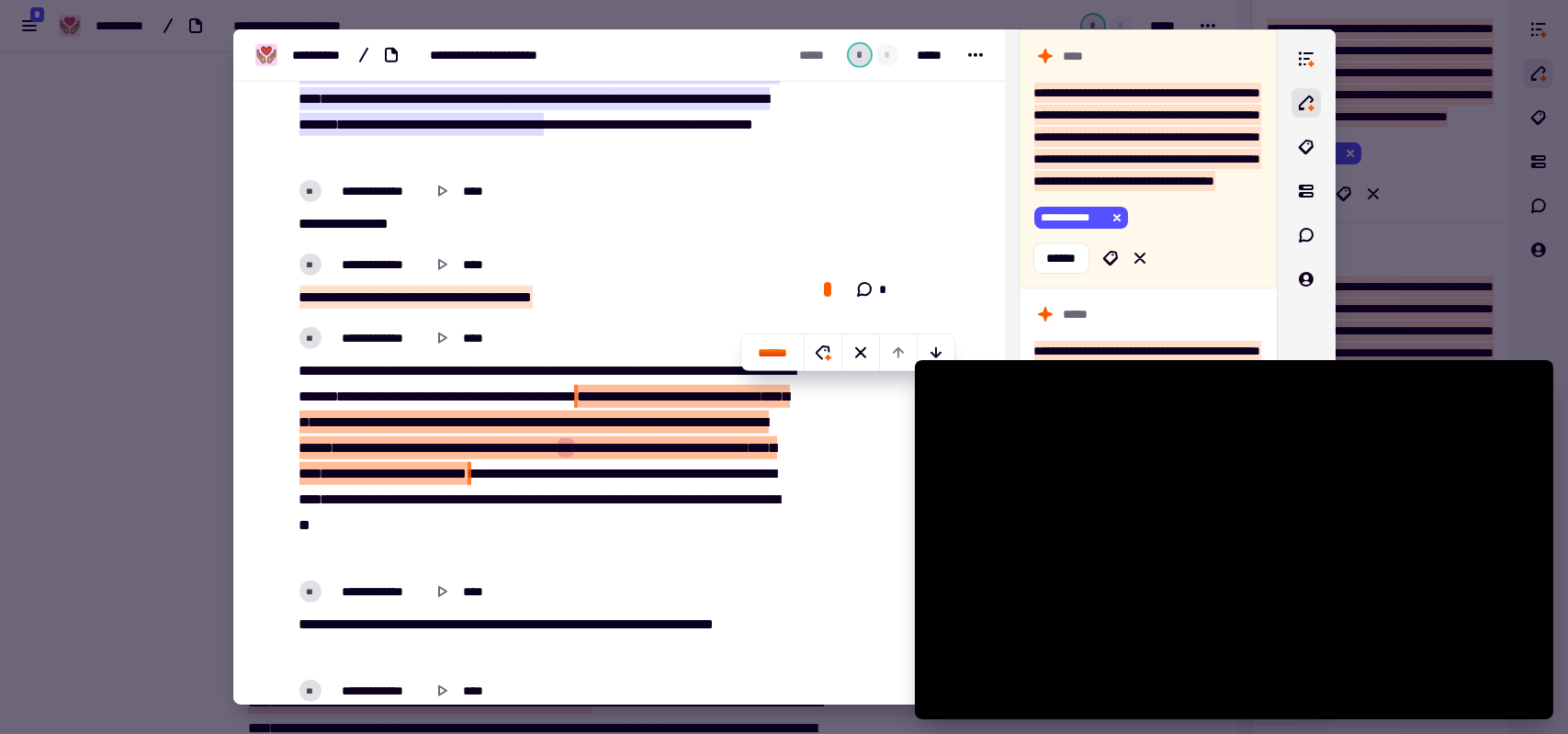 click on "**" at bounding box center [566, 447] 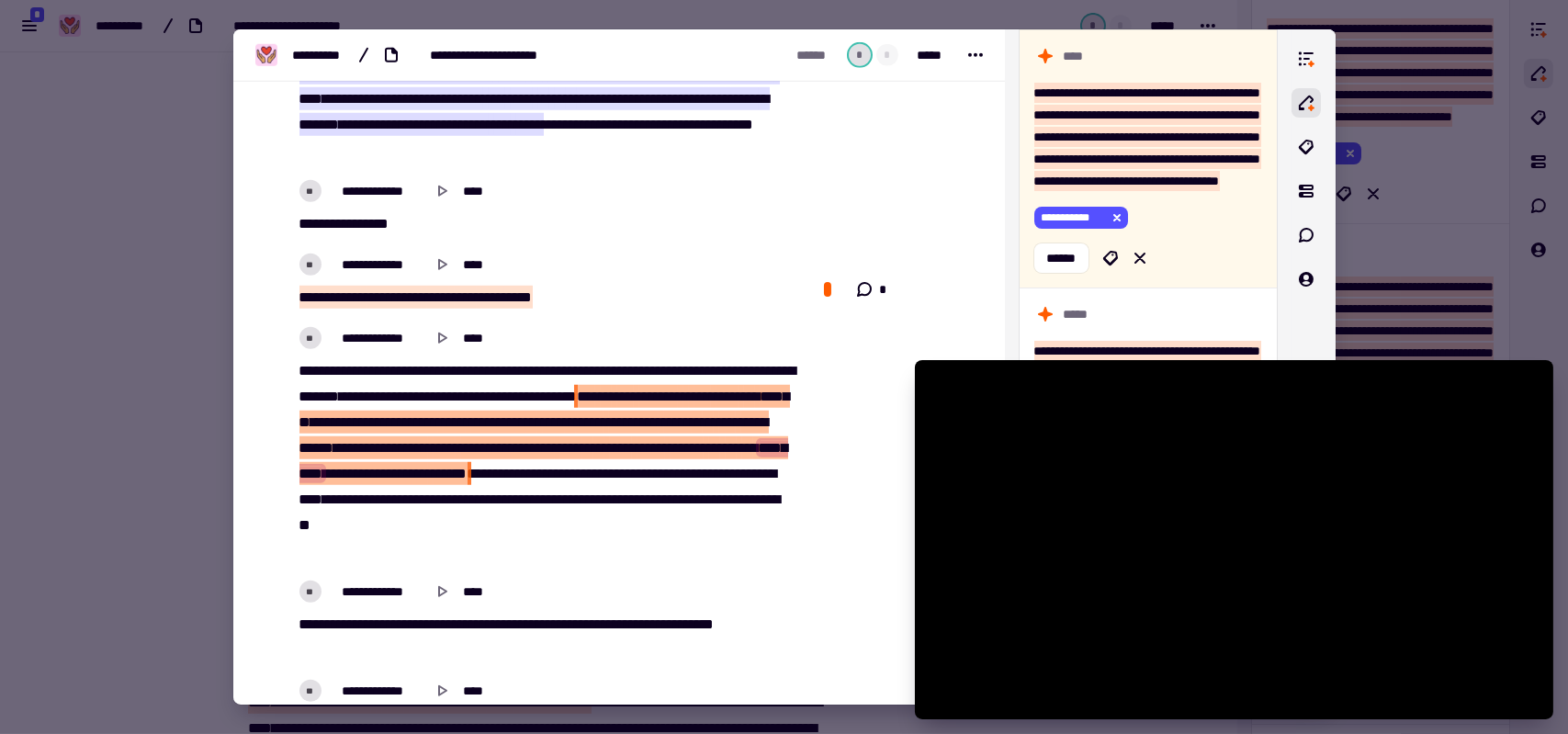 click at bounding box center (558, 447) 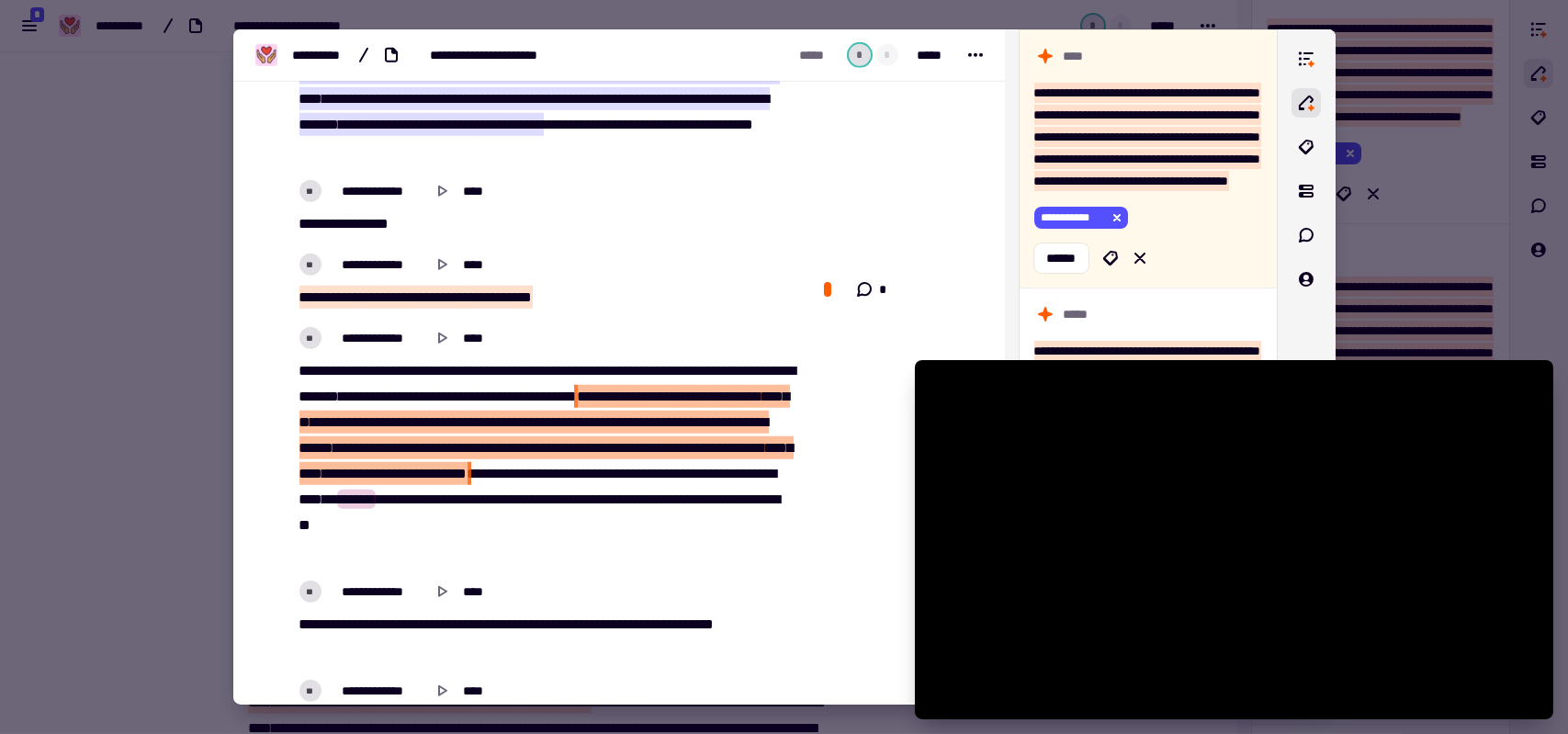 click on "*" at bounding box center [593, 447] 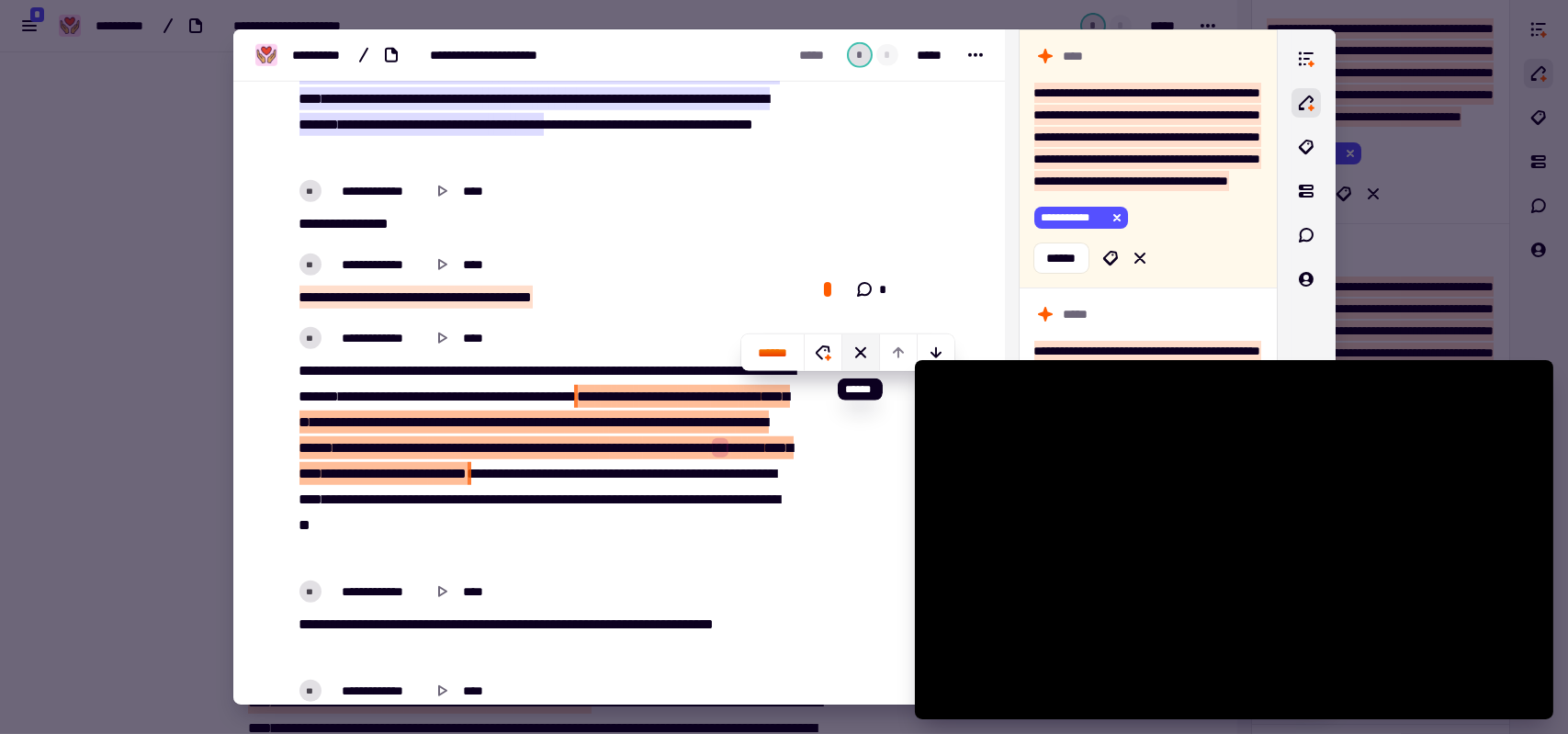 click 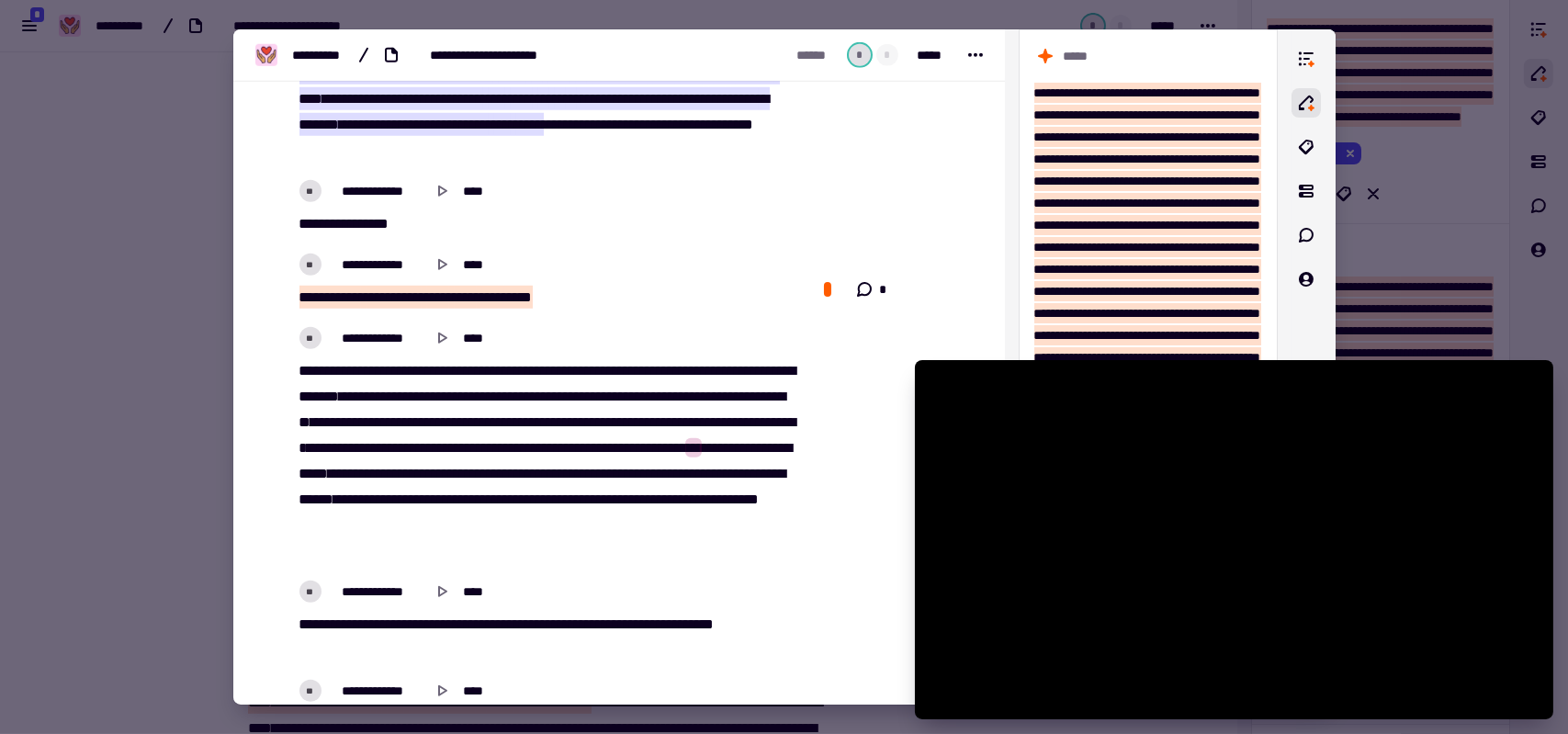 scroll, scrollTop: 0, scrollLeft: 0, axis: both 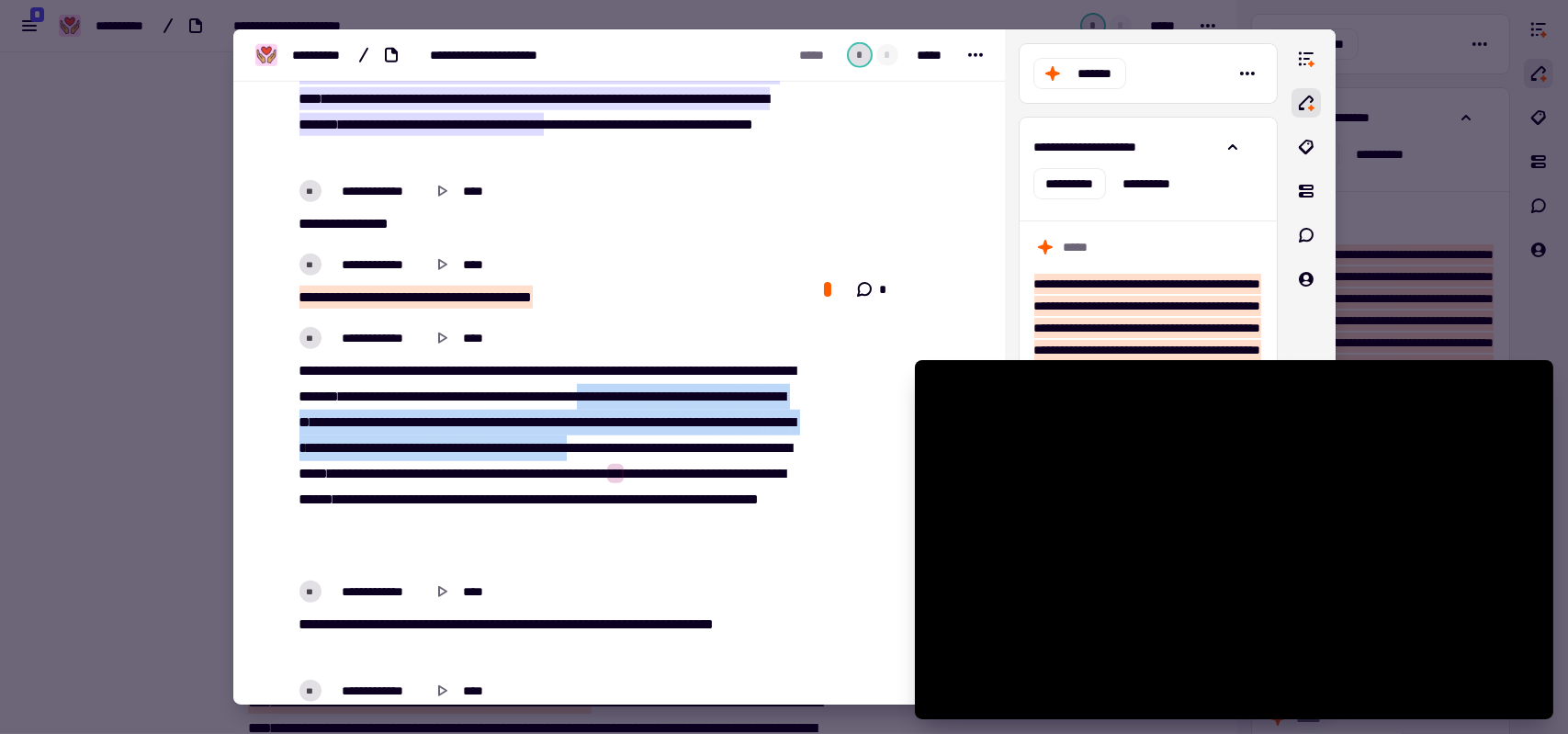 drag, startPoint x: 740, startPoint y: 390, endPoint x: 371, endPoint y: 467, distance: 376.94827 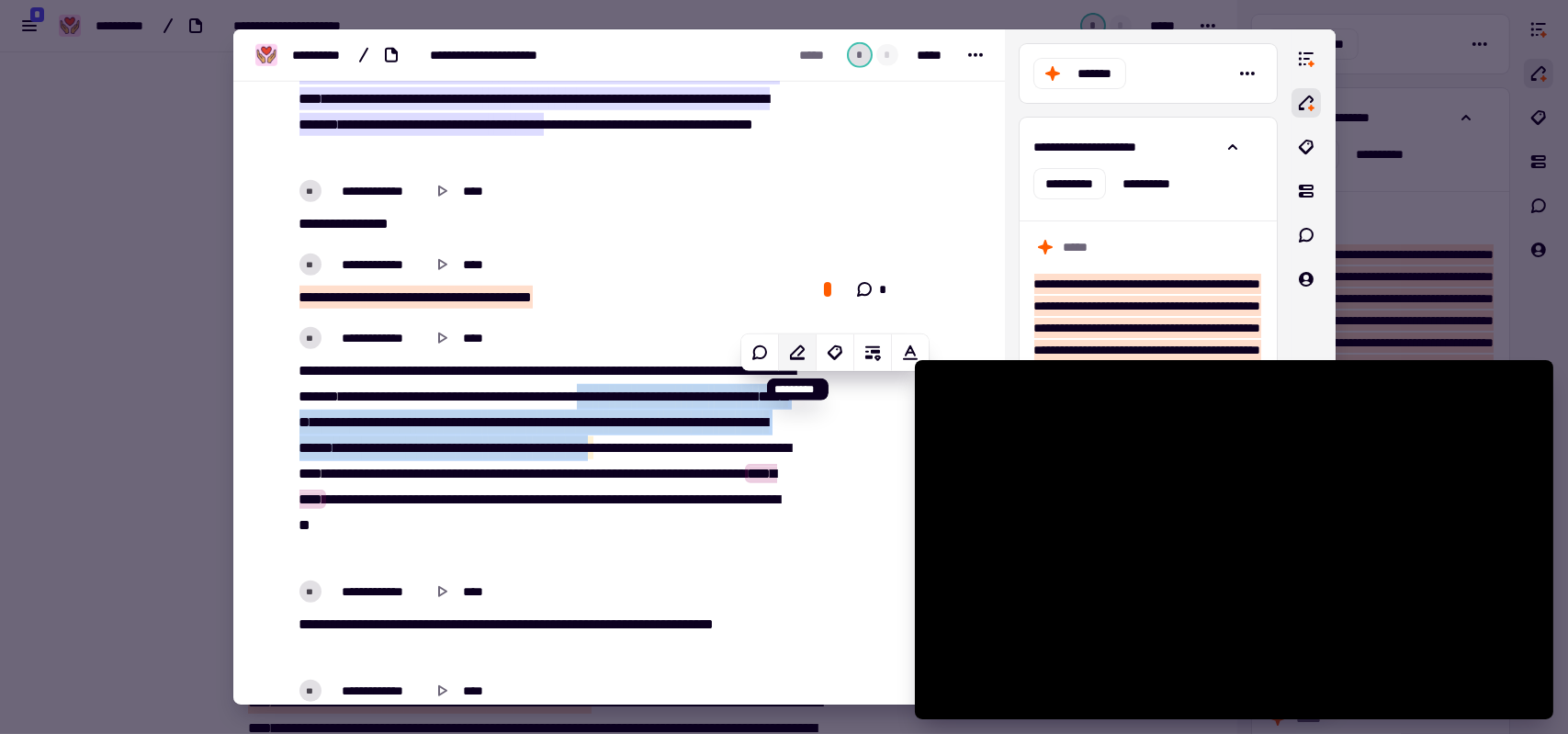 click 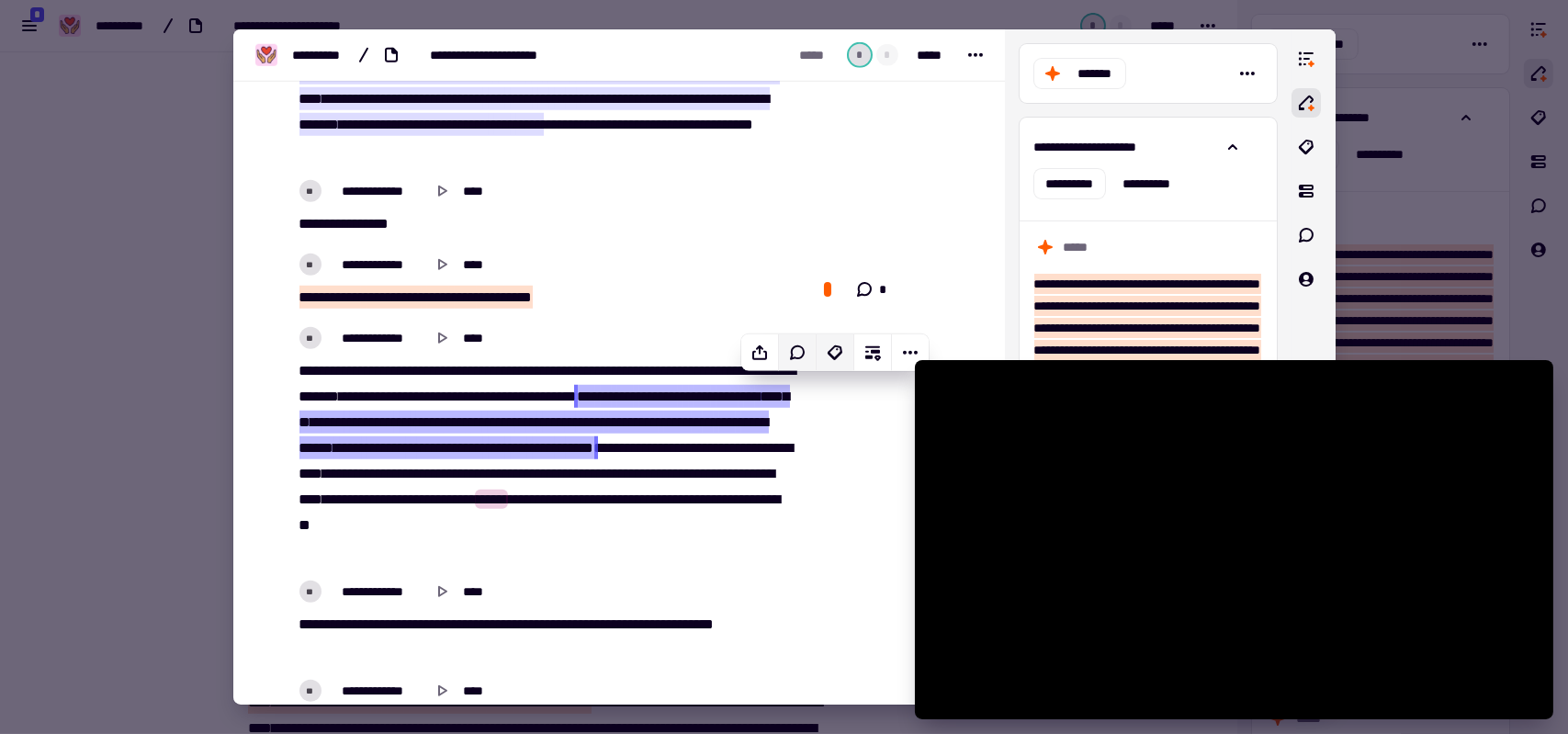 click 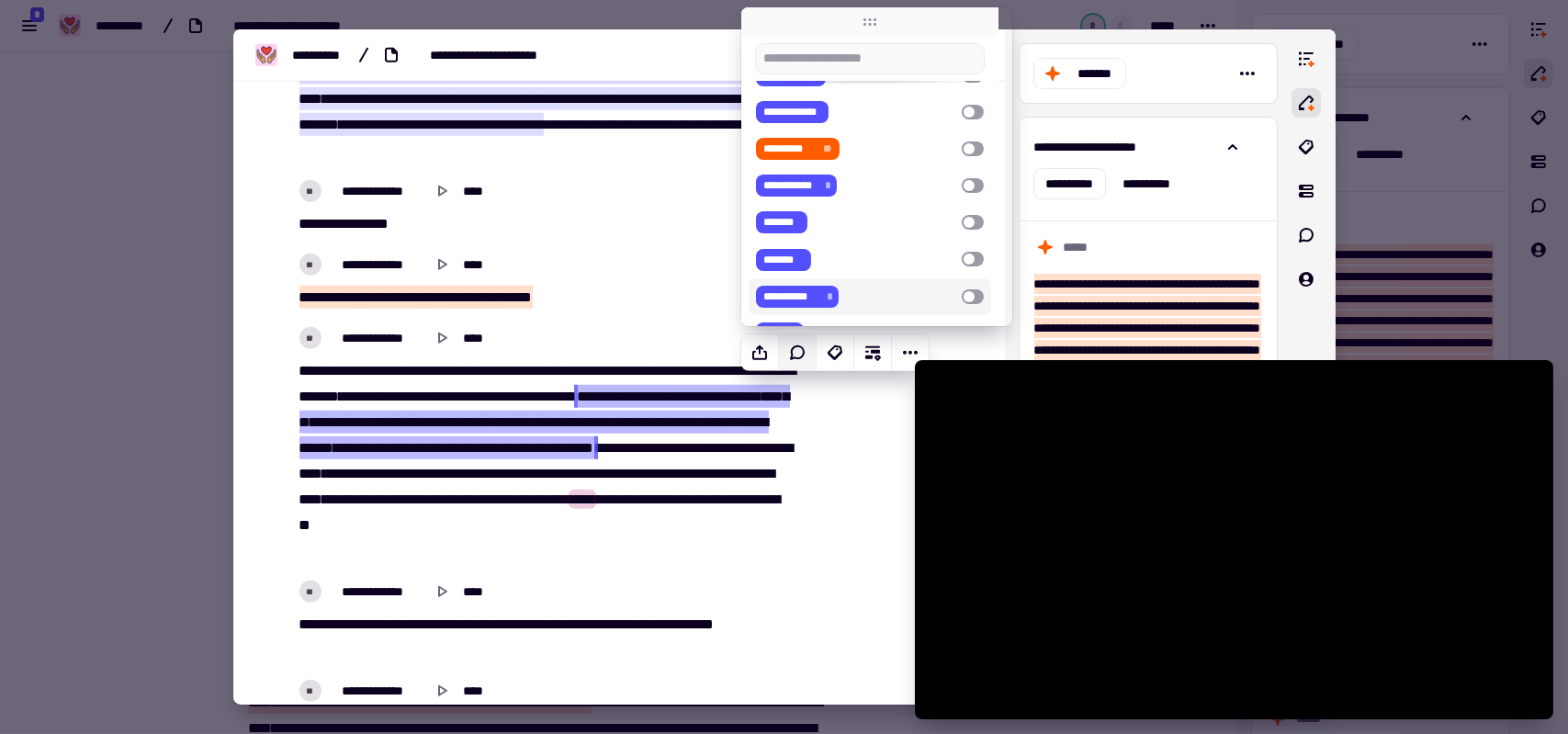 scroll, scrollTop: 157, scrollLeft: 0, axis: vertical 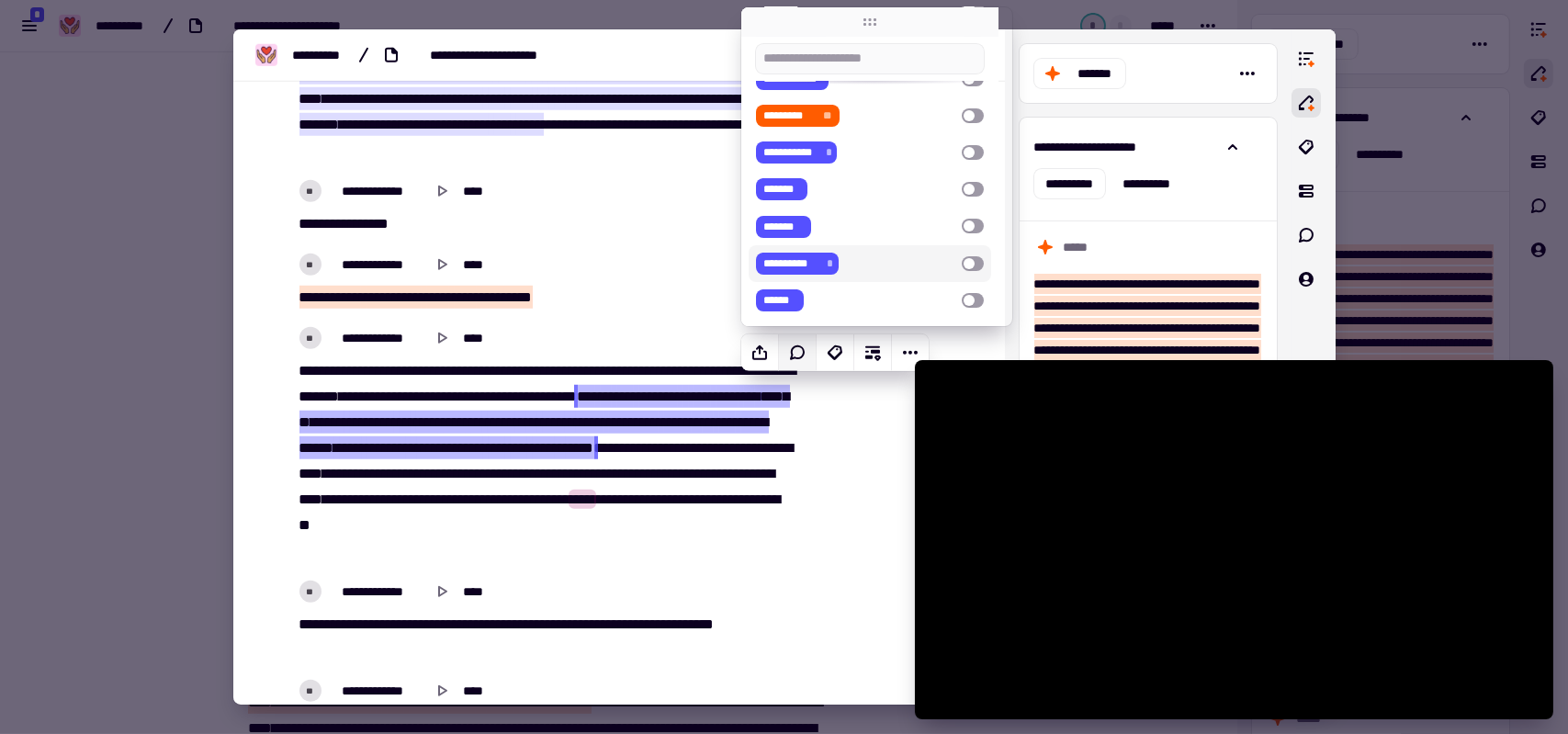 click on "**********" at bounding box center [797, 264] 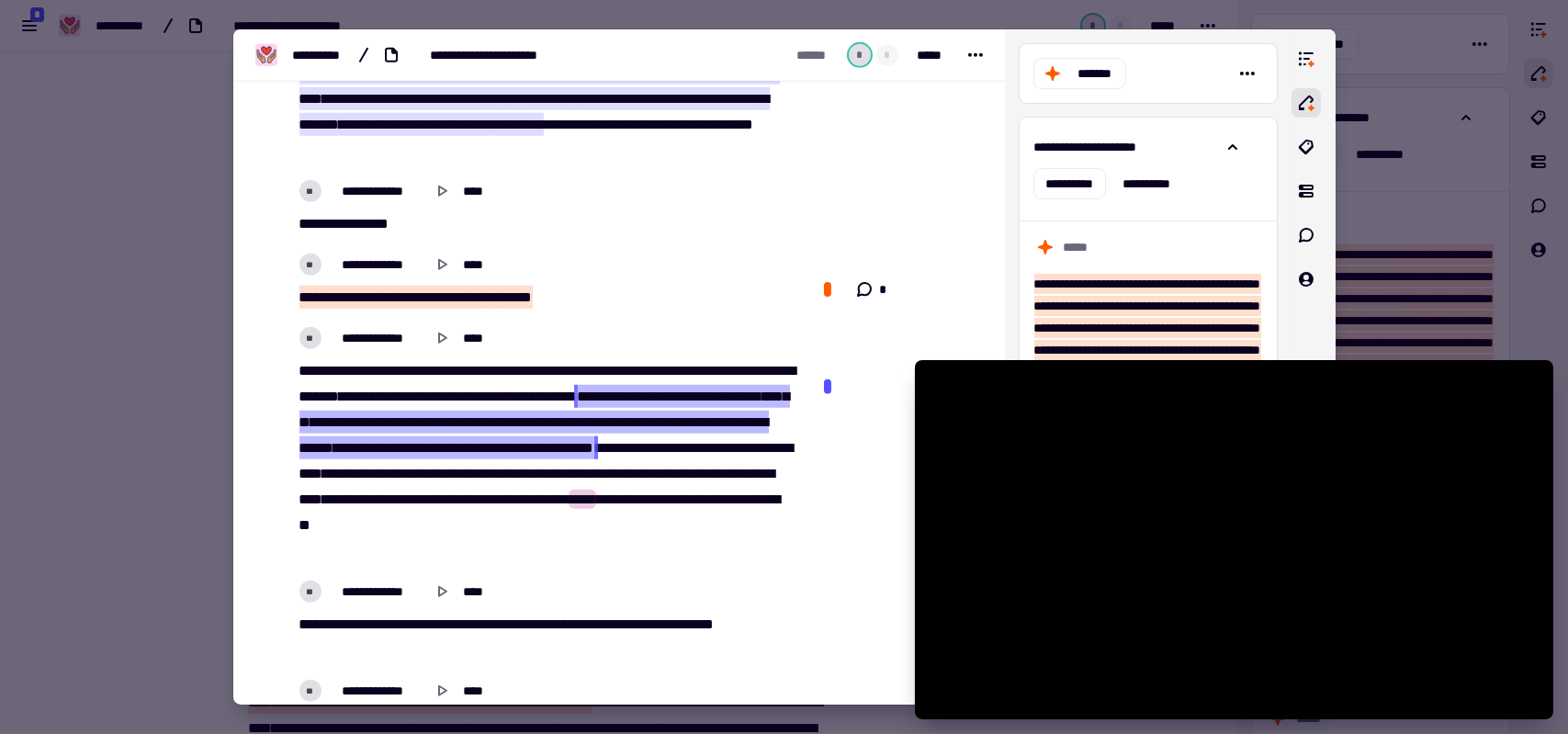 click on "*" at bounding box center (412, 447) 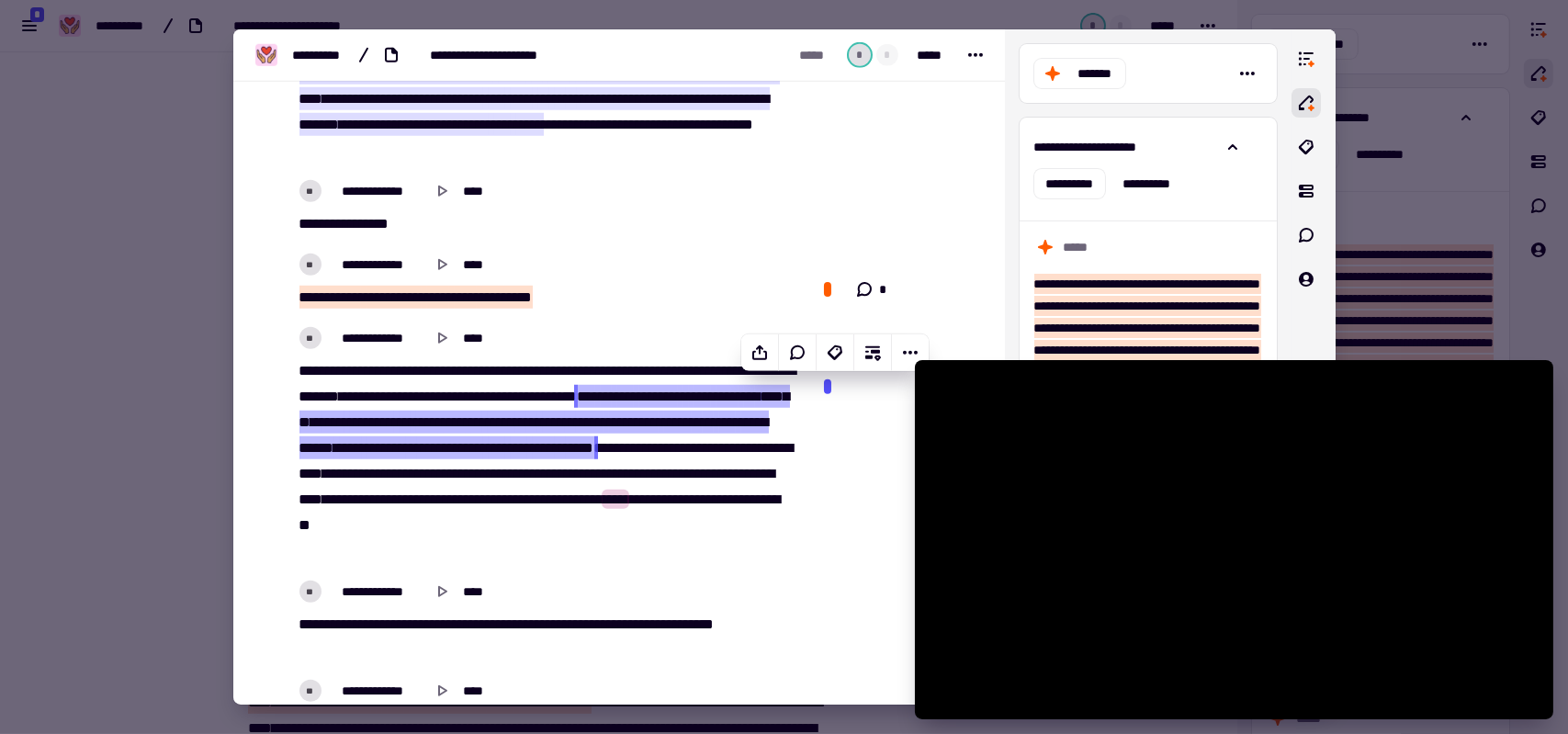 click on "**********" at bounding box center (545, 461) 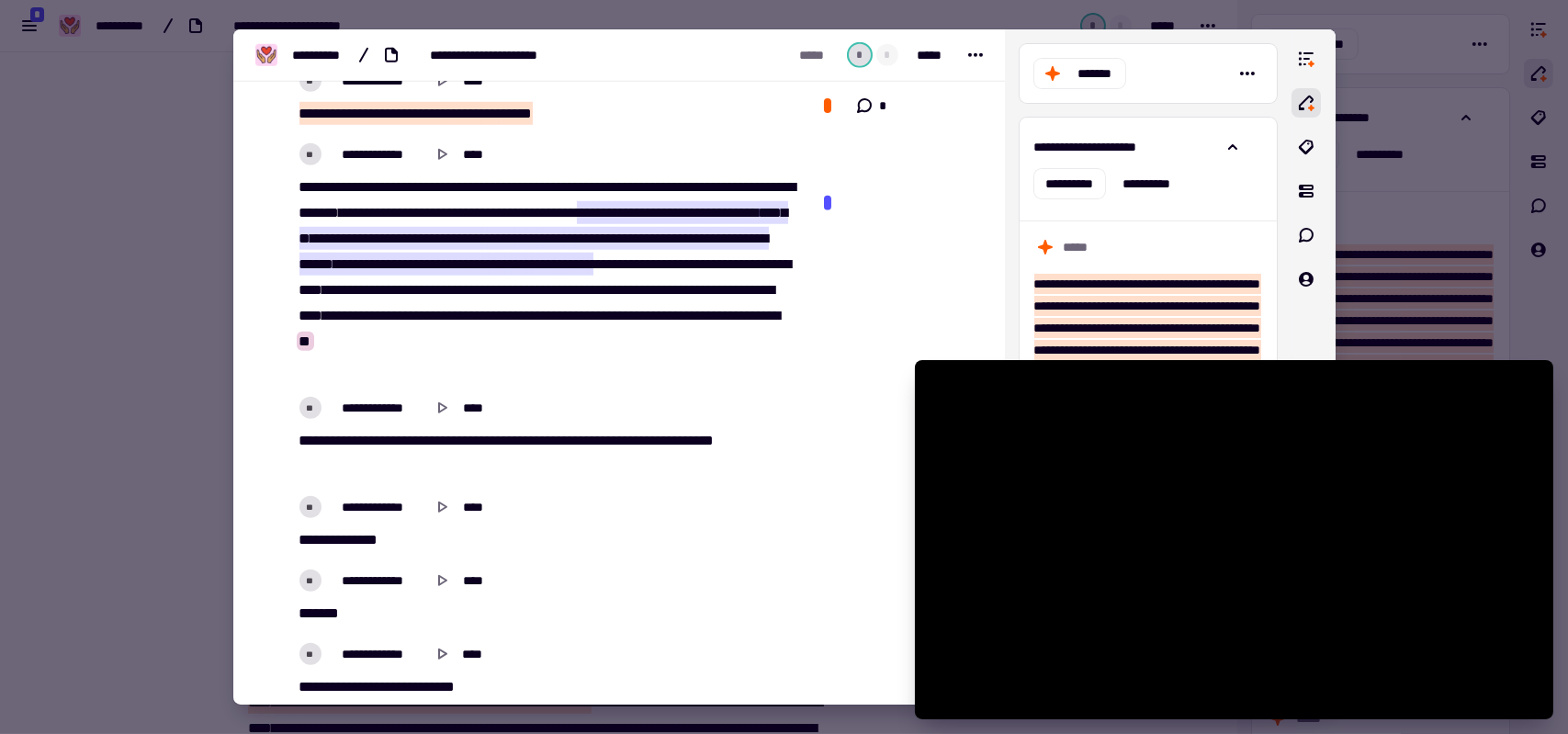 scroll, scrollTop: 3380, scrollLeft: 0, axis: vertical 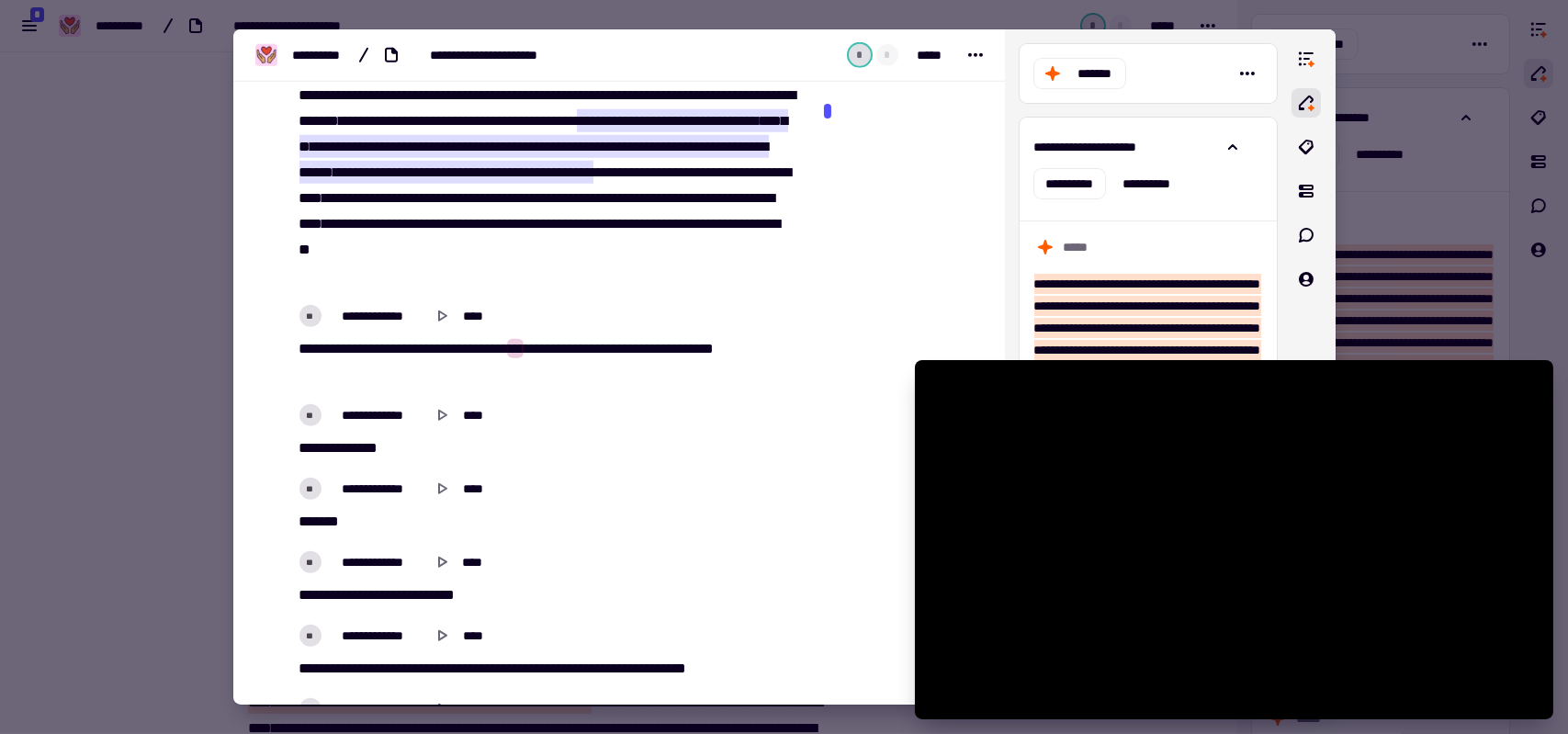 click on "****" at bounding box center [493, 348] 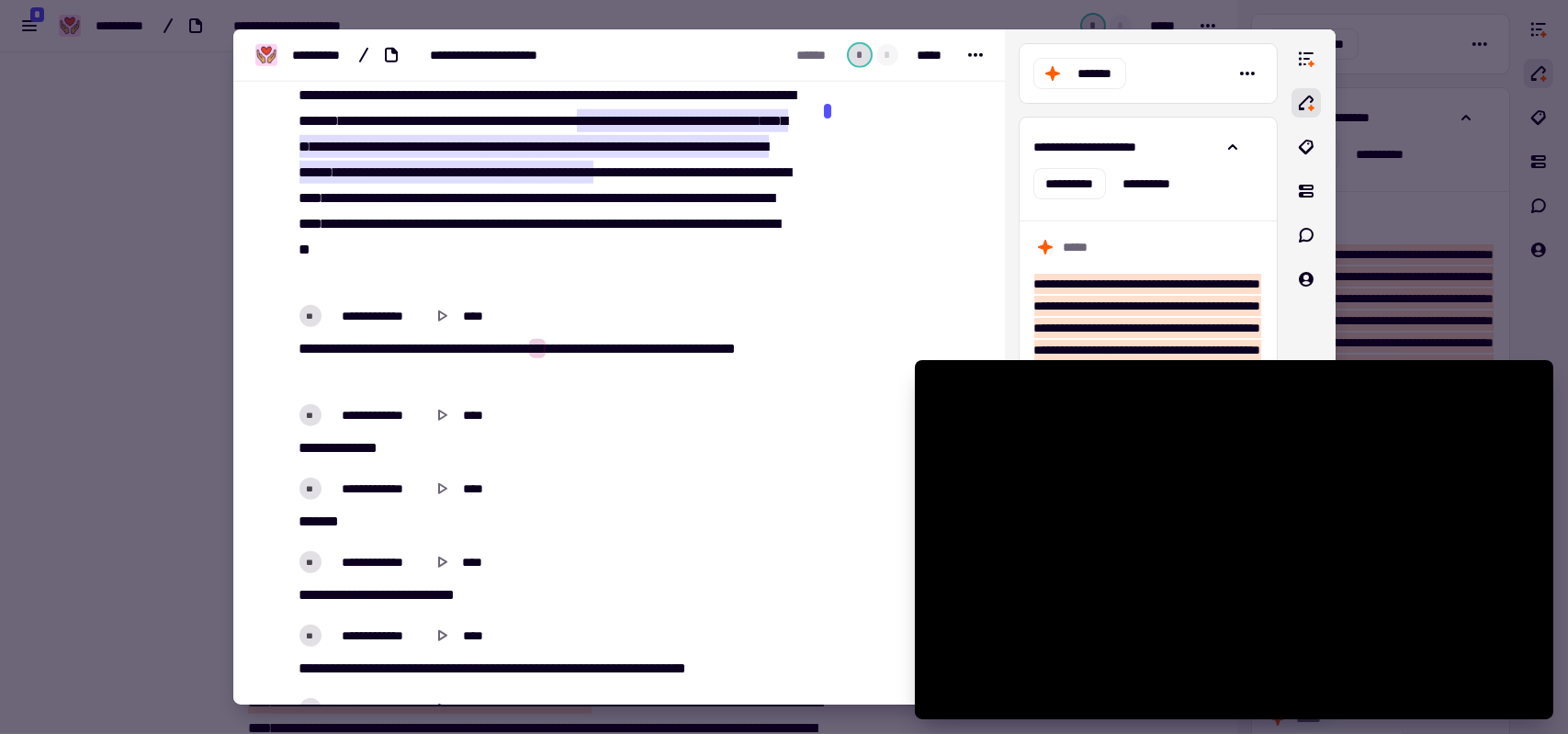 click on "****   ***   ****   ***   *** * ** * ***   *   ******** ** * ****   **   *   ****   *** * ****   ** * *** *" at bounding box center [545, 362] 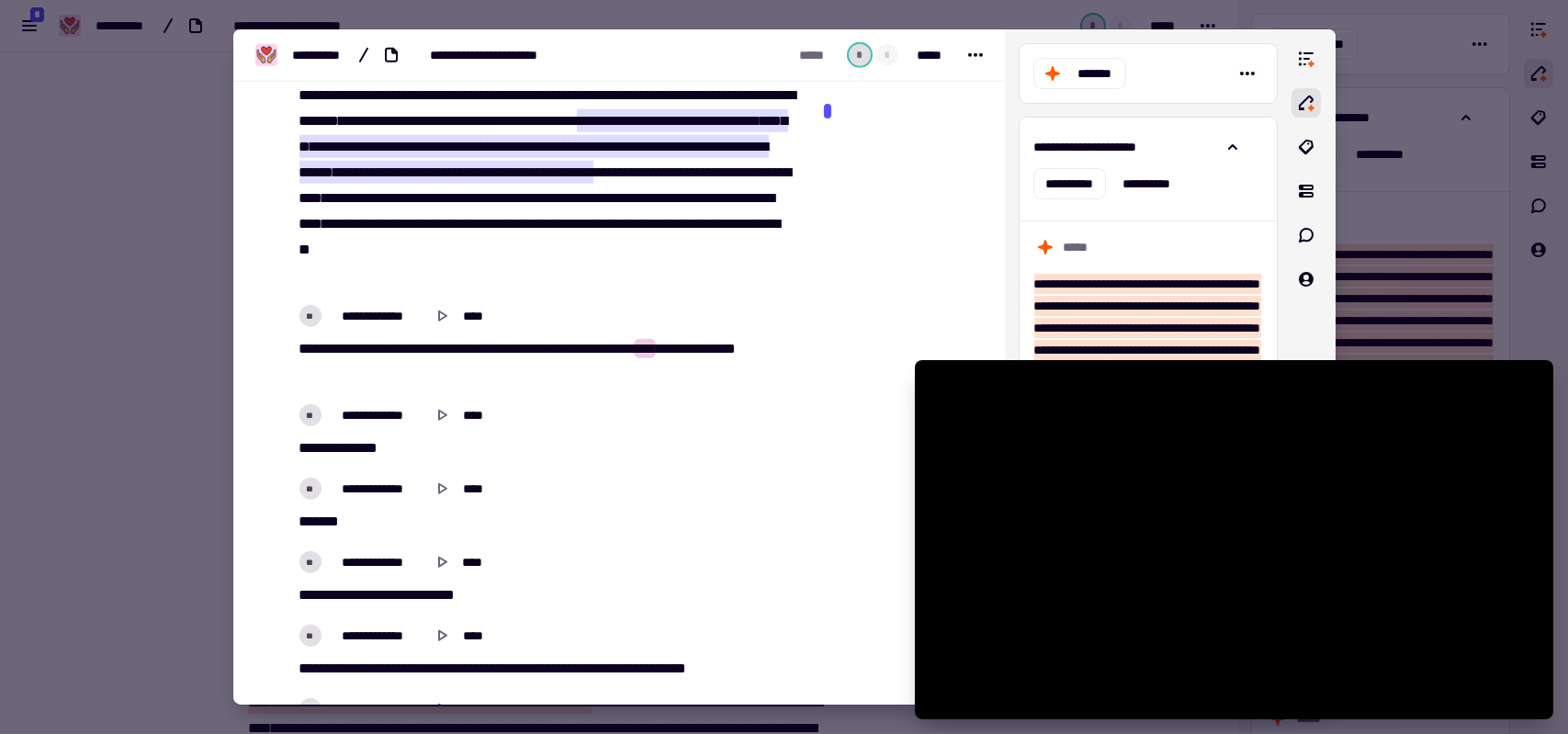 drag, startPoint x: 293, startPoint y: 343, endPoint x: 592, endPoint y: 338, distance: 299.0418 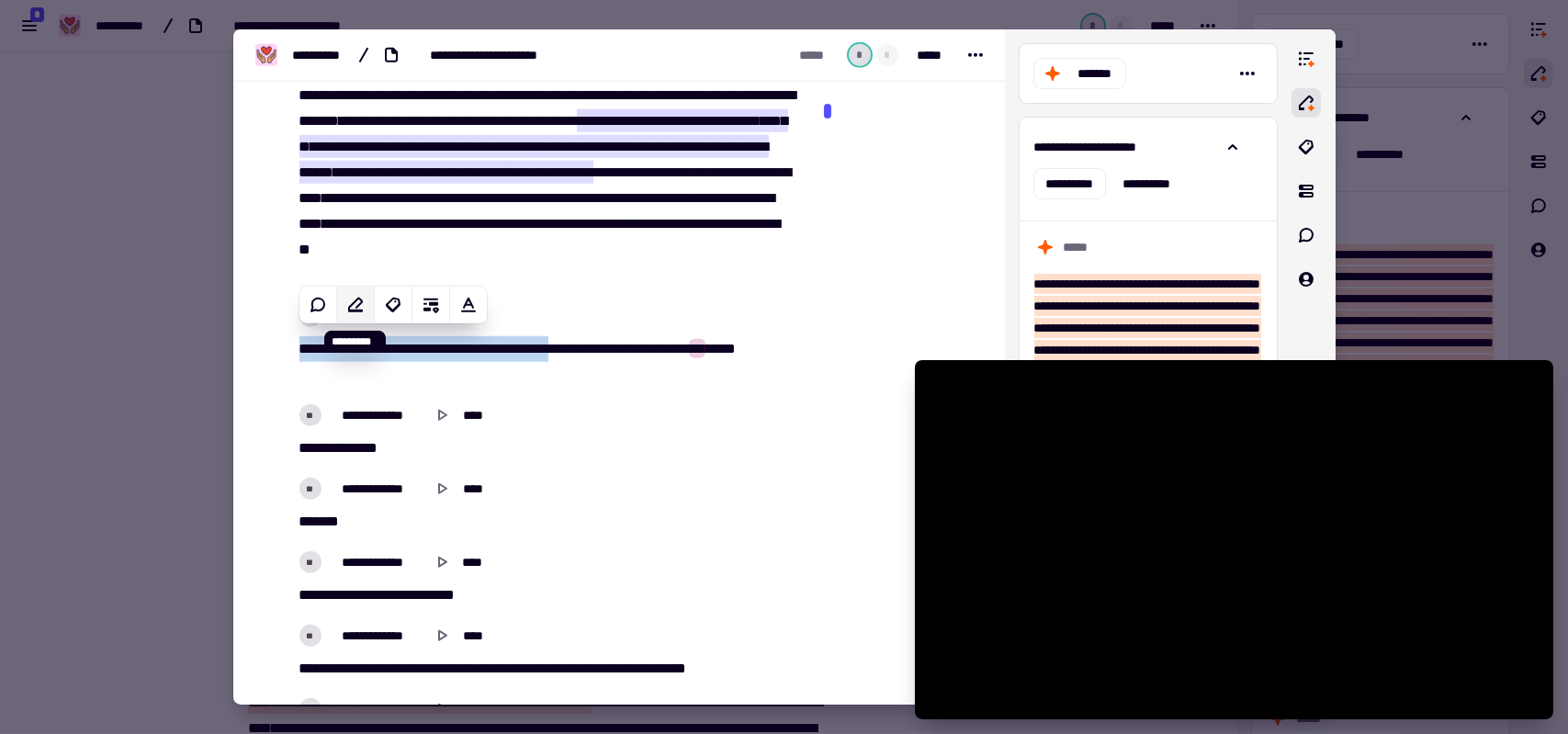 click 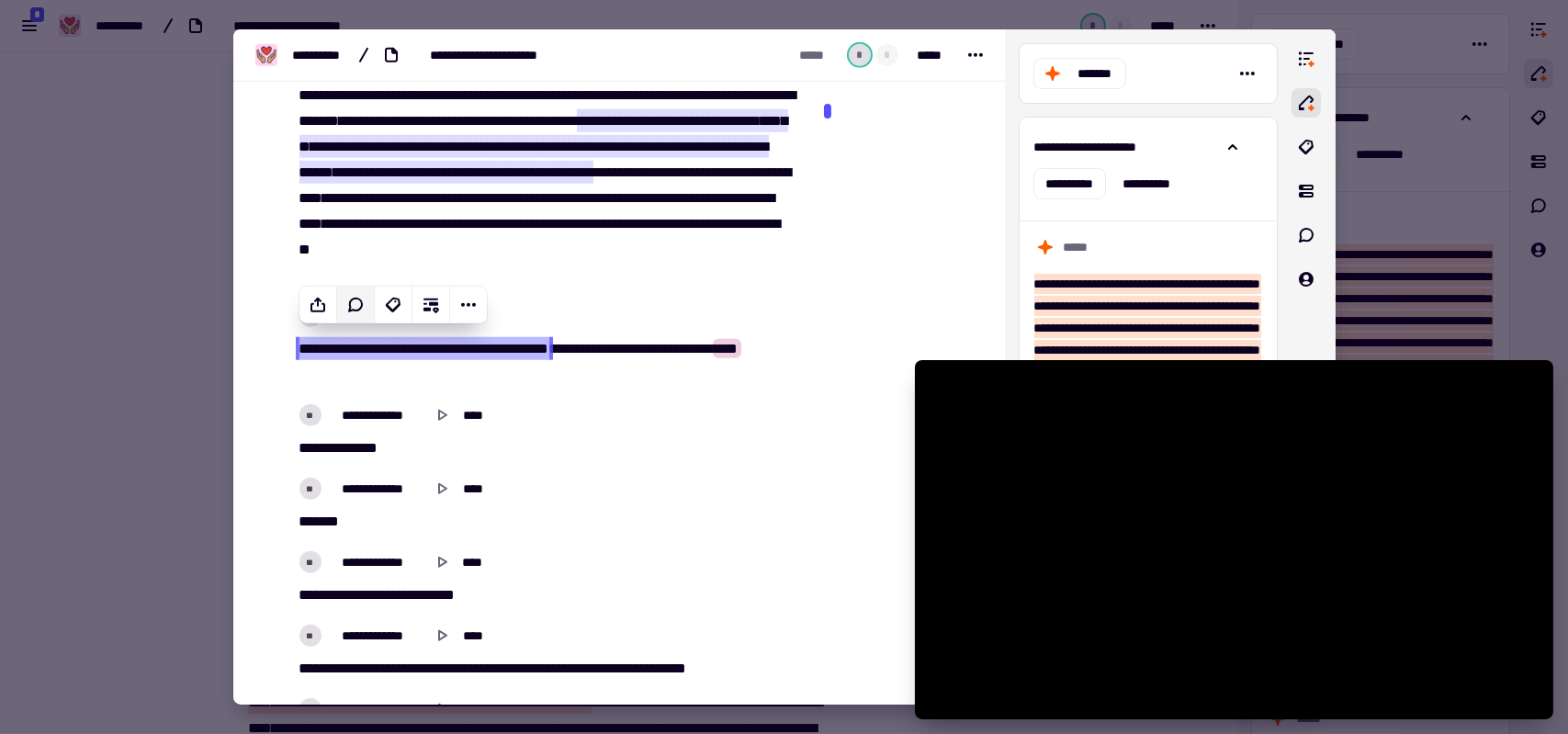 click 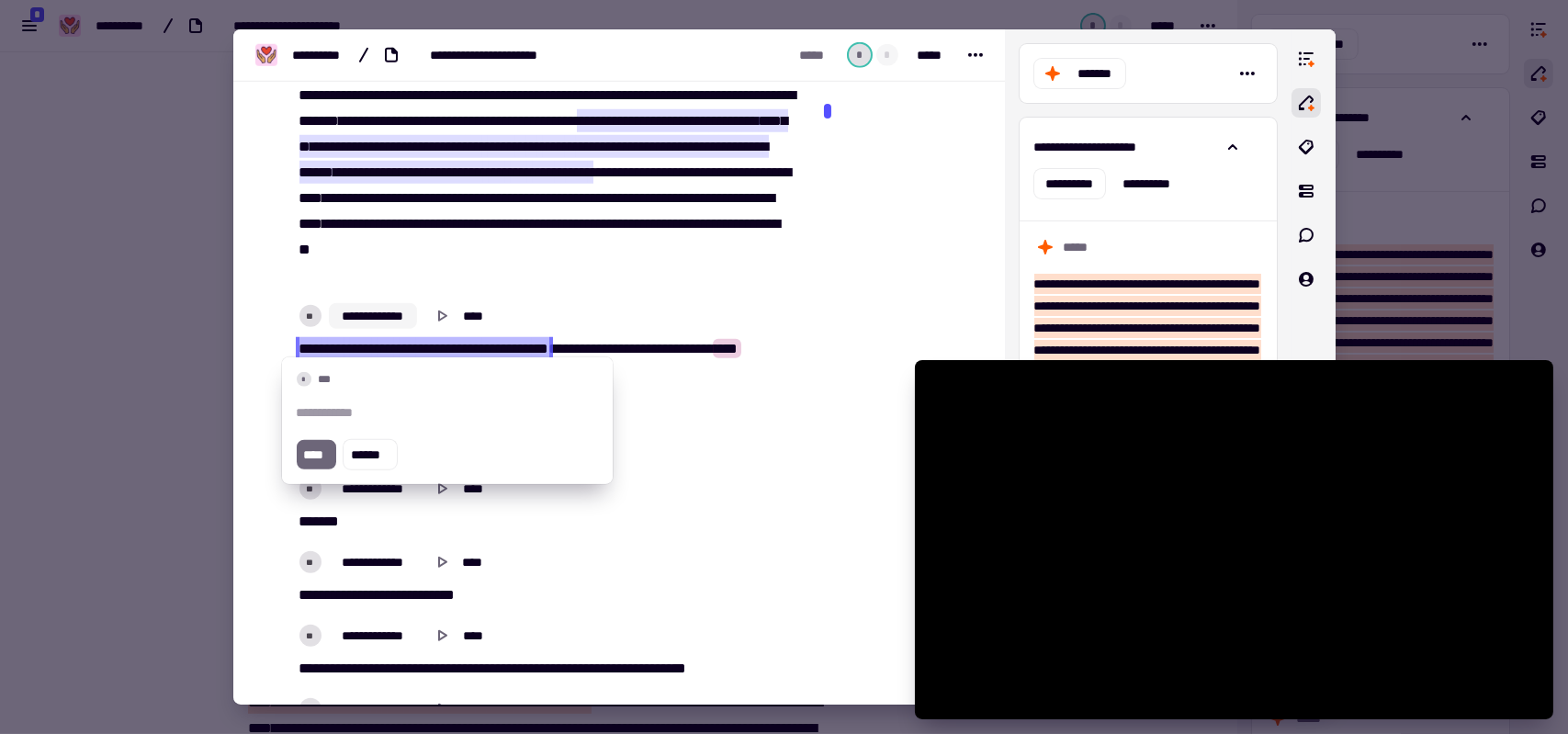 type on "******" 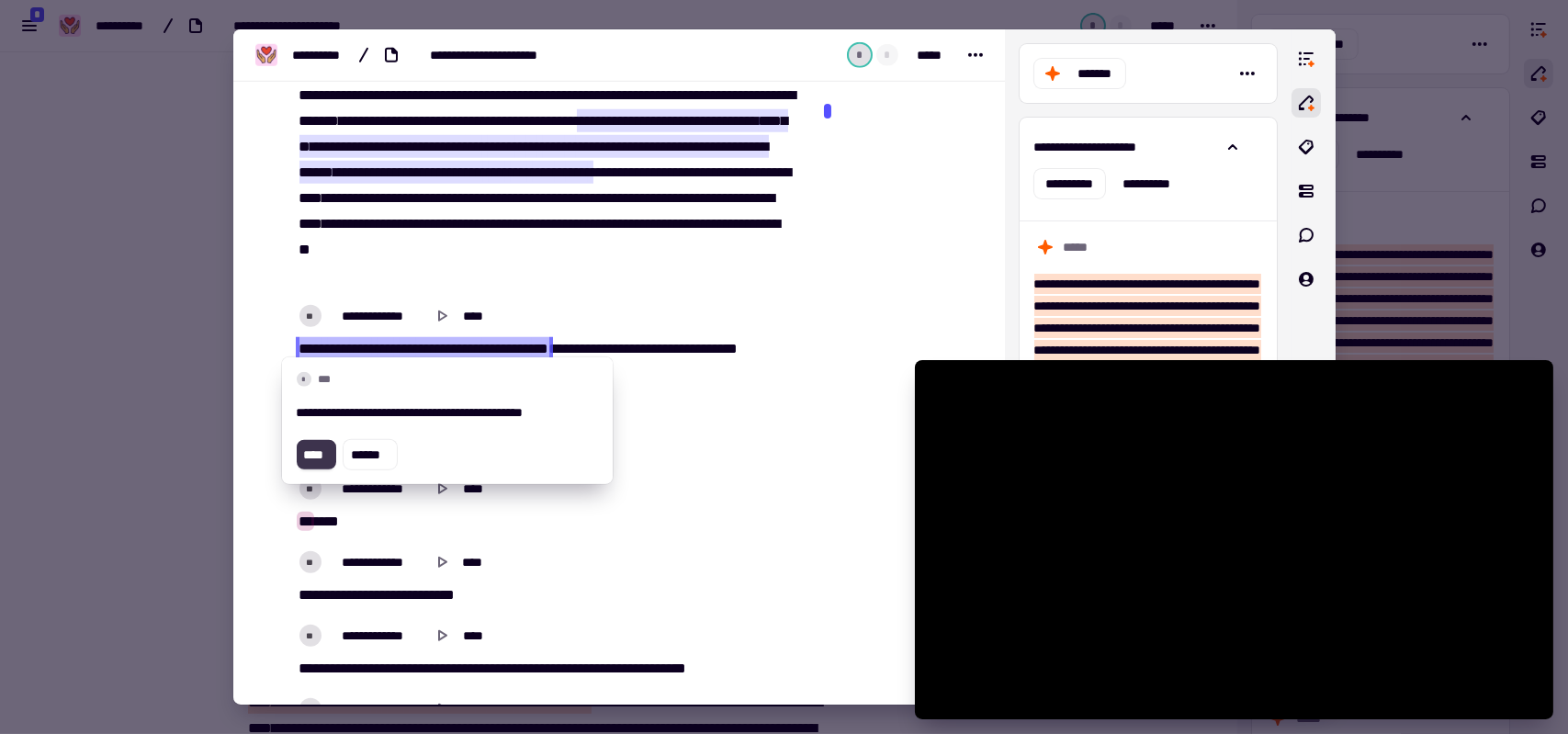 click on "****" 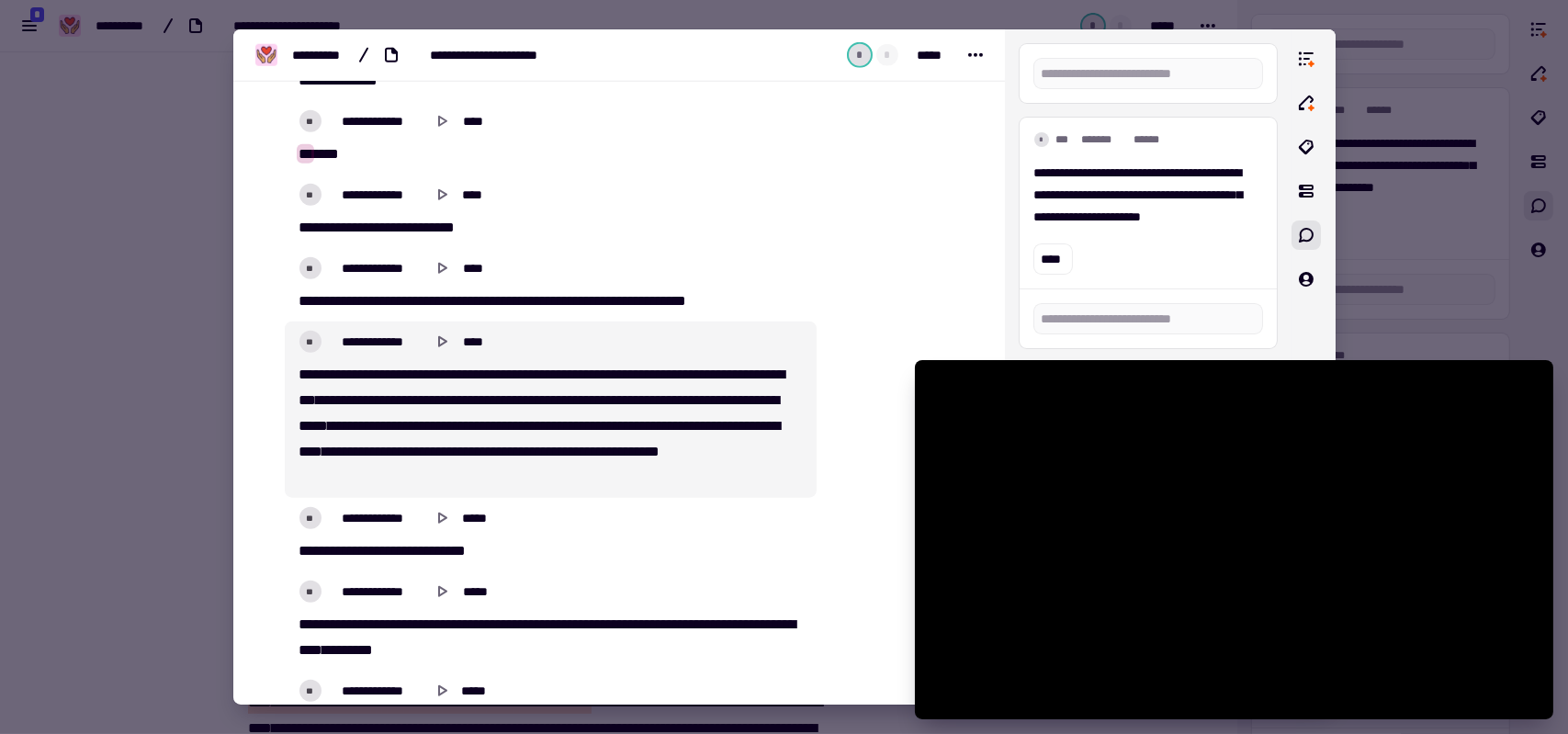 scroll, scrollTop: 3839, scrollLeft: 0, axis: vertical 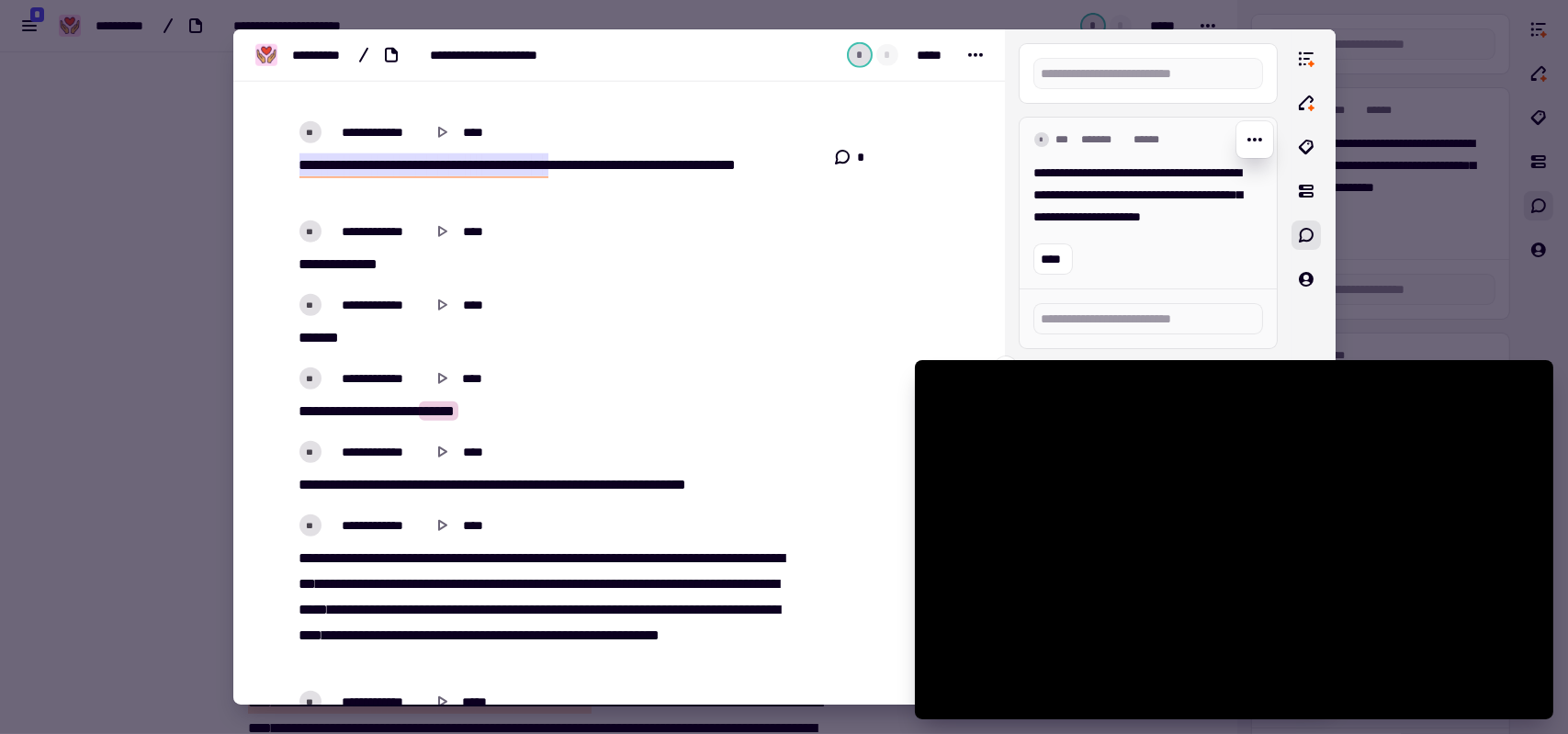 click on "**********" at bounding box center [1141, 195] 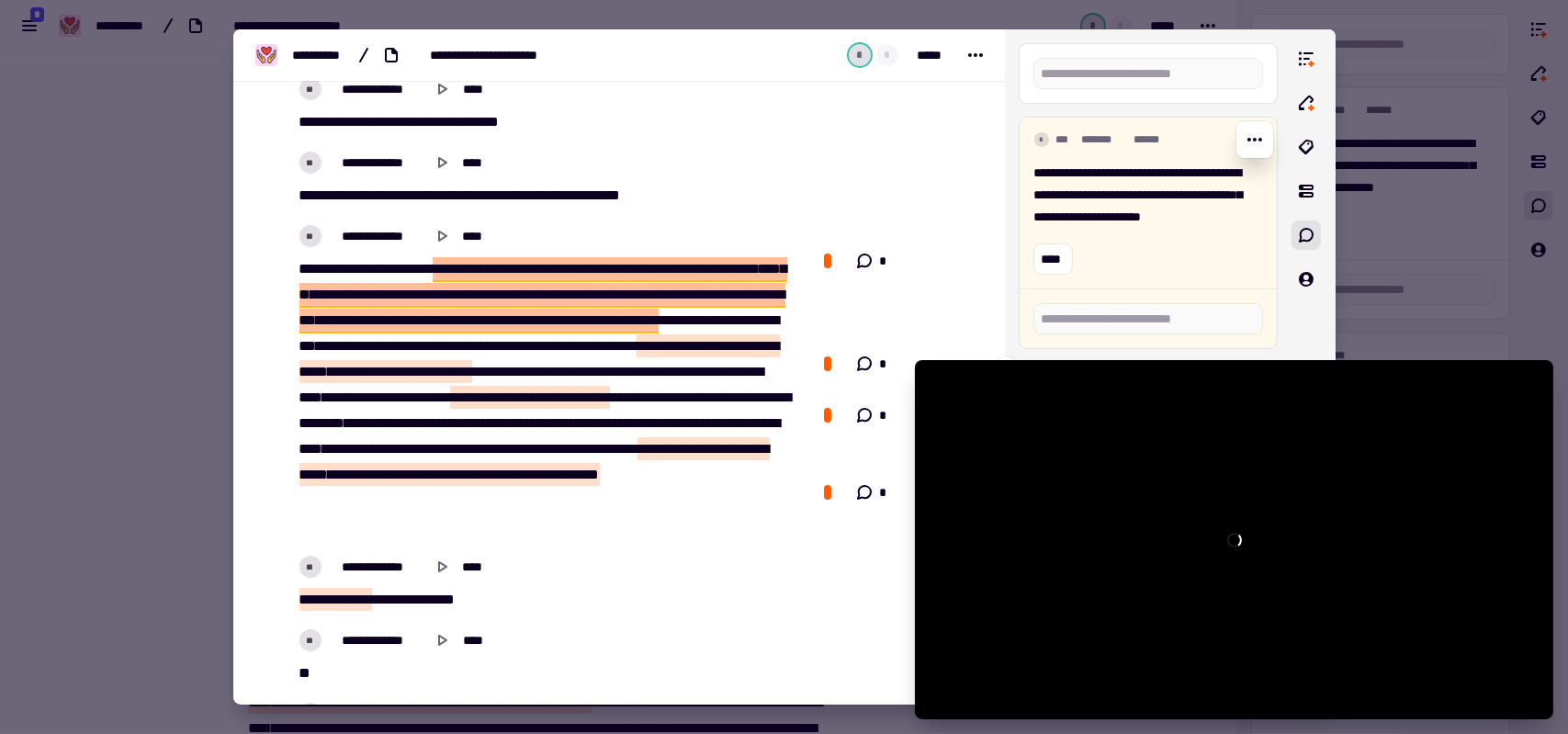 scroll, scrollTop: 624, scrollLeft: 0, axis: vertical 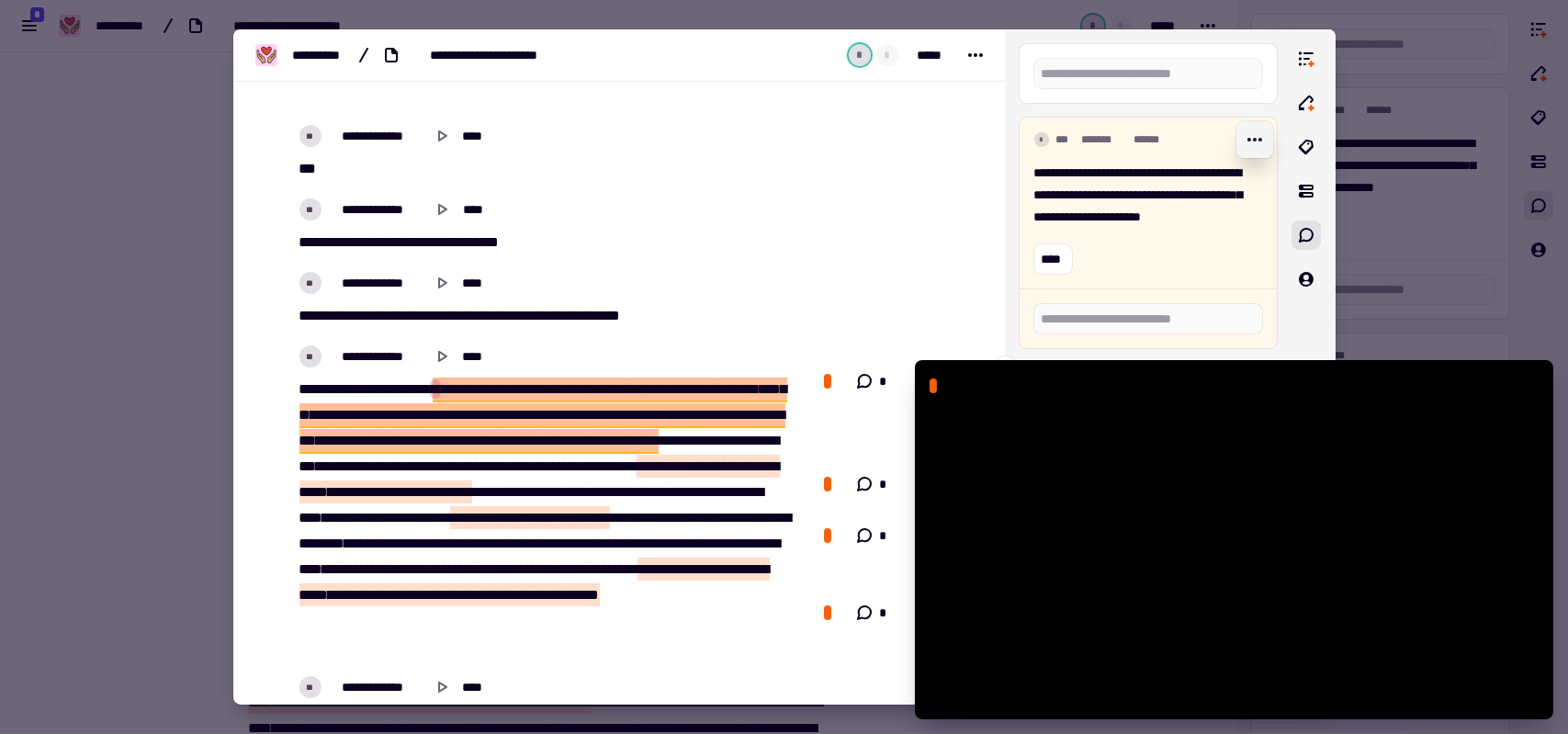 click 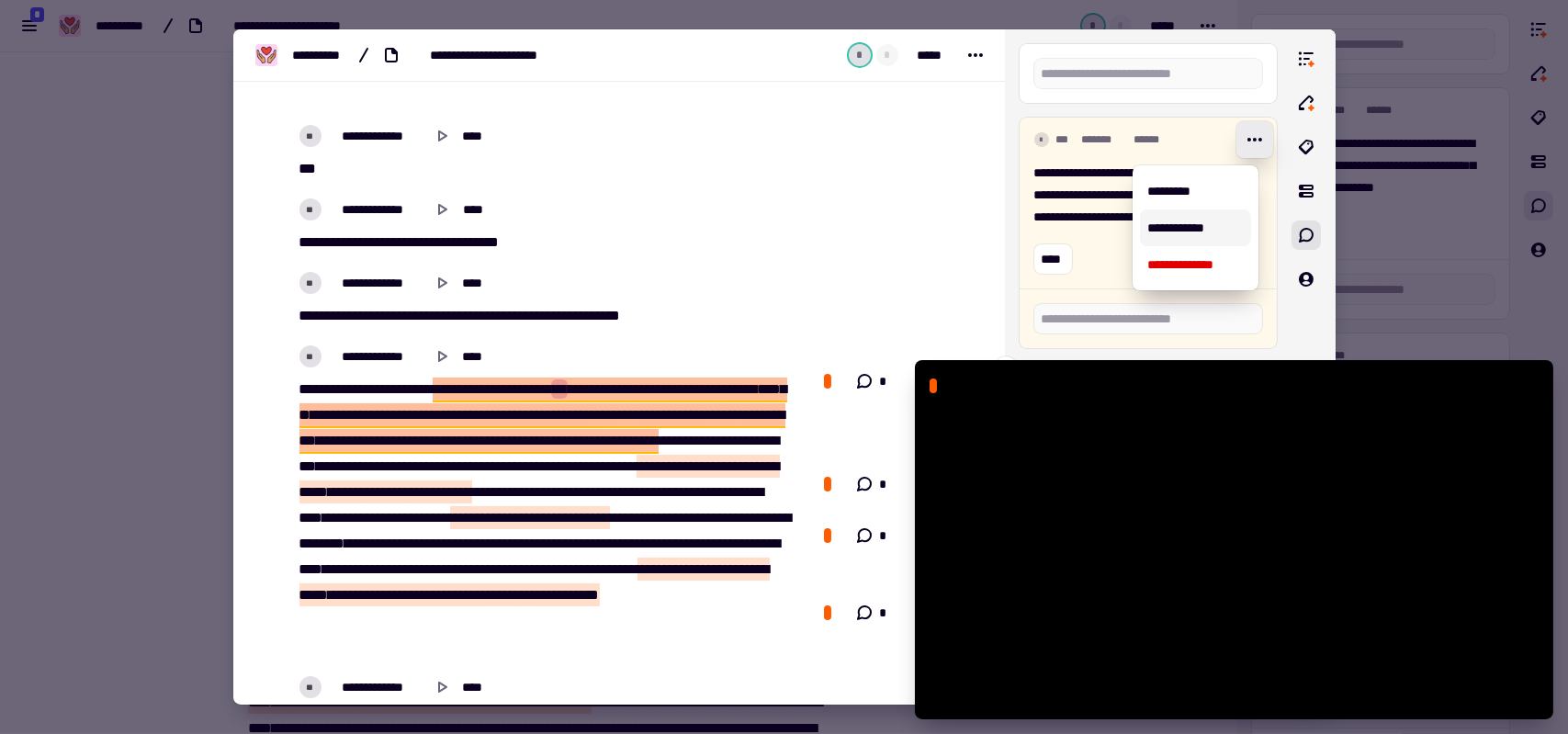 click on "**********" at bounding box center (1195, 228) 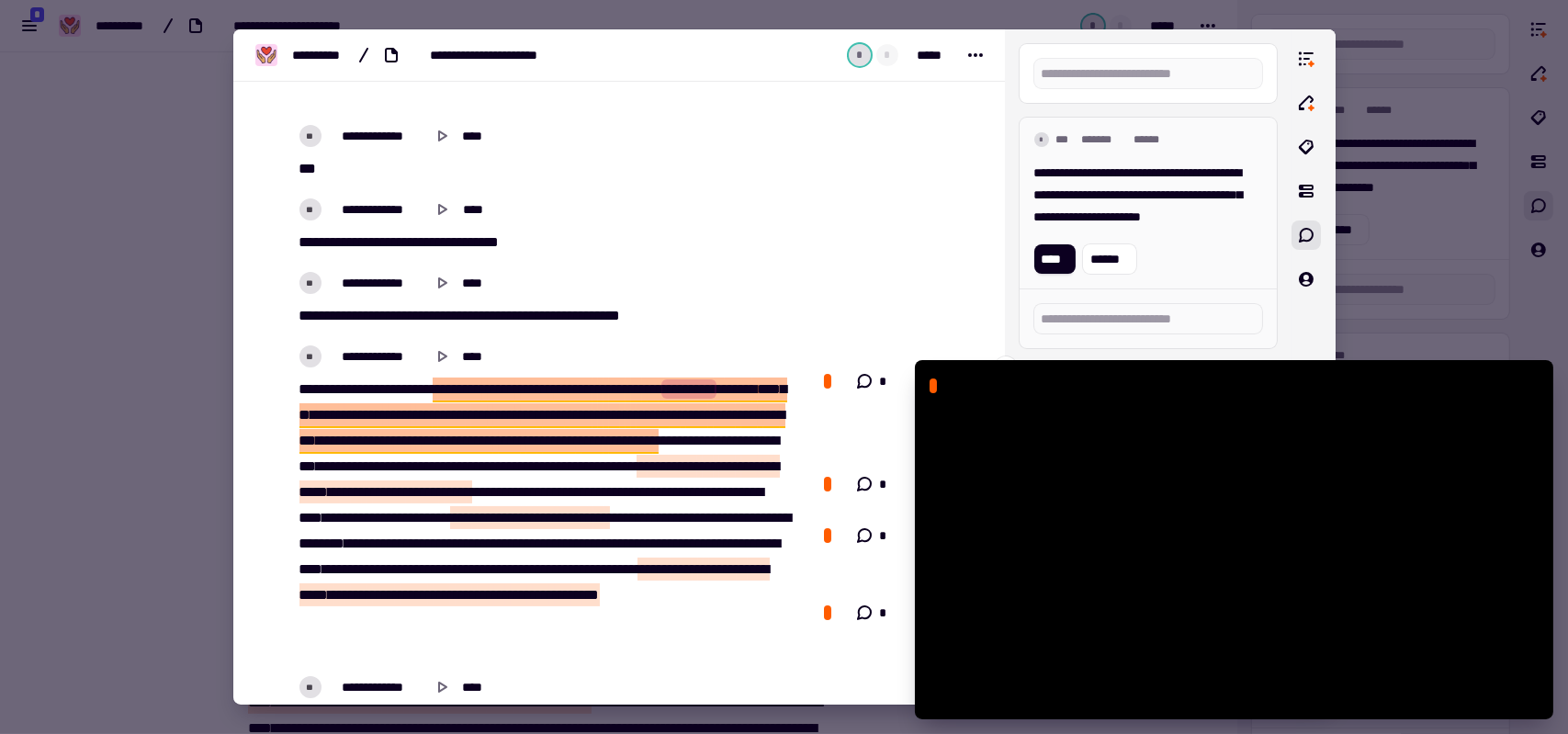 click on "**********" at bounding box center (1141, 195) 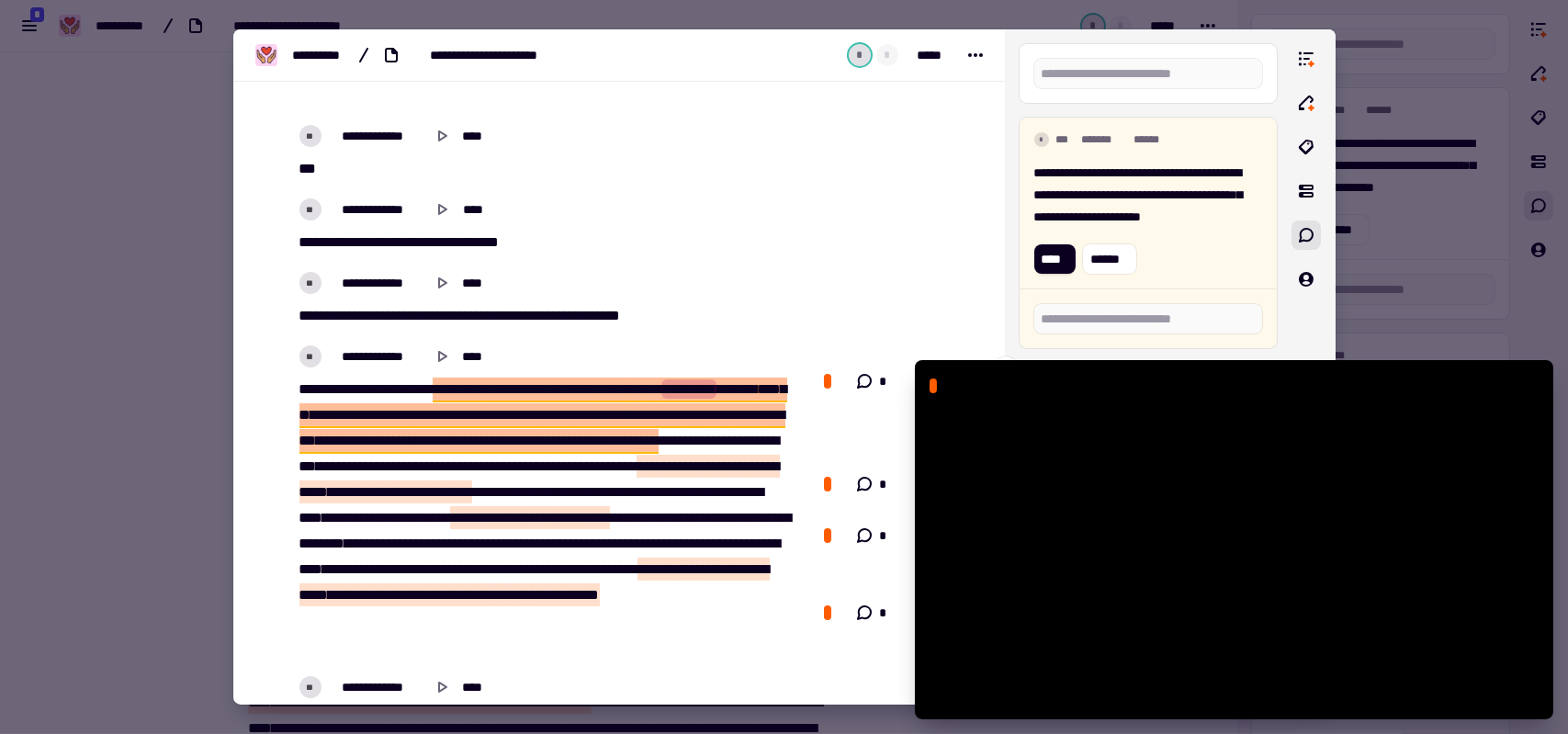 click on "**********" at bounding box center (1141, 195) 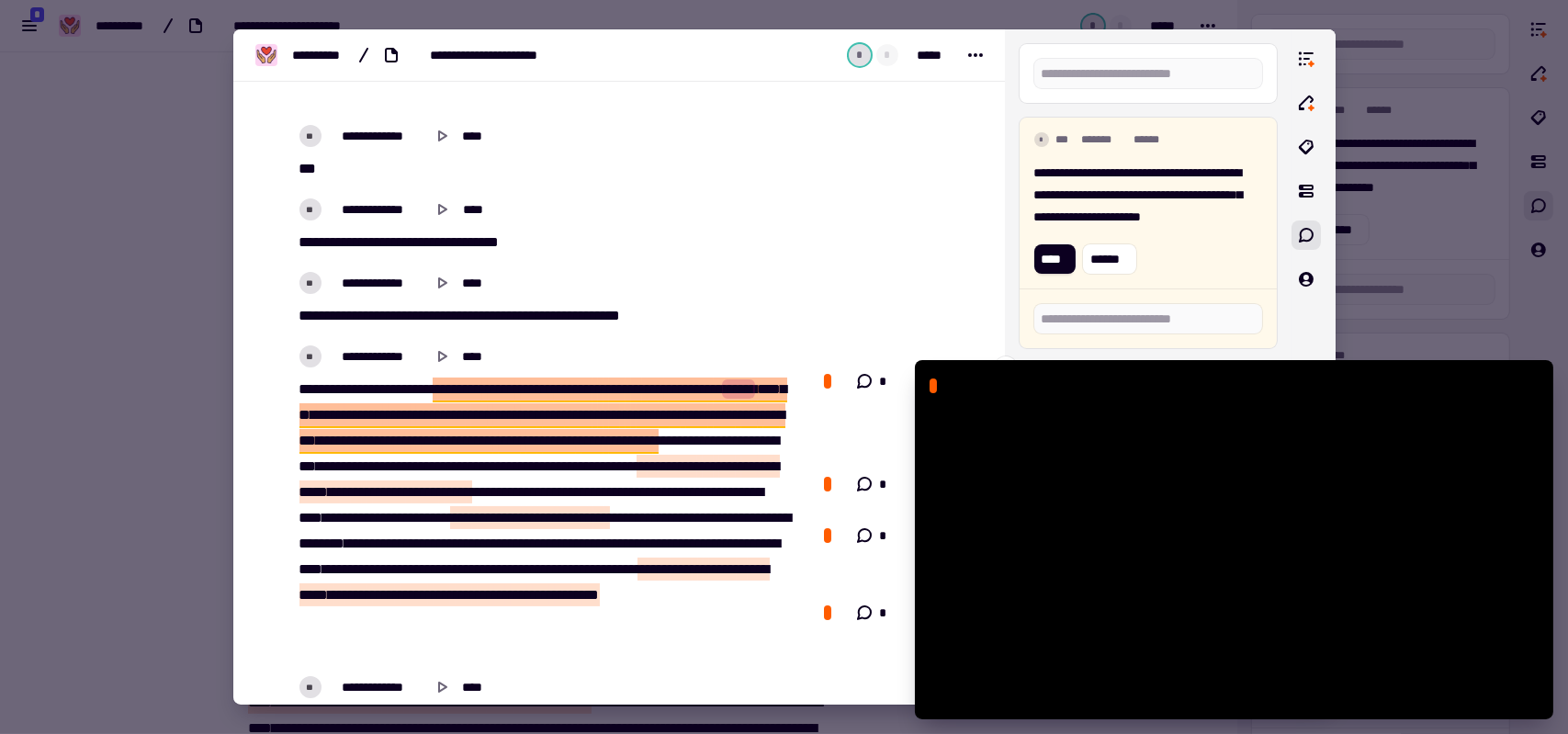 type 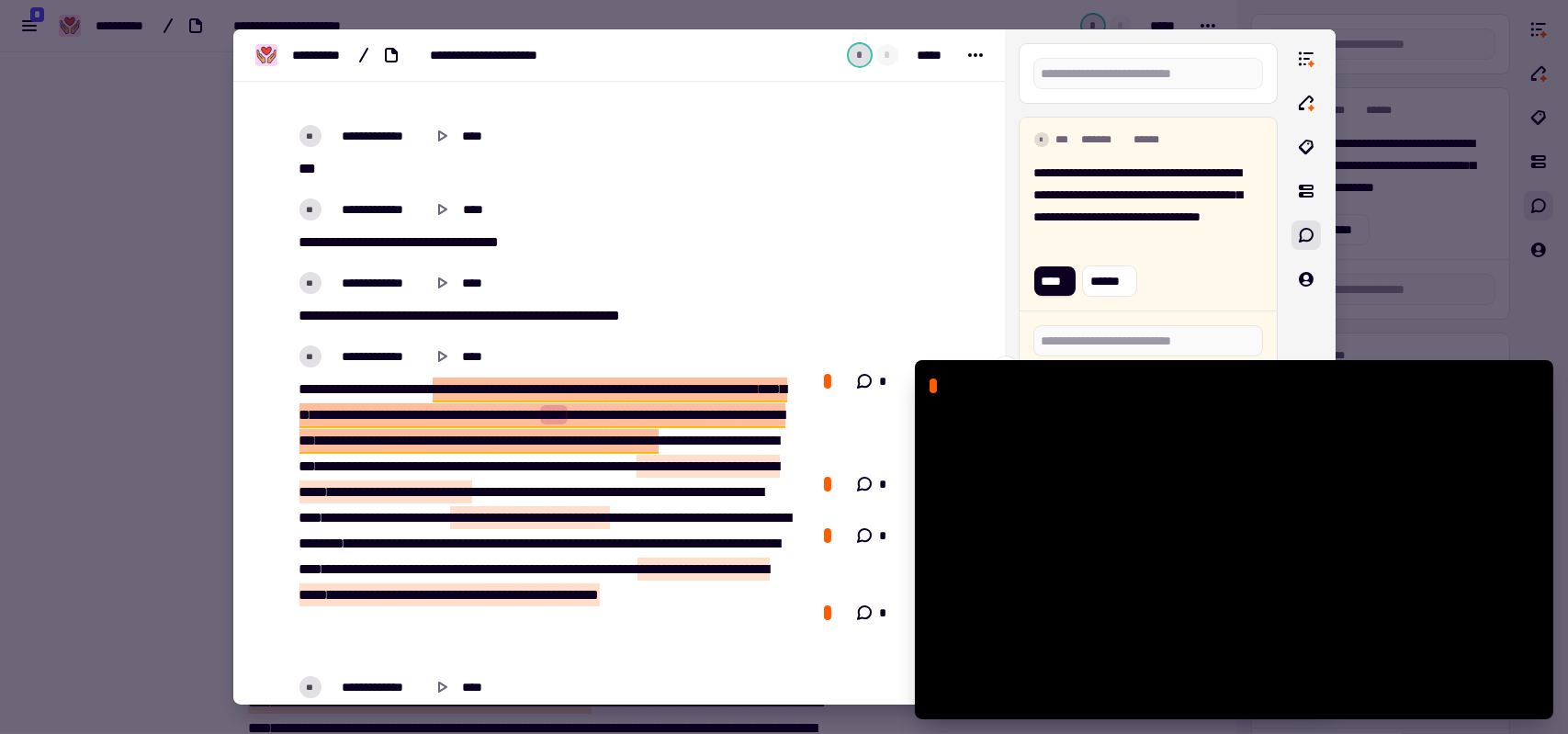 click on "**********" at bounding box center [1148, 229] 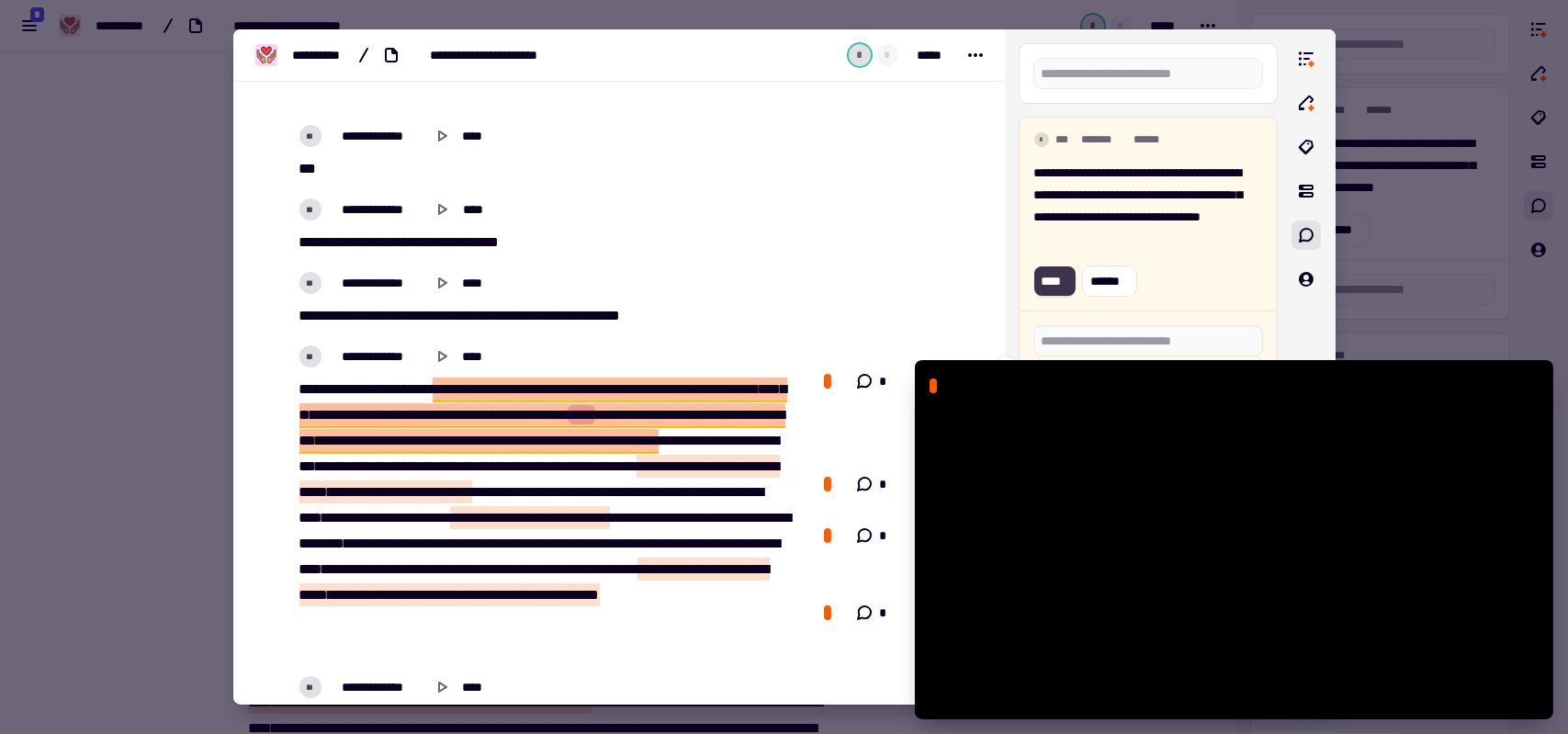 click on "****" 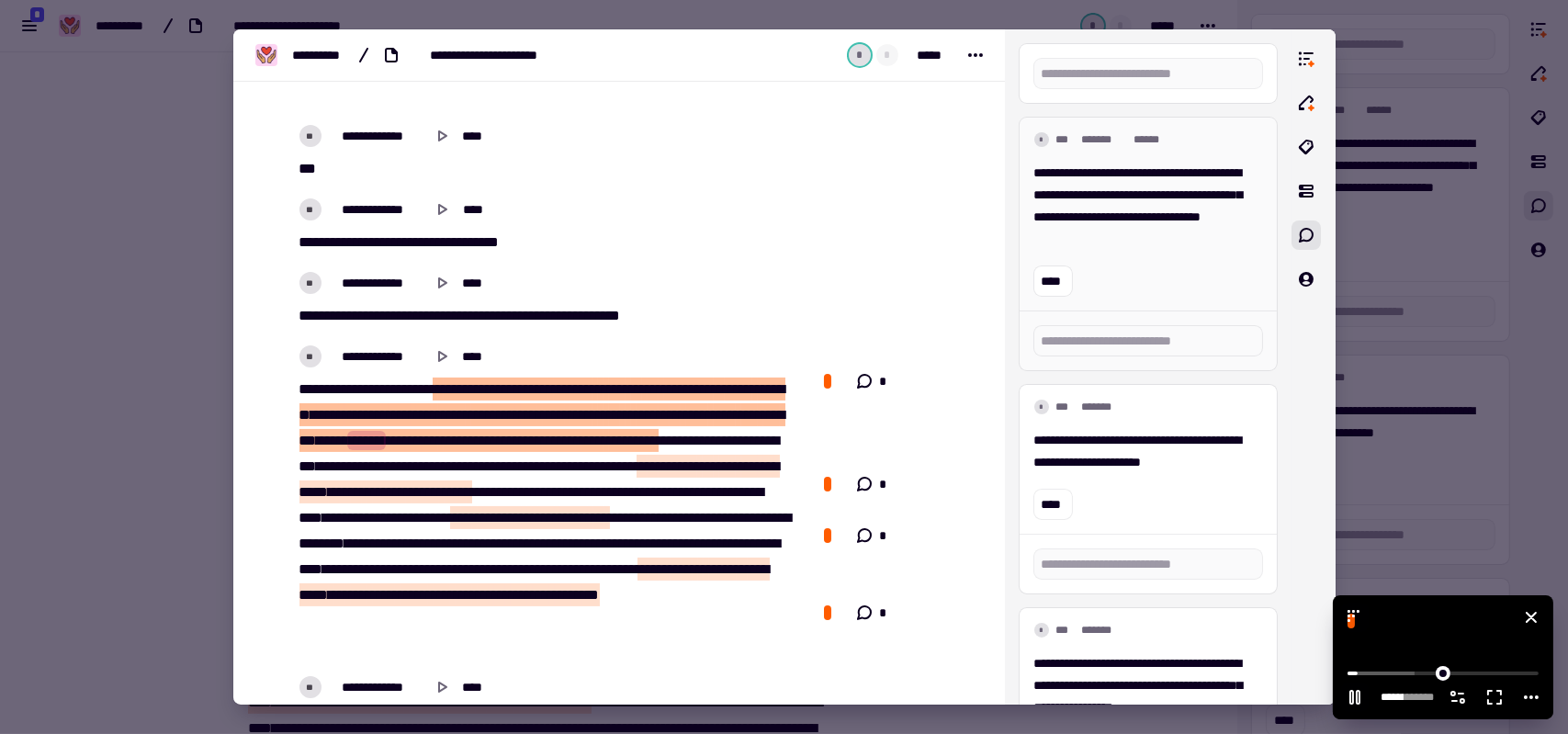drag, startPoint x: 929, startPoint y: 370, endPoint x: 1348, endPoint y: 627, distance: 491.5384 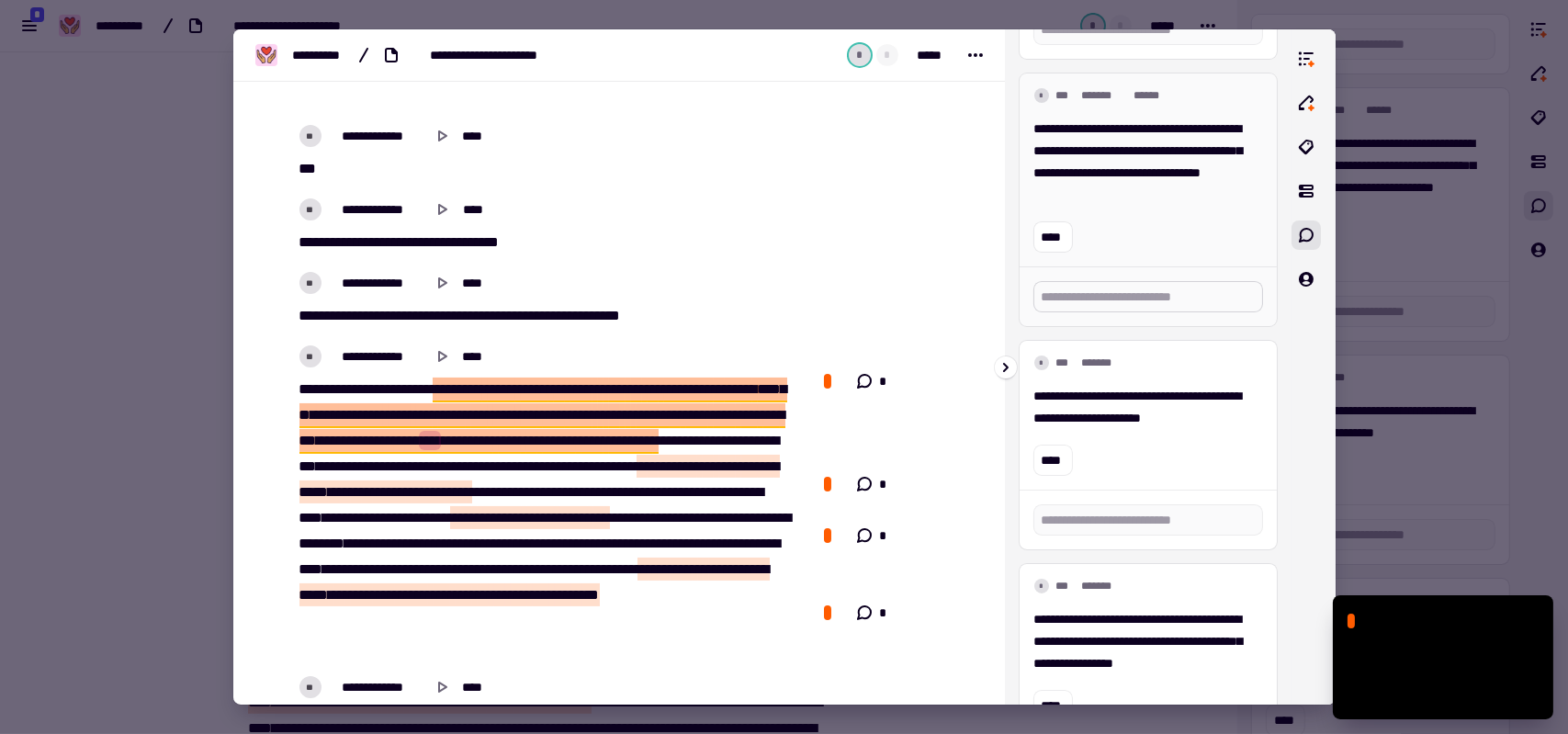scroll, scrollTop: 92, scrollLeft: 0, axis: vertical 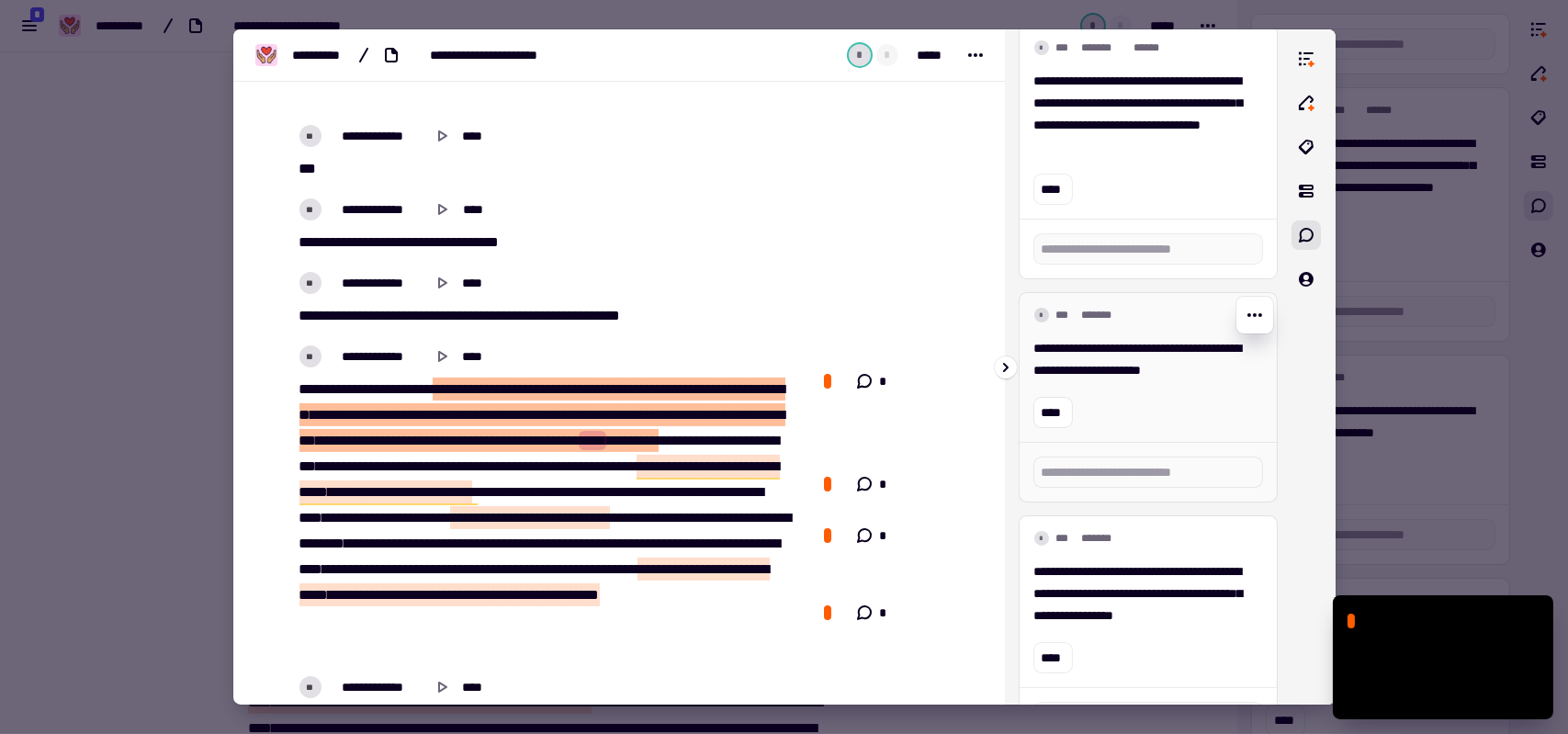 click on "**********" at bounding box center (1141, 359) 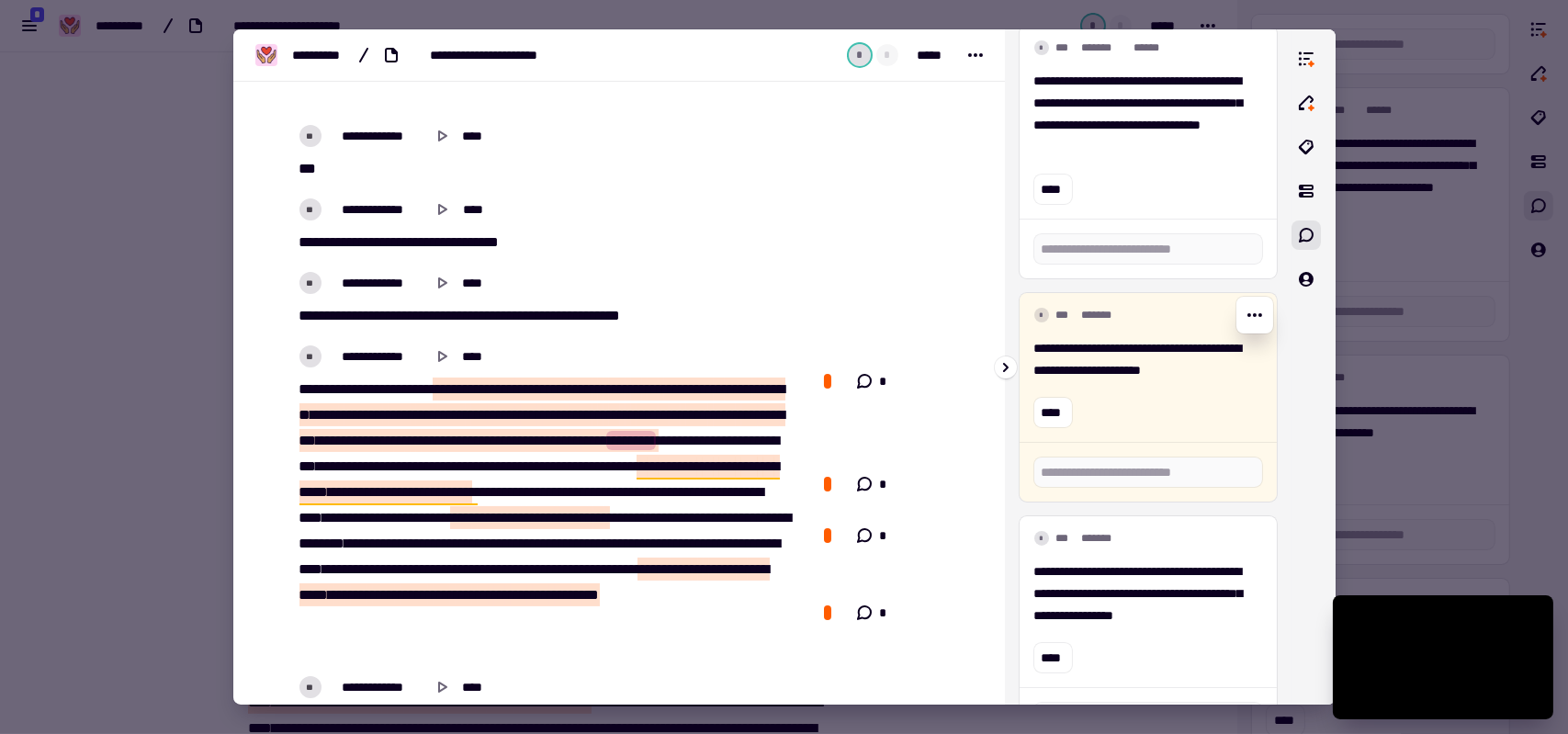 click on "**********" at bounding box center [1141, 359] 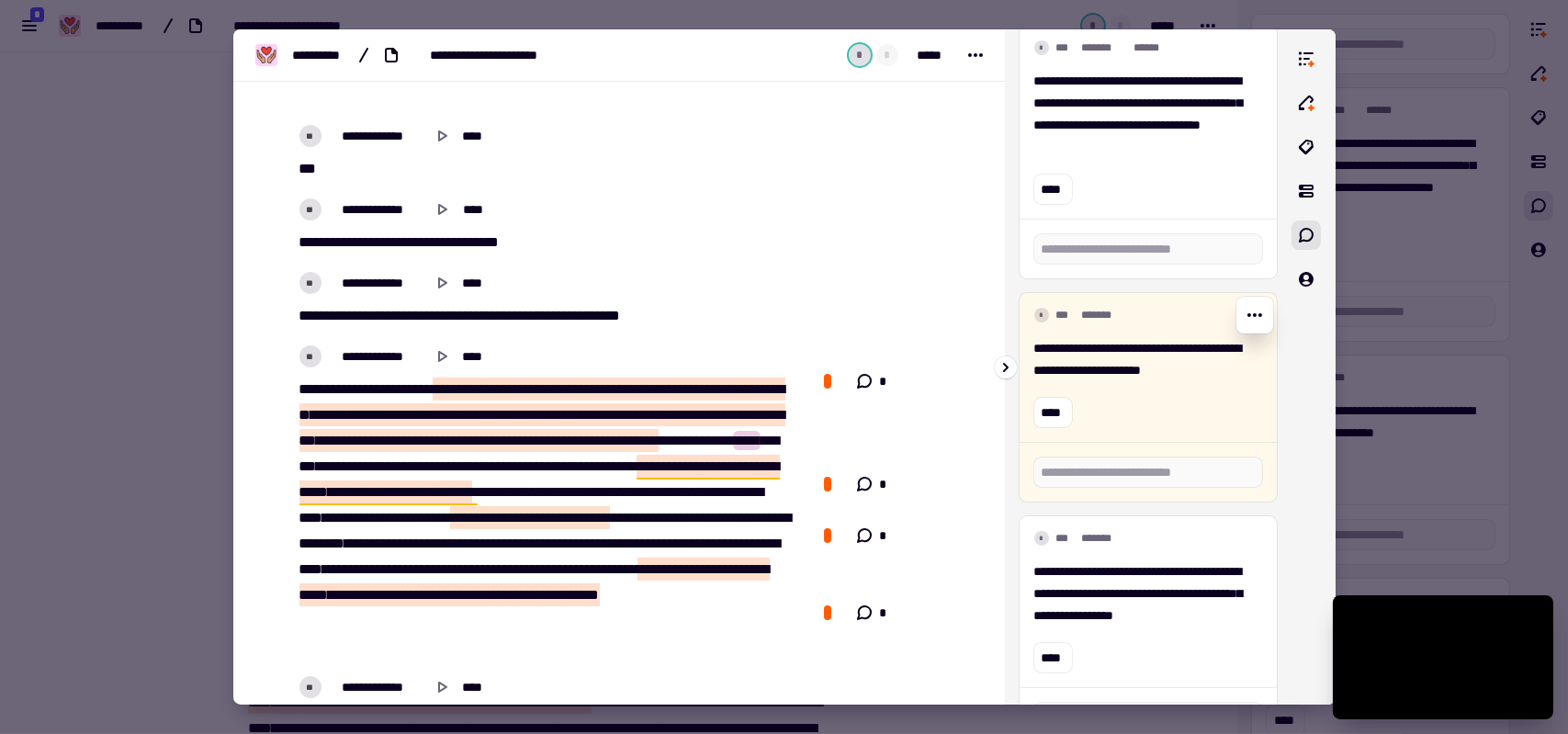 click on "**********" at bounding box center (1141, 359) 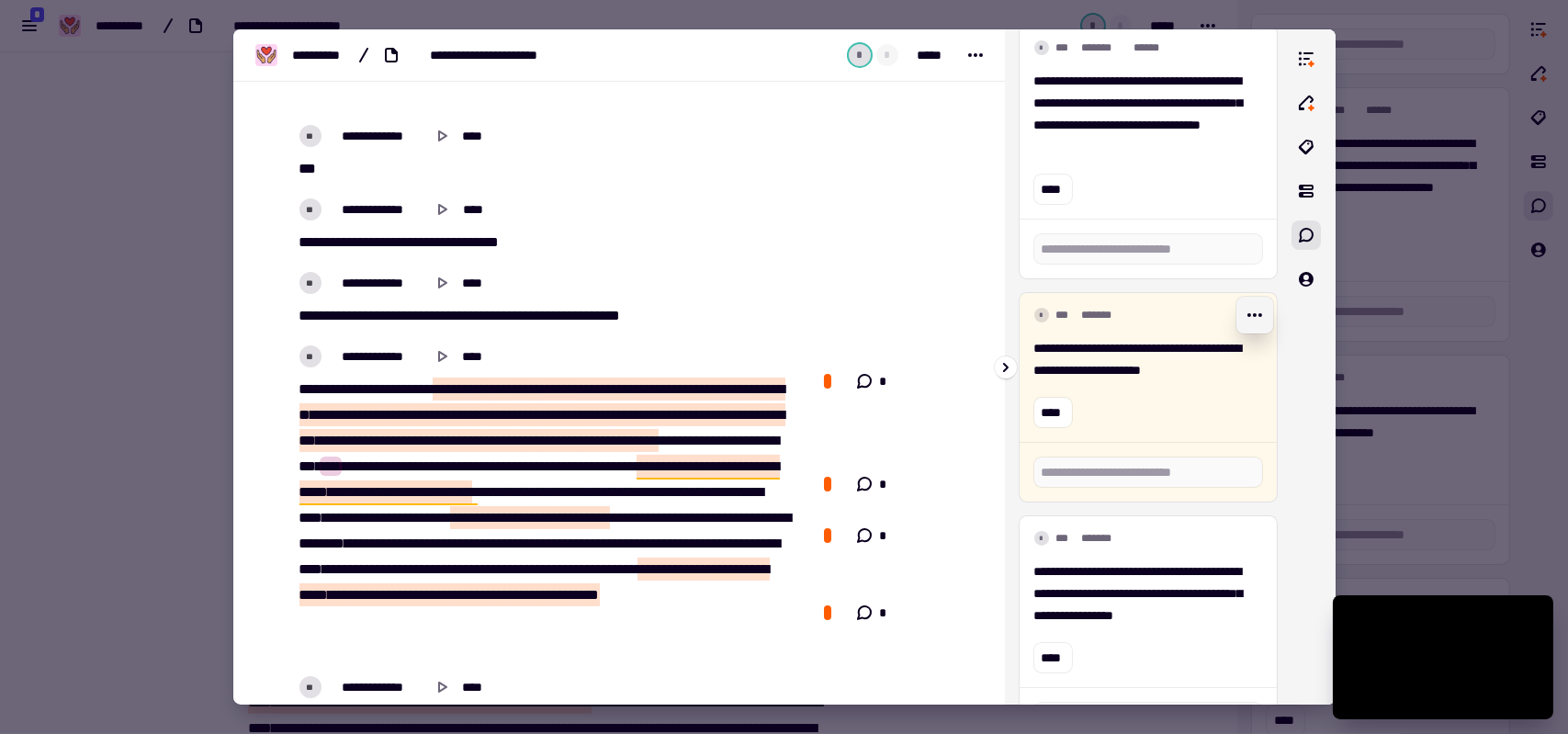click 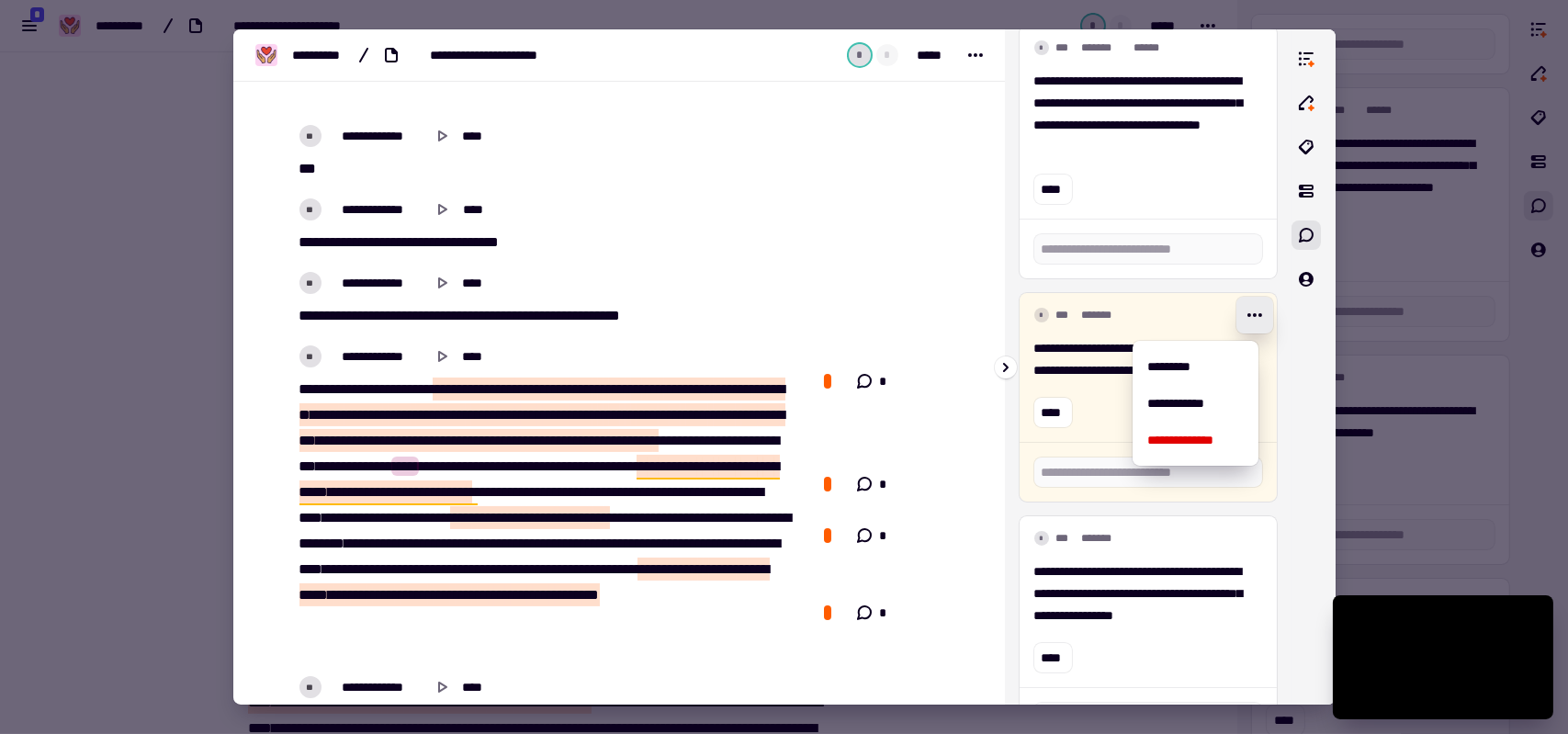 click on "*******" at bounding box center [1104, 315] 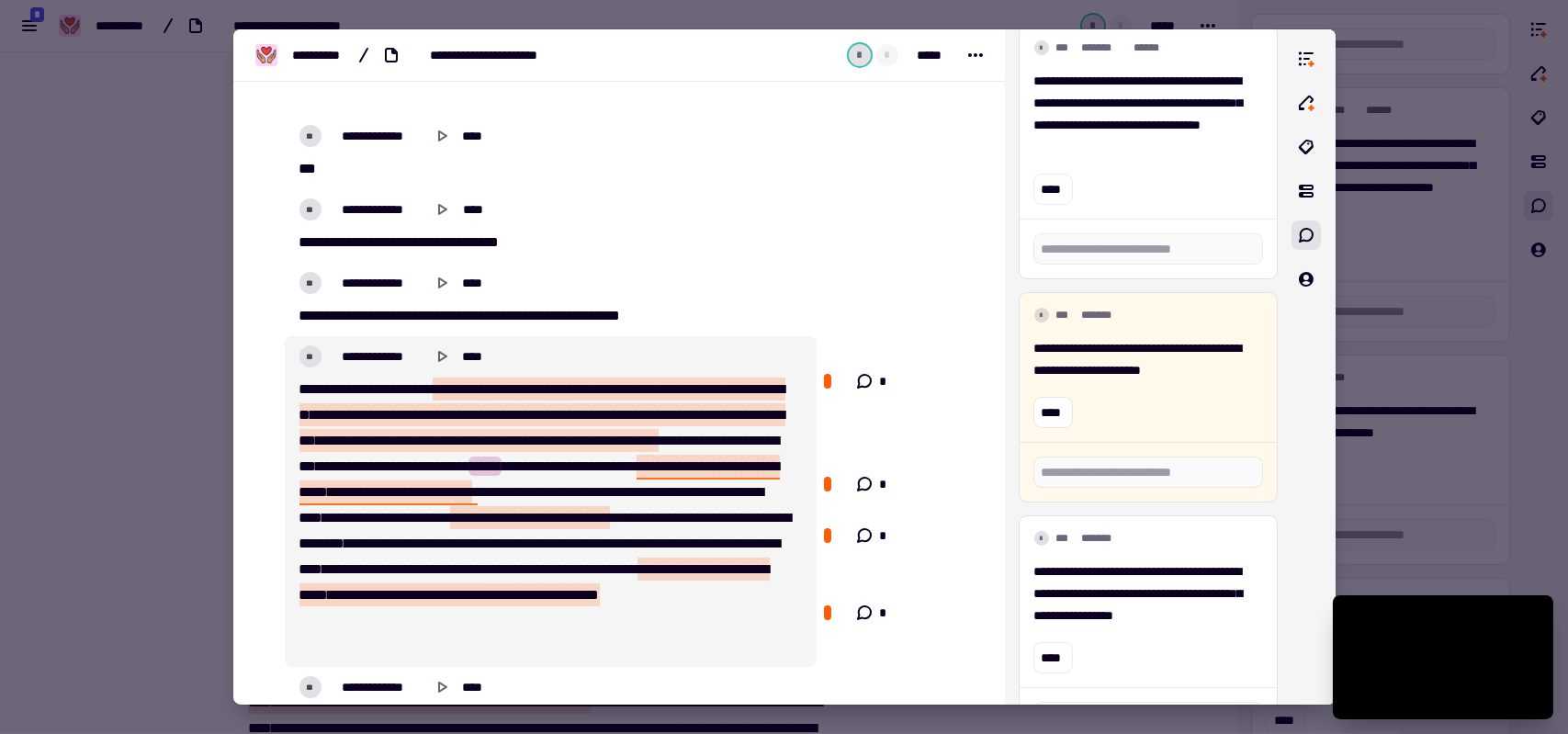 click on "**" at bounding box center (642, 466) 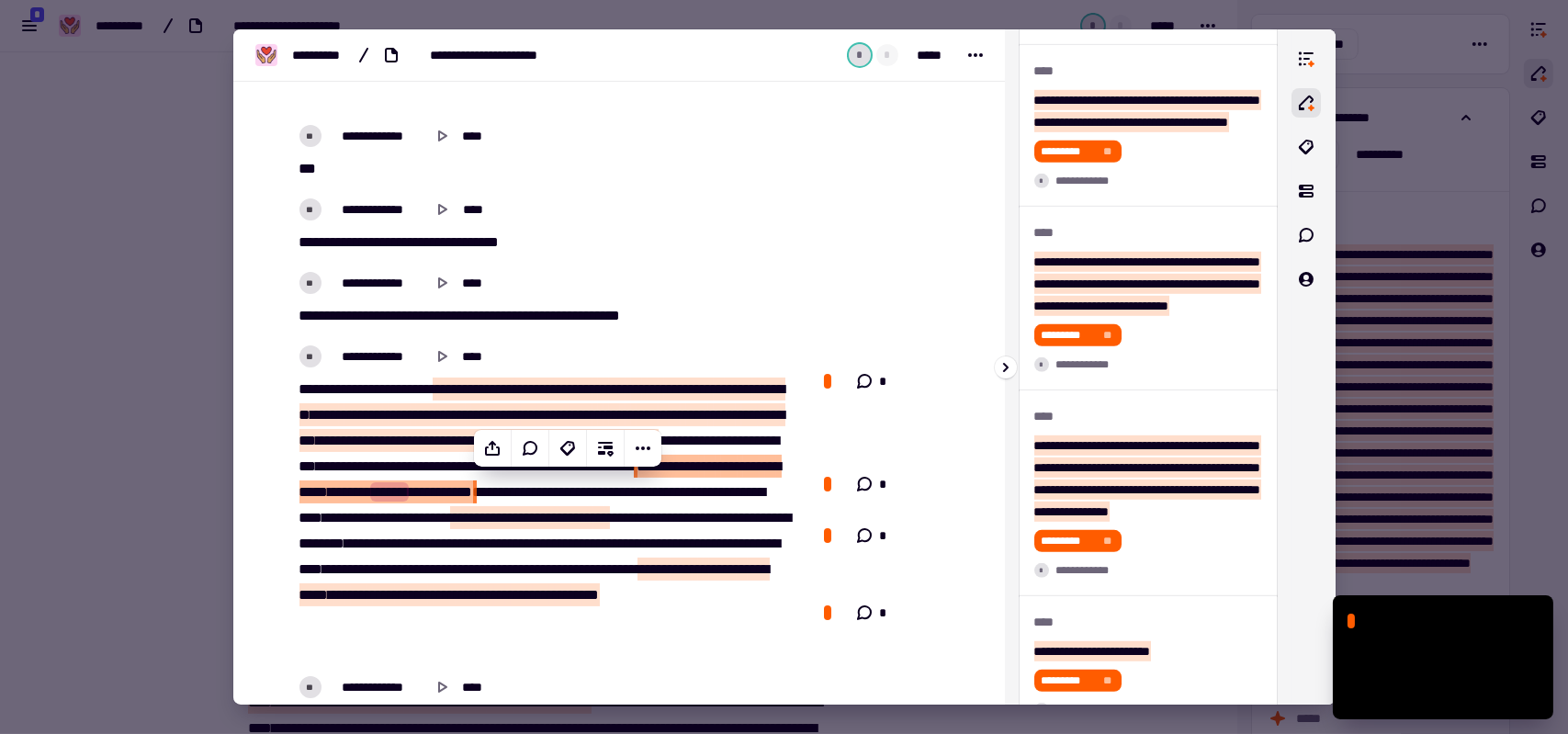 scroll, scrollTop: 2272, scrollLeft: 0, axis: vertical 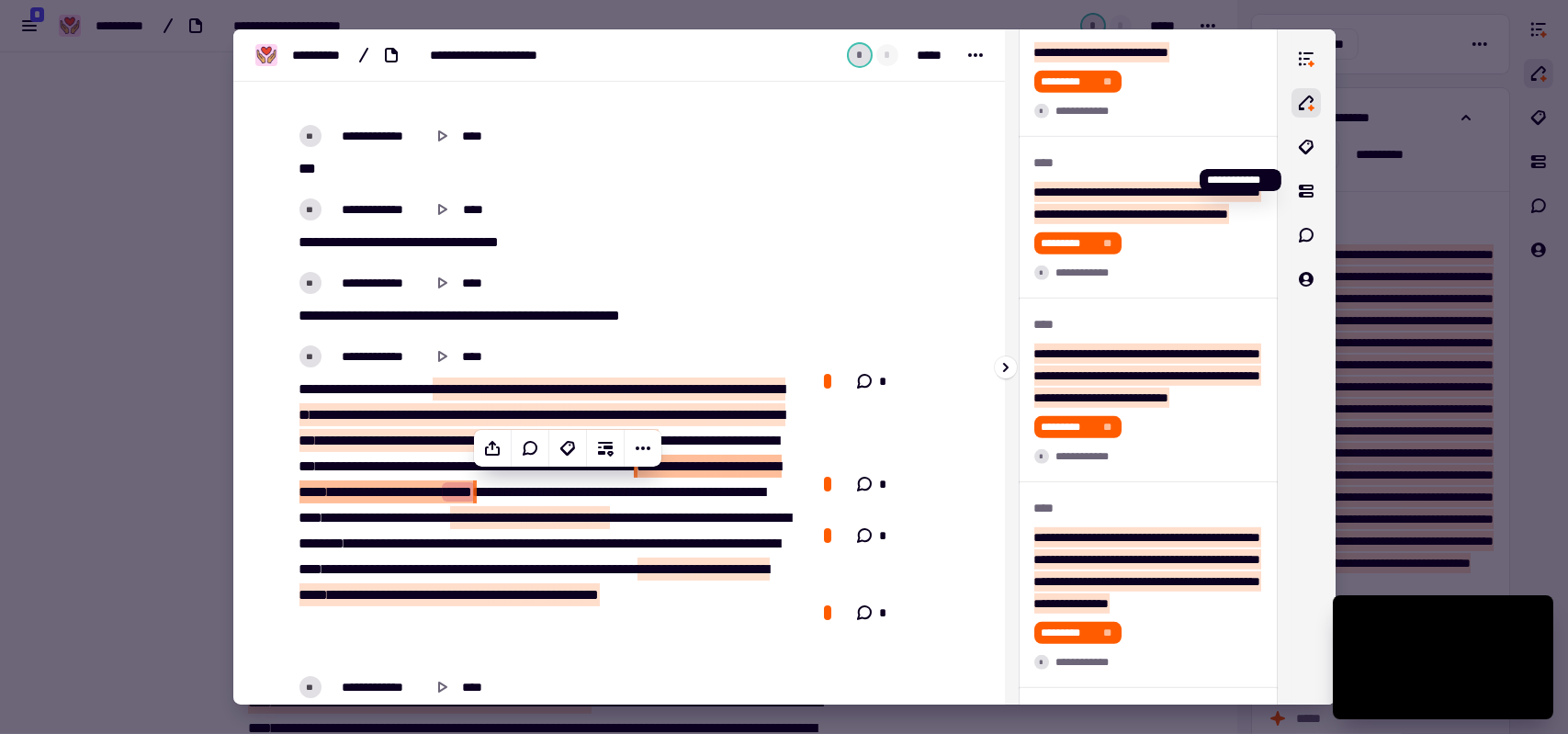 click 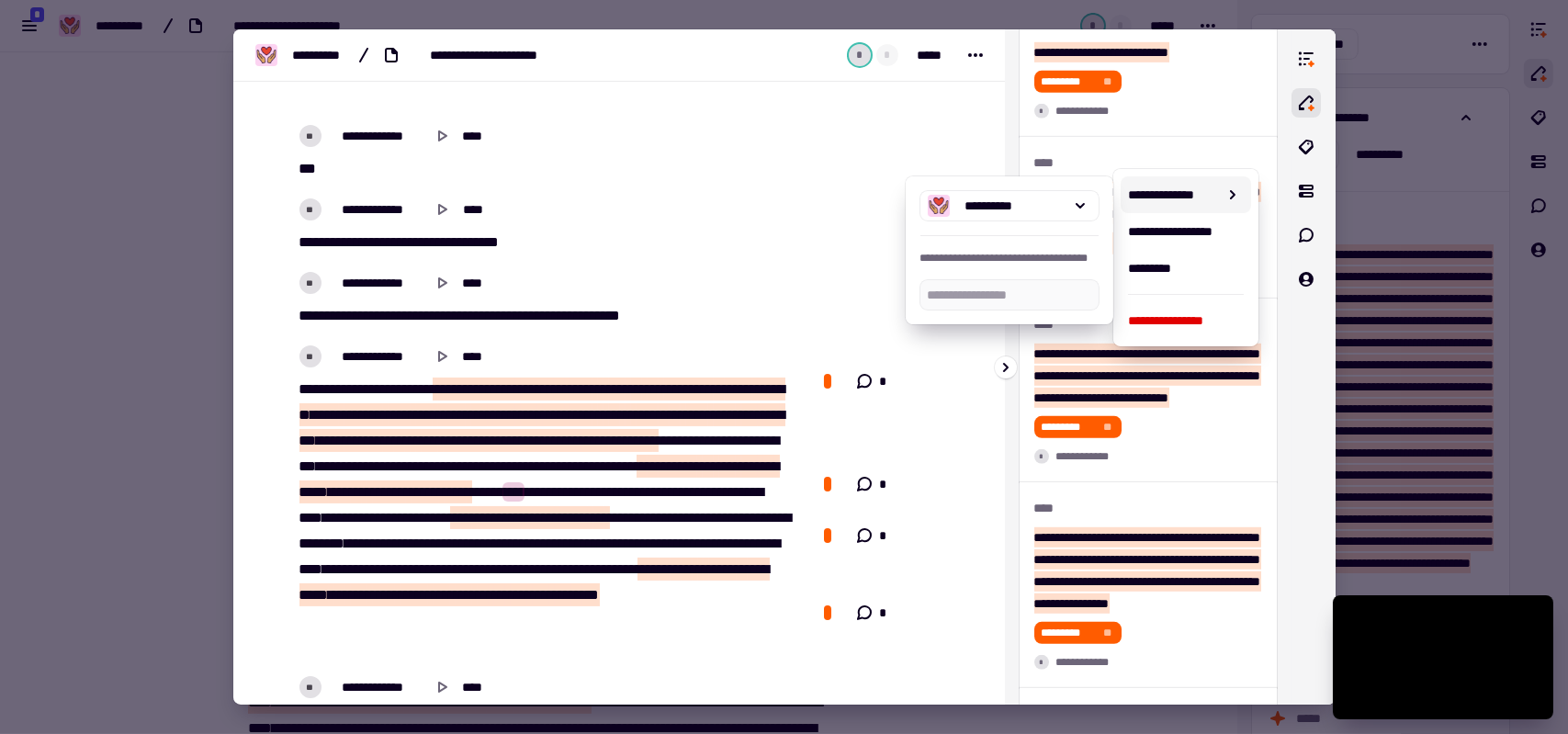 click on "****" at bounding box center [1148, -139] 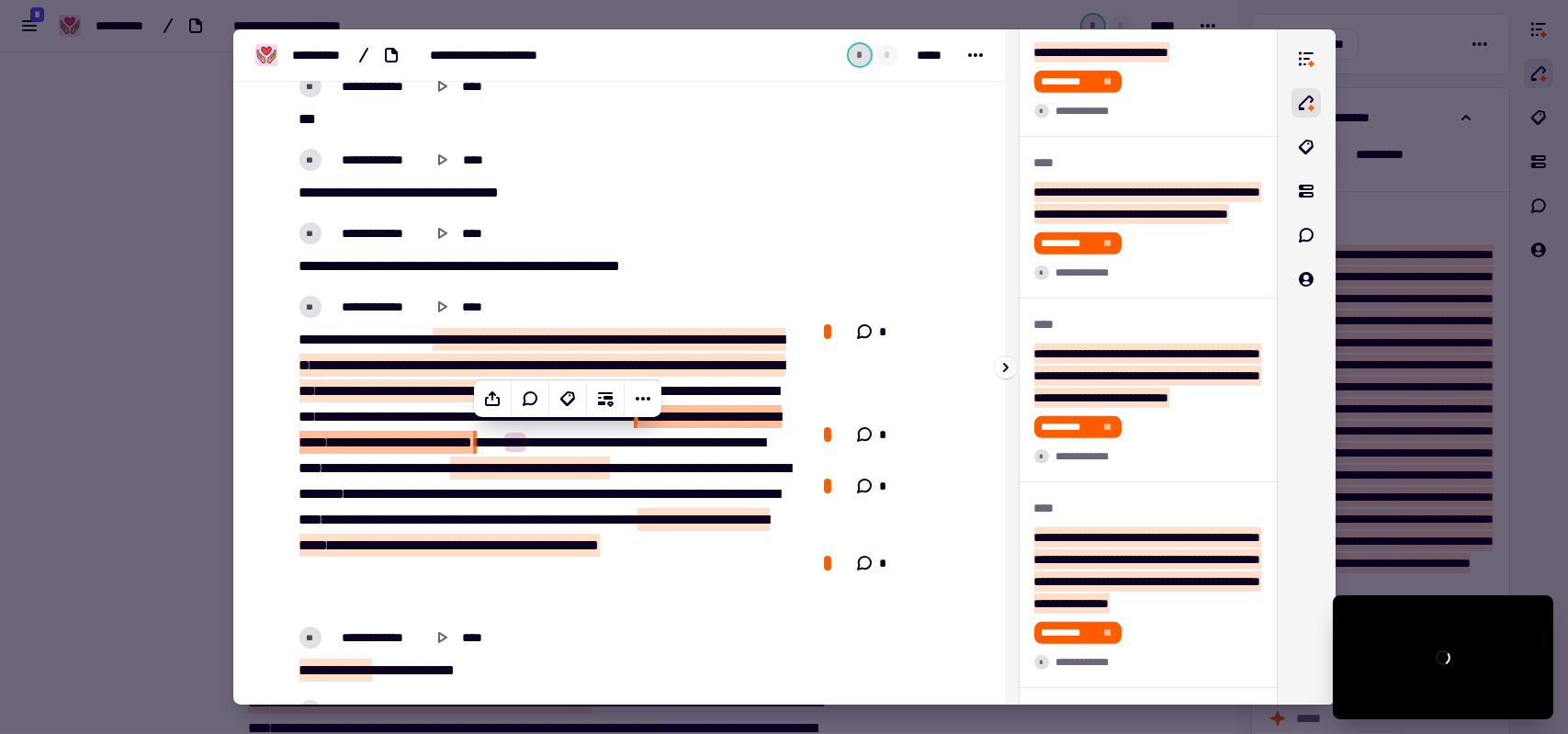 scroll, scrollTop: 701, scrollLeft: 0, axis: vertical 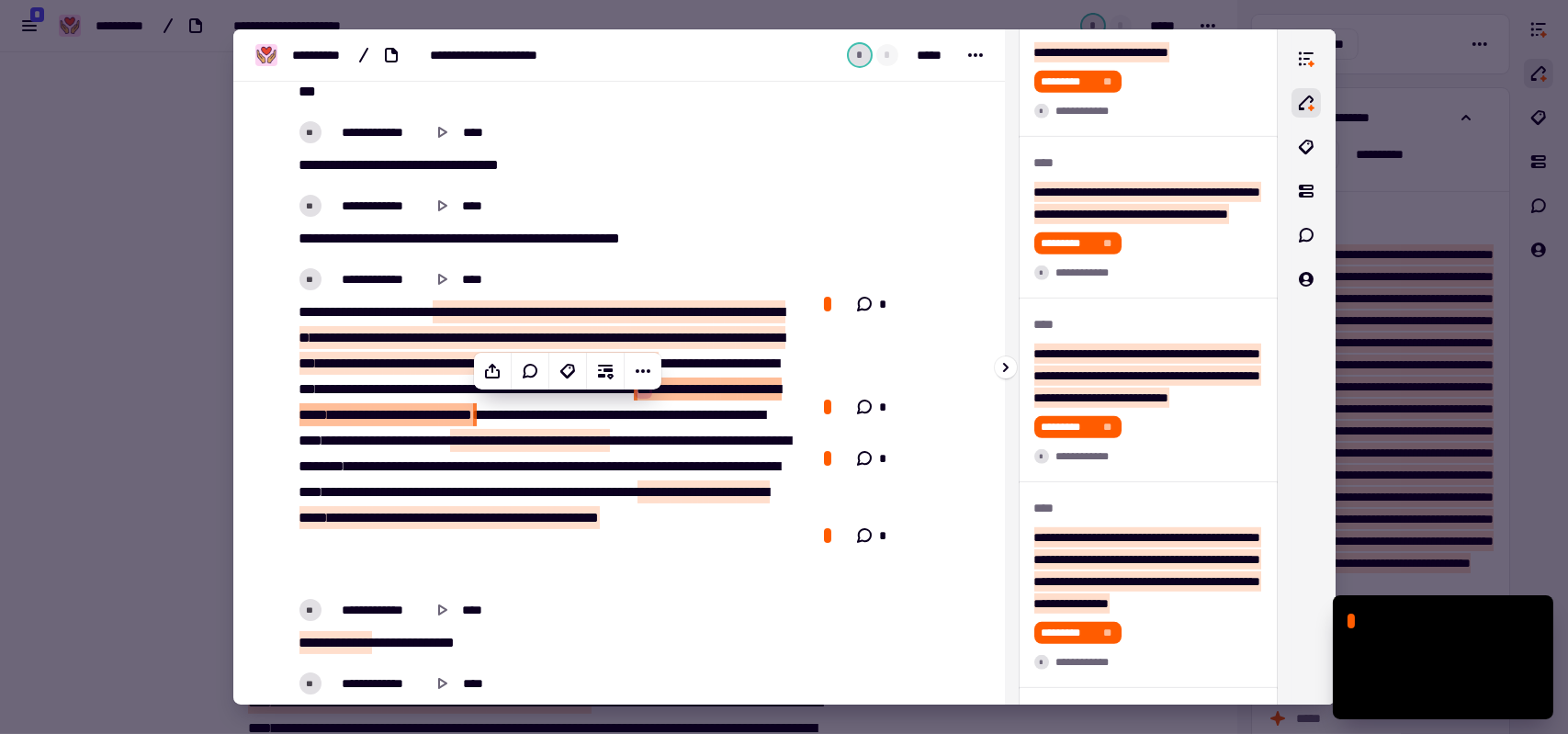 click on "**********" at bounding box center [1147, -98] 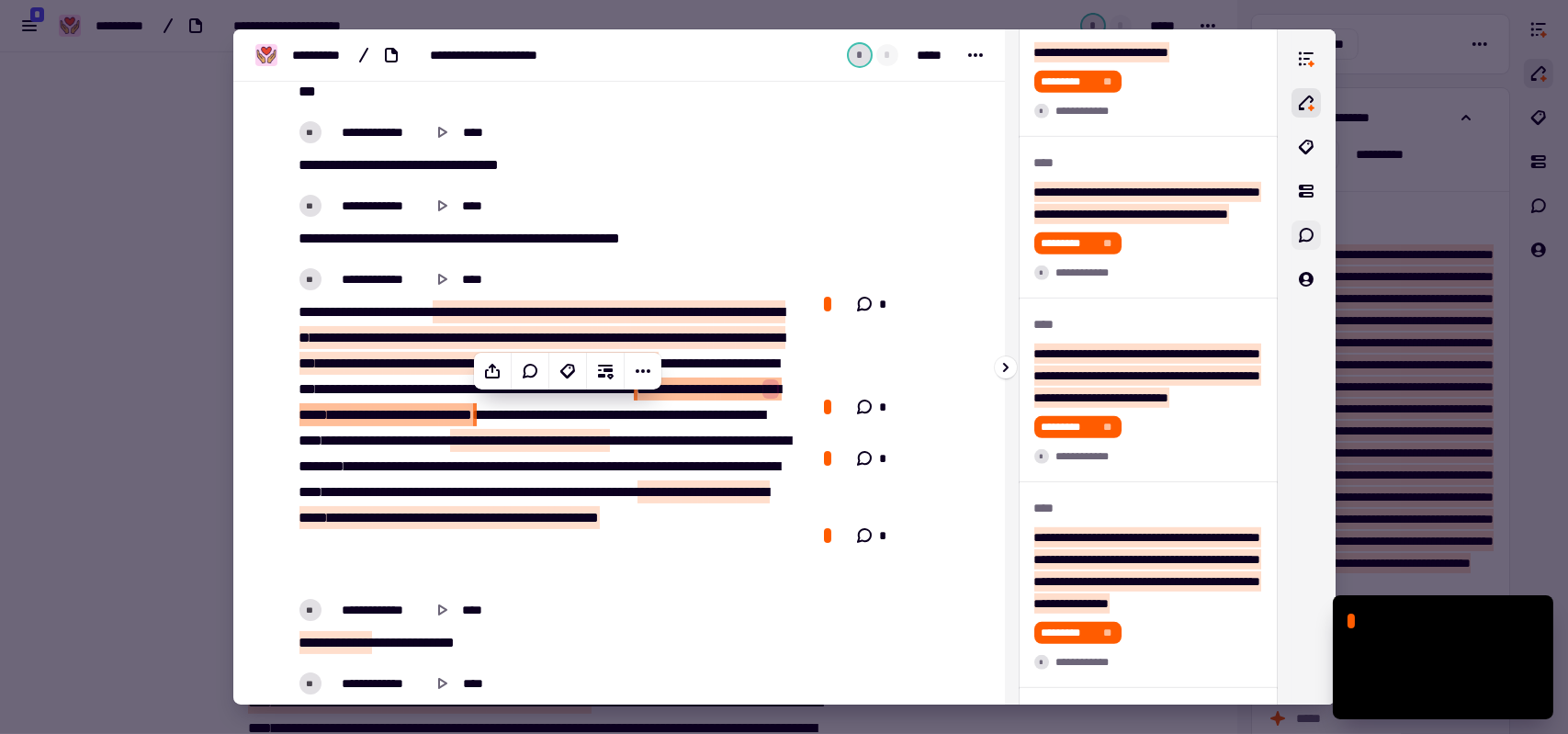 click 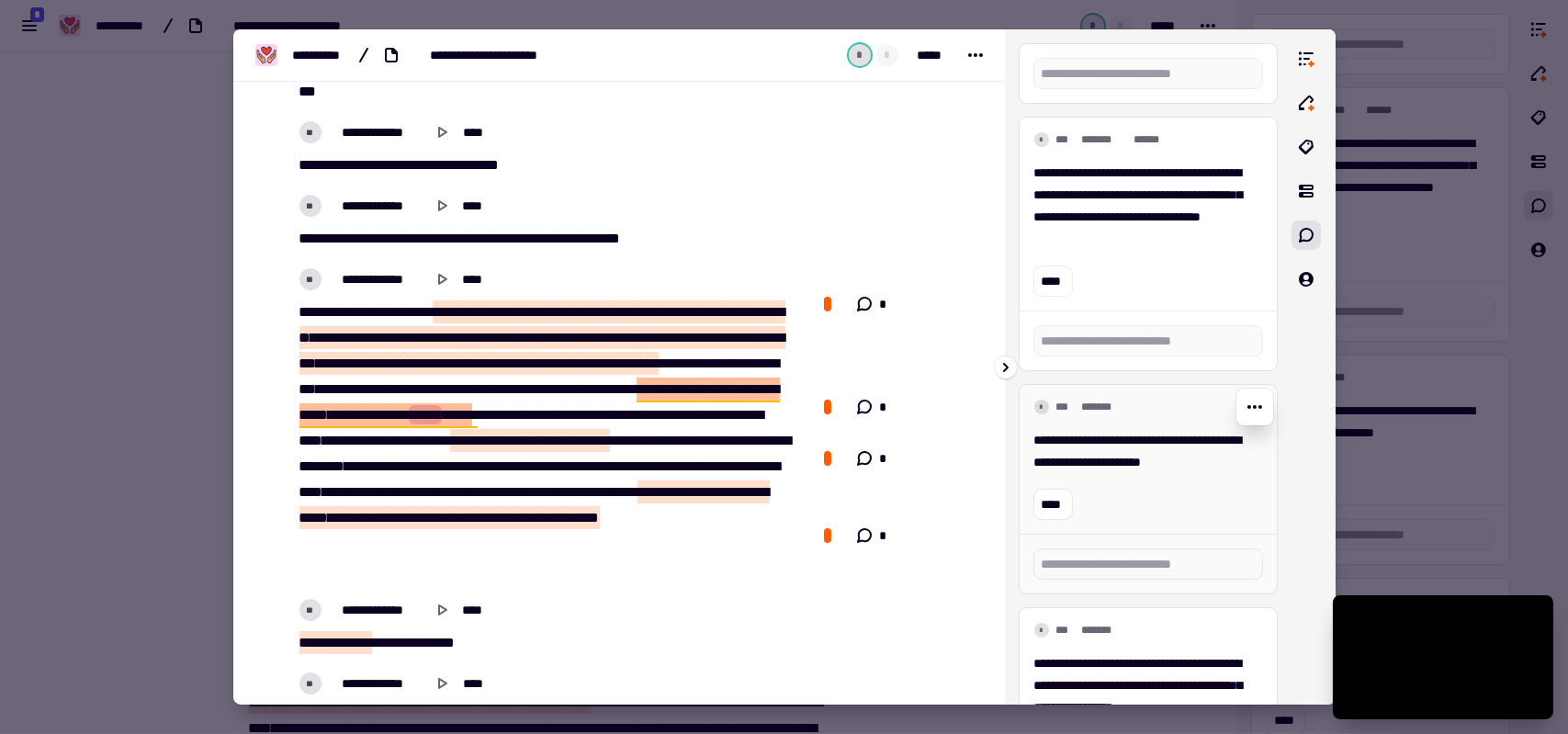 scroll, scrollTop: 92, scrollLeft: 0, axis: vertical 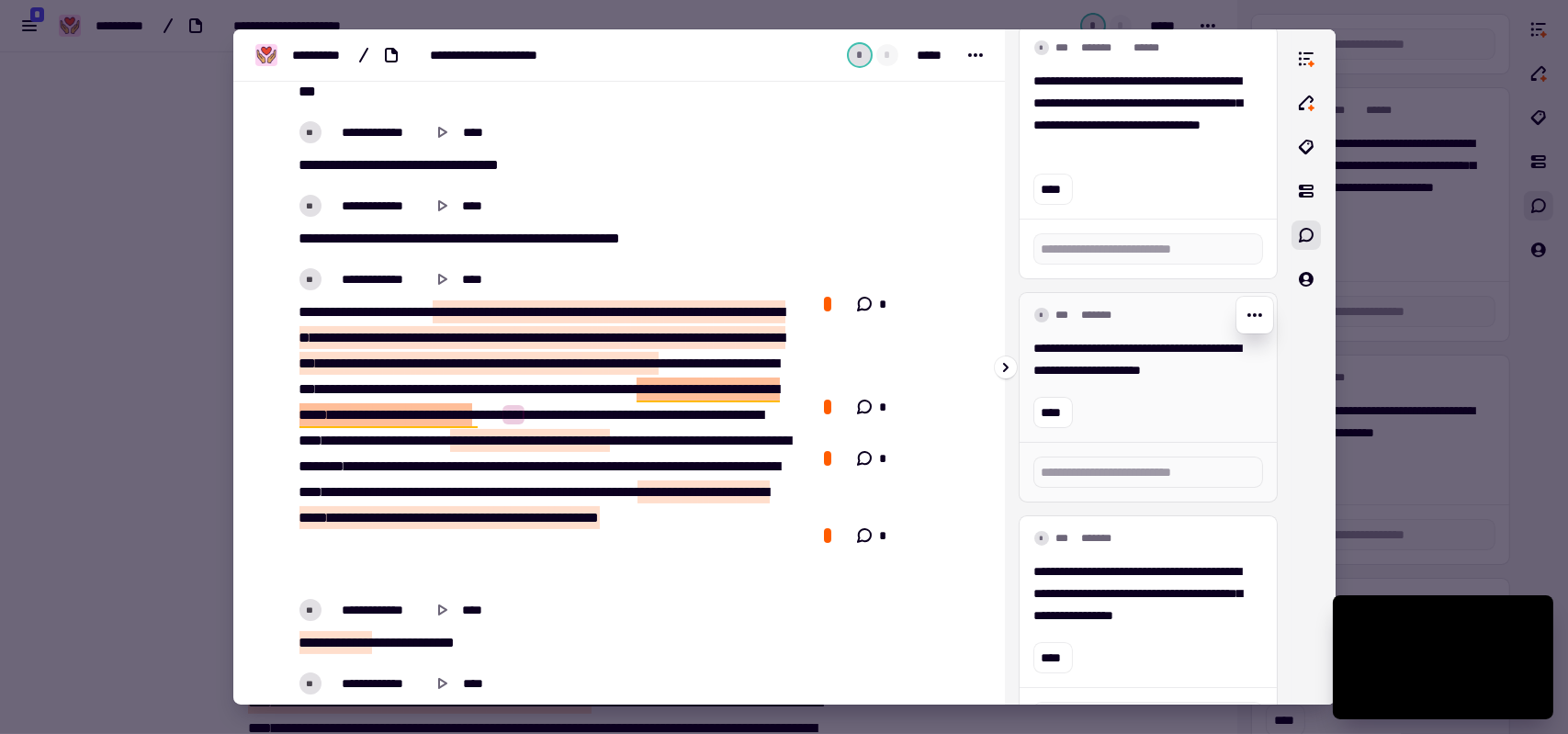click on "**********" at bounding box center [1141, 359] 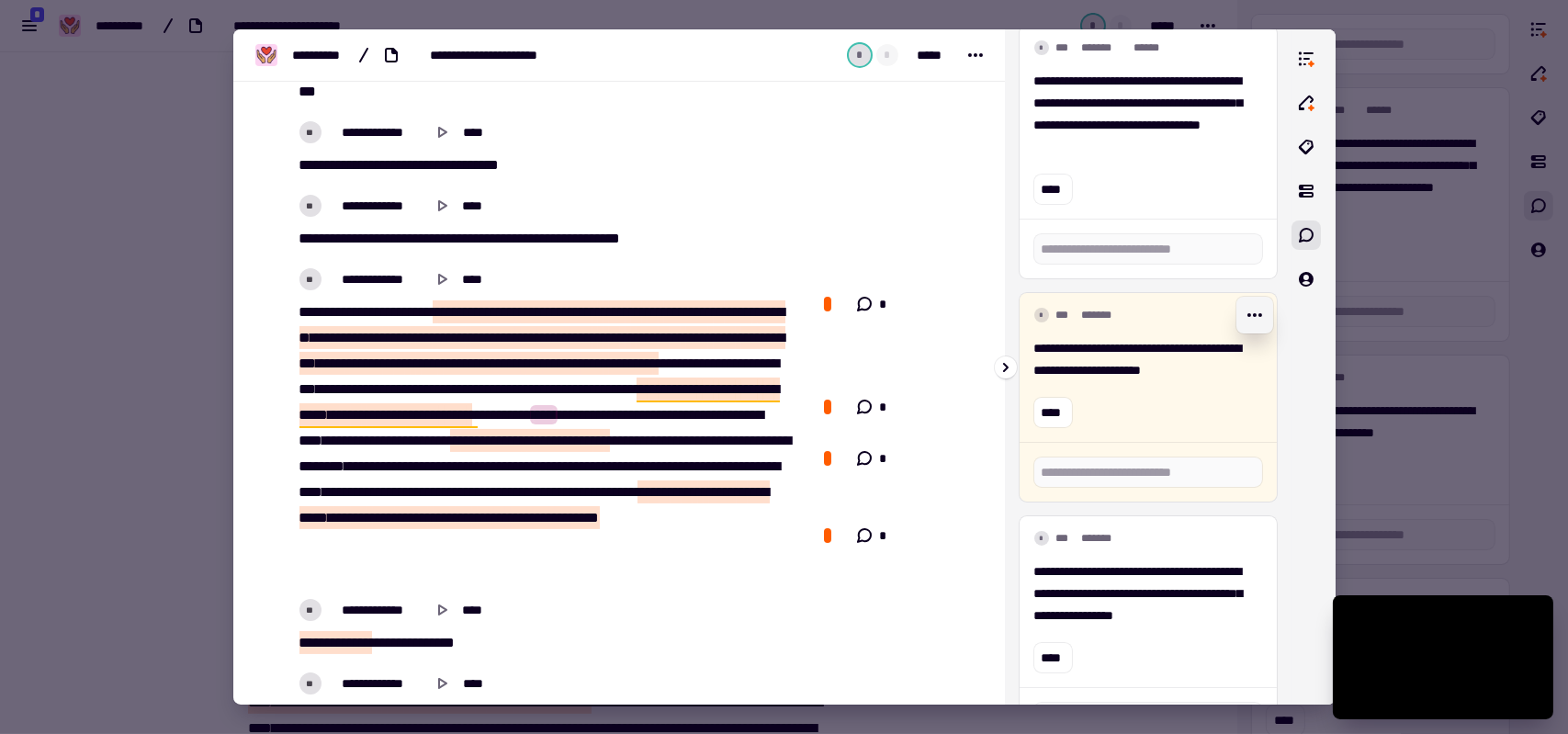 click 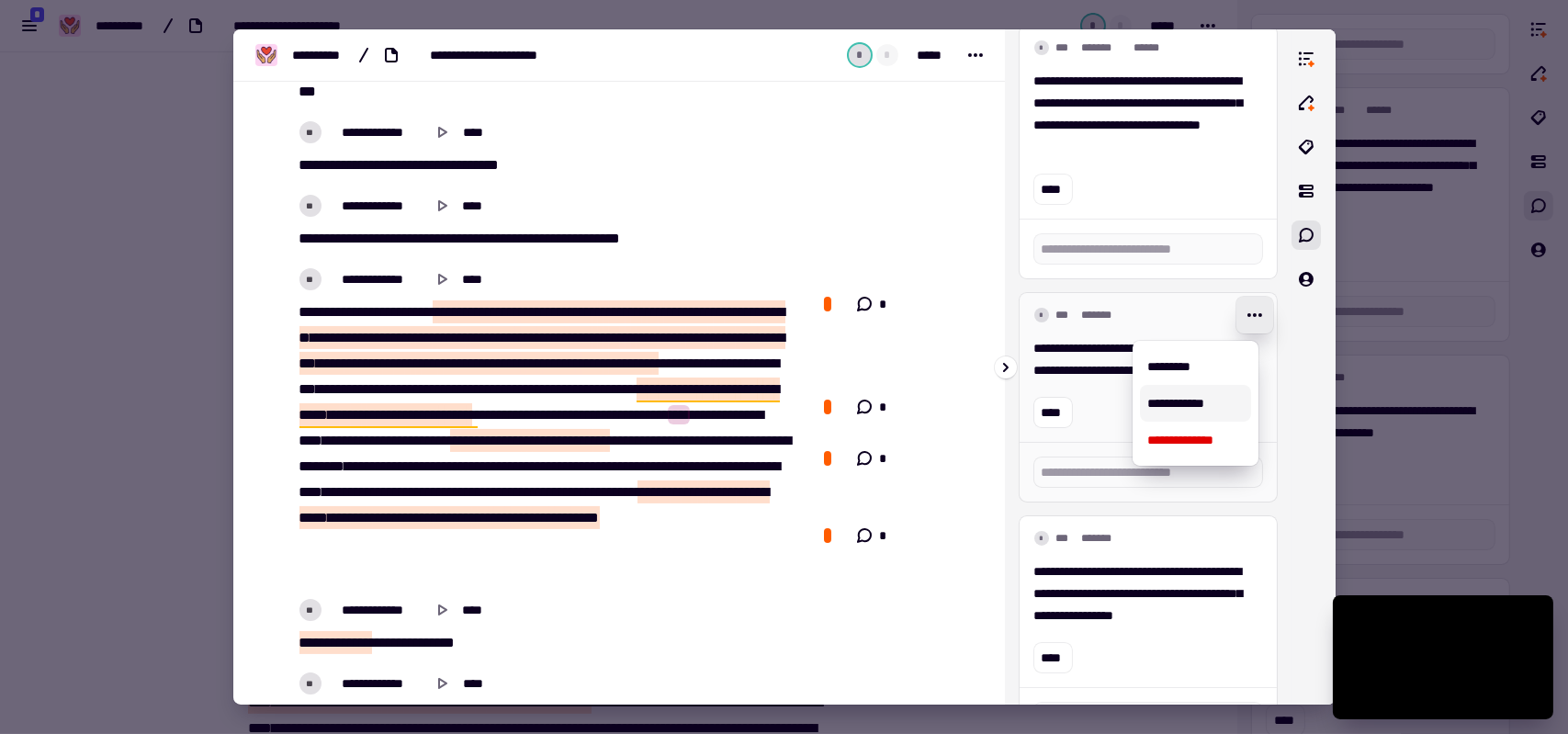 click on "**********" at bounding box center (1195, 403) 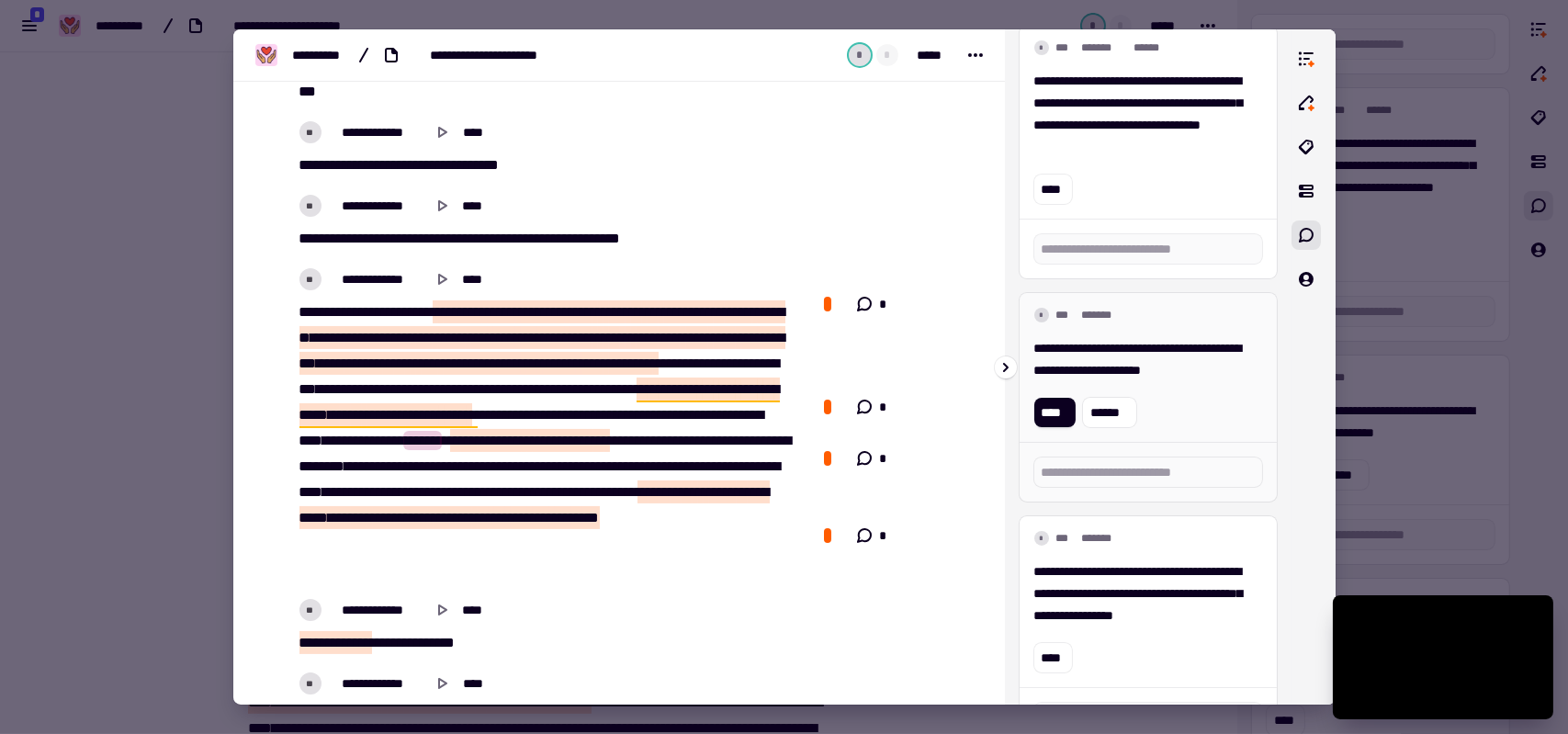 click on "**********" at bounding box center [1141, 359] 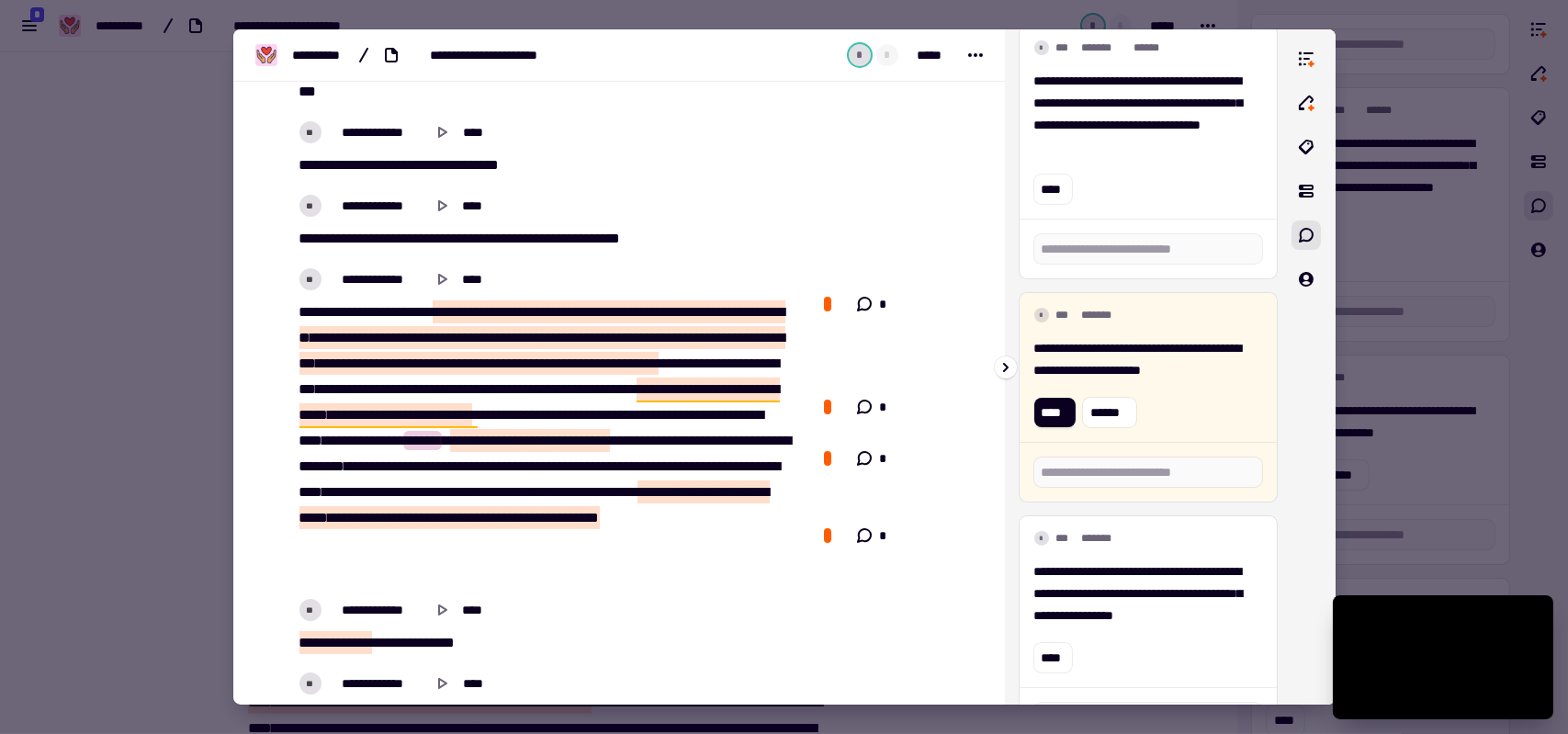type on "****" 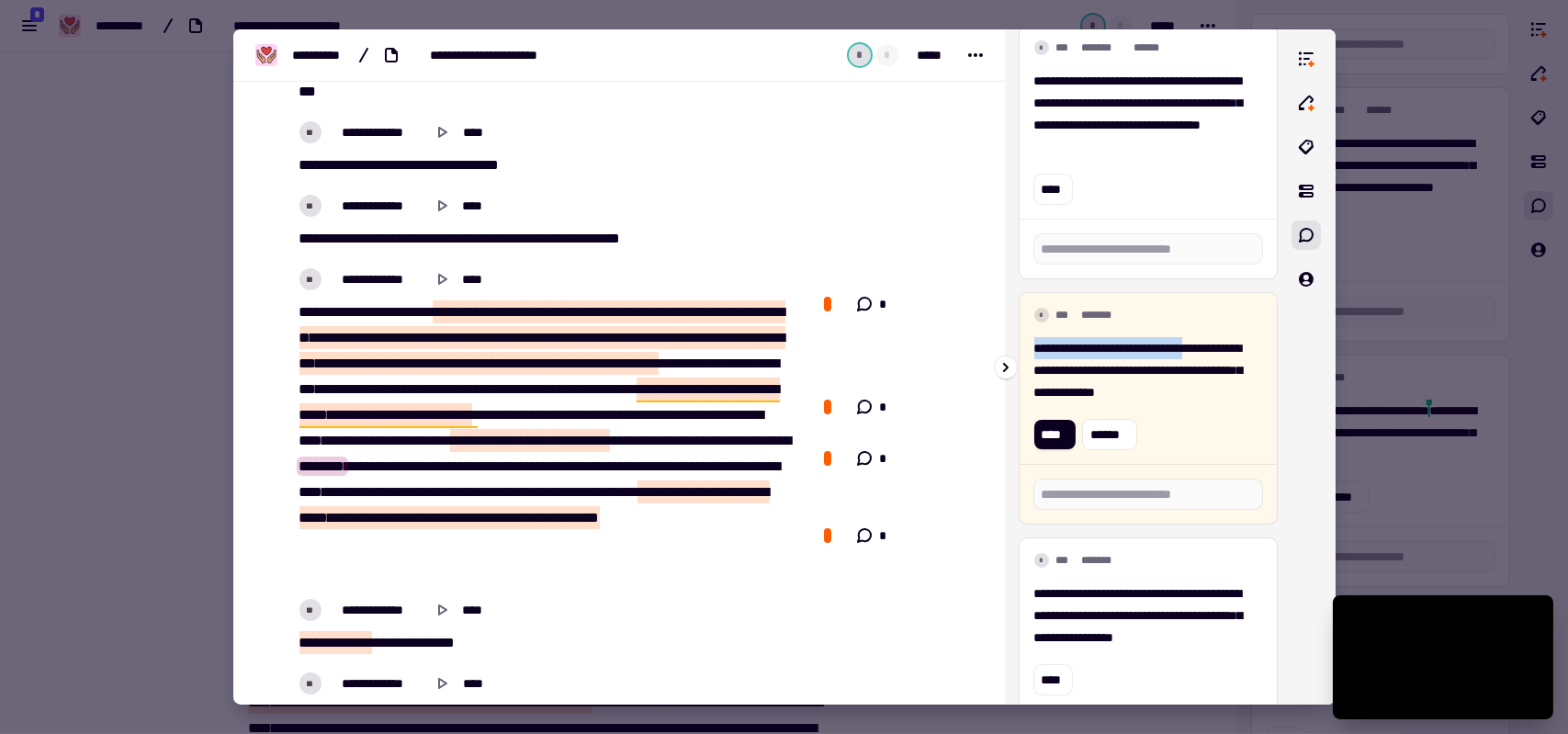 drag, startPoint x: 1203, startPoint y: 344, endPoint x: 1030, endPoint y: 349, distance: 173.07224 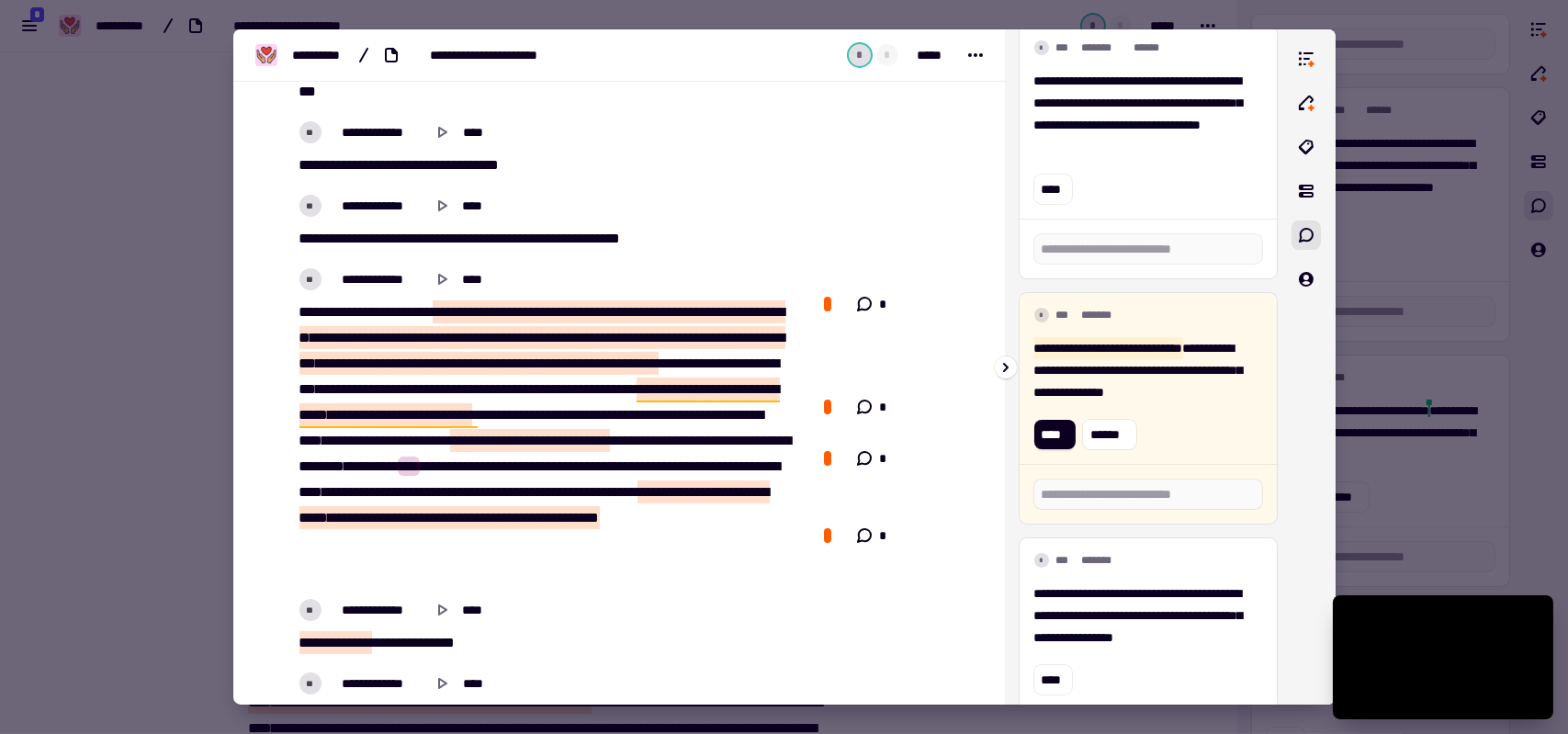 click on "**********" at bounding box center [1109, 348] 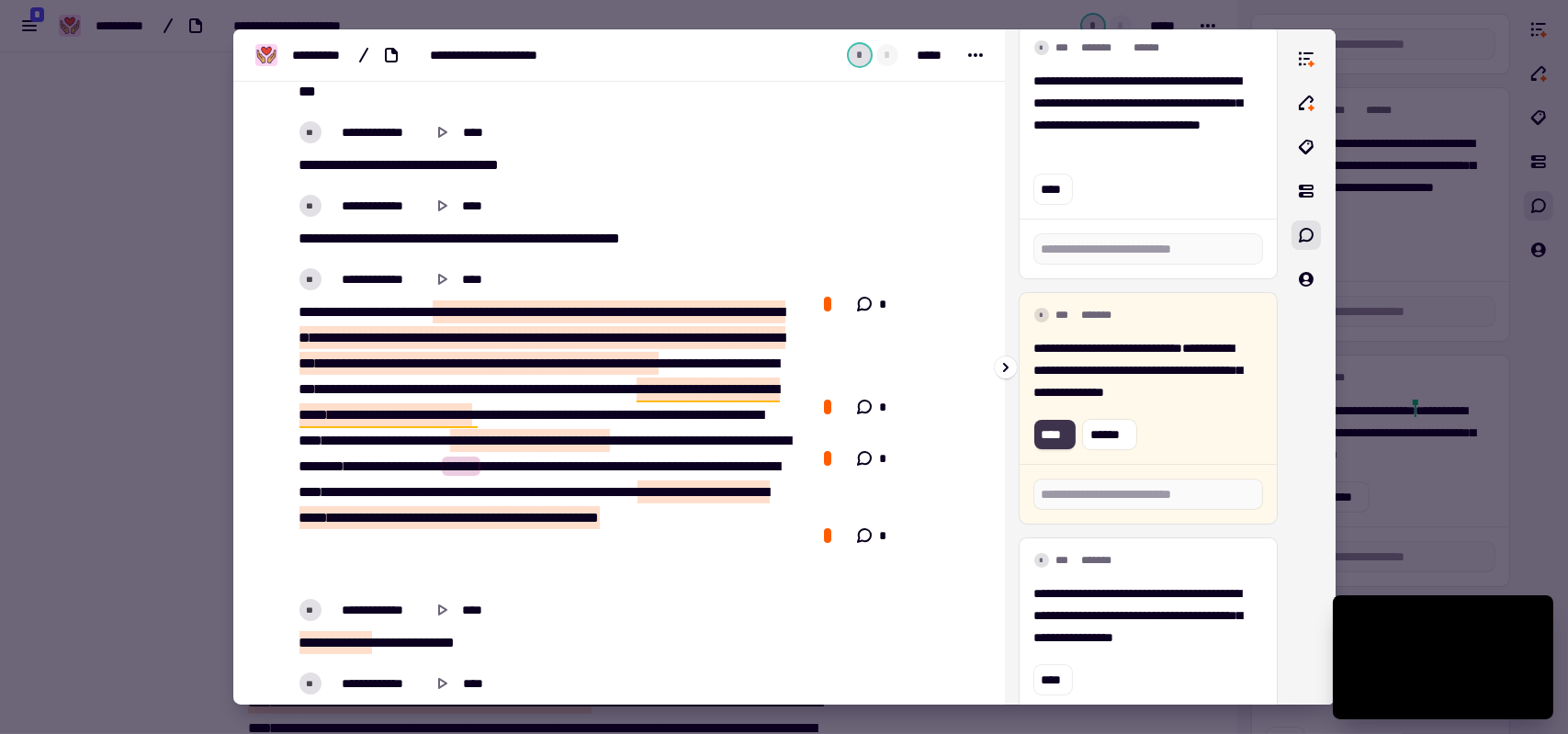 click on "****" 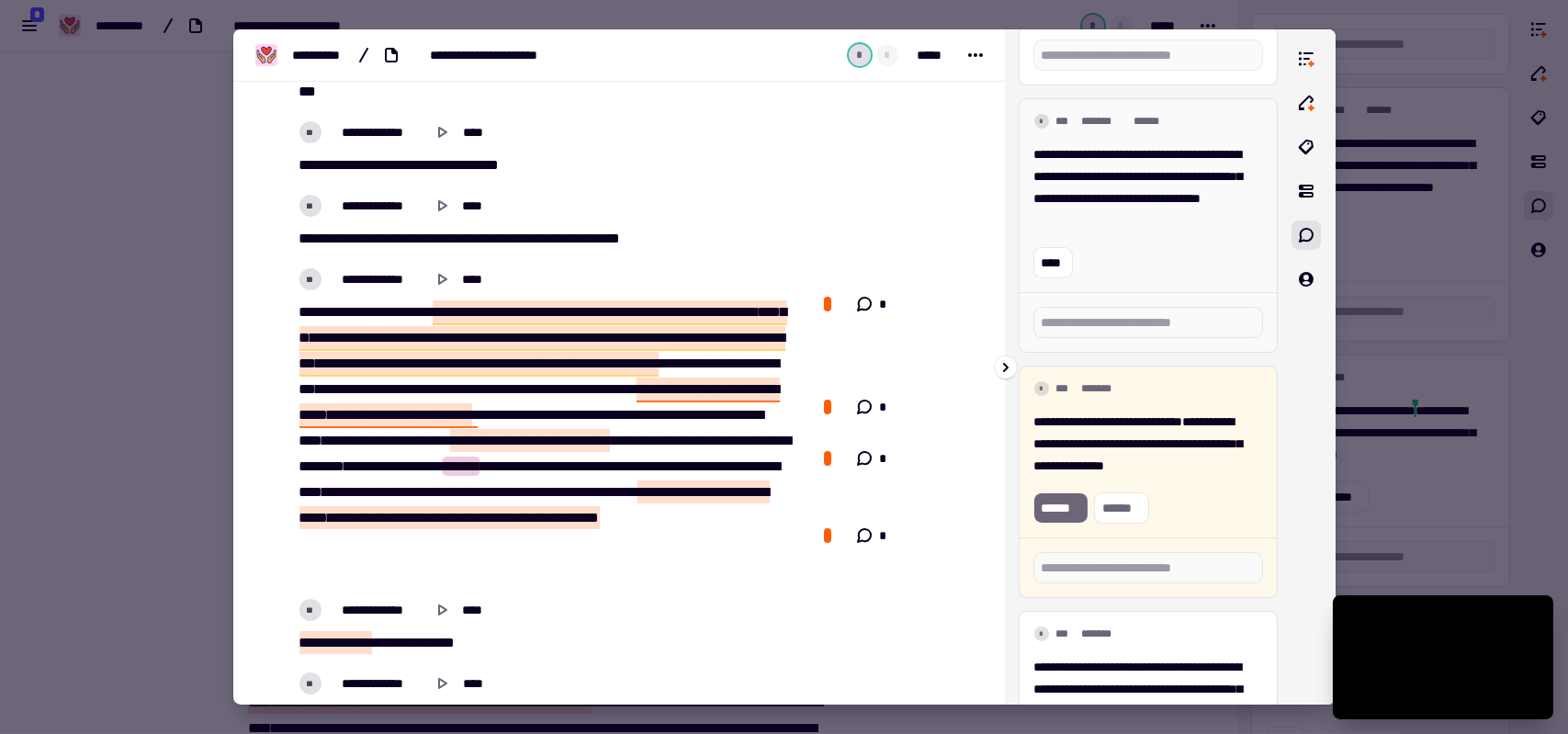 scroll, scrollTop: 0, scrollLeft: 0, axis: both 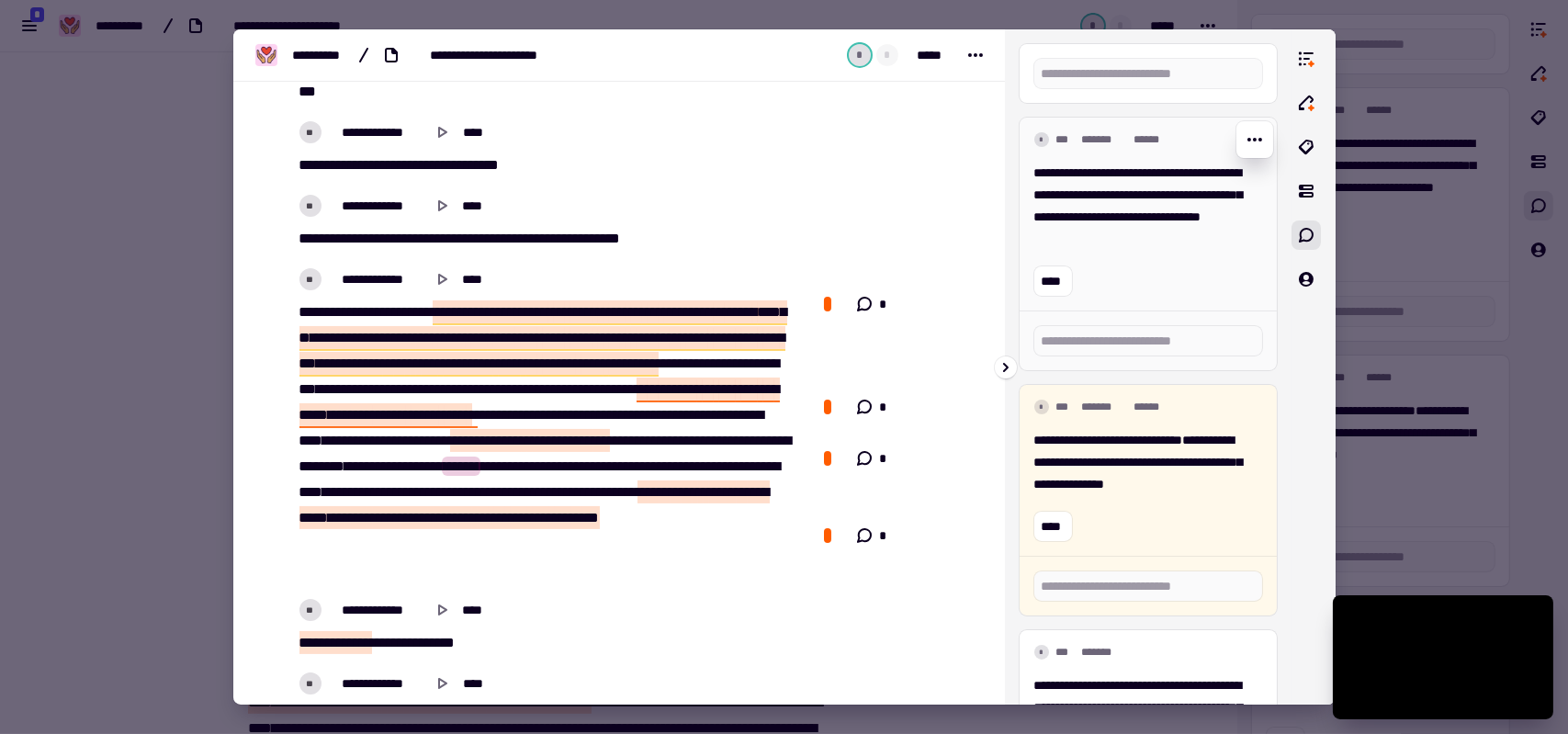 click on "**********" at bounding box center [1141, 206] 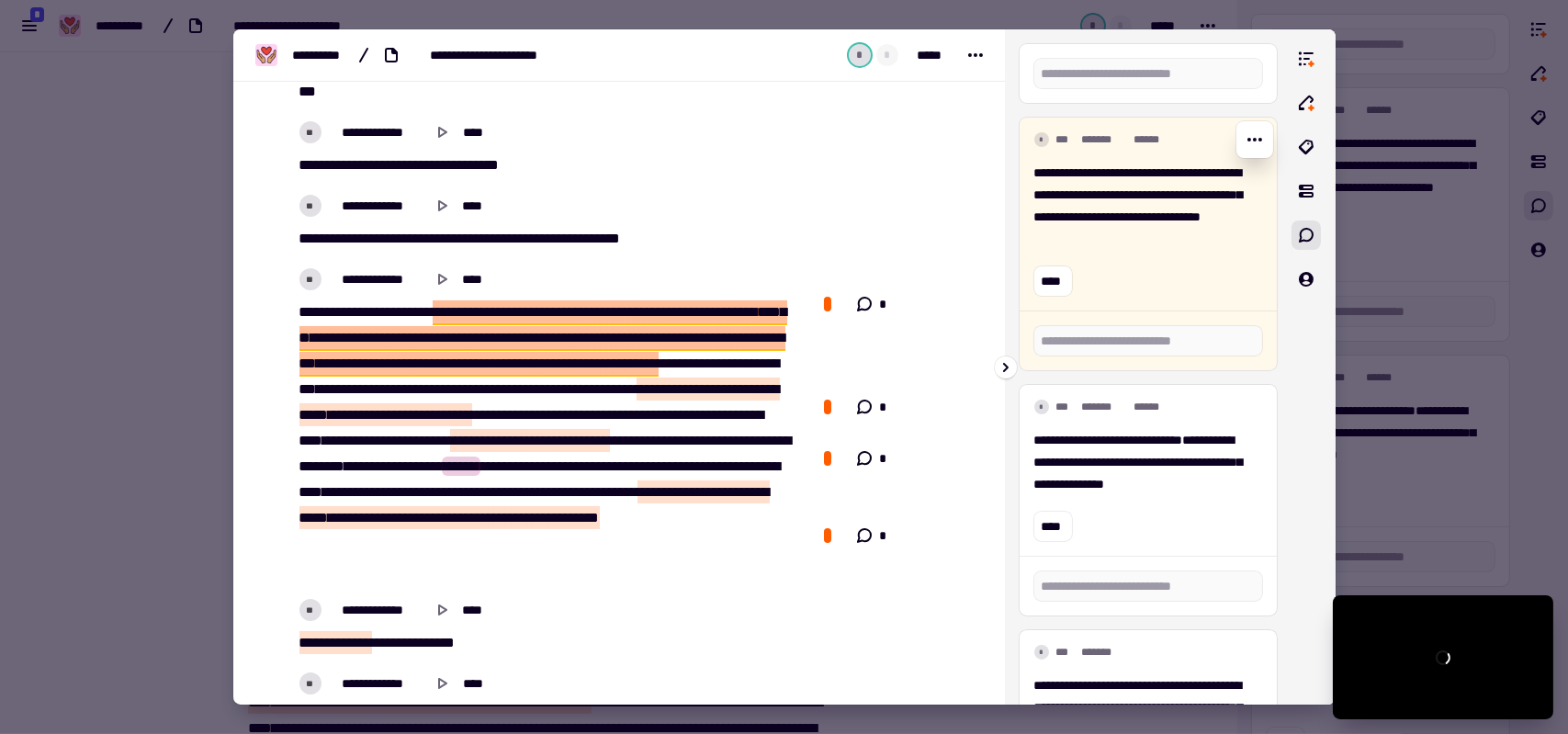click on "**********" at bounding box center [1141, 206] 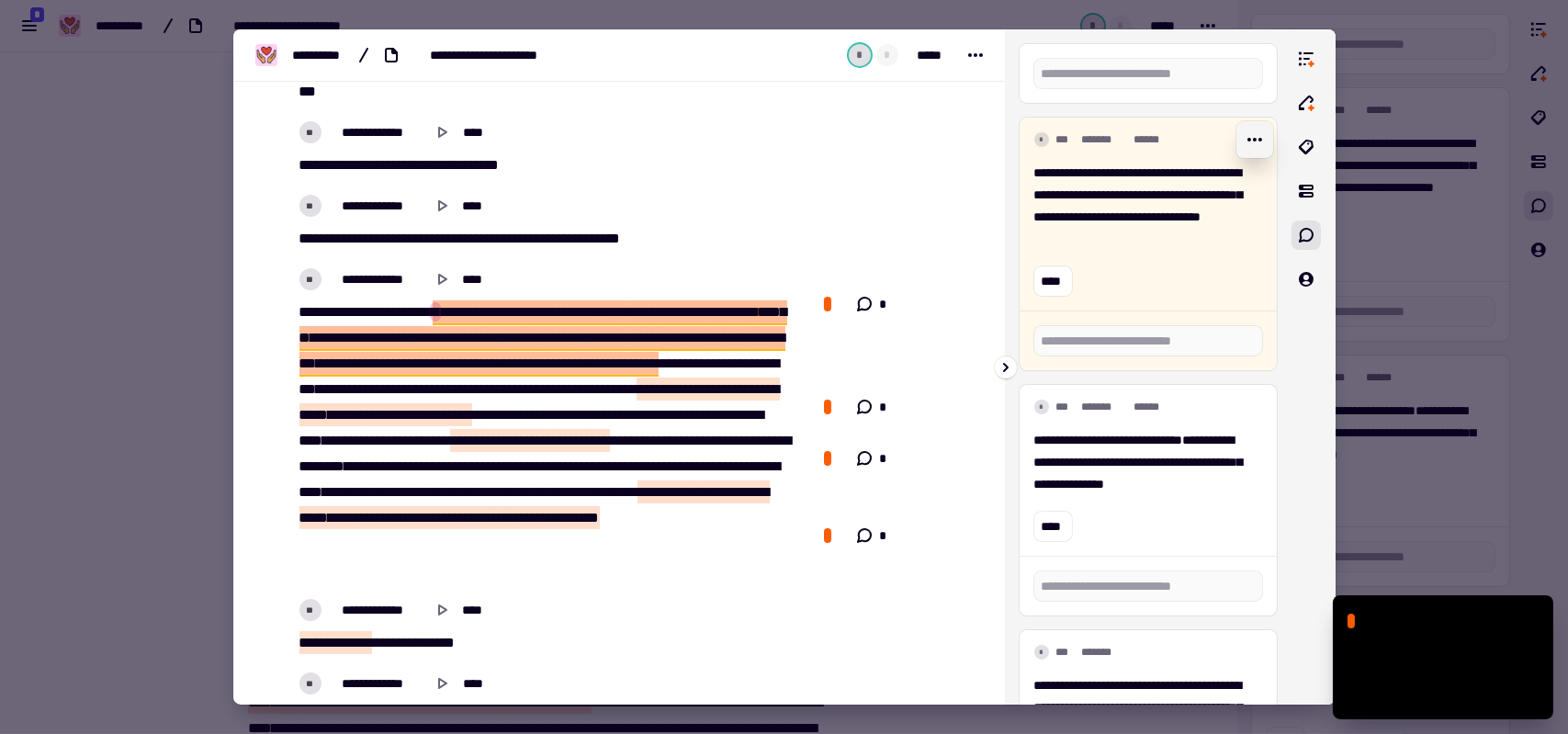 click 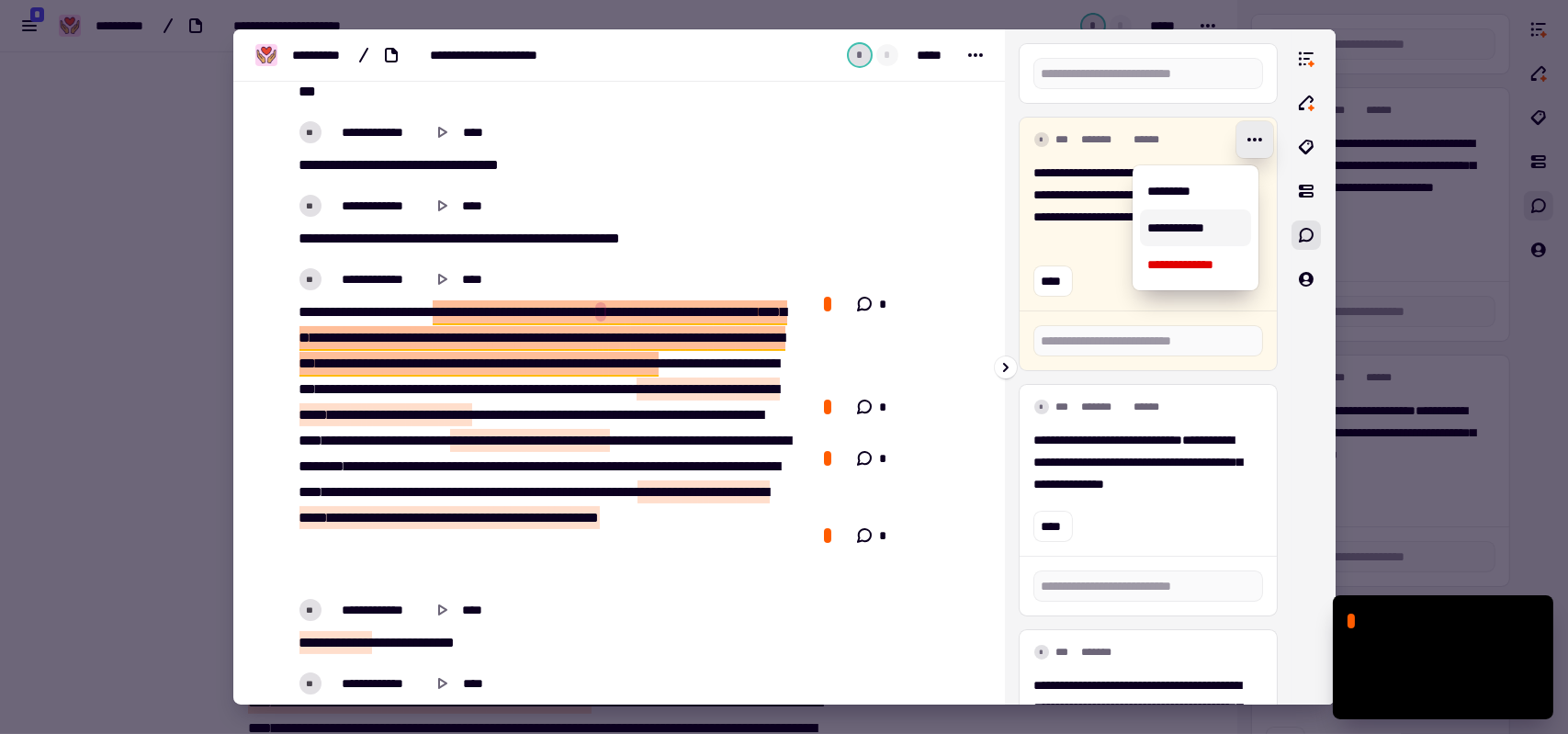 click on "**********" at bounding box center [1195, 228] 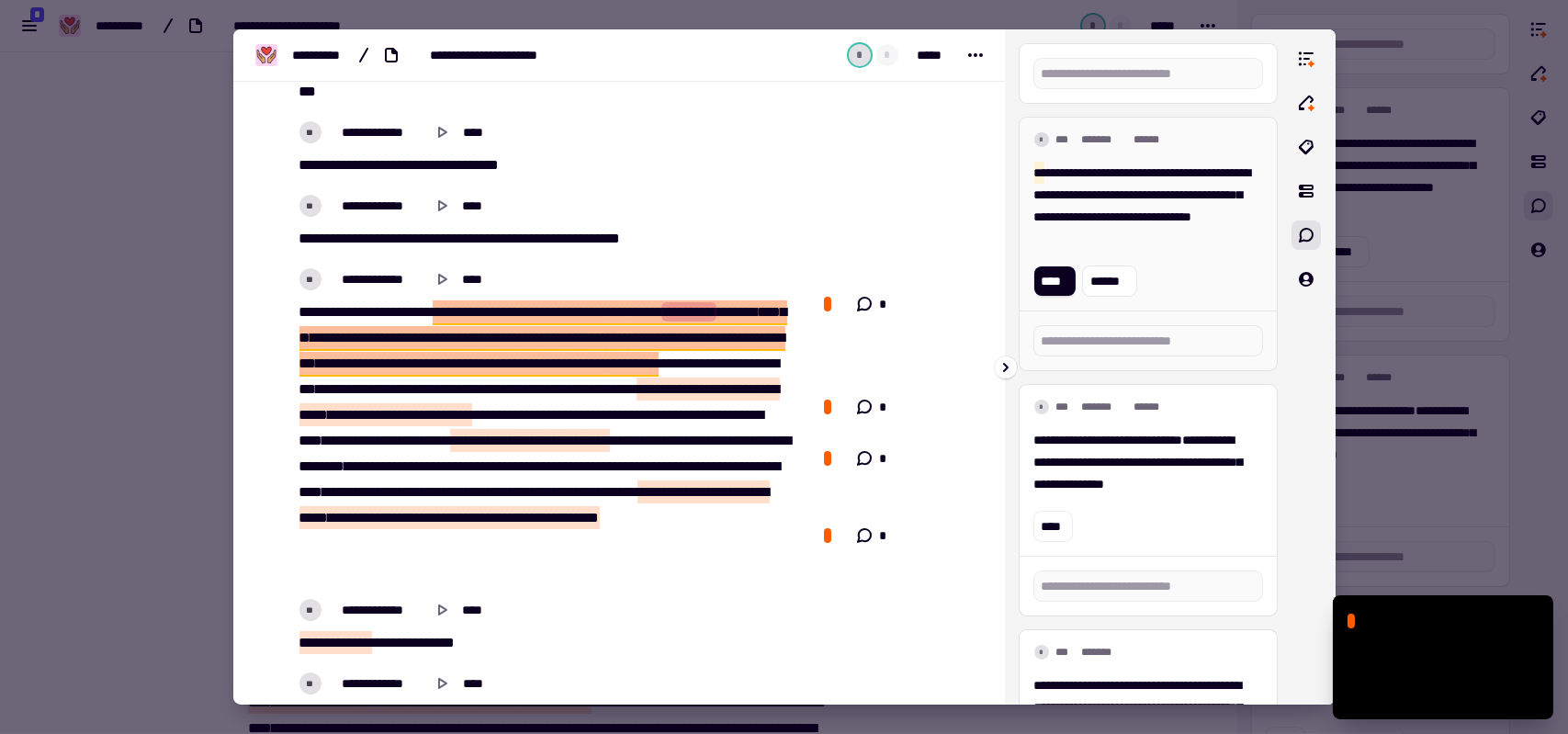 drag, startPoint x: 1087, startPoint y: 174, endPoint x: 1056, endPoint y: 167, distance: 31.780497 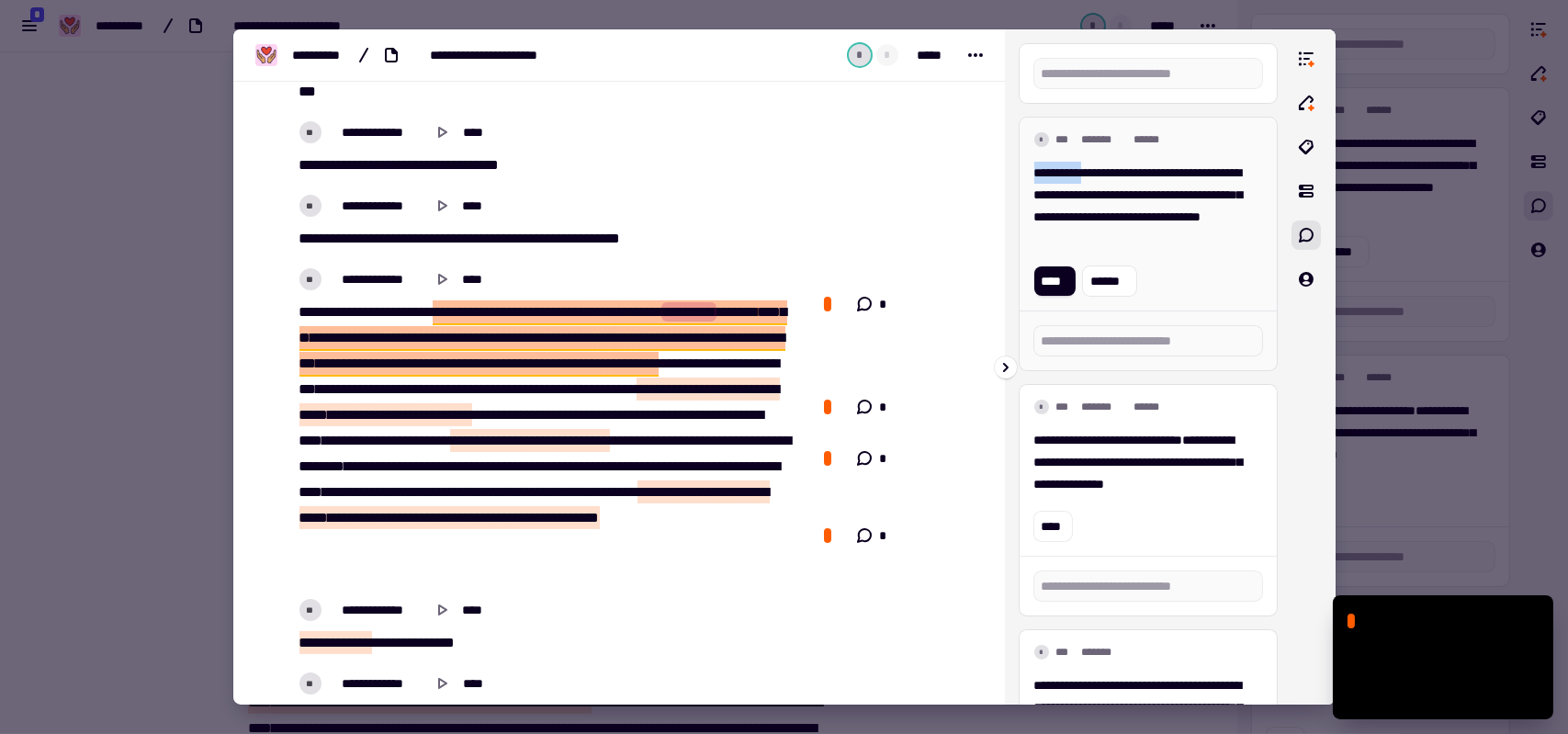drag, startPoint x: 1087, startPoint y: 173, endPoint x: 1020, endPoint y: 175, distance: 67.02984 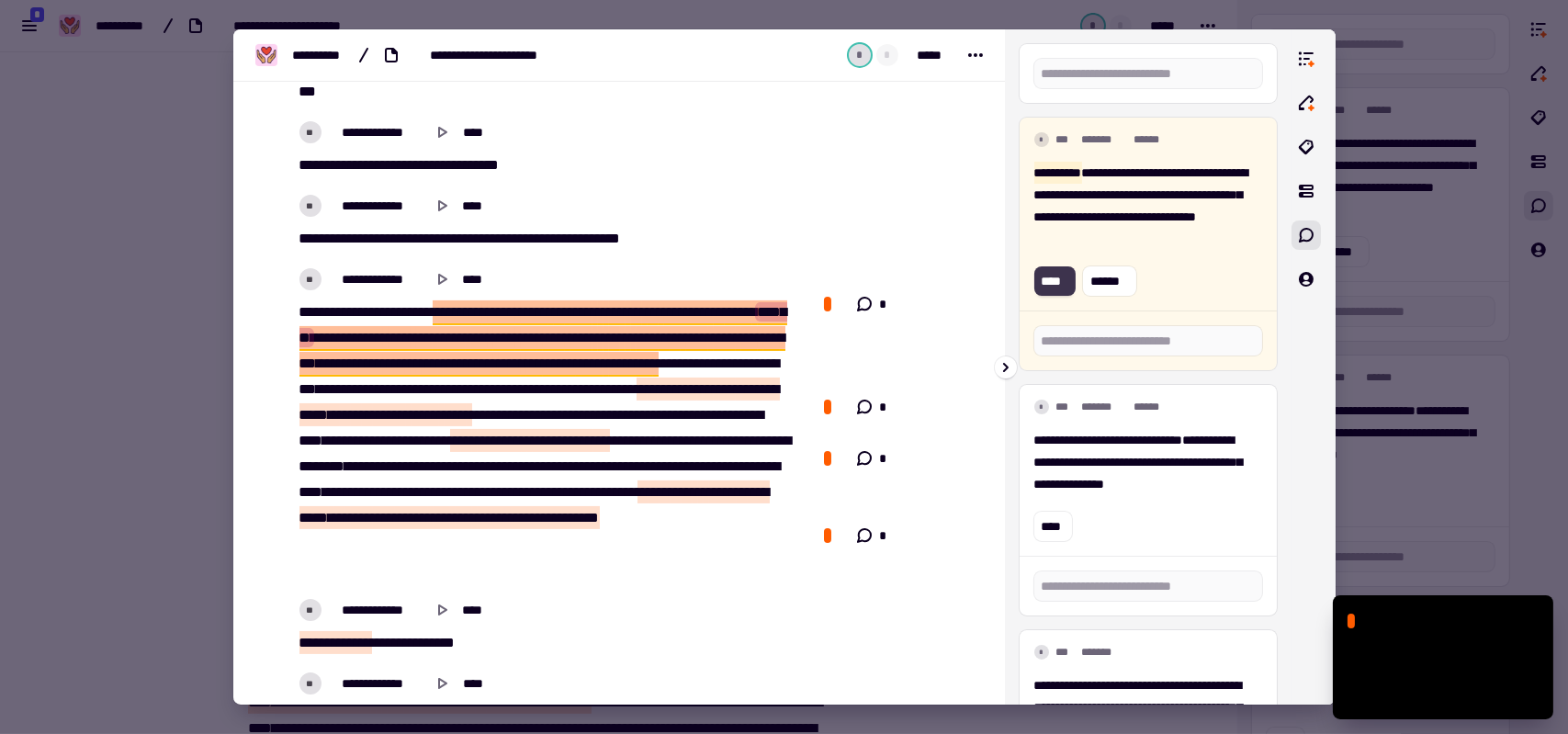 click on "****" 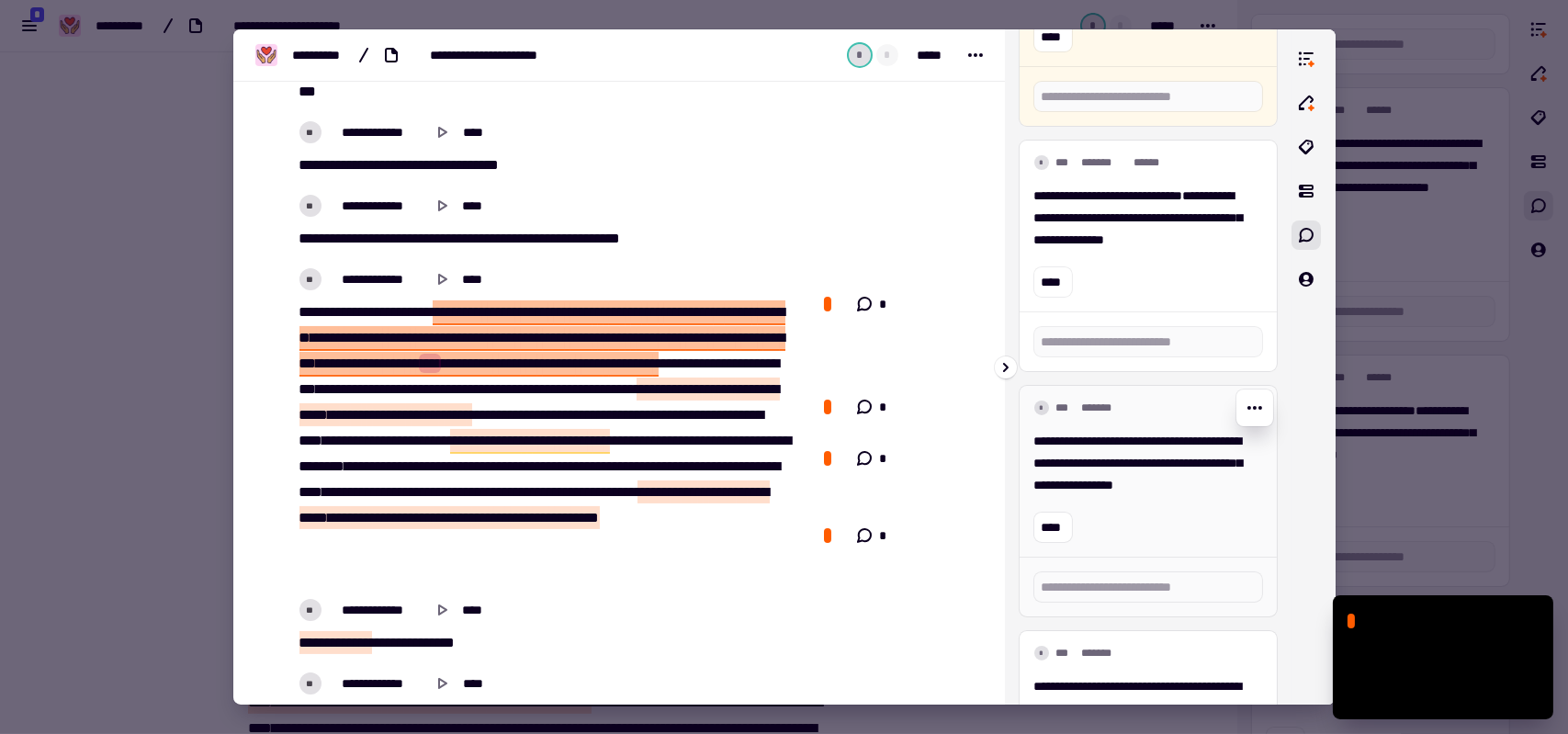scroll, scrollTop: 276, scrollLeft: 0, axis: vertical 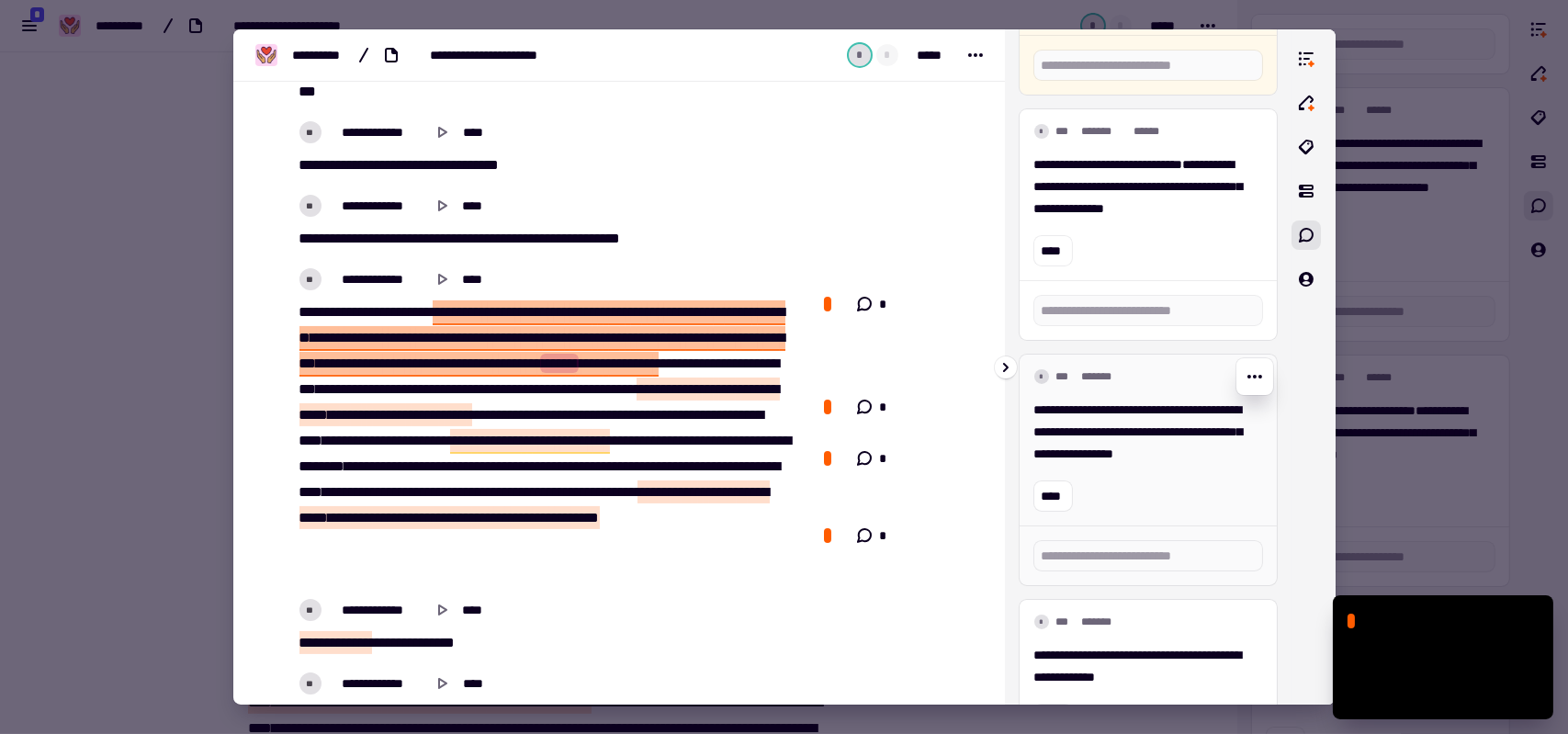 click on "**********" at bounding box center [1141, 432] 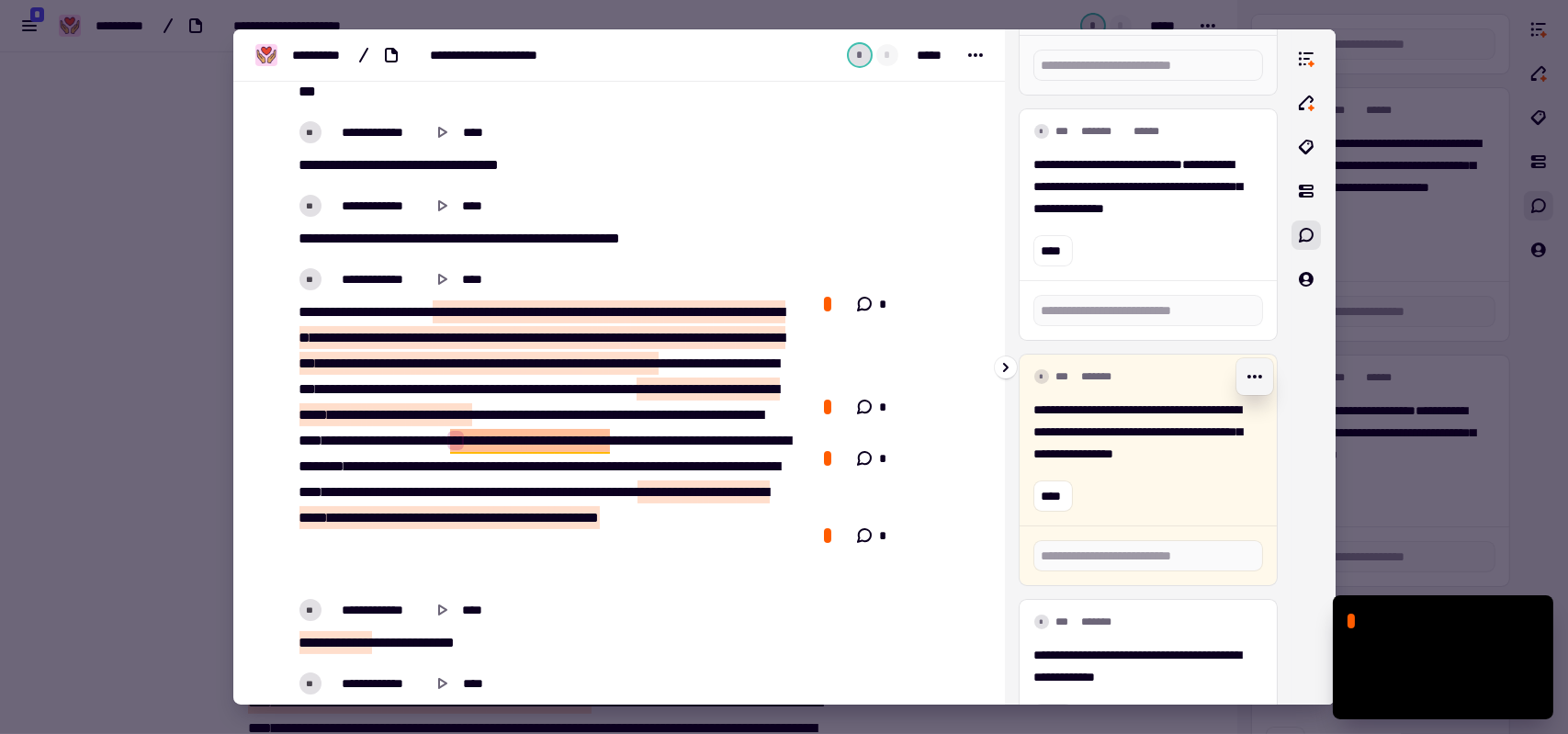 click 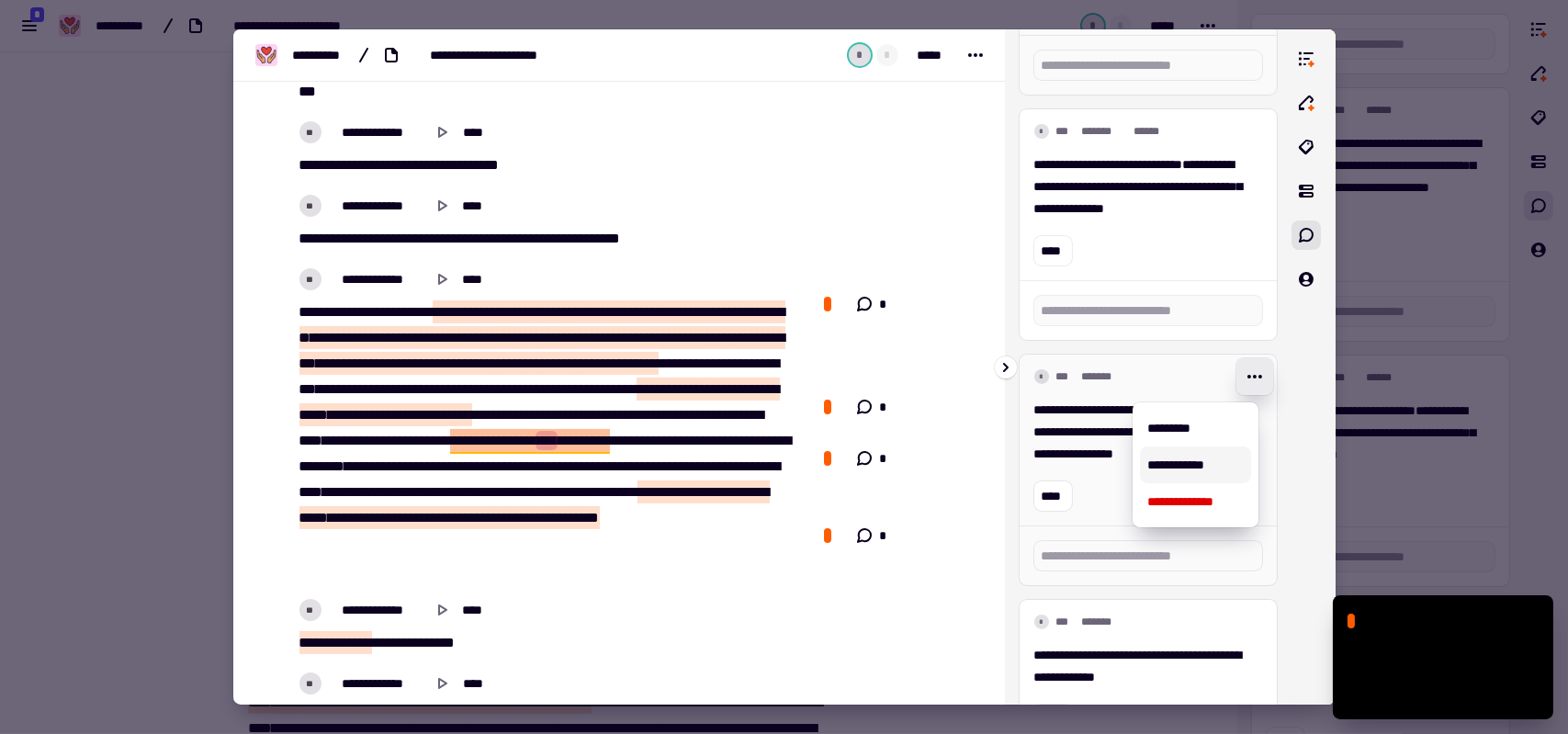 click on "**********" at bounding box center [1195, 465] 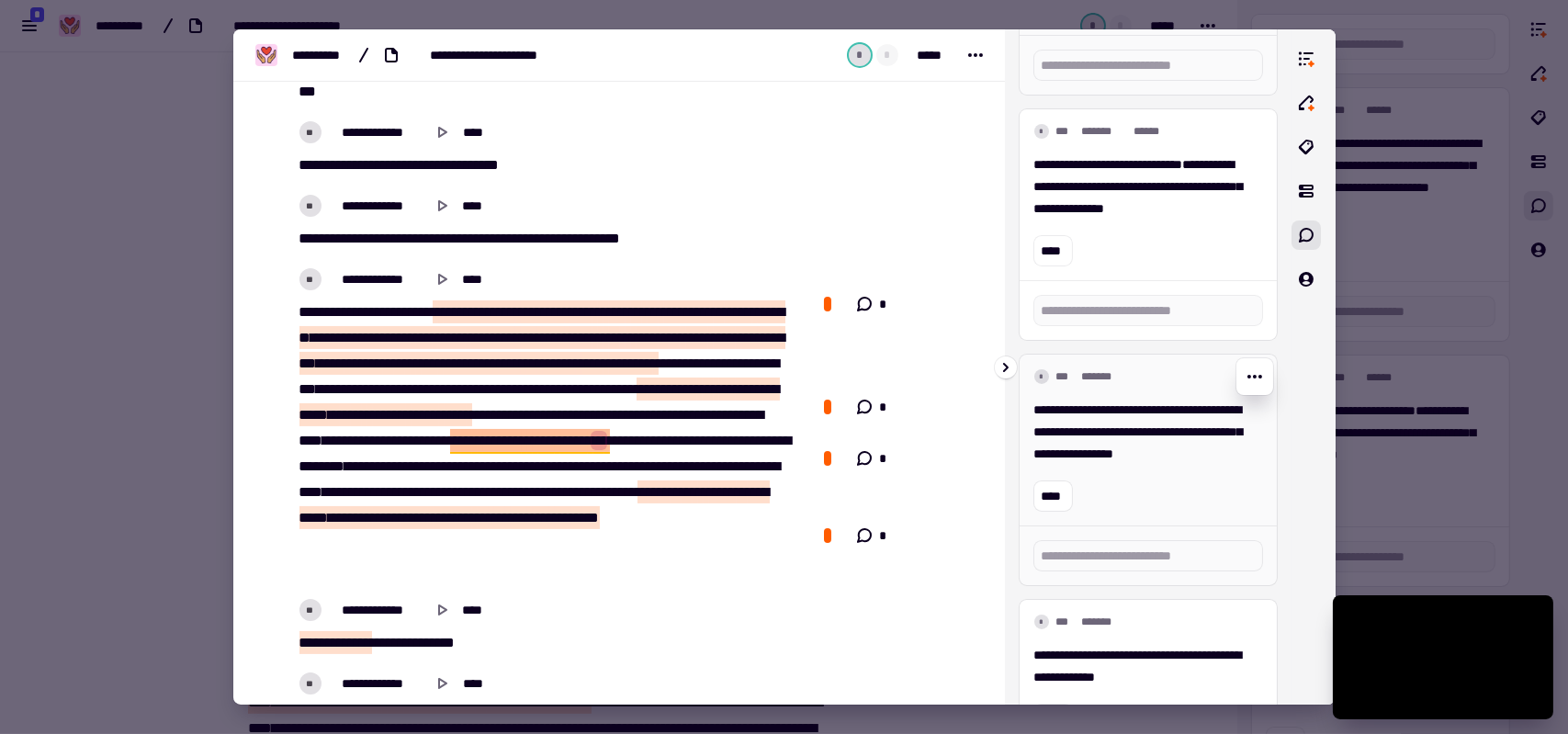 scroll, scrollTop: 283, scrollLeft: 0, axis: vertical 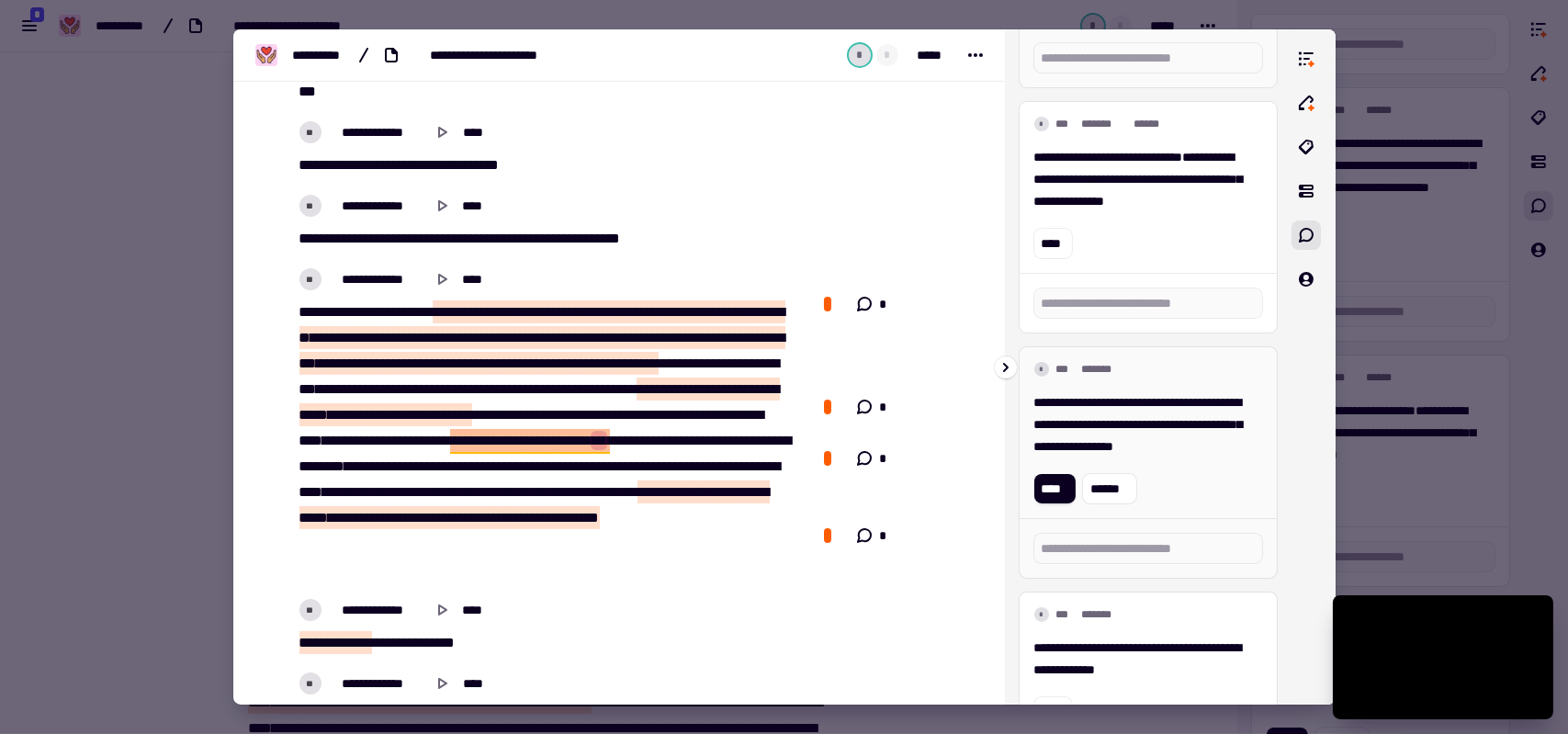click on "**********" at bounding box center (1141, 424) 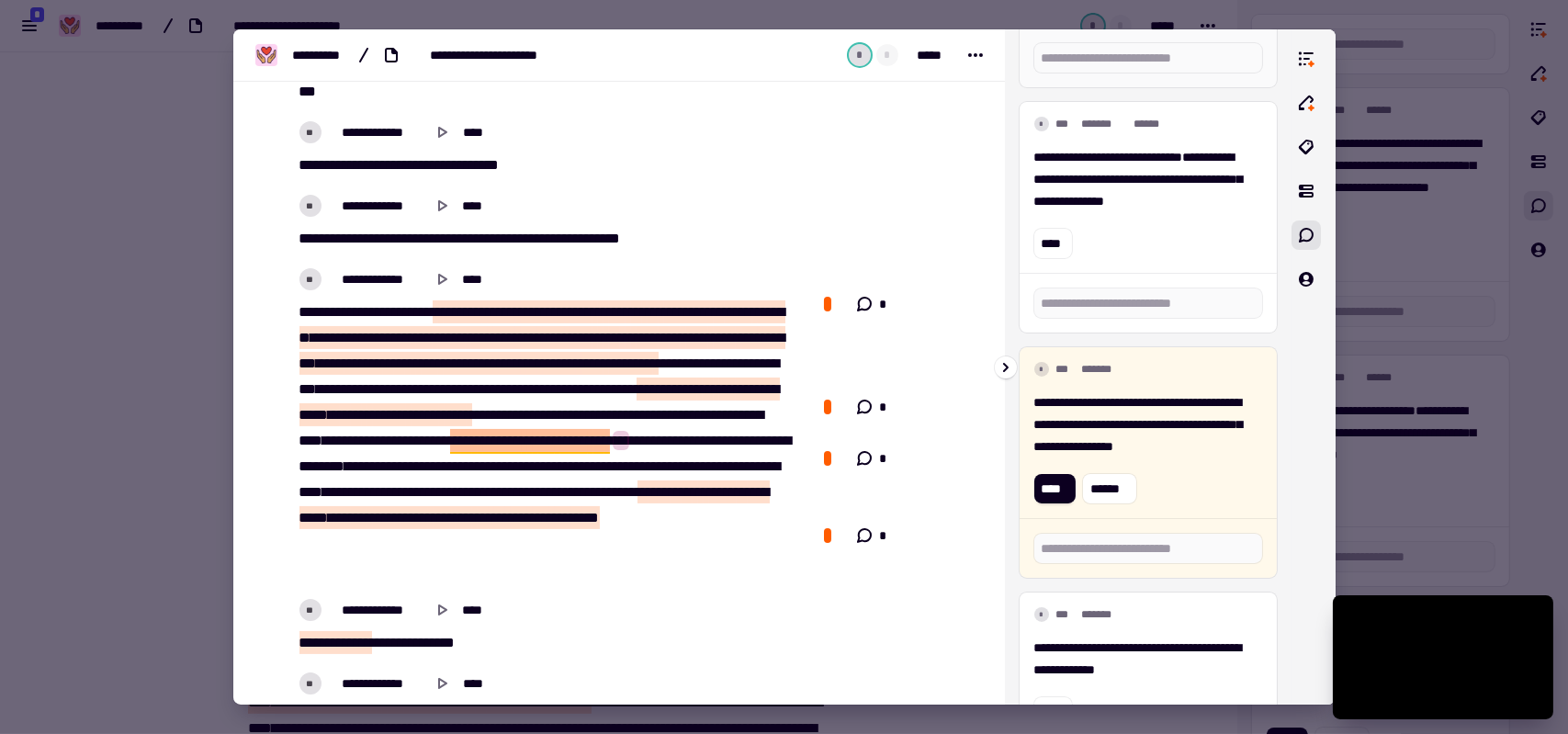 click on "**********" at bounding box center [1141, 424] 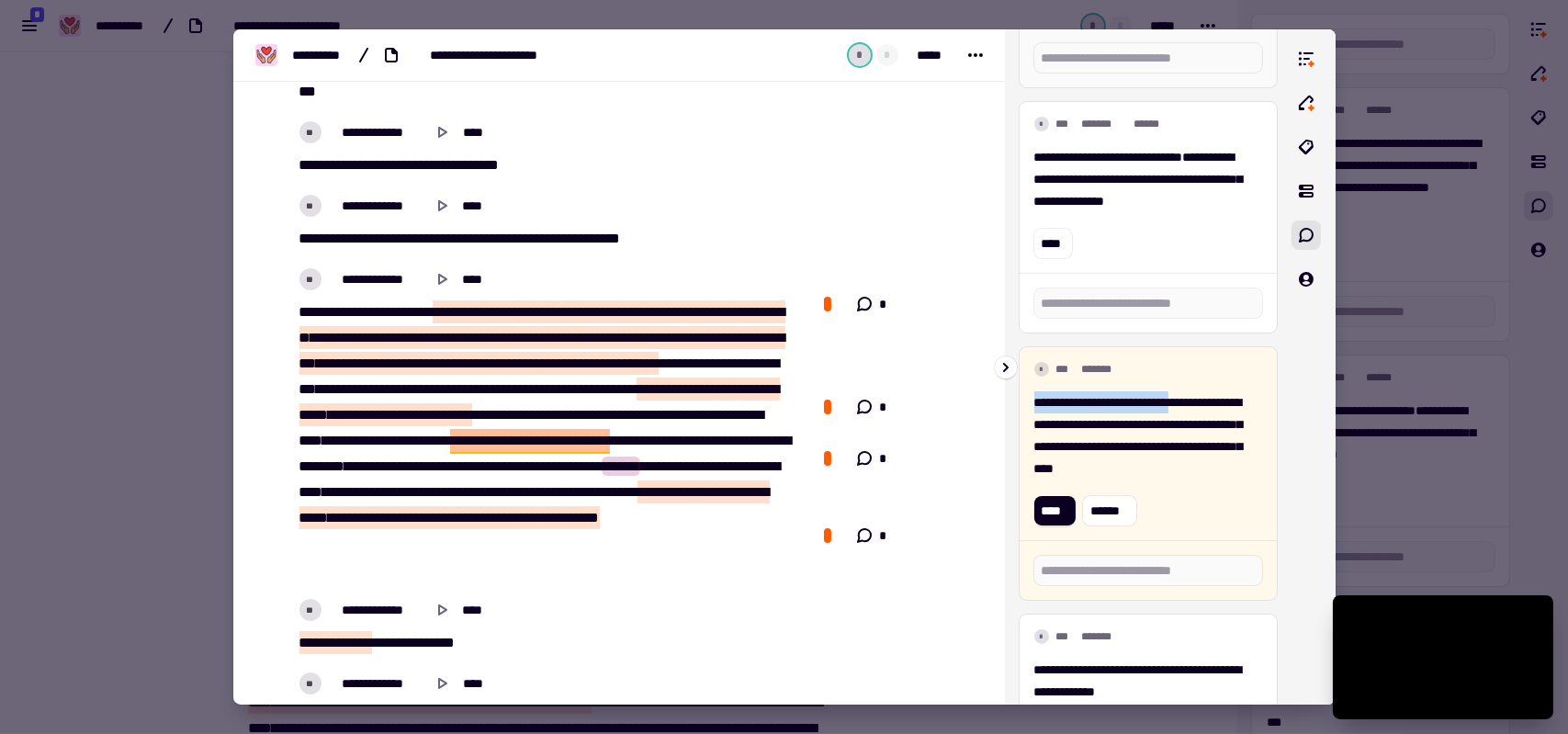 drag, startPoint x: 1205, startPoint y: 401, endPoint x: 1029, endPoint y: 403, distance: 176.01136 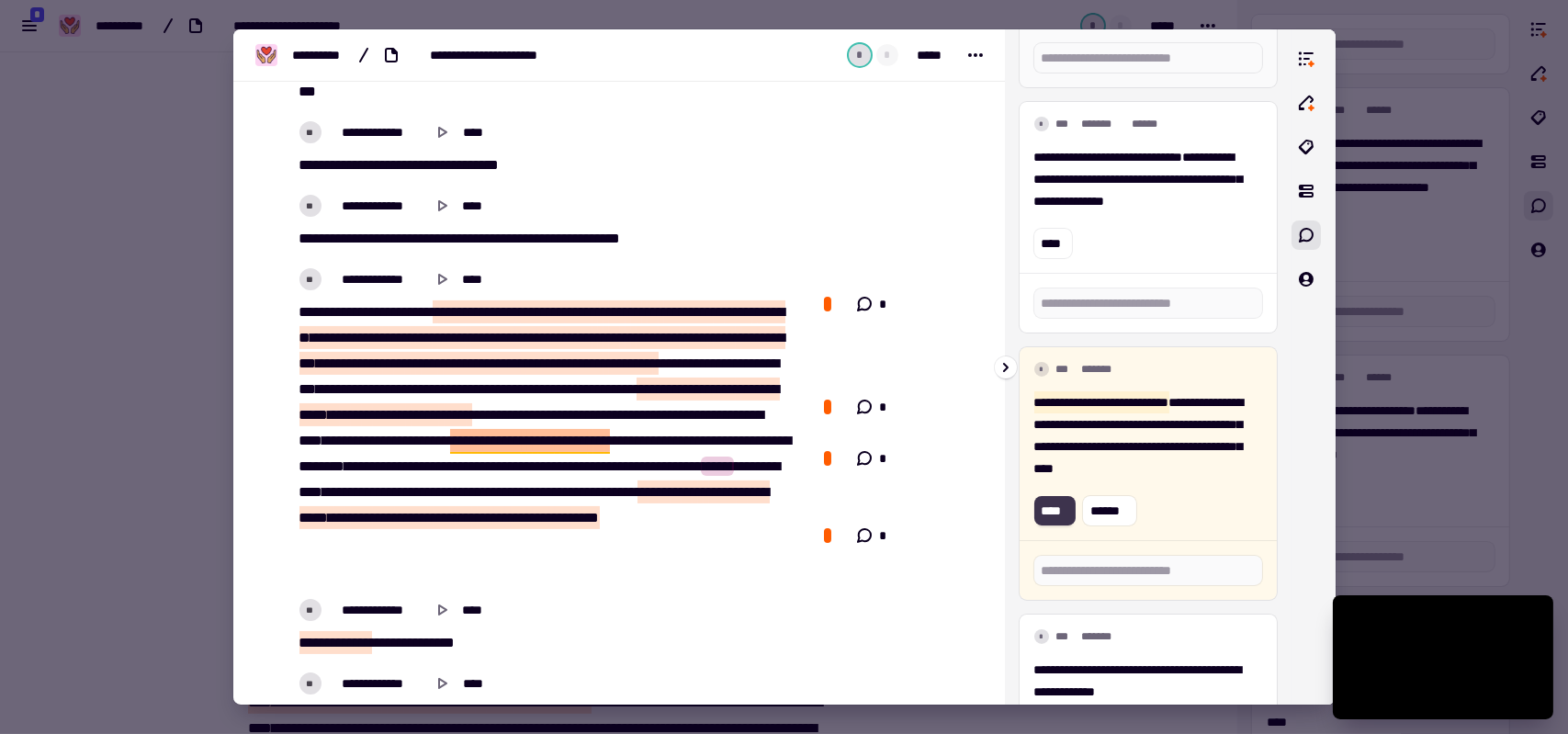 click on "****" 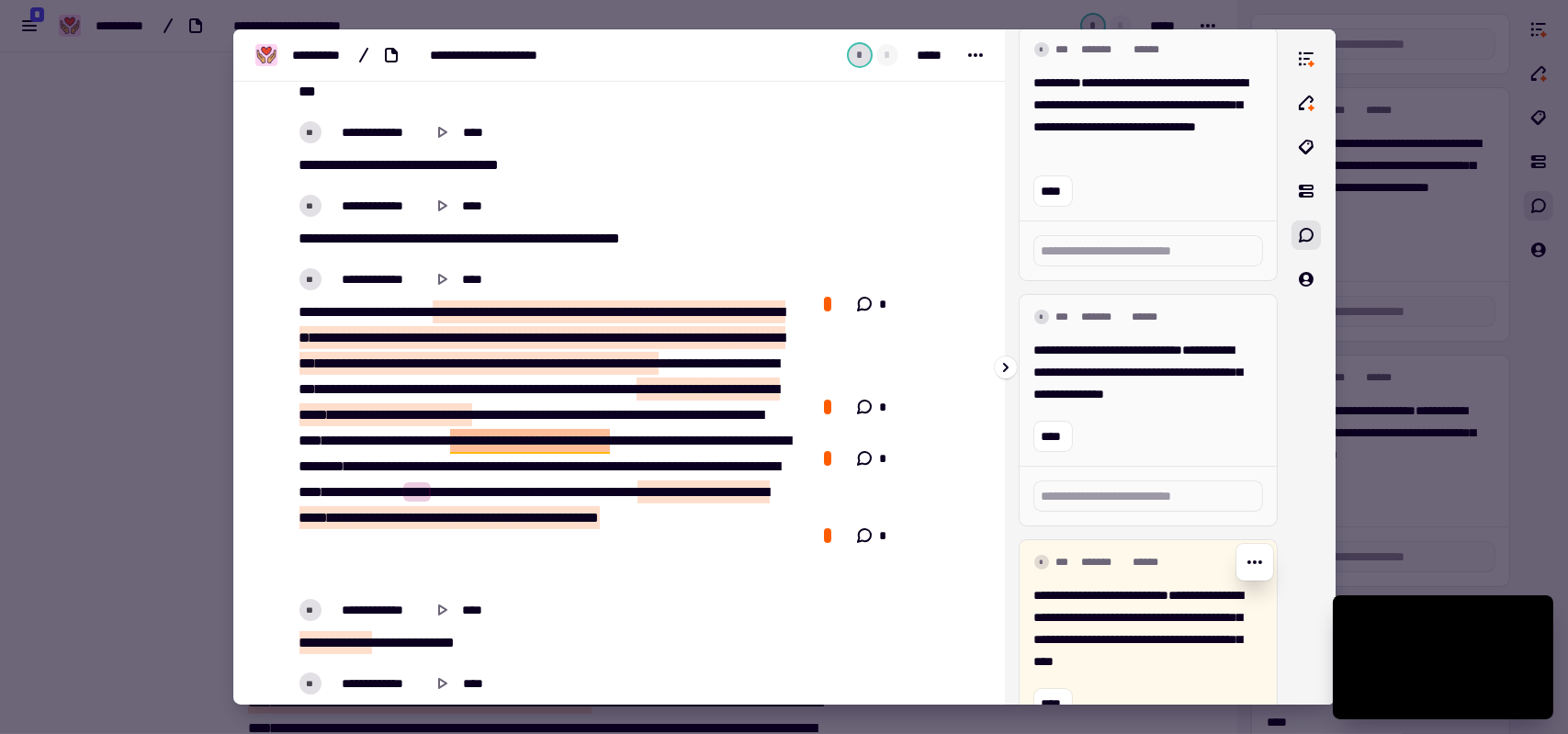 scroll, scrollTop: 0, scrollLeft: 0, axis: both 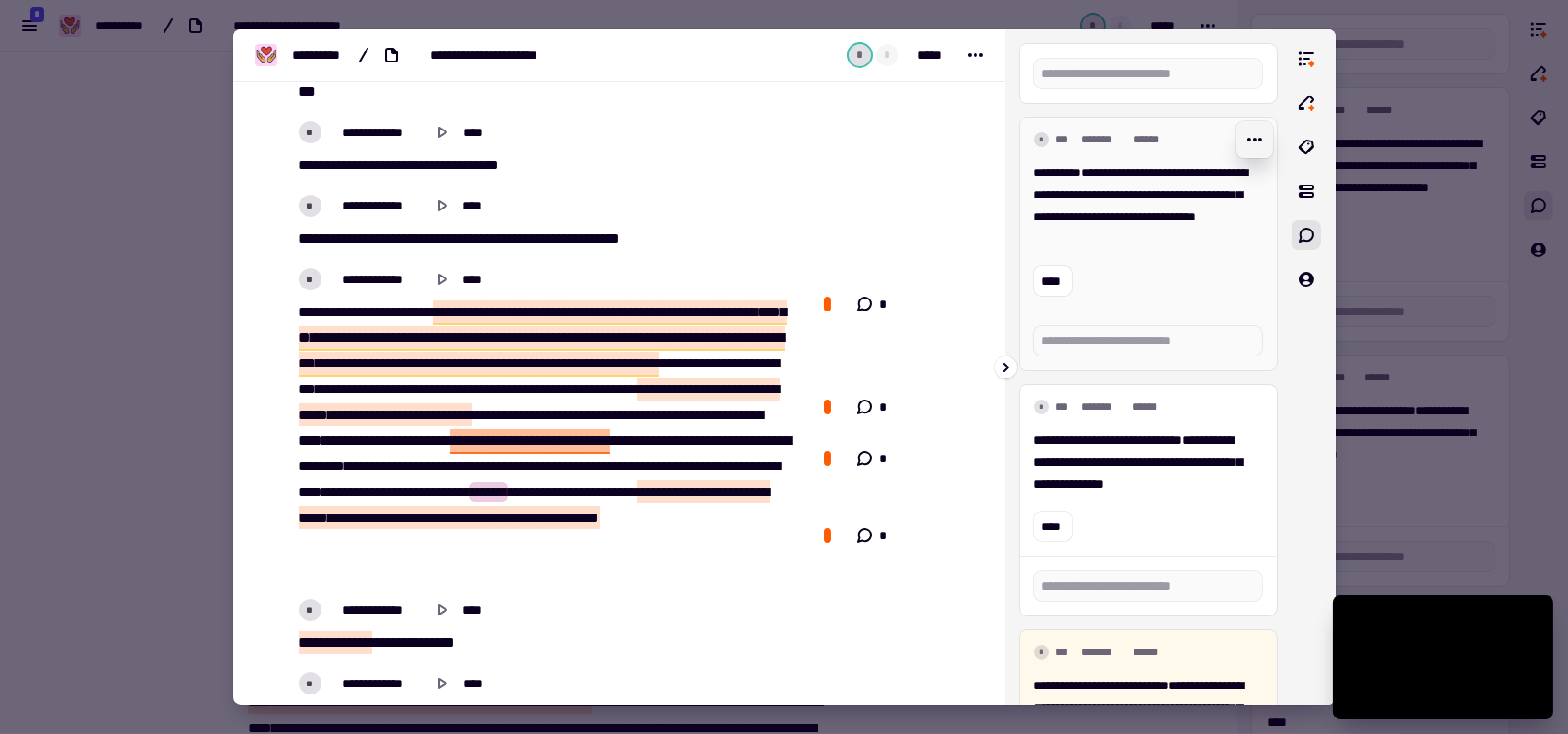 click 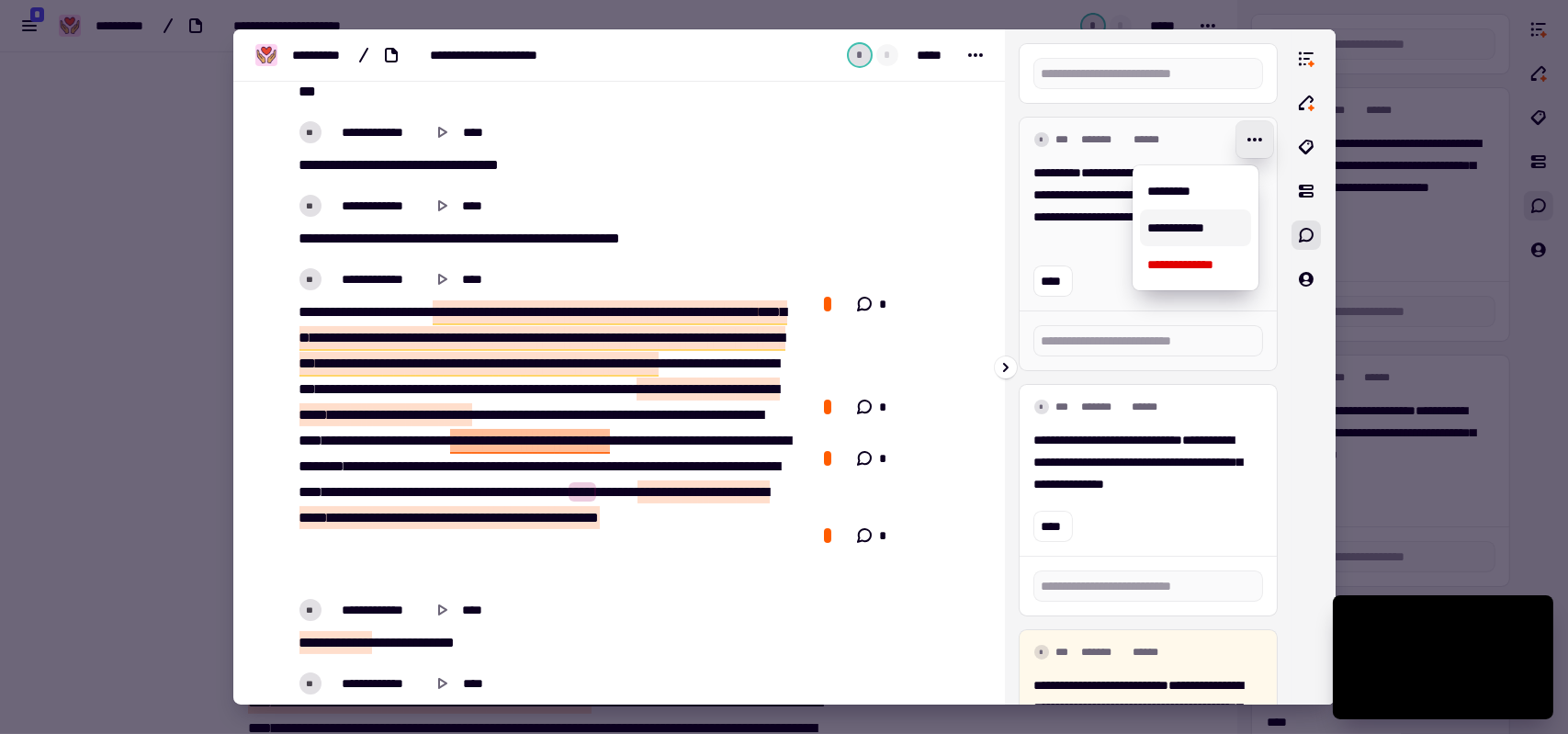 click on "**********" at bounding box center (1195, 228) 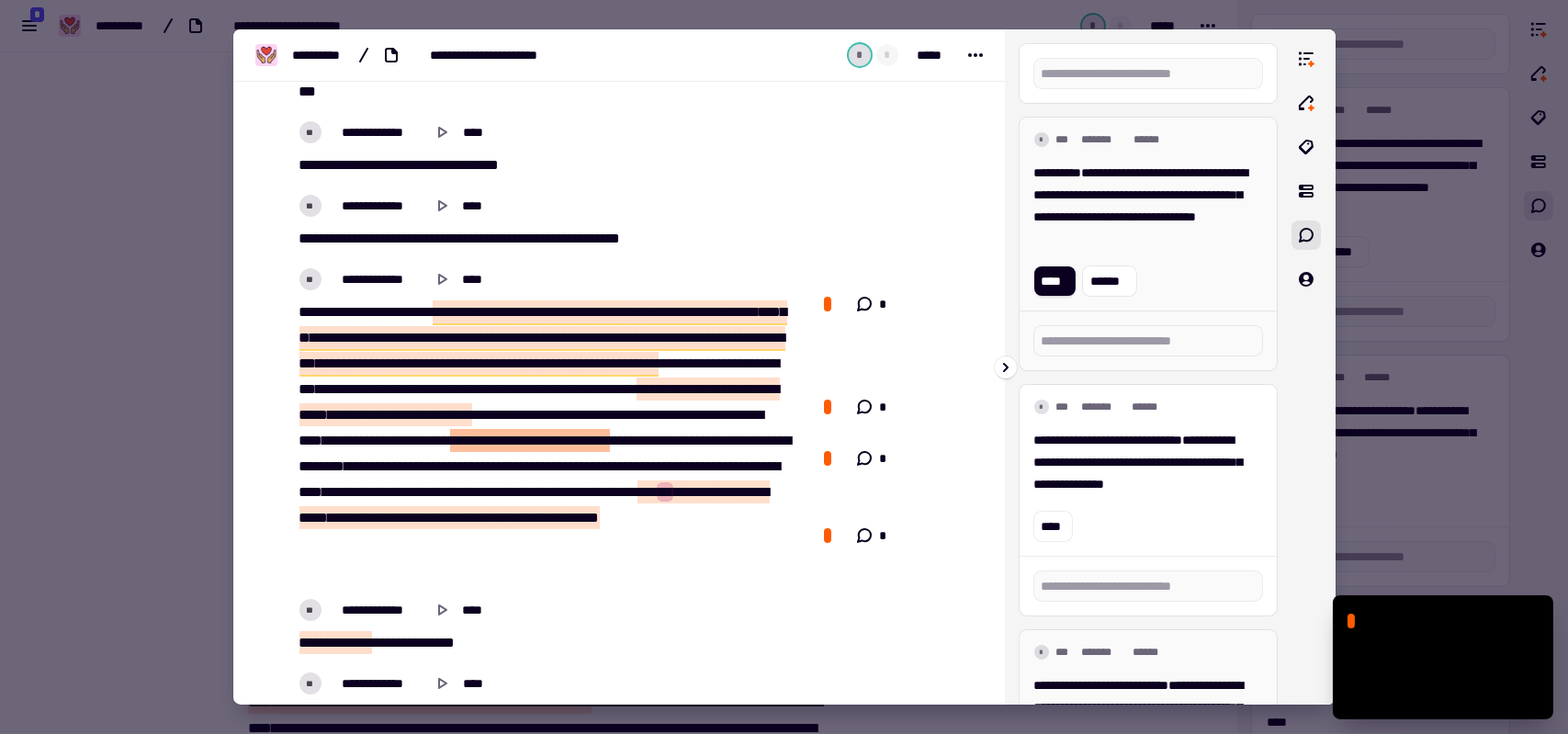 click on "**********" at bounding box center [1058, 173] 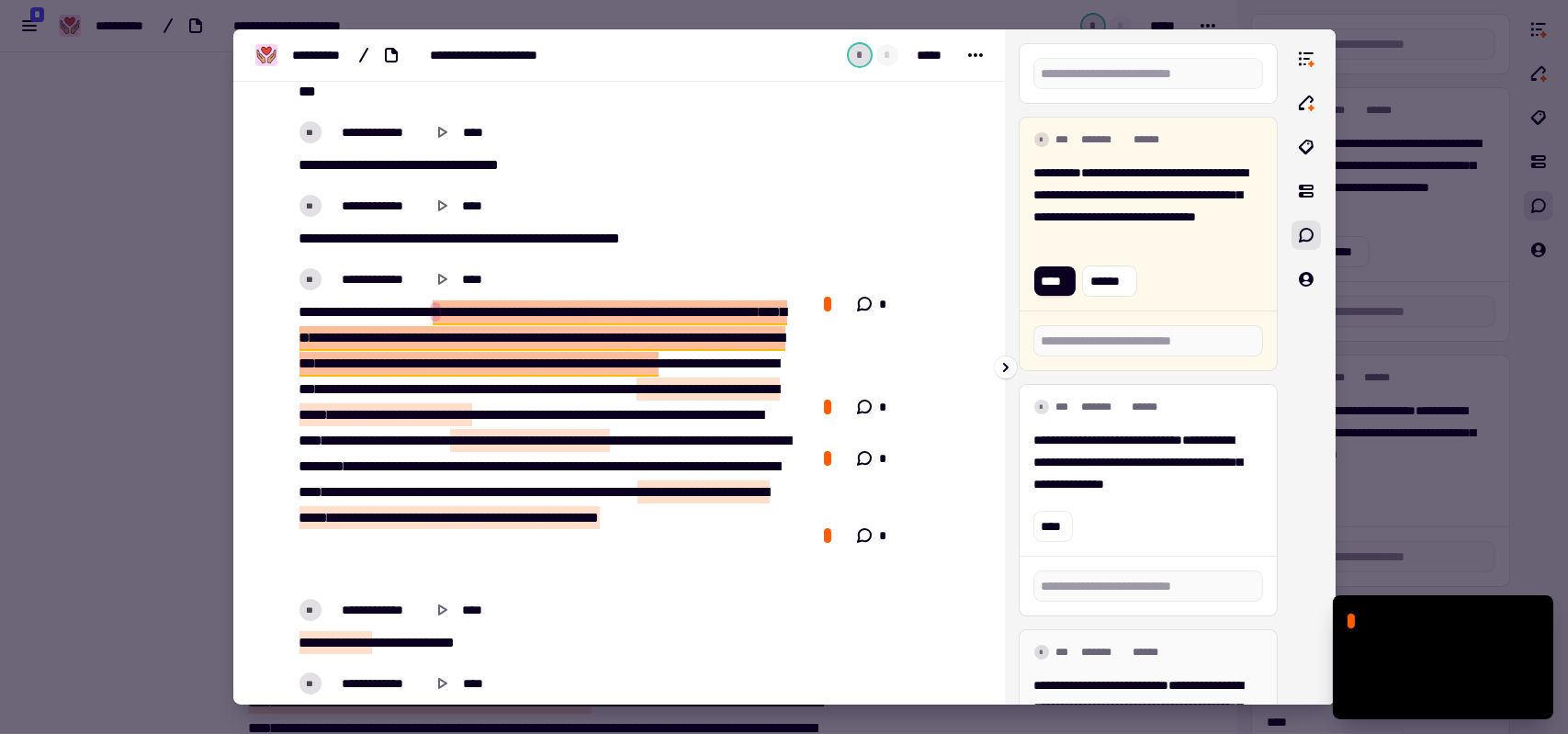 click on "**********" at bounding box center (1058, 173) 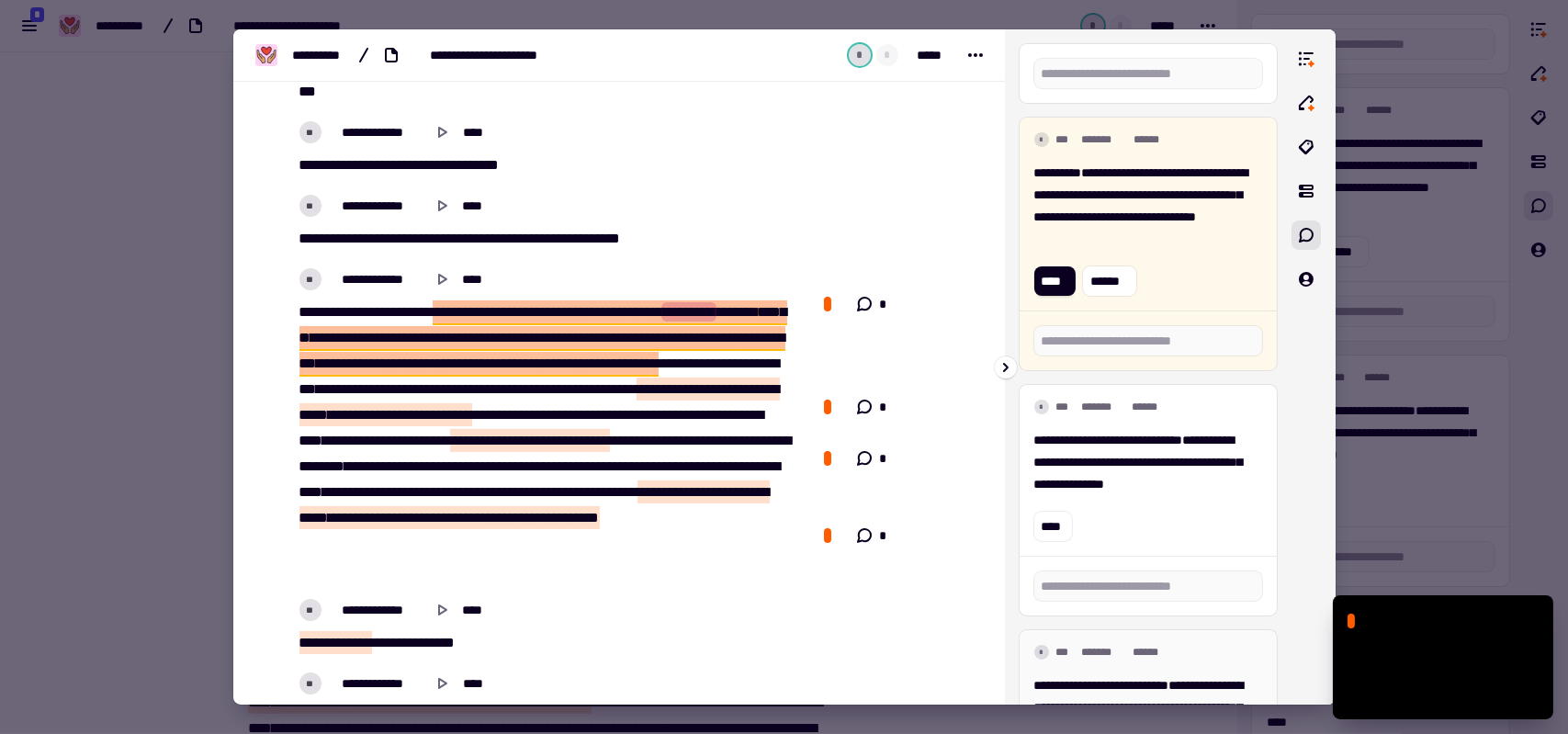 click on "**********" at bounding box center (1058, 173) 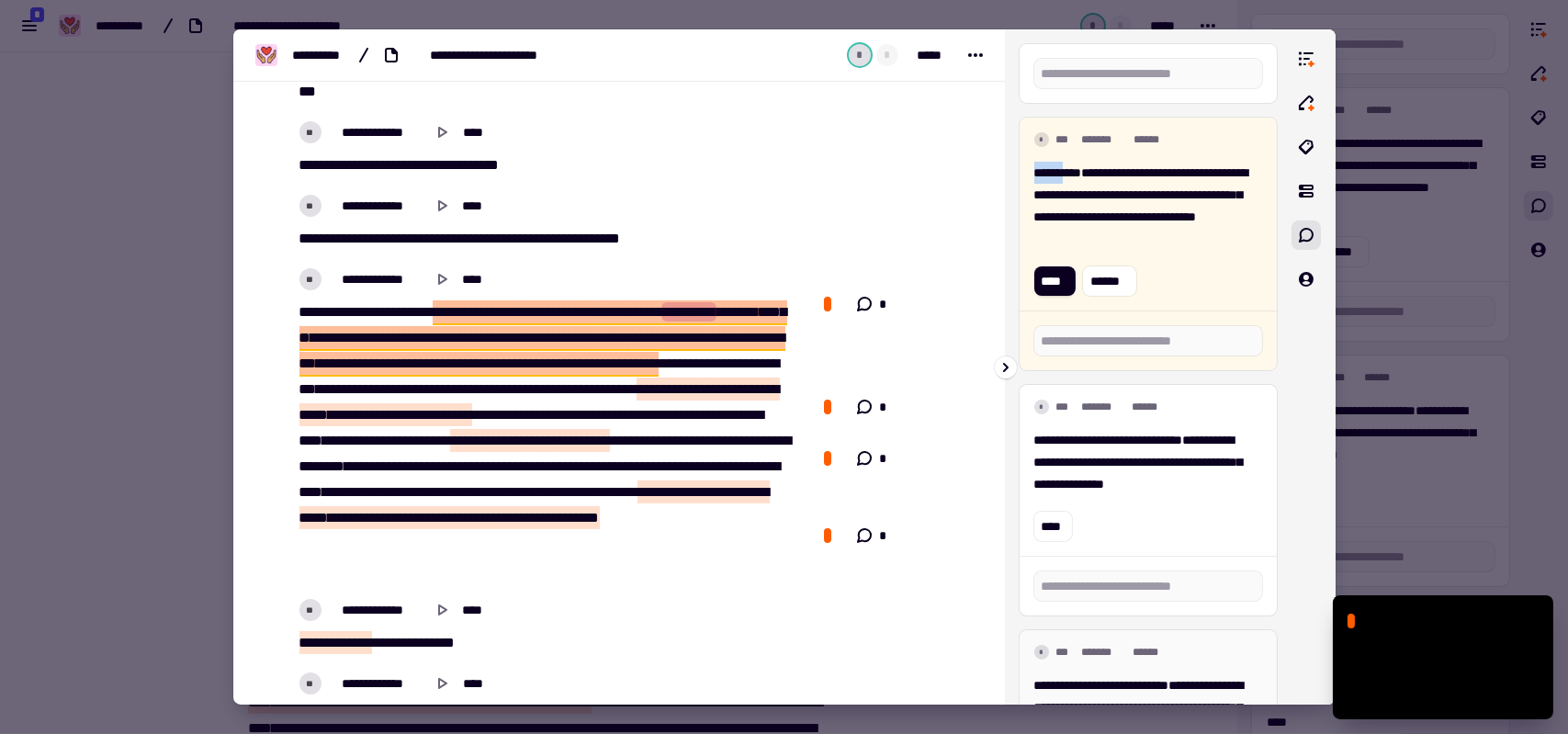click on "**********" at bounding box center (1058, 173) 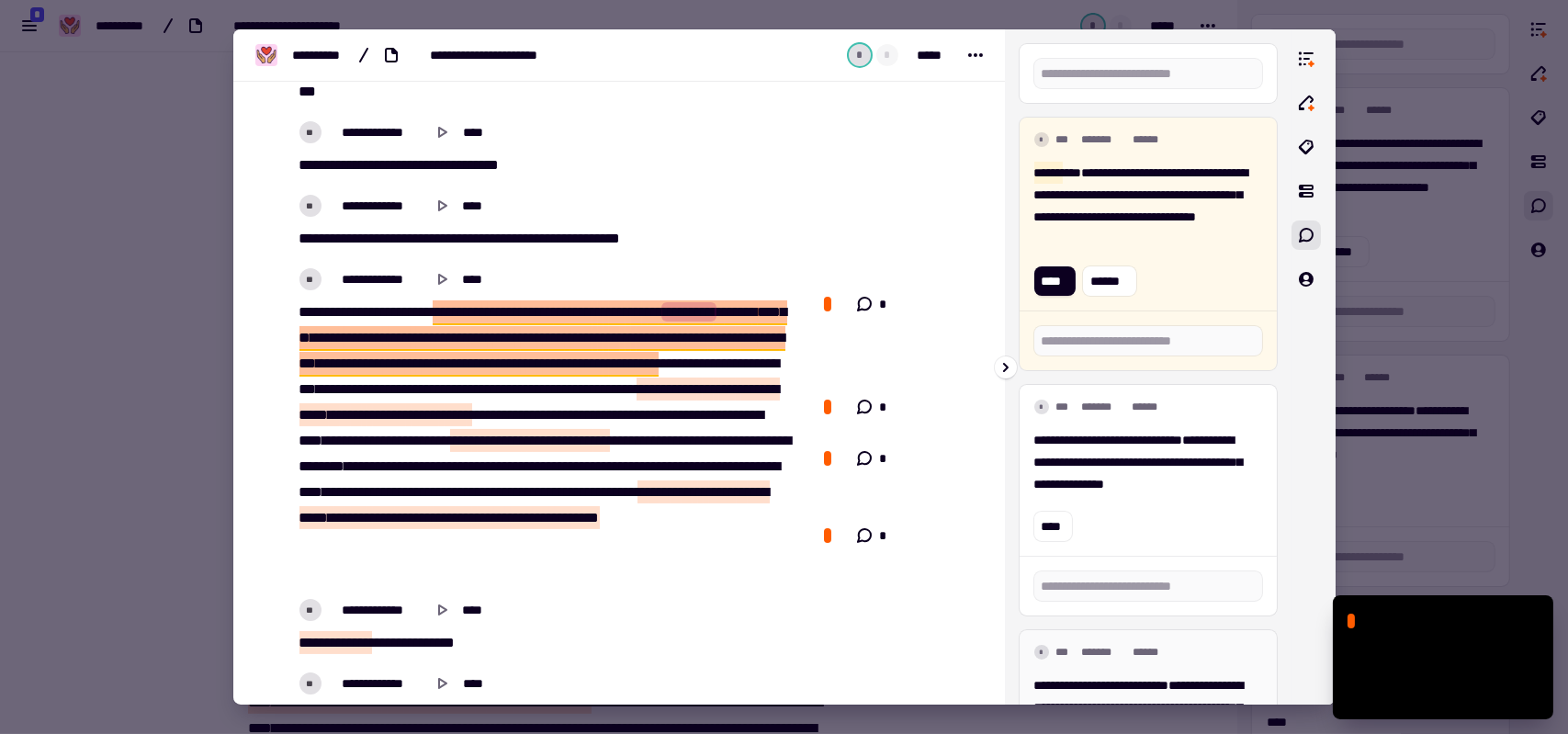 type on "****" 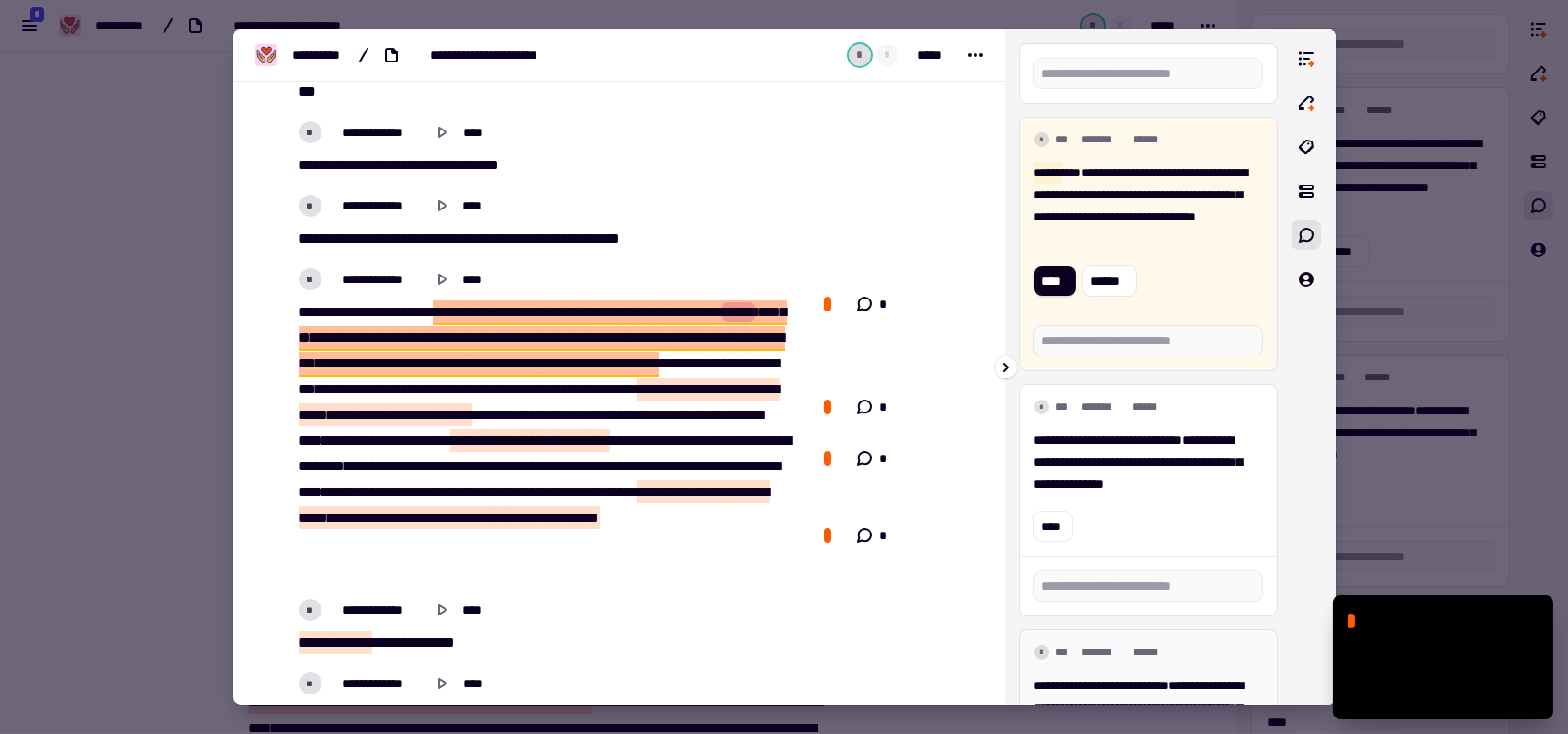 type 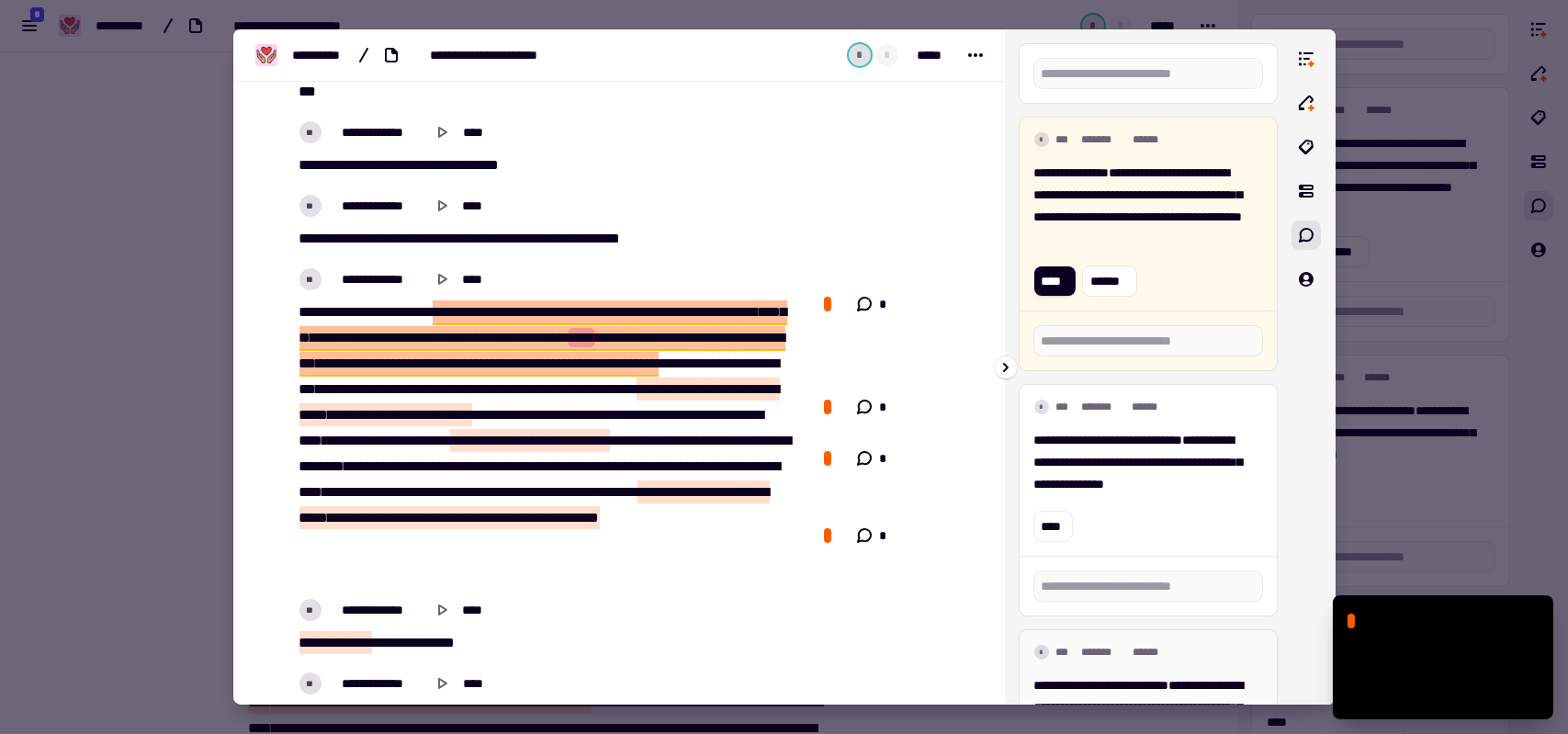 click on "**********" at bounding box center (1072, 173) 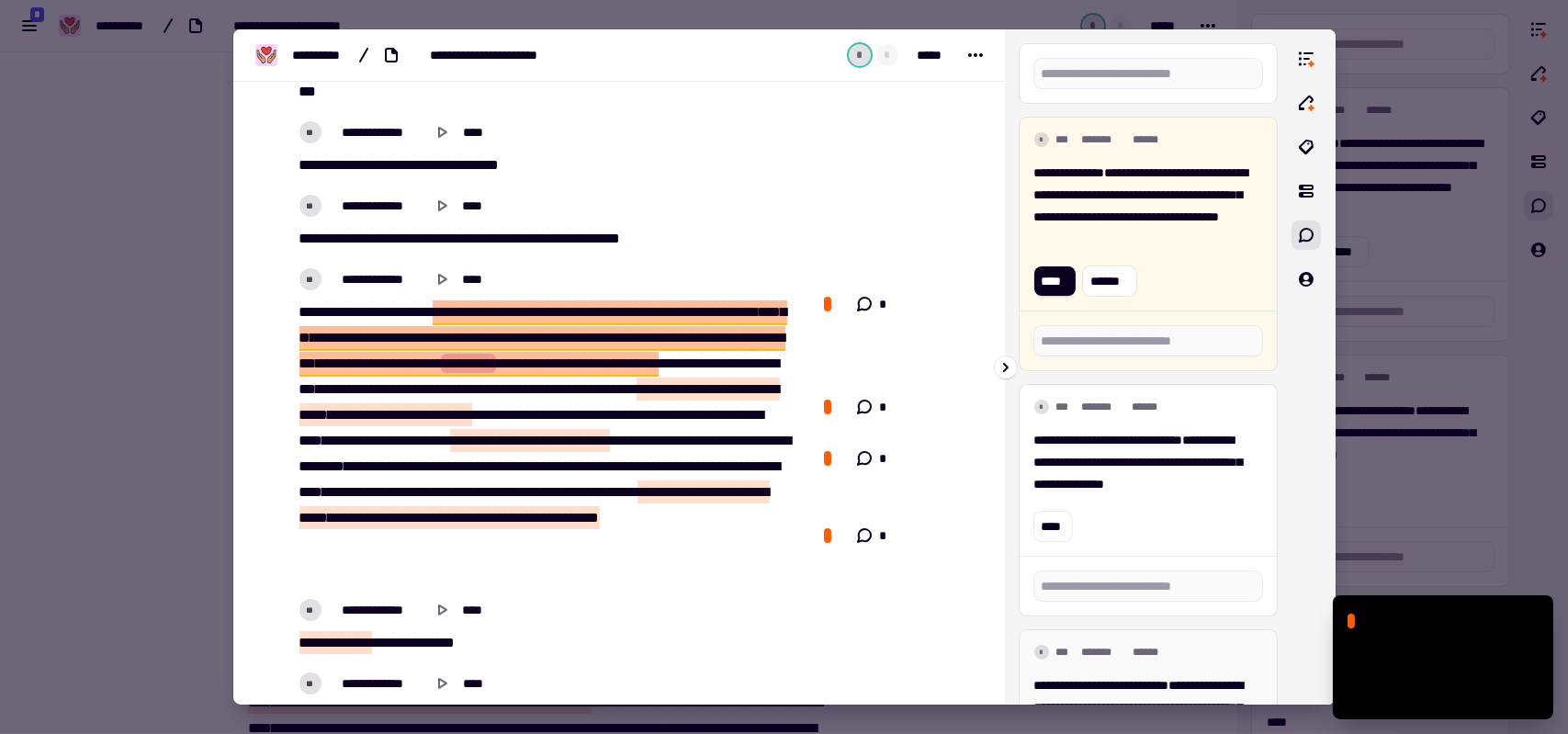 click on "**********" at bounding box center (1069, 173) 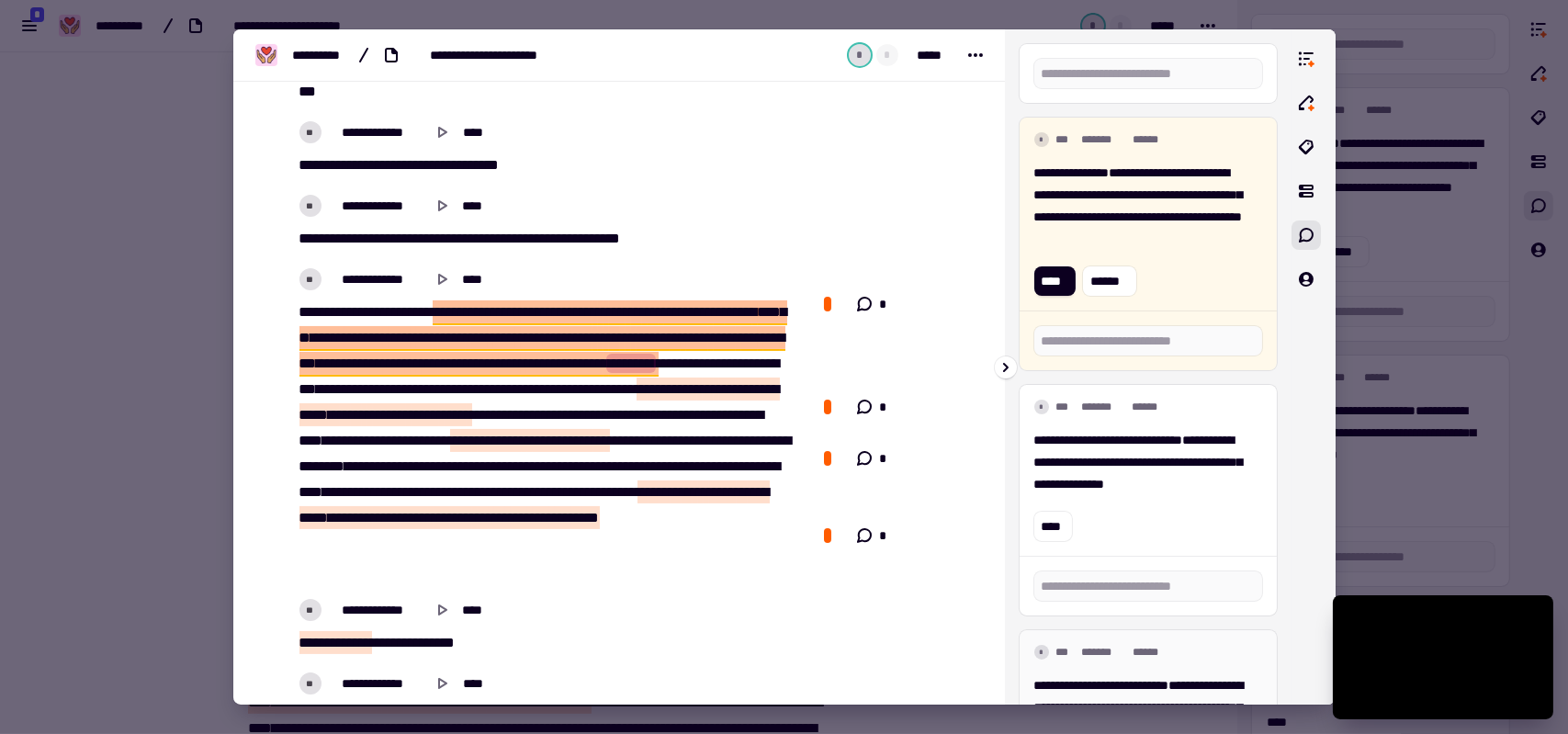 click on "**********" at bounding box center [1148, 229] 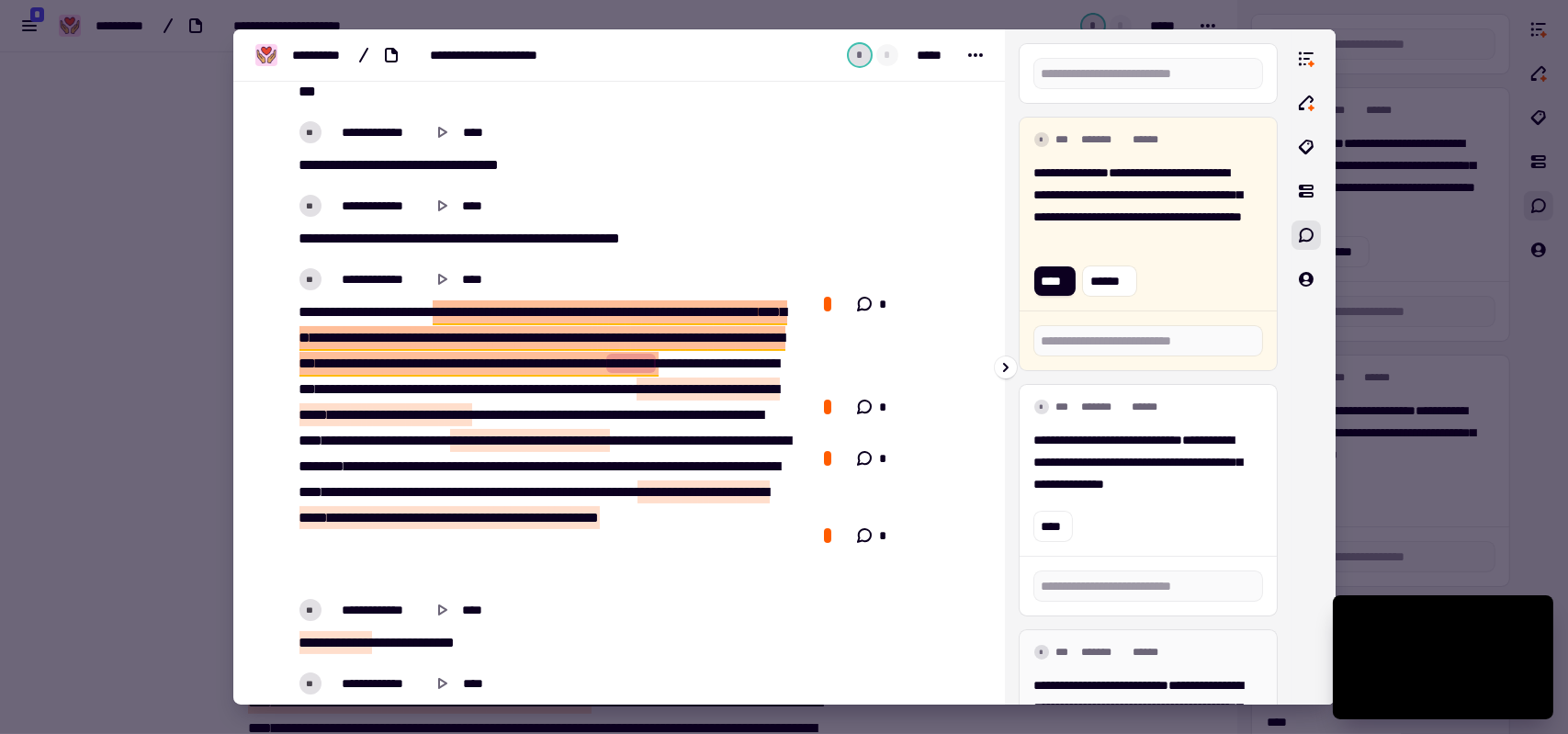 click on "**********" at bounding box center [1072, 173] 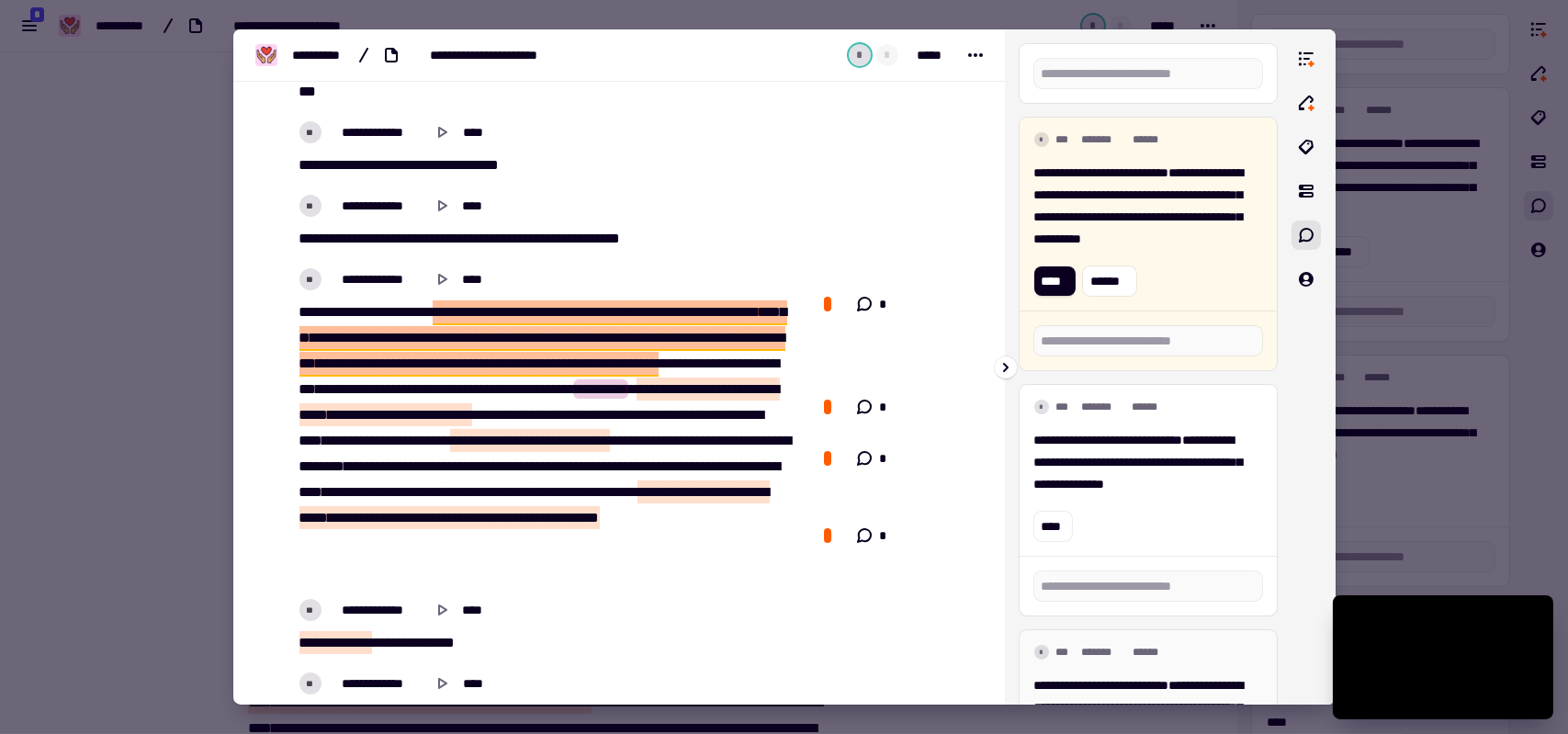click on "**********" at bounding box center (1101, 173) 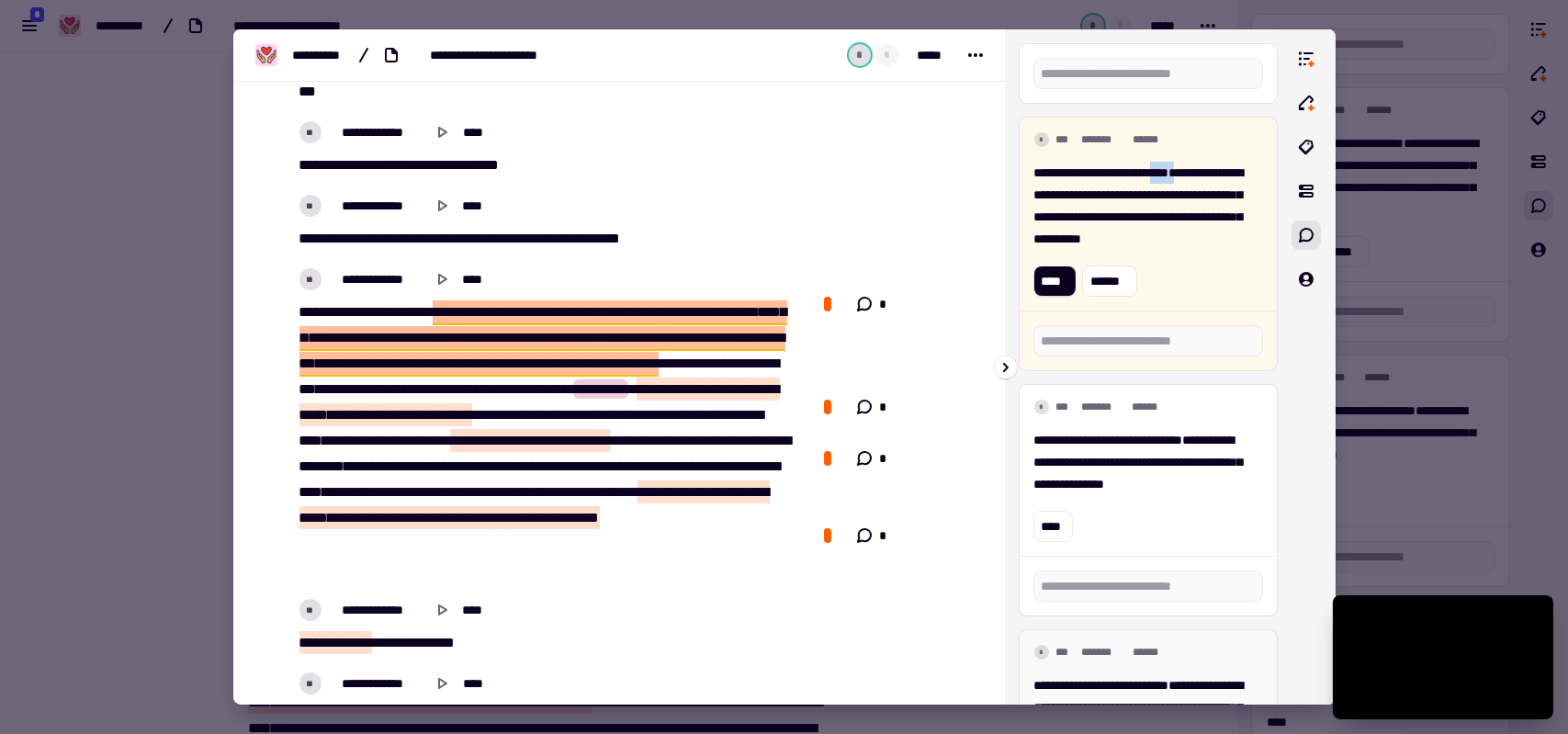click on "**********" at bounding box center (1101, 173) 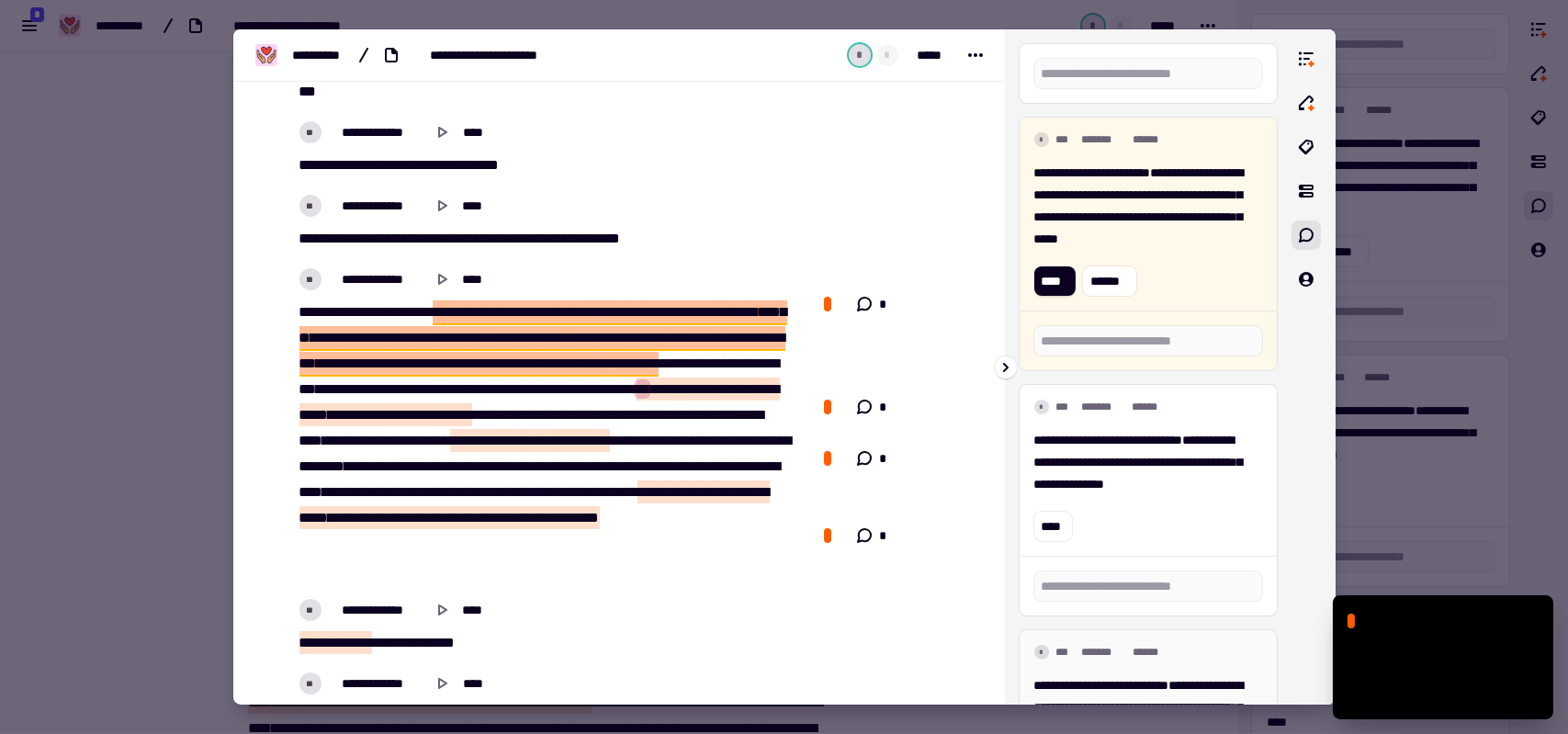 click on "**********" at bounding box center (1092, 173) 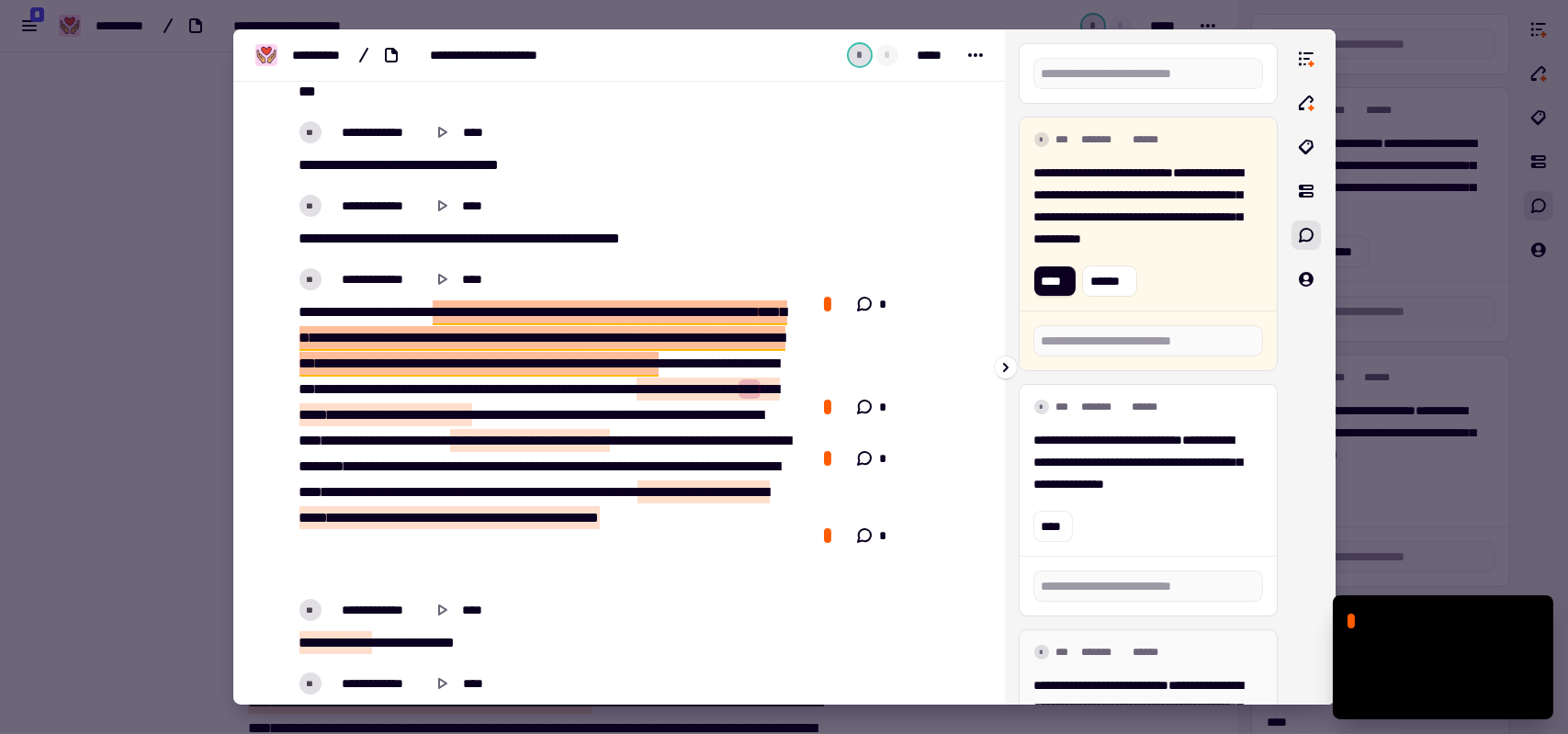 click on "**********" at bounding box center [1141, 206] 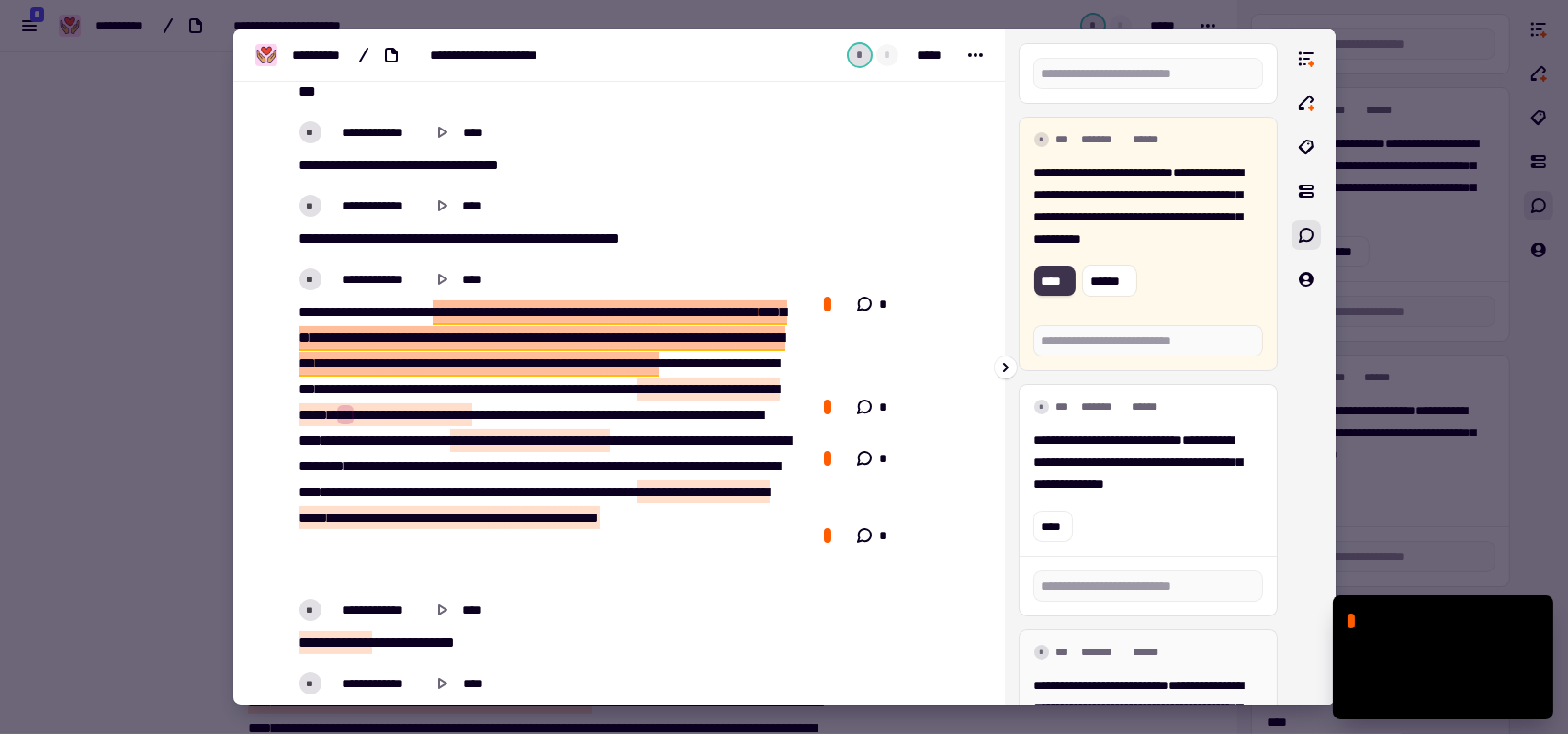click on "****" 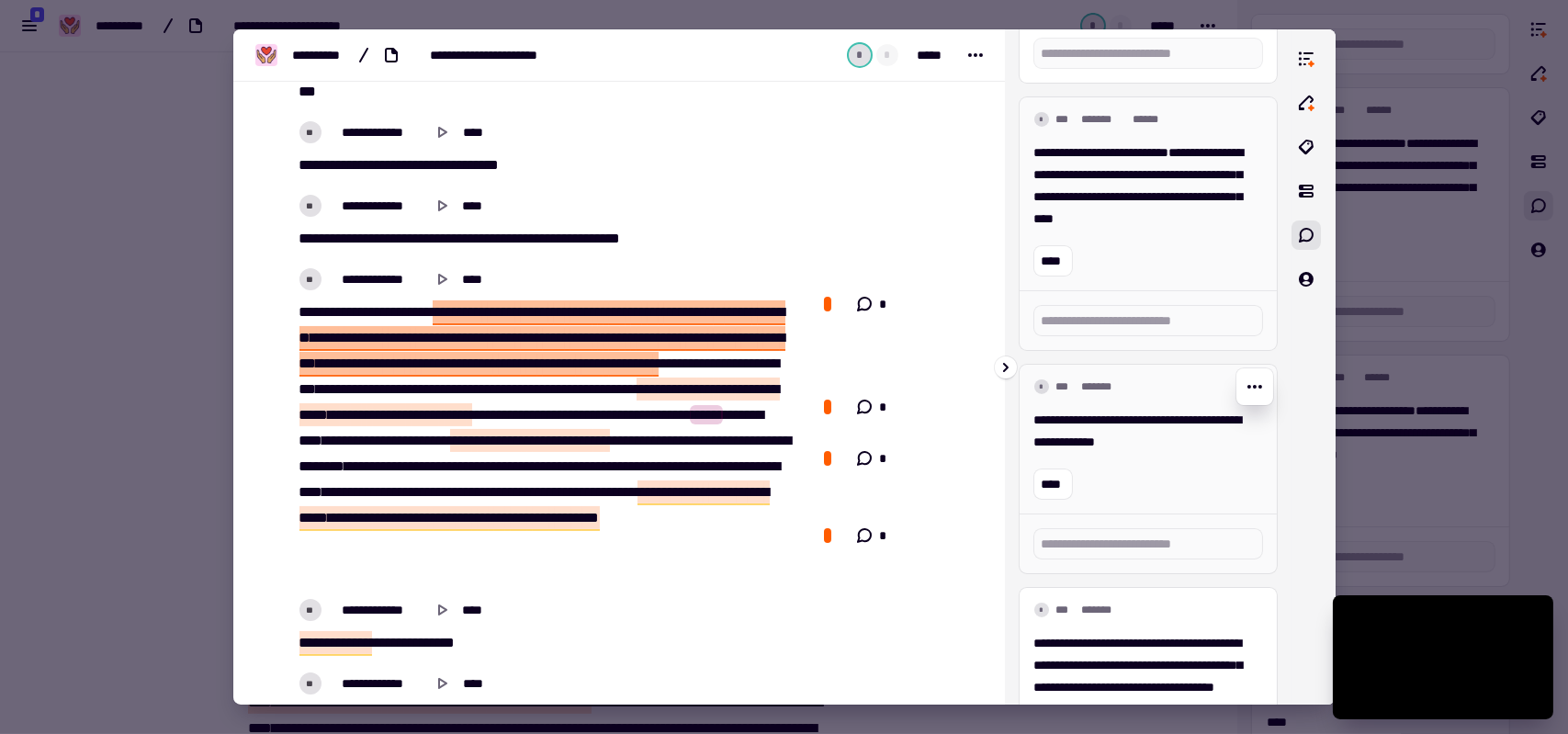scroll, scrollTop: 551, scrollLeft: 0, axis: vertical 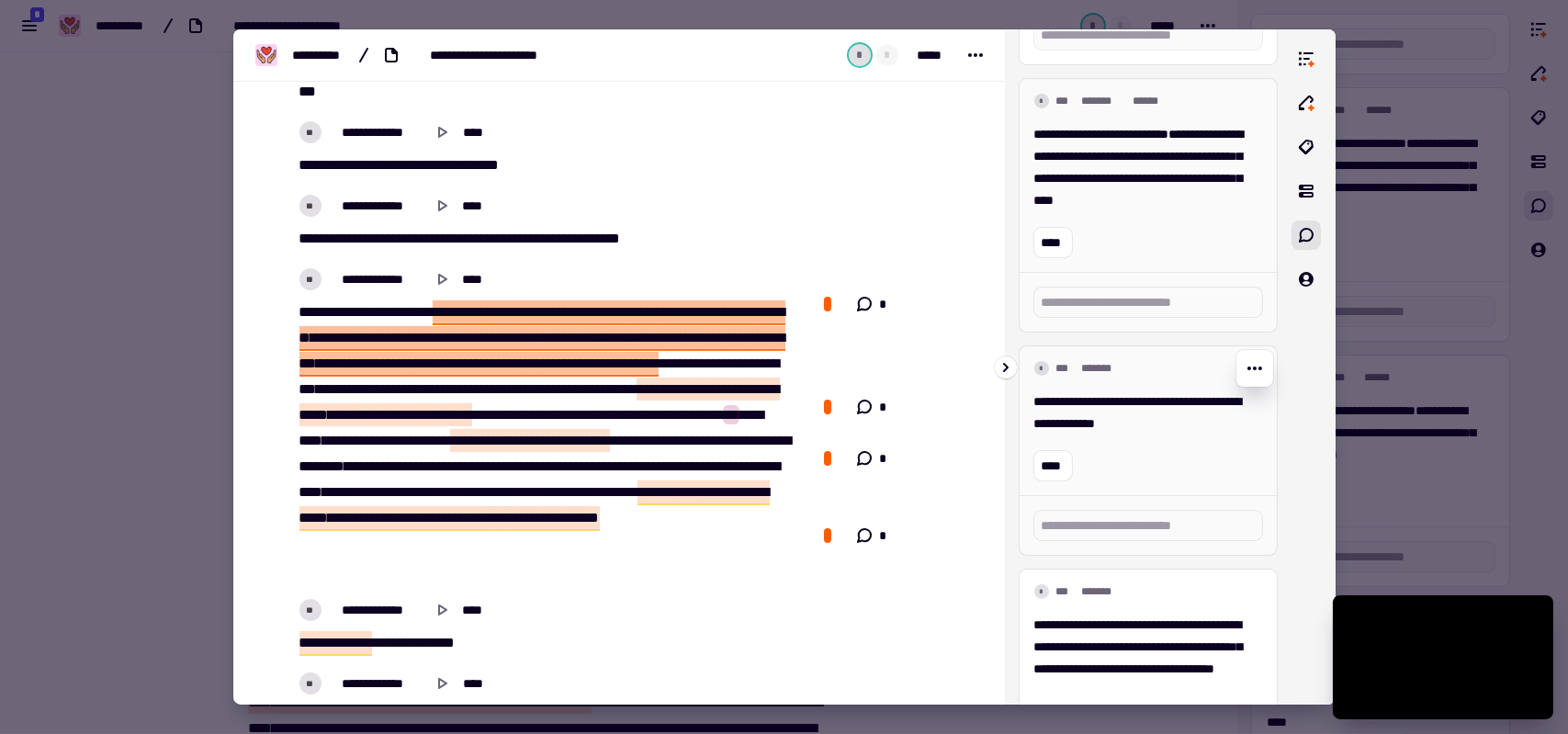 click on "**********" at bounding box center [1141, 412] 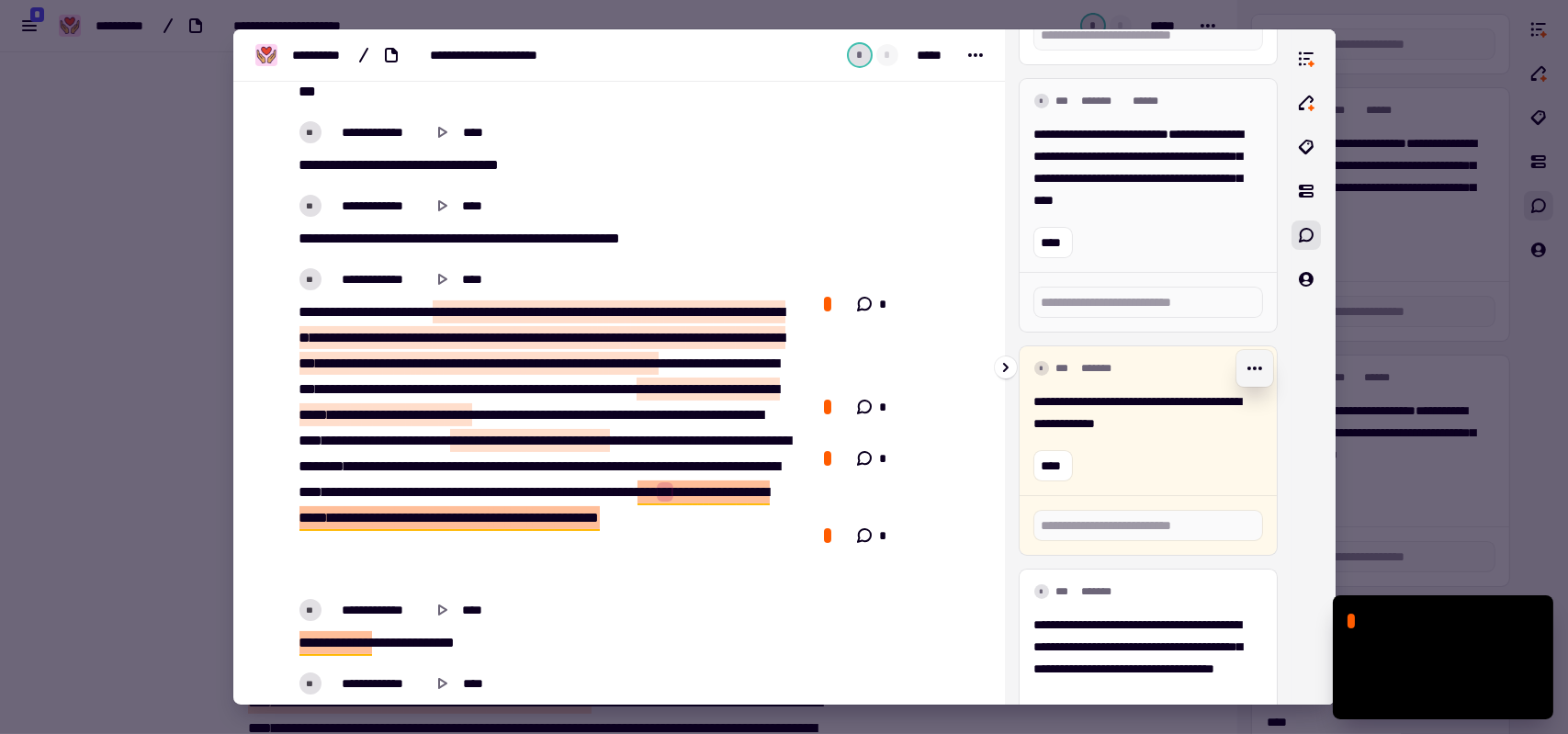 click 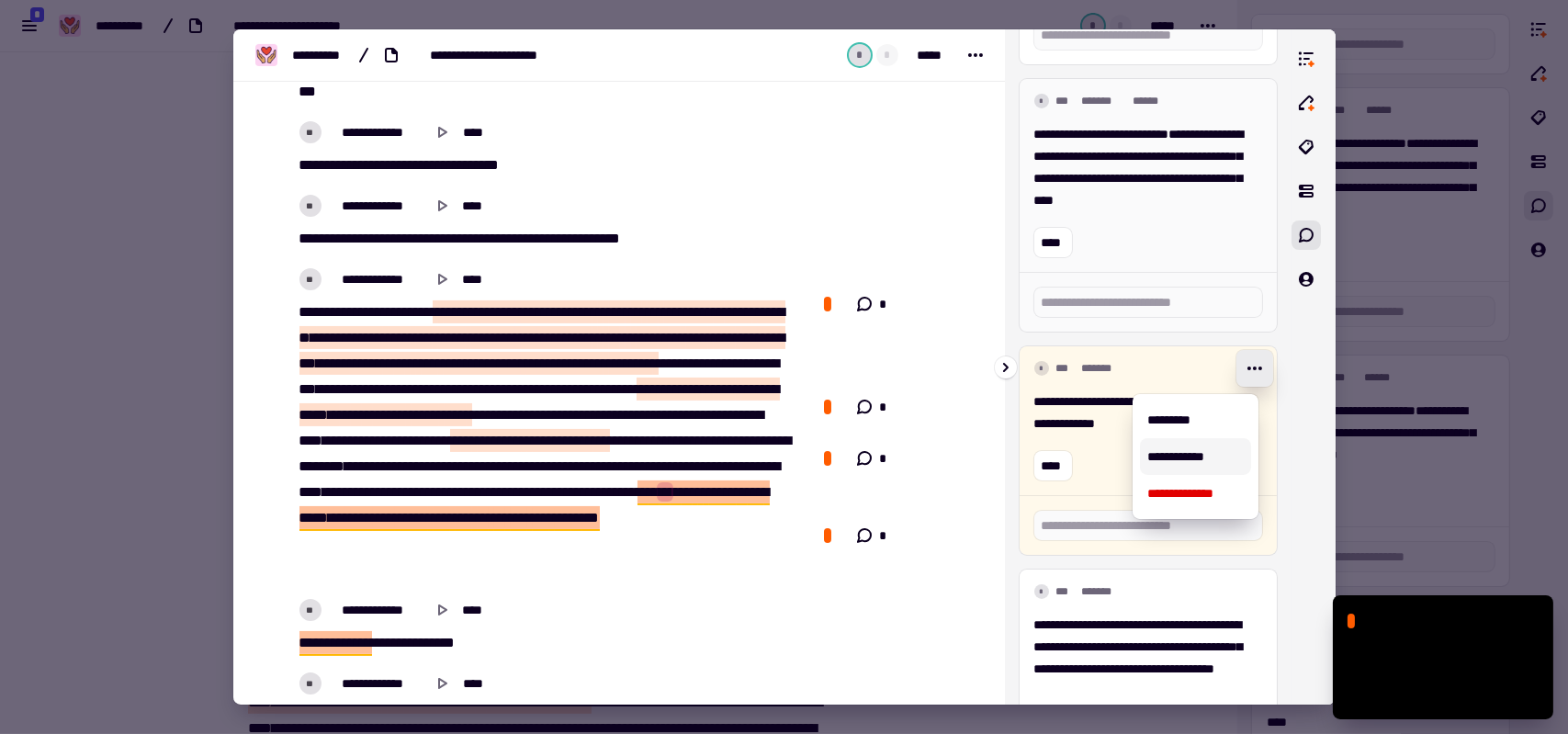click on "**********" at bounding box center (1195, 457) 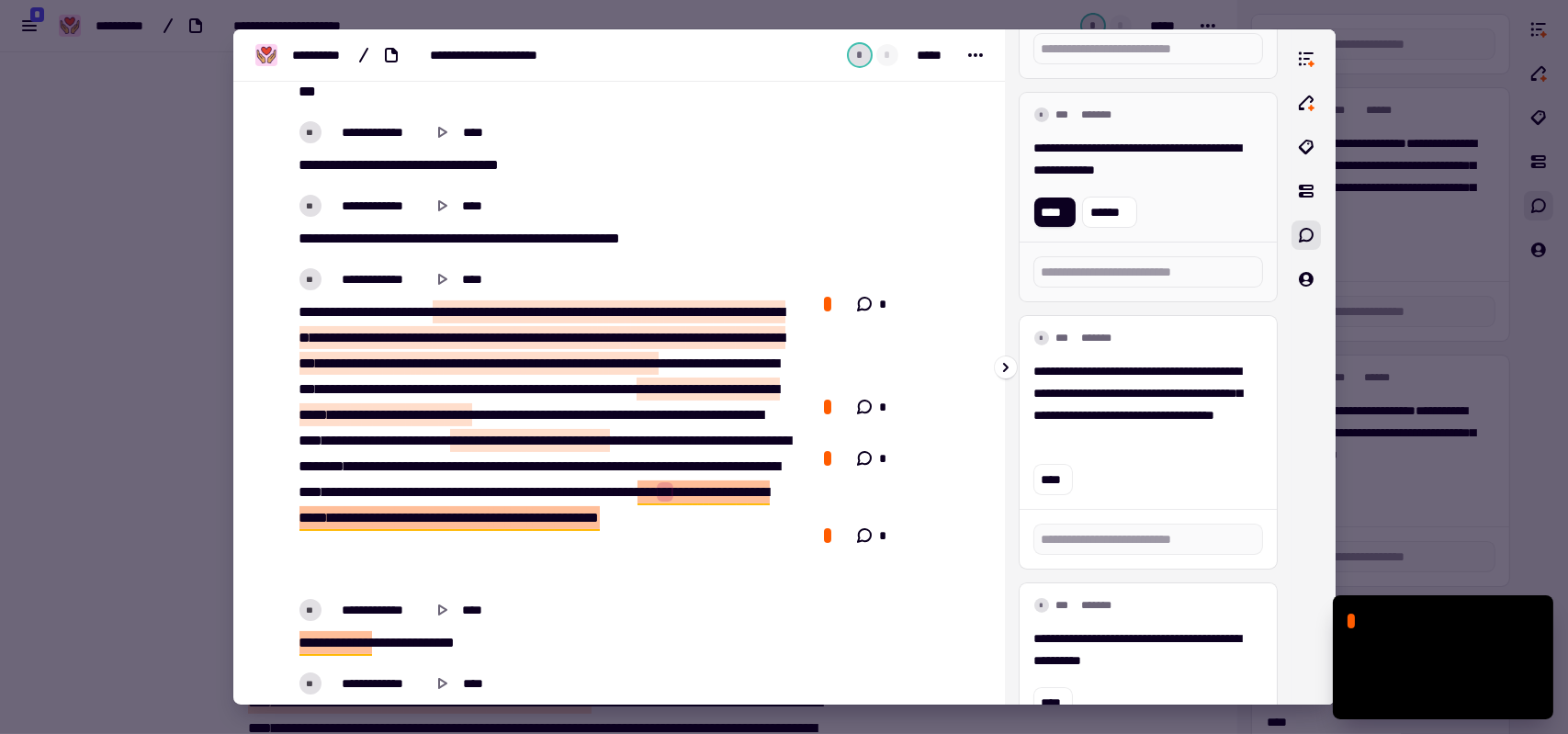 scroll, scrollTop: 621, scrollLeft: 0, axis: vertical 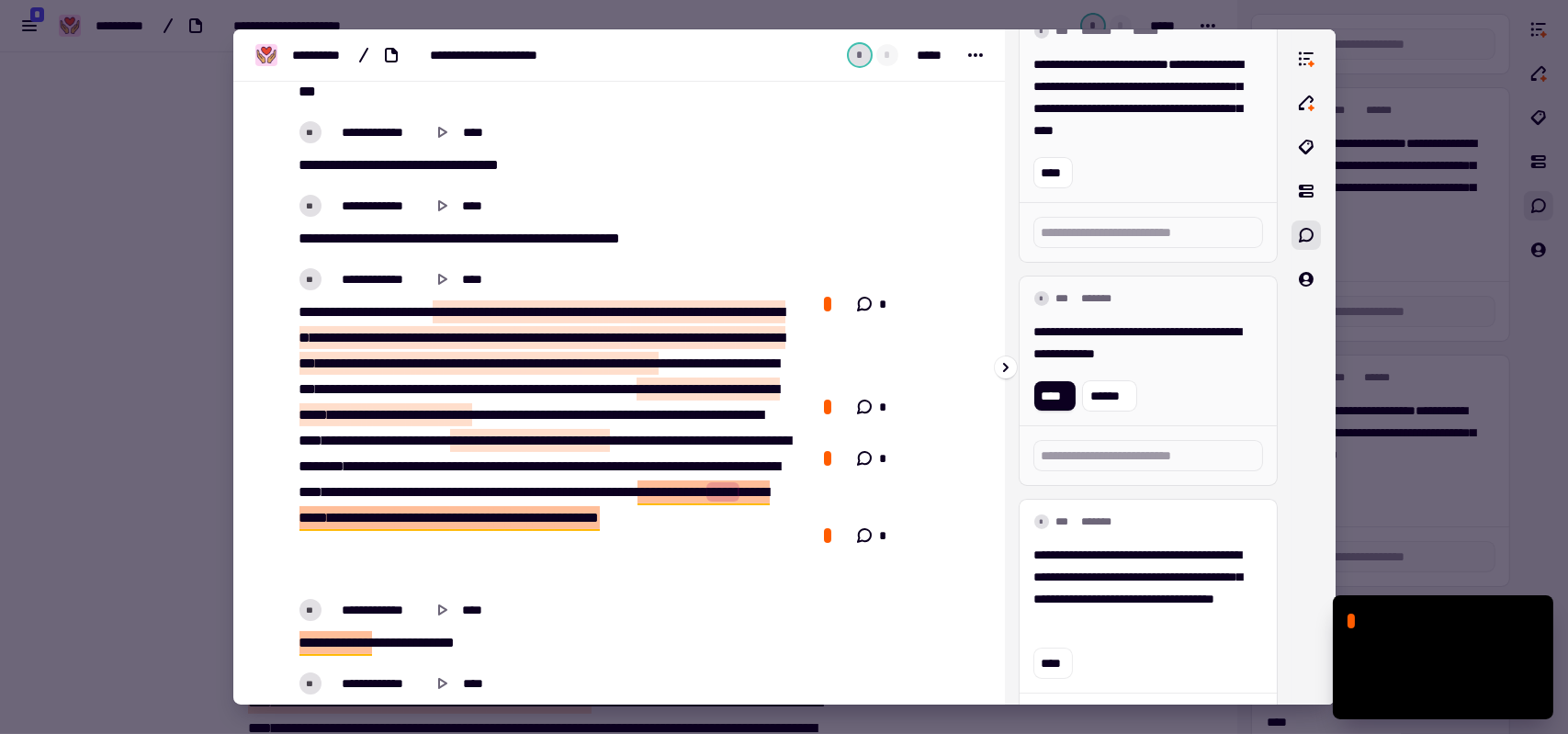click on "**********" at bounding box center [1141, 343] 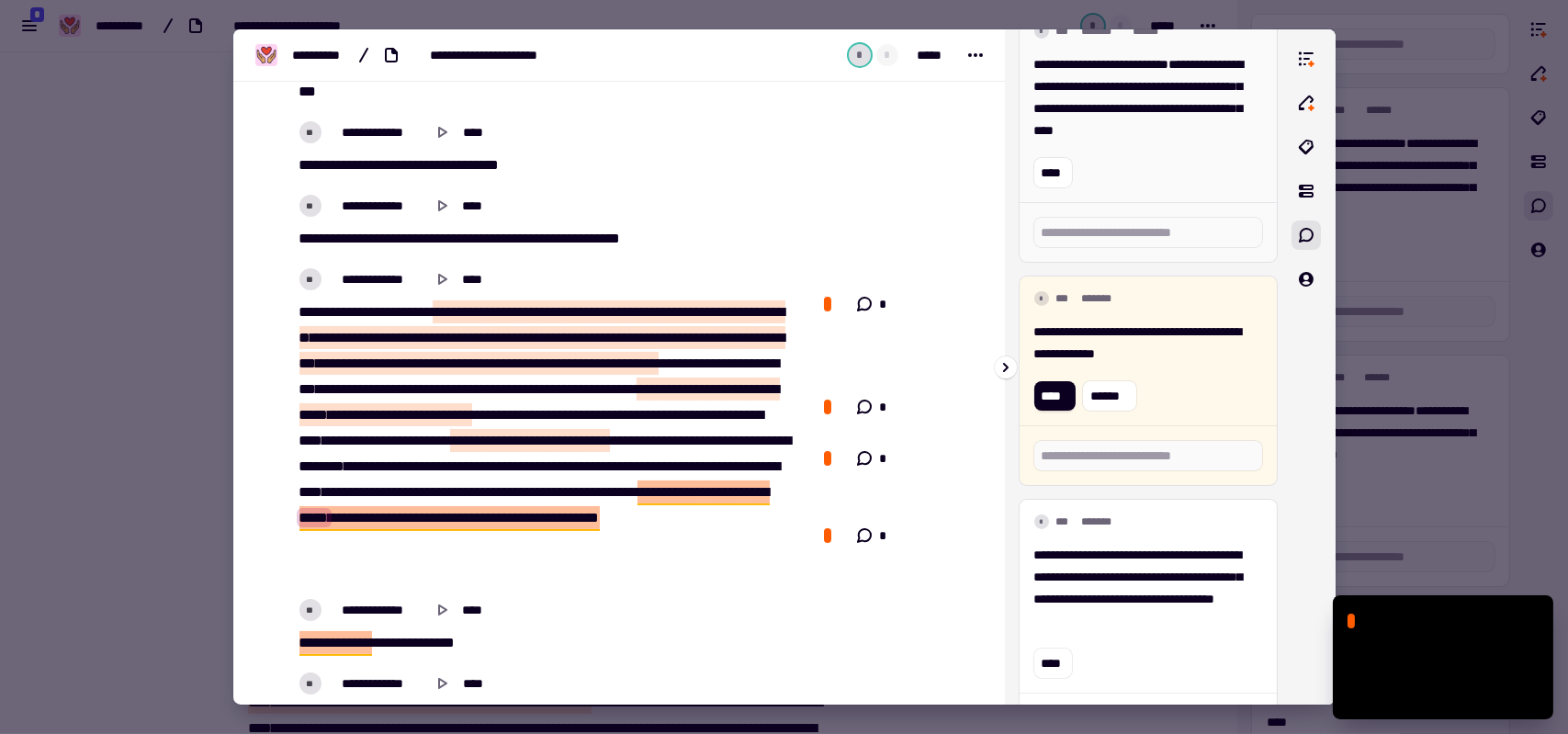 type on "******" 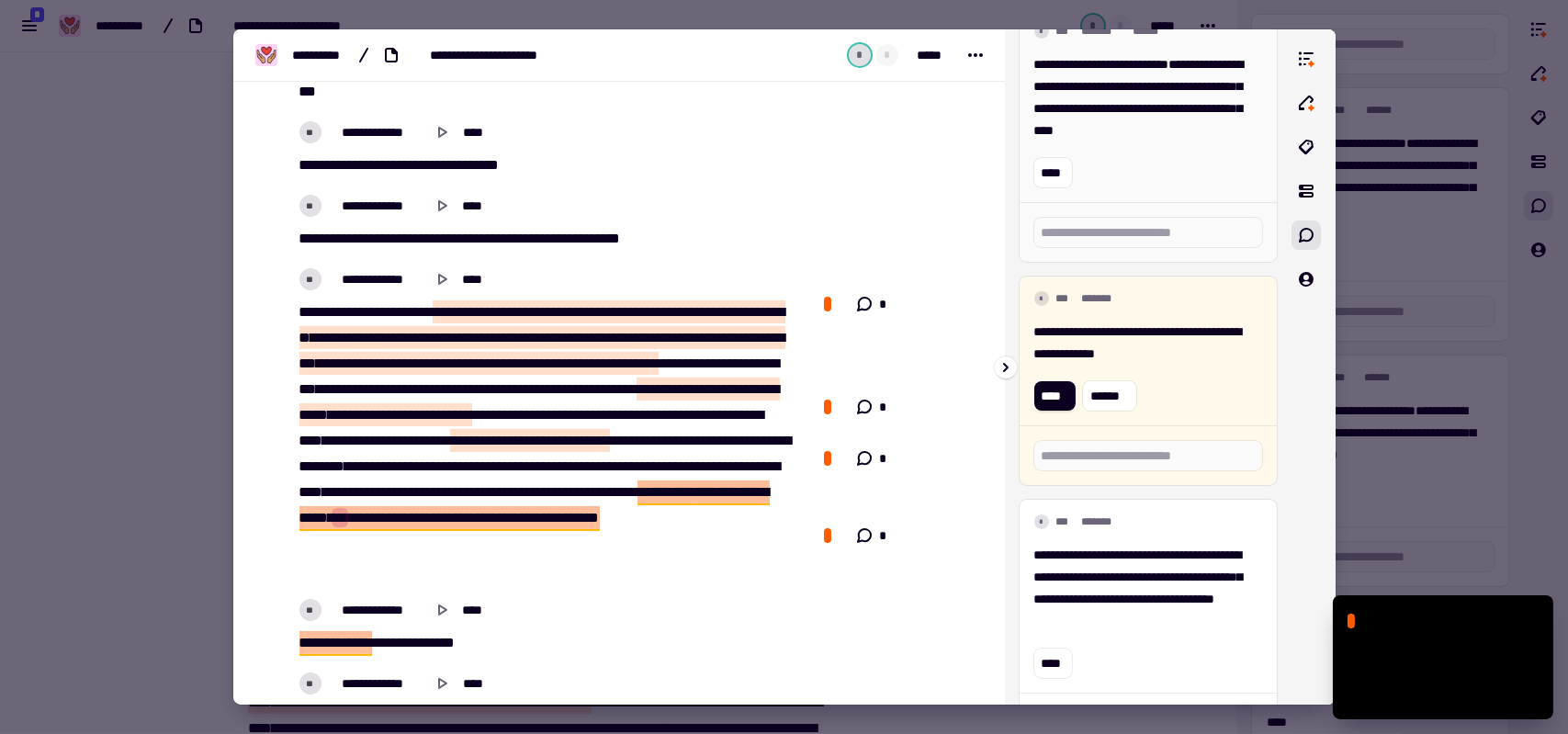 type 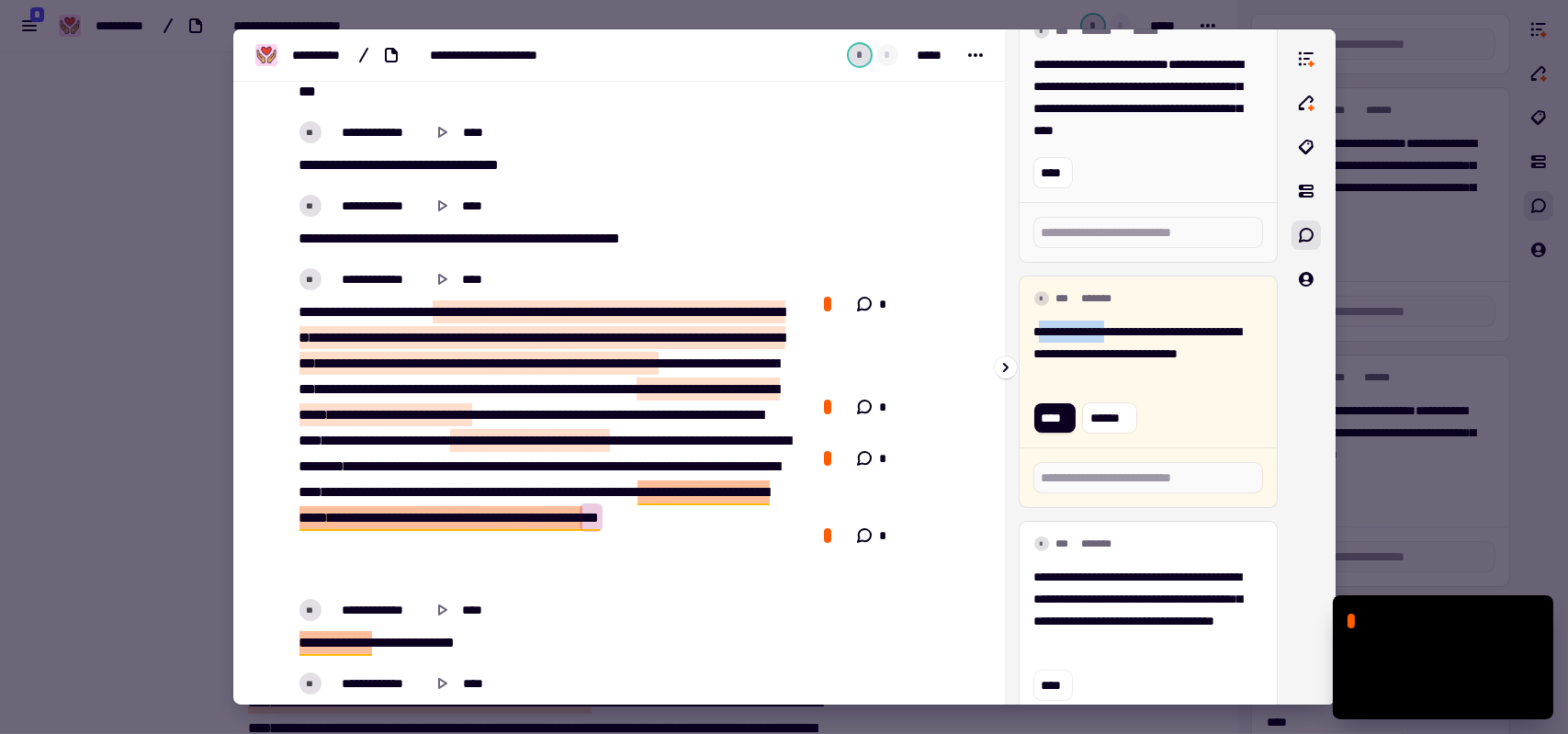 drag, startPoint x: 1131, startPoint y: 331, endPoint x: 1040, endPoint y: 325, distance: 91.19759 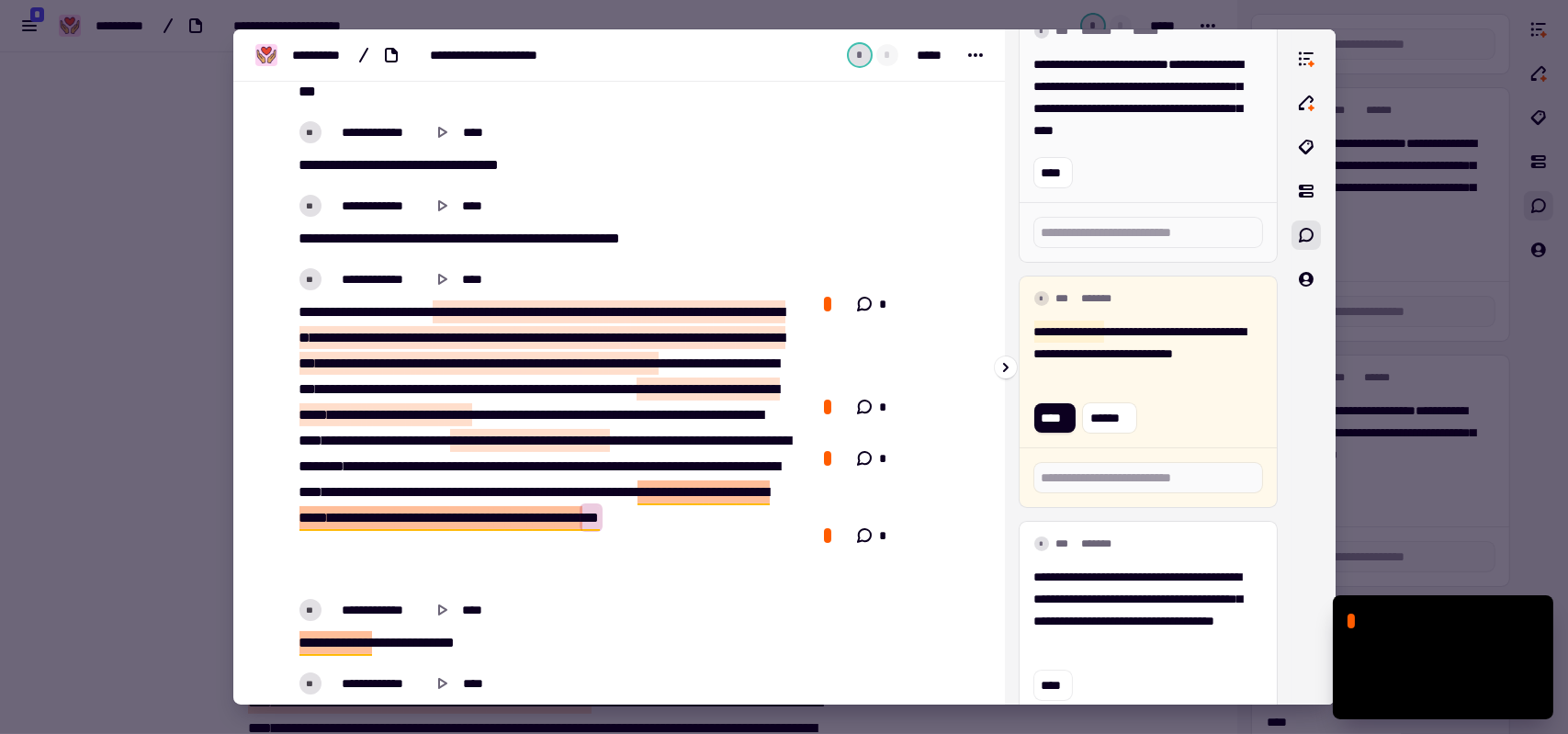 click on "**********" at bounding box center (1148, 377) 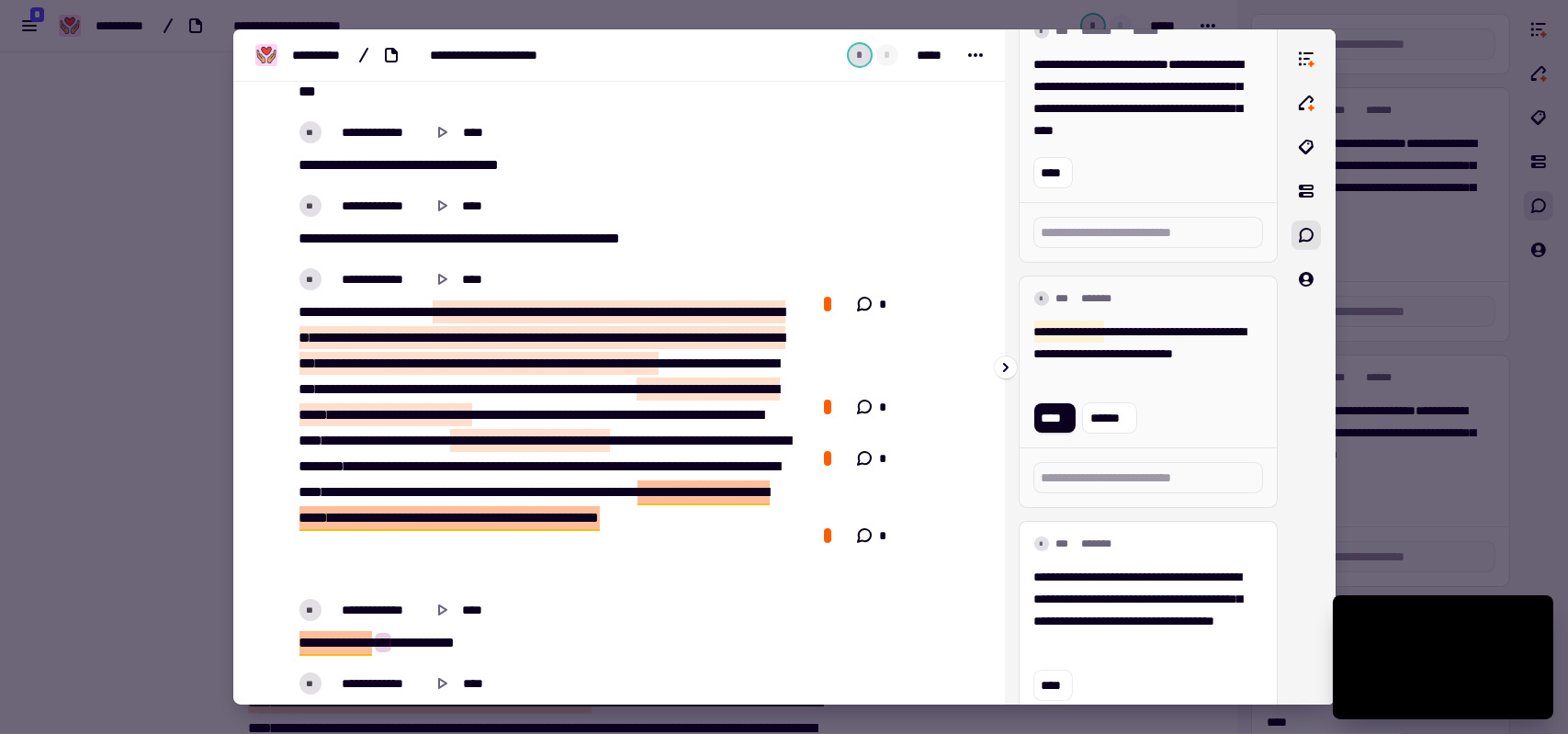 click on "**********" at bounding box center [1141, 354] 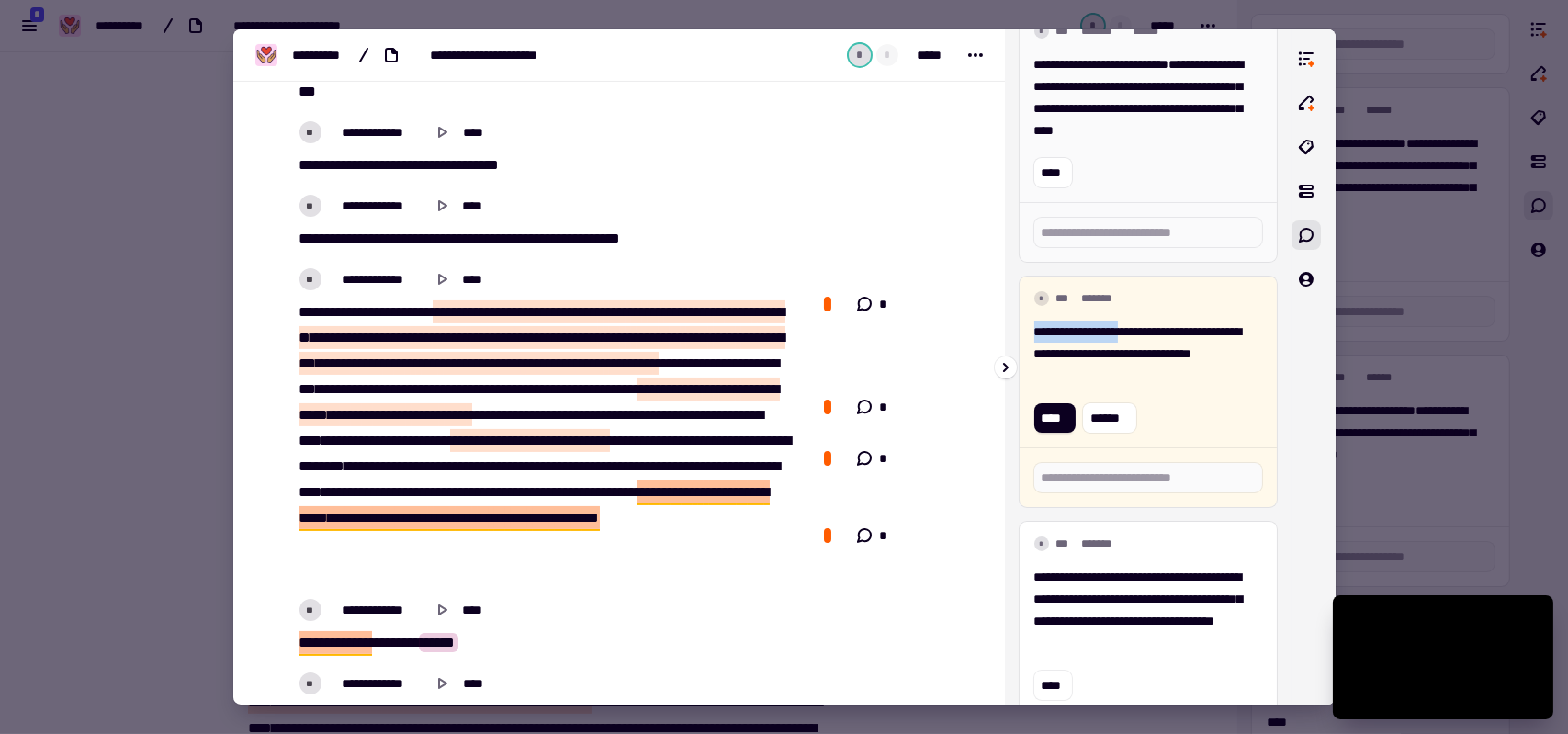drag, startPoint x: 1137, startPoint y: 332, endPoint x: 1032, endPoint y: 333, distance: 105.00476 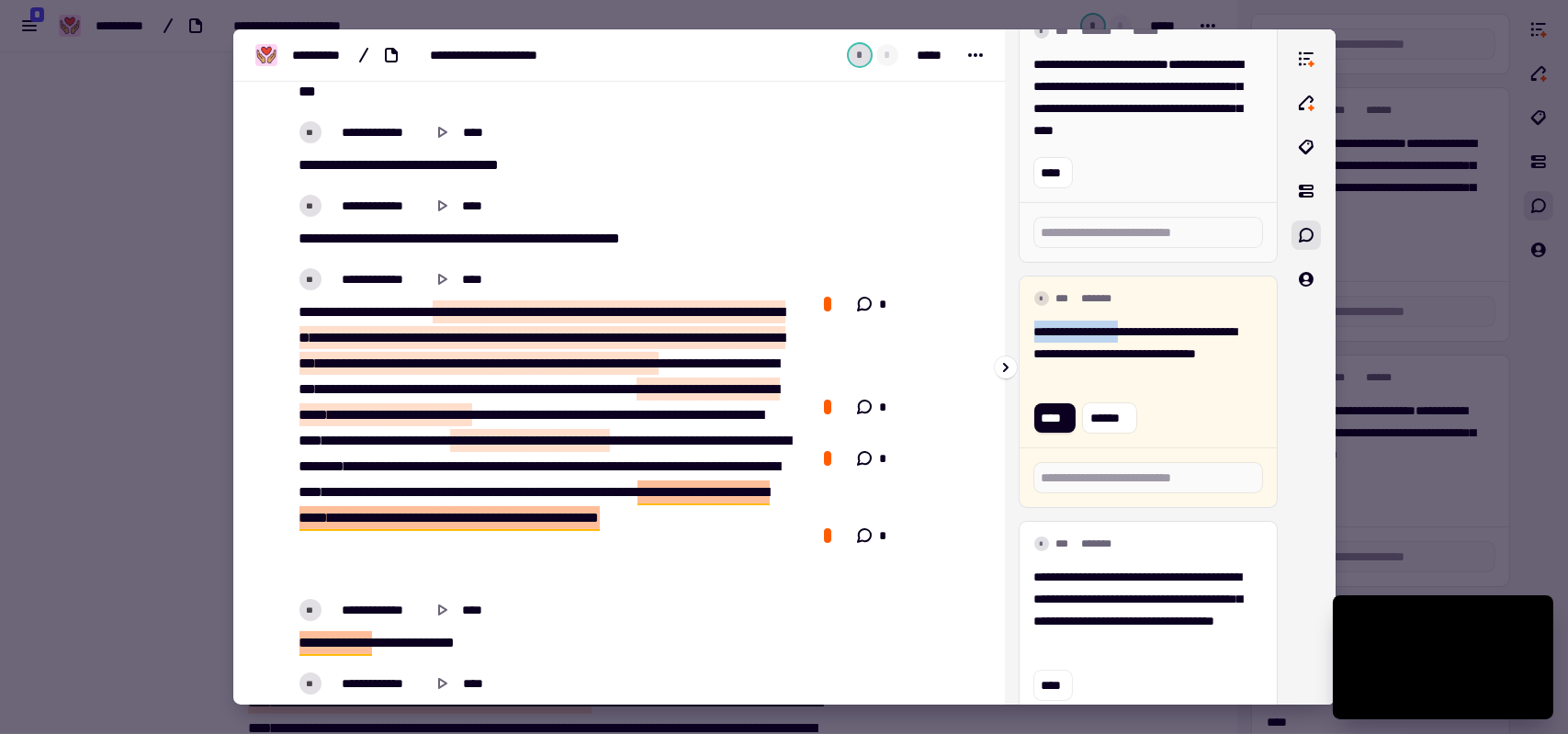 click on "**********" at bounding box center (1076, 332) 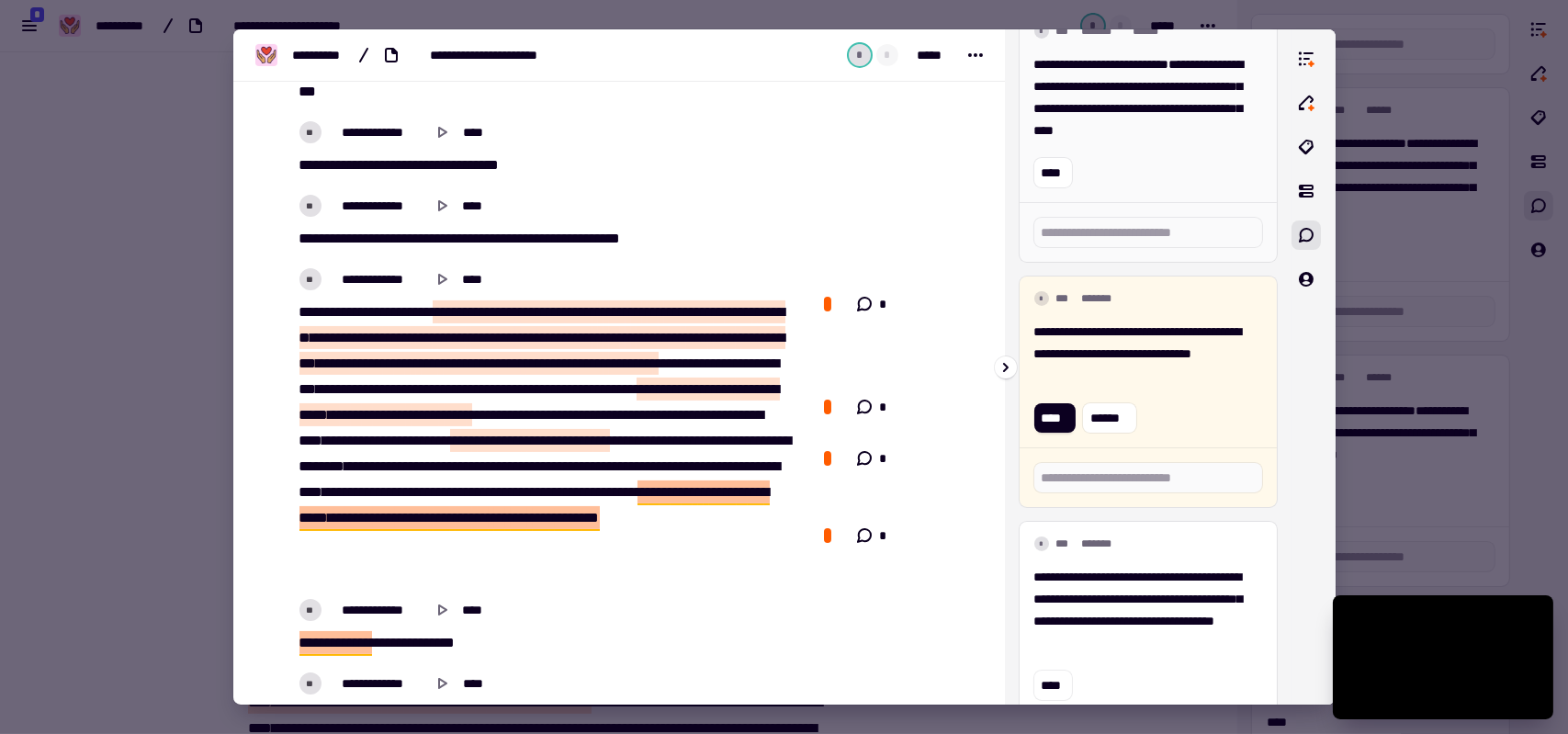 click on "**********" at bounding box center (1141, 354) 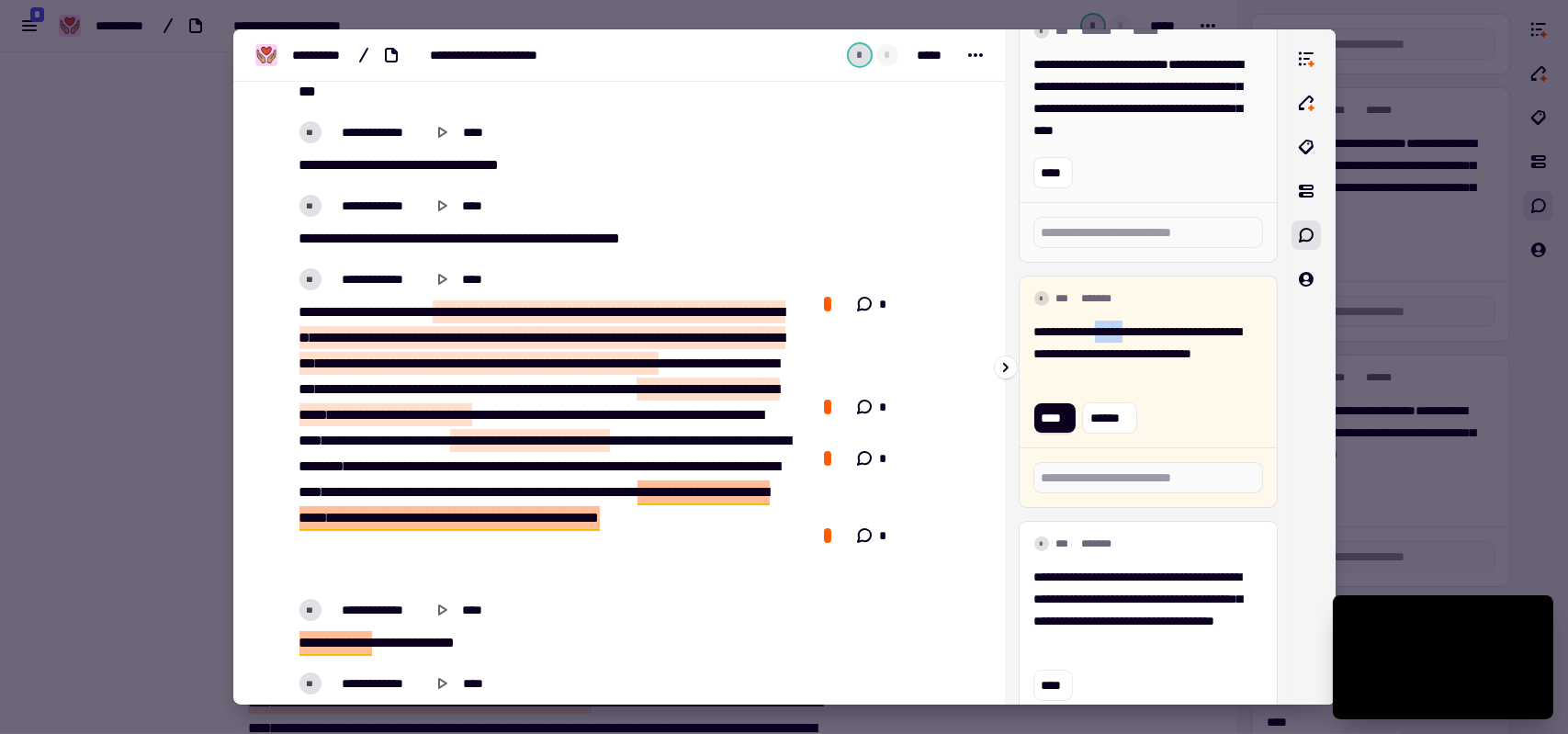 click on "**********" at bounding box center (1141, 354) 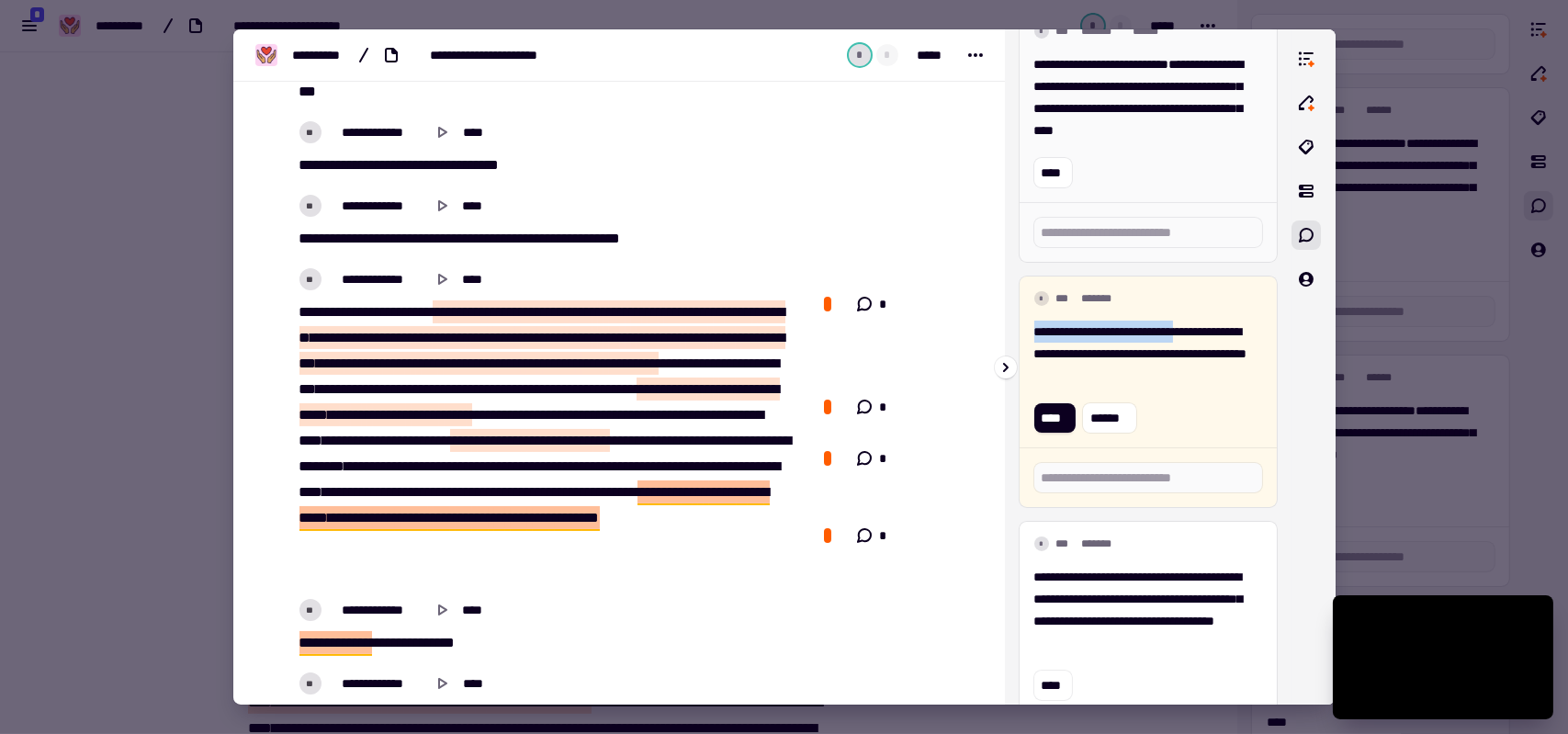 drag, startPoint x: 1200, startPoint y: 334, endPoint x: 1032, endPoint y: 330, distance: 168.04761 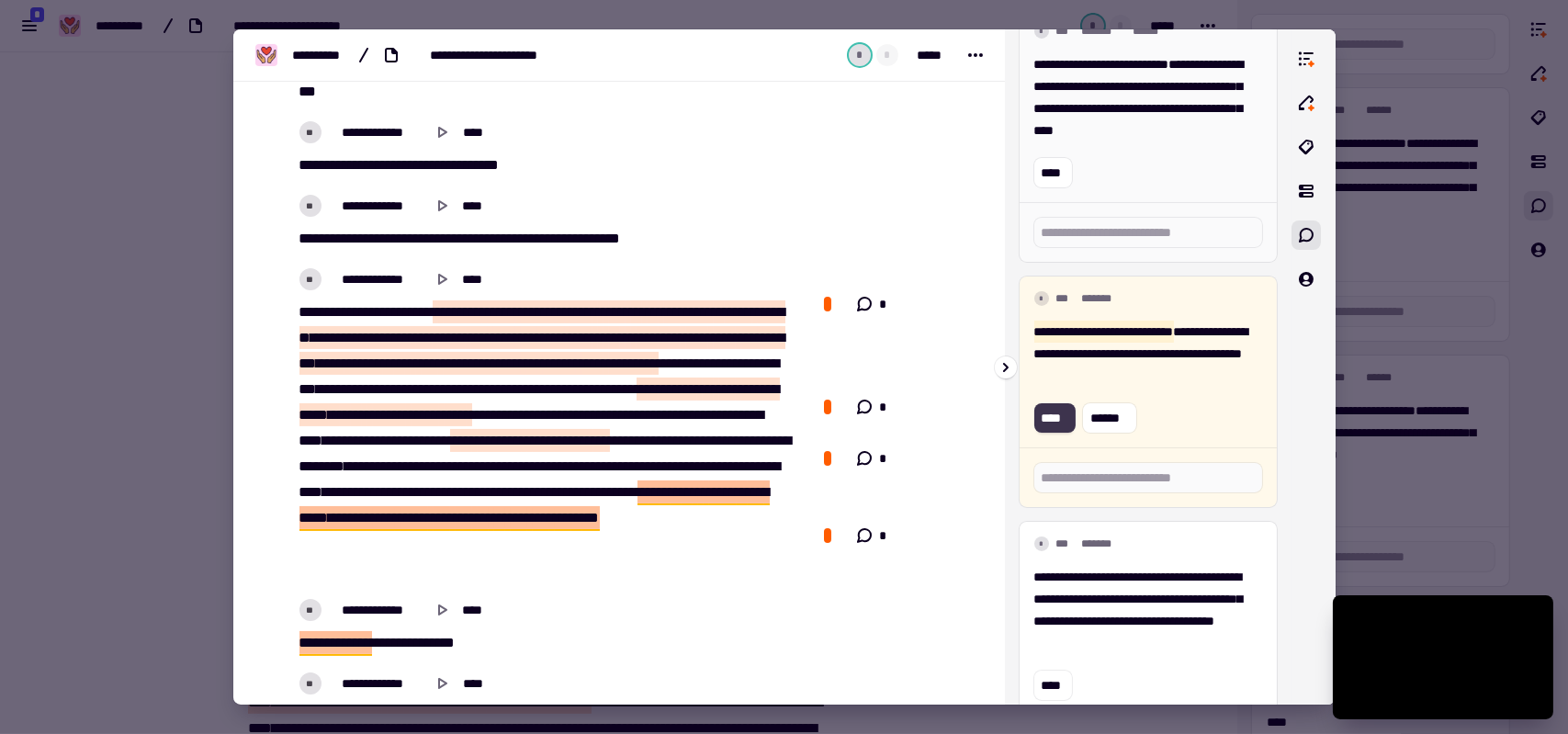 click on "****" 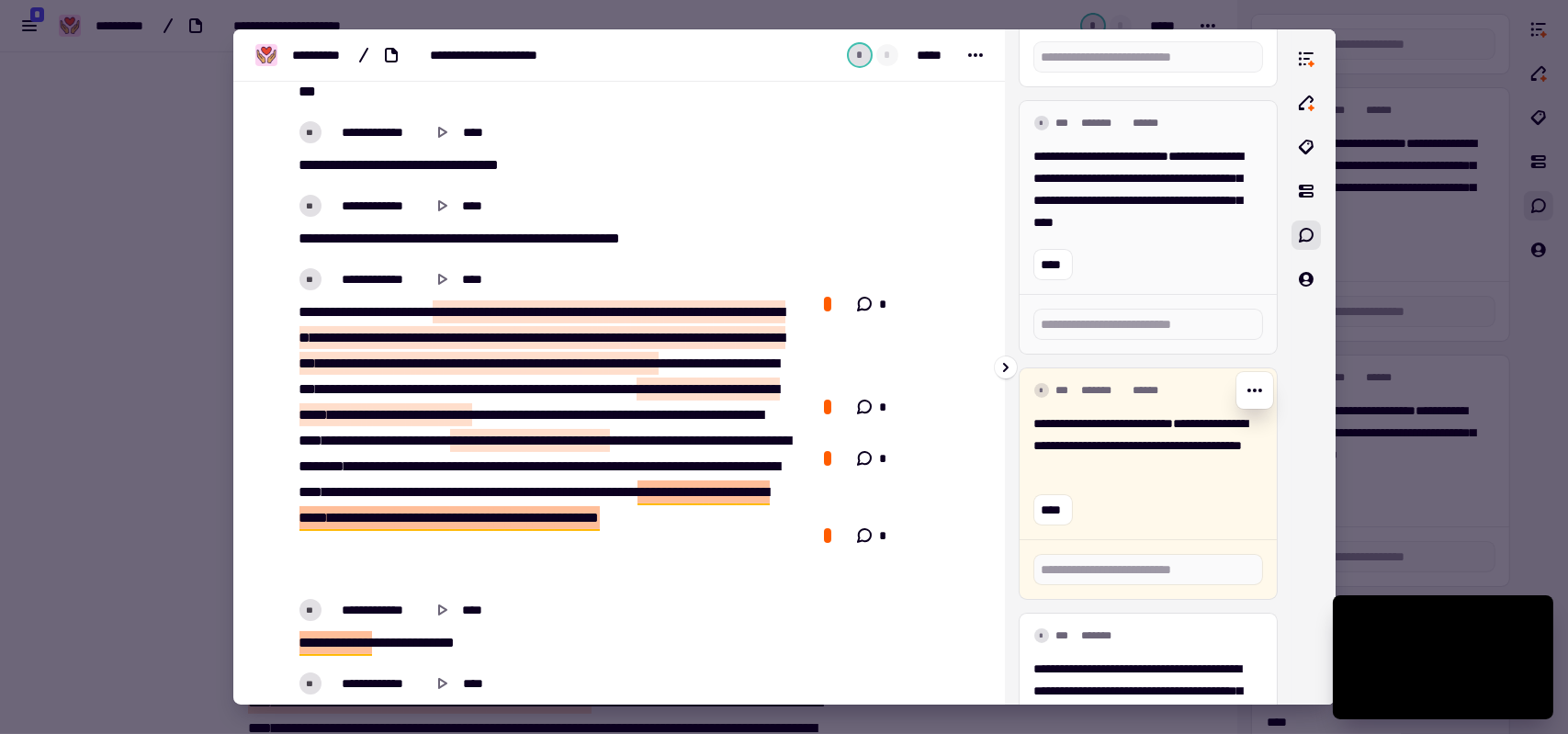 click on "**********" at bounding box center (1141, 446) 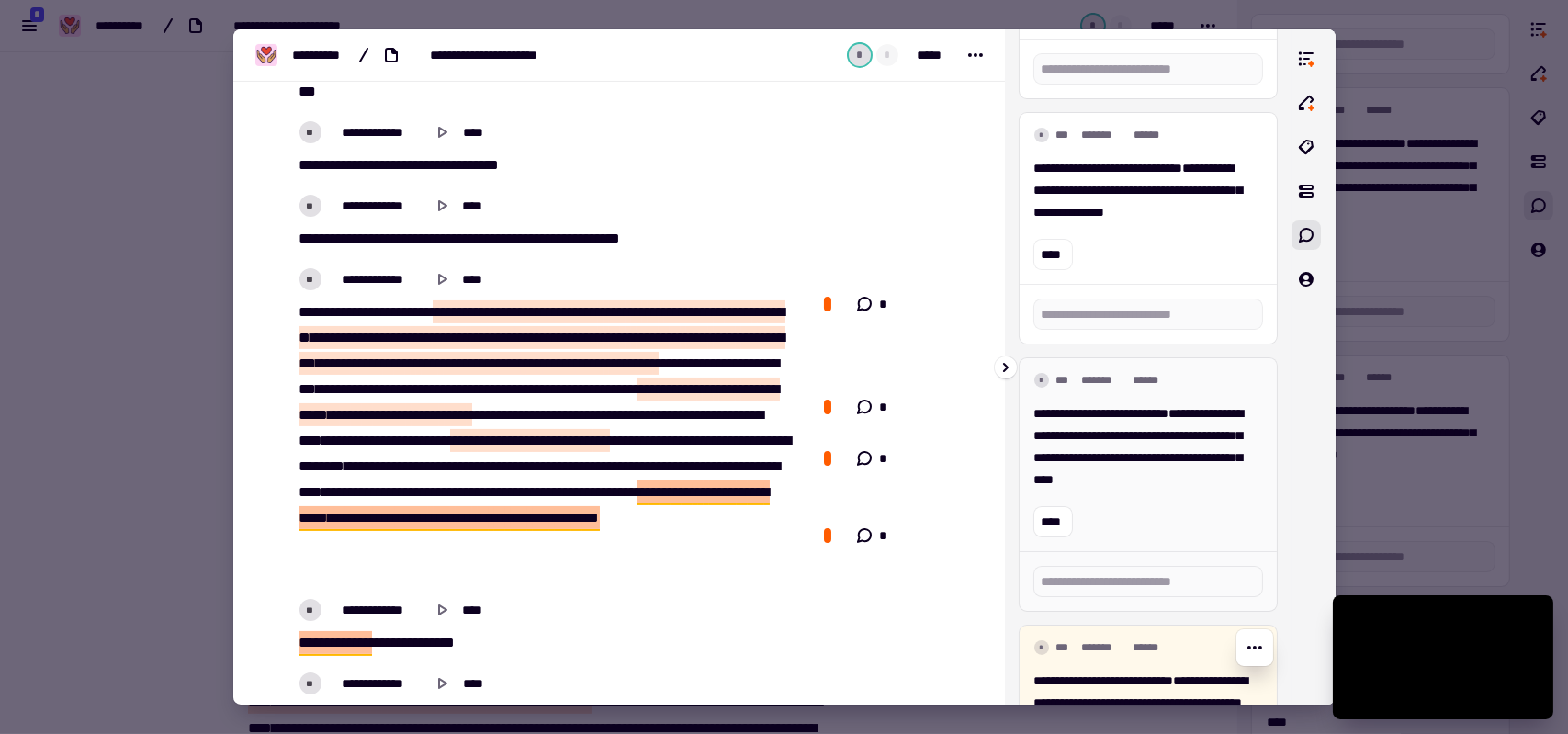 scroll, scrollTop: 254, scrollLeft: 0, axis: vertical 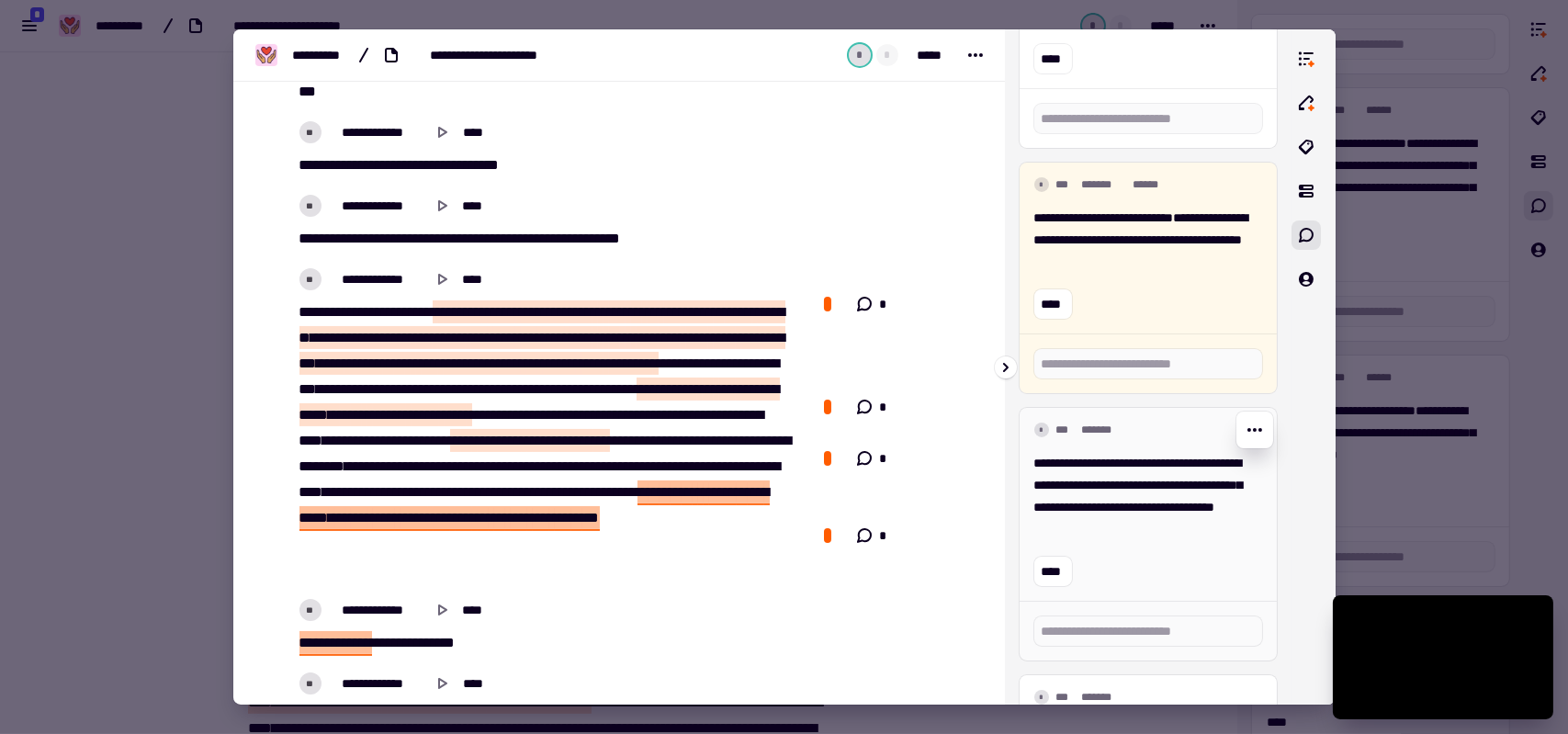 click on "**********" at bounding box center (1141, 496) 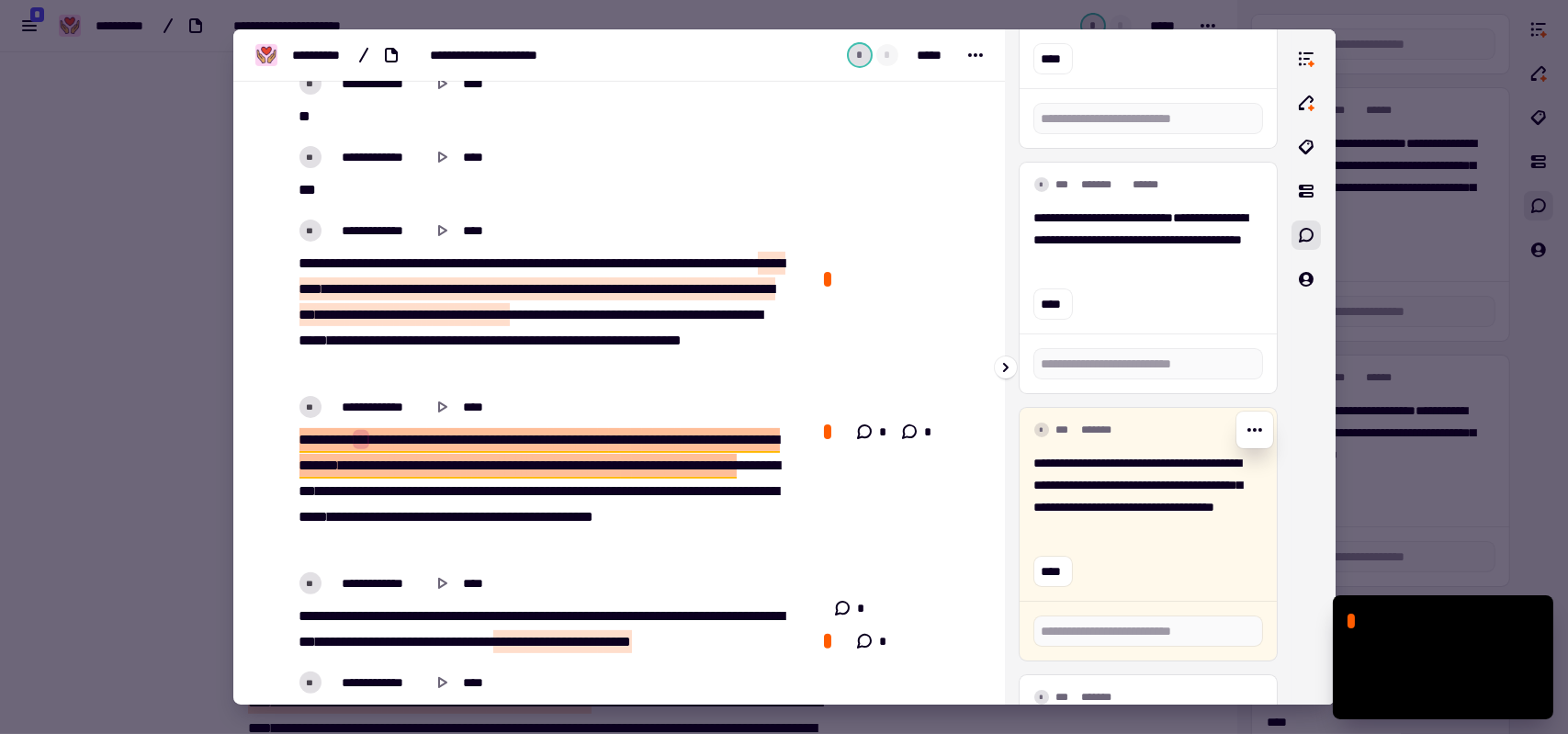 scroll, scrollTop: 1412, scrollLeft: 0, axis: vertical 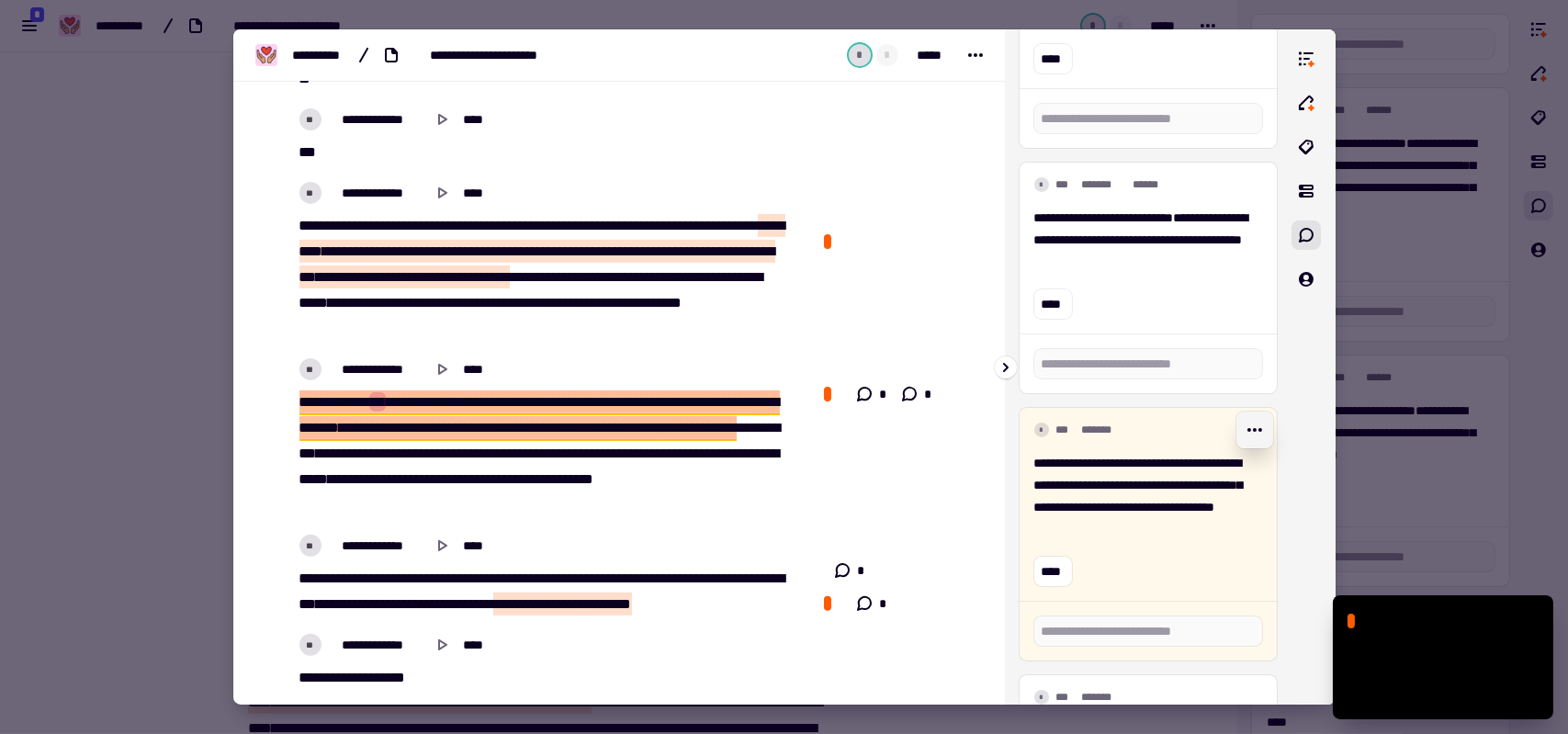 click 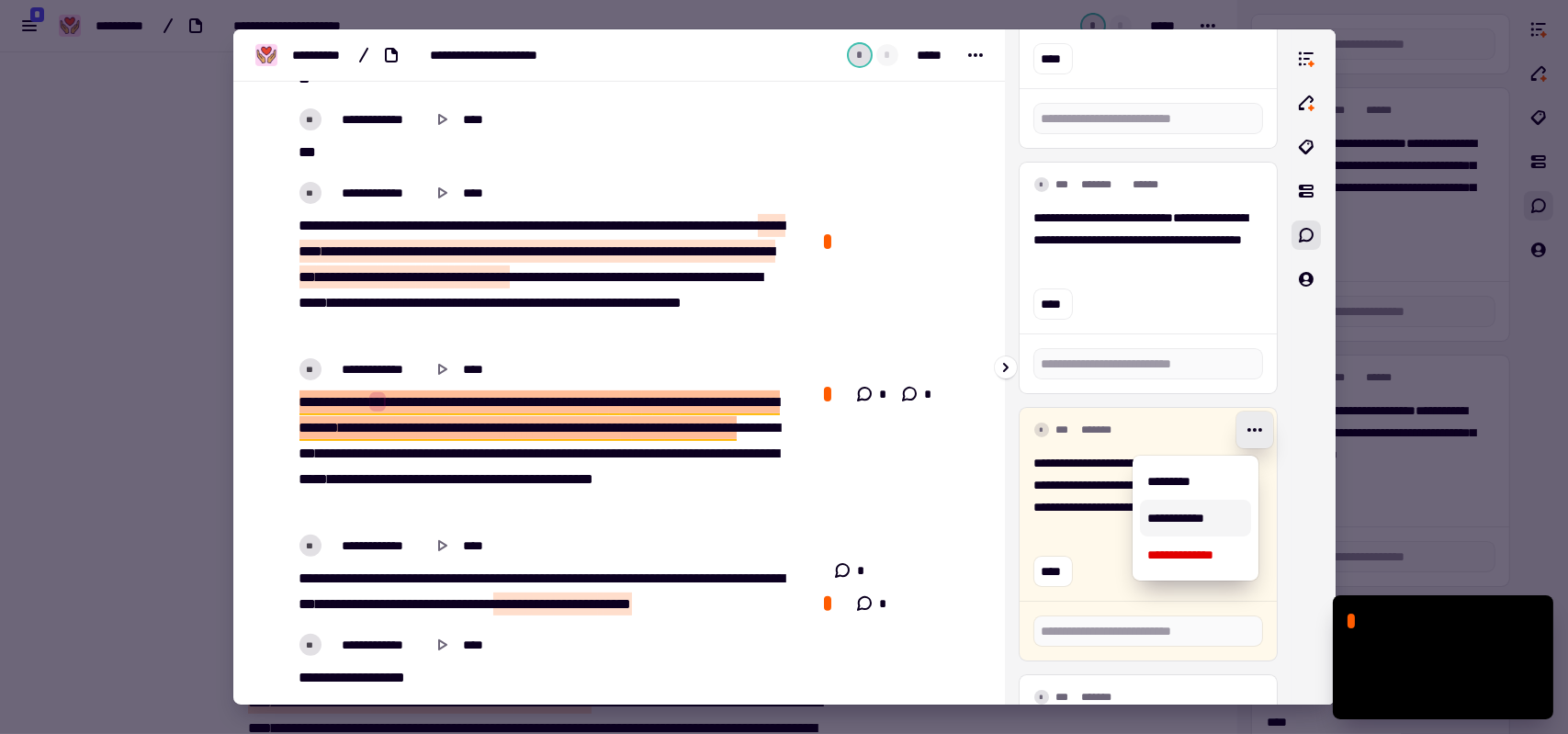 click on "**********" at bounding box center (1195, 518) 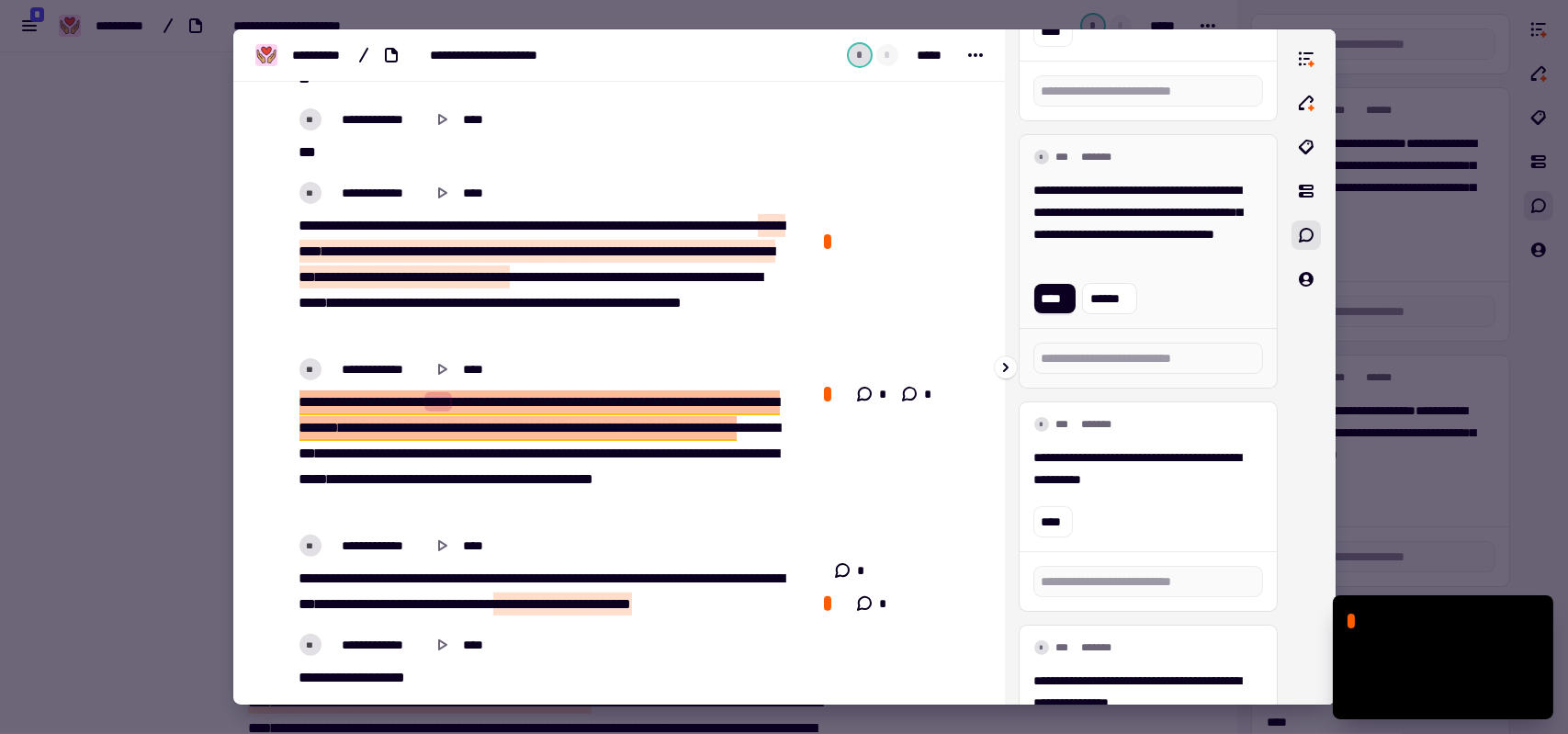 scroll, scrollTop: 909, scrollLeft: 0, axis: vertical 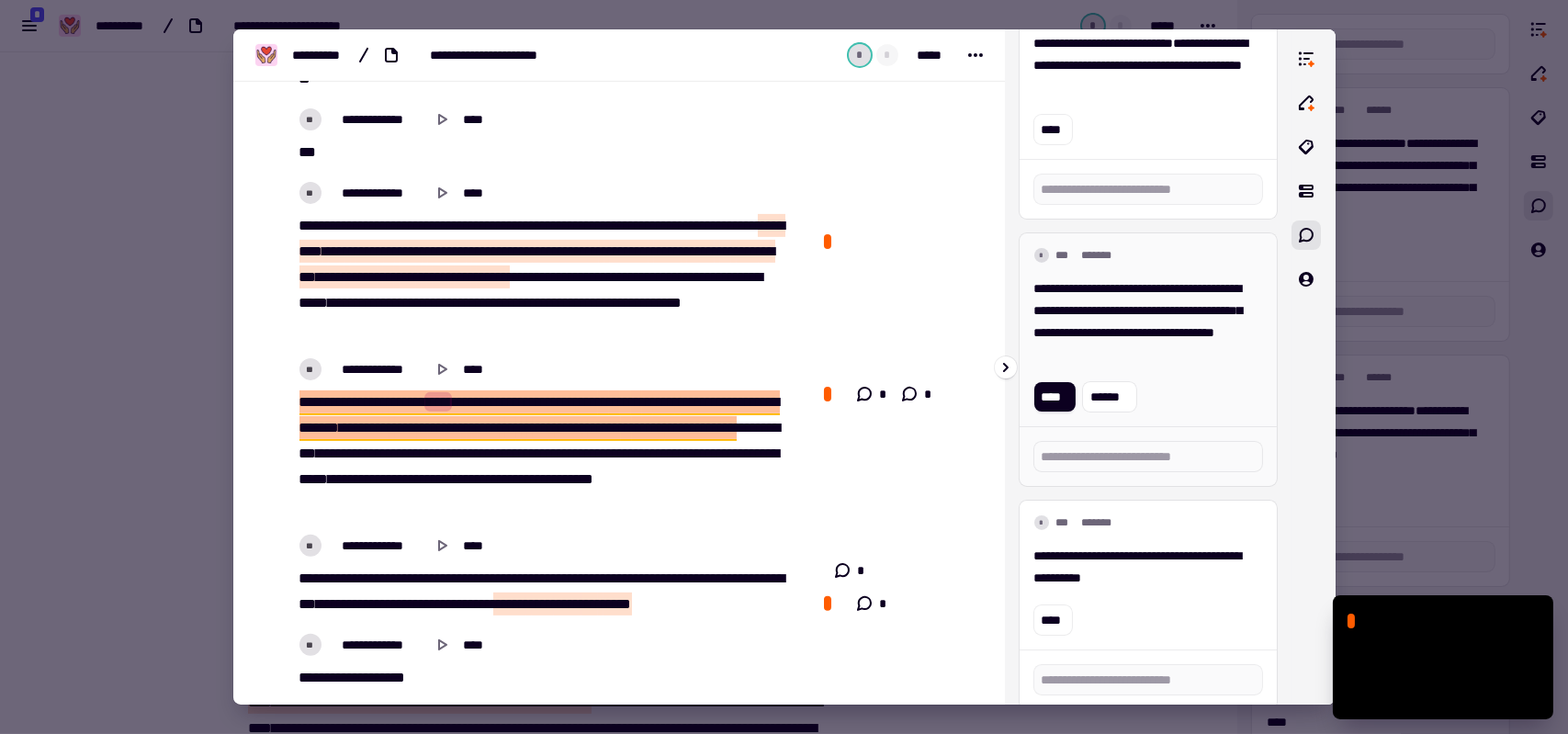click on "**********" at bounding box center (1141, 322) 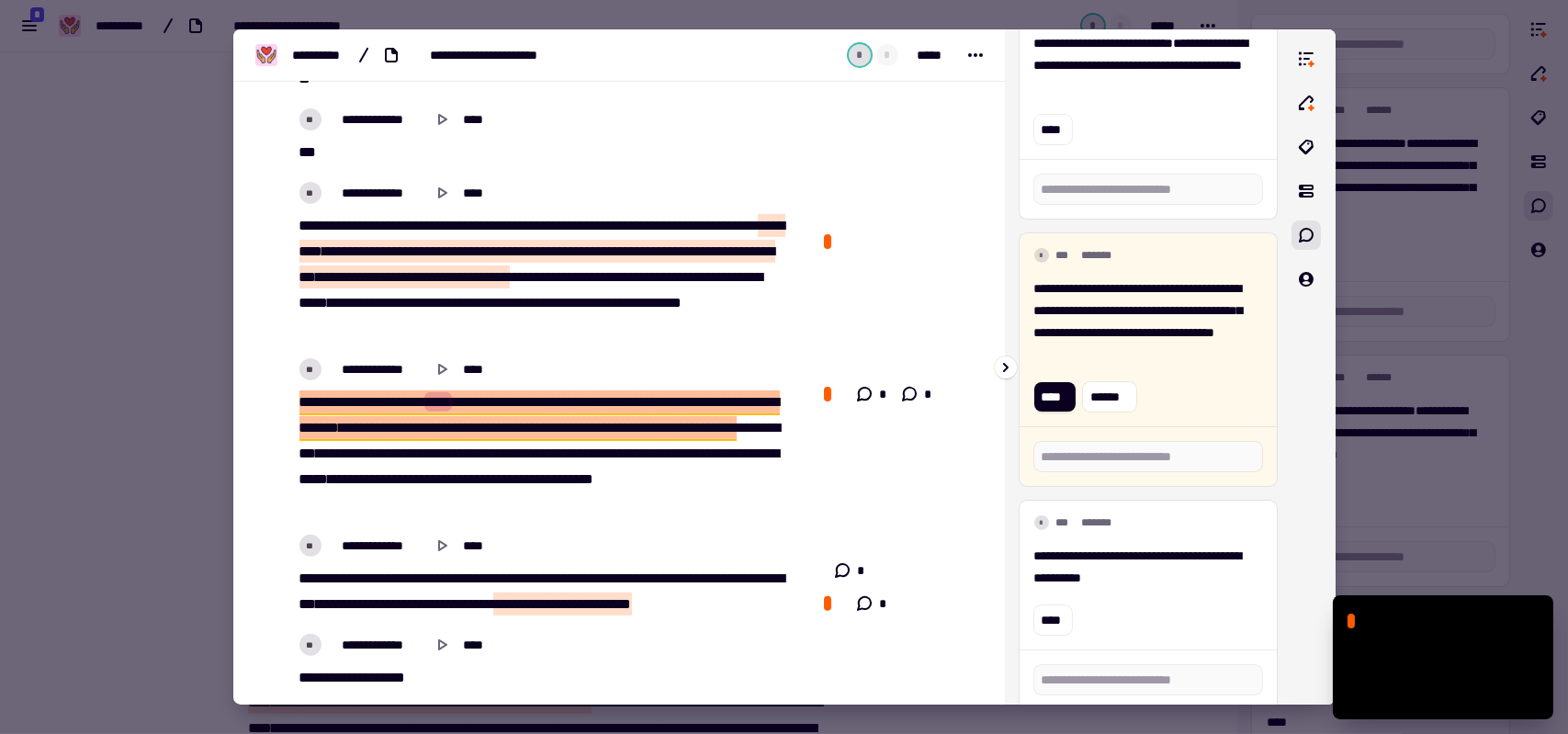 type on "******" 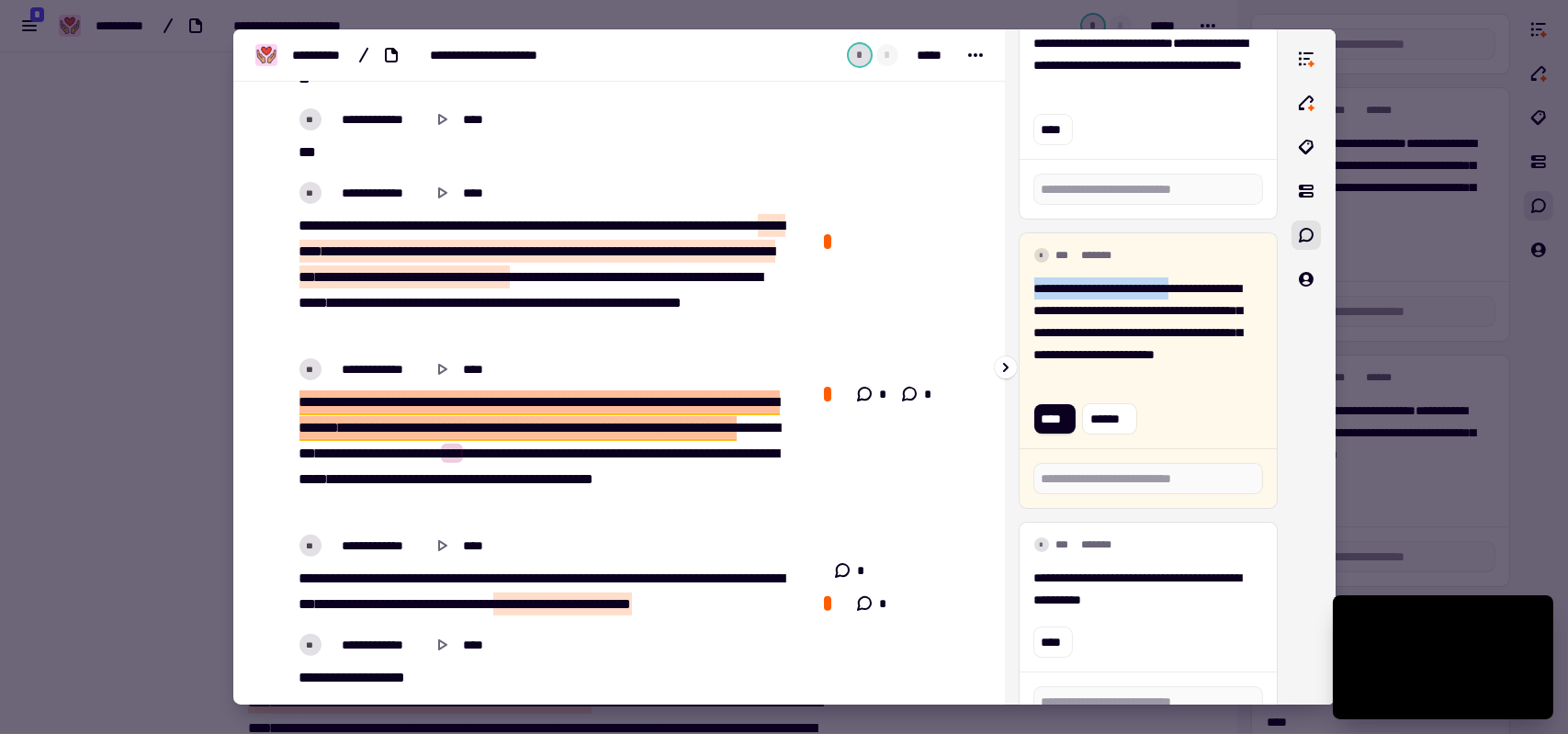 drag, startPoint x: 1159, startPoint y: 288, endPoint x: 1032, endPoint y: 286, distance: 127.01575 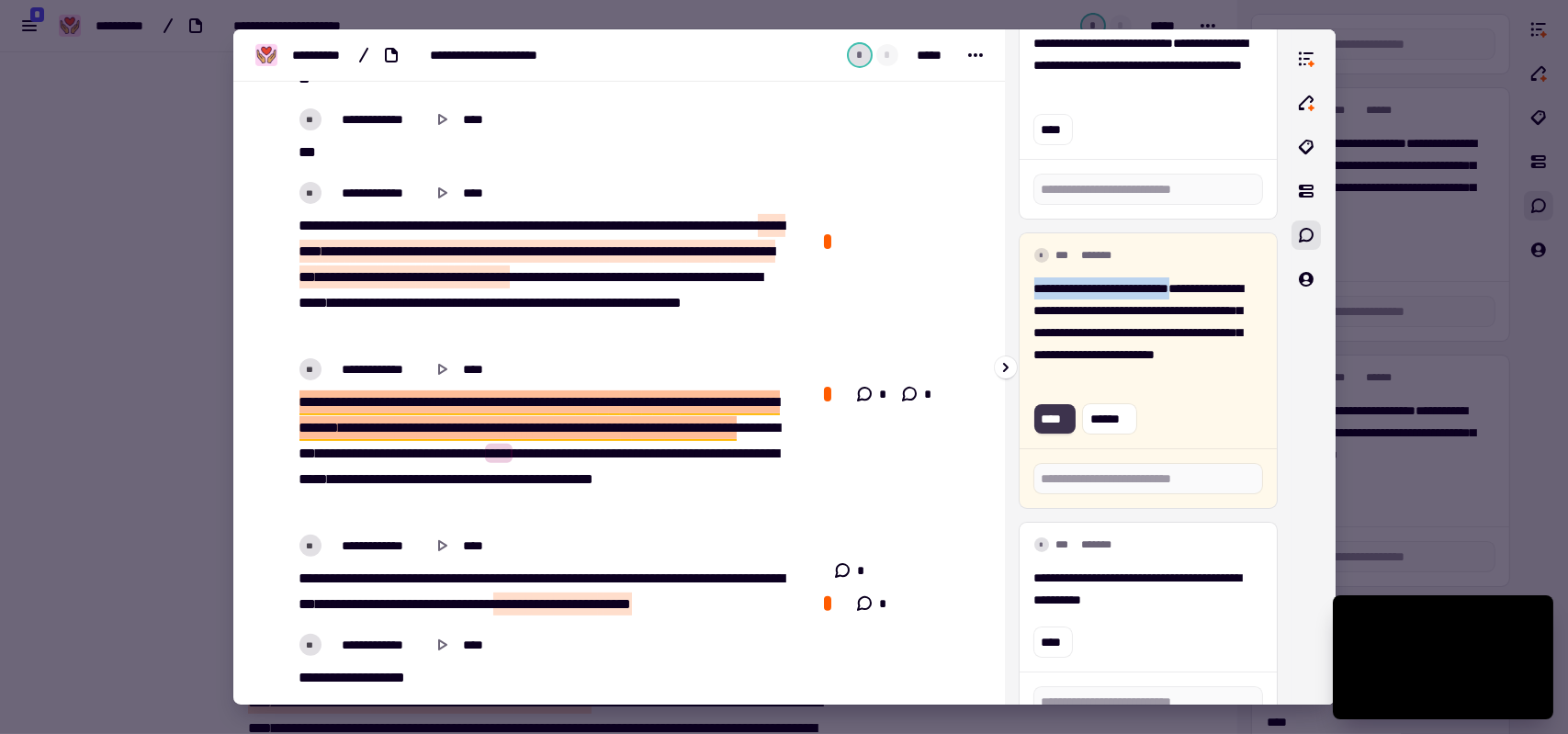 click on "****" 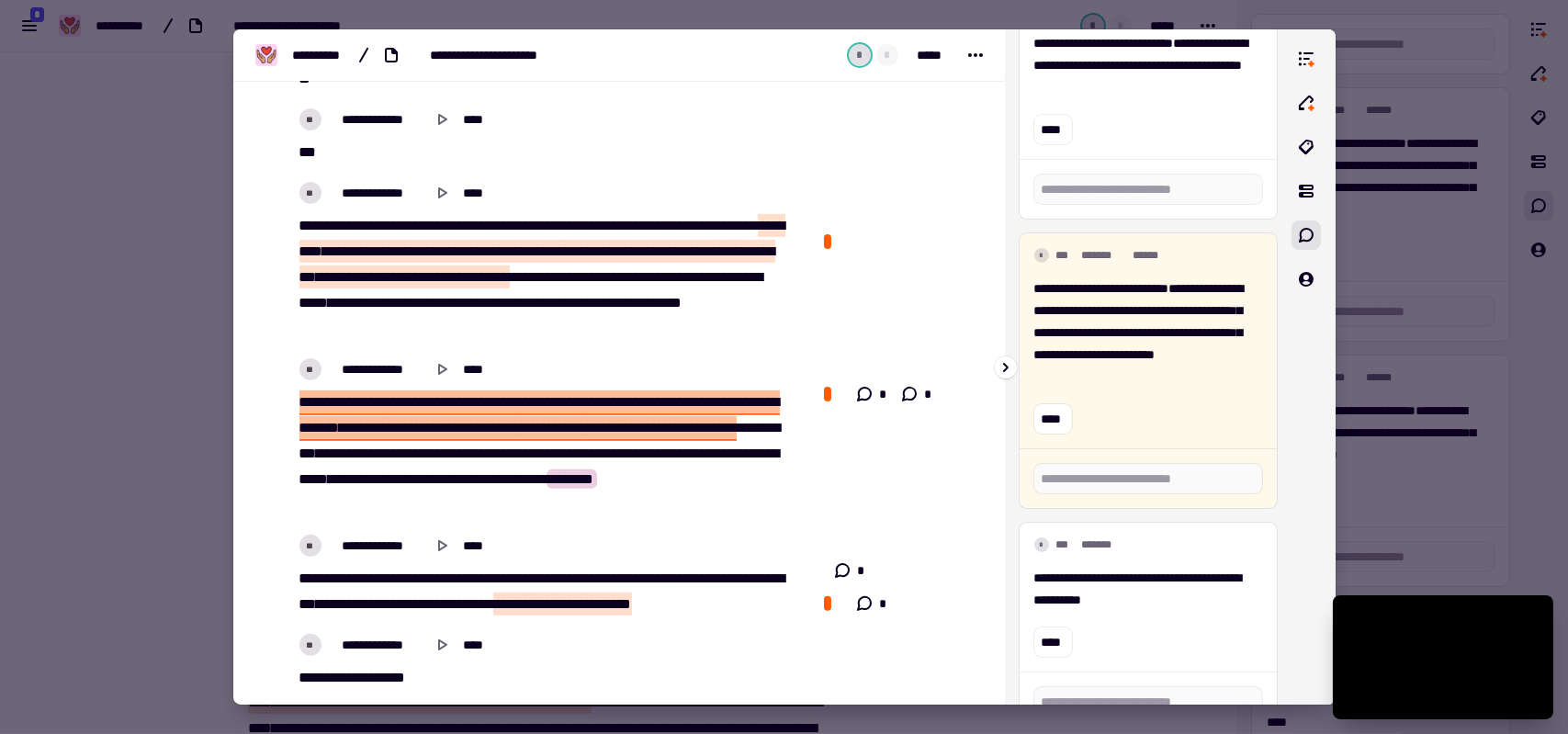 click on "**********" at bounding box center [1148, 1226] 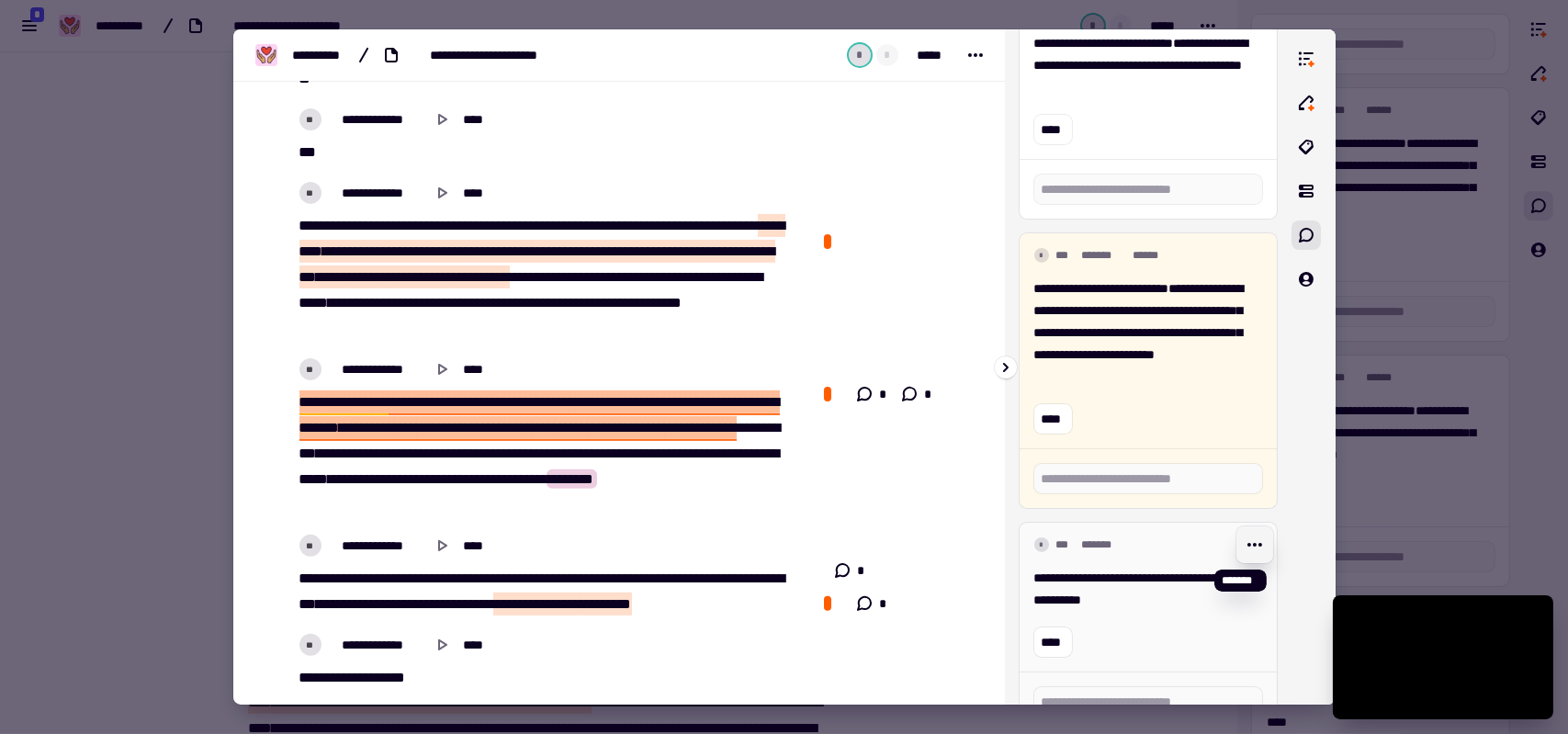 click 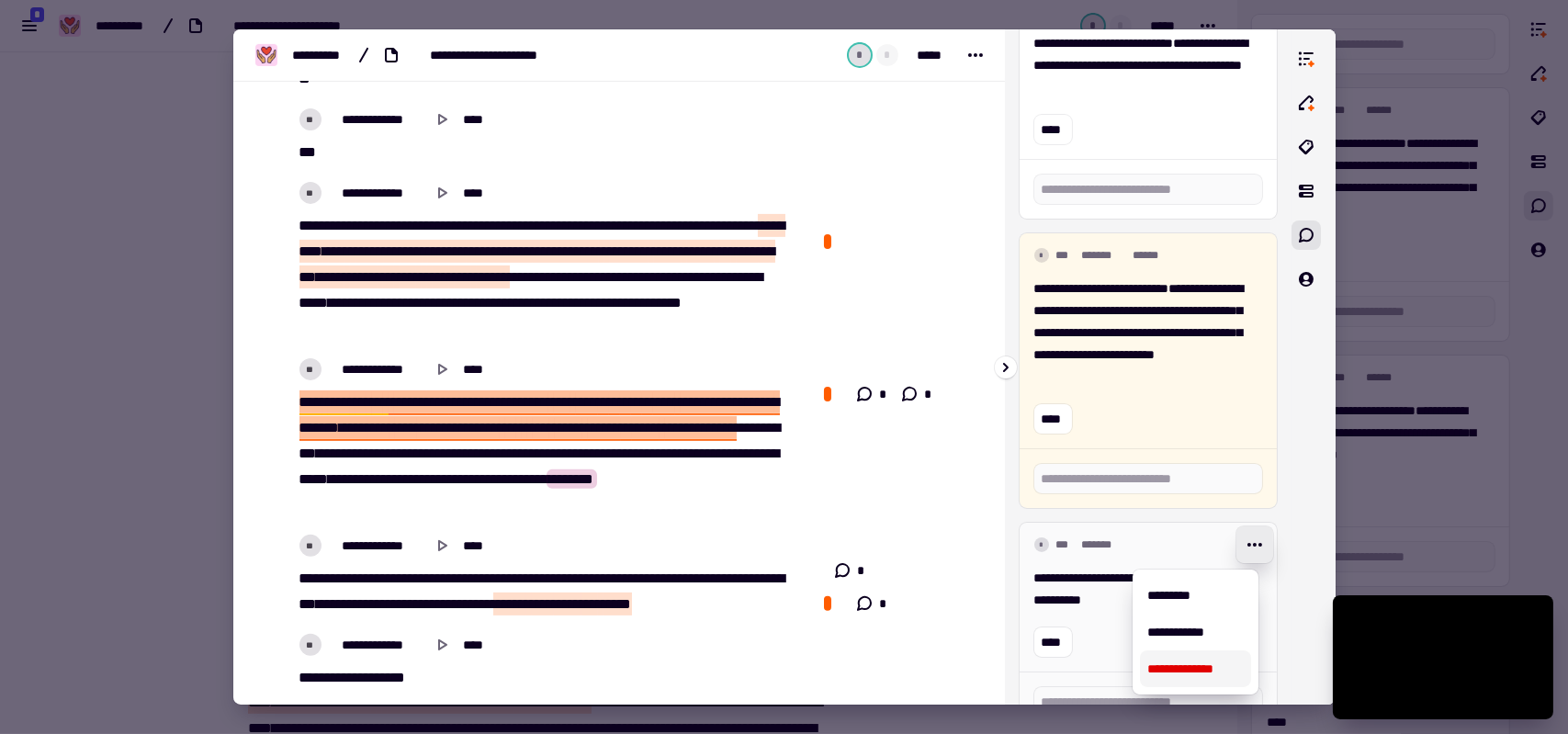 click on "**********" at bounding box center (1195, 669) 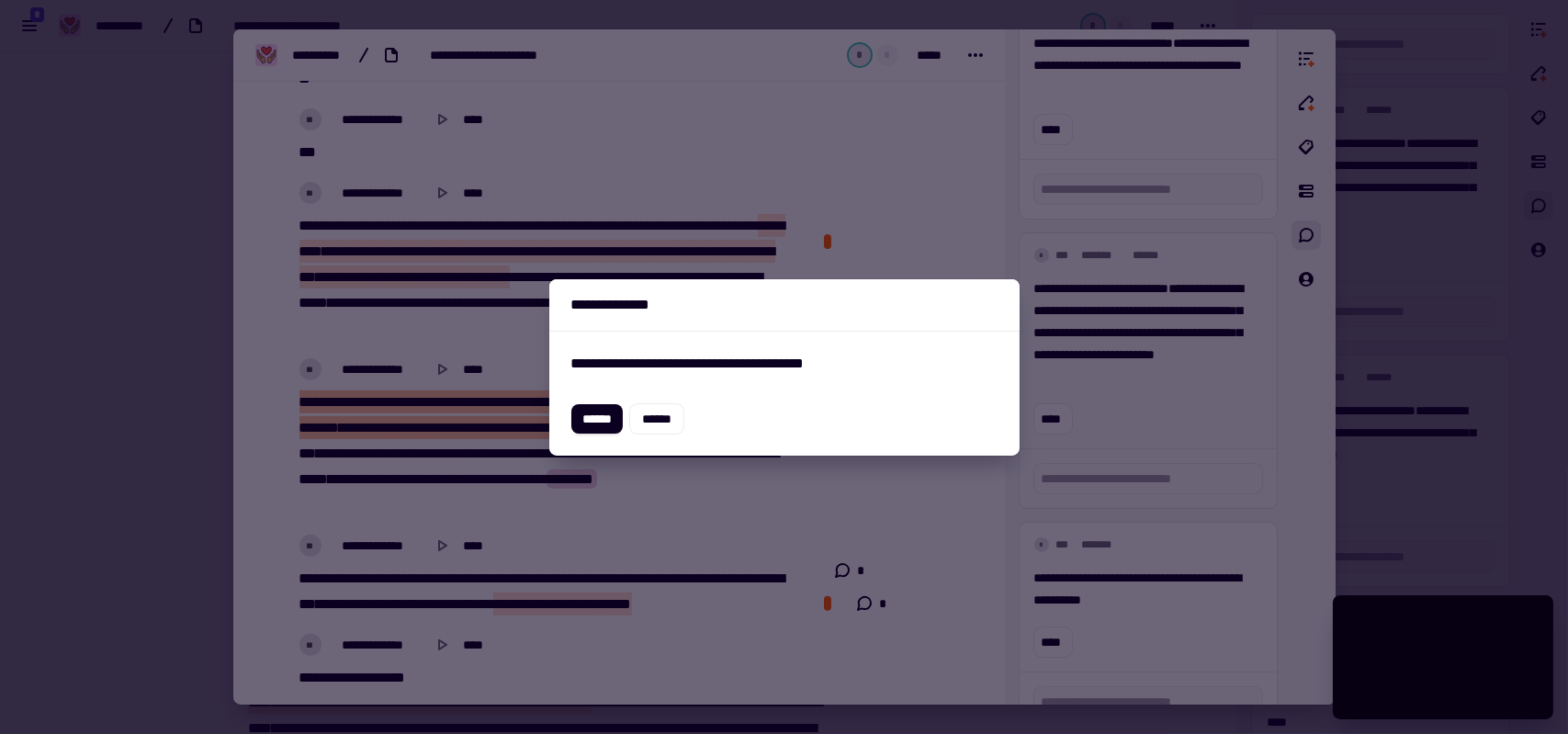 drag, startPoint x: 604, startPoint y: 422, endPoint x: 621, endPoint y: 422, distance: 17 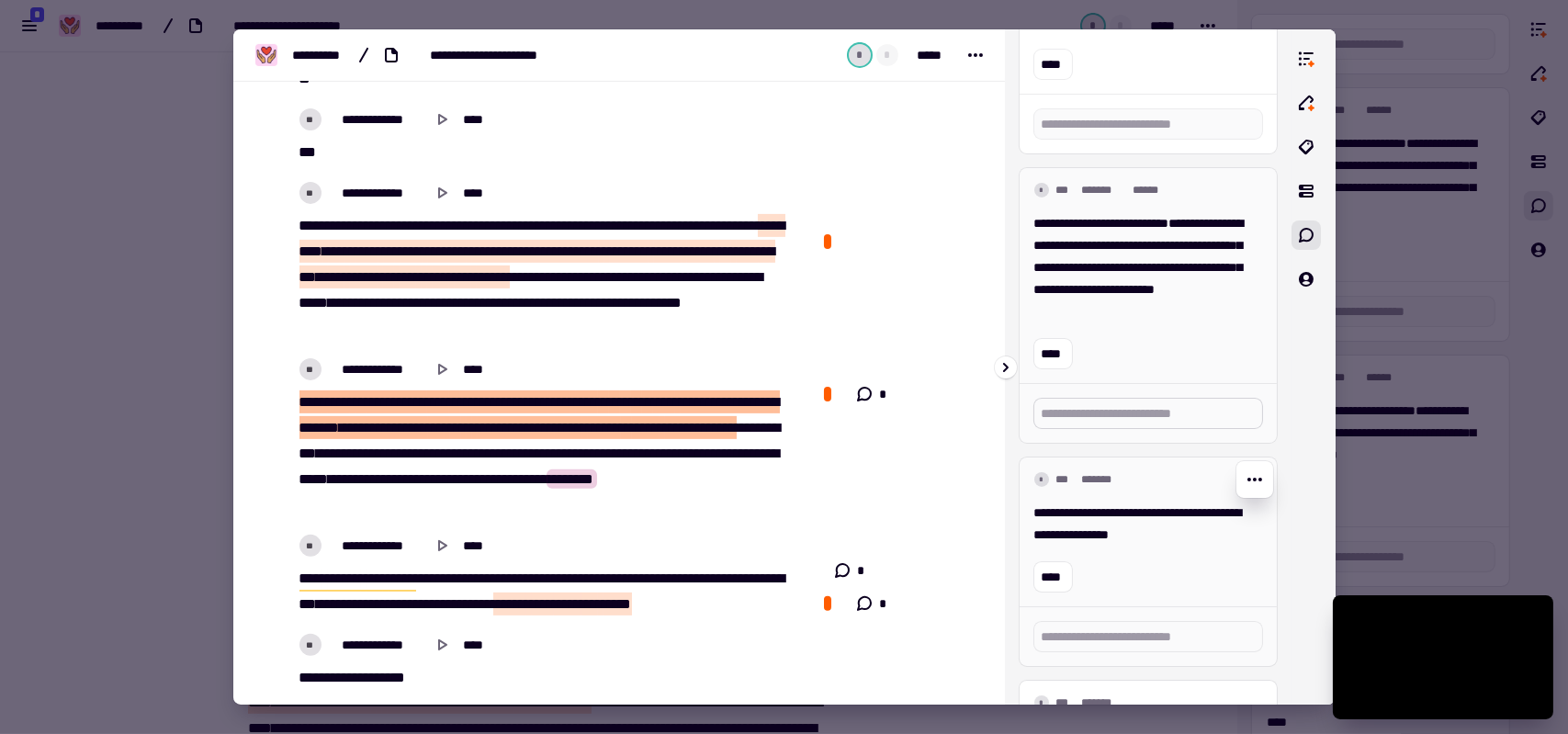 scroll, scrollTop: 1001, scrollLeft: 0, axis: vertical 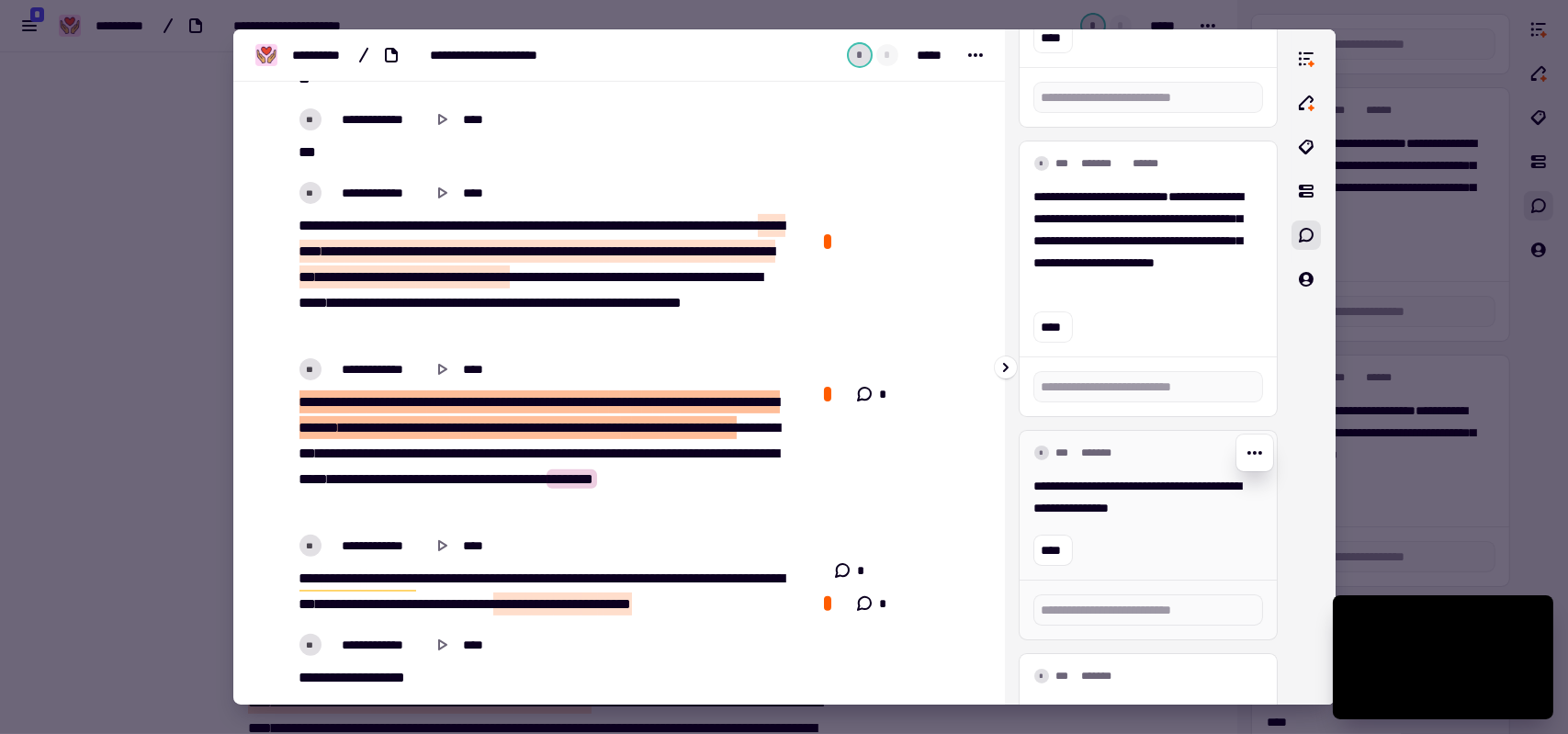 click on "**********" at bounding box center [1141, 497] 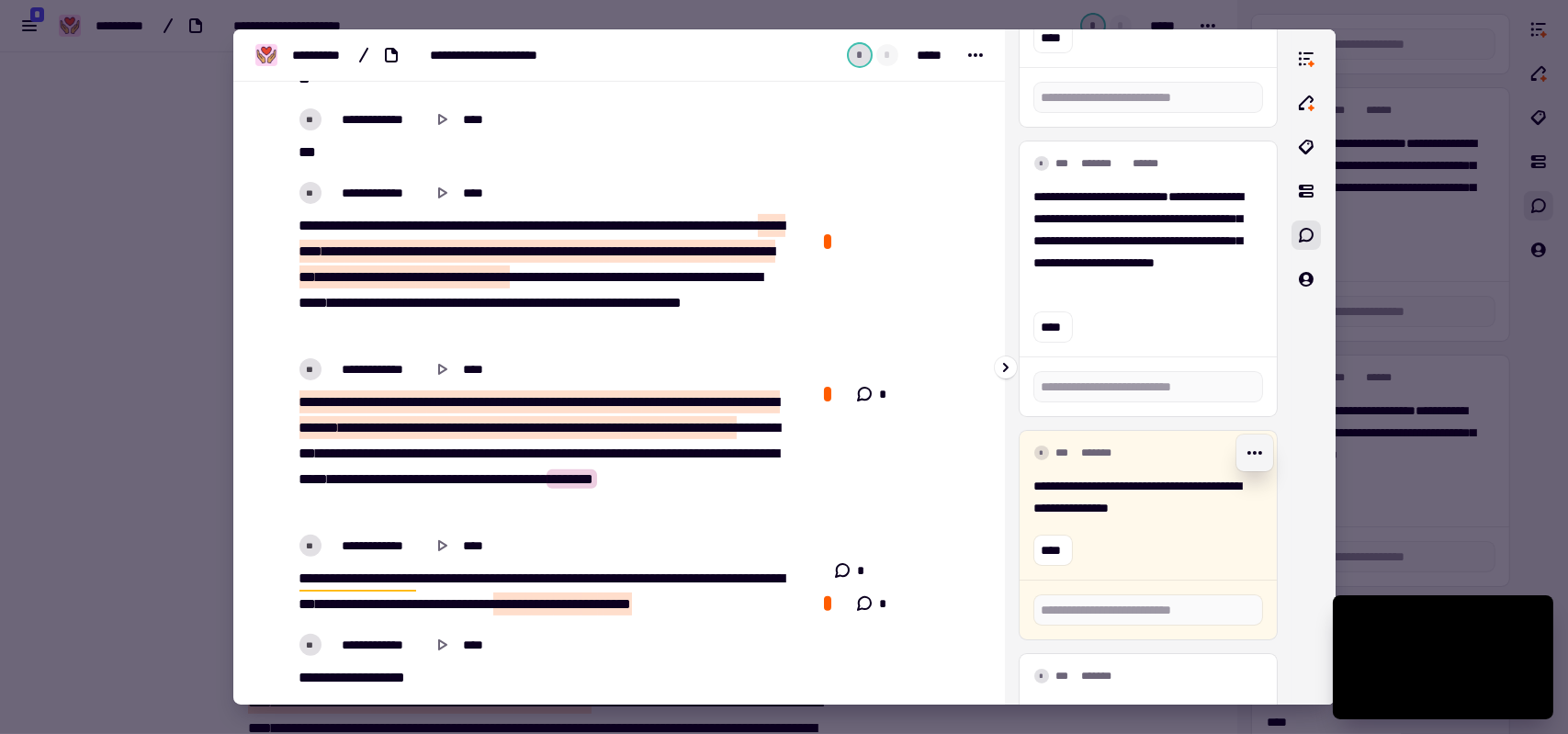 click 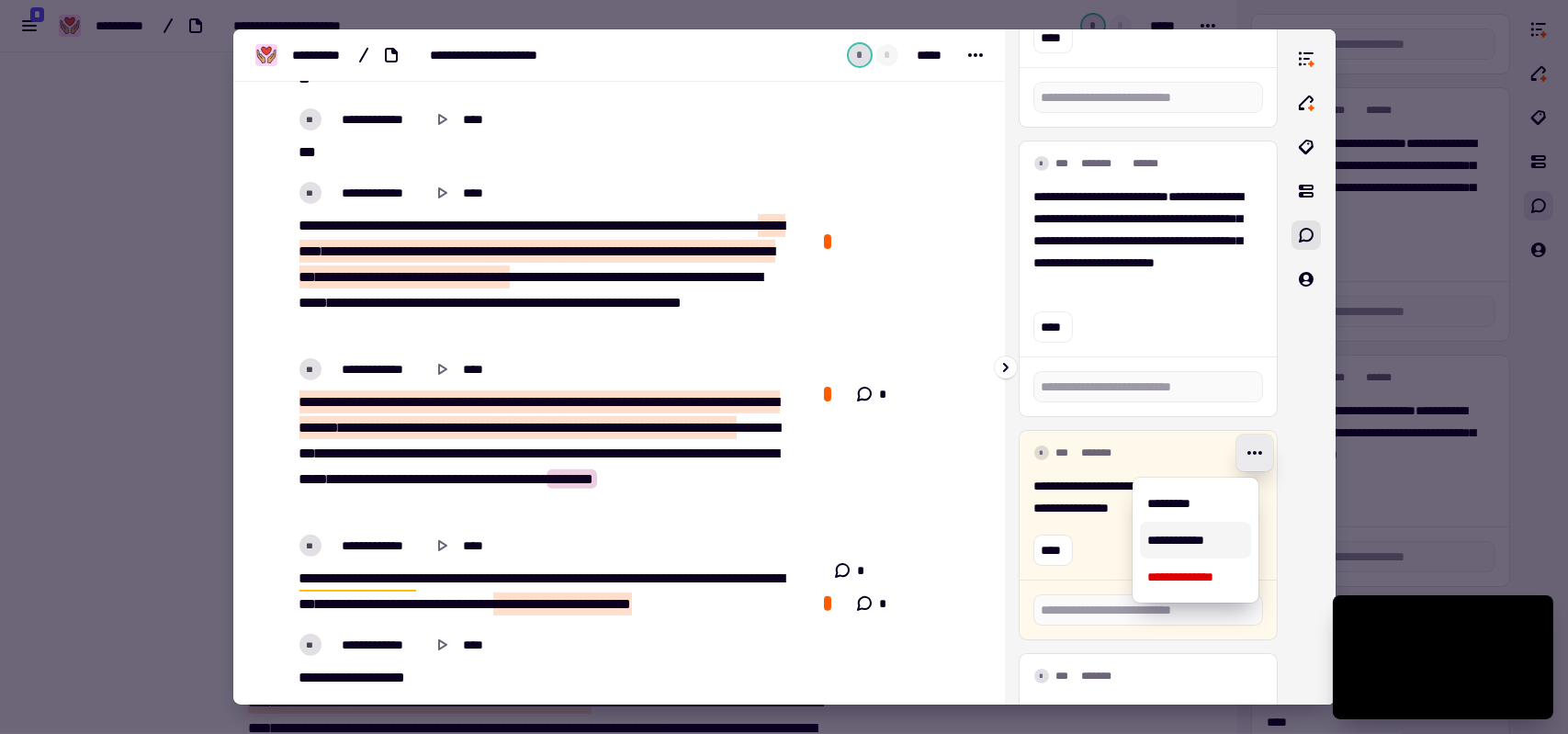 click on "**********" at bounding box center [1195, 540] 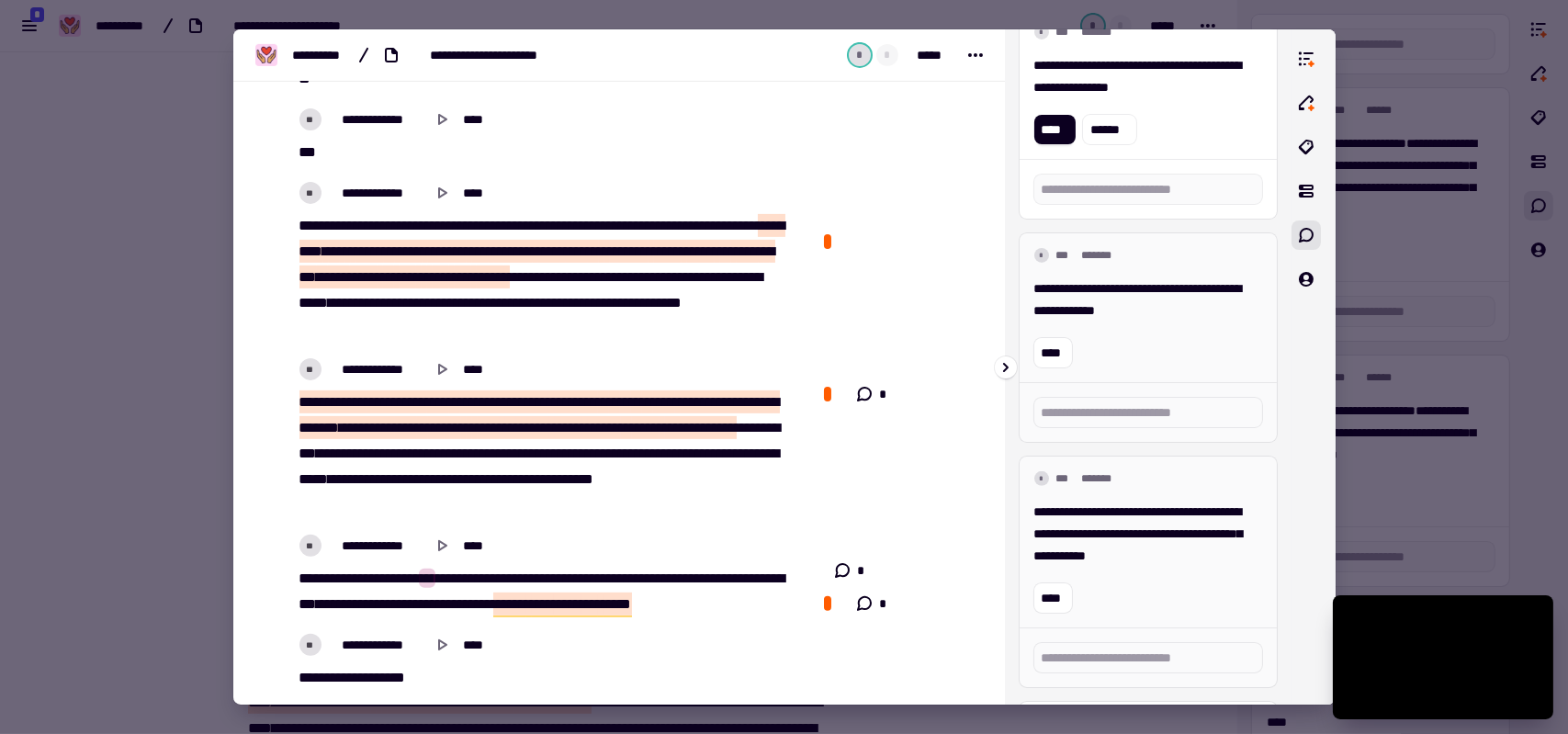 scroll, scrollTop: 1330, scrollLeft: 0, axis: vertical 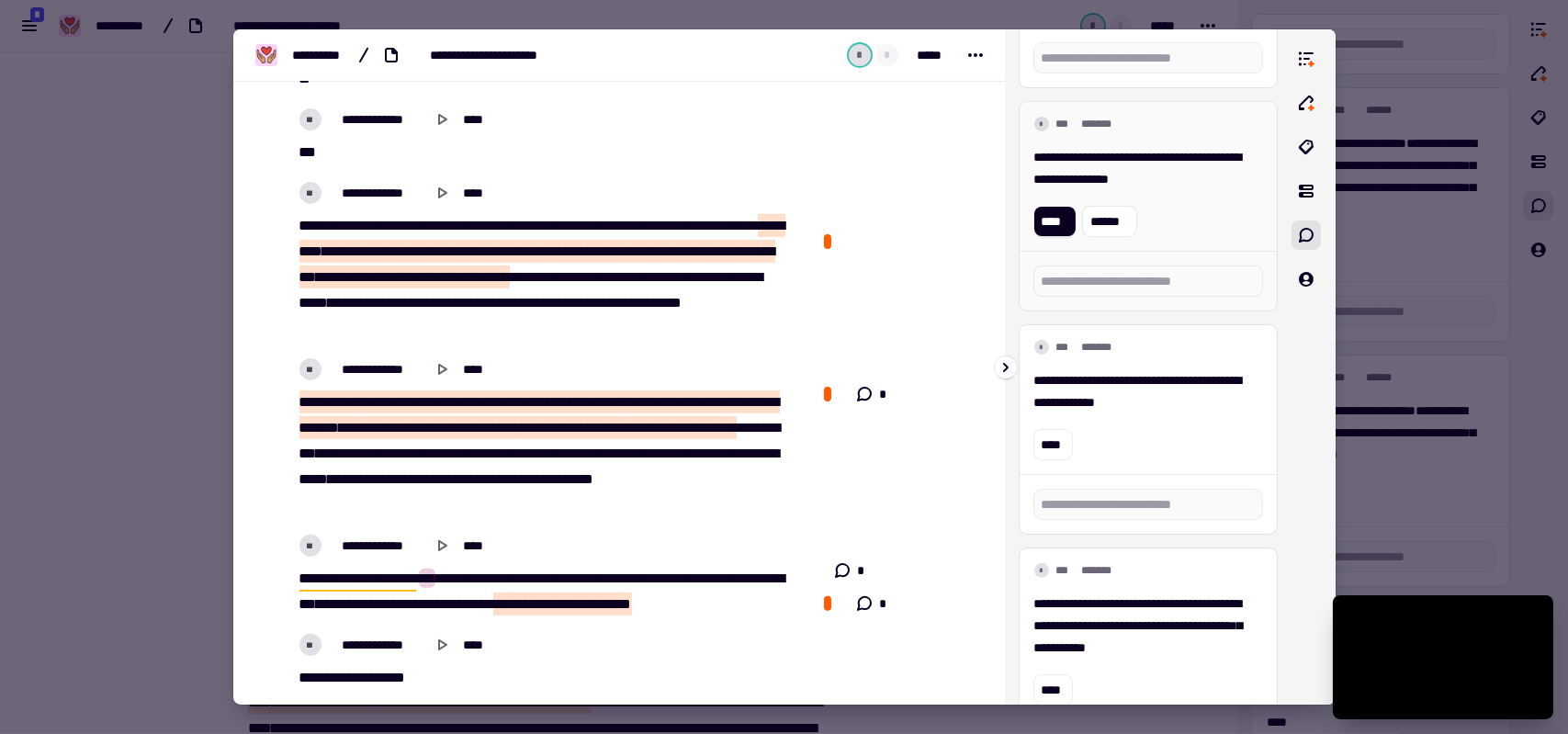 click on "**********" at bounding box center (1141, 168) 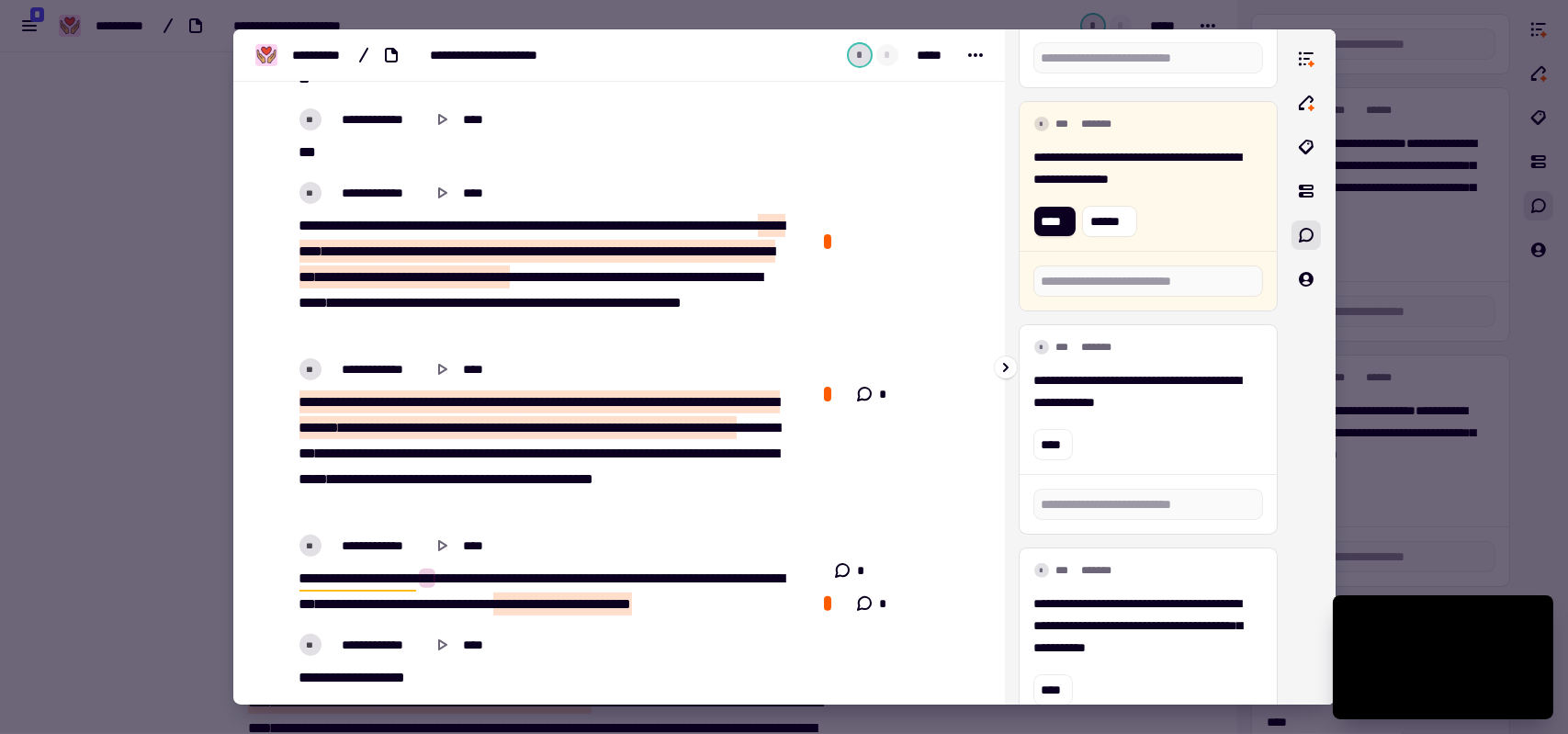 type on "******" 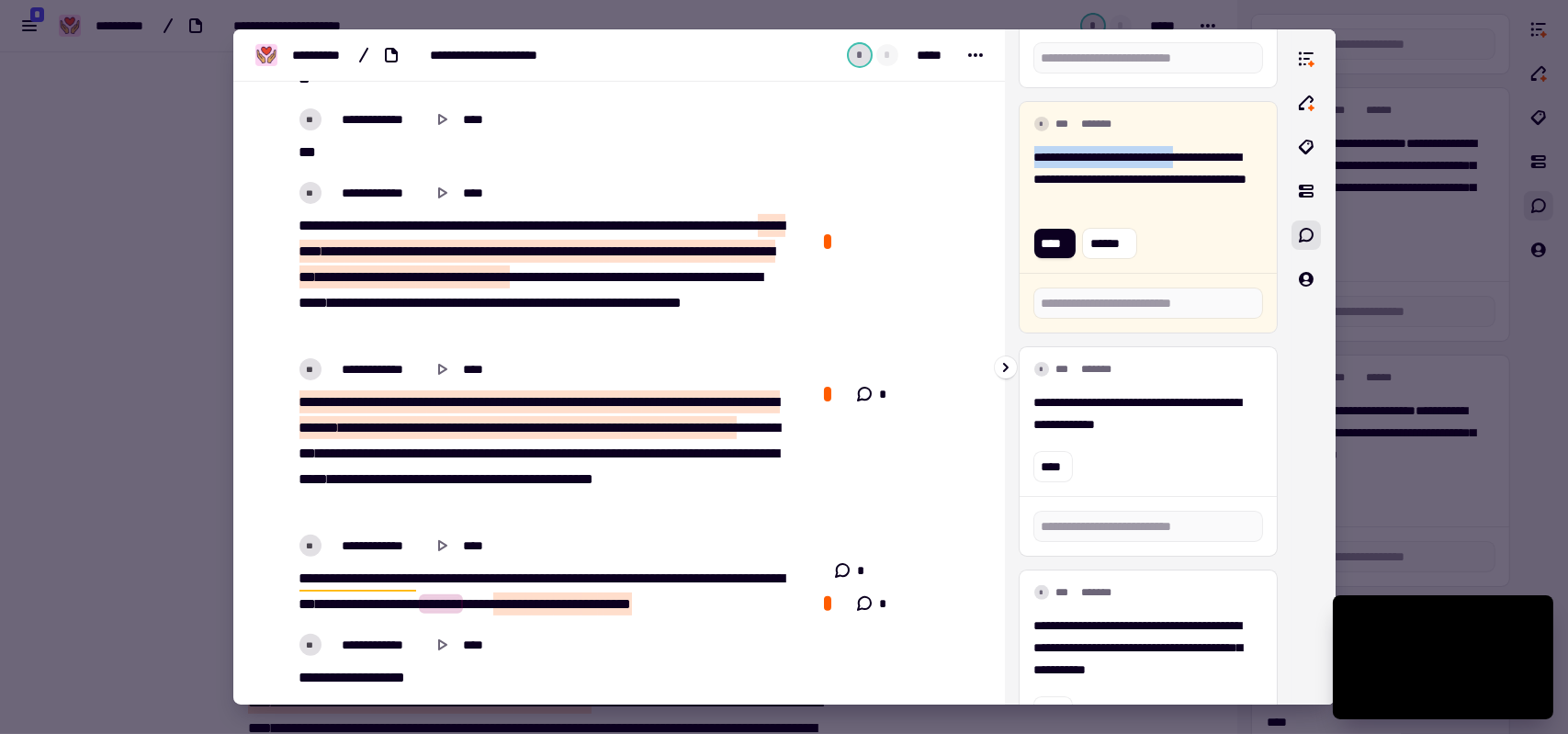drag, startPoint x: 1224, startPoint y: 153, endPoint x: 1025, endPoint y: 153, distance: 199 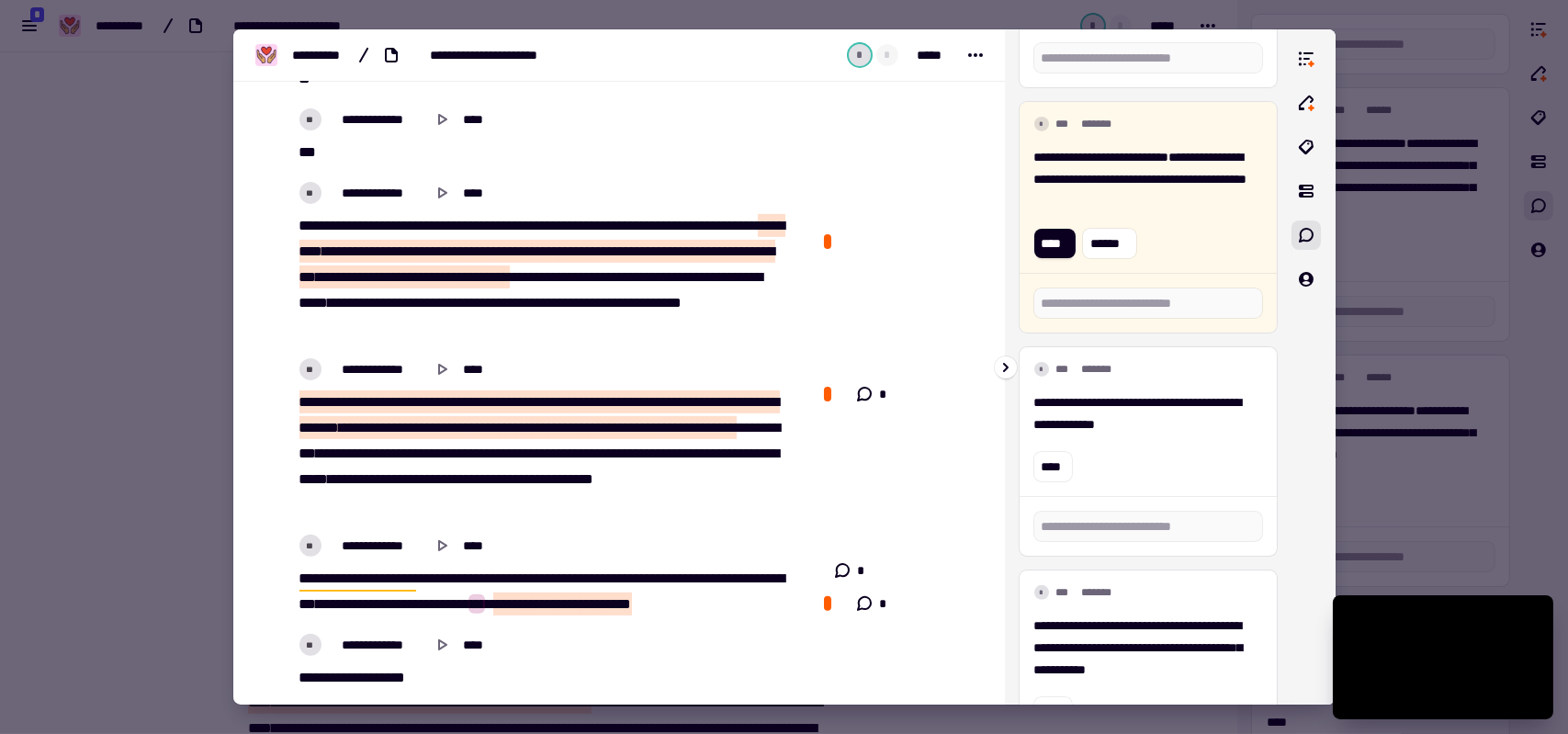 click on "**********" at bounding box center [1141, 179] 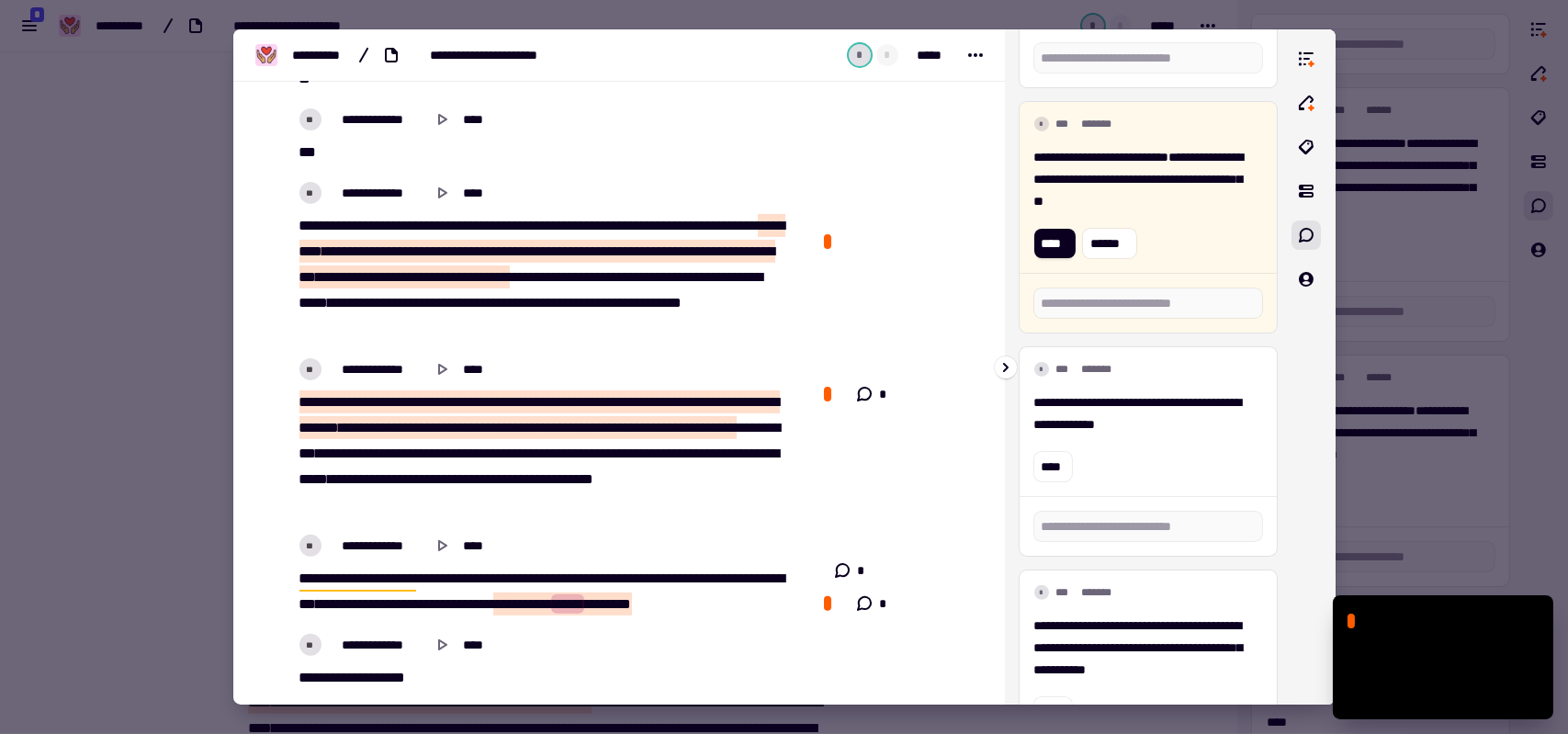 click on "**********" at bounding box center [1101, 157] 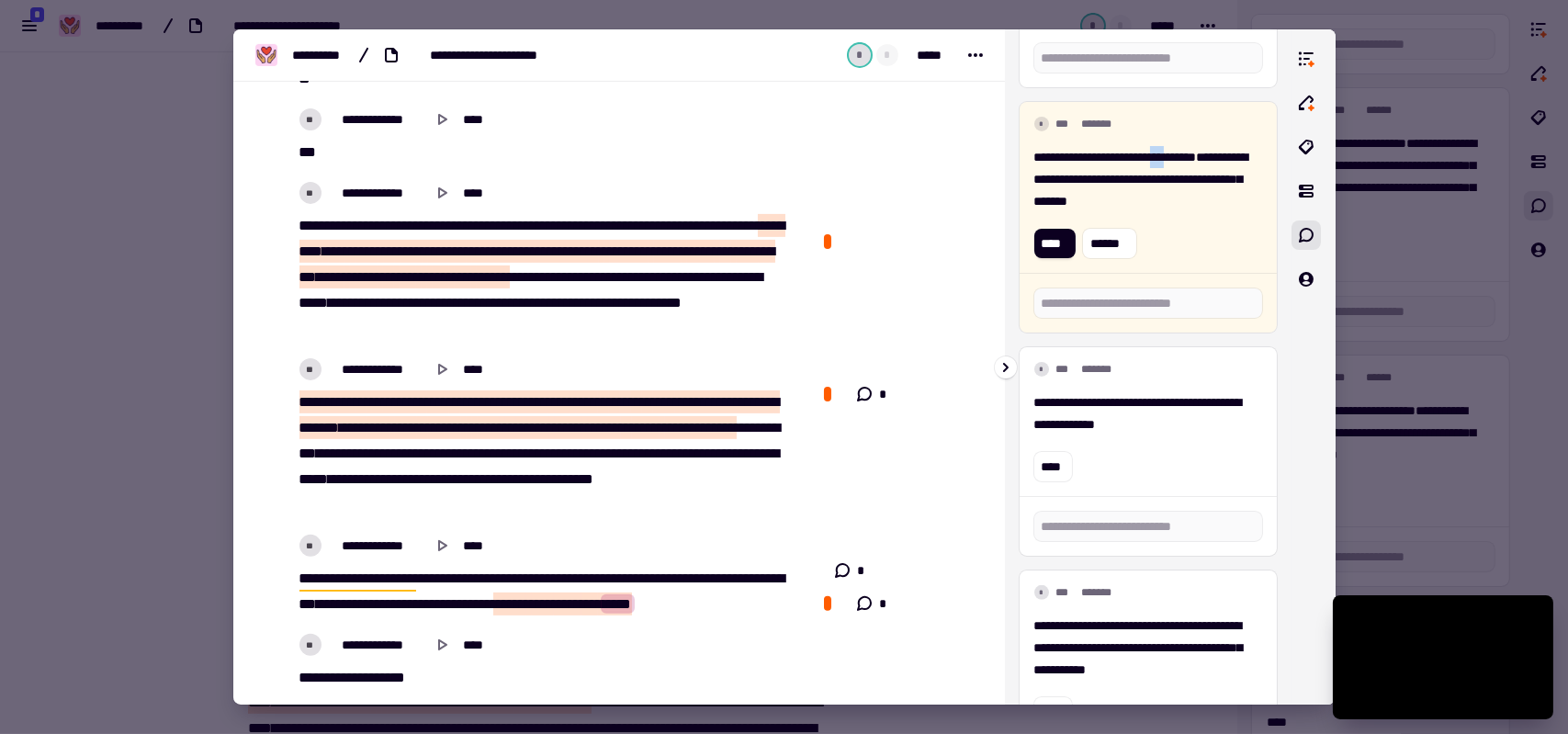 drag, startPoint x: 1194, startPoint y: 157, endPoint x: 1221, endPoint y: 158, distance: 27.018512 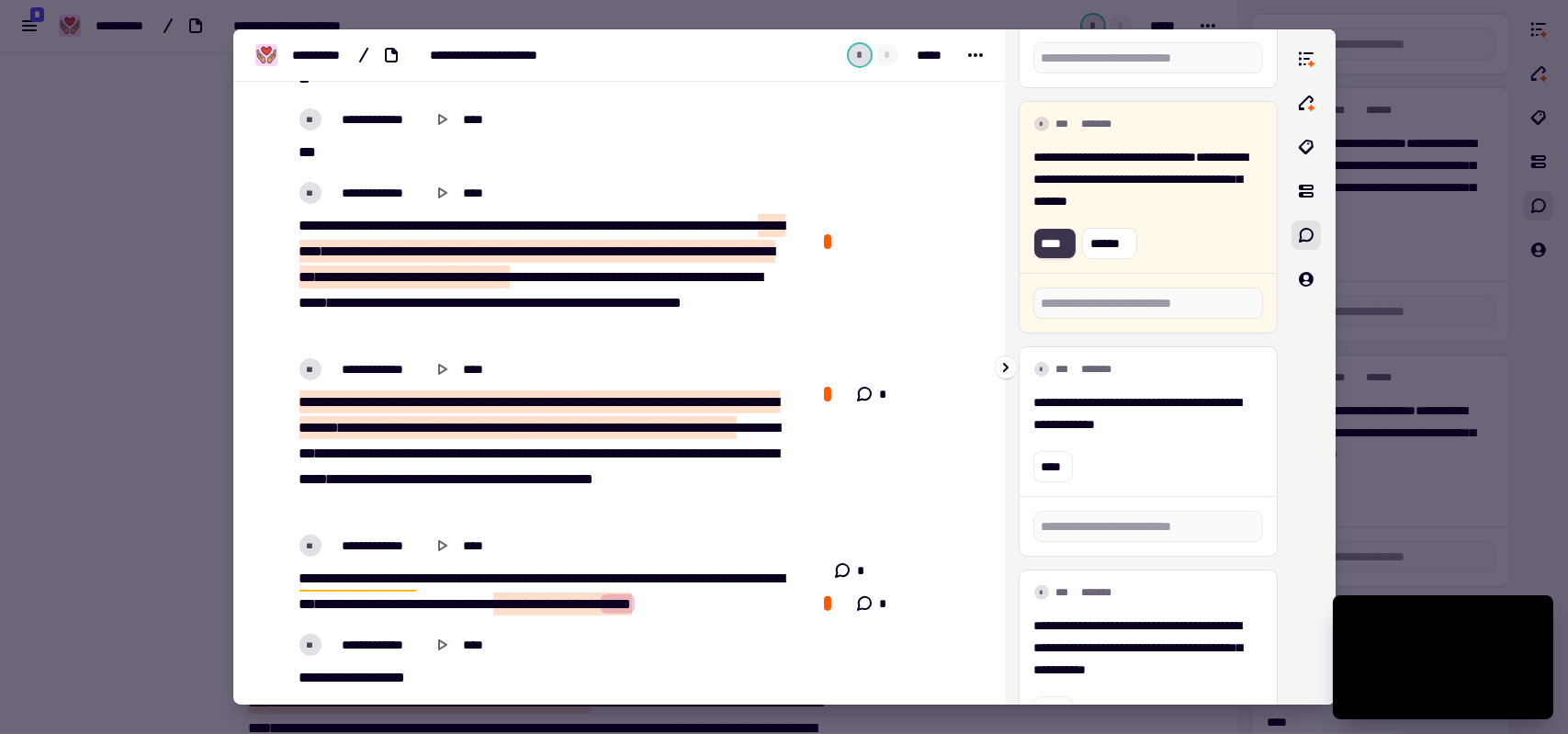 click on "****" 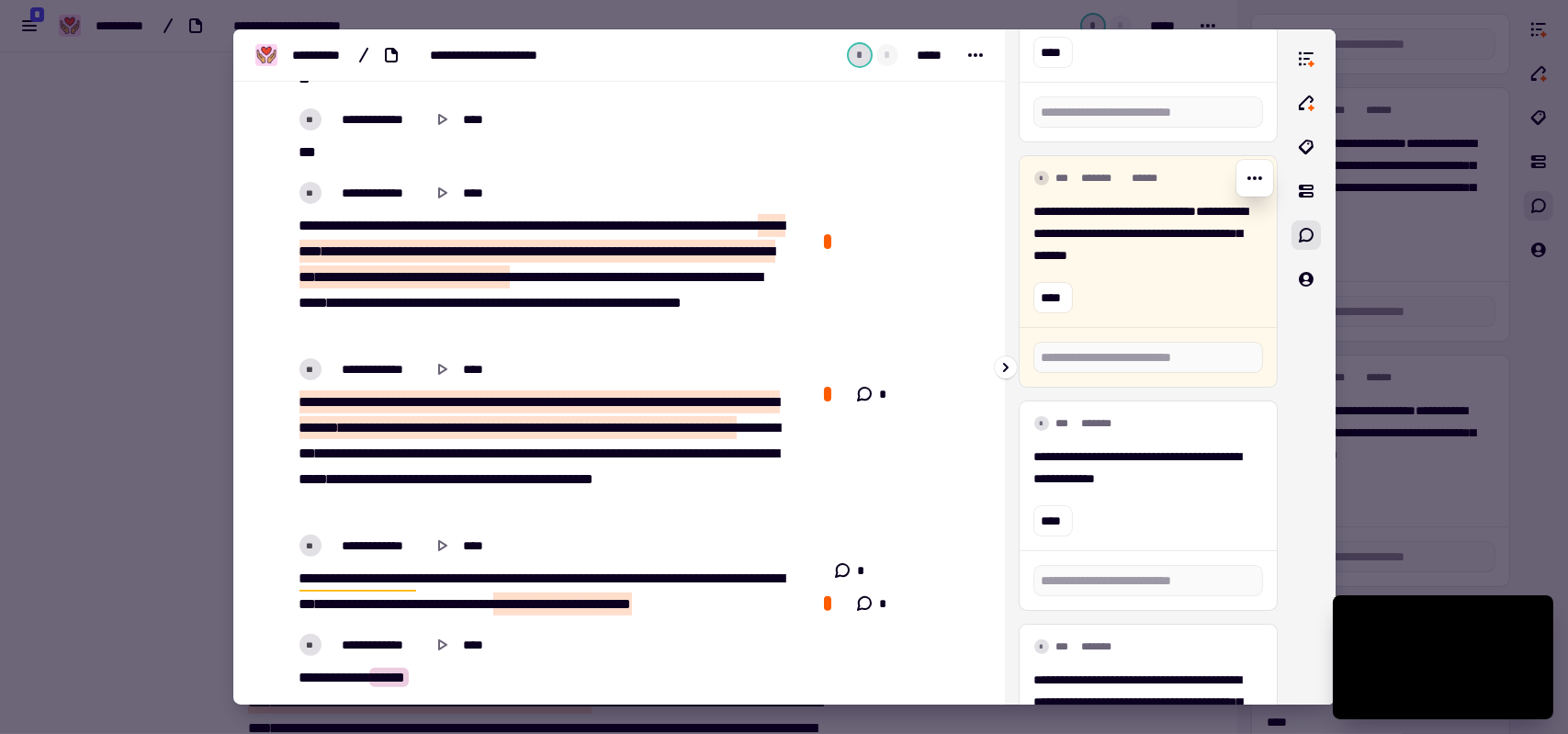 scroll, scrollTop: 1422, scrollLeft: 0, axis: vertical 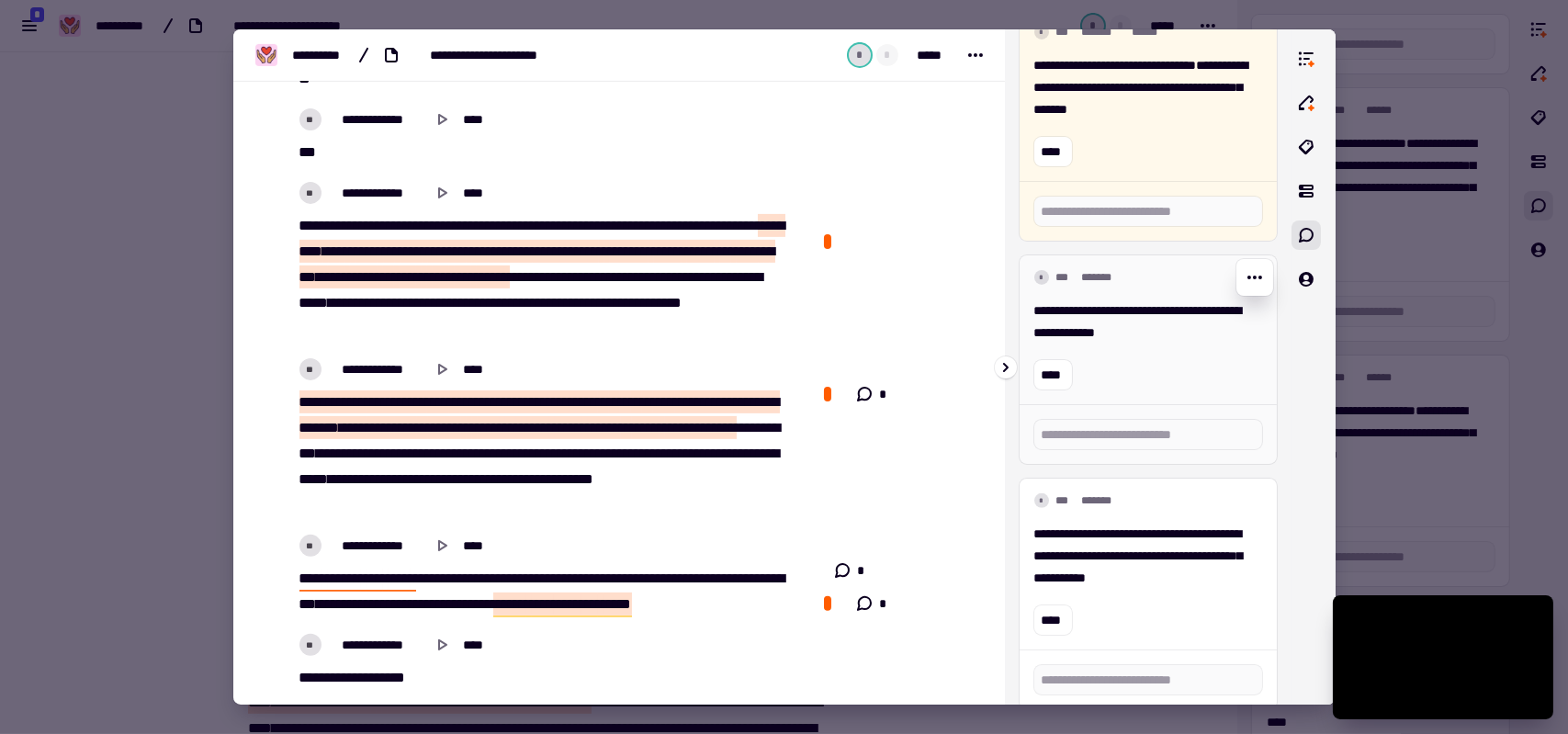 click on "**********" at bounding box center (1141, 322) 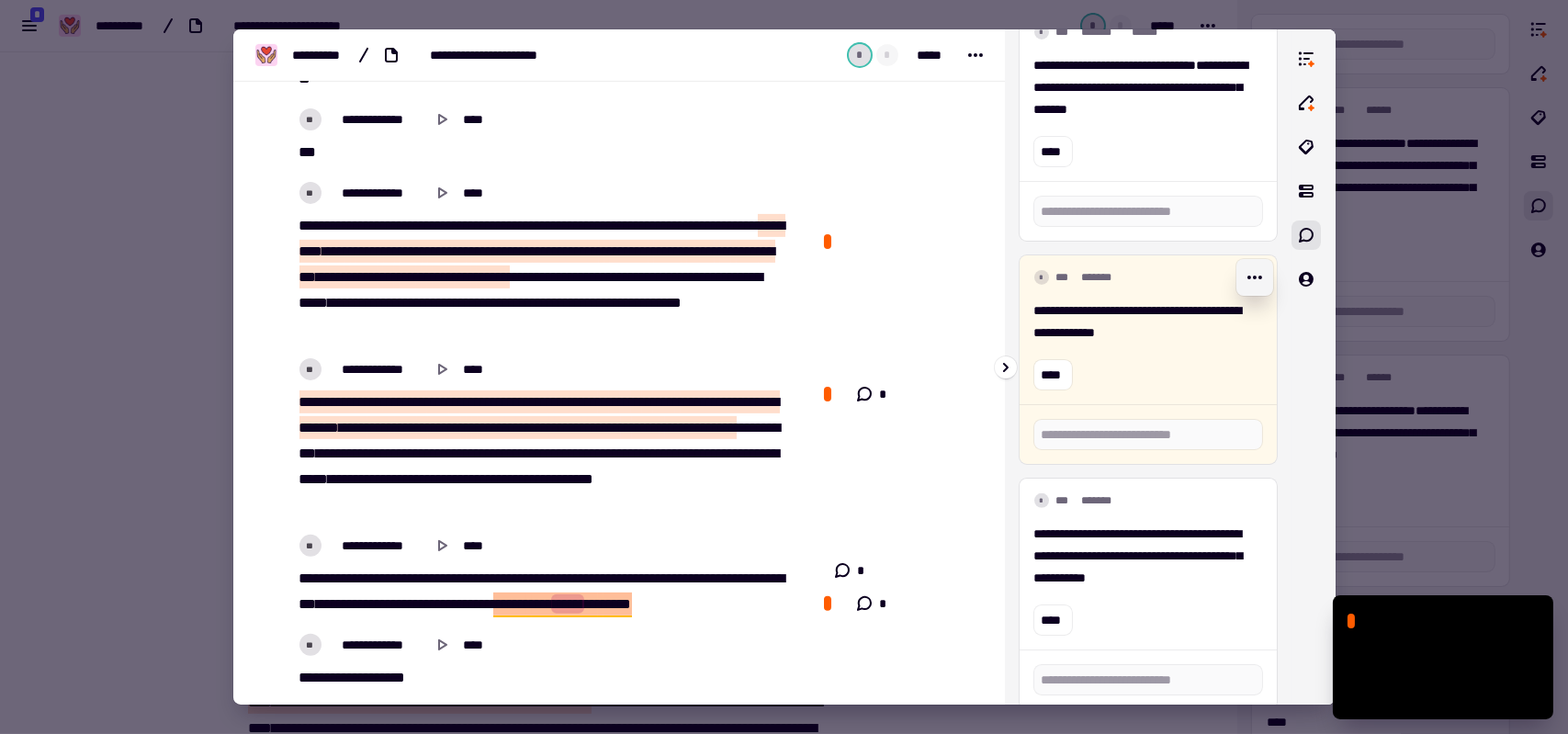 click 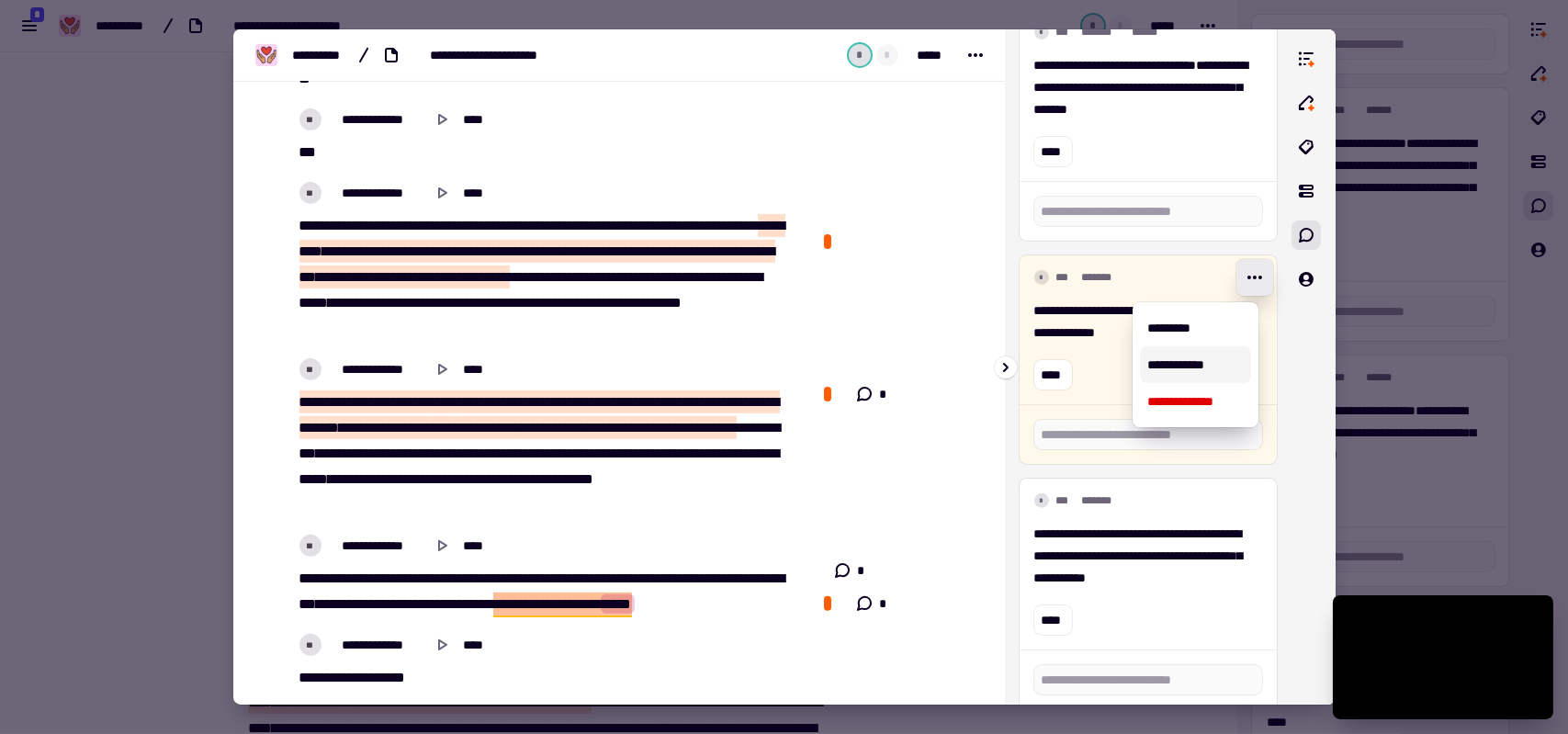 click on "**********" at bounding box center [1195, 365] 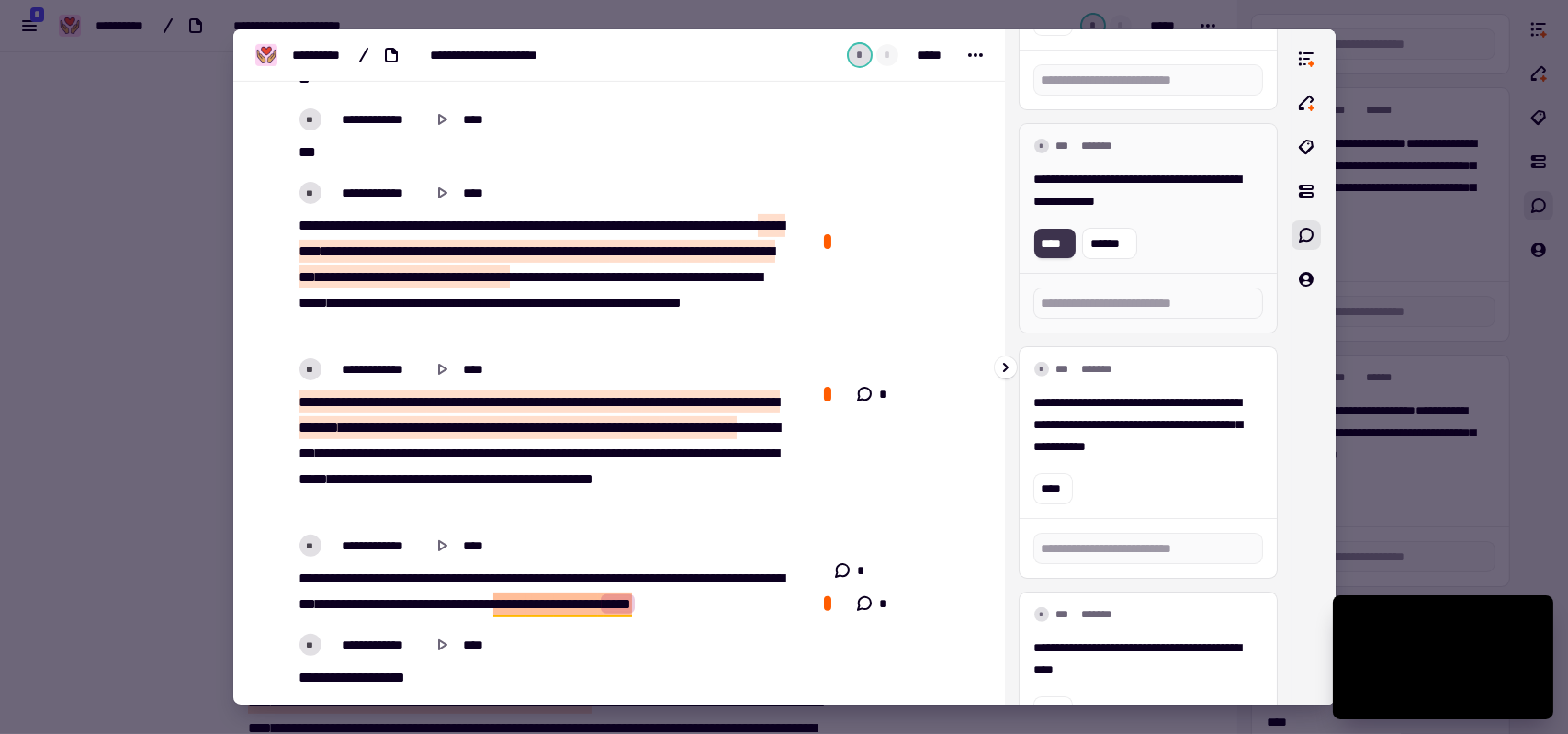 scroll, scrollTop: 1536, scrollLeft: 0, axis: vertical 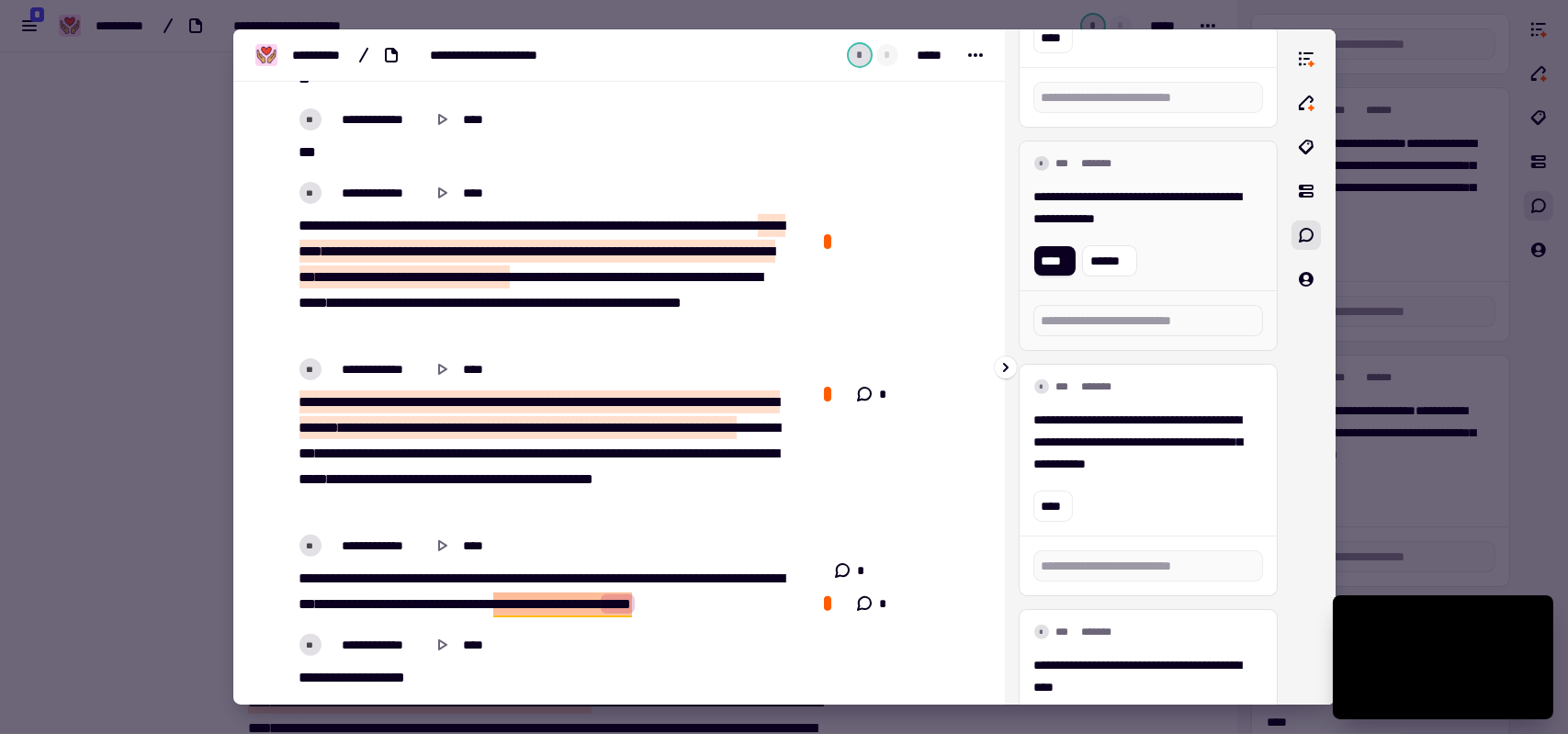 click on "**********" at bounding box center (1141, 208) 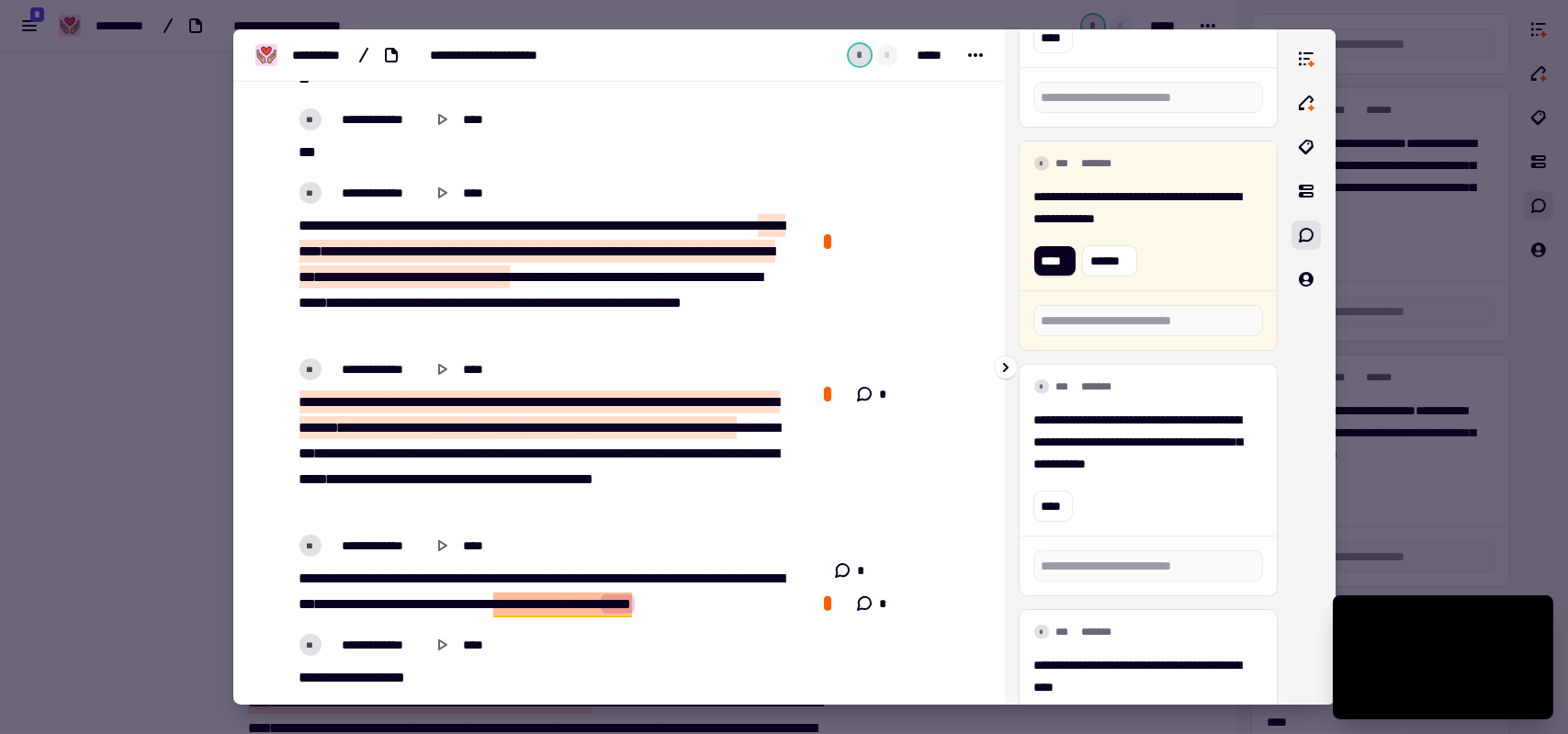 type on "******" 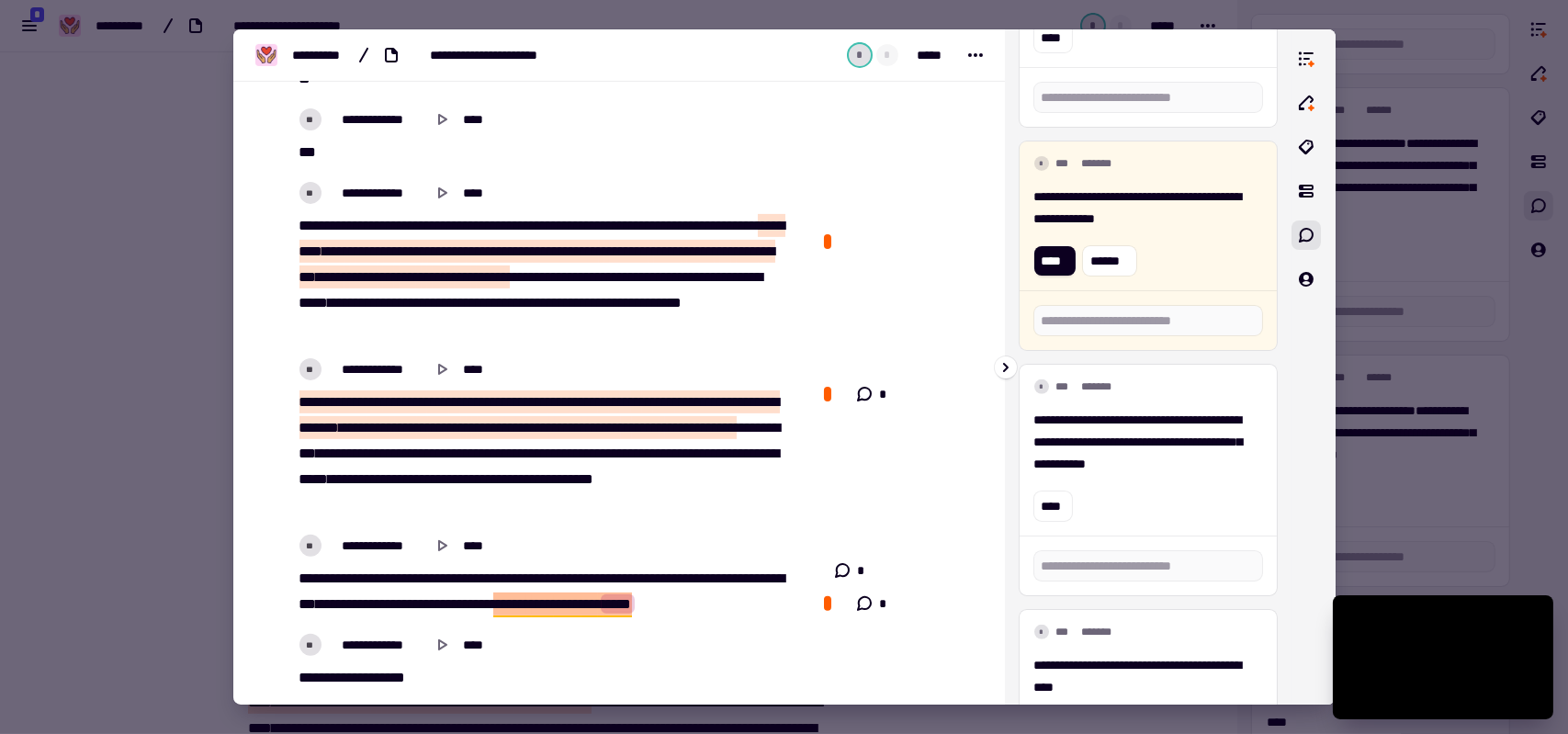 type 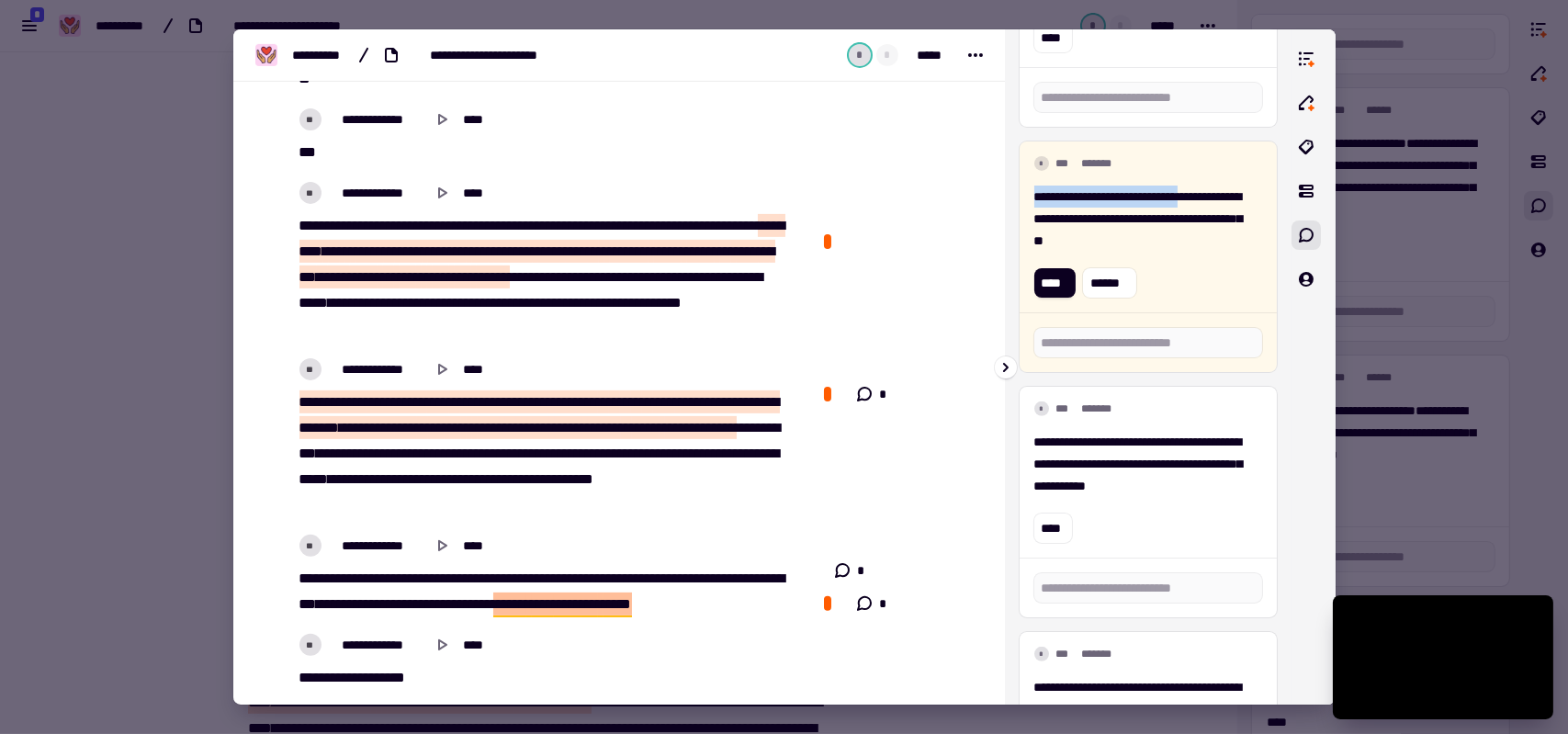 drag, startPoint x: 1201, startPoint y: 198, endPoint x: 1026, endPoint y: 196, distance: 175.01143 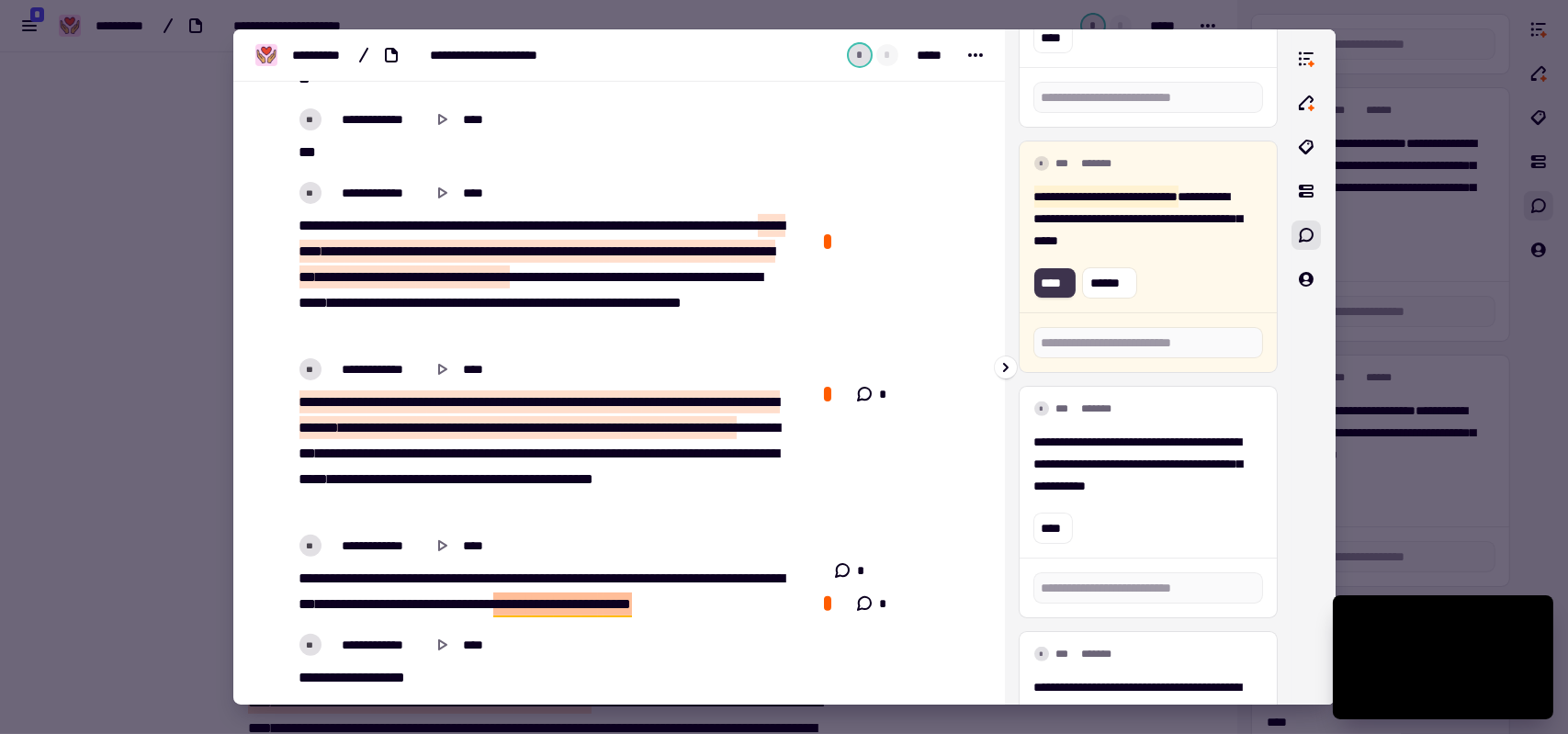 click on "****" 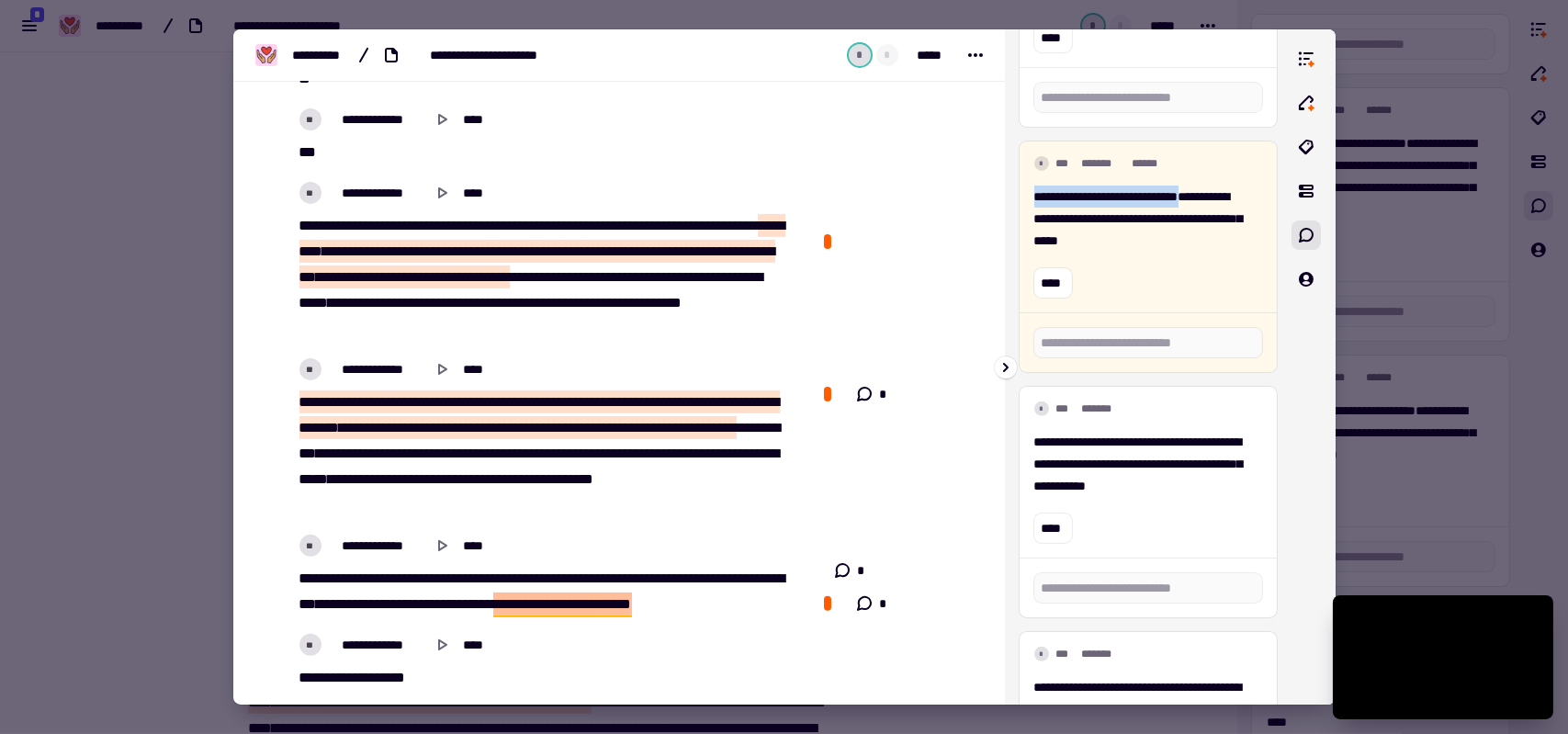 scroll, scrollTop: 1720, scrollLeft: 0, axis: vertical 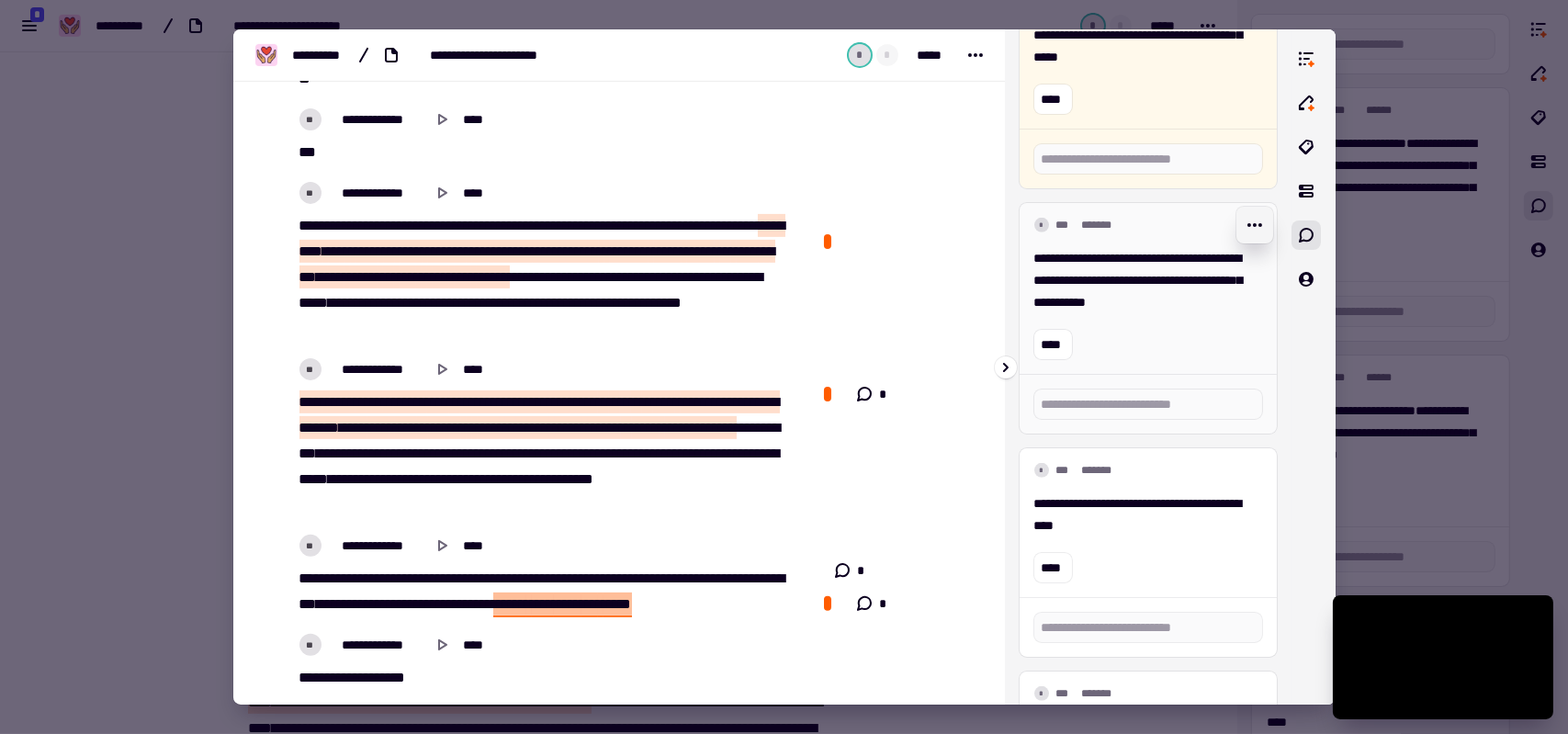 click 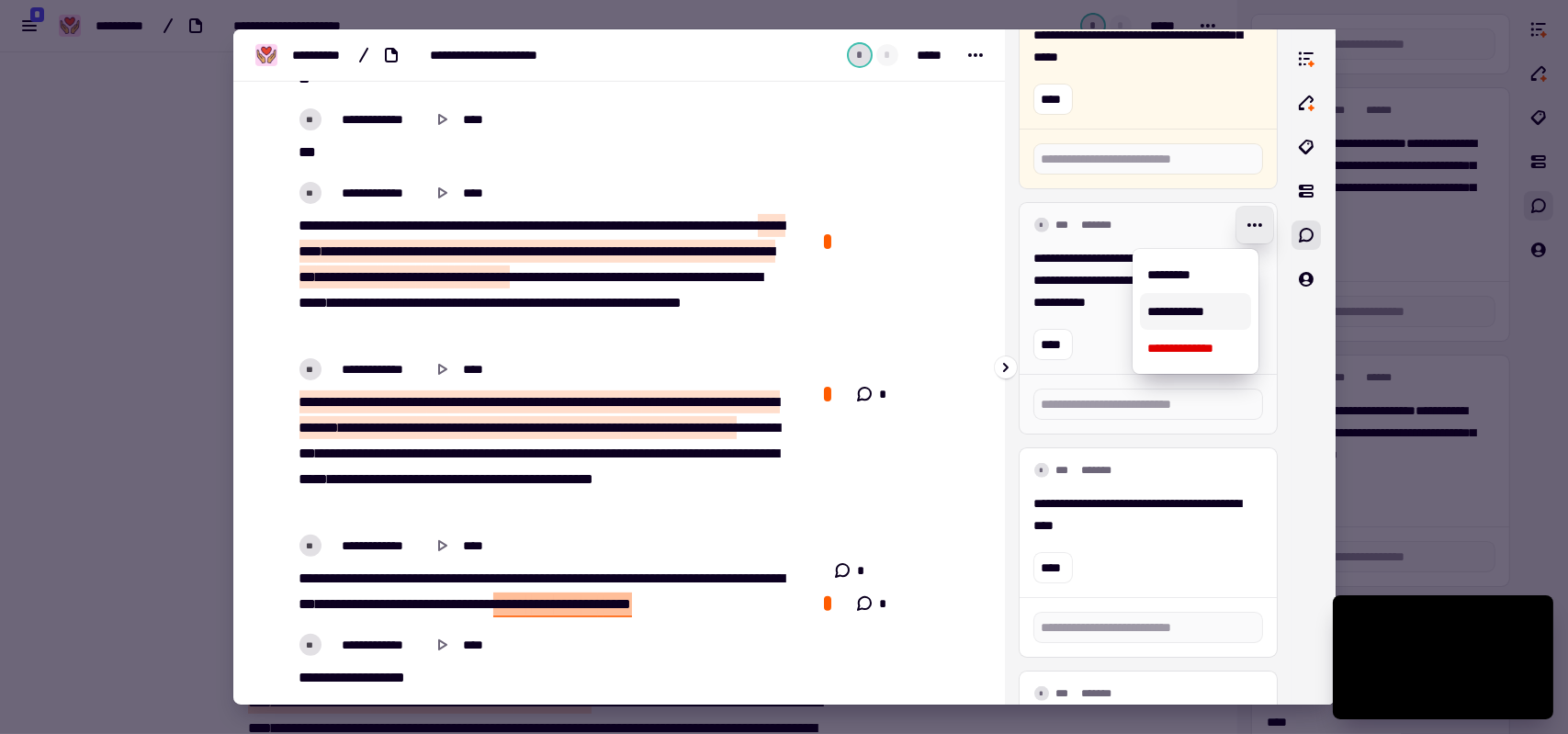 click on "**********" at bounding box center [1195, 311] 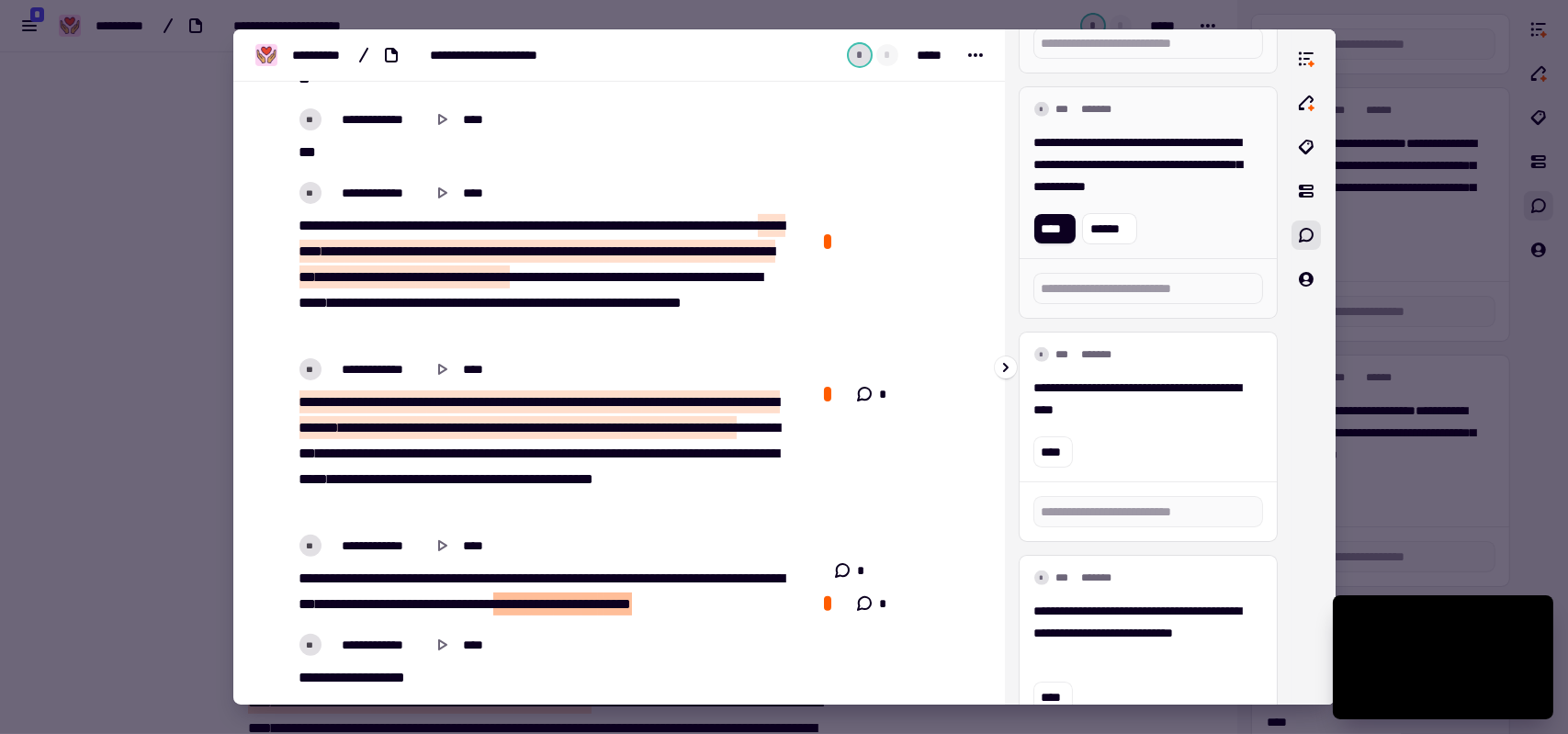 scroll, scrollTop: 1734, scrollLeft: 0, axis: vertical 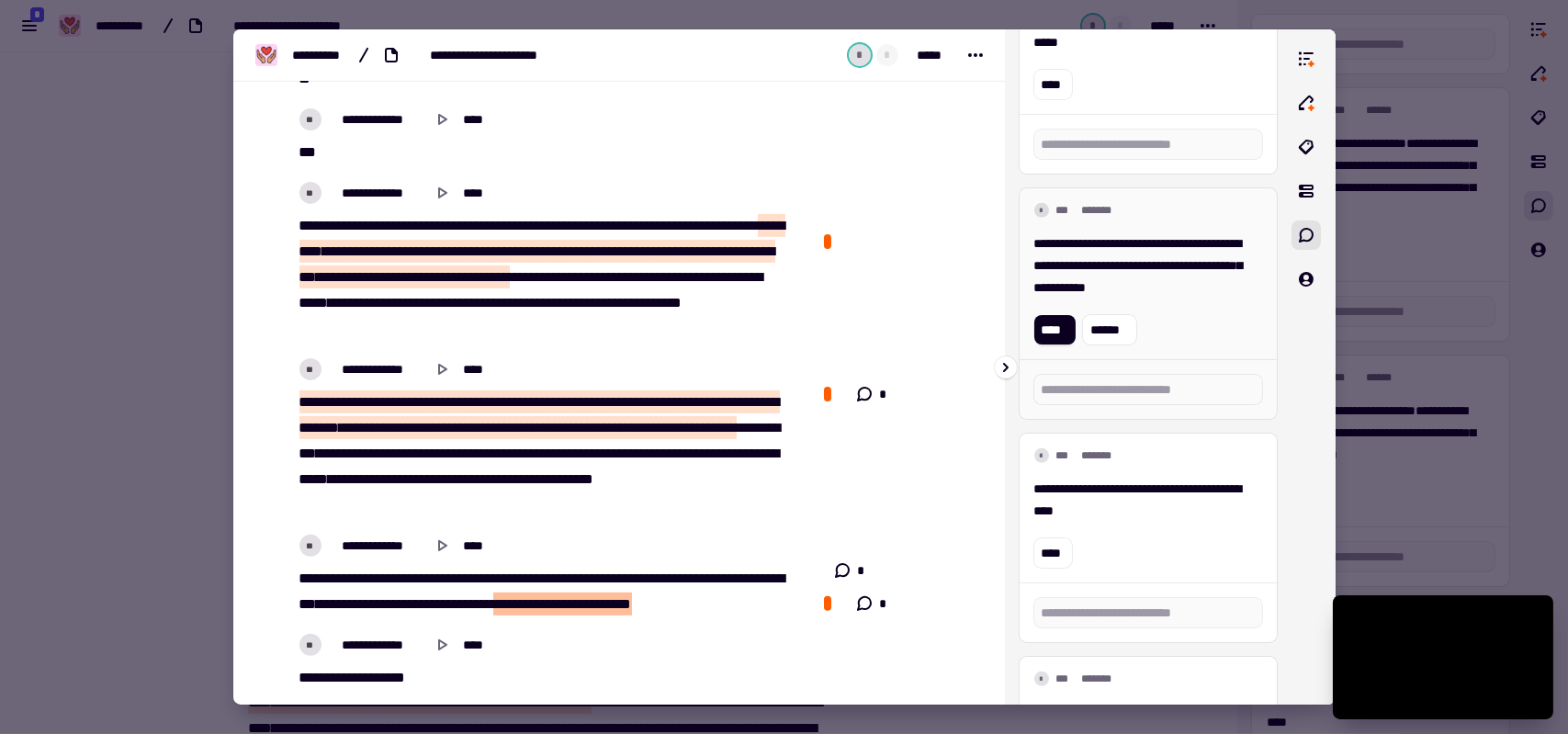 click on "**********" at bounding box center [1141, 265] 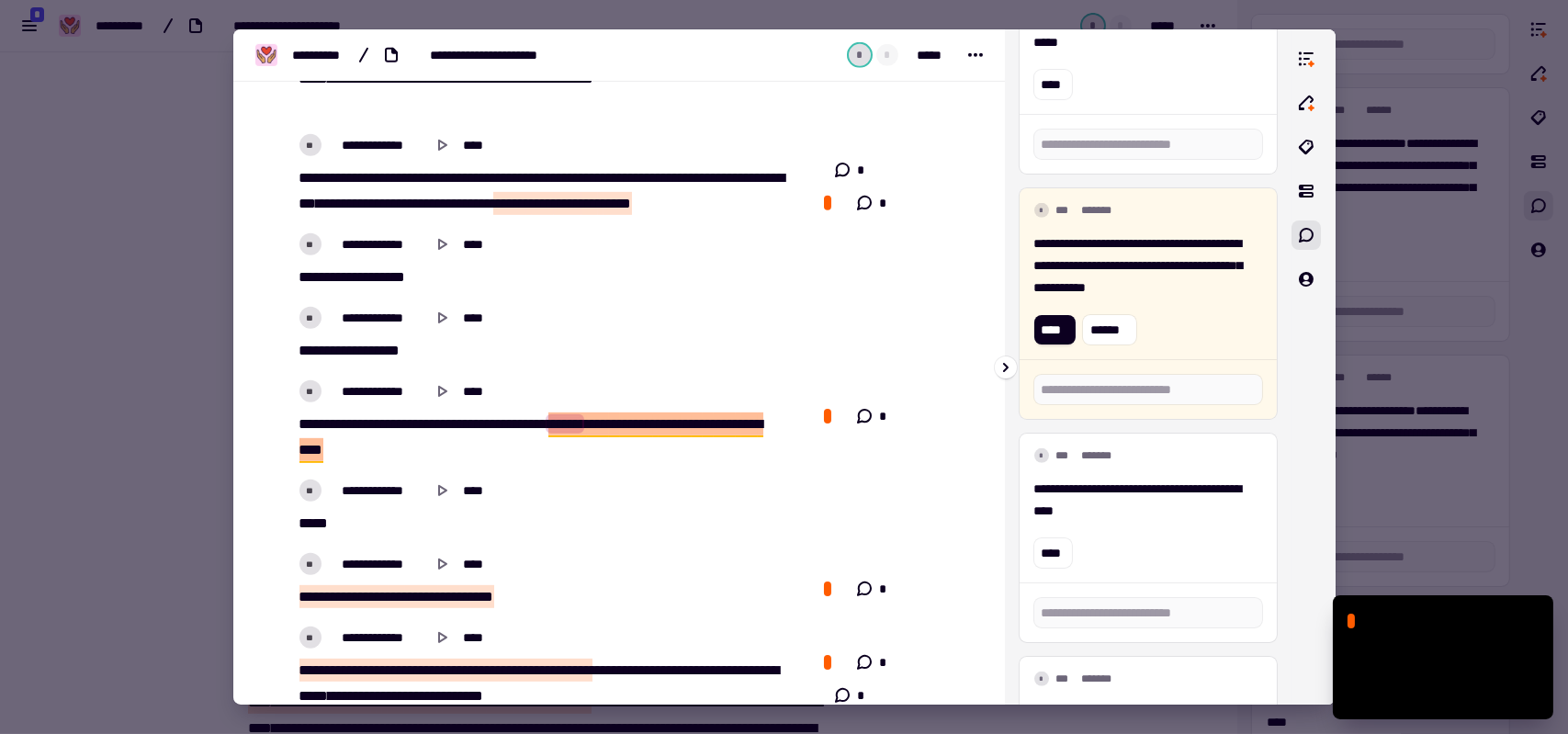 scroll, scrollTop: 1824, scrollLeft: 0, axis: vertical 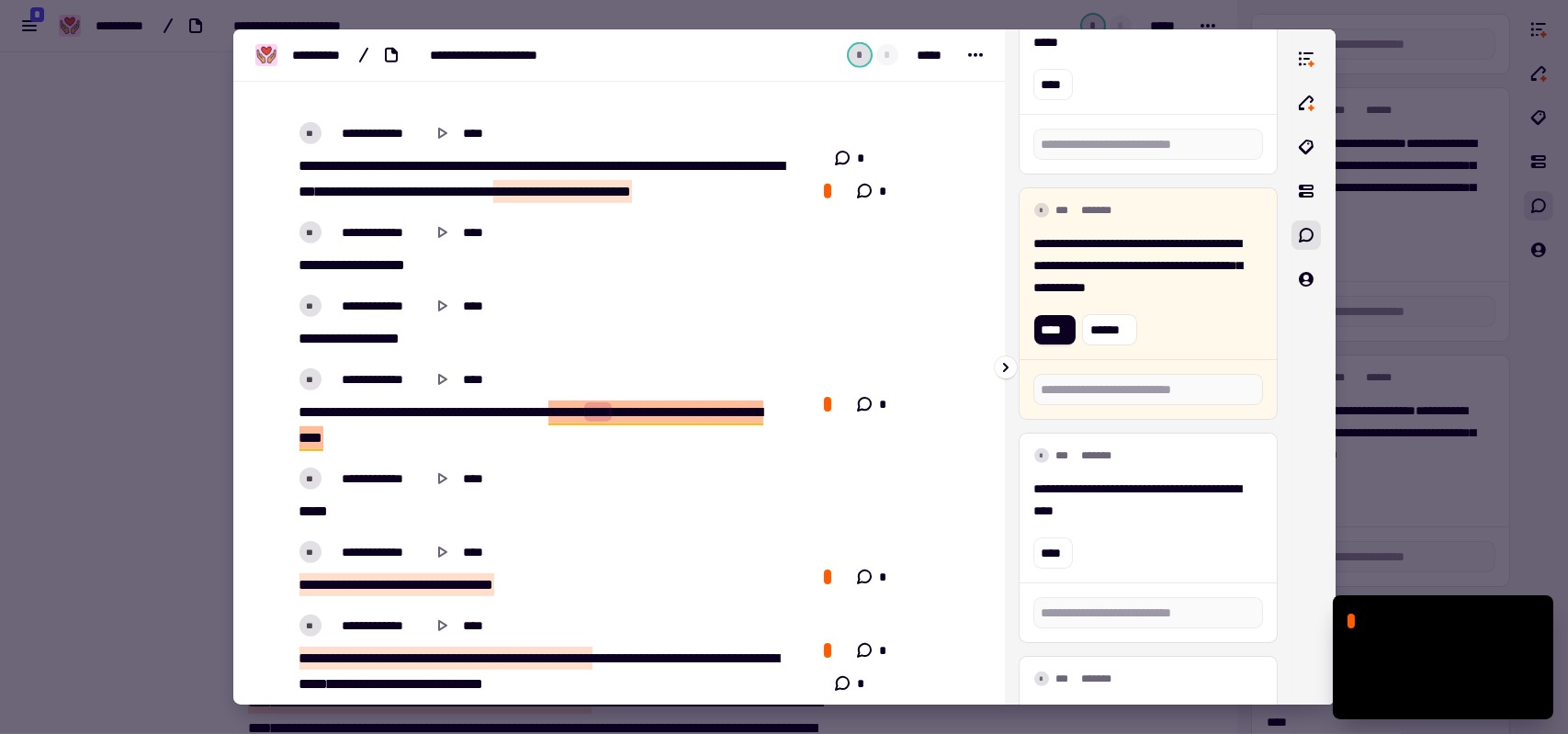 type on "*****" 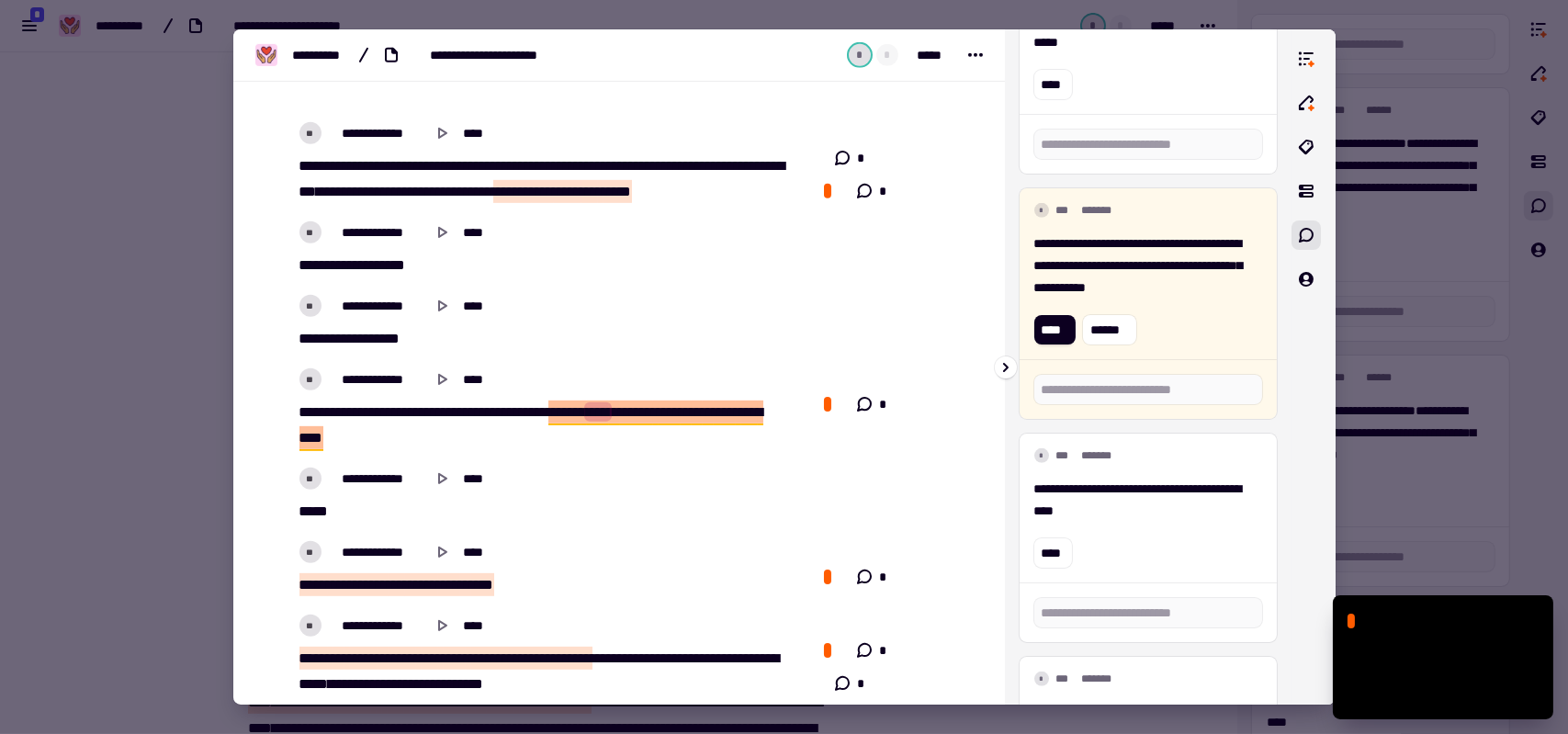 type 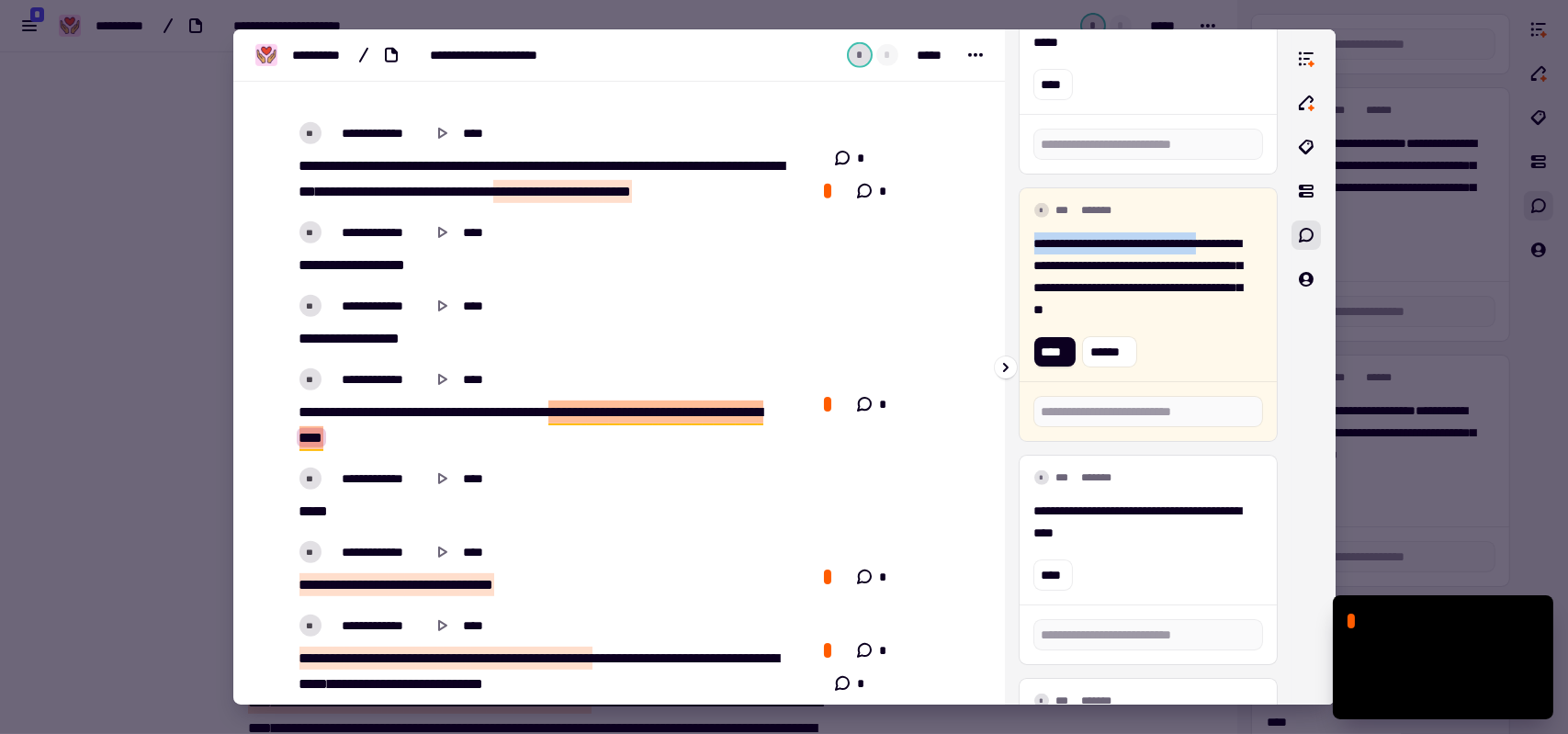 drag, startPoint x: 1220, startPoint y: 244, endPoint x: 1029, endPoint y: 248, distance: 191.04188 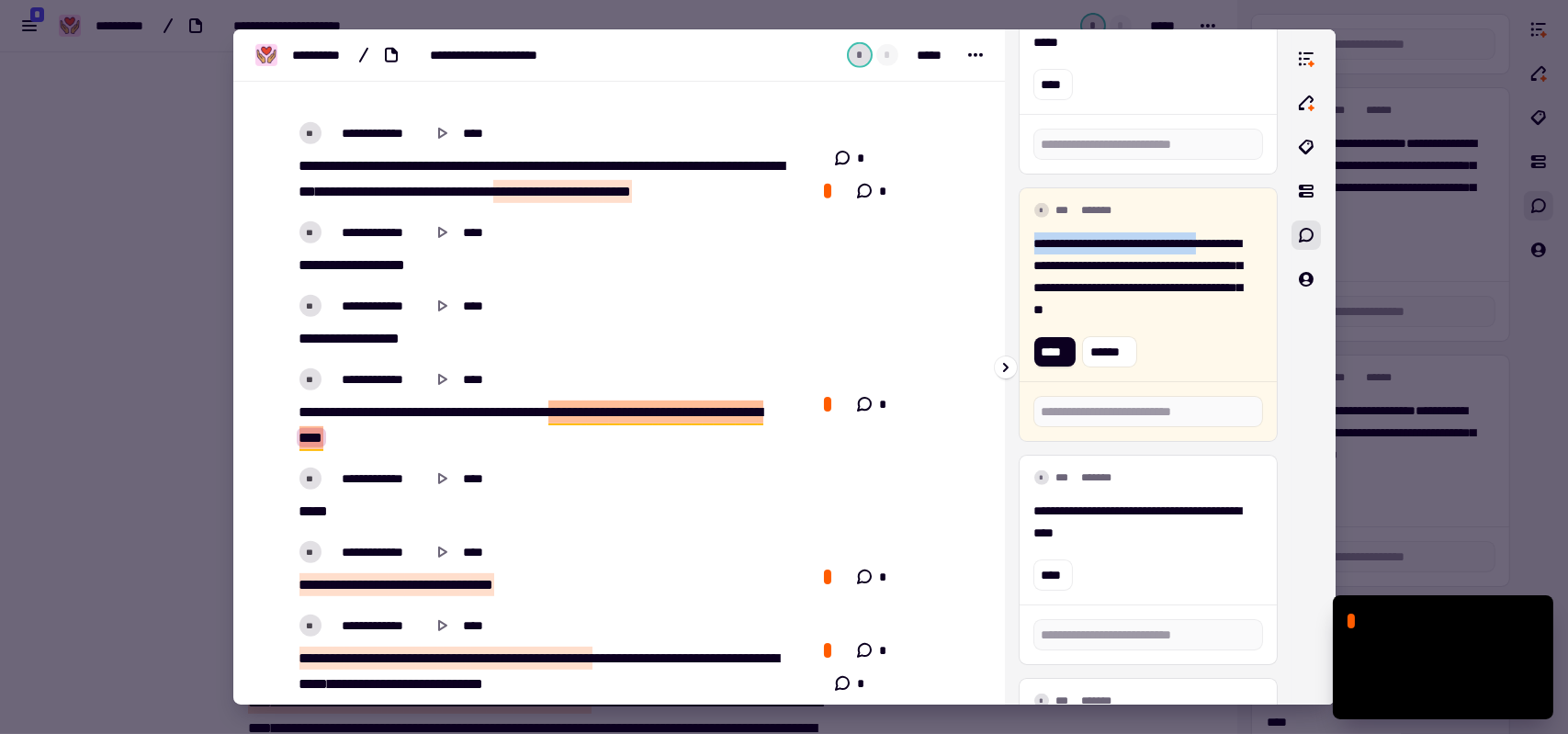 click on "**********" at bounding box center [1148, 299] 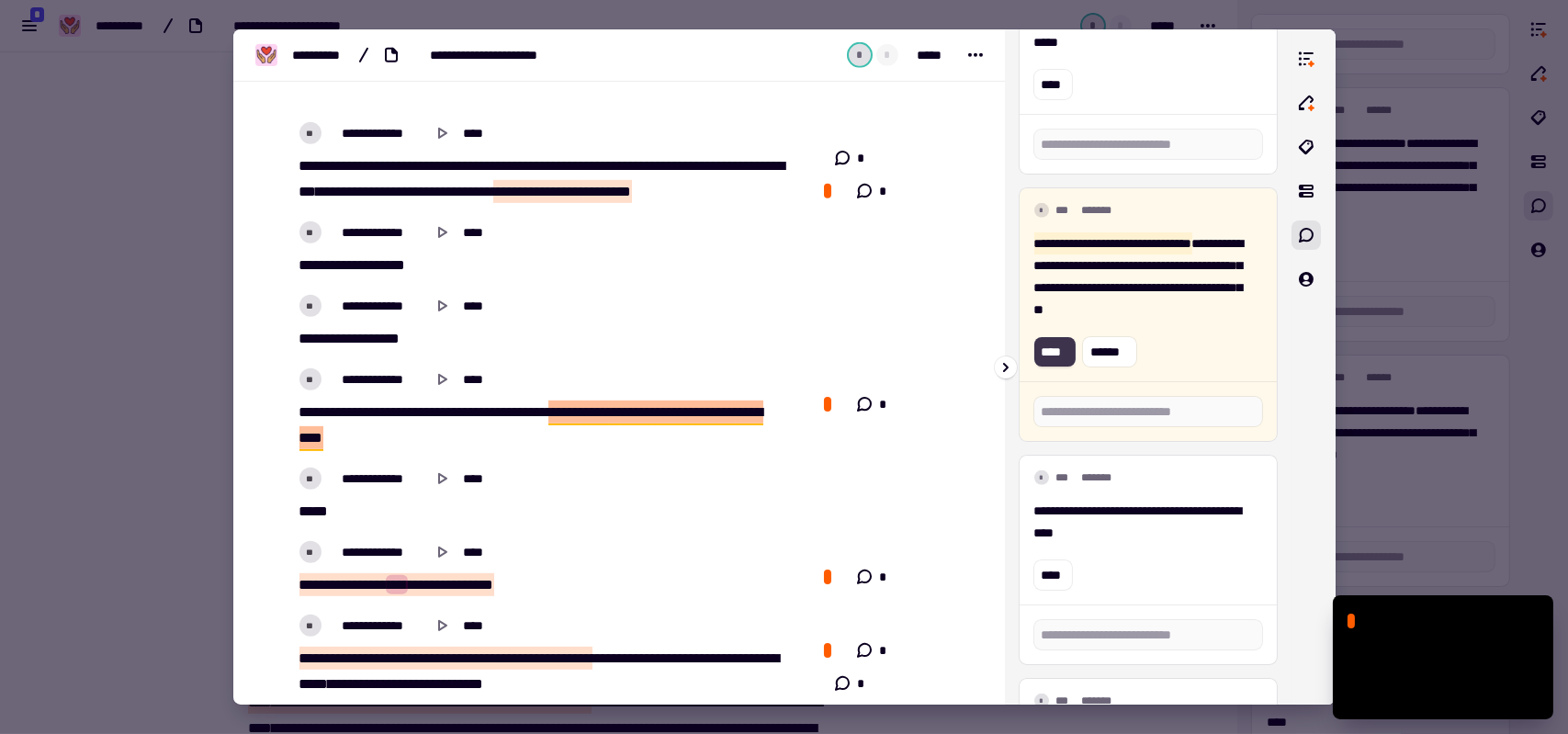 click on "****" 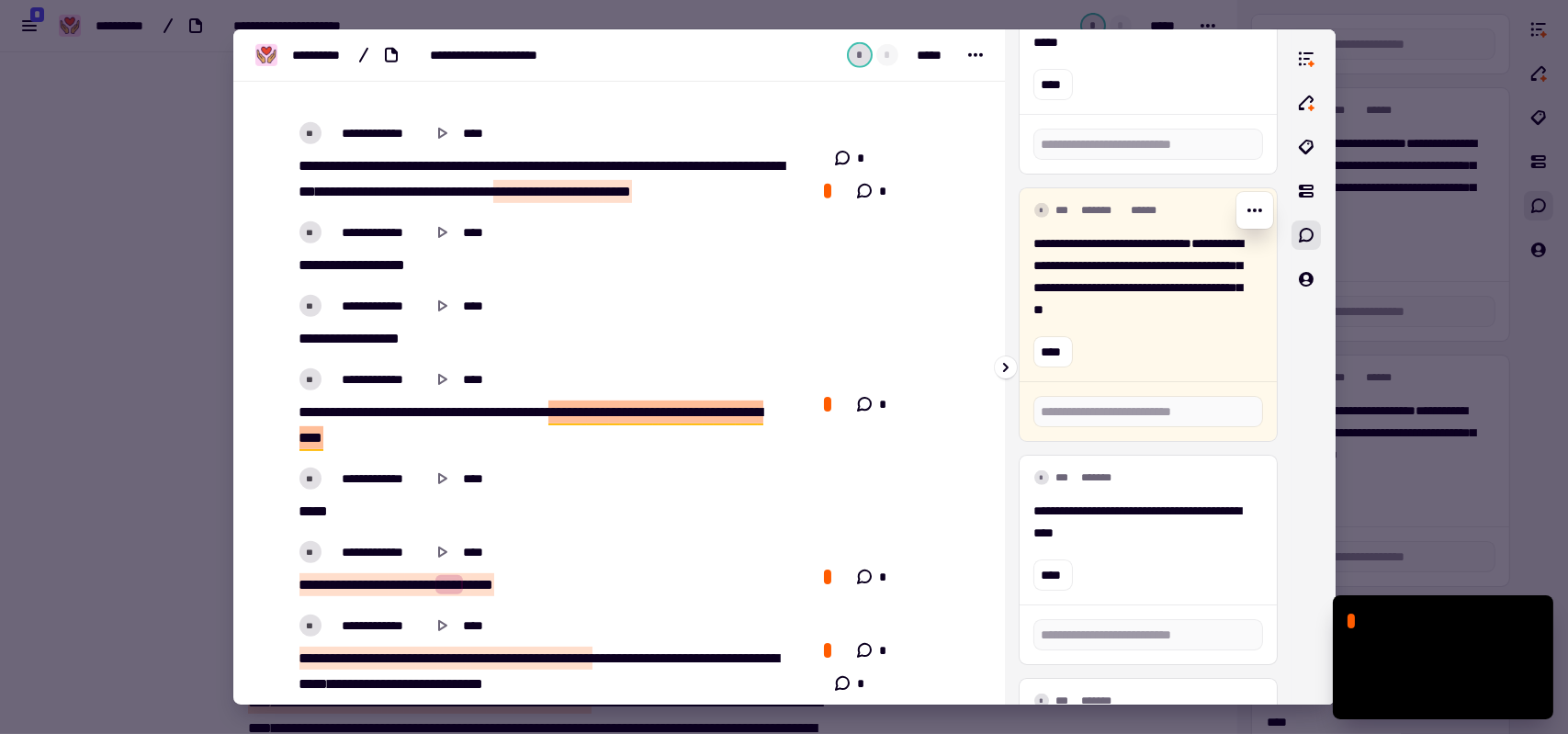 click on "**********" at bounding box center [1141, 277] 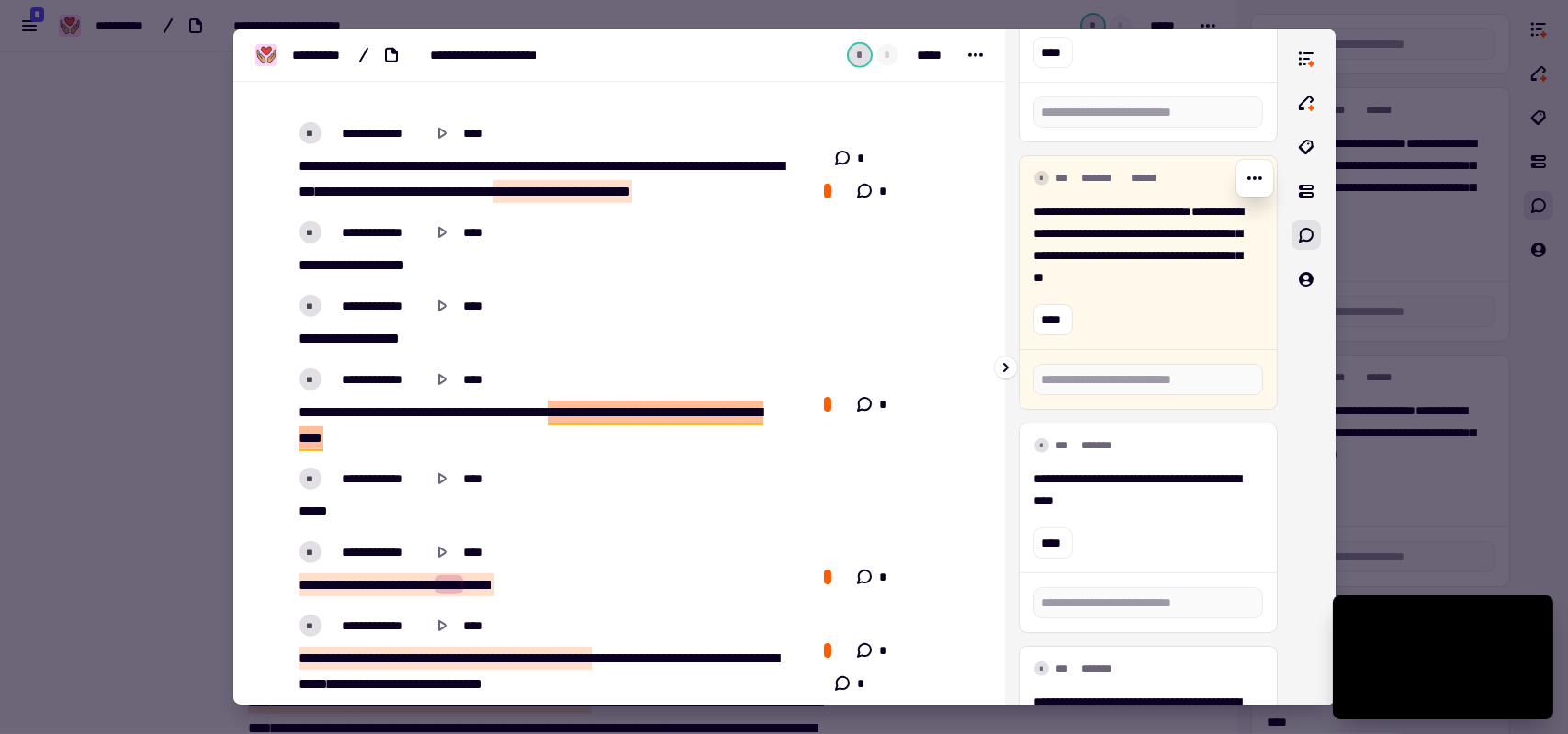 scroll, scrollTop: 1826, scrollLeft: 0, axis: vertical 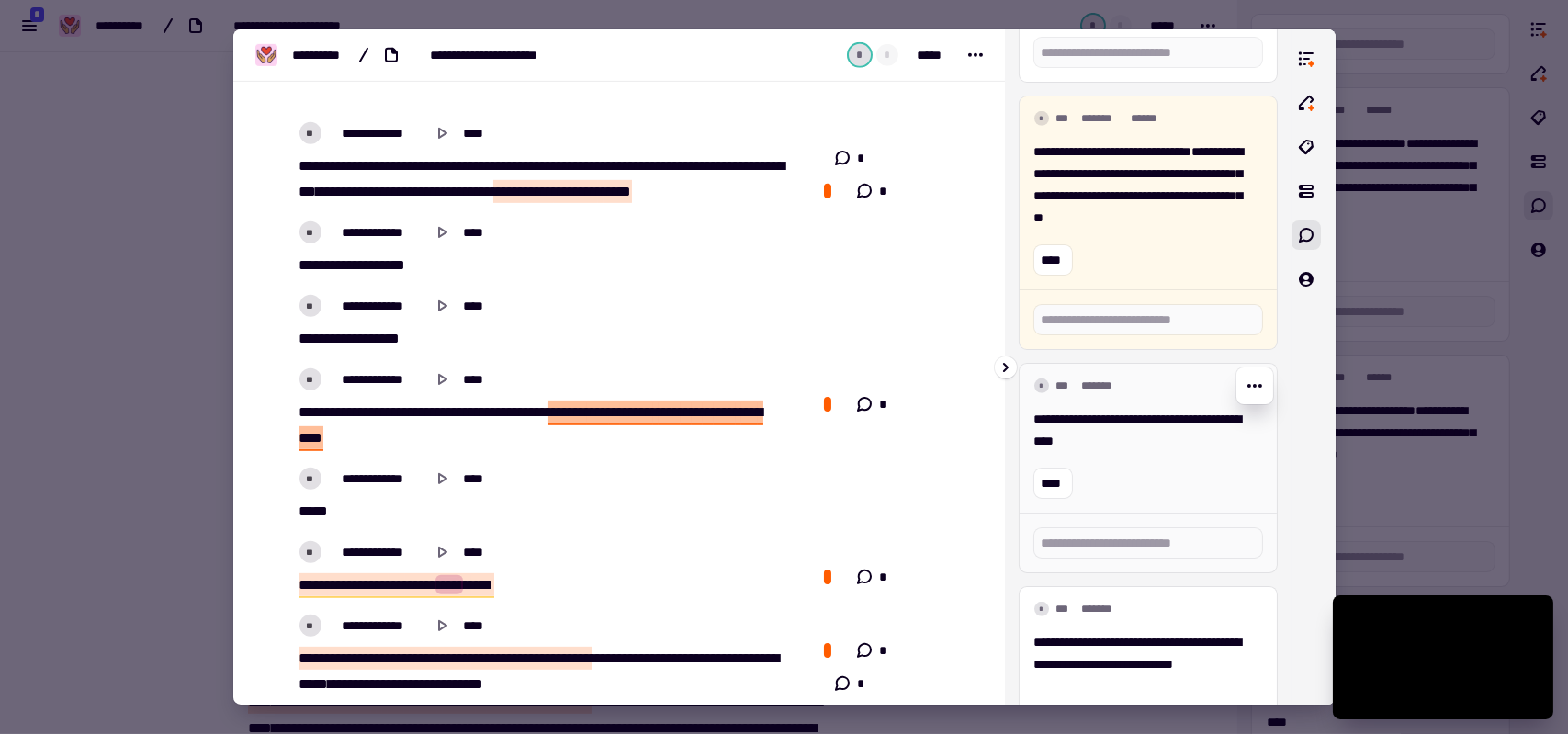 click on "**********" at bounding box center [1141, 430] 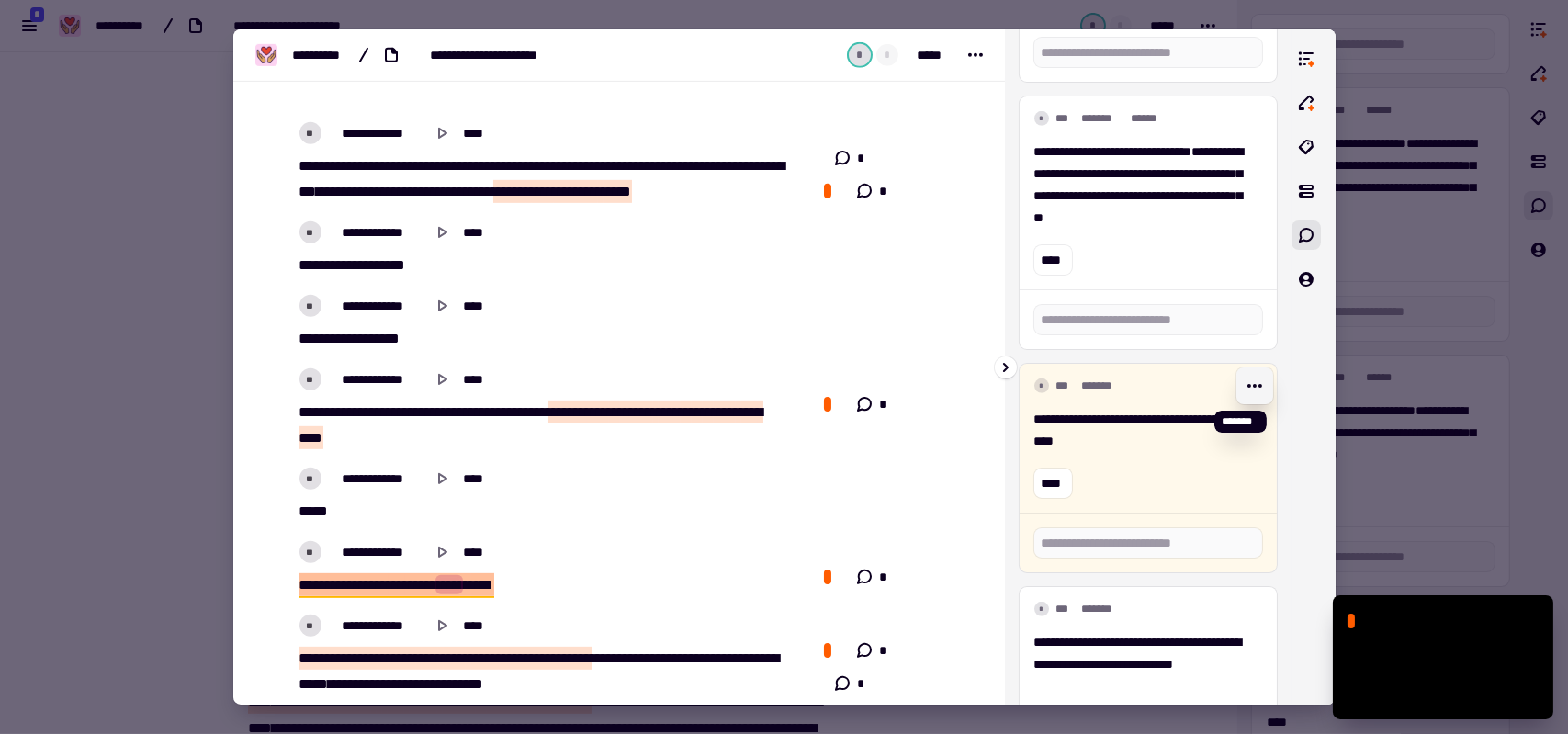 click 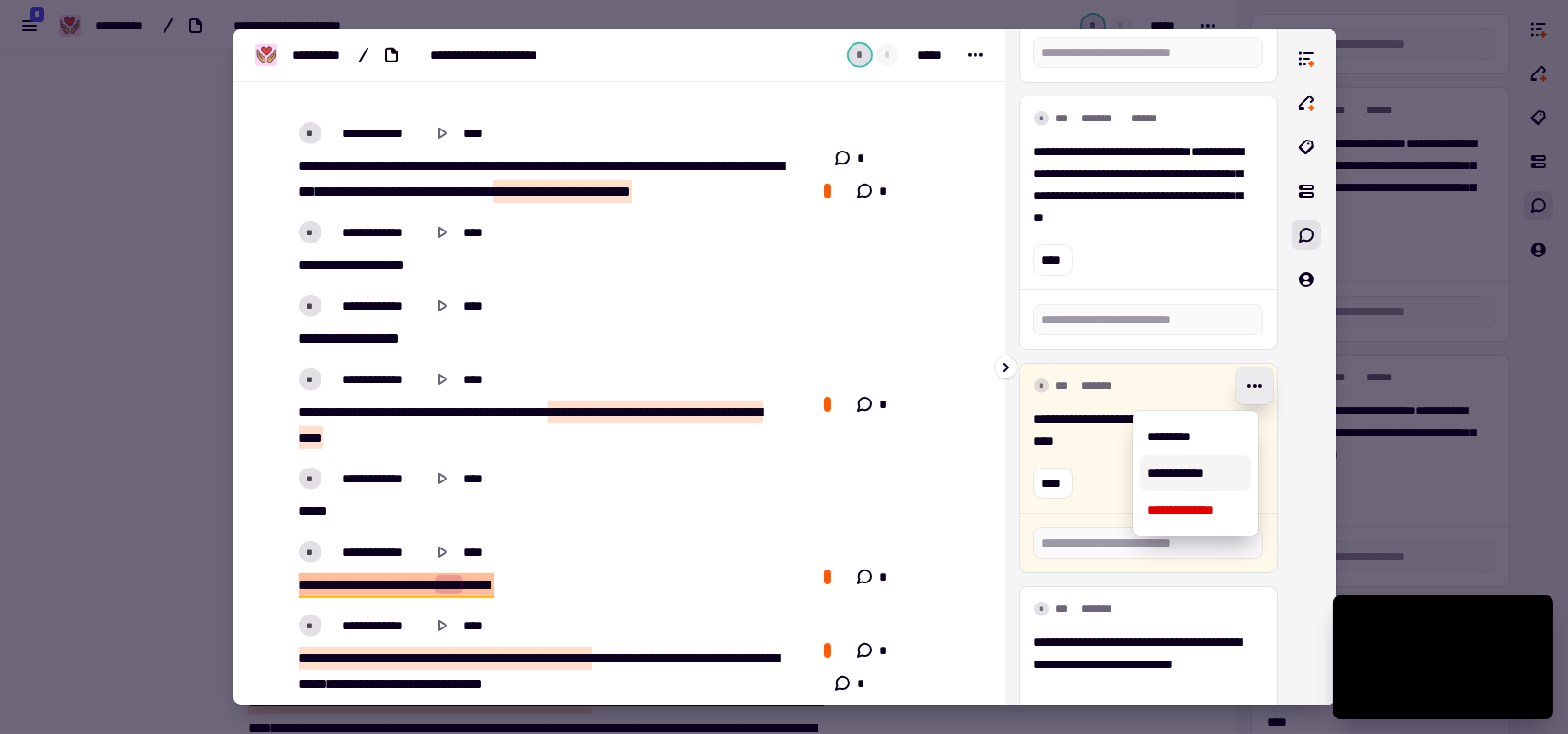 click on "**********" at bounding box center [1195, 473] 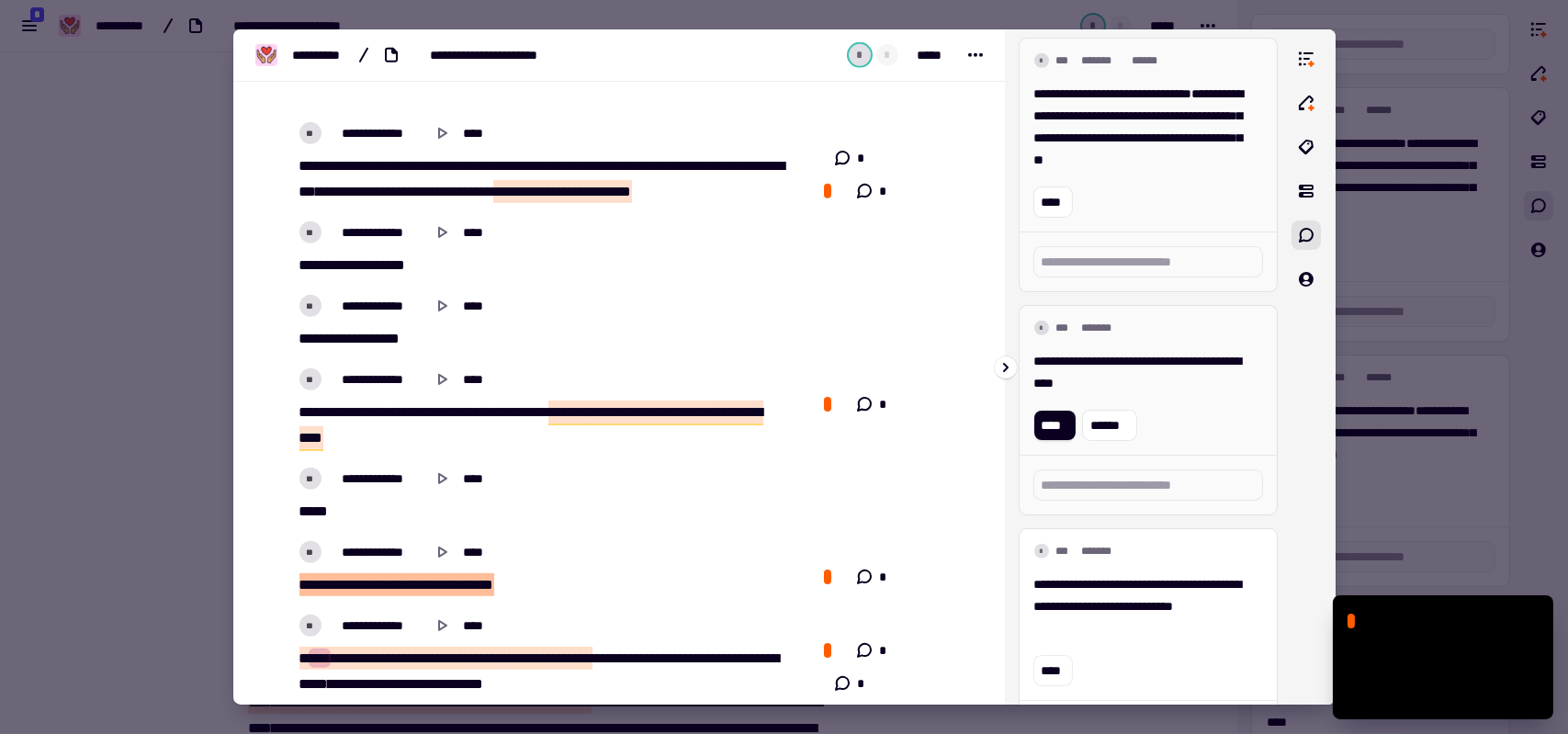 scroll, scrollTop: 1810, scrollLeft: 0, axis: vertical 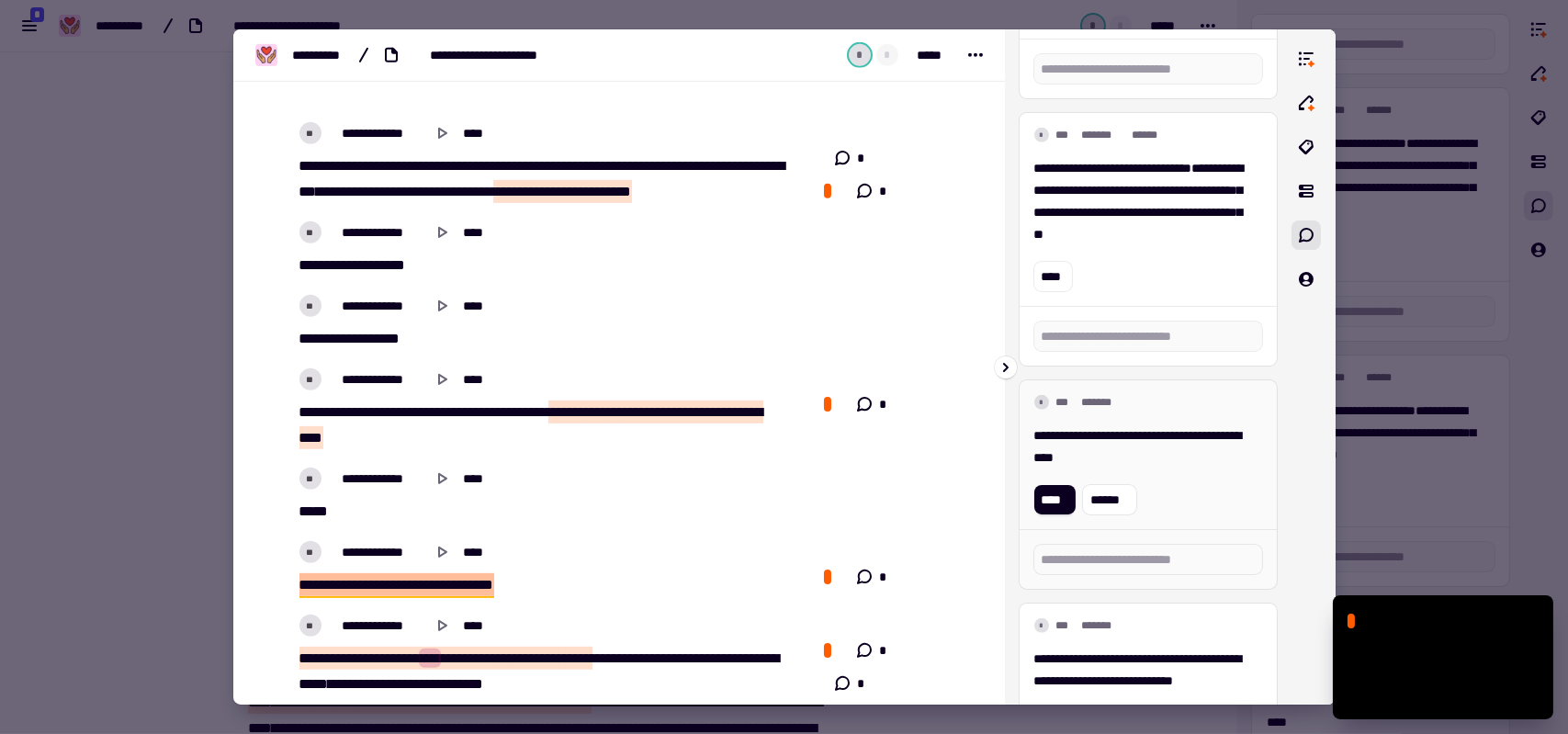 click on "**********" at bounding box center (1141, 446) 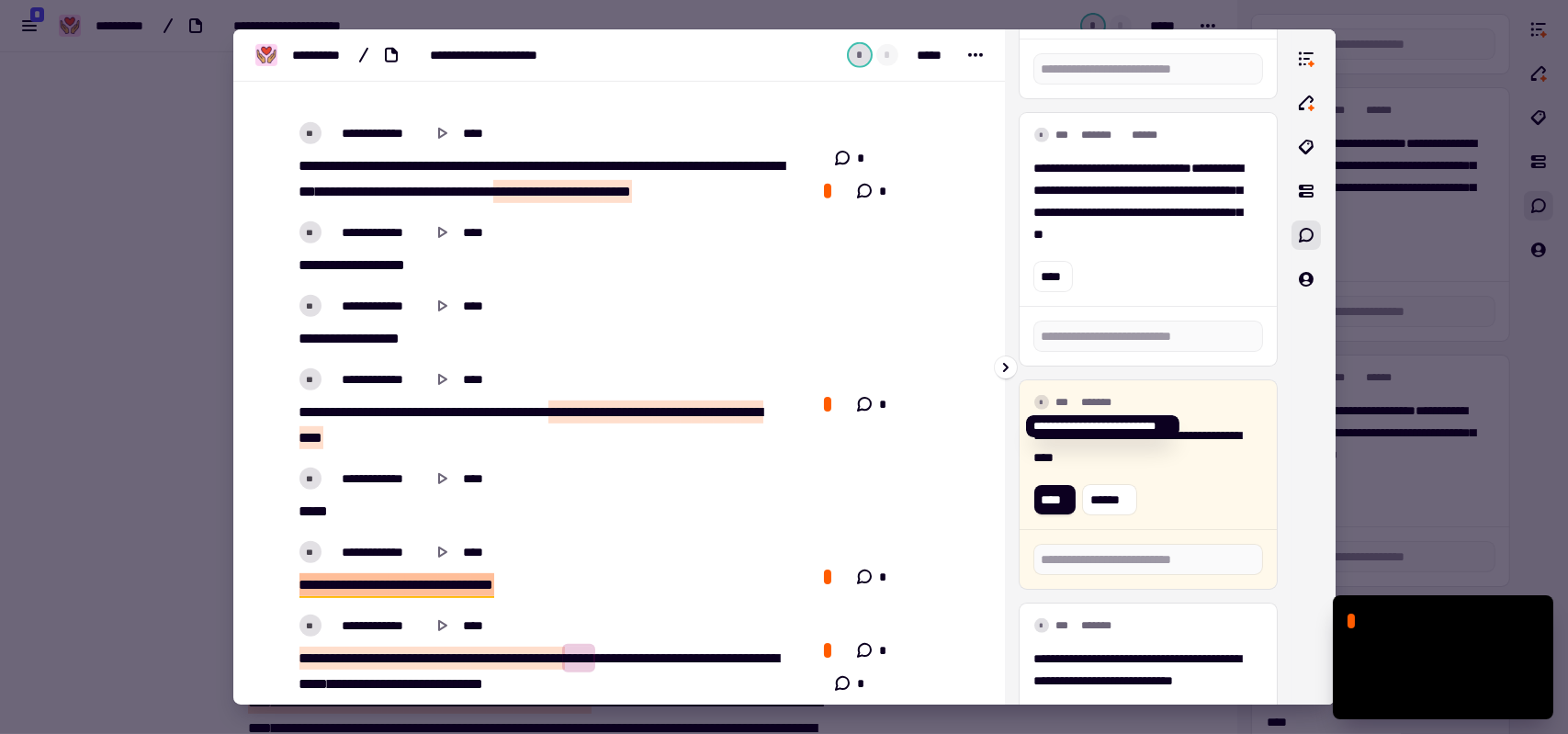 type on "******" 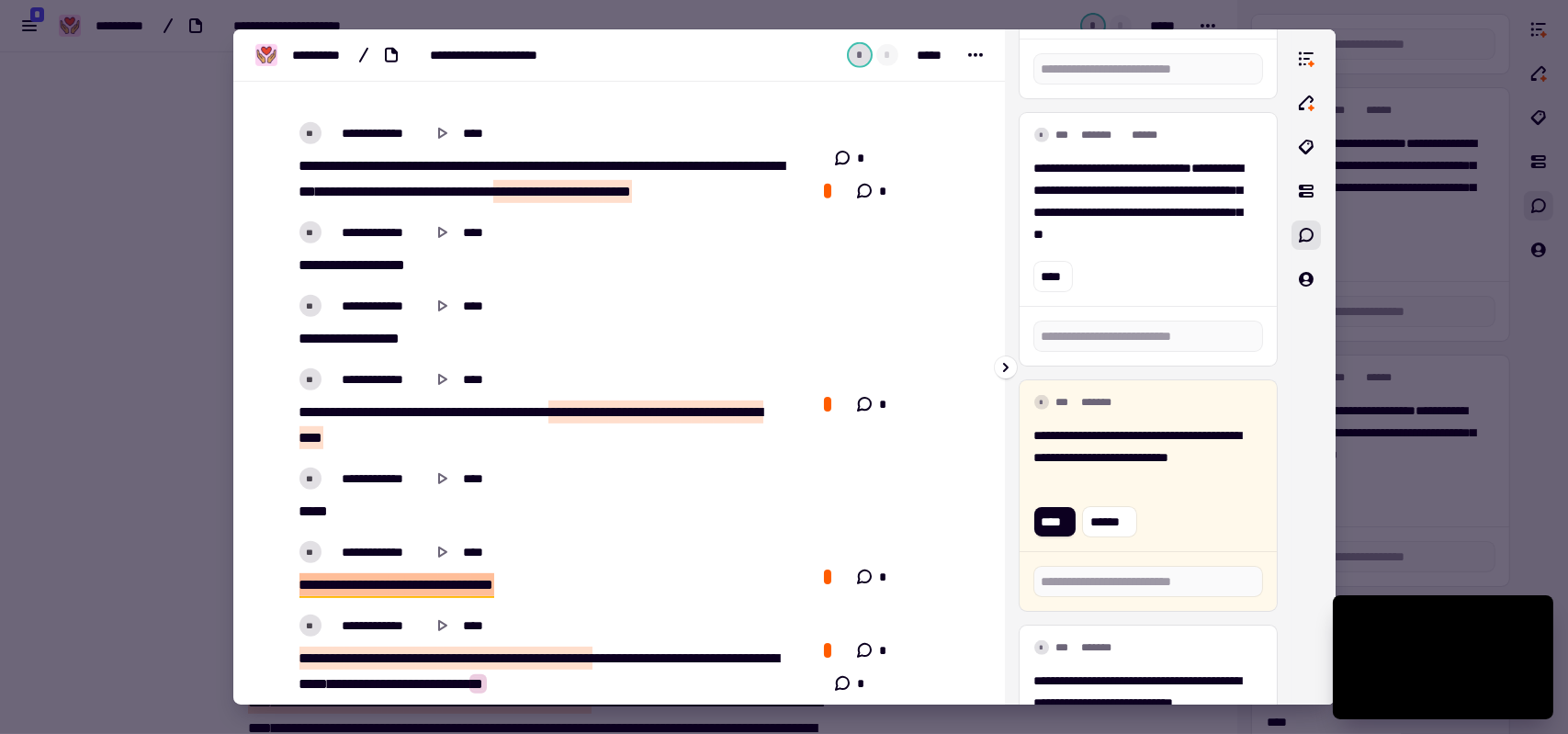 click on "**********" at bounding box center (1141, 457) 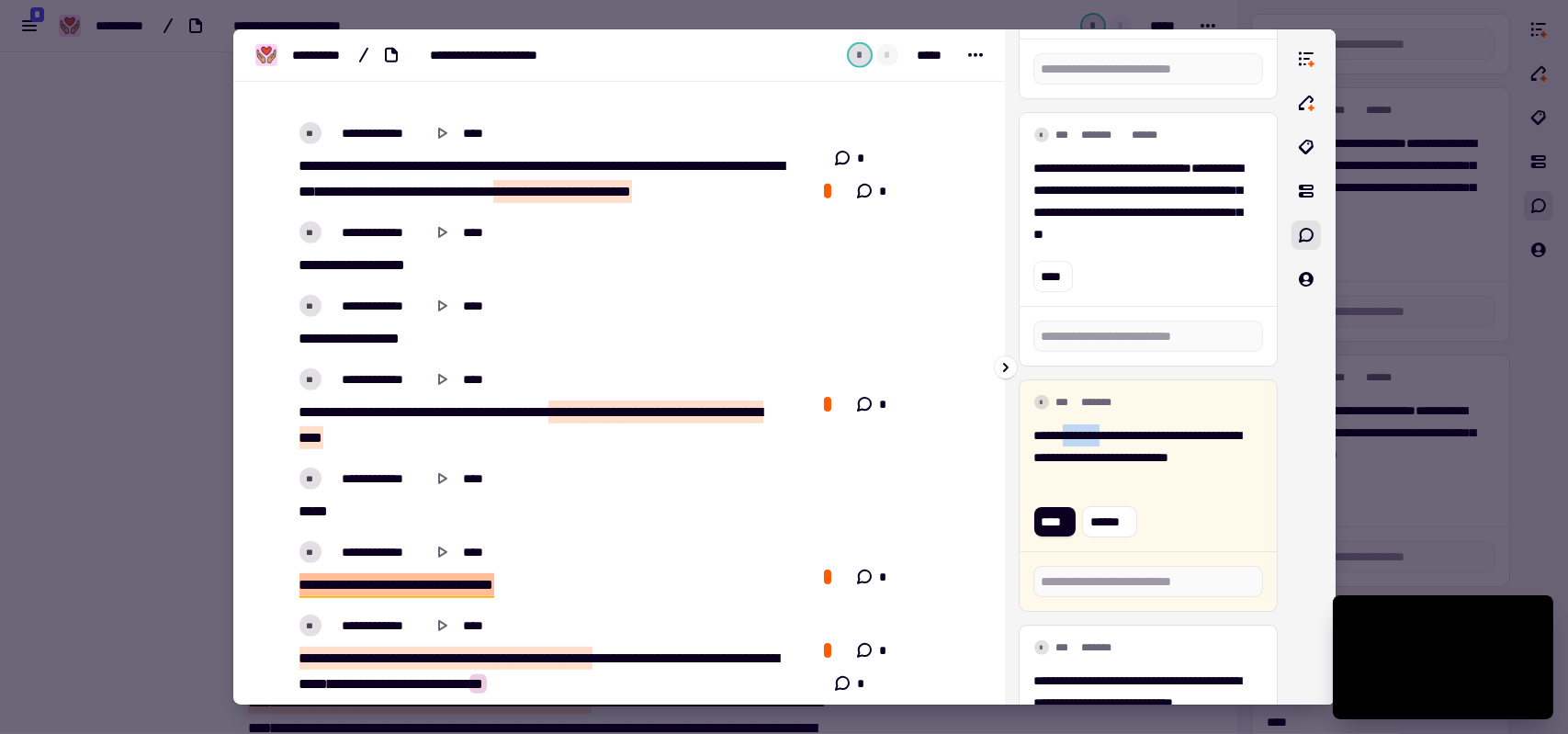 click on "**********" at bounding box center (1141, 457) 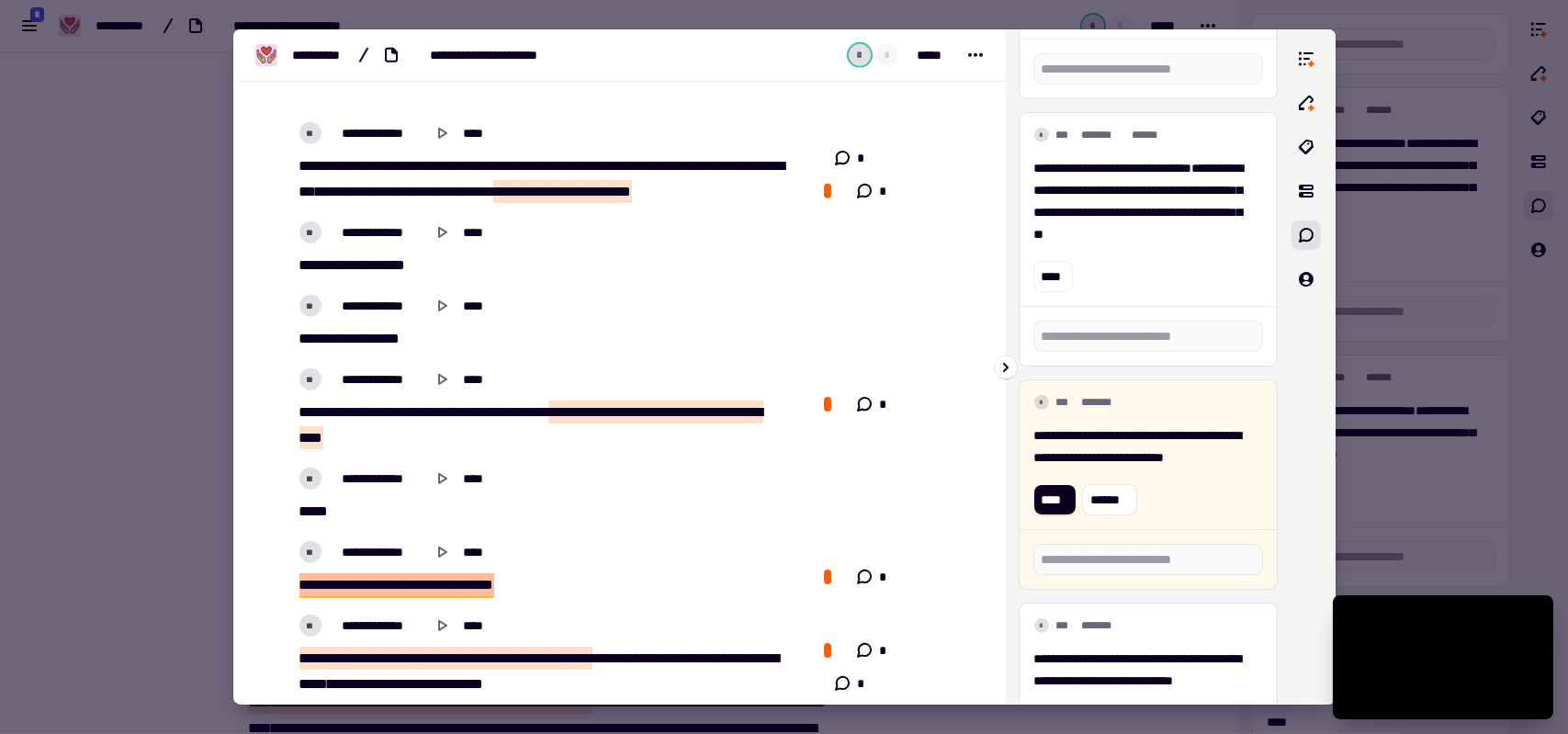 click on "**********" at bounding box center (1141, 446) 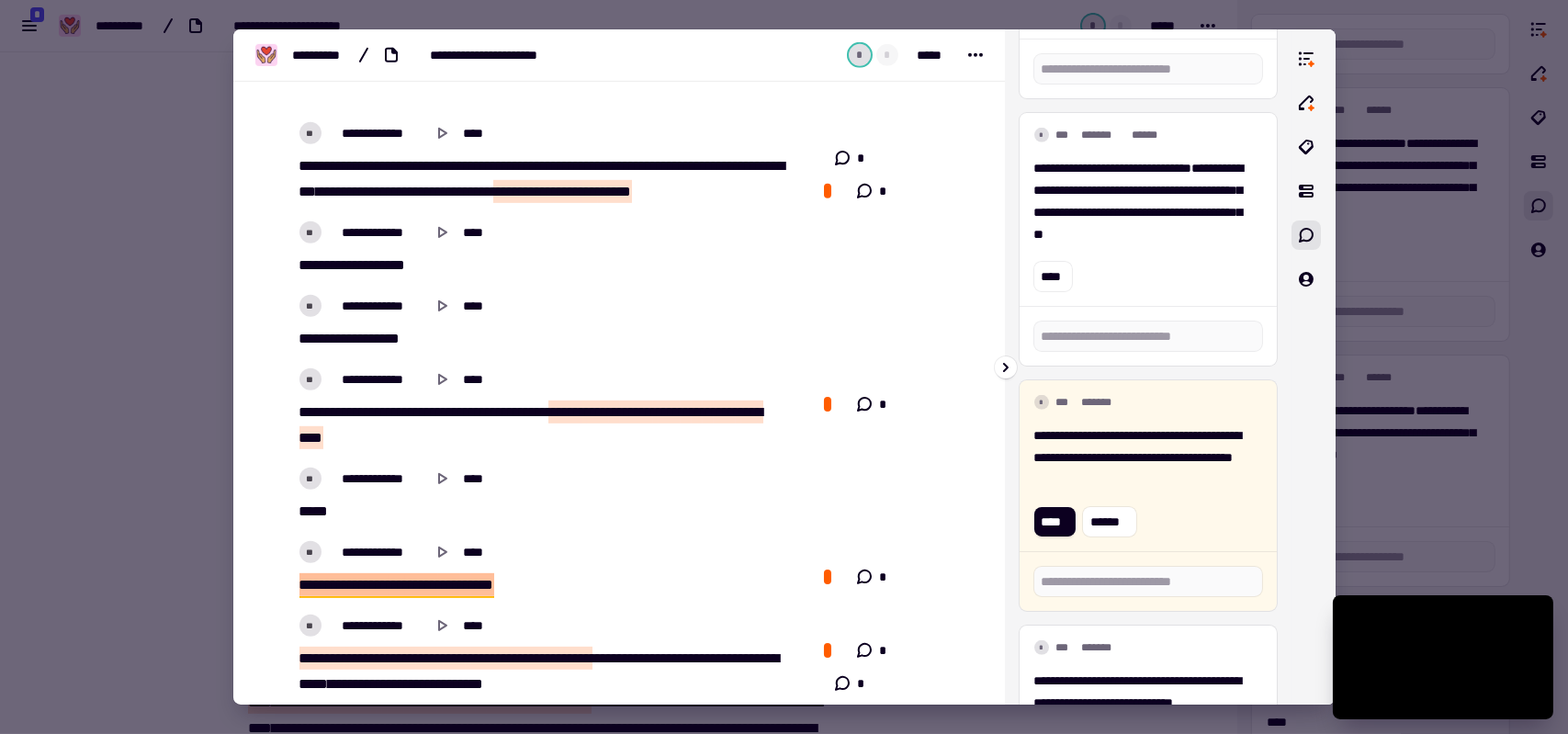 click on "**********" at bounding box center (1141, 457) 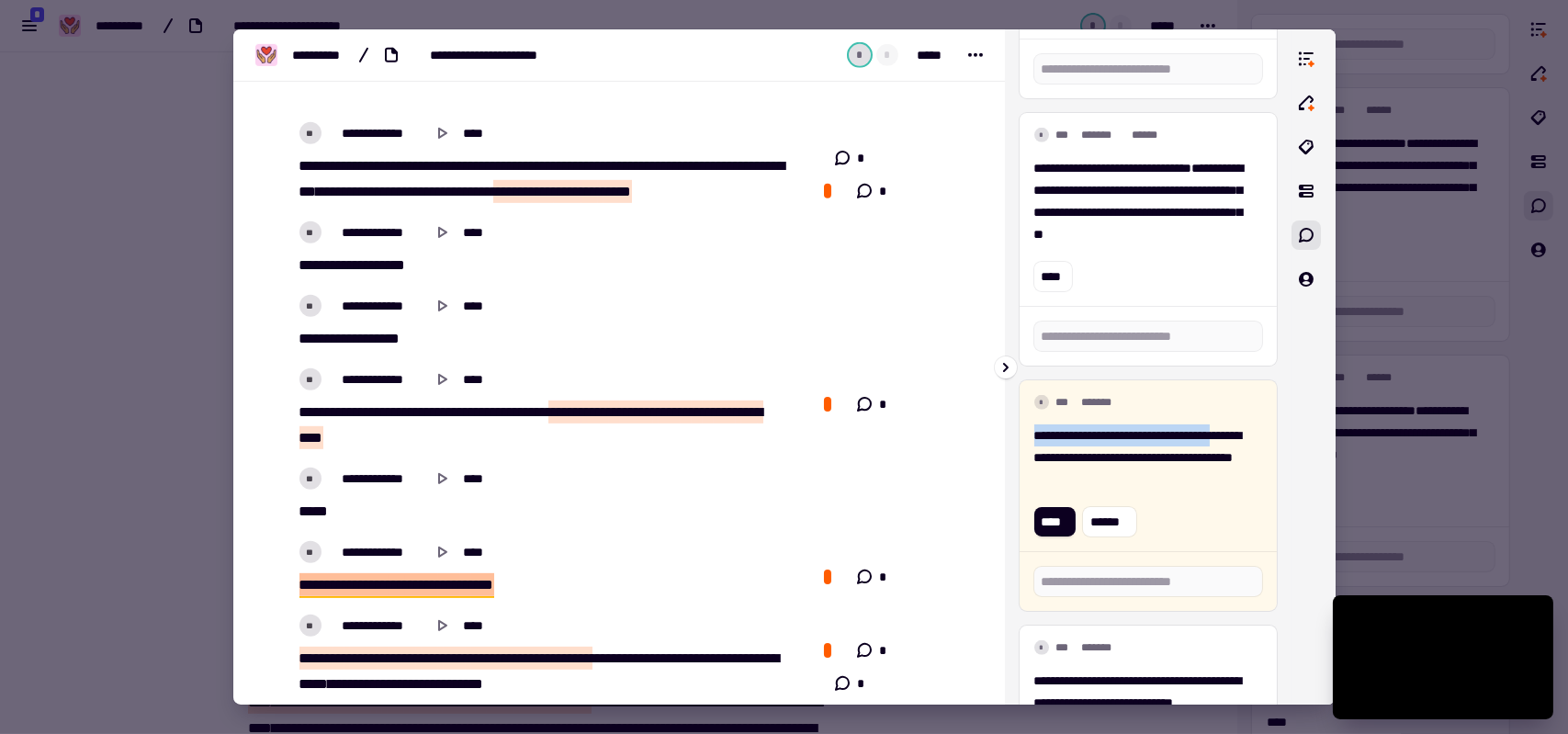 drag, startPoint x: 1236, startPoint y: 434, endPoint x: 1021, endPoint y: 437, distance: 215.02093 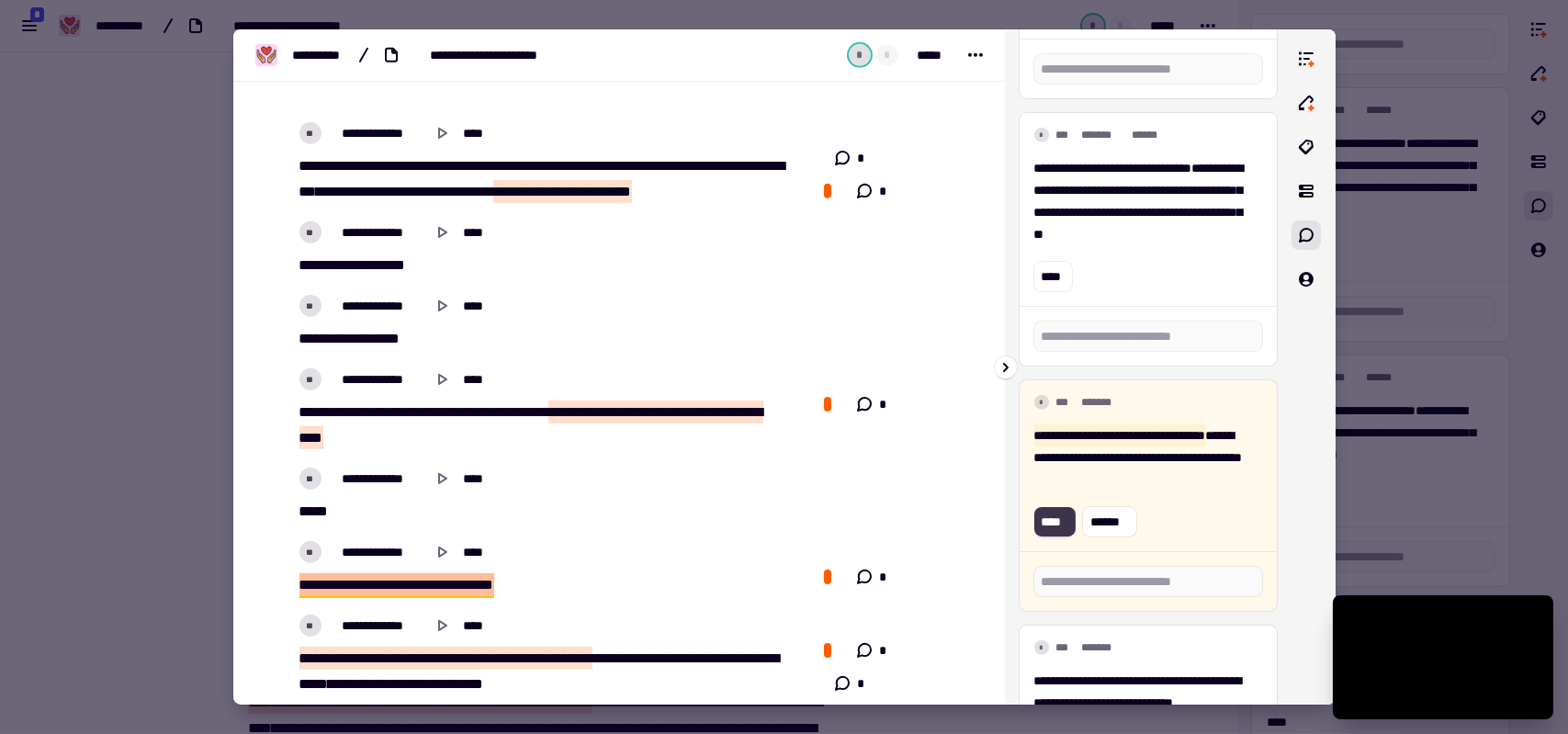 click on "****" 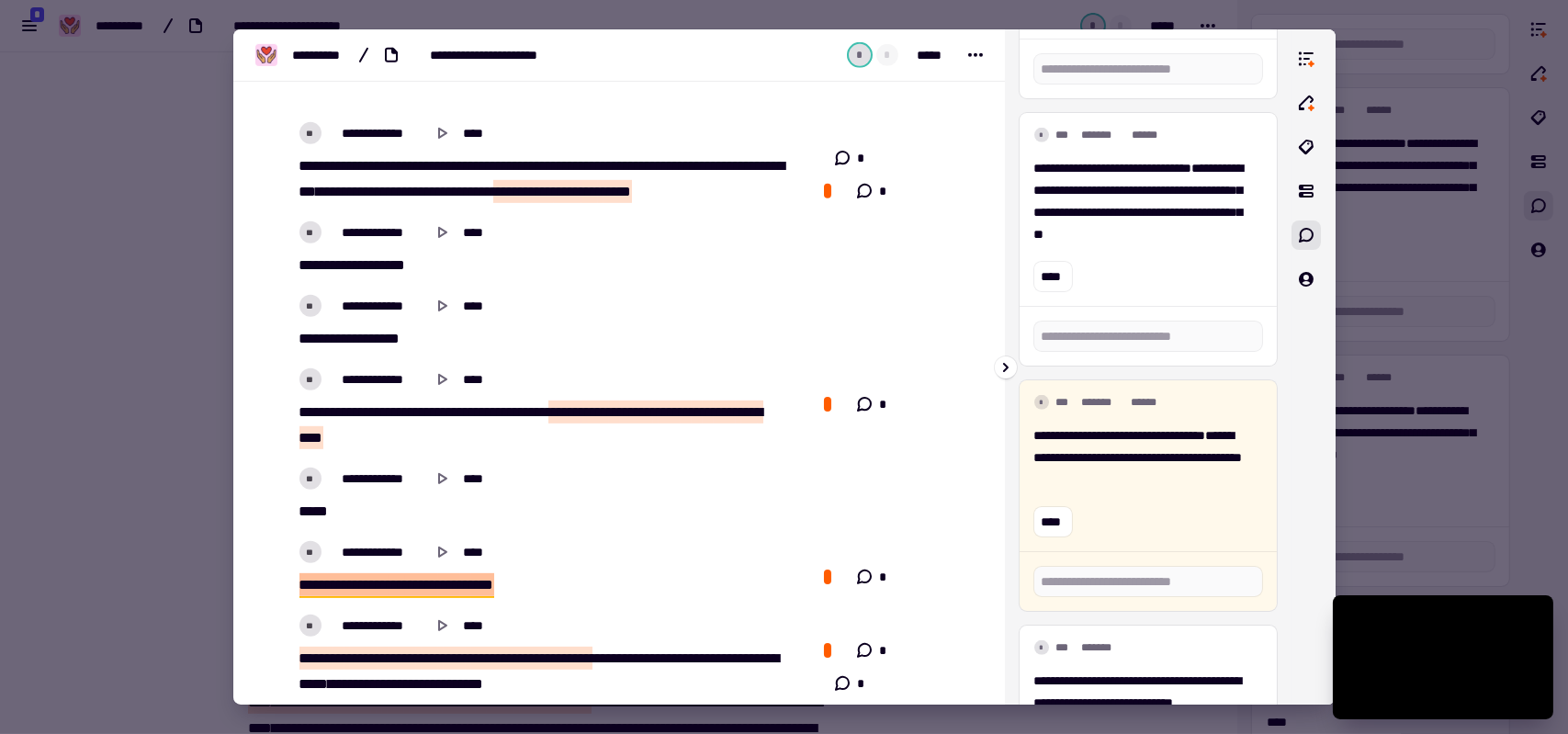 scroll, scrollTop: 1993, scrollLeft: 0, axis: vertical 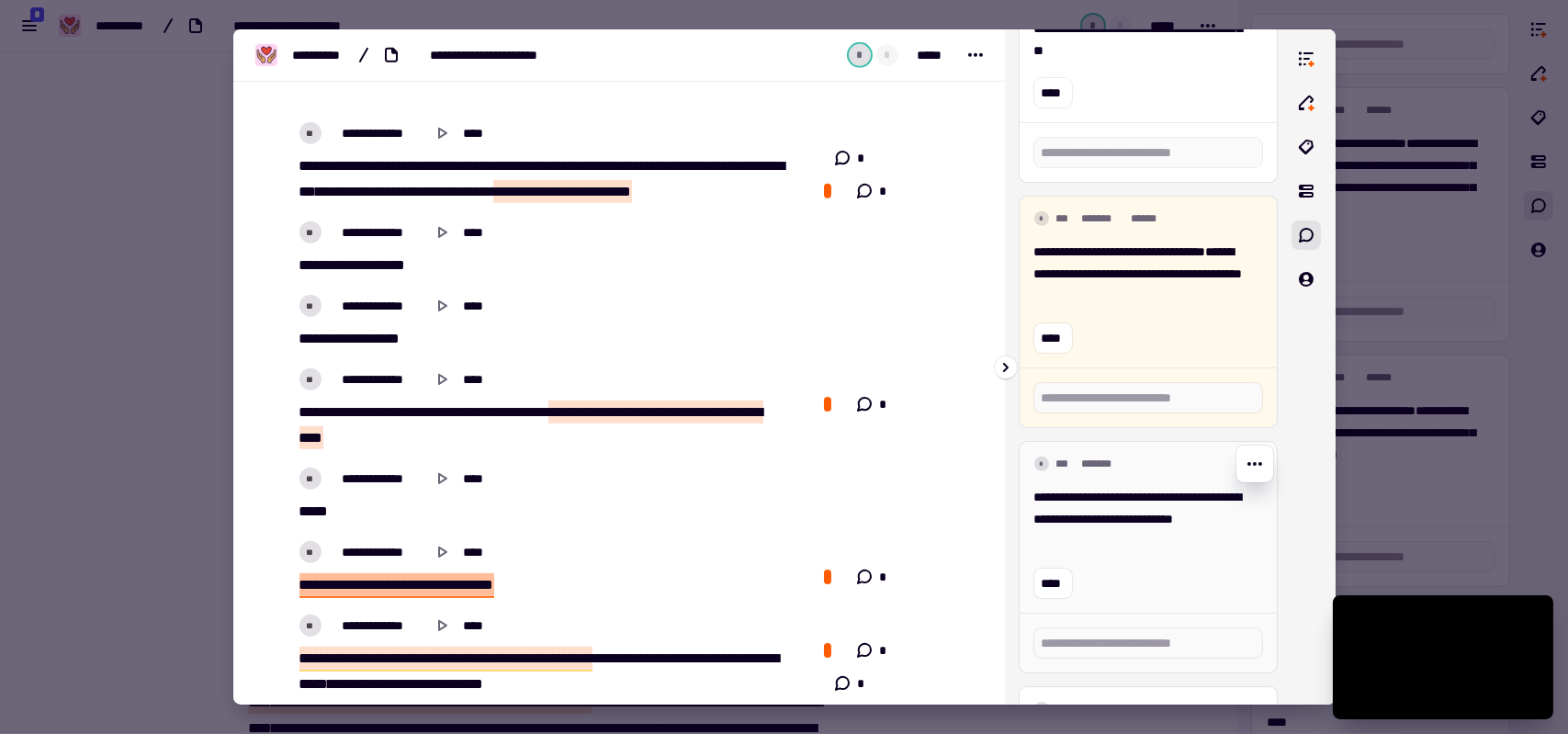 click on "**********" at bounding box center [1141, 519] 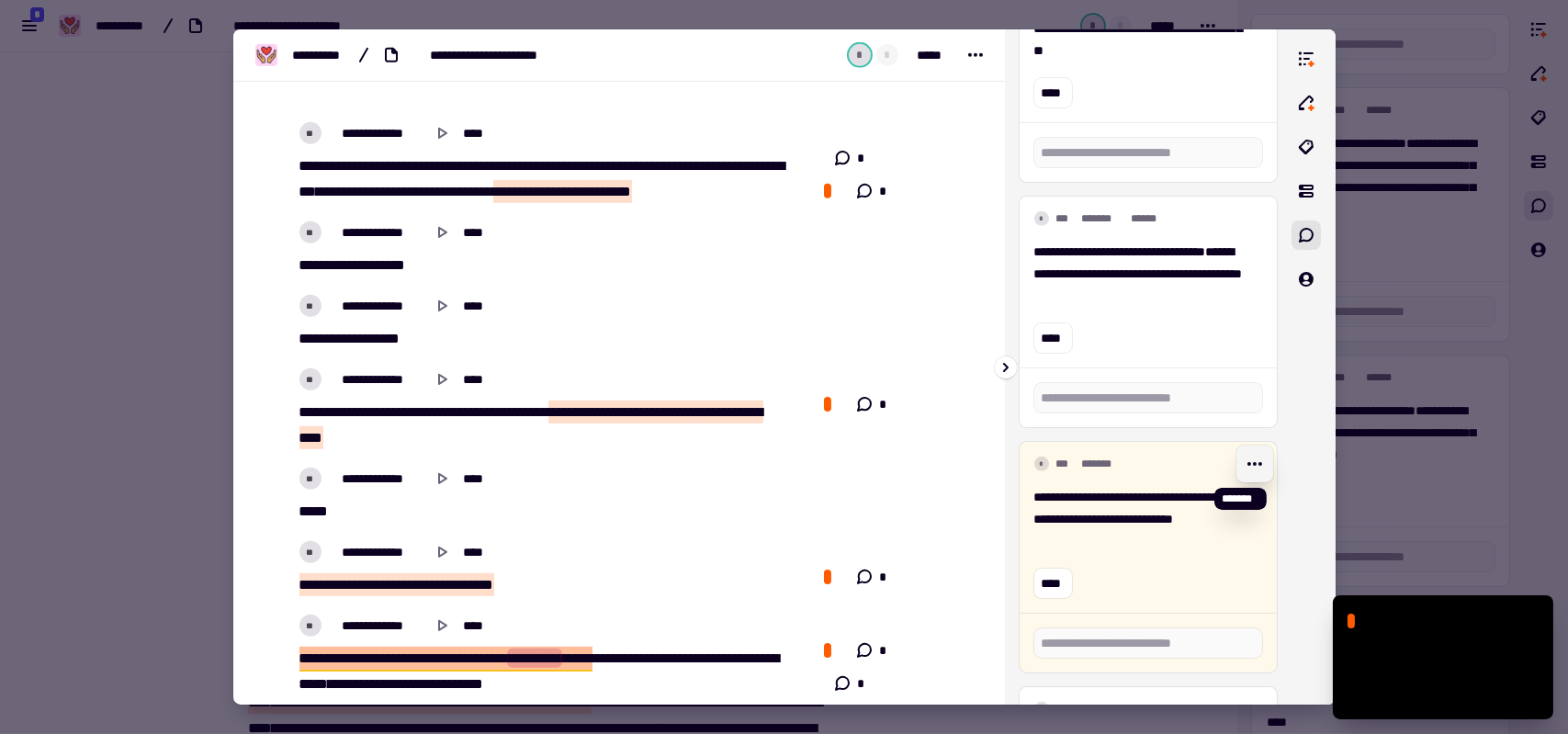 click 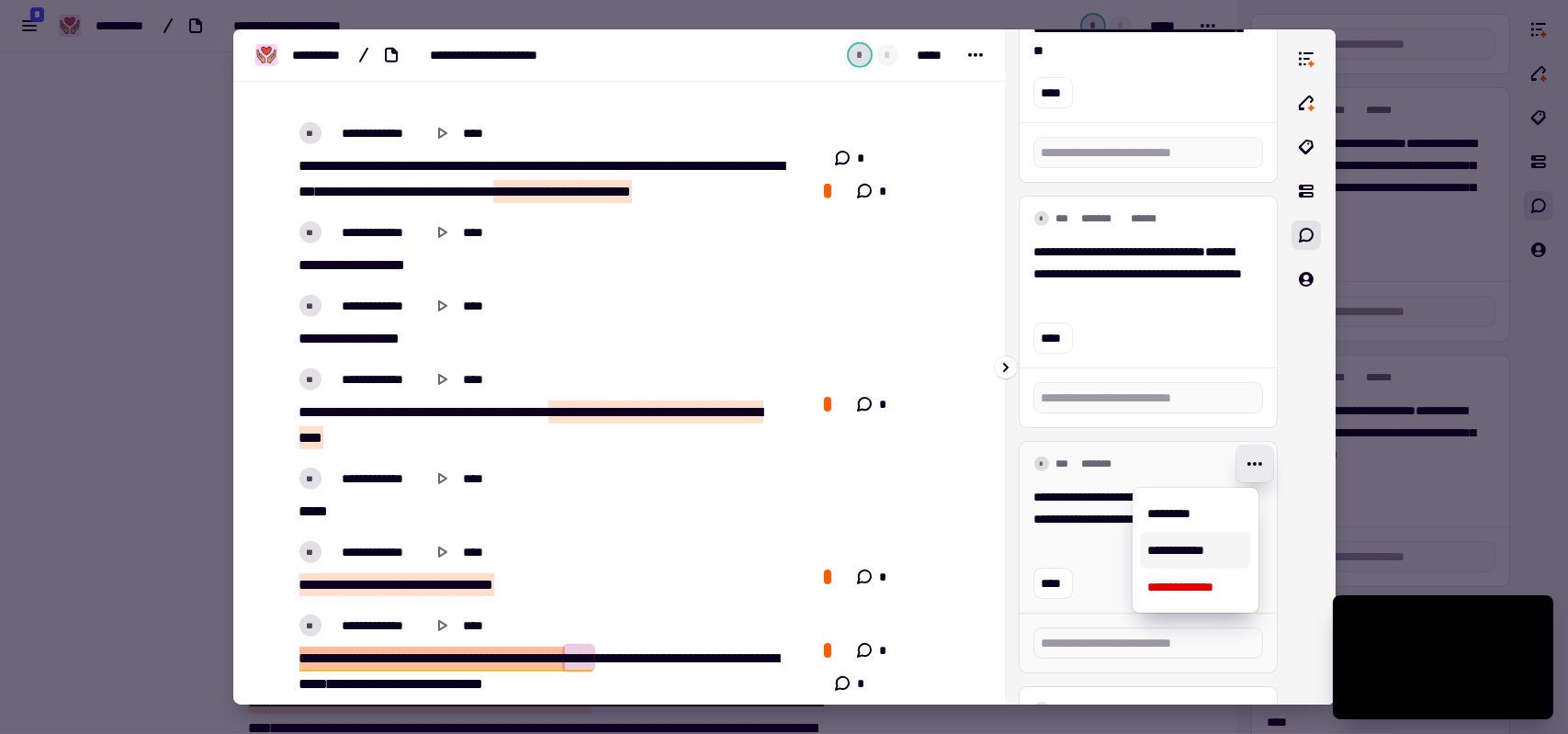 click on "**********" at bounding box center [1195, 550] 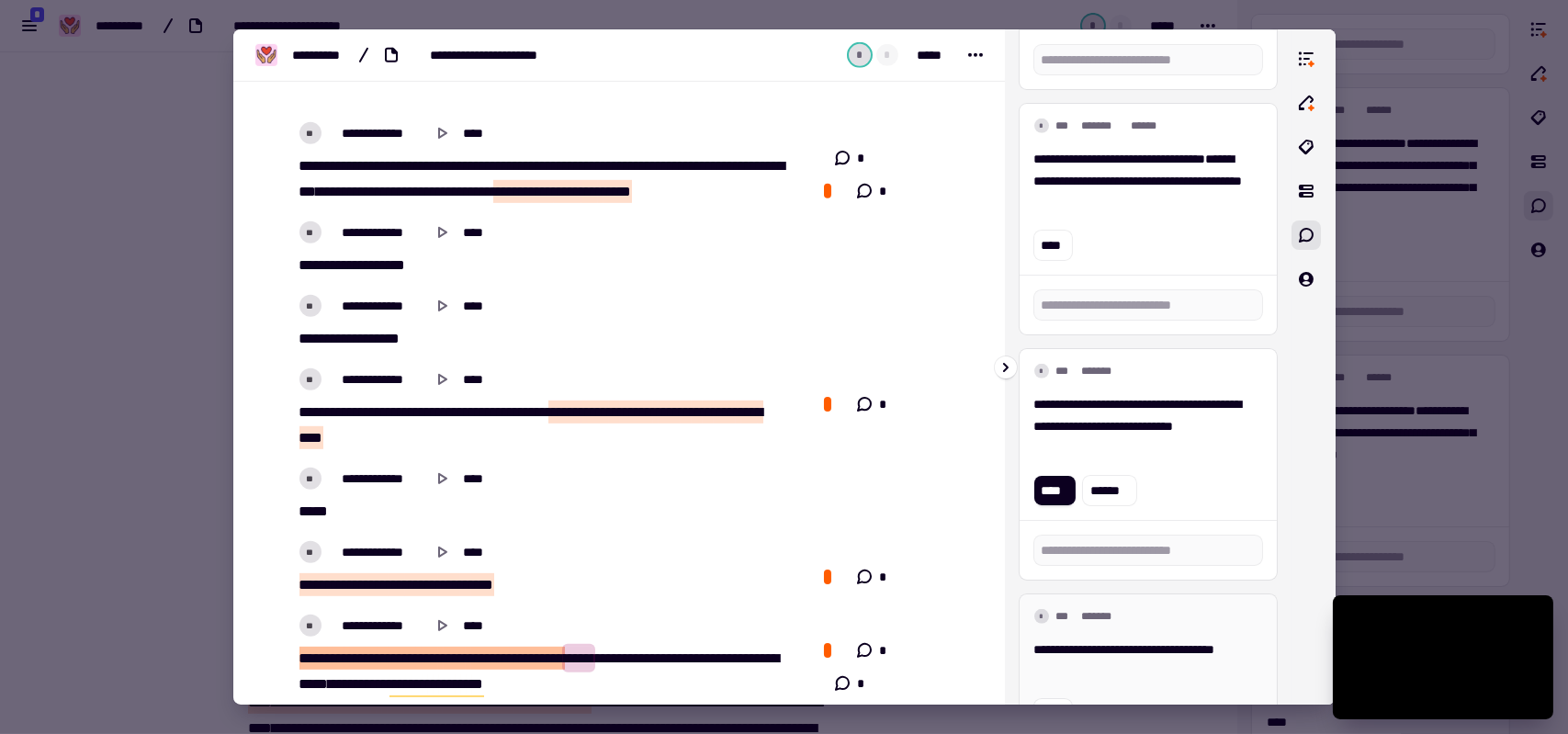 scroll, scrollTop: 2074, scrollLeft: 0, axis: vertical 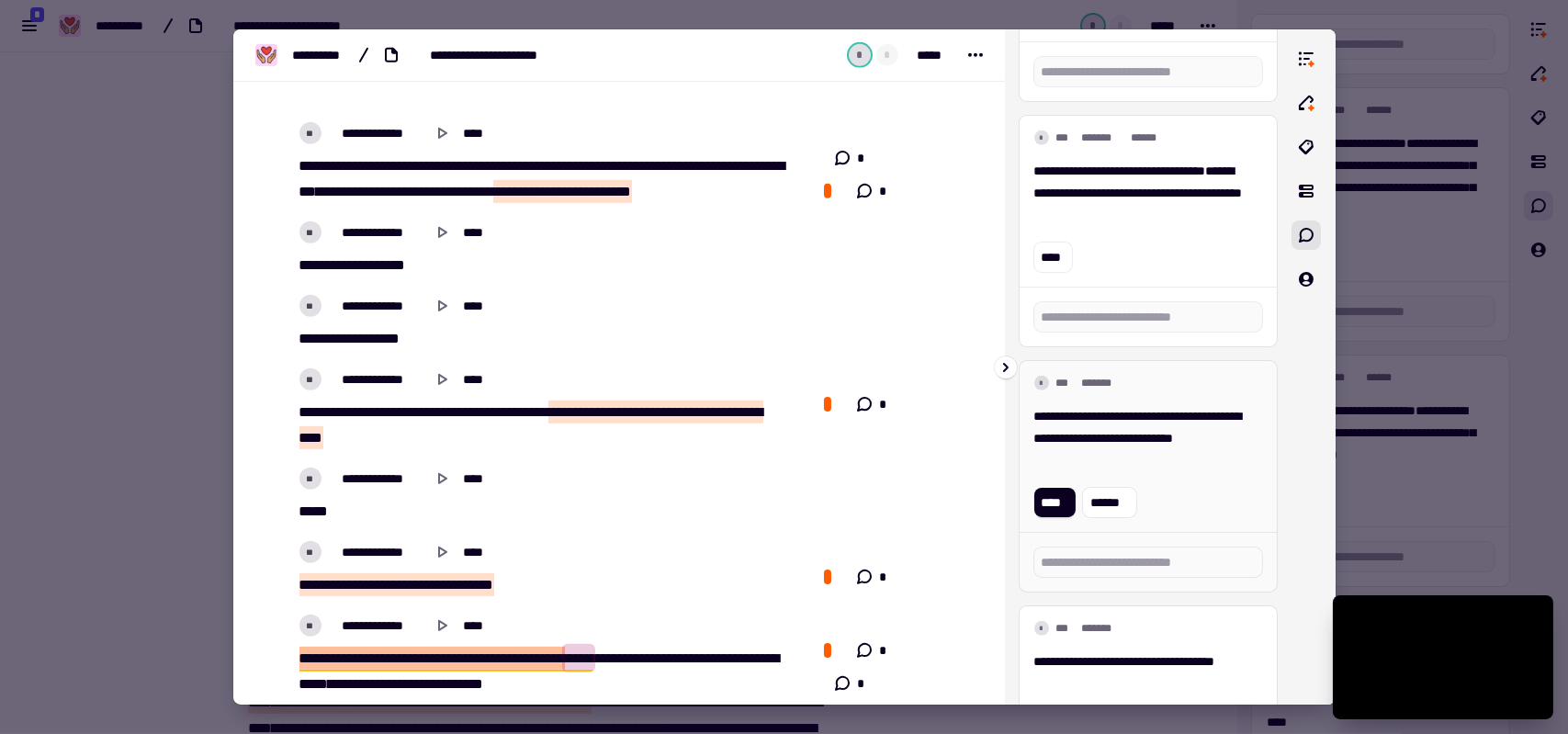 click on "**********" at bounding box center [1141, 438] 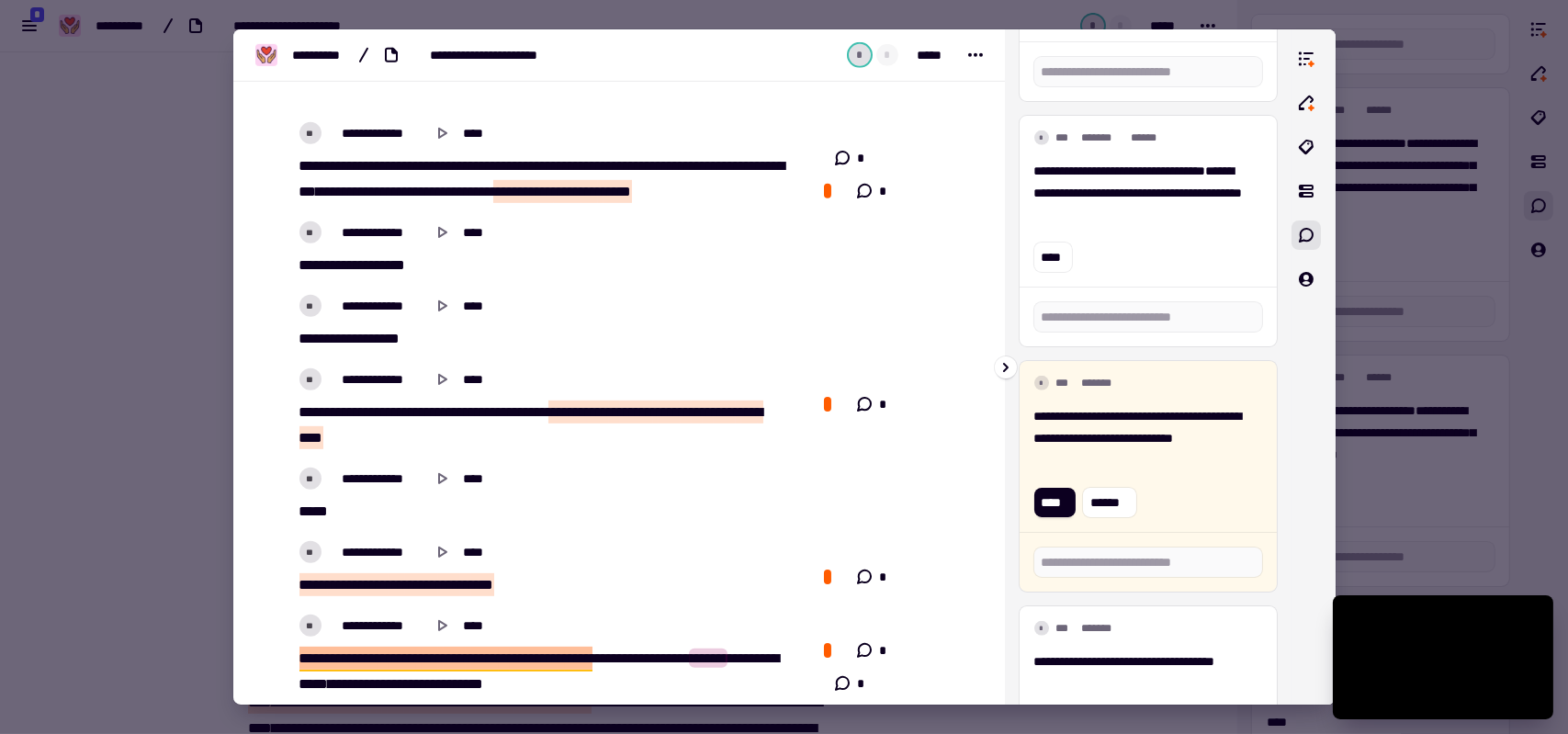 click on "**********" at bounding box center (1141, 438) 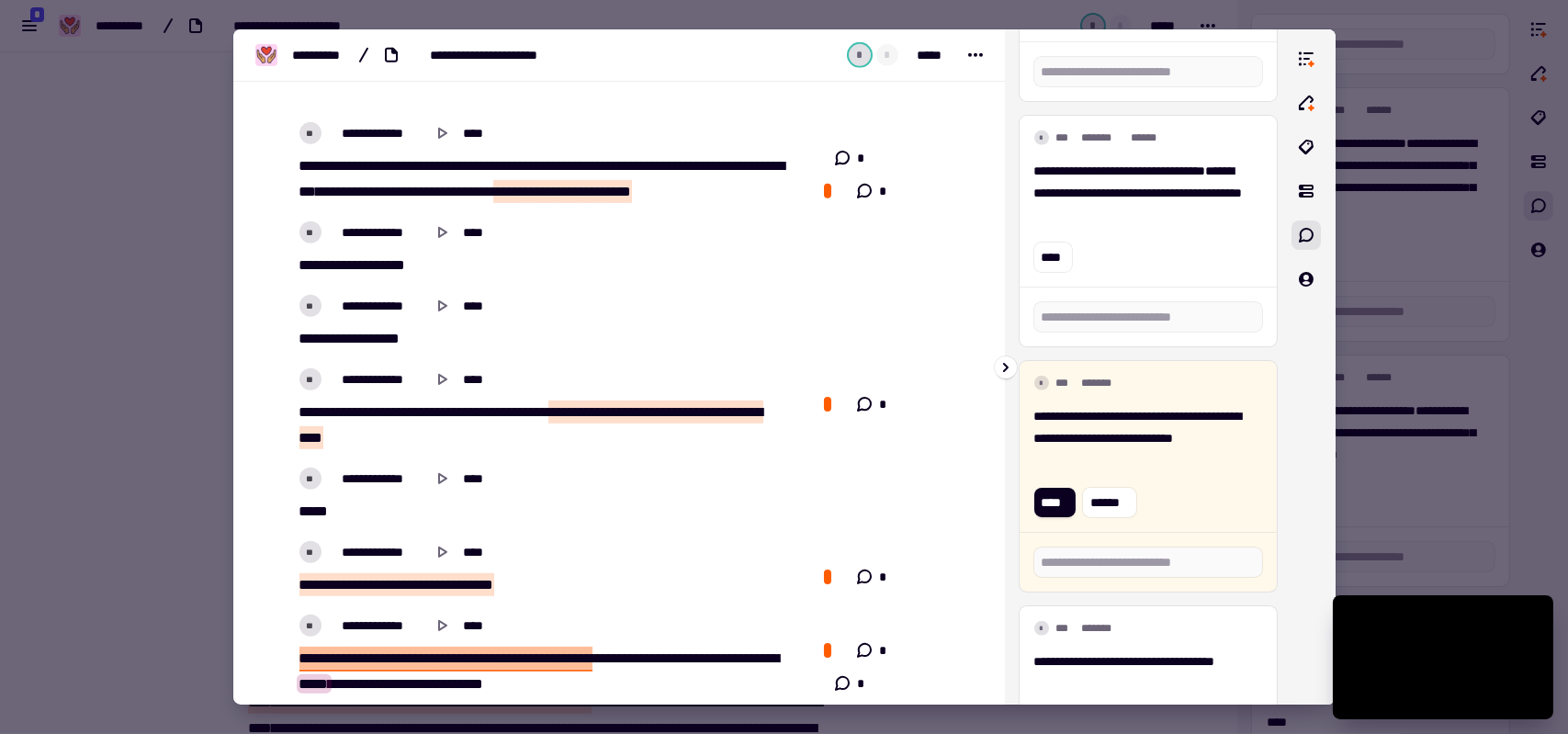 type on "******" 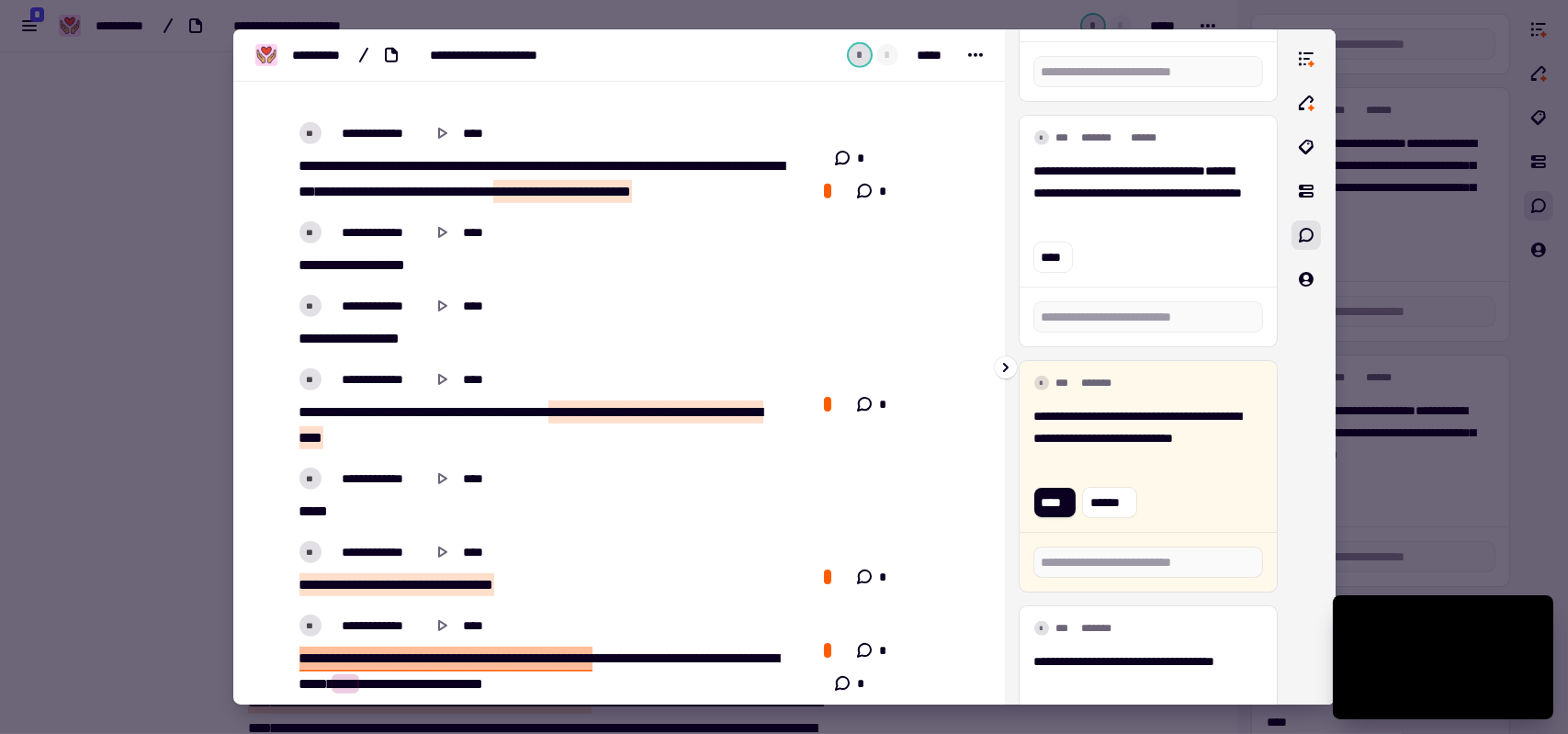type 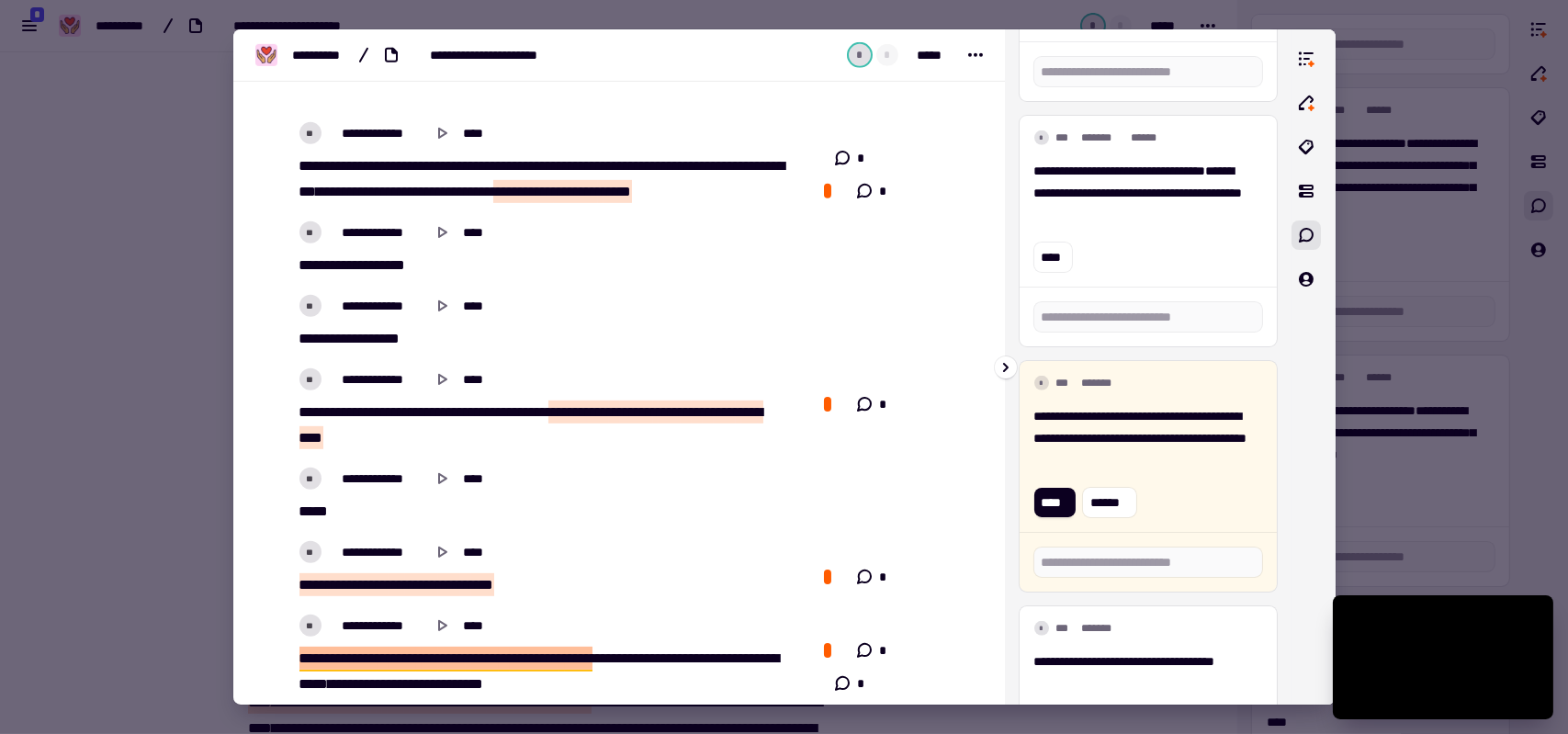 click on "**********" at bounding box center [1141, 438] 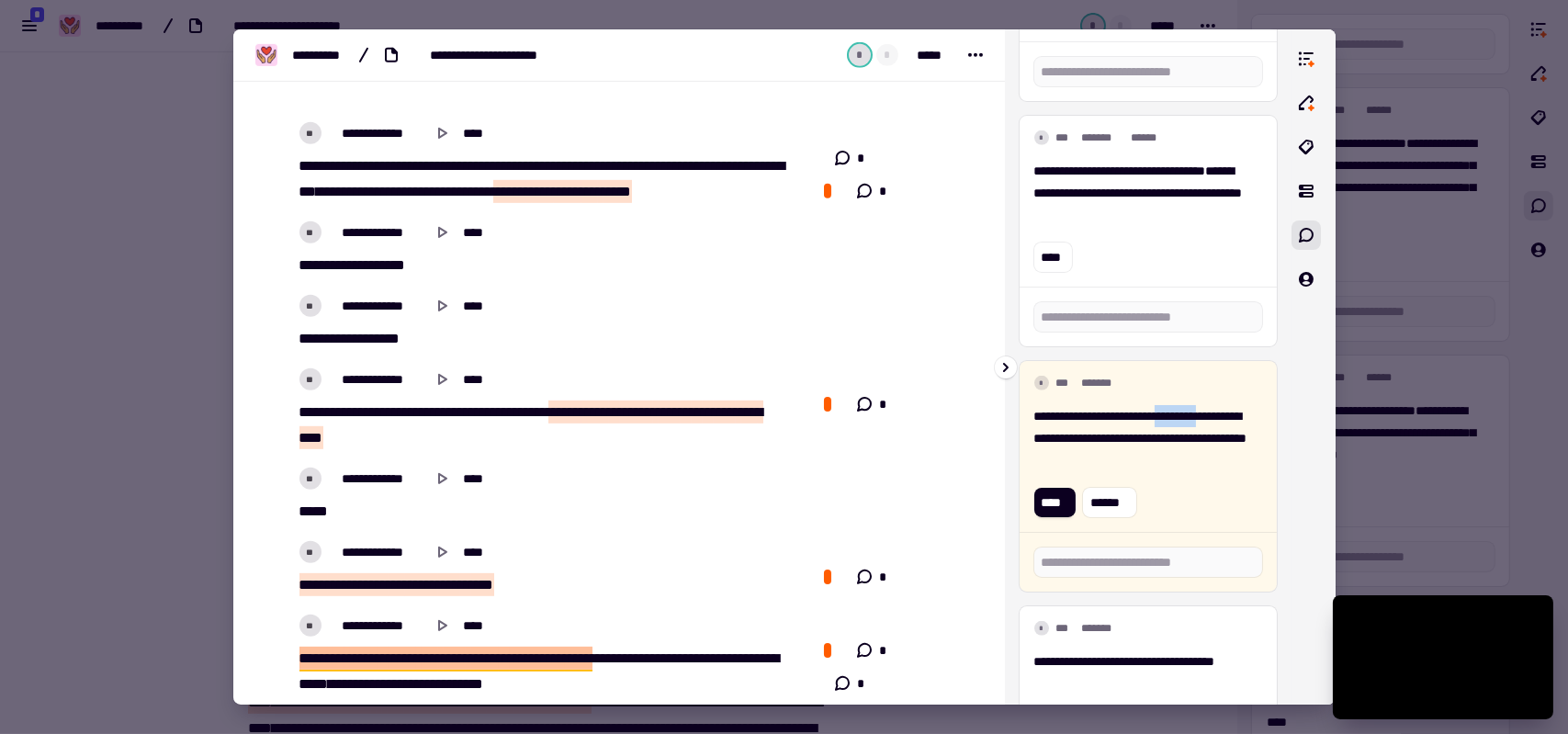click on "**********" at bounding box center [1141, 438] 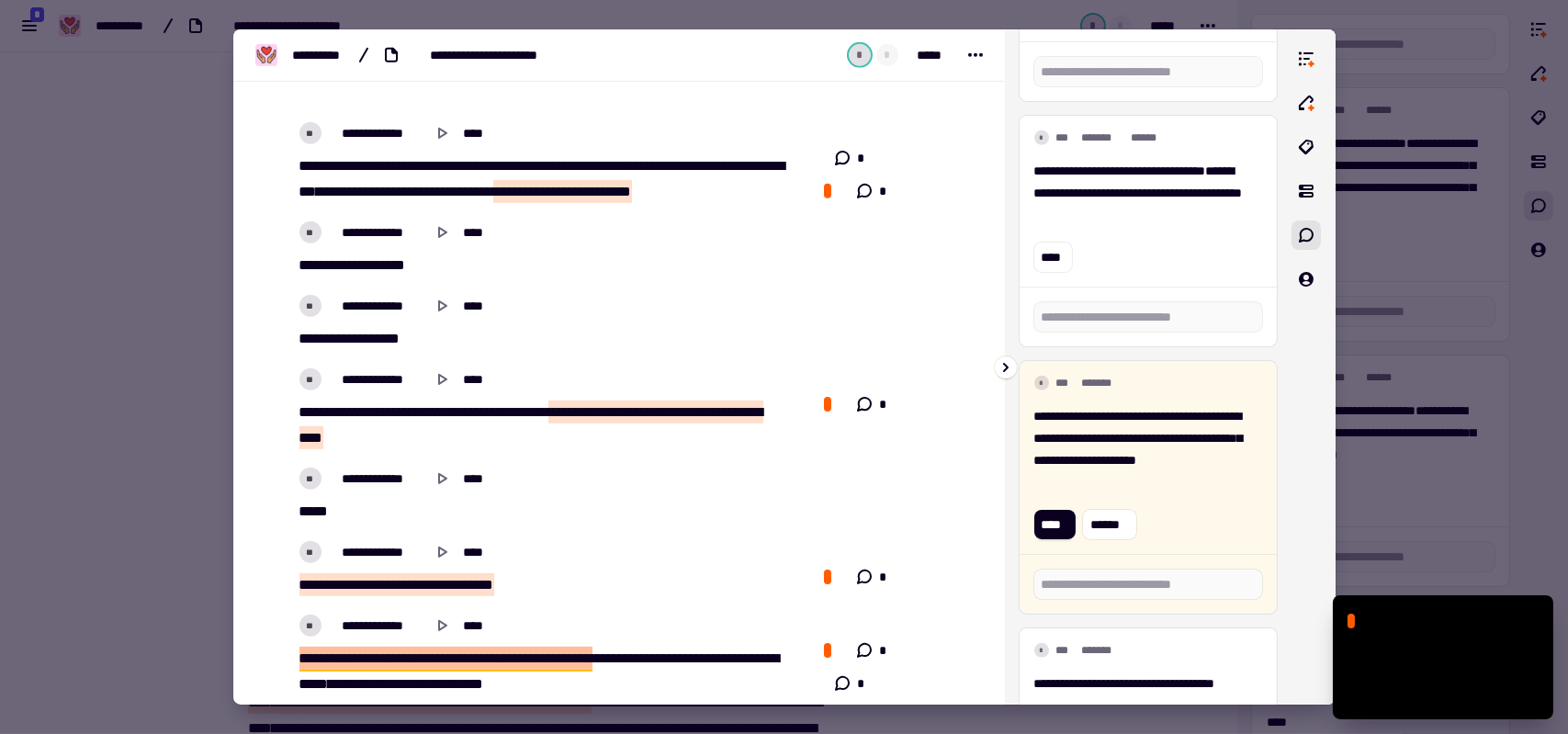 click on "**********" at bounding box center (1141, 449) 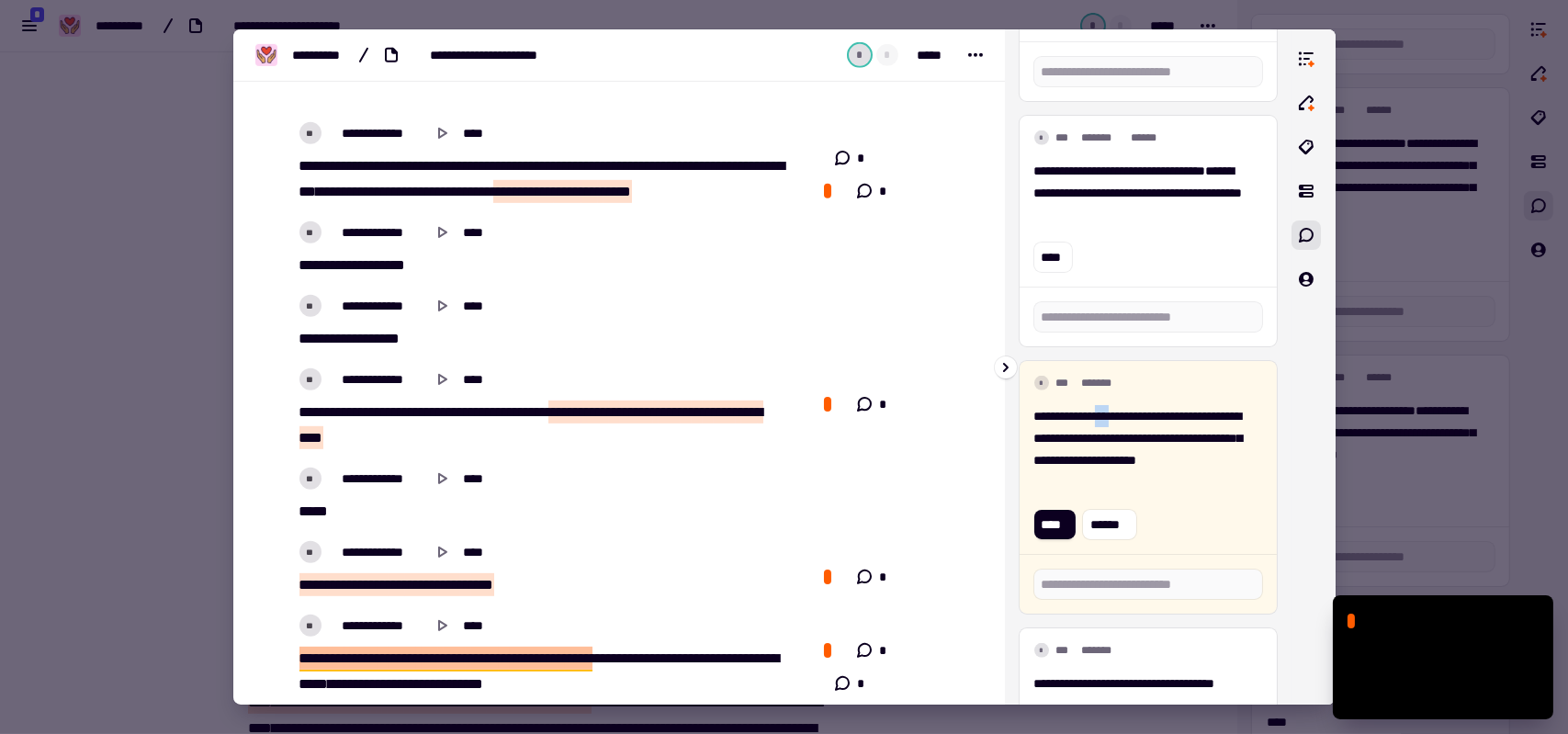 click on "**********" at bounding box center [1141, 449] 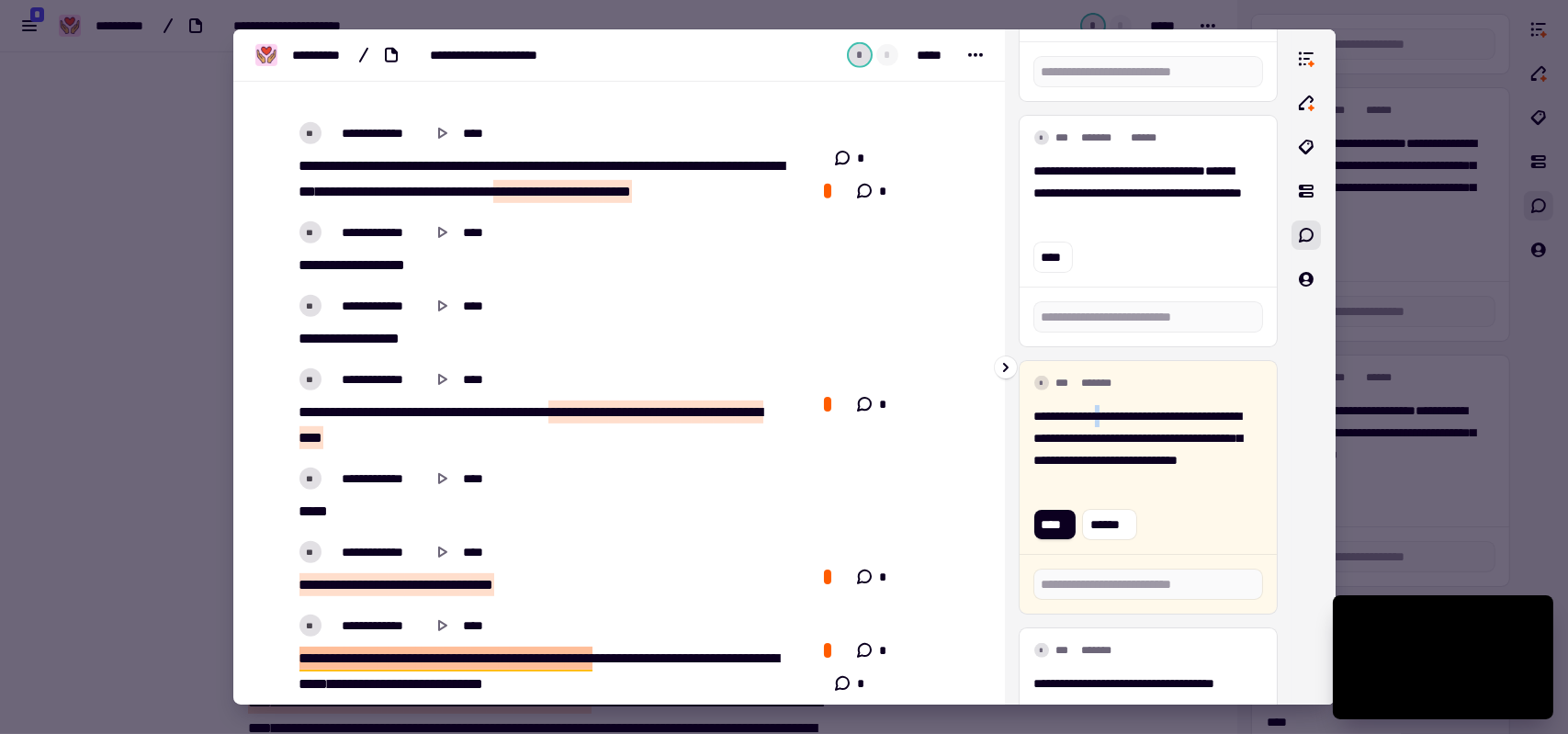 click on "**********" at bounding box center [1141, 449] 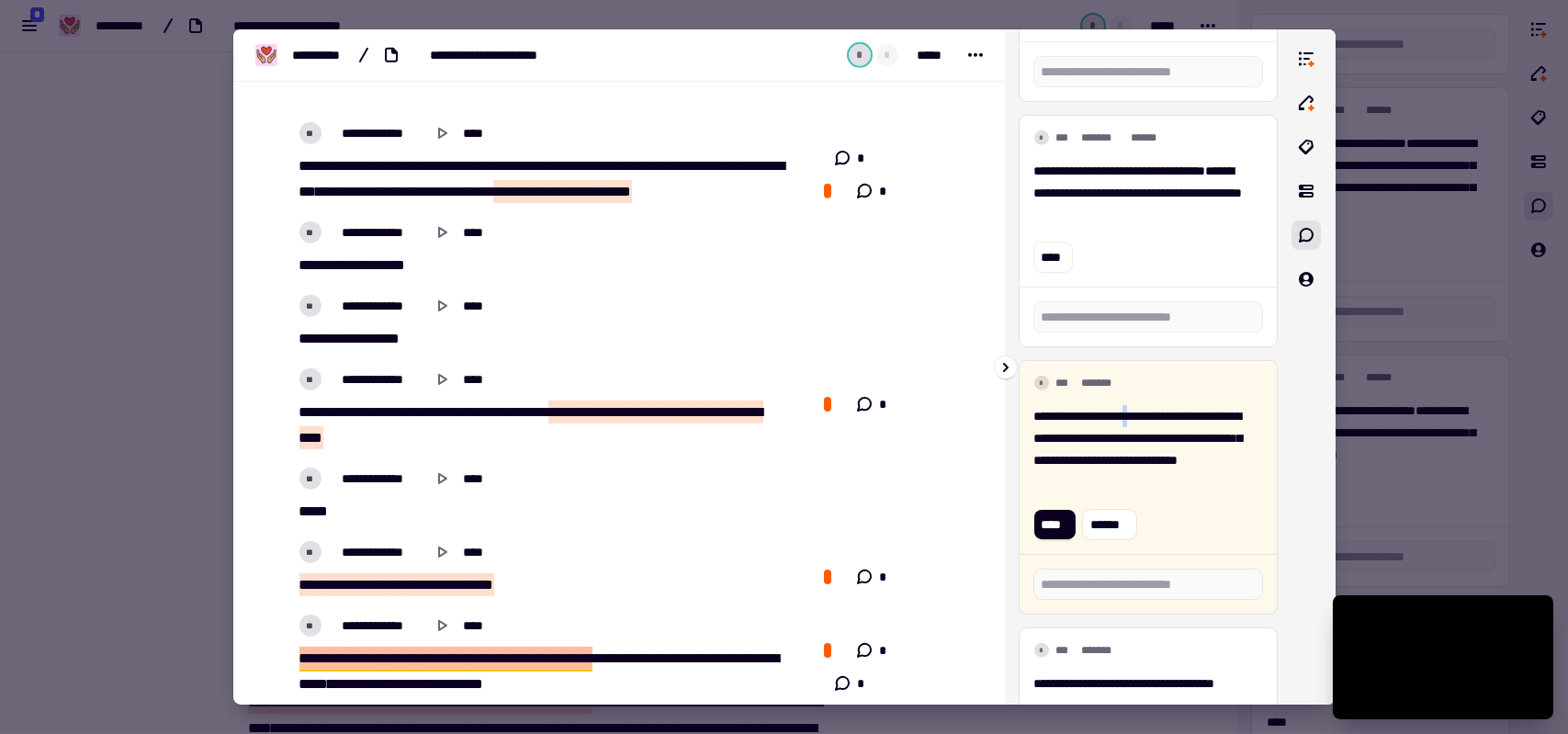 click on "**********" at bounding box center [1141, 449] 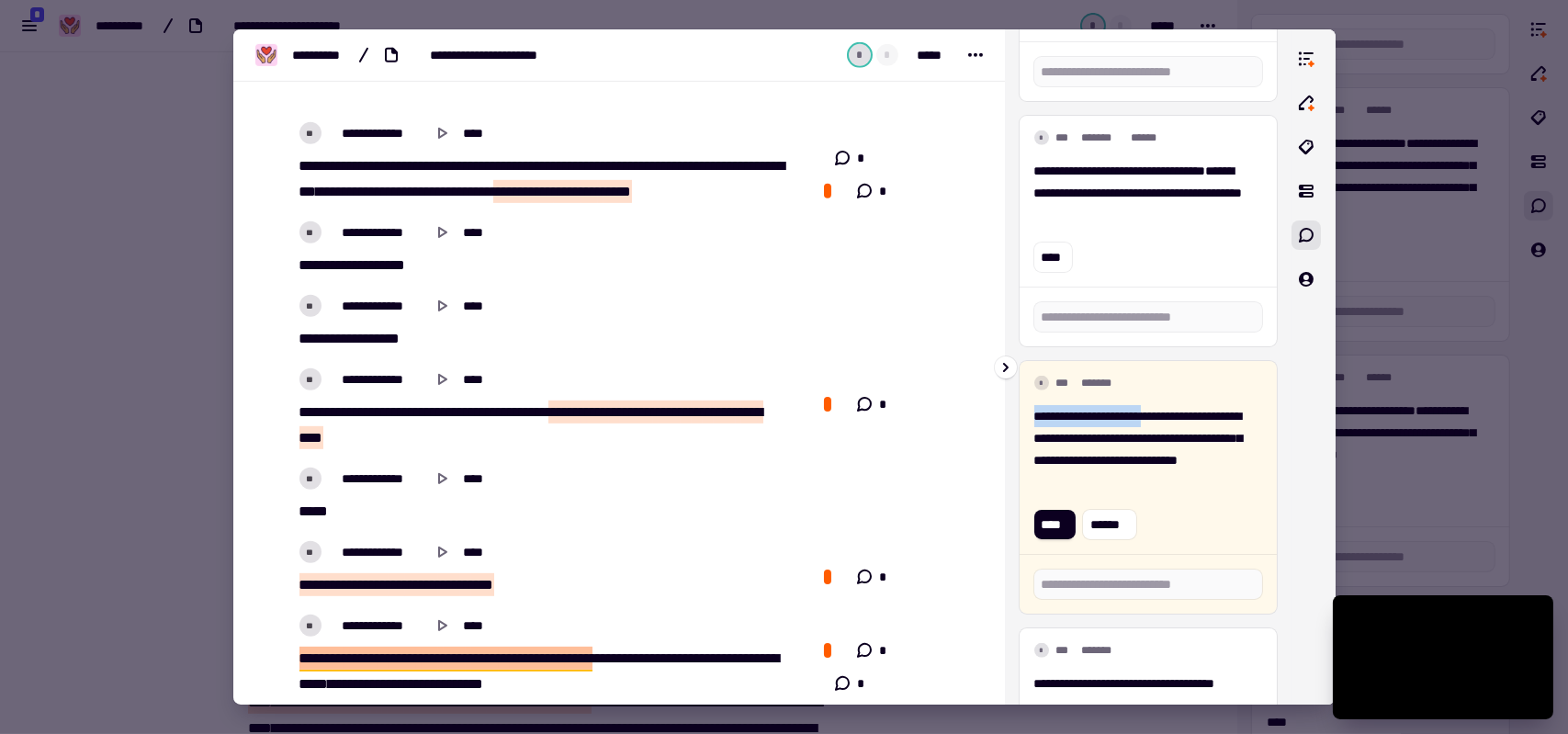 drag, startPoint x: 1156, startPoint y: 418, endPoint x: 1032, endPoint y: 423, distance: 124.10077 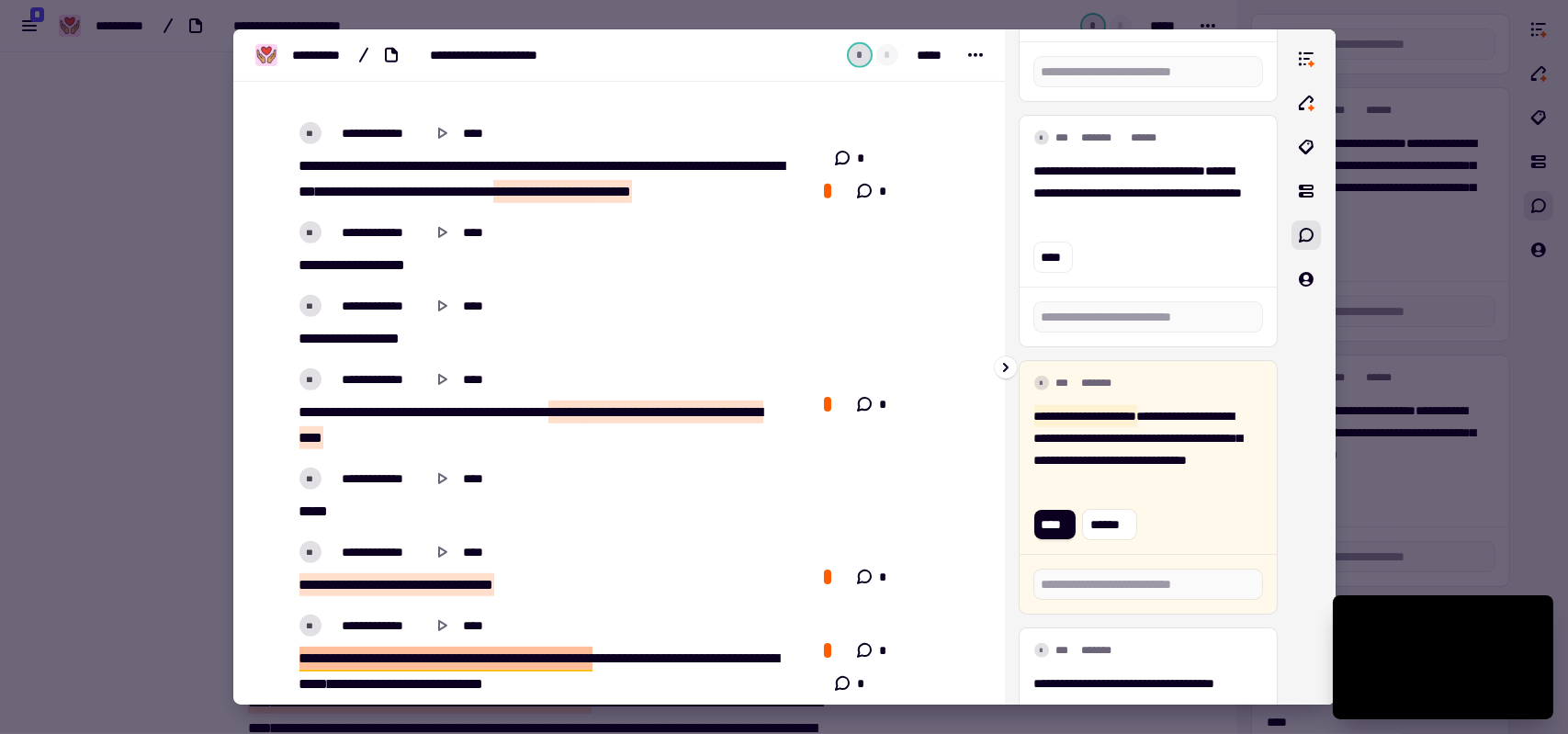 click on "**********" at bounding box center [1141, 449] 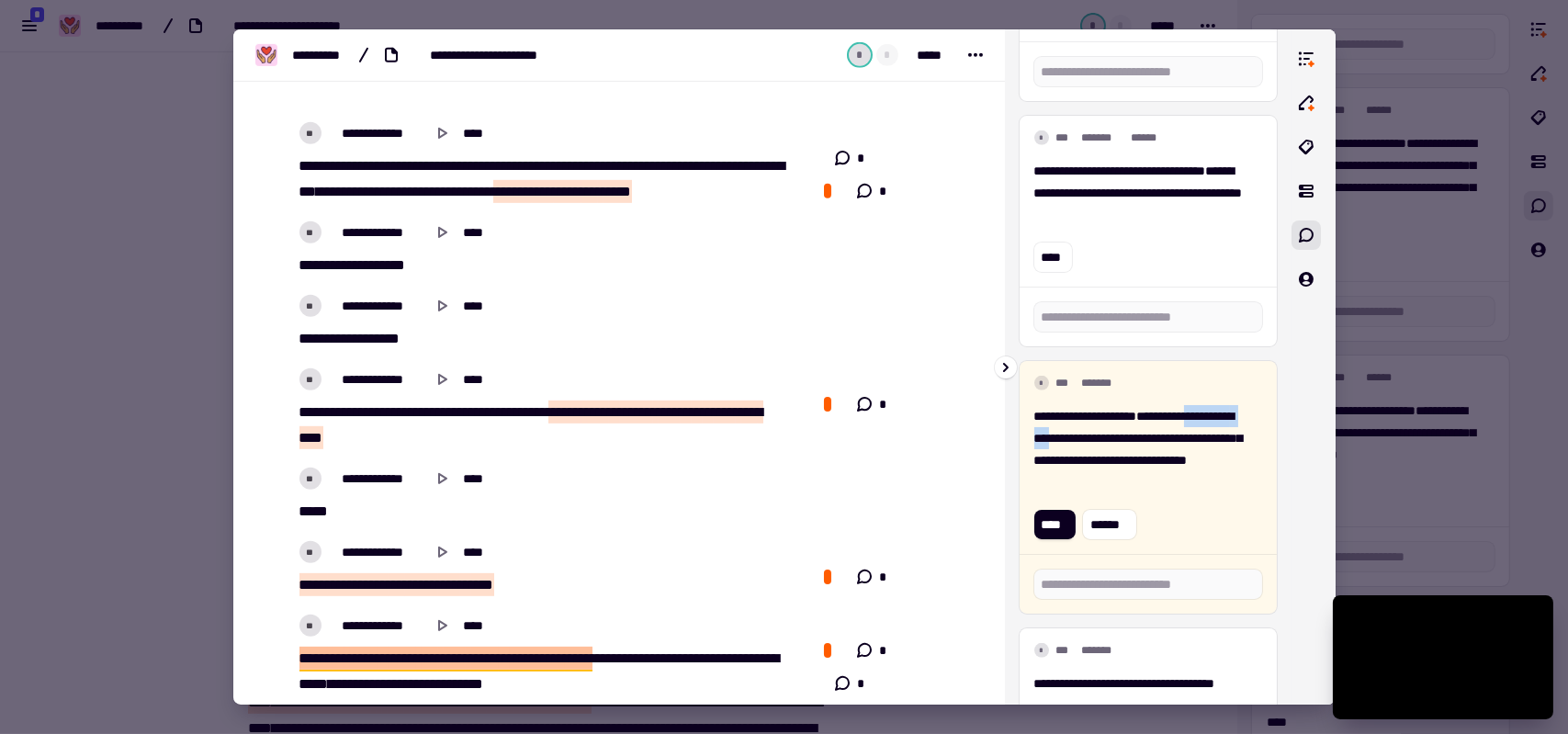 drag, startPoint x: 1212, startPoint y: 412, endPoint x: 1084, endPoint y: 441, distance: 131.24405 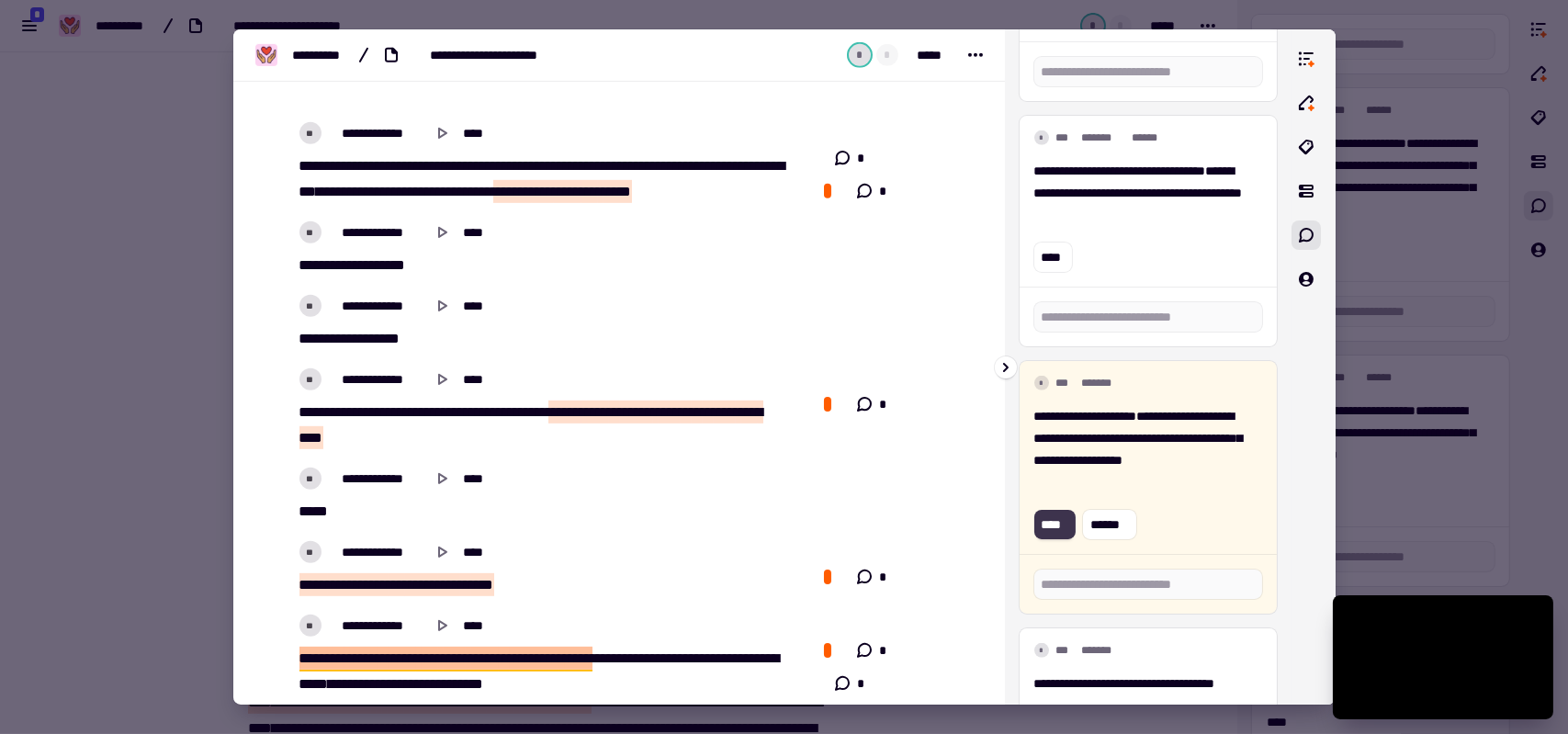click on "****" 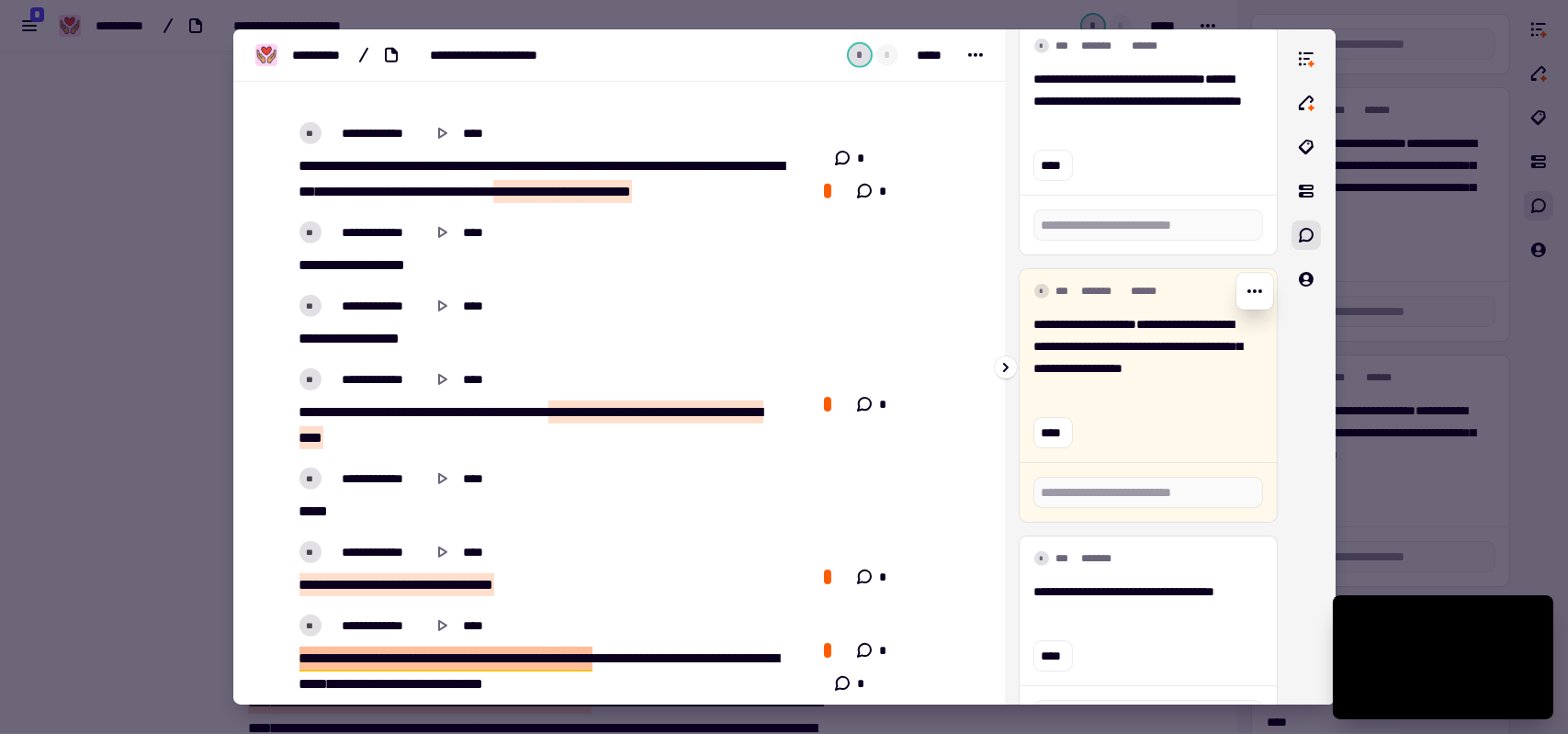 scroll, scrollTop: 2258, scrollLeft: 0, axis: vertical 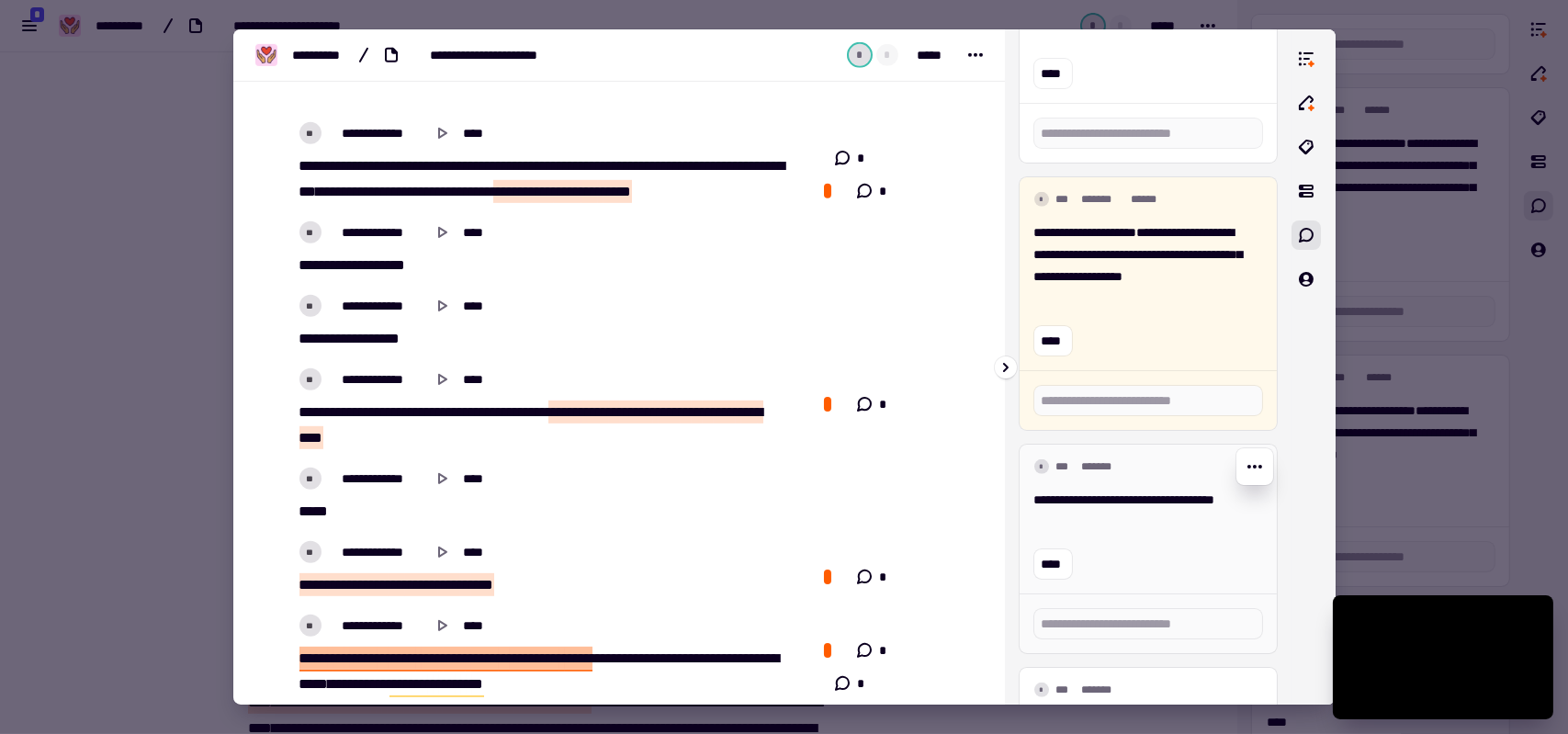 click on "**********" at bounding box center [1141, 511] 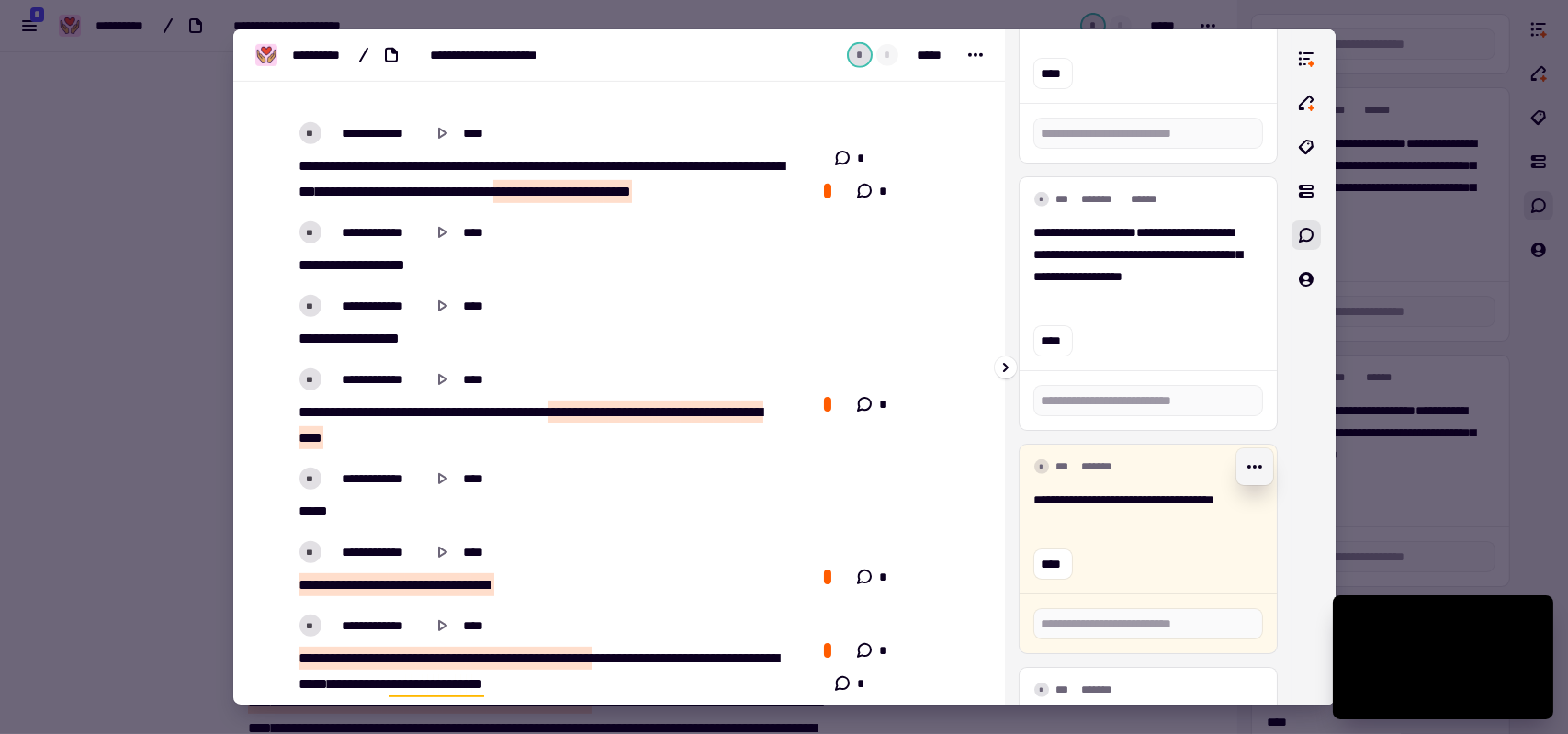click 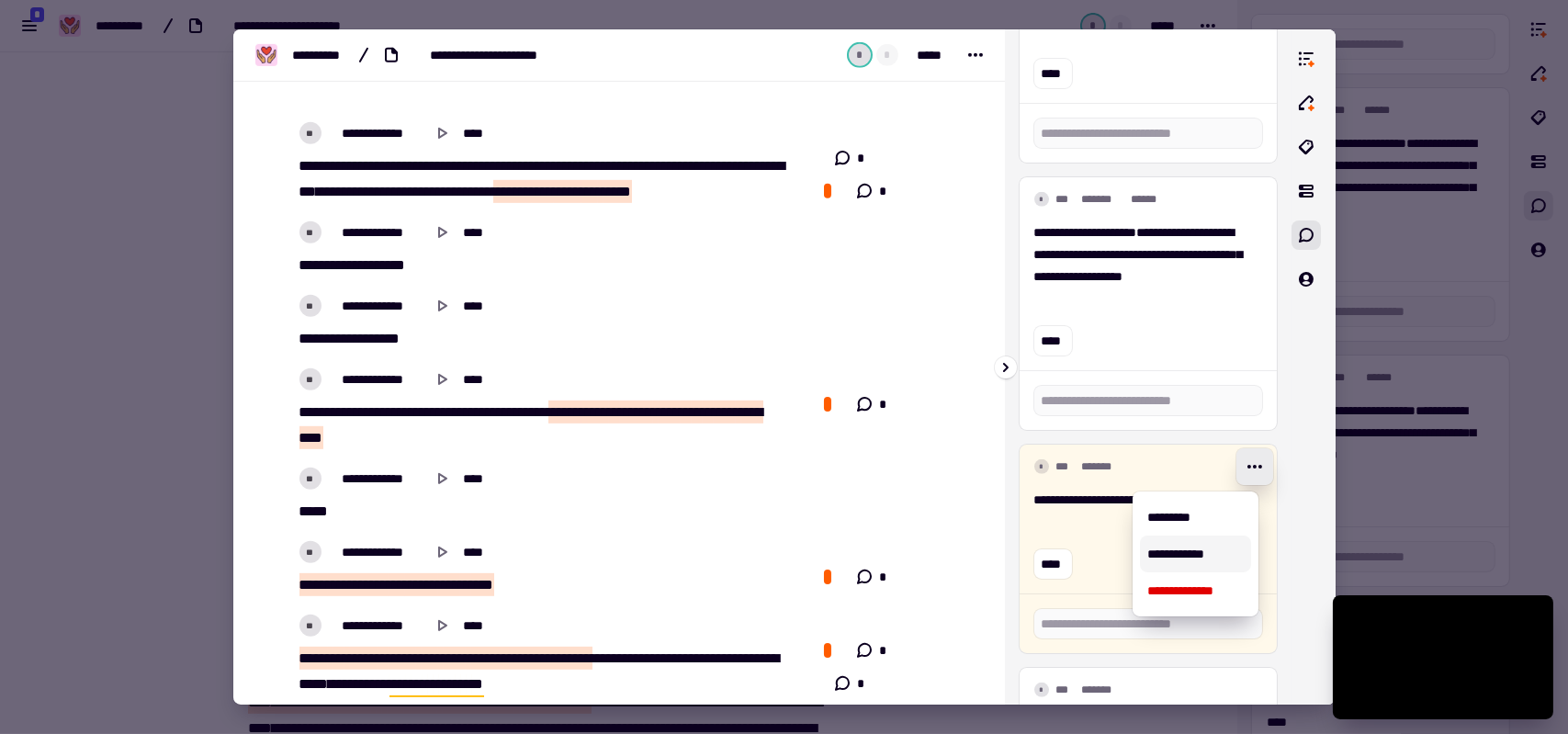 click on "**********" at bounding box center (1195, 554) 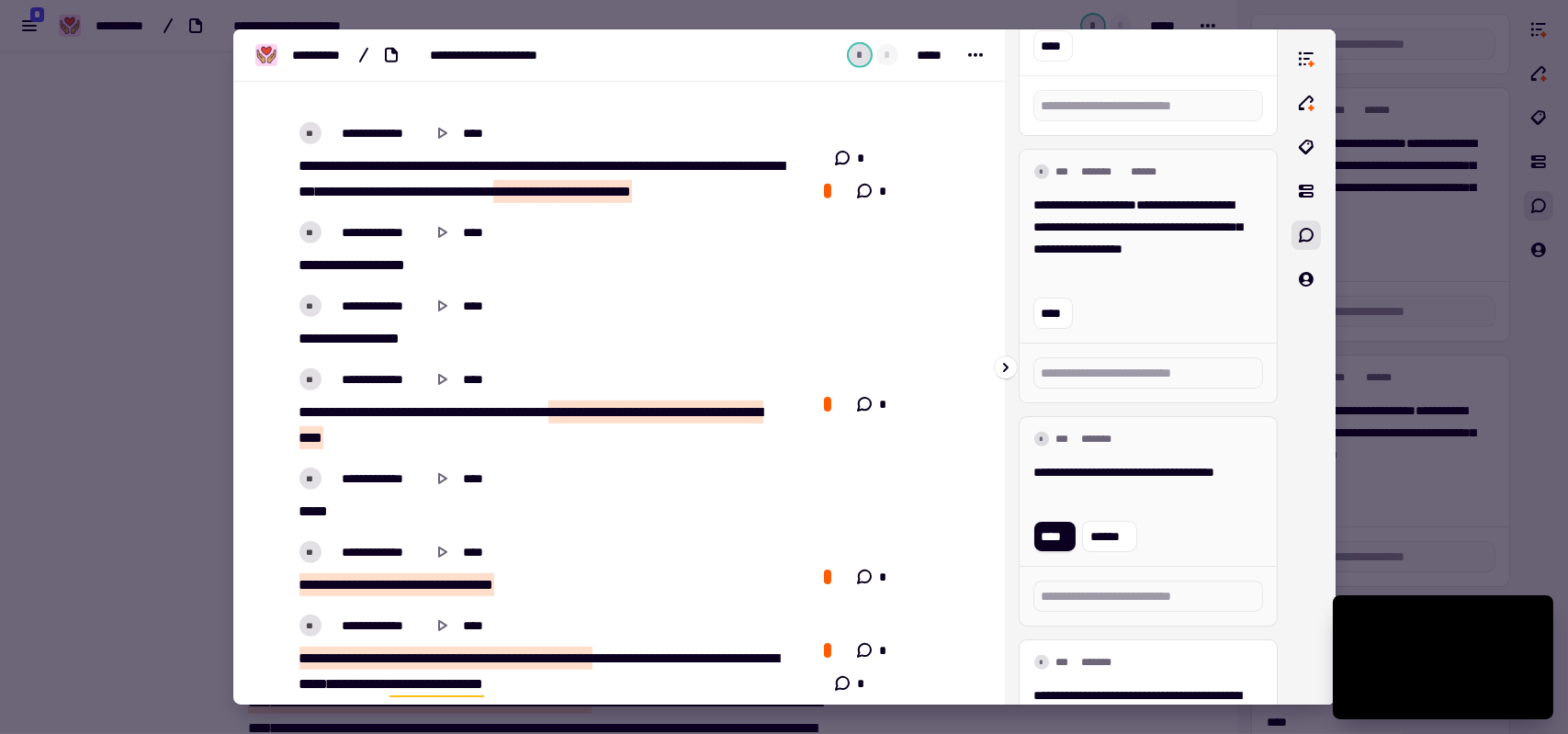 scroll, scrollTop: 2280, scrollLeft: 0, axis: vertical 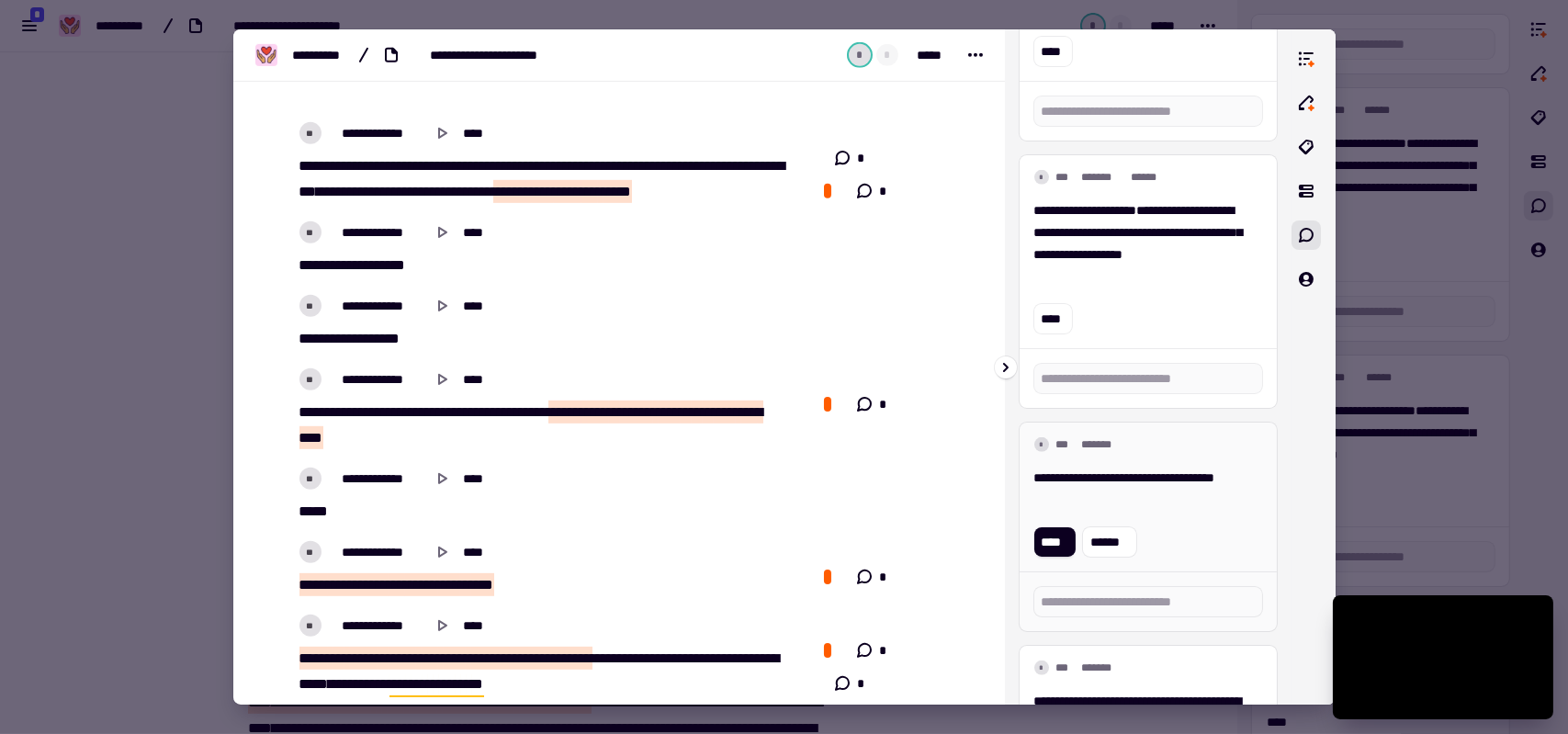 click on "**********" at bounding box center (1141, 489) 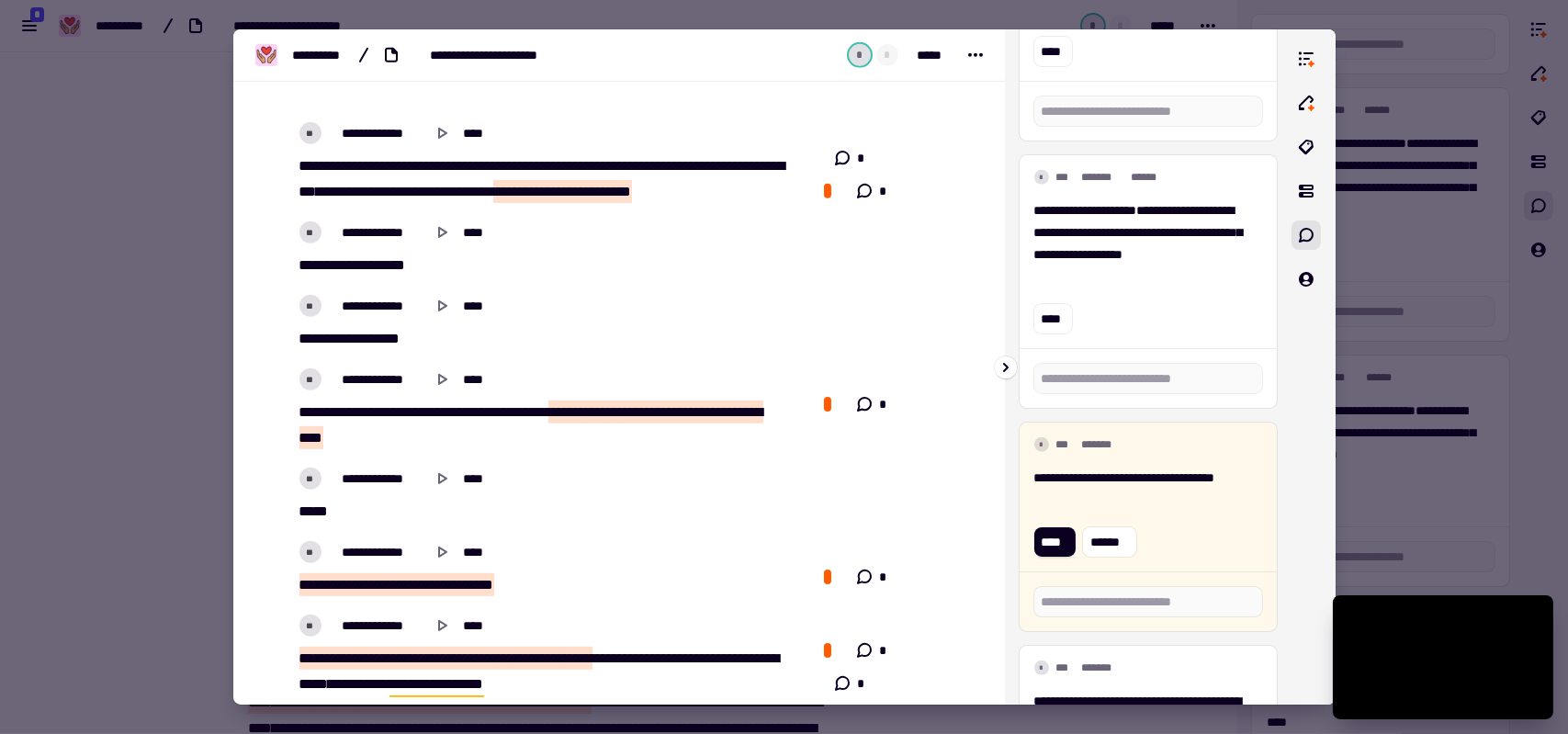 type on "******" 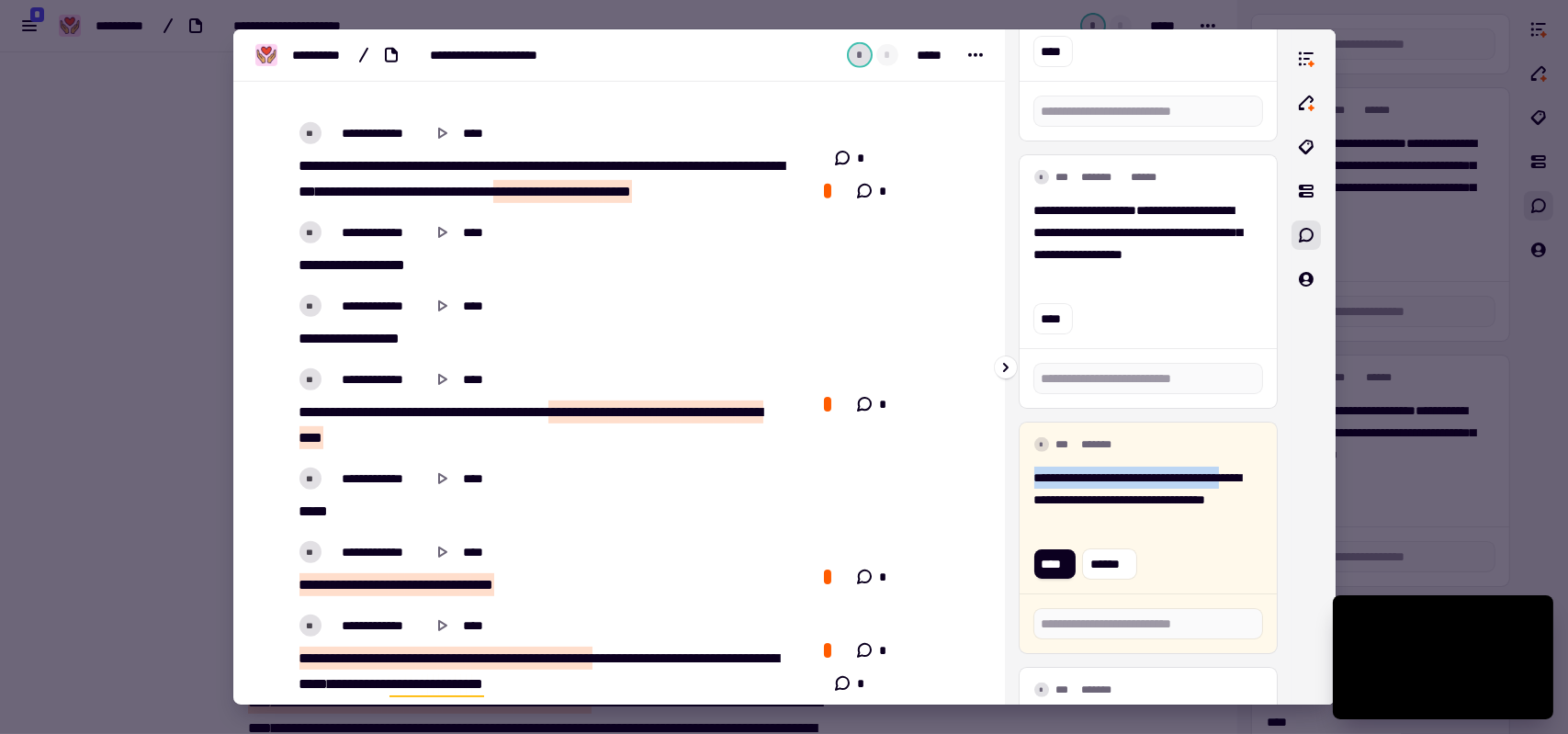 click on "**********" at bounding box center (1148, 508) 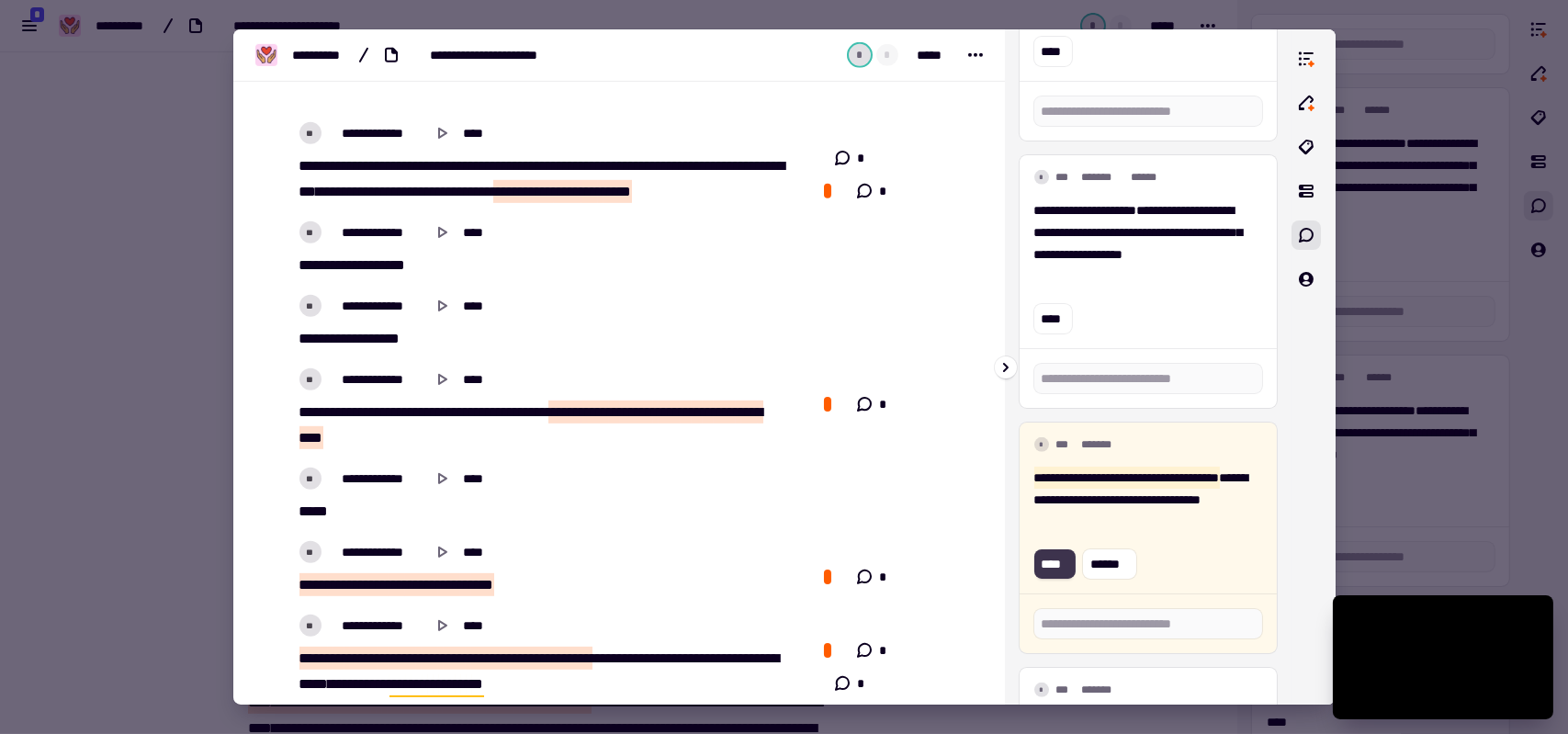 click on "****" 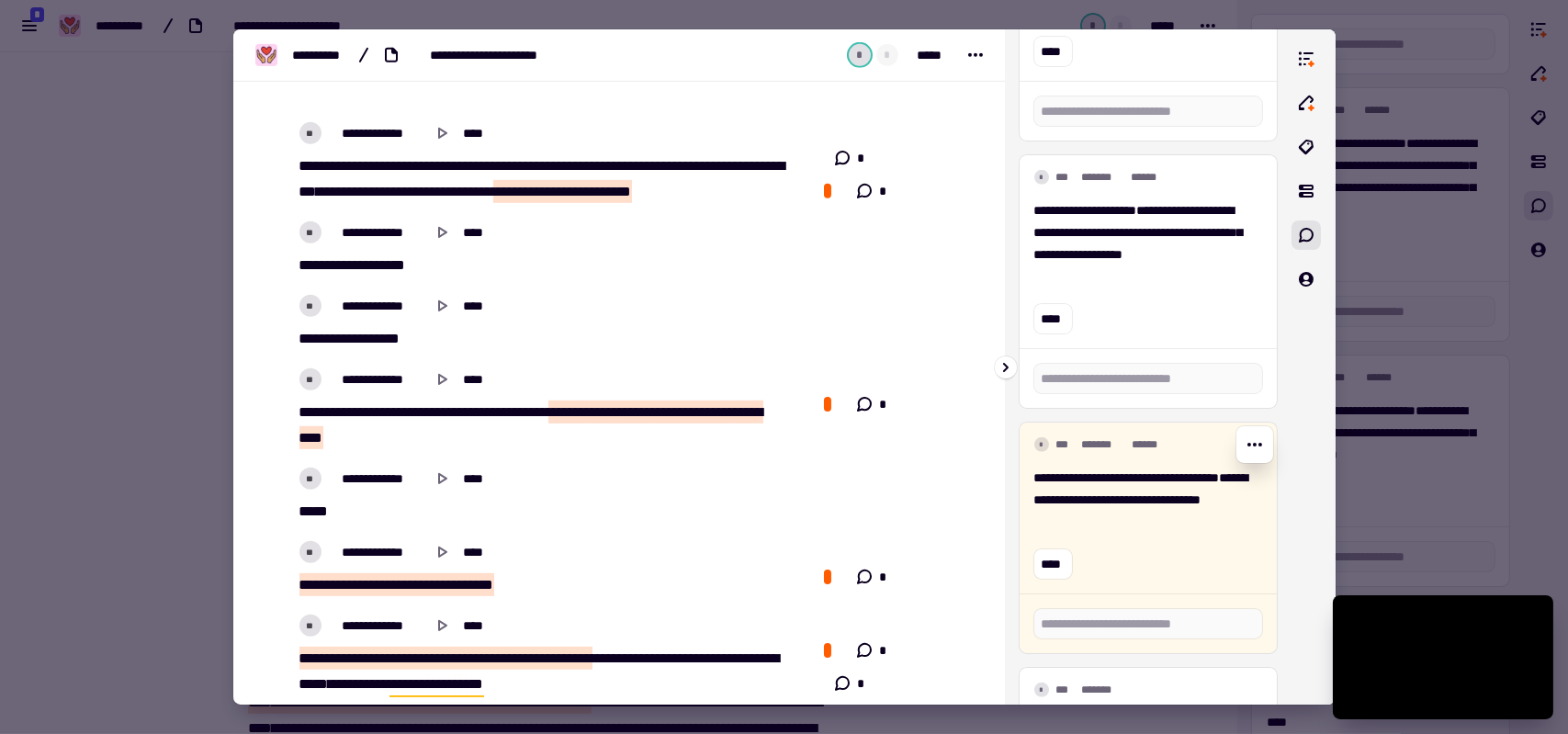 click on "**********" at bounding box center [1141, 500] 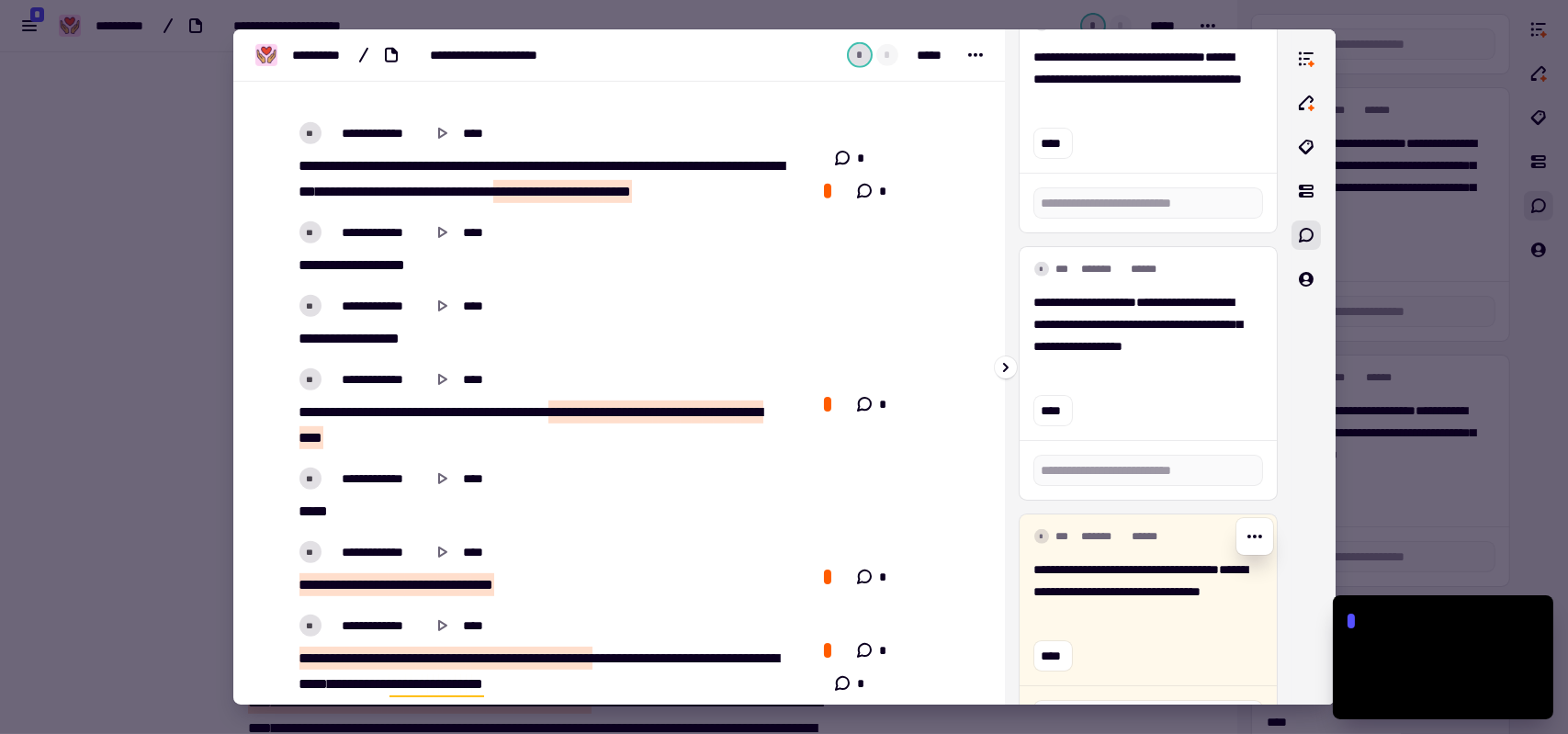 click on "**********" at bounding box center (1148, 615) 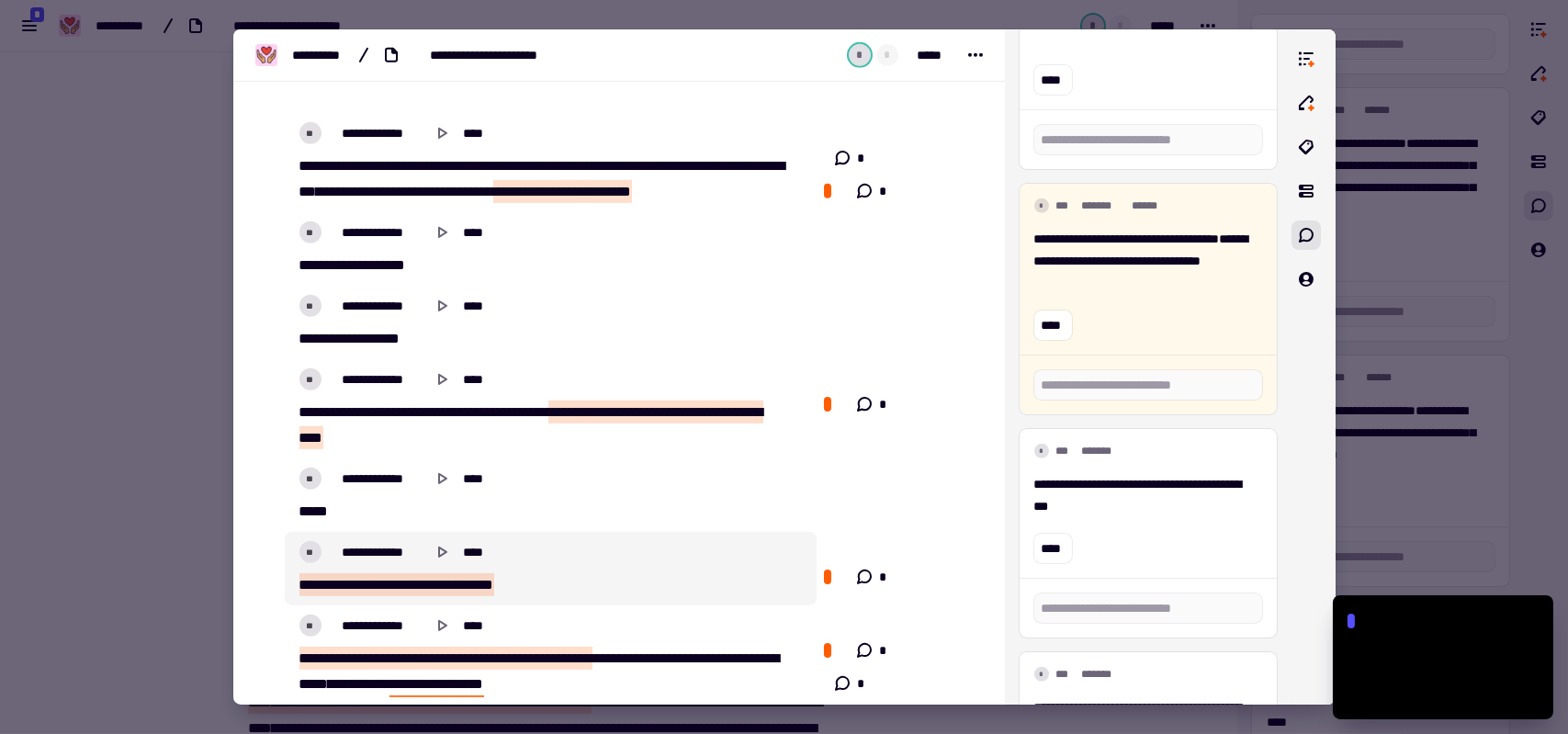 scroll, scrollTop: 2671, scrollLeft: 0, axis: vertical 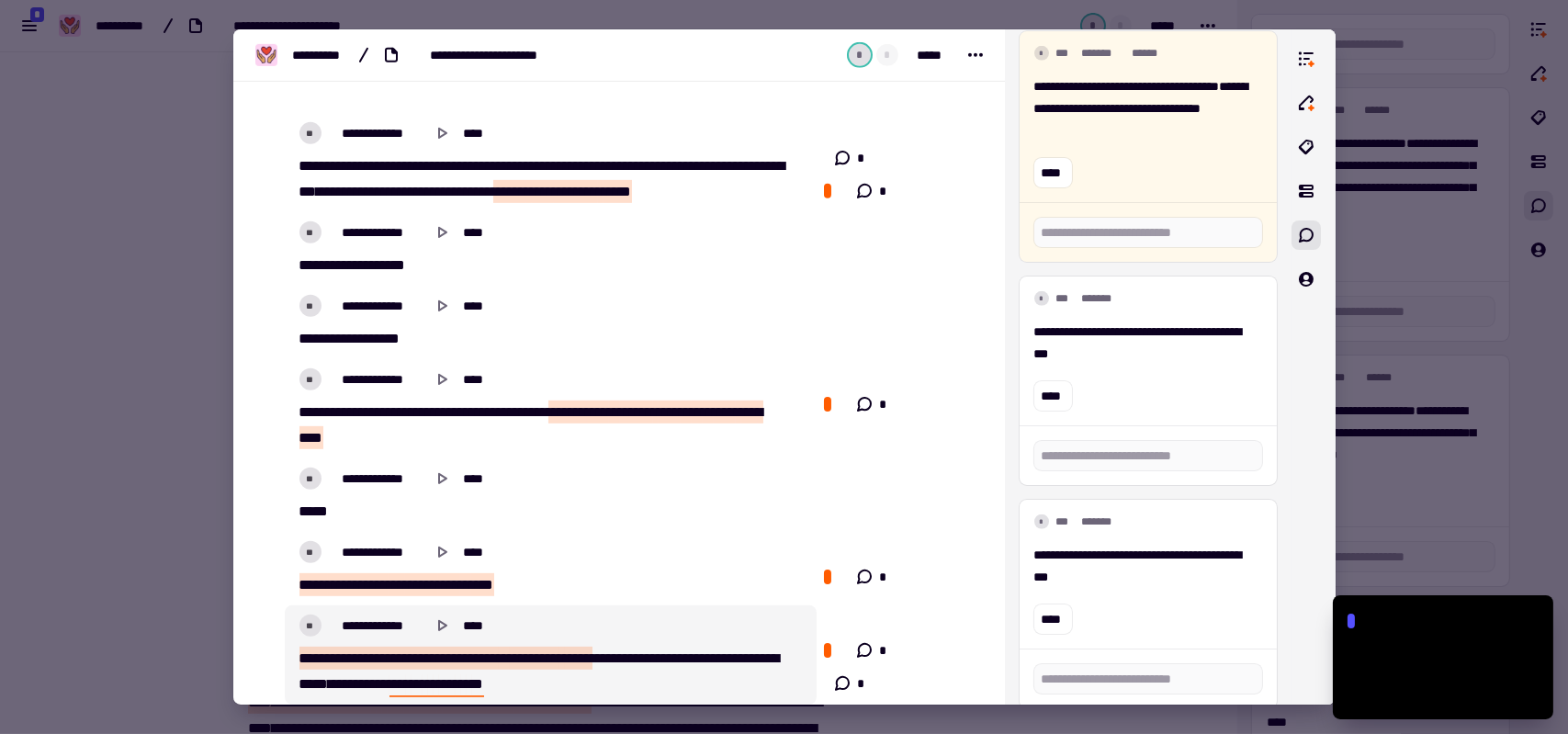 click on "***" at bounding box center (398, 683) 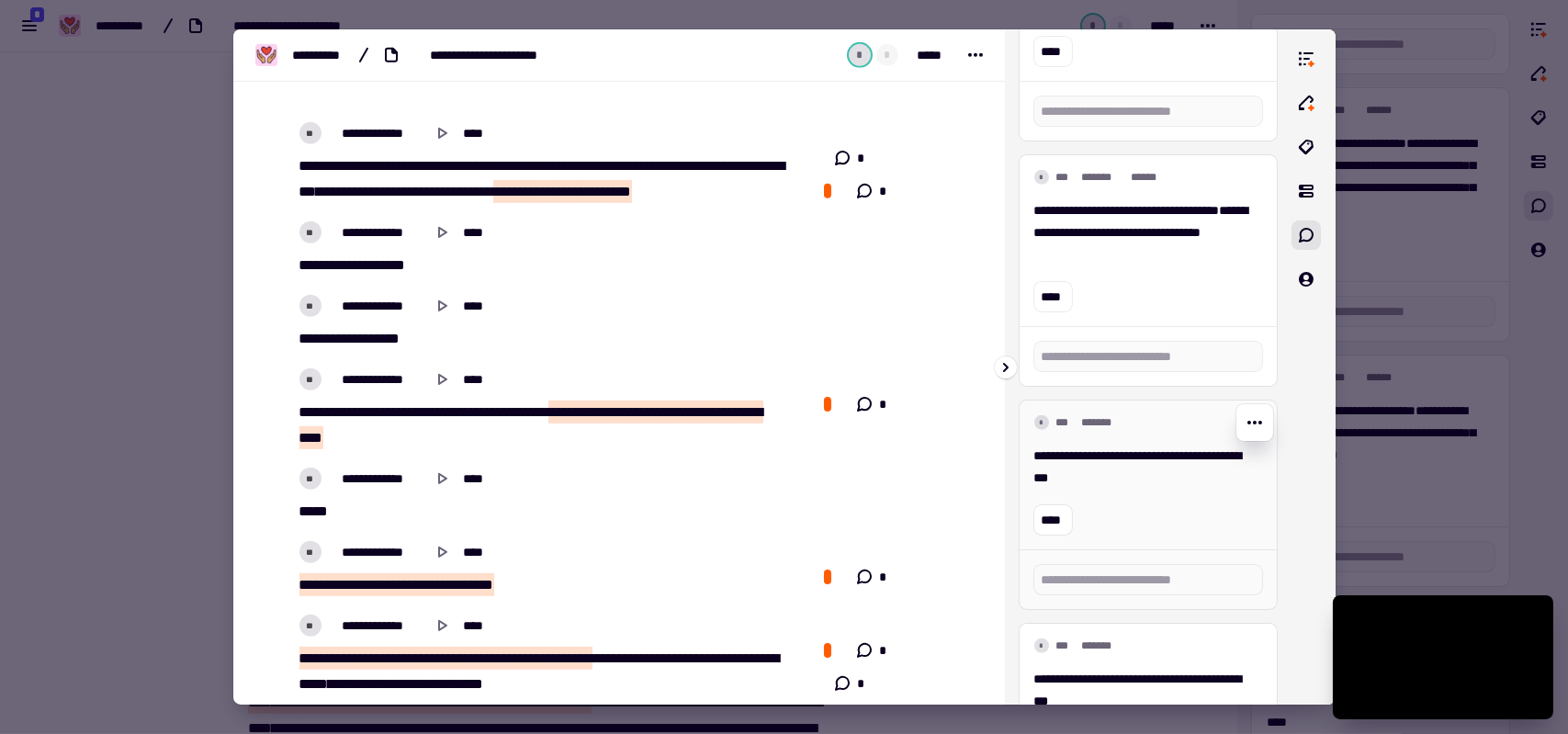 scroll, scrollTop: 2580, scrollLeft: 0, axis: vertical 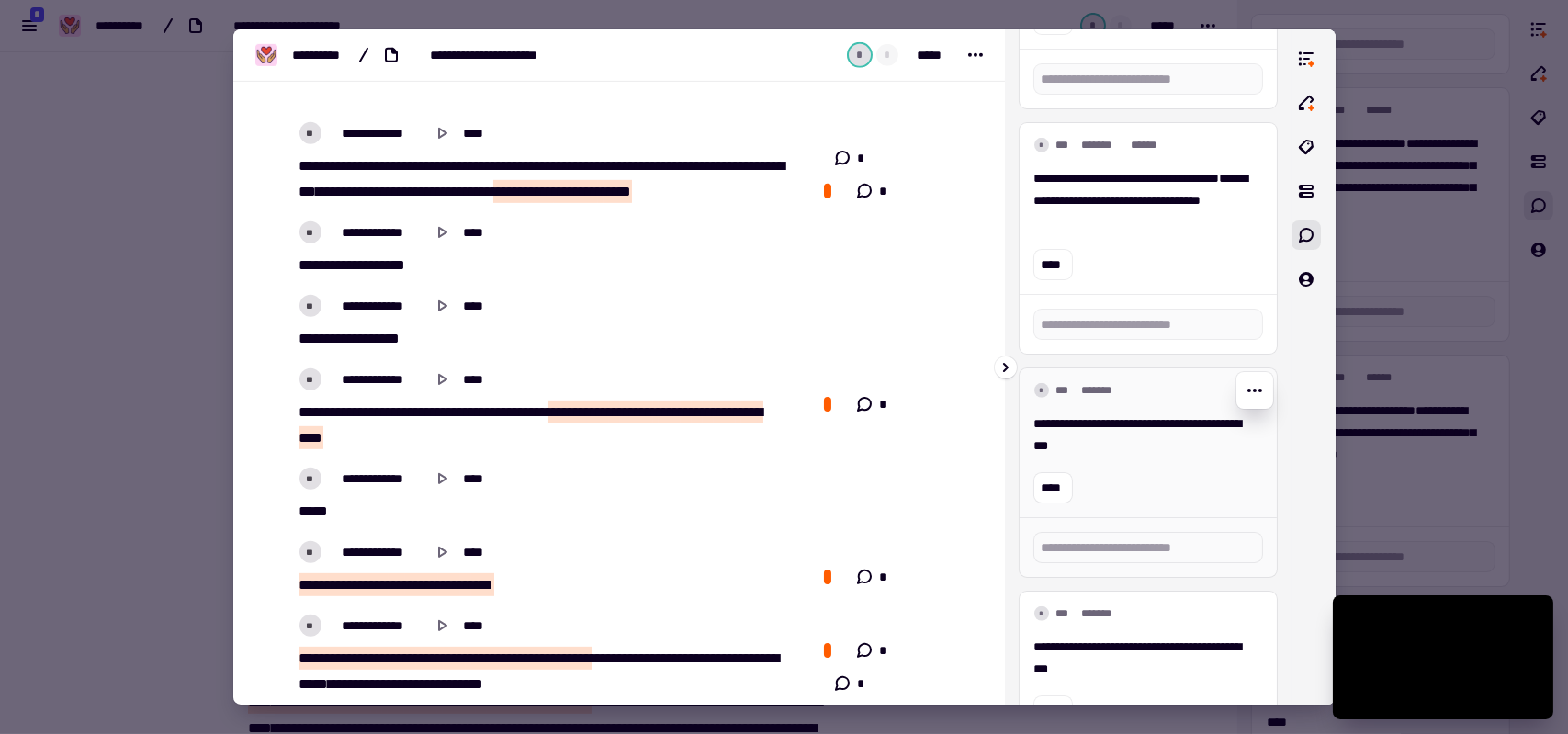 click on "**********" at bounding box center (1141, 435) 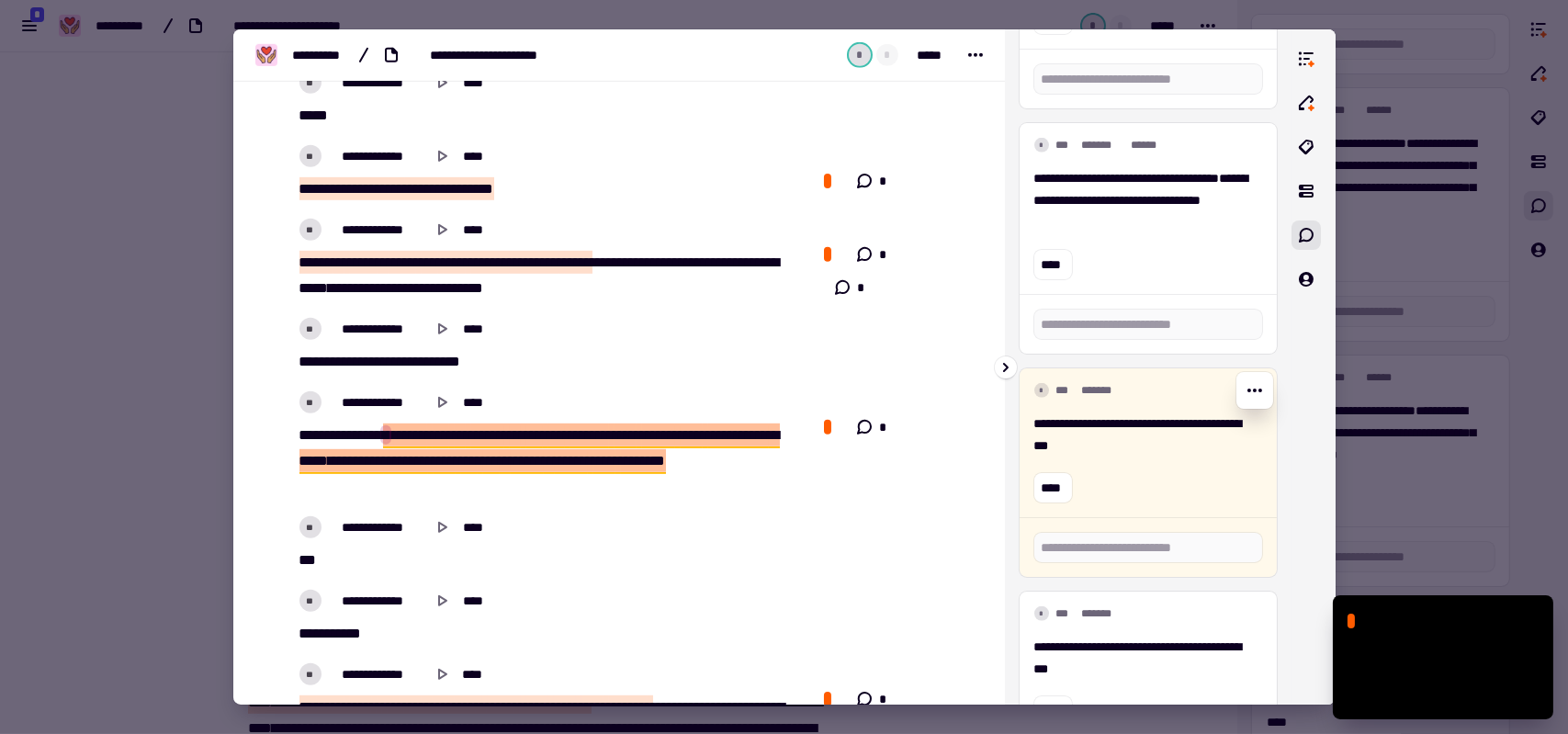 scroll, scrollTop: 2256, scrollLeft: 0, axis: vertical 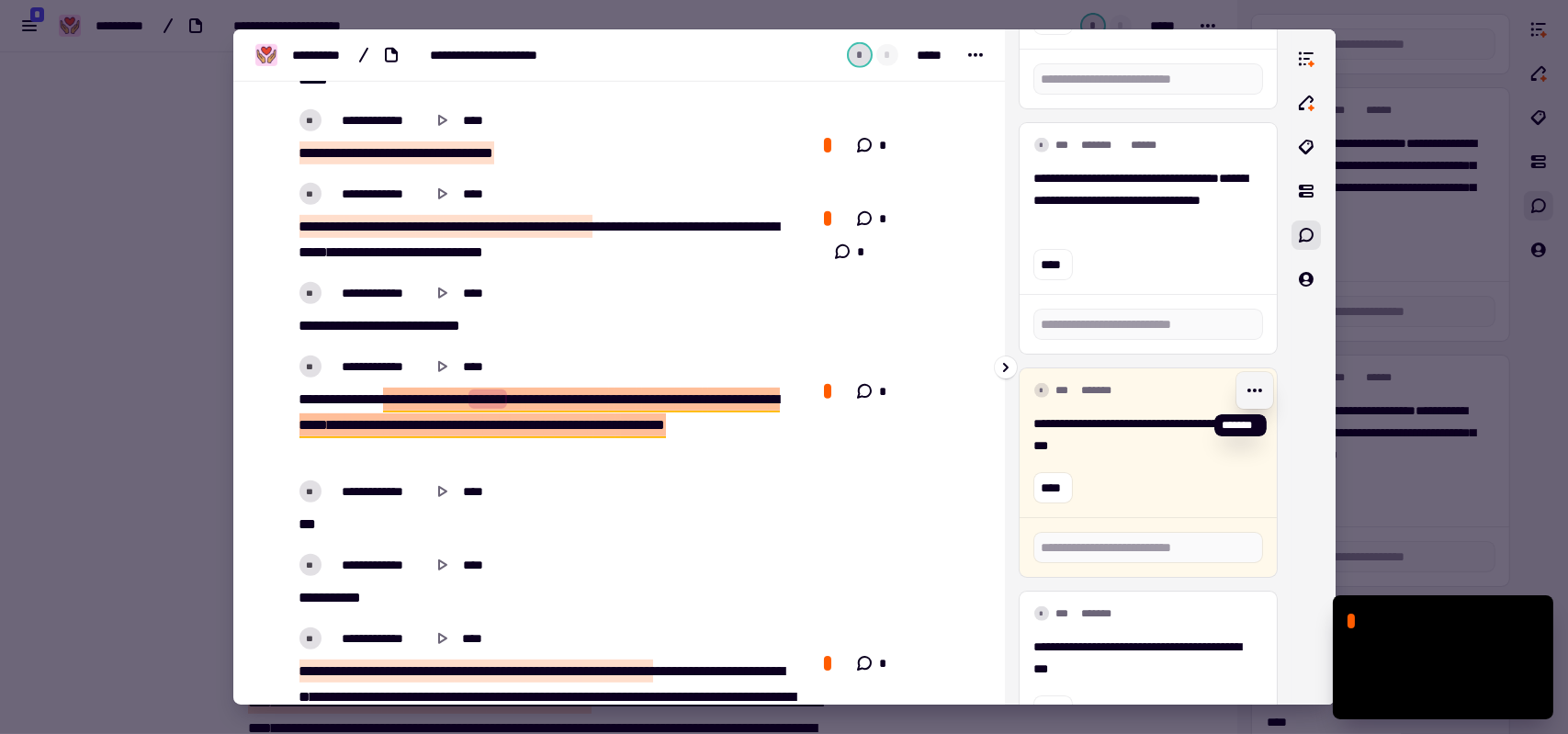 click 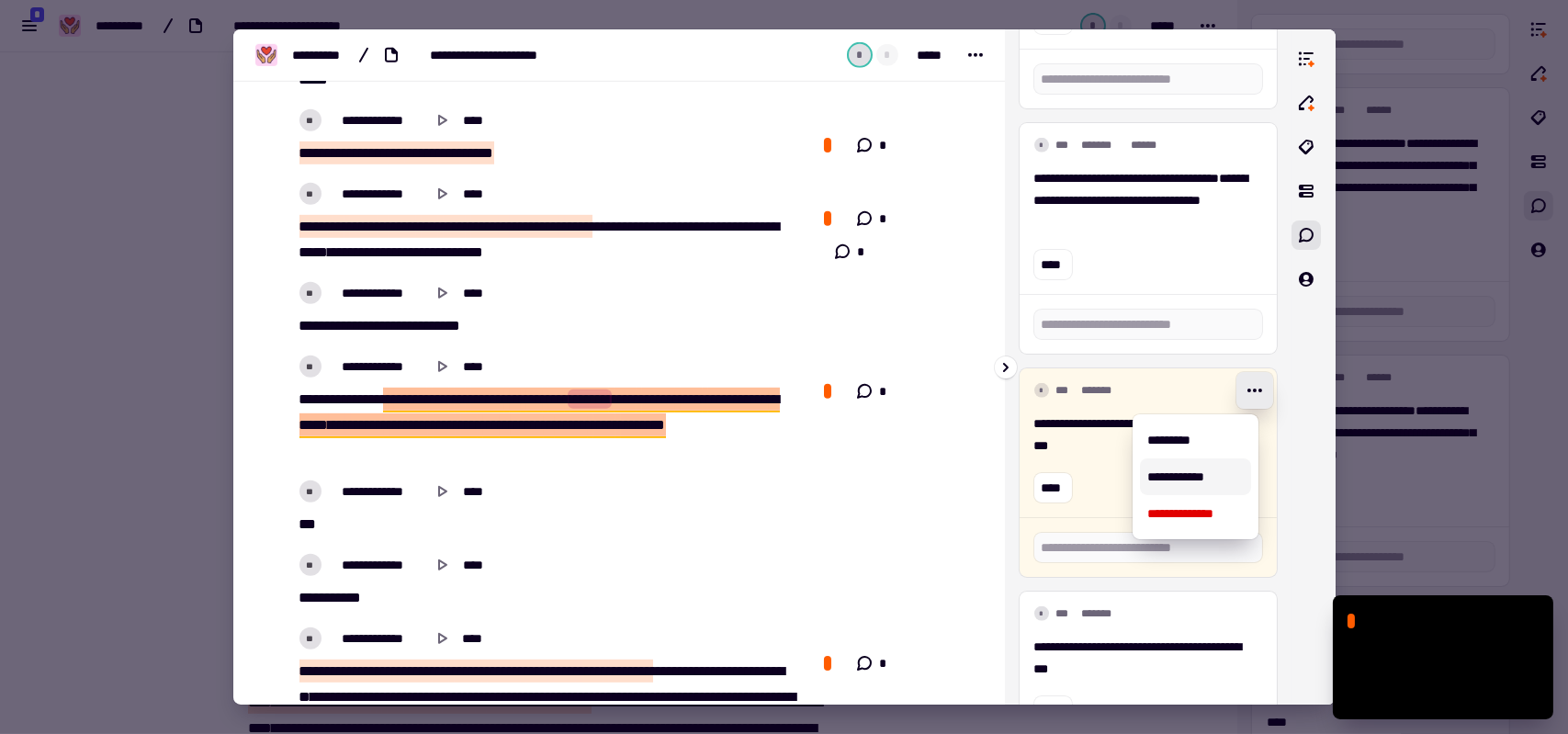 click on "**********" at bounding box center (1195, 477) 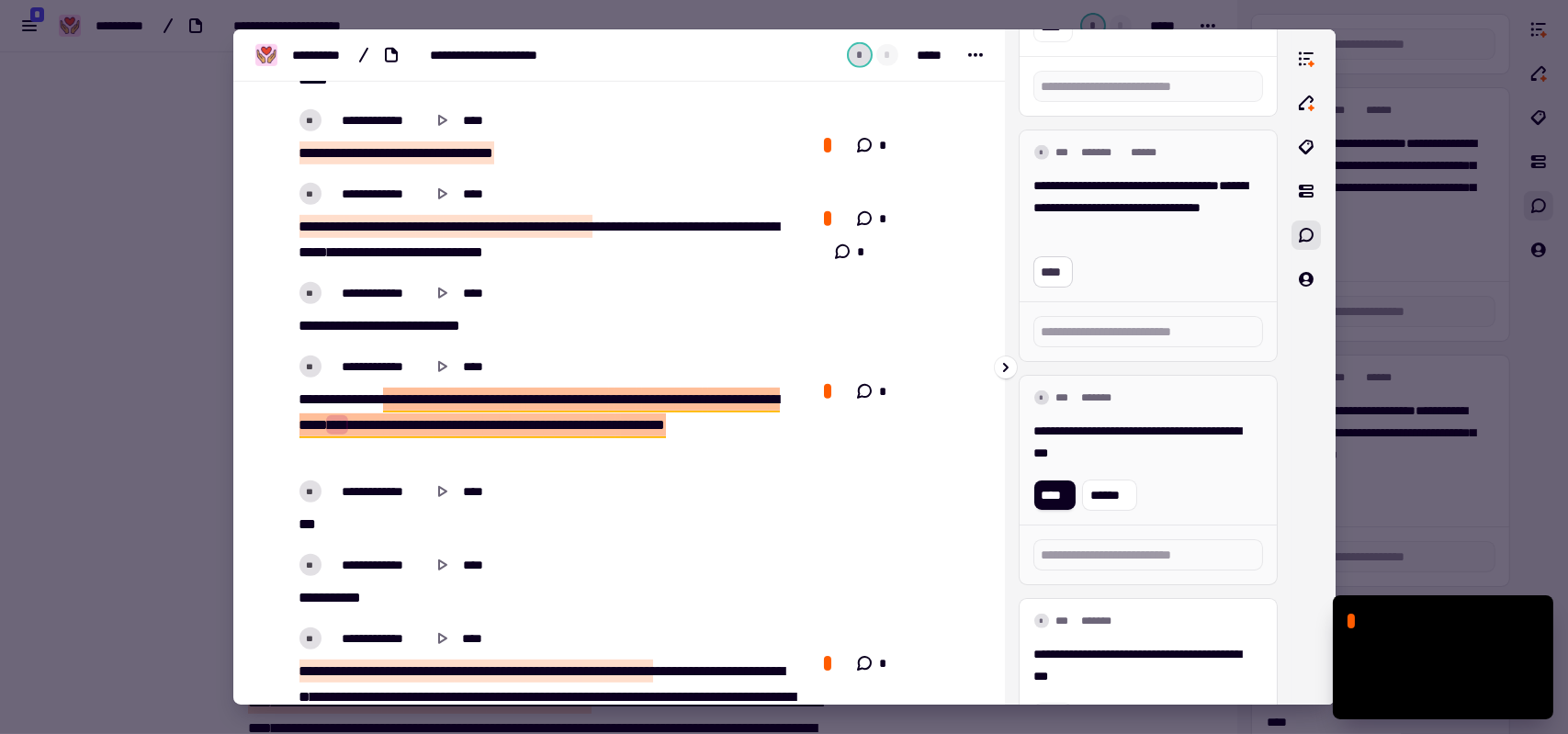 scroll, scrollTop: 2486, scrollLeft: 0, axis: vertical 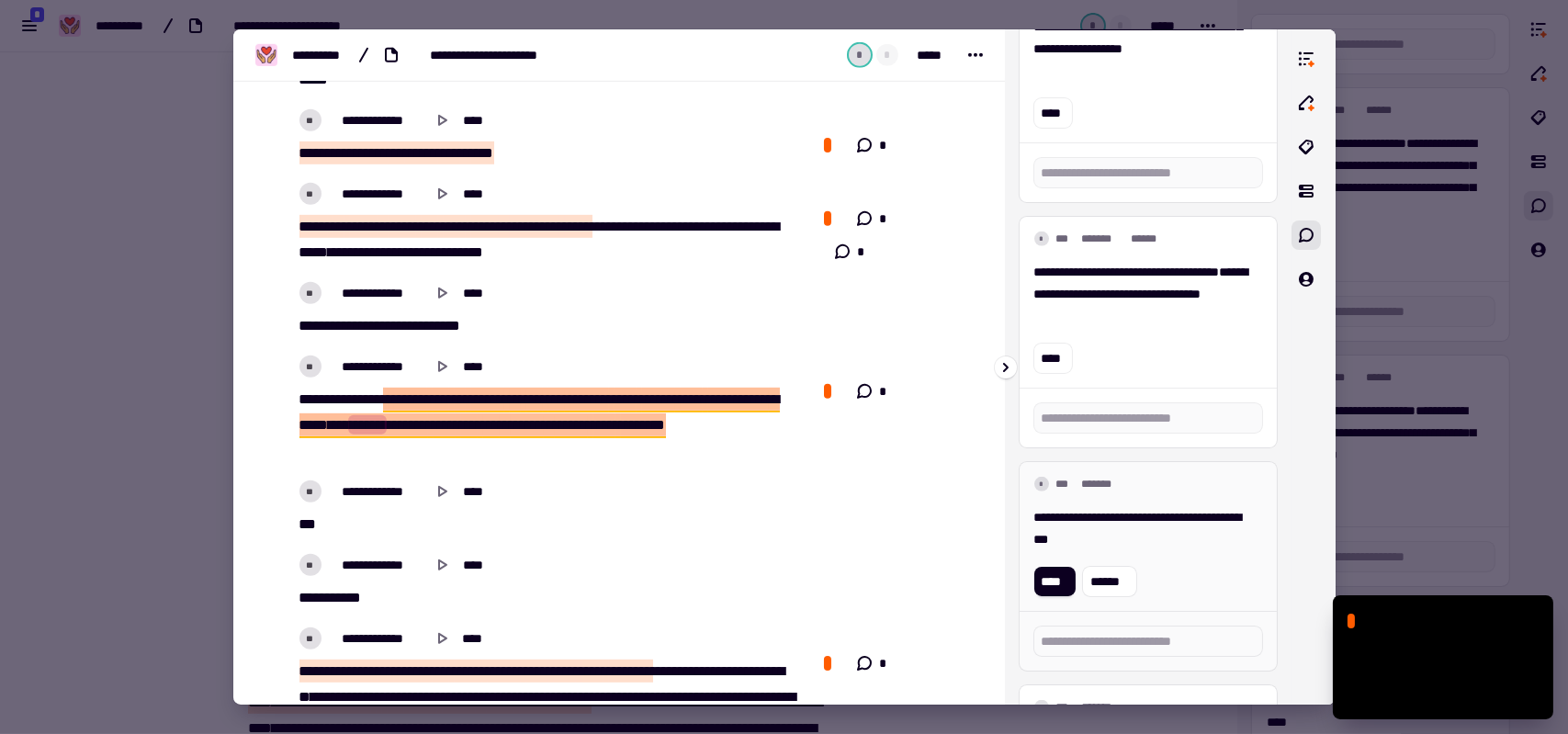 click on "**********" at bounding box center (1141, 528) 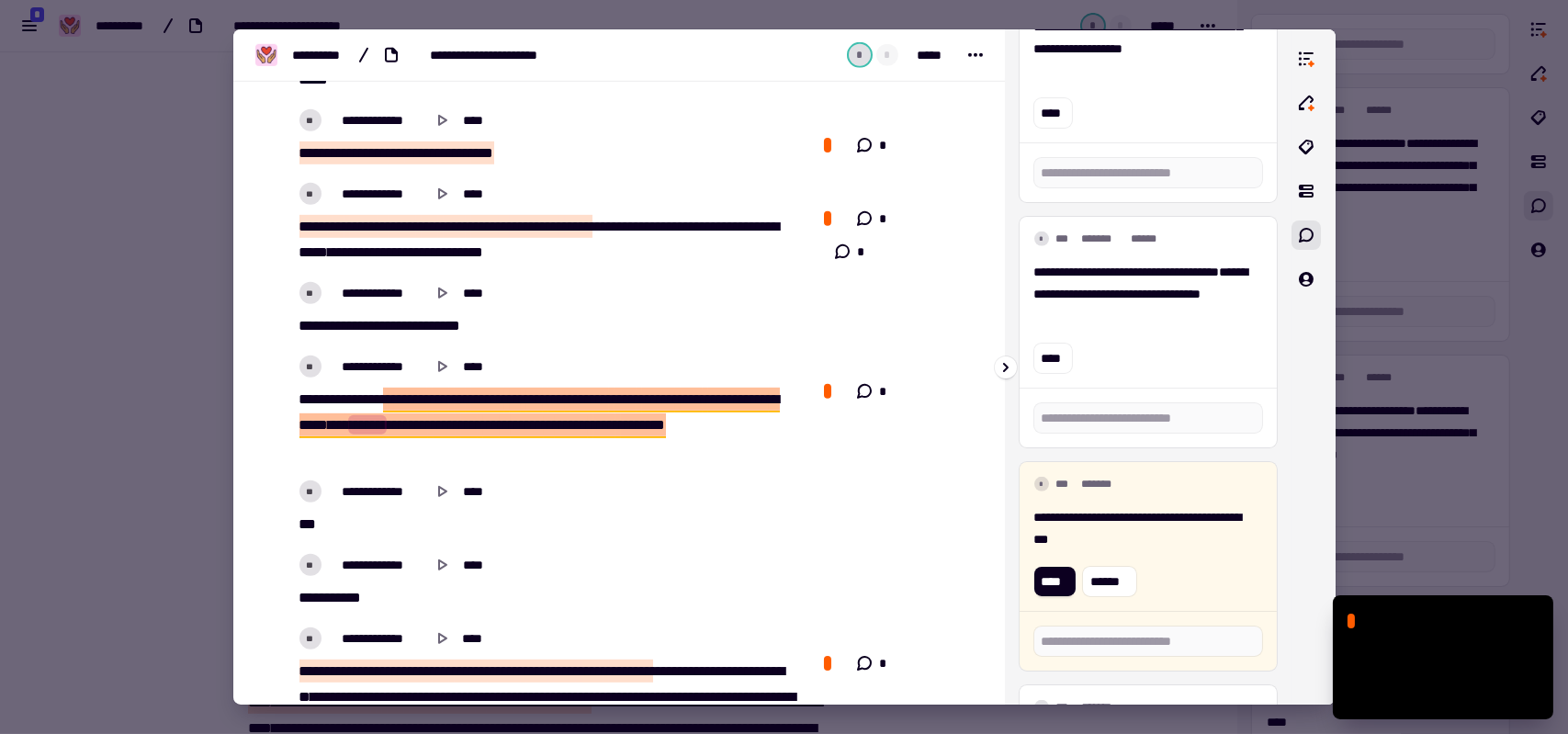 click on "**********" at bounding box center [1141, 528] 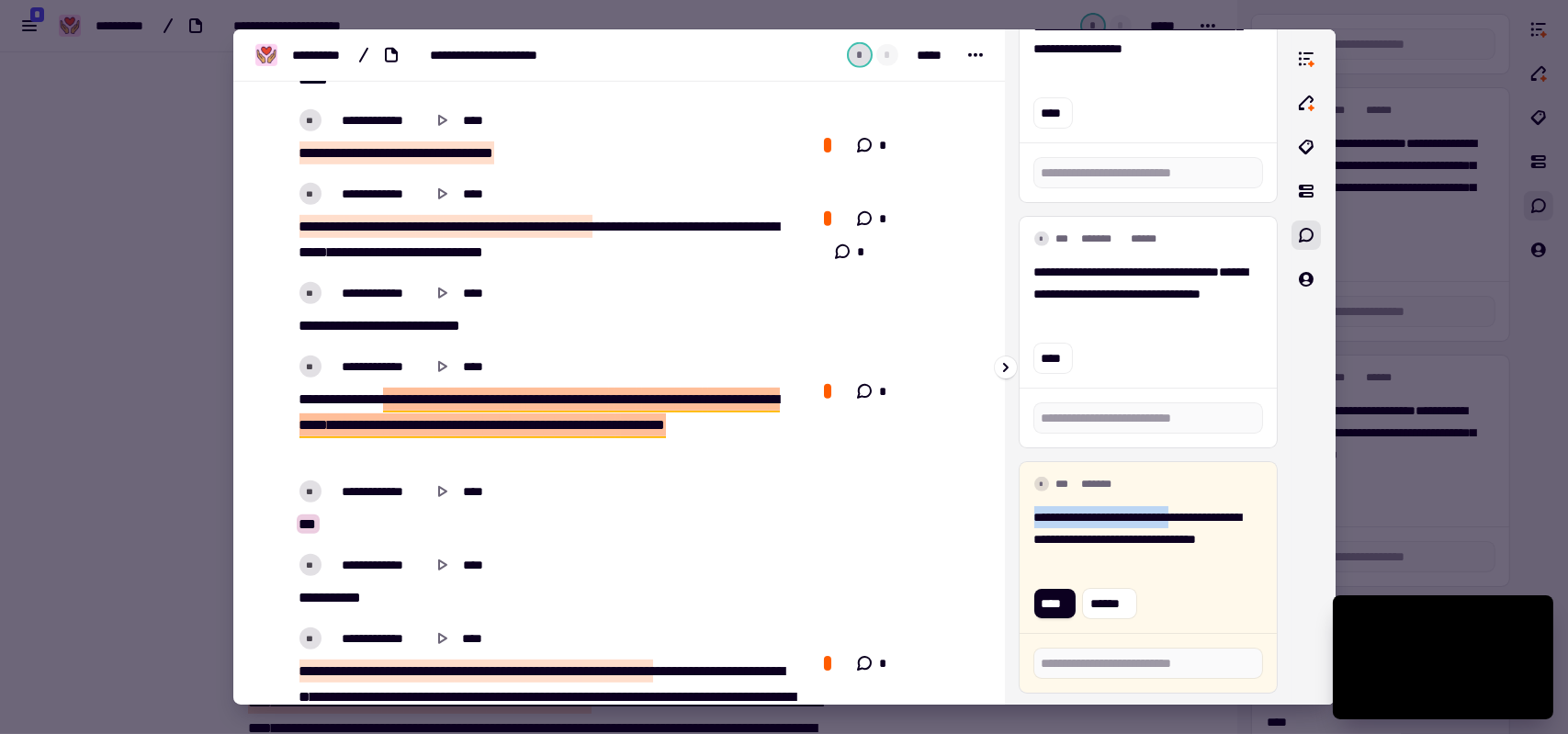 drag, startPoint x: 1204, startPoint y: 516, endPoint x: 1024, endPoint y: 507, distance: 180.22486 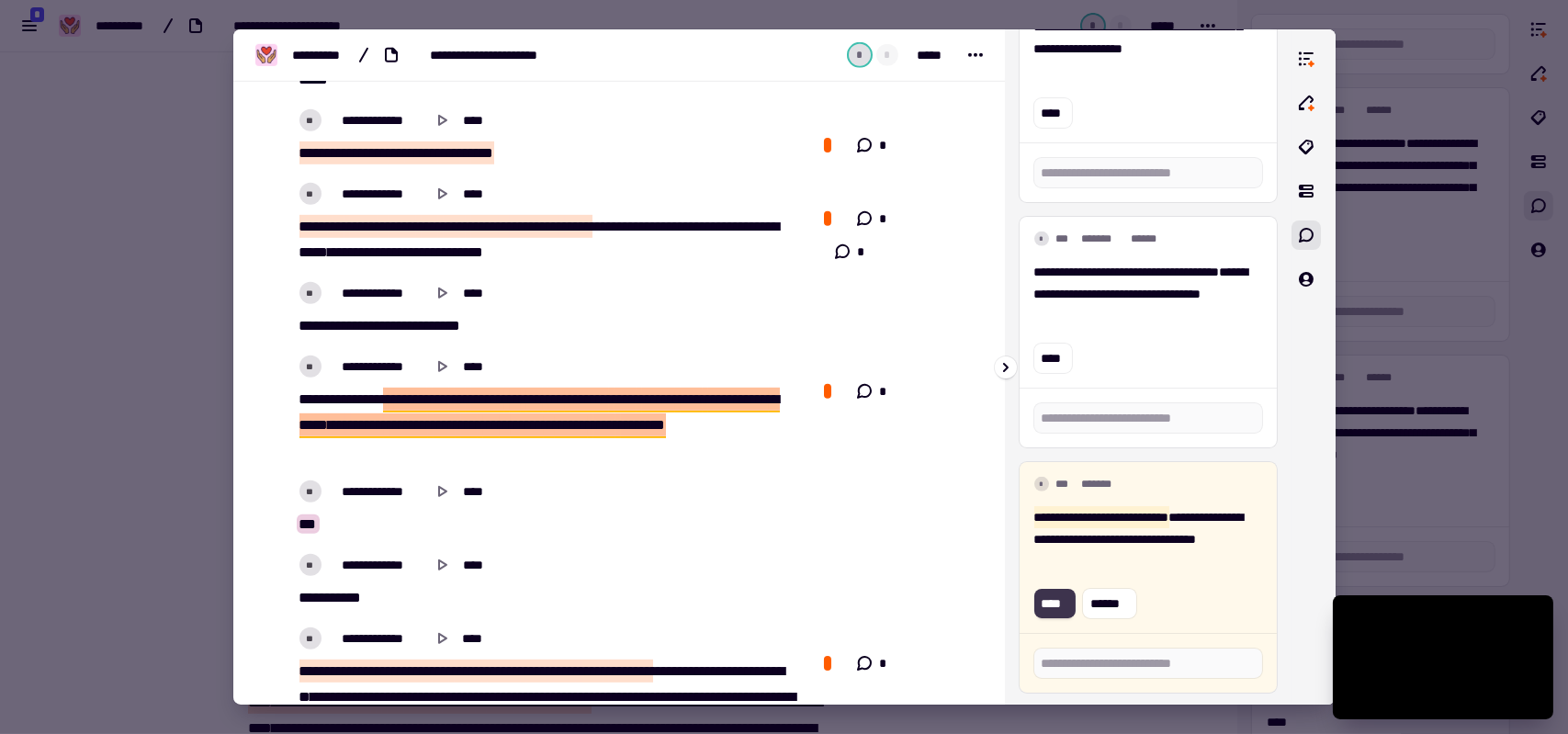 click on "****" 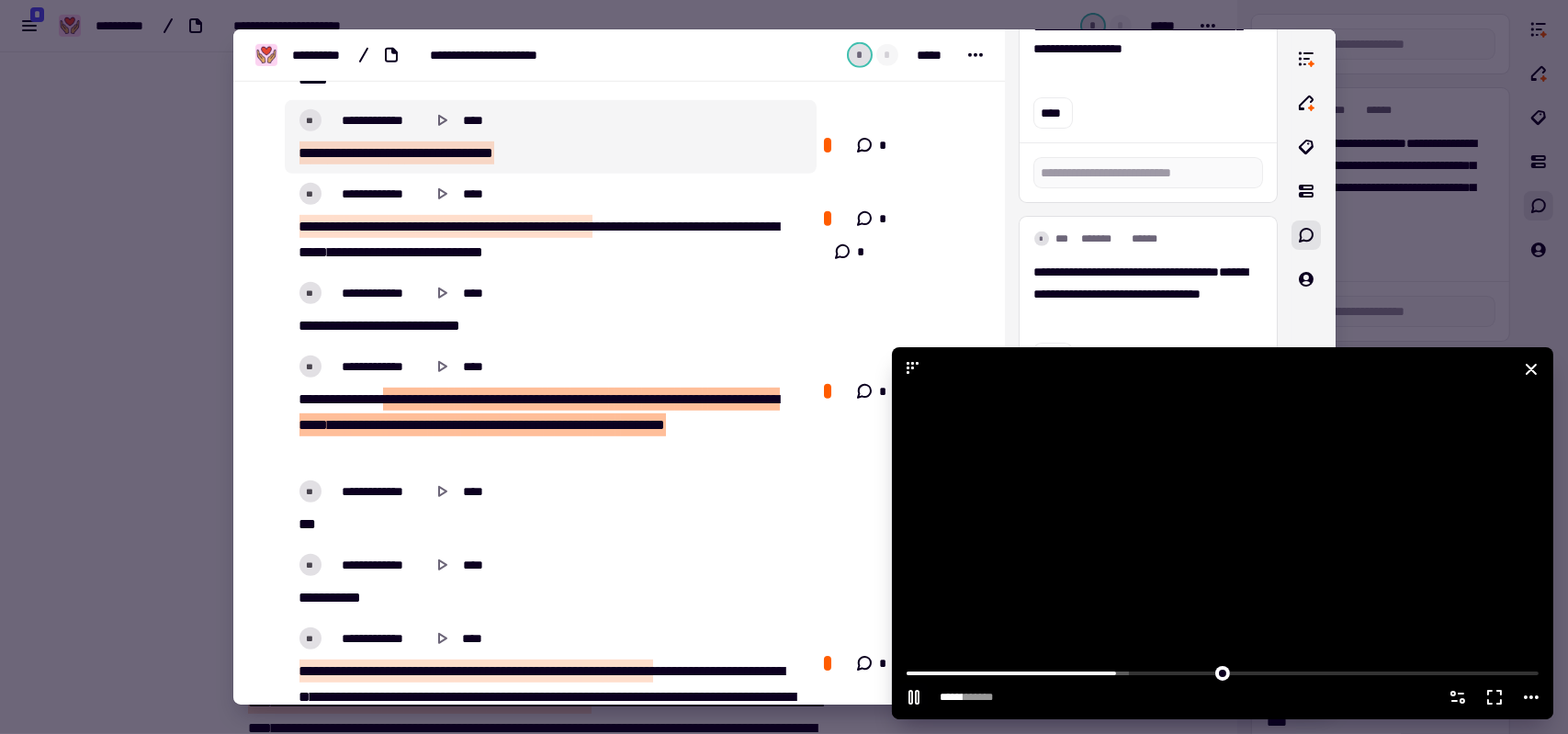 drag, startPoint x: 1350, startPoint y: 602, endPoint x: 1016, endPoint y: 365, distance: 409.5424 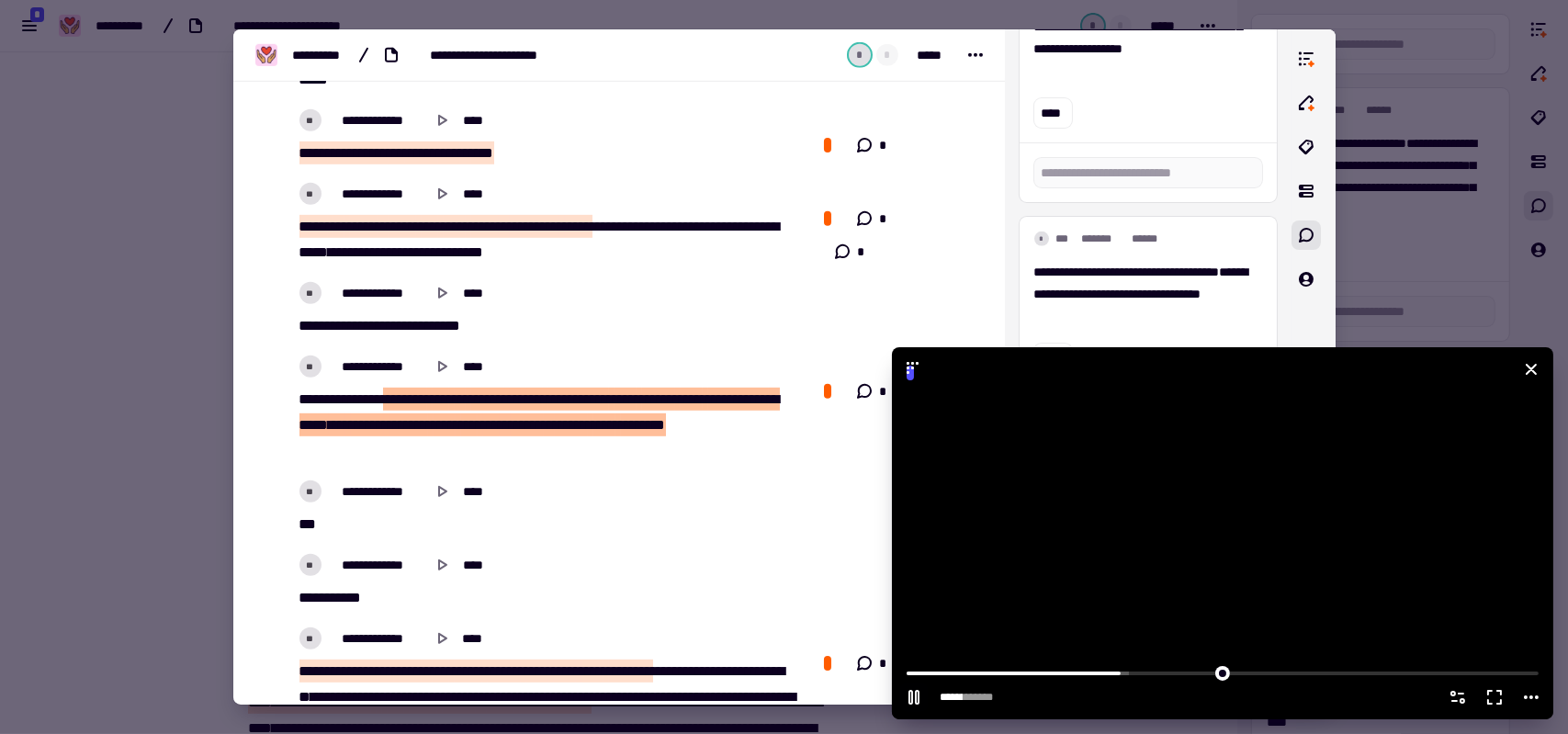click 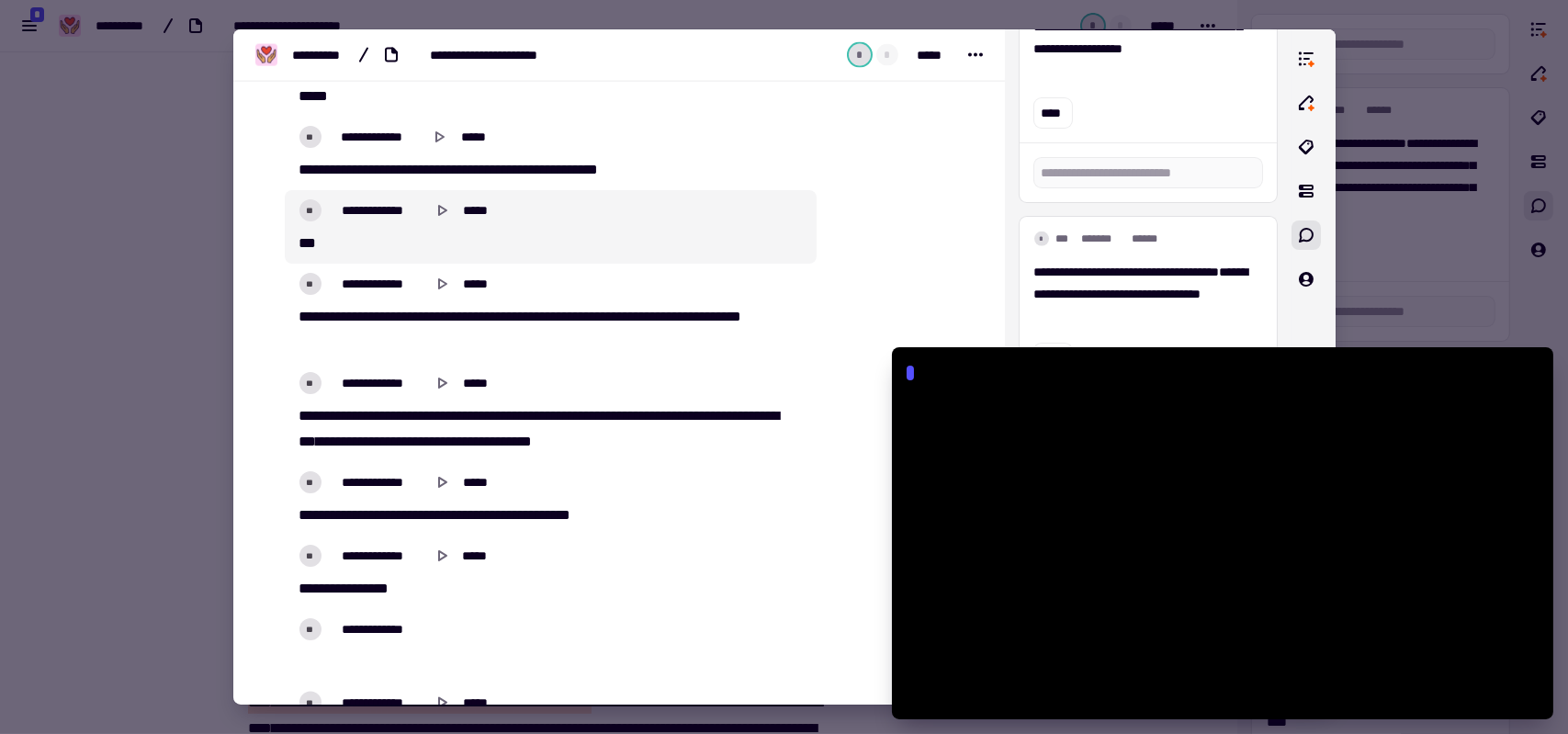 scroll, scrollTop: 7570, scrollLeft: 0, axis: vertical 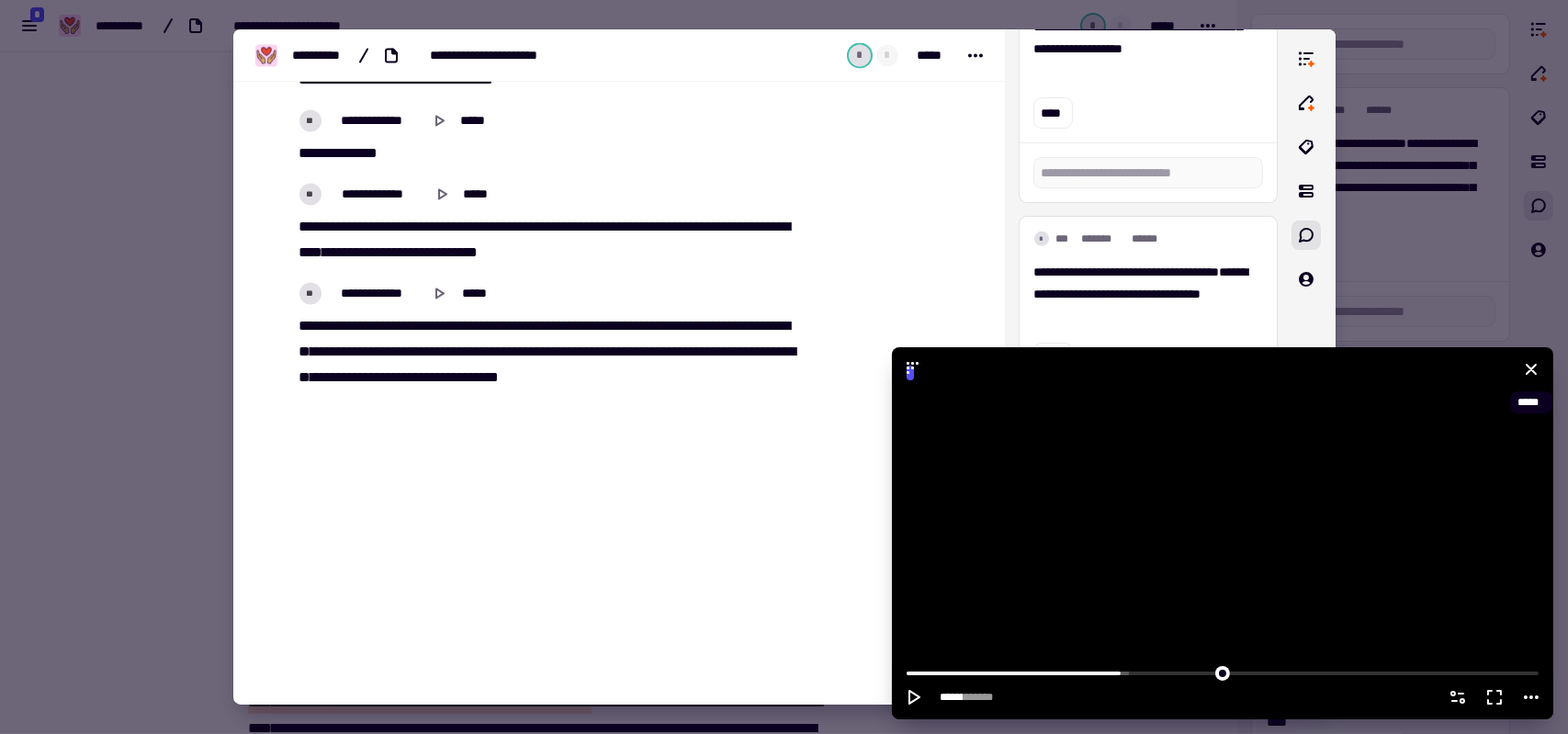 click 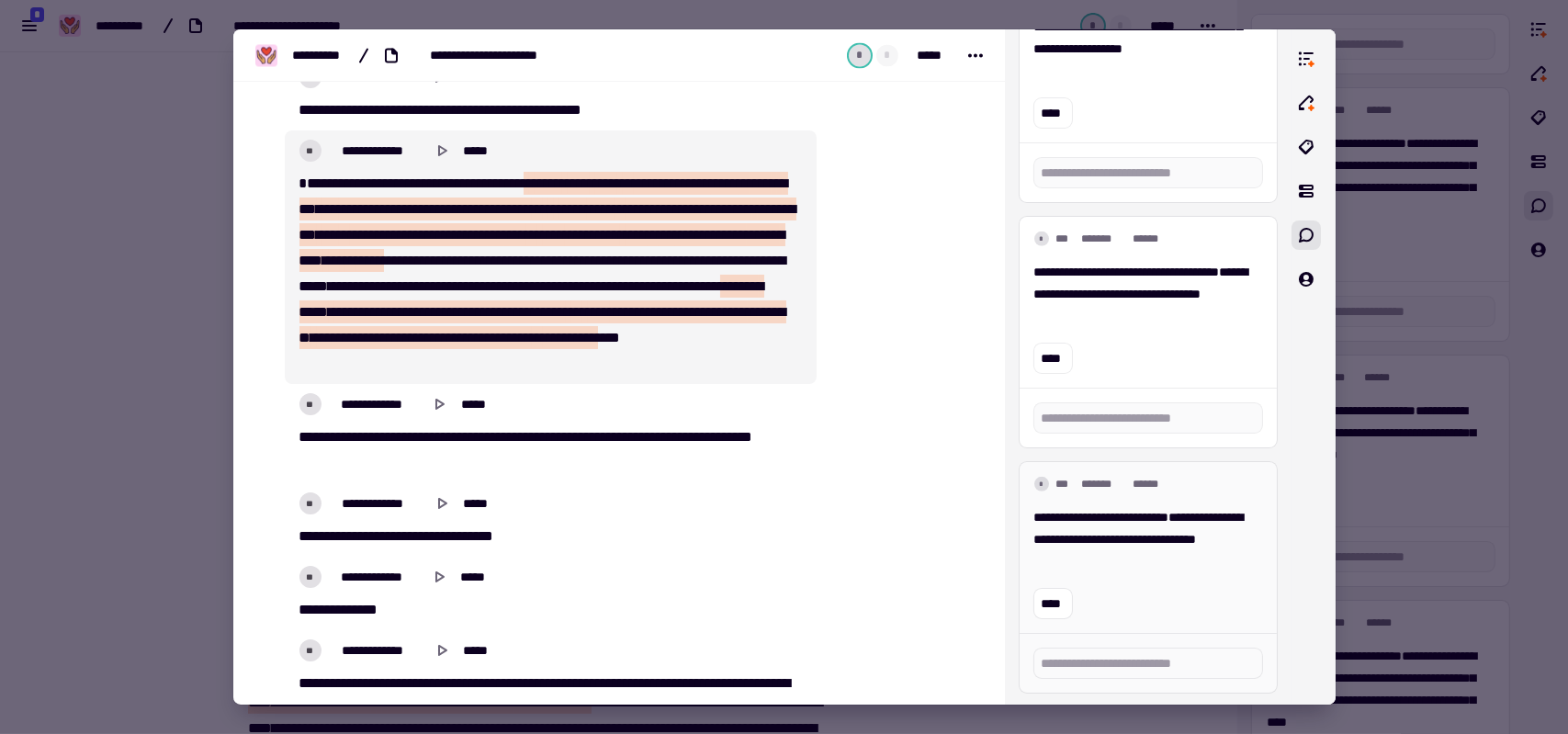 scroll, scrollTop: 7018, scrollLeft: 0, axis: vertical 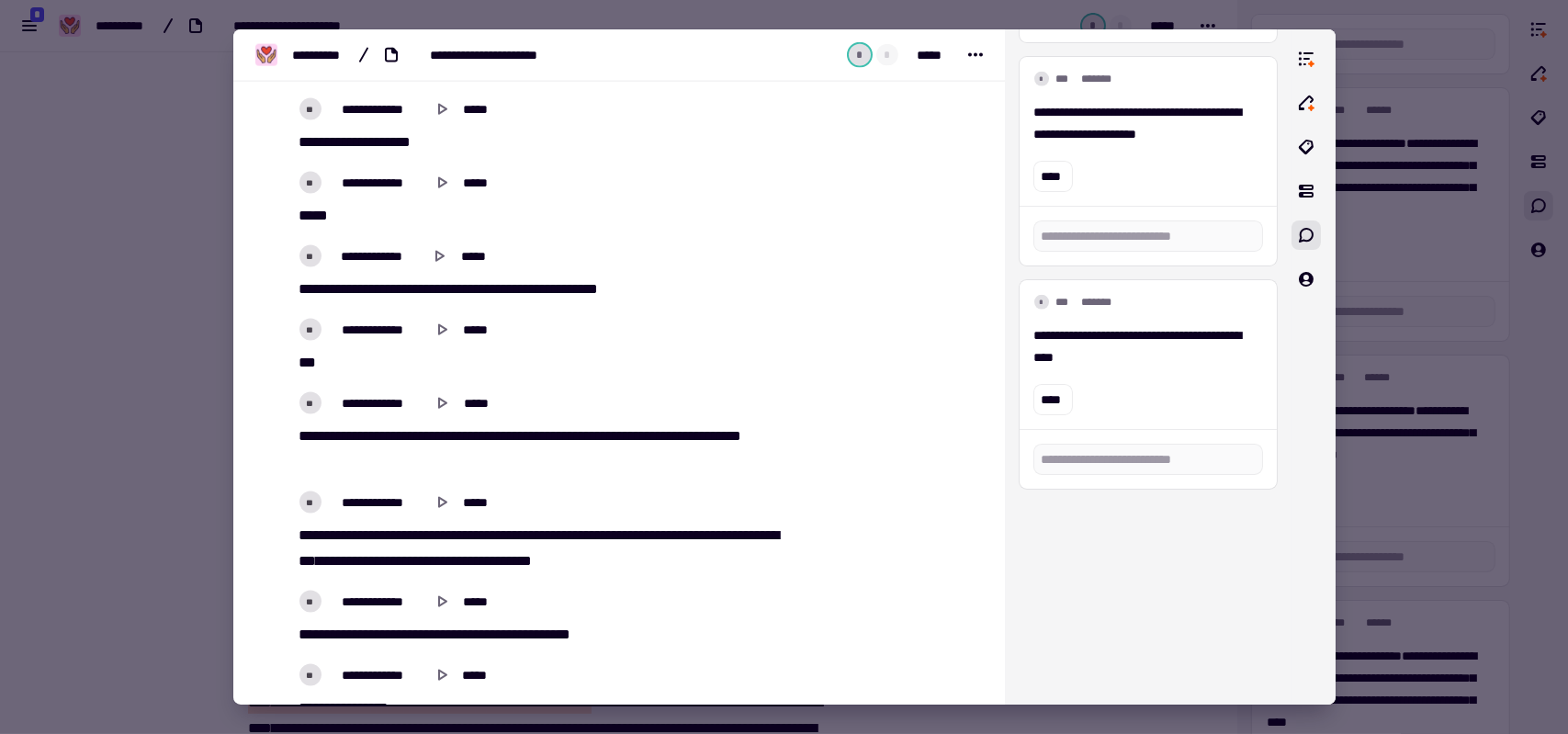 click at bounding box center [784, 367] 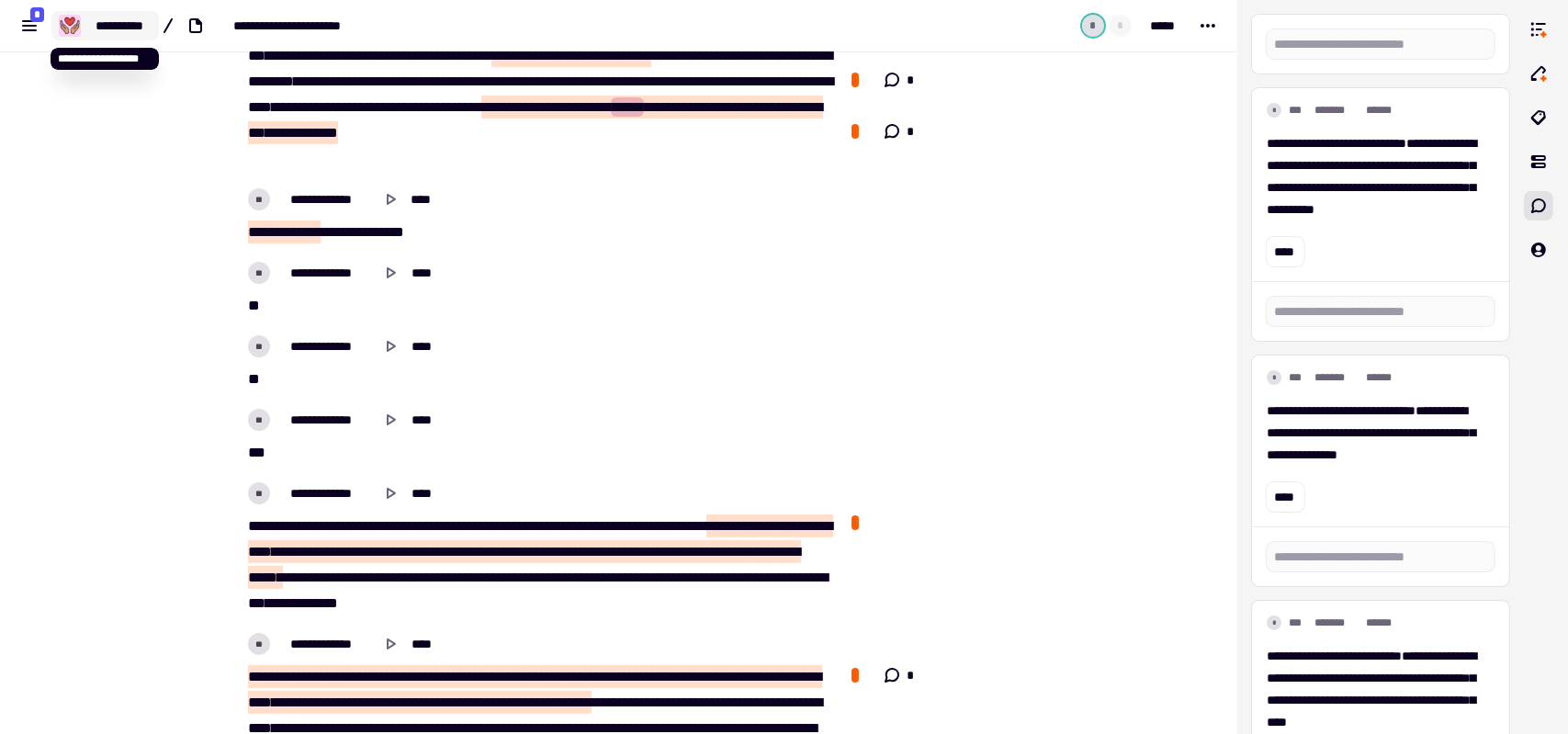 click on "**********" 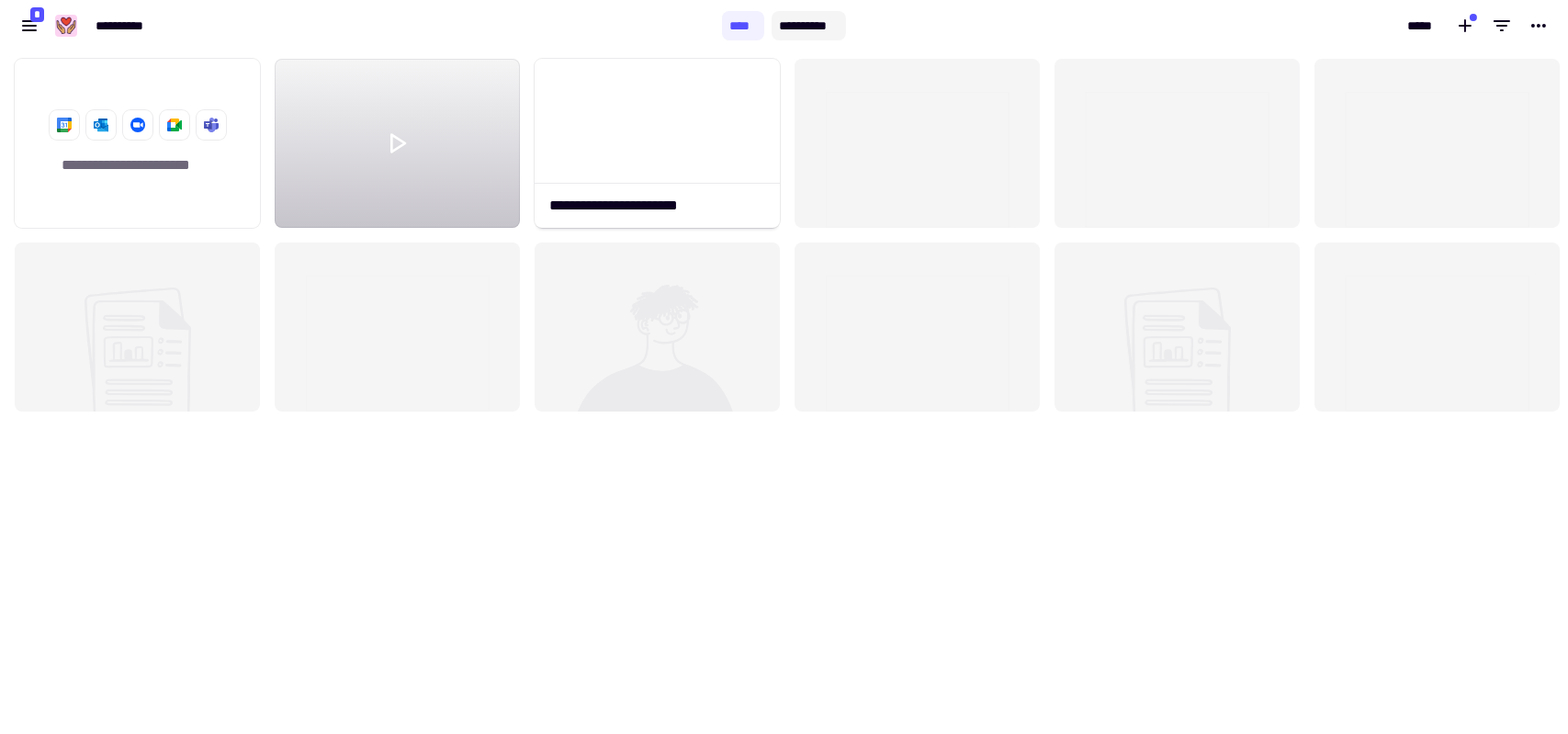scroll, scrollTop: 15, scrollLeft: 15, axis: both 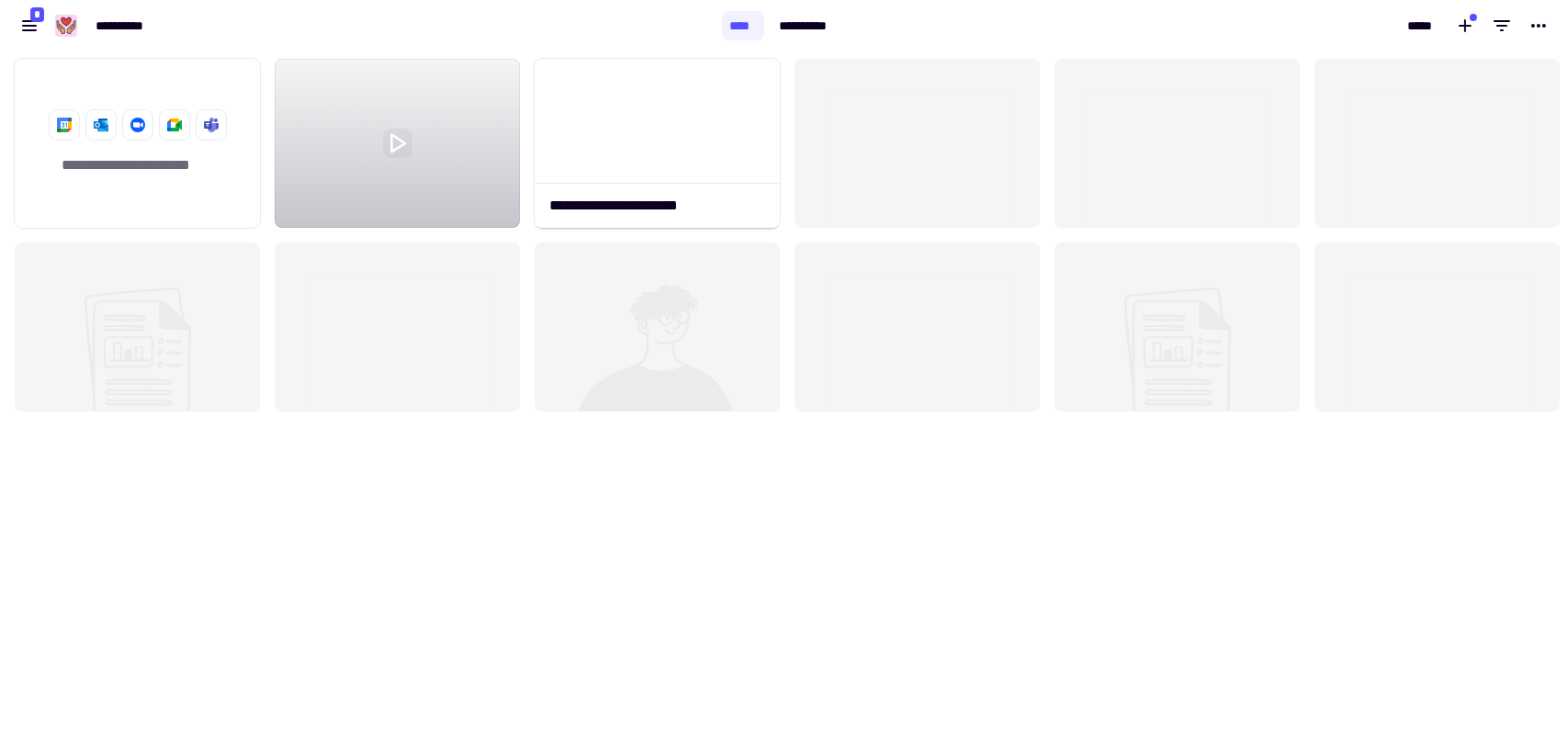 click 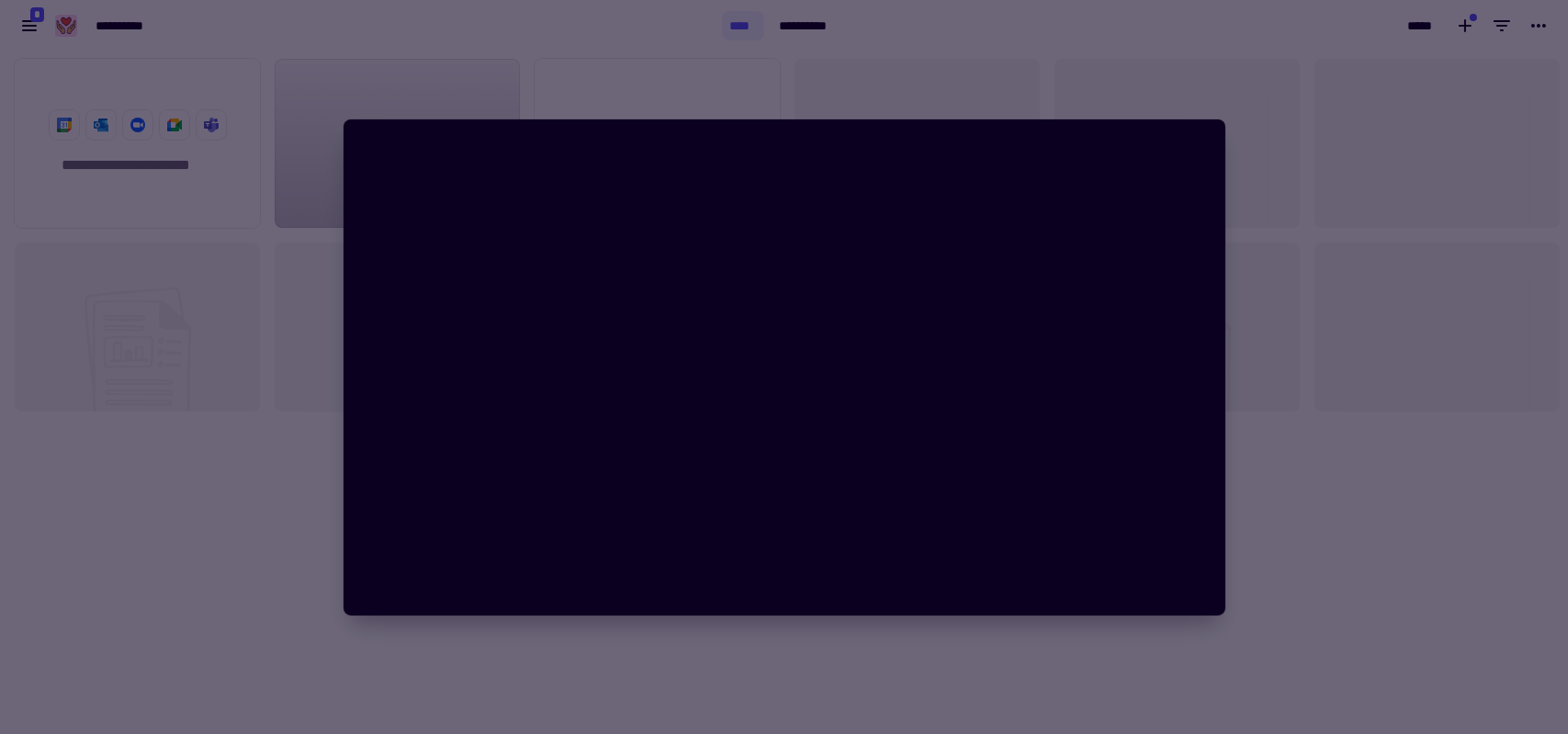 click at bounding box center (784, 367) 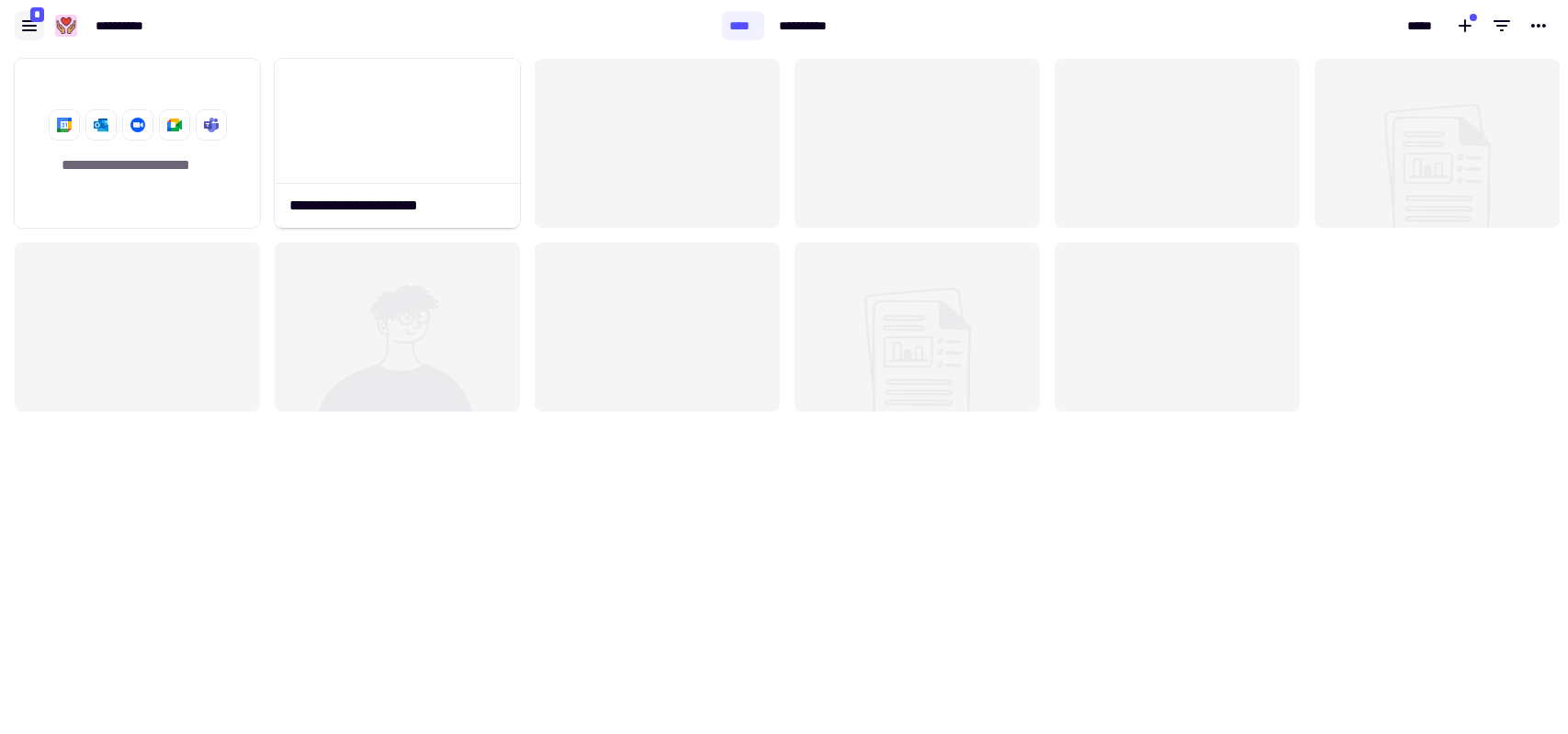 click 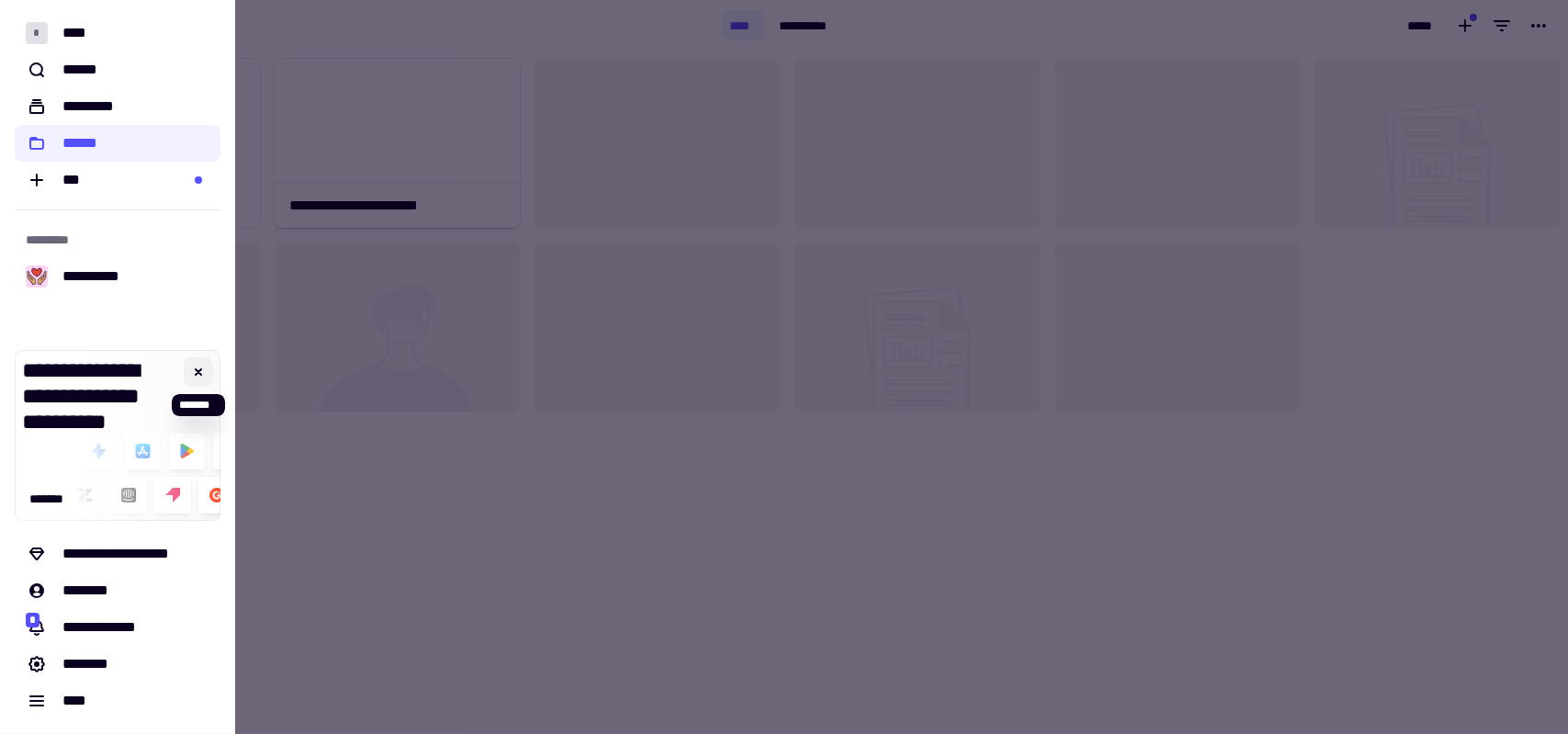 click 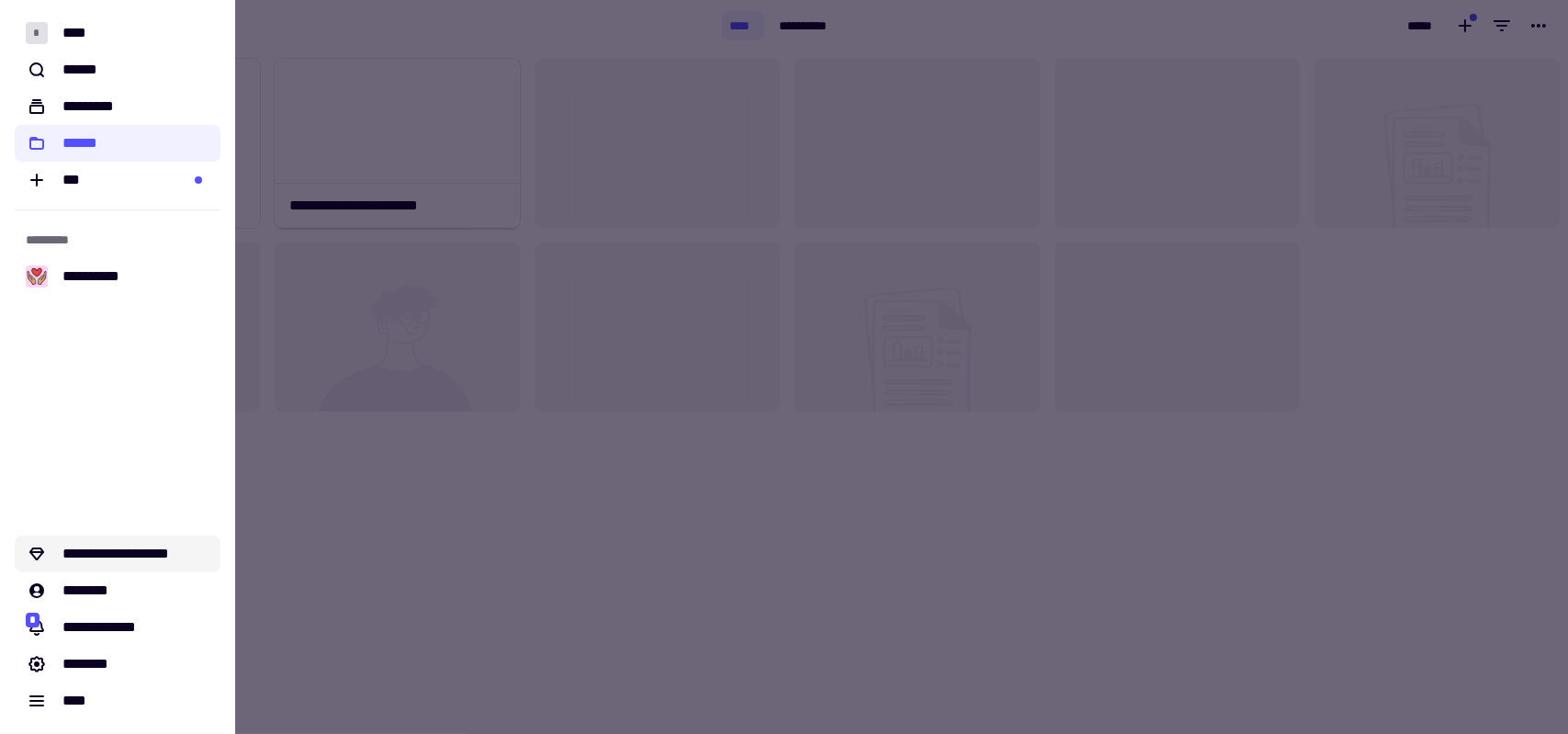 click on "**********" 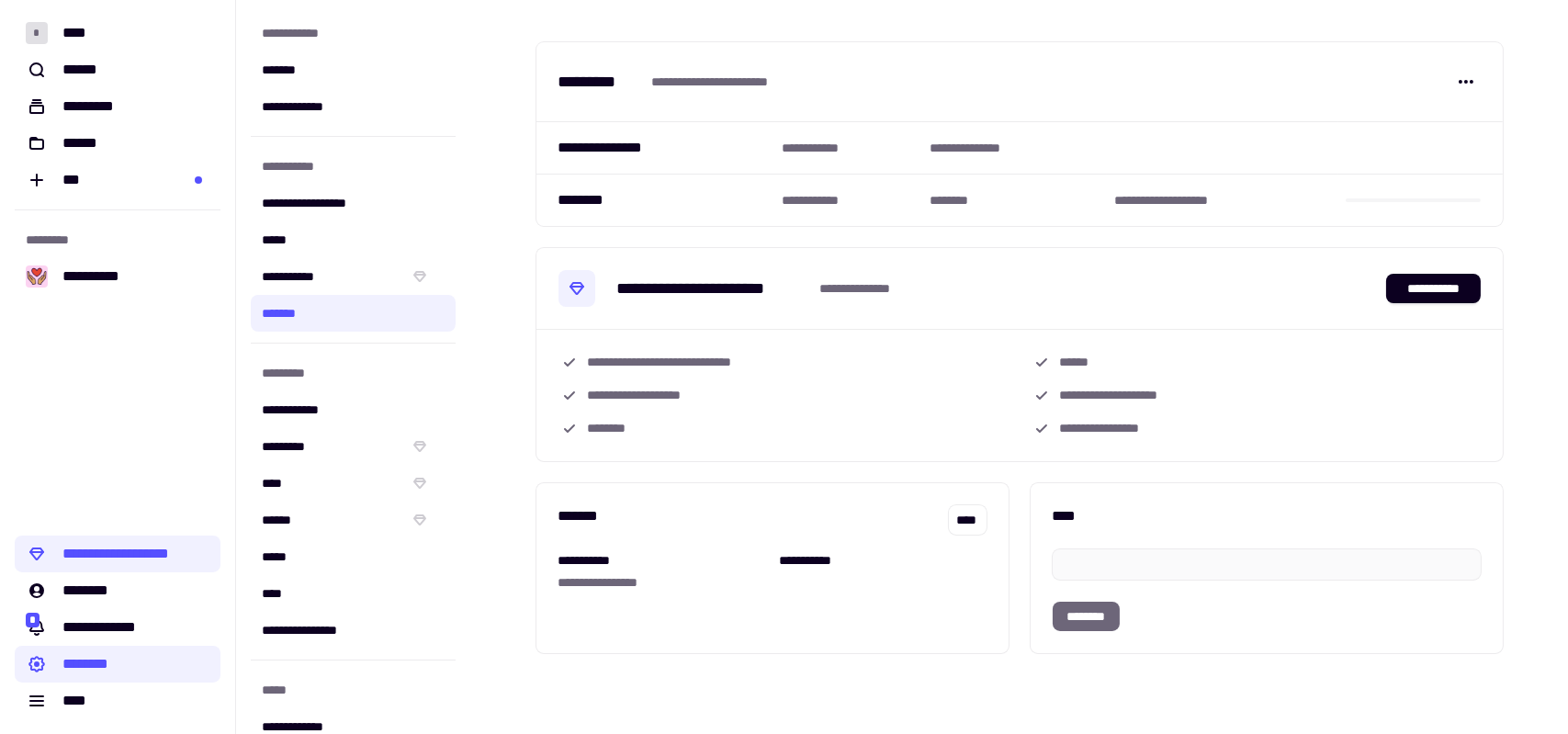 scroll, scrollTop: 29, scrollLeft: 0, axis: vertical 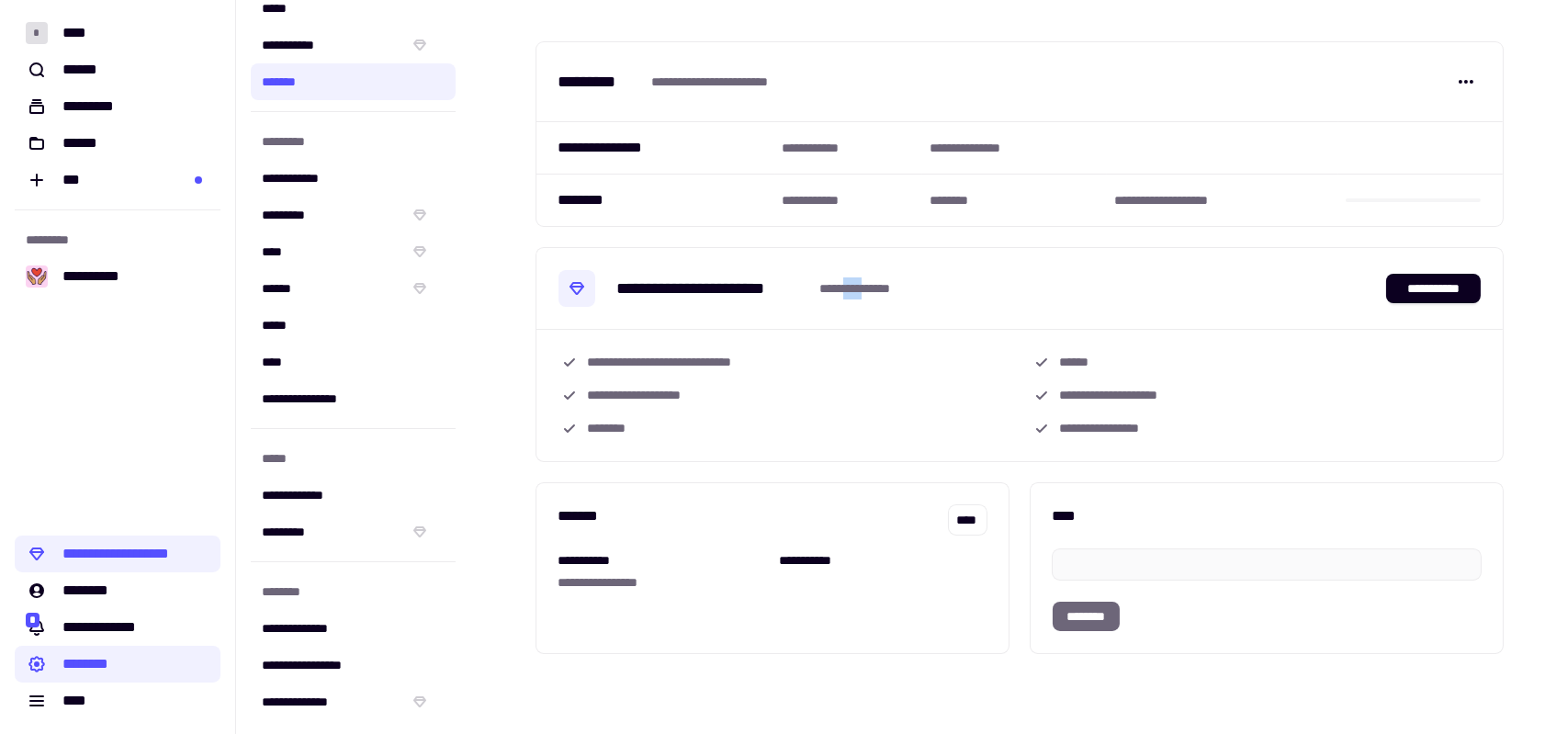 click on "**********" at bounding box center (865, 288) 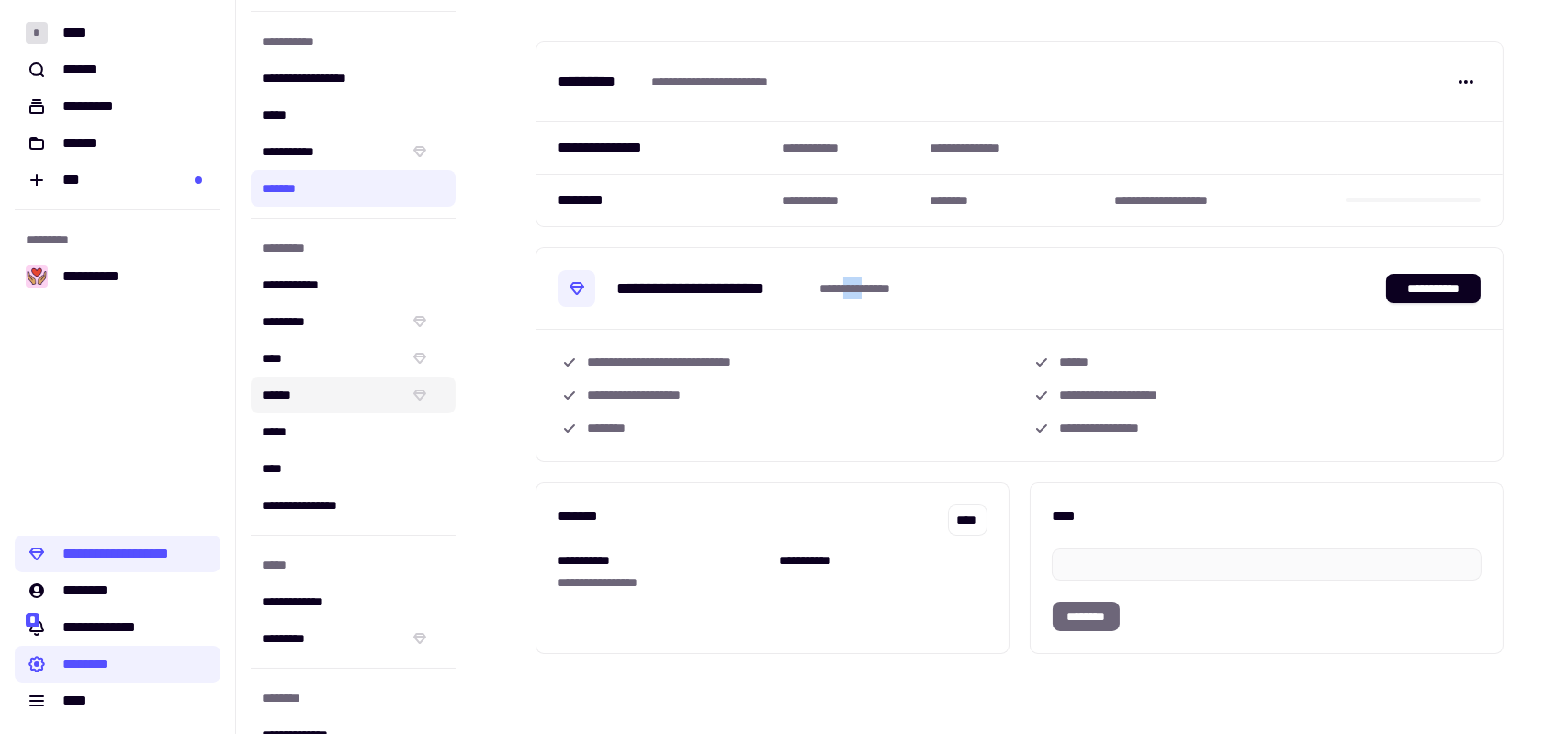 scroll, scrollTop: 48, scrollLeft: 0, axis: vertical 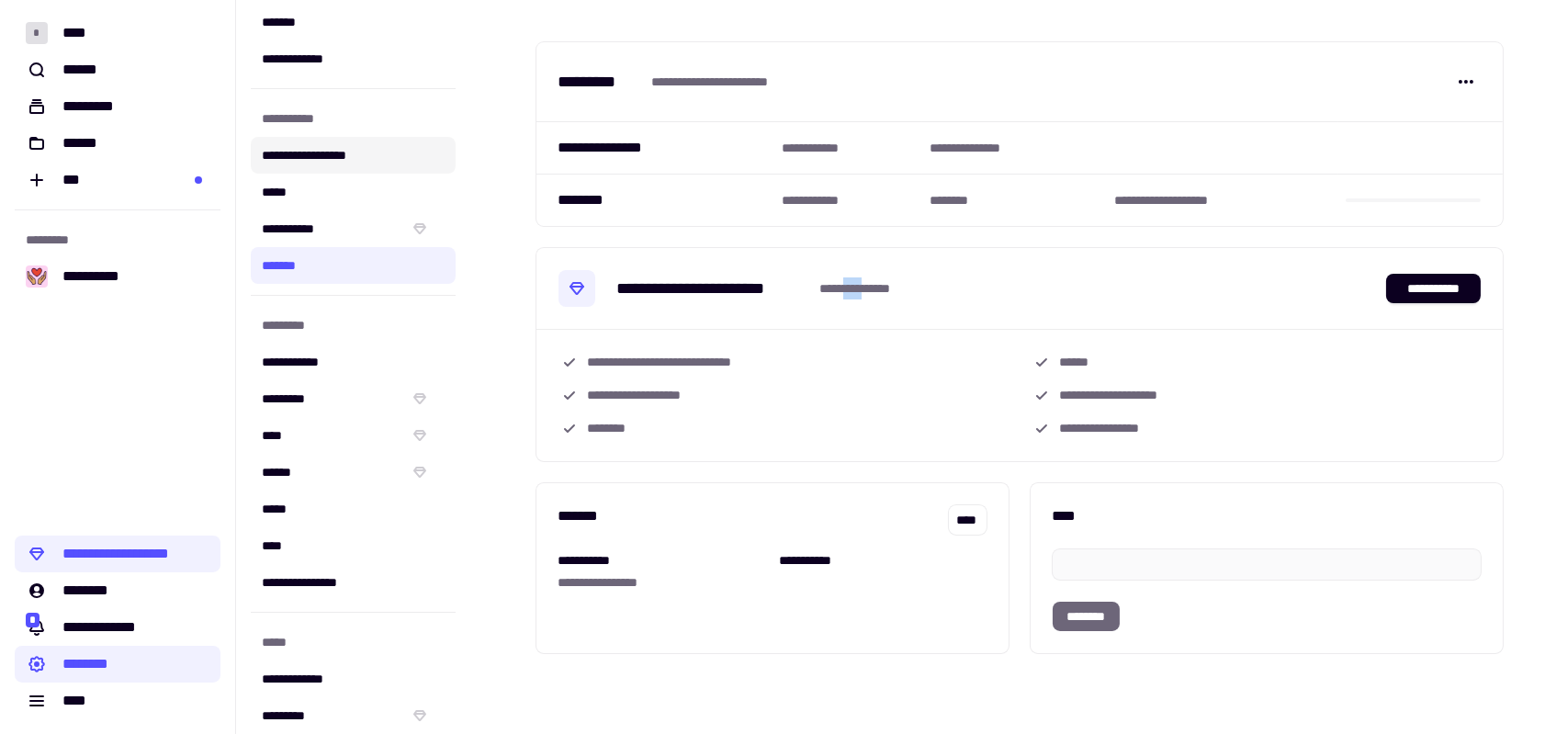 click on "**********" 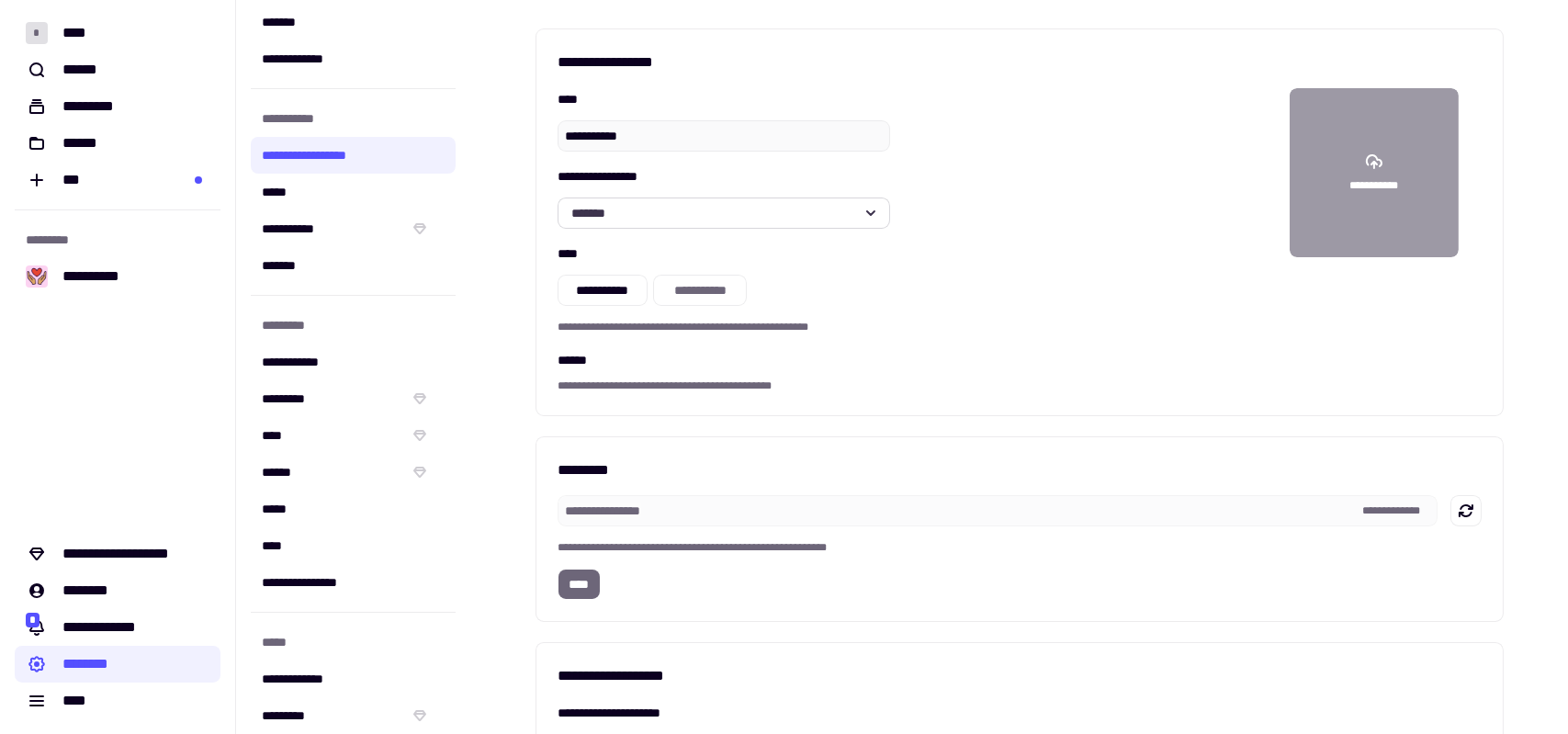 click on "*******" 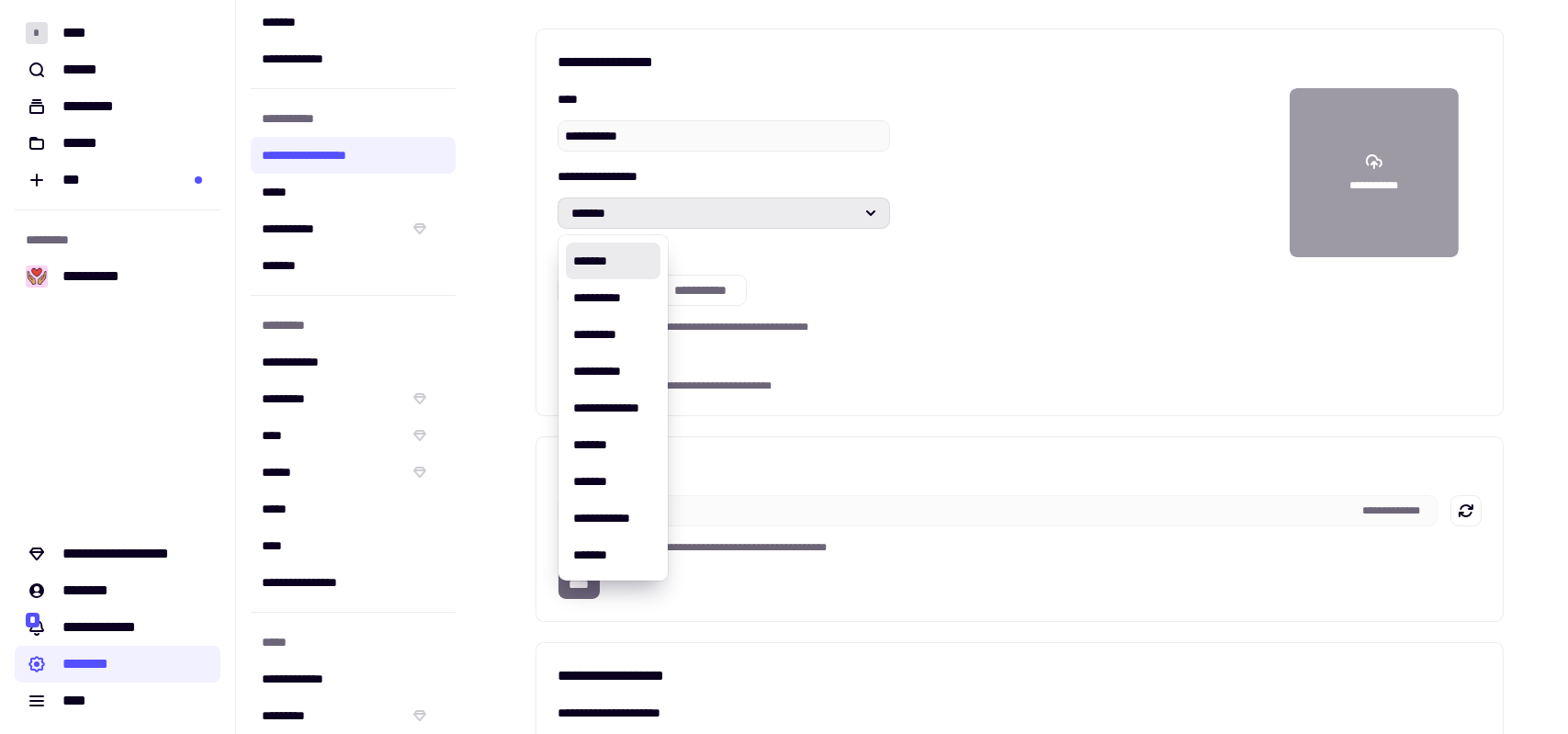 click on "**********" at bounding box center (1020, 241) 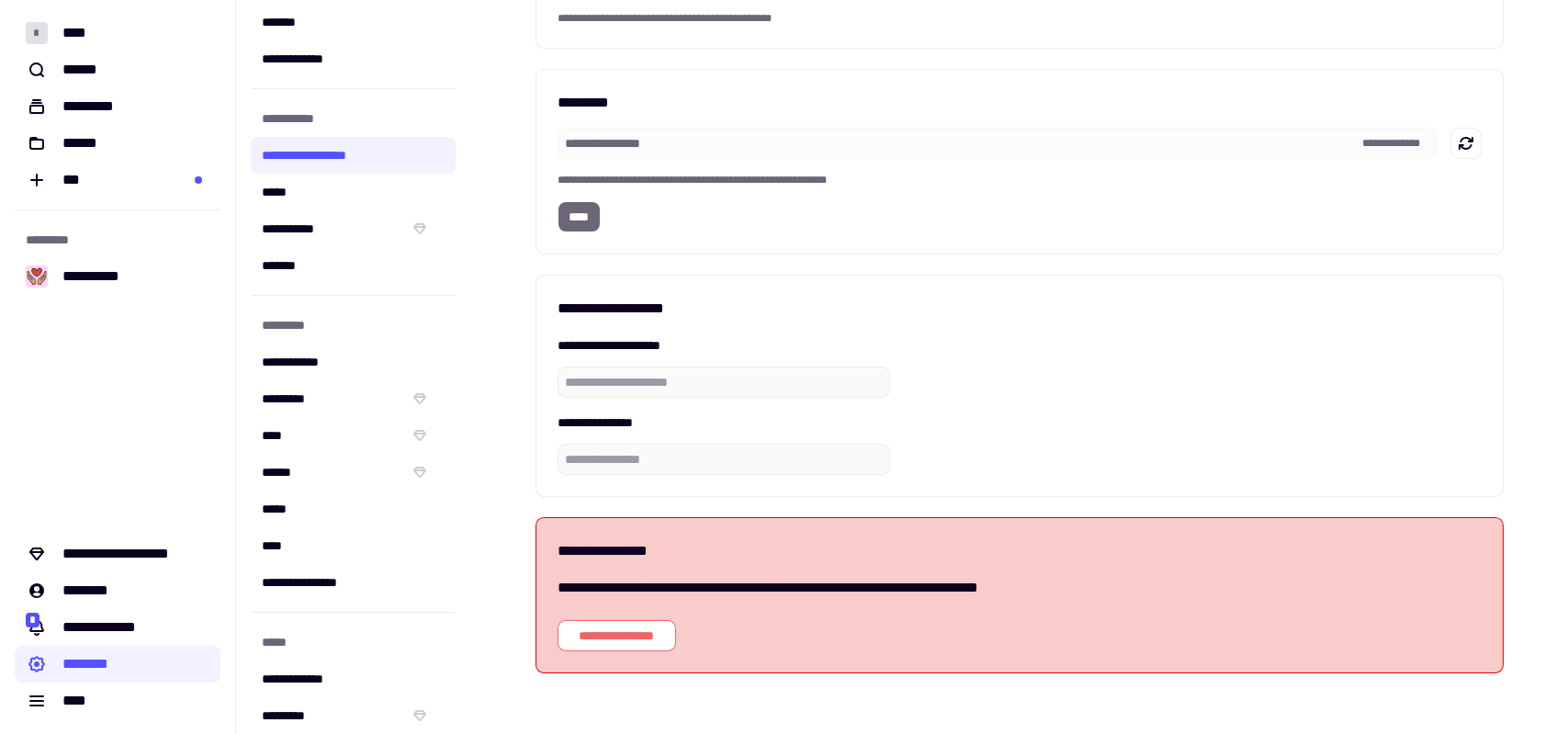 scroll, scrollTop: 430, scrollLeft: 0, axis: vertical 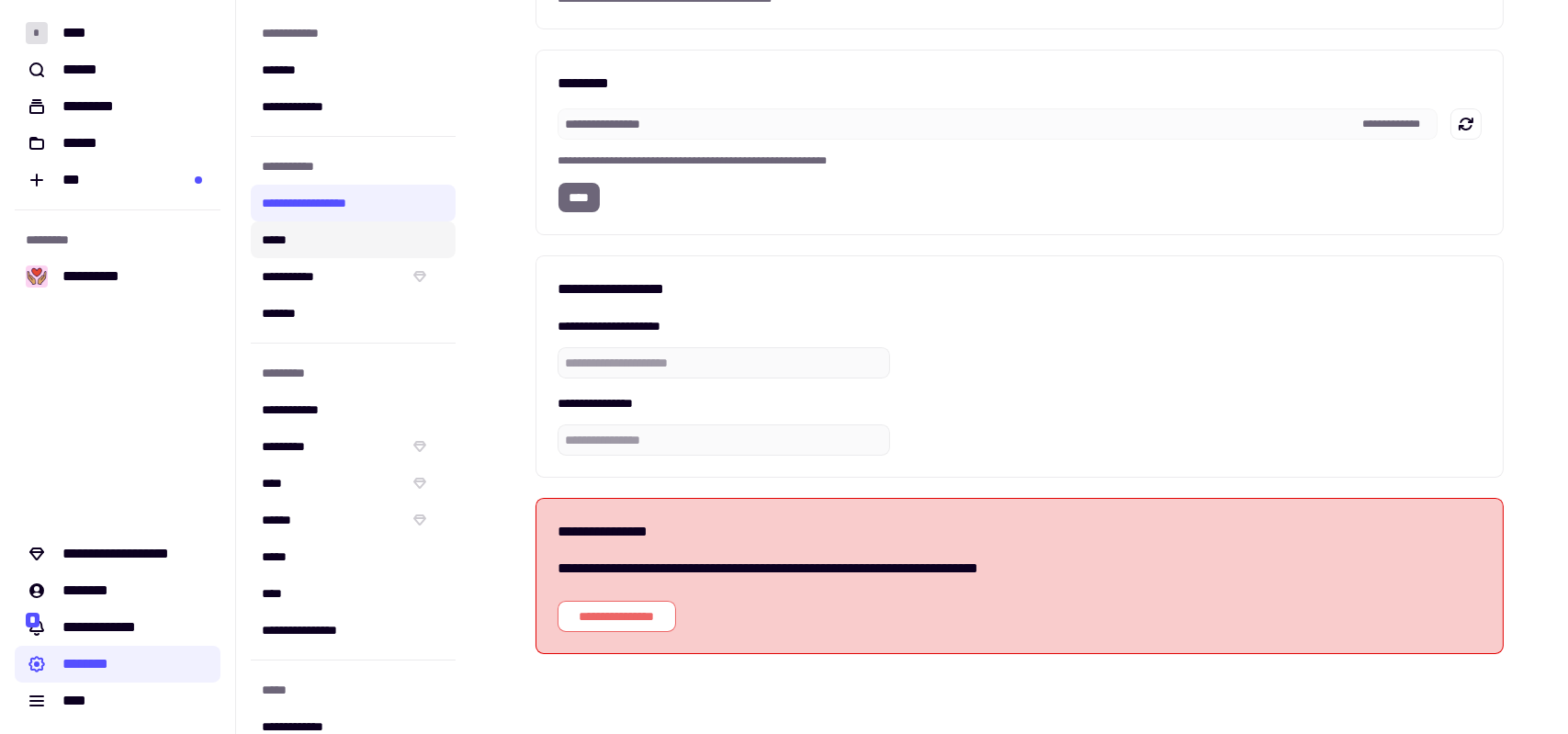 click on "*****" 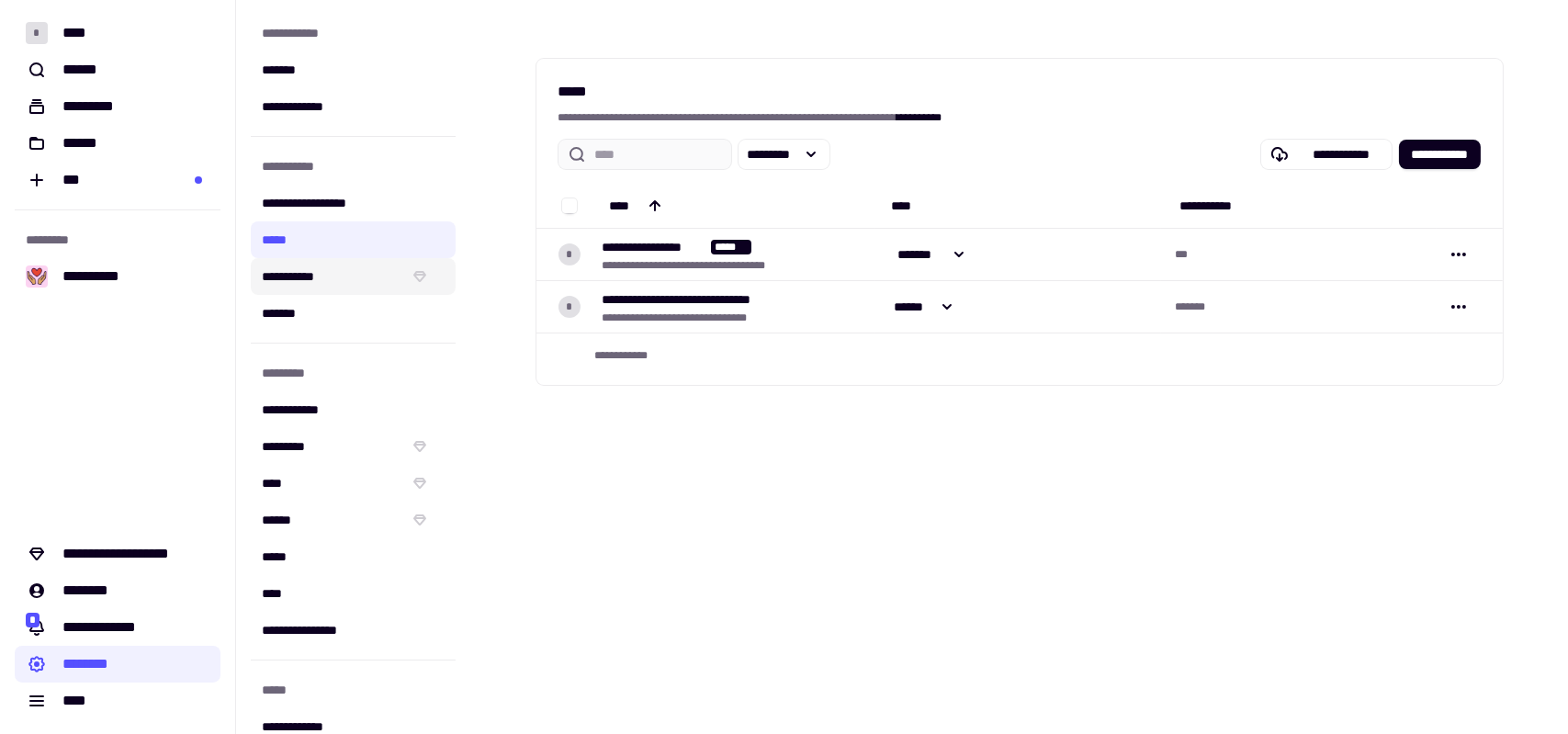 click on "**********" 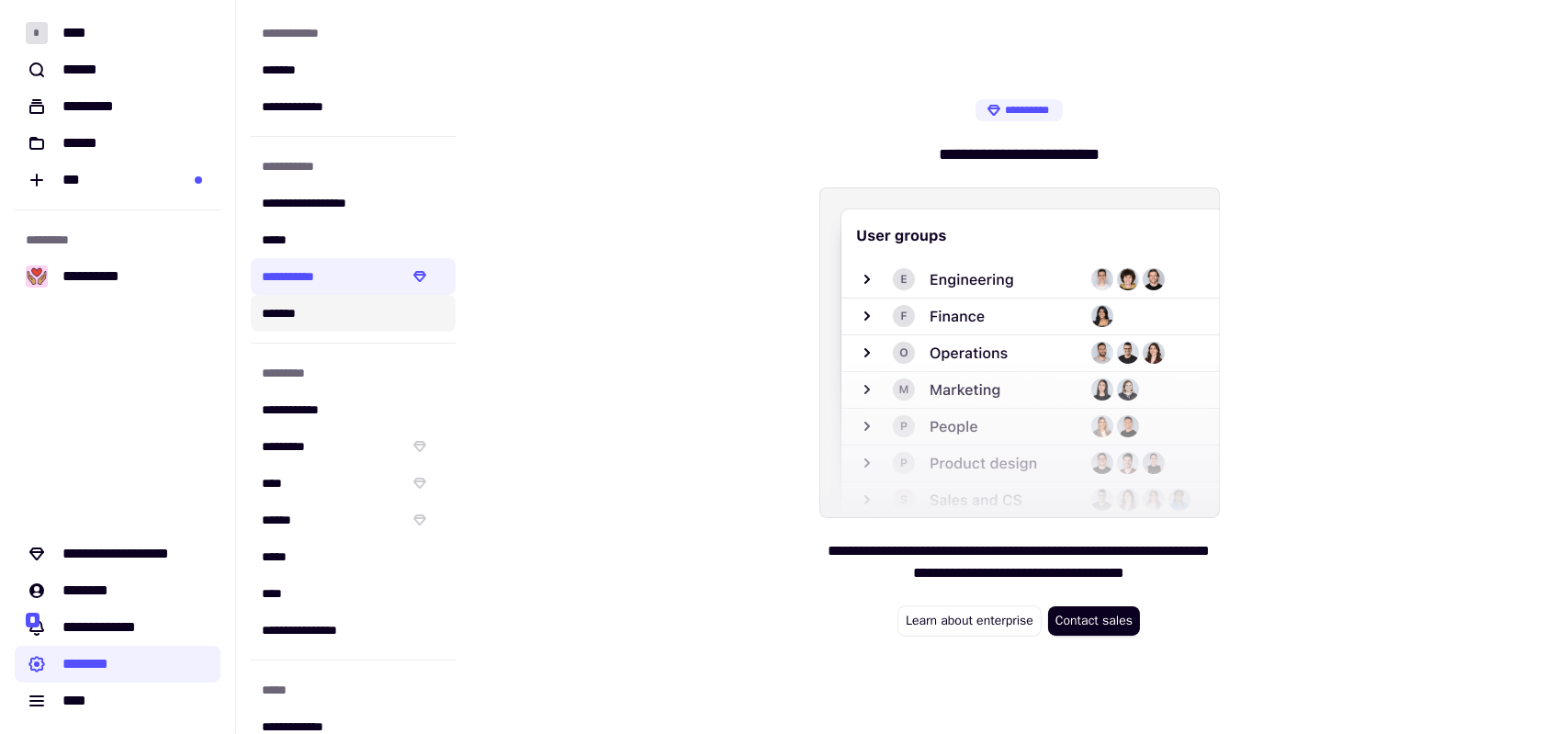 click on "*******" 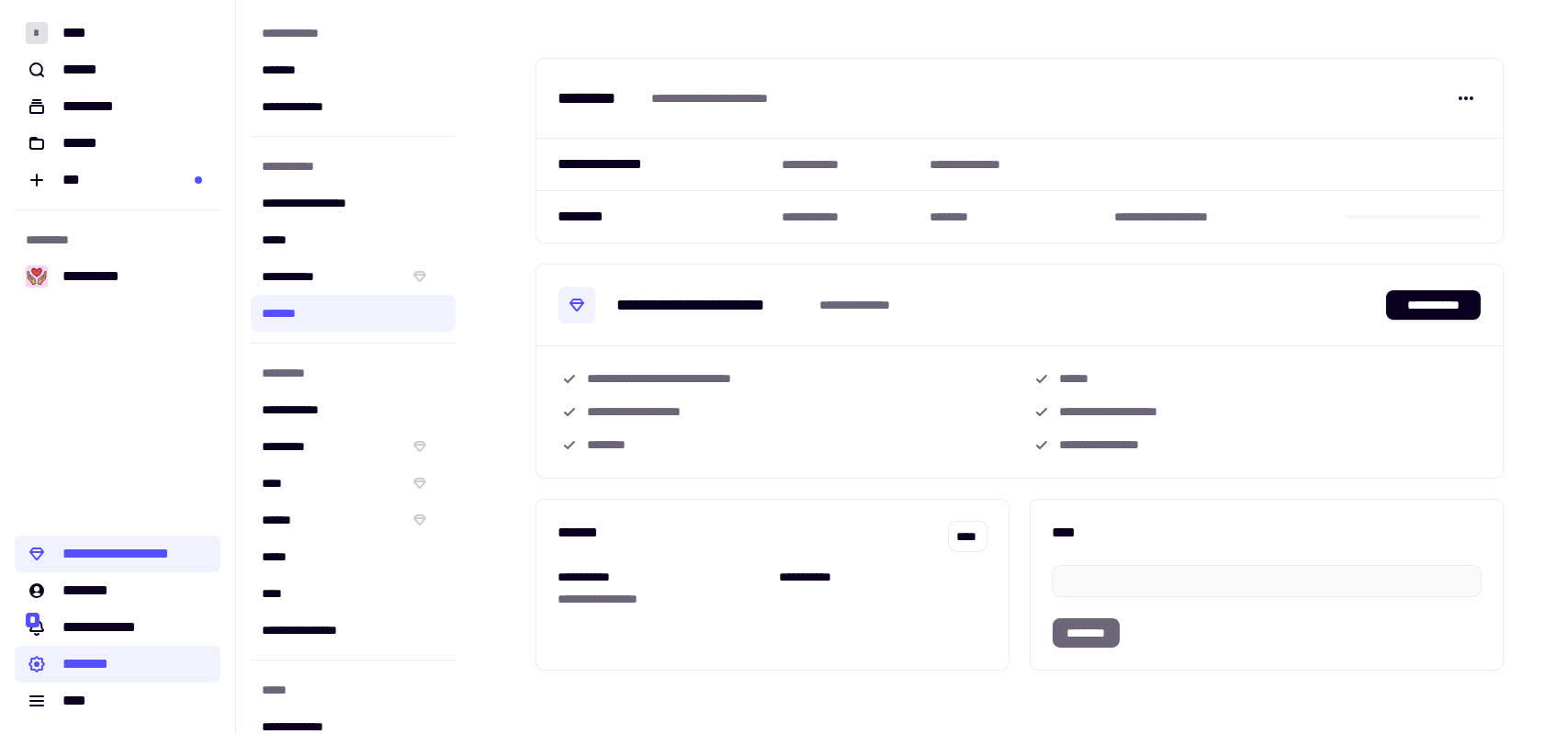click on "*********" 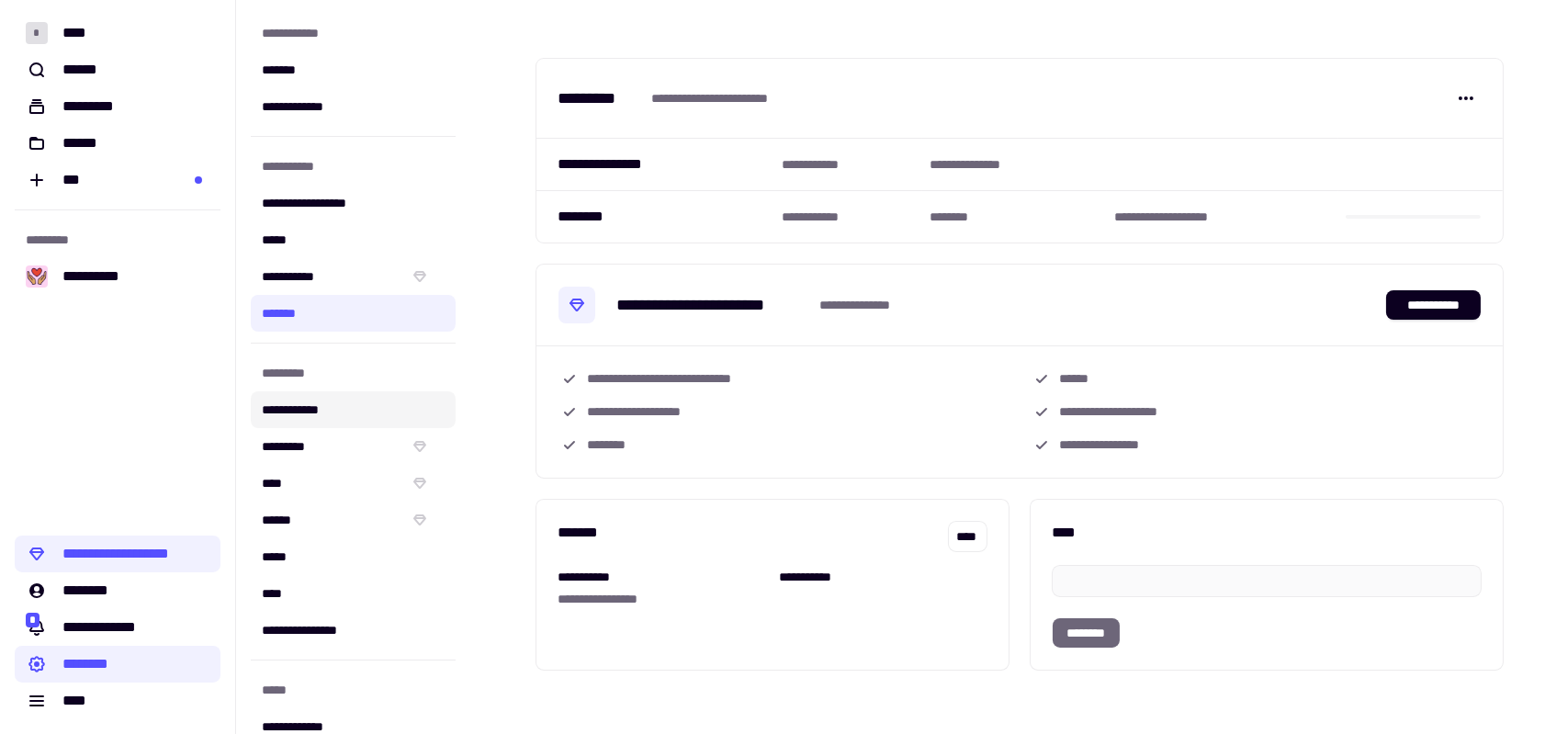 click on "**********" 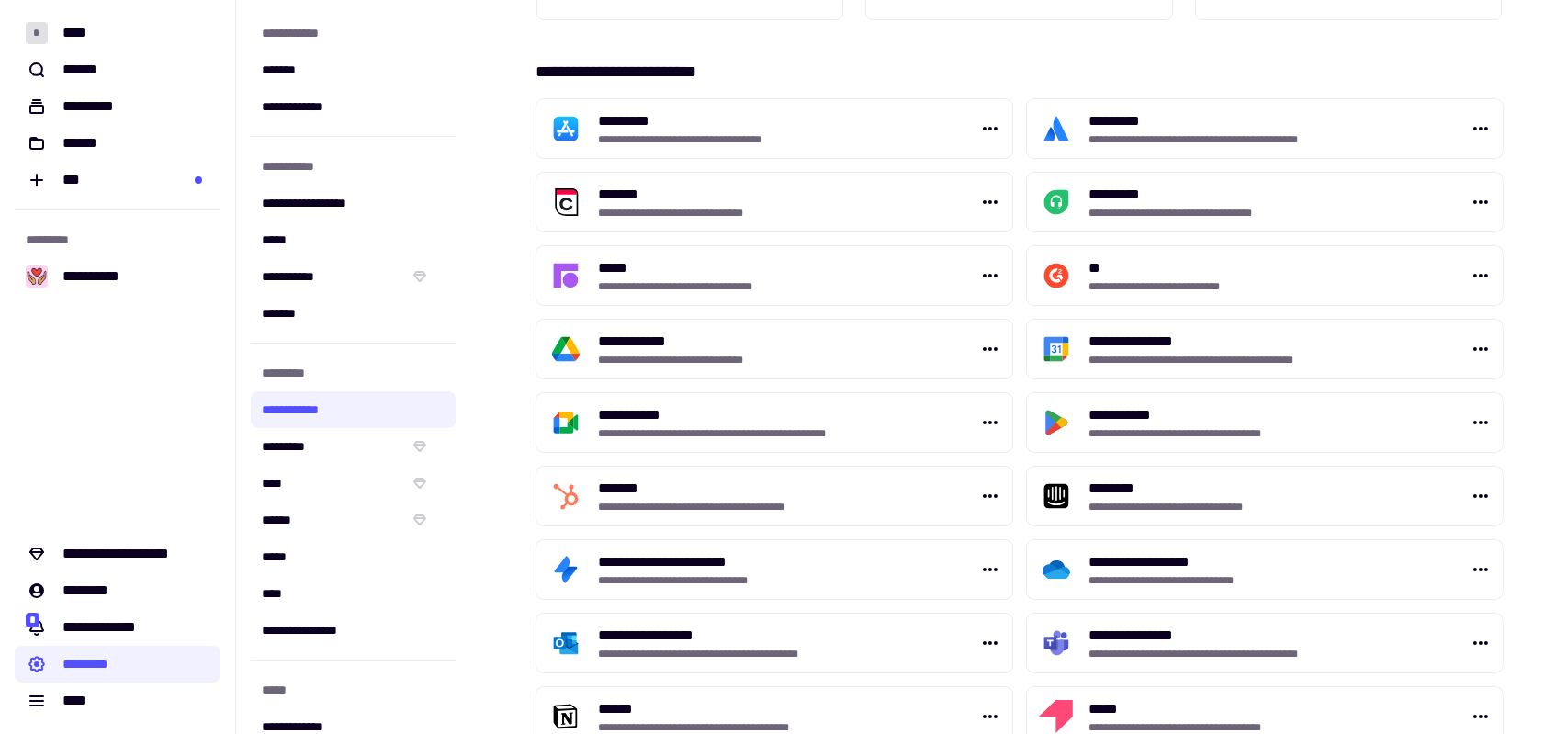 scroll, scrollTop: 551, scrollLeft: 0, axis: vertical 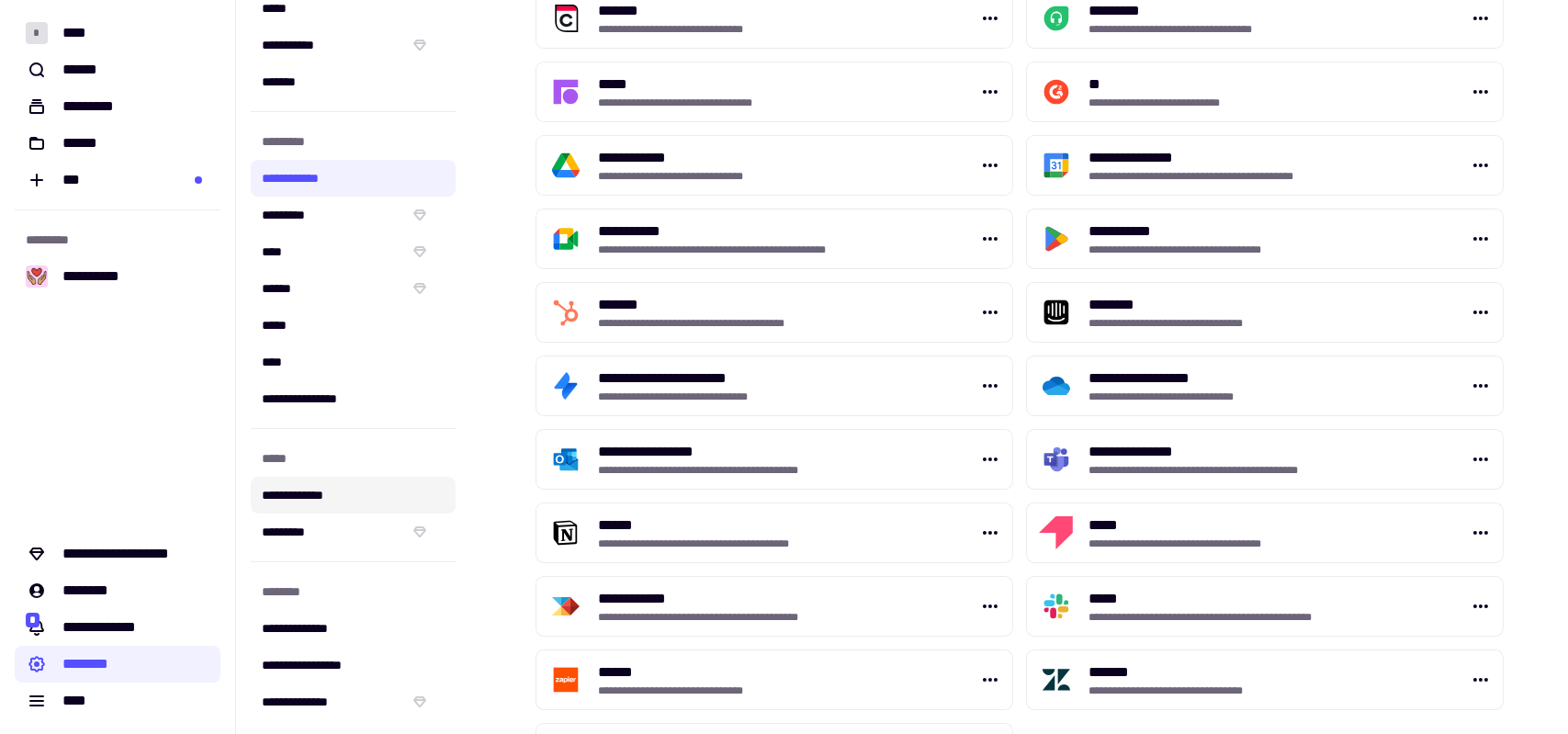 click on "**********" 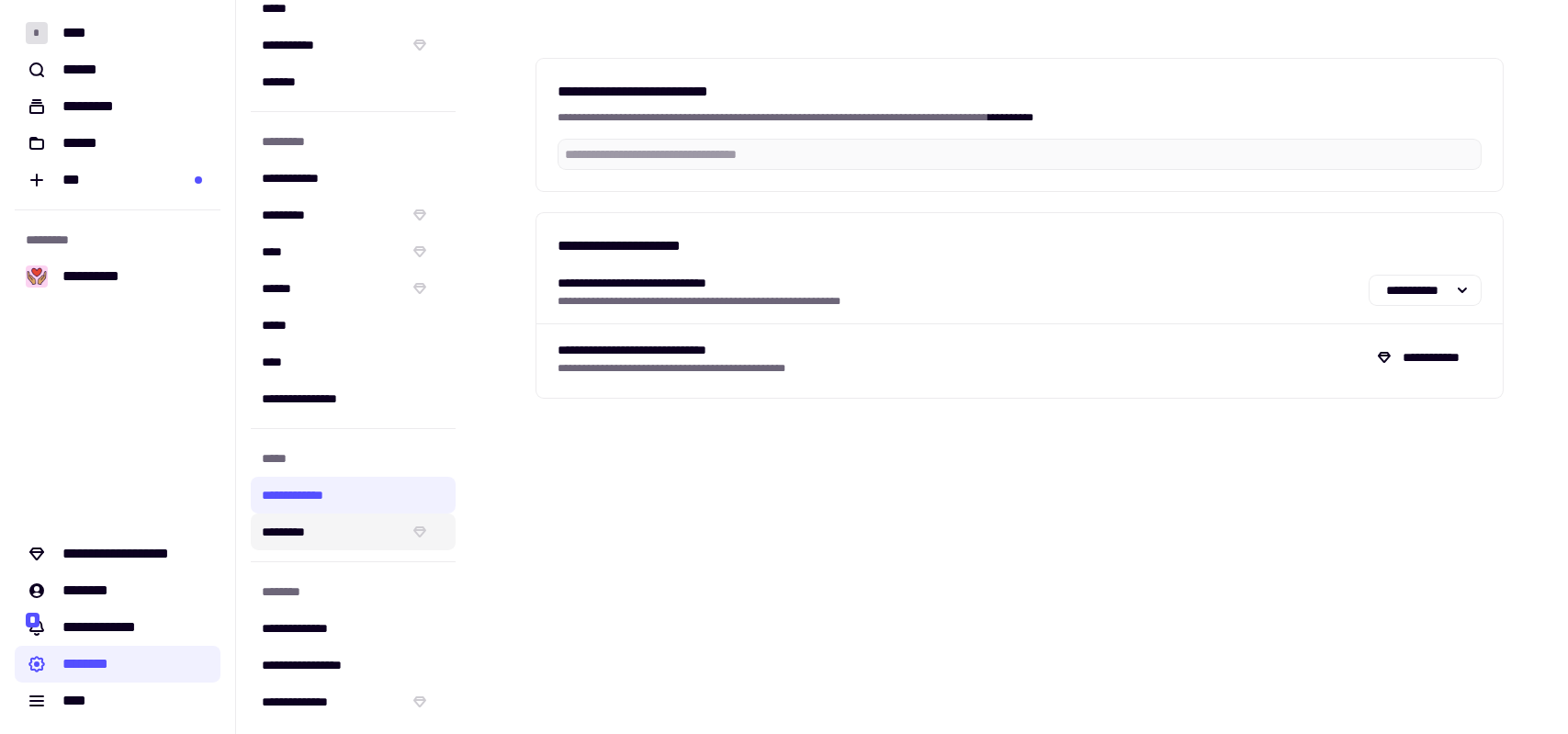 click on "*********" 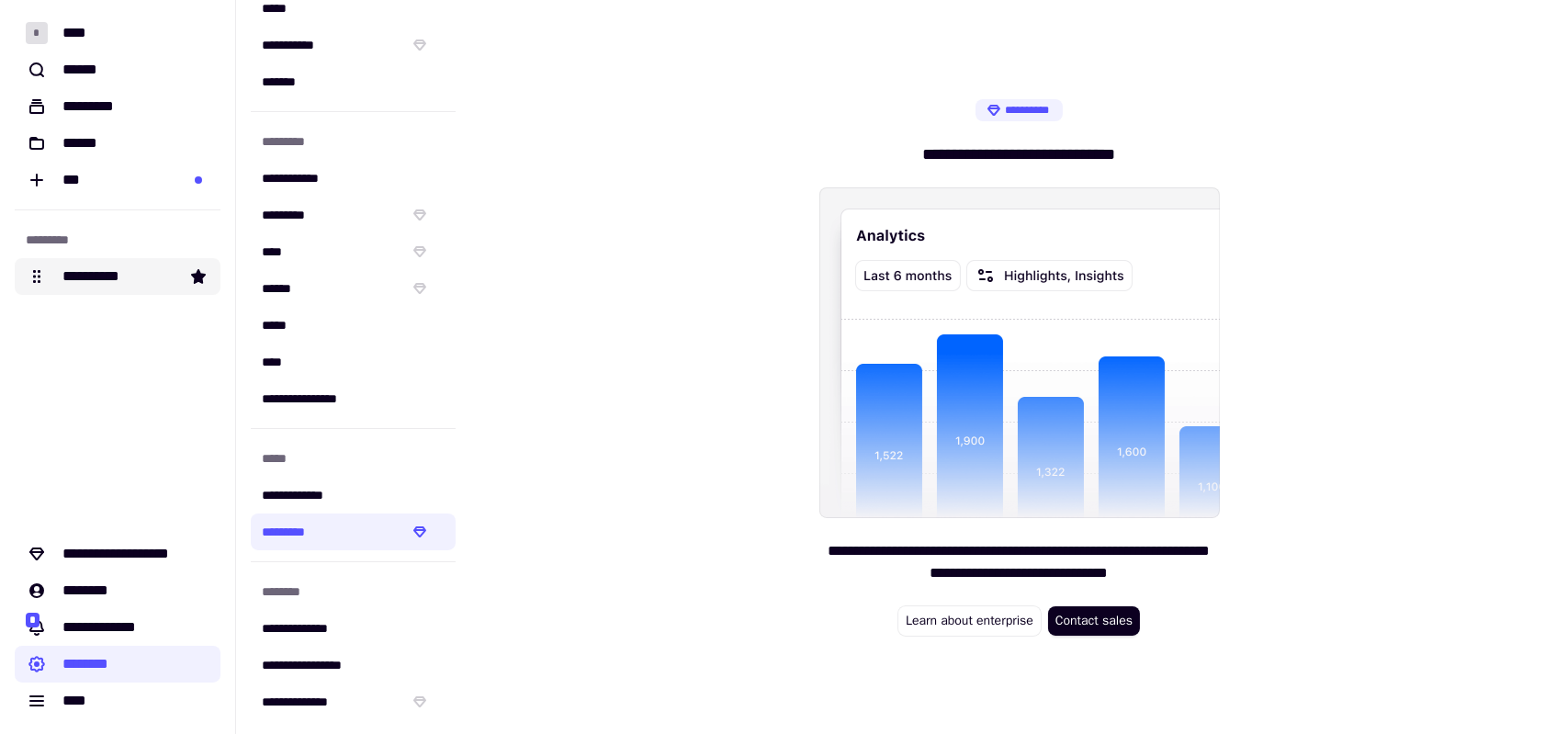 click on "**********" 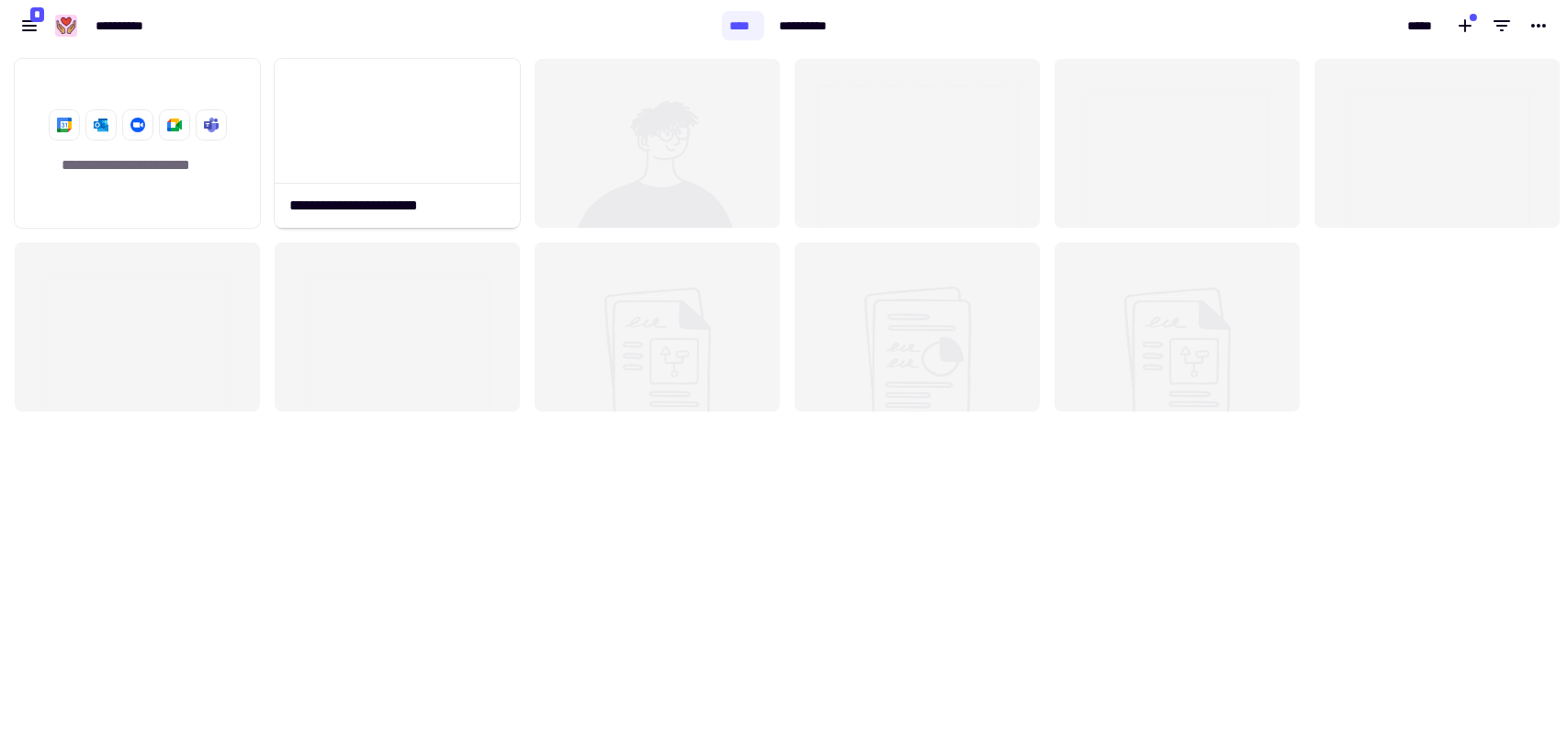 scroll, scrollTop: 15, scrollLeft: 15, axis: both 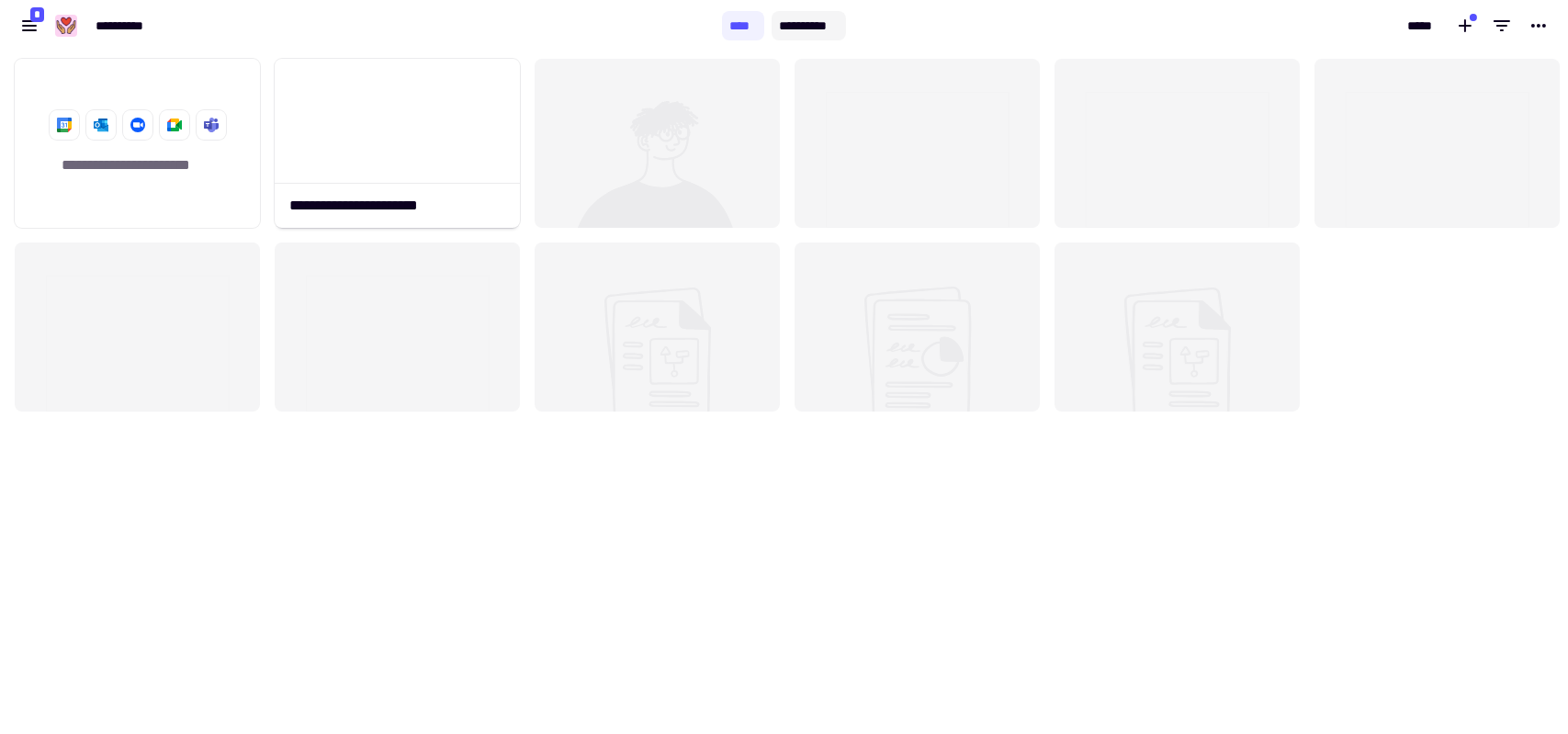 click on "**********" 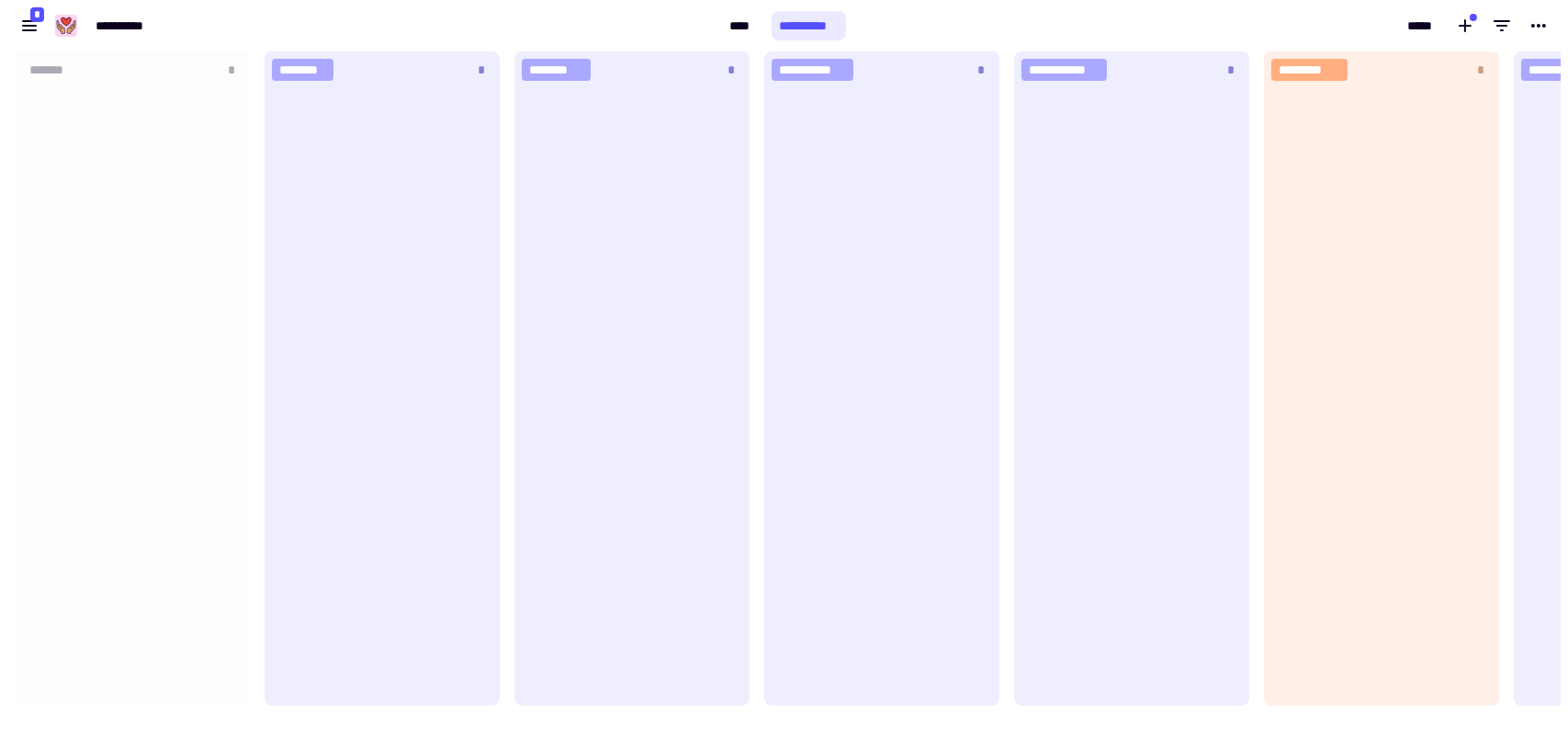 scroll, scrollTop: 15, scrollLeft: 15, axis: both 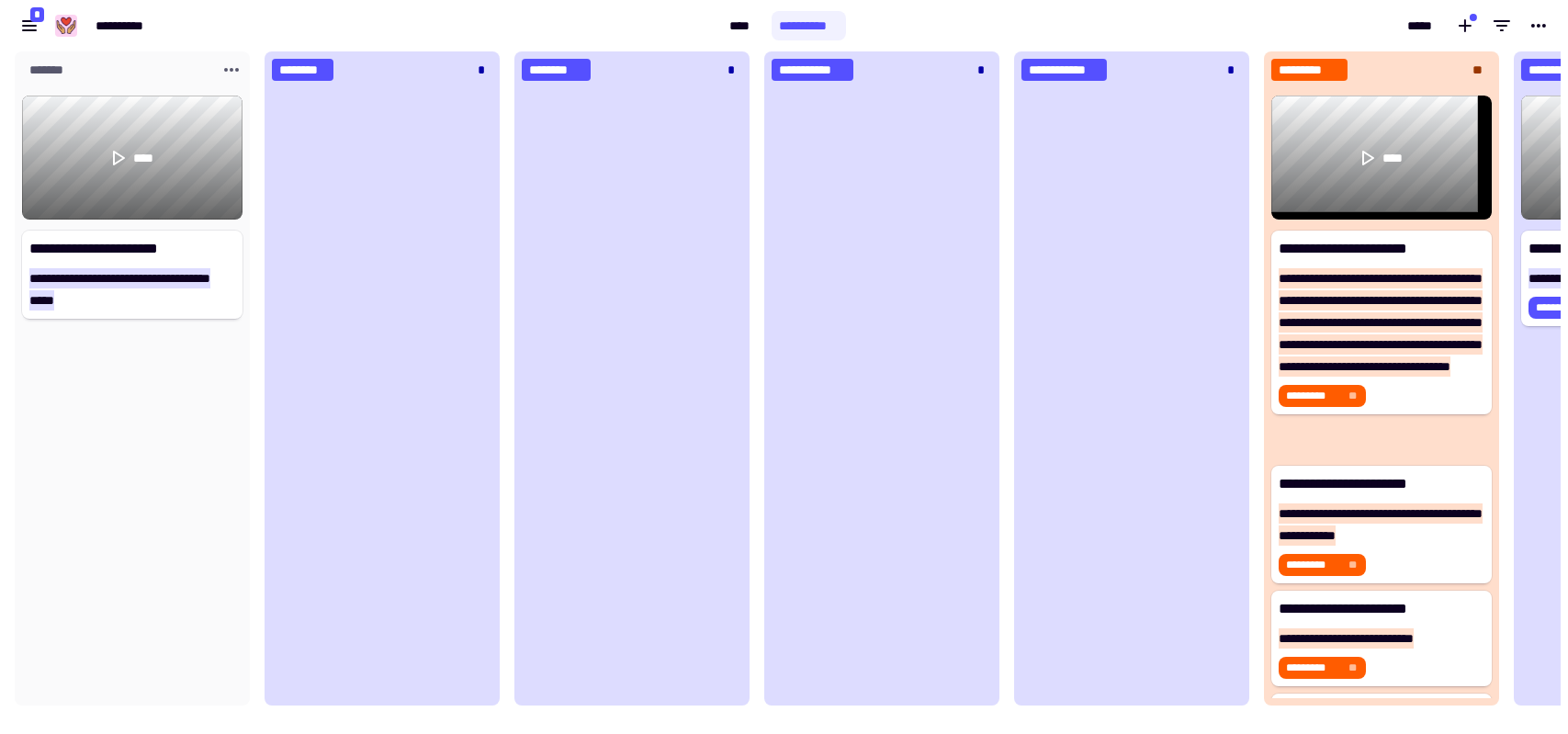 click on "**********" 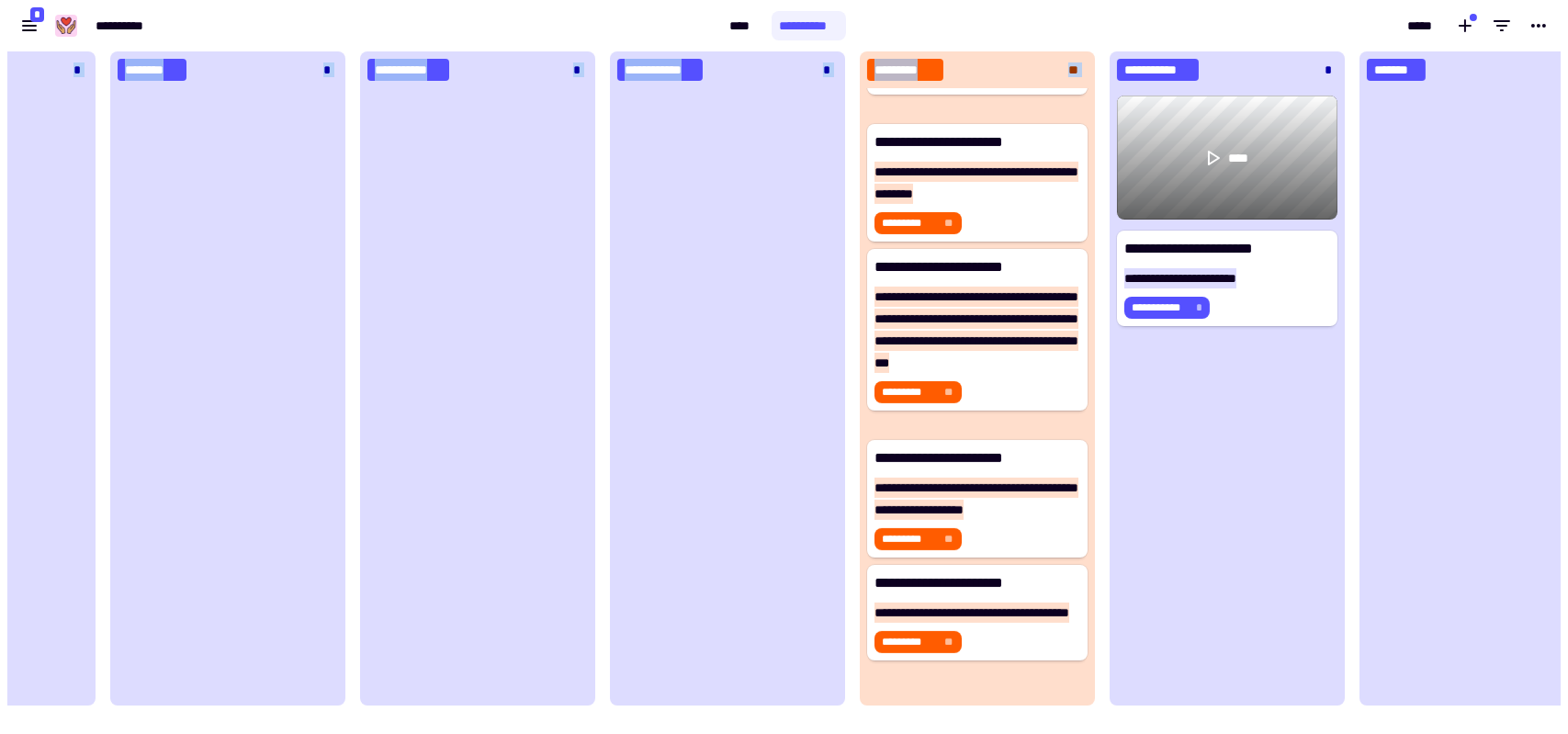 drag, startPoint x: 954, startPoint y: 690, endPoint x: 1092, endPoint y: 695, distance: 138.09055 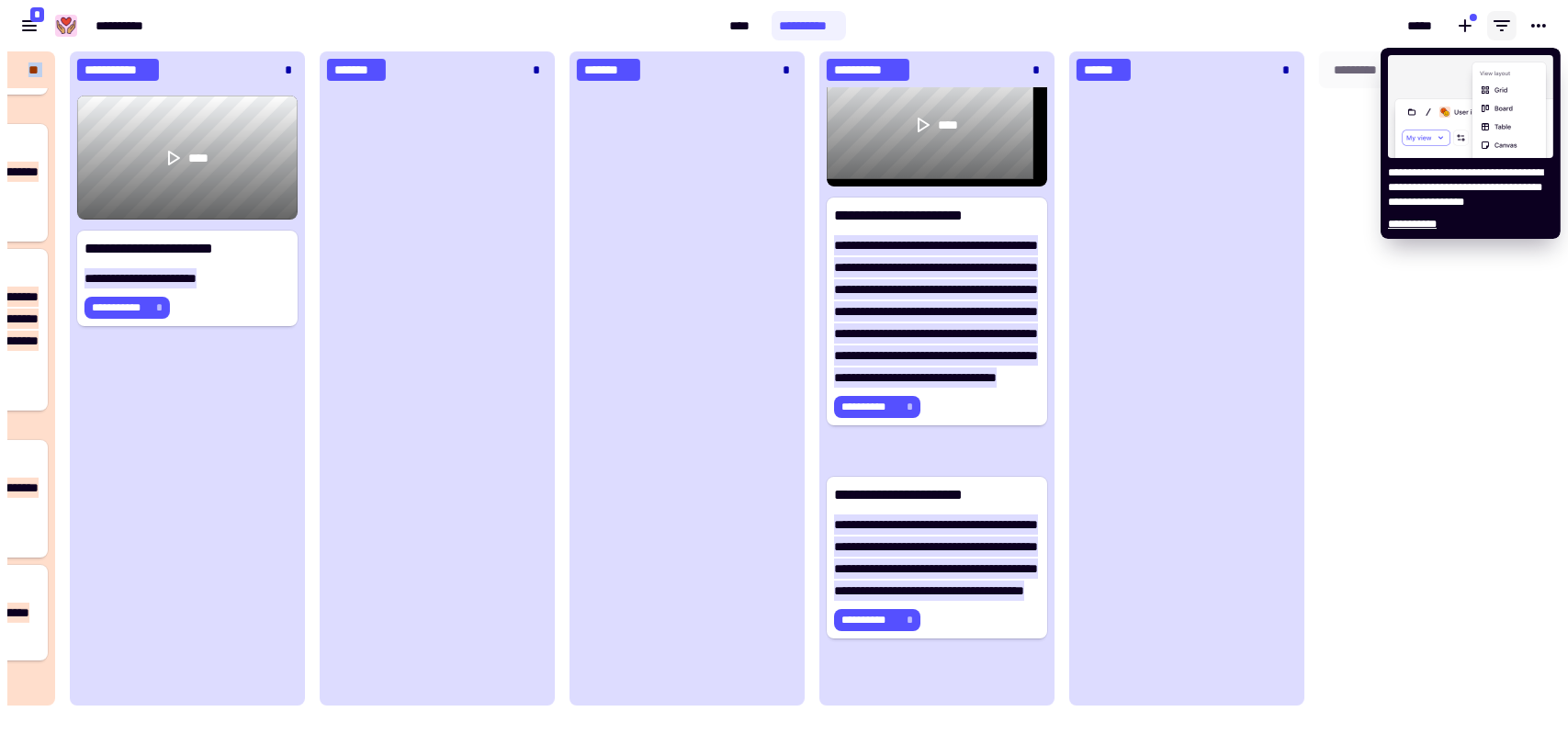 click 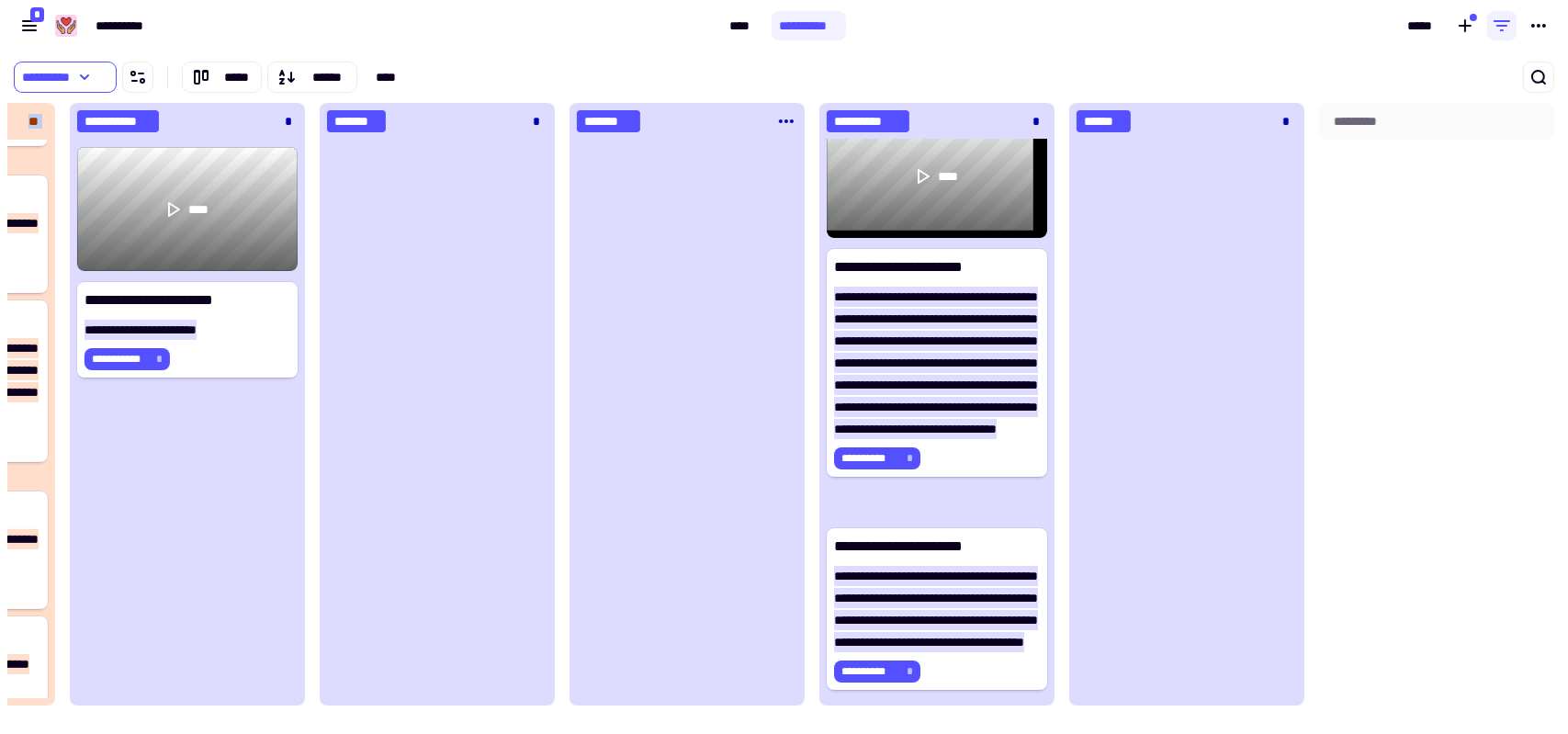 click on "*******" 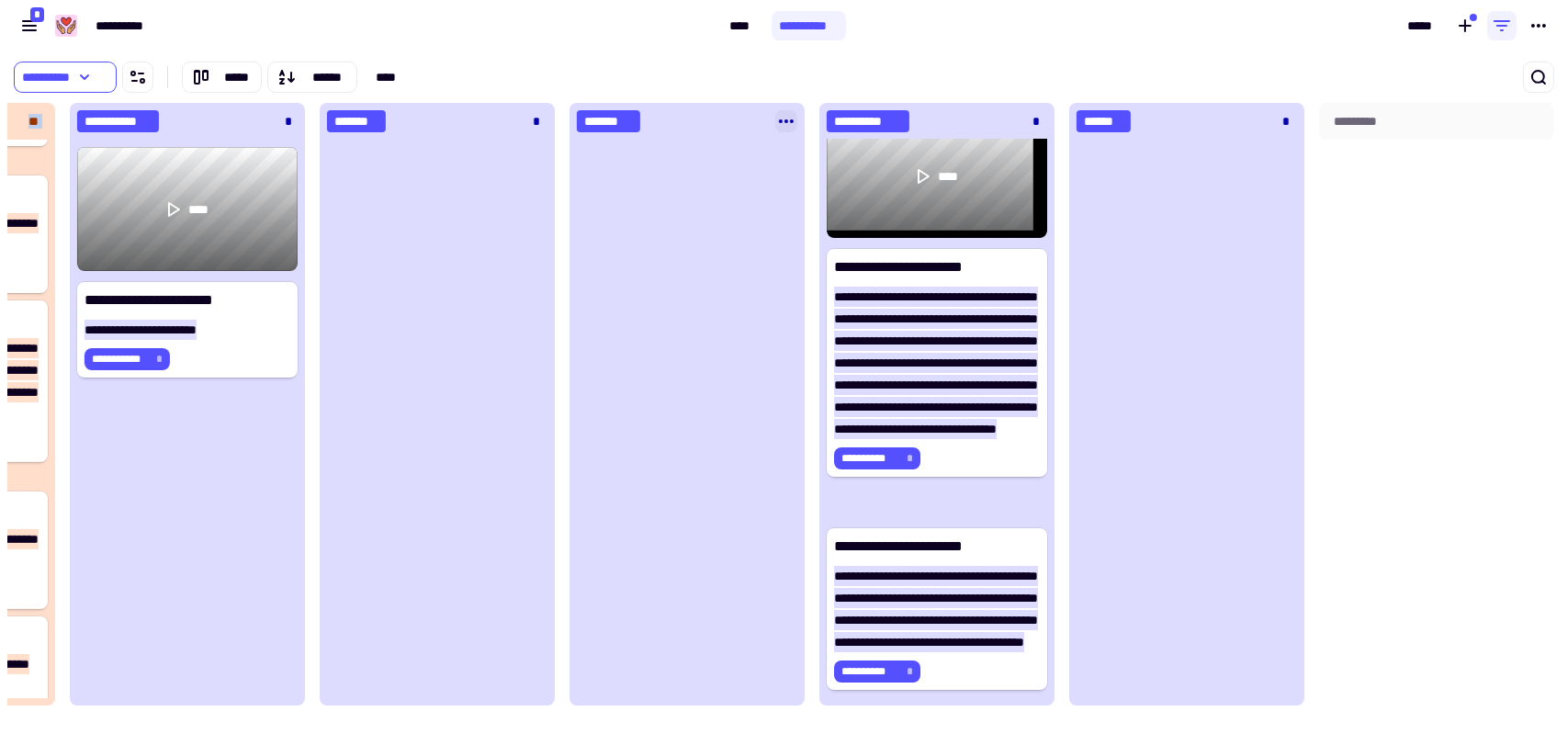 click 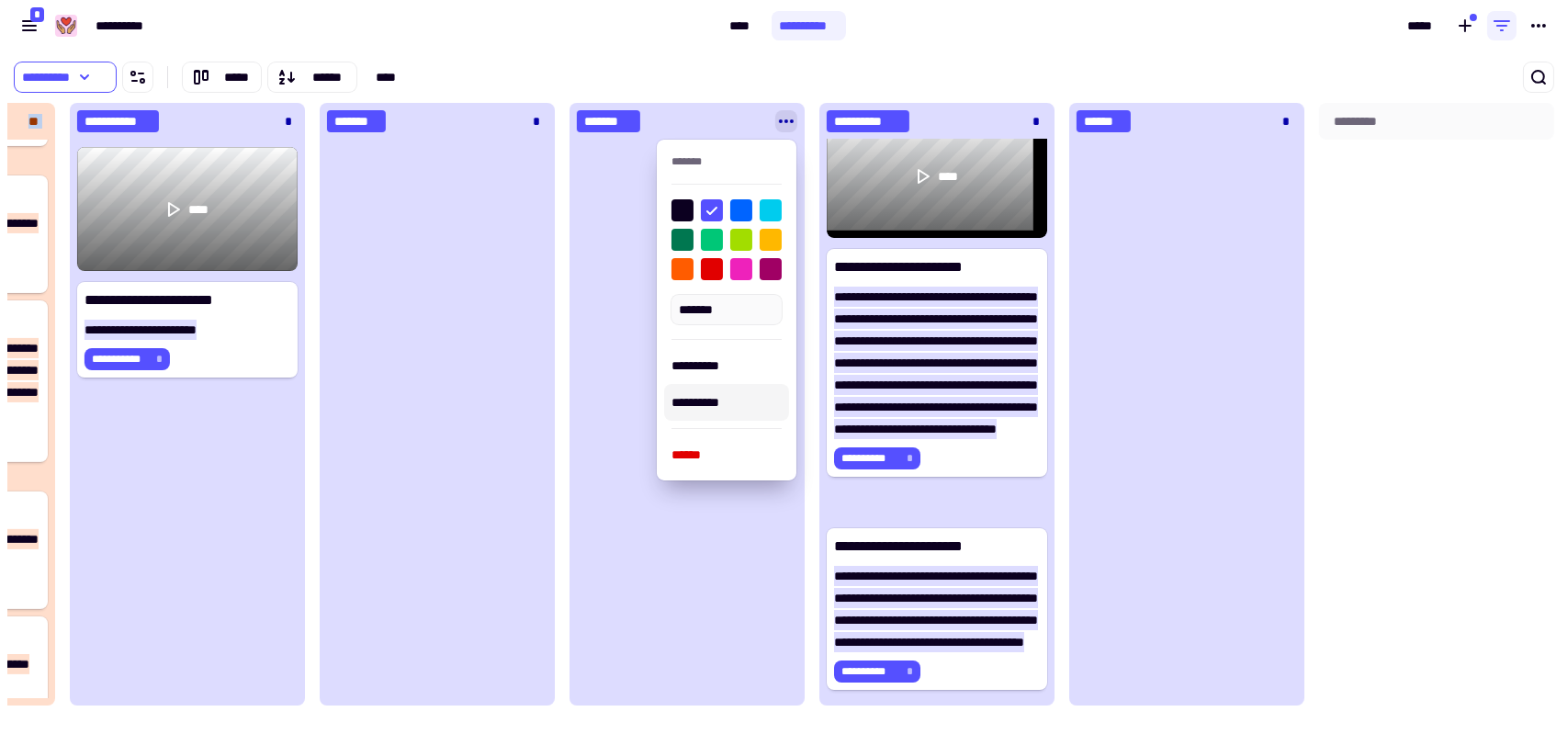 click on "**********" at bounding box center [727, 402] 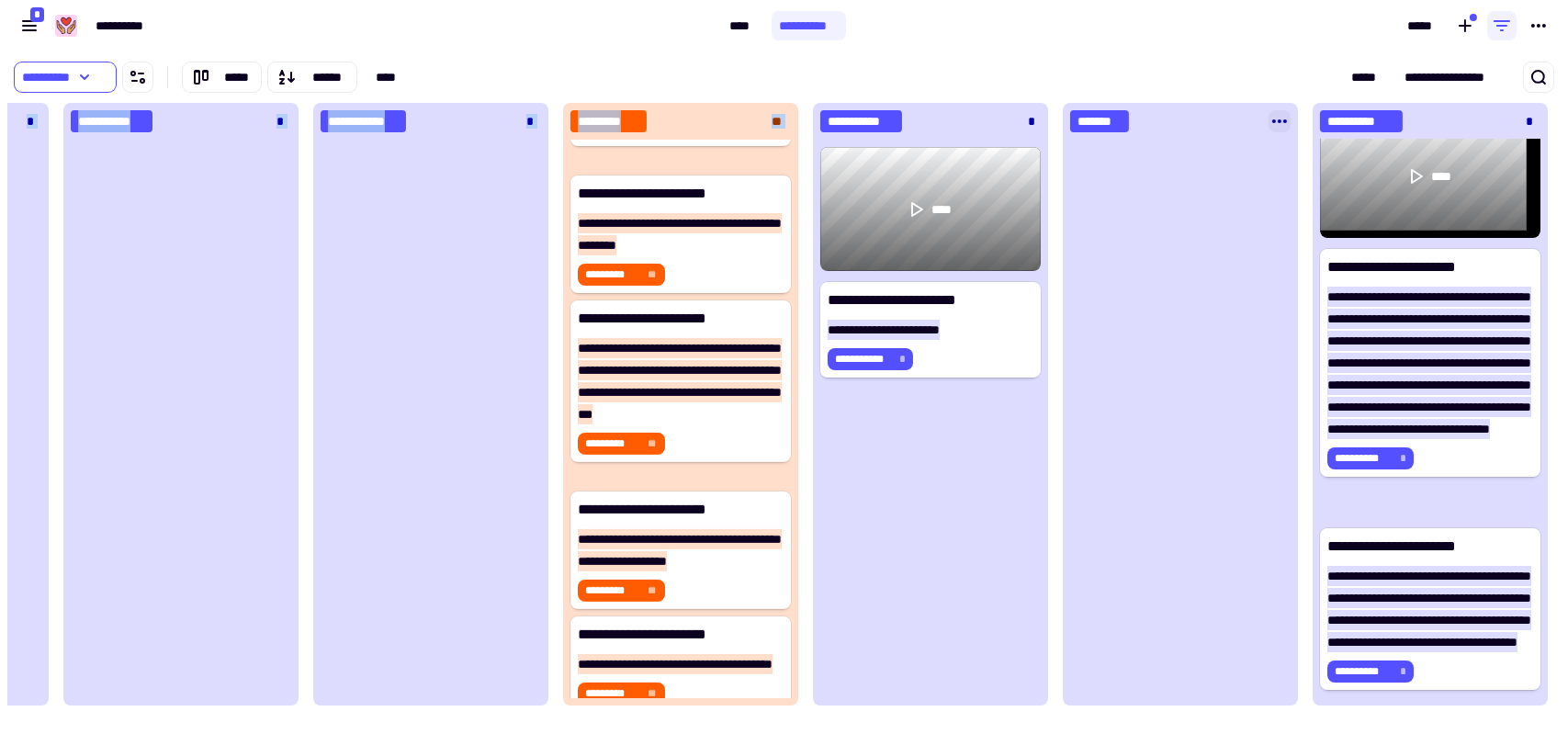 click 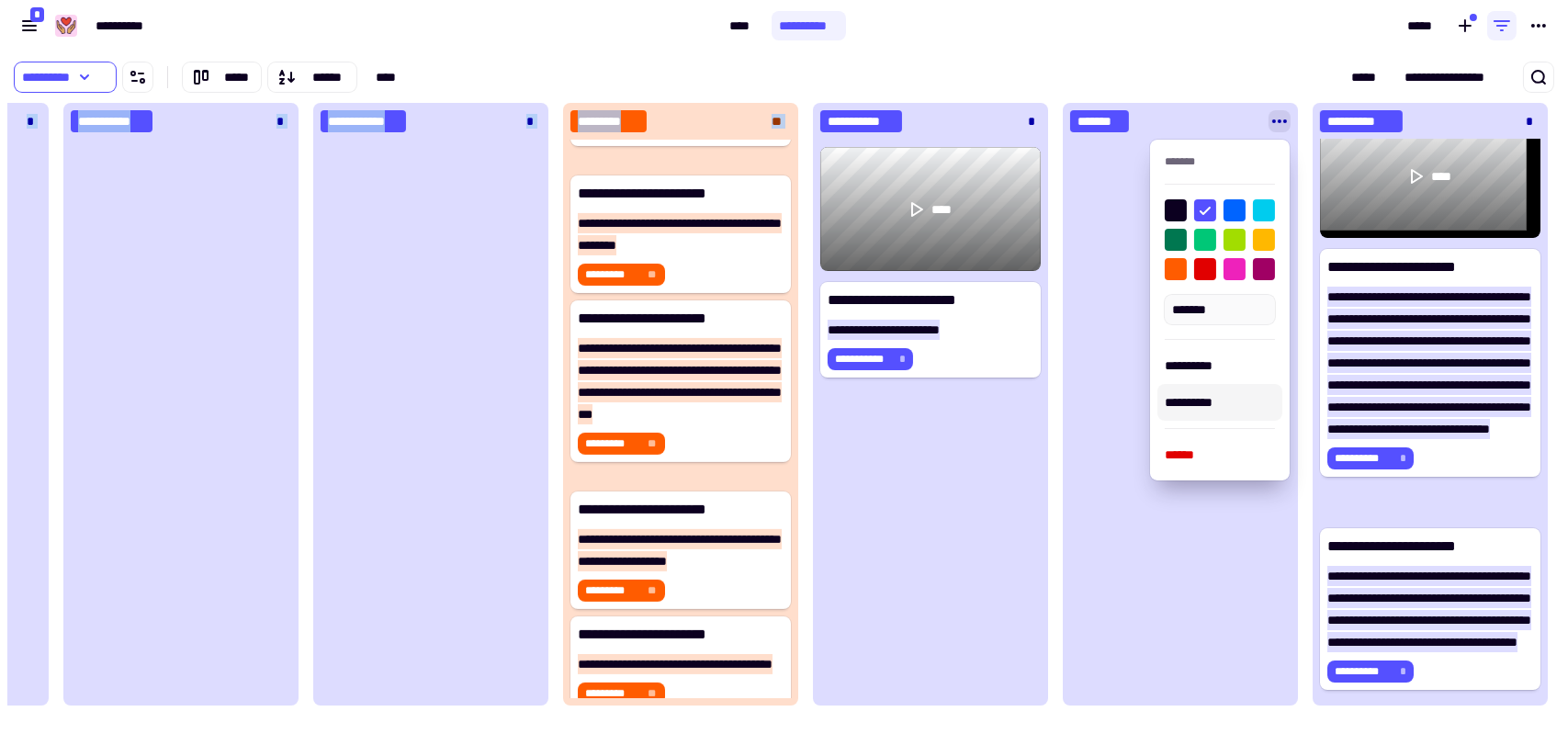 click on "**********" at bounding box center [1220, 402] 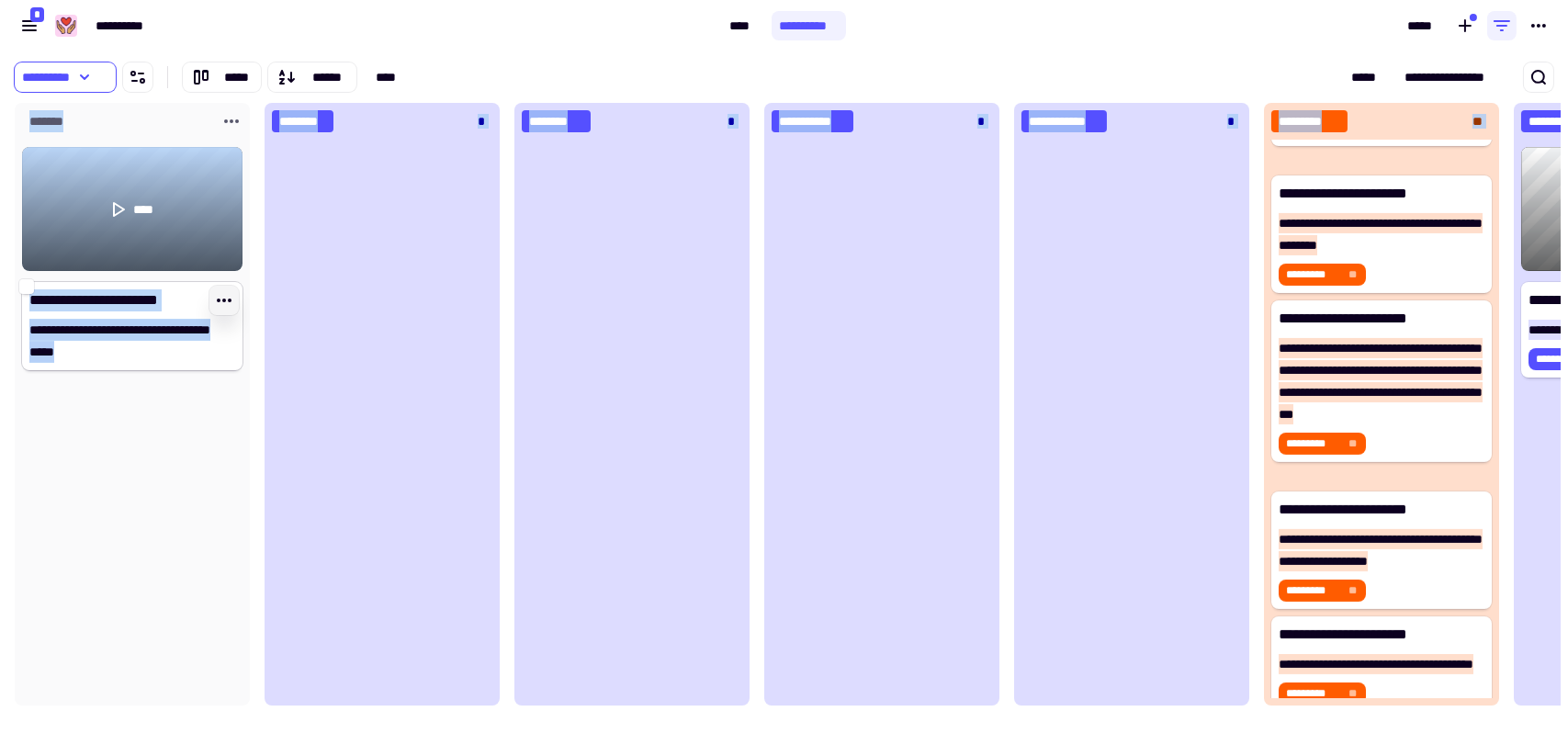 click 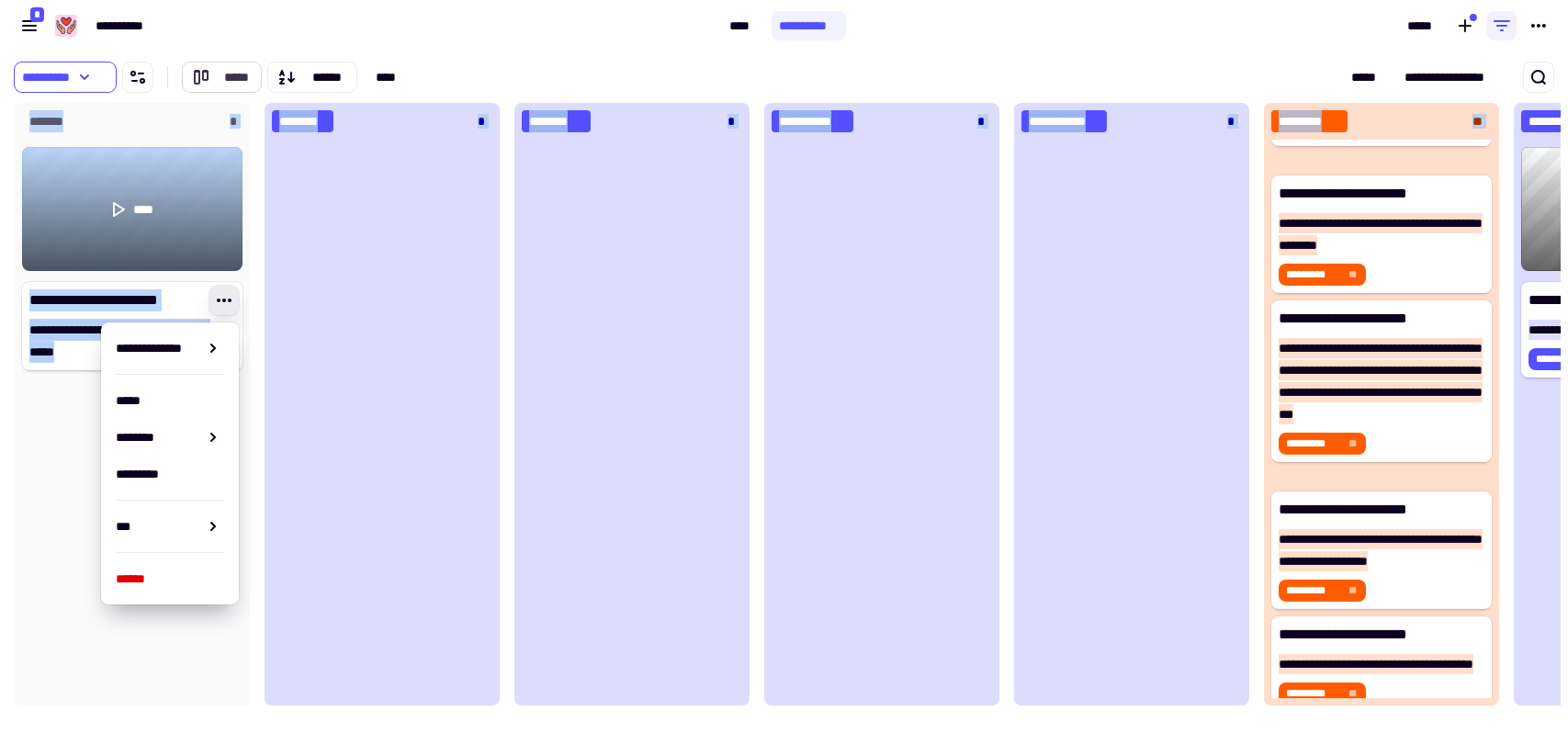 click 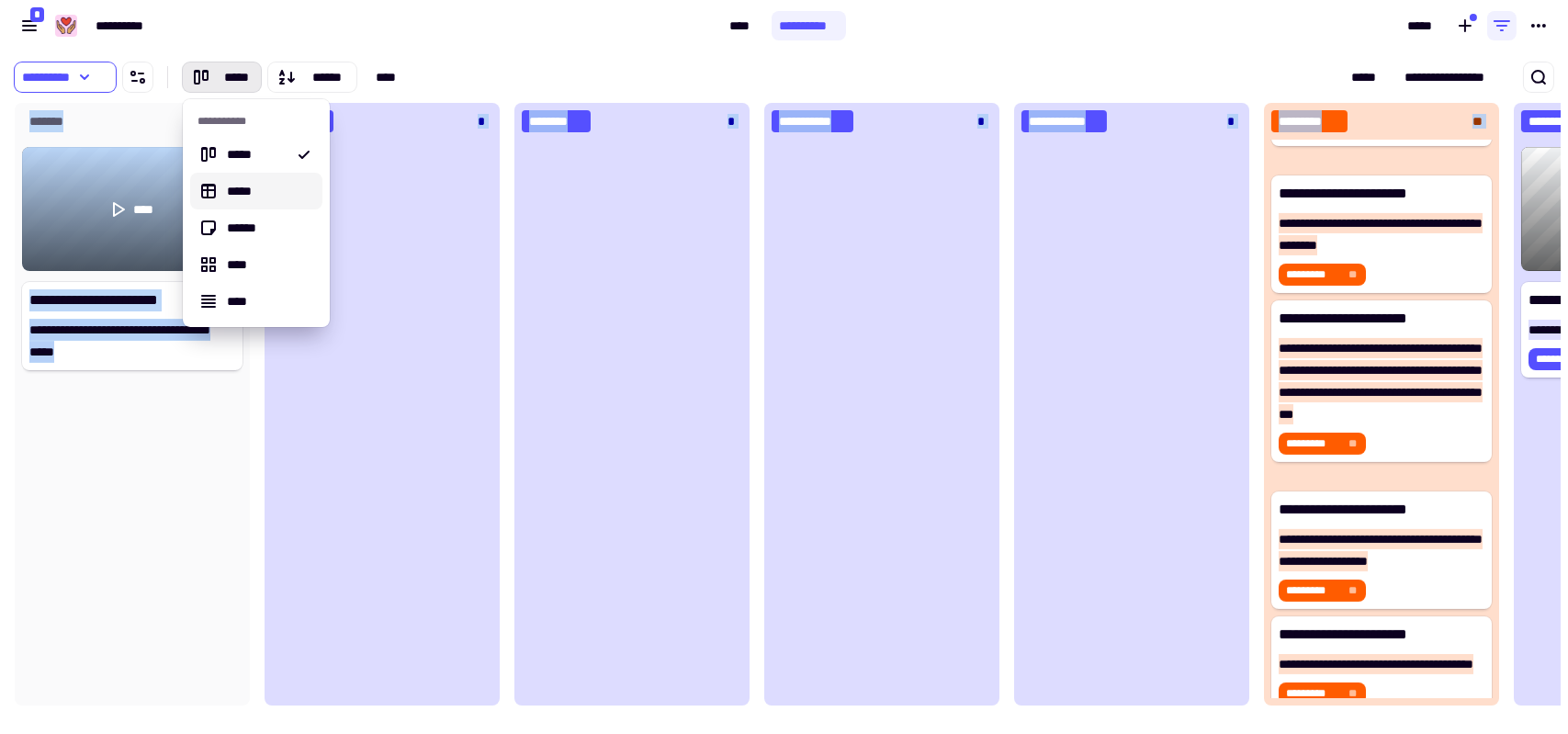 click on "*****" at bounding box center [256, 191] 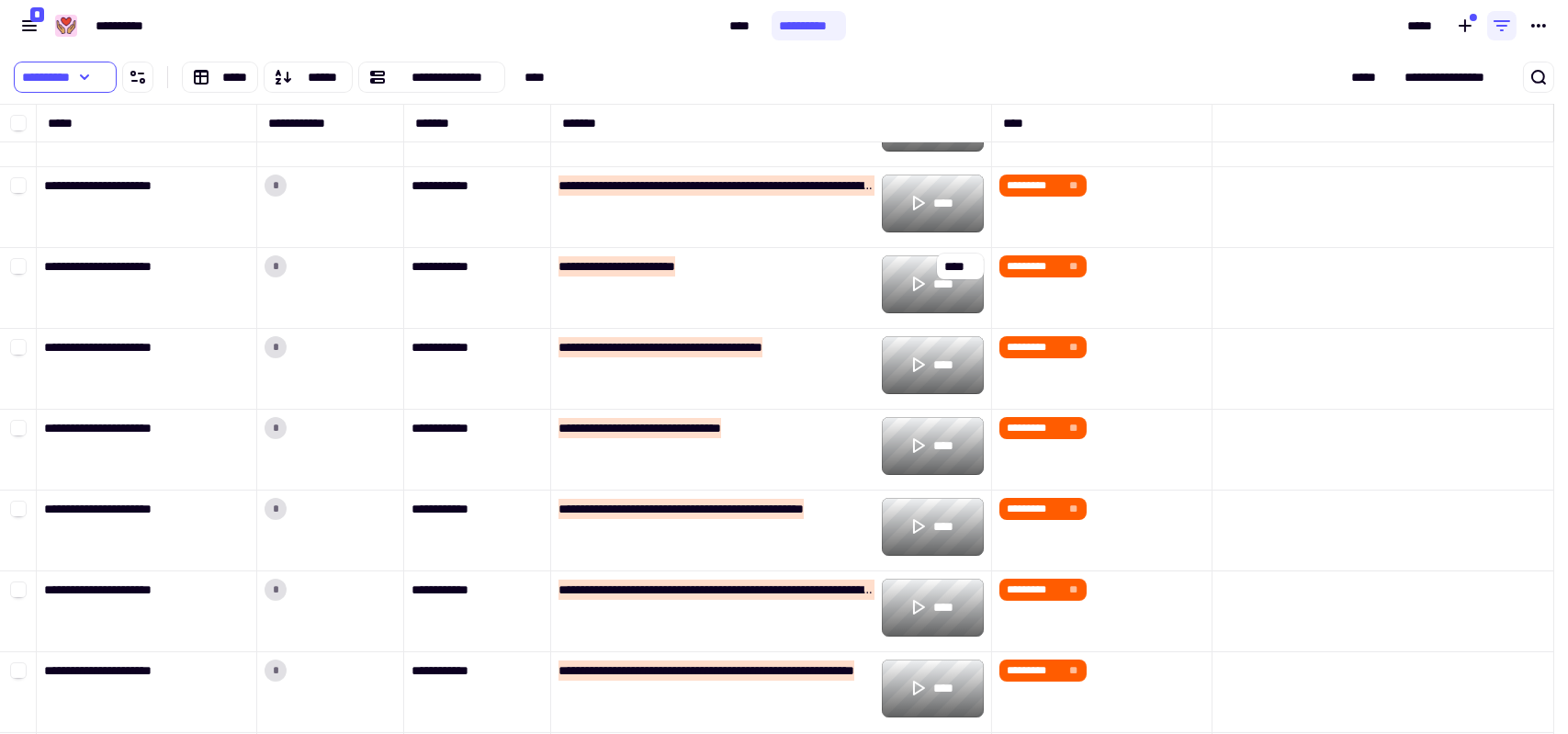scroll, scrollTop: 551, scrollLeft: 0, axis: vertical 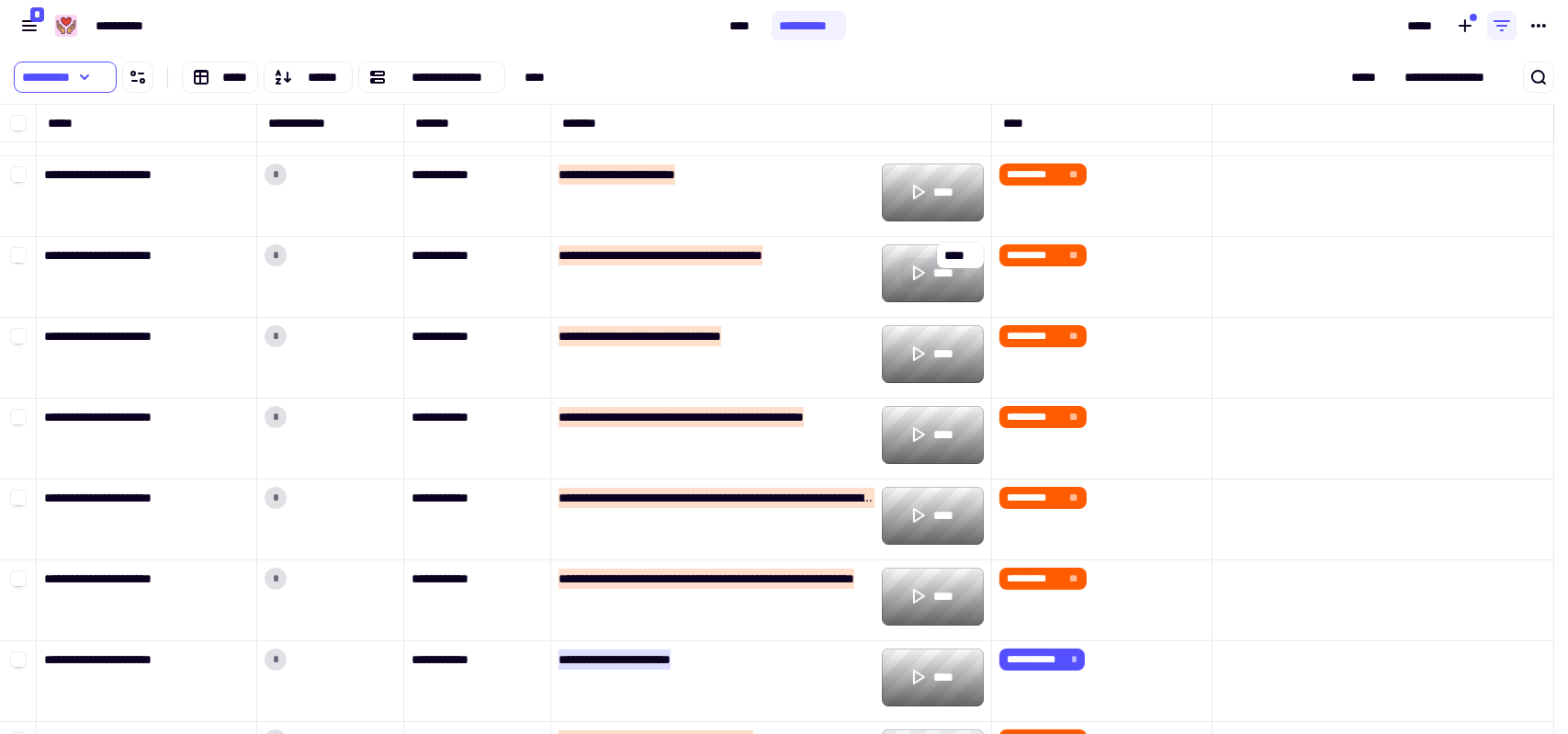 click on "****" 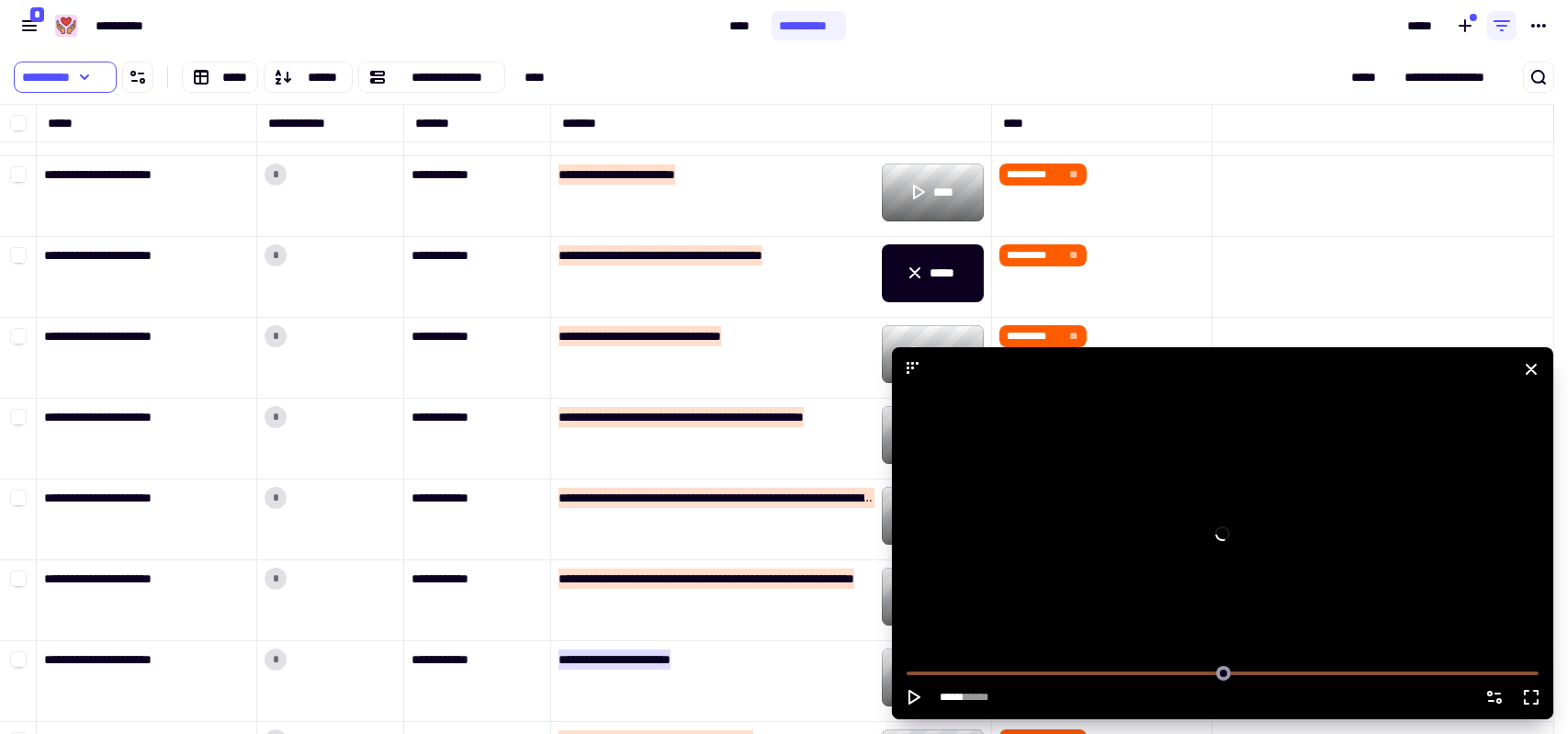click 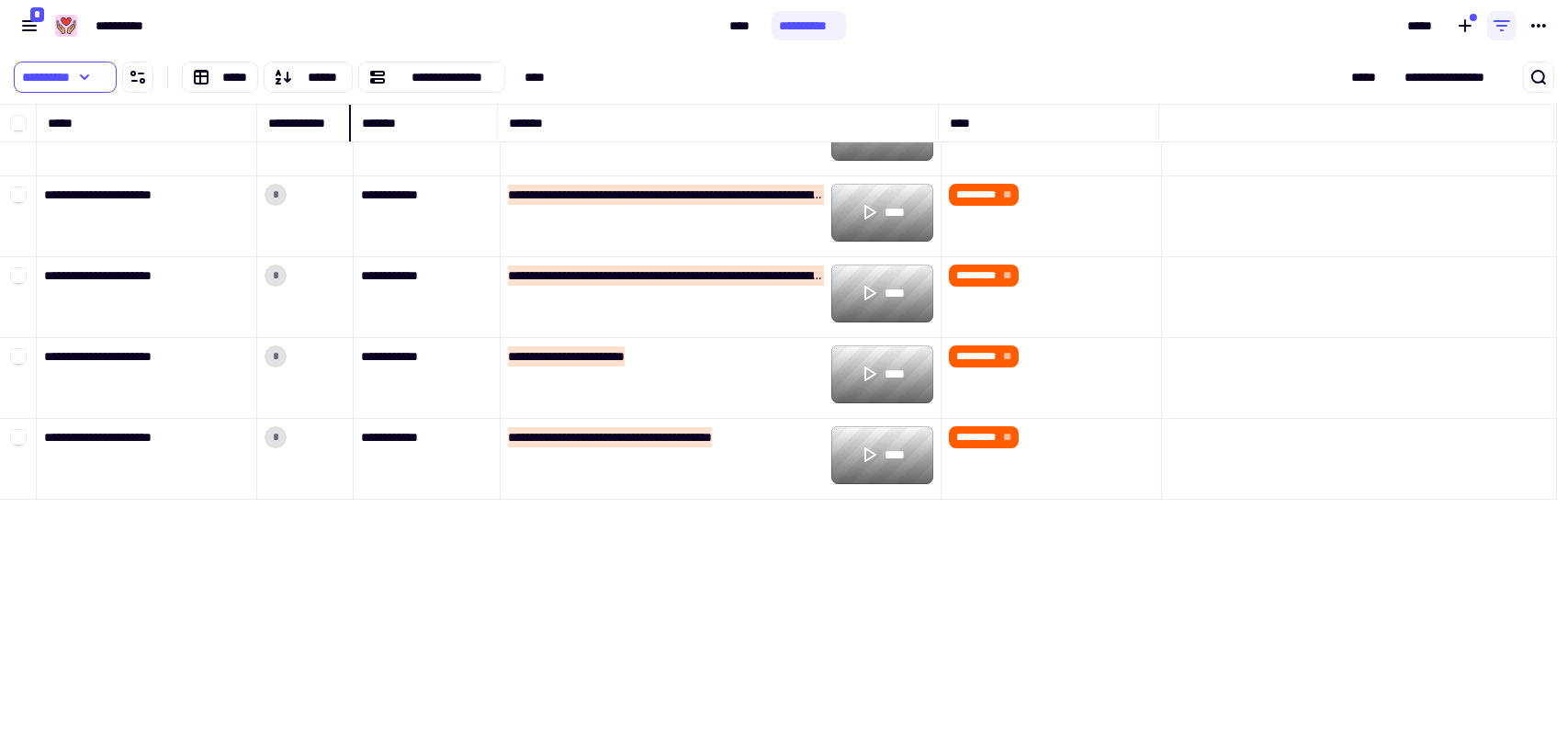 scroll, scrollTop: 15, scrollLeft: 15, axis: both 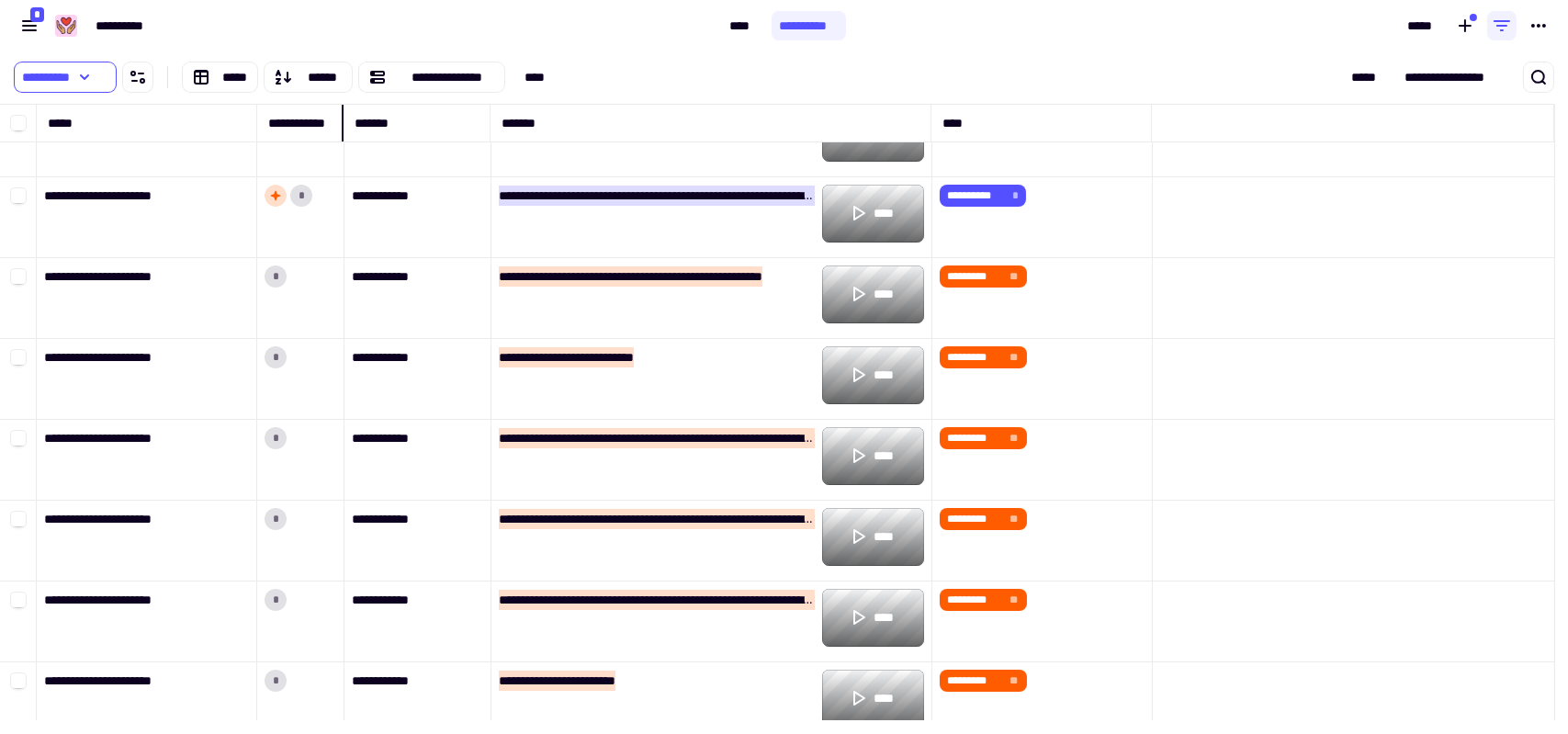 drag, startPoint x: 402, startPoint y: 127, endPoint x: 342, endPoint y: 136, distance: 60.67125 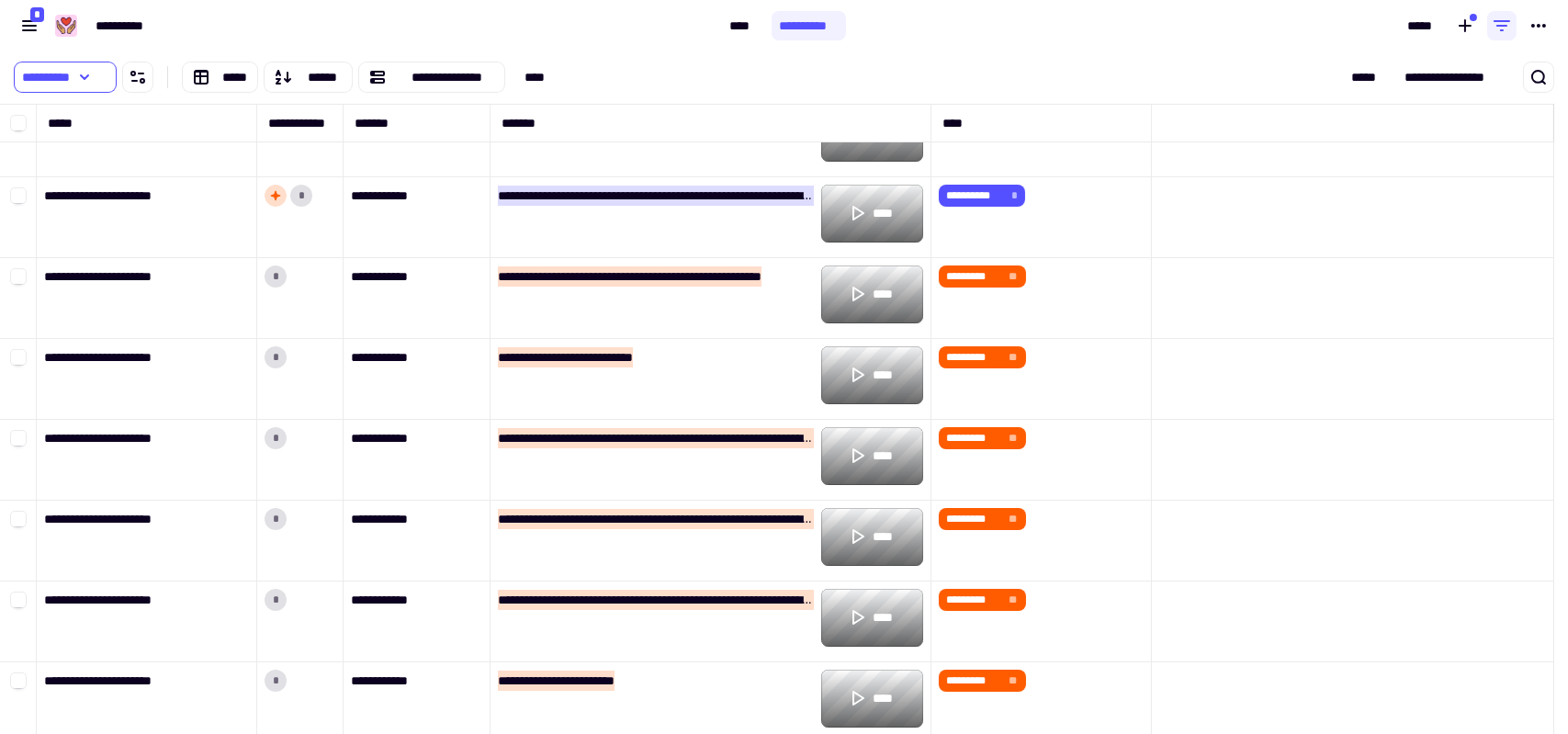 scroll, scrollTop: 15, scrollLeft: 15, axis: both 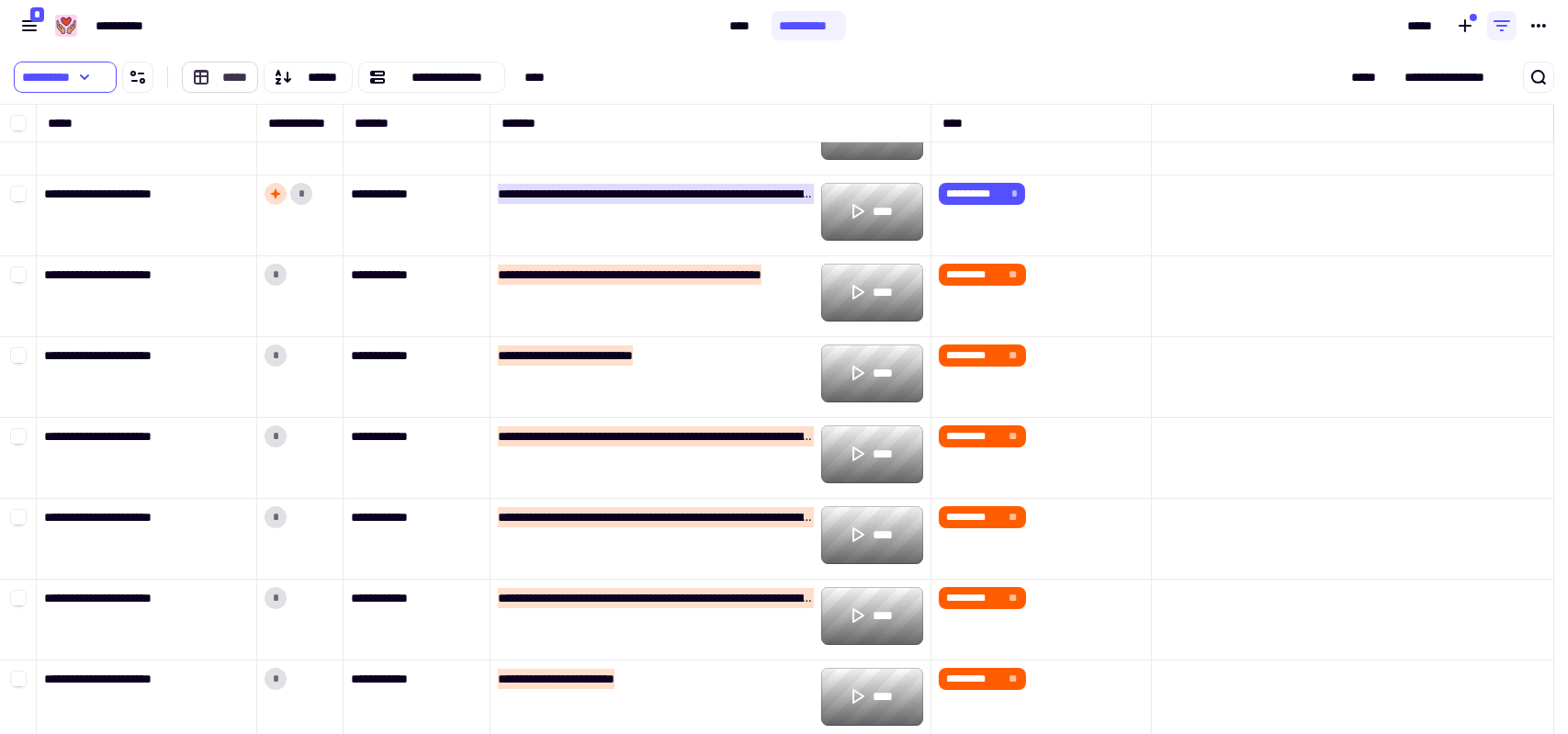 click on "*****" 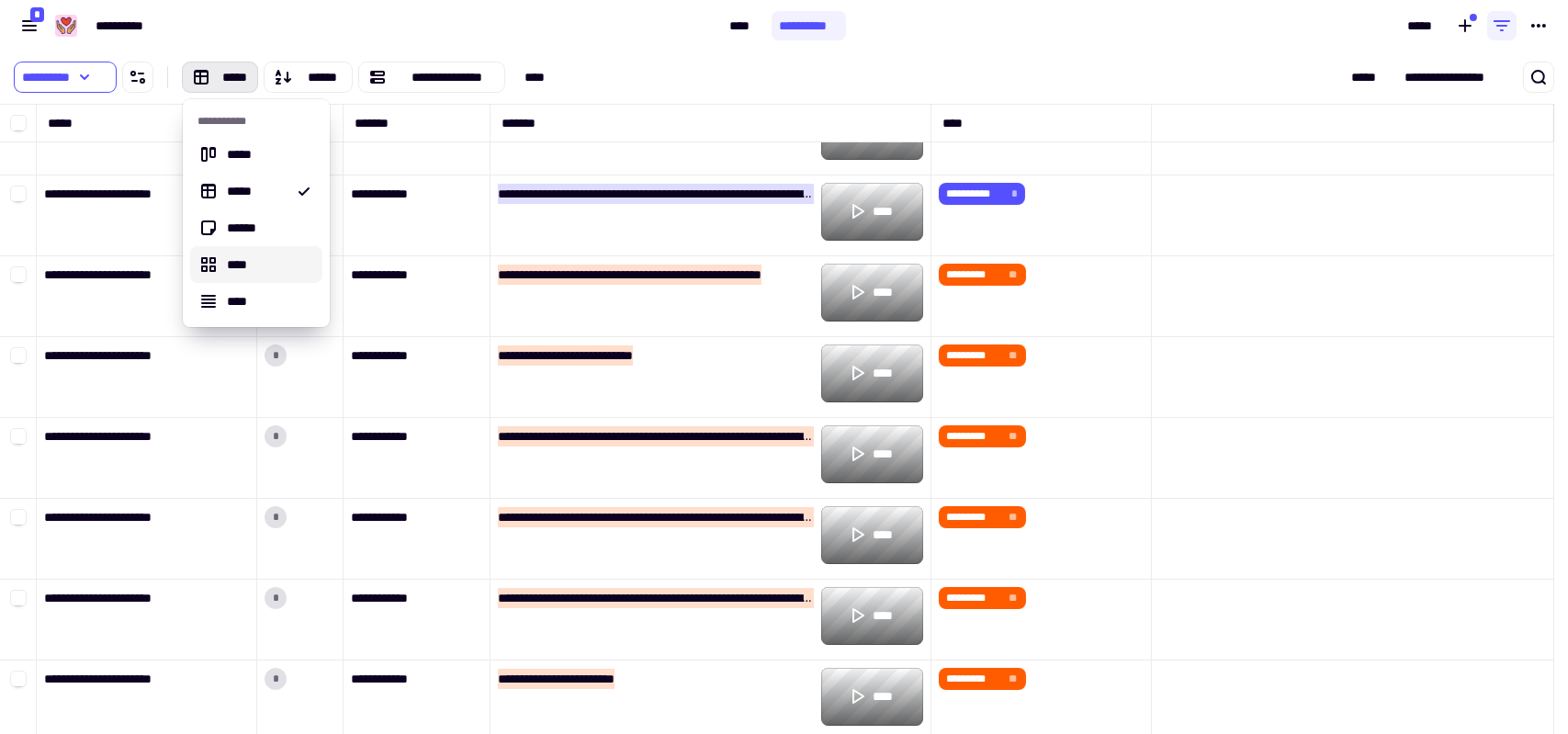 click on "****" at bounding box center (267, 265) 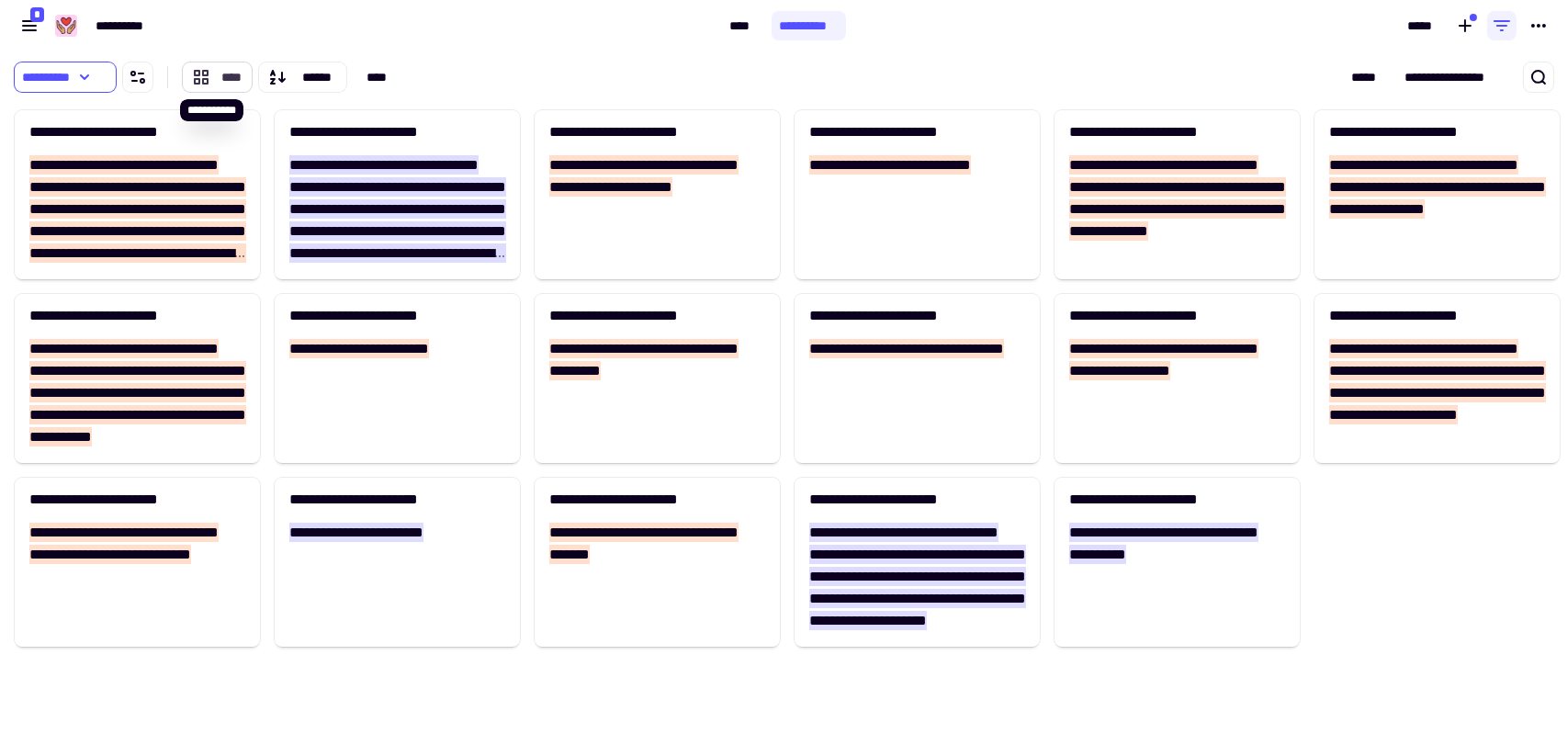 click on "****" 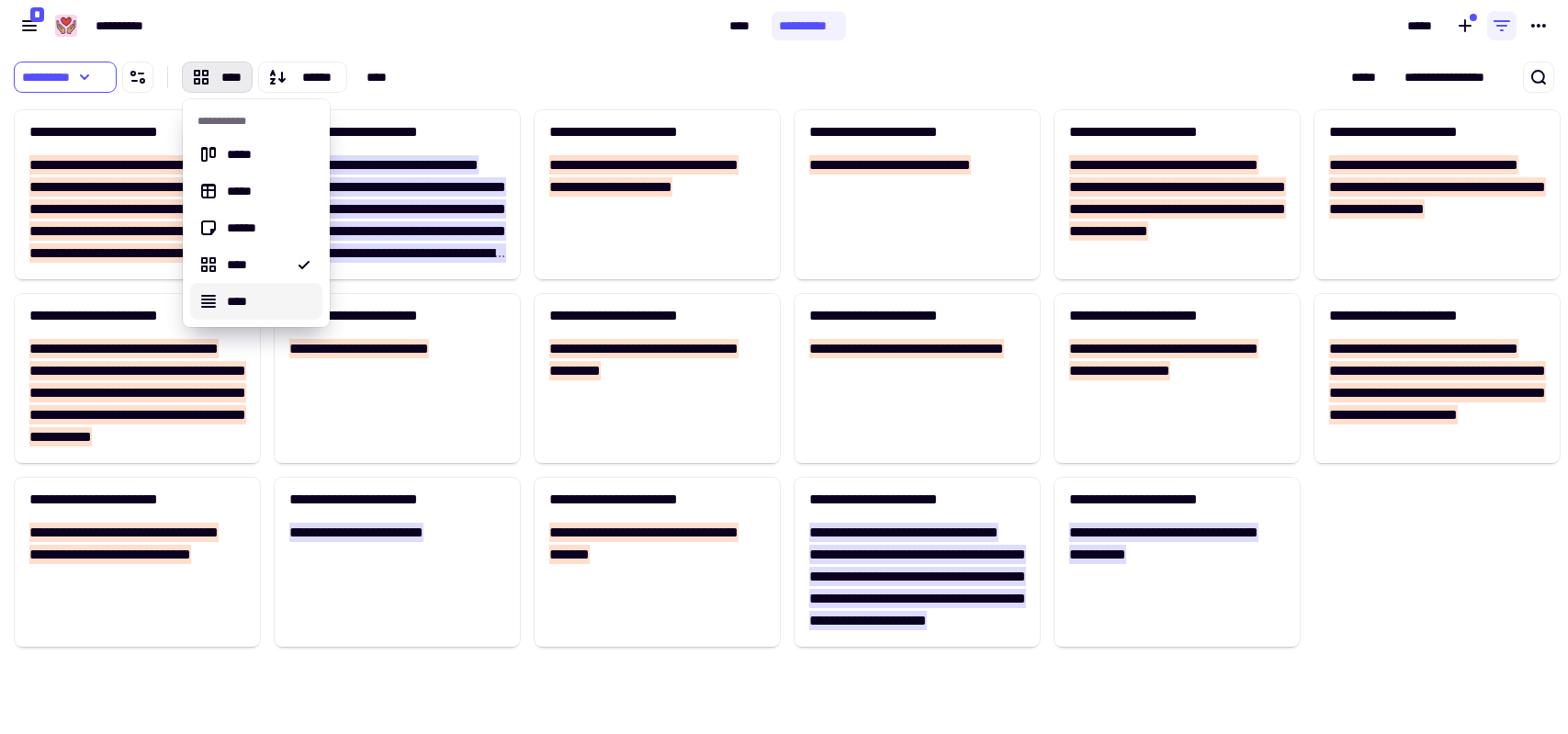 click on "****" at bounding box center (256, 301) 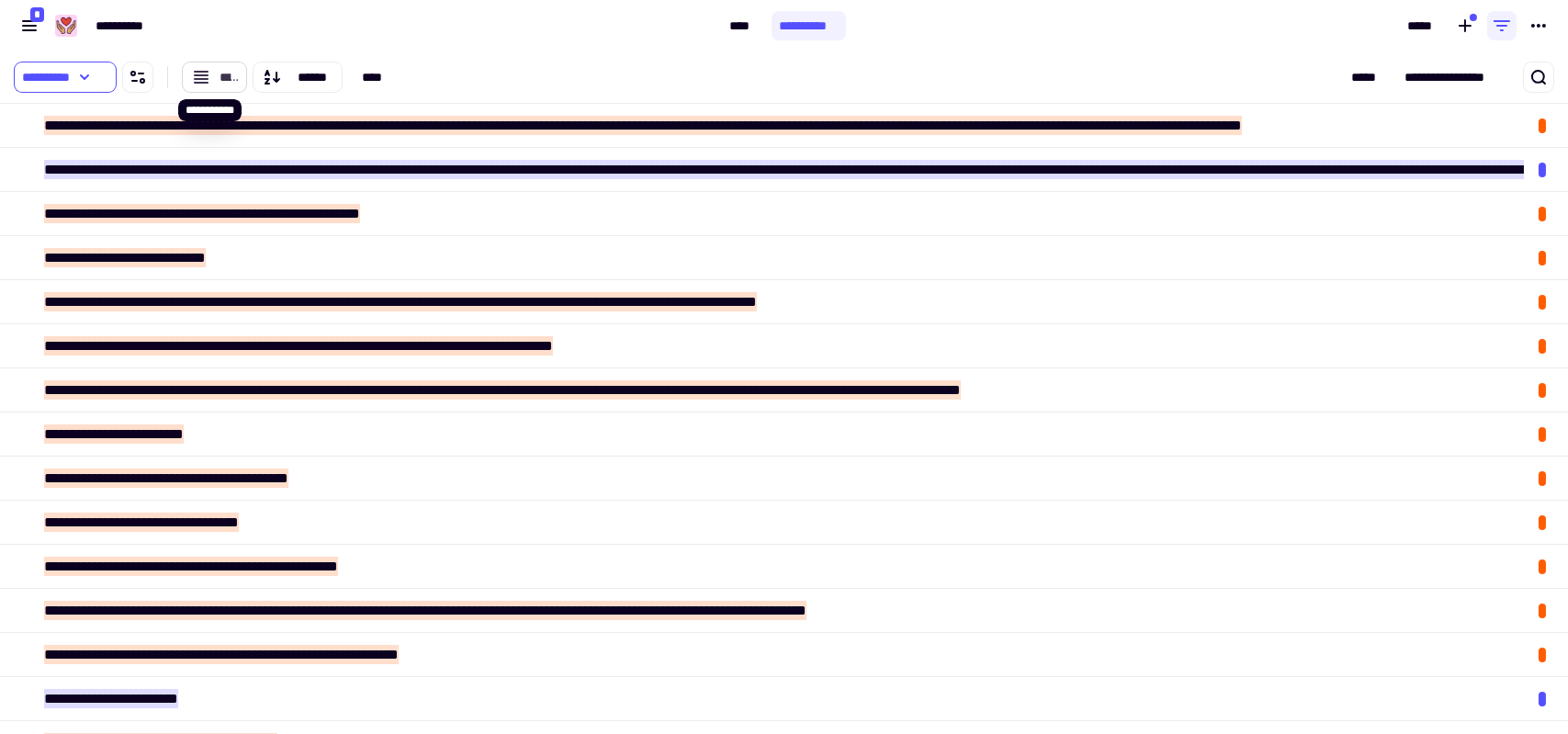 click on "****" 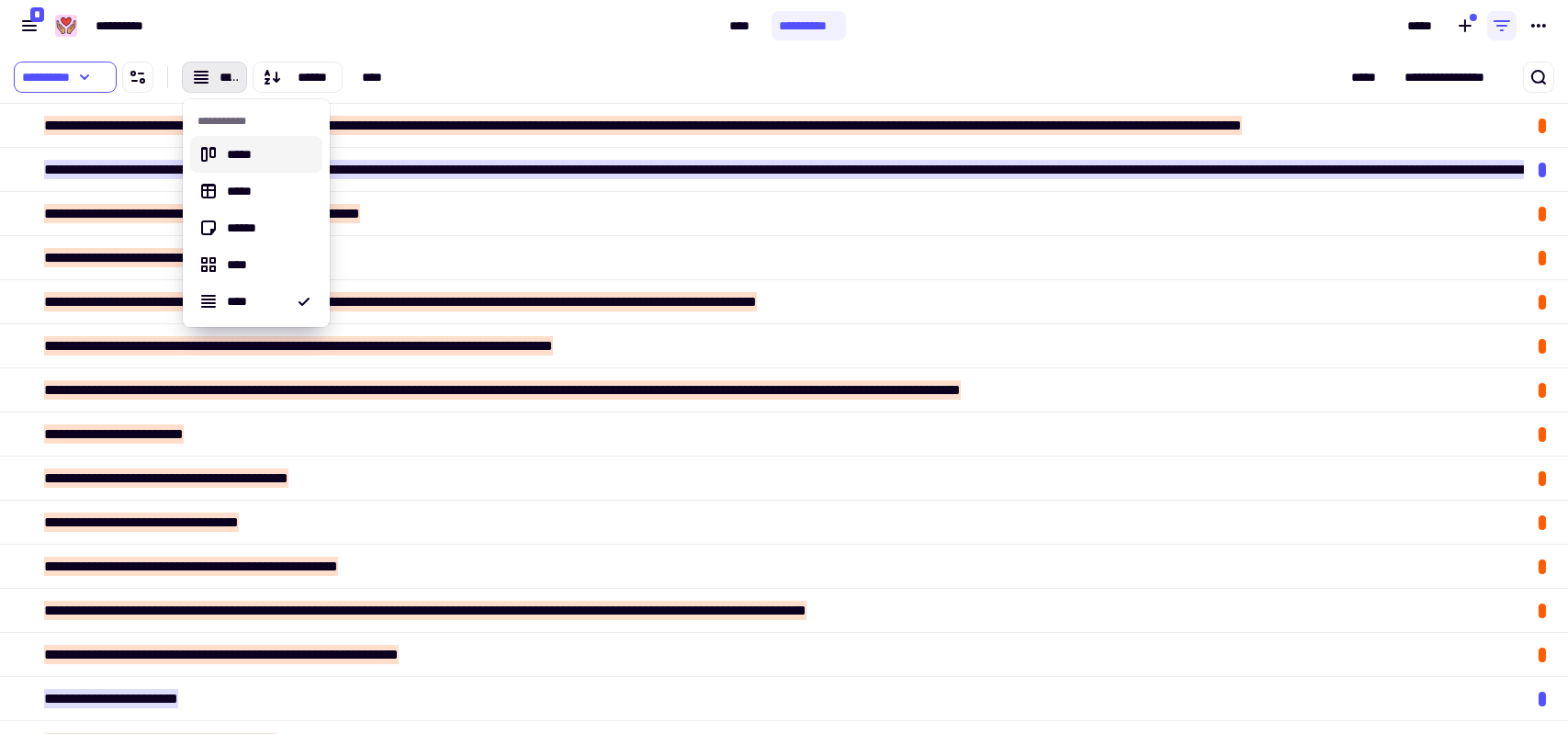 click 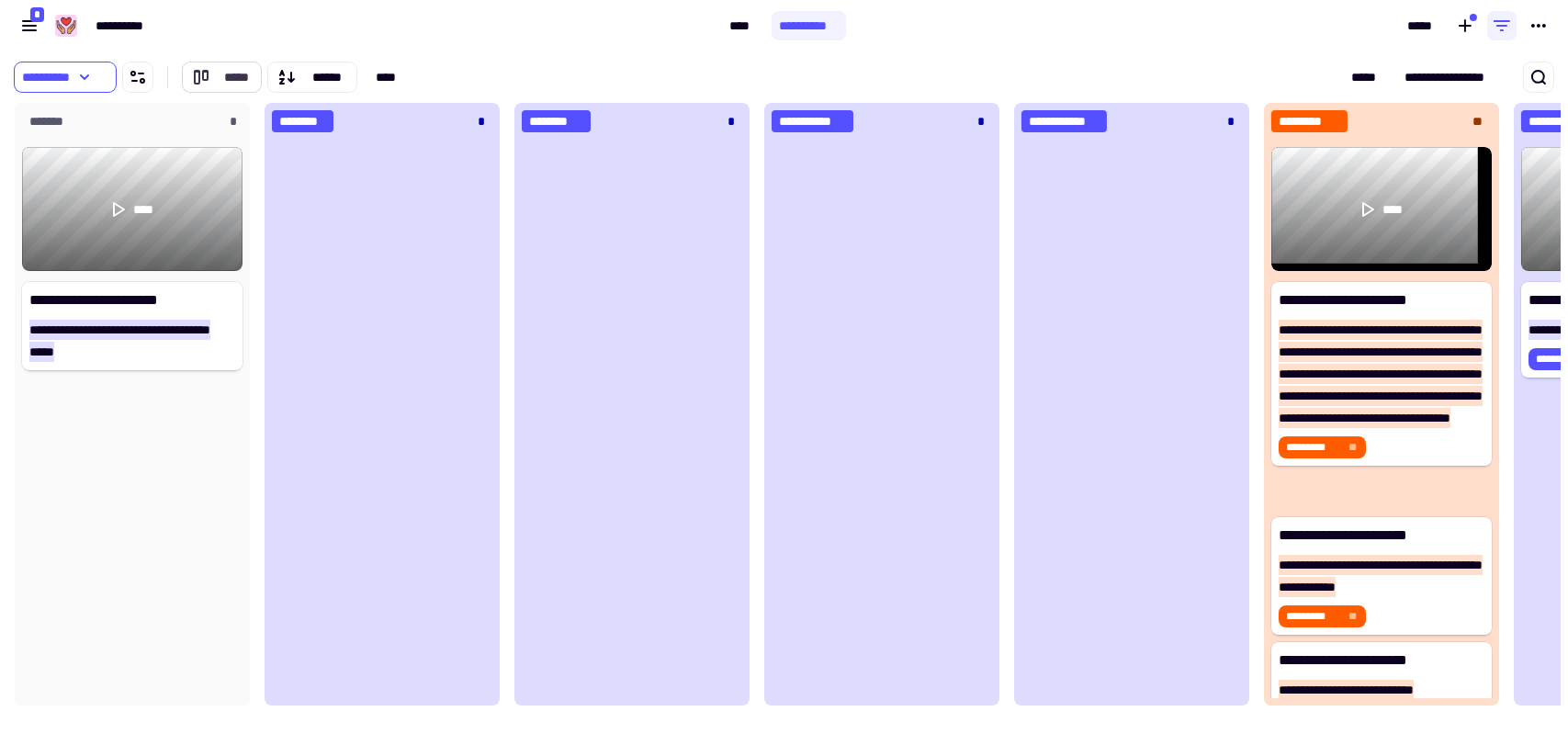 click on "*****" 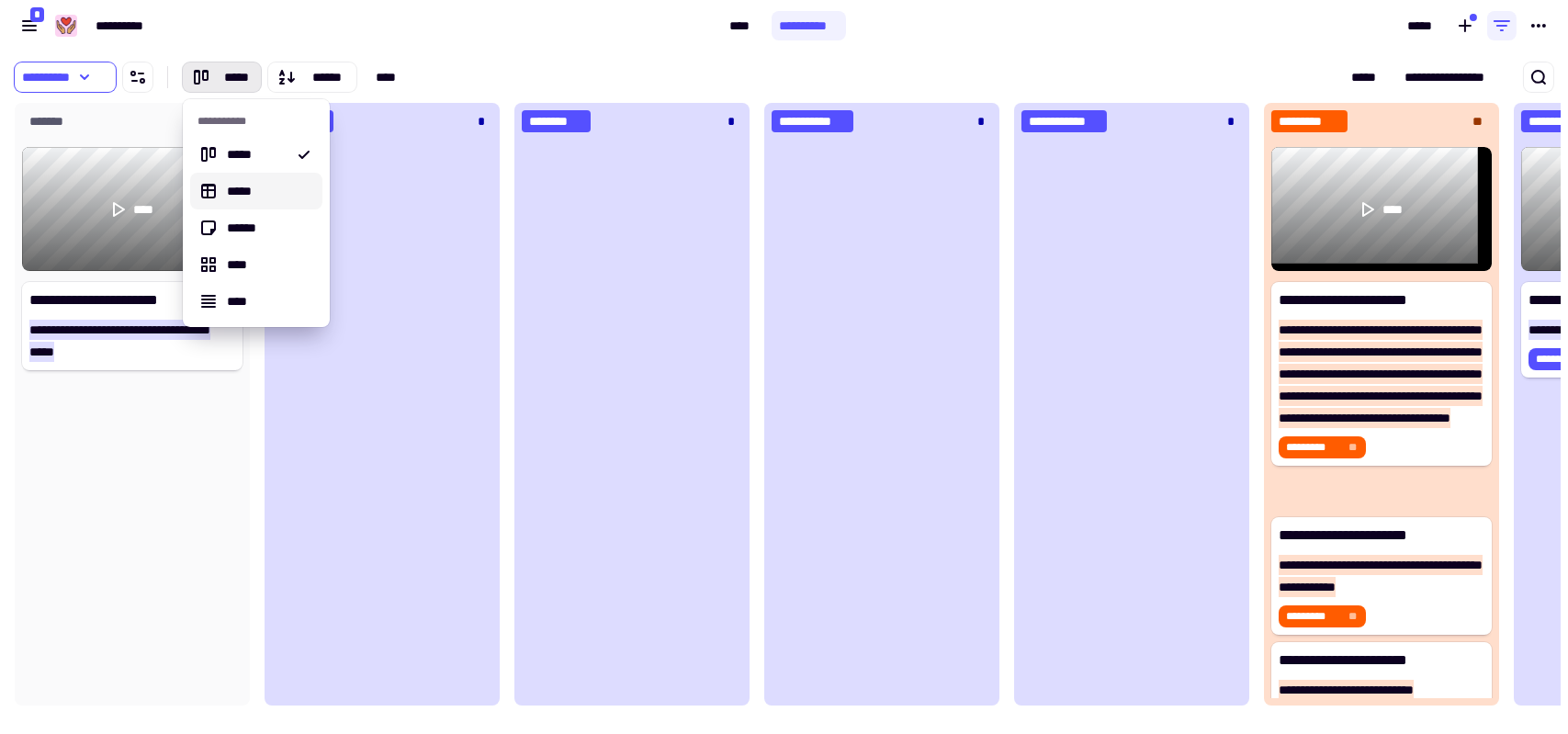 click 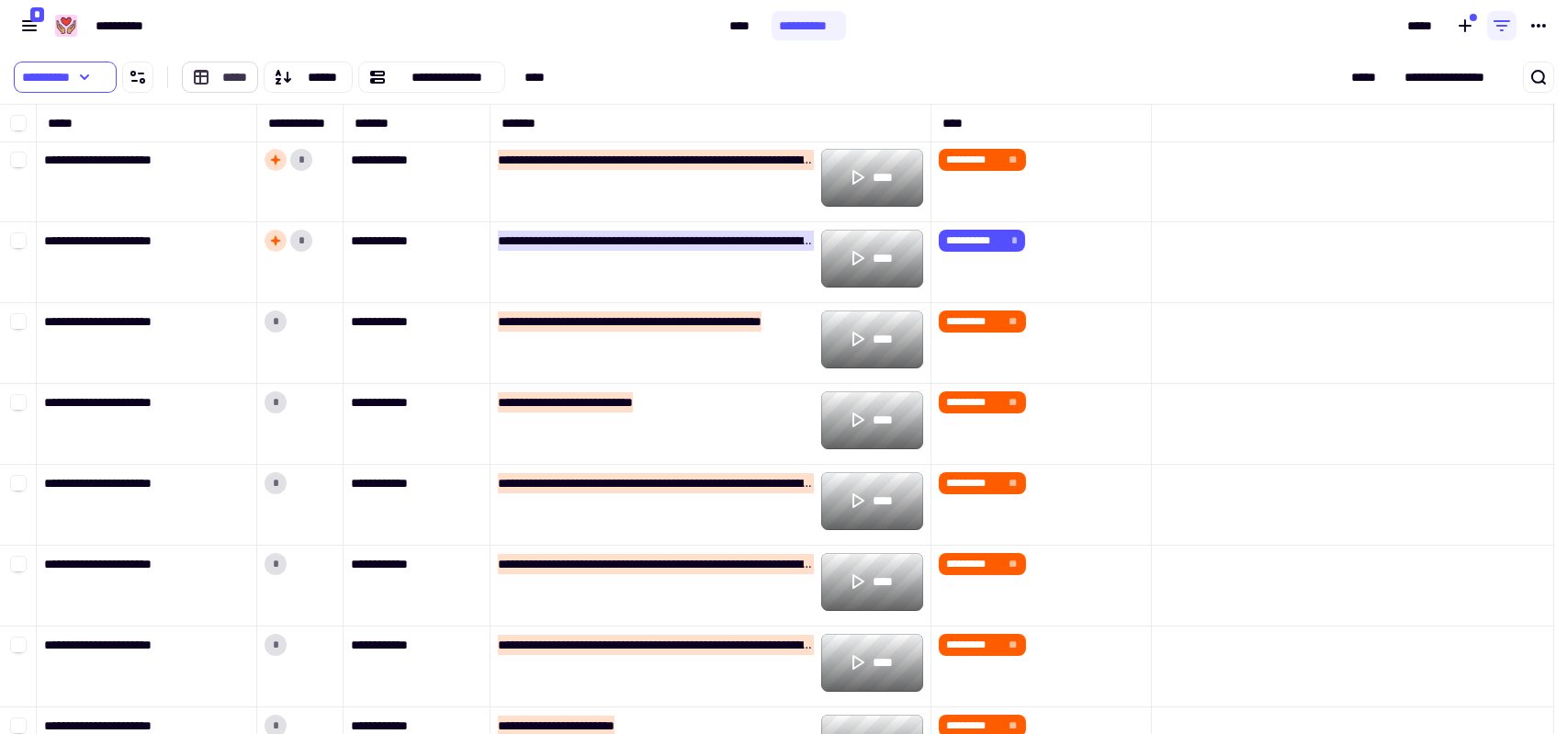 click on "*****" 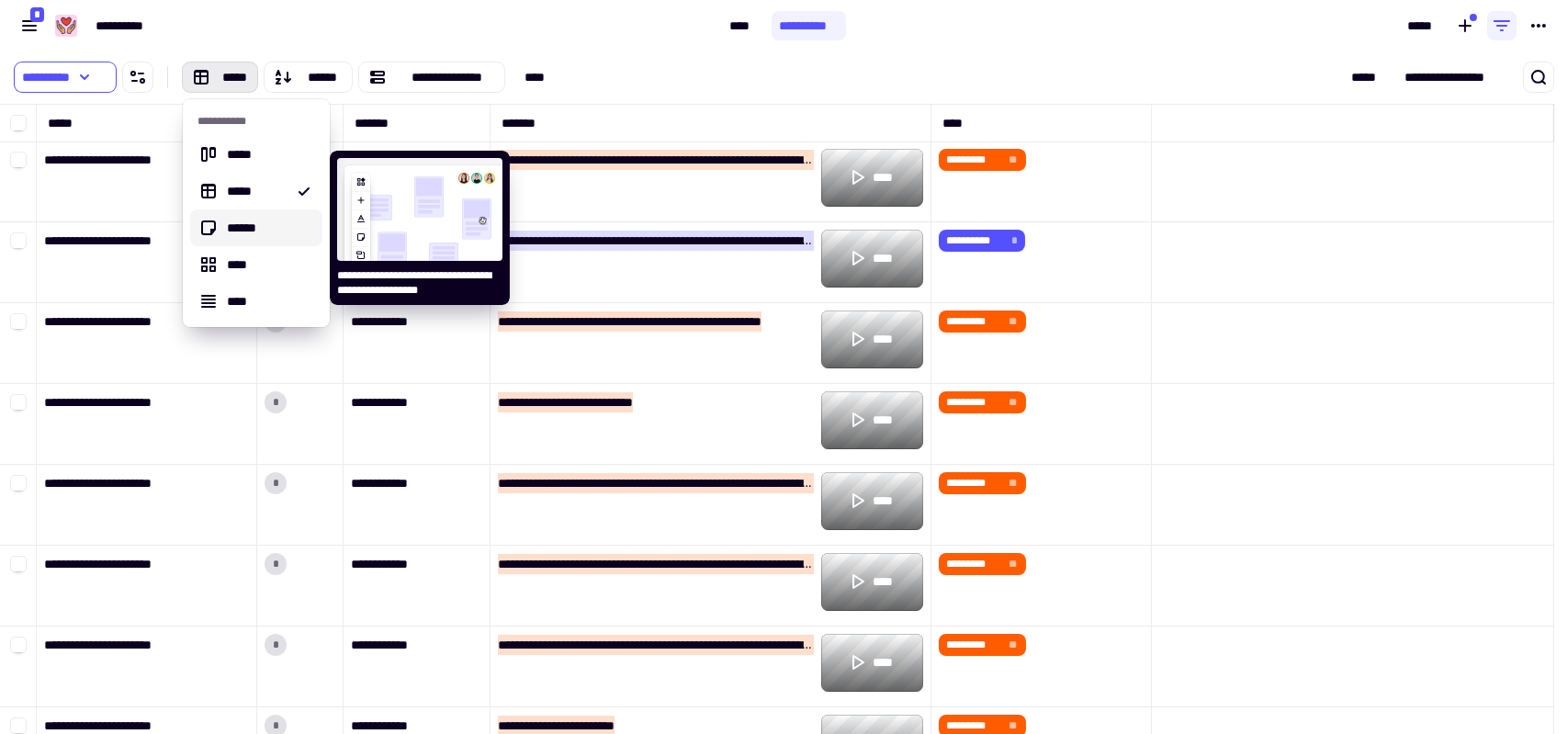 click on "******" at bounding box center (256, 228) 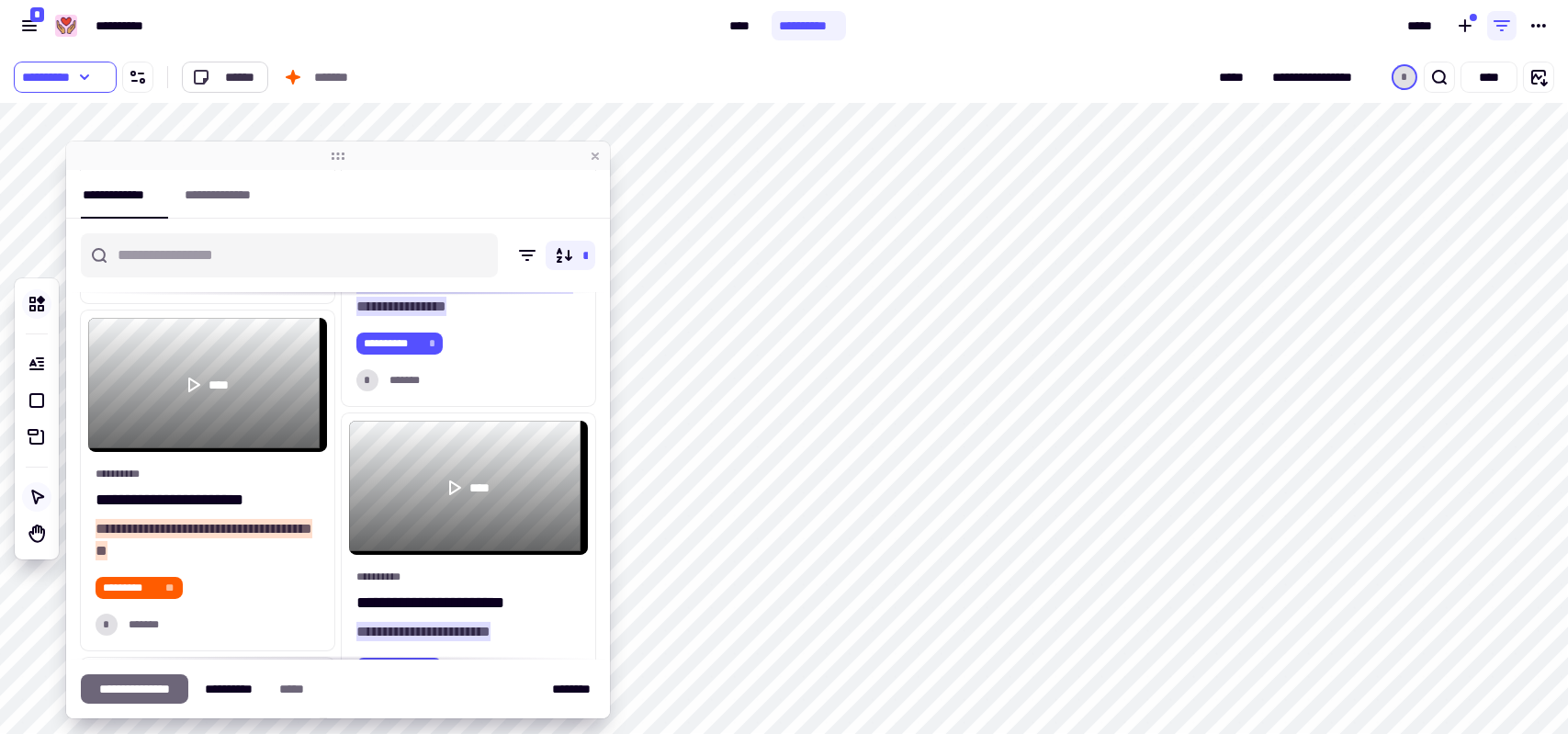 click on "******" 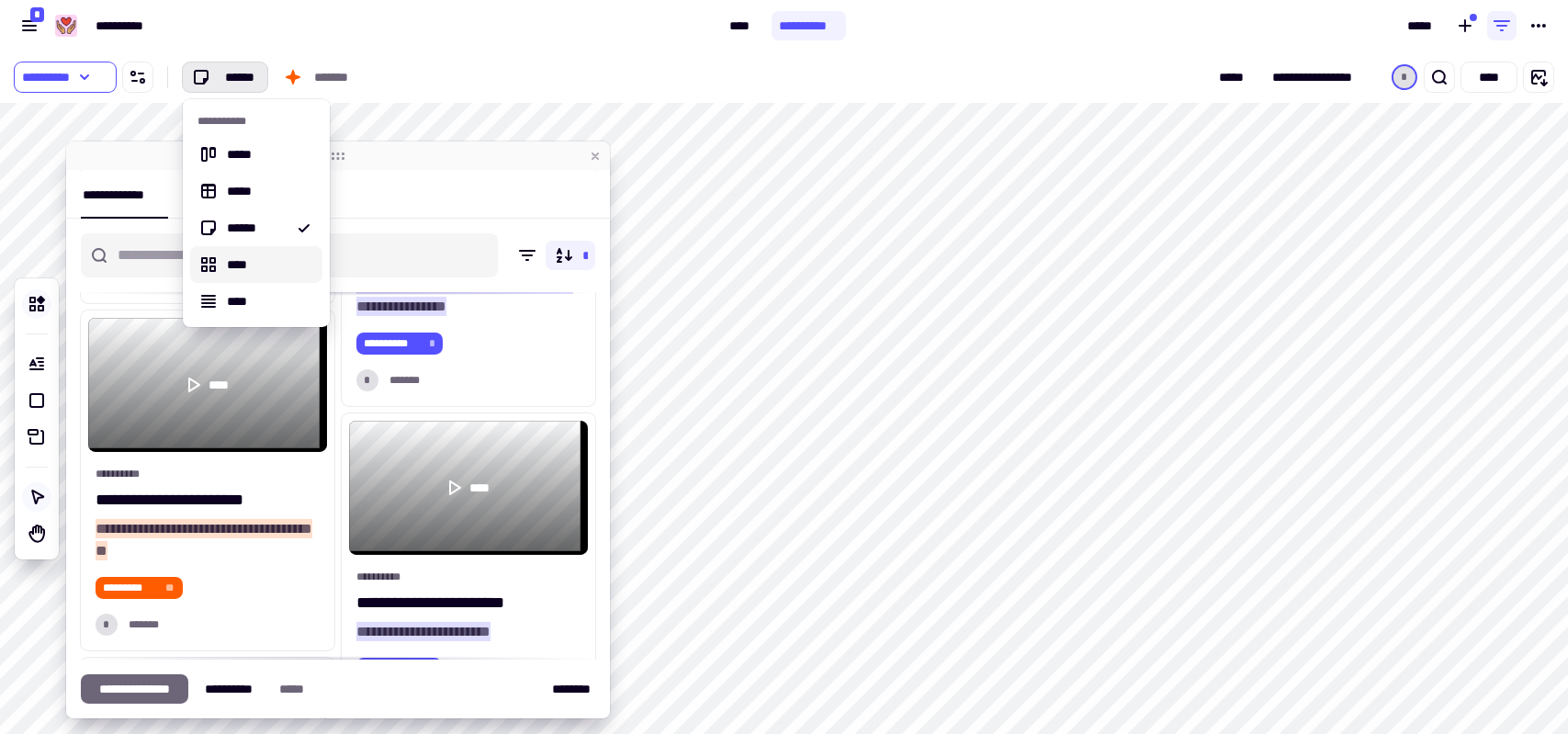 click on "****" at bounding box center (267, 265) 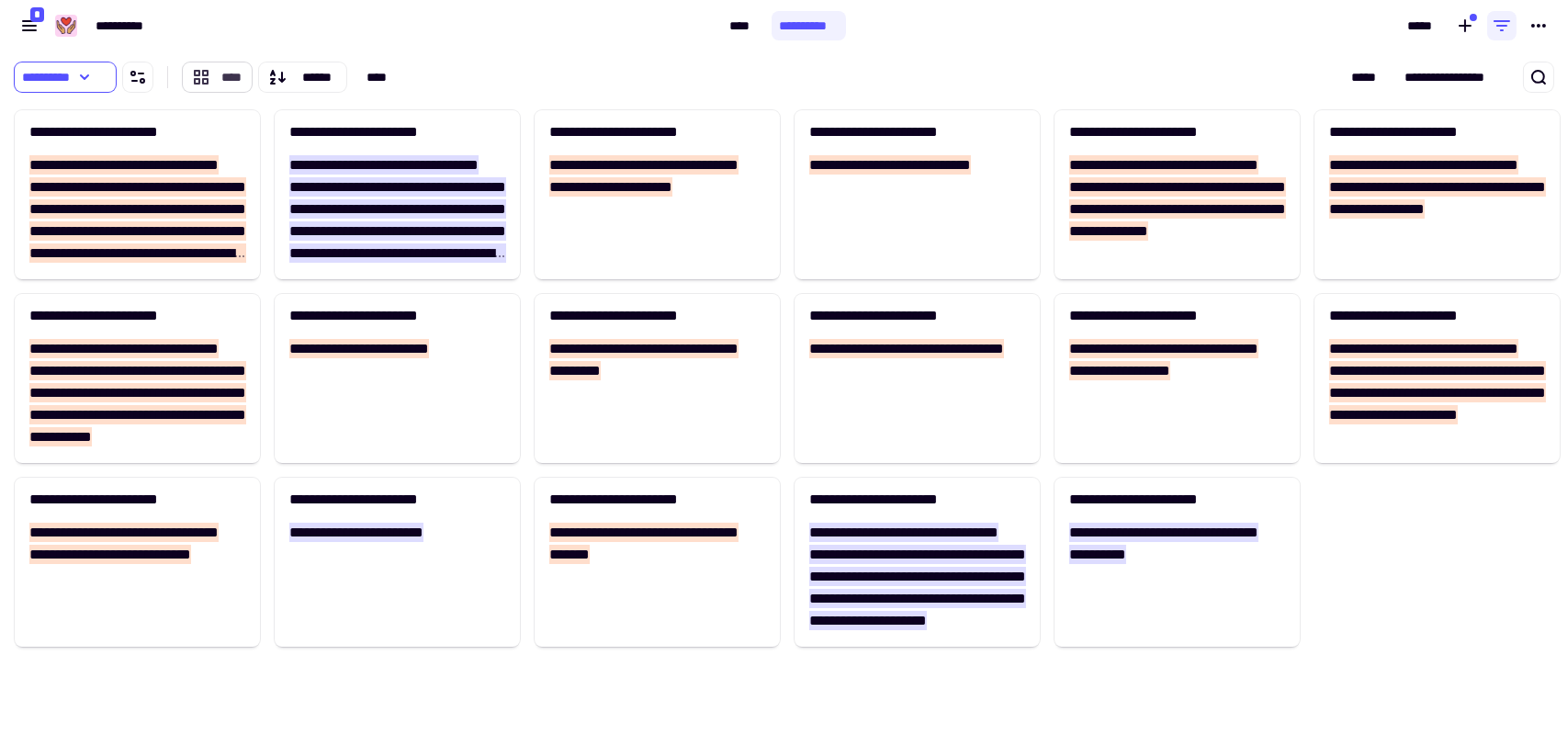 click on "****" 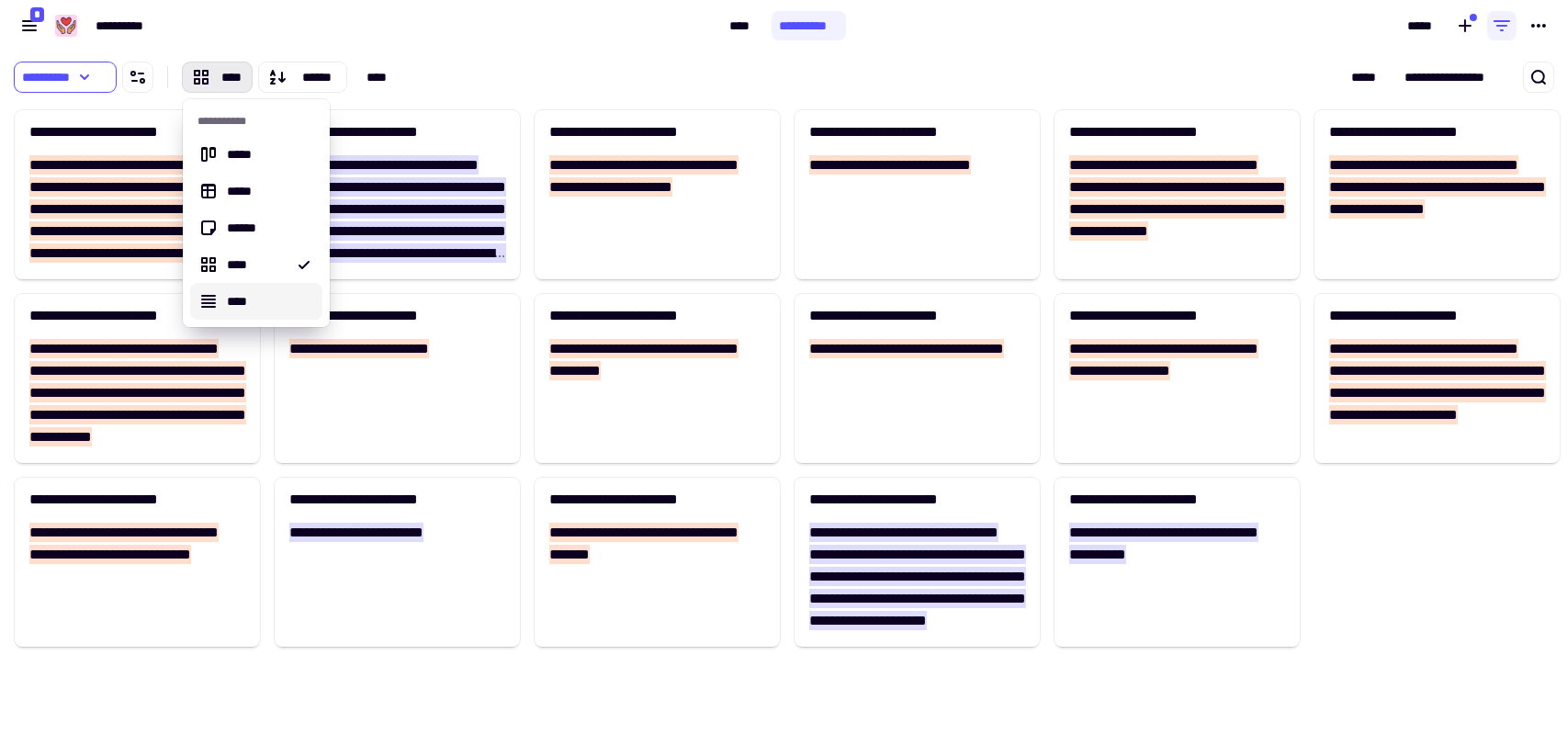 click on "****" at bounding box center [267, 301] 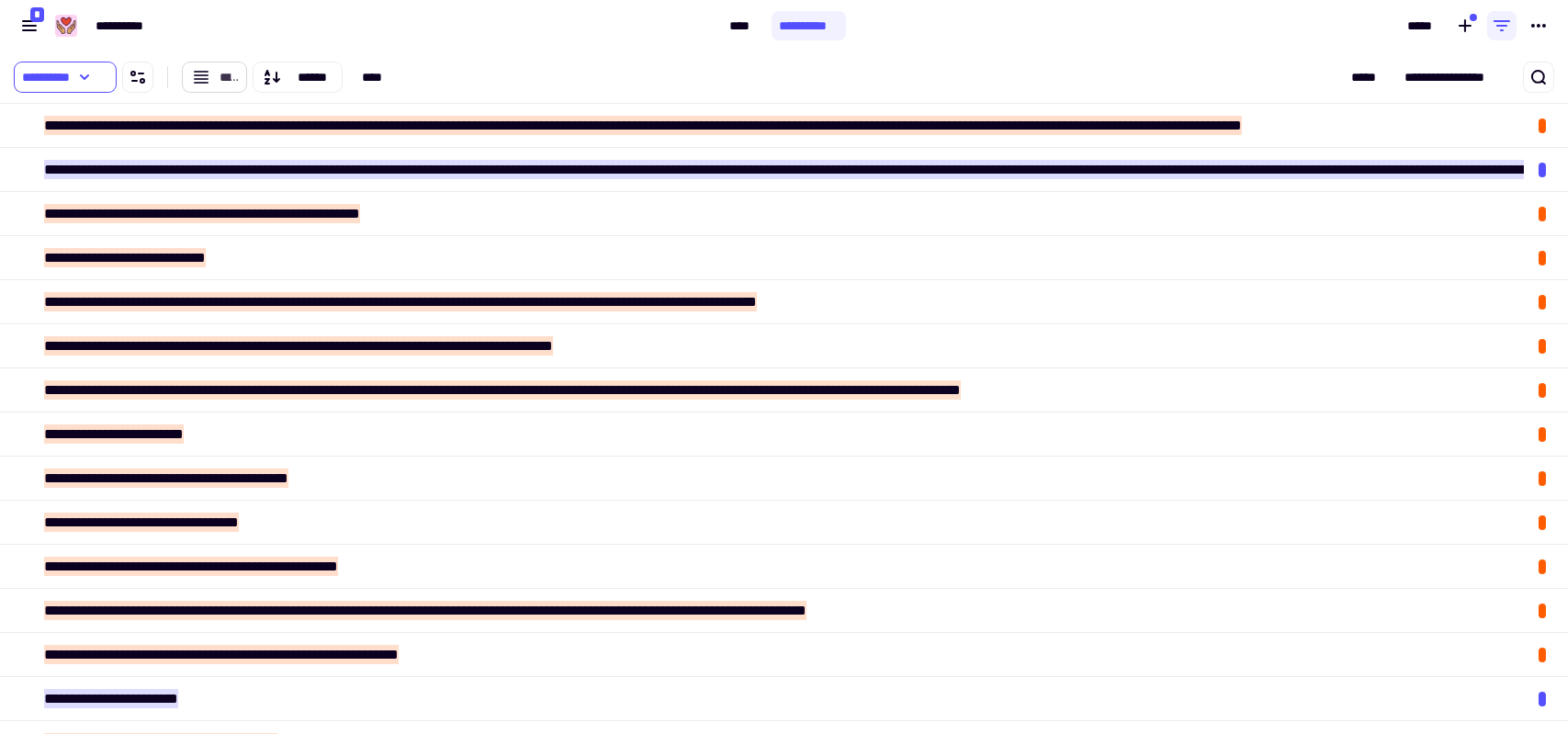 click on "****" 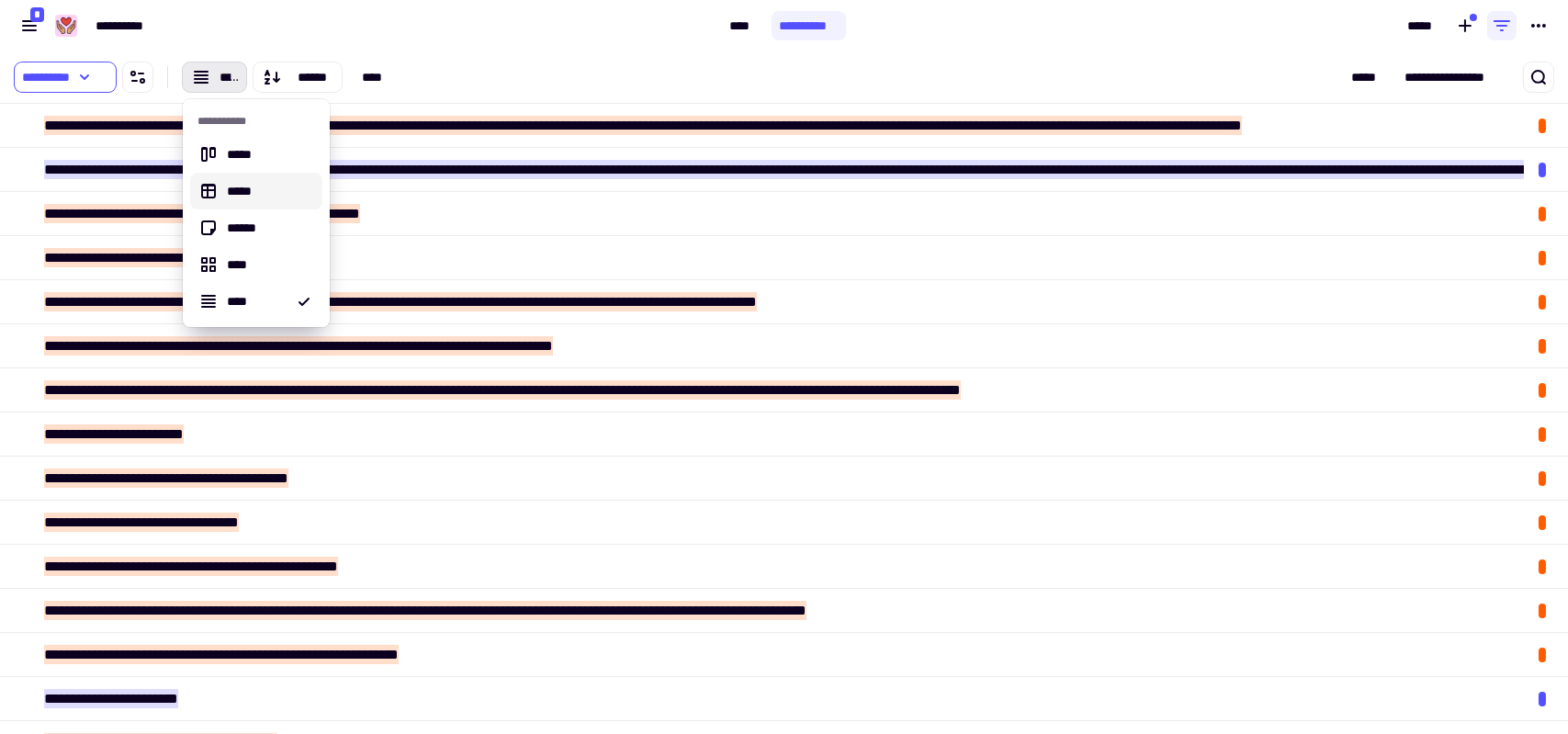 click on "*****" at bounding box center (256, 191) 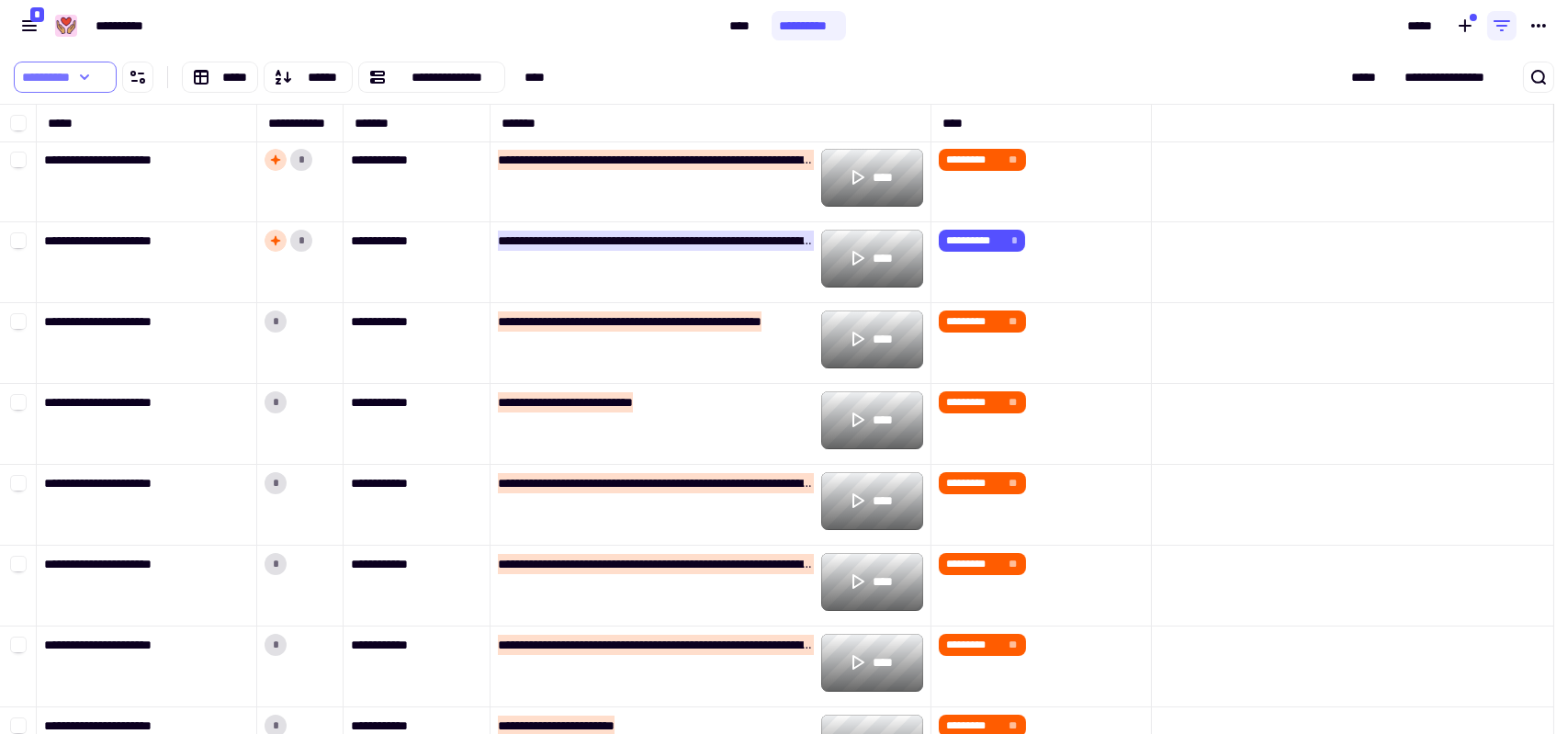 click 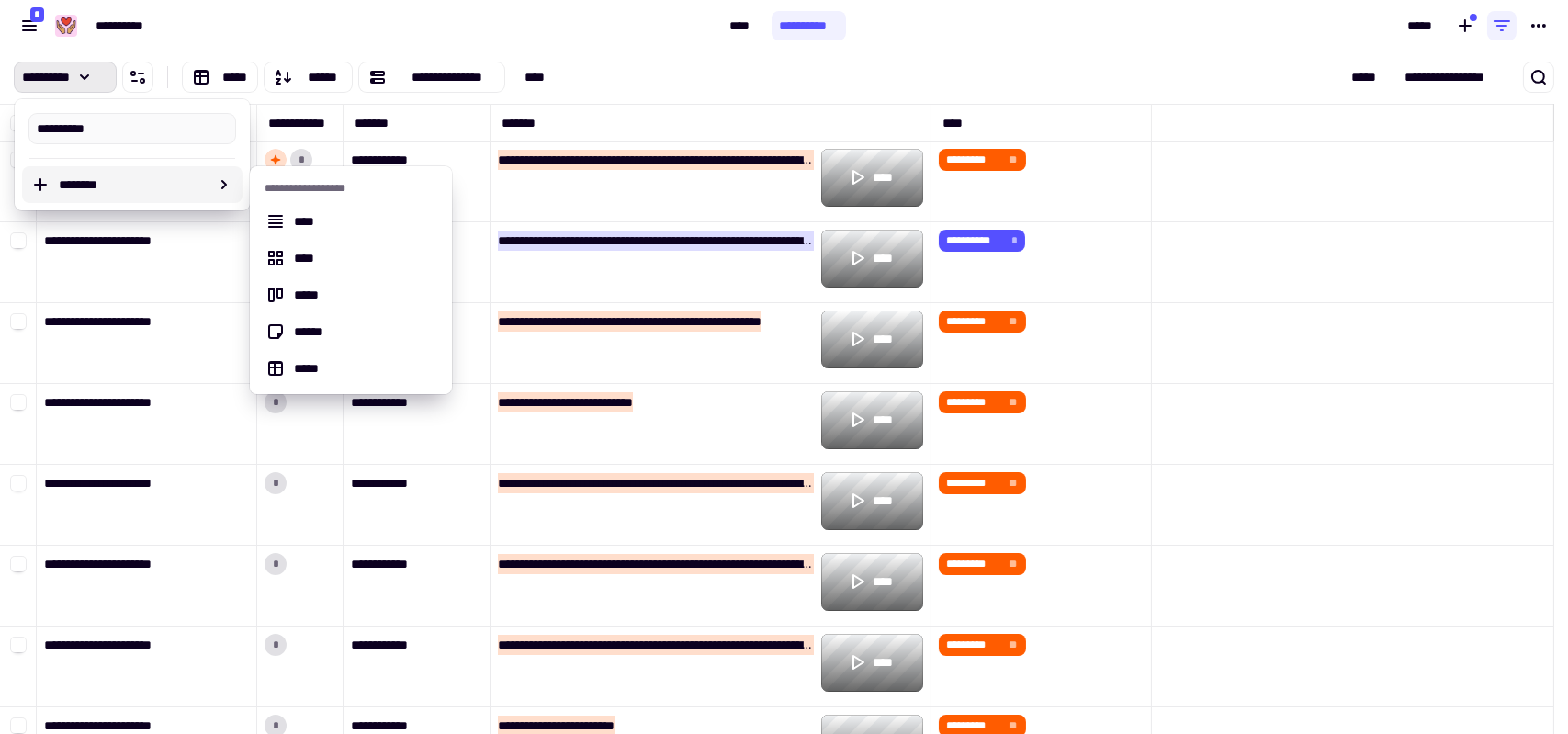 click on "**********" at bounding box center (361, 26) 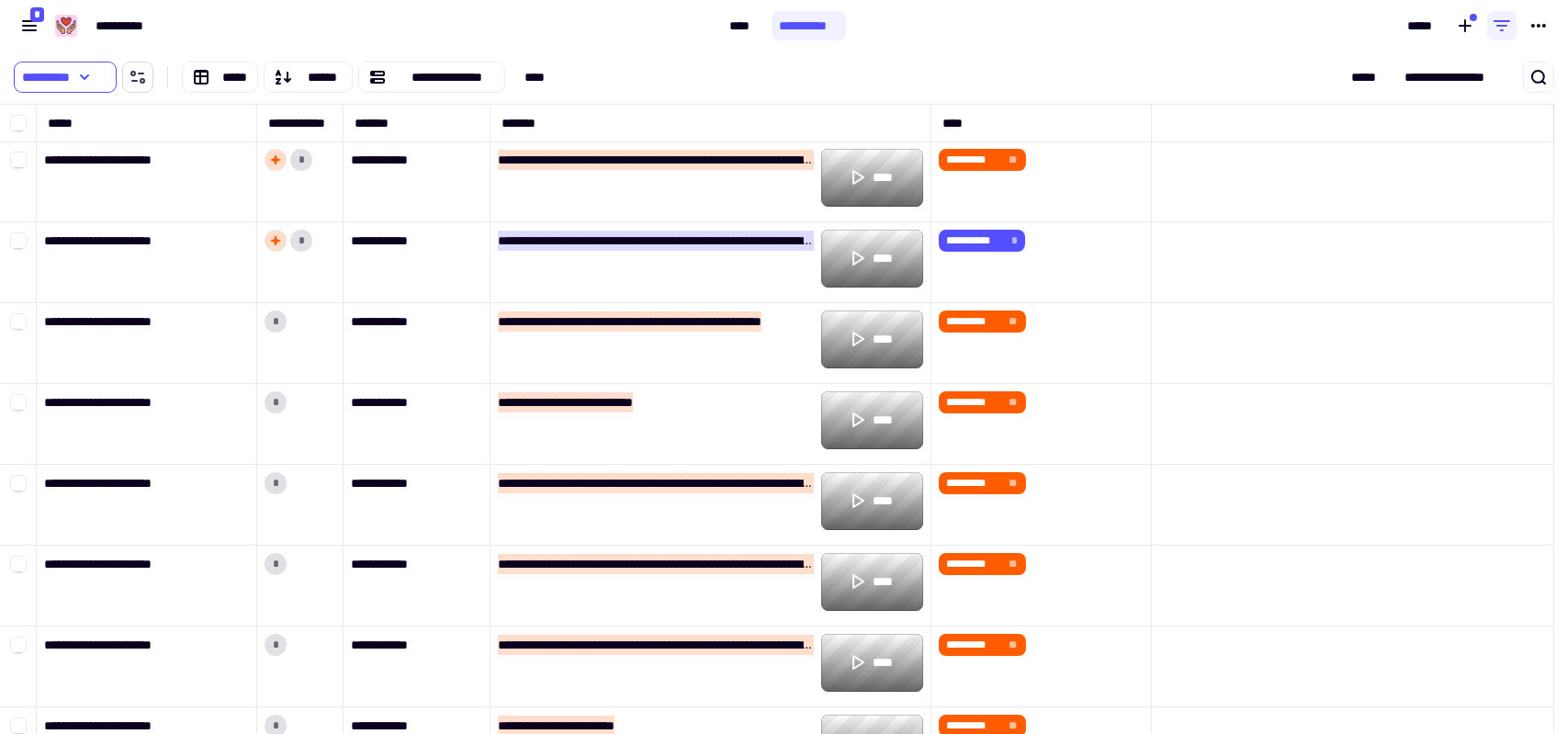 click 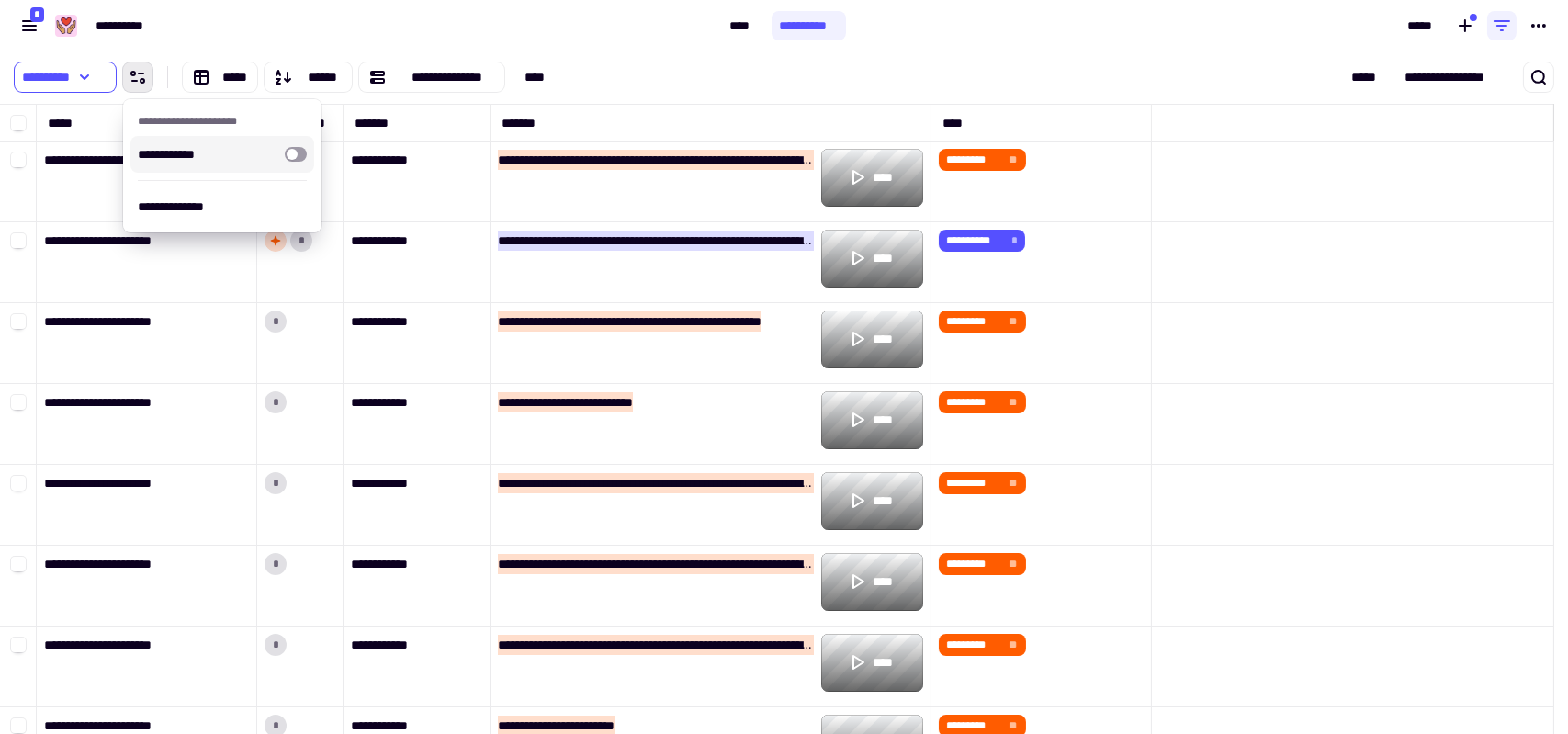 click at bounding box center (296, 154) 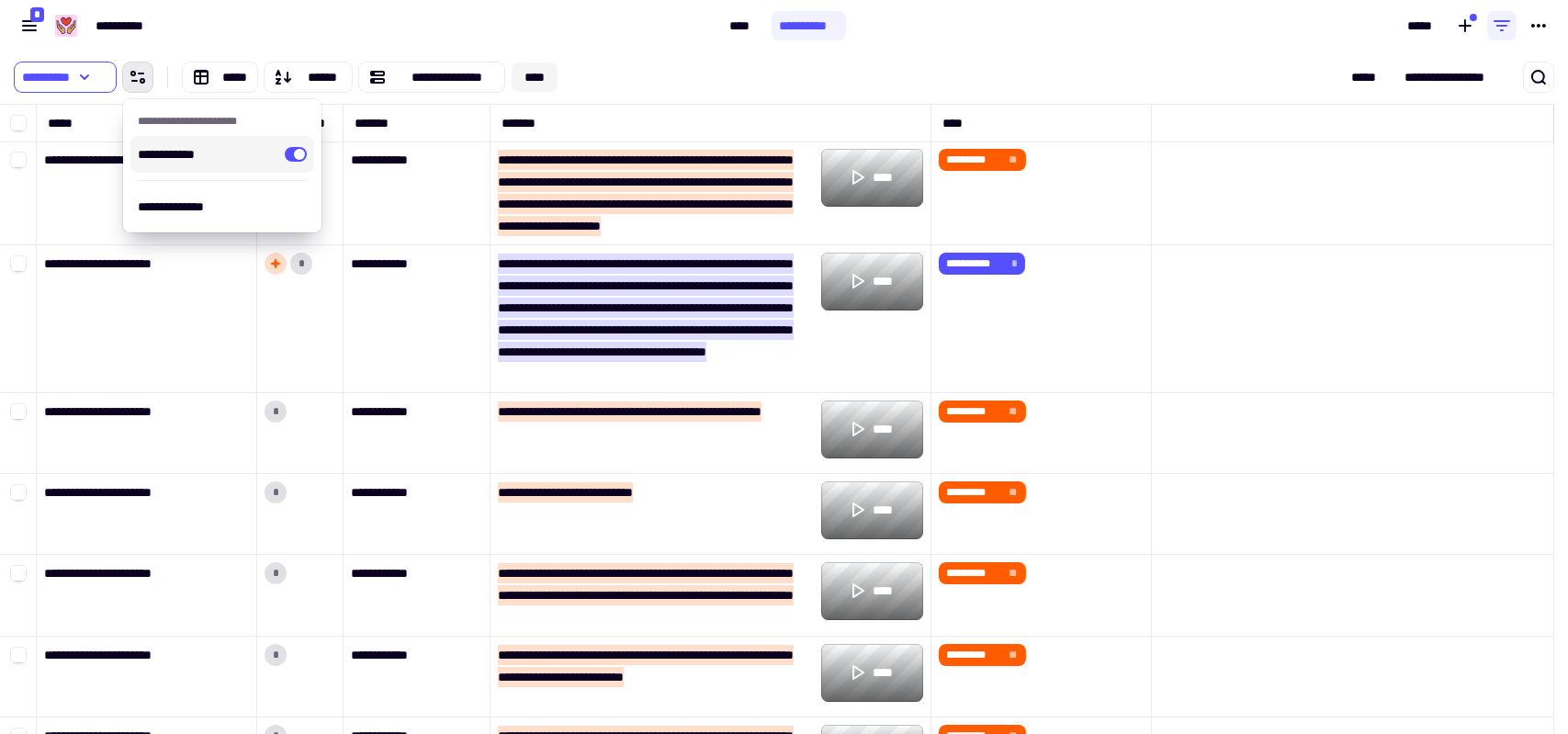 click on "****" 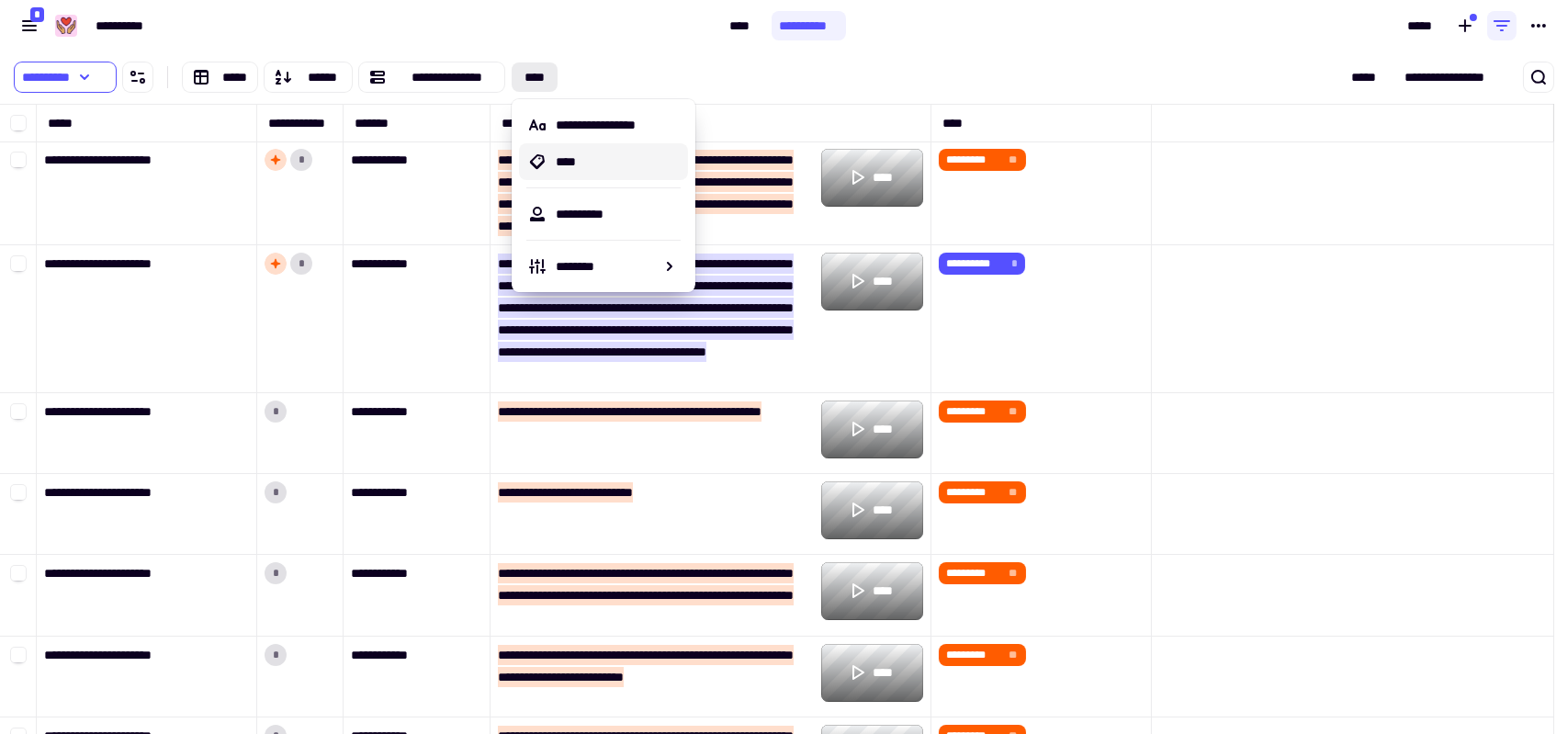 click on "****" at bounding box center [618, 162] 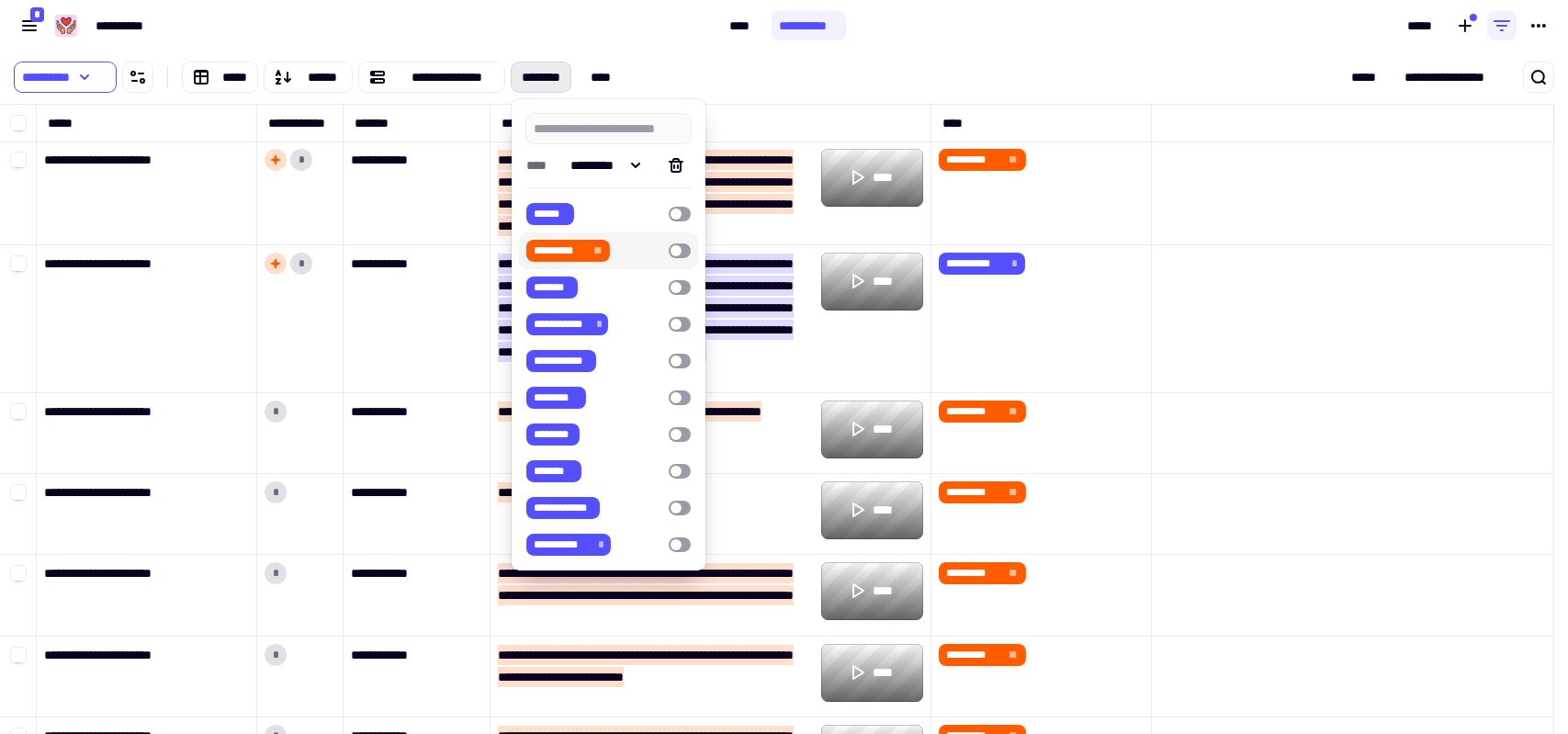 click at bounding box center [680, 251] 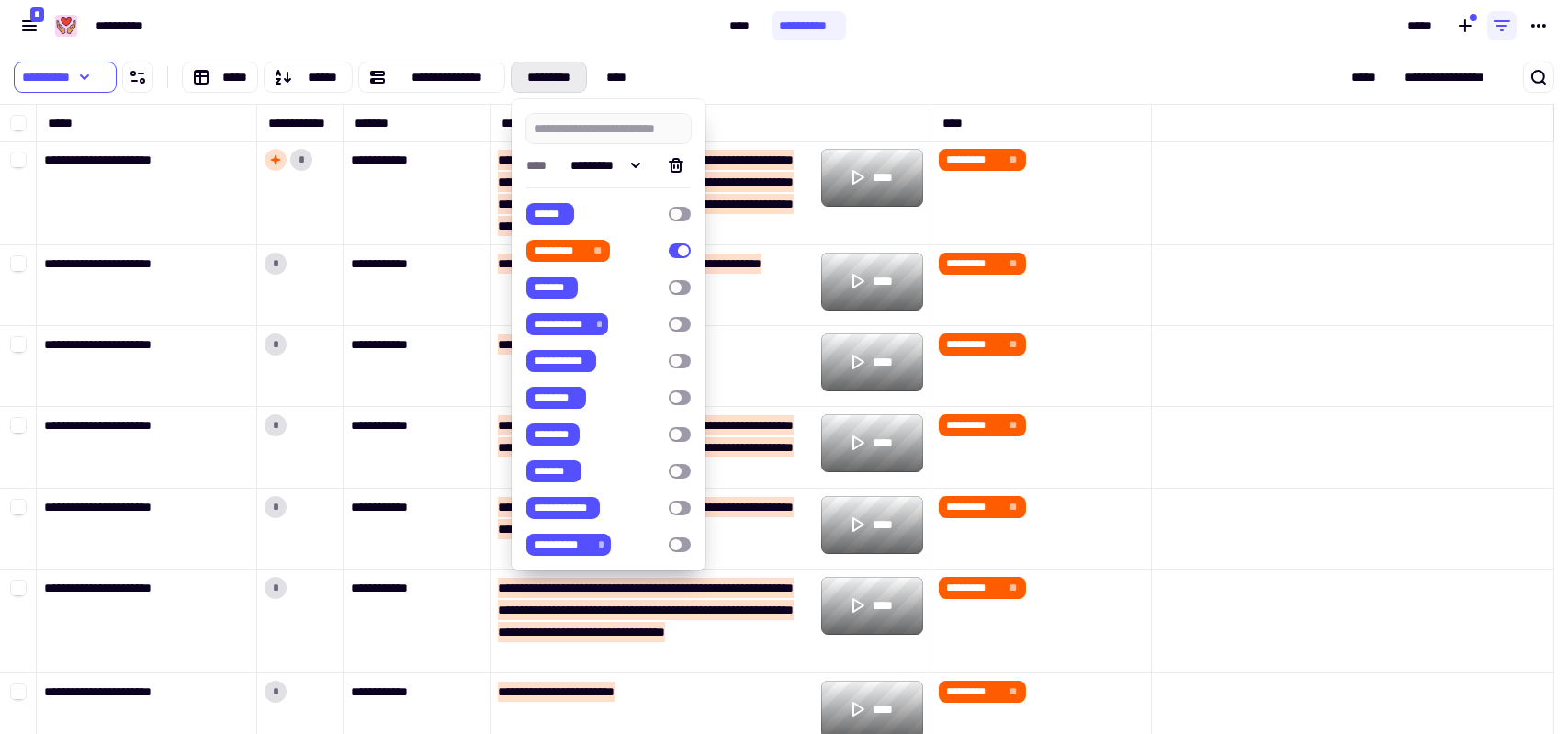 click on "**********" at bounding box center (784, 26) 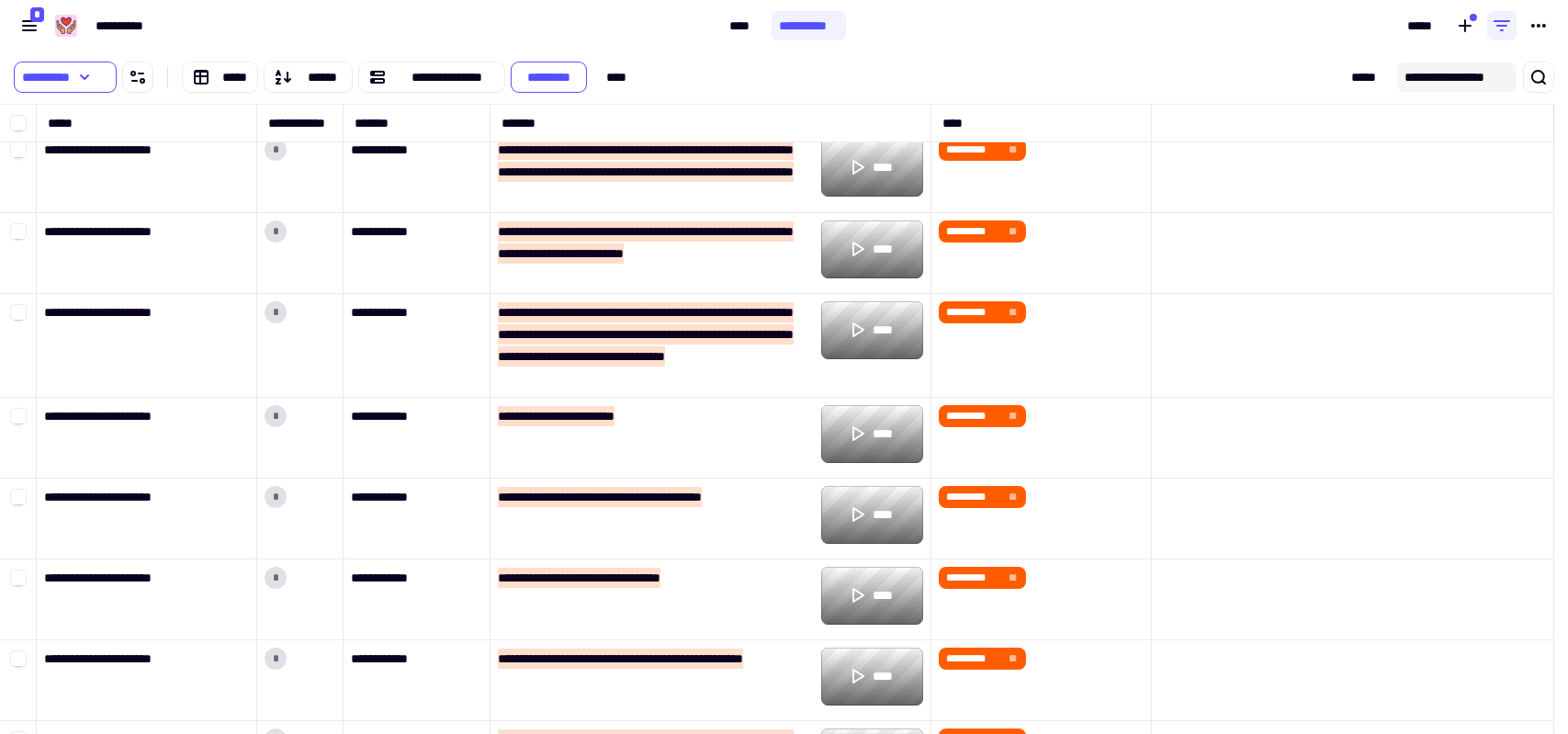 click on "**********" at bounding box center [1457, 77] 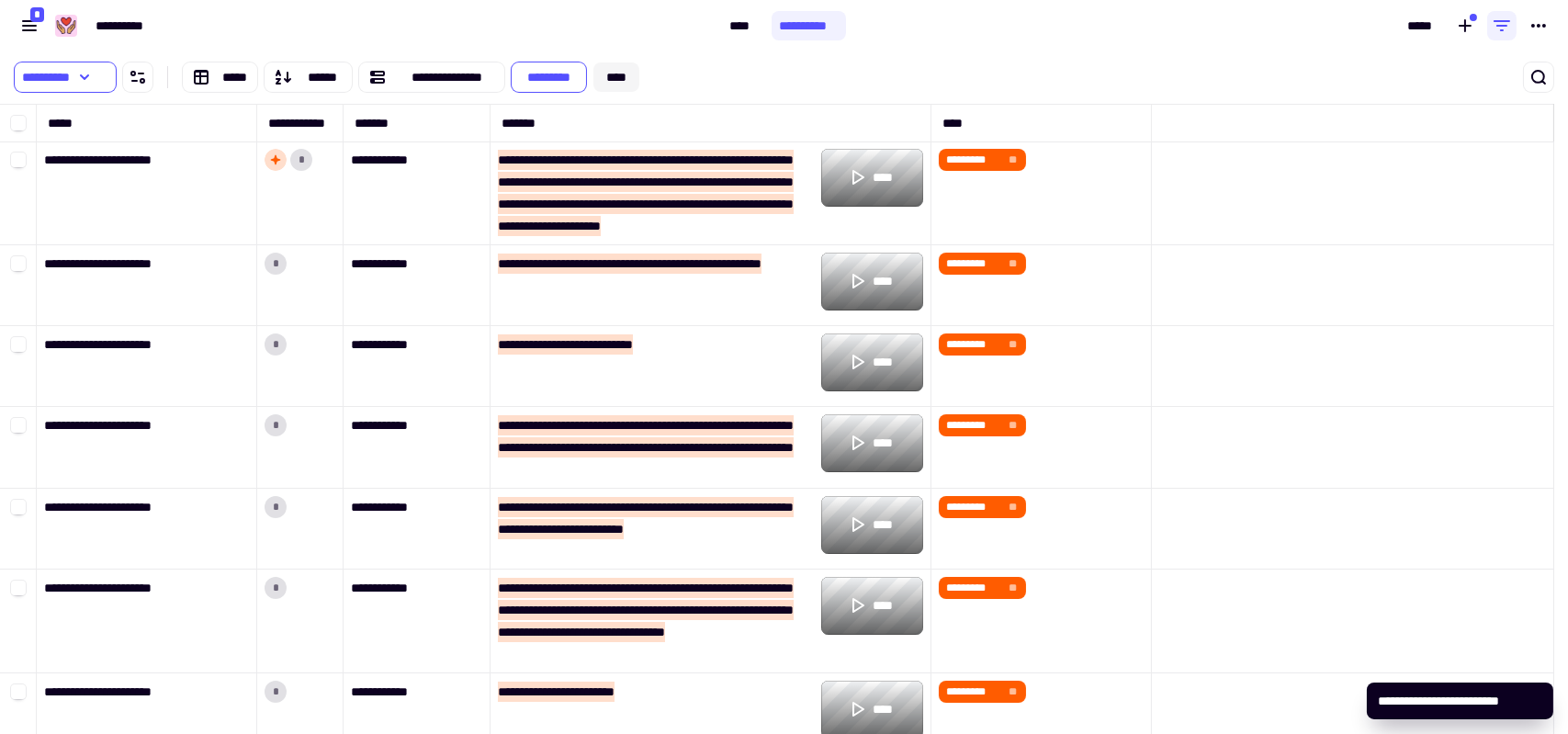 click on "****" 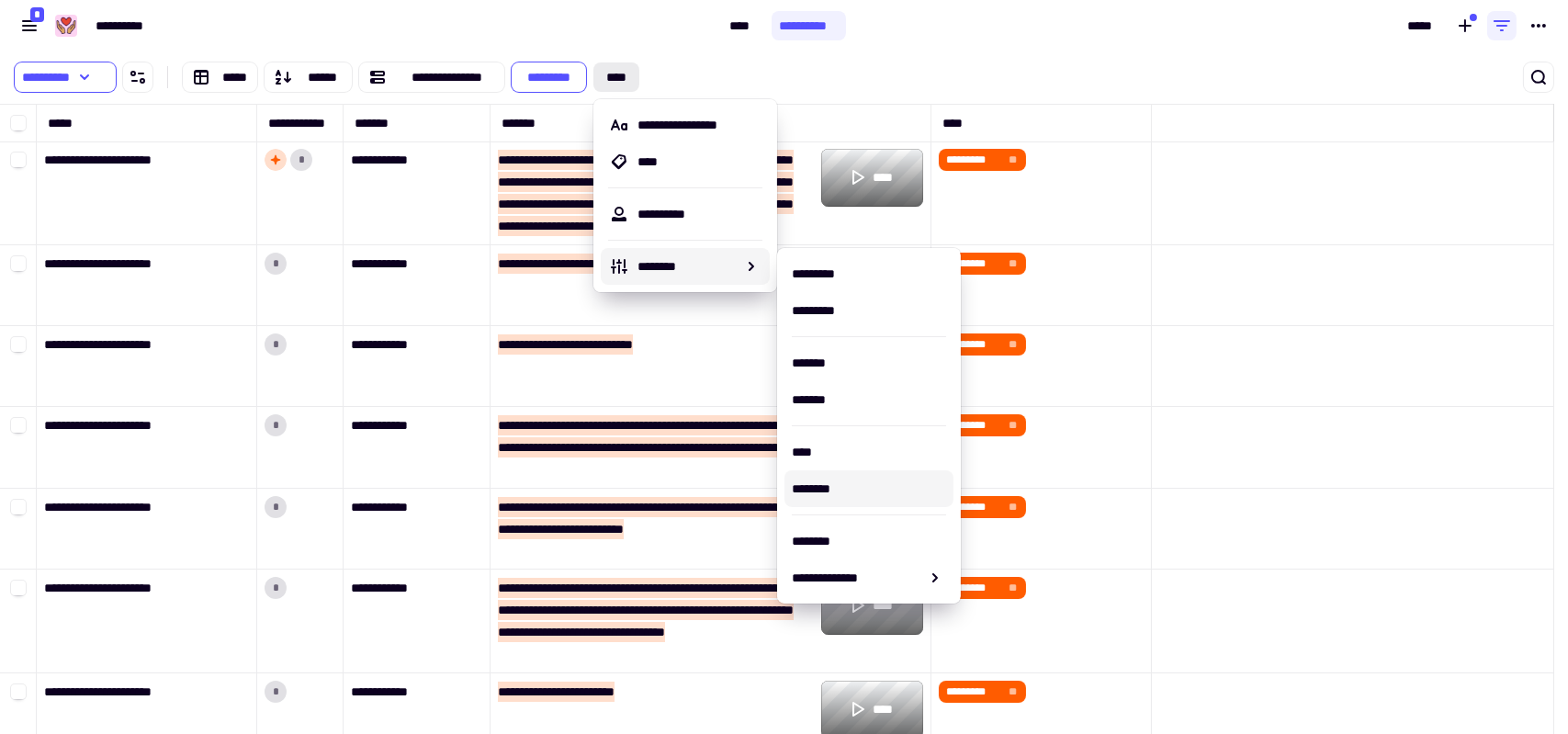 click on "********" at bounding box center (869, 489) 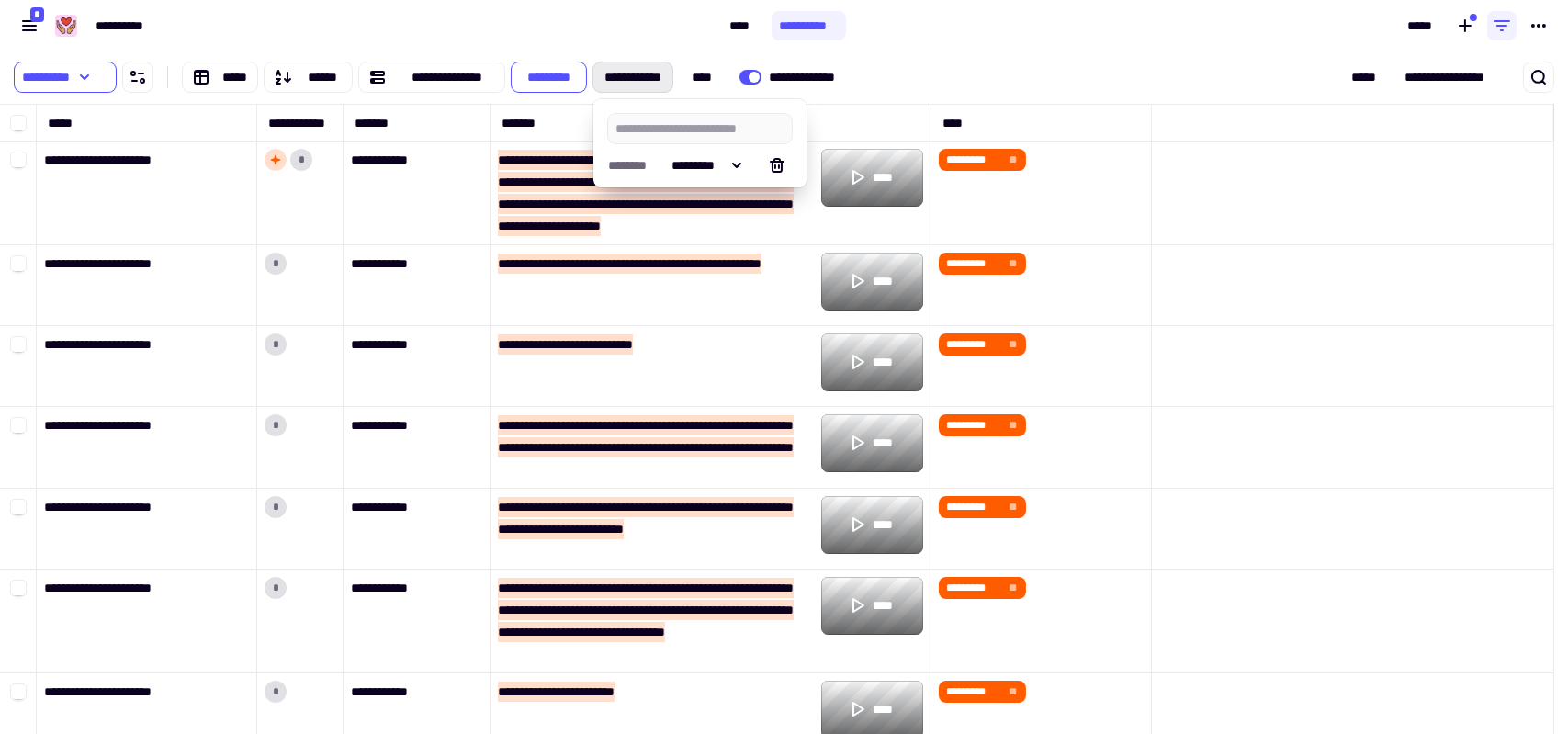 click on "**********" at bounding box center [361, 26] 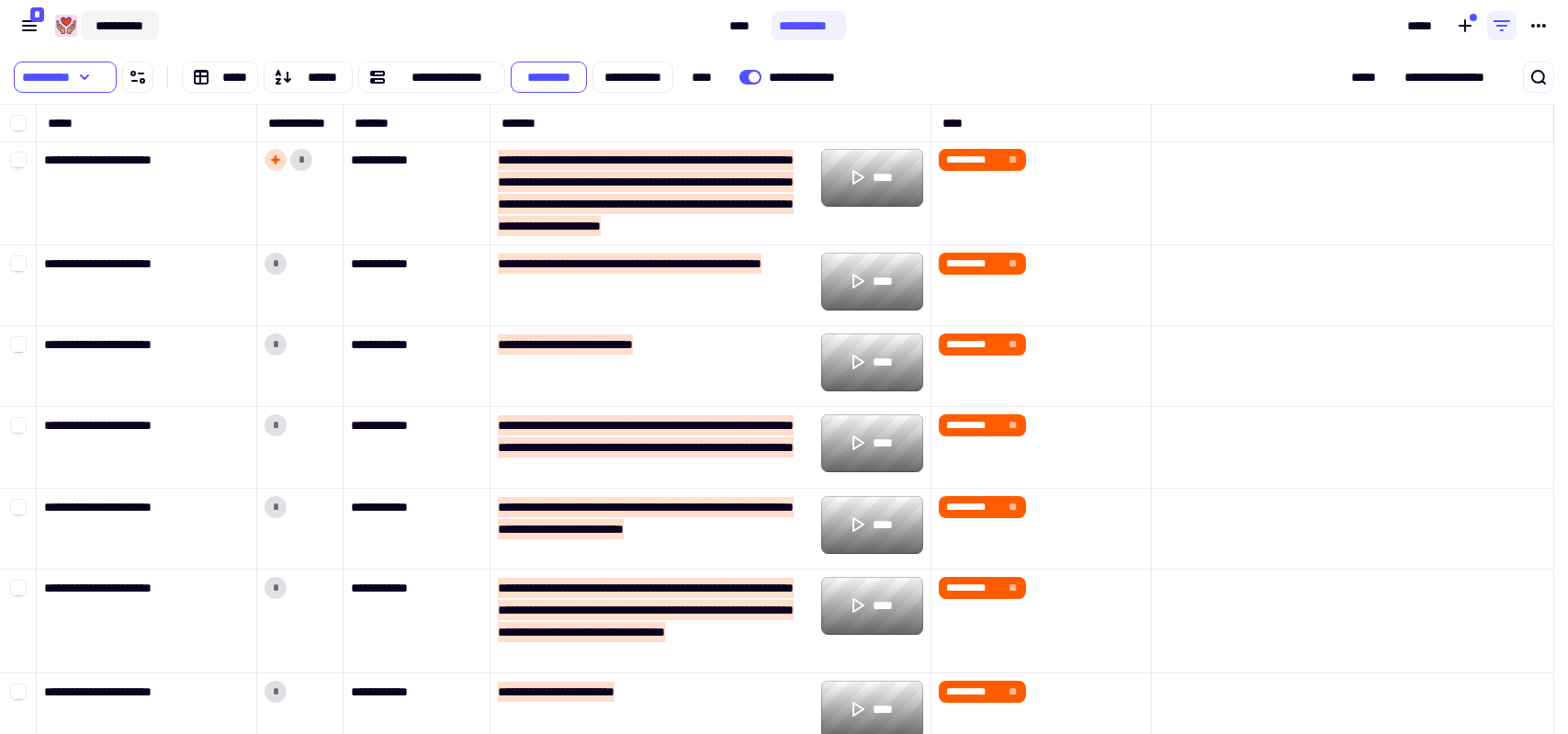 click on "**********" 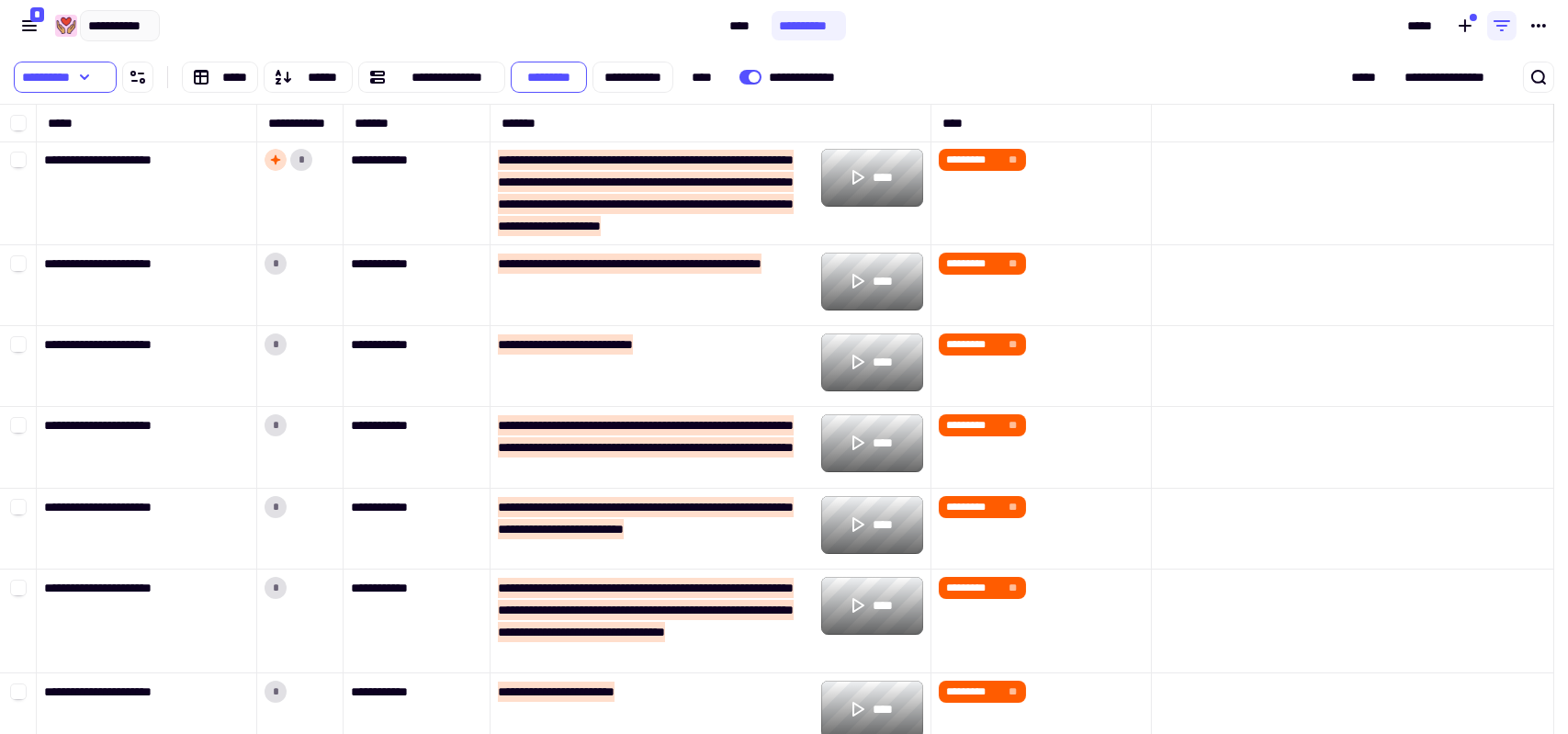 type on "**********" 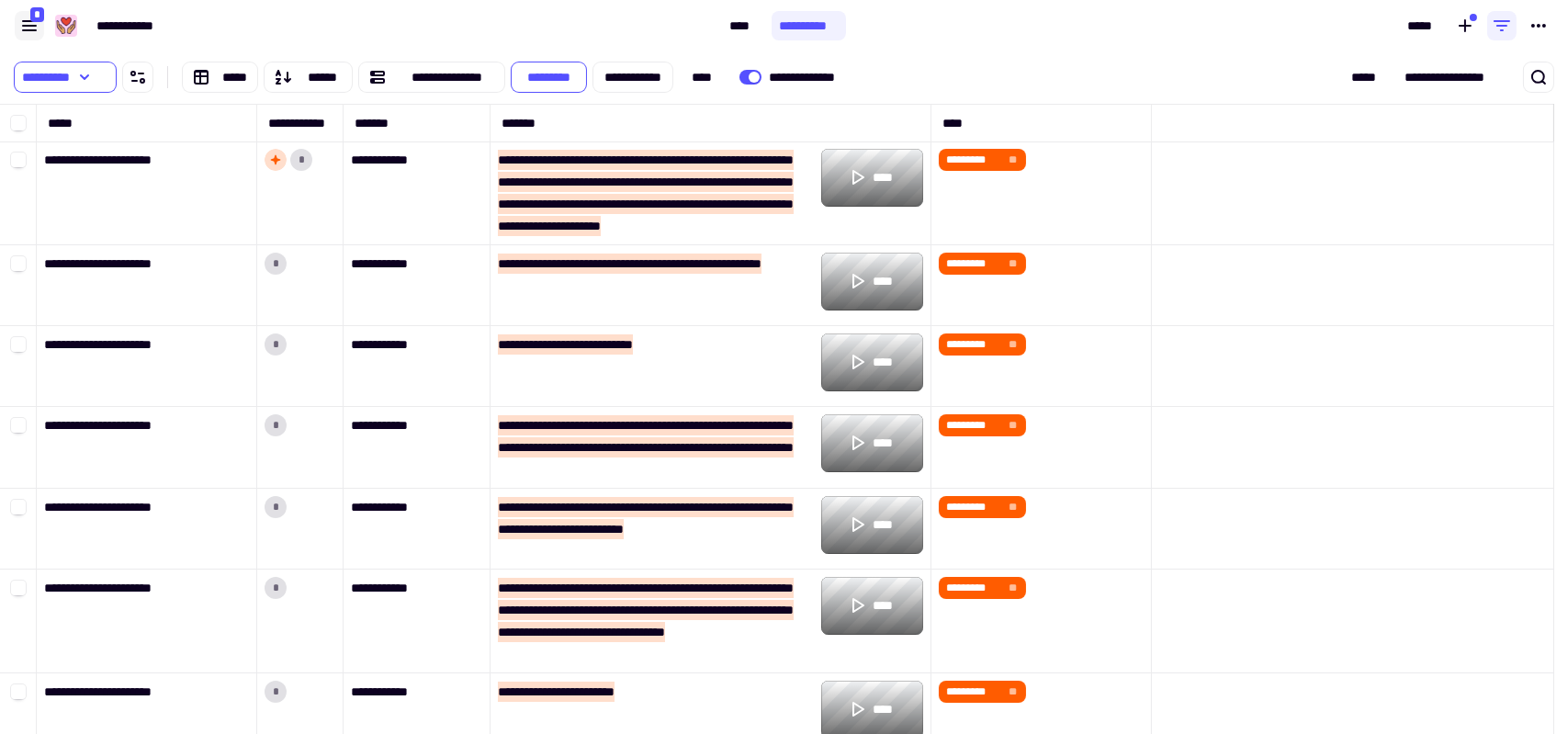 click 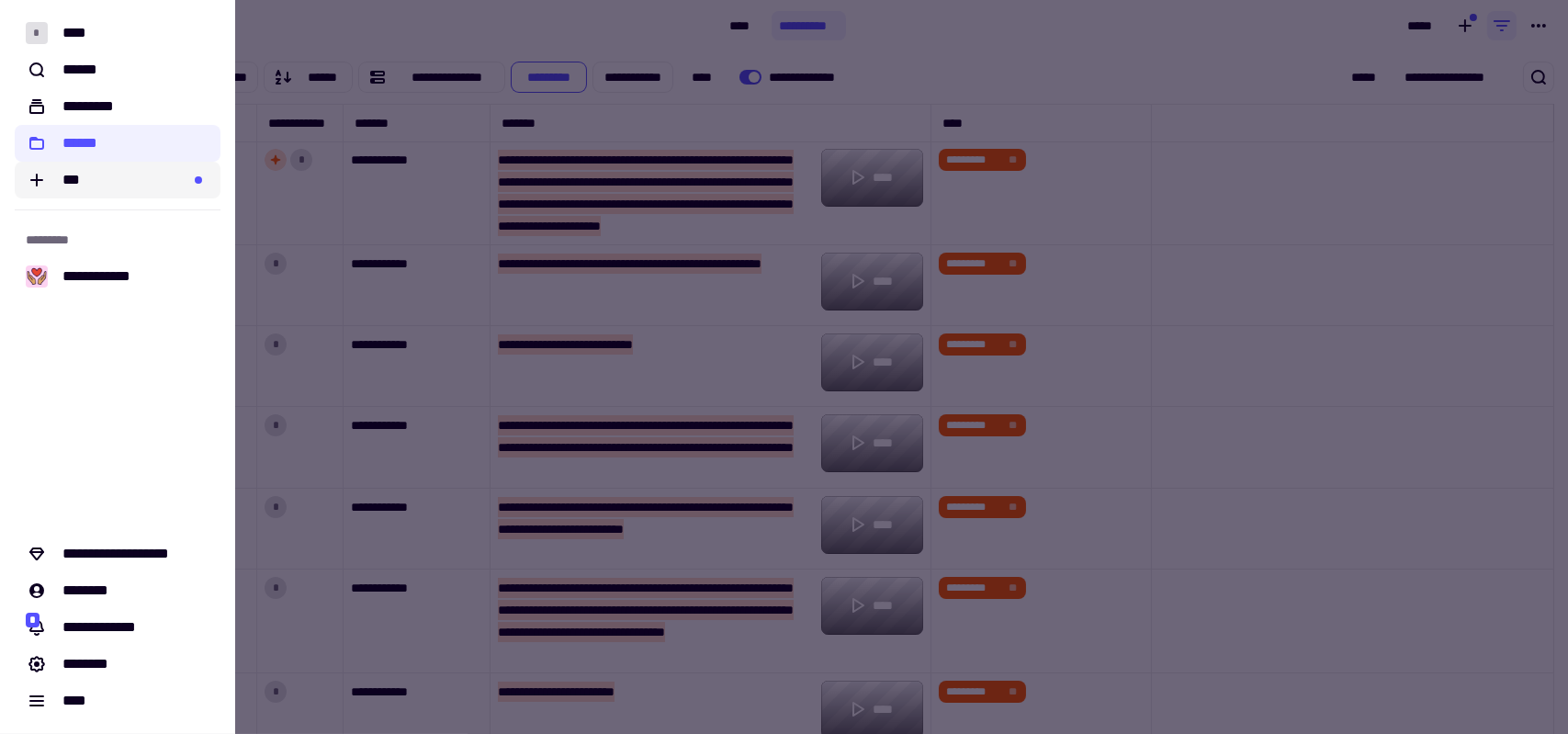 click on "***" 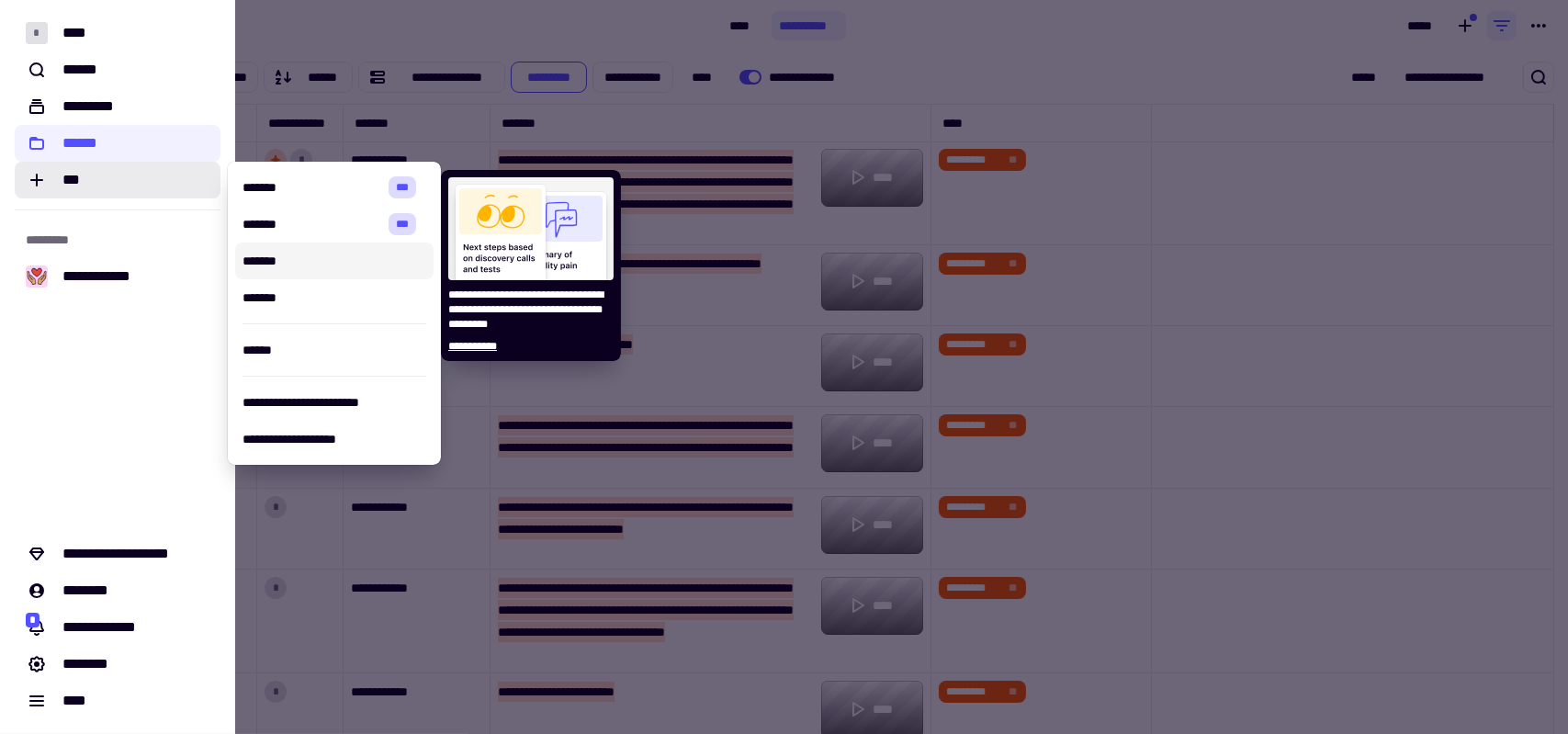 click on "*******" at bounding box center (334, 261) 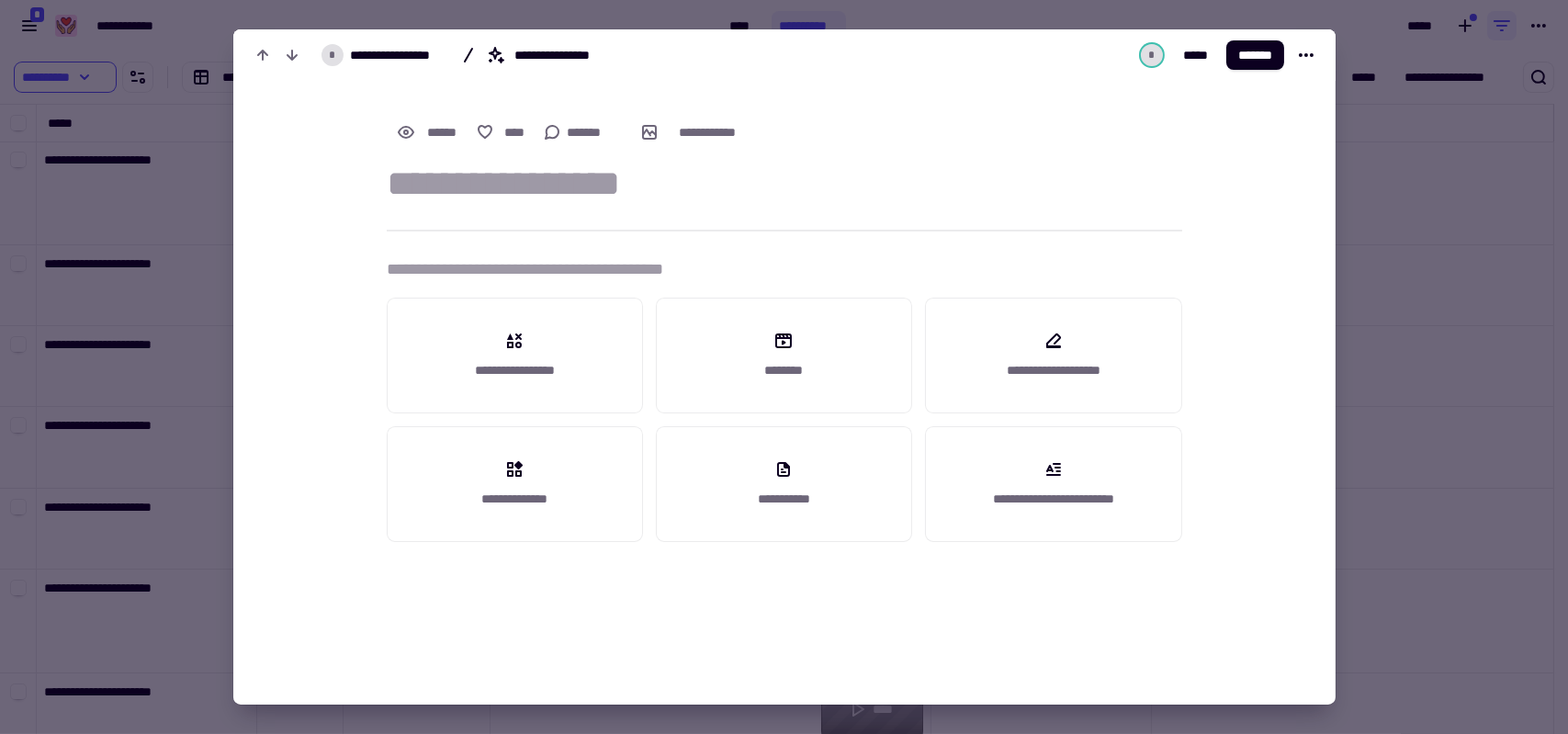 click at bounding box center [784, 185] 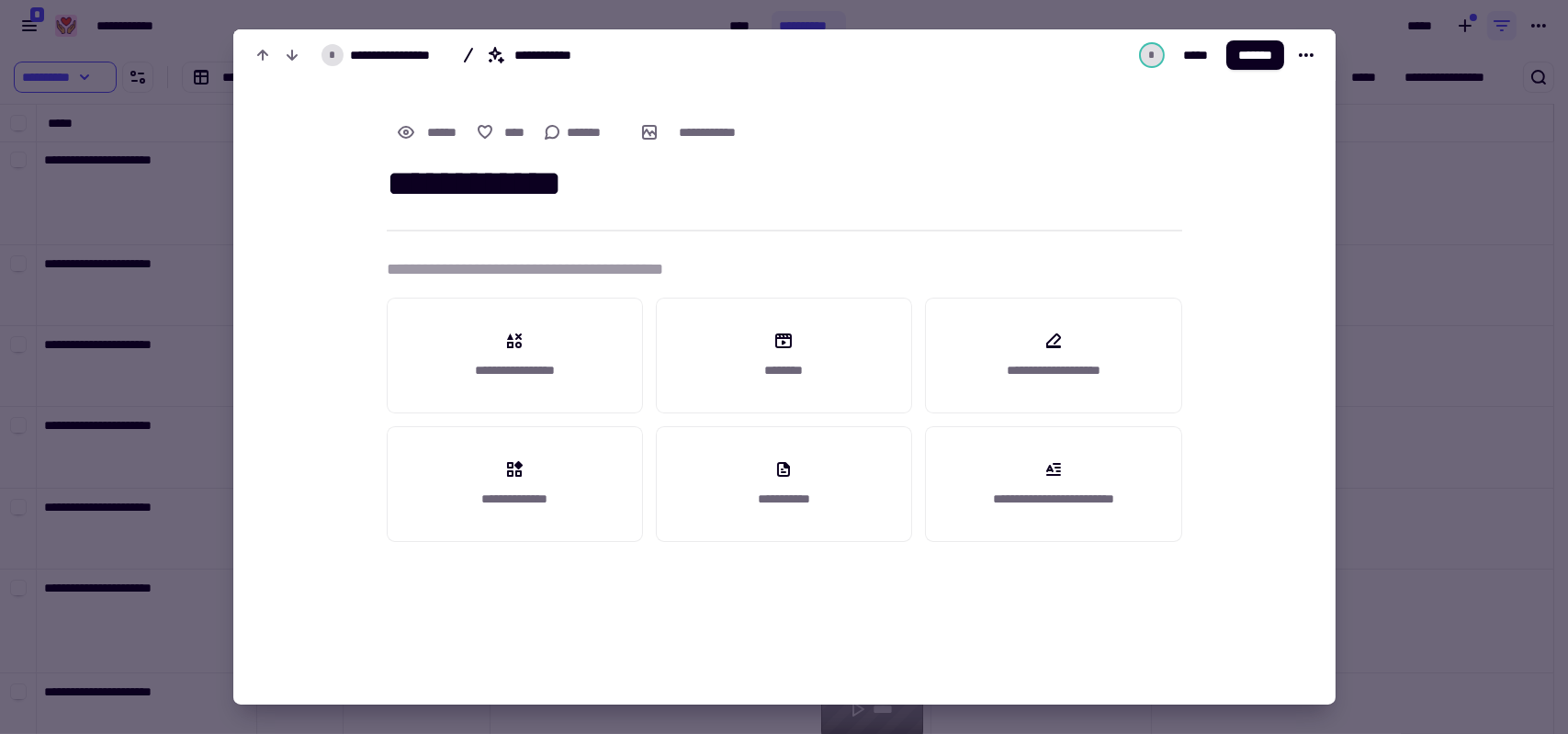 type on "**********" 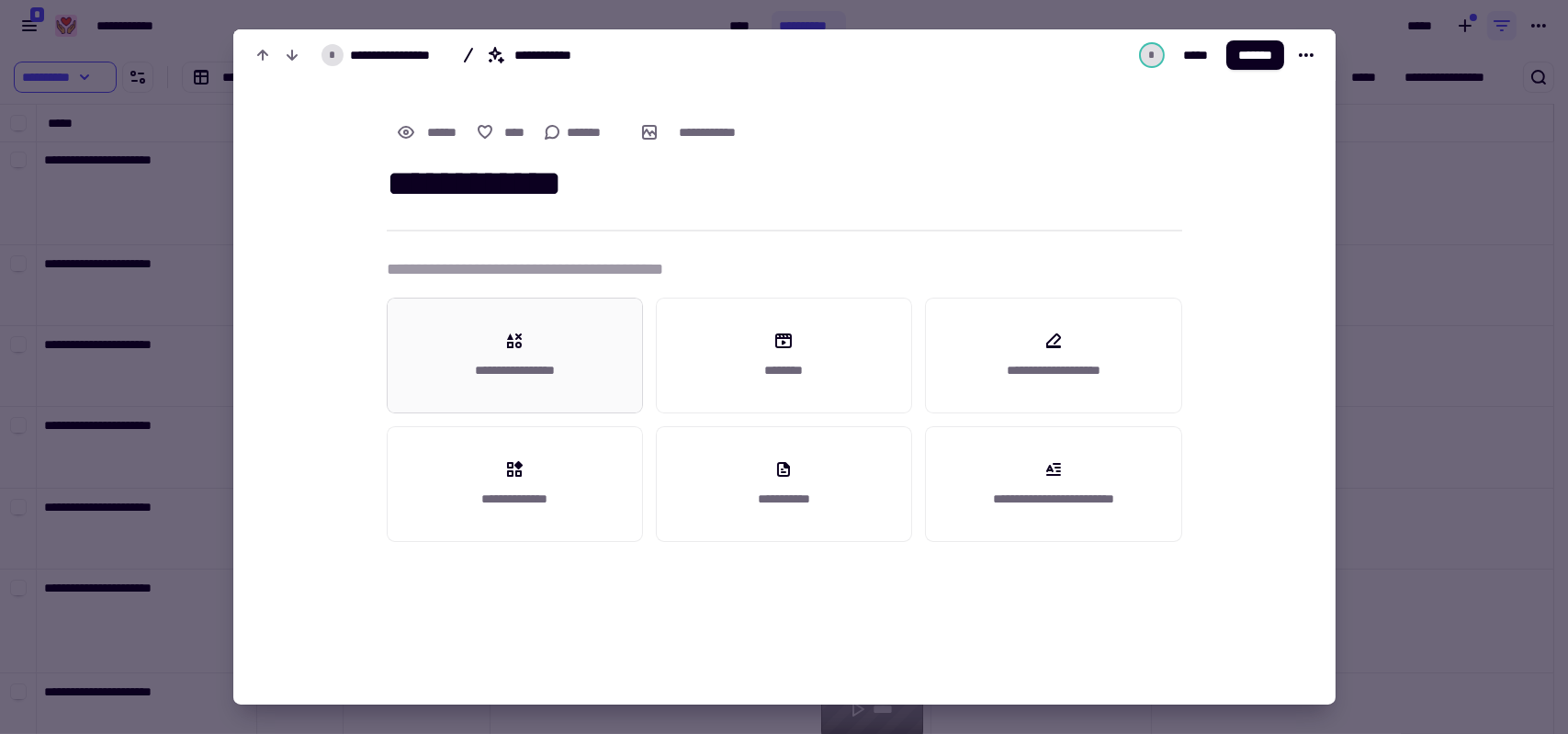 click 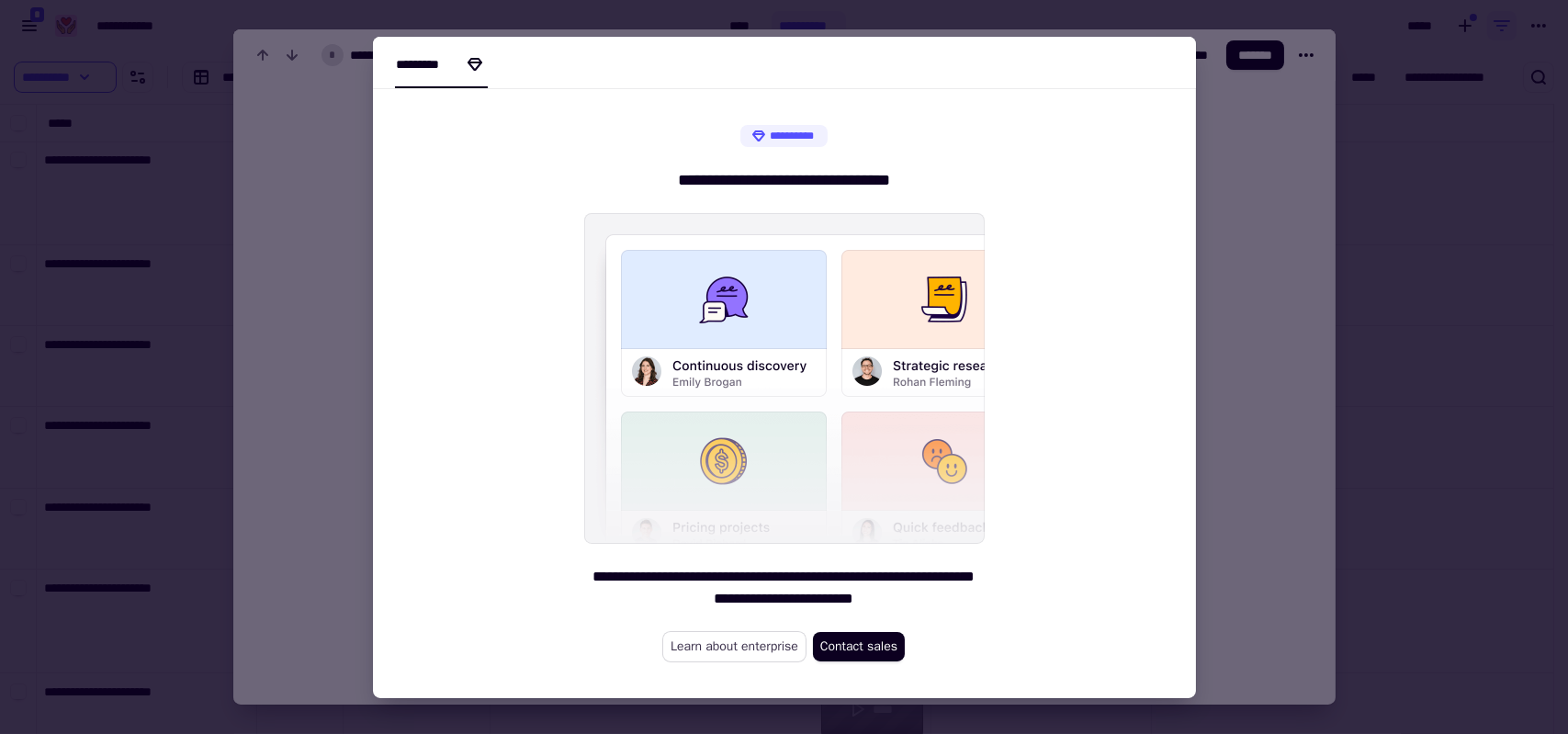 click on "Learn about enterprise" 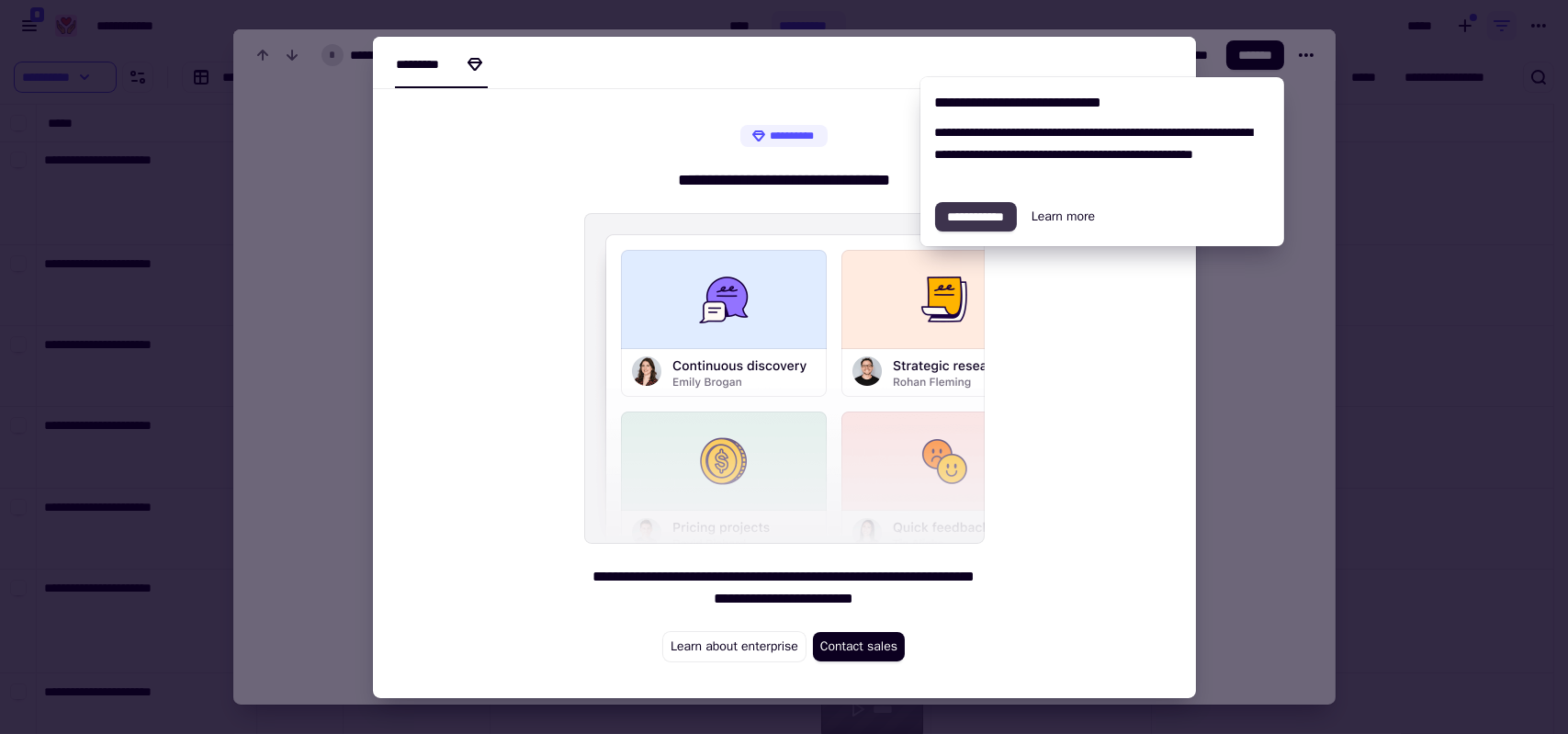 click on "**********" 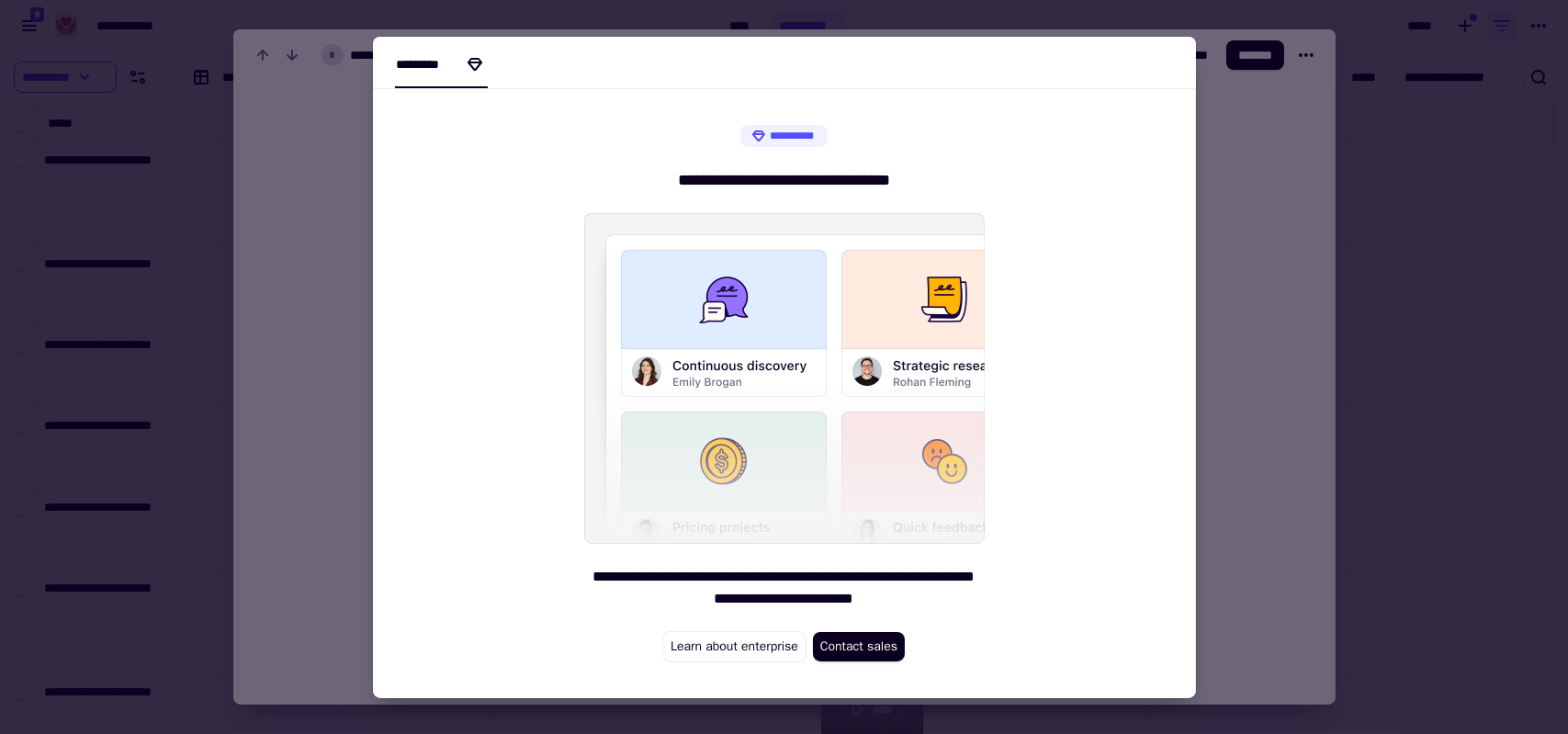 click at bounding box center (784, 367) 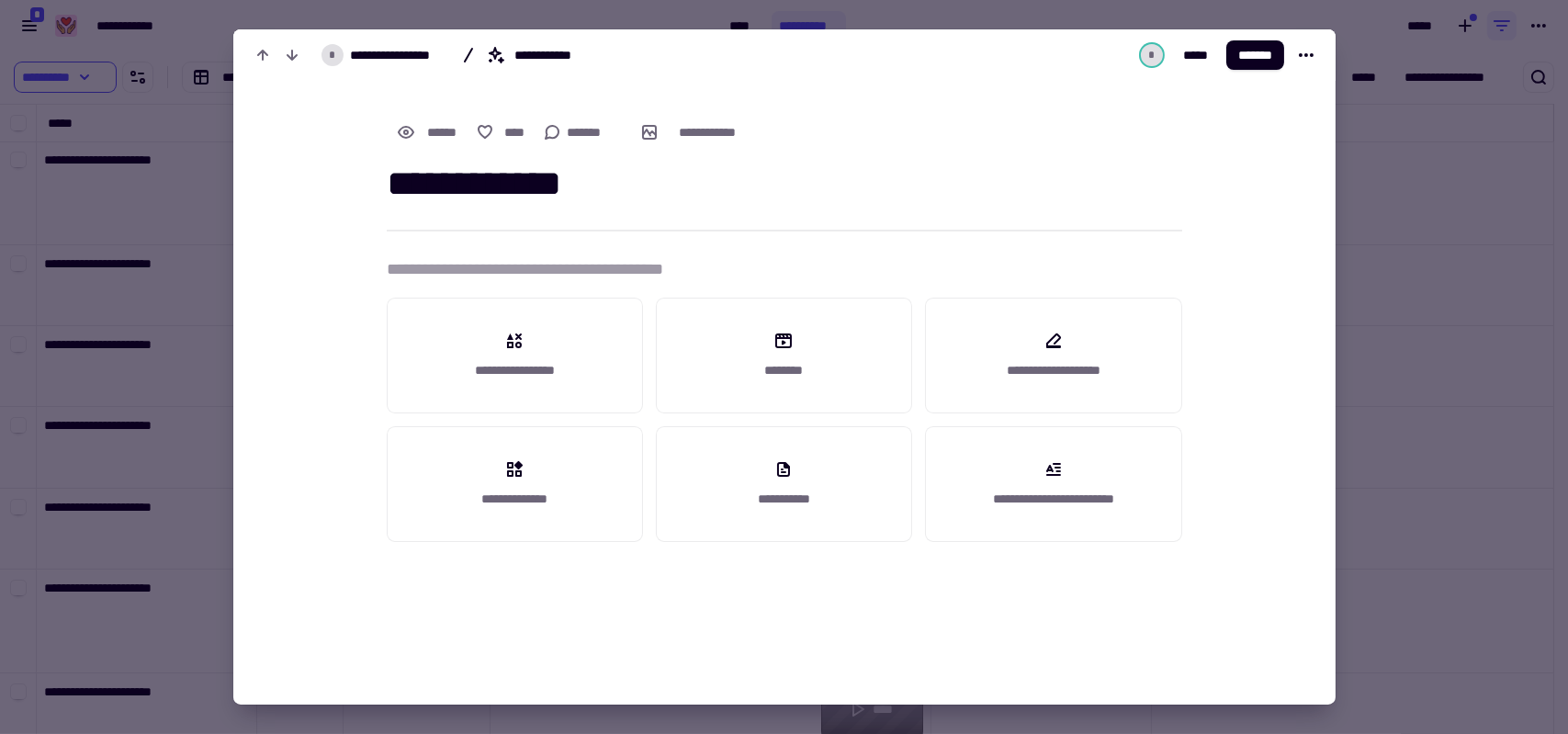 click at bounding box center (784, 367) 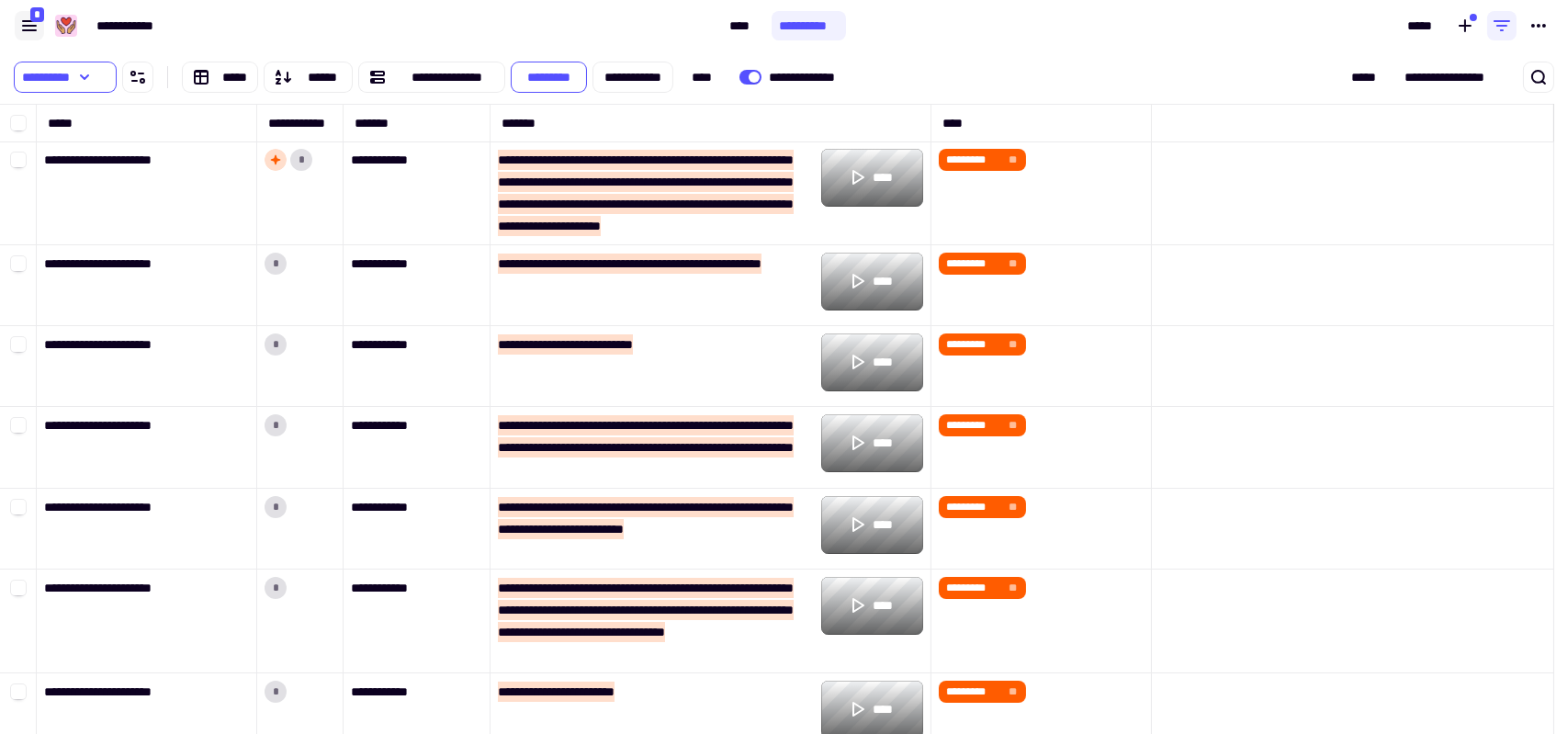 click 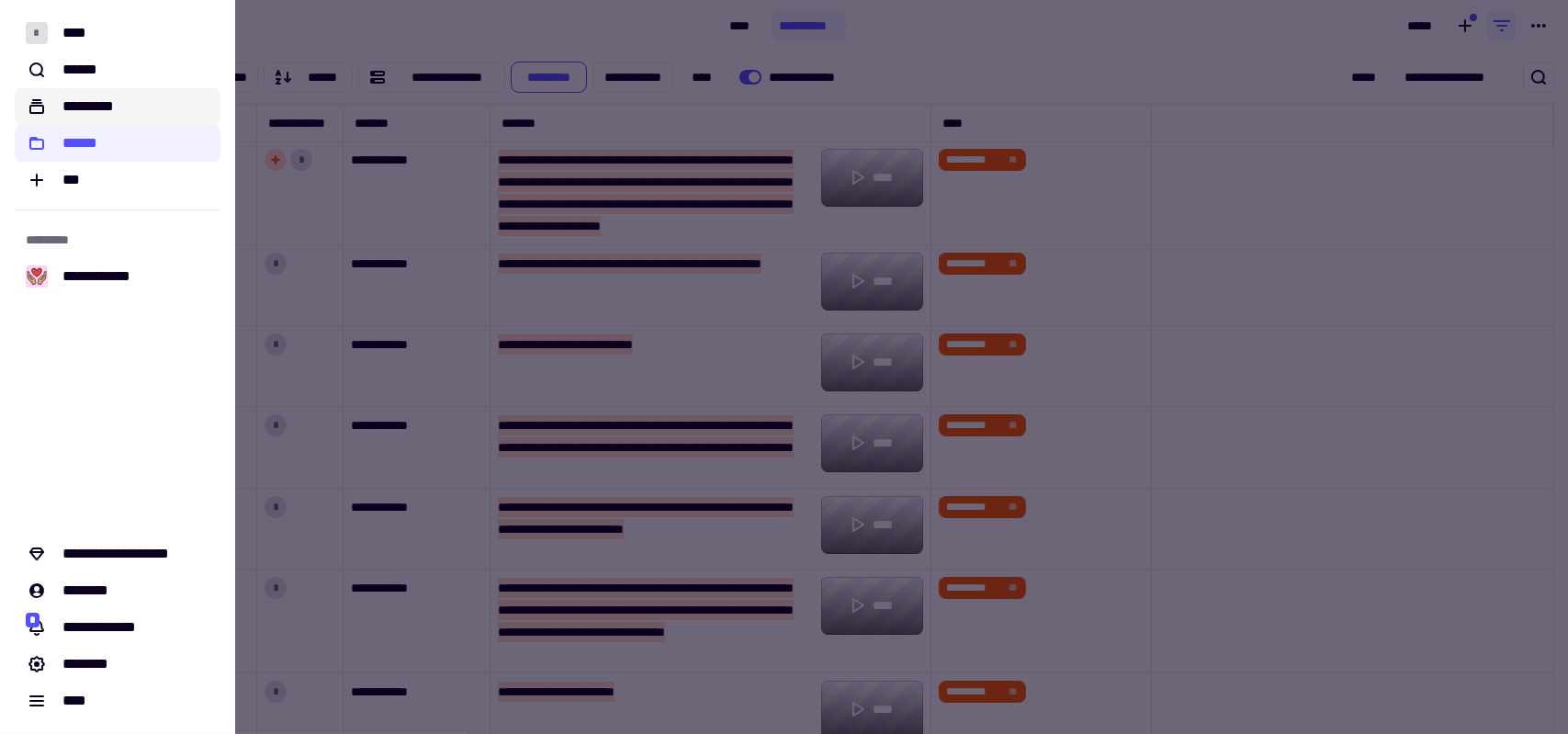click on "*********" 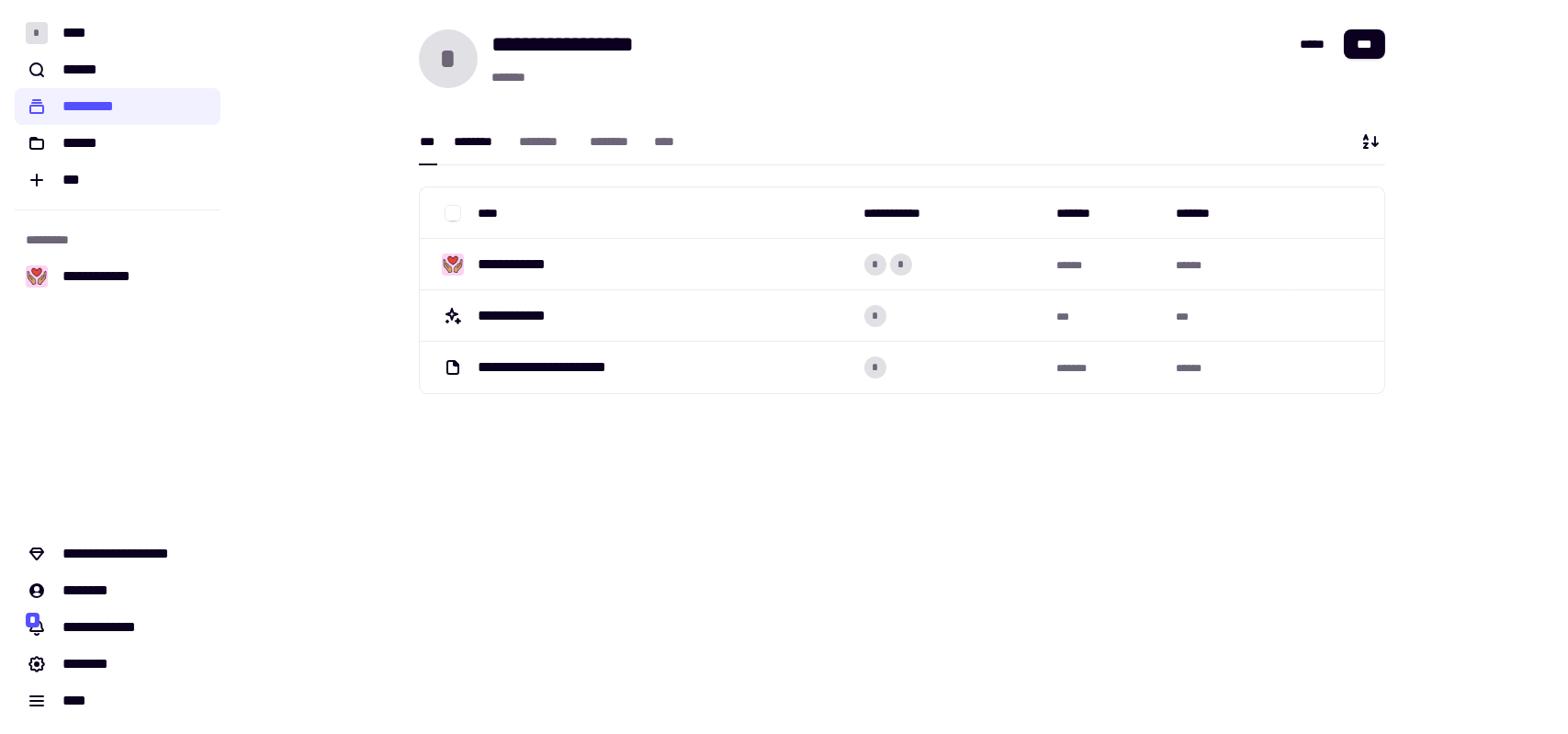 click on "********" at bounding box center (477, 141) 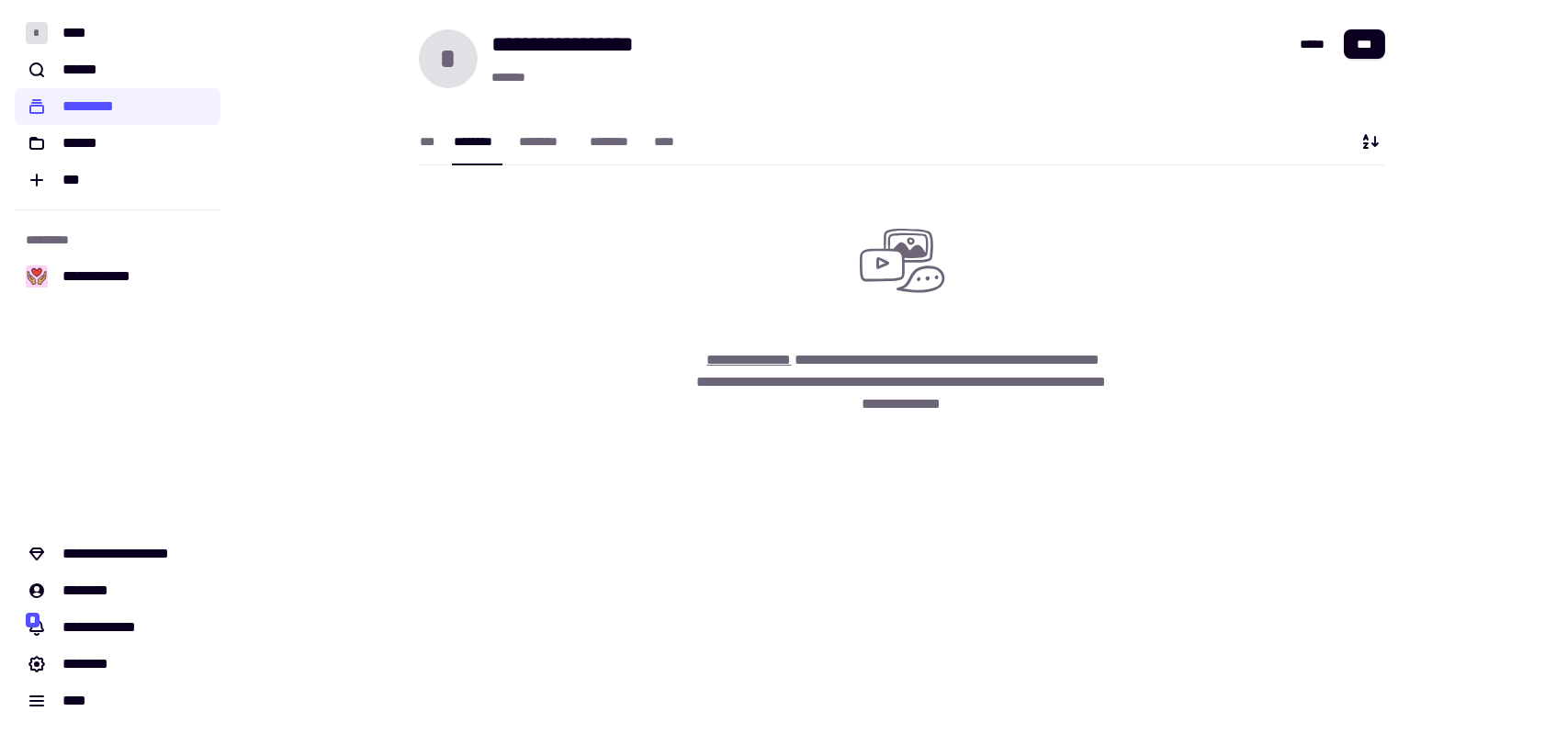click on "**********" 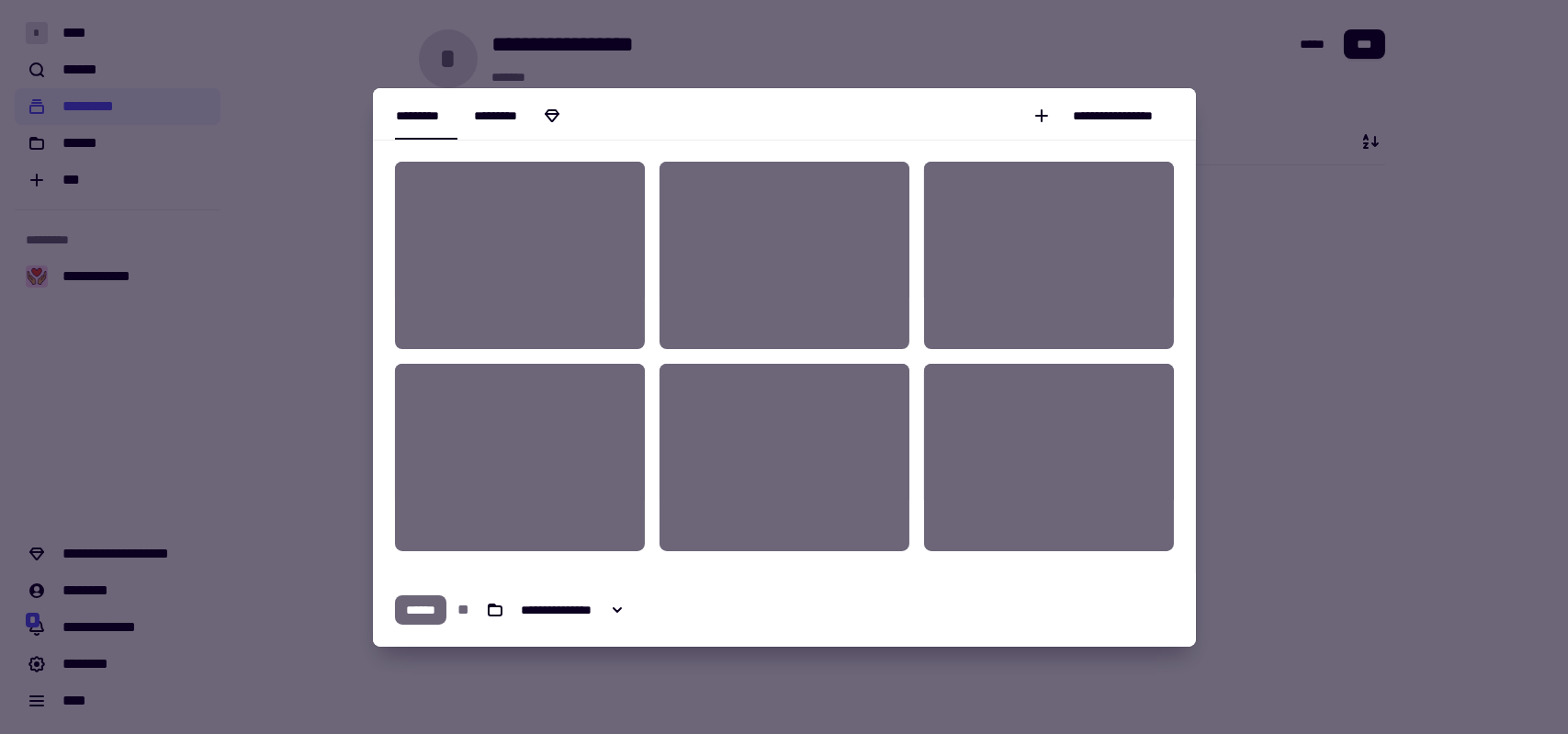 click on "*********" at bounding box center (506, 116) 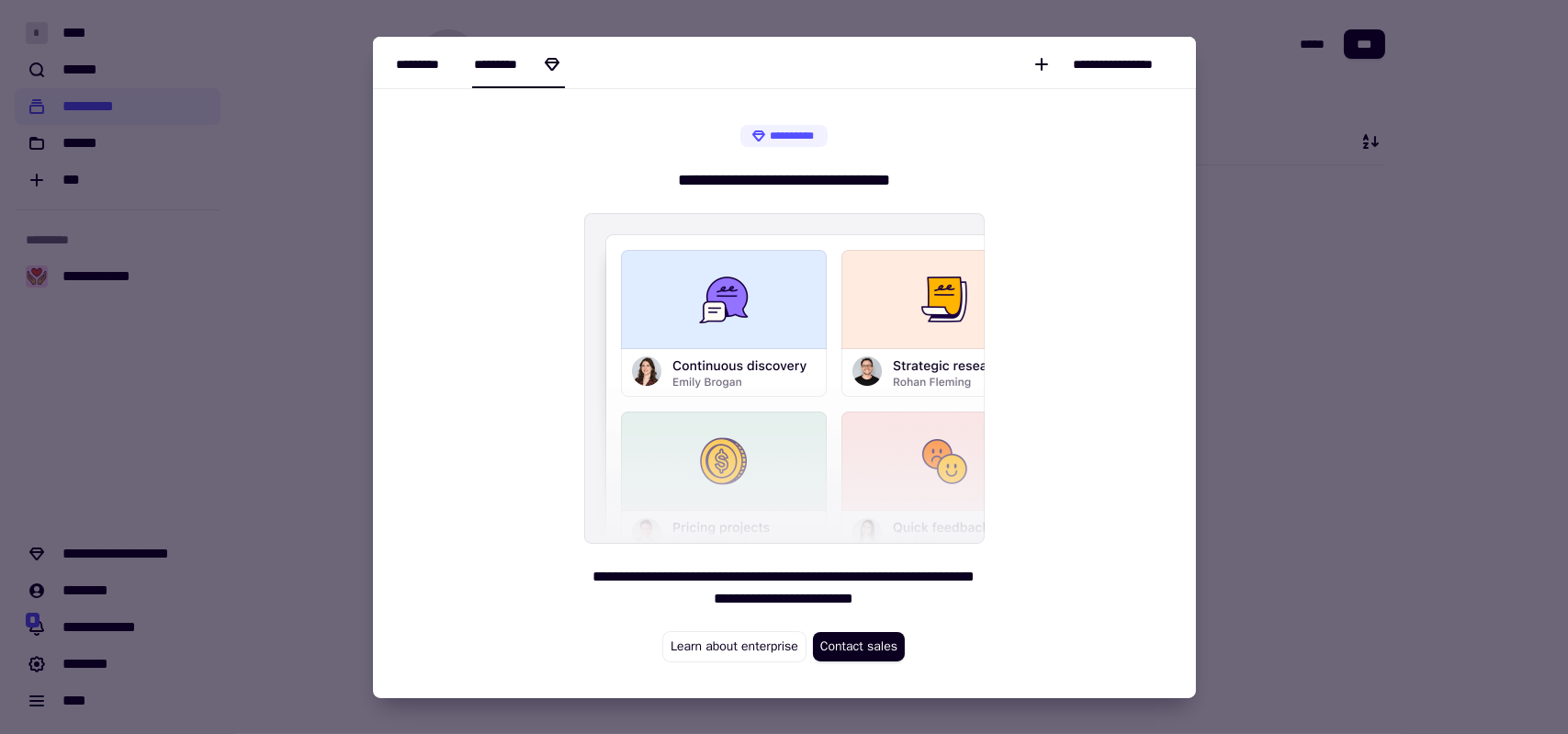 click on "*********" at bounding box center [426, 63] 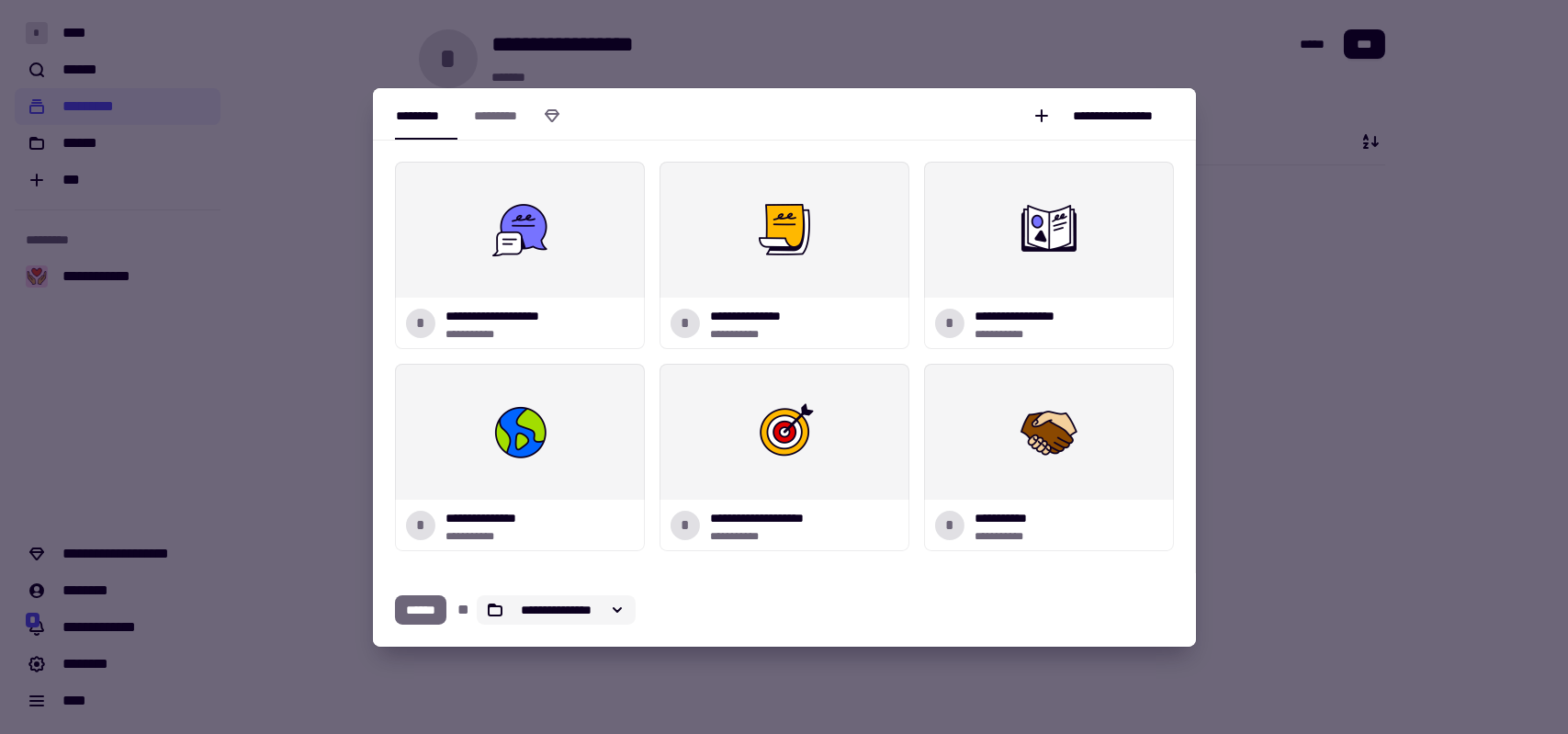 click on "**********" 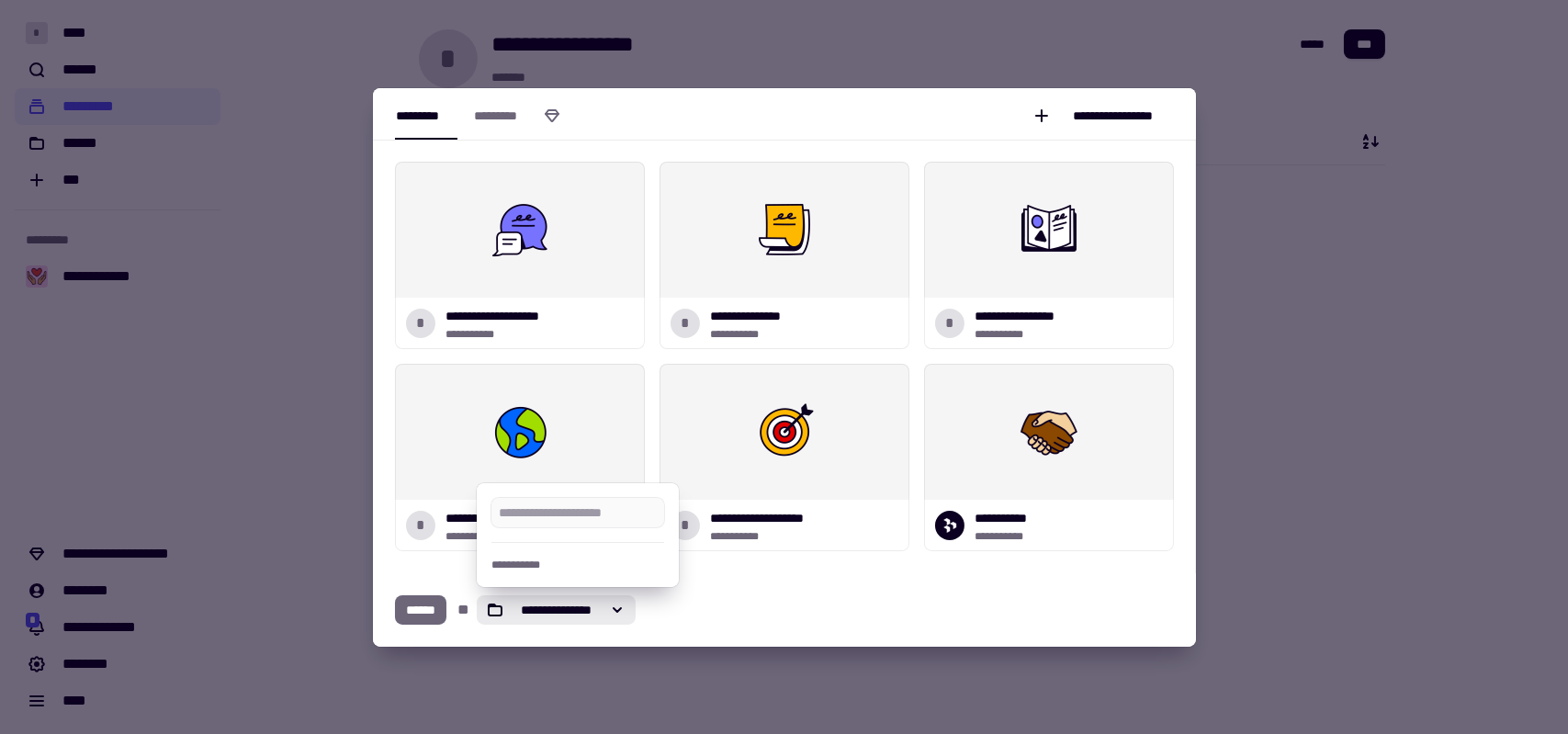 click on "**********" at bounding box center (784, 610) 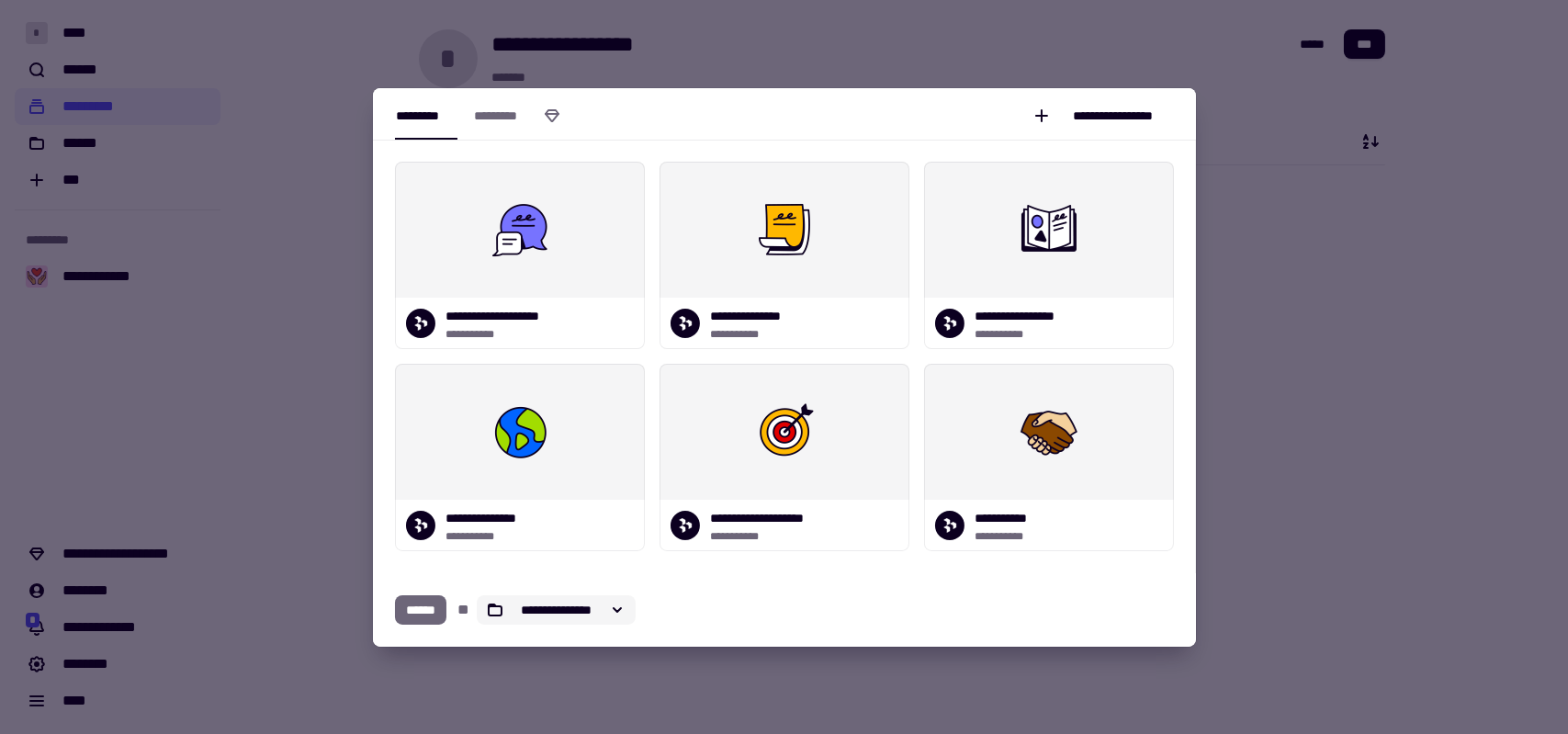 click 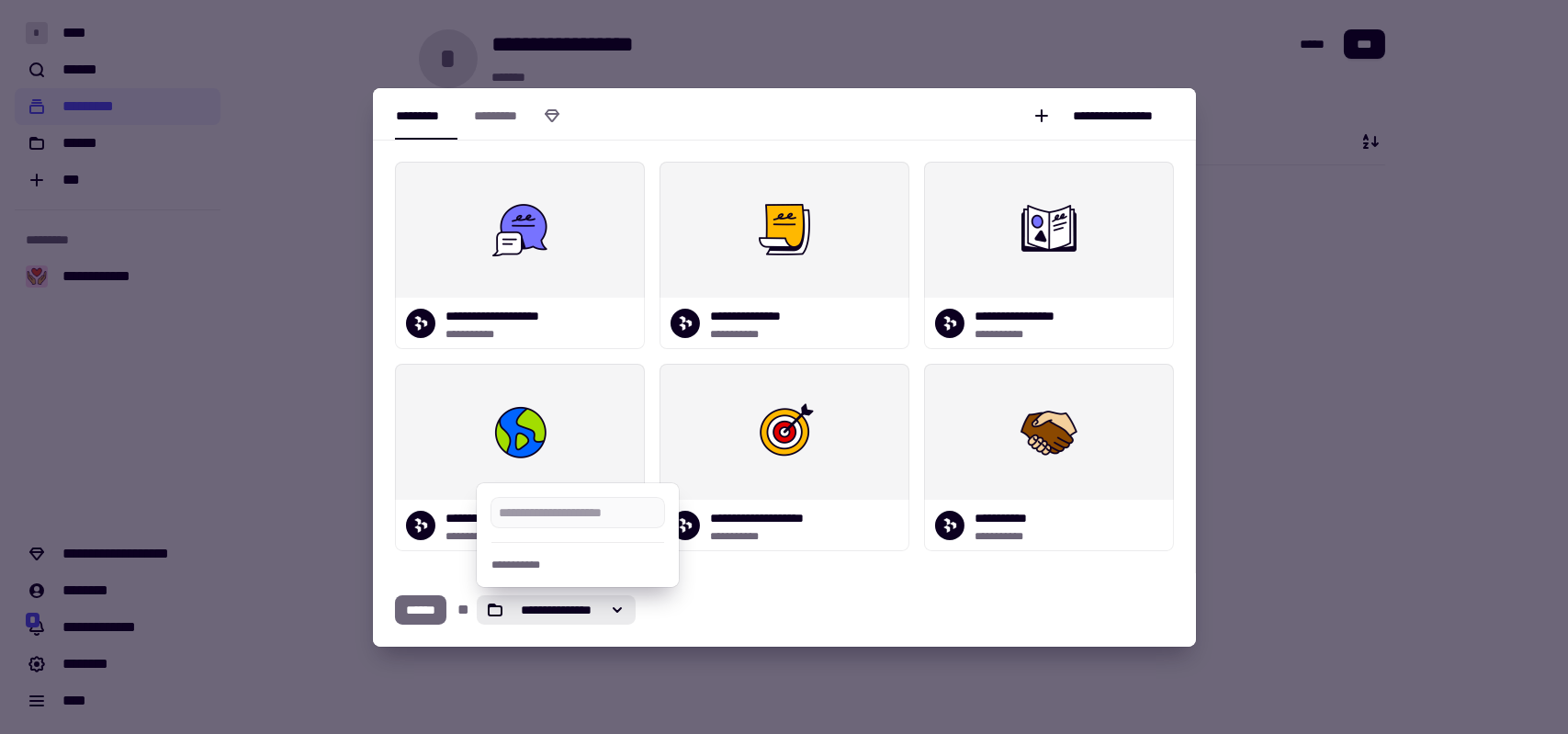 click at bounding box center [784, 367] 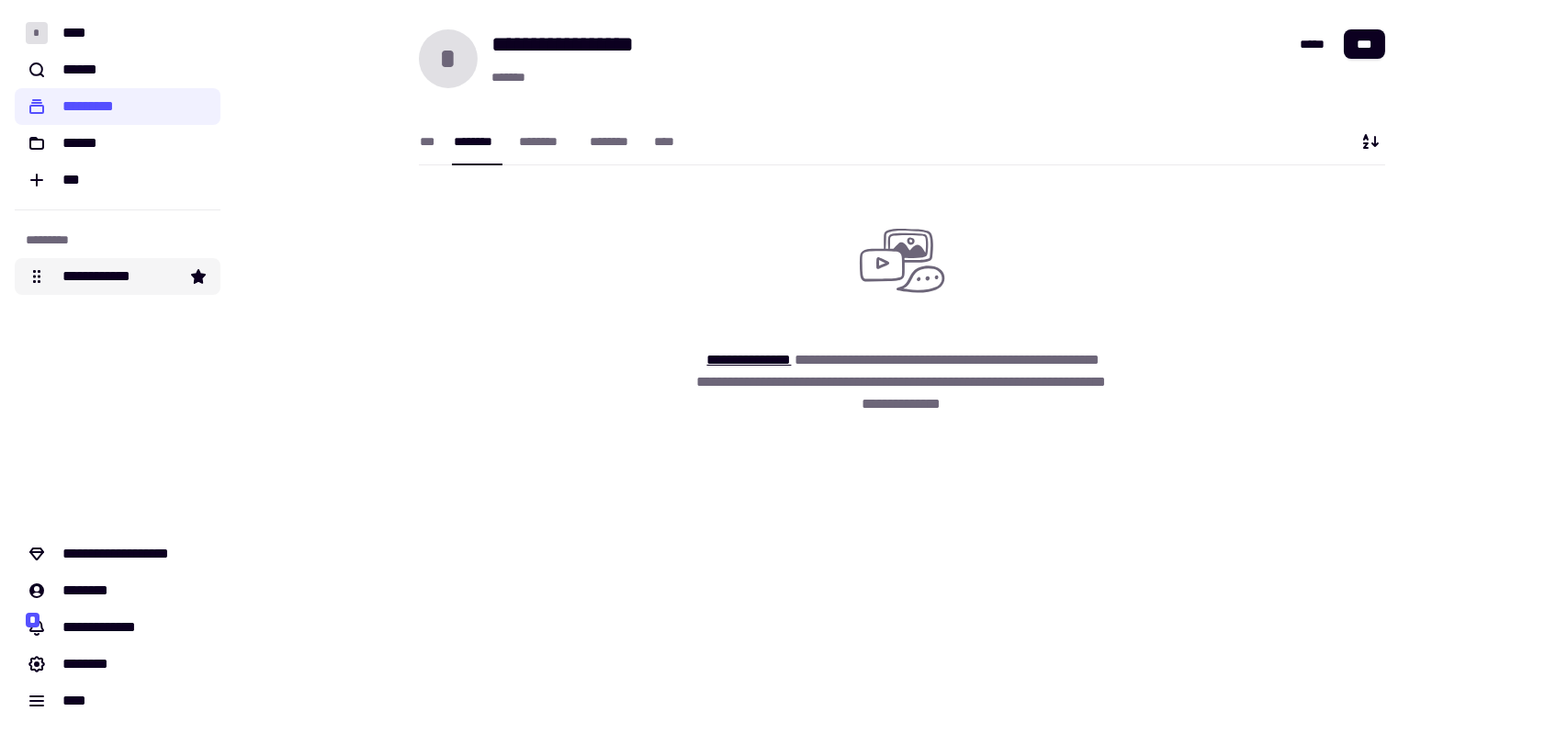 click on "**********" 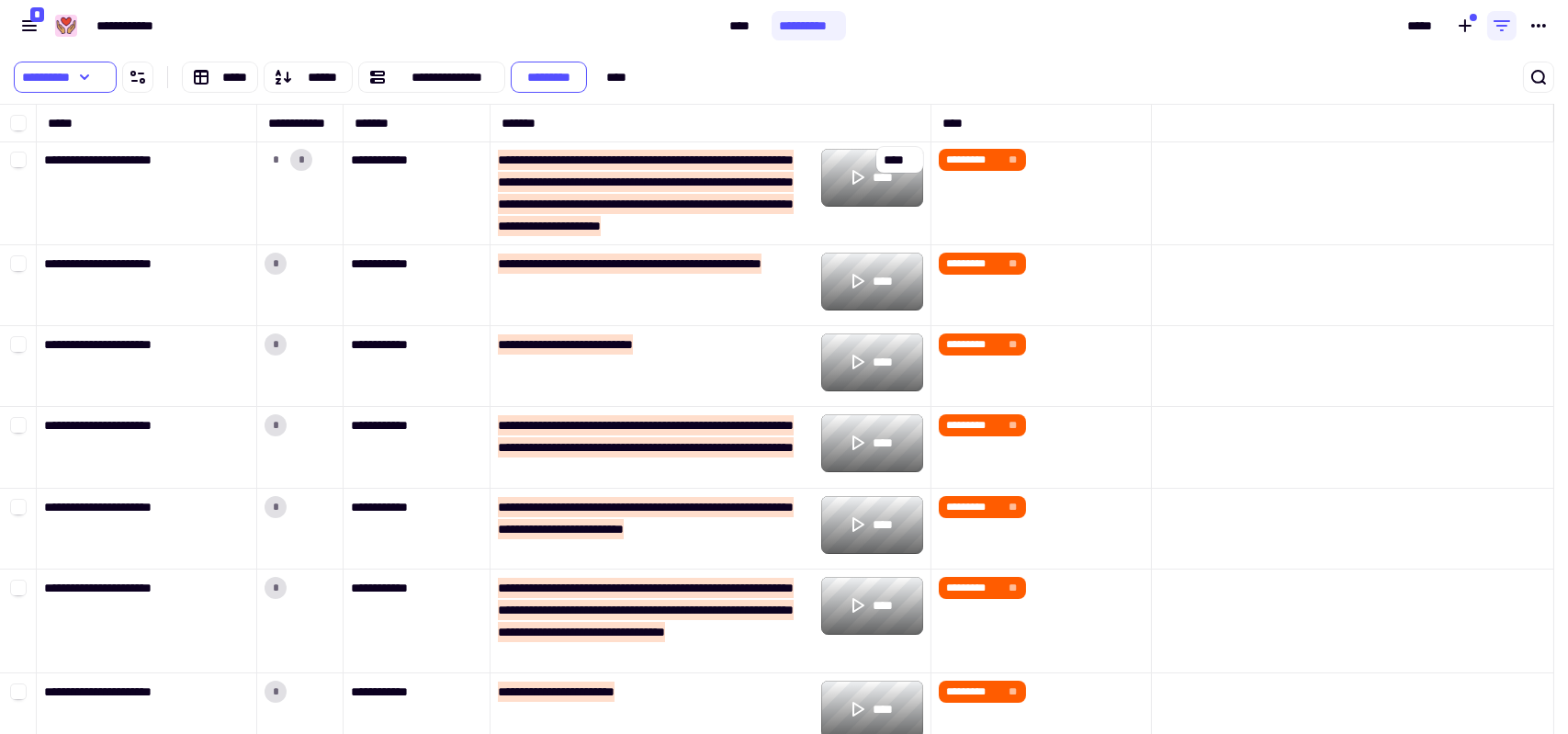 scroll, scrollTop: 15, scrollLeft: 15, axis: both 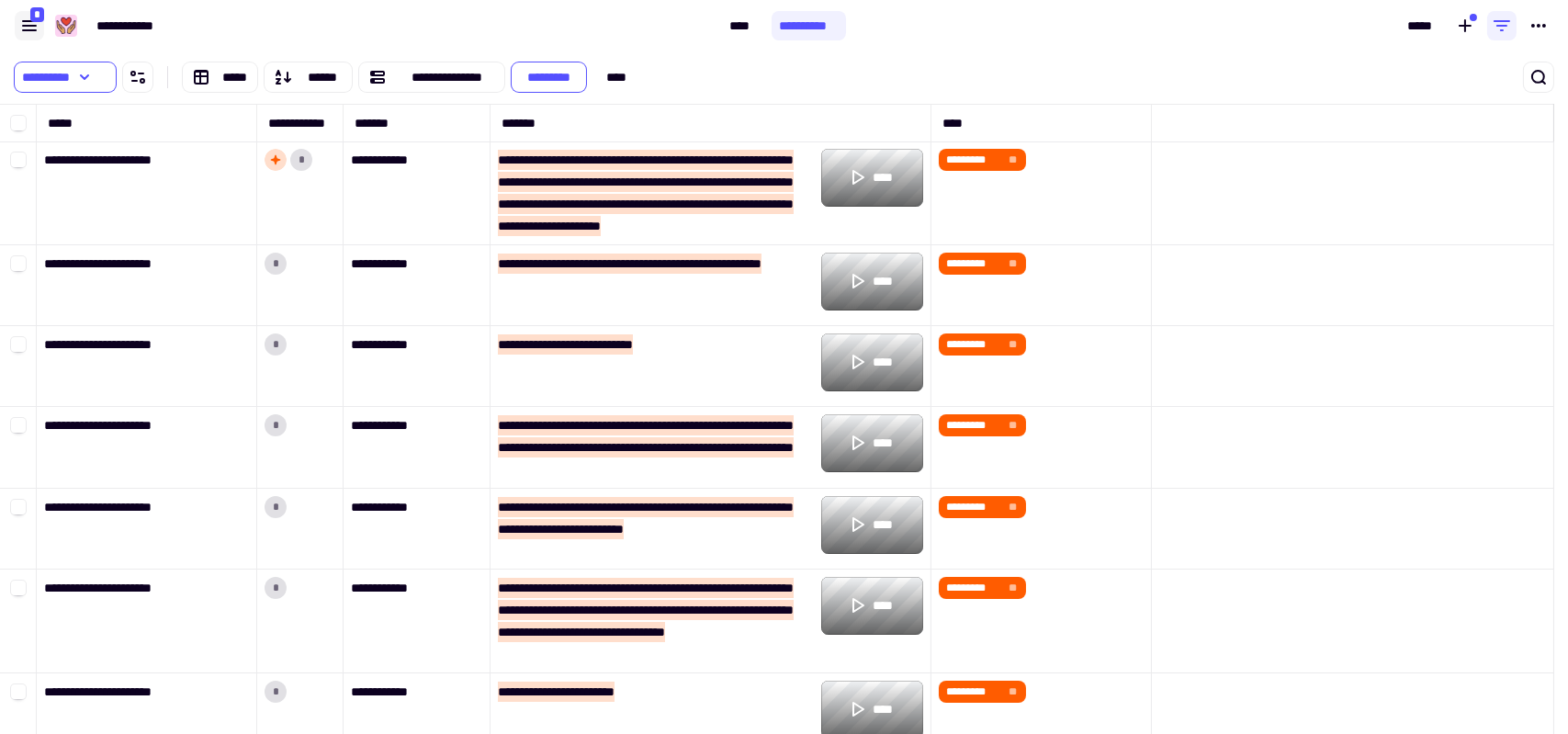click 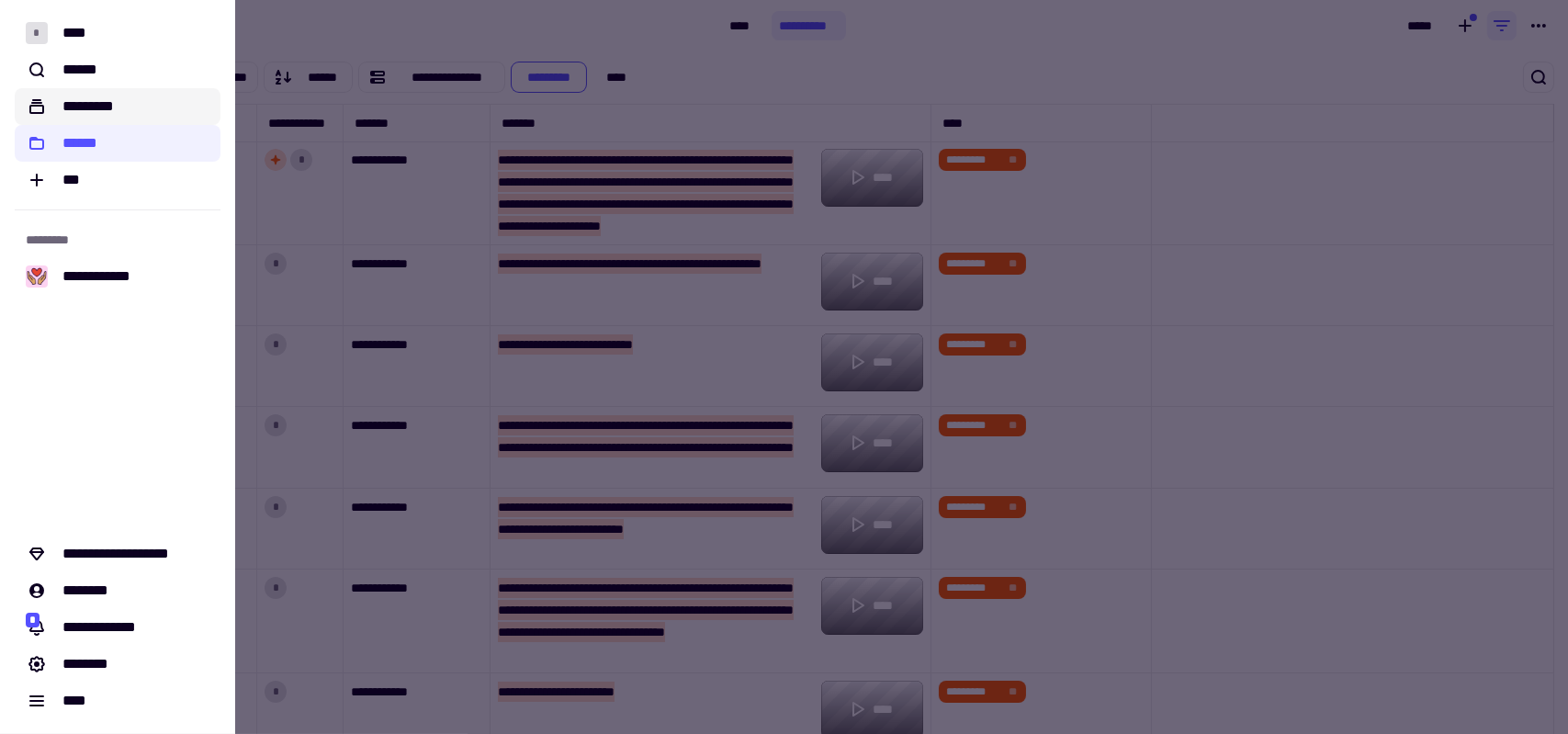 click on "*********" 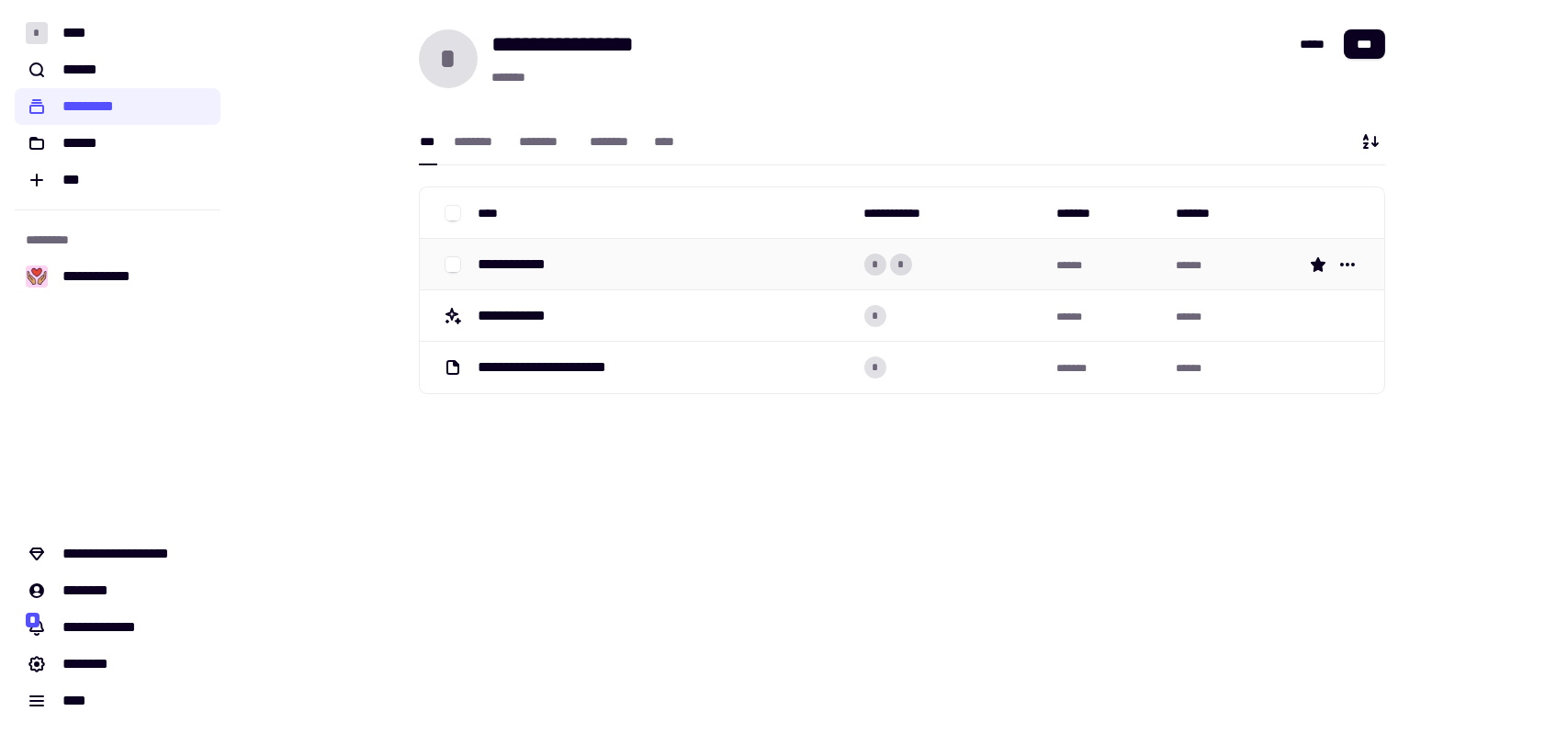 click on "**********" at bounding box center [520, 265] 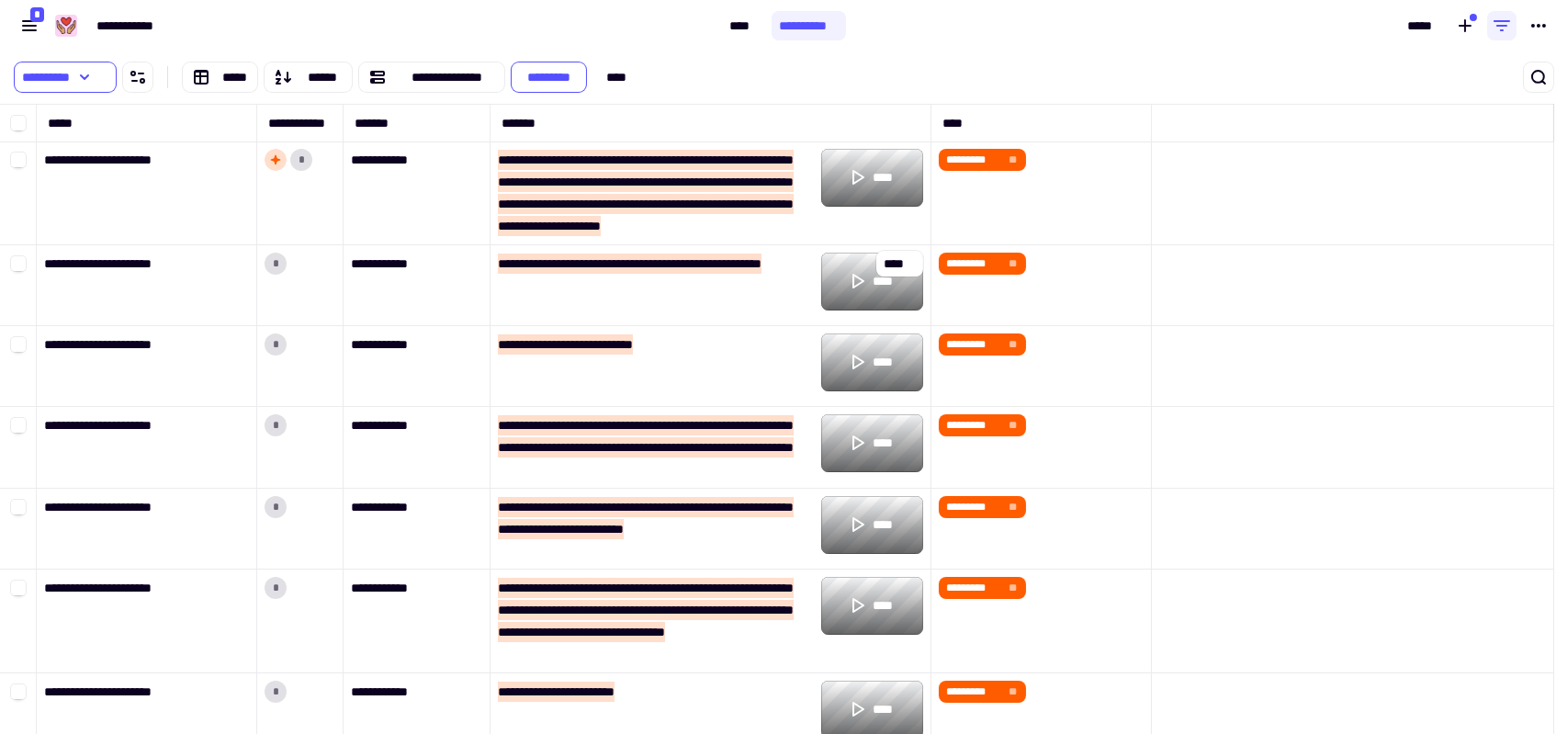 scroll, scrollTop: 15, scrollLeft: 15, axis: both 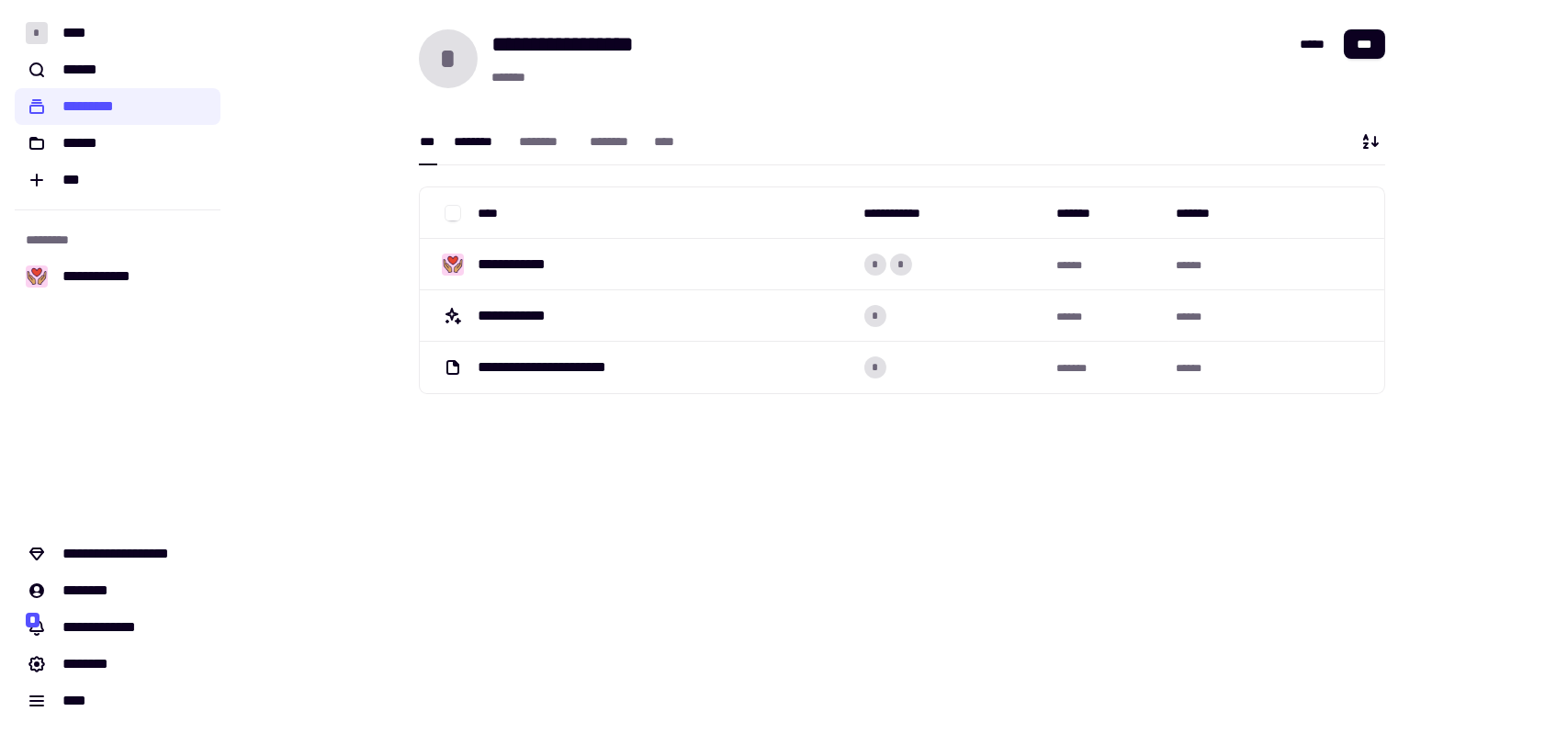 click on "********" at bounding box center (477, 141) 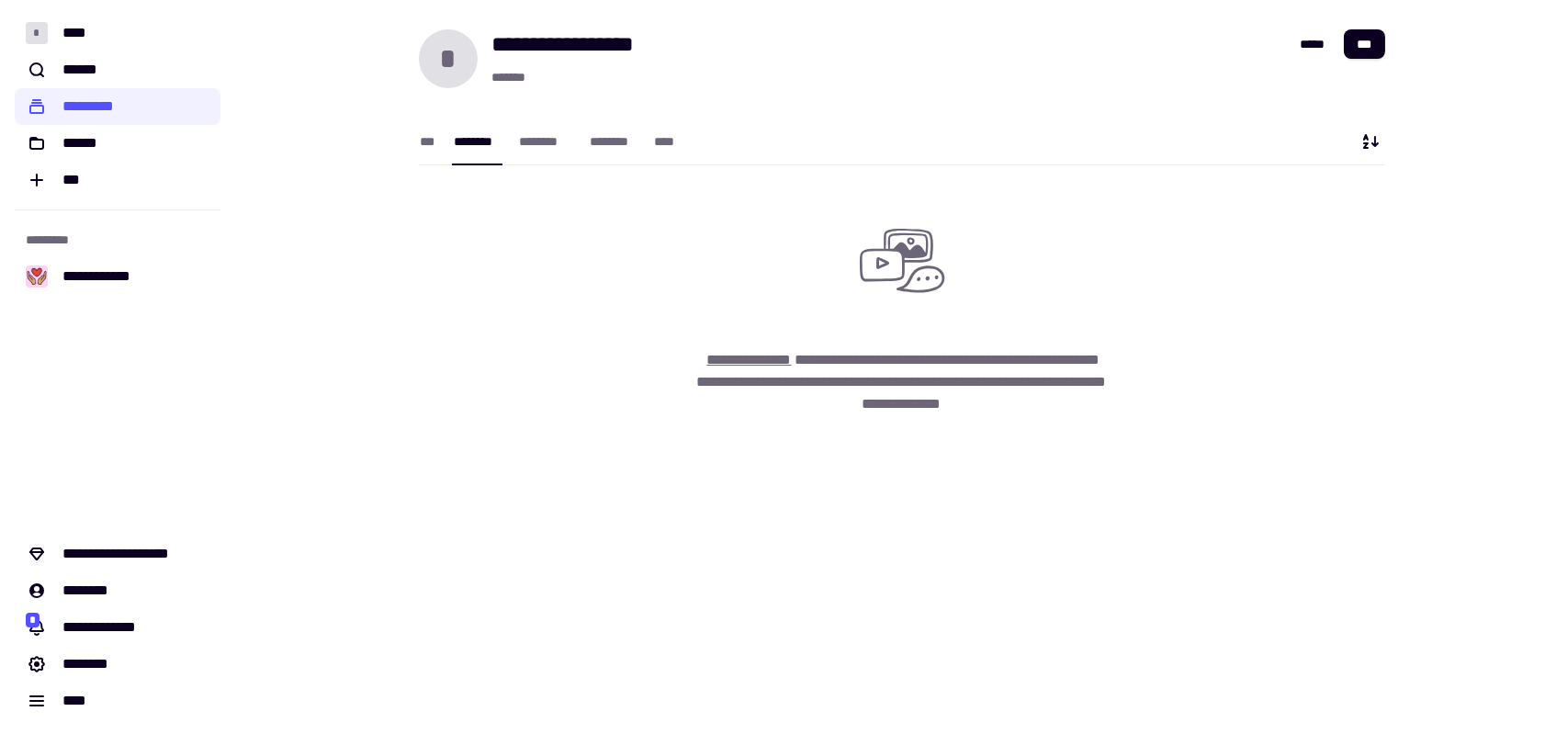 click on "**********" 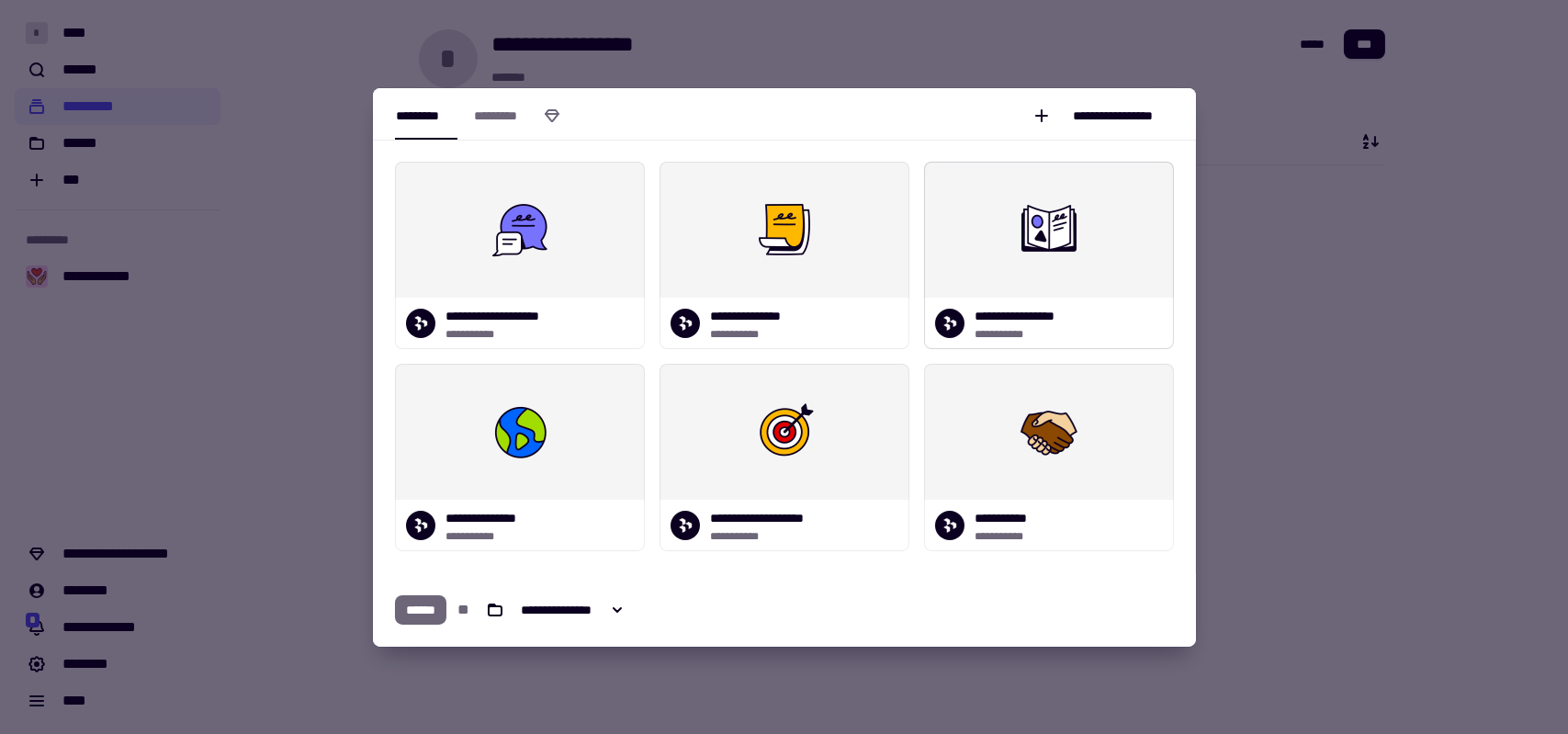 click on "**********" at bounding box center [1030, 316] 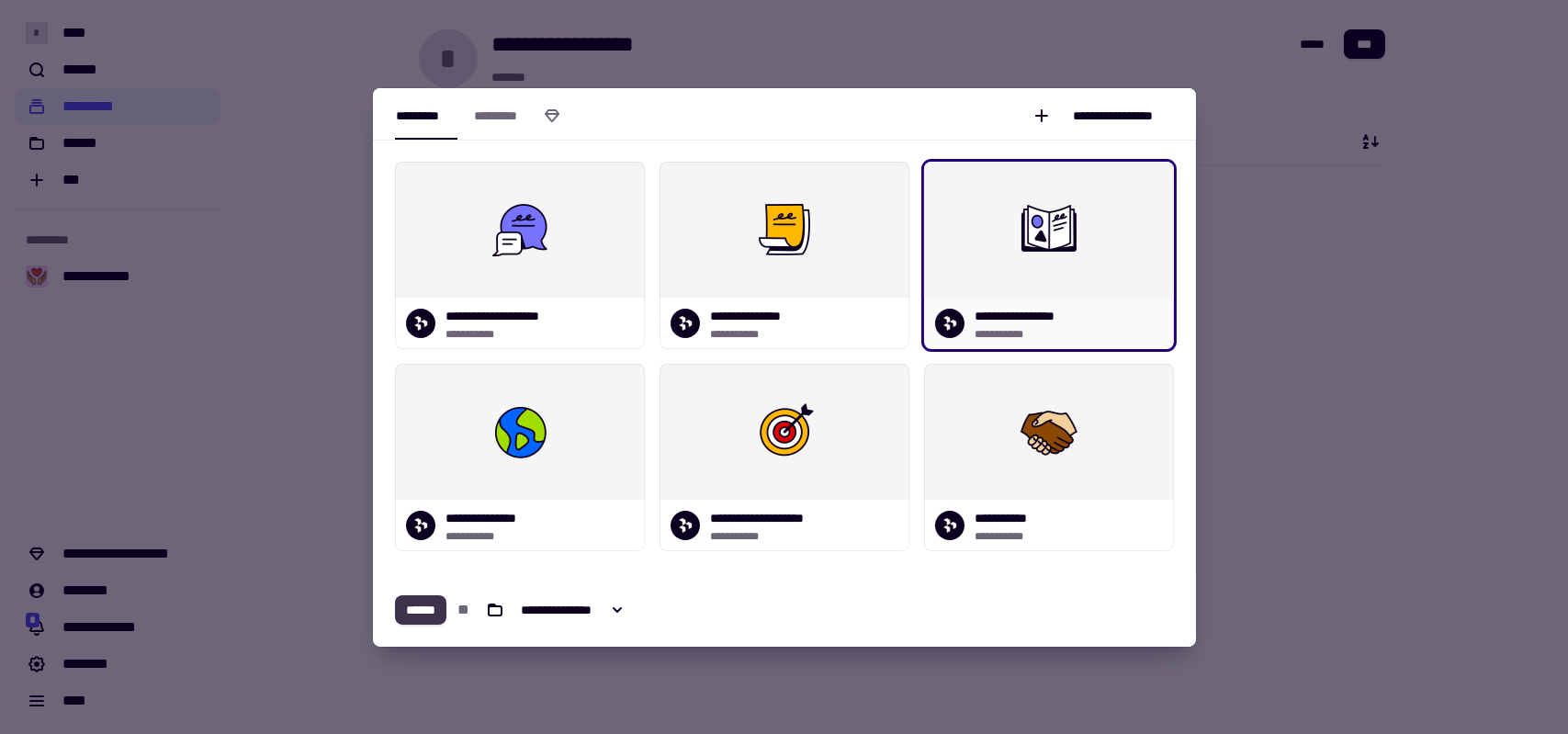 click on "******" 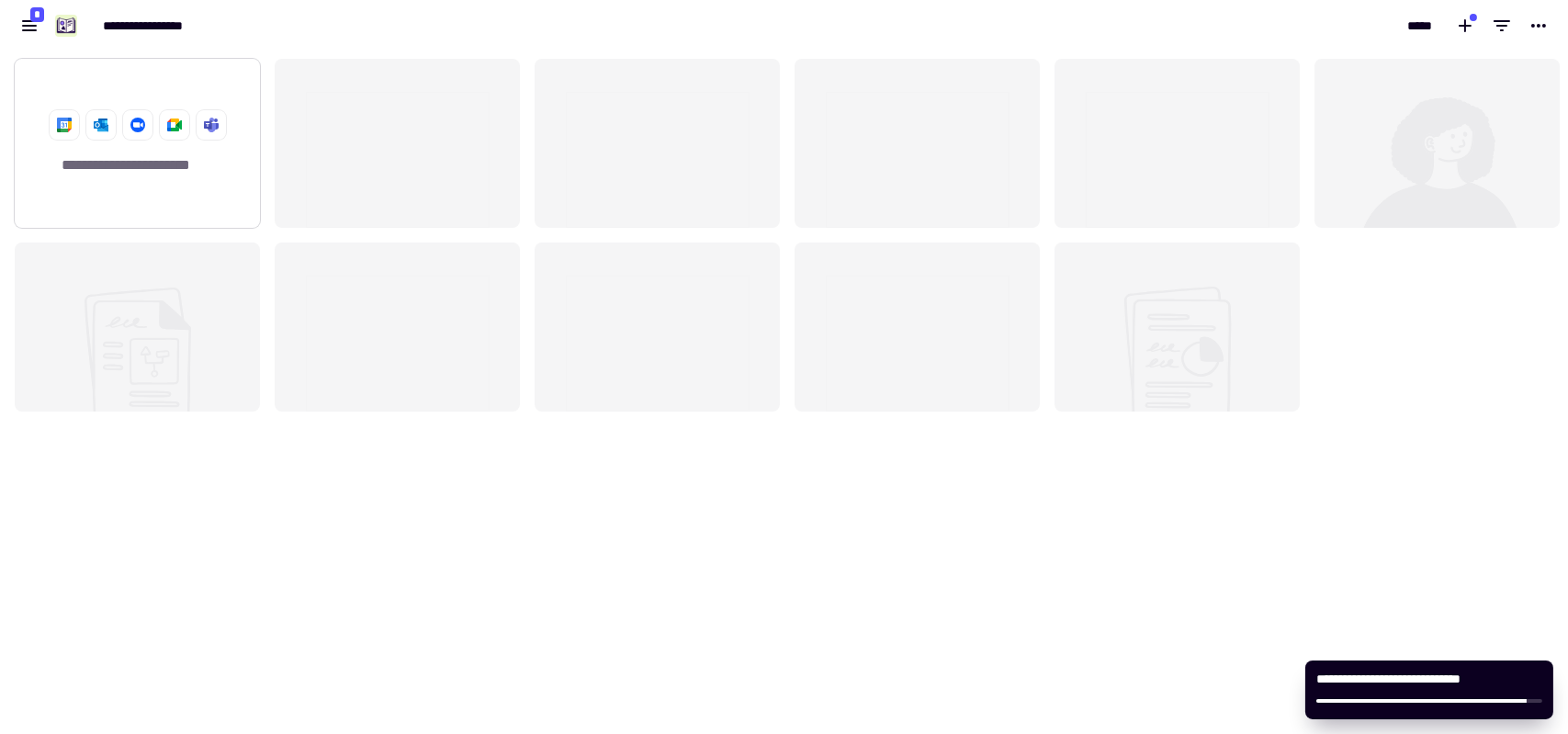 scroll, scrollTop: 15, scrollLeft: 15, axis: both 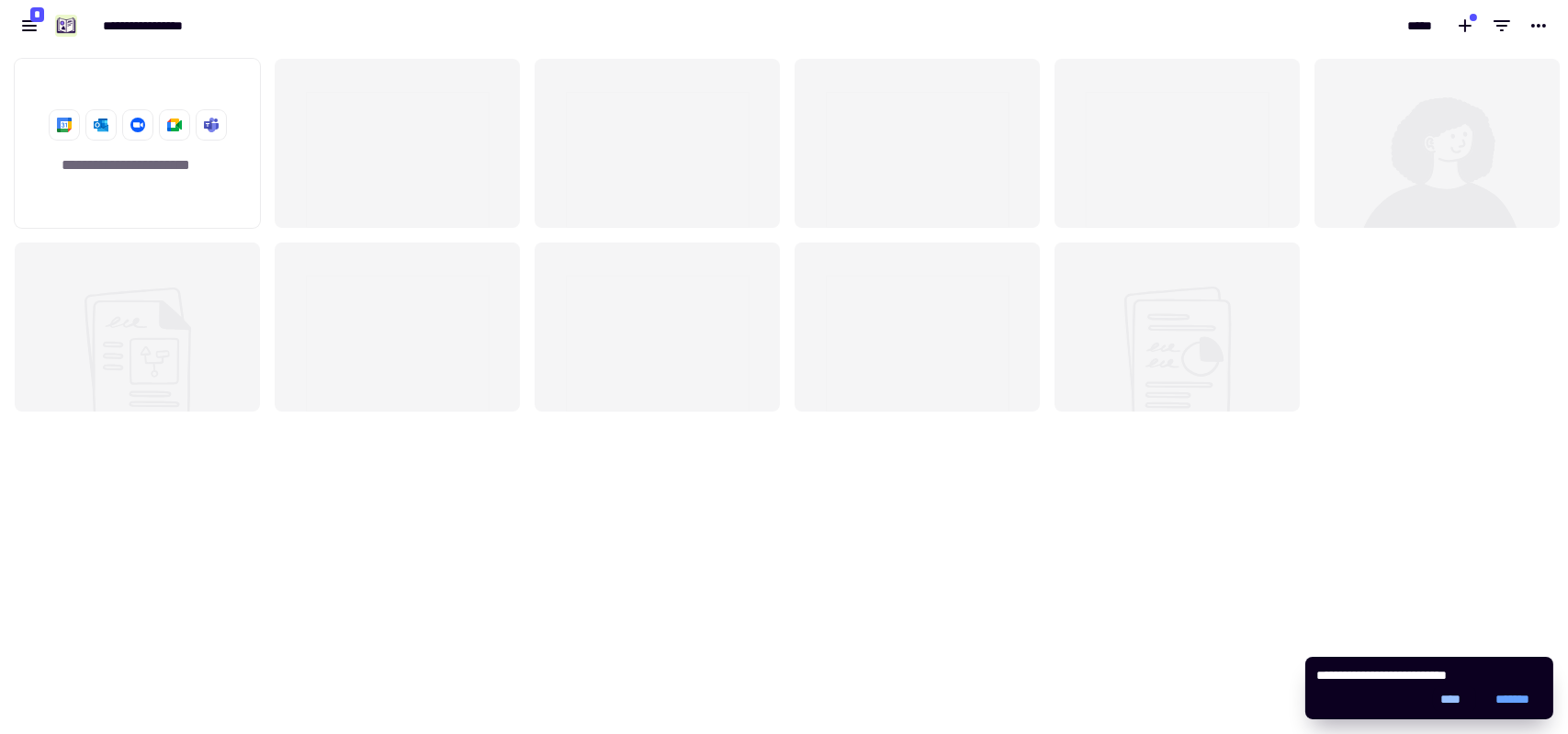 click on "****" 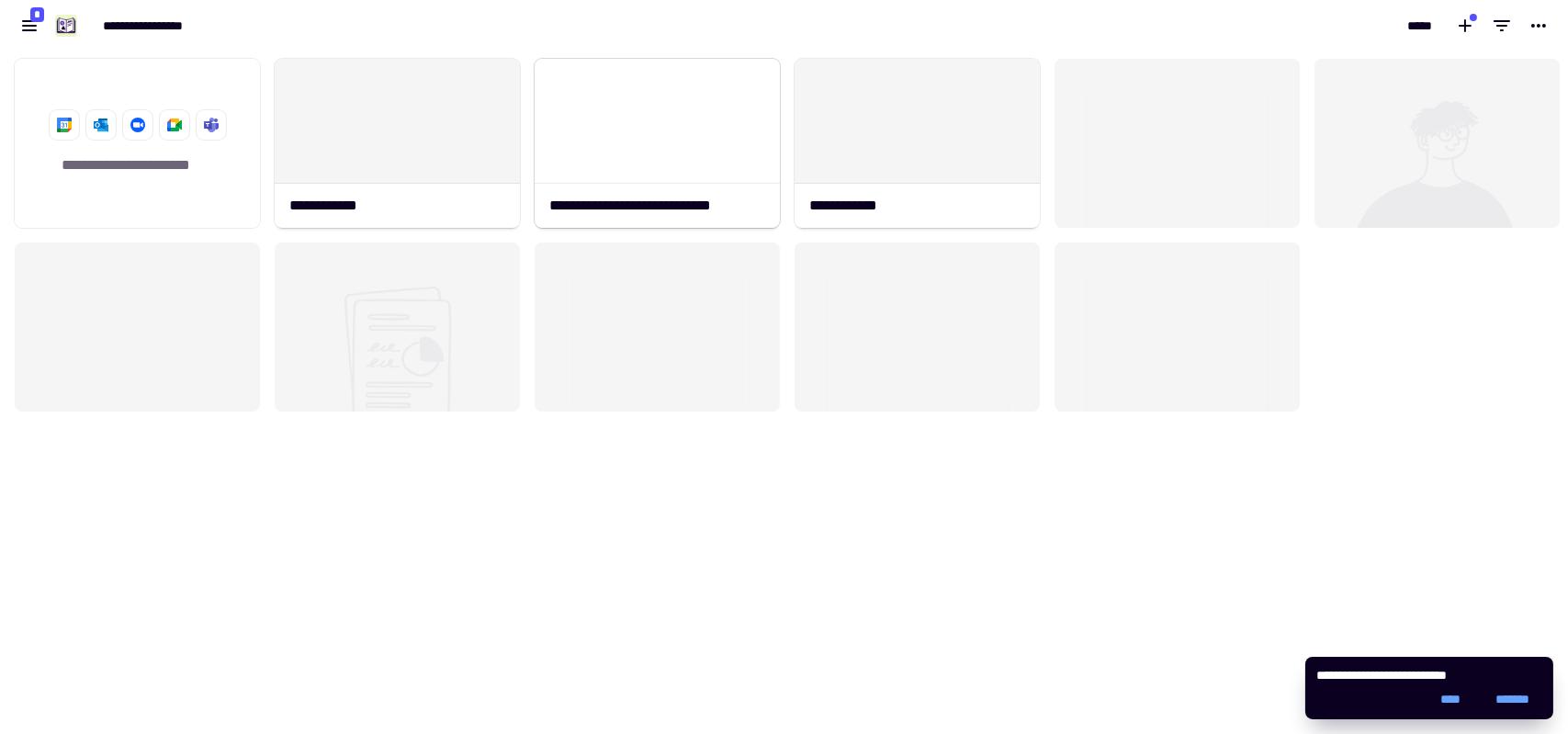 scroll, scrollTop: 15, scrollLeft: 15, axis: both 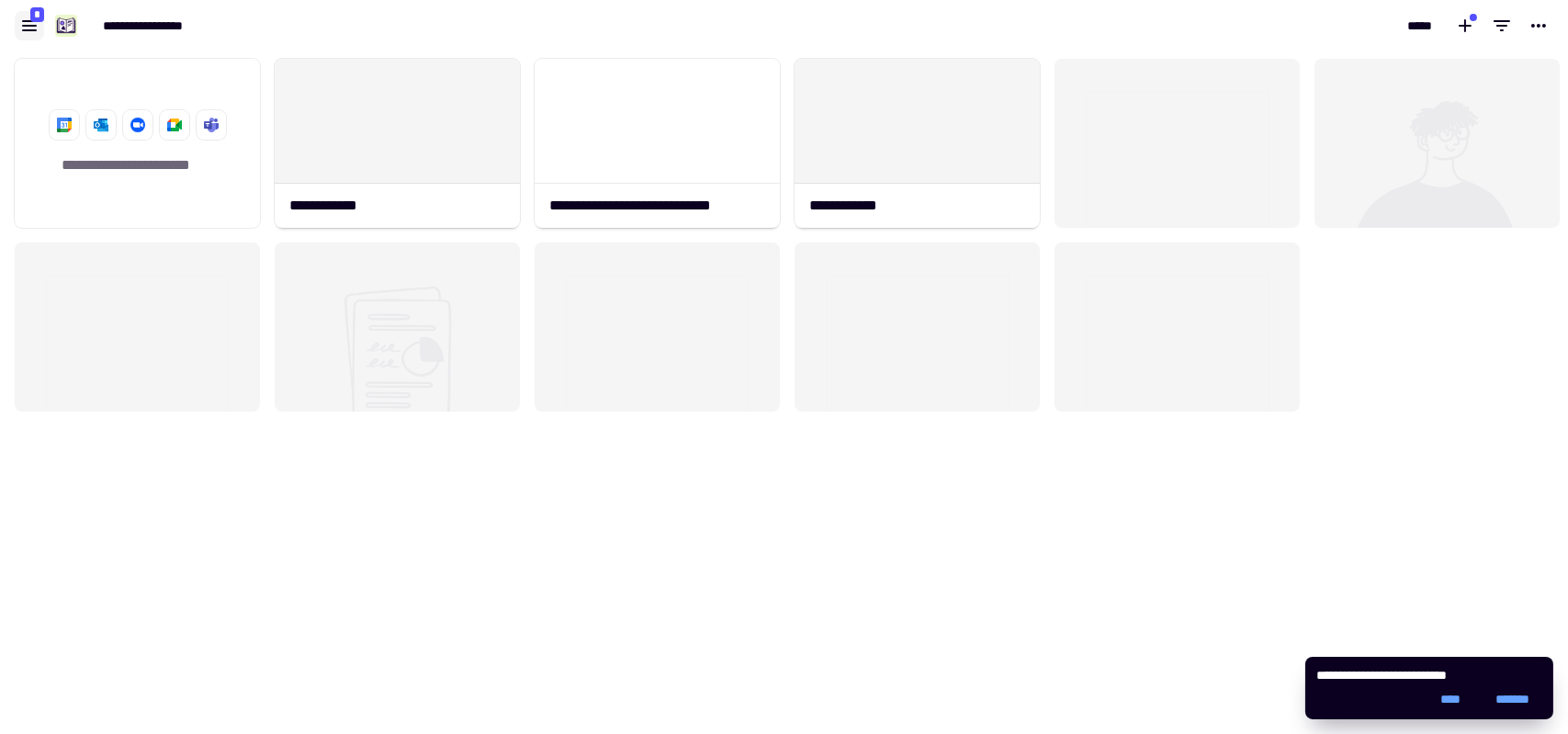 click 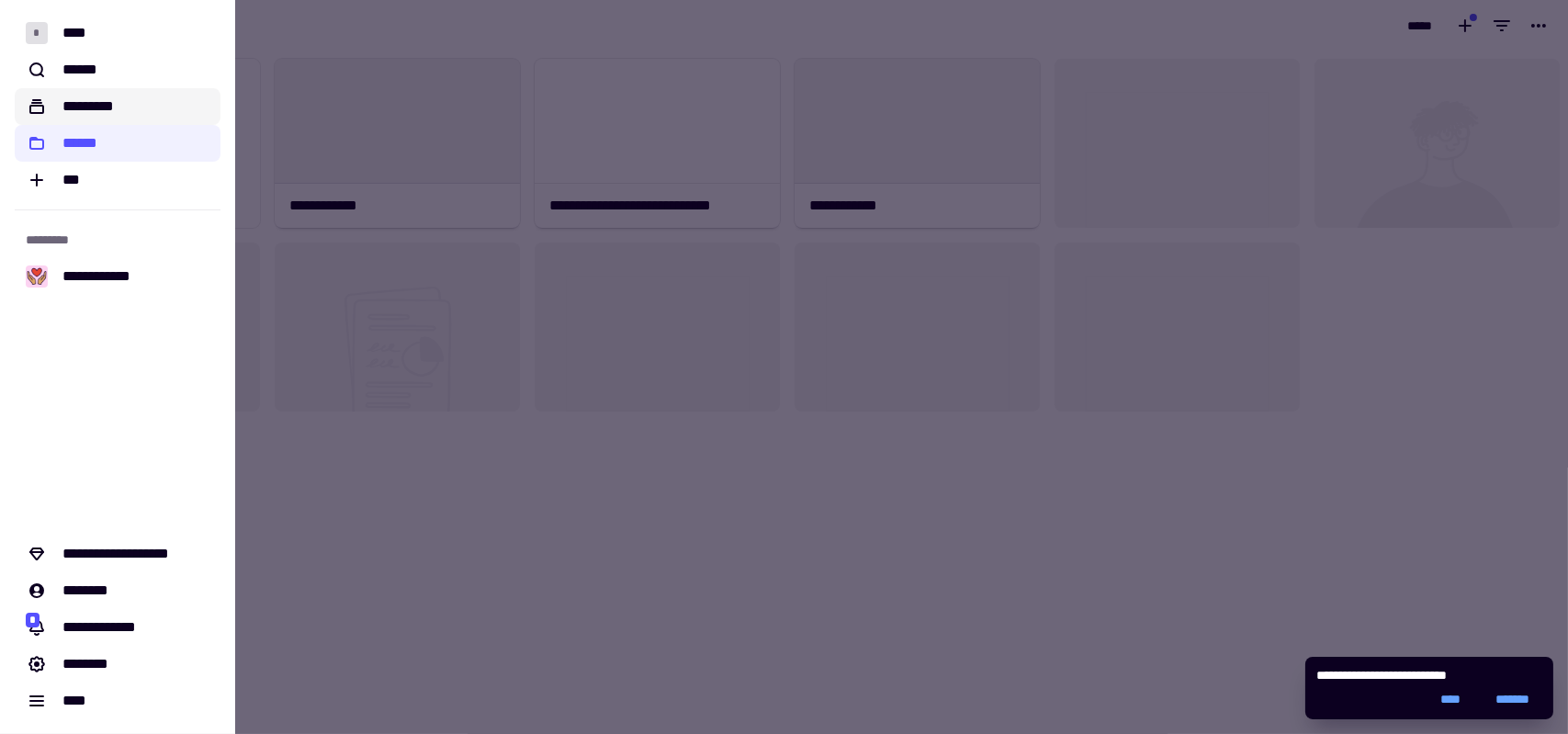 click on "*********" 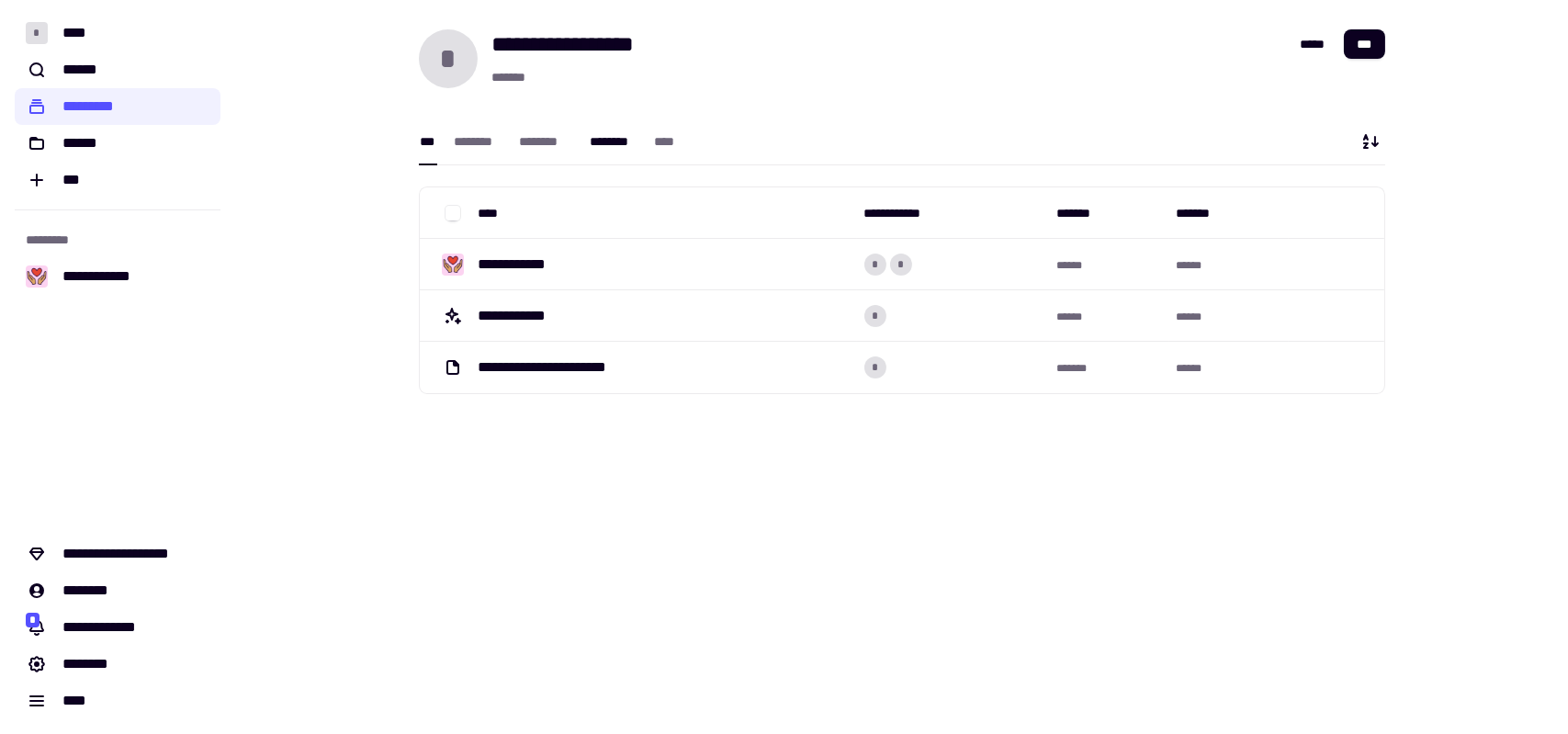click on "********" at bounding box center (613, 141) 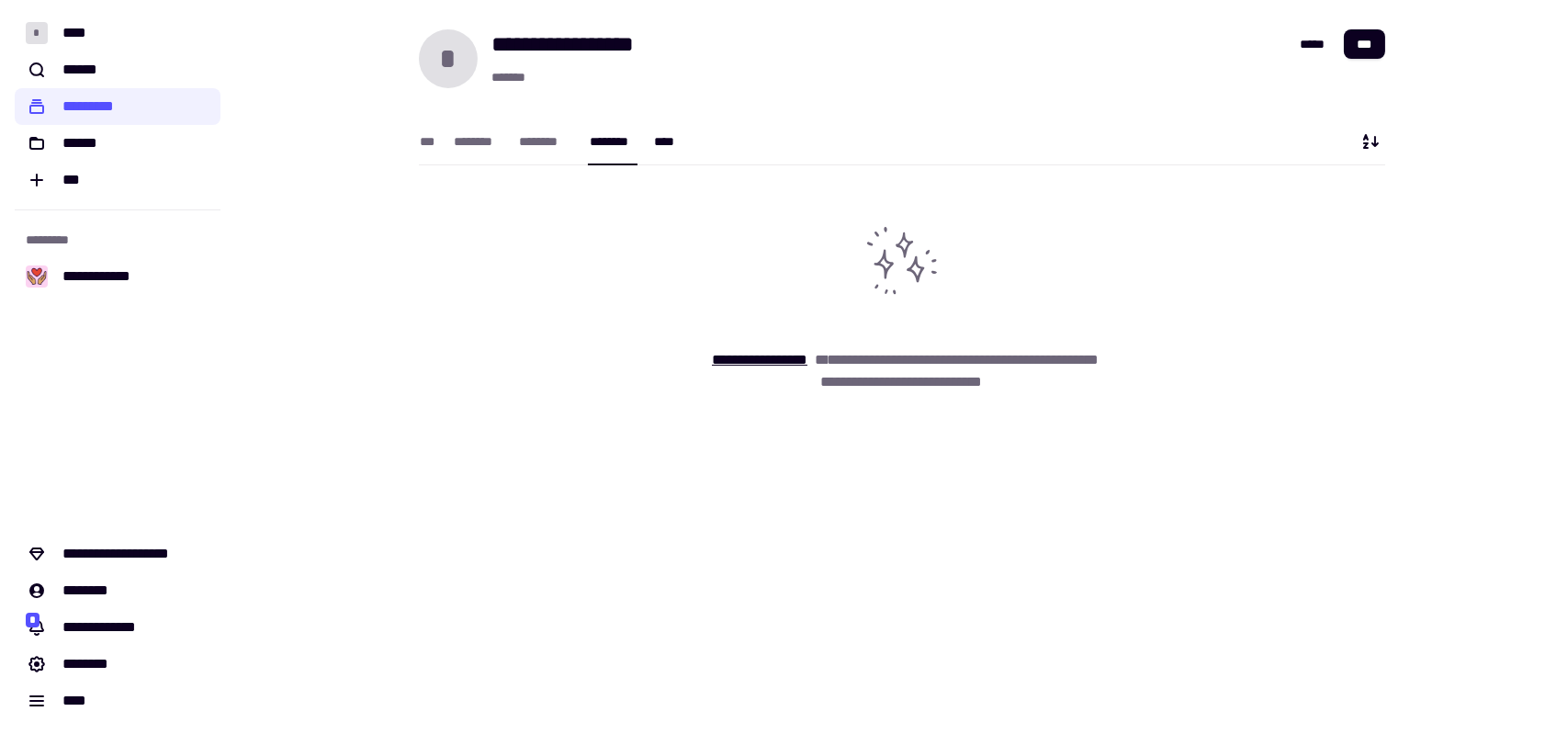 click on "****" at bounding box center (668, 141) 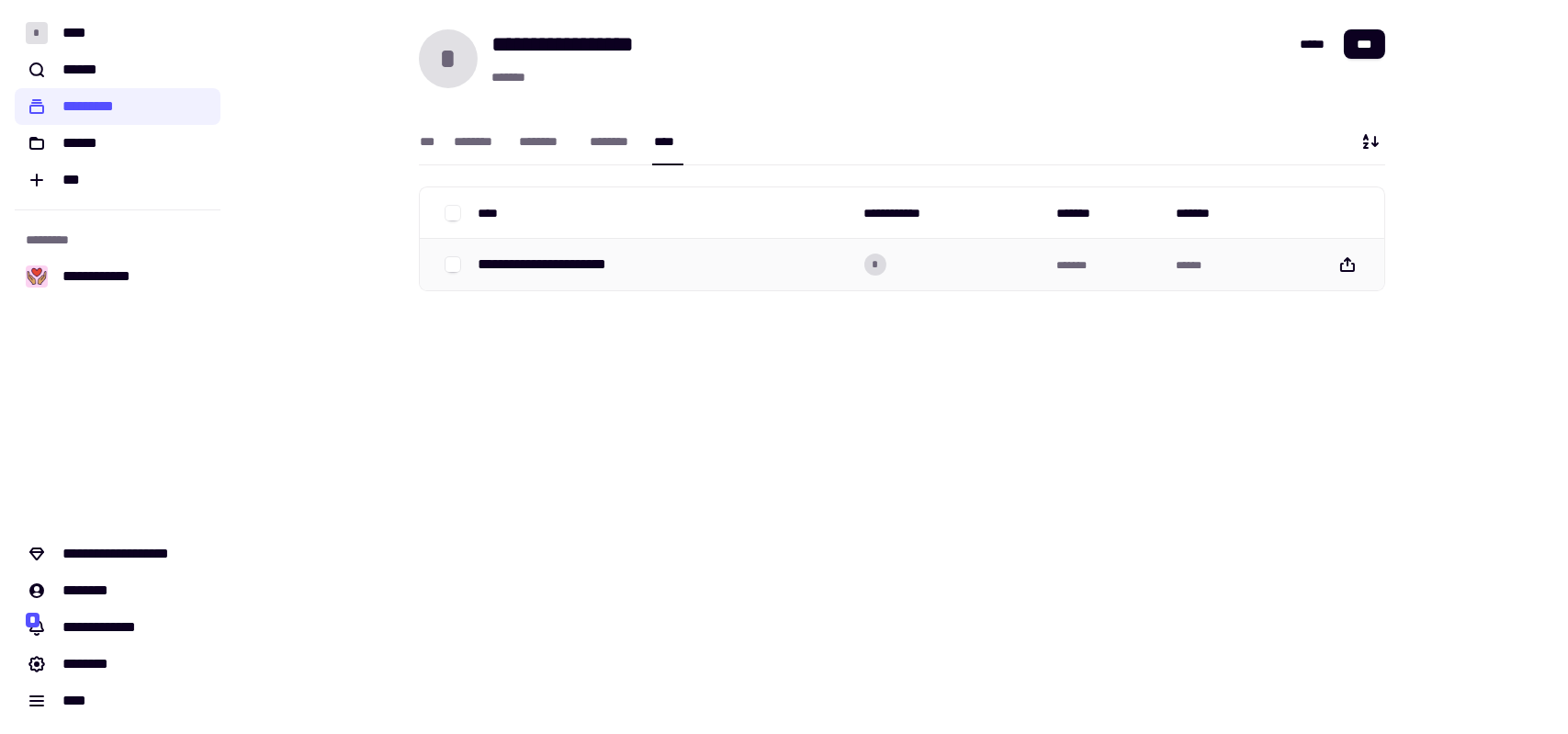 click on "**********" at bounding box center [562, 265] 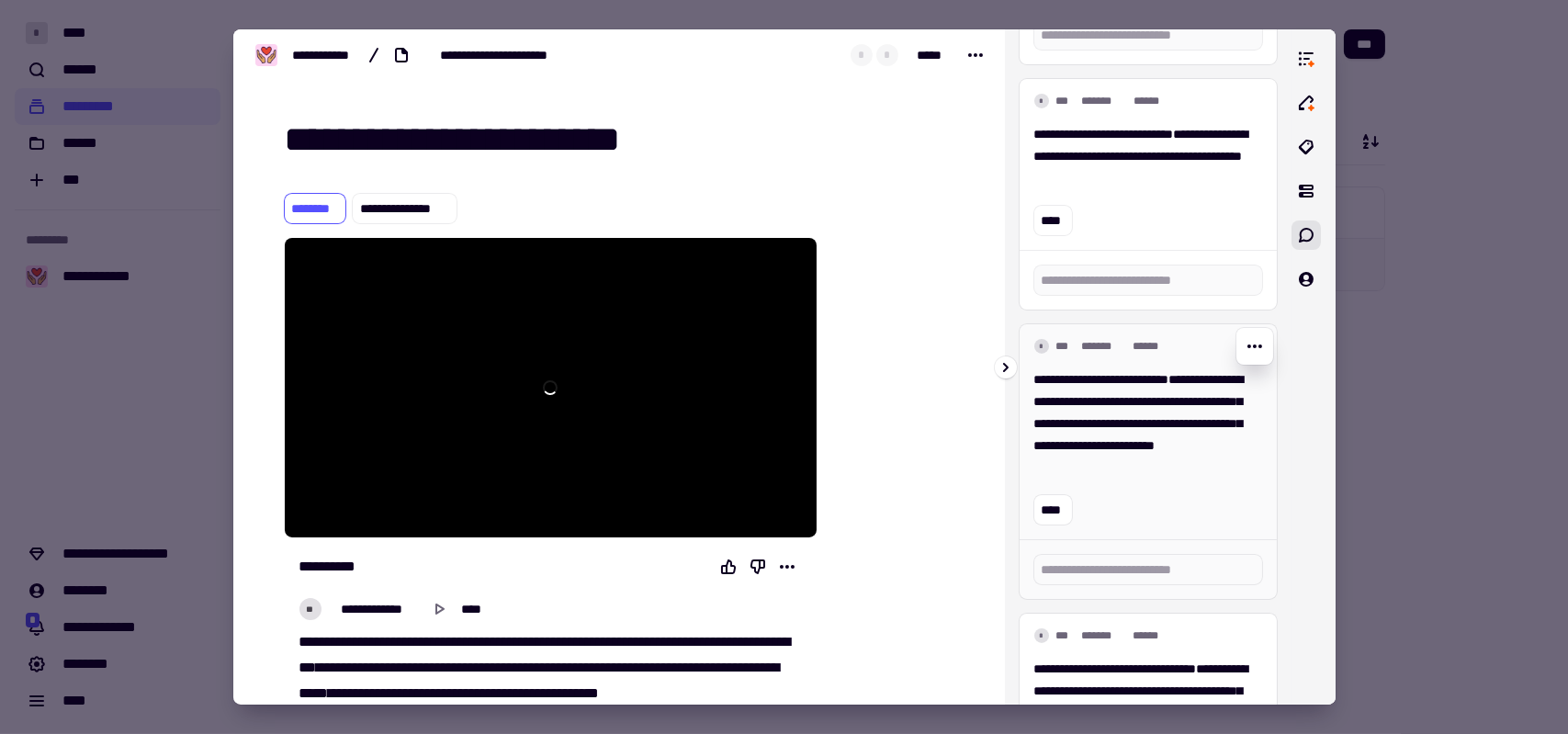 scroll, scrollTop: 919, scrollLeft: 0, axis: vertical 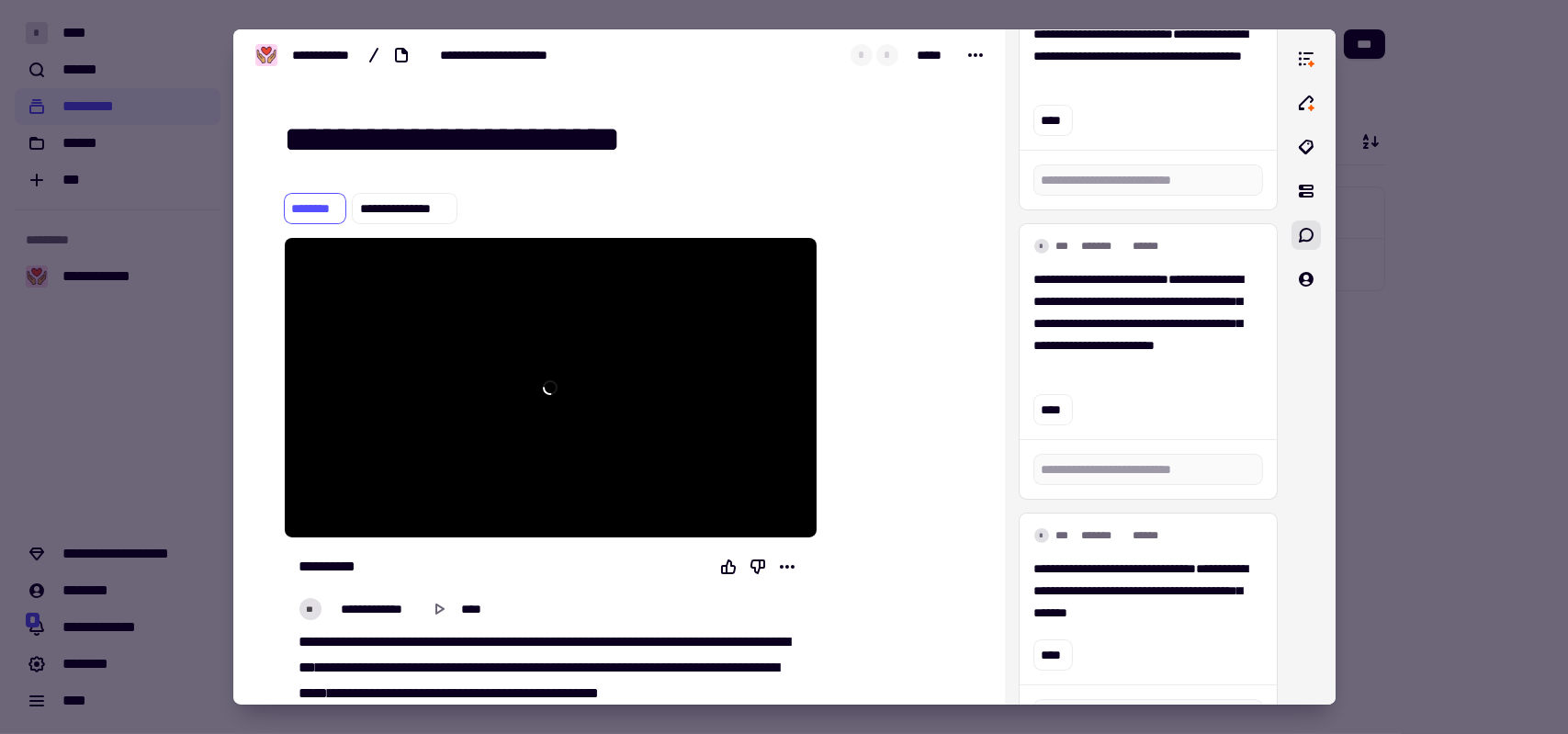 click at bounding box center (784, 367) 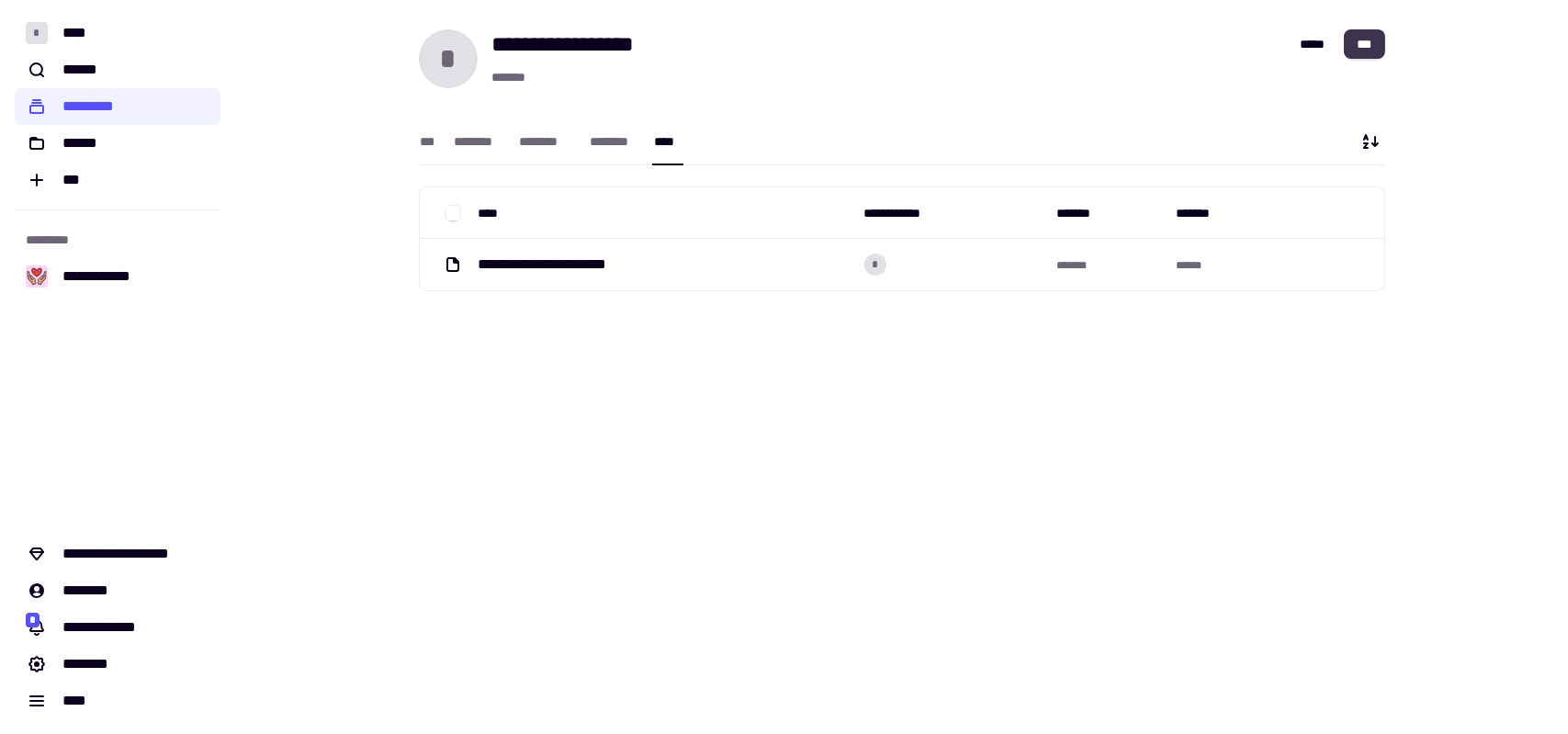 click on "***" 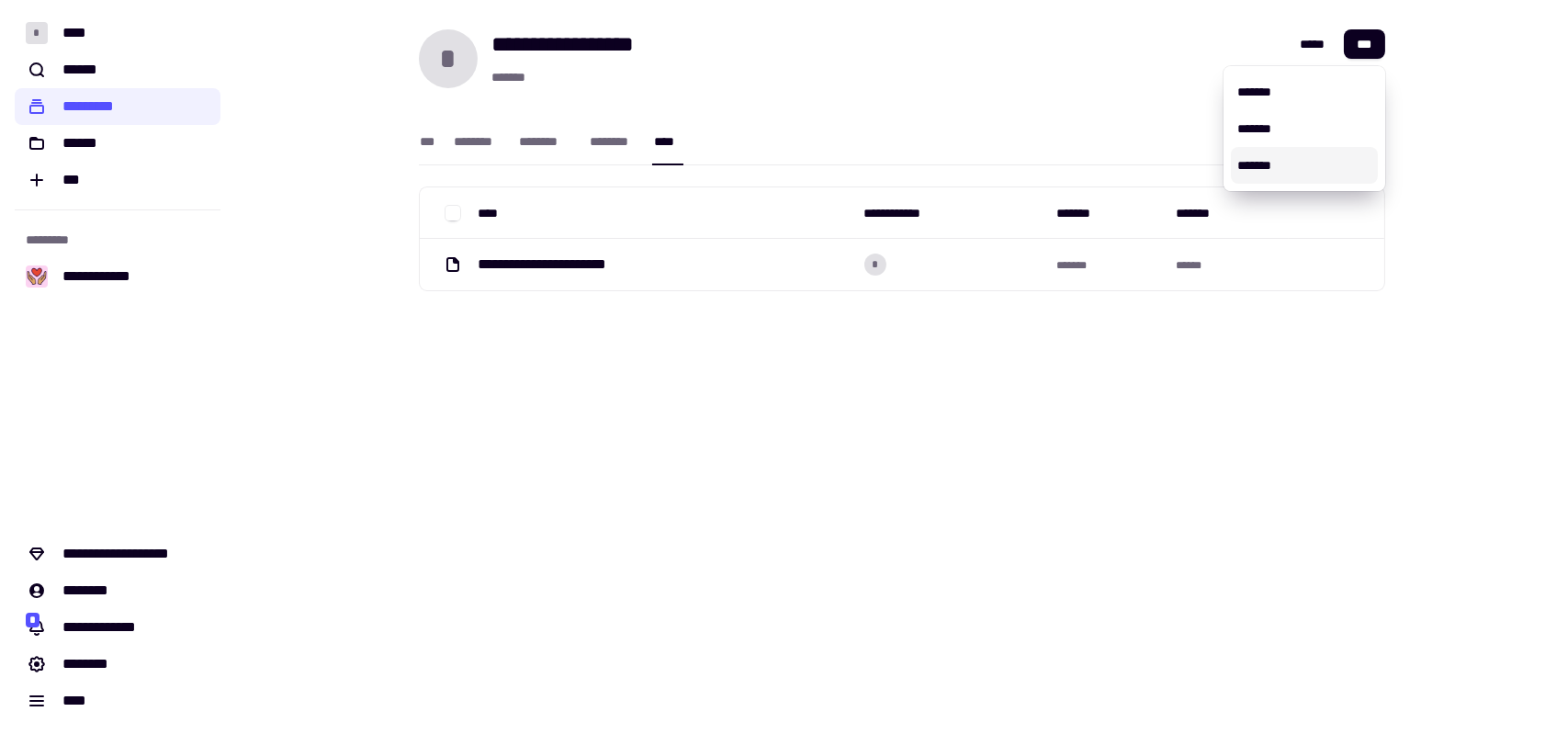 click on "**********" at bounding box center (902, 268) 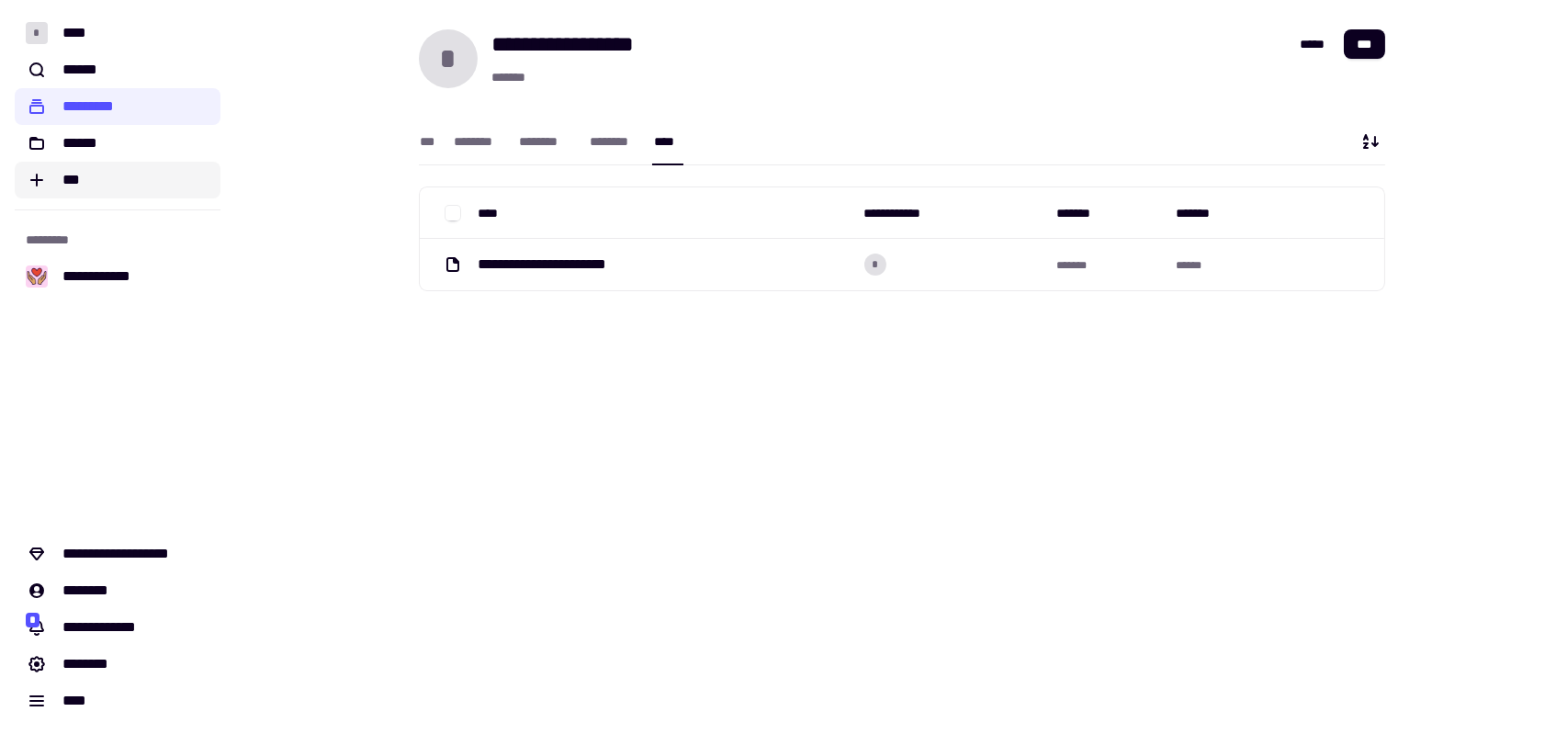 click on "***" 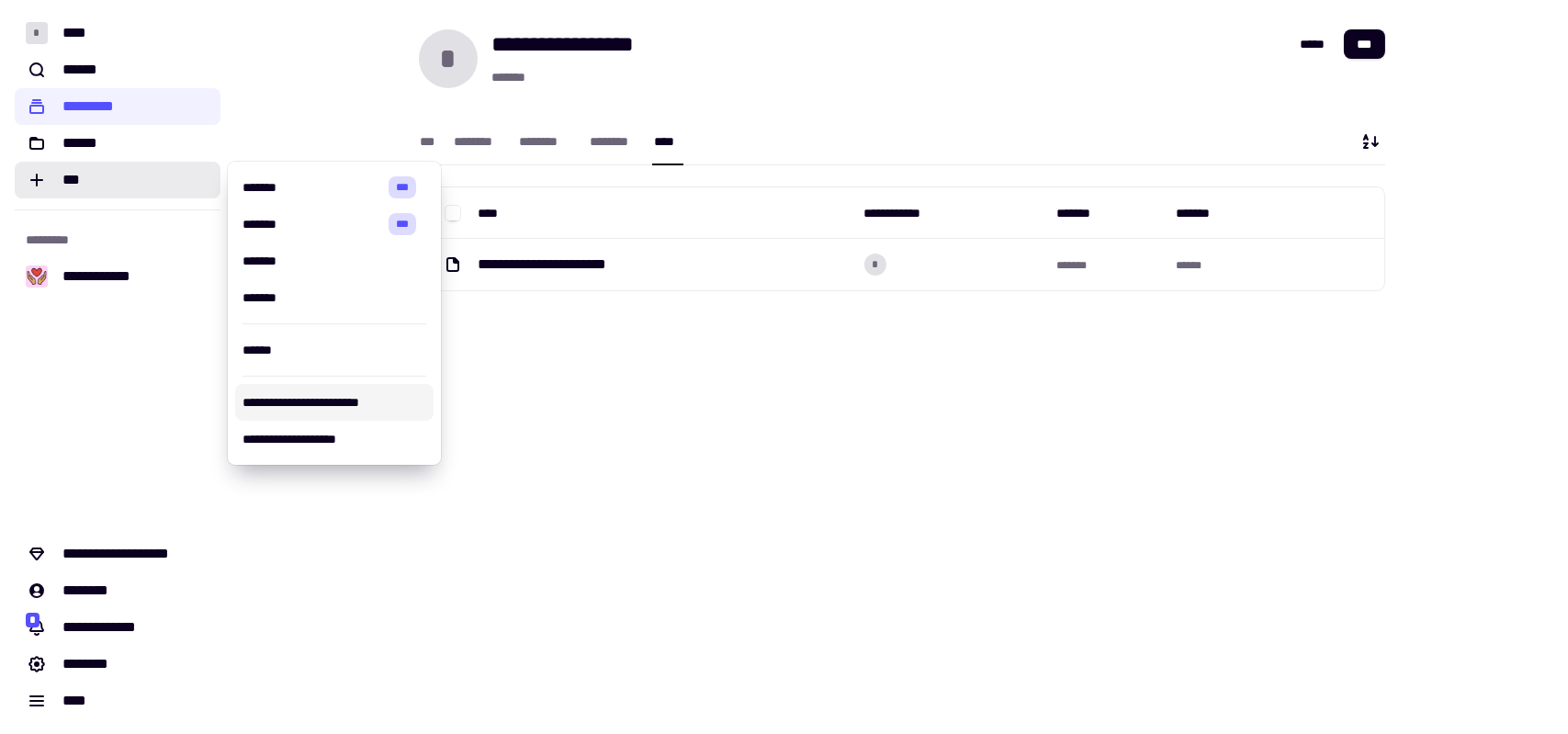click on "**********" at bounding box center (334, 402) 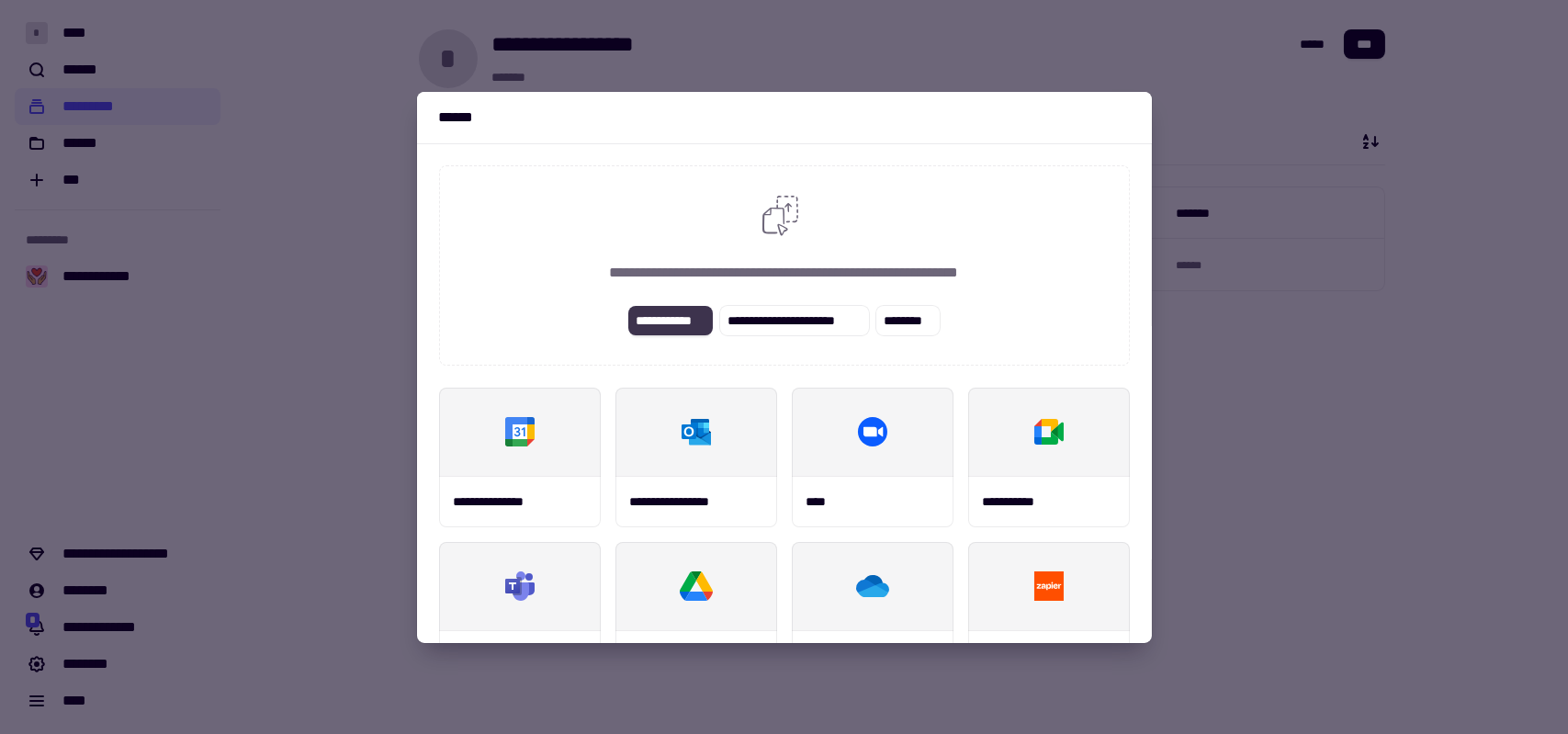 click on "**********" 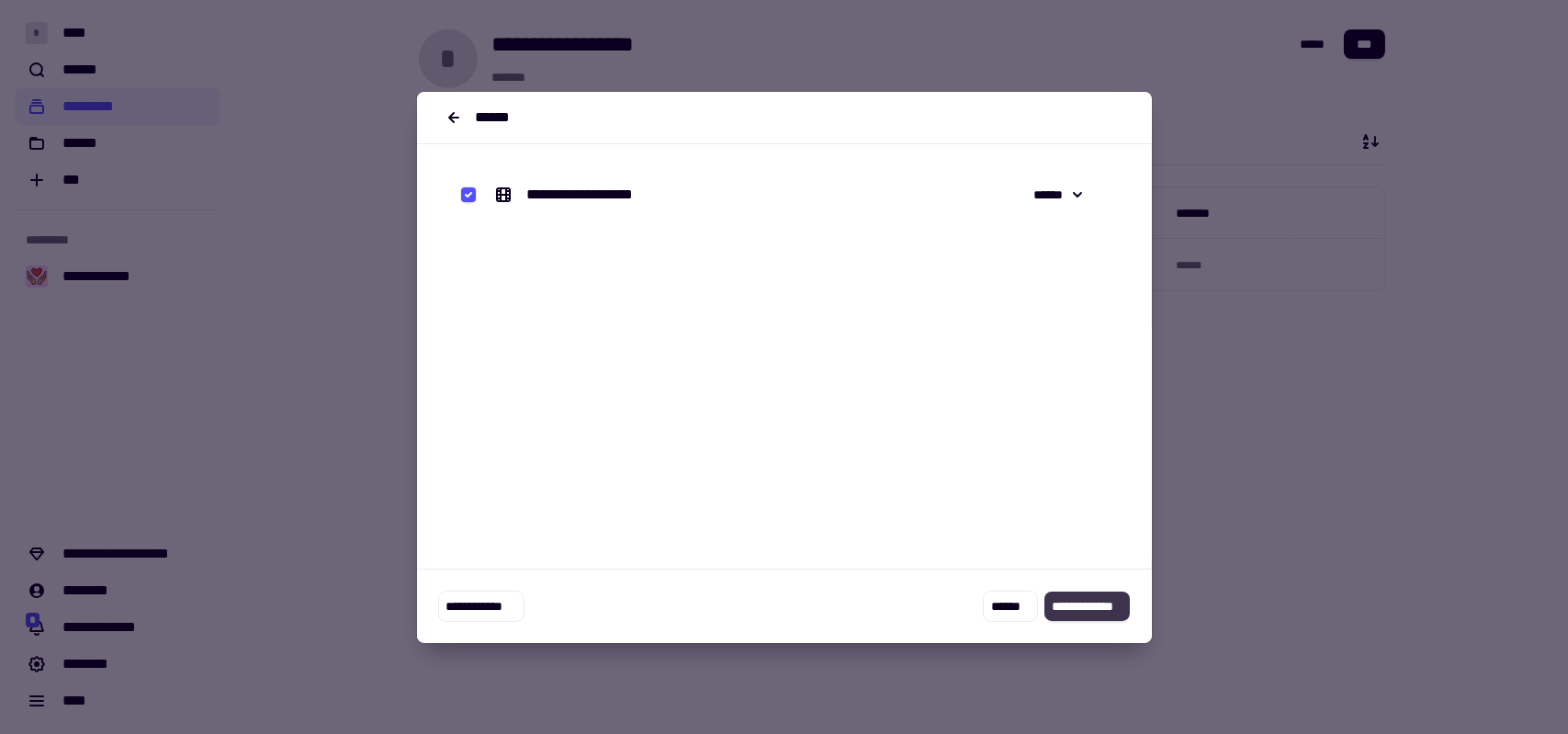click on "**********" 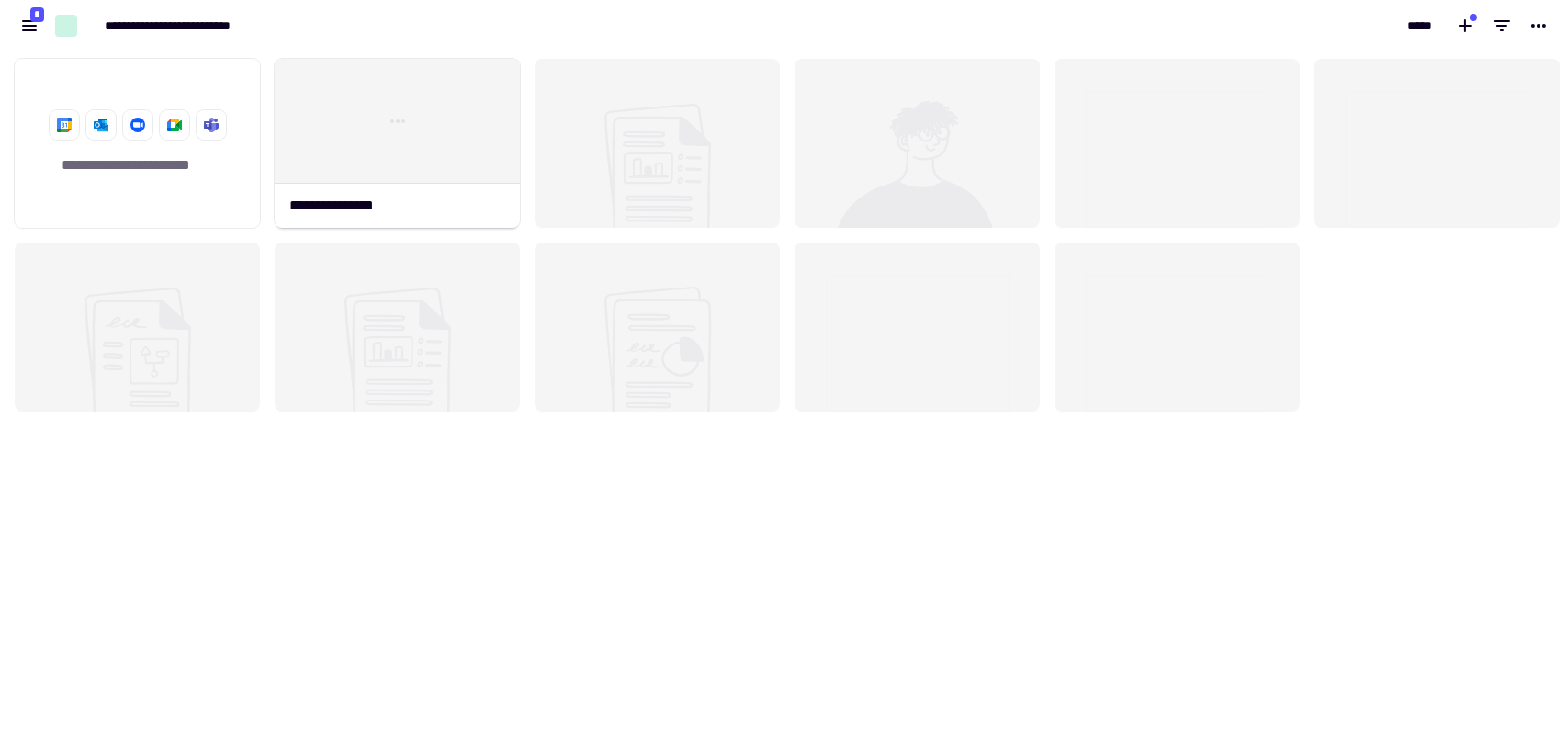 scroll, scrollTop: 15, scrollLeft: 15, axis: both 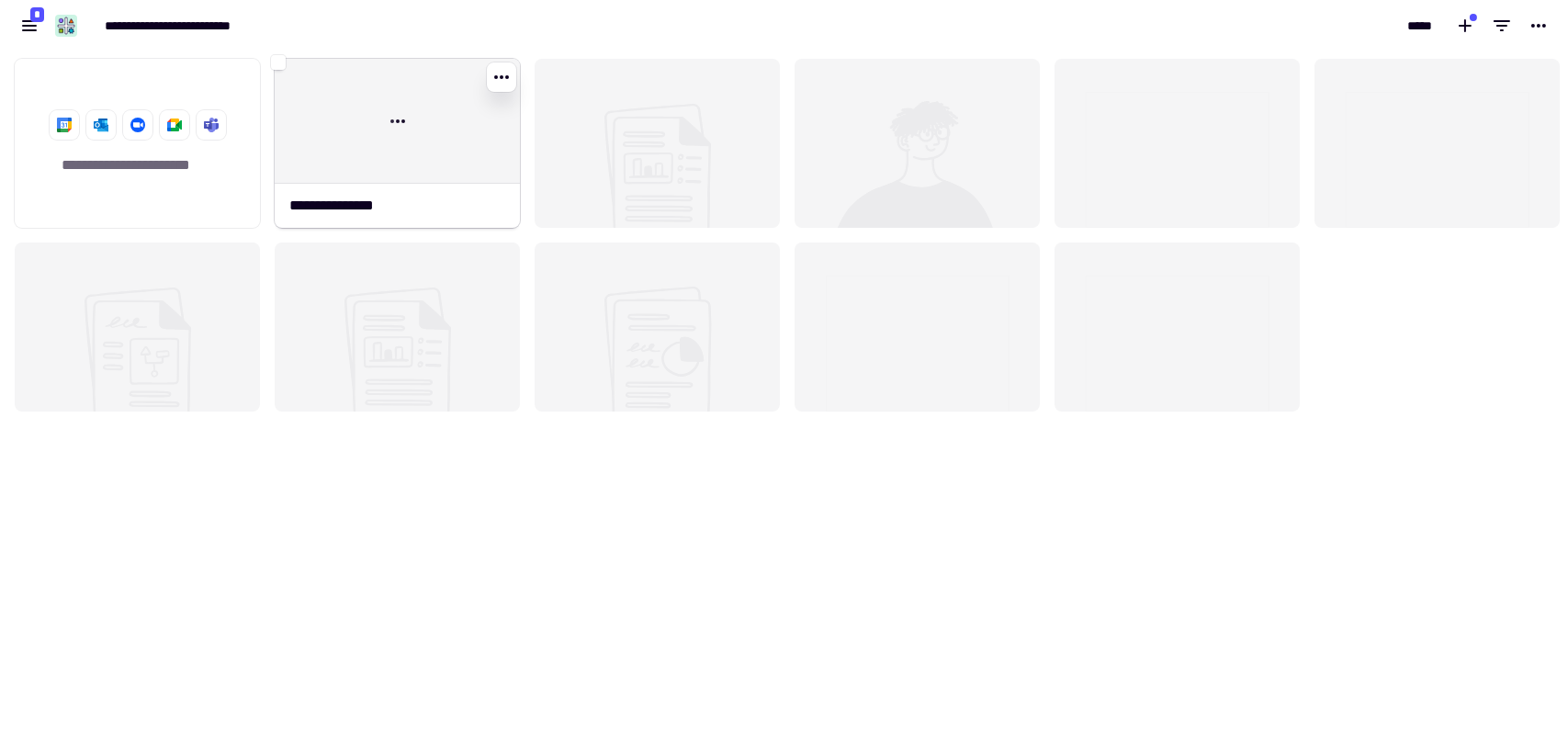 click on "**********" 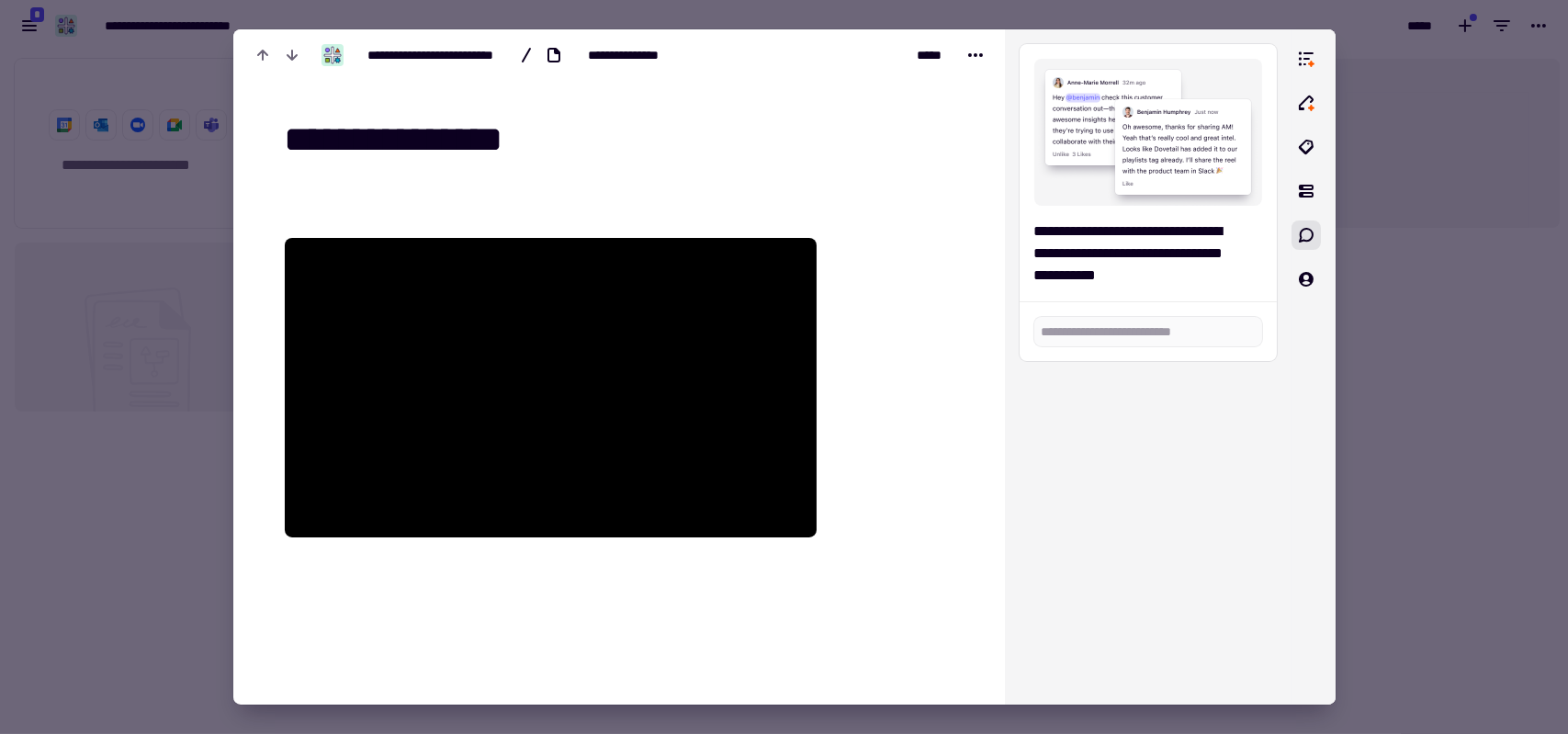 click on "**********" at bounding box center (623, 141) 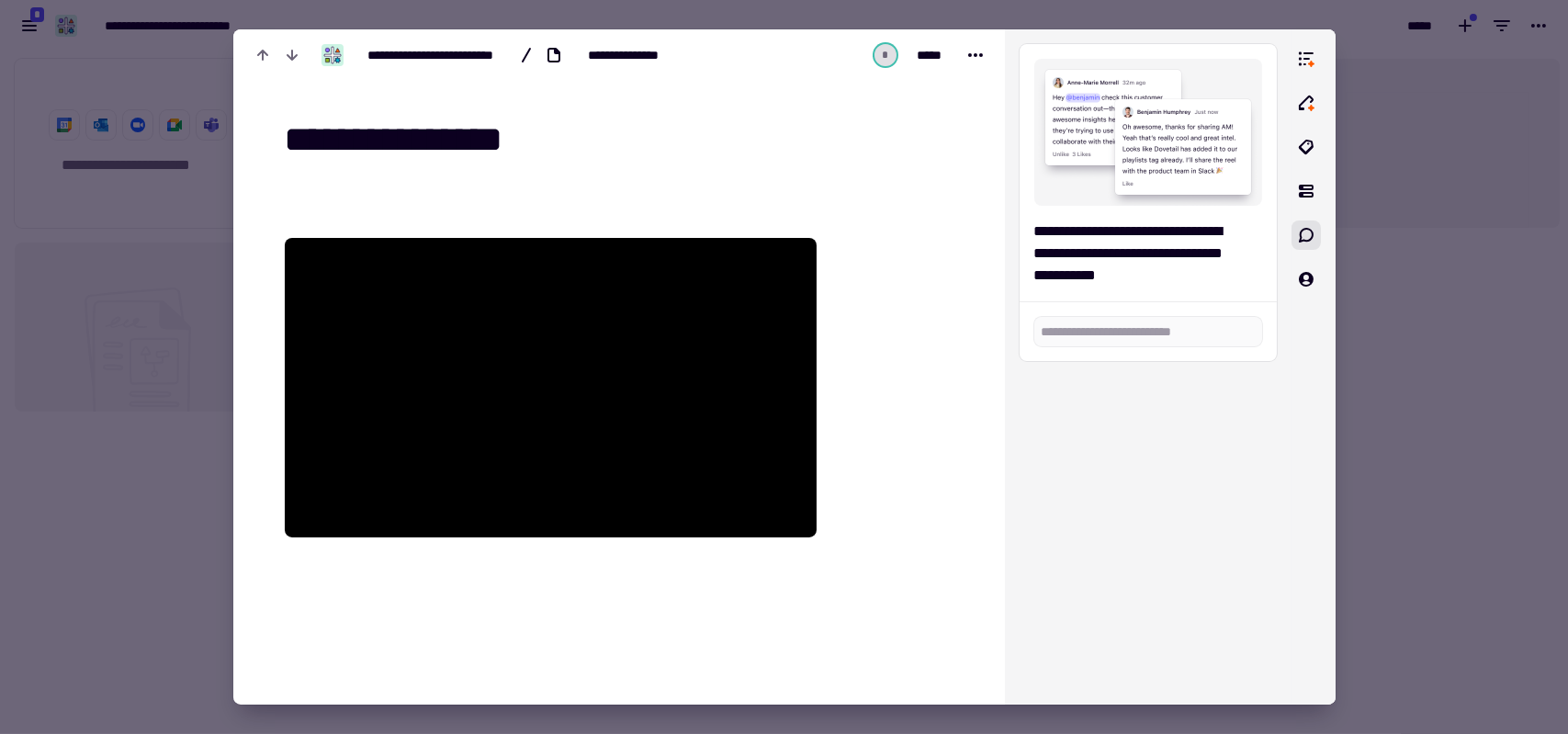 click on "**********" at bounding box center (623, 141) 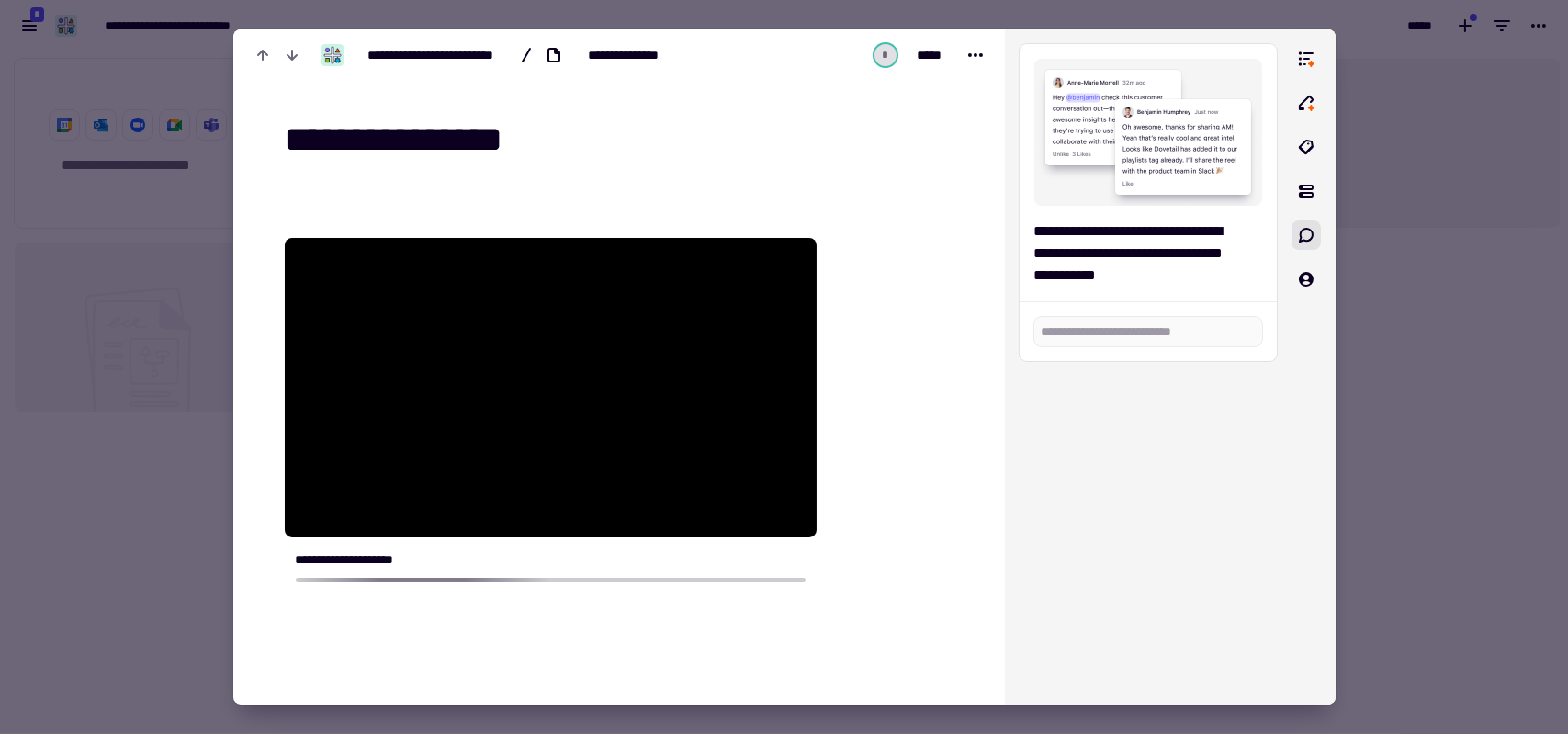 type on "*" 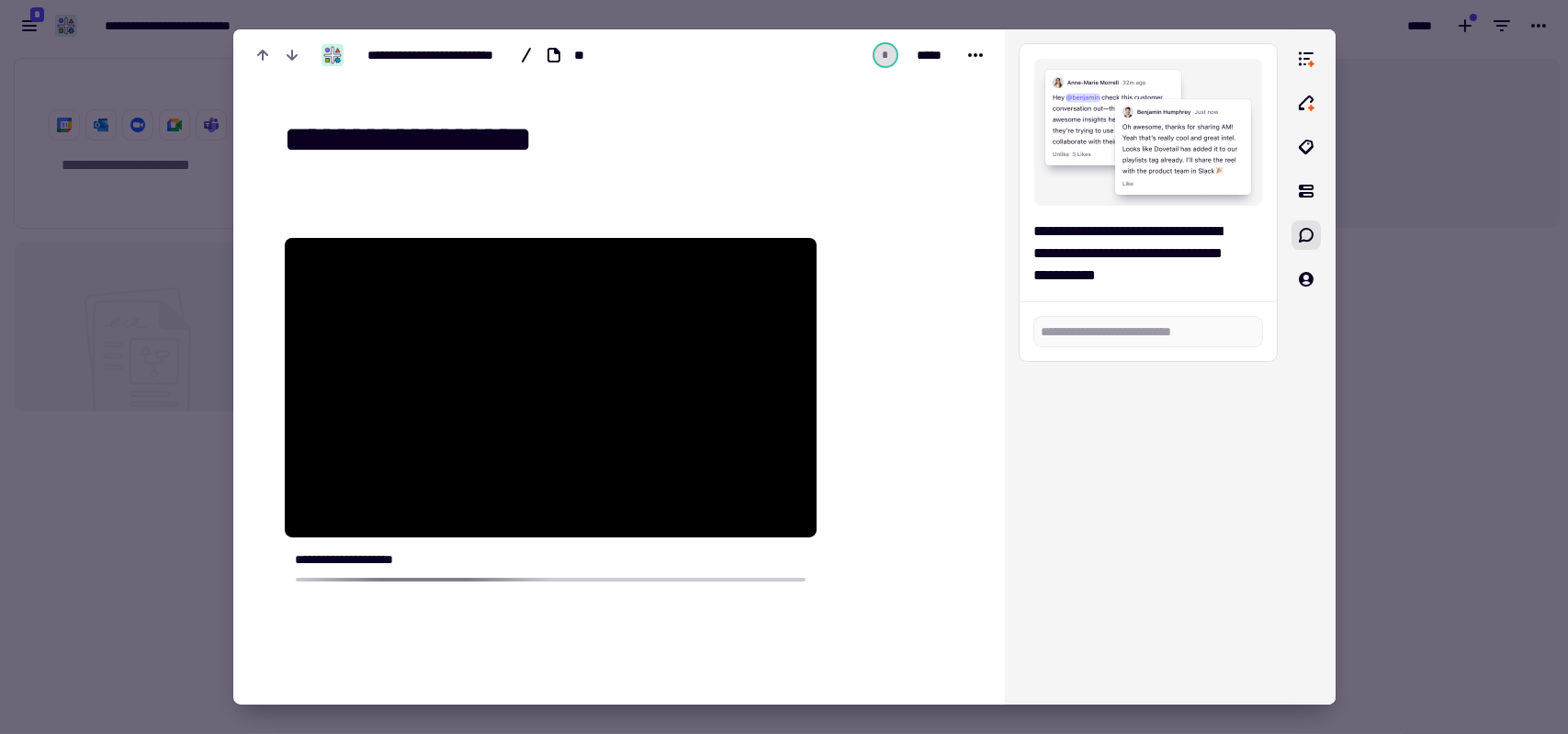 type on "**********" 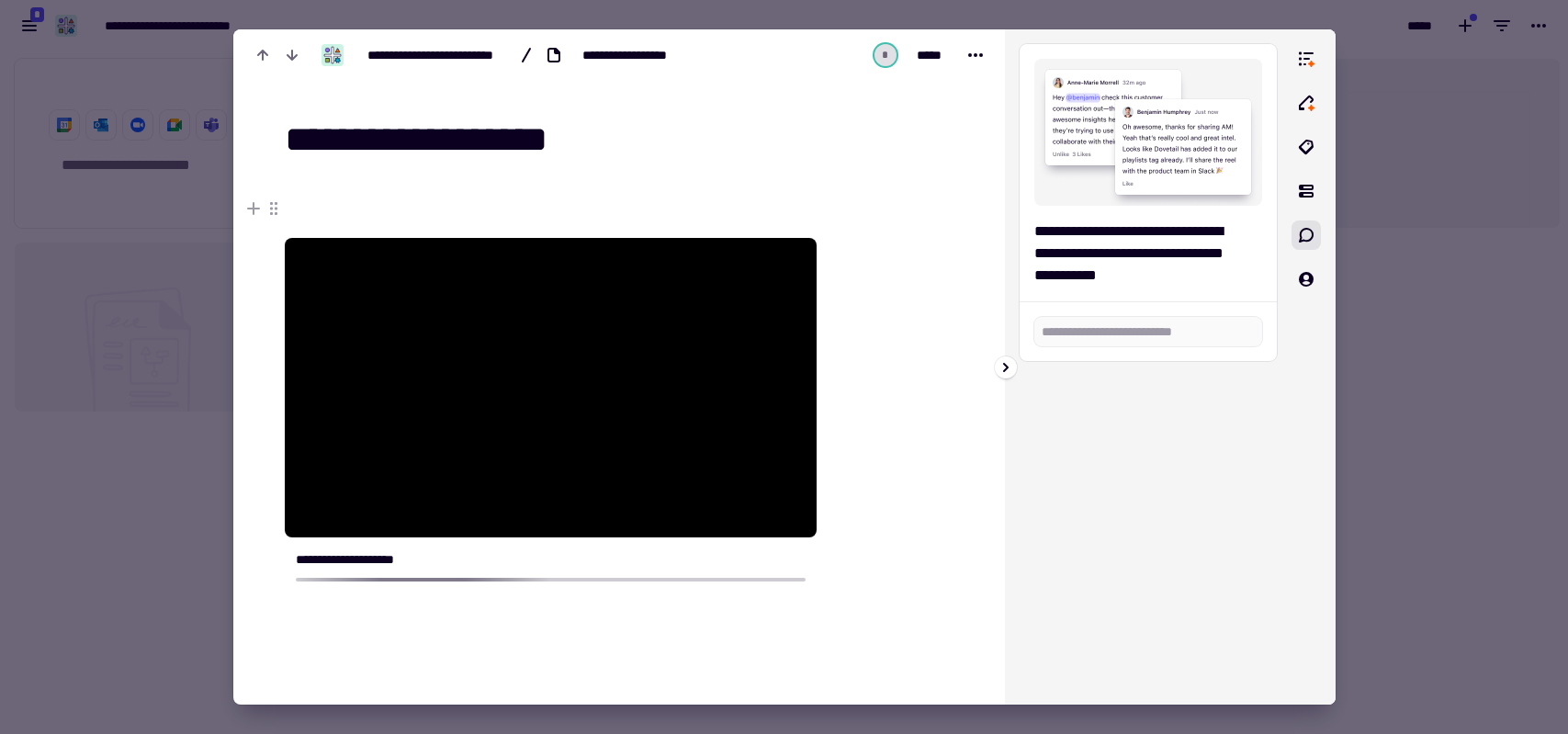 scroll, scrollTop: 0, scrollLeft: 0, axis: both 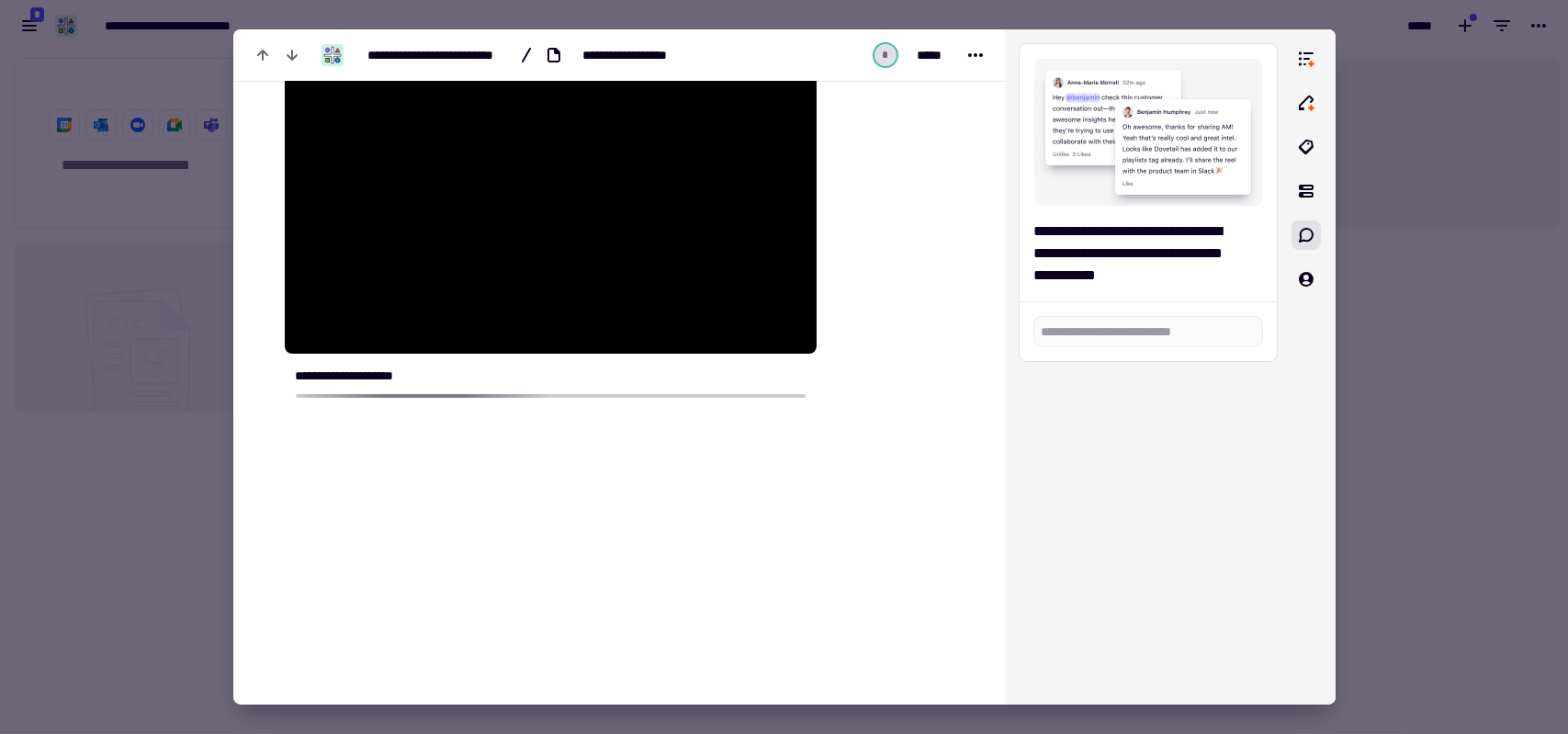 type on "**********" 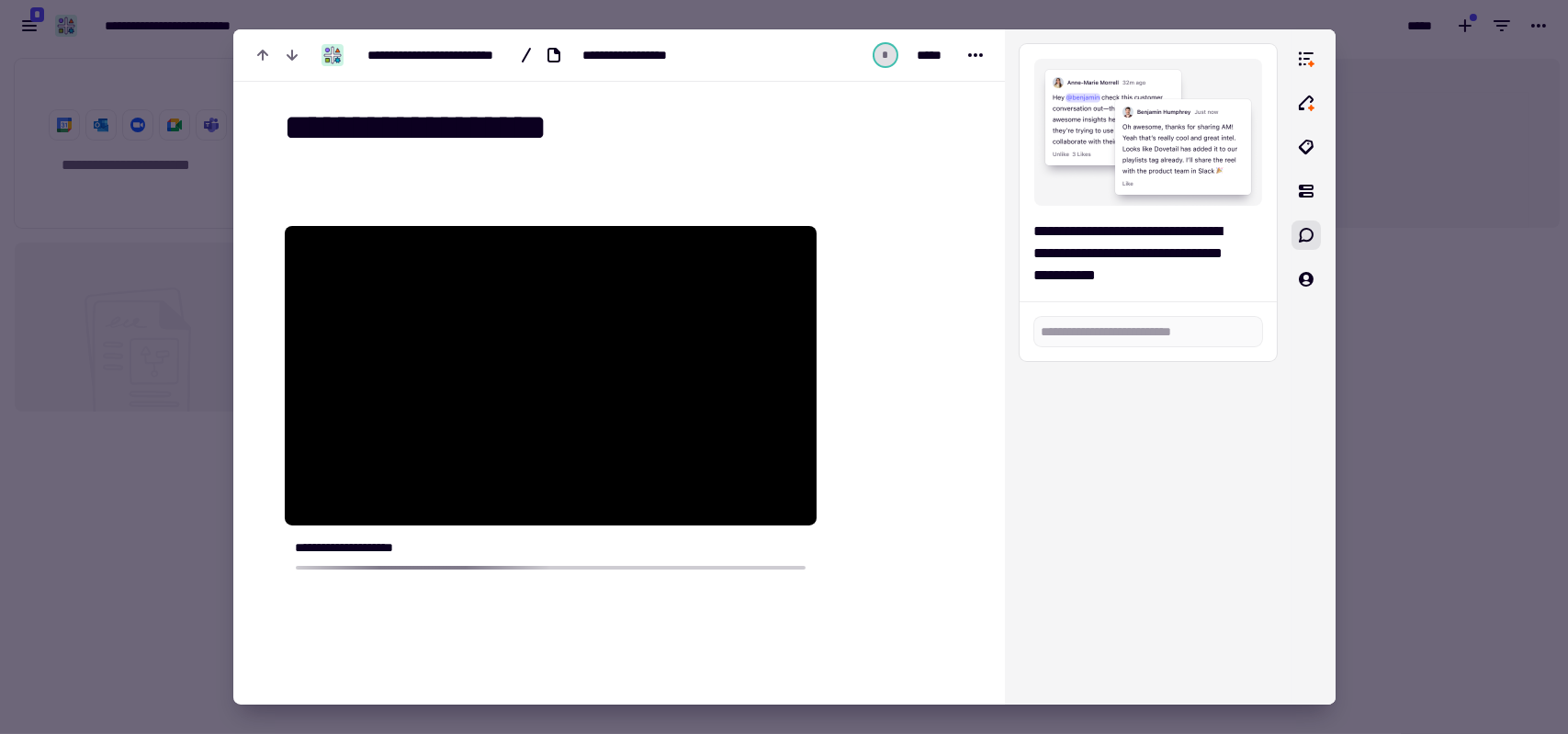scroll, scrollTop: 0, scrollLeft: 0, axis: both 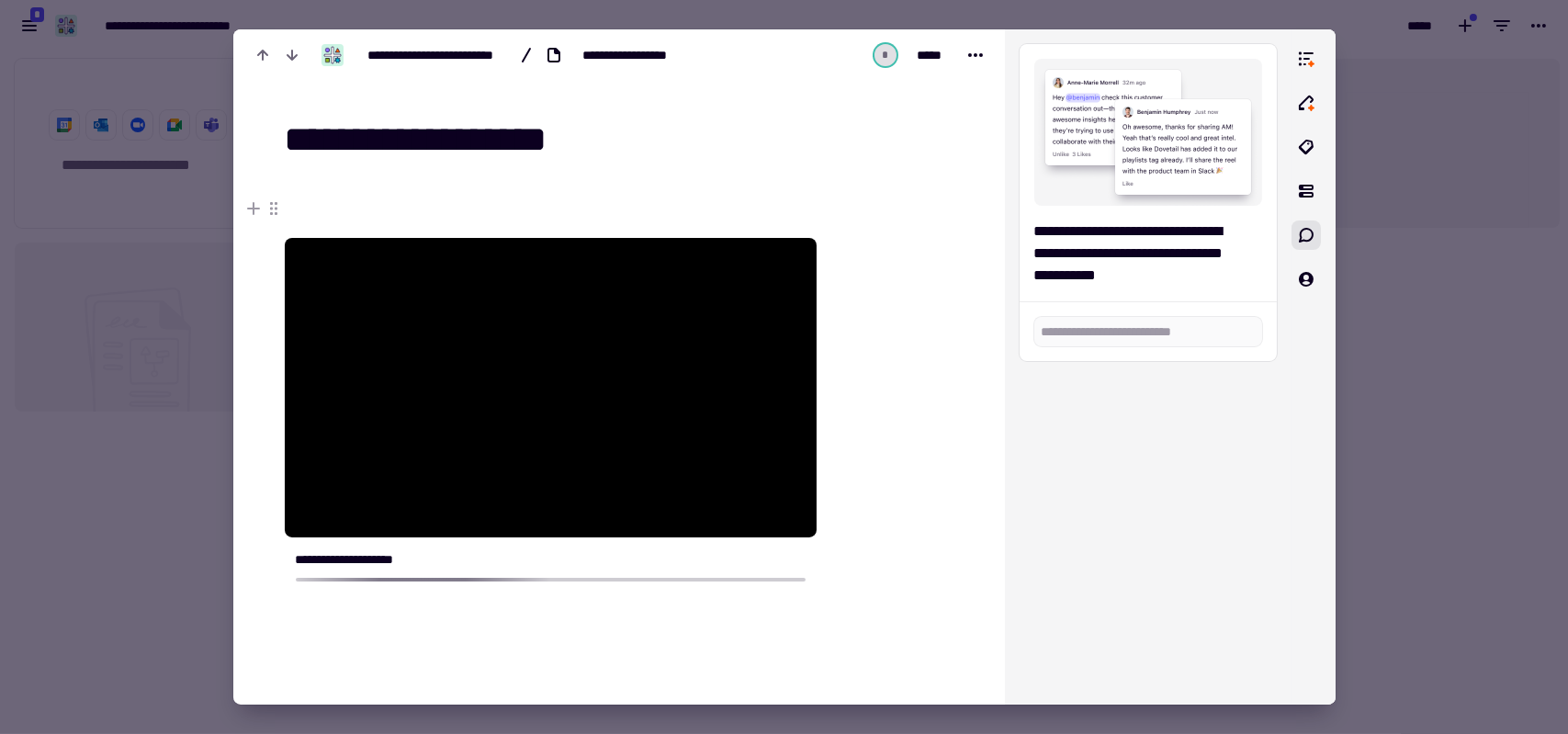 click at bounding box center [784, 367] 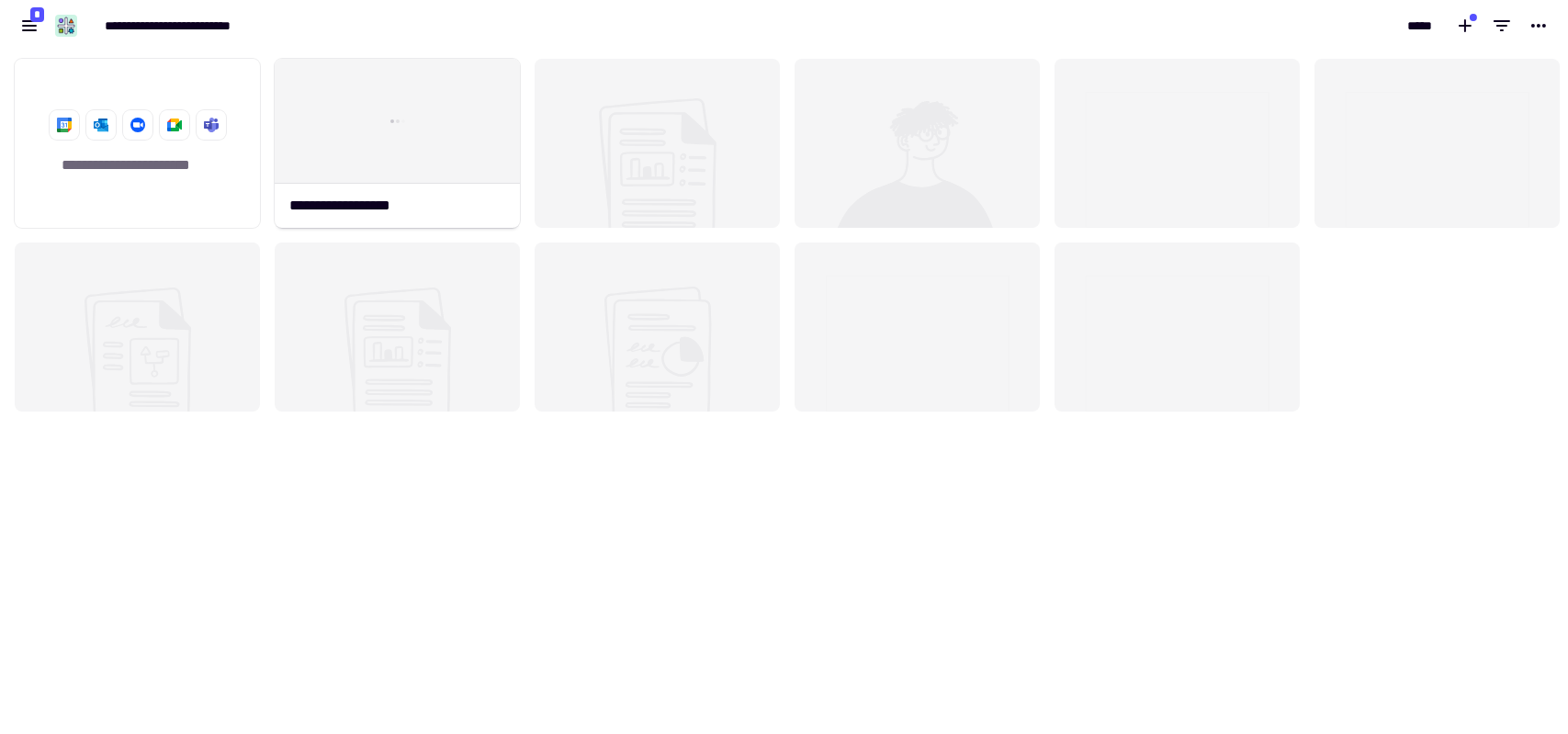 click 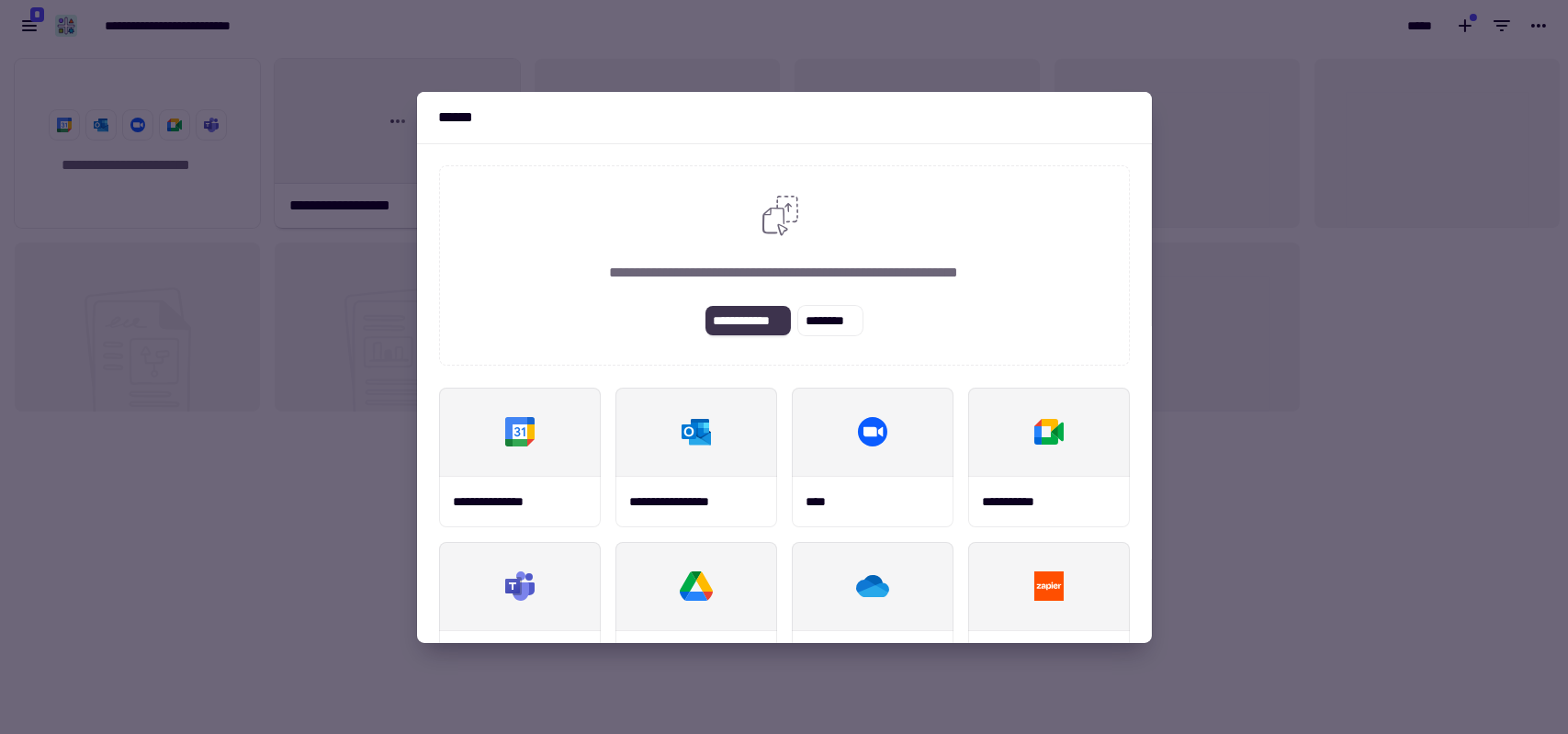 click on "**********" 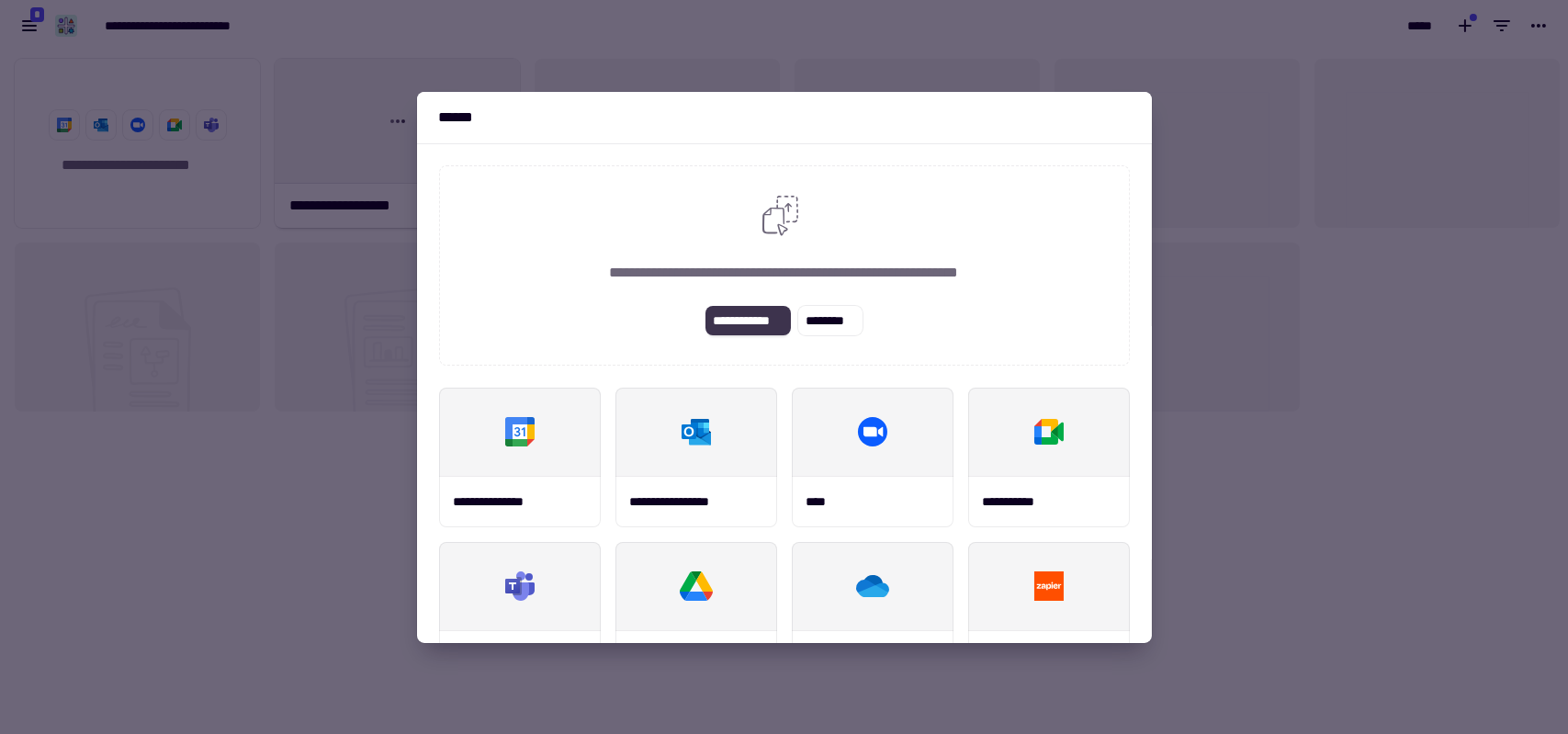 click on "**********" 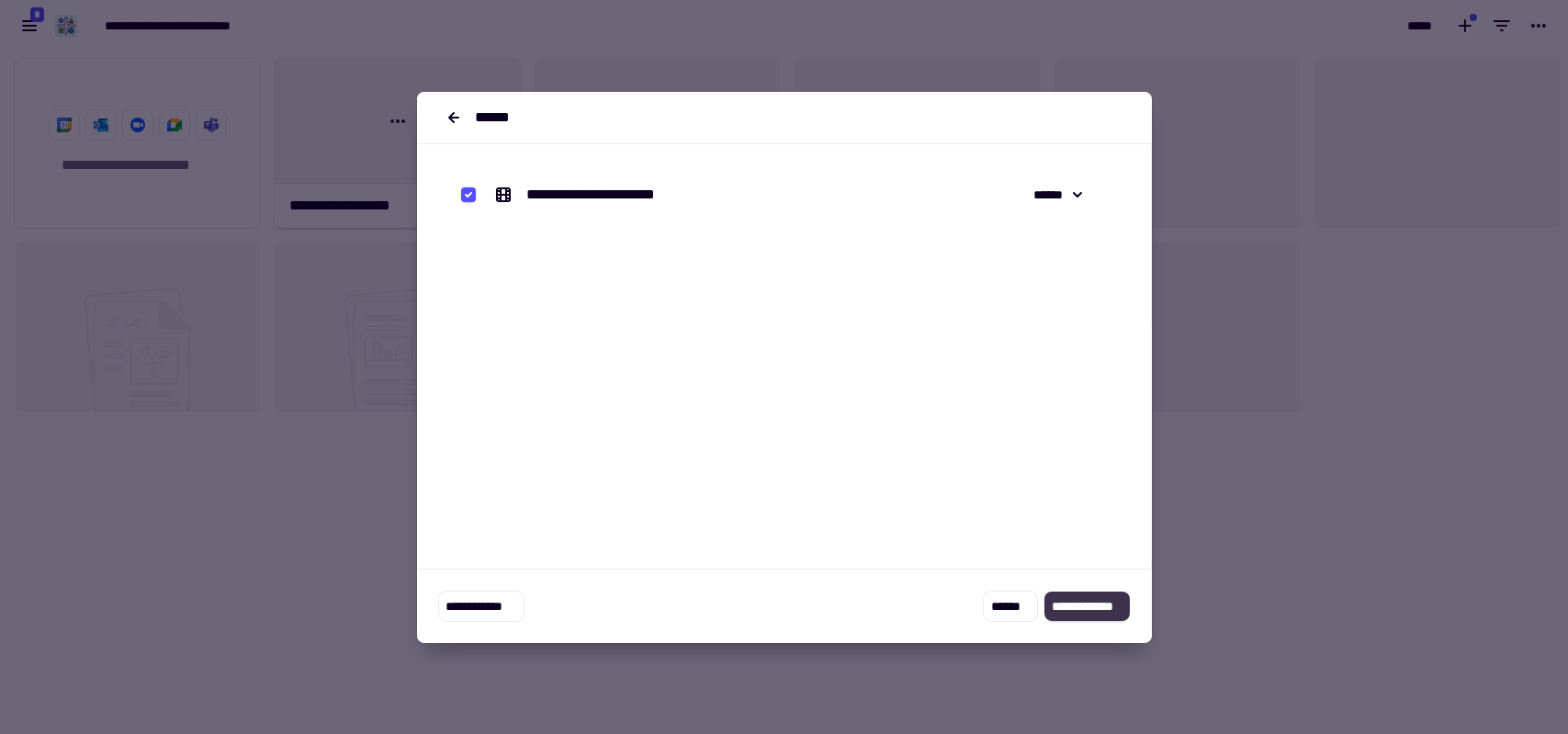 click on "**********" 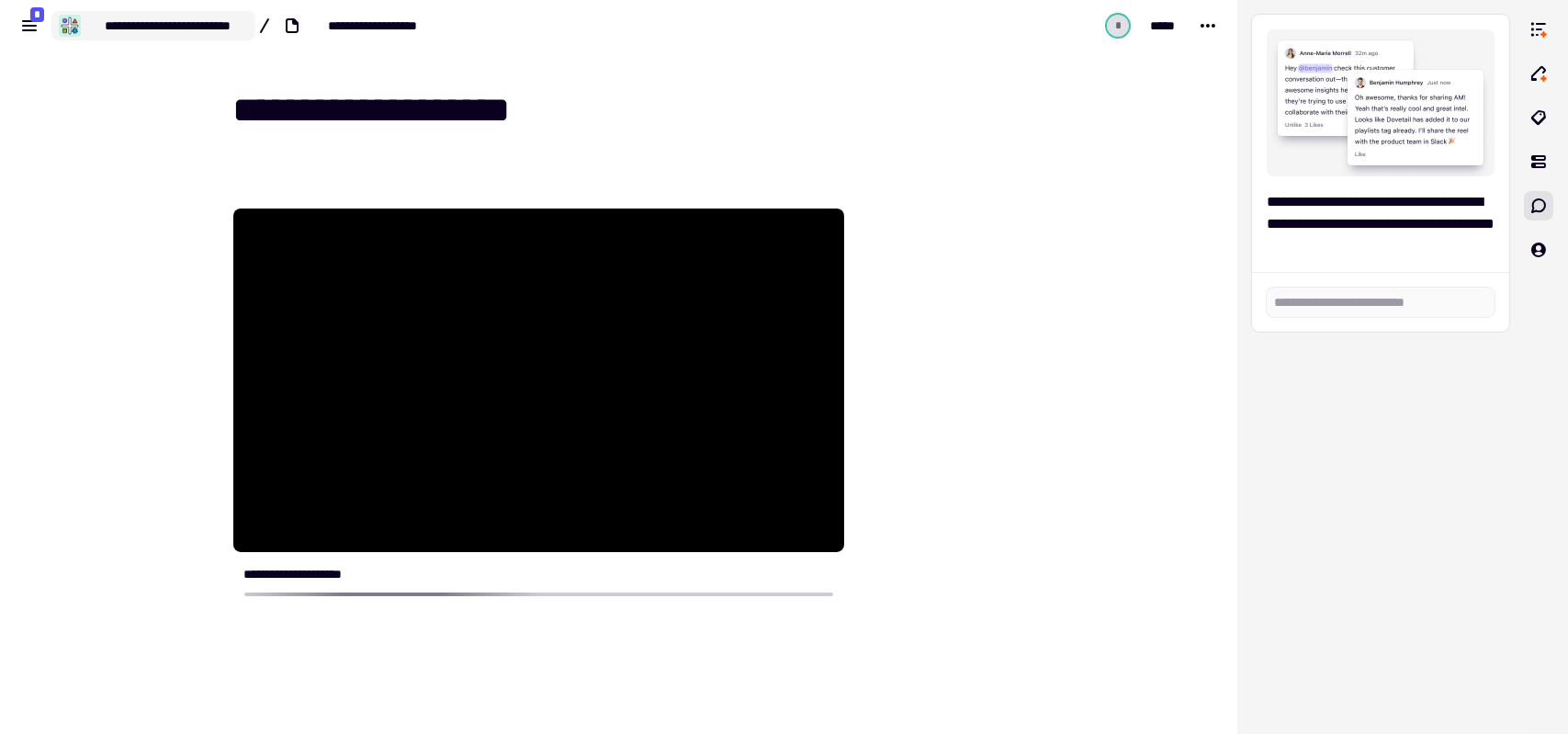 click on "**********" 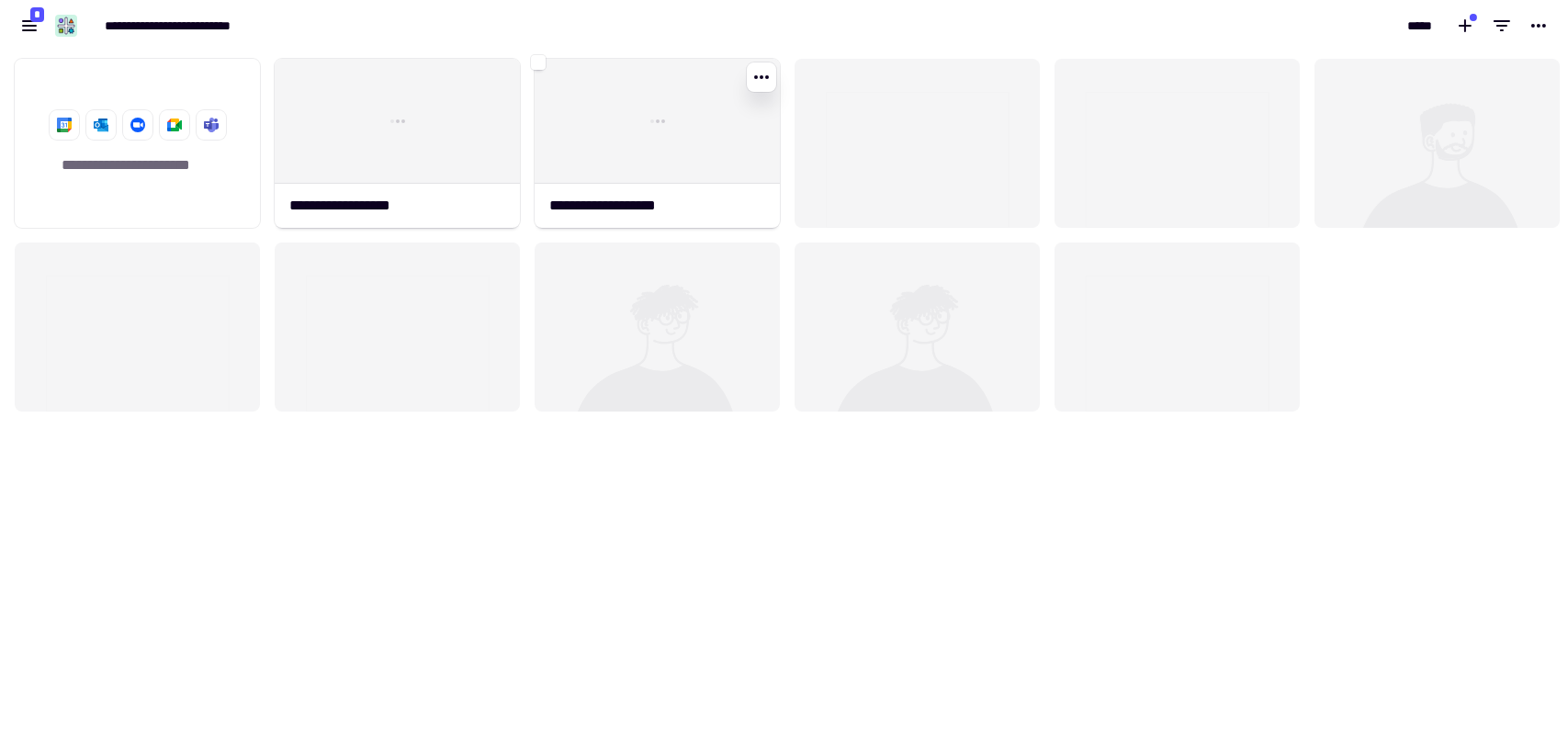 scroll, scrollTop: 15, scrollLeft: 15, axis: both 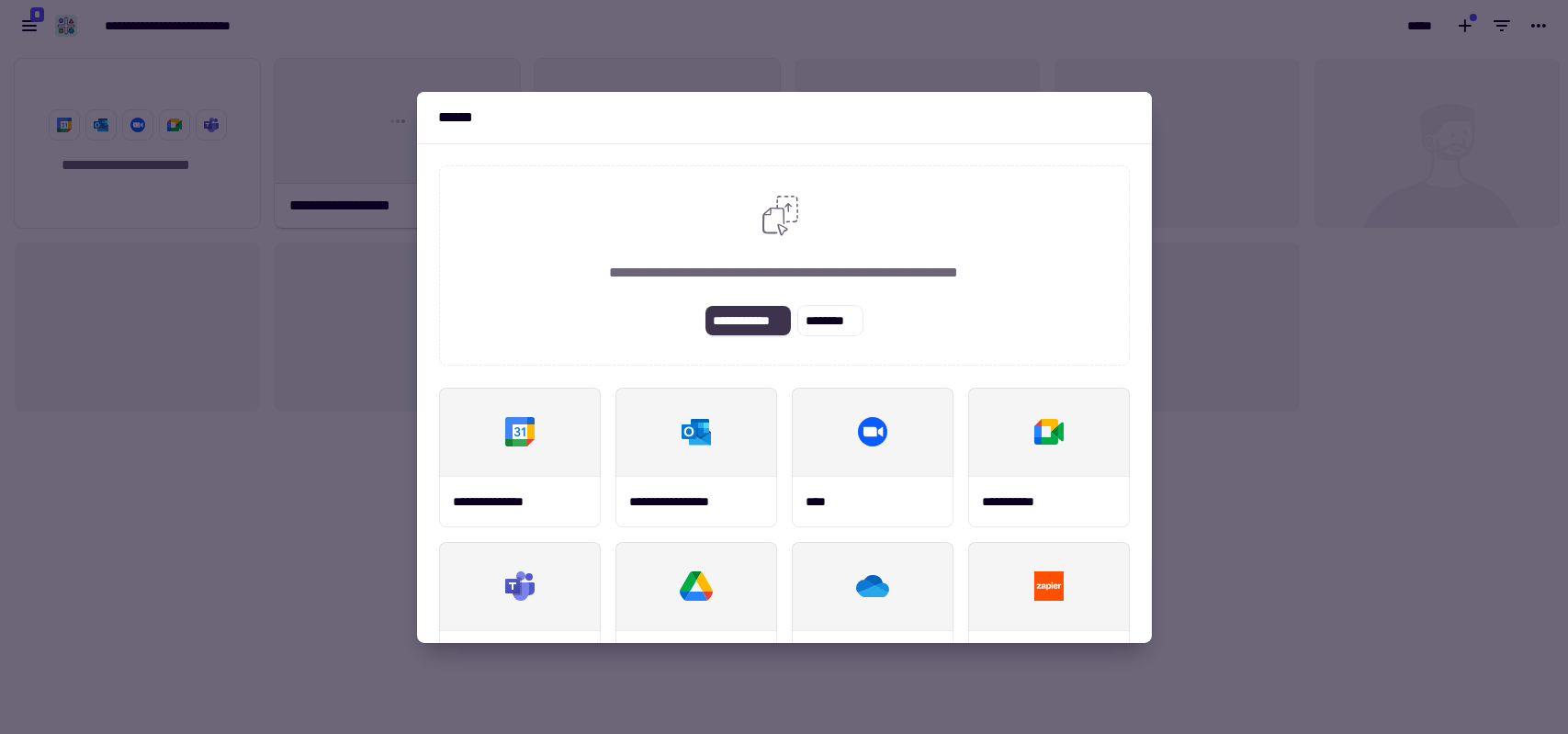 click on "**********" 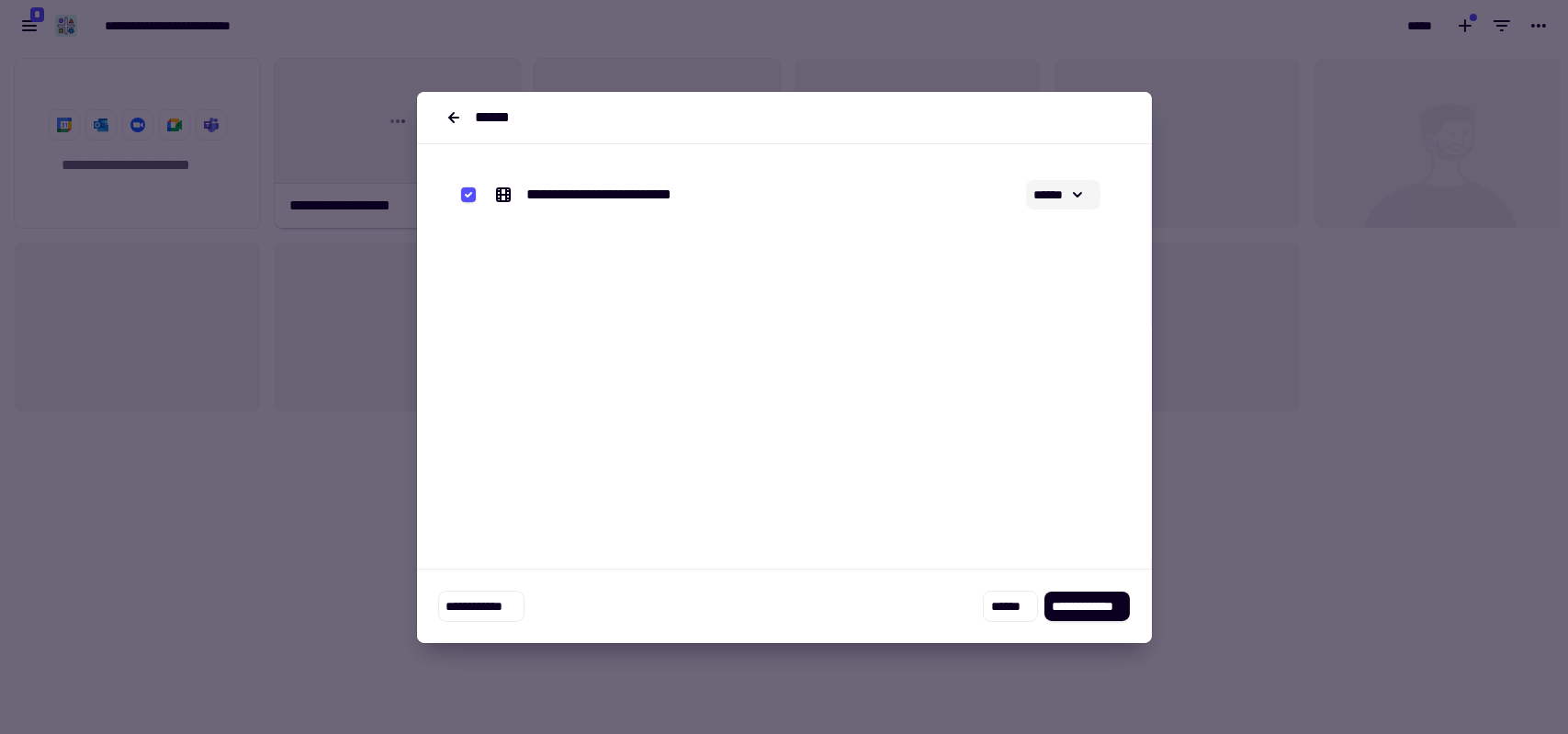 click 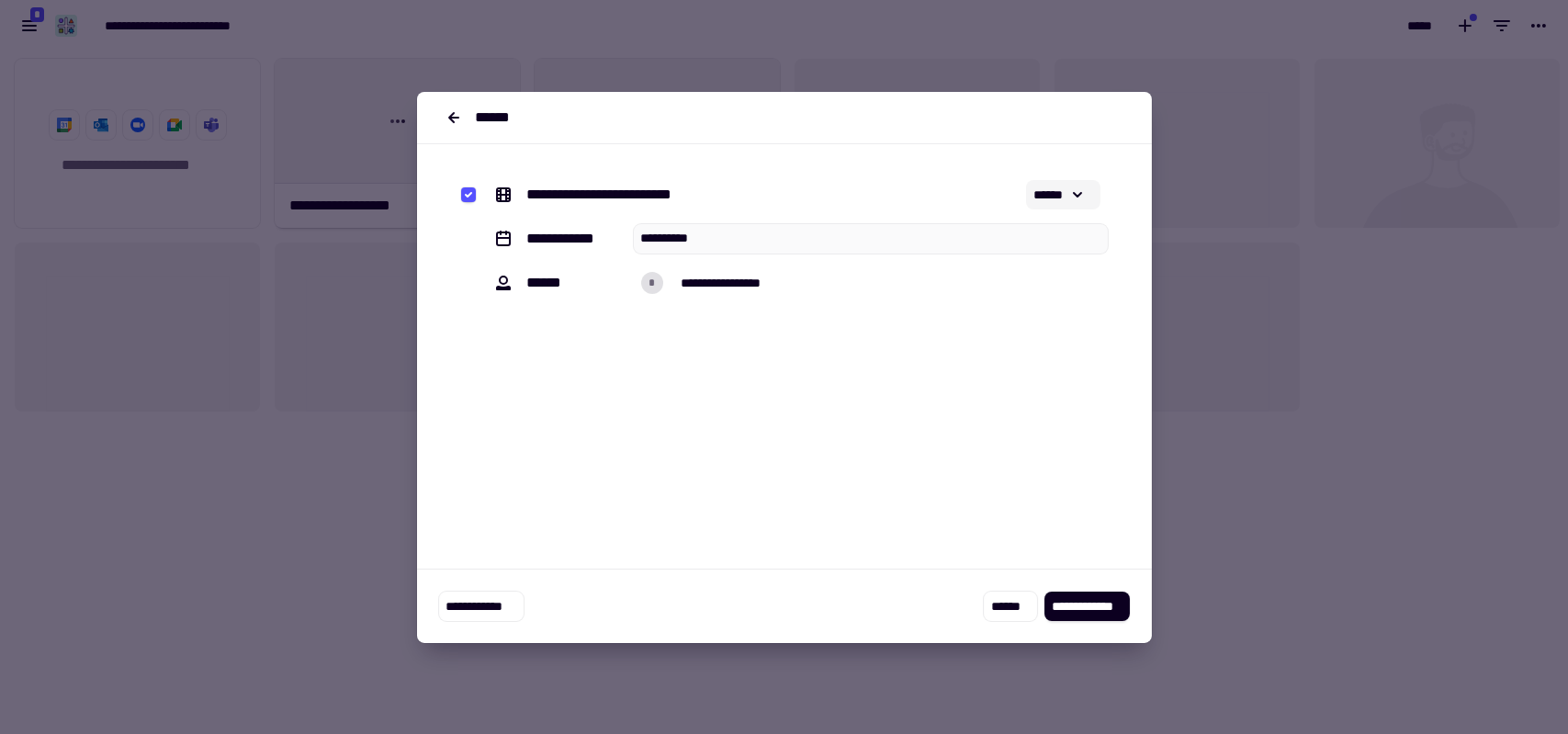 click 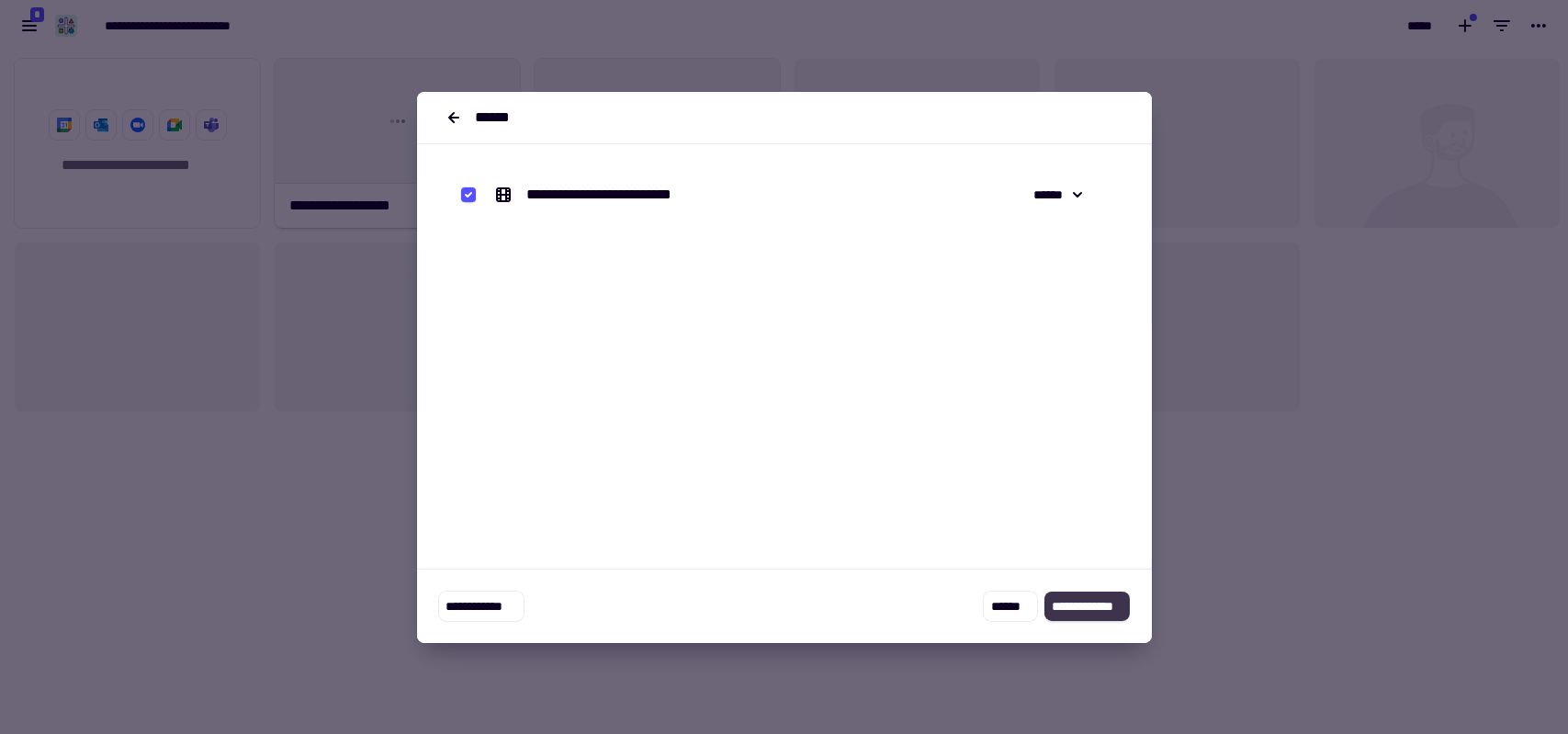 click on "**********" 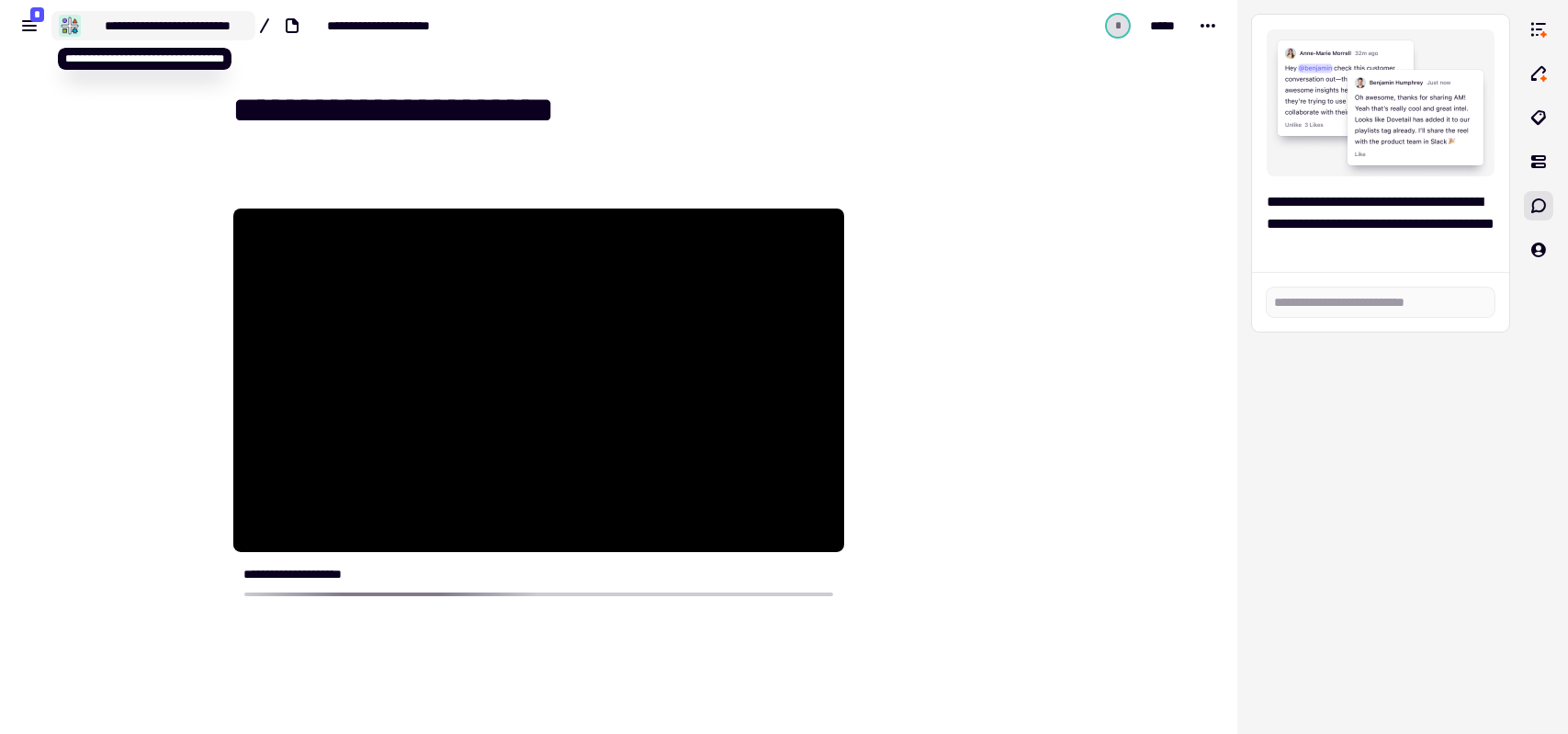 click on "**********" 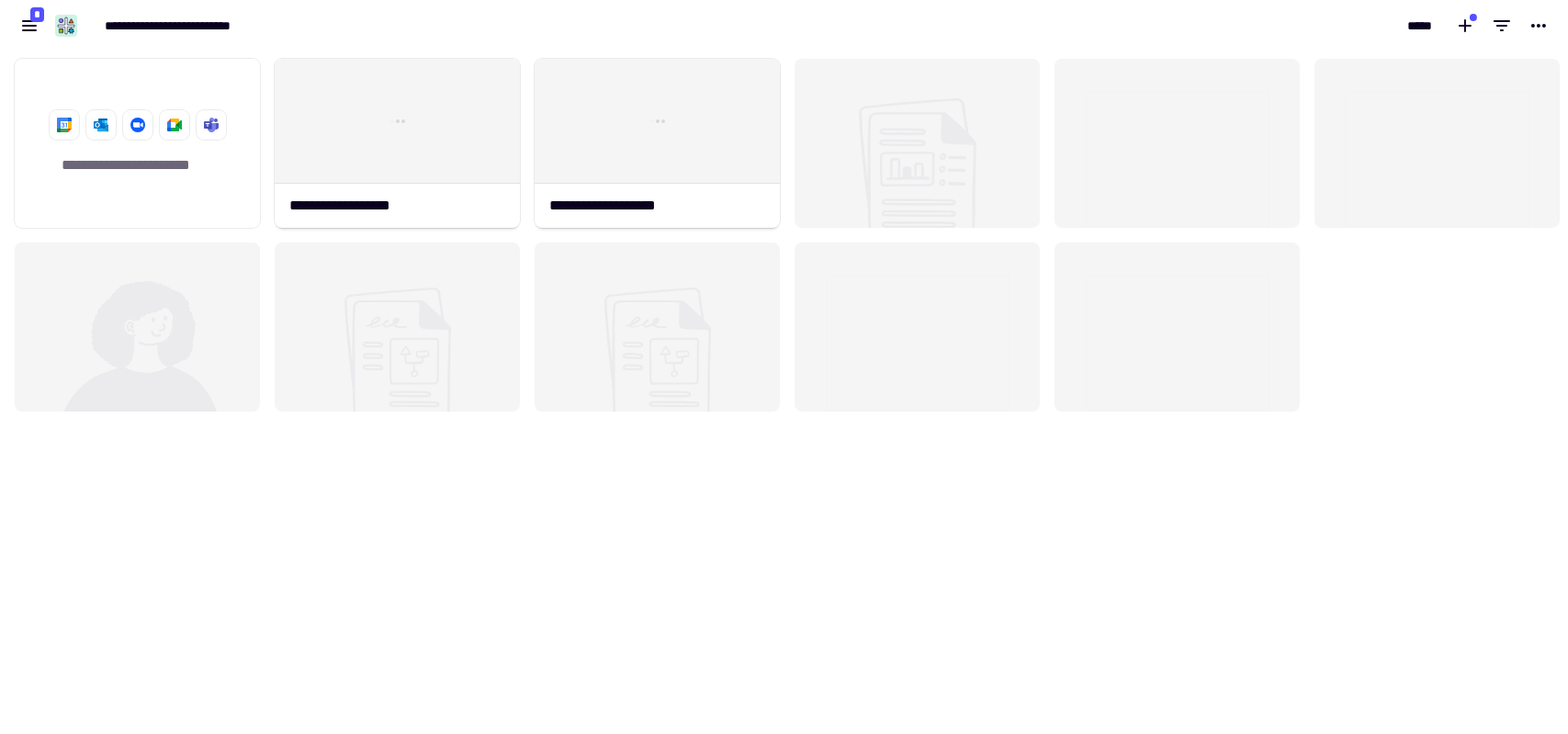 scroll, scrollTop: 15, scrollLeft: 15, axis: both 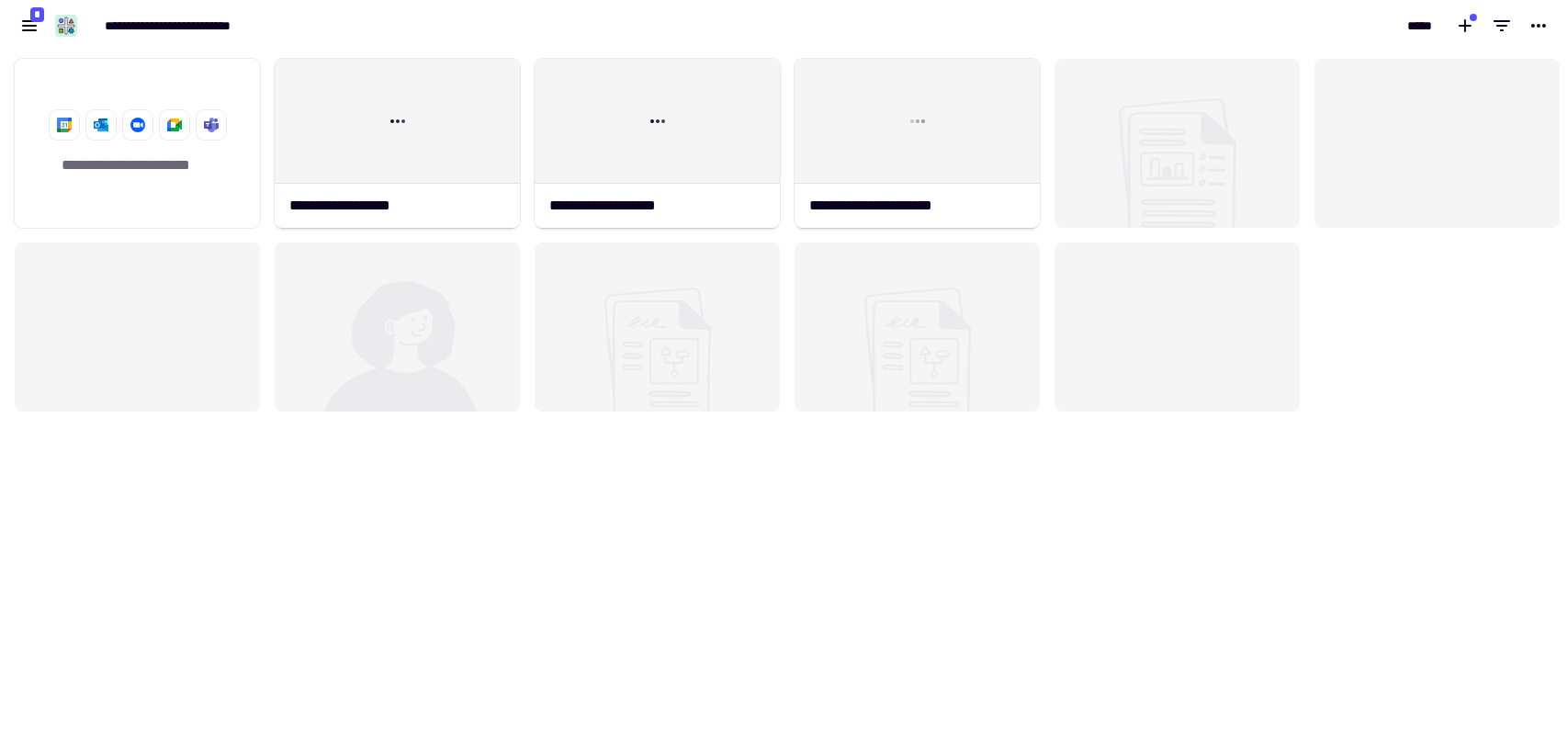click 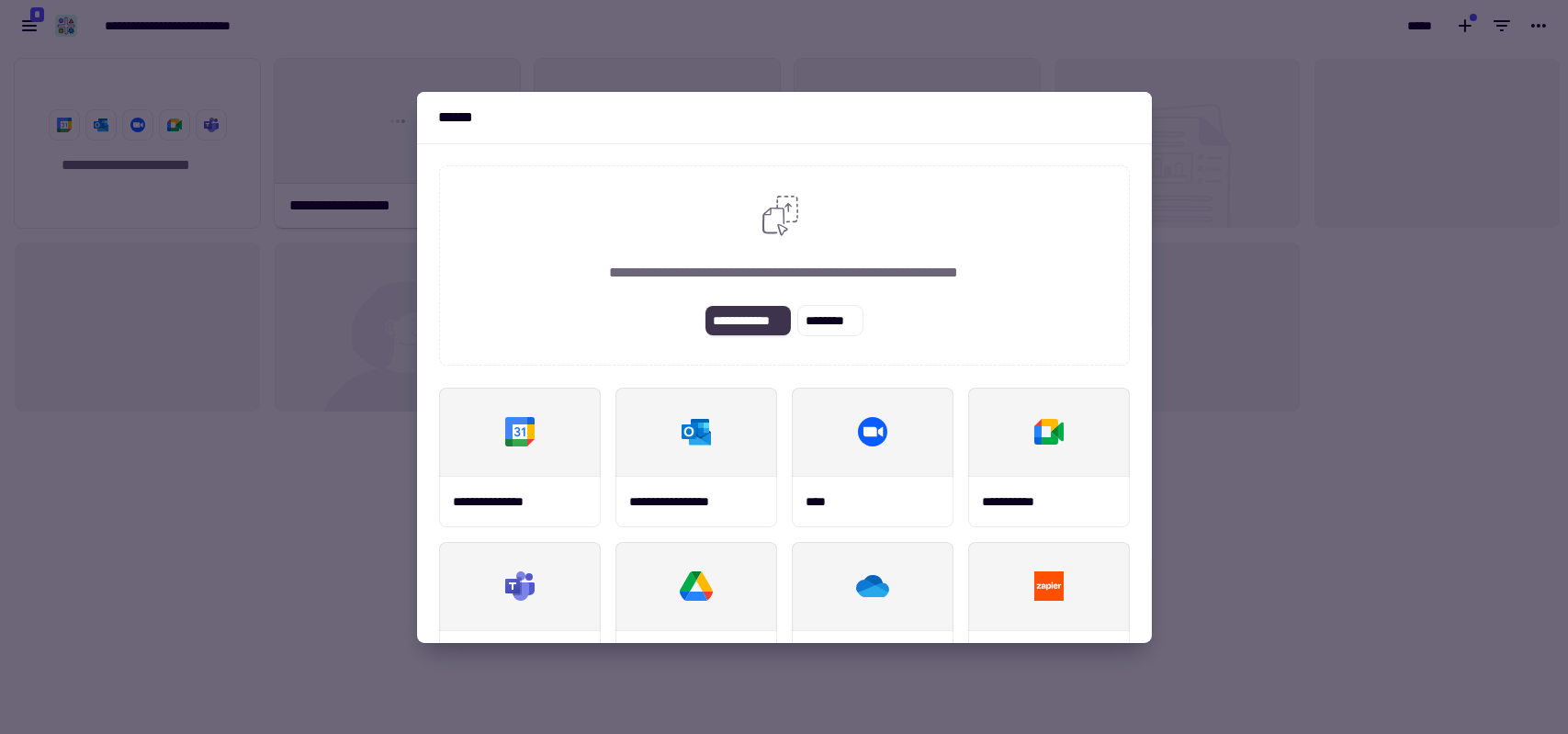 click on "**********" 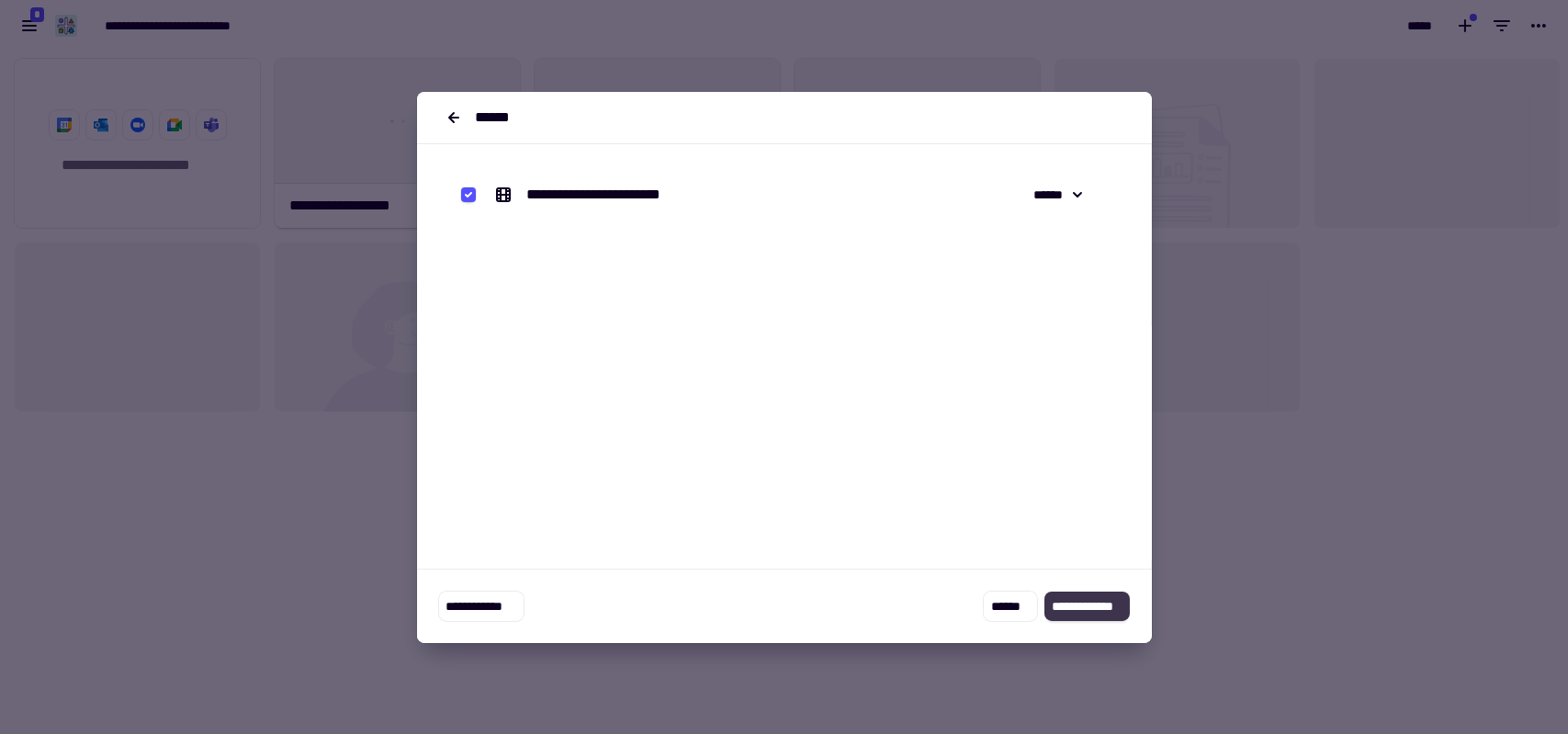 click on "**********" 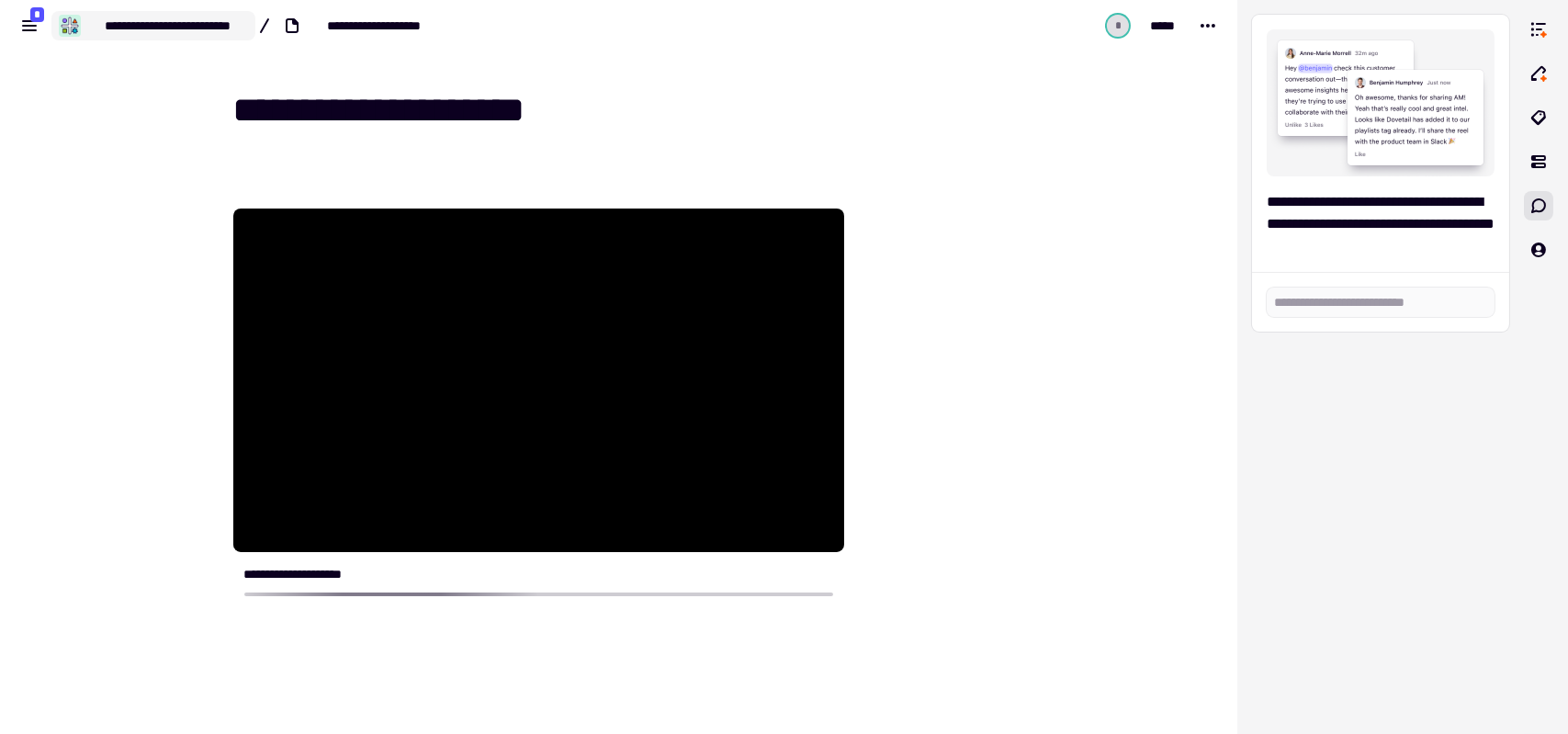 click on "**********" 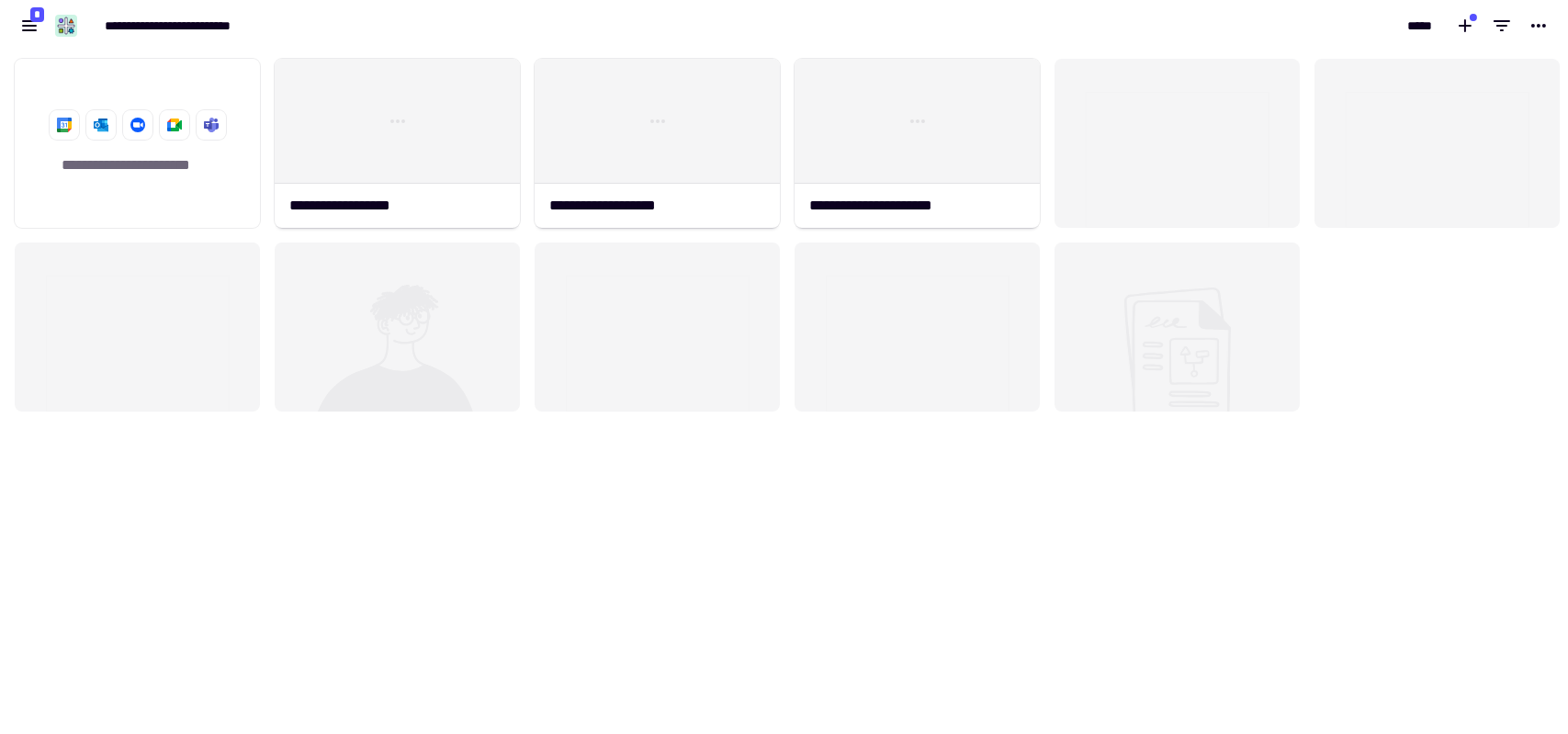 scroll, scrollTop: 15, scrollLeft: 15, axis: both 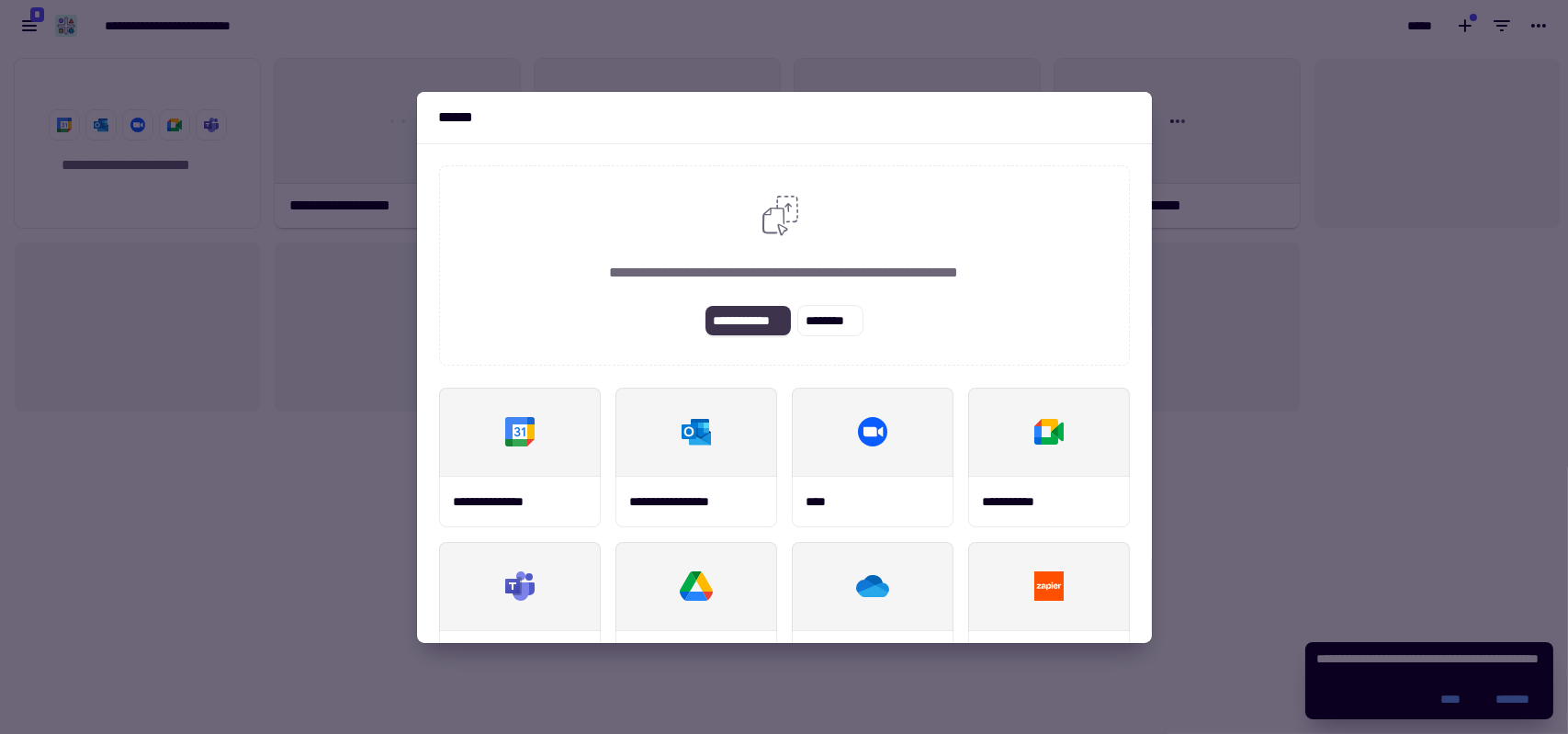 click on "**********" 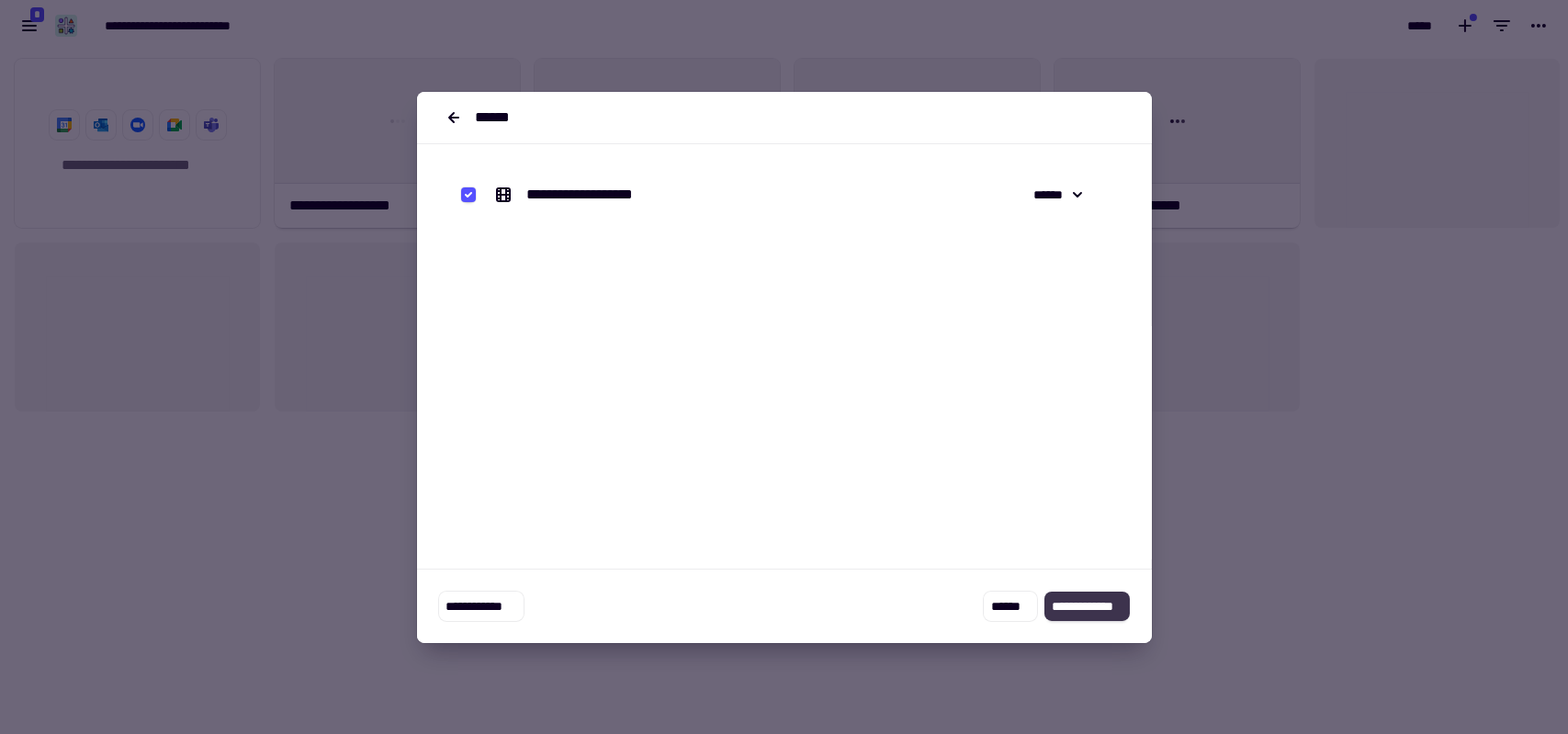 click on "**********" 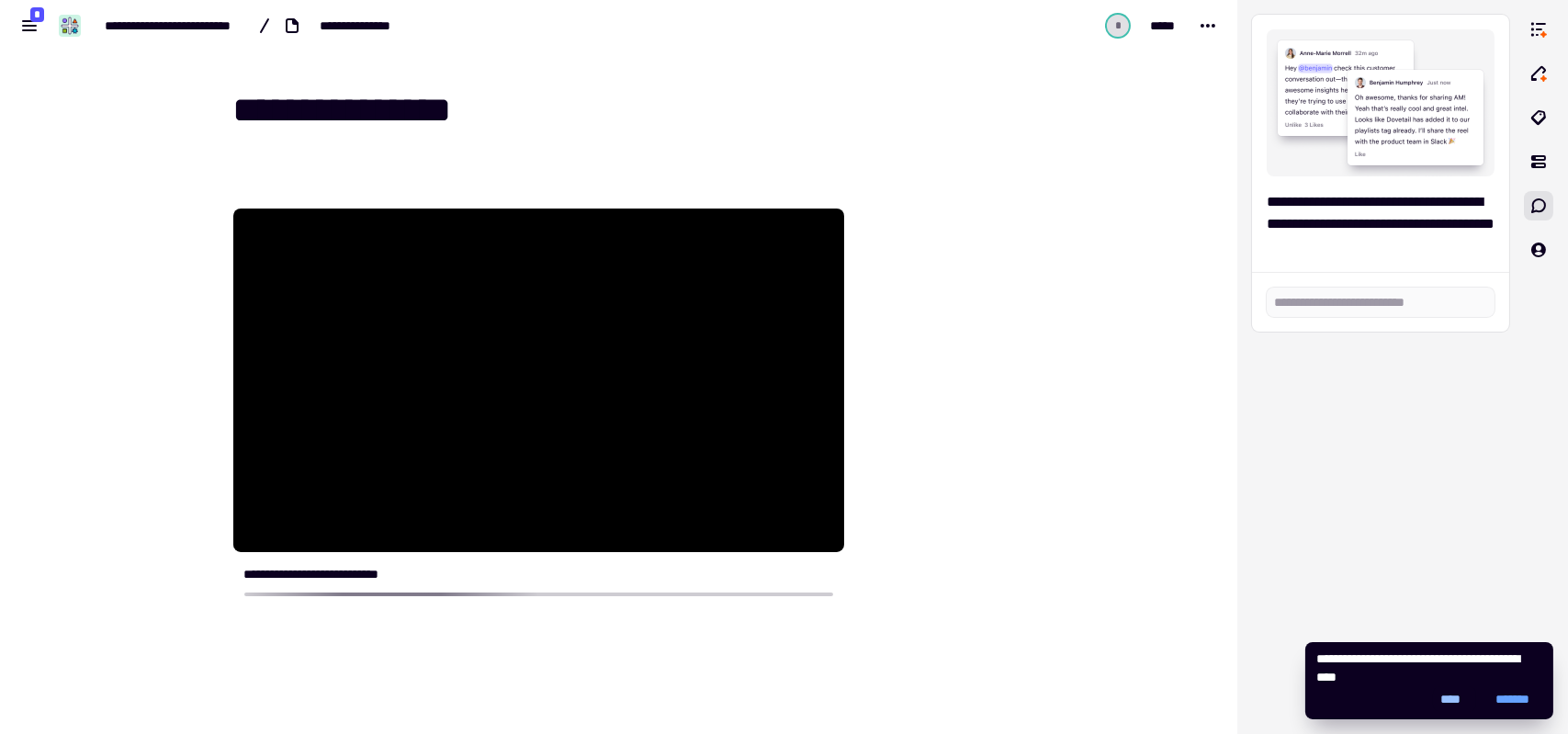 click on "****" 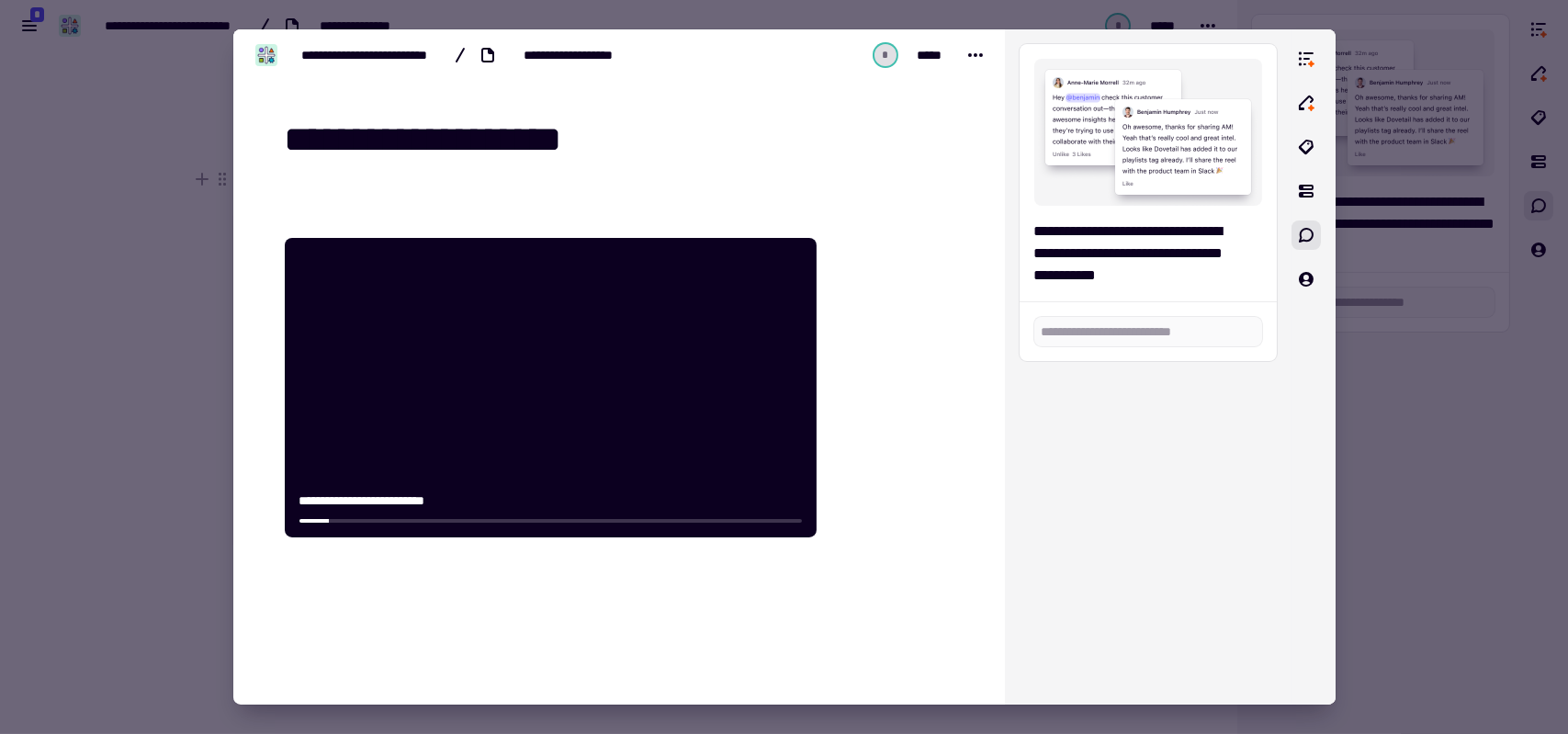 click at bounding box center (784, 367) 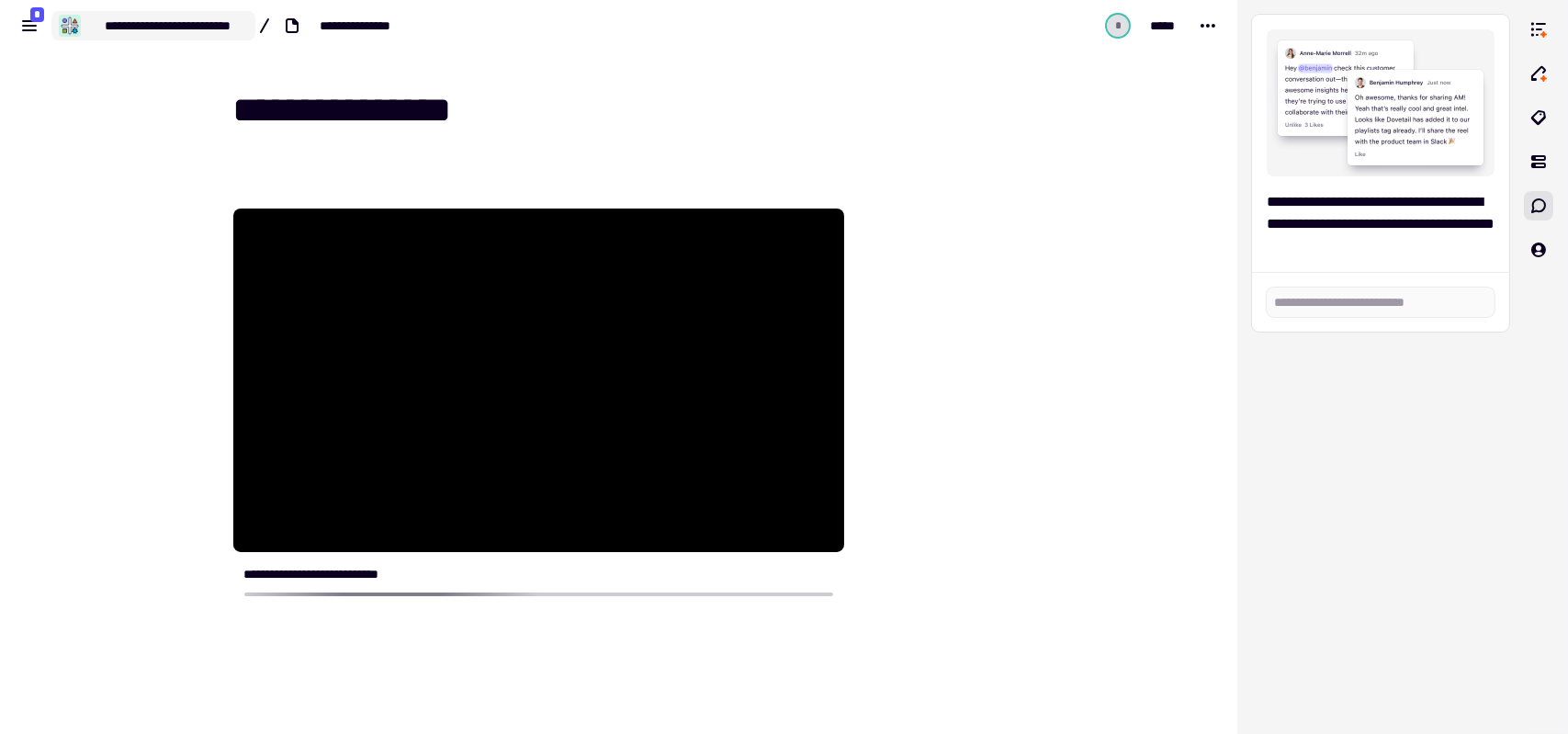 click on "**********" 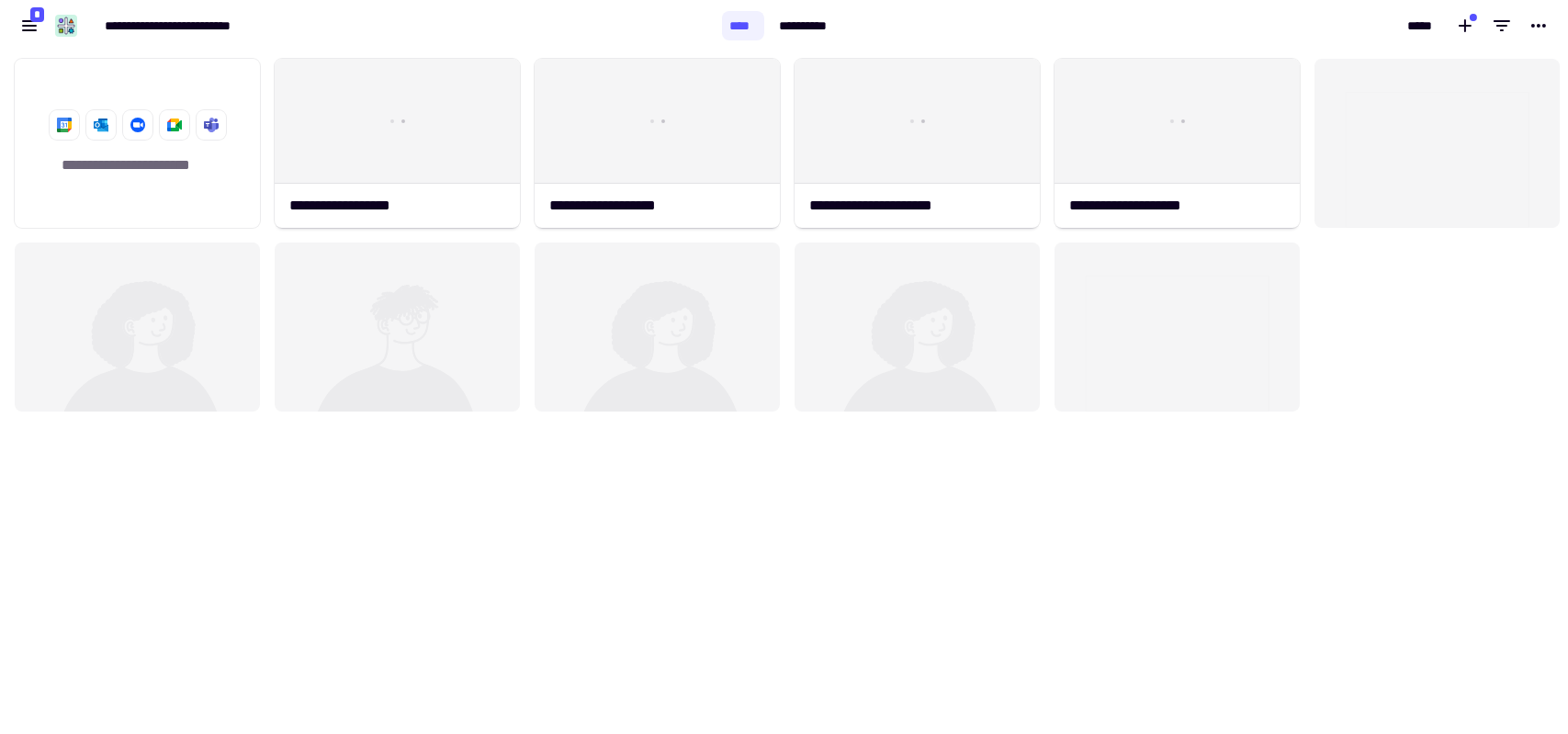 scroll, scrollTop: 15, scrollLeft: 15, axis: both 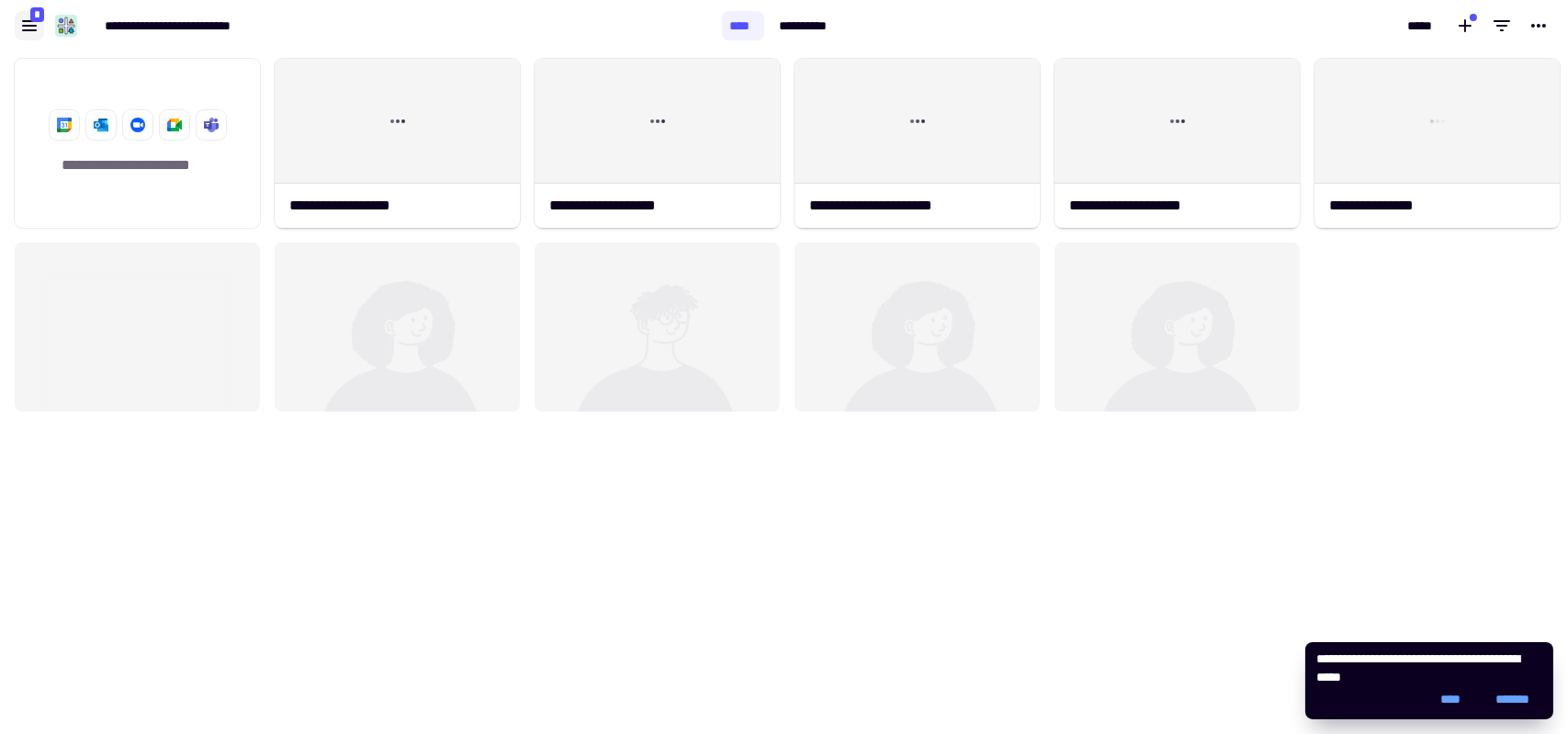 click 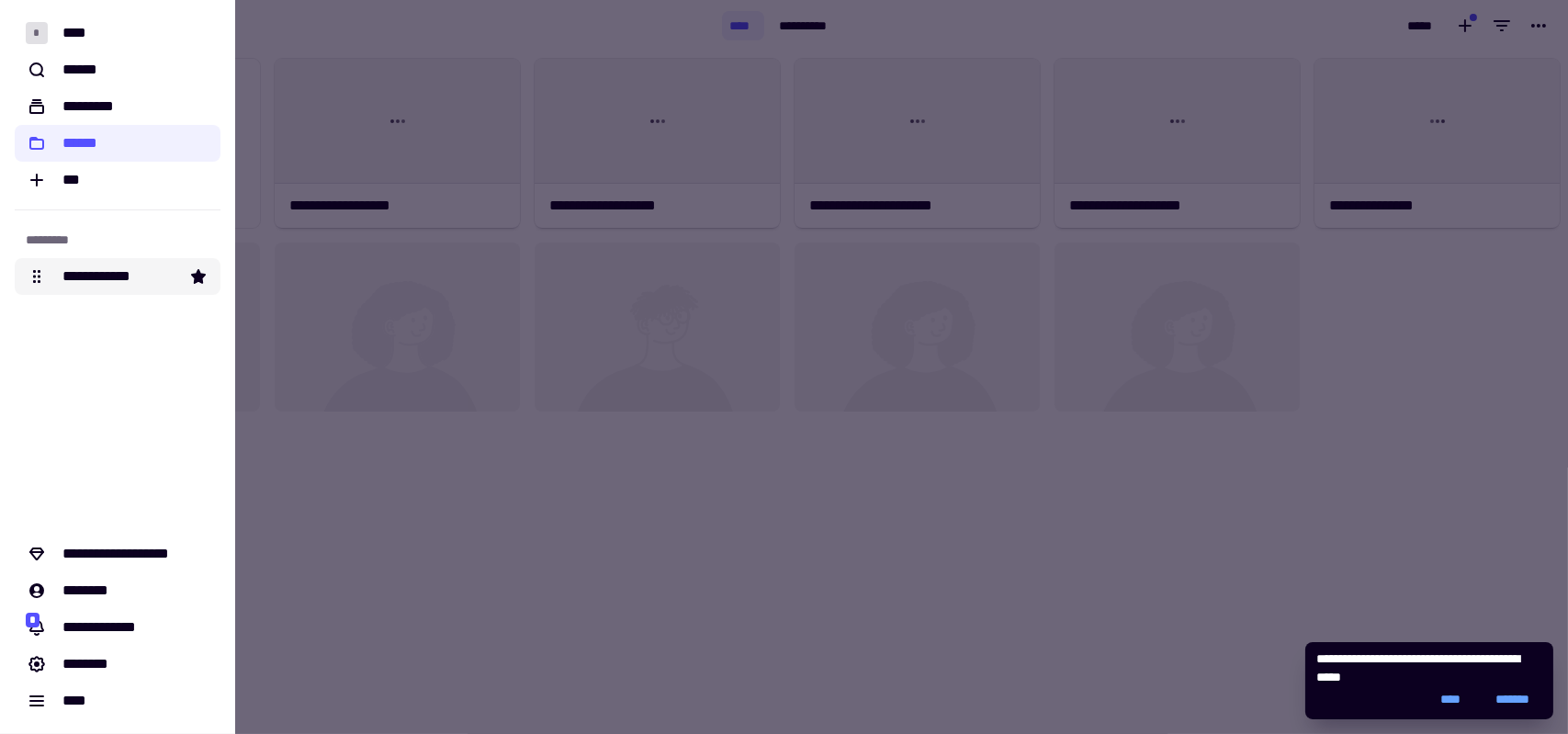 click on "**********" 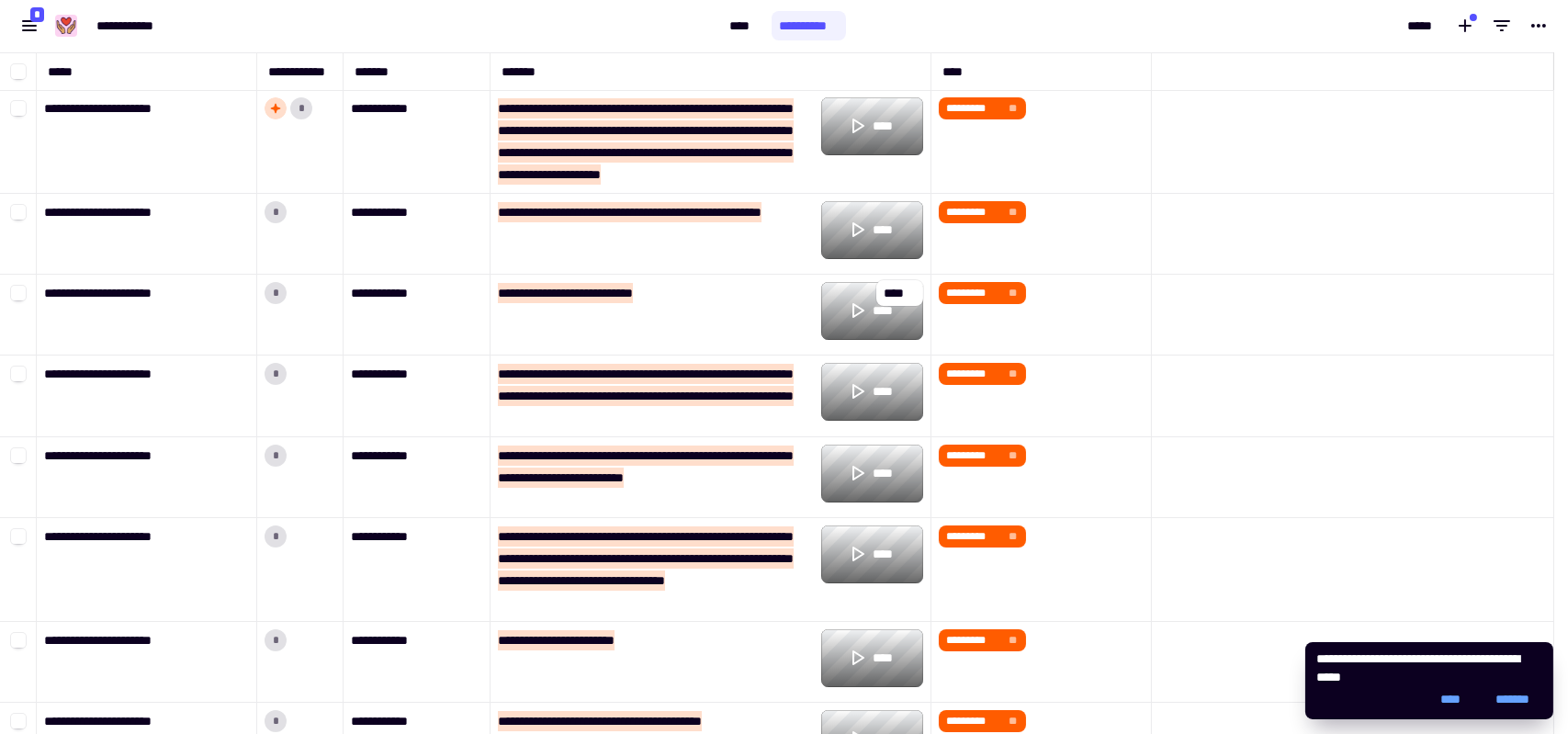 scroll, scrollTop: 15, scrollLeft: 15, axis: both 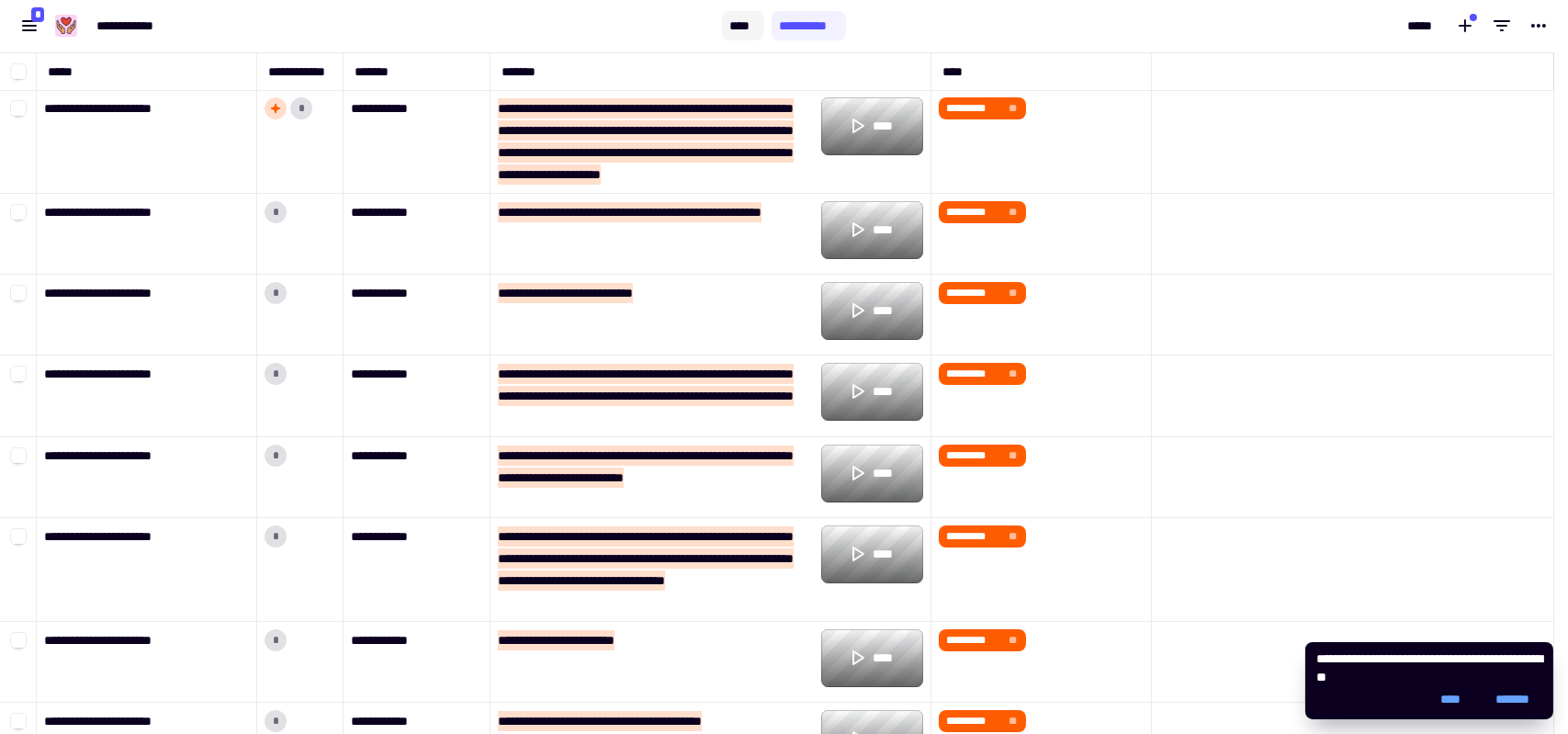 click on "****" 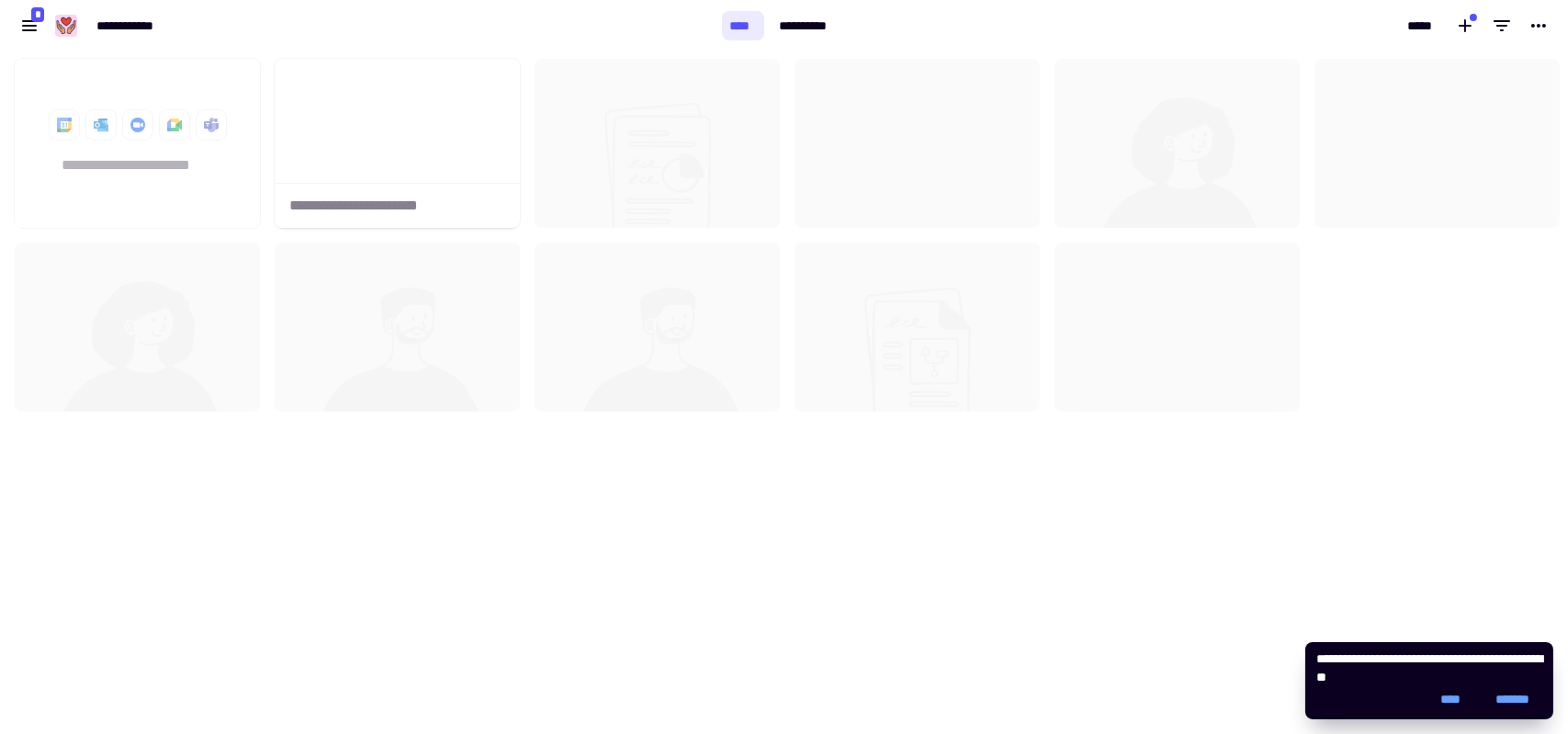 scroll, scrollTop: 15, scrollLeft: 15, axis: both 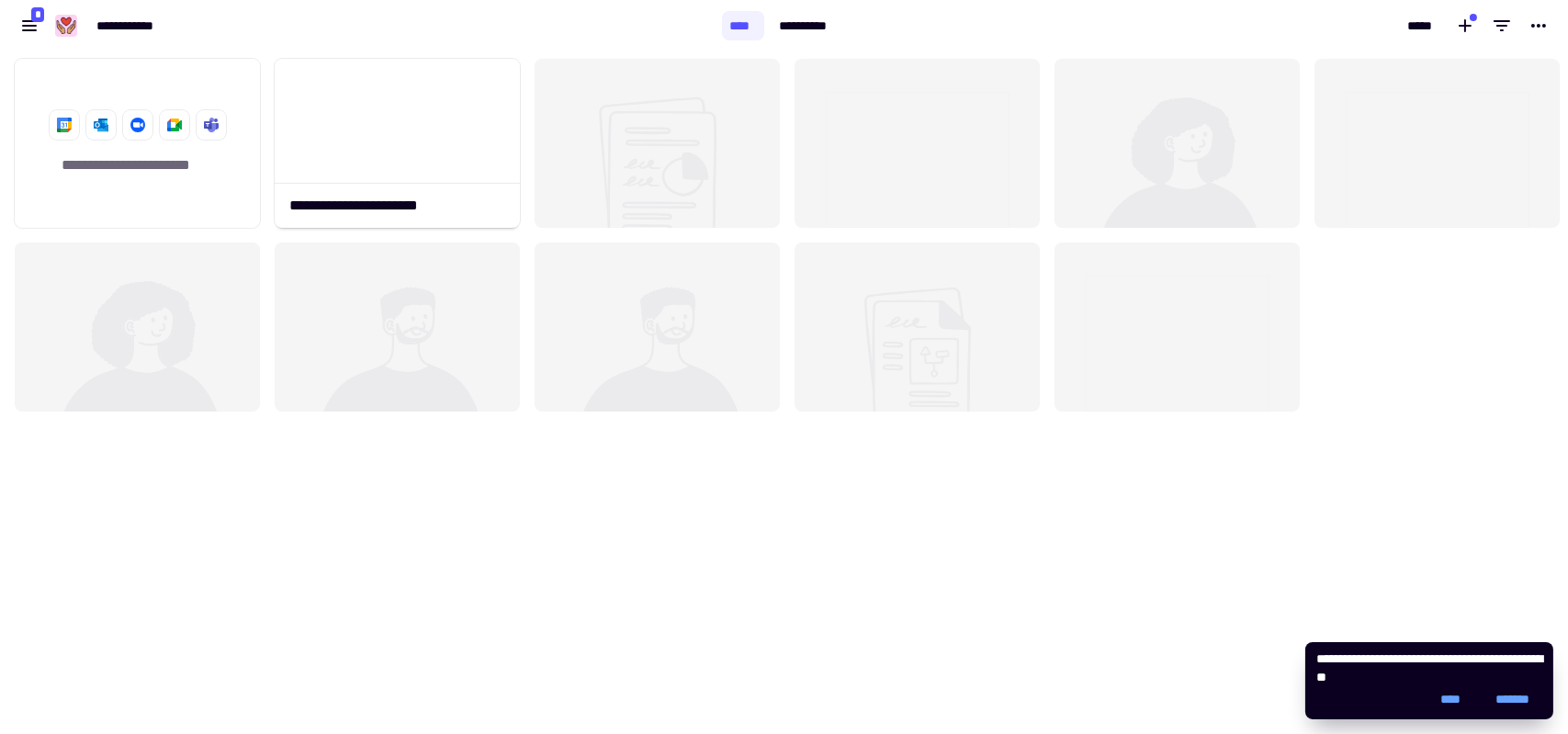 click 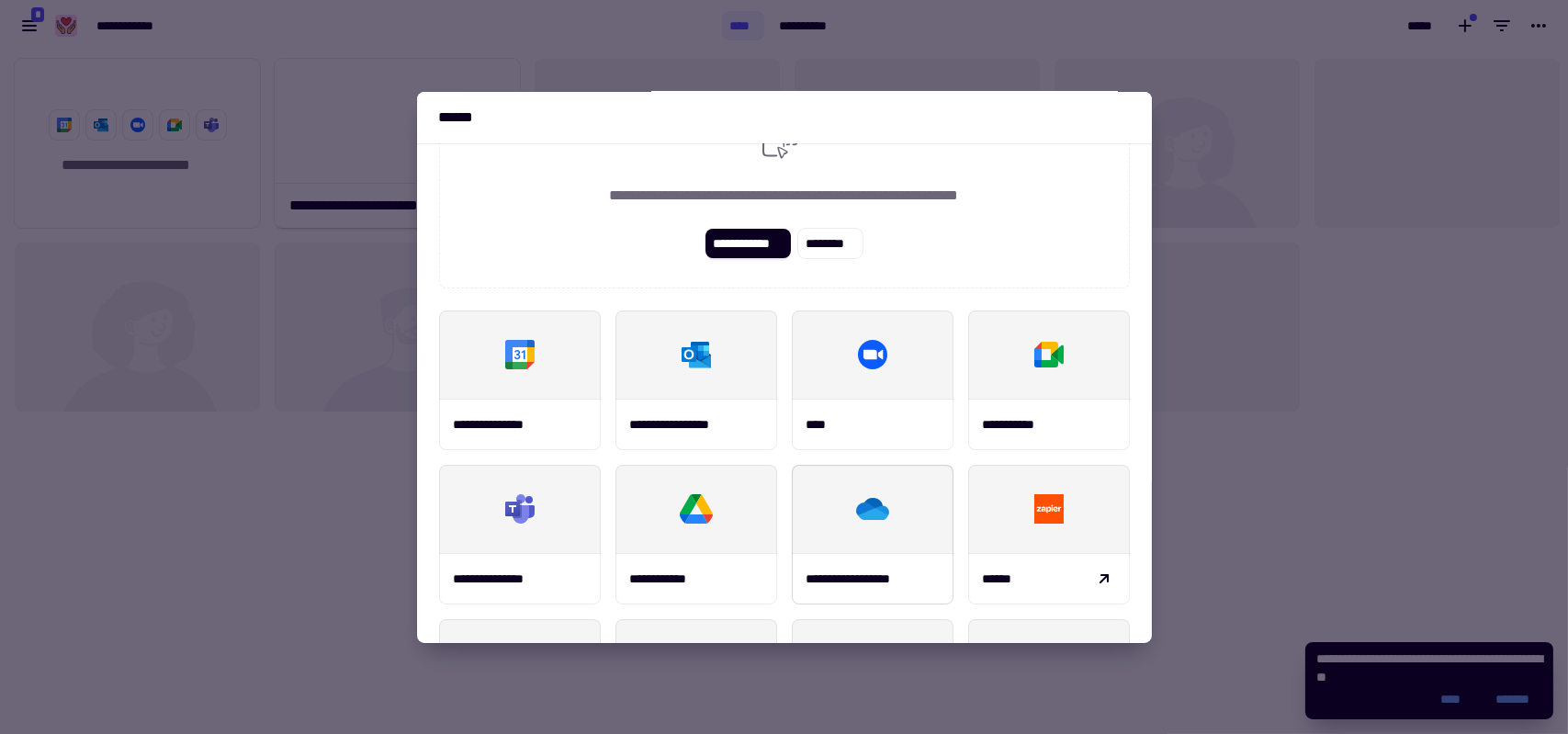 scroll, scrollTop: 0, scrollLeft: 0, axis: both 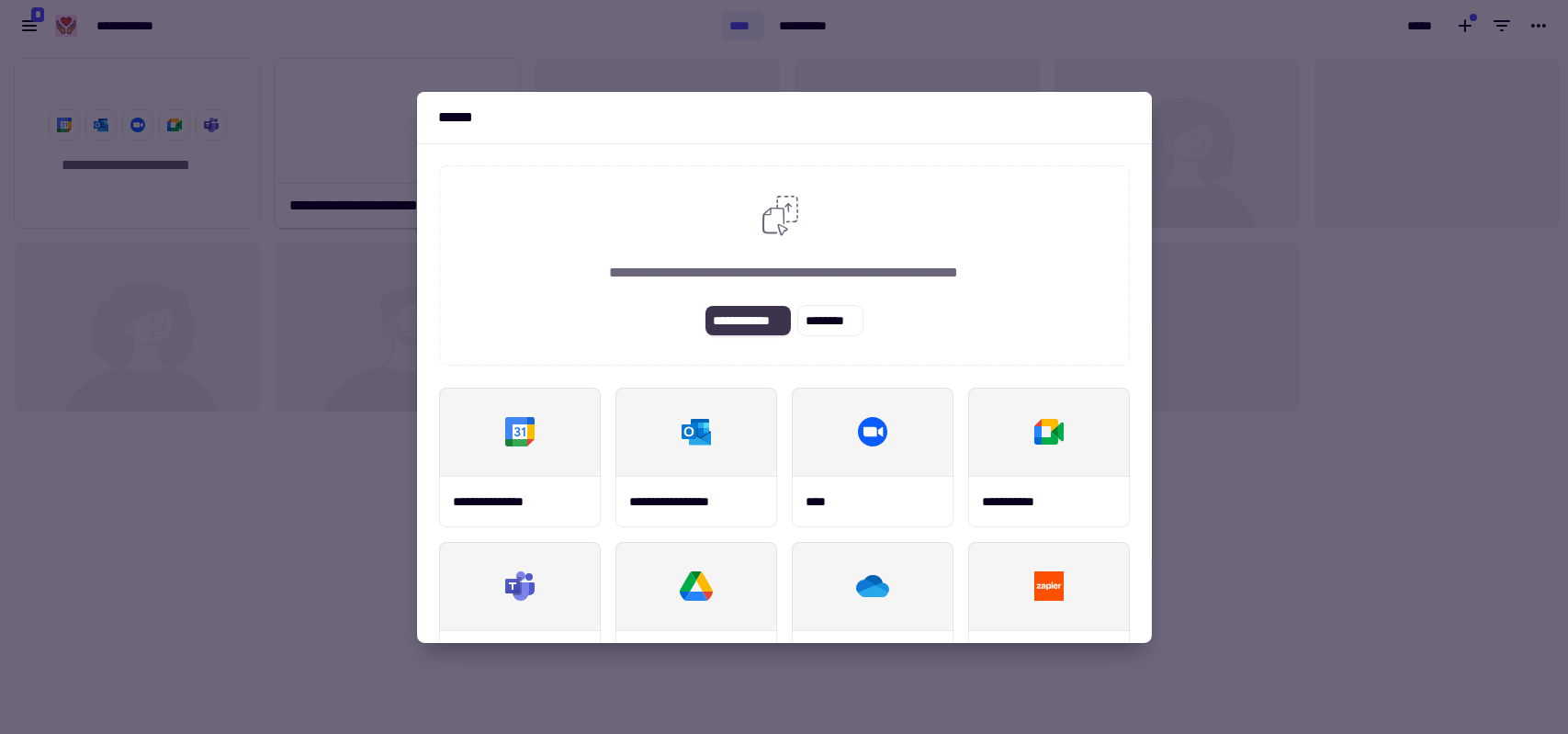 click on "**********" 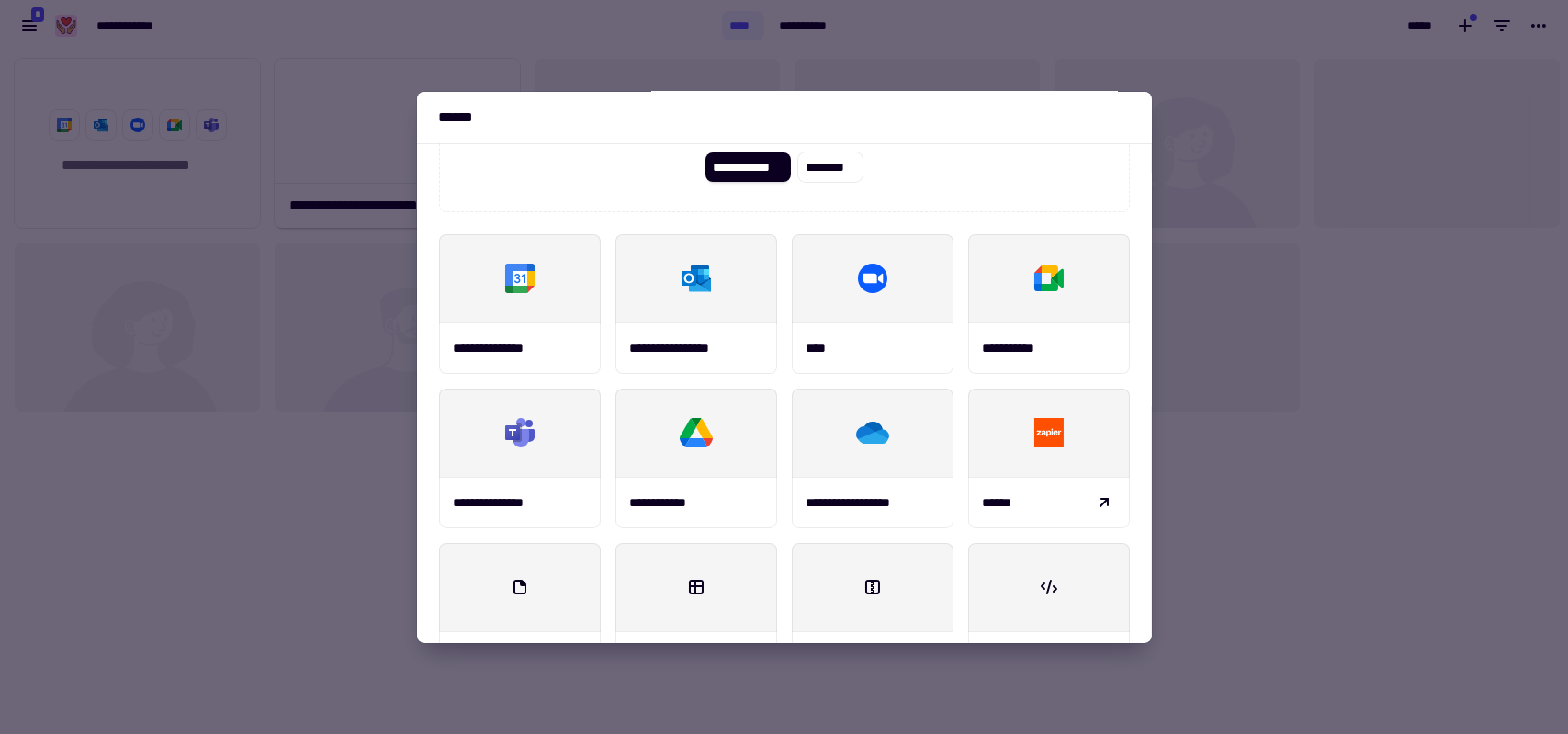 scroll, scrollTop: 214, scrollLeft: 0, axis: vertical 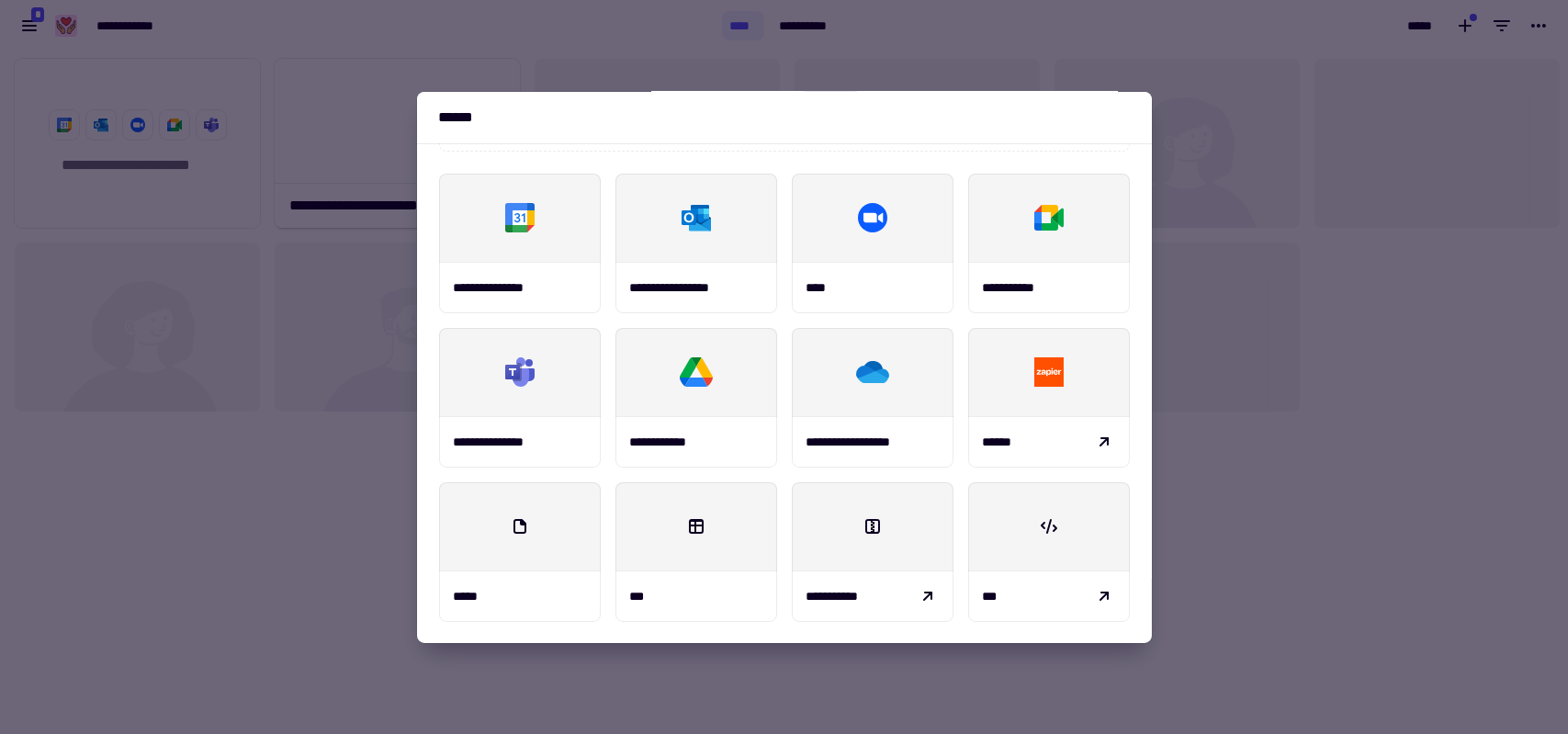 click at bounding box center [784, 367] 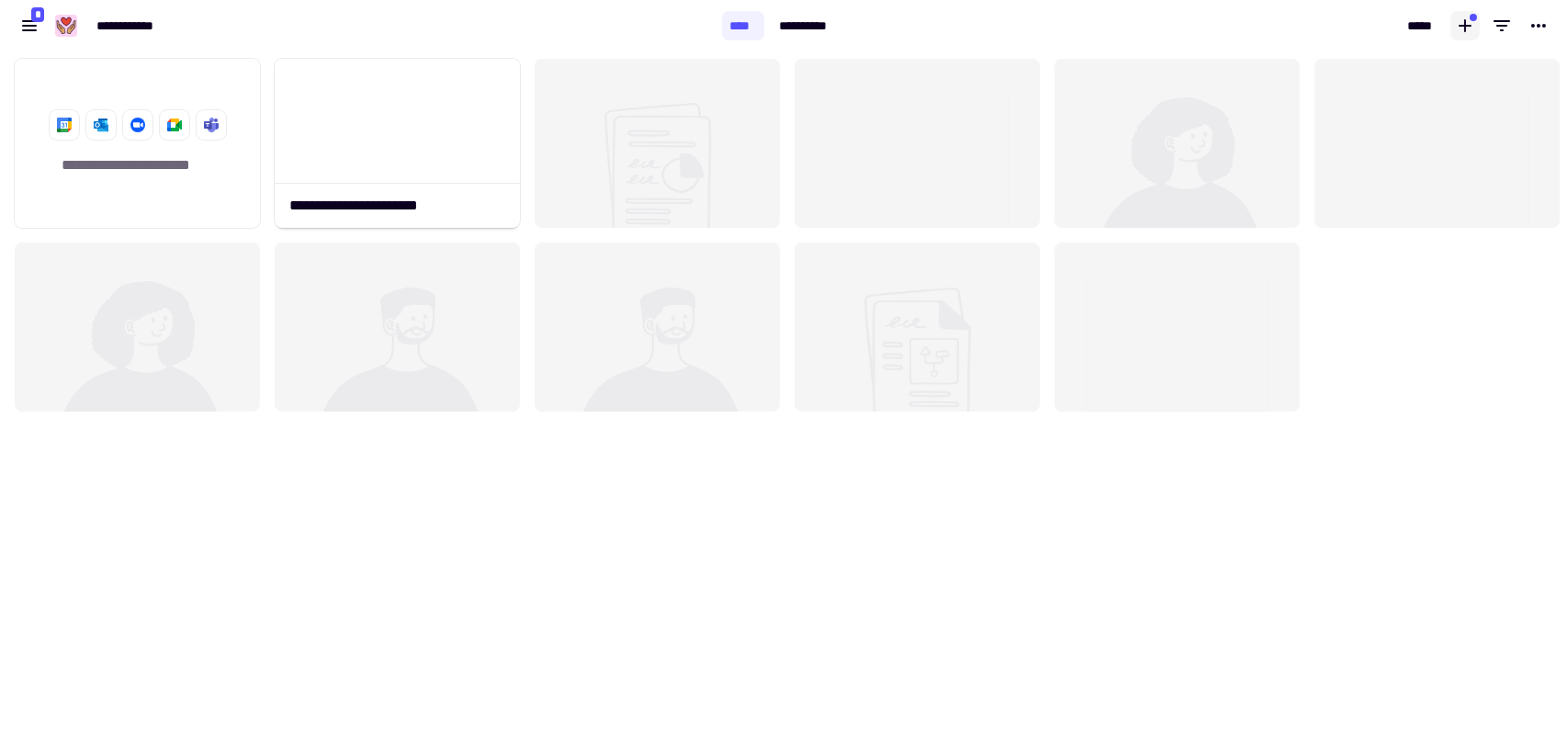 click 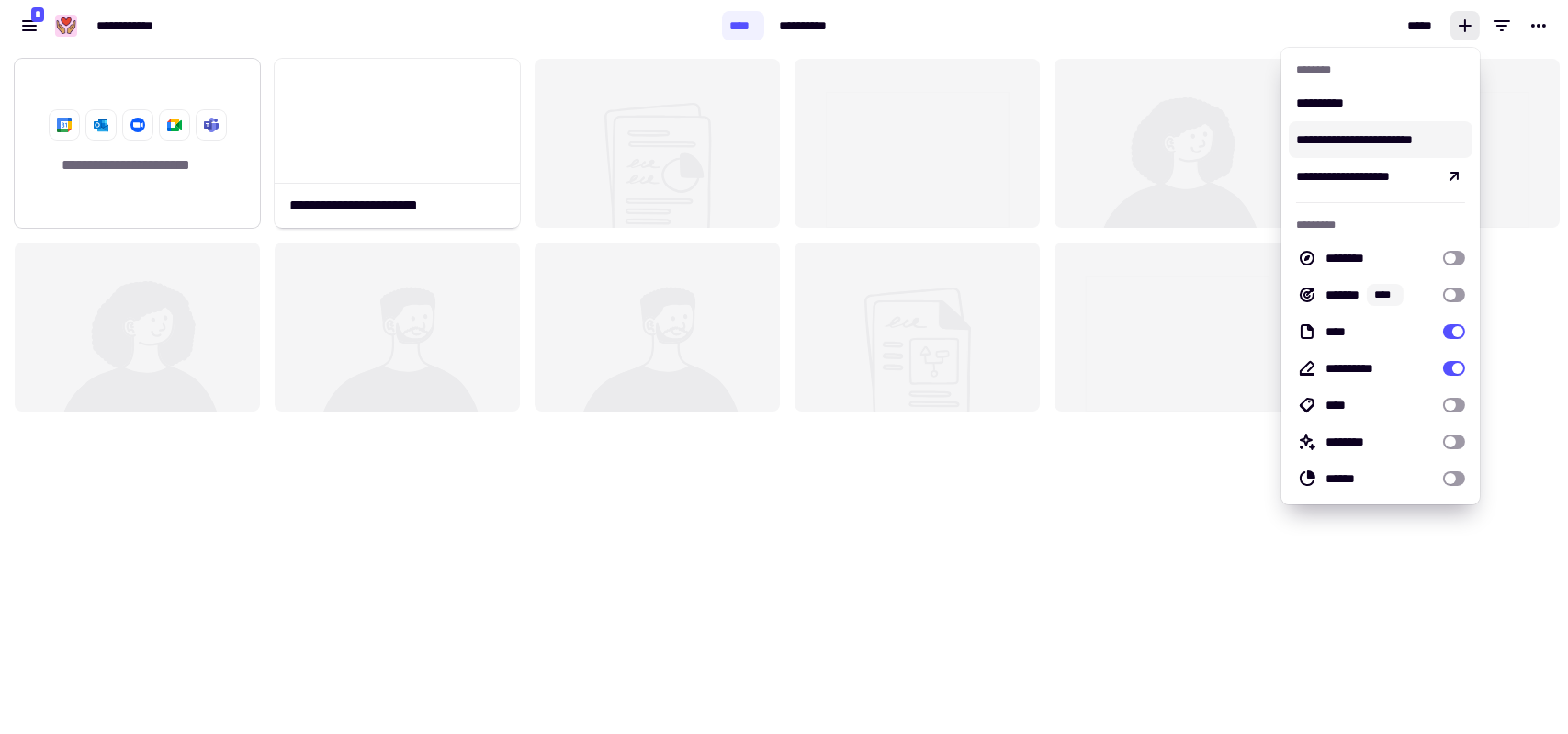 click on "**********" 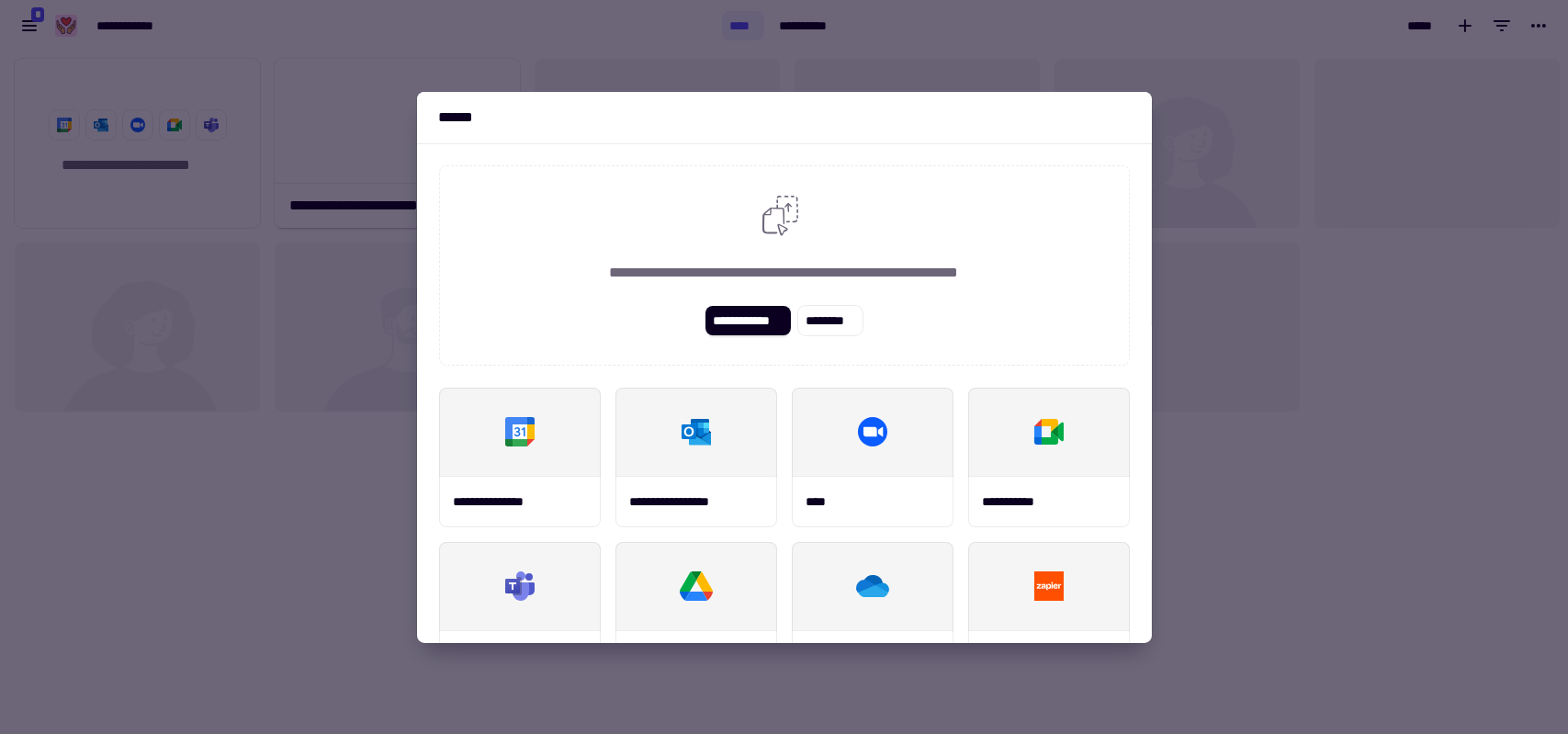 click at bounding box center (784, 367) 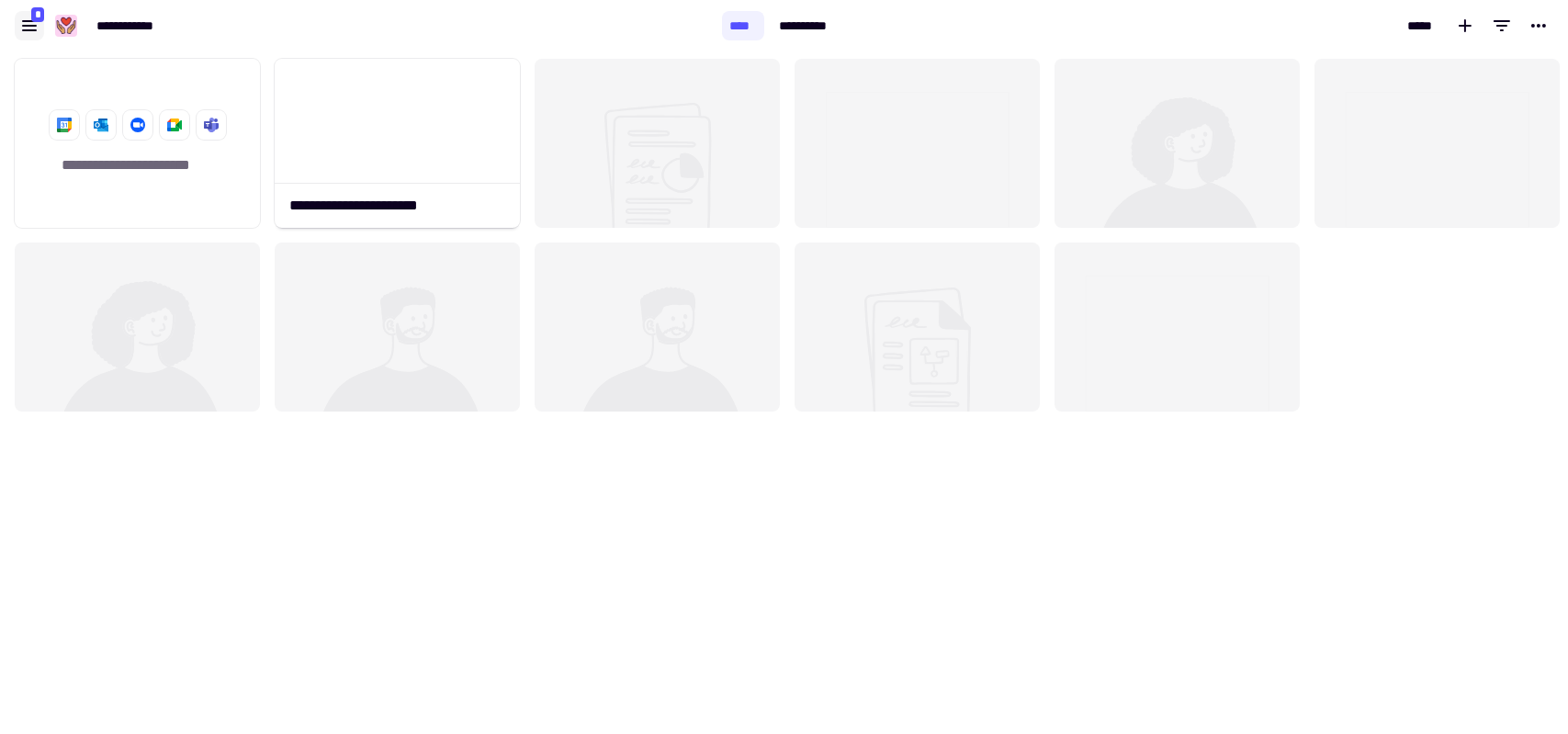 click 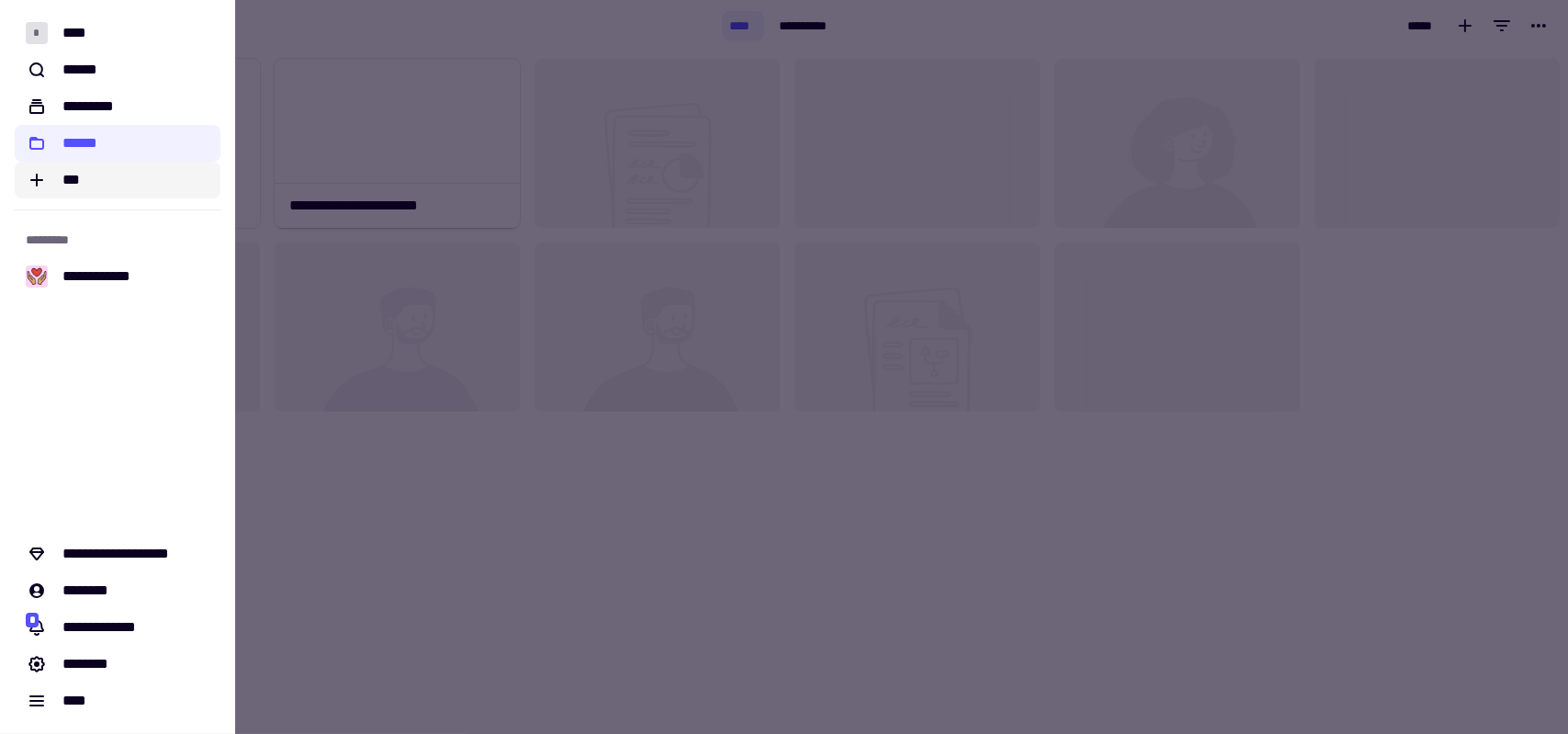 click on "***" 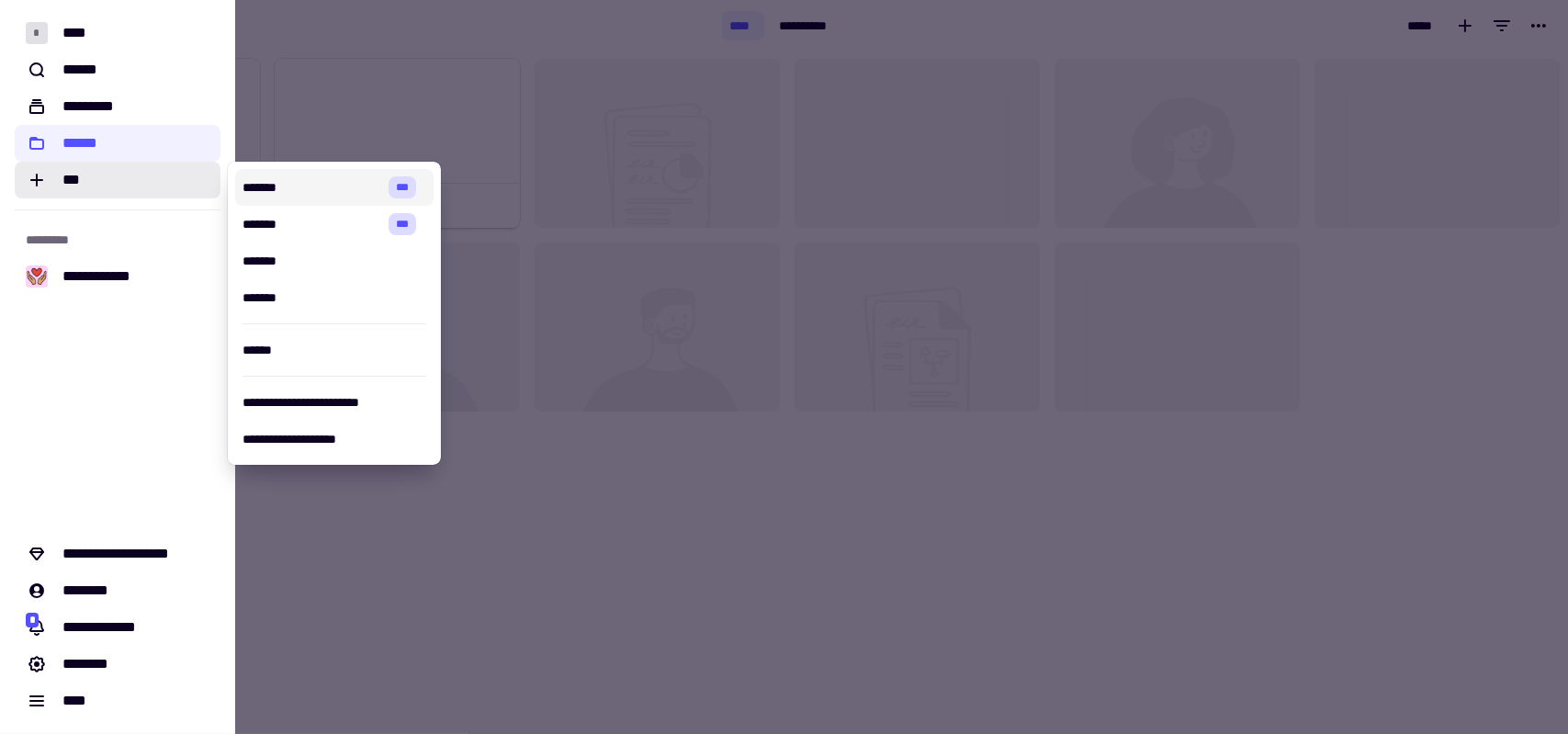 click on "*******" at bounding box center (311, 187) 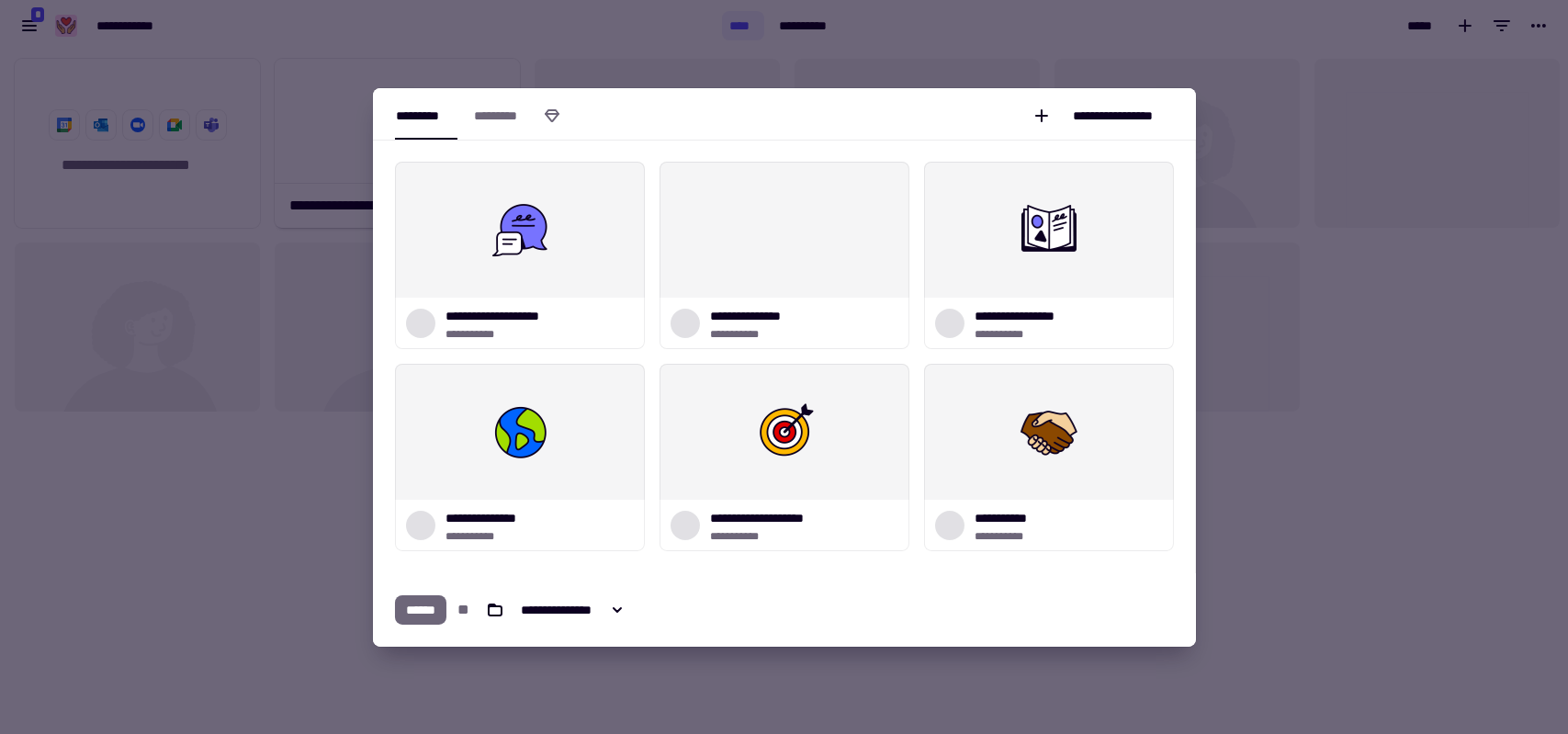 click at bounding box center [784, 367] 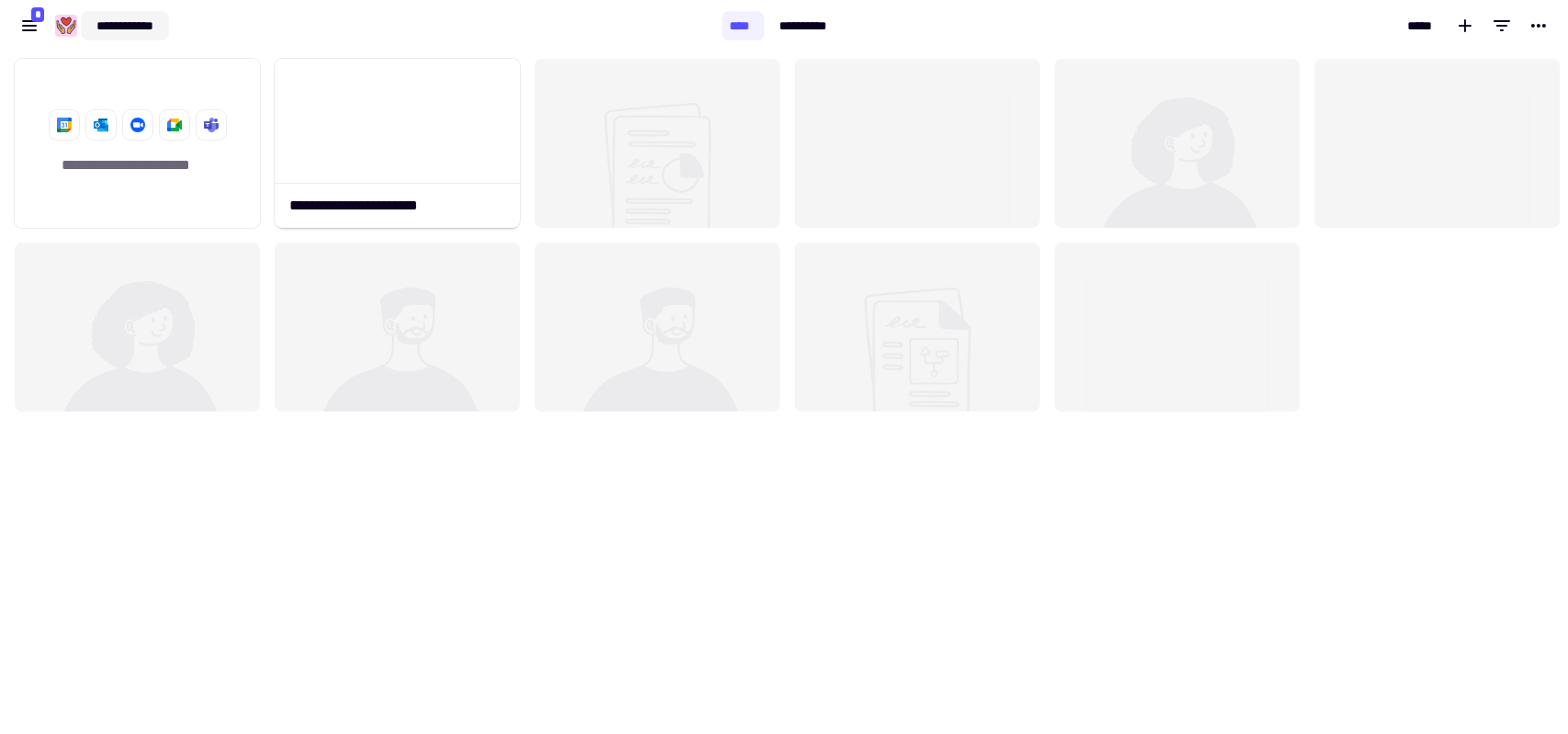 click on "**********" 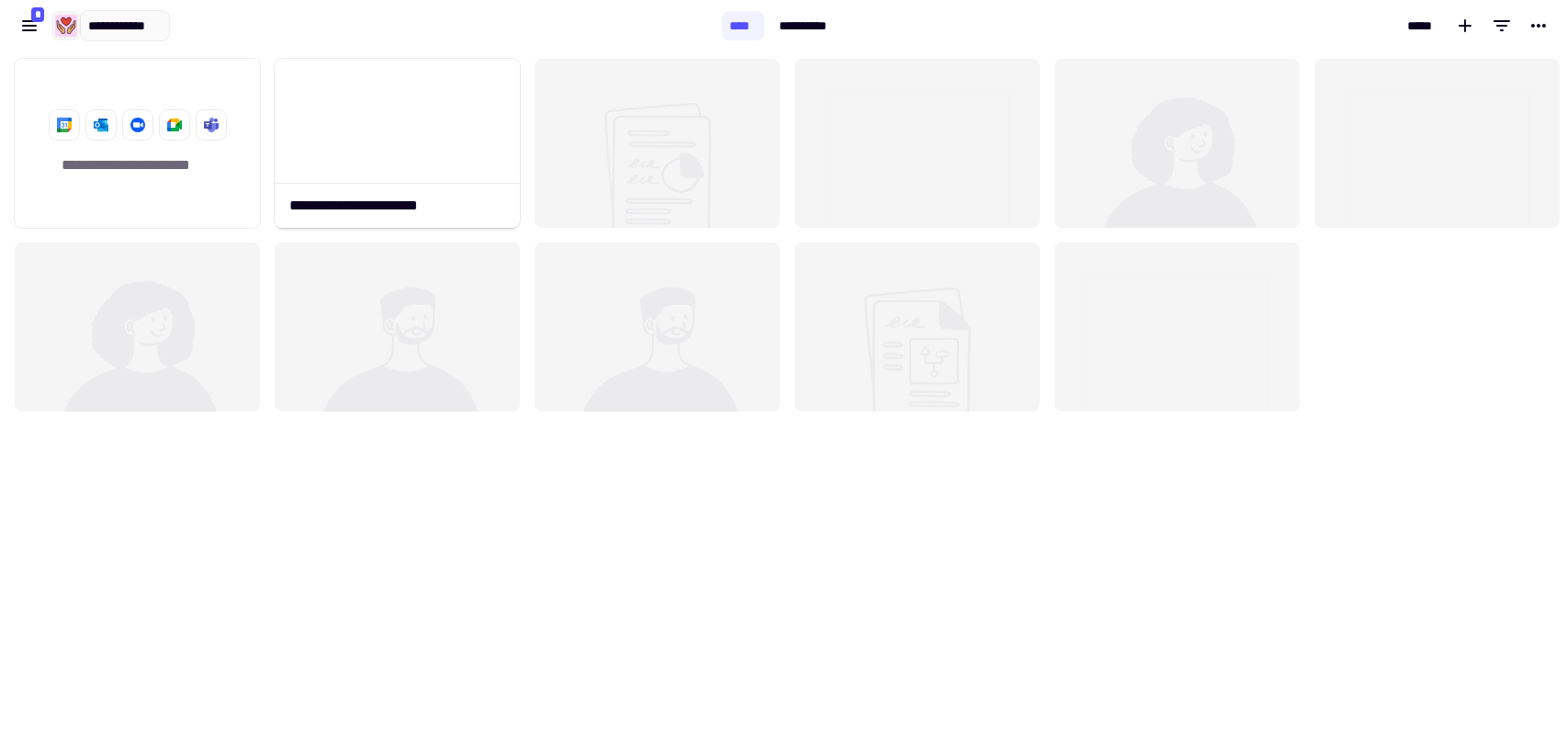 click 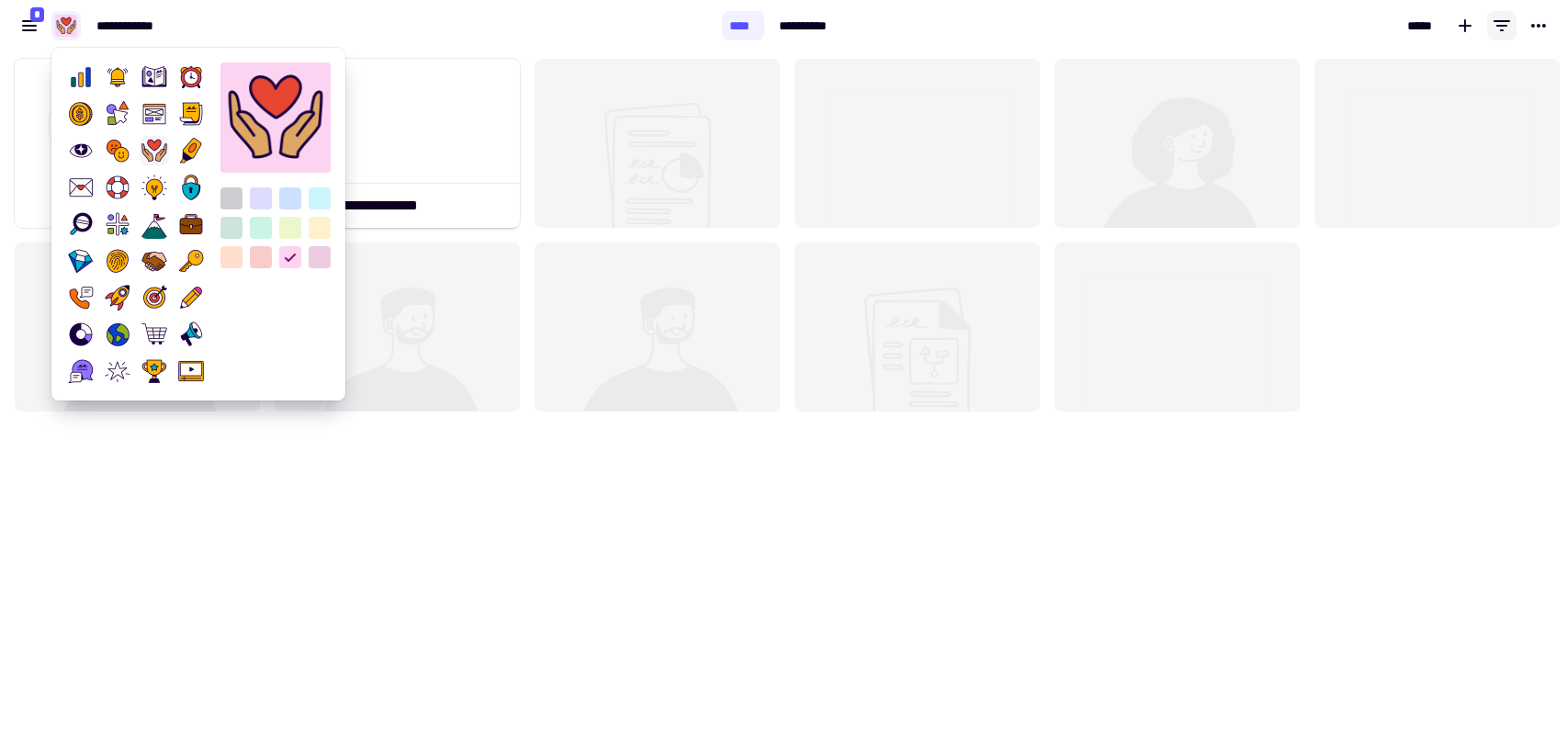 click 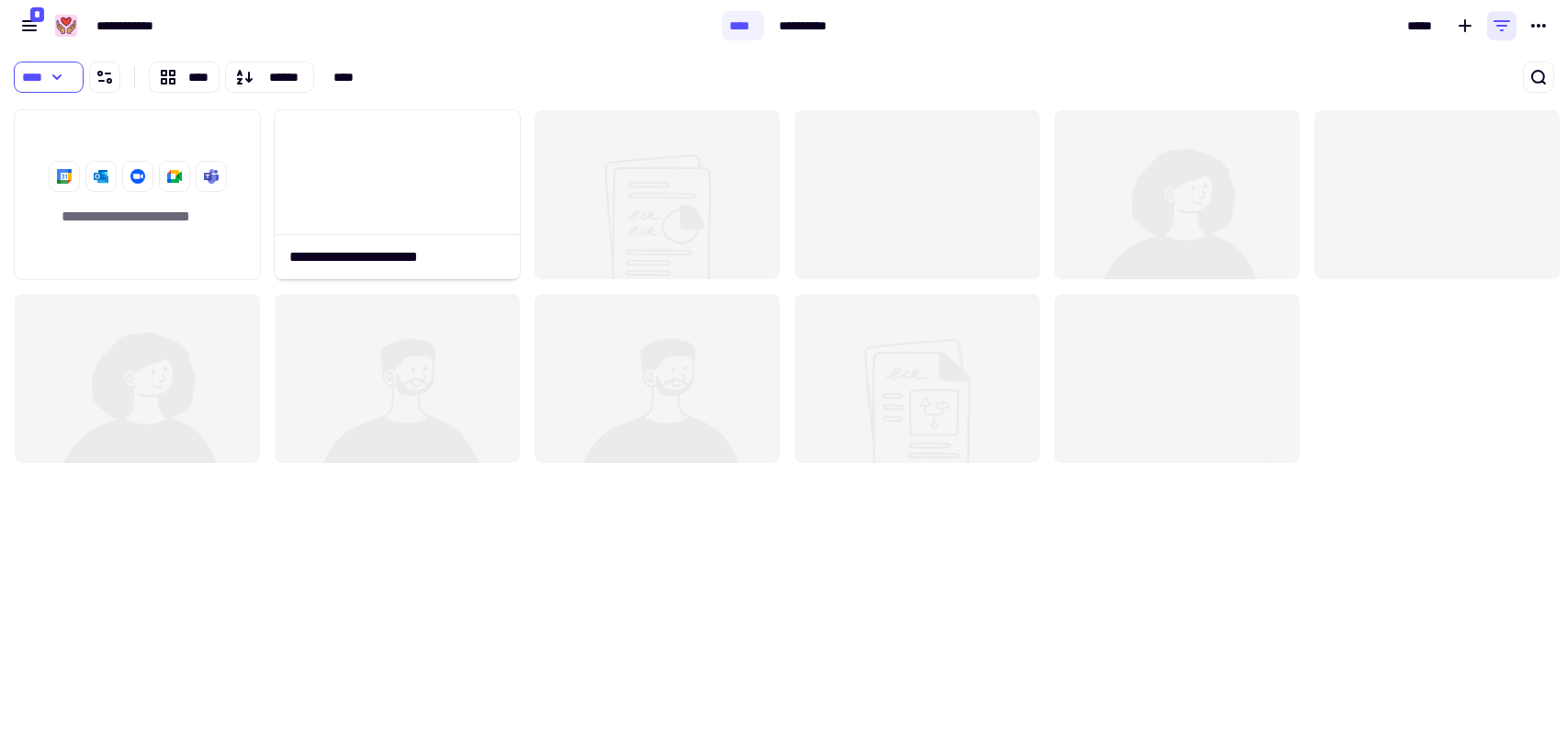 scroll, scrollTop: 617, scrollLeft: 1554, axis: both 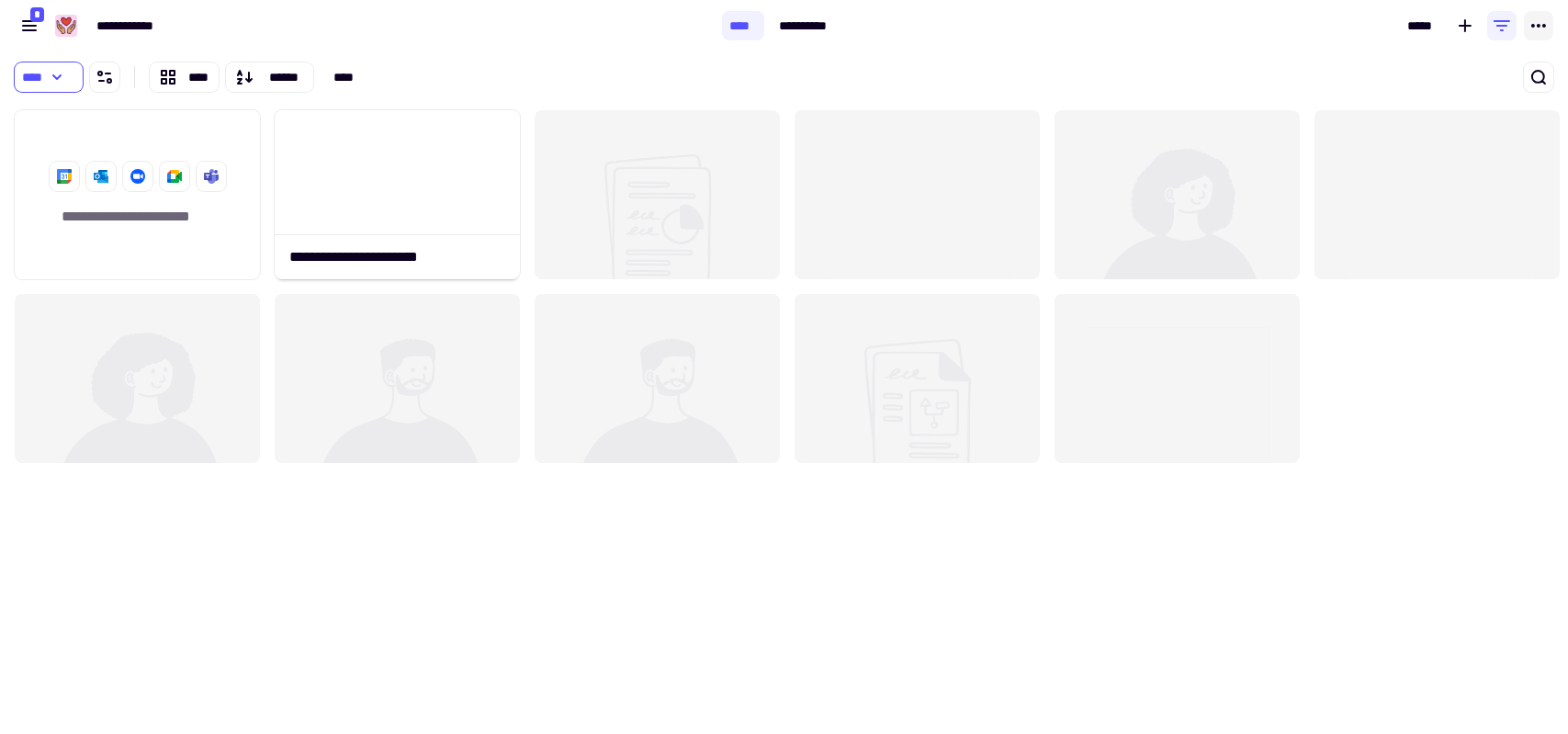 click 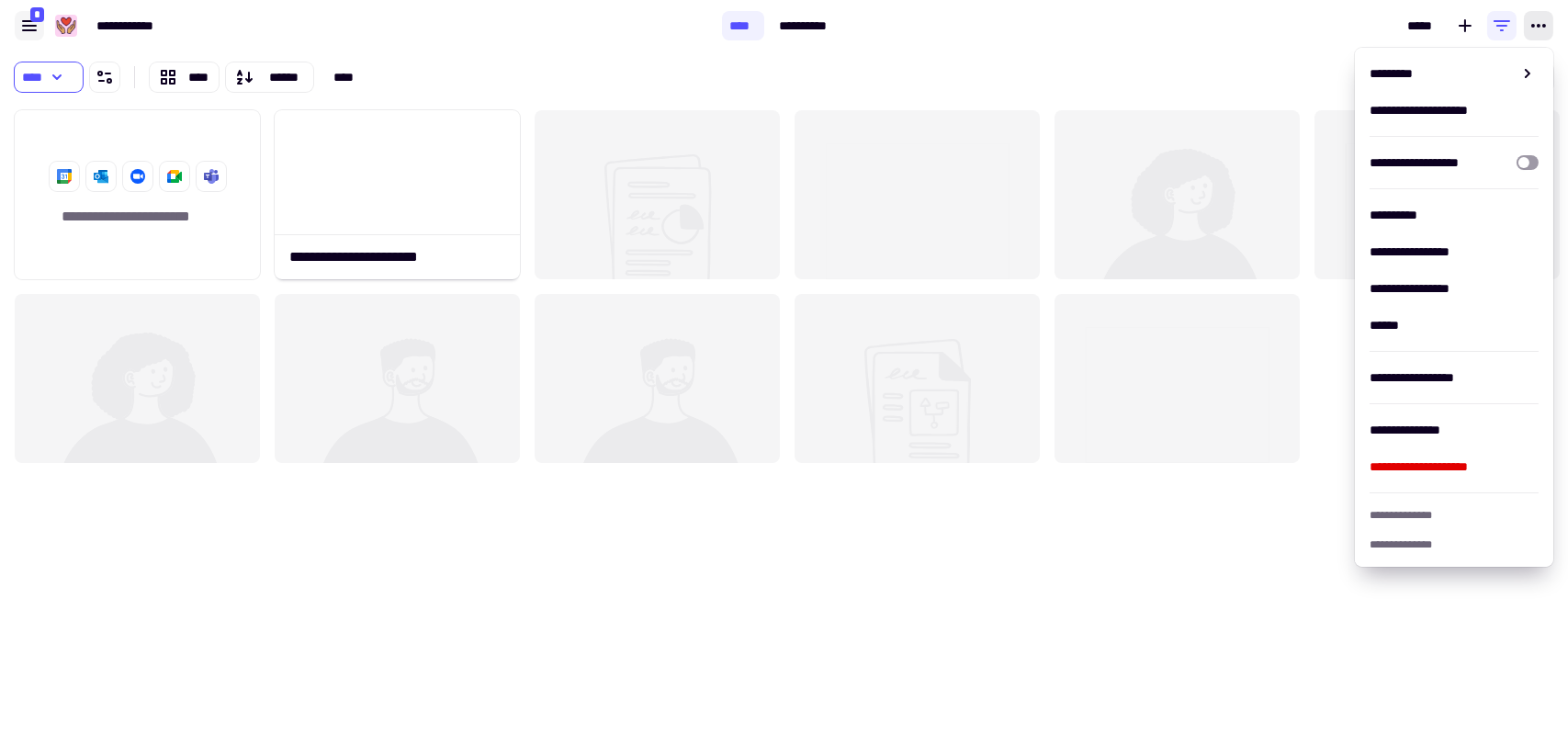 click 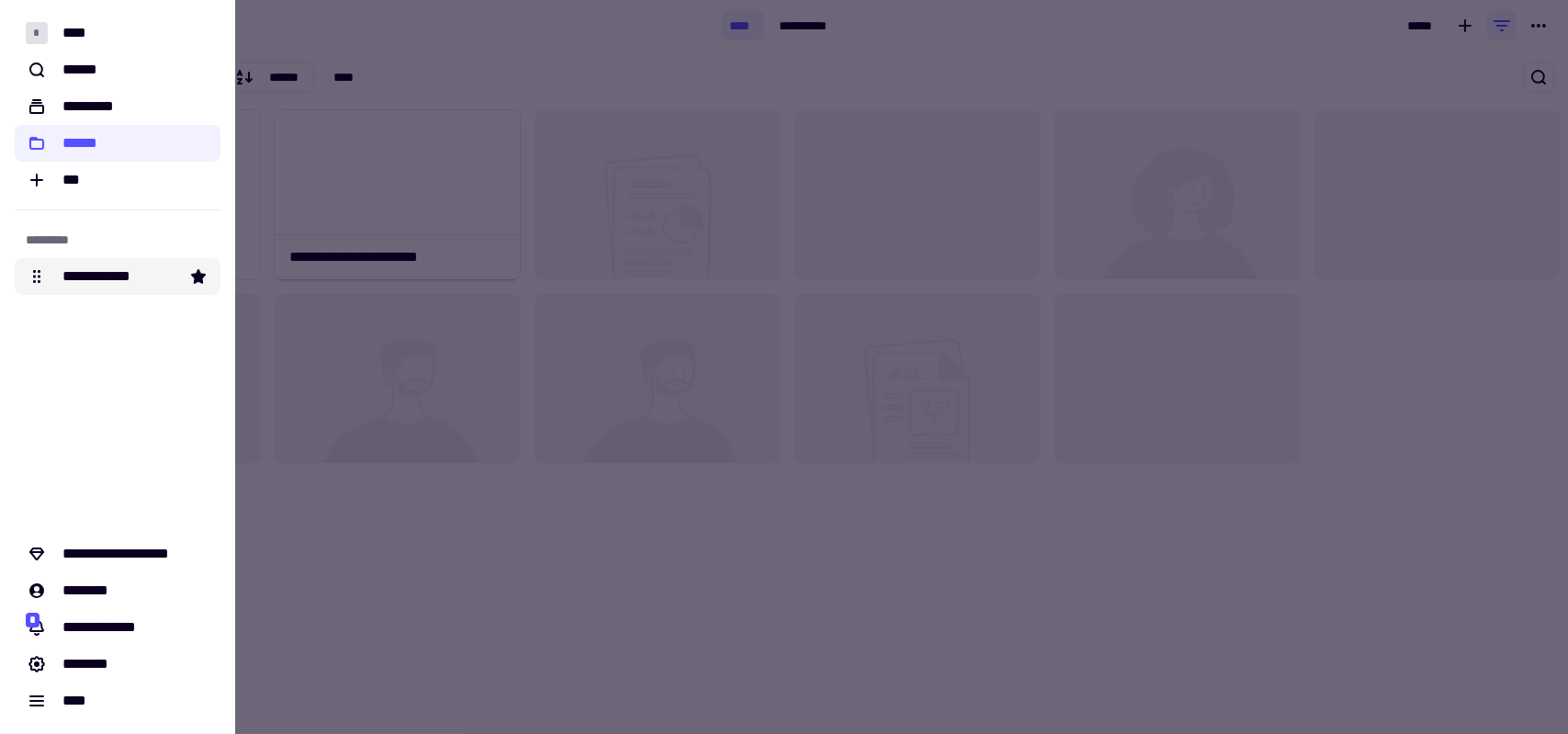 click on "**********" 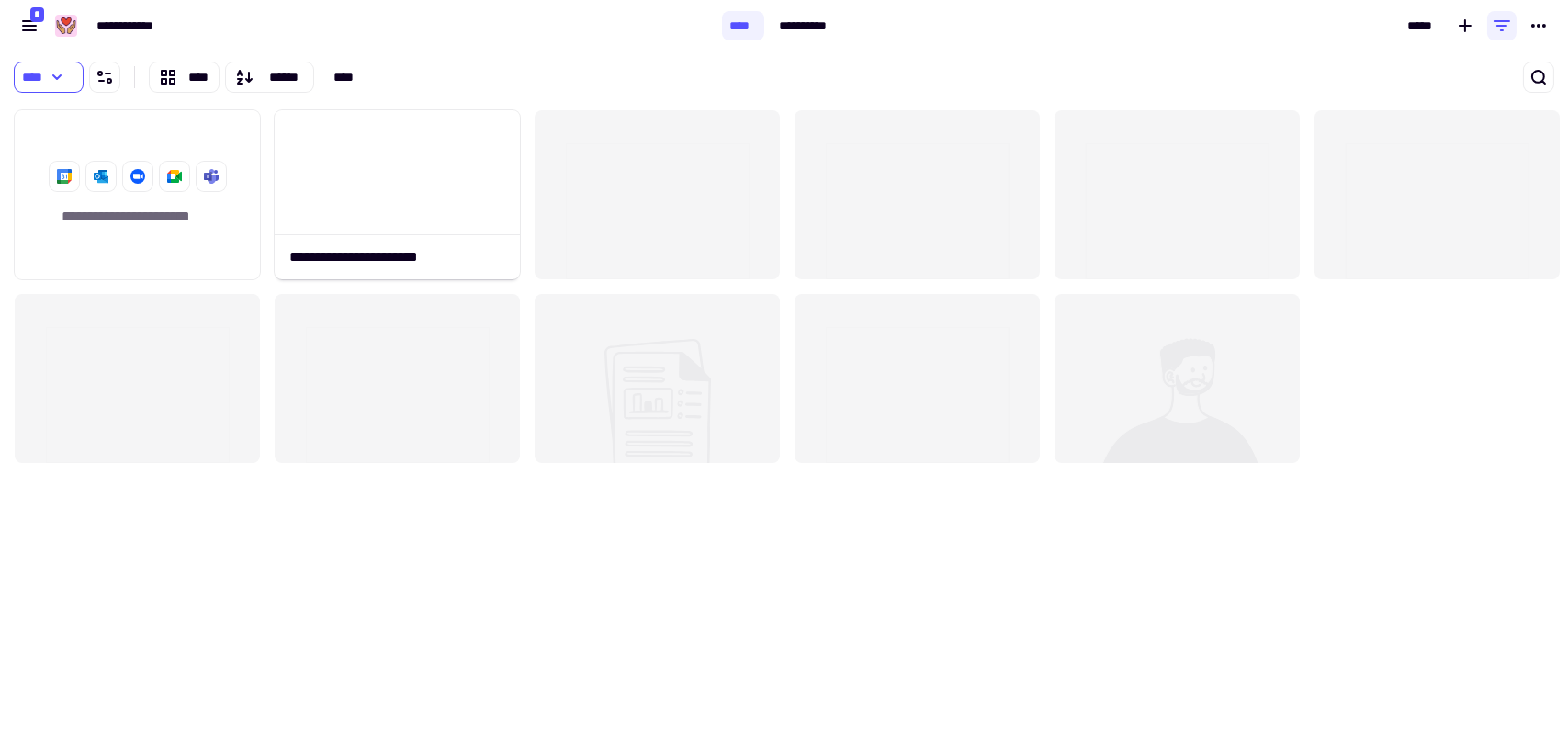 scroll, scrollTop: 15, scrollLeft: 15, axis: both 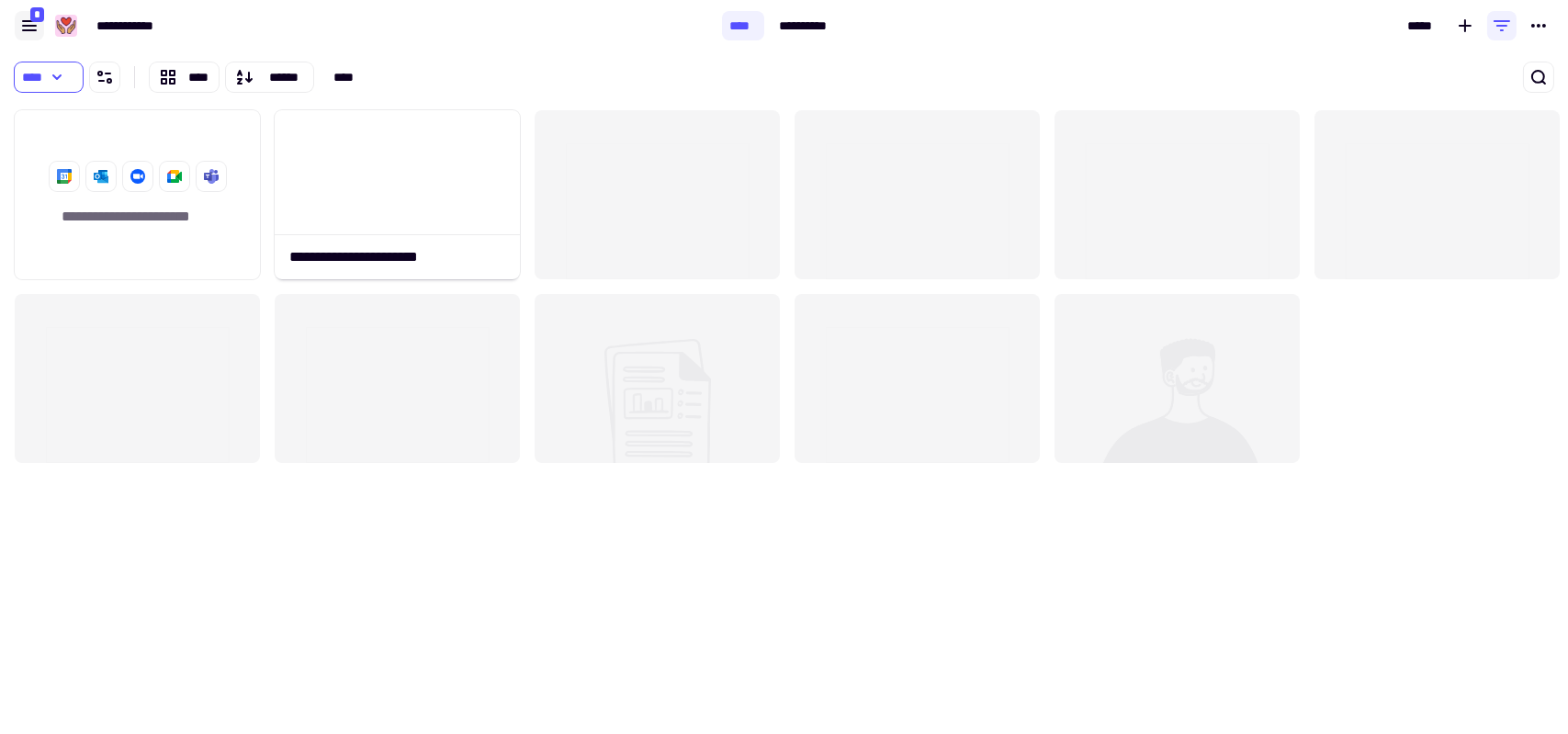 click 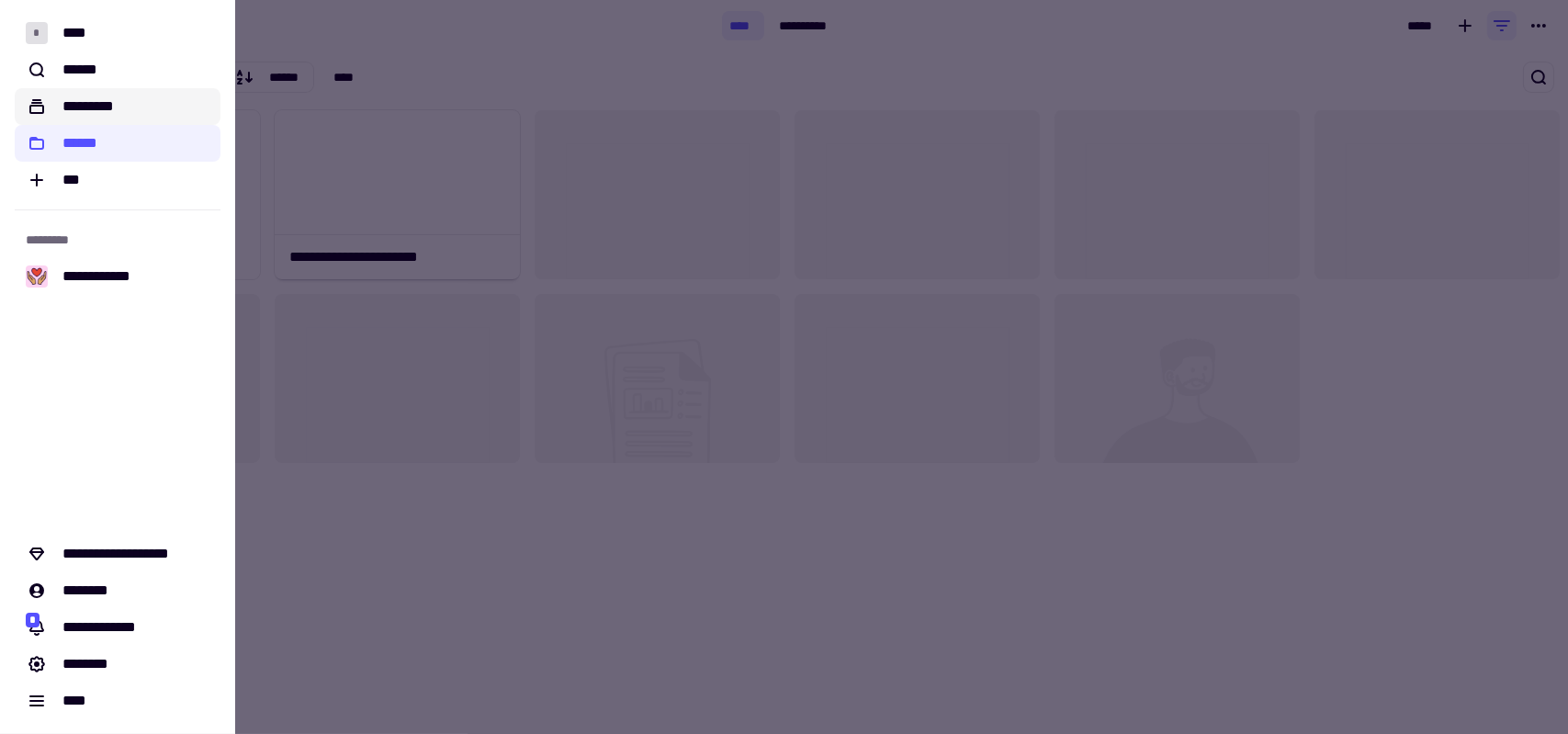 click on "*********" 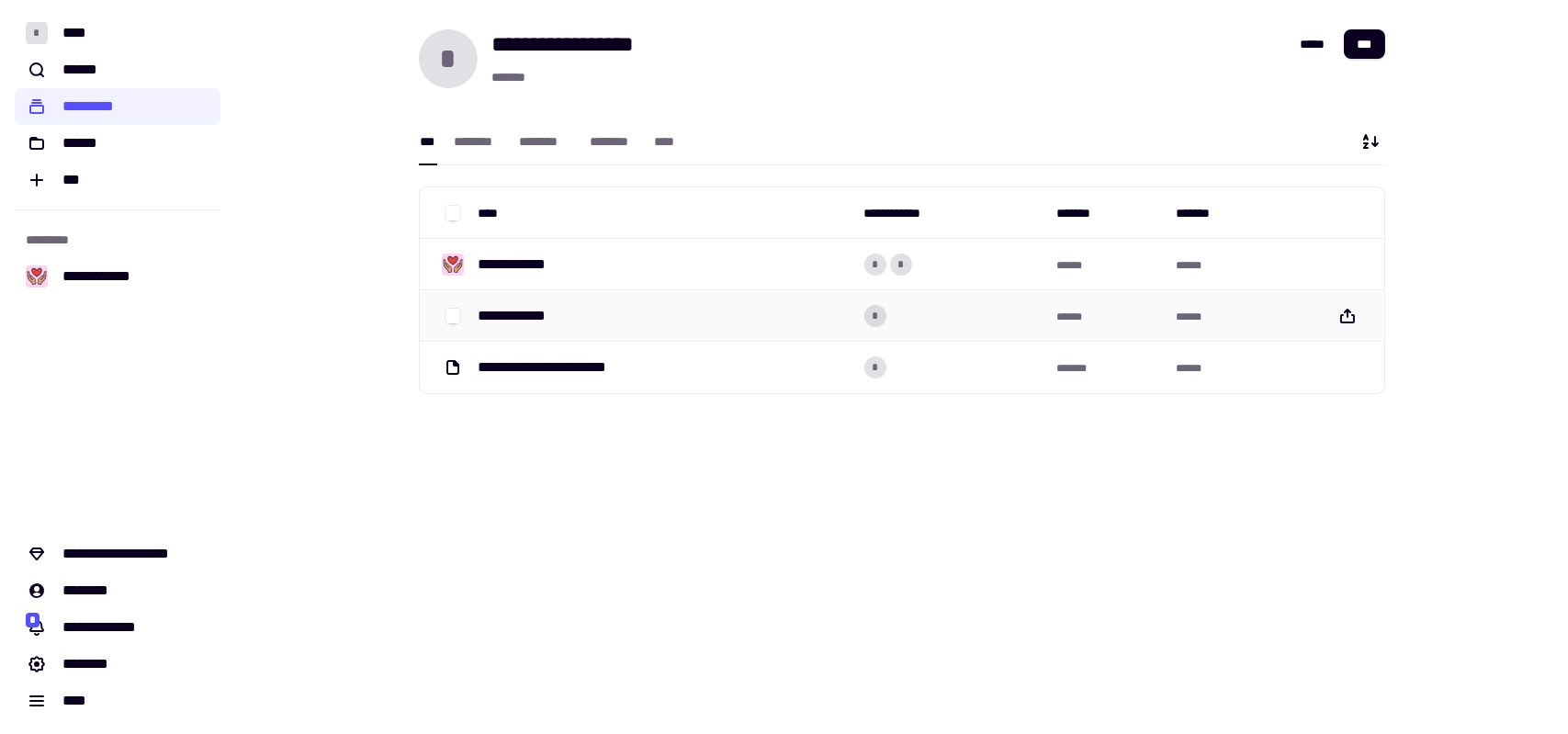 click on "**********" at bounding box center [520, 316] 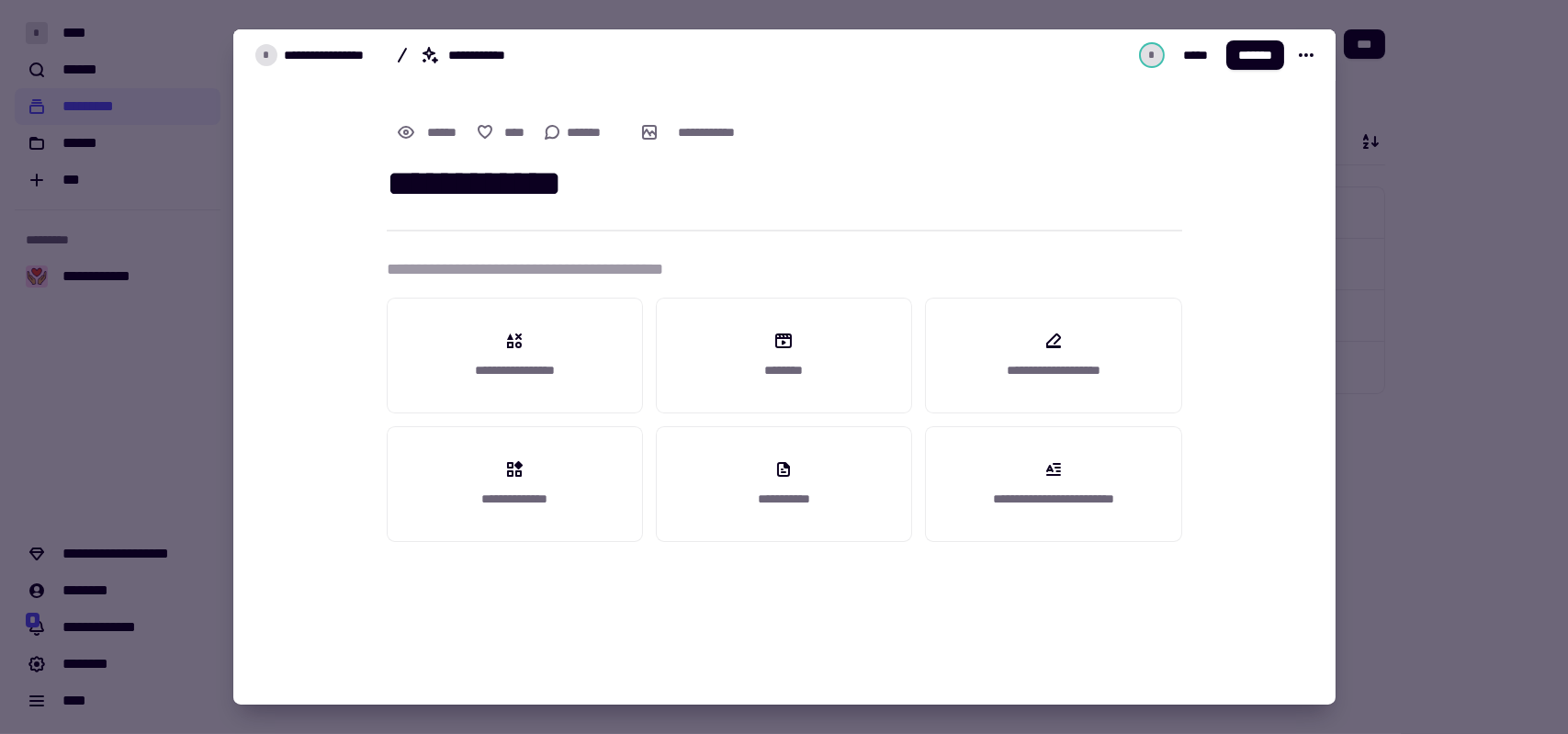 click at bounding box center [784, 367] 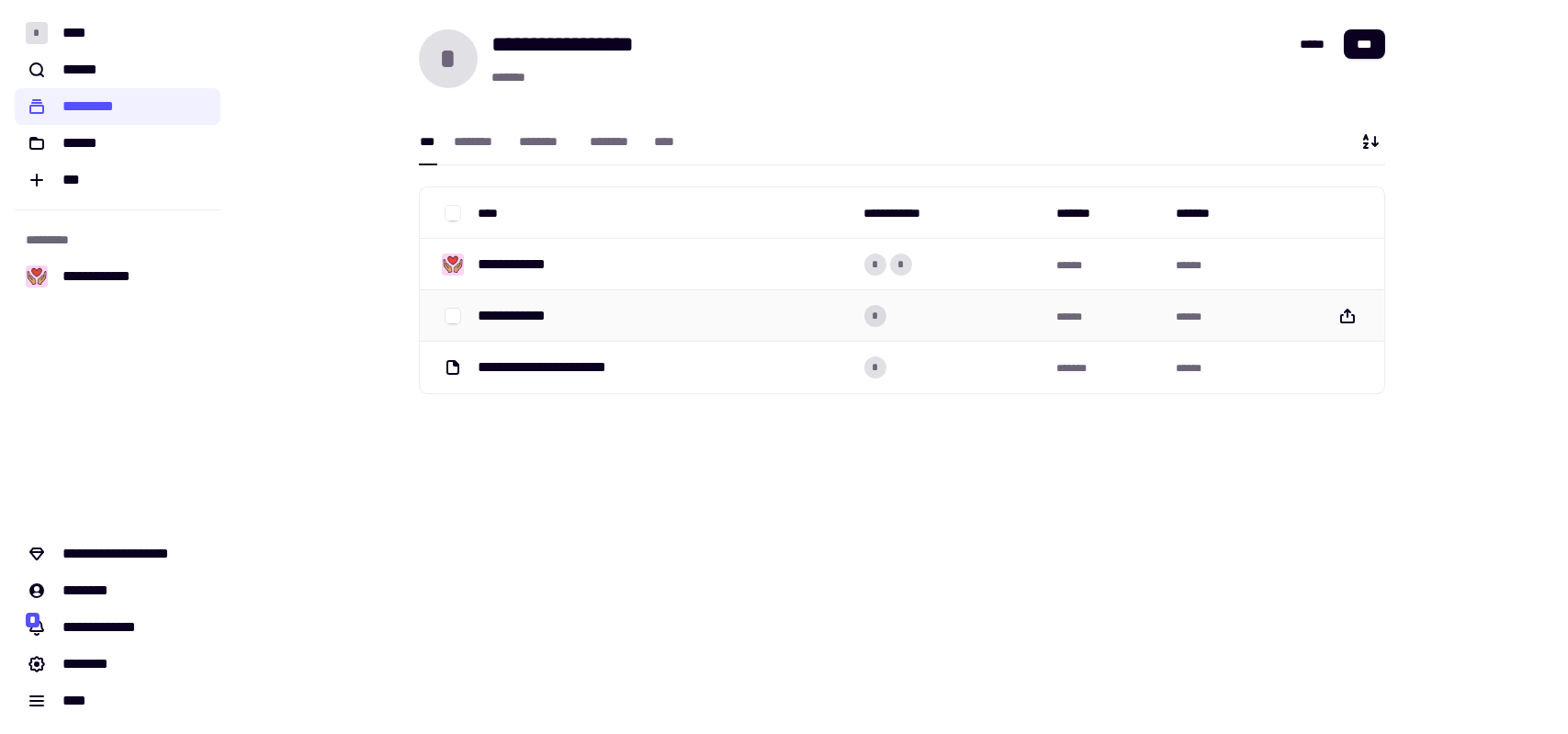 click on "**********" at bounding box center [664, 316] 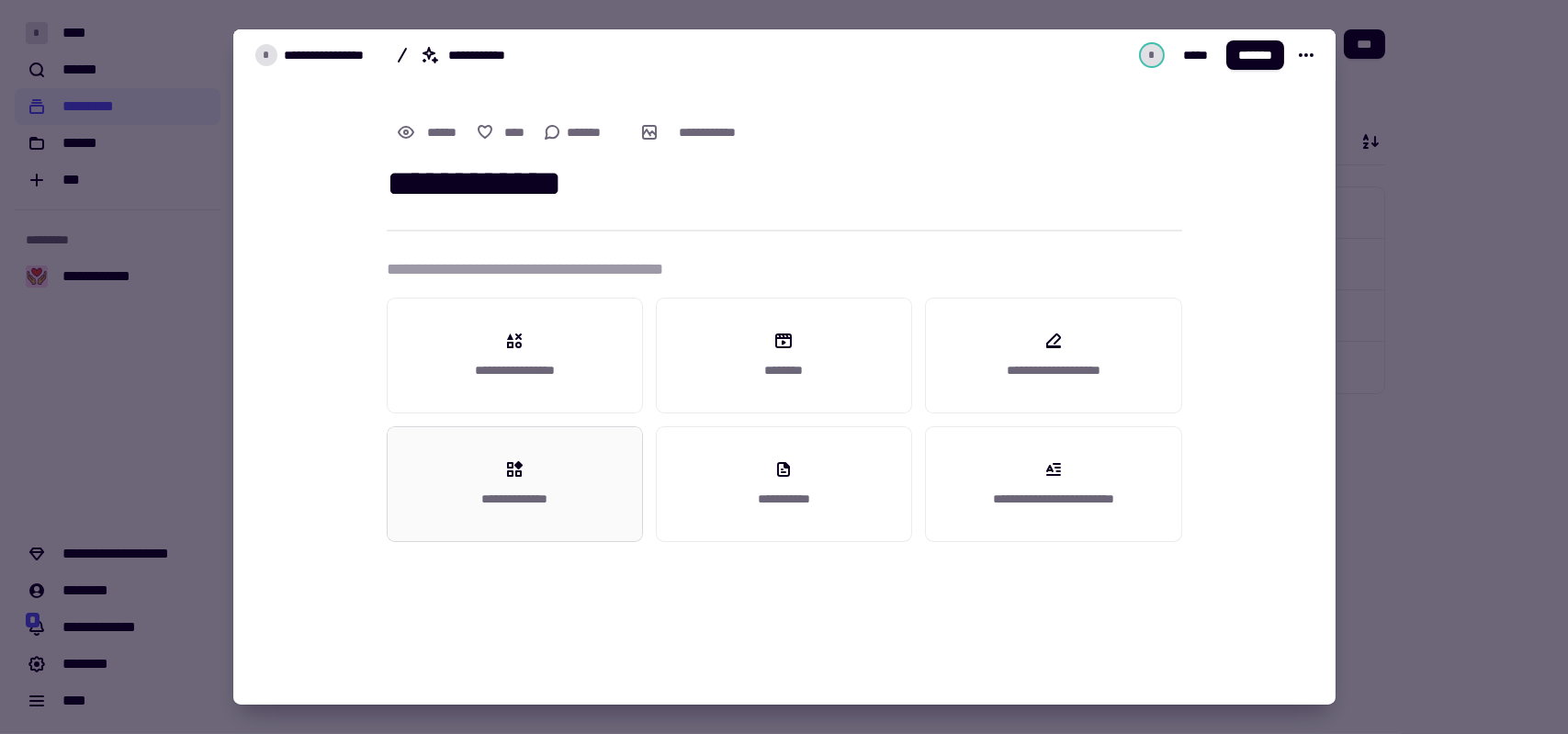 click on "**********" at bounding box center (514, 484) 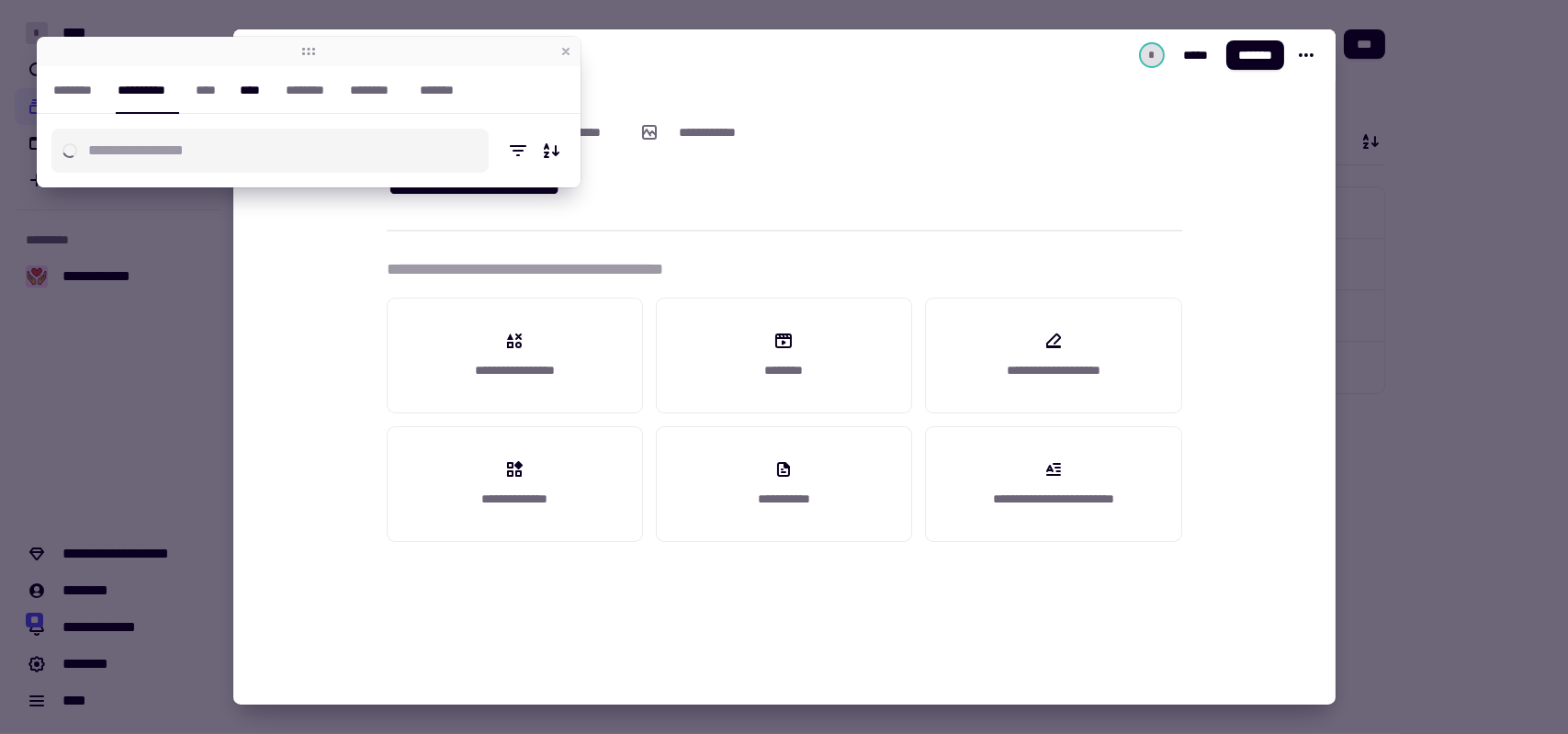 click on "****" at bounding box center [254, 90] 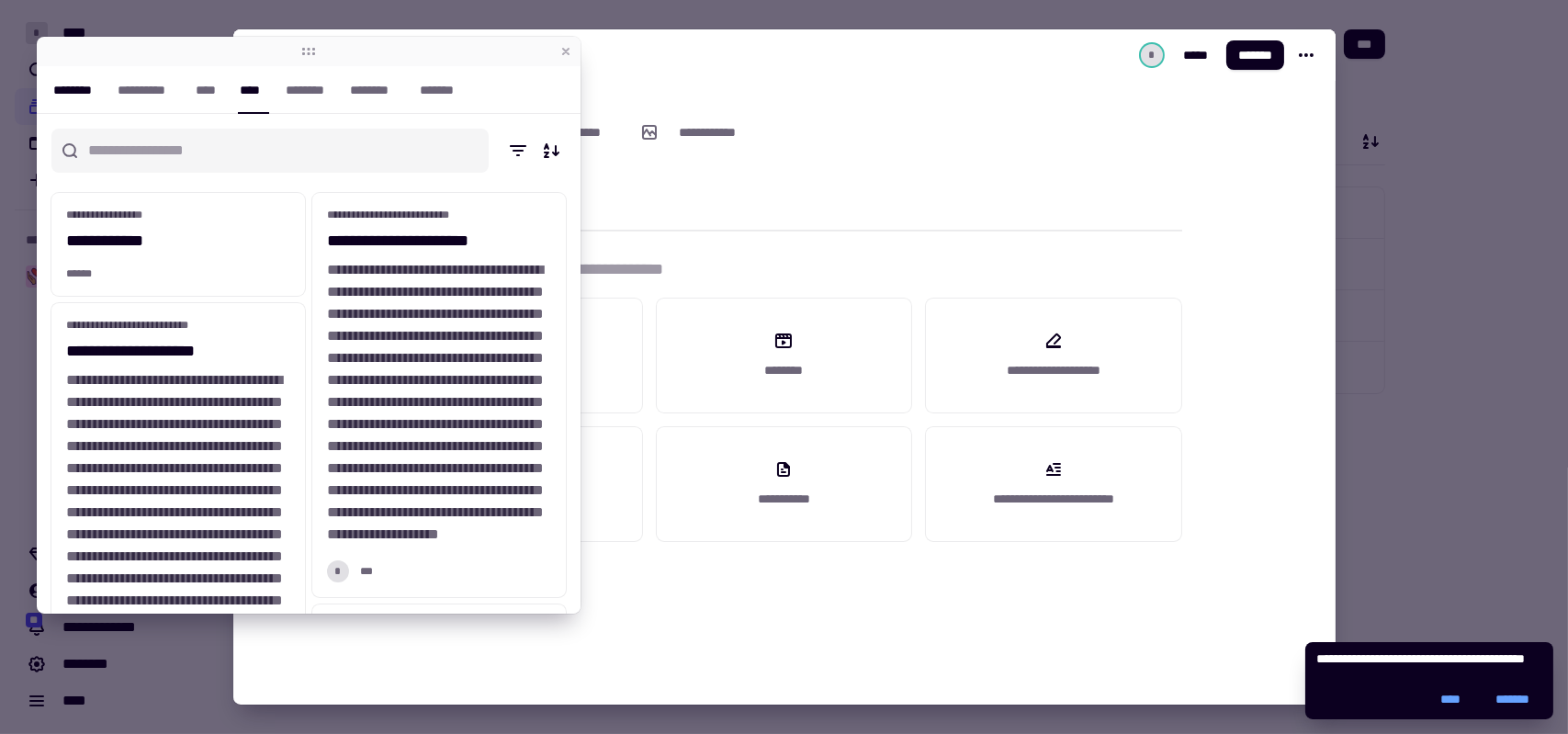 click on "********" at bounding box center [76, 90] 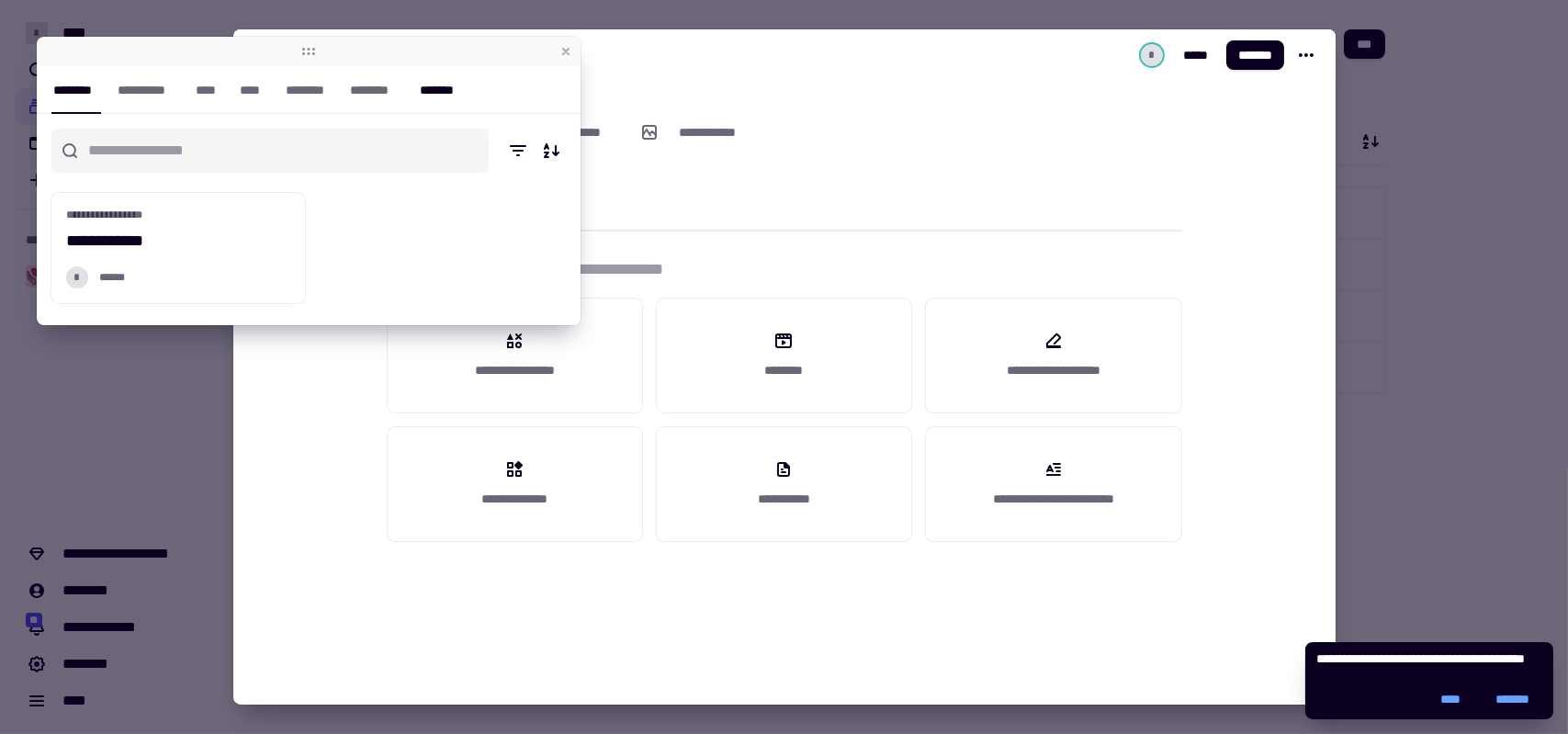 click on "*******" at bounding box center (441, 89) 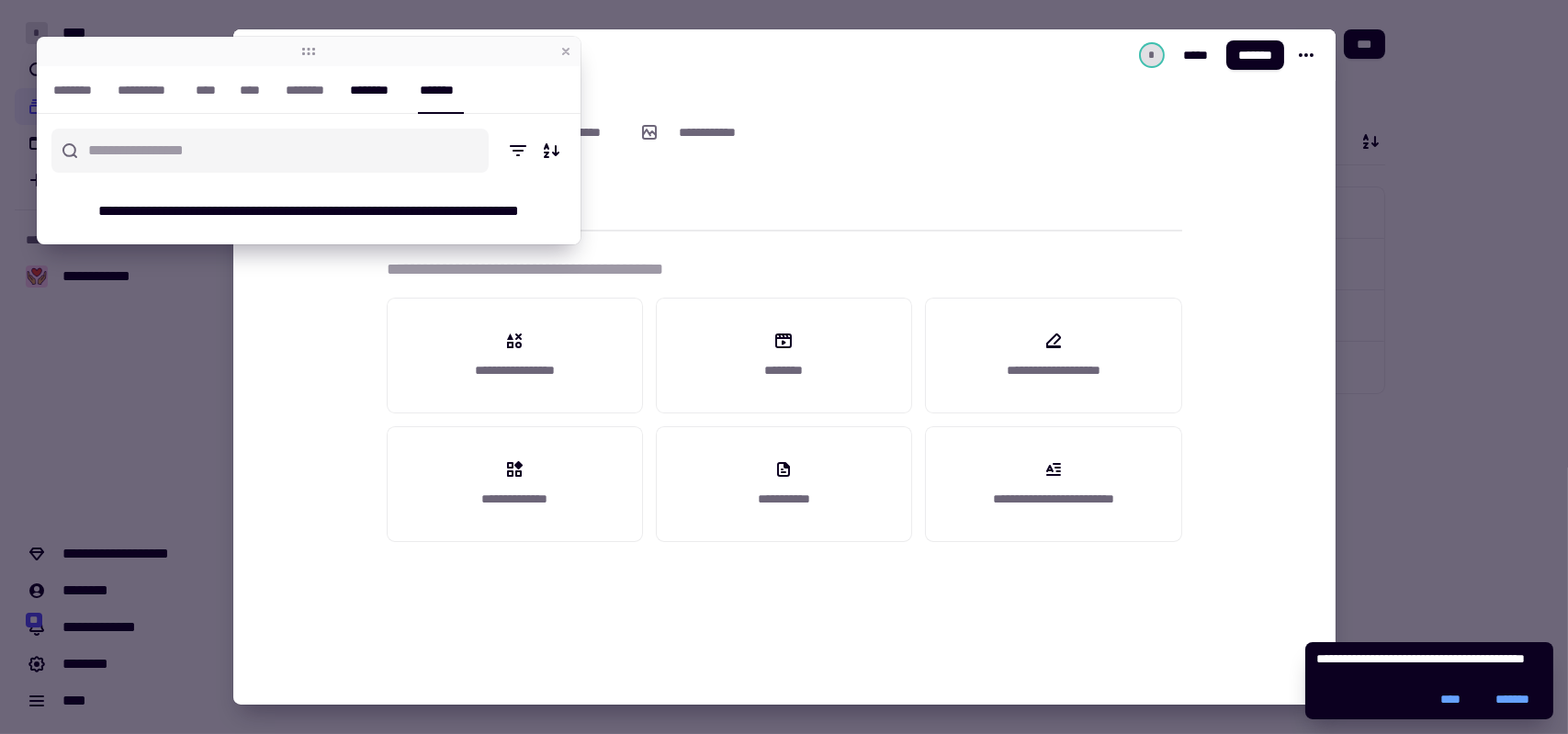 click on "********" at bounding box center [375, 89] 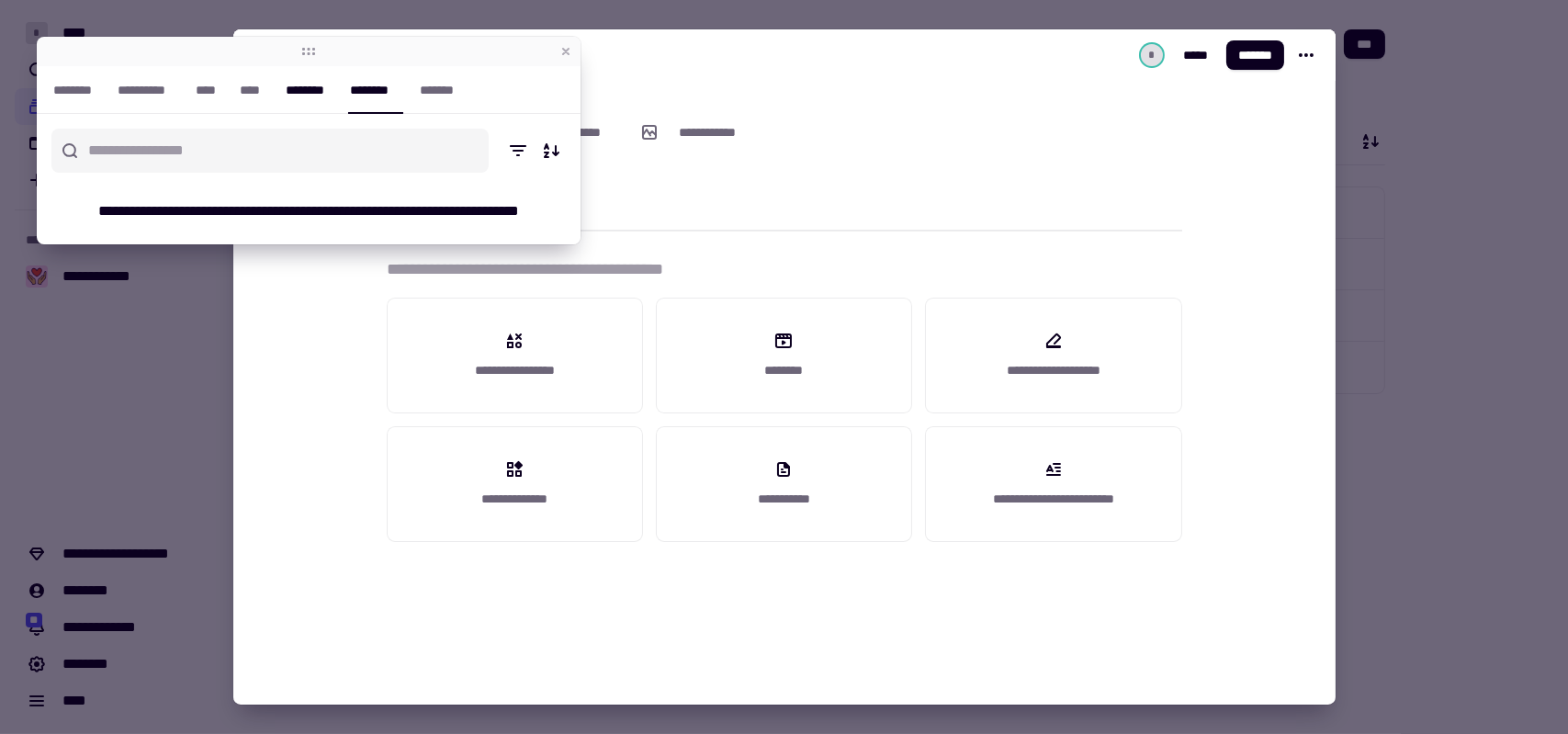 click on "********" at bounding box center (309, 90) 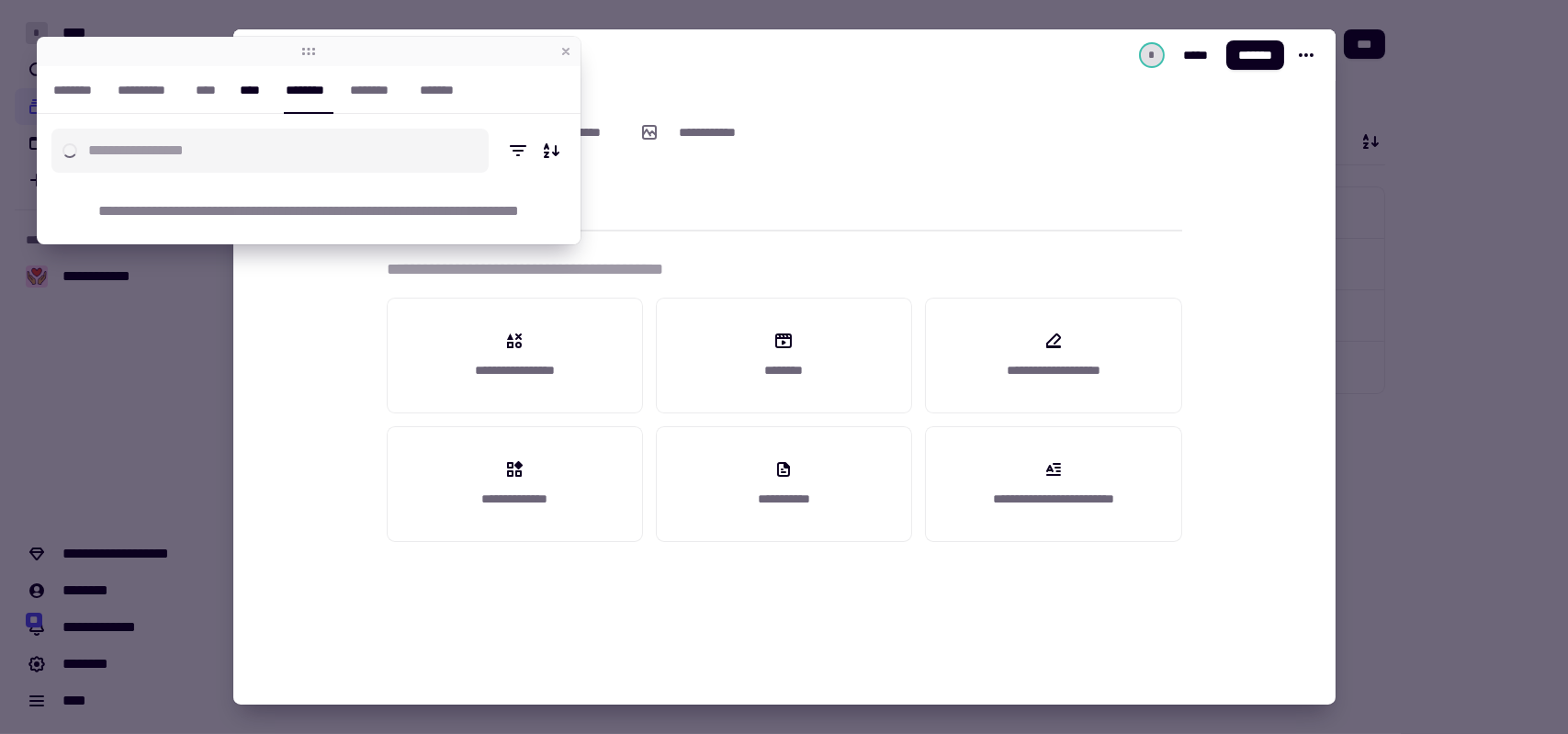 click on "****" at bounding box center (254, 90) 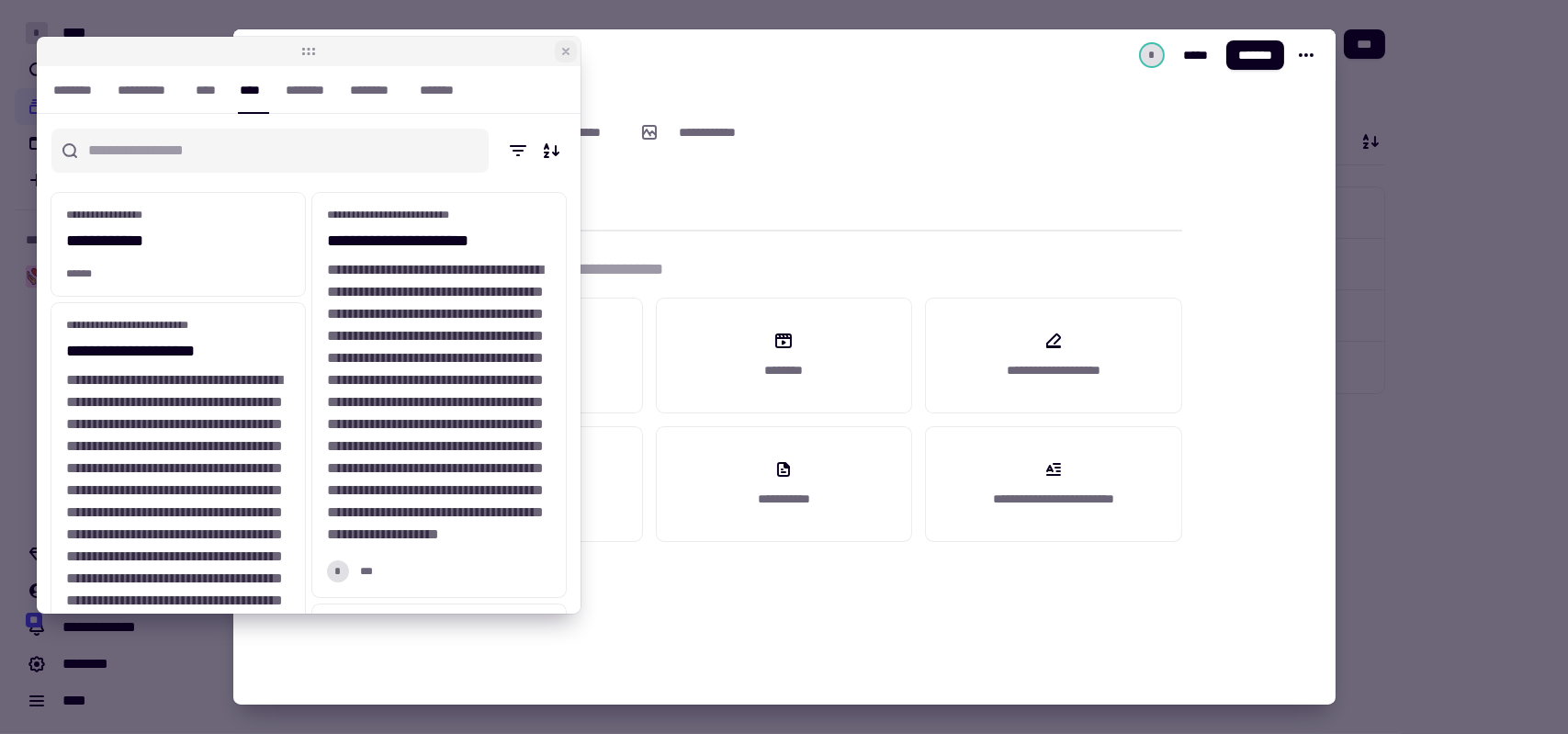 click 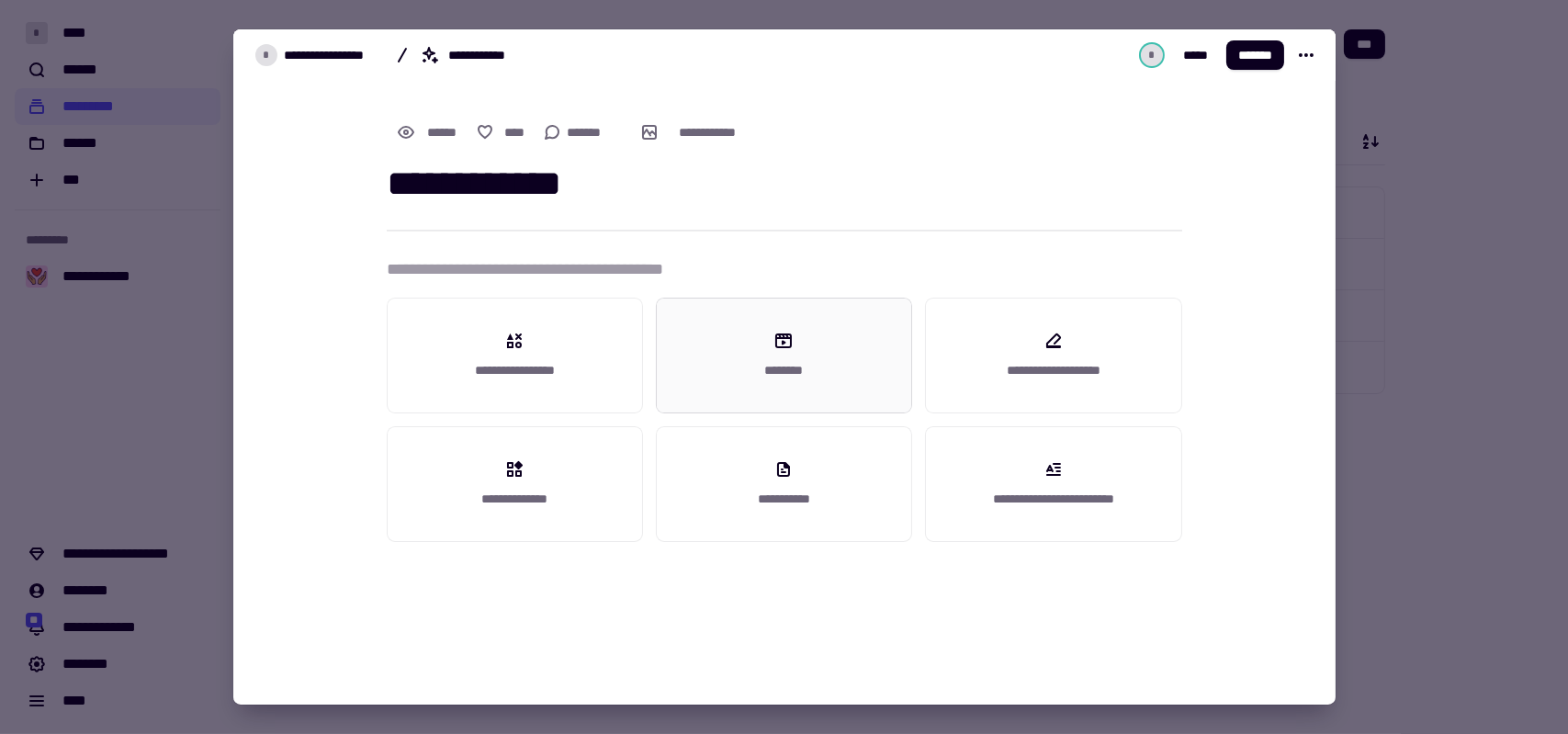 click on "********" at bounding box center (784, 370) 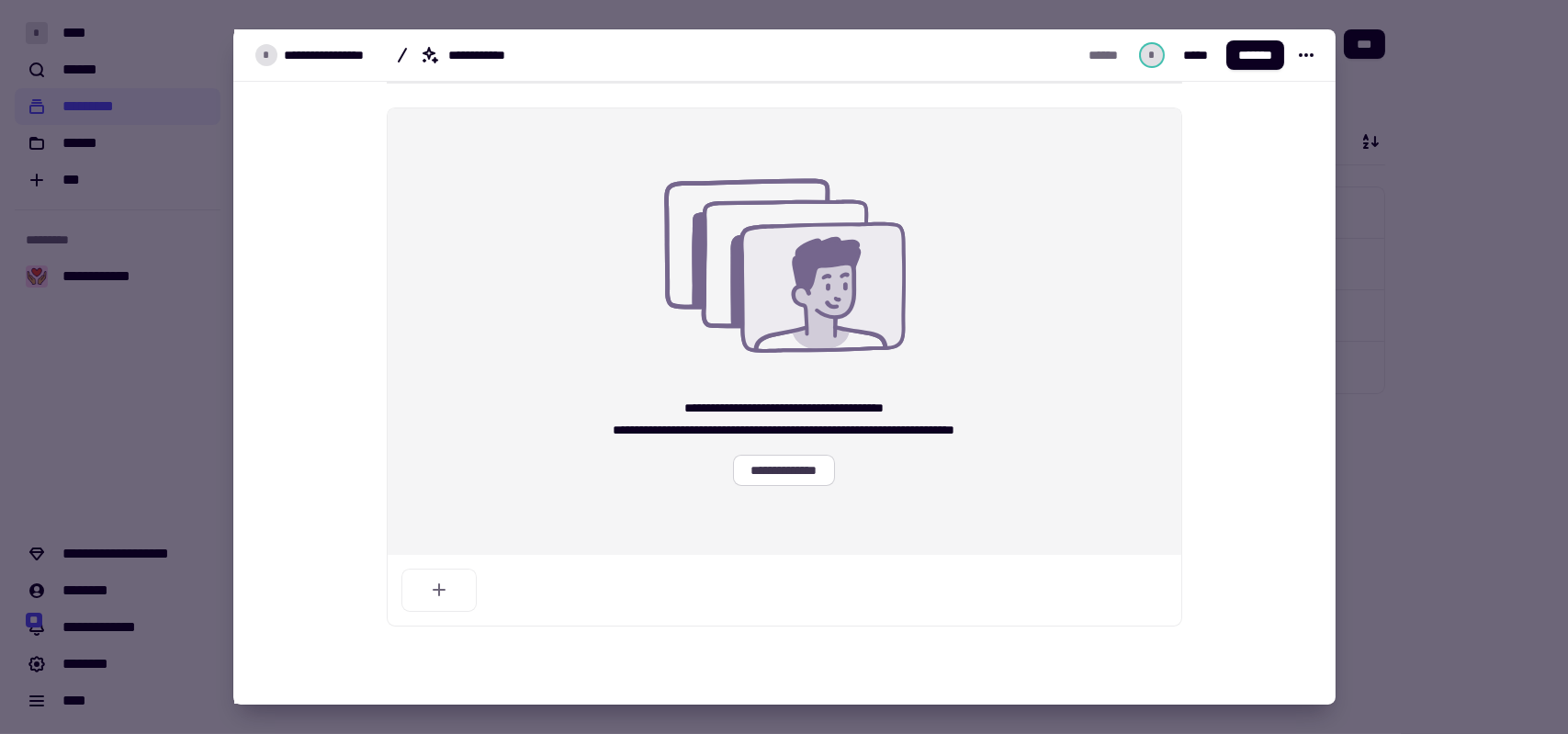 scroll, scrollTop: 149, scrollLeft: 0, axis: vertical 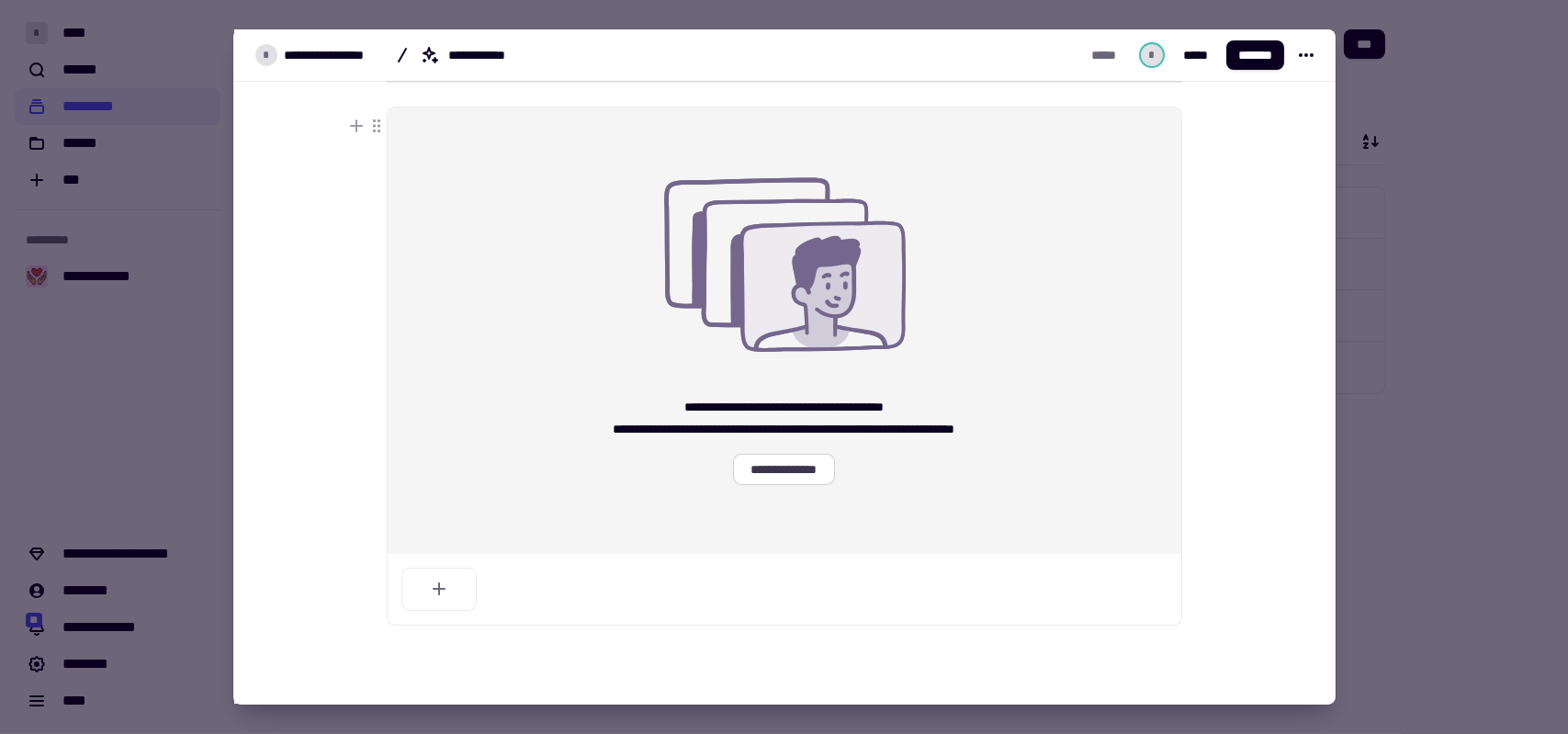 click on "**********" 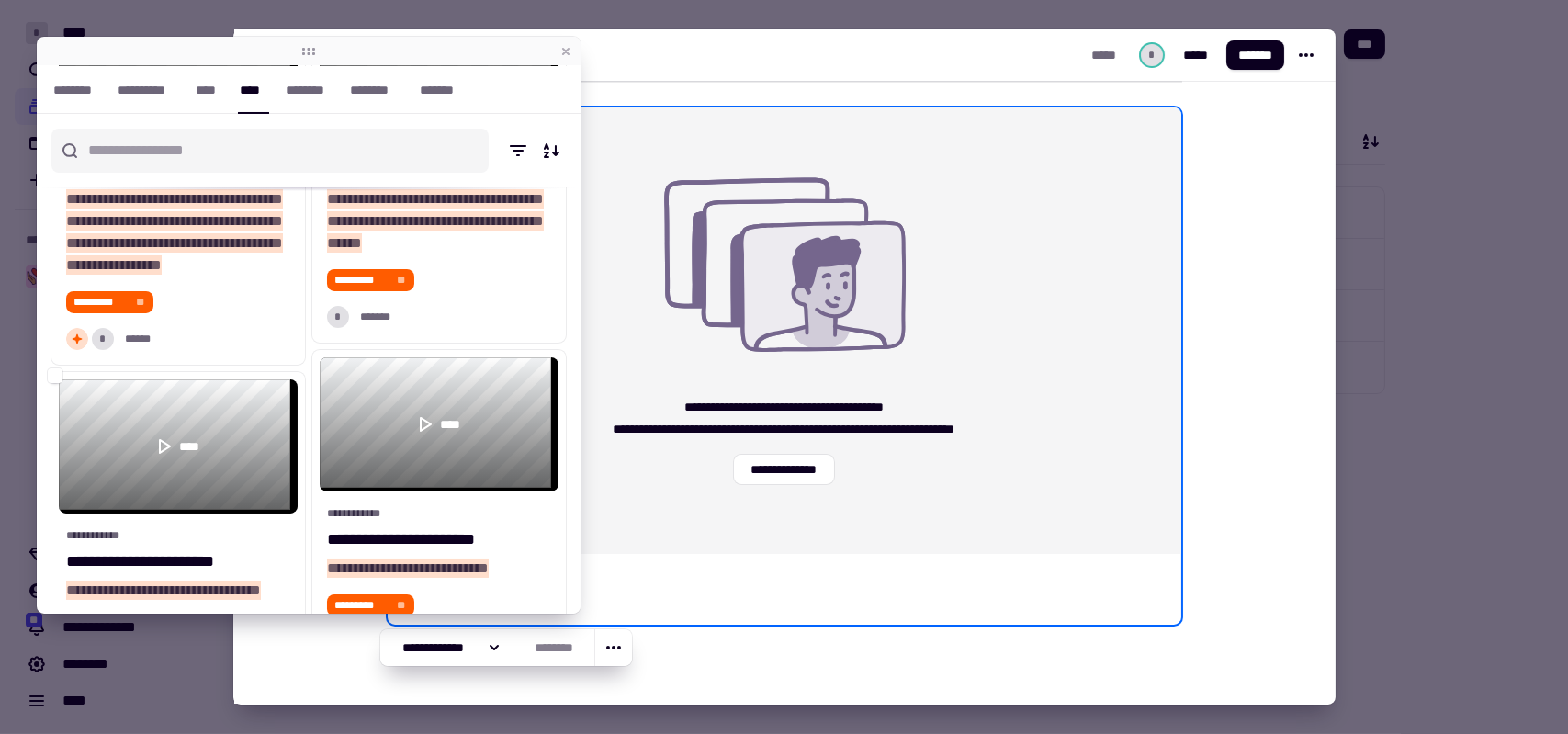 scroll, scrollTop: 0, scrollLeft: 0, axis: both 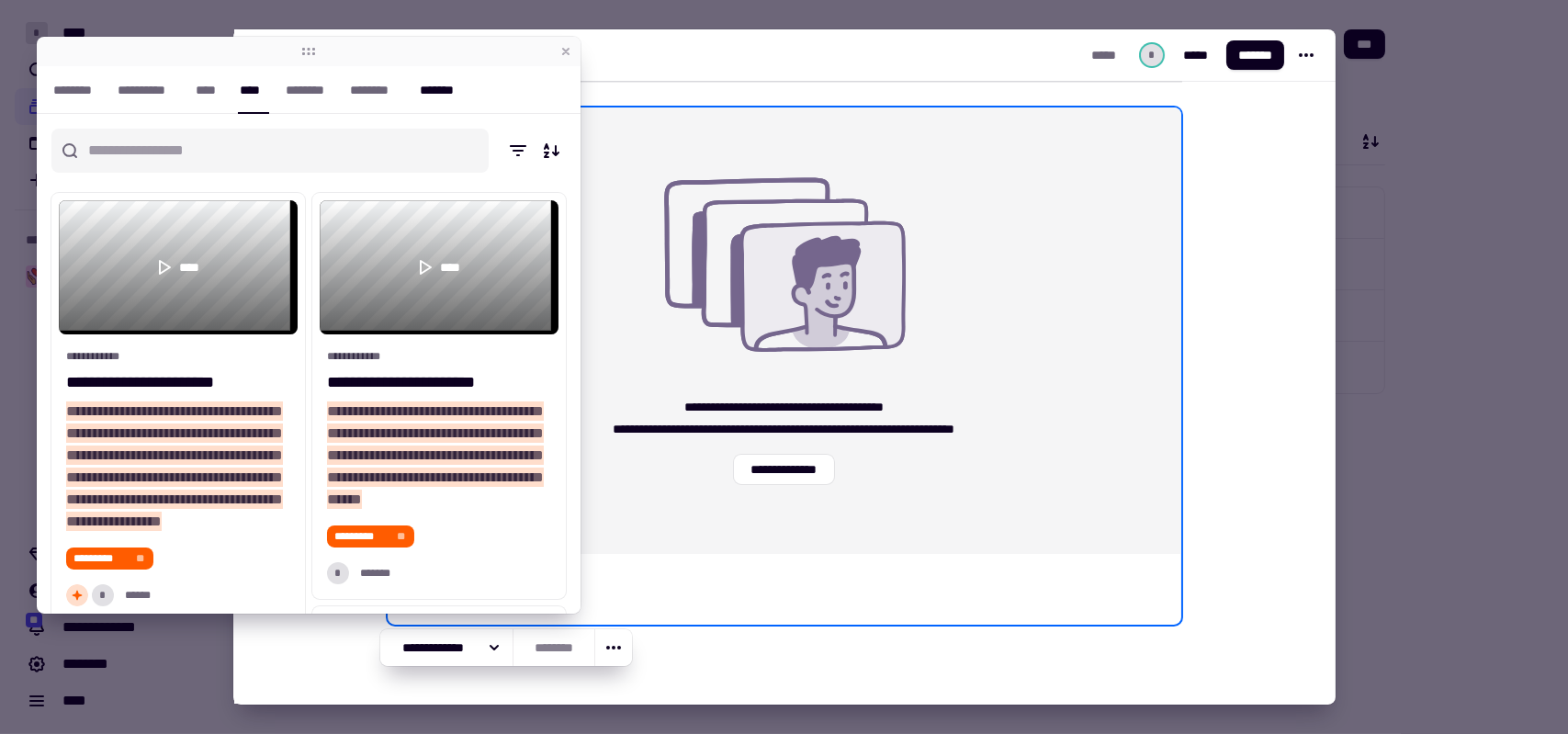 click on "*******" at bounding box center [441, 90] 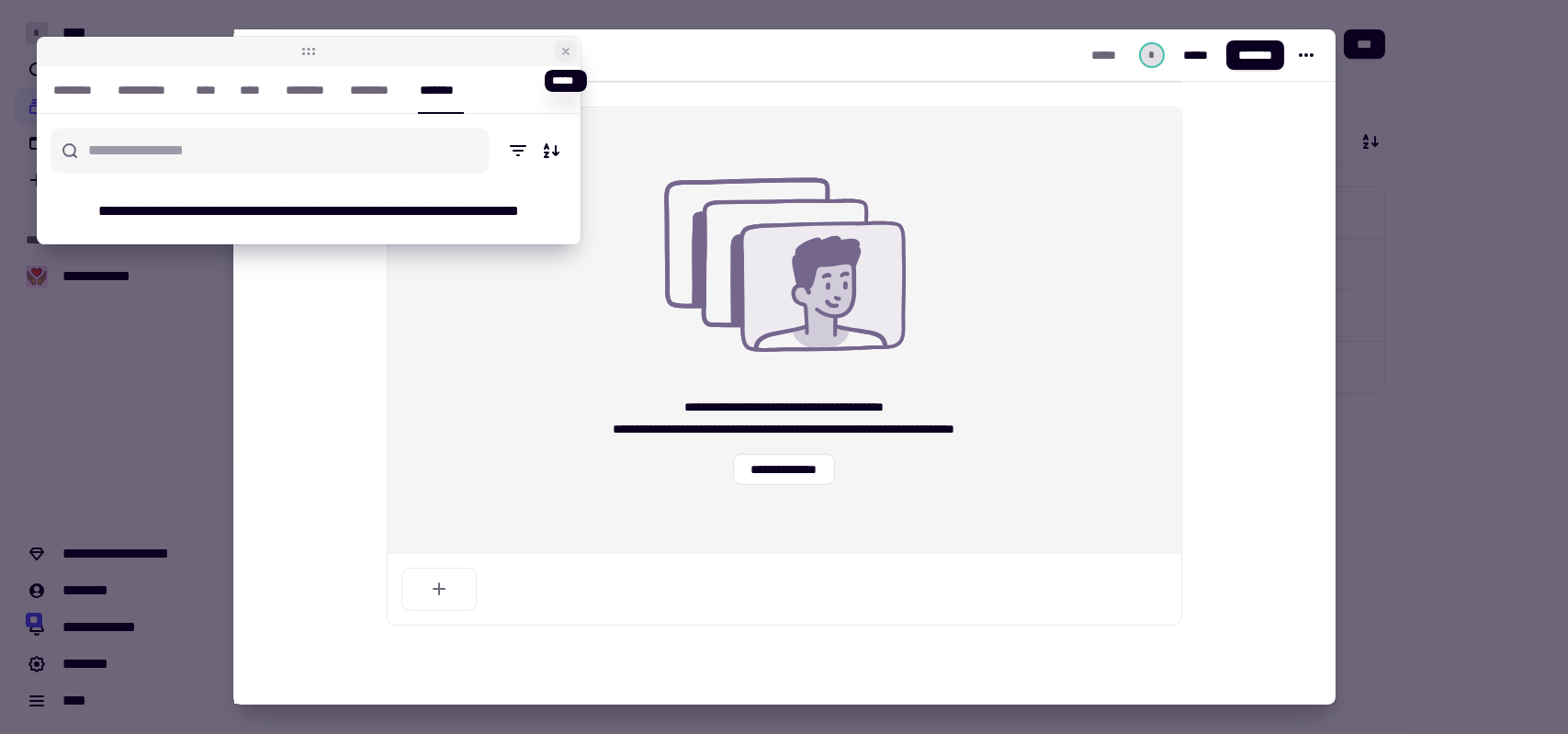 click 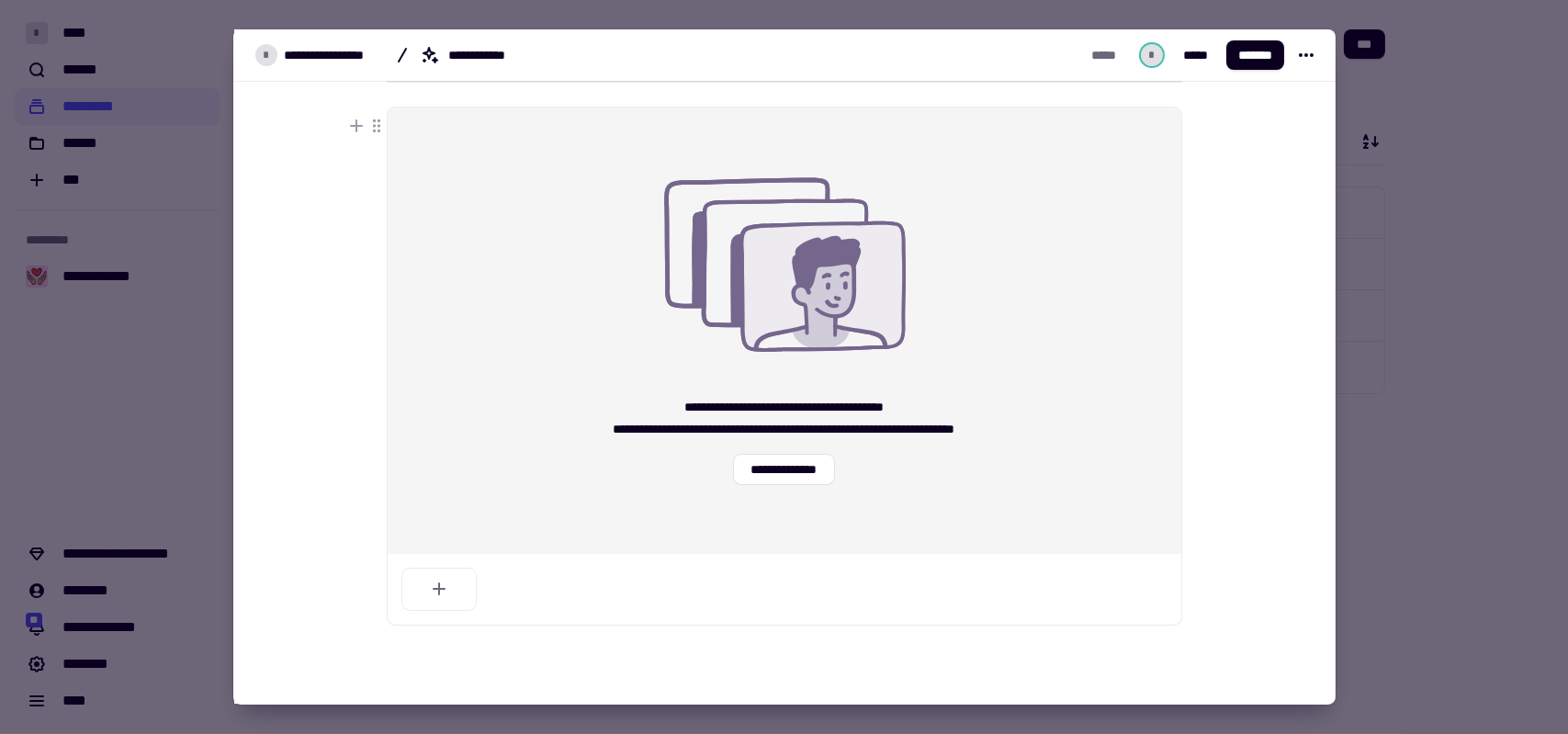 click at bounding box center [784, 367] 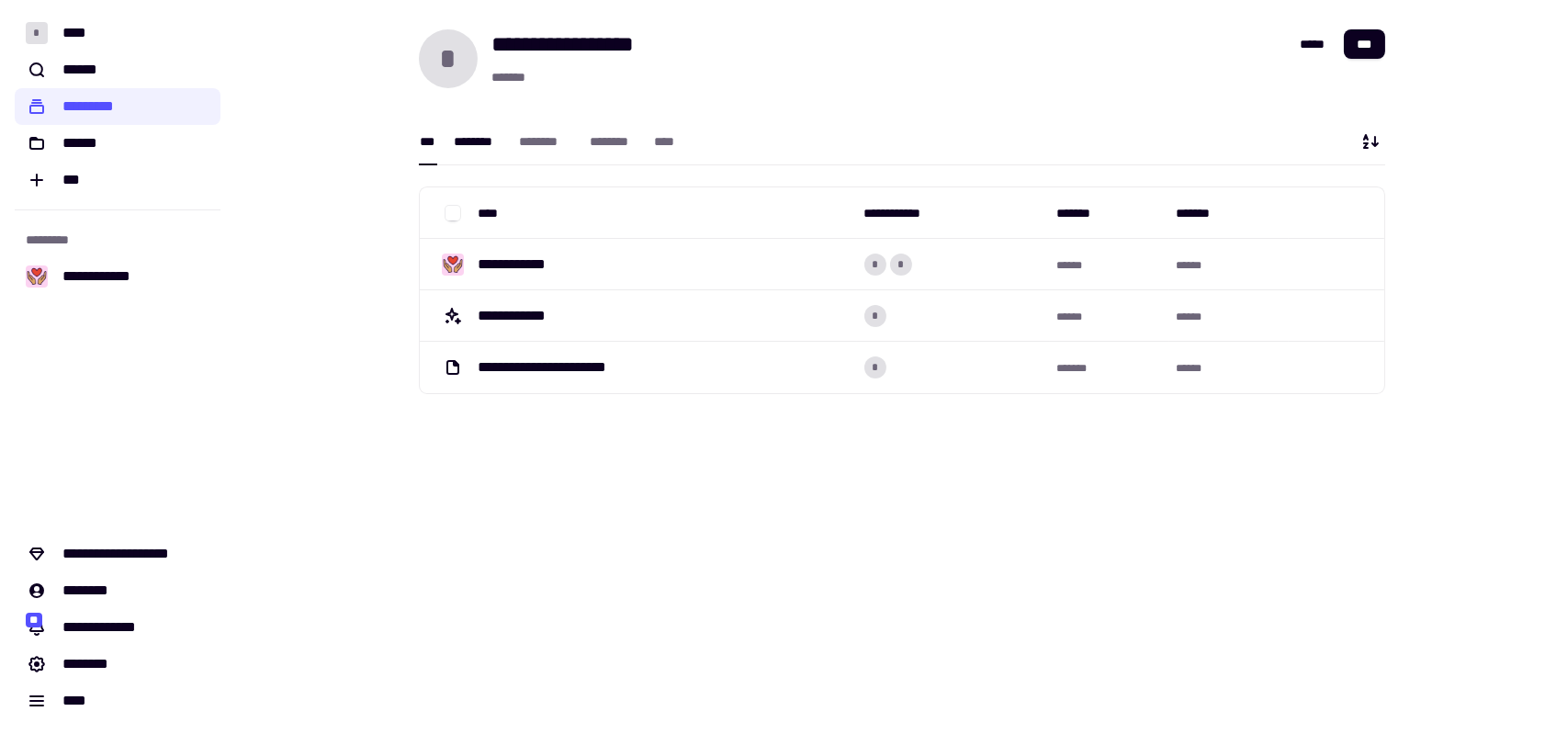 click on "********" at bounding box center [477, 141] 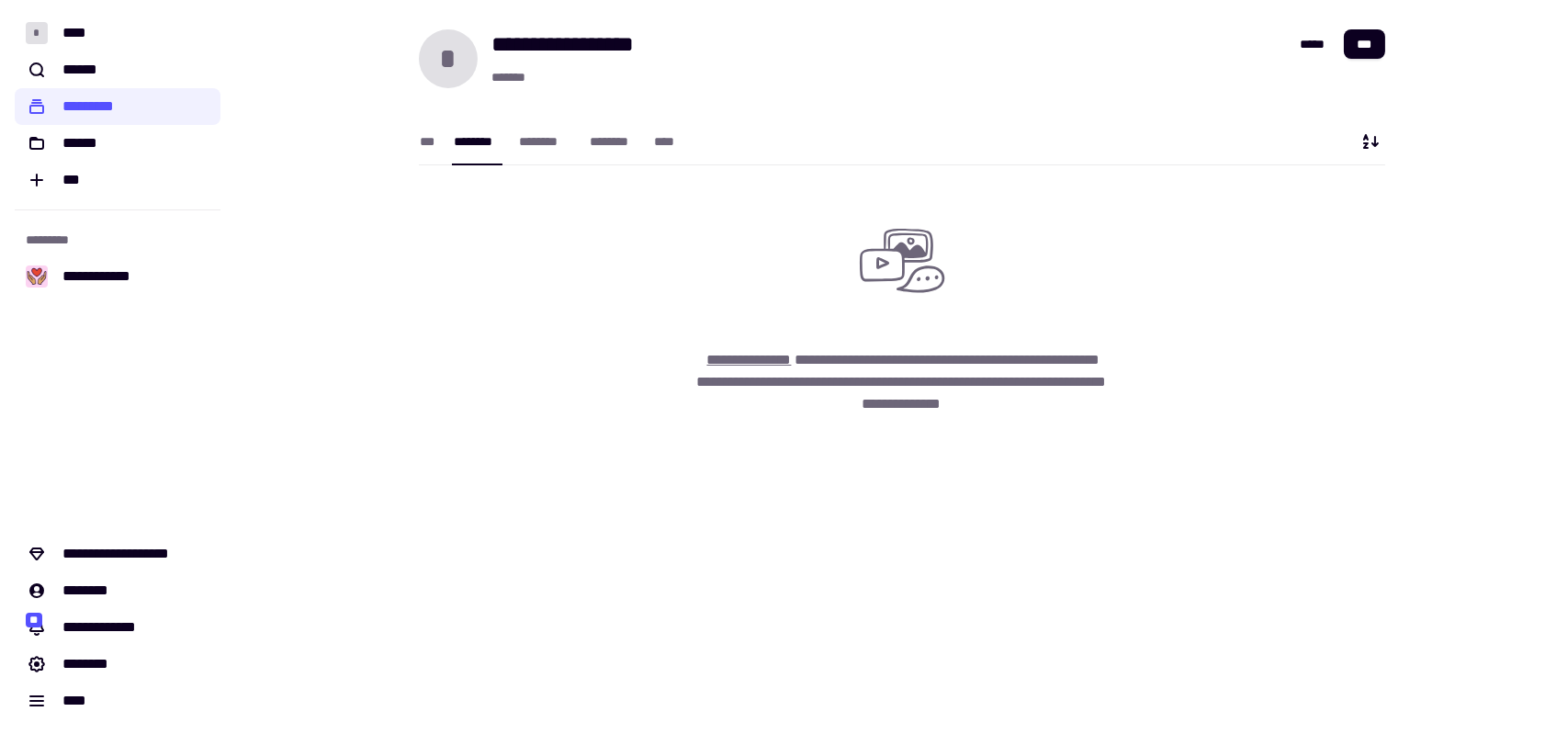 click on "**********" 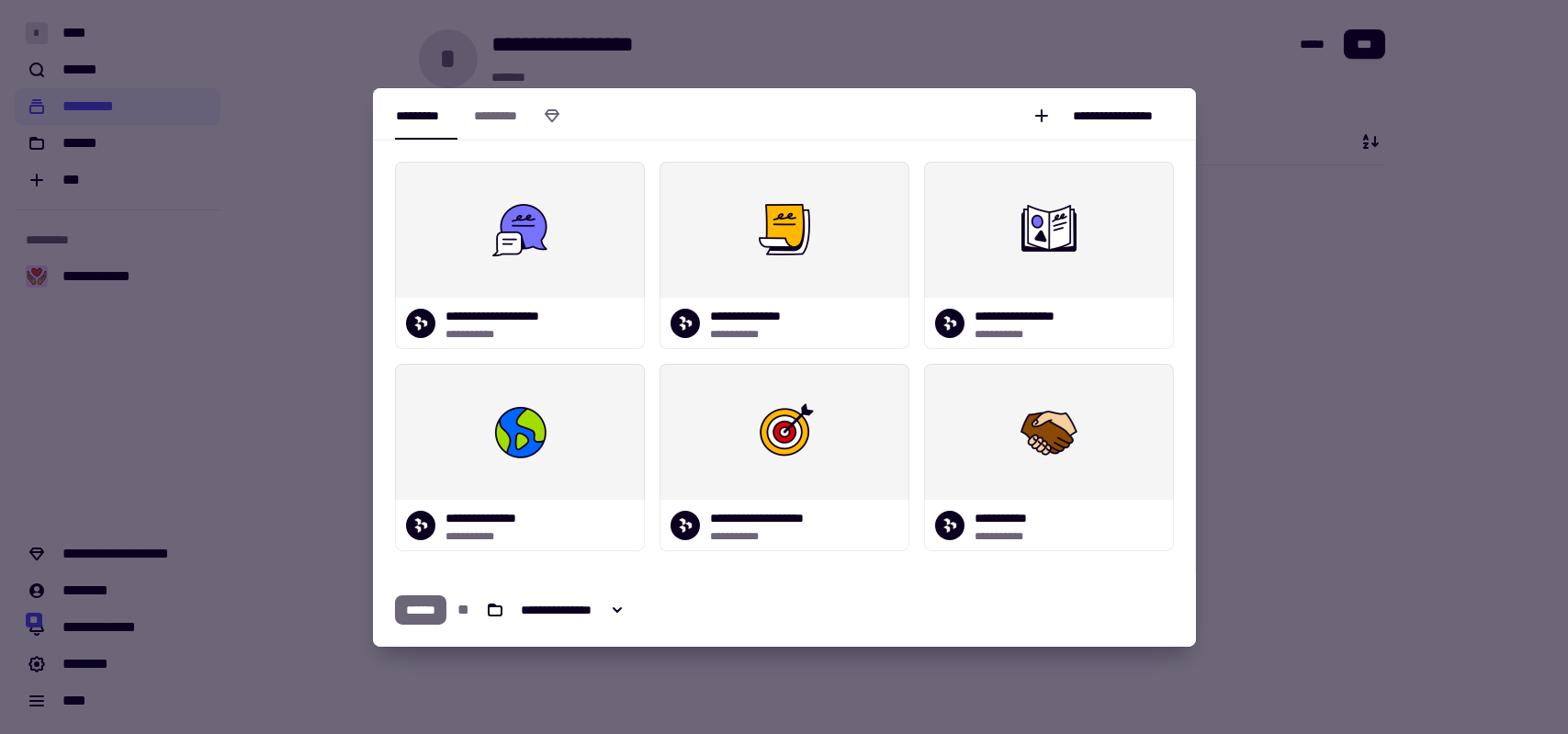 click at bounding box center [784, 367] 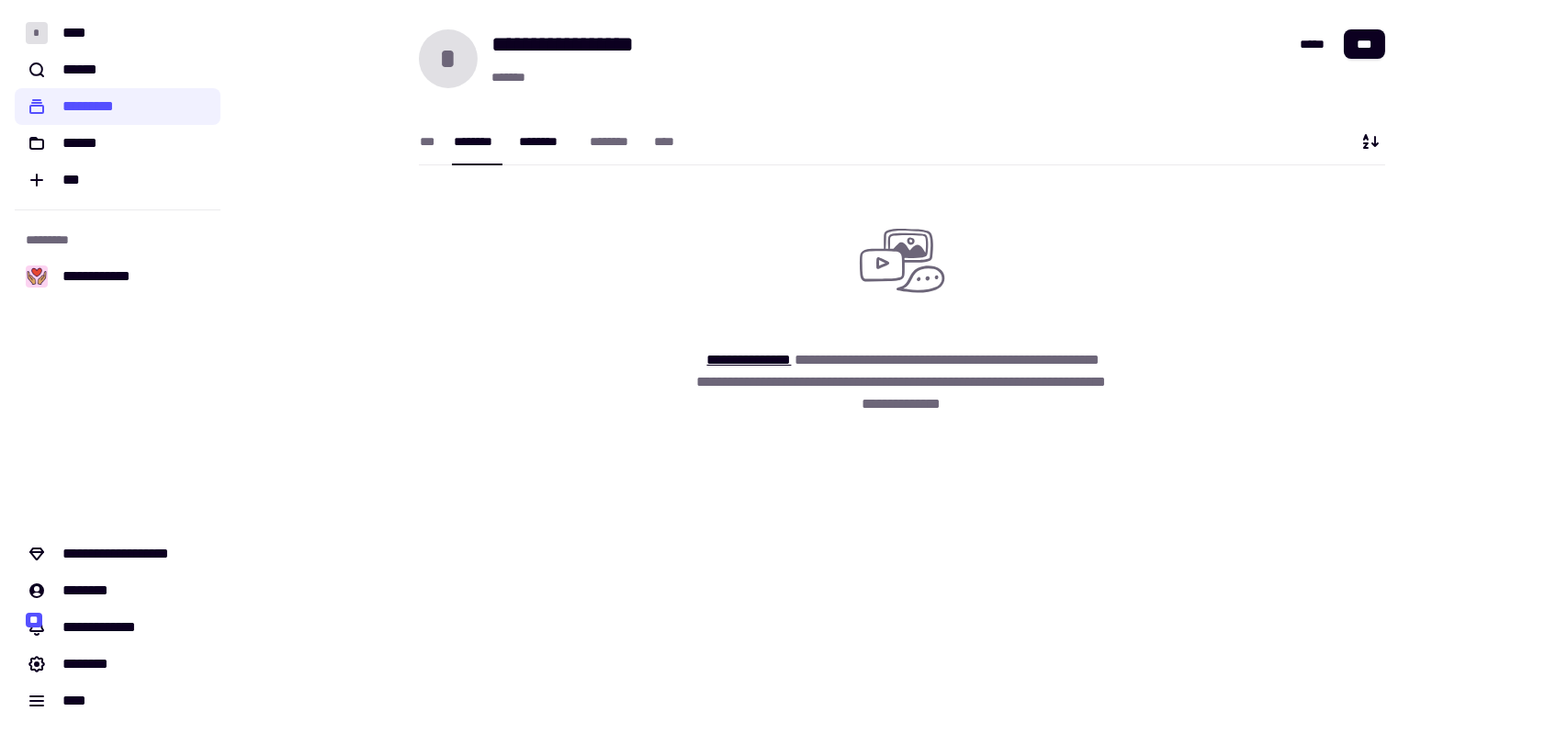click on "********" at bounding box center (546, 141) 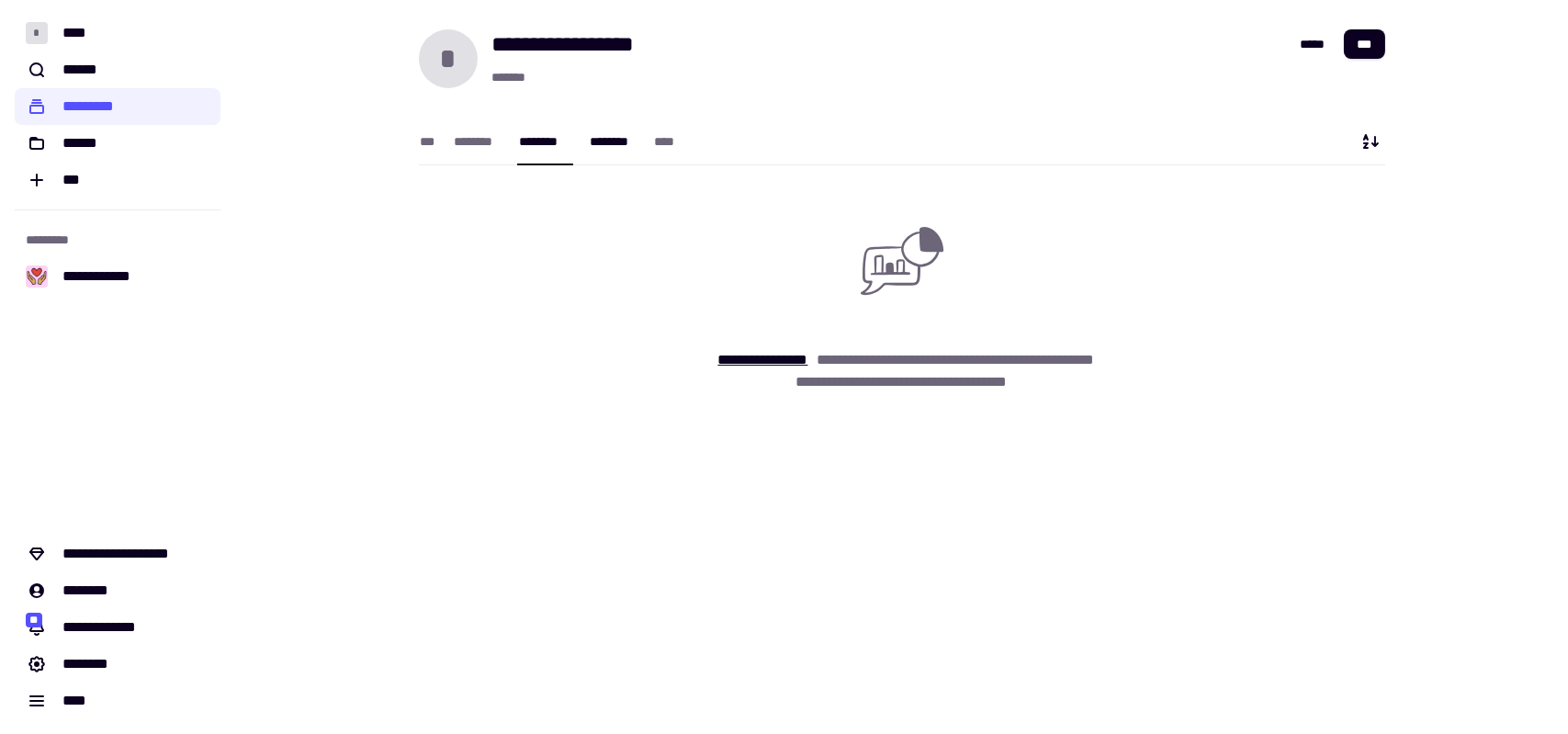 click on "********" at bounding box center (613, 141) 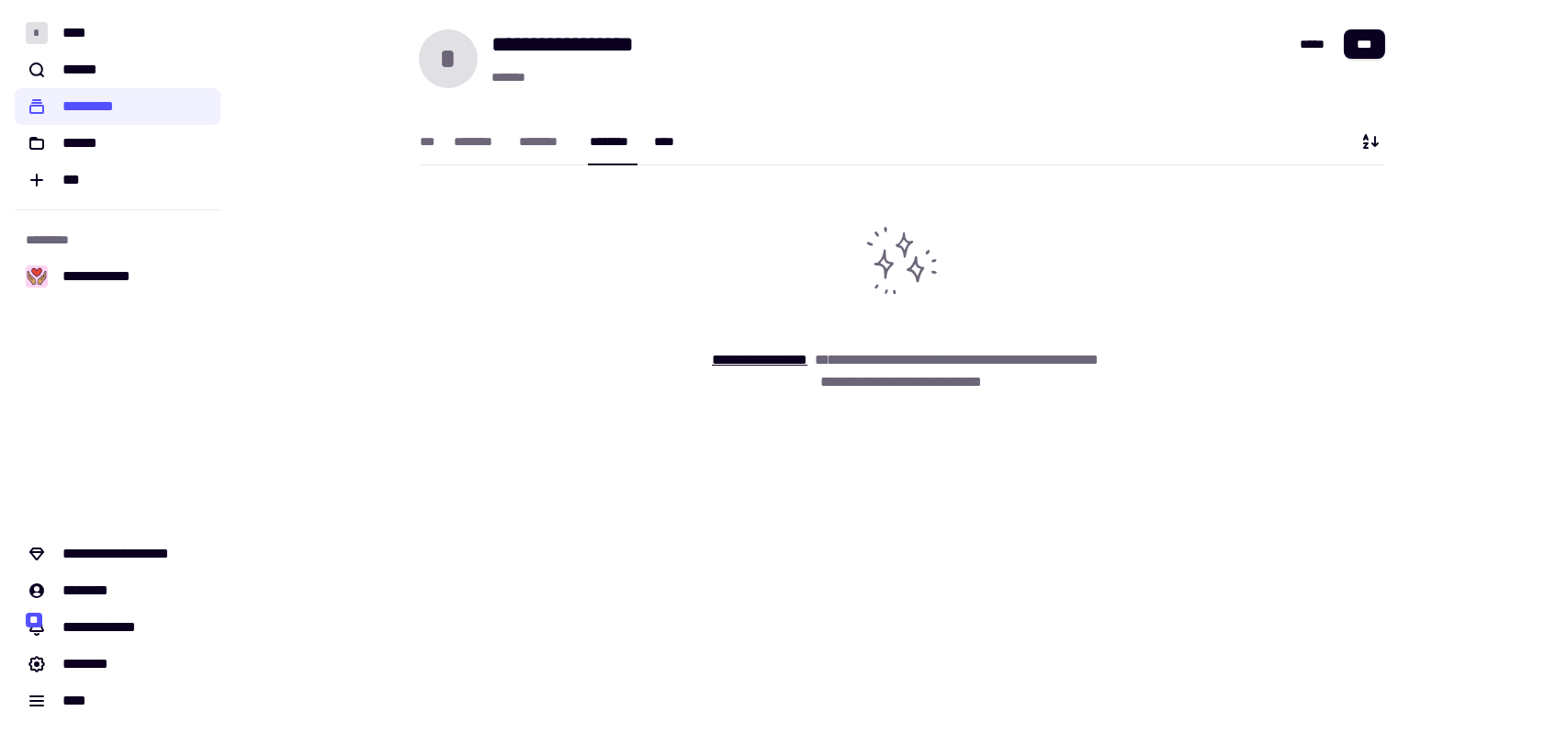click on "****" at bounding box center (668, 141) 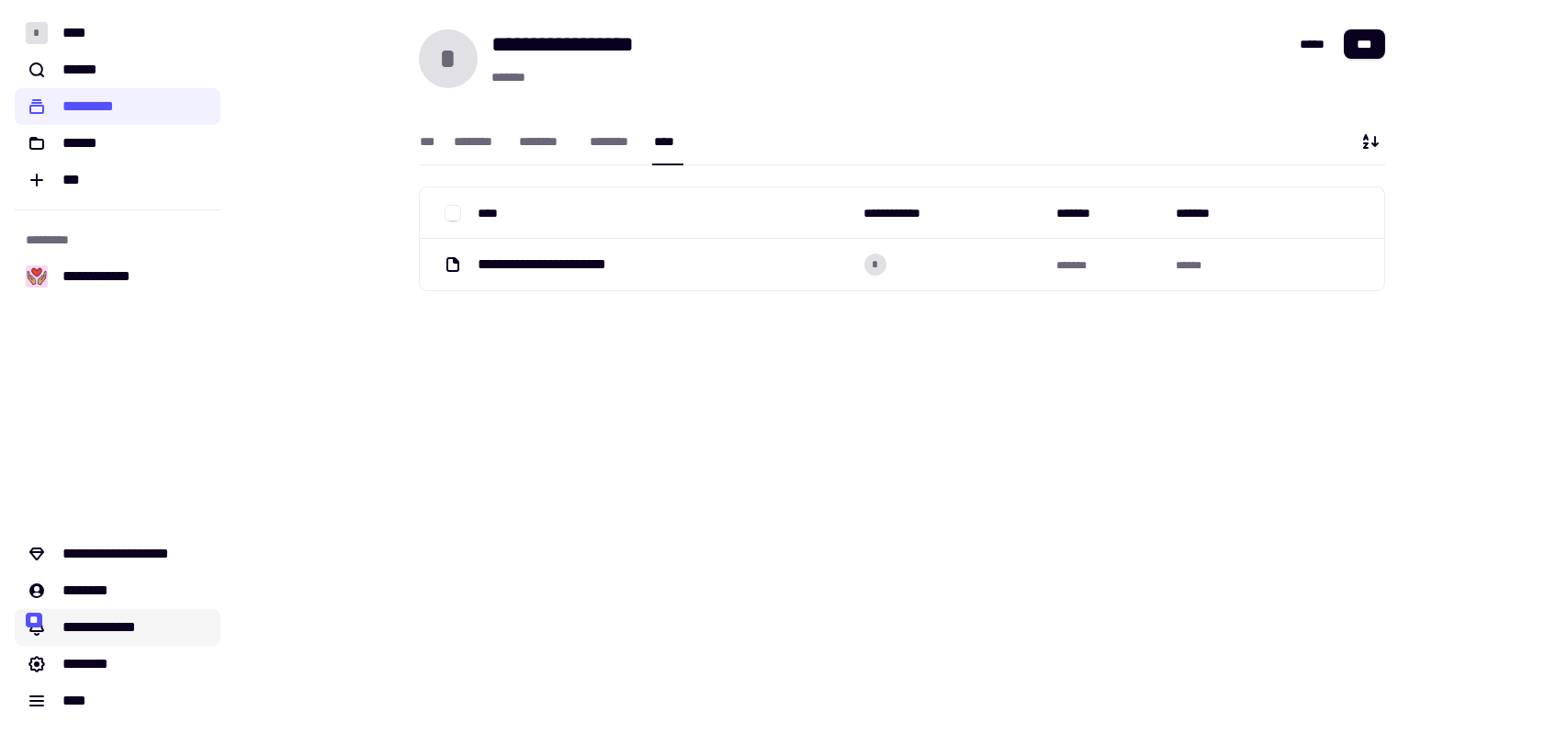 click on "**********" 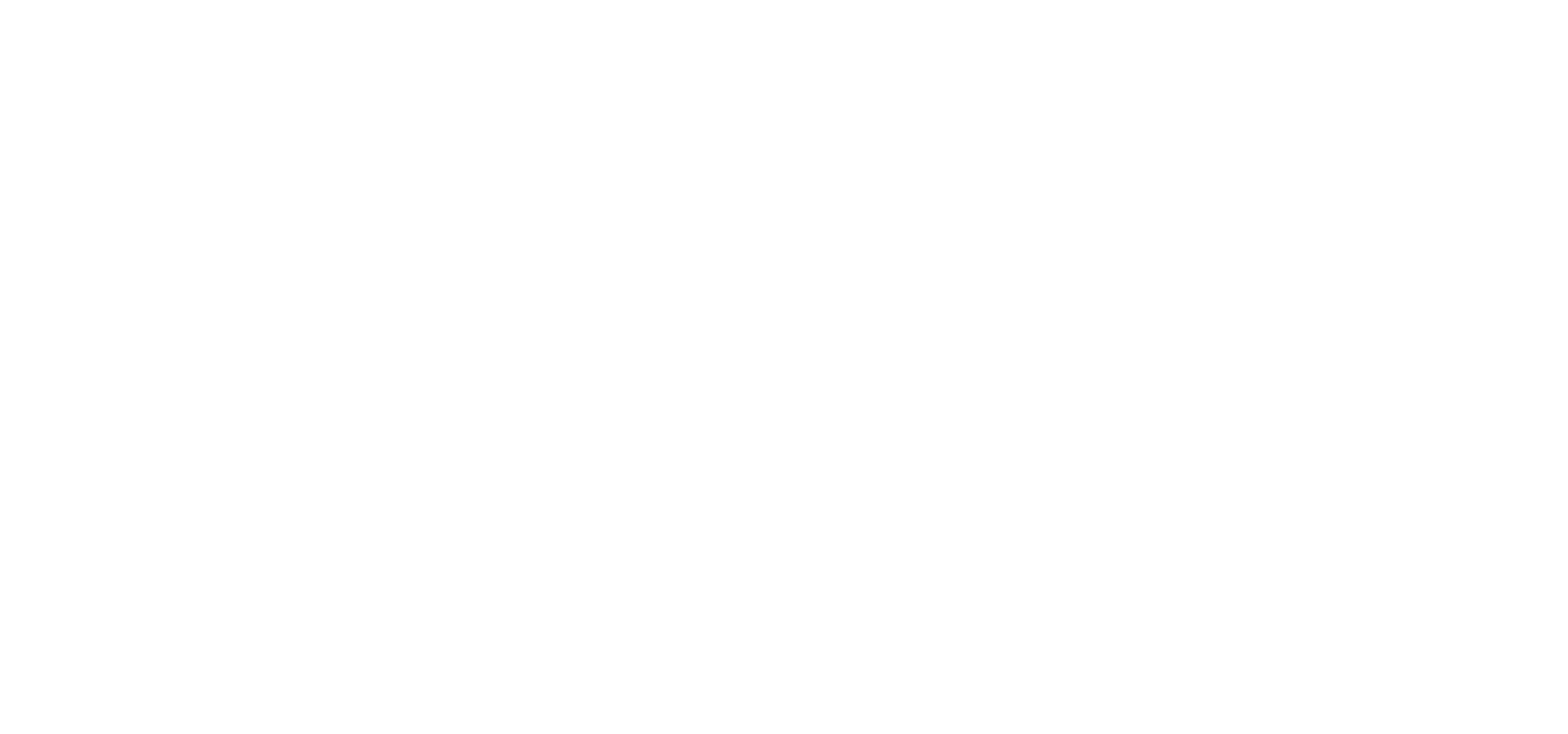 scroll, scrollTop: 0, scrollLeft: 0, axis: both 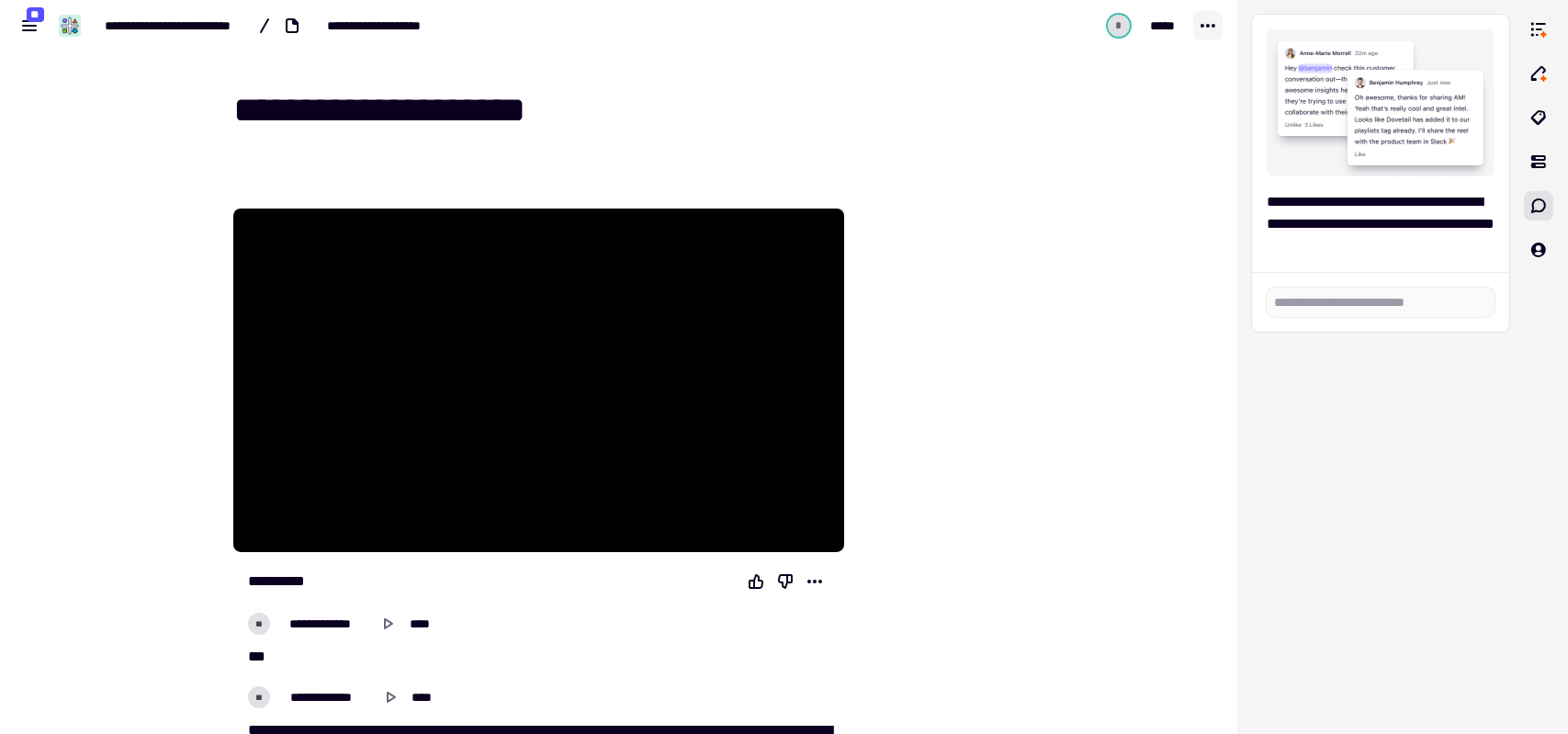 click 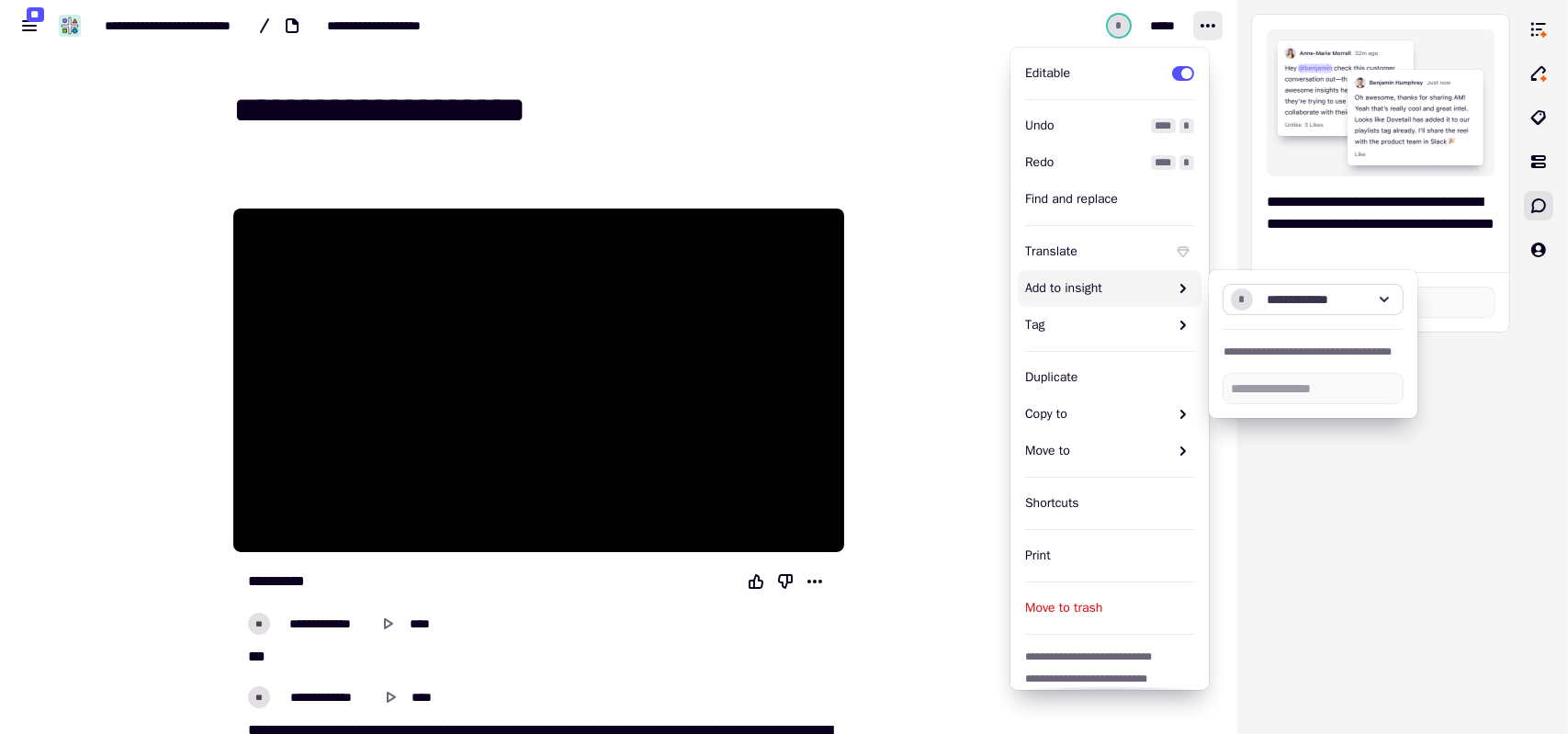 click on "**********" 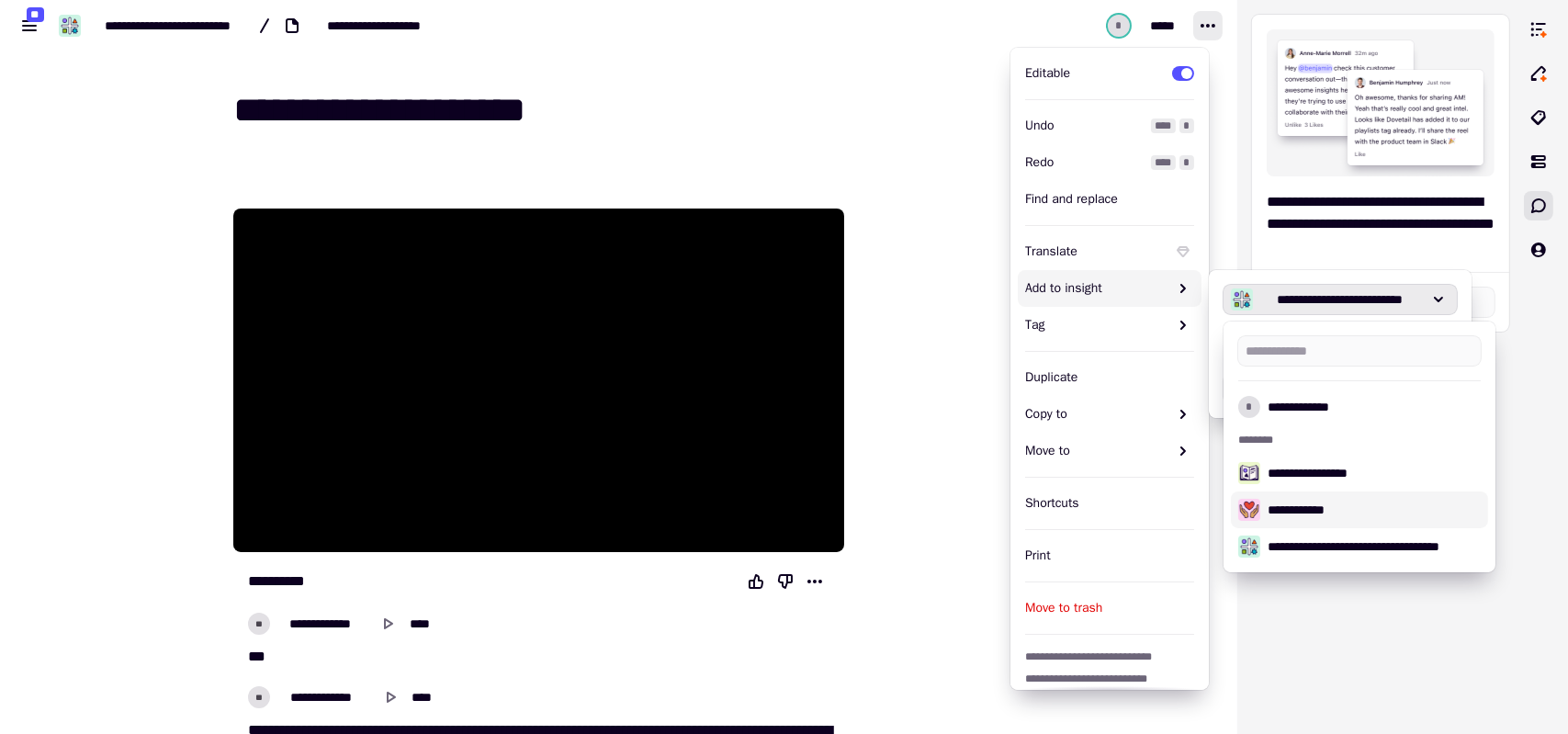click on "**********" at bounding box center (1374, 510) 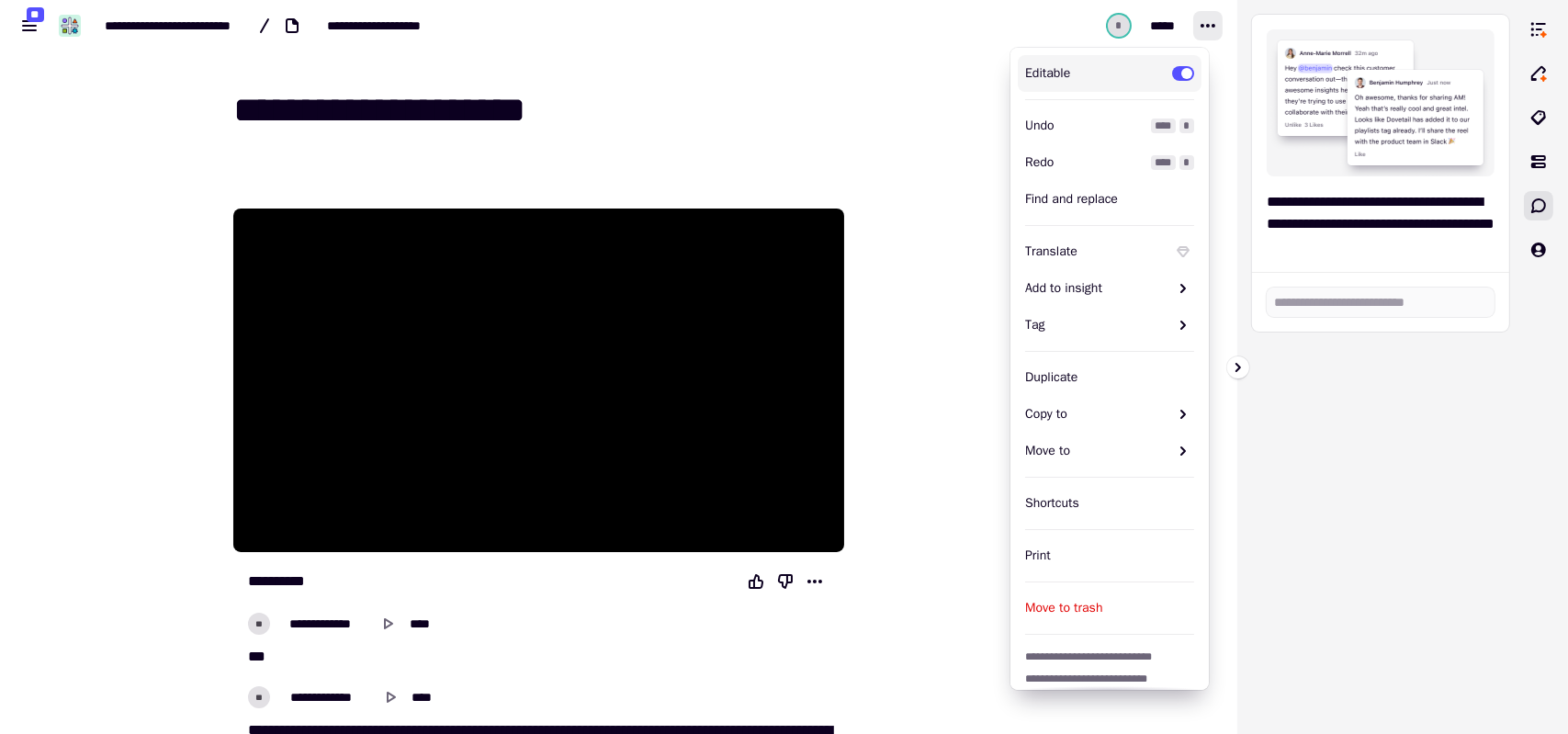 click on "**********" at bounding box center (1381, 367) 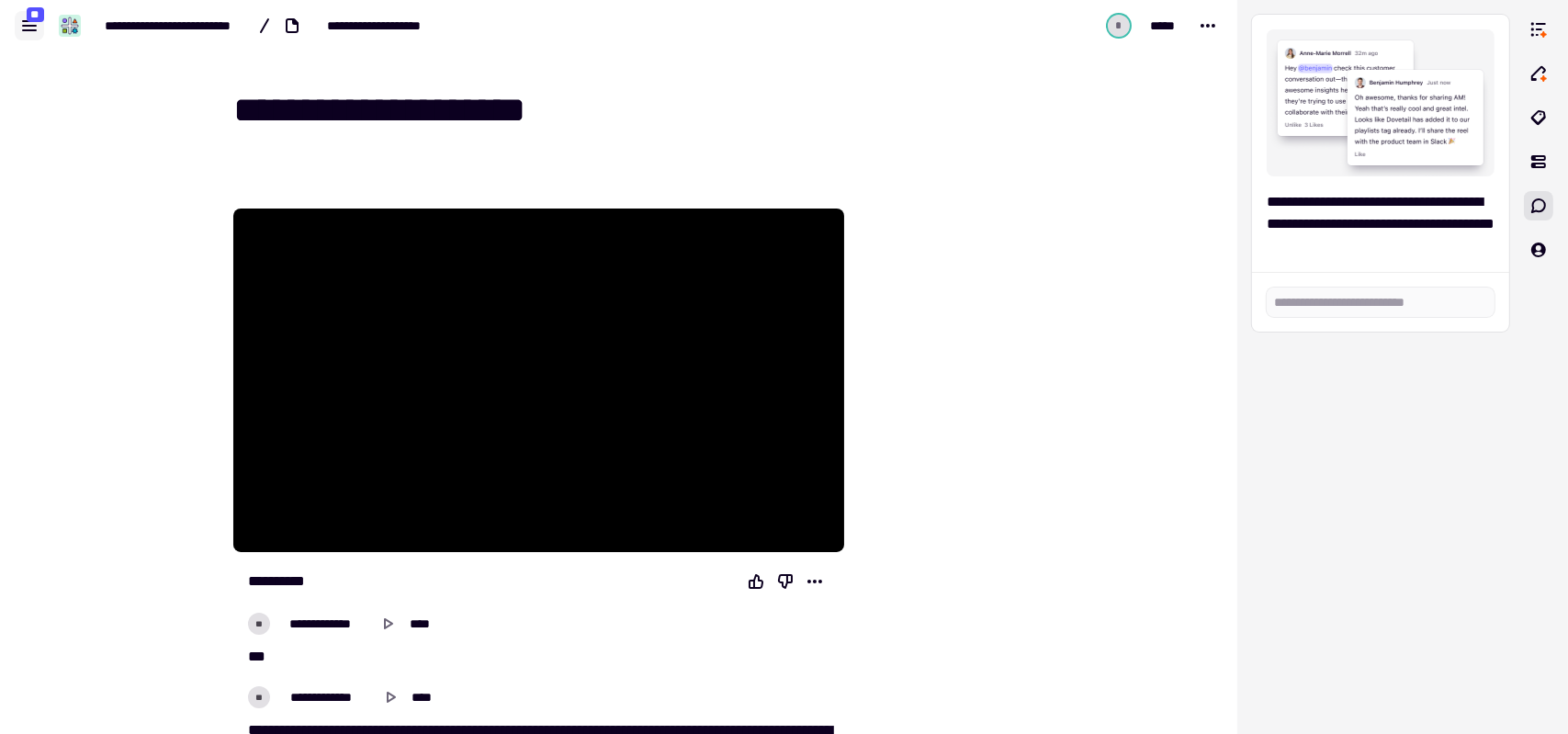 click 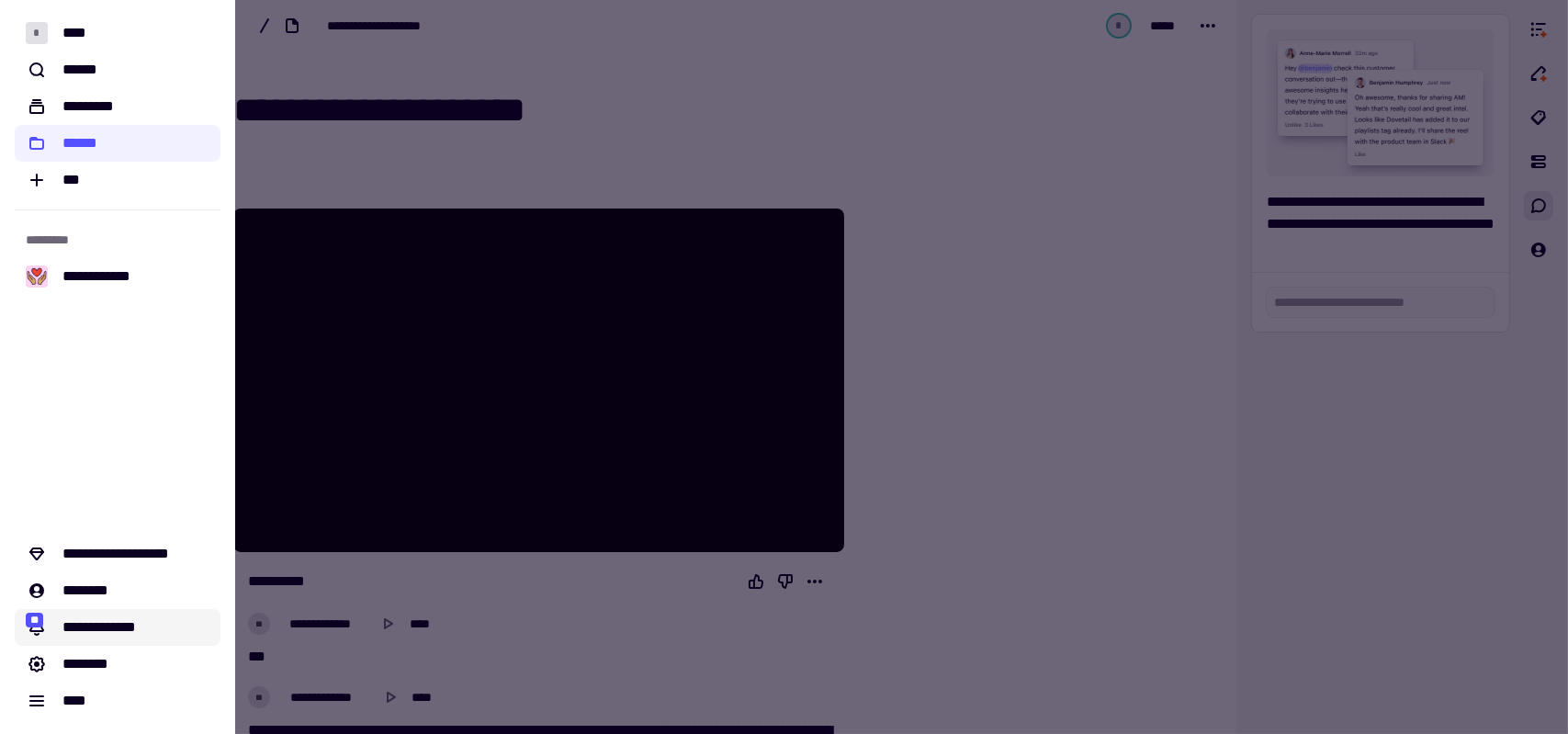 click on "**********" 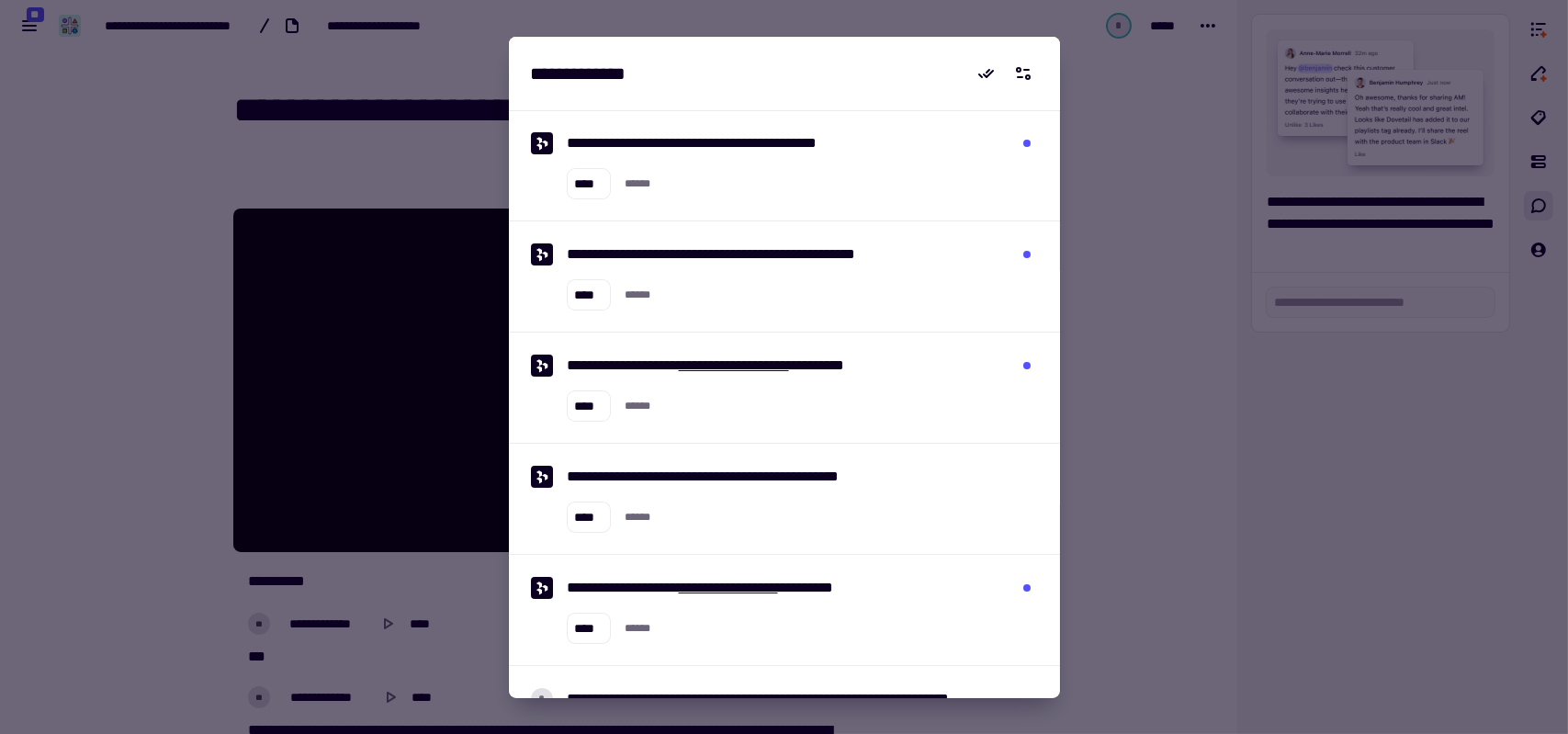 scroll, scrollTop: 276, scrollLeft: 0, axis: vertical 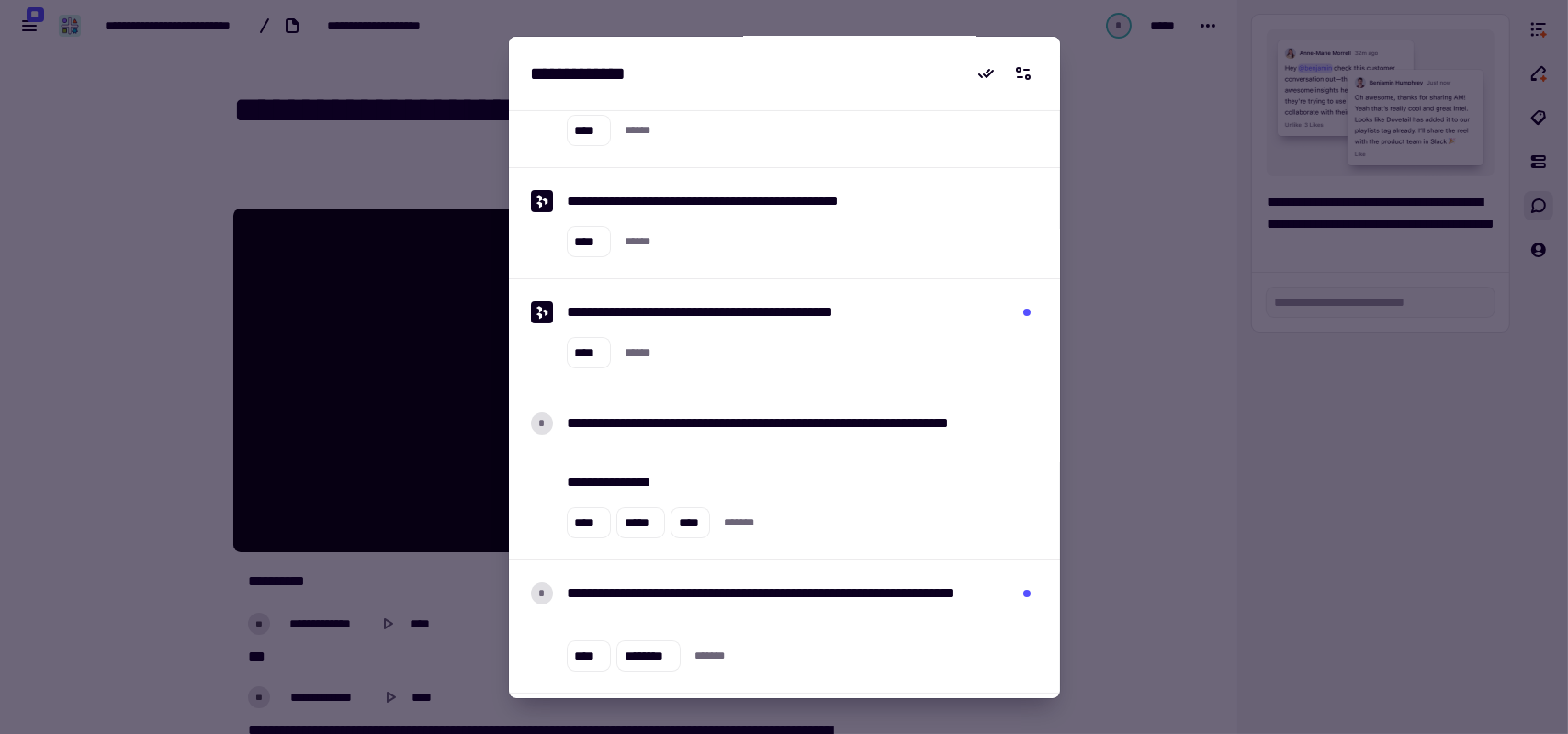 click at bounding box center [784, 367] 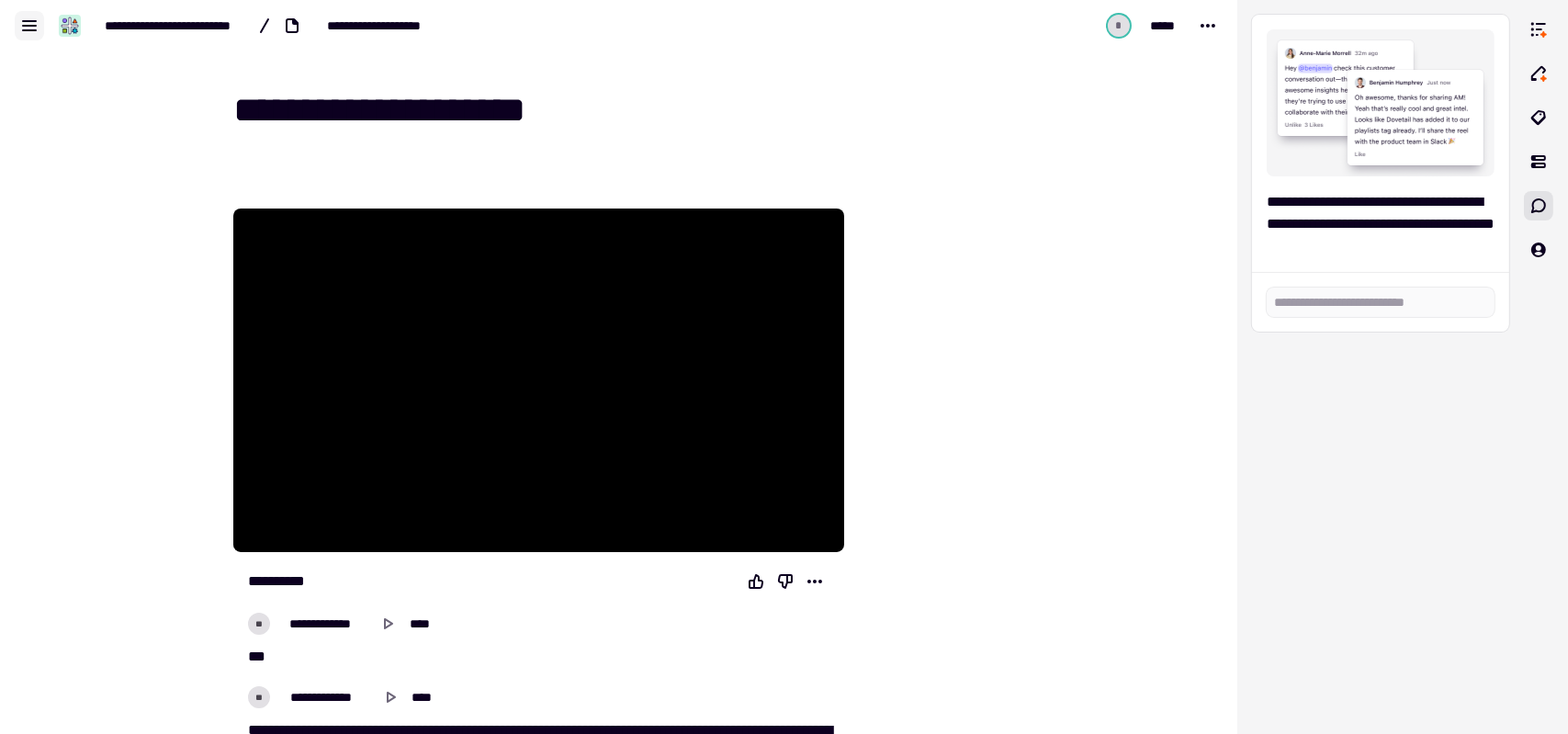 click 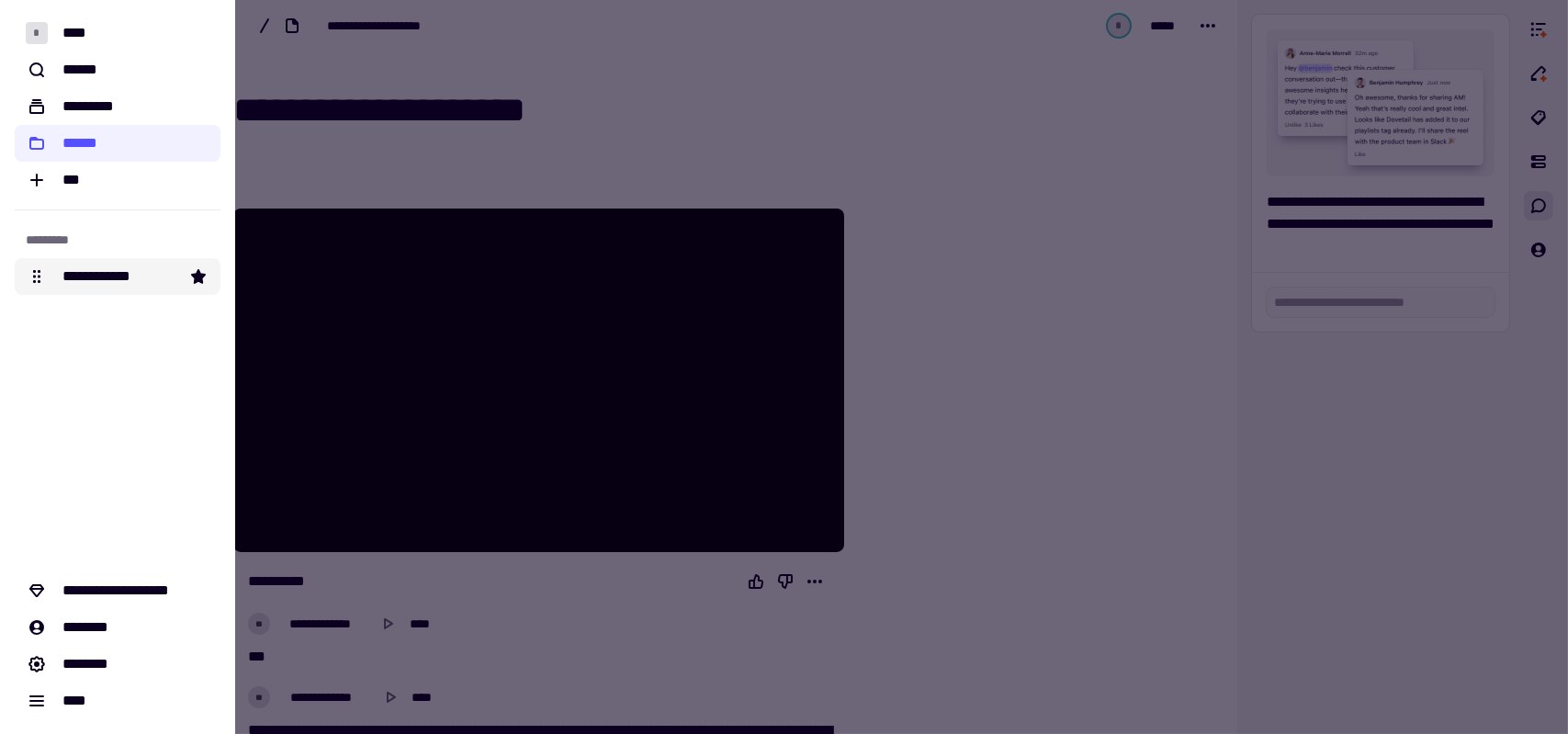 click on "**********" 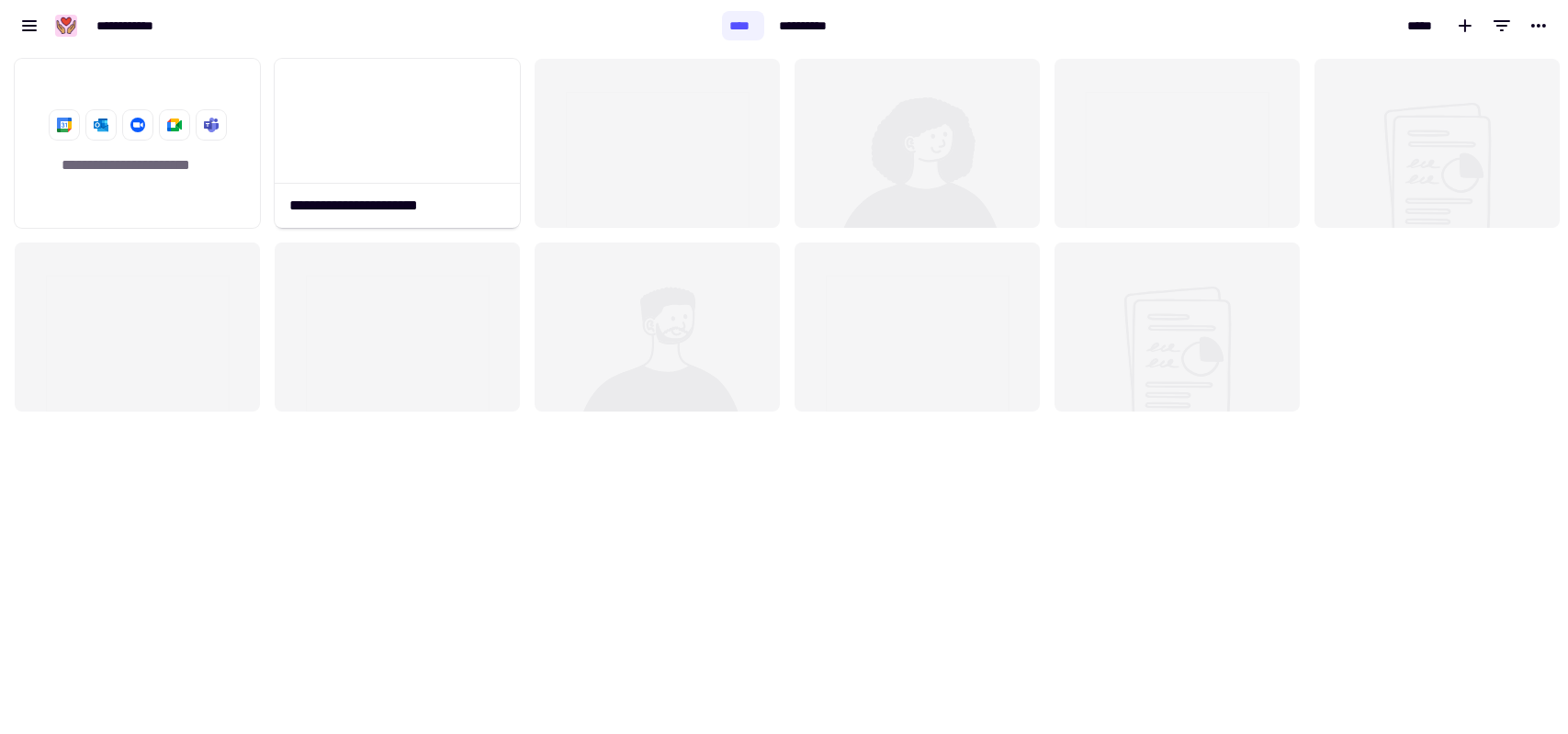 scroll, scrollTop: 15, scrollLeft: 15, axis: both 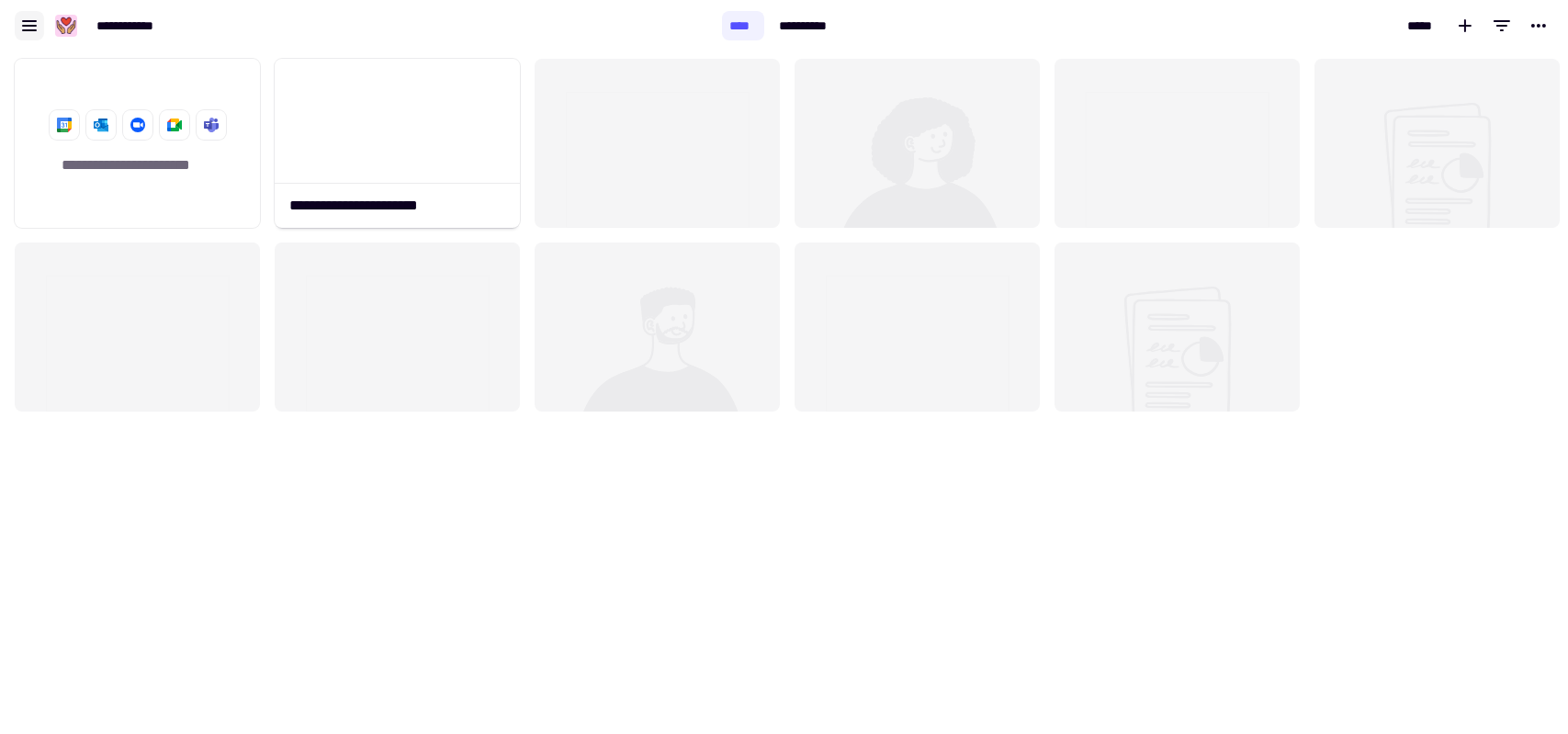 click 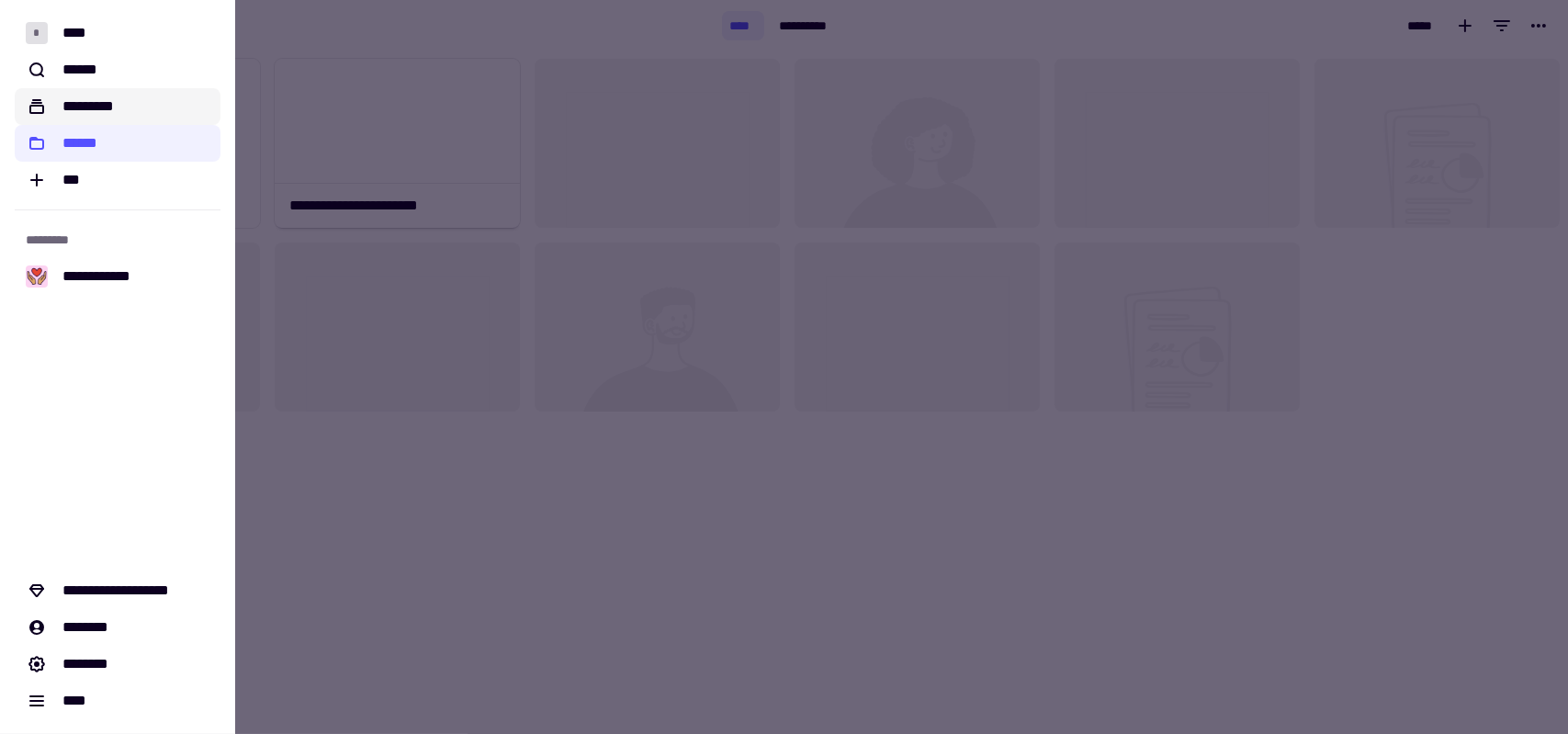 click on "*********" 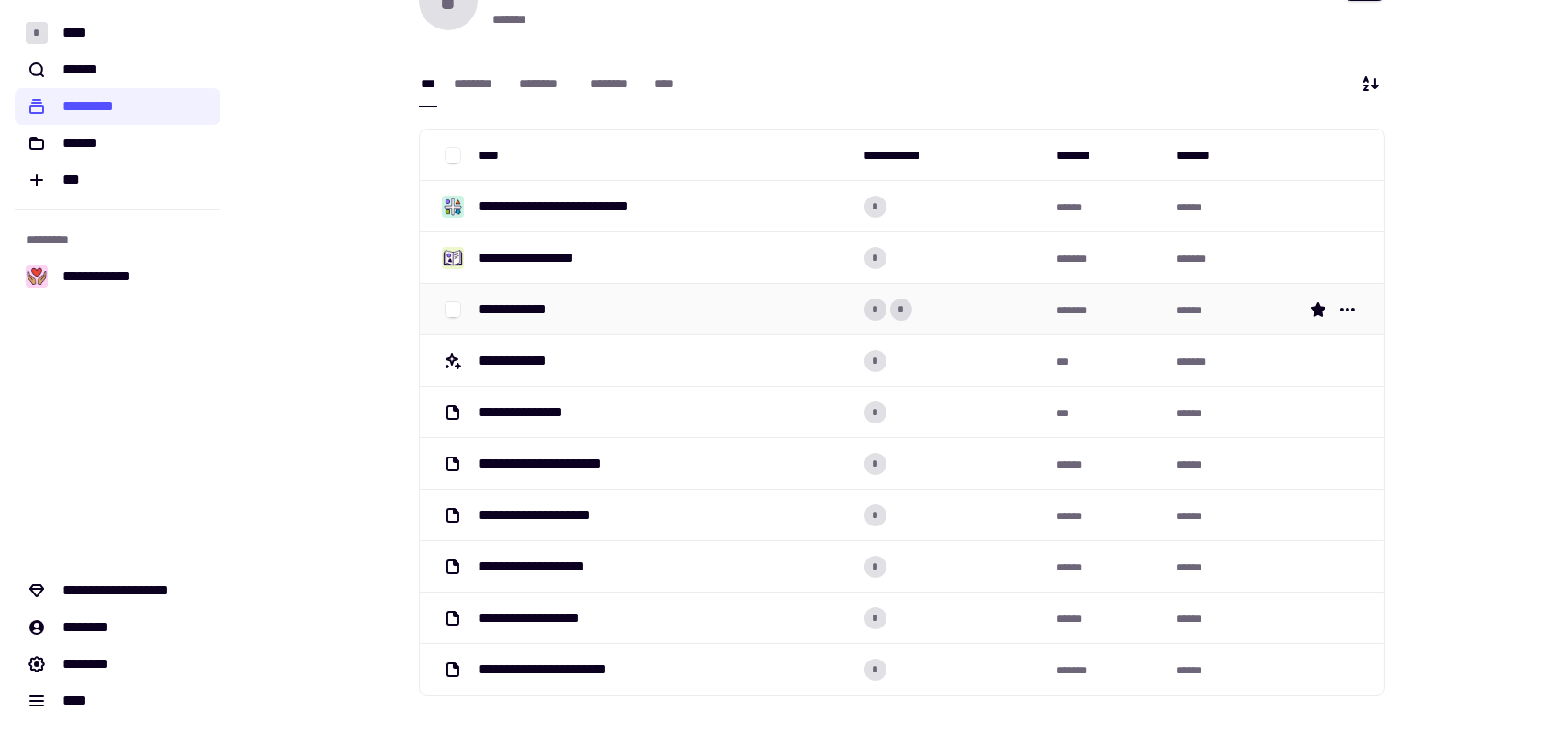 scroll, scrollTop: 77, scrollLeft: 0, axis: vertical 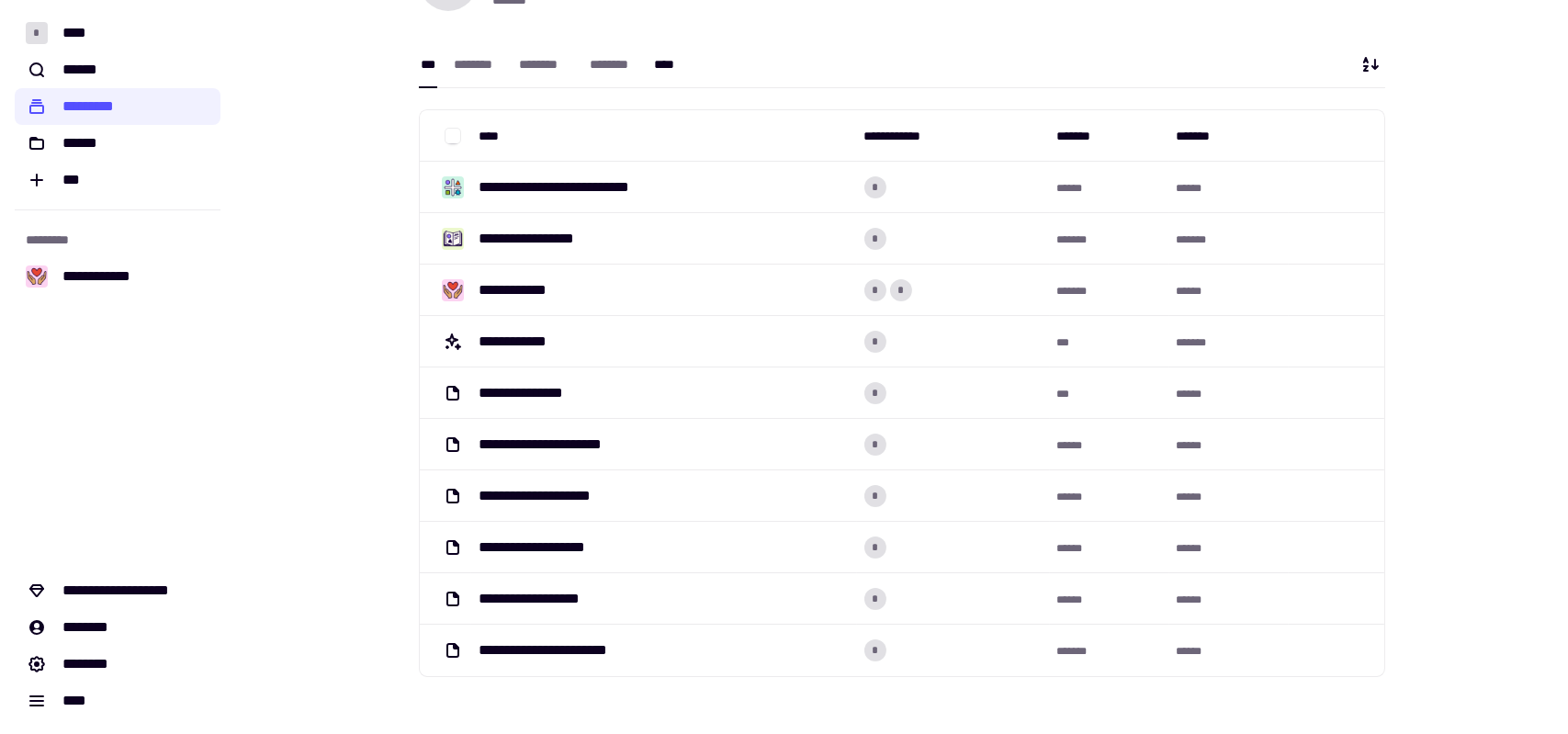 click on "****" at bounding box center [668, 64] 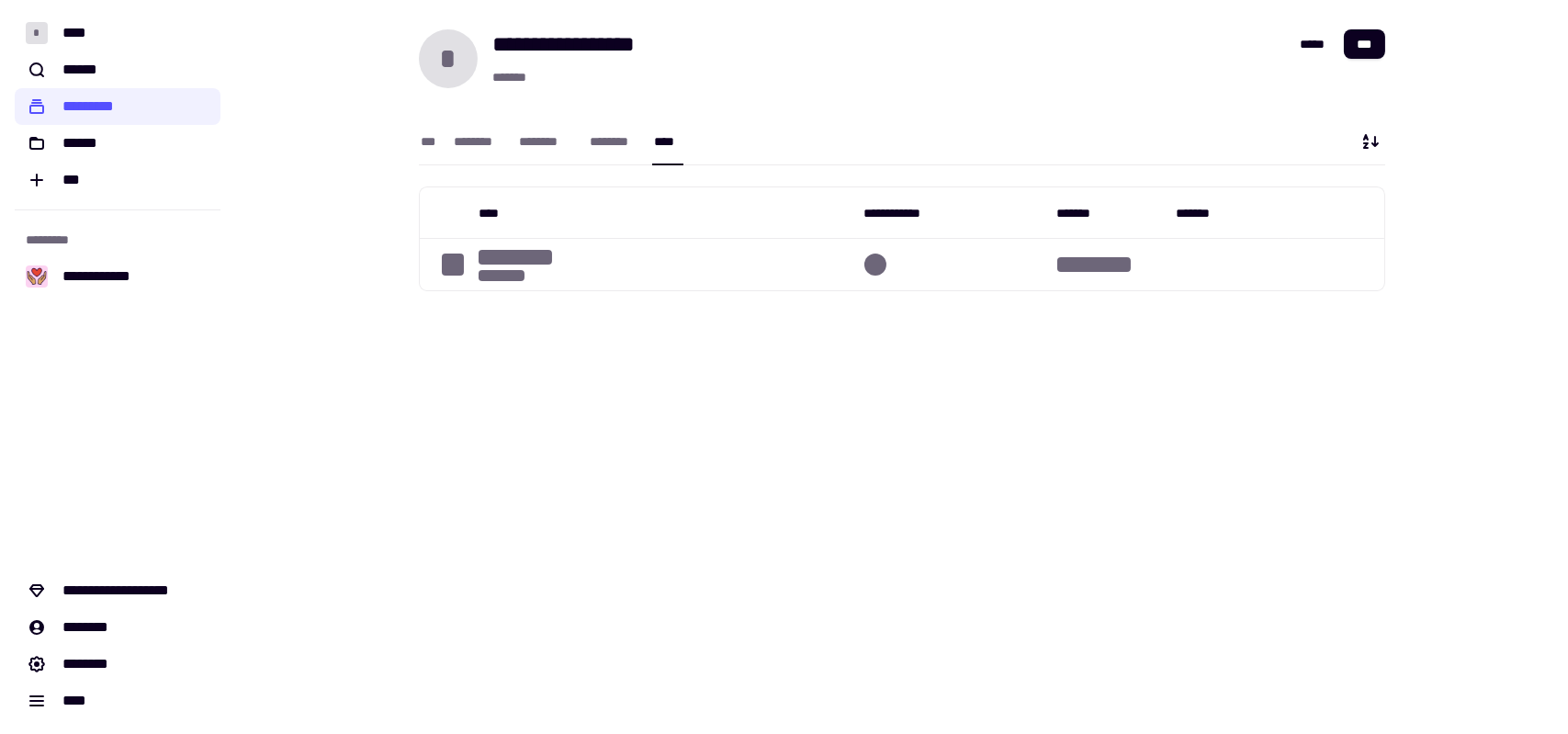 scroll, scrollTop: 0, scrollLeft: 0, axis: both 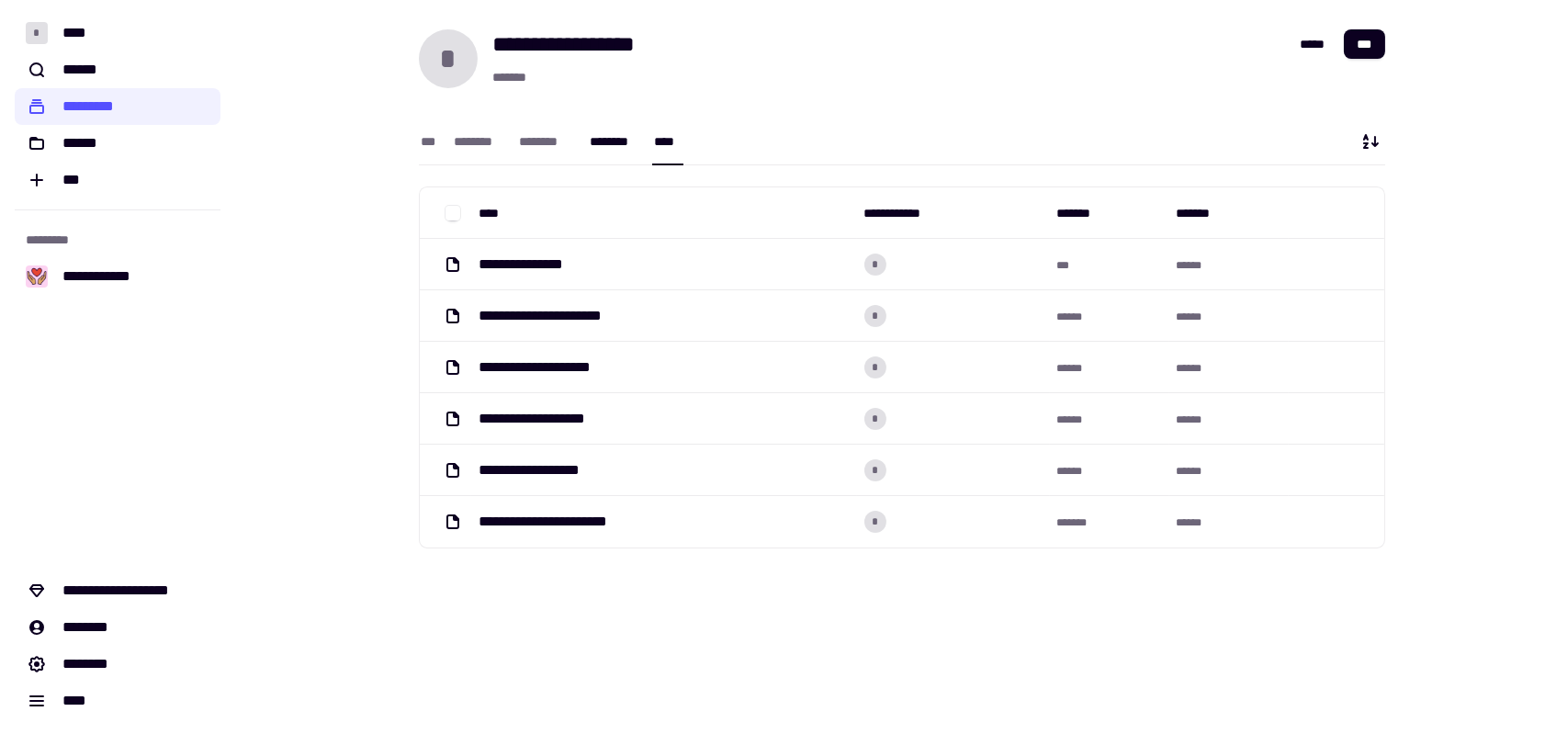 click on "********" at bounding box center (613, 141) 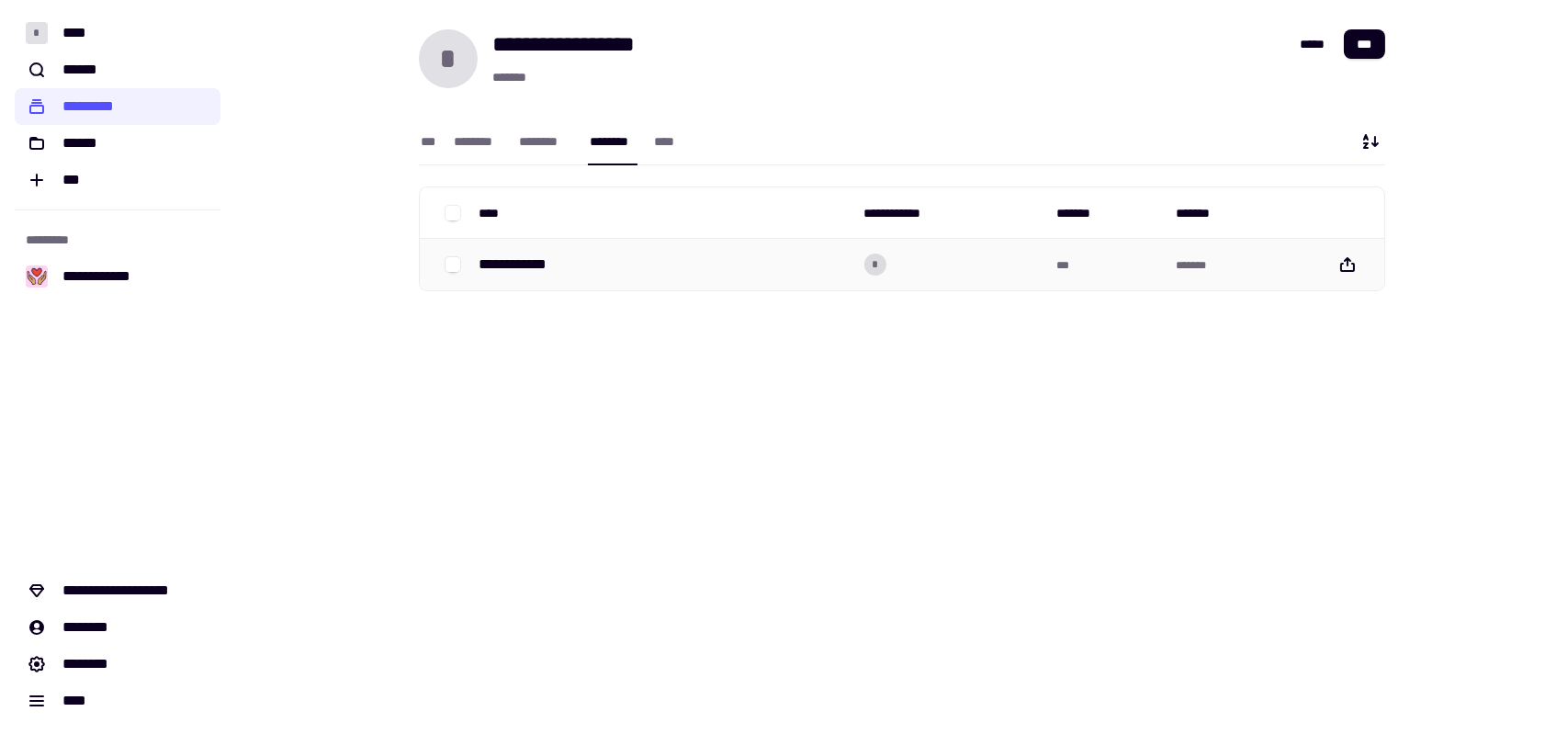 click on "**********" at bounding box center [520, 265] 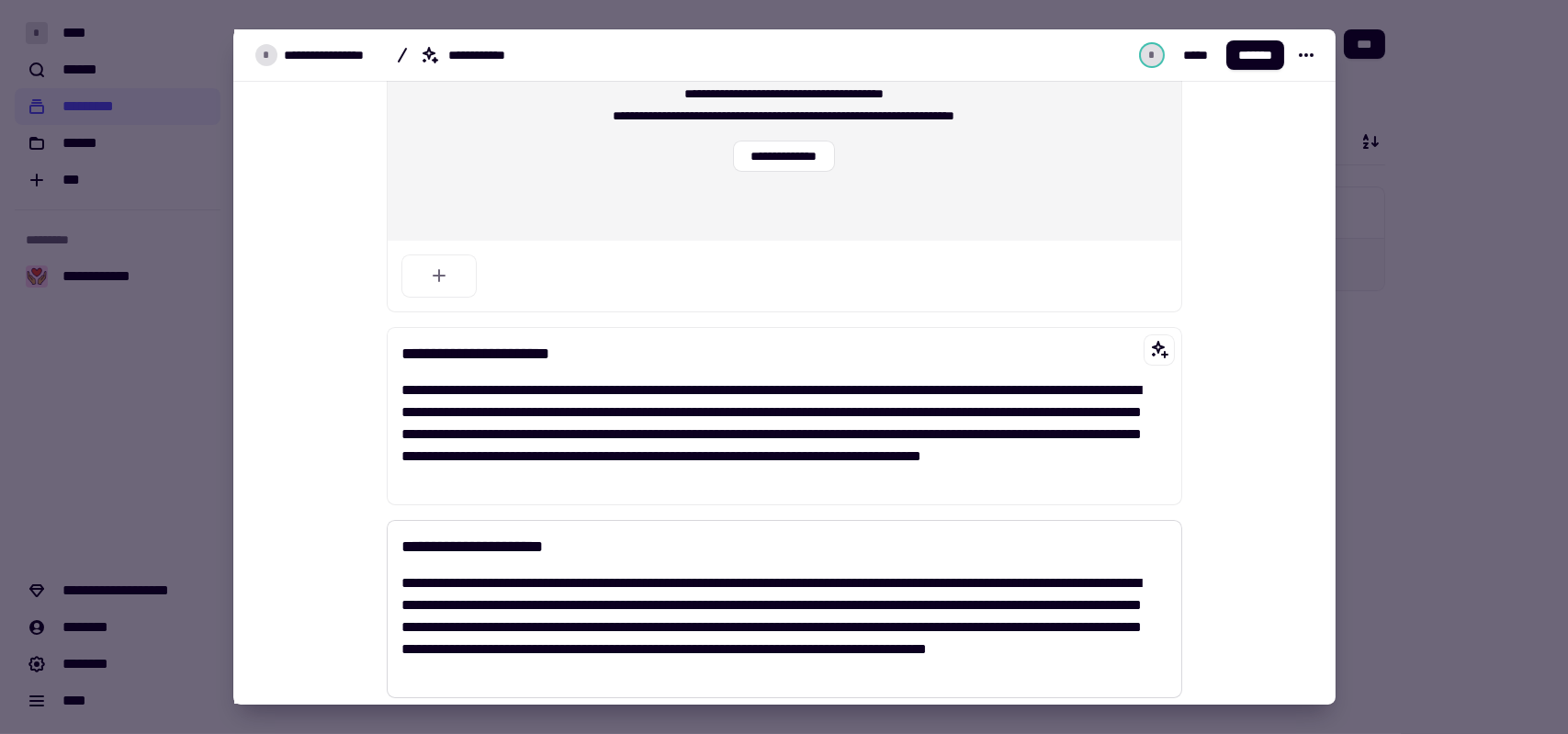 scroll, scrollTop: 459, scrollLeft: 0, axis: vertical 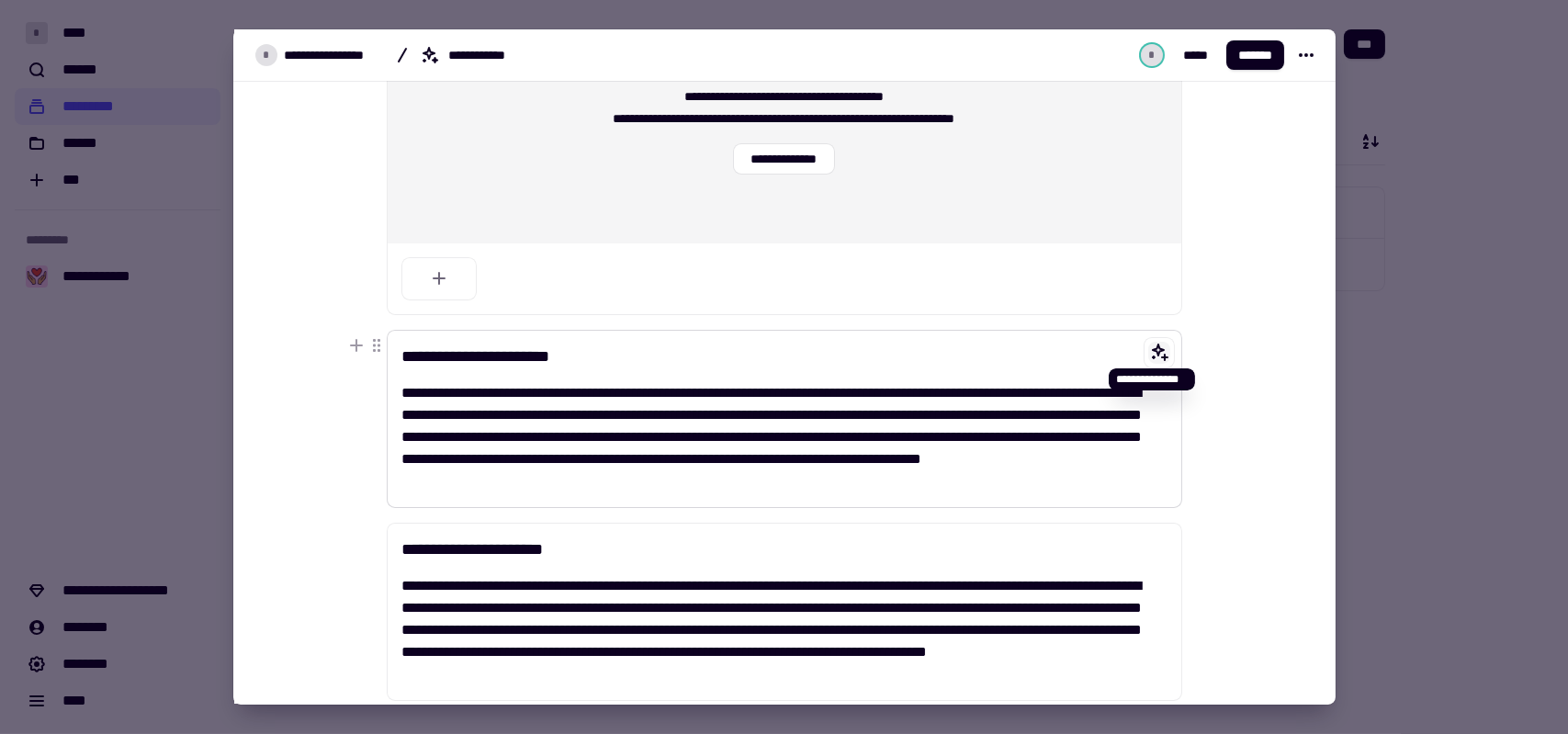 click 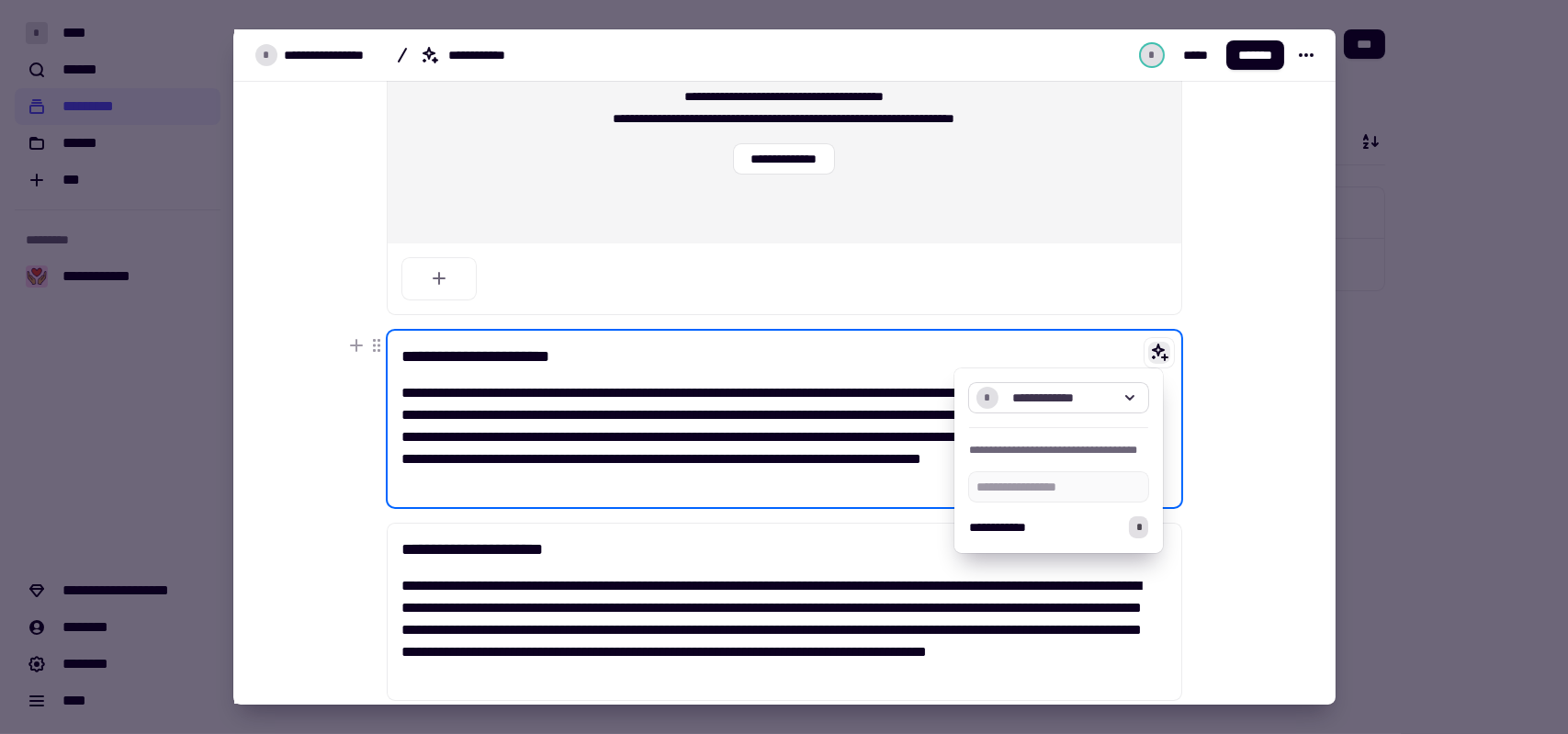 click on "**********" 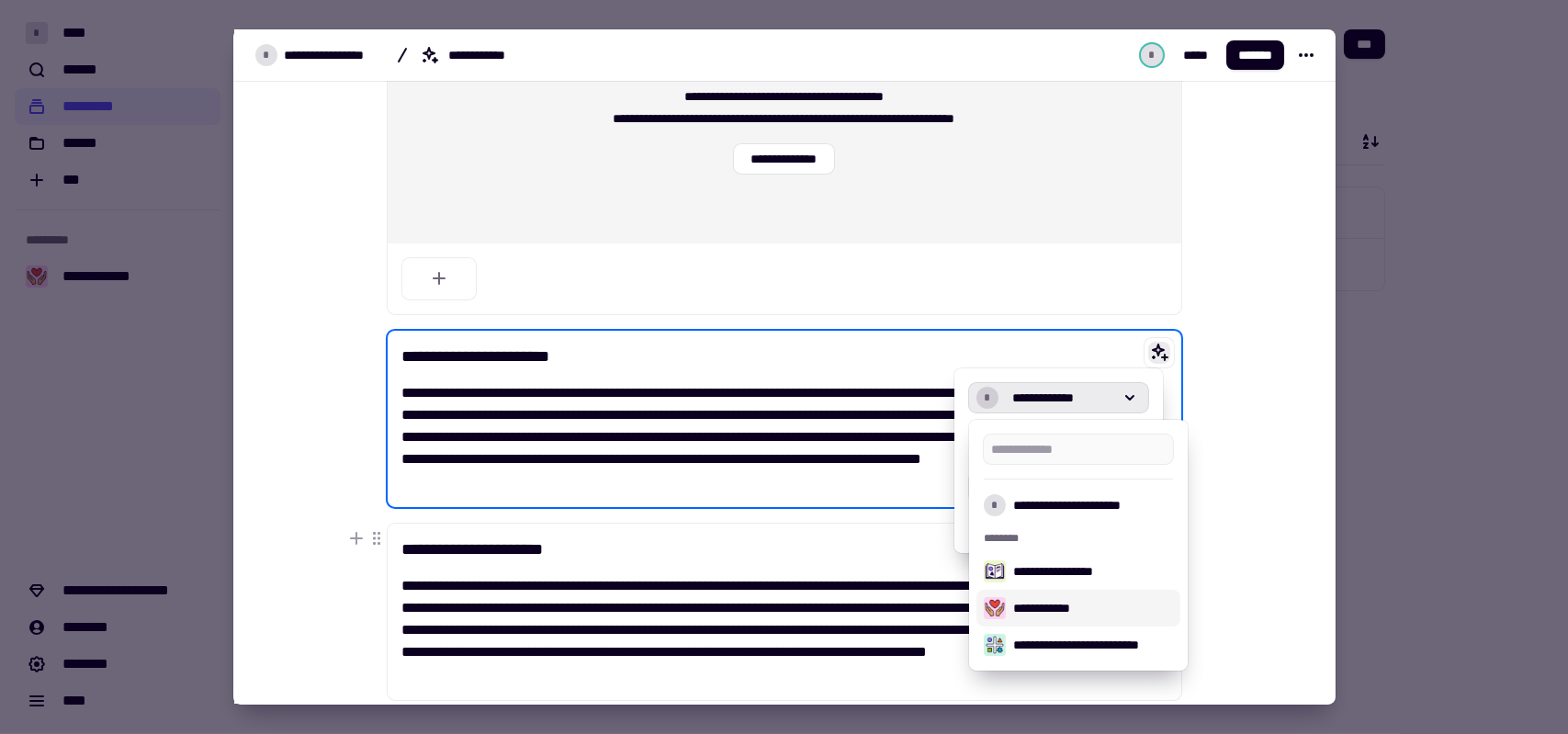 click on "**********" at bounding box center (1078, 608) 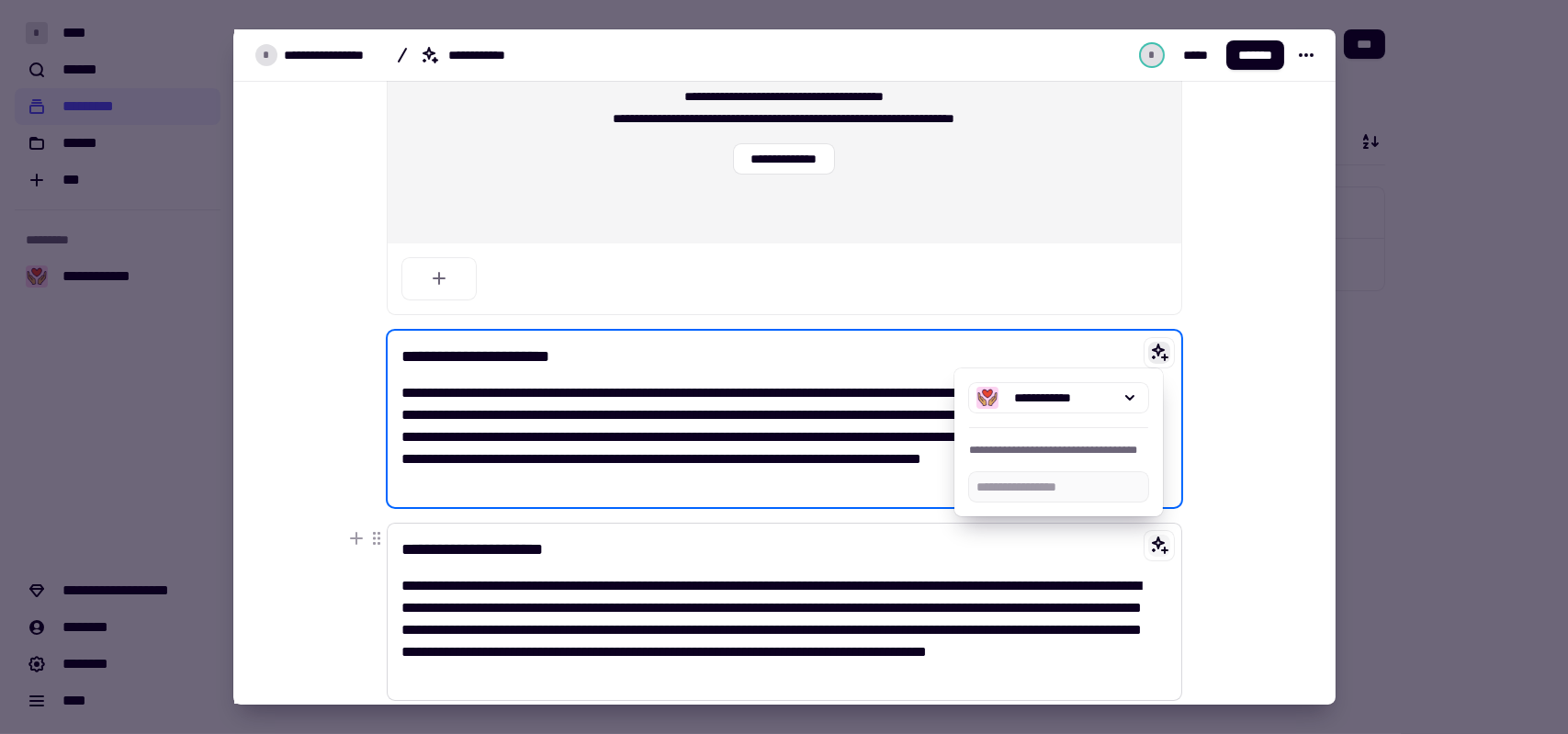 click 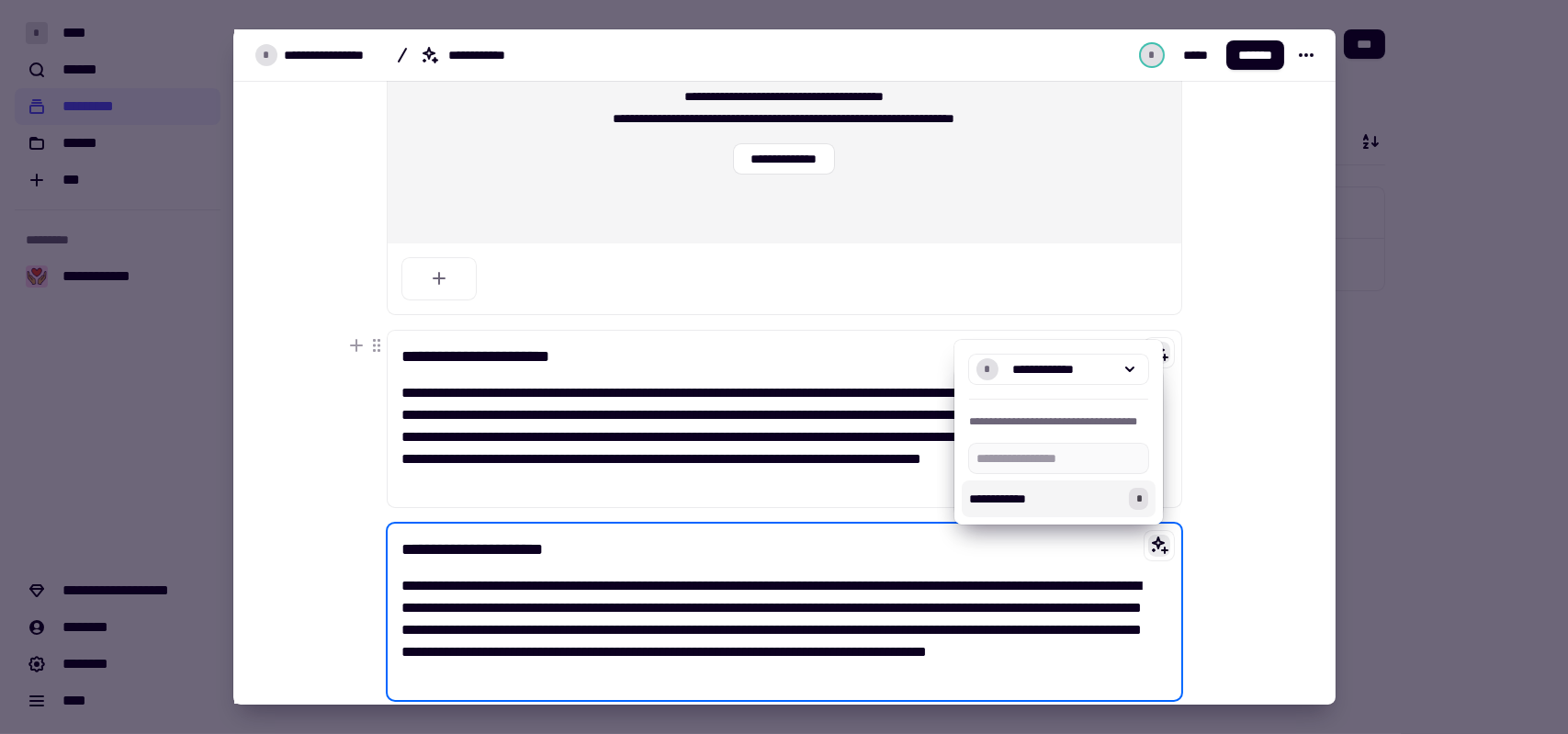 click on "**********" at bounding box center [1045, 499] 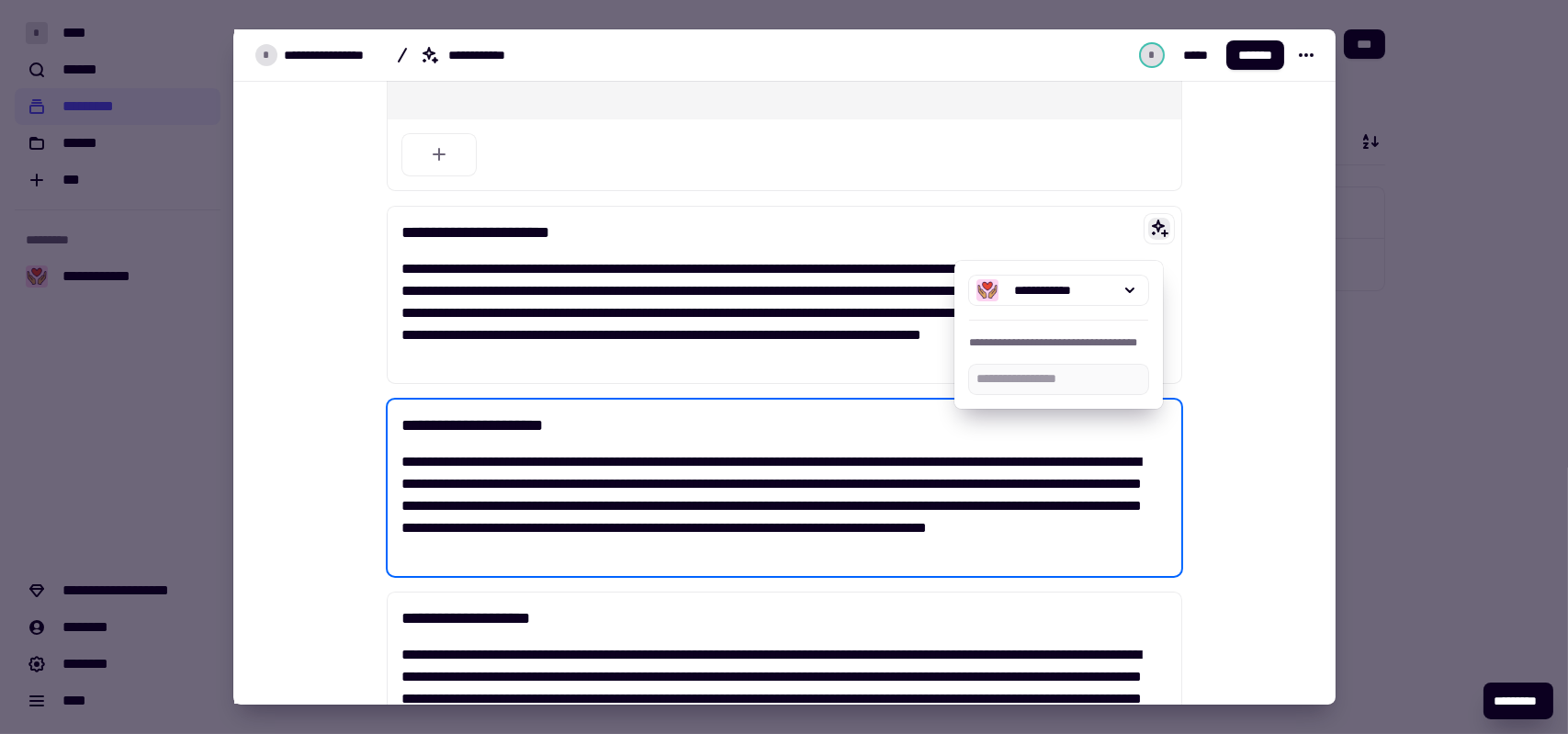 scroll, scrollTop: 735, scrollLeft: 0, axis: vertical 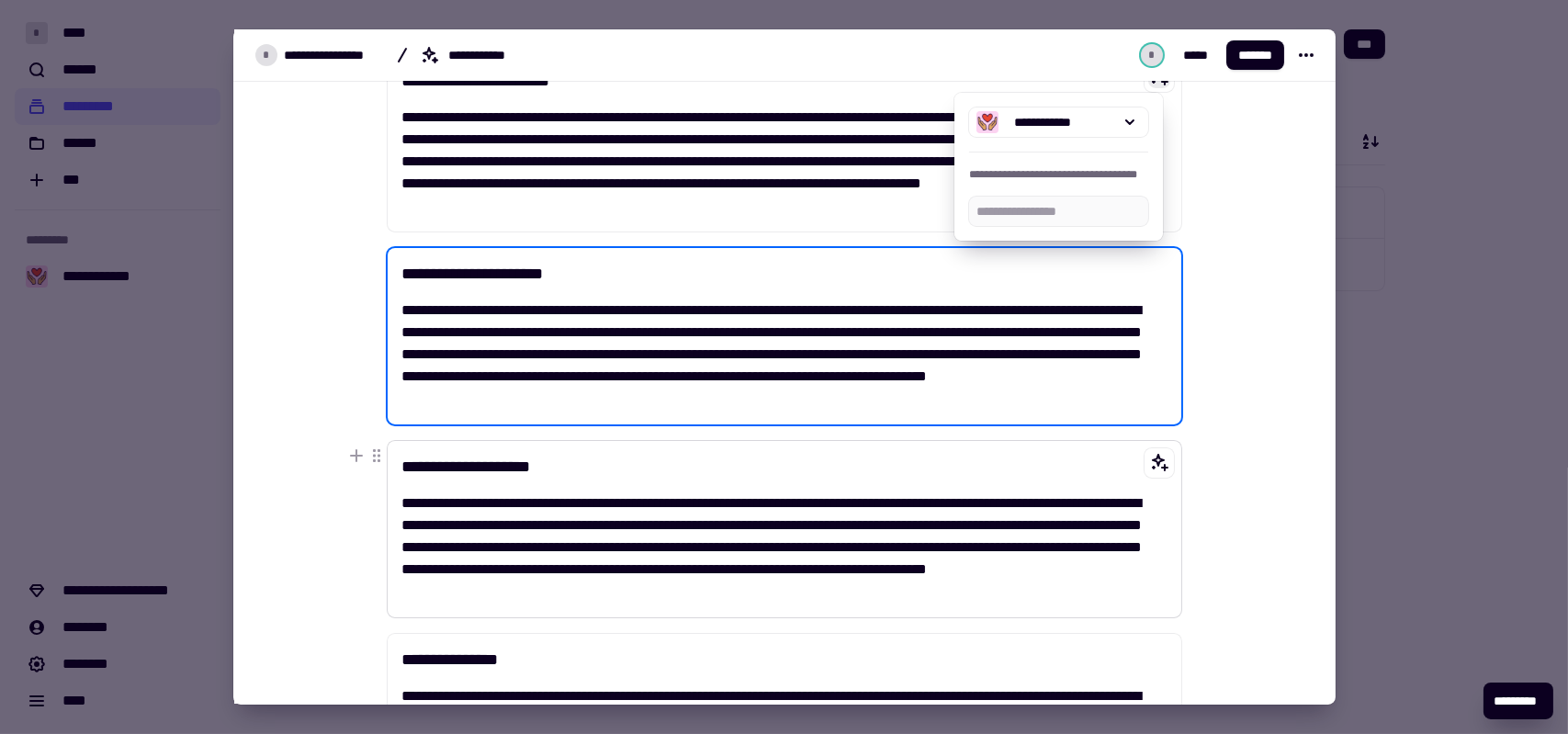 click on "**********" at bounding box center [784, 529] 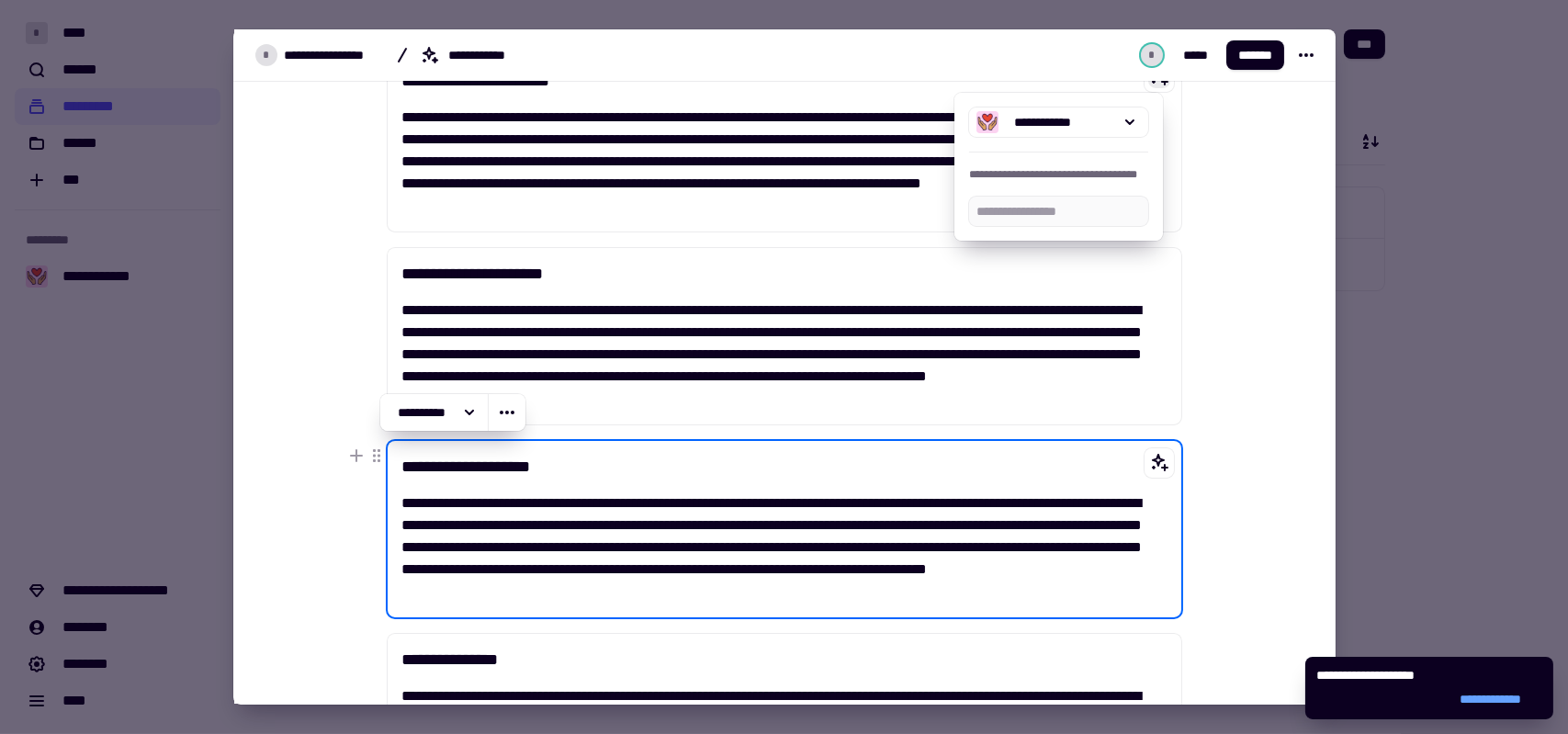 click at bounding box center (1159, 463) 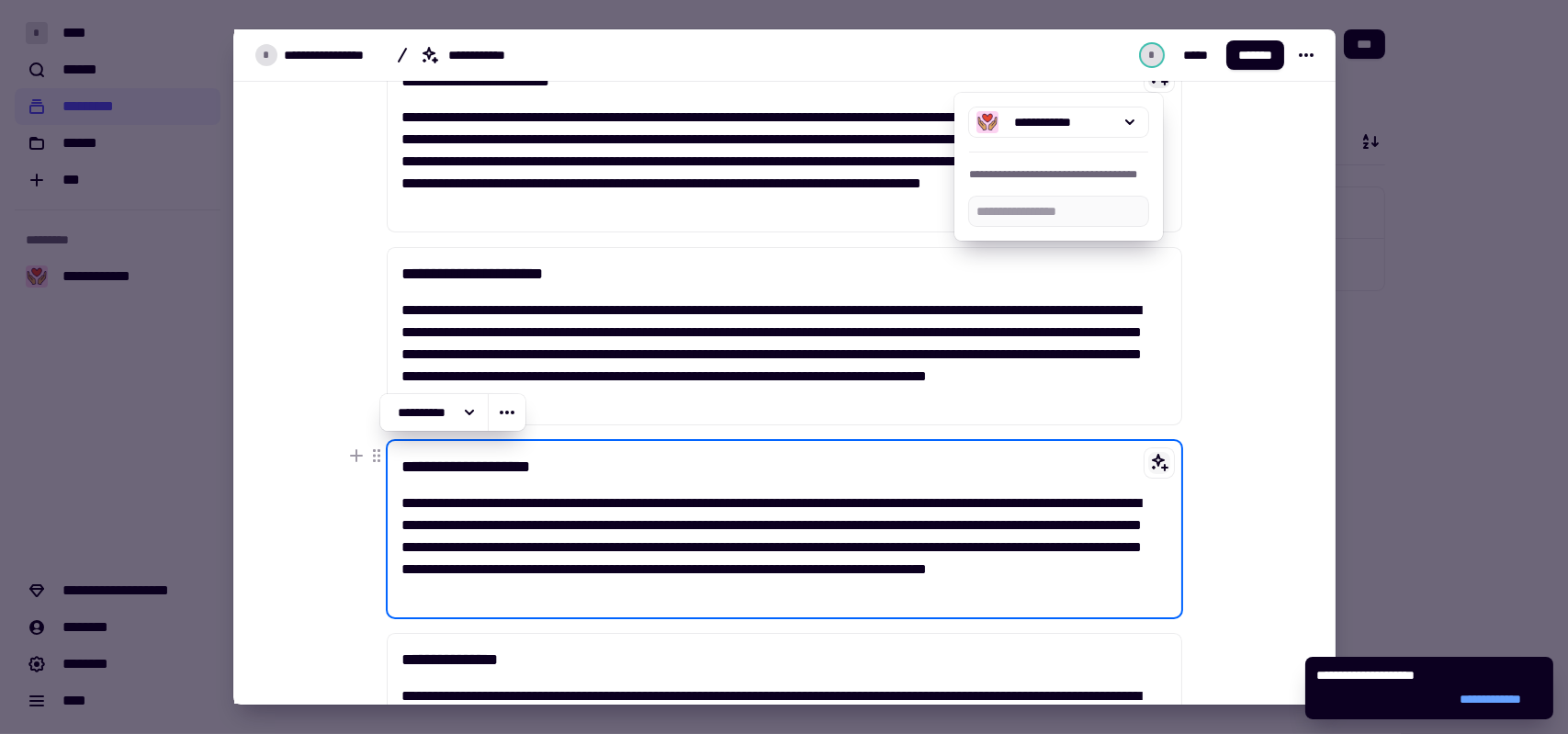 click 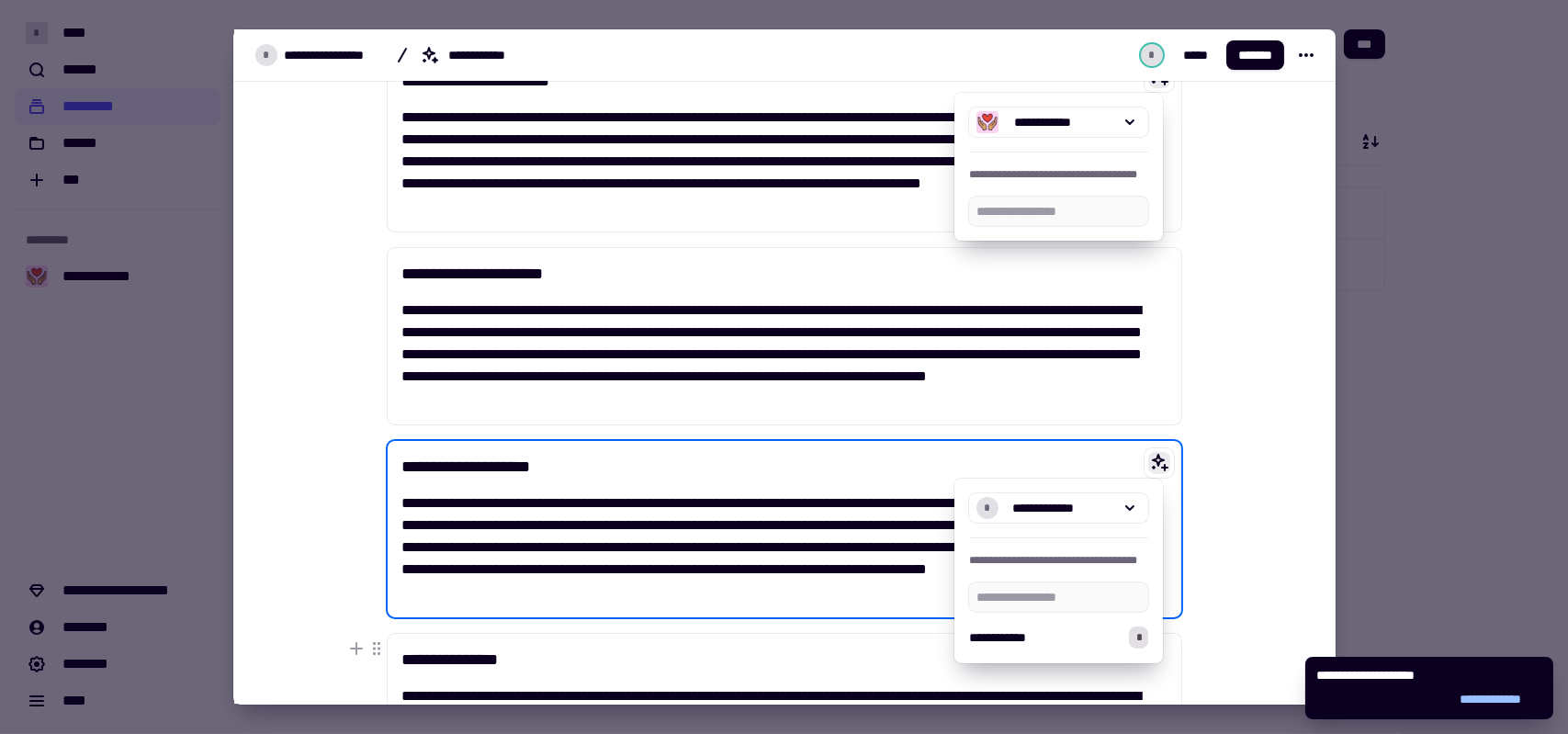 click on "**********" 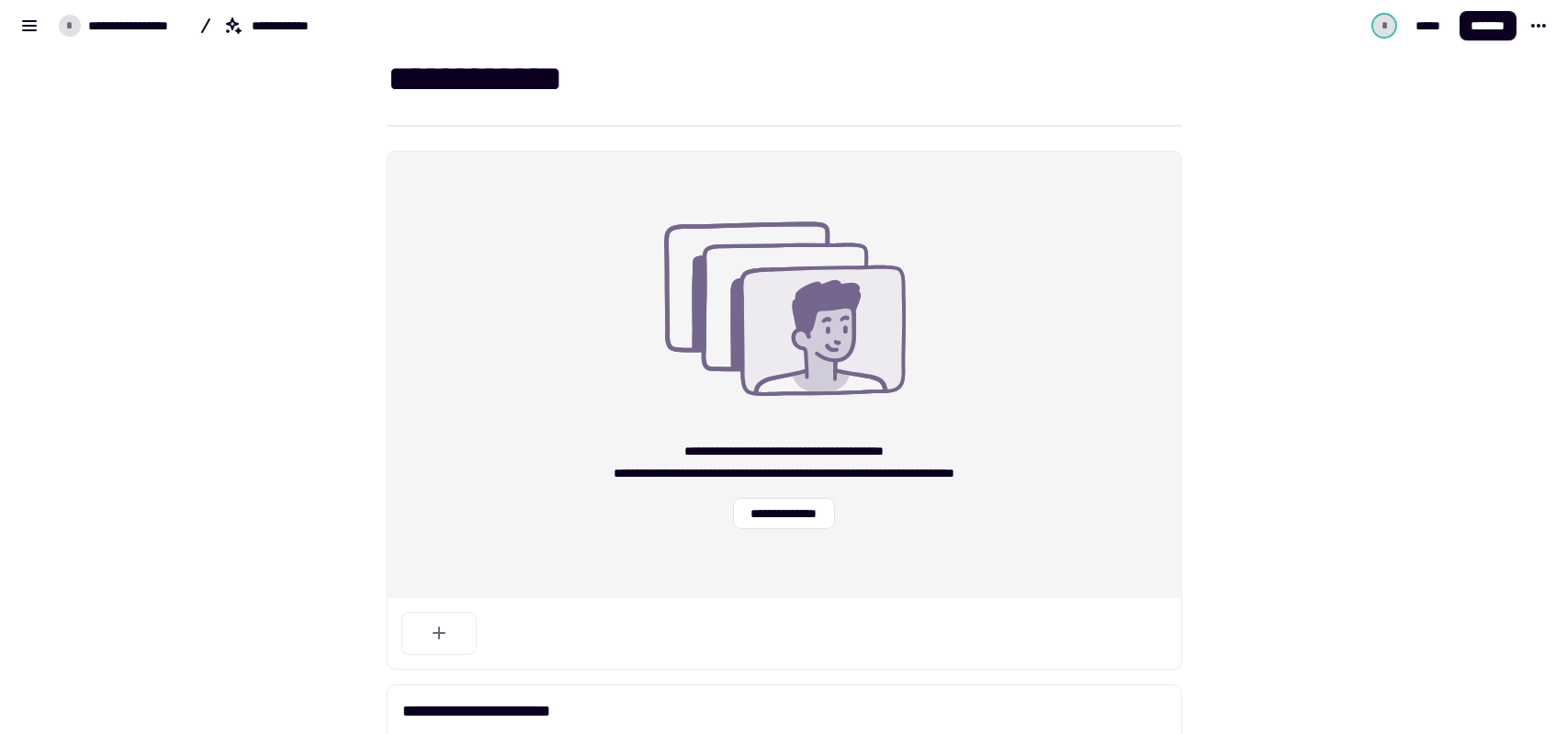 scroll, scrollTop: 0, scrollLeft: 0, axis: both 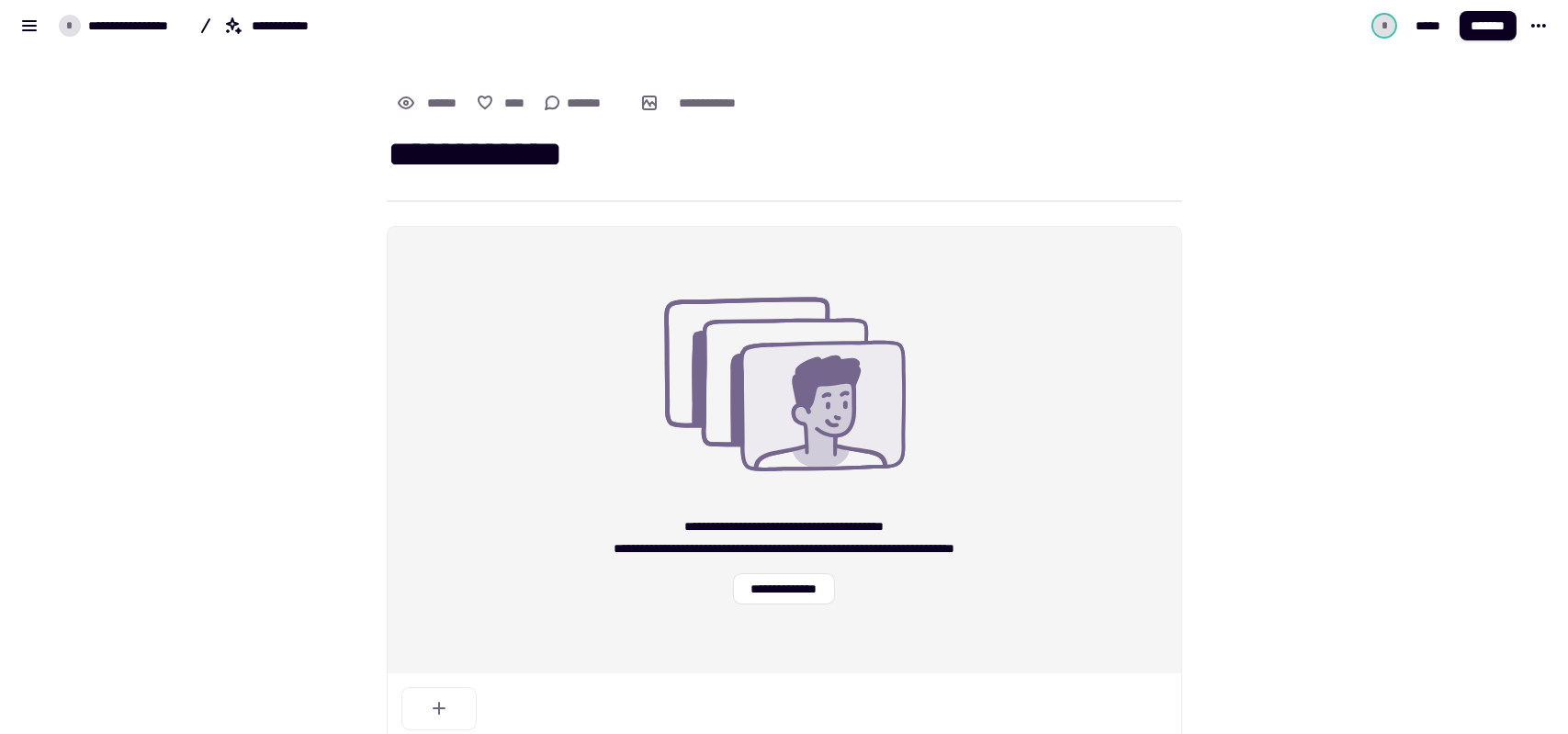 click on "* ***** *******" at bounding box center (1207, 26) 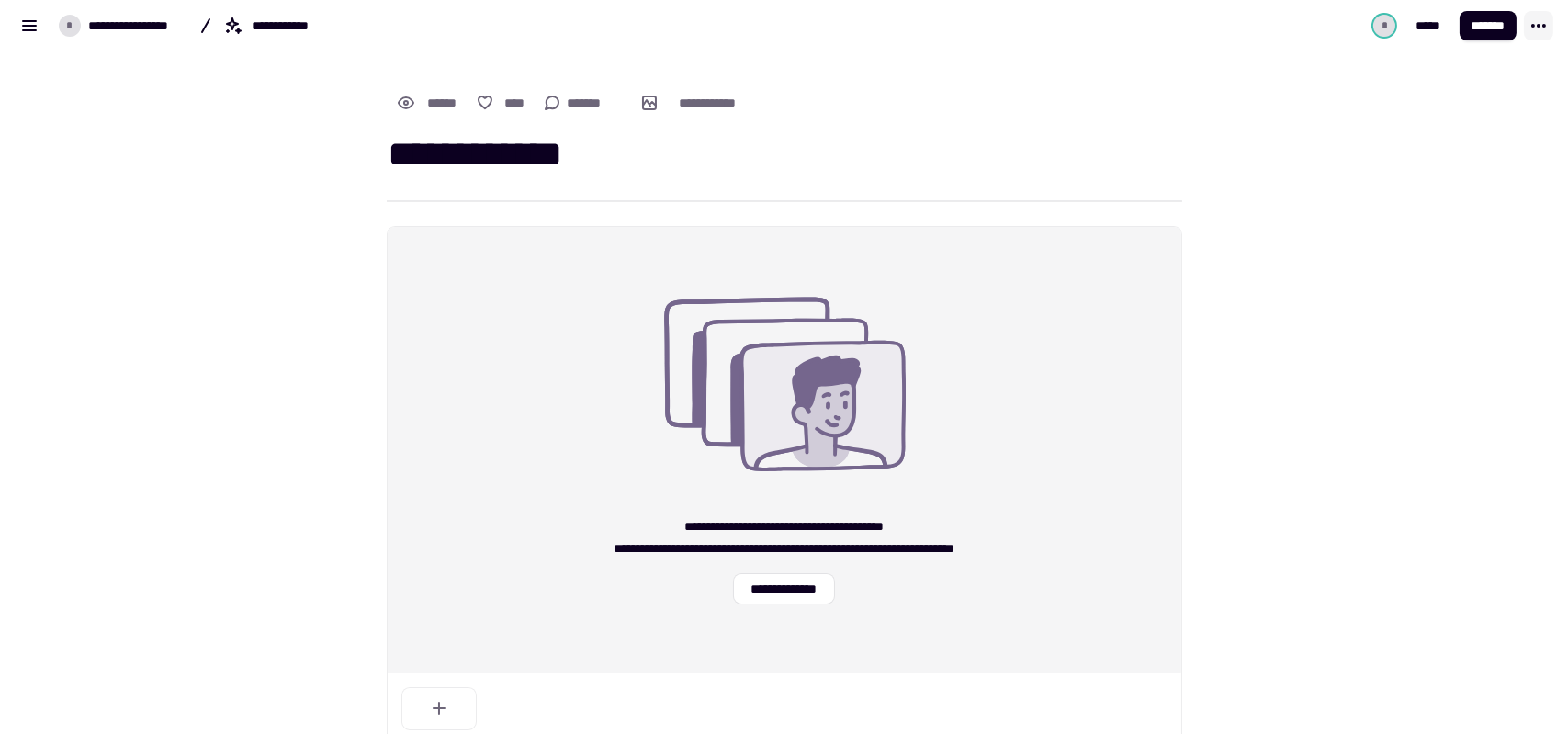 click 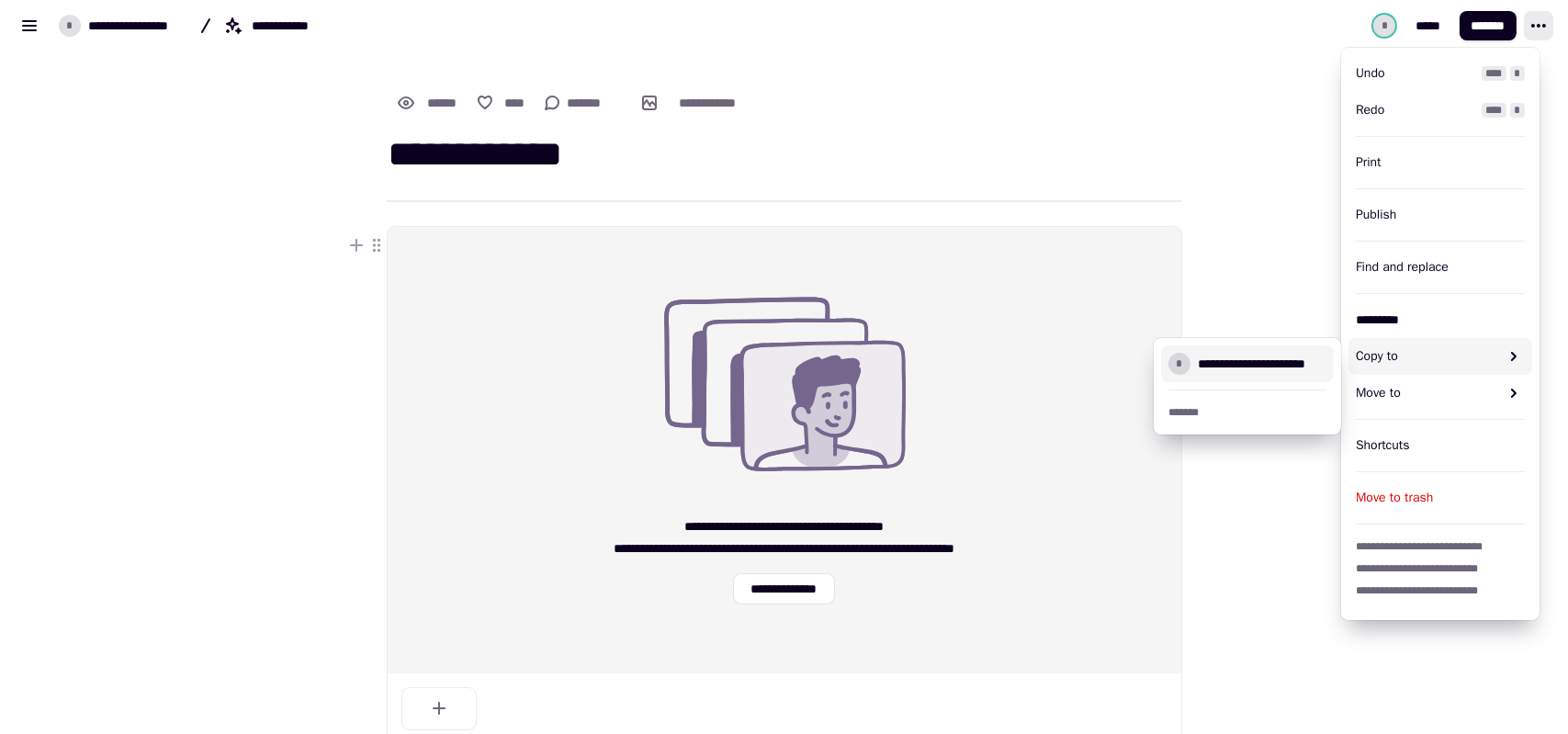 click at bounding box center (1242, 1152) 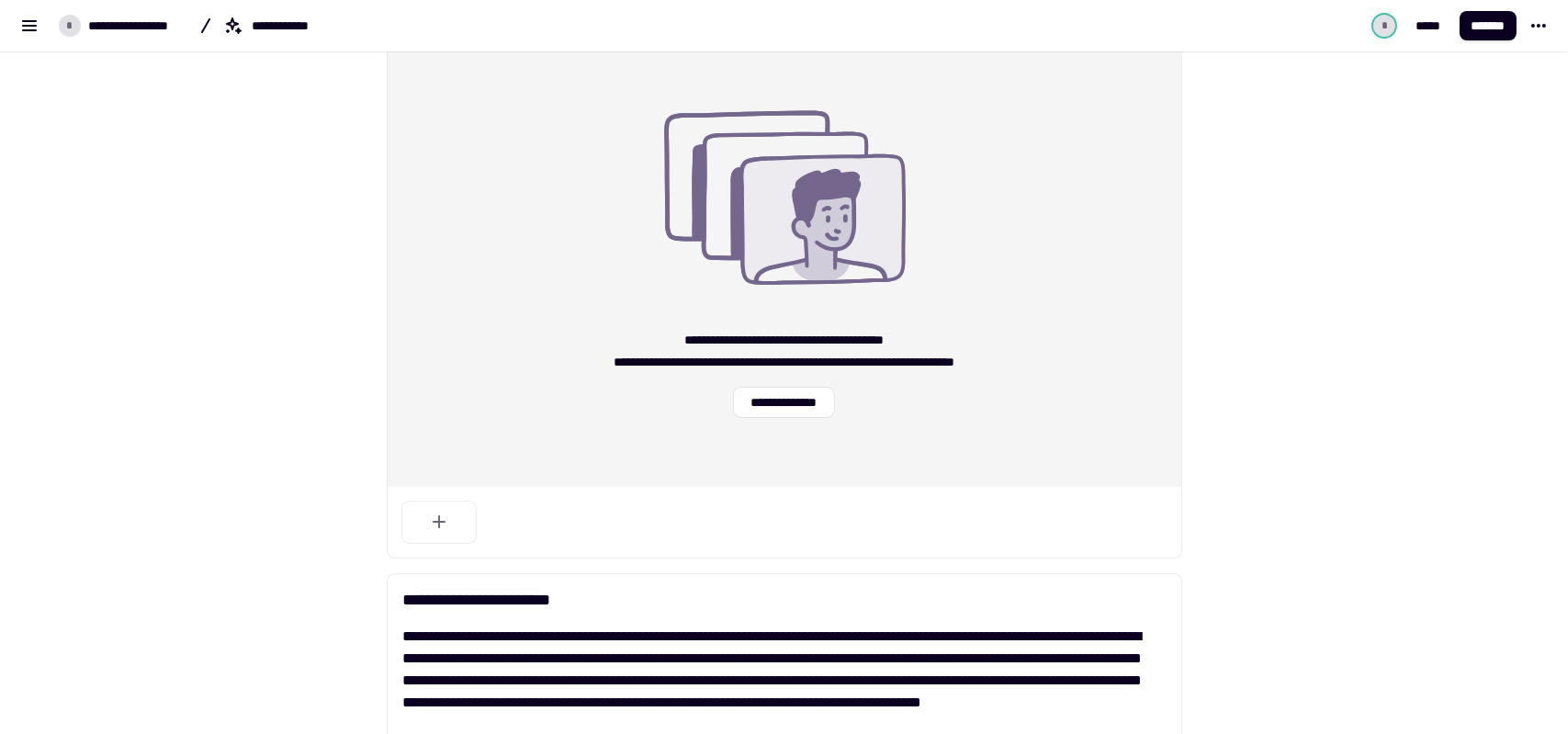 scroll, scrollTop: 0, scrollLeft: 0, axis: both 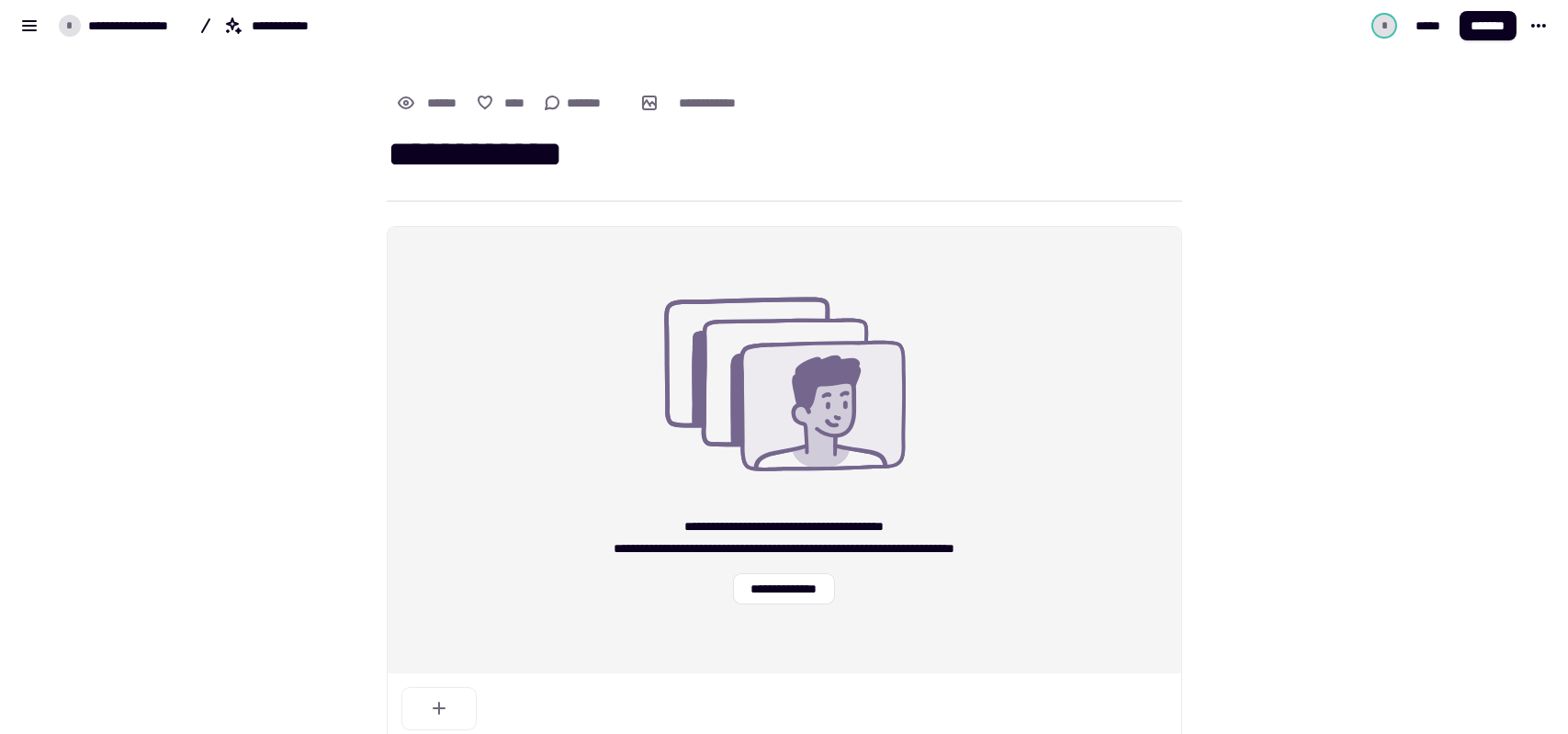 click on "**********" at bounding box center [784, 155] 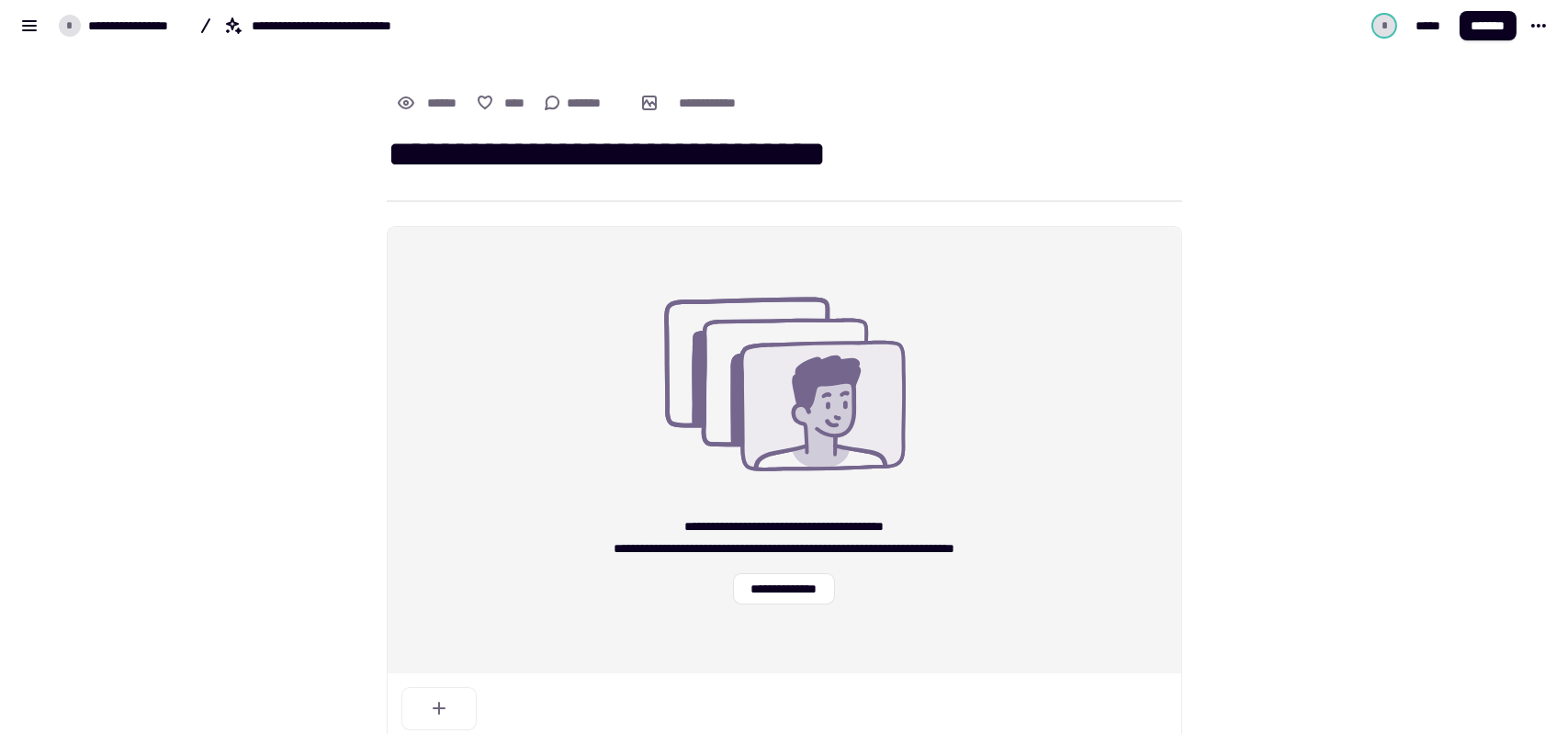 click on "**********" at bounding box center [784, 155] 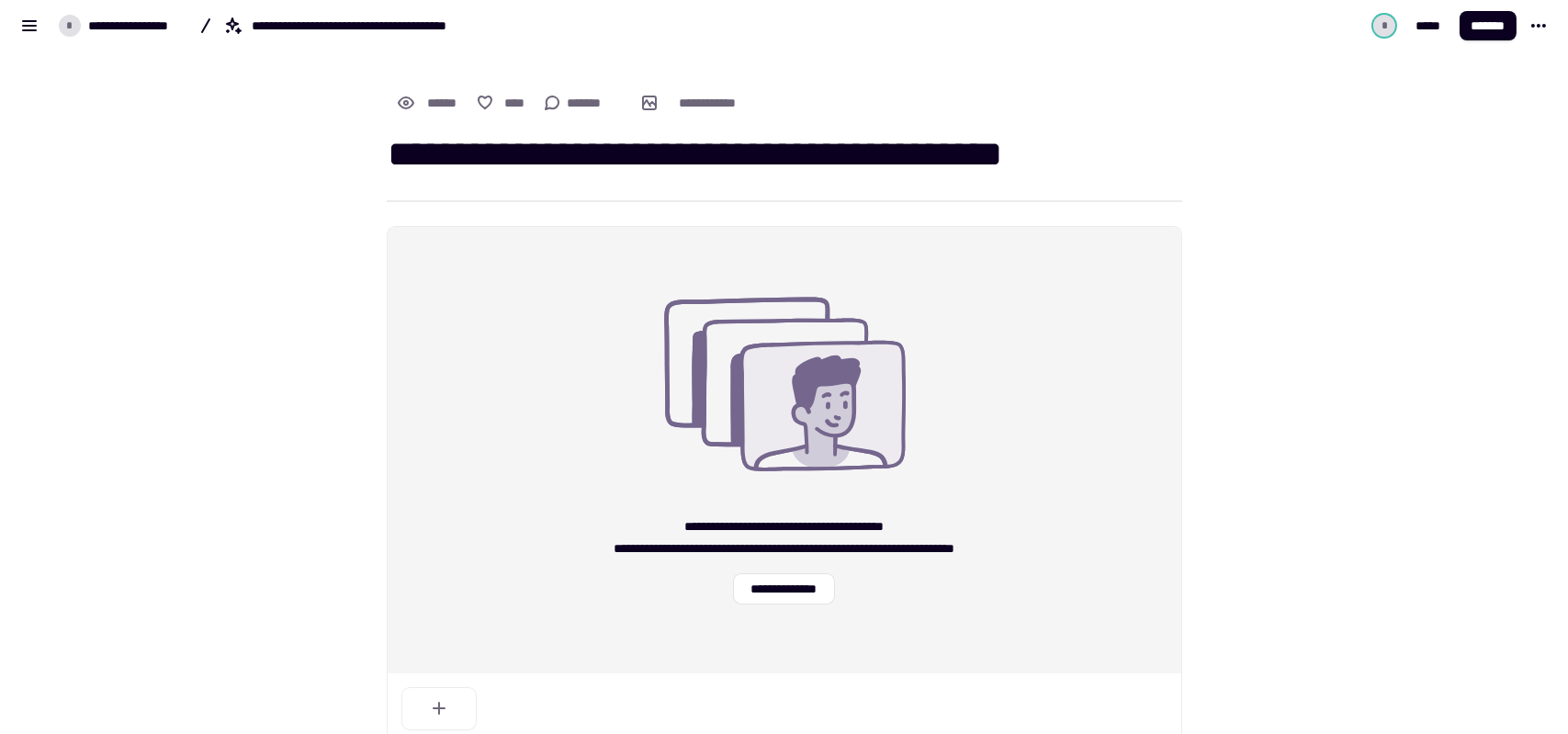 type on "**********" 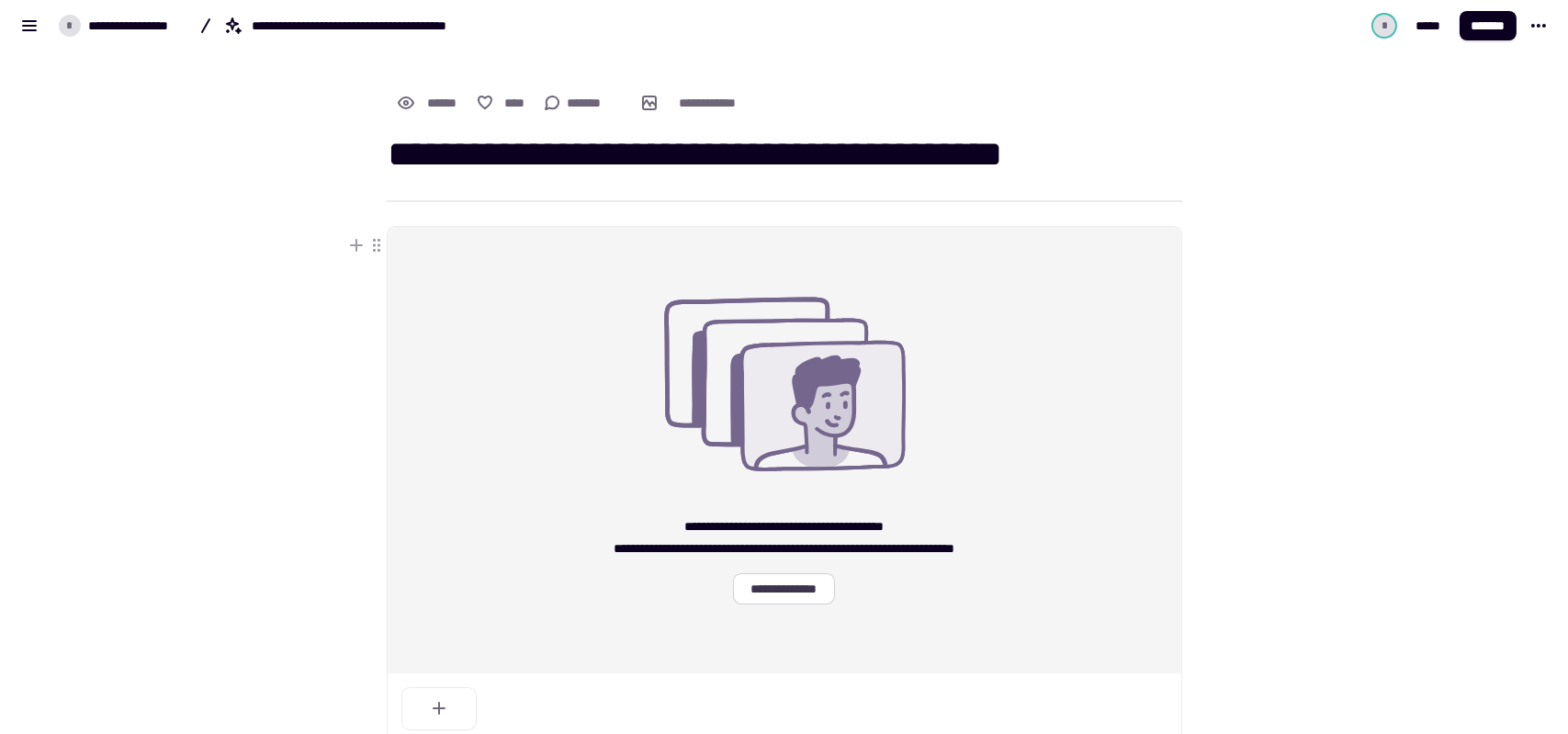 click on "**********" 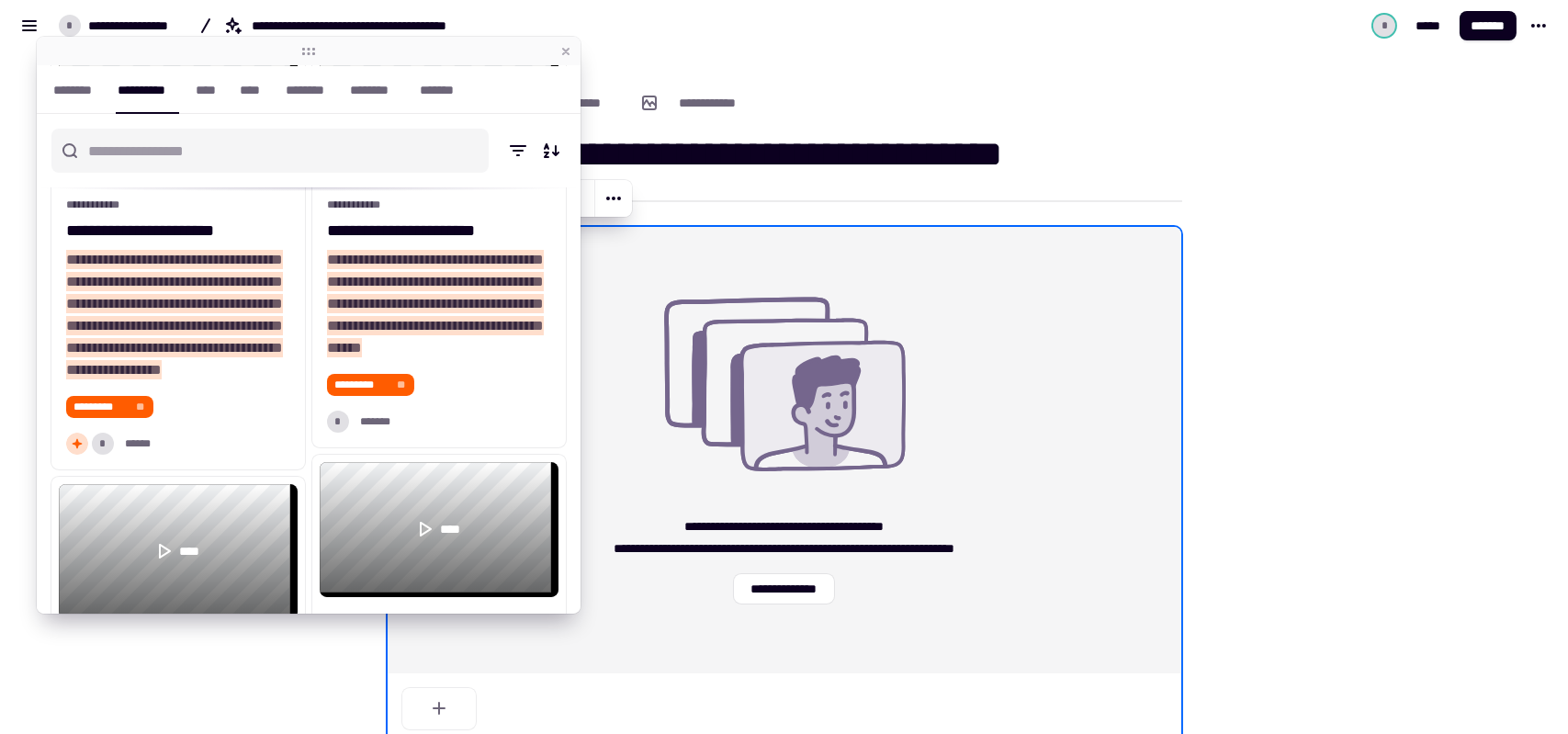 scroll, scrollTop: 184, scrollLeft: 0, axis: vertical 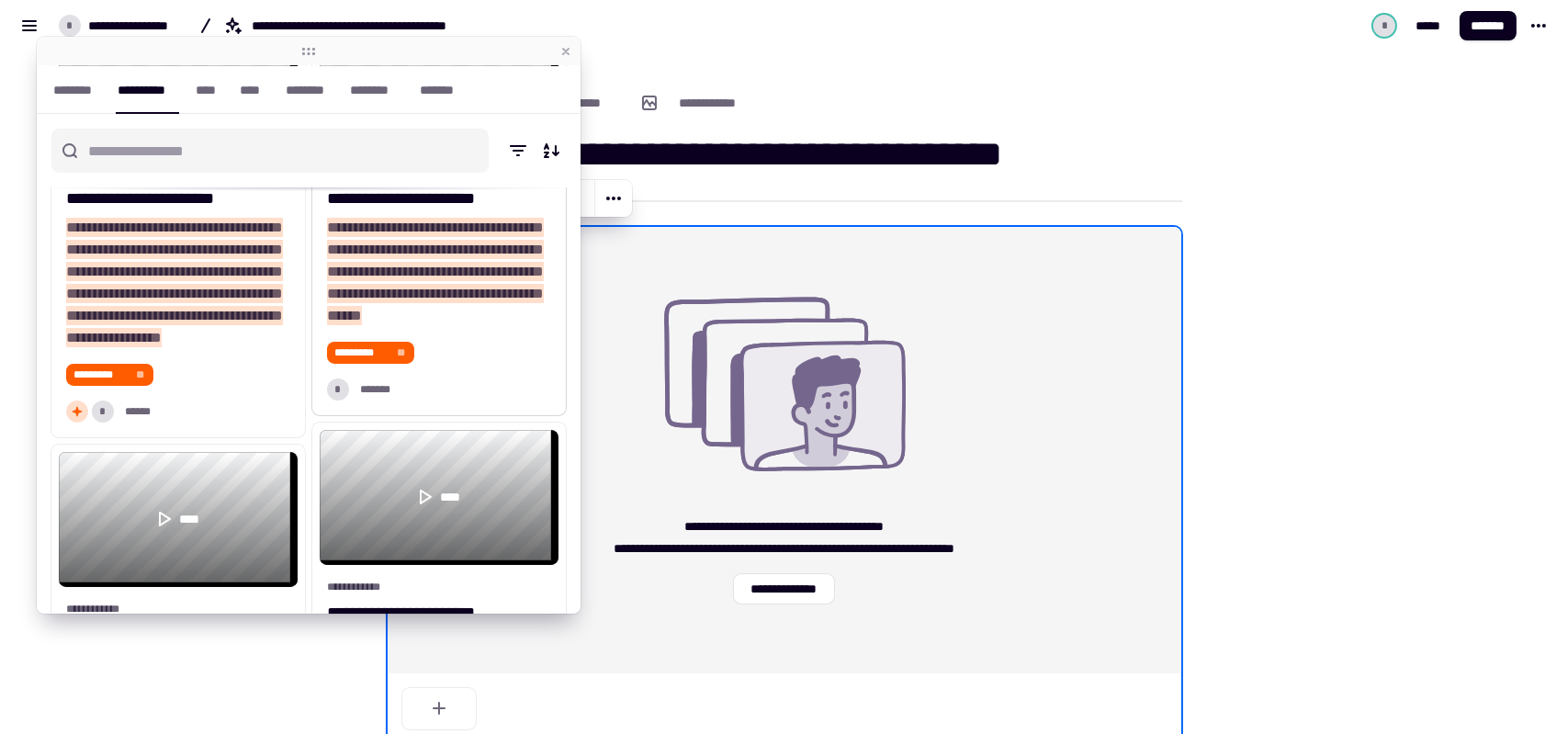 click on "**********" at bounding box center (439, 272) 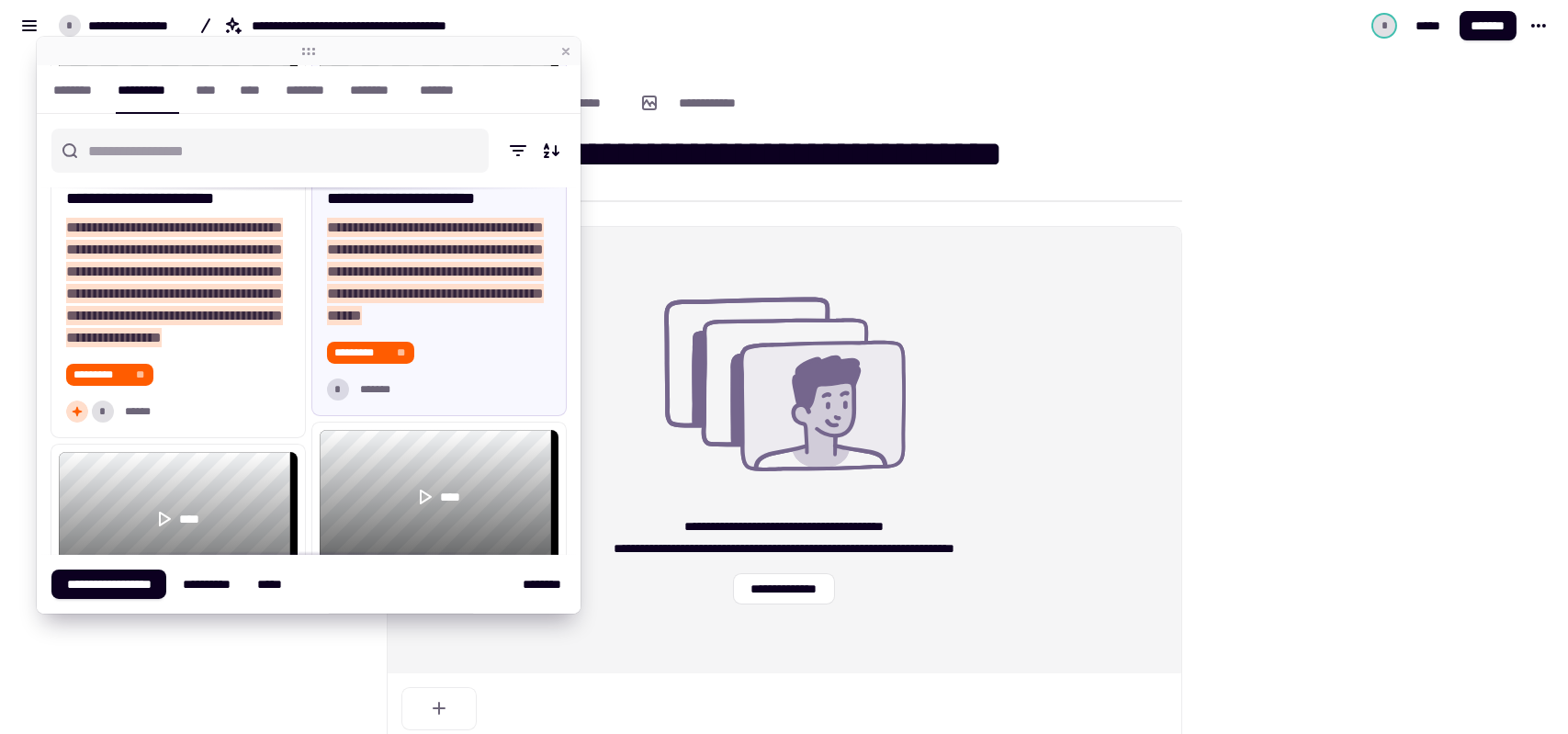 click on "**********" at bounding box center [309, 584] 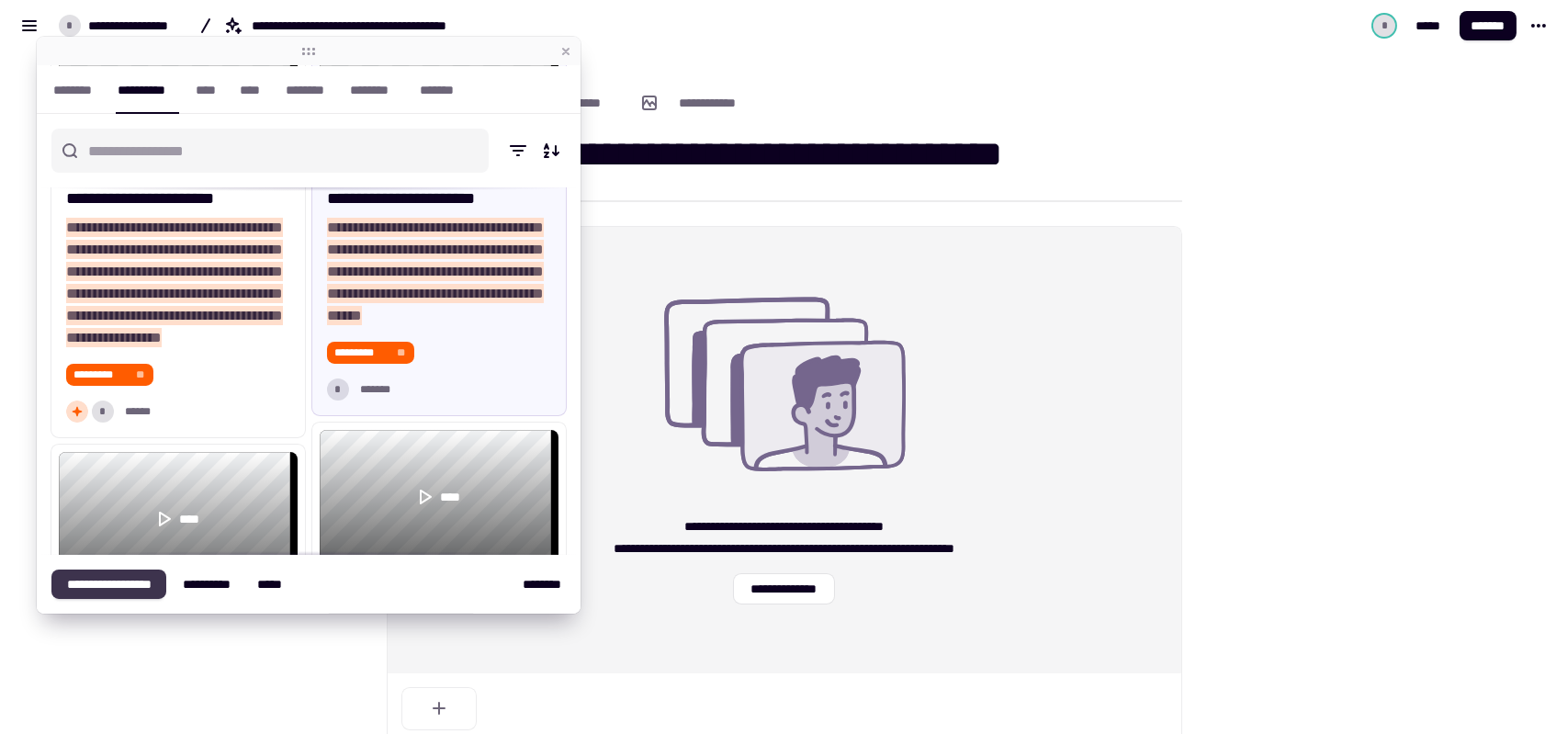 click on "**********" 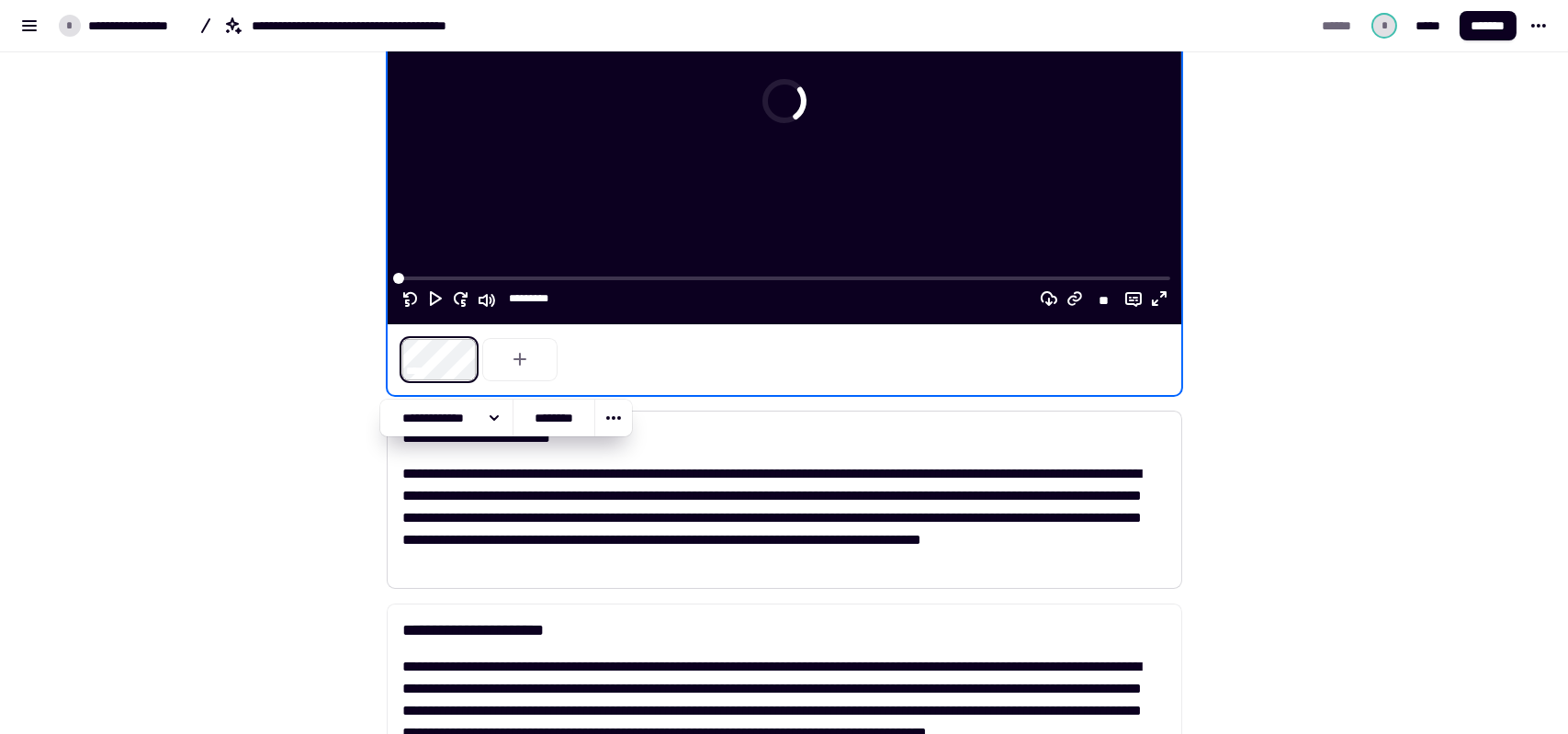 scroll, scrollTop: 367, scrollLeft: 0, axis: vertical 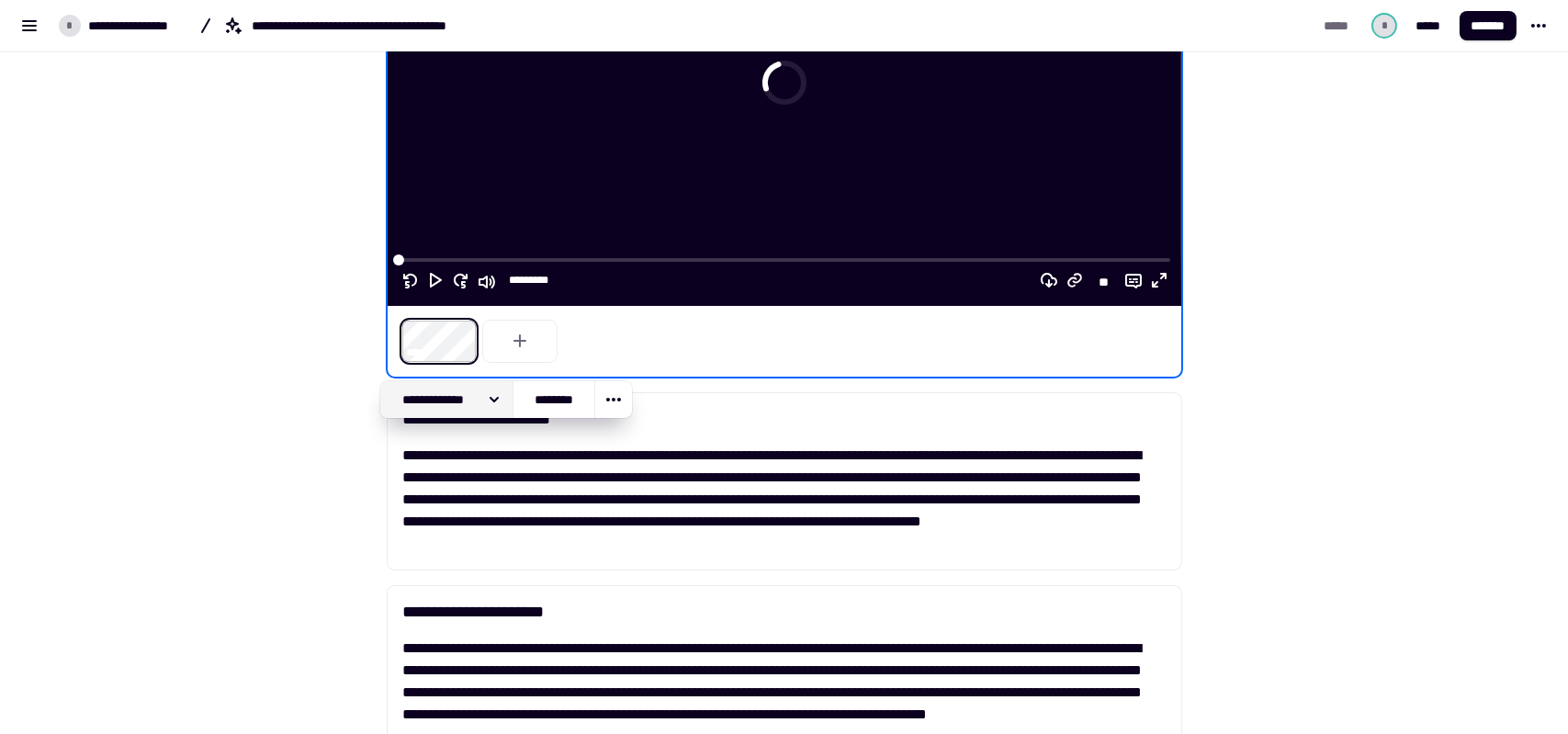 click on "**********" 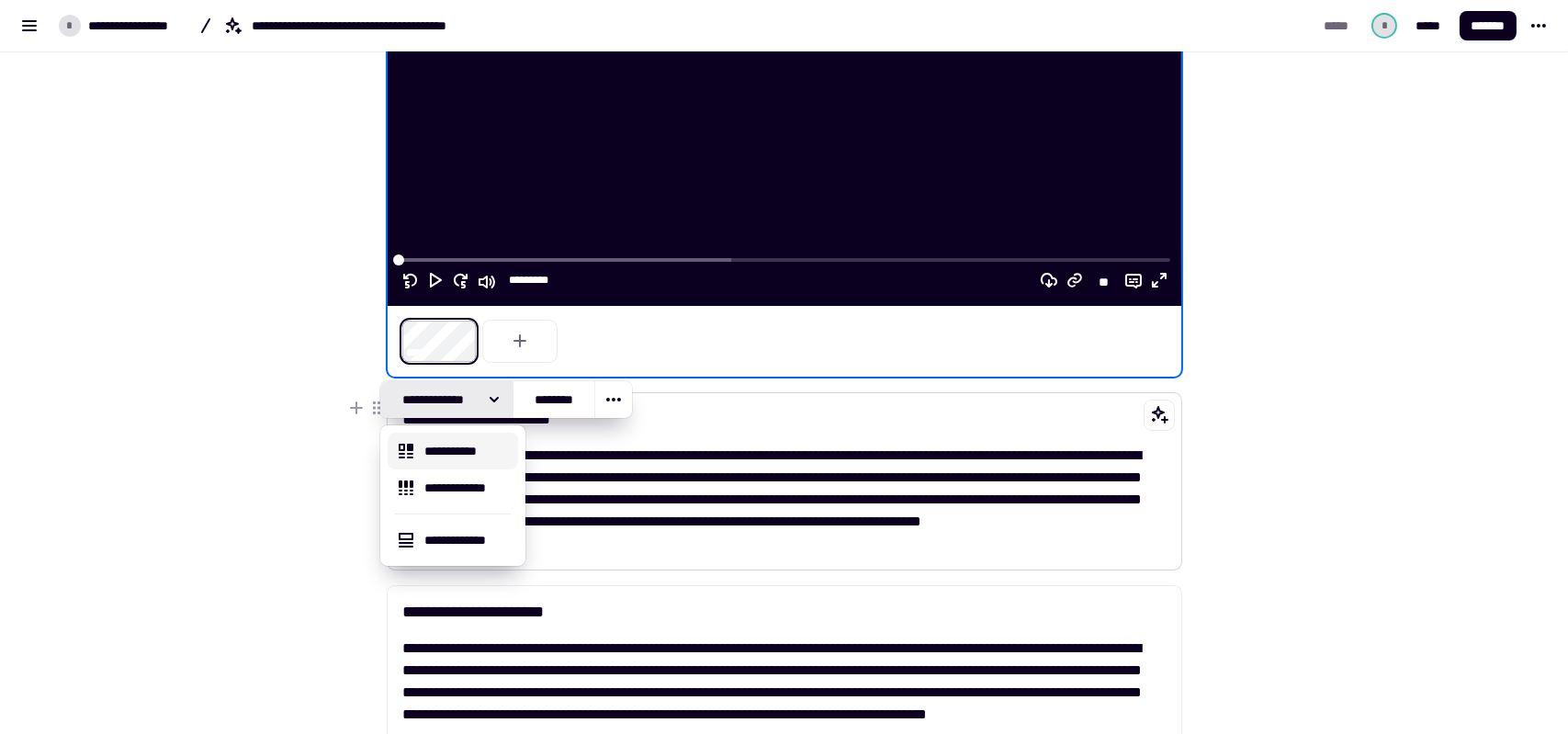 click on "**********" at bounding box center [784, 500] 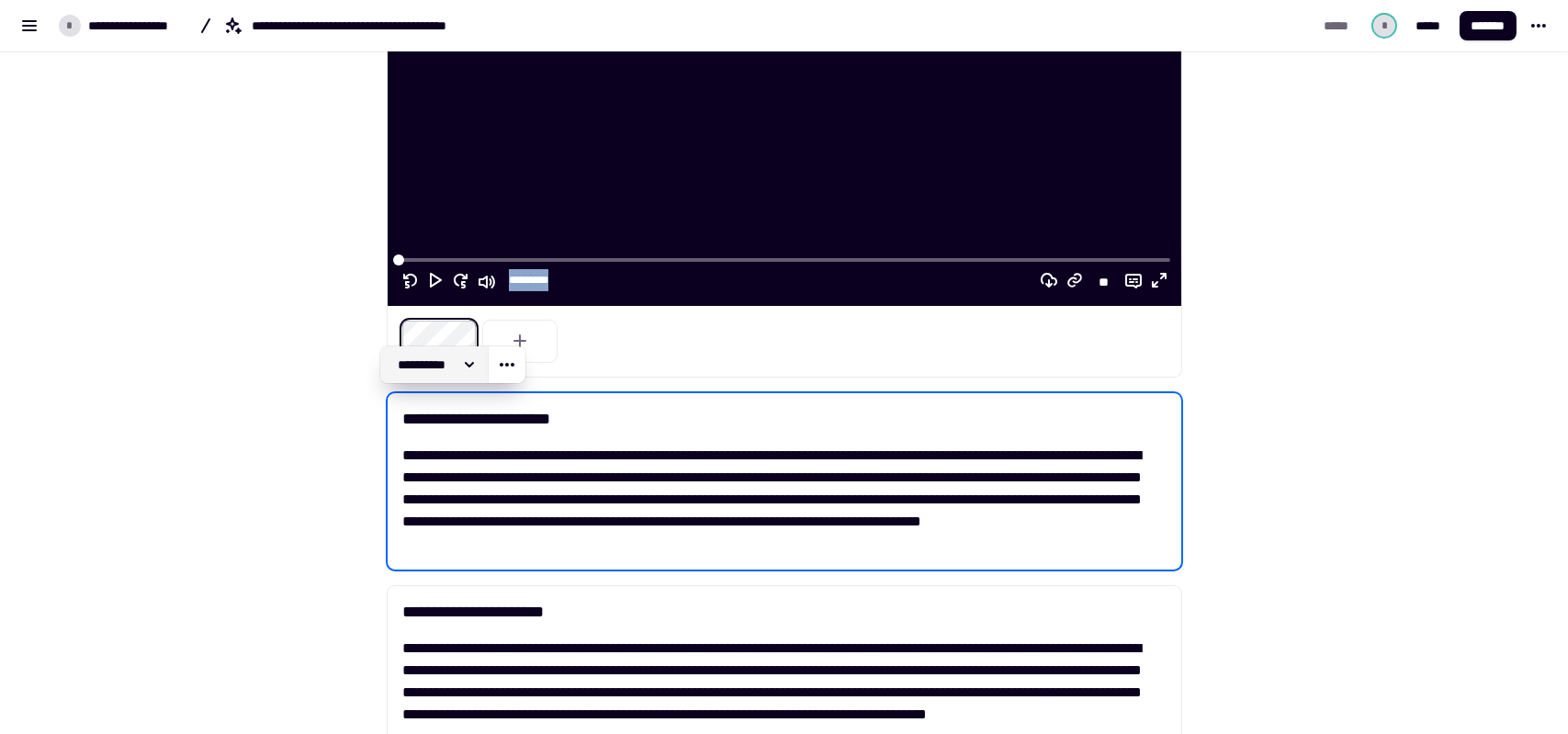 click 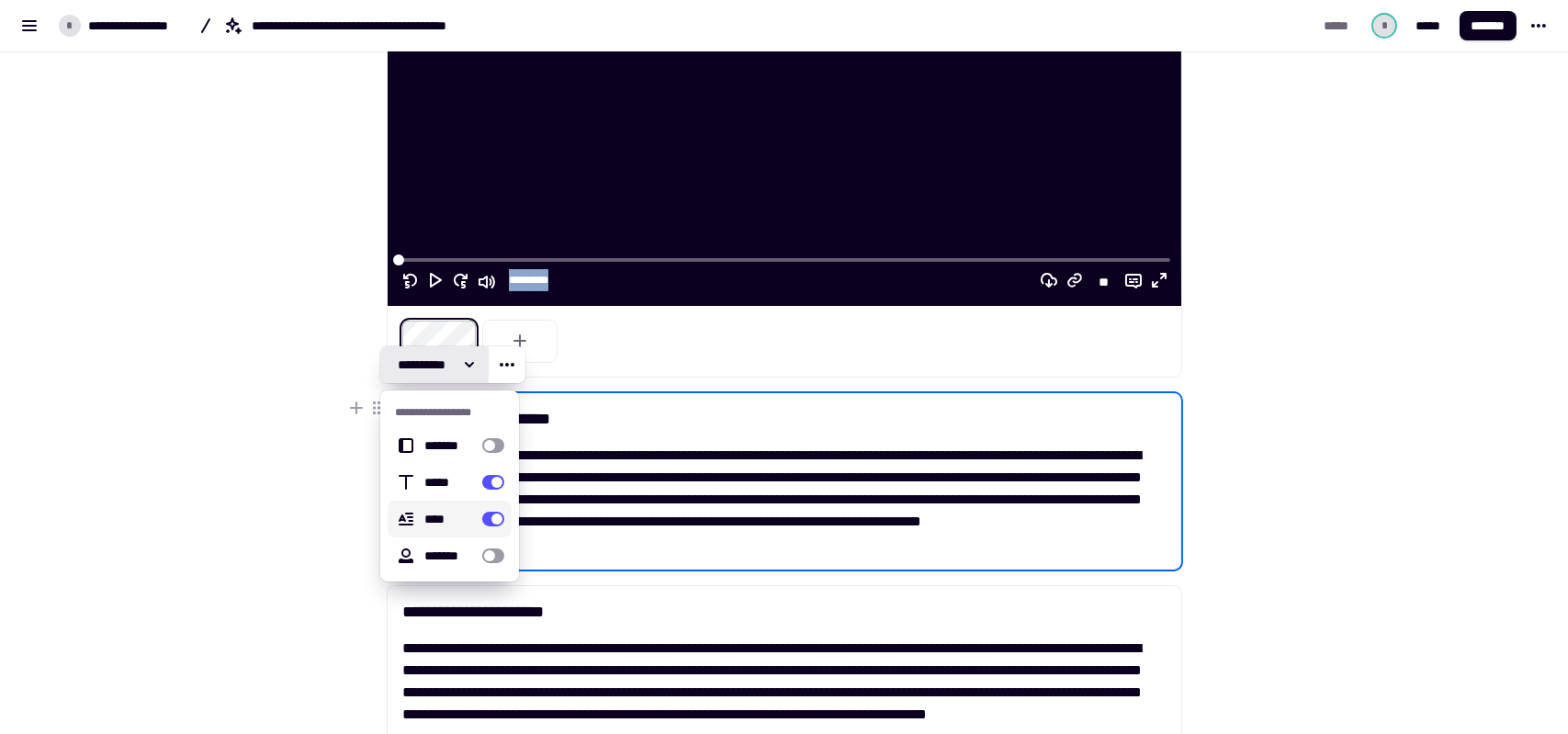 click at bounding box center (493, 519) 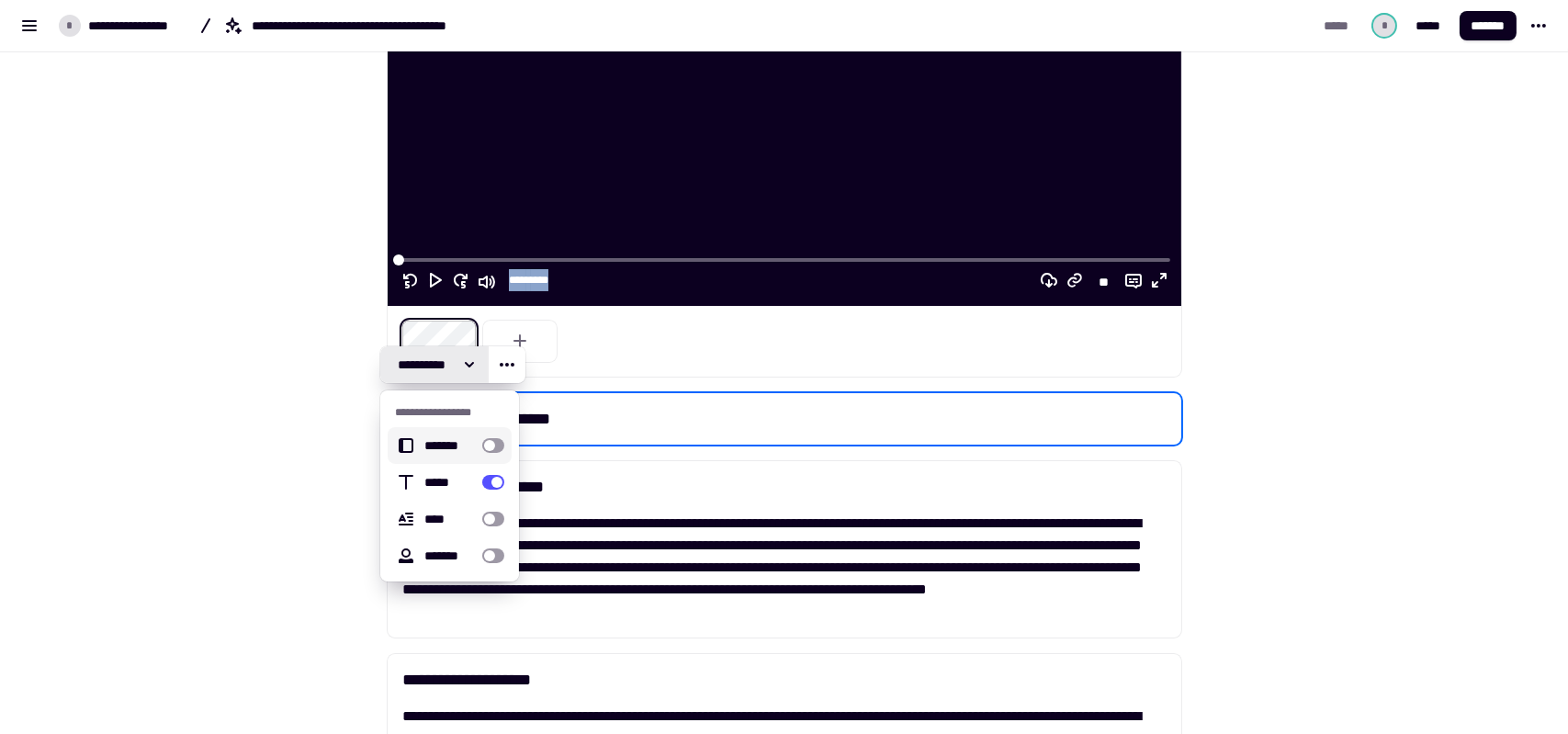 click at bounding box center [493, 446] 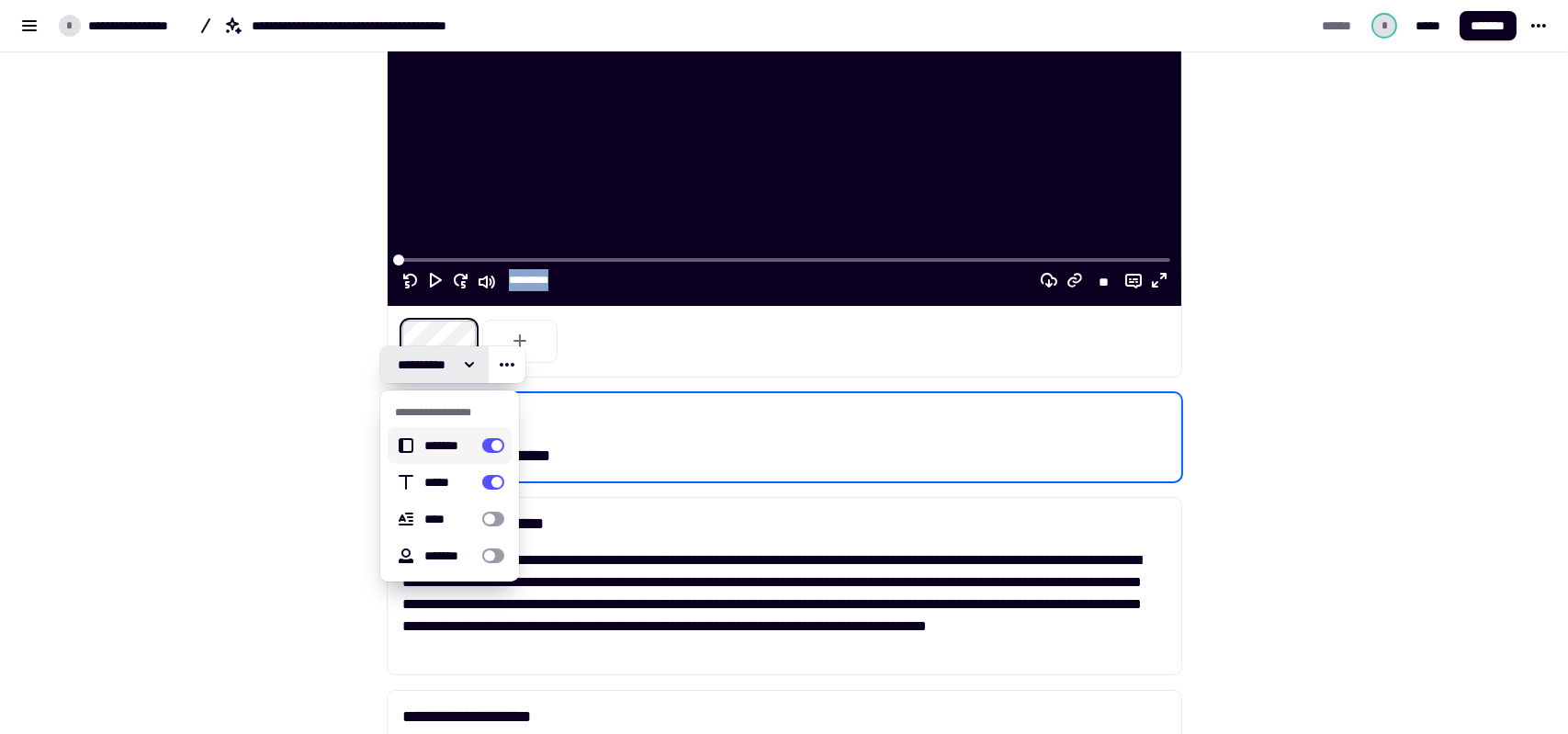 click at bounding box center [493, 446] 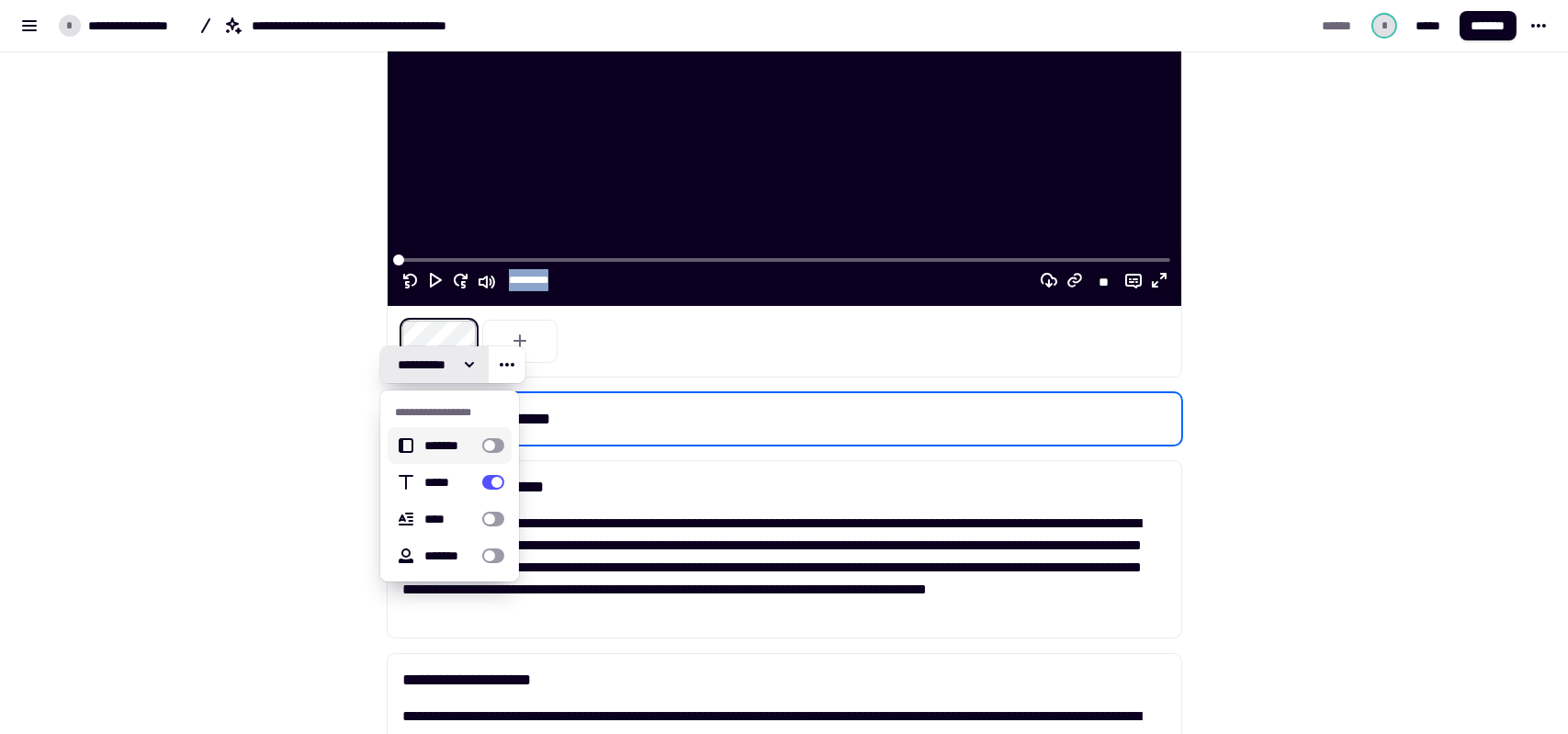 click at bounding box center (493, 446) 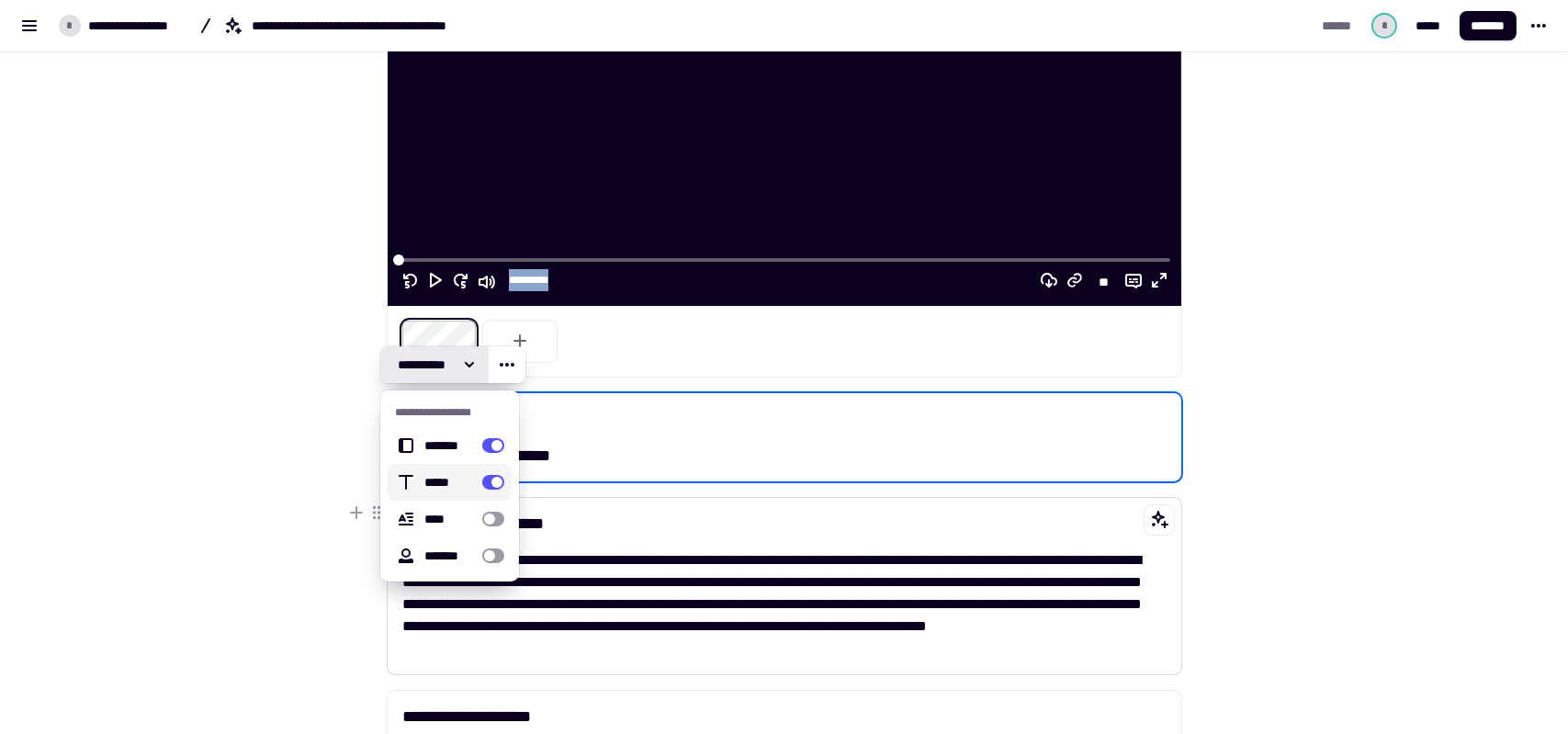 click on "**********" at bounding box center (784, 524) 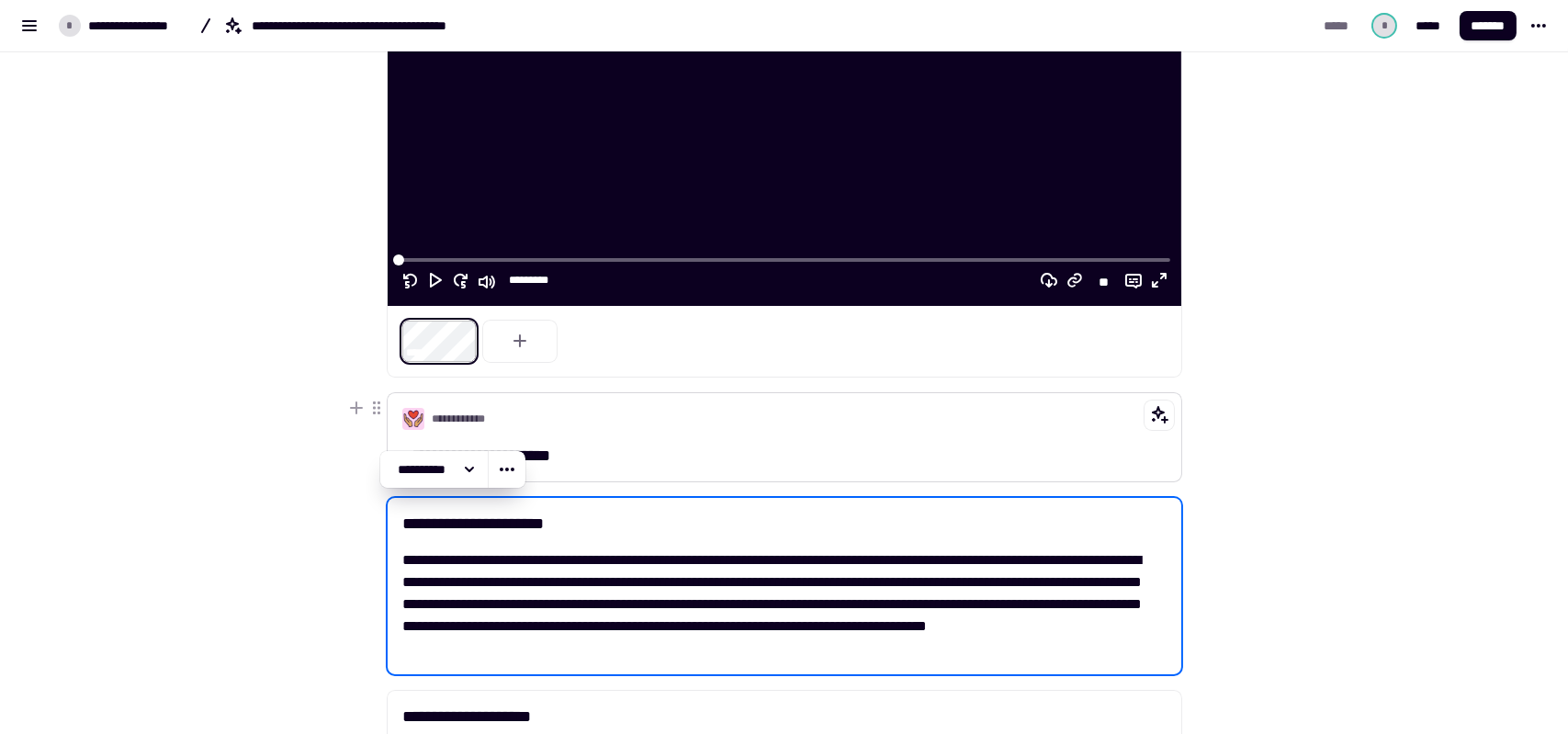 click on "**********" at bounding box center (784, 419) 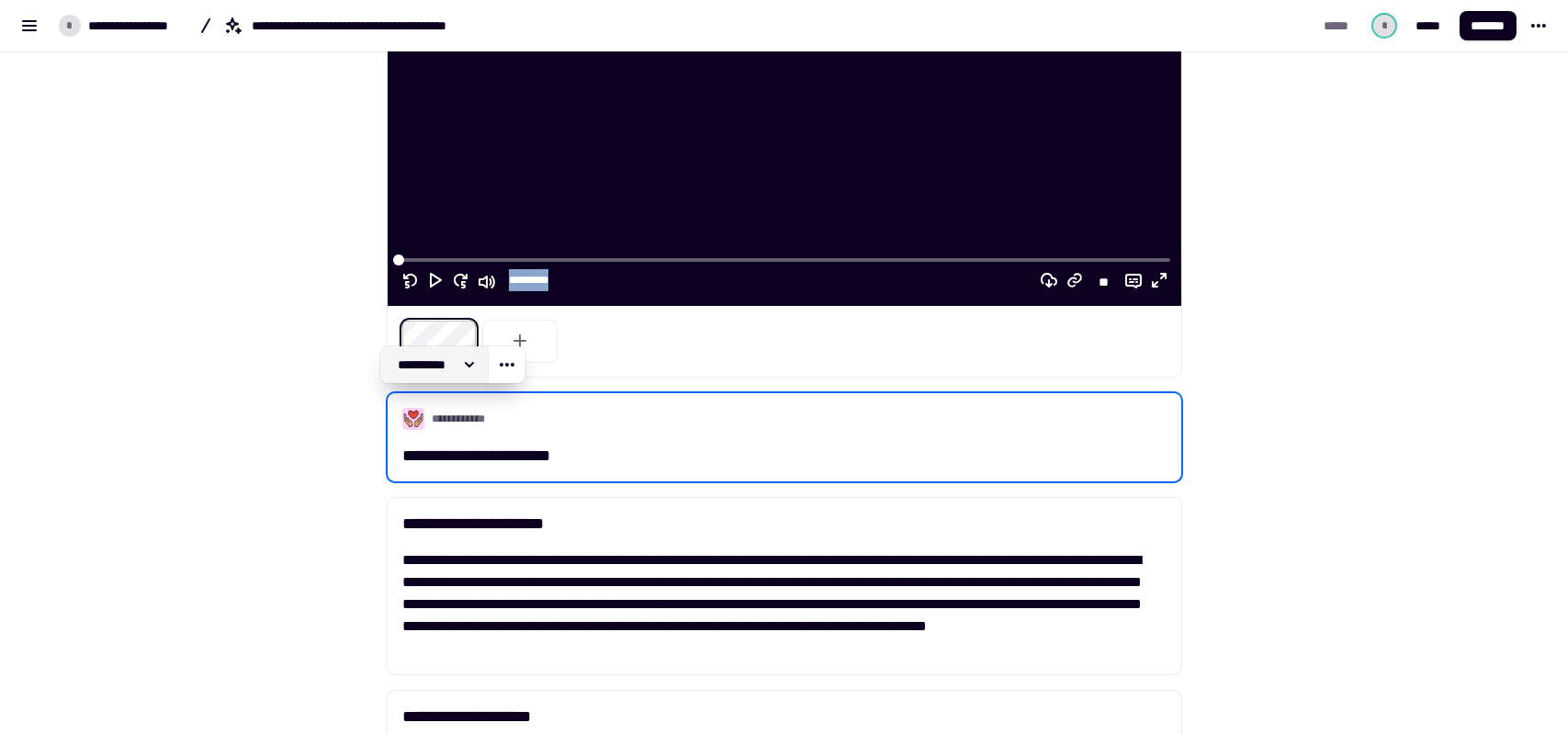 click on "**********" 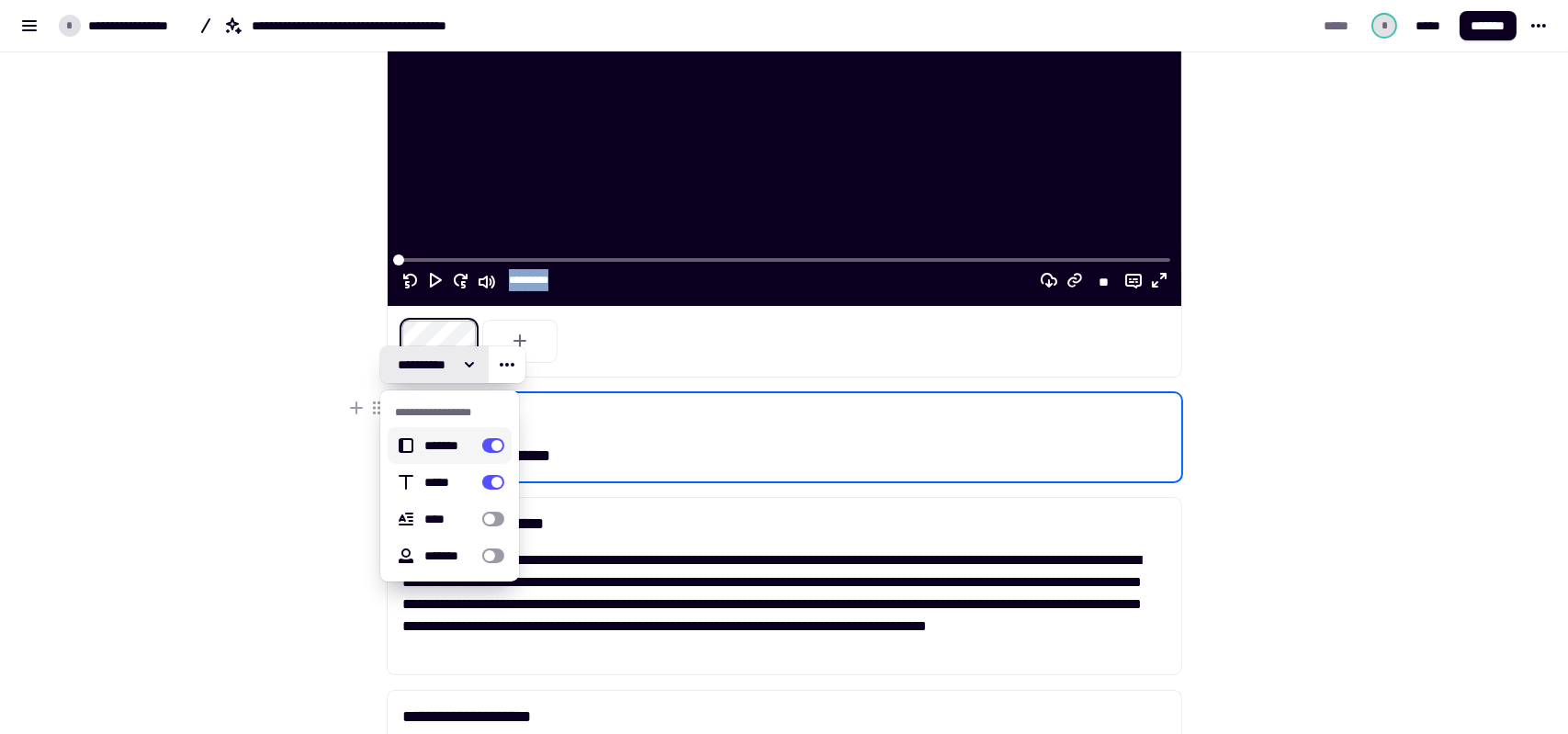 click at bounding box center [493, 446] 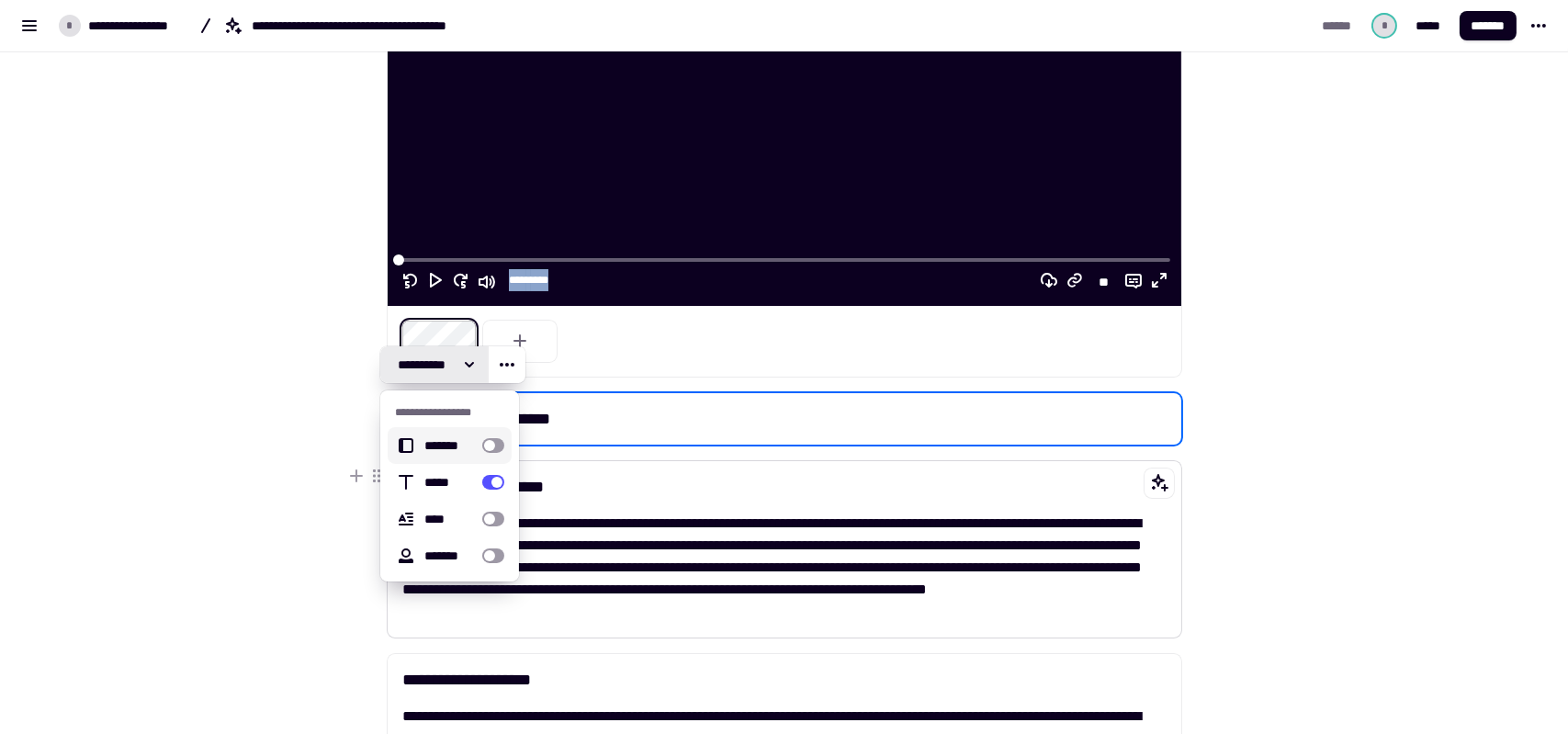 click on "**********" at bounding box center [784, 568] 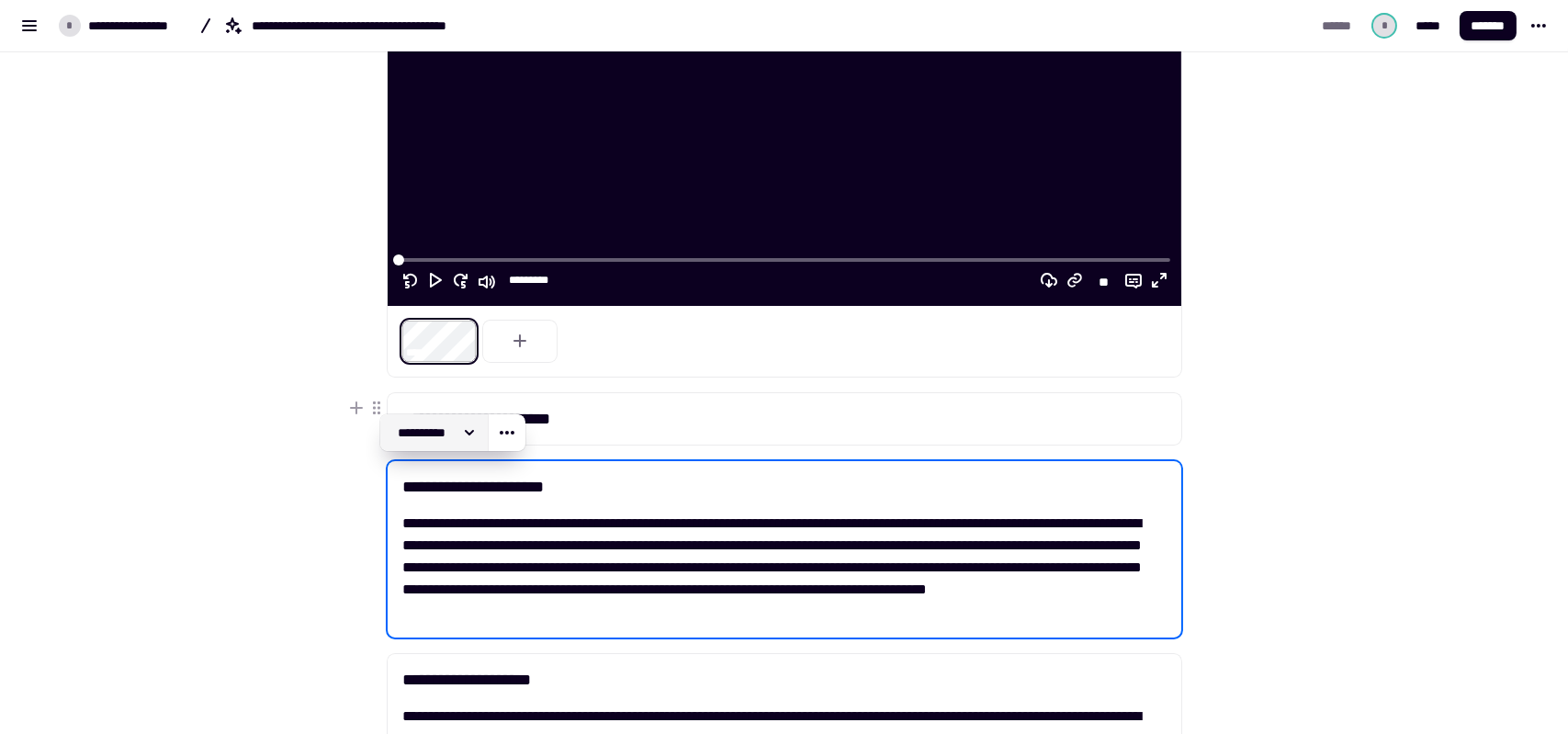 click 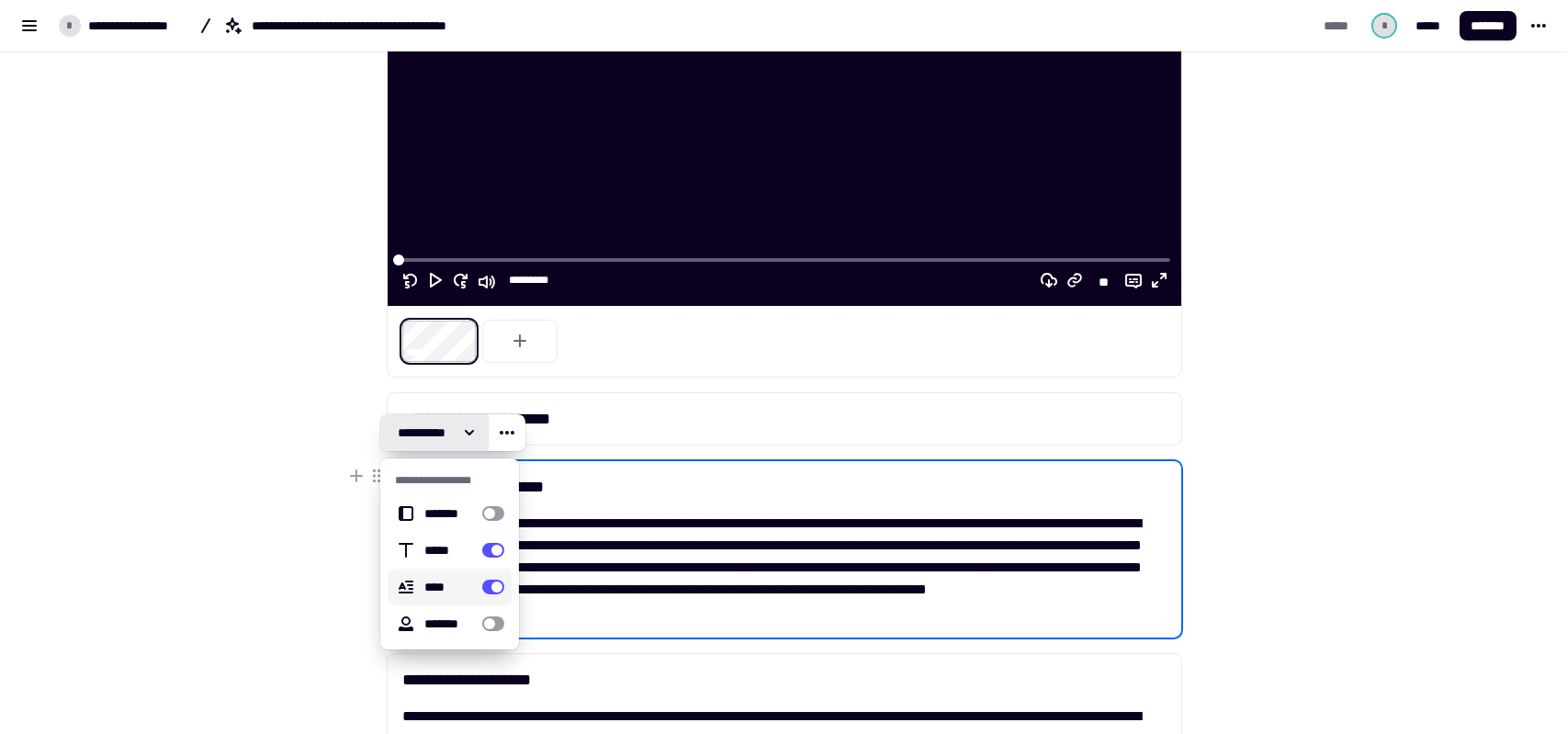 click at bounding box center (493, 587) 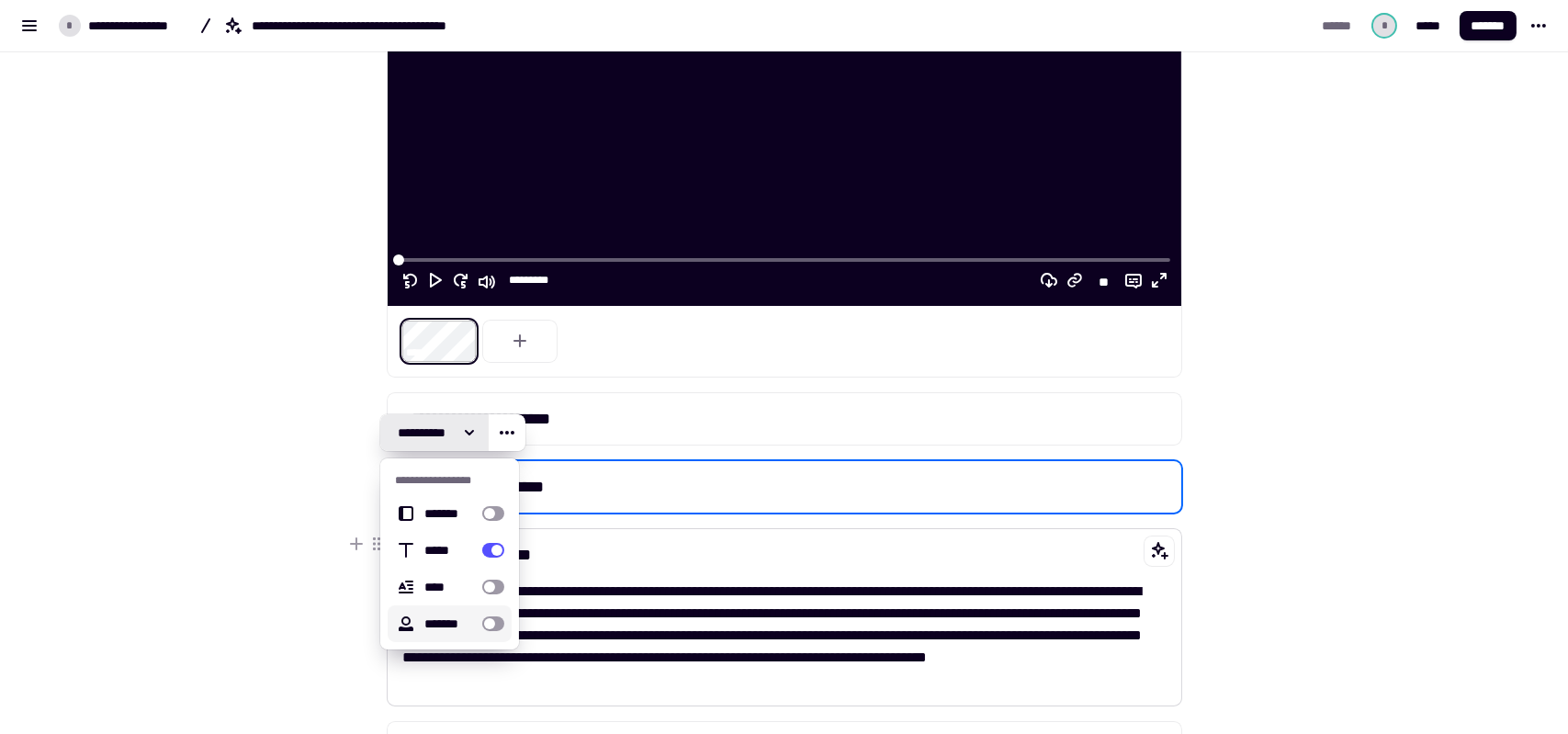 click on "**********" at bounding box center (784, 636) 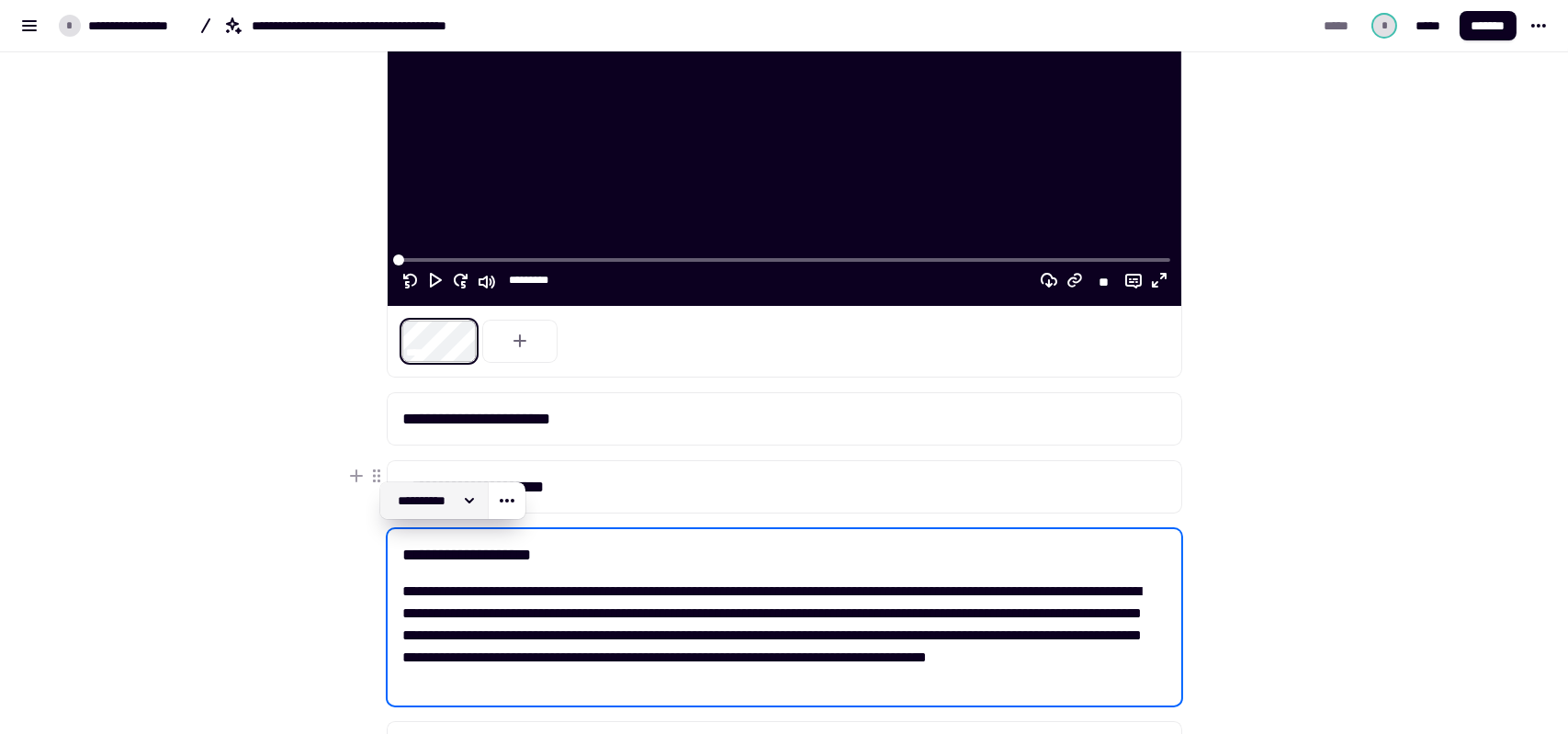 click 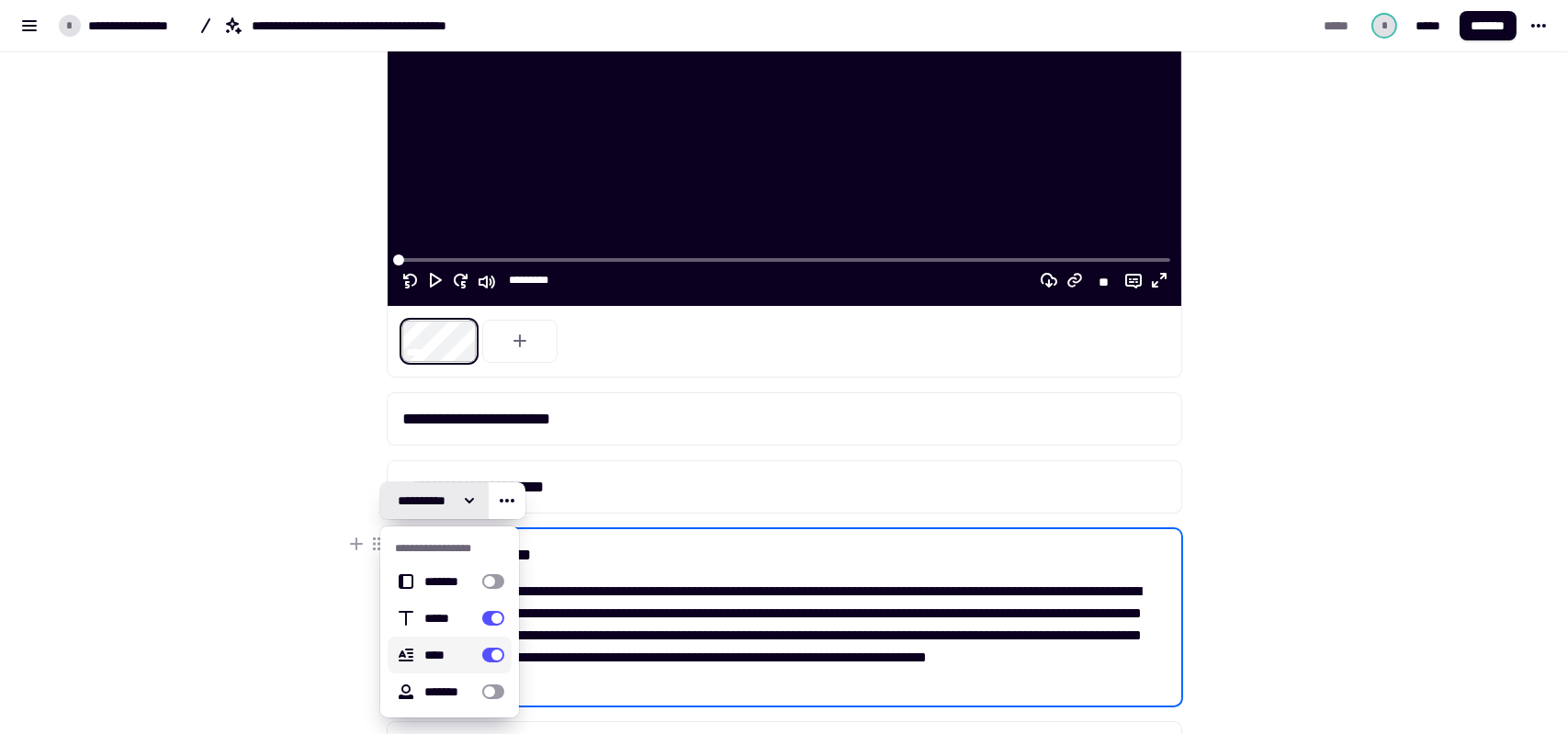 click at bounding box center [493, 655] 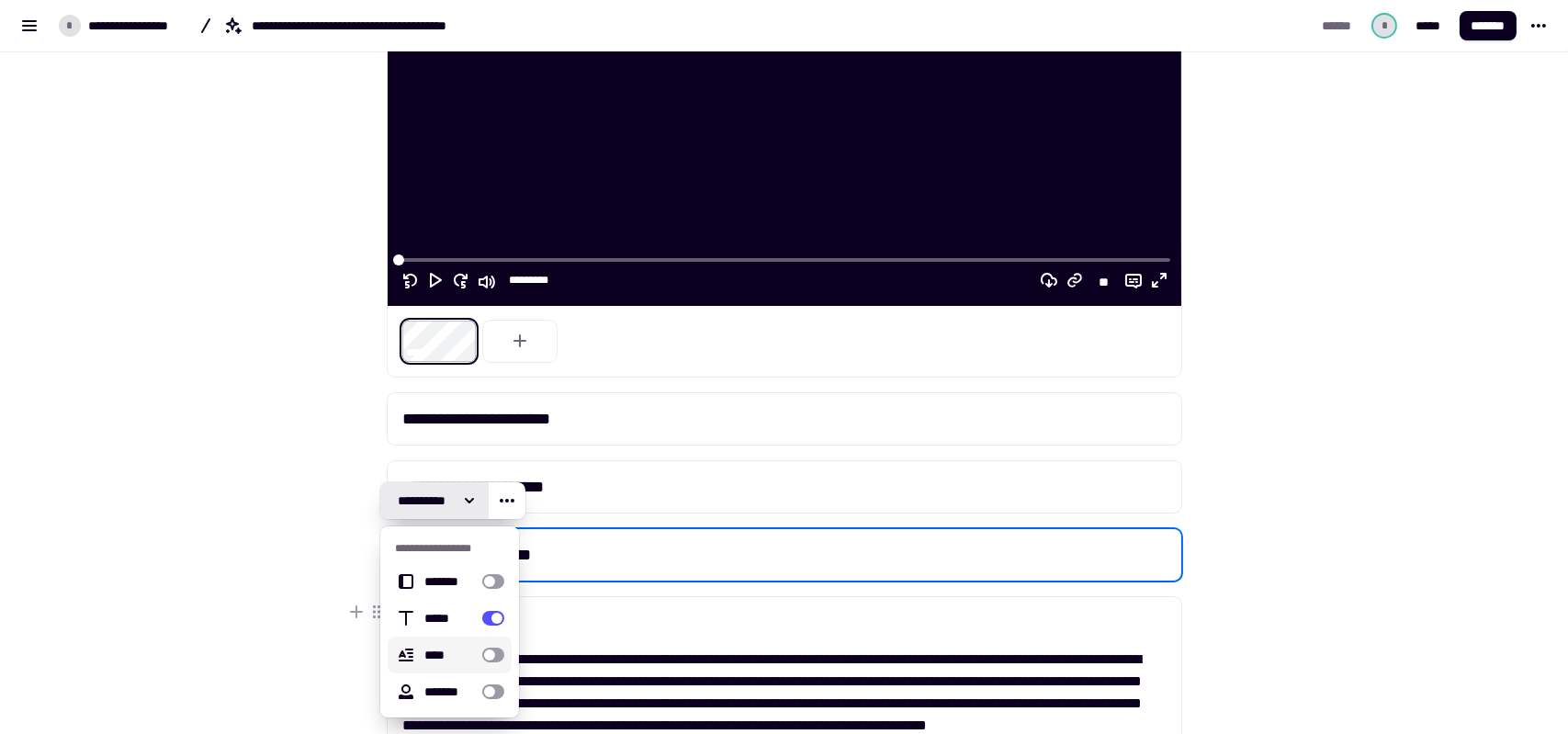 click at bounding box center (493, 655) 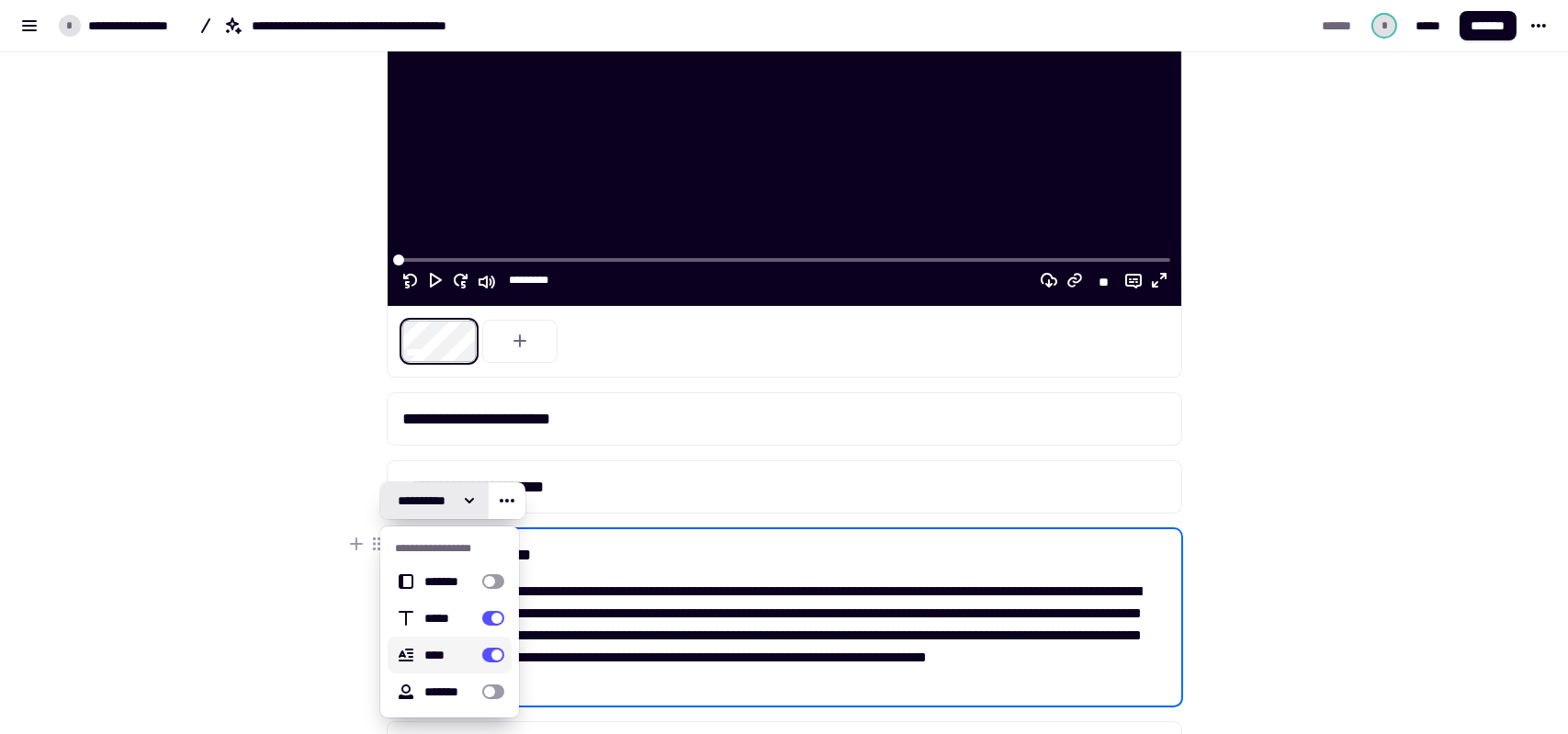 click at bounding box center [493, 655] 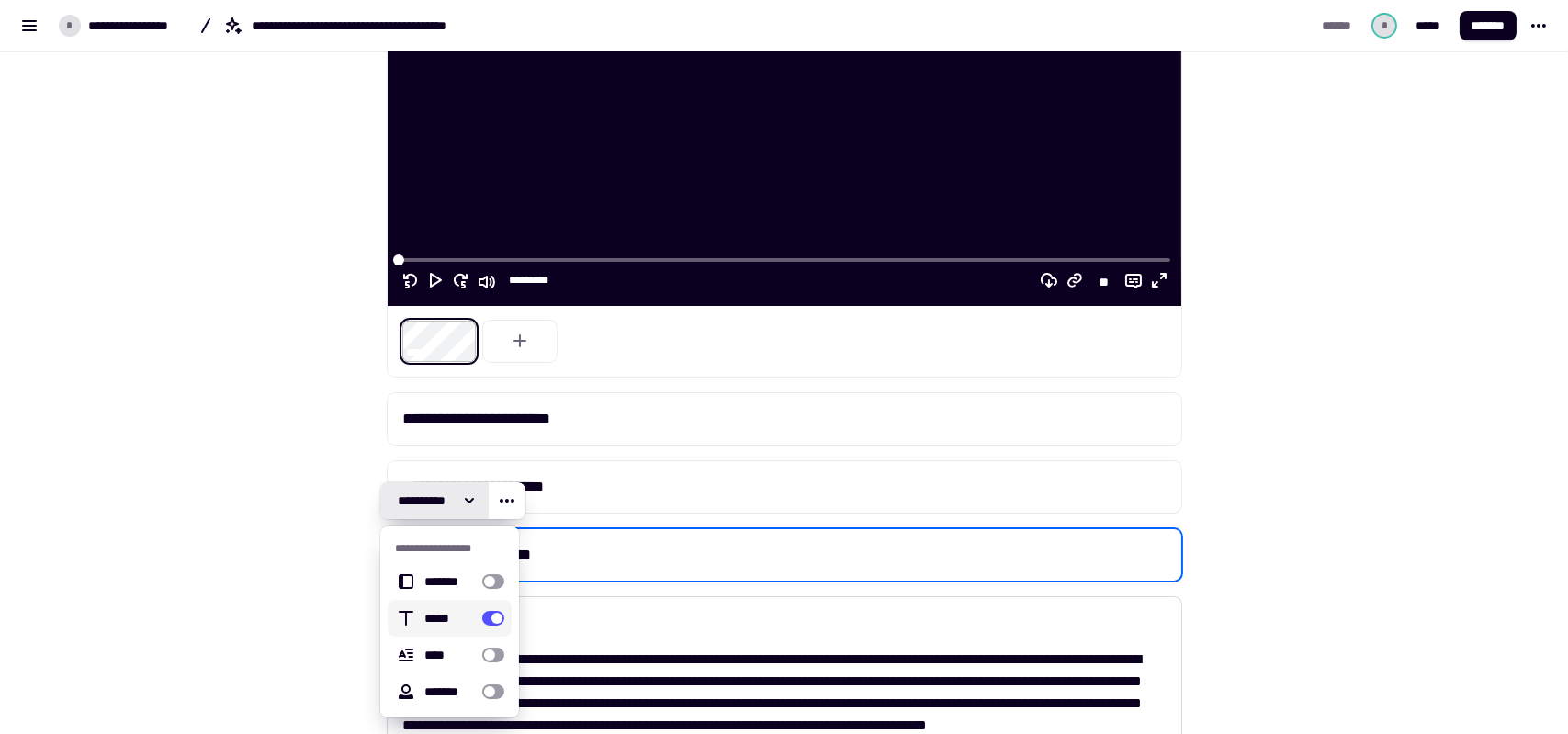 scroll, scrollTop: 551, scrollLeft: 0, axis: vertical 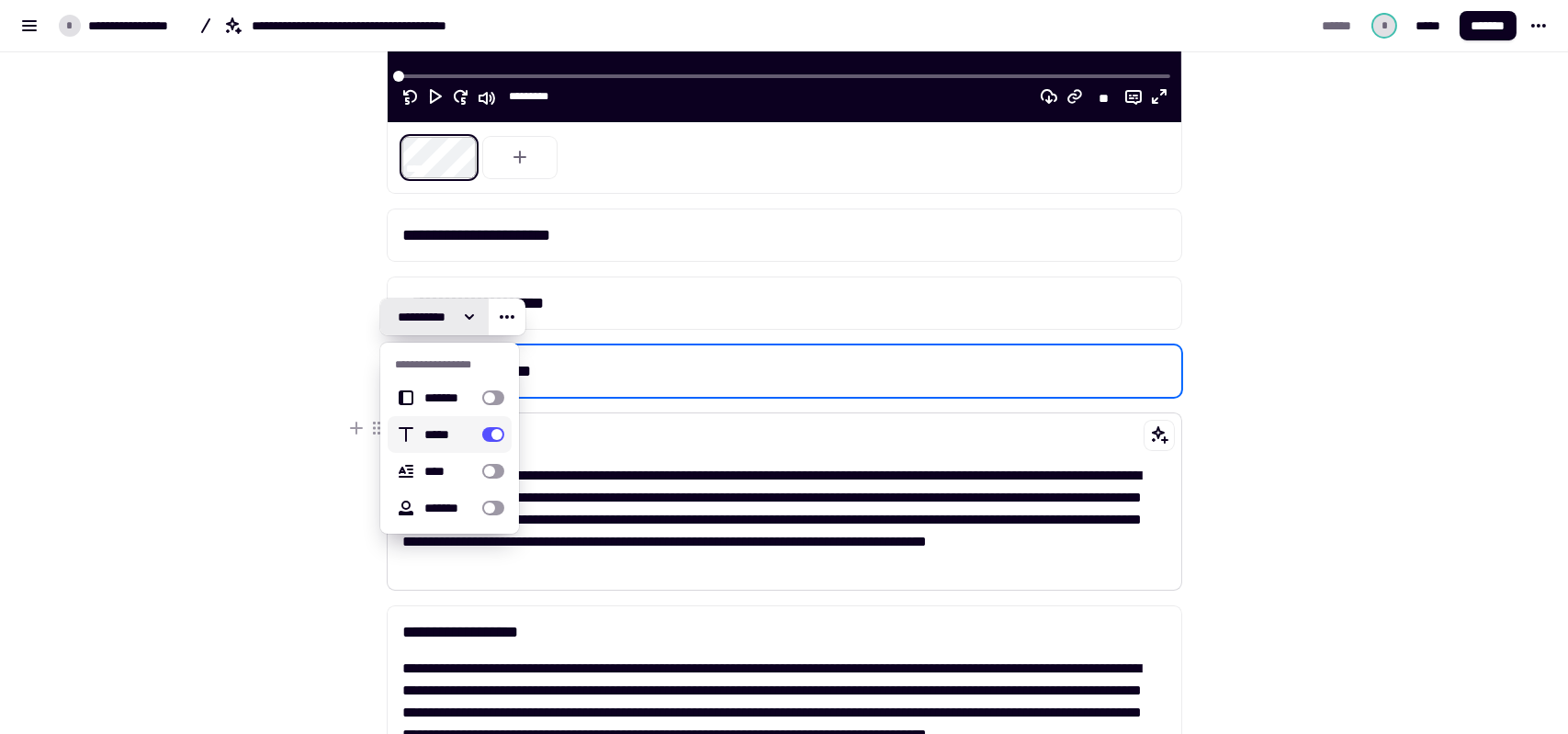 click on "**********" at bounding box center [784, 520] 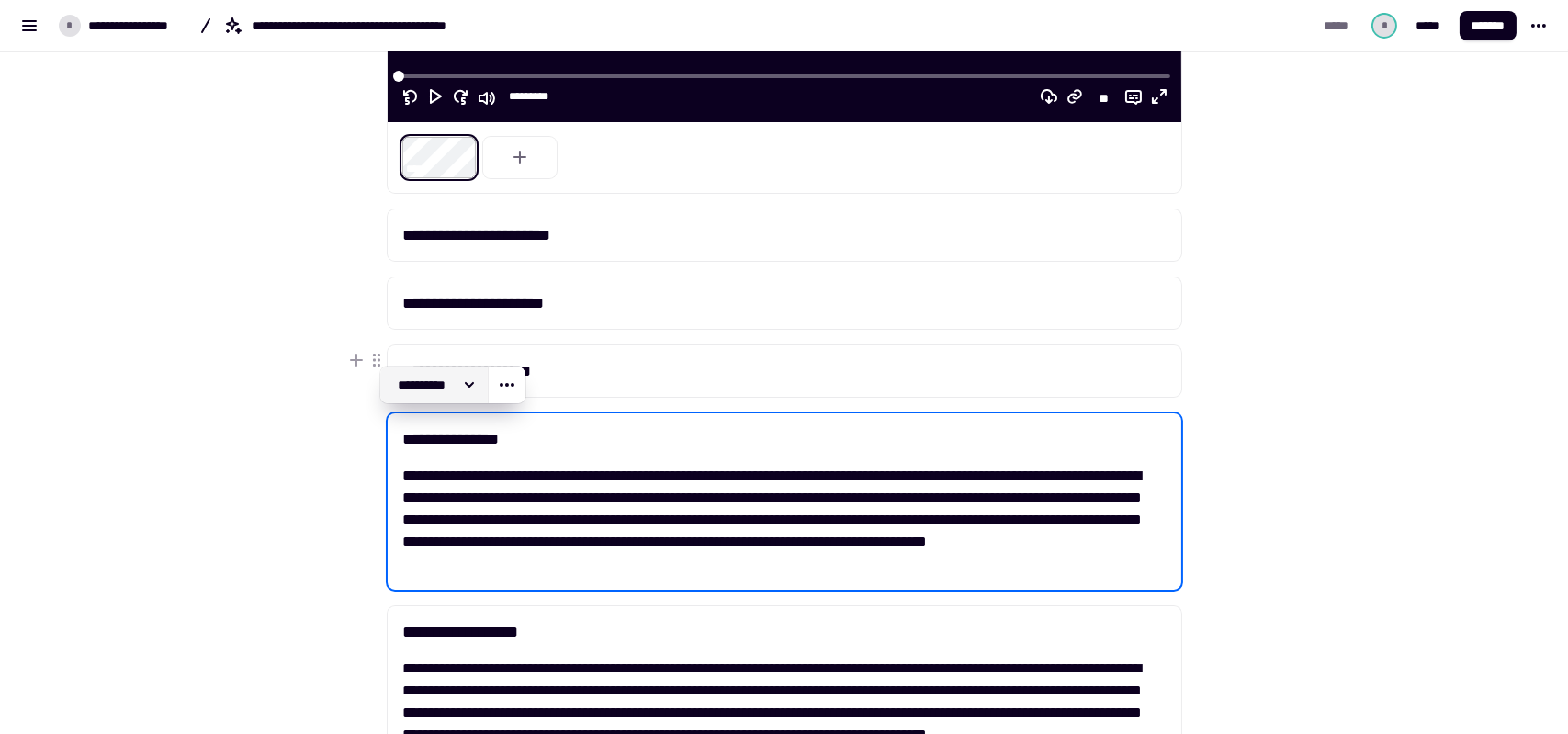 click 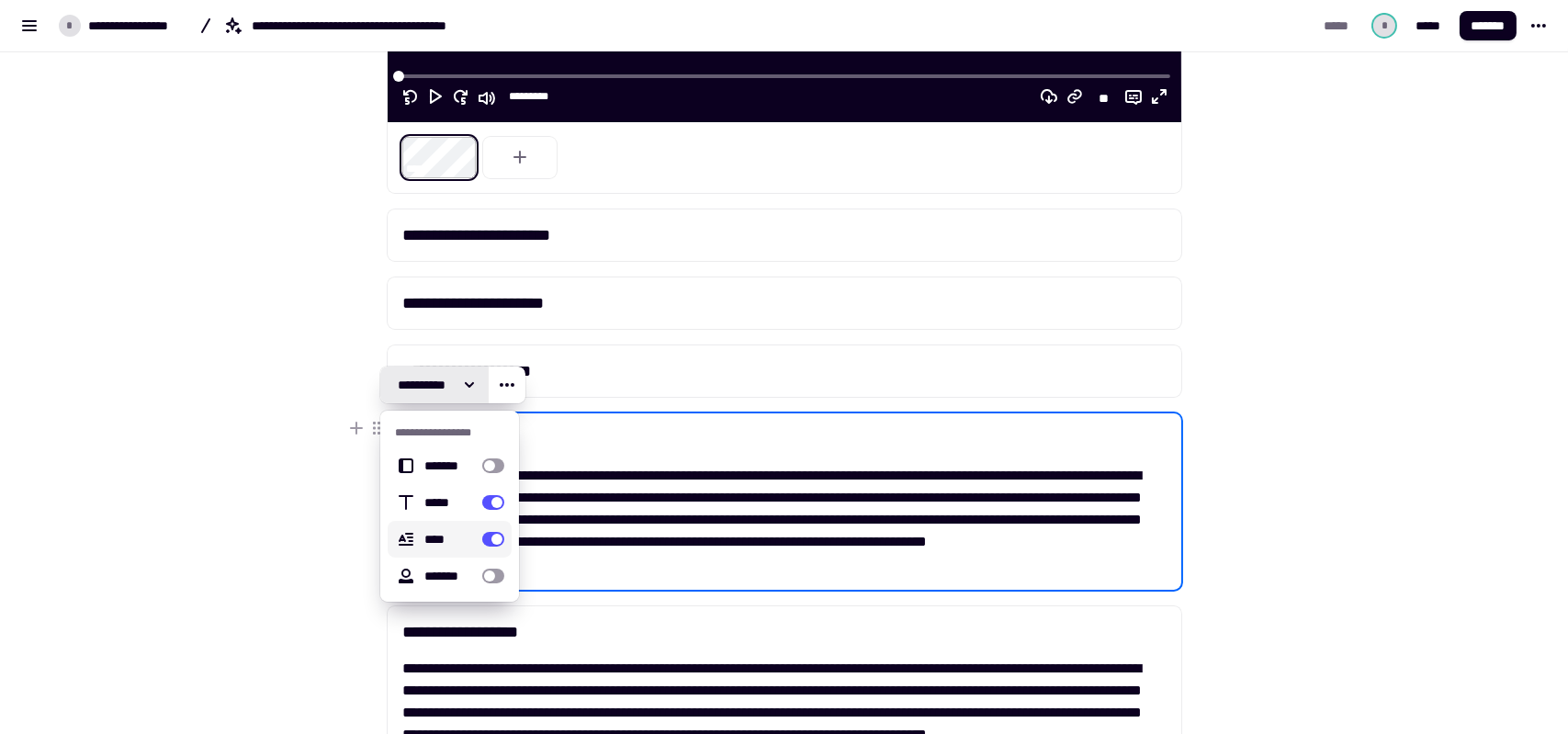 click at bounding box center (493, 539) 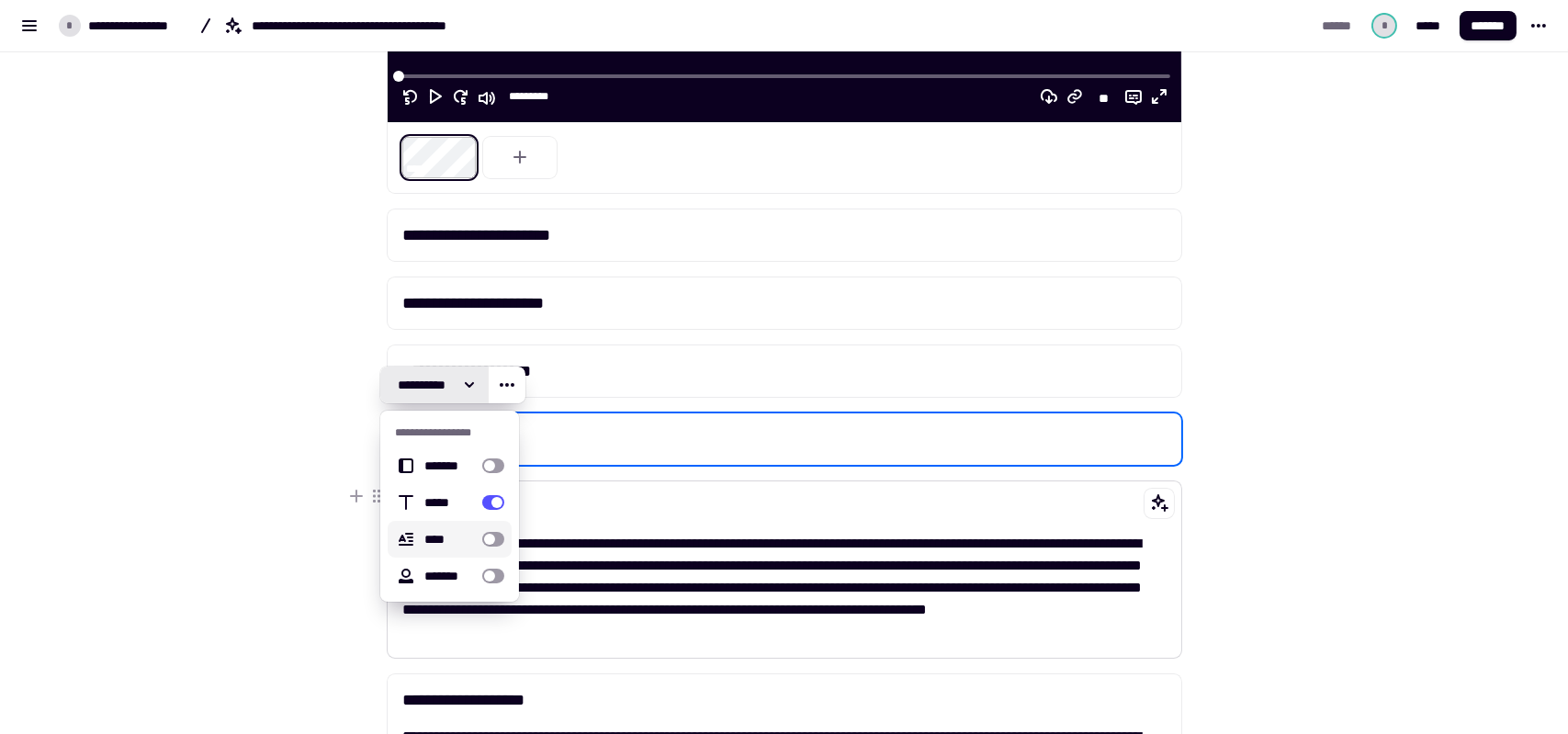 click on "**********" at bounding box center (784, 570) 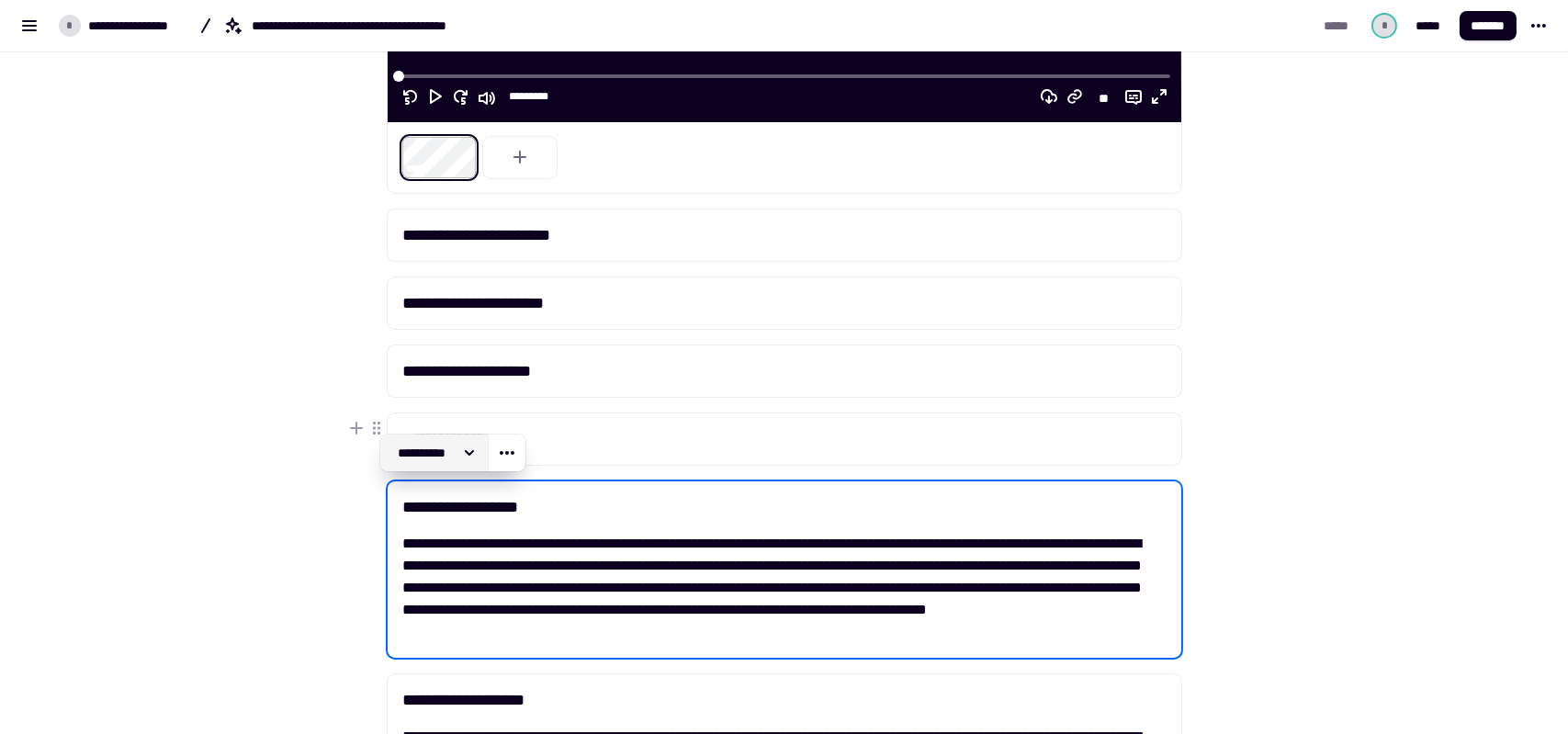 click 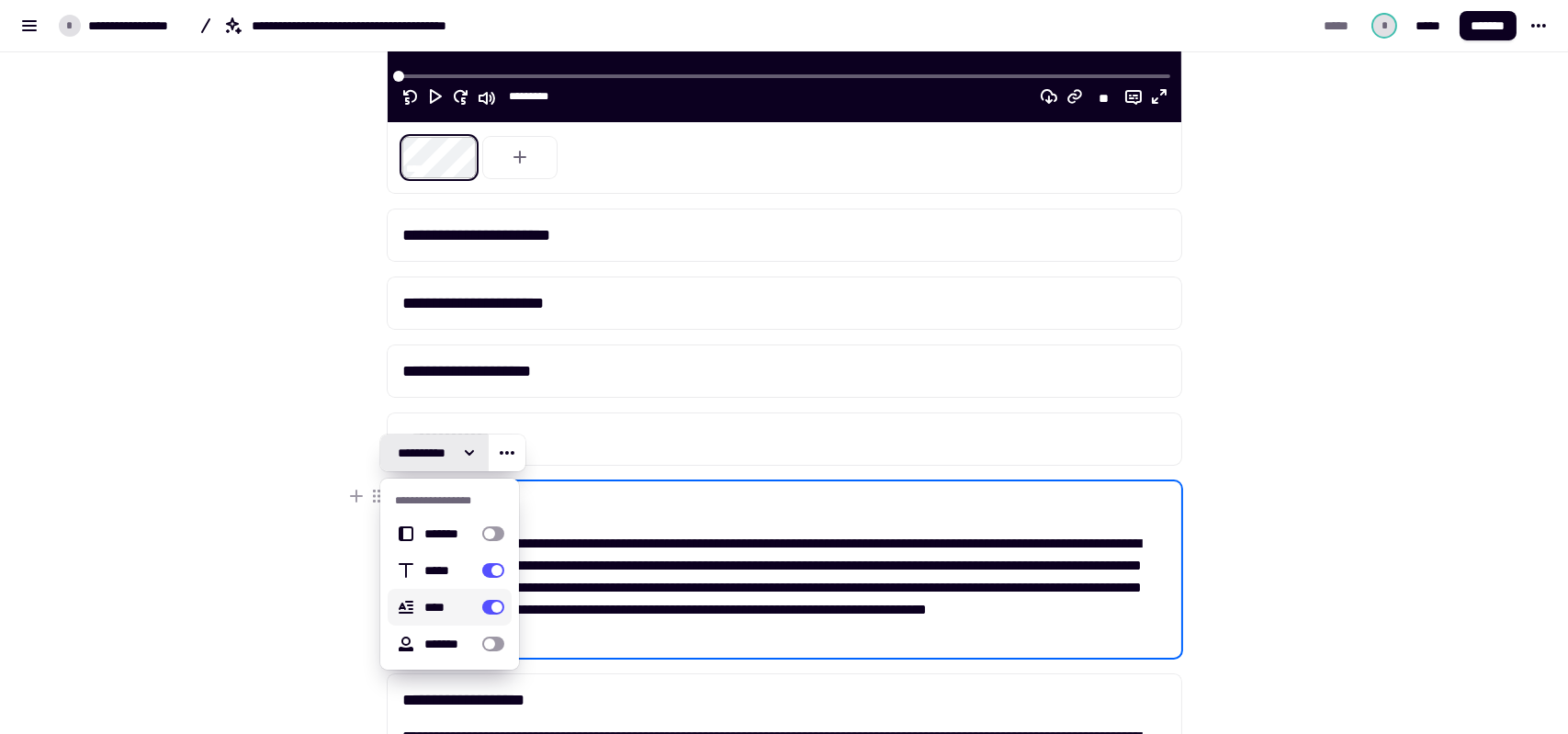 click at bounding box center [493, 607] 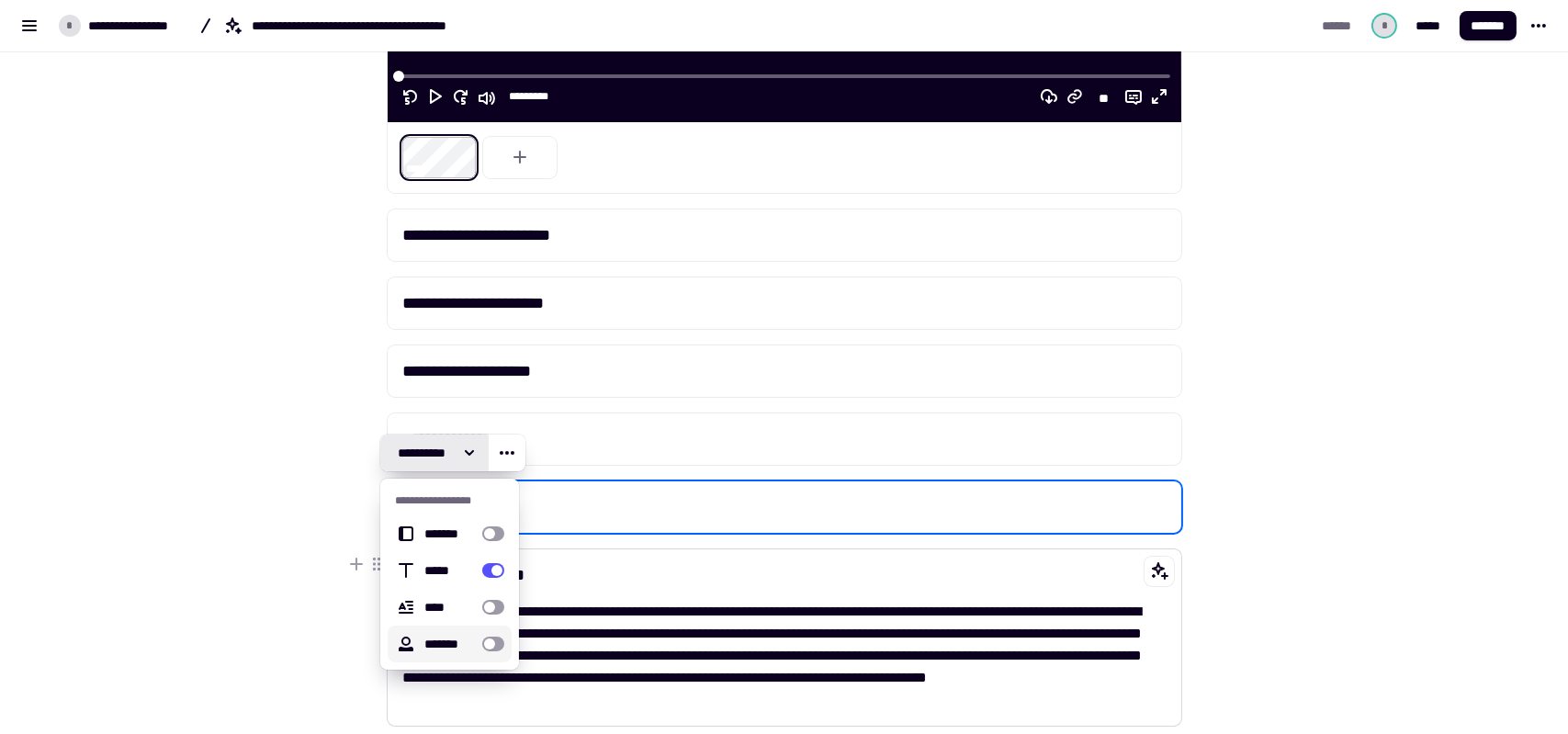 click on "**********" at bounding box center (784, 656) 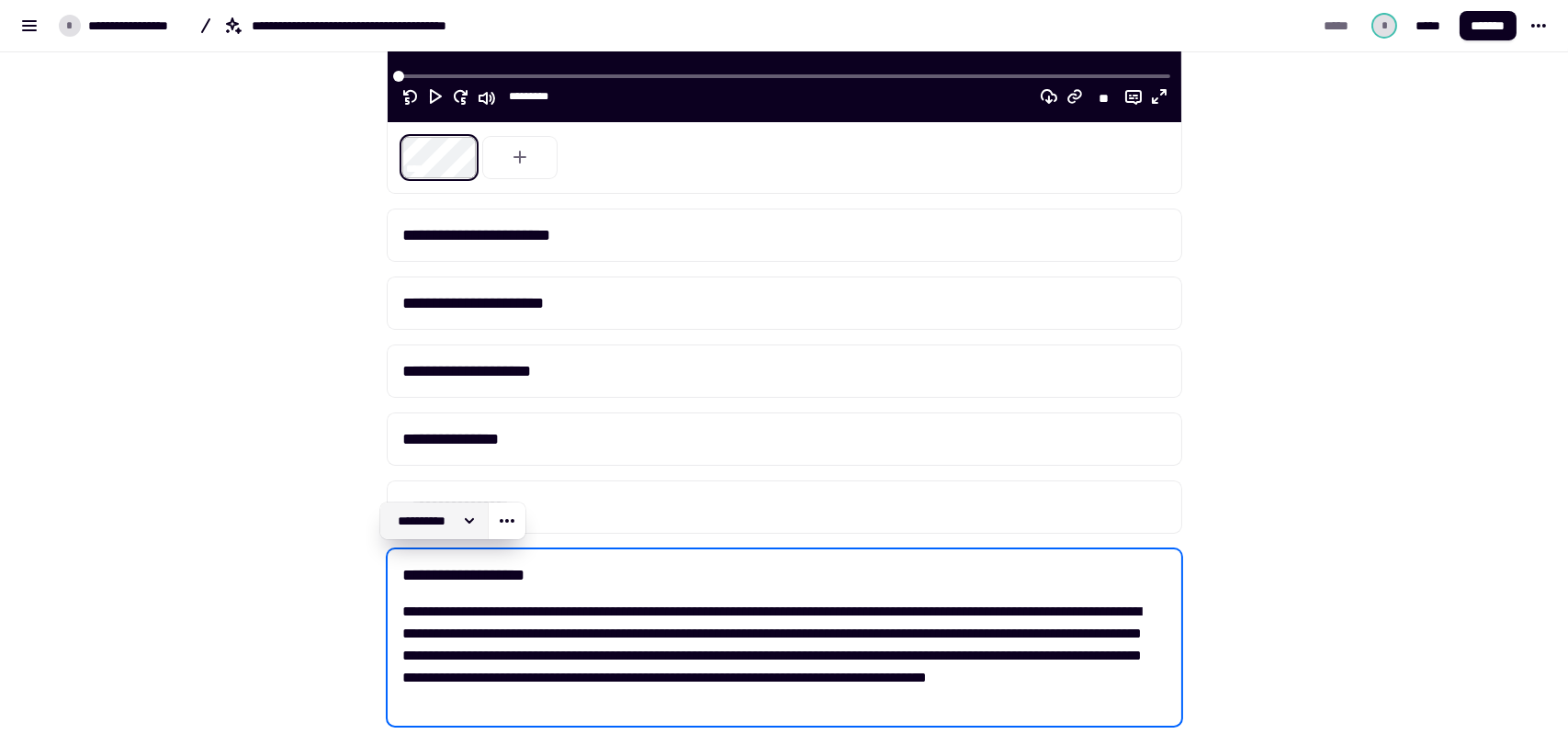 click 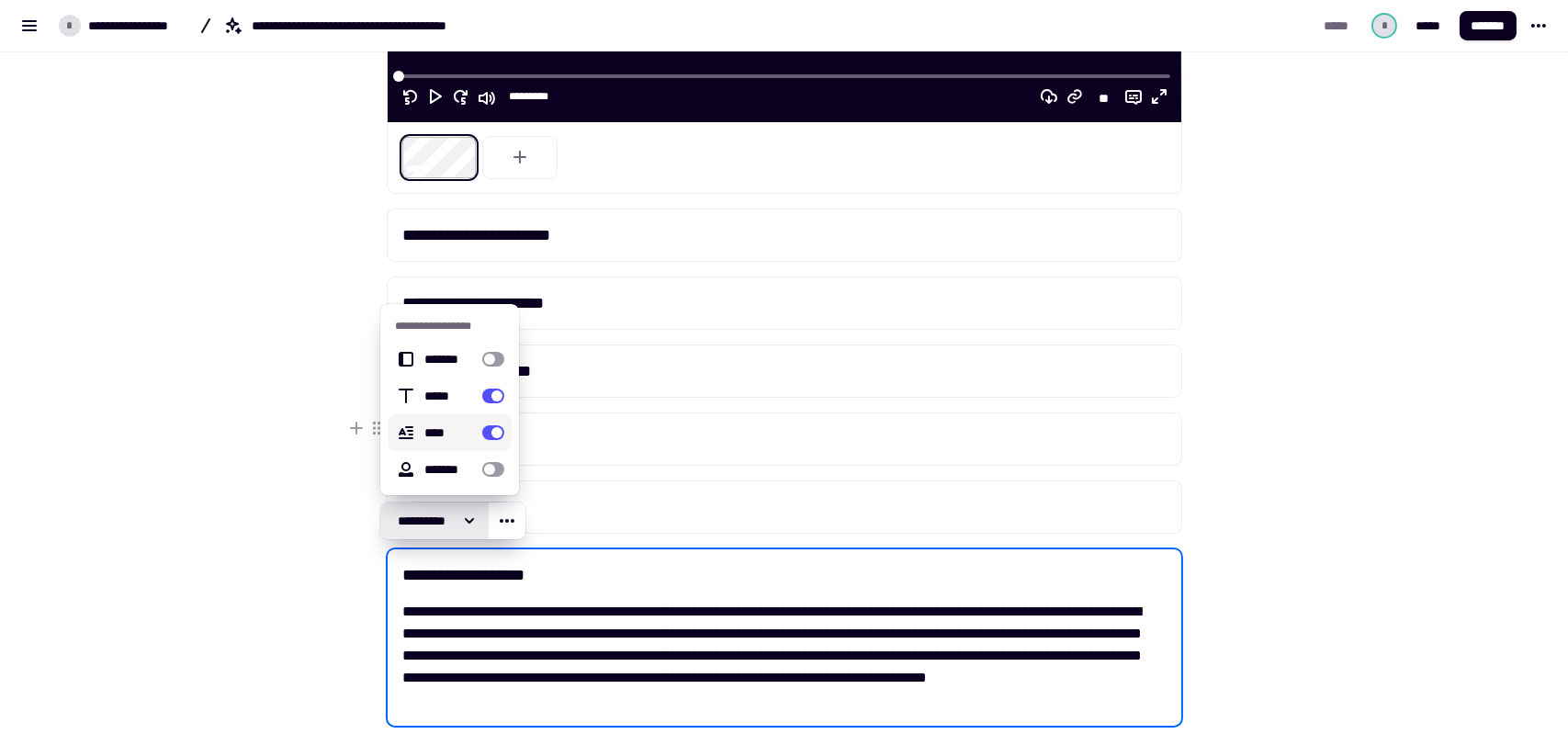 click at bounding box center (493, 433) 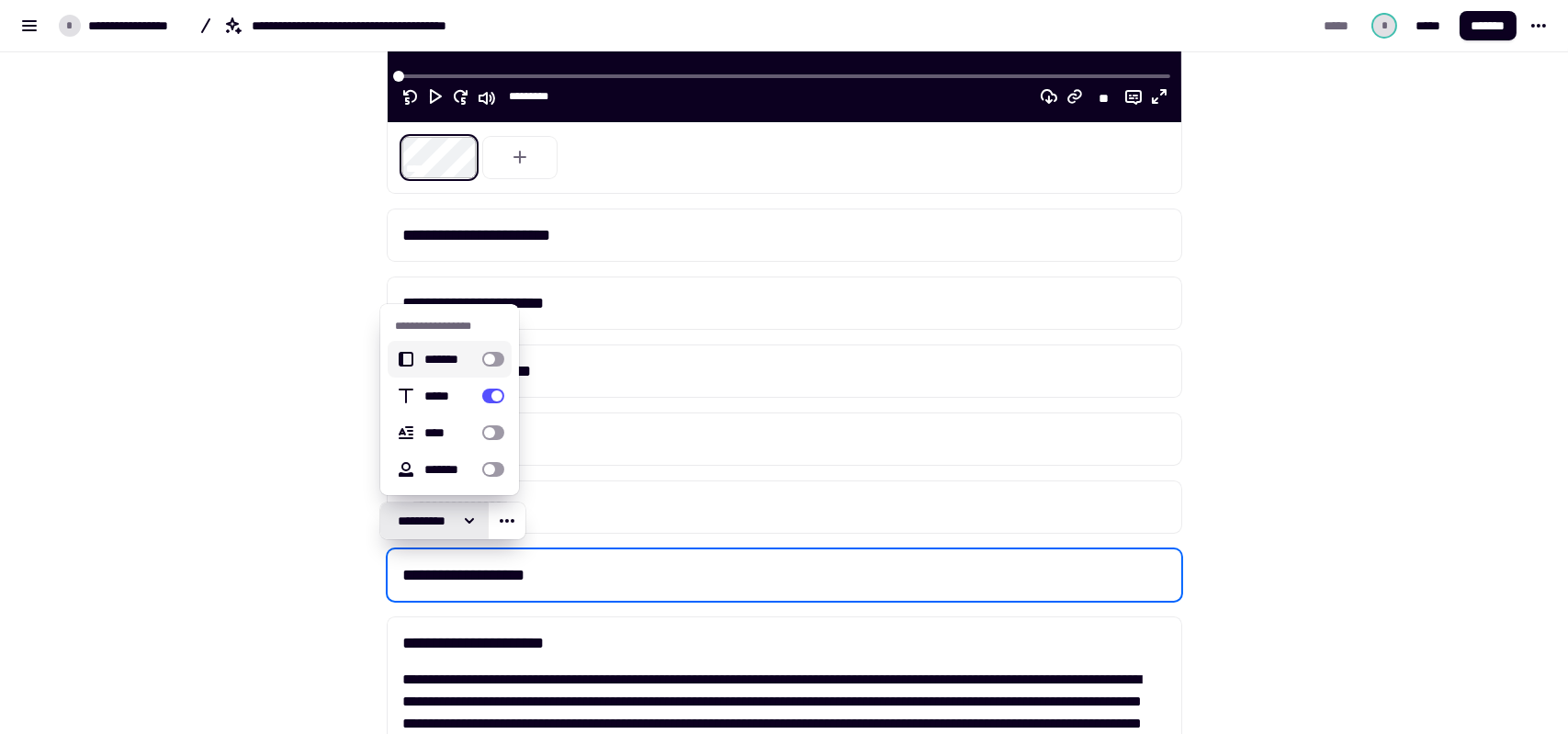 click on "**********" at bounding box center (784, 163) 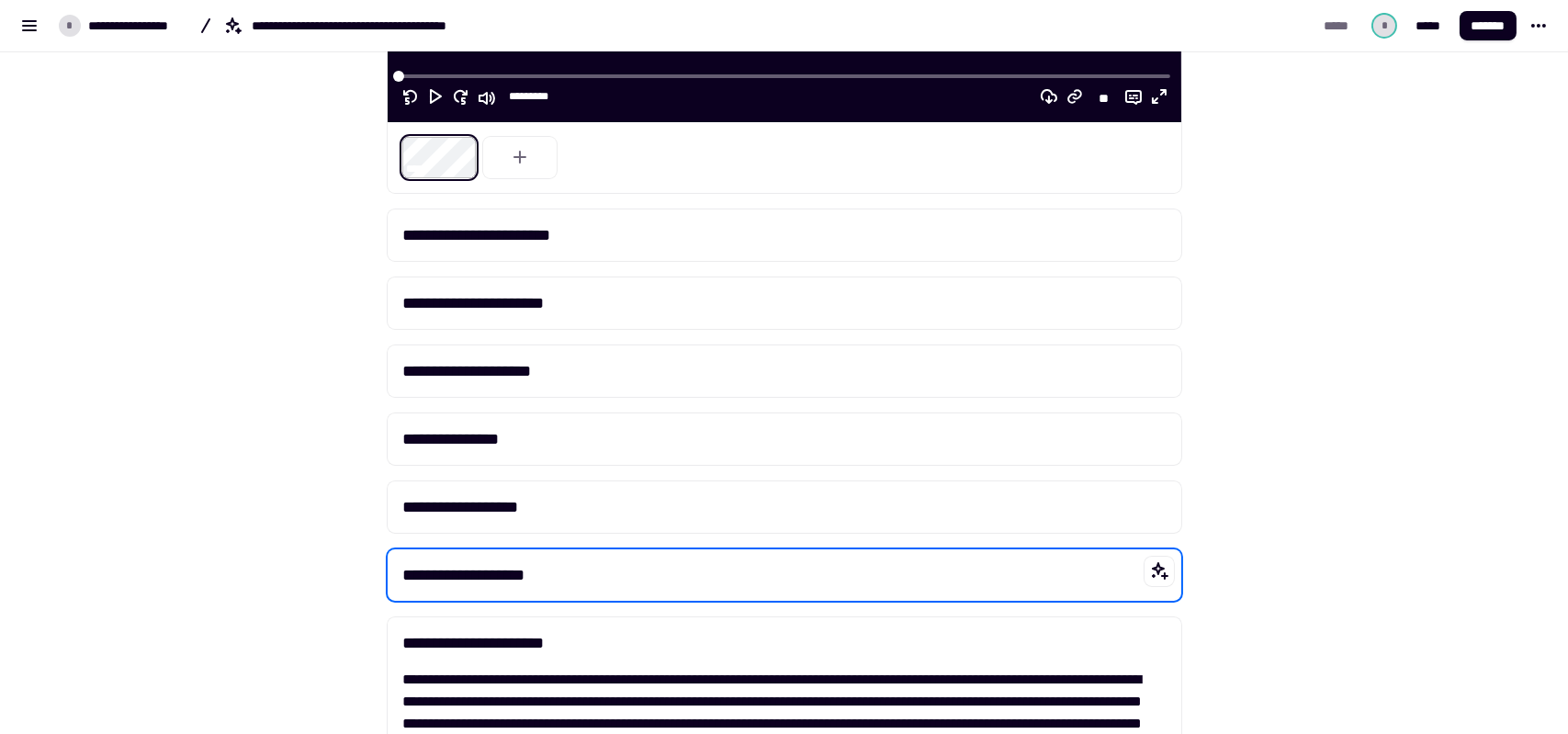 scroll, scrollTop: 691, scrollLeft: 0, axis: vertical 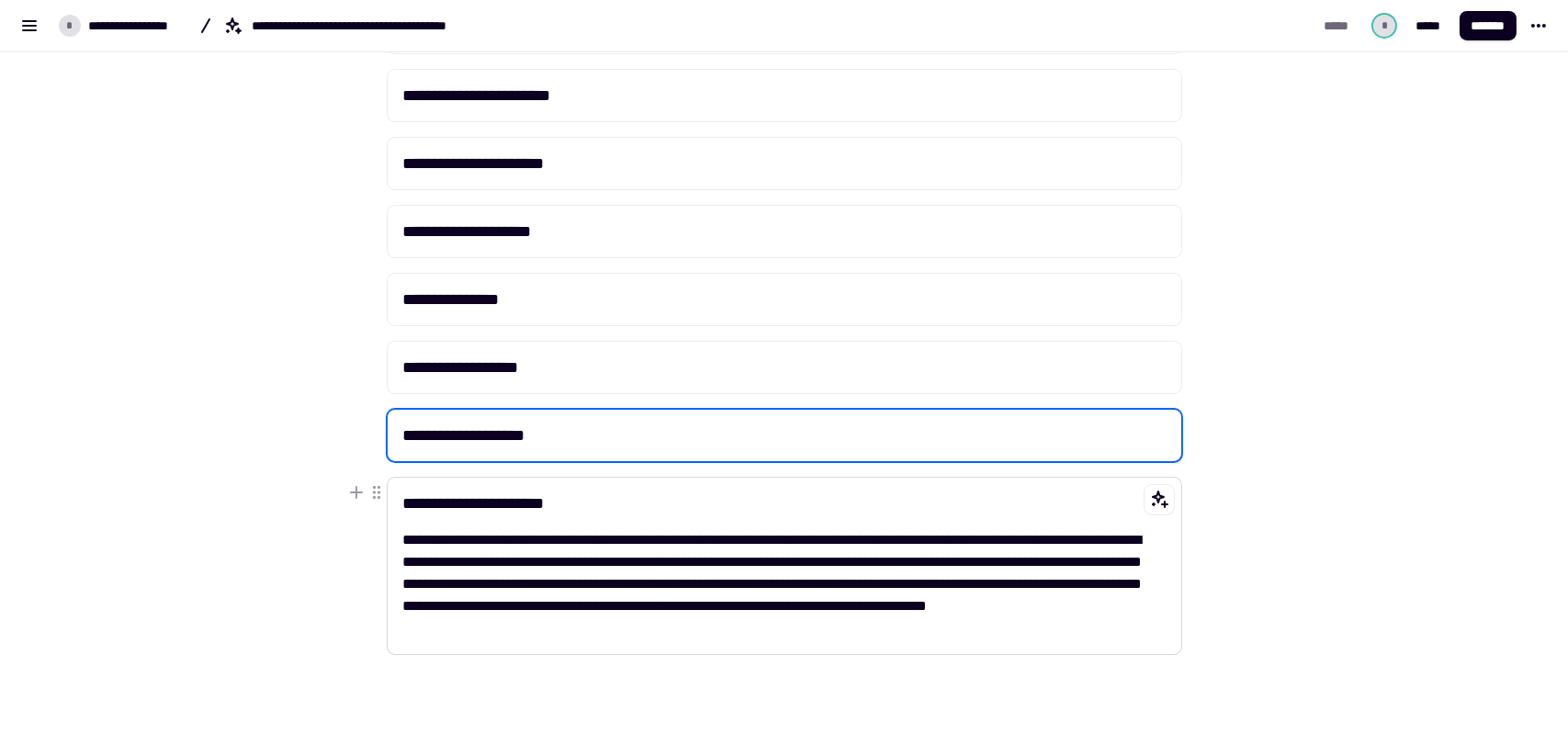 click on "**********" at bounding box center (784, 503) 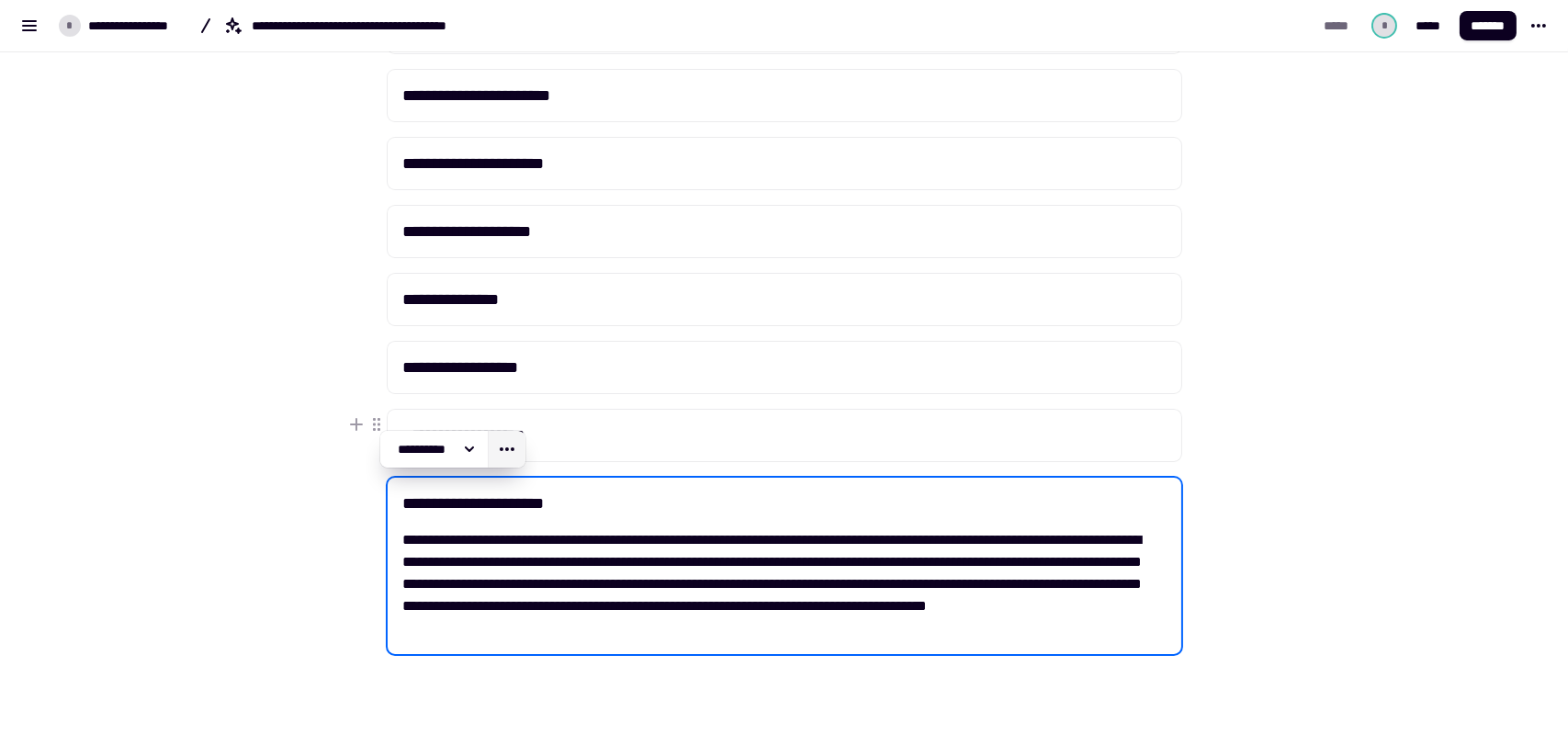 click 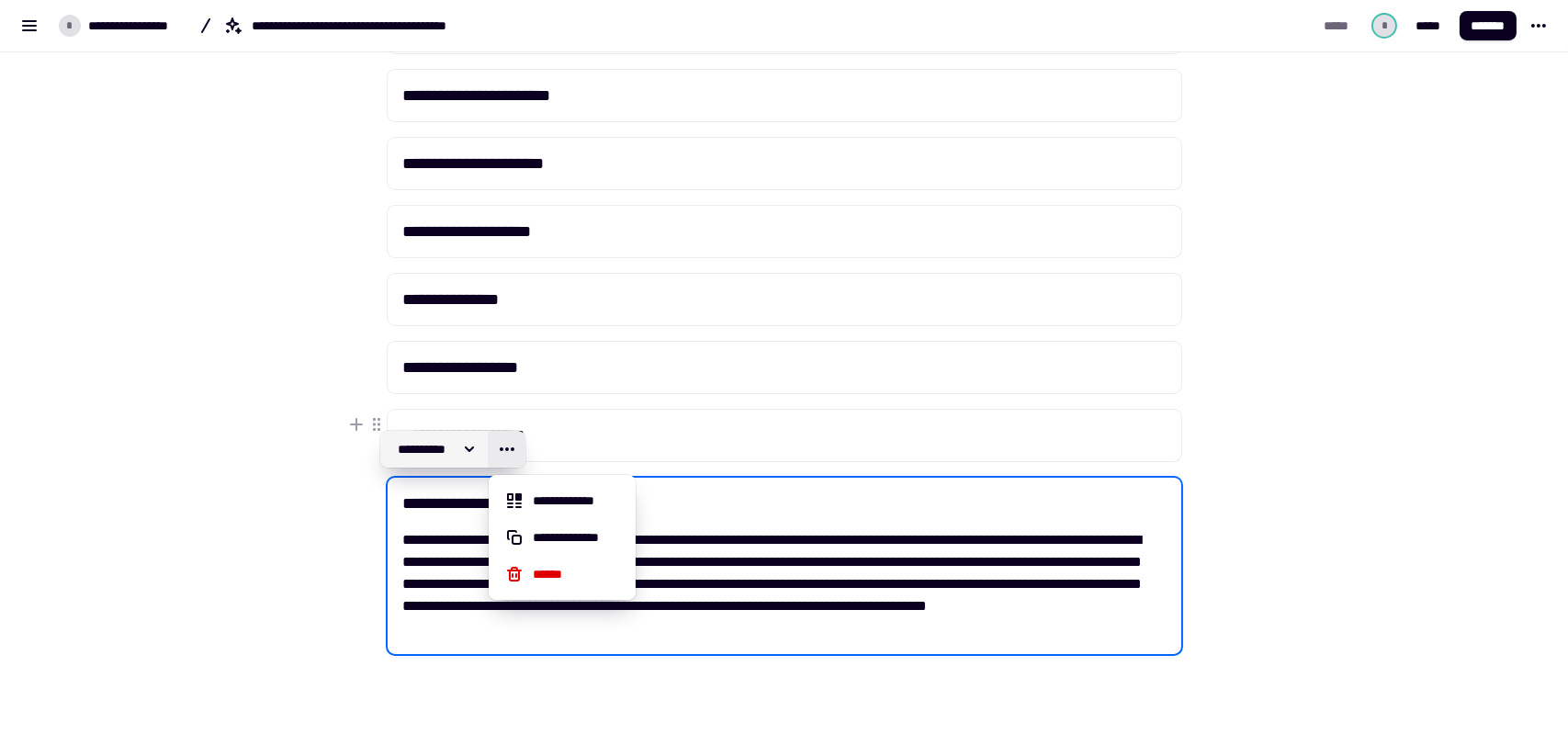 click 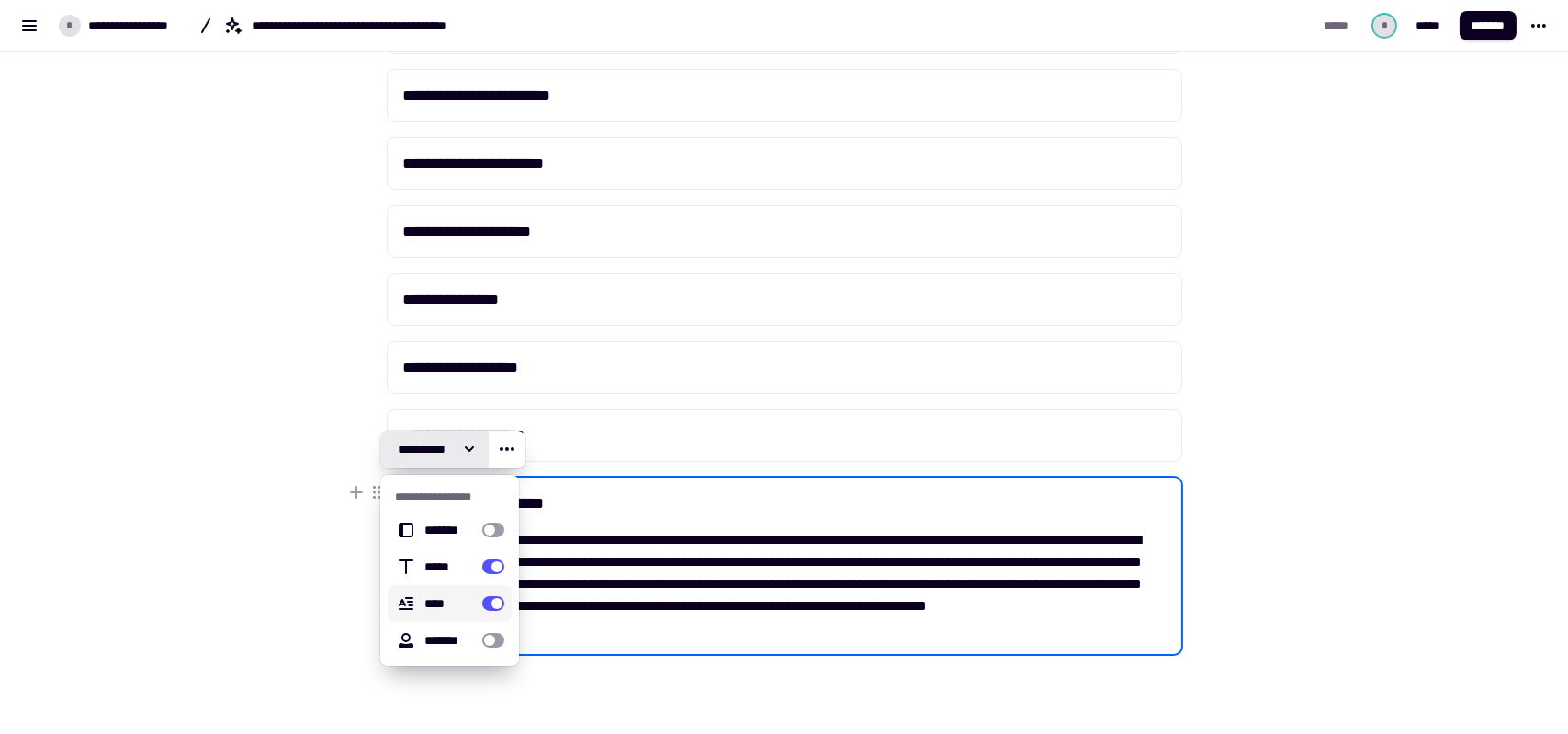 click at bounding box center (493, 604) 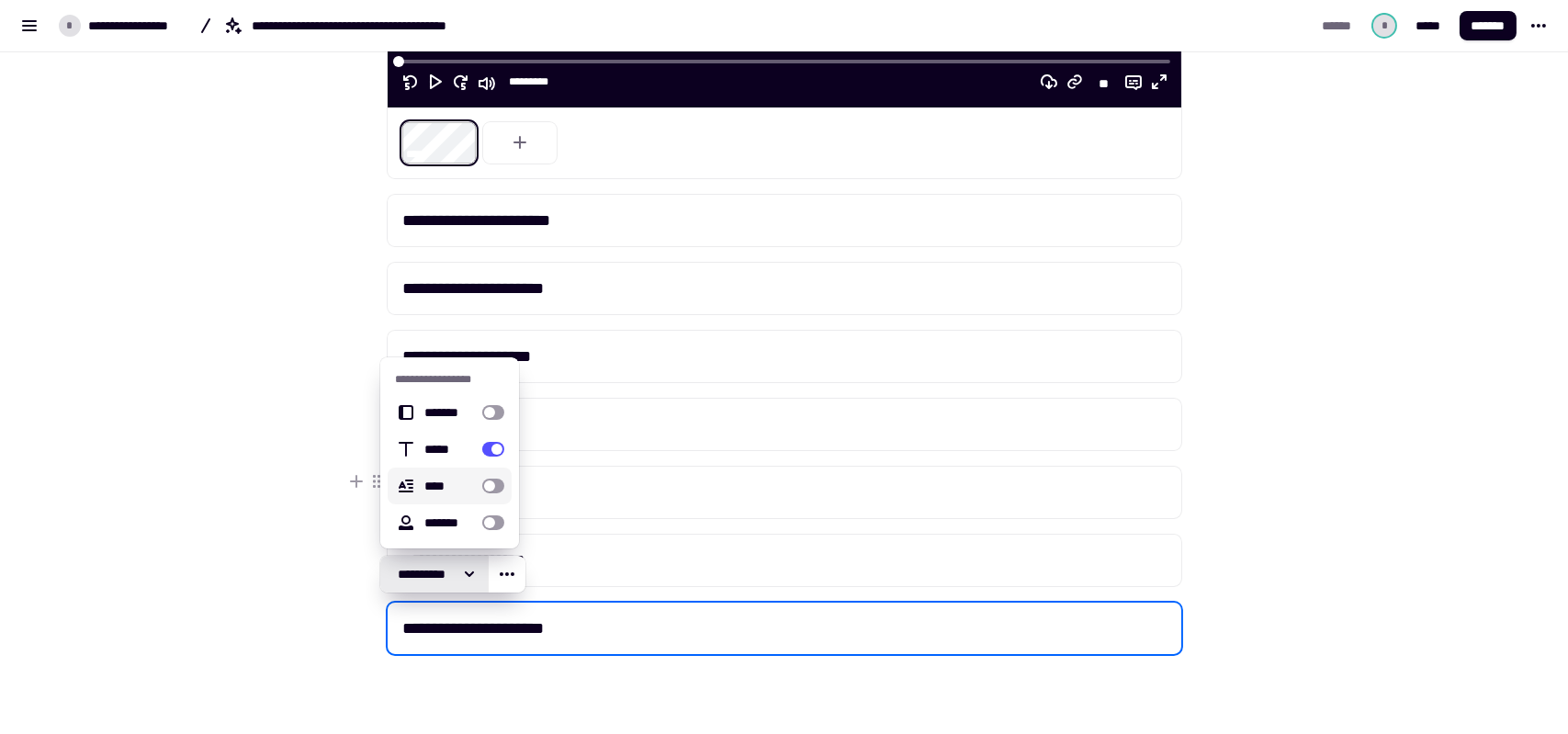 click on "**********" at bounding box center (784, 85) 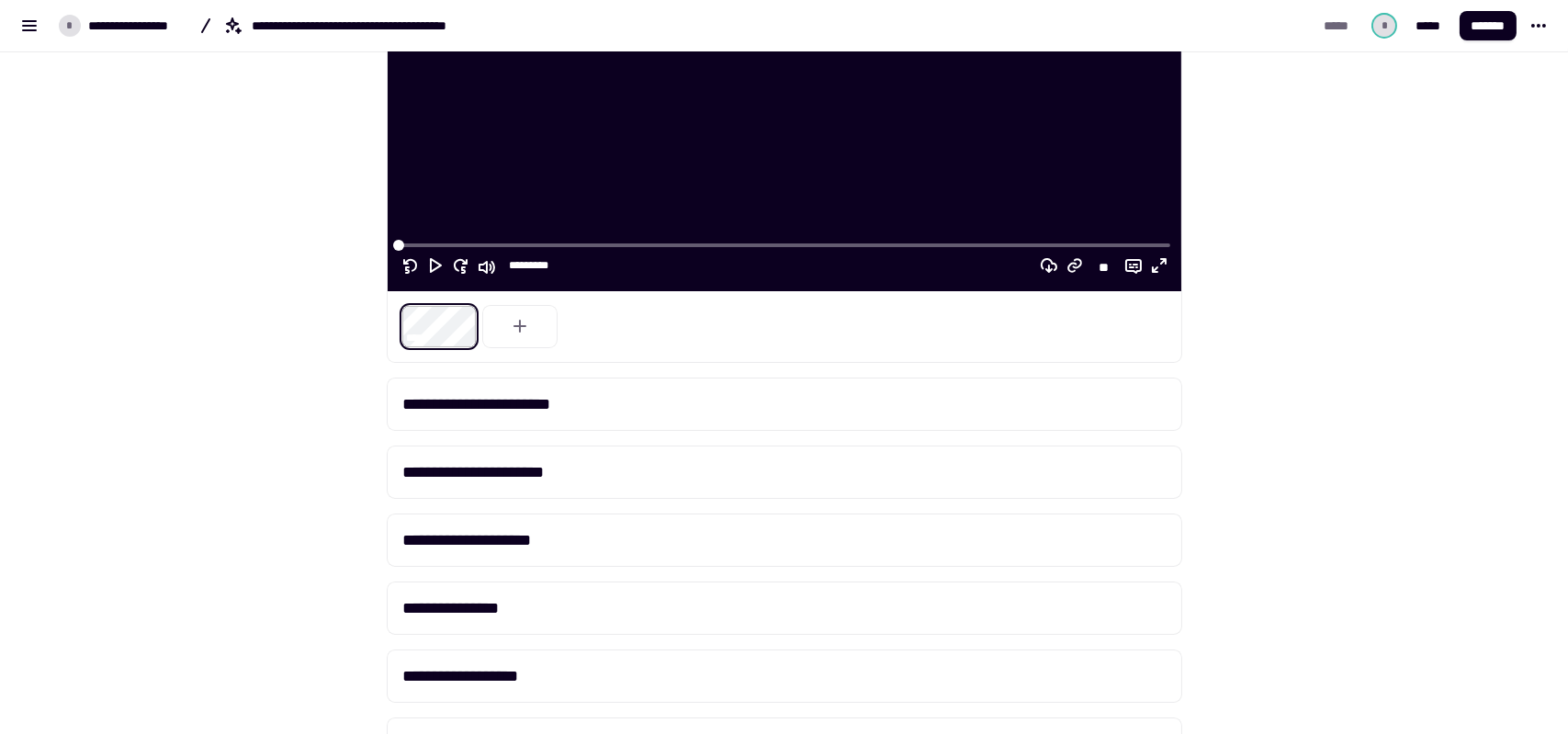 scroll, scrollTop: 474, scrollLeft: 0, axis: vertical 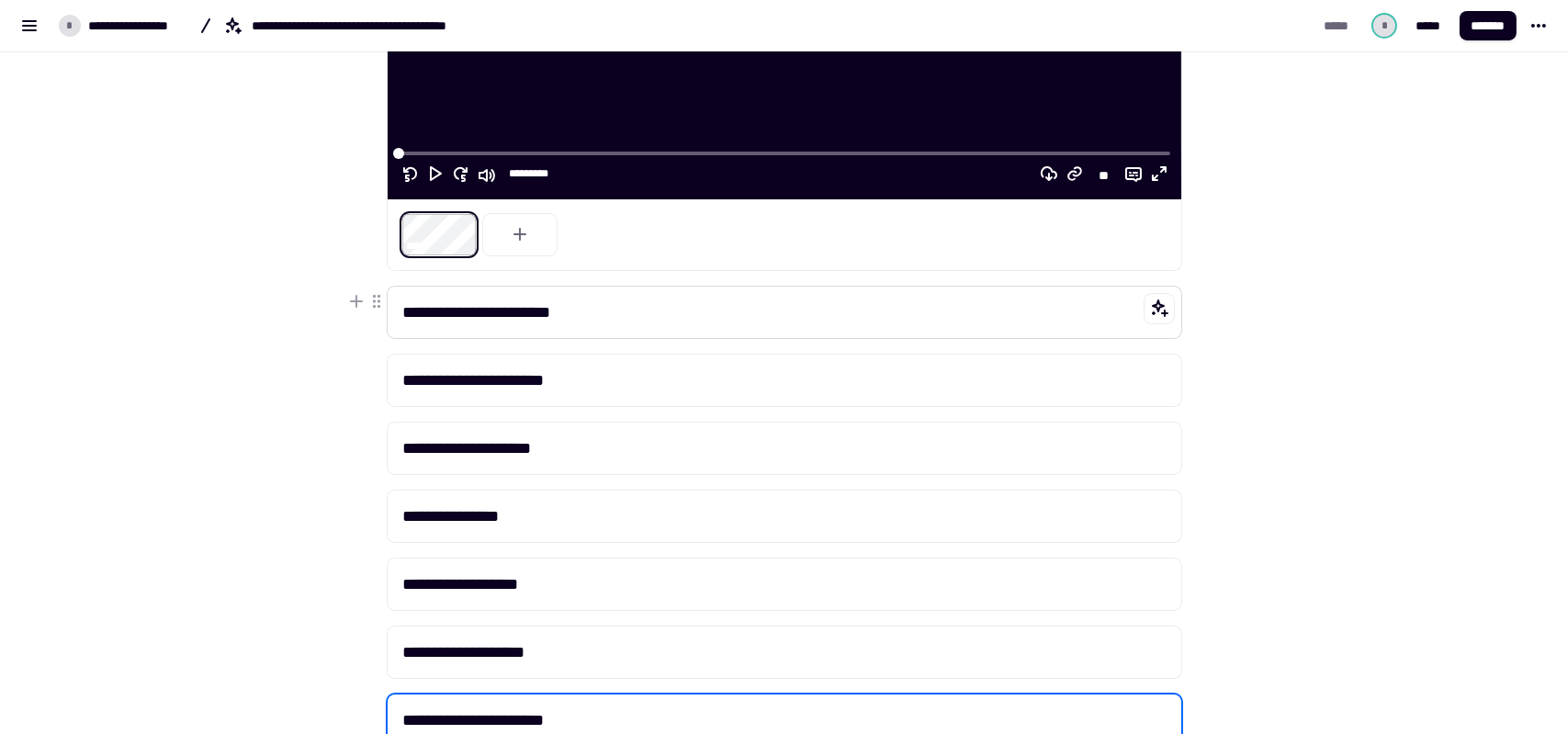 click on "**********" at bounding box center (784, 312) 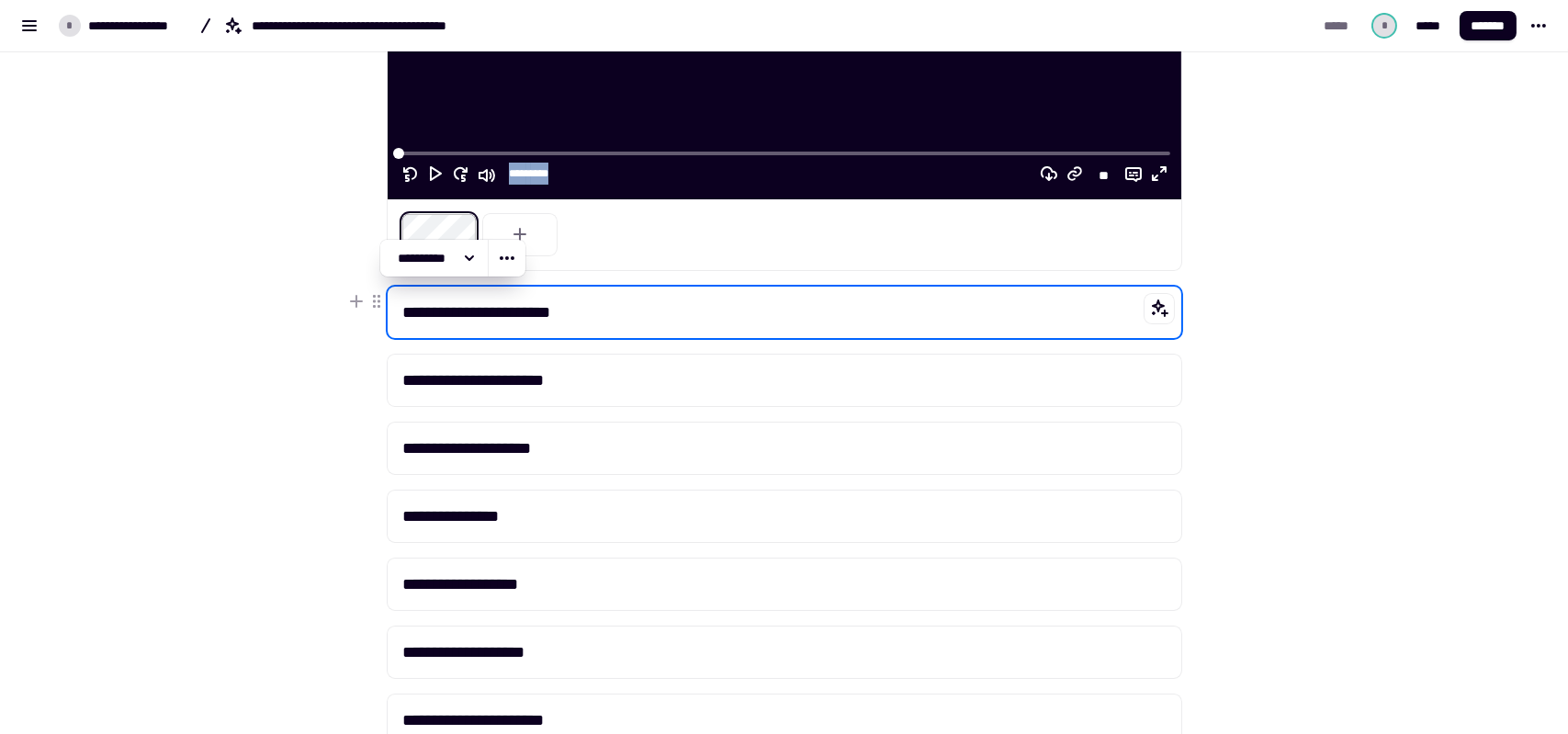click on "**********" at bounding box center [784, 312] 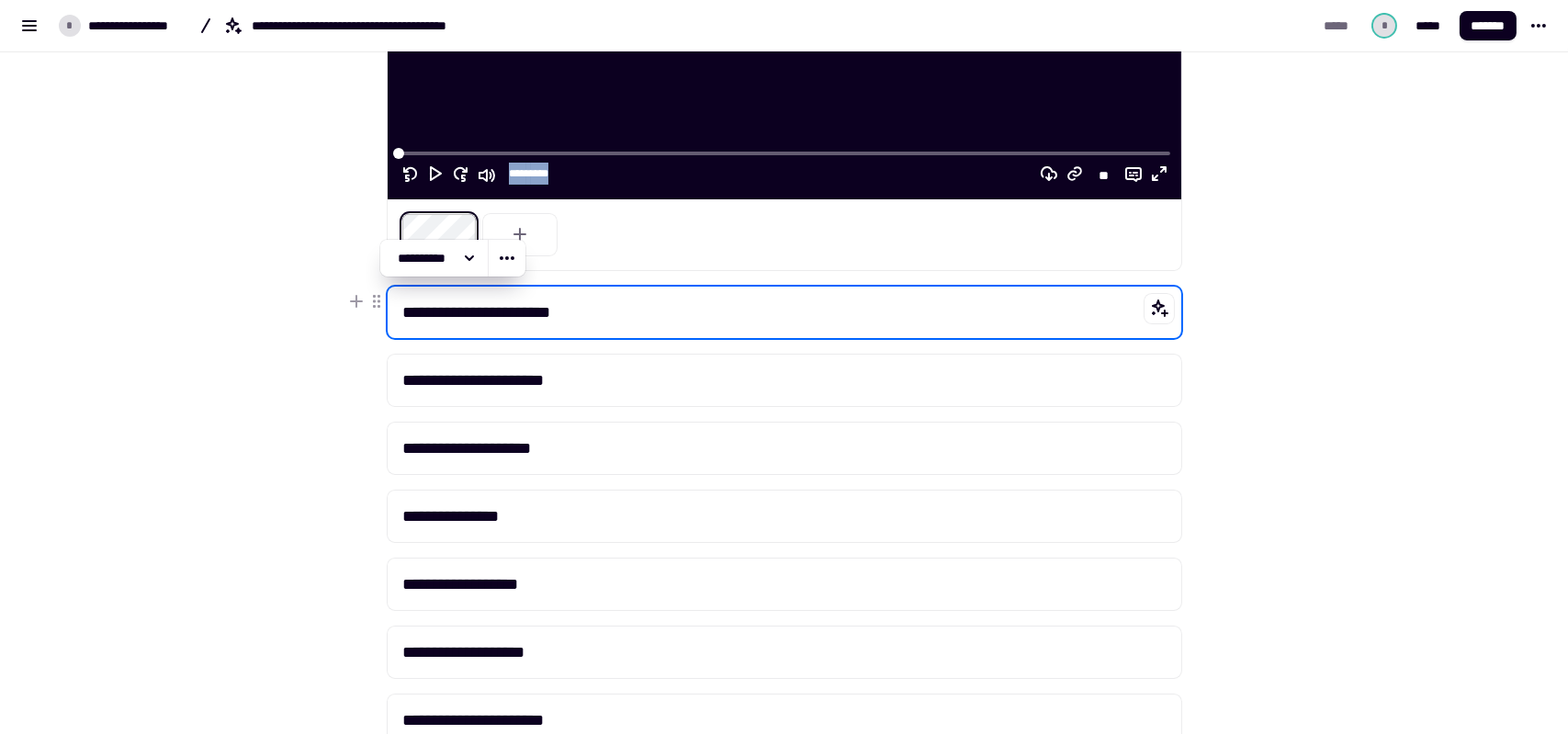click on "**********" at bounding box center (784, 312) 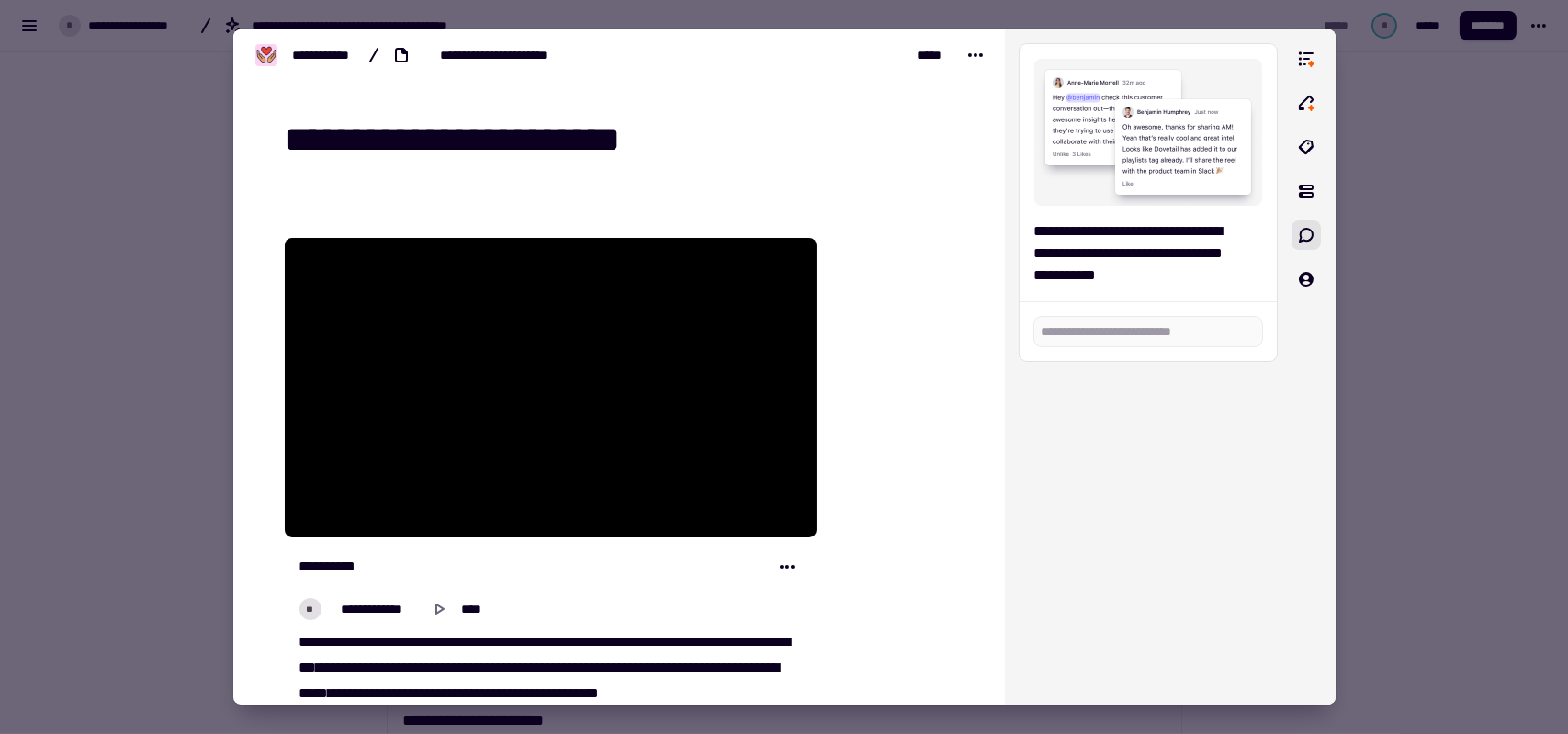 click on "**********" at bounding box center [623, 141] 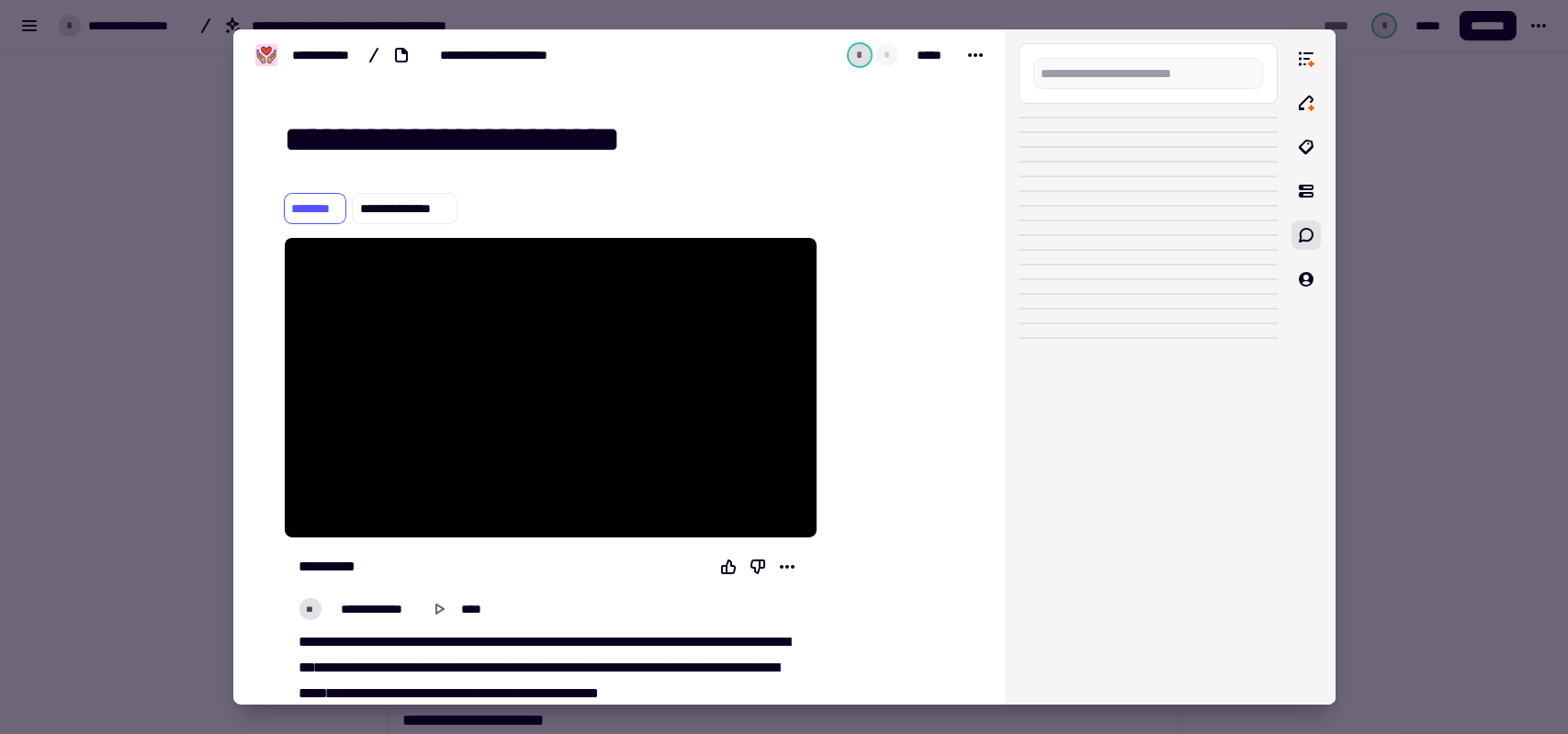 drag, startPoint x: 602, startPoint y: 146, endPoint x: 168, endPoint y: 131, distance: 434.25914 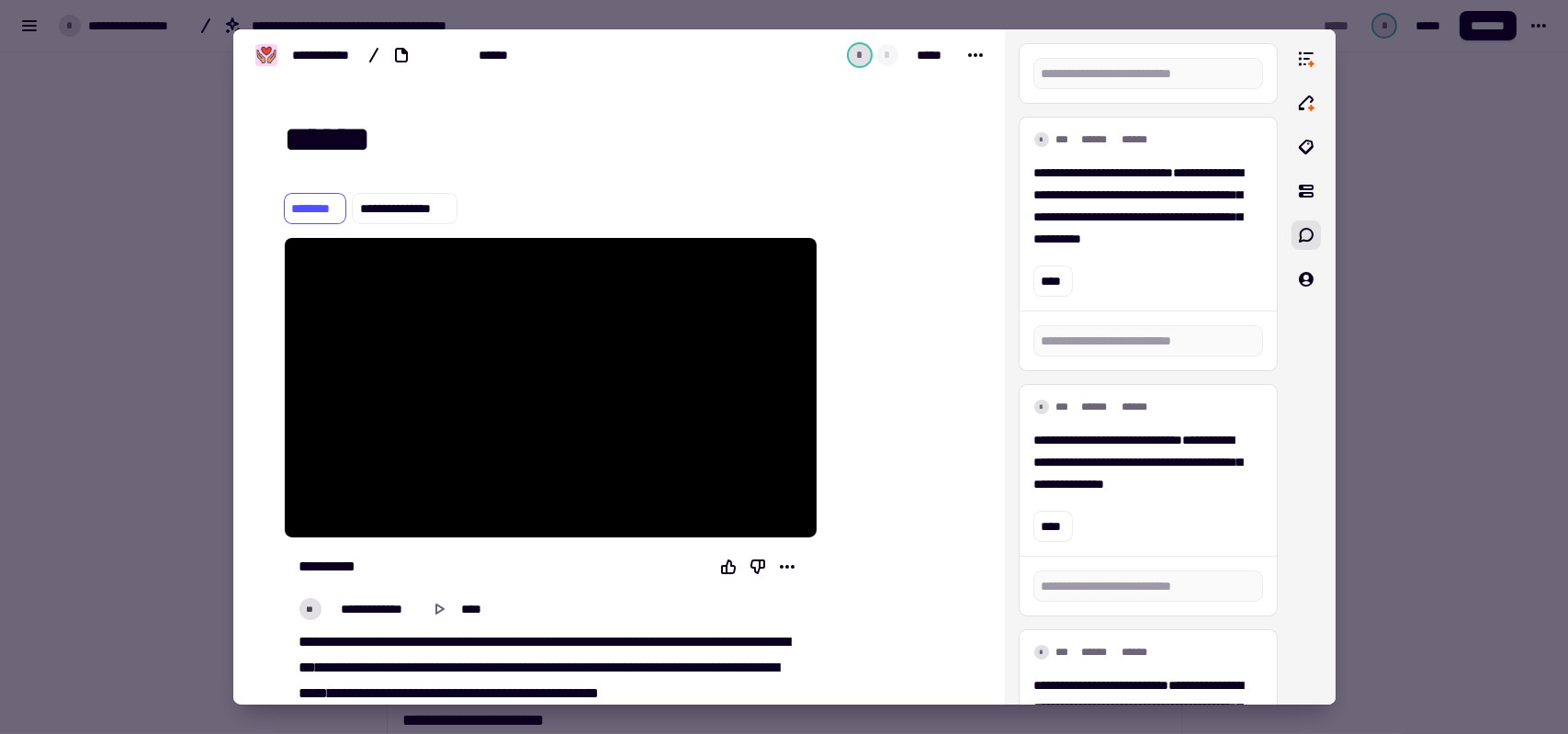 click on "******" at bounding box center [623, 141] 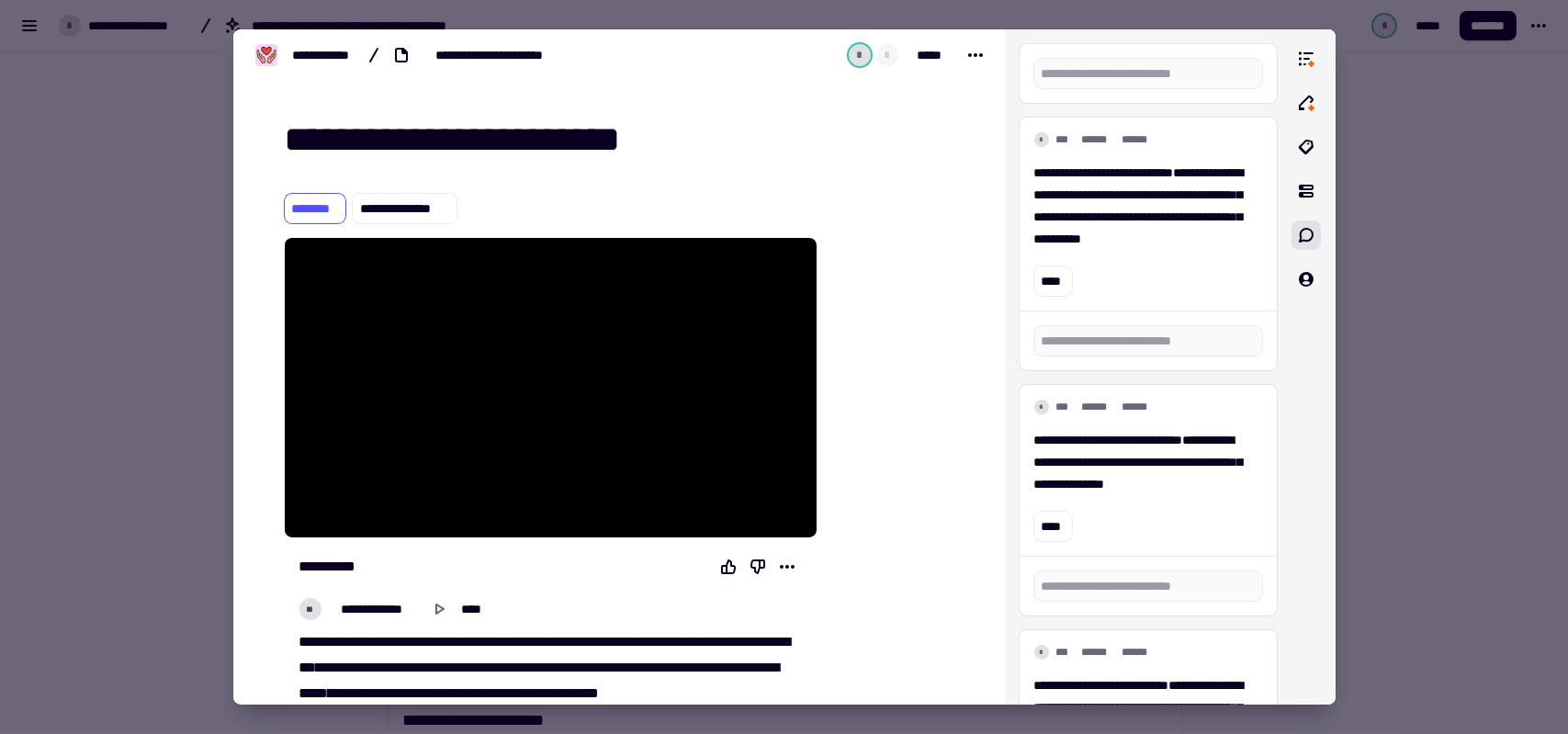 click on "**********" at bounding box center (623, 141) 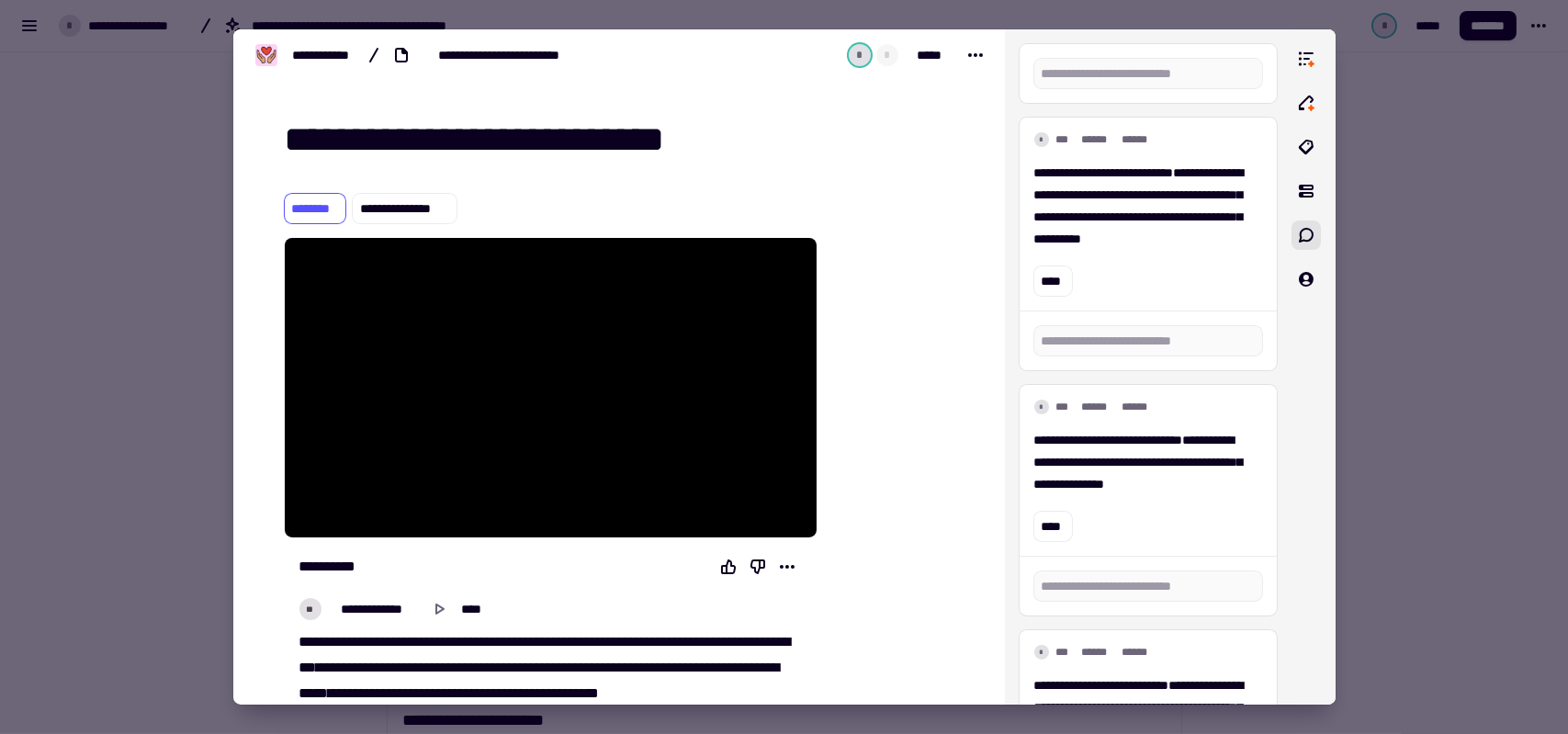 type on "**********" 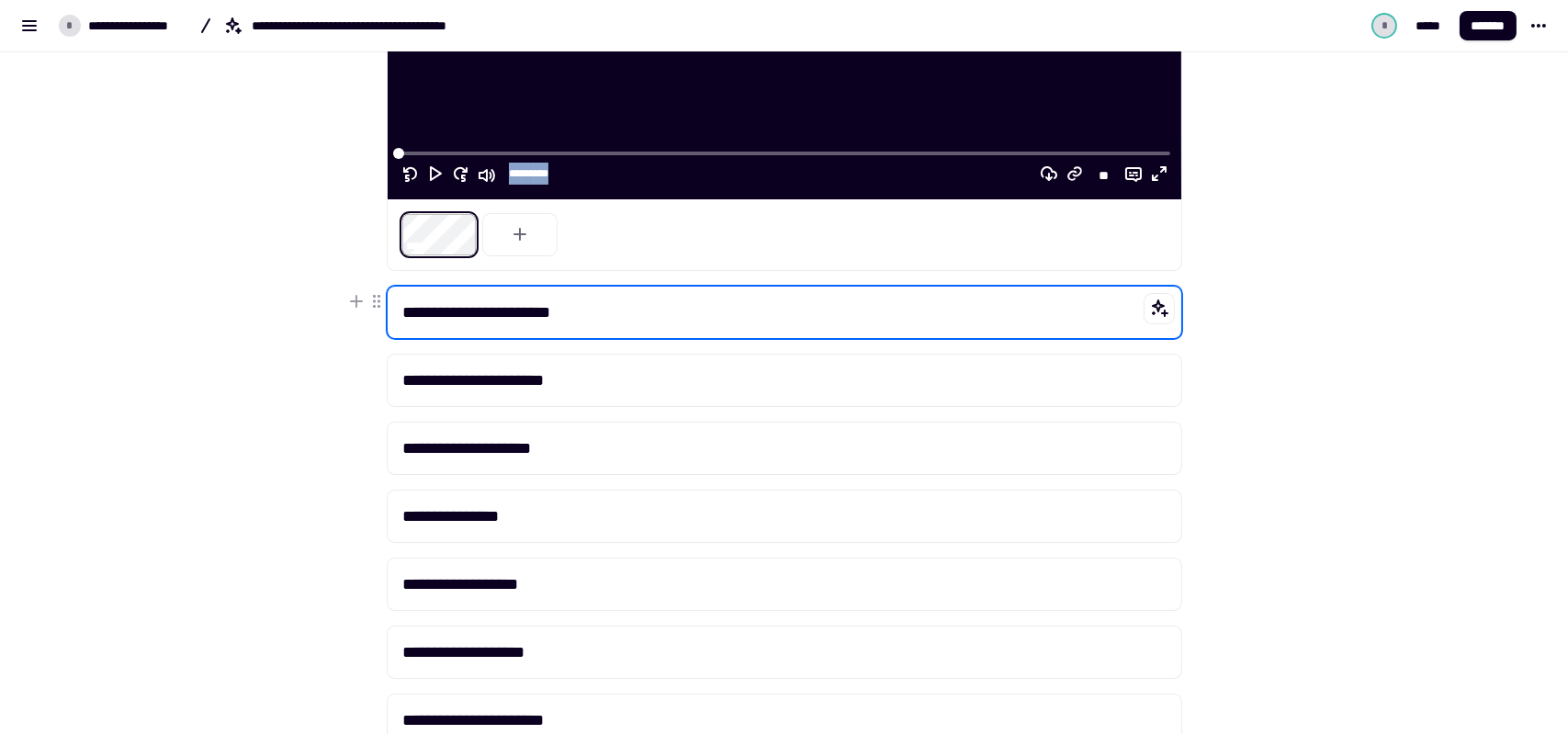 click on "**********" at bounding box center [784, 312] 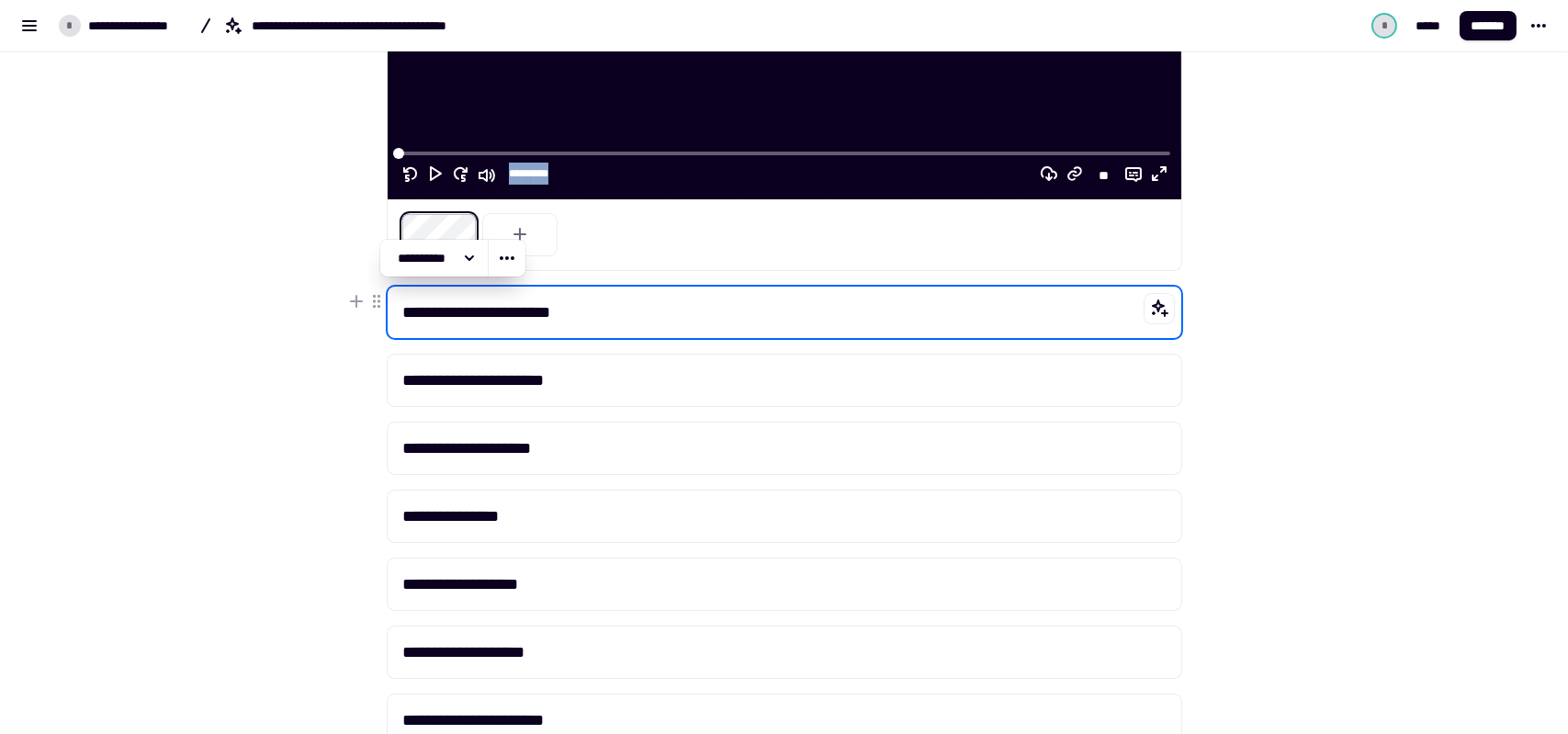 click on "**********" at bounding box center [784, 312] 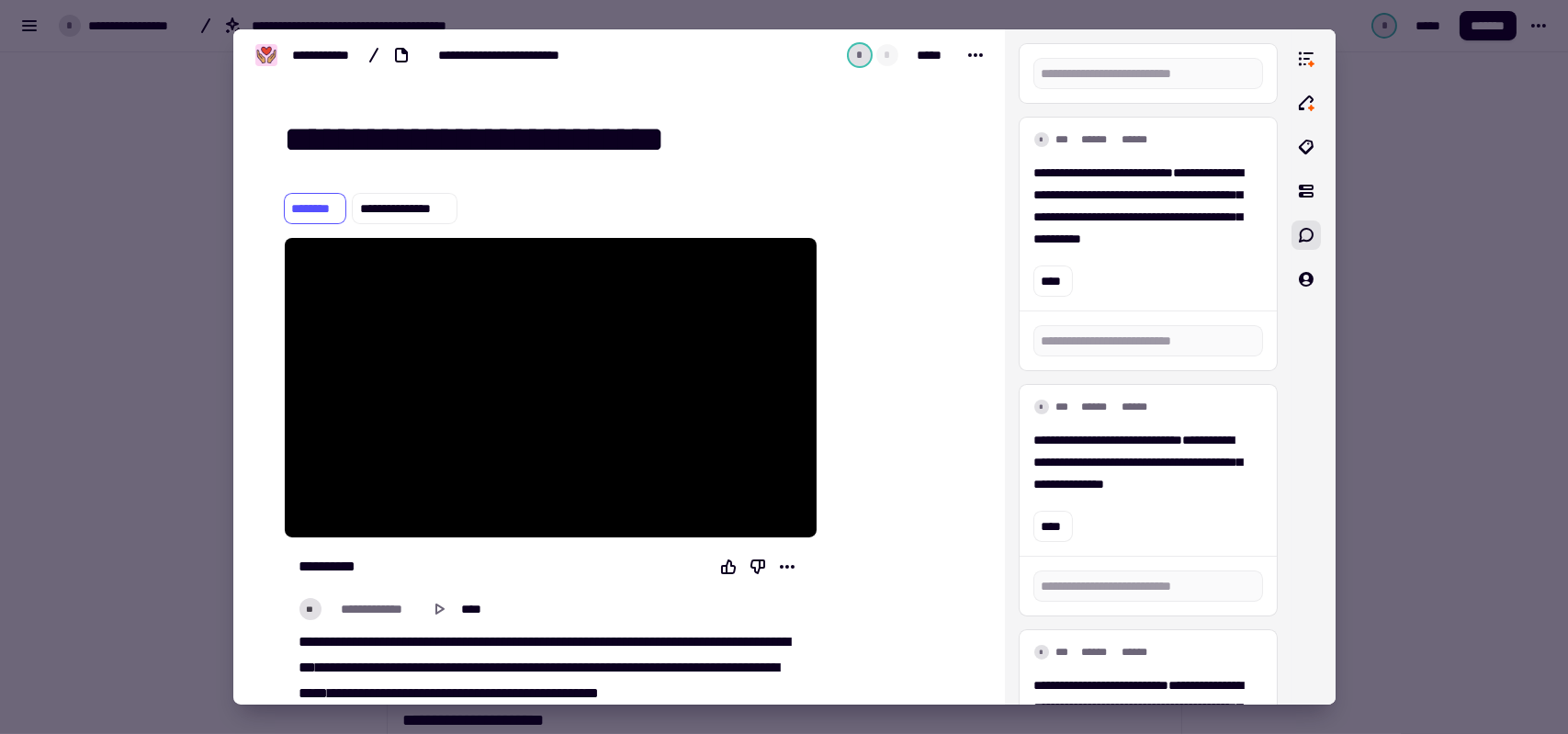 click on "**********" at bounding box center [623, 141] 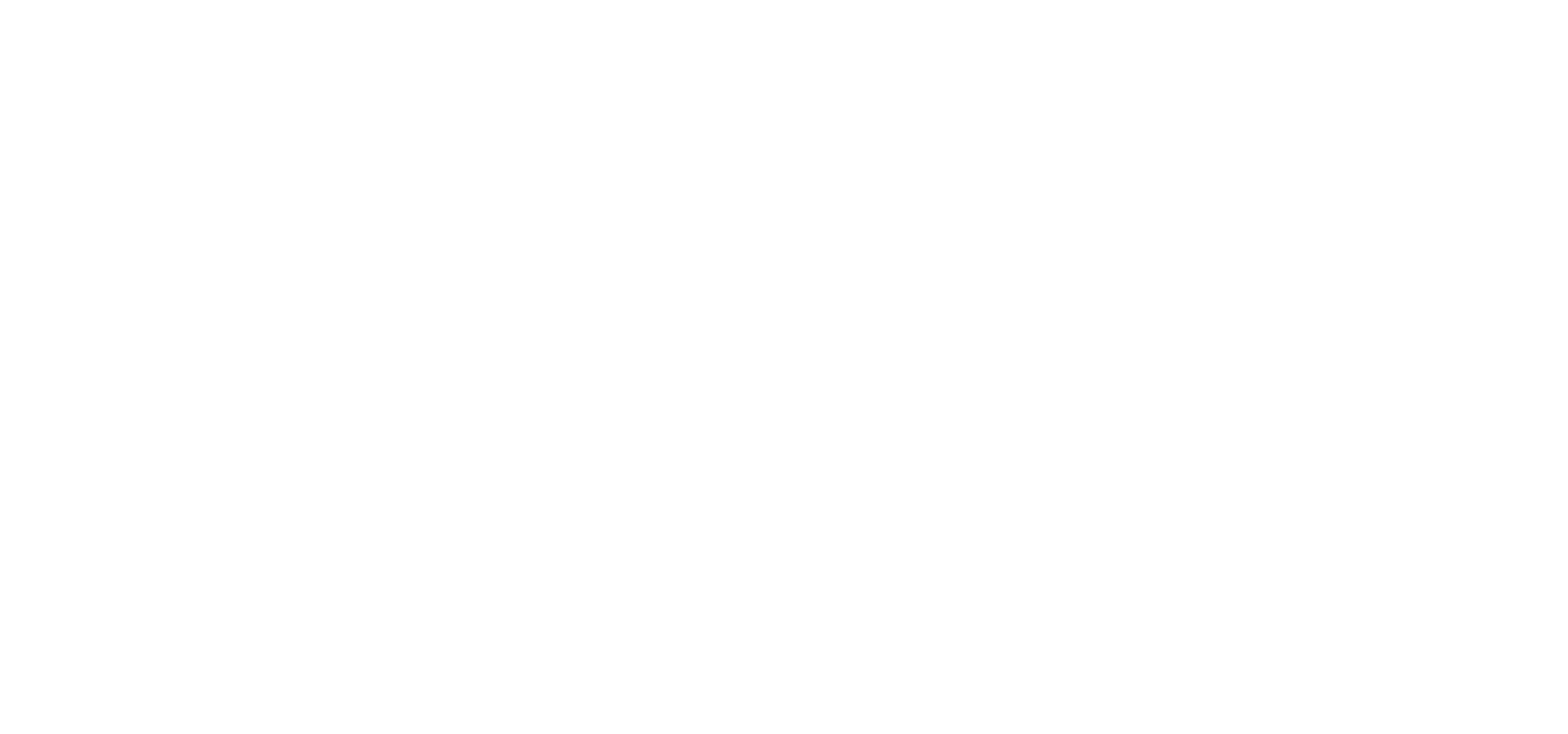 scroll, scrollTop: 0, scrollLeft: 0, axis: both 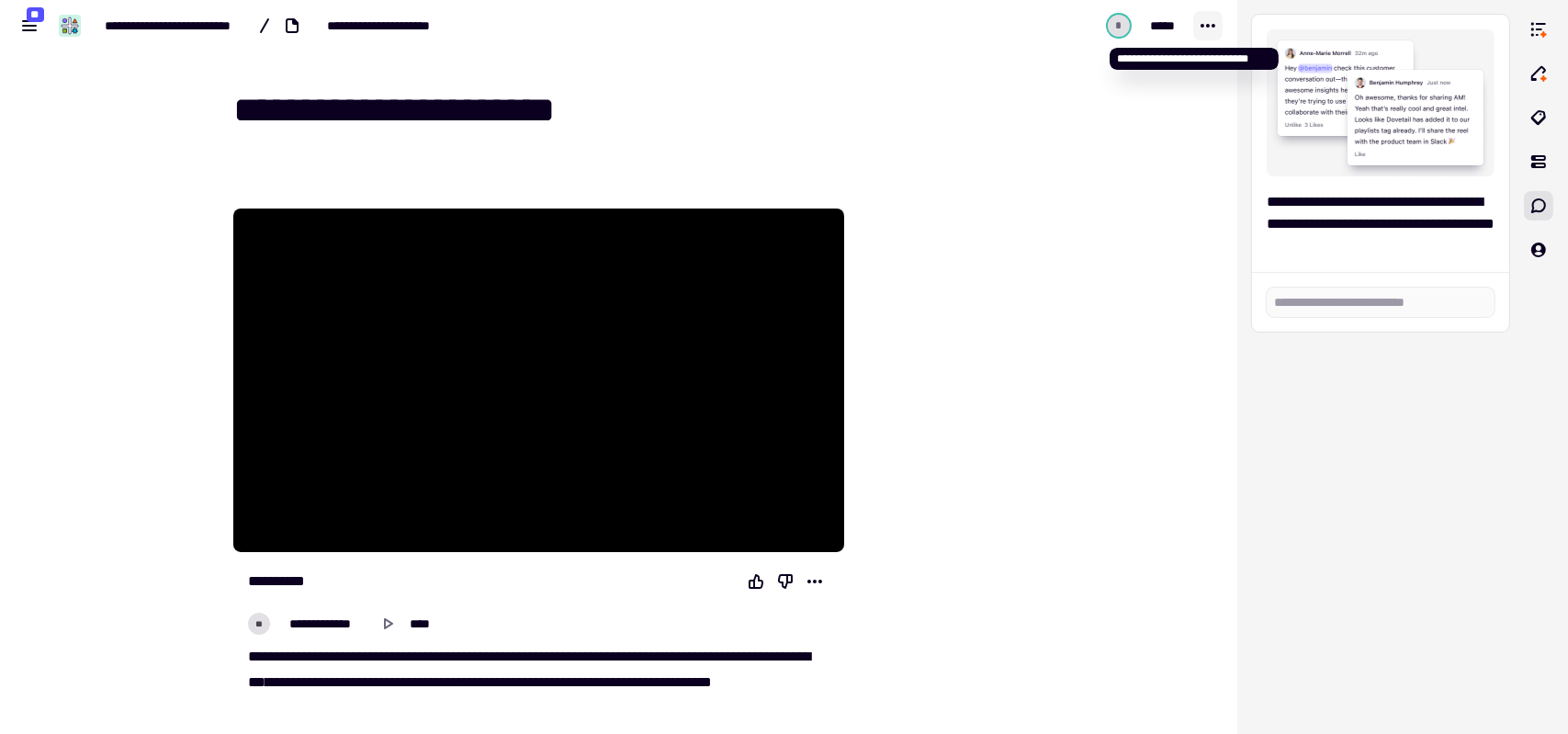 click 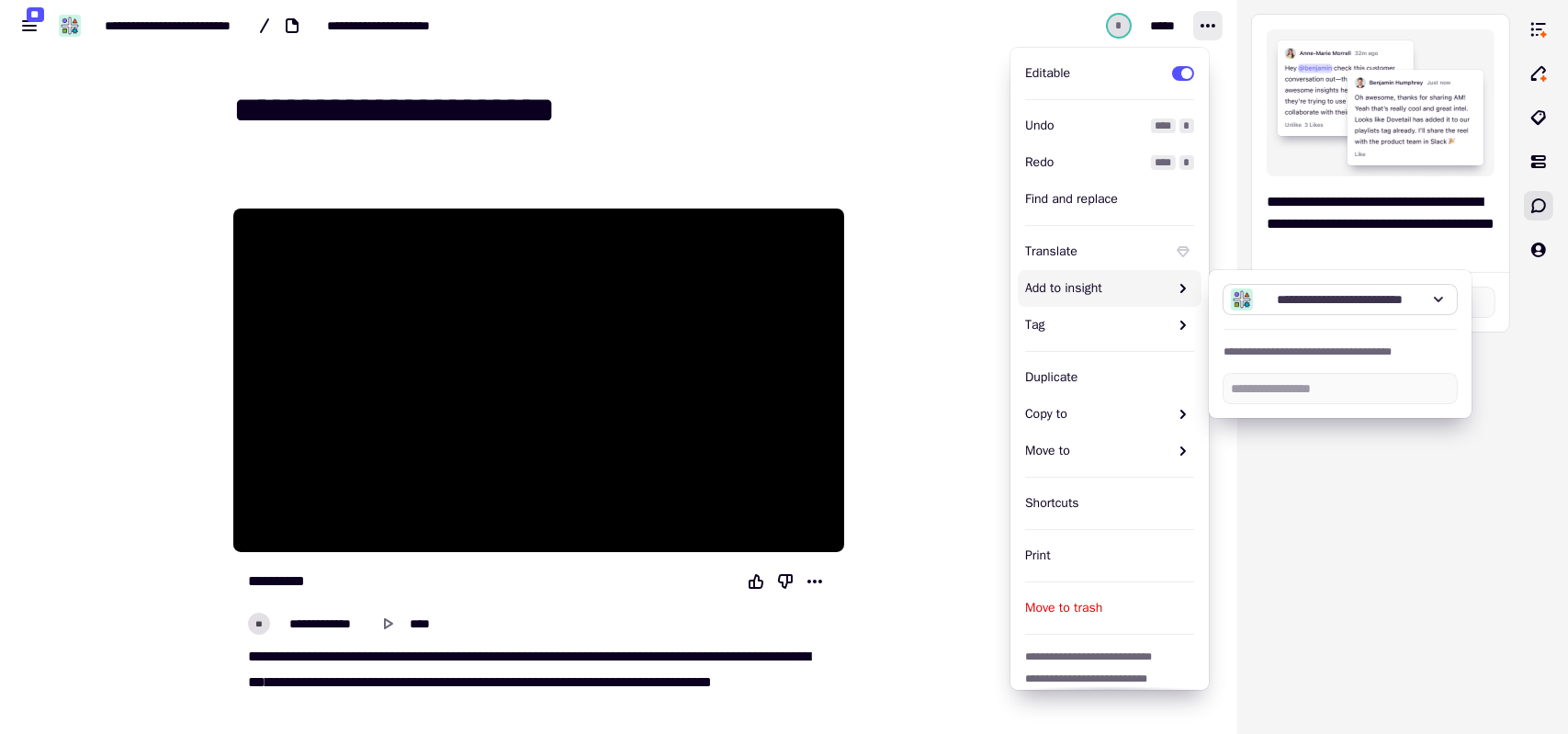 click on "**********" 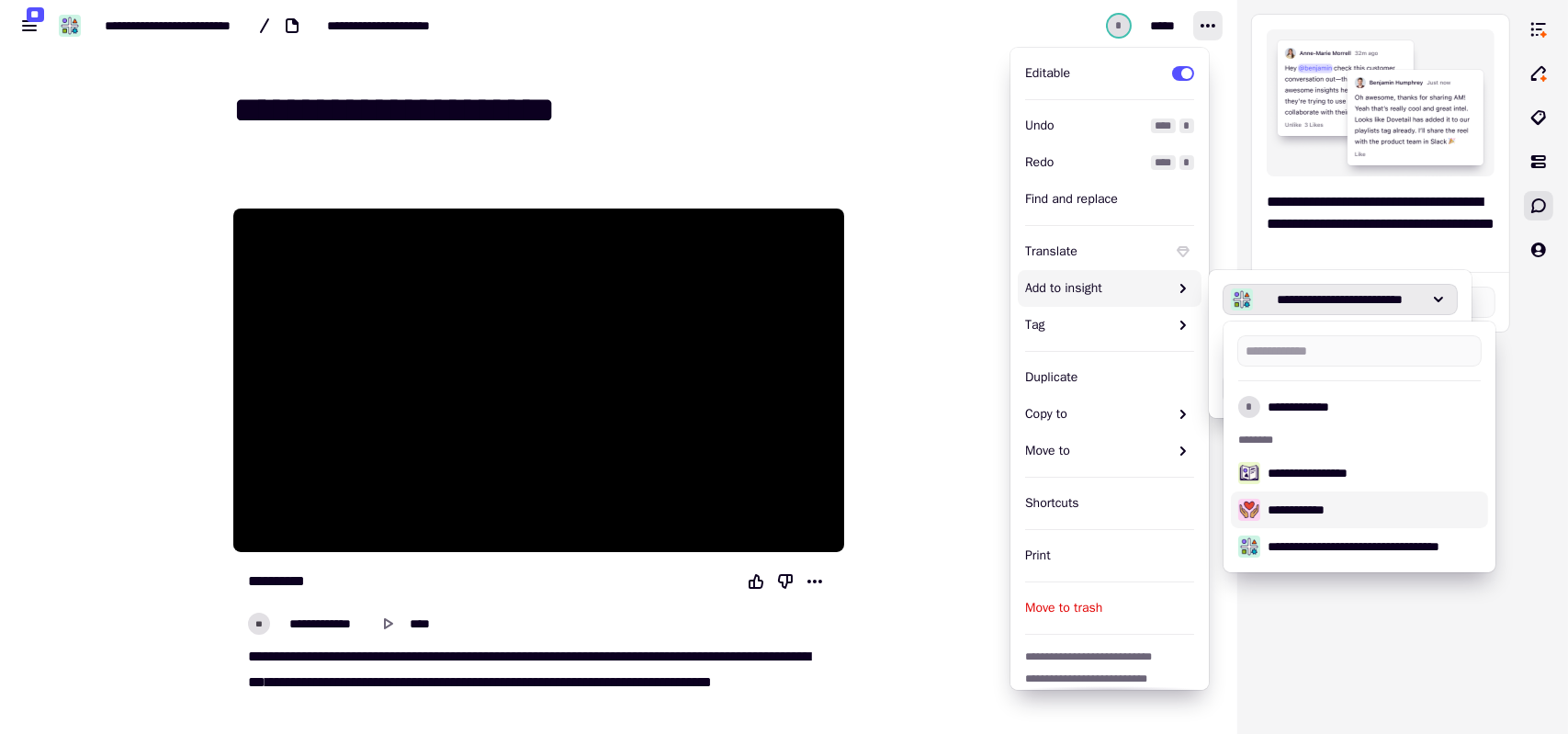 click on "**********" at bounding box center [1374, 510] 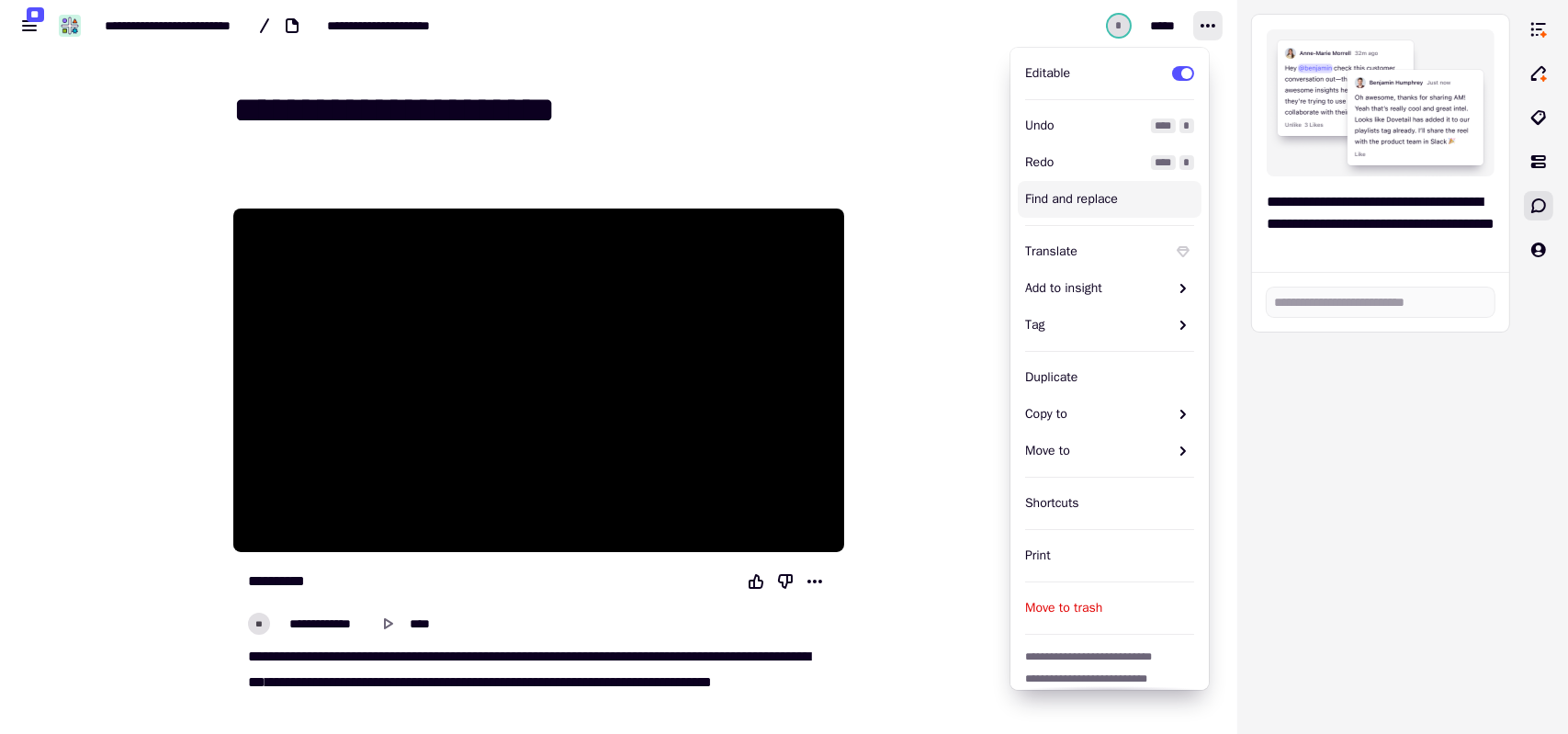 click on "[NUMBER] [STREET], [CITY], [STATE]" at bounding box center [618, 26] 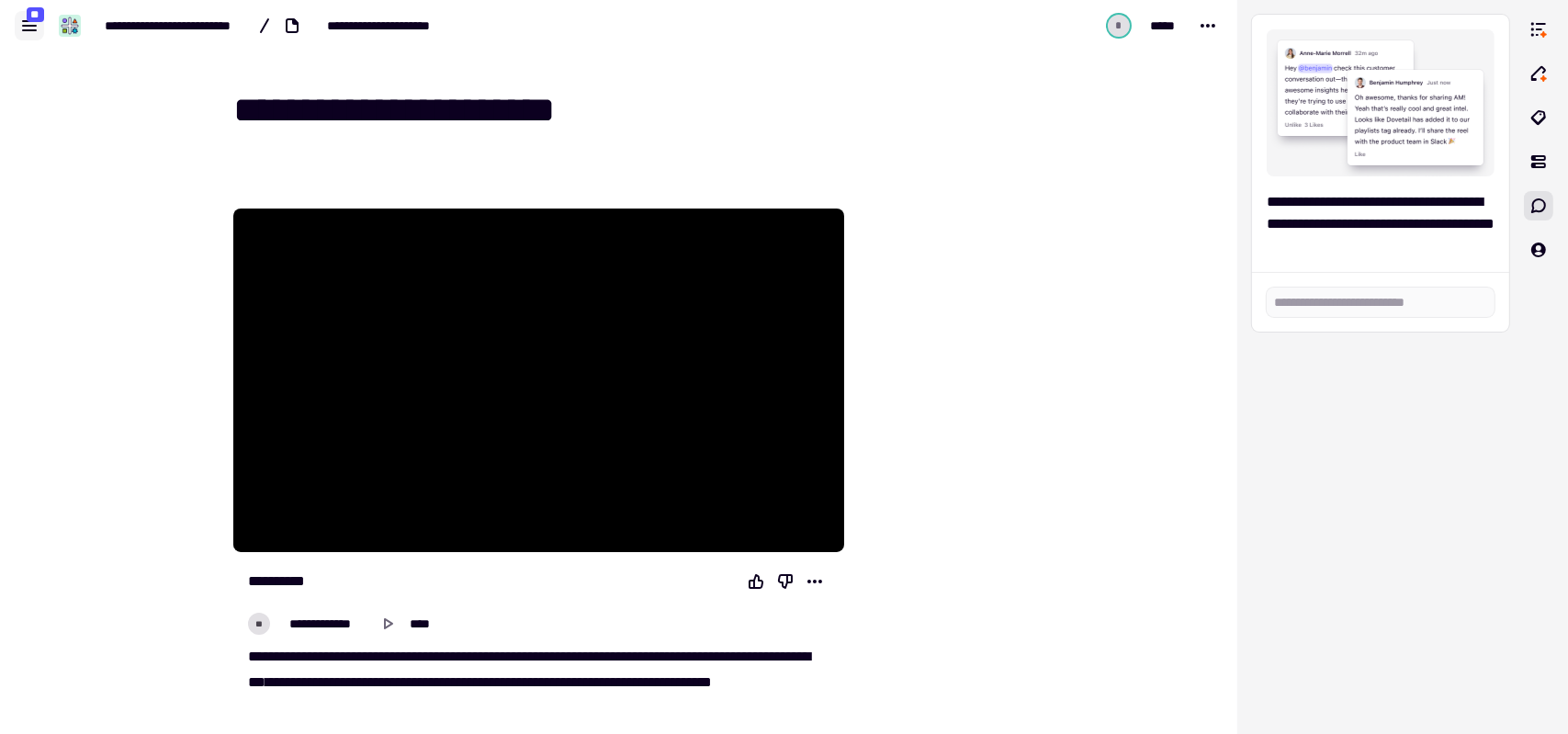 click 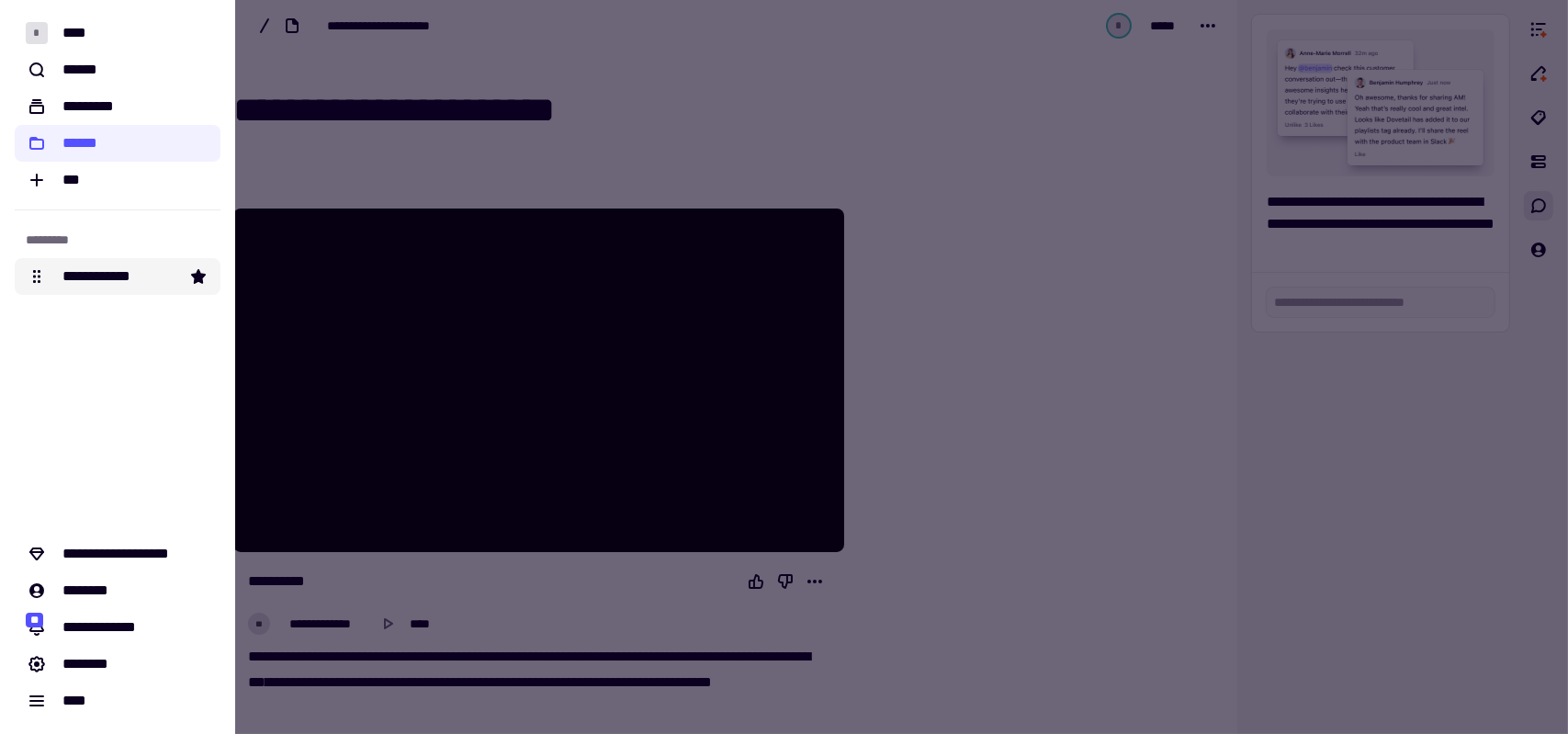 click on "**********" 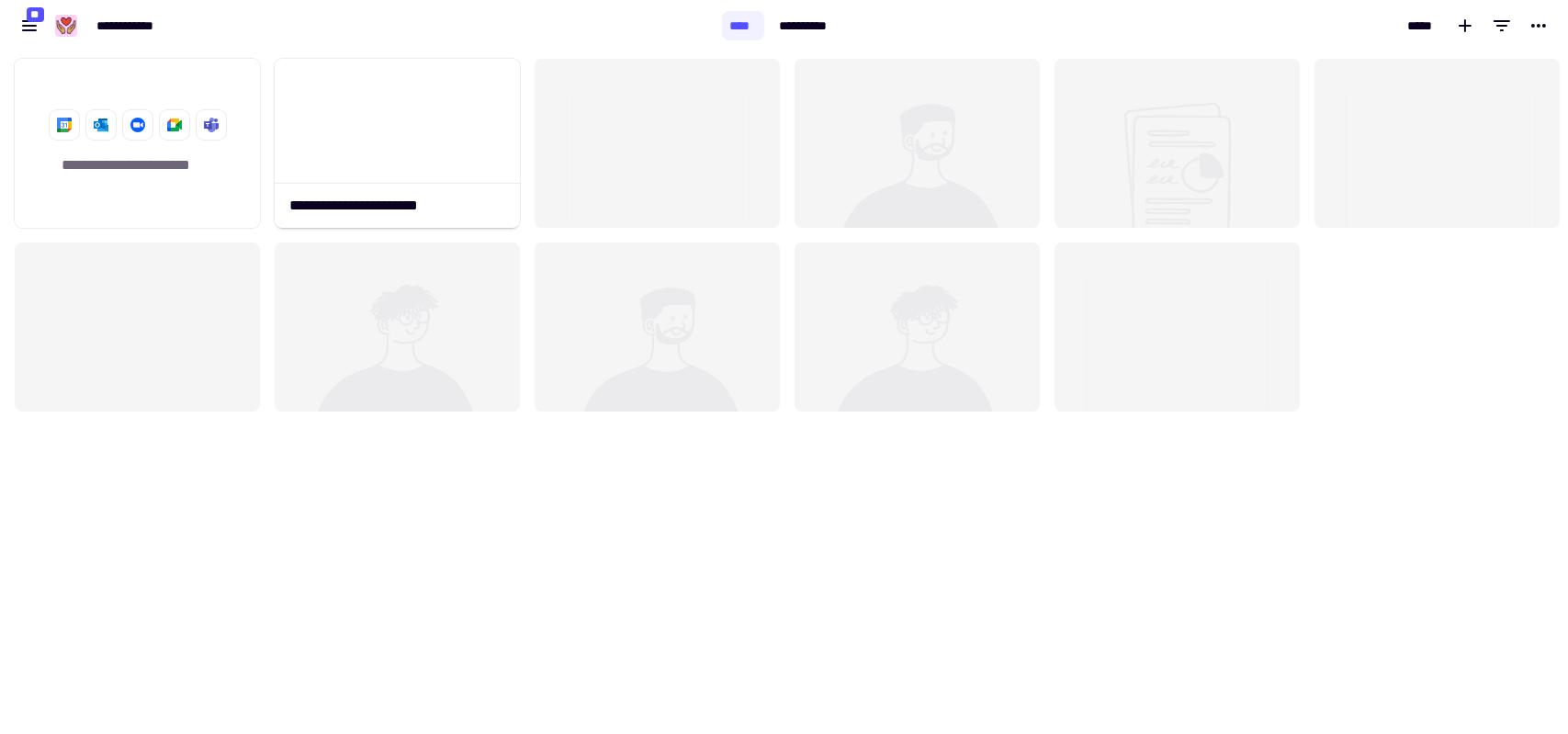 scroll, scrollTop: 15, scrollLeft: 15, axis: both 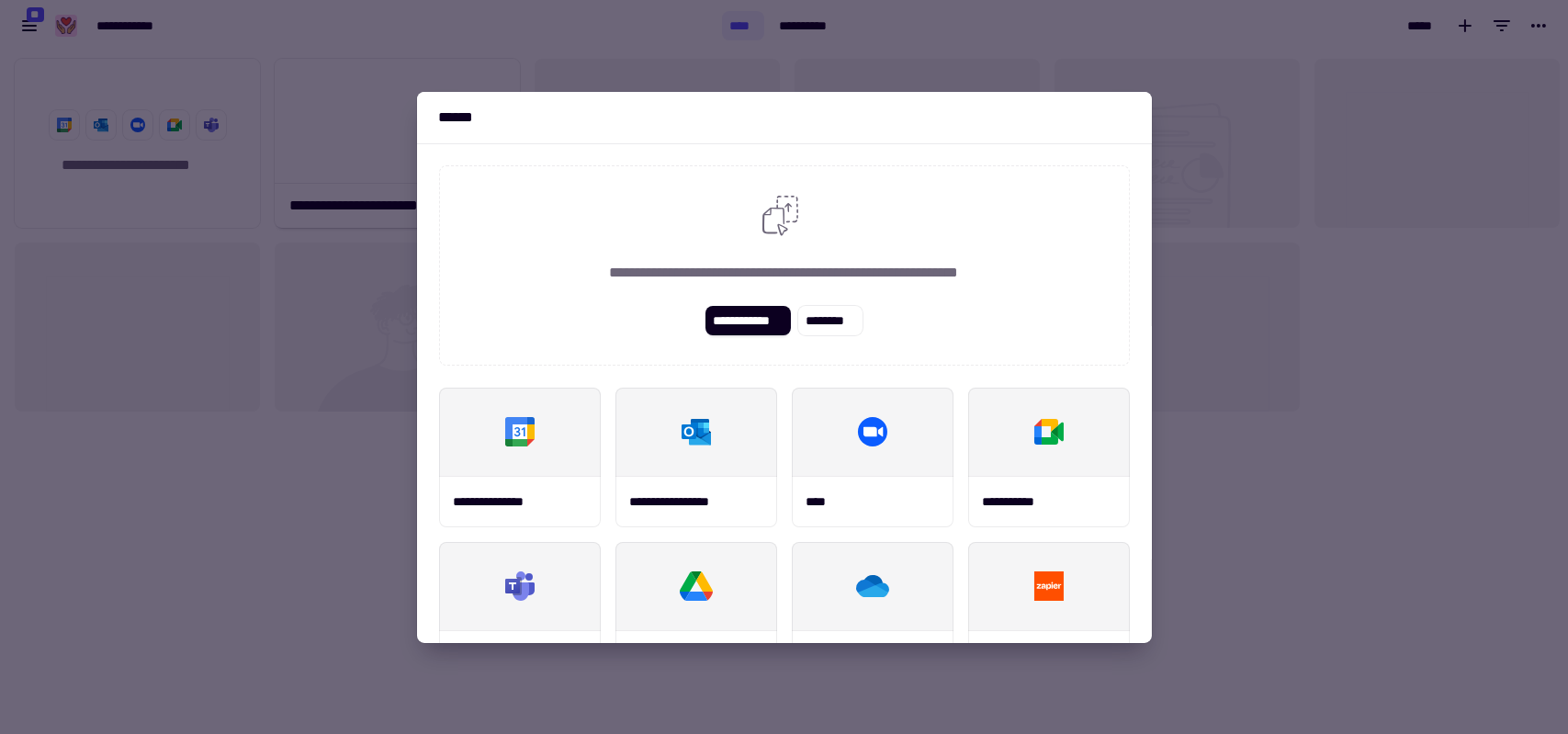 click at bounding box center [784, 367] 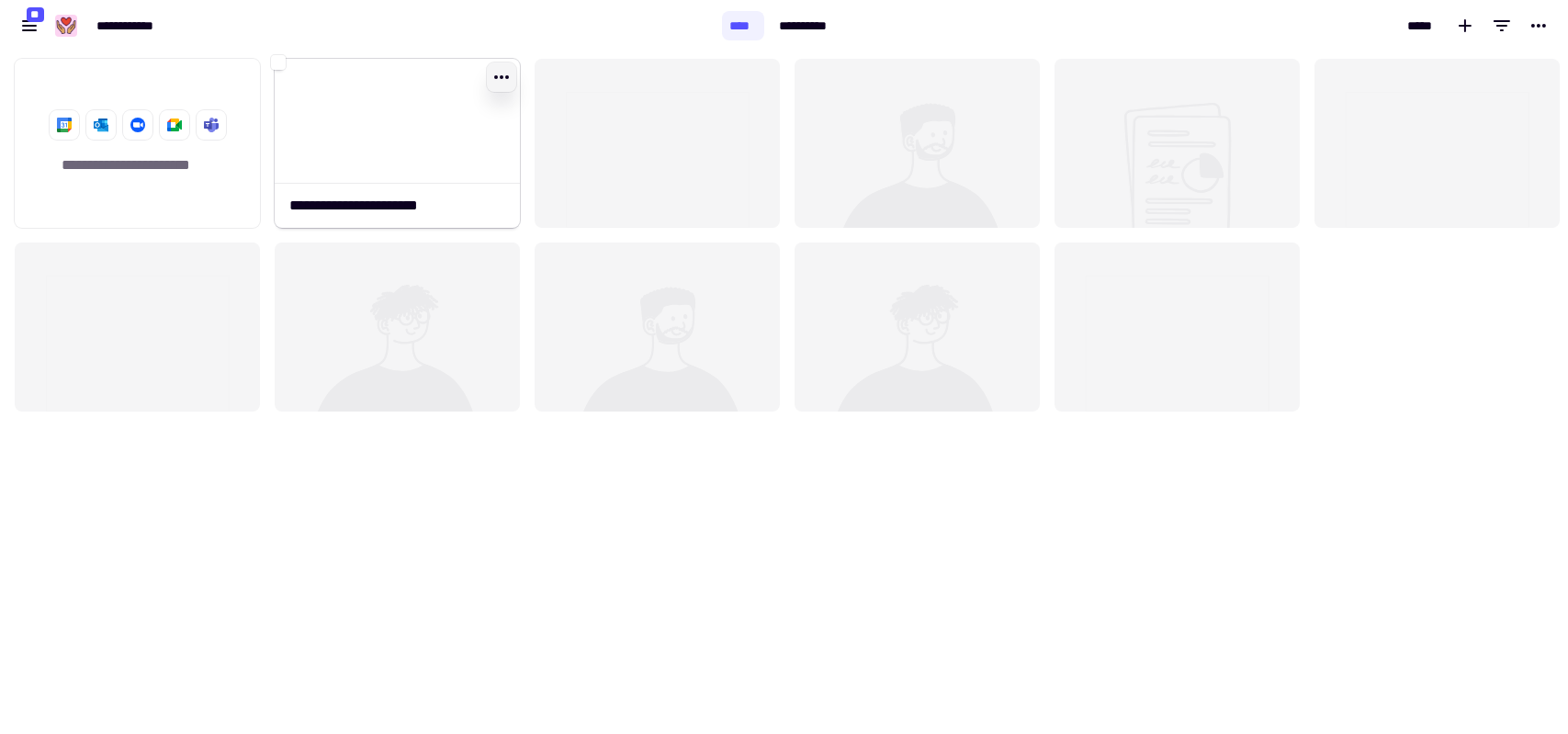 click 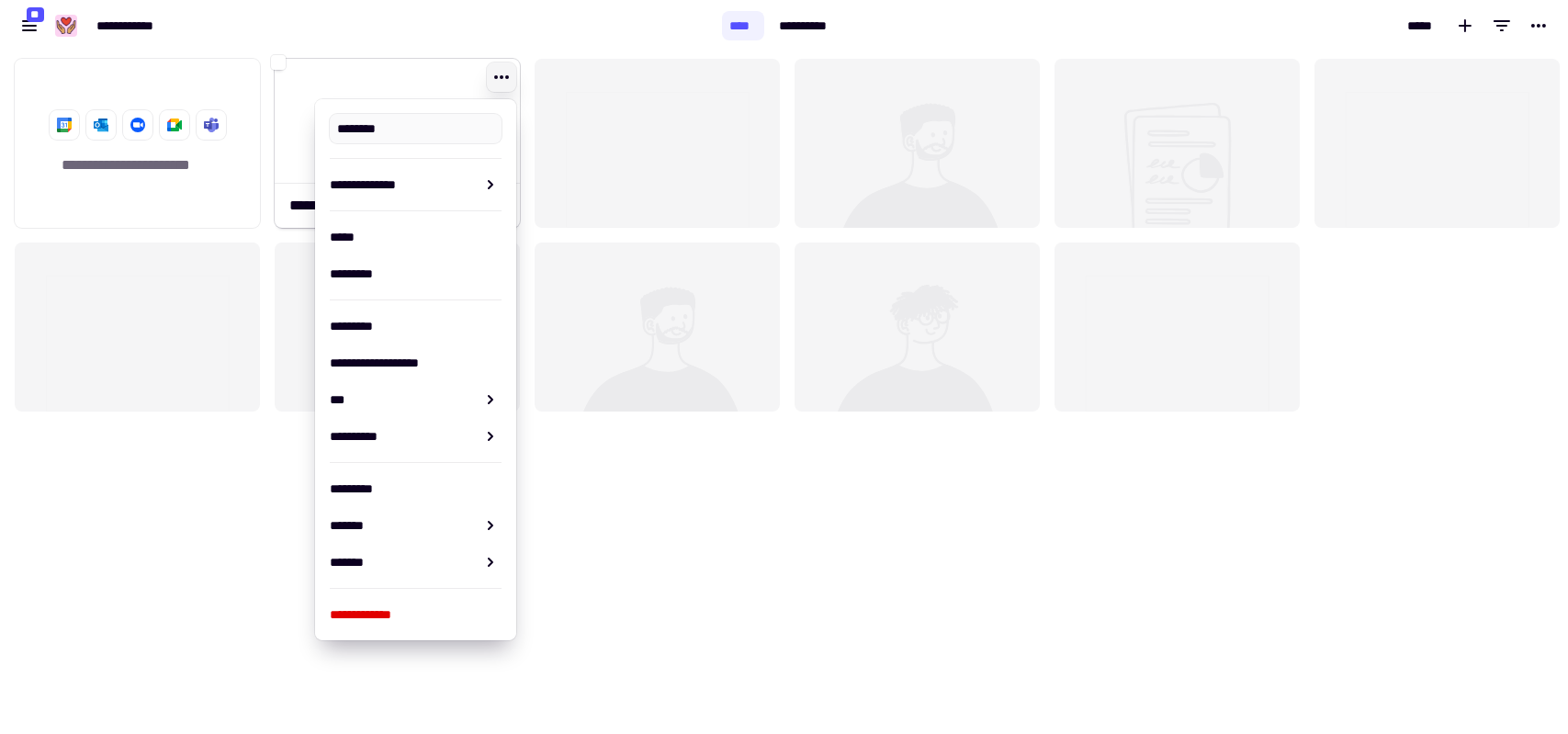 type on "**********" 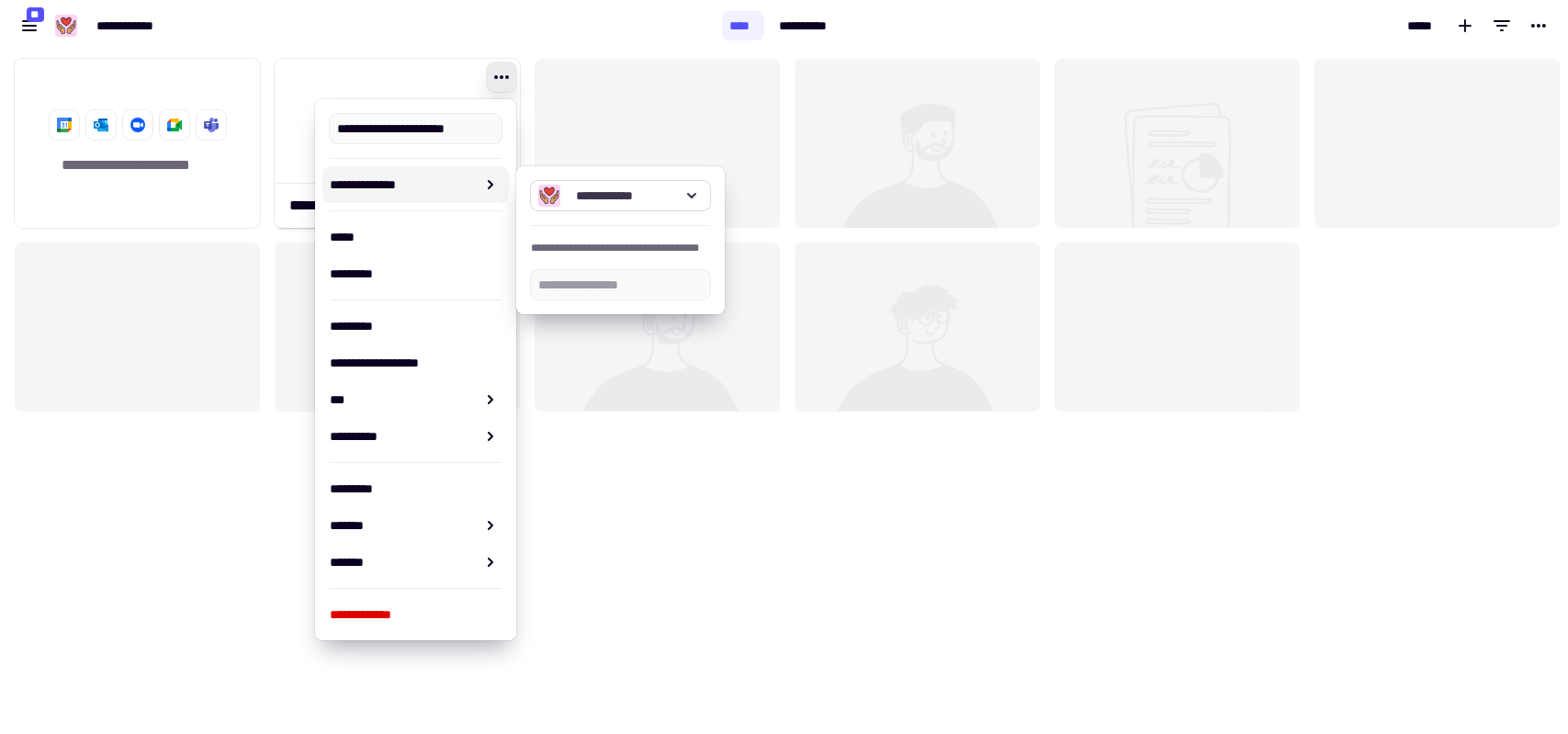 click on "**********" 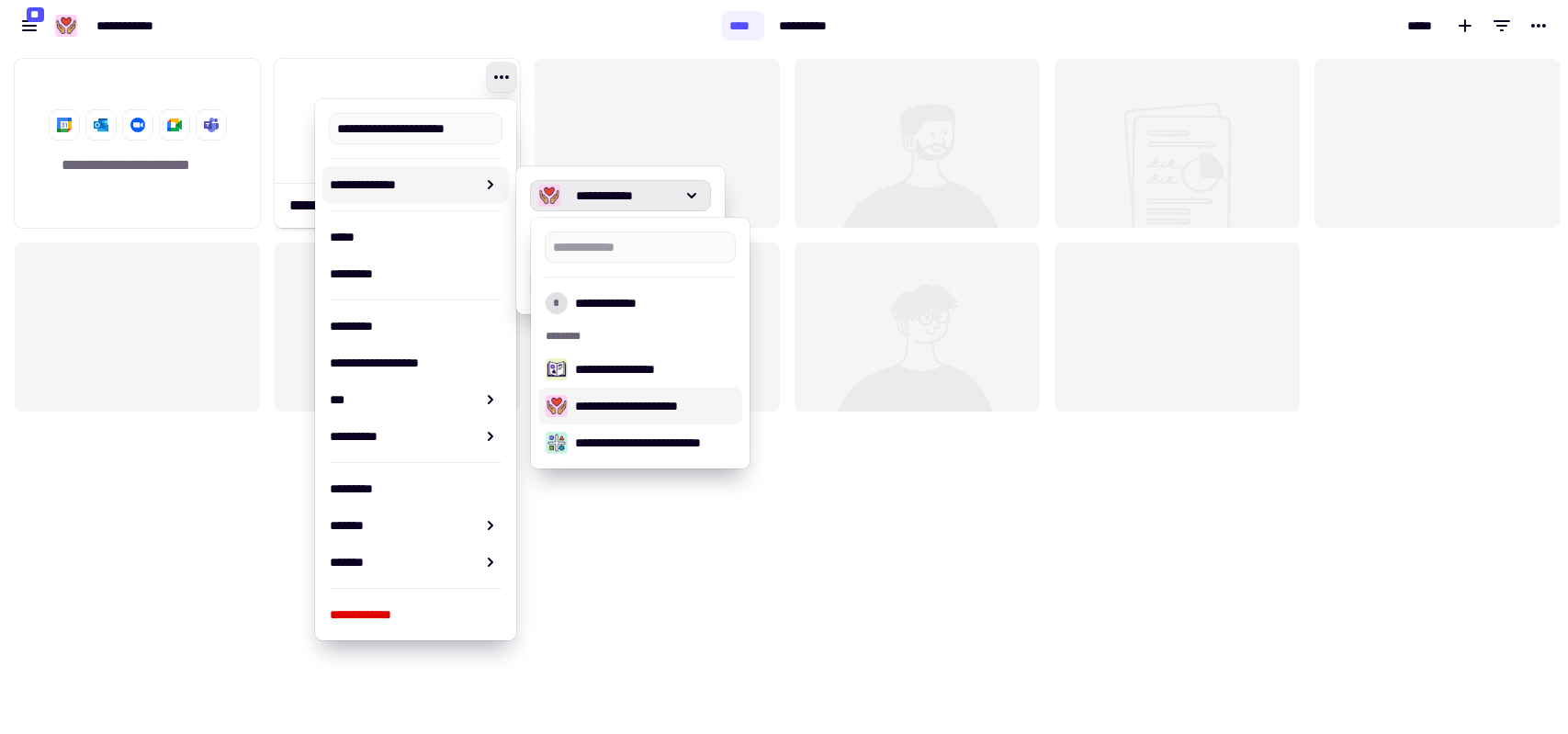click on "**********" 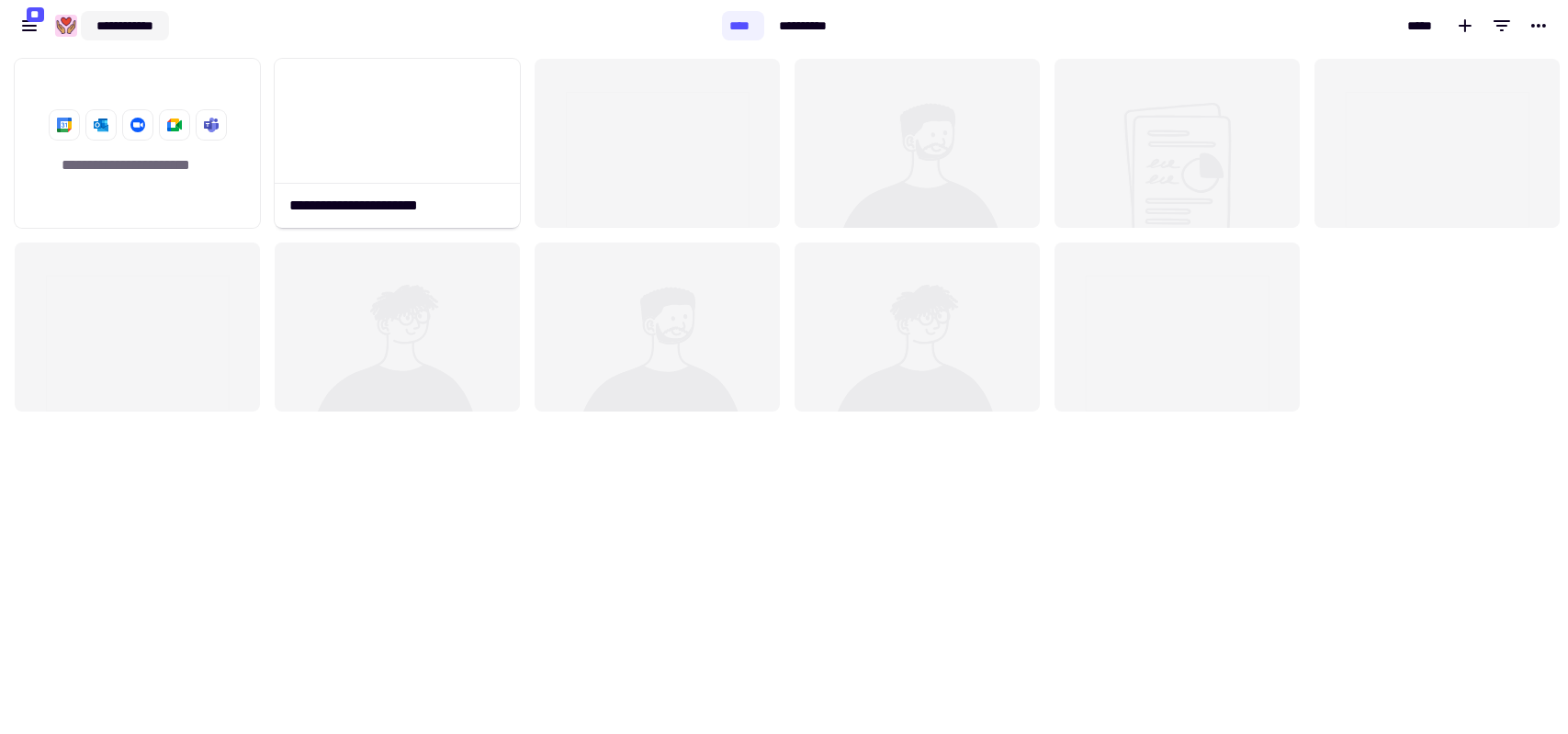 click on "**********" 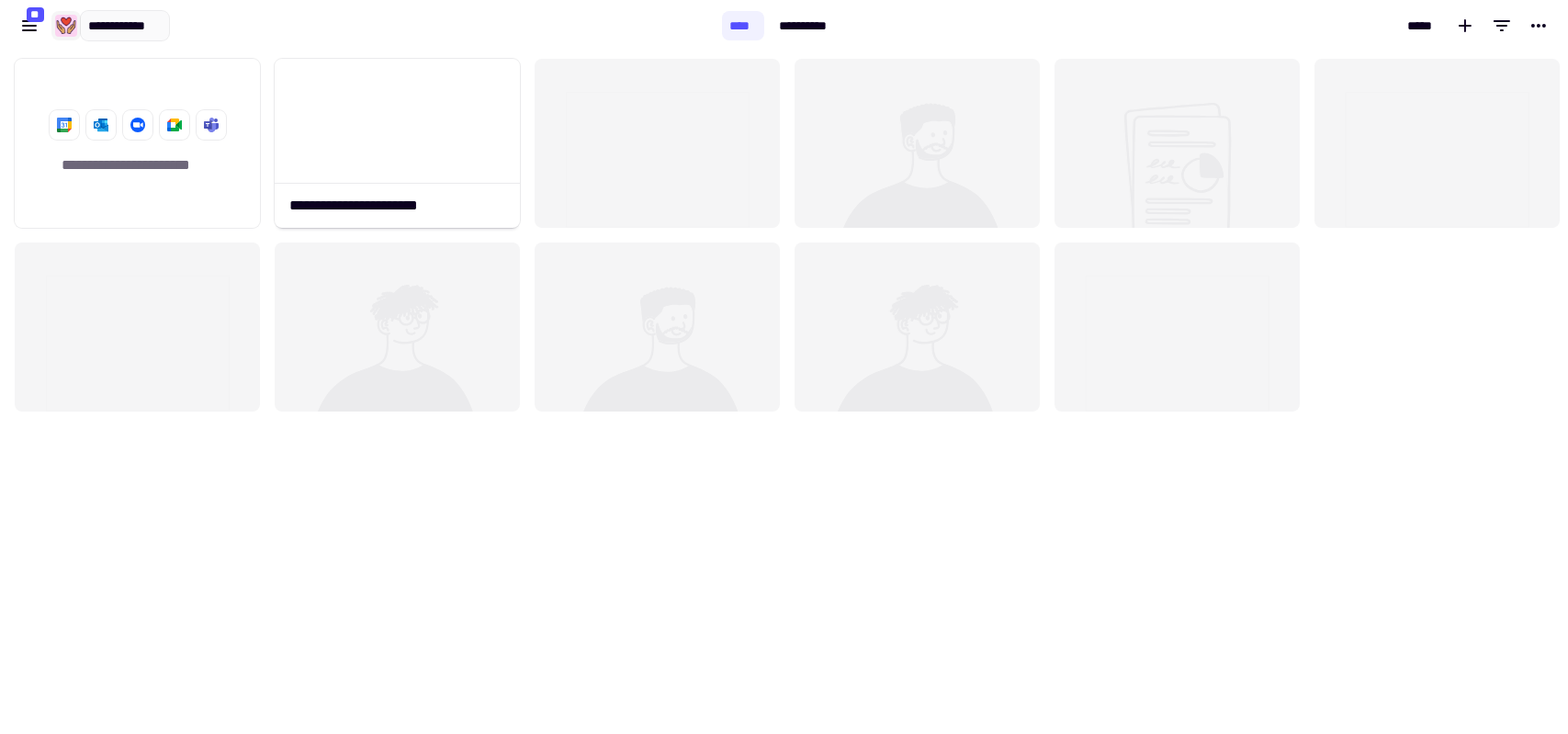 click 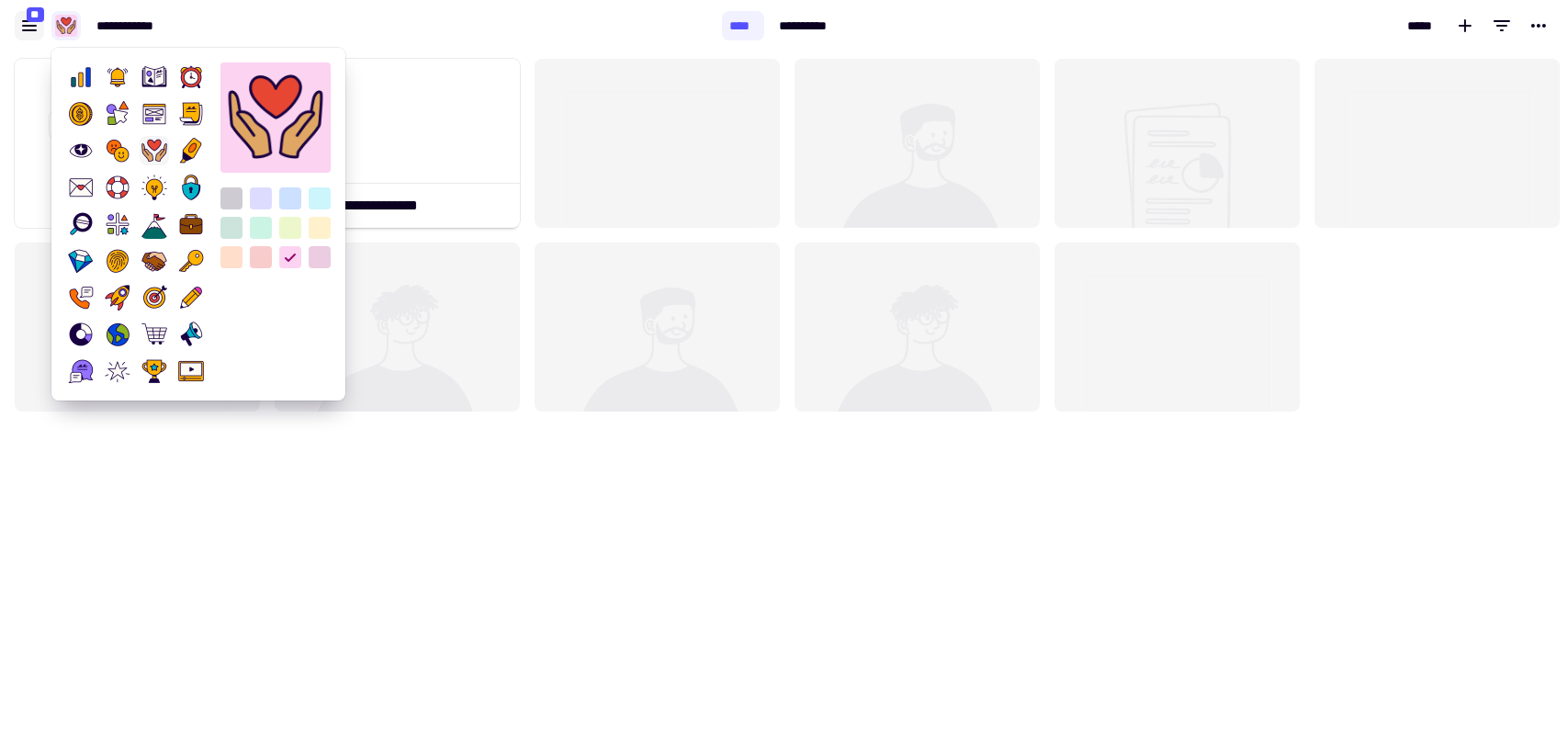 click 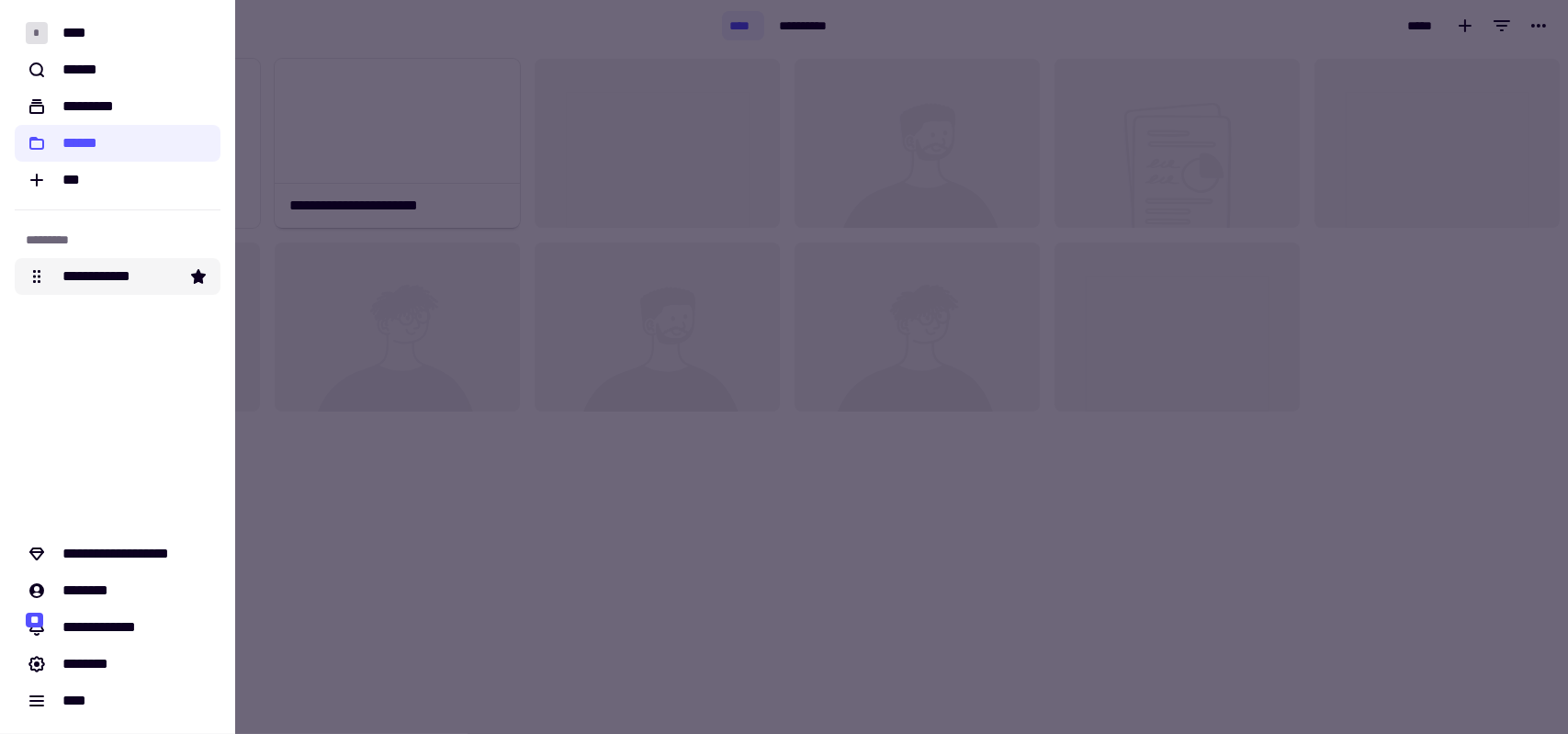 click on "**********" 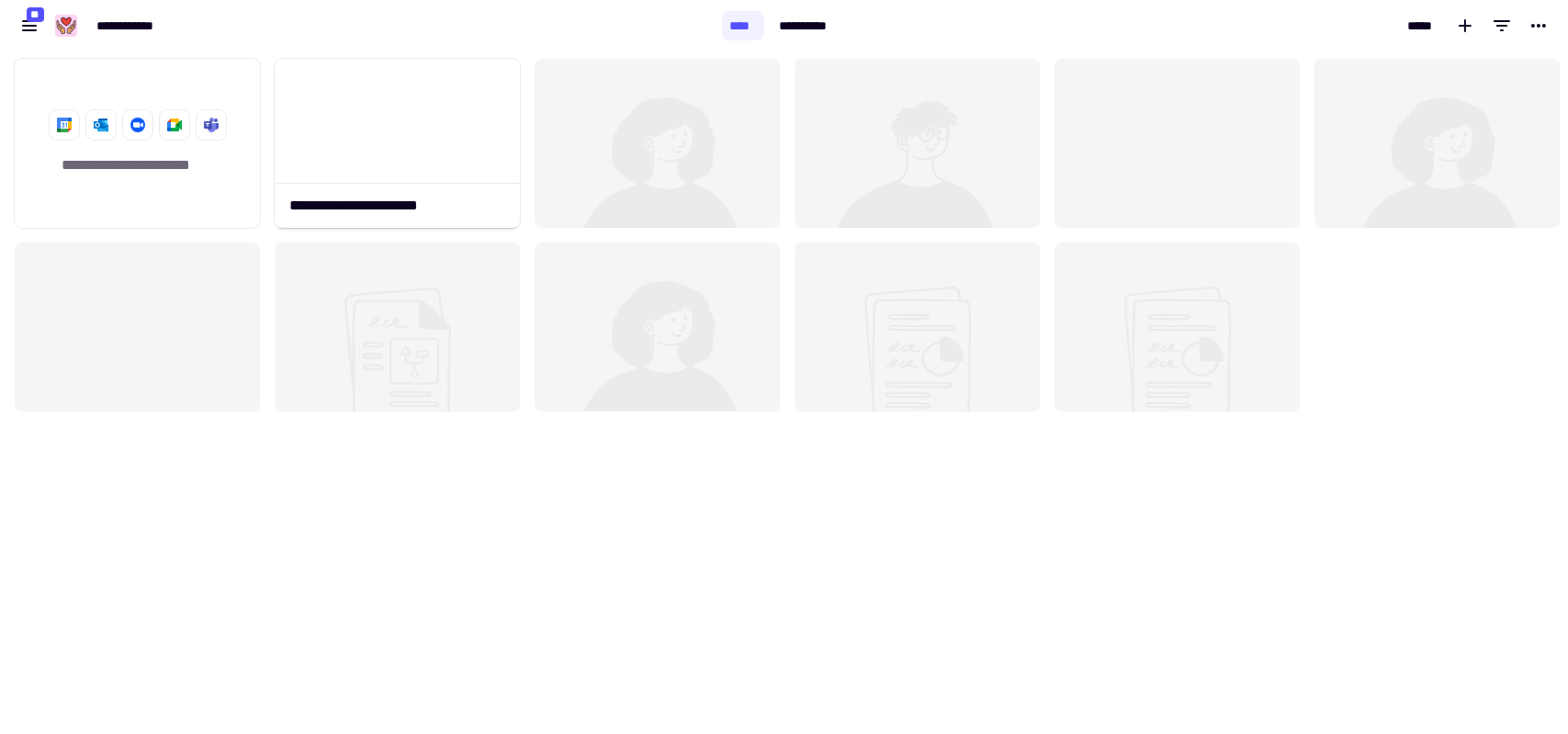 scroll, scrollTop: 15, scrollLeft: 15, axis: both 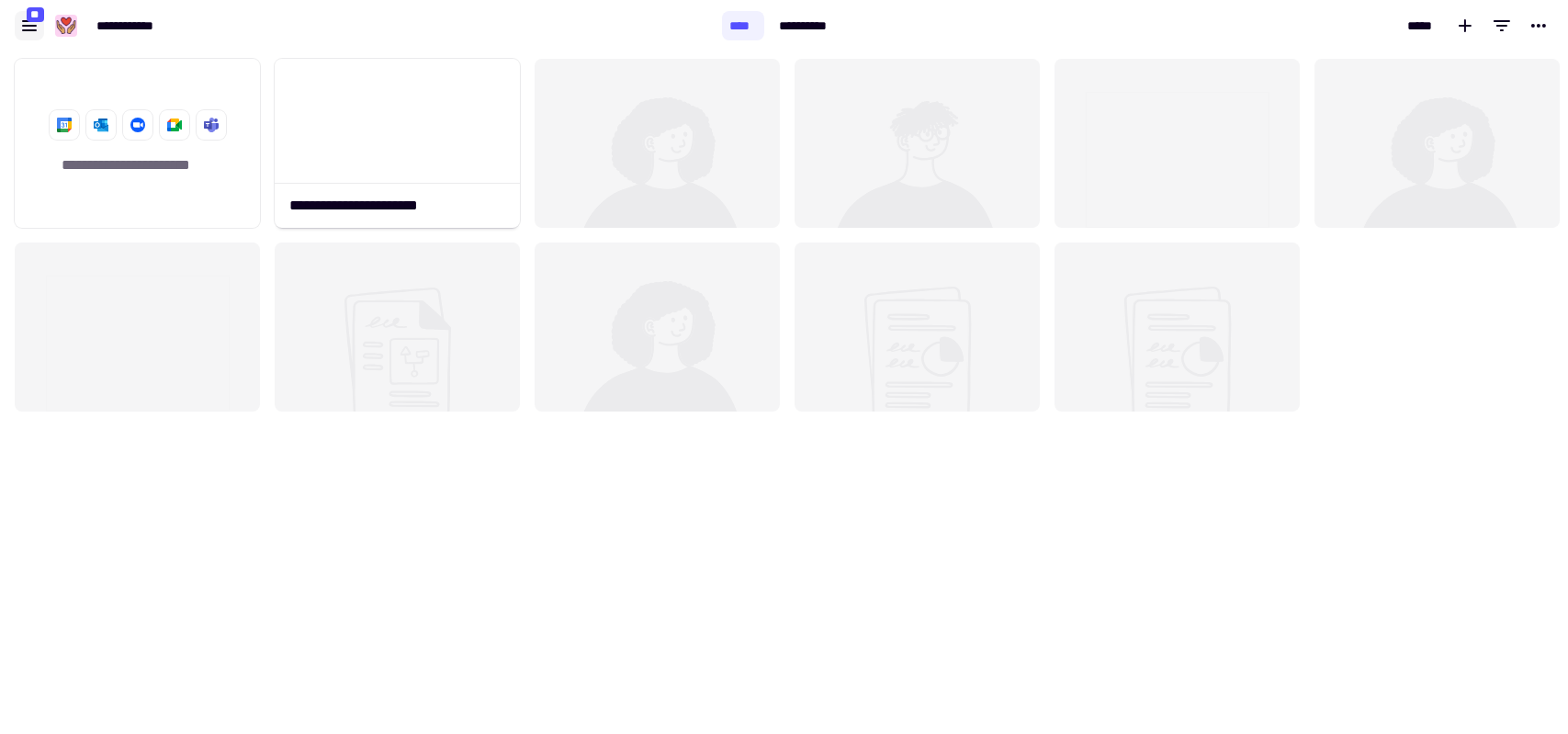 click 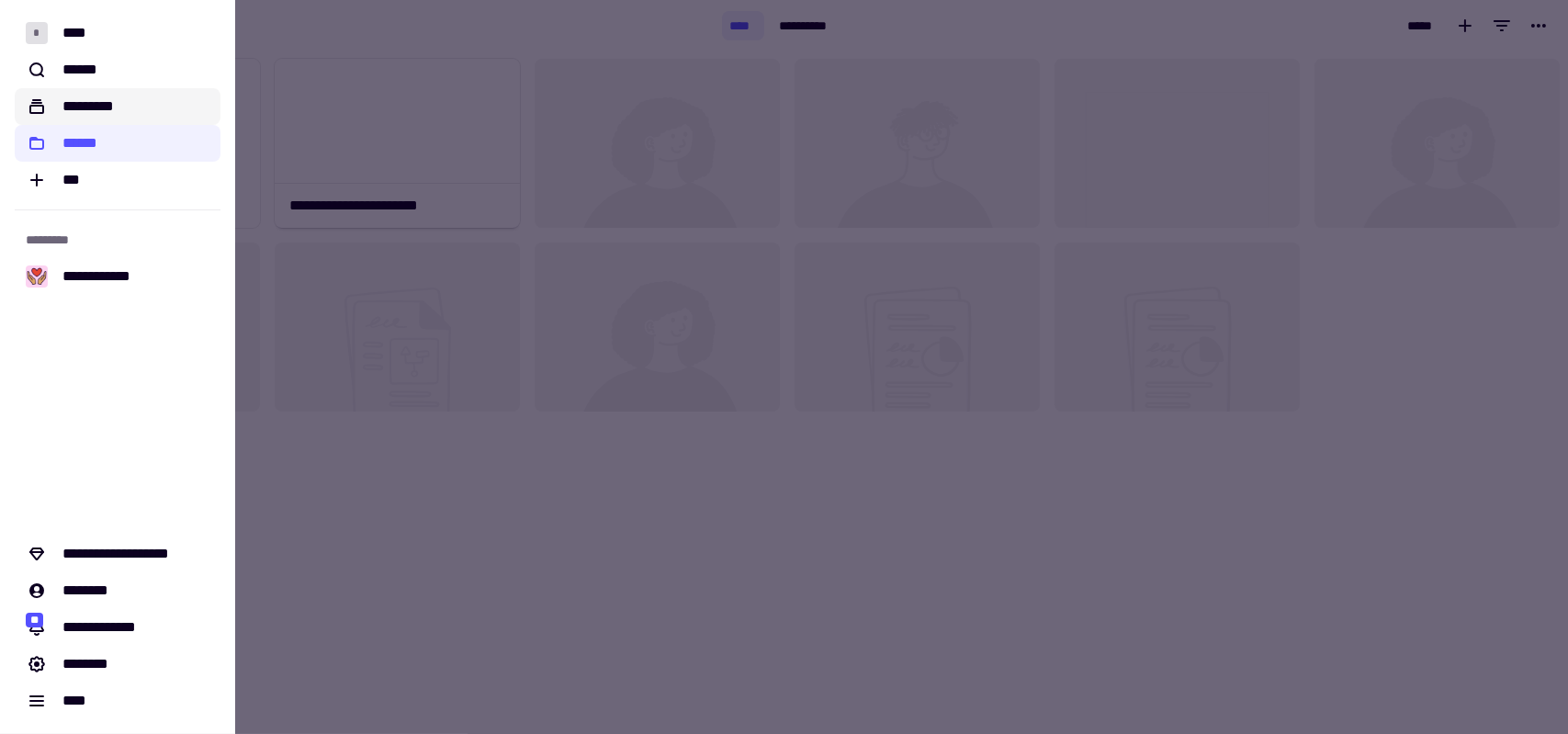 click on "*********" 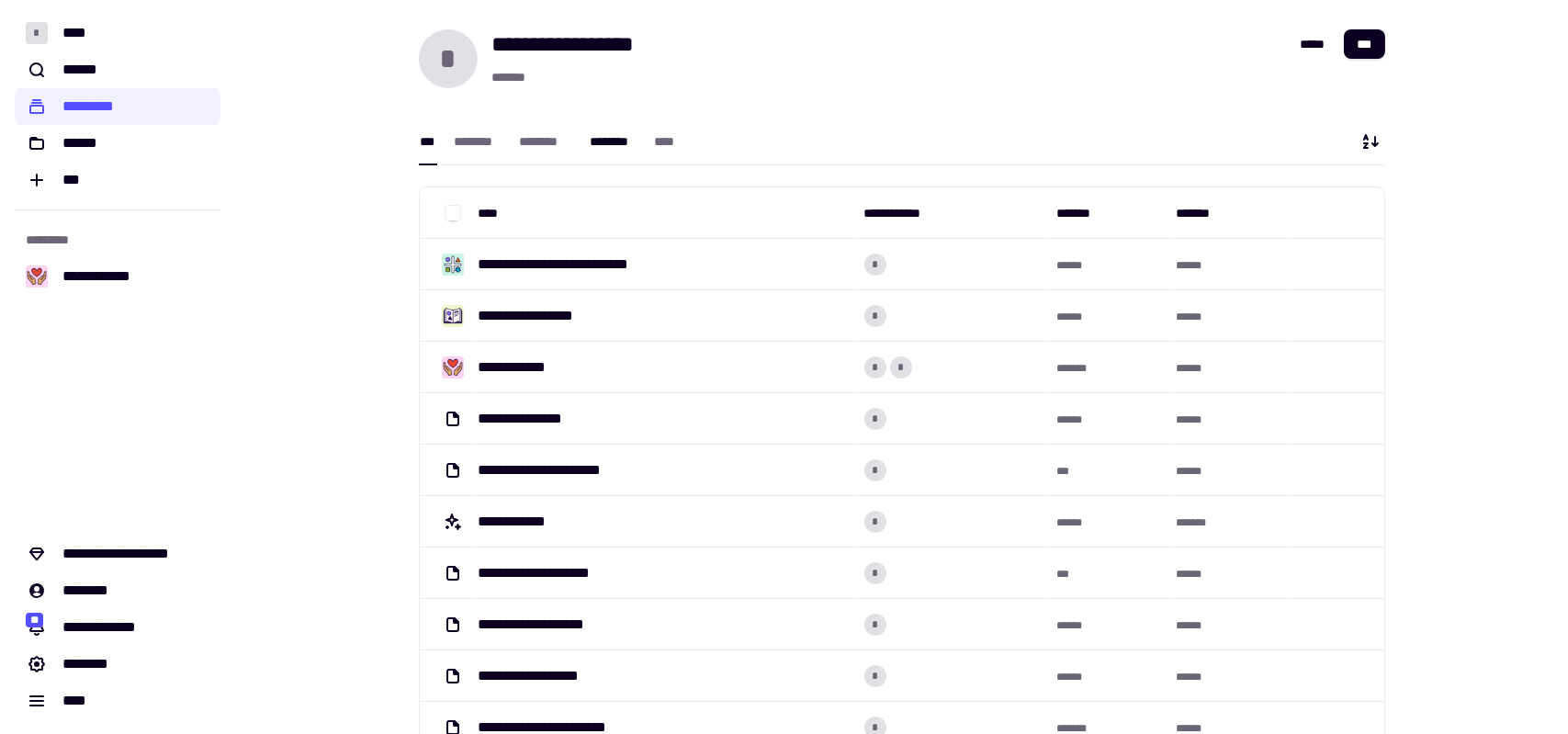 click on "********" at bounding box center [613, 141] 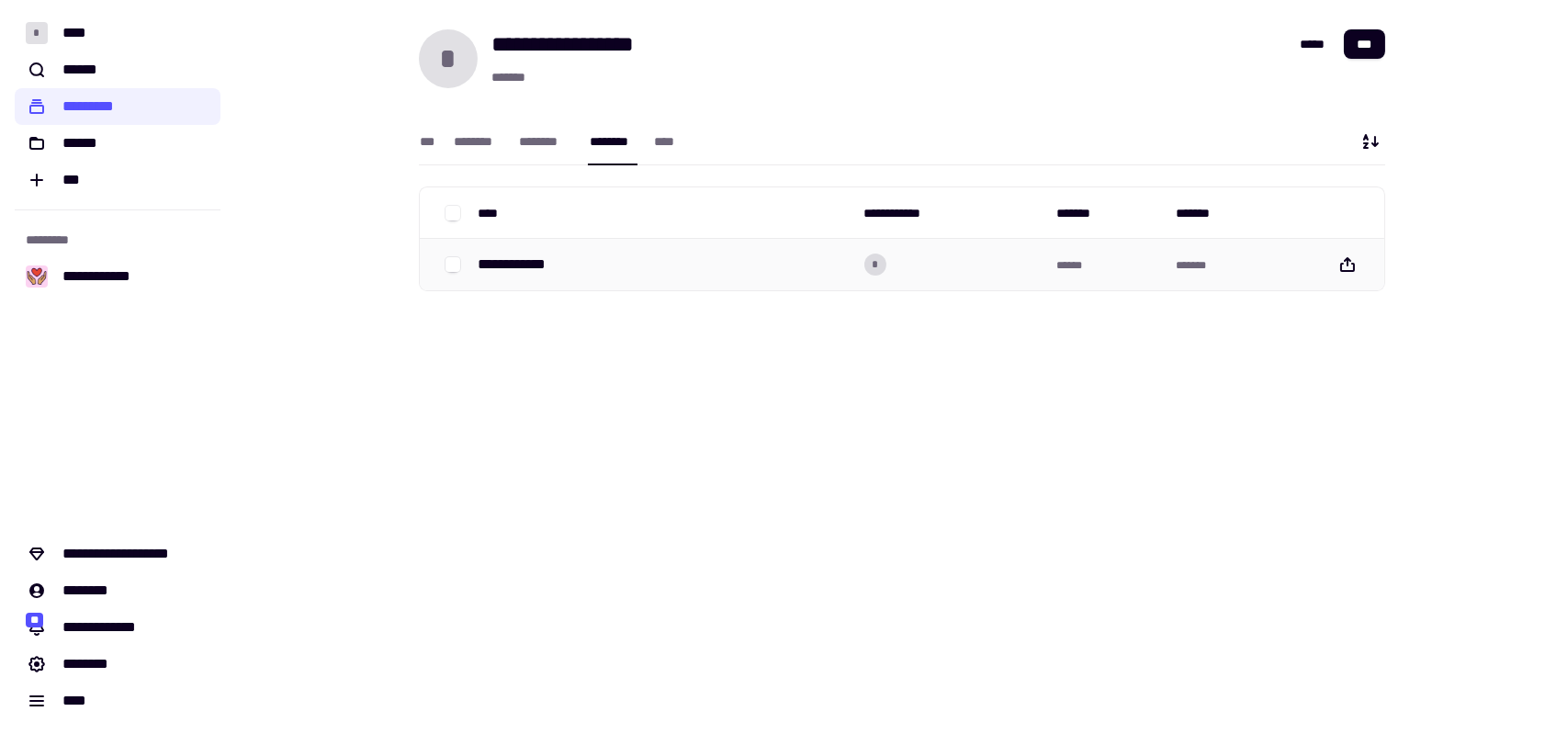 click on "**********" at bounding box center (520, 265) 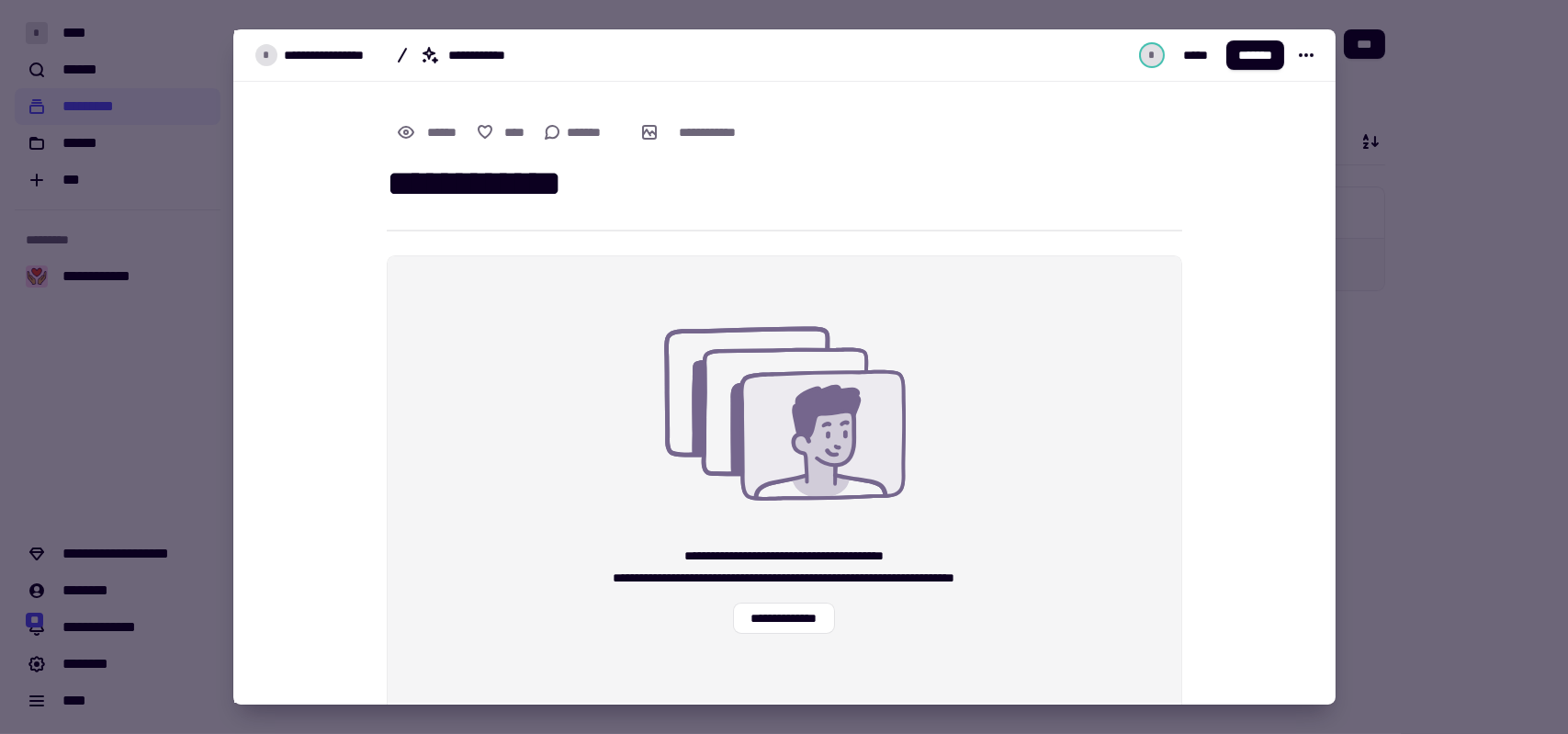 scroll, scrollTop: 149, scrollLeft: 0, axis: vertical 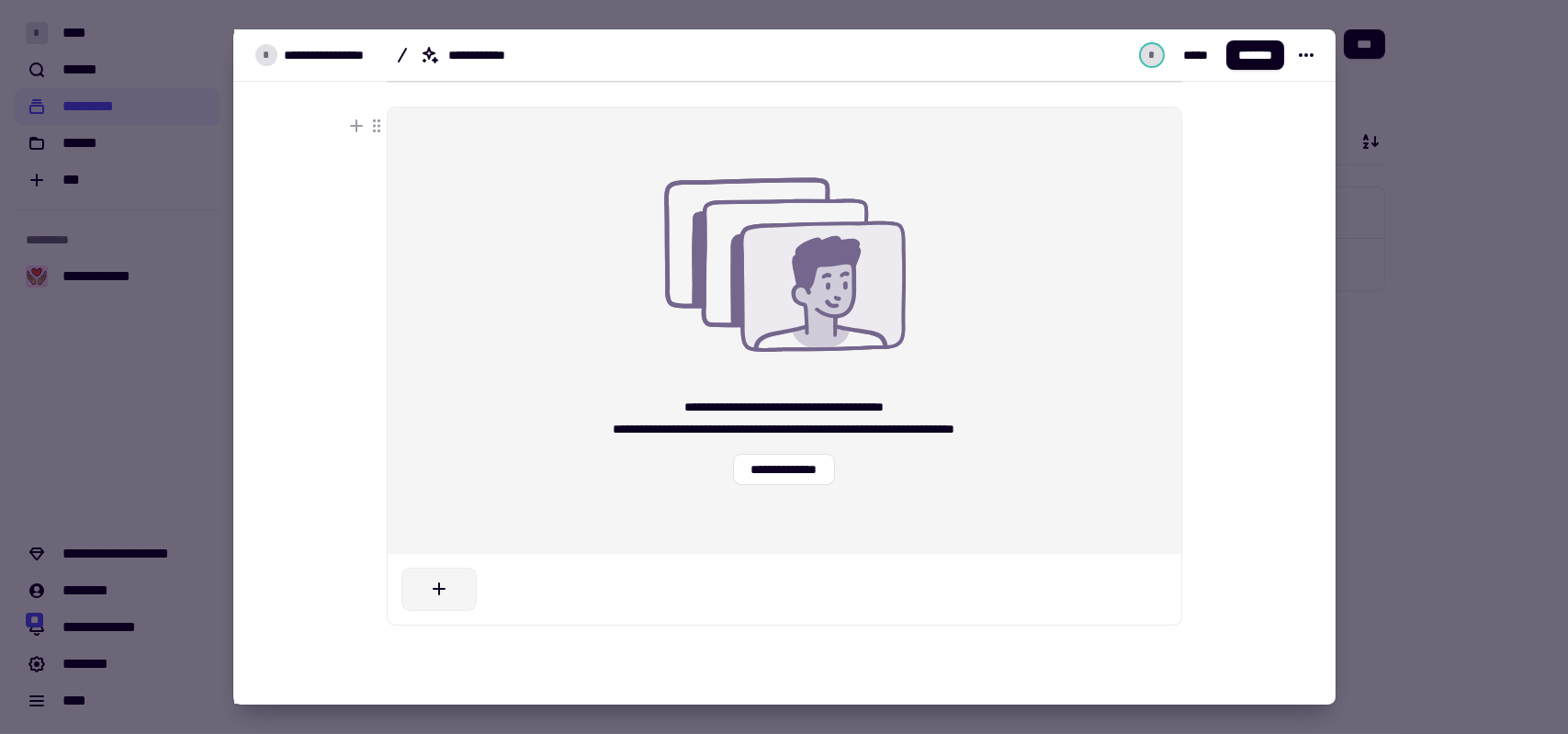 click at bounding box center [439, 589] 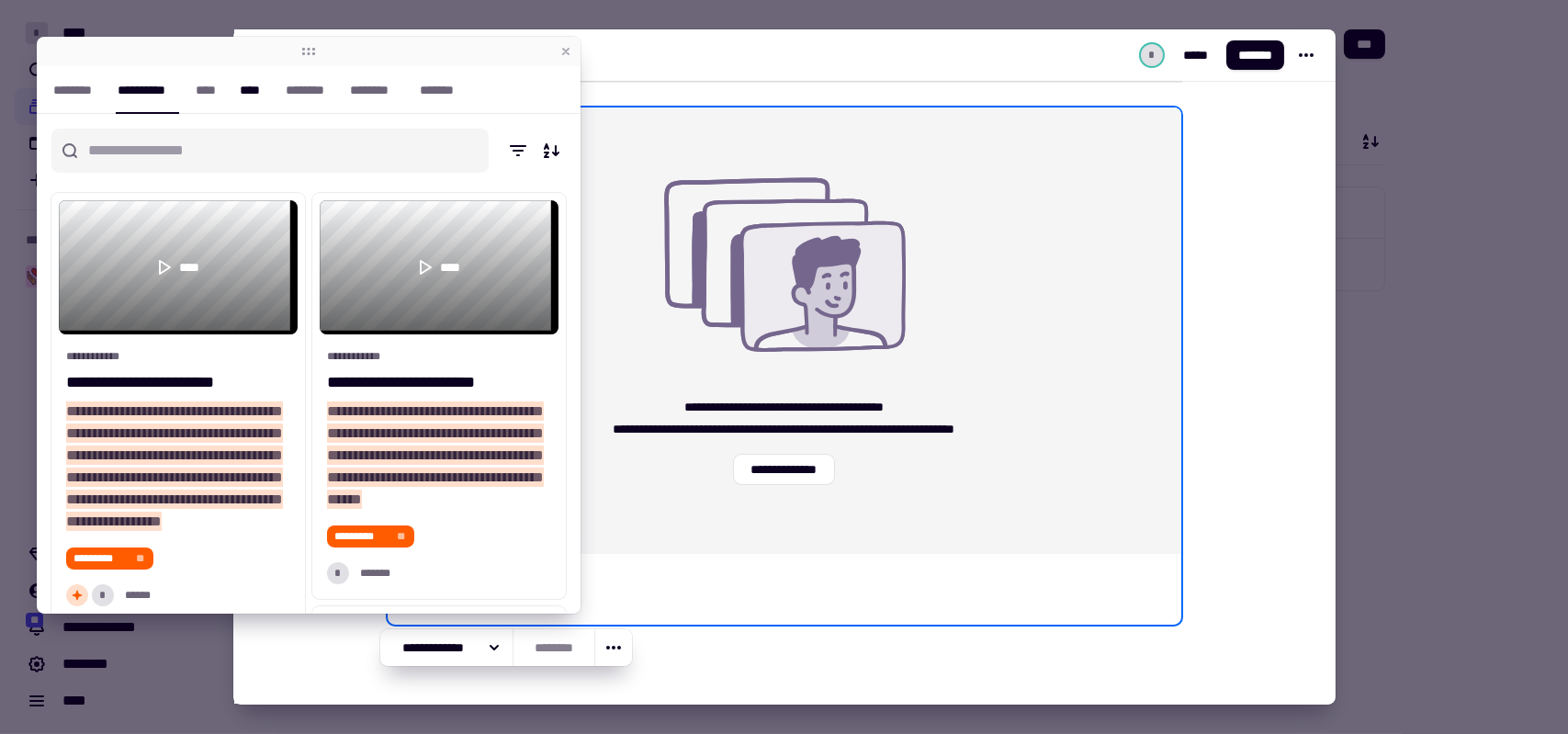 click on "****" at bounding box center (254, 90) 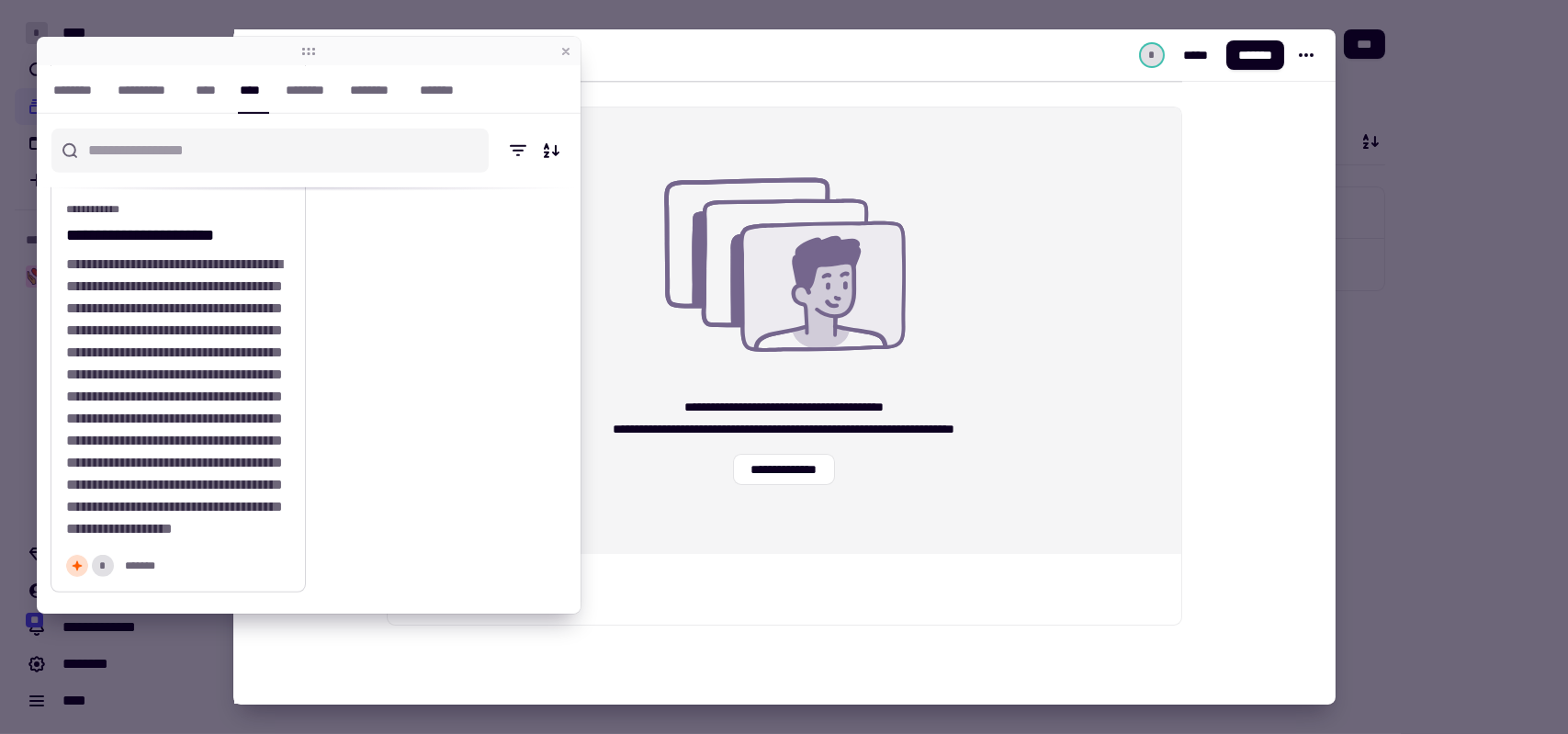 scroll, scrollTop: 2095, scrollLeft: 0, axis: vertical 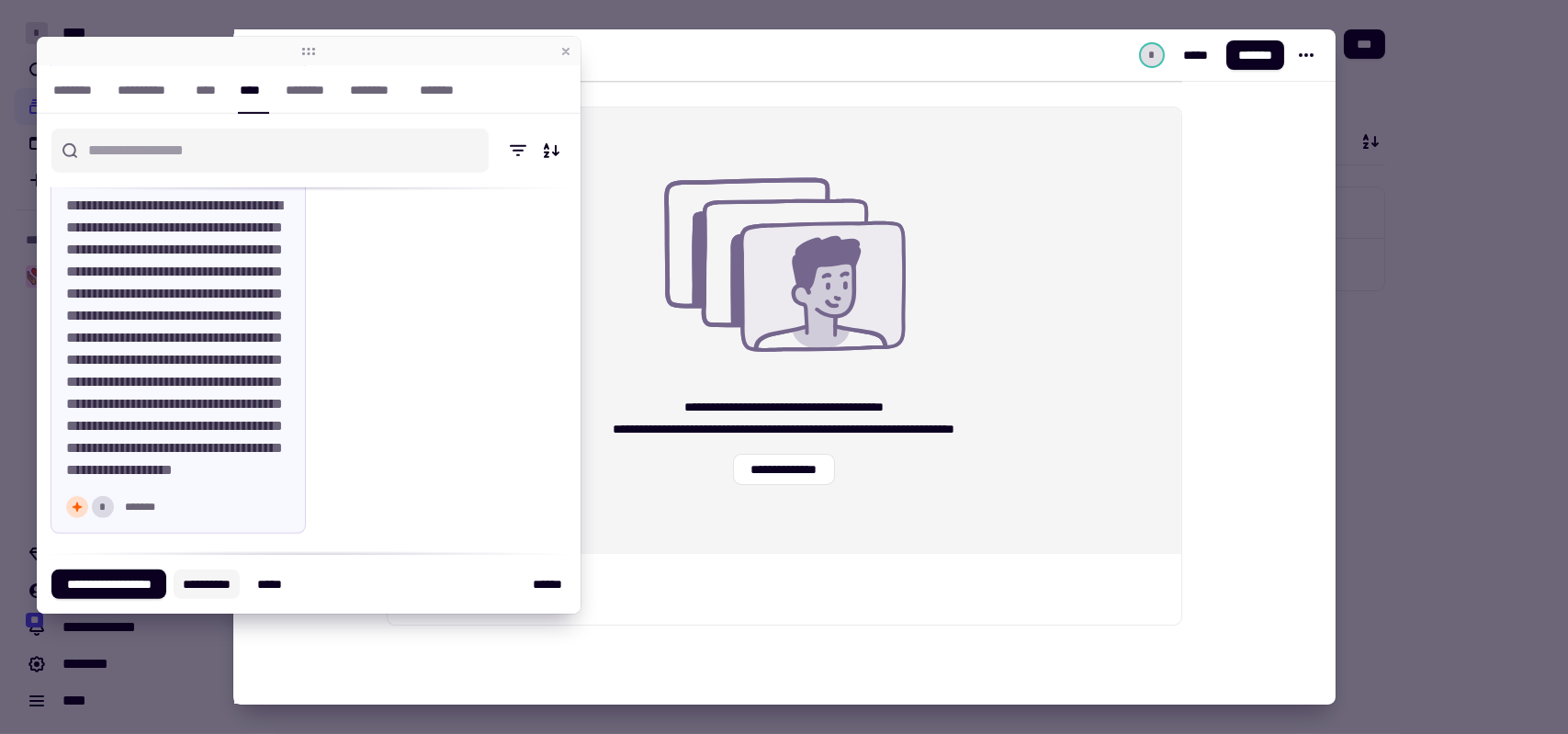 click on "**********" 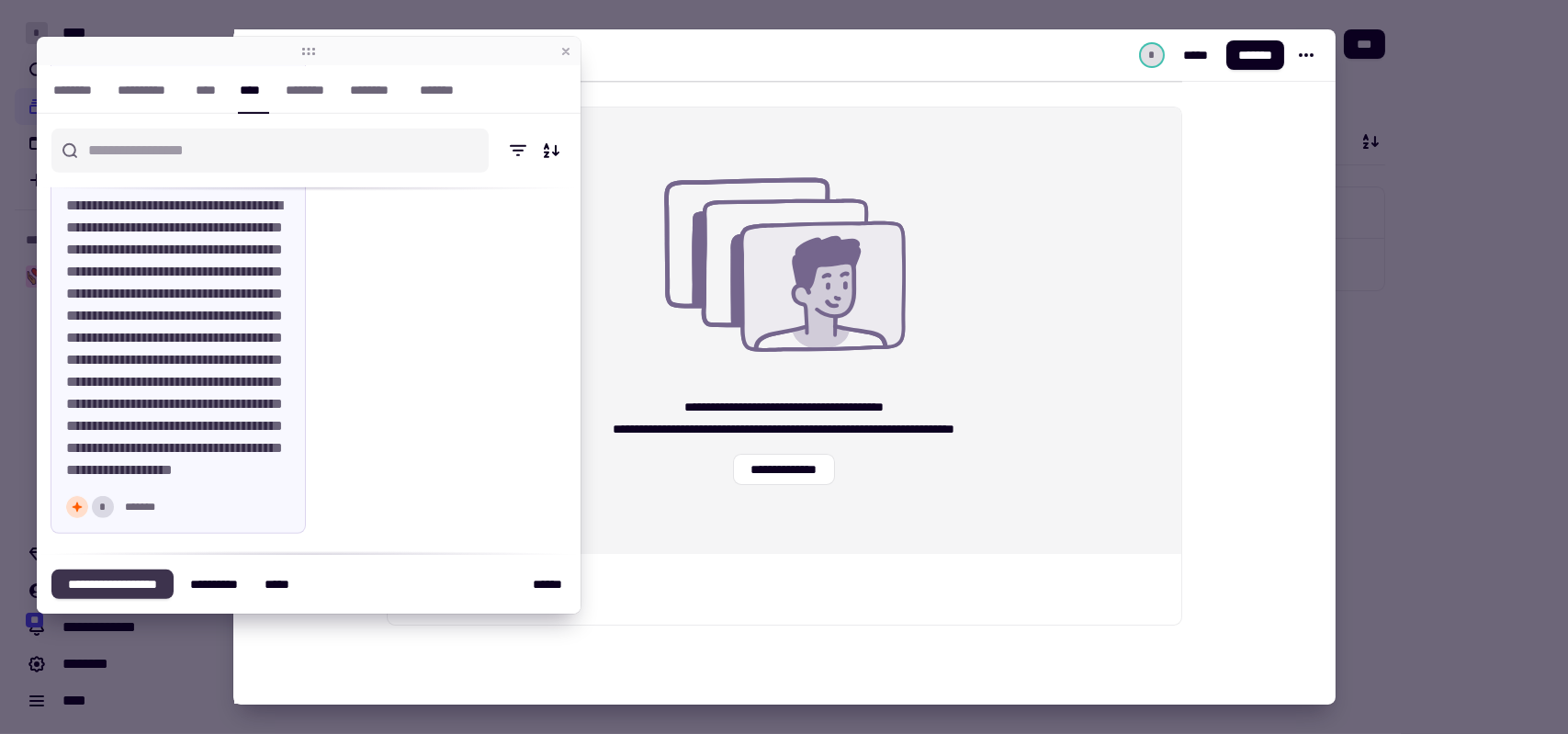 click on "**********" 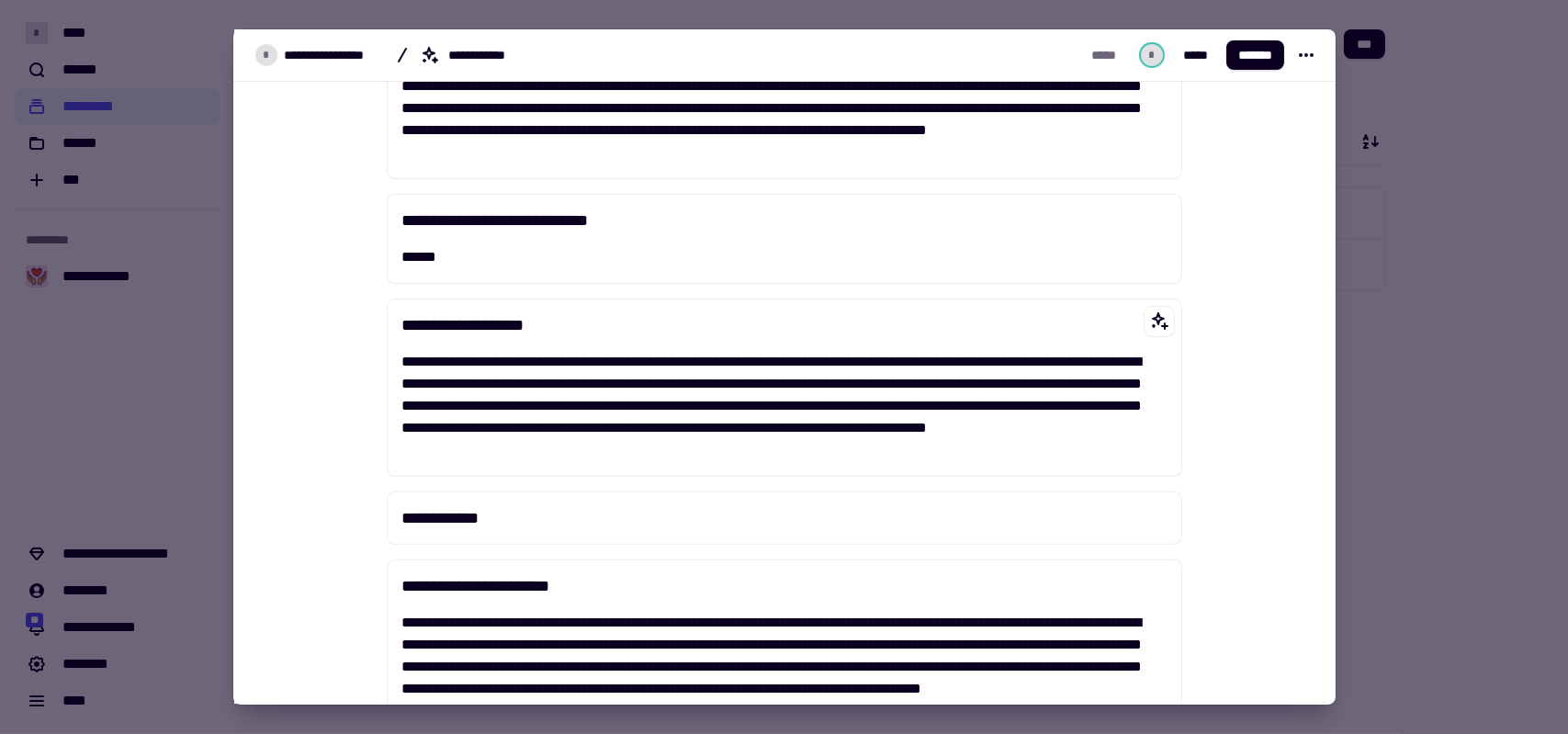 scroll, scrollTop: 1547, scrollLeft: 0, axis: vertical 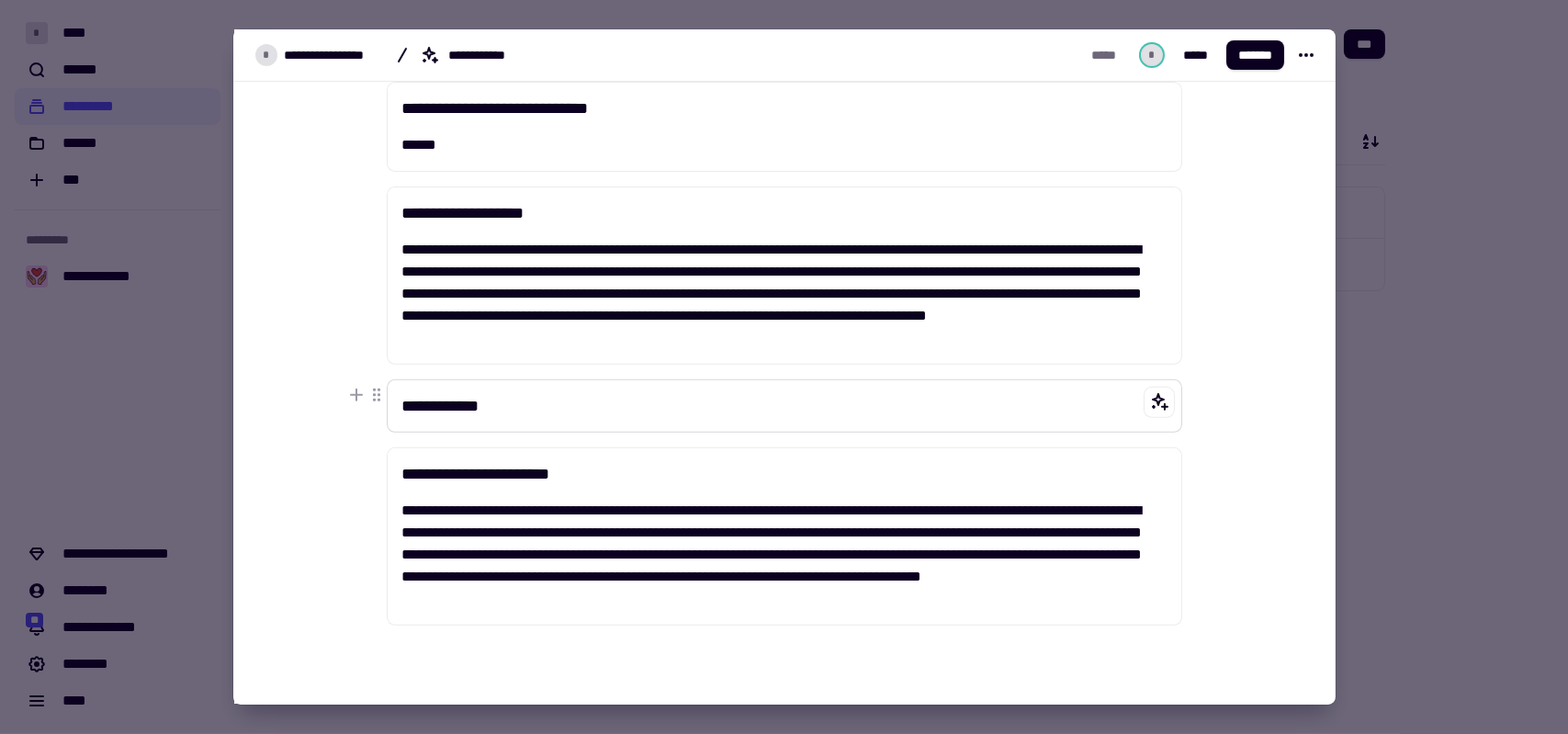 click on "**********" at bounding box center [784, 406] 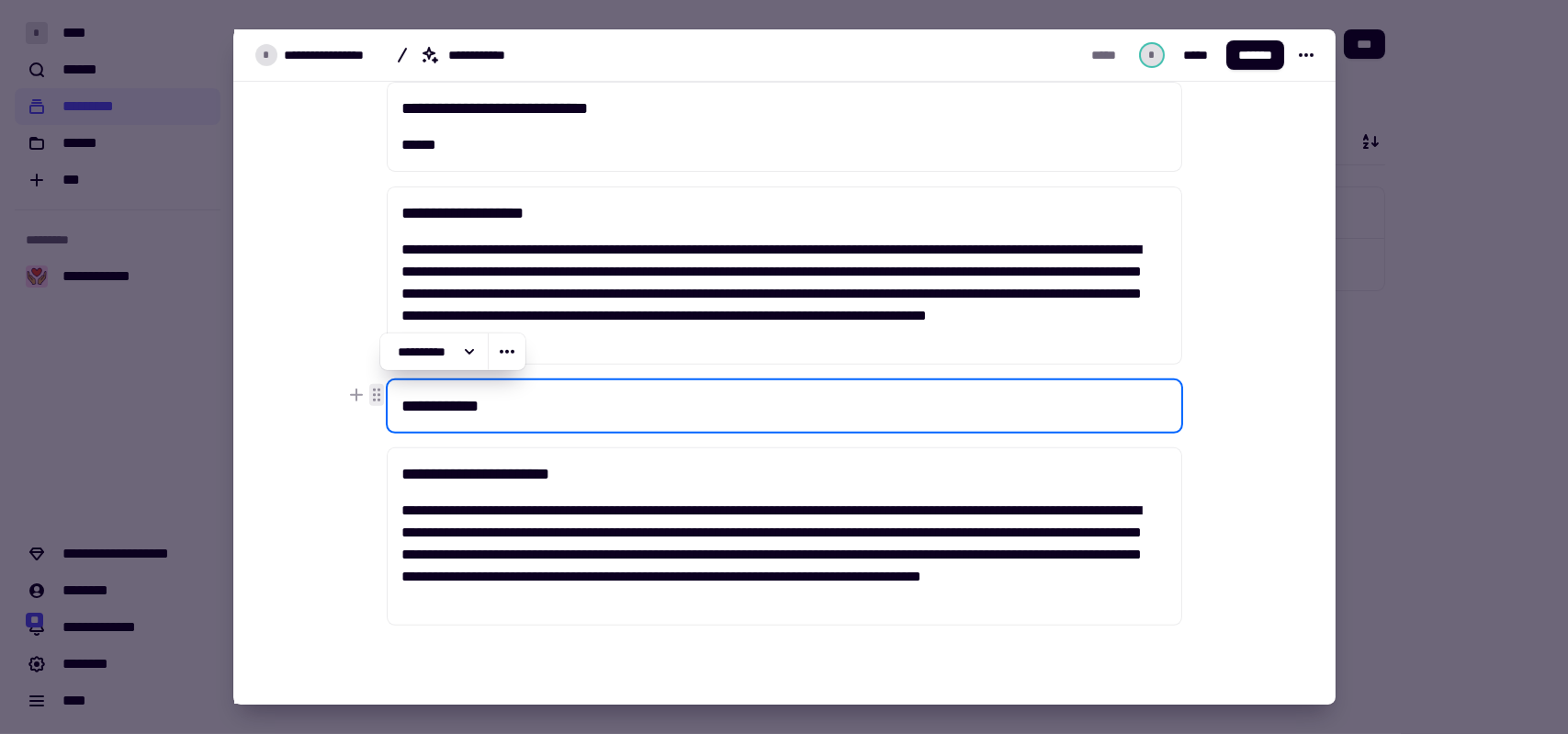 click 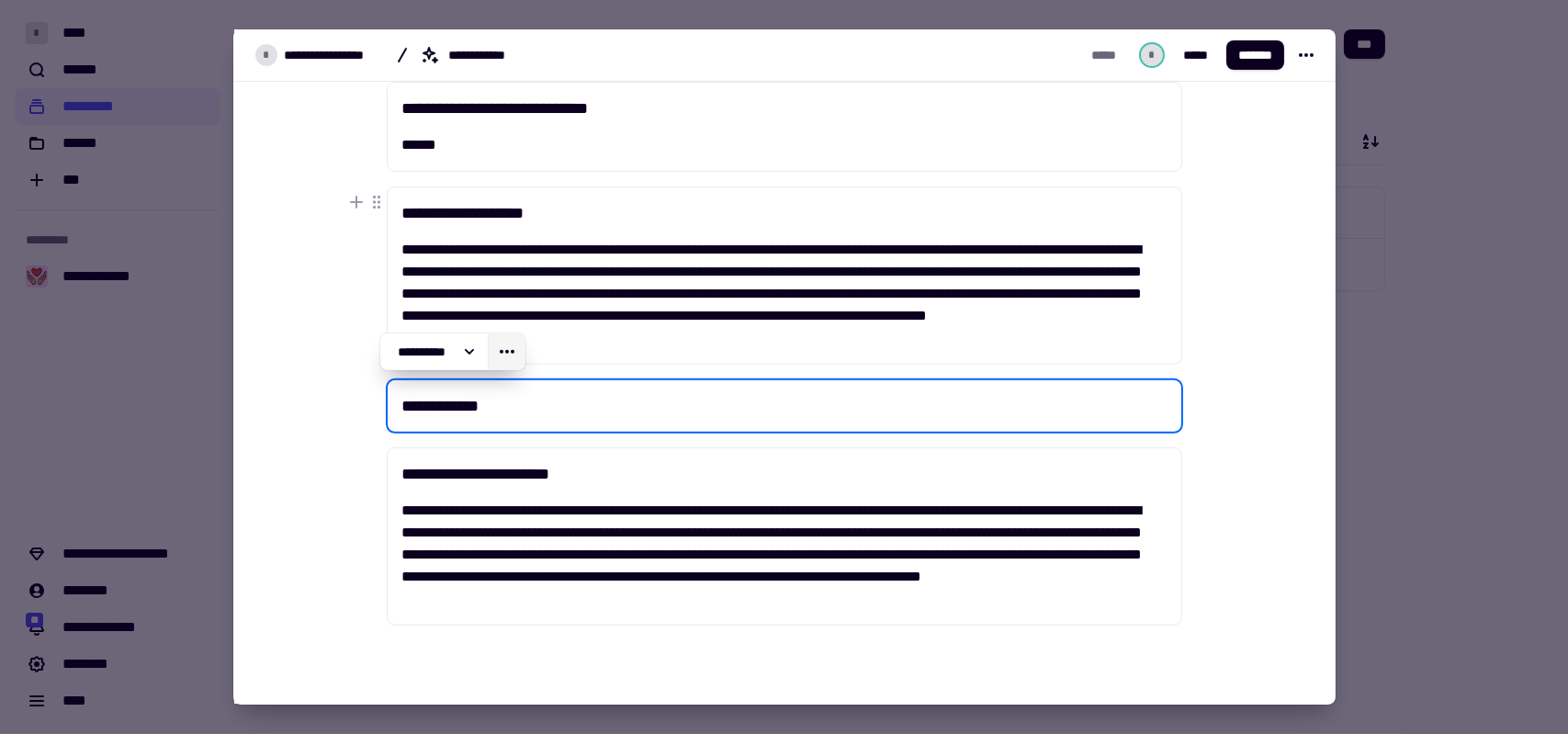 click 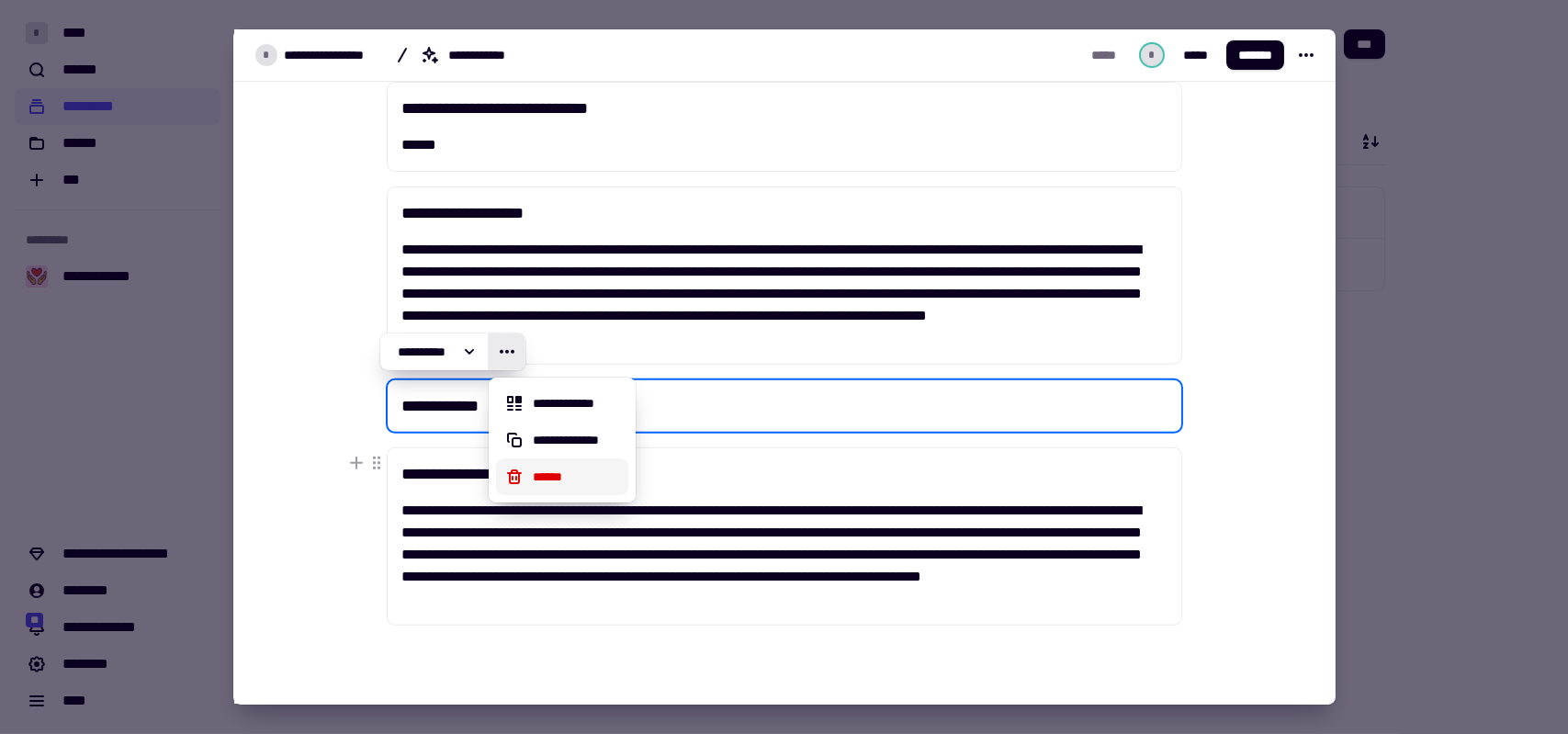 click on "******" at bounding box center (577, 477) 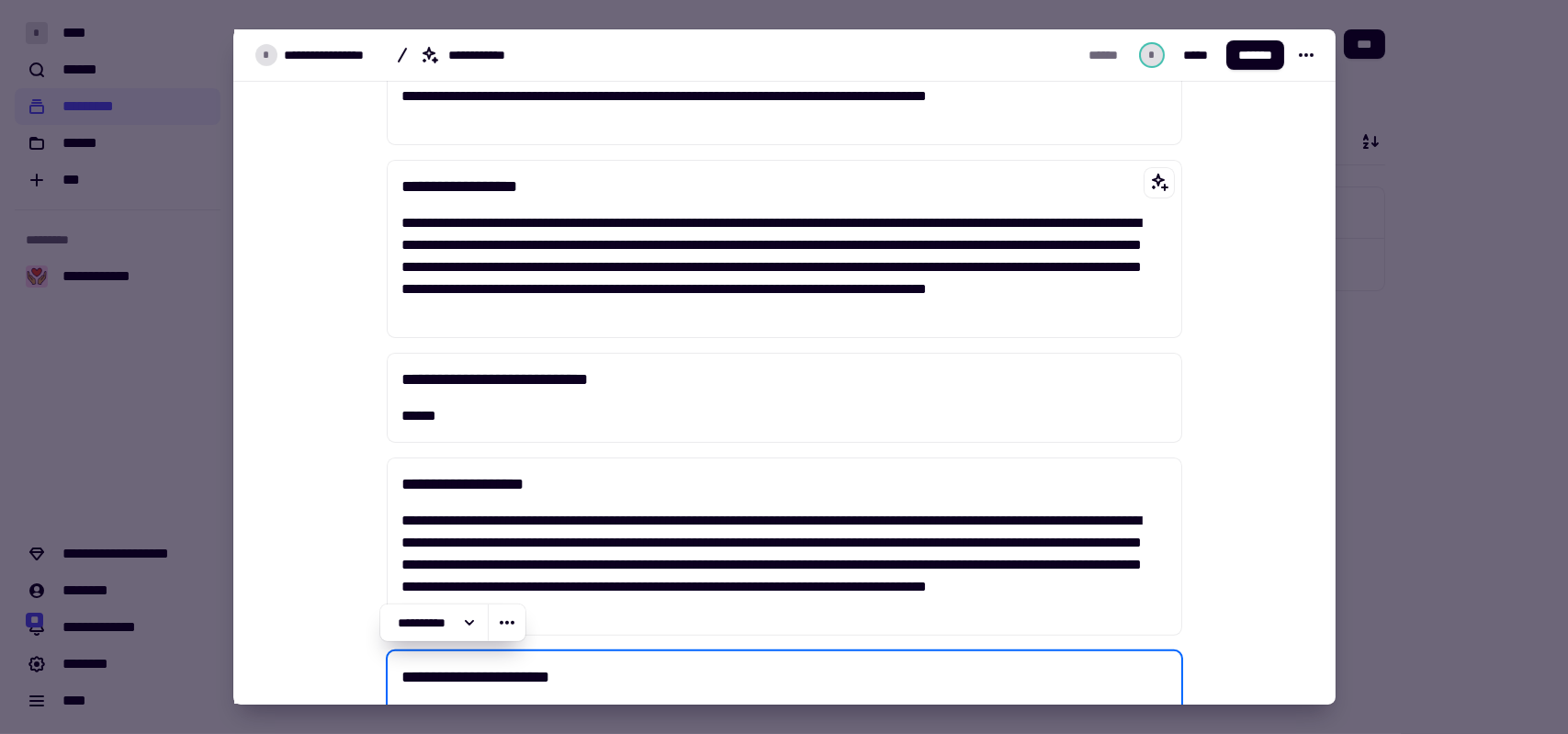 scroll, scrollTop: 1203, scrollLeft: 0, axis: vertical 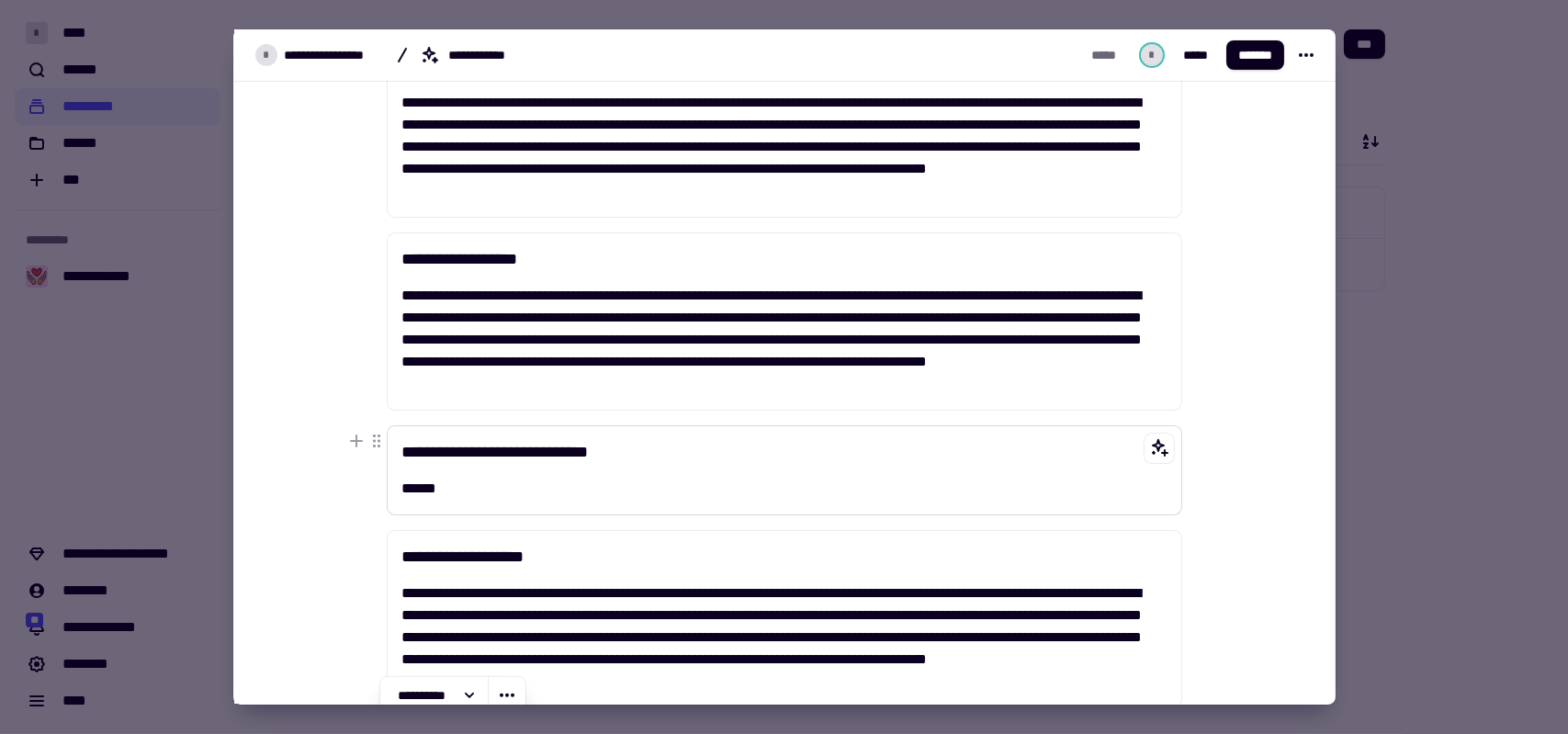 click on "[FIRST] [LAST]" at bounding box center (784, 470) 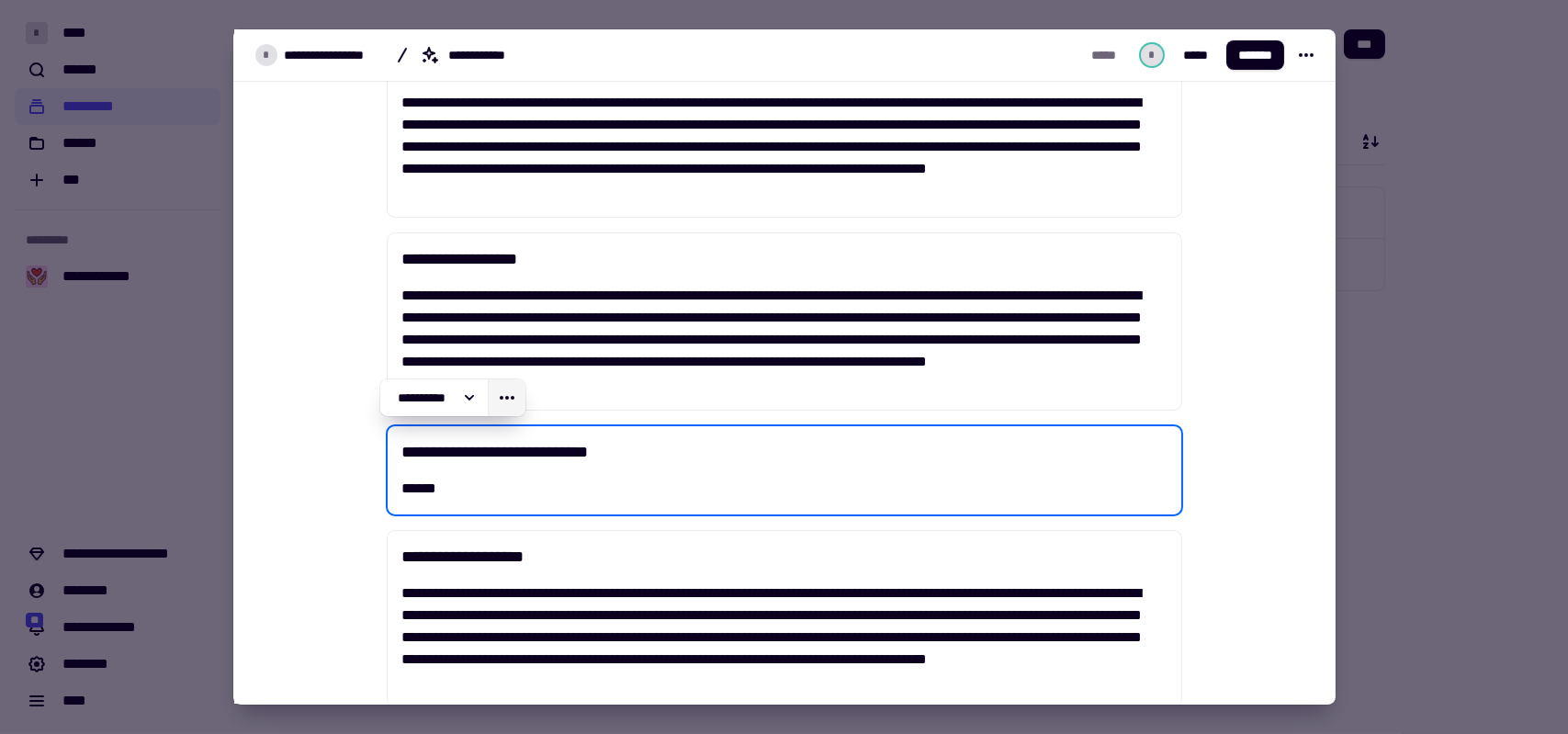 click 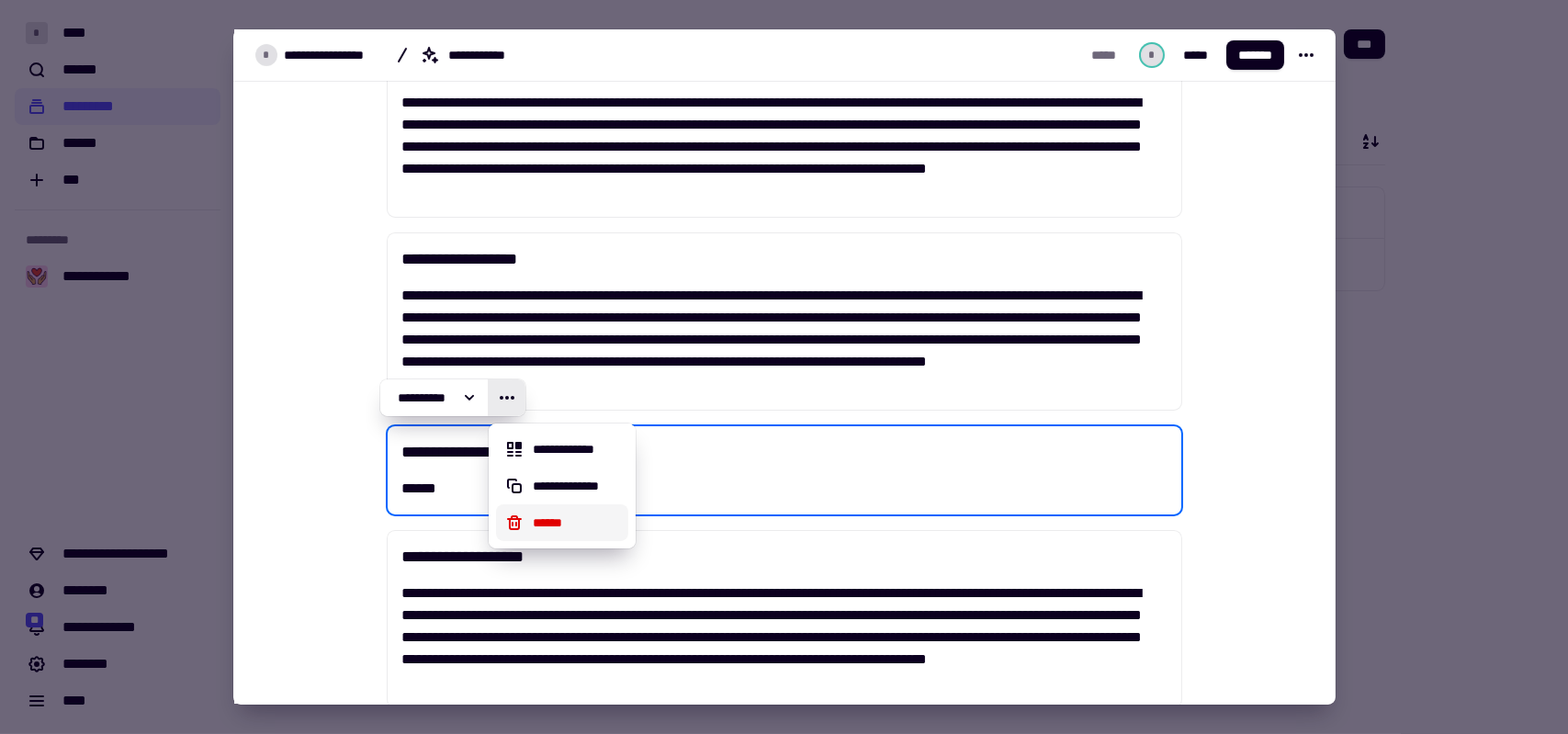 click 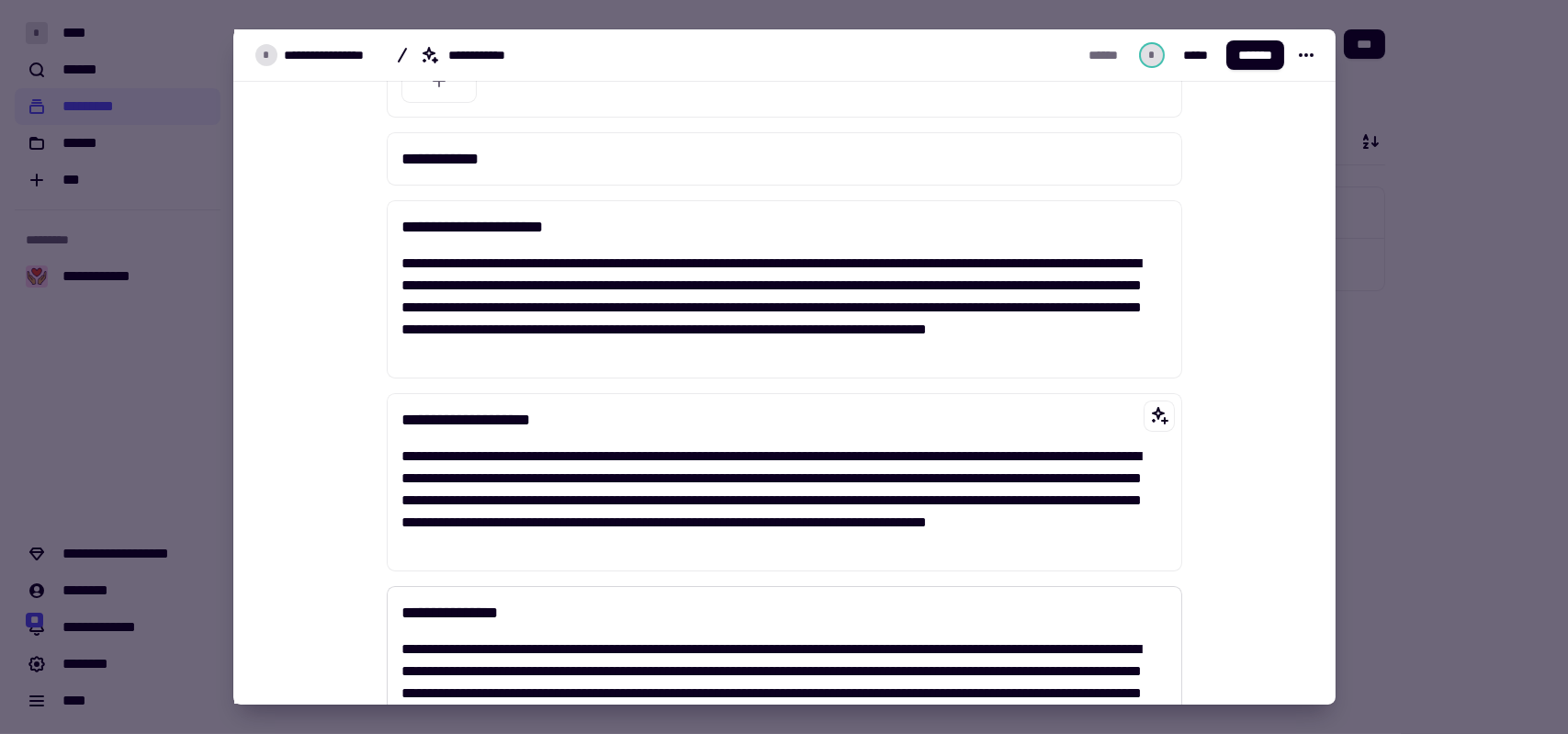 scroll, scrollTop: 560, scrollLeft: 0, axis: vertical 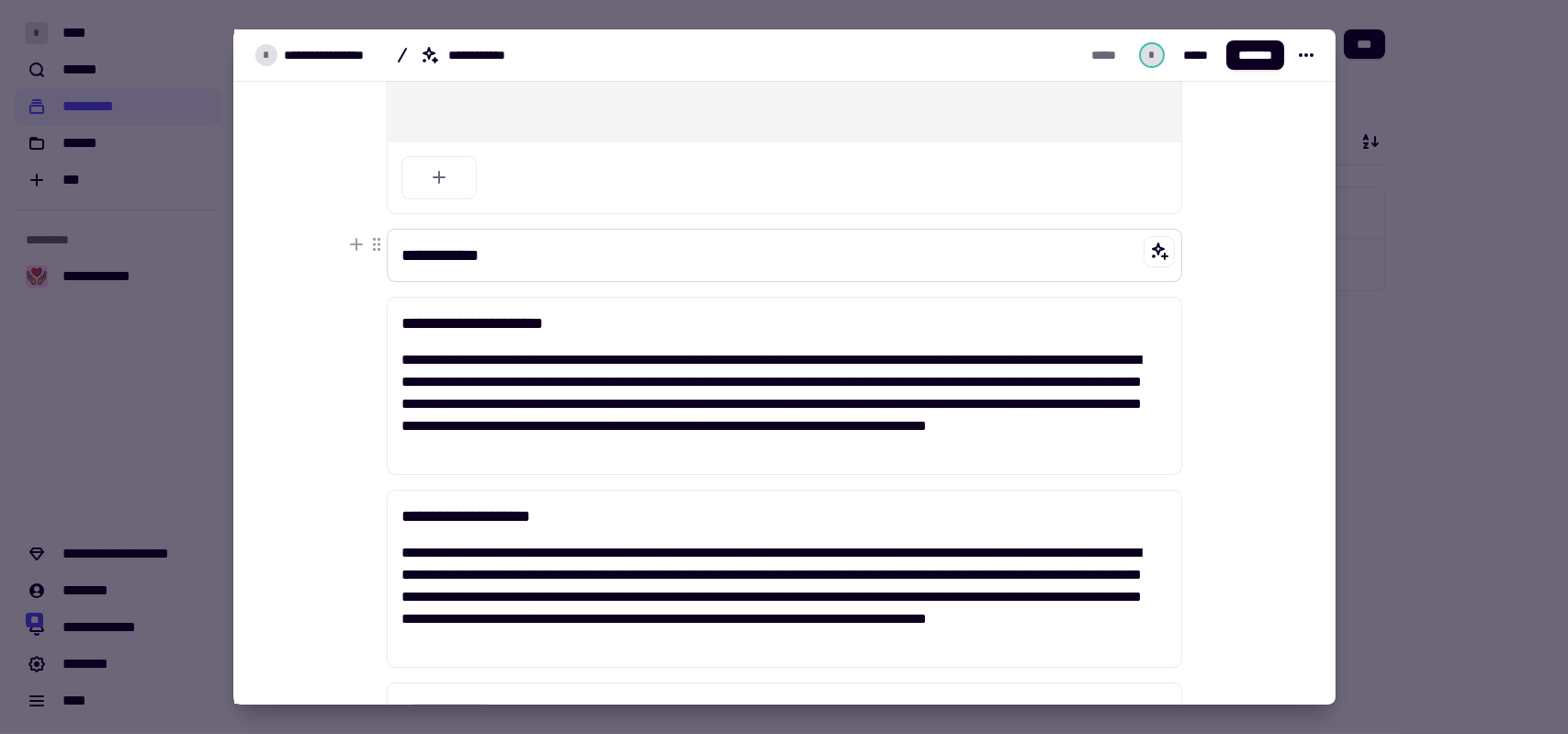 click on "**********" at bounding box center [784, 255] 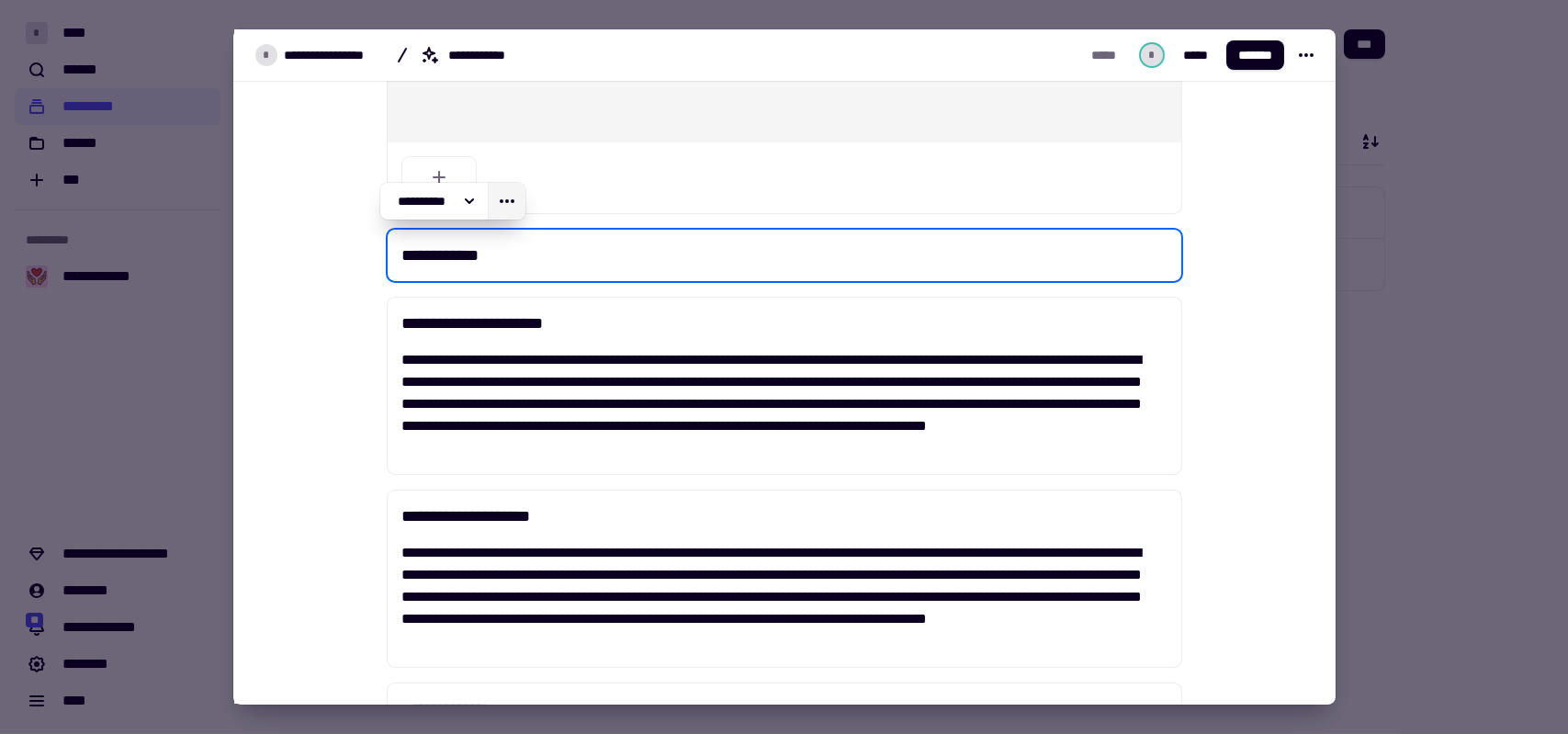 click 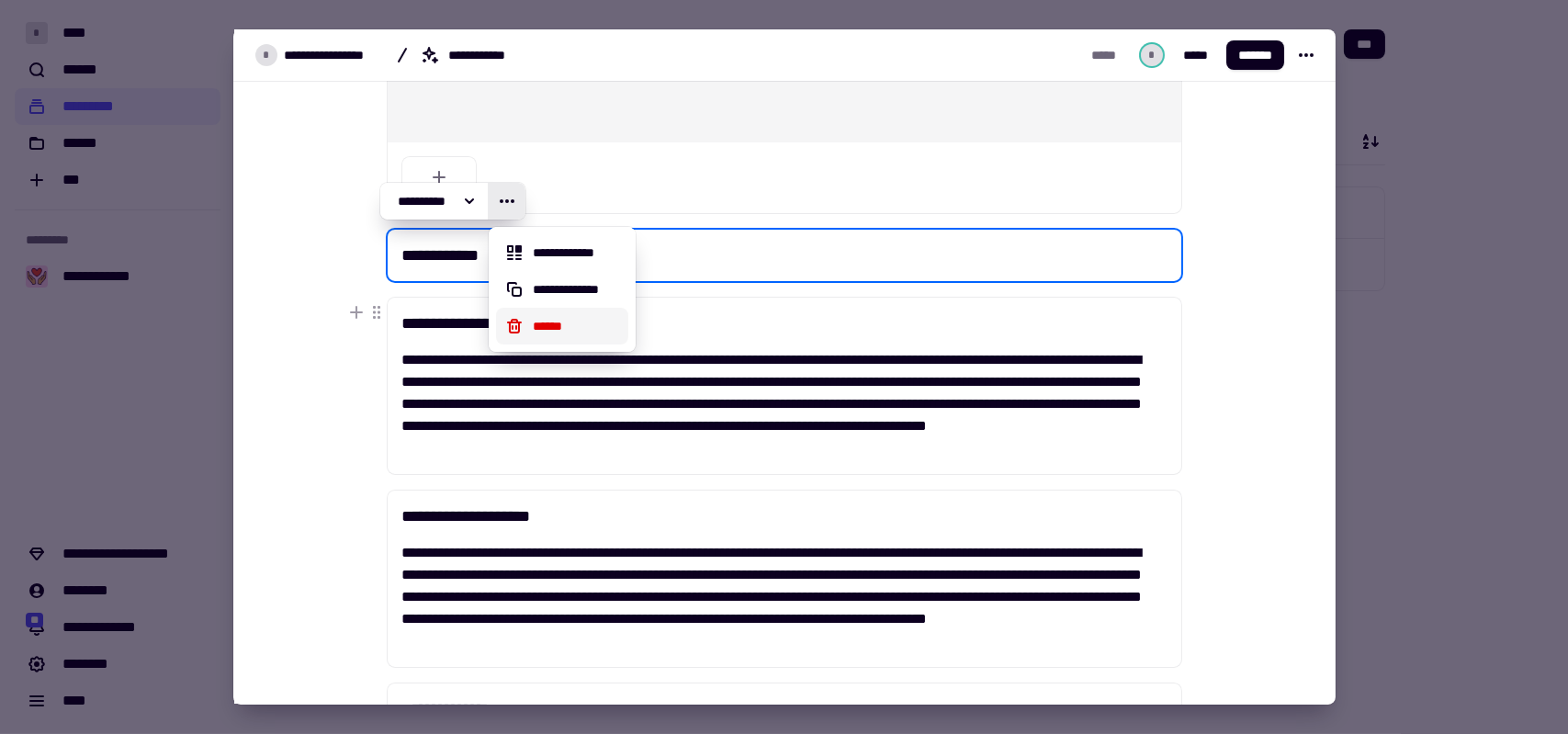 click on "******" at bounding box center (577, 326) 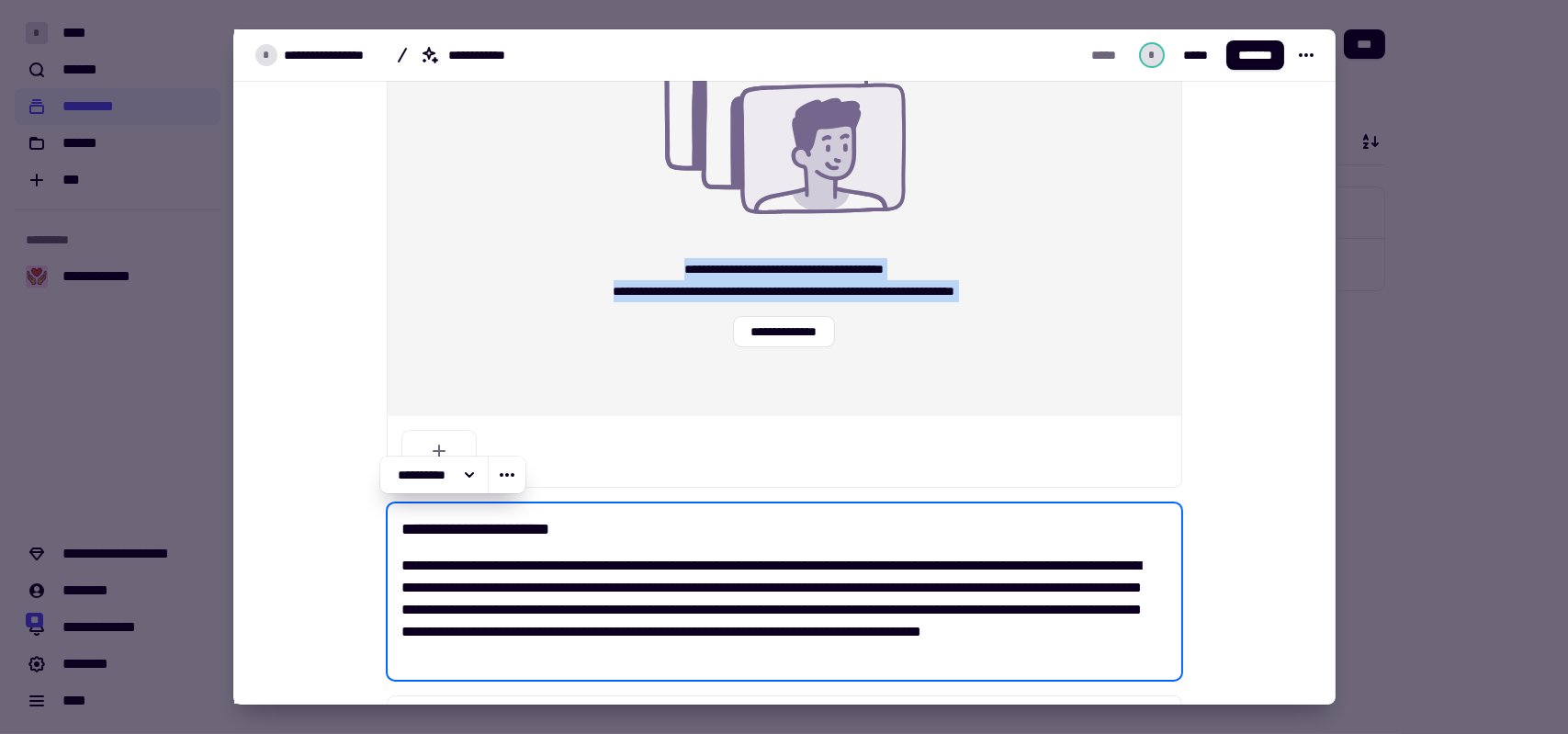scroll, scrollTop: 372, scrollLeft: 0, axis: vertical 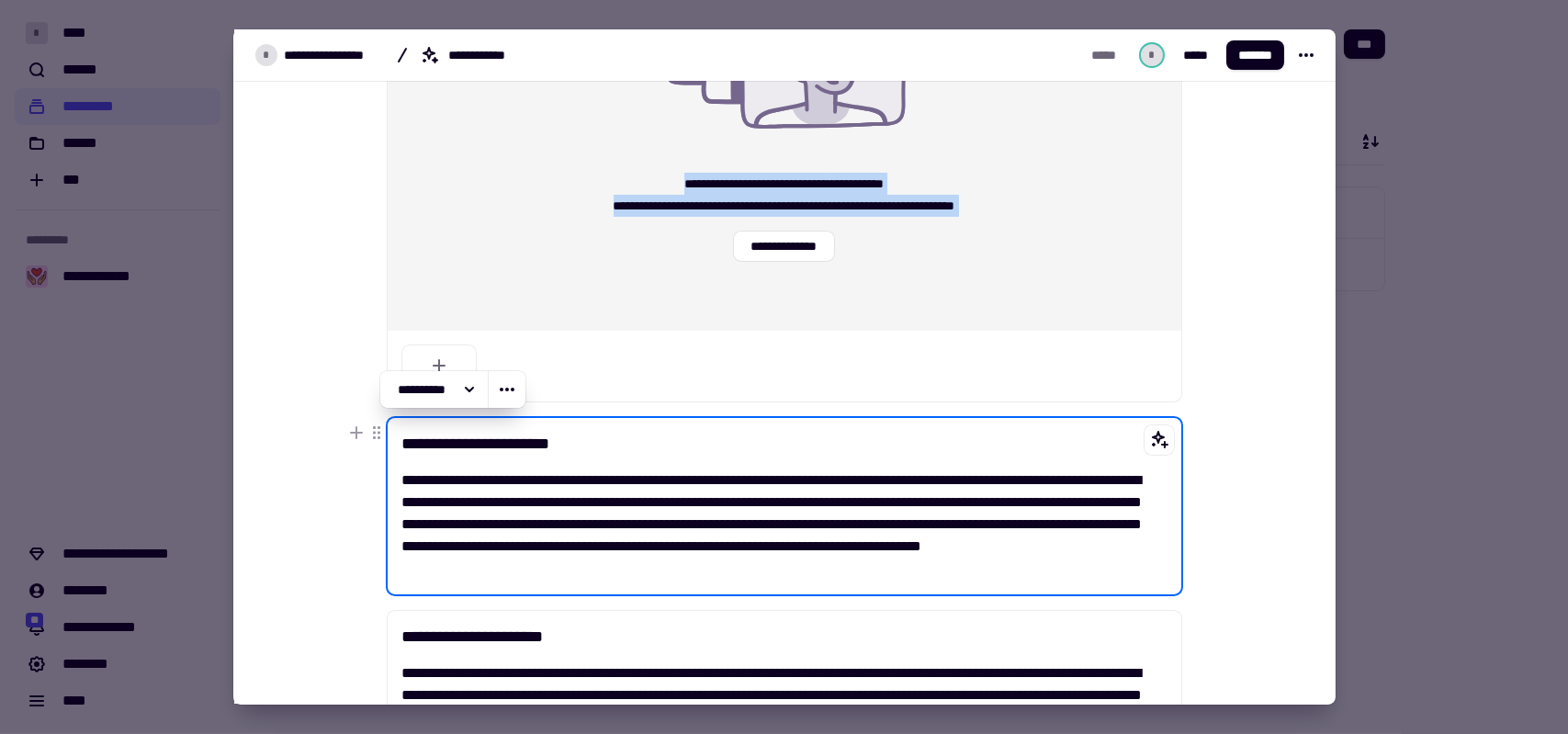click on "**********" at bounding box center [784, 525] 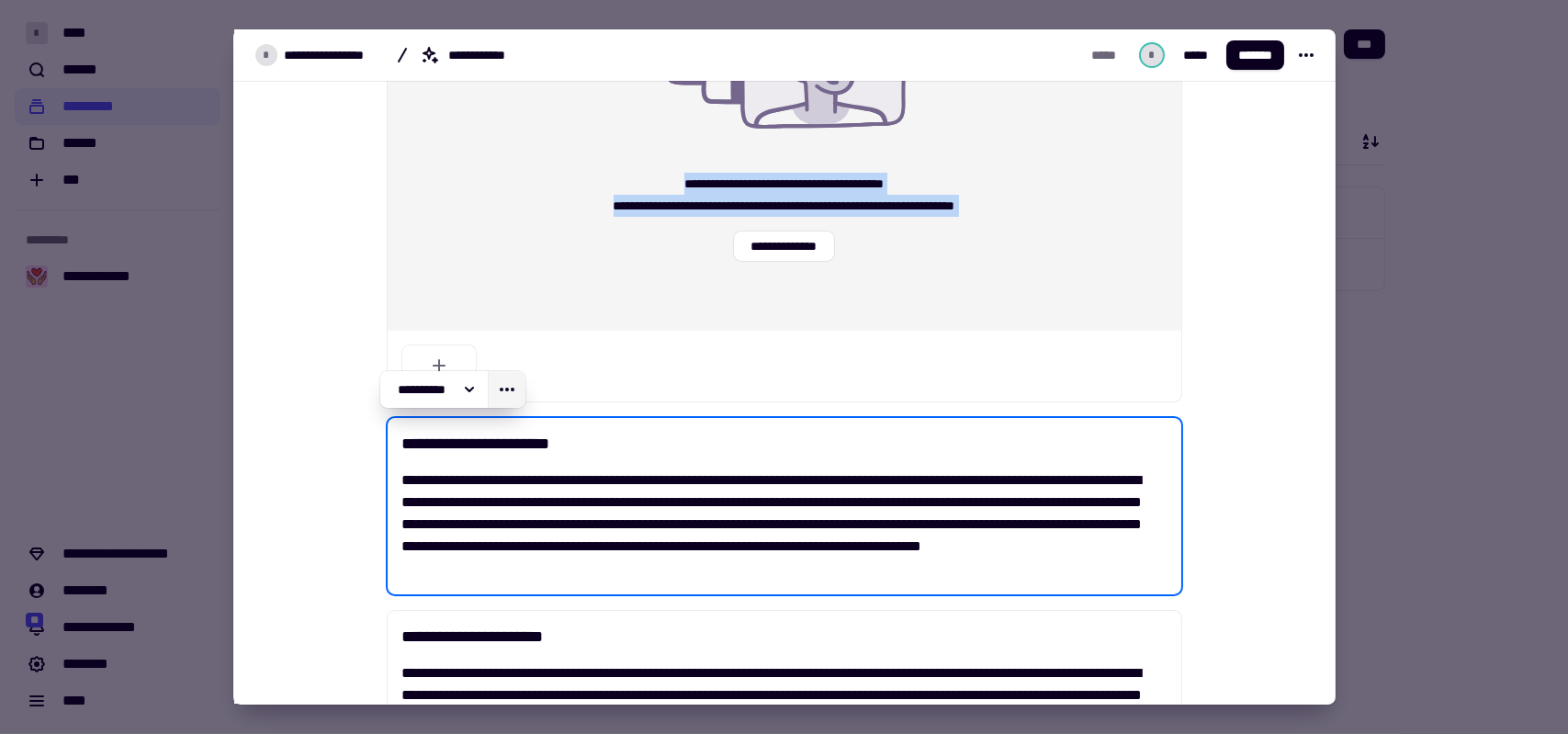 click 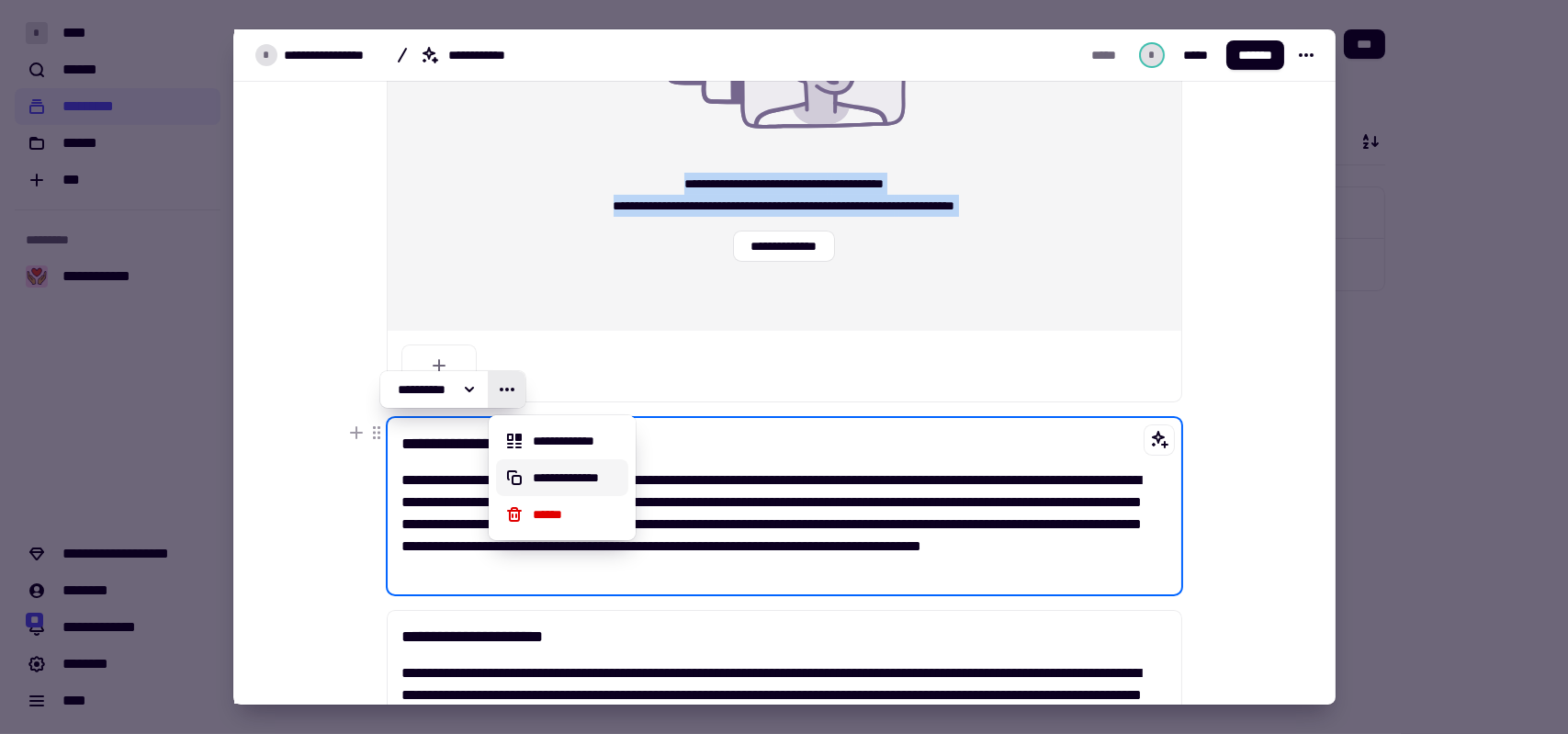 click on "**********" at bounding box center (784, 525) 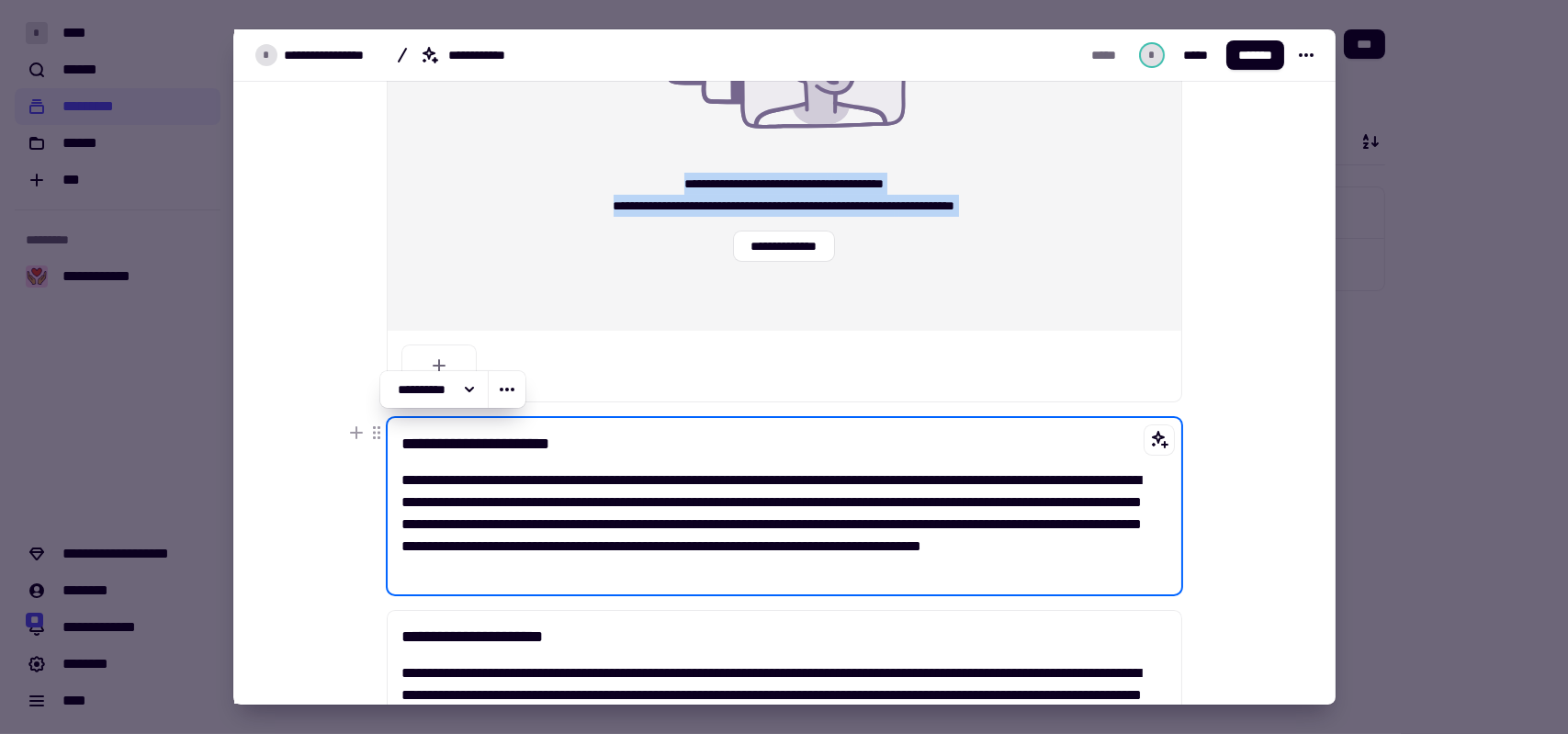 click on "**********" at bounding box center [784, 525] 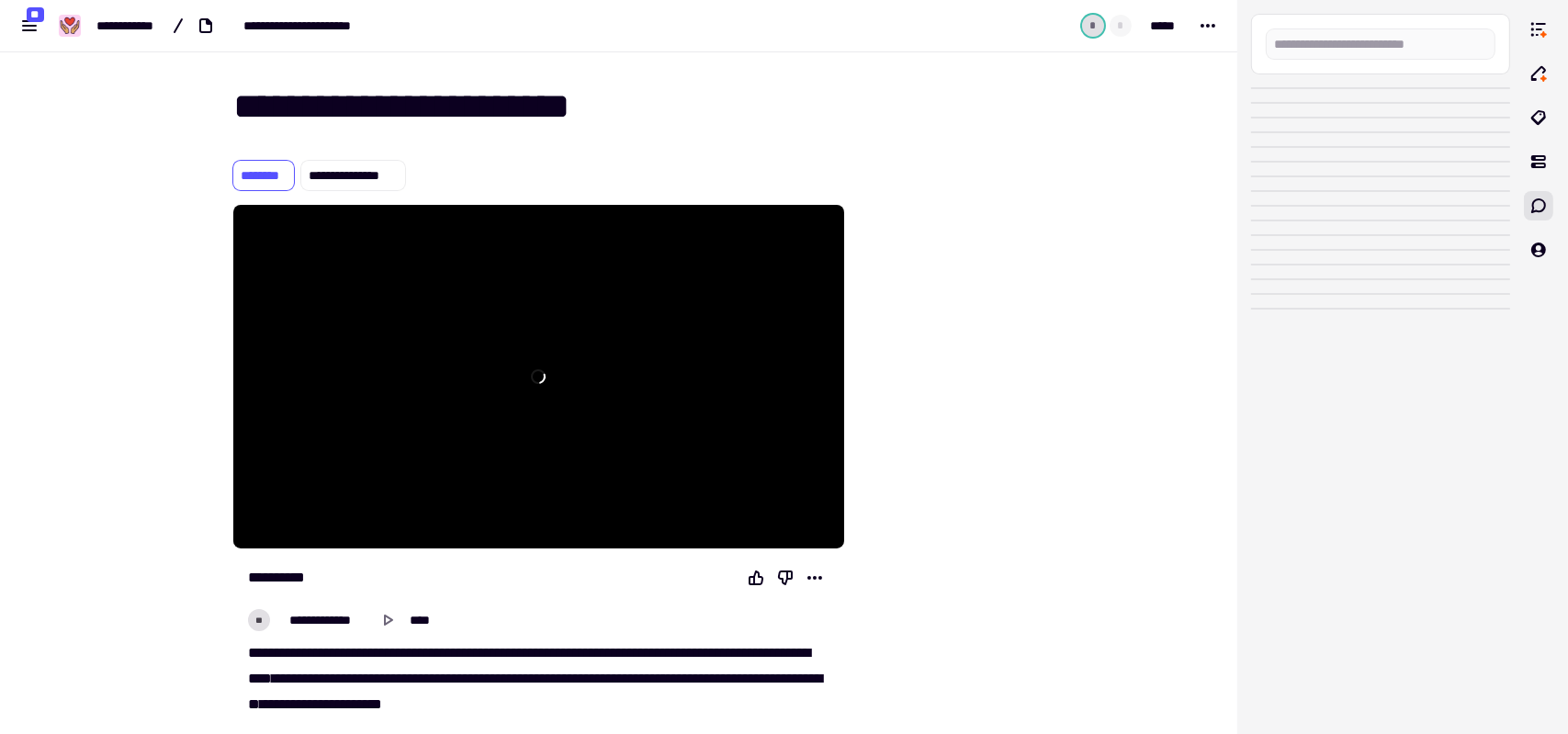 scroll, scrollTop: 0, scrollLeft: 0, axis: both 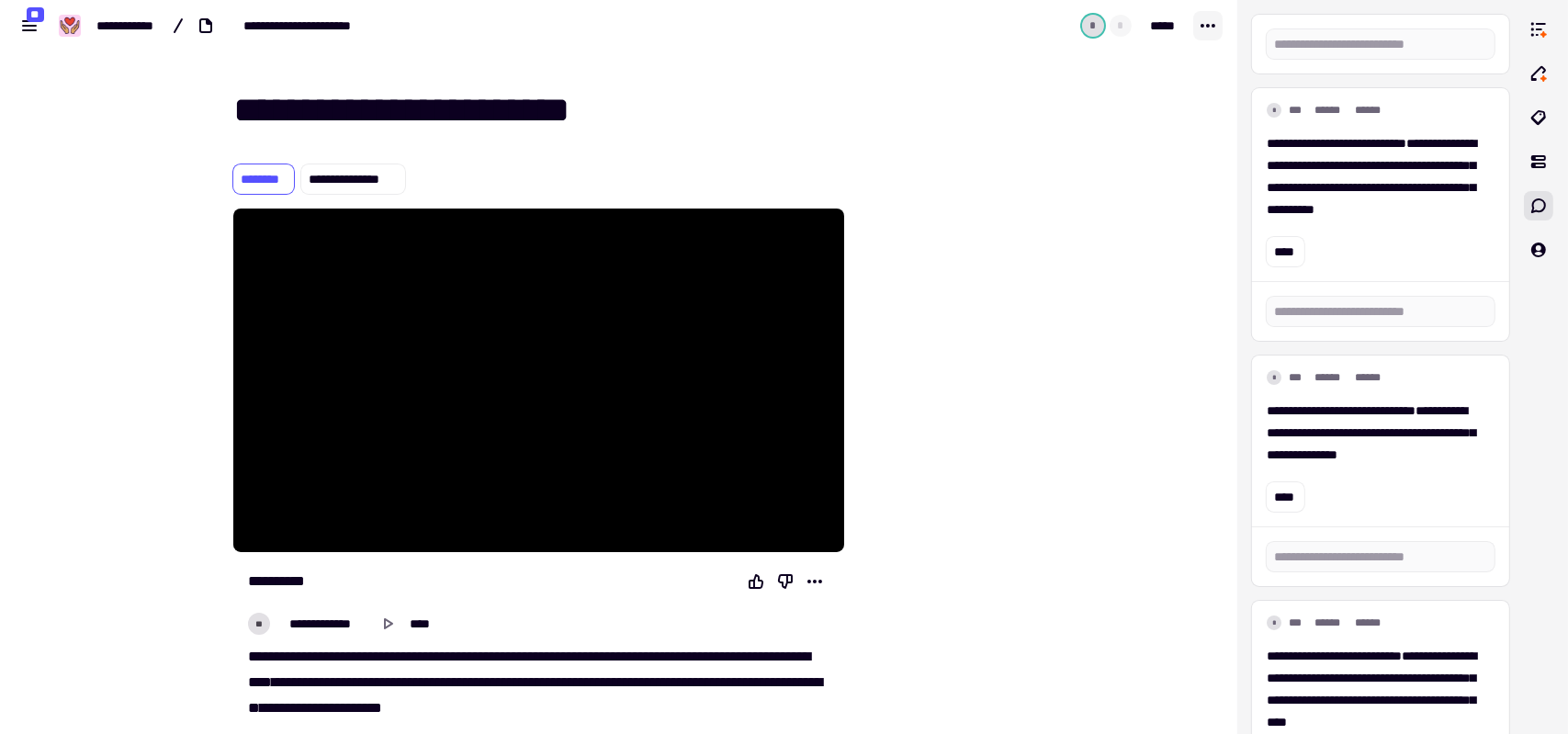 click 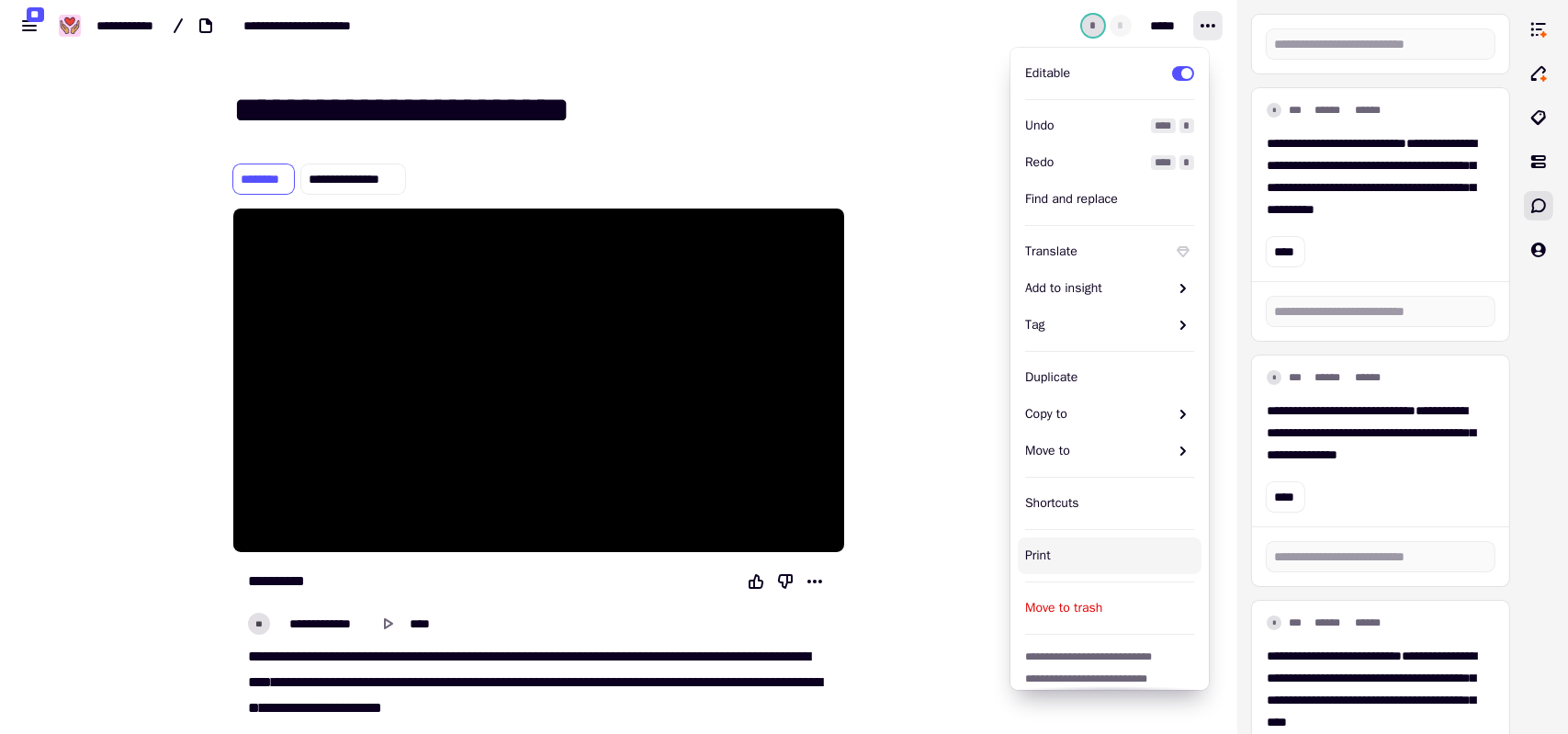 type on "**********" 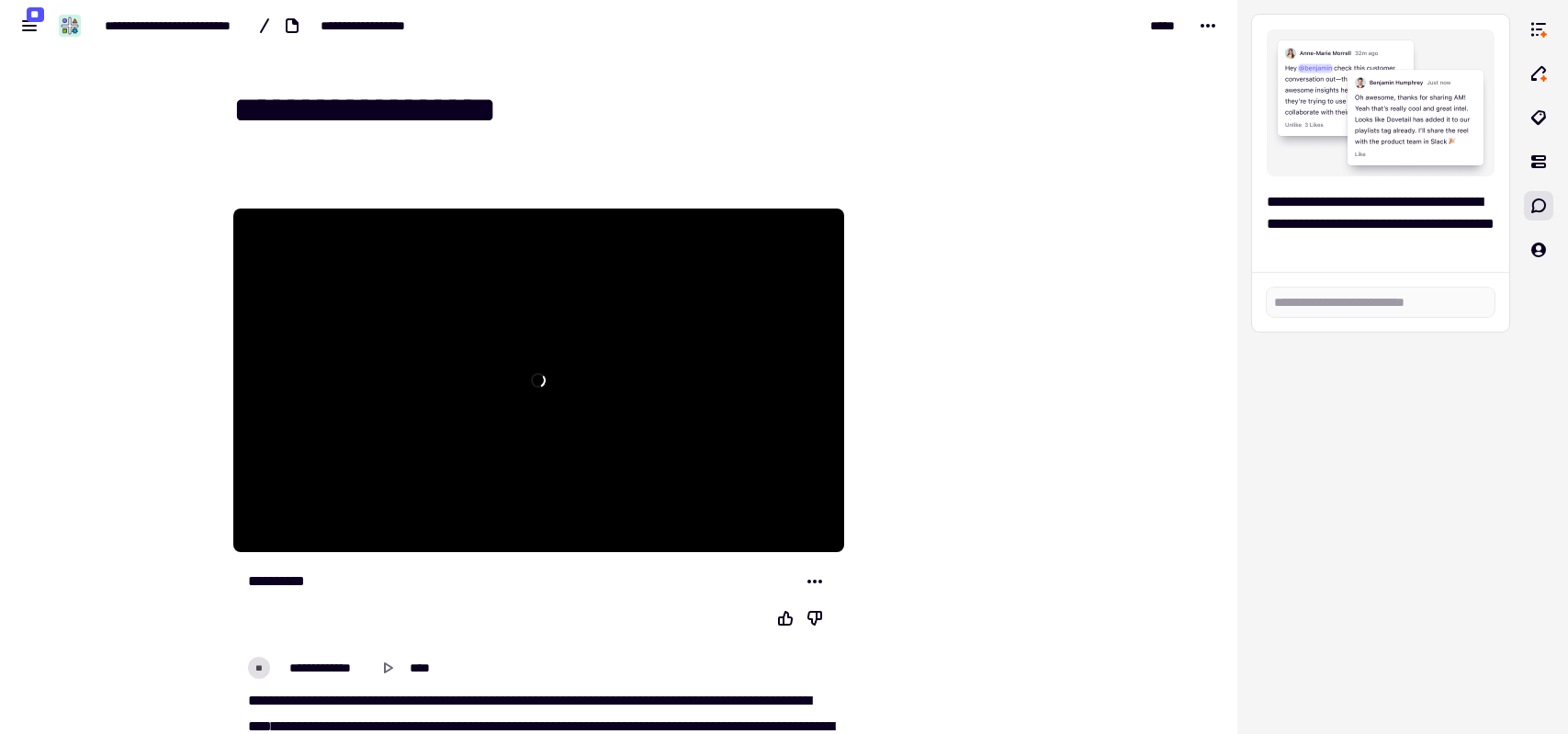 scroll, scrollTop: 0, scrollLeft: 0, axis: both 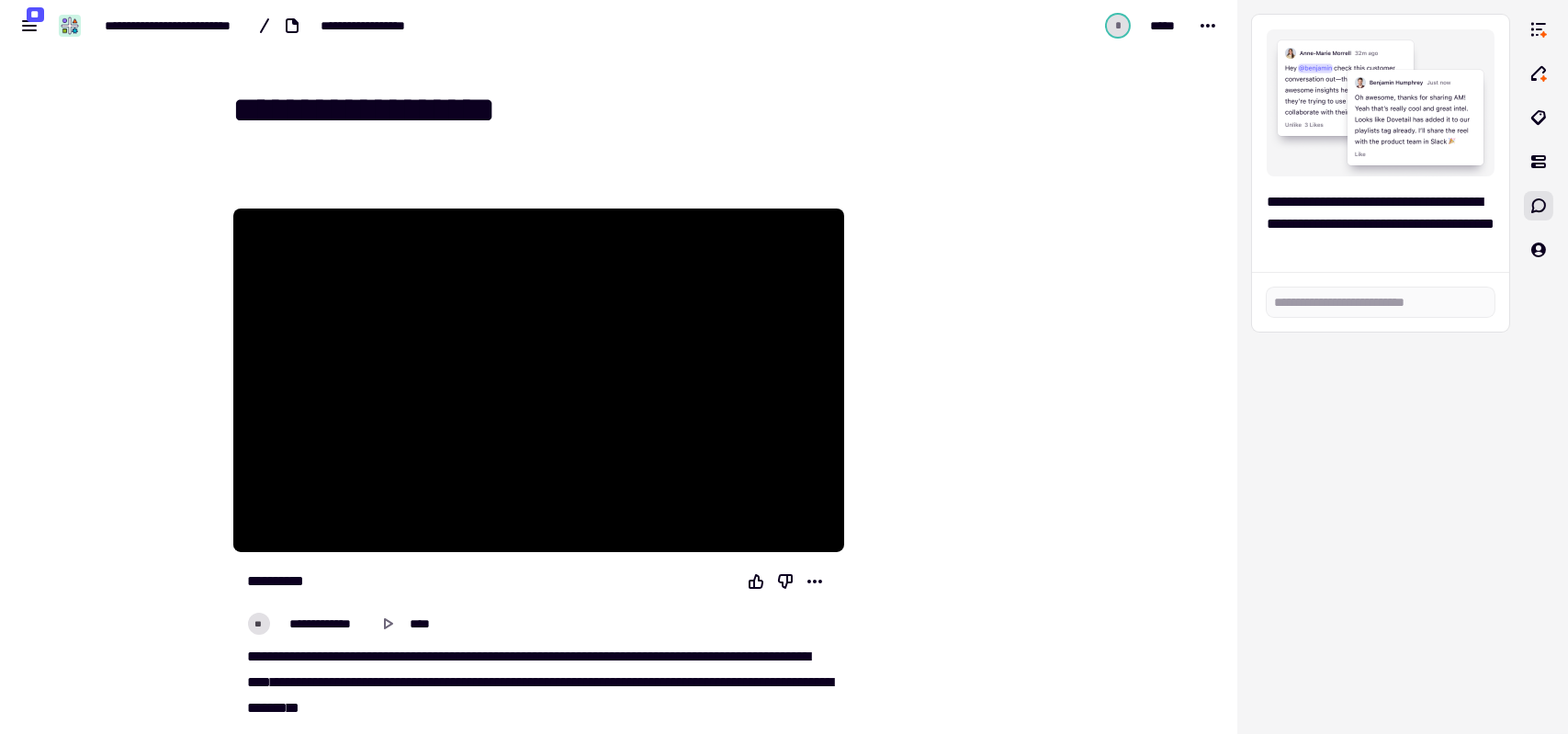 type on "**********" 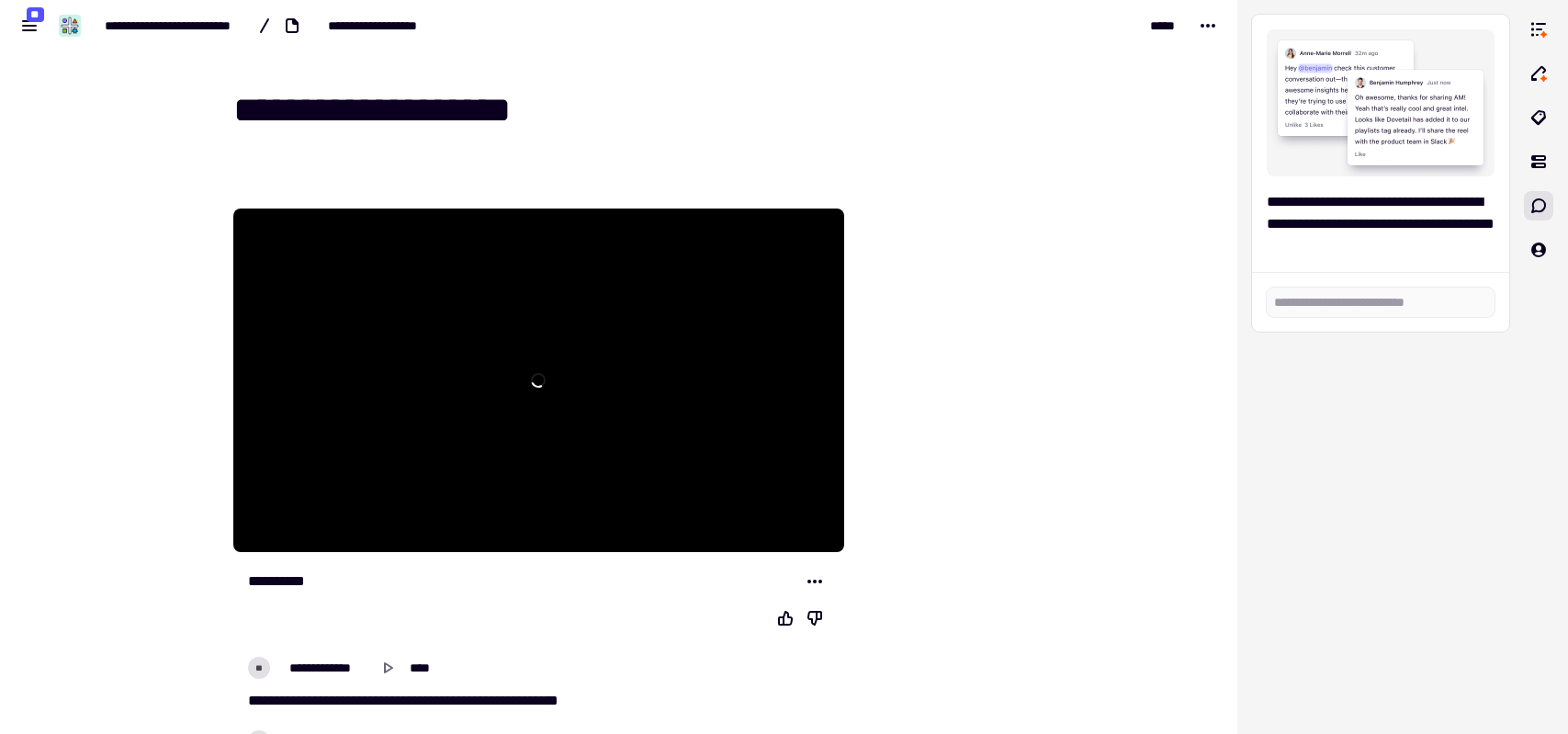 scroll, scrollTop: 0, scrollLeft: 0, axis: both 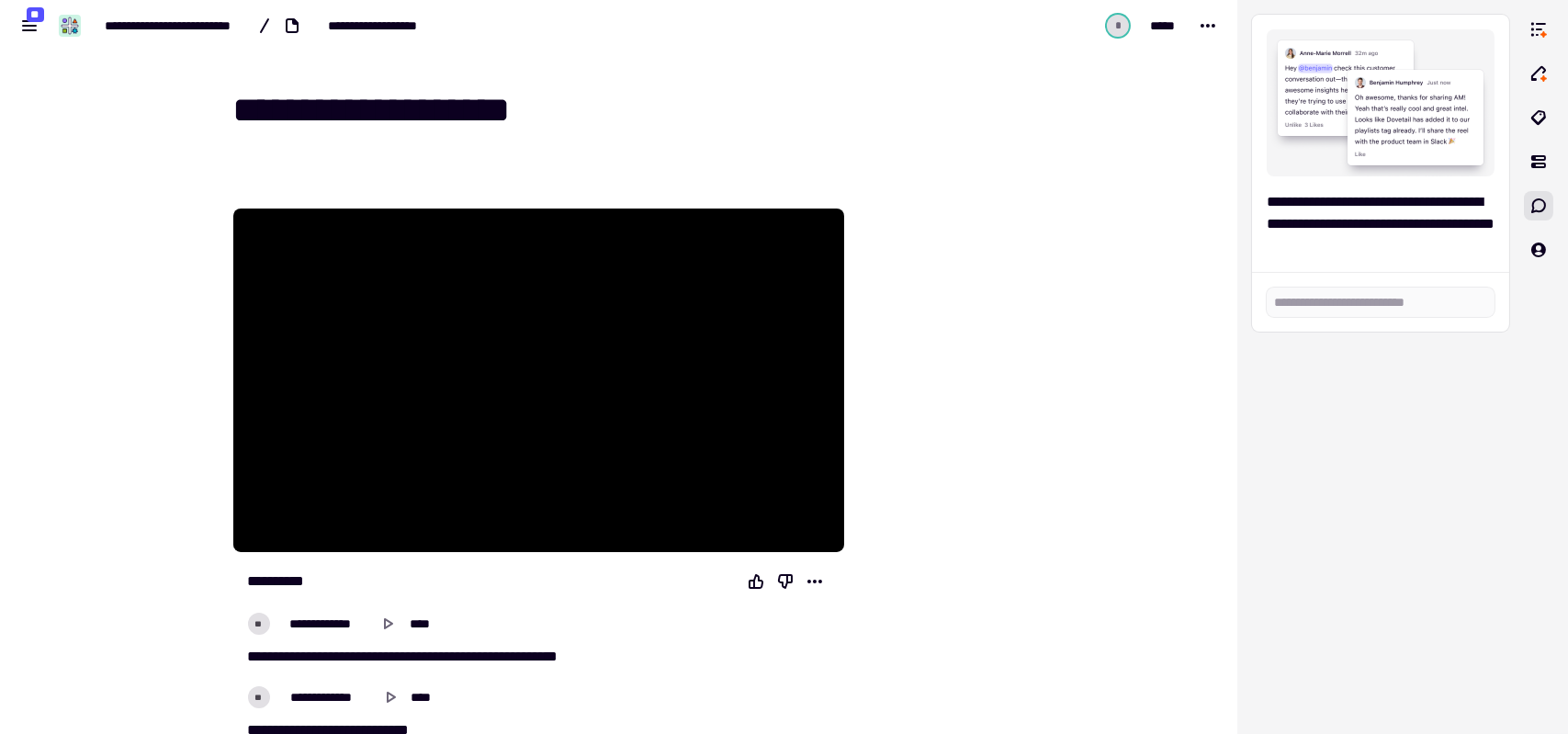 type on "**********" 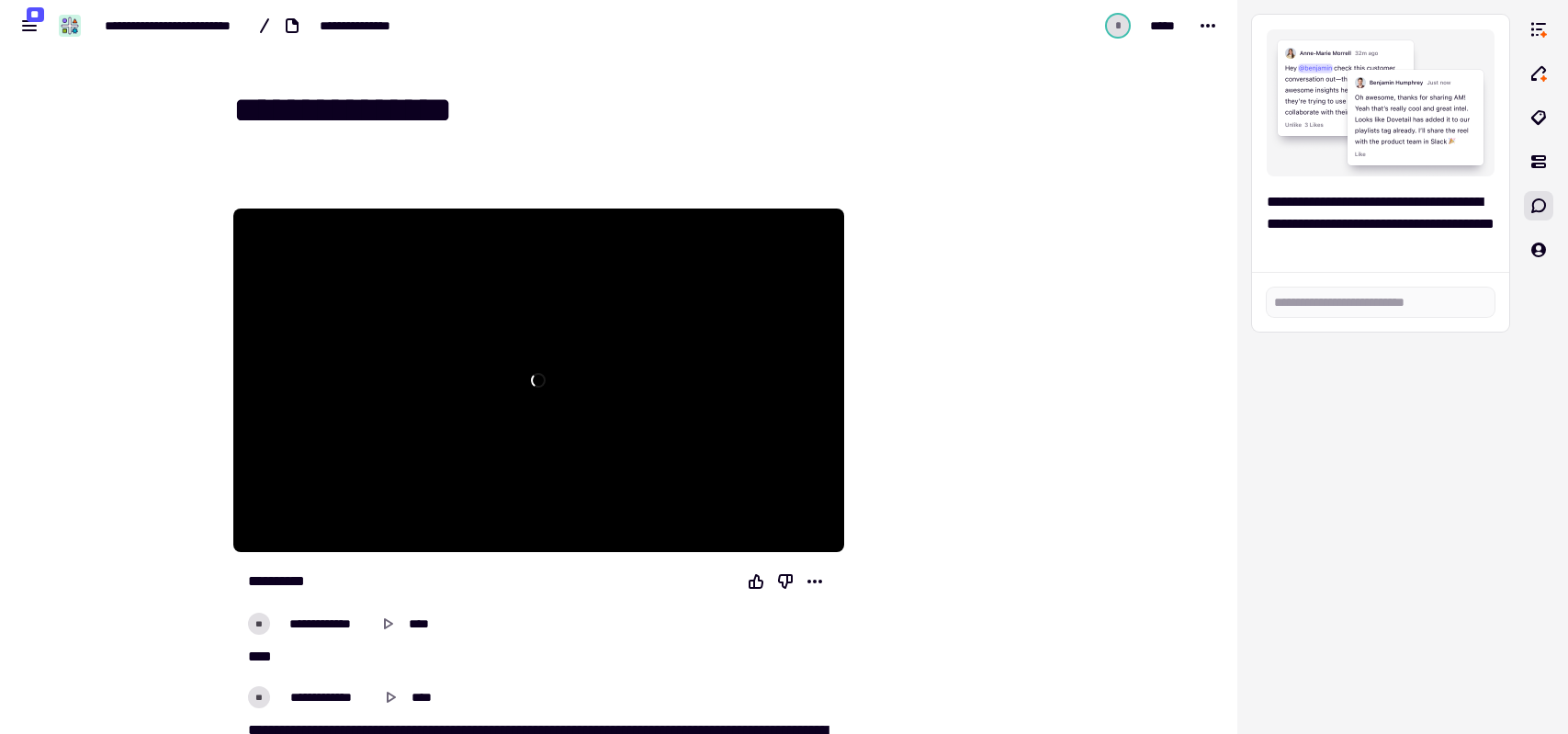 scroll, scrollTop: 0, scrollLeft: 0, axis: both 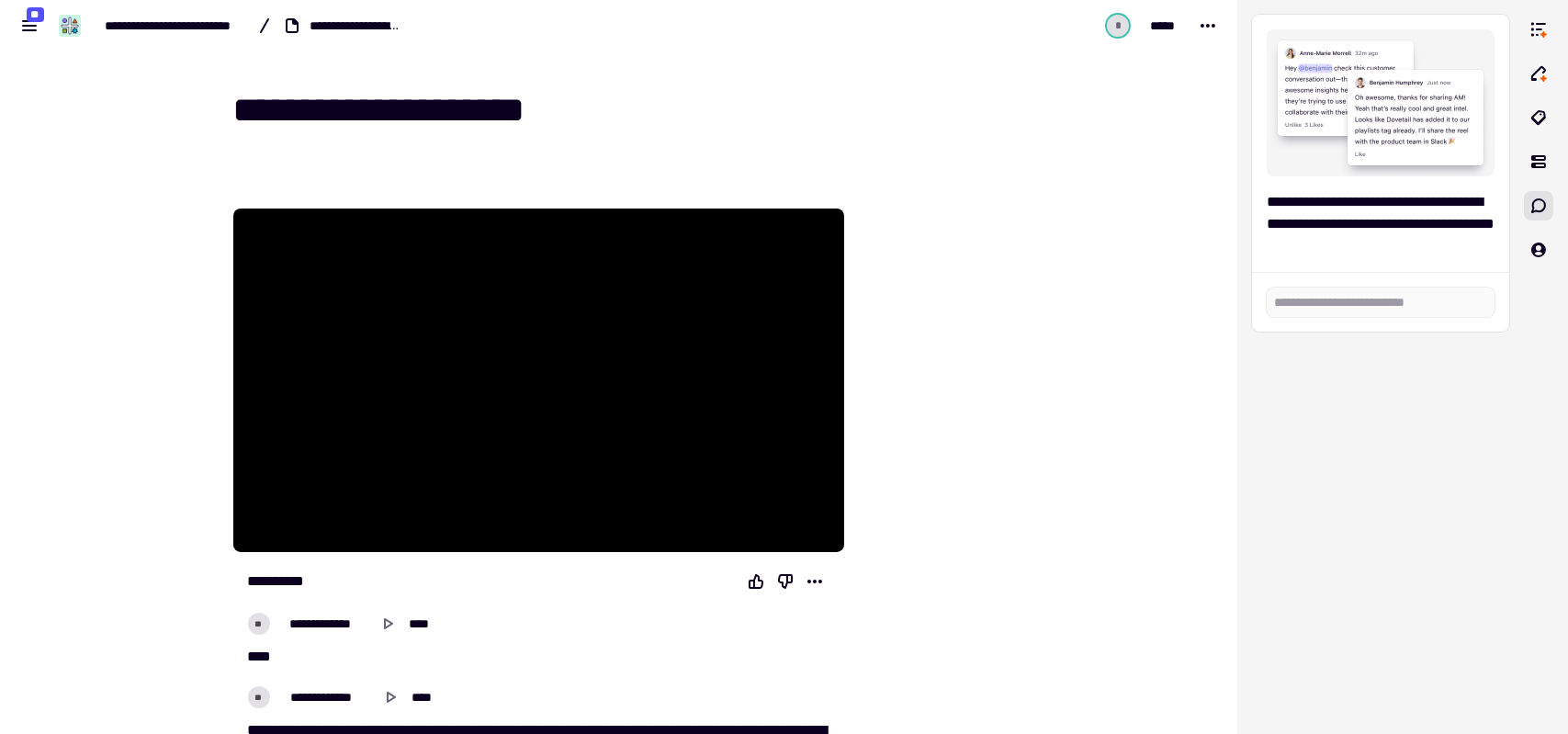 type on "**********" 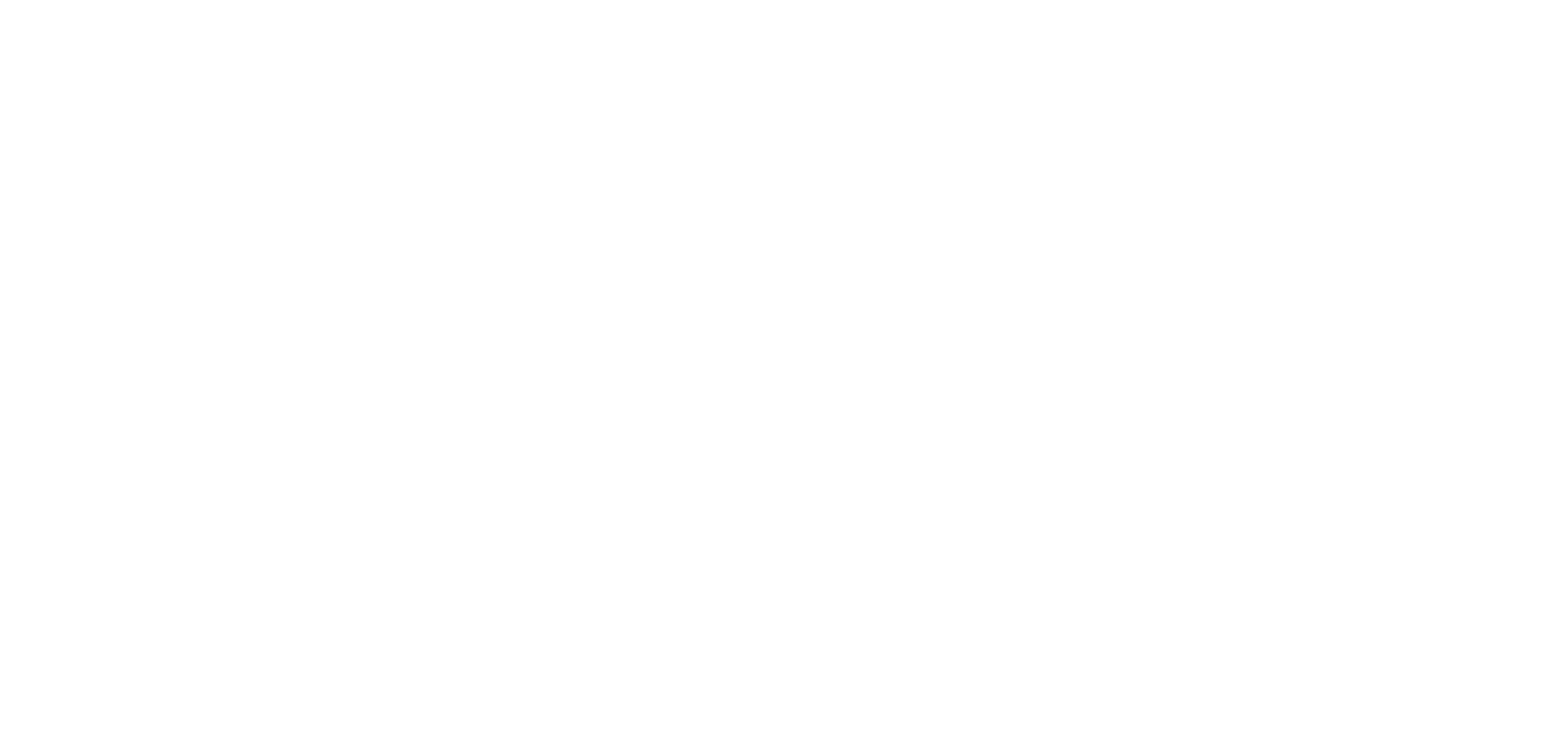 scroll, scrollTop: 0, scrollLeft: 0, axis: both 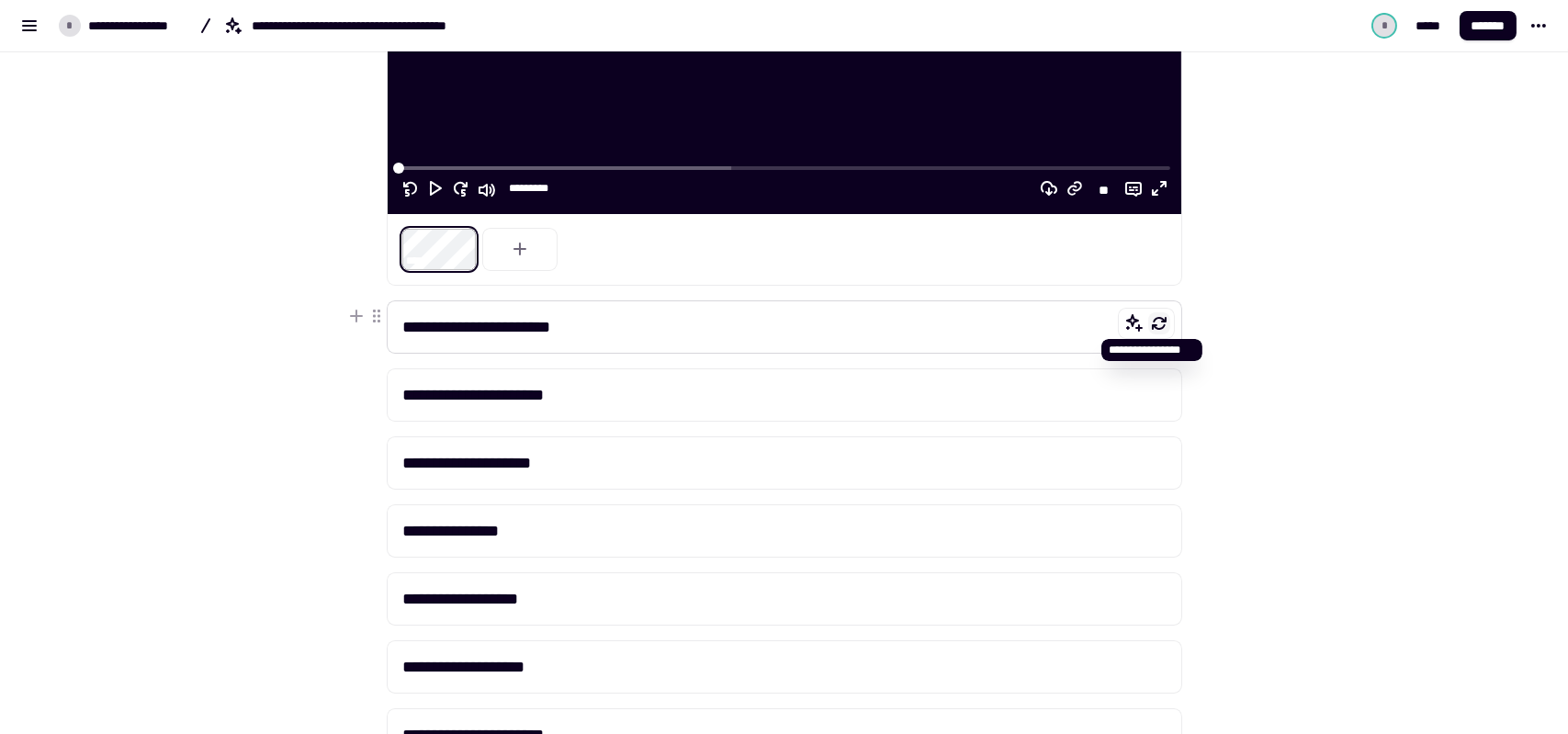 click 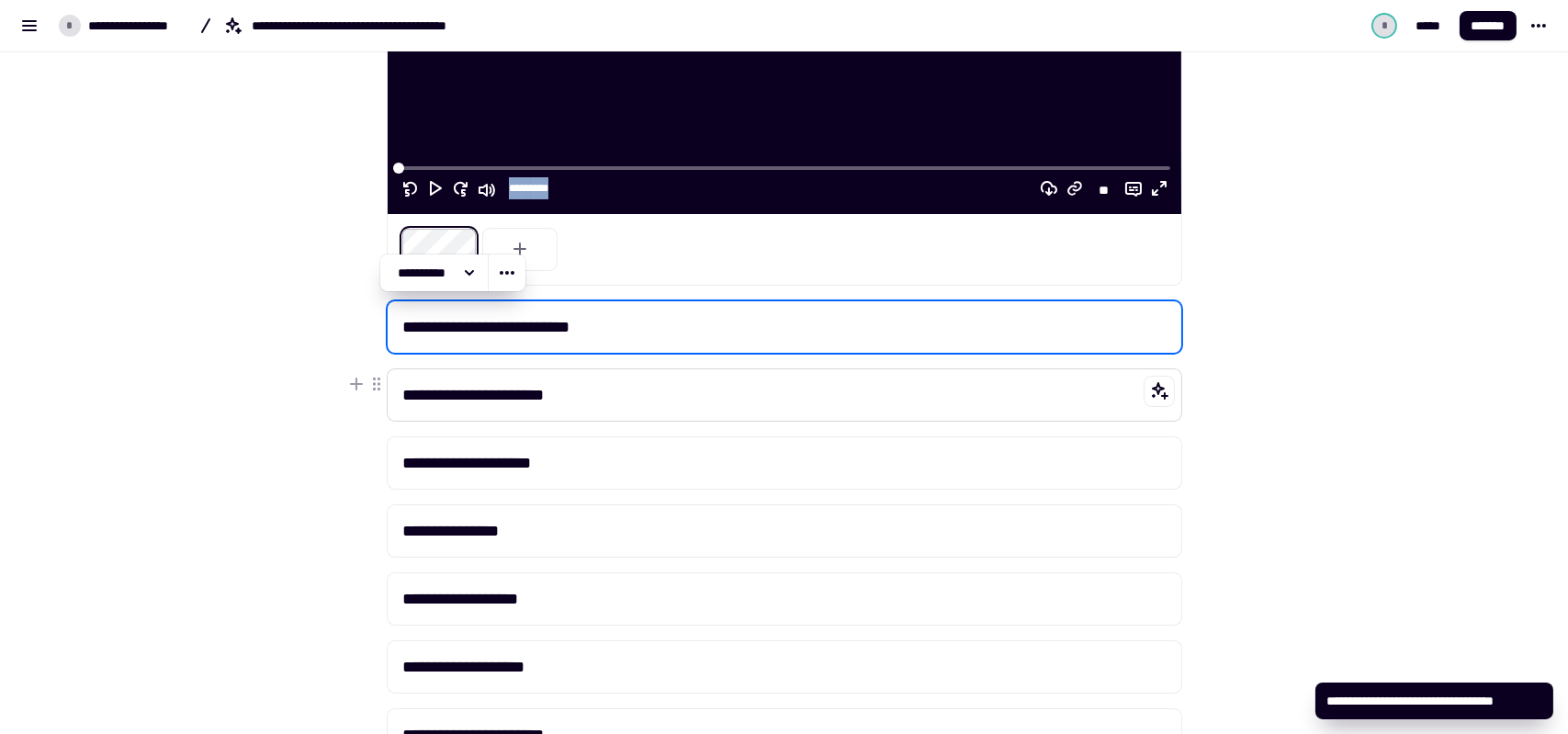 click on "**********" at bounding box center (784, 395) 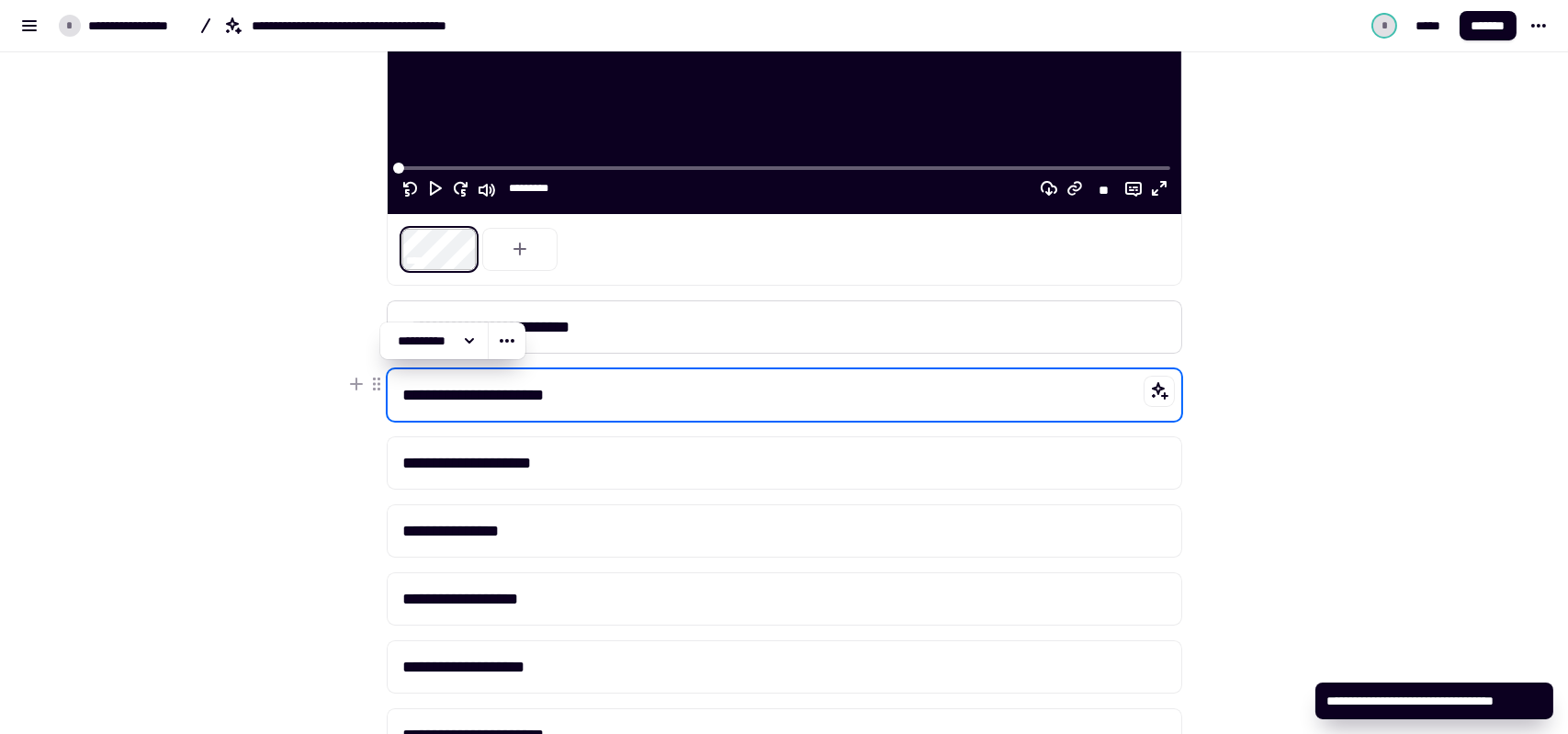 click on "**********" at bounding box center (784, 395) 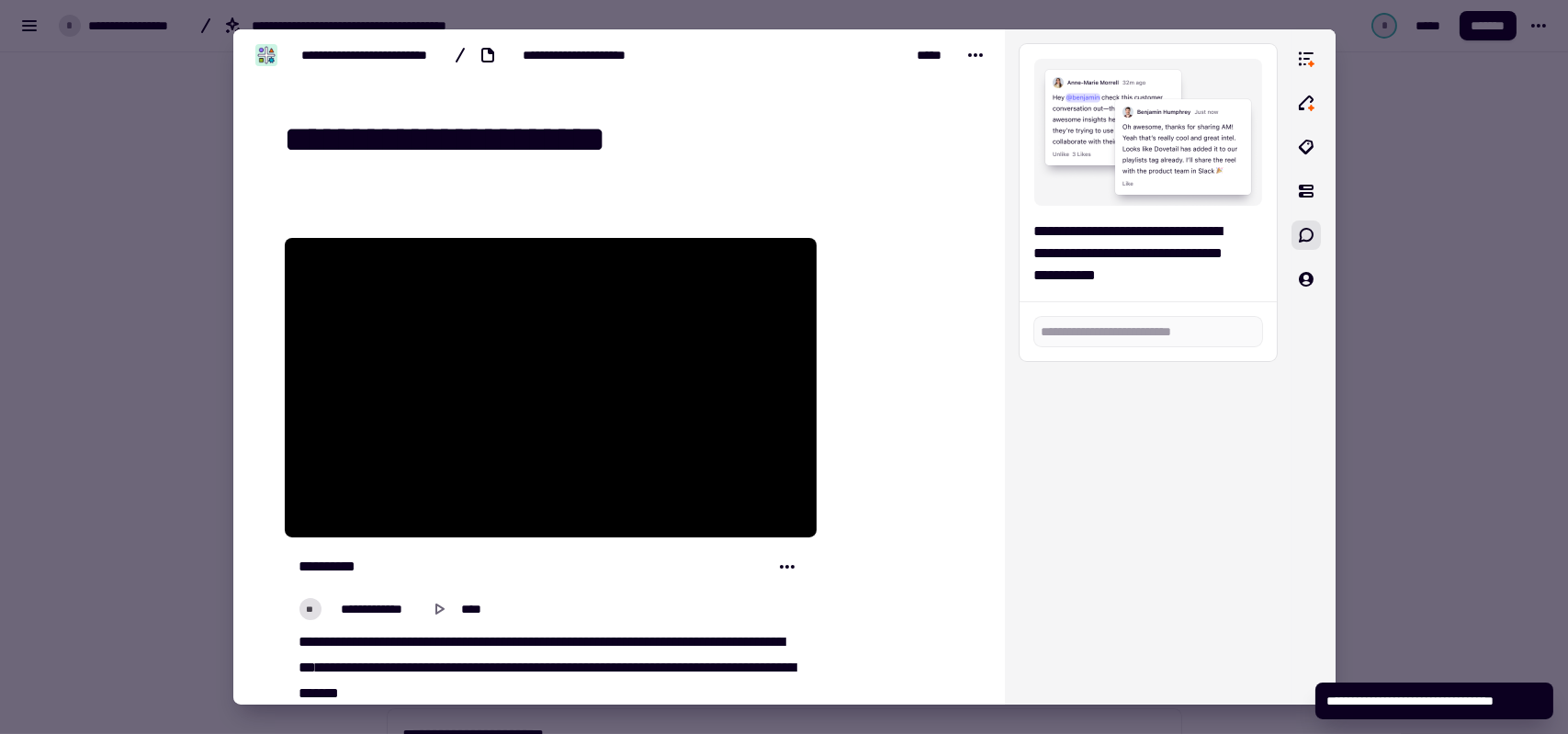 click on "**********" at bounding box center [623, 141] 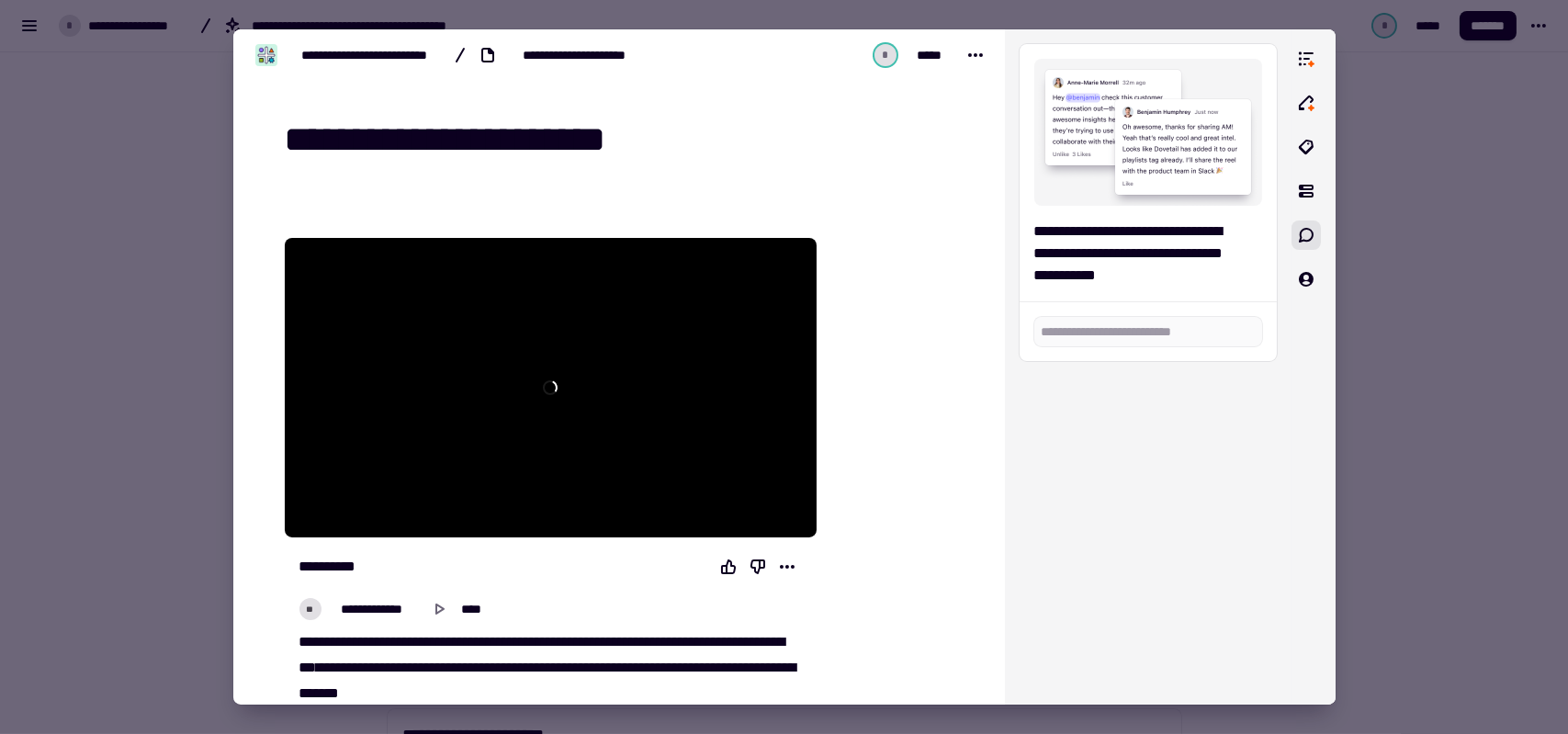 drag, startPoint x: 599, startPoint y: 142, endPoint x: 118, endPoint y: 125, distance: 481.30032 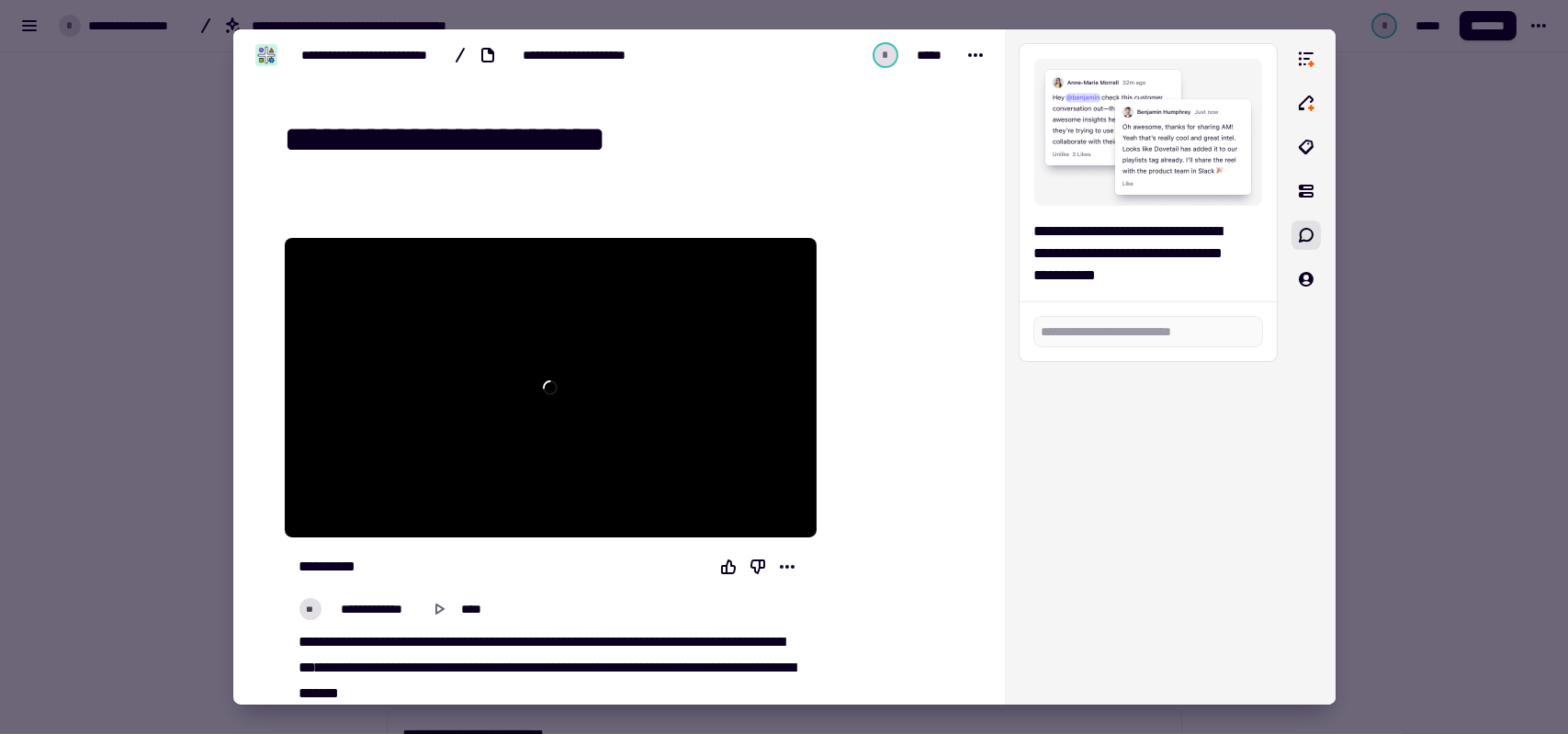 click on "**********" at bounding box center [784, 734] 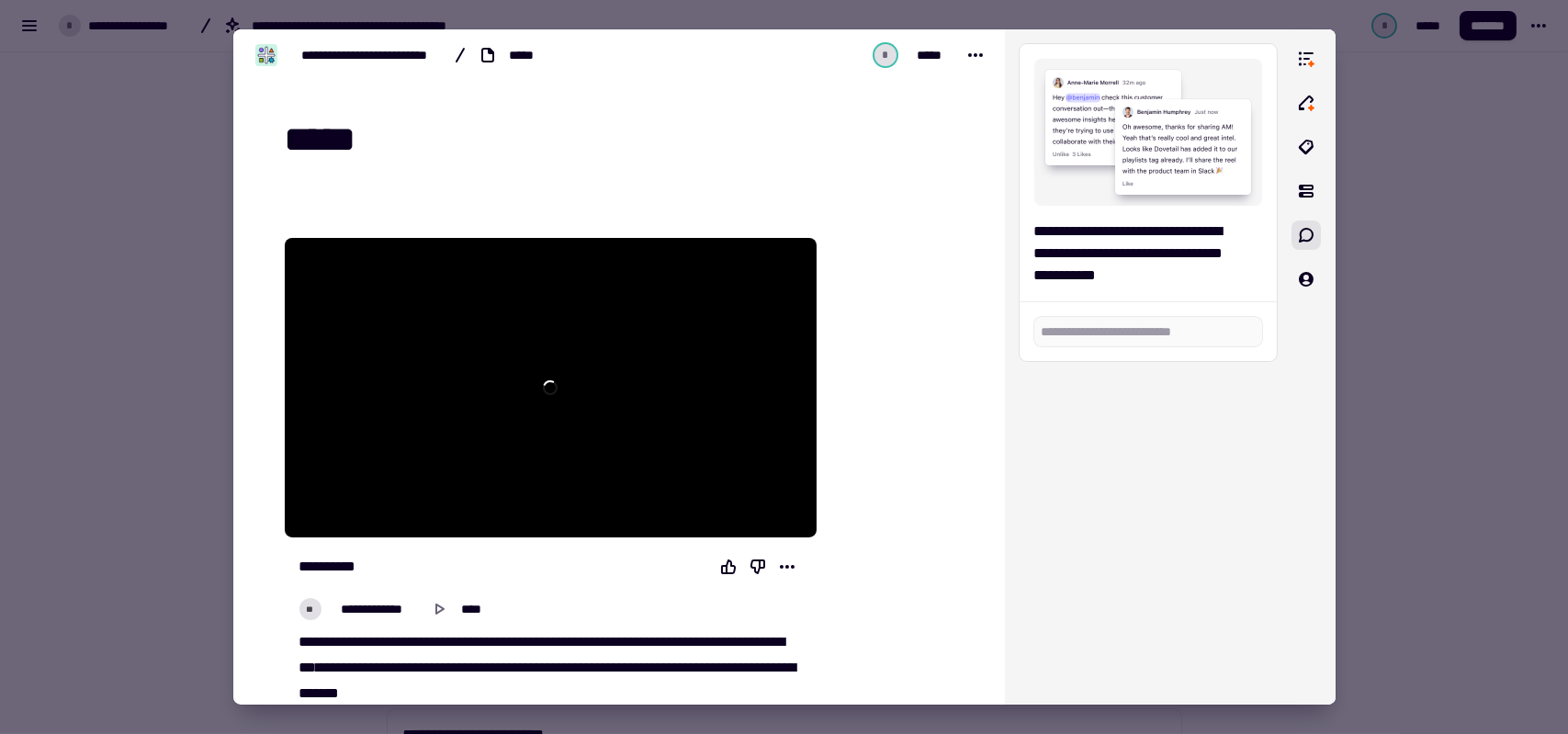 click on "*****" at bounding box center (623, 141) 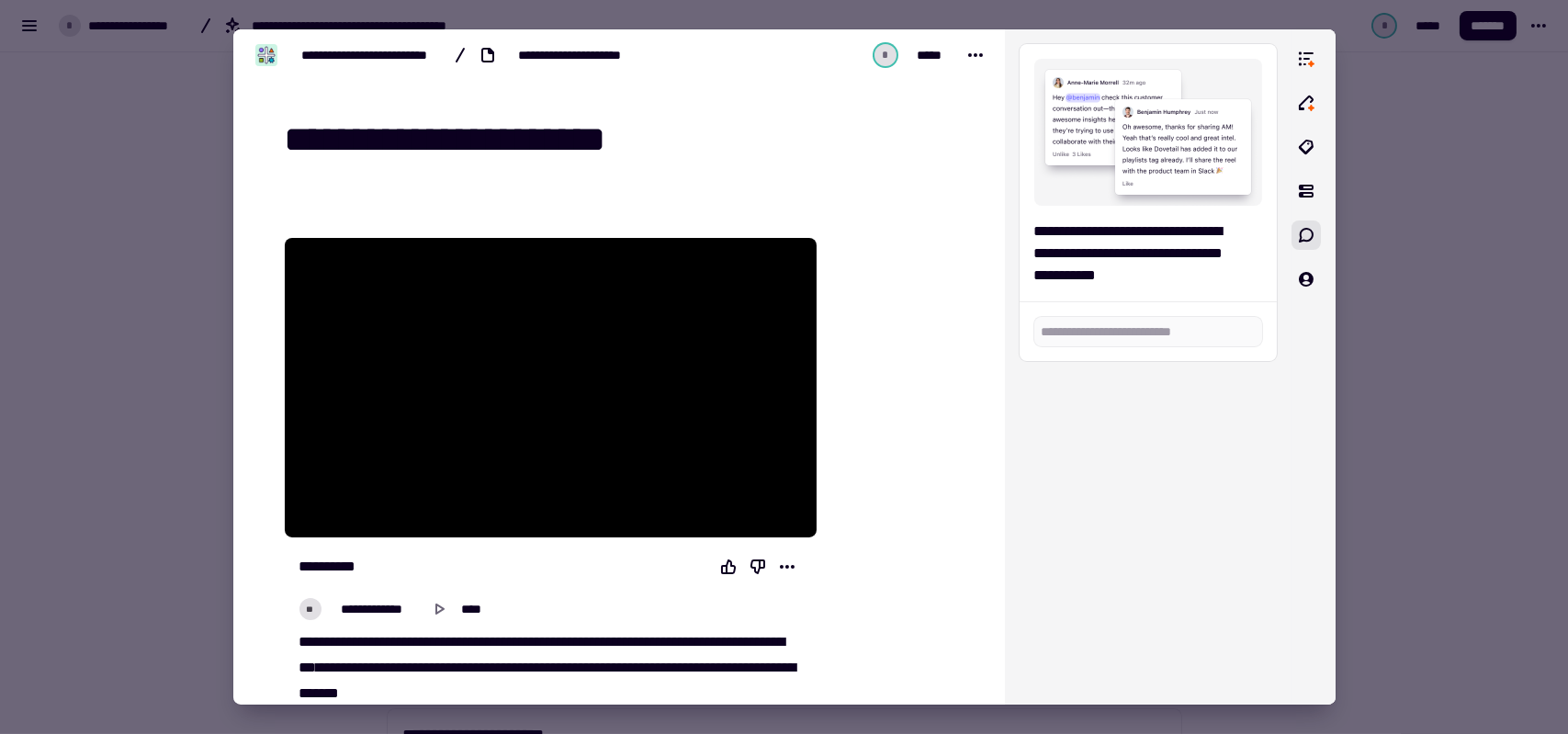 click on "**********" at bounding box center (623, 141) 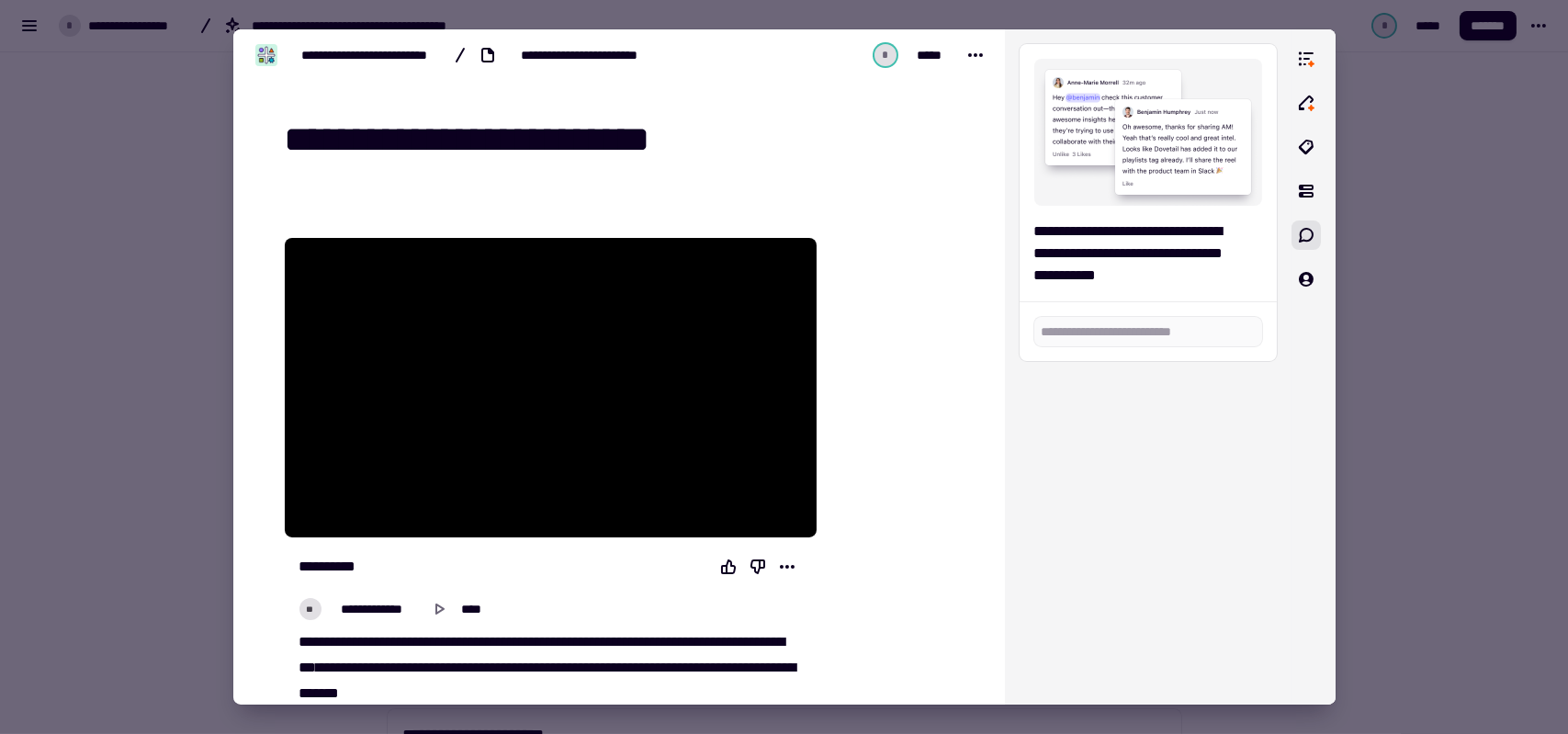 type on "**********" 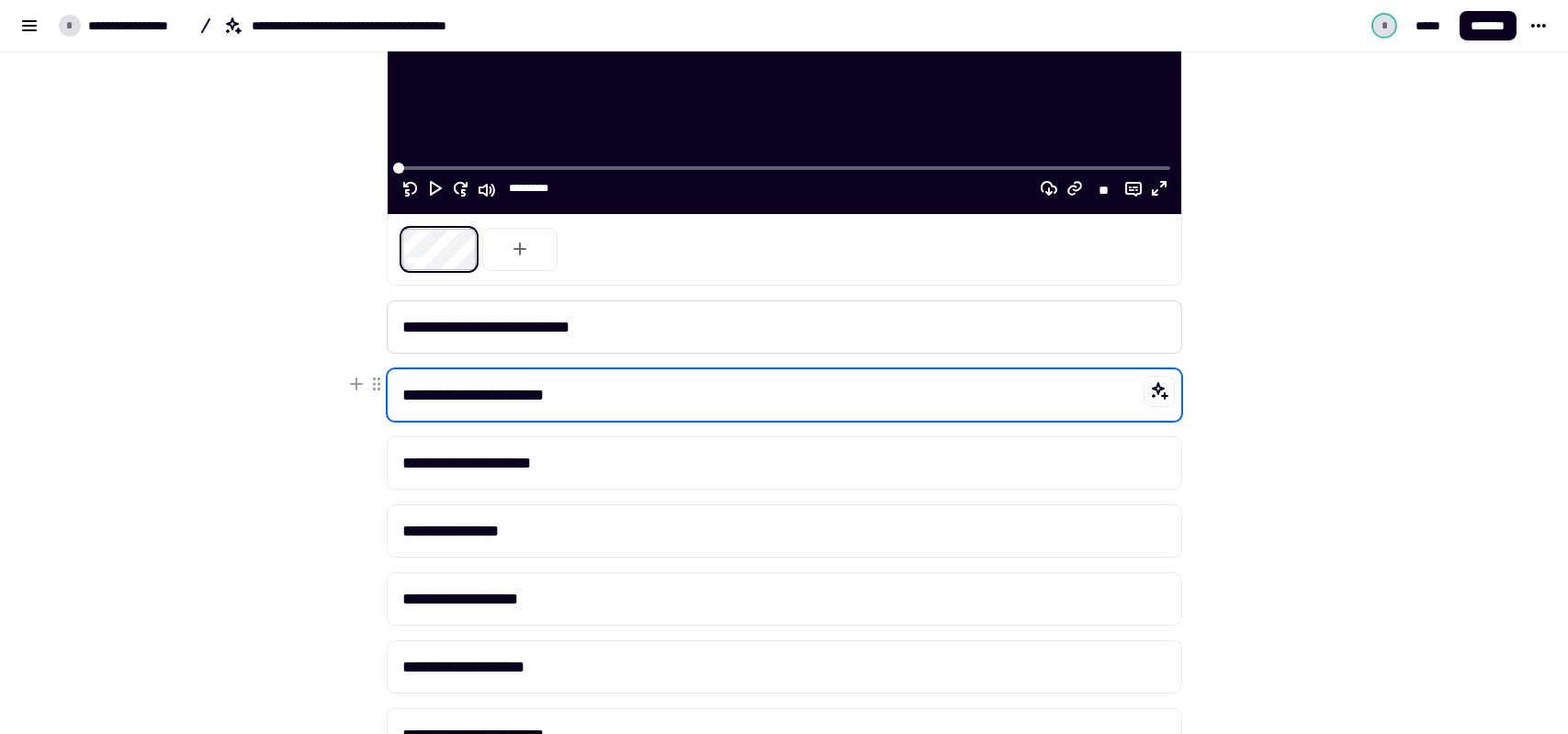 click on "**********" at bounding box center [784, 395] 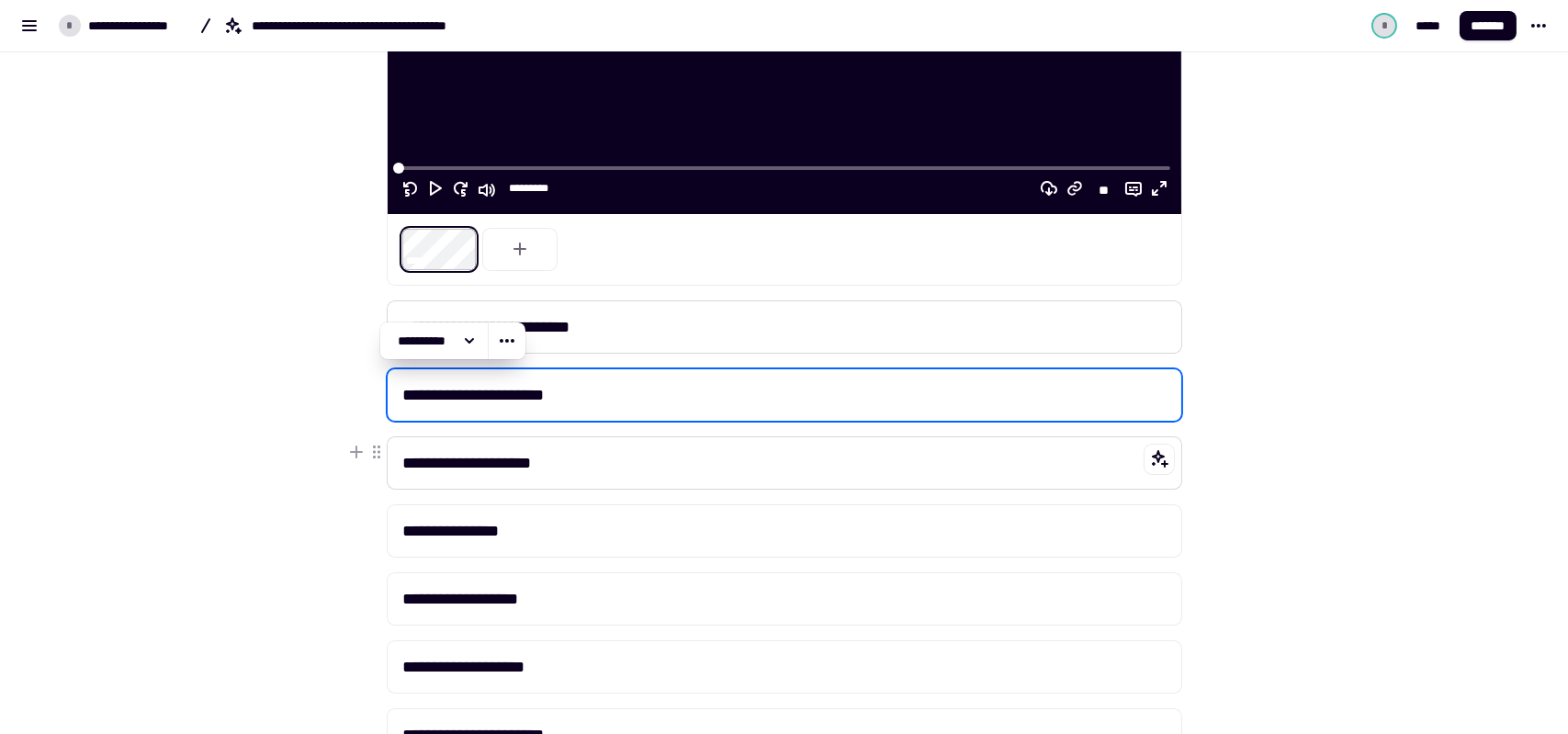 click on "**********" at bounding box center (784, 463) 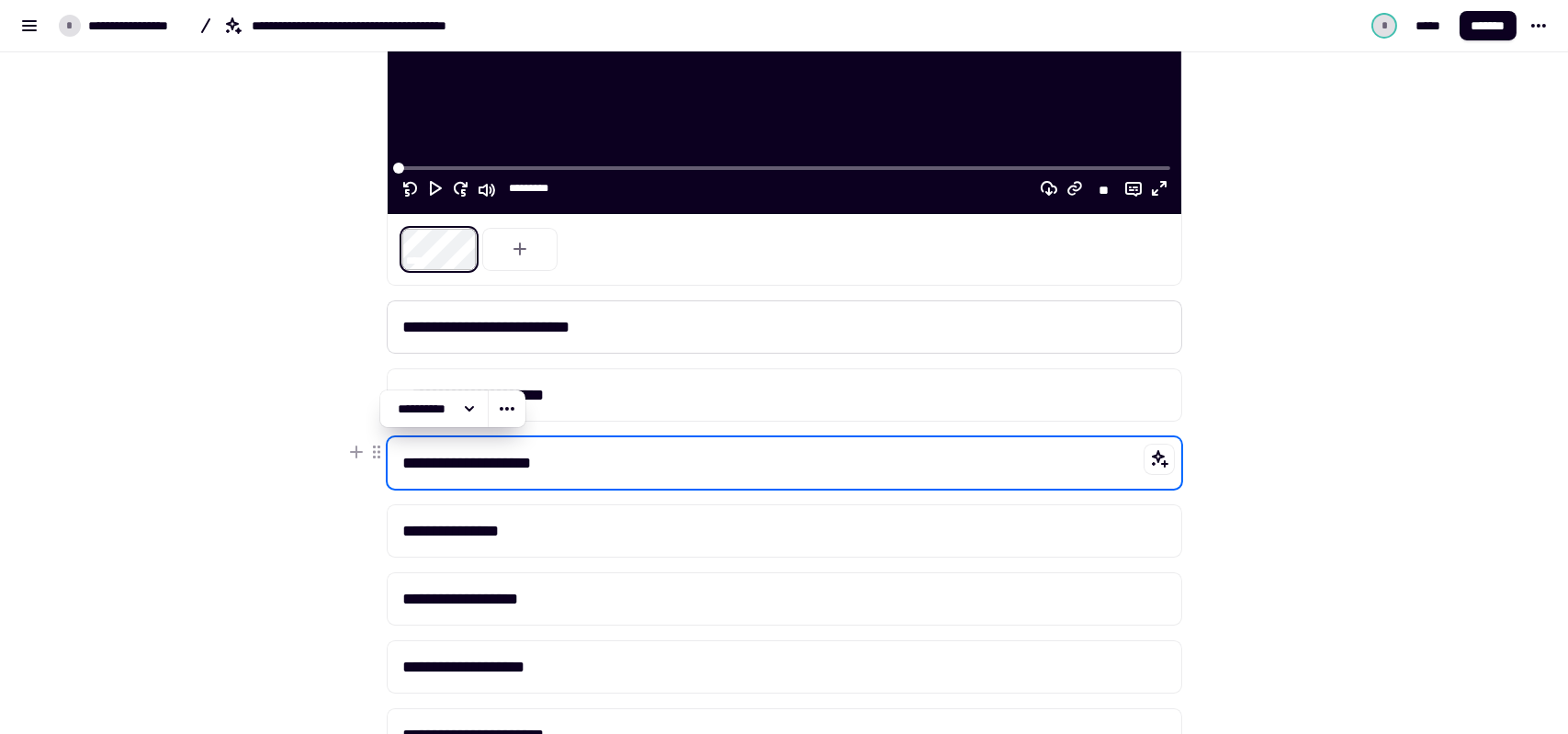 click on "**********" at bounding box center (784, 463) 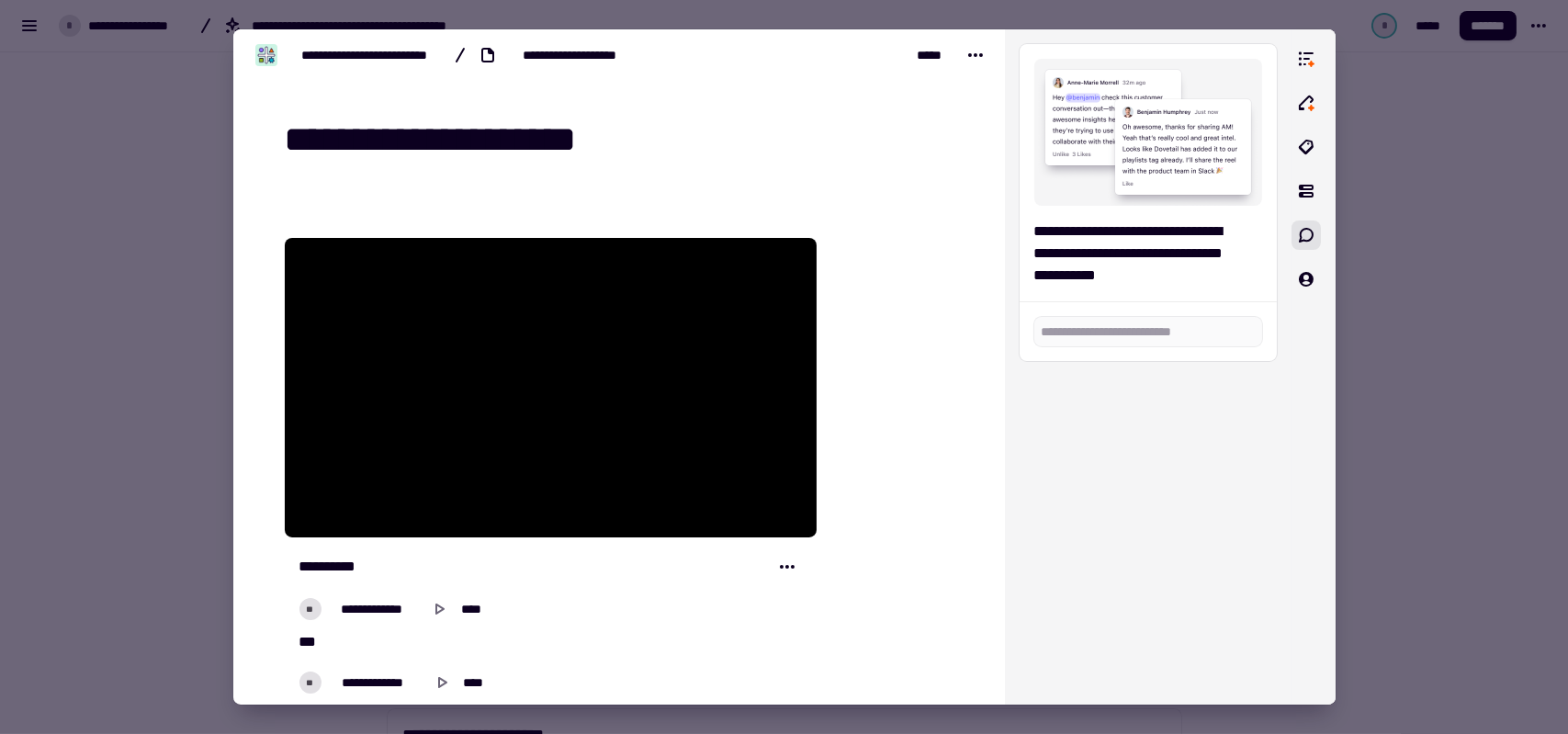 click on "**********" at bounding box center [623, 141] 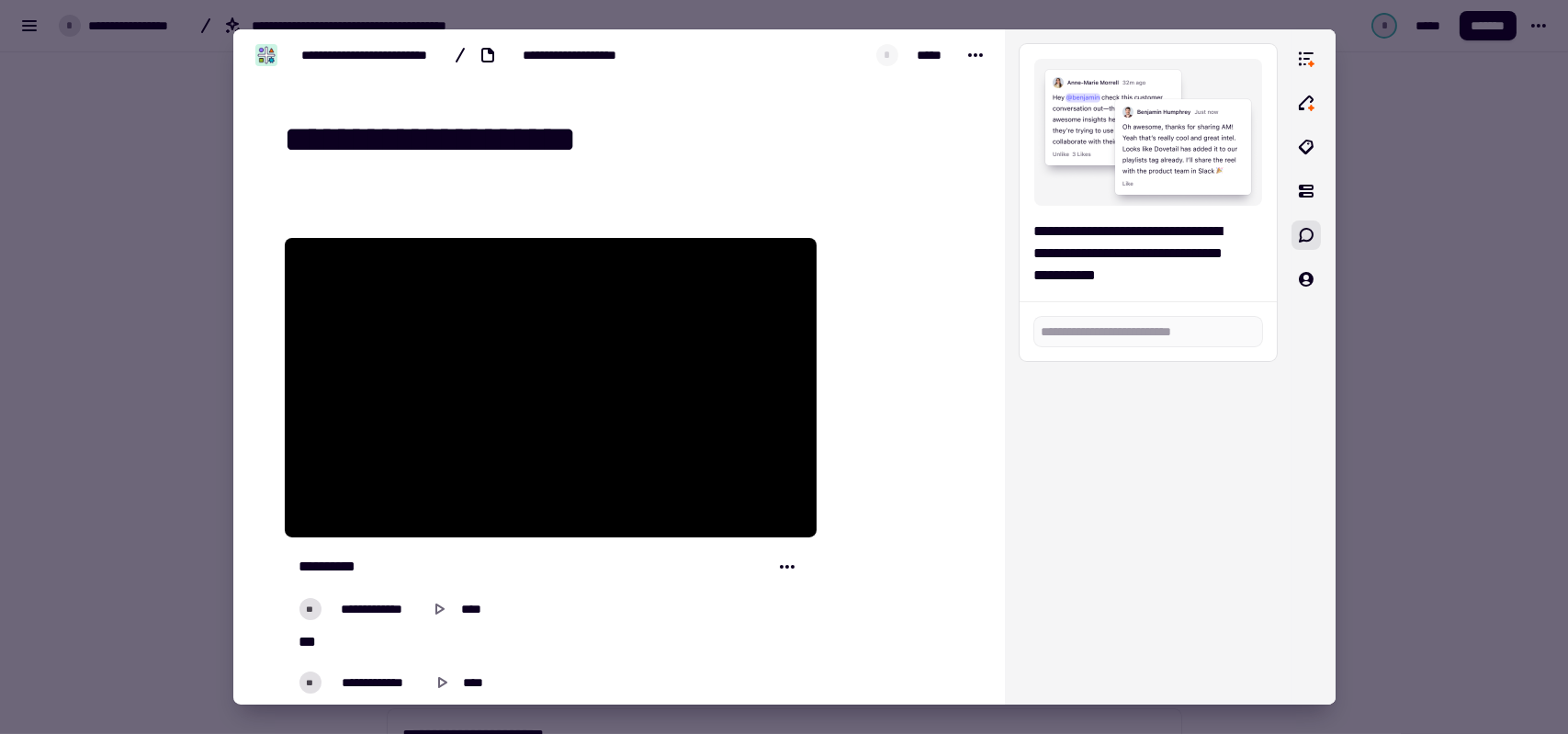 click on "**********" at bounding box center (623, 141) 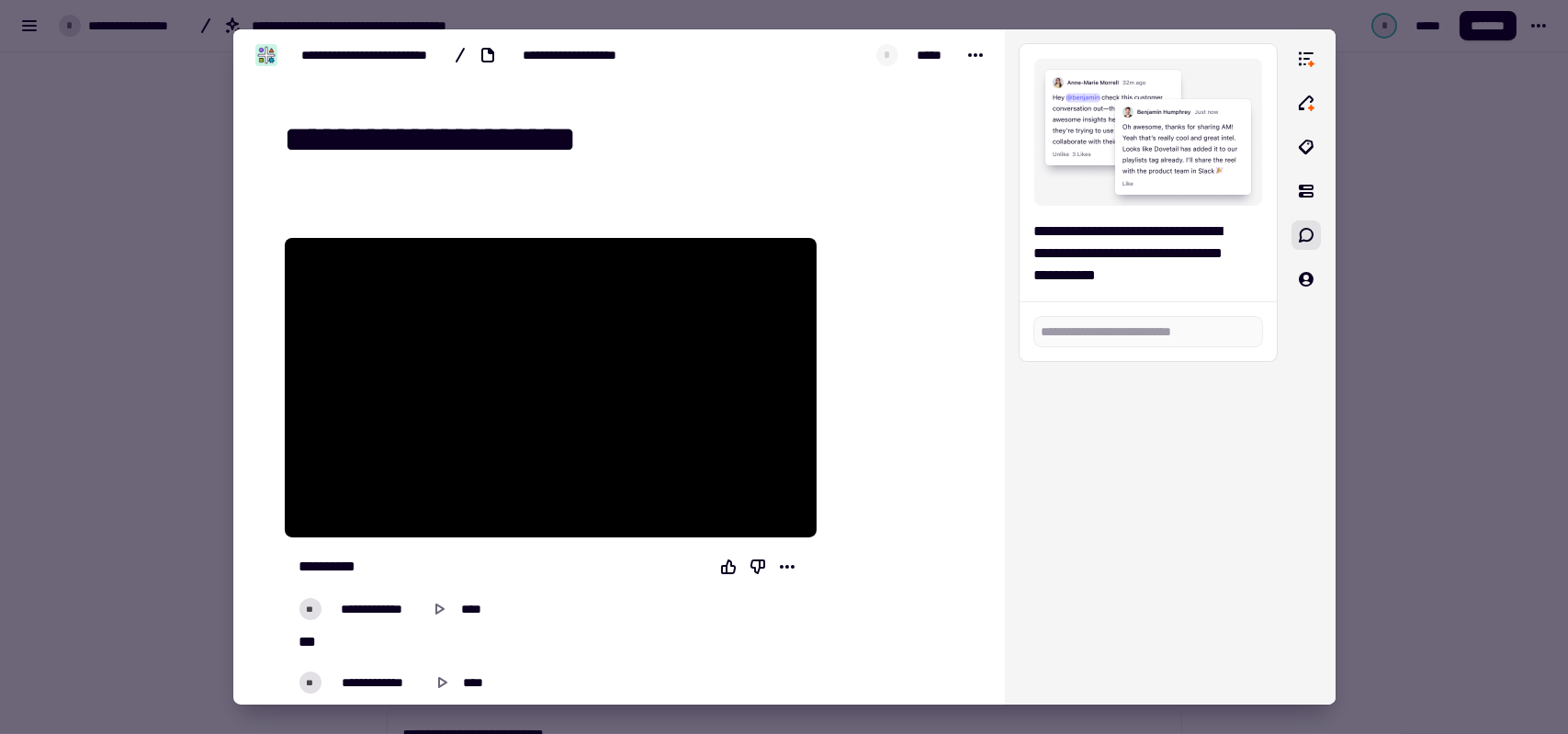 click on "**********" at bounding box center (623, 141) 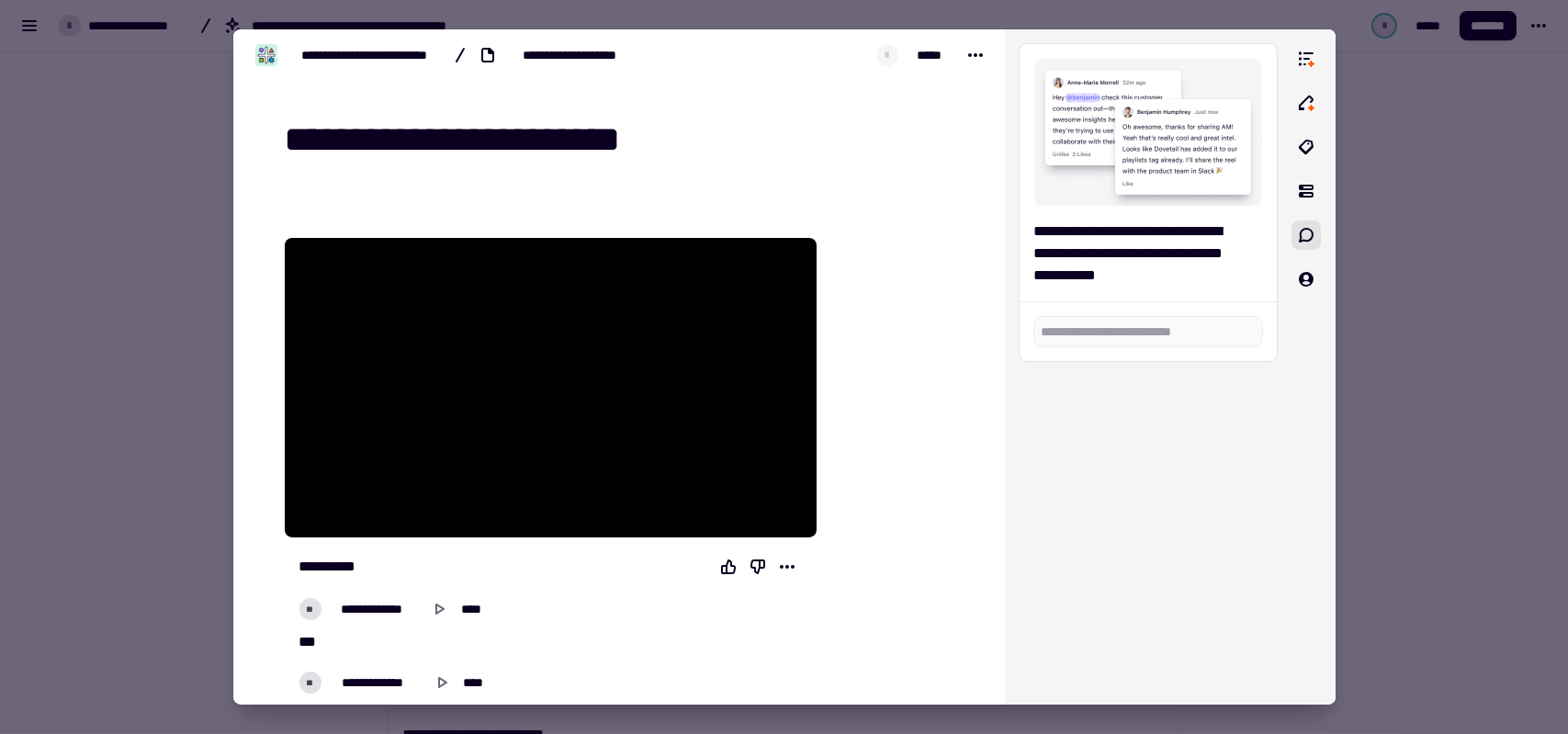 type on "**********" 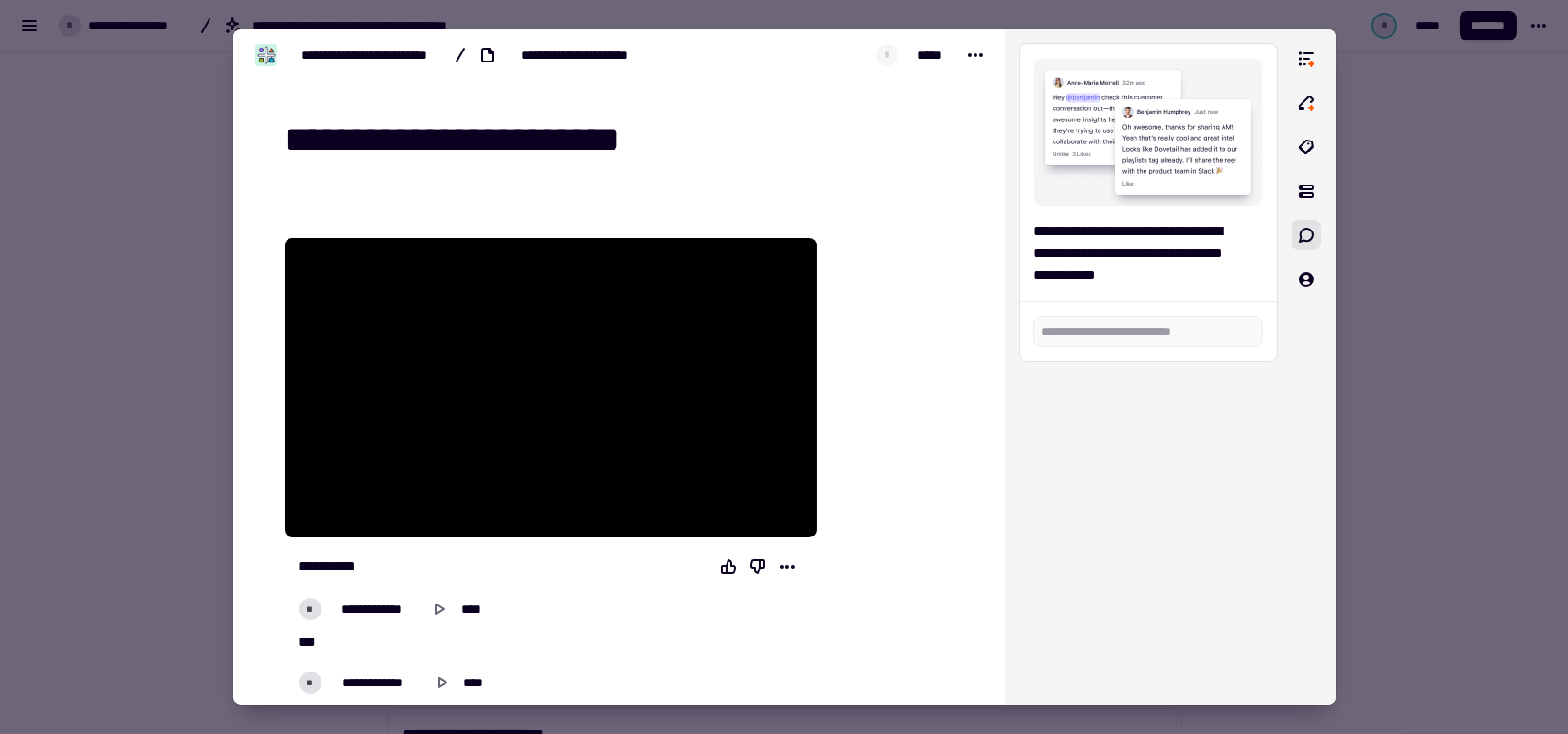 click at bounding box center [784, 367] 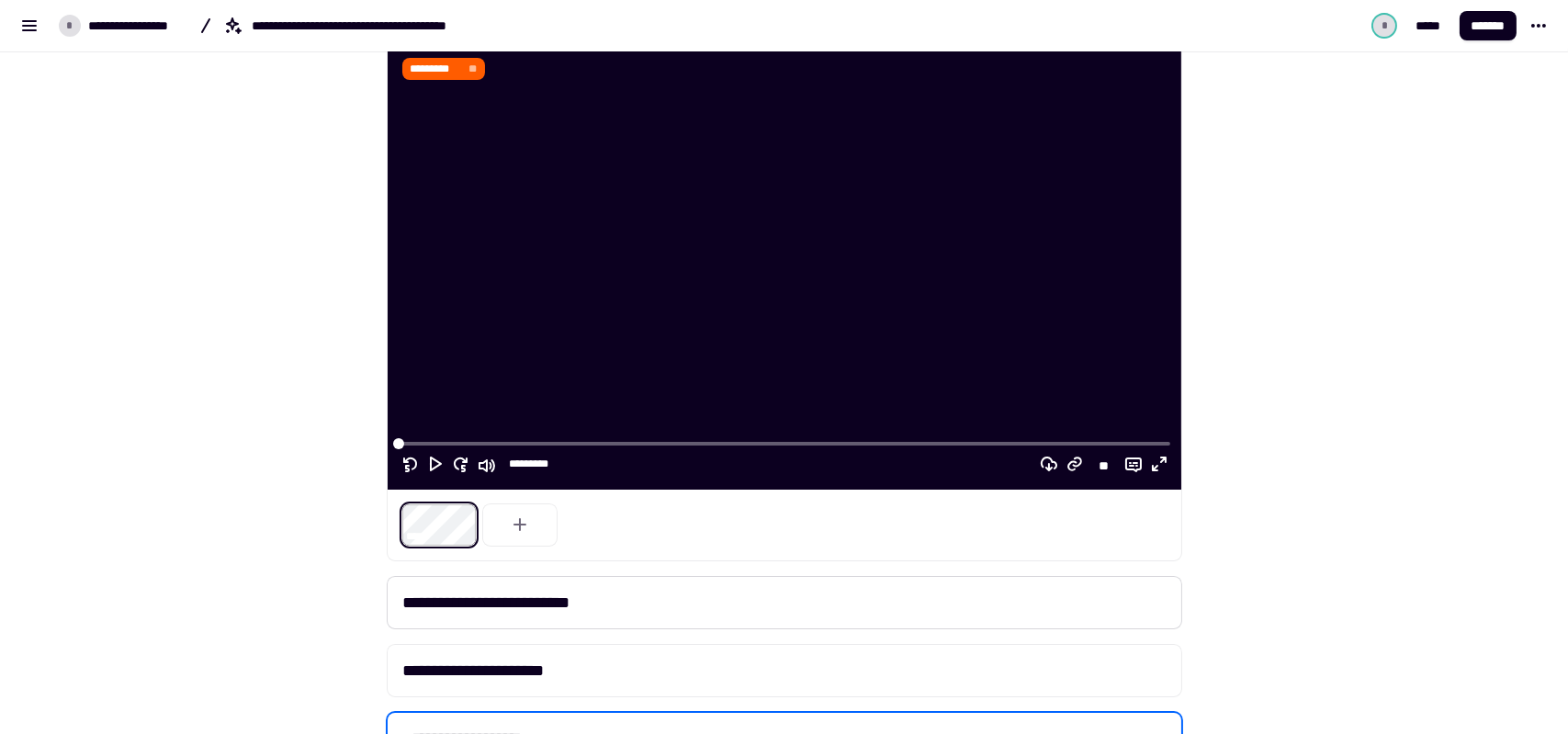 scroll, scrollTop: 459, scrollLeft: 0, axis: vertical 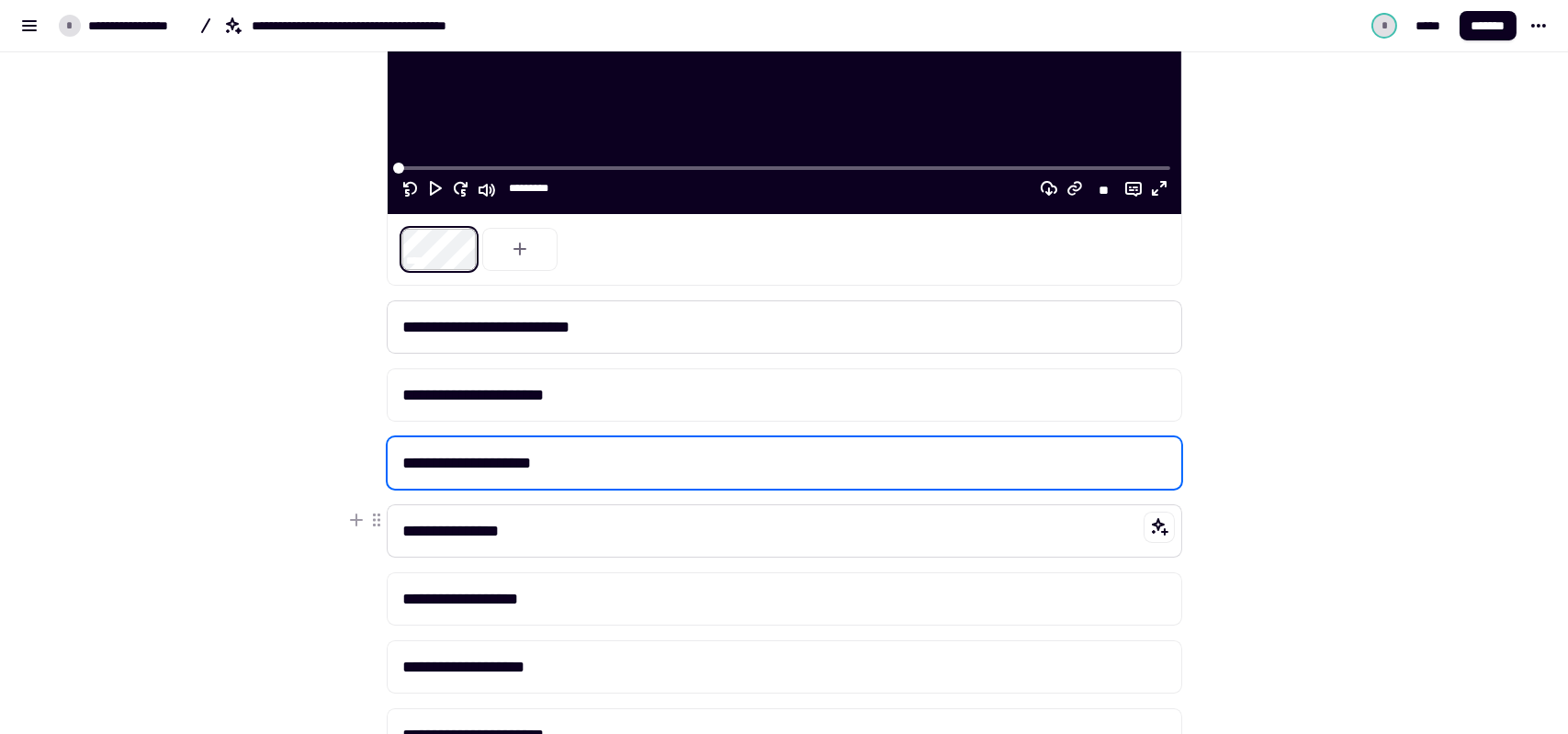 click on "**********" at bounding box center [784, 531] 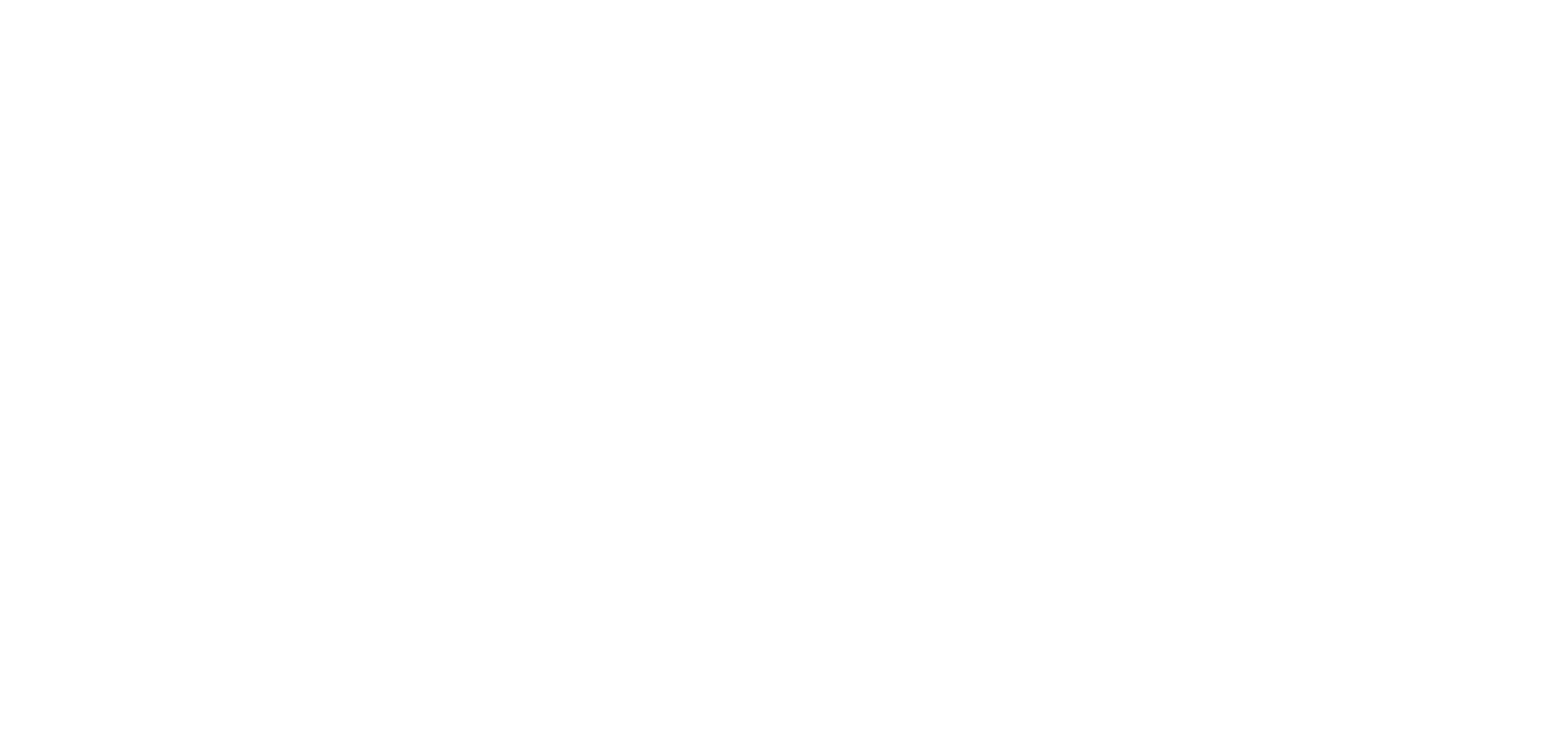 scroll, scrollTop: 0, scrollLeft: 0, axis: both 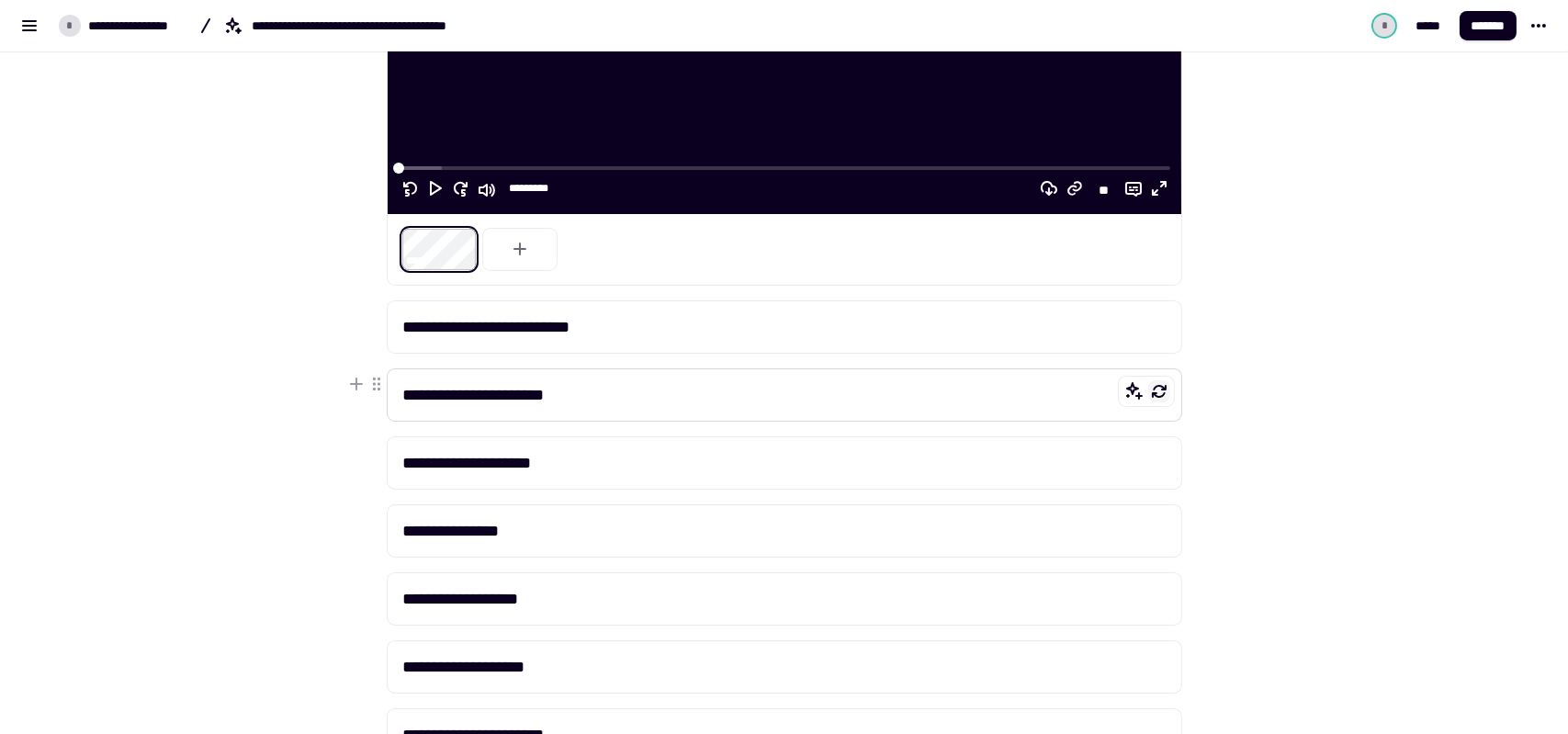 click 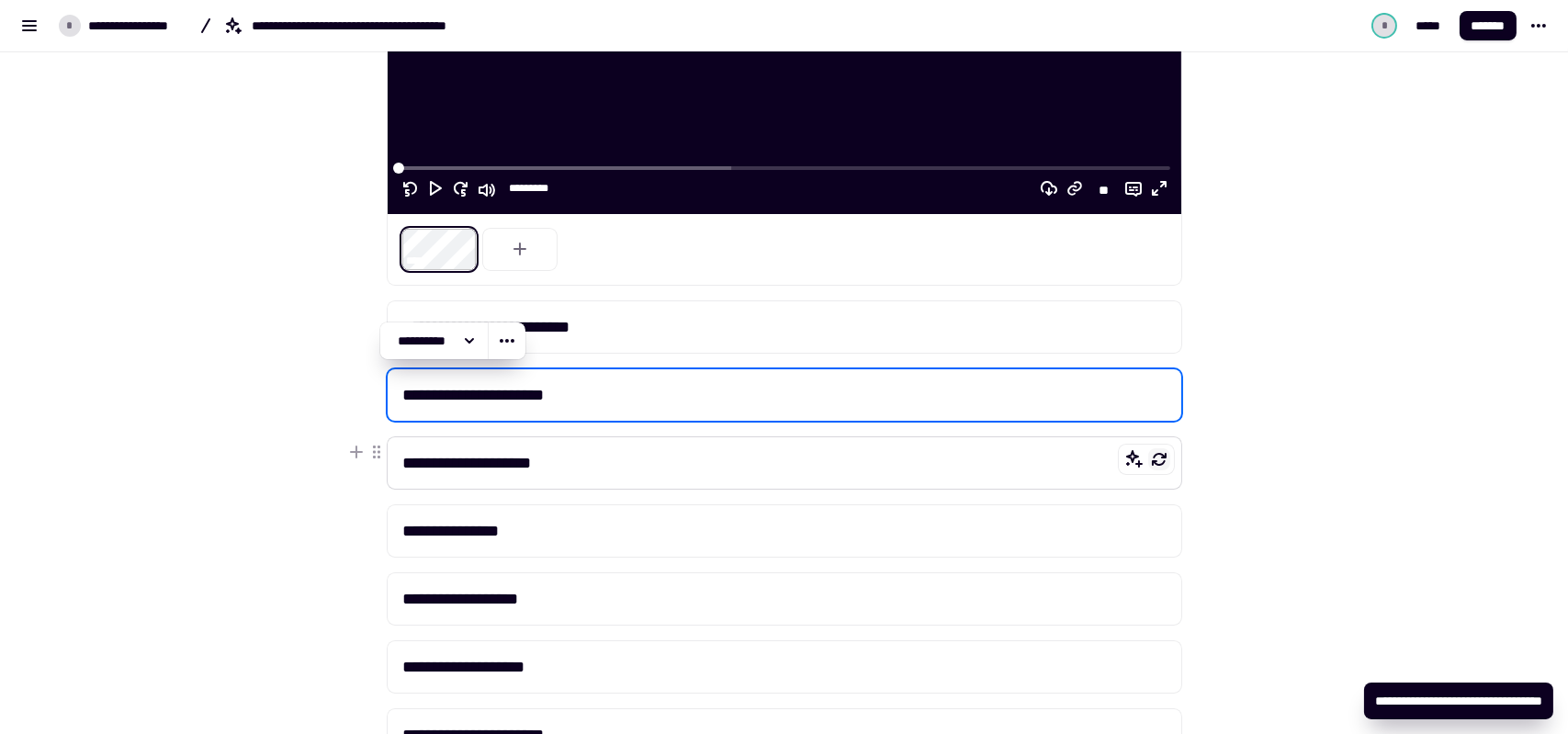 click 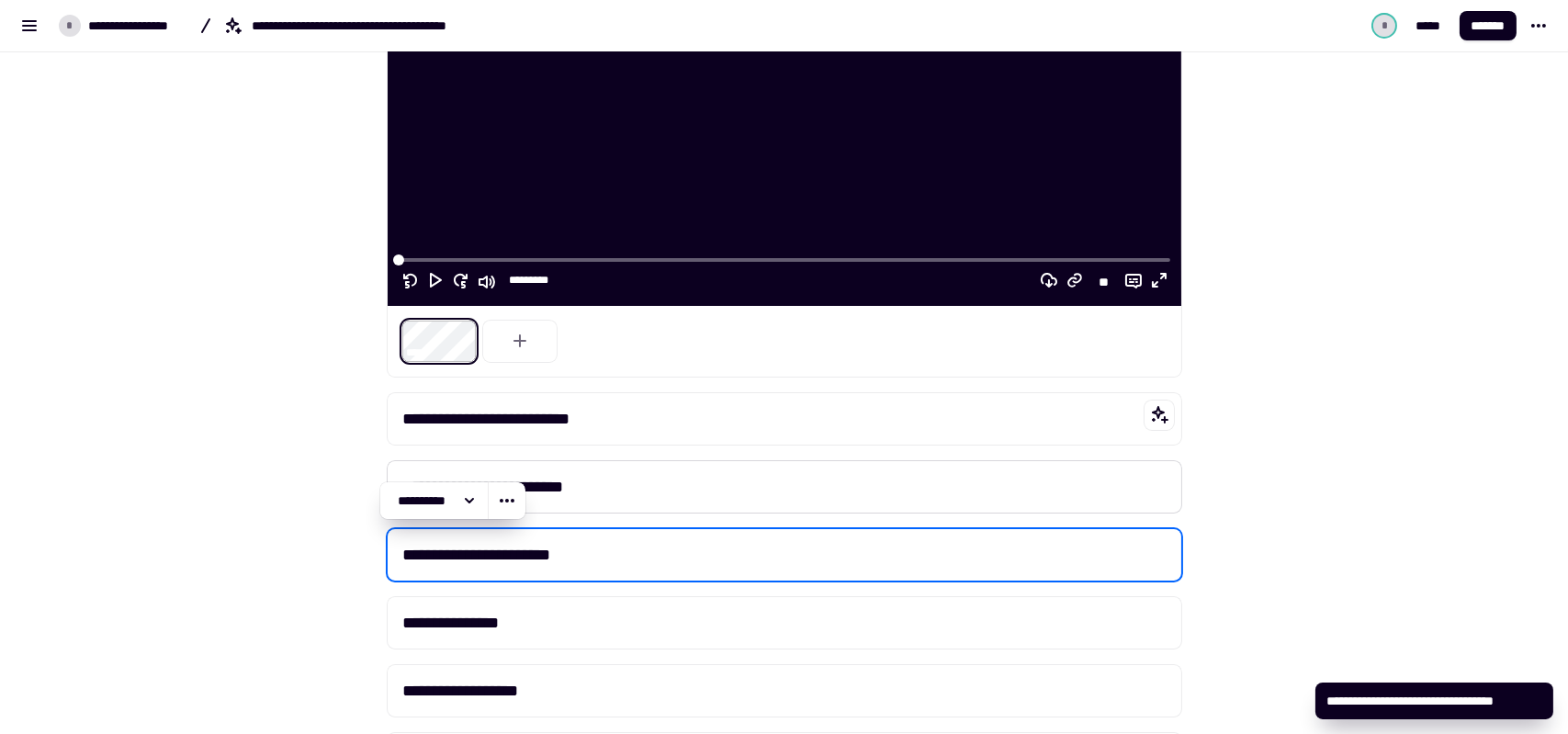 scroll, scrollTop: 551, scrollLeft: 0, axis: vertical 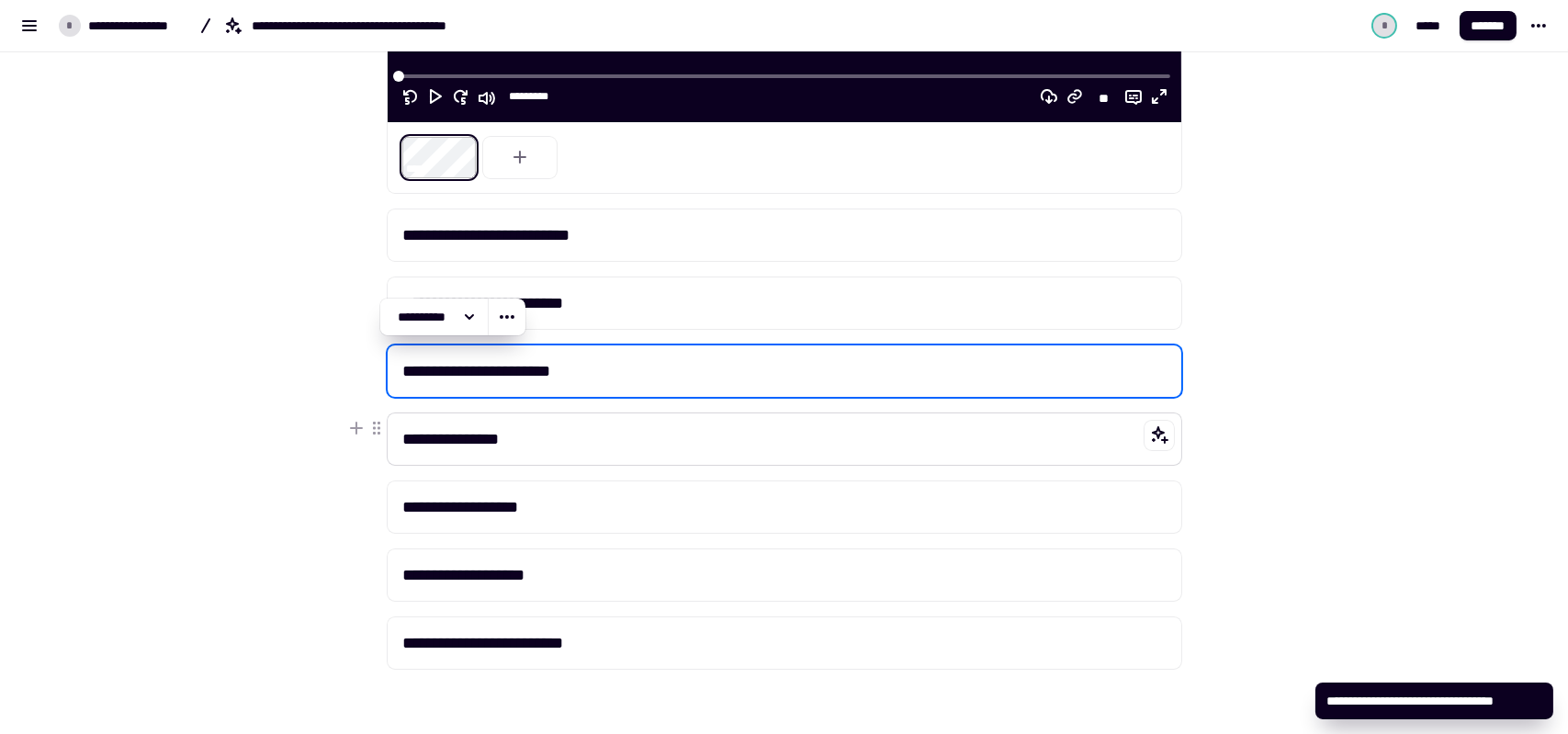 click on "**********" at bounding box center [784, 439] 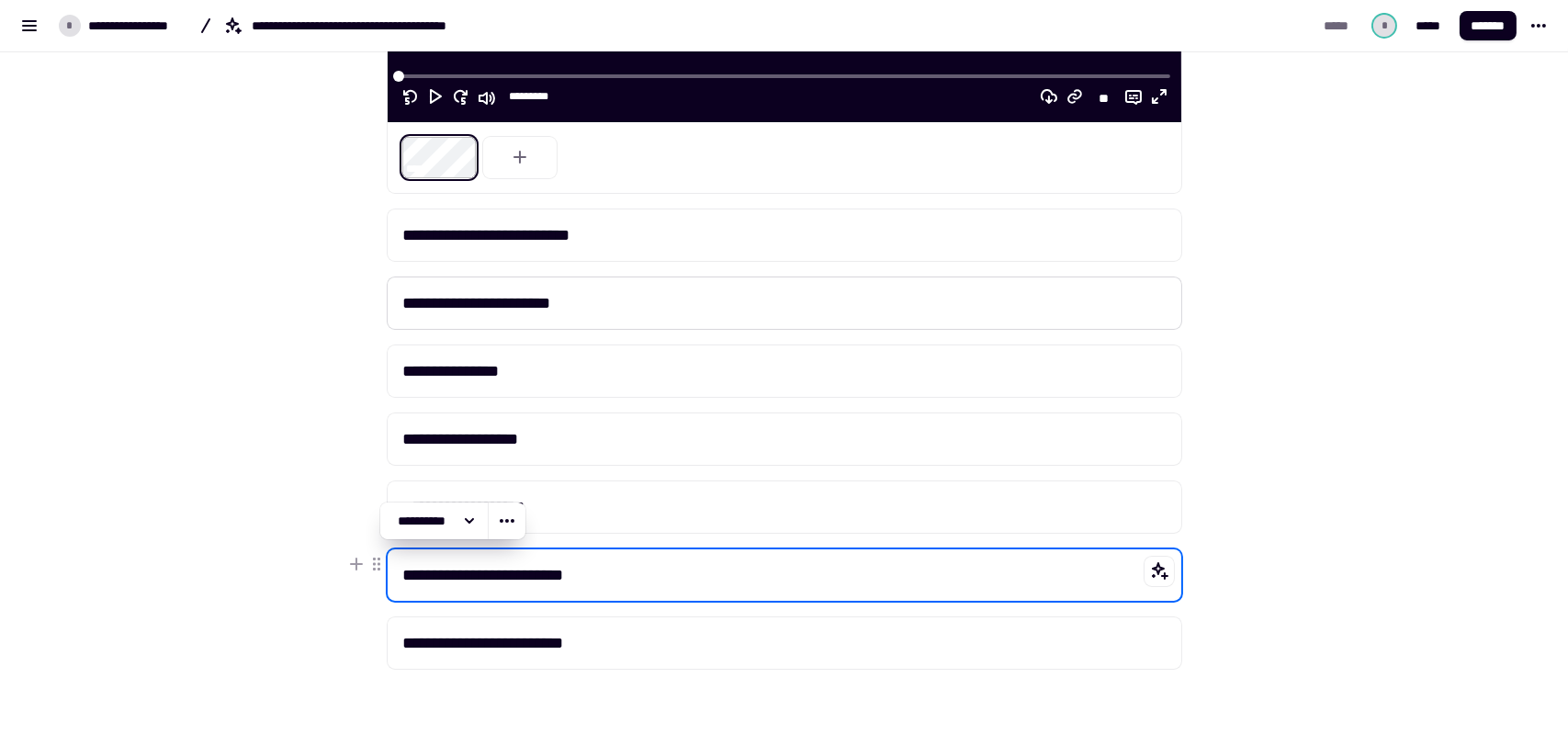 click on "**********" at bounding box center [784, 575] 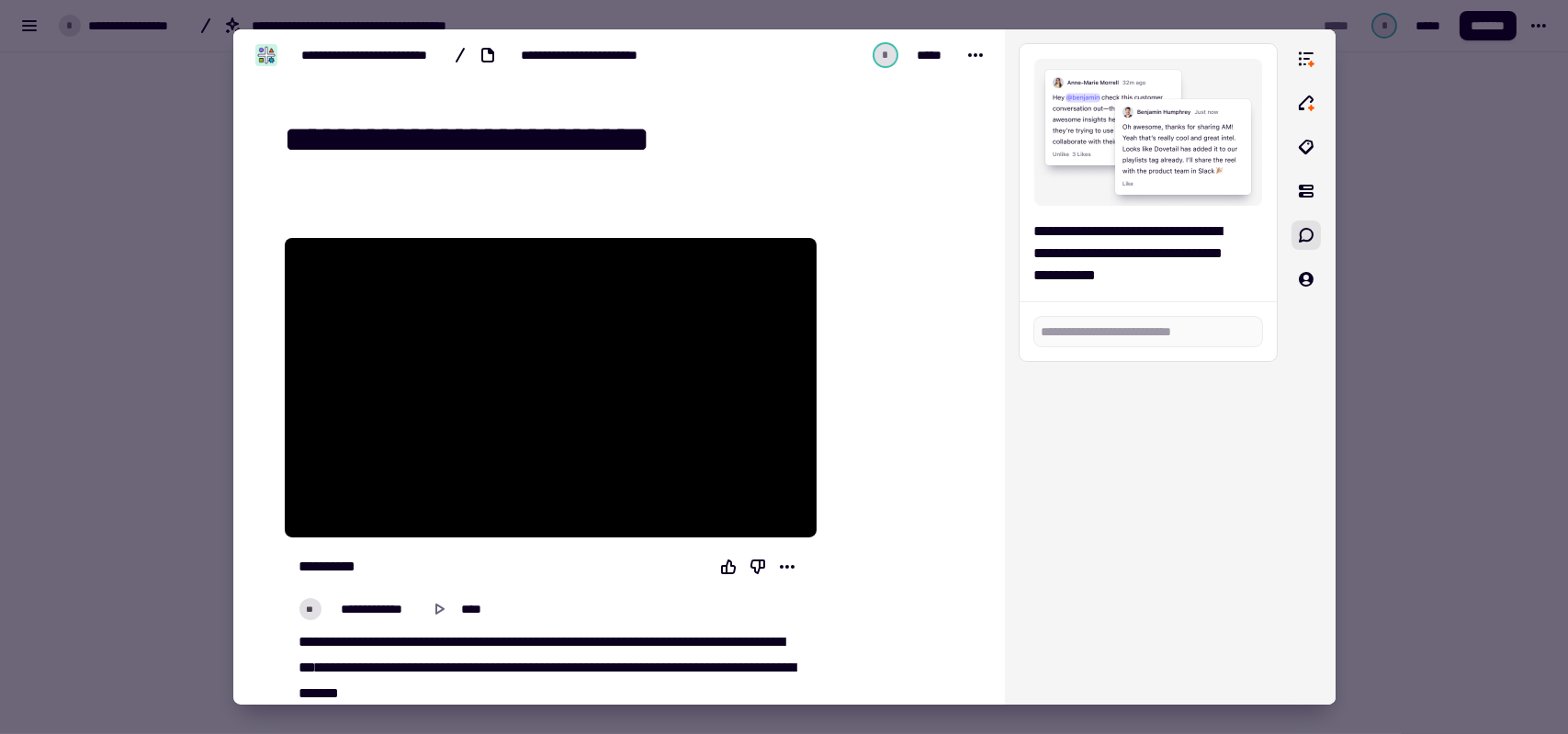 click at bounding box center [784, 367] 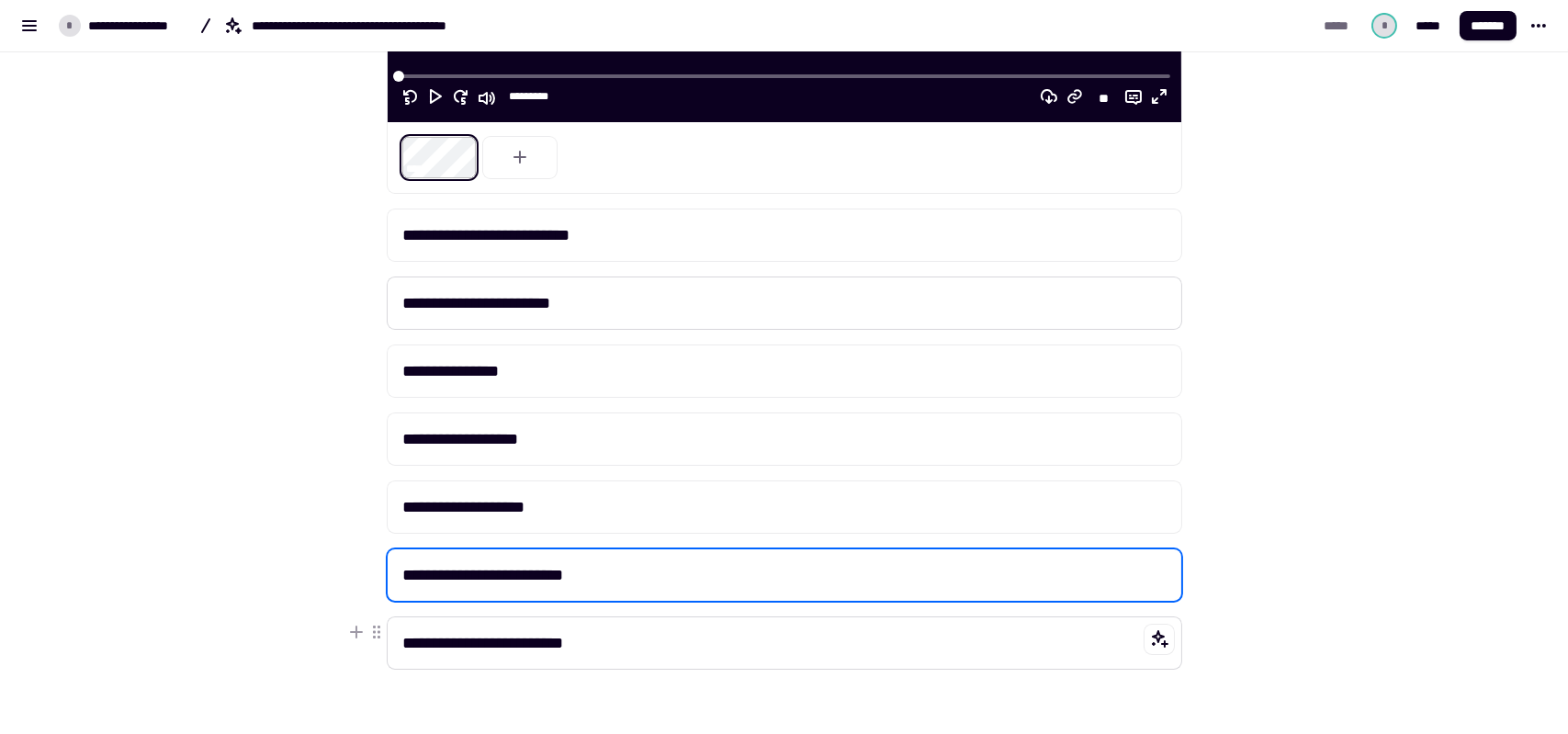 click on "**********" at bounding box center (784, 643) 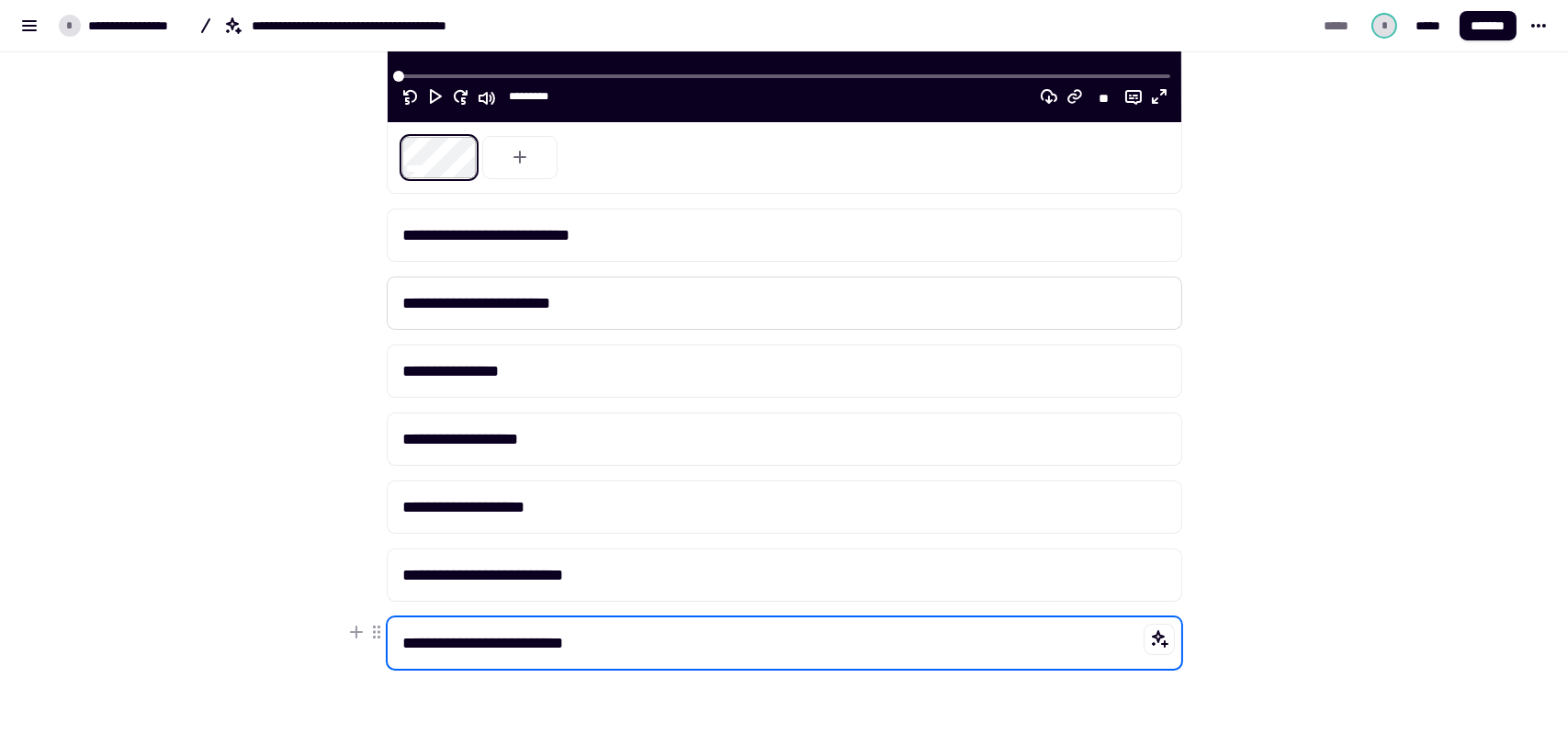 click on "**********" at bounding box center (784, 643) 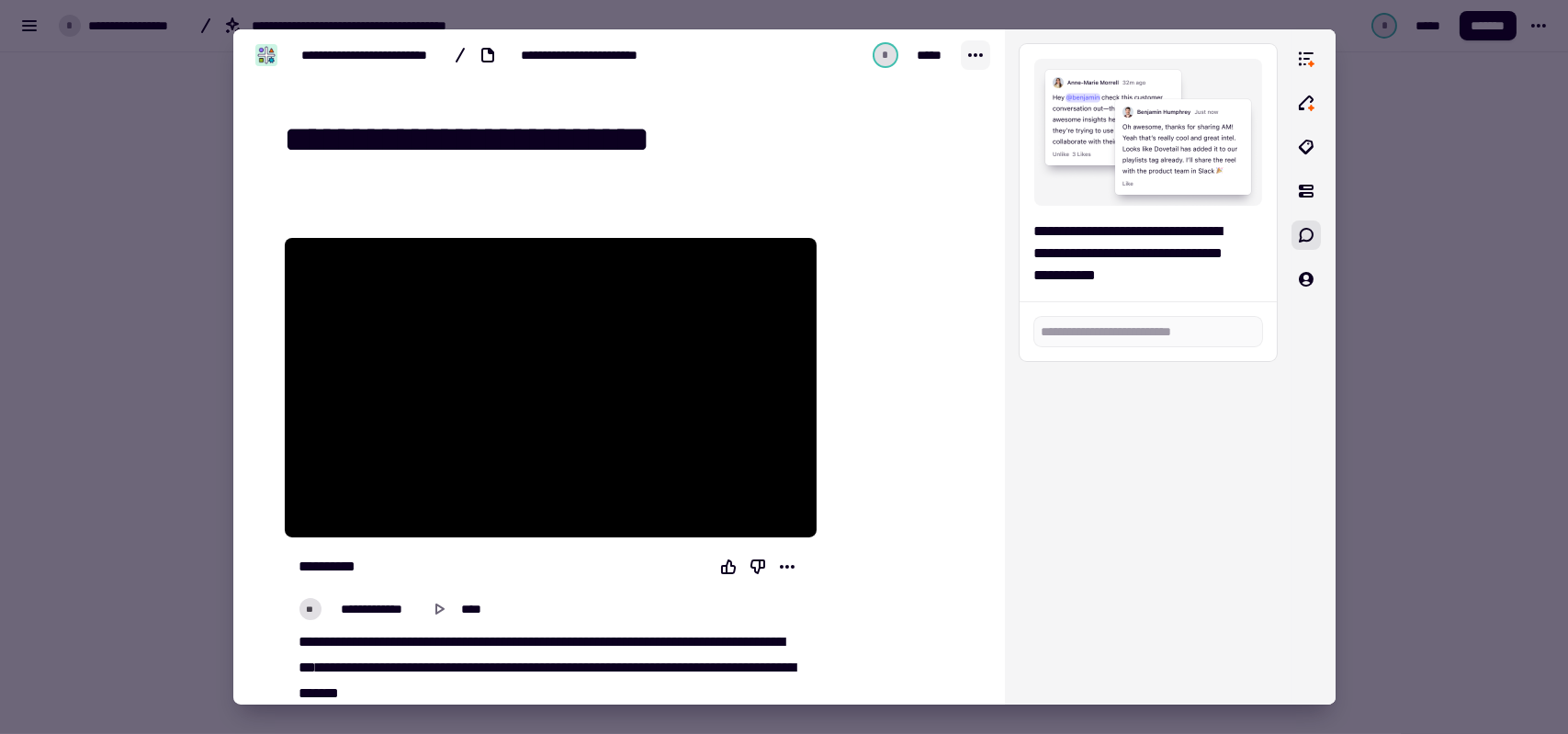 click 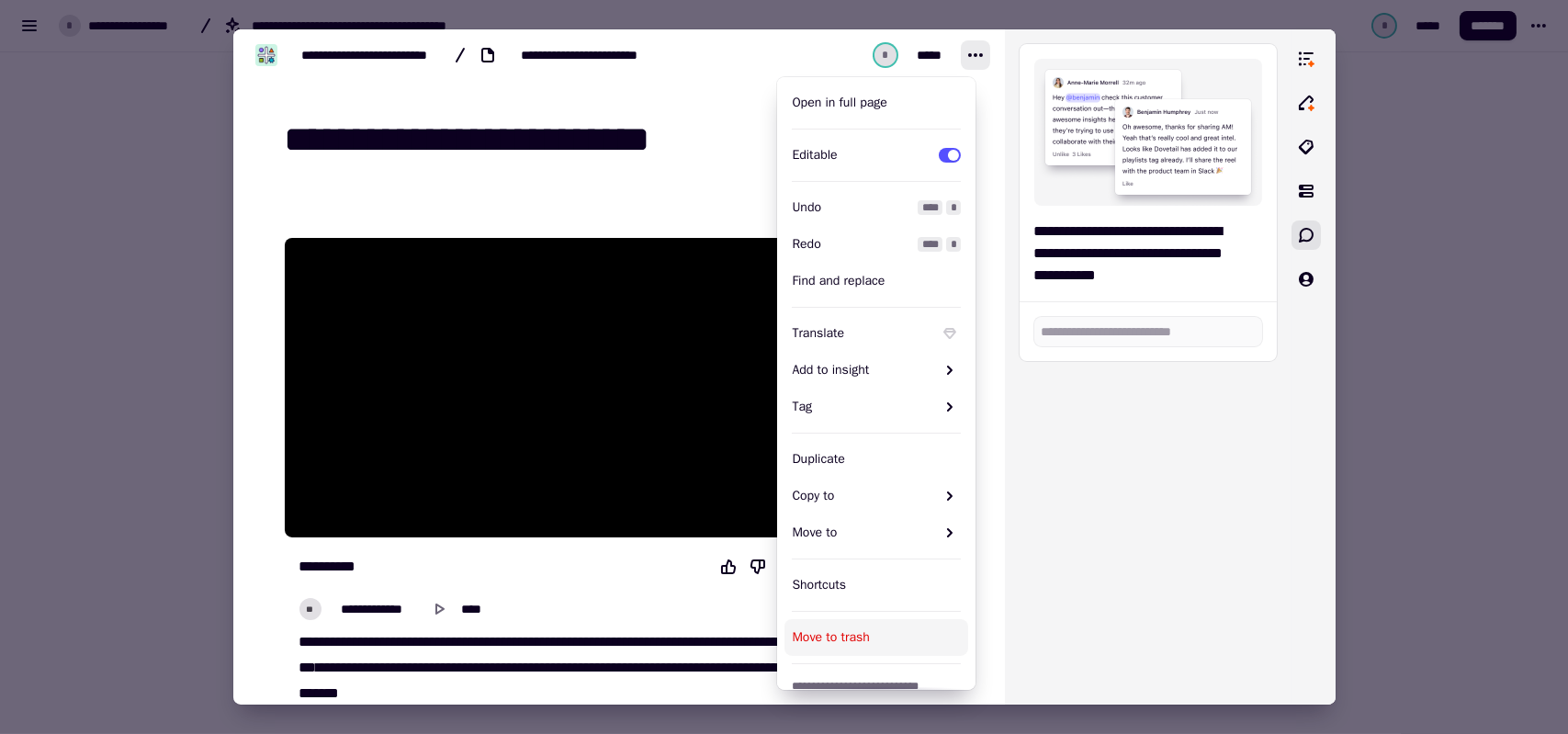 click on "Move to trash" at bounding box center [876, 638] 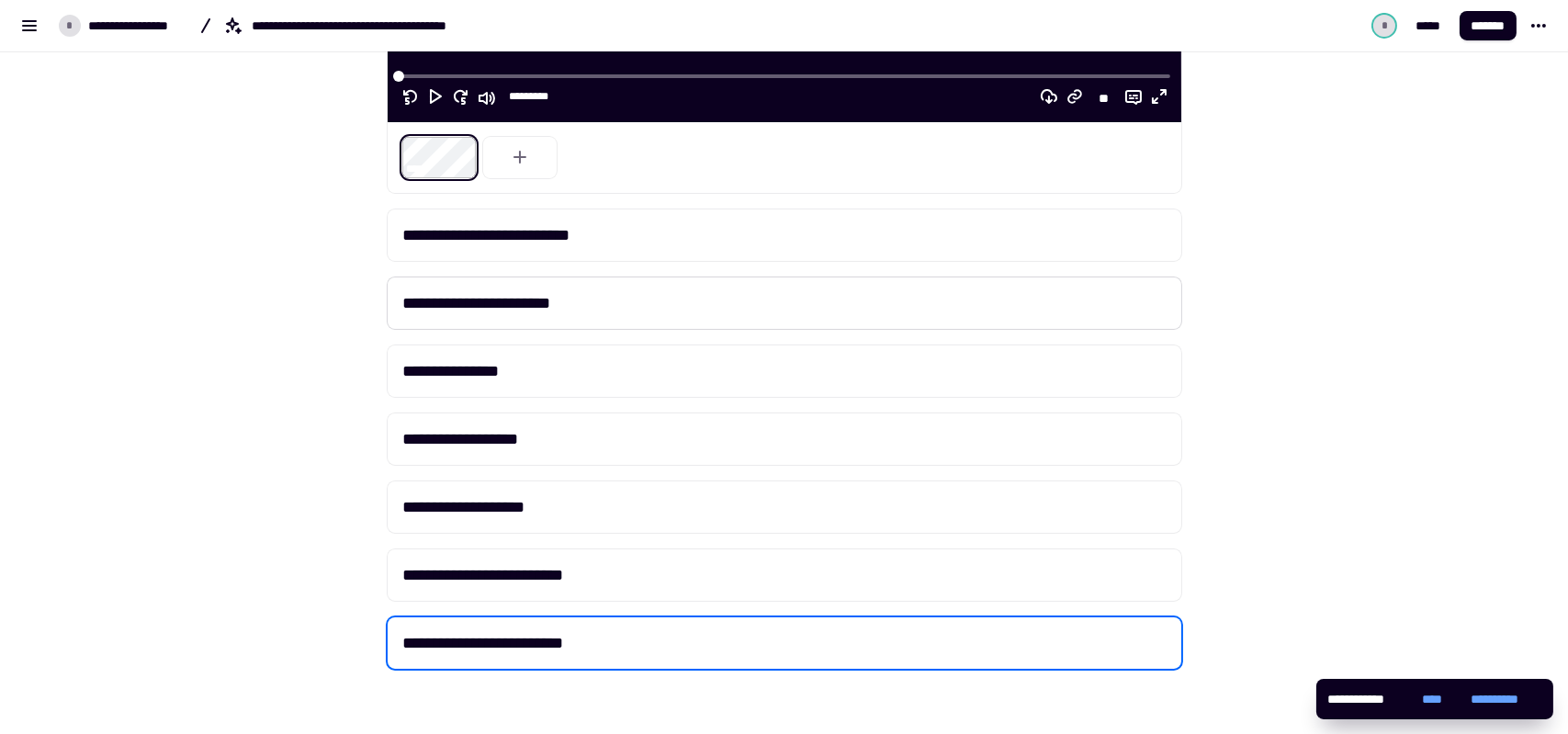 click on "**********" at bounding box center [784, 100] 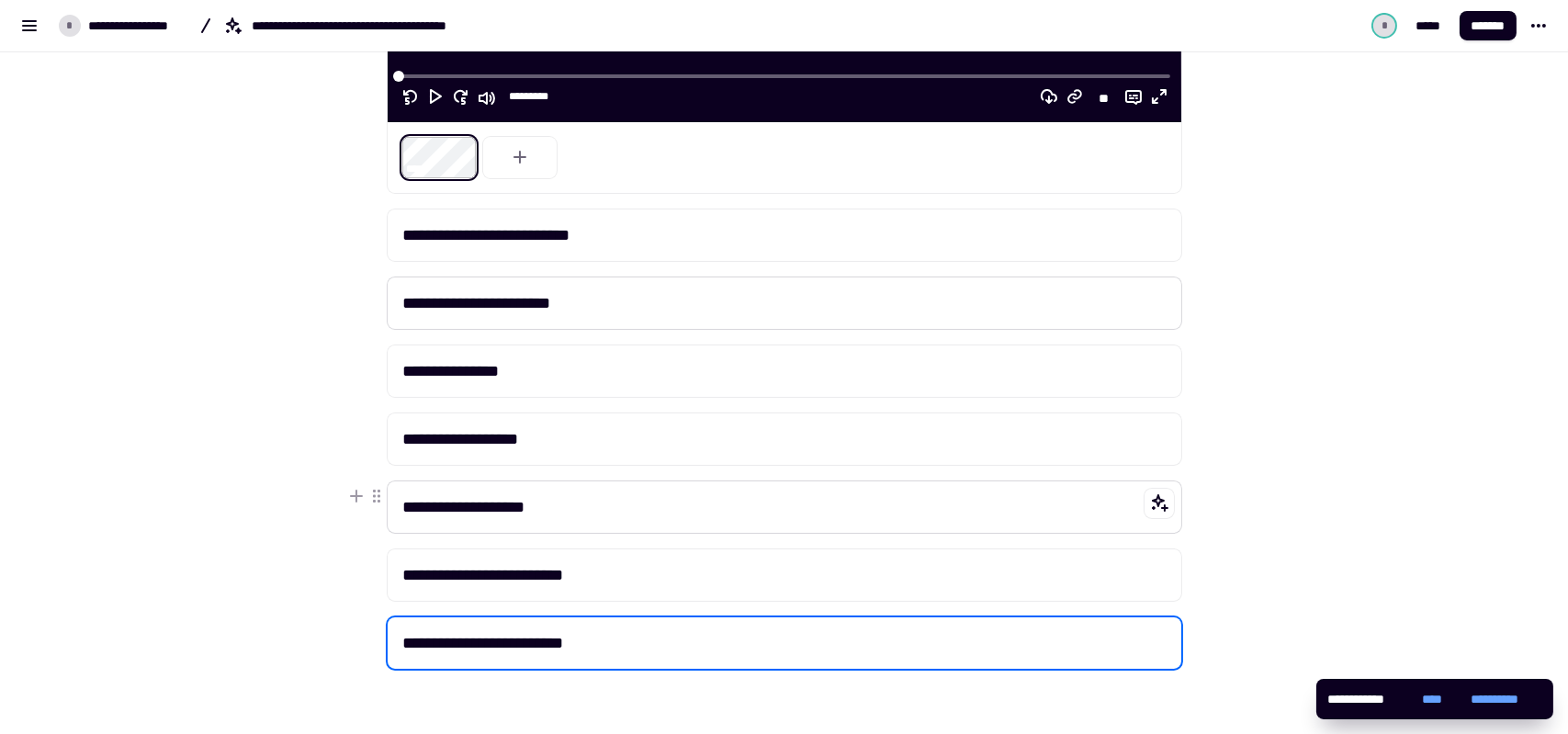click on "**********" at bounding box center [784, 507] 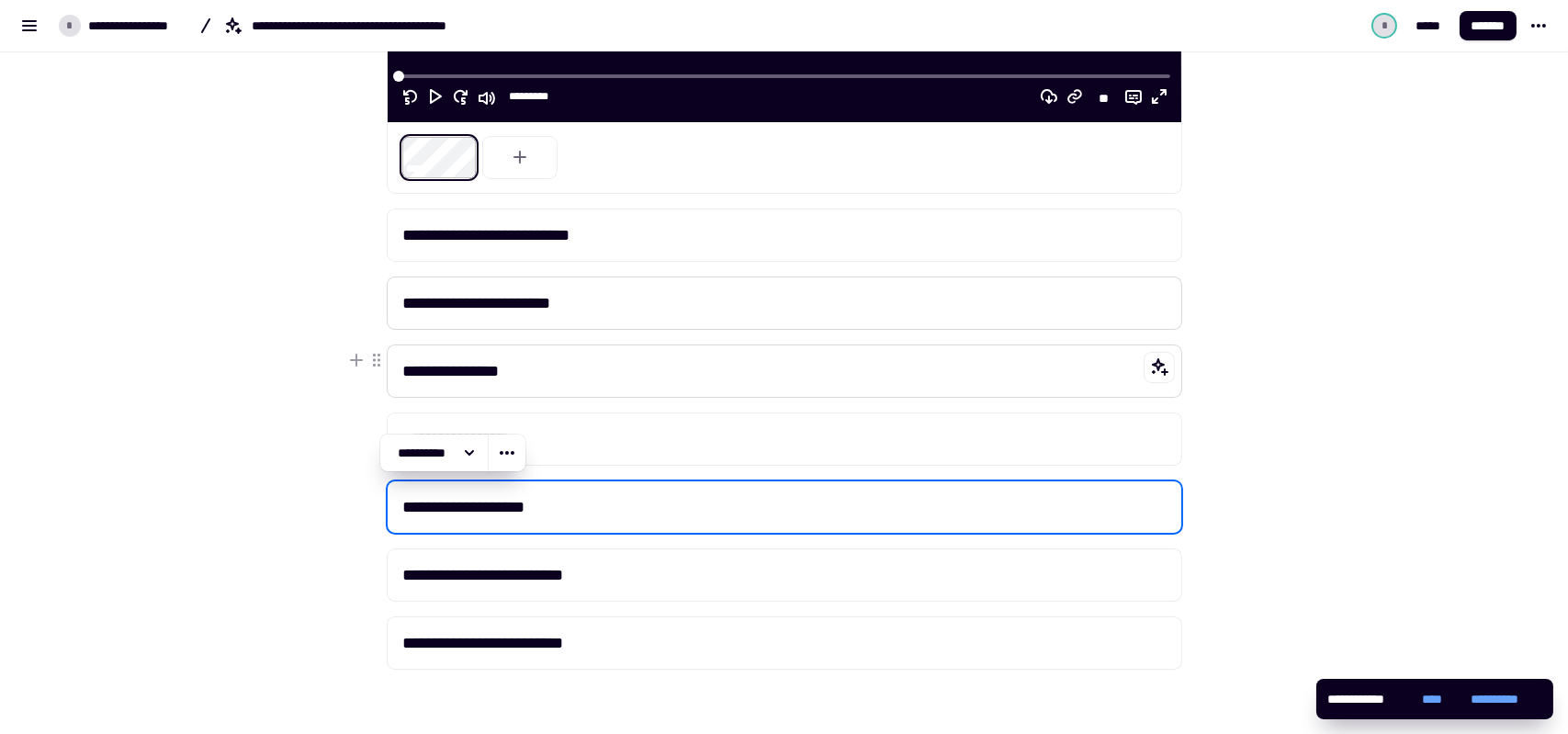 click on "**********" at bounding box center (784, 371) 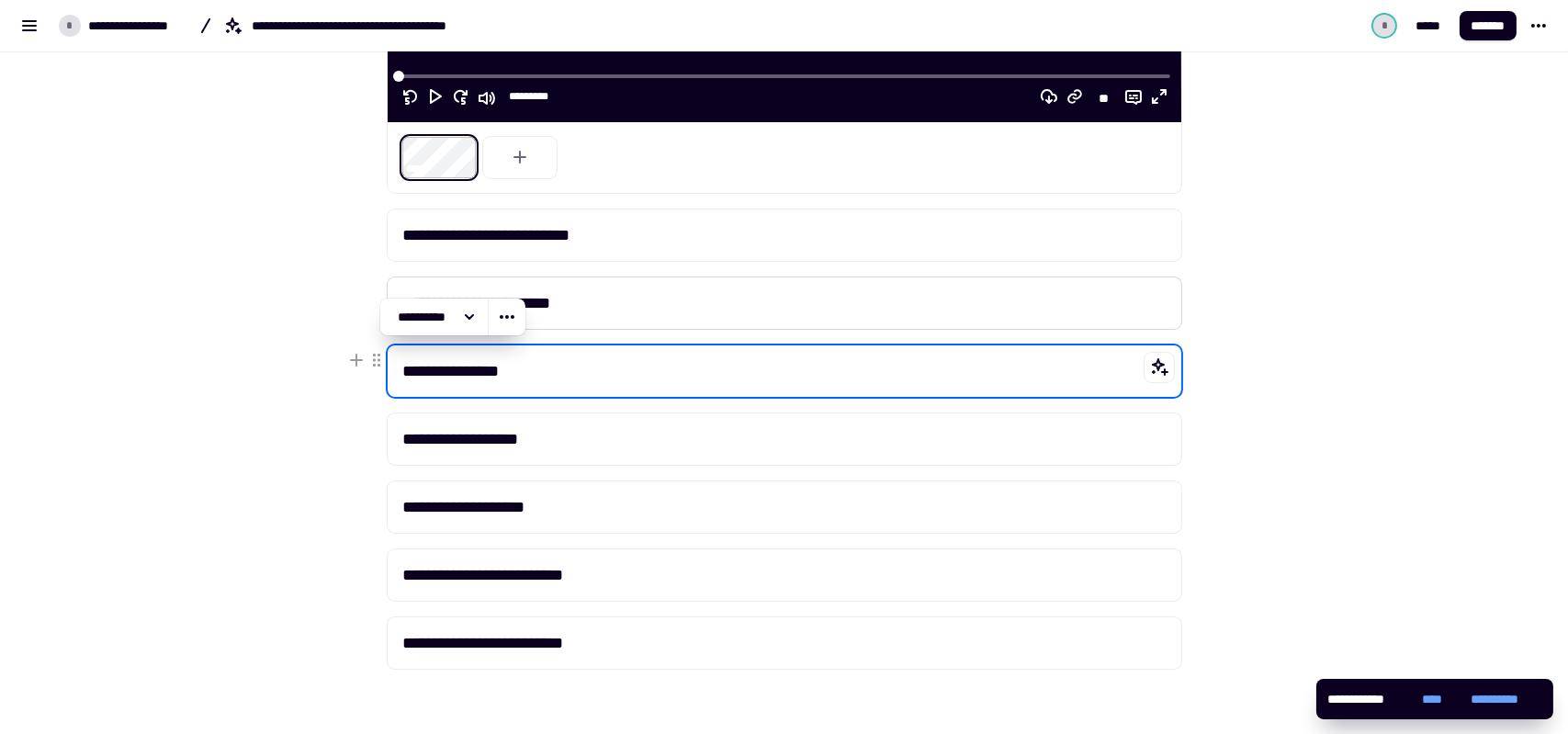 click on "**********" at bounding box center [784, 371] 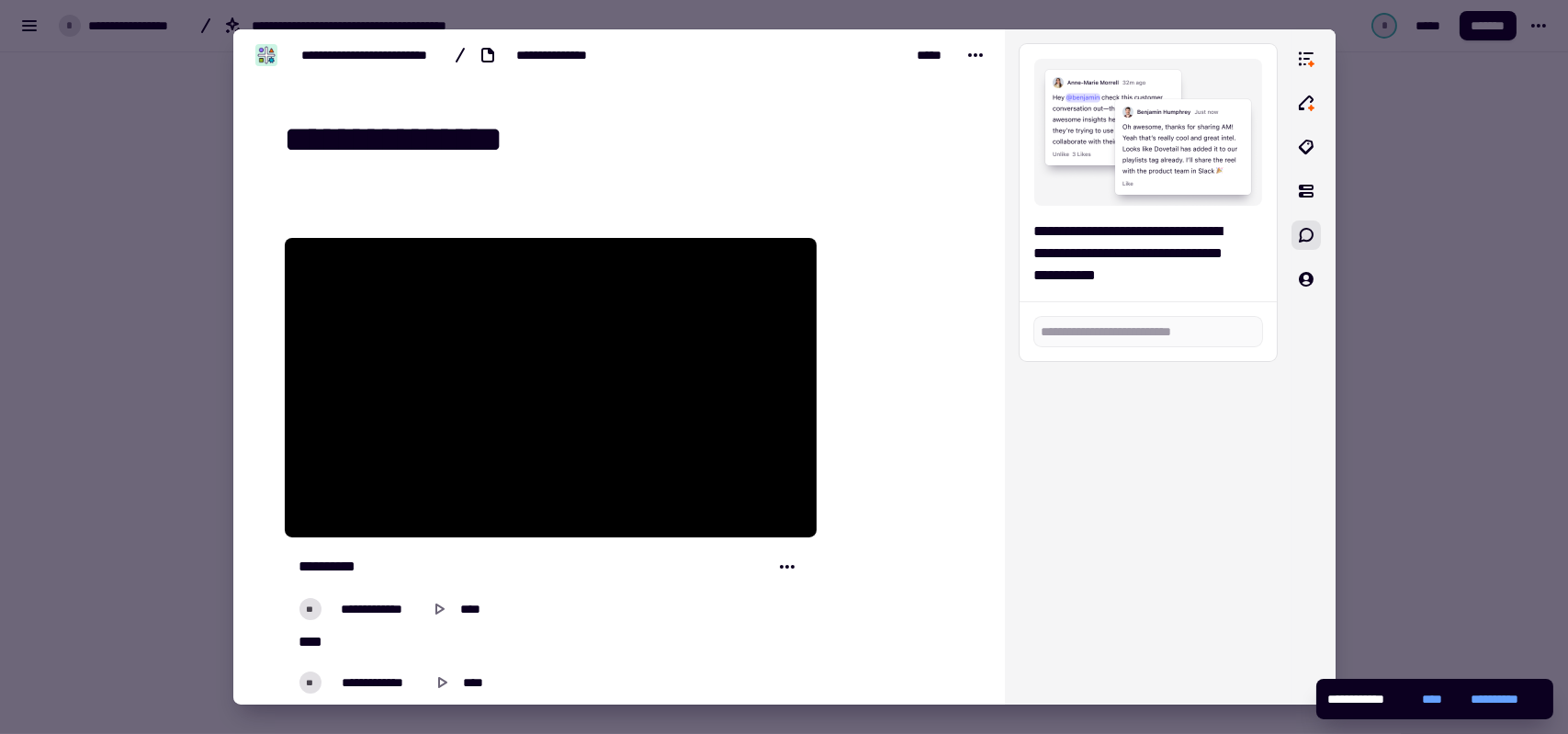 click on "**********" at bounding box center (623, 141) 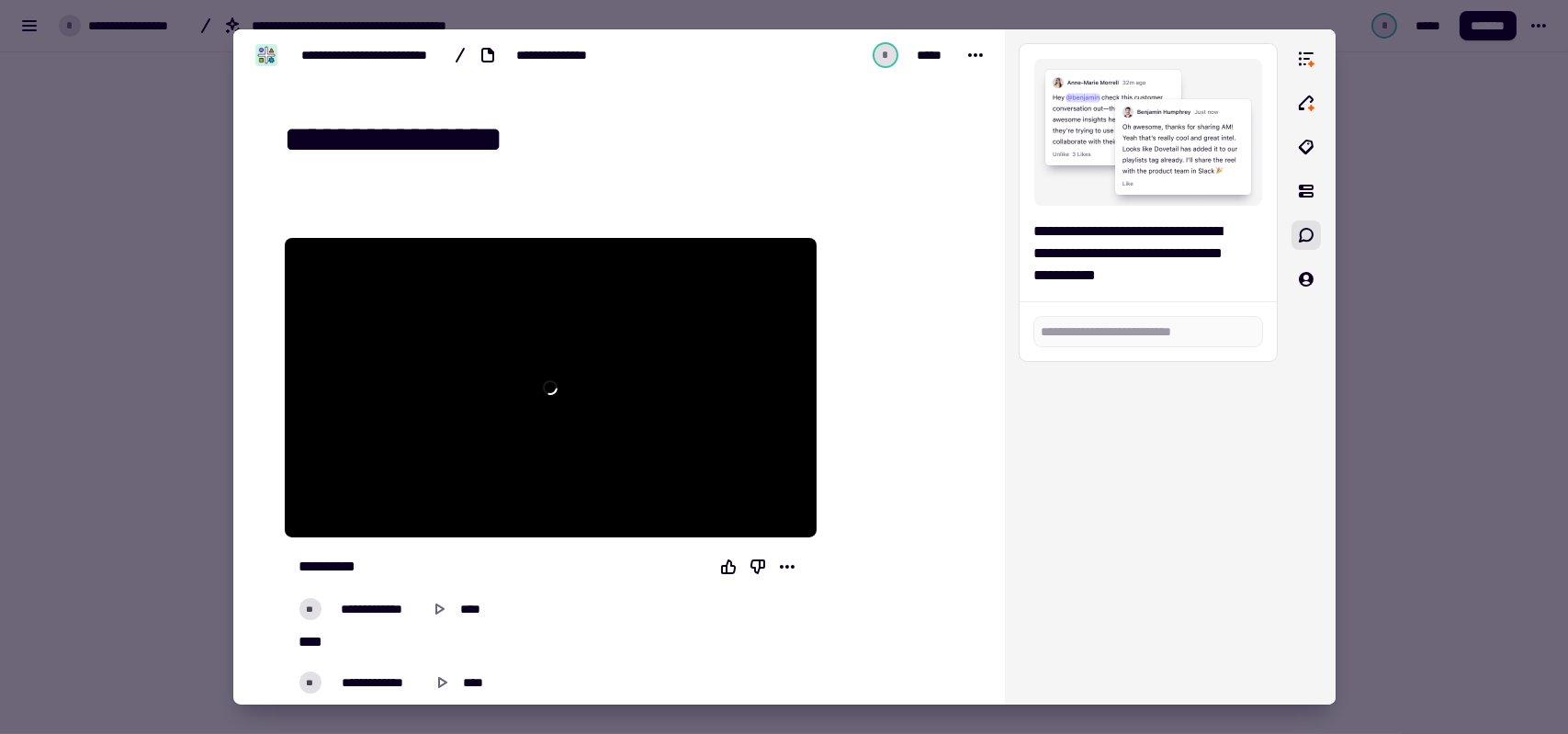 drag, startPoint x: 362, startPoint y: 143, endPoint x: 410, endPoint y: 142, distance: 48.010416 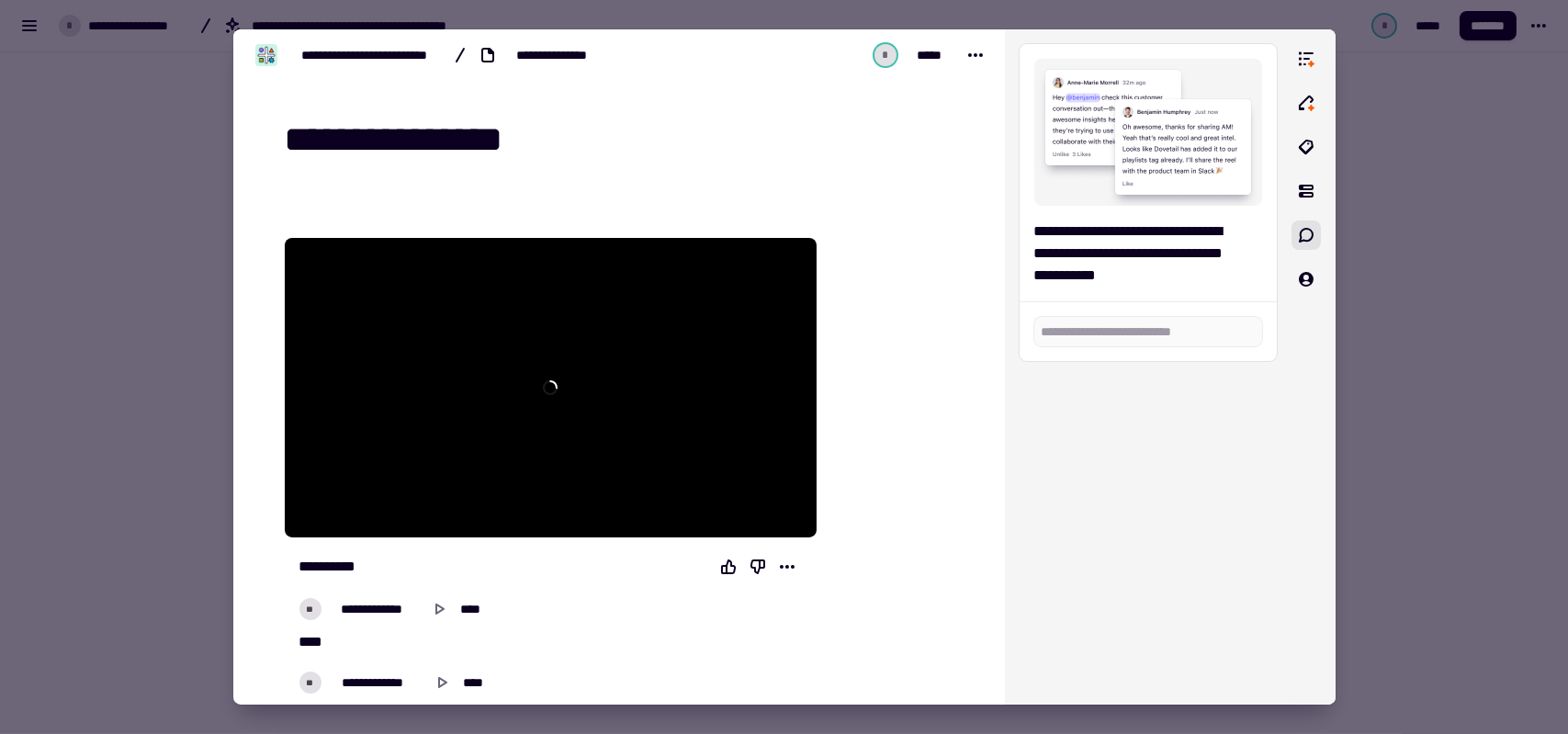 click on "**********" at bounding box center (623, 141) 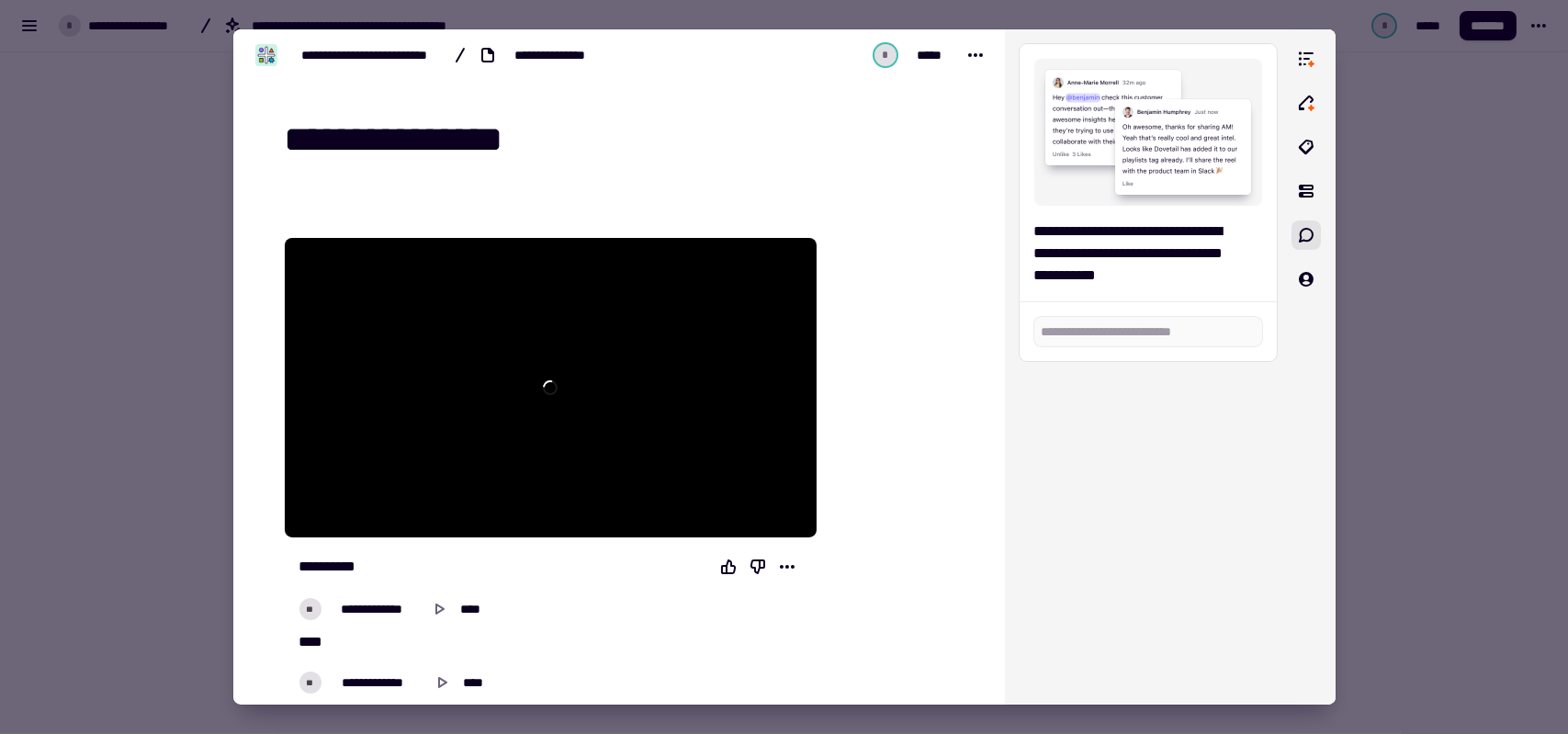 click on "**********" at bounding box center (623, 141) 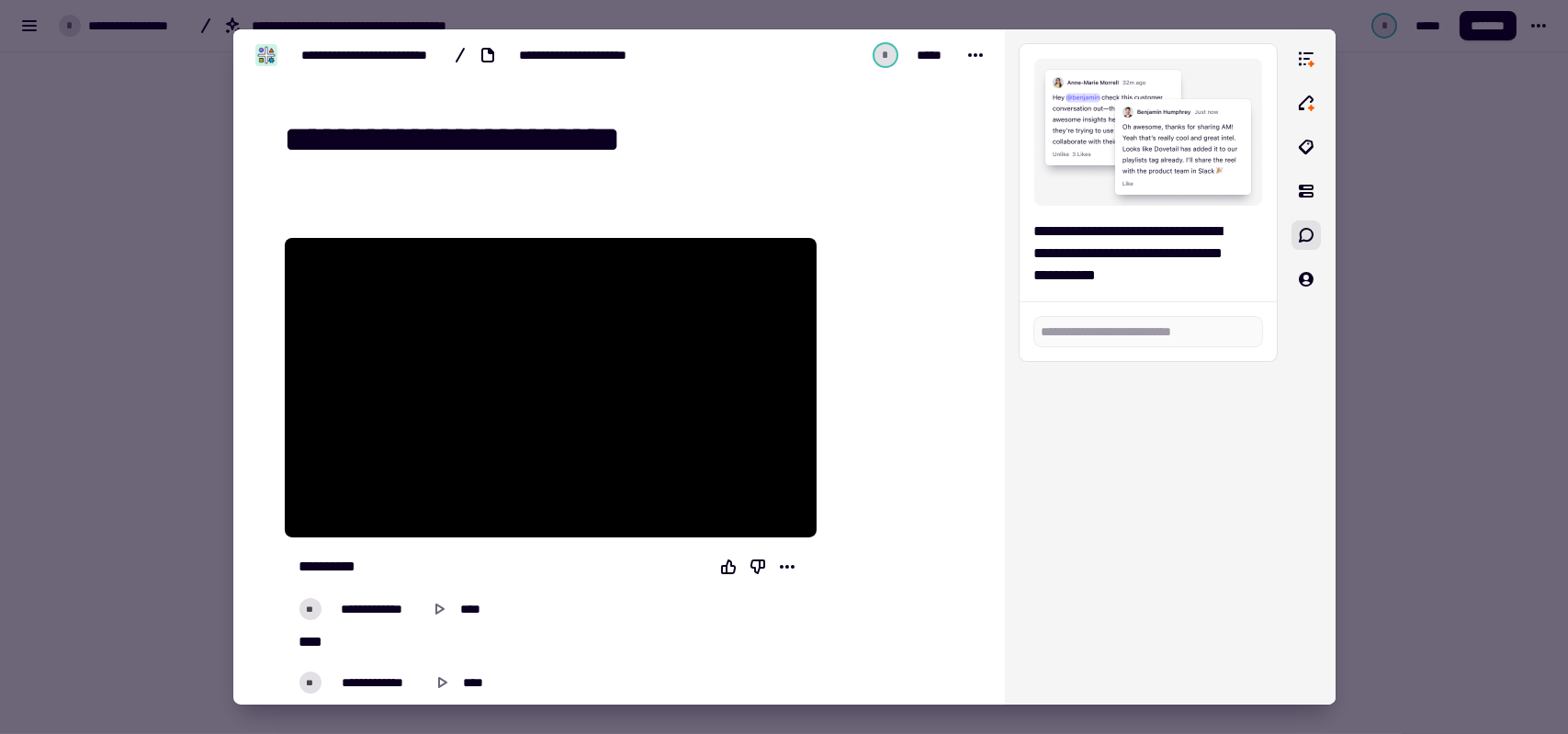 type on "**********" 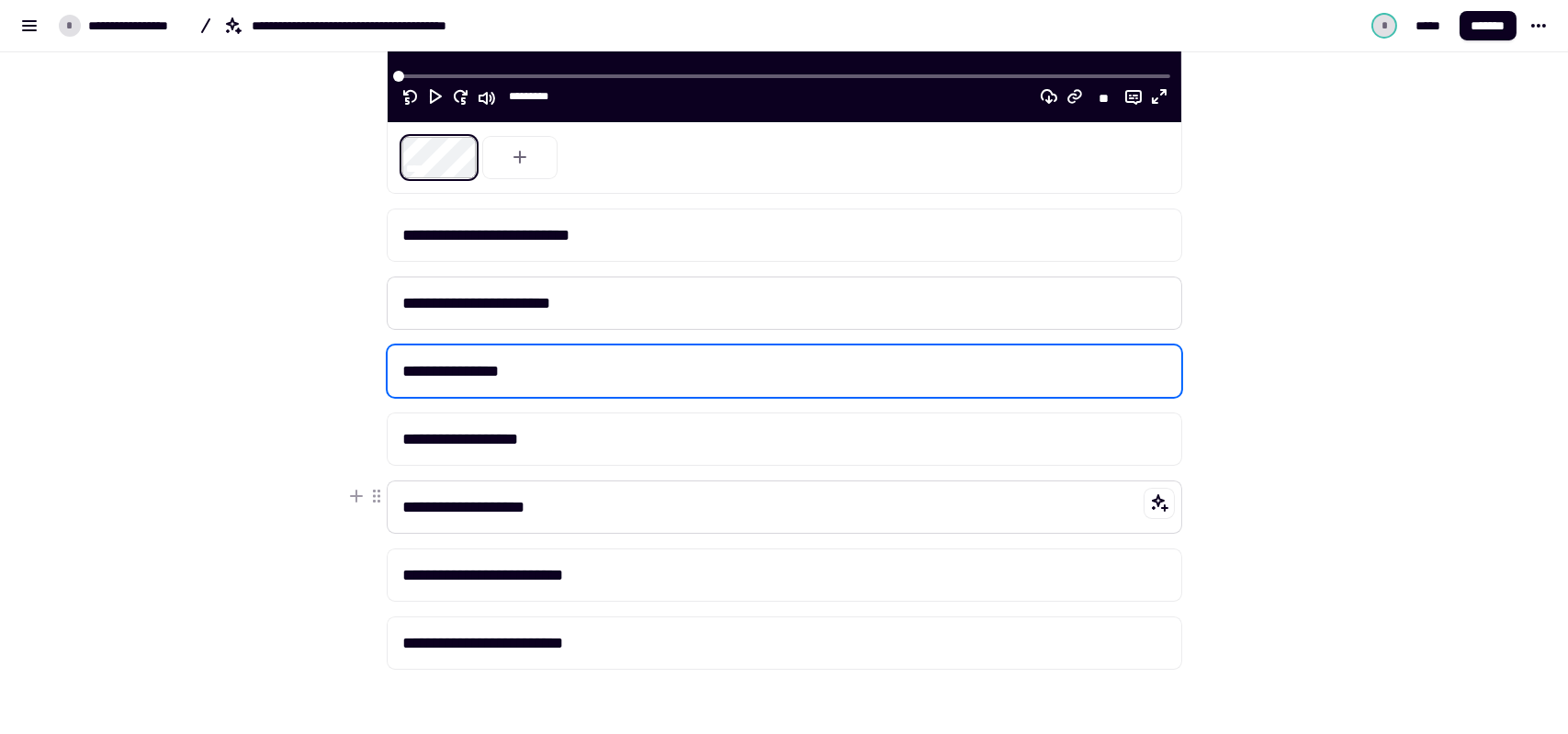 click on "**********" at bounding box center [784, 507] 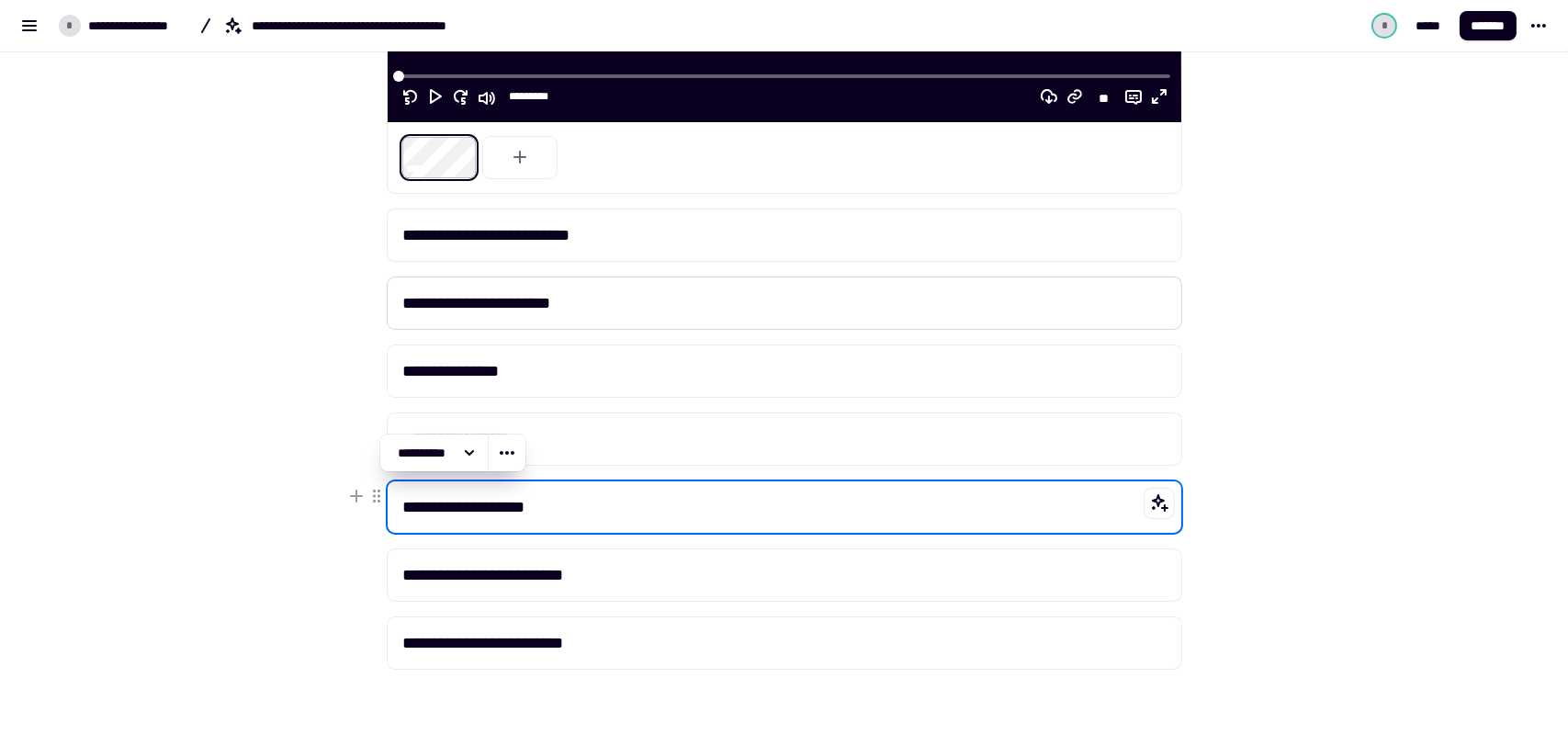 click on "**********" at bounding box center [784, 507] 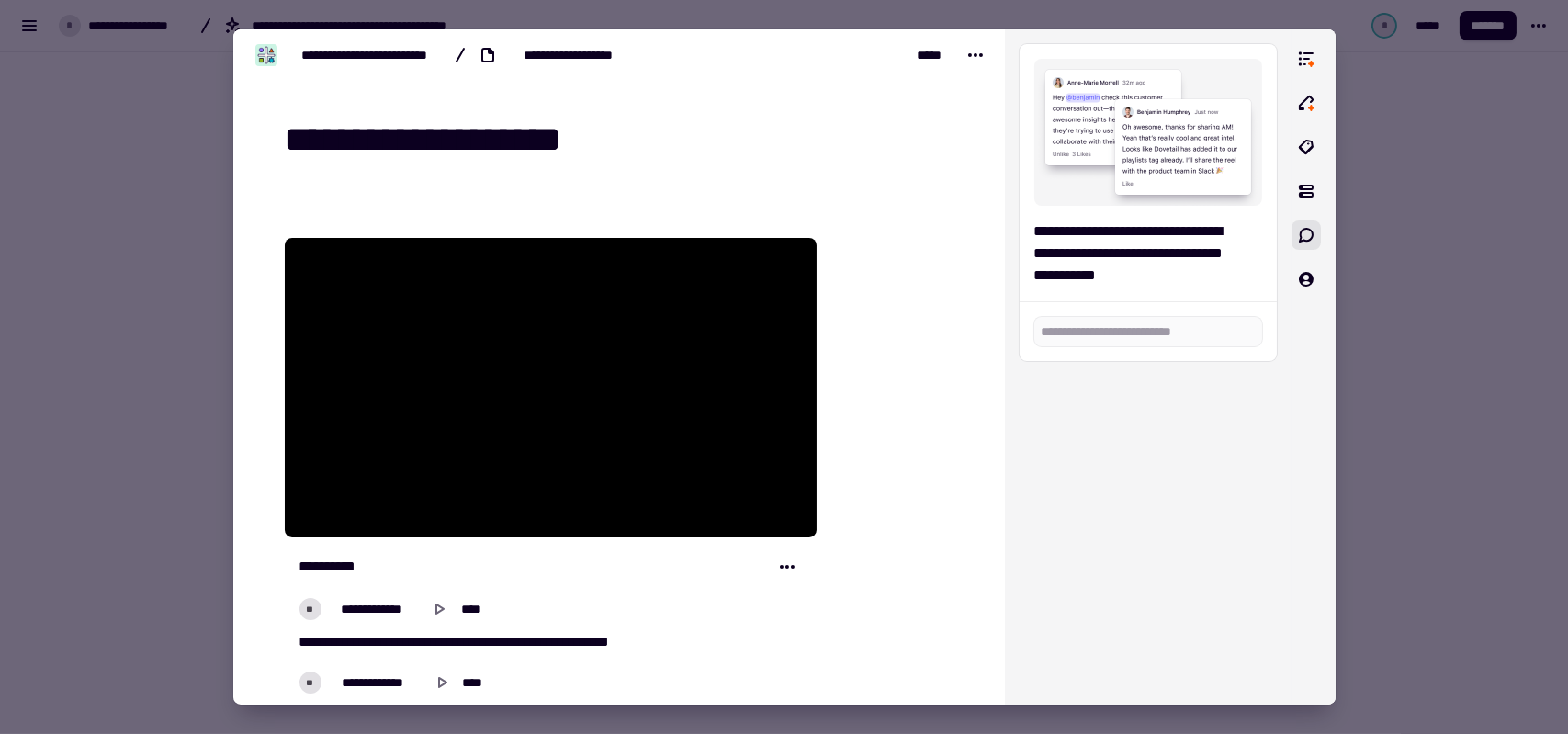 click on "**********" at bounding box center [623, 141] 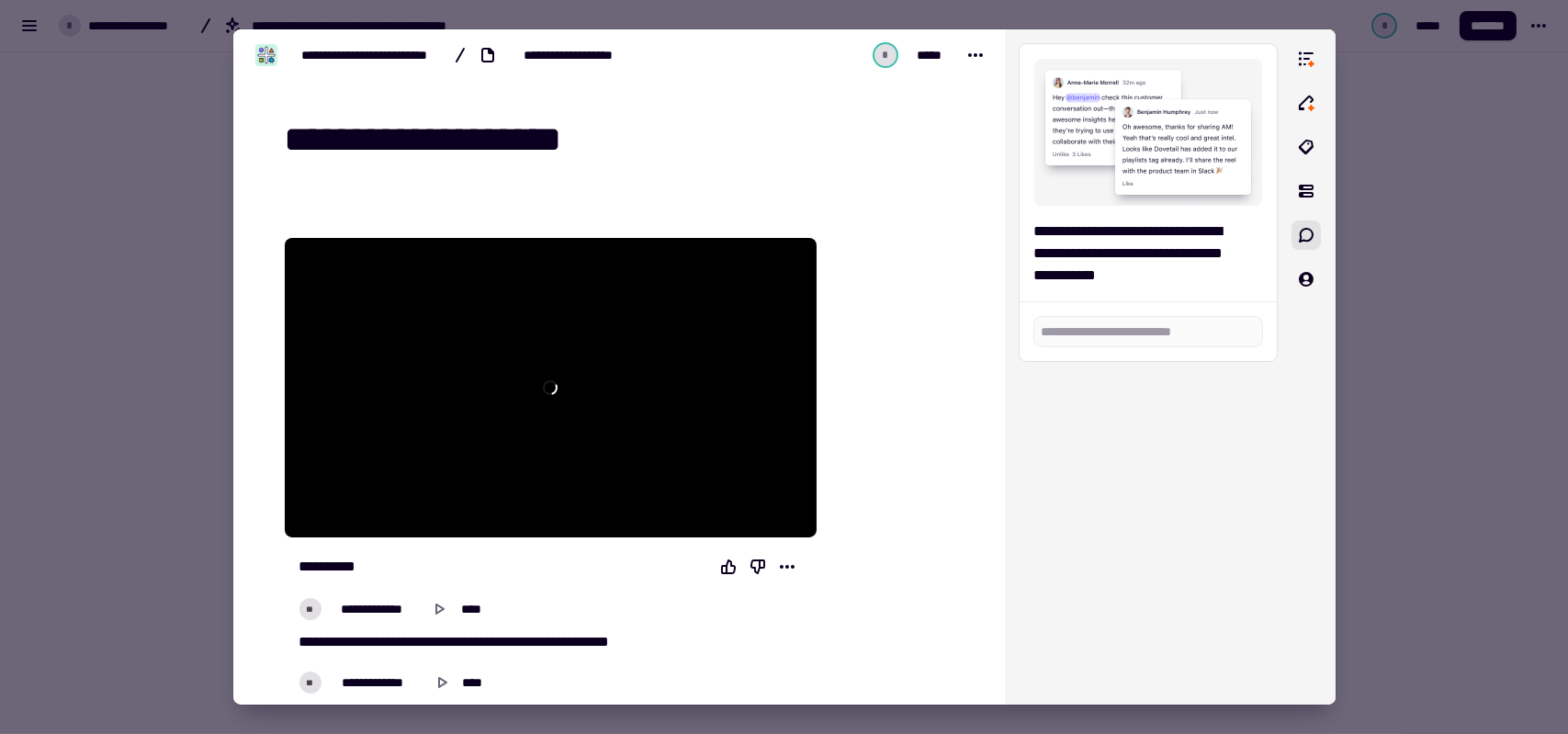 click on "**********" at bounding box center (623, 141) 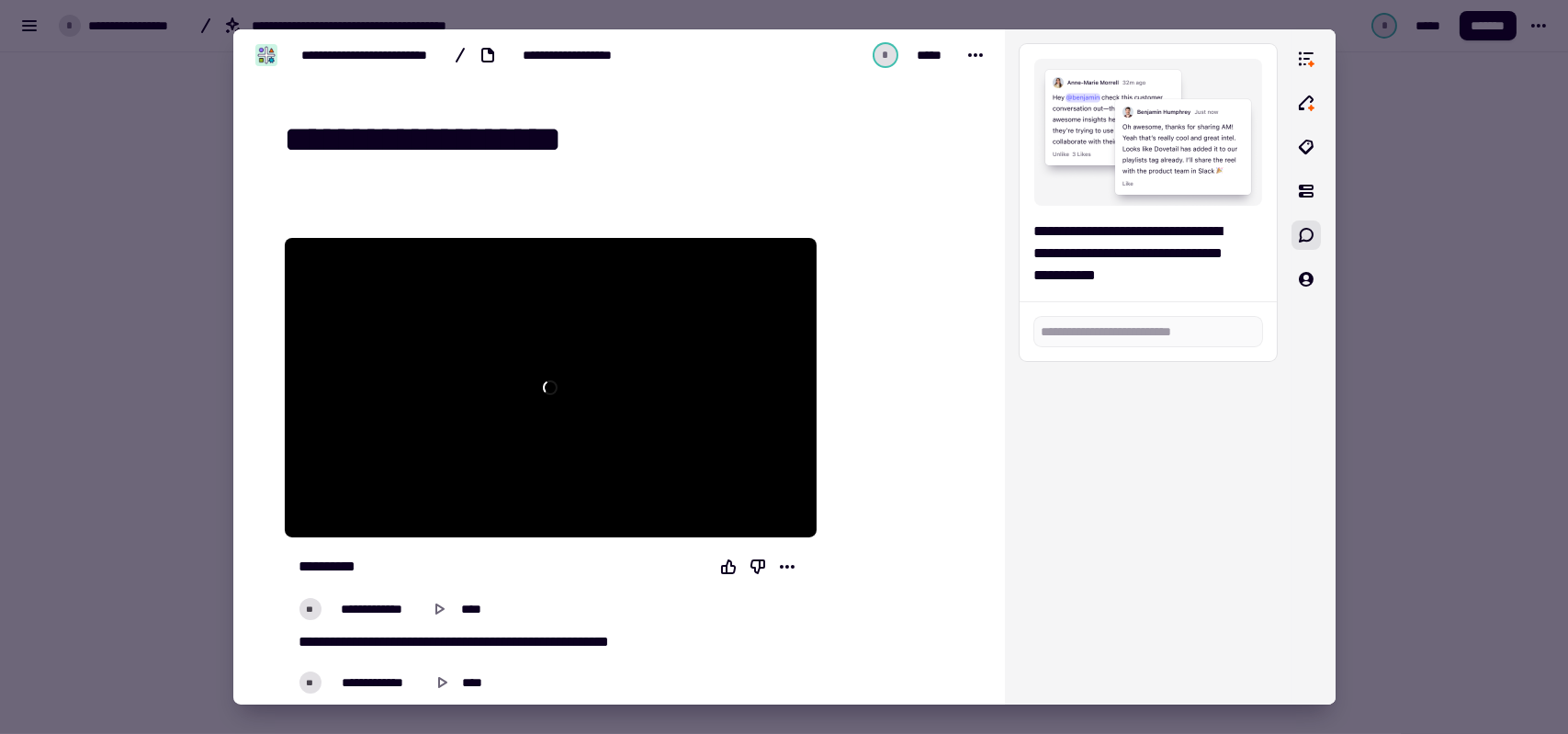 click on "**********" at bounding box center [623, 141] 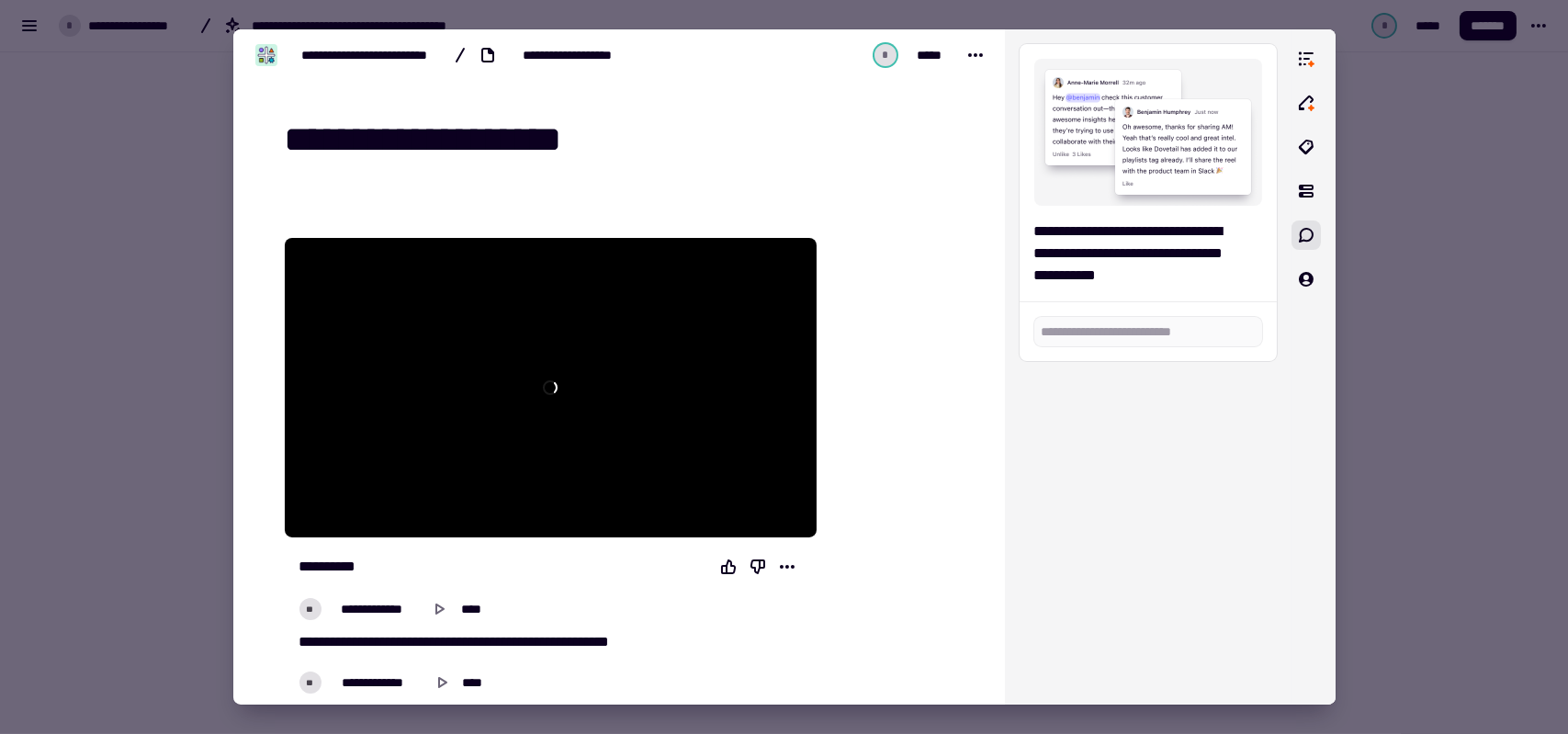click on "**********" at bounding box center [623, 141] 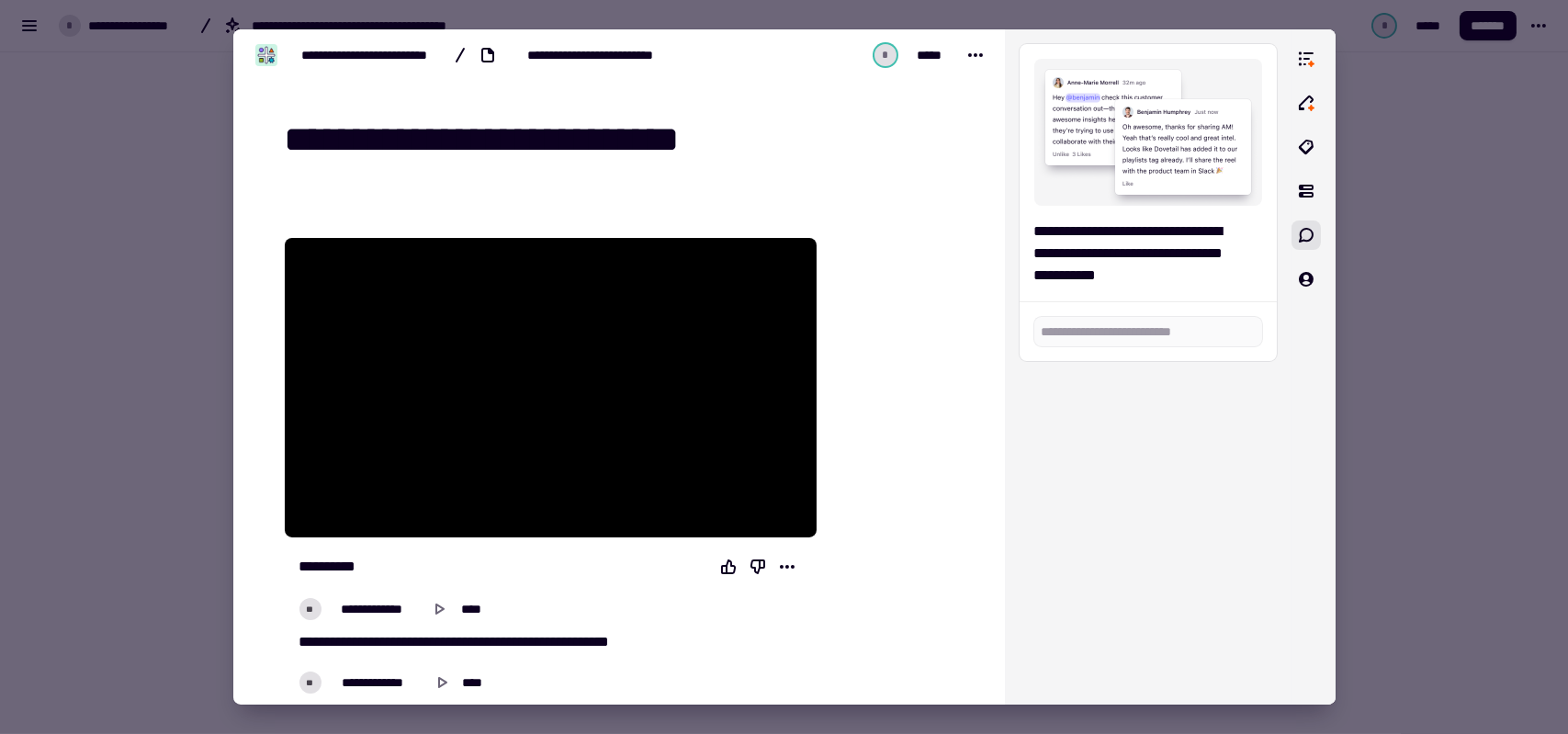 type on "**********" 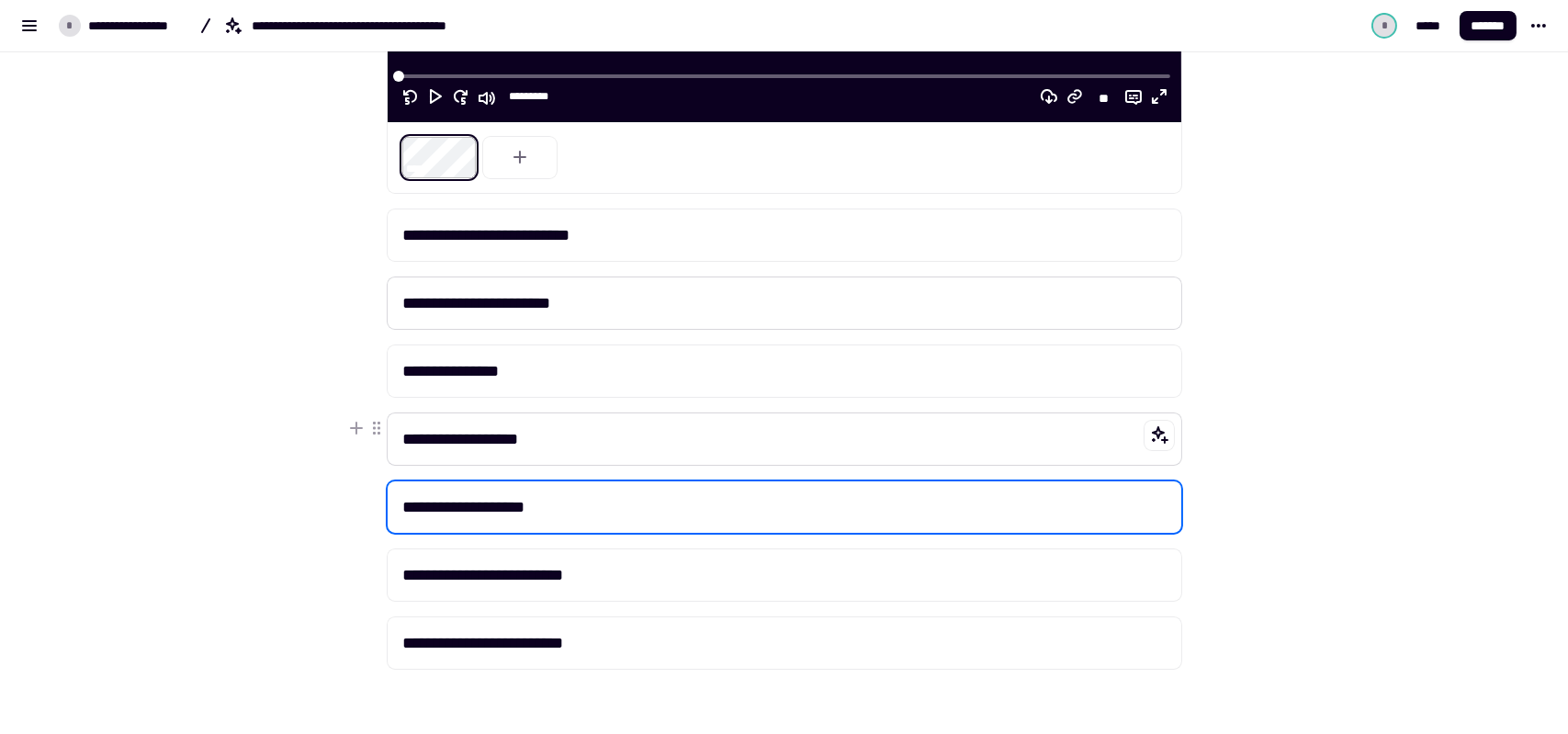 click on "**********" at bounding box center (784, 439) 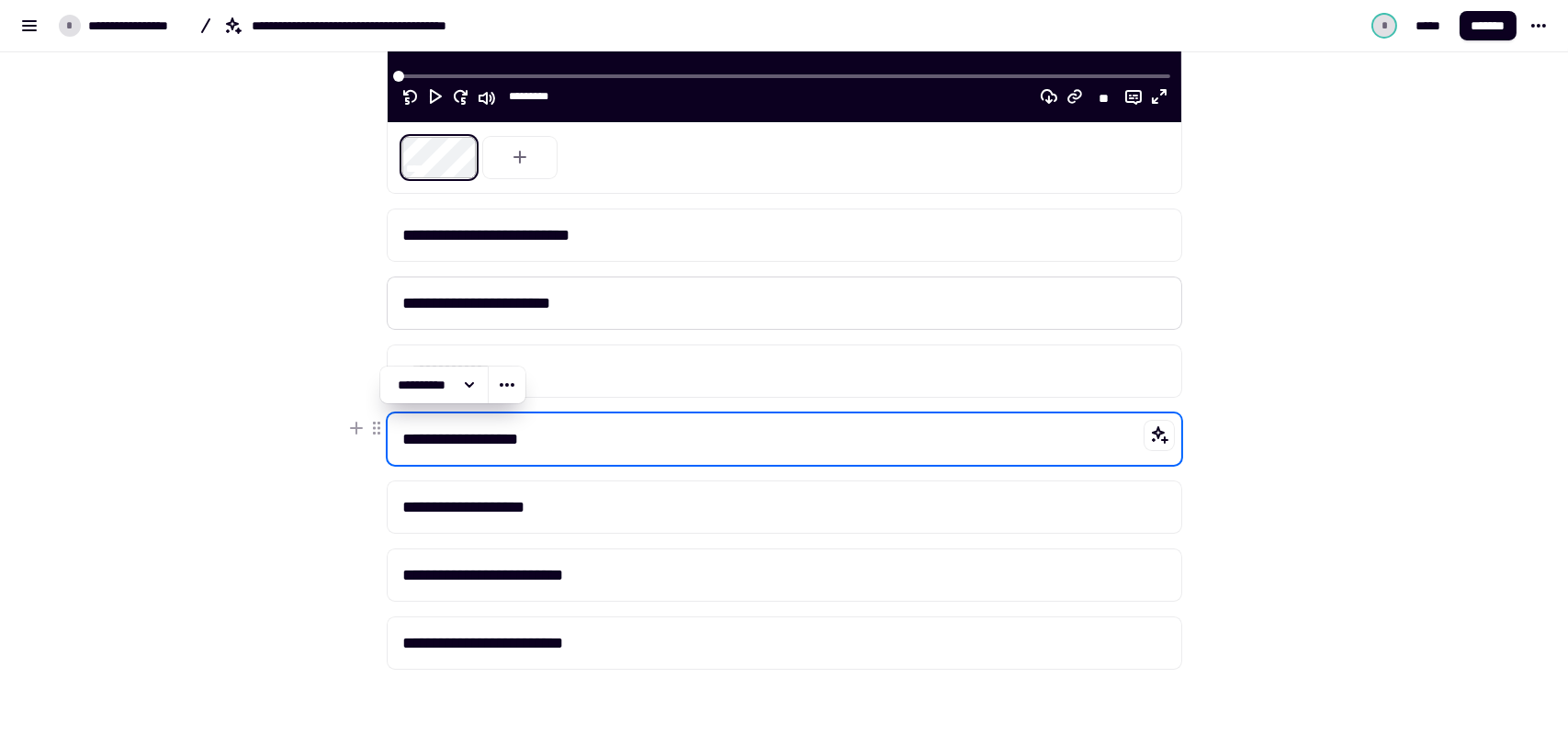 click on "**********" at bounding box center [784, 439] 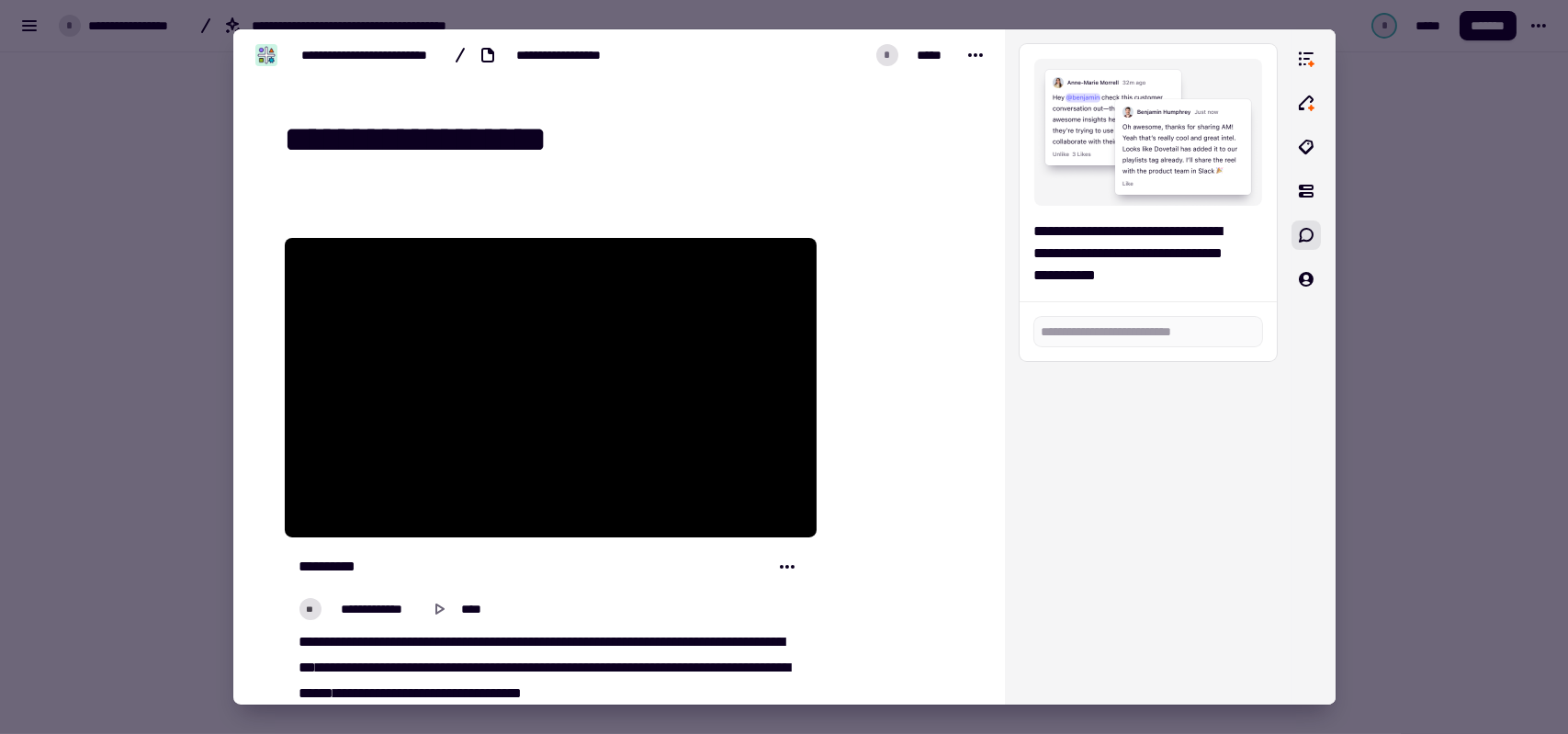 click on "**********" at bounding box center (623, 141) 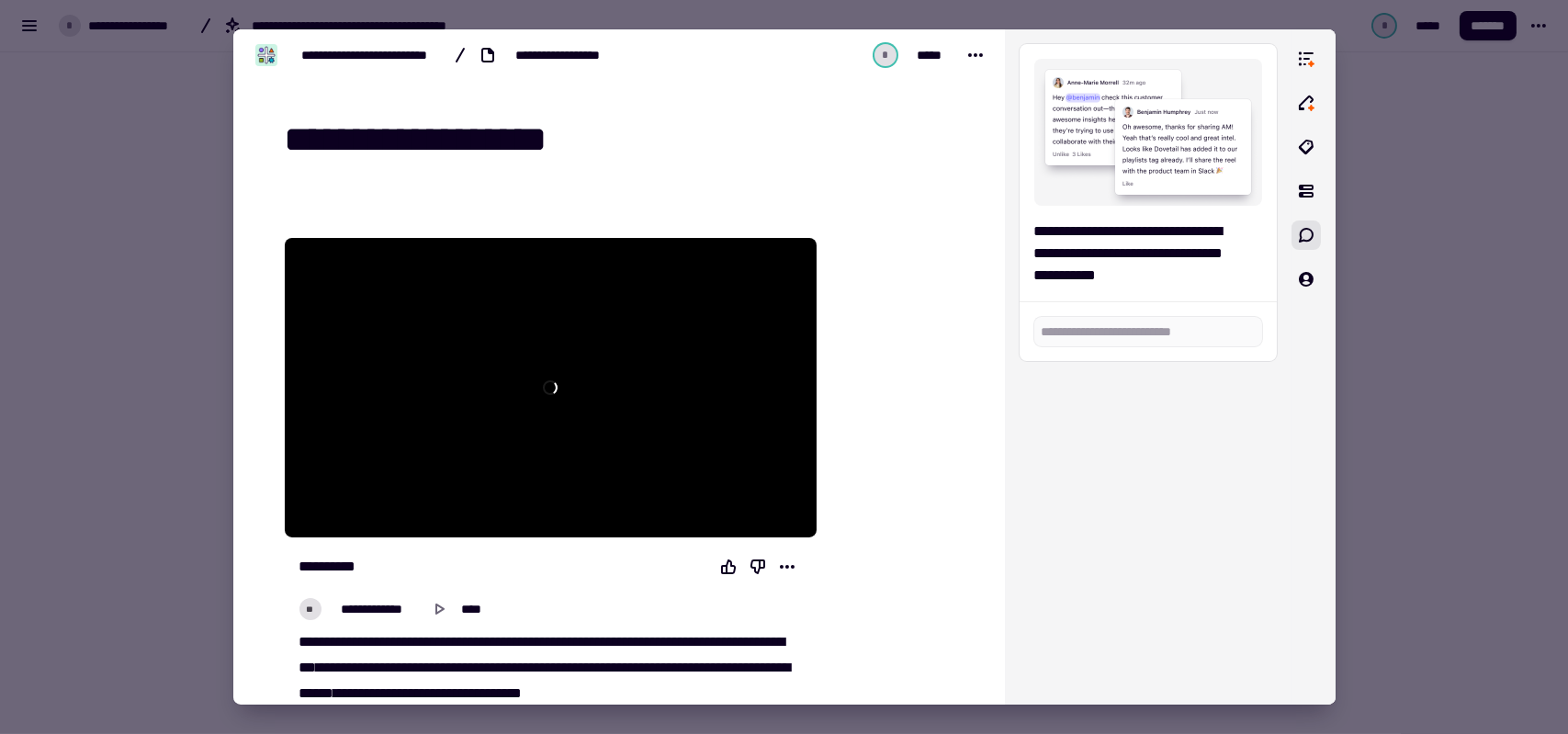 click on "**********" at bounding box center [623, 141] 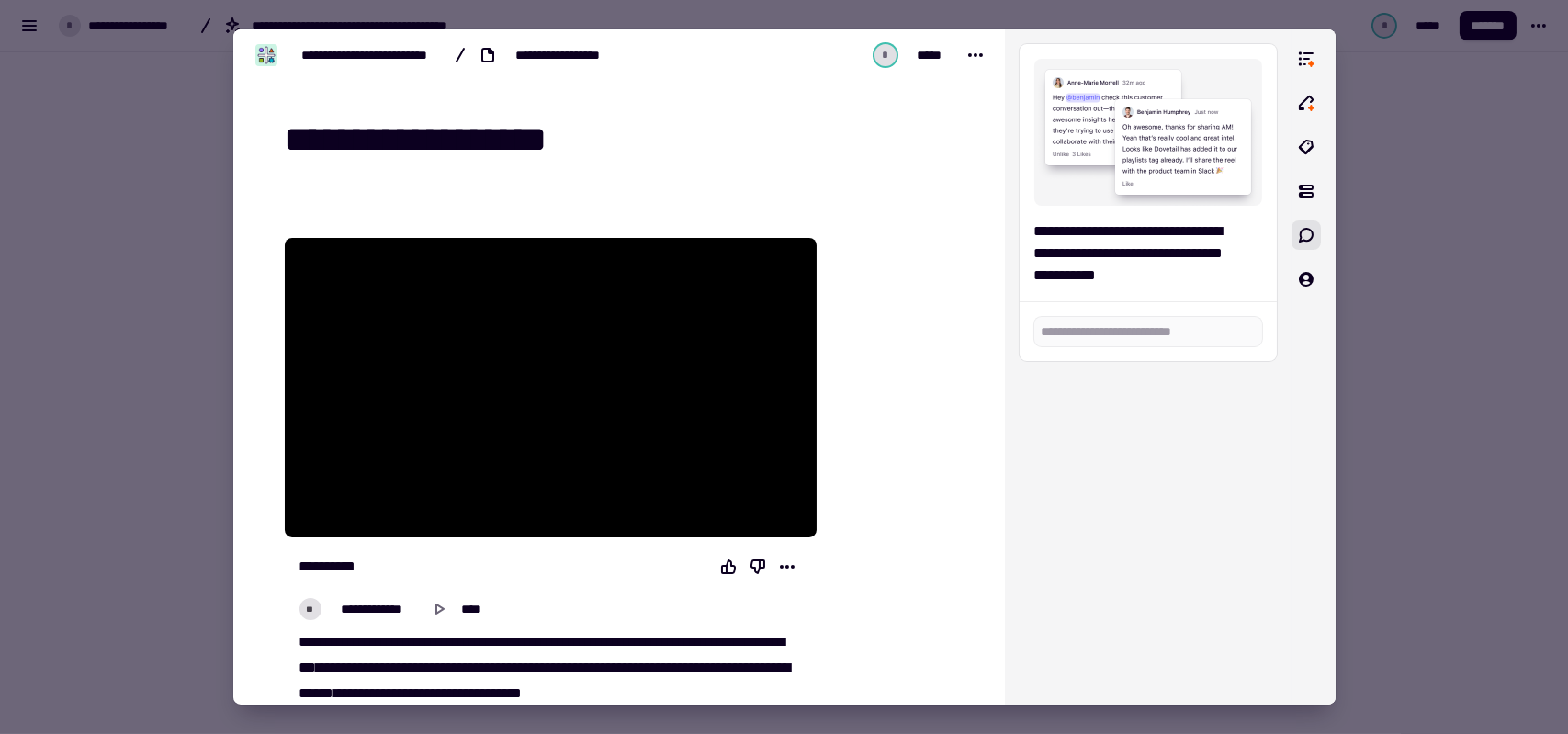 click on "**********" at bounding box center [623, 141] 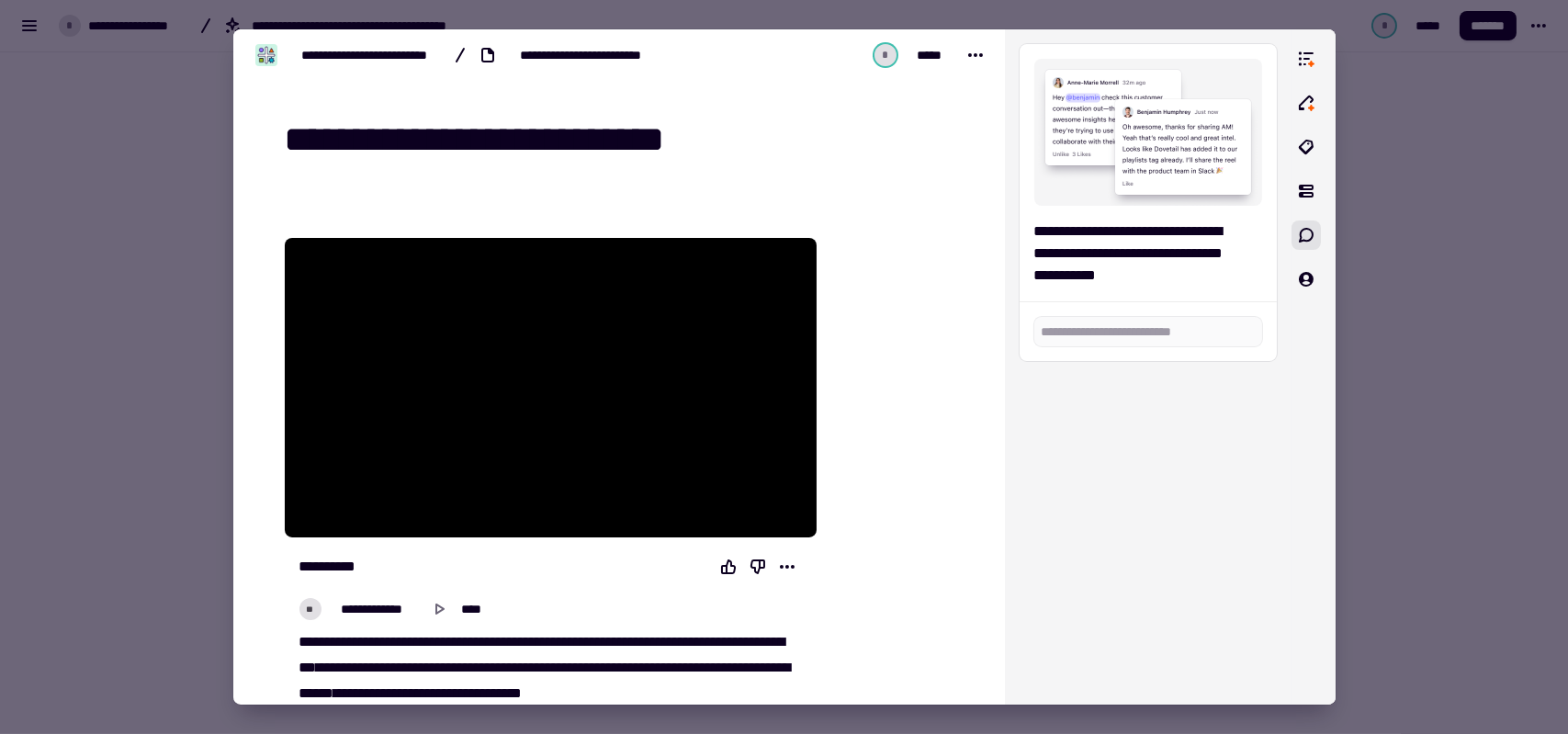 type on "**********" 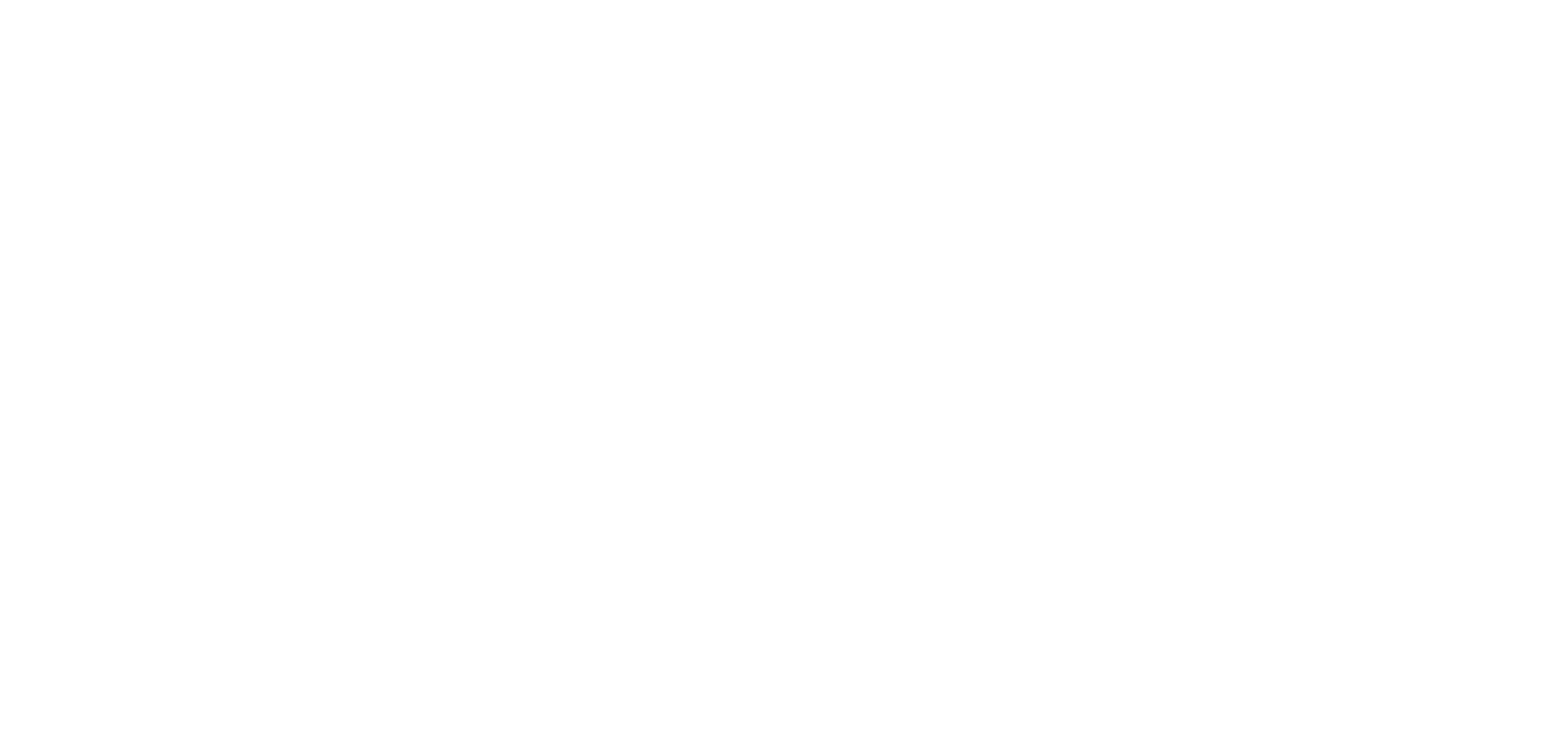 scroll, scrollTop: 0, scrollLeft: 0, axis: both 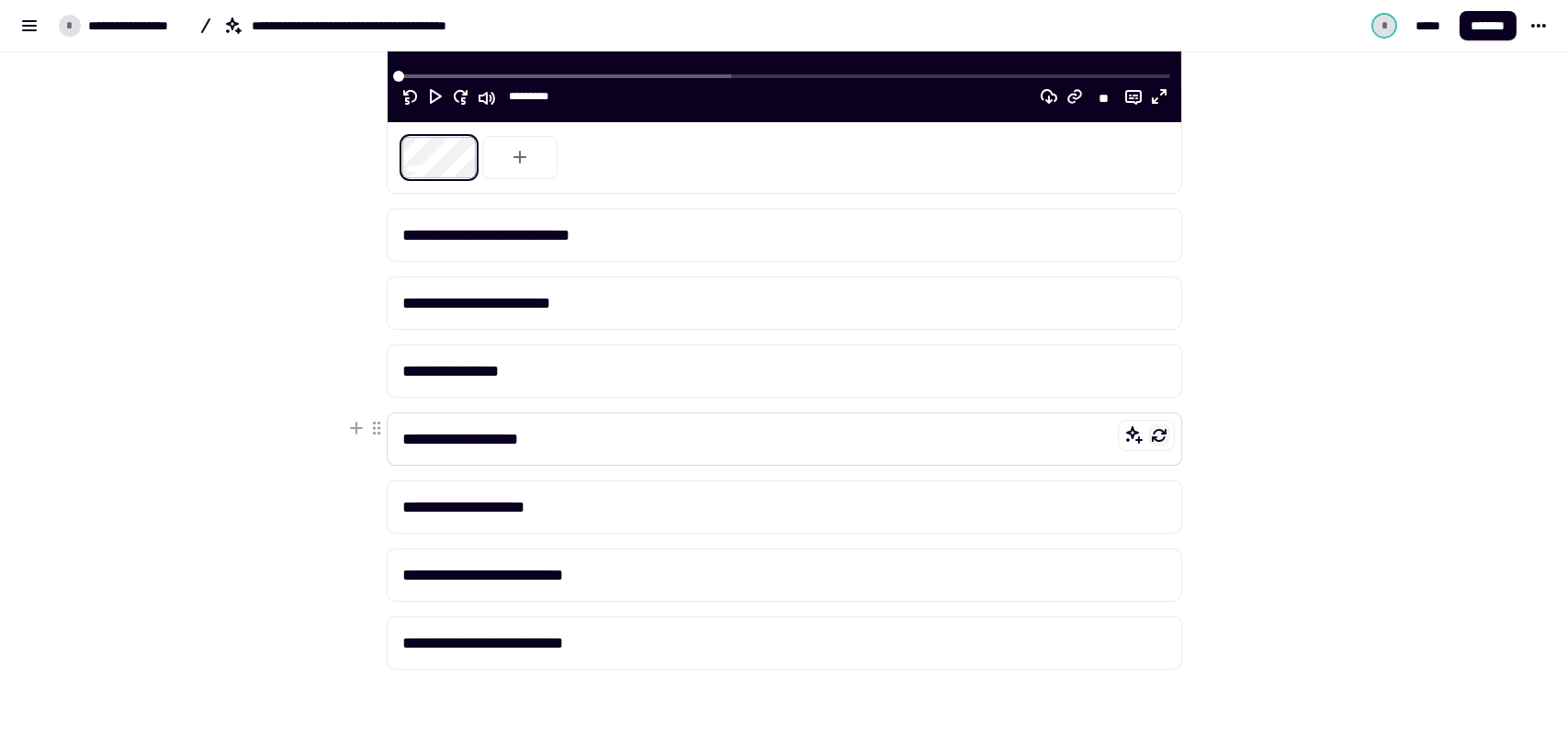click 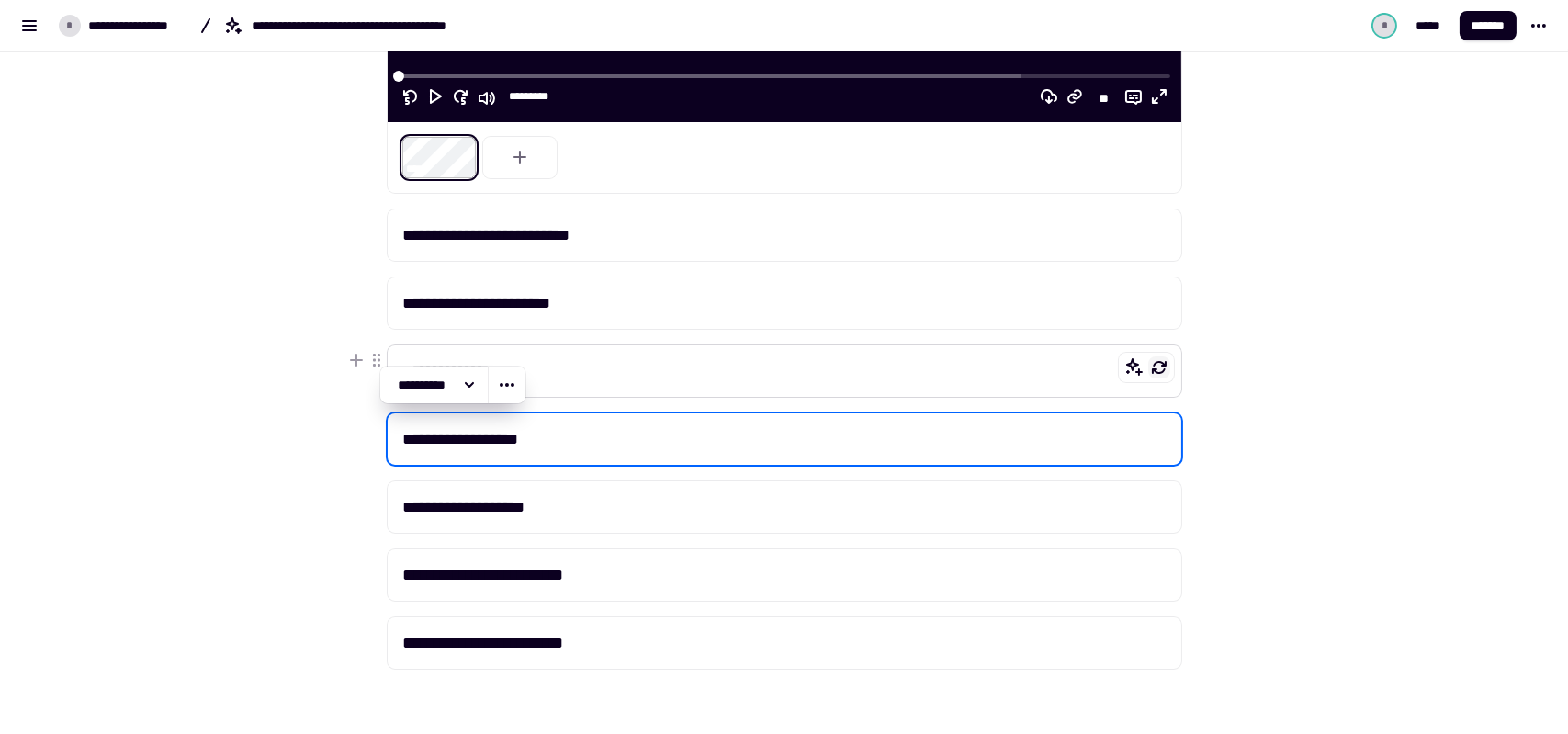 click 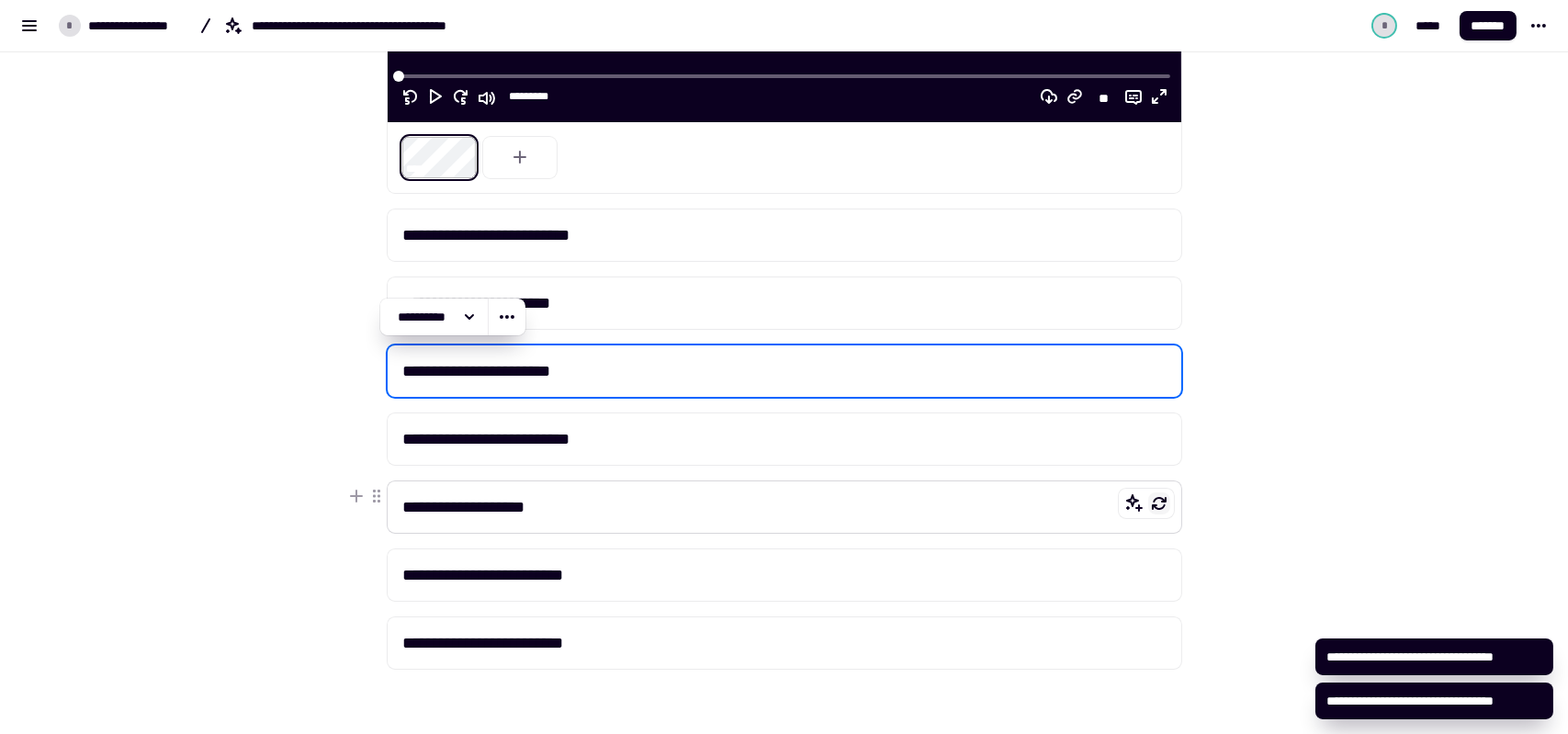 click 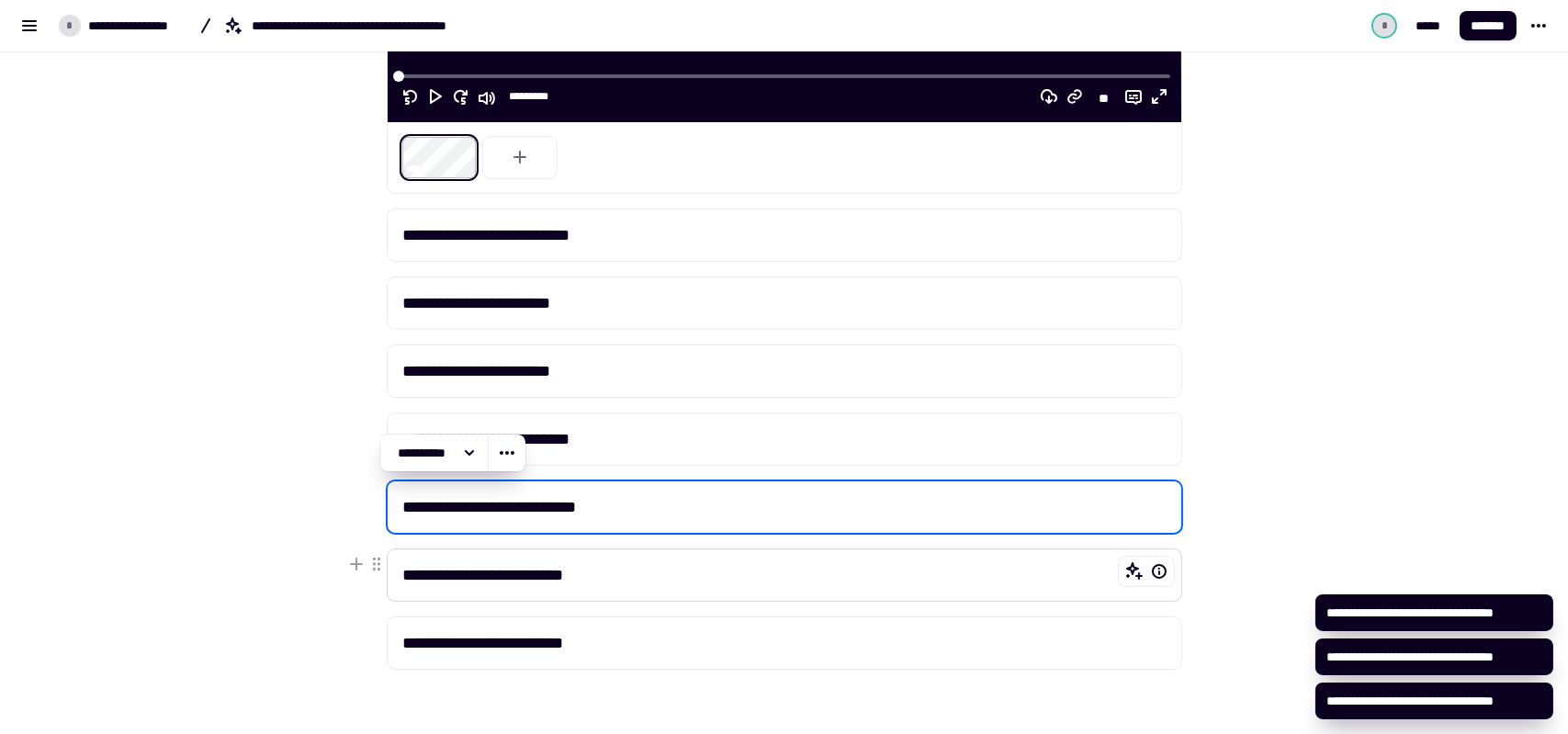 click on "**********" at bounding box center (784, 575) 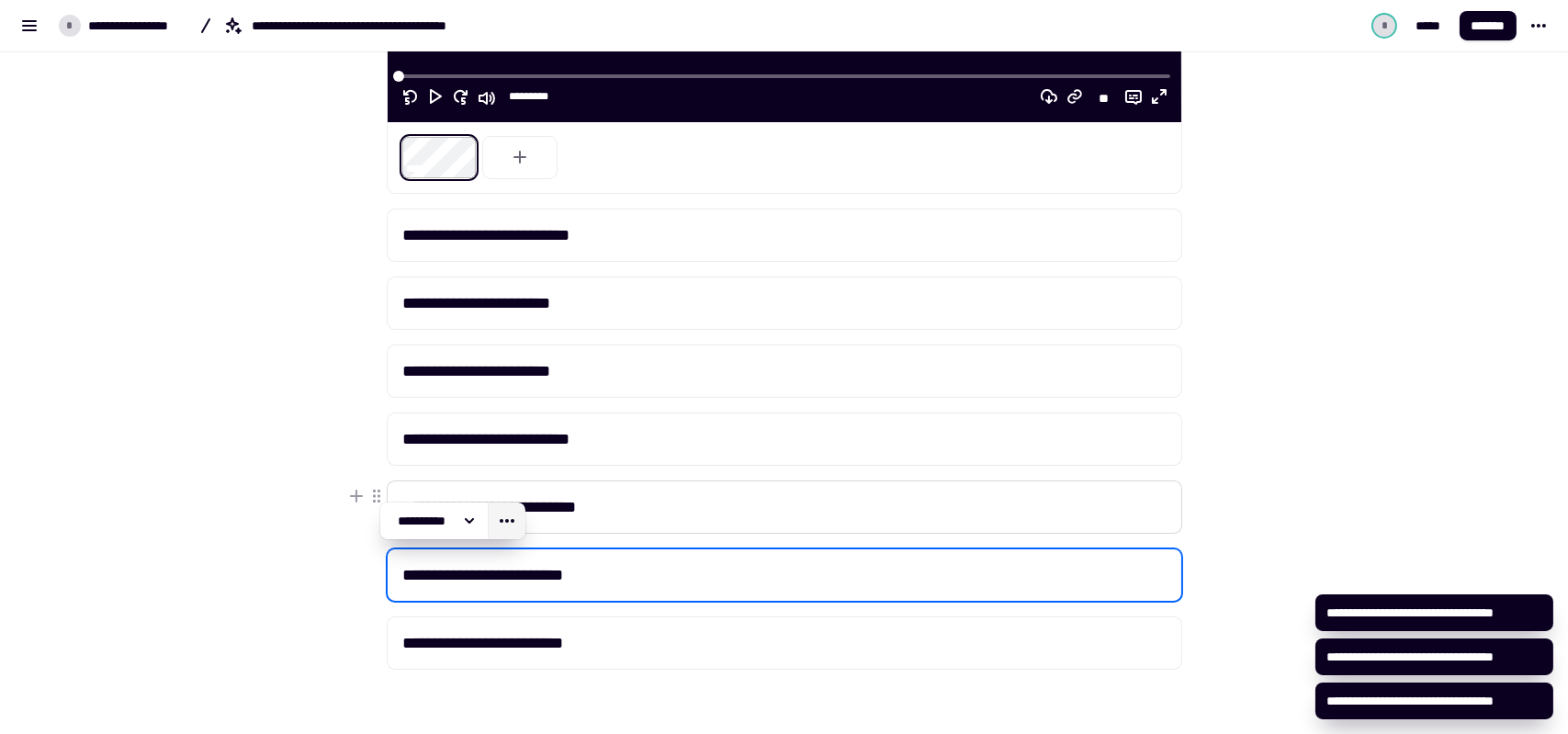 click 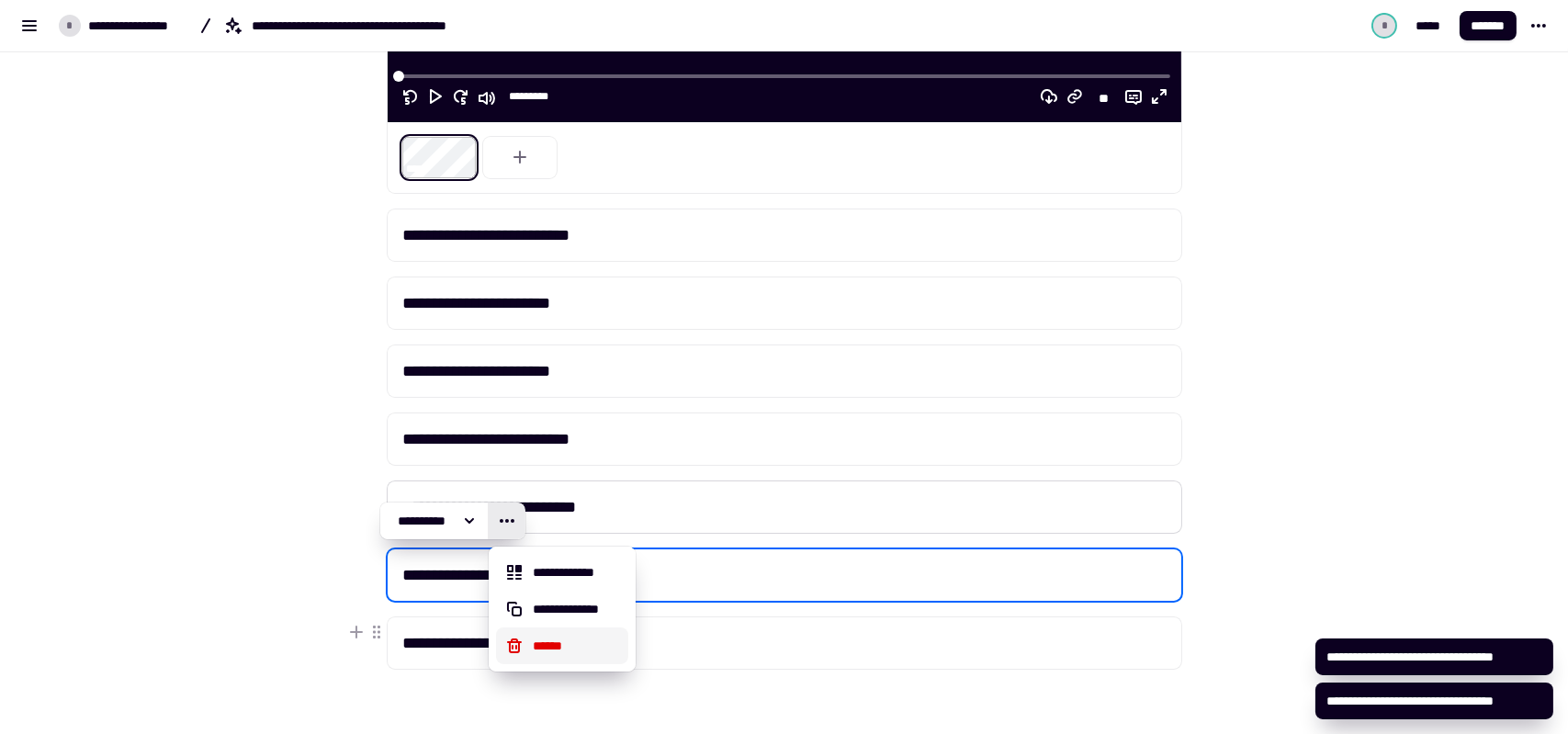 click on "******" at bounding box center [577, 646] 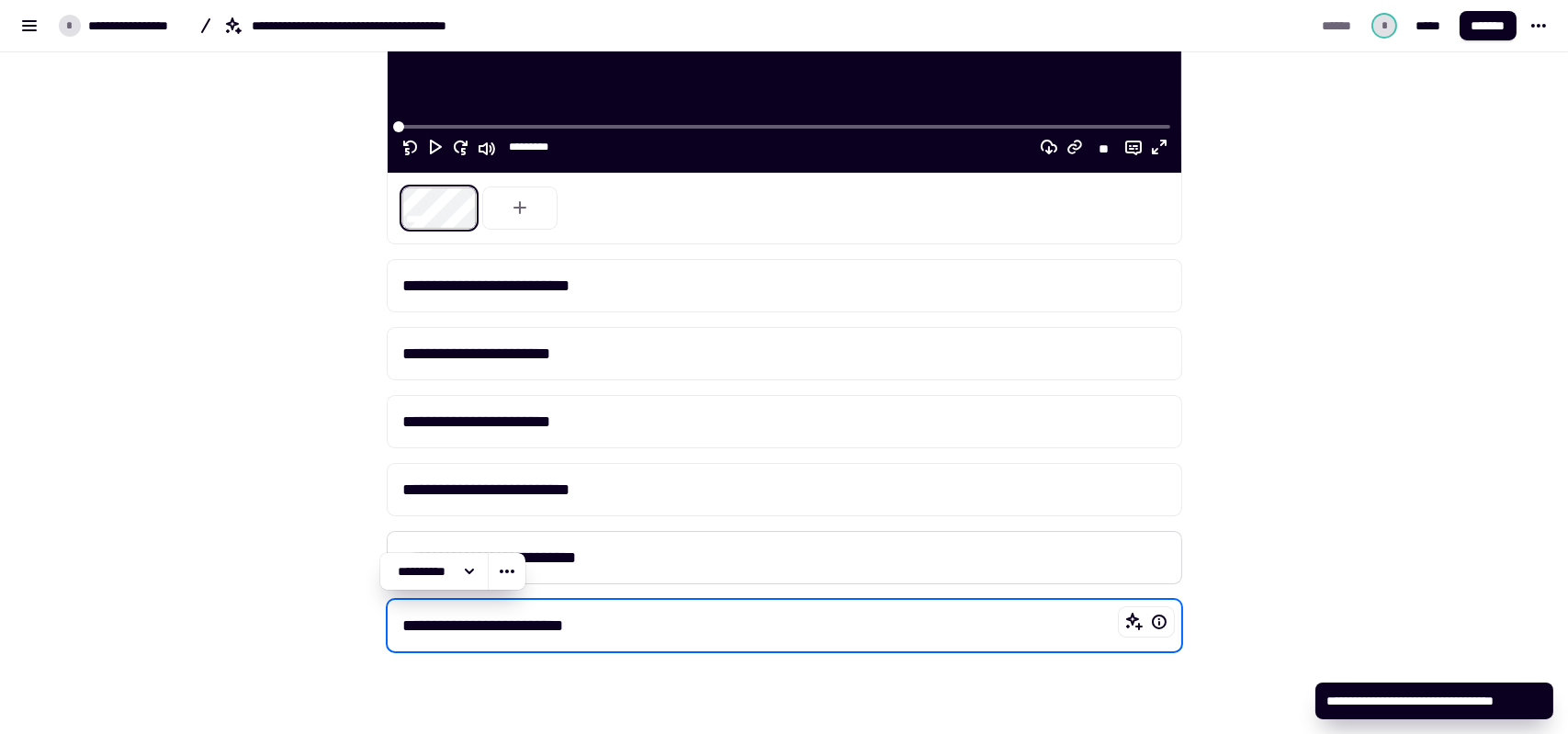 scroll, scrollTop: 498, scrollLeft: 0, axis: vertical 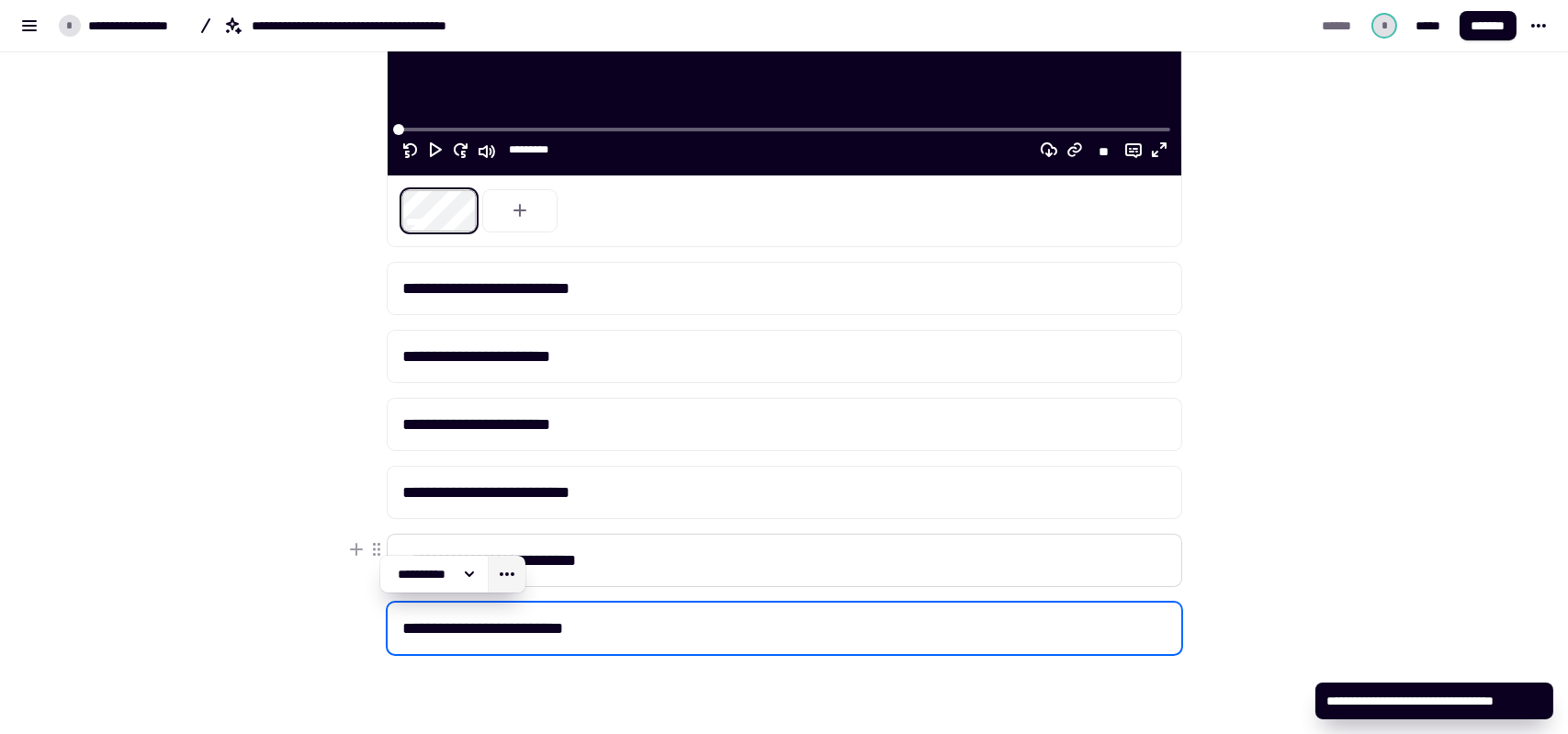 click 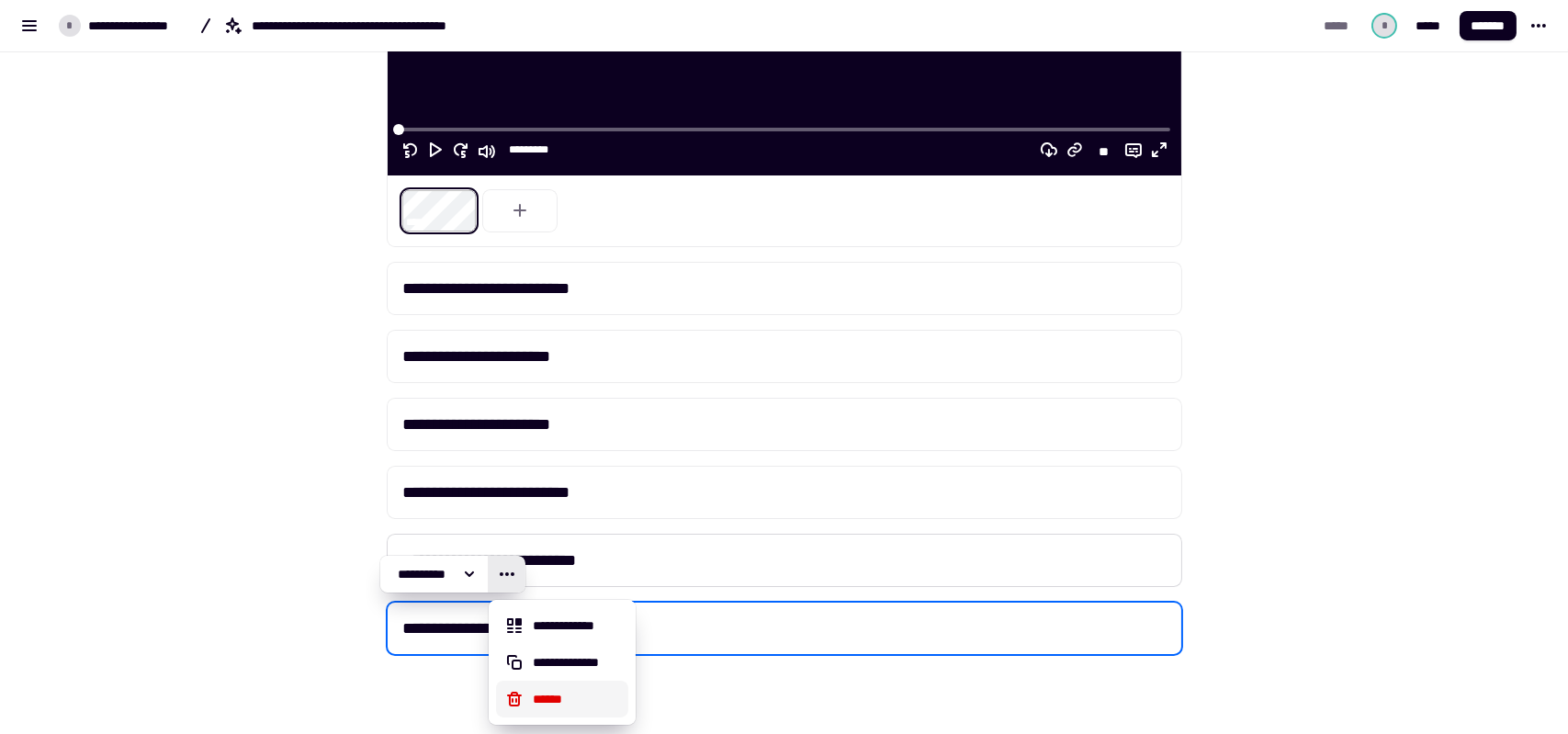 click on "******" at bounding box center (577, 699) 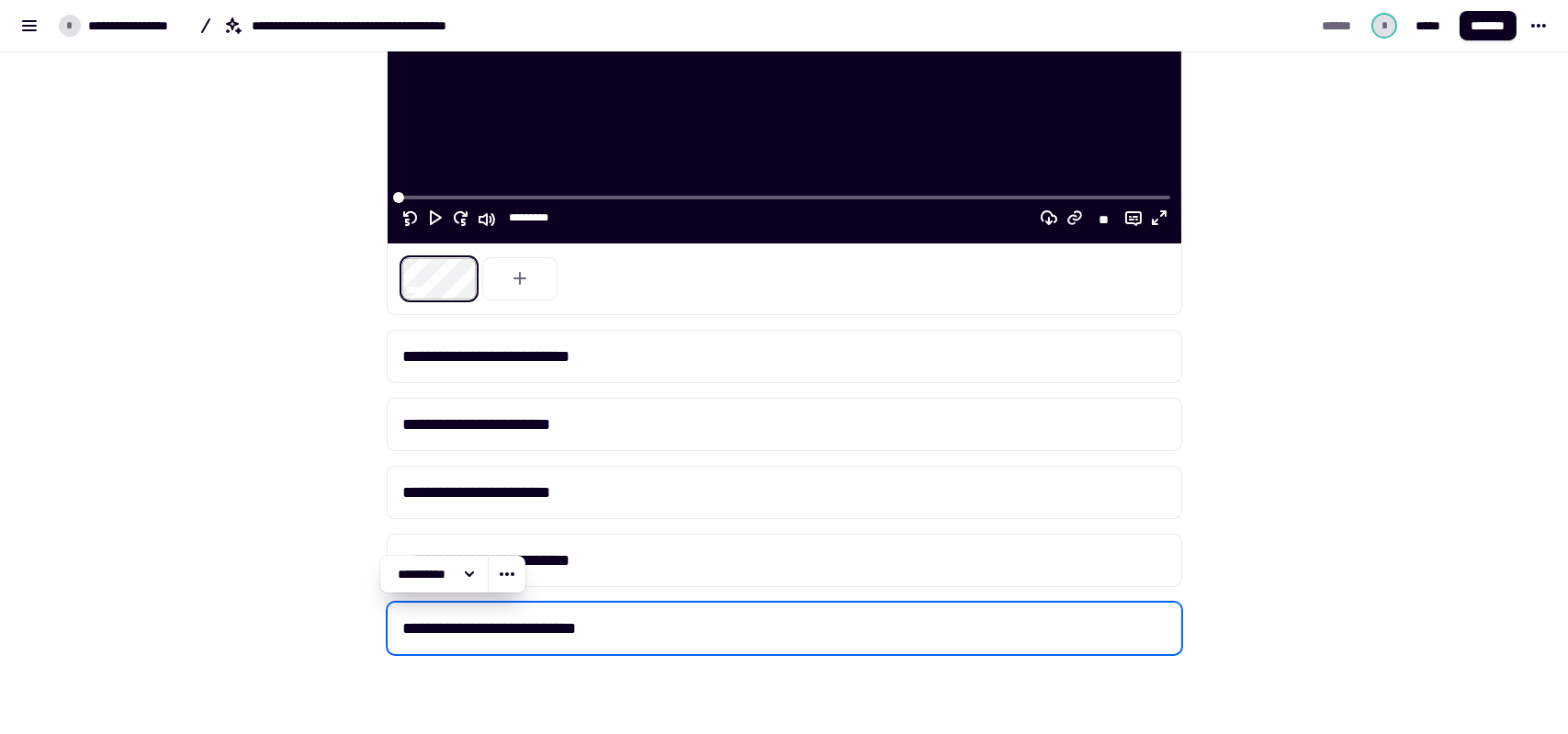 click on "**********" at bounding box center (784, 179) 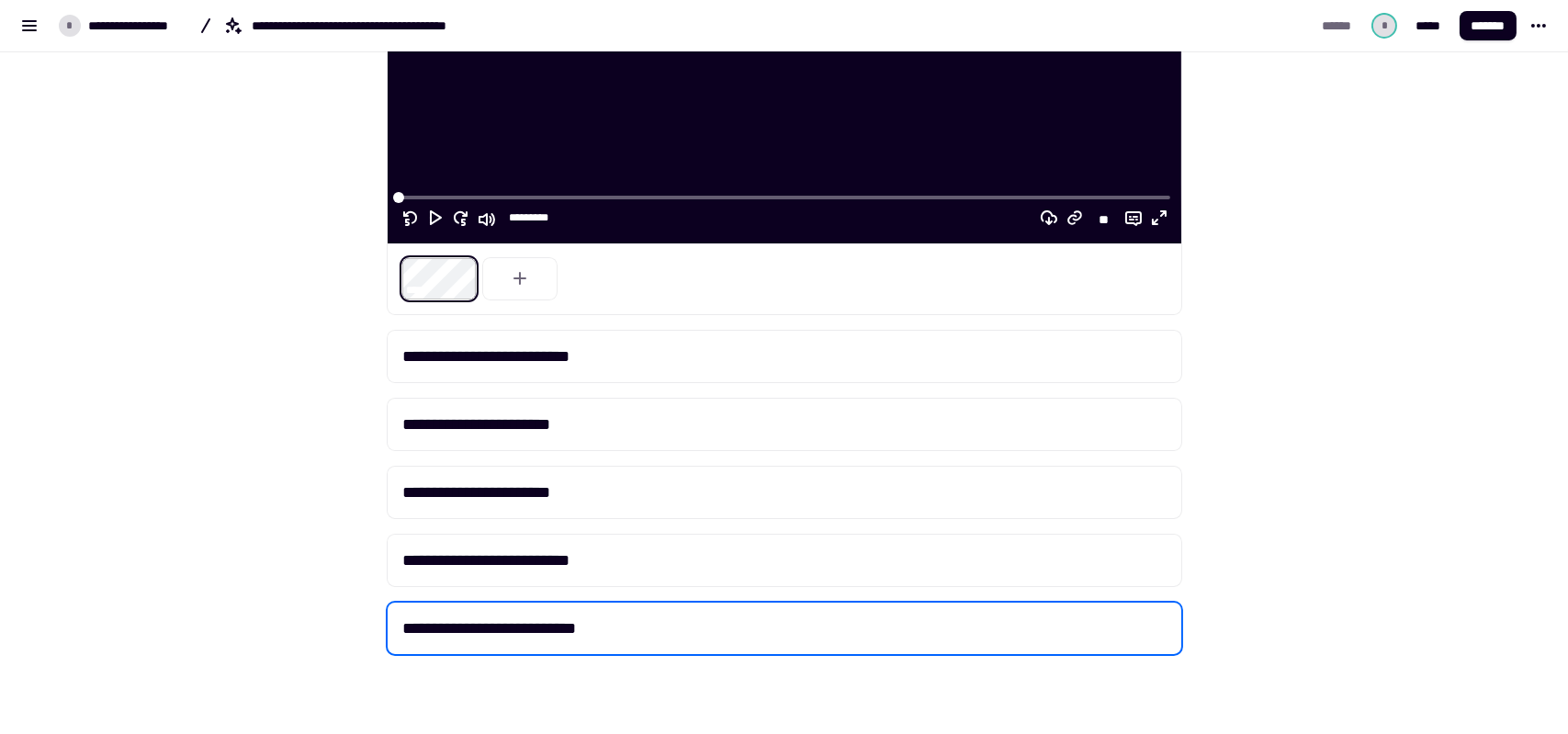 click on "**********" at bounding box center (773, 231) 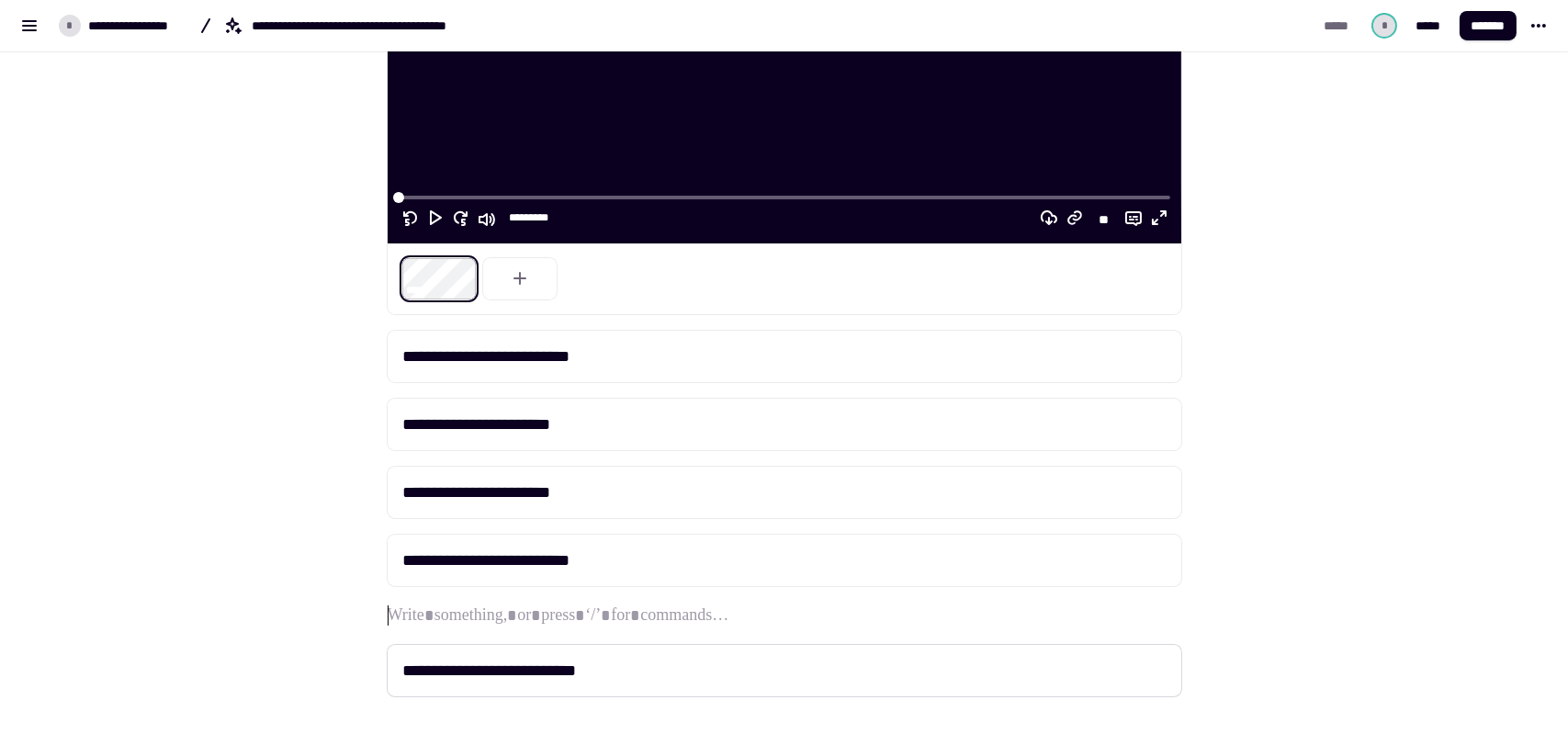 click on "**********" at bounding box center [773, 253] 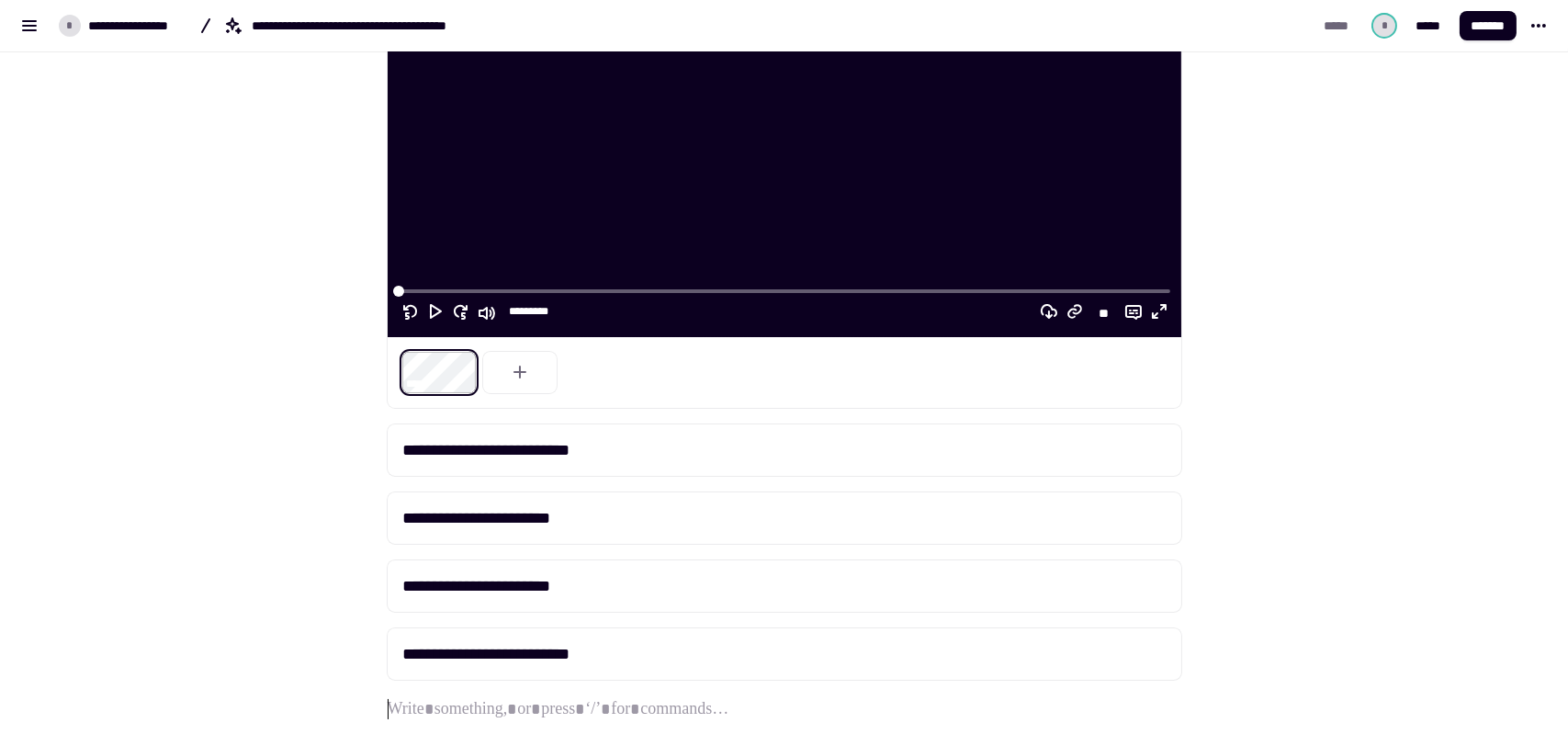 scroll, scrollTop: 472, scrollLeft: 0, axis: vertical 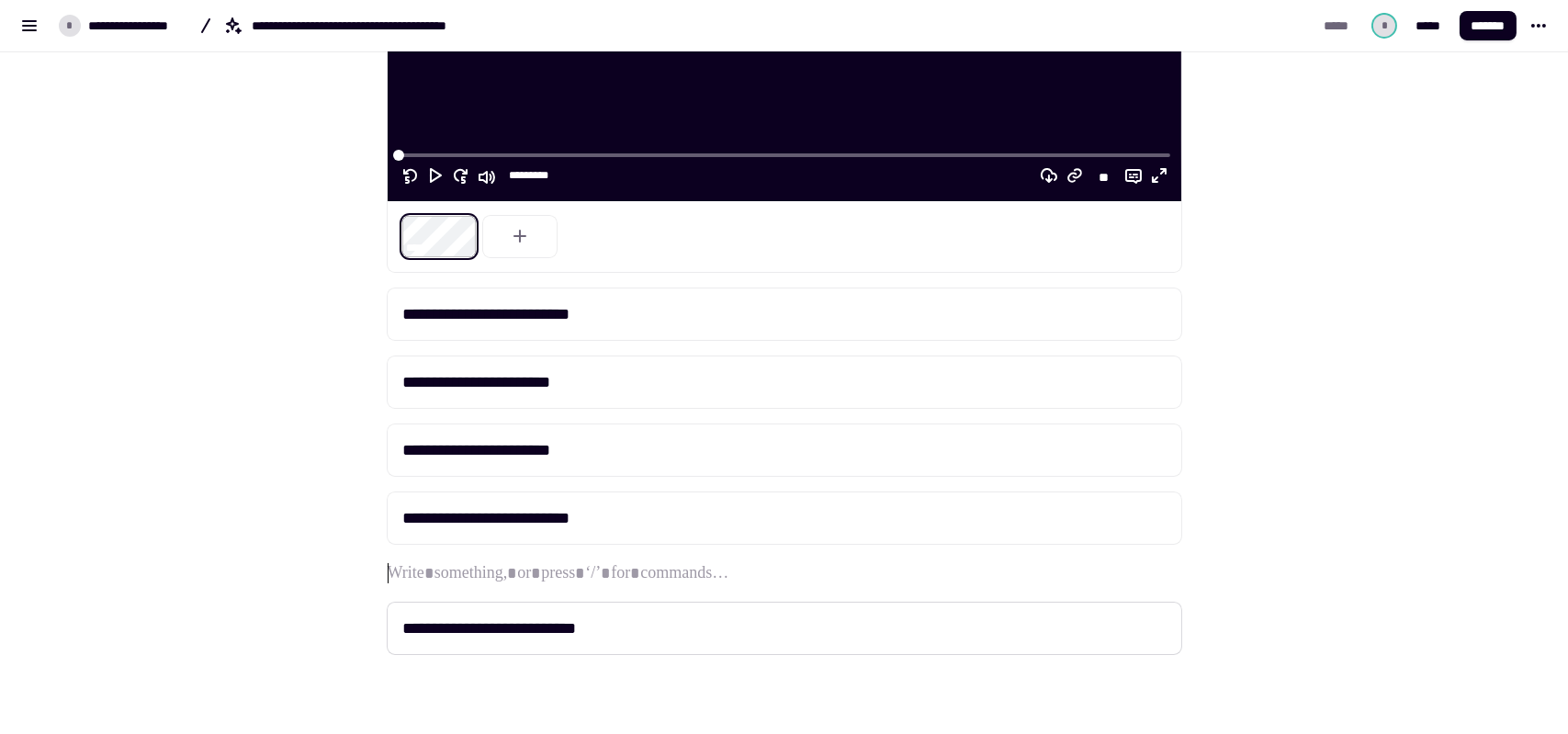 click on "**********" at bounding box center (773, 210) 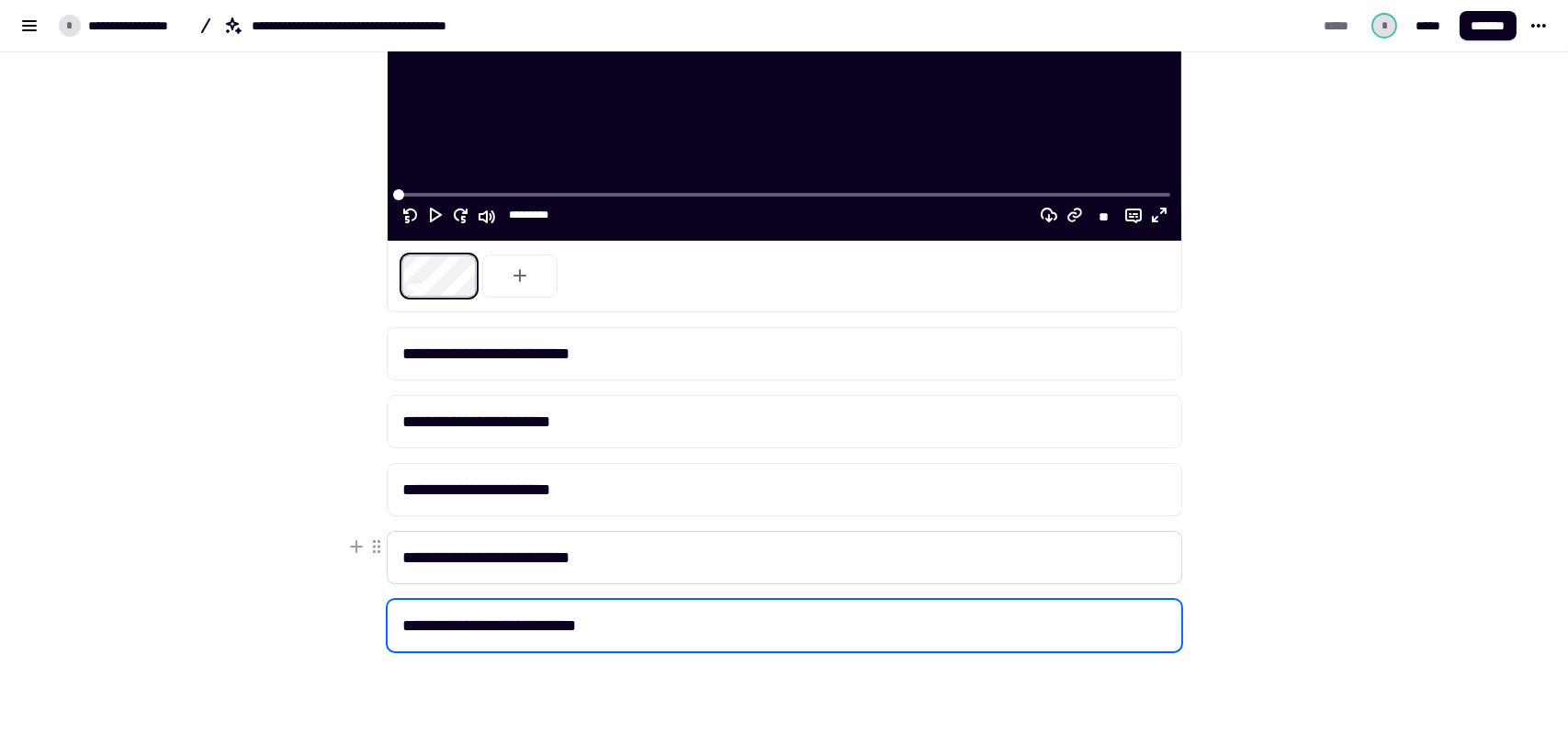 scroll, scrollTop: 430, scrollLeft: 0, axis: vertical 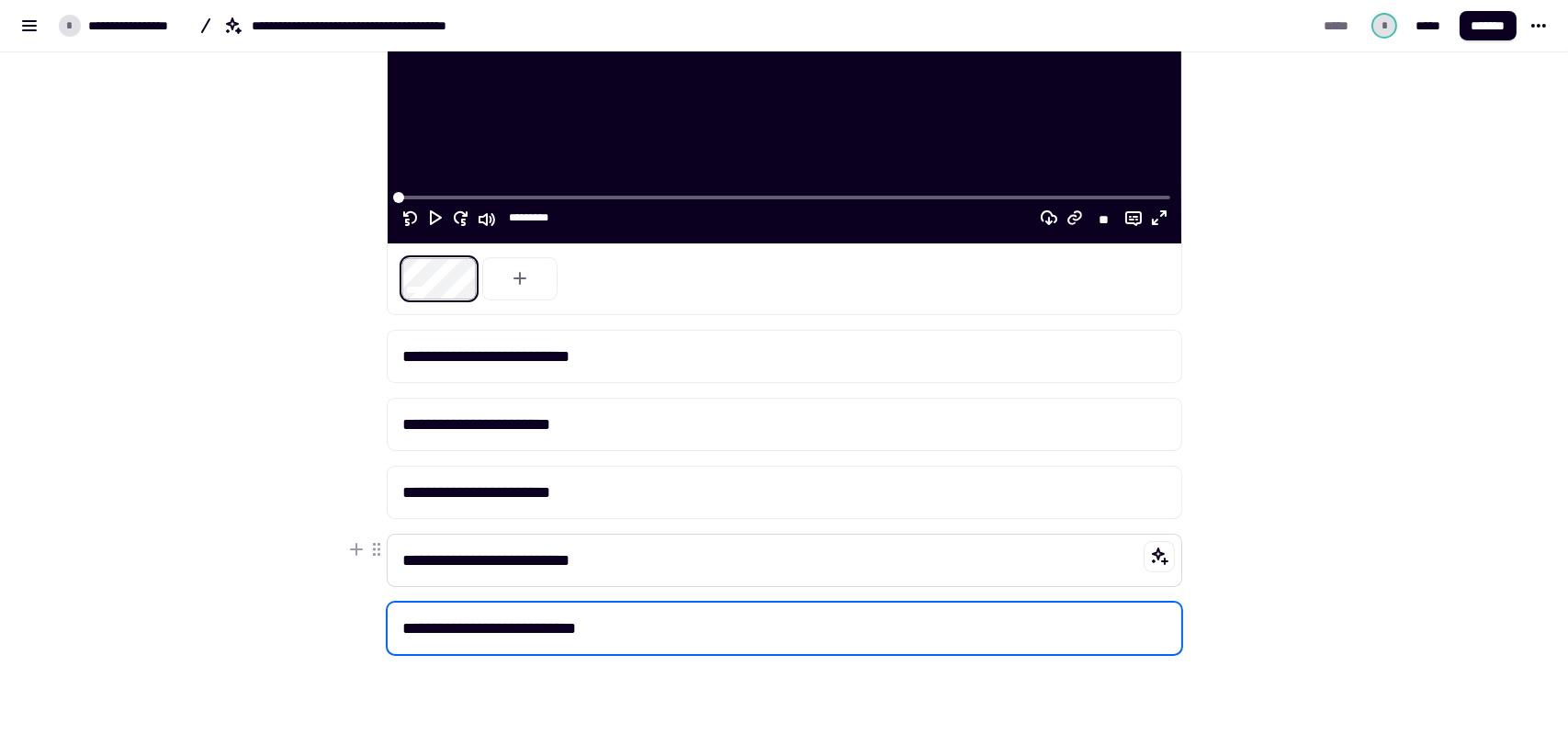 drag, startPoint x: 371, startPoint y: 618, endPoint x: 382, endPoint y: 558, distance: 61 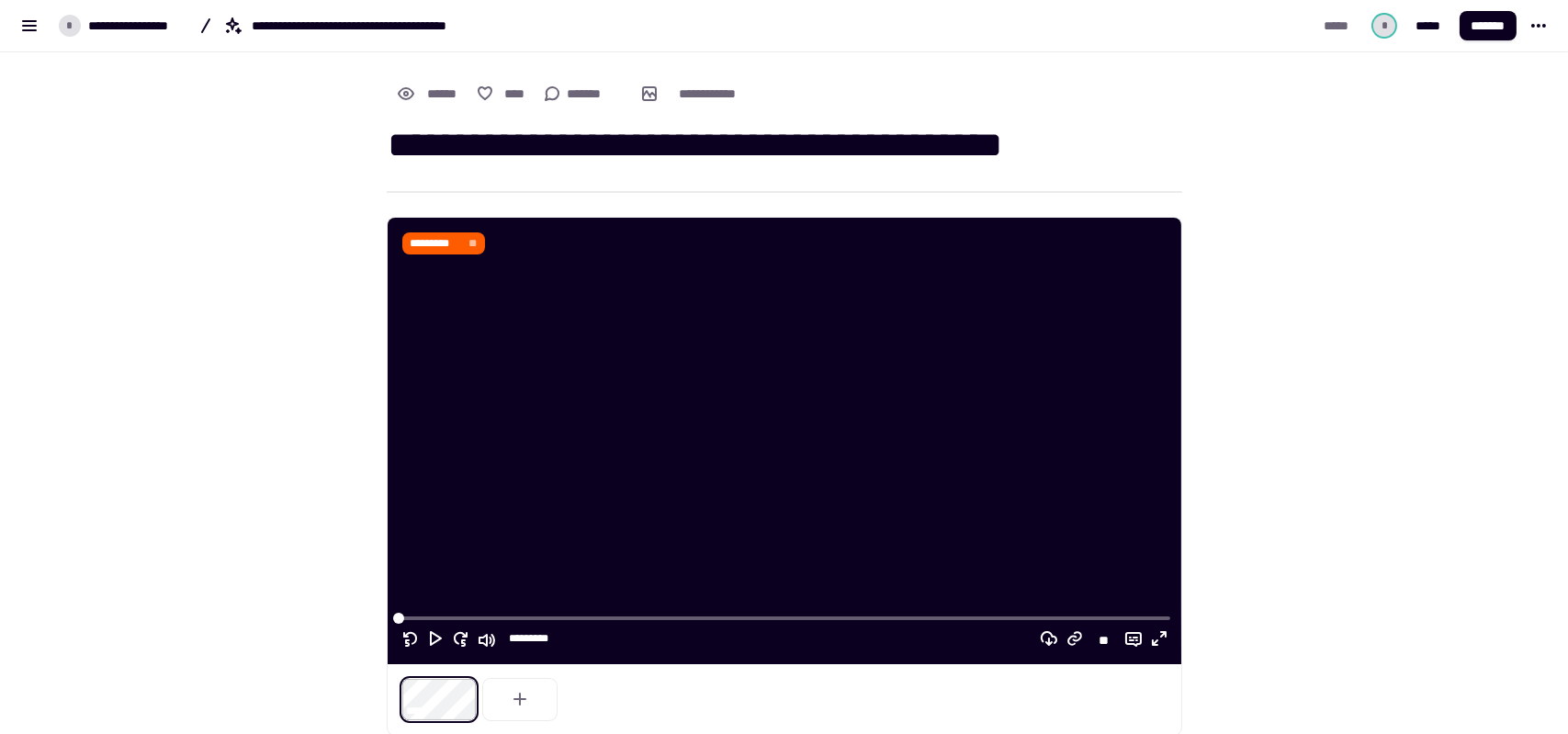 scroll, scrollTop: 0, scrollLeft: 0, axis: both 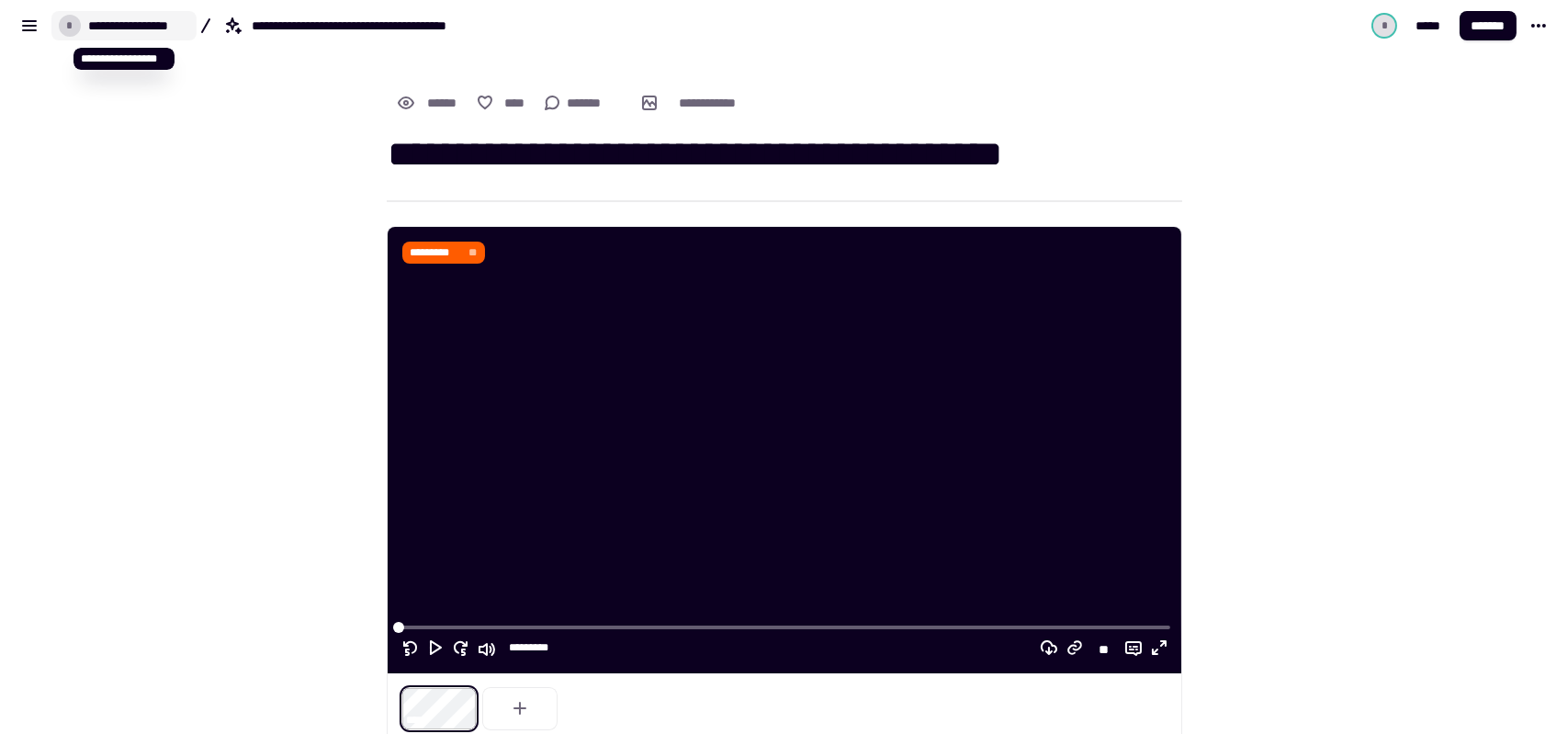 click on "**********" 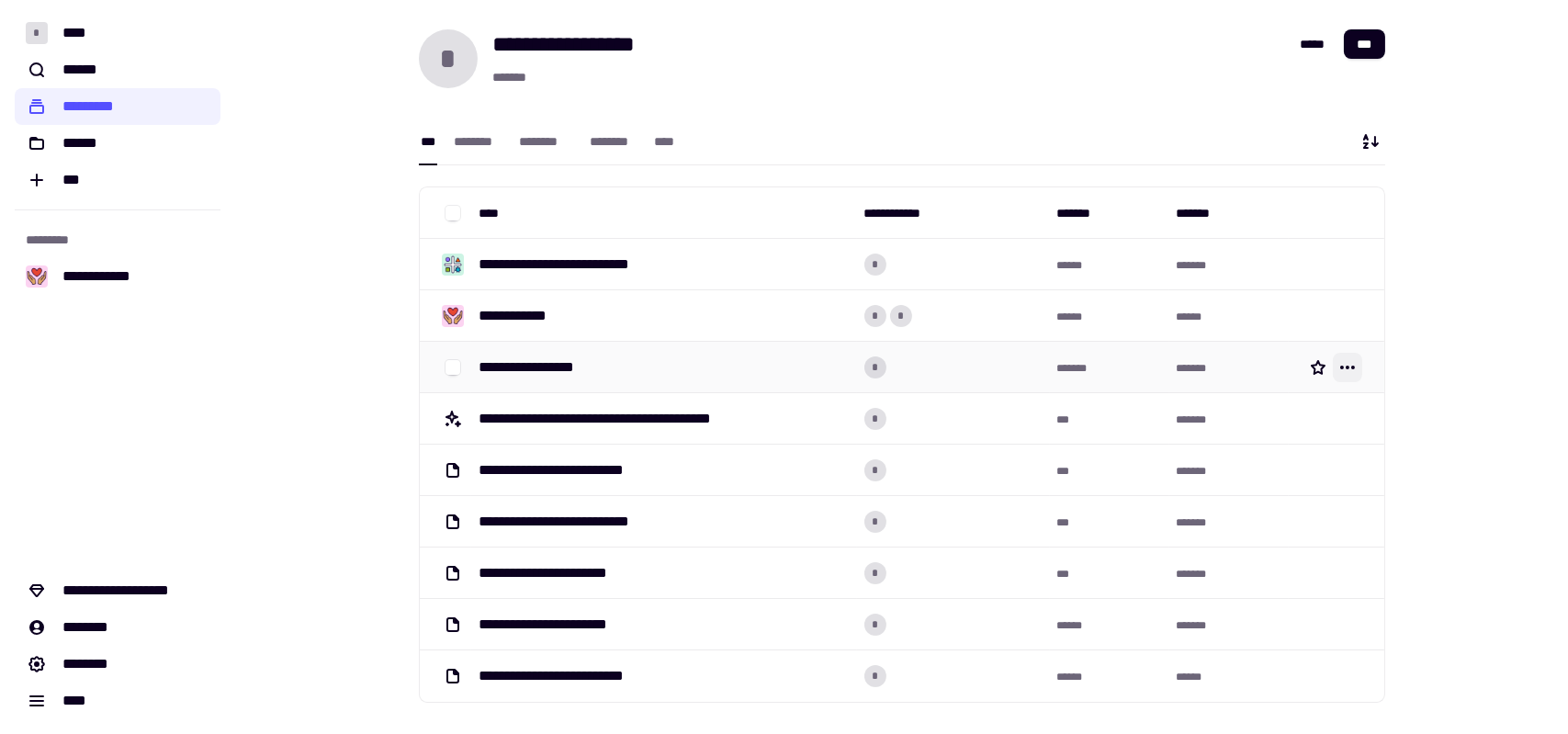 click 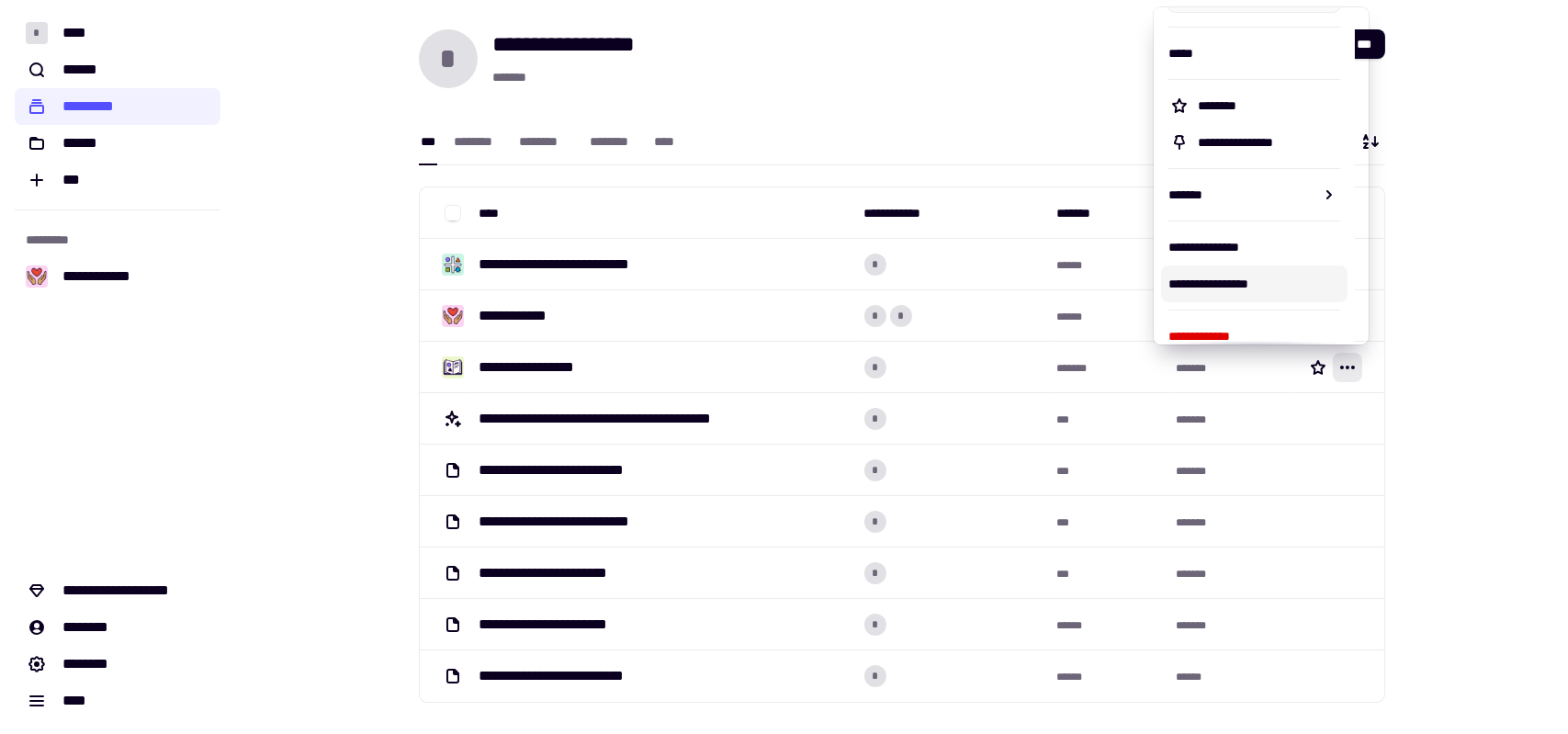 scroll, scrollTop: 56, scrollLeft: 0, axis: vertical 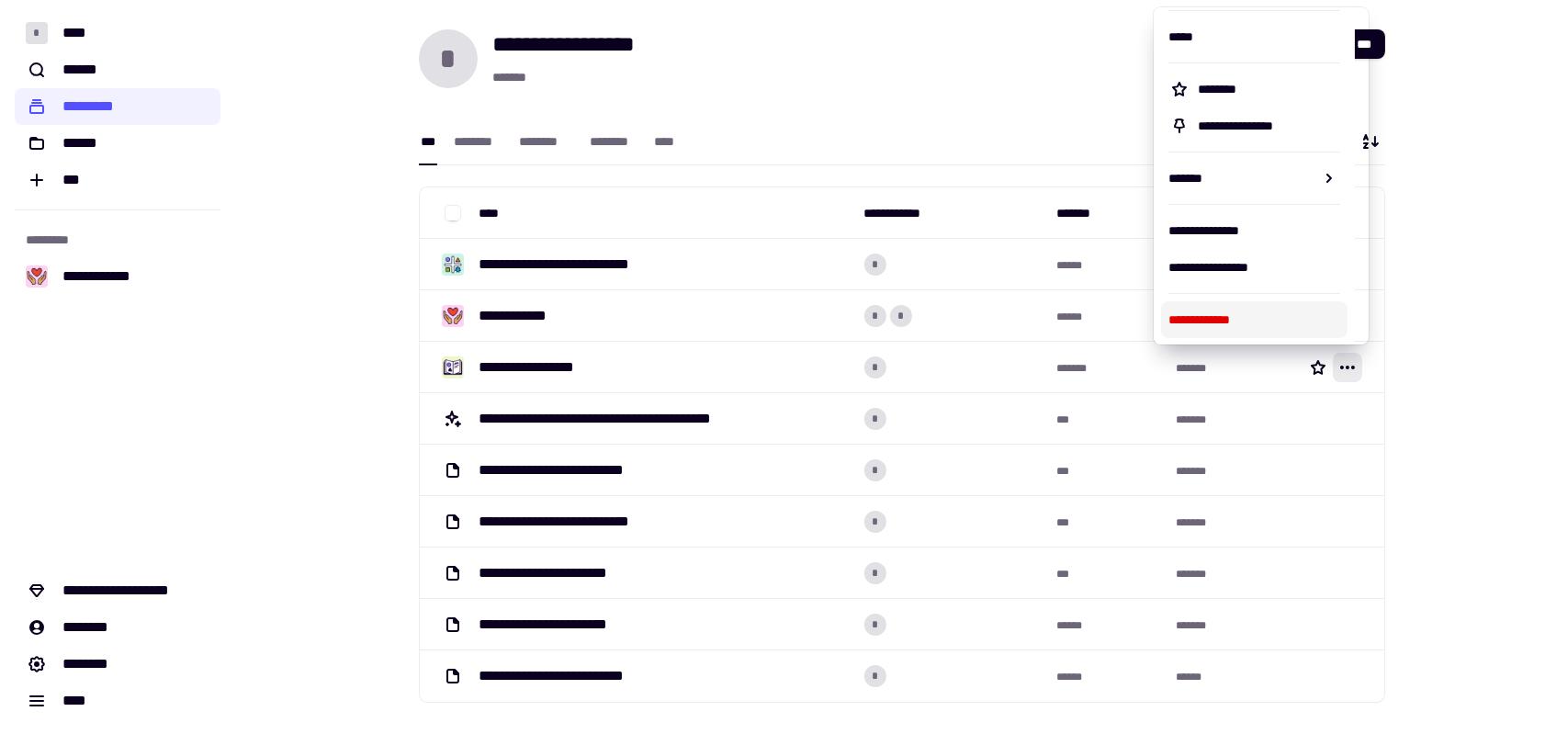 click on "**********" at bounding box center (1254, 320) 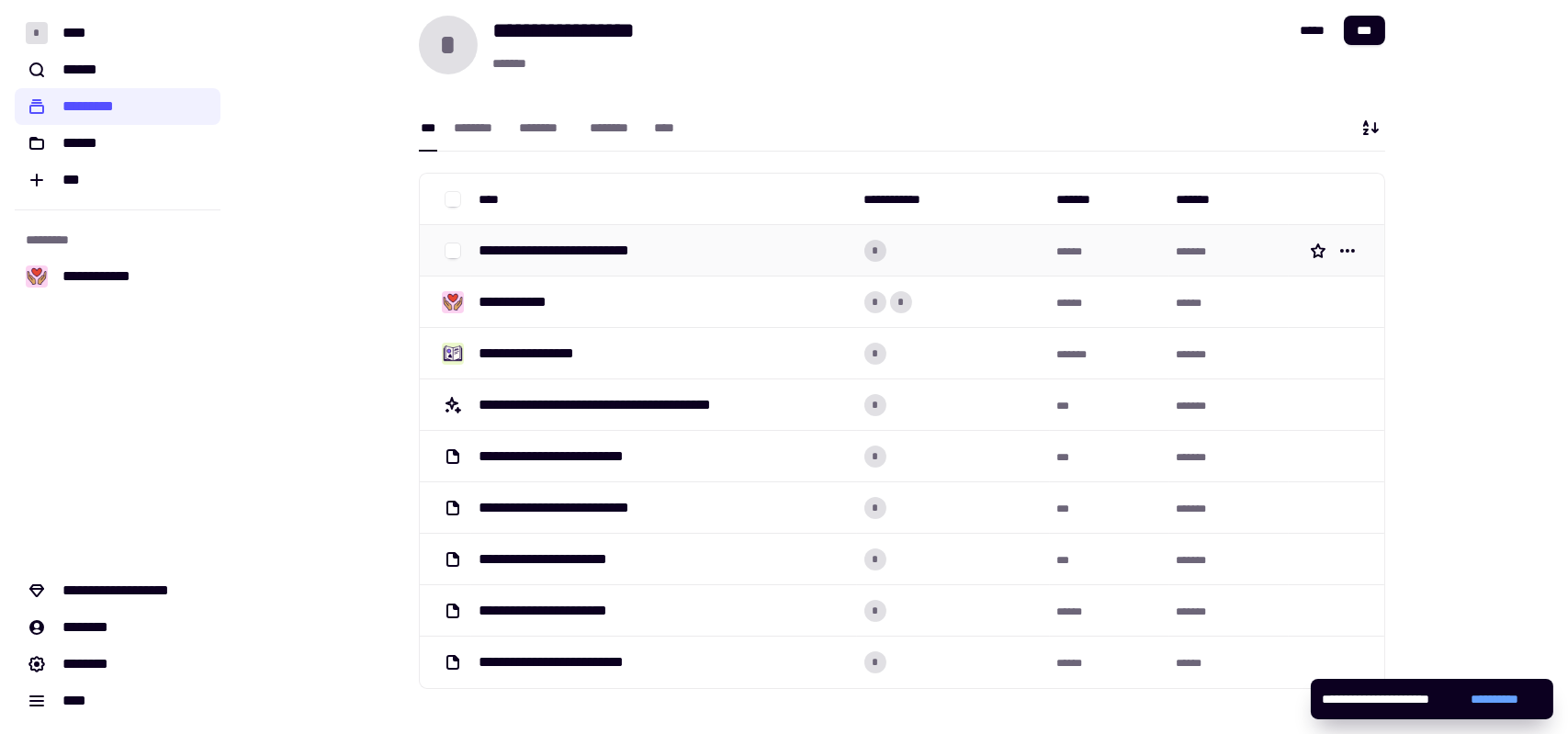 scroll, scrollTop: 26, scrollLeft: 0, axis: vertical 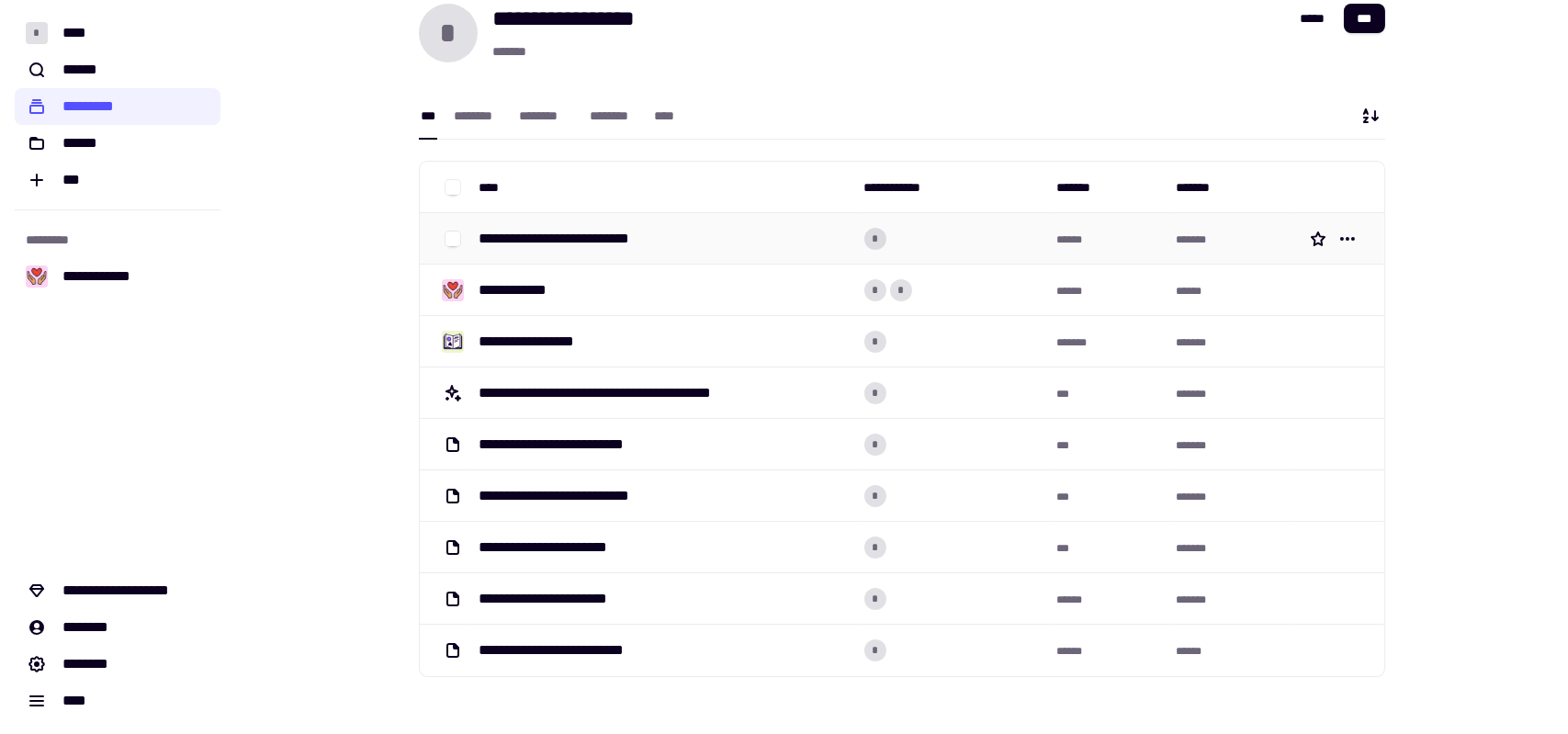 click on "**********" at bounding box center [570, 239] 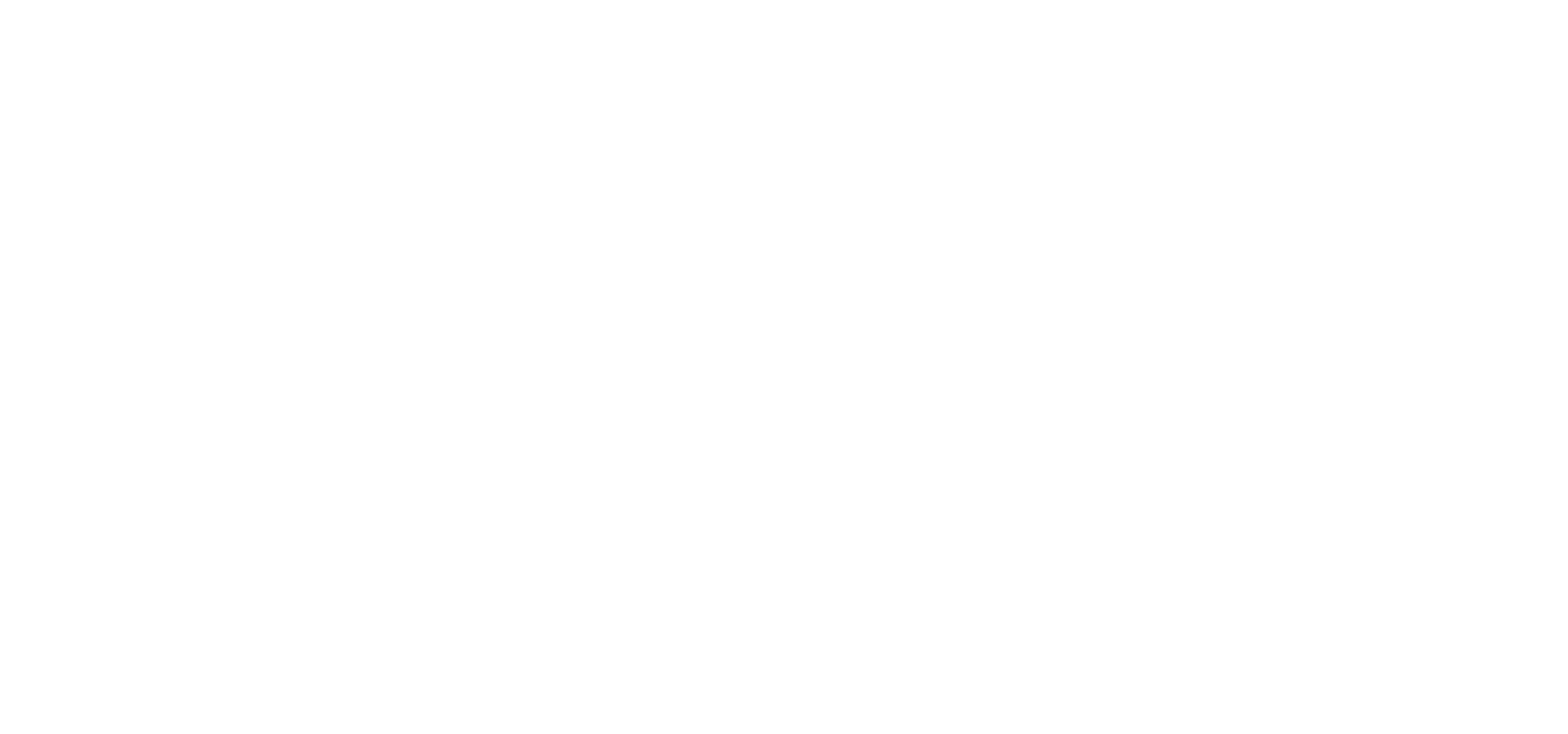 scroll, scrollTop: 0, scrollLeft: 0, axis: both 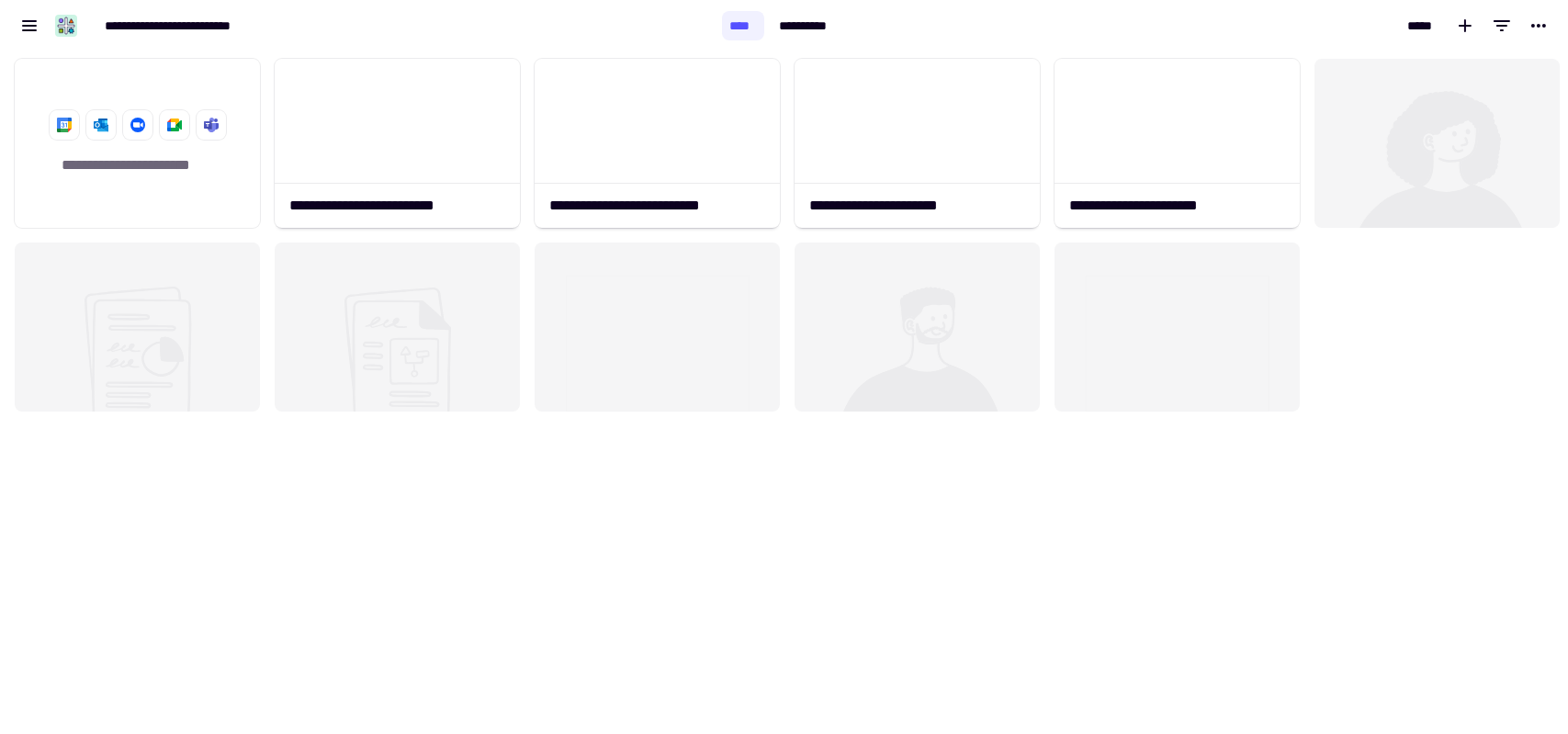 click 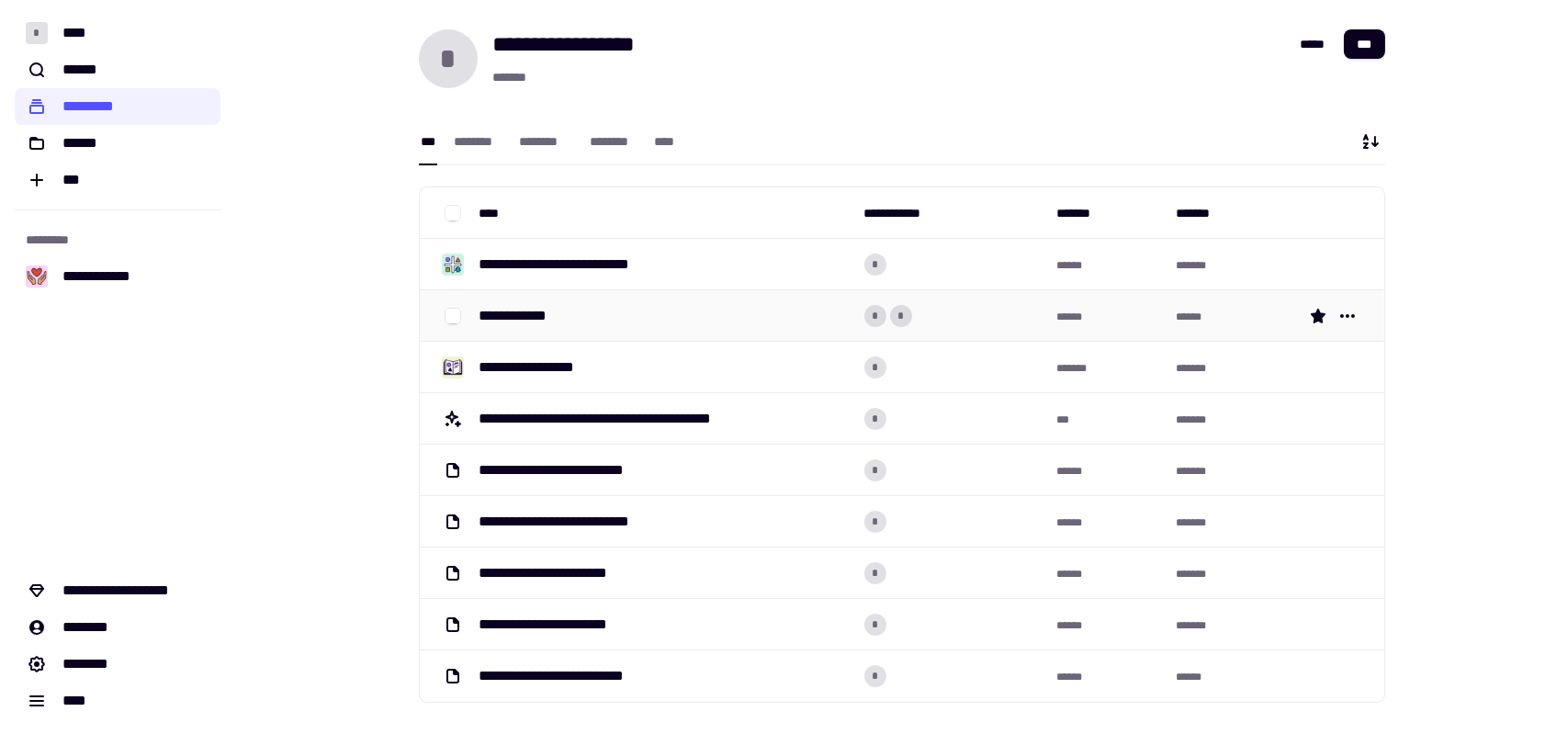 click on "**********" at bounding box center (520, 316) 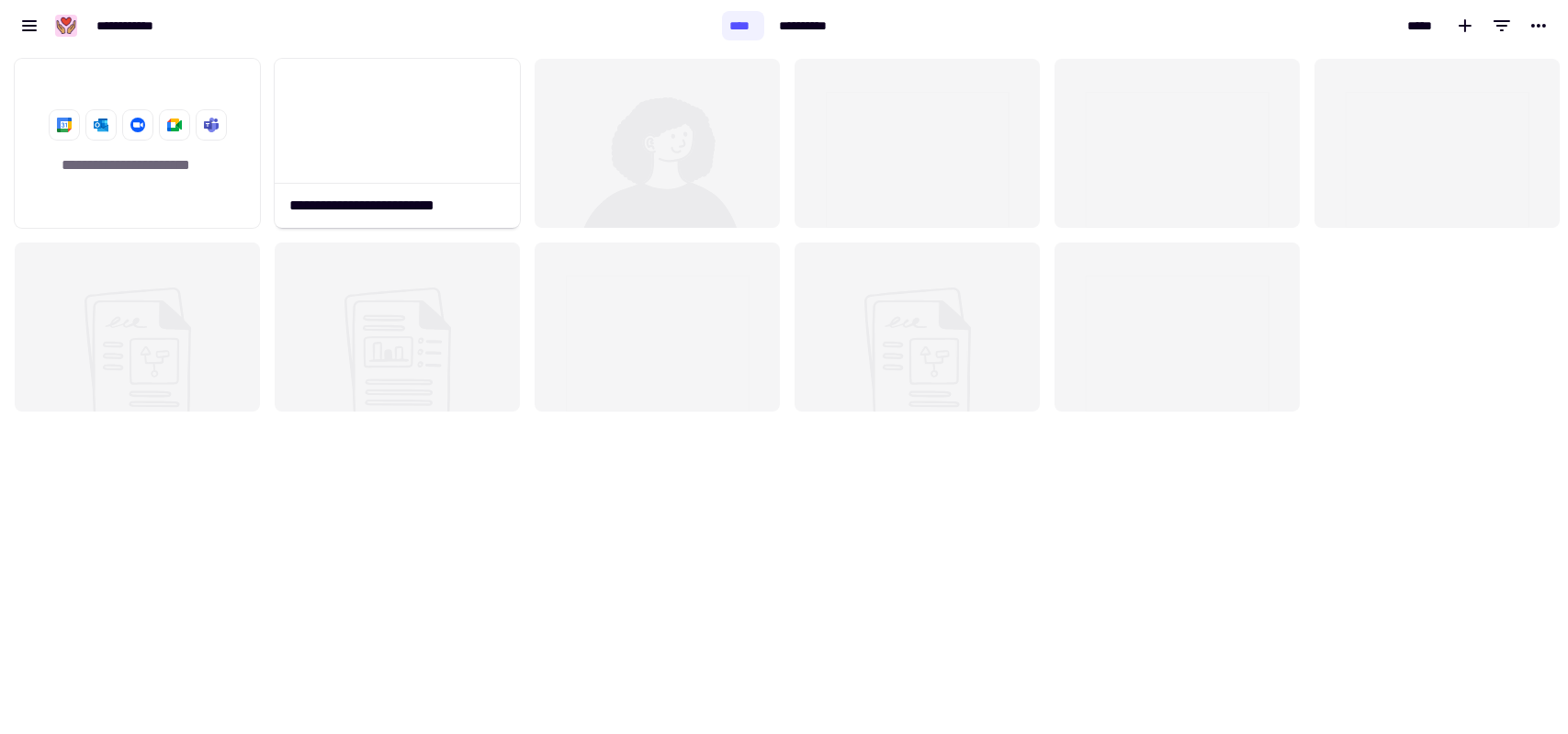 scroll, scrollTop: 15, scrollLeft: 15, axis: both 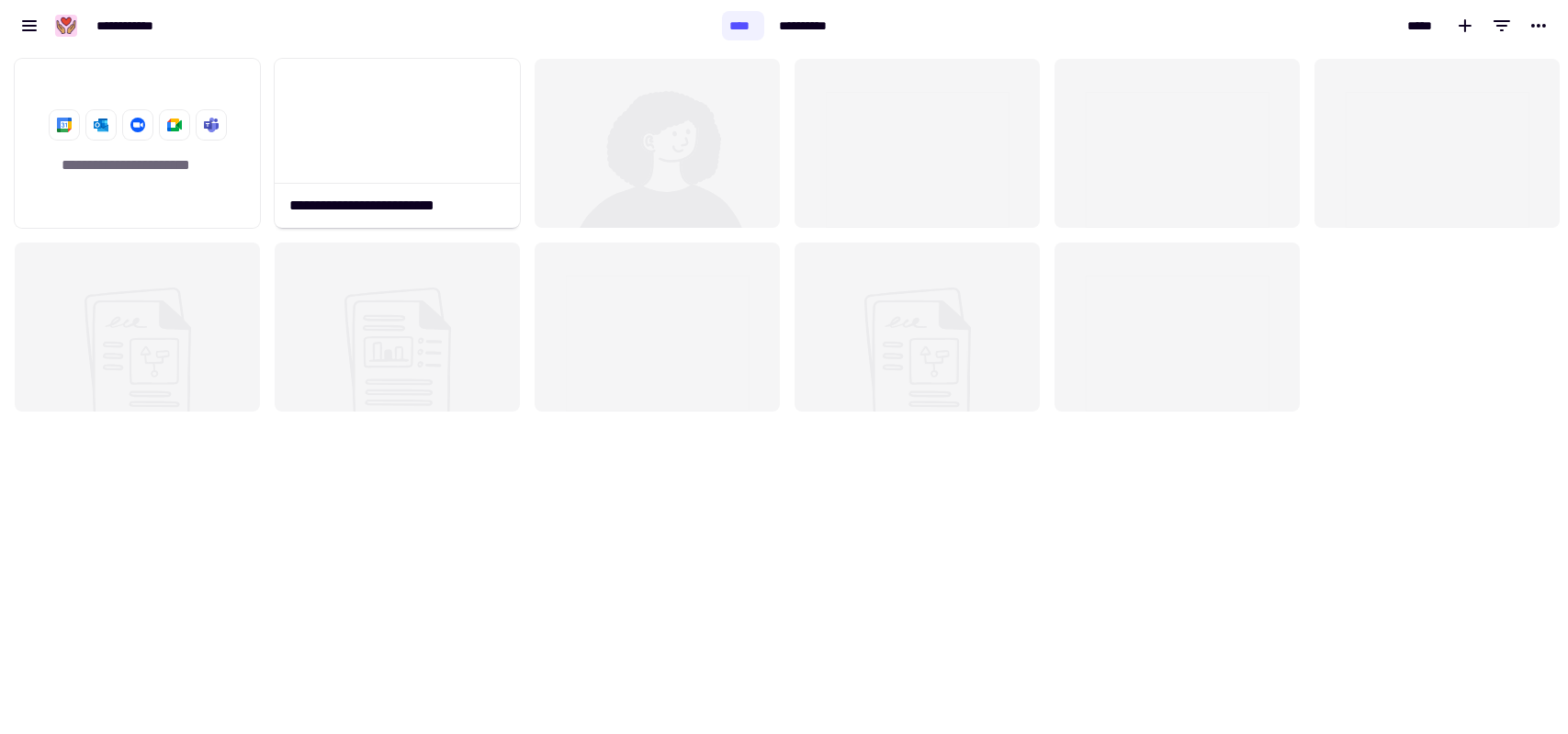 click 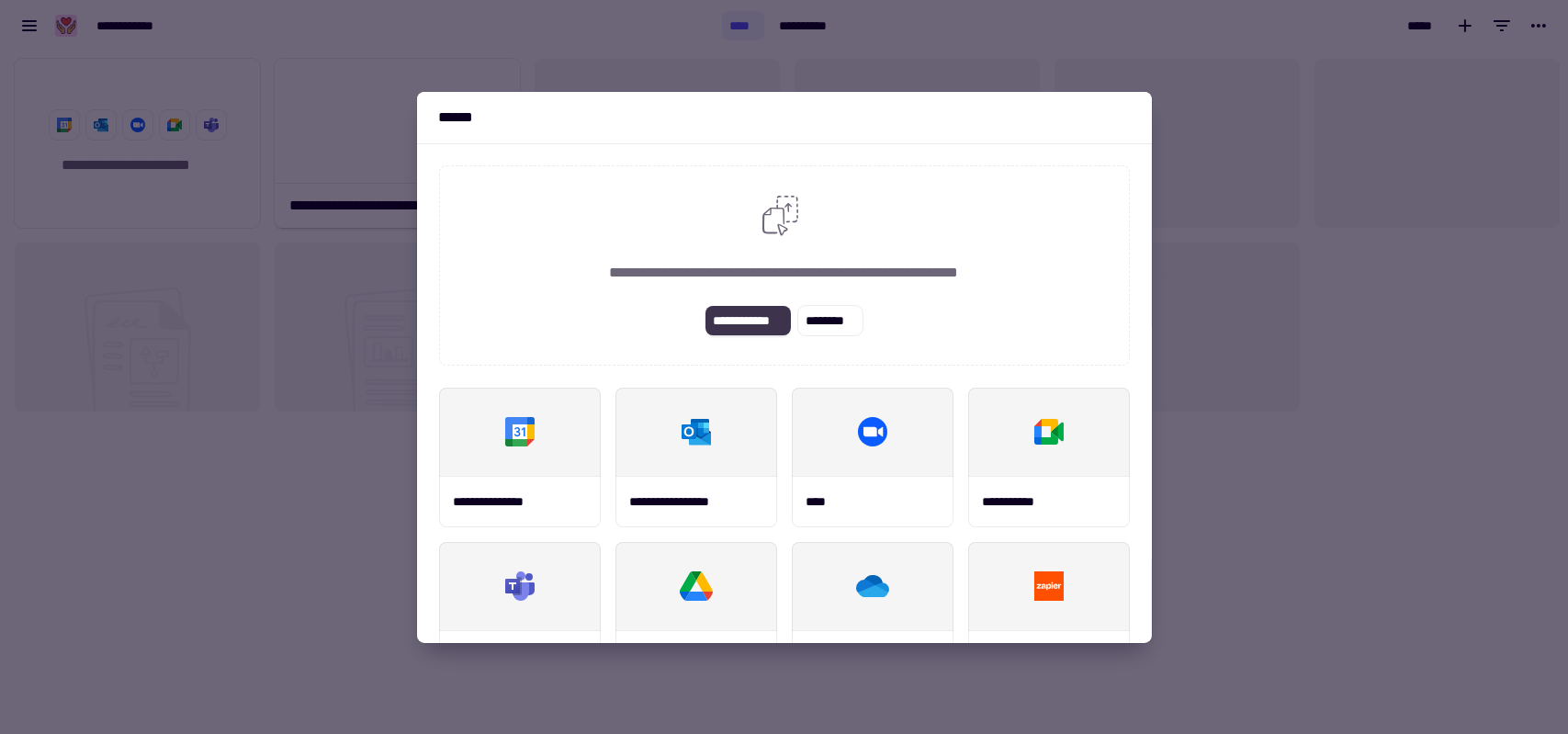 click on "**********" 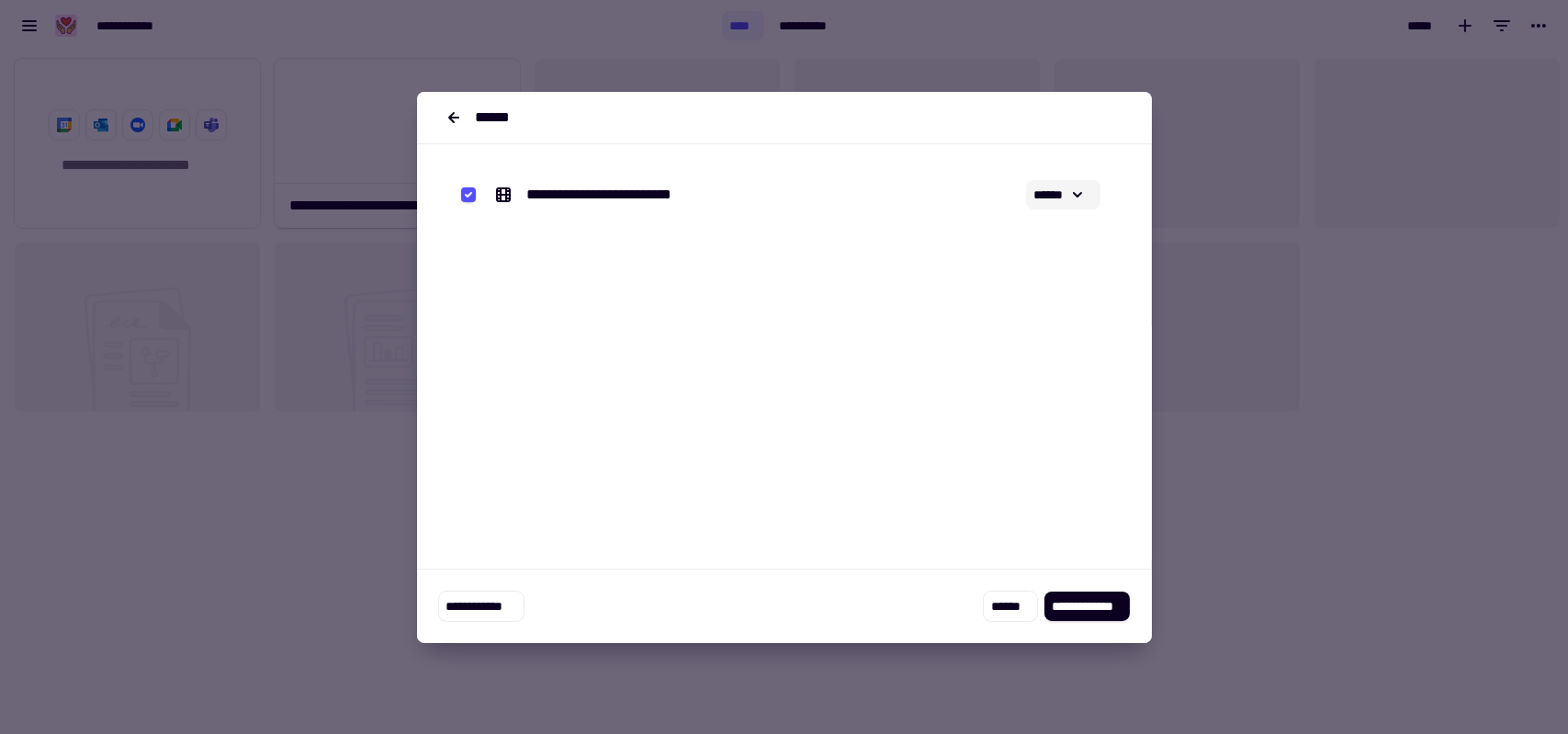 click on "******" 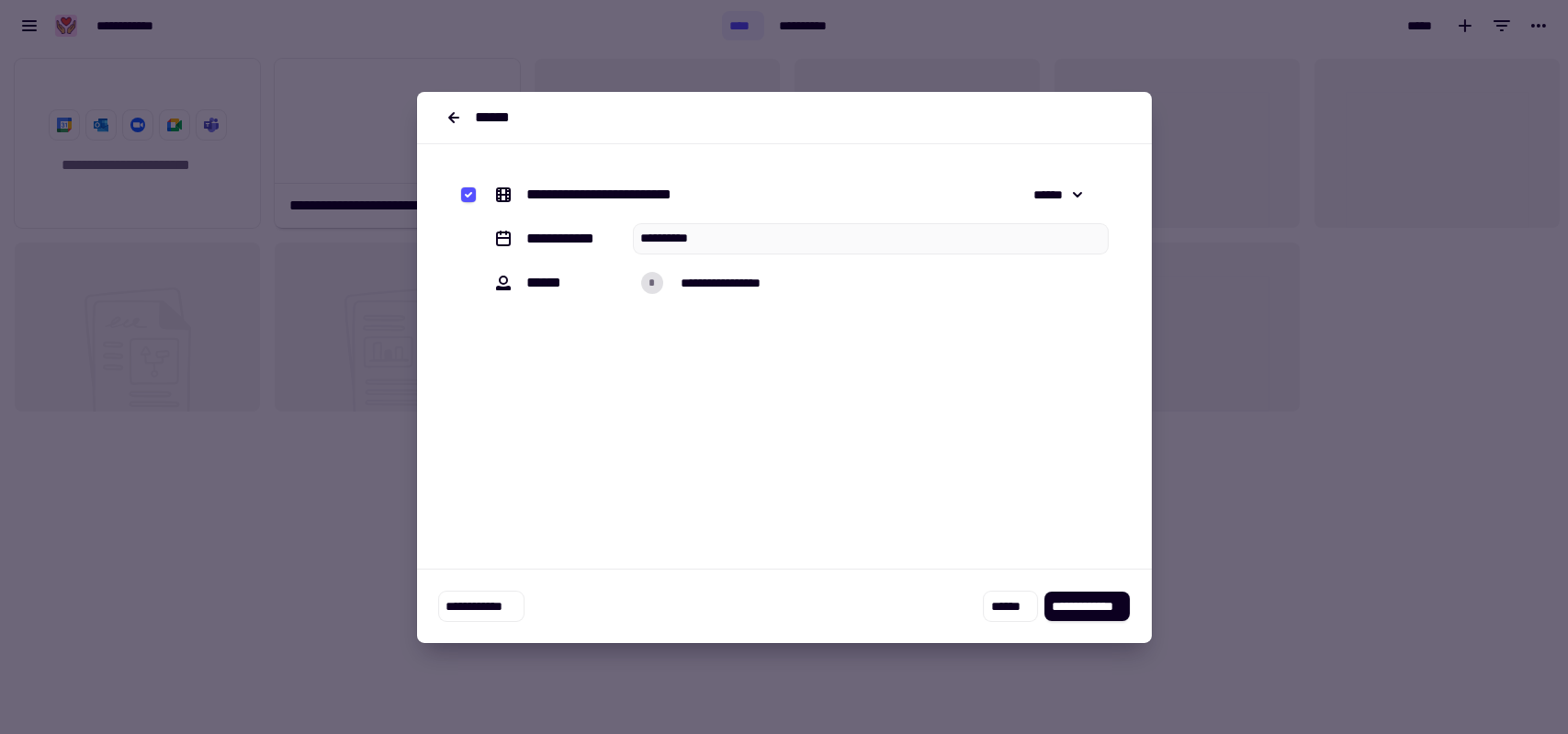 click on "**********" at bounding box center [622, 195] 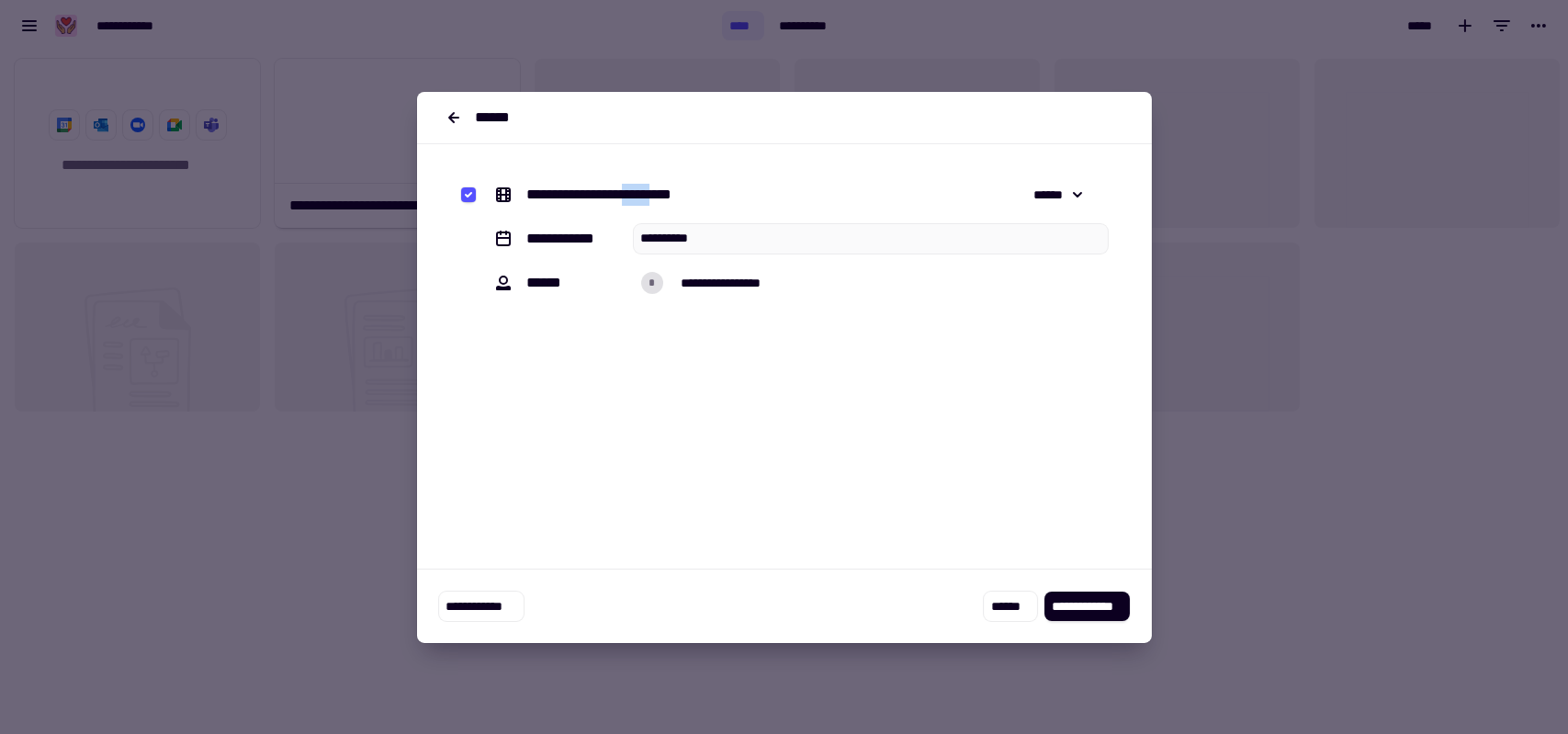 click on "**********" at bounding box center (622, 195) 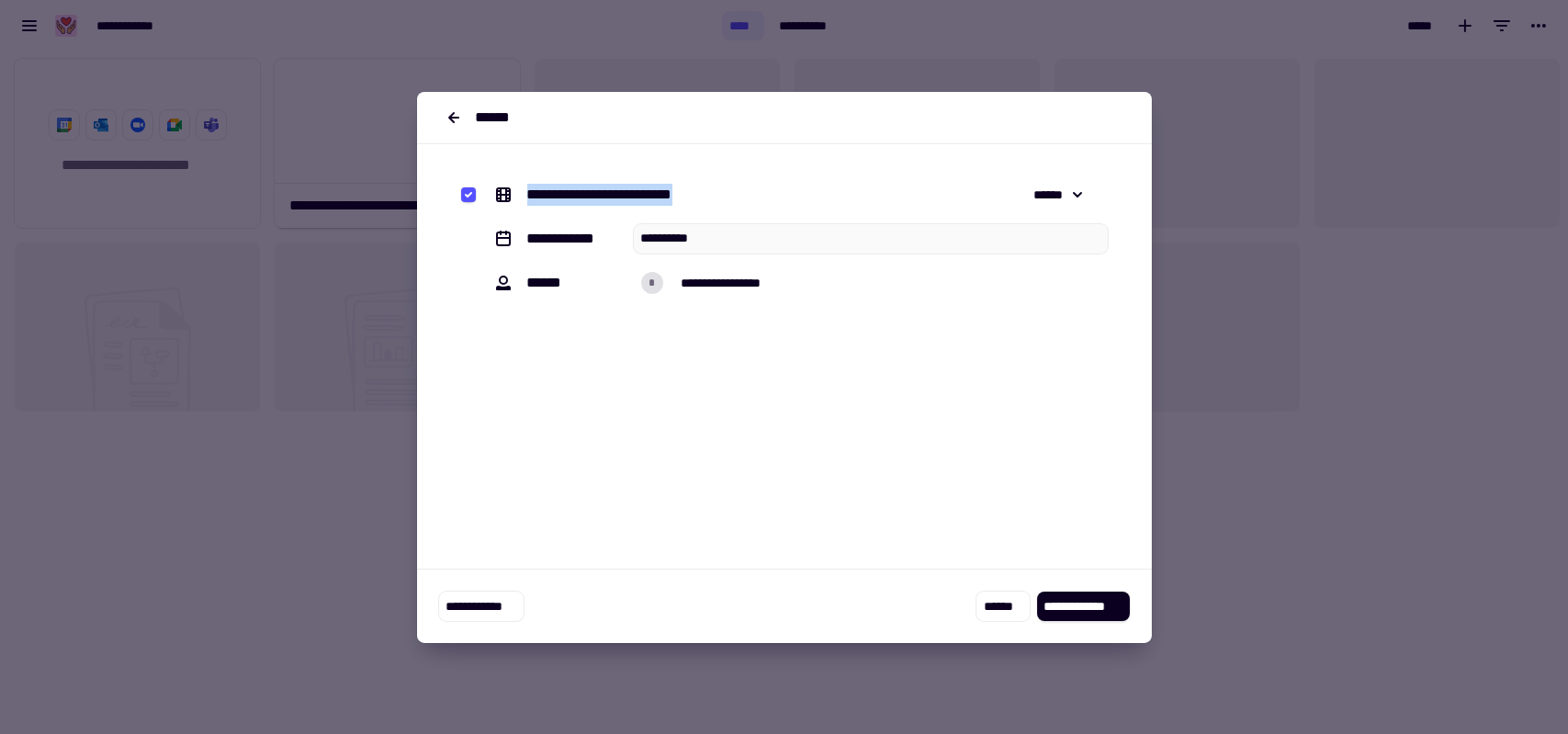 click on "**********" at bounding box center (622, 195) 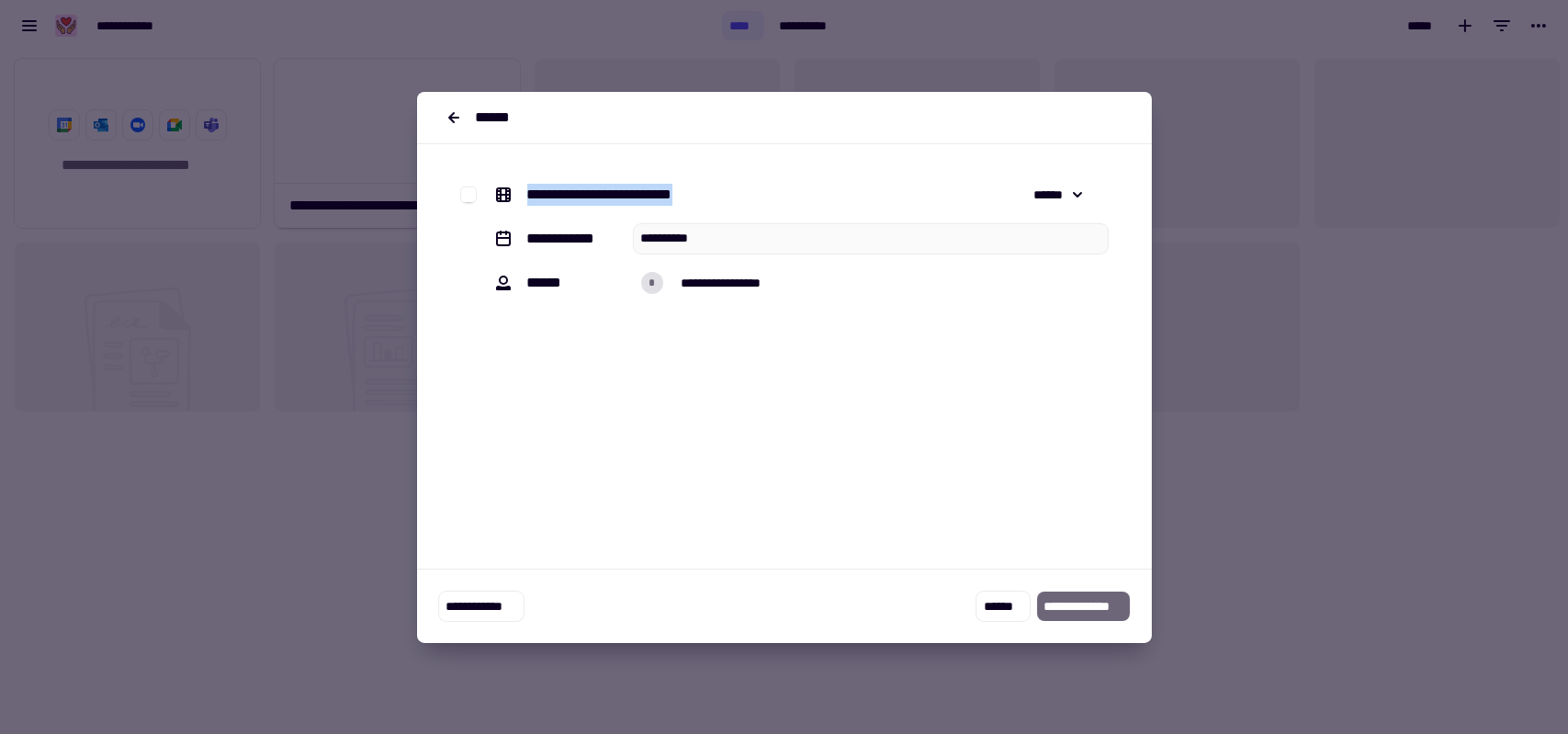 click on "**********" at bounding box center [622, 195] 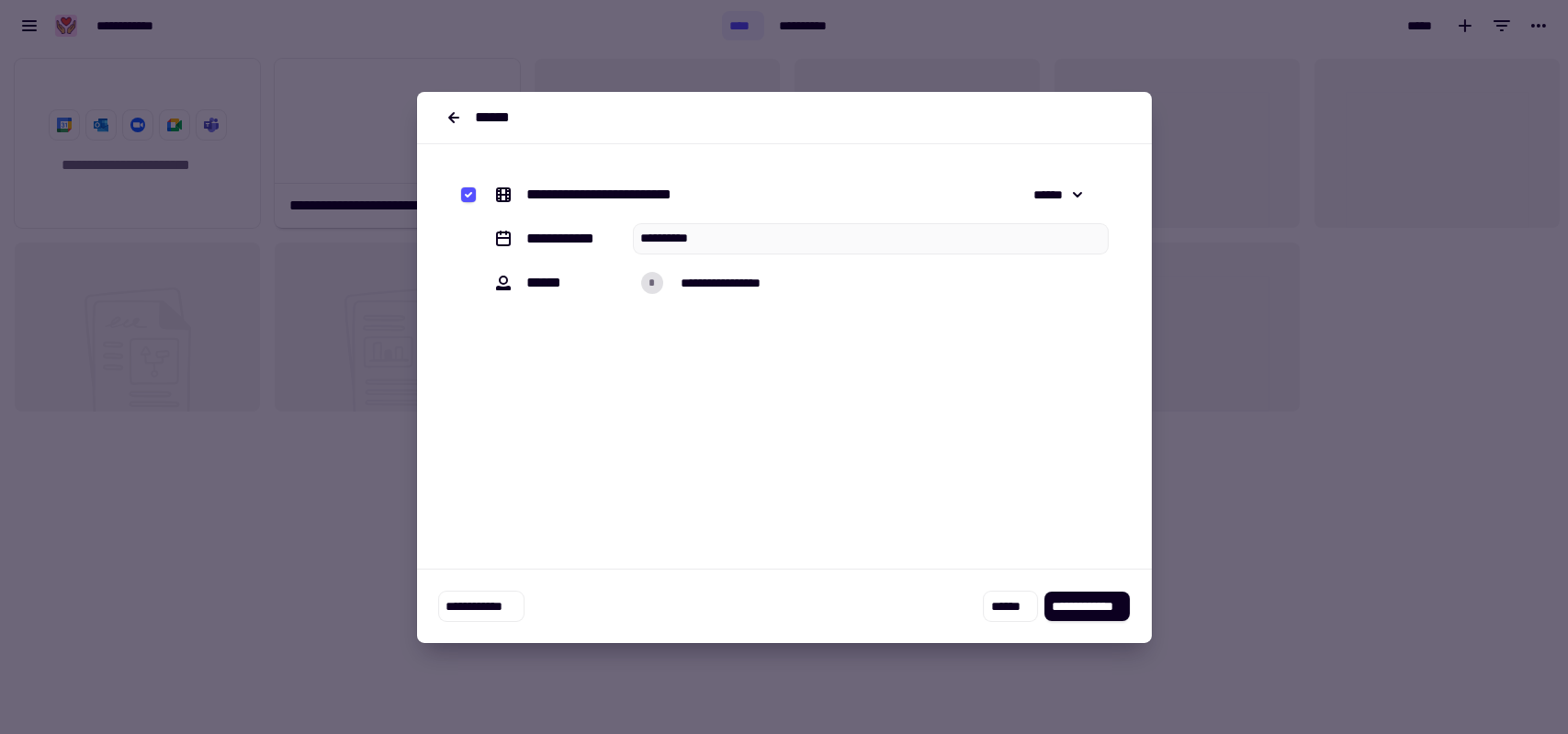 click on "**********" at bounding box center [622, 195] 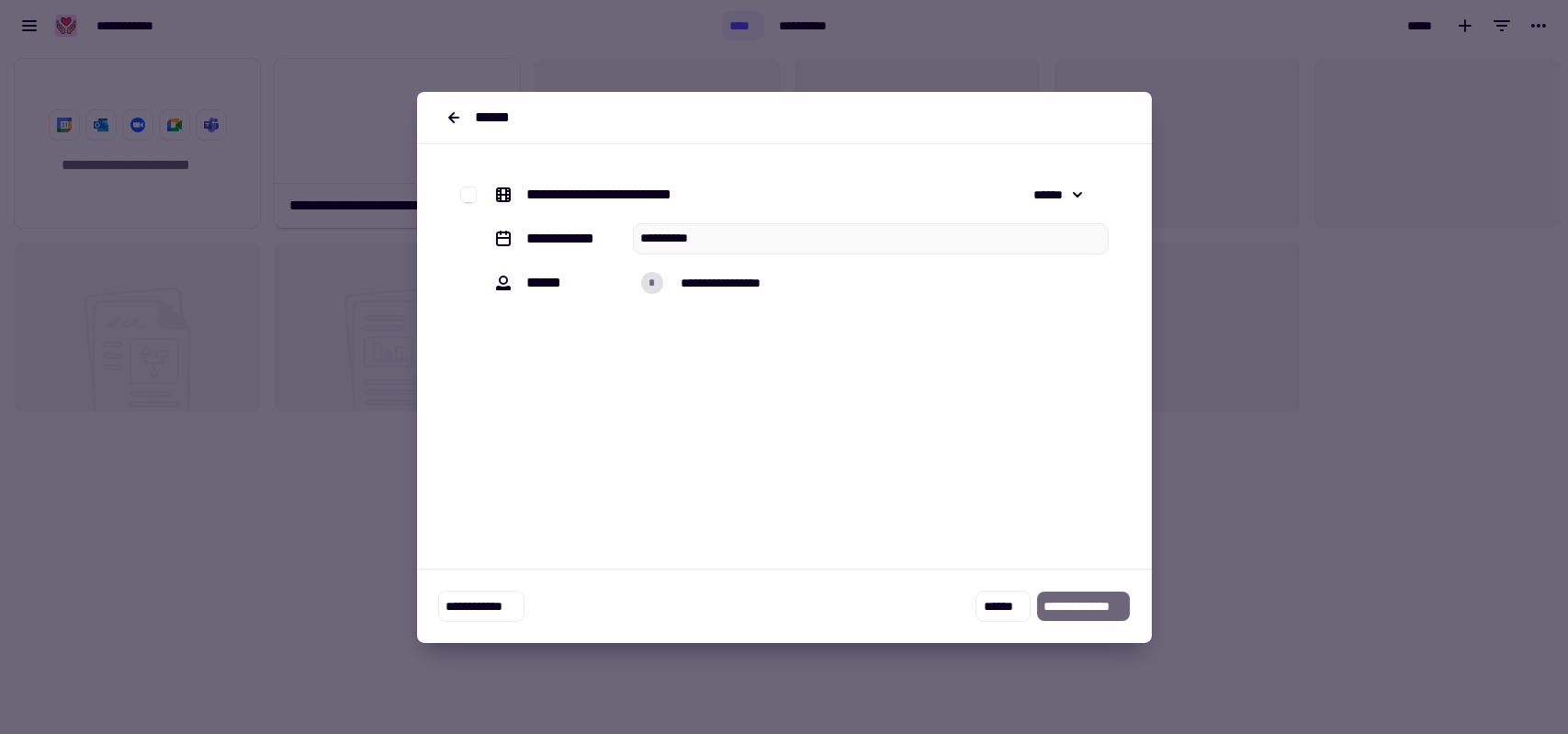 click on "**********" at bounding box center (784, 393) 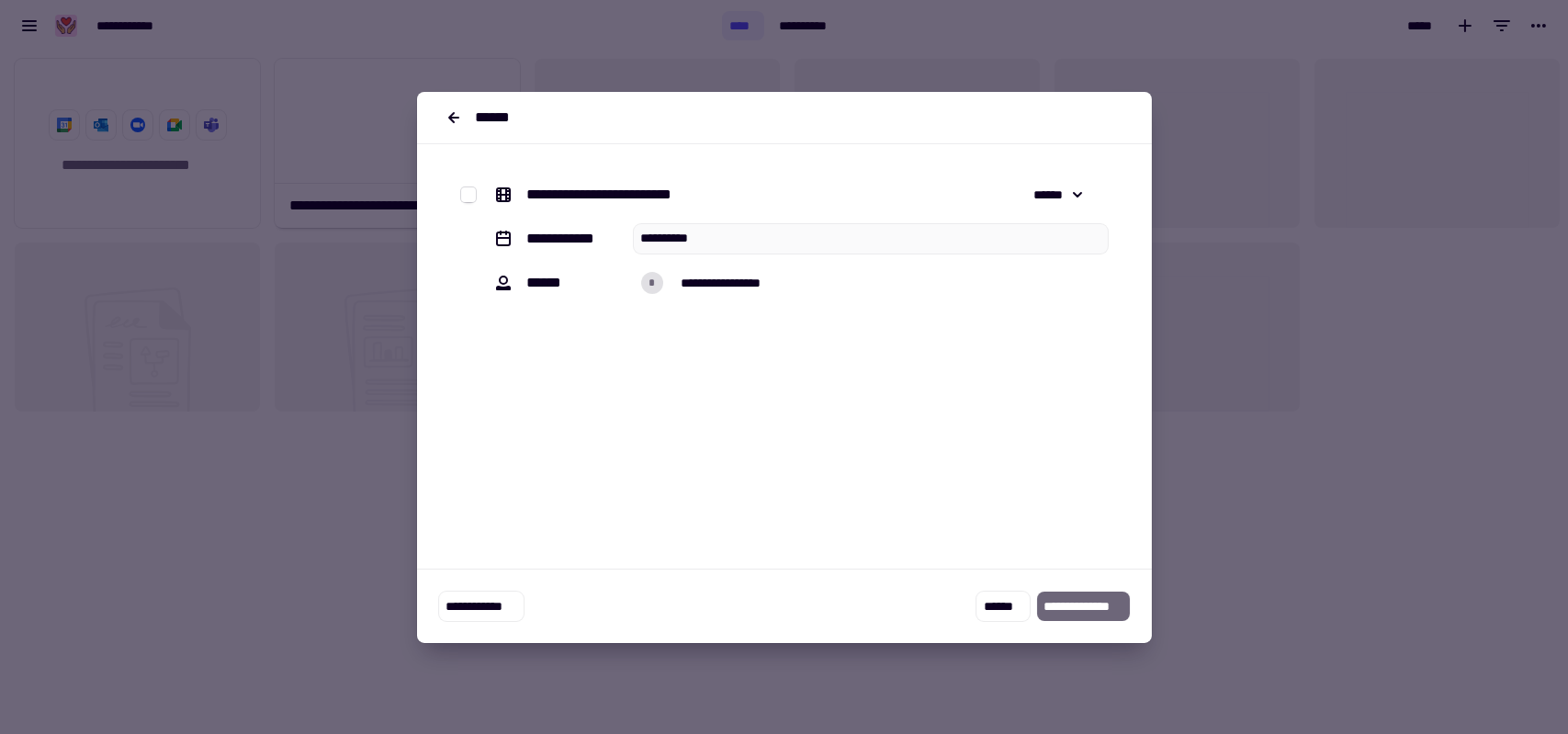 click 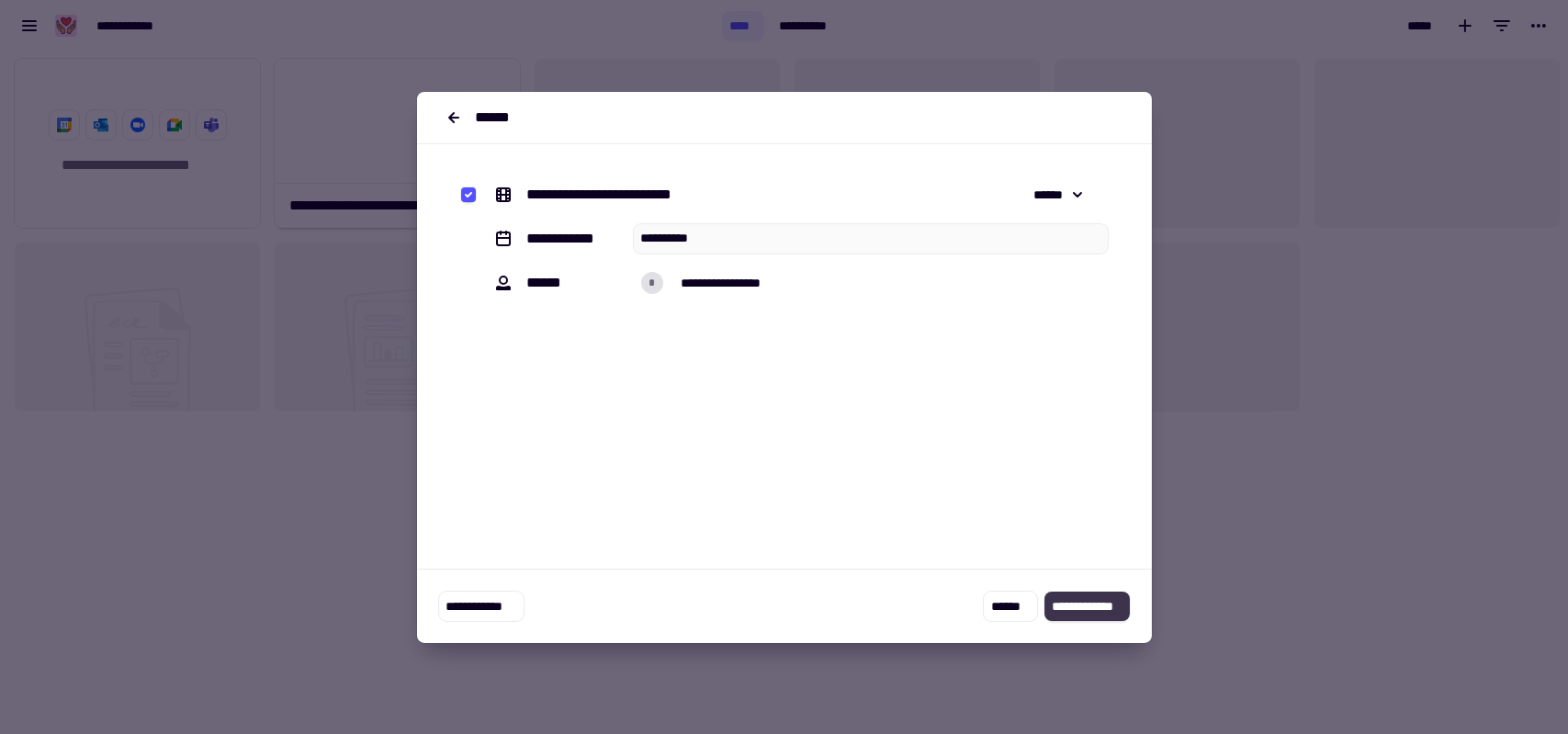 click on "**********" 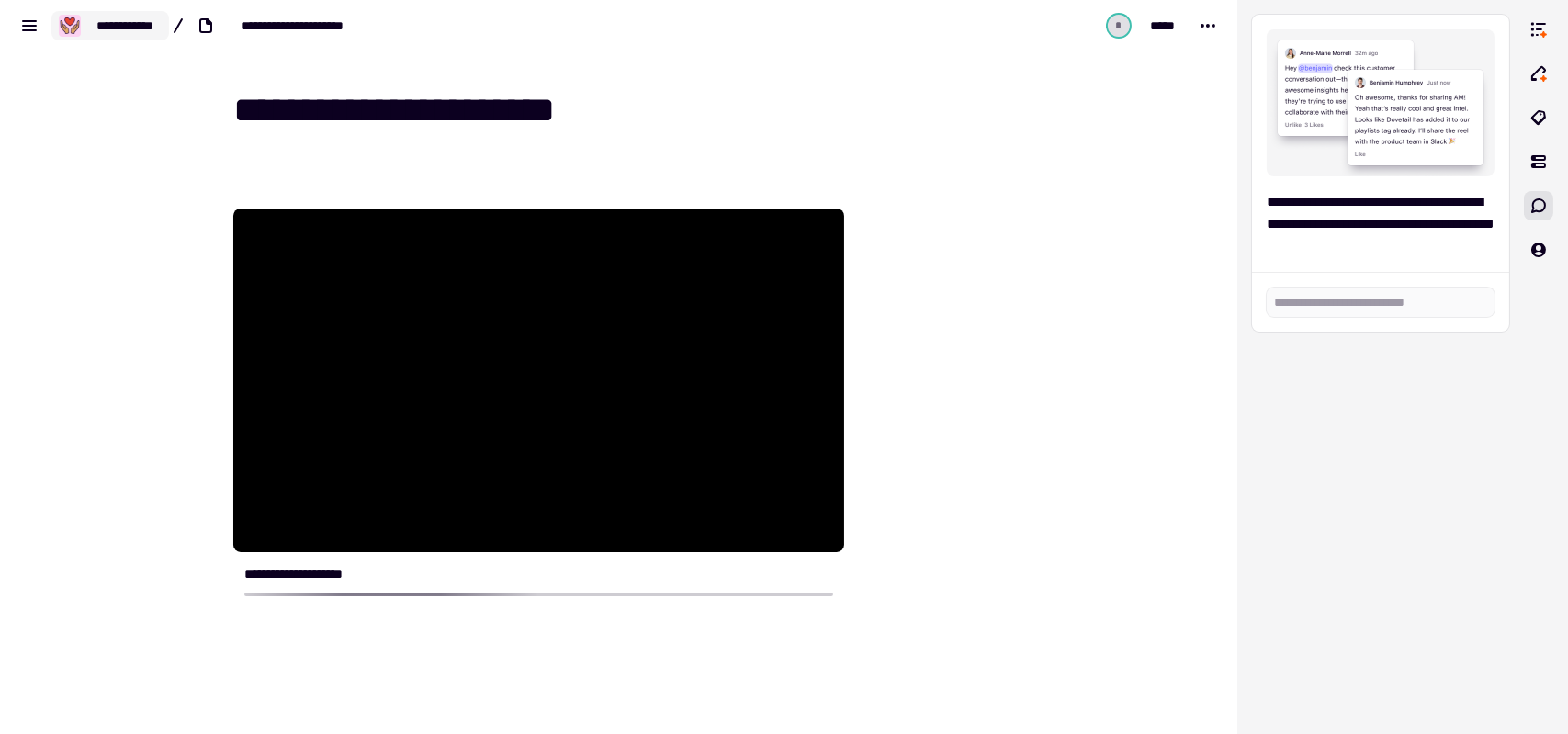 click on "**********" 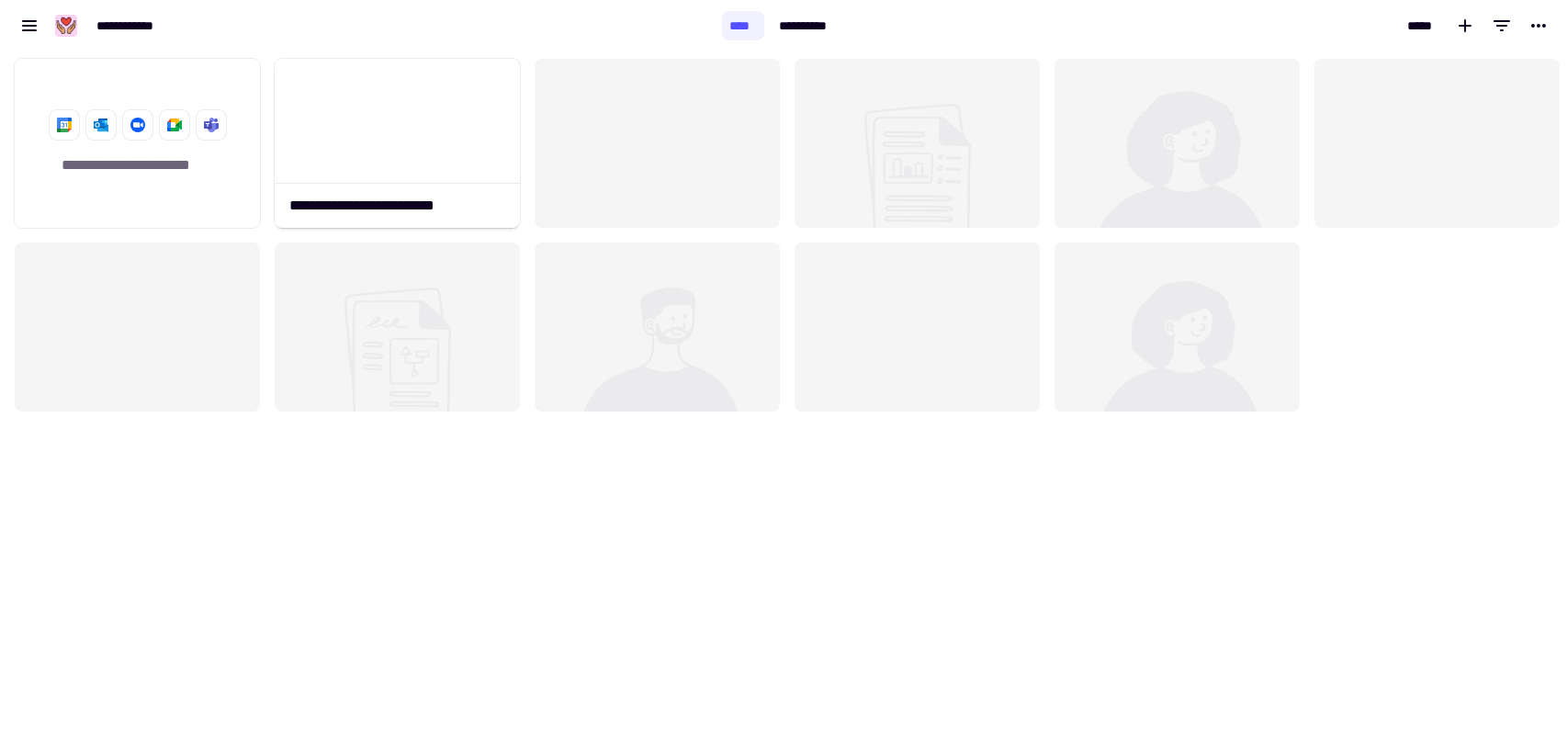 scroll, scrollTop: 15, scrollLeft: 15, axis: both 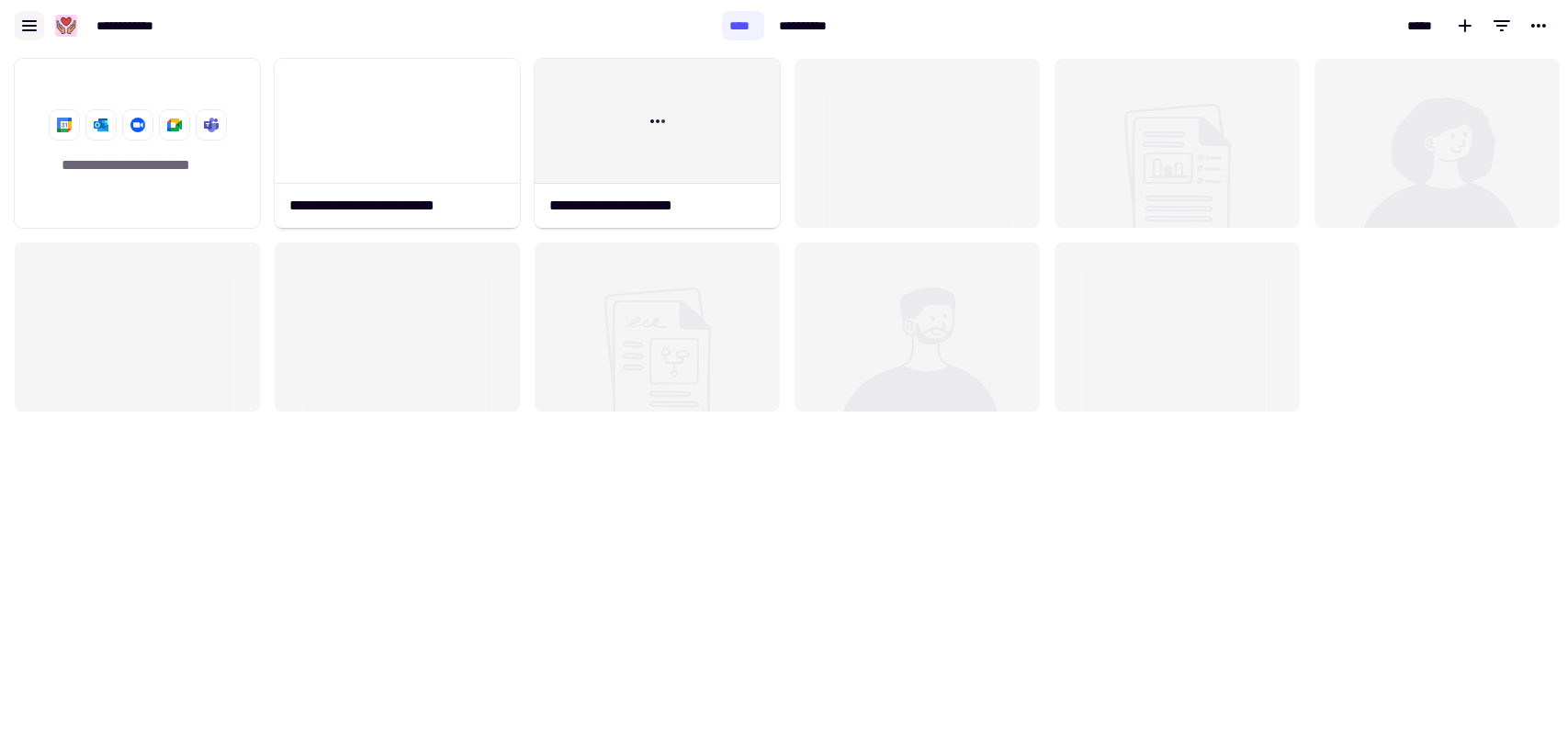 click 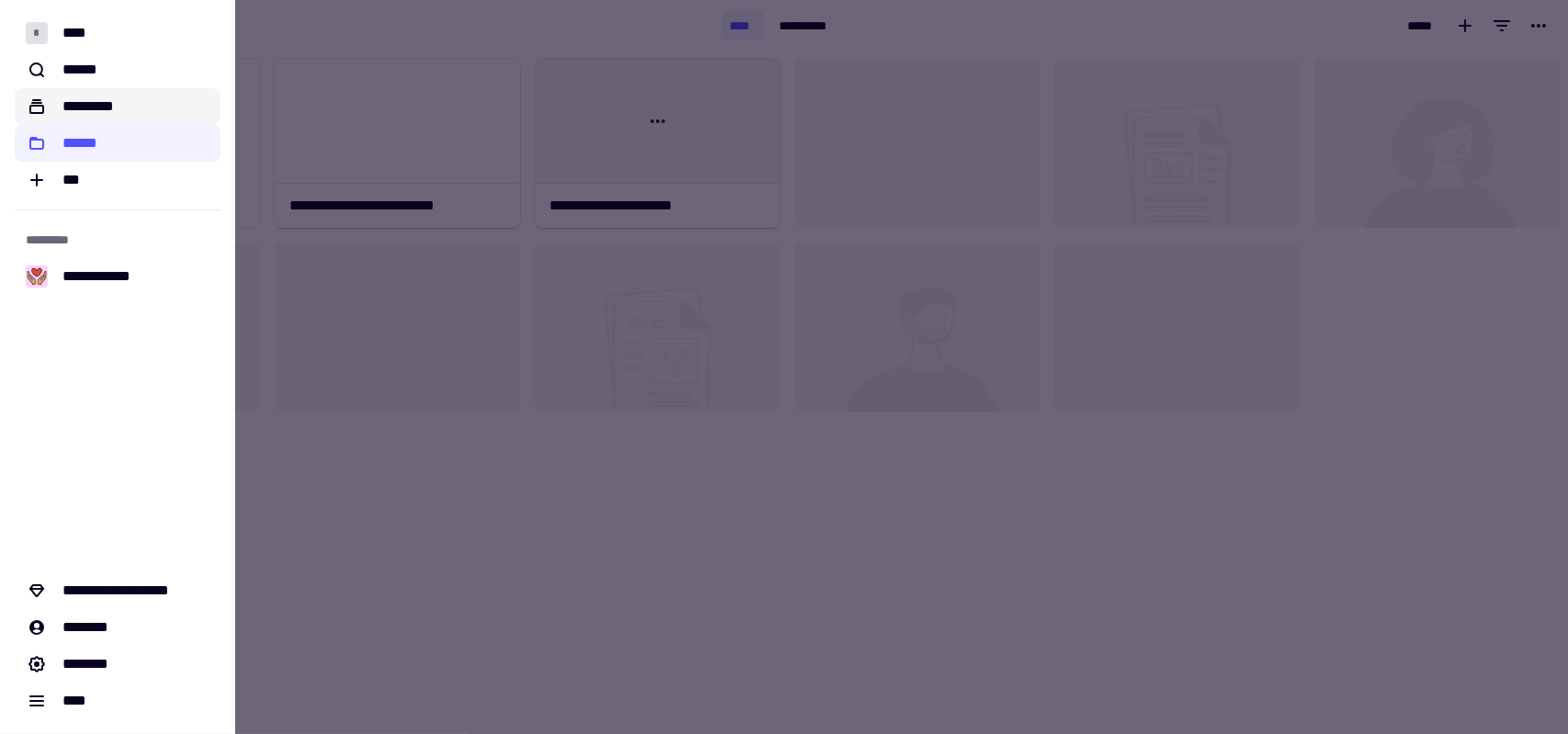 click on "*********" 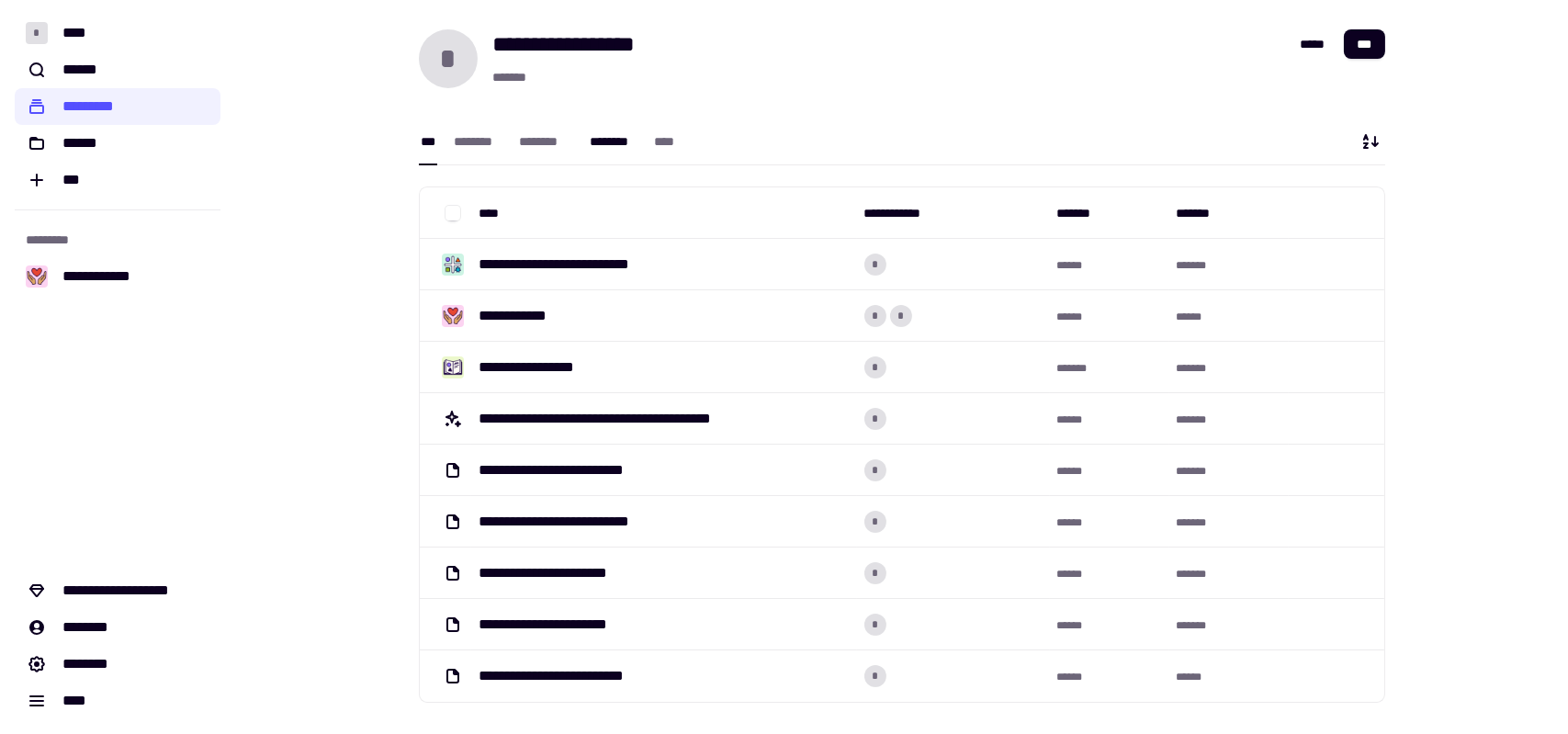 click on "********" at bounding box center (613, 141) 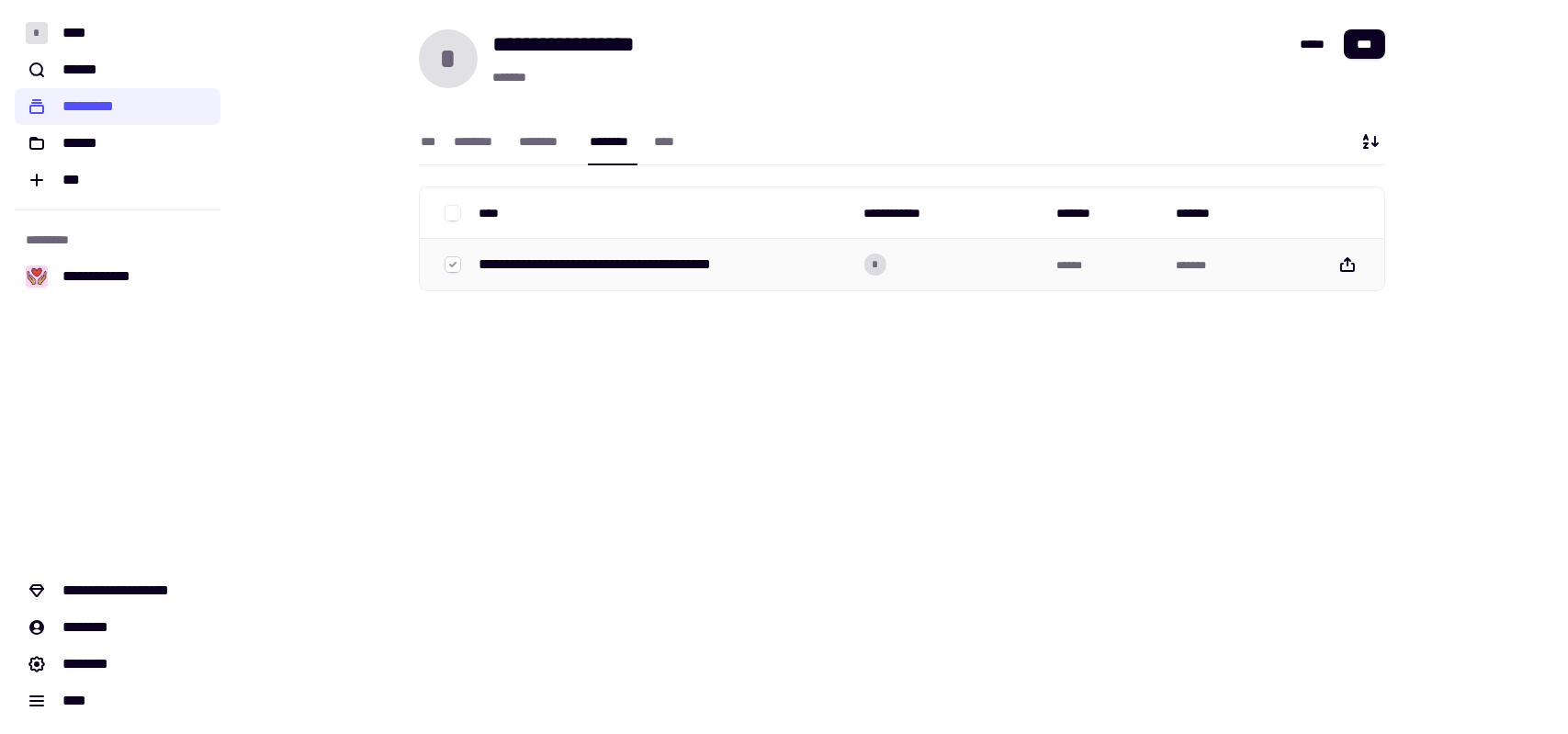 click 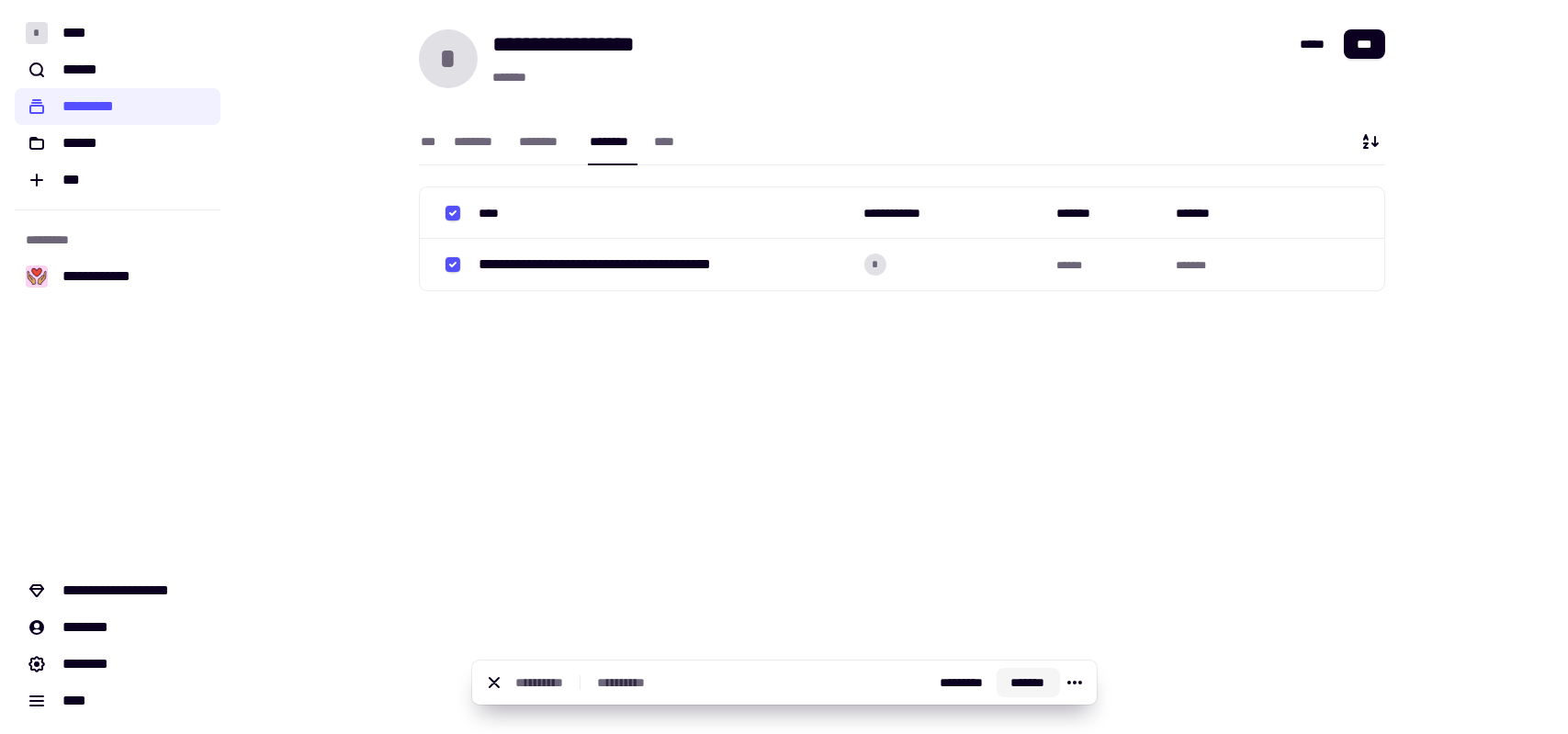 click on "*******" 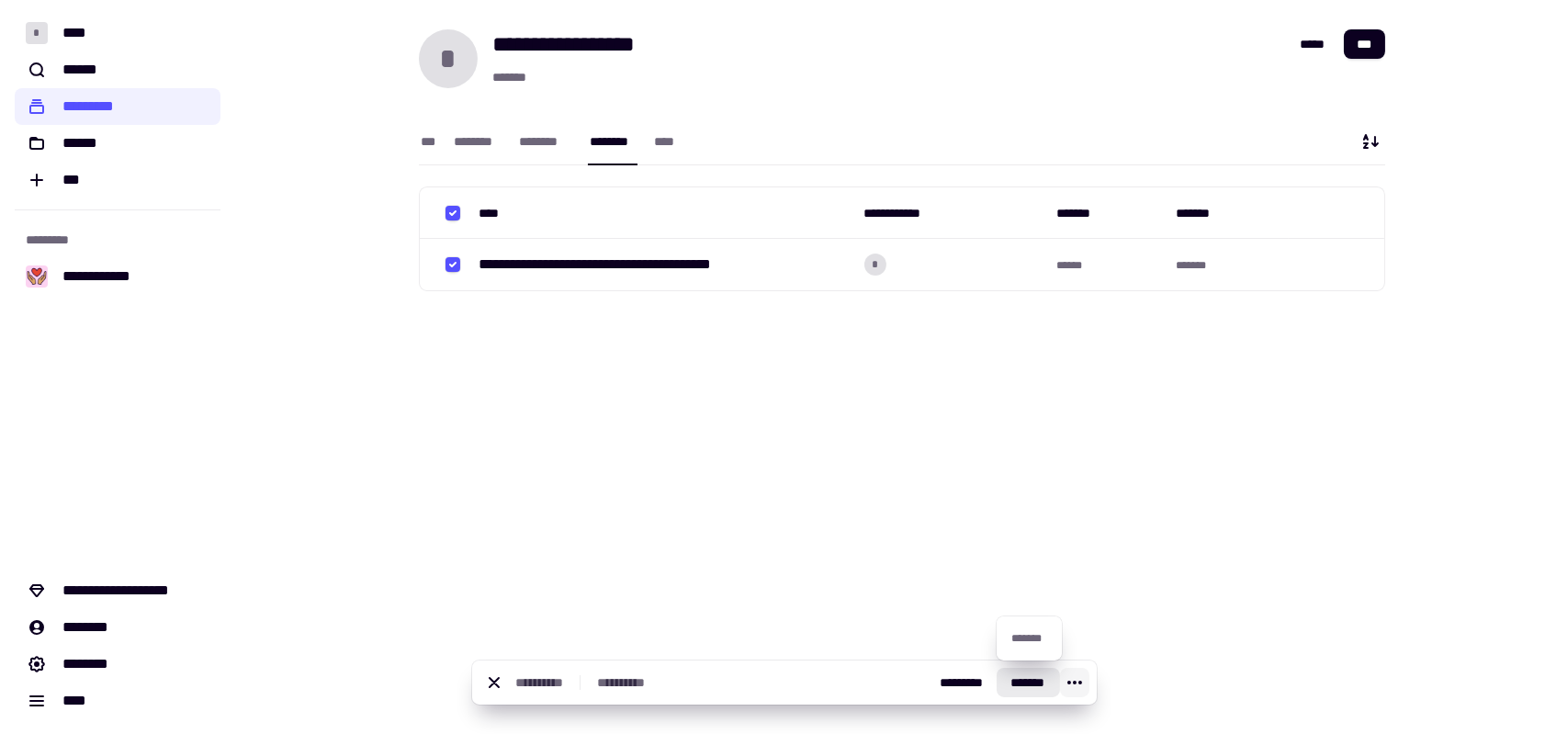 click 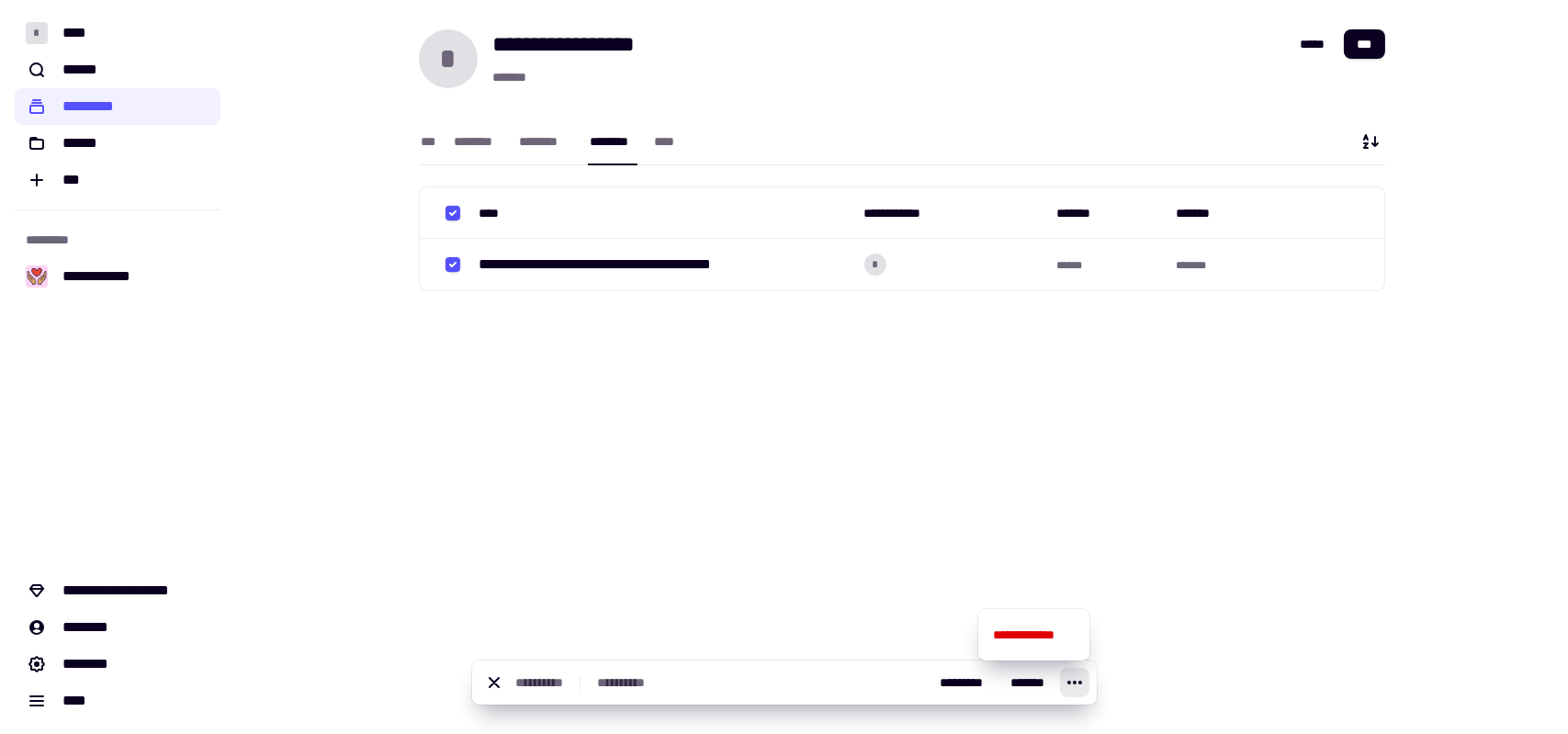 click on "**********" at bounding box center [901, 367] 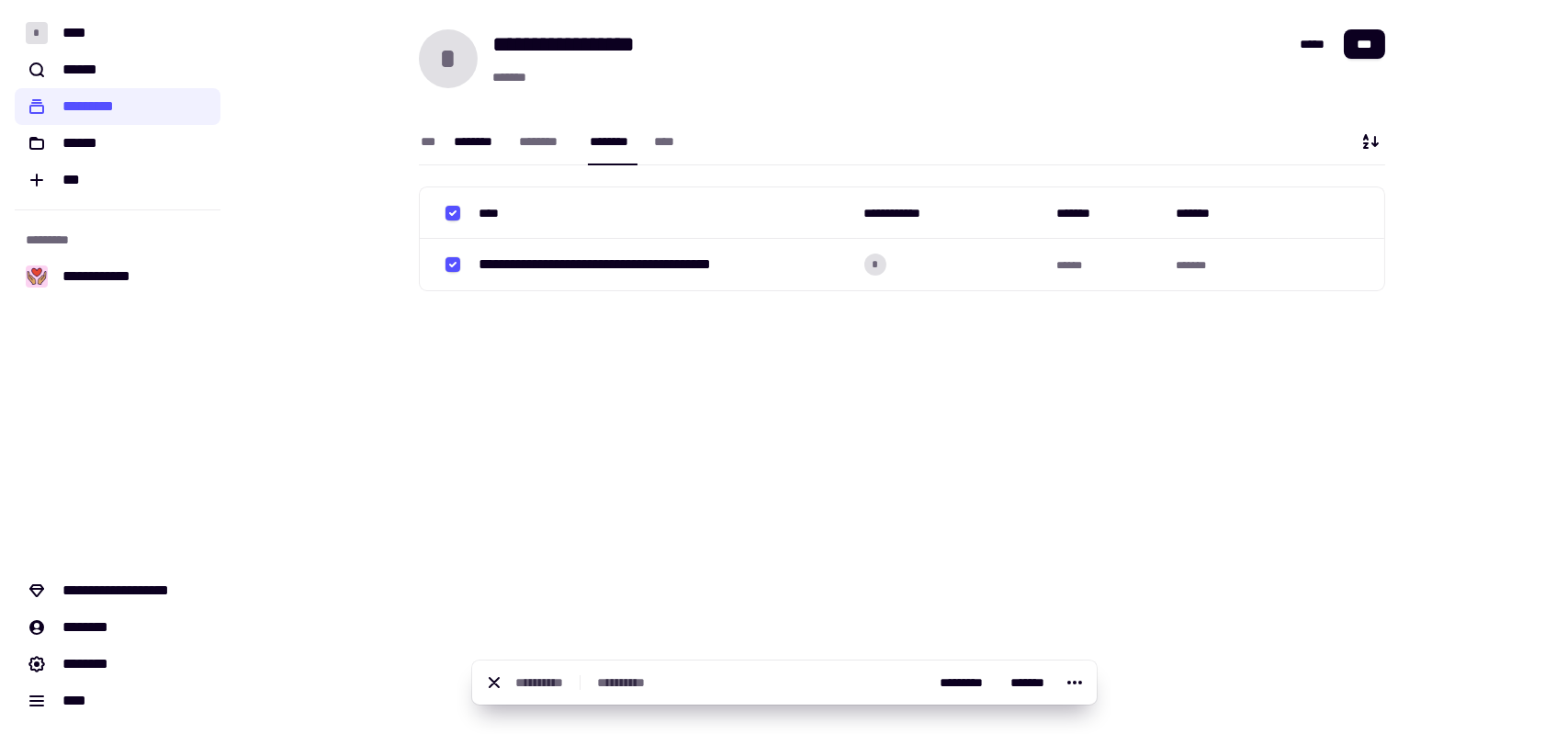 click on "********" at bounding box center (477, 141) 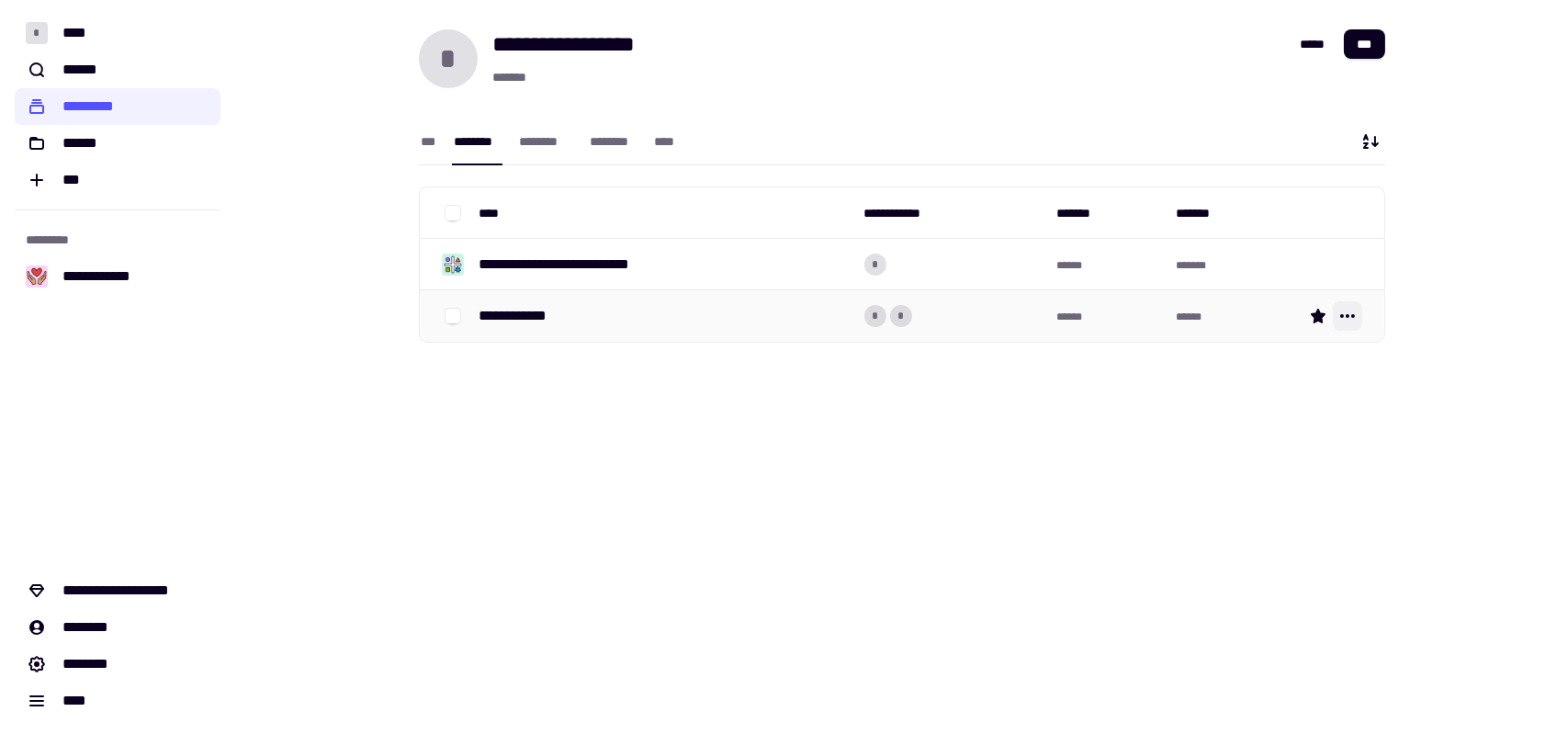 click 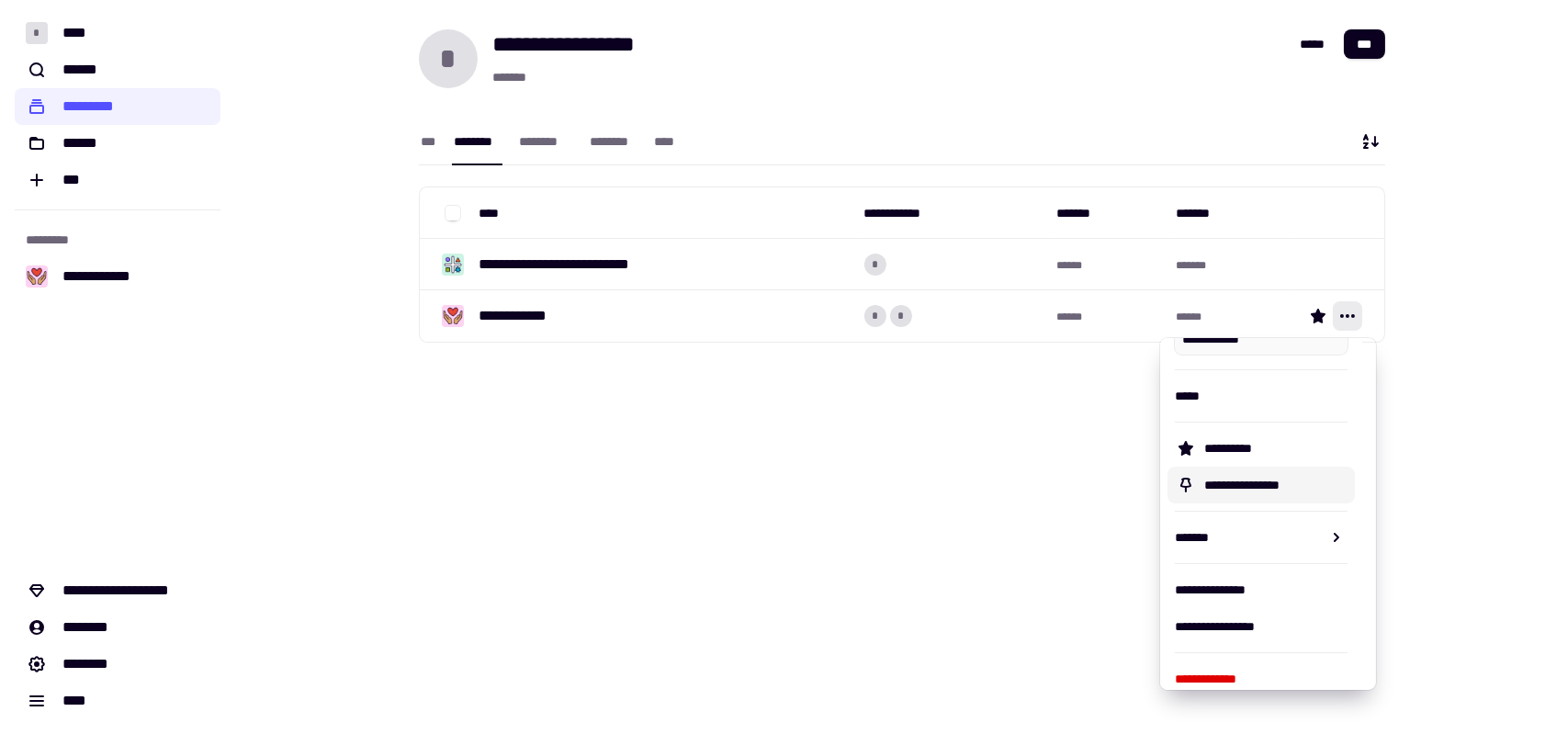 scroll, scrollTop: 41, scrollLeft: 0, axis: vertical 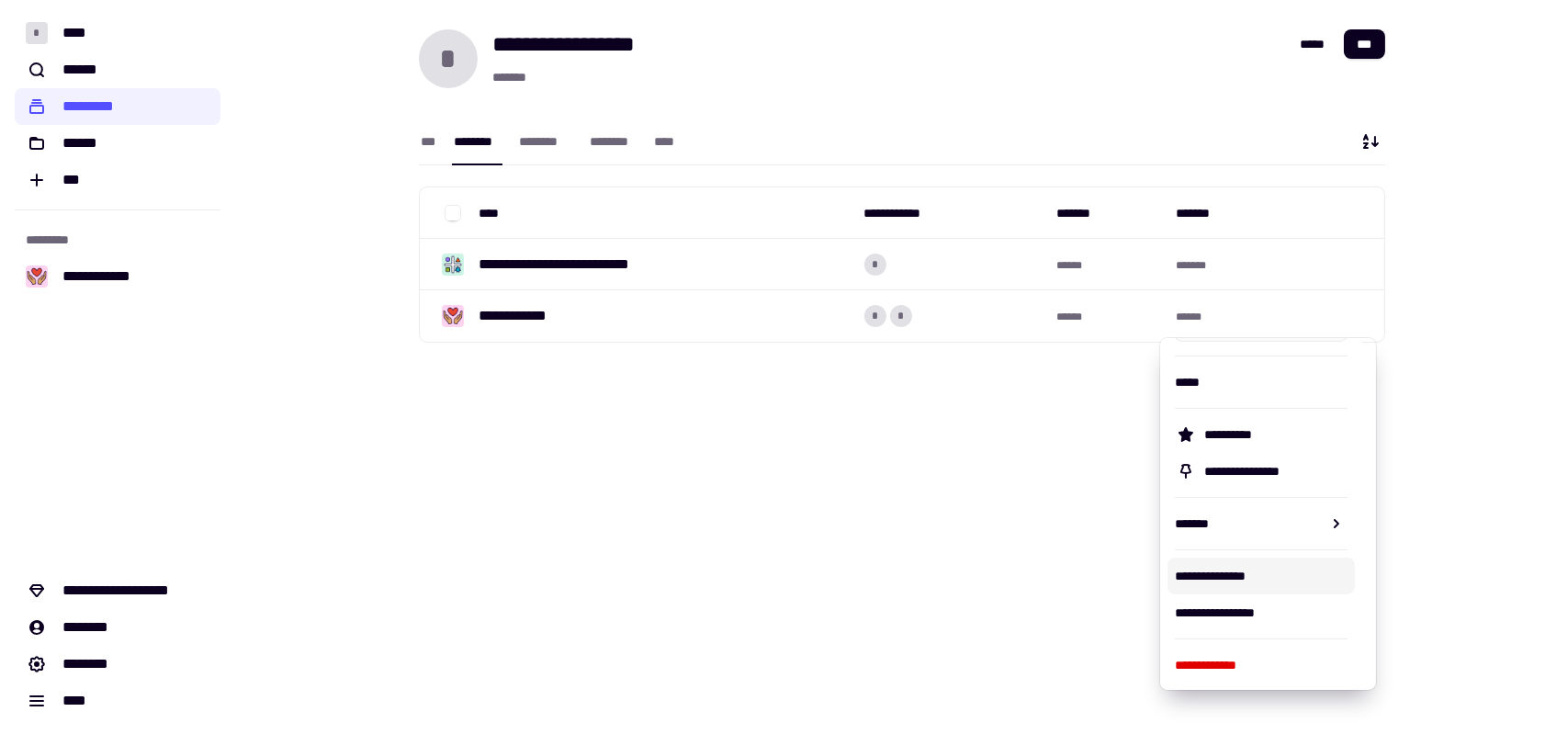 click on "**********" at bounding box center [901, 367] 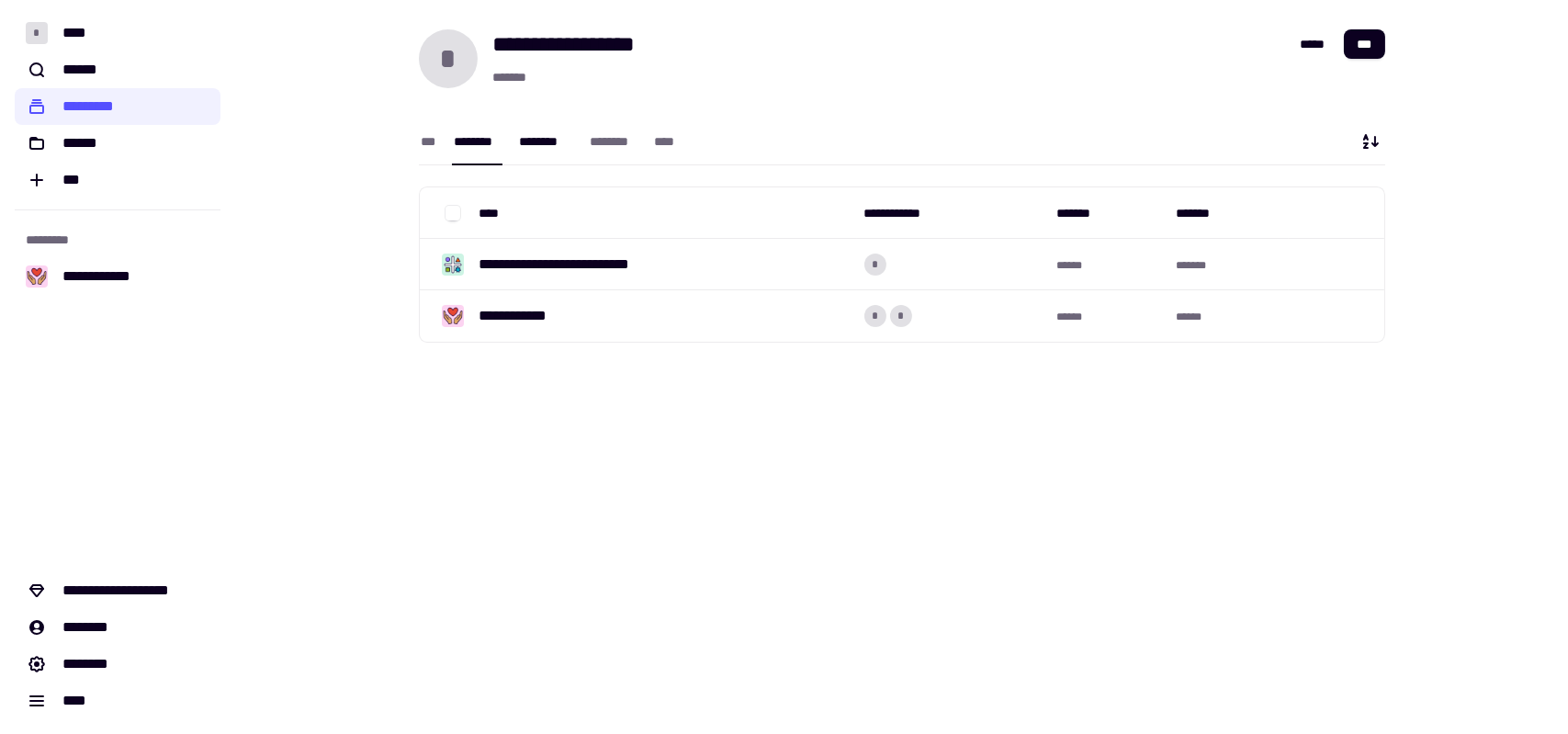 click on "********" at bounding box center (546, 141) 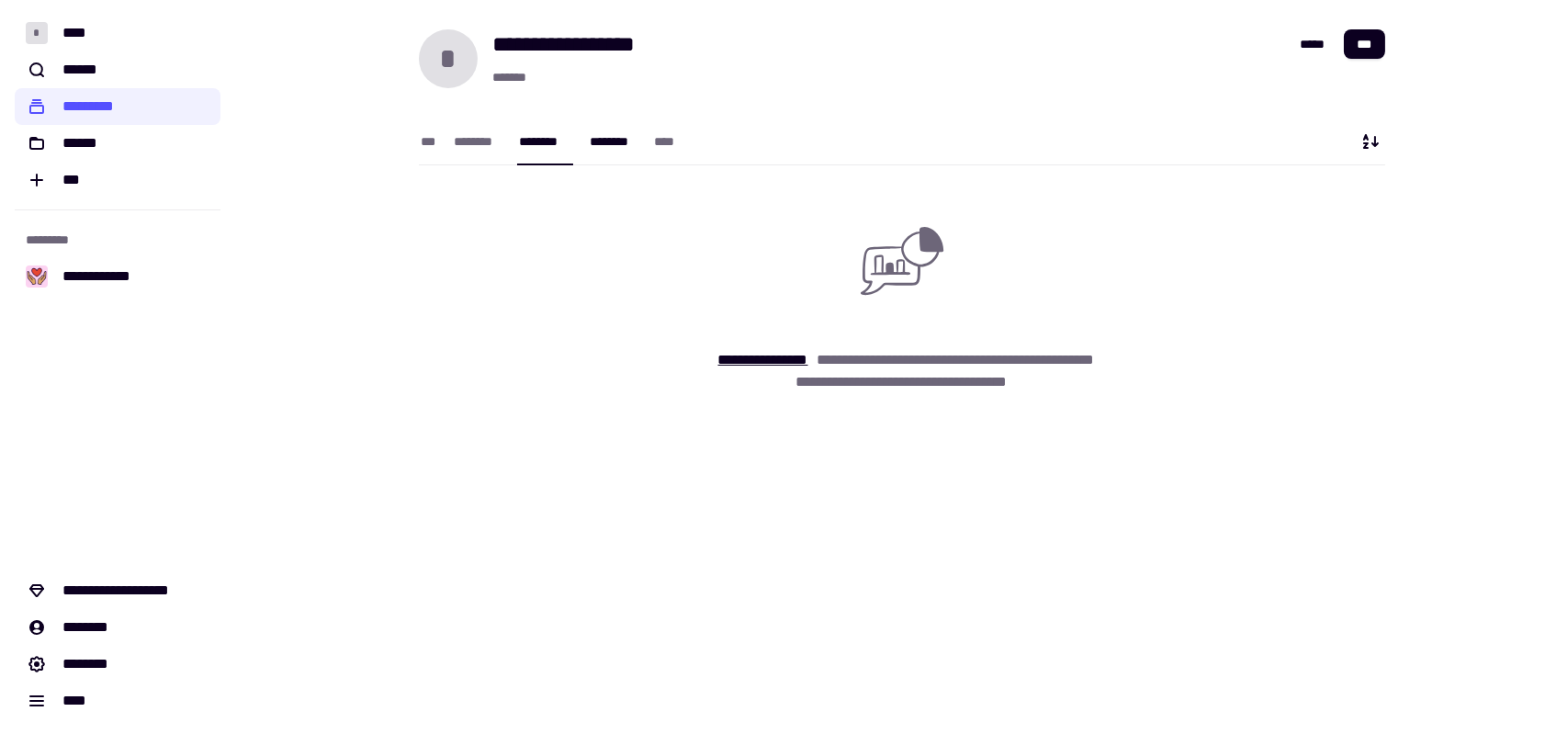 click on "********" at bounding box center (613, 141) 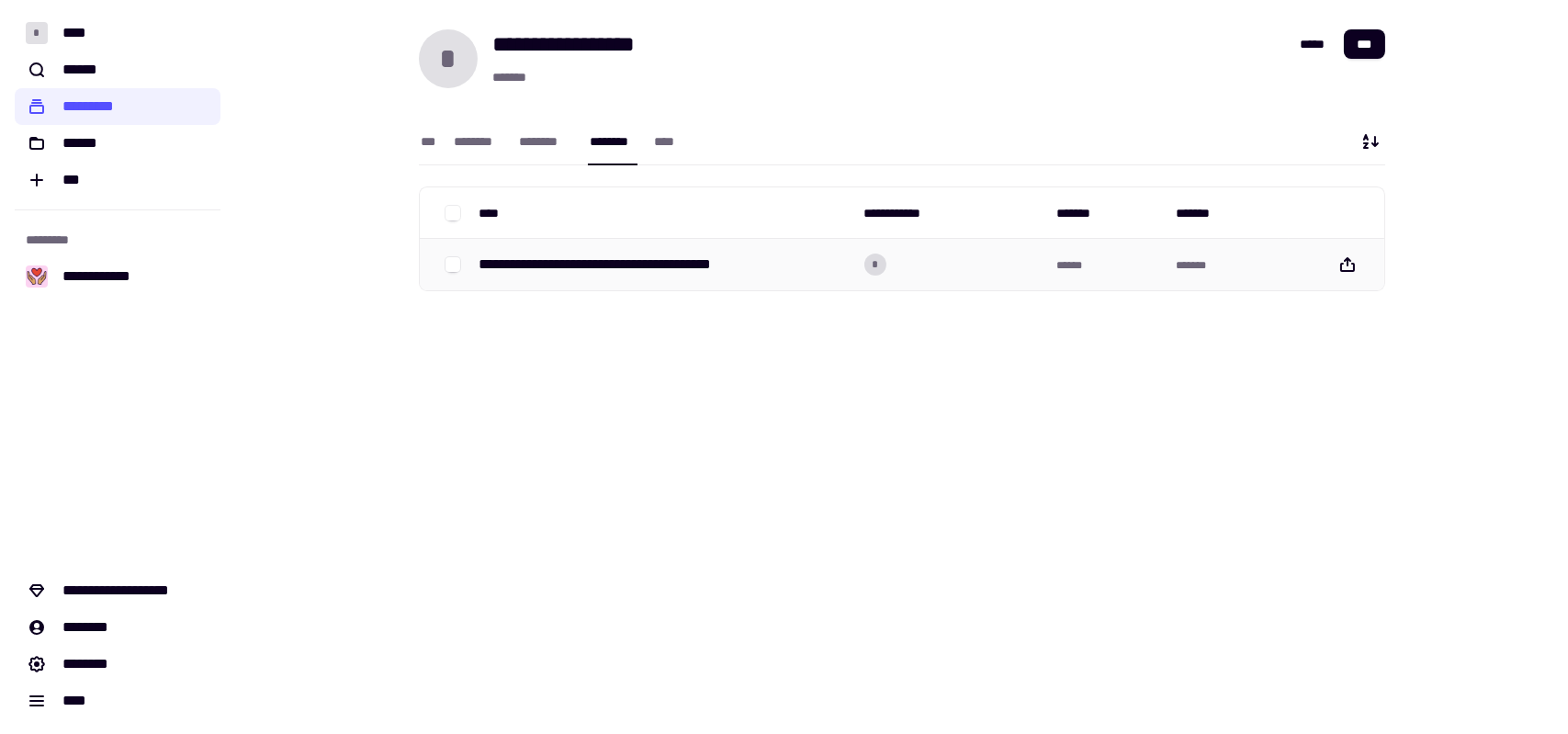 click on "**********" at bounding box center [616, 265] 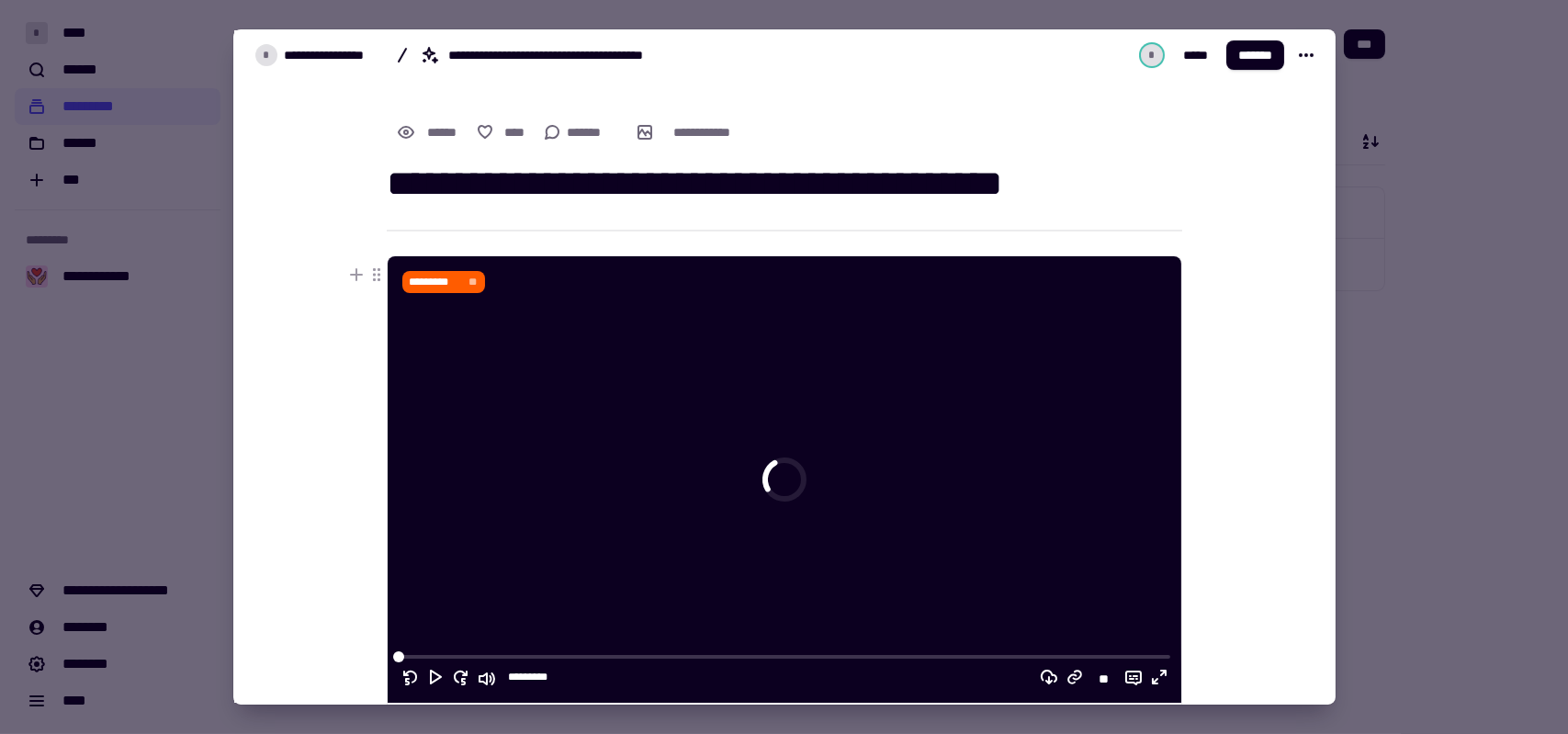 click at bounding box center (784, 367) 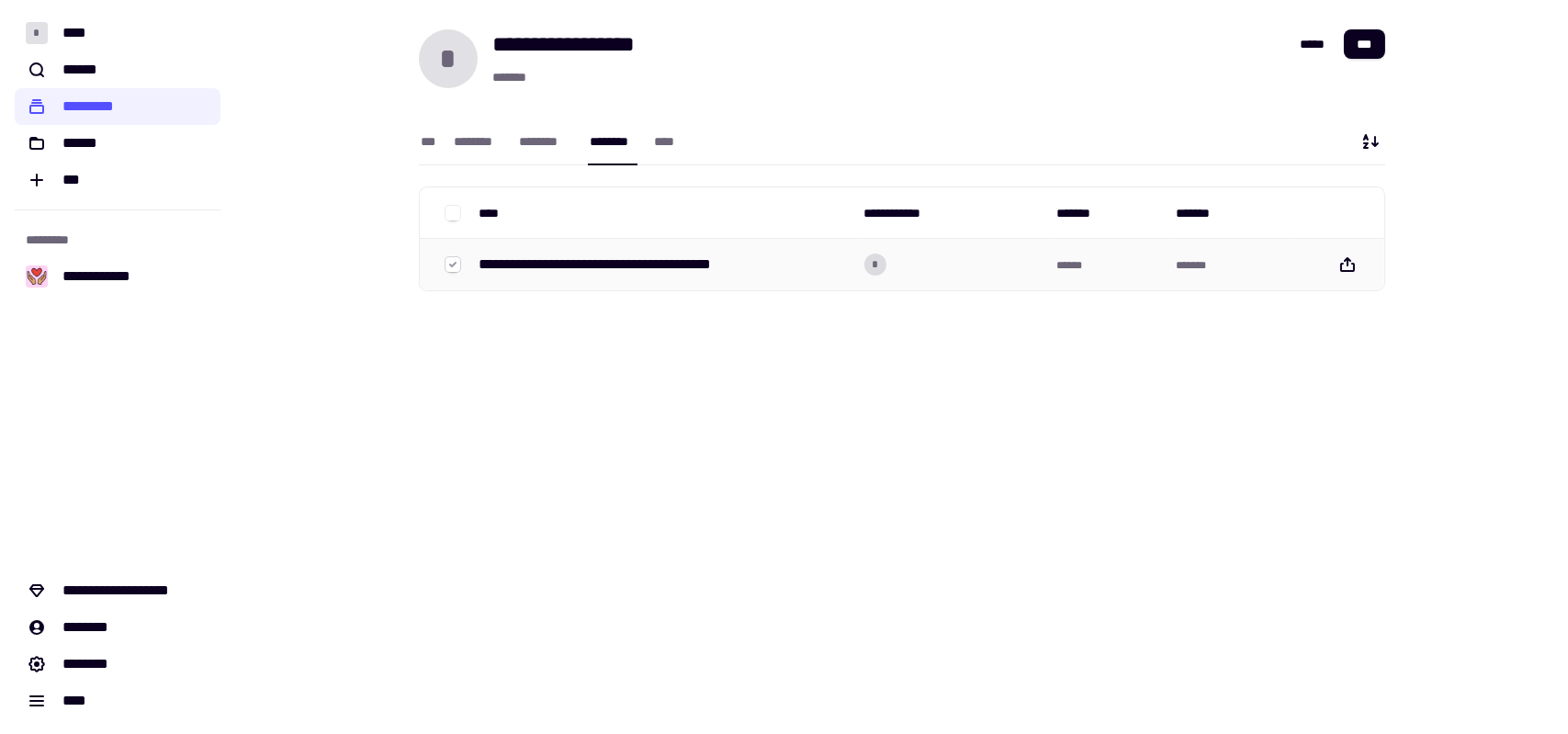 click 